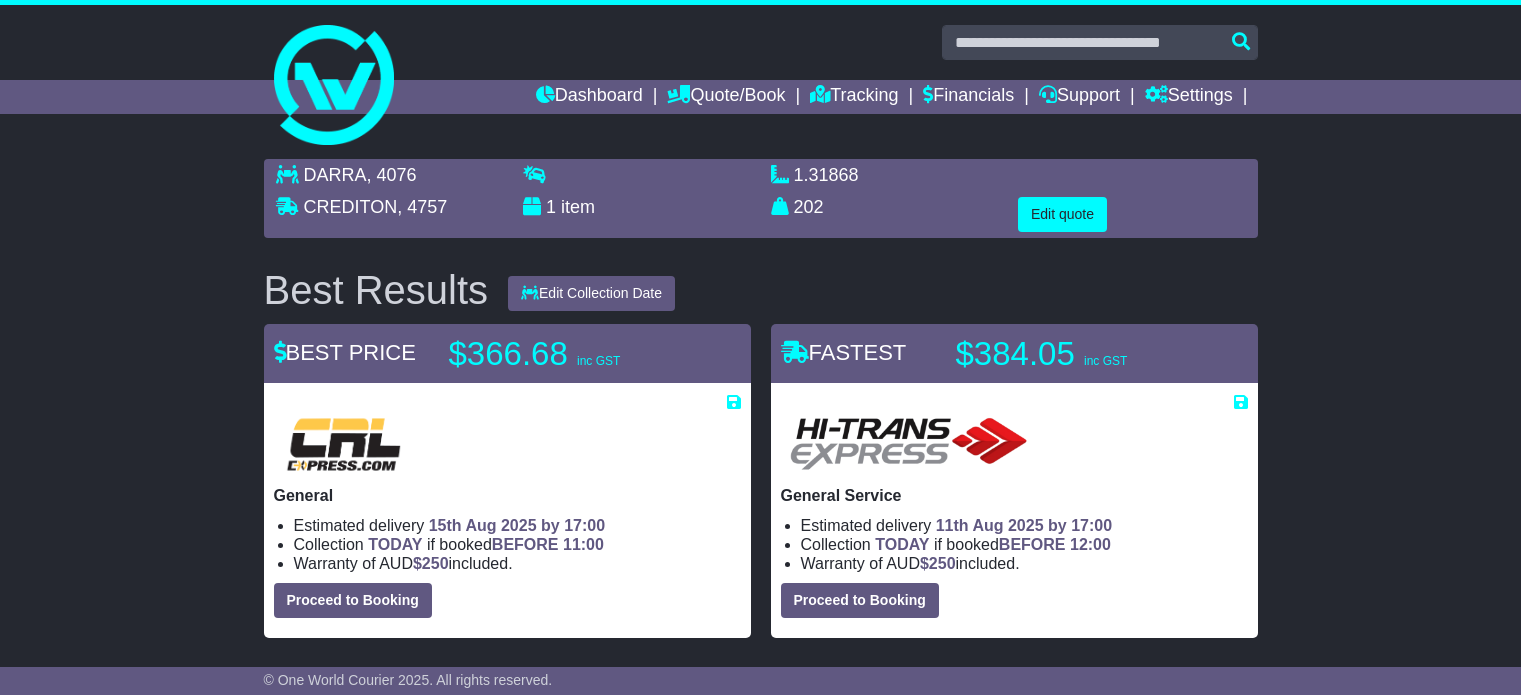 scroll, scrollTop: 600, scrollLeft: 0, axis: vertical 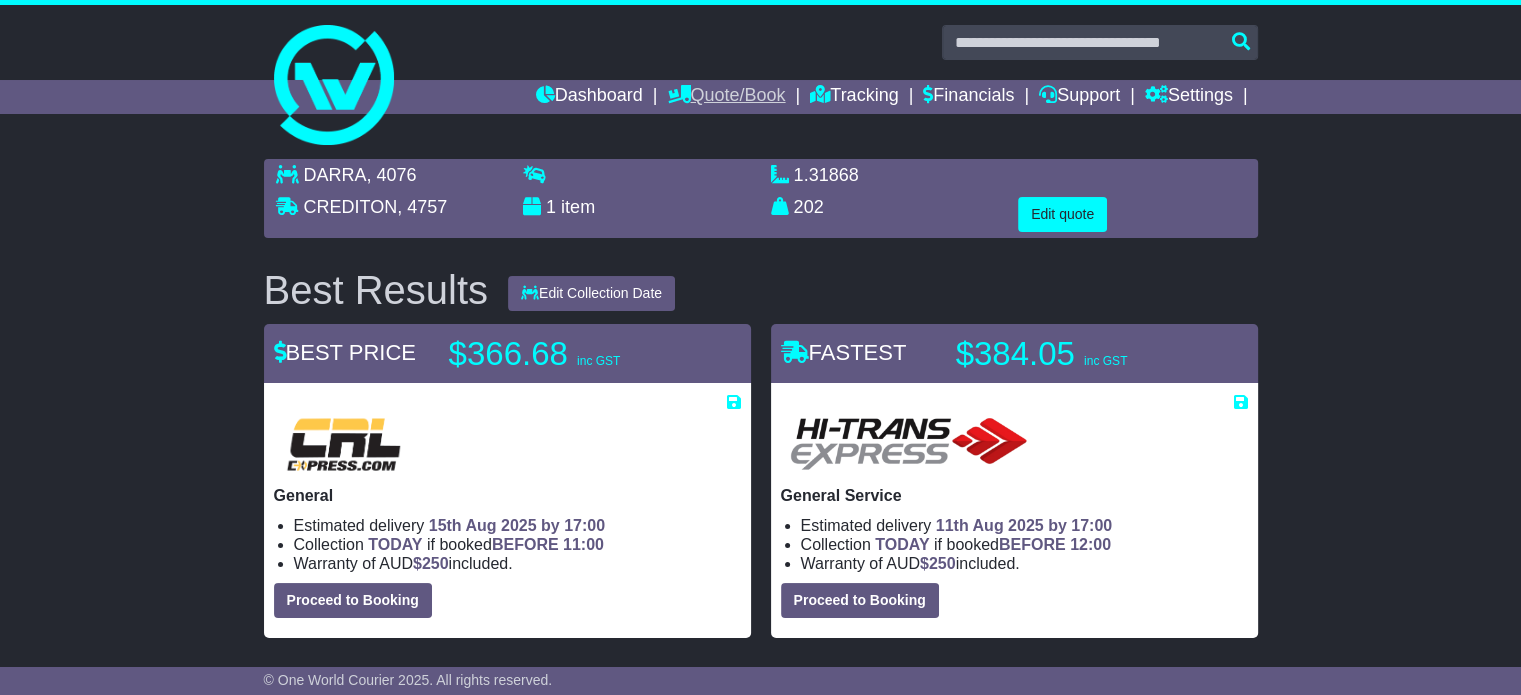 click on "Quote/Book" at bounding box center [726, 97] 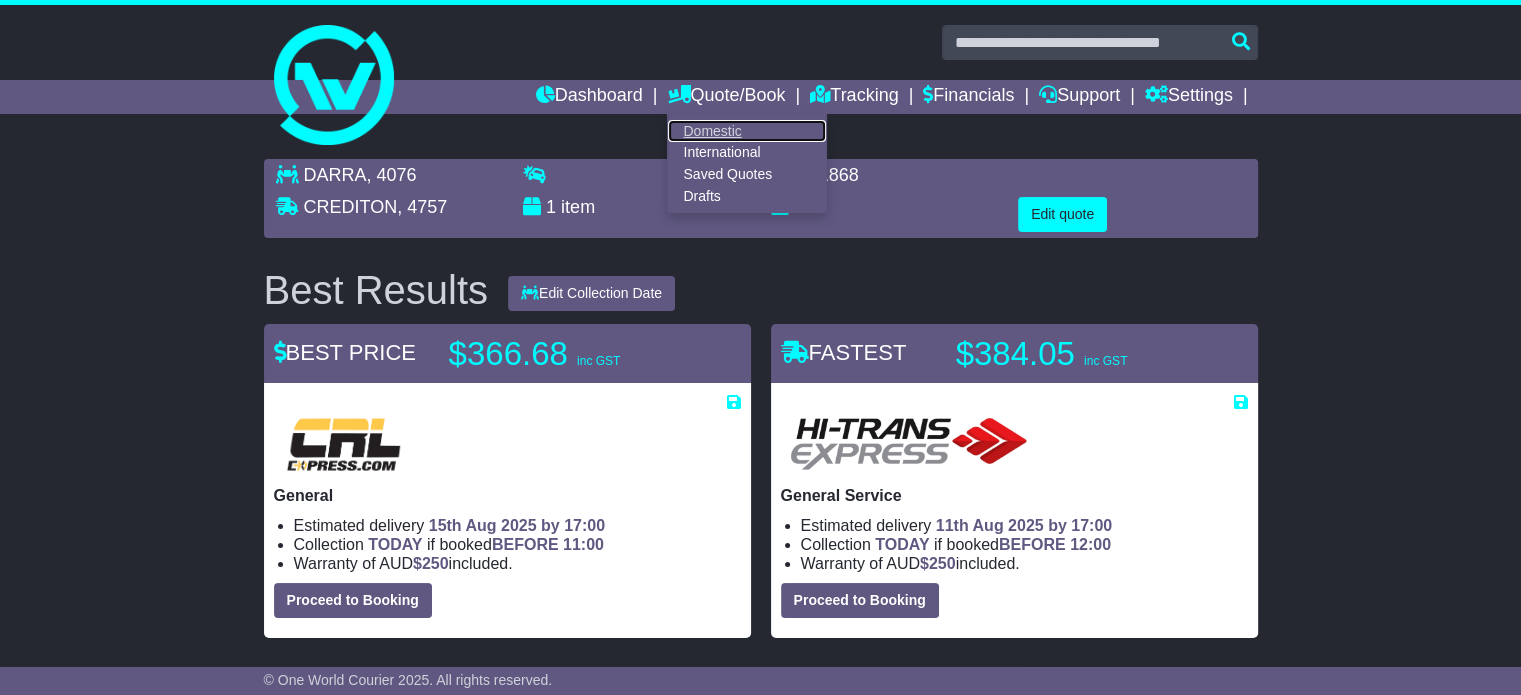 click on "Domestic" at bounding box center [747, 131] 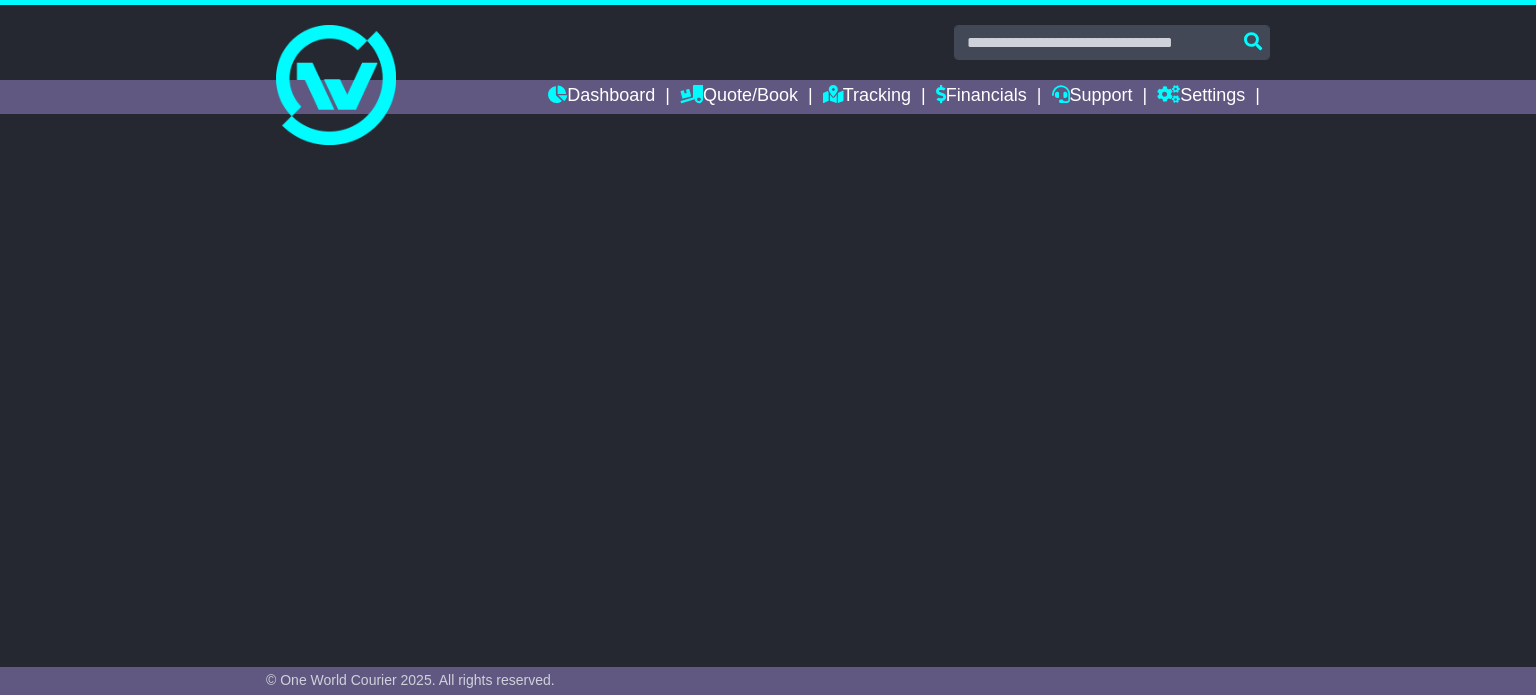 scroll, scrollTop: 0, scrollLeft: 0, axis: both 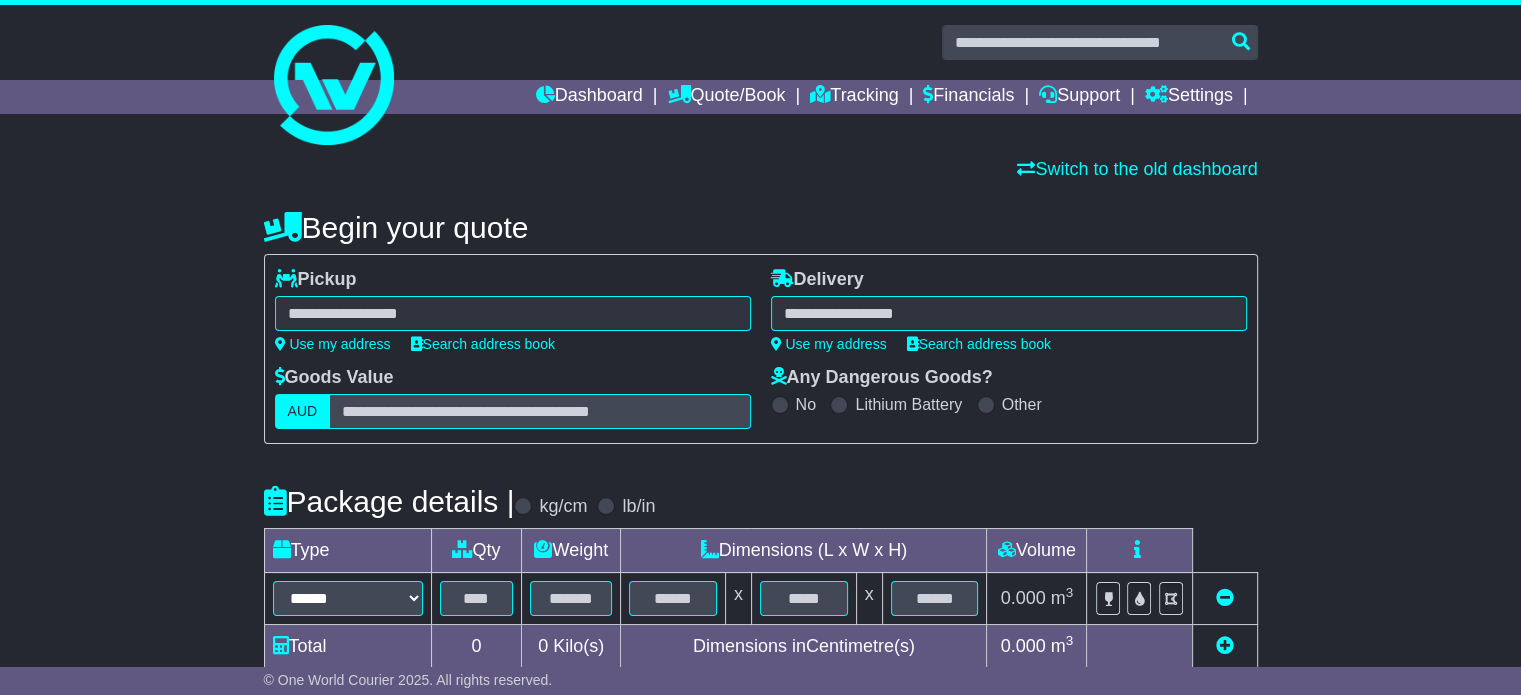 click at bounding box center (513, 313) 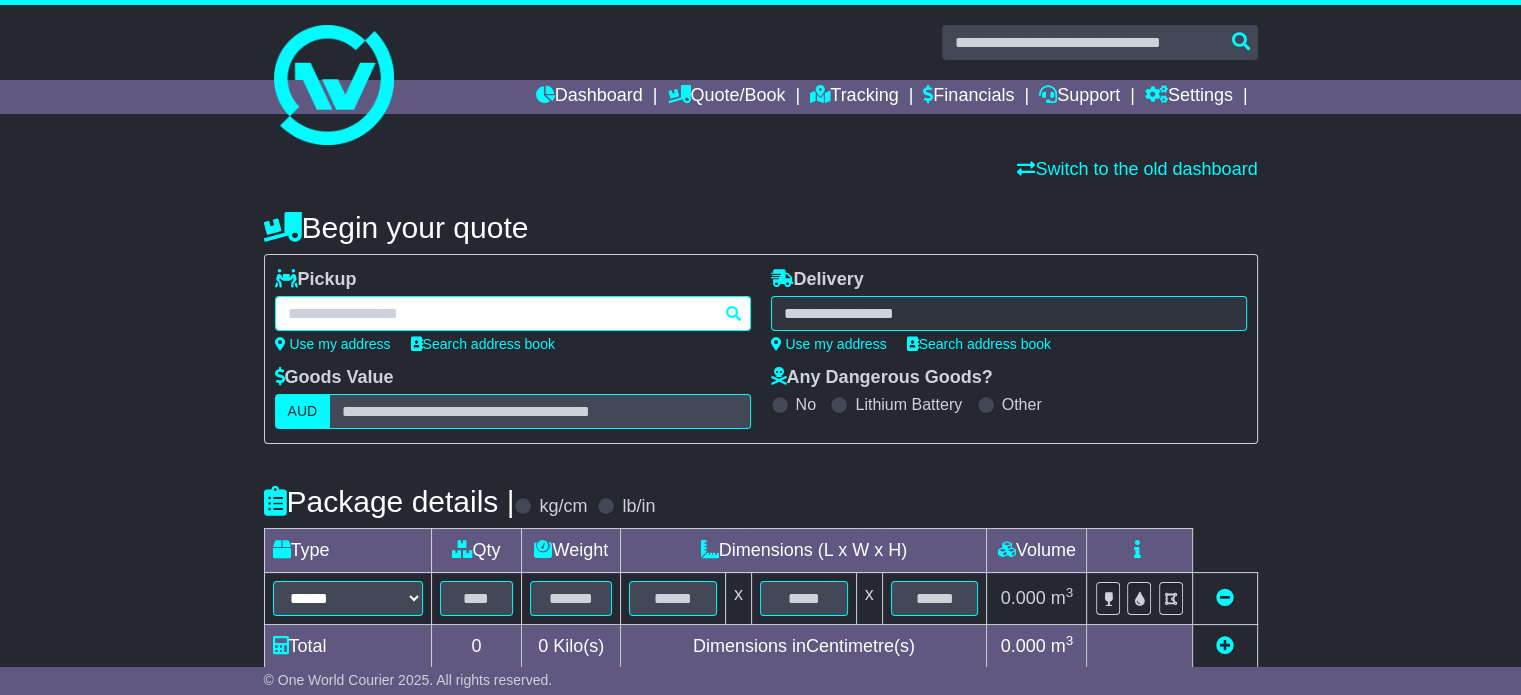 paste on "**********" 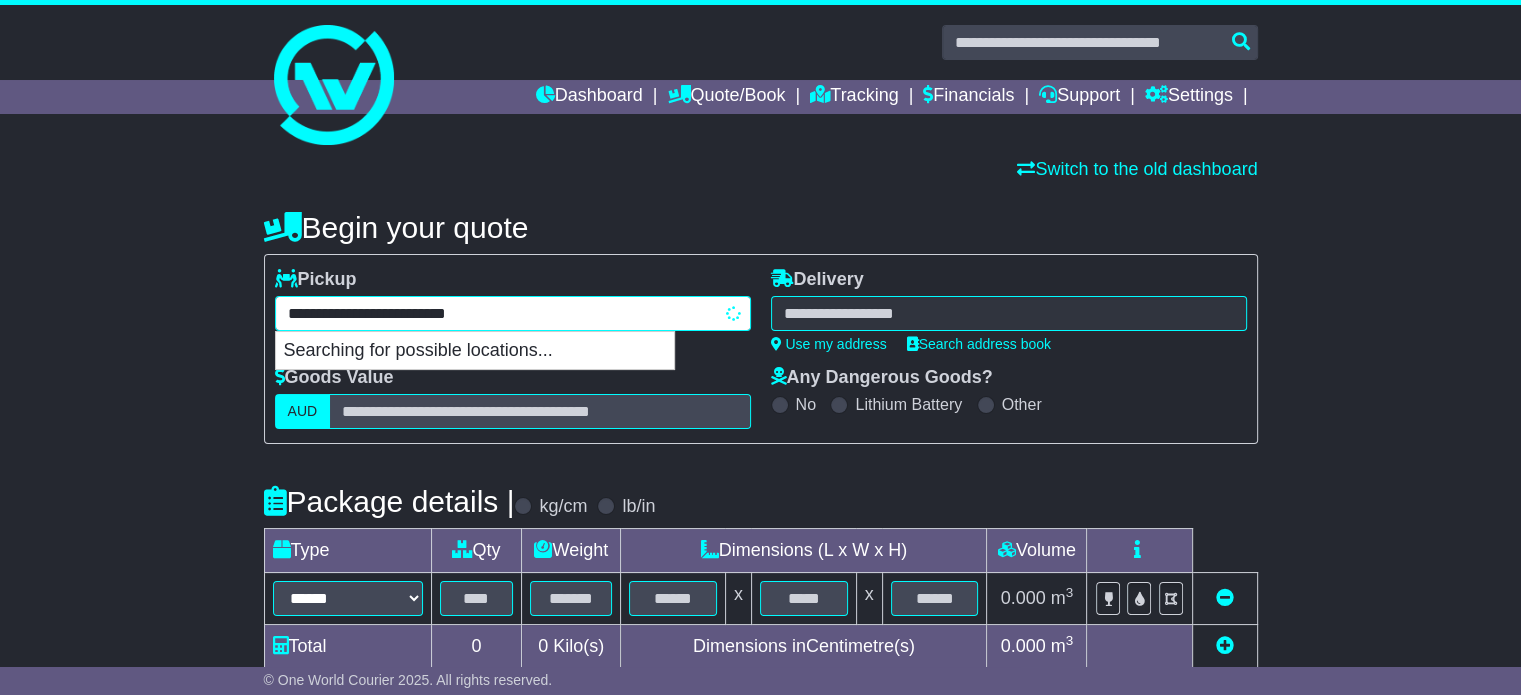 click on "**********" at bounding box center (513, 313) 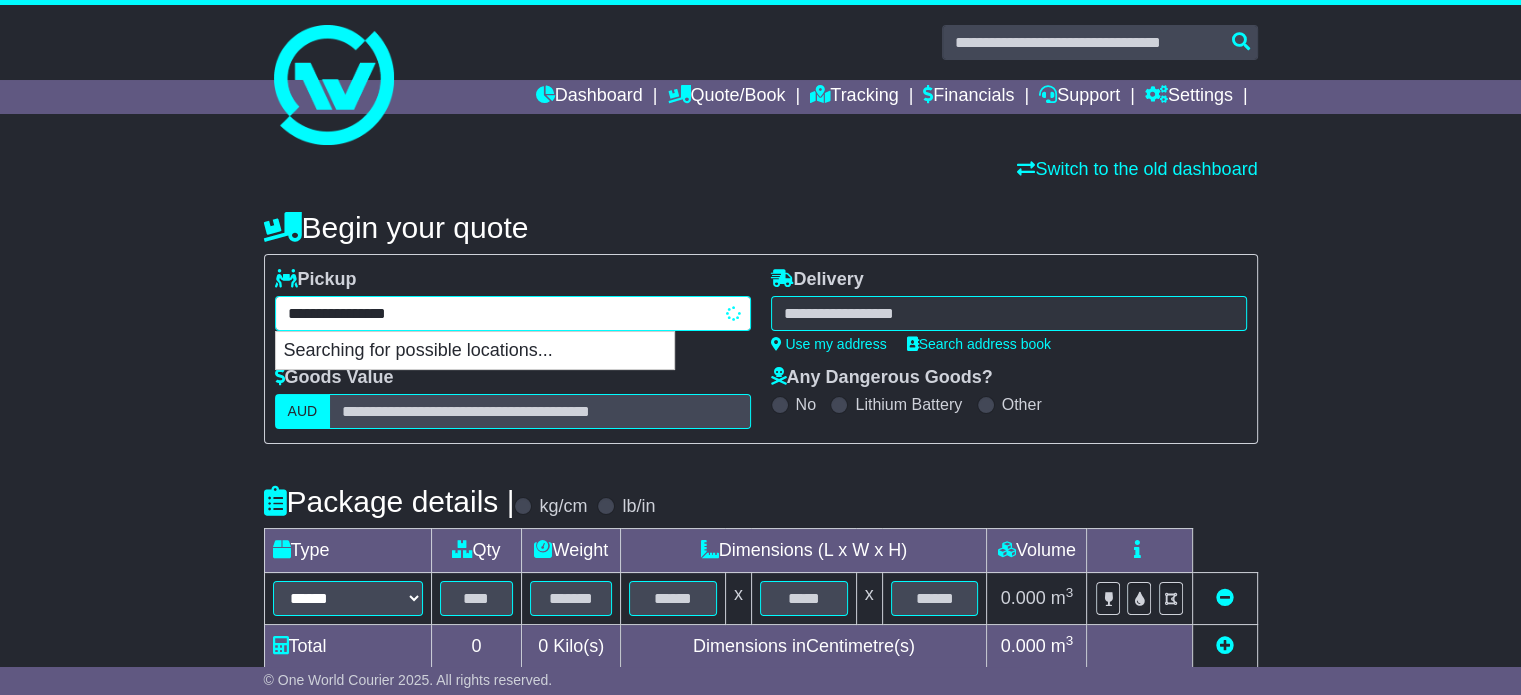 type on "**********" 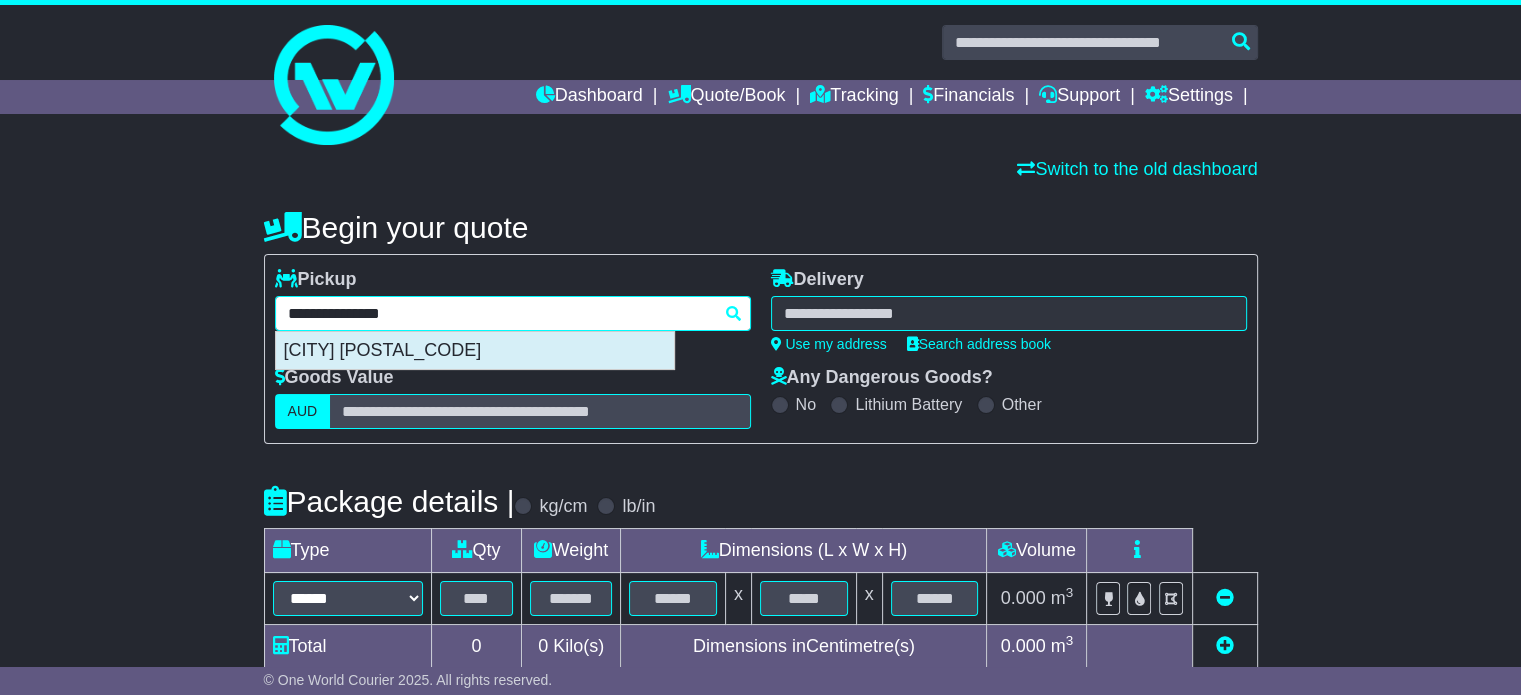 click on "[CITY] [POSTAL_CODE]" at bounding box center [475, 351] 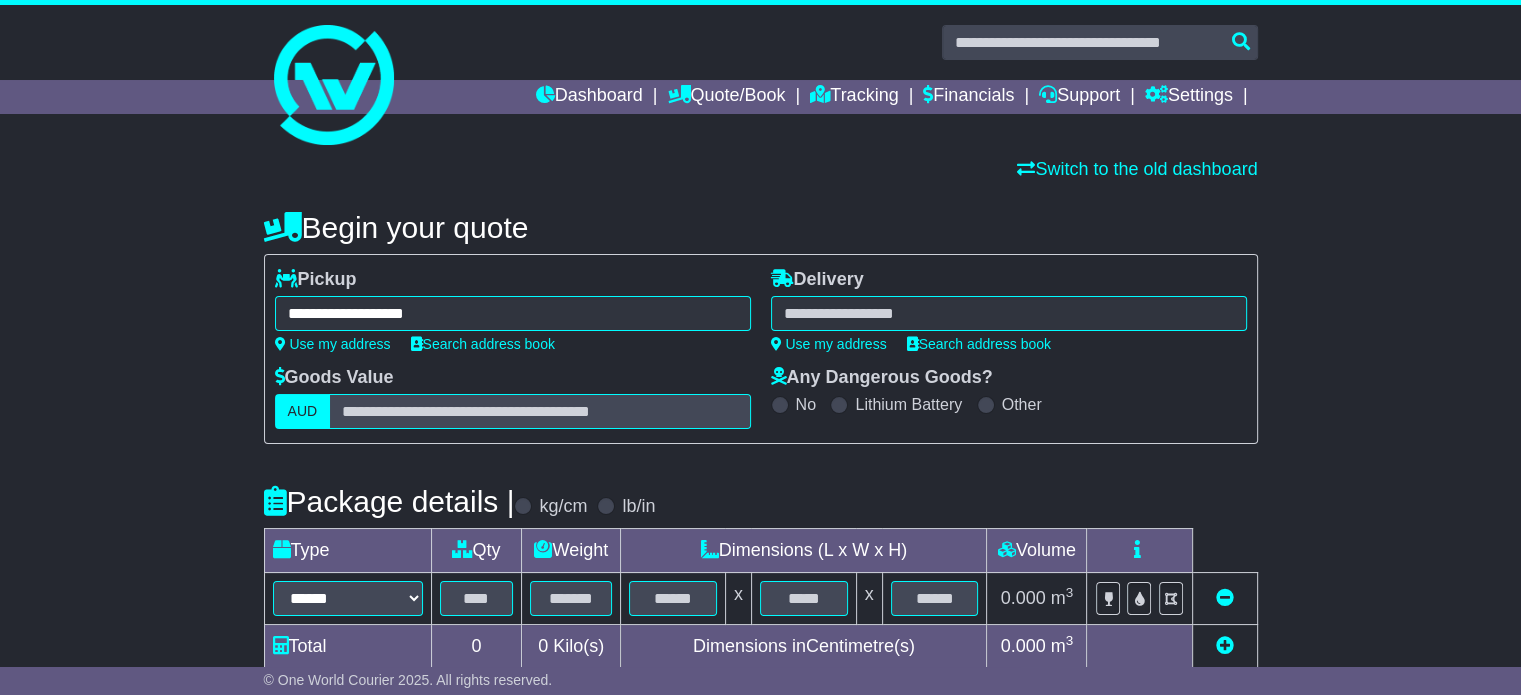 type on "**********" 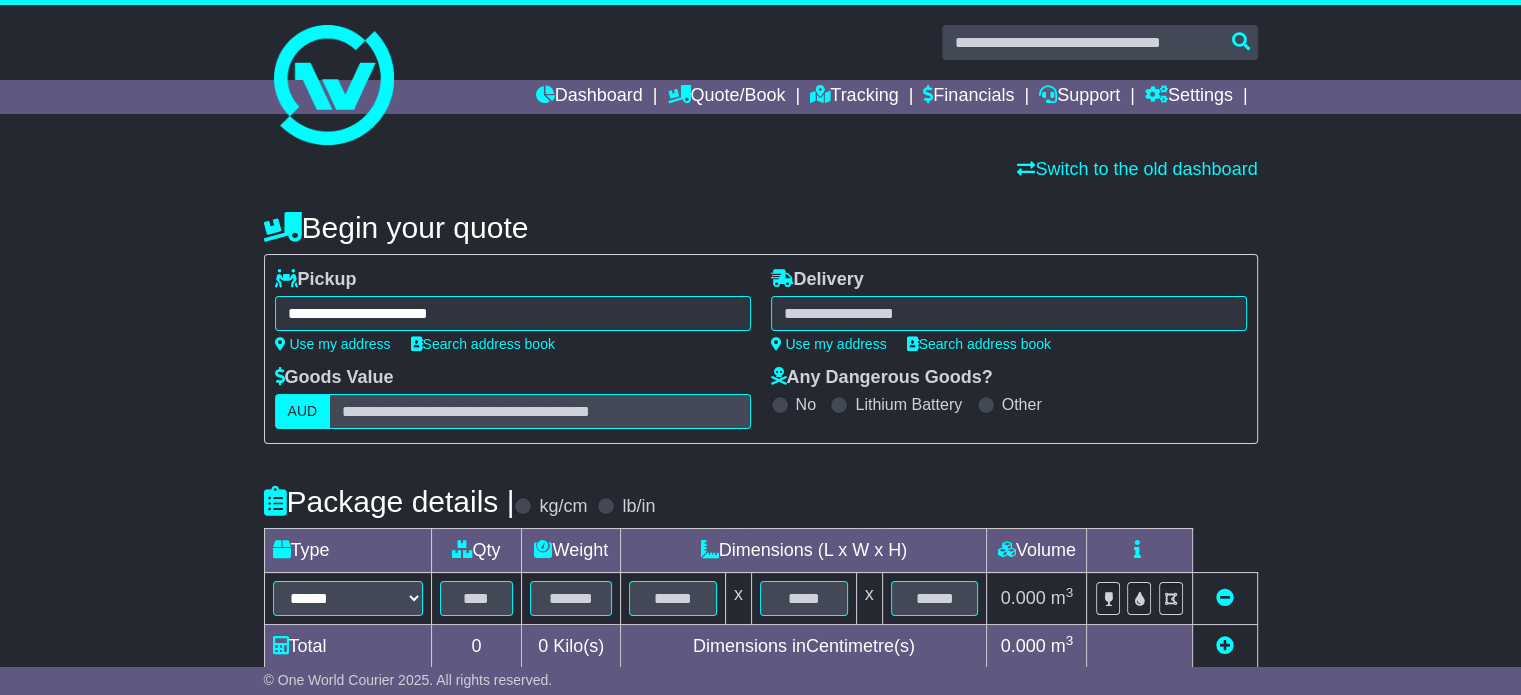 click at bounding box center [1009, 313] 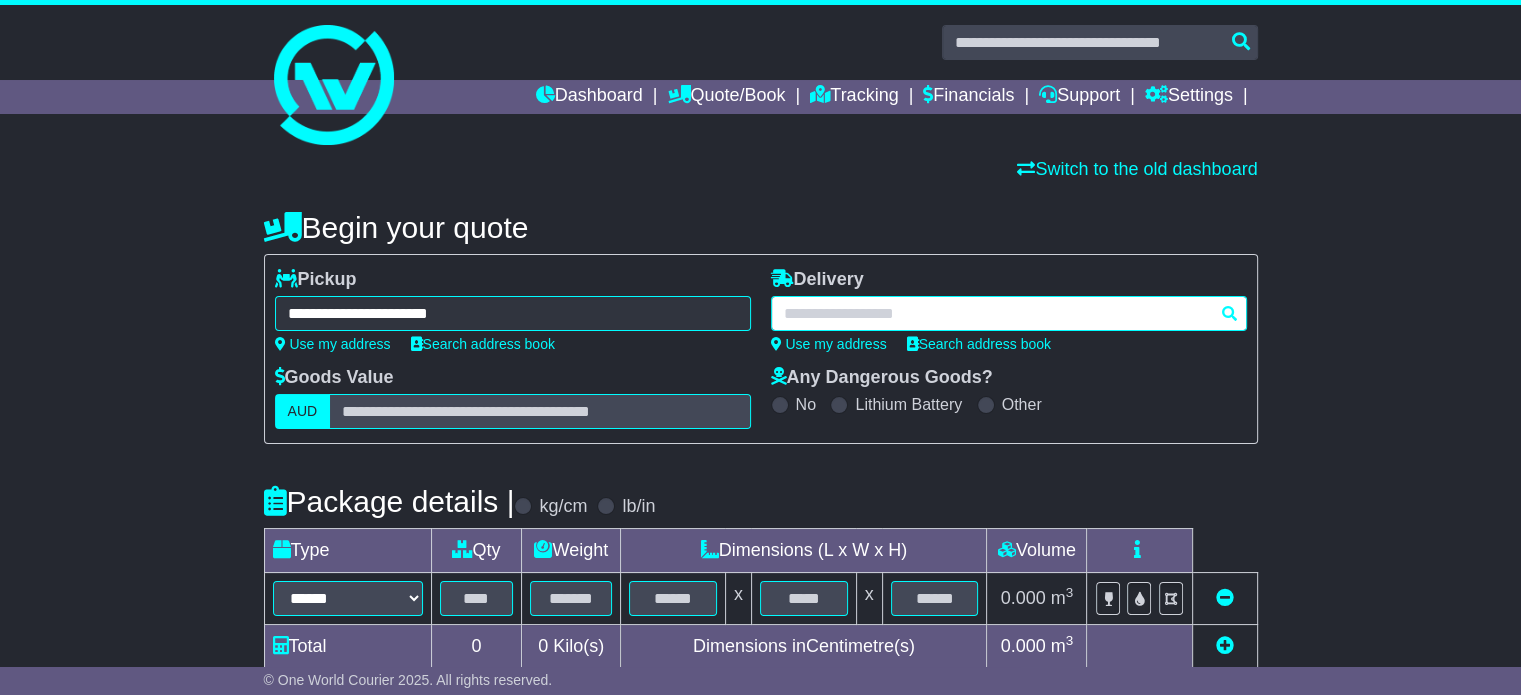 paste on "*****" 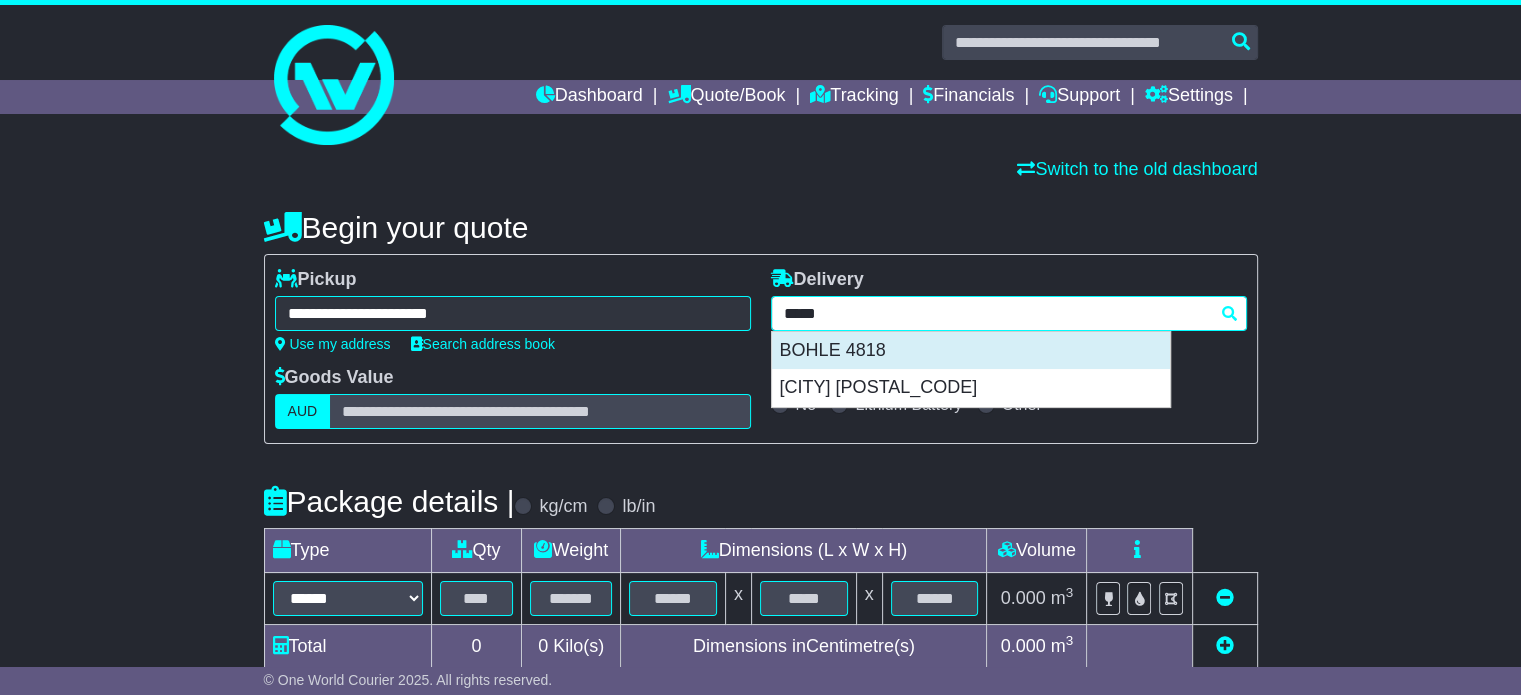 click on "BOHLE 4818" at bounding box center [971, 351] 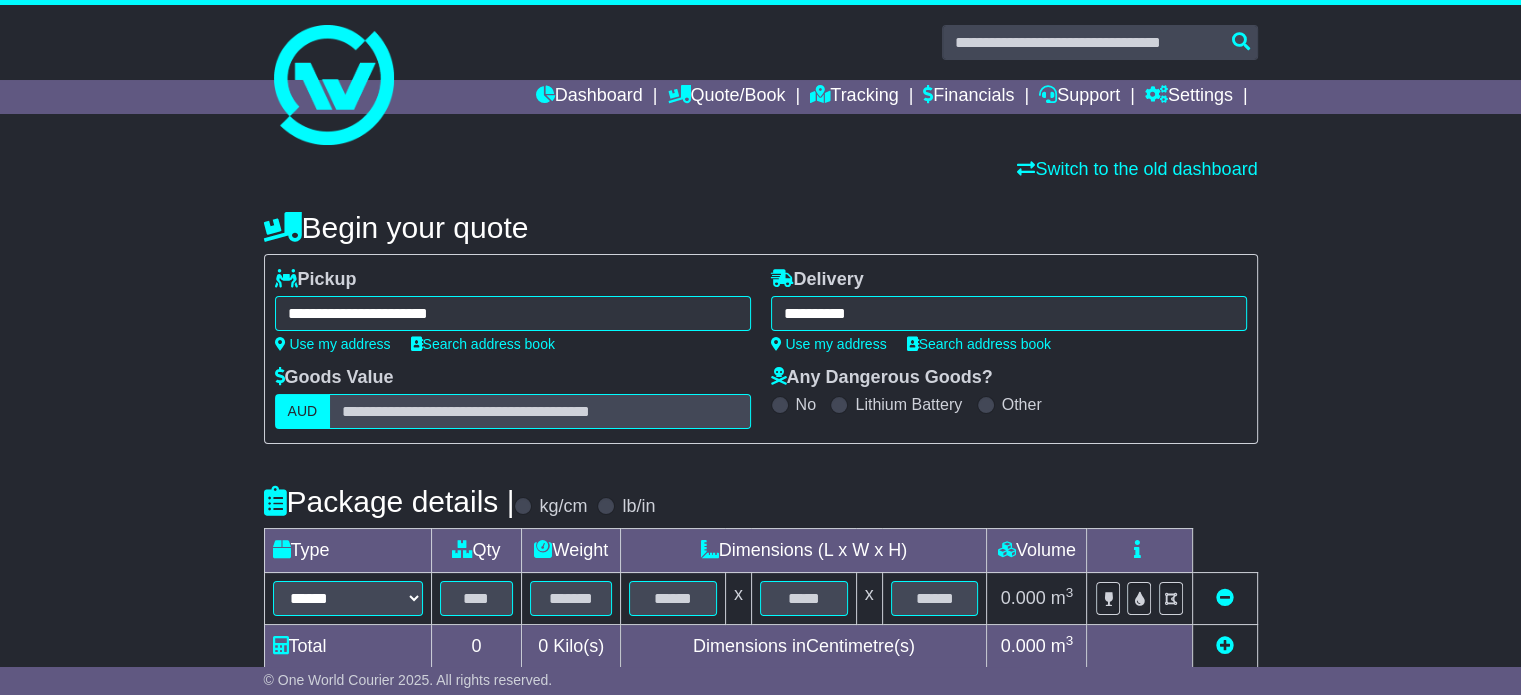 type on "**********" 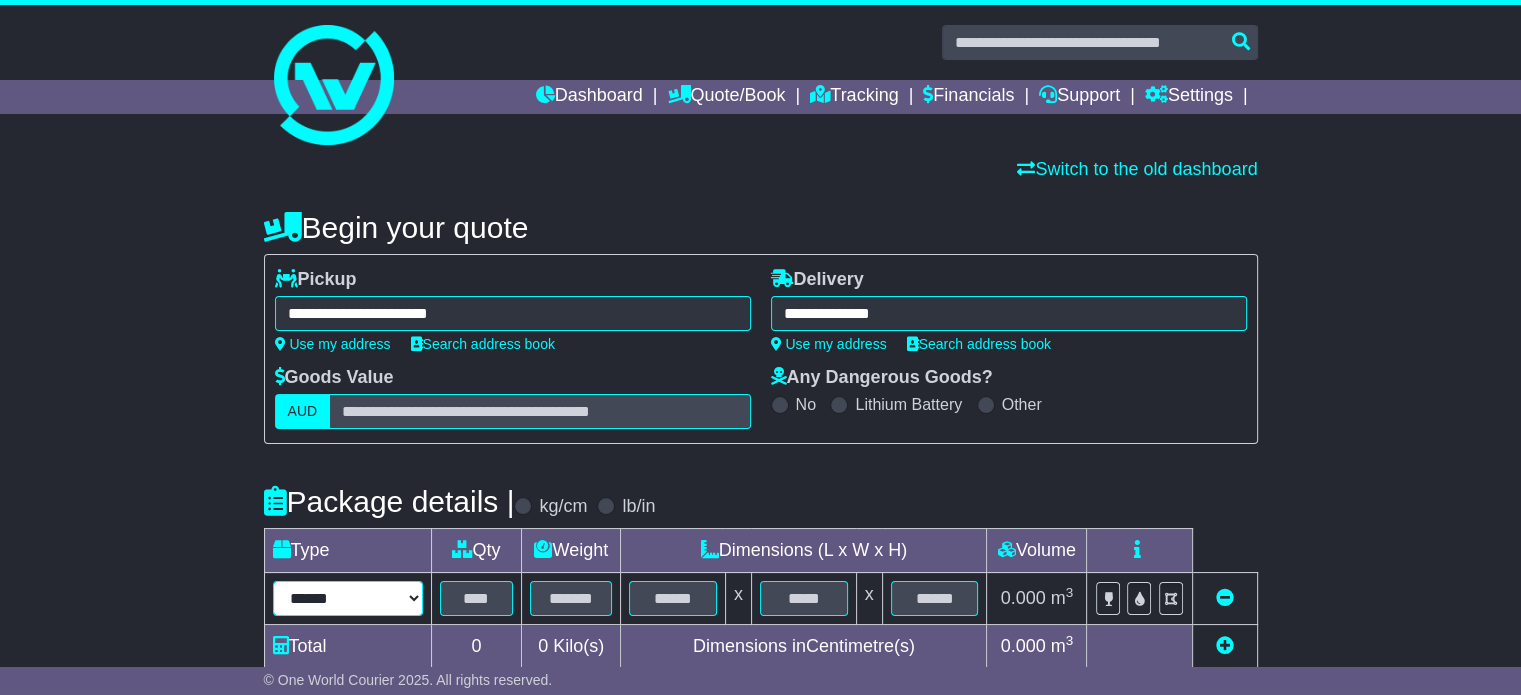 click on "****** ****** *** ******** ***** **** **** ****** *** *******" at bounding box center (348, 598) 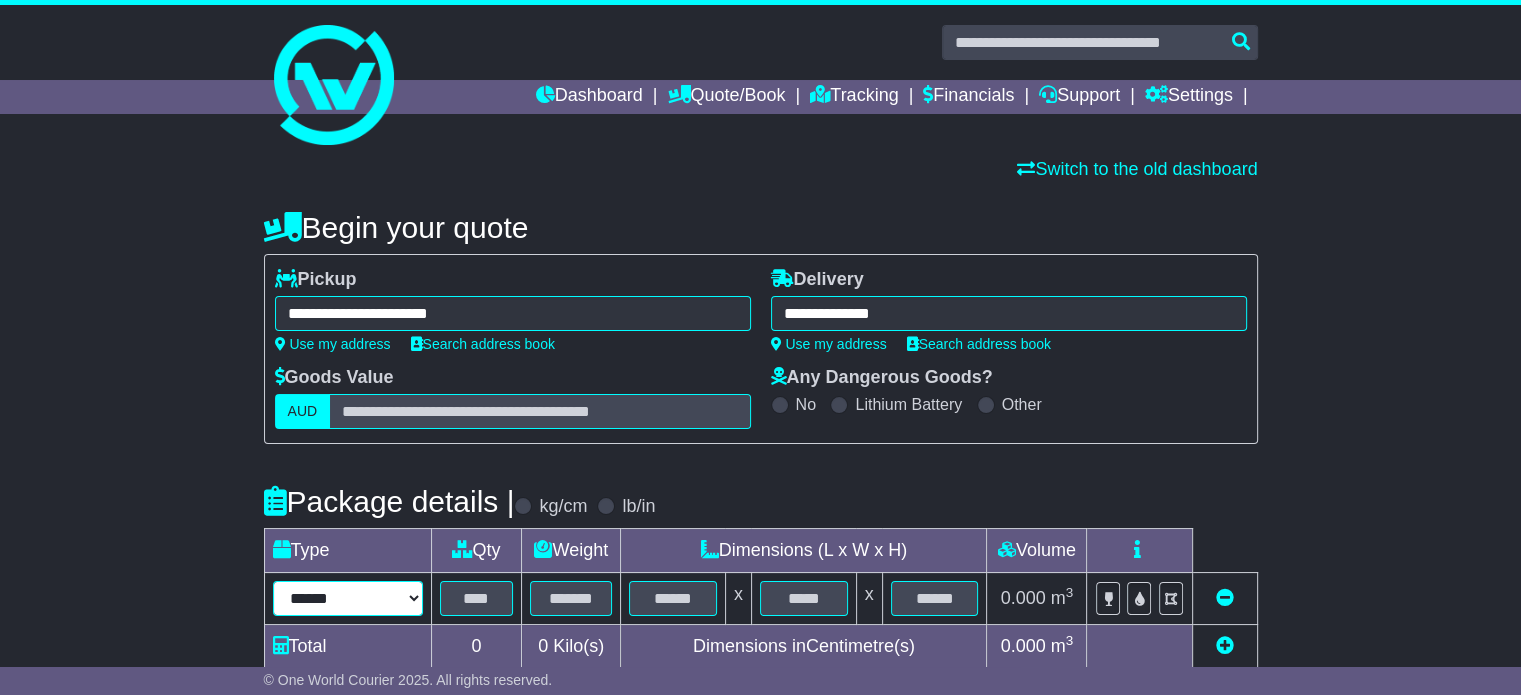select on "*****" 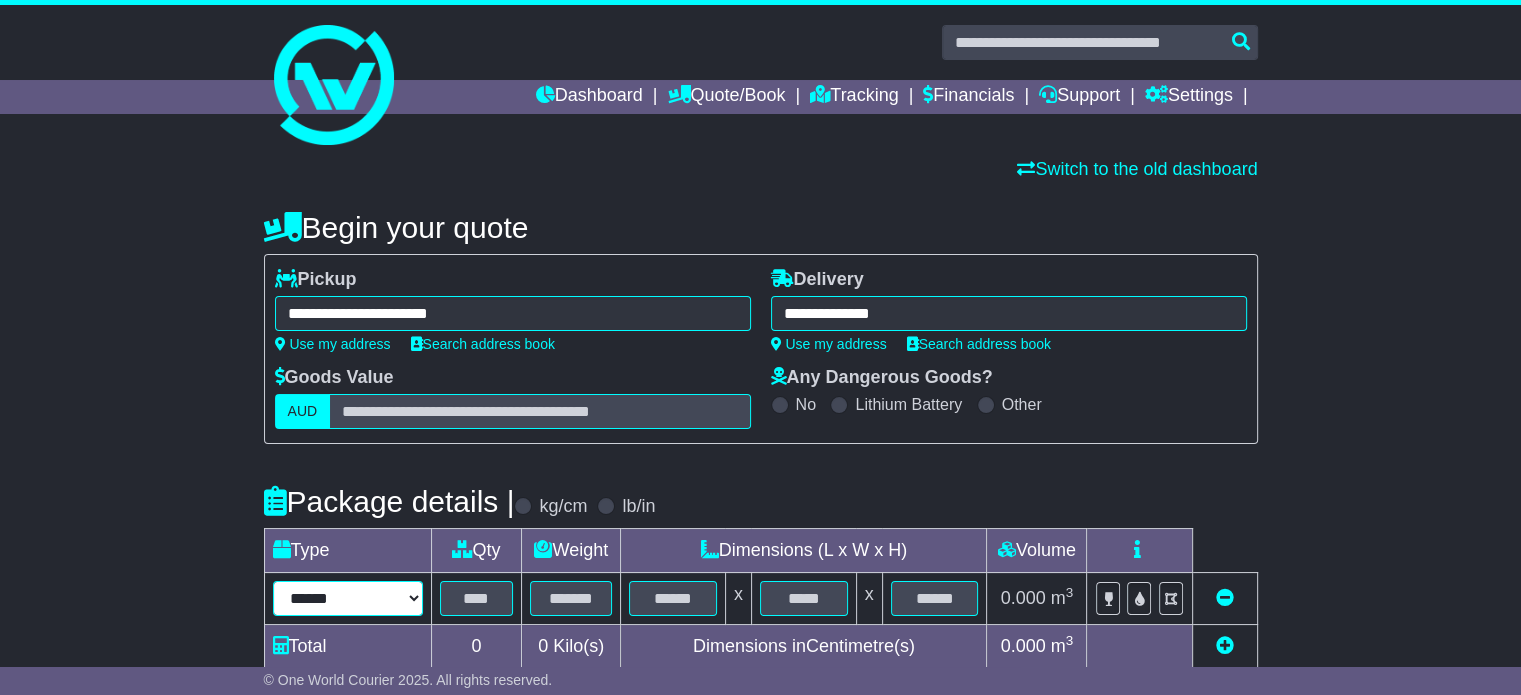 click on "****** ****** *** ******** ***** **** **** ****** *** *******" at bounding box center (348, 598) 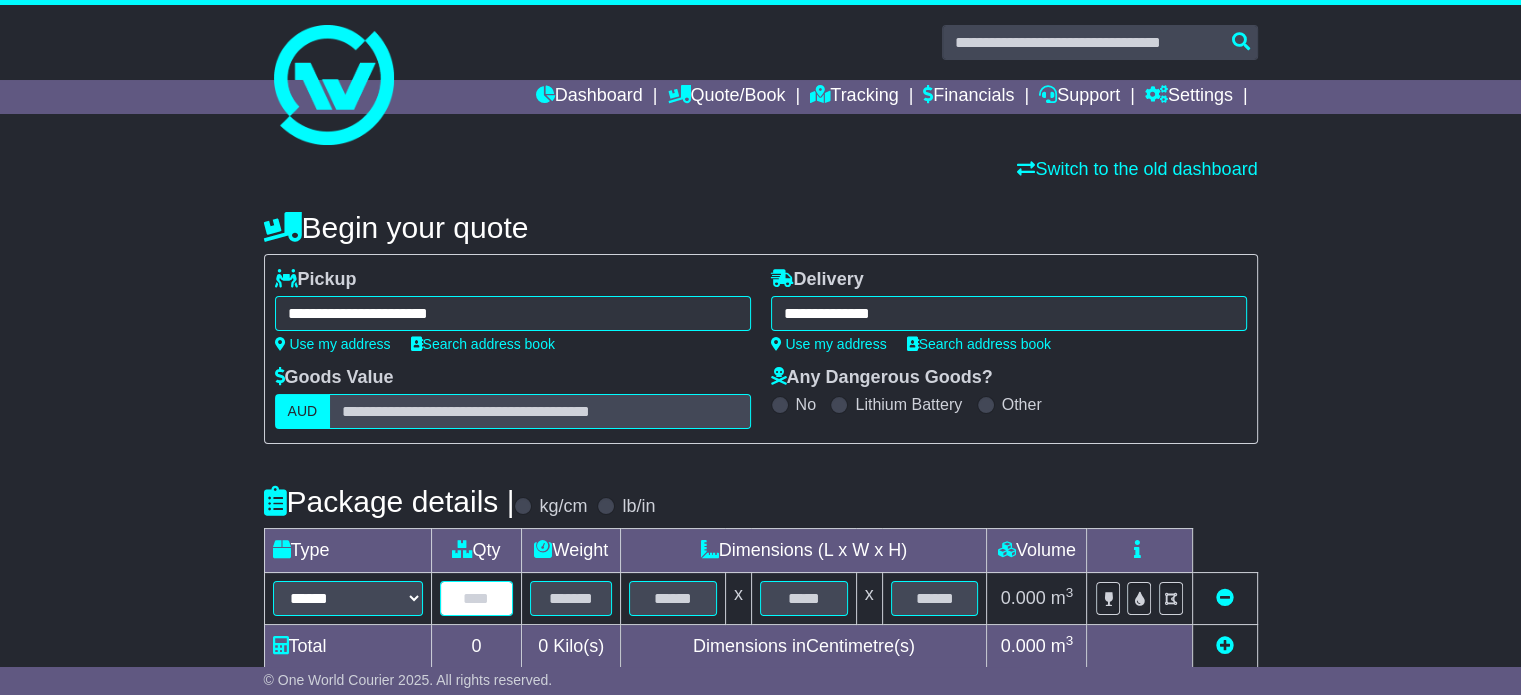click at bounding box center (477, 598) 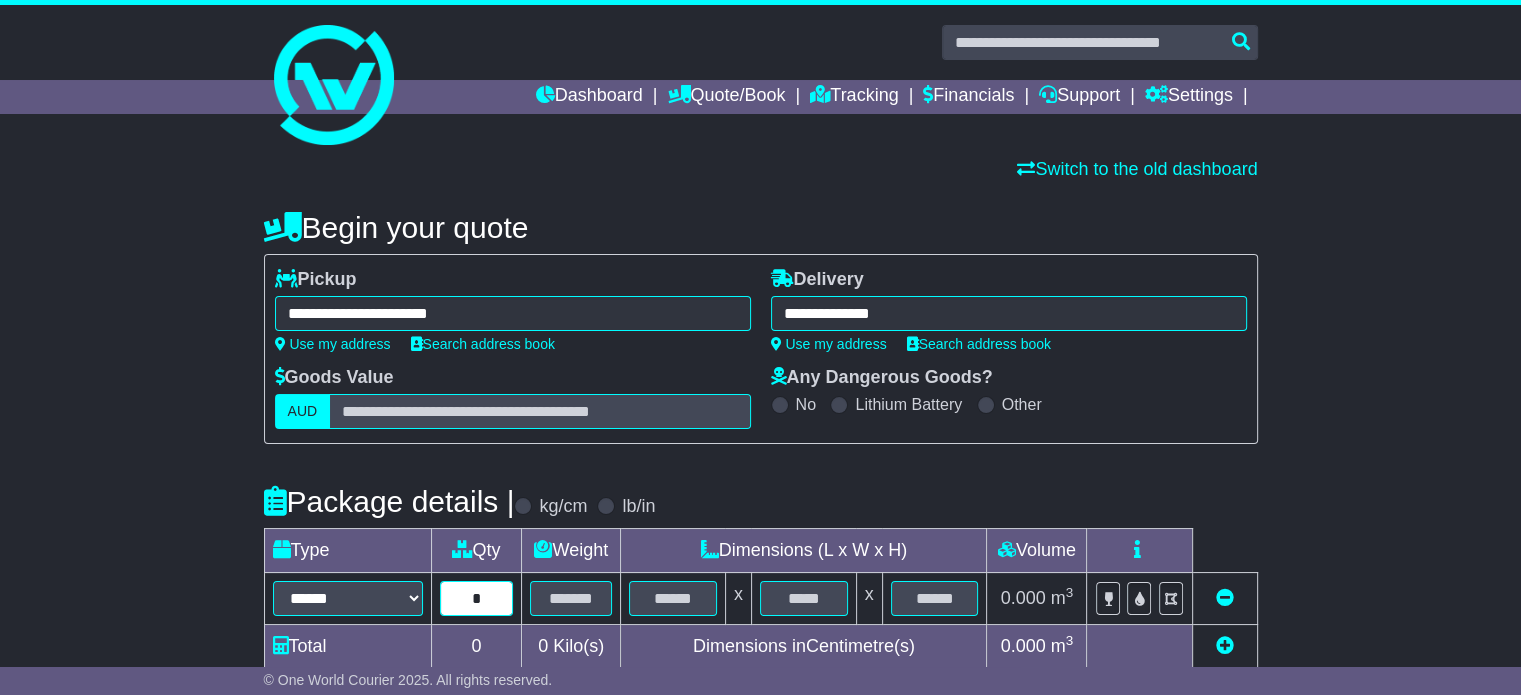 type on "*" 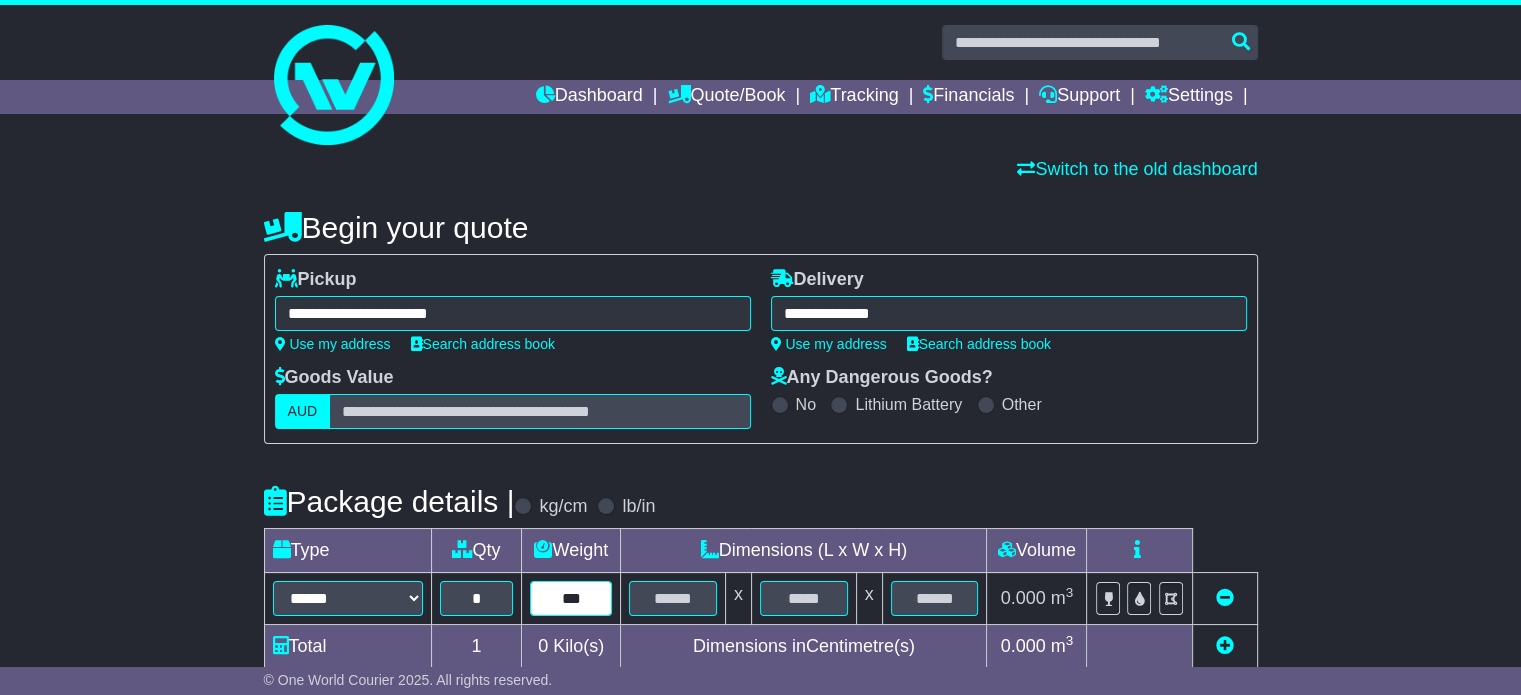 type on "***" 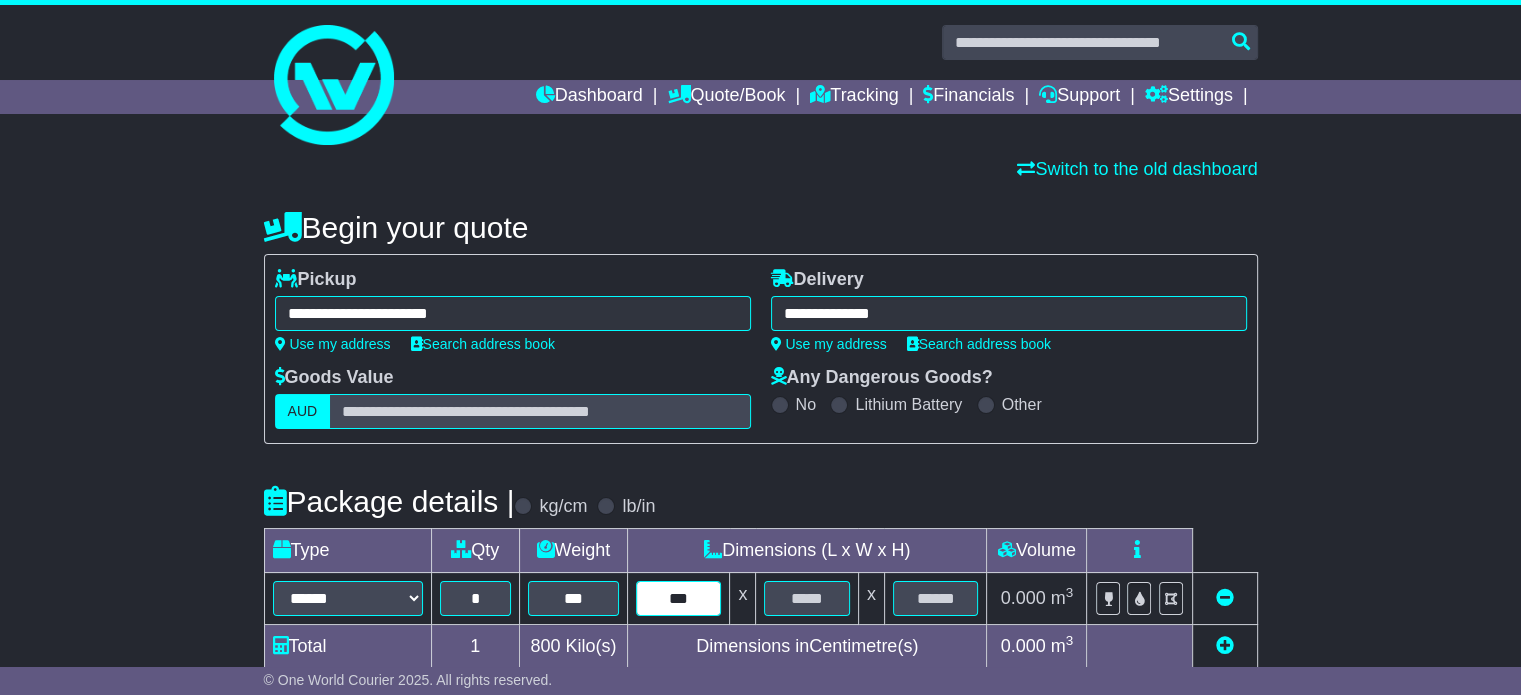 type on "***" 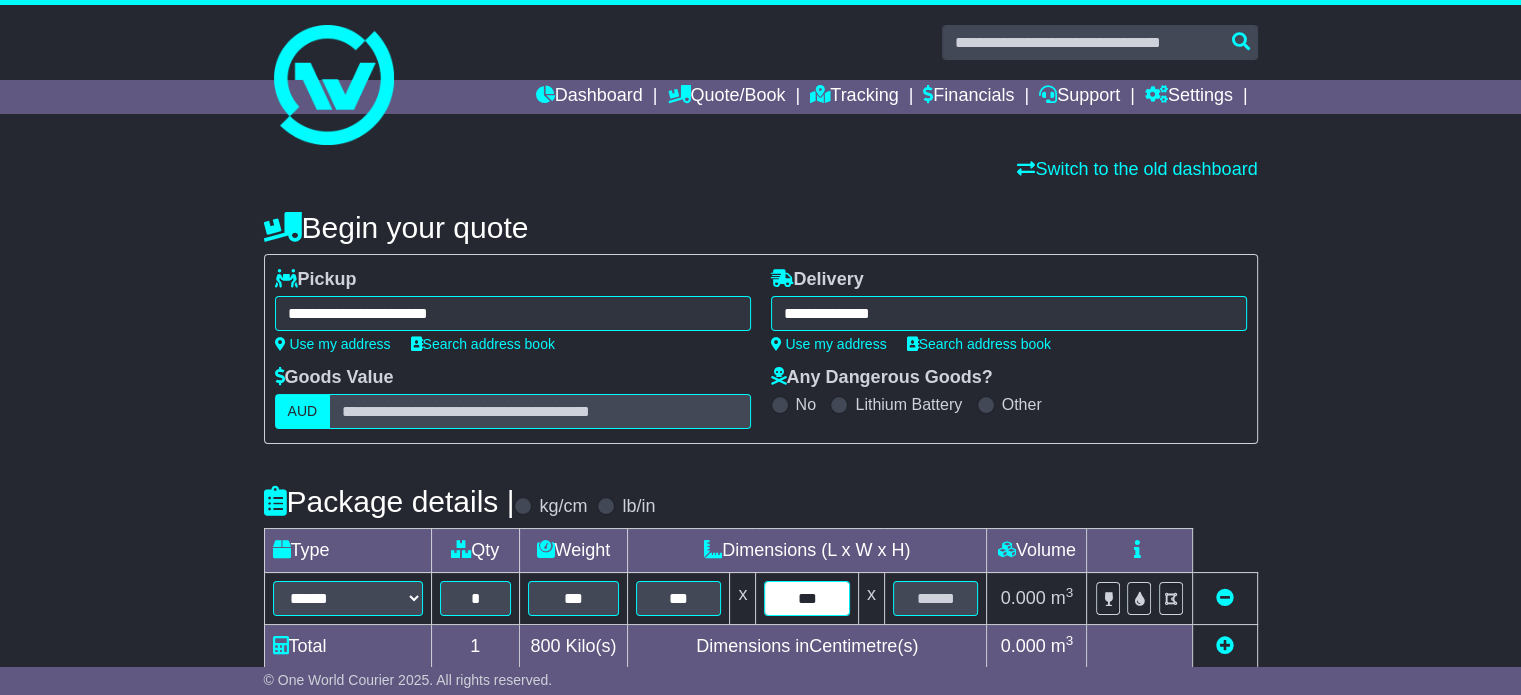 type on "***" 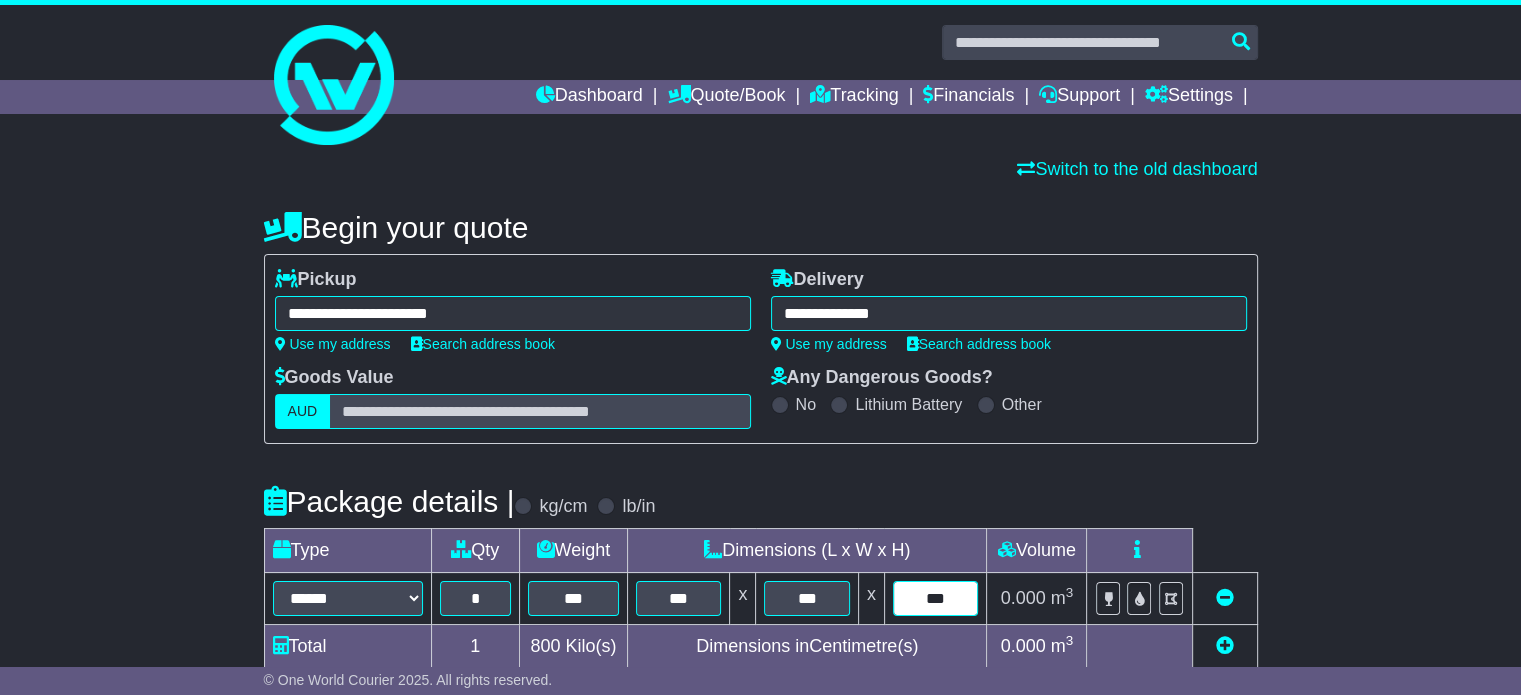 type on "***" 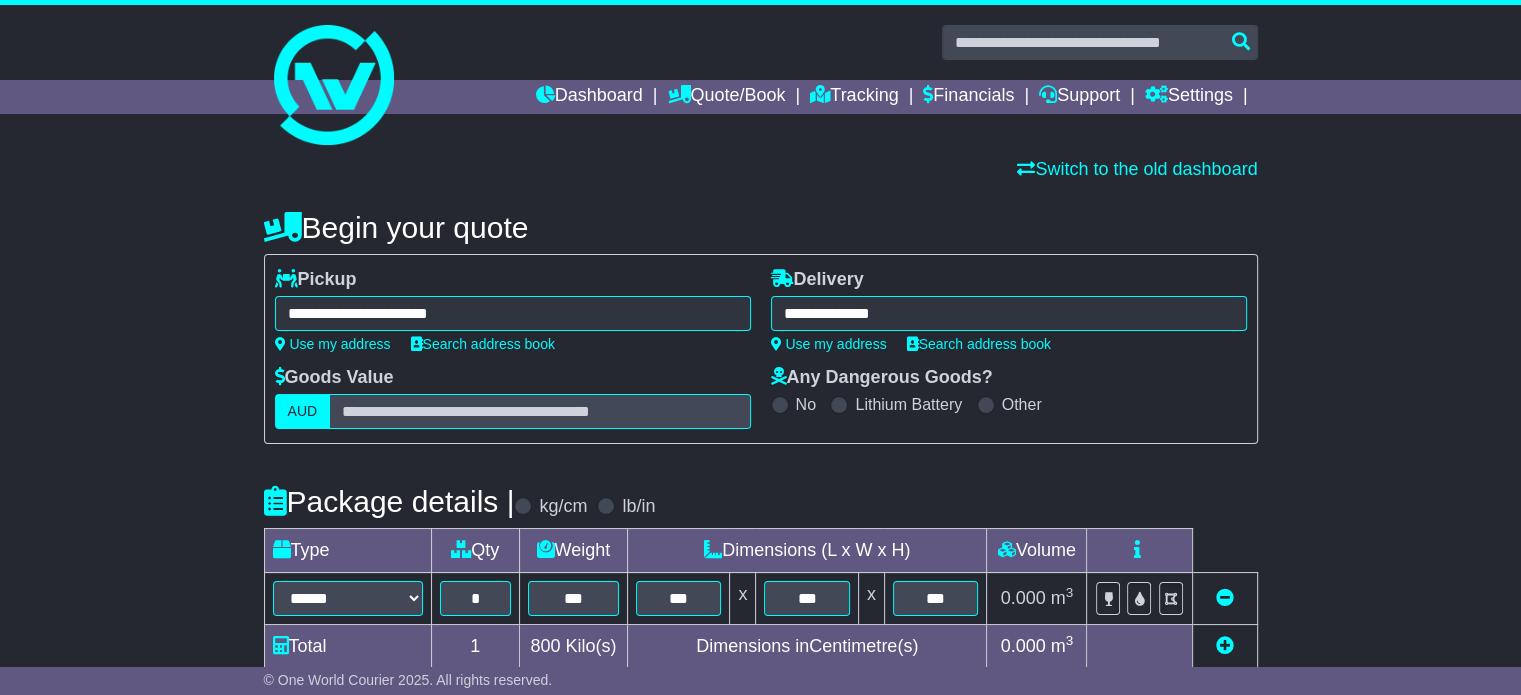 scroll, scrollTop: 535, scrollLeft: 0, axis: vertical 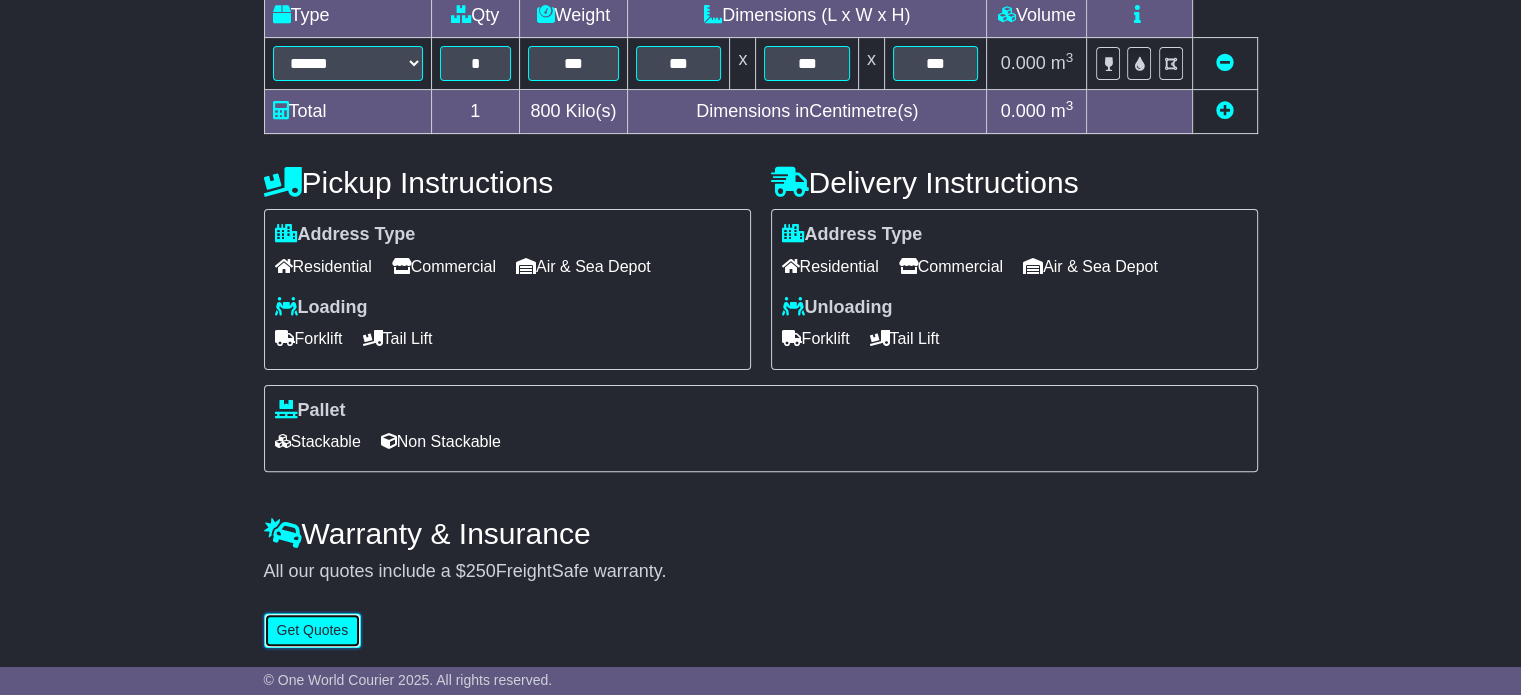 type 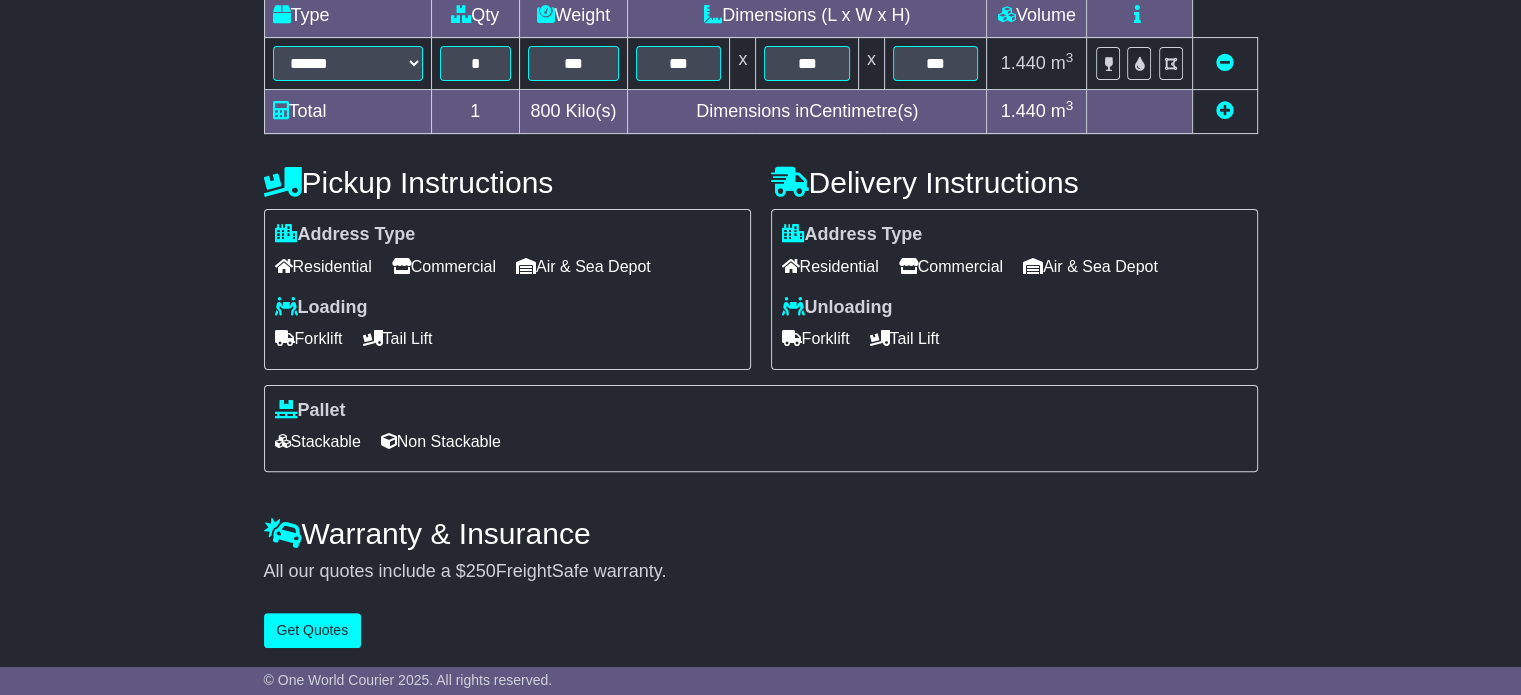 drag, startPoint x: 482, startPoint y: 271, endPoint x: 431, endPoint y: 303, distance: 60.207973 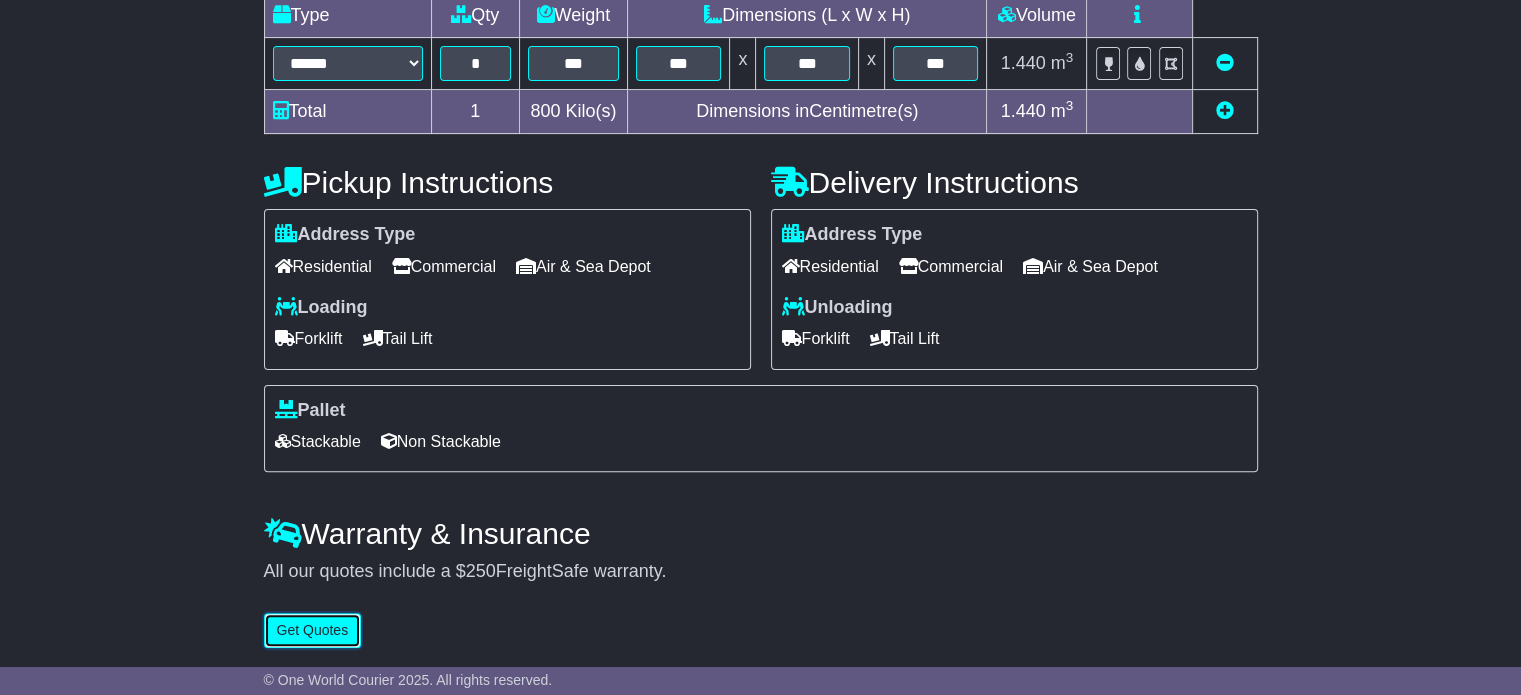 click on "Get Quotes" at bounding box center (313, 630) 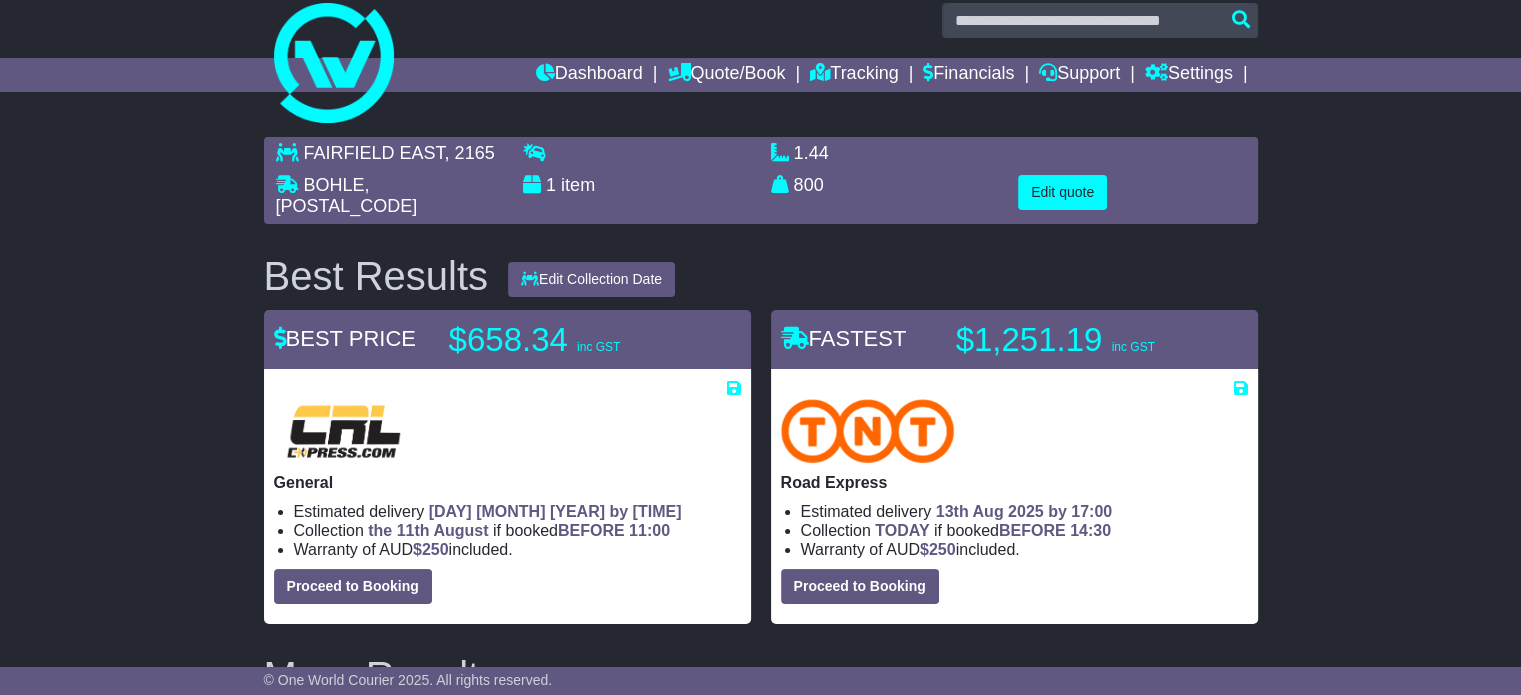 scroll, scrollTop: 0, scrollLeft: 0, axis: both 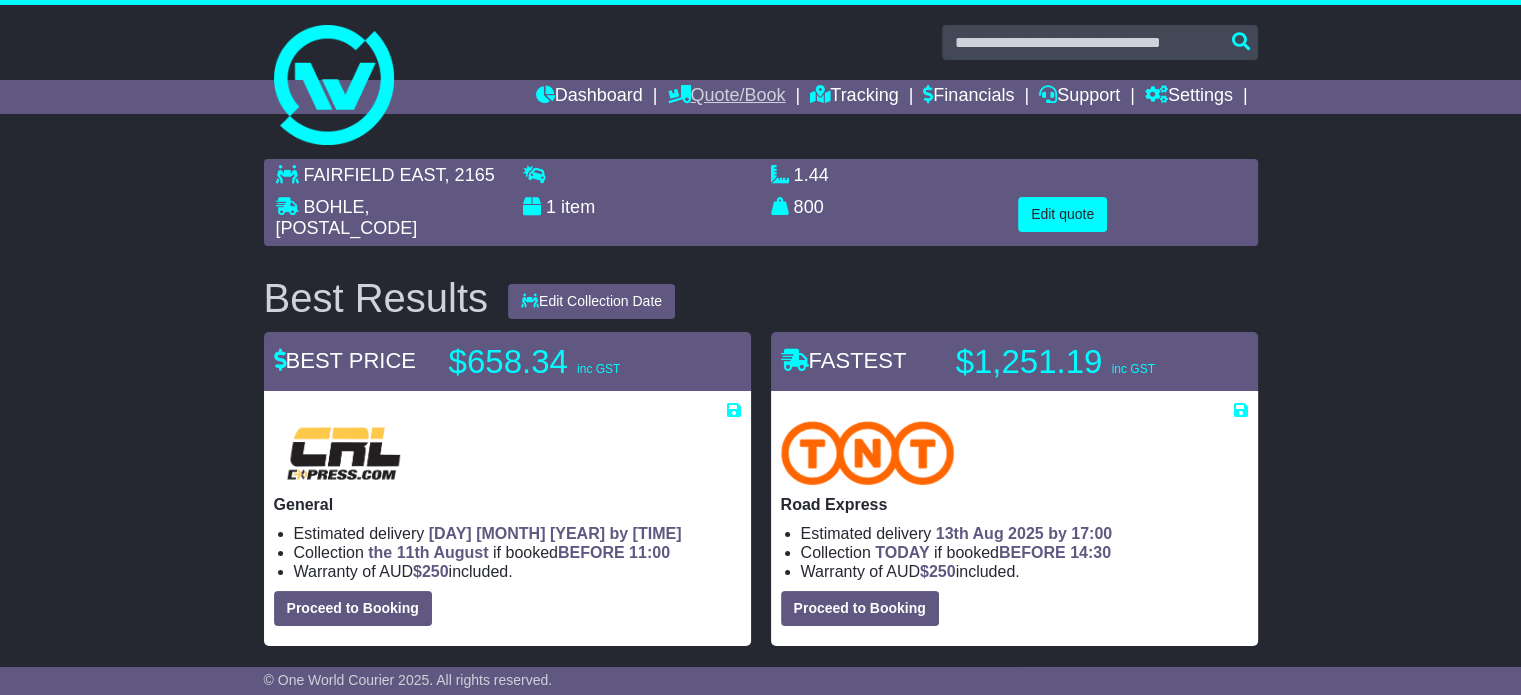 click on "Quote/Book" at bounding box center (726, 97) 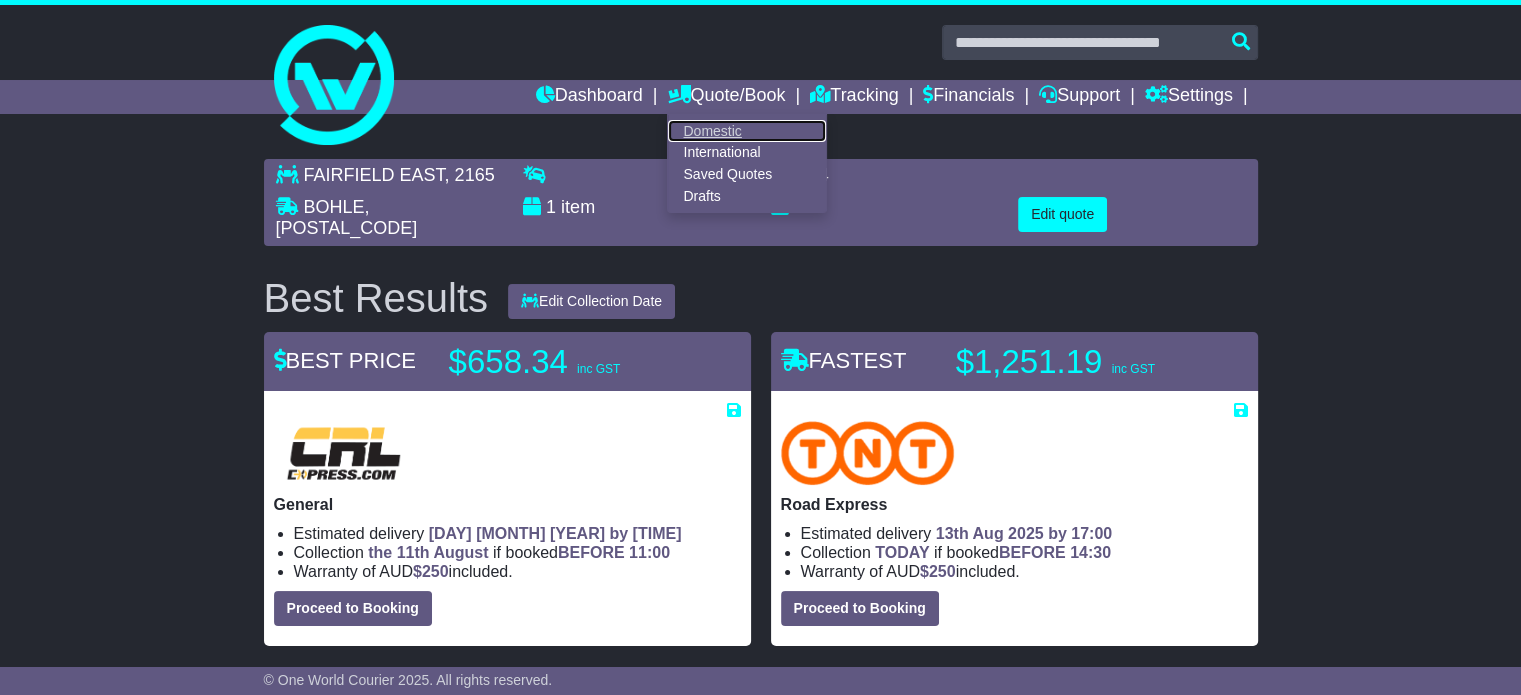 click on "Domestic" at bounding box center (747, 131) 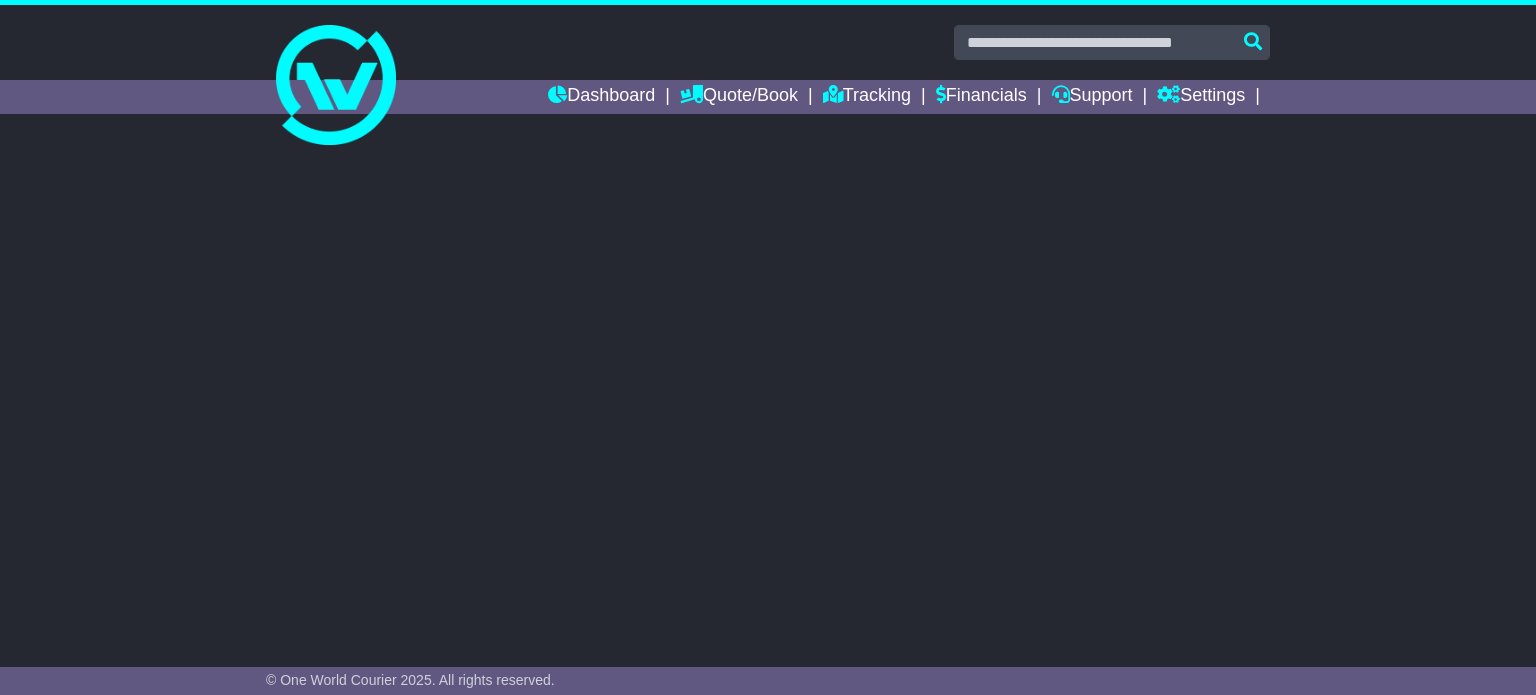 scroll, scrollTop: 0, scrollLeft: 0, axis: both 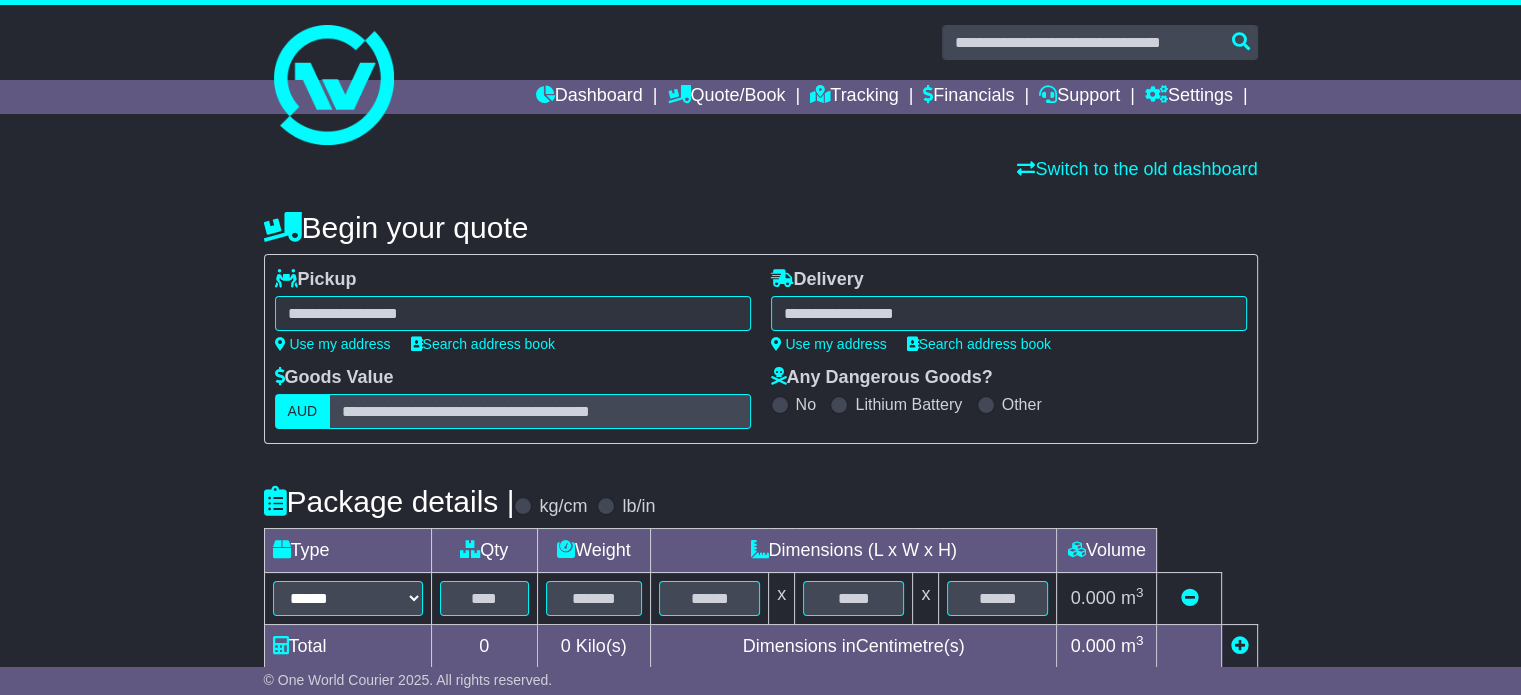 select 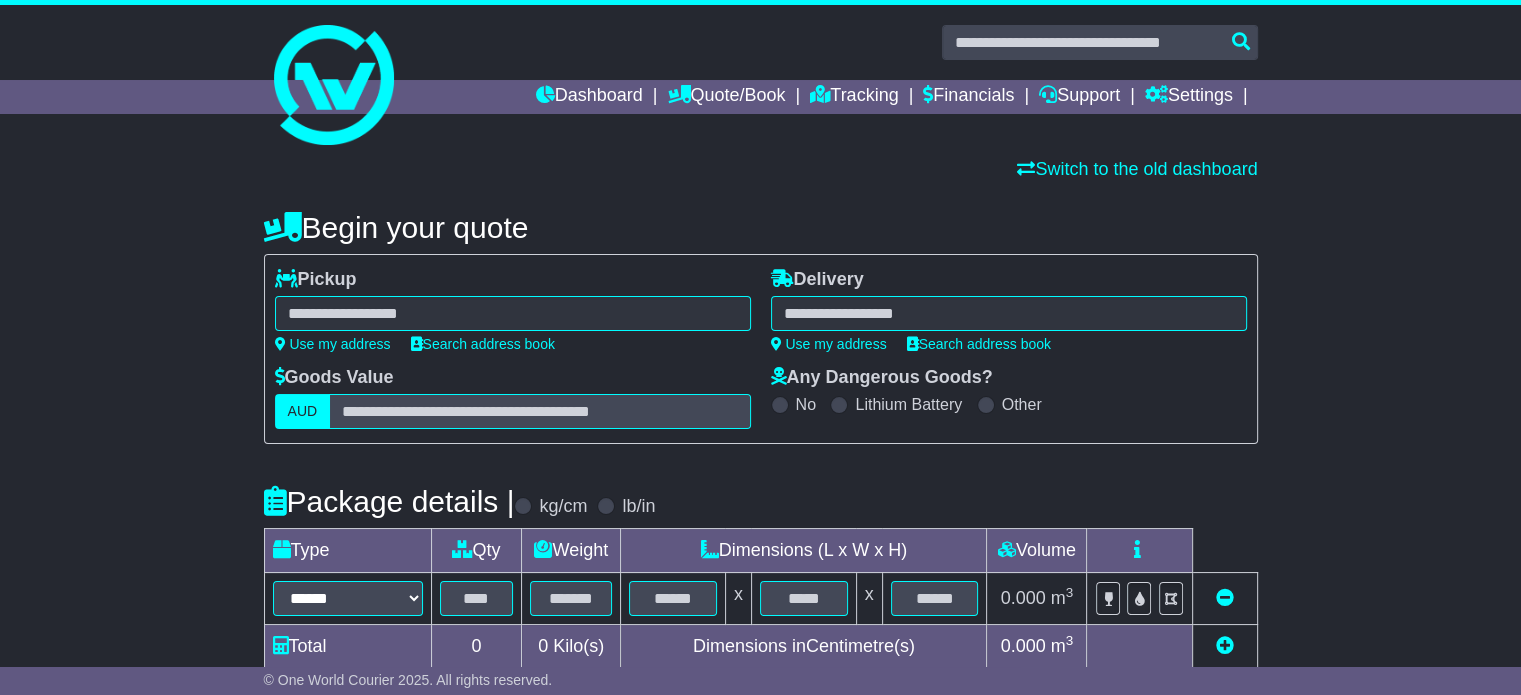 click at bounding box center (513, 313) 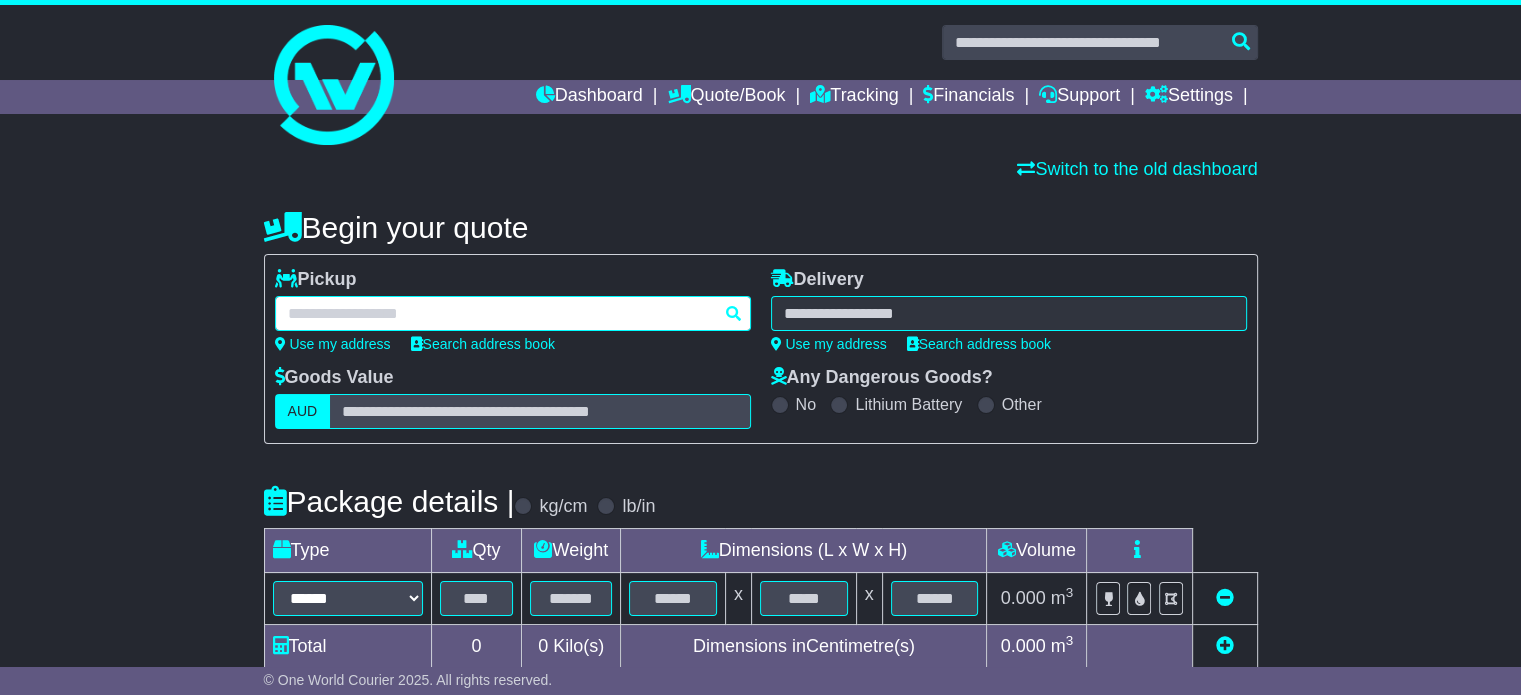 paste on "******" 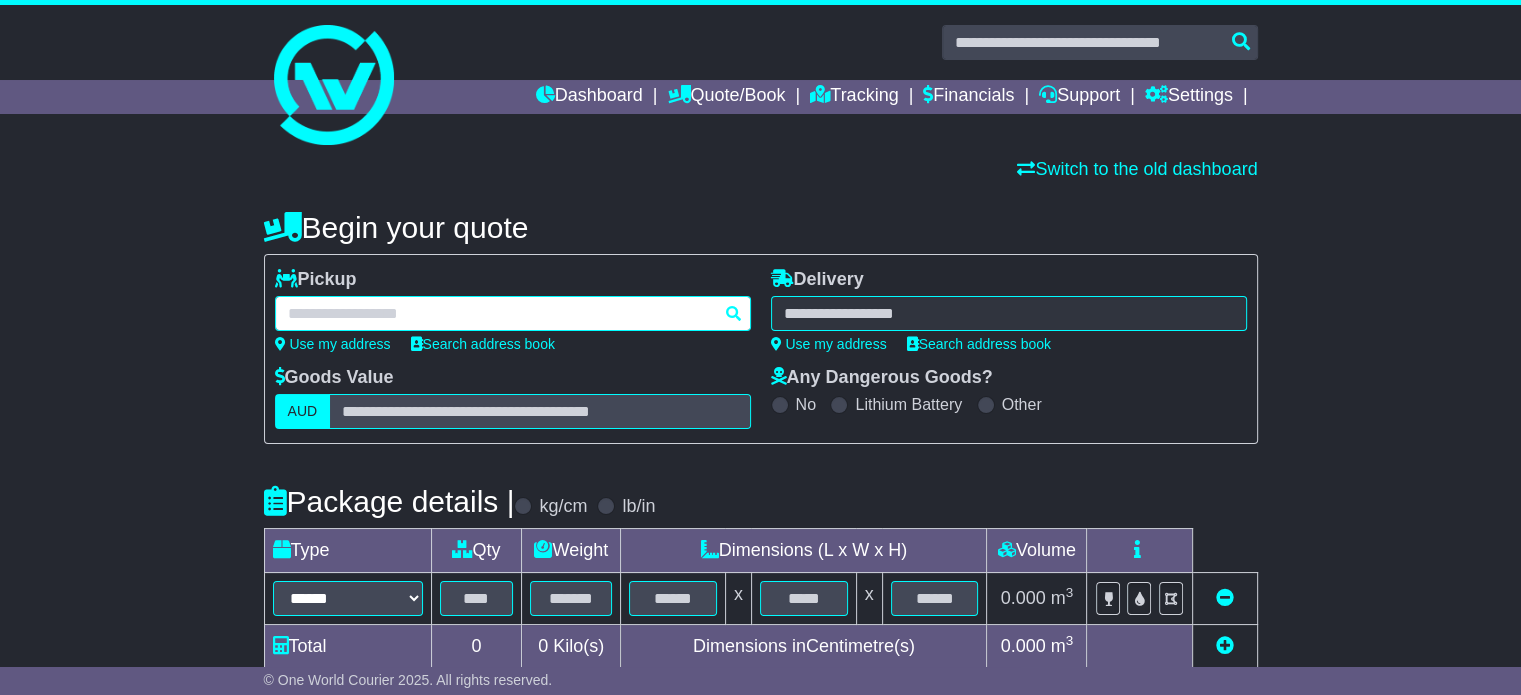 type on "******" 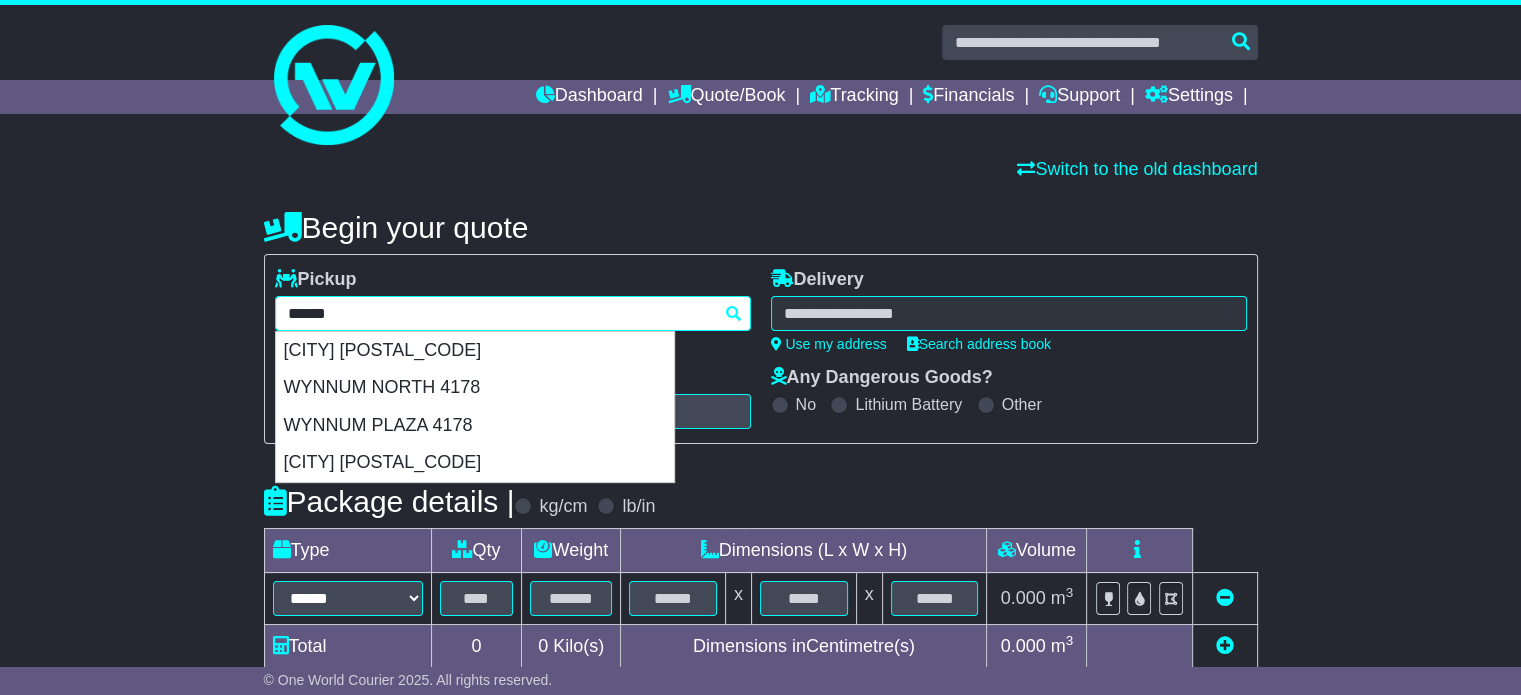 click on "****** WYNNUM WYNNUM 4178 WYNNUM NORTH 4178 WYNNUM PLAZA 4178 WYNNUM WEST 4178" at bounding box center [513, 313] 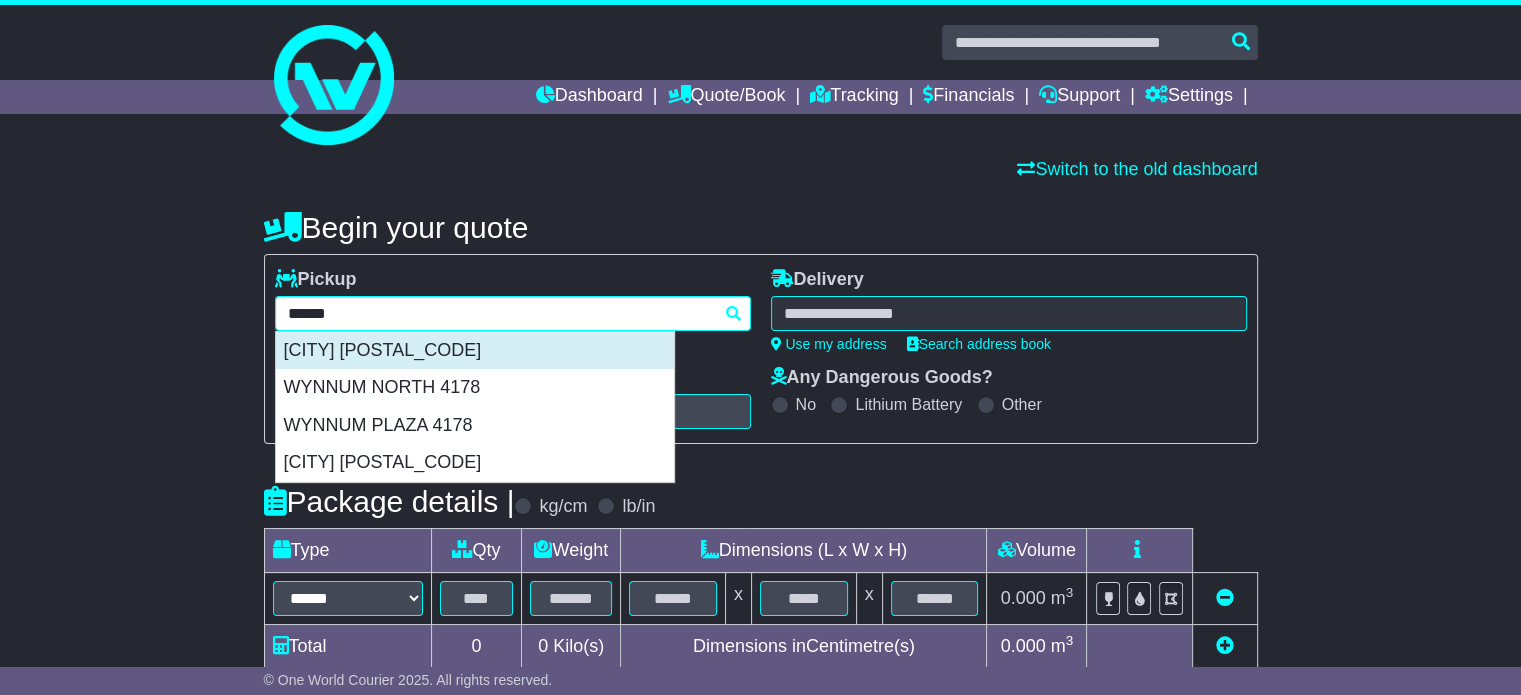 click on "WYNNUM 4178" at bounding box center [475, 351] 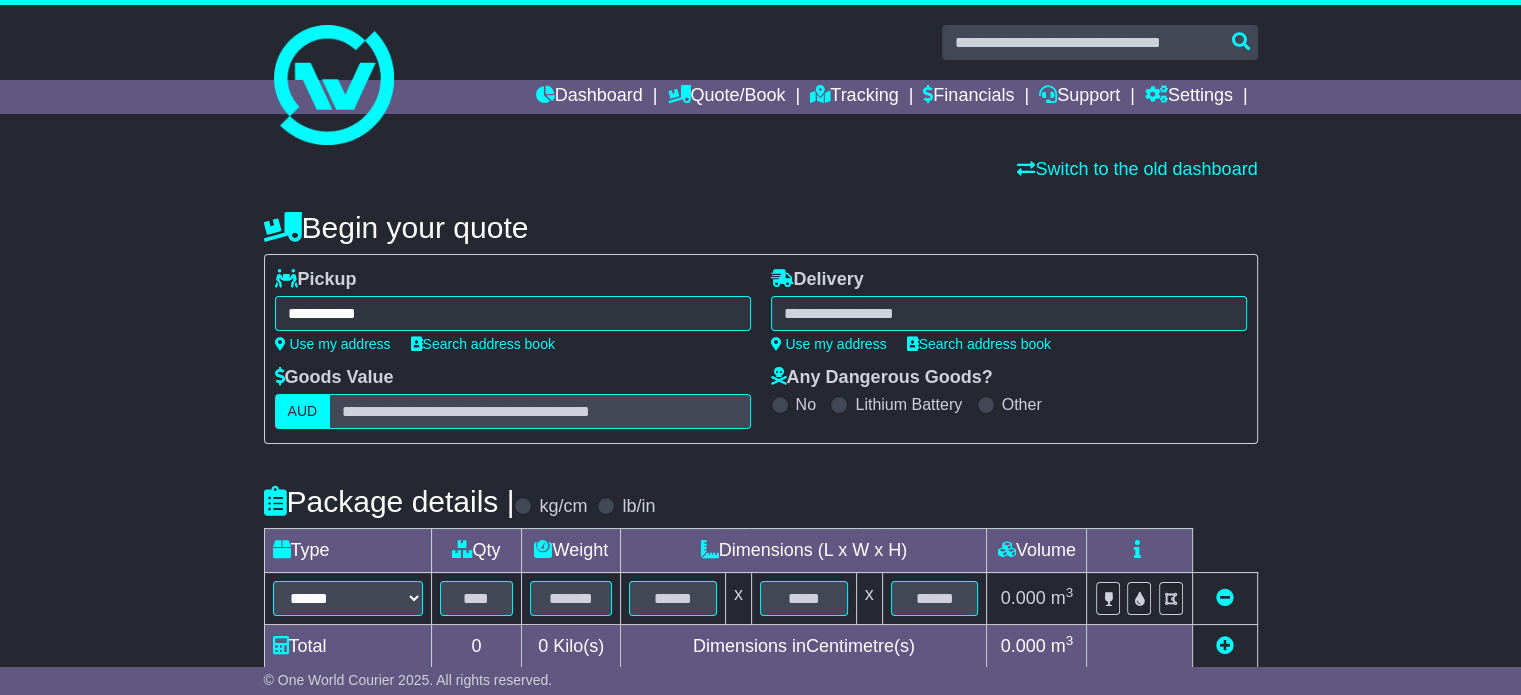 type on "**********" 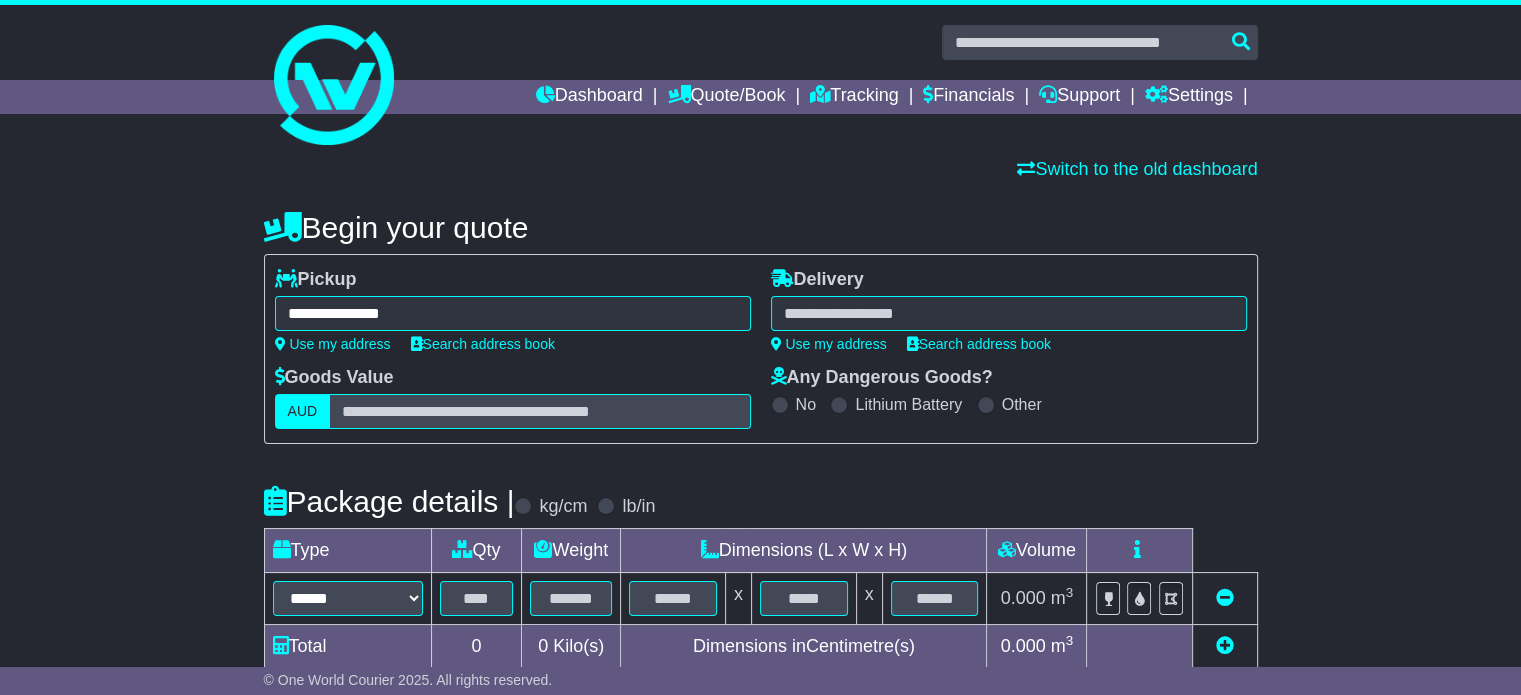 click at bounding box center (1009, 313) 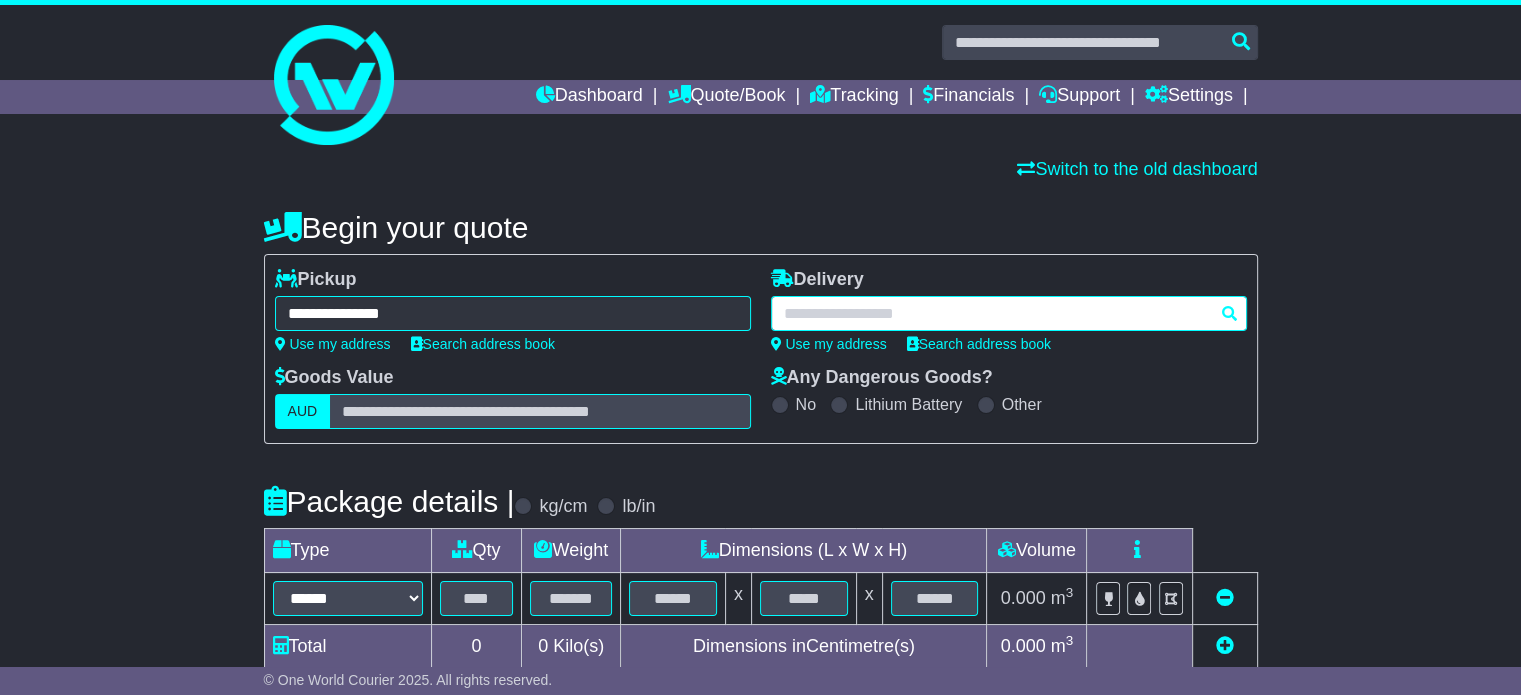 paste on "**********" 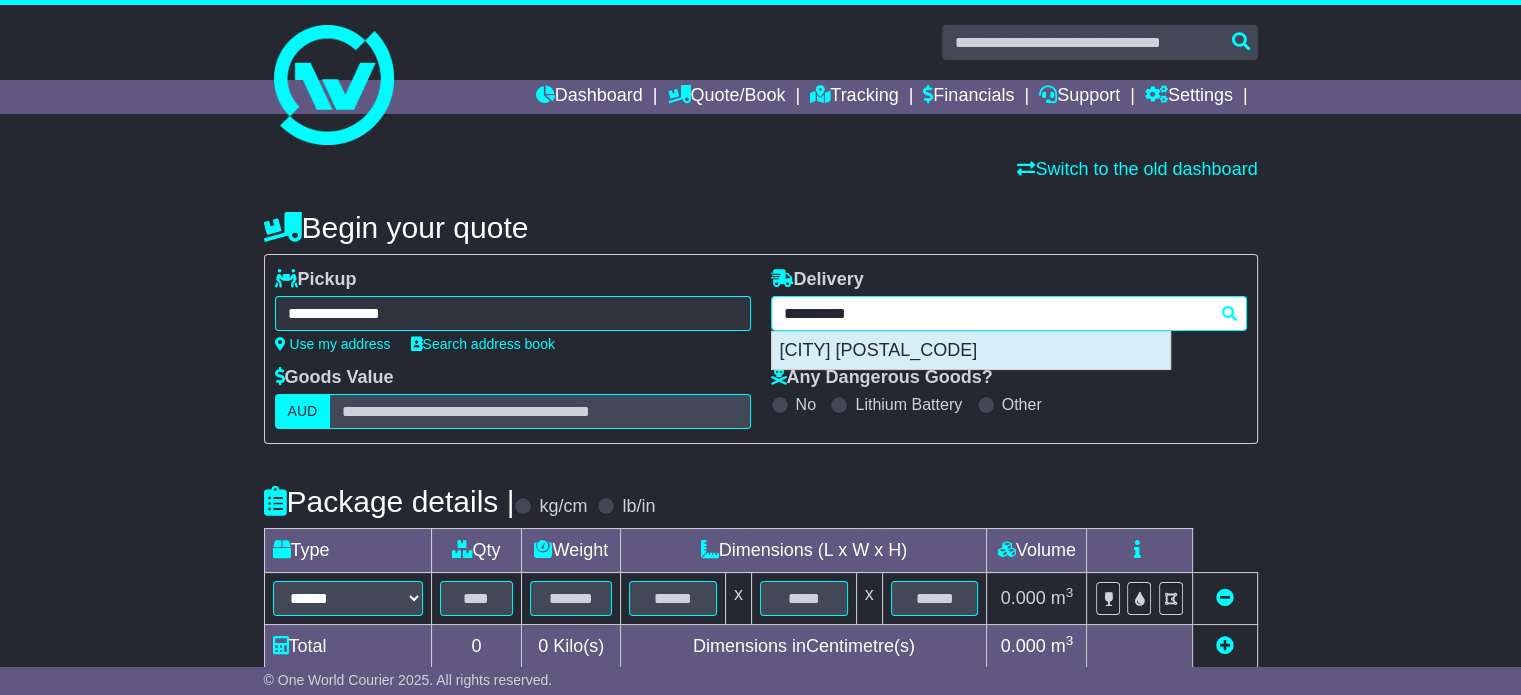 click on "BAILIESTON 3608" at bounding box center (971, 351) 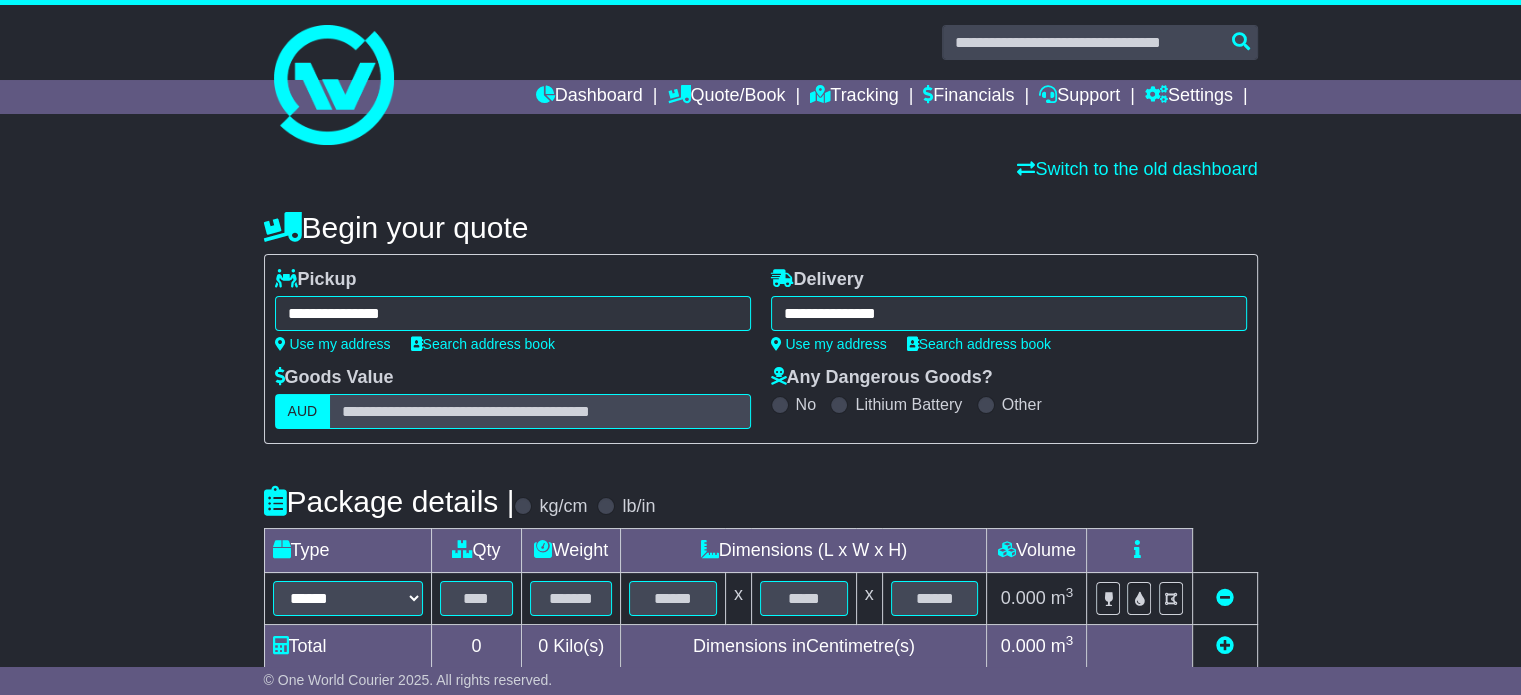 type on "**********" 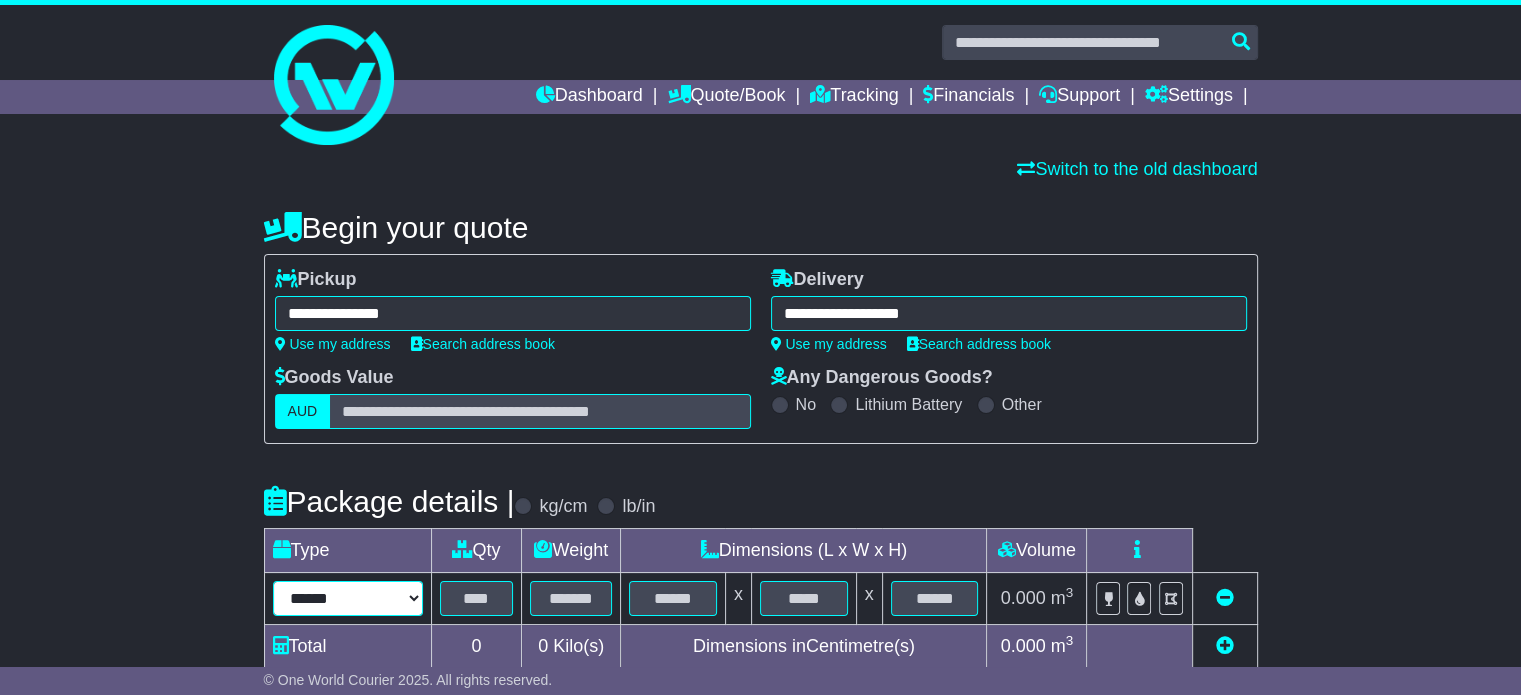 click on "****** ****** *** ******** ***** **** **** ****** *** *******" at bounding box center (348, 598) 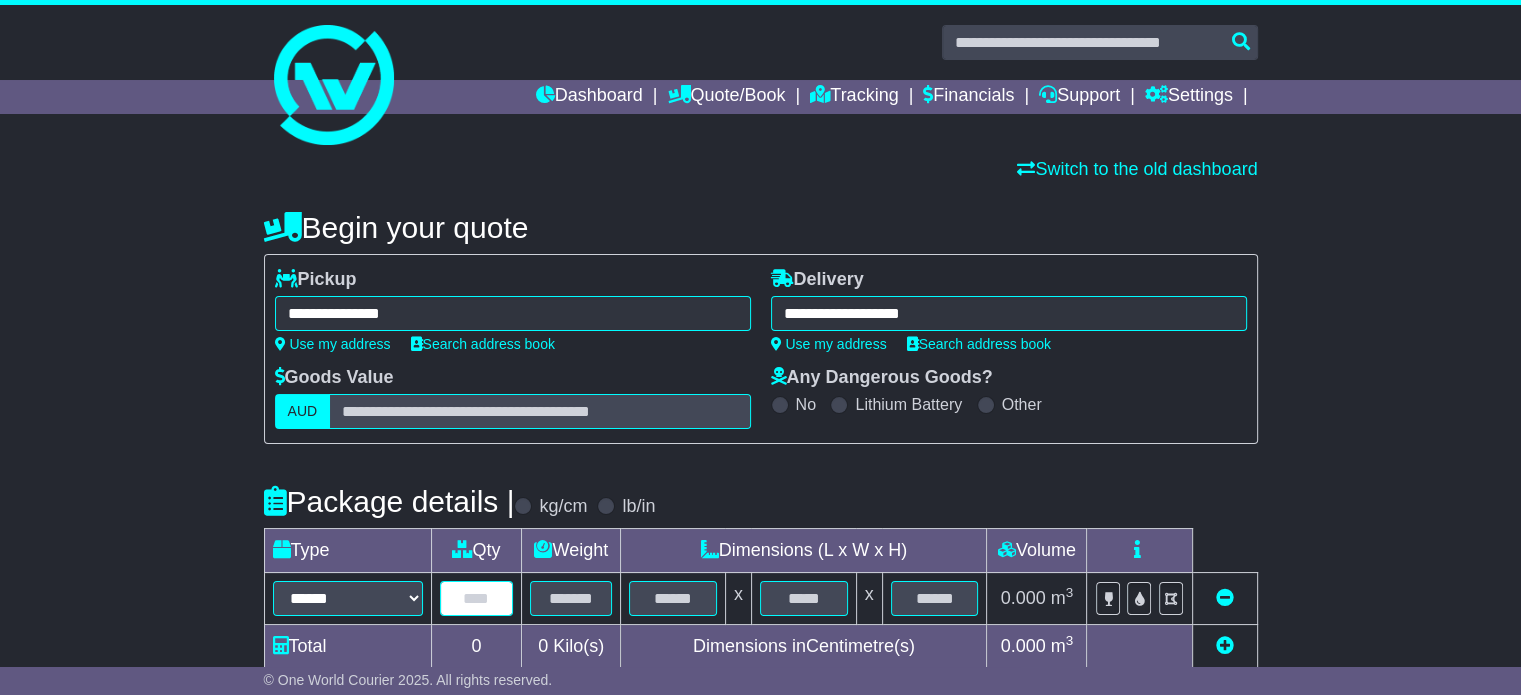 click at bounding box center (477, 598) 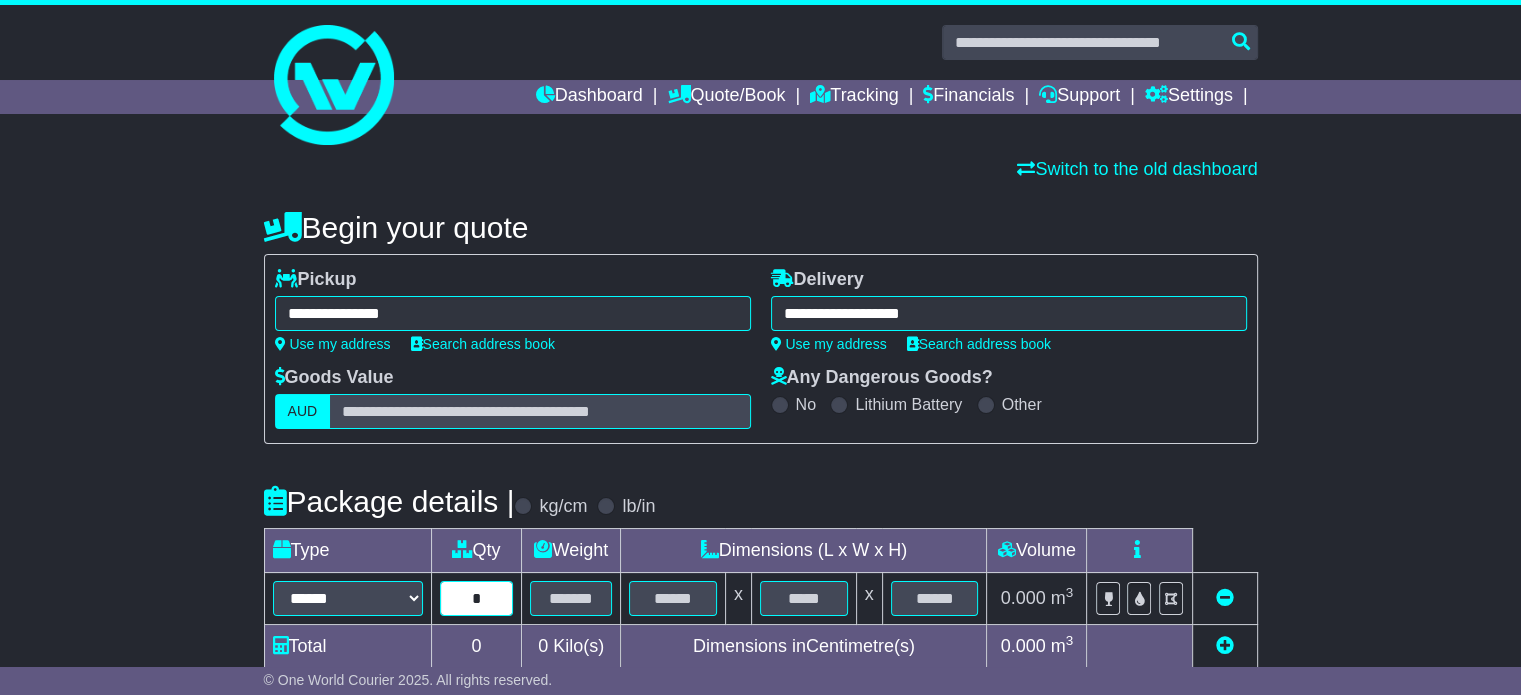 type on "*" 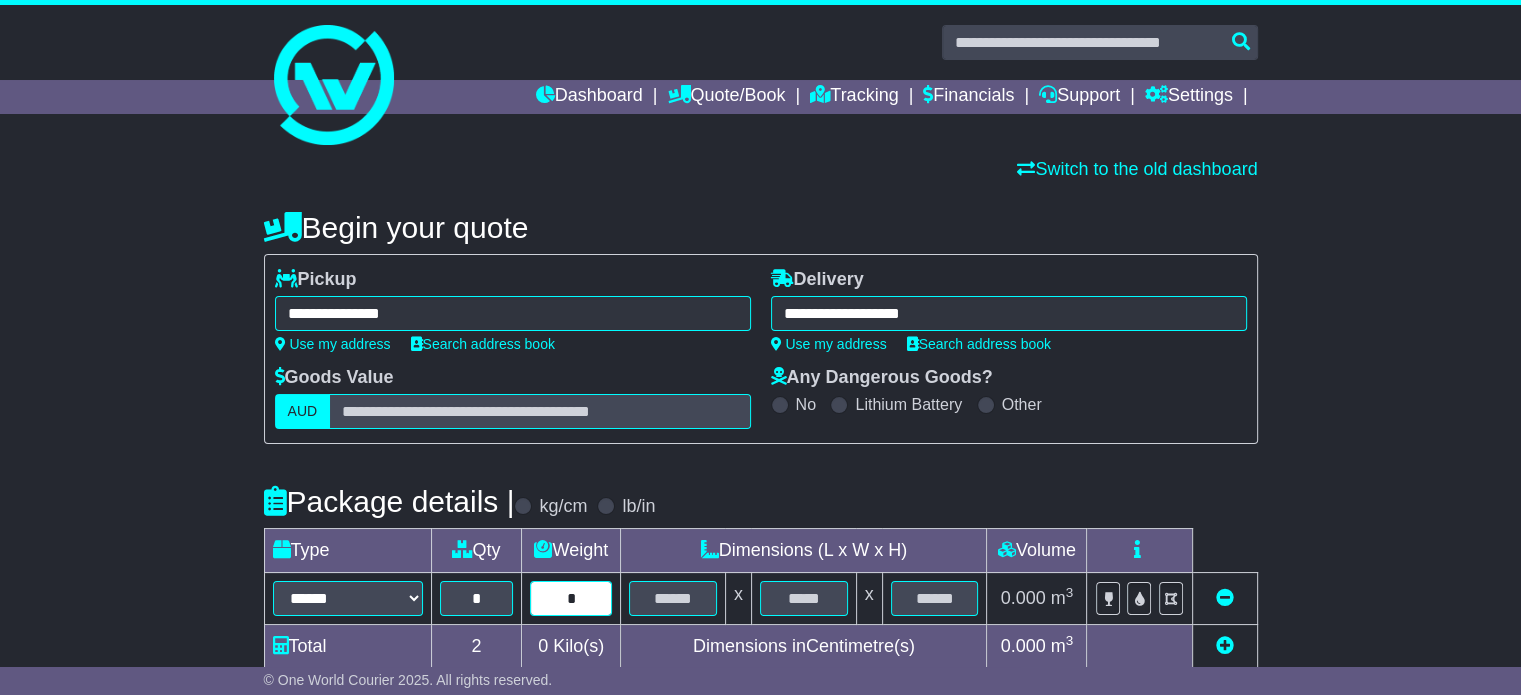 type on "*" 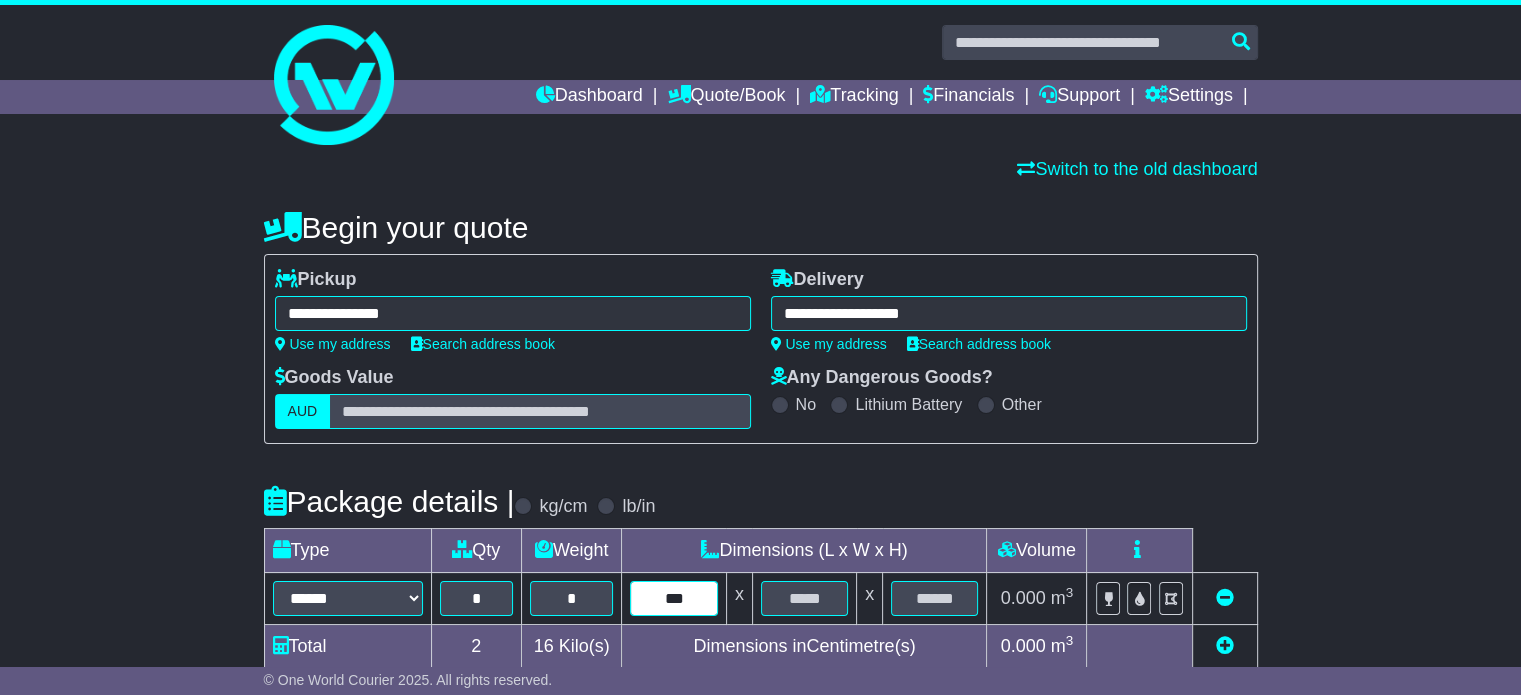 type on "***" 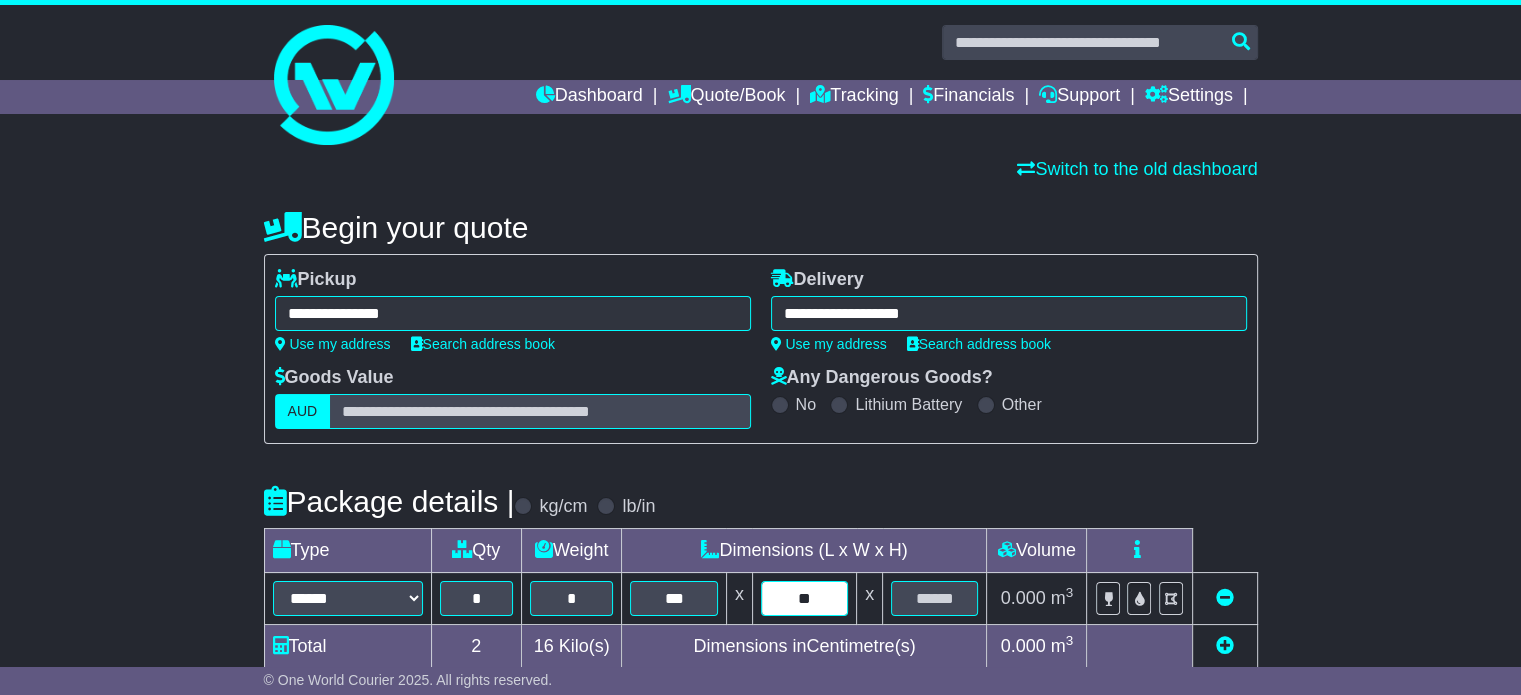 type on "**" 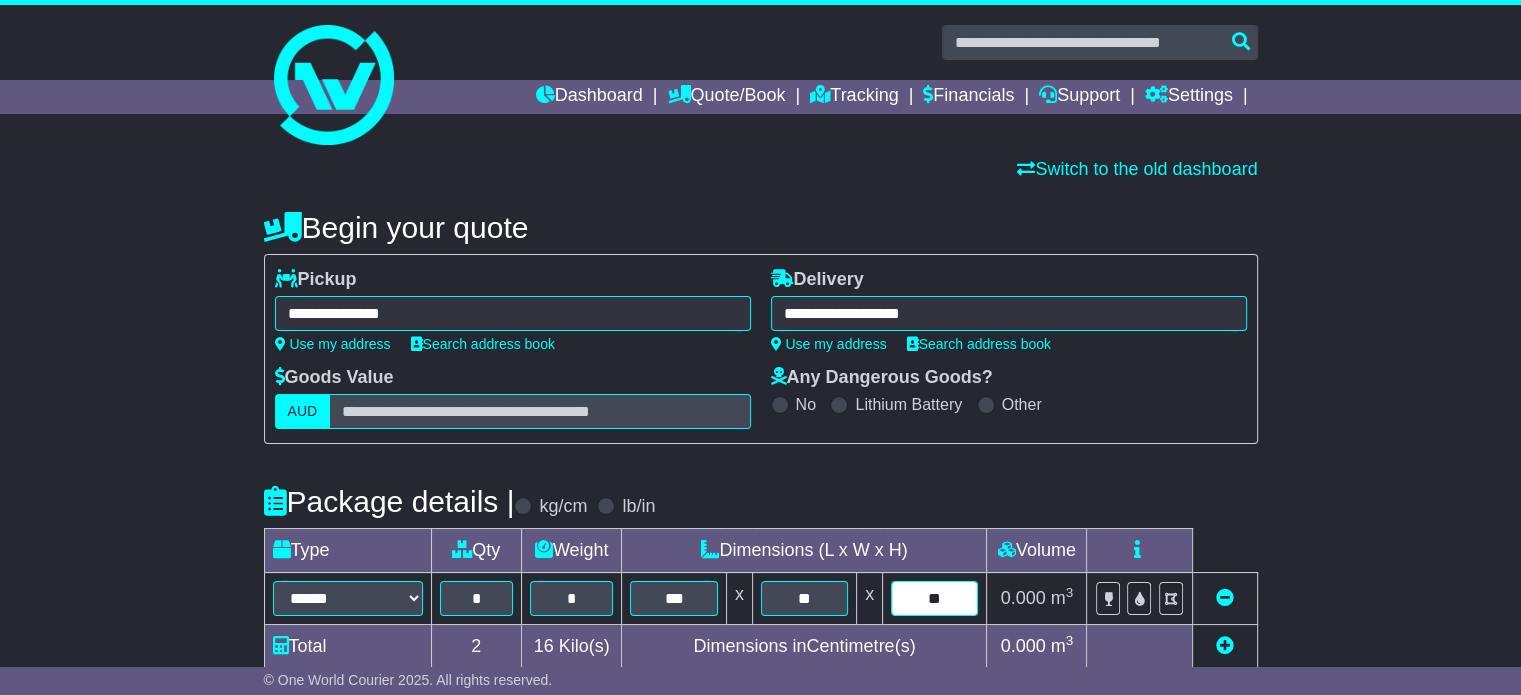 type on "**" 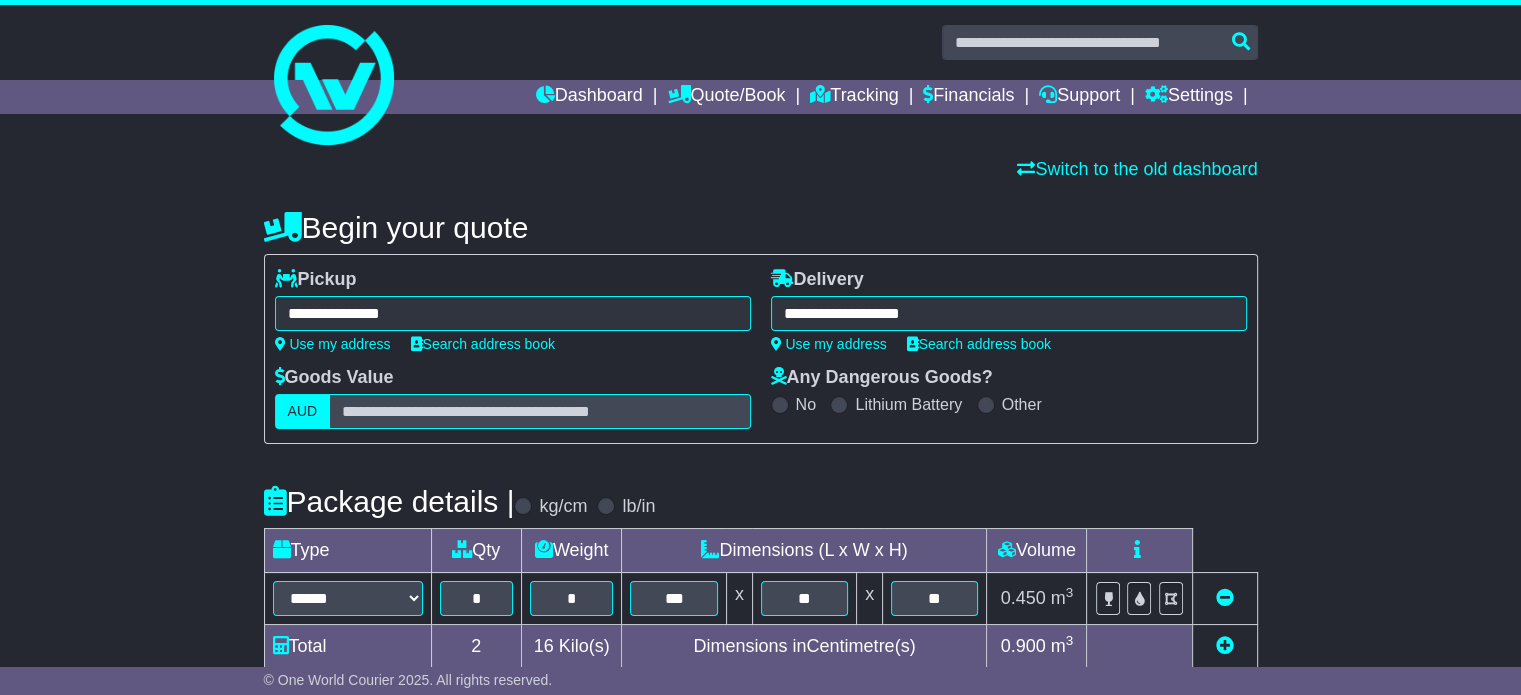 type 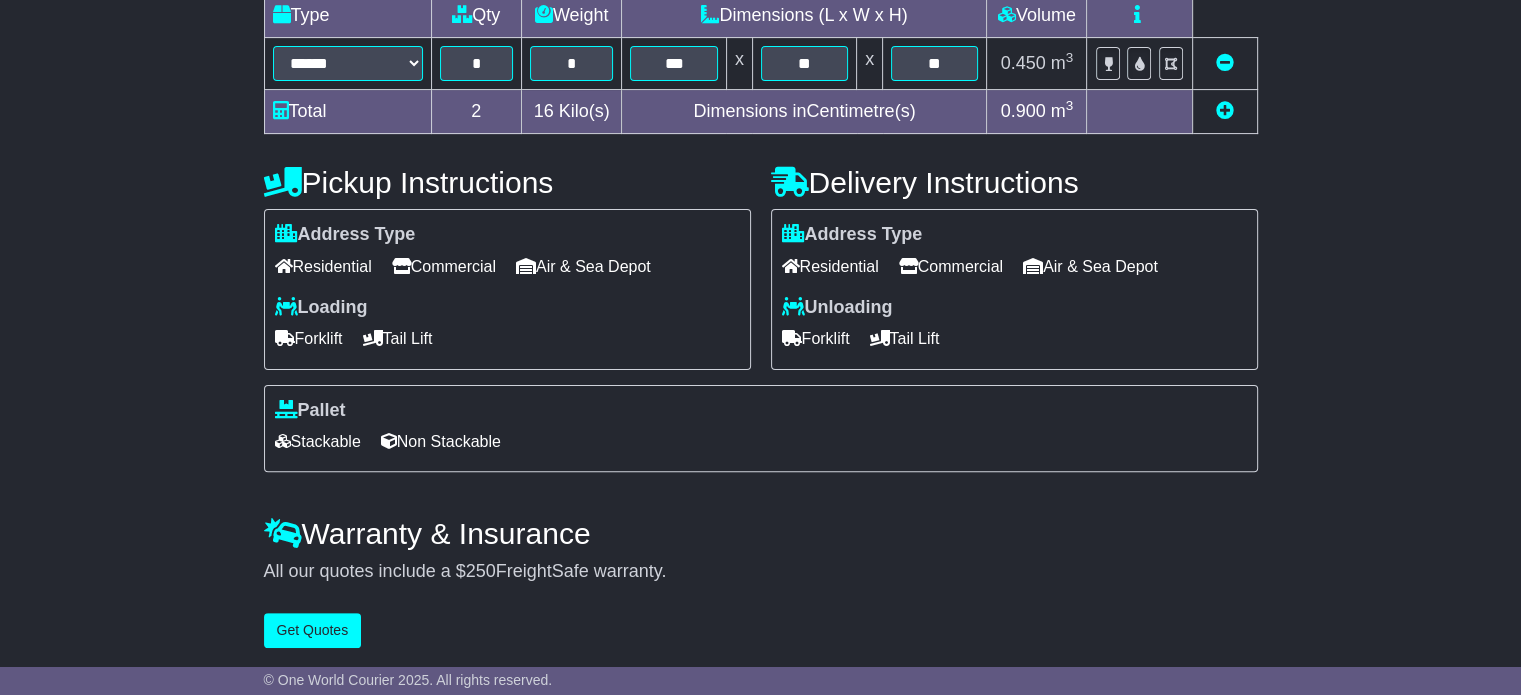 click on "Commercial" at bounding box center (444, 266) 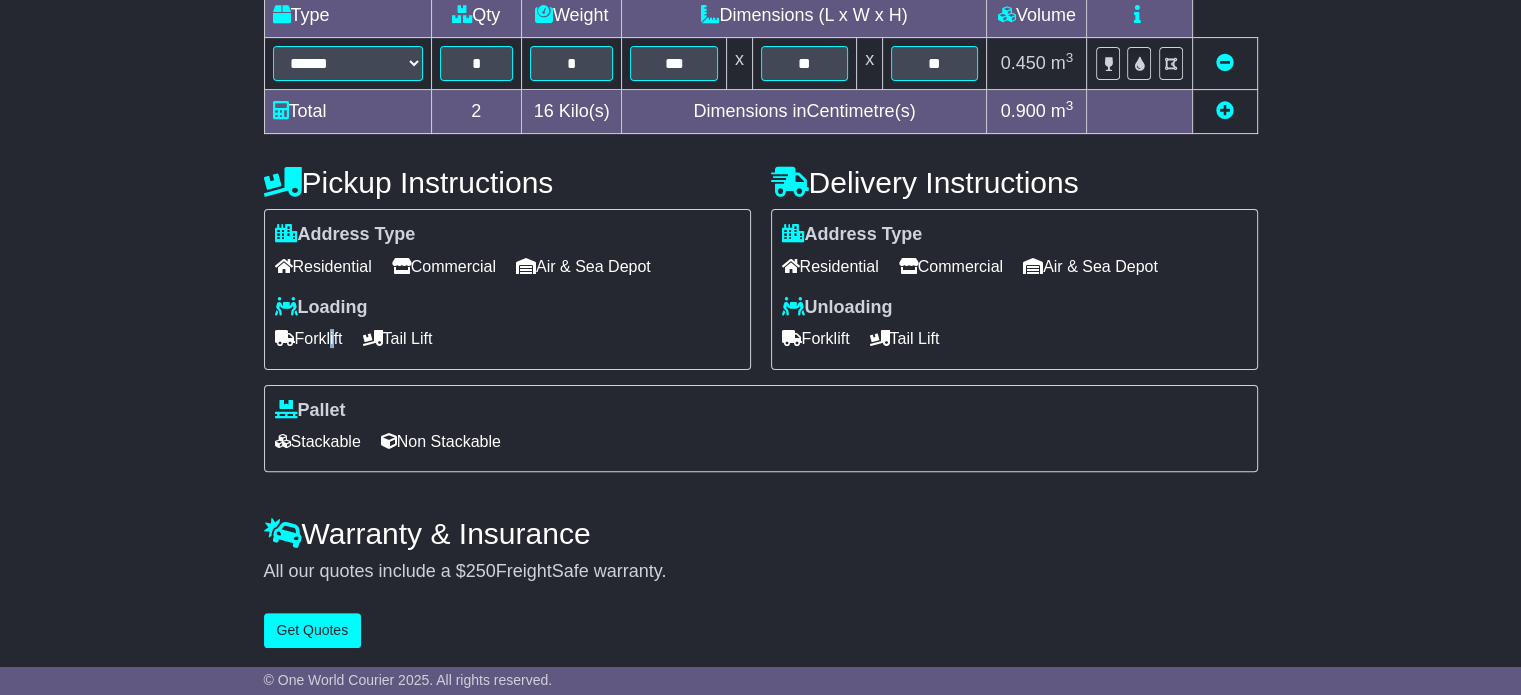 click on "Forklift" at bounding box center (309, 338) 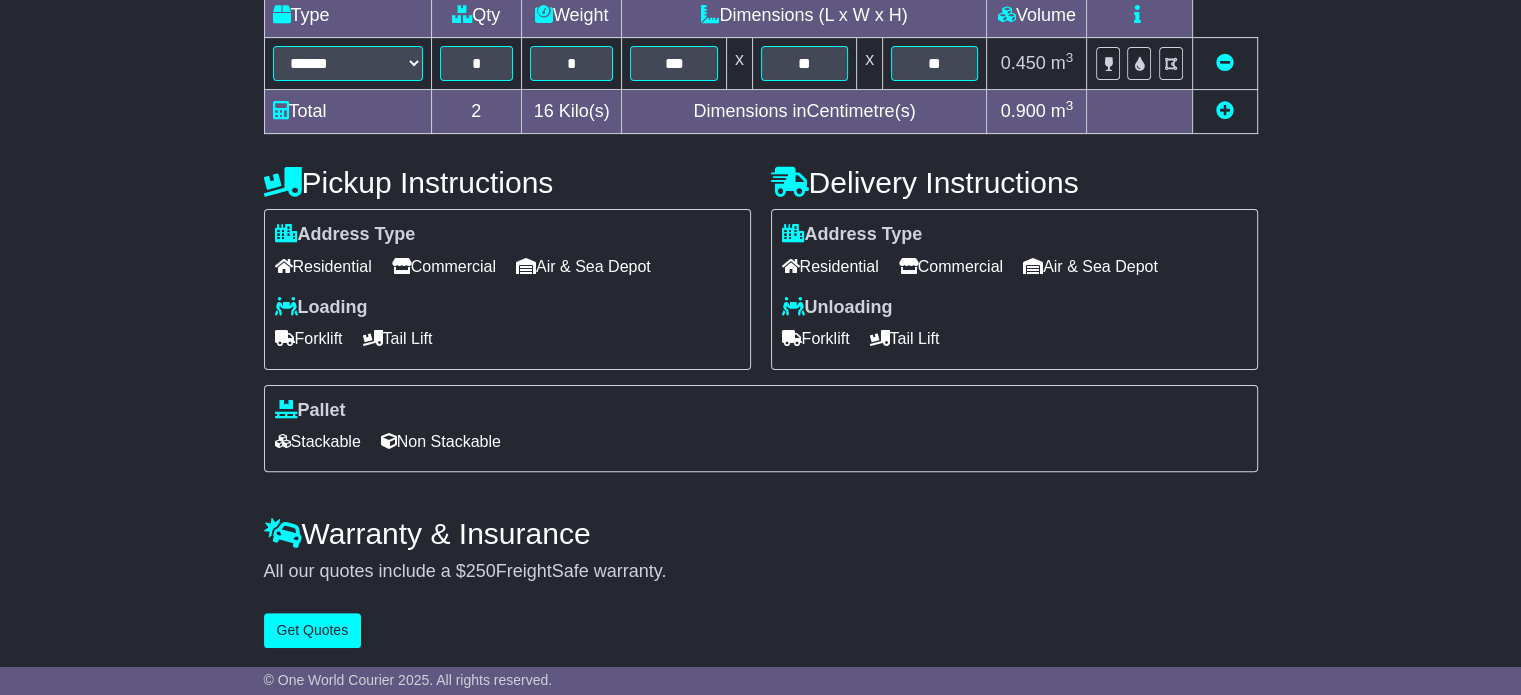 click on "Residential" at bounding box center [830, 266] 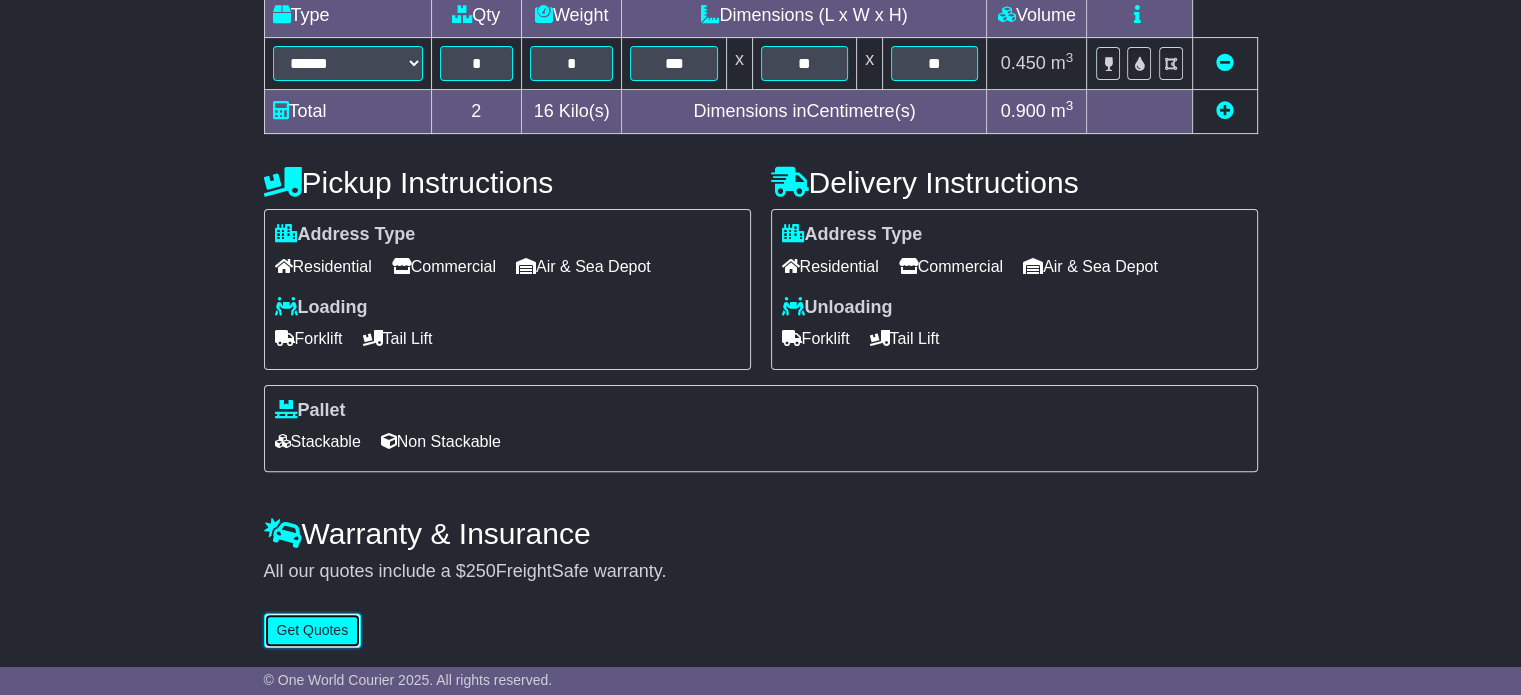 click on "Get Quotes" at bounding box center [313, 630] 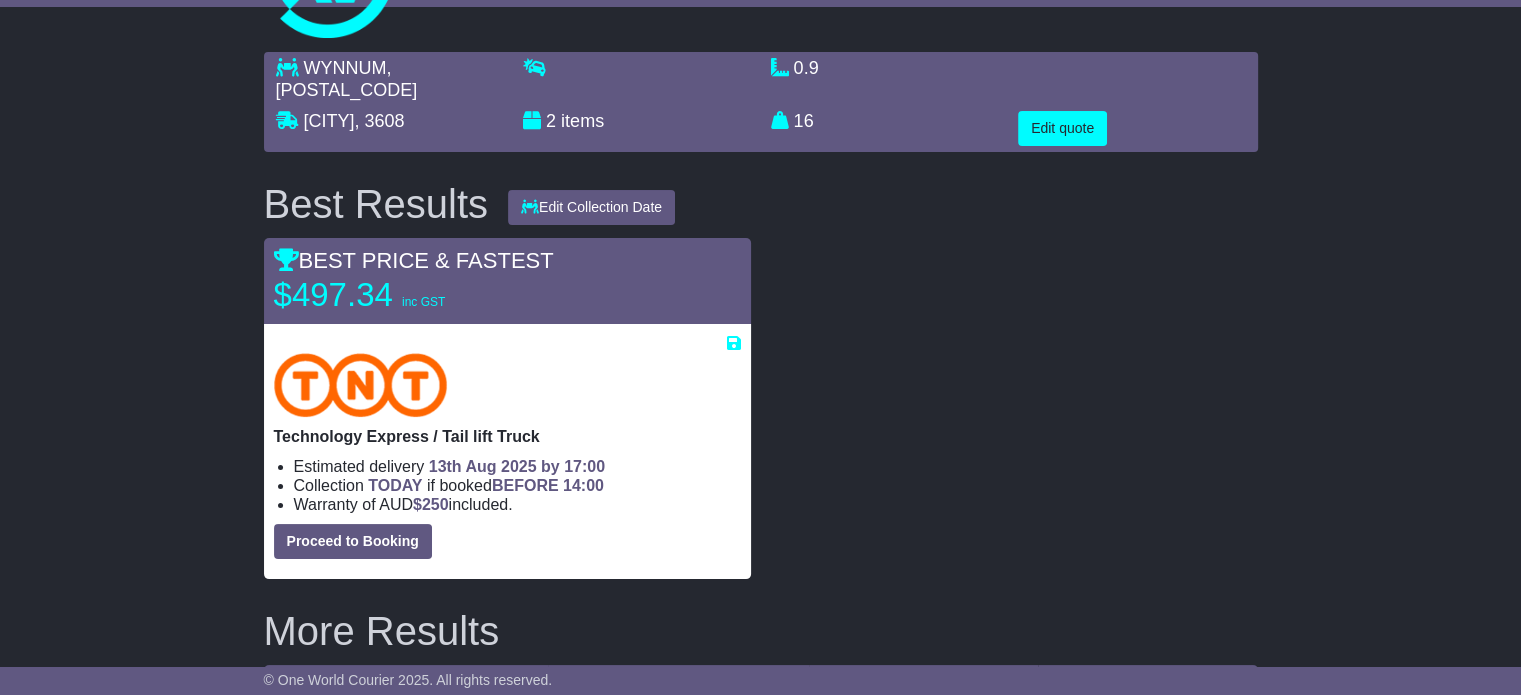 scroll, scrollTop: 0, scrollLeft: 0, axis: both 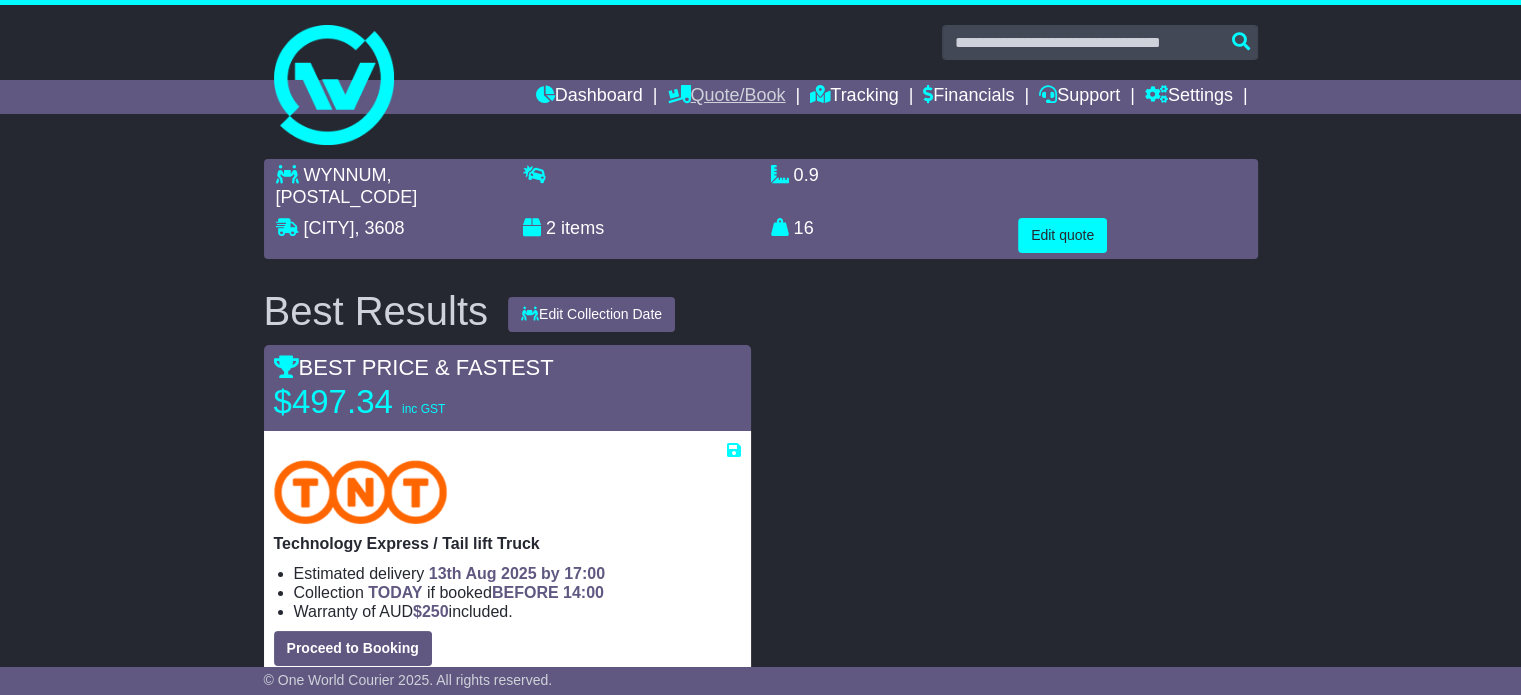 click on "Quote/Book" at bounding box center (726, 97) 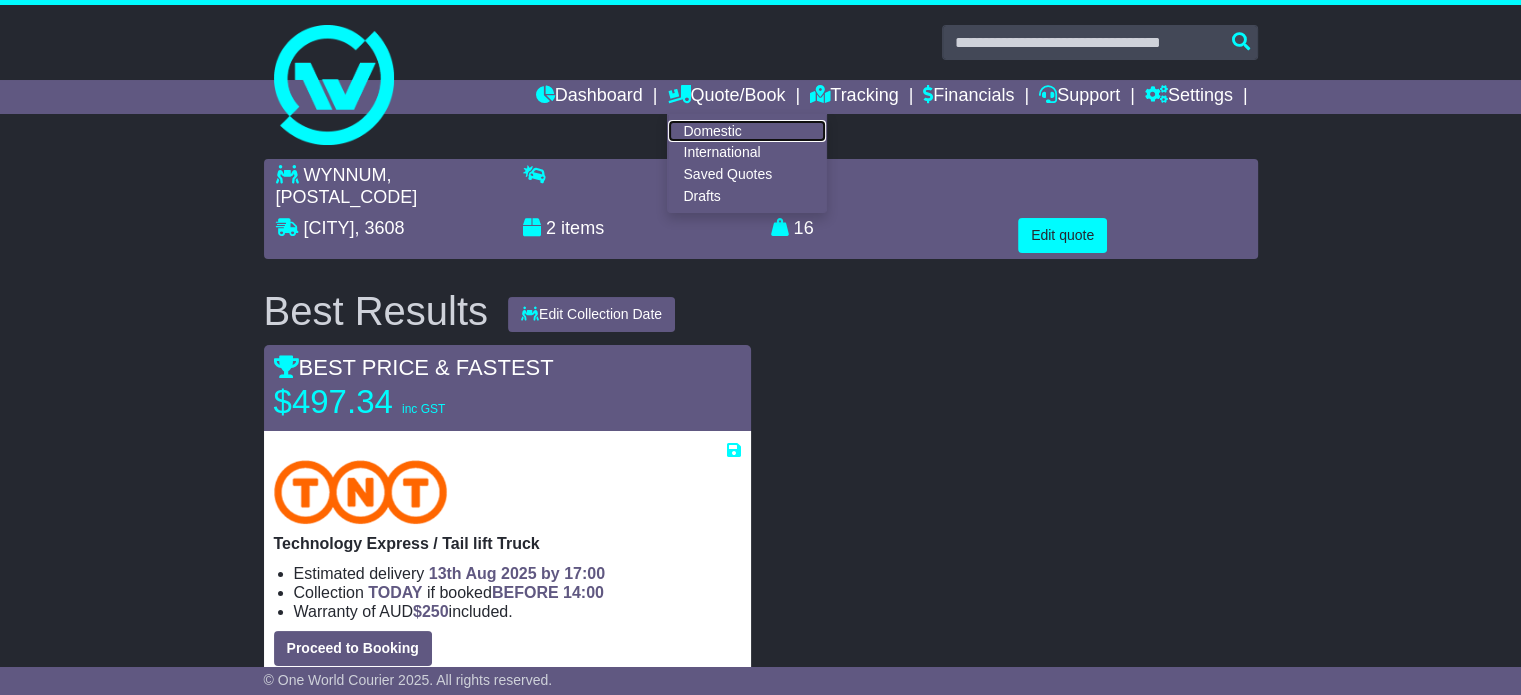 click on "Domestic" at bounding box center (747, 131) 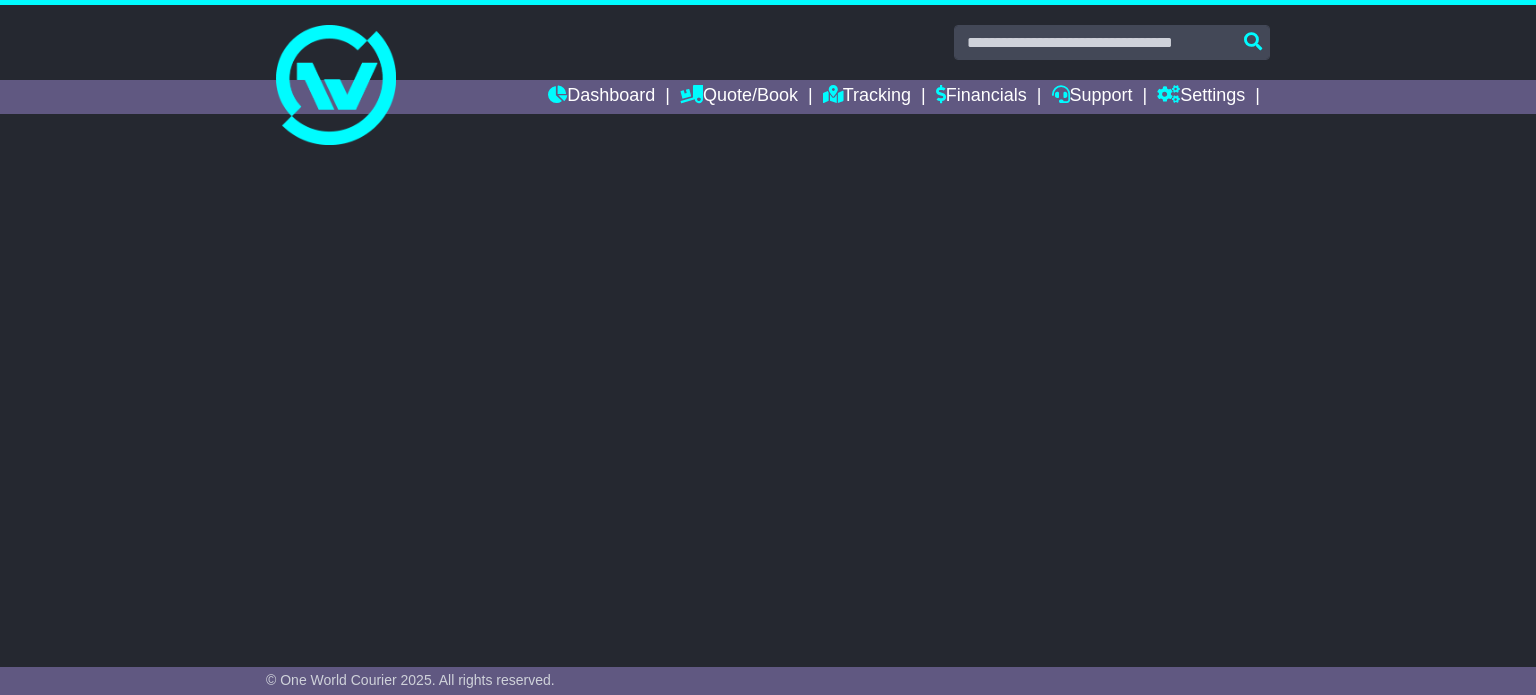 scroll, scrollTop: 0, scrollLeft: 0, axis: both 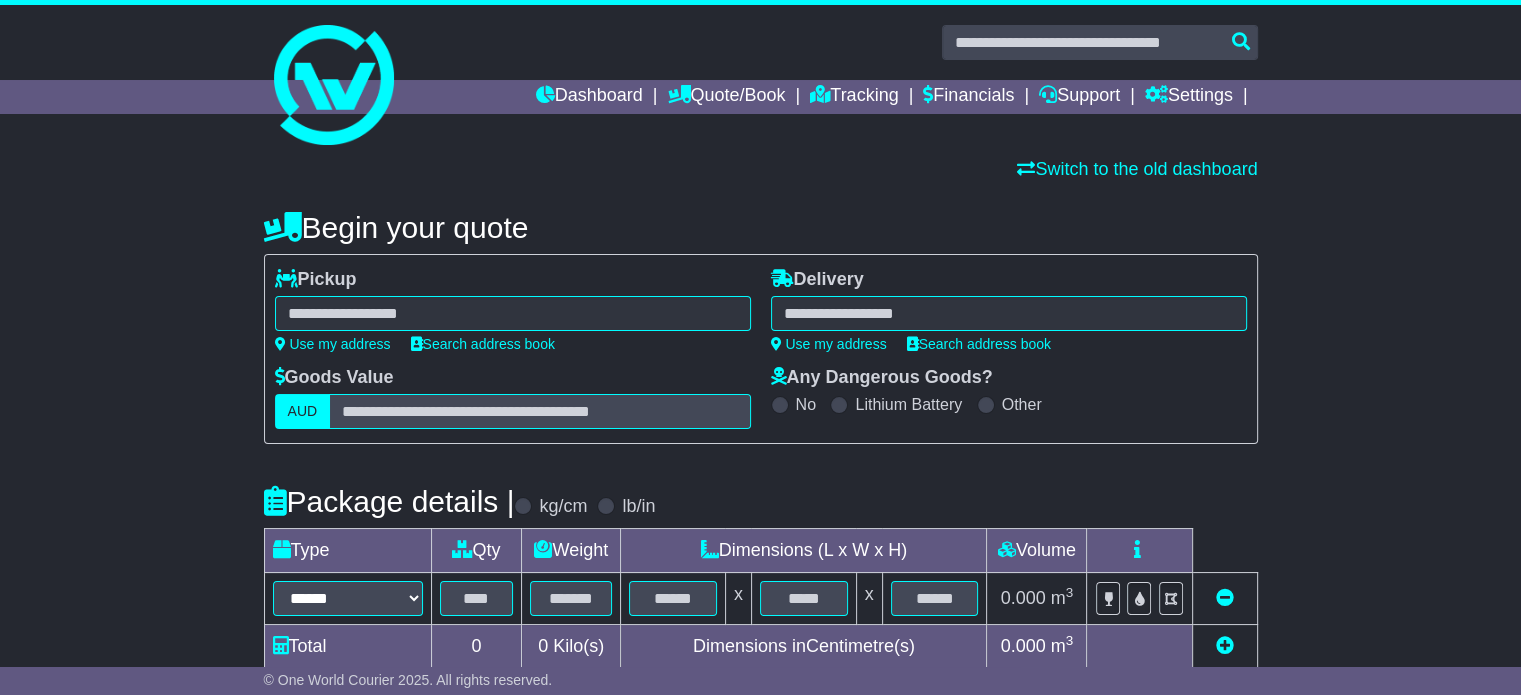 click at bounding box center [513, 313] 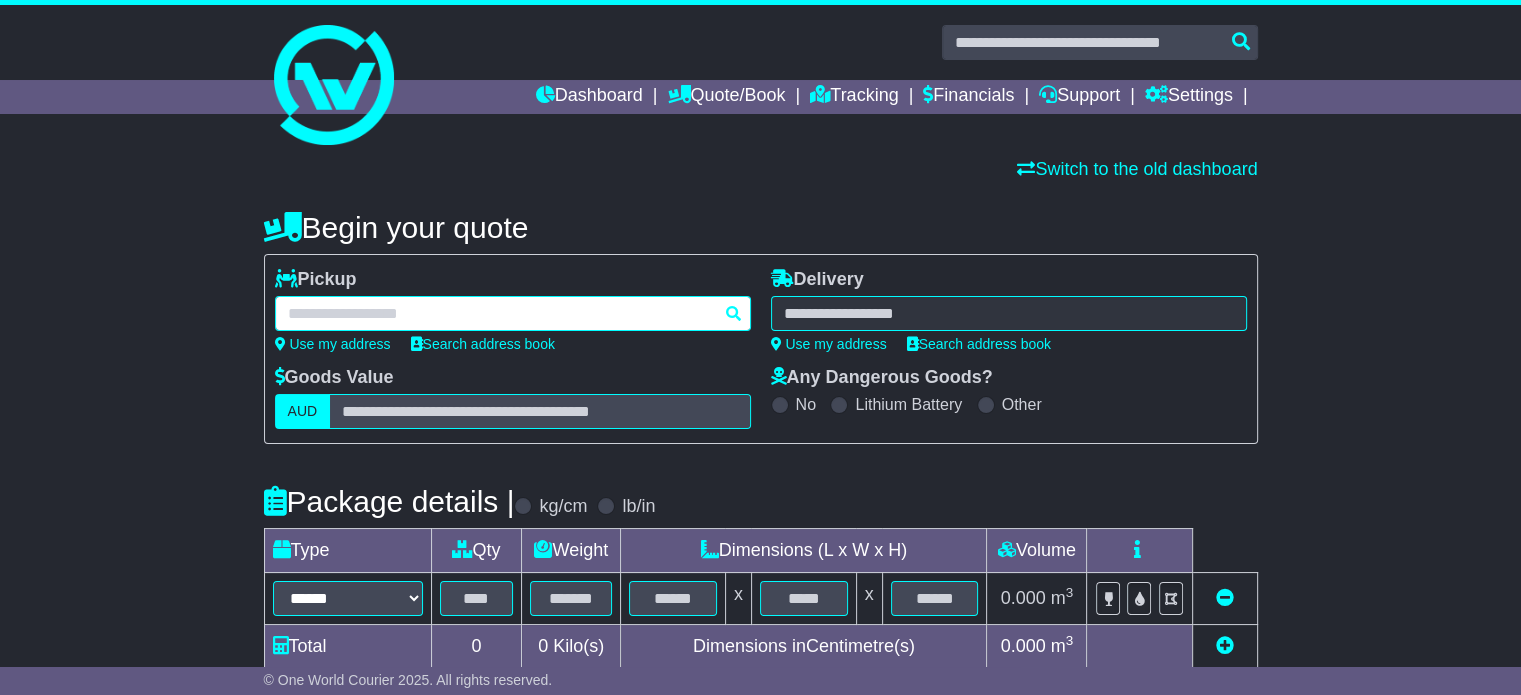 paste on "********" 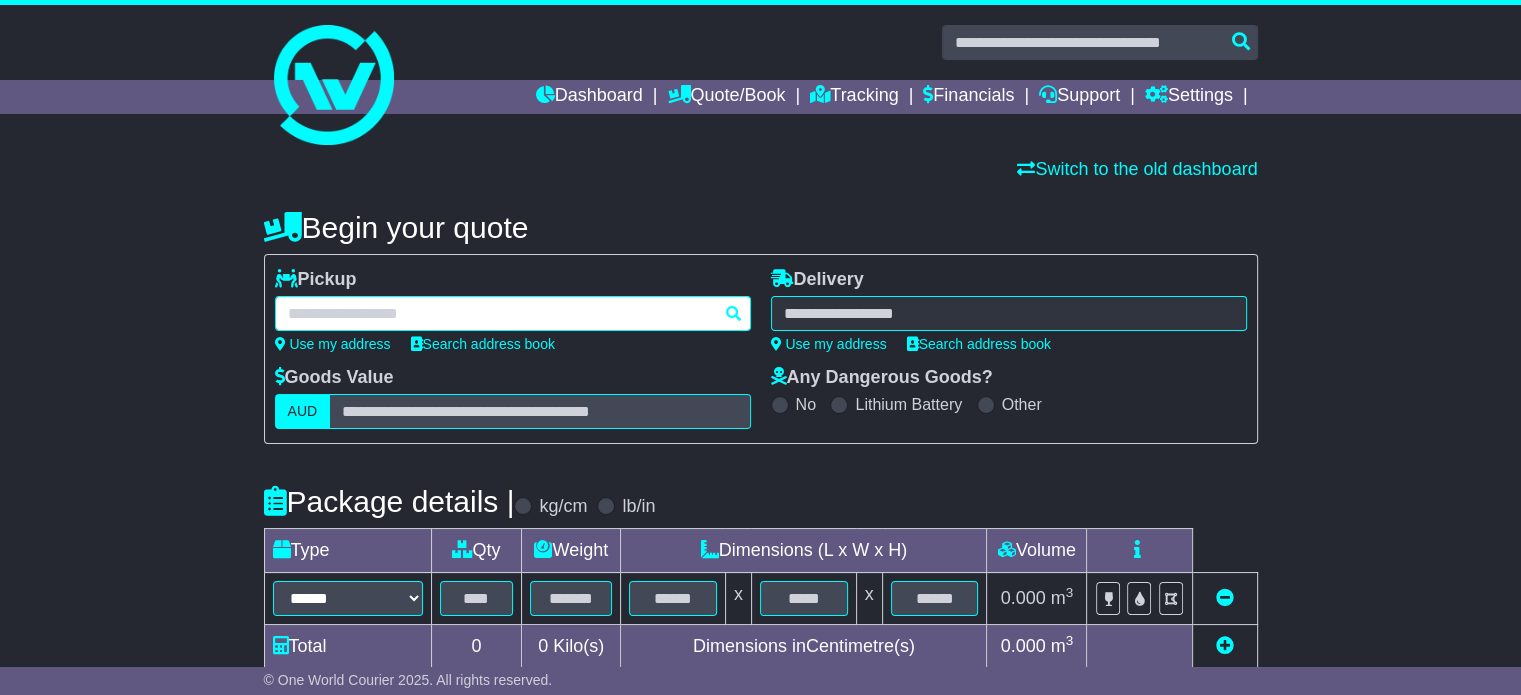 type on "********" 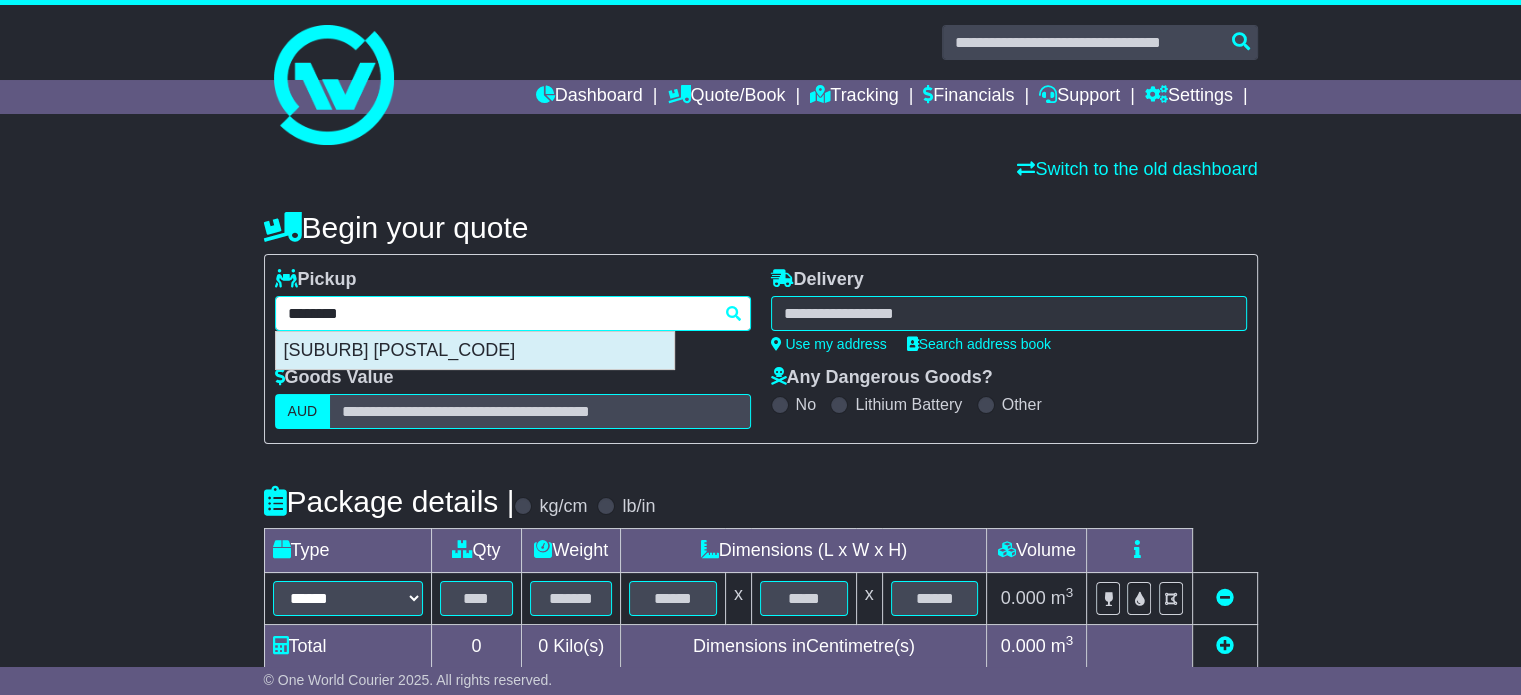 click on "GNANGARA 6077" at bounding box center (475, 351) 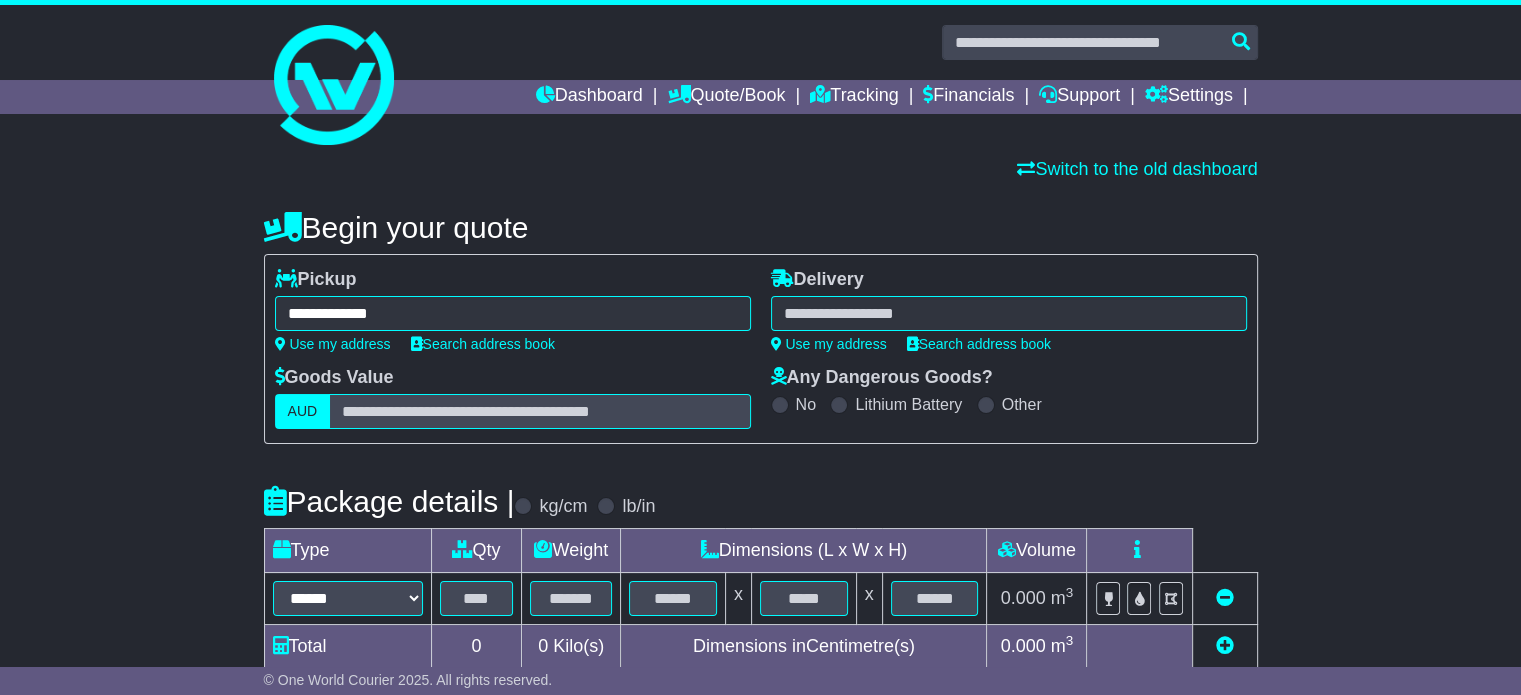 type on "**********" 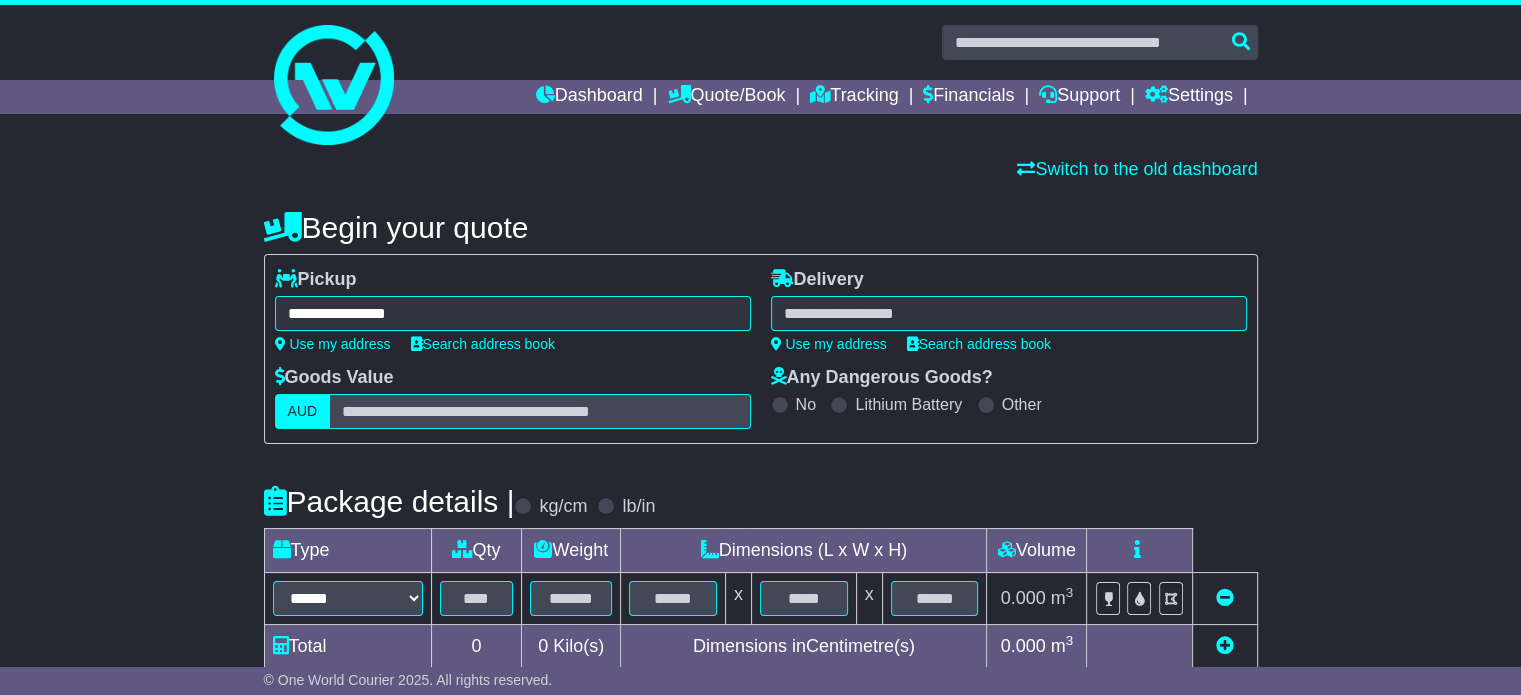click at bounding box center [1009, 313] 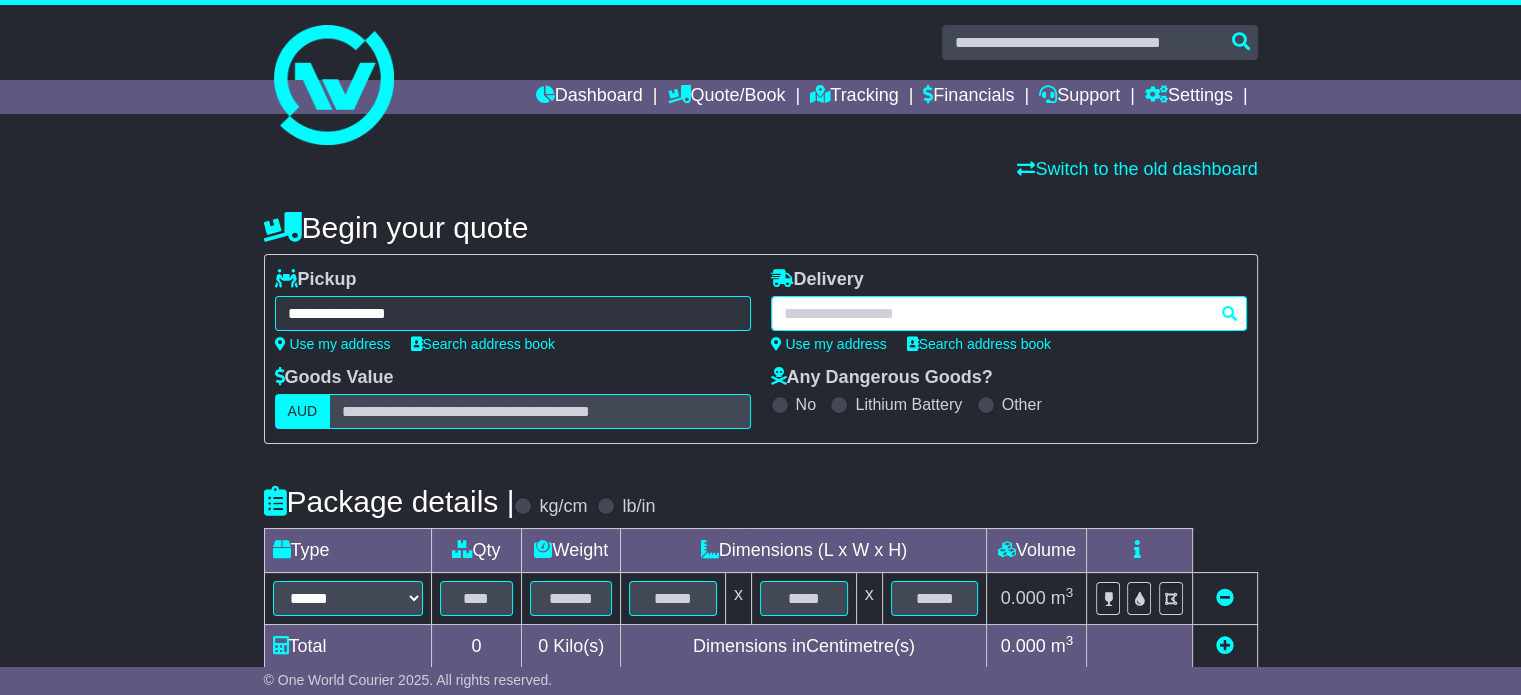 paste on "********" 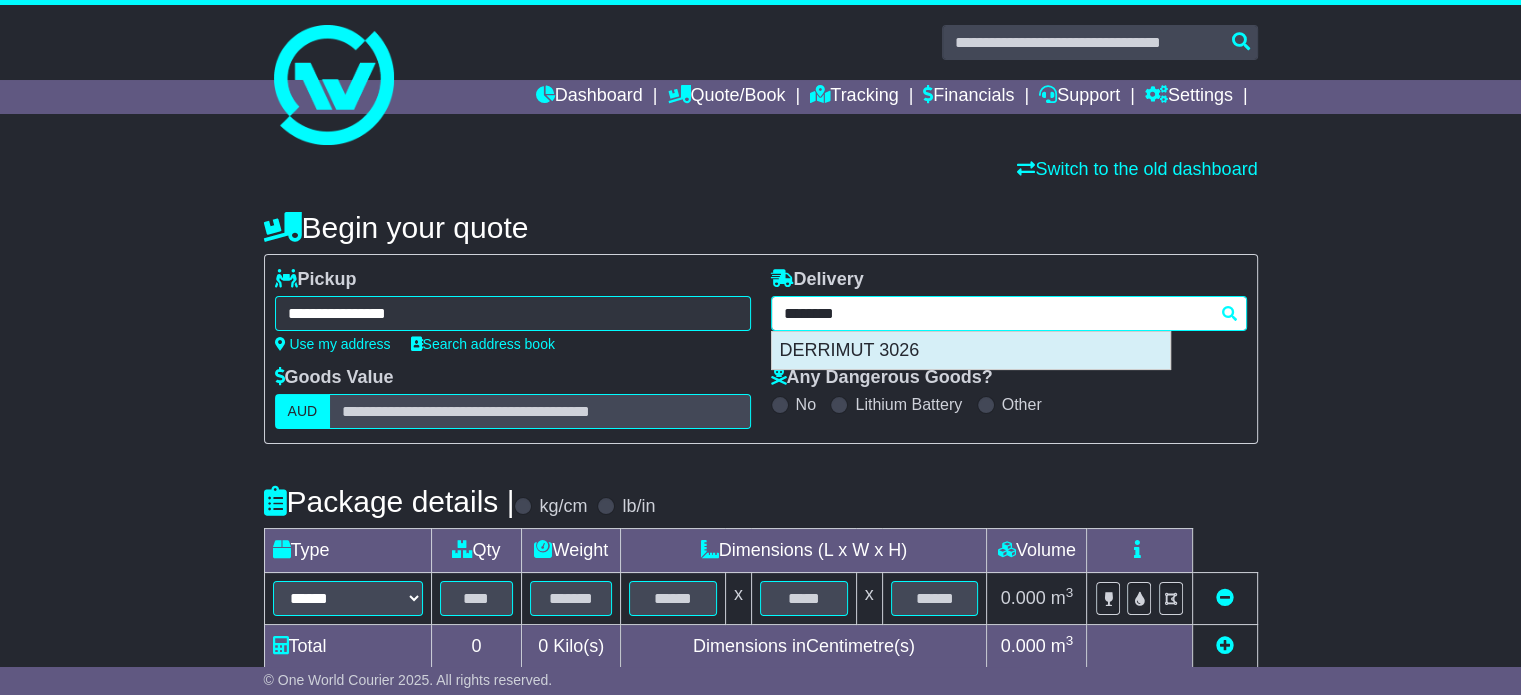 click on "DERRIMUT 3026" at bounding box center [971, 351] 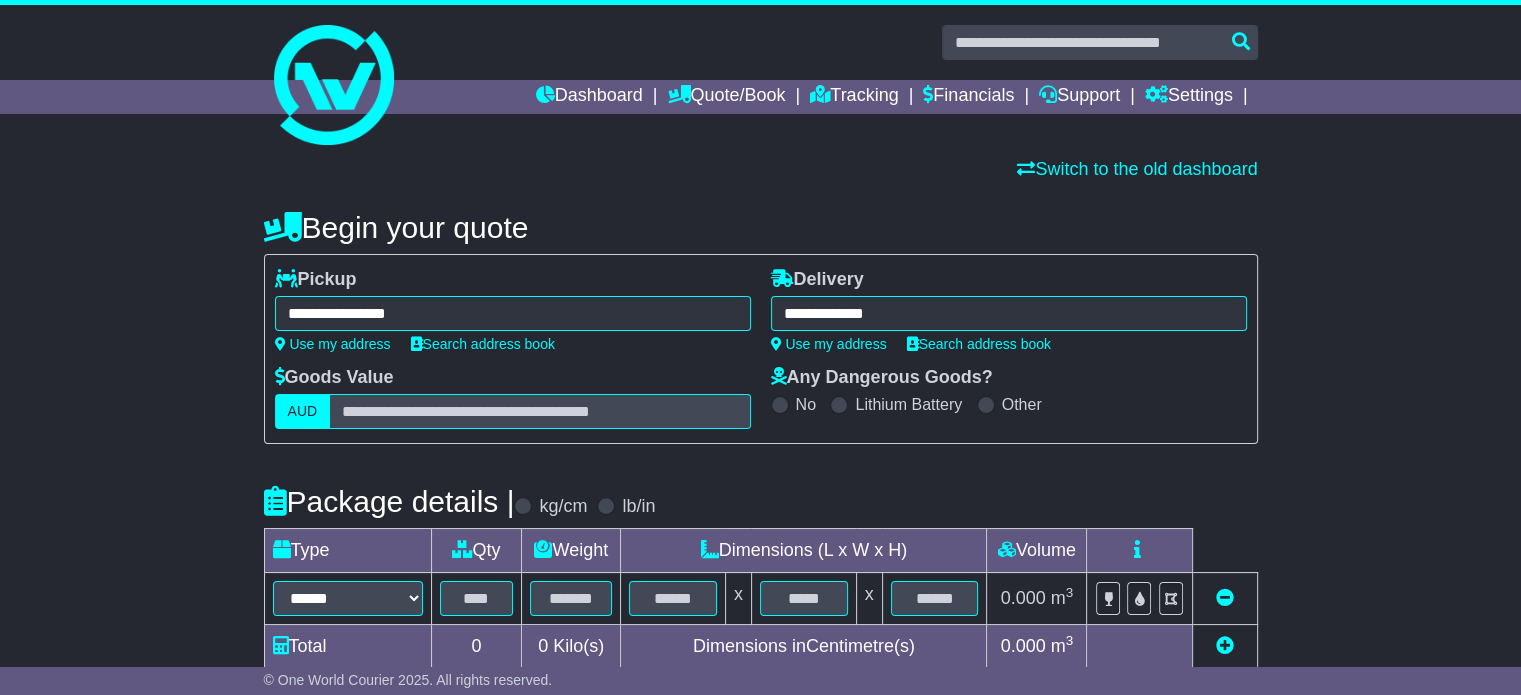 type on "**********" 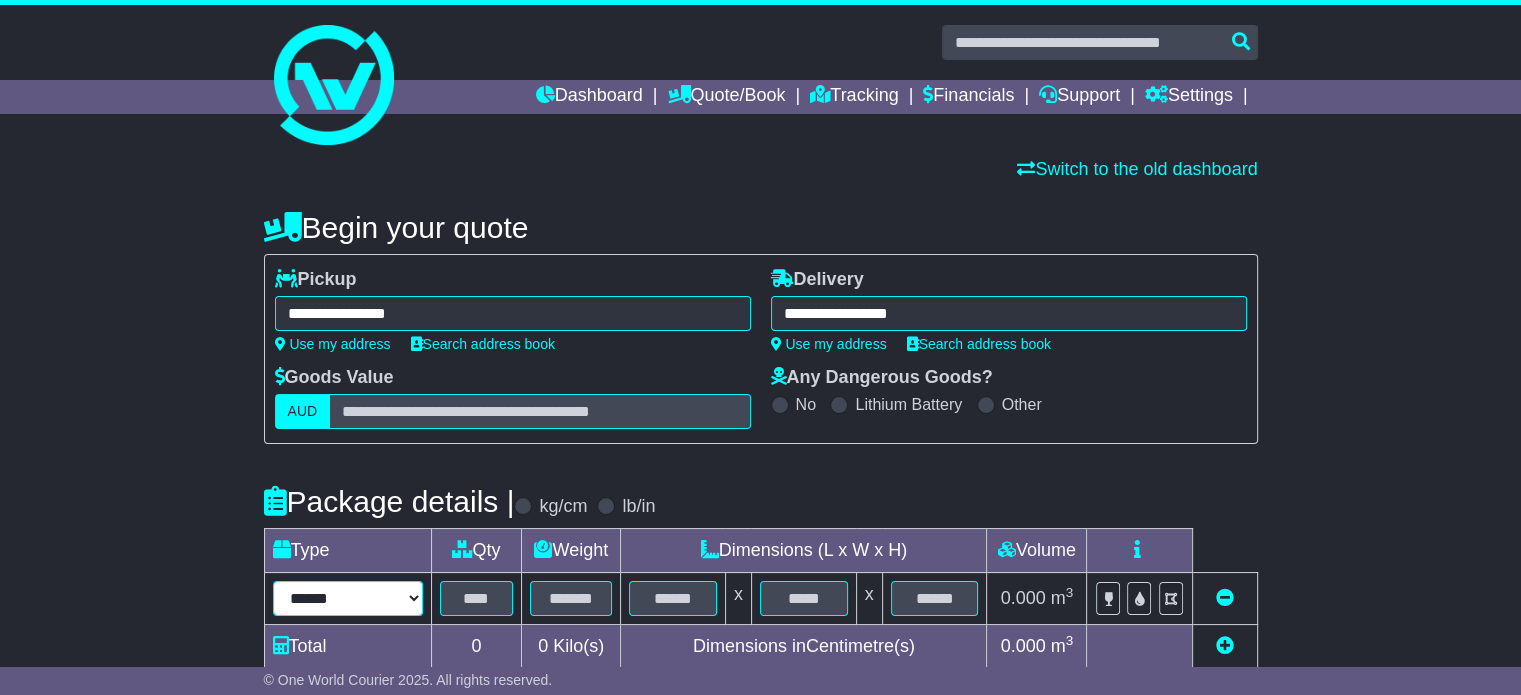 click on "****** ****** *** ******** ***** **** **** ****** *** *******" at bounding box center (348, 598) 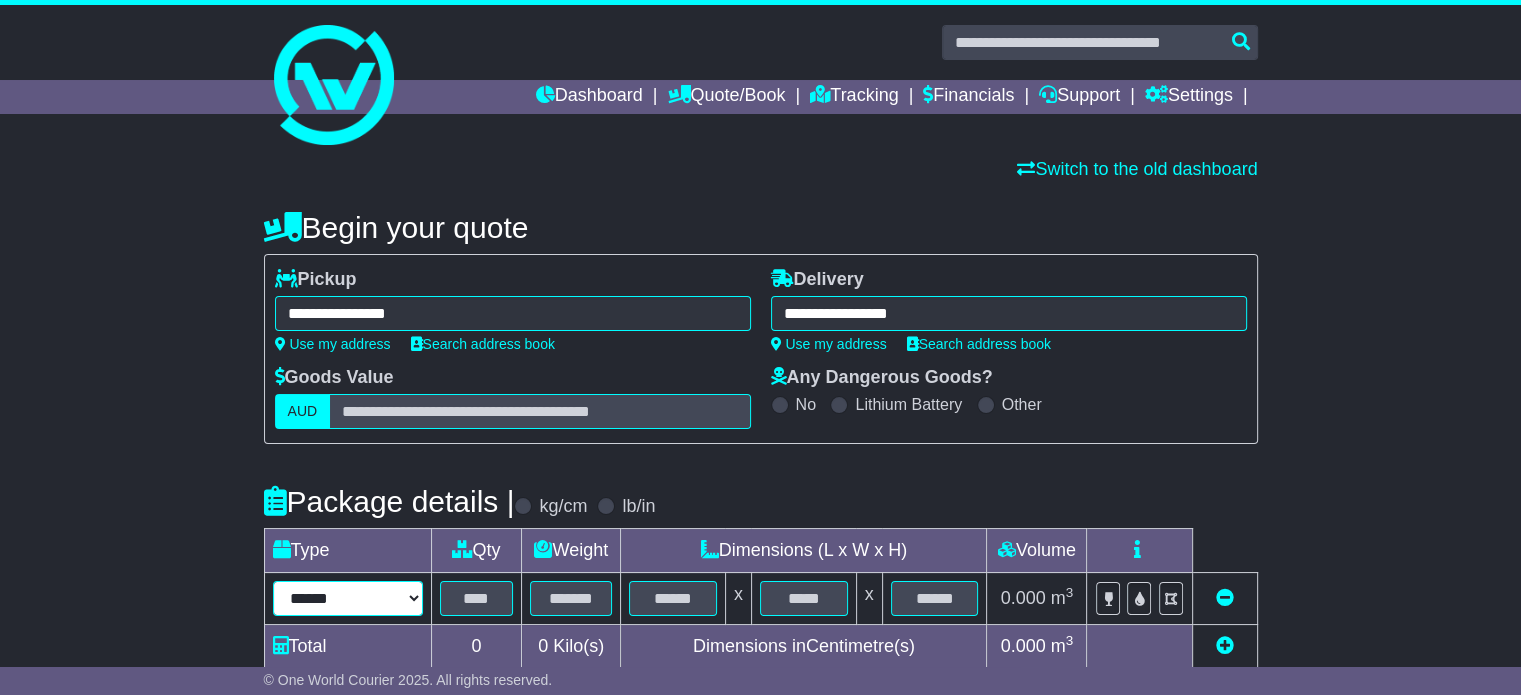 select on "*****" 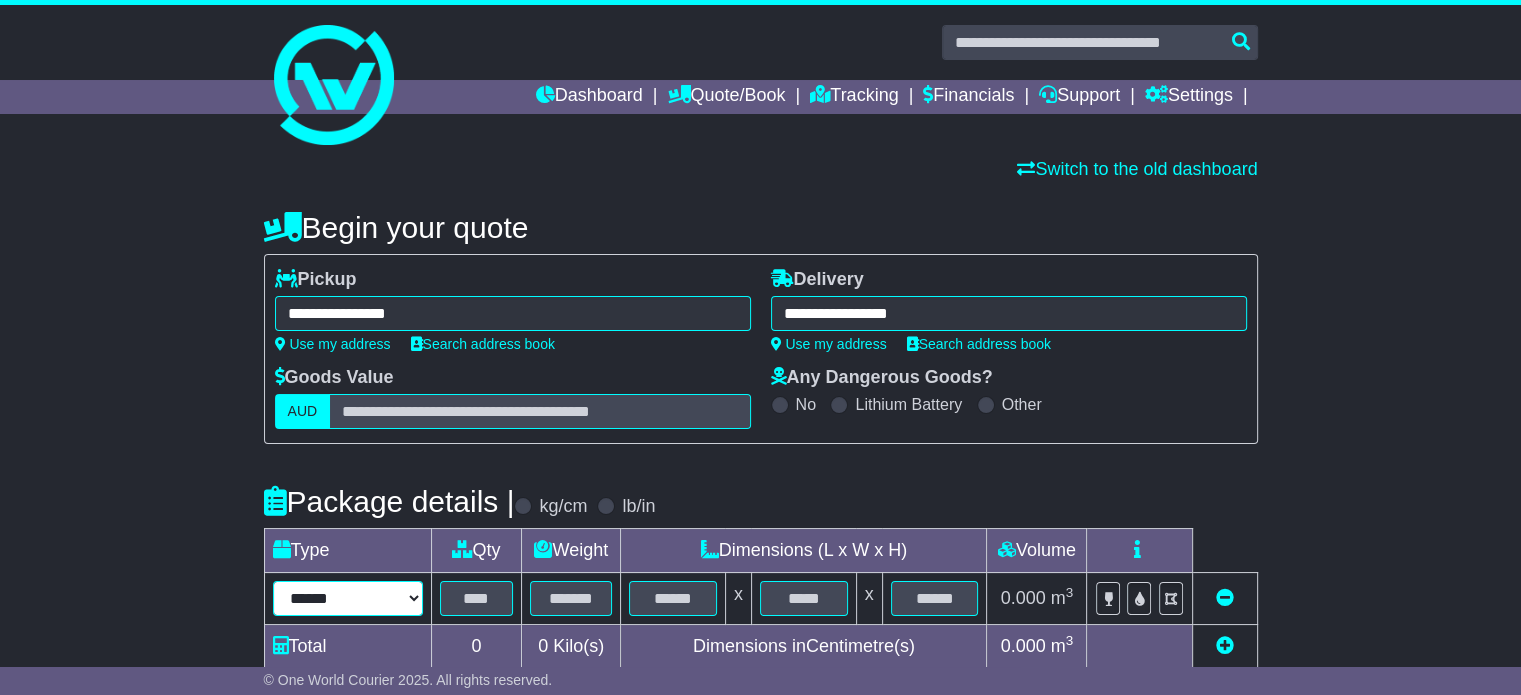 click on "****** ****** *** ******** ***** **** **** ****** *** *******" at bounding box center (348, 598) 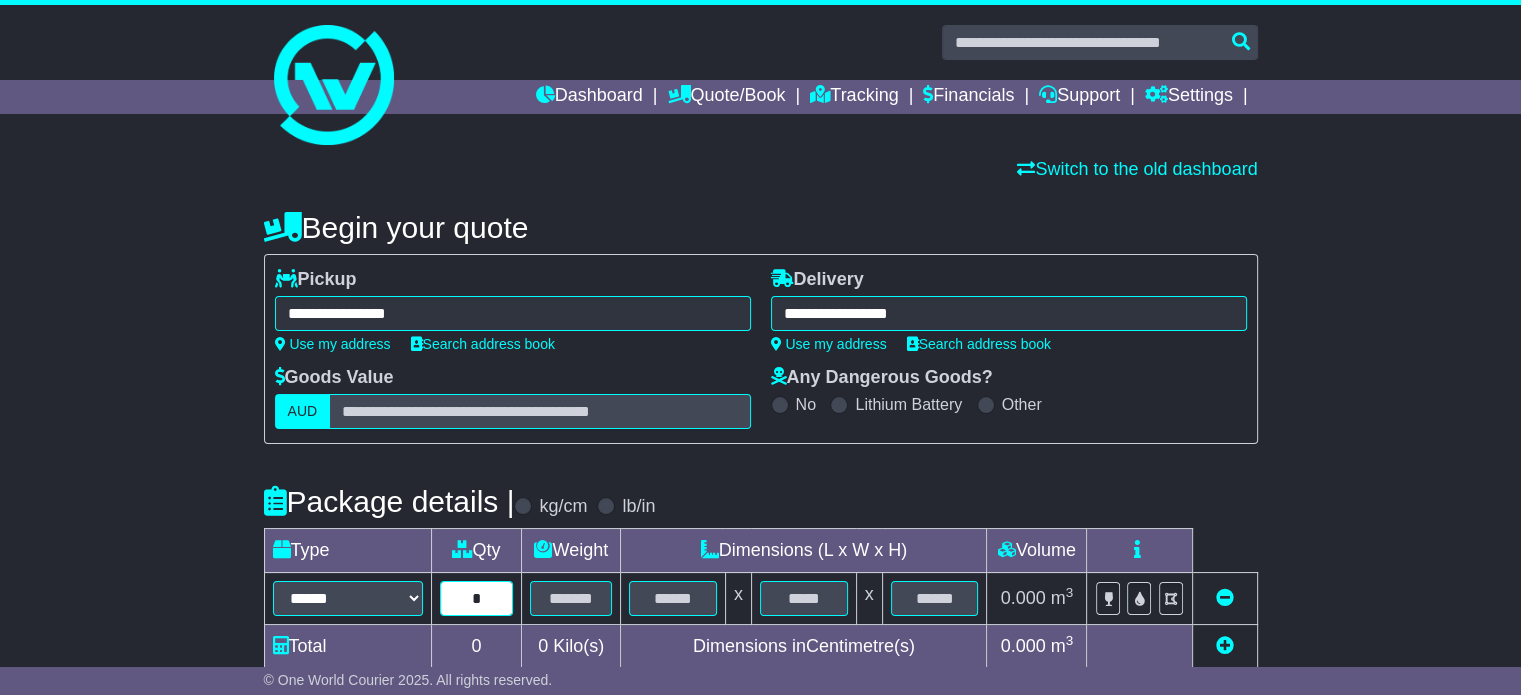 type on "*" 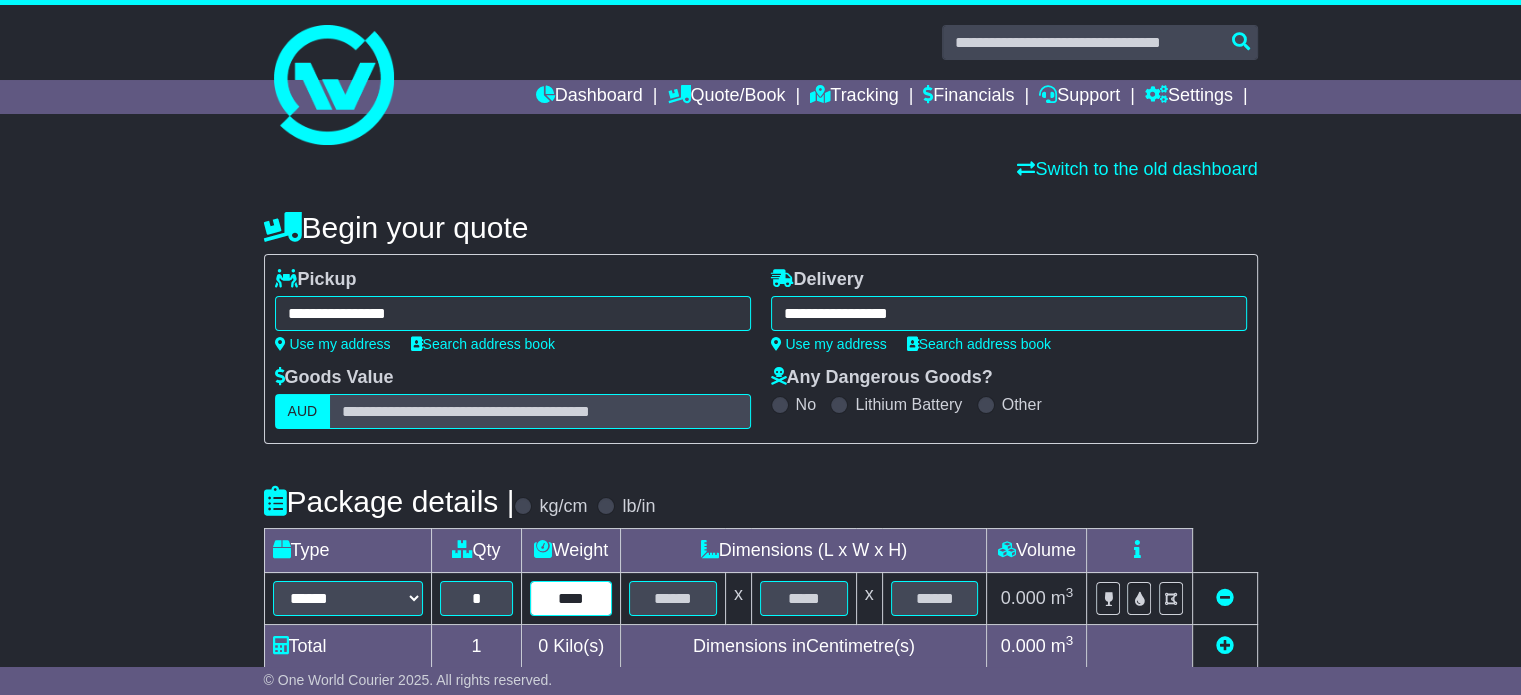 type on "****" 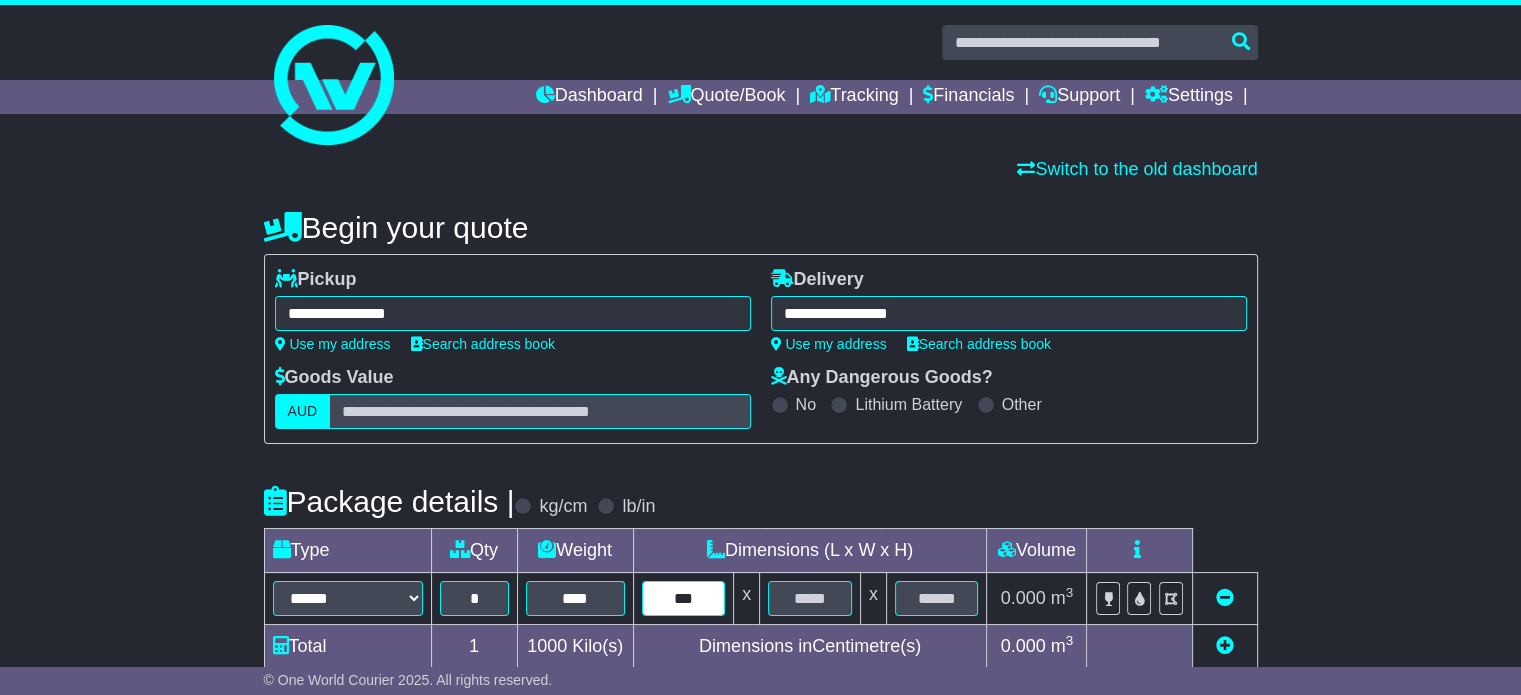 type on "***" 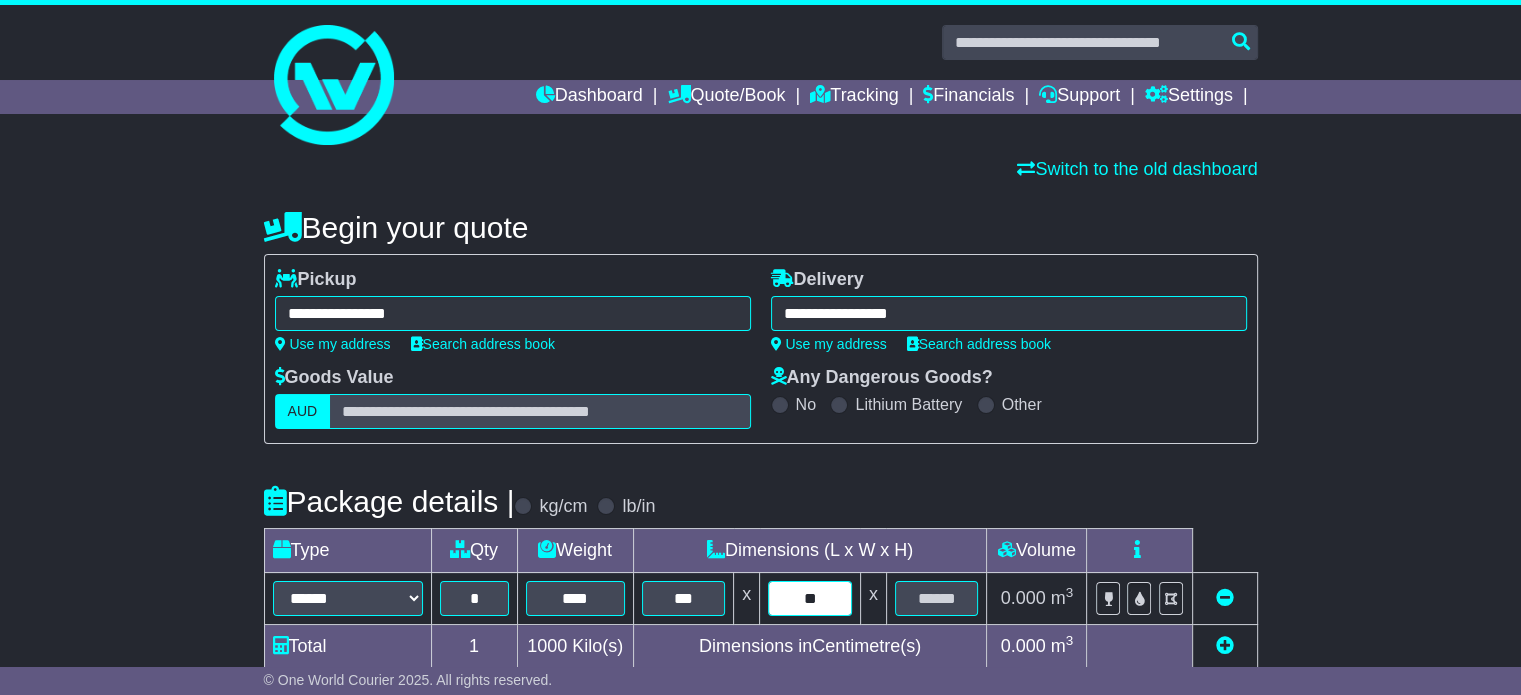 type on "**" 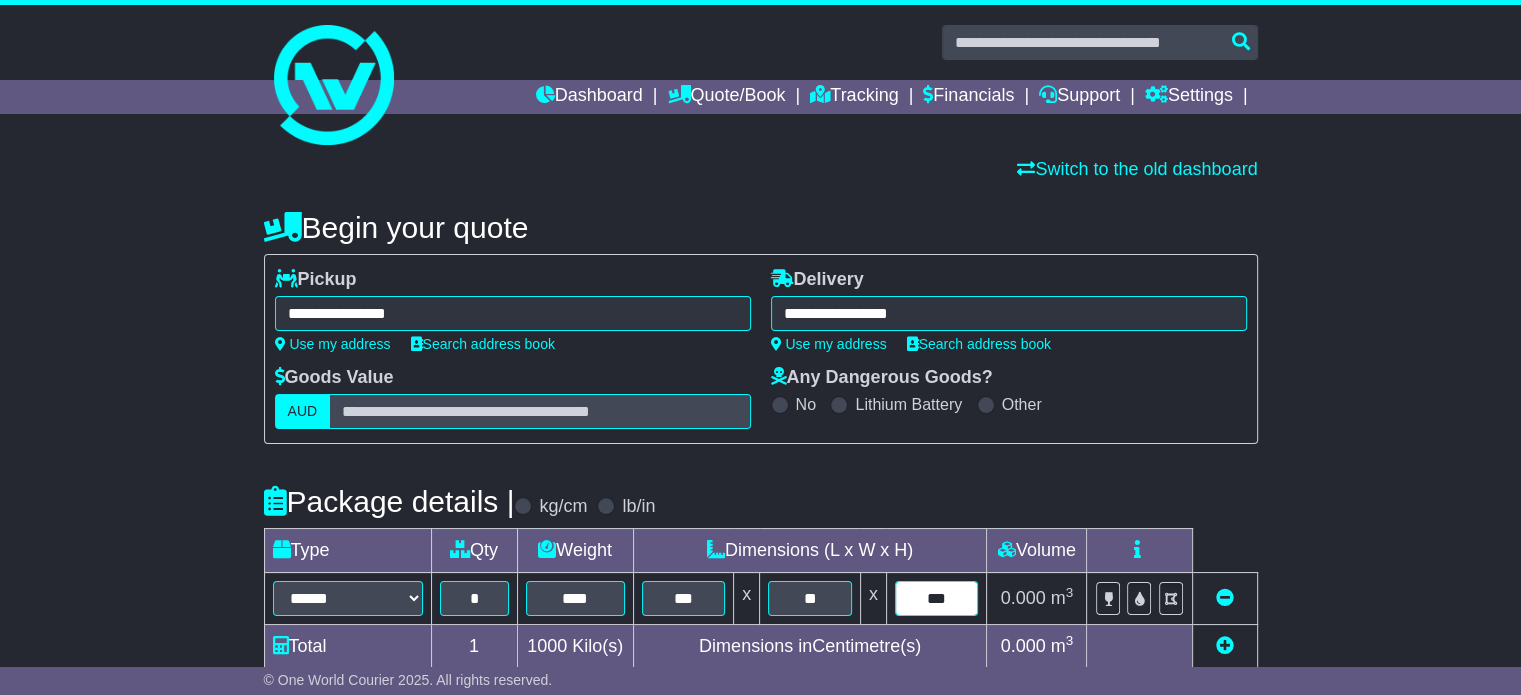 type on "***" 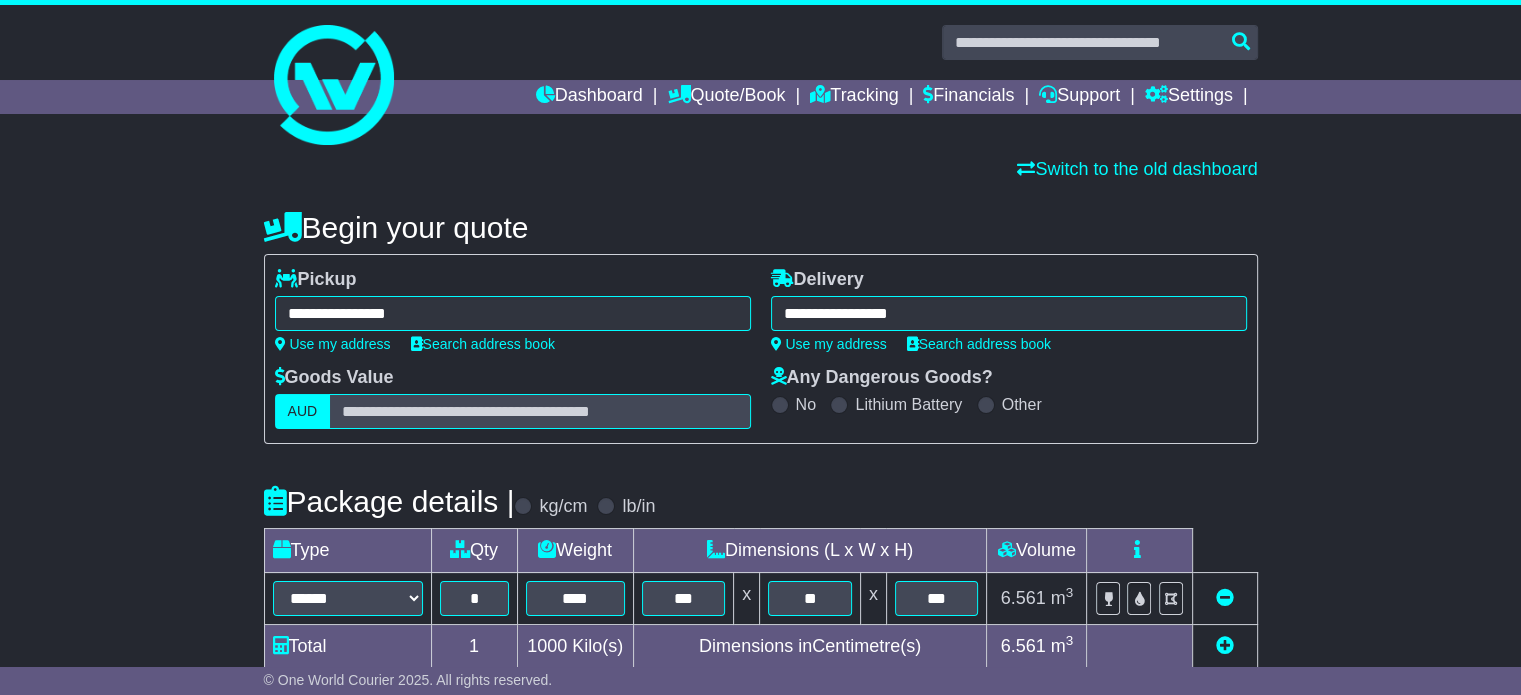 scroll, scrollTop: 535, scrollLeft: 0, axis: vertical 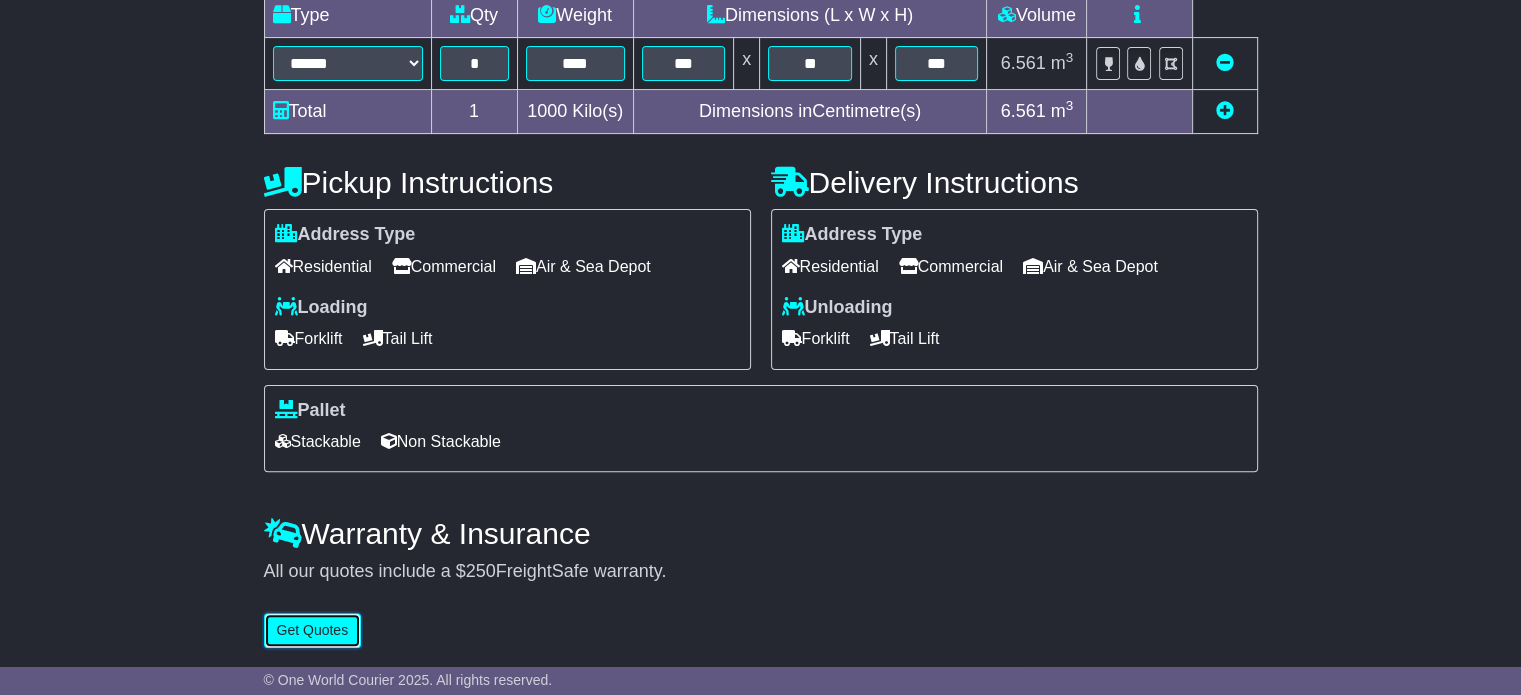 type 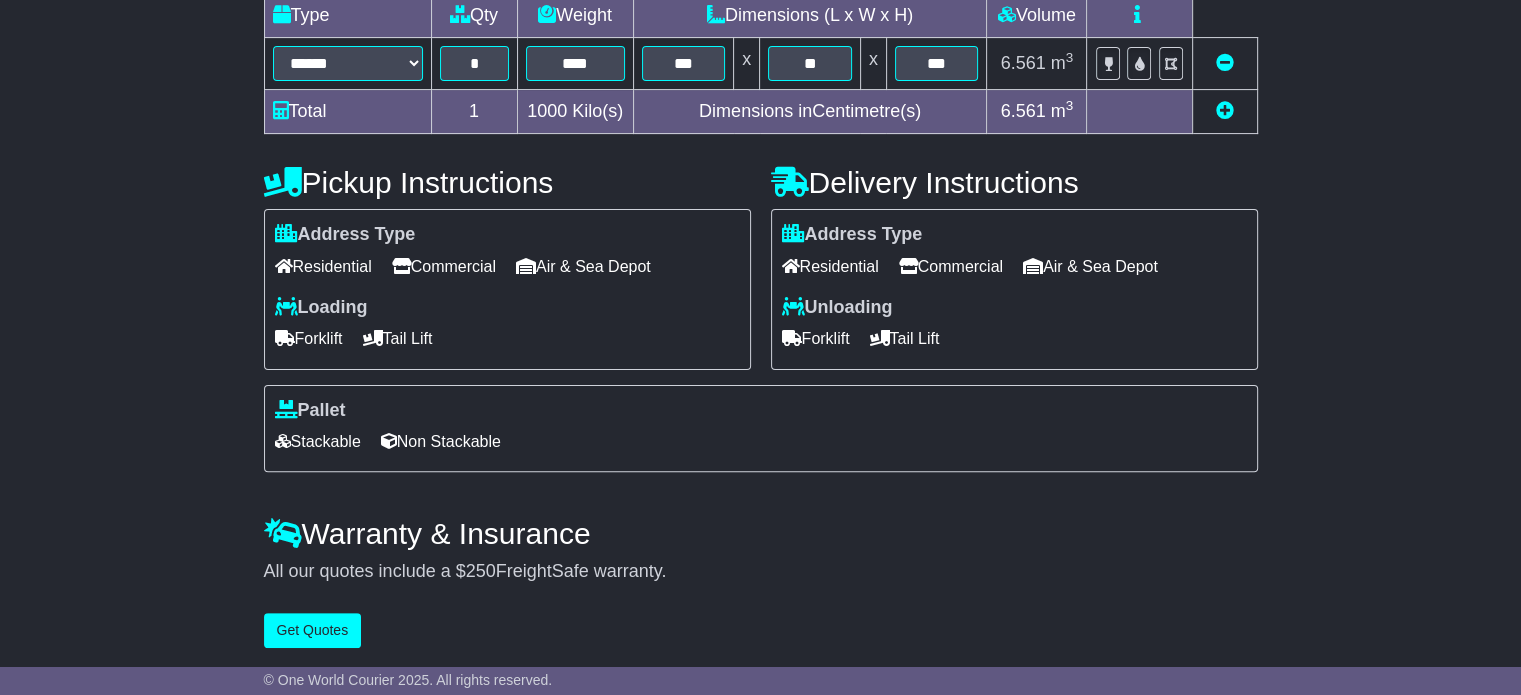 click at bounding box center (1224, 112) 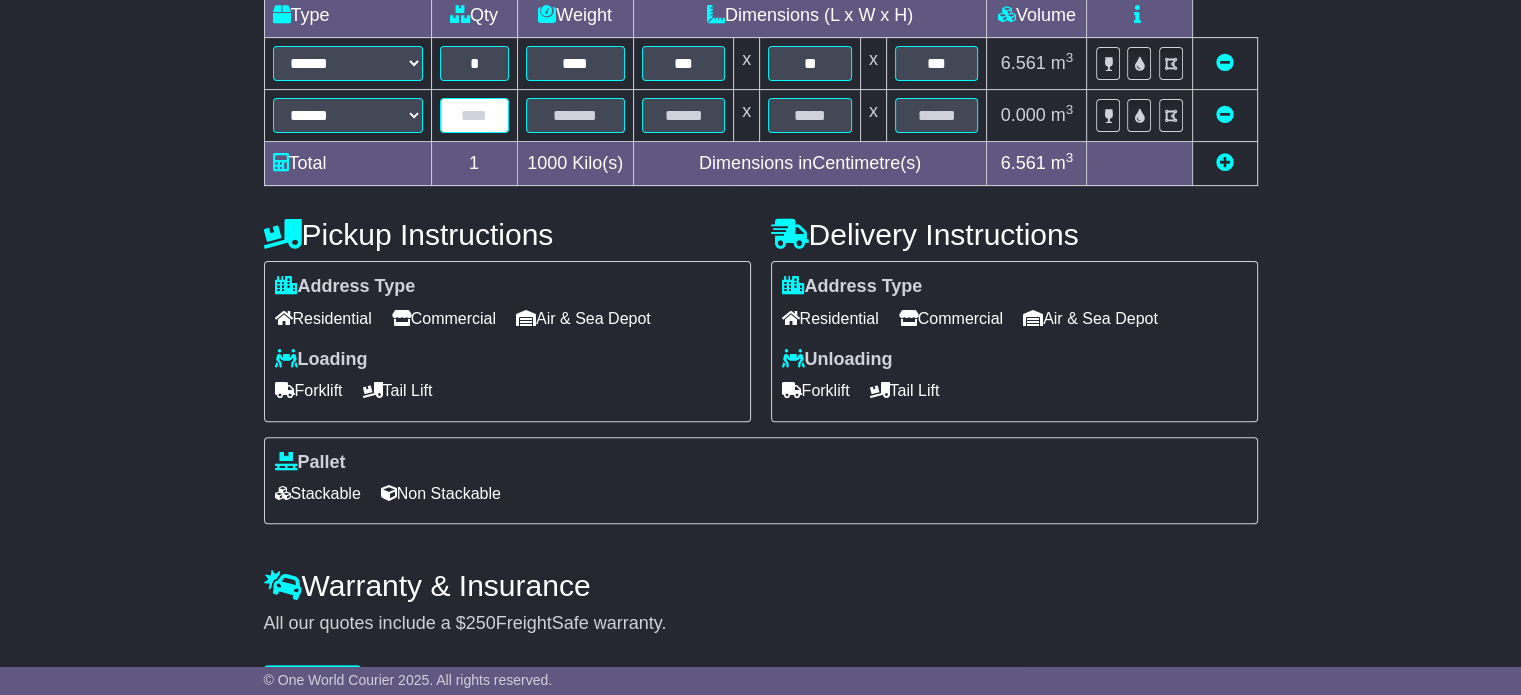 click at bounding box center (474, 115) 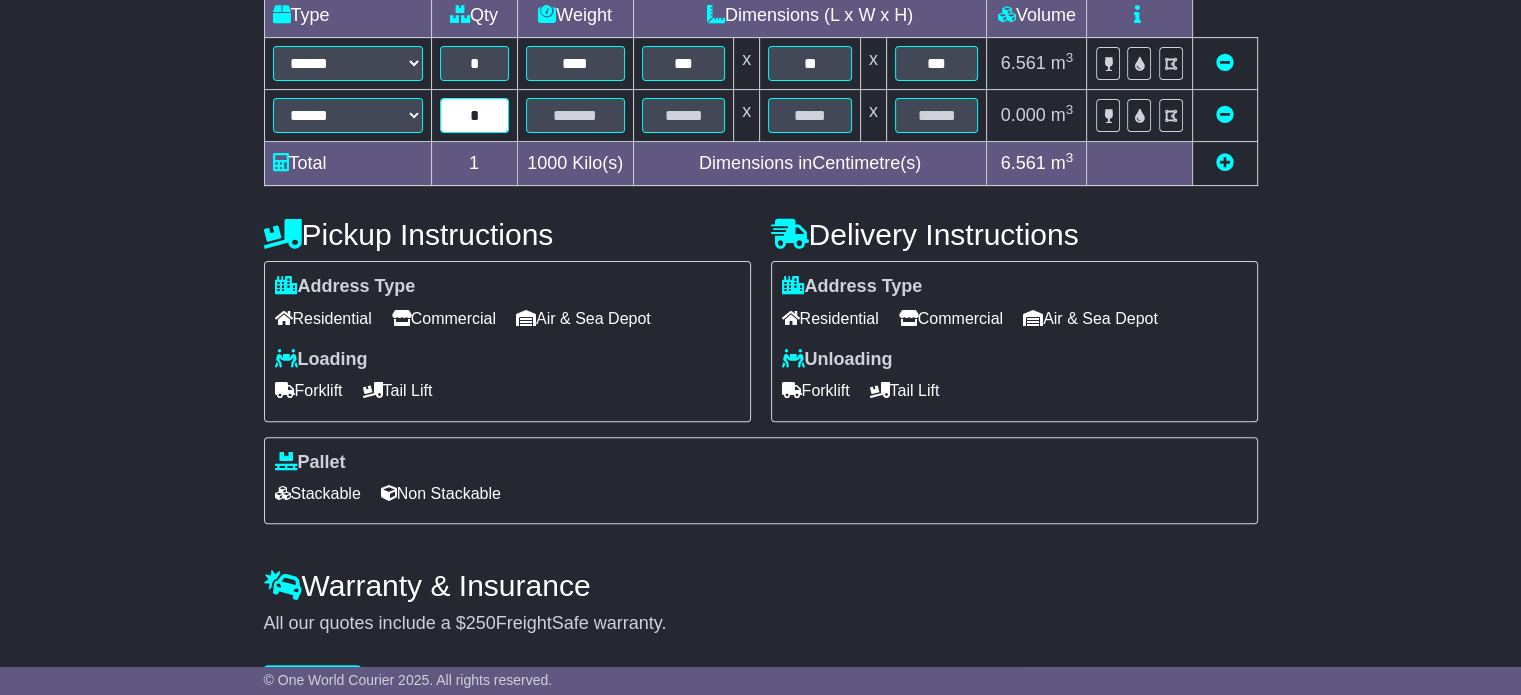 type on "*" 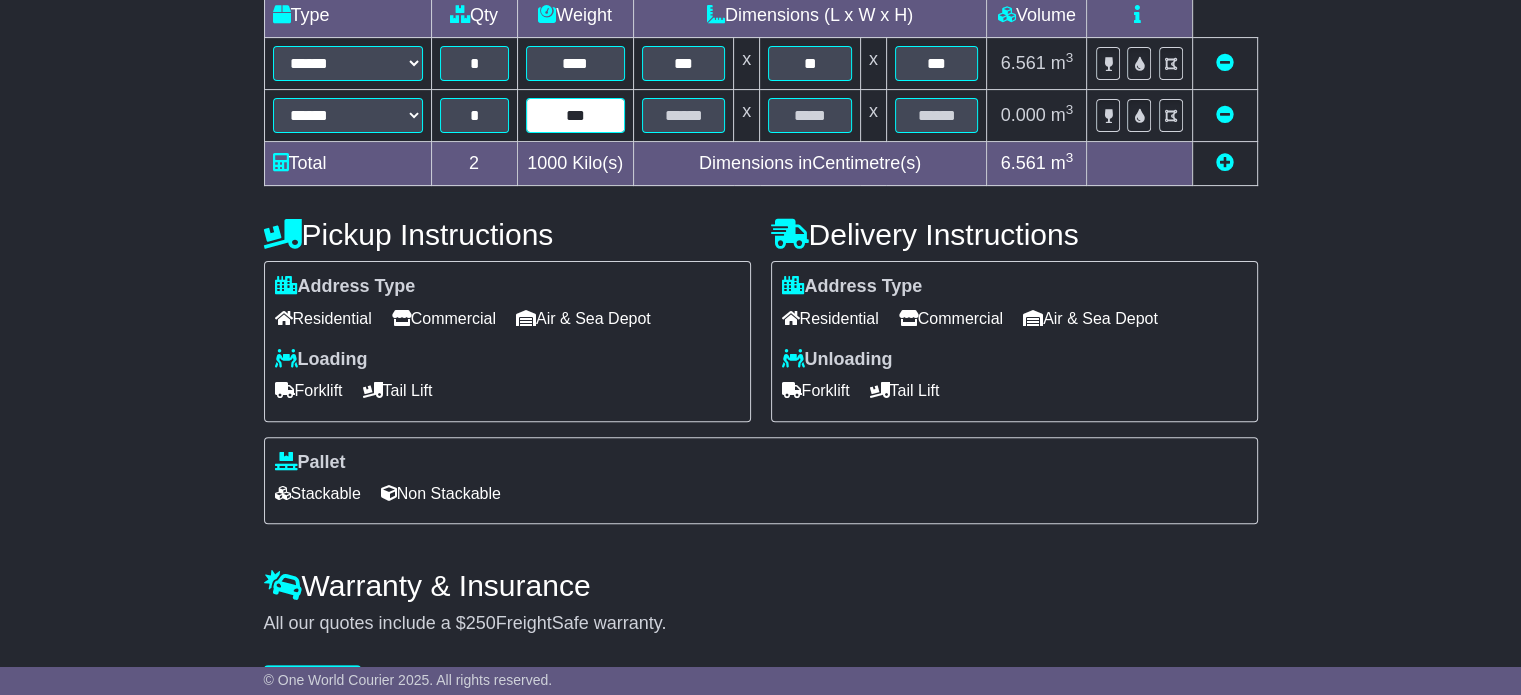 type on "***" 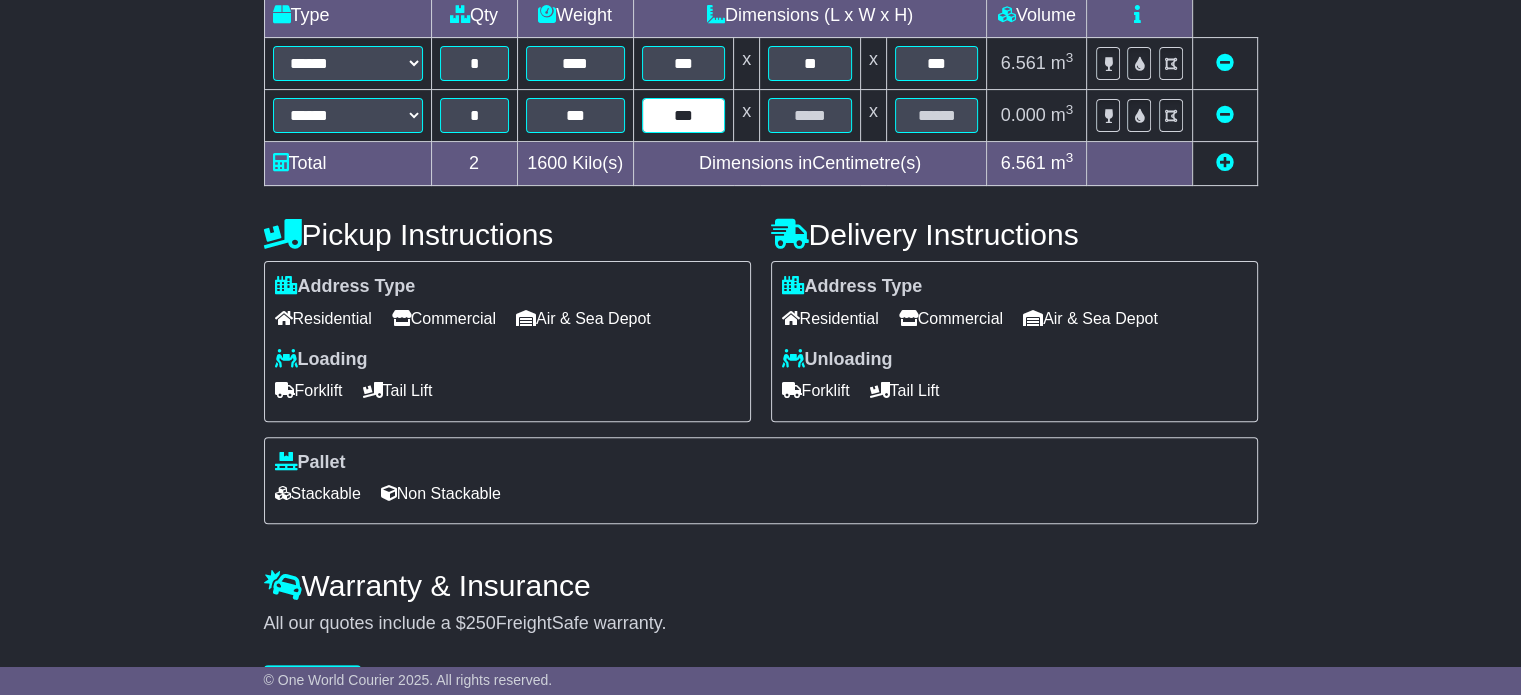 type on "***" 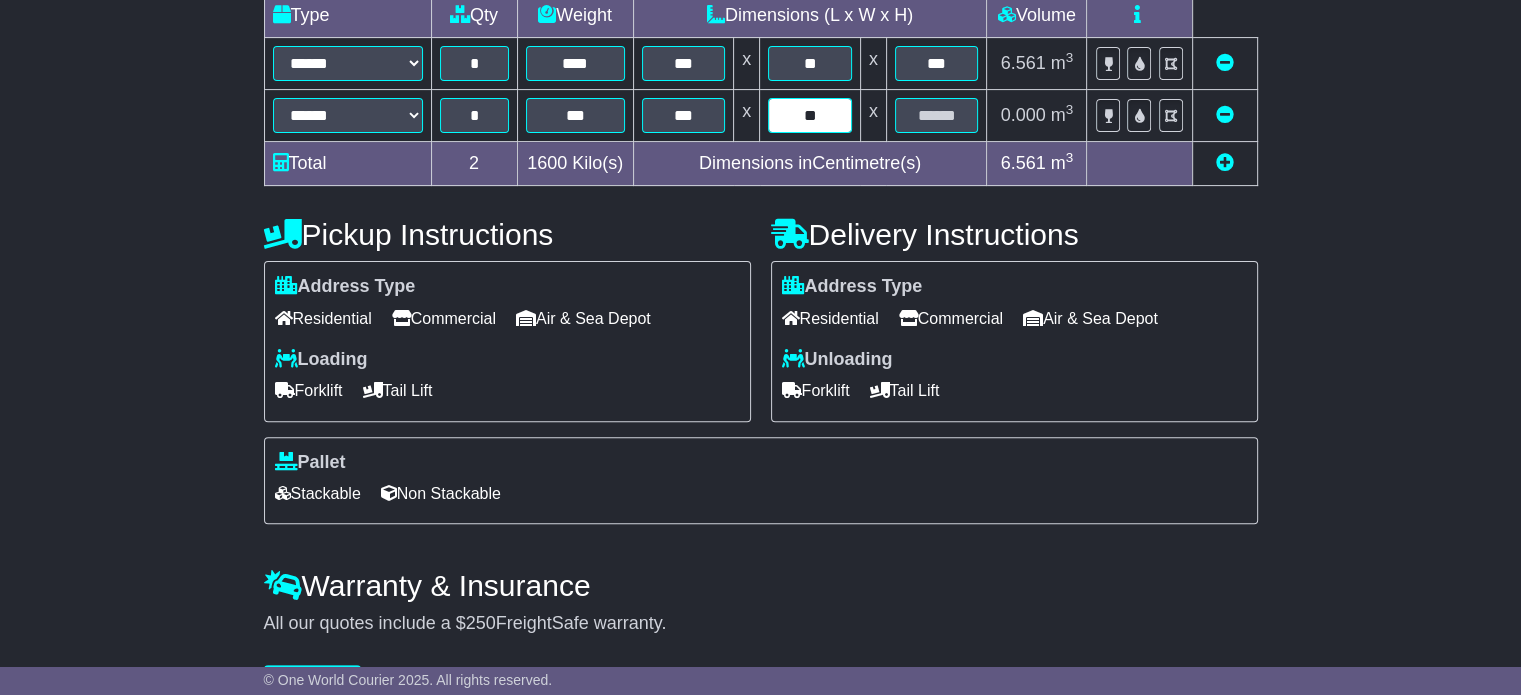 type on "**" 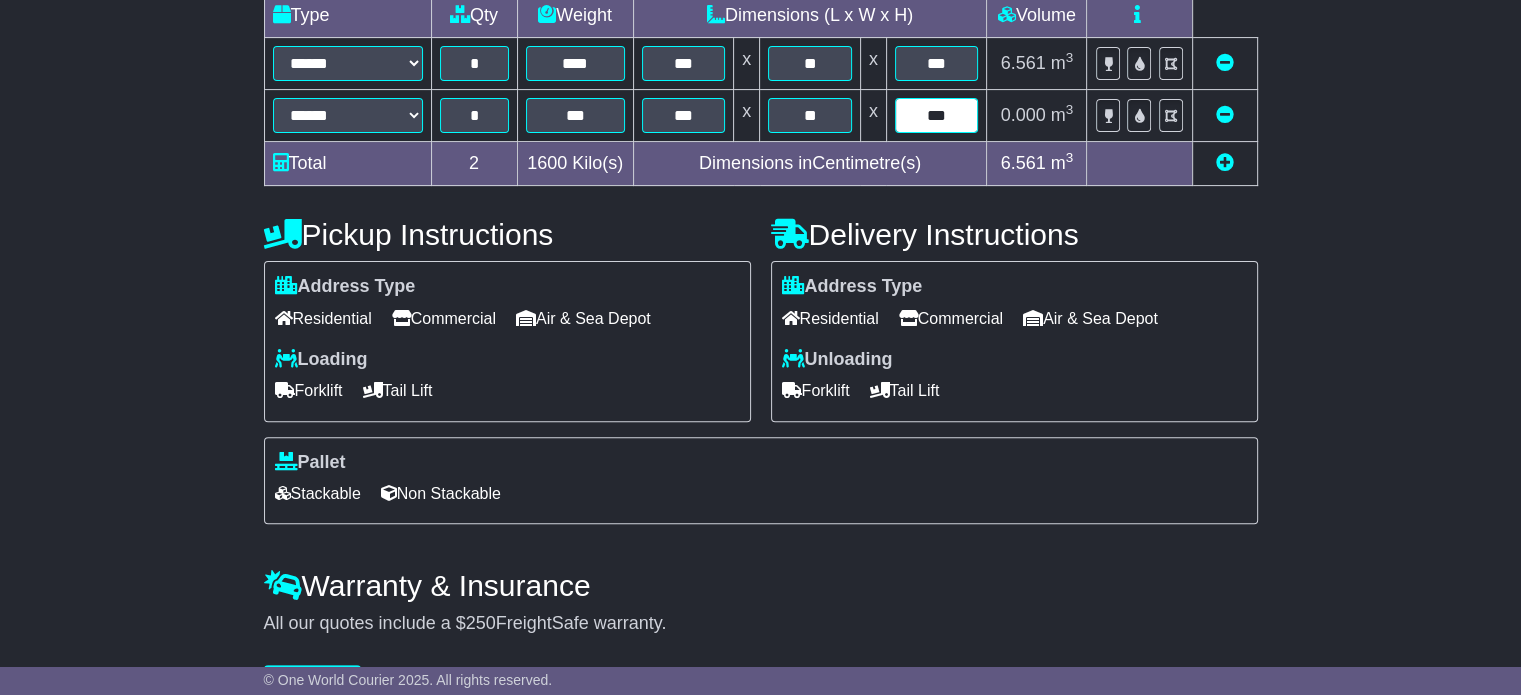 type on "***" 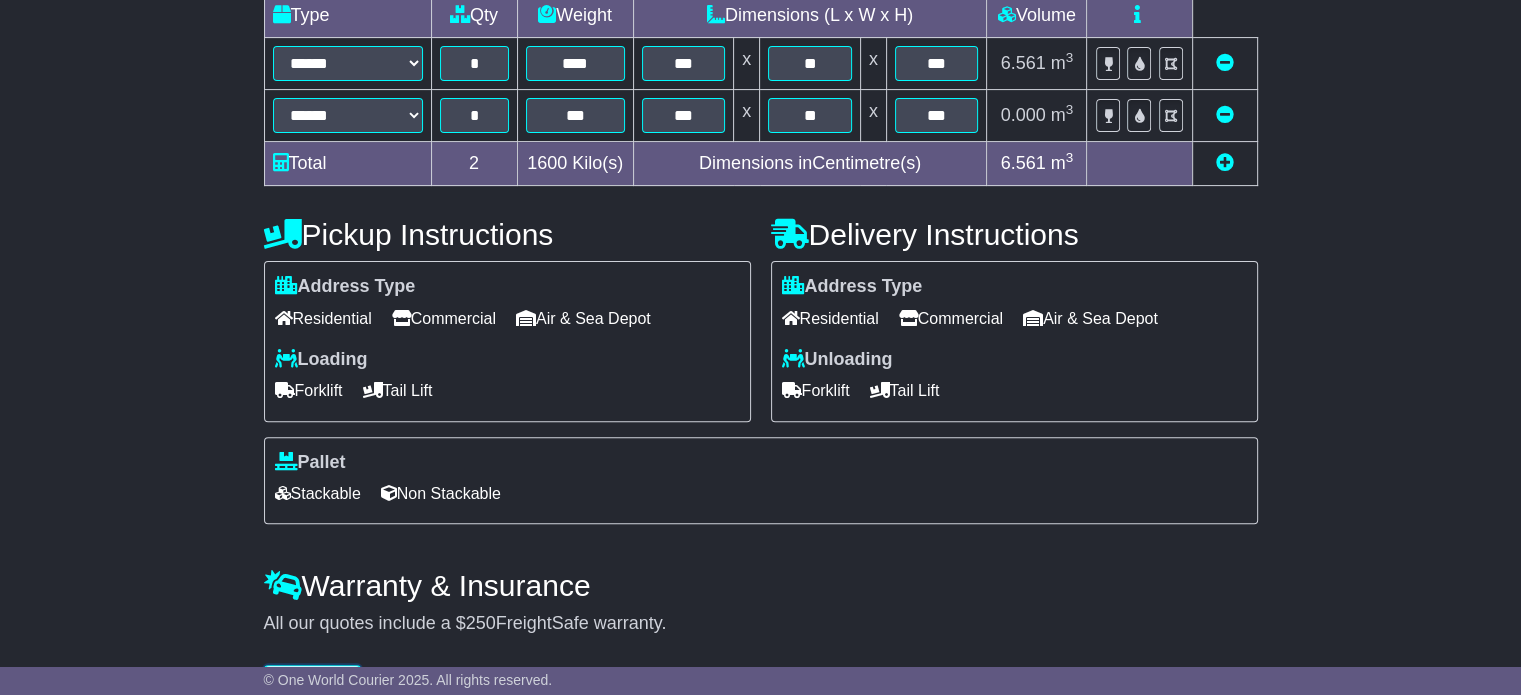 scroll, scrollTop: 536, scrollLeft: 0, axis: vertical 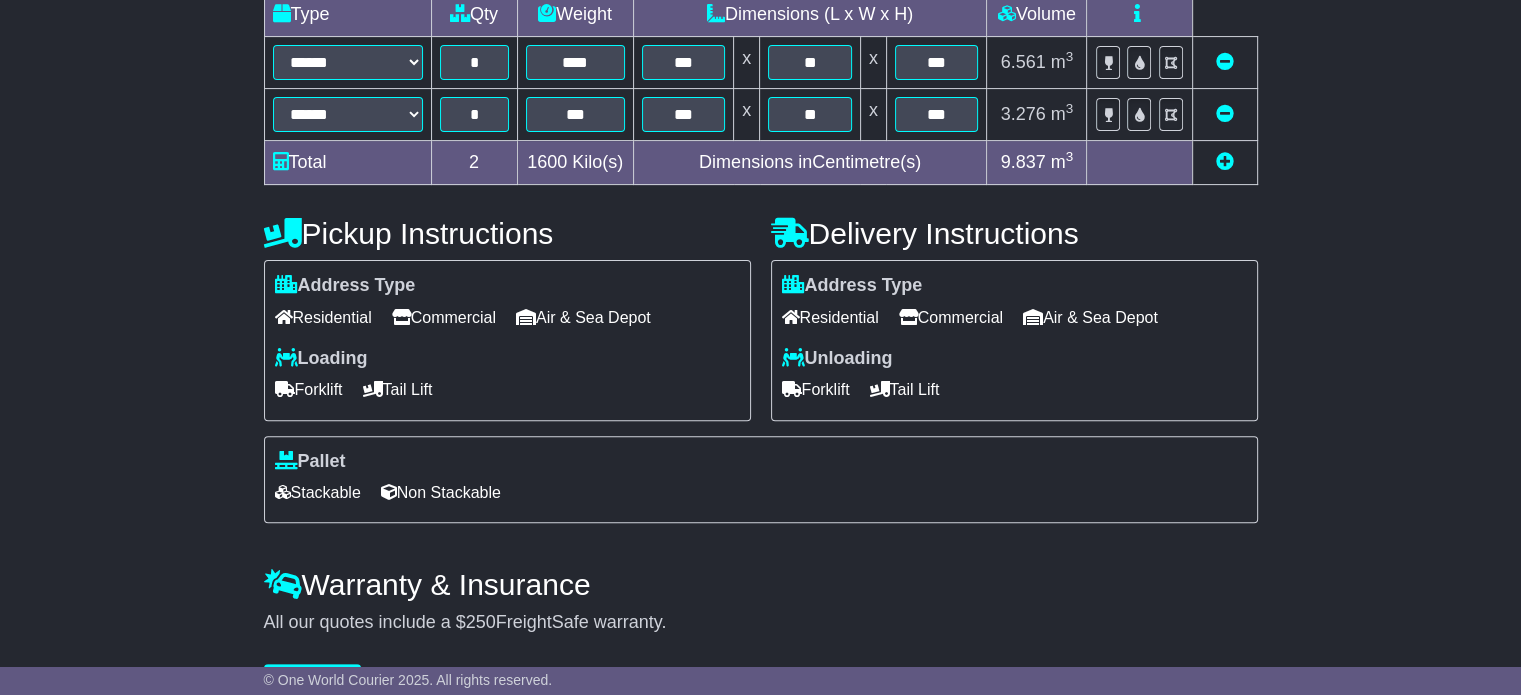 click at bounding box center (1225, 161) 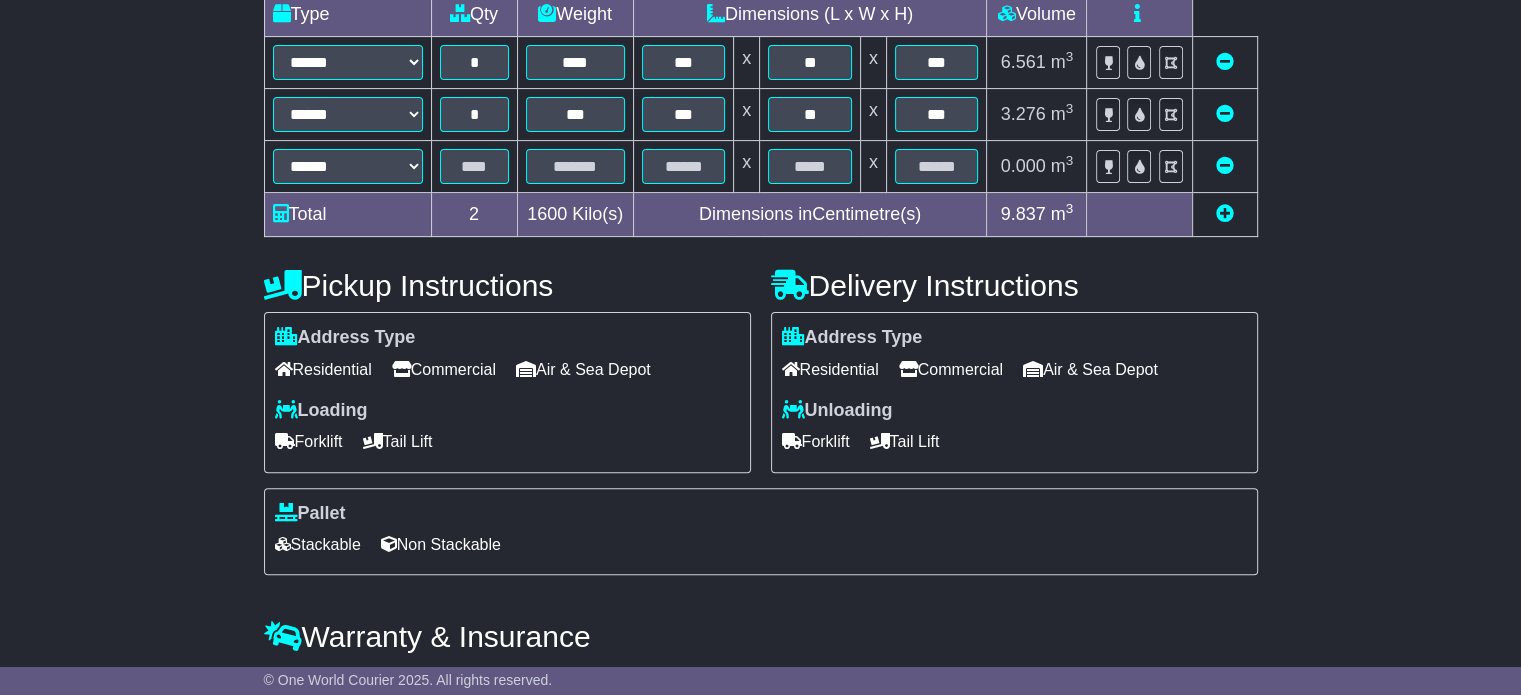 click at bounding box center [474, 167] 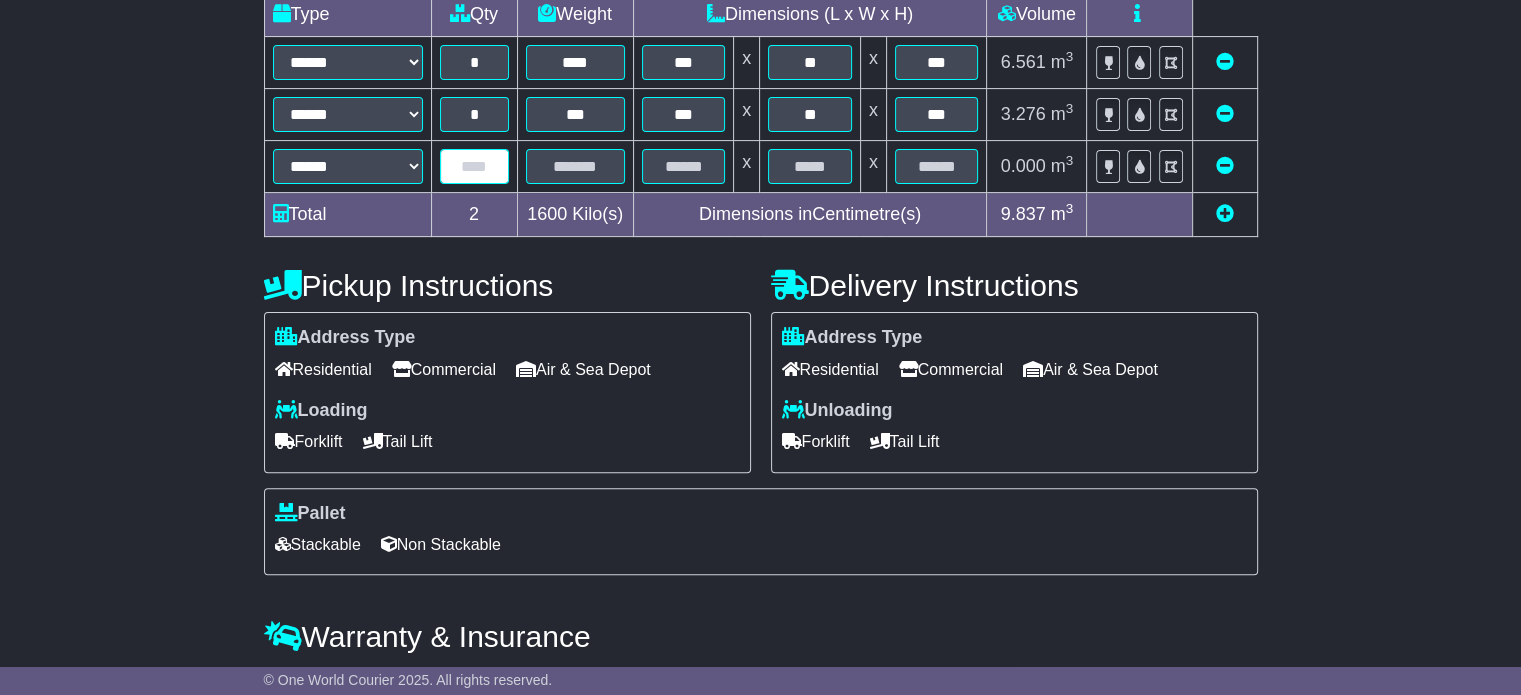 click at bounding box center [474, 166] 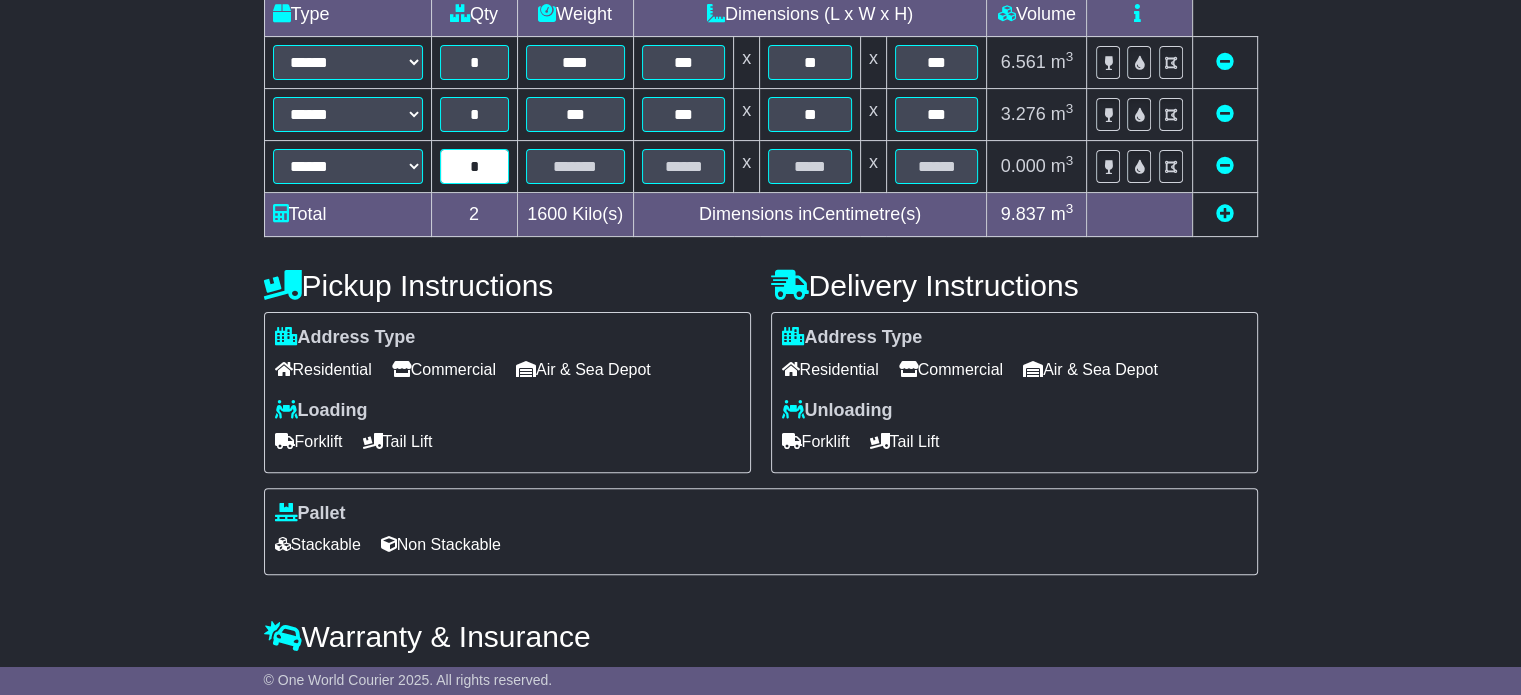 type on "*" 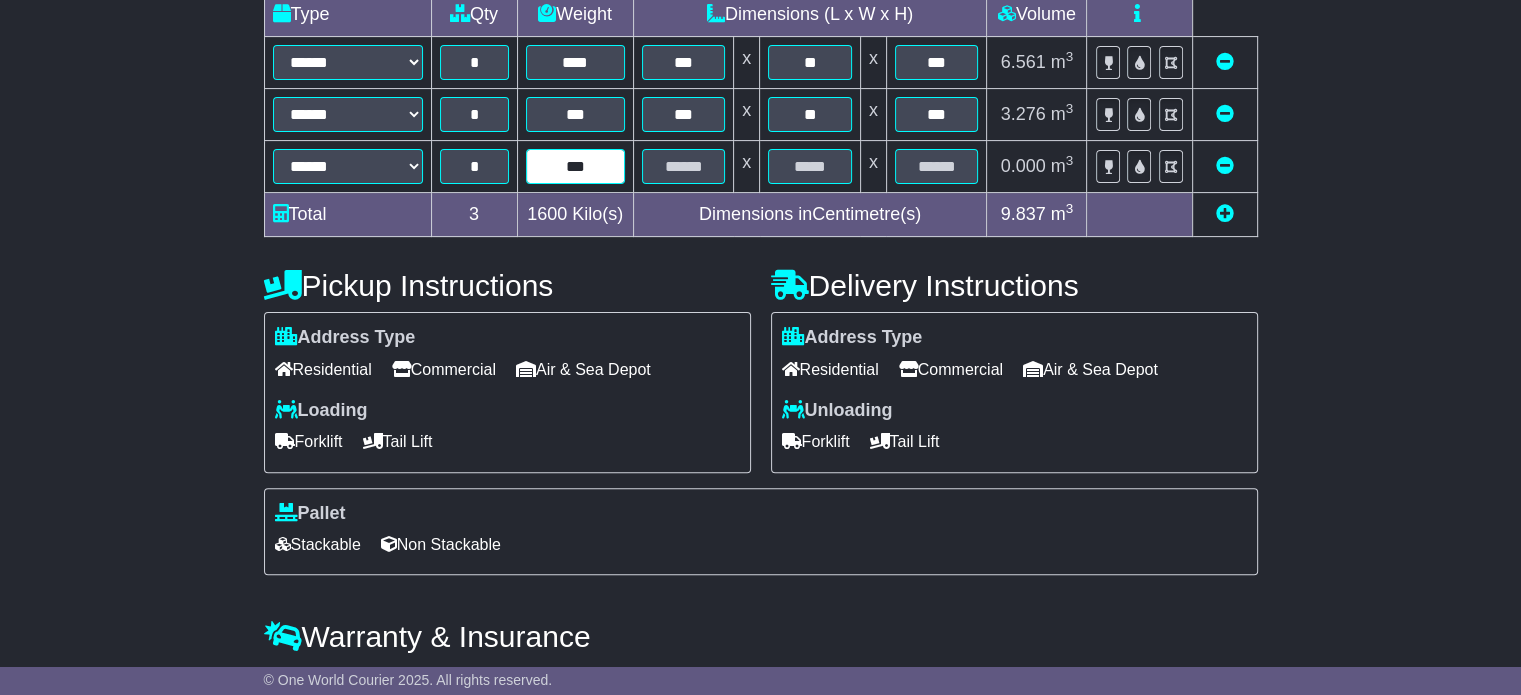 type on "***" 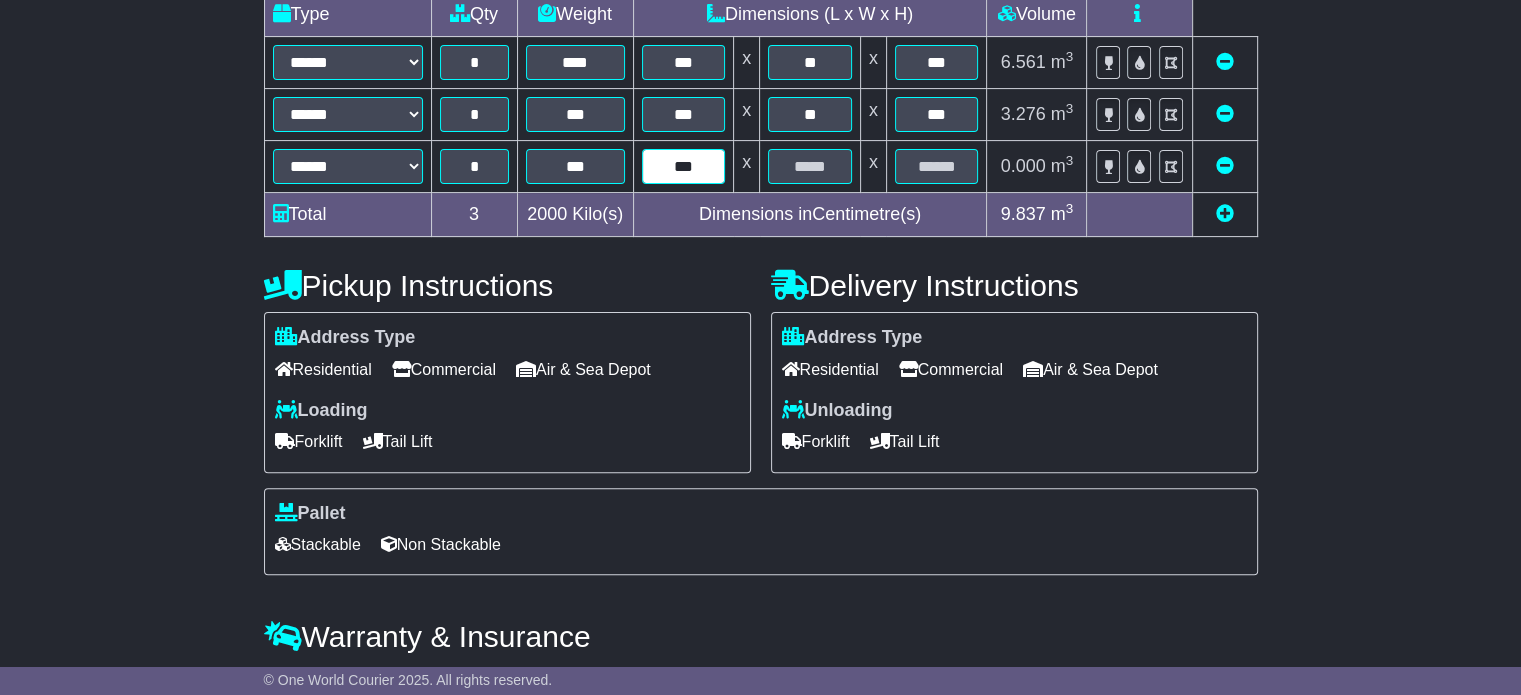 type on "***" 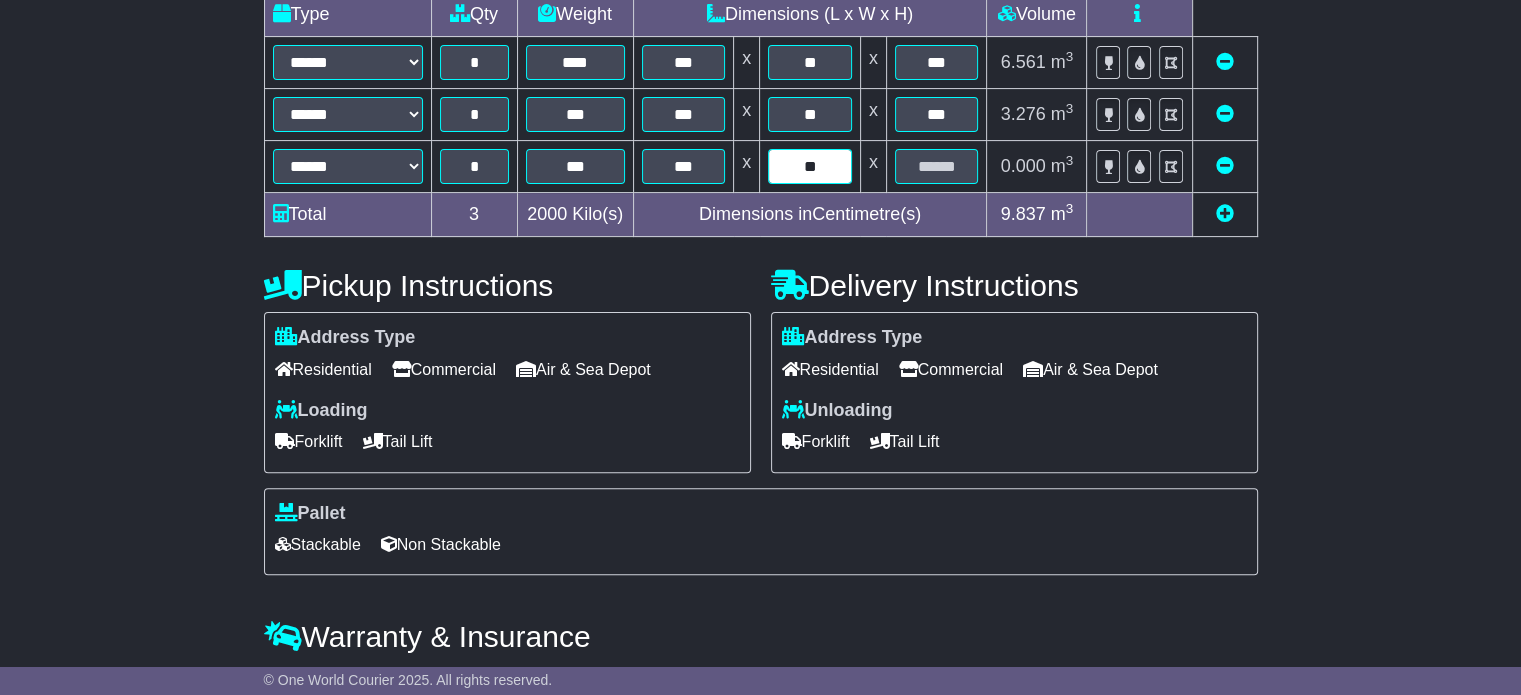 type on "**" 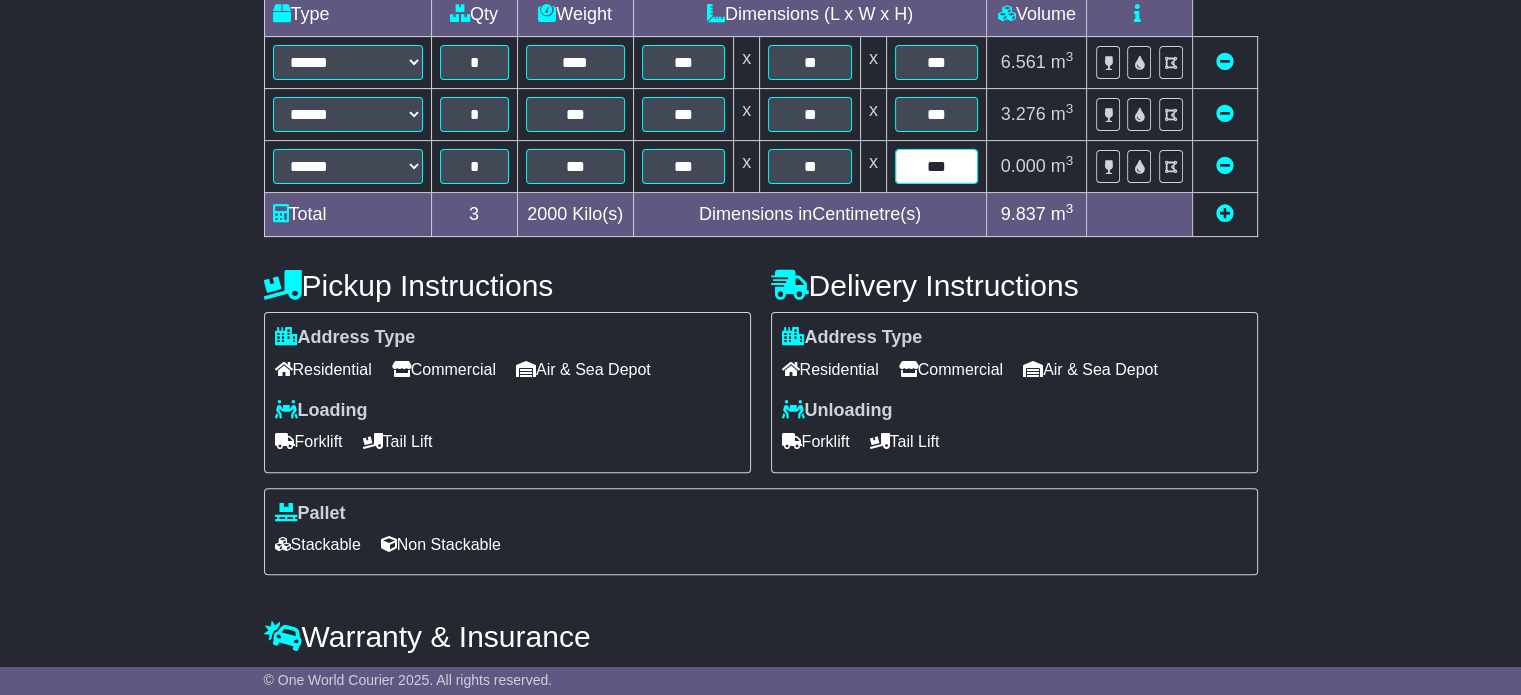 type on "***" 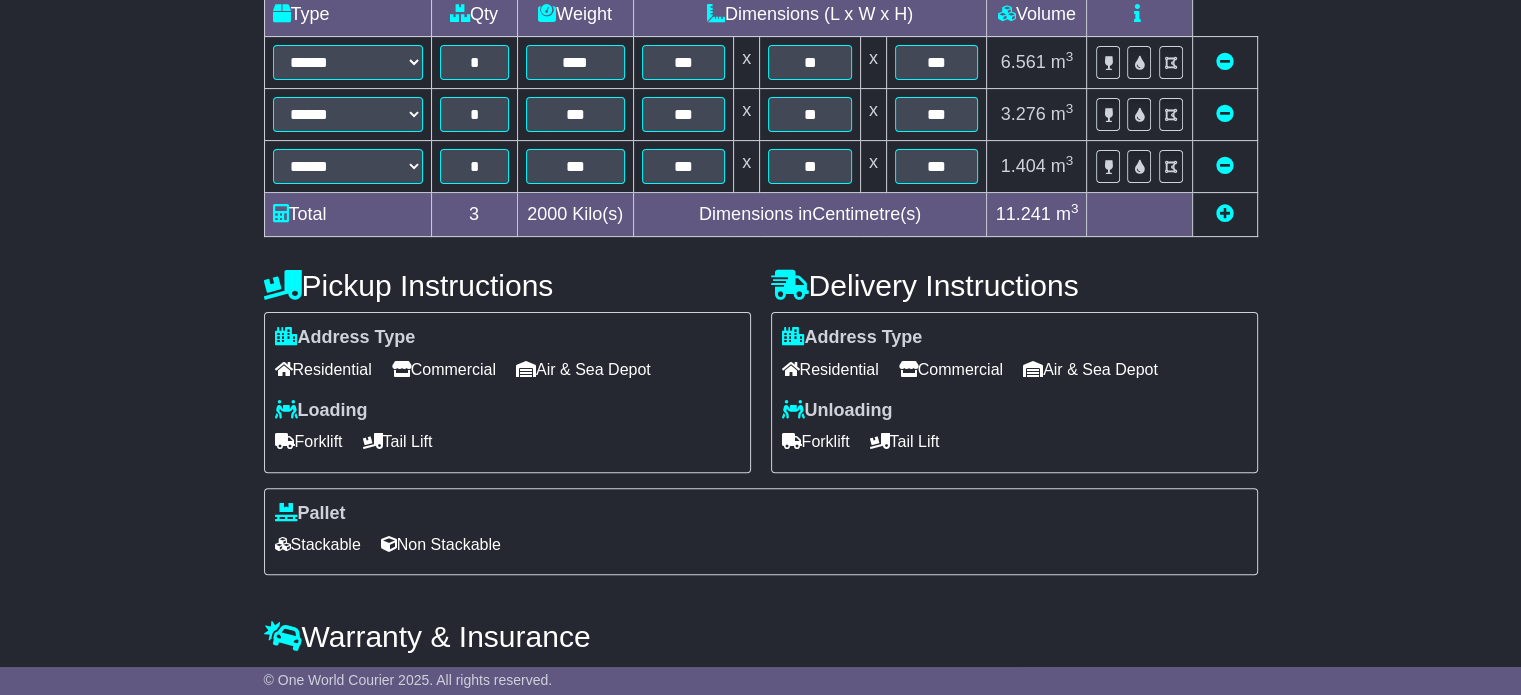 click on "Commercial" at bounding box center (444, 369) 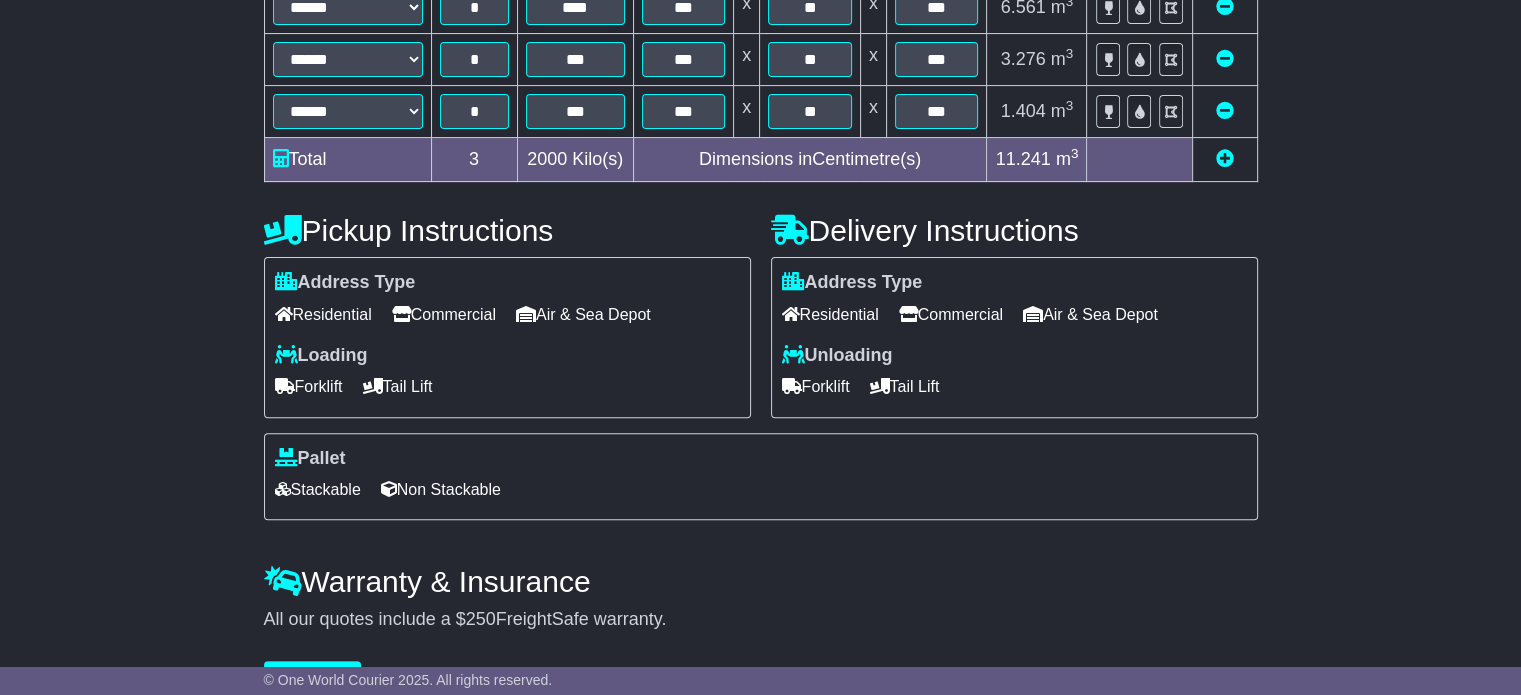 scroll, scrollTop: 643, scrollLeft: 0, axis: vertical 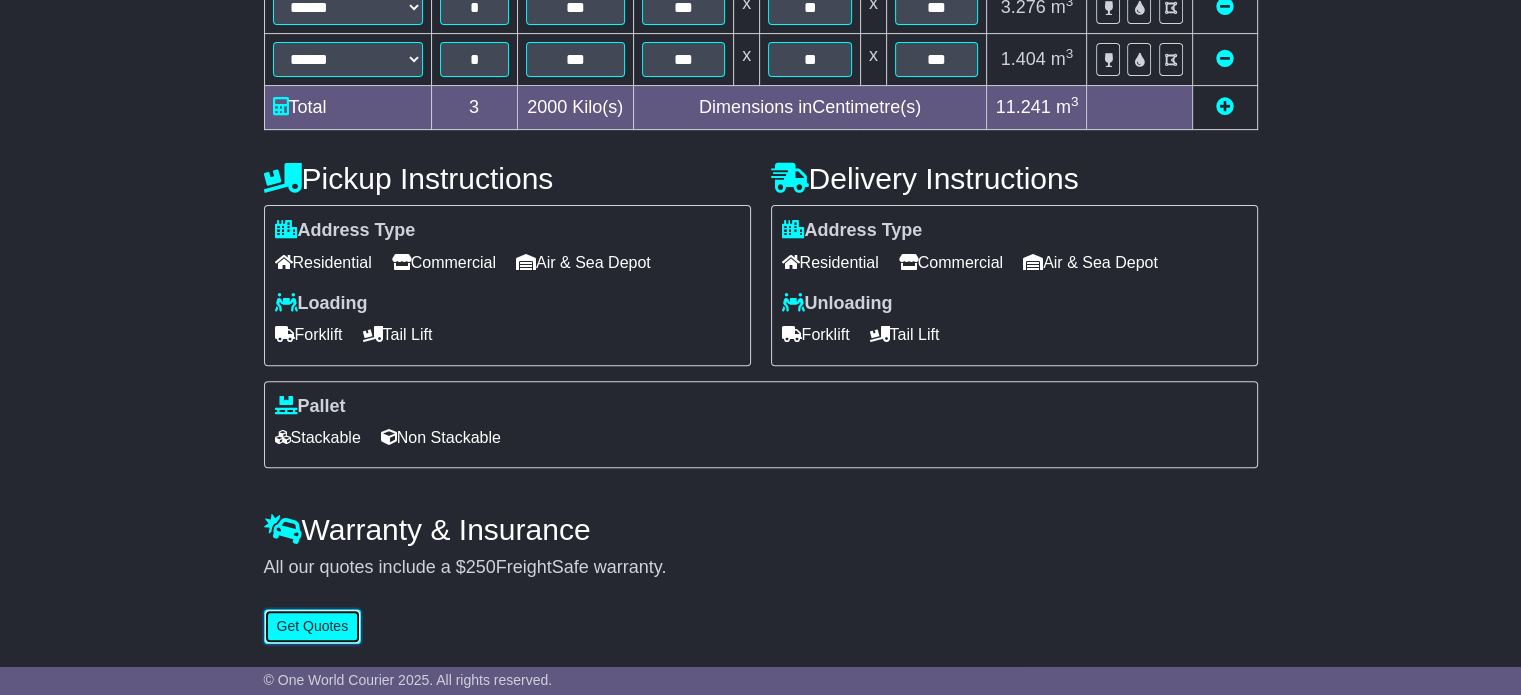 click on "Get Quotes" at bounding box center [313, 626] 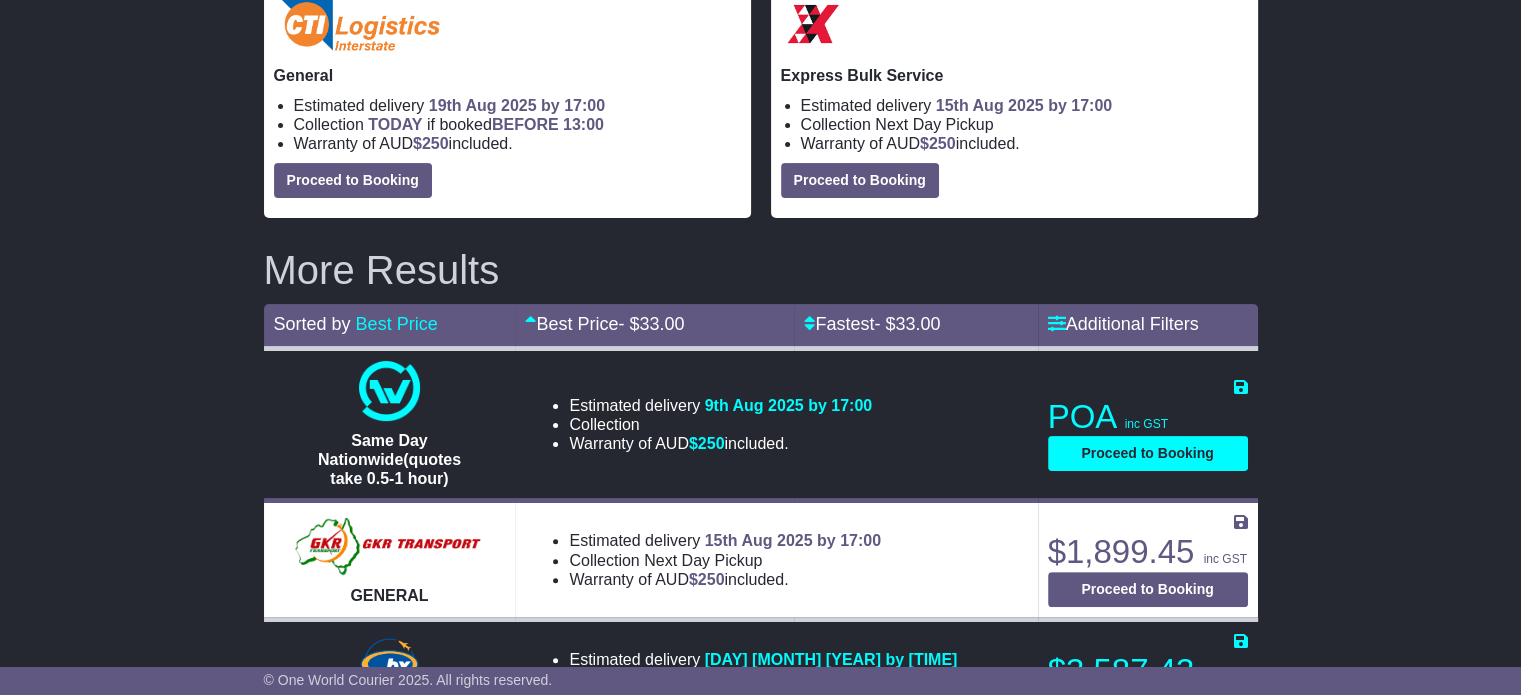 scroll, scrollTop: 320, scrollLeft: 0, axis: vertical 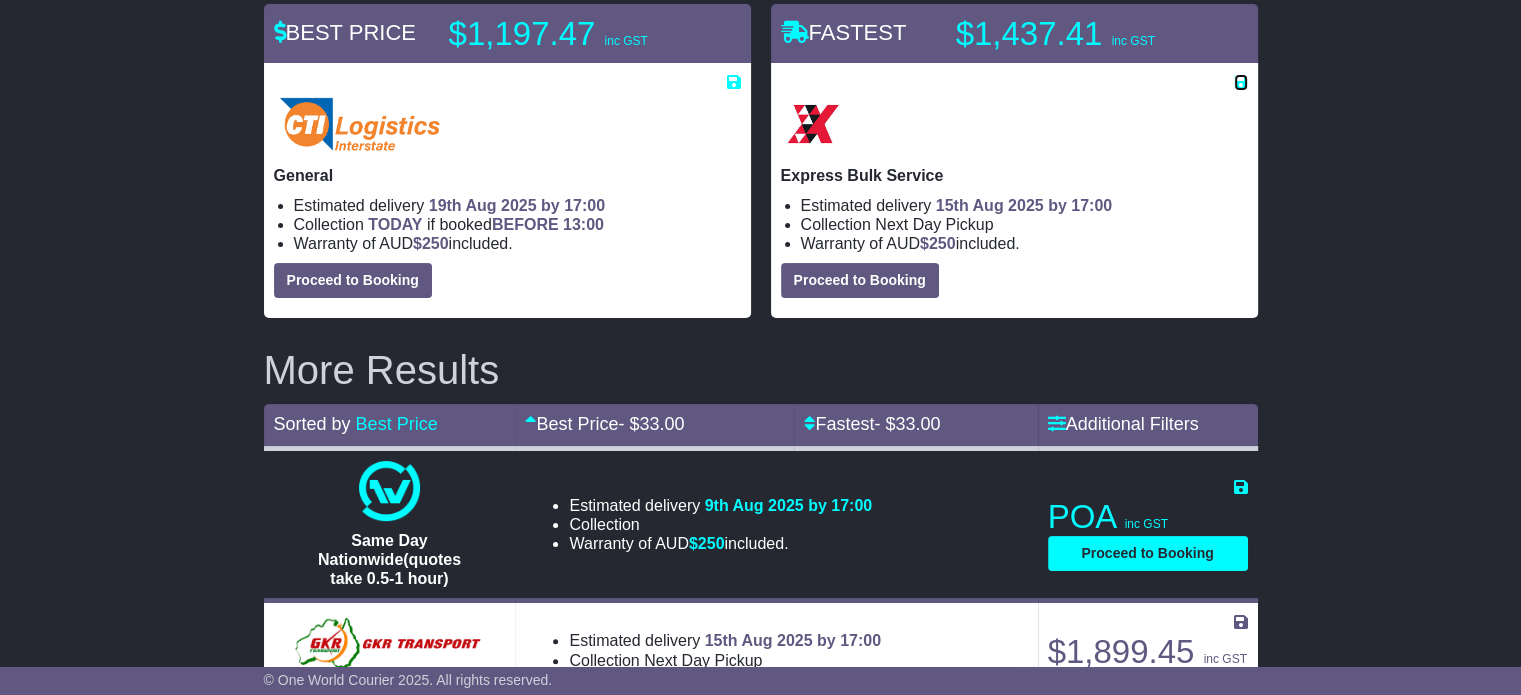 click at bounding box center [1241, 82] 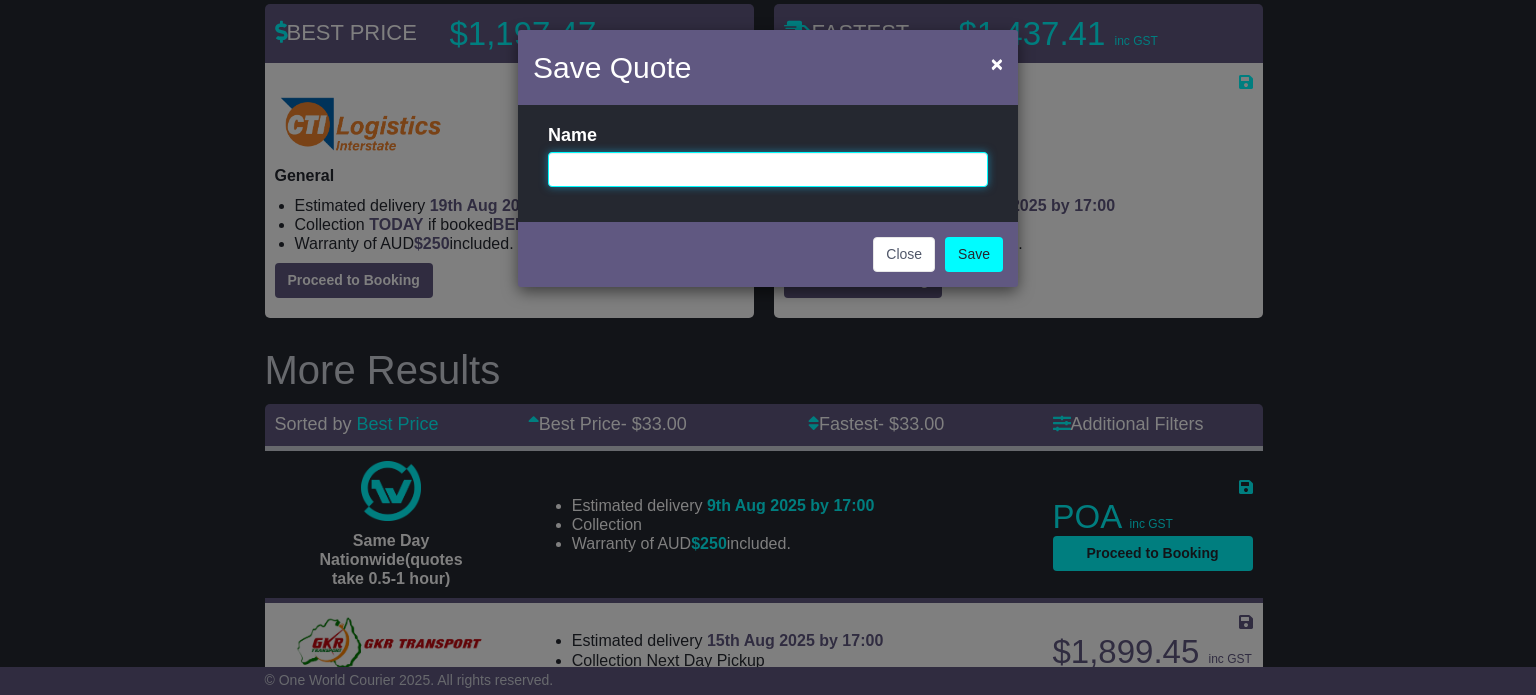 click at bounding box center (768, 169) 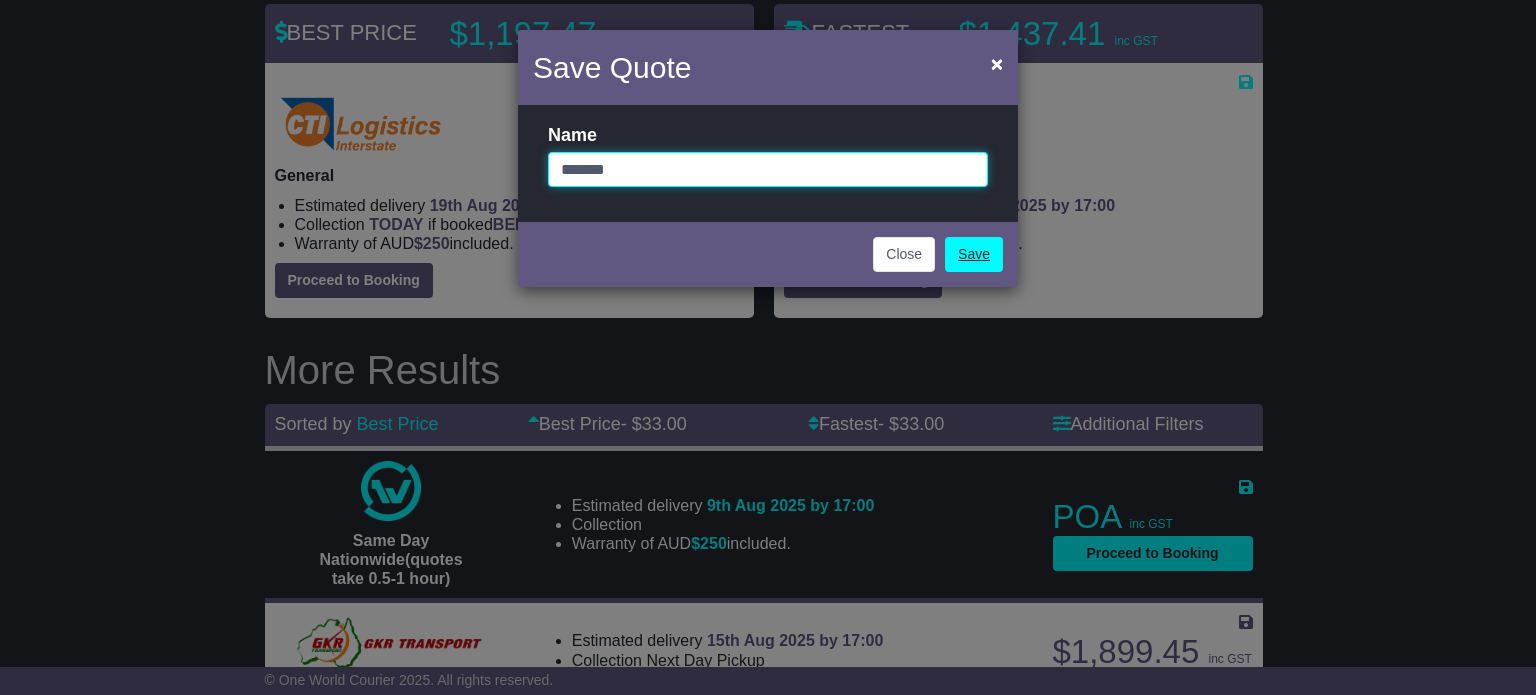 type on "*******" 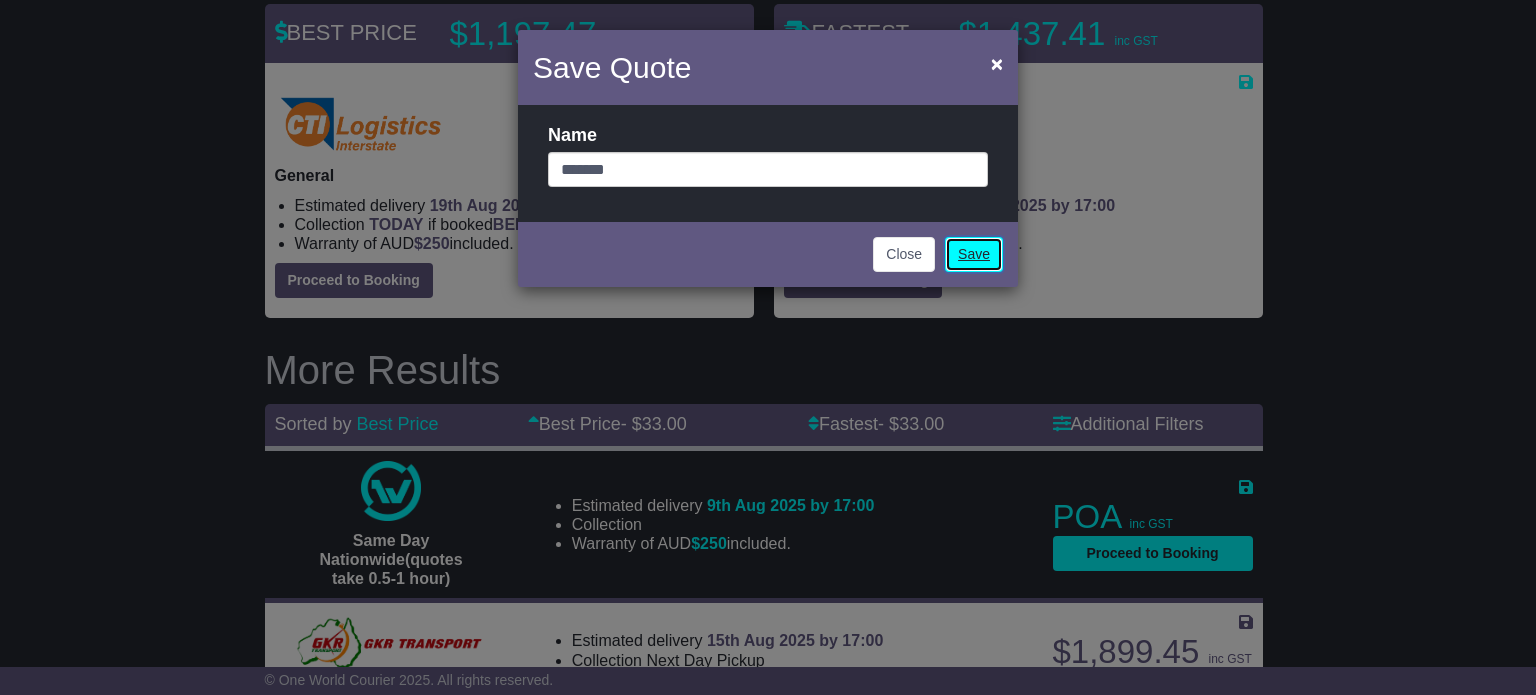 click on "Save" at bounding box center [974, 254] 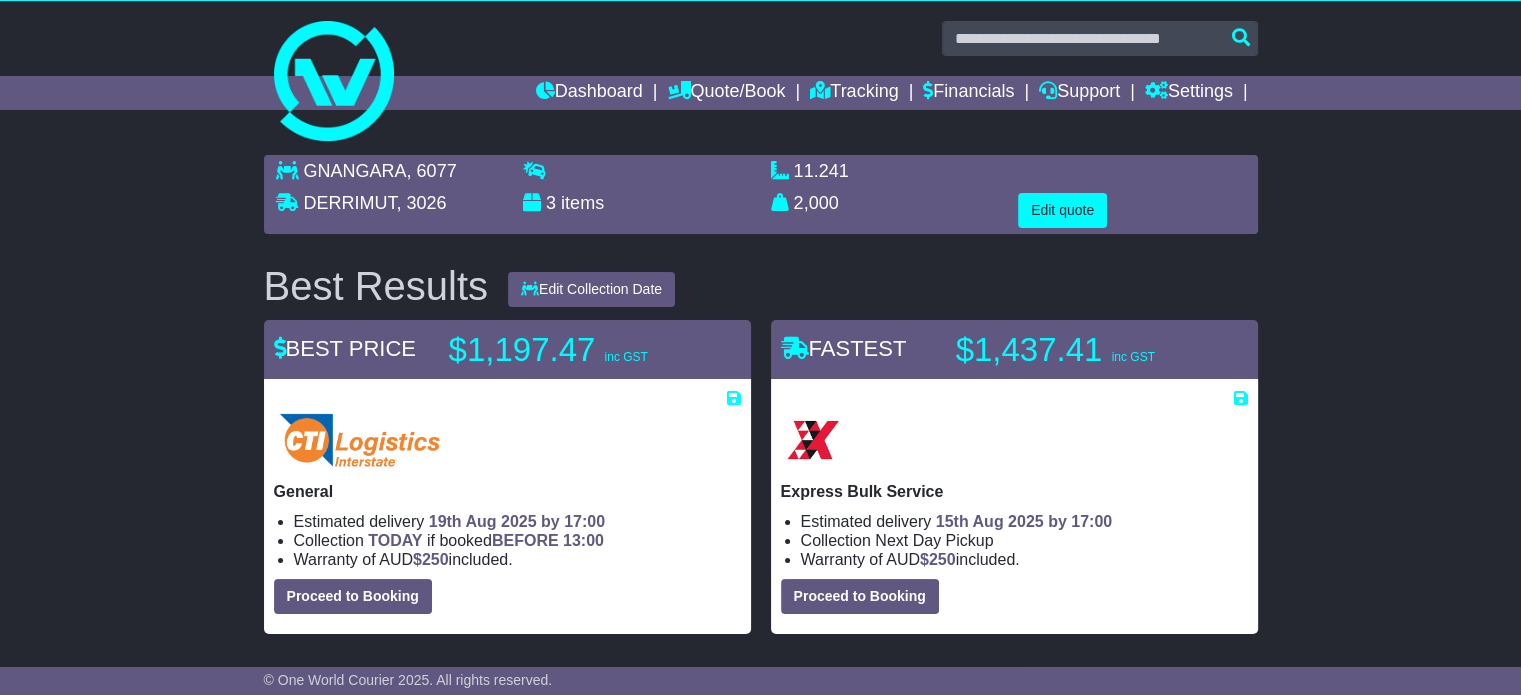 scroll, scrollTop: 0, scrollLeft: 0, axis: both 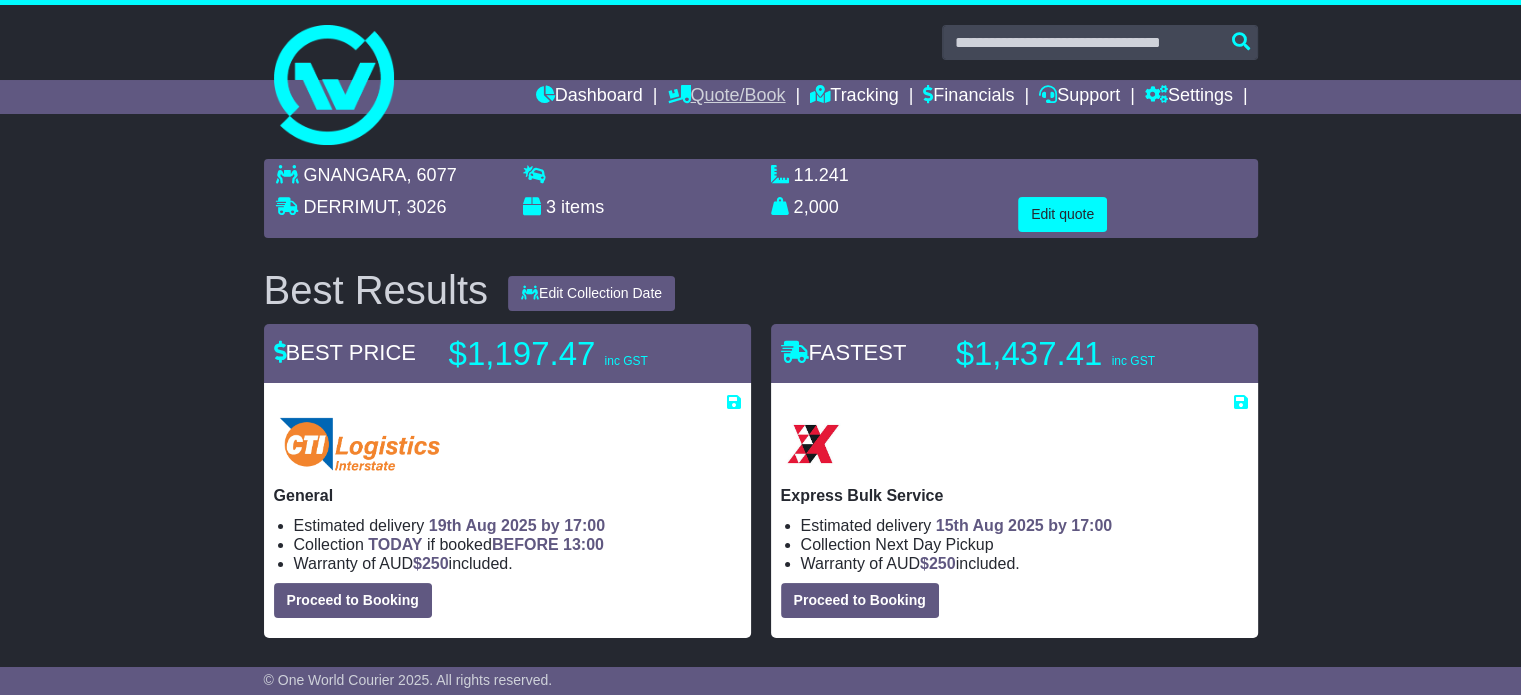 click on "Quote/Book" at bounding box center (726, 97) 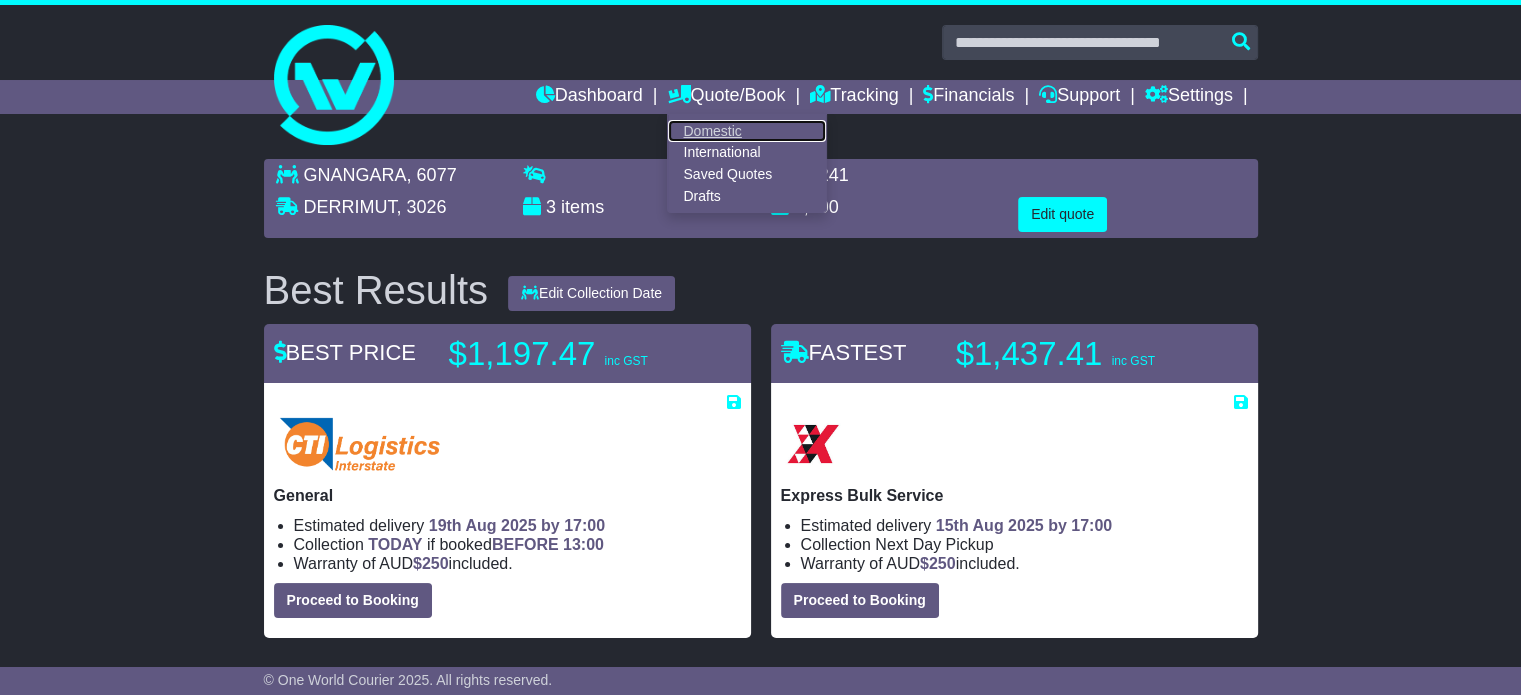 click on "Domestic" at bounding box center (747, 131) 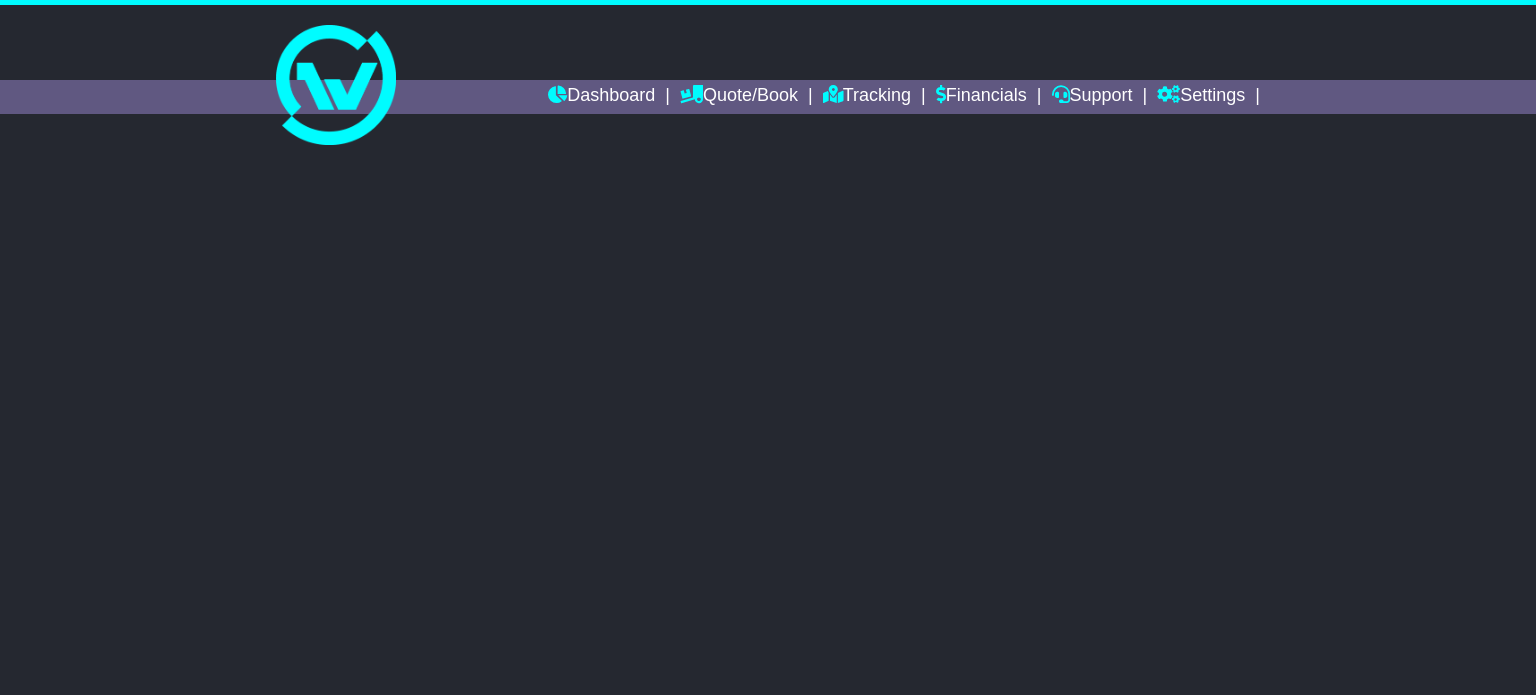scroll, scrollTop: 0, scrollLeft: 0, axis: both 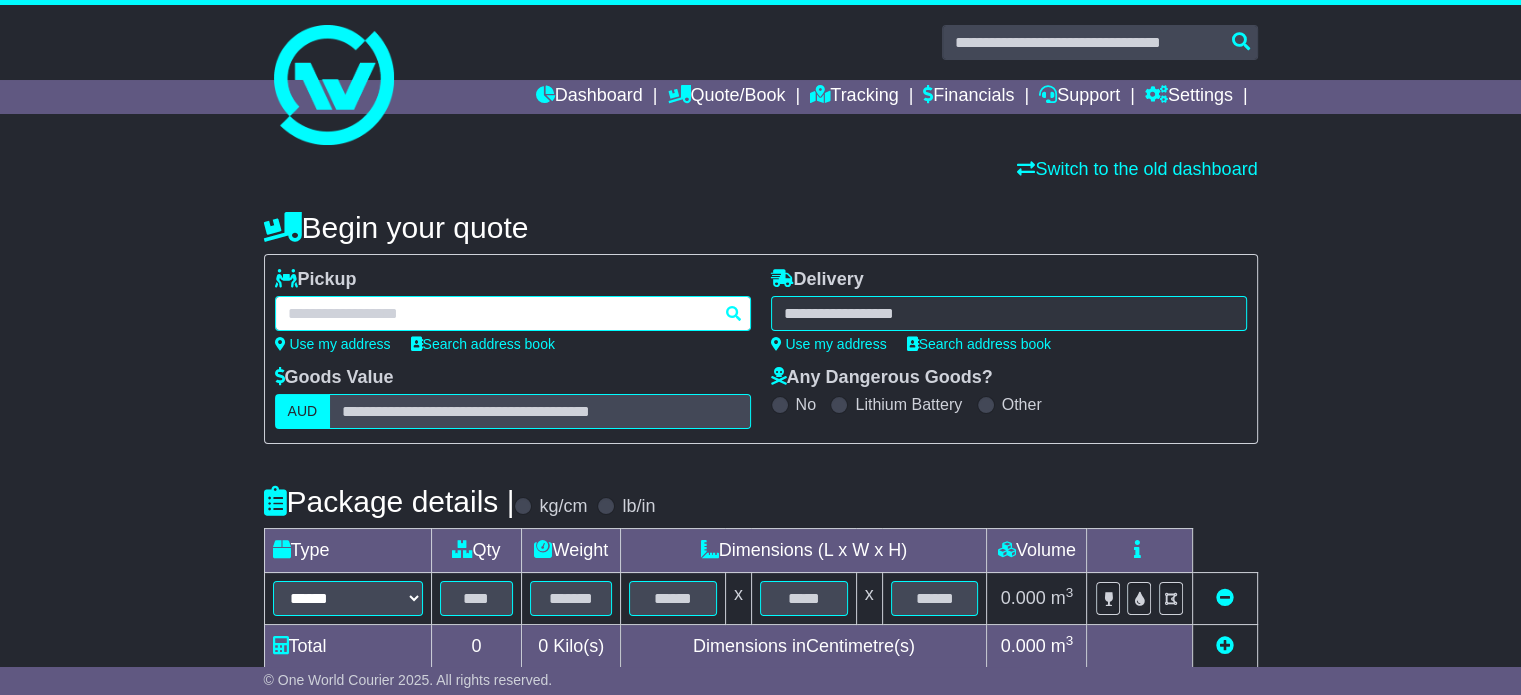 click at bounding box center (513, 313) 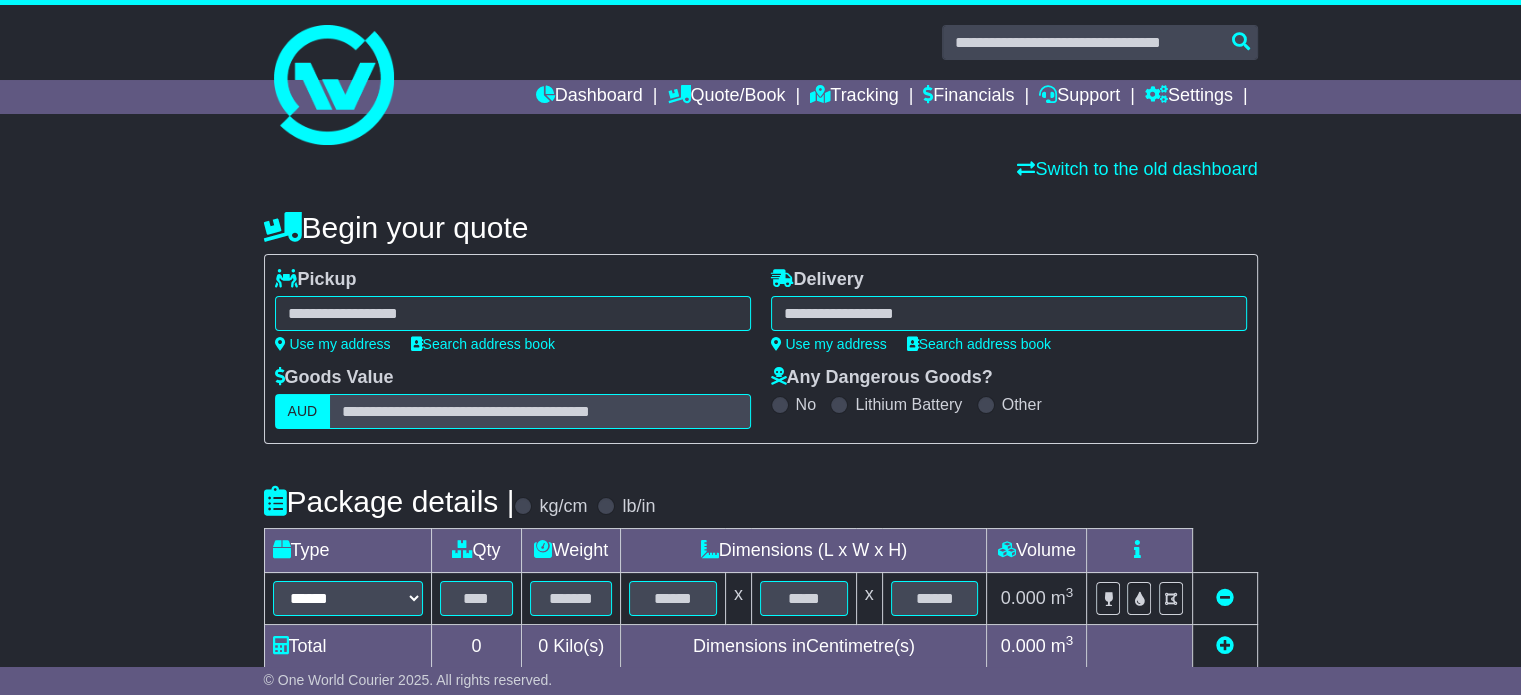 click on "****** [CITY] [CITY] [POSTCODE] [CITY] [AREA] [POSTCODE]" at bounding box center (513, 313) 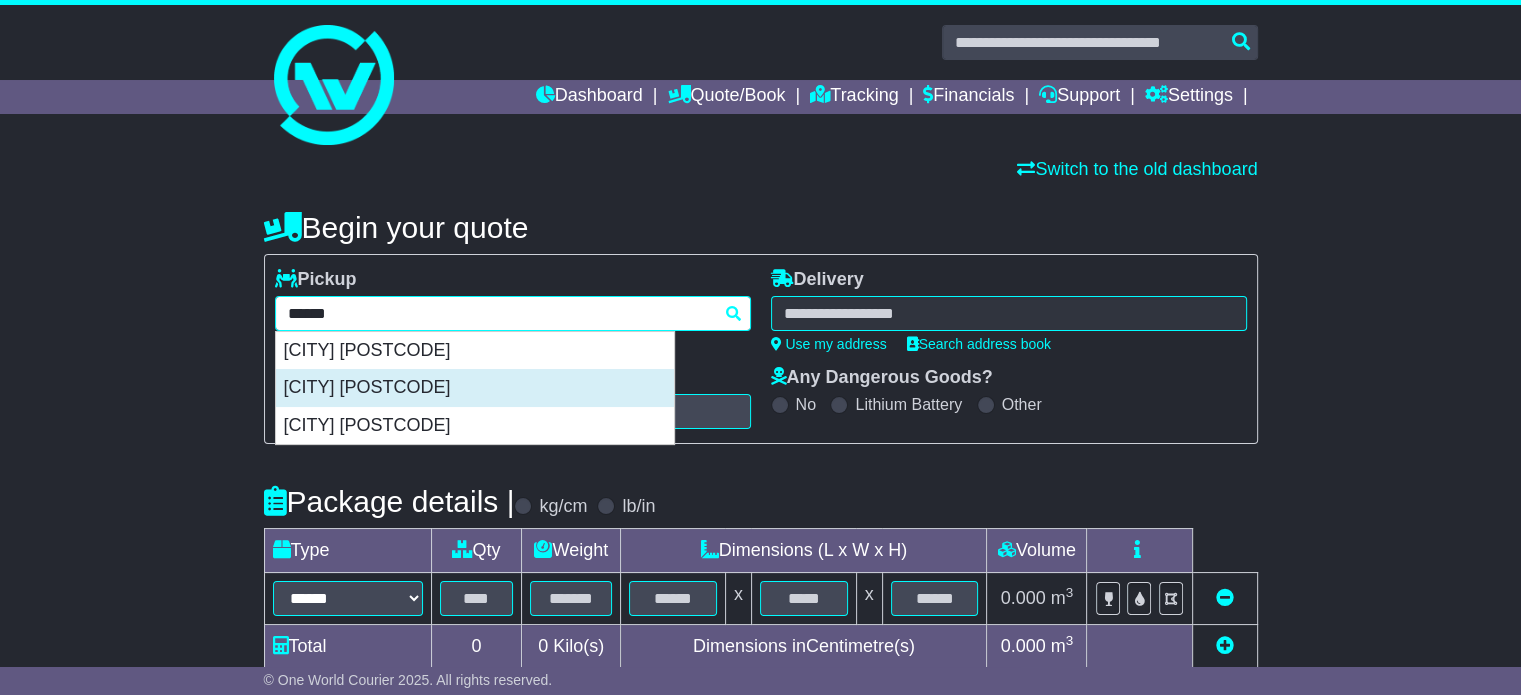 click on "[CITY] [POSTCODE]" at bounding box center [475, 388] 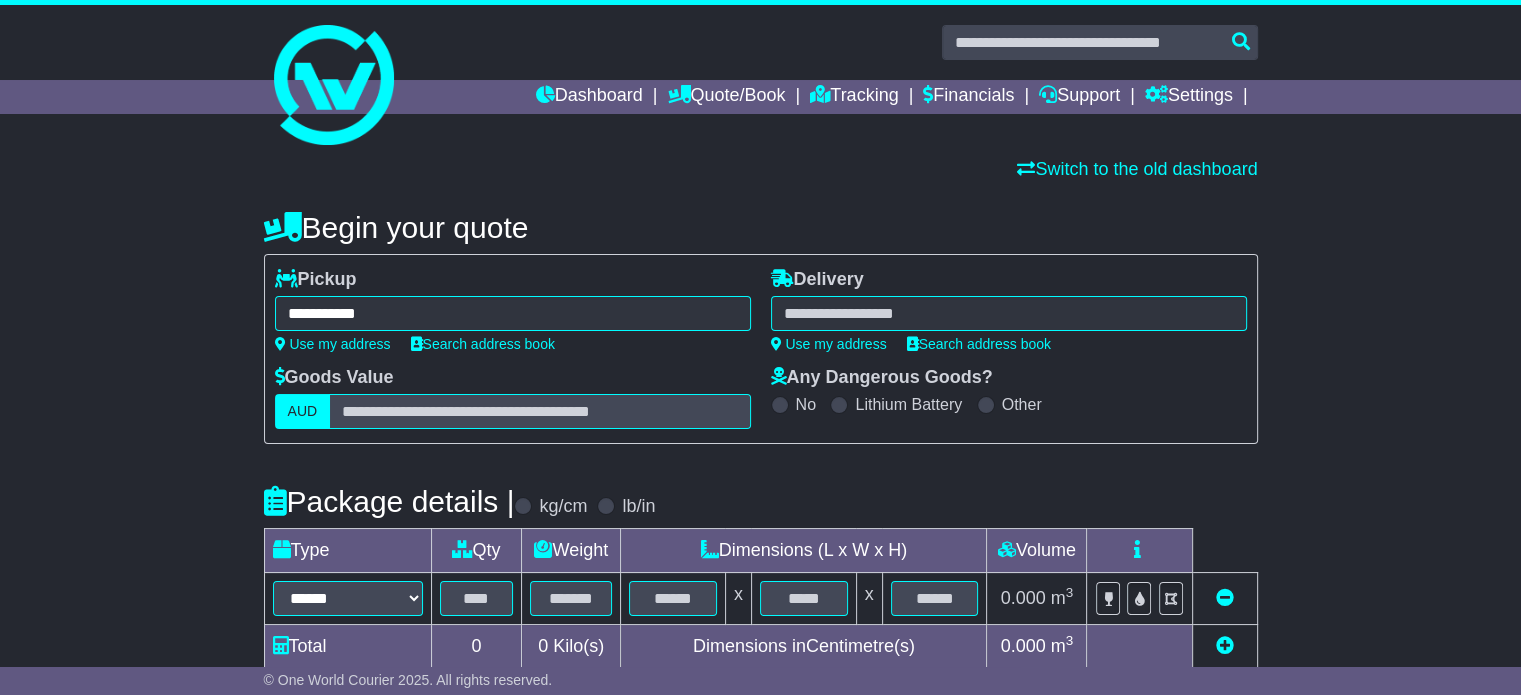 type on "**********" 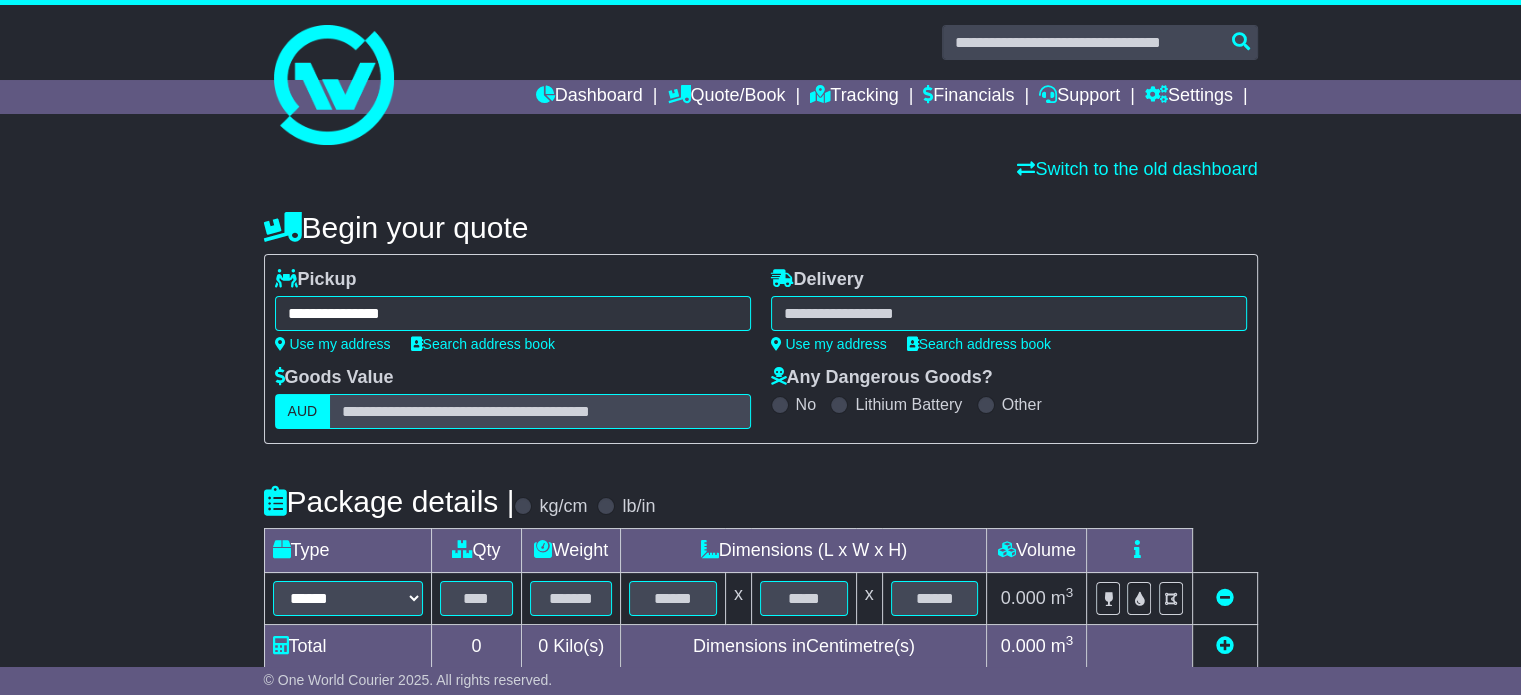 click at bounding box center [1009, 313] 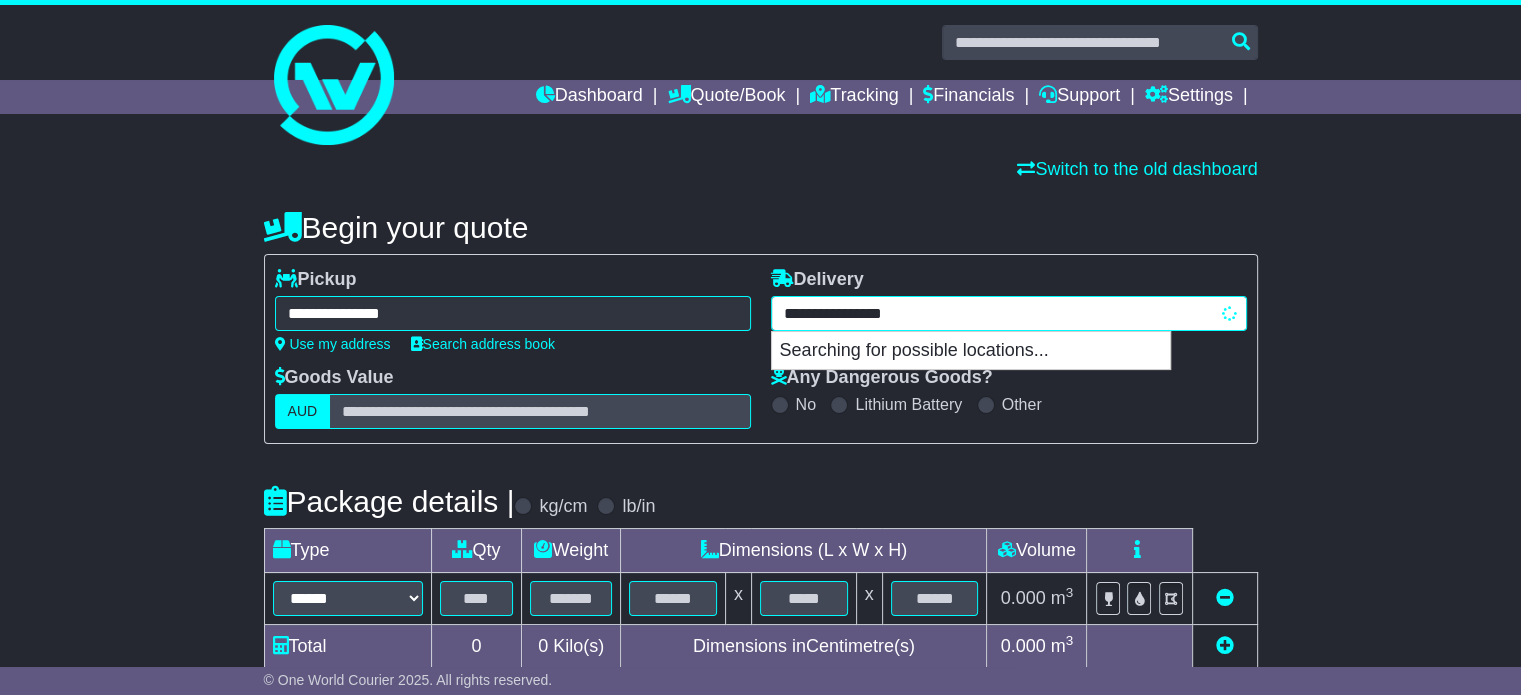 type on "**********" 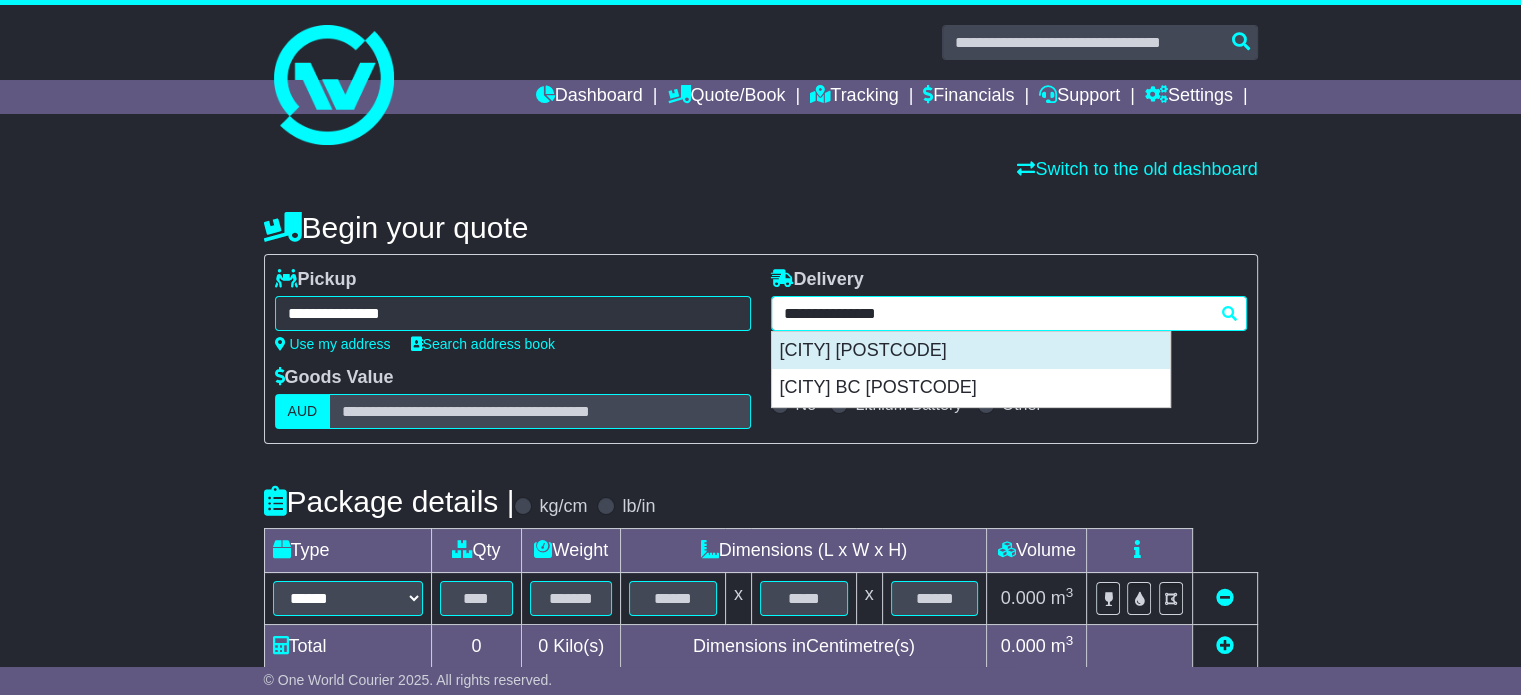 click on "[CITY] [POSTCODE]" at bounding box center (971, 351) 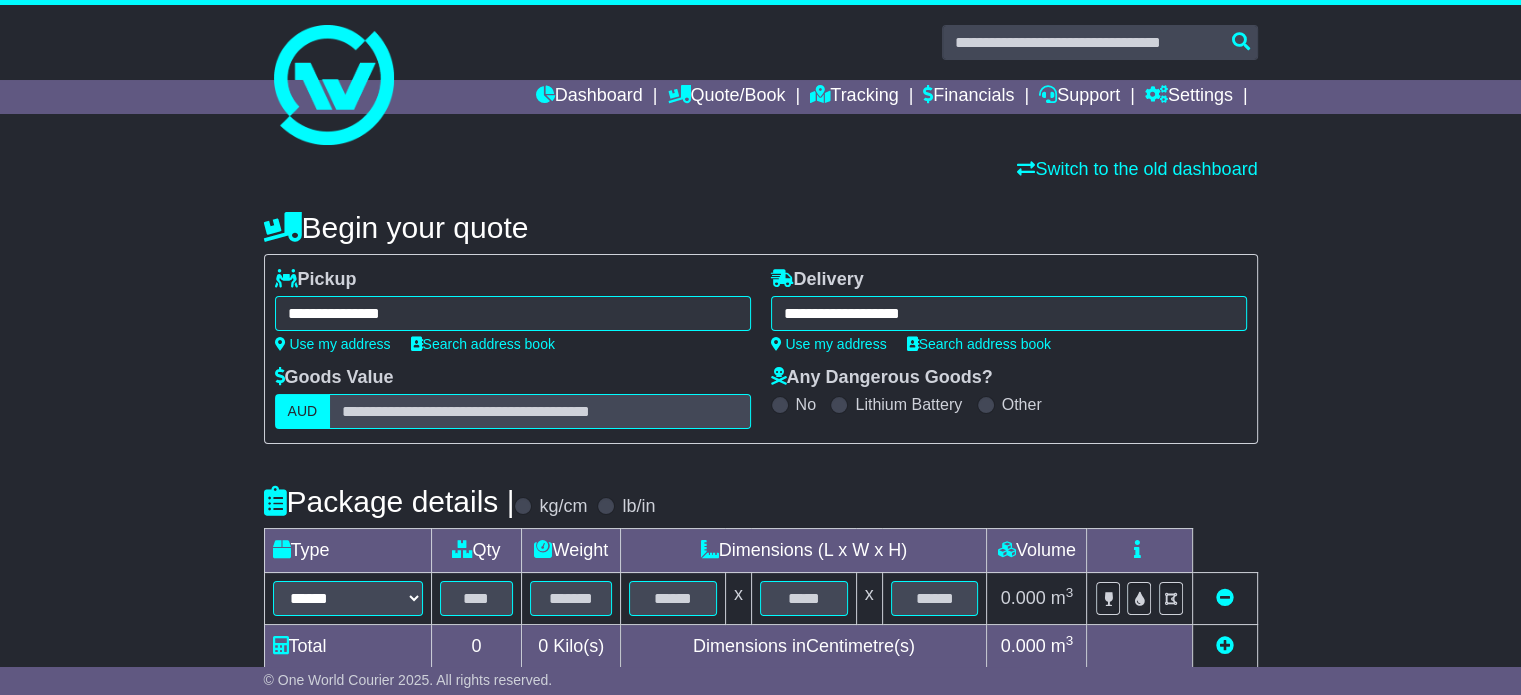 type on "**********" 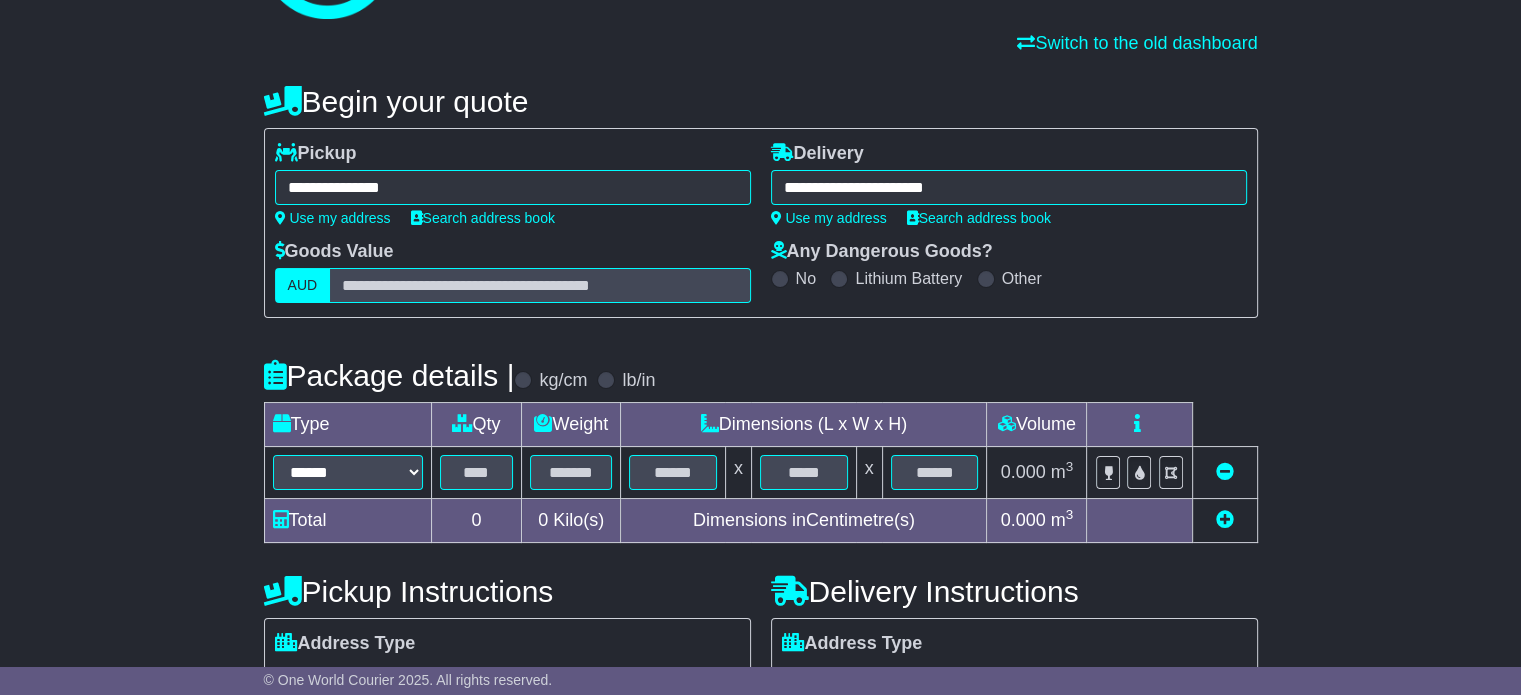 scroll, scrollTop: 200, scrollLeft: 0, axis: vertical 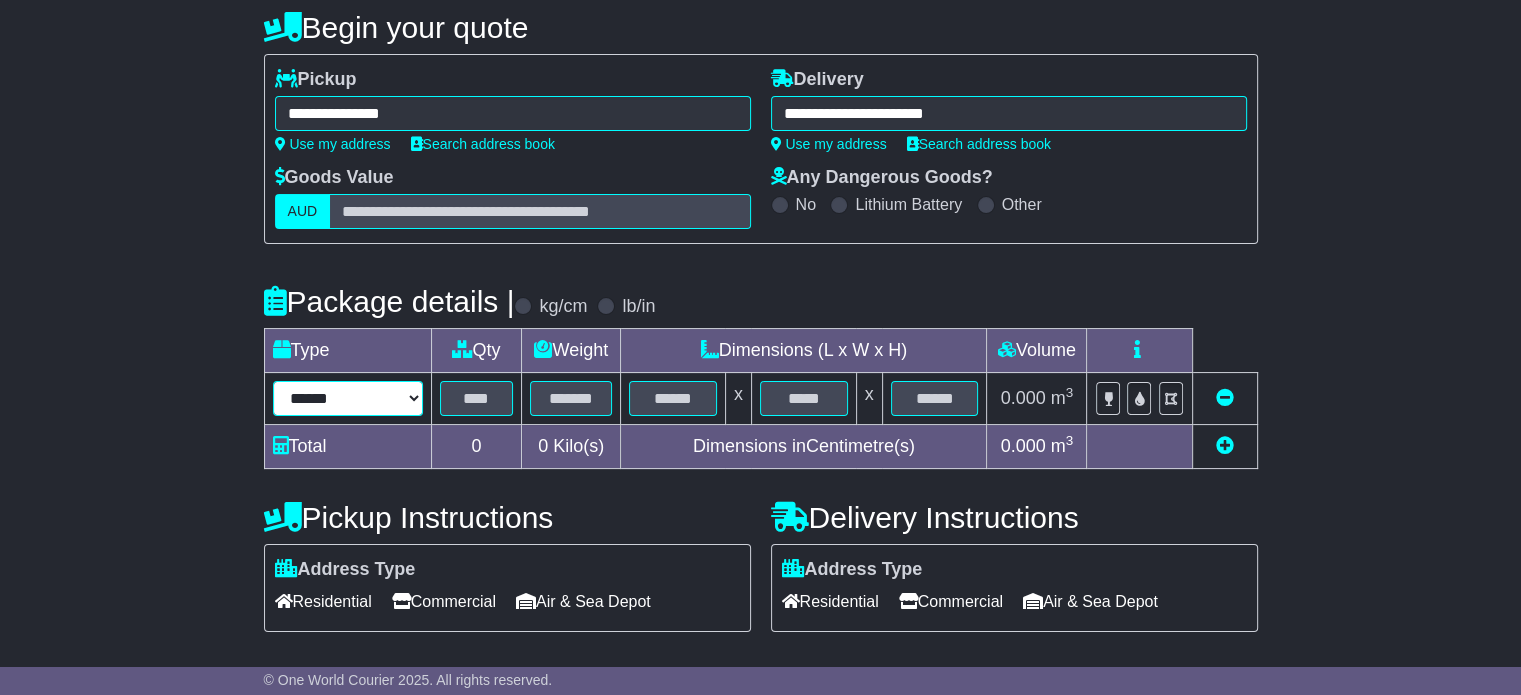 click on "****** ****** *** ******** ***** **** **** ****** *** *******" at bounding box center (348, 398) 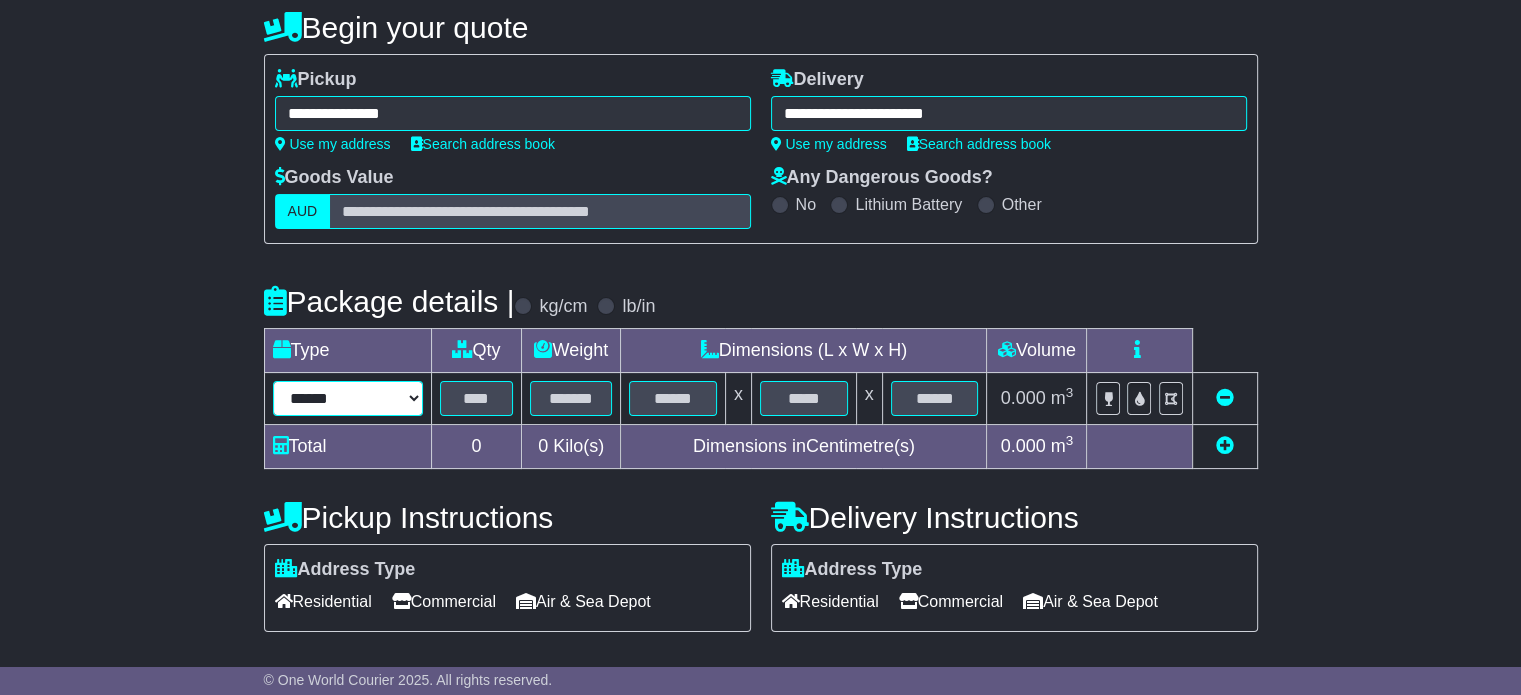 select on "*****" 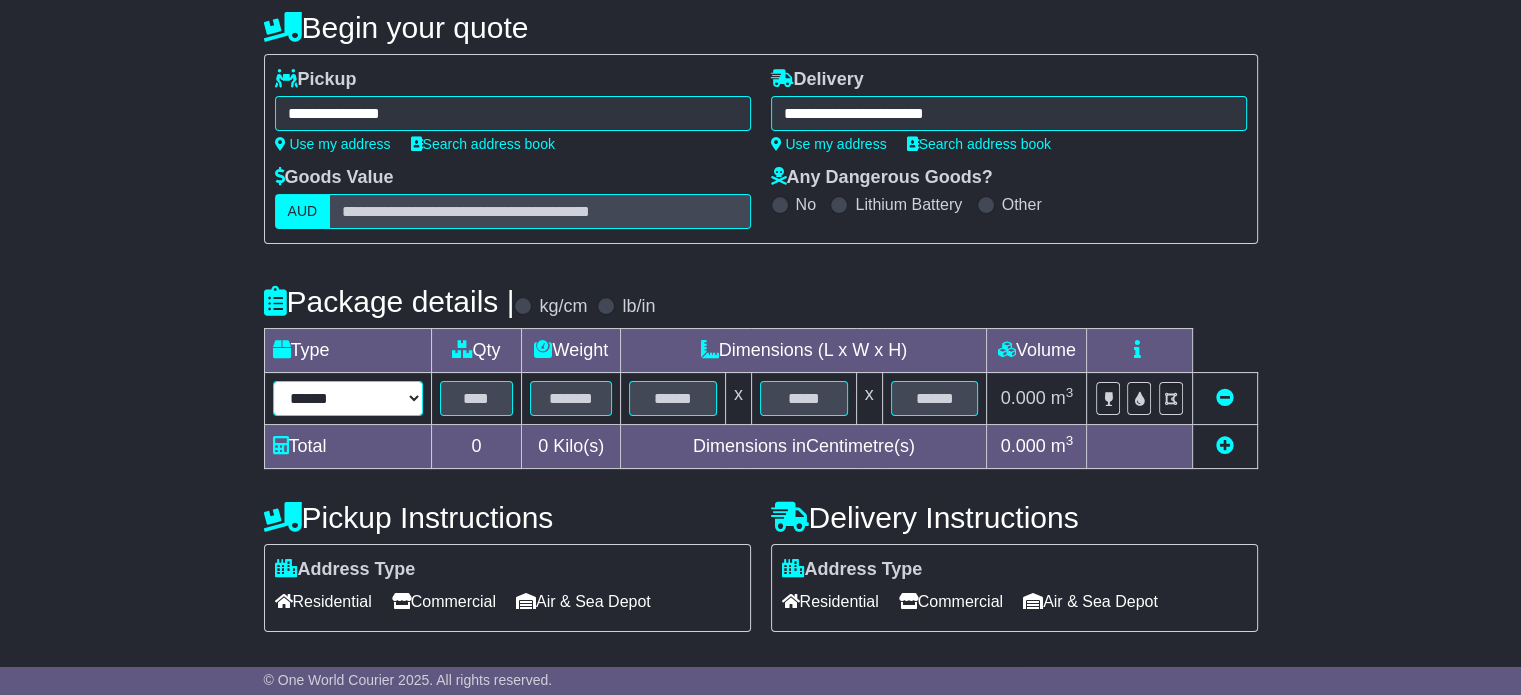 click on "****** ****** *** ******** ***** **** **** ****** *** *******" at bounding box center [348, 398] 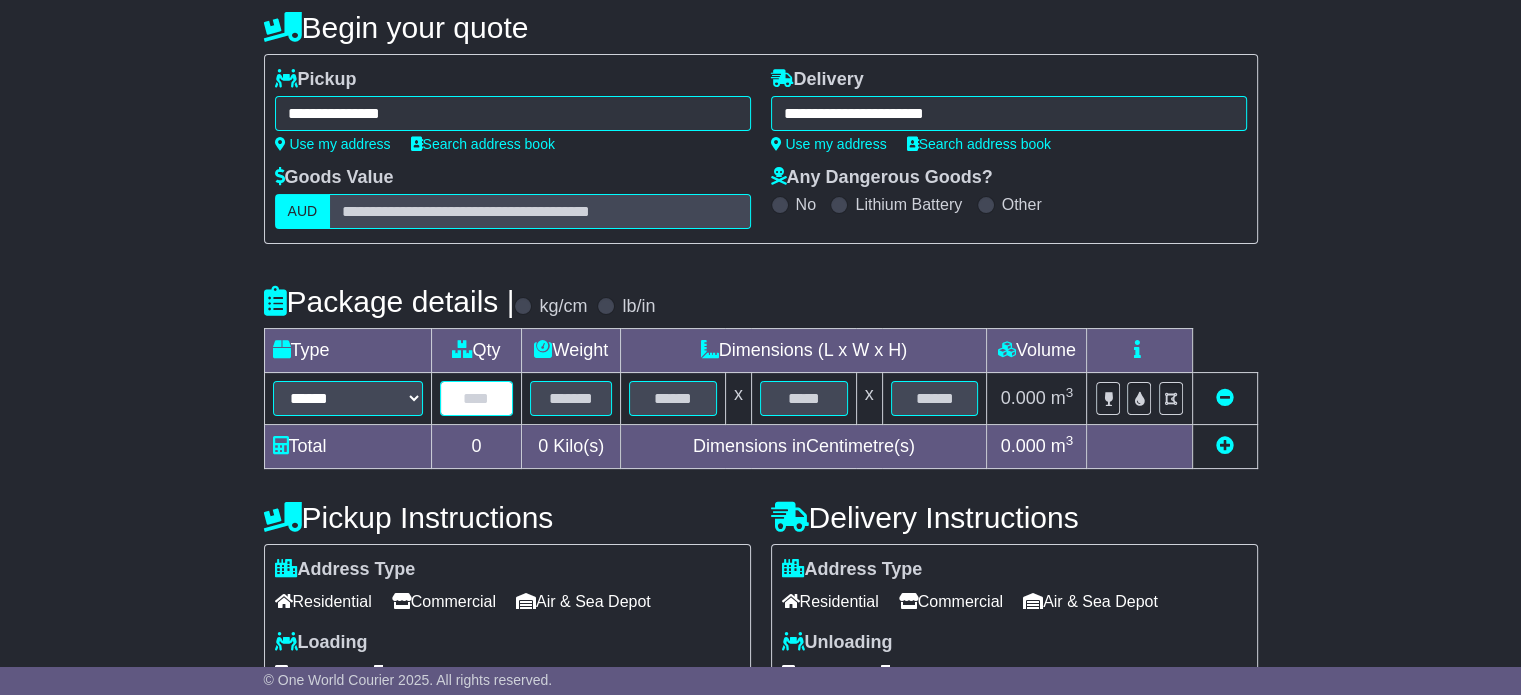 click at bounding box center (477, 398) 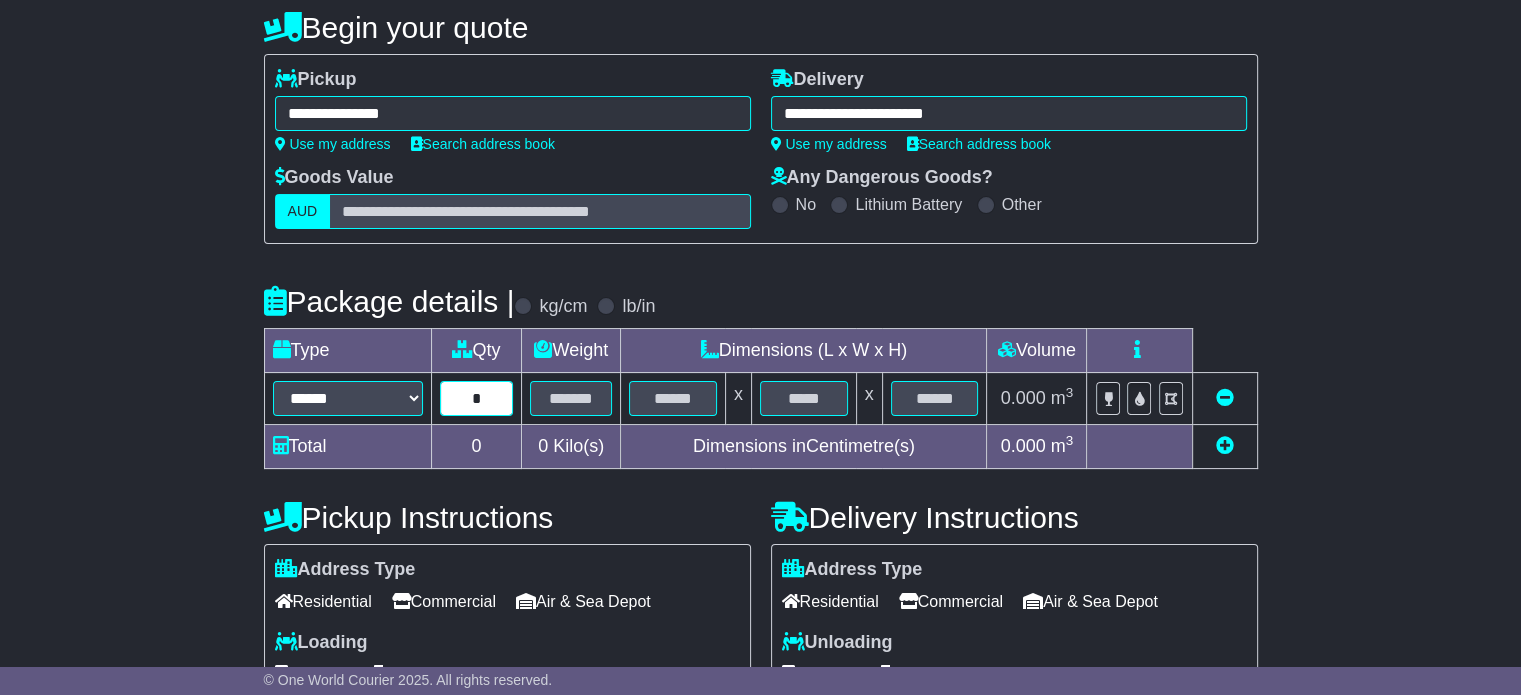 type on "*" 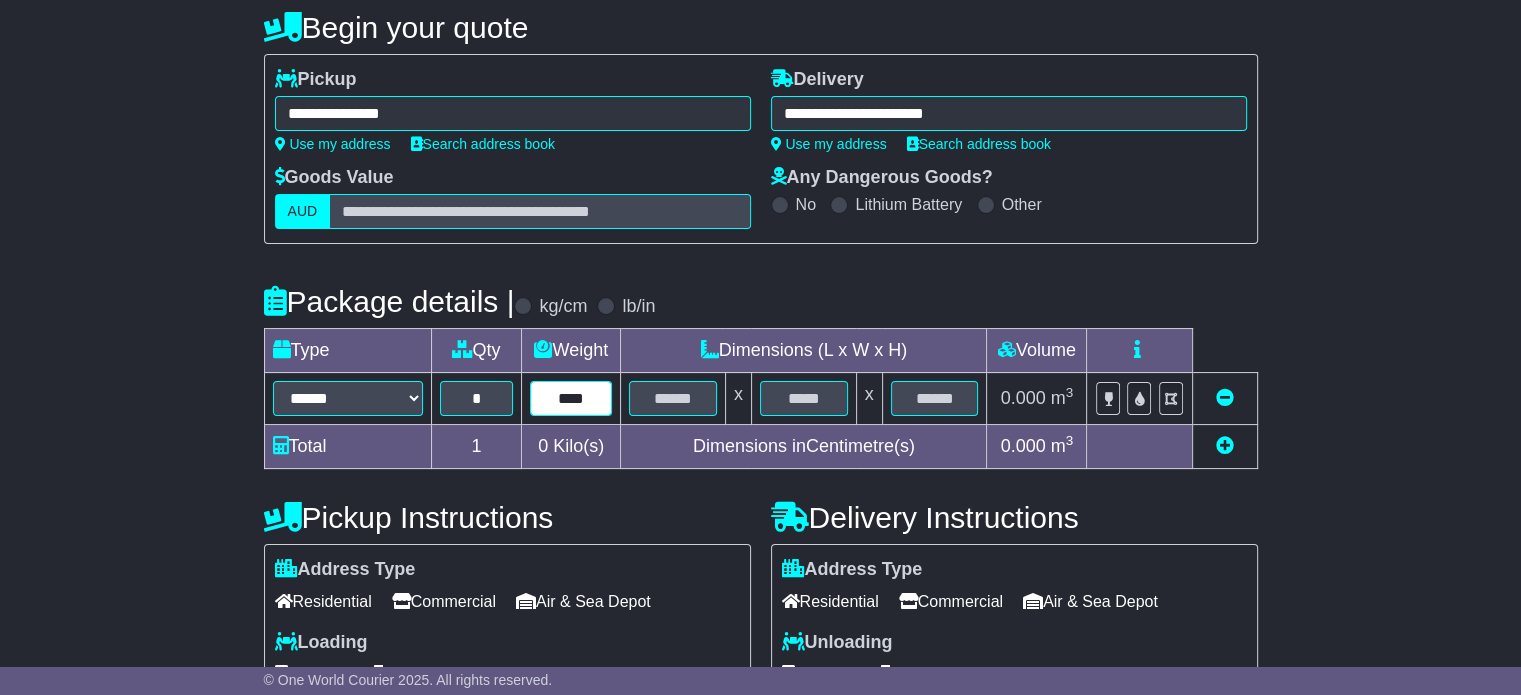 type on "****" 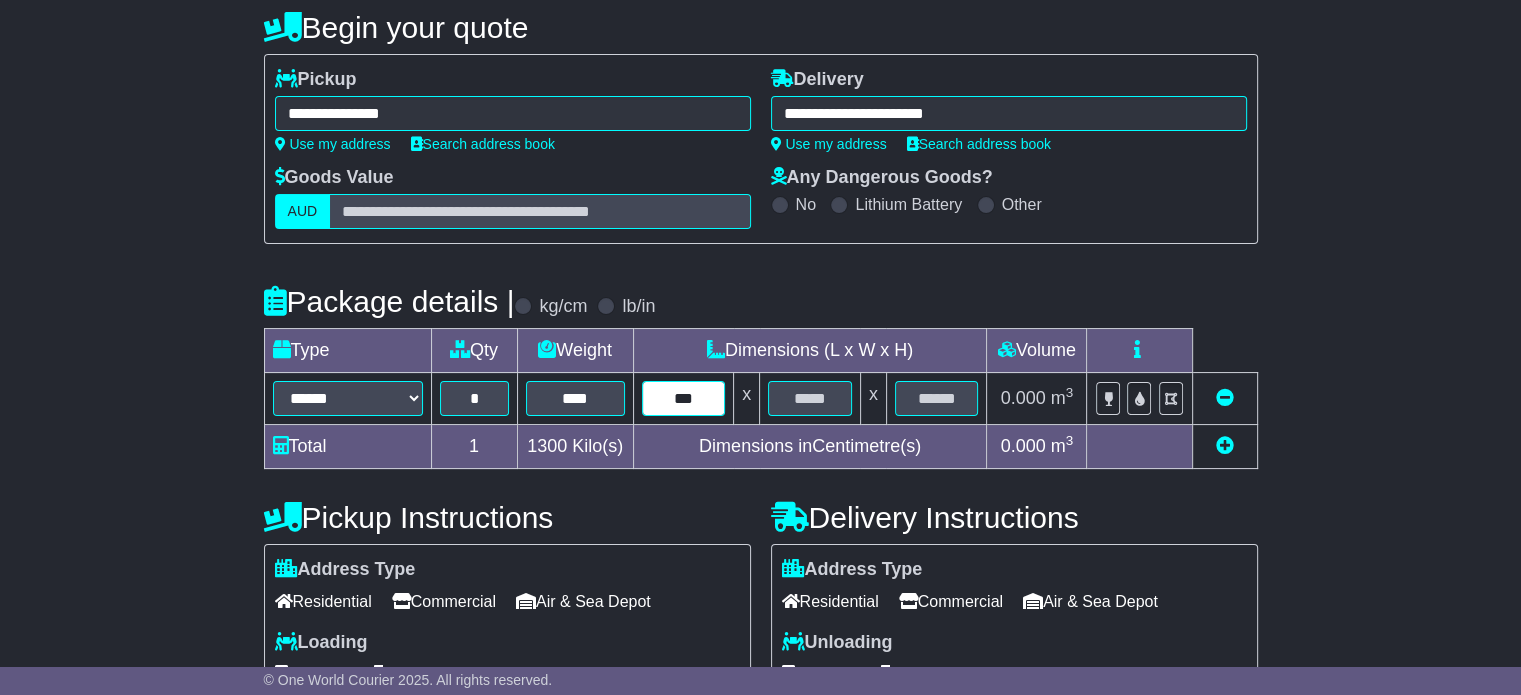 type on "***" 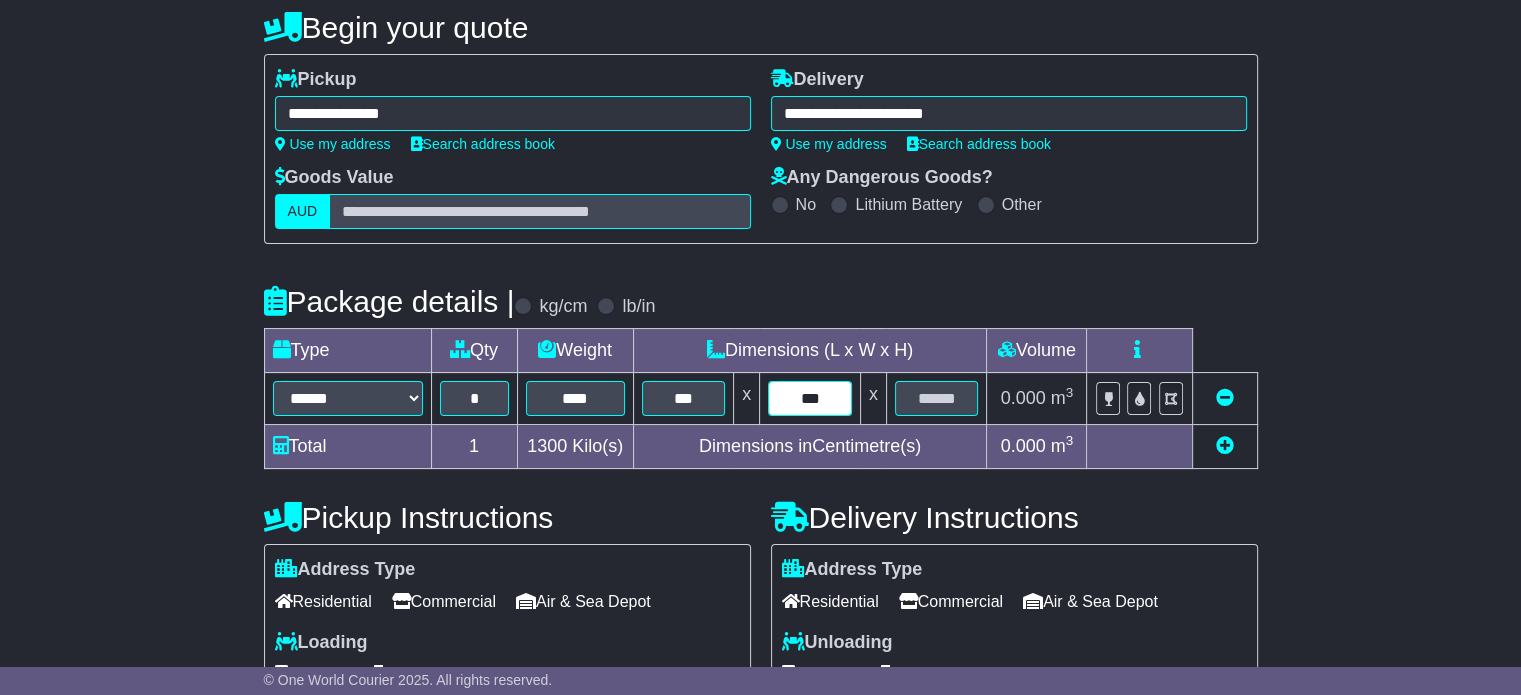 type on "***" 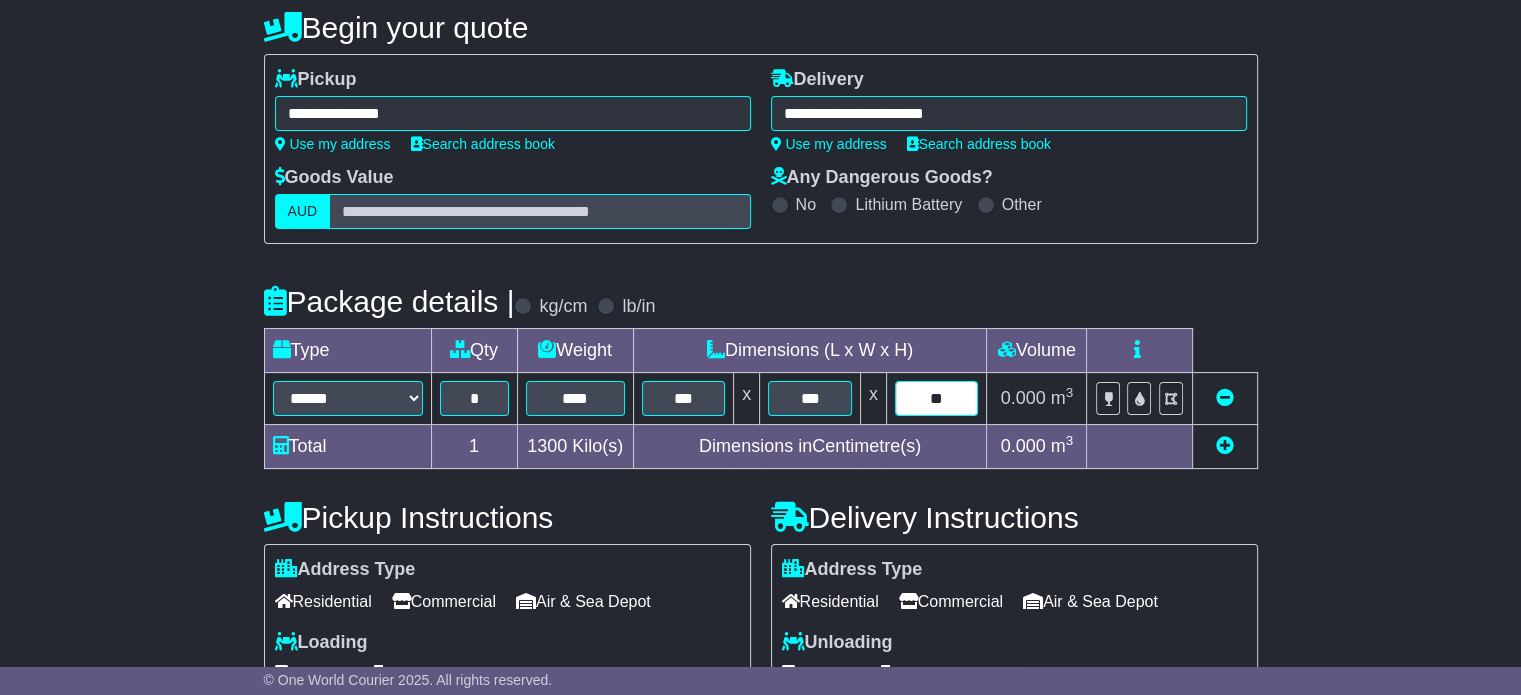 type on "**" 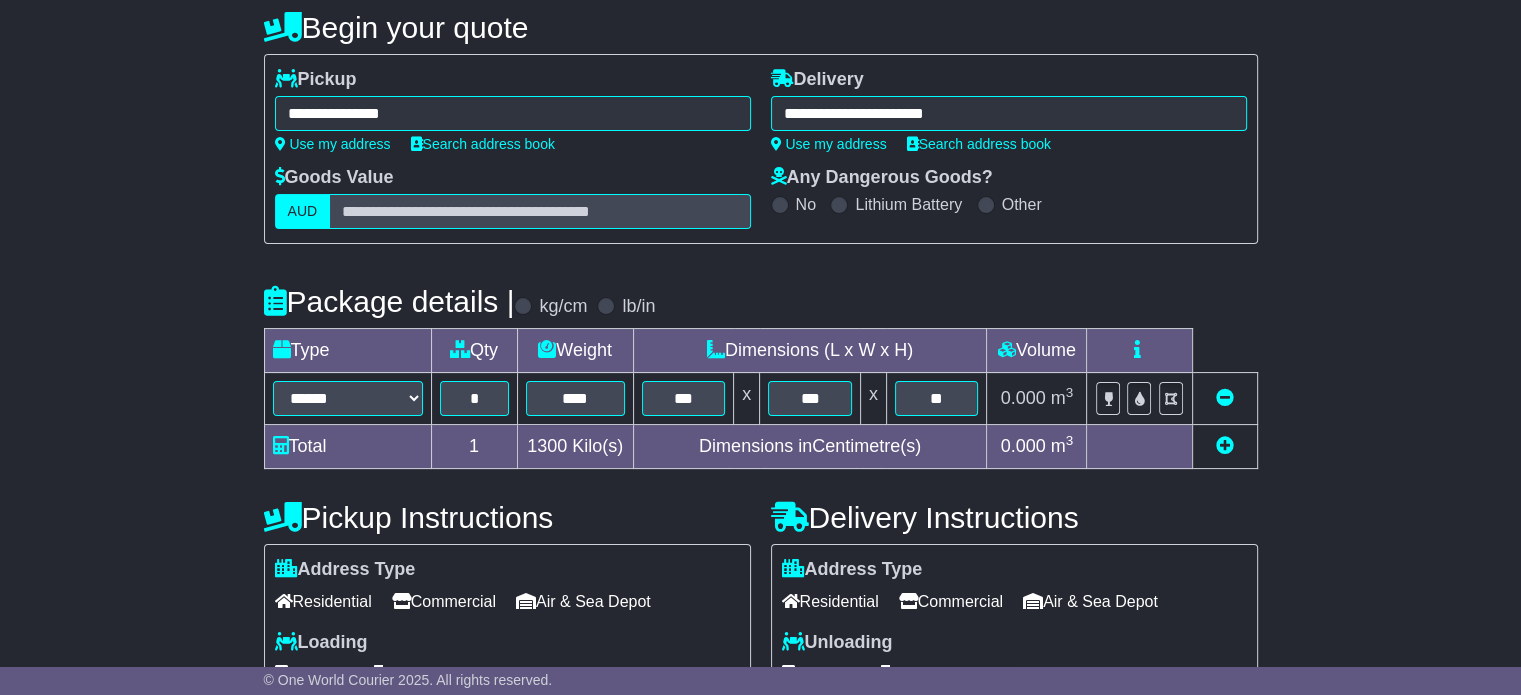 scroll, scrollTop: 535, scrollLeft: 0, axis: vertical 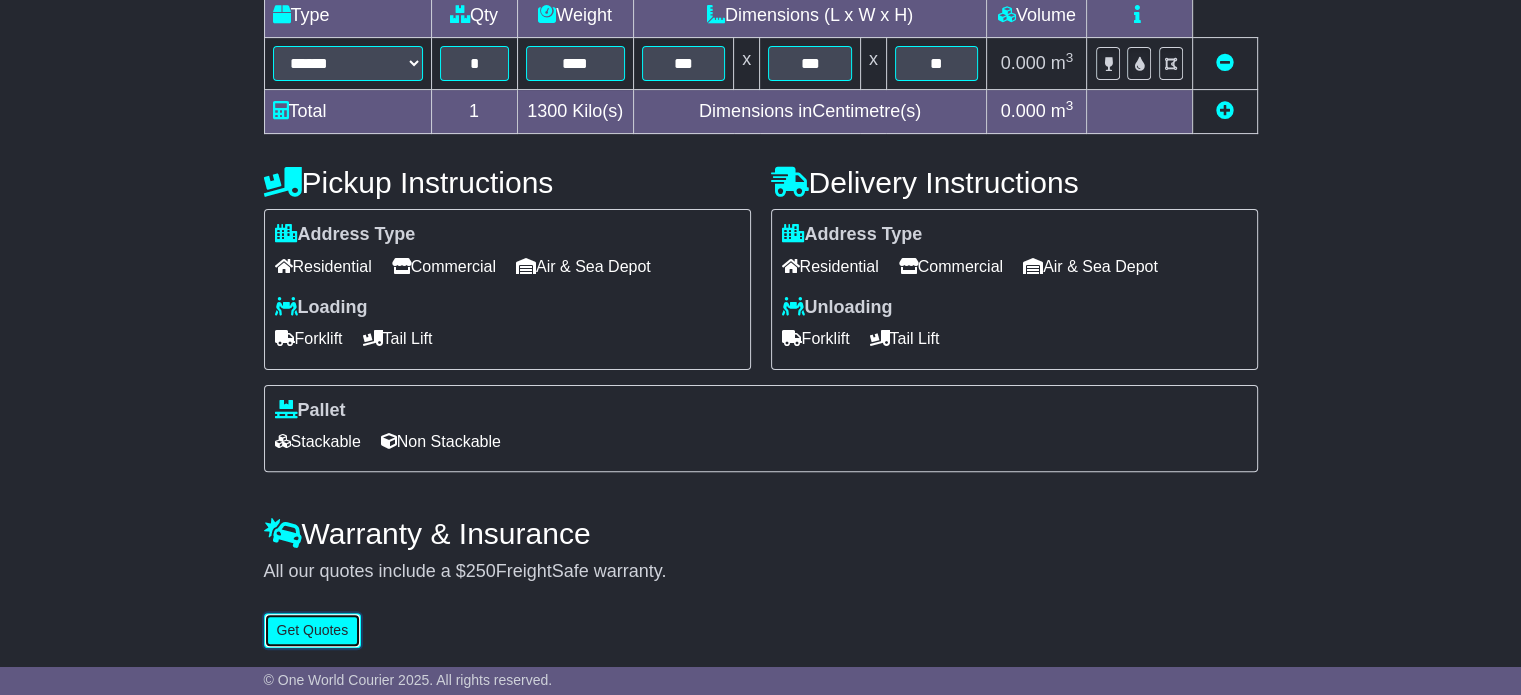 type 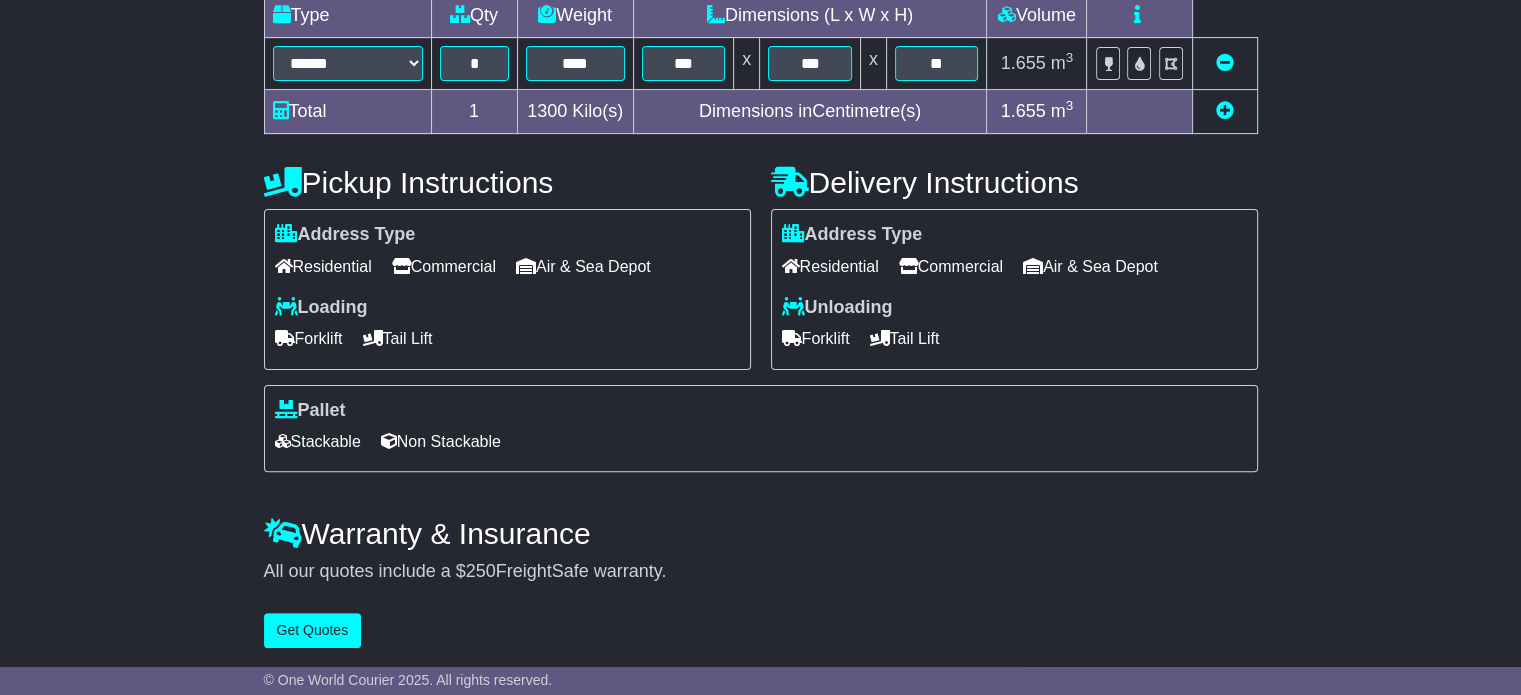 click at bounding box center [1224, 112] 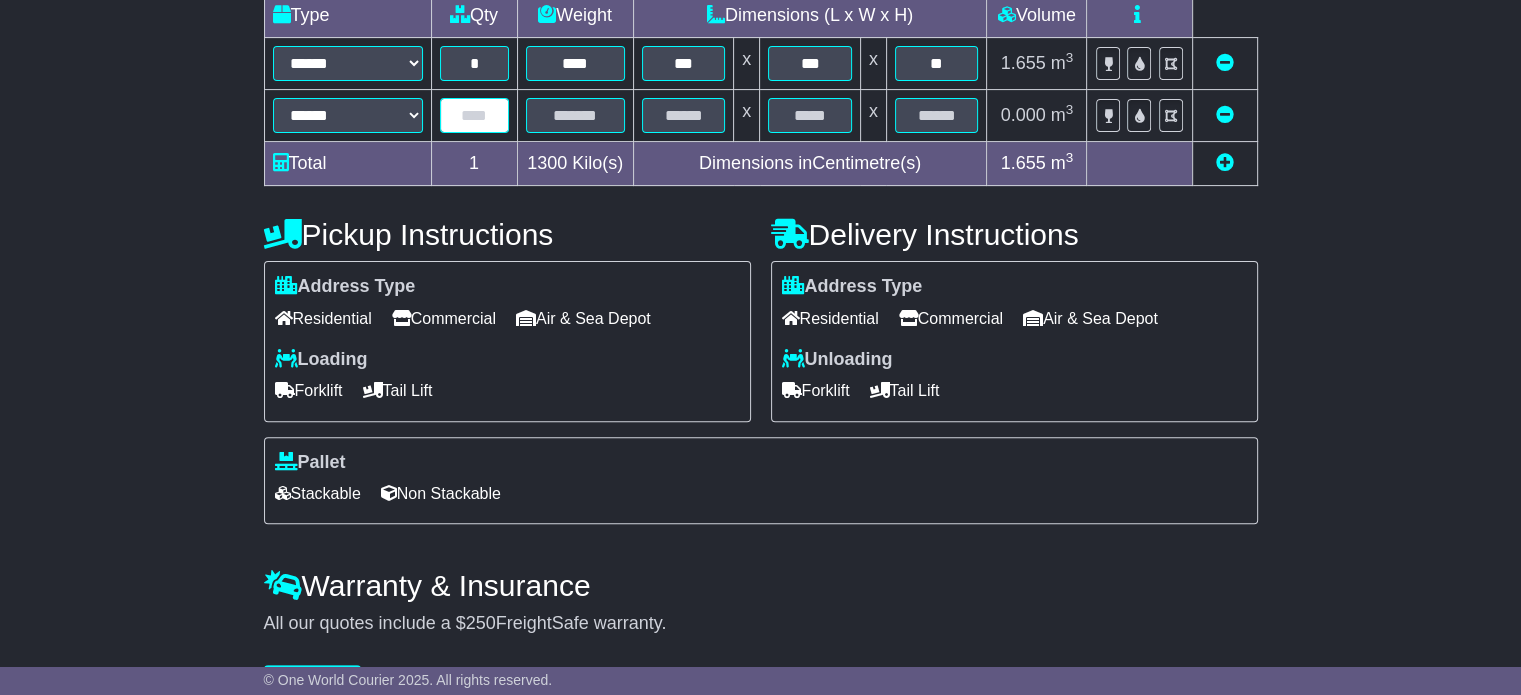click at bounding box center (474, 115) 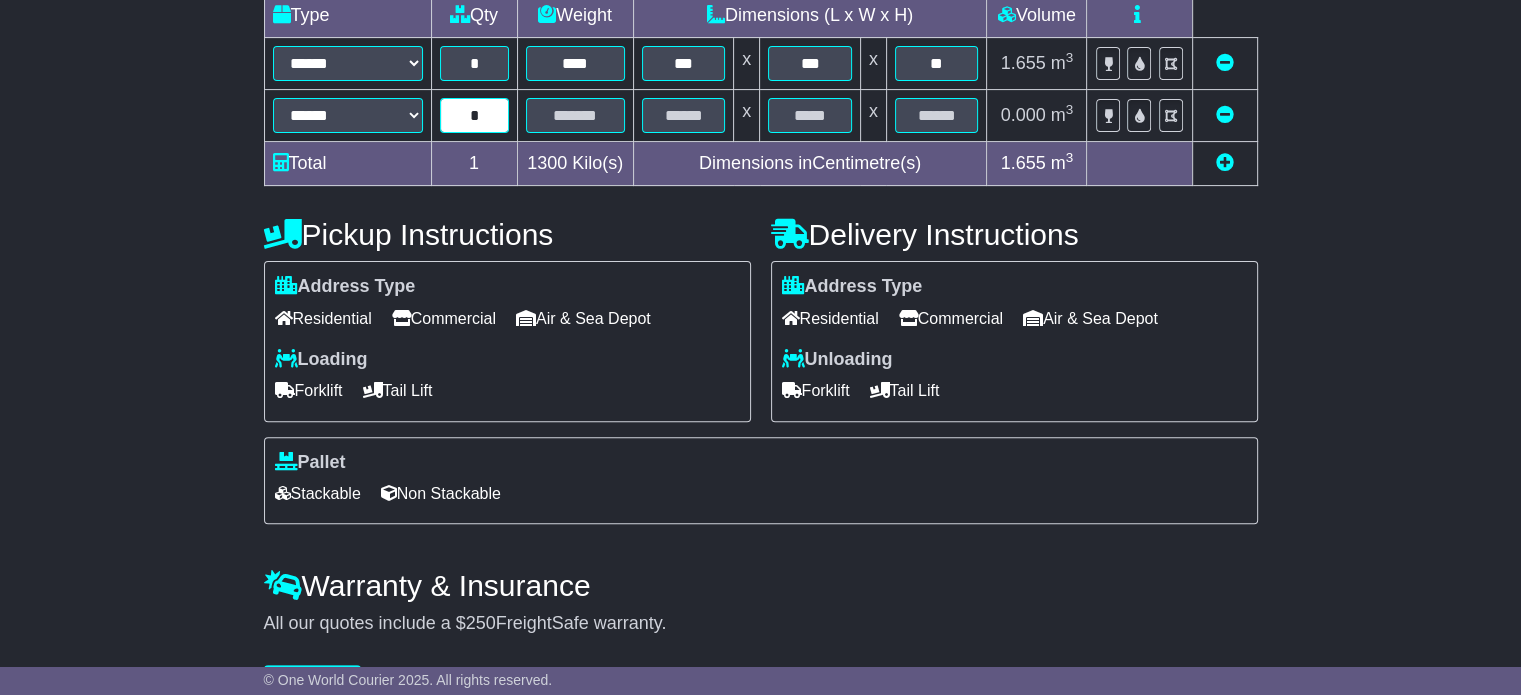 type on "*" 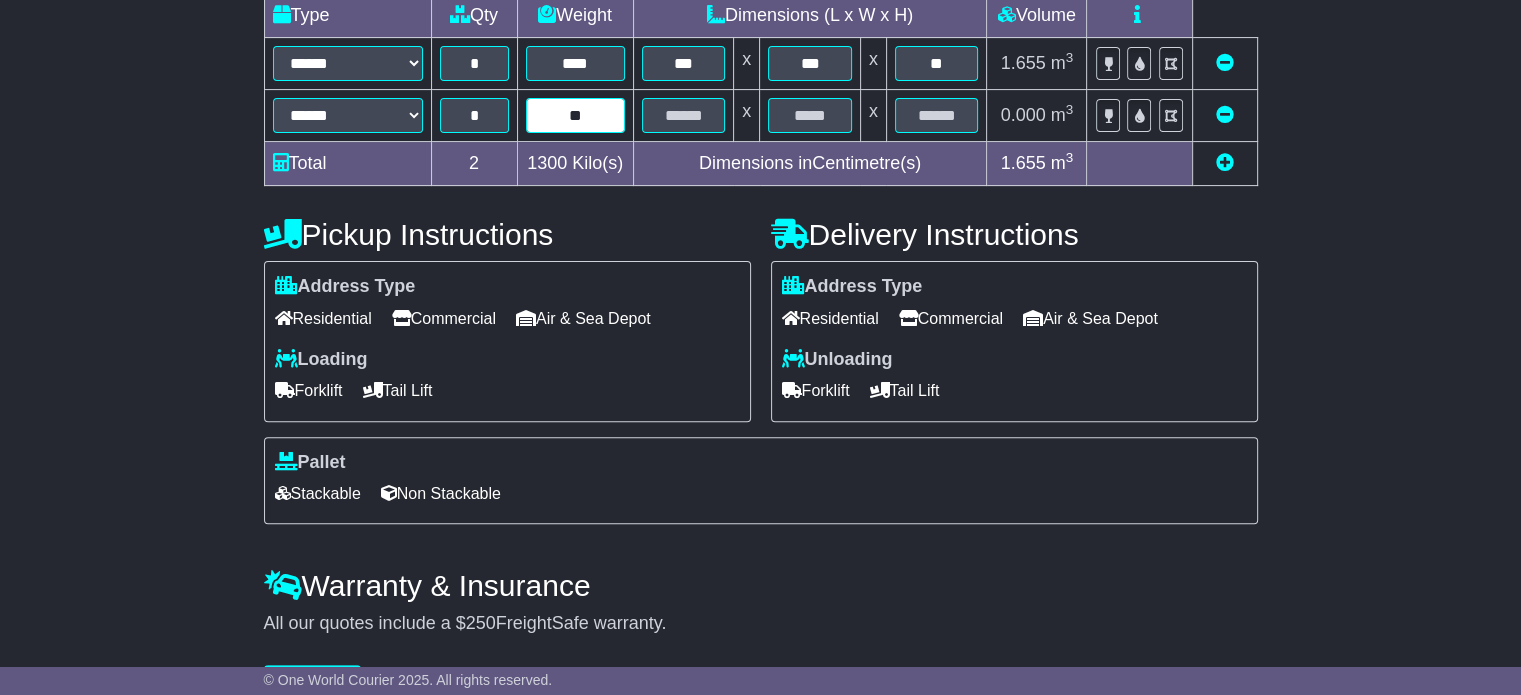 type on "**" 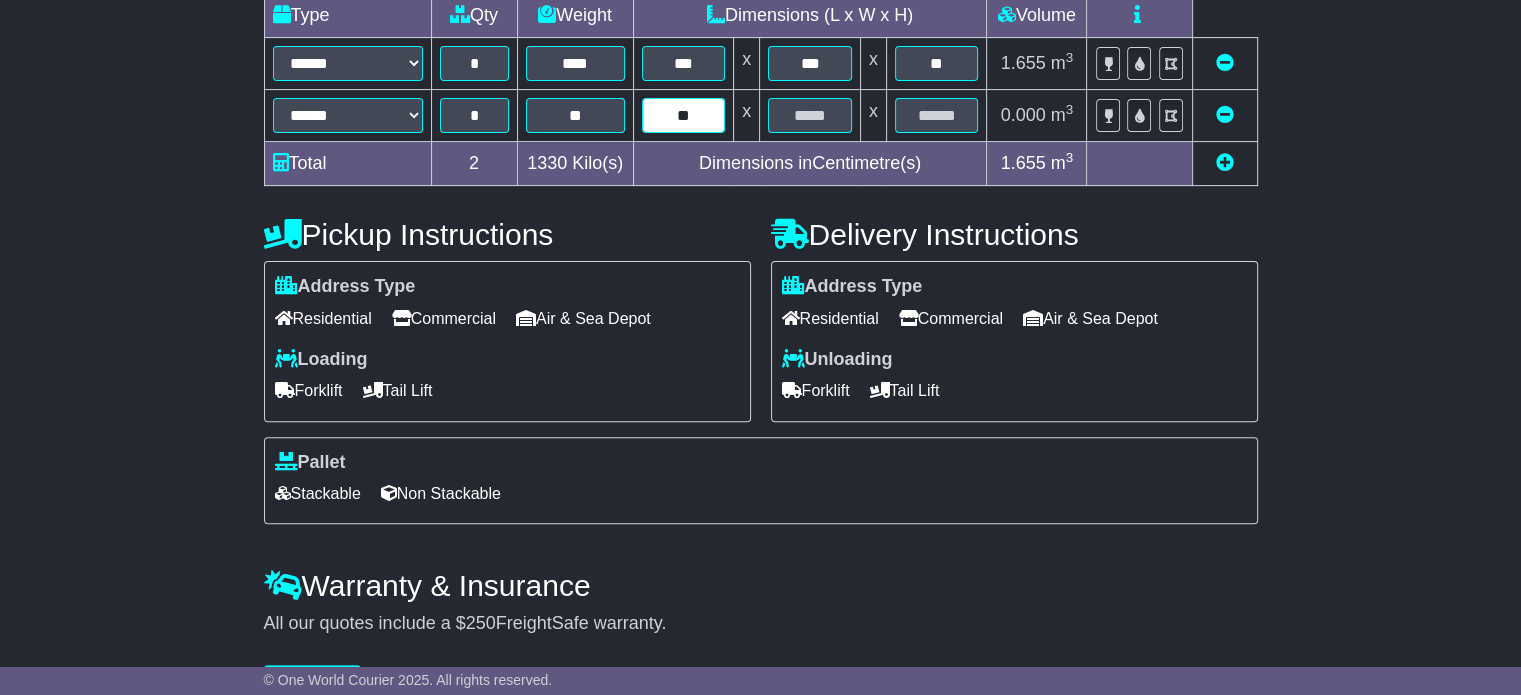type on "**" 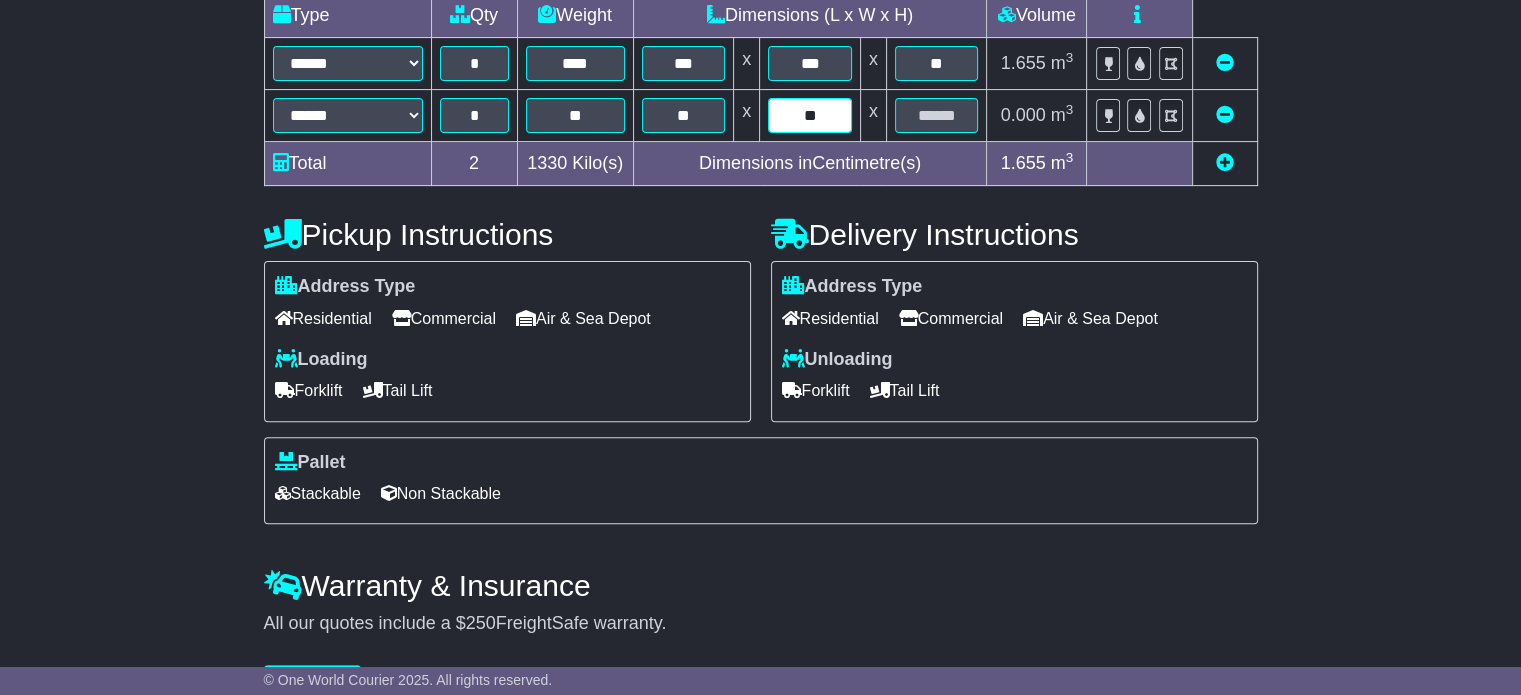 type on "**" 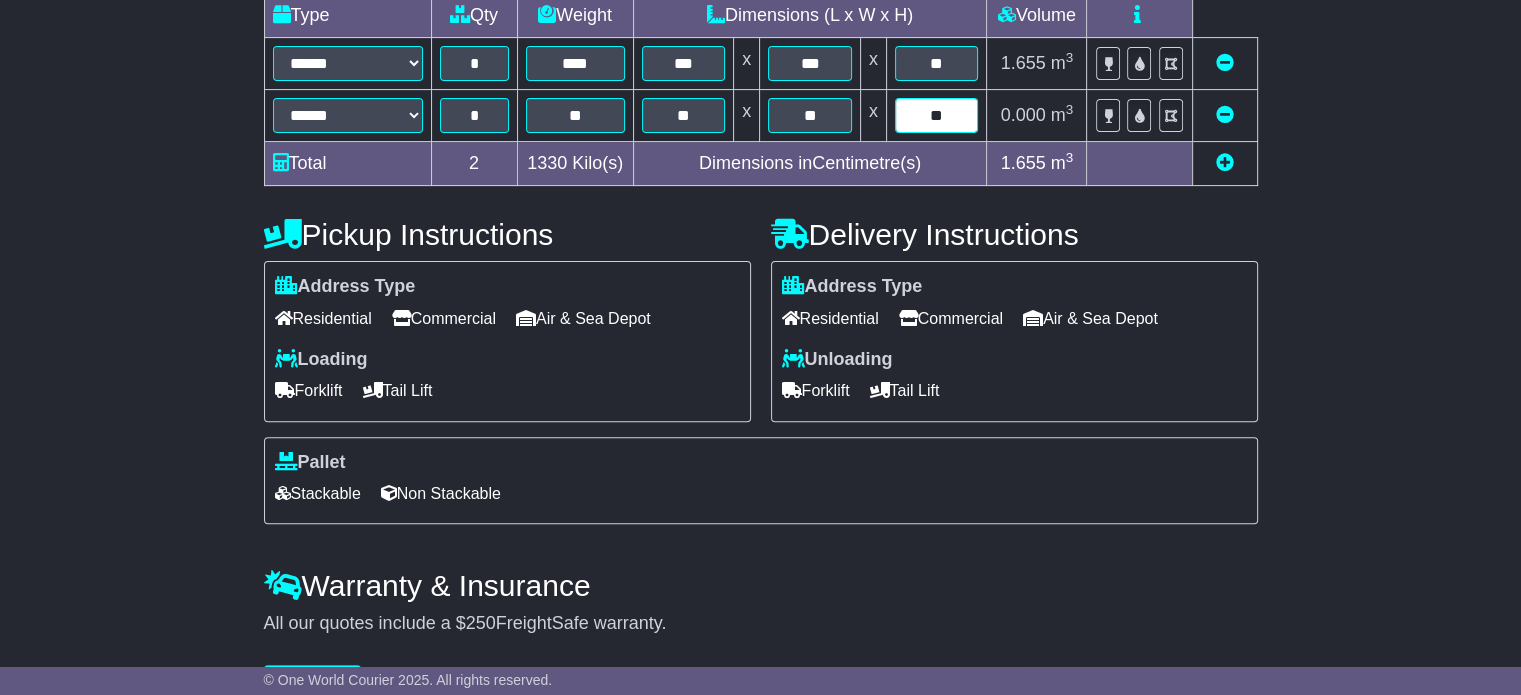 type on "**" 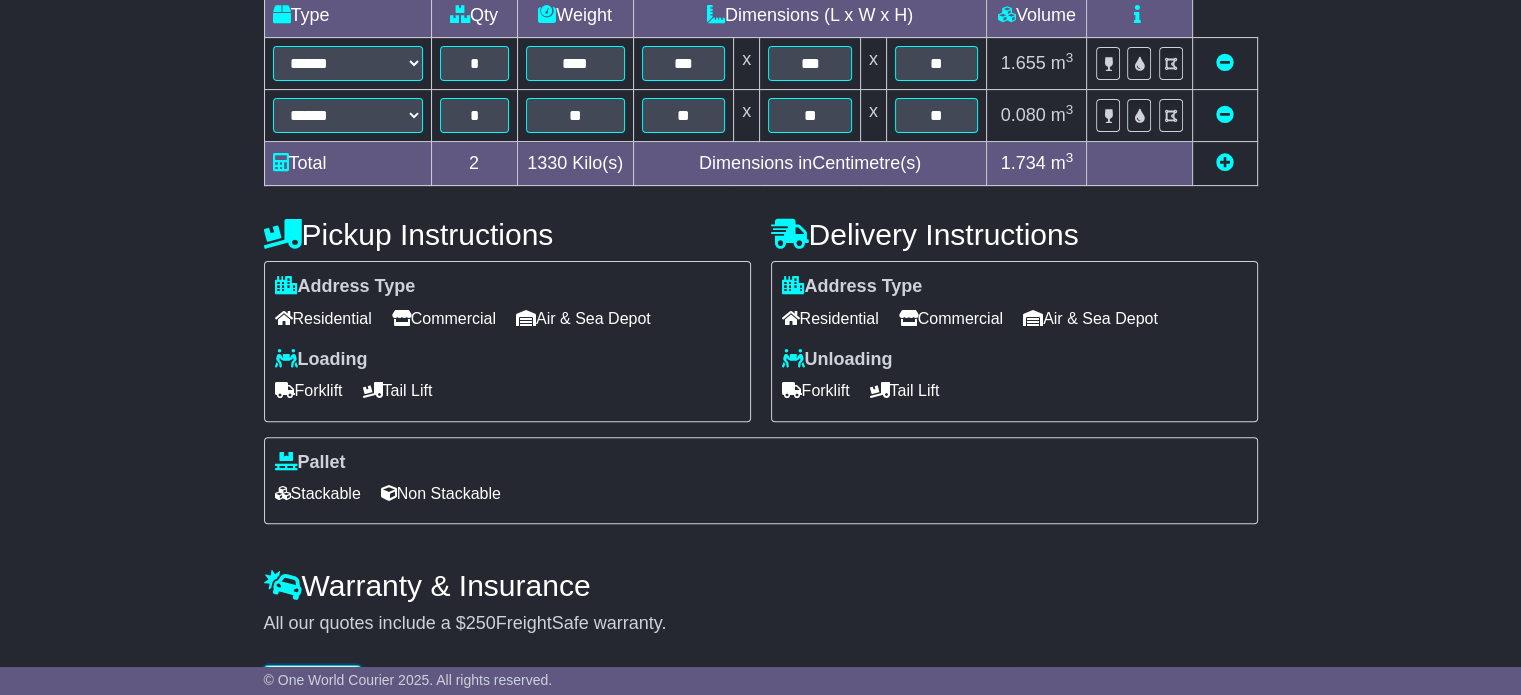 scroll, scrollTop: 536, scrollLeft: 0, axis: vertical 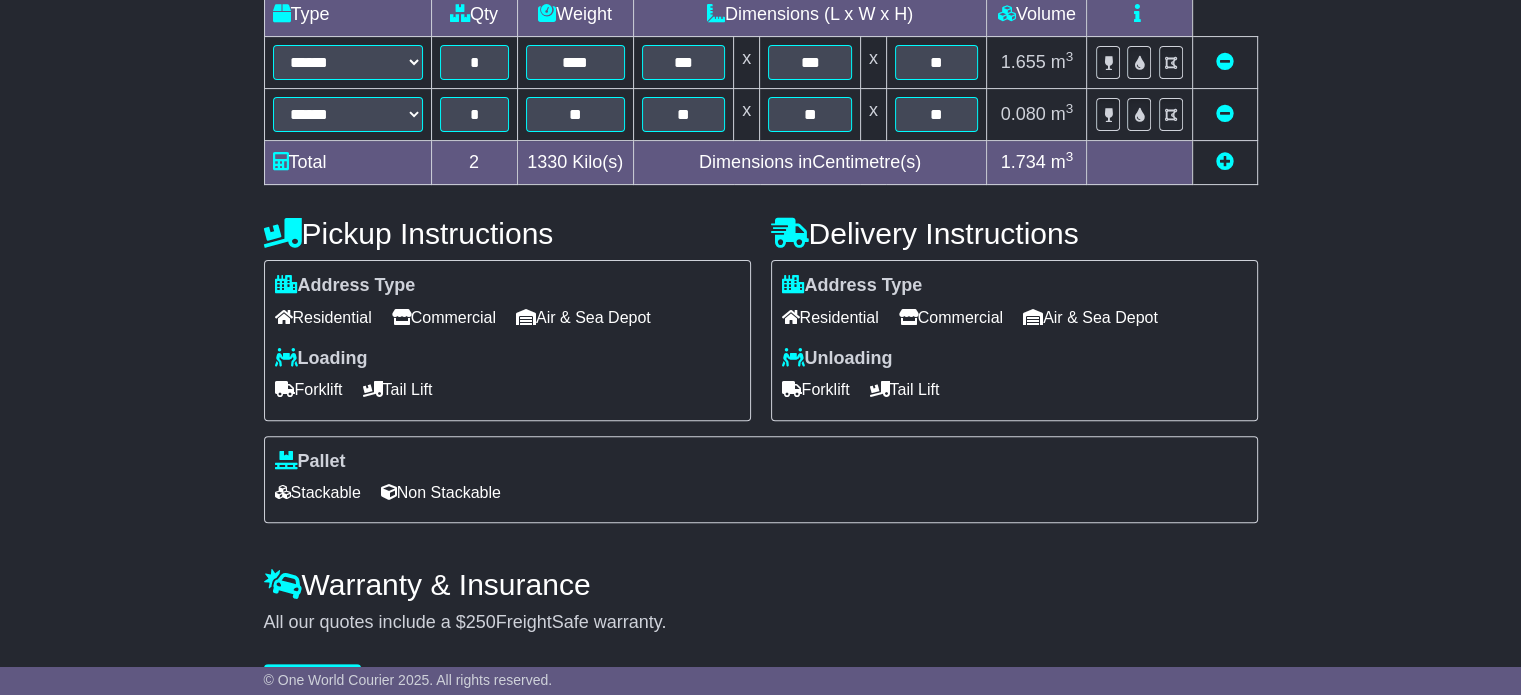 click at bounding box center (1225, 161) 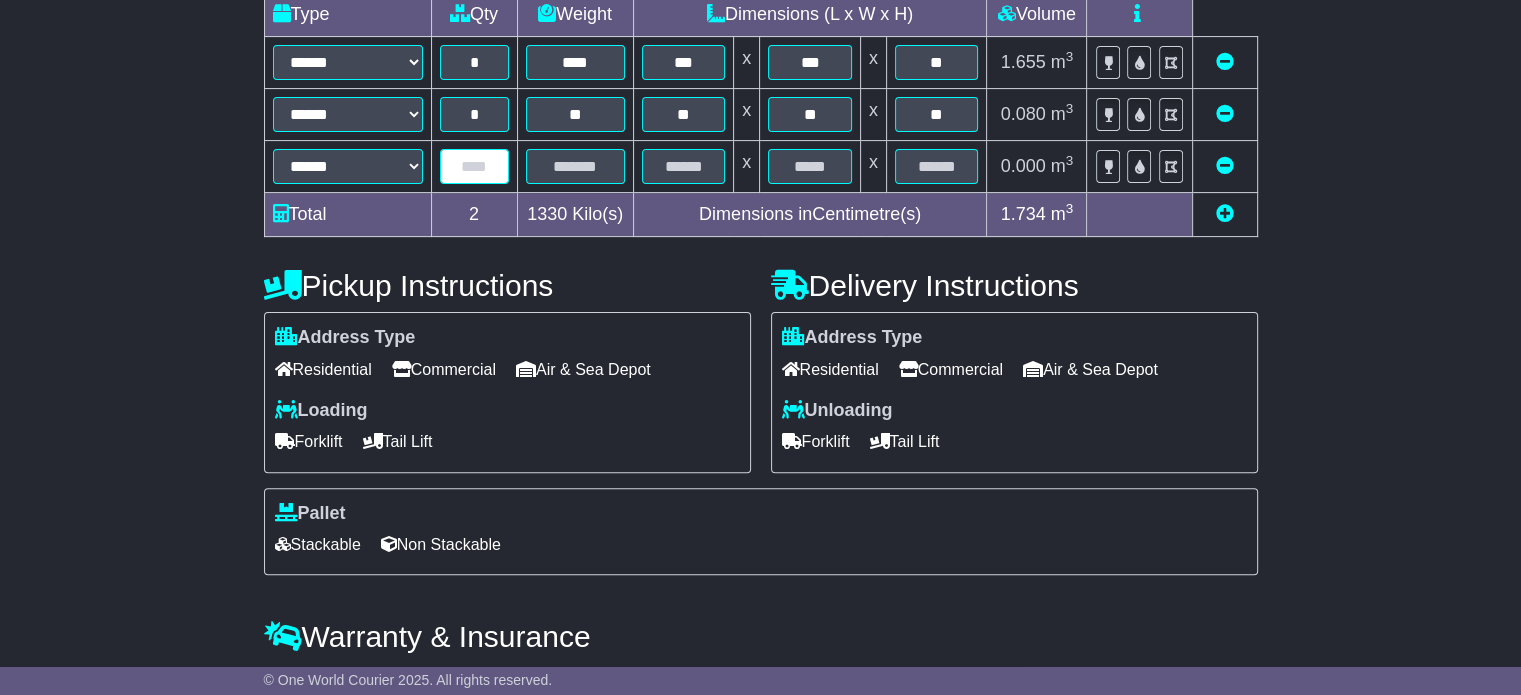 click at bounding box center [474, 166] 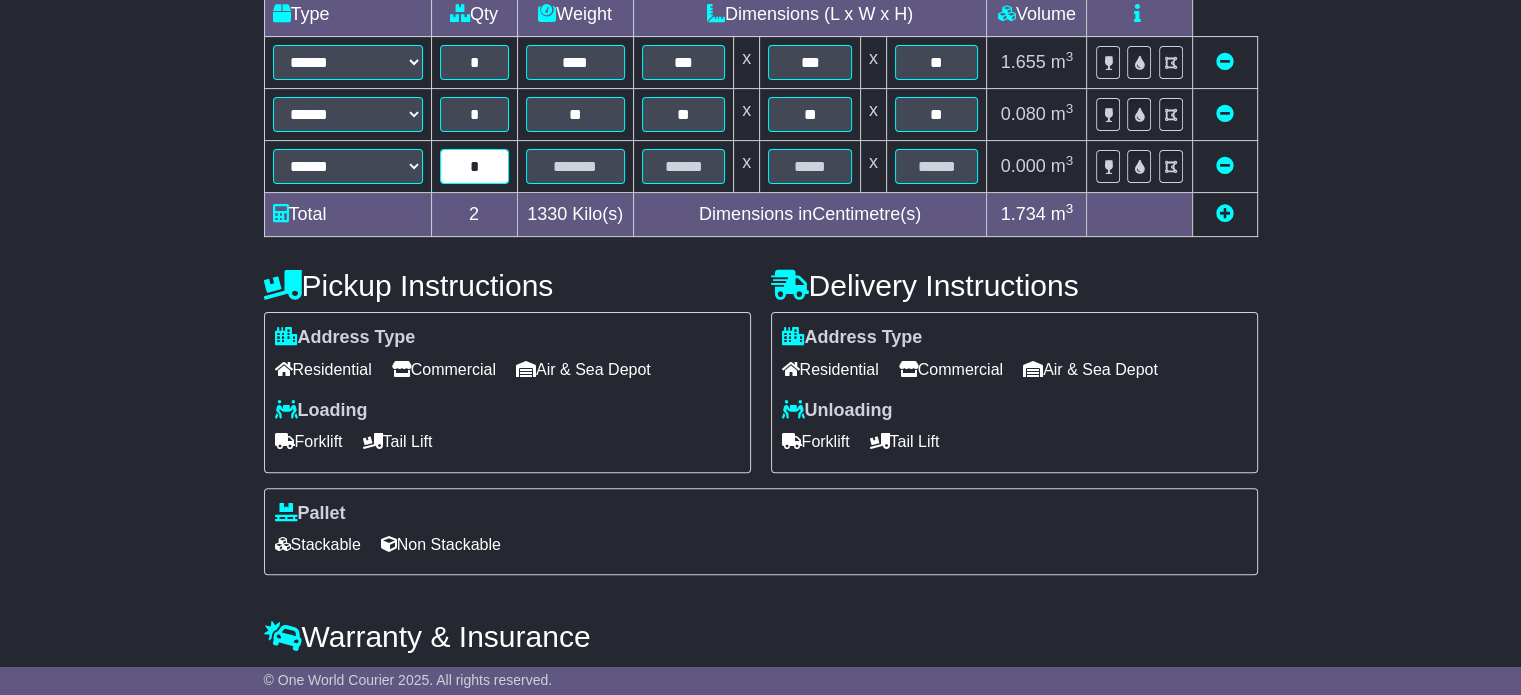 type on "*" 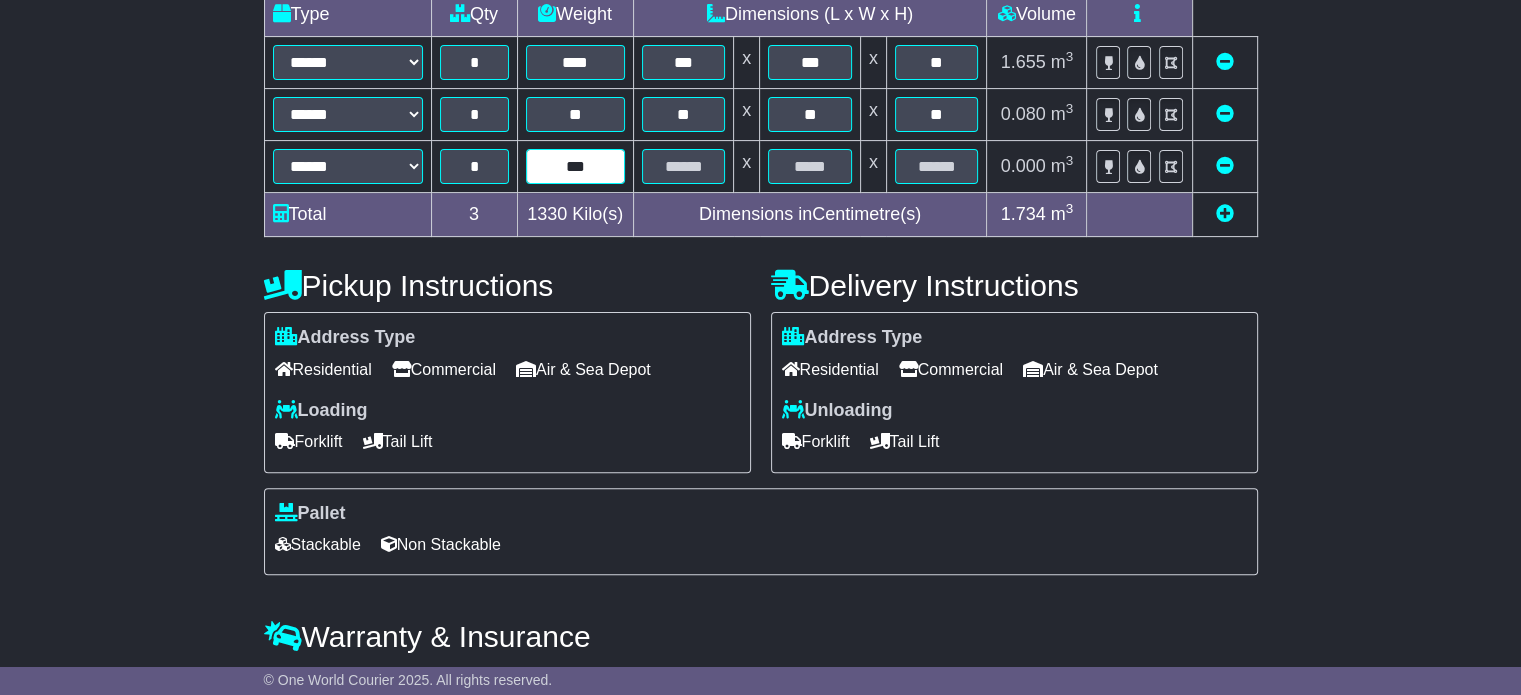 type on "***" 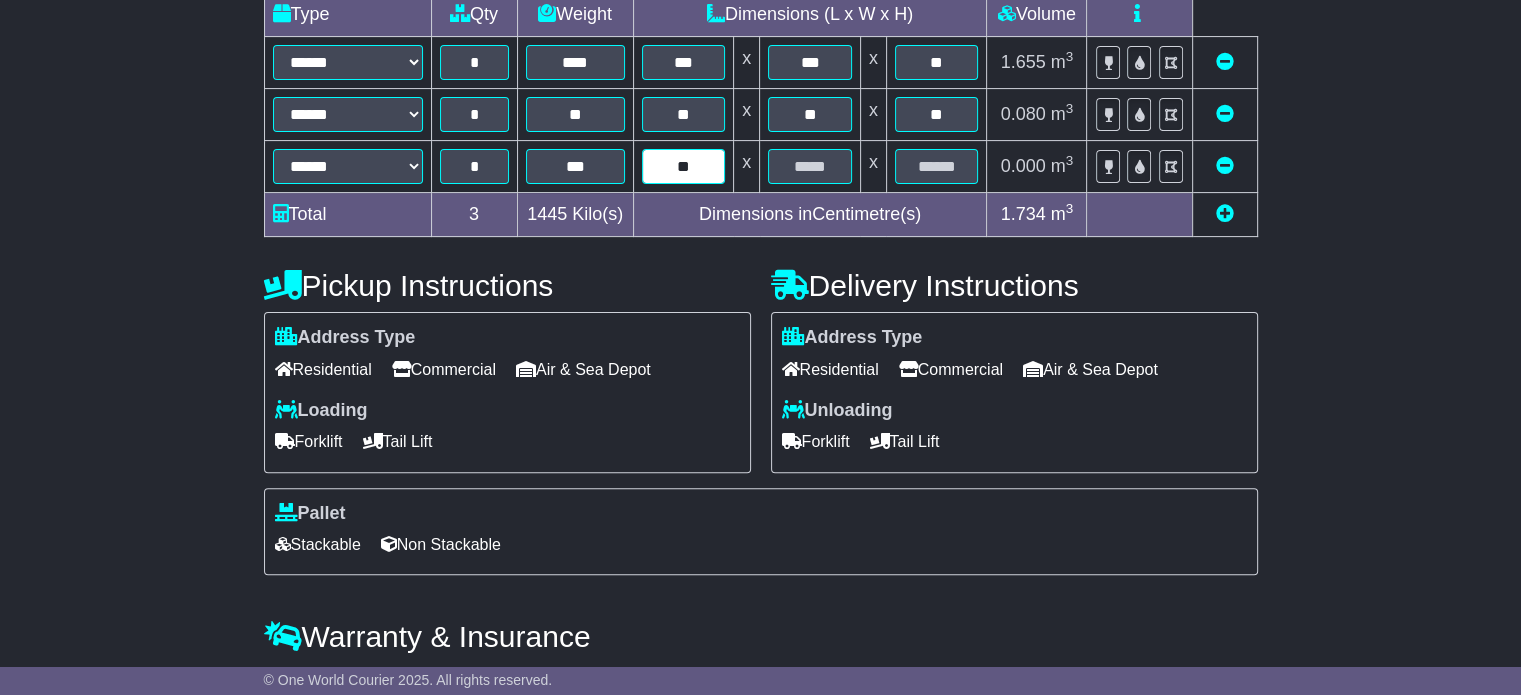 type on "**" 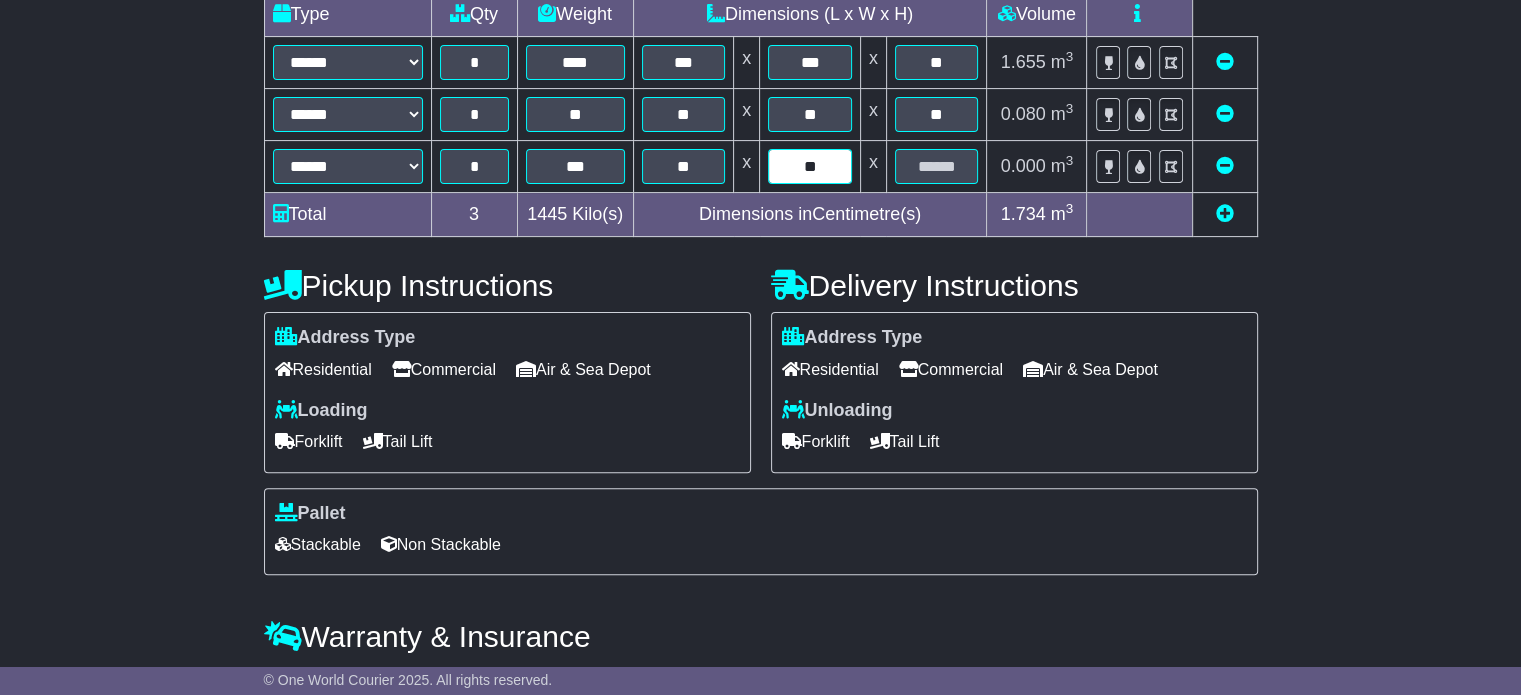 type on "**" 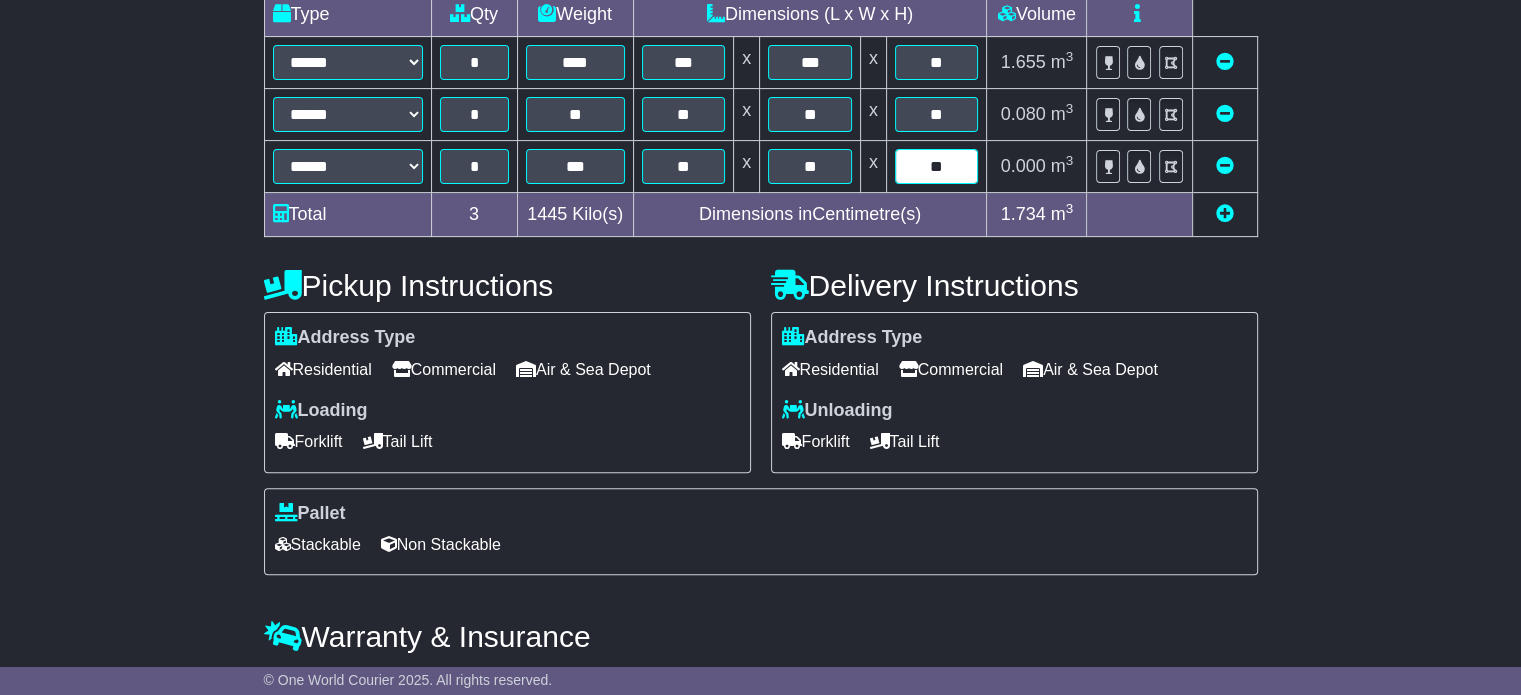 type on "**" 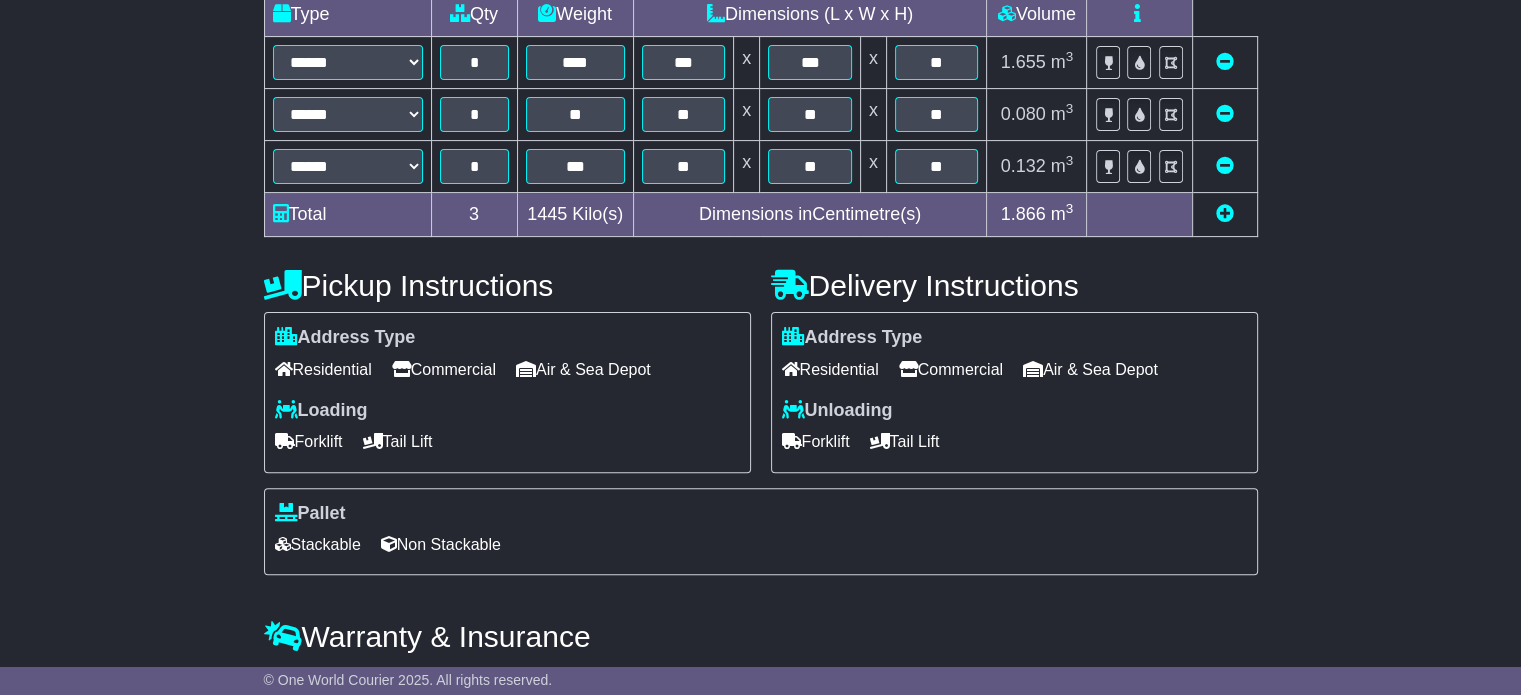 scroll, scrollTop: 638, scrollLeft: 0, axis: vertical 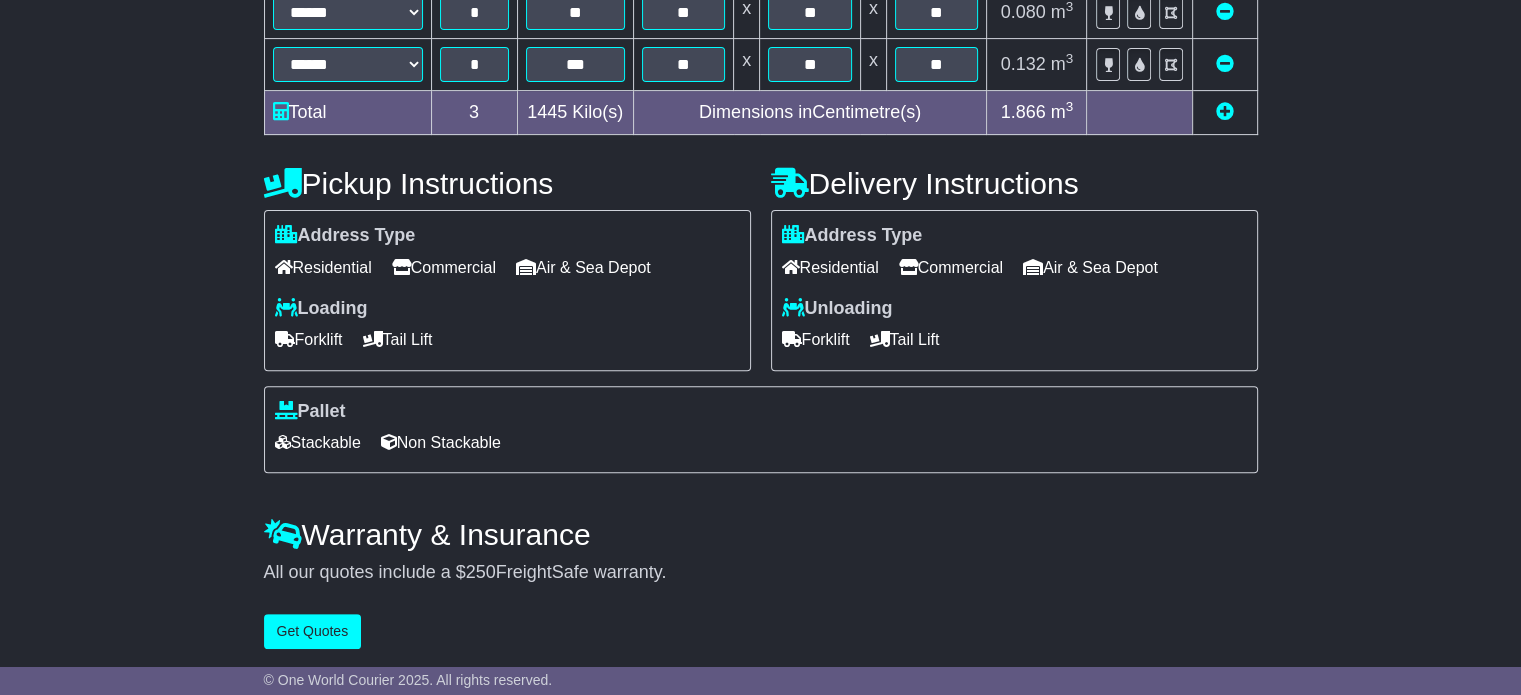 click on "Commercial" at bounding box center [444, 267] 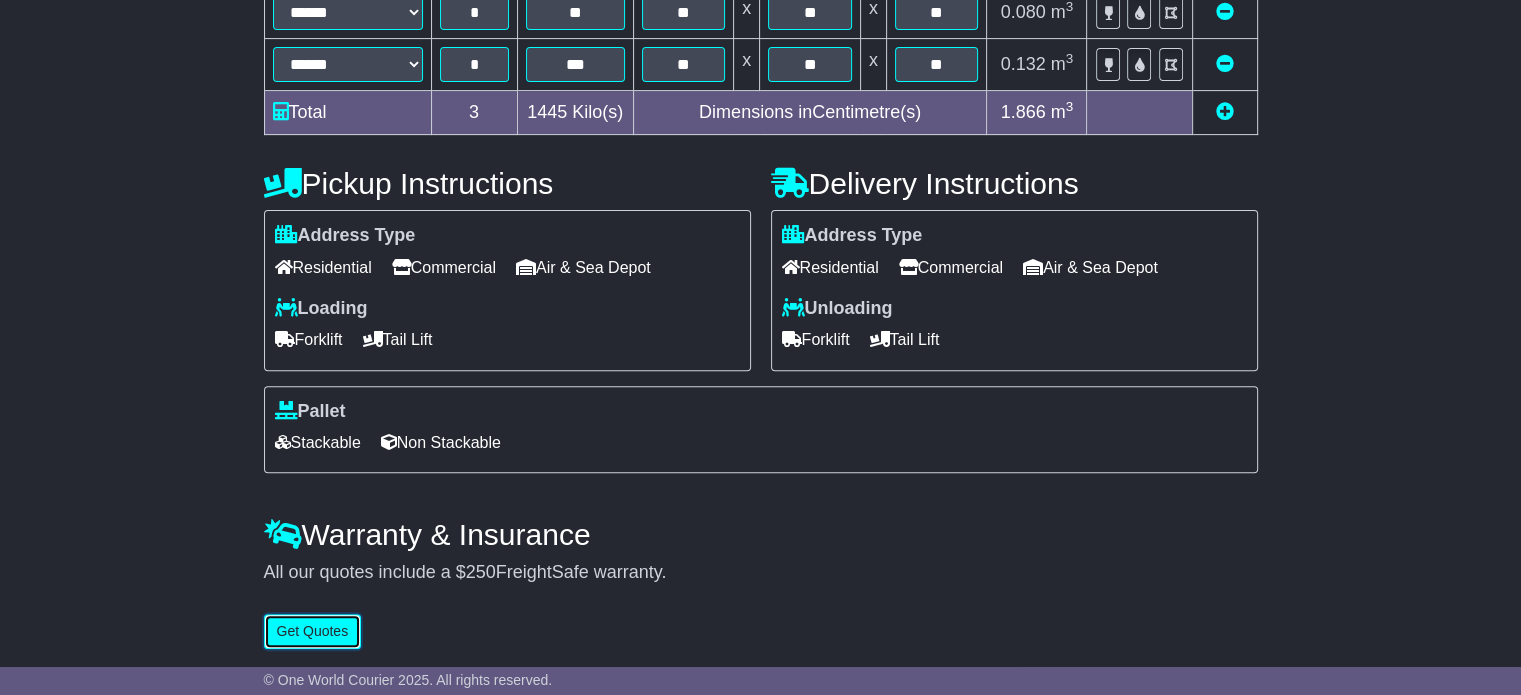 click on "Get Quotes" at bounding box center (313, 631) 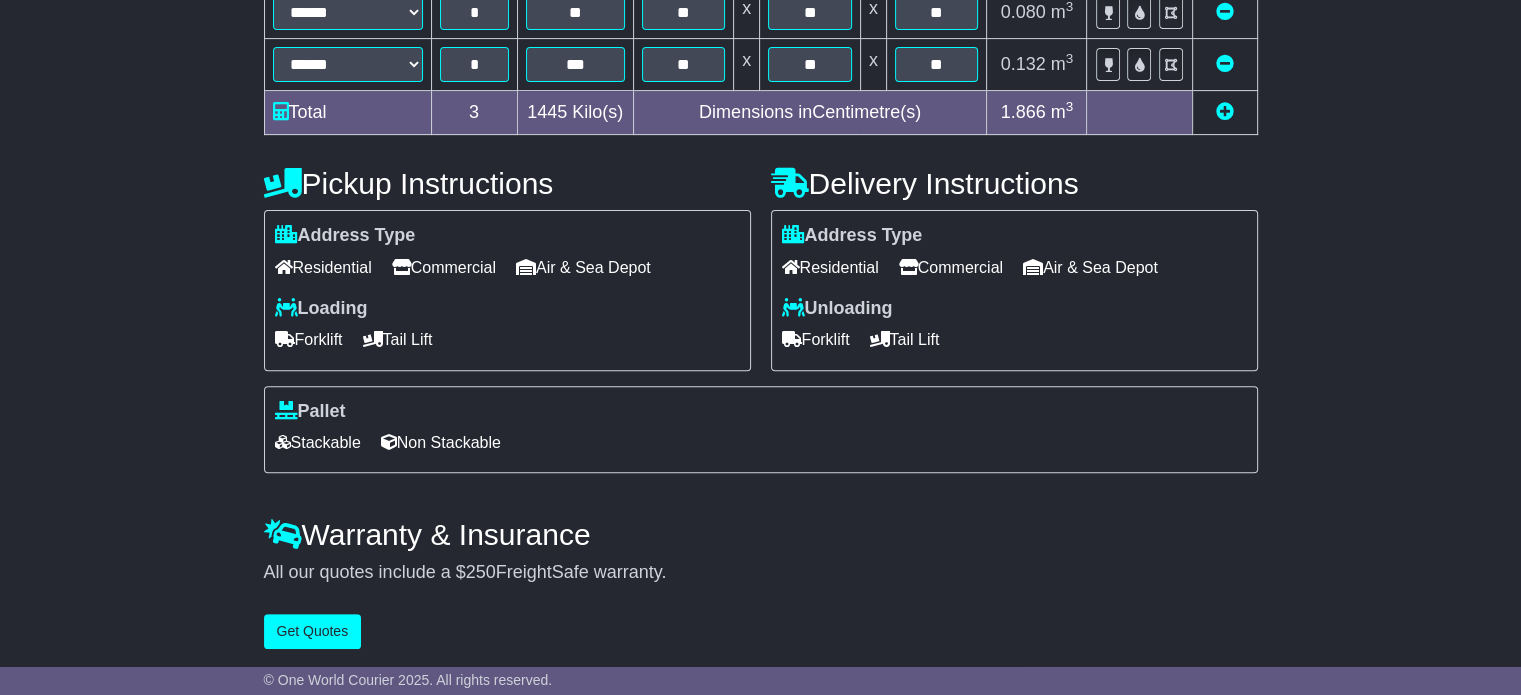 scroll, scrollTop: 0, scrollLeft: 0, axis: both 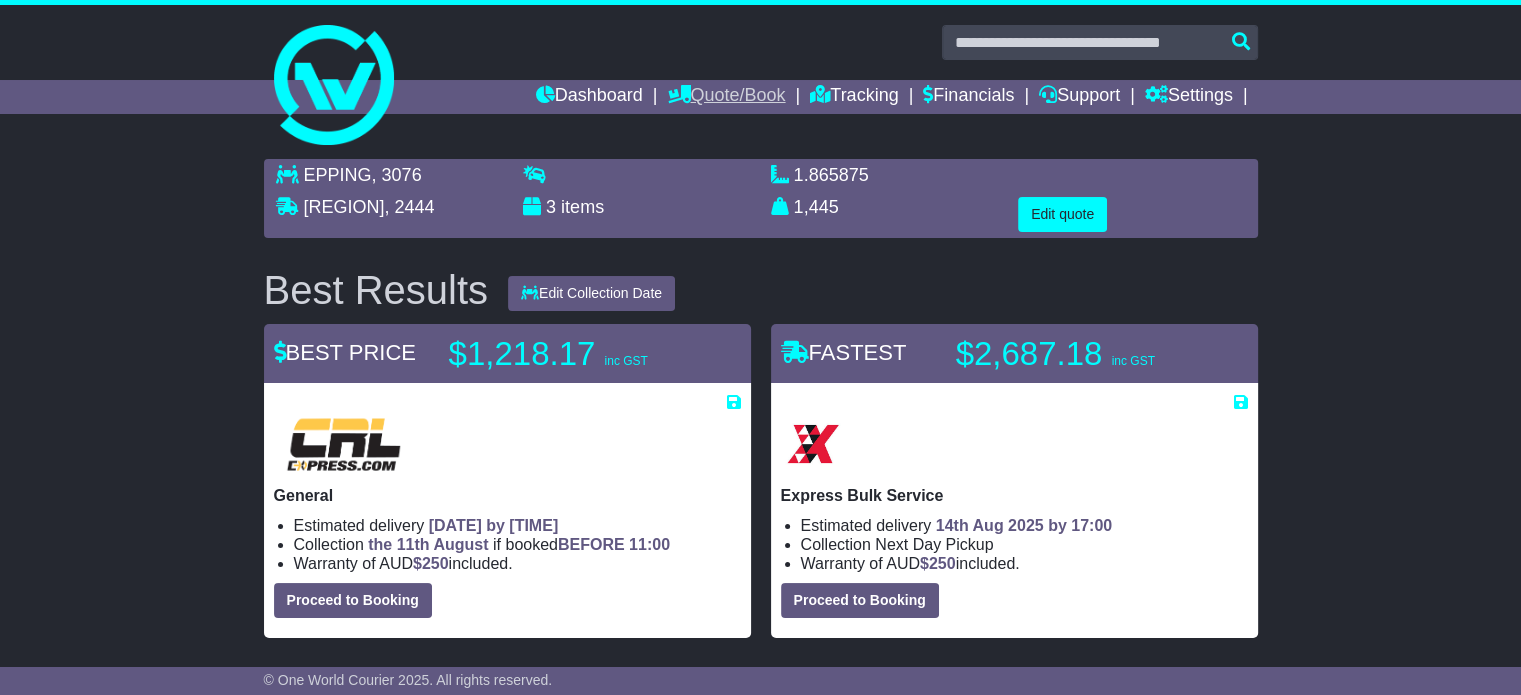 click on "Quote/Book" at bounding box center [726, 97] 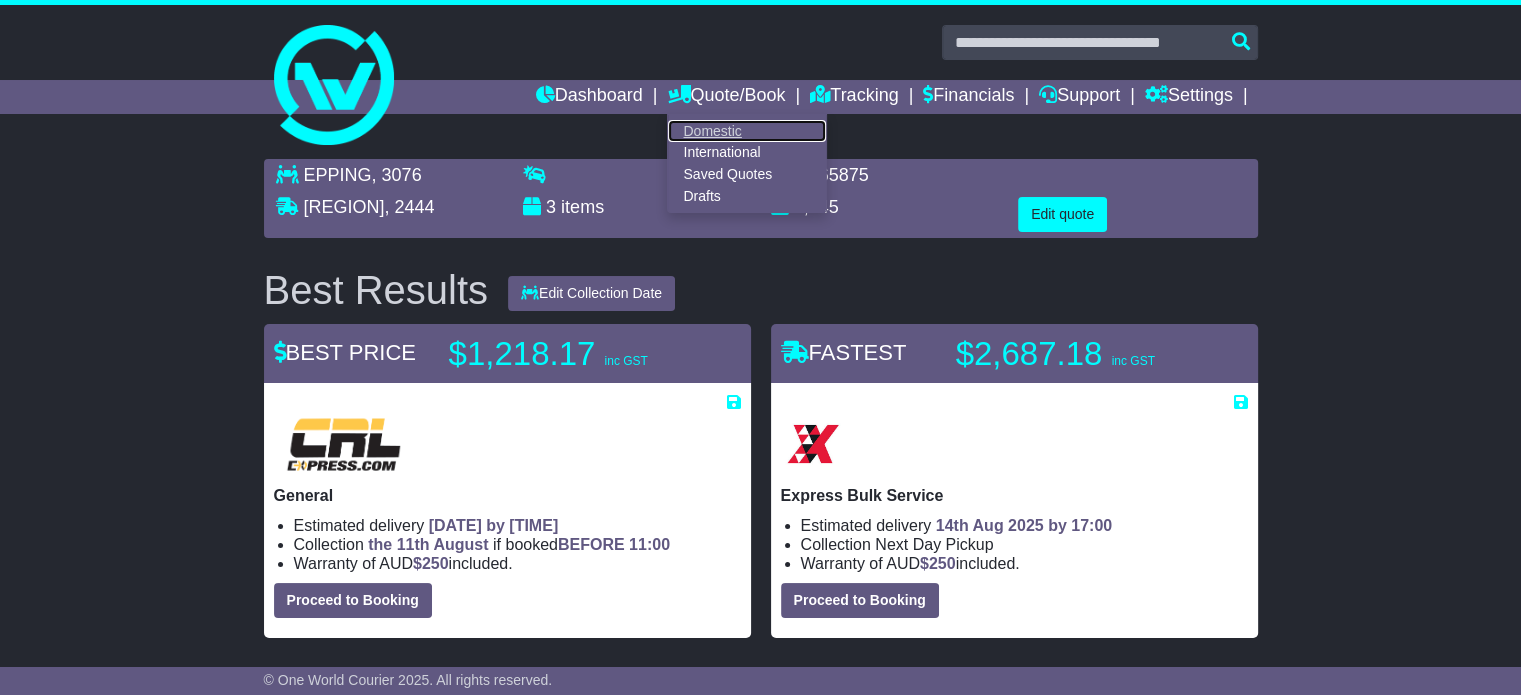 click on "Domestic" at bounding box center (747, 131) 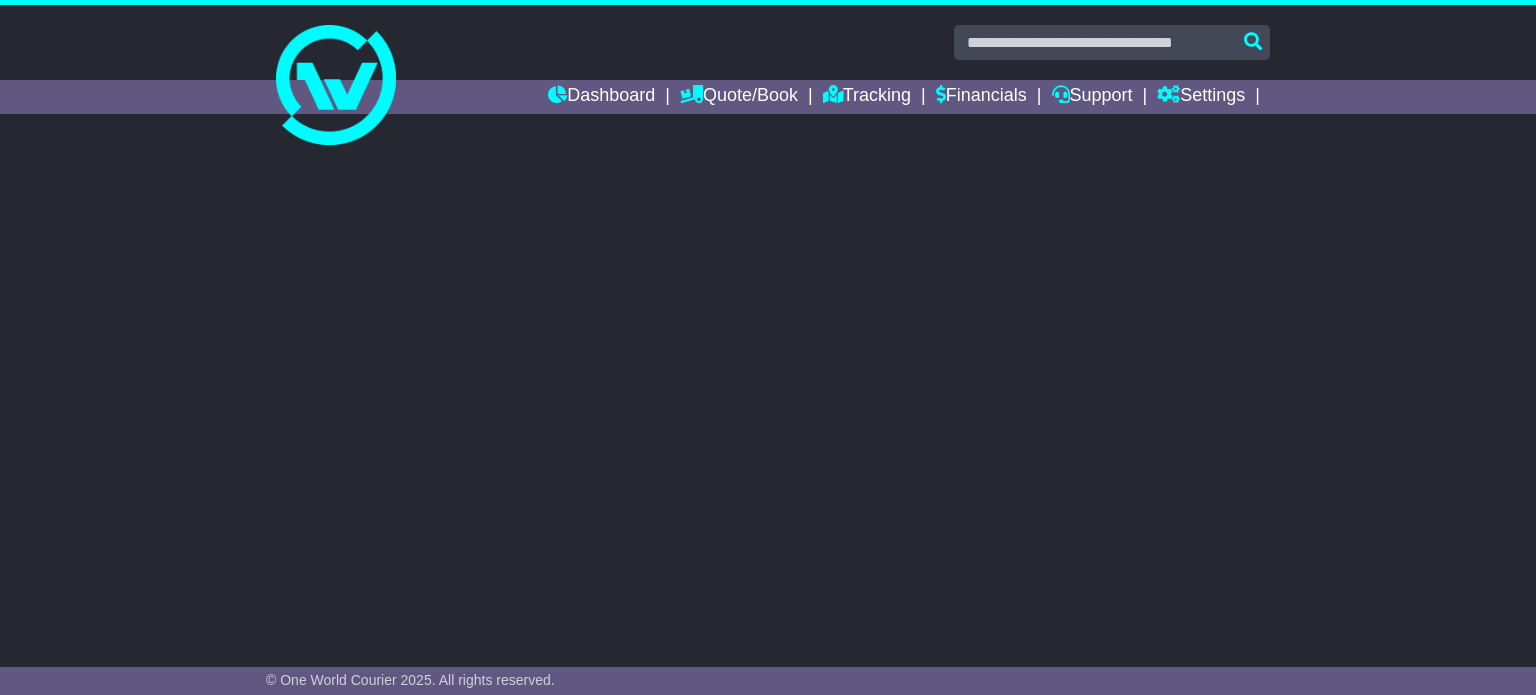 scroll, scrollTop: 0, scrollLeft: 0, axis: both 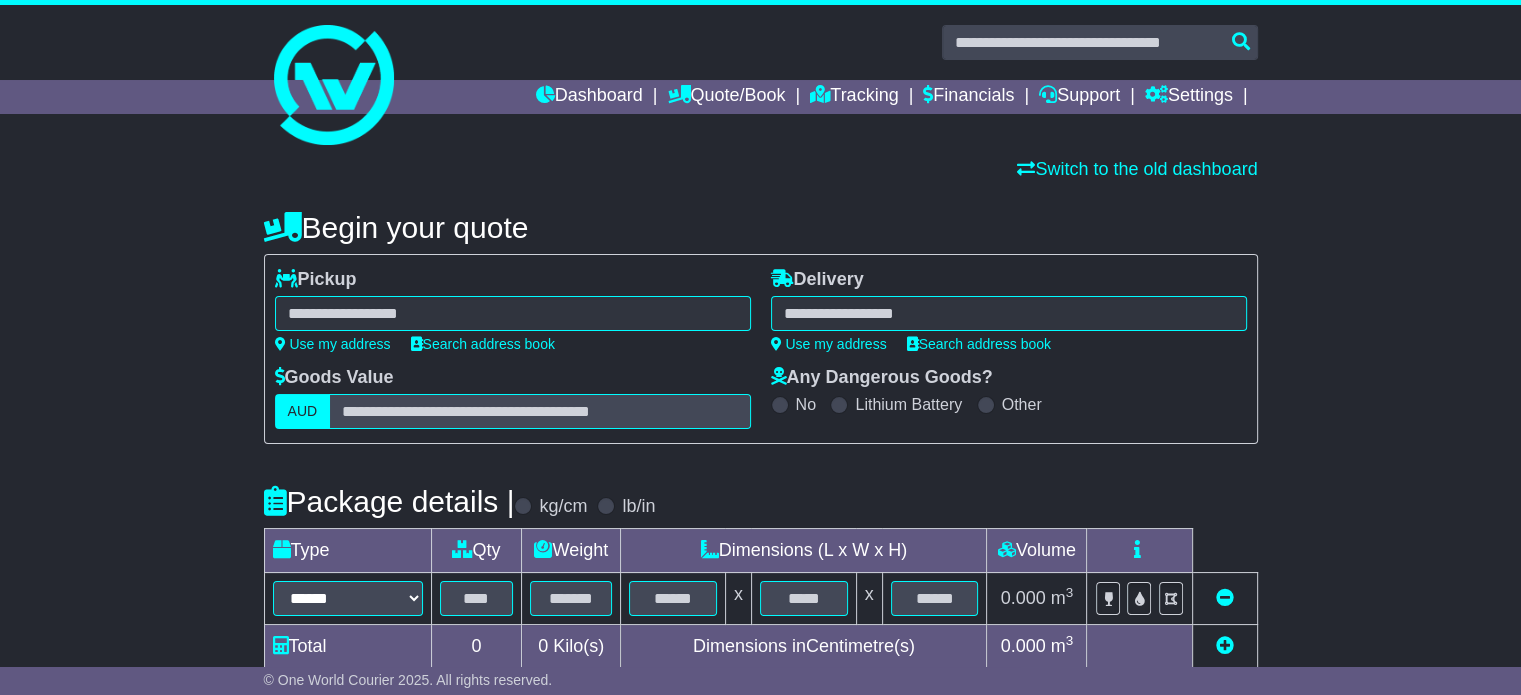 click at bounding box center (513, 313) 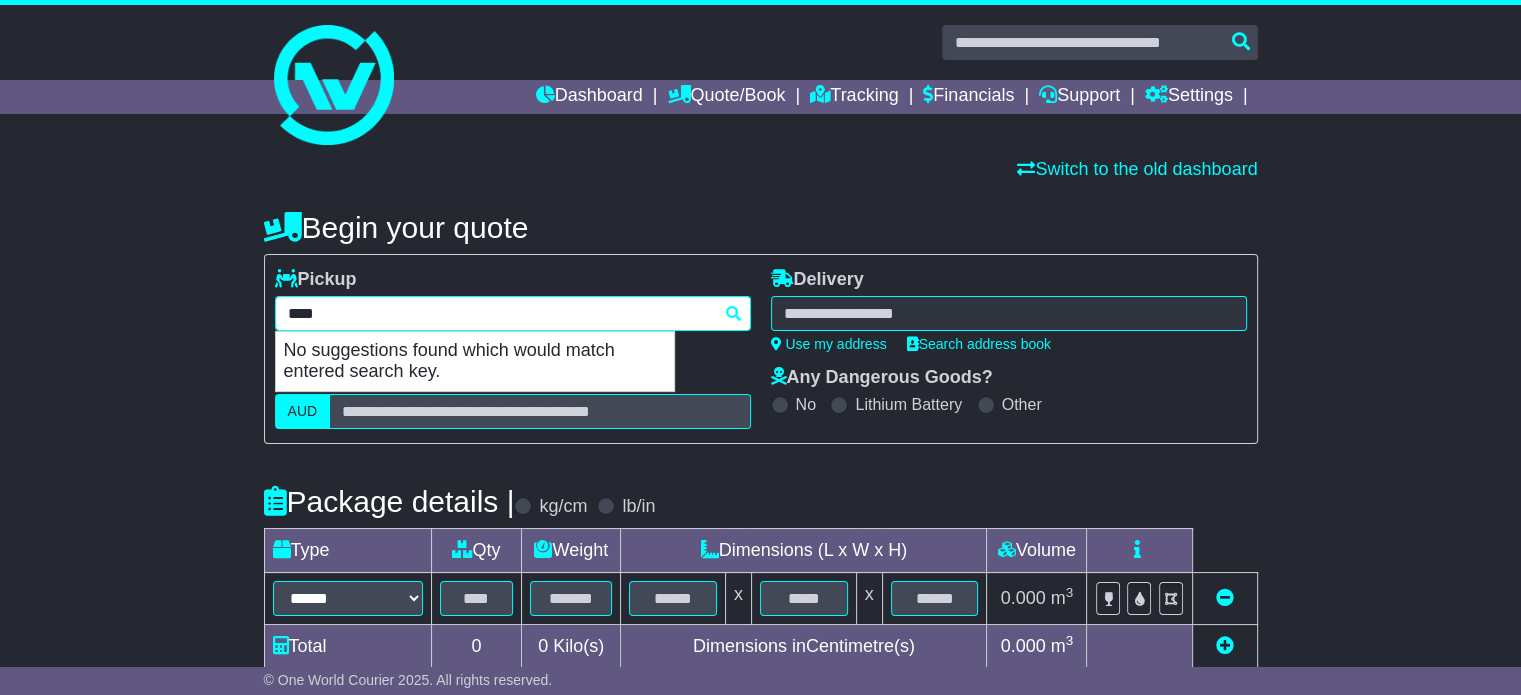 click on "****" at bounding box center (513, 313) 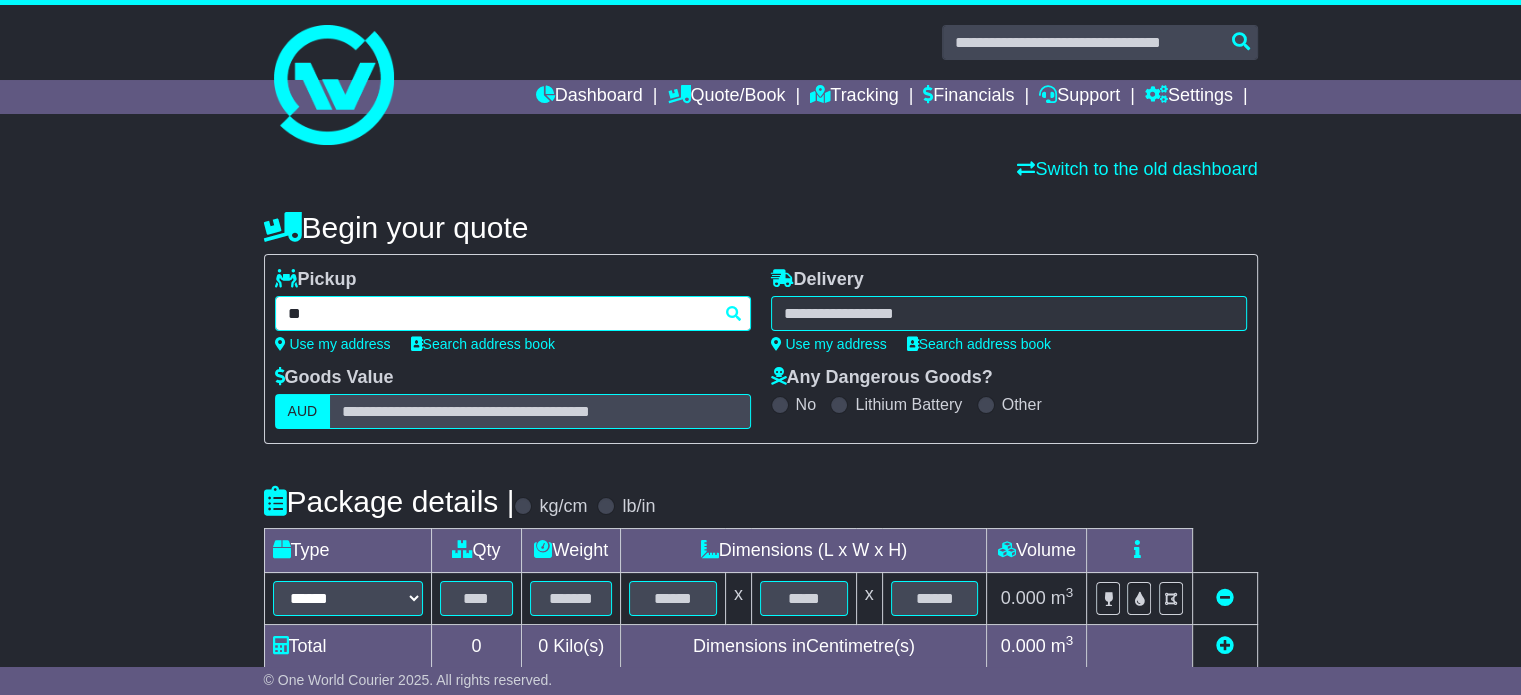 type on "***" 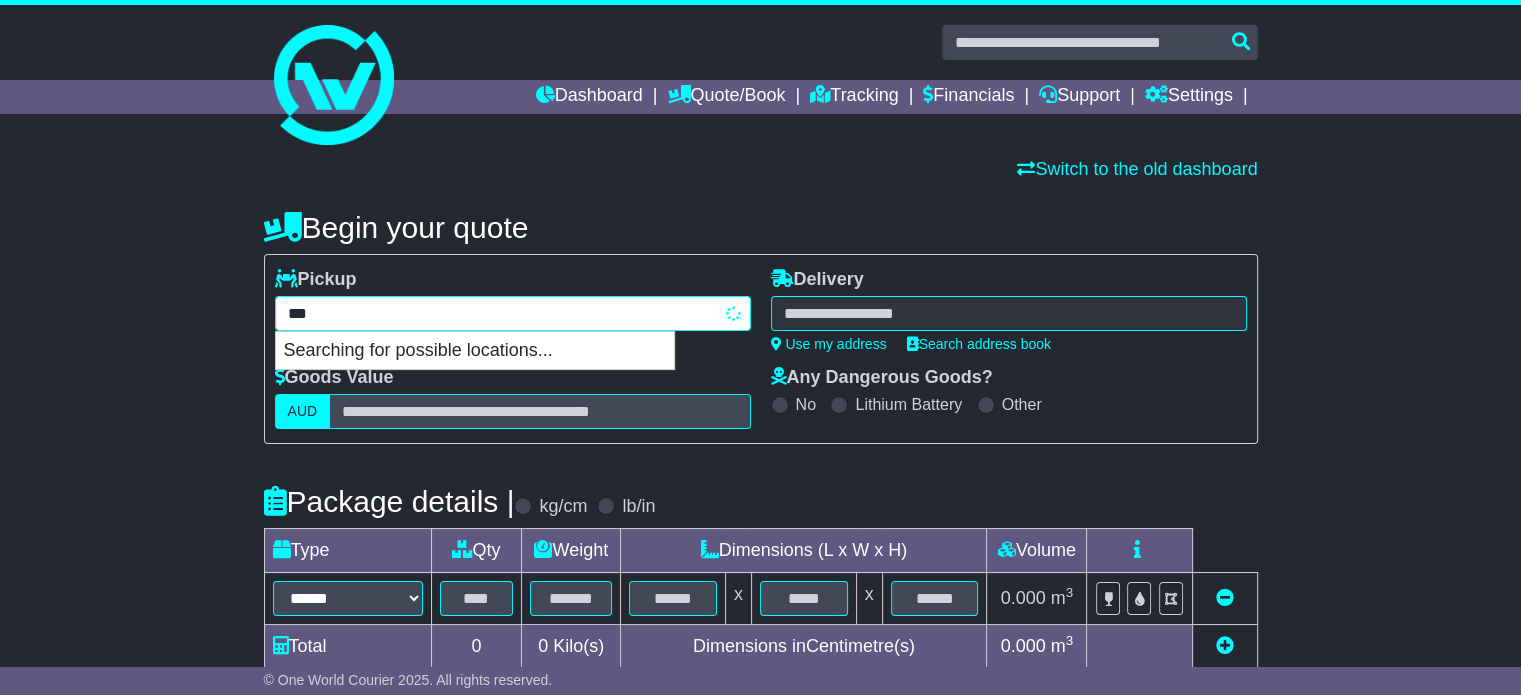 type on "*********" 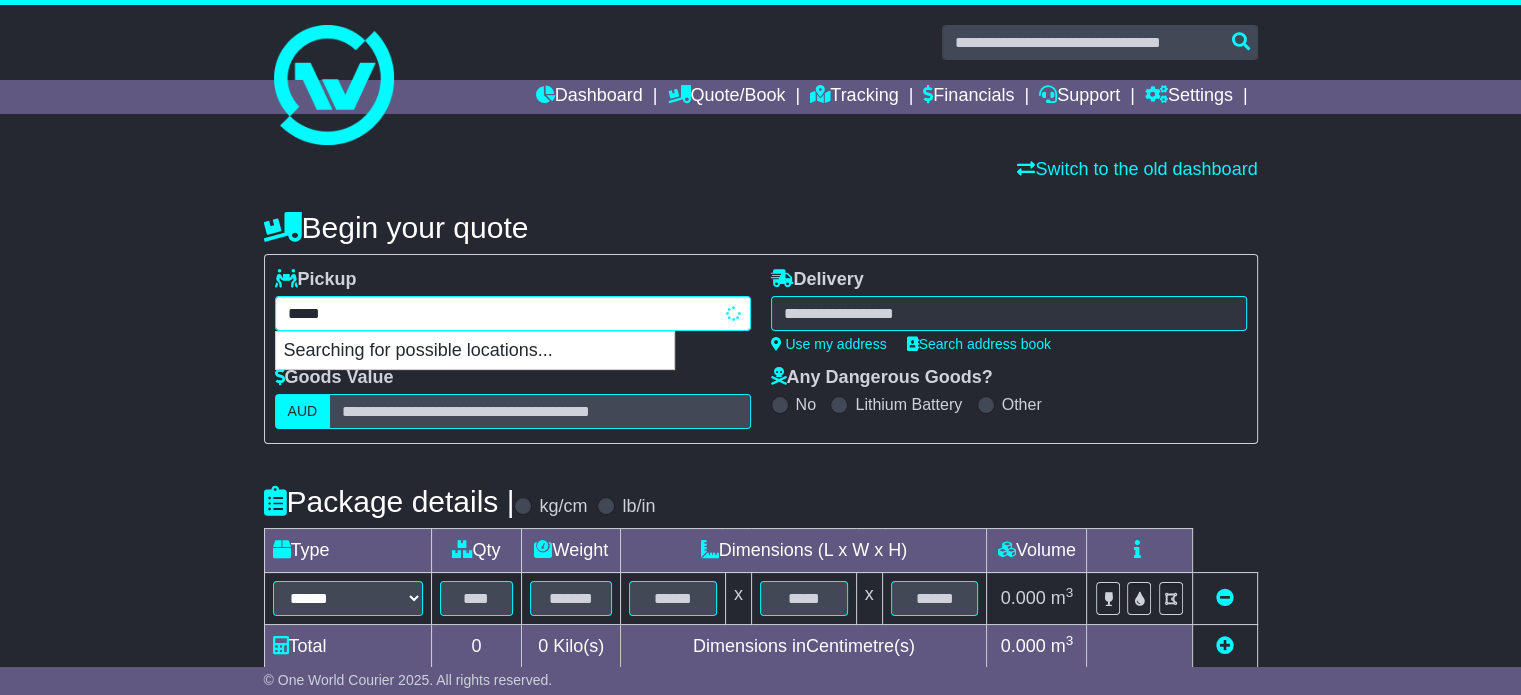 type on "****" 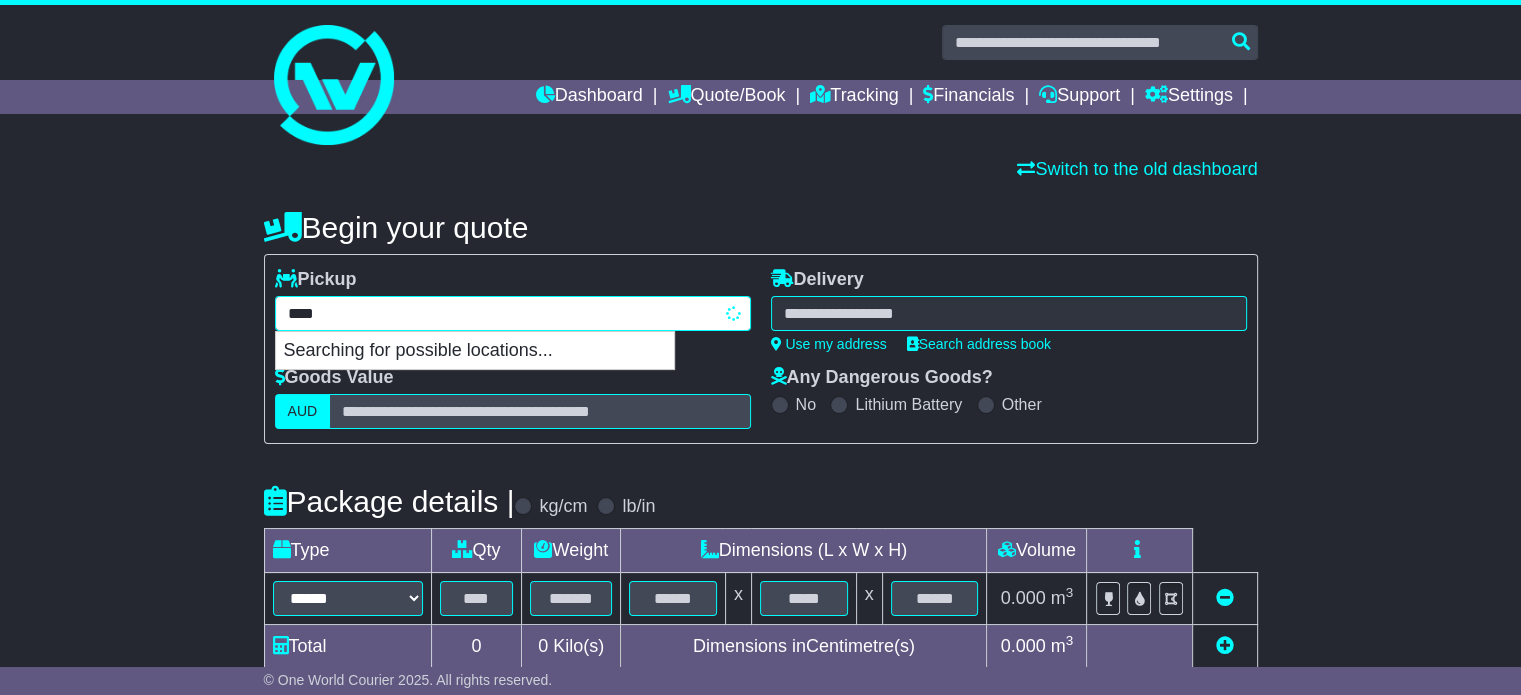 type on "*********" 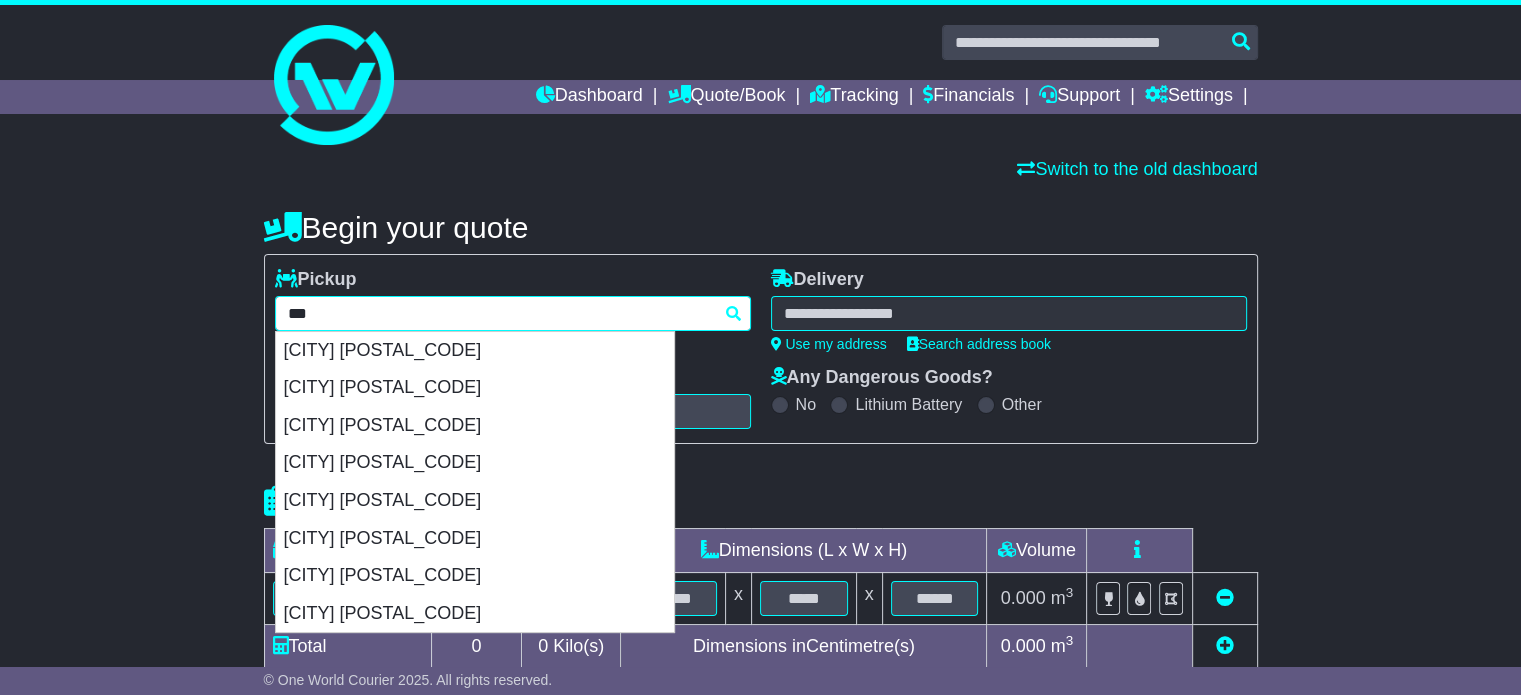 type 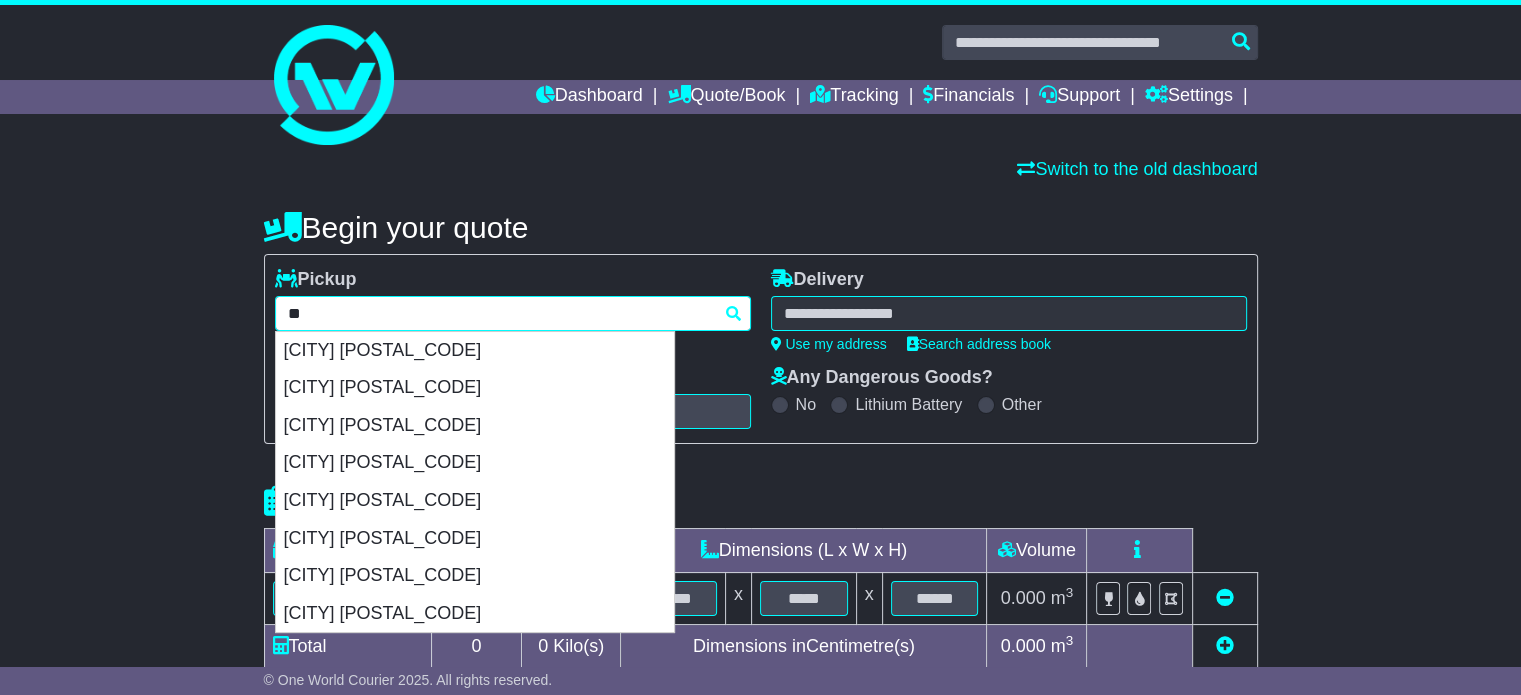 type on "*" 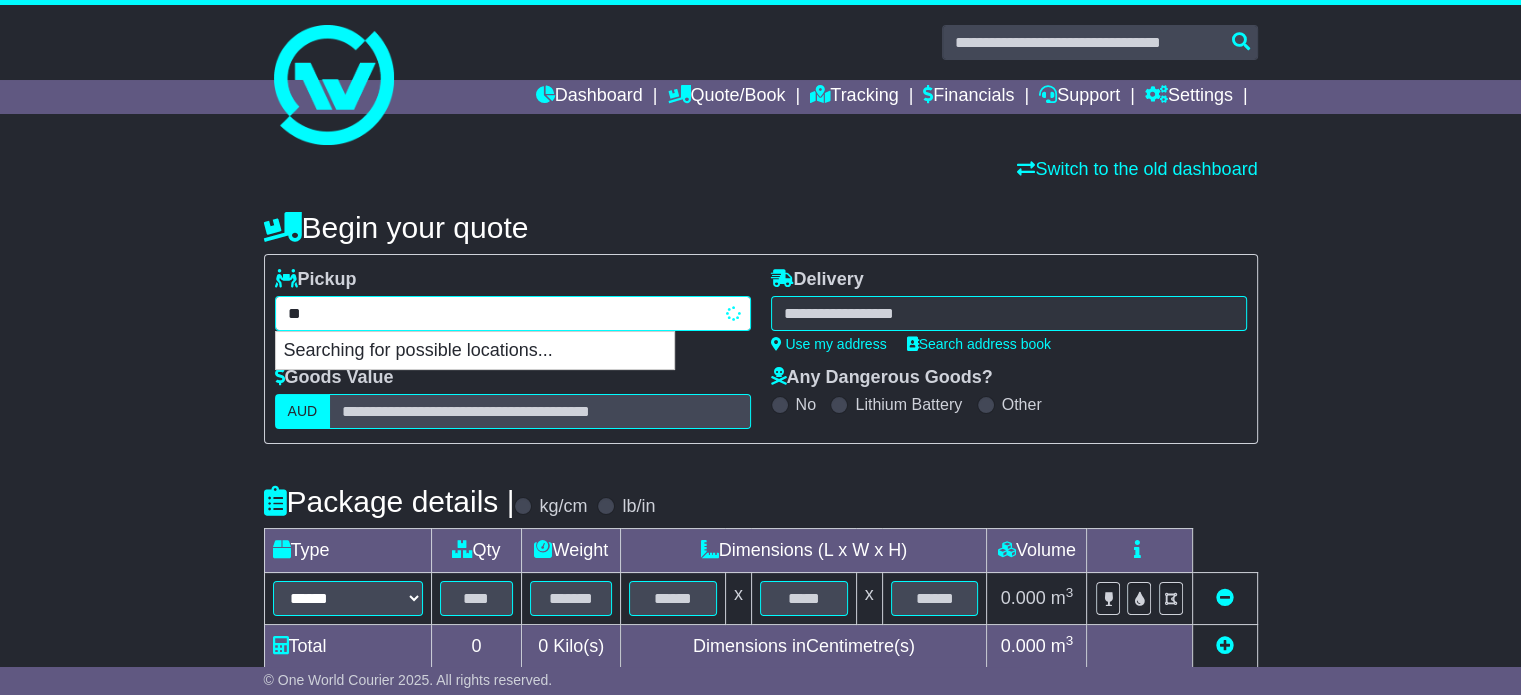 type on "*" 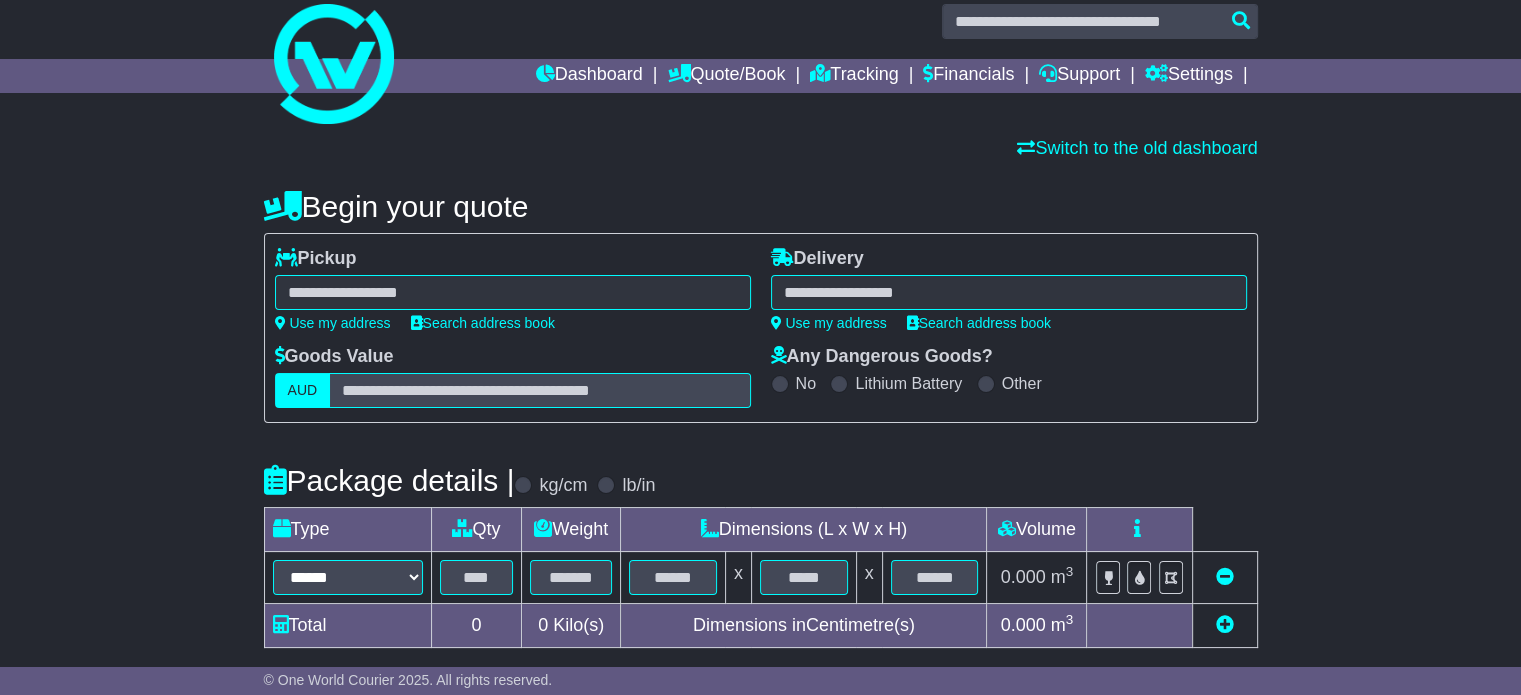 scroll, scrollTop: 0, scrollLeft: 0, axis: both 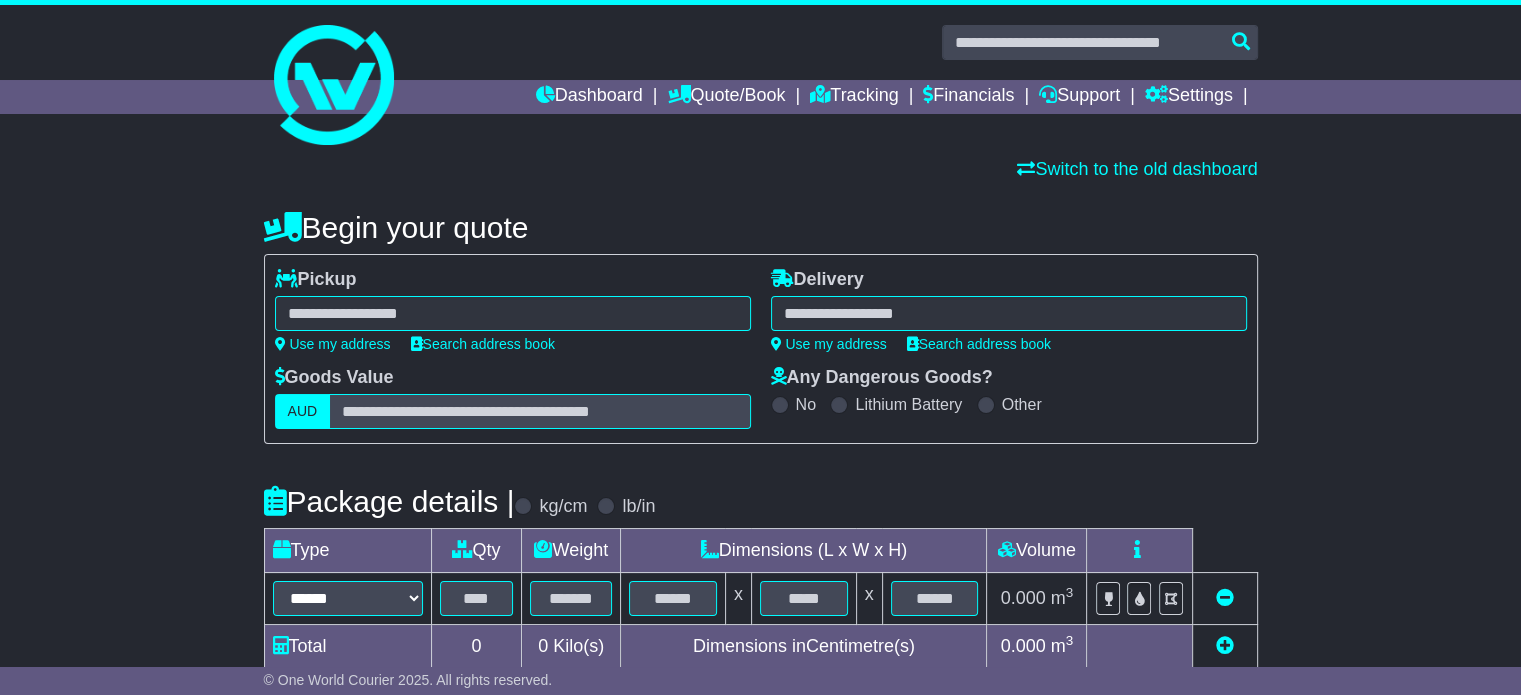 click on "bev" at bounding box center [513, 313] 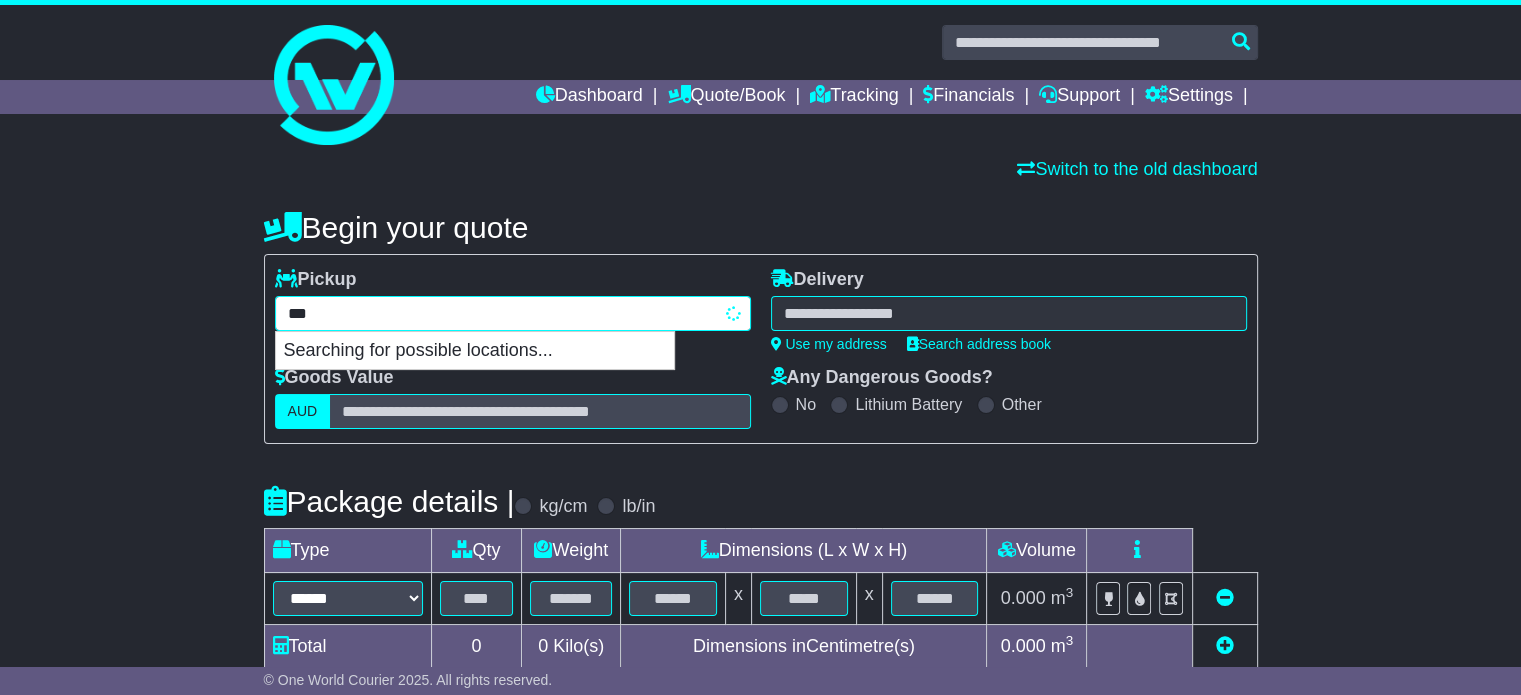type on "****" 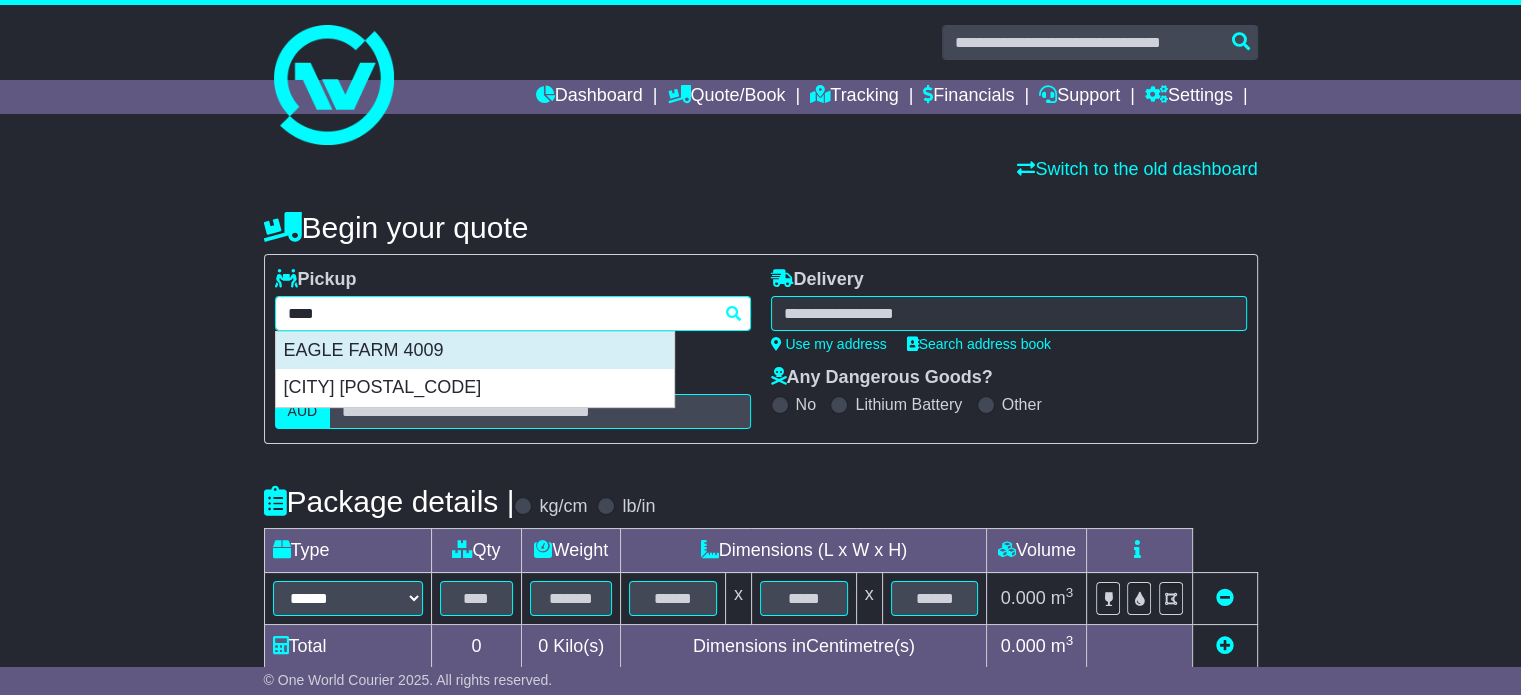 click on "EAGLE FARM 4009" at bounding box center (475, 351) 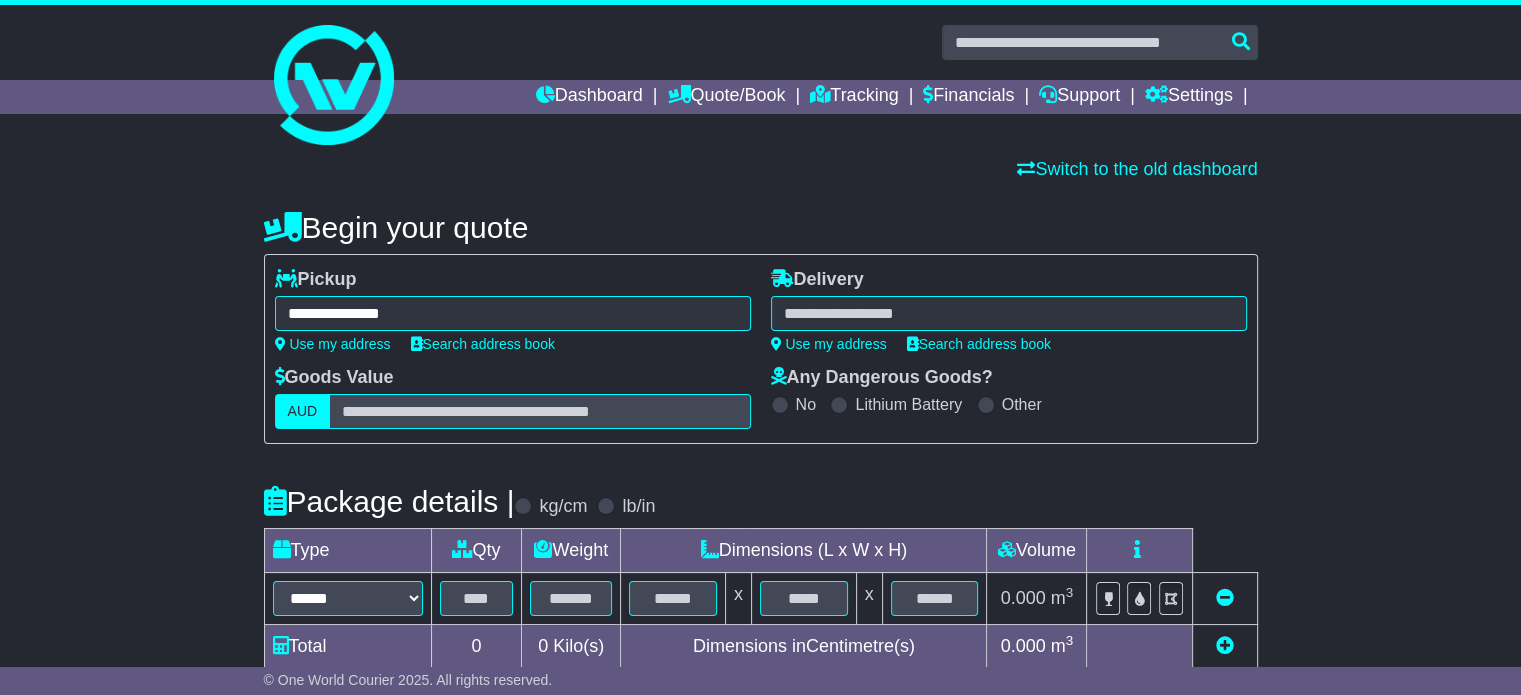 type on "**********" 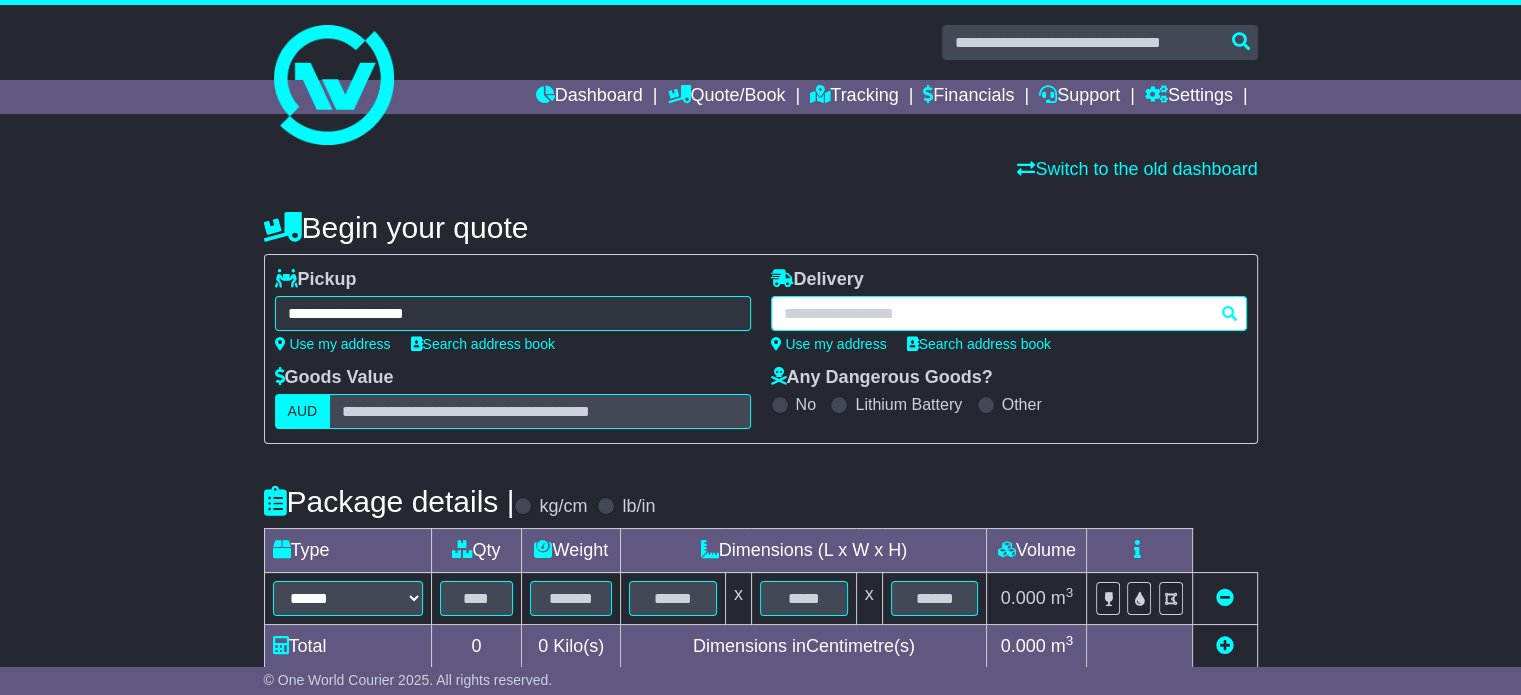 click at bounding box center [1009, 313] 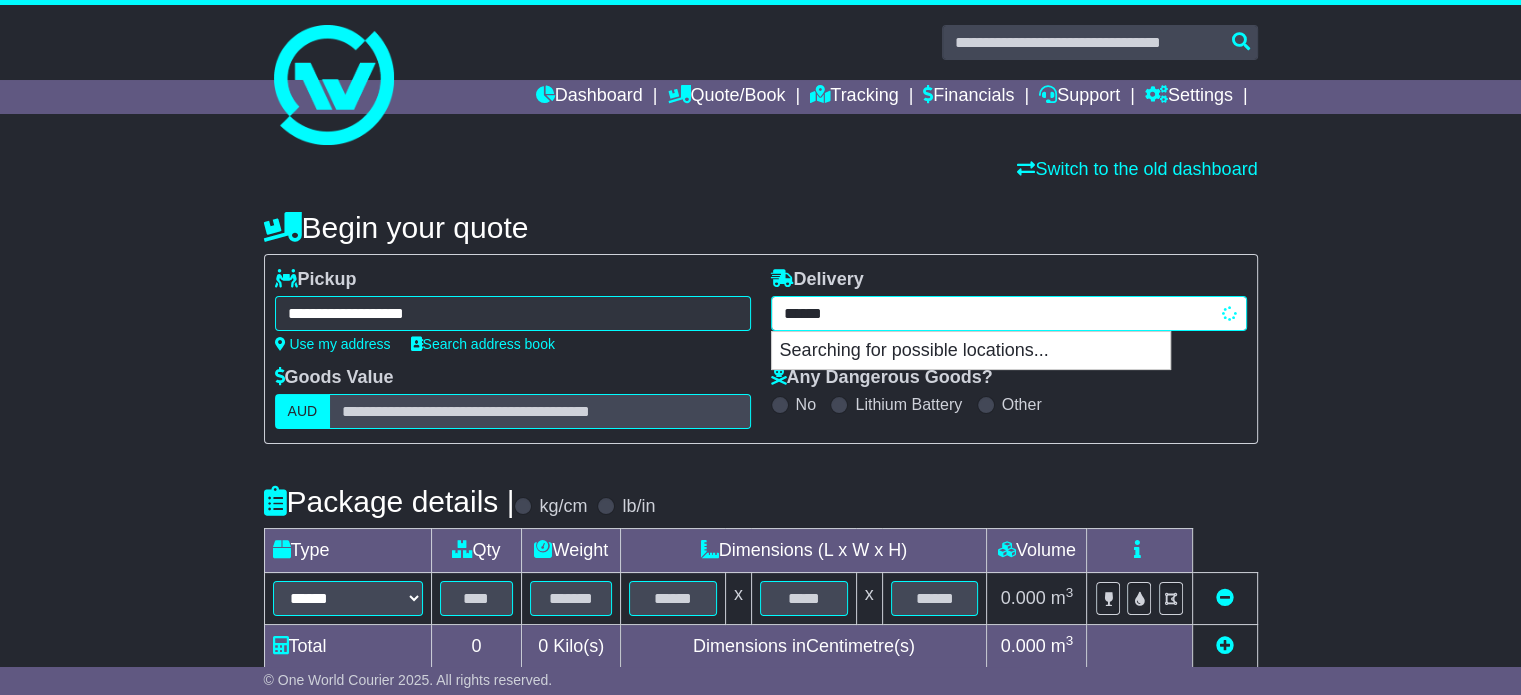type on "*******" 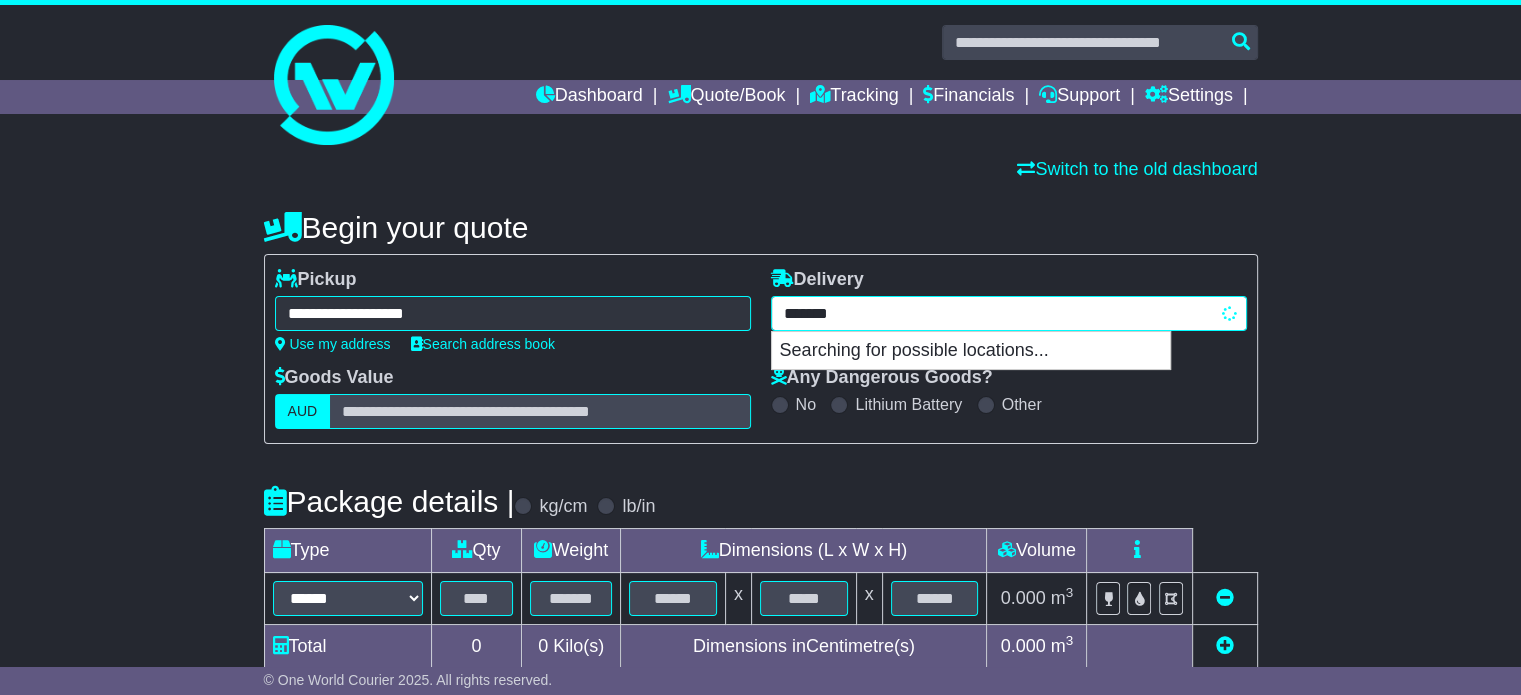 type on "**********" 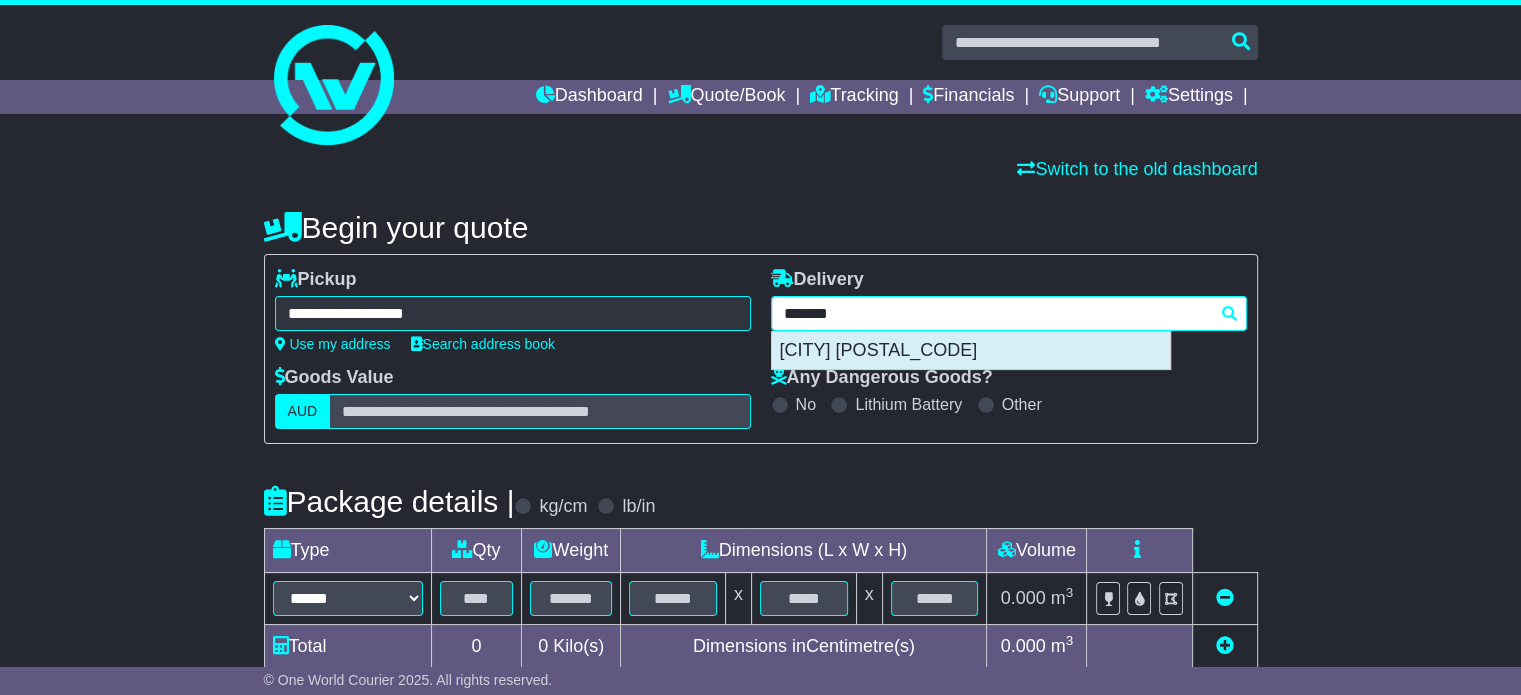 click on "DINGLEY VILLAGE 3172" at bounding box center [971, 351] 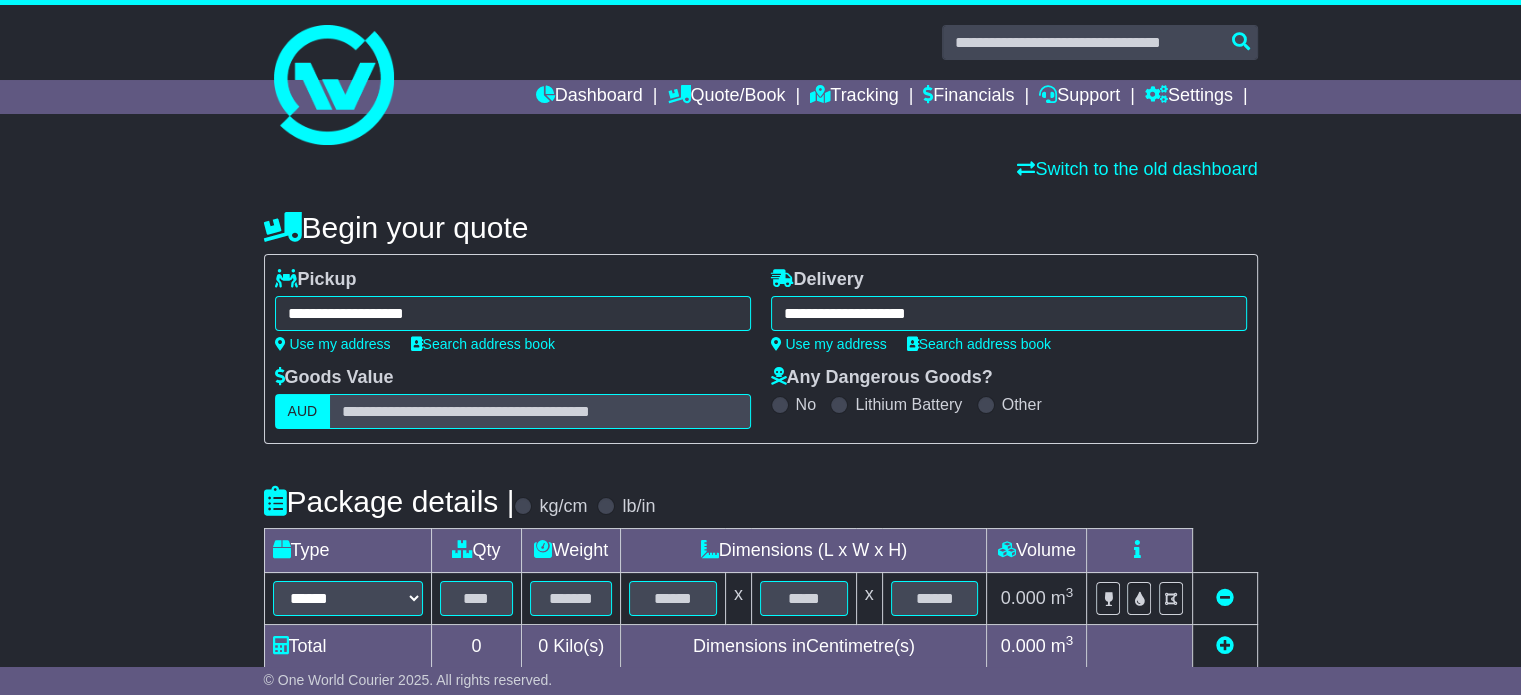 type on "**********" 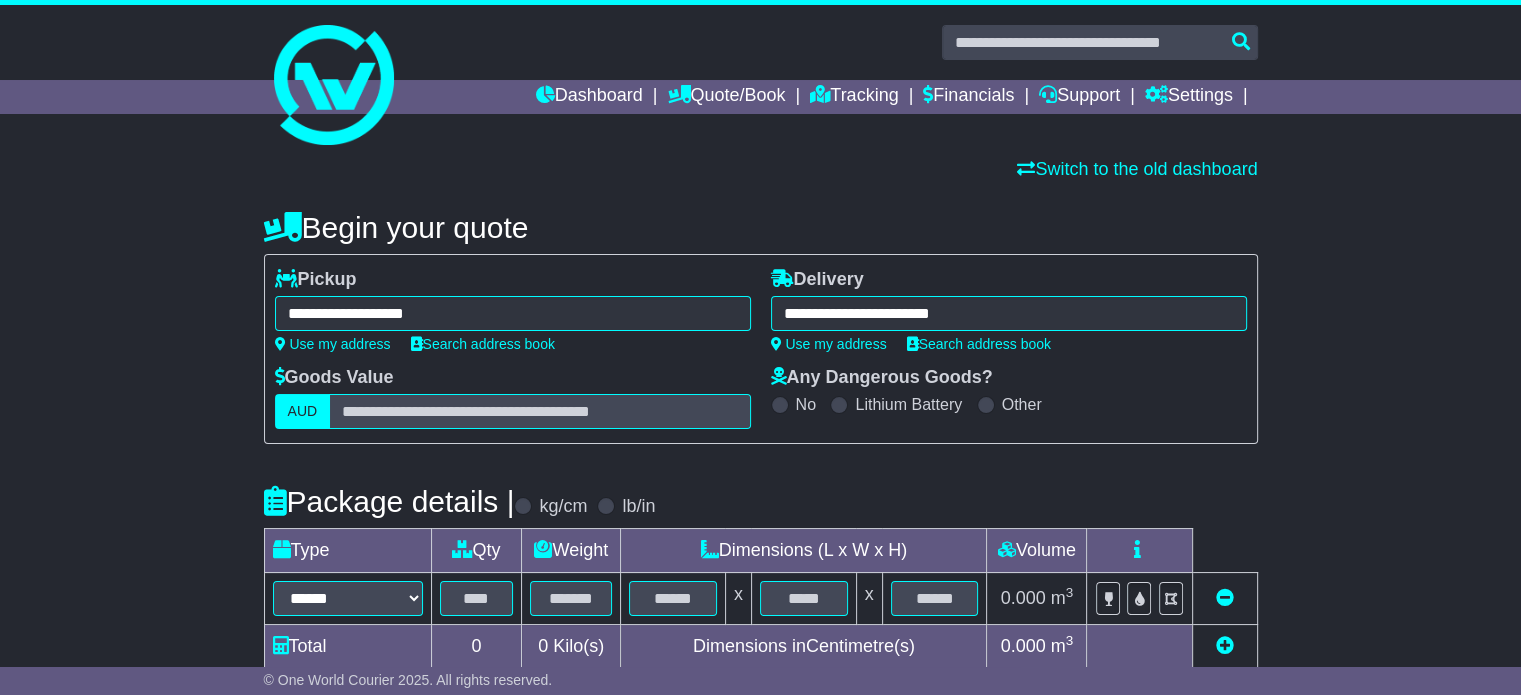 scroll, scrollTop: 300, scrollLeft: 0, axis: vertical 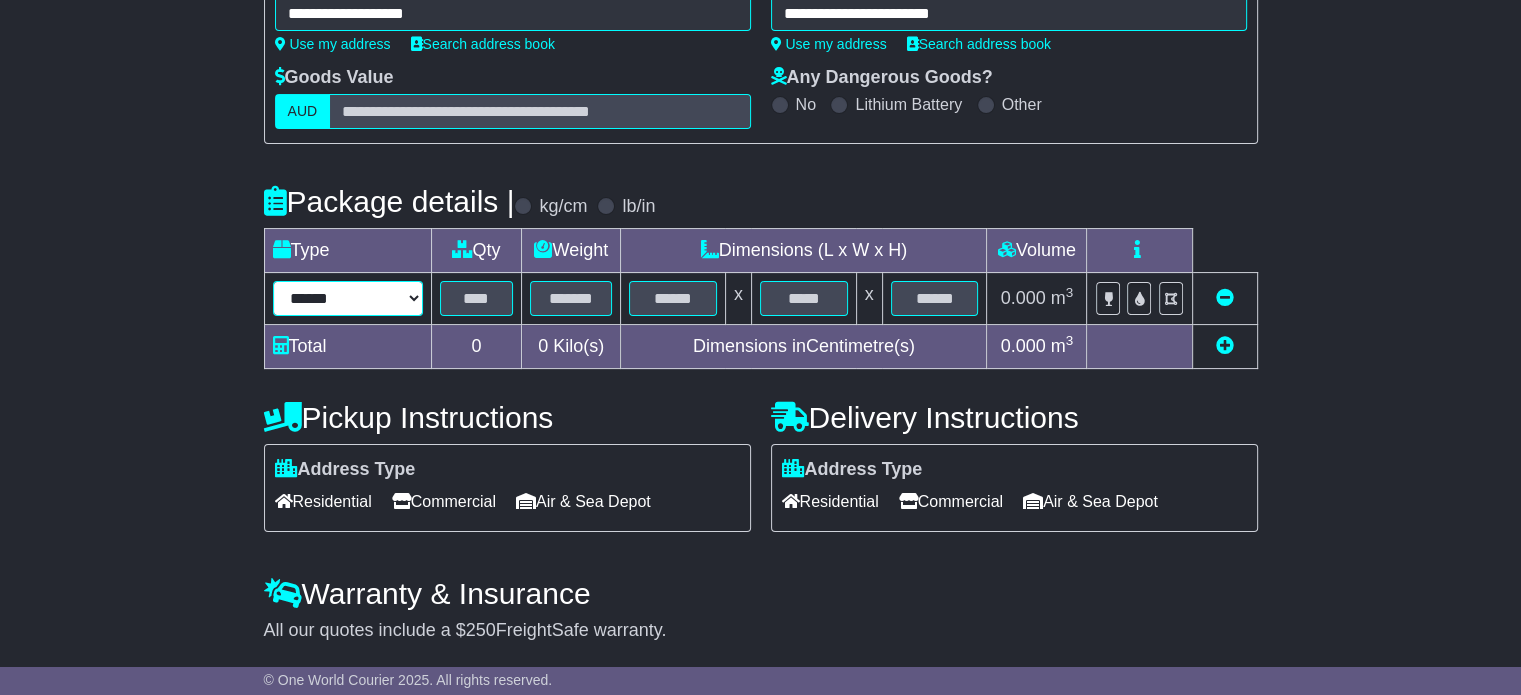 click on "****** ****** *** ******** ***** **** **** ****** *** *******" at bounding box center [348, 298] 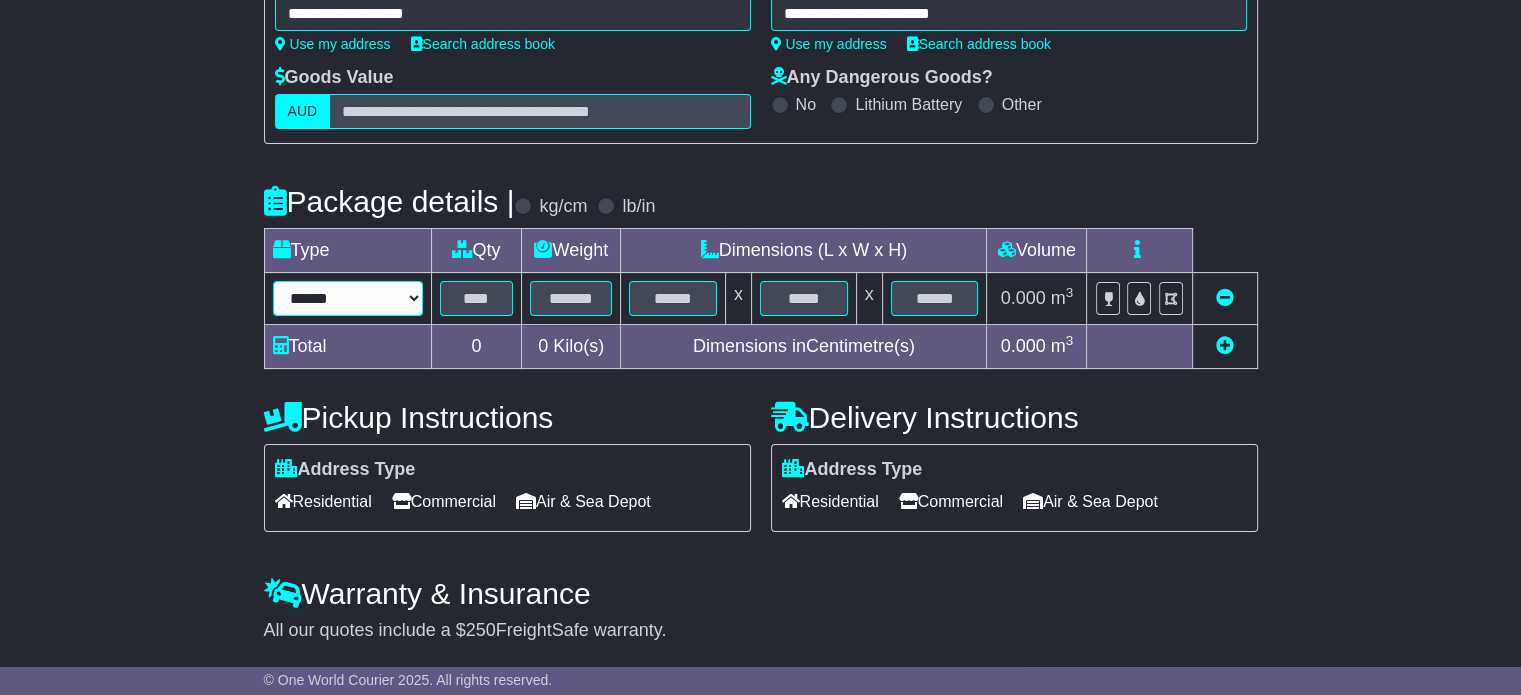 select on "*****" 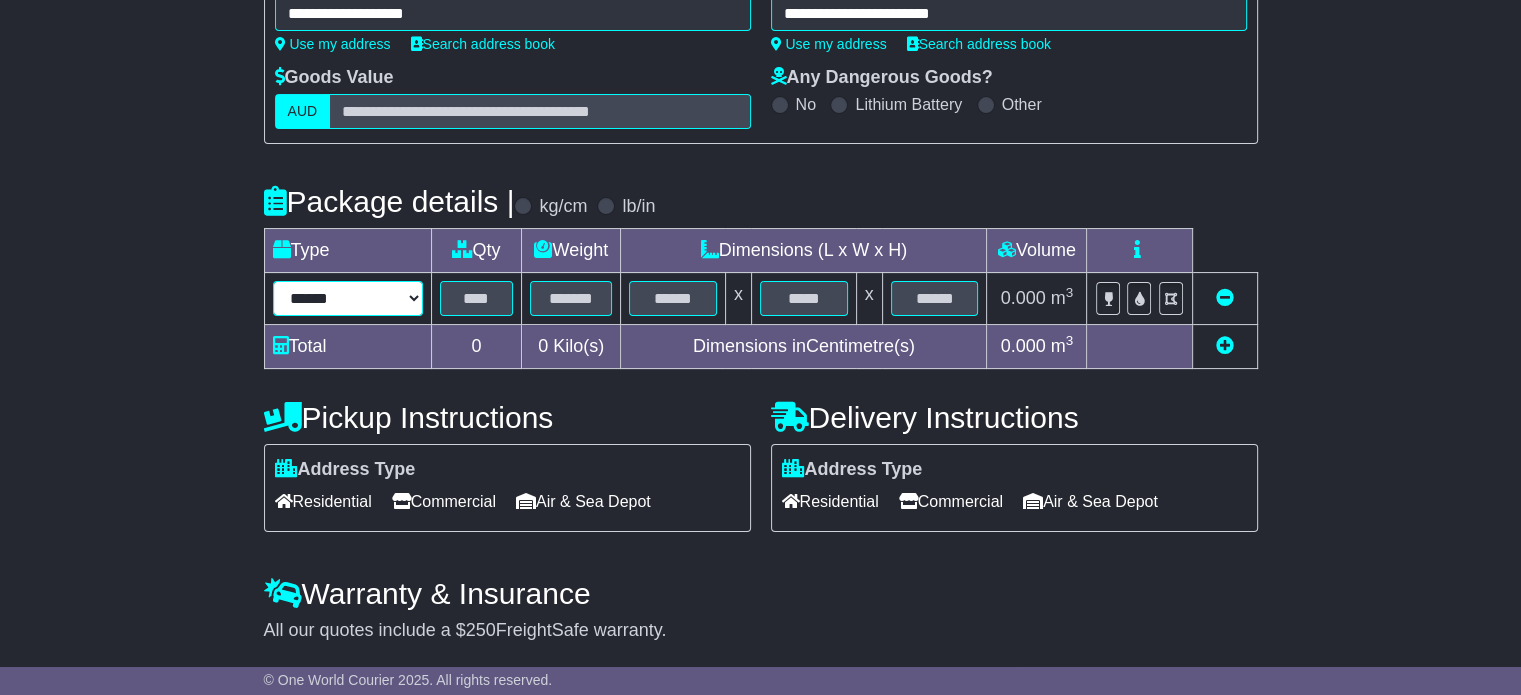 click on "****** ****** *** ******** ***** **** **** ****** *** *******" at bounding box center [348, 298] 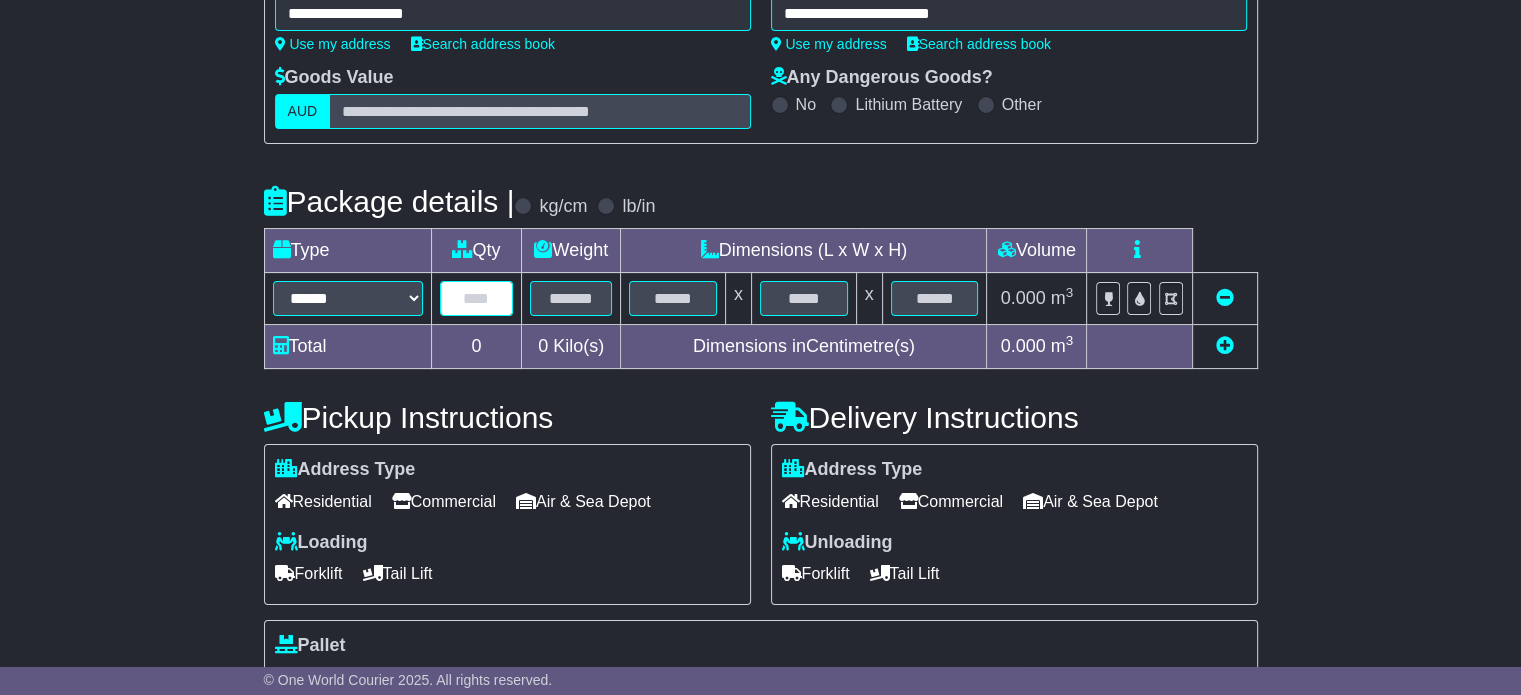 click at bounding box center [477, 298] 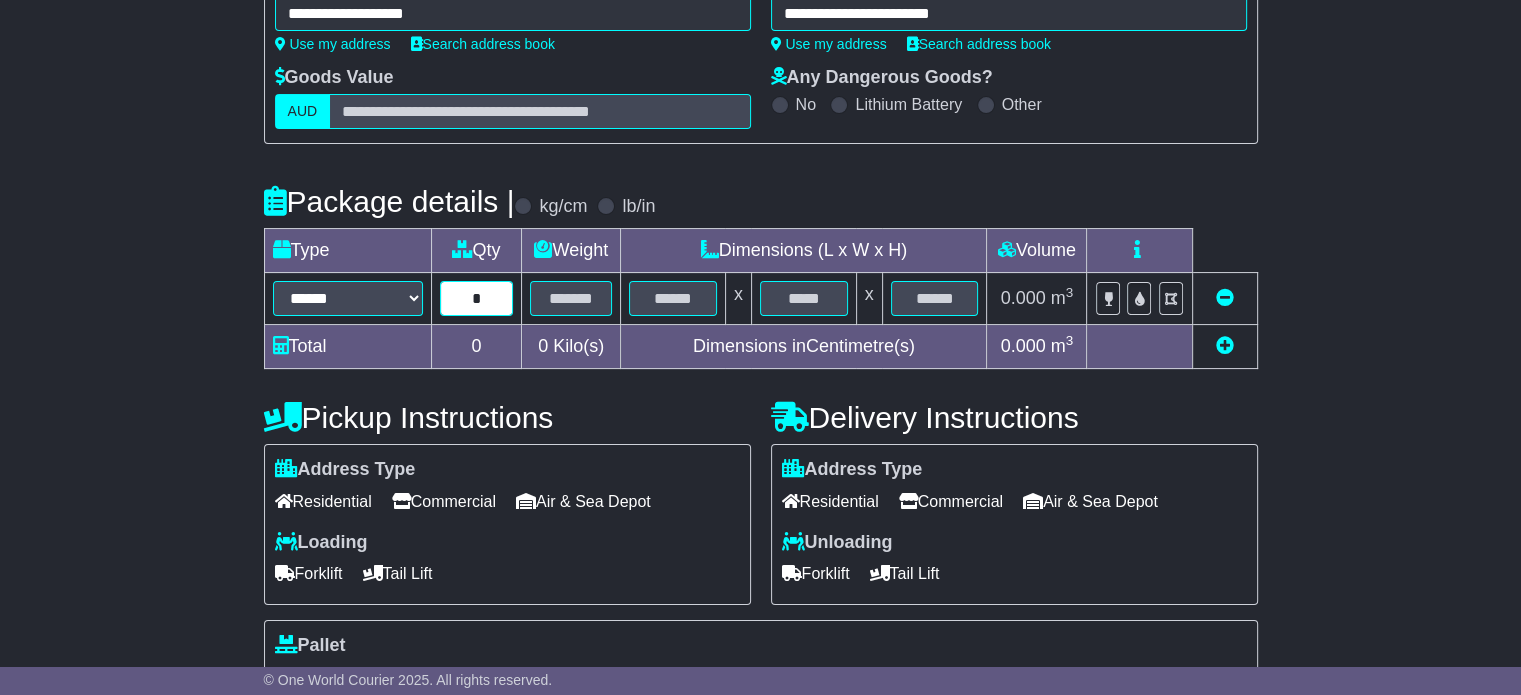 type on "*" 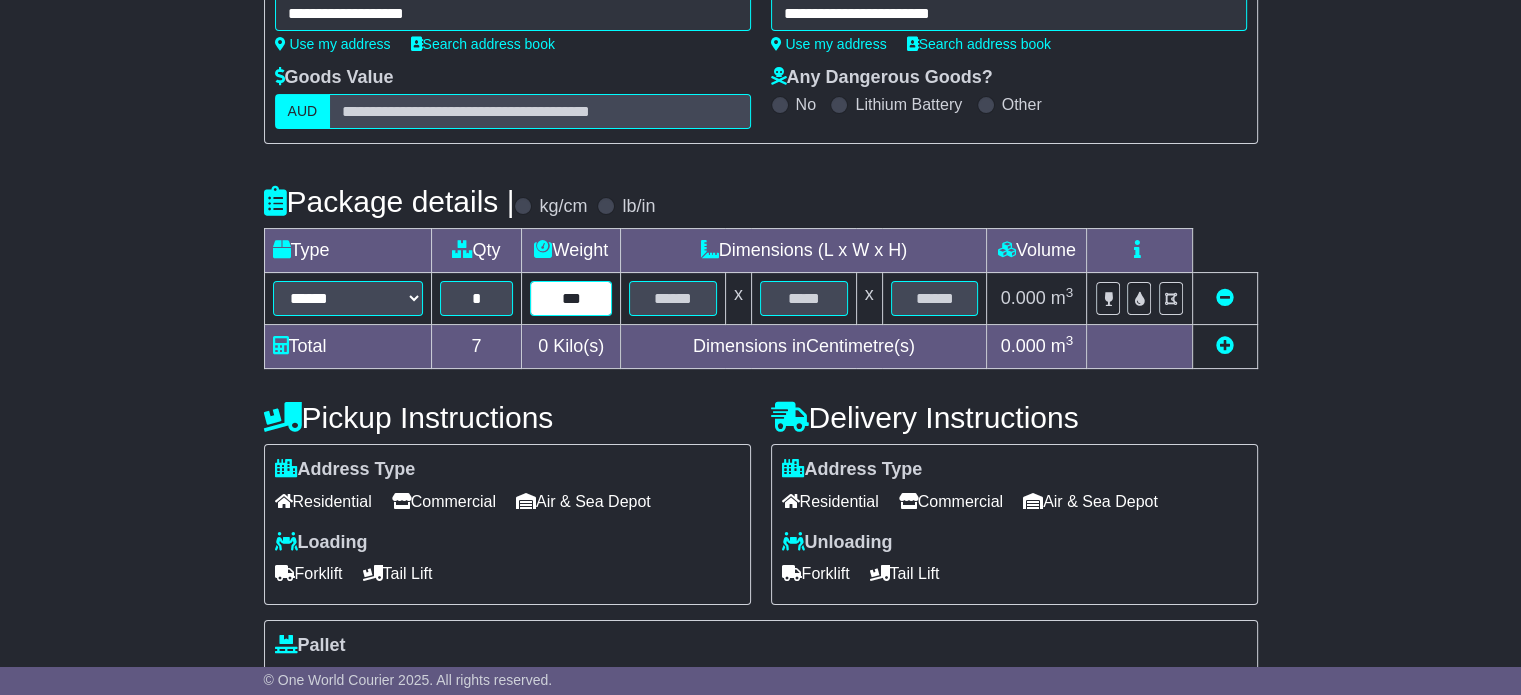 type on "***" 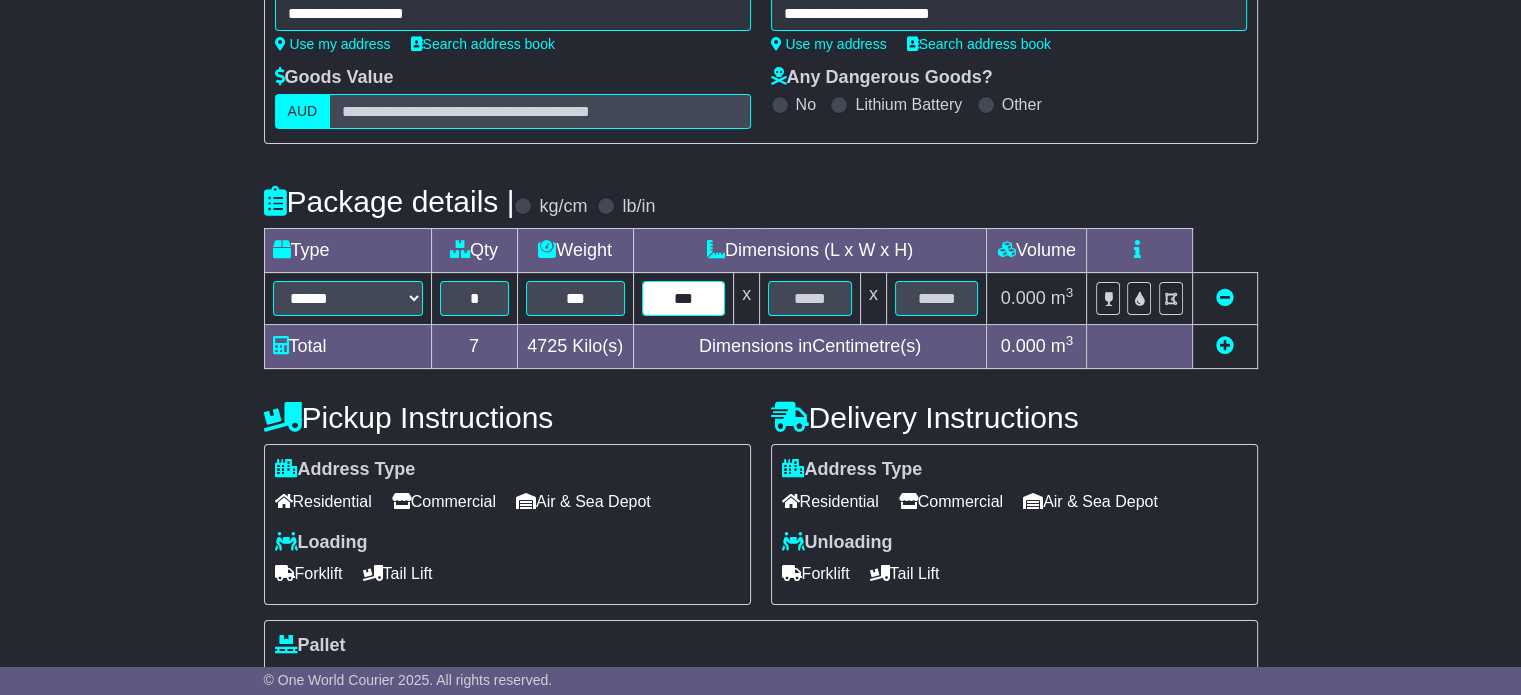 type on "***" 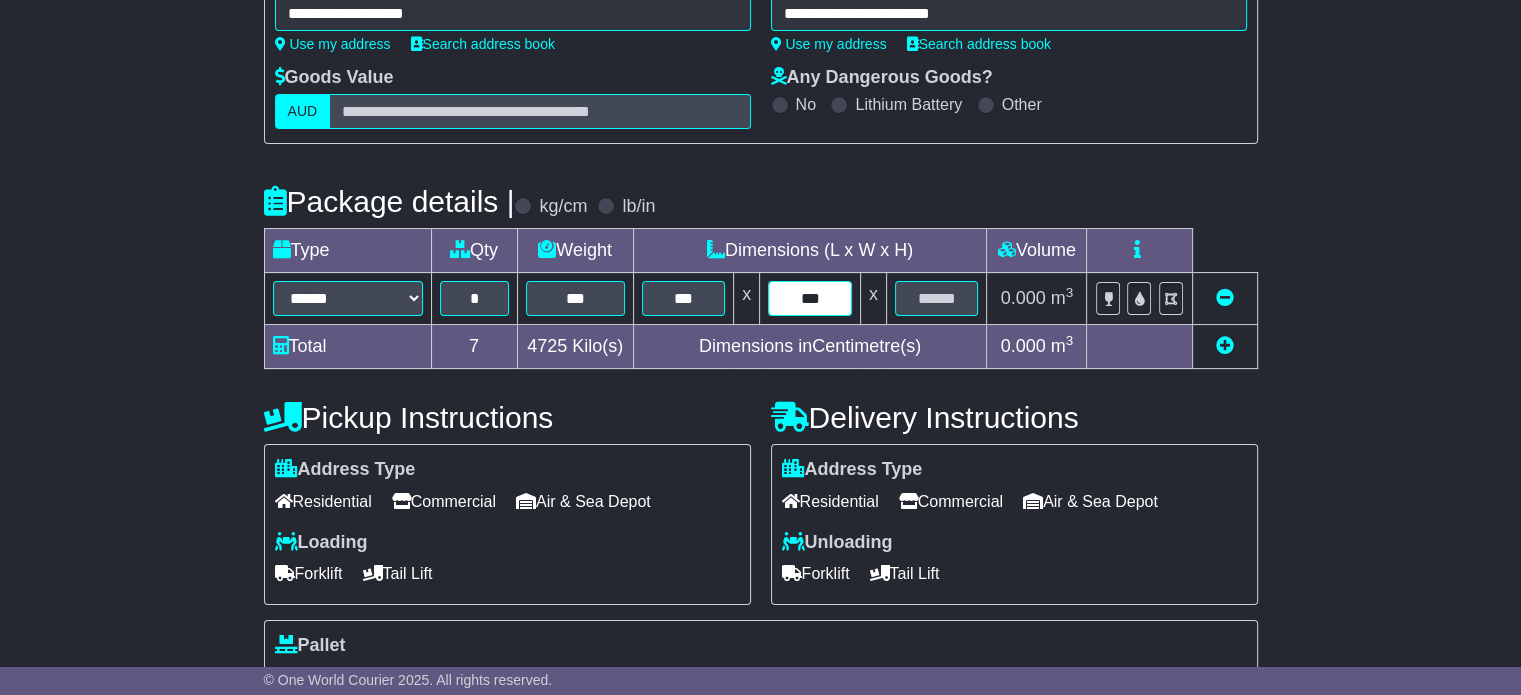 type on "***" 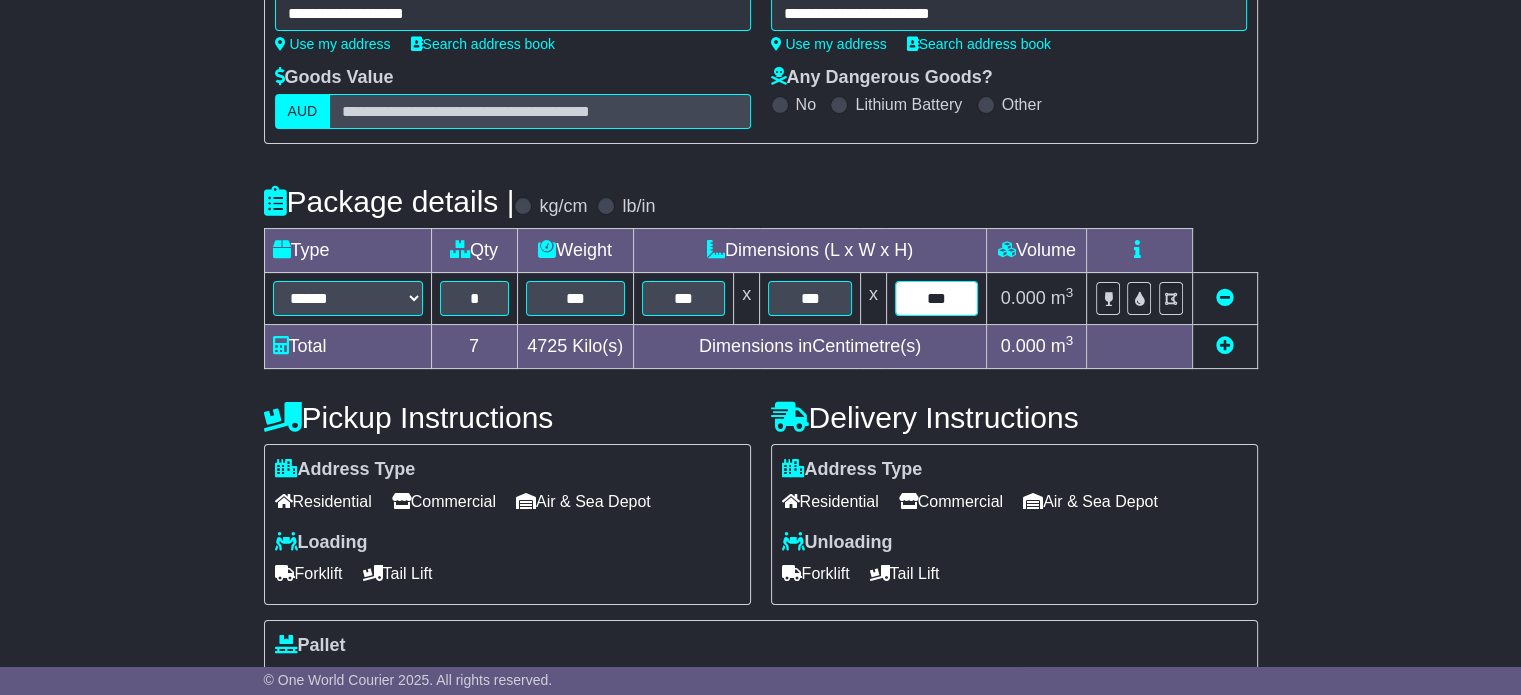 type on "***" 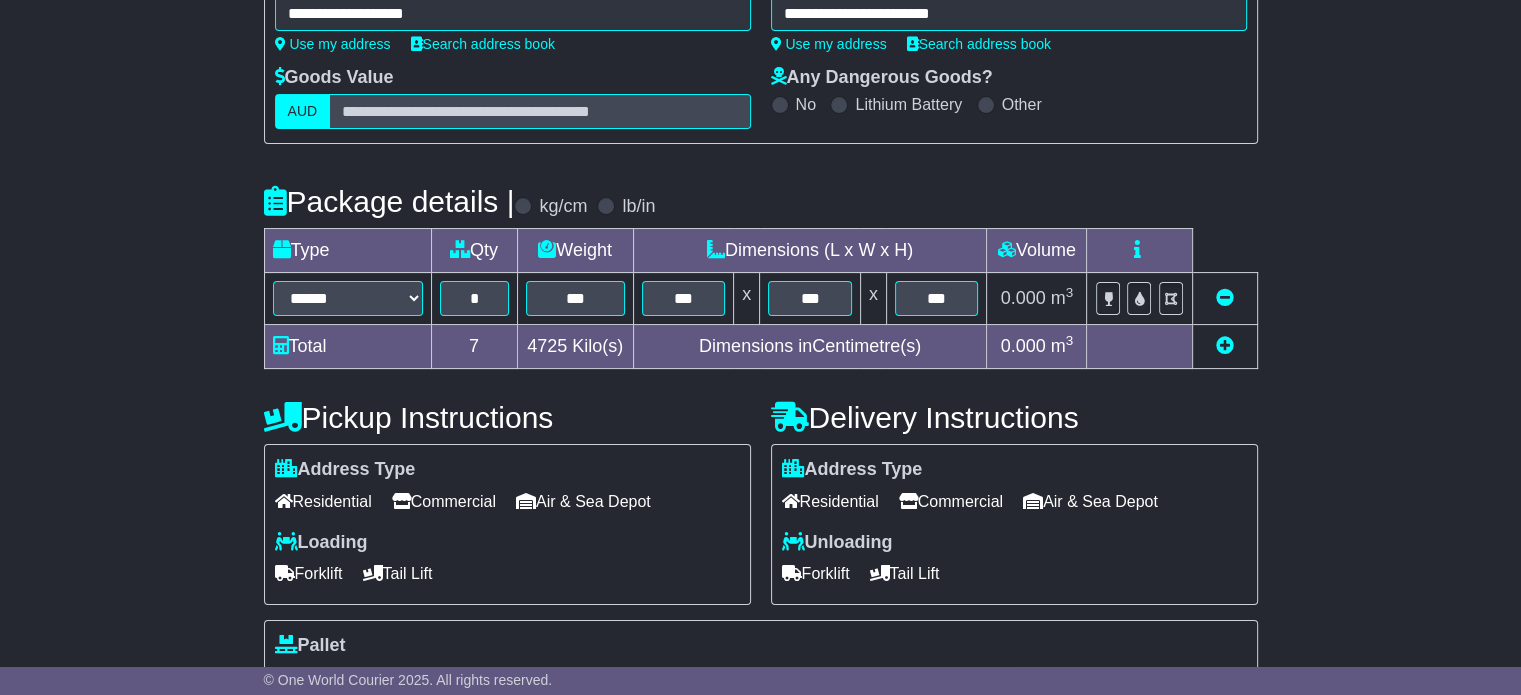 type 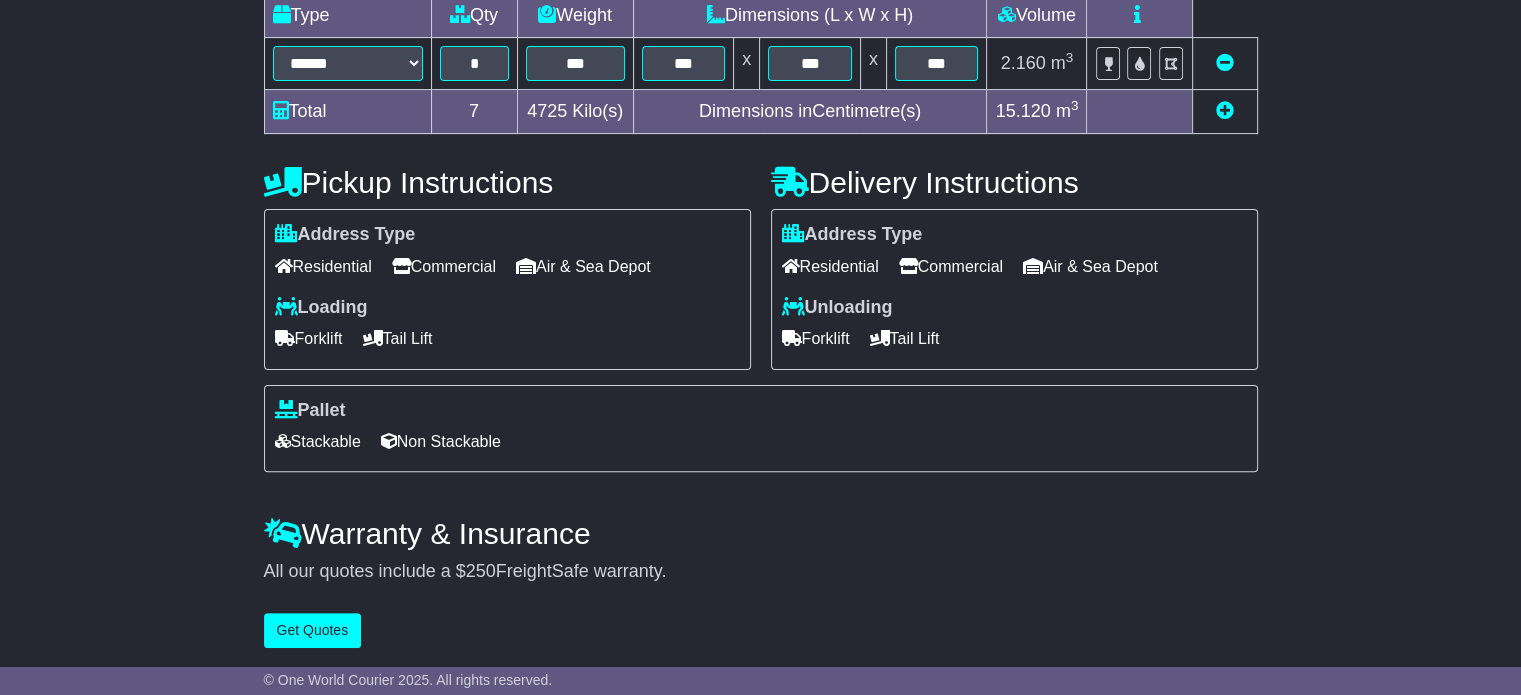 click on "Commercial" at bounding box center (444, 266) 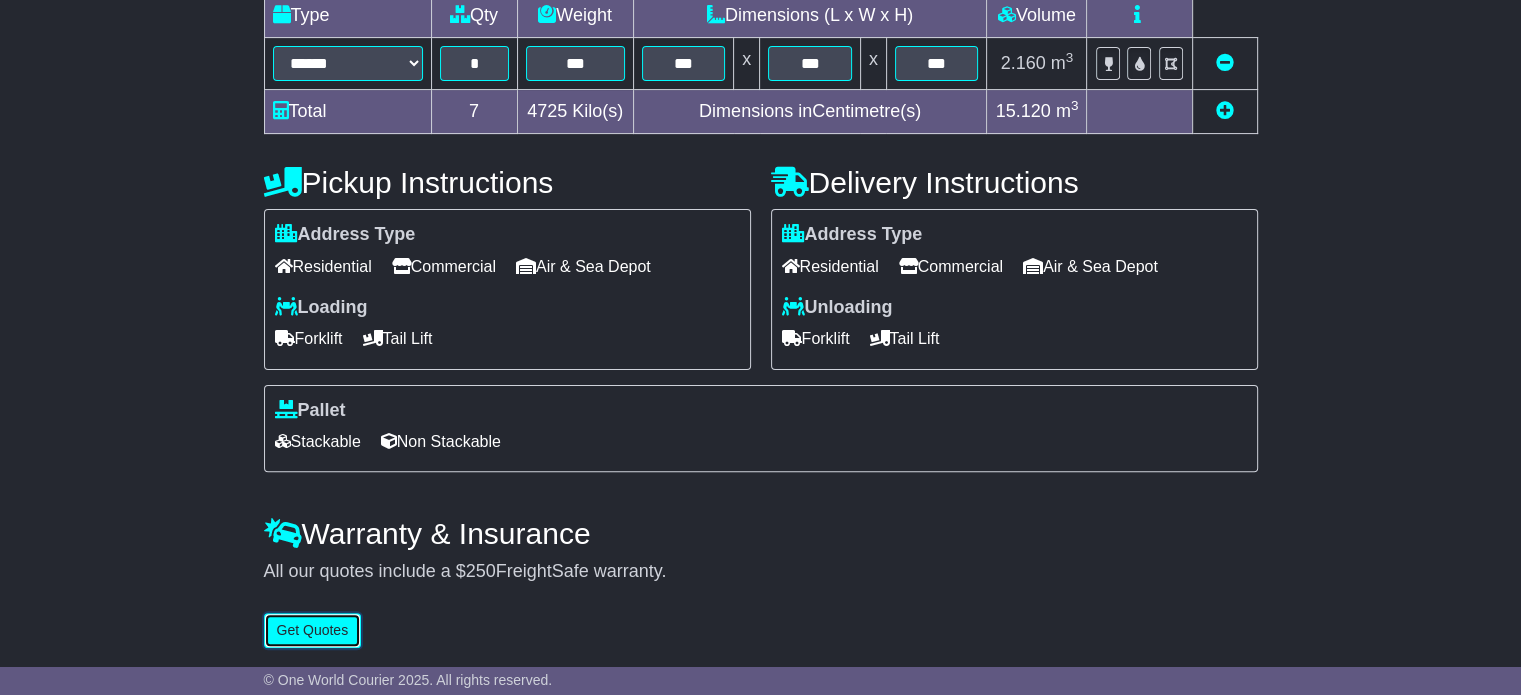 click on "Get Quotes" at bounding box center (313, 630) 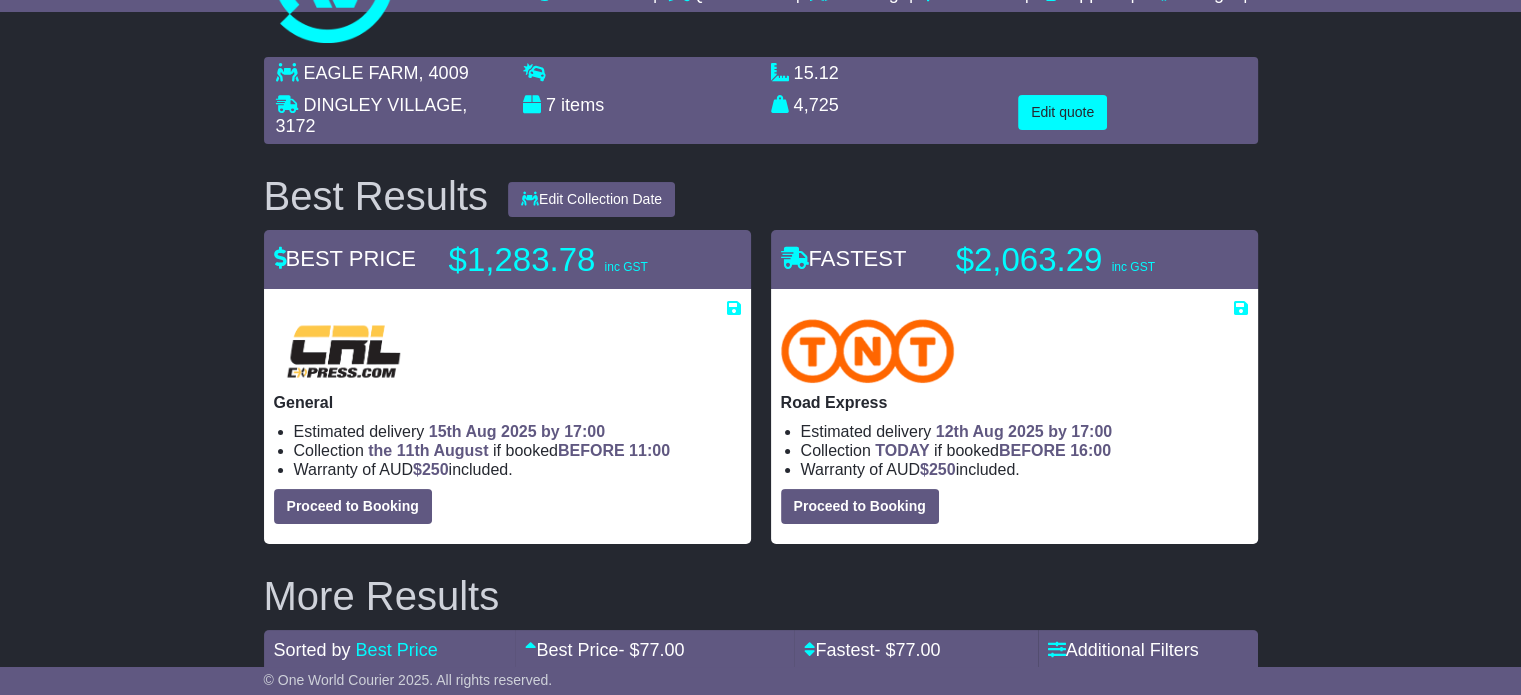 scroll, scrollTop: 100, scrollLeft: 0, axis: vertical 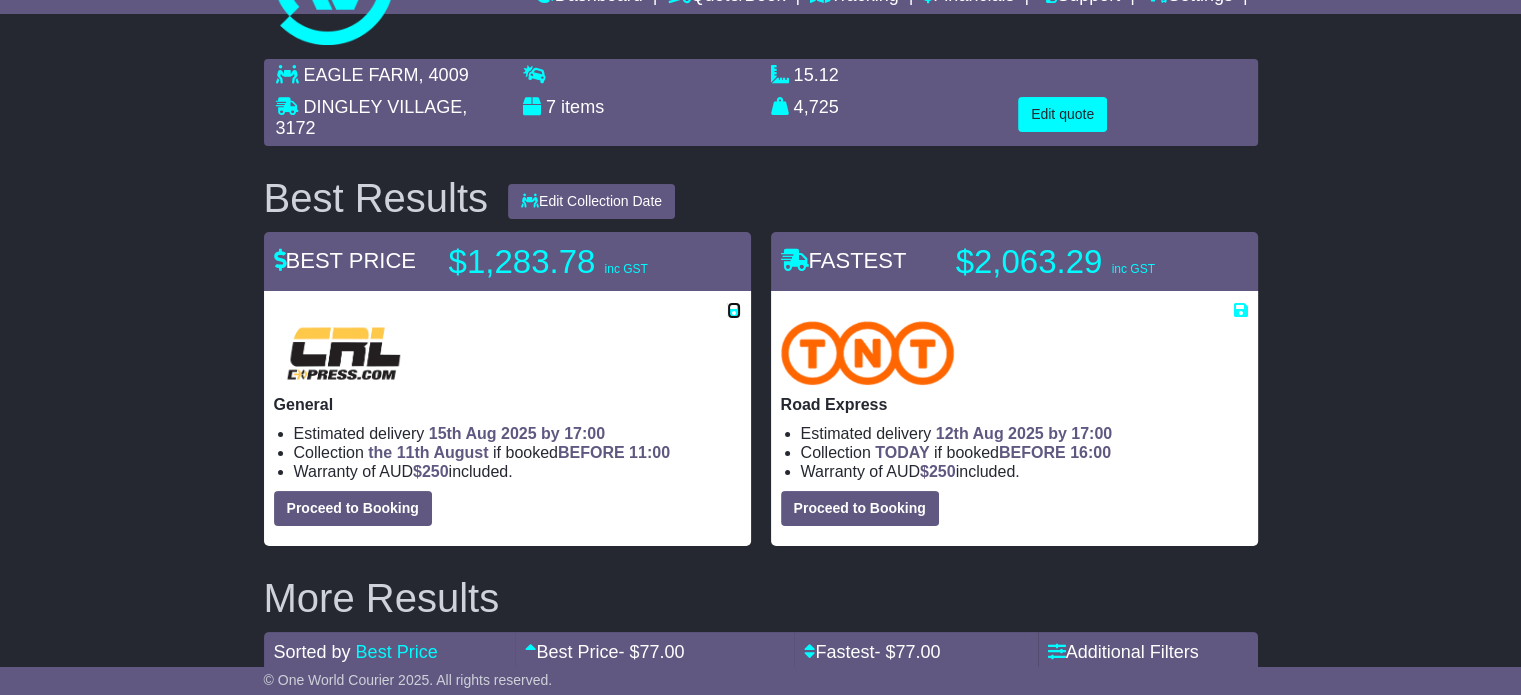 click at bounding box center (734, 310) 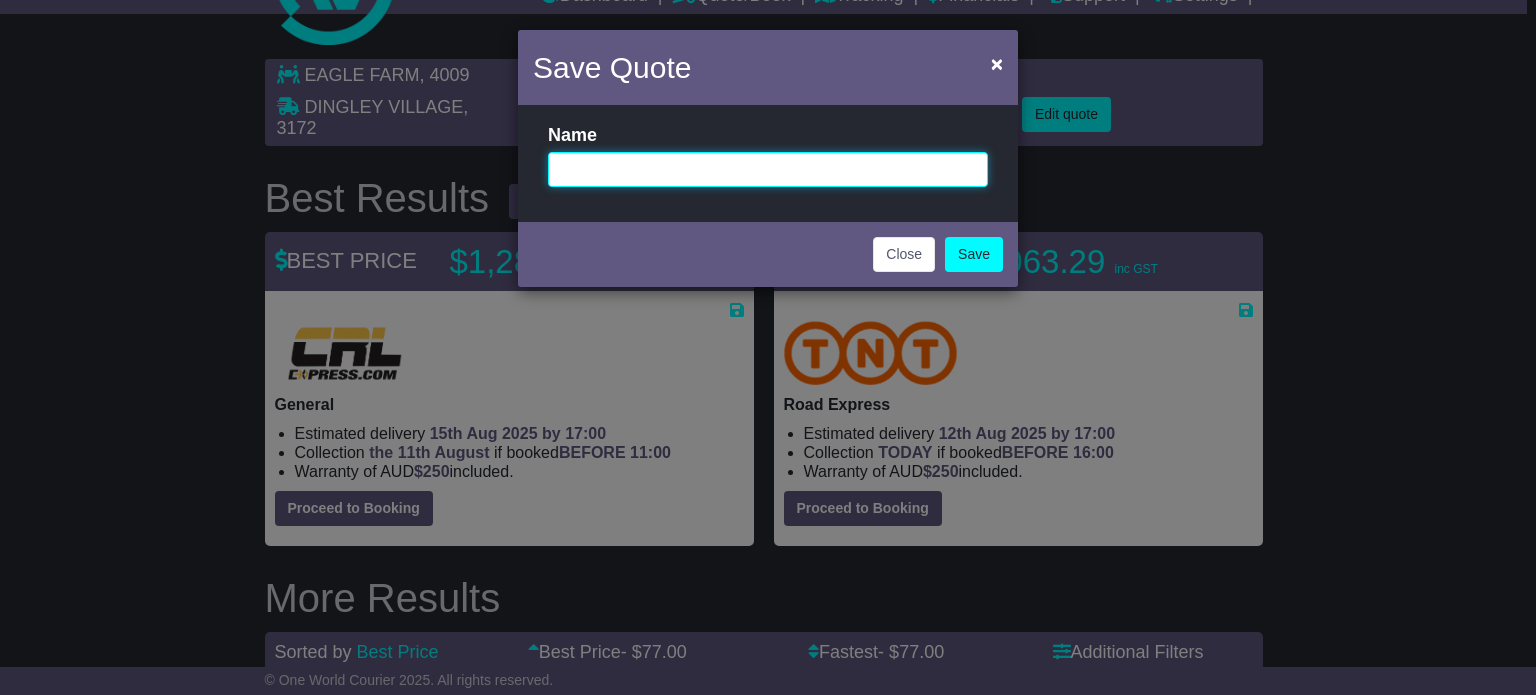 click at bounding box center [768, 169] 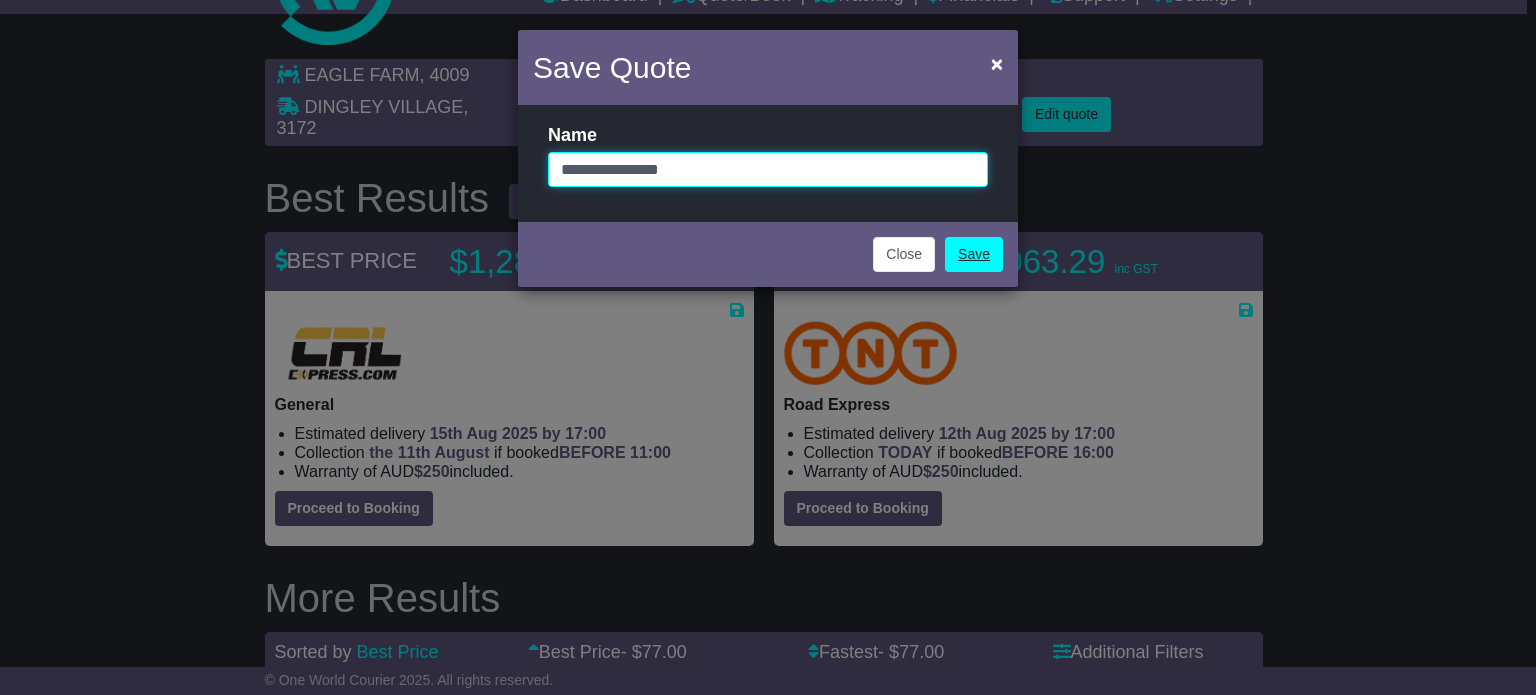 type on "**********" 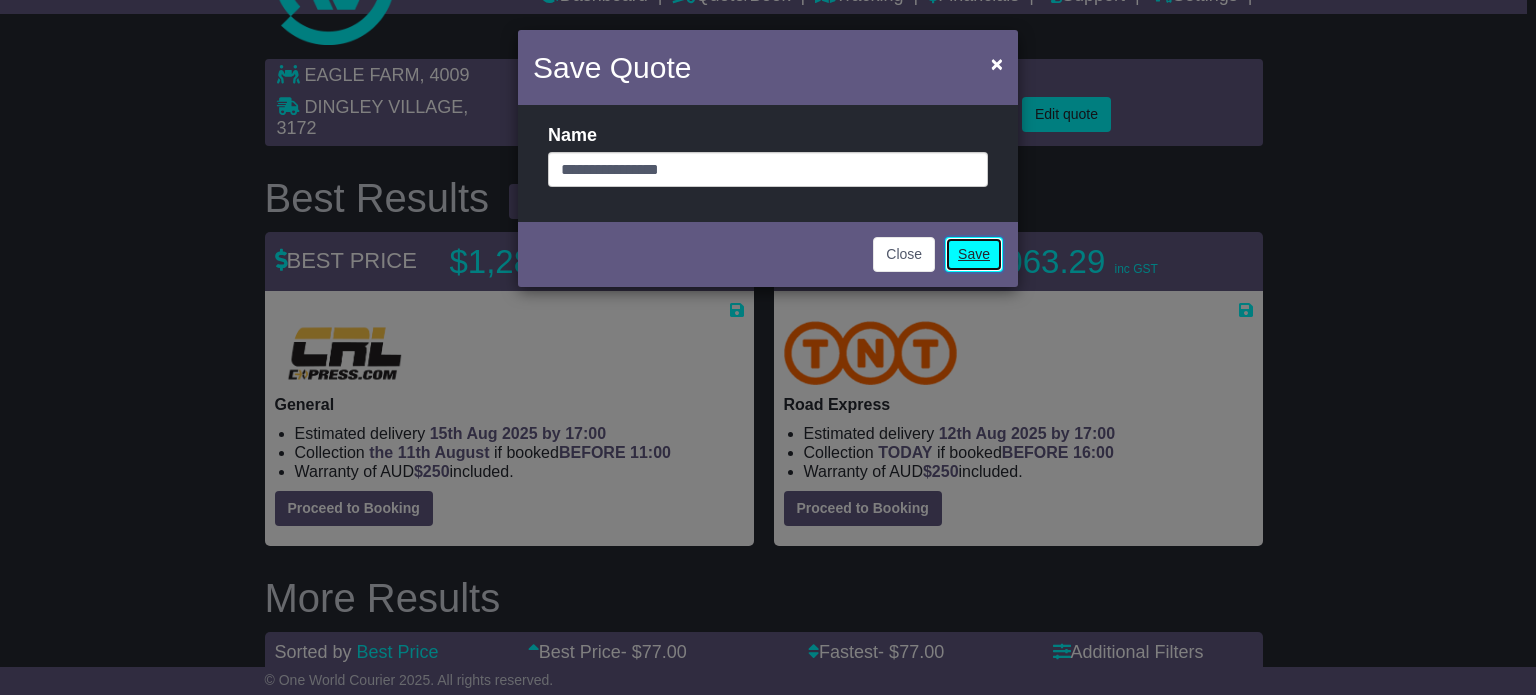 click on "Save" at bounding box center (974, 254) 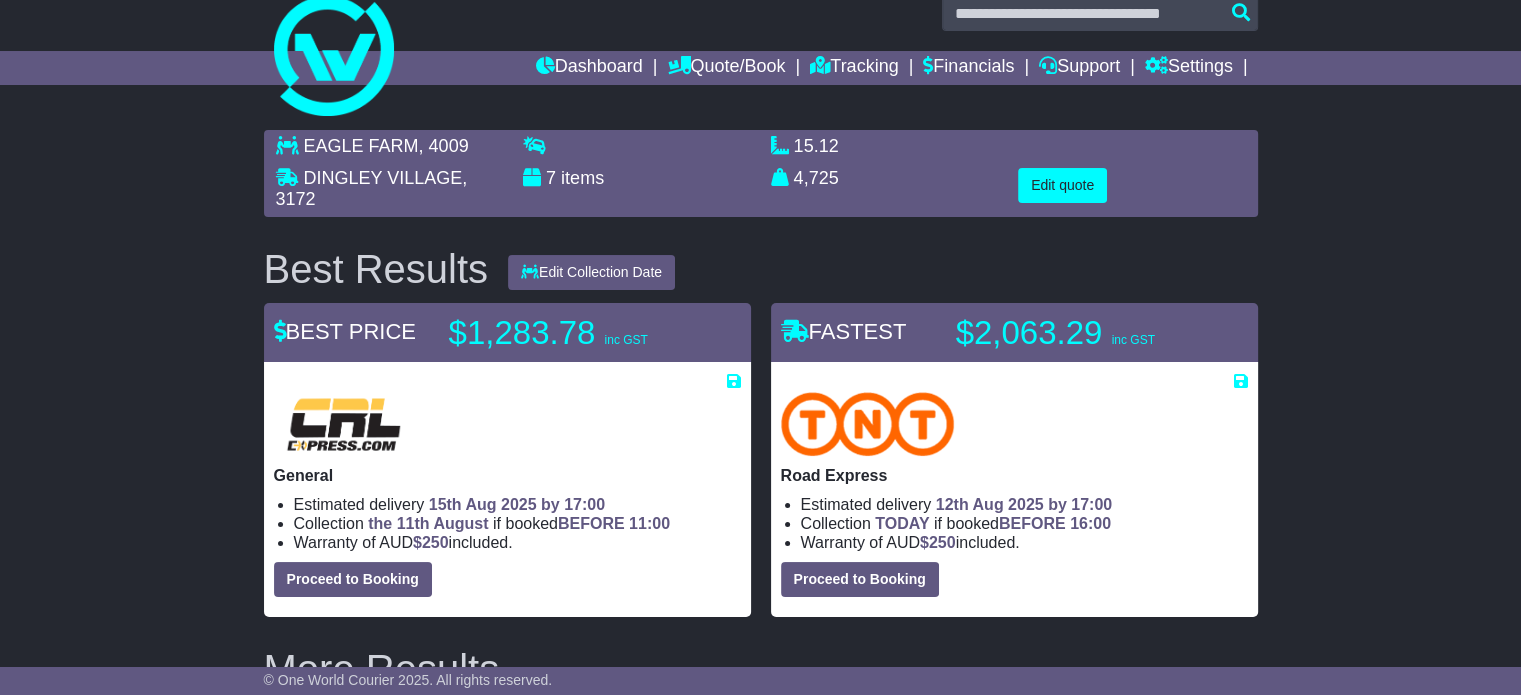 scroll, scrollTop: 0, scrollLeft: 0, axis: both 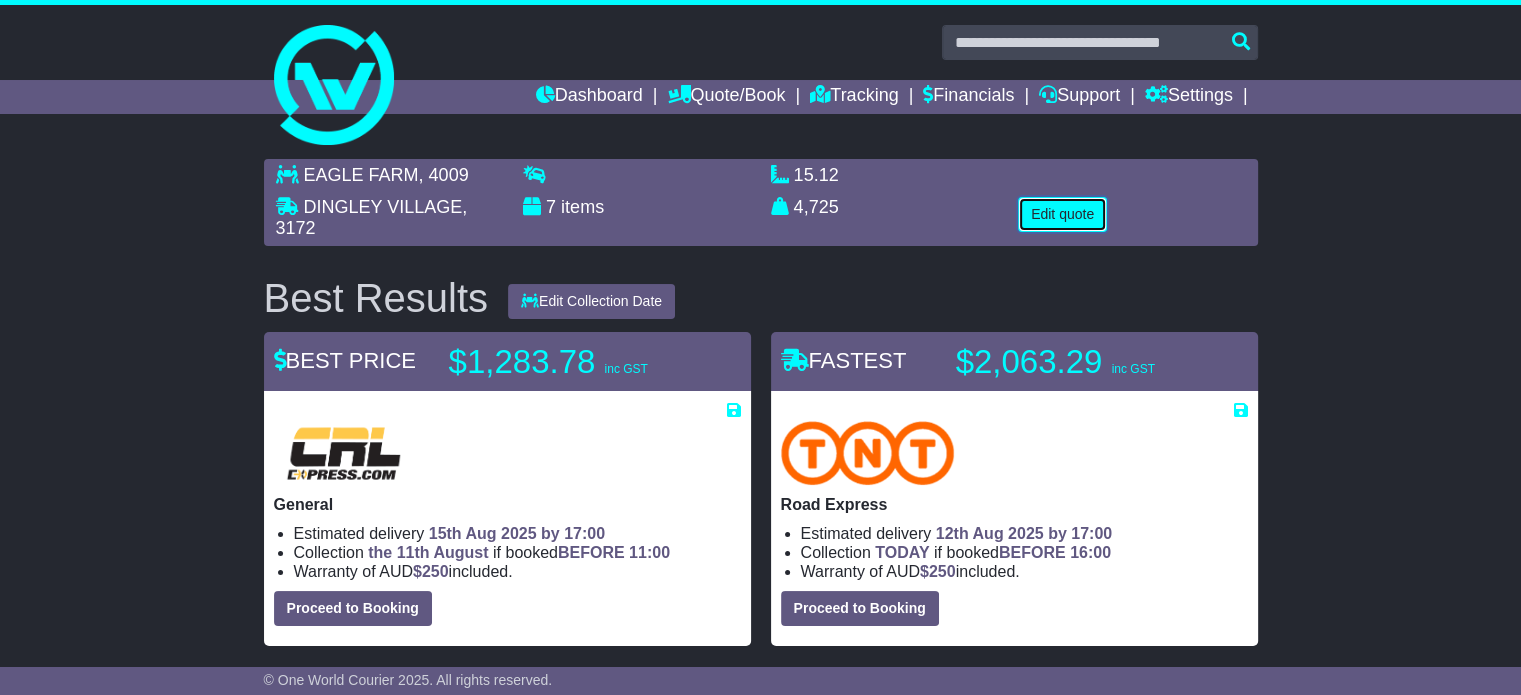 click on "Edit quote" at bounding box center (1062, 214) 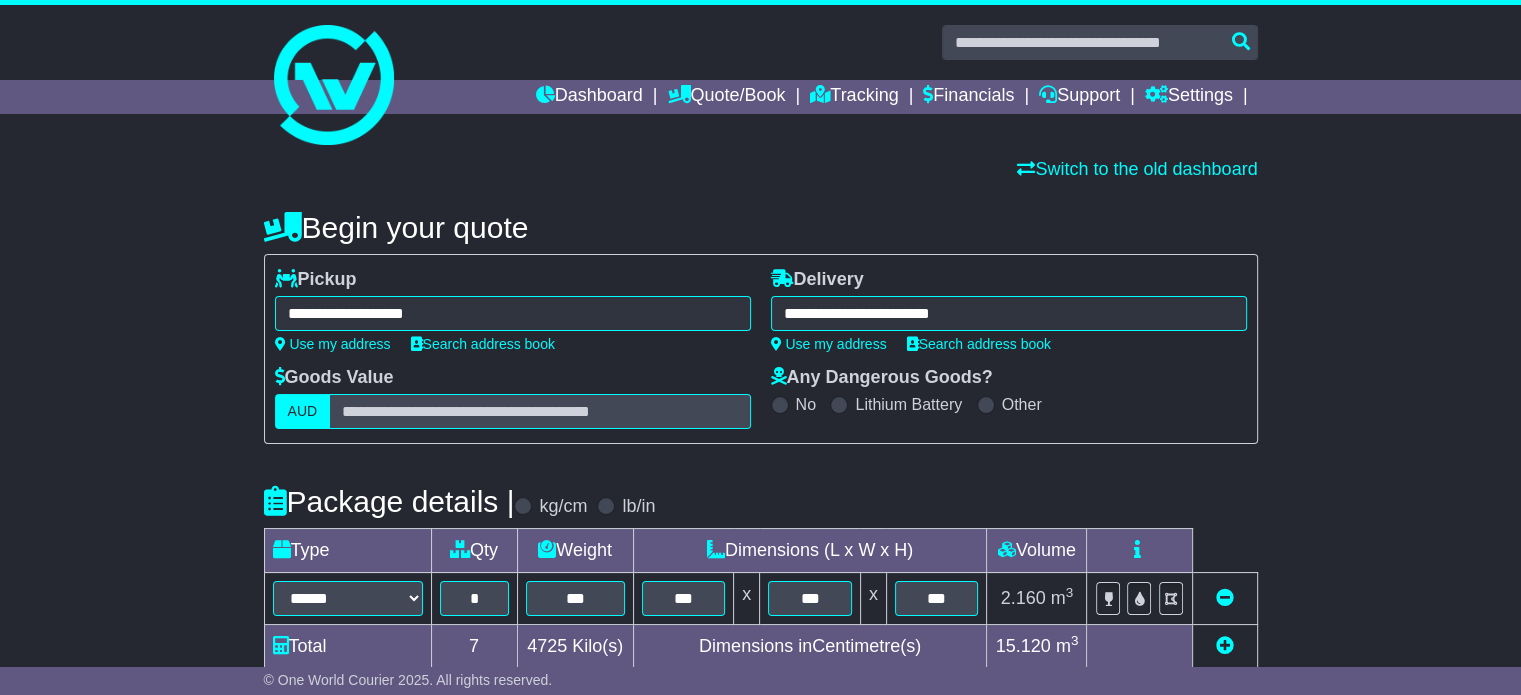 click on "**********" at bounding box center [513, 313] 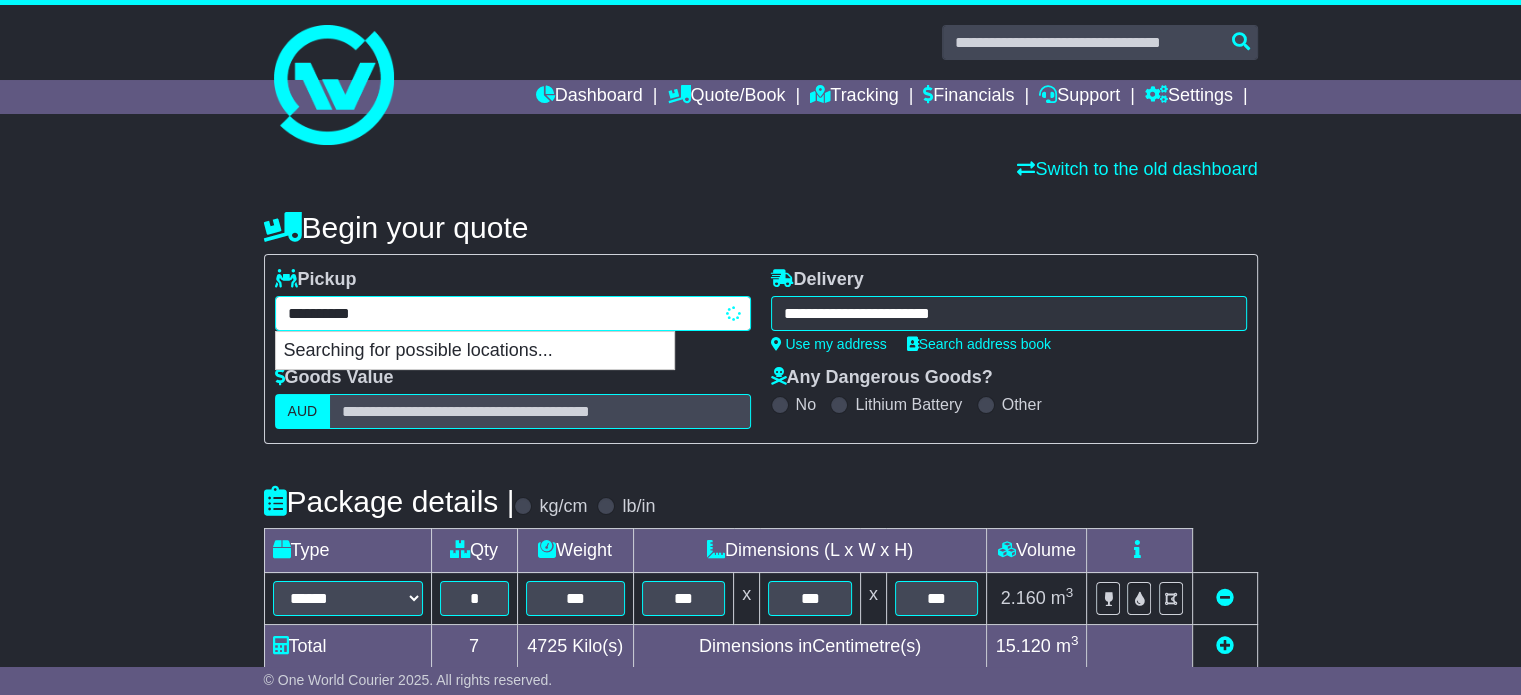 click on "**********" at bounding box center [513, 313] 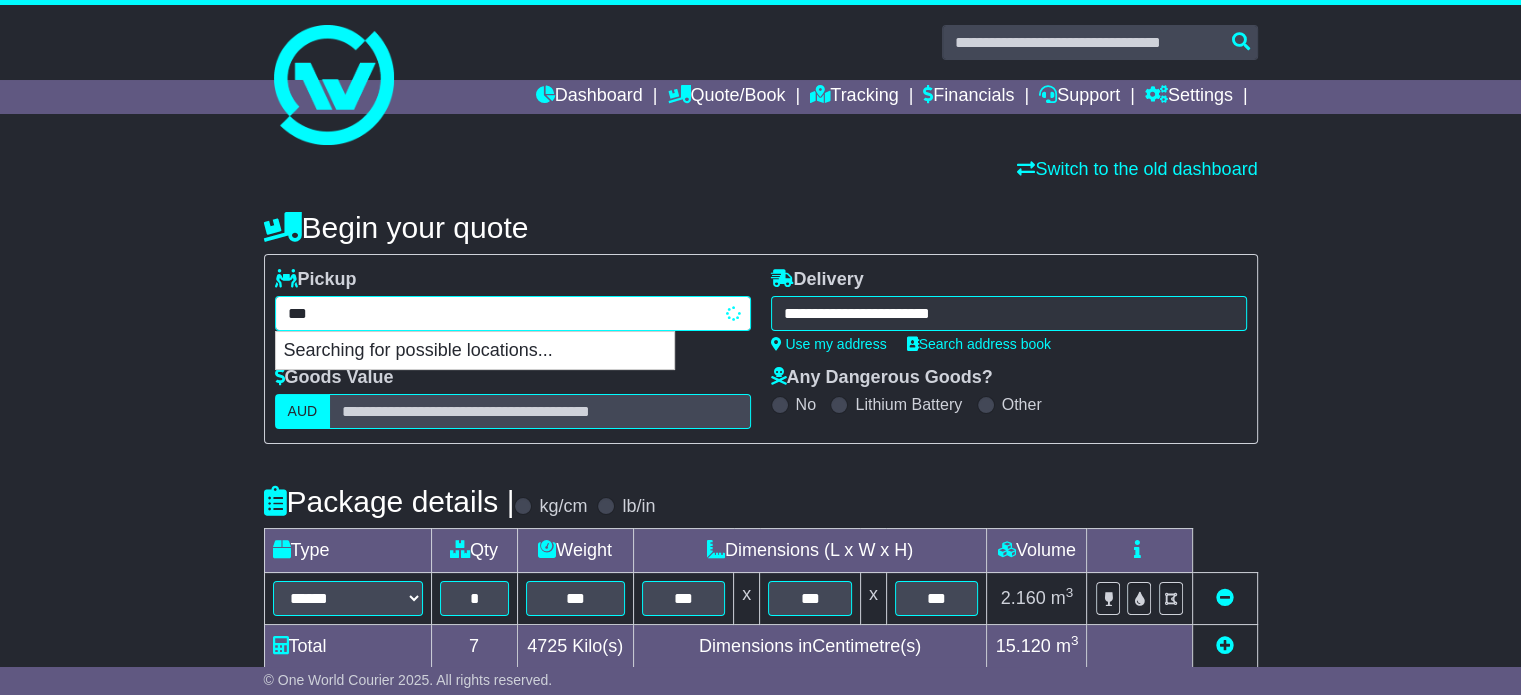 type on "****" 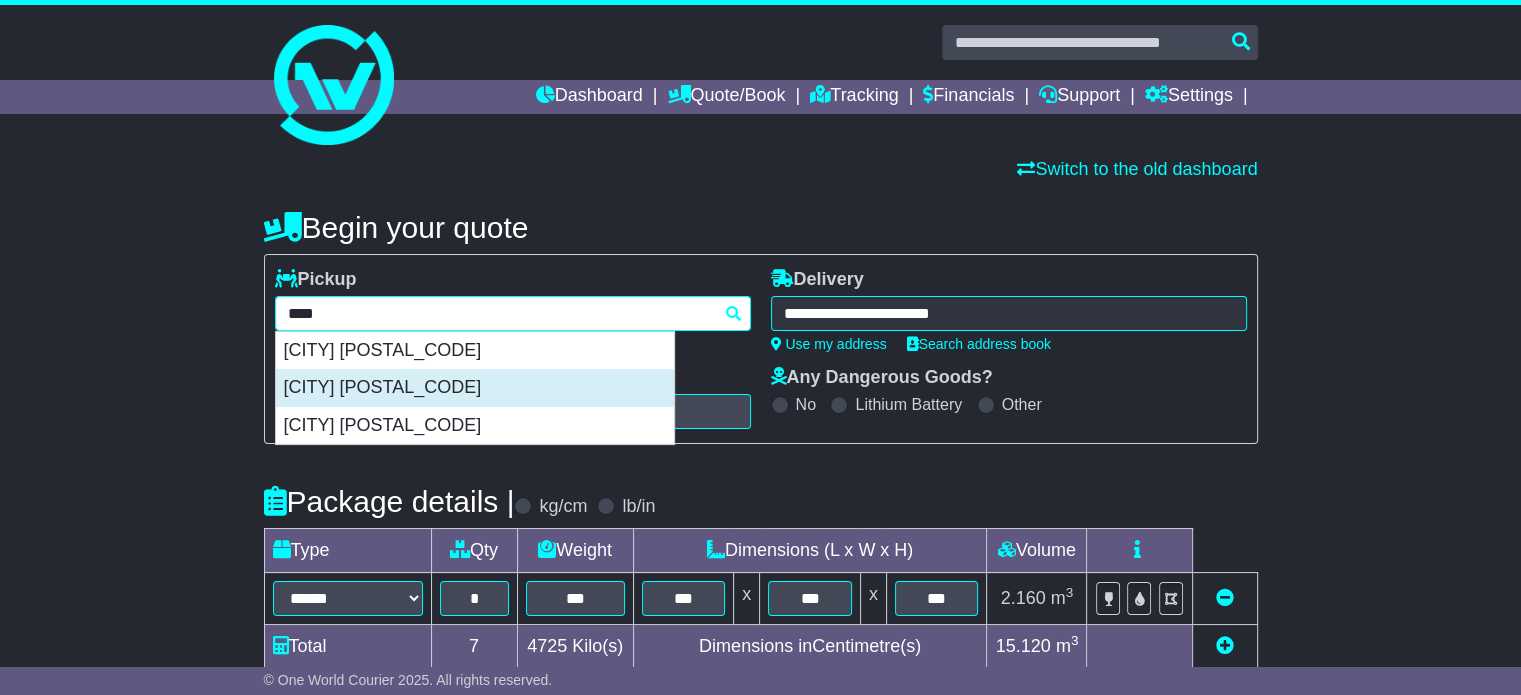 click on "KEMPS CREEK 2178" at bounding box center (475, 388) 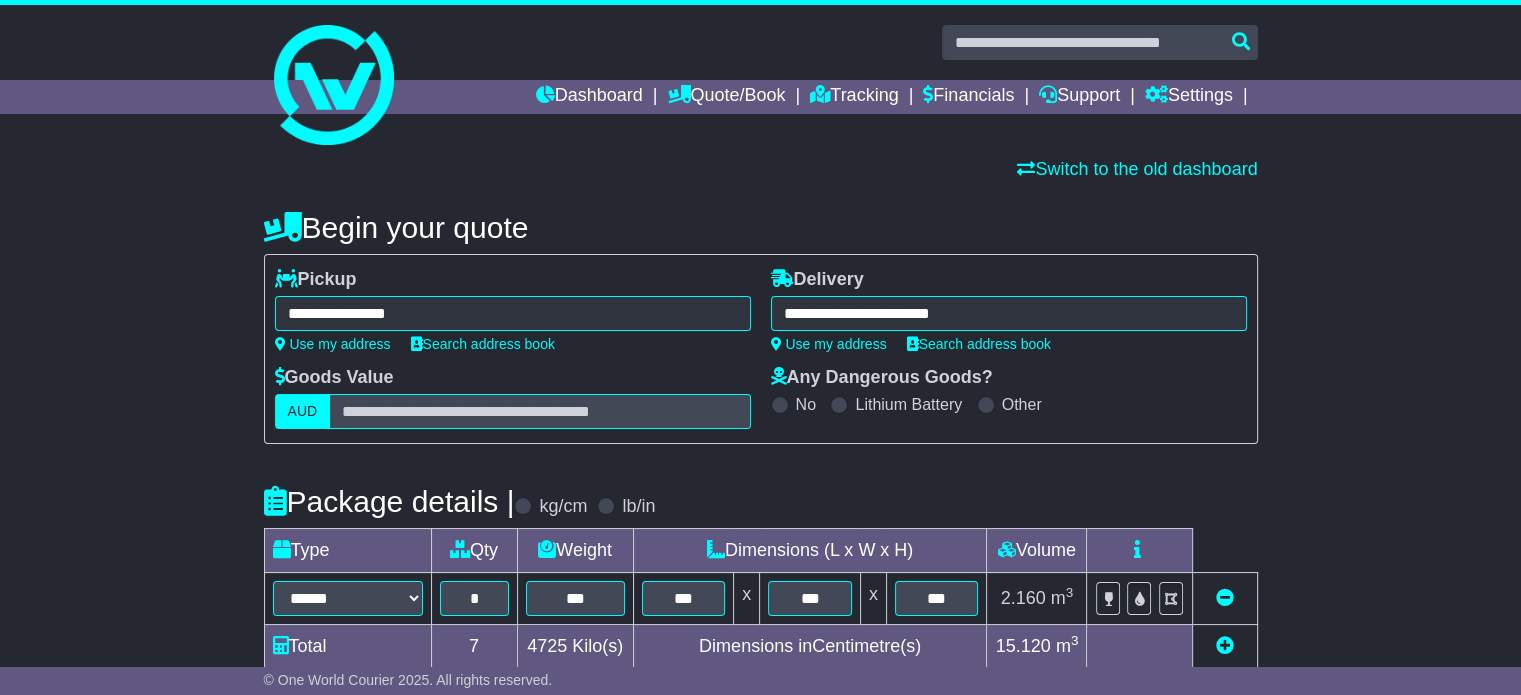 type on "**********" 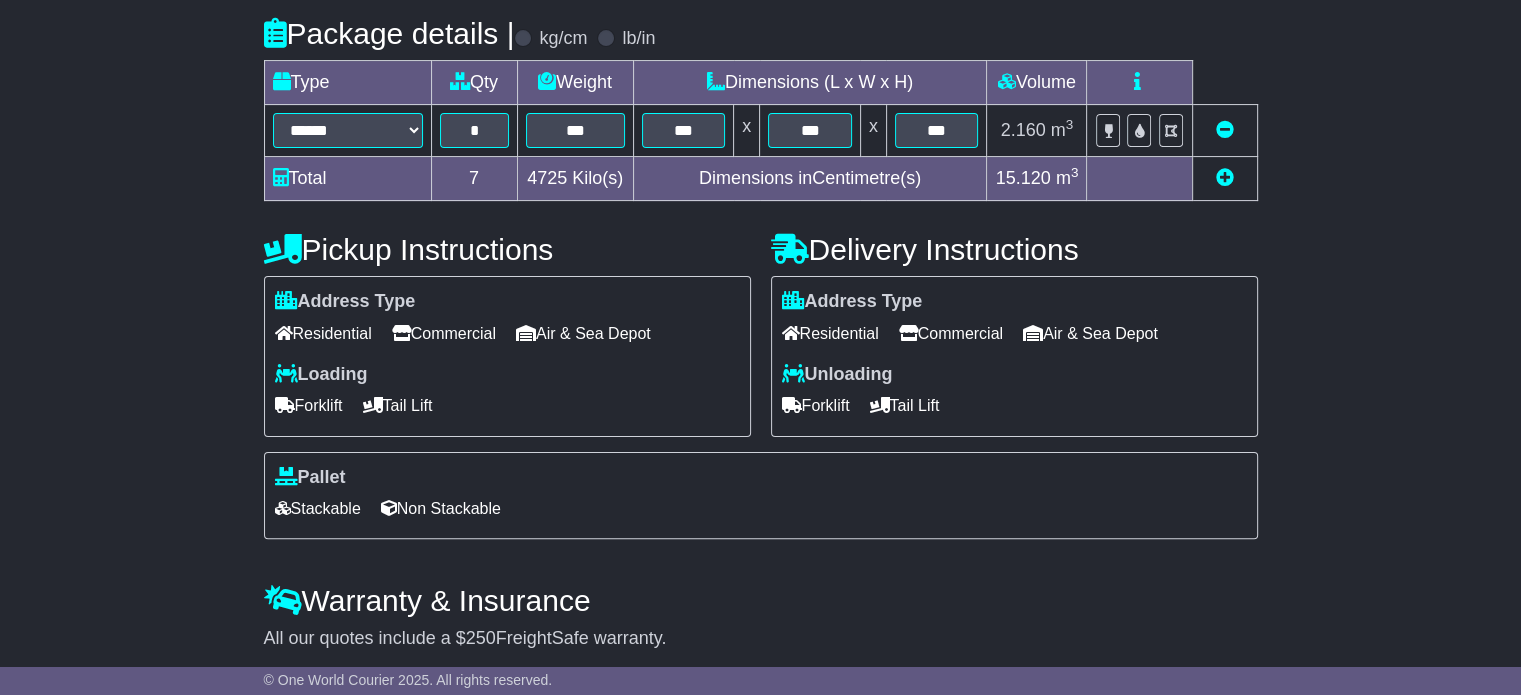 scroll, scrollTop: 540, scrollLeft: 0, axis: vertical 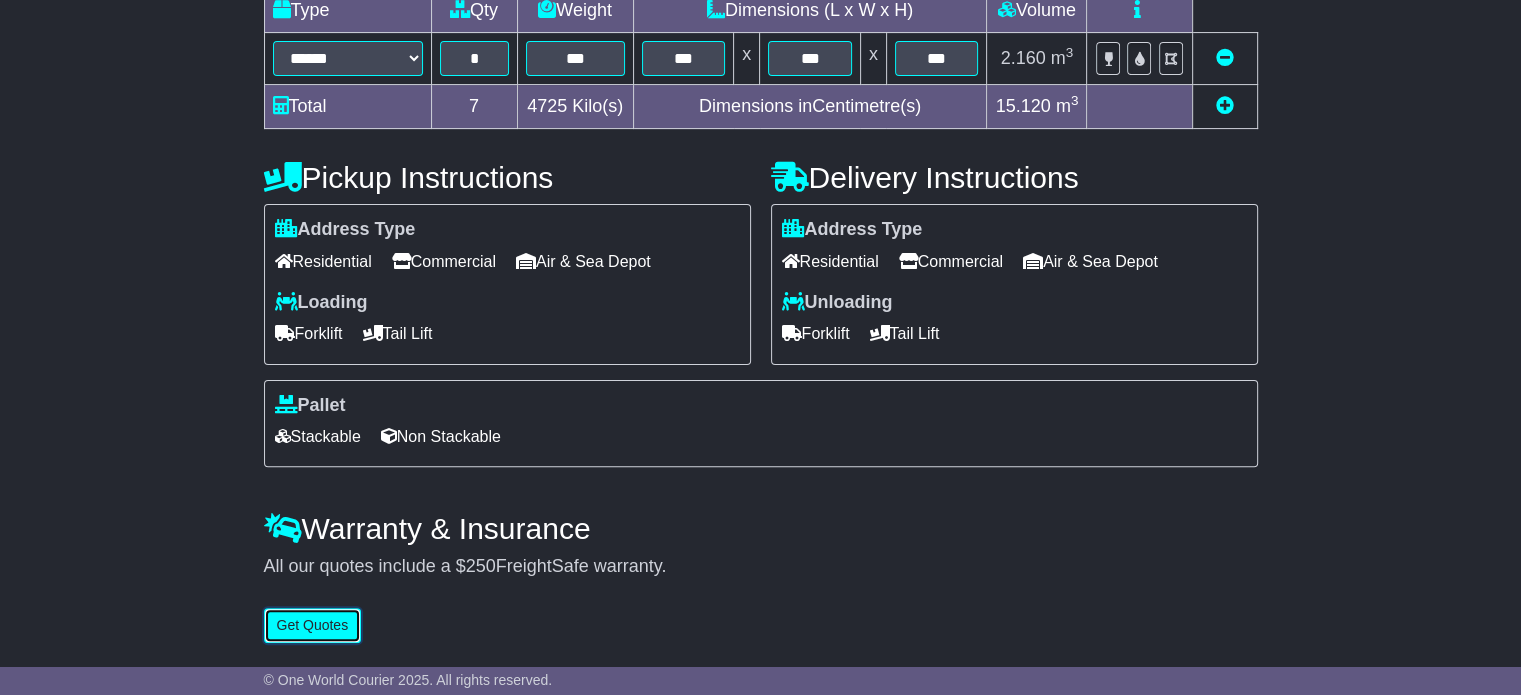 click on "Get Quotes" at bounding box center (313, 625) 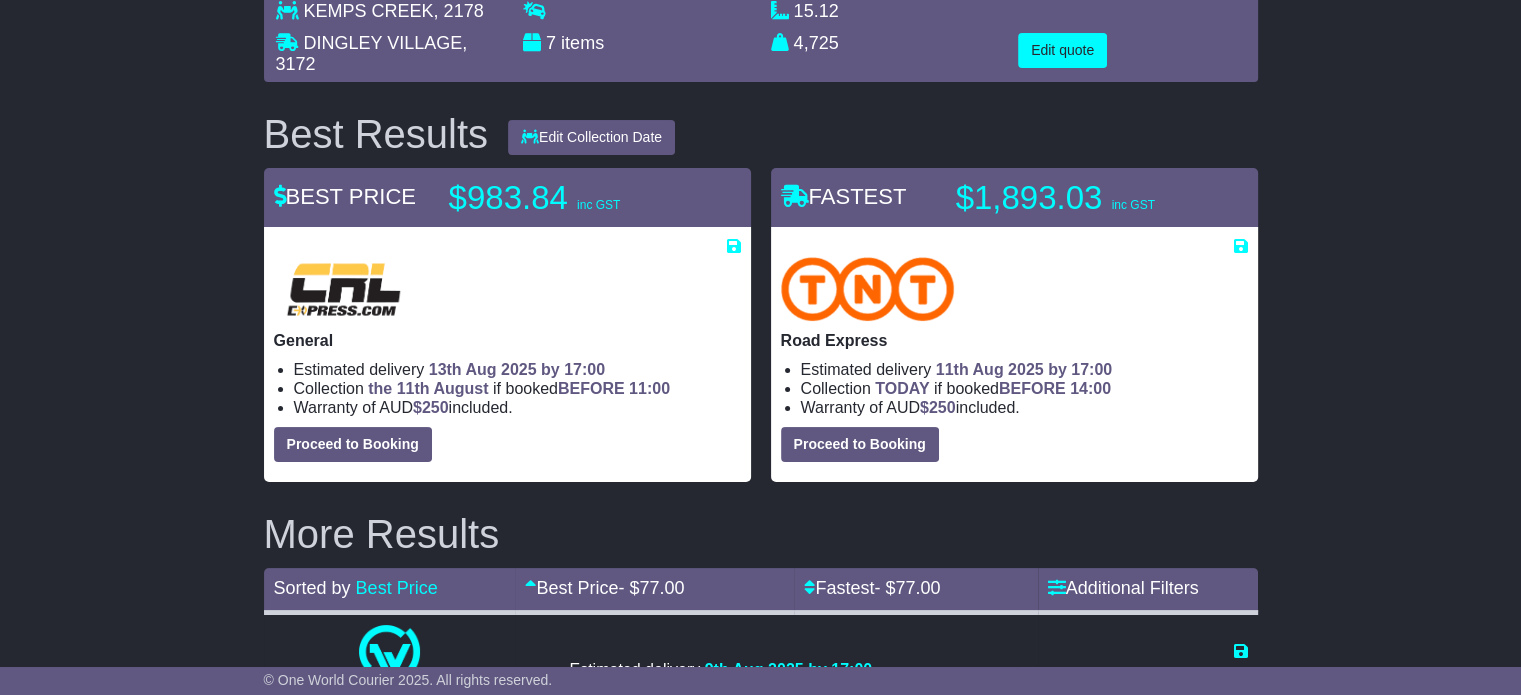 scroll, scrollTop: 0, scrollLeft: 0, axis: both 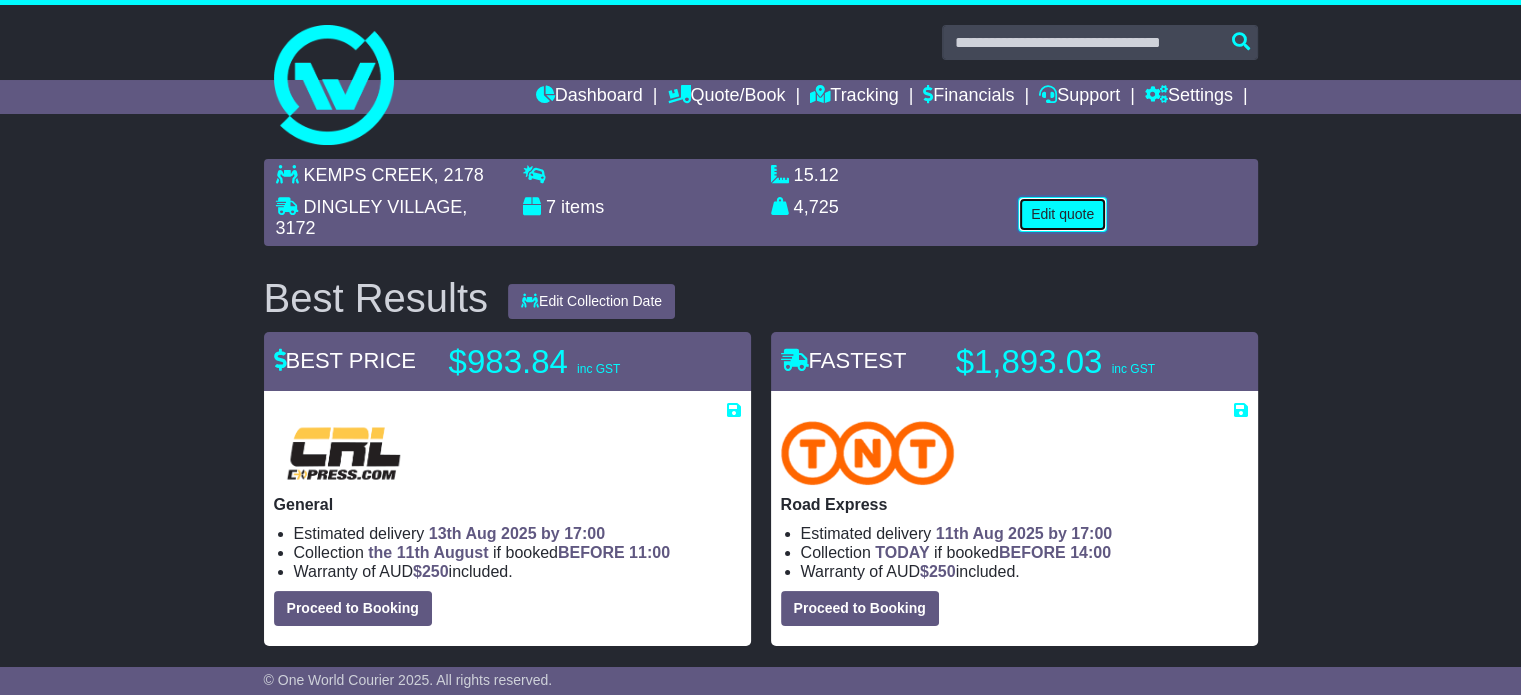 click on "Edit quote" at bounding box center [1062, 214] 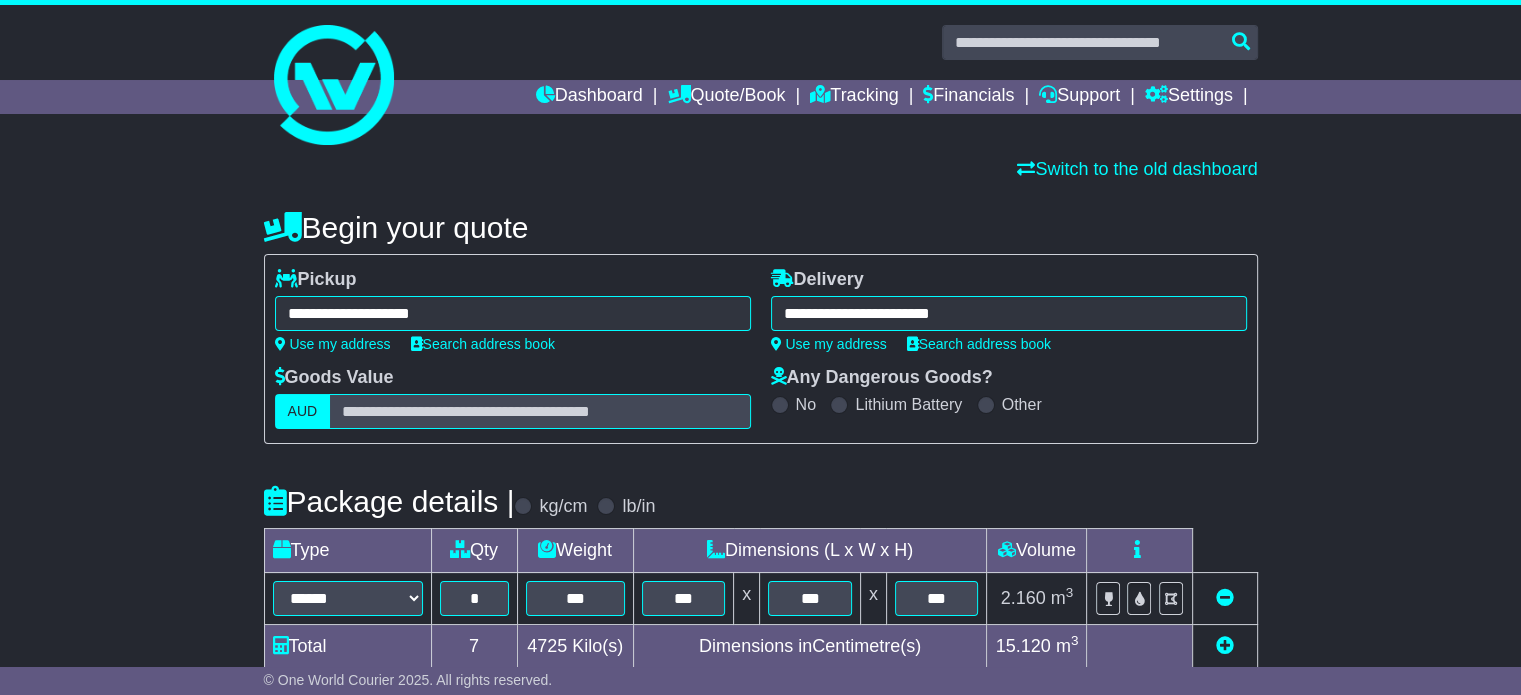 click on "**********" at bounding box center (513, 313) 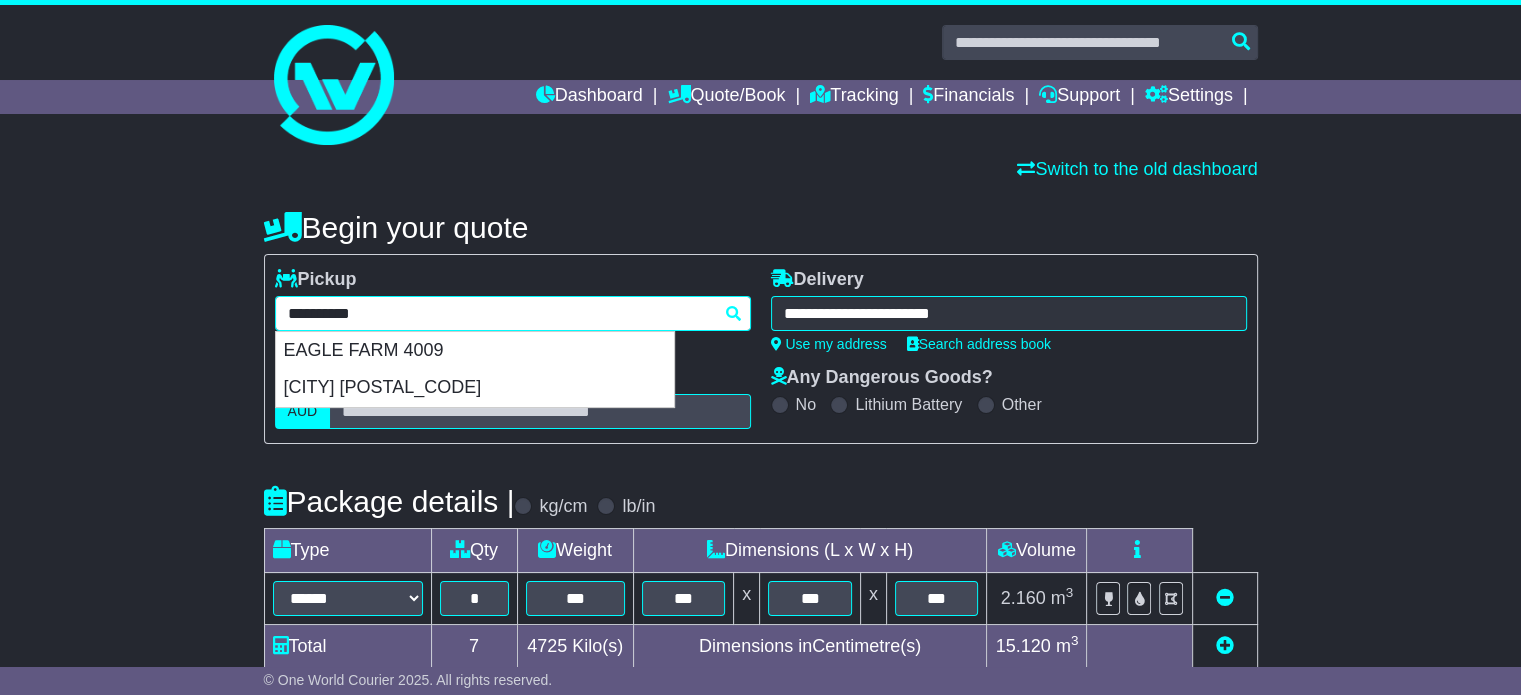 click on "**********" at bounding box center (513, 313) 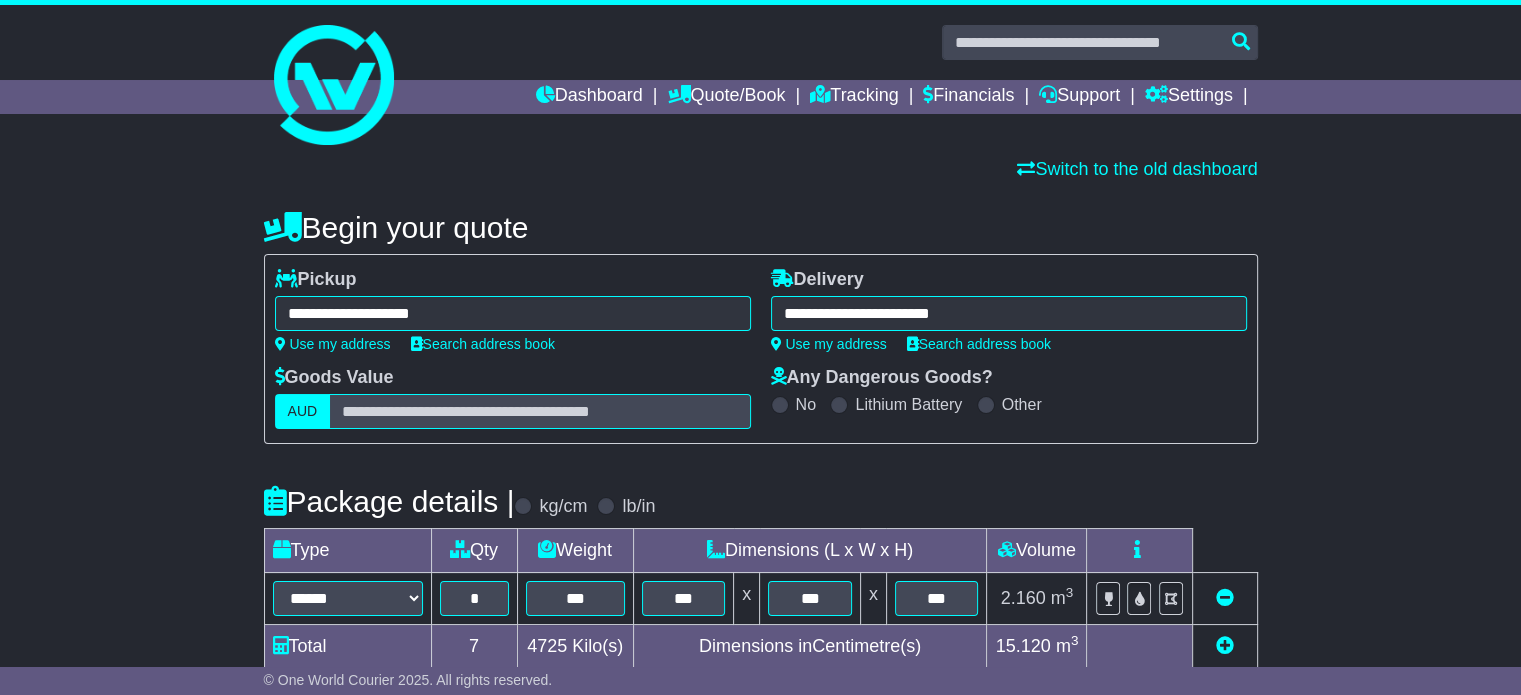 click on "**********" at bounding box center [760, 692] 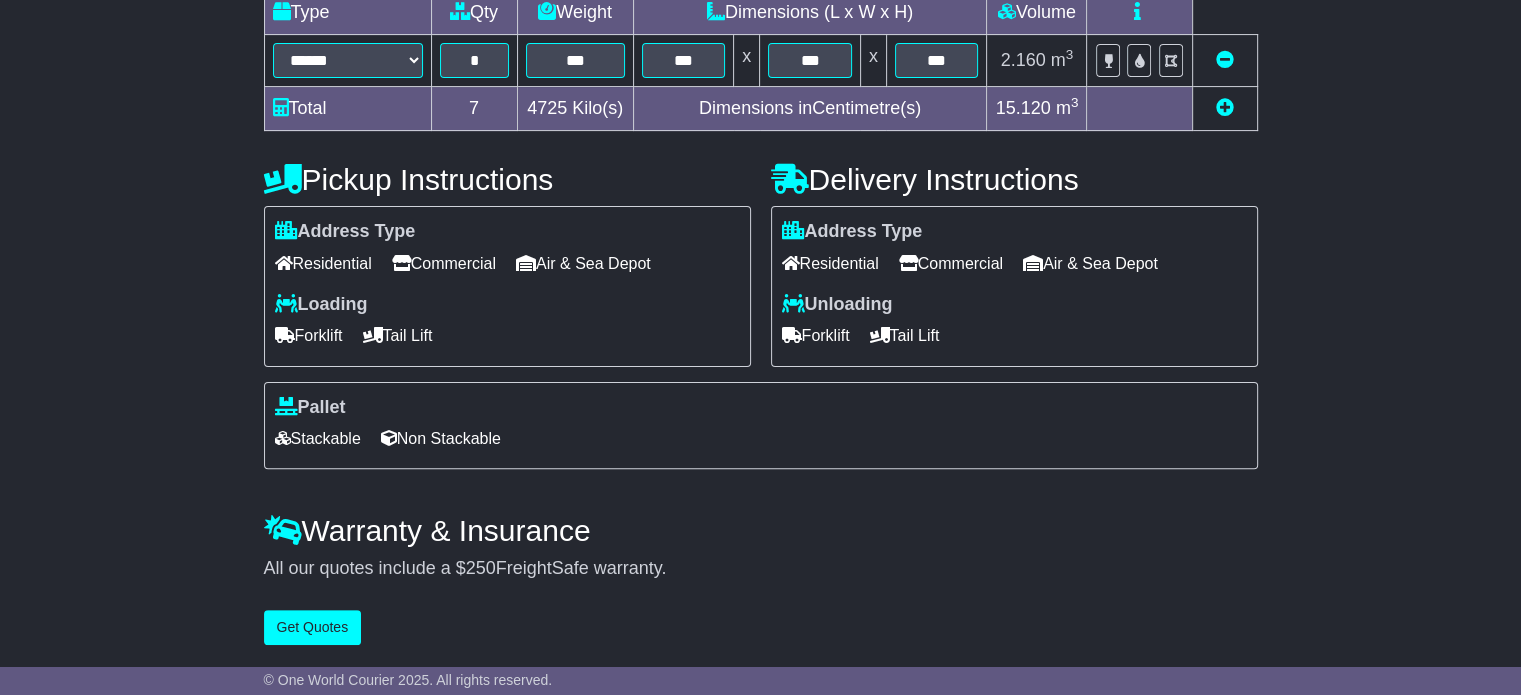 scroll, scrollTop: 540, scrollLeft: 0, axis: vertical 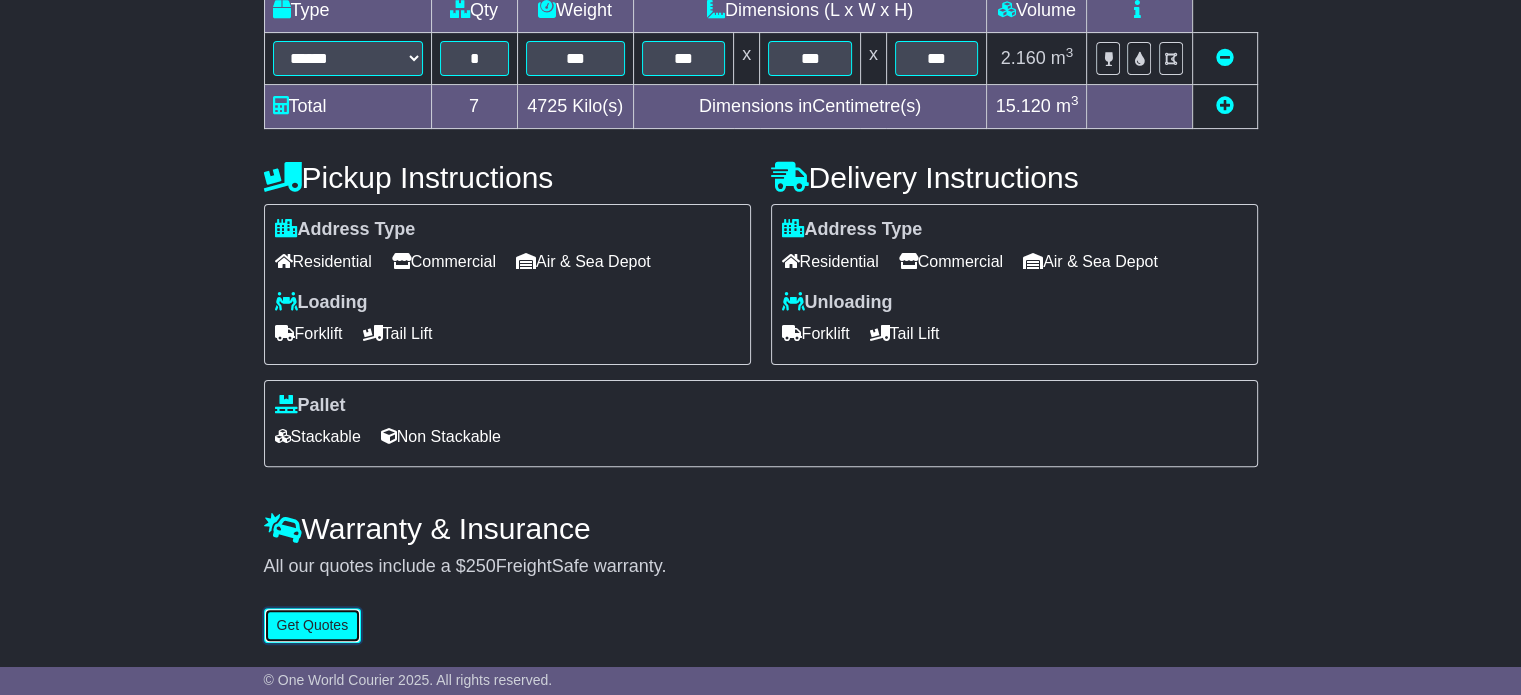 click on "Get Quotes" at bounding box center (313, 625) 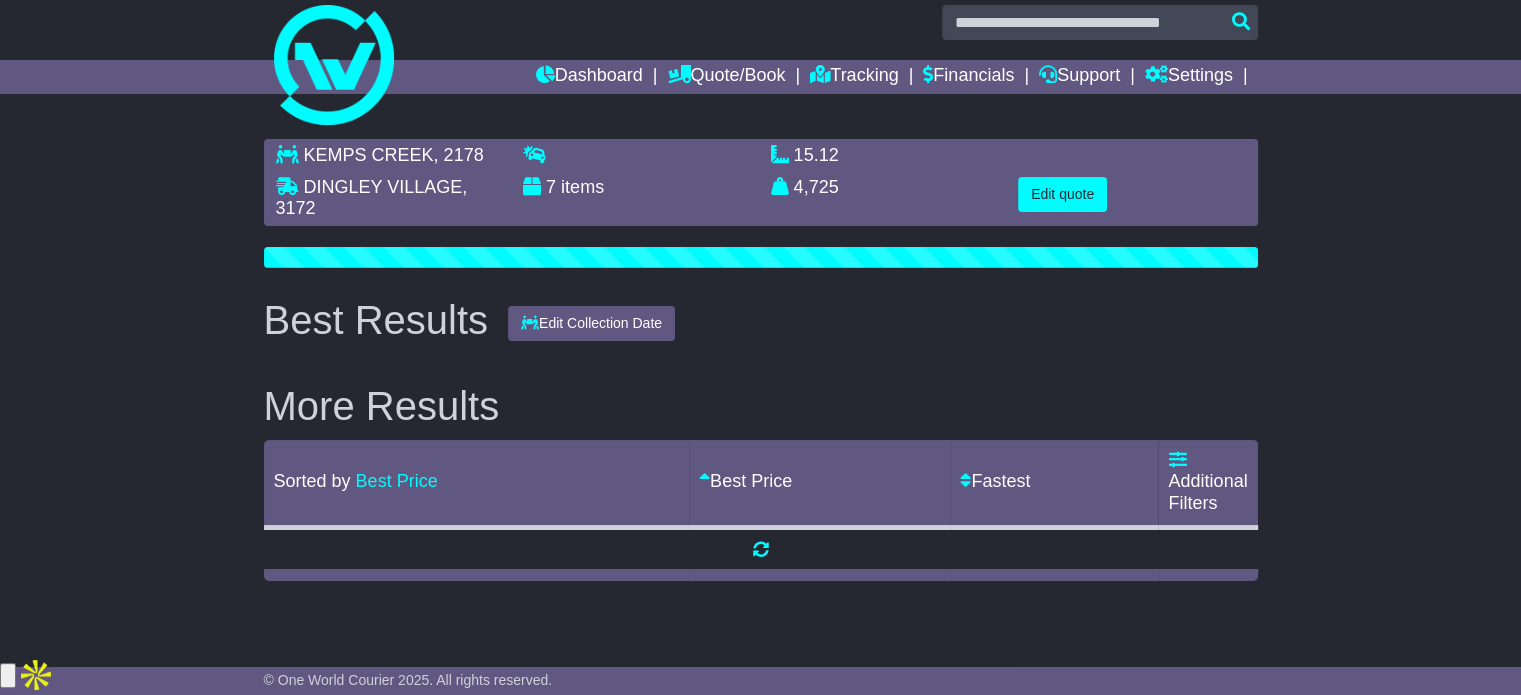 scroll, scrollTop: 0, scrollLeft: 0, axis: both 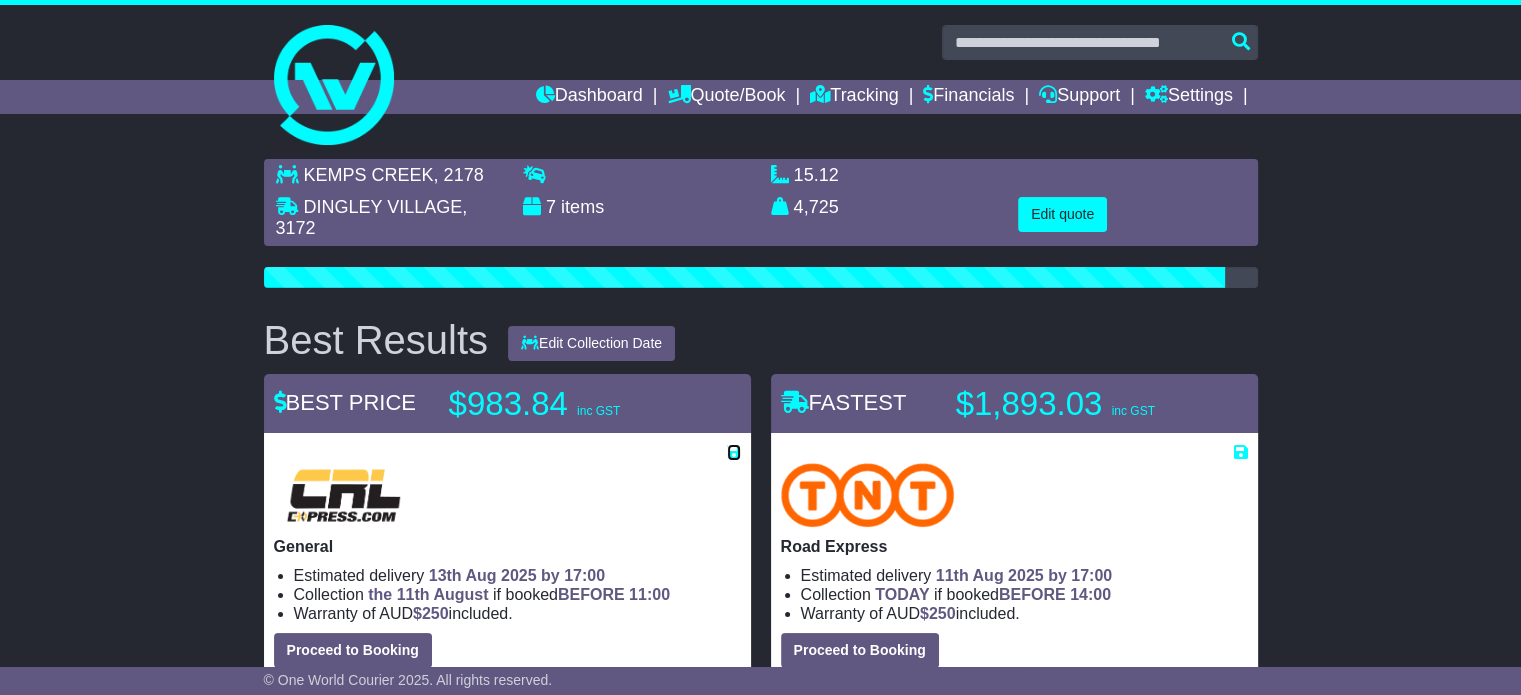 click at bounding box center (734, 452) 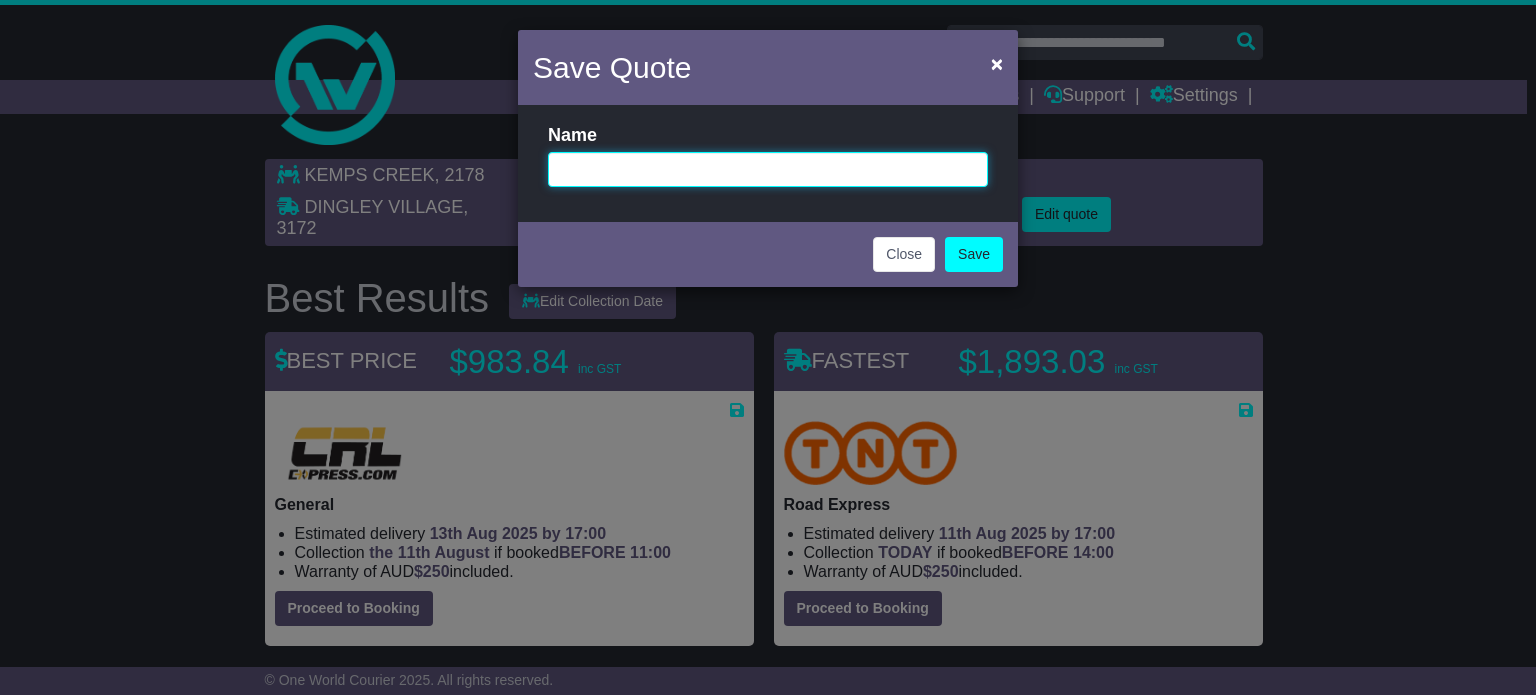 click at bounding box center (768, 169) 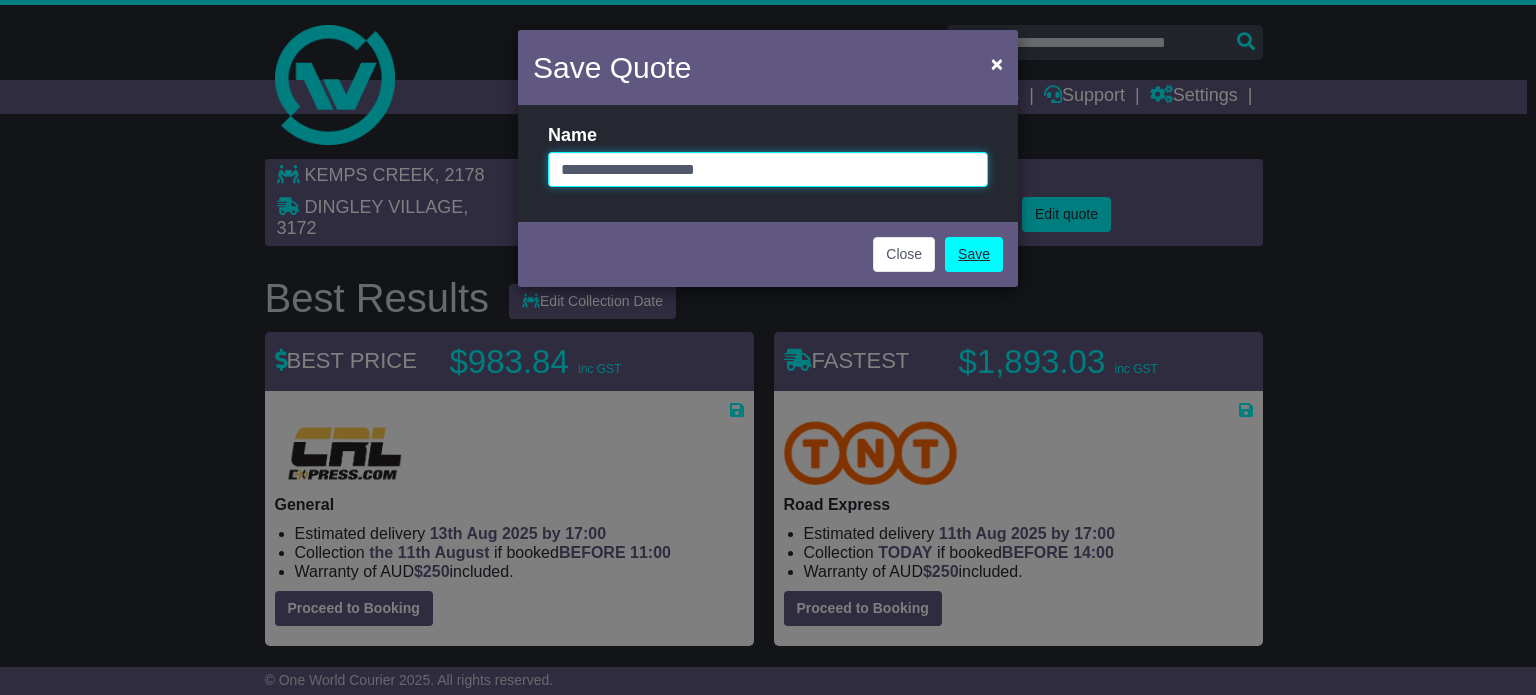 type on "**********" 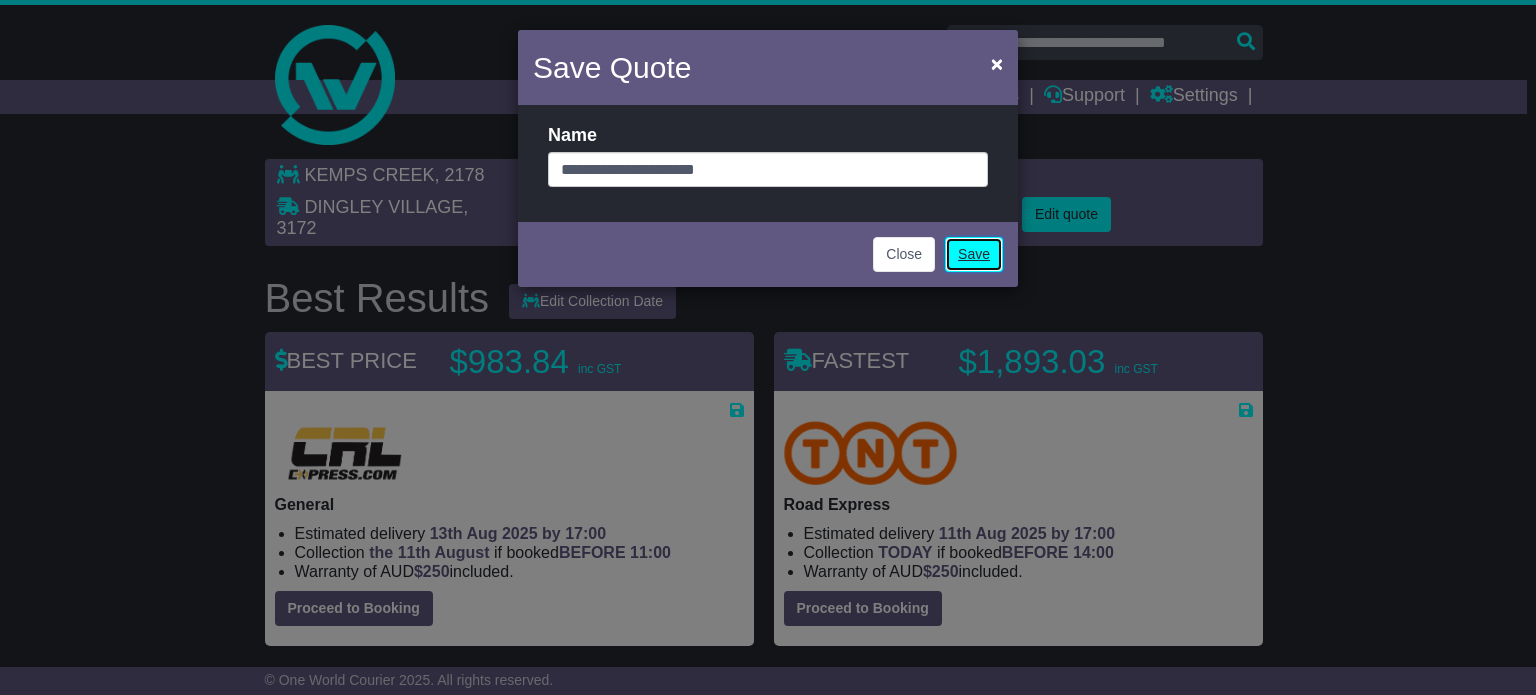 click on "Save" at bounding box center (974, 254) 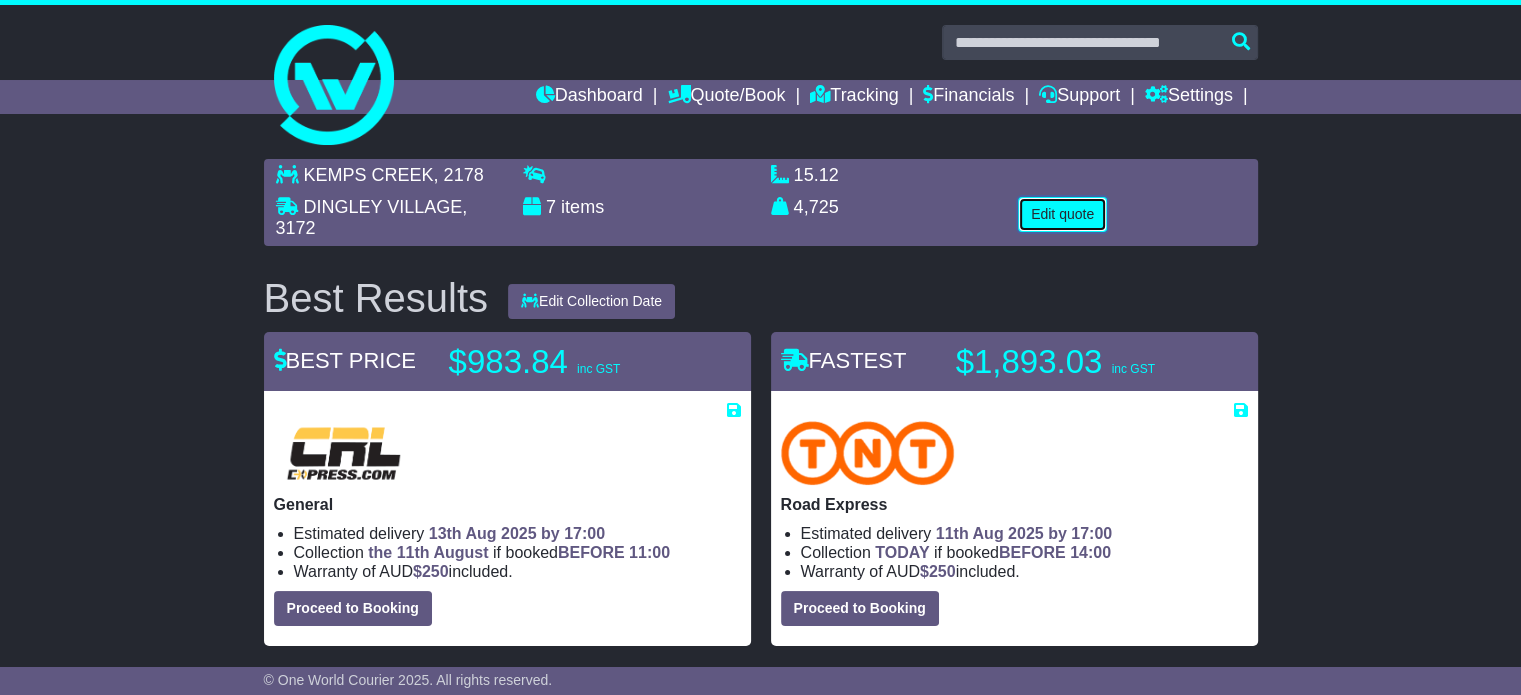 click on "Edit quote" at bounding box center (1062, 214) 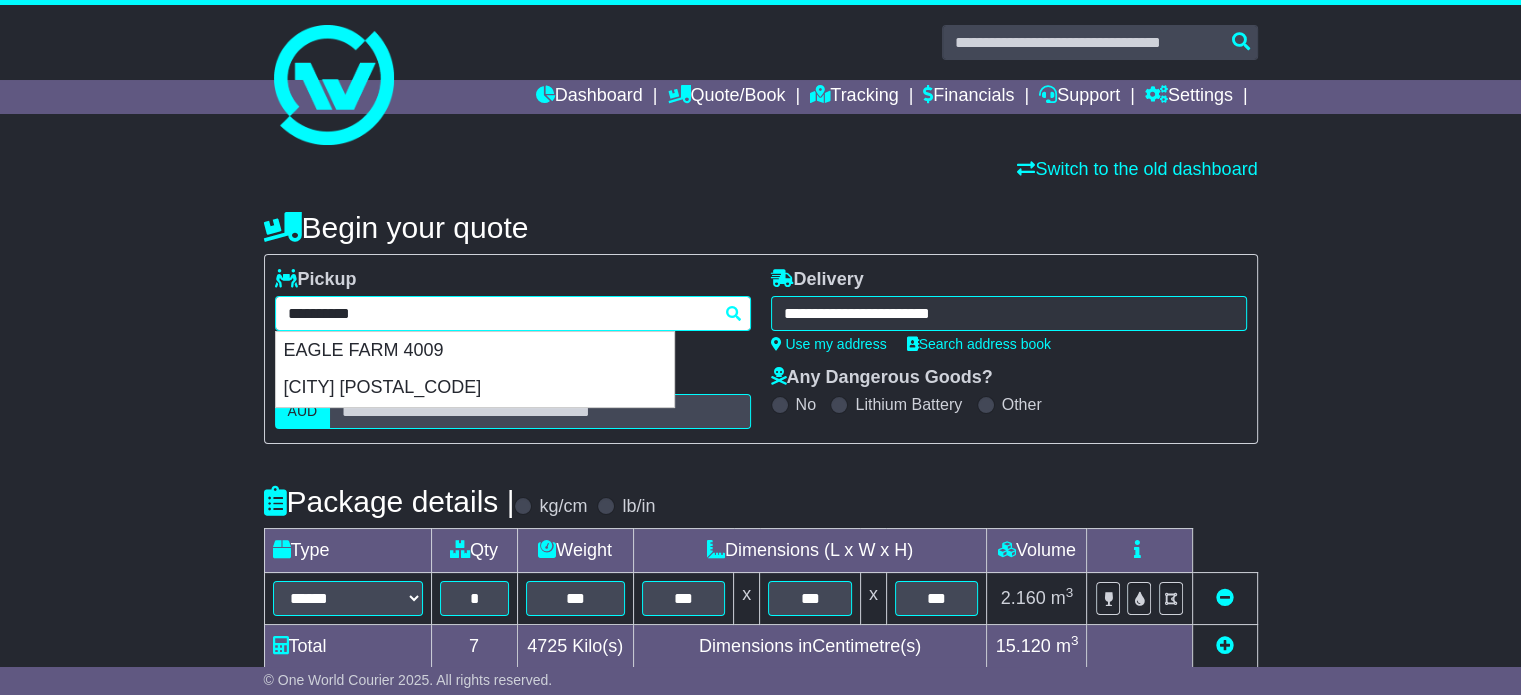 click on "**********" at bounding box center [513, 313] 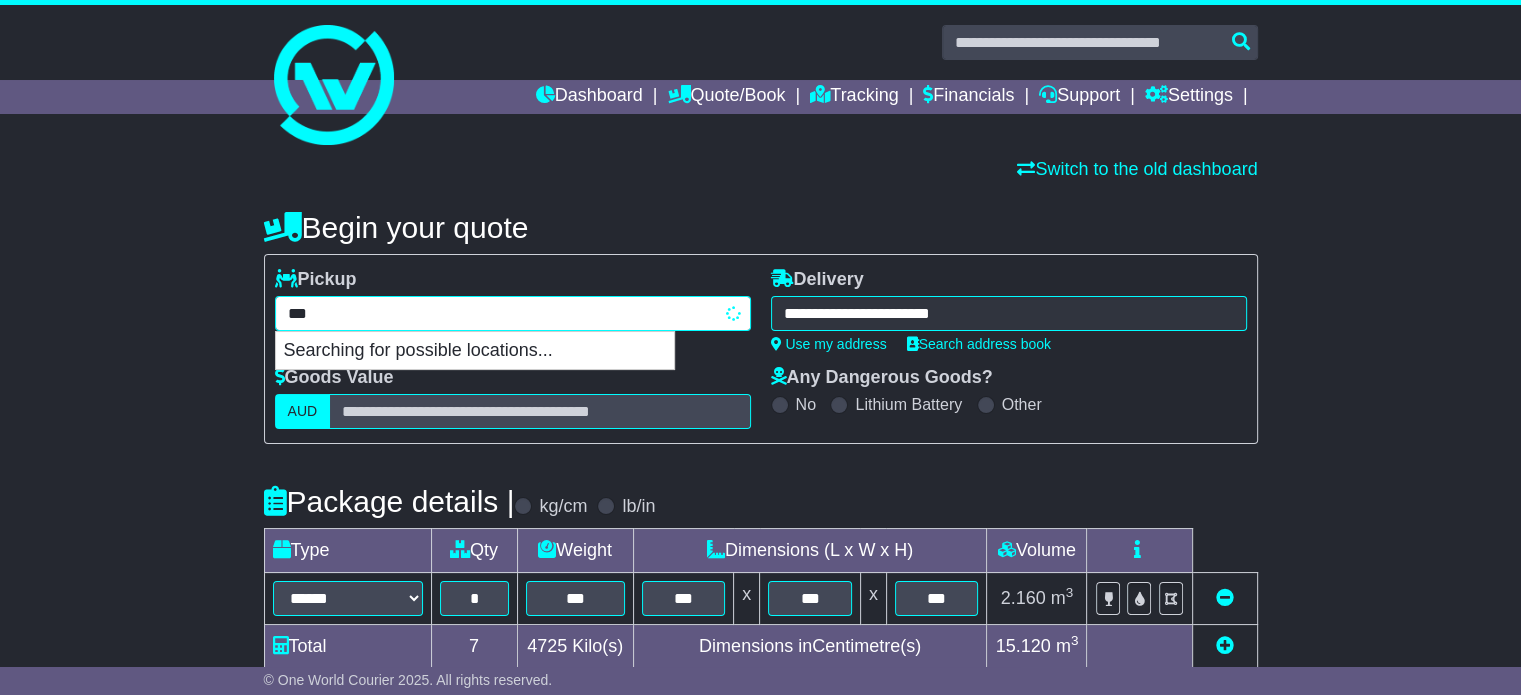 type on "****" 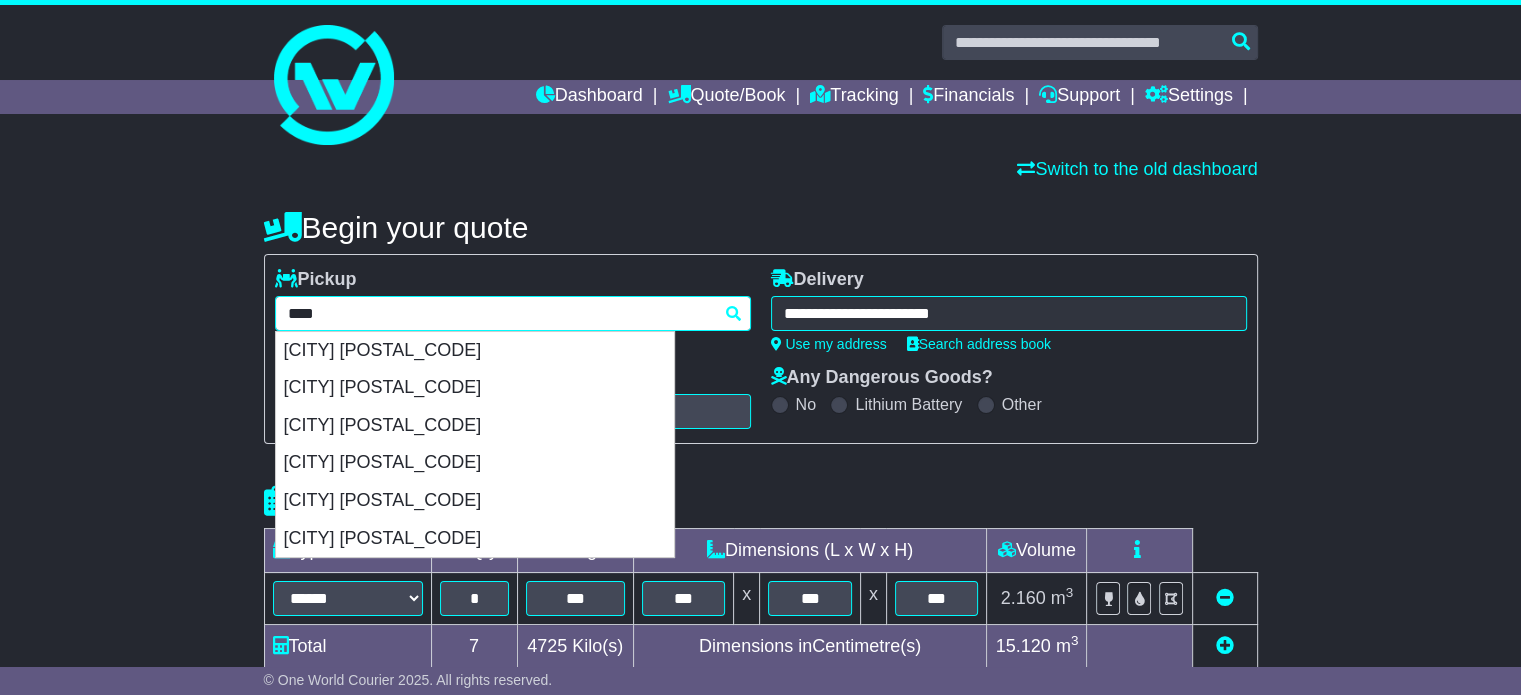click on "GILLMAN 5013" at bounding box center (475, 351) 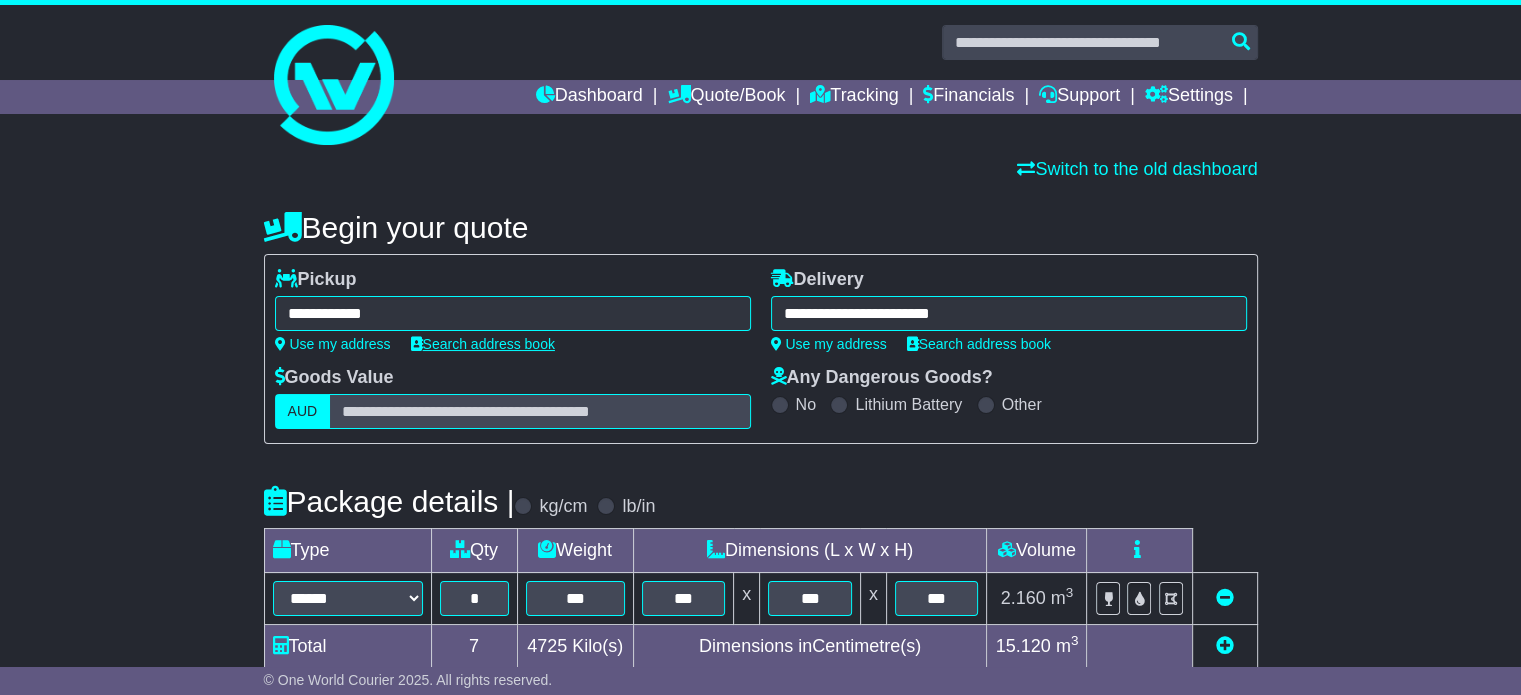 type on "**********" 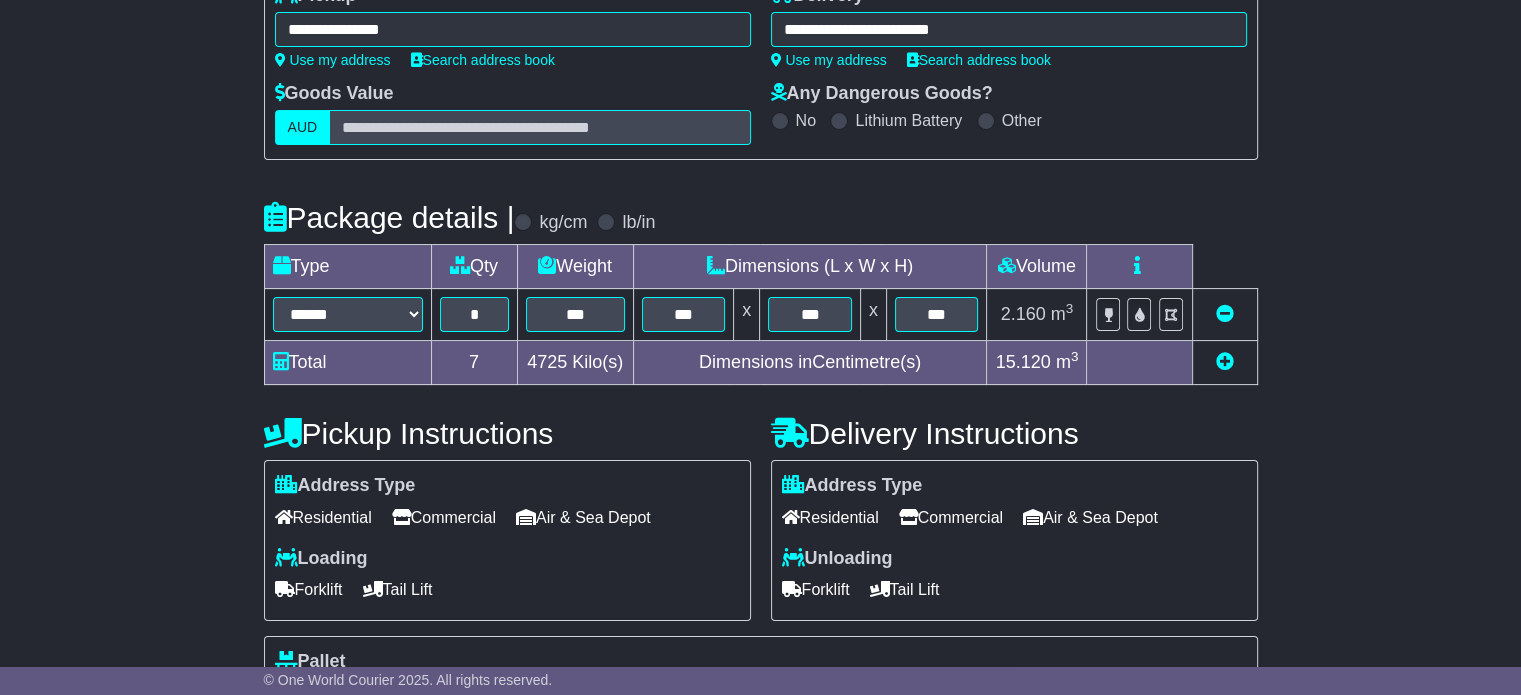scroll, scrollTop: 300, scrollLeft: 0, axis: vertical 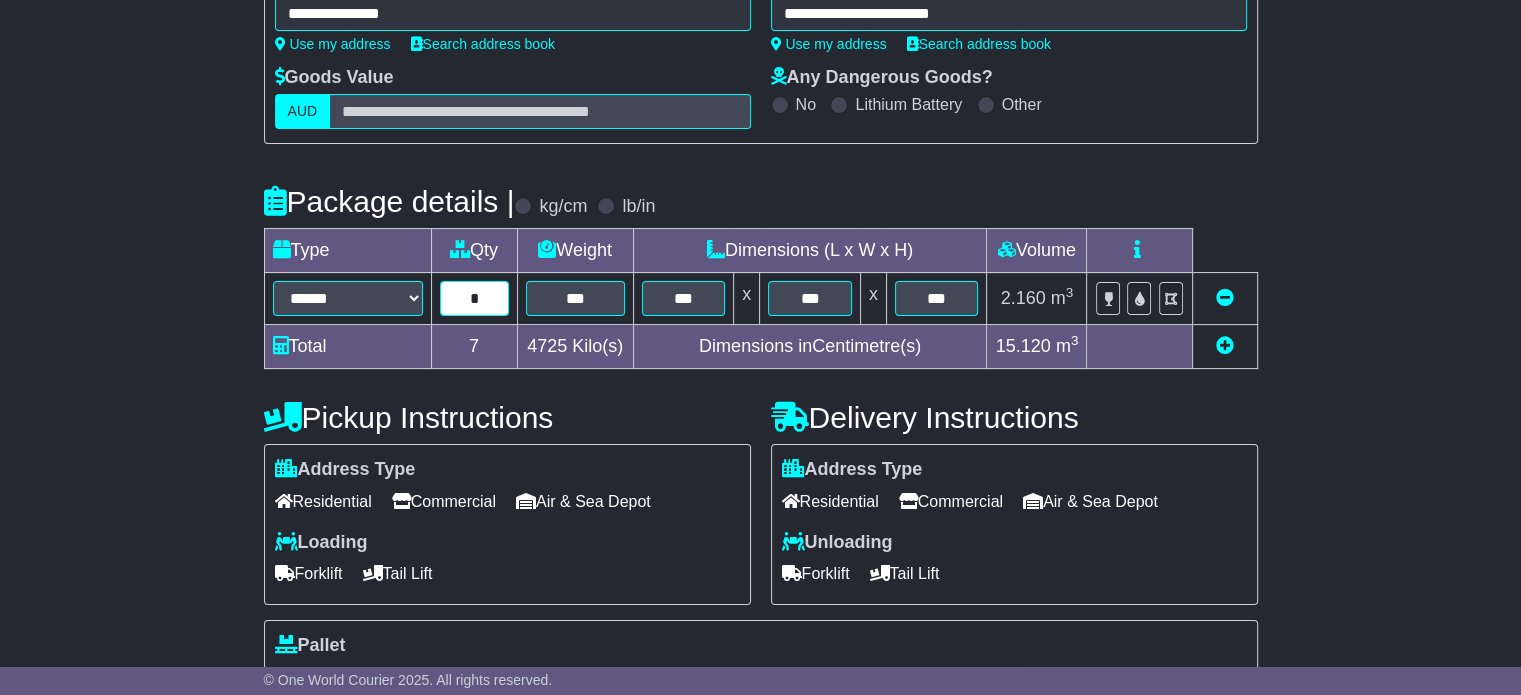 click on "*" at bounding box center (474, 298) 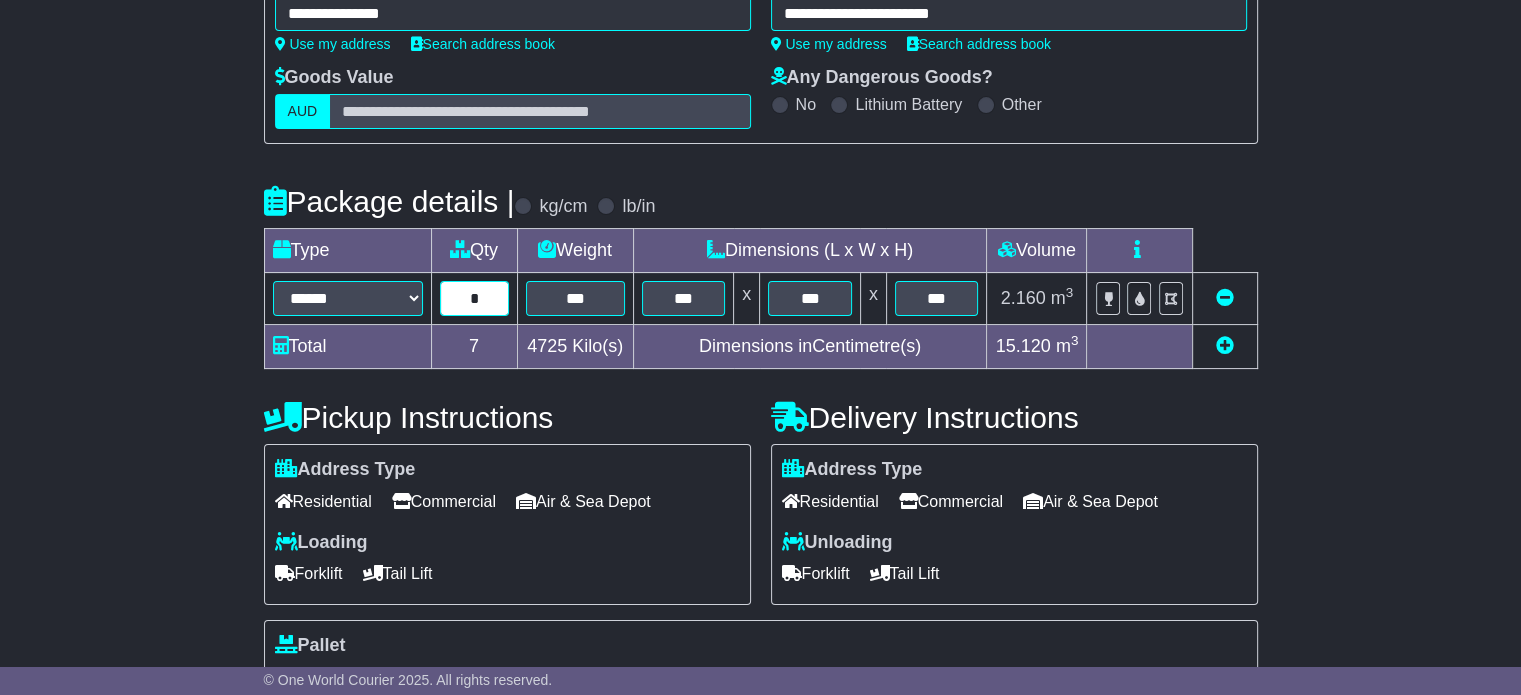 type on "*" 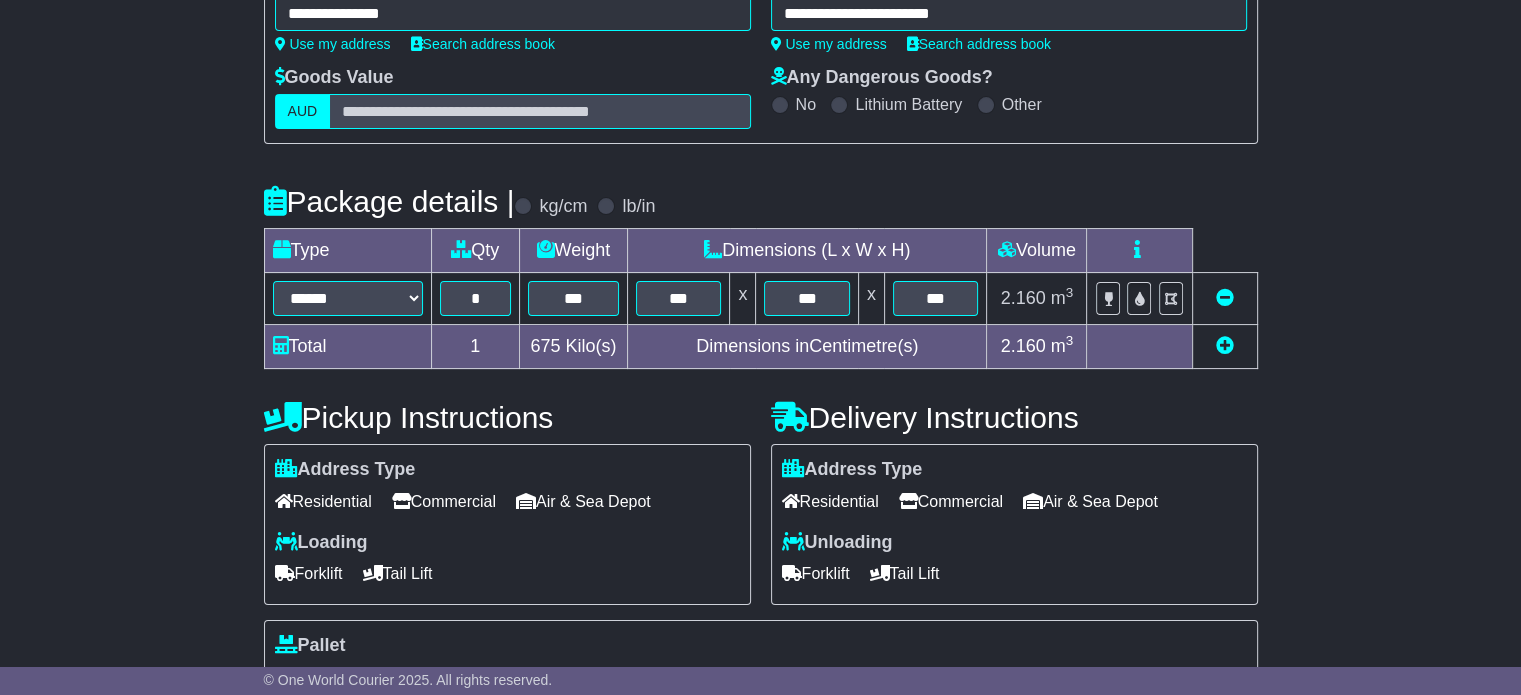 scroll, scrollTop: 540, scrollLeft: 0, axis: vertical 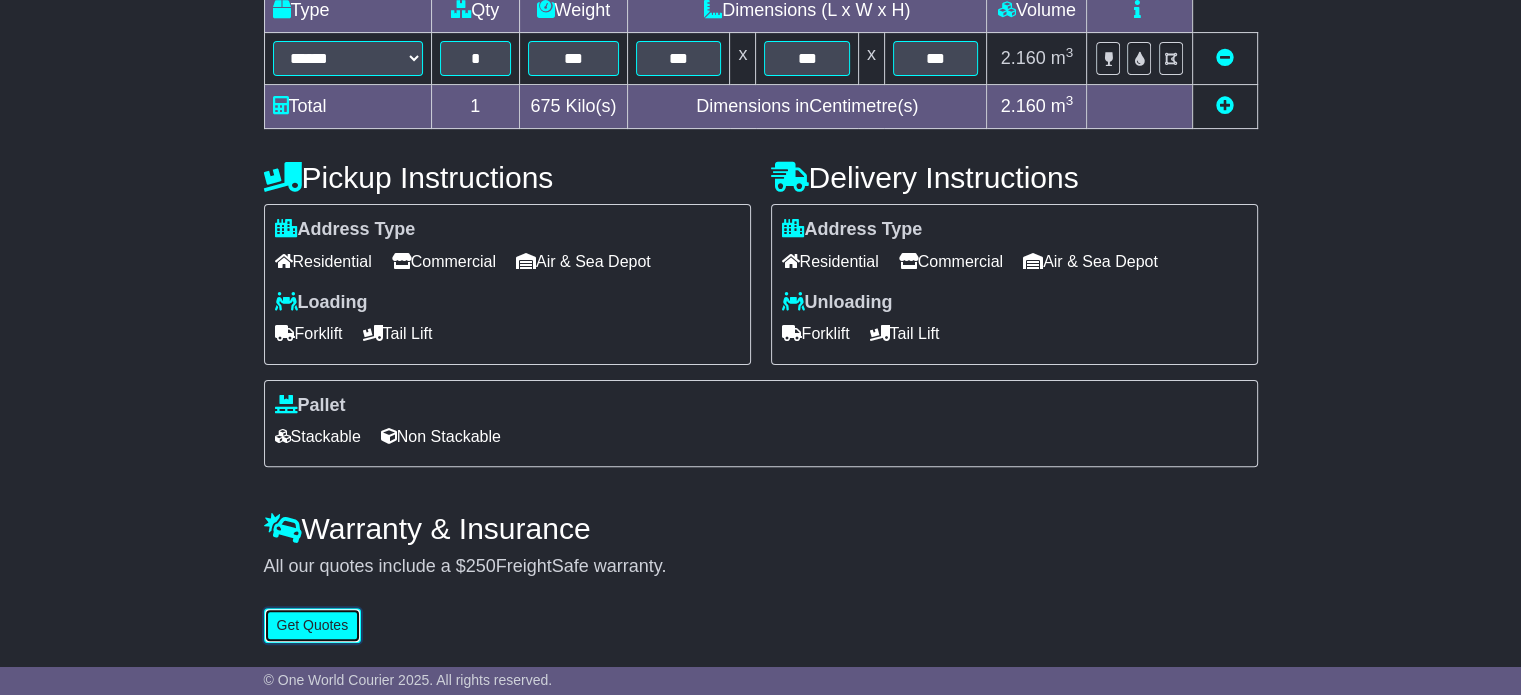 click on "Get Quotes" at bounding box center (313, 625) 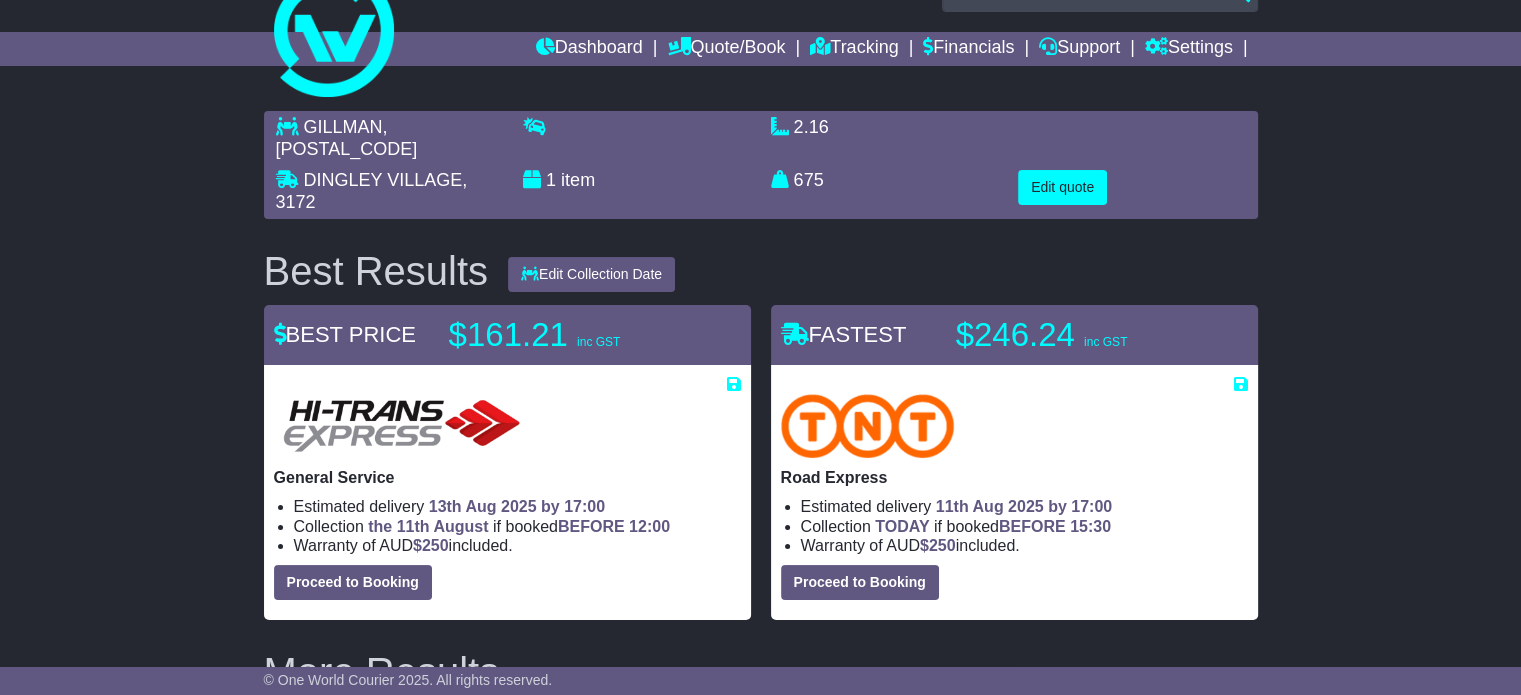 scroll, scrollTop: 0, scrollLeft: 0, axis: both 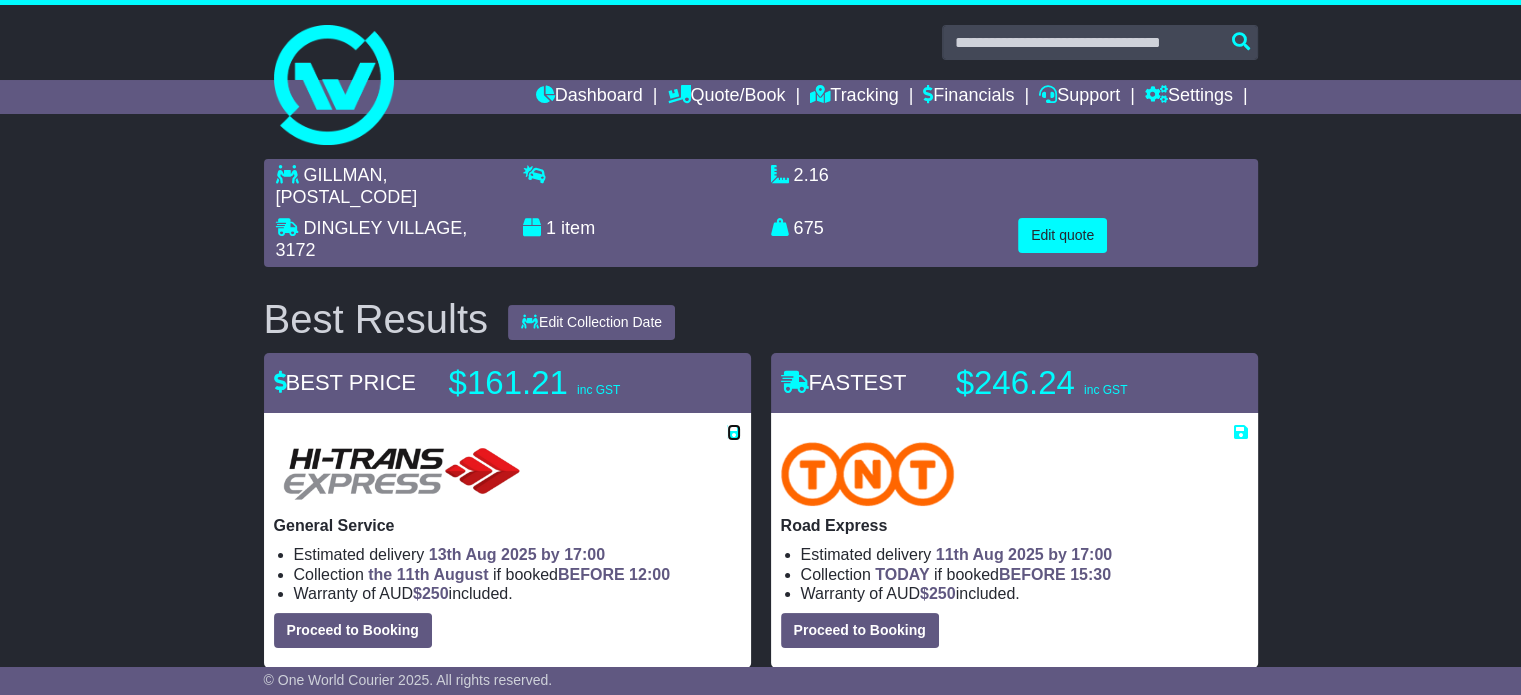 click at bounding box center [734, 432] 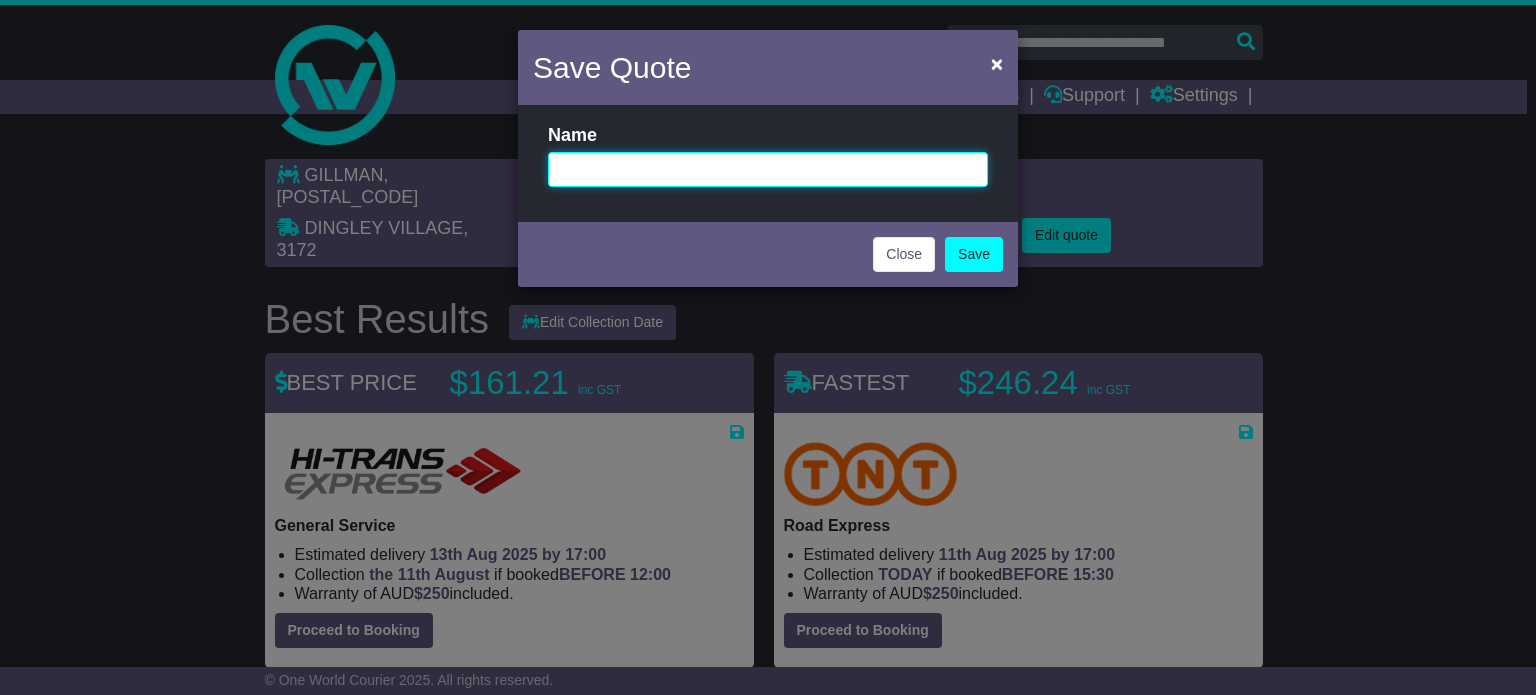 click at bounding box center [768, 169] 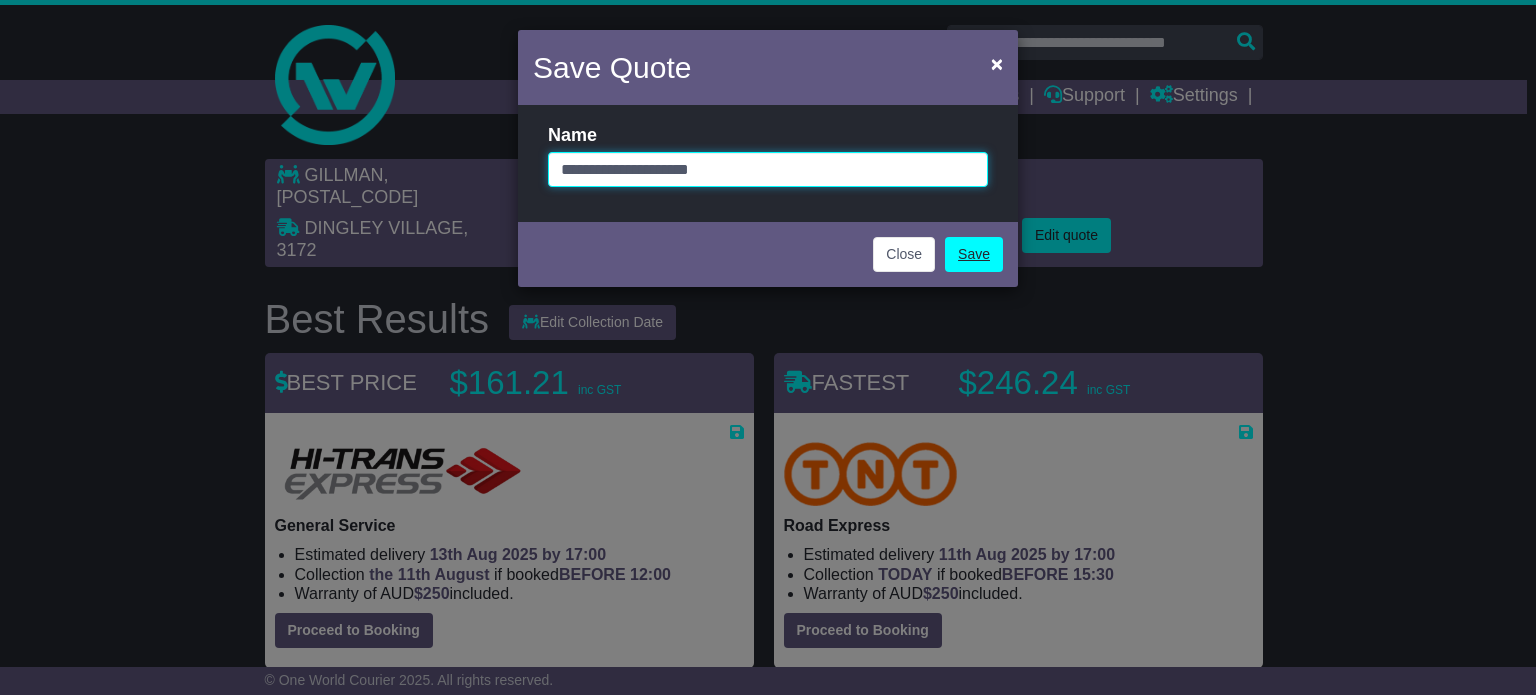 type on "**********" 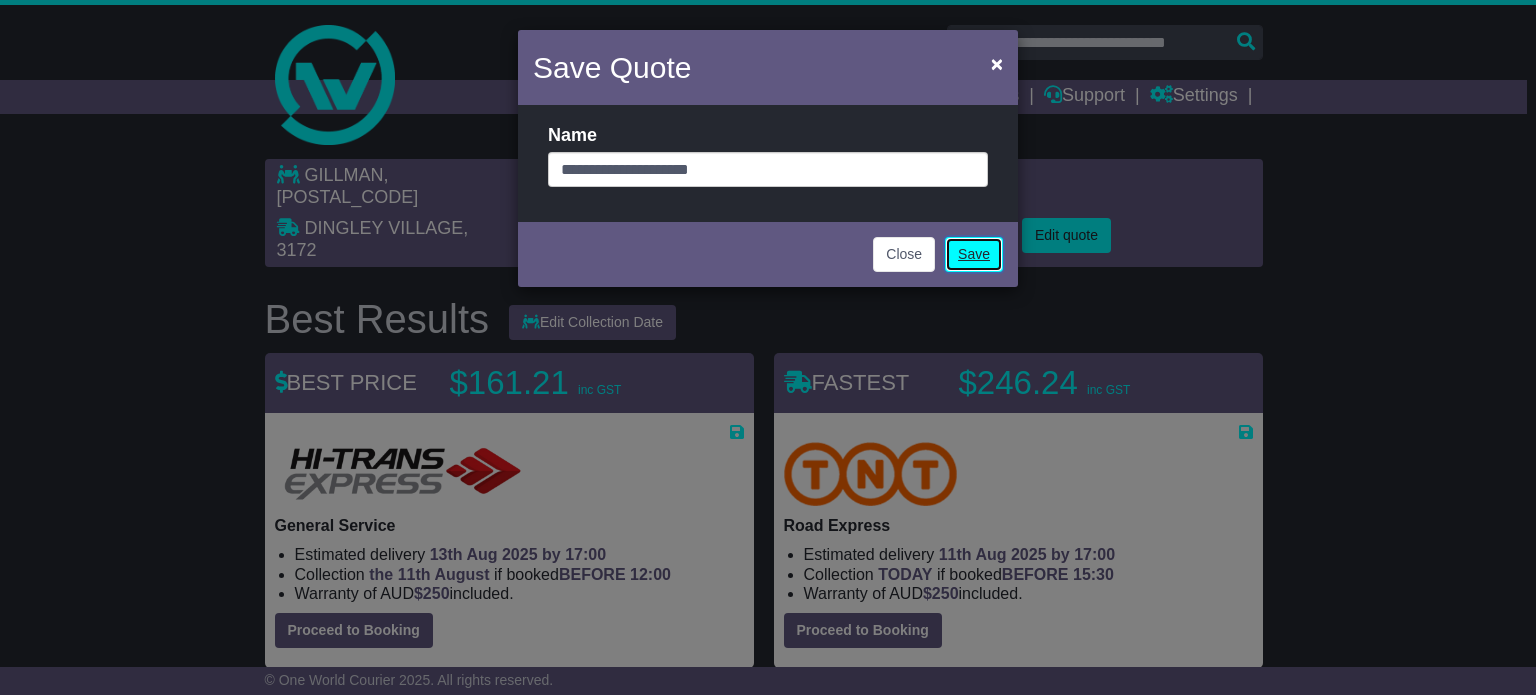 click on "Save" at bounding box center [974, 254] 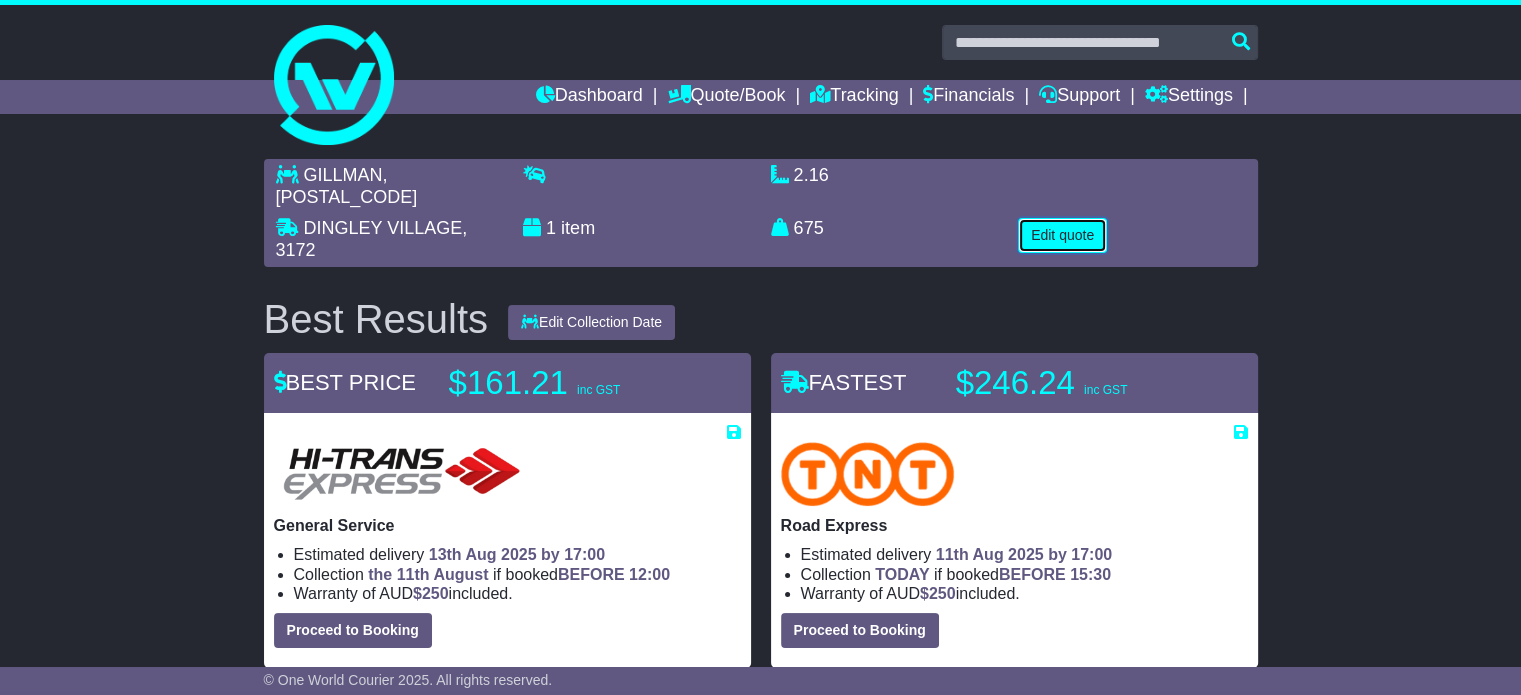 click on "Edit quote" at bounding box center [1062, 235] 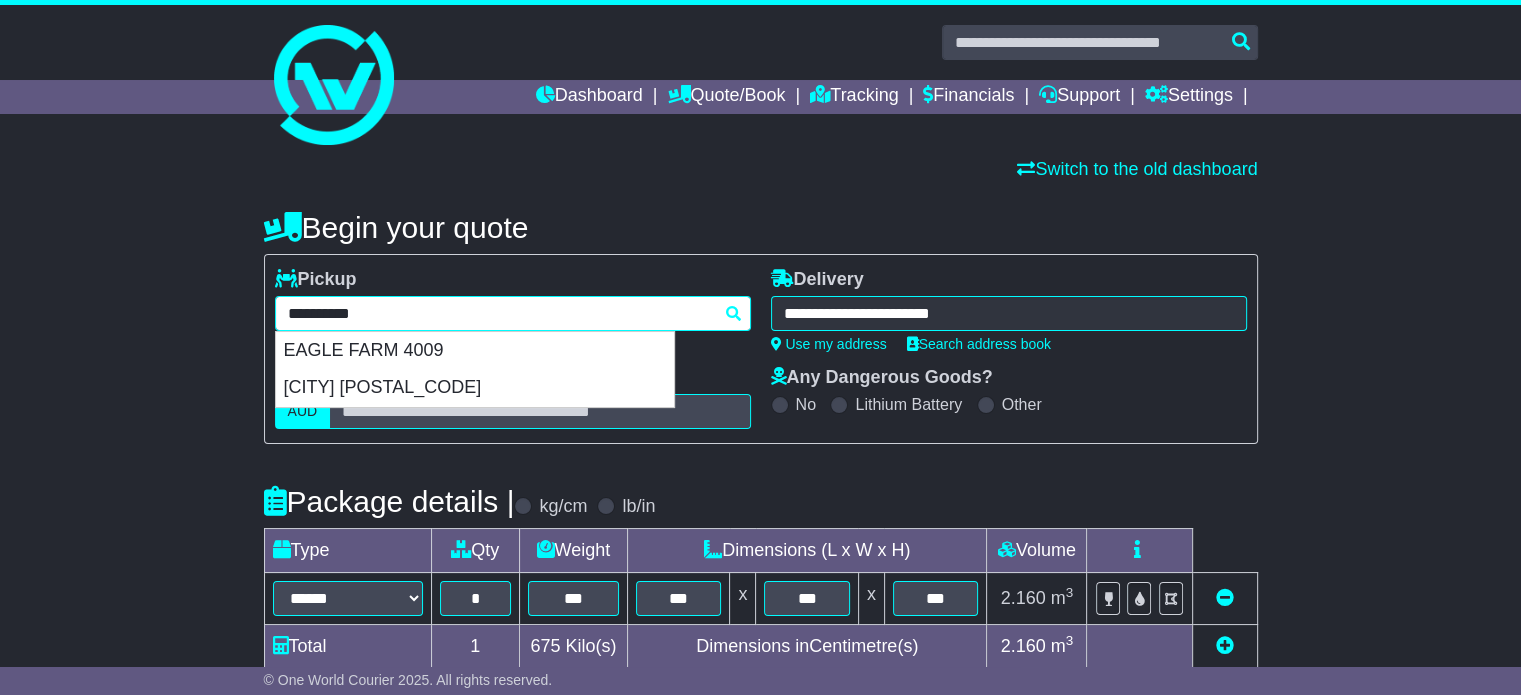 click on "**********" at bounding box center [513, 313] 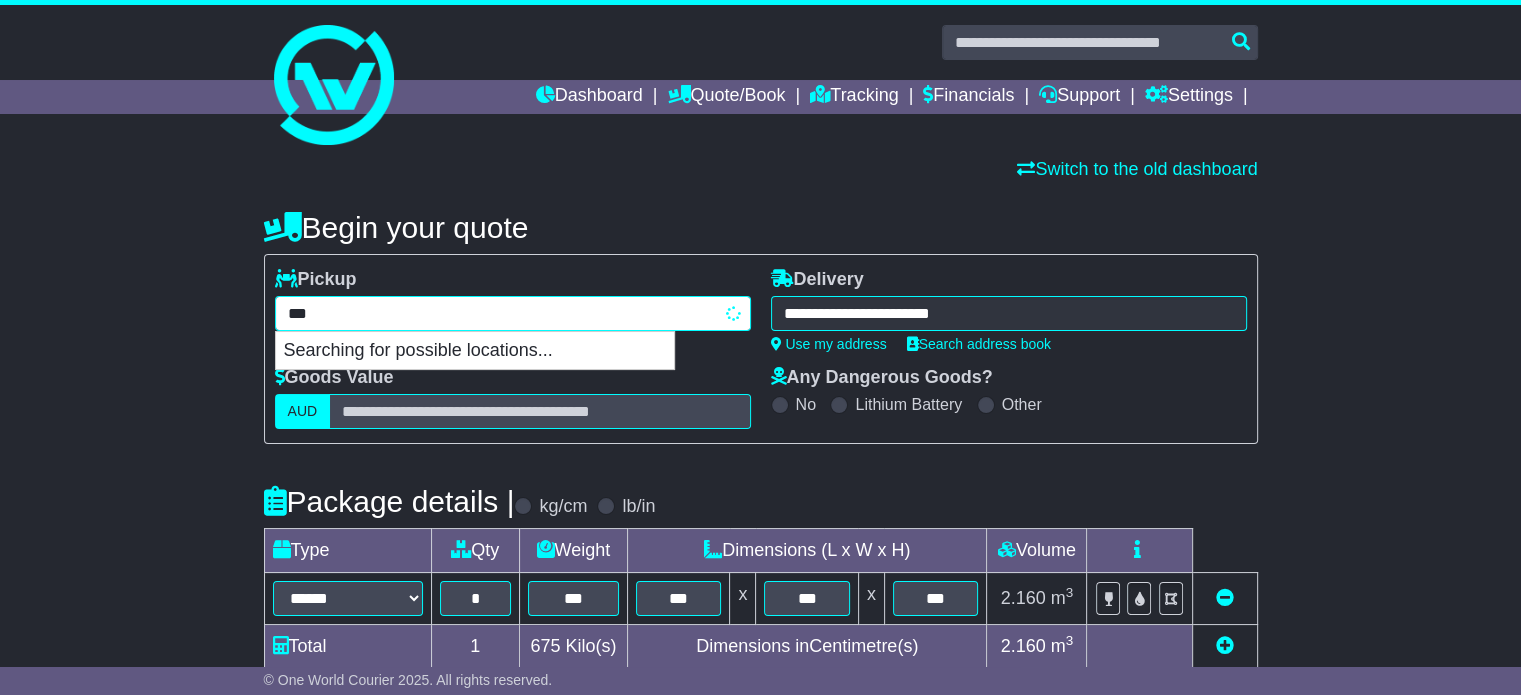 type on "****" 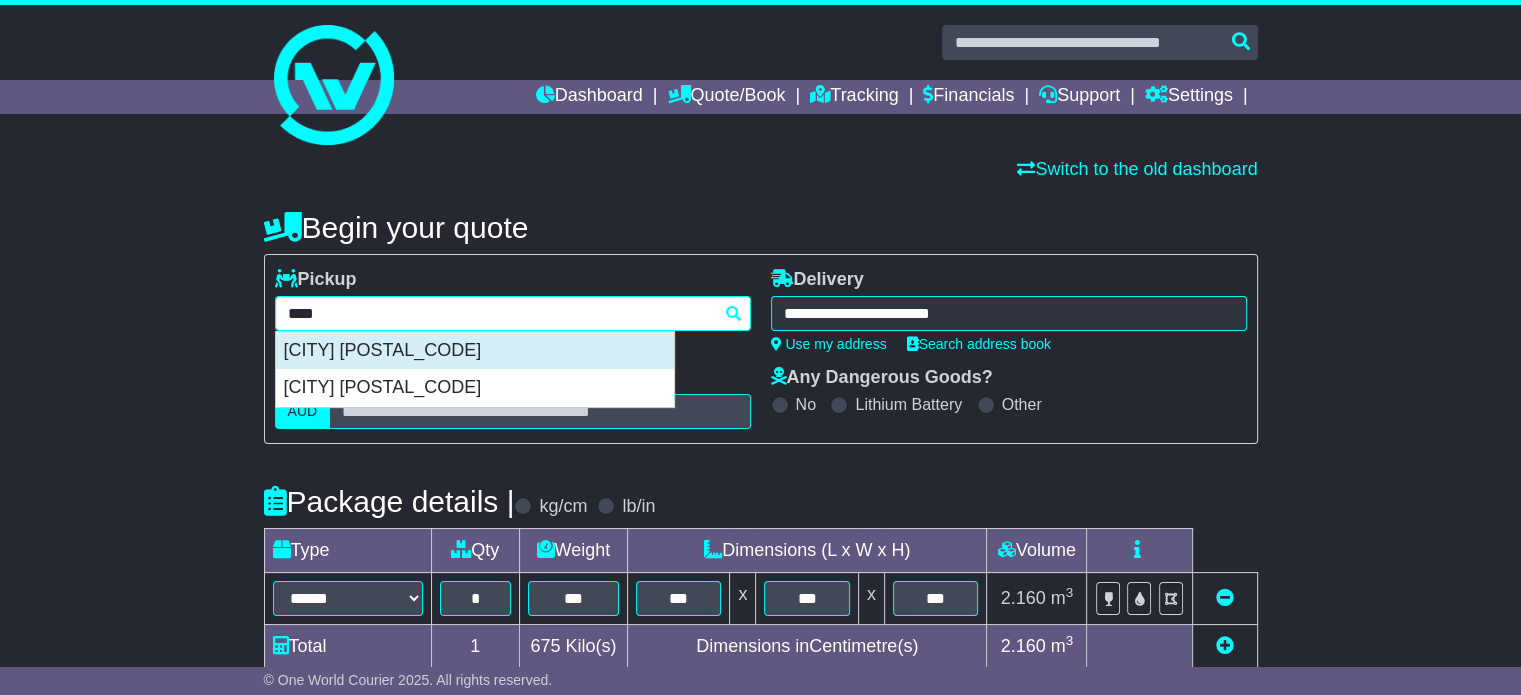 click on "MADDINGTON 6109" at bounding box center [475, 351] 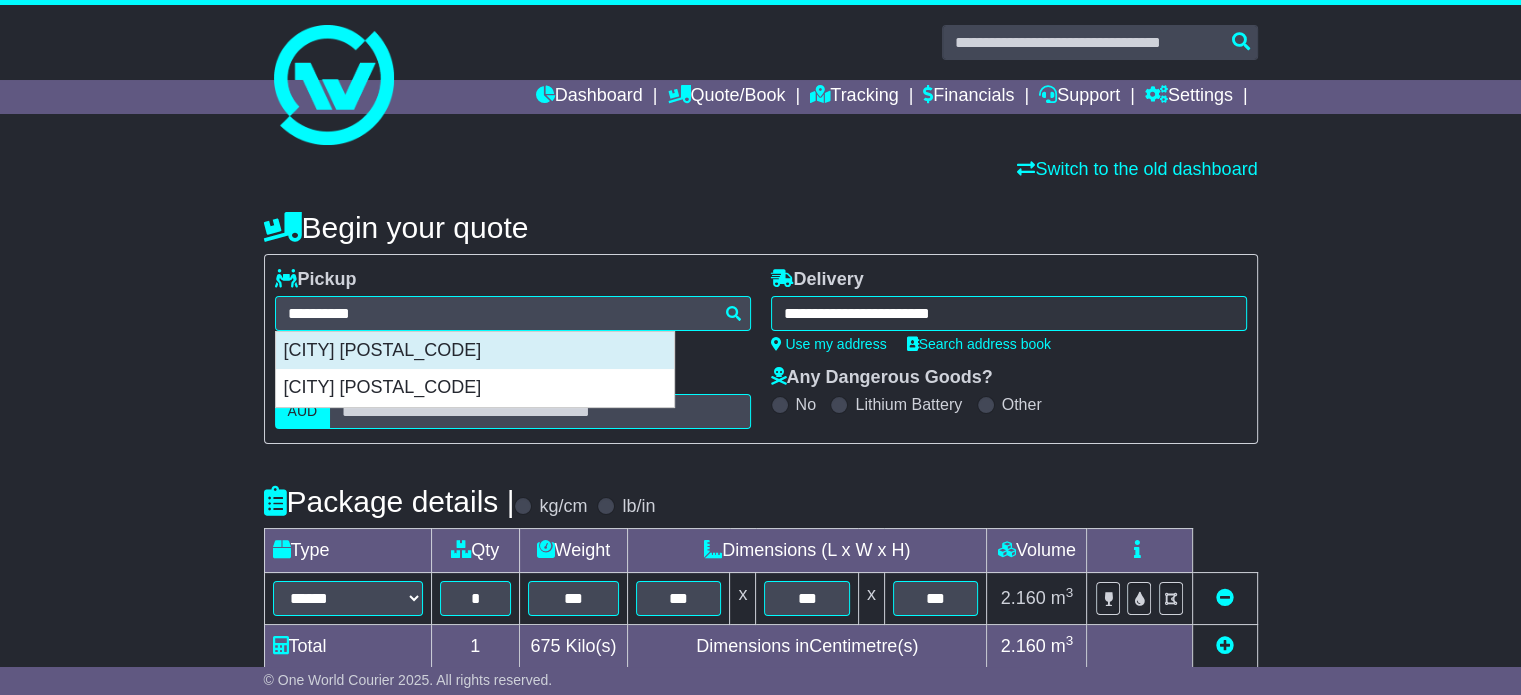 type on "**********" 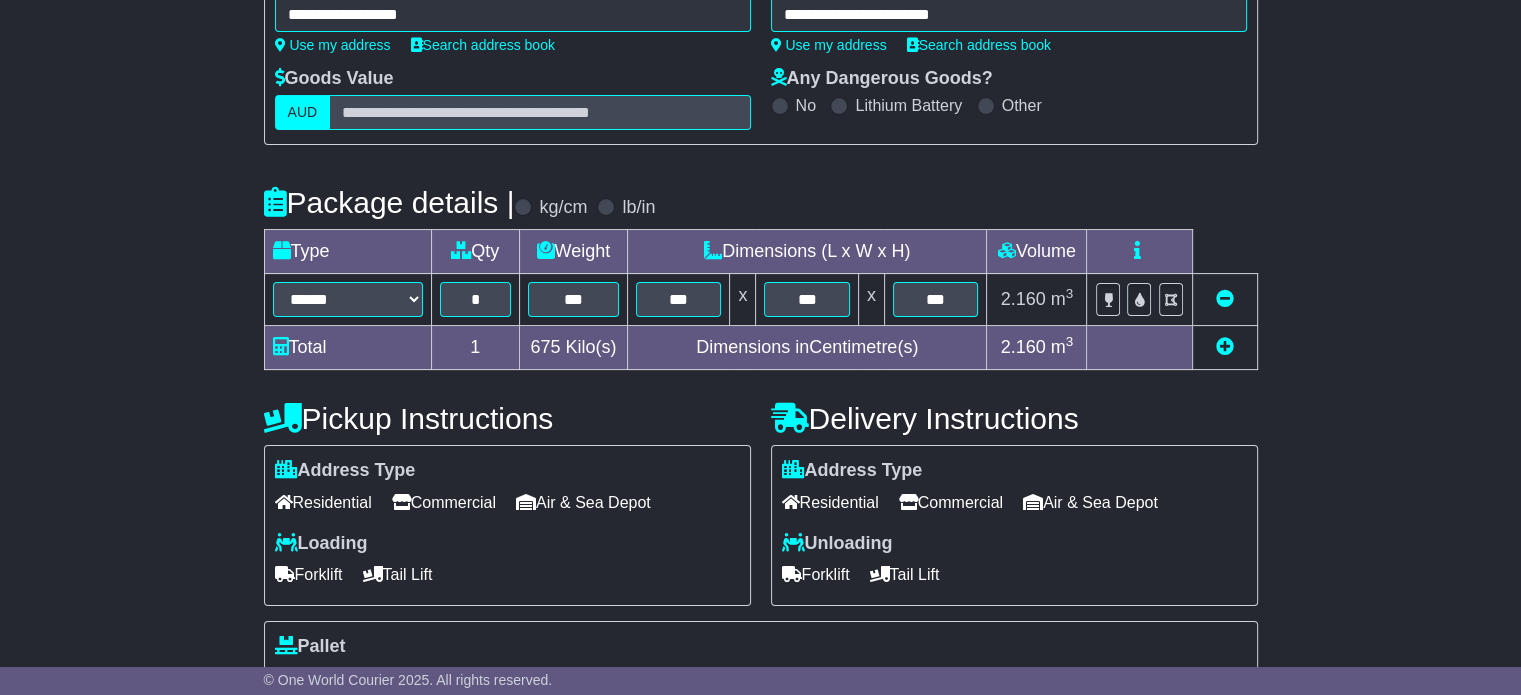 scroll, scrollTop: 300, scrollLeft: 0, axis: vertical 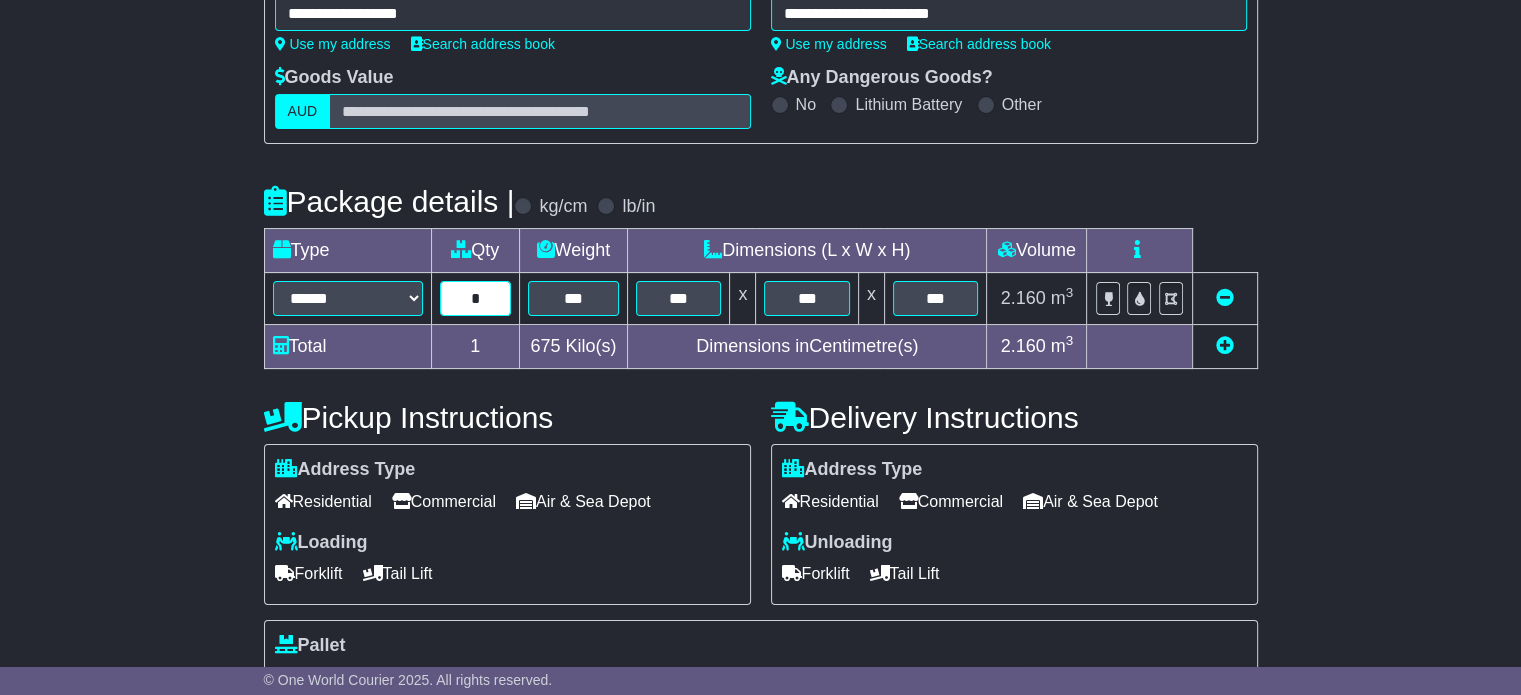 click on "*" at bounding box center (475, 298) 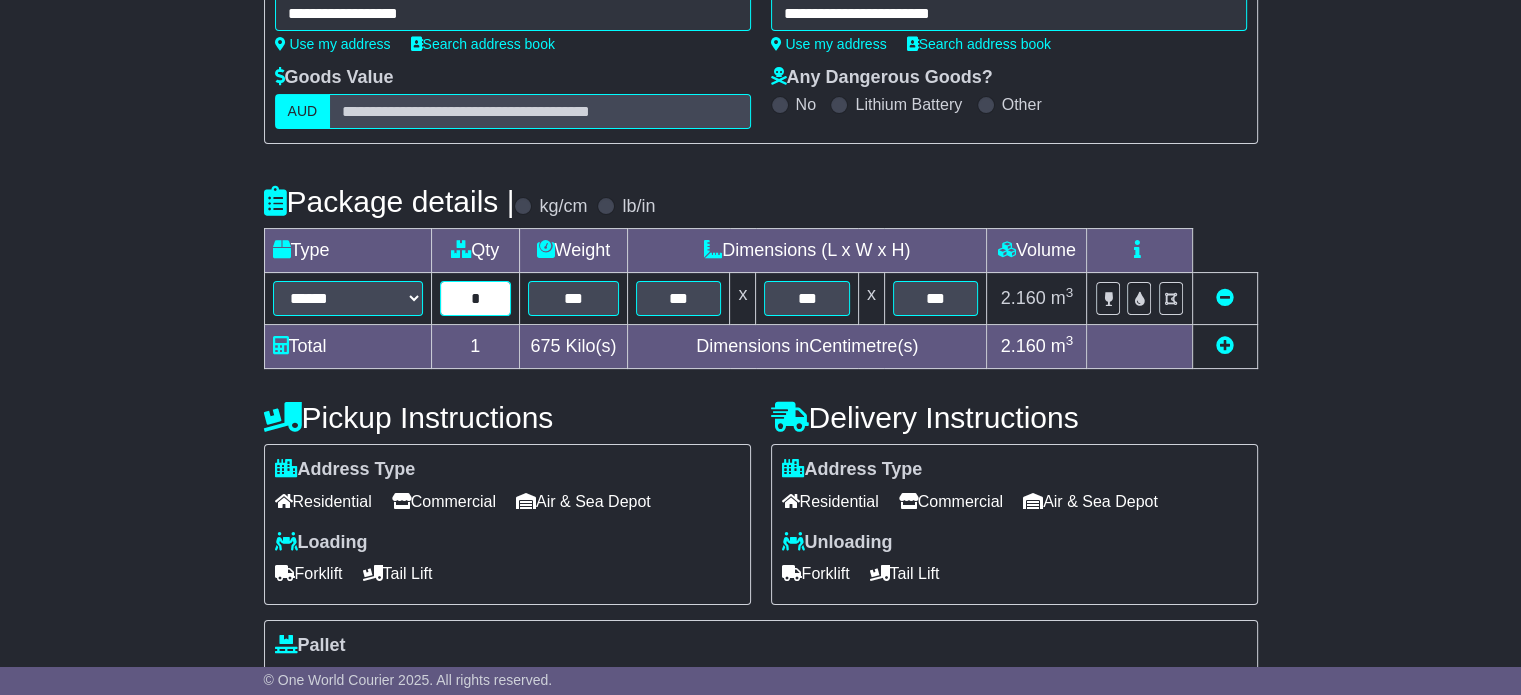type on "*" 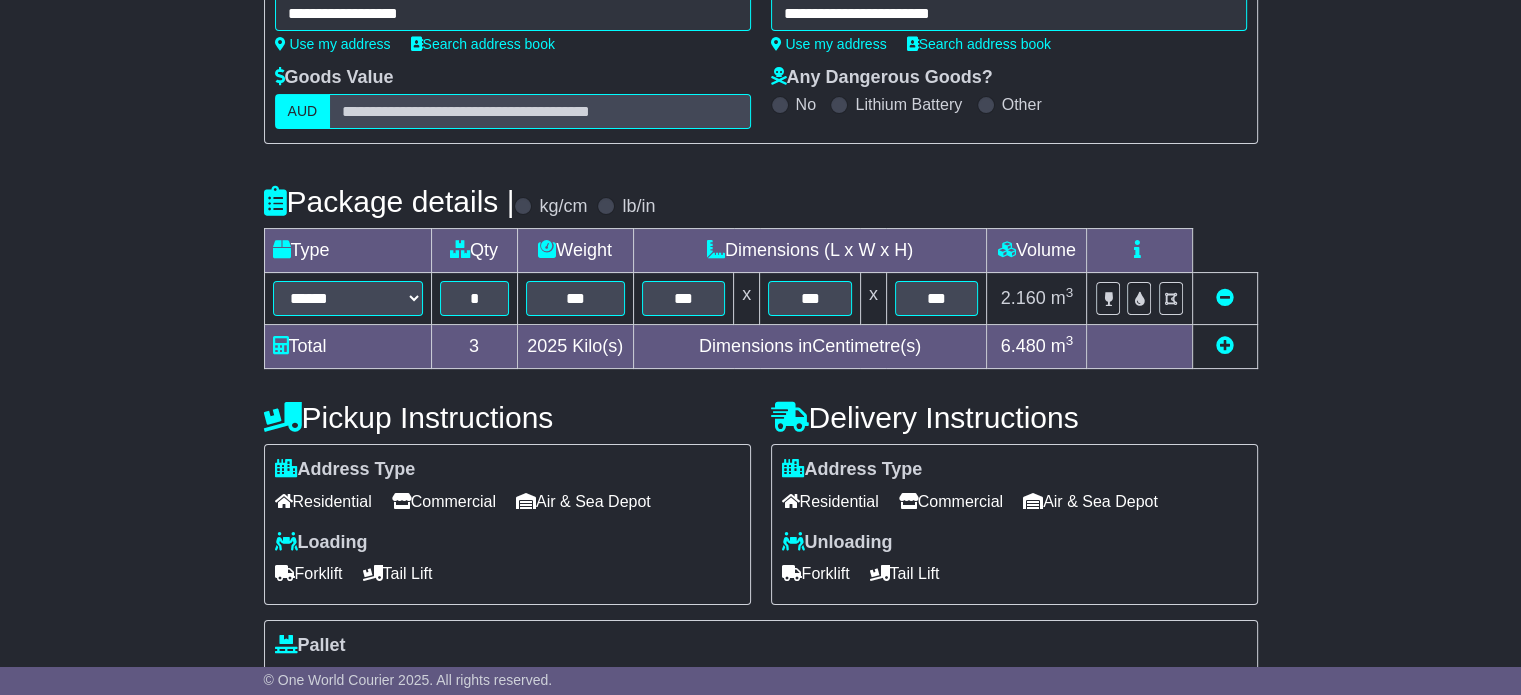 scroll, scrollTop: 540, scrollLeft: 0, axis: vertical 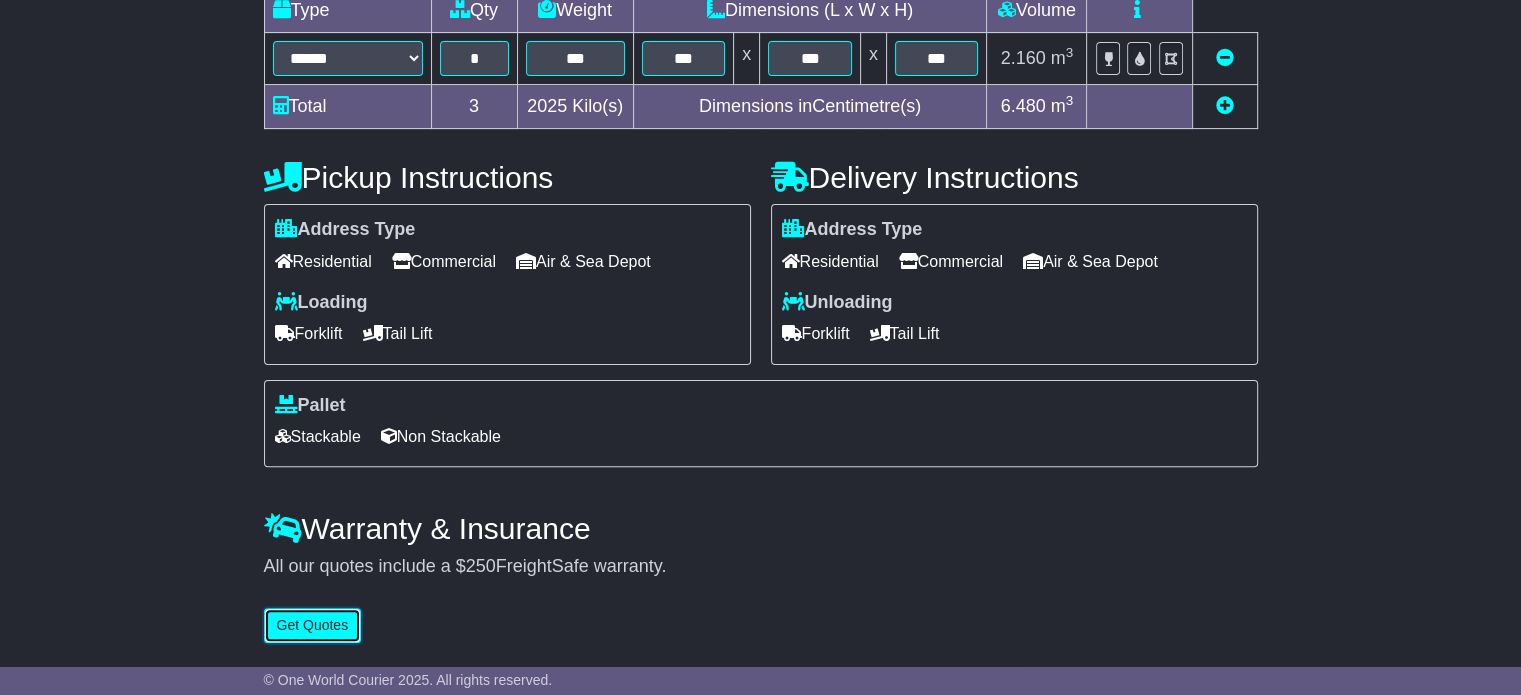 click on "Get Quotes" at bounding box center [313, 625] 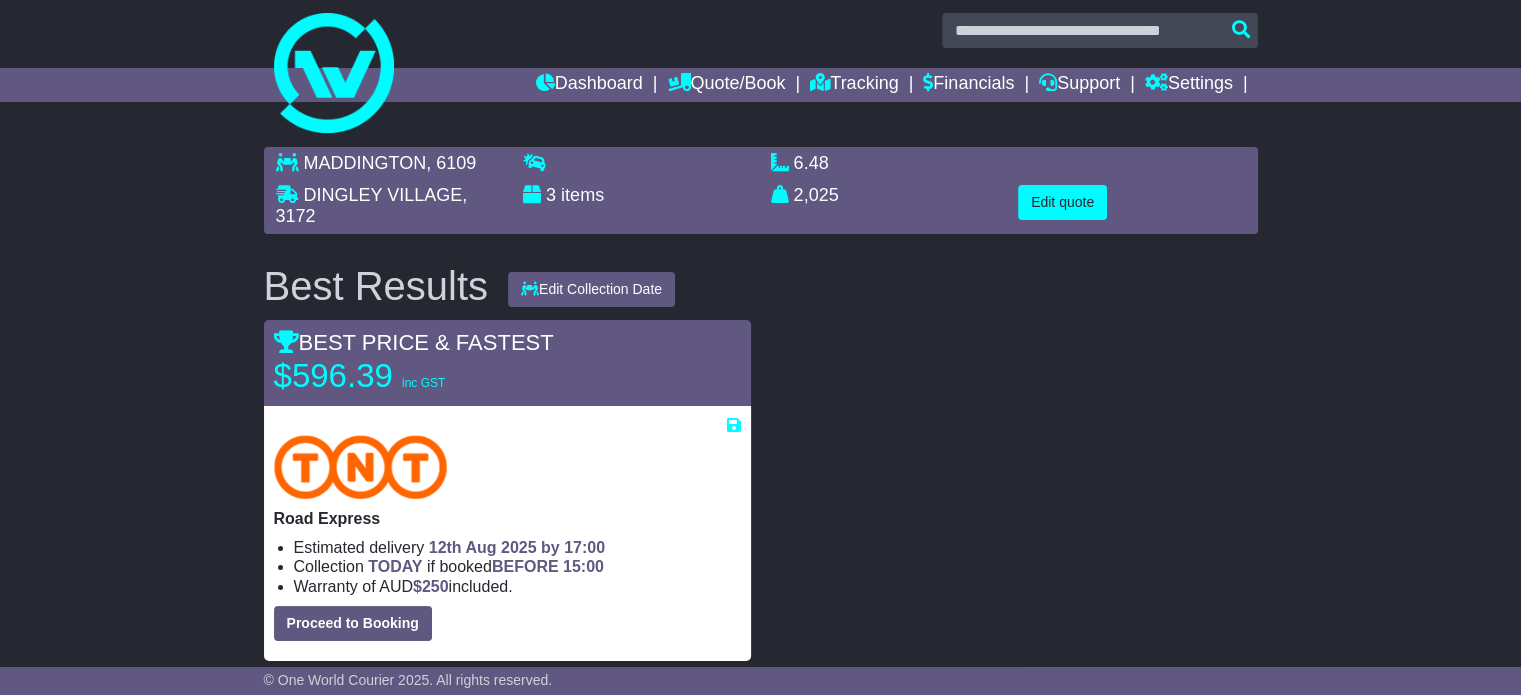 scroll, scrollTop: 0, scrollLeft: 0, axis: both 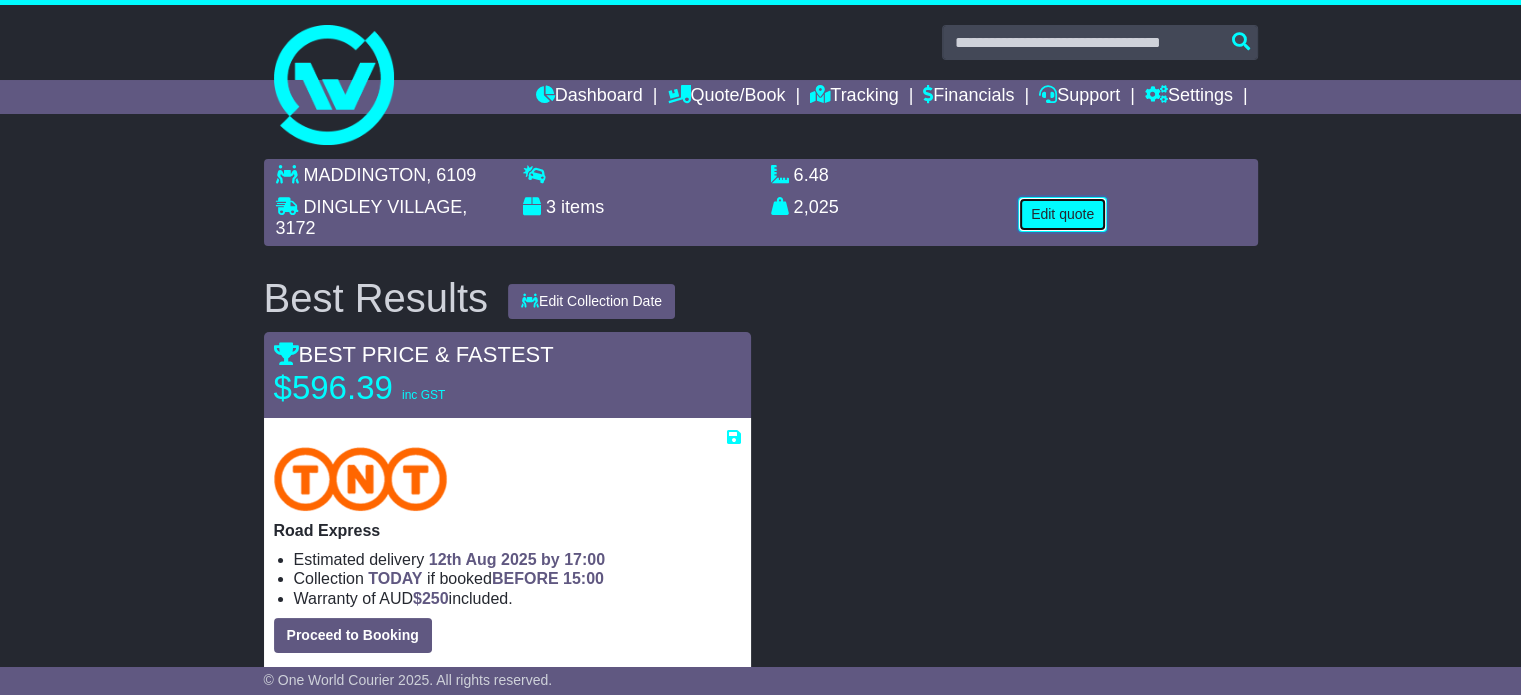 click on "Edit quote" at bounding box center (1062, 214) 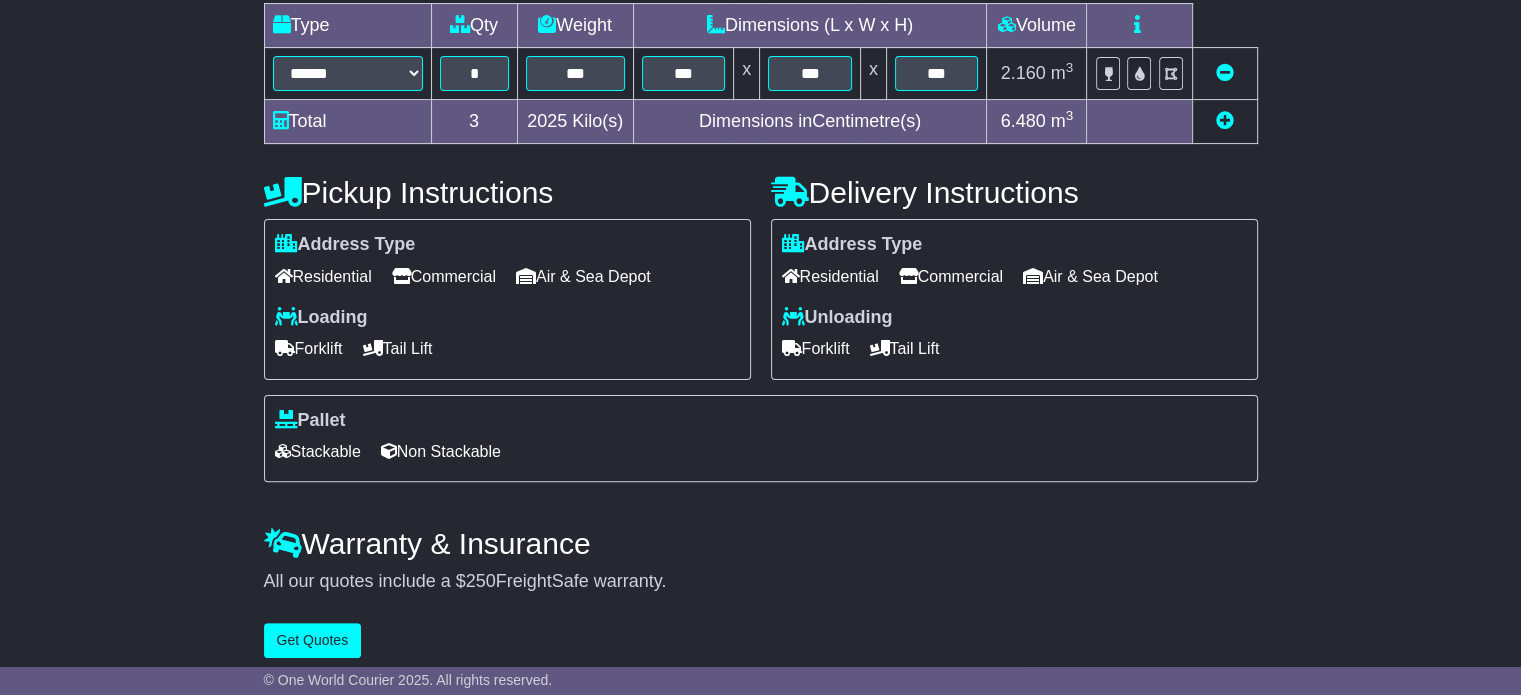 scroll, scrollTop: 540, scrollLeft: 0, axis: vertical 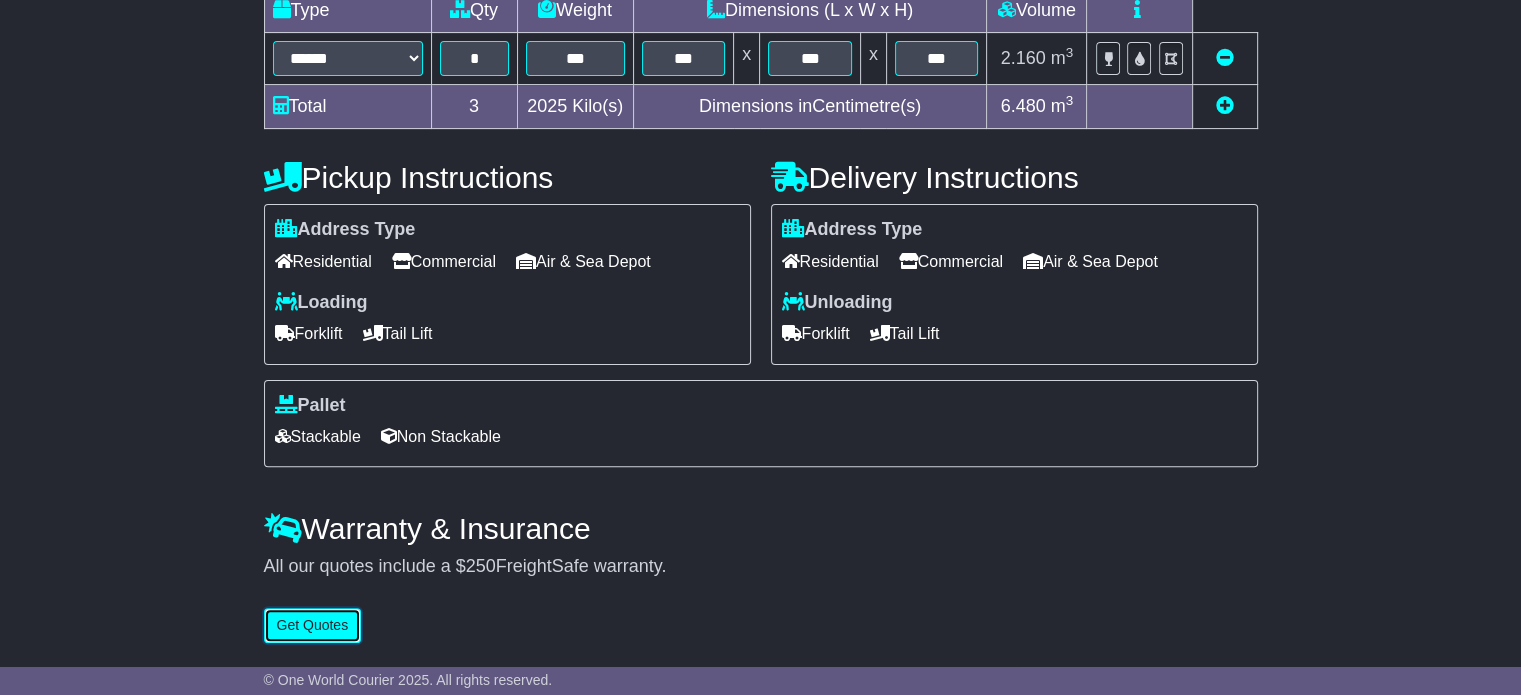 click on "Get Quotes" at bounding box center [313, 625] 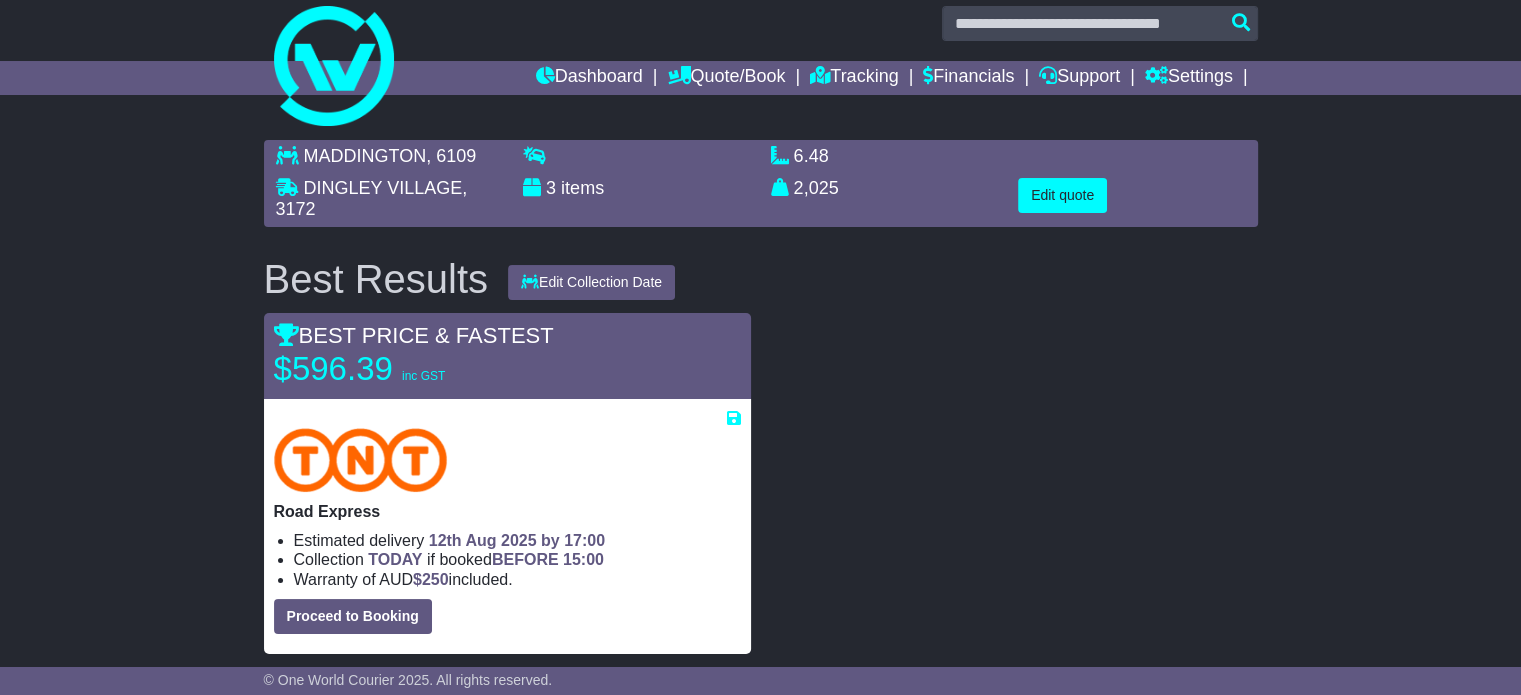scroll, scrollTop: 0, scrollLeft: 0, axis: both 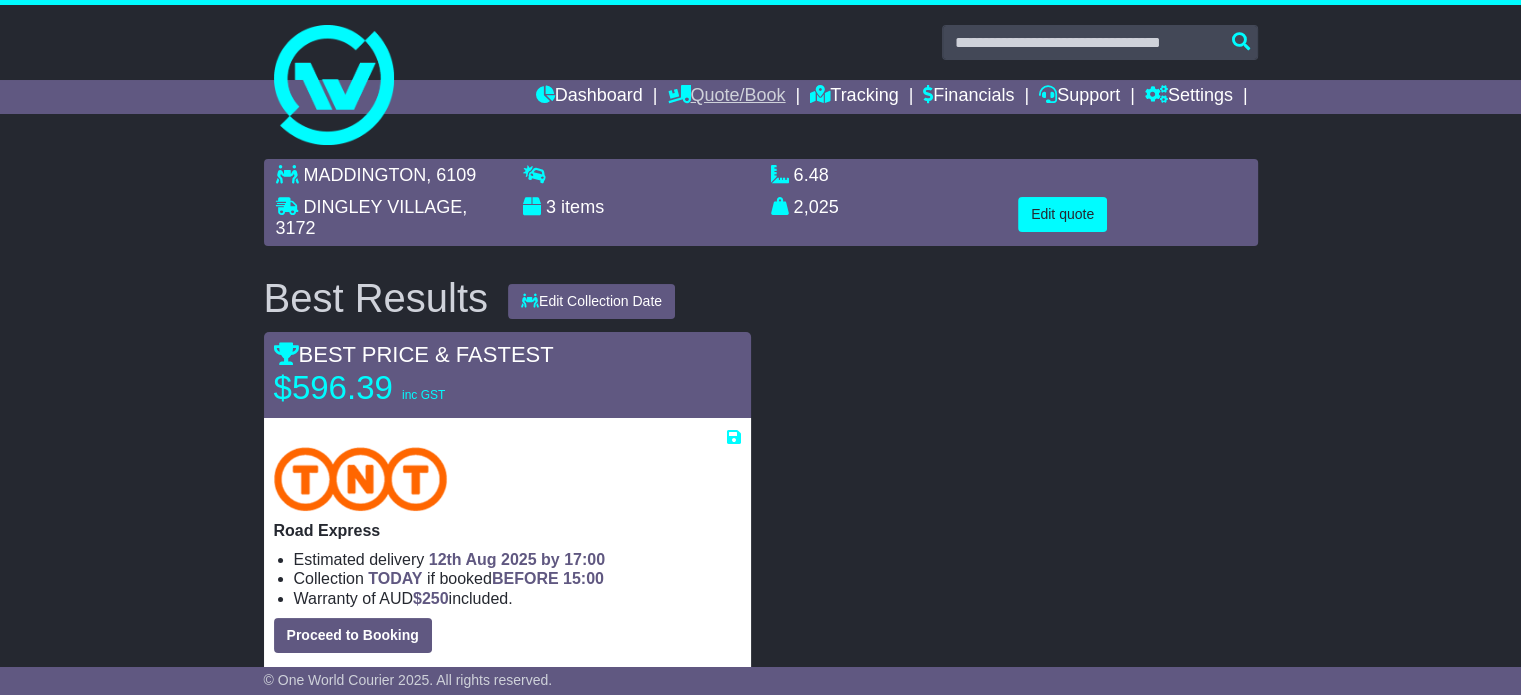 click on "Quote/Book" at bounding box center (726, 97) 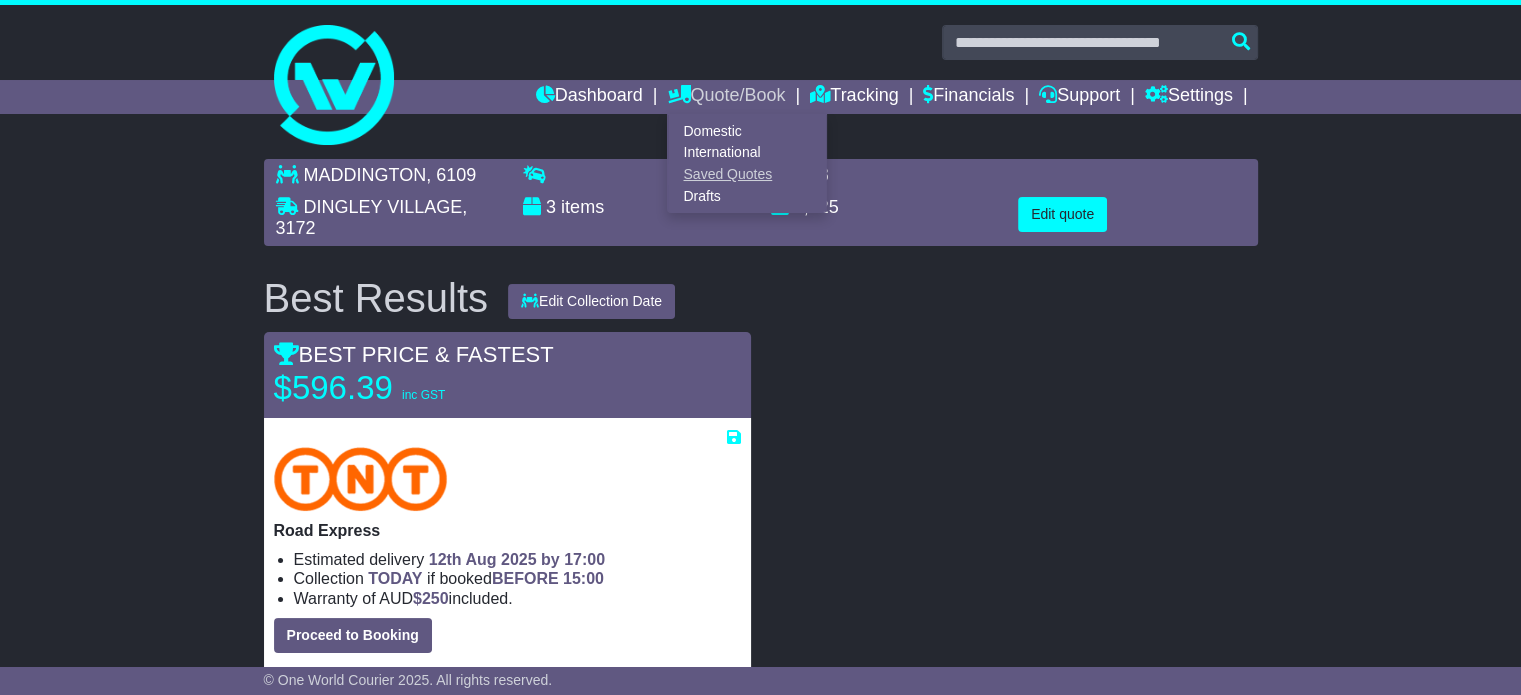 scroll, scrollTop: 0, scrollLeft: 0, axis: both 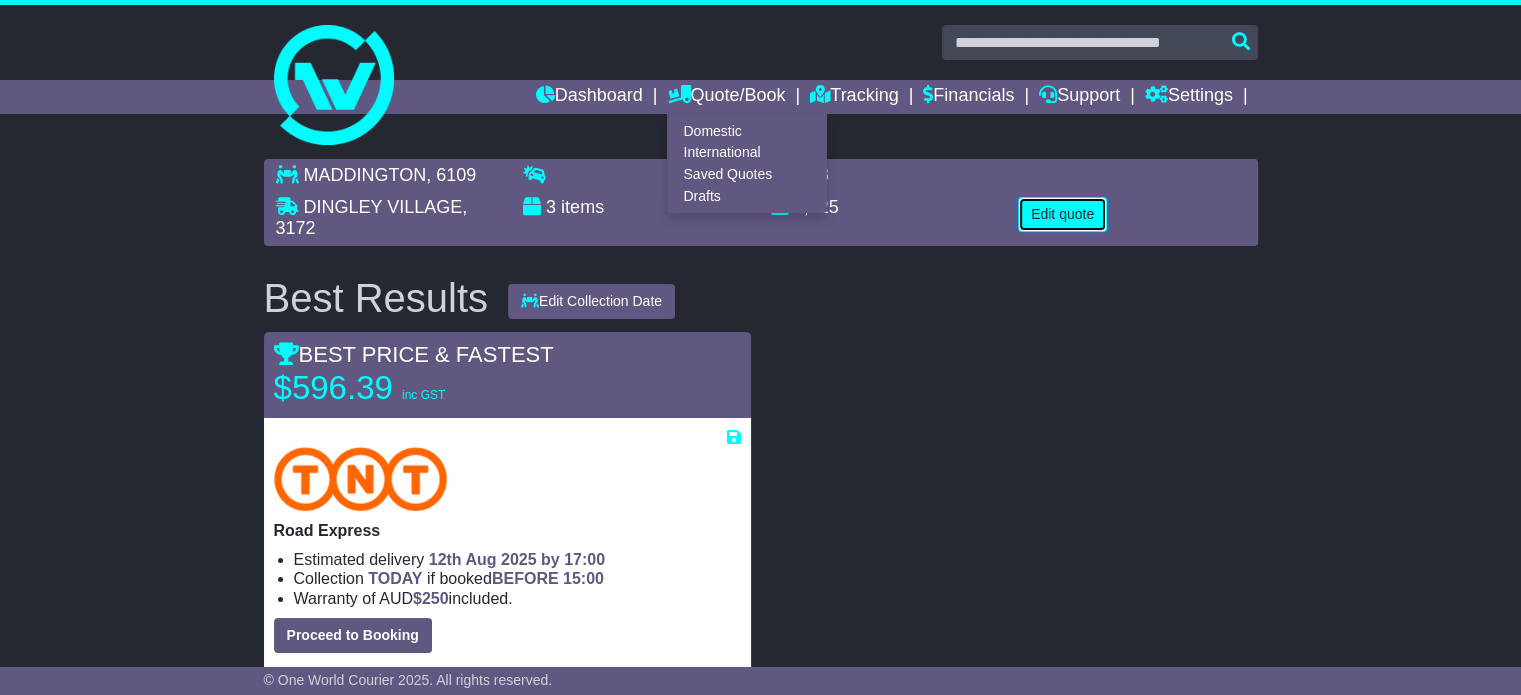 click on "Edit quote" at bounding box center [1062, 214] 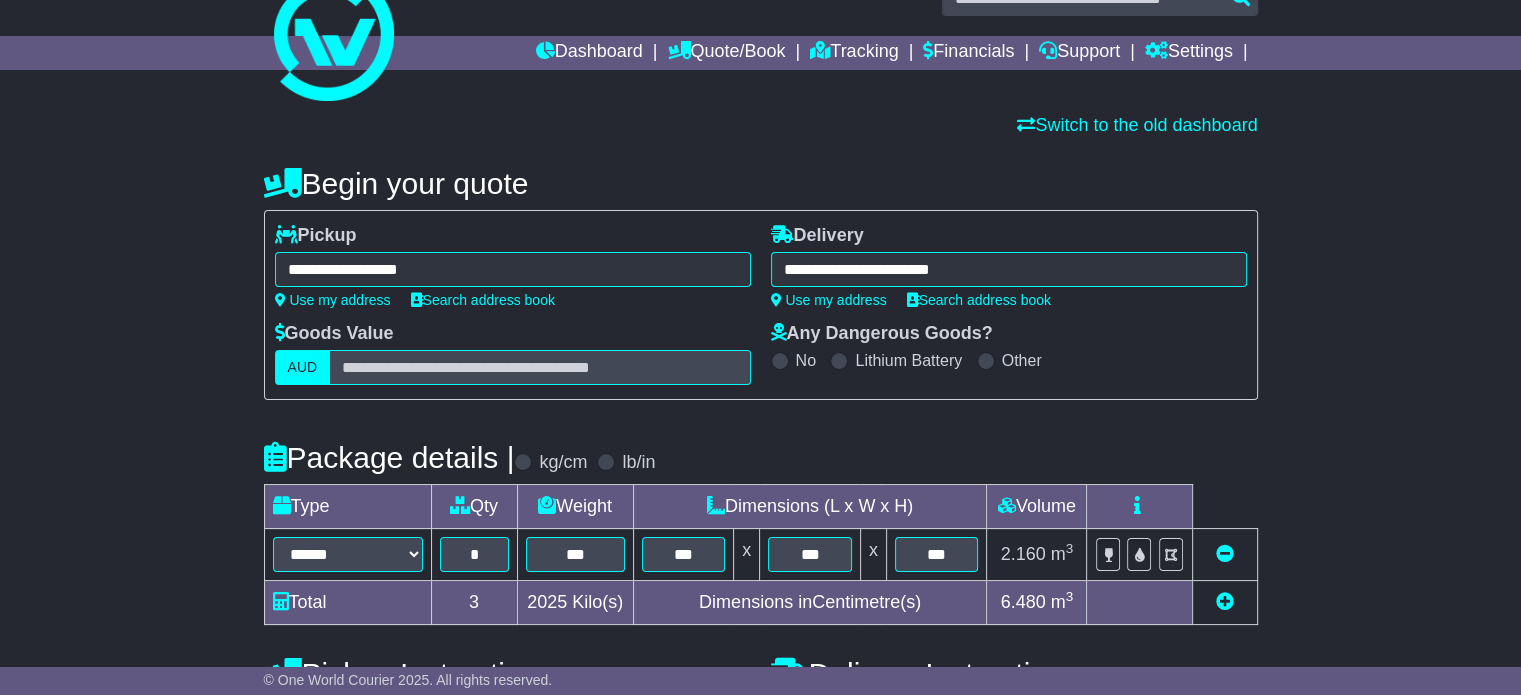 scroll, scrollTop: 0, scrollLeft: 0, axis: both 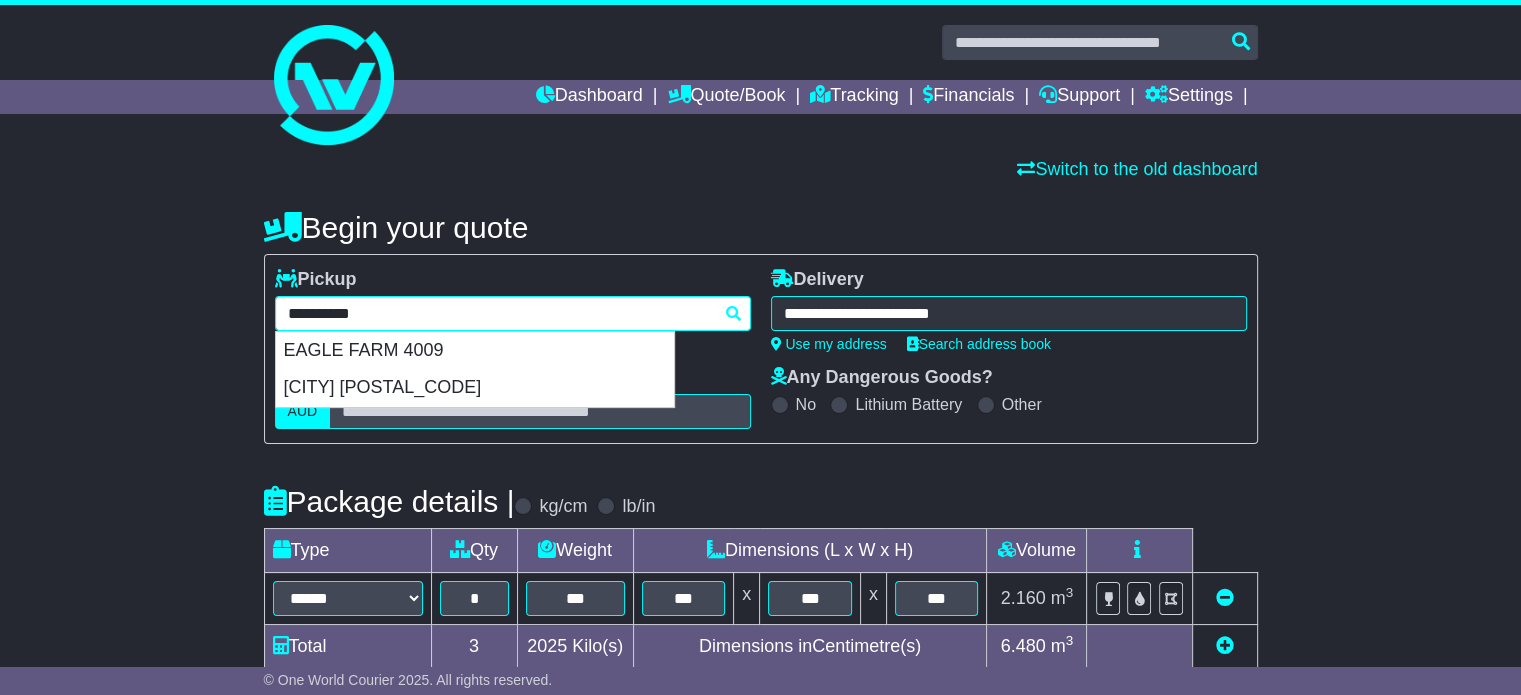 click on "**********" at bounding box center (513, 313) 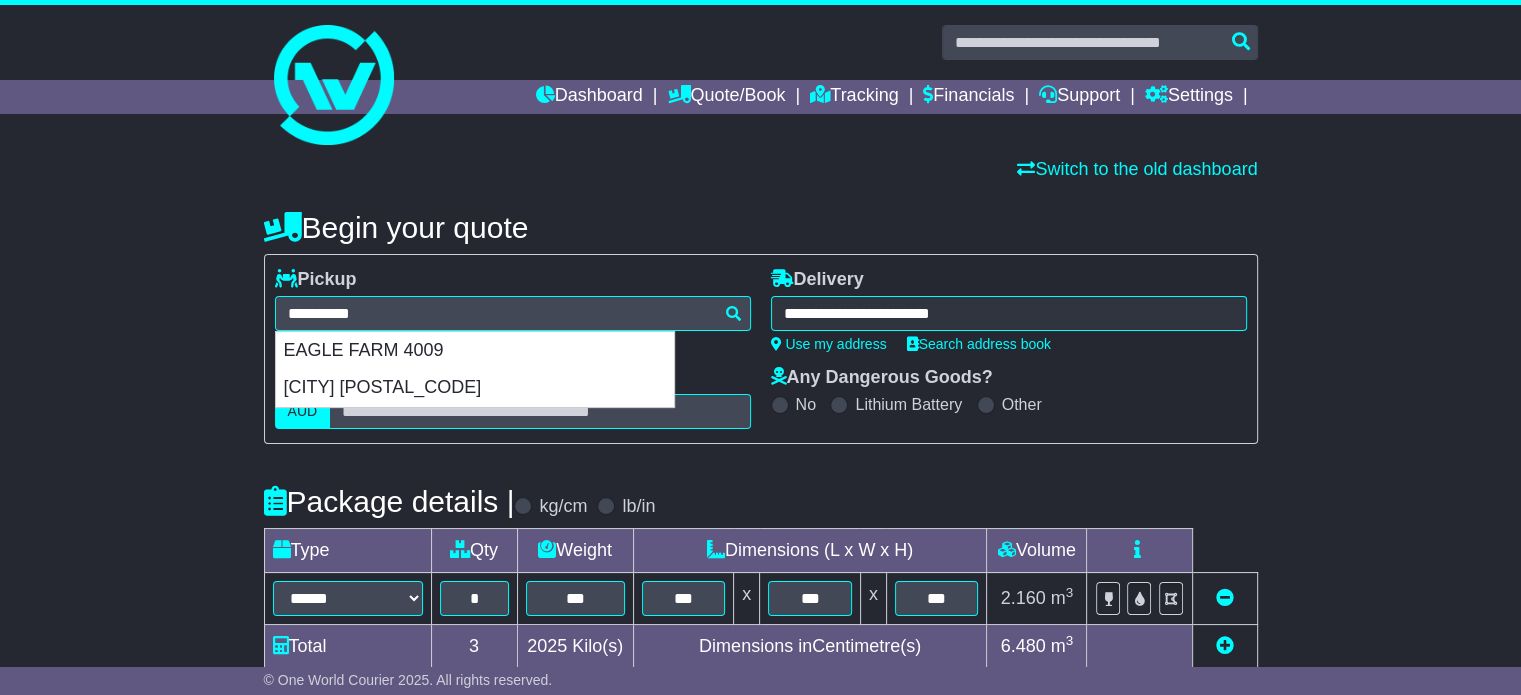 click on "**********" at bounding box center [760, 692] 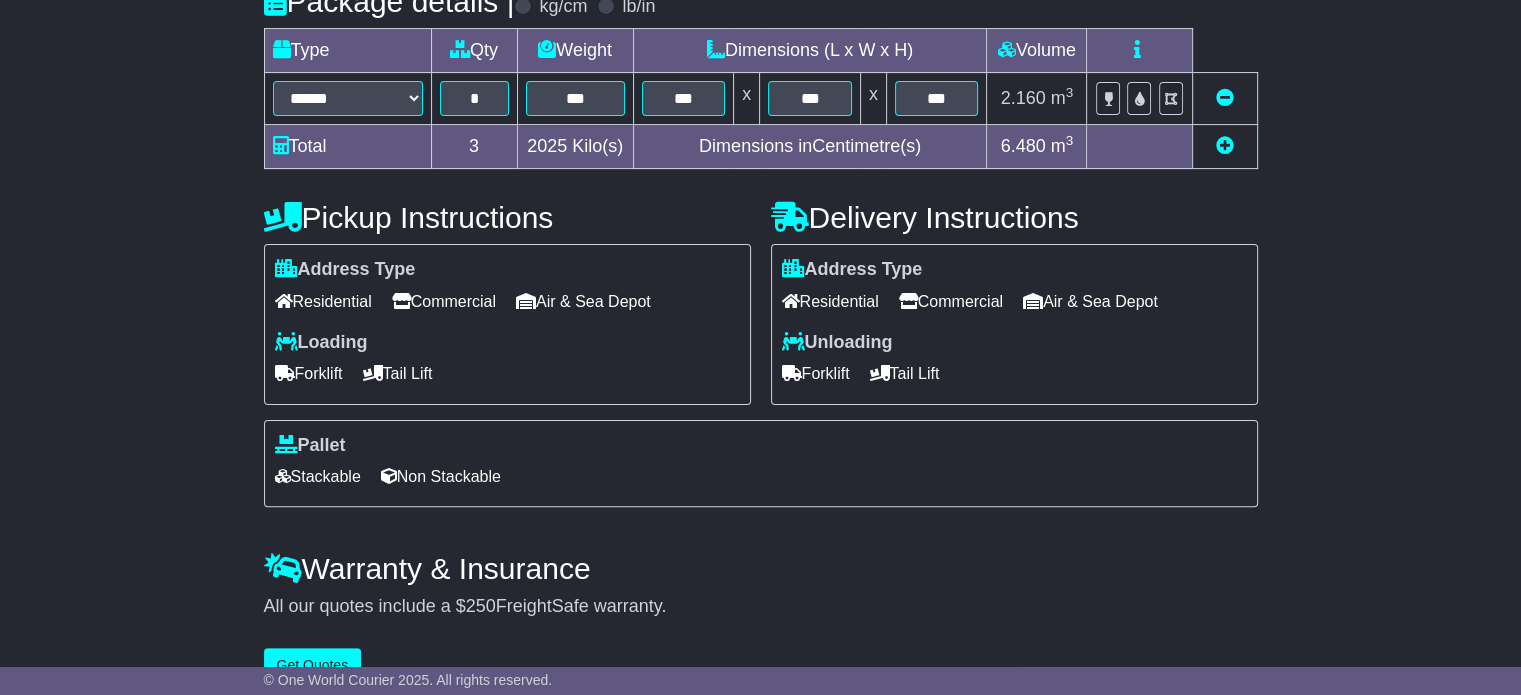 scroll, scrollTop: 540, scrollLeft: 0, axis: vertical 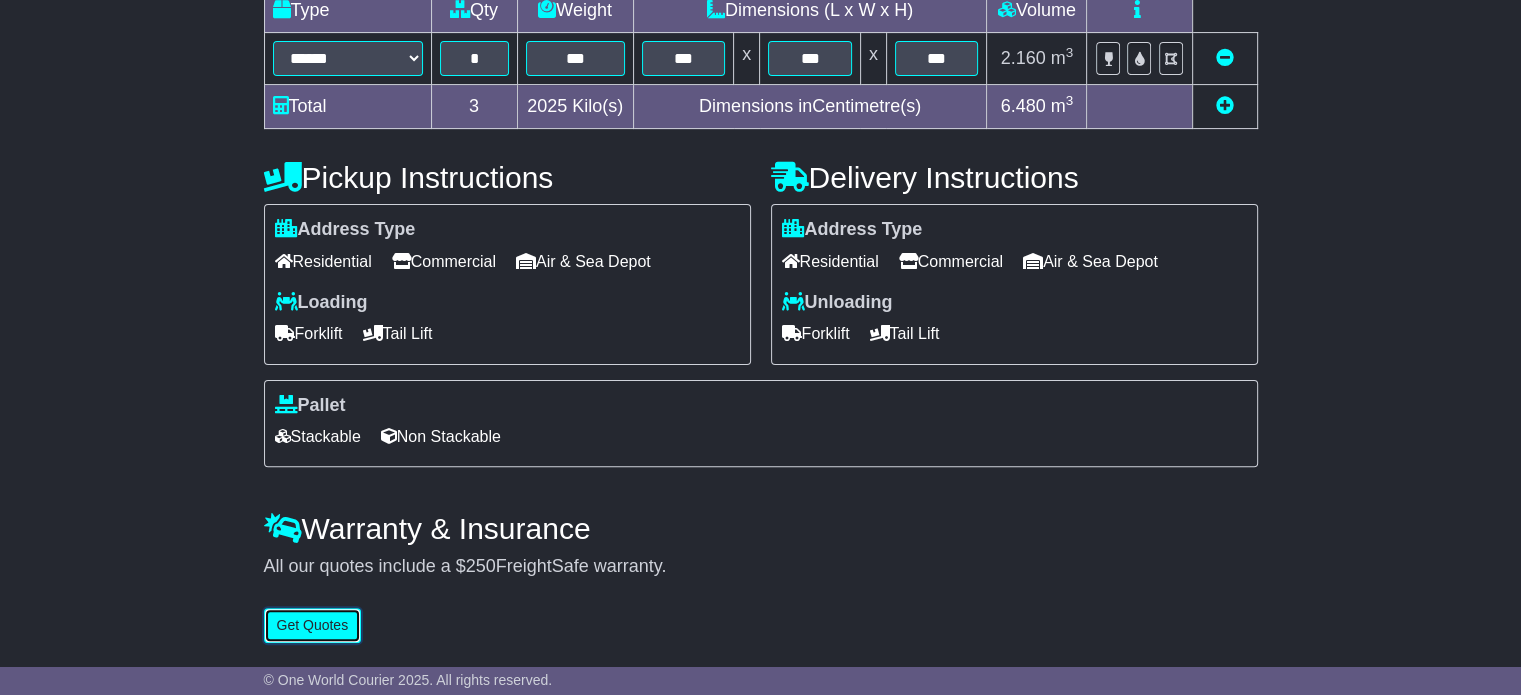 click on "Get Quotes" at bounding box center [313, 625] 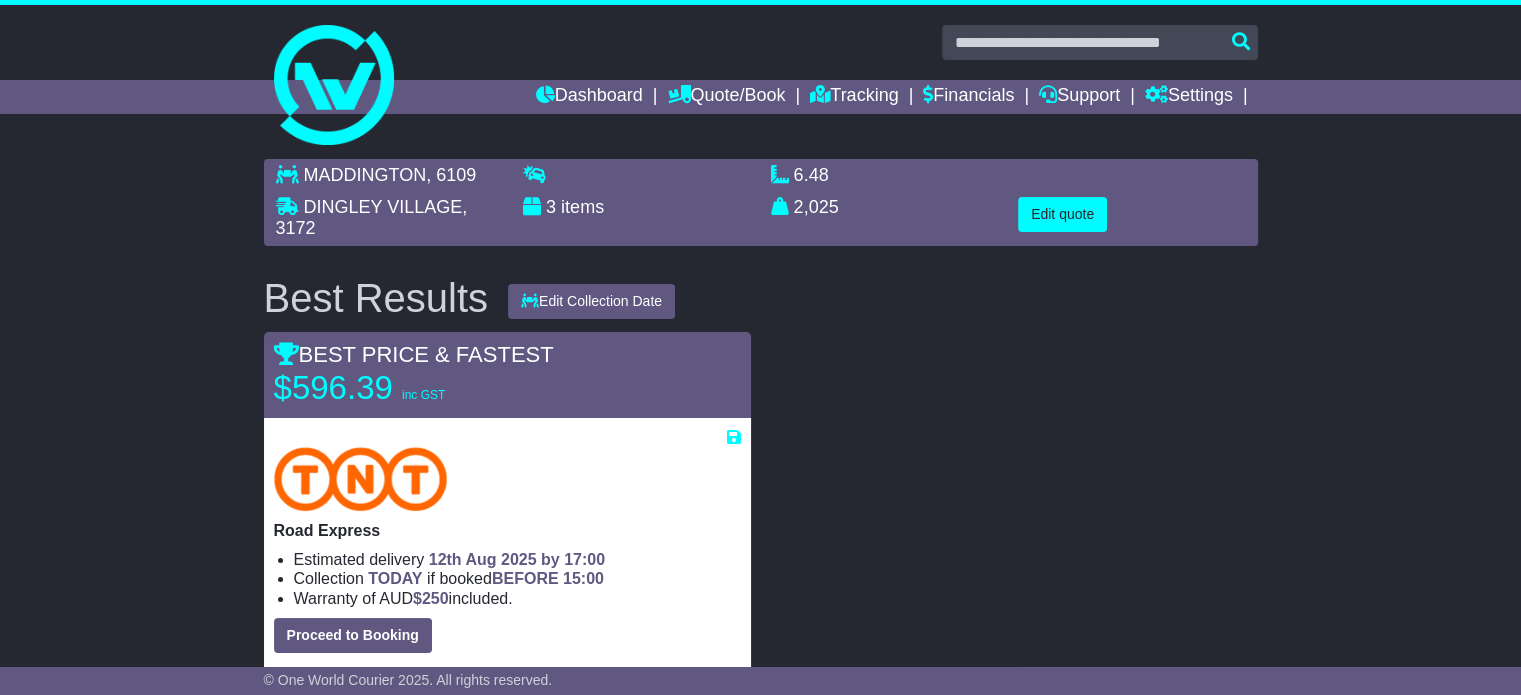 scroll, scrollTop: 100, scrollLeft: 0, axis: vertical 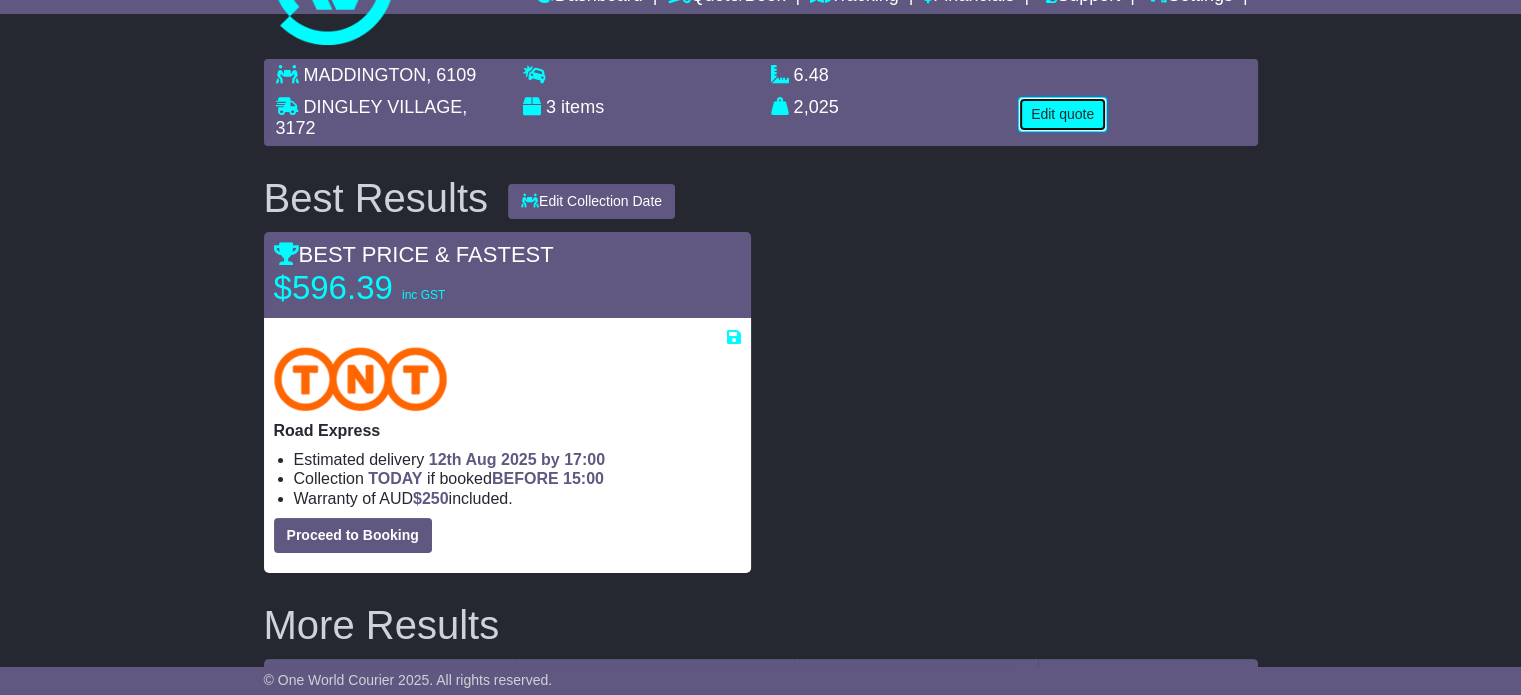click on "Edit quote" at bounding box center (1062, 114) 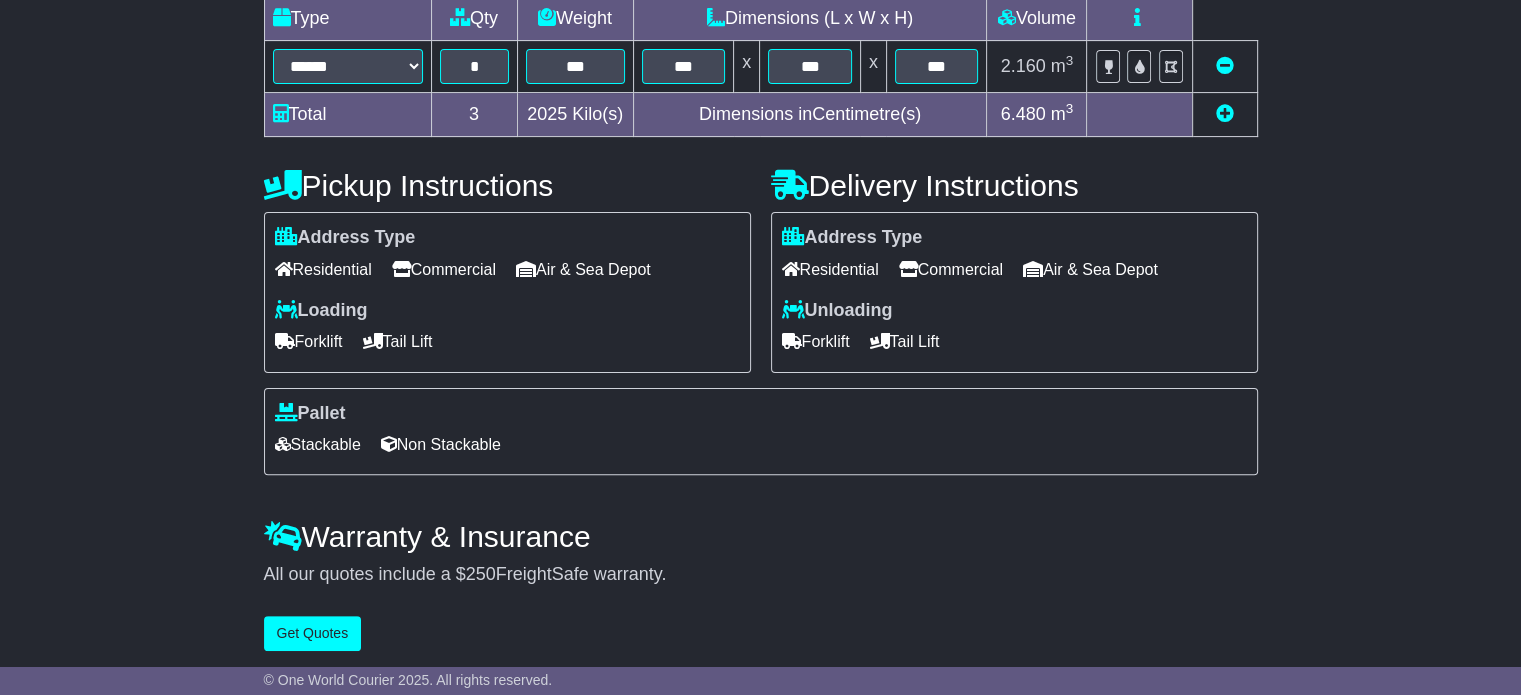 scroll, scrollTop: 540, scrollLeft: 0, axis: vertical 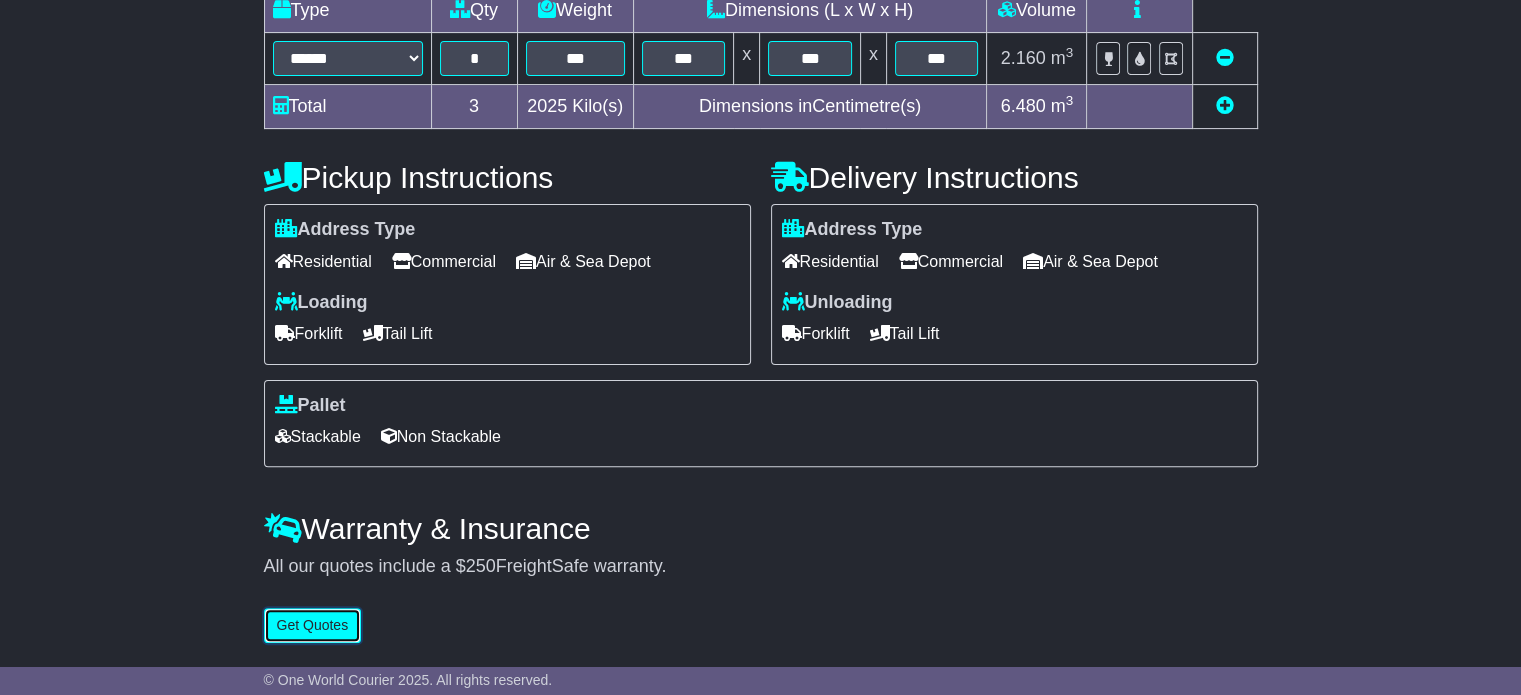 click on "Get Quotes" at bounding box center (313, 625) 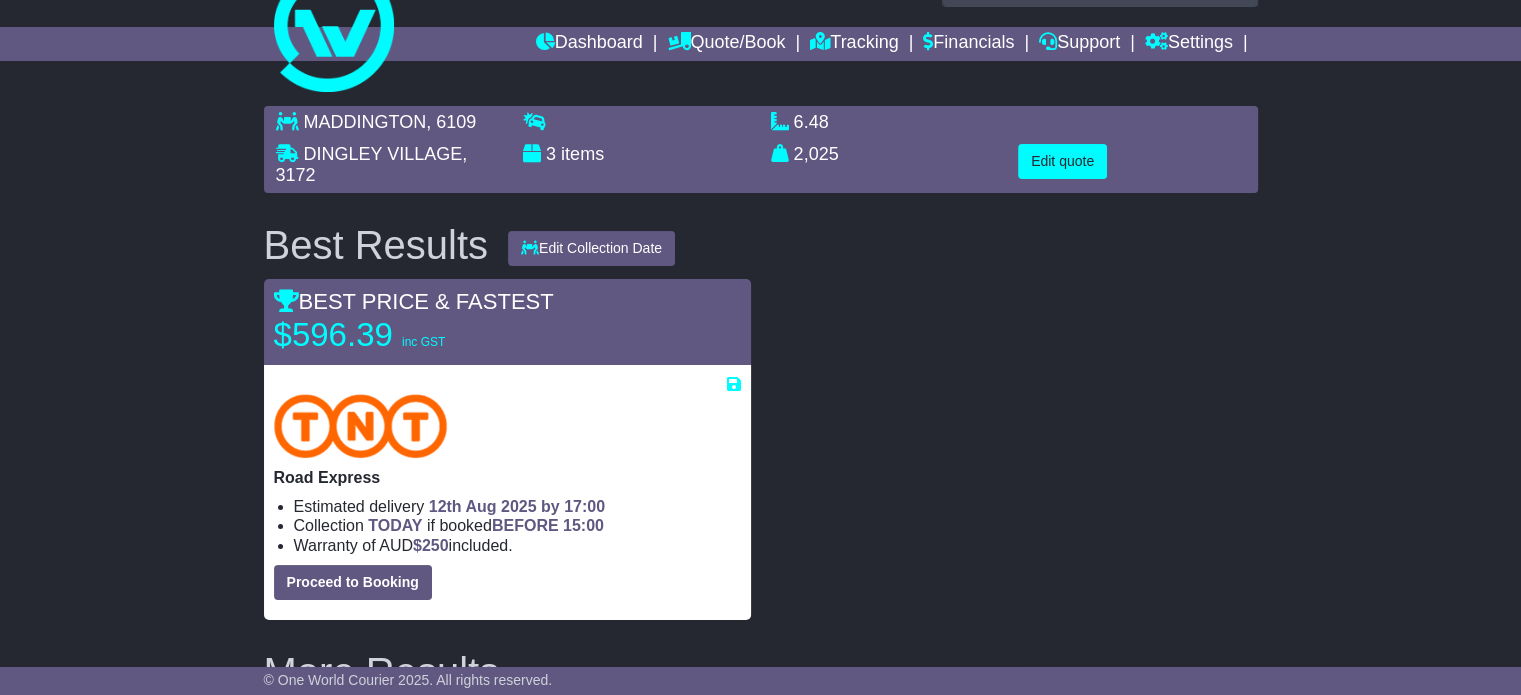 scroll, scrollTop: 0, scrollLeft: 0, axis: both 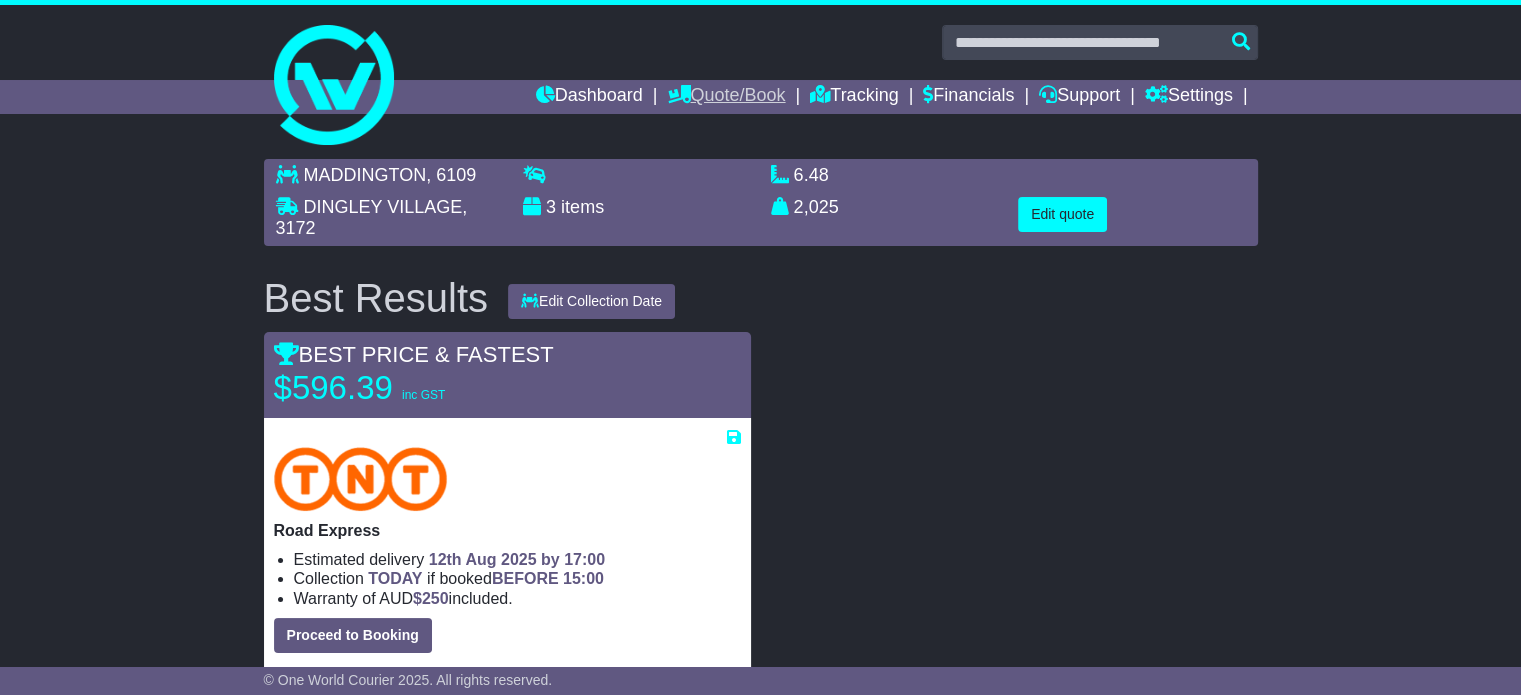click on "Quote/Book" at bounding box center (726, 97) 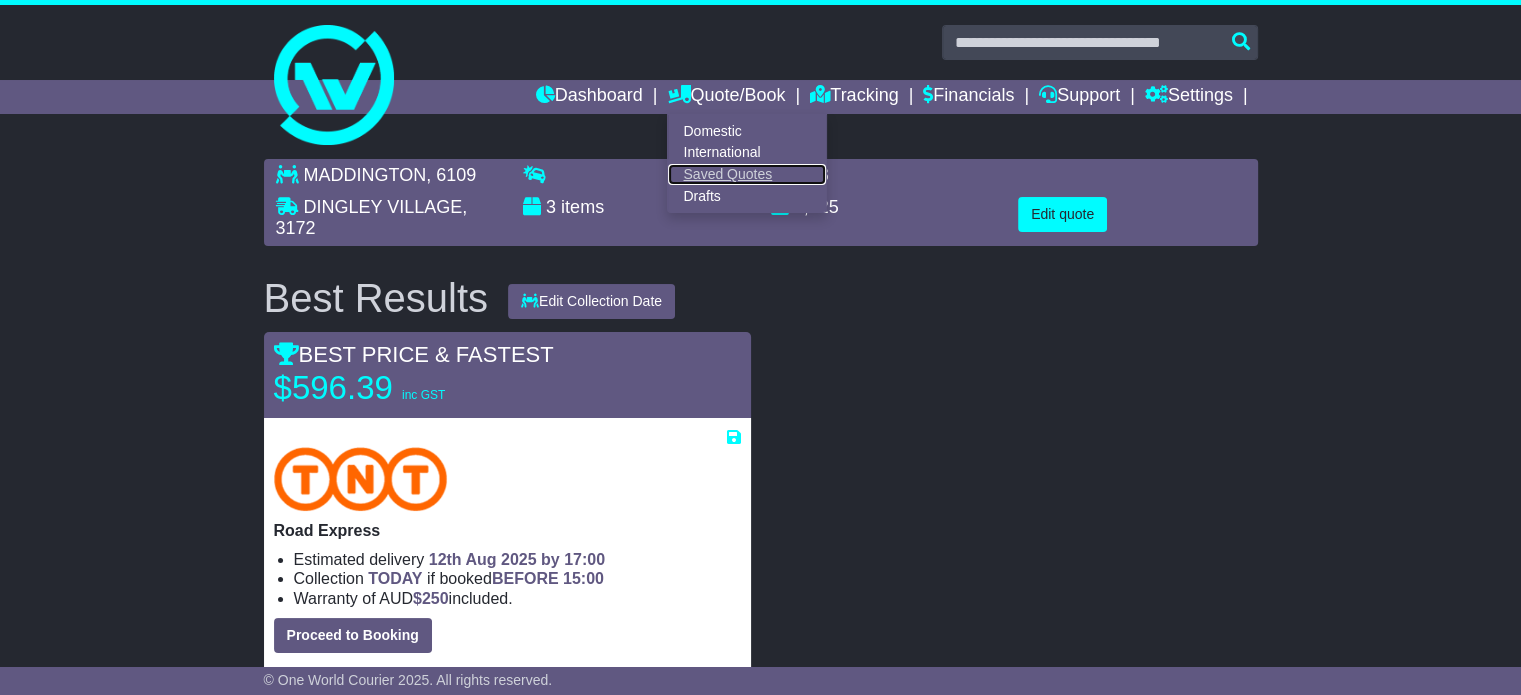 click on "Saved Quotes" at bounding box center (747, 175) 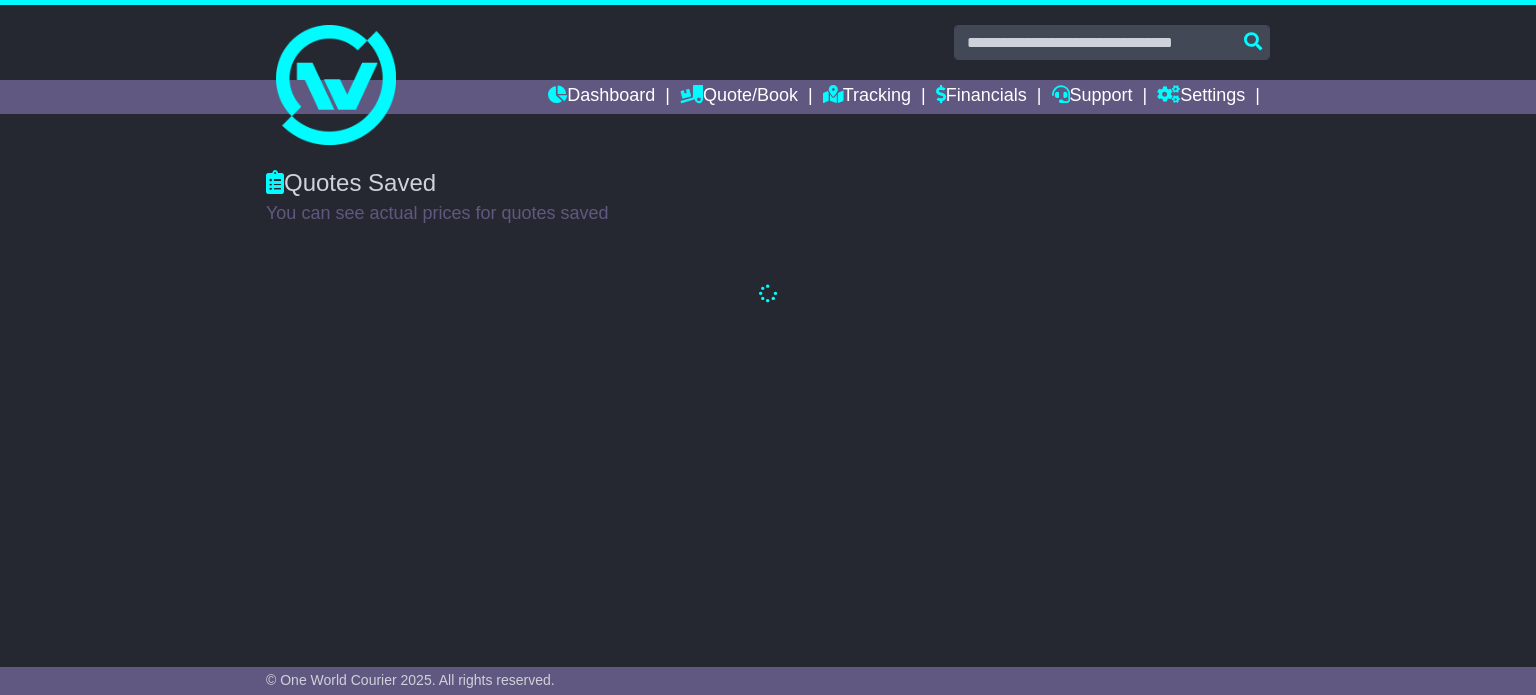 scroll, scrollTop: 0, scrollLeft: 0, axis: both 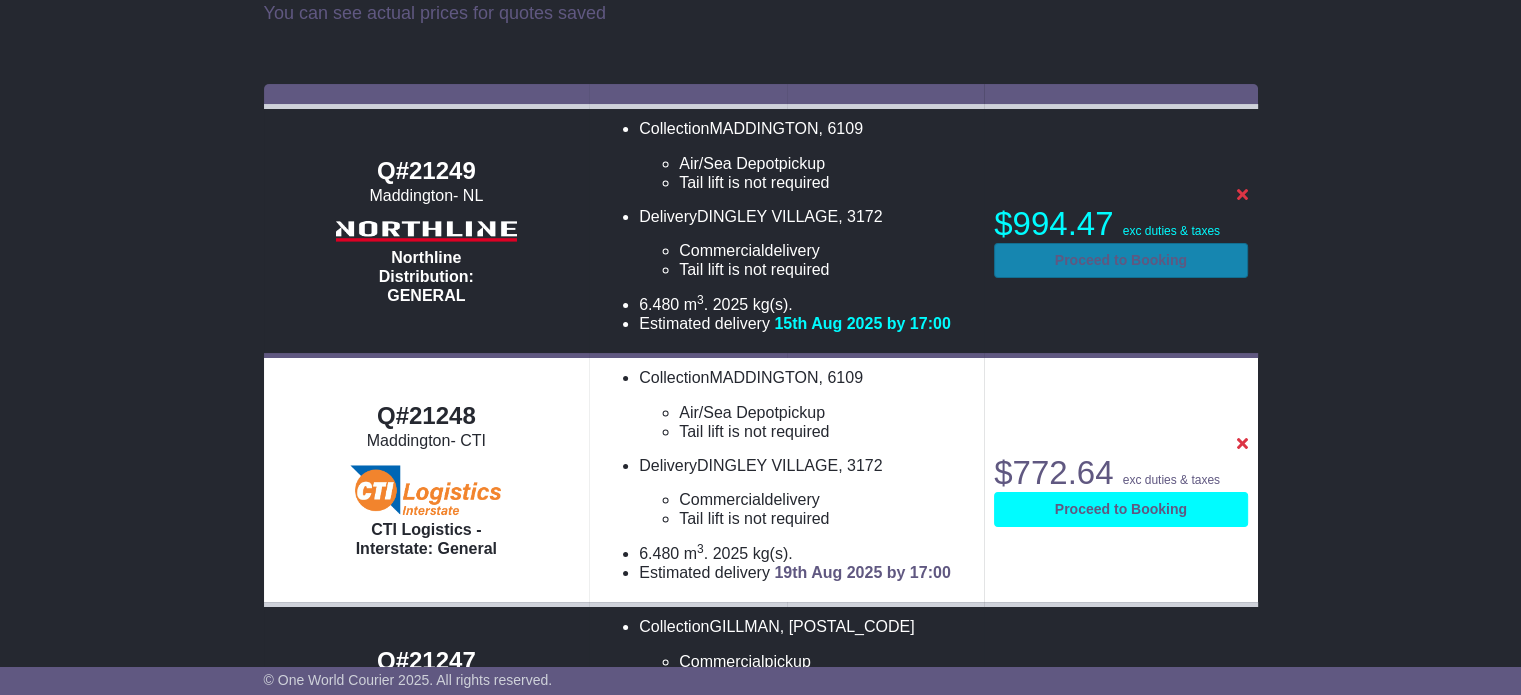 click on "Proceed to Booking" at bounding box center (1120, 260) 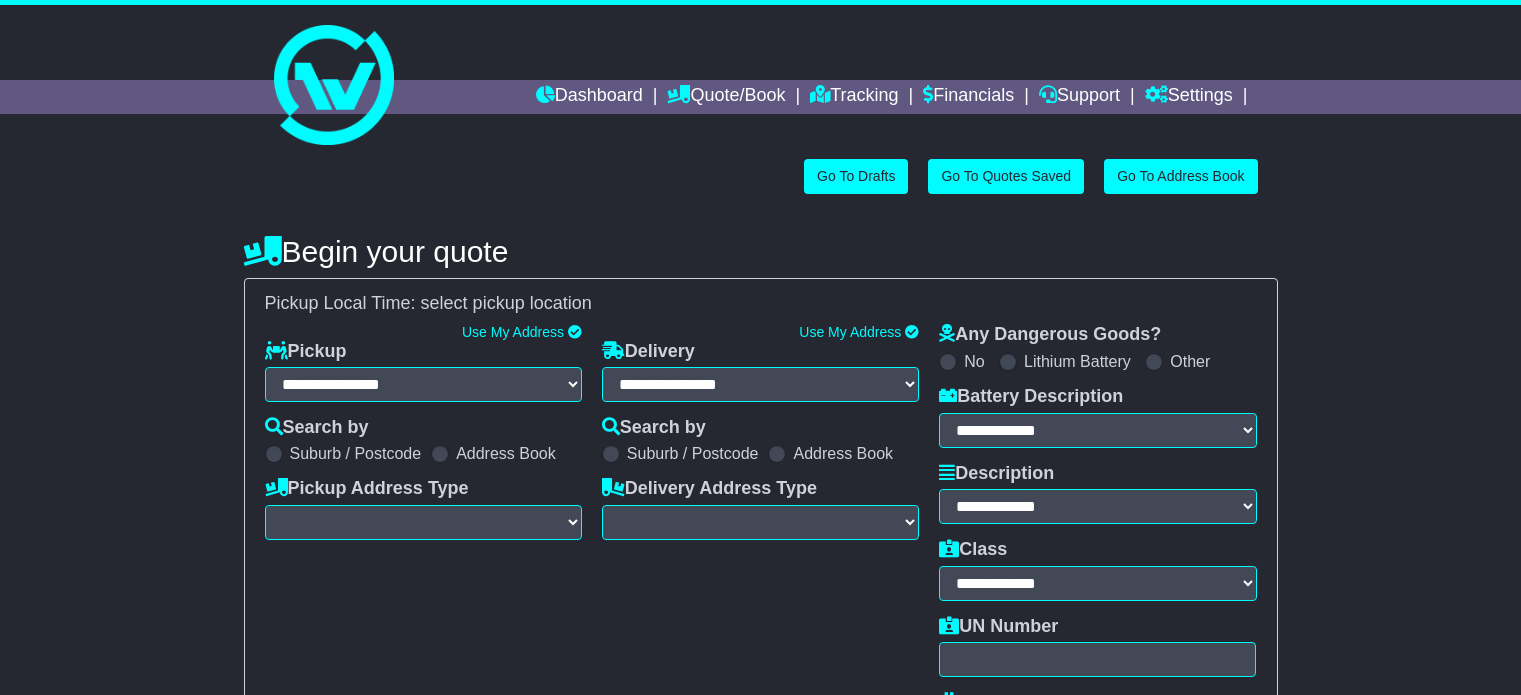 scroll, scrollTop: 0, scrollLeft: 0, axis: both 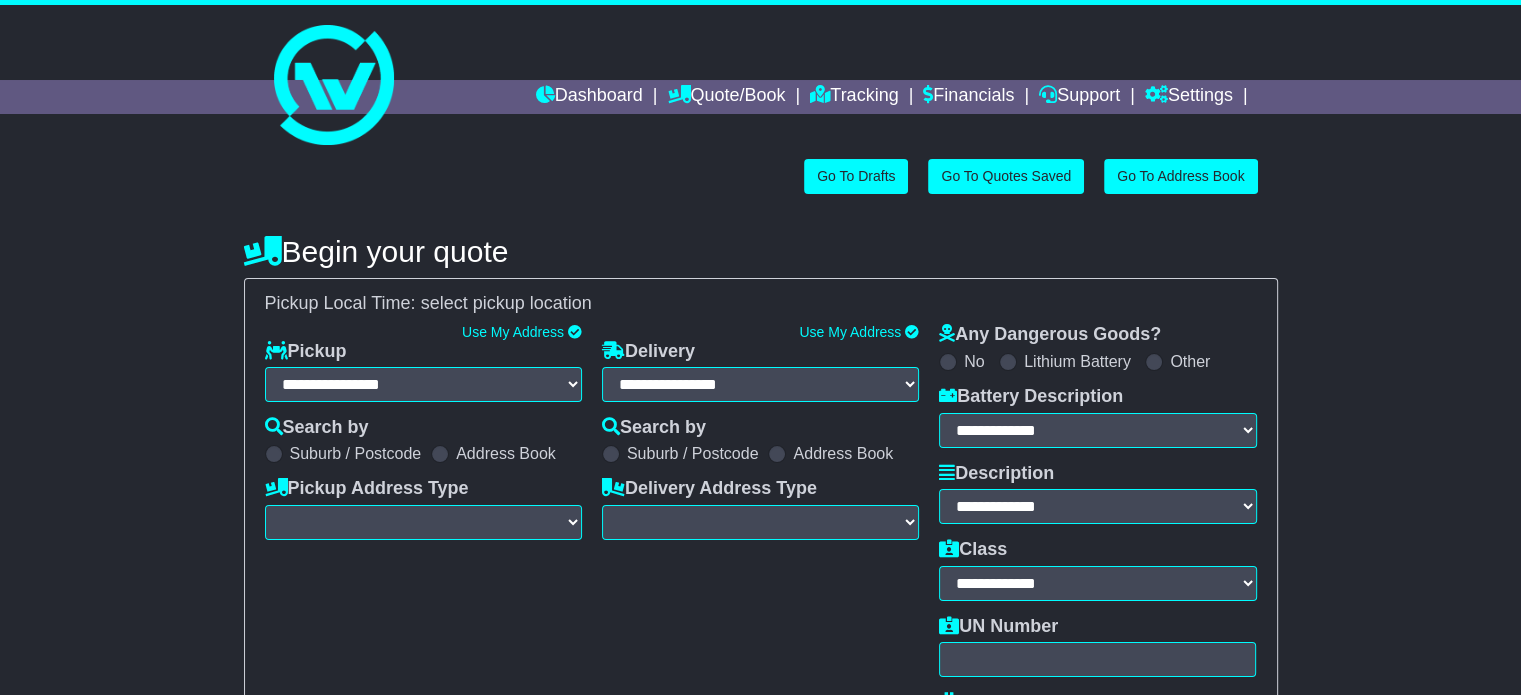 select on "**" 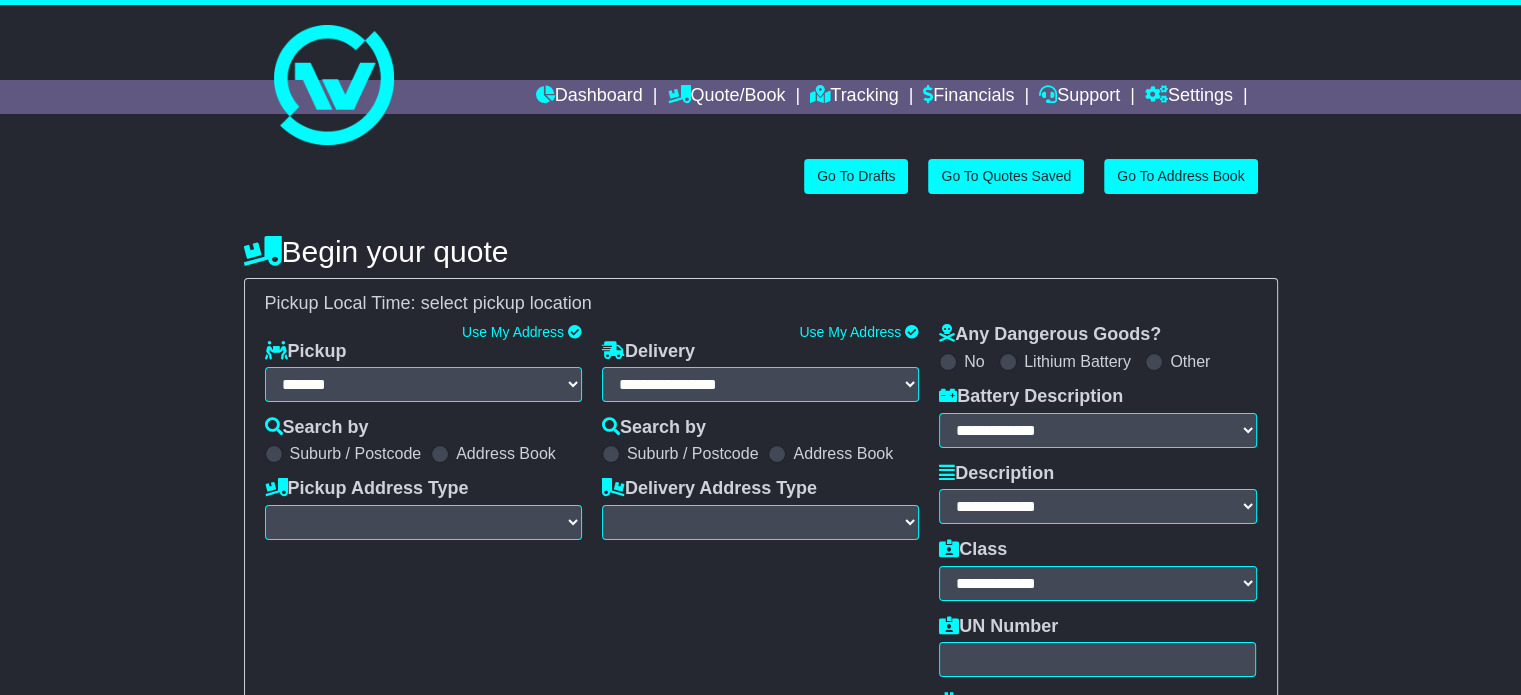 select on "**" 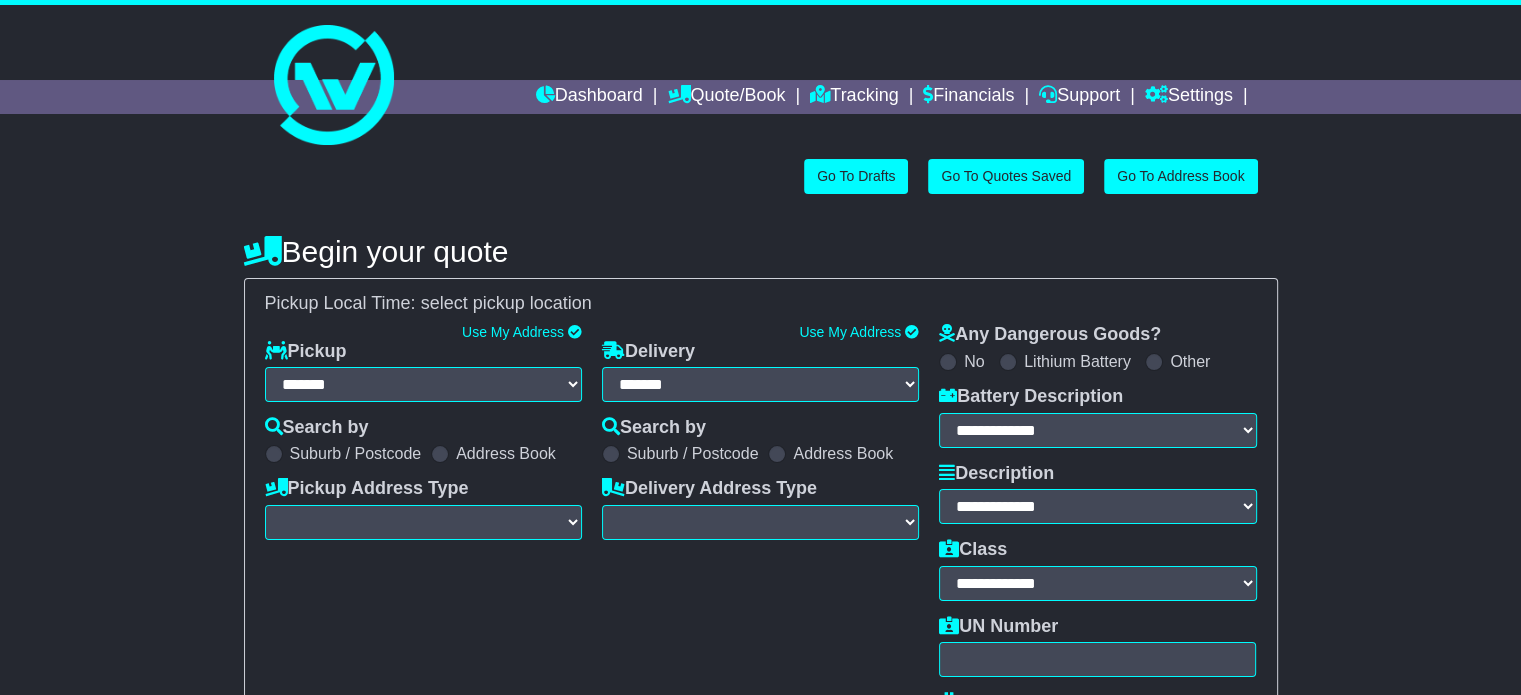 select 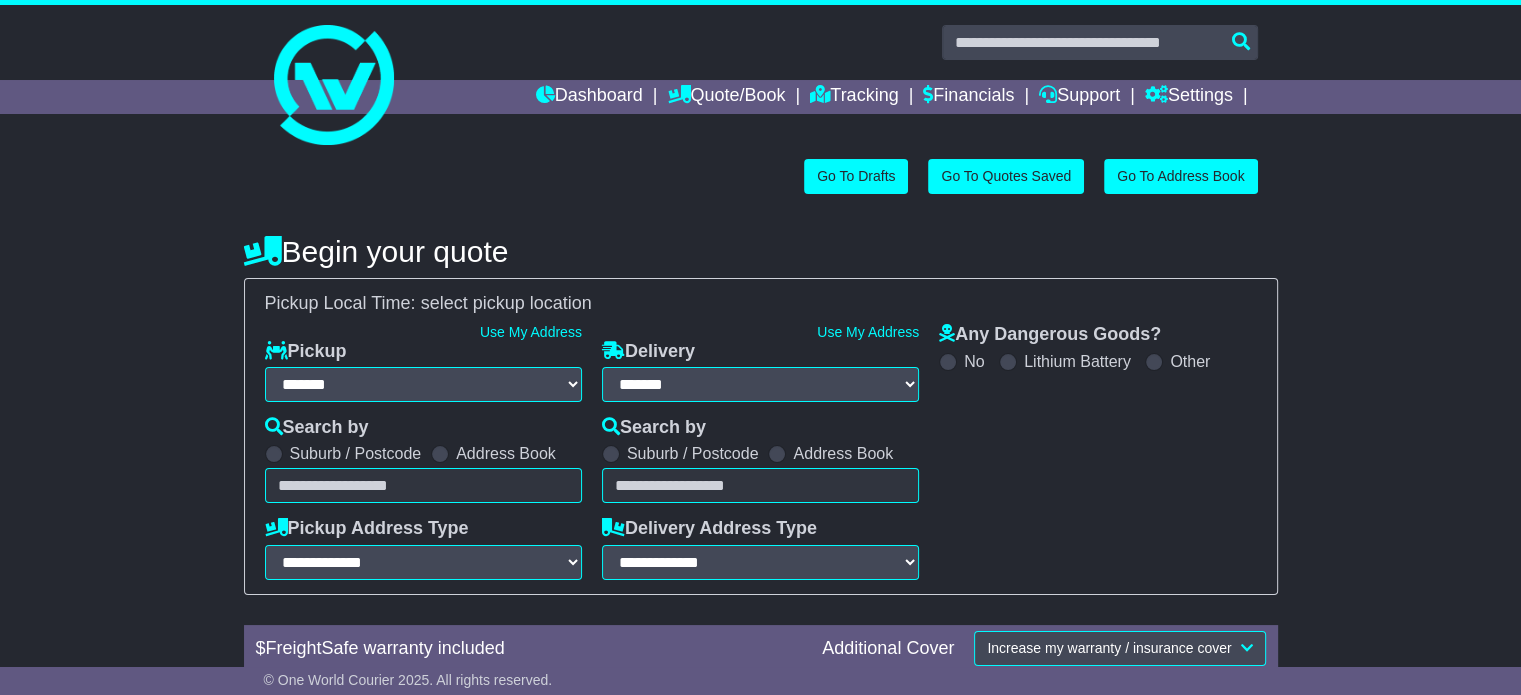 scroll, scrollTop: 0, scrollLeft: 0, axis: both 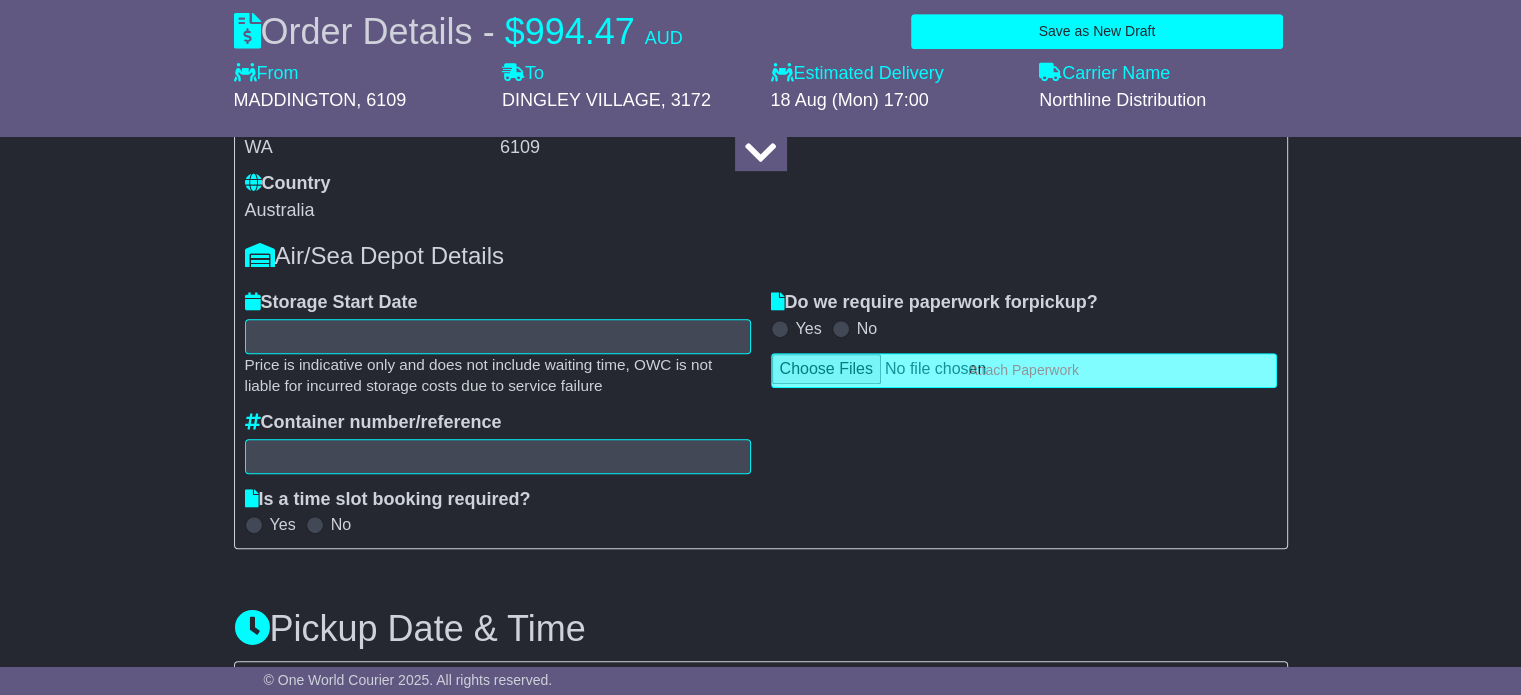 click at bounding box center [254, 525] 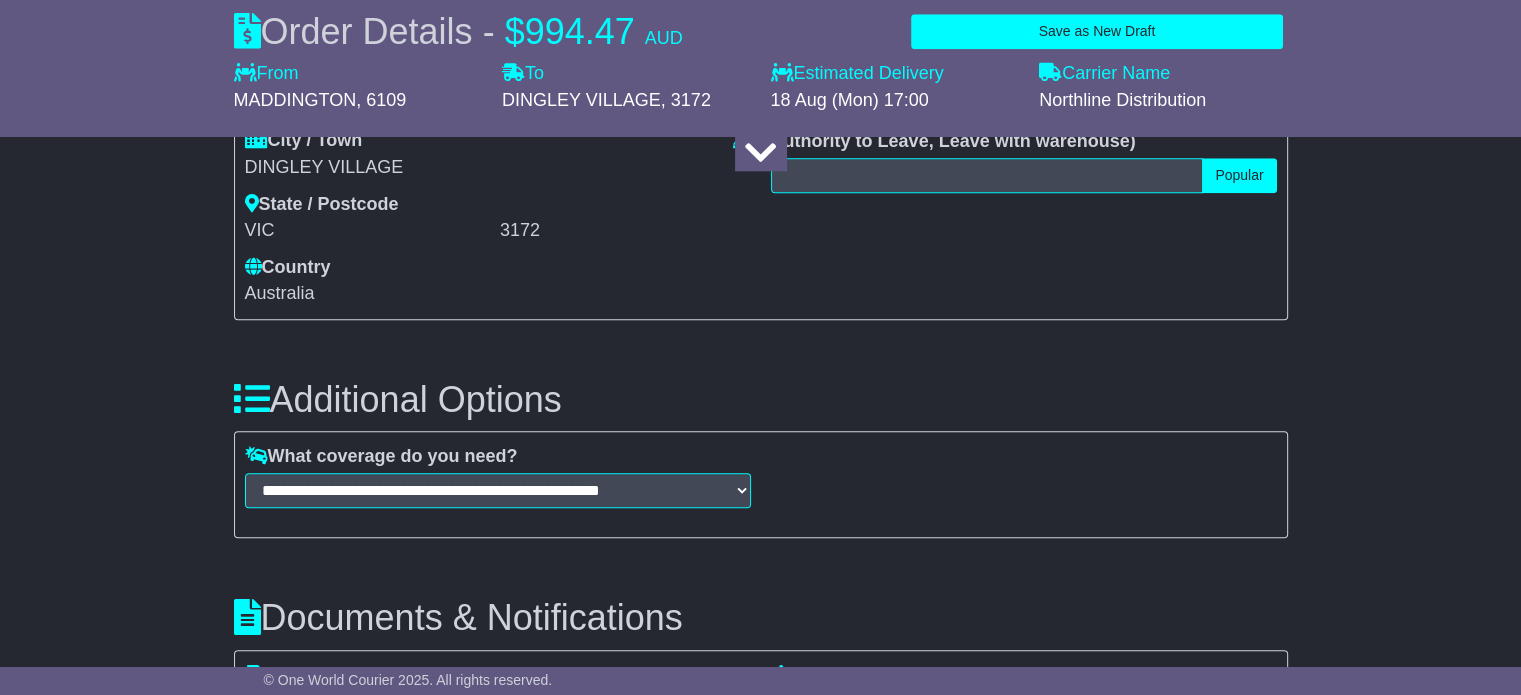 scroll, scrollTop: 2300, scrollLeft: 0, axis: vertical 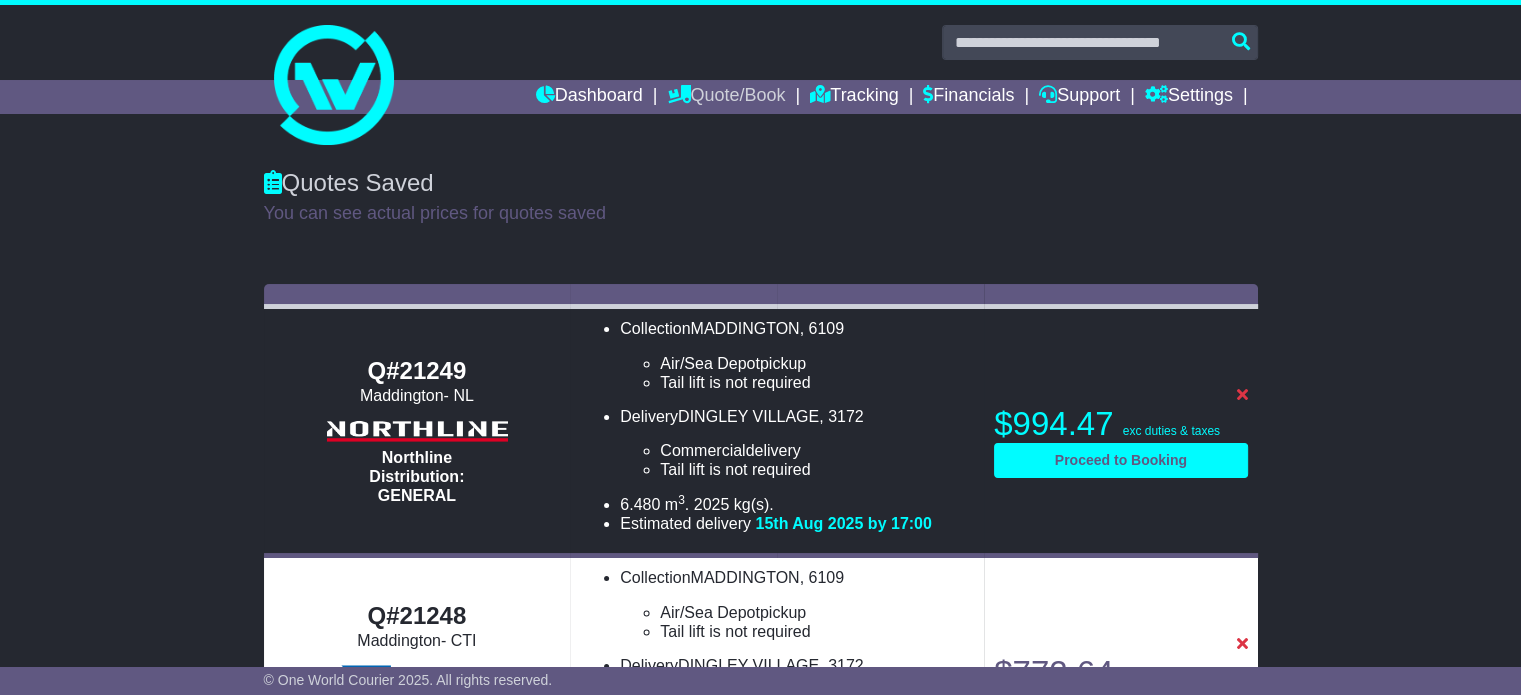 drag, startPoint x: 699, startPoint y: 95, endPoint x: 698, endPoint y: 113, distance: 18.027756 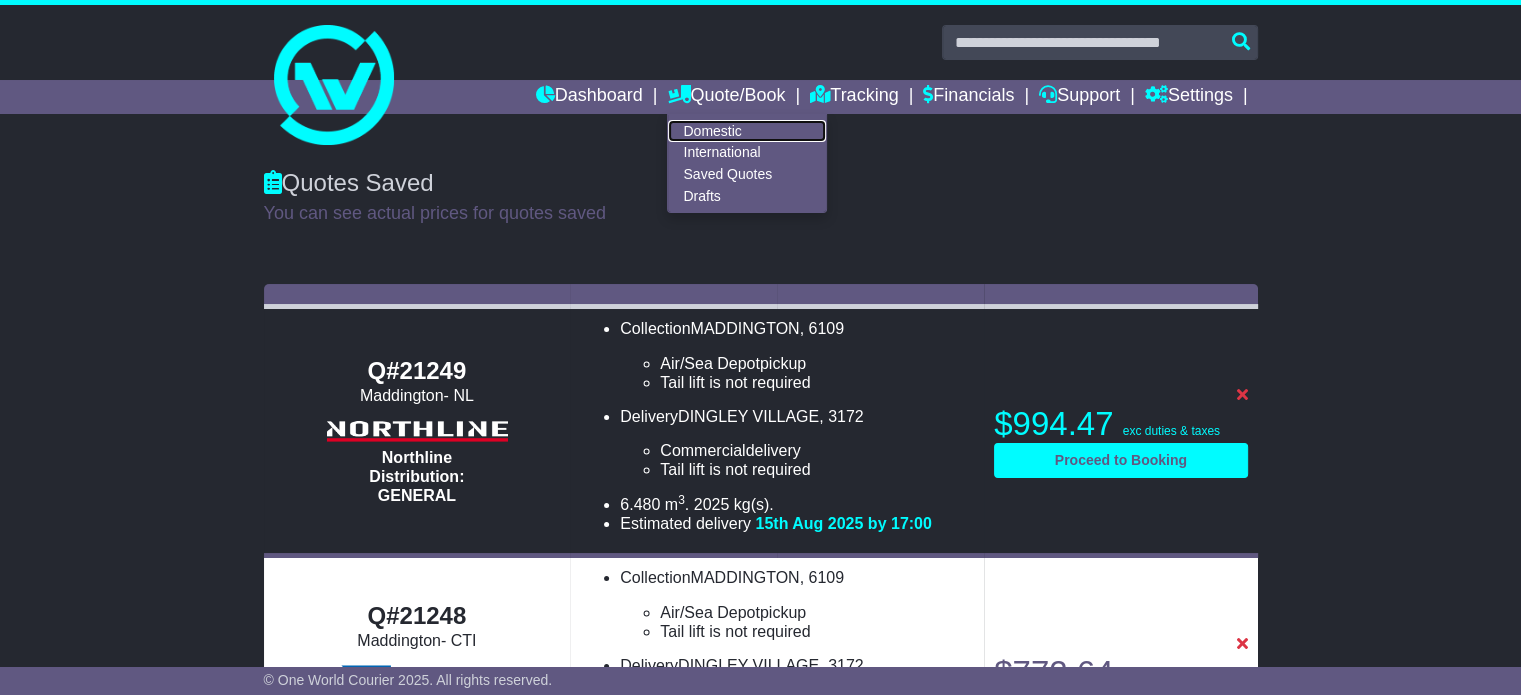 click on "Domestic" at bounding box center (747, 131) 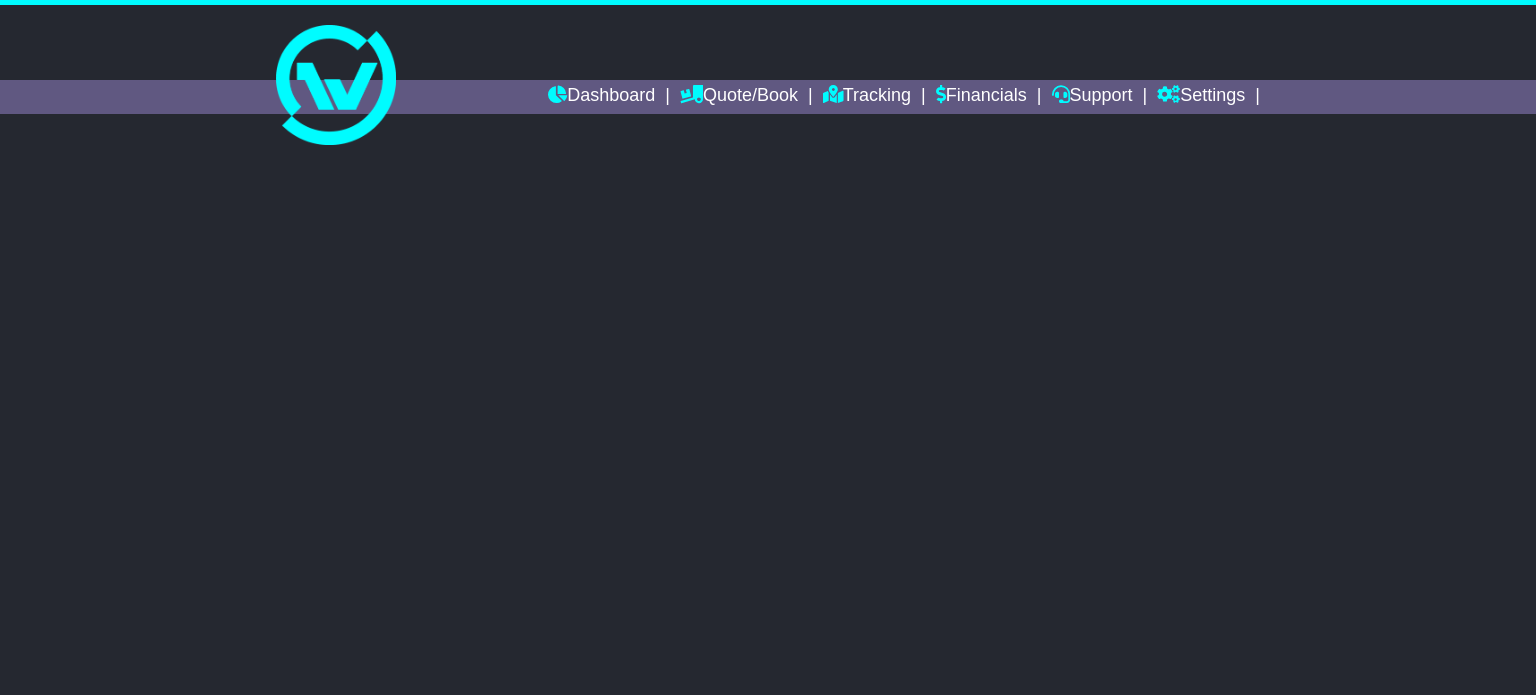 scroll, scrollTop: 0, scrollLeft: 0, axis: both 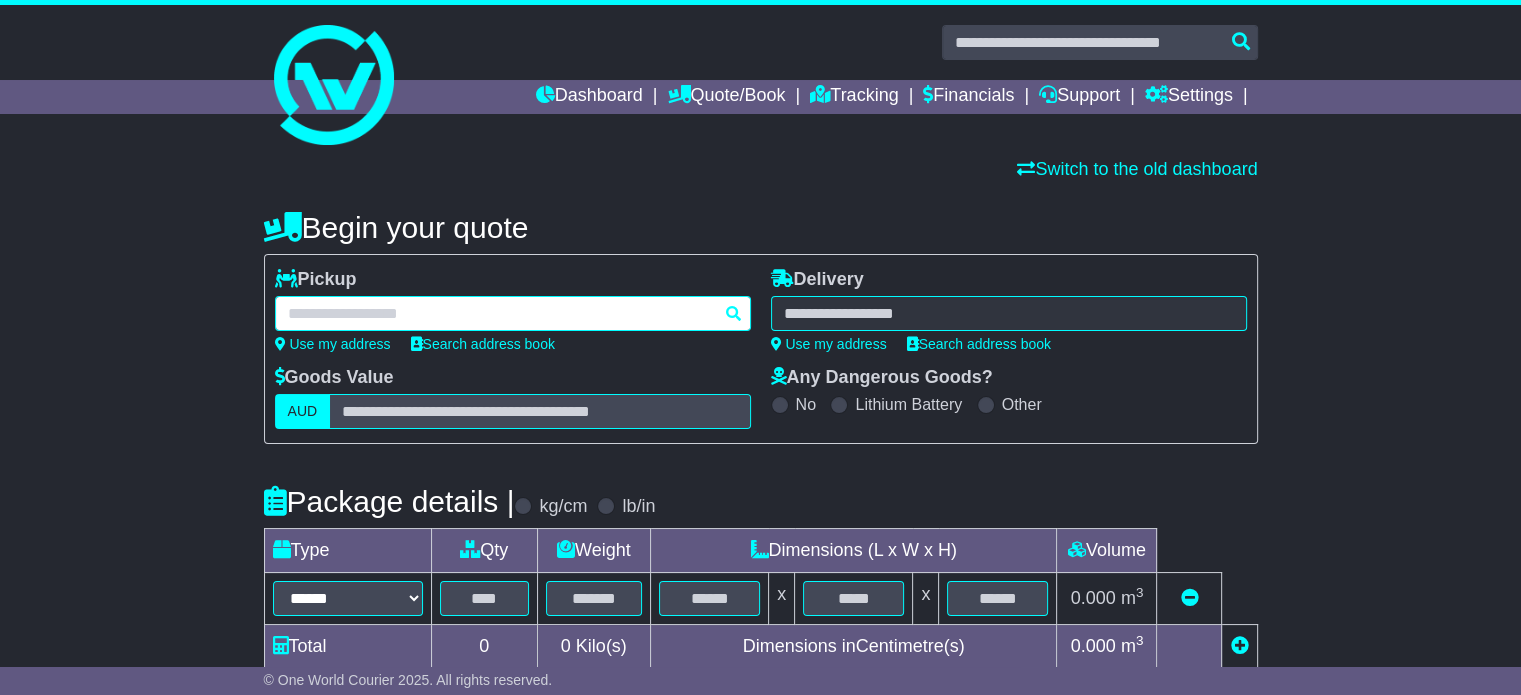 click at bounding box center [513, 313] 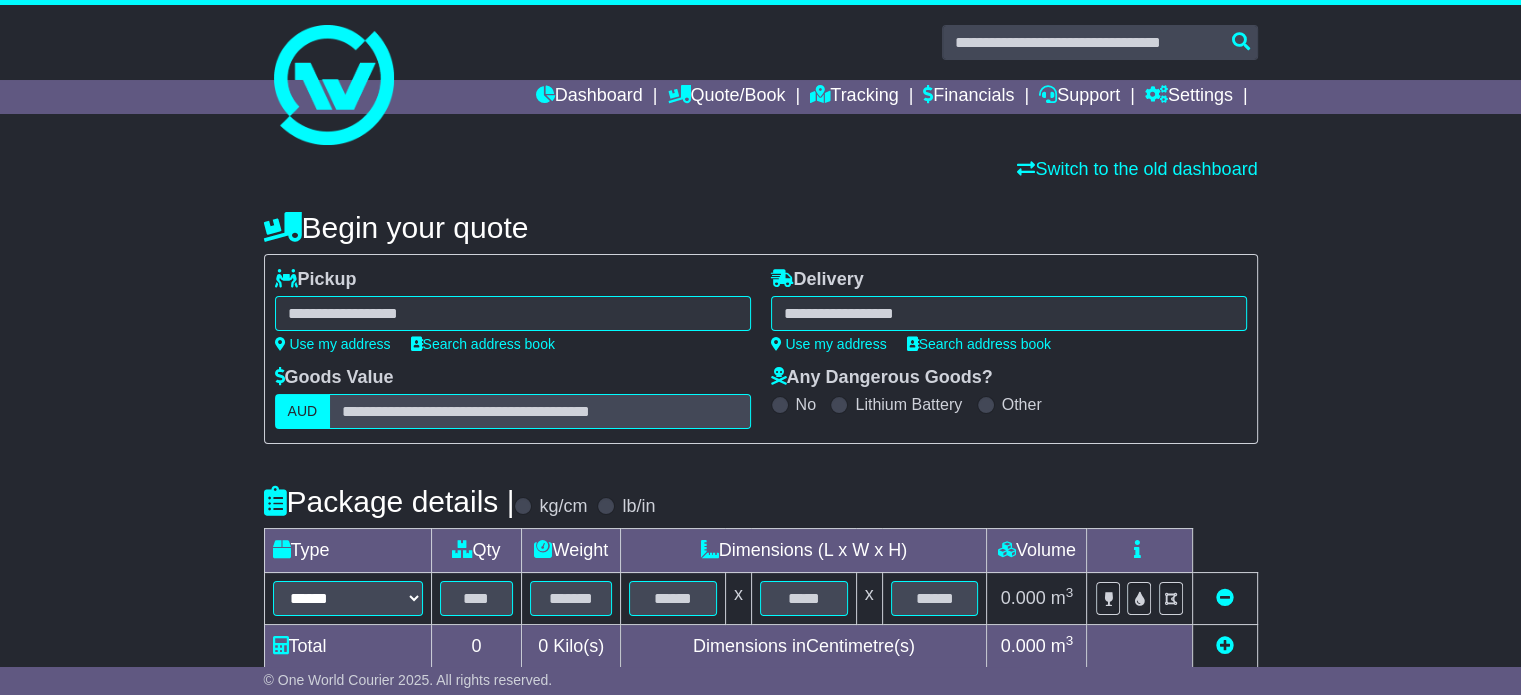 click on "********* CURRUMBIN CURRUMBIN 4223 CURRUMBIN VALLEY 4223 CURRUMBIN WATERS 4223" at bounding box center [513, 313] 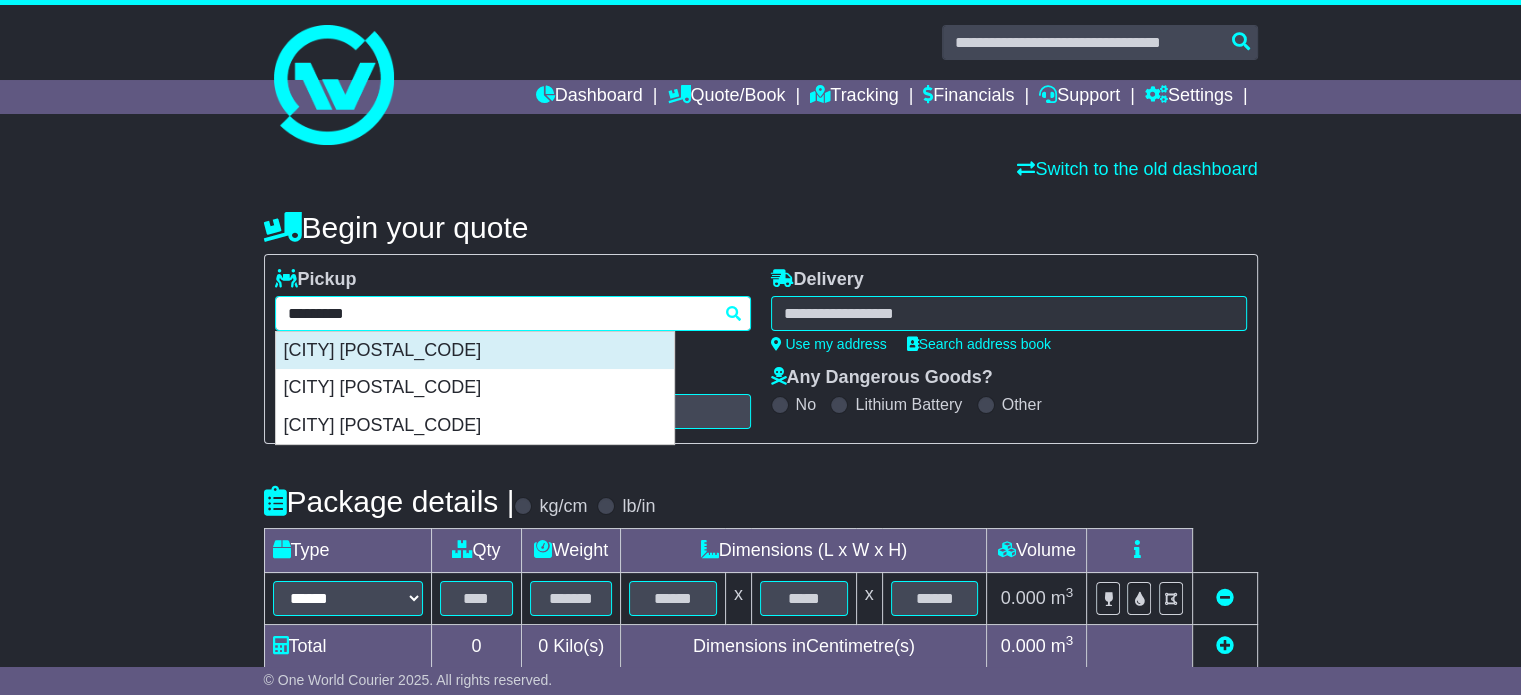 click on "CURRUMBIN 4223" at bounding box center (475, 351) 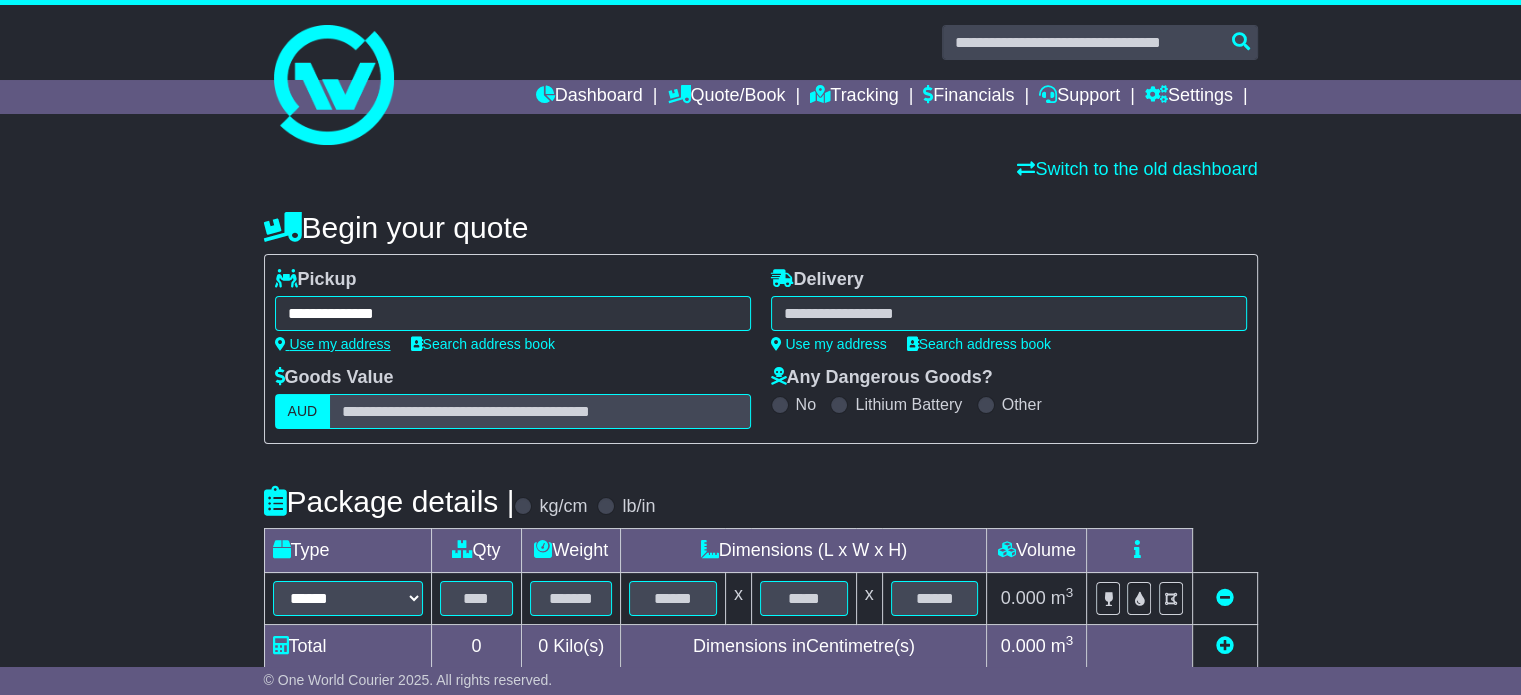 type on "**********" 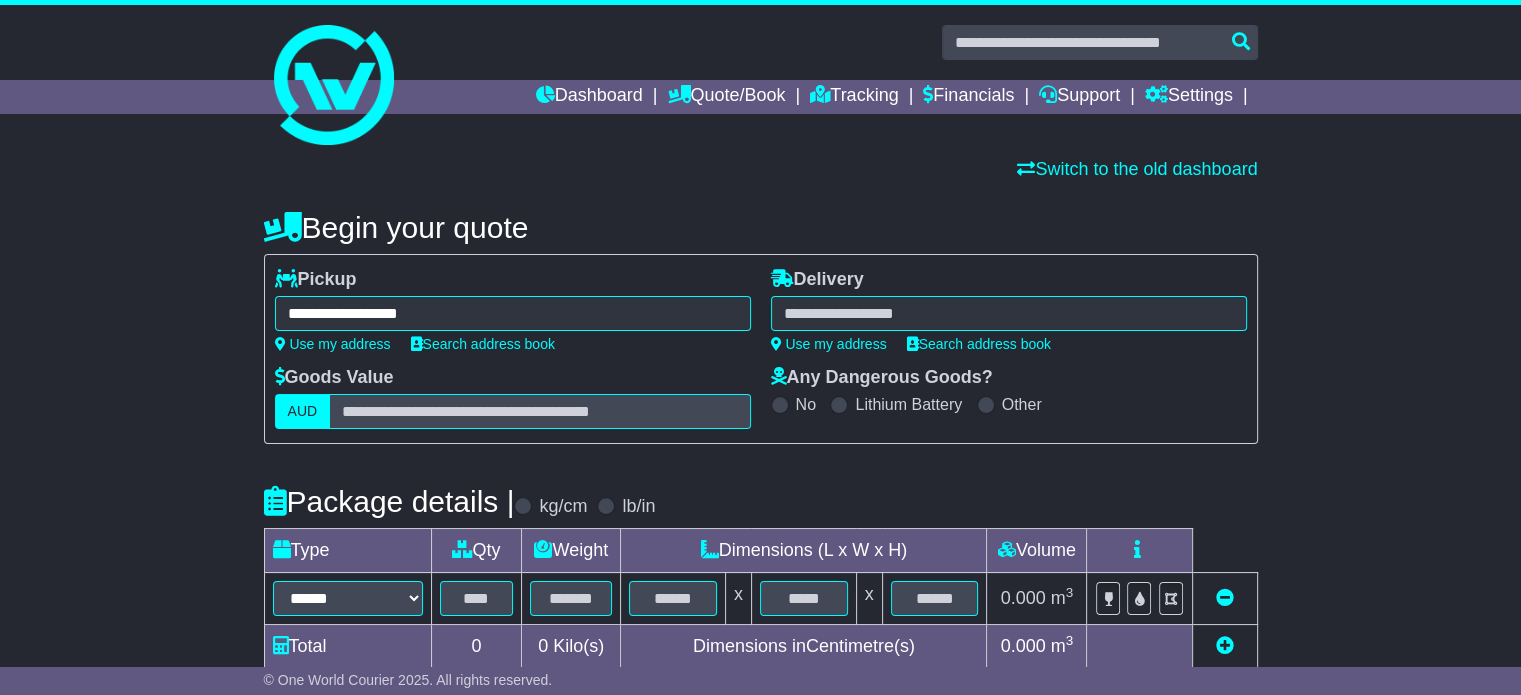 click at bounding box center (1009, 313) 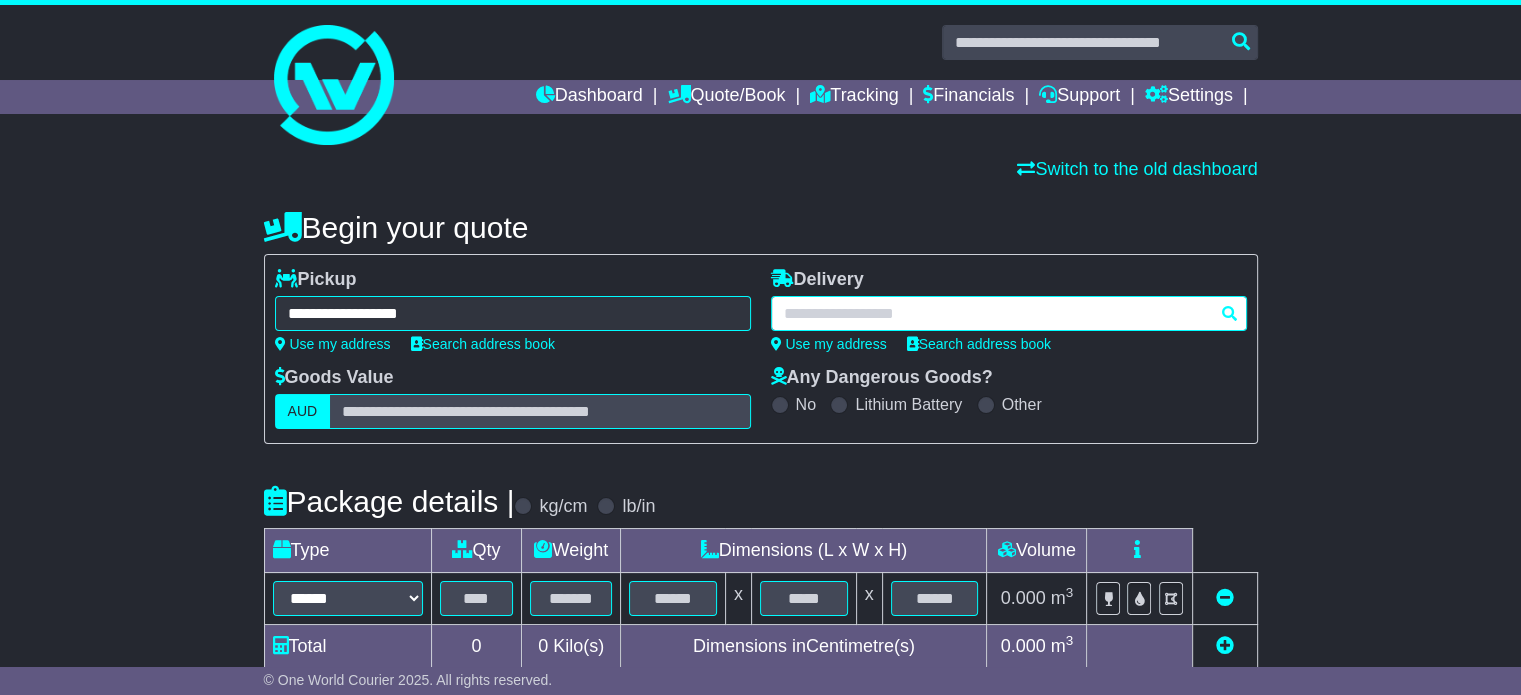 paste on "*********" 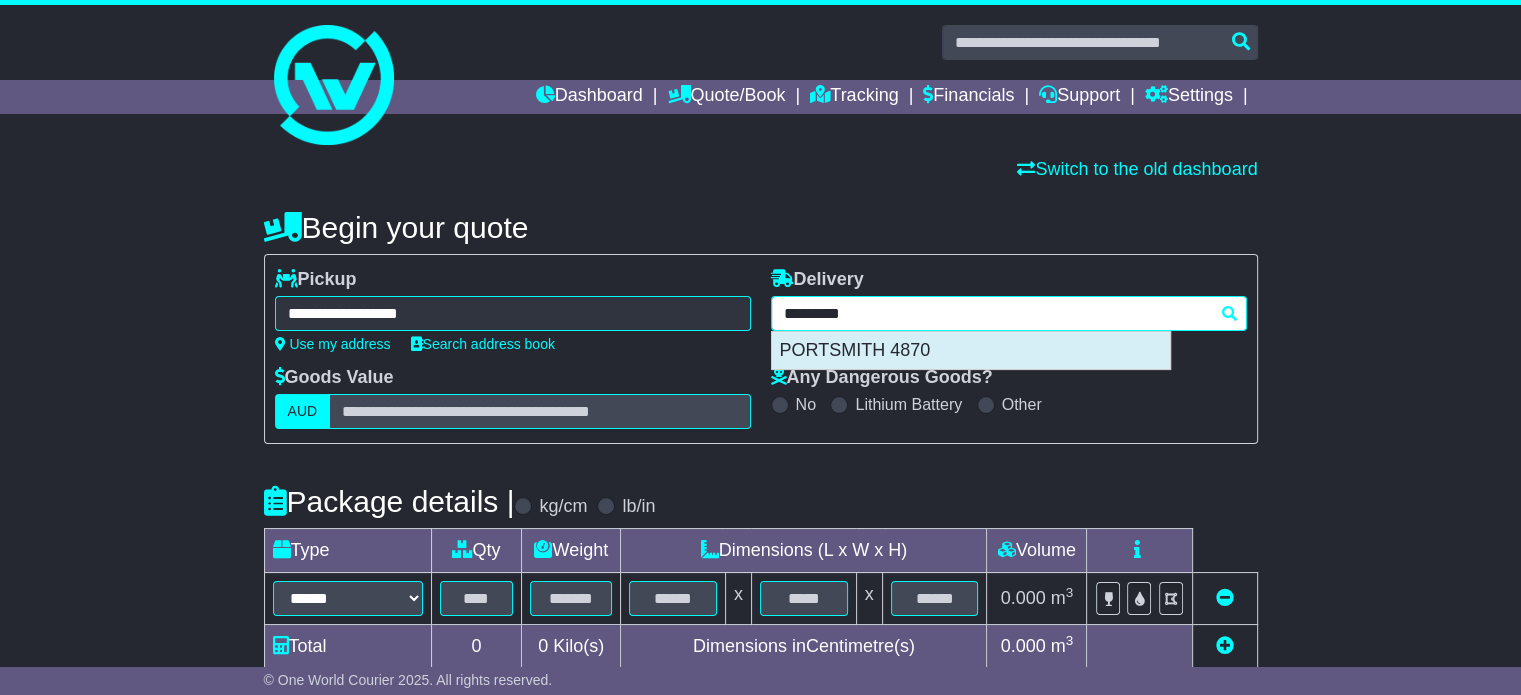 click on "PORTSMITH 4870" at bounding box center [971, 351] 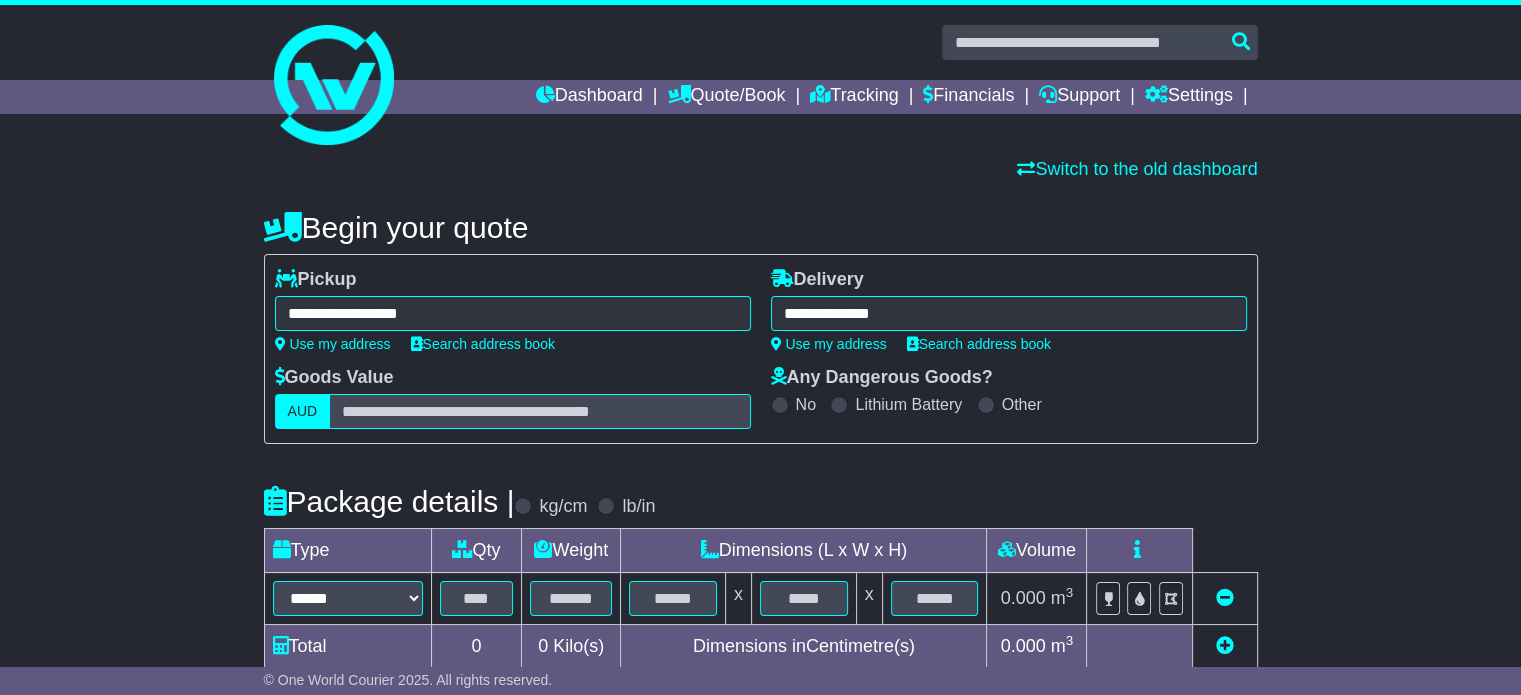 type on "**********" 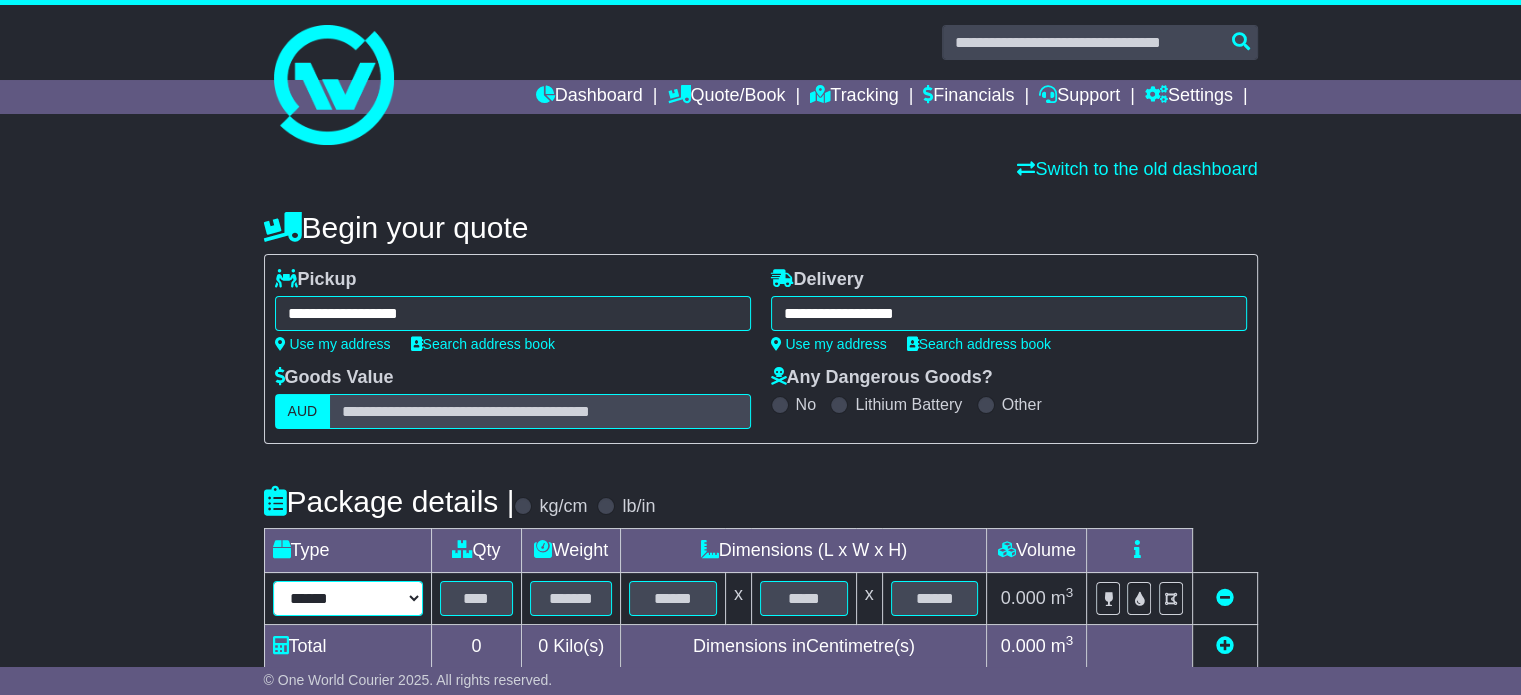 click on "****** ****** *** ******** ***** **** **** ****** *** *******" at bounding box center [348, 598] 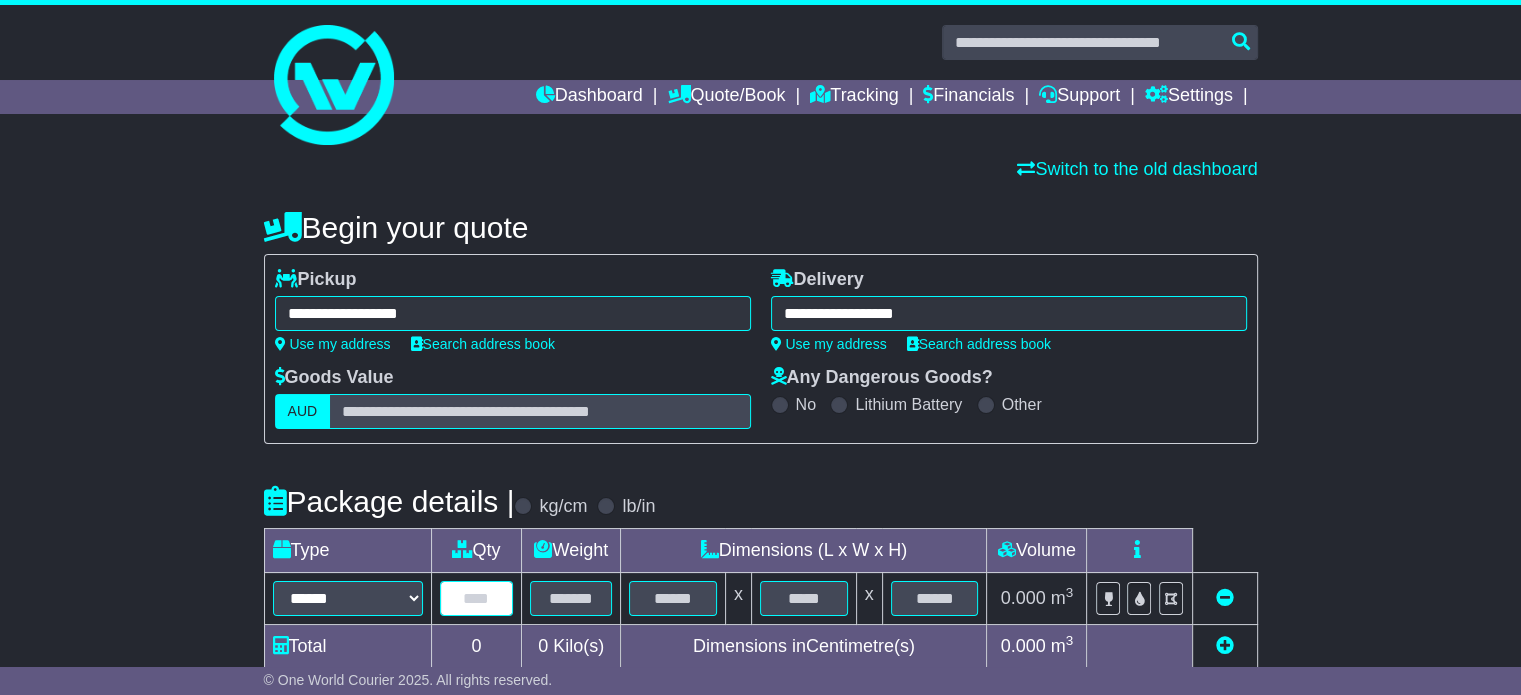 click at bounding box center [477, 598] 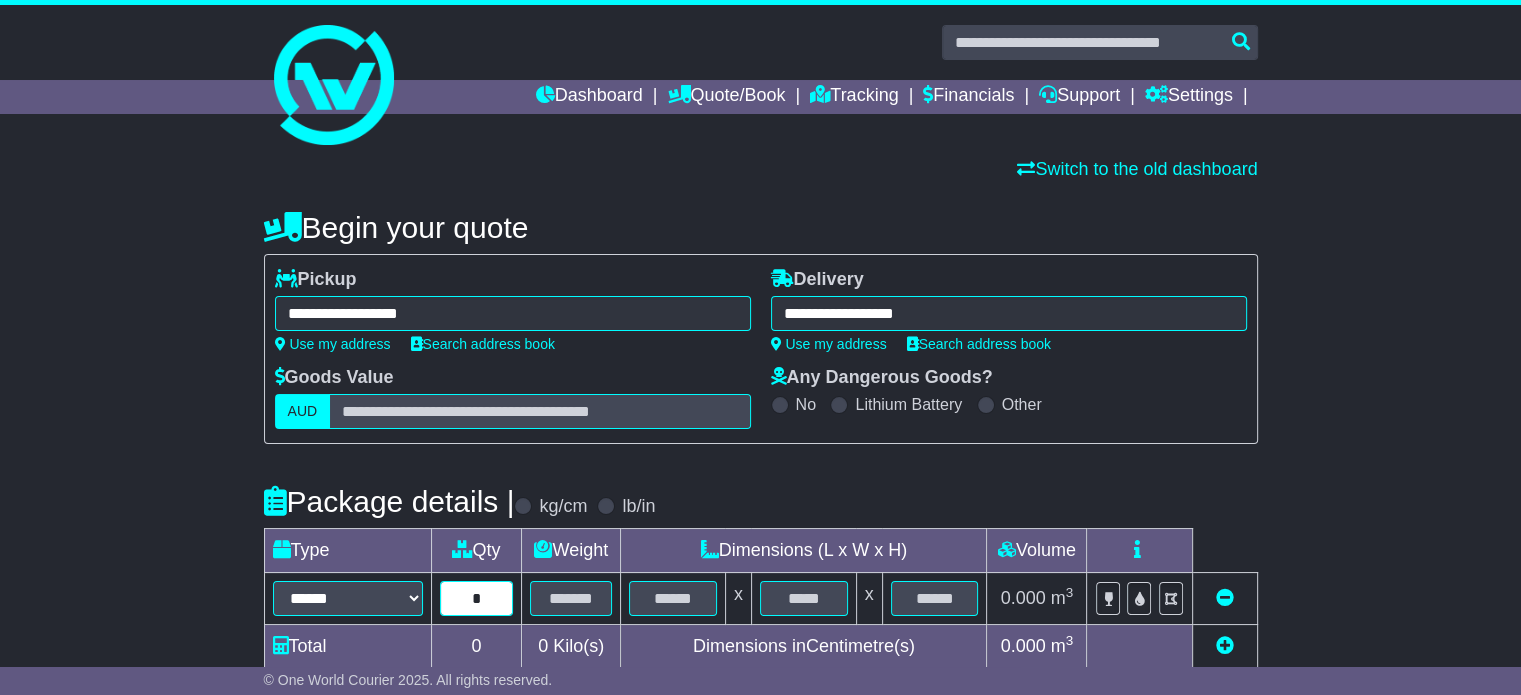 type on "*" 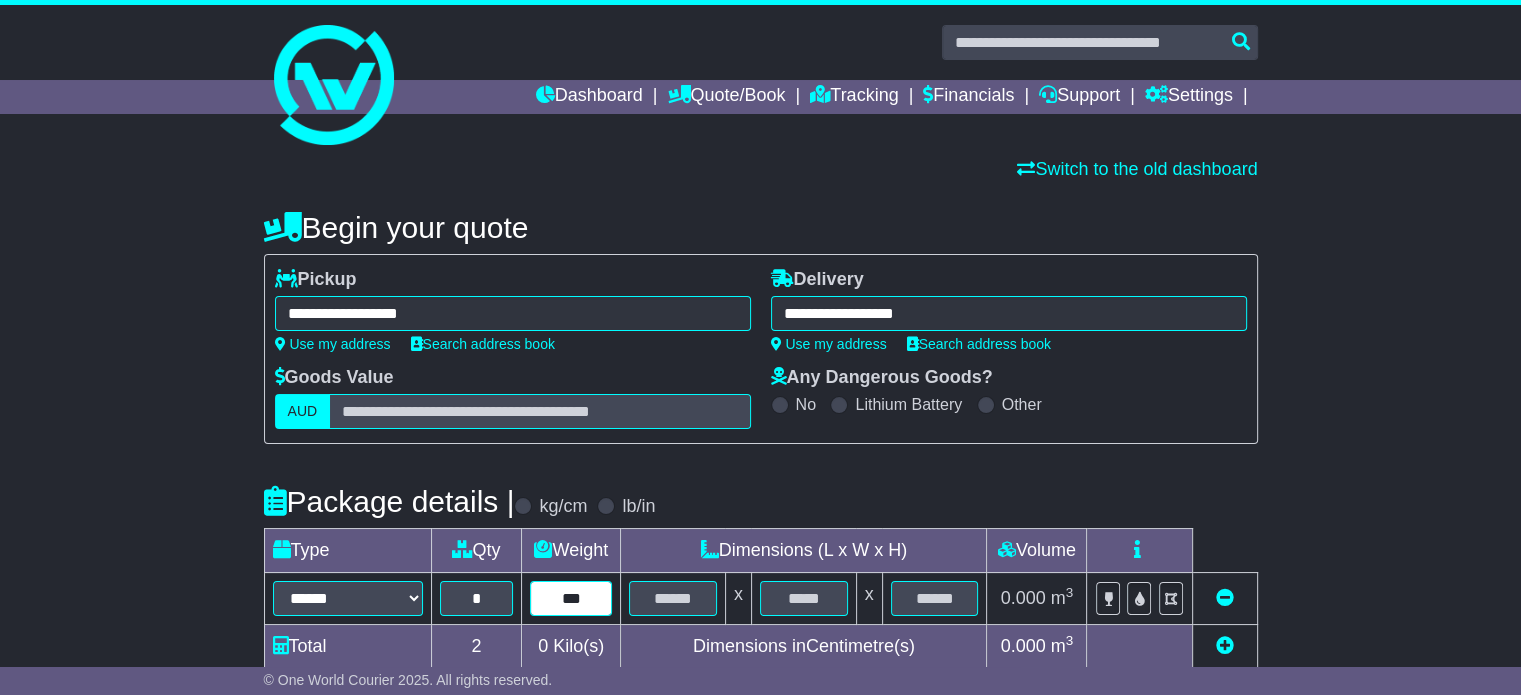 type on "***" 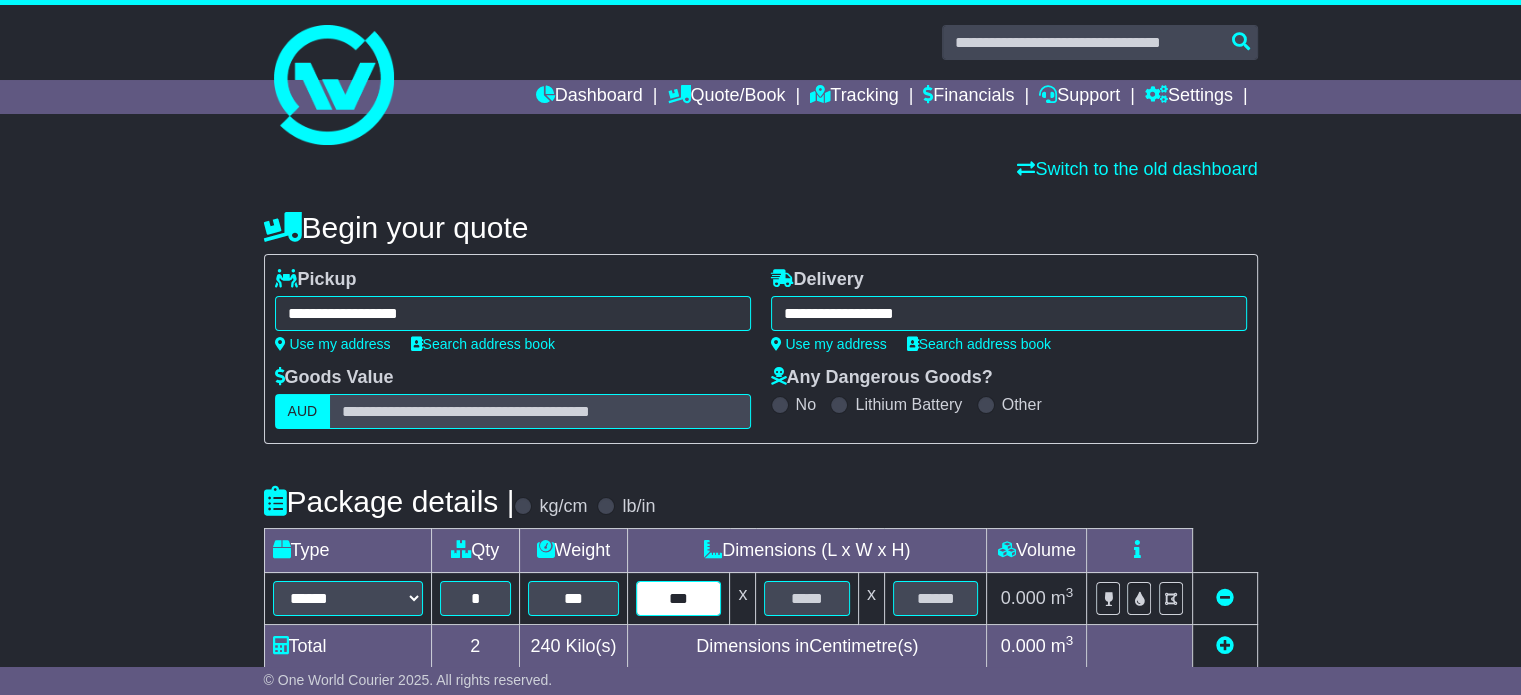 type on "***" 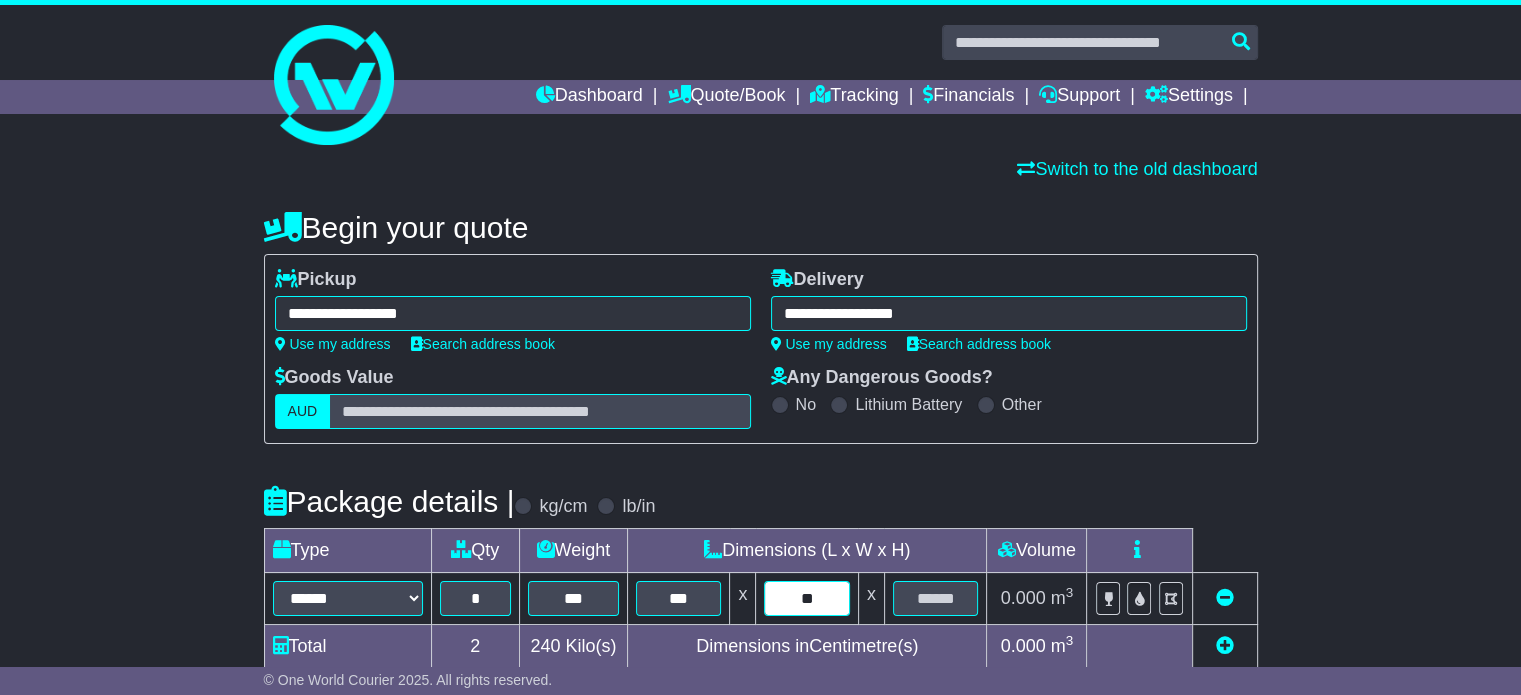 type on "**" 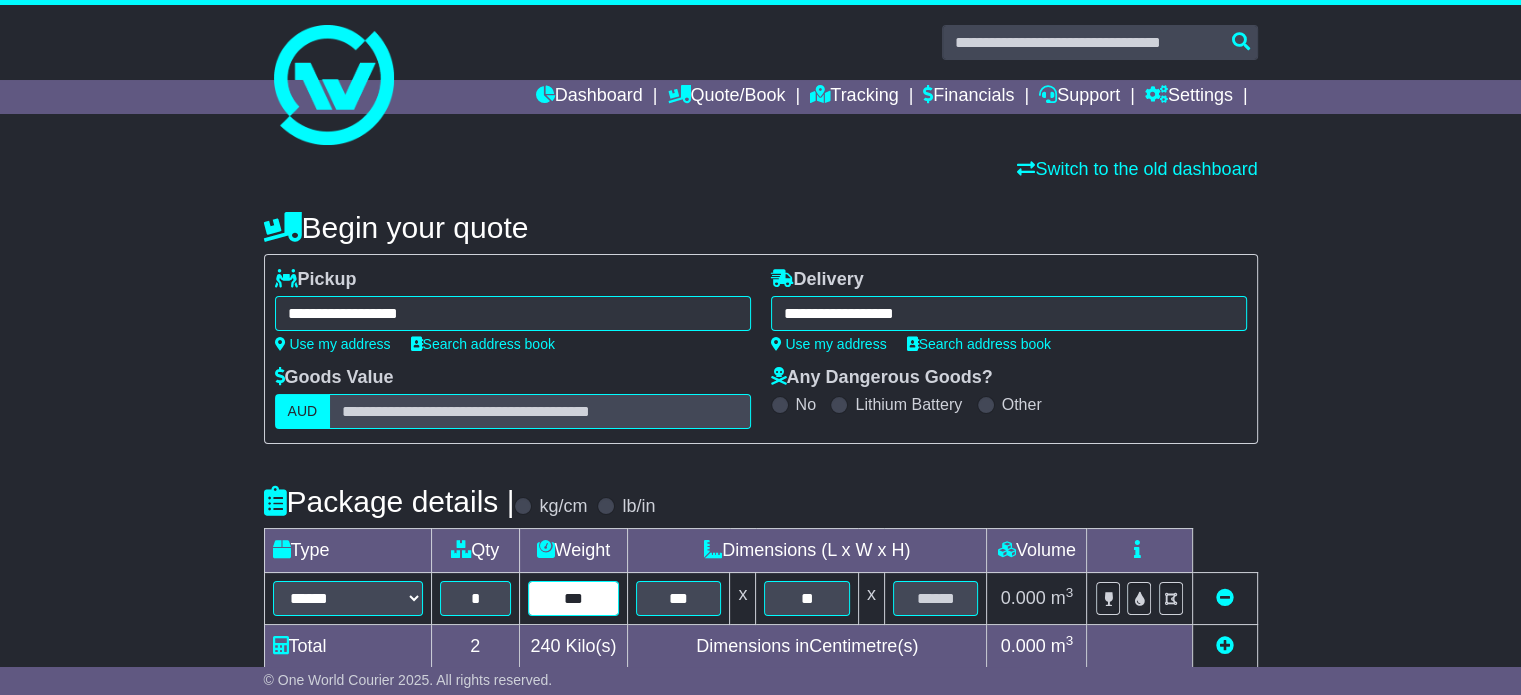 click on "***" at bounding box center (573, 598) 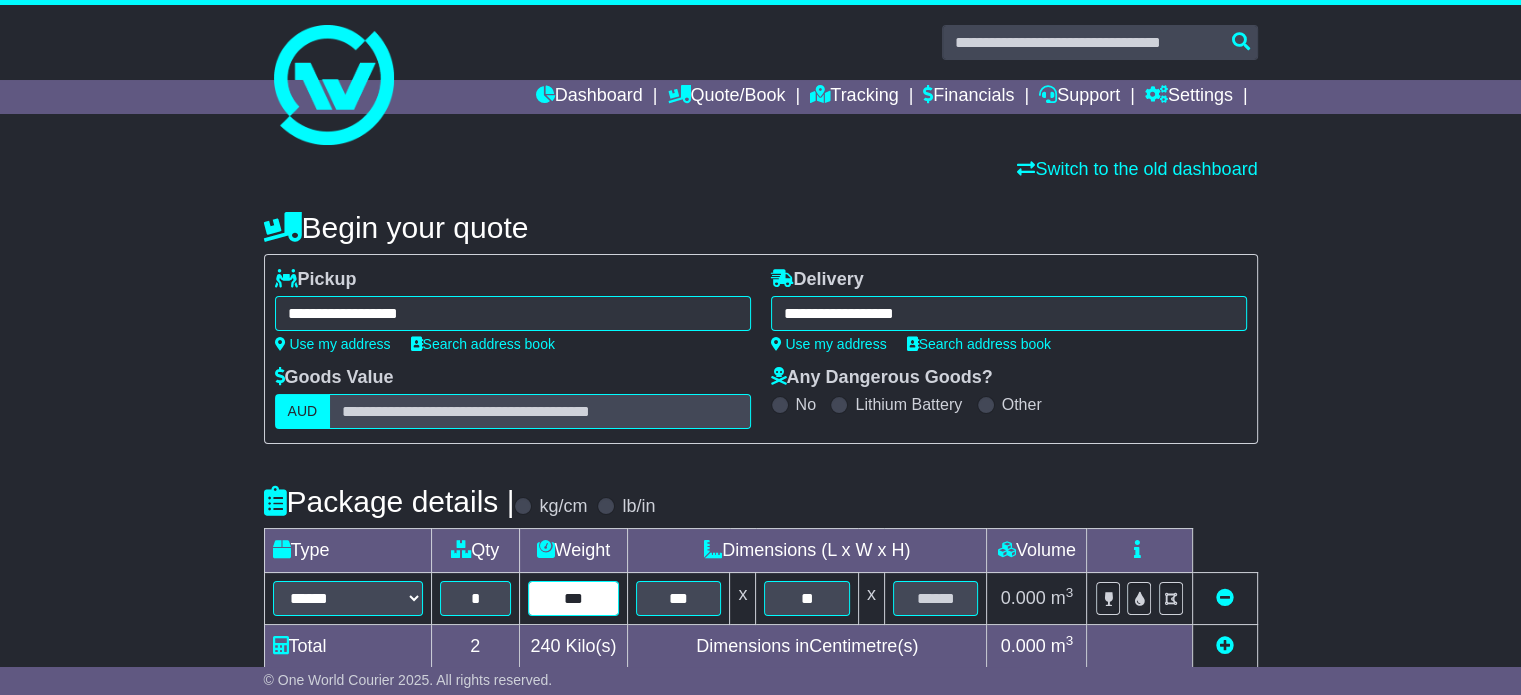 type on "***" 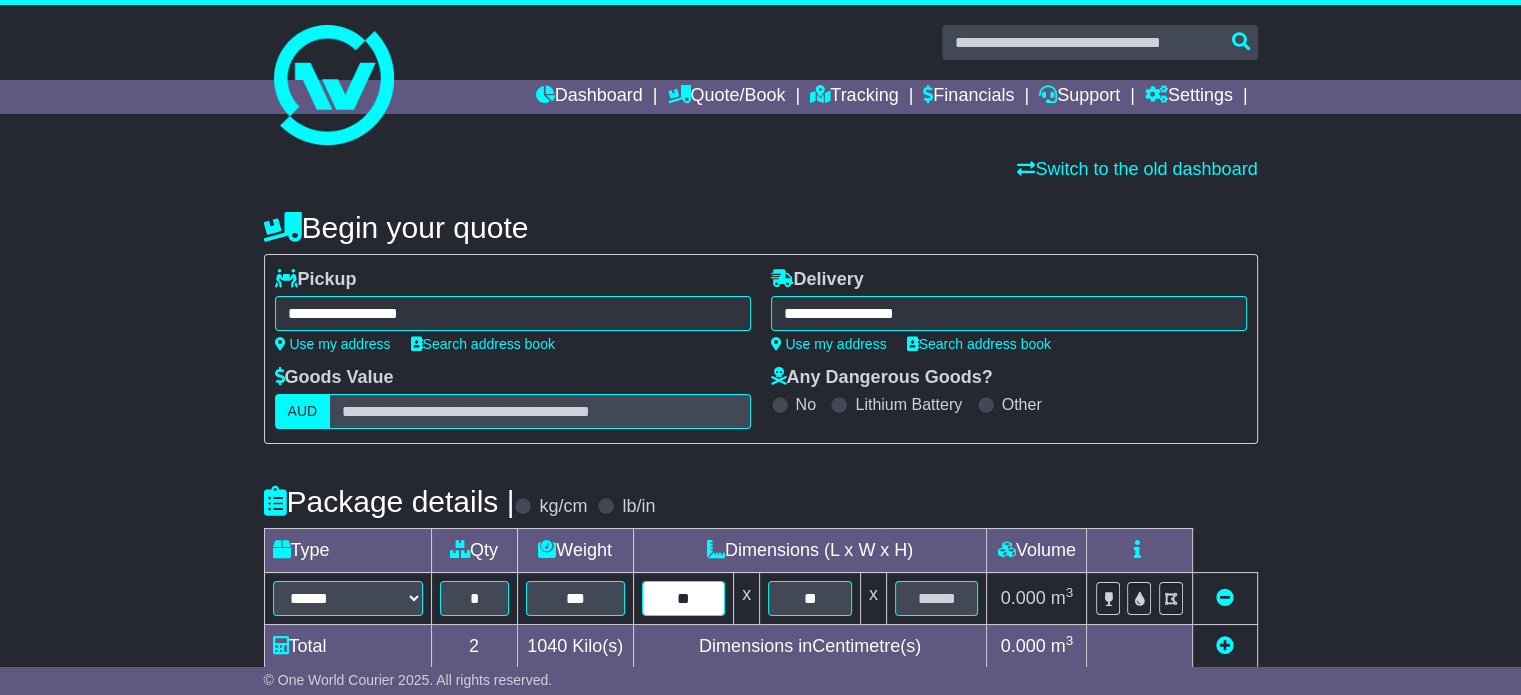 type on "***" 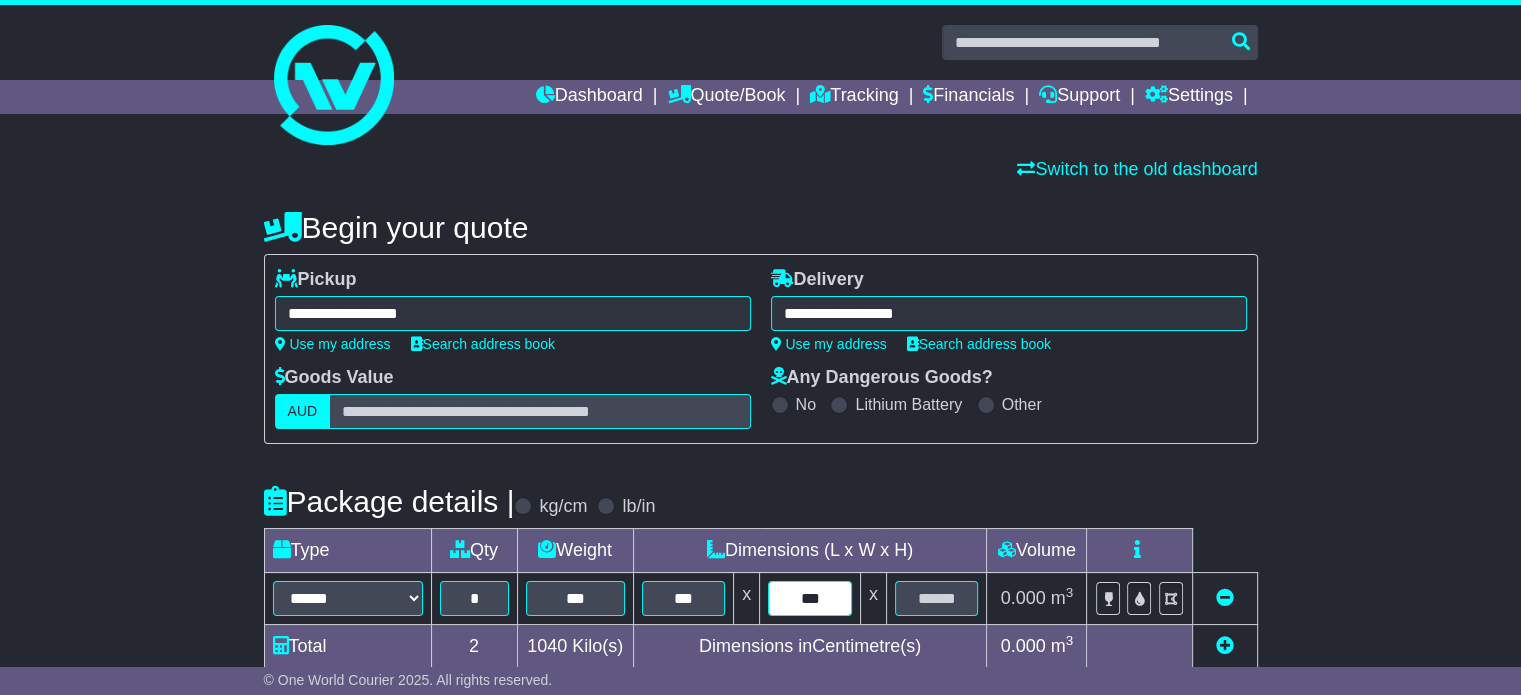 type on "***" 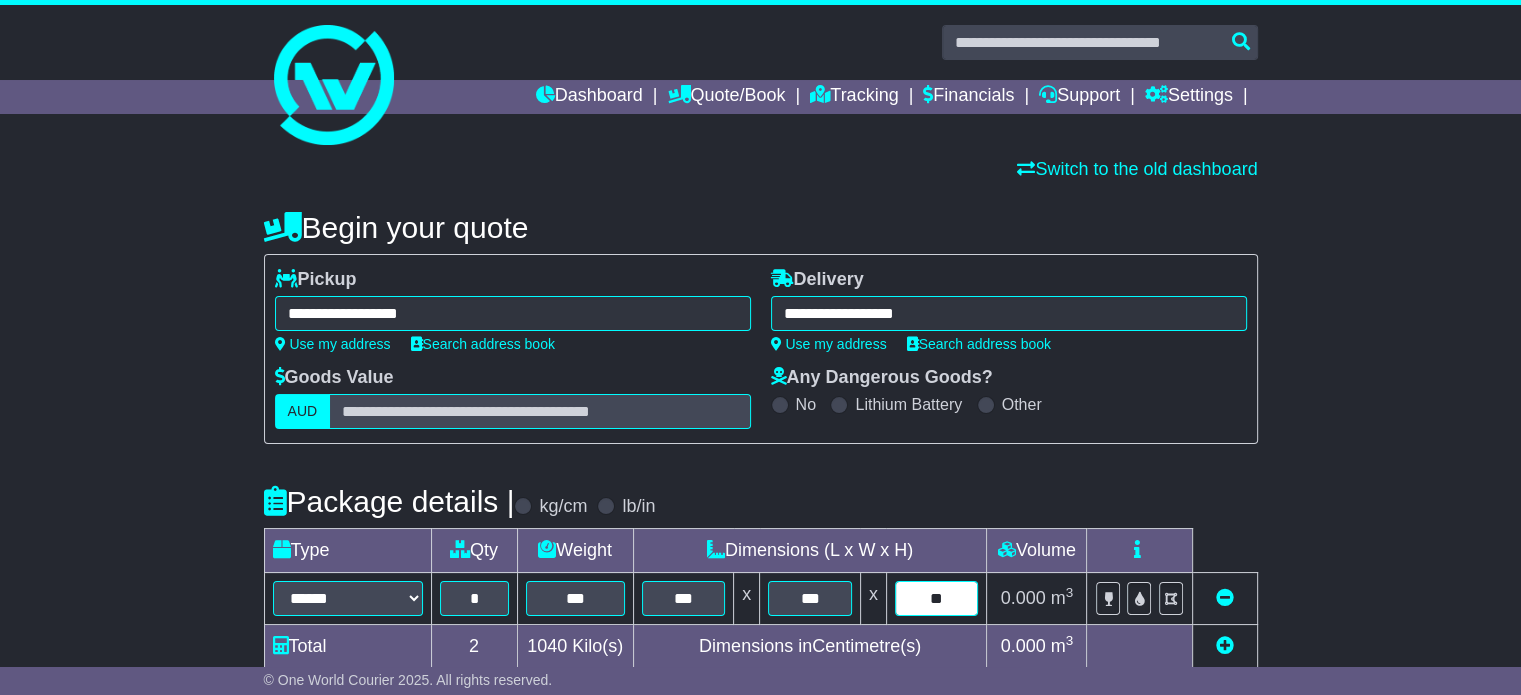 type on "**" 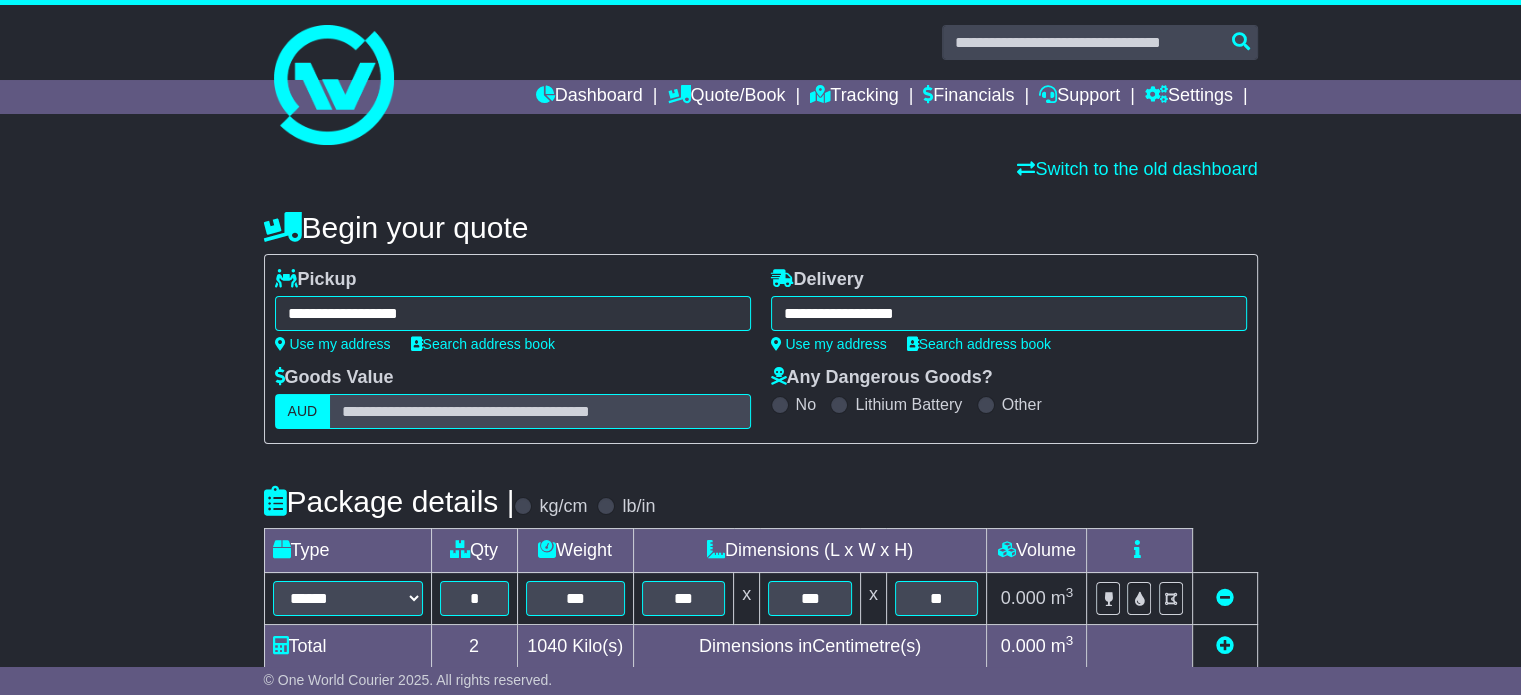 scroll, scrollTop: 535, scrollLeft: 0, axis: vertical 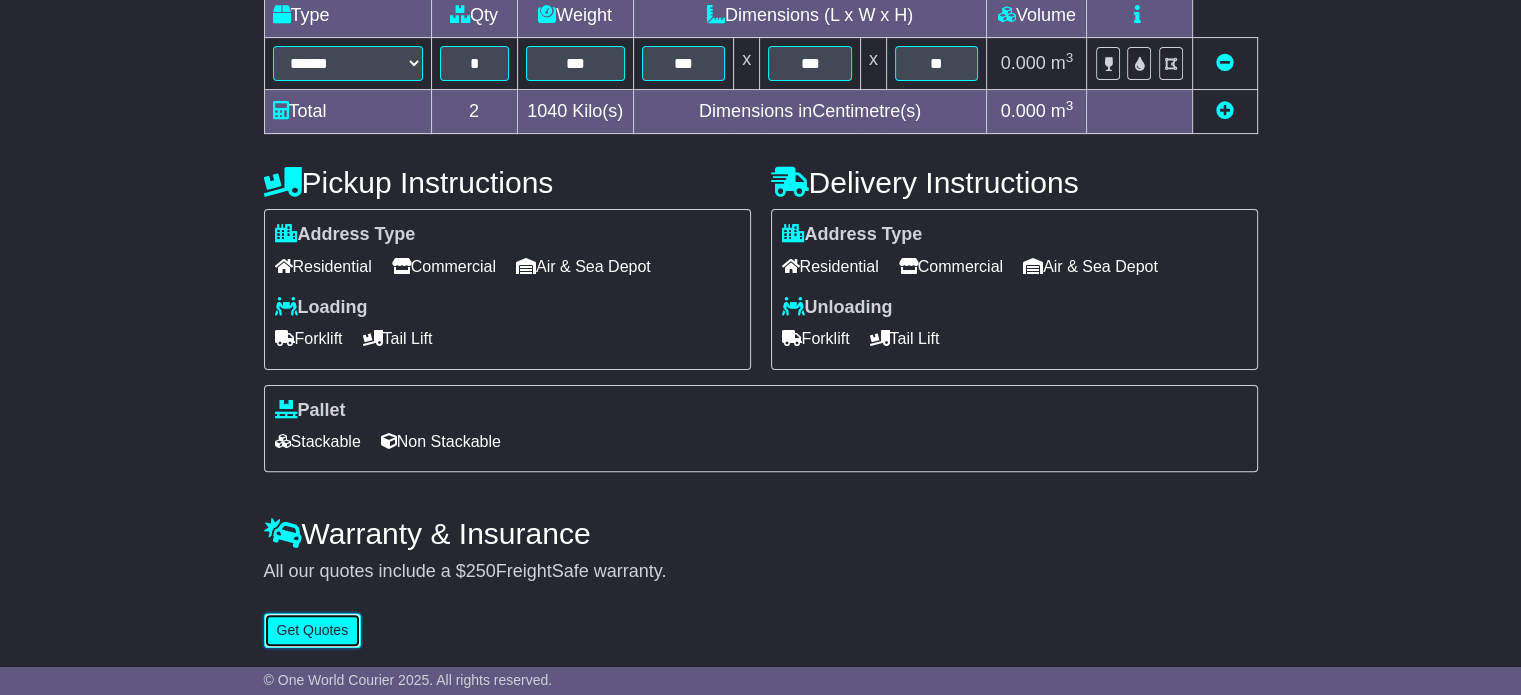 type 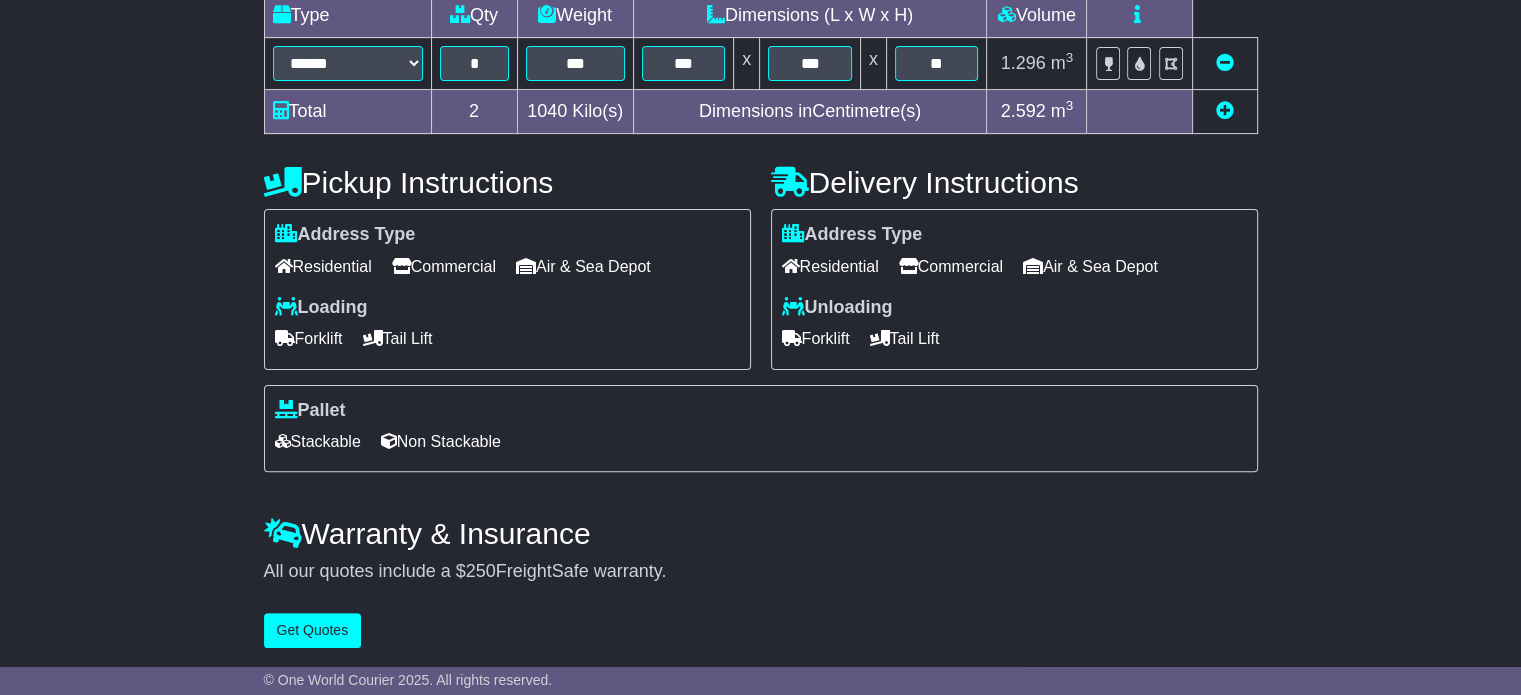click on "Commercial" at bounding box center (444, 266) 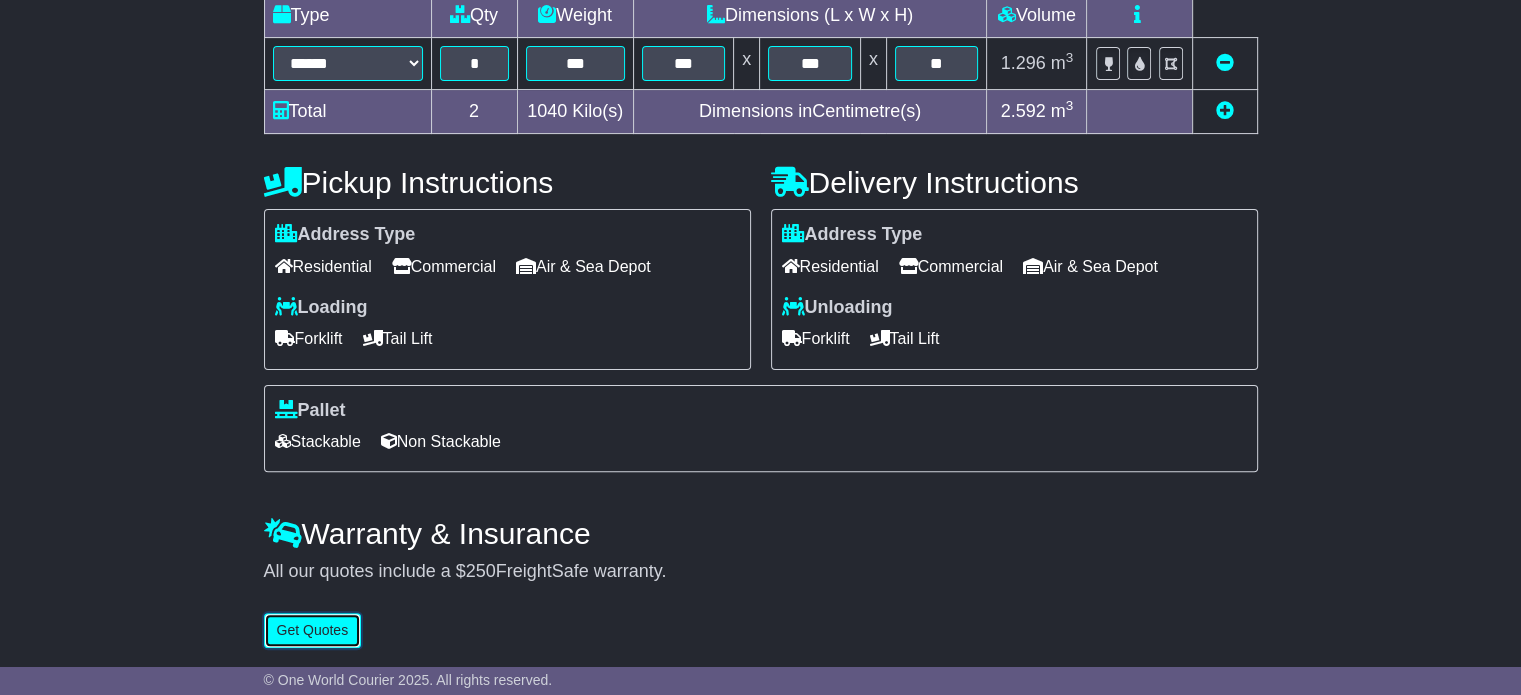 click on "Get Quotes" at bounding box center [313, 630] 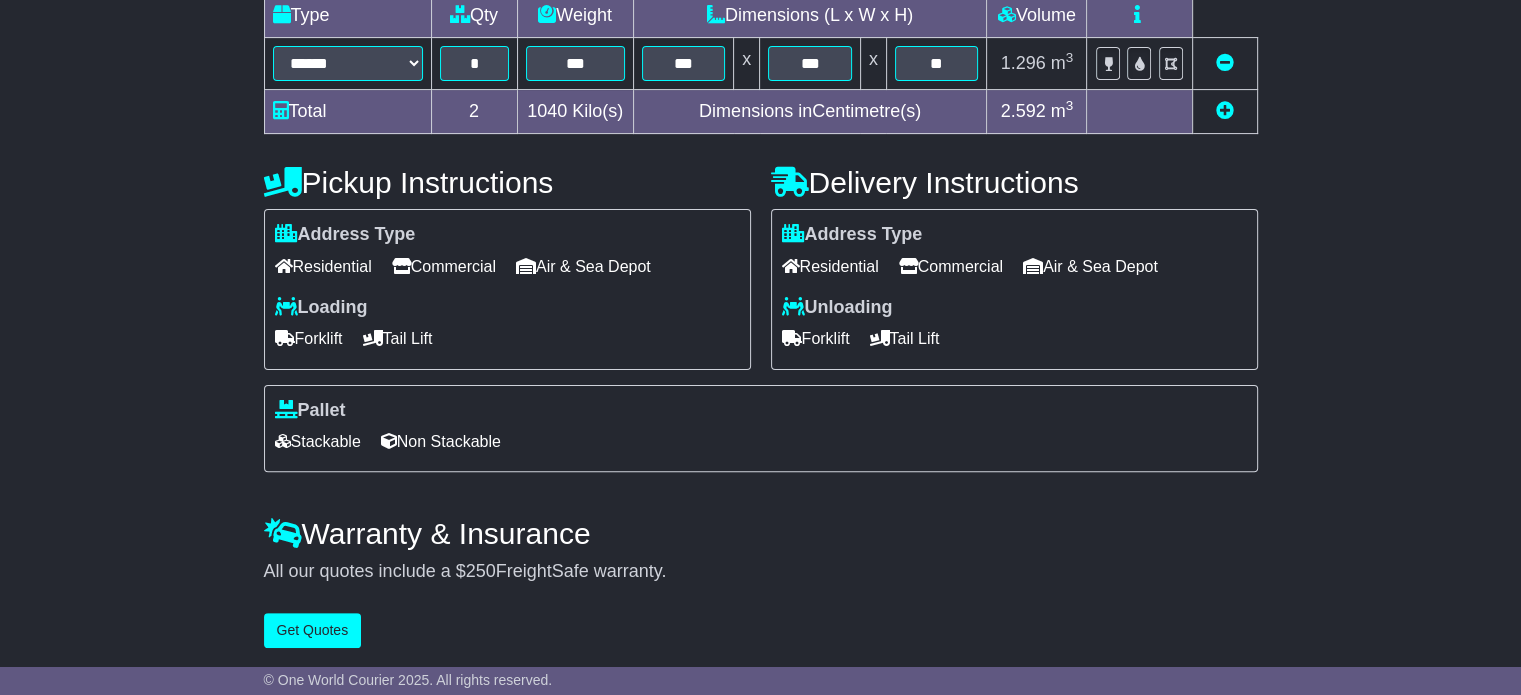 scroll, scrollTop: 0, scrollLeft: 0, axis: both 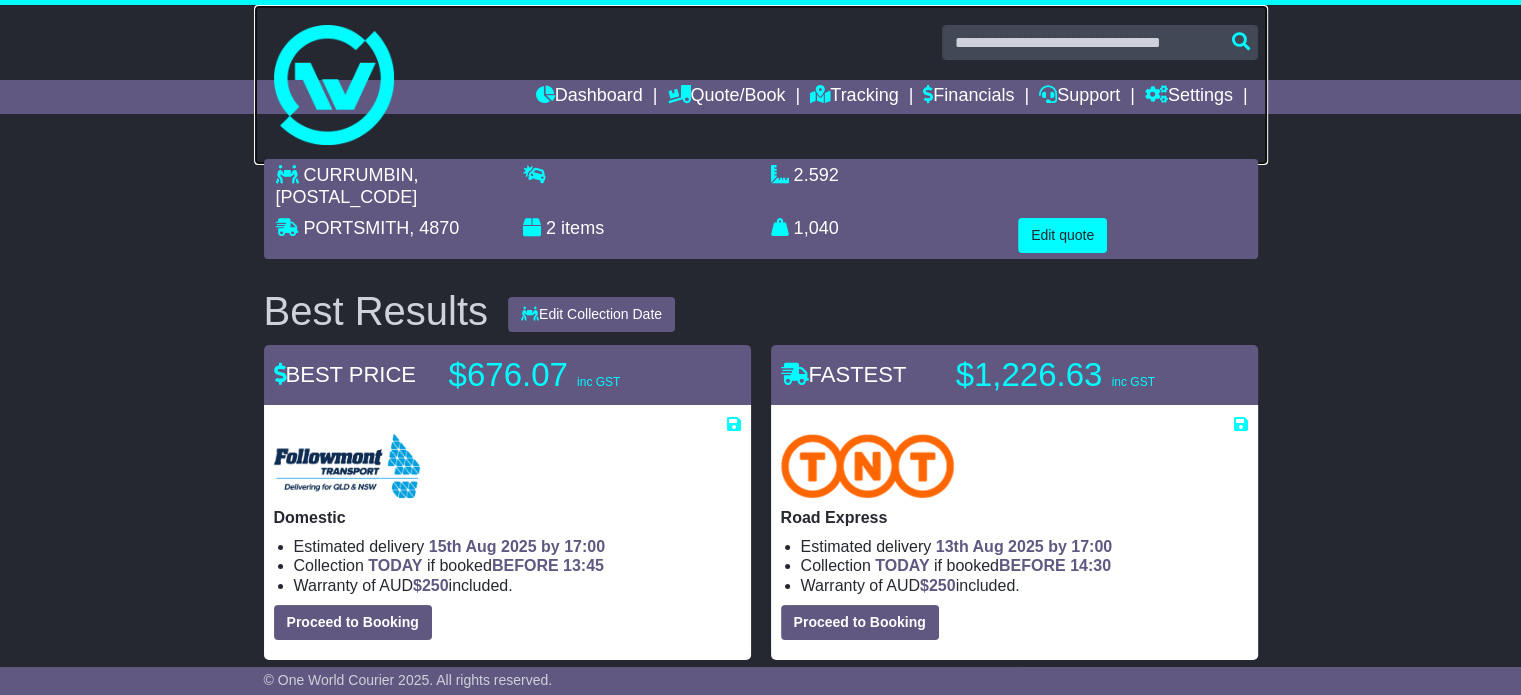 click at bounding box center (761, 85) 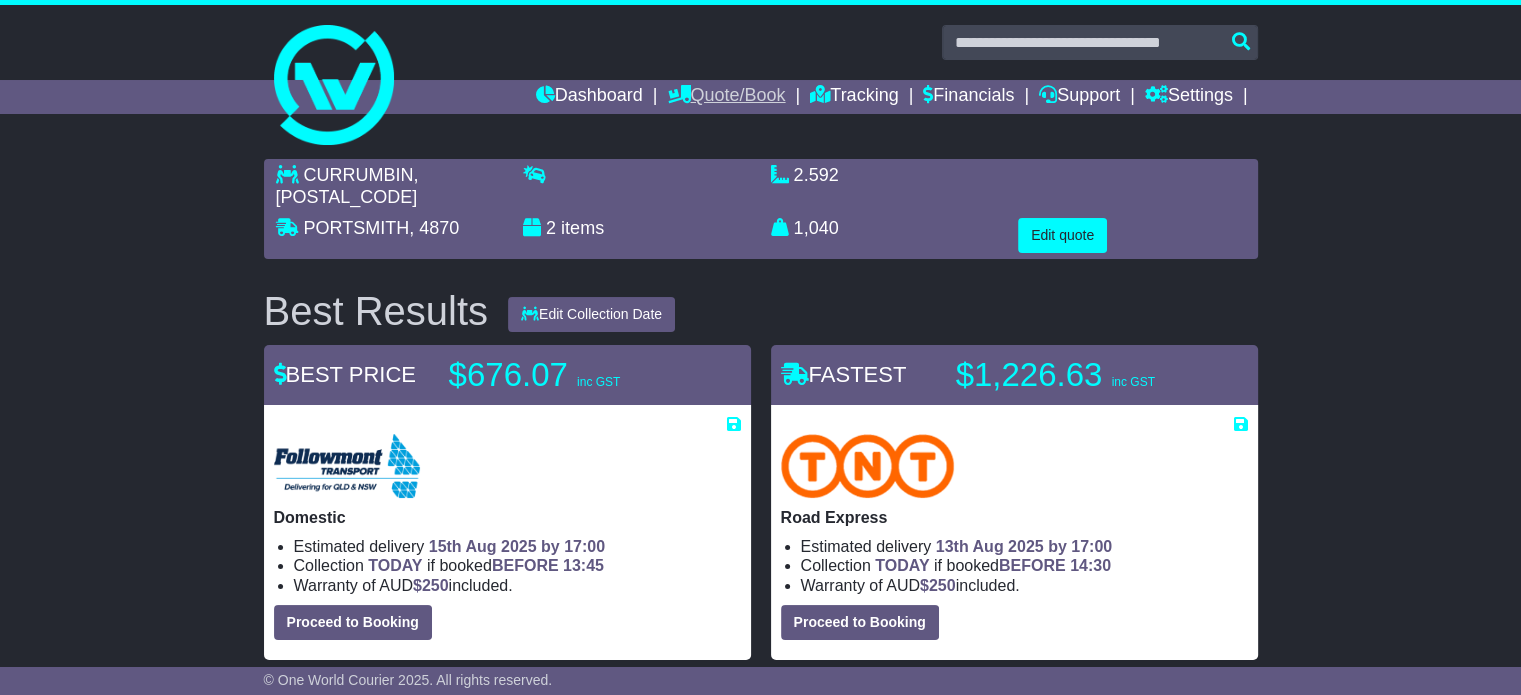 click on "Quote/Book" at bounding box center (726, 97) 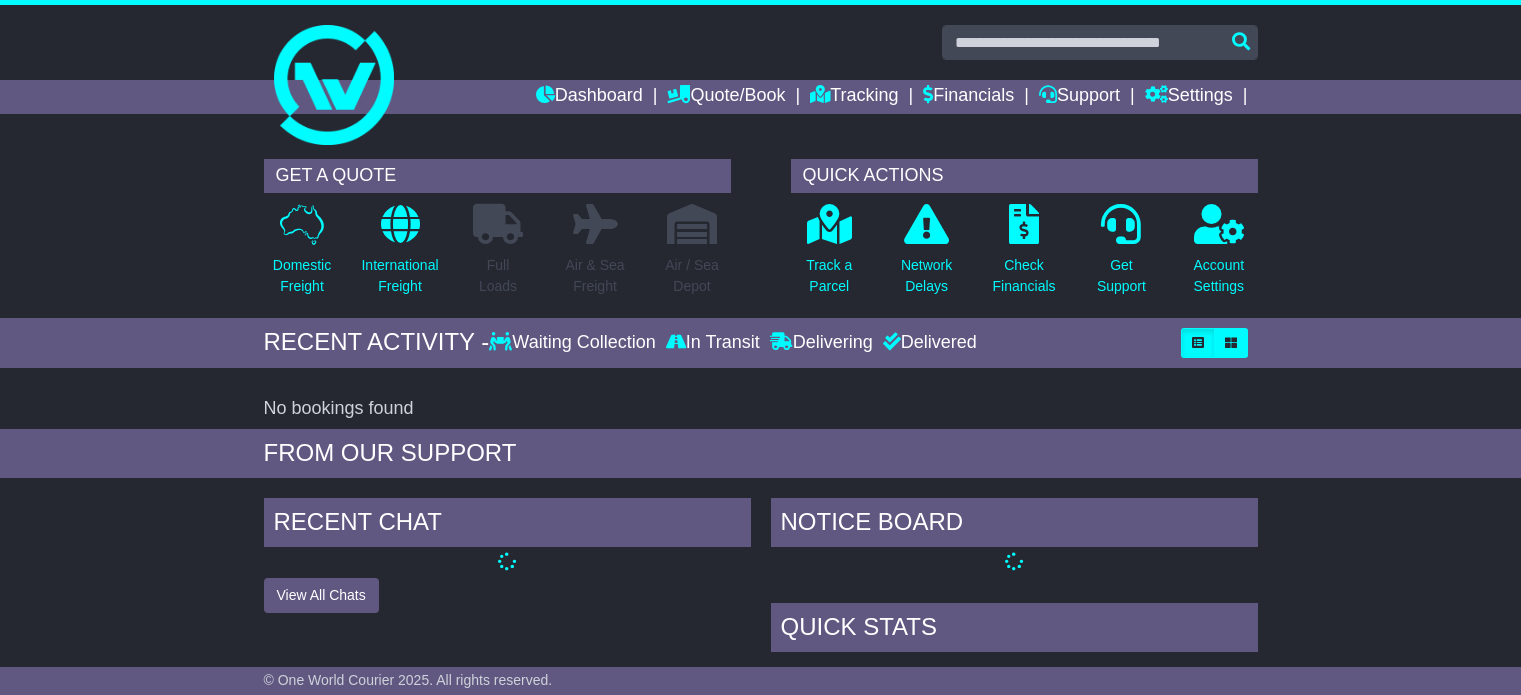 scroll, scrollTop: 0, scrollLeft: 0, axis: both 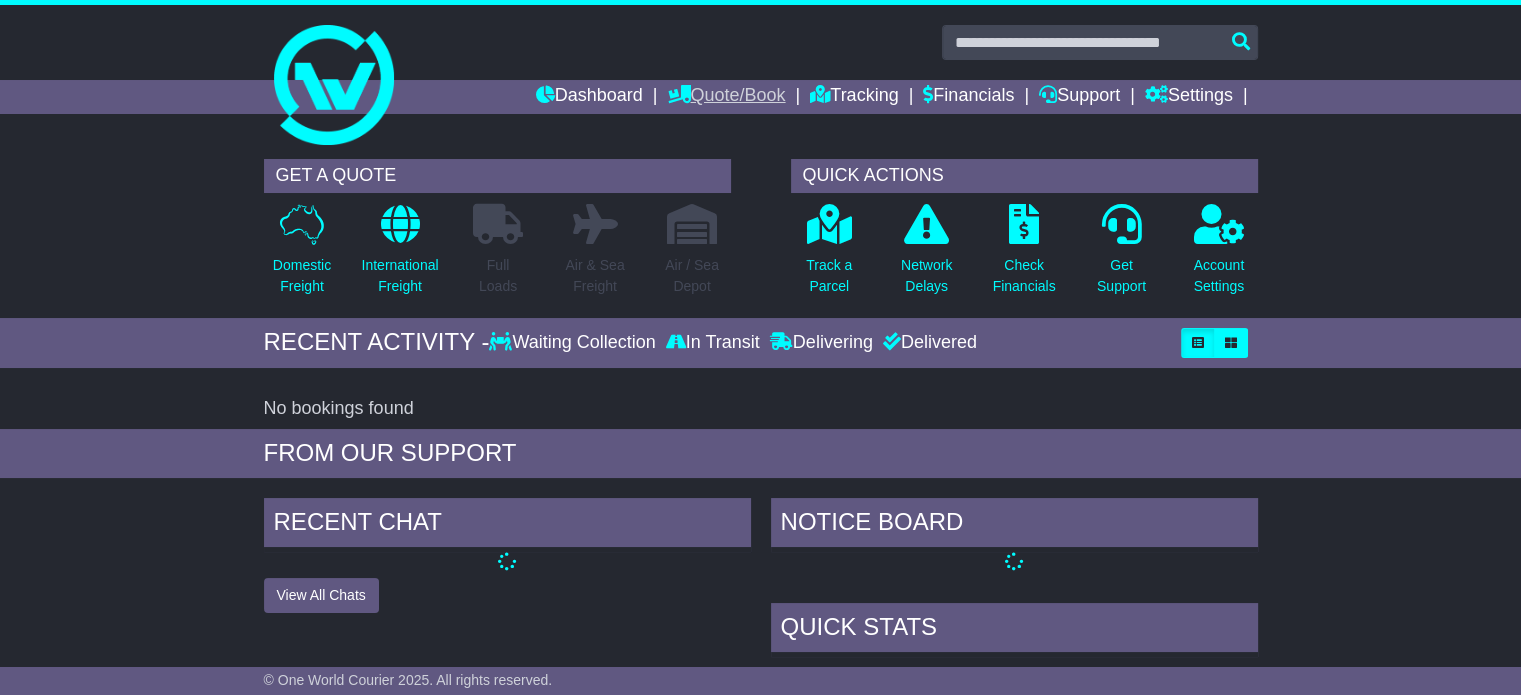 click on "Quote/Book" at bounding box center [726, 97] 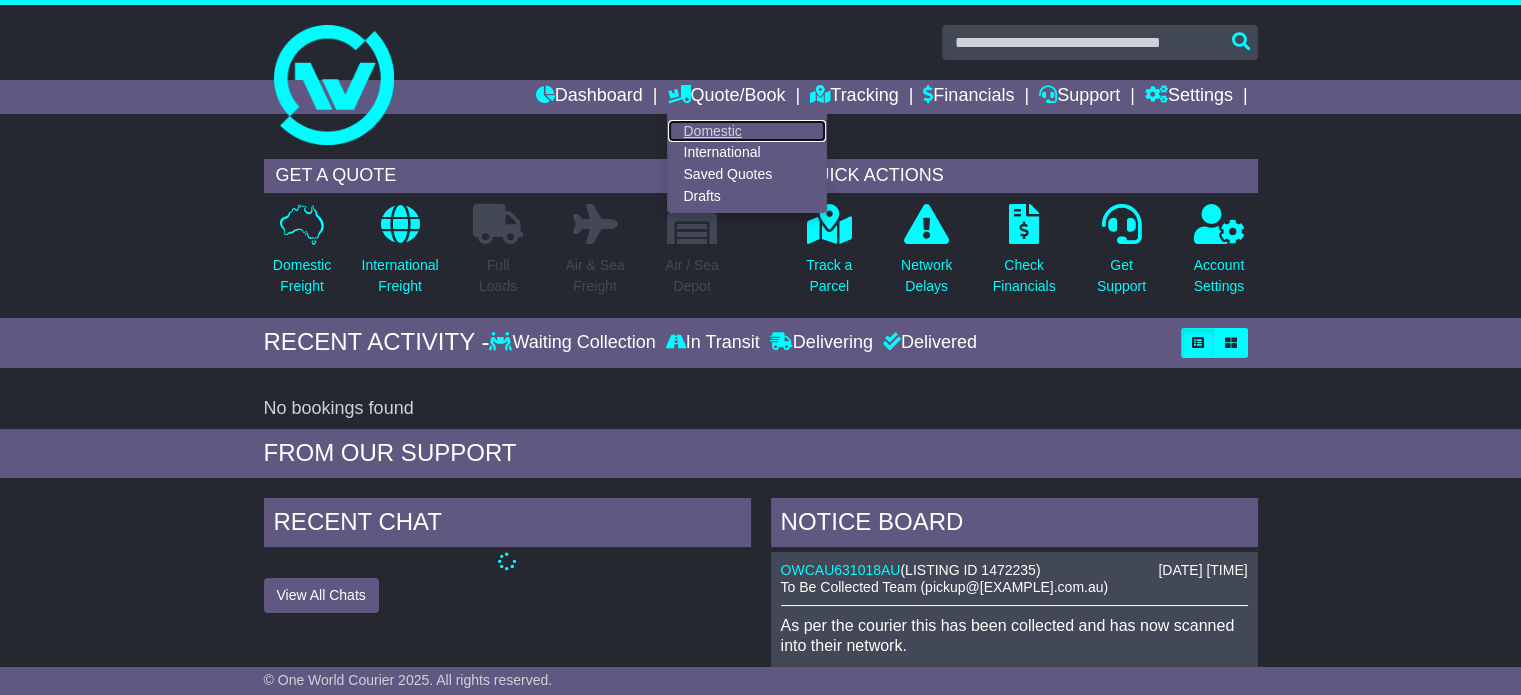 click on "Domestic" at bounding box center (747, 131) 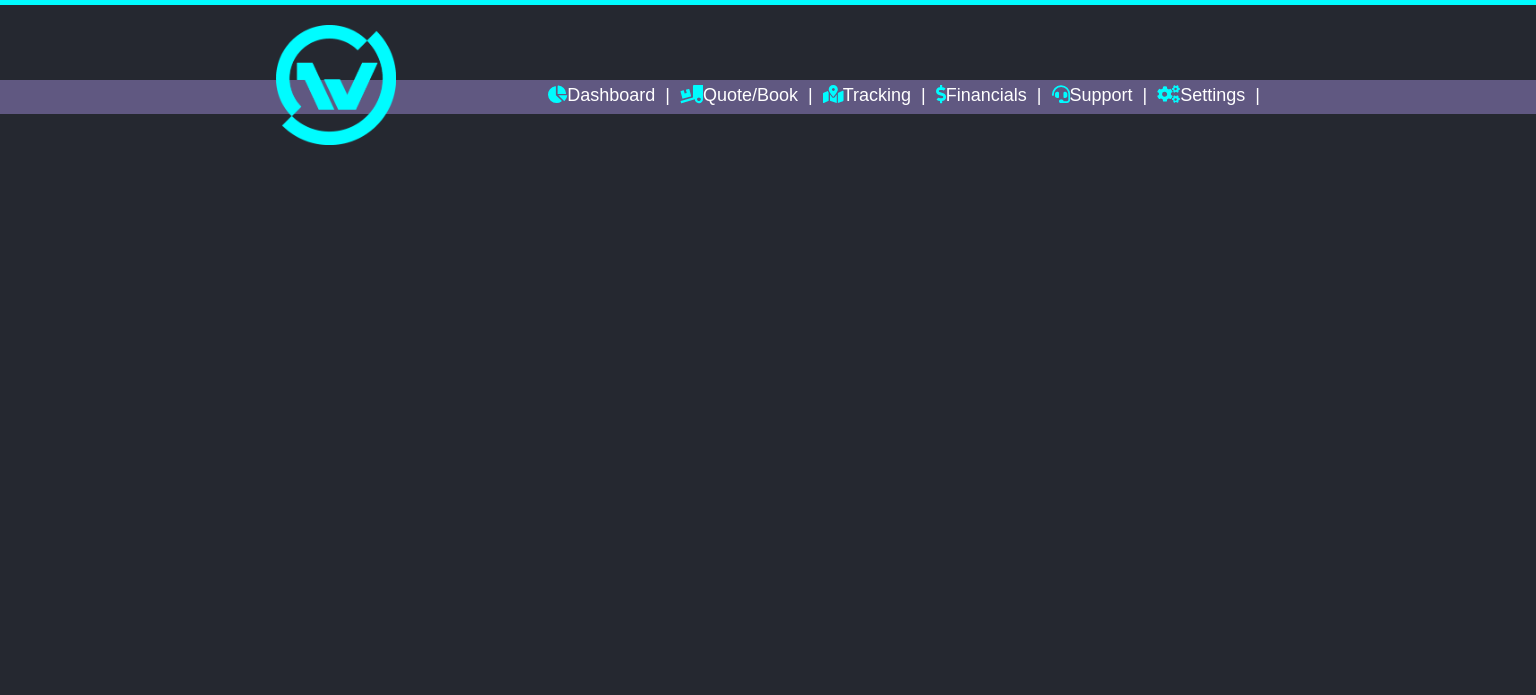 scroll, scrollTop: 0, scrollLeft: 0, axis: both 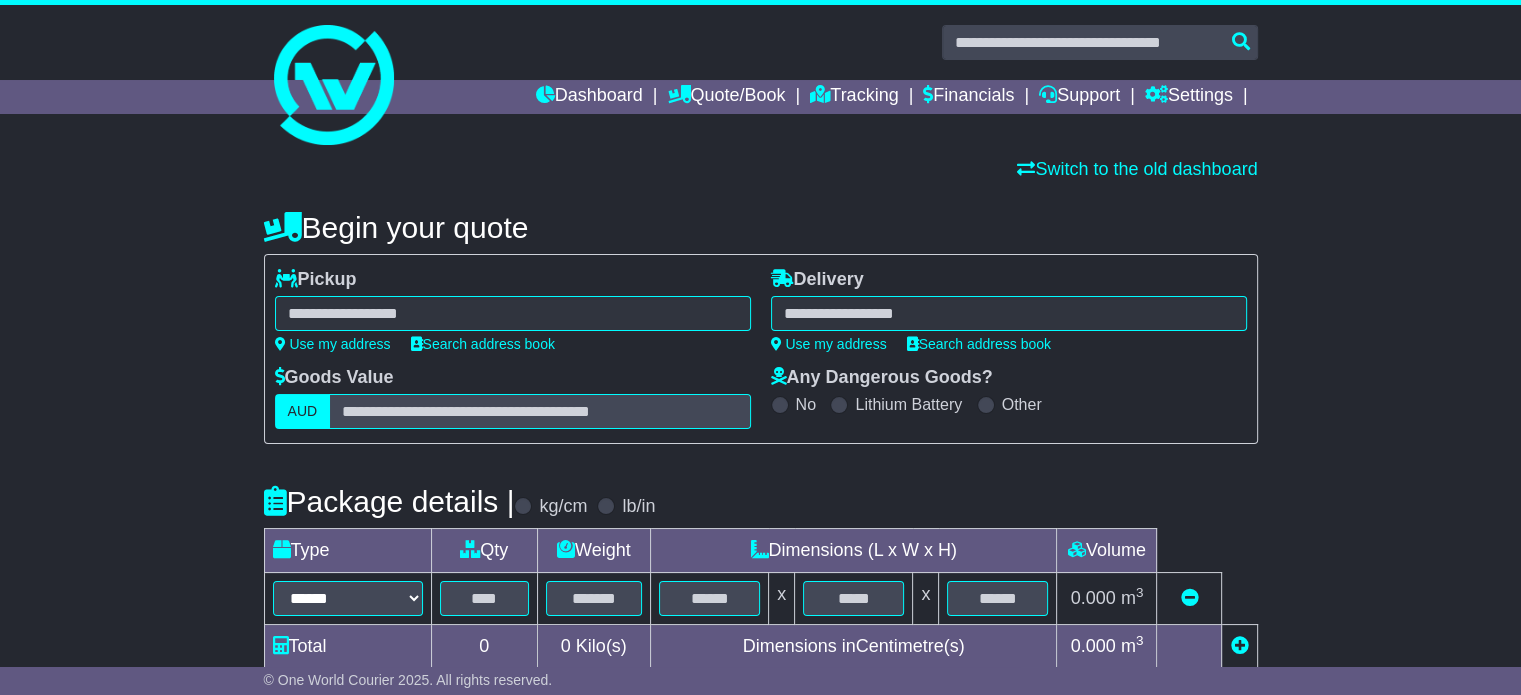 select 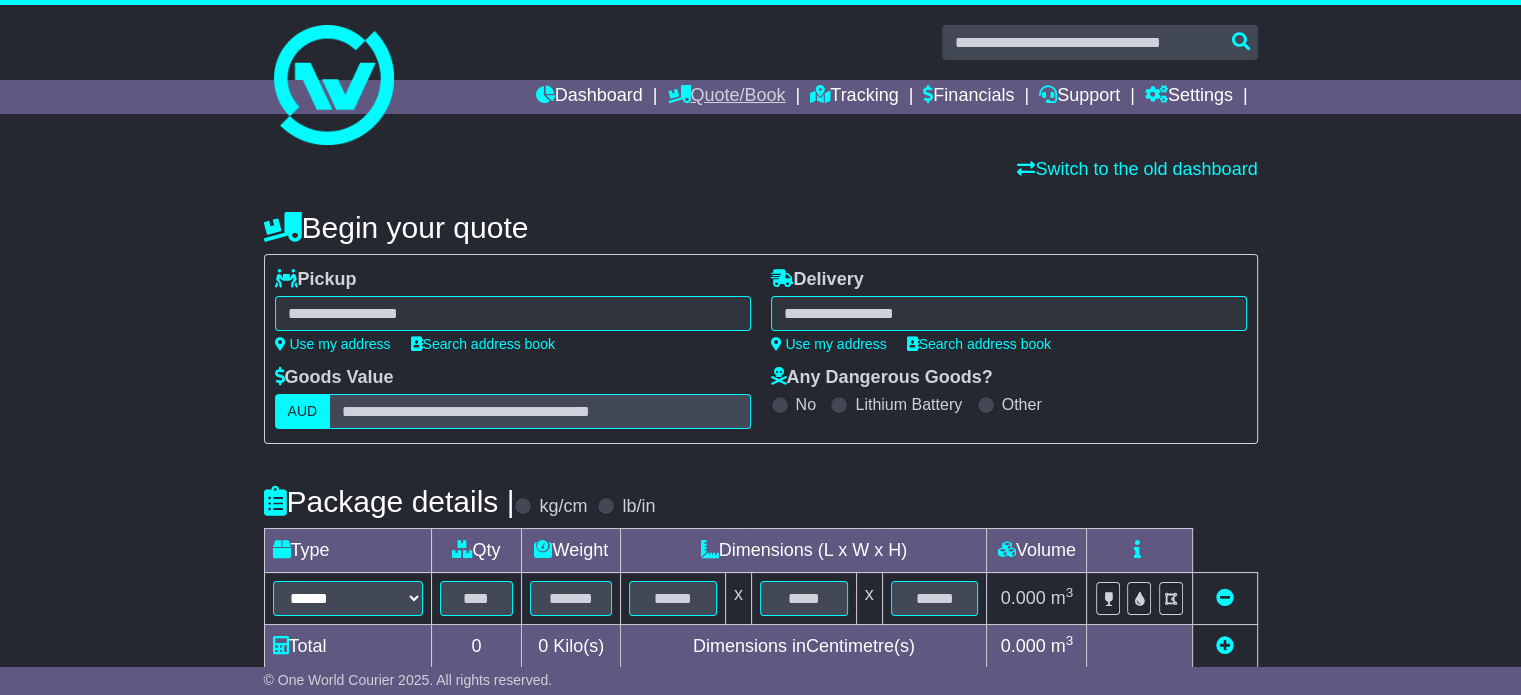 click on "Quote/Book" at bounding box center [726, 97] 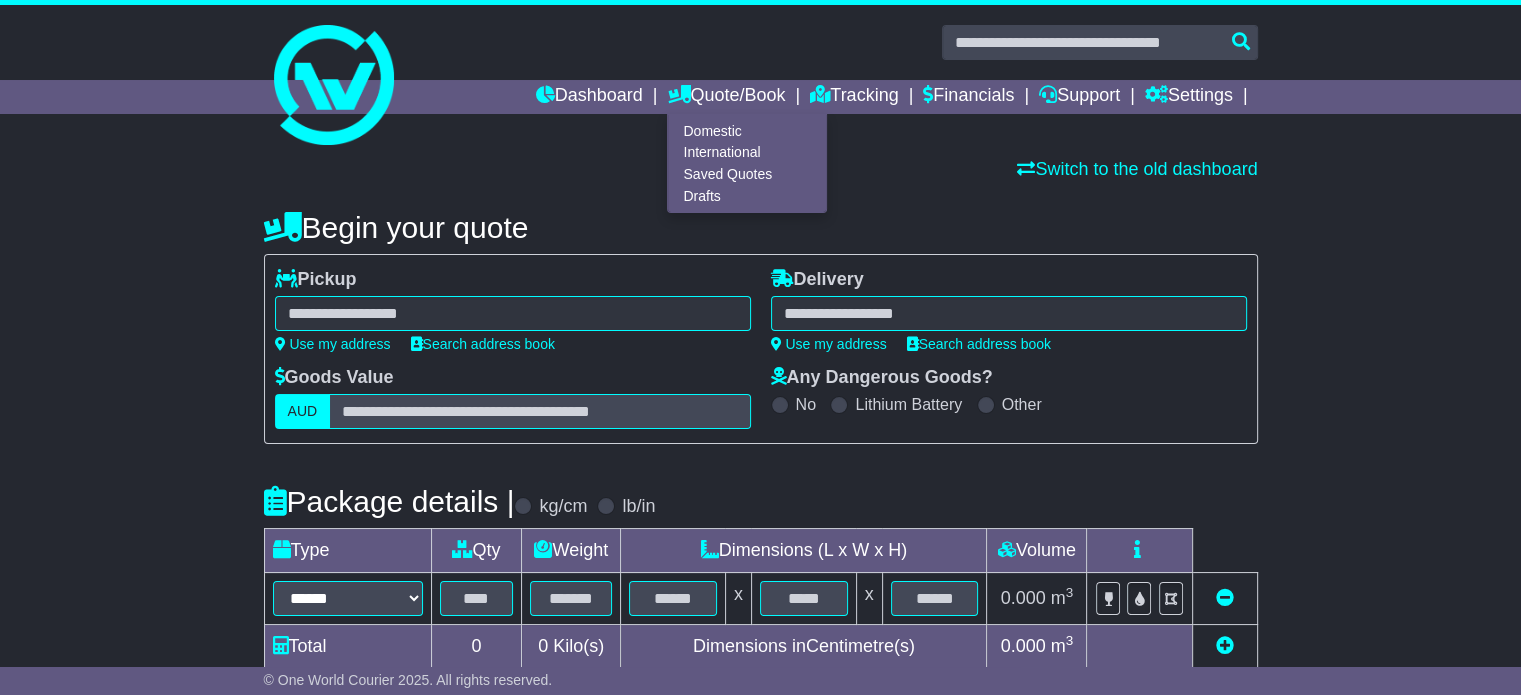 click on "Switch to the old dashboard" at bounding box center [760, 170] 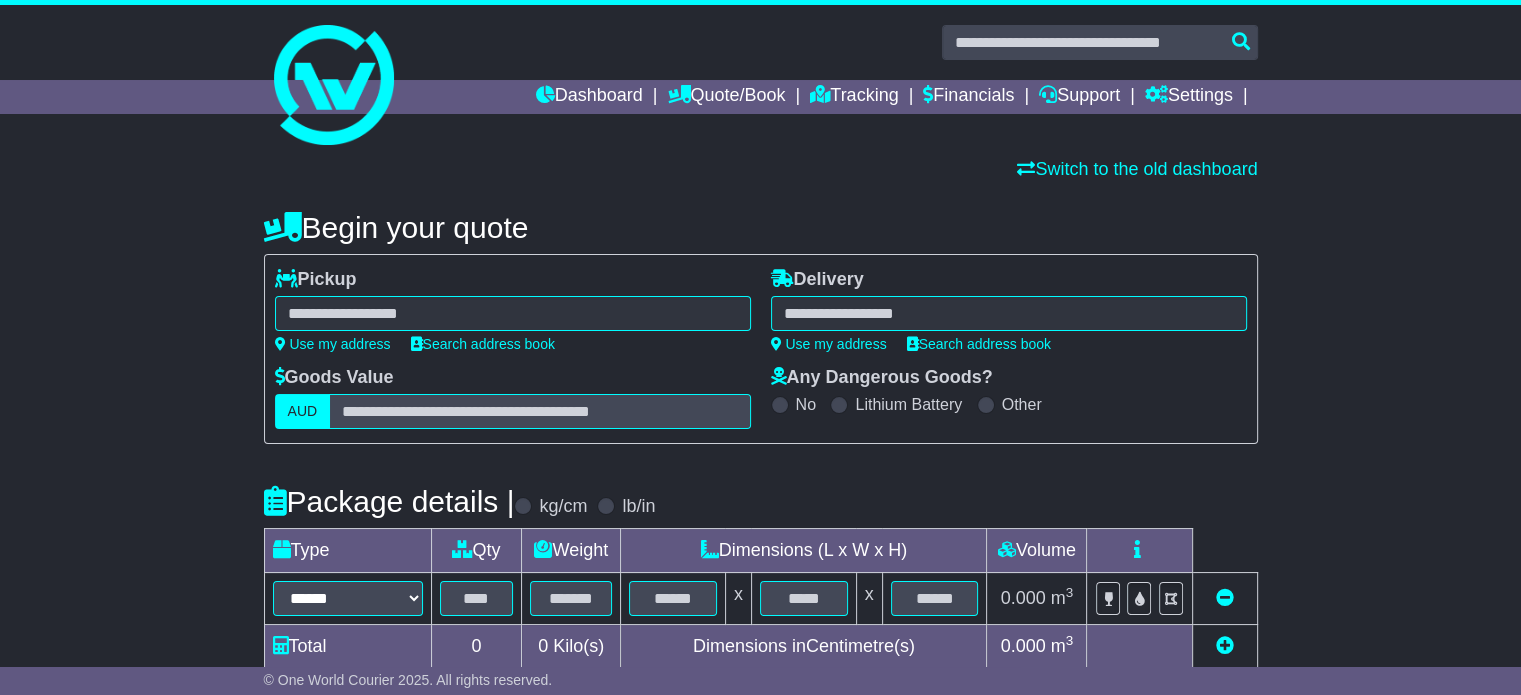 click at bounding box center [513, 313] 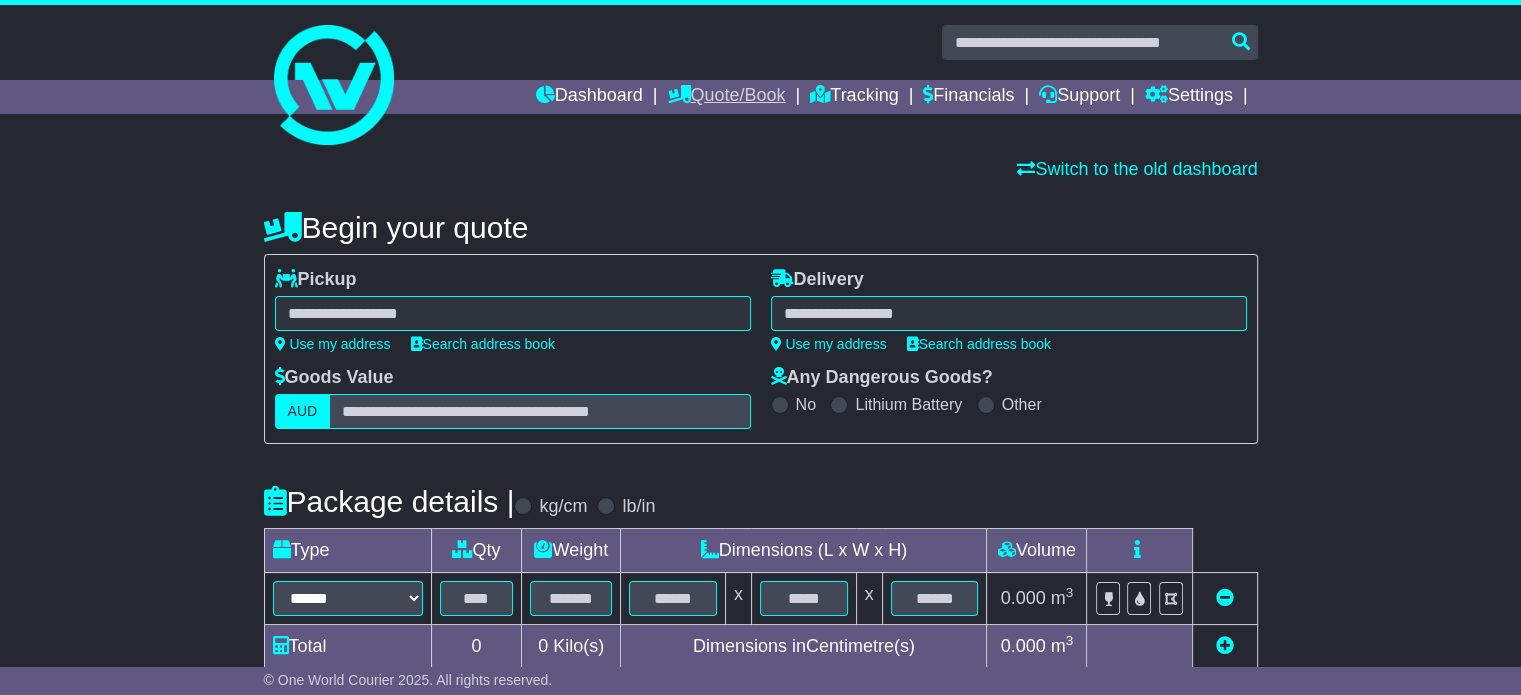 click on "Quote/Book" at bounding box center (726, 97) 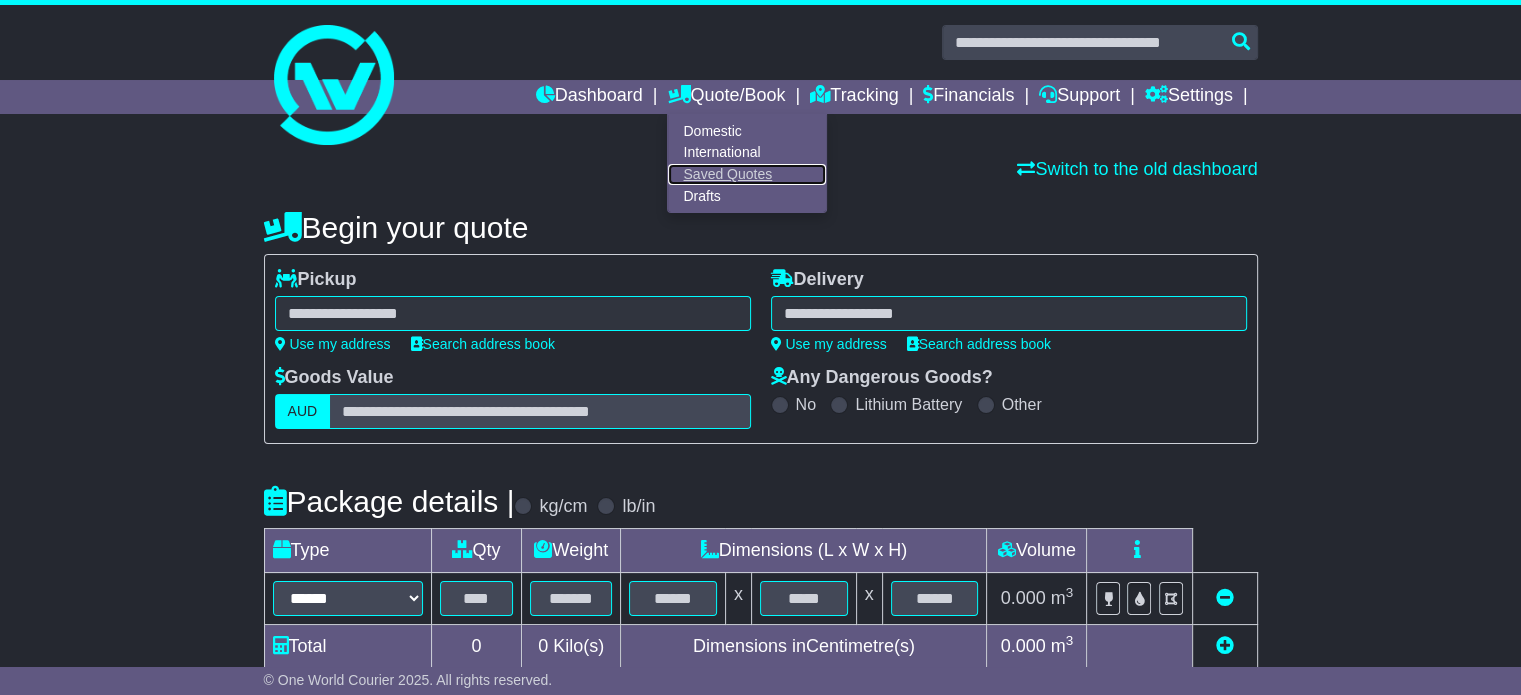 click on "Saved Quotes" at bounding box center (747, 175) 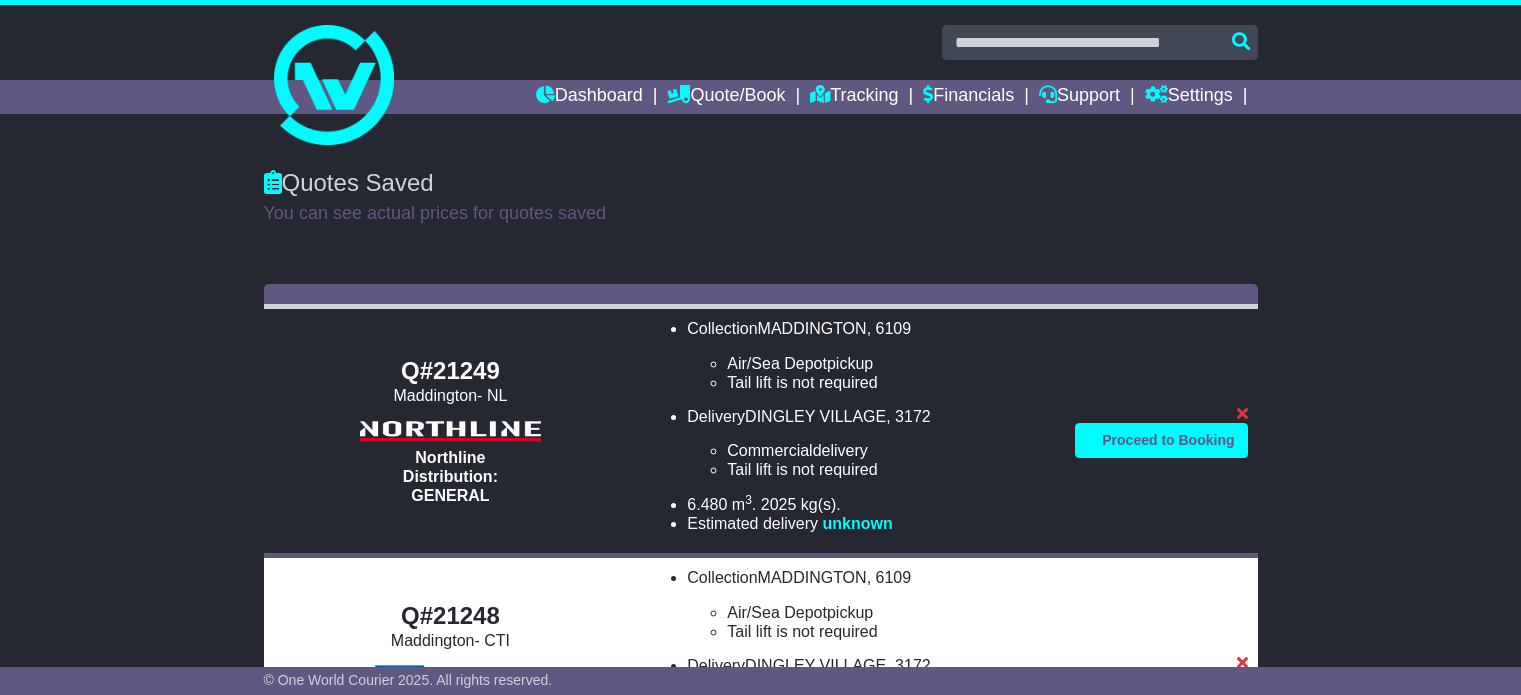 scroll, scrollTop: 400, scrollLeft: 0, axis: vertical 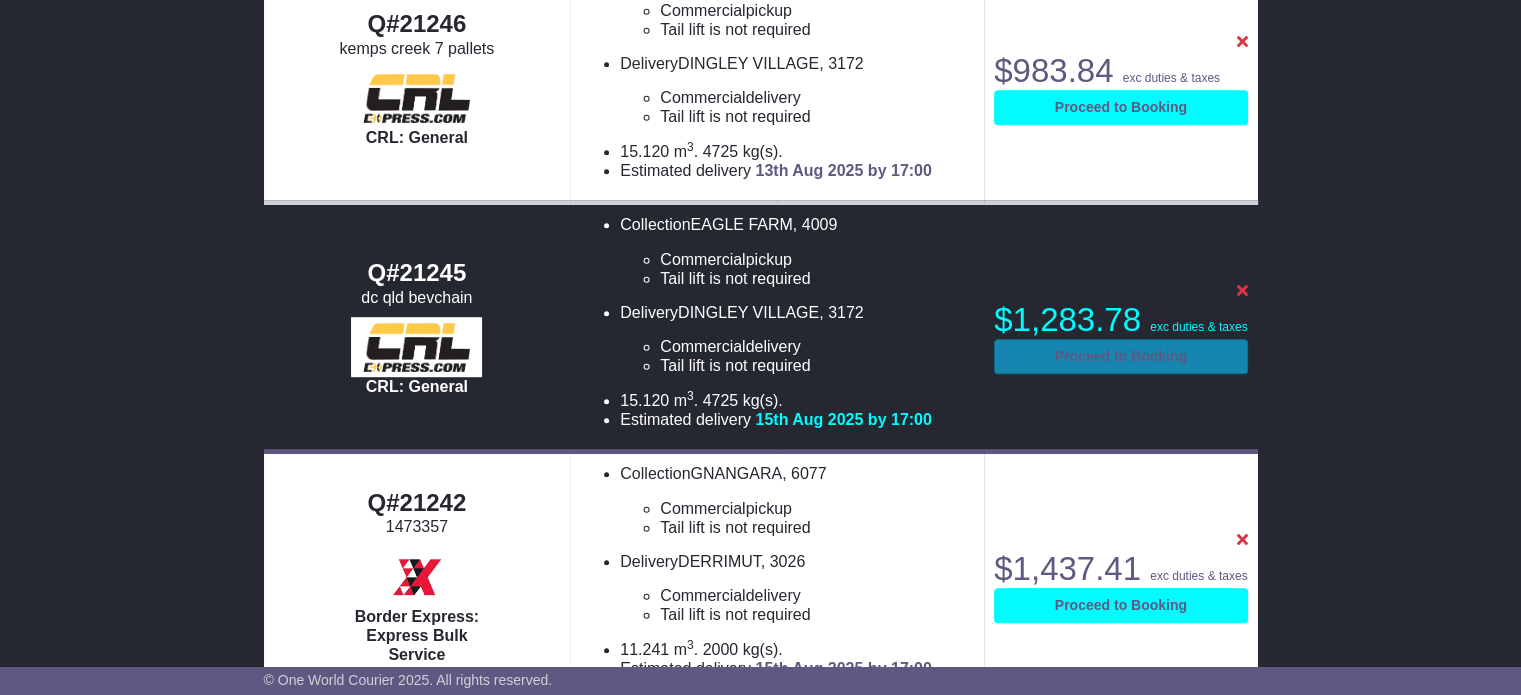 click on "Proceed to Booking" at bounding box center (1120, 356) 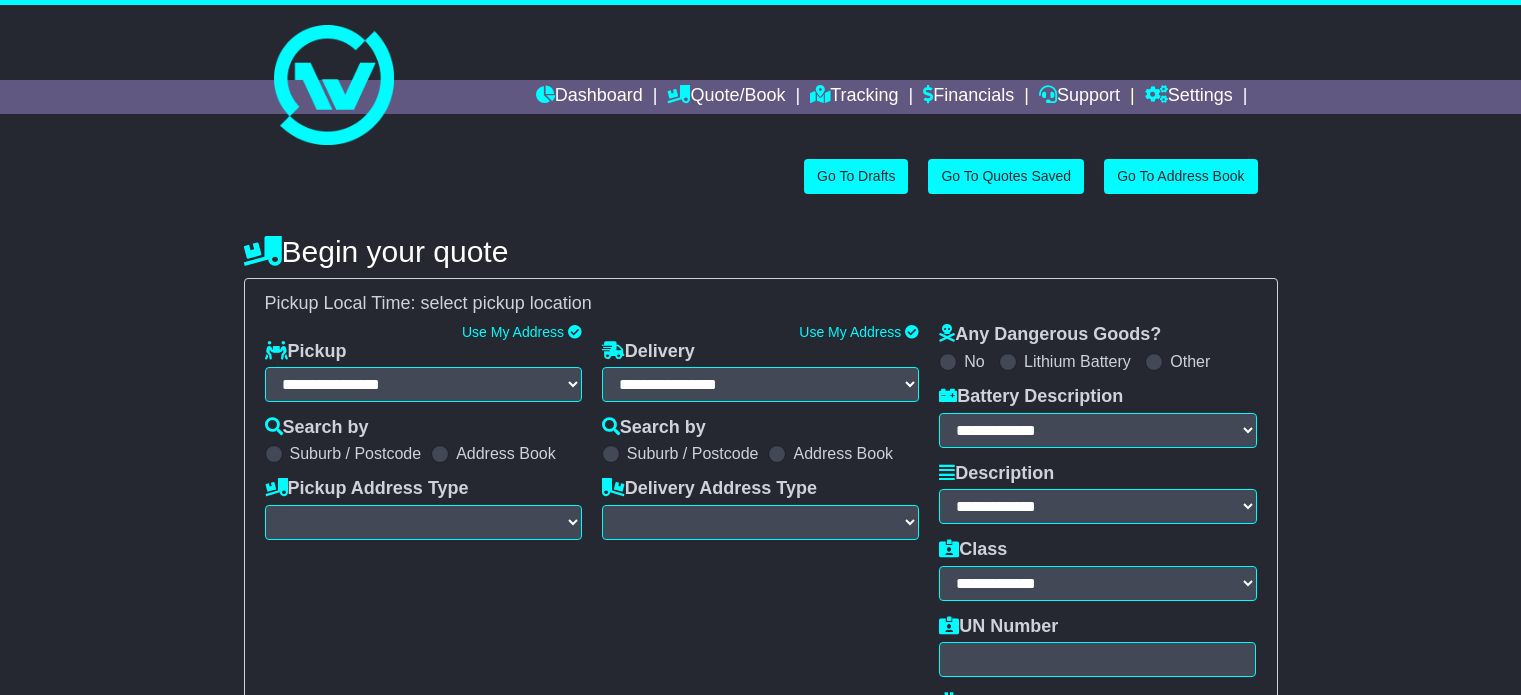 scroll, scrollTop: 0, scrollLeft: 0, axis: both 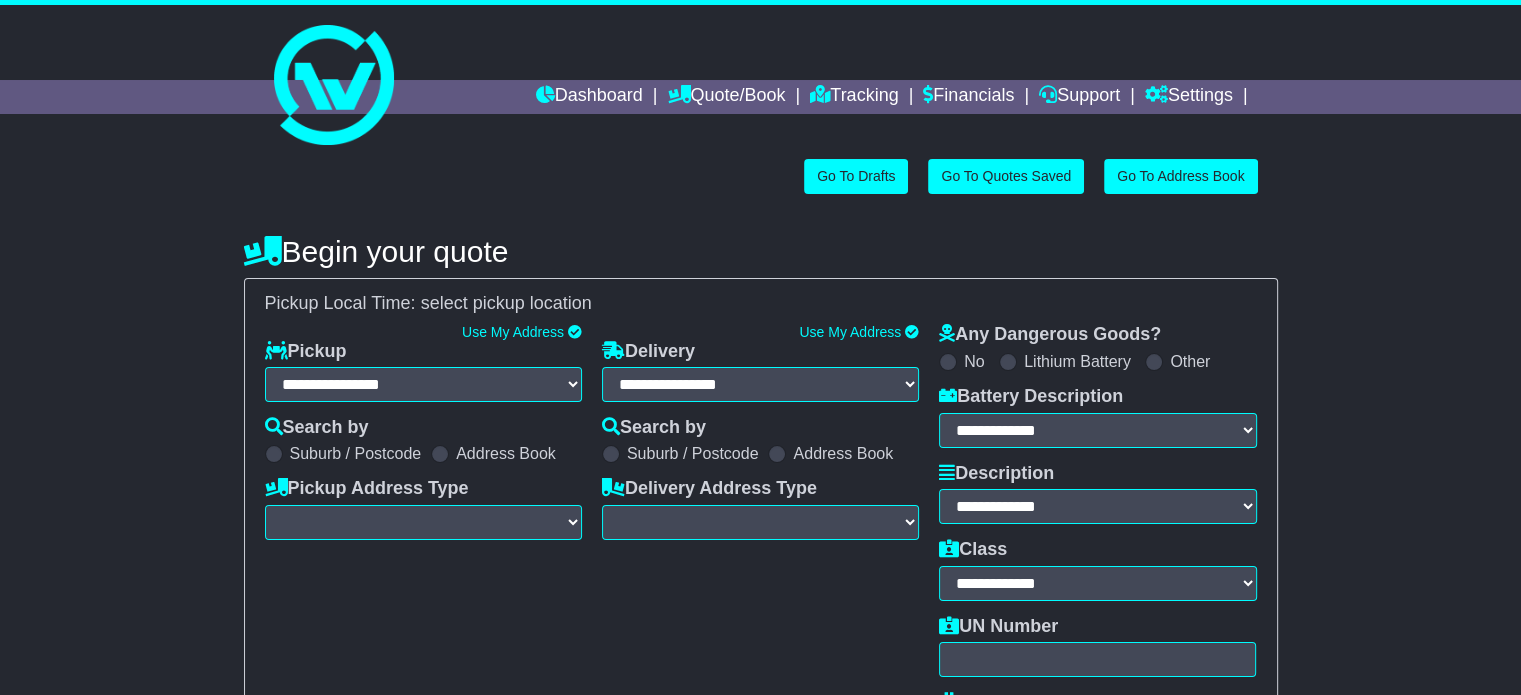 select on "**" 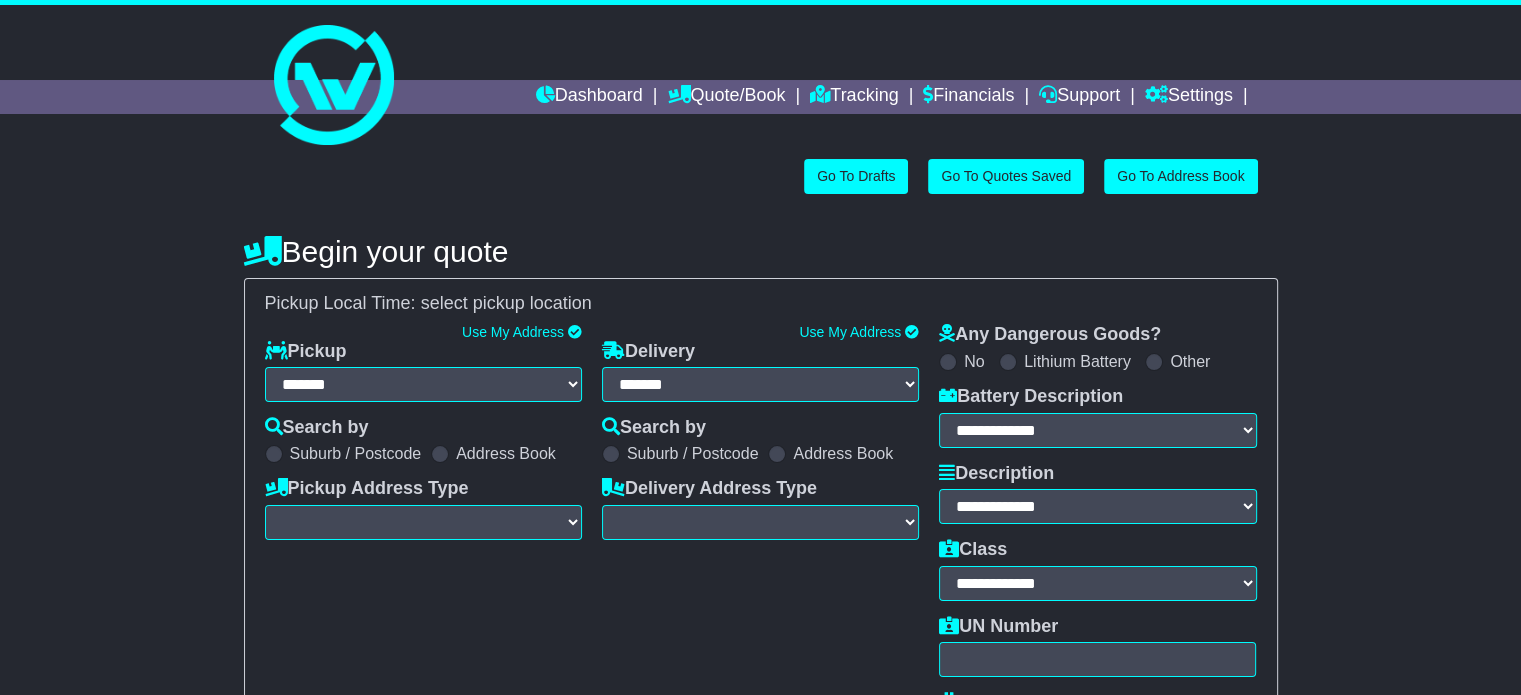 select 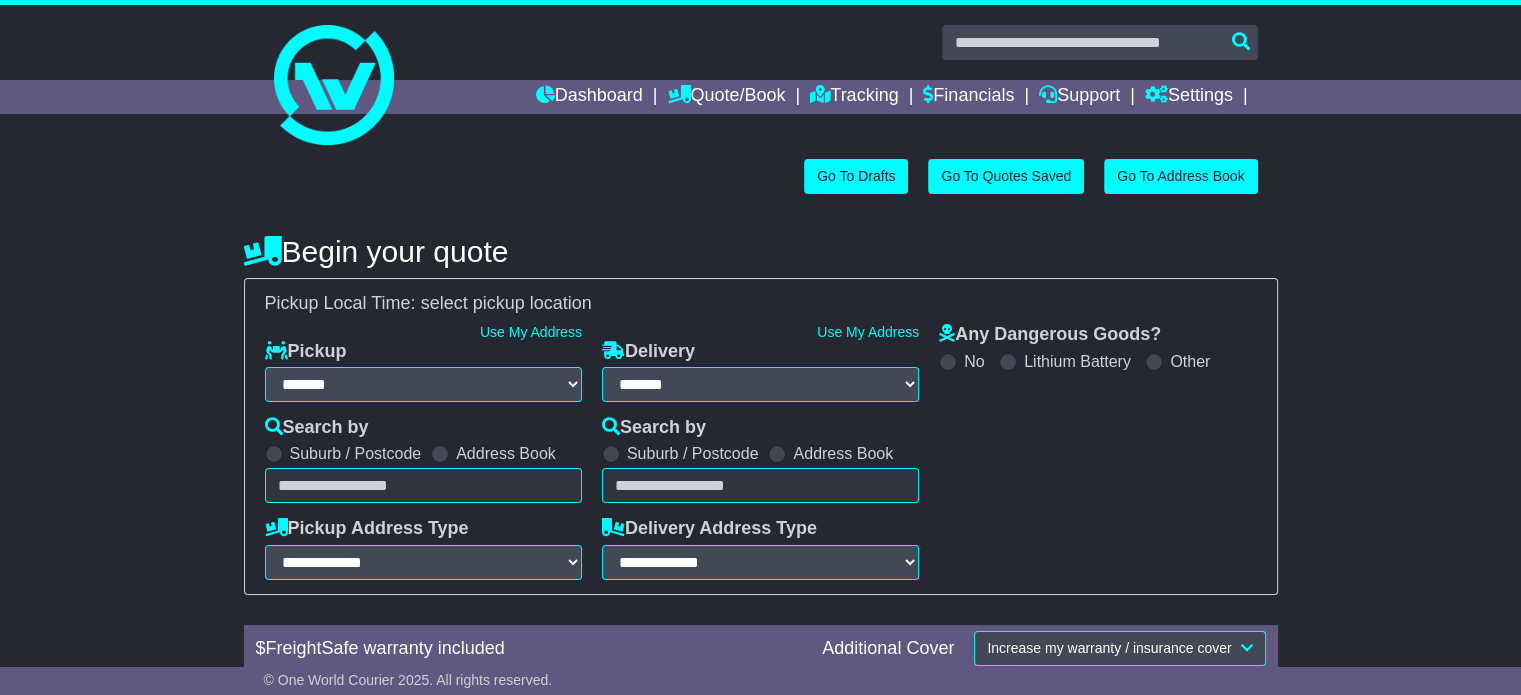 scroll, scrollTop: 0, scrollLeft: 0, axis: both 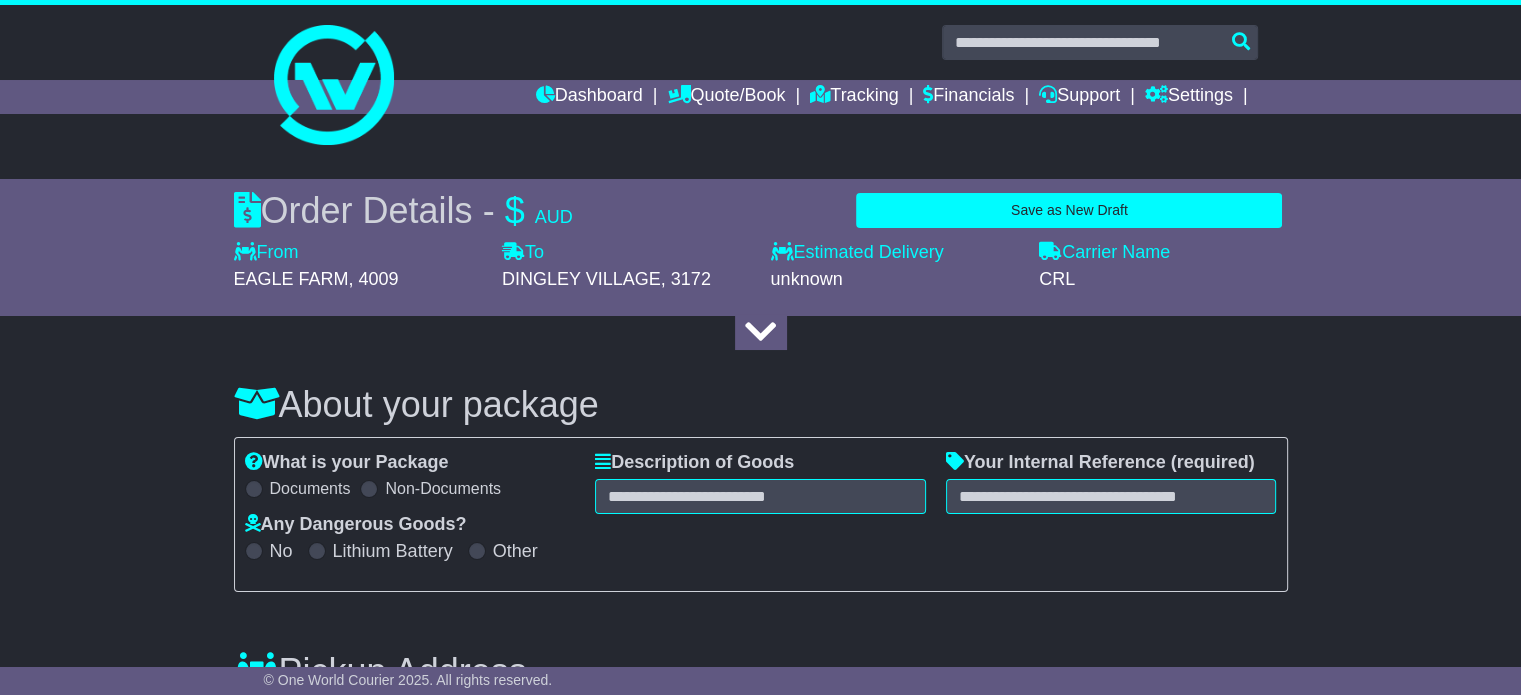 select 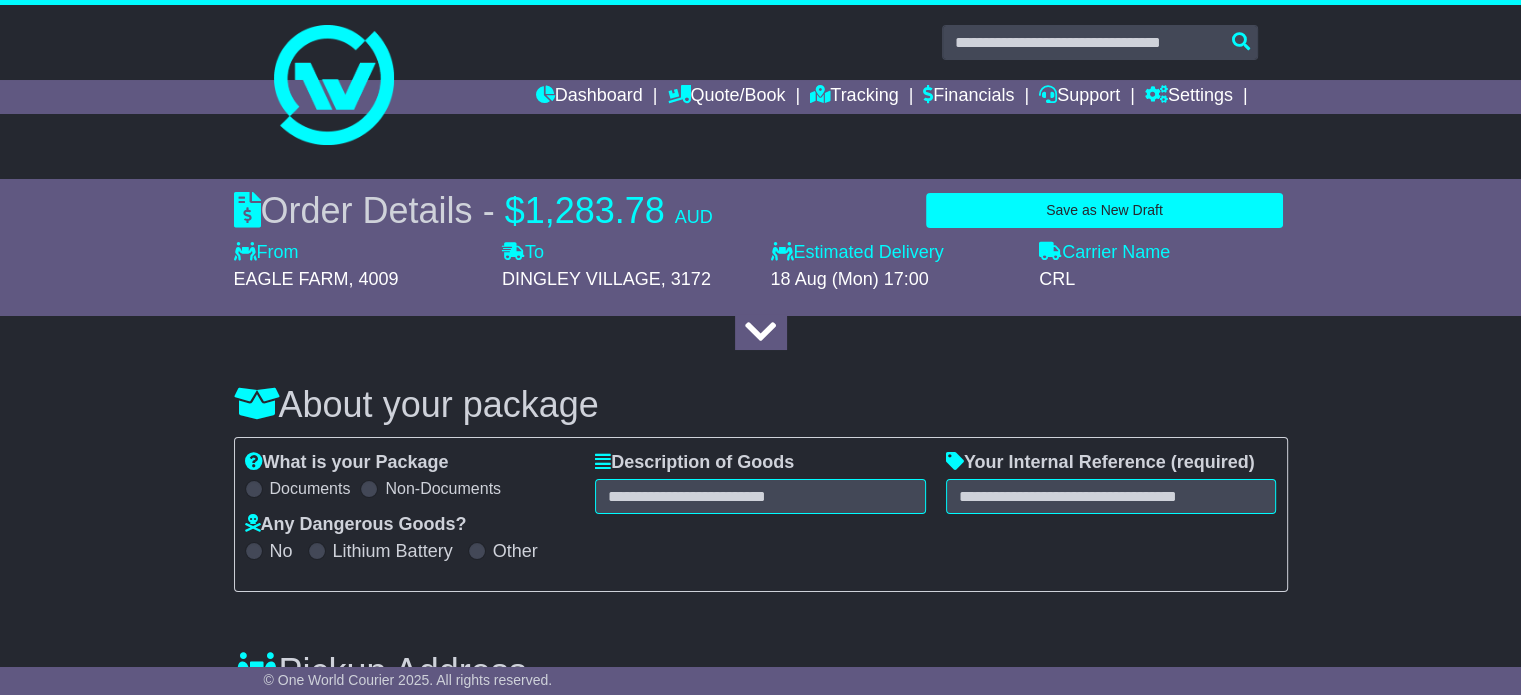 scroll, scrollTop: 100, scrollLeft: 0, axis: vertical 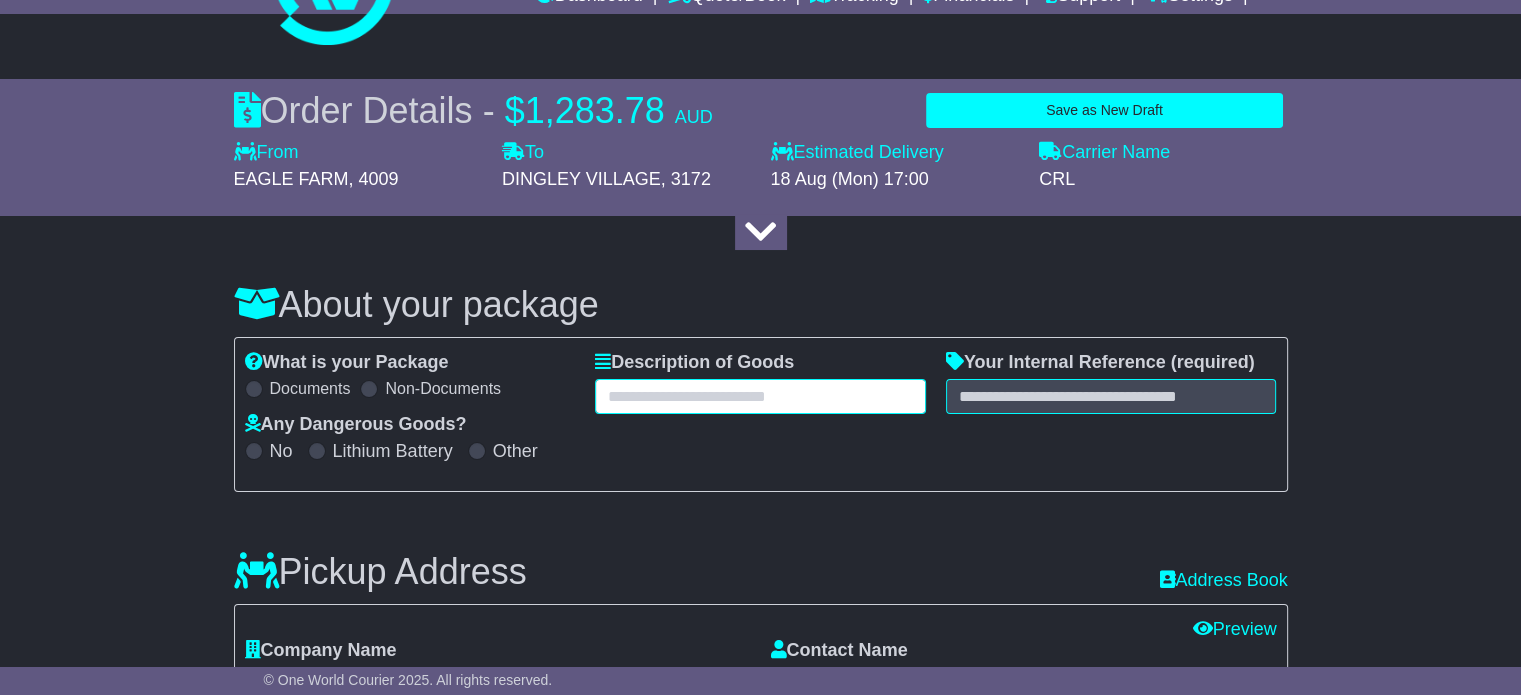 click at bounding box center (760, 396) 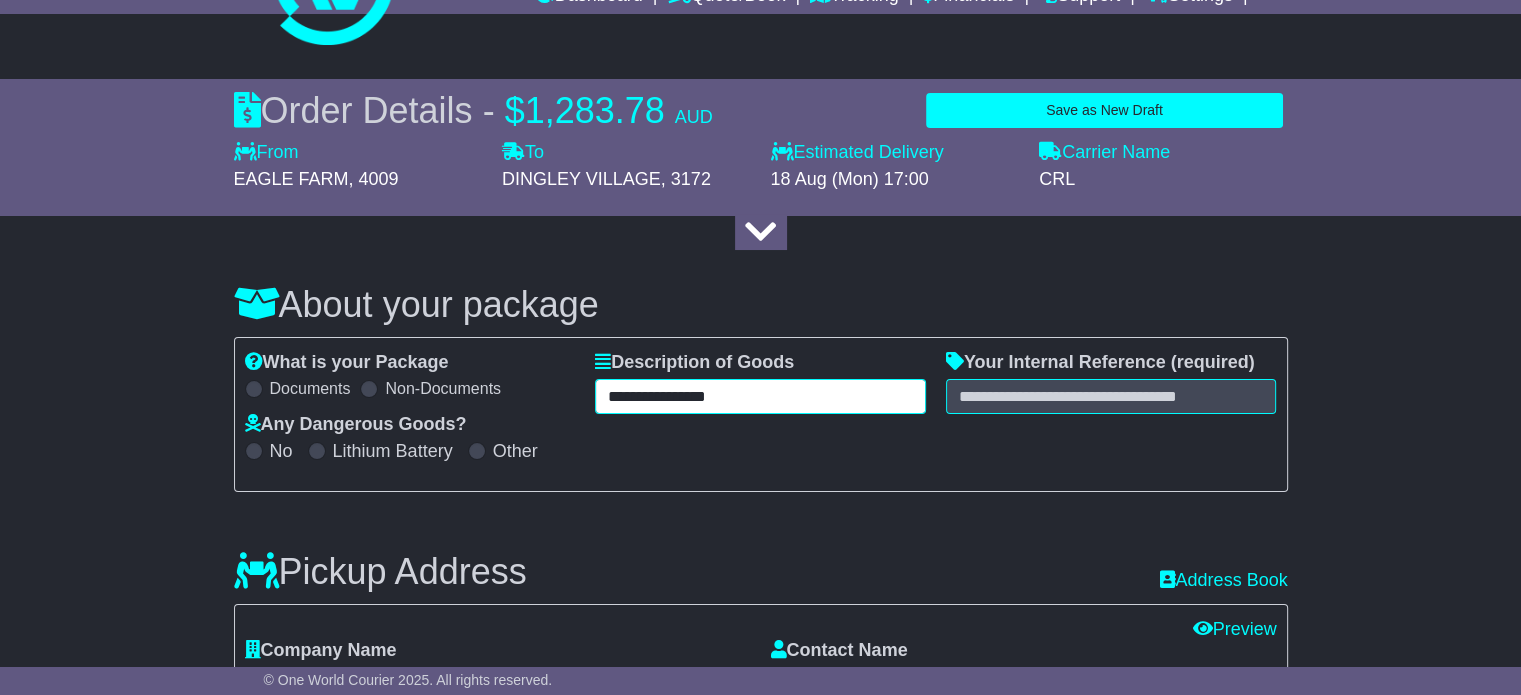 type on "**********" 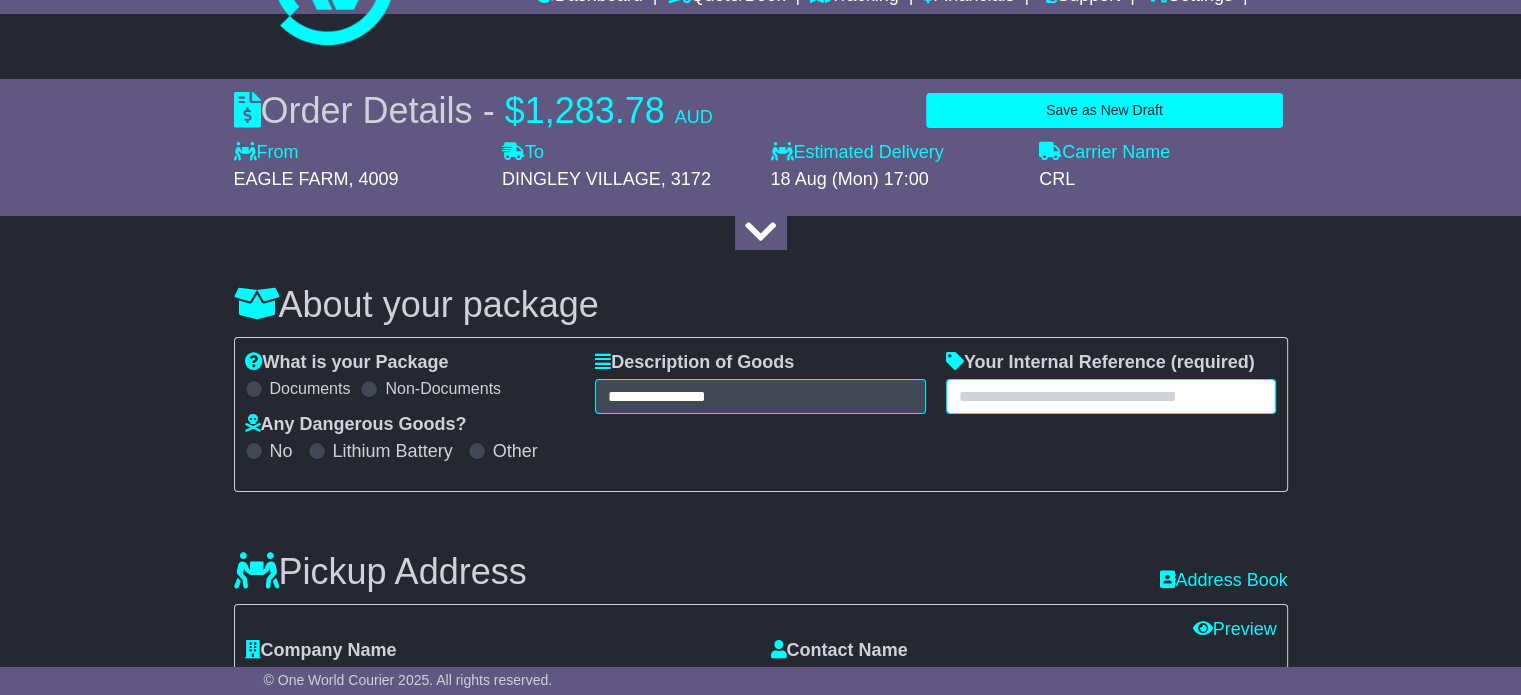 click at bounding box center [1111, 396] 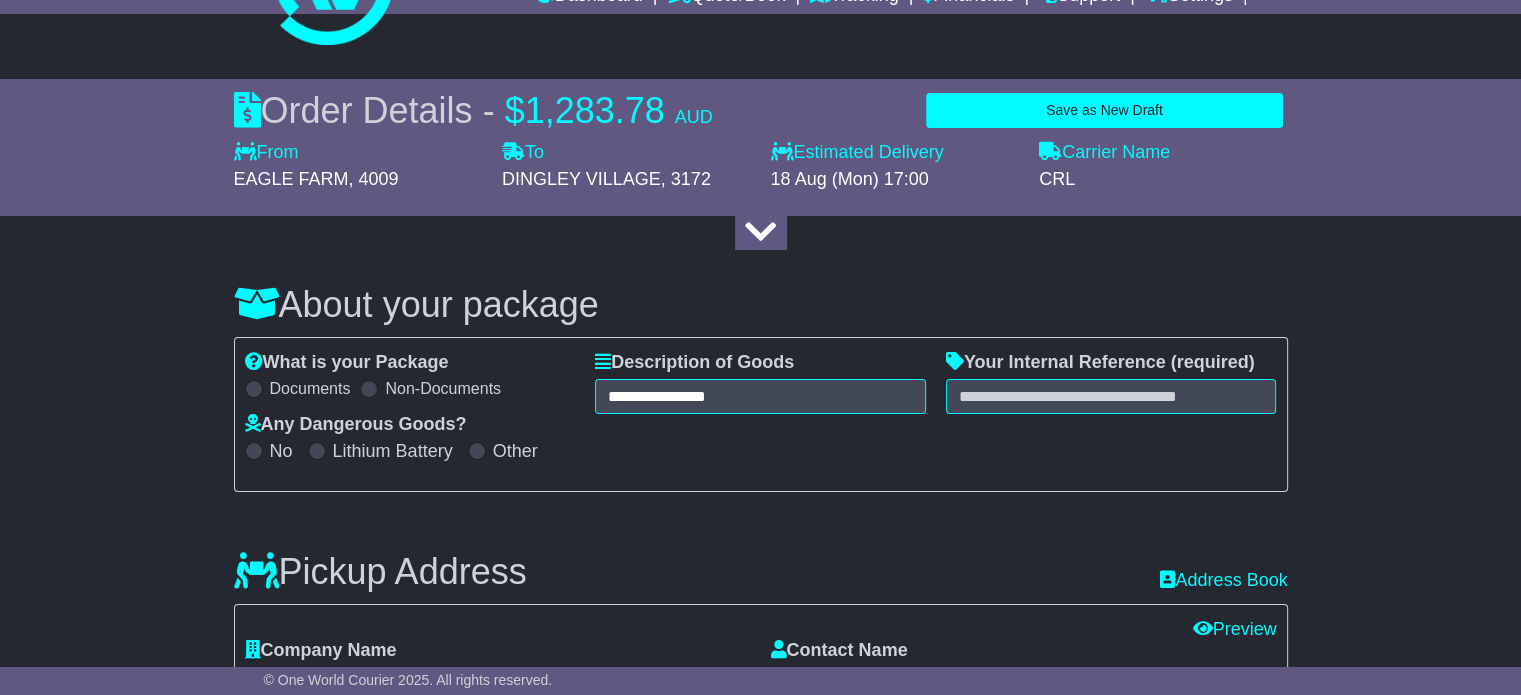 click on "**********" at bounding box center (761, 373) 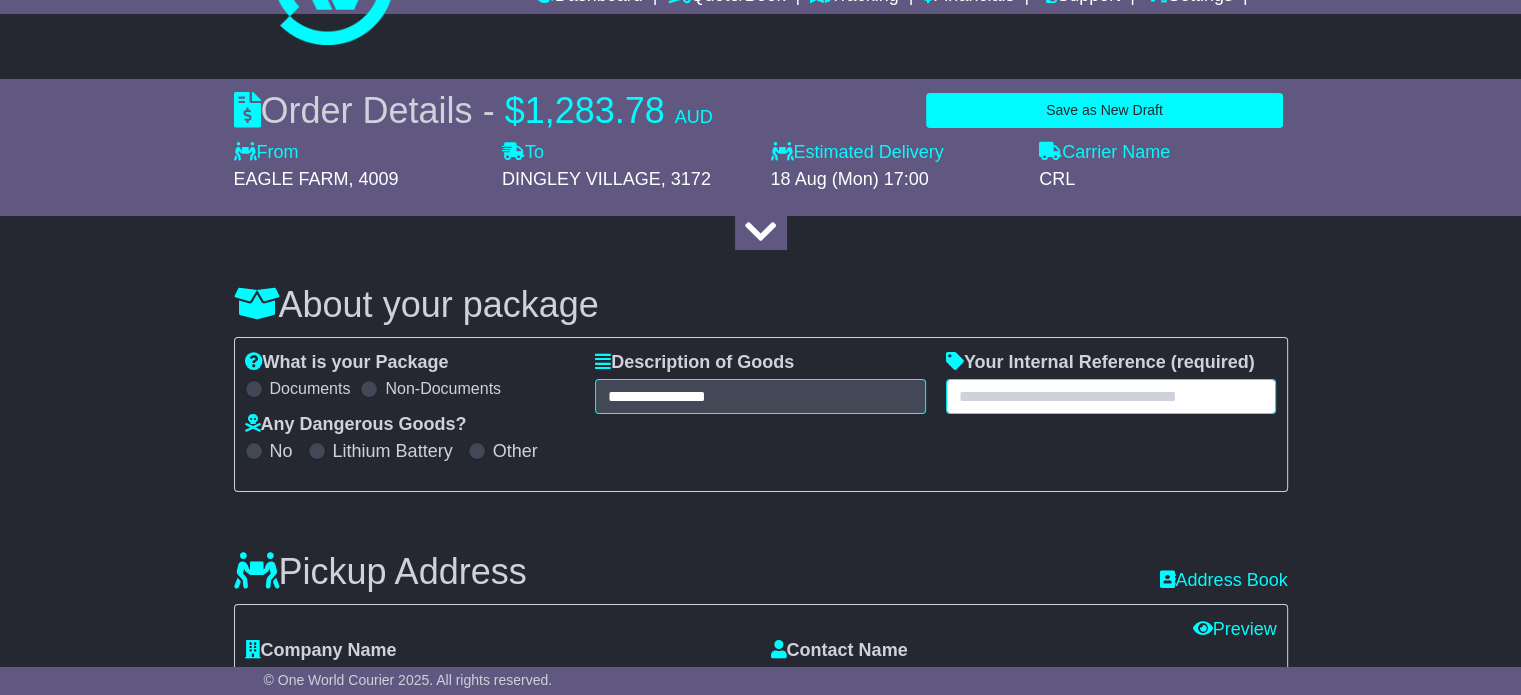 click at bounding box center (1111, 396) 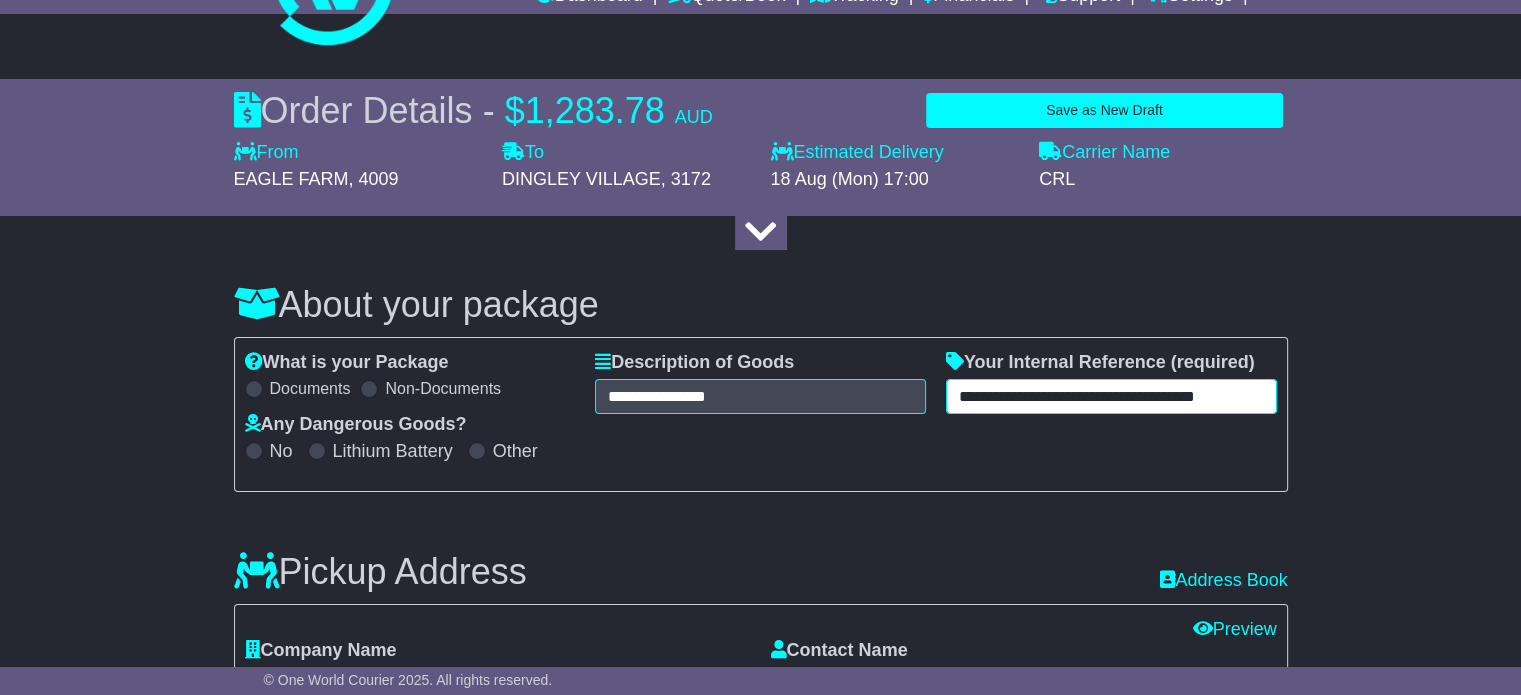 scroll, scrollTop: 0, scrollLeft: 18, axis: horizontal 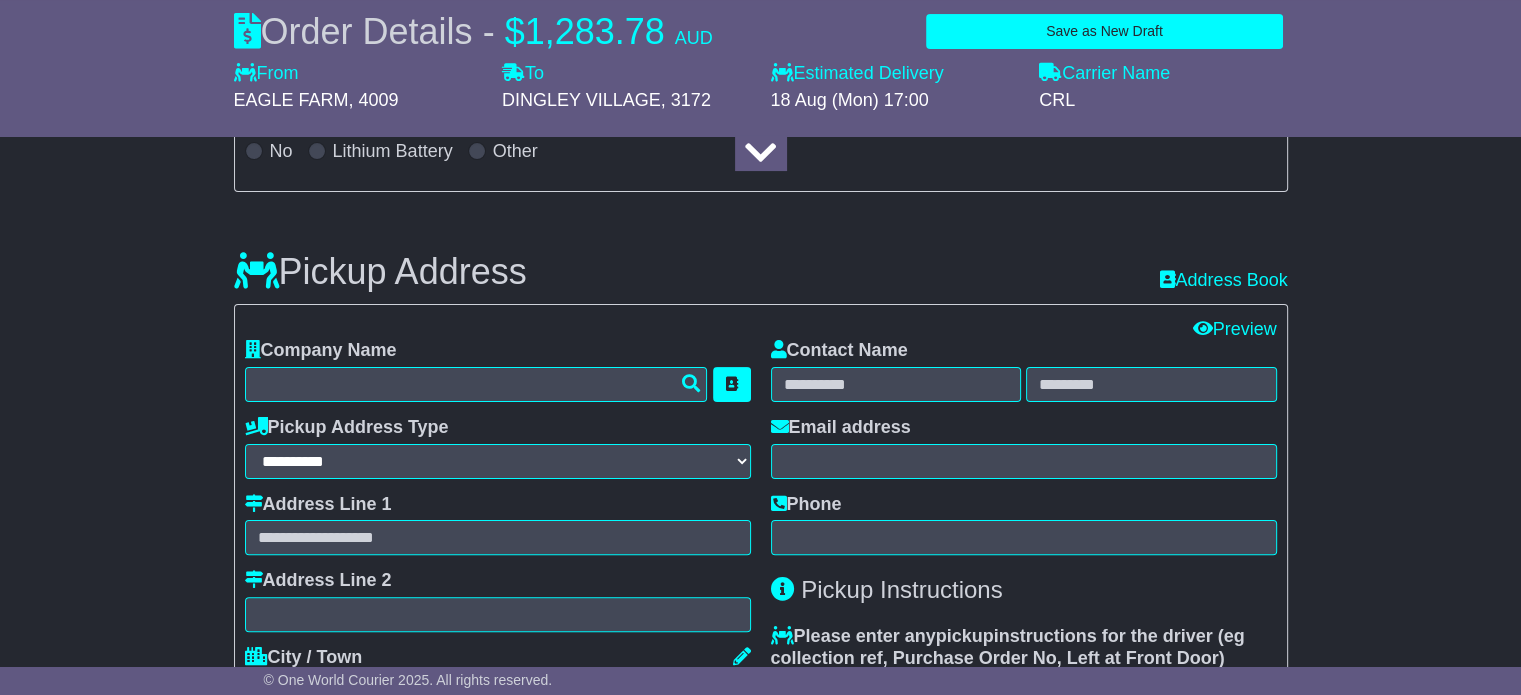 type on "**********" 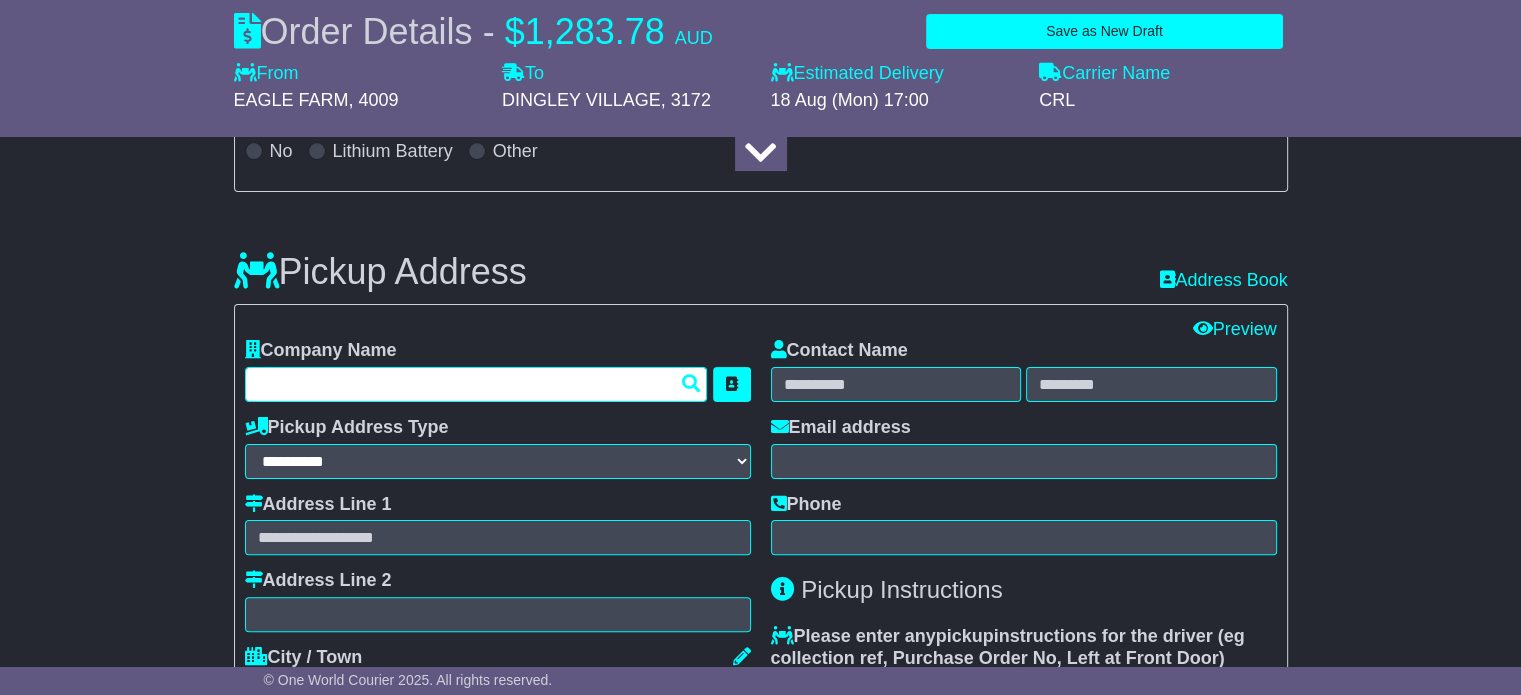 click at bounding box center [476, 384] 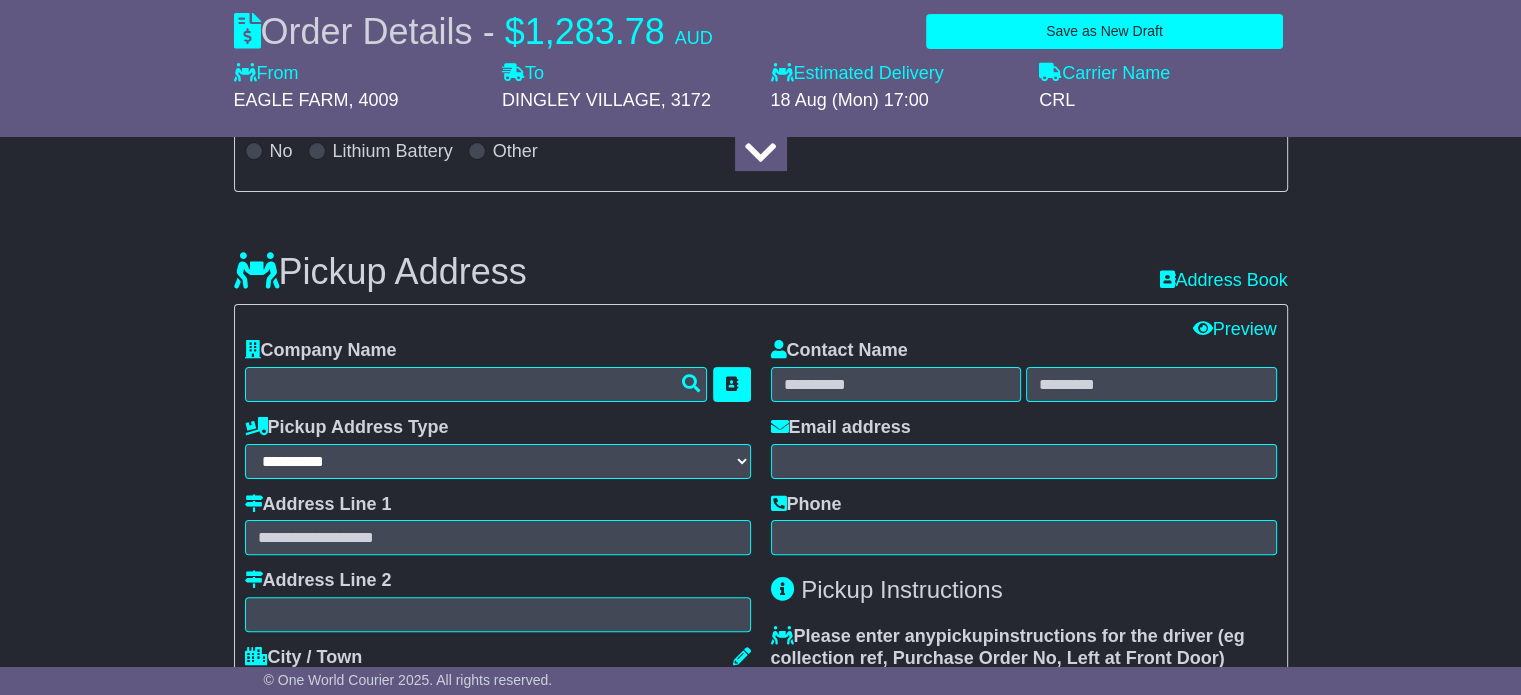 click on "**********" at bounding box center [760, 1385] 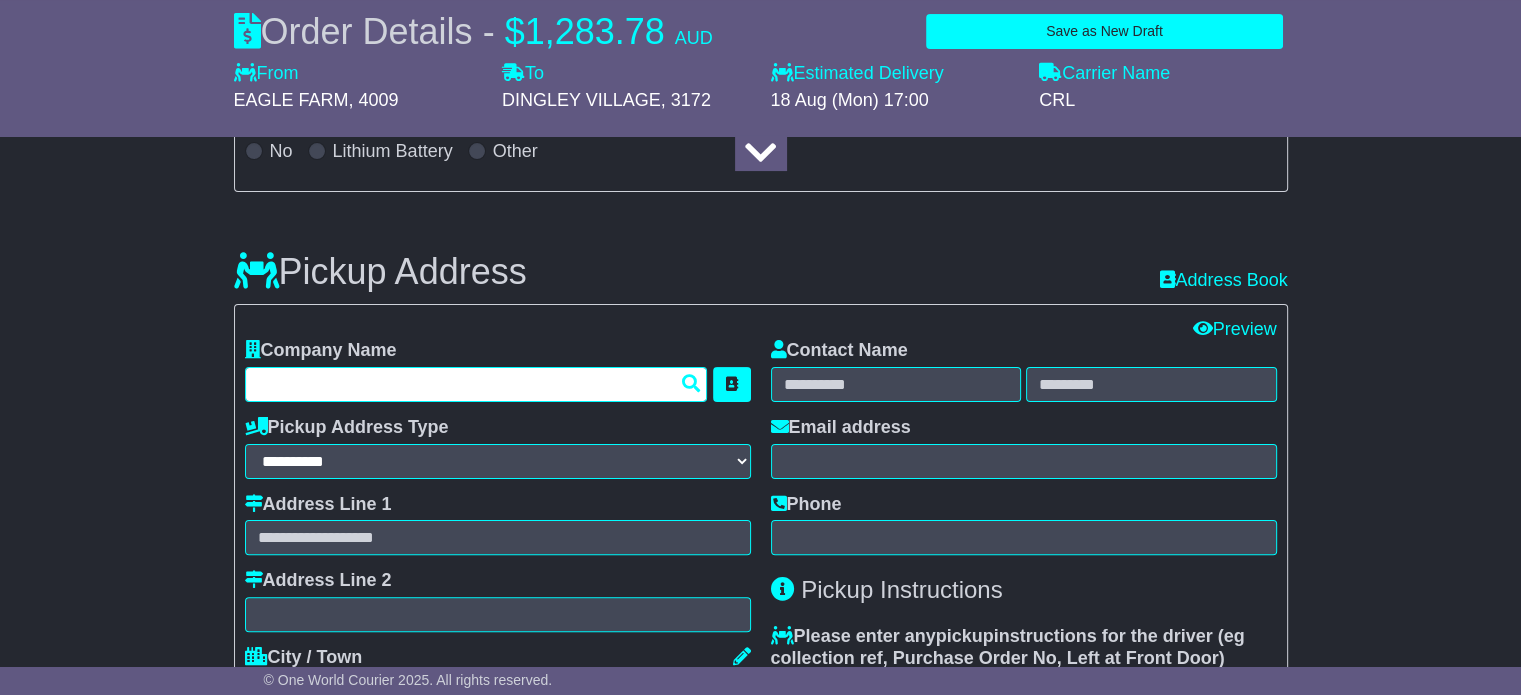 click at bounding box center [476, 384] 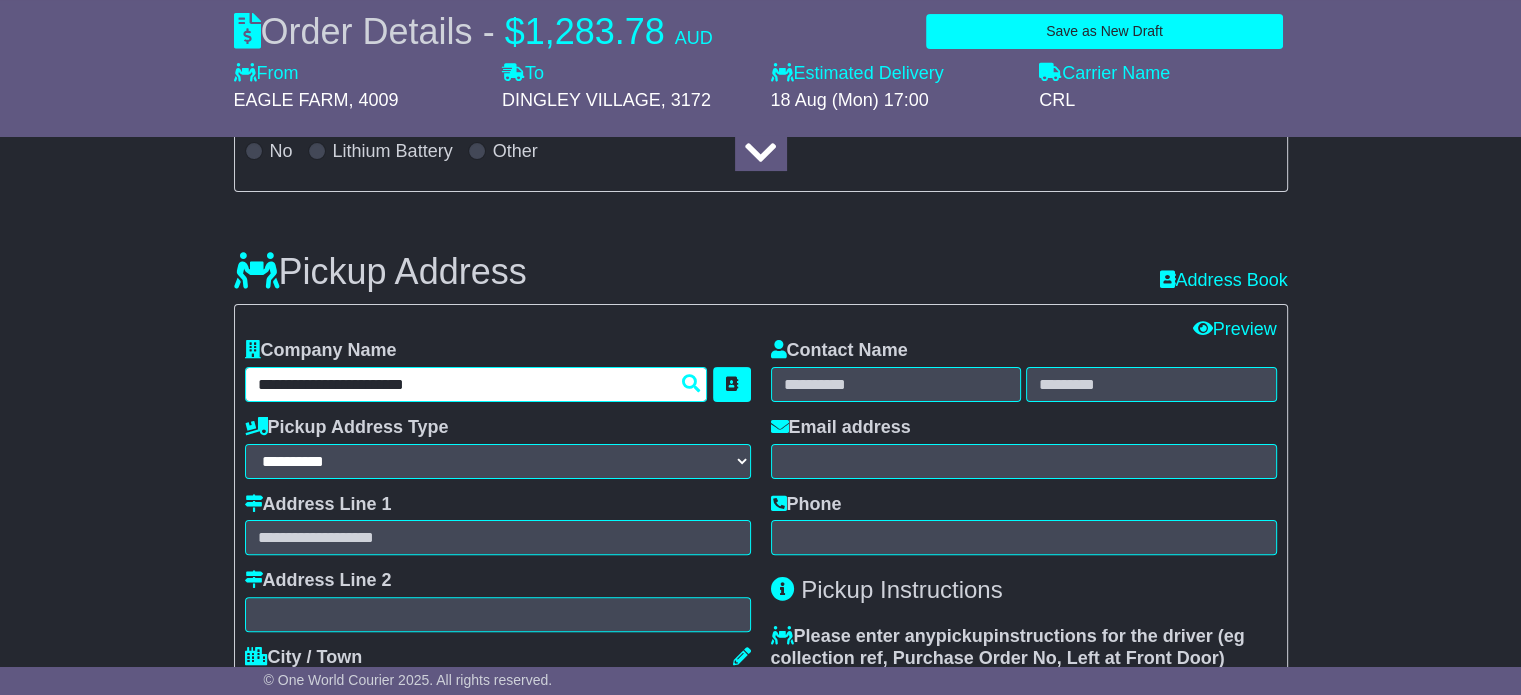 type on "**********" 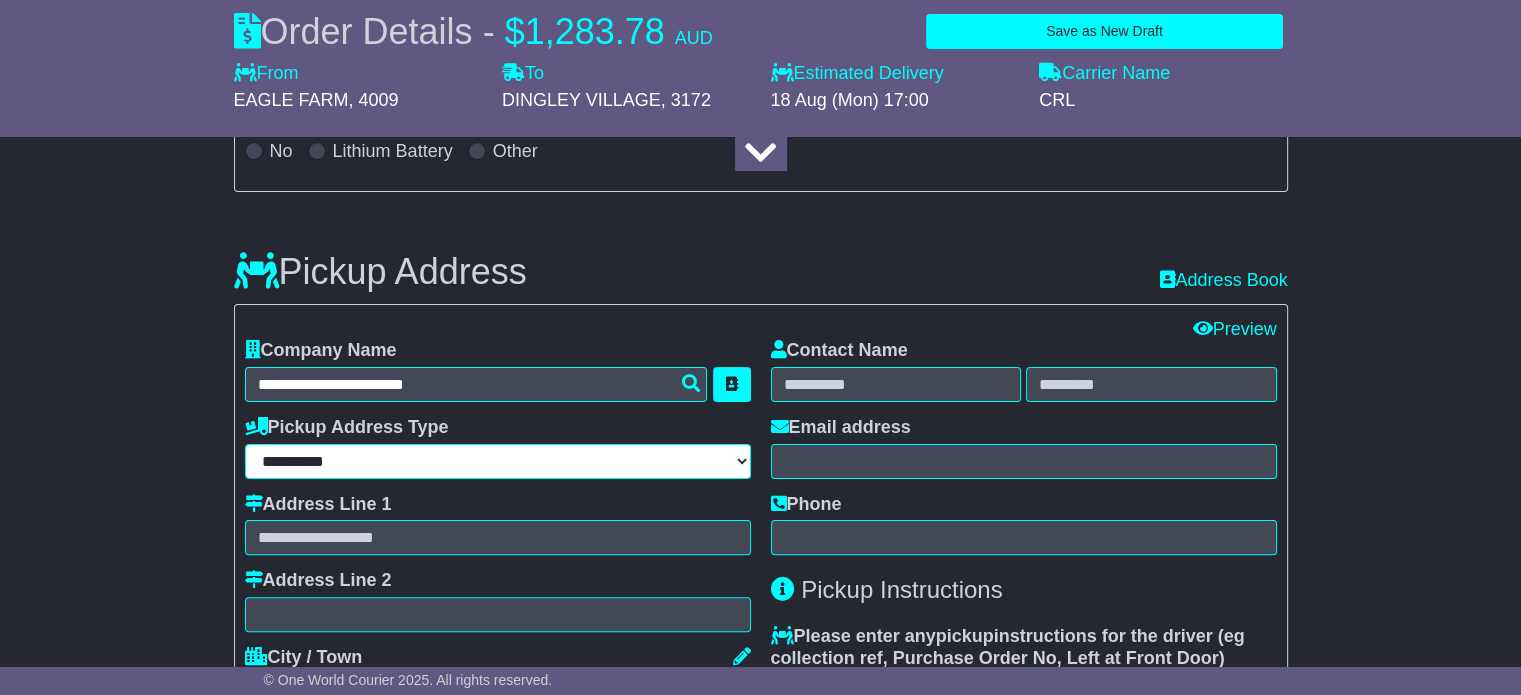 click on "**********" at bounding box center [498, 461] 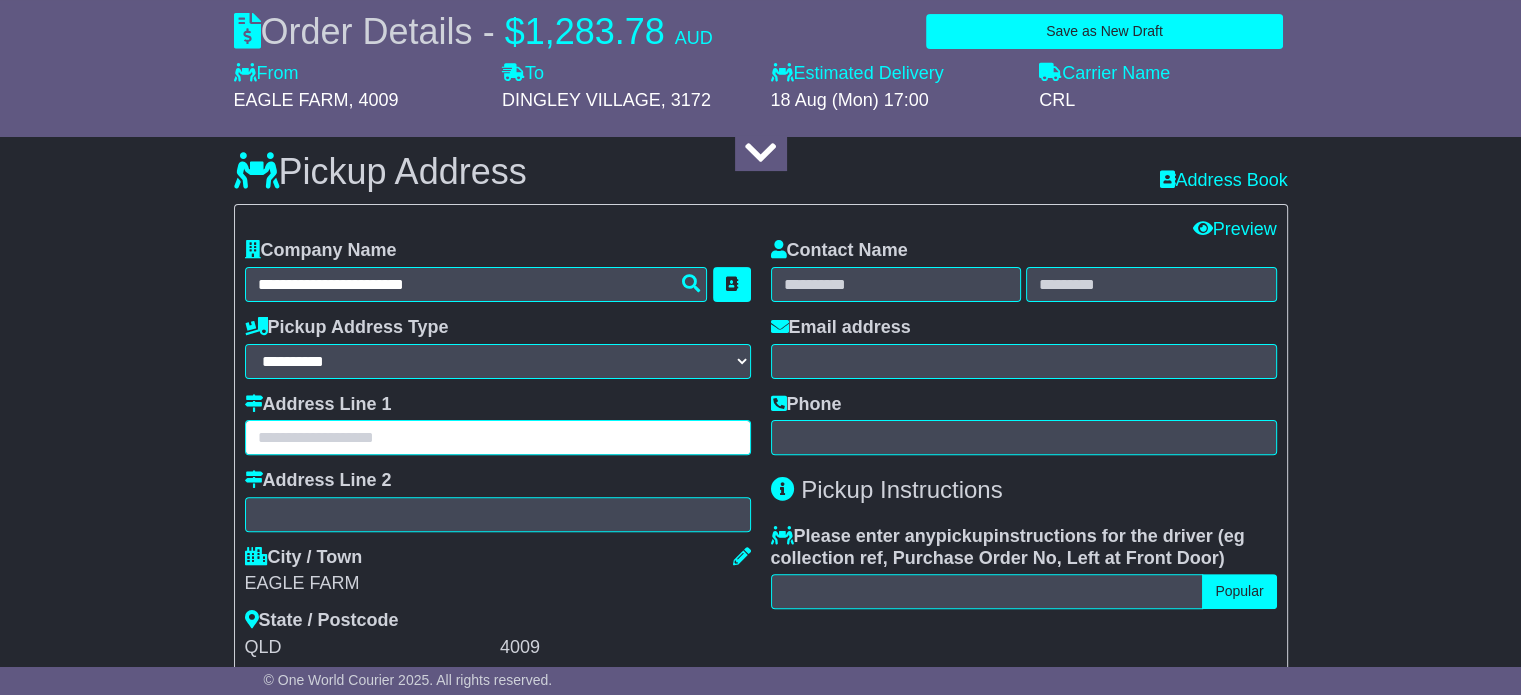 click at bounding box center (498, 437) 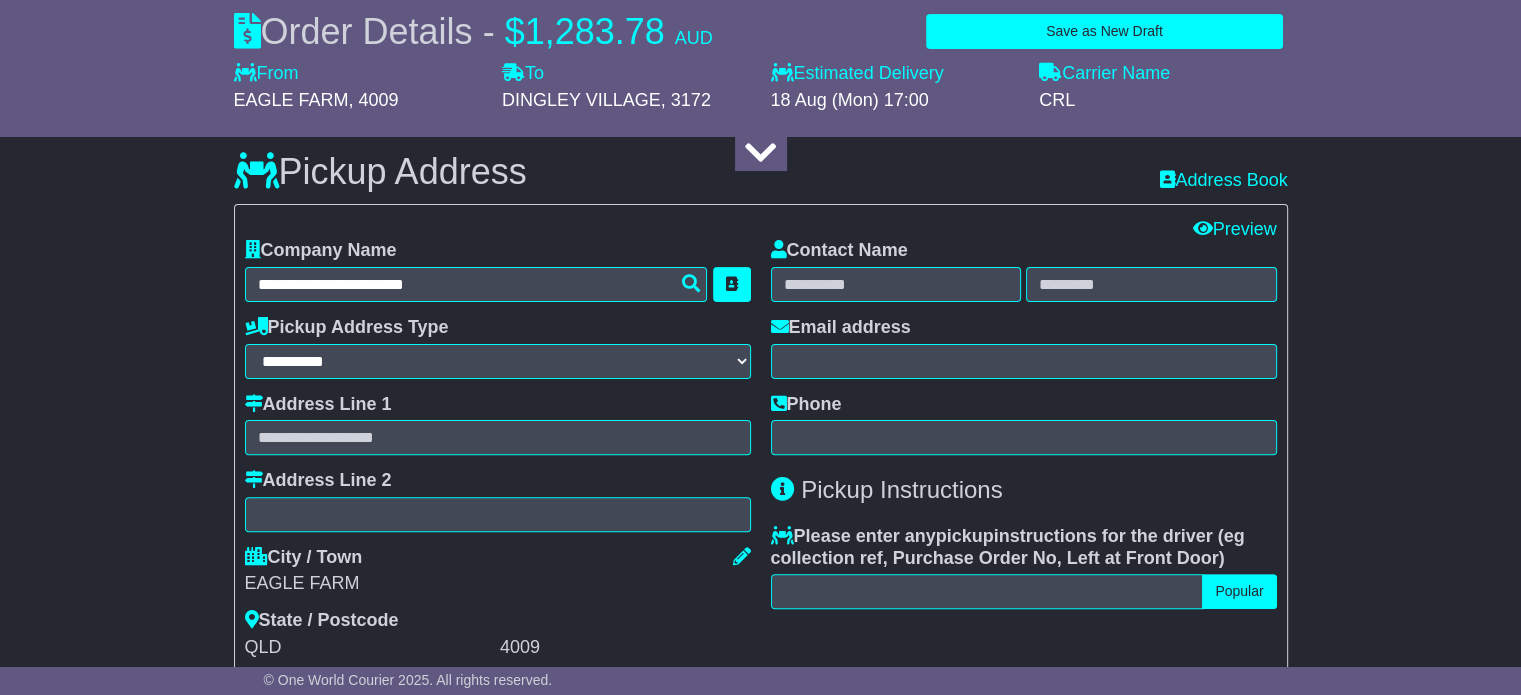 click on "**********" at bounding box center (760, 1285) 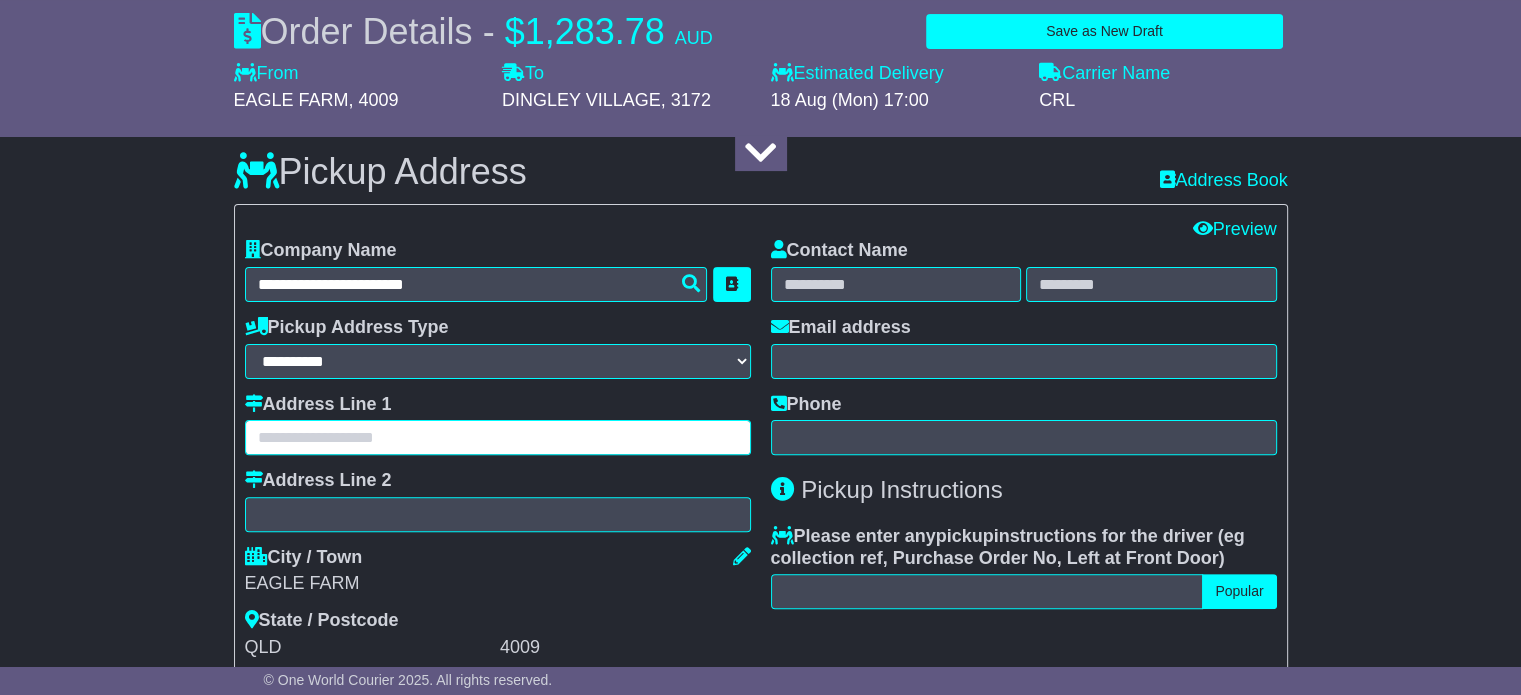 click at bounding box center (498, 437) 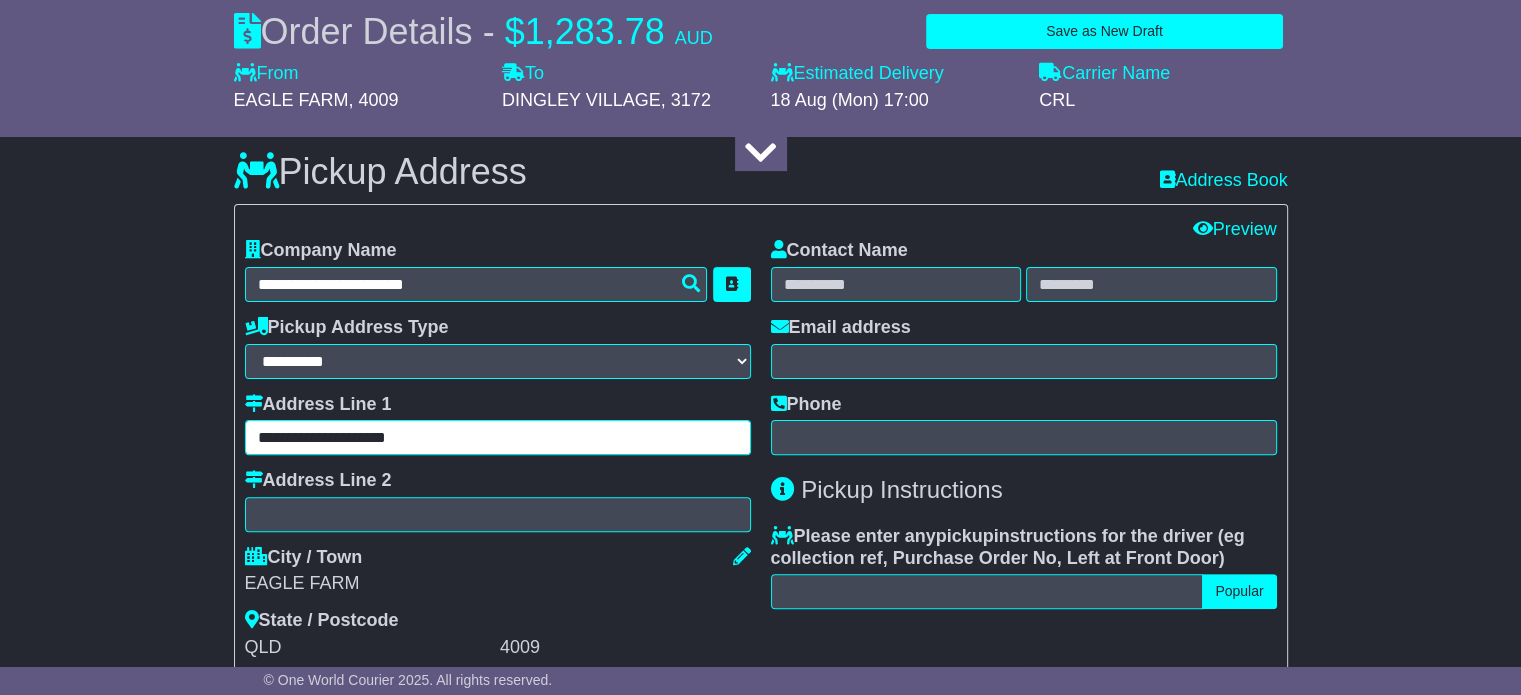type on "**********" 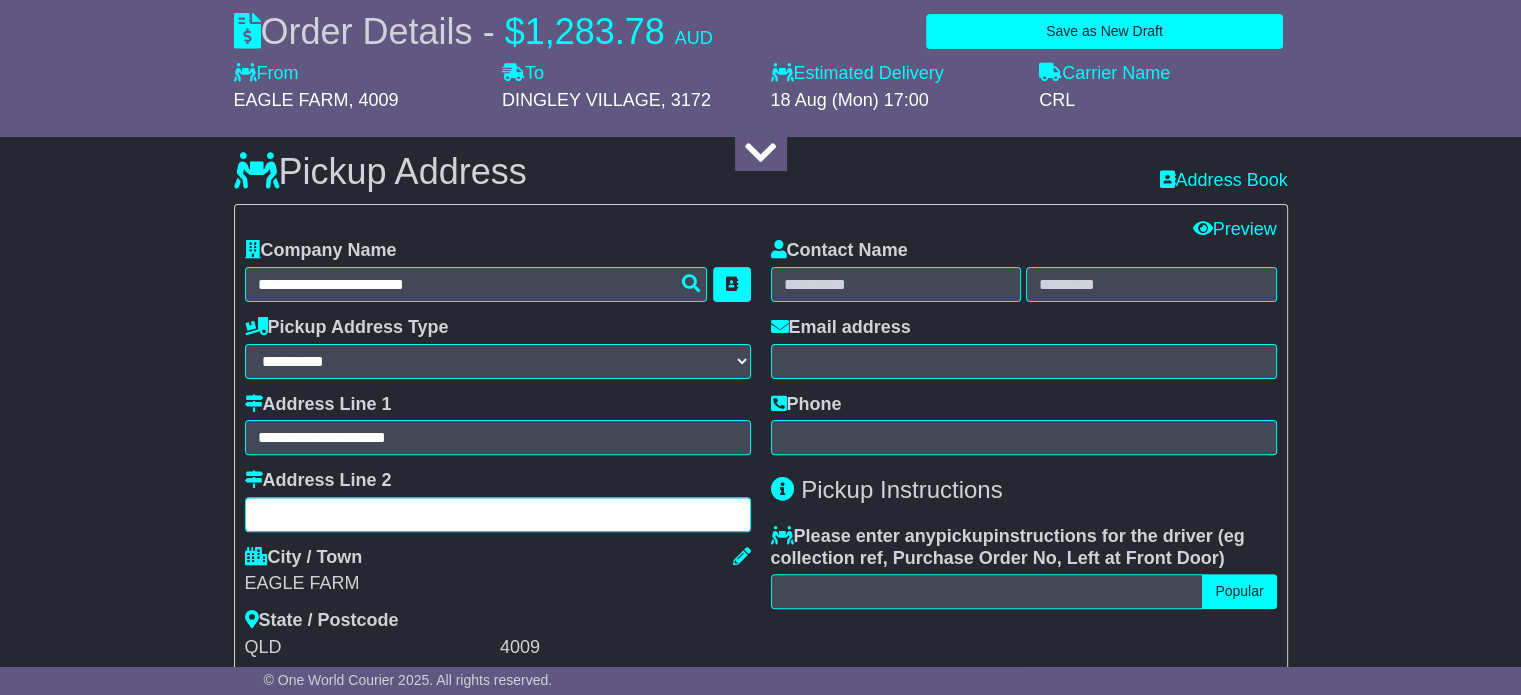click at bounding box center (498, 514) 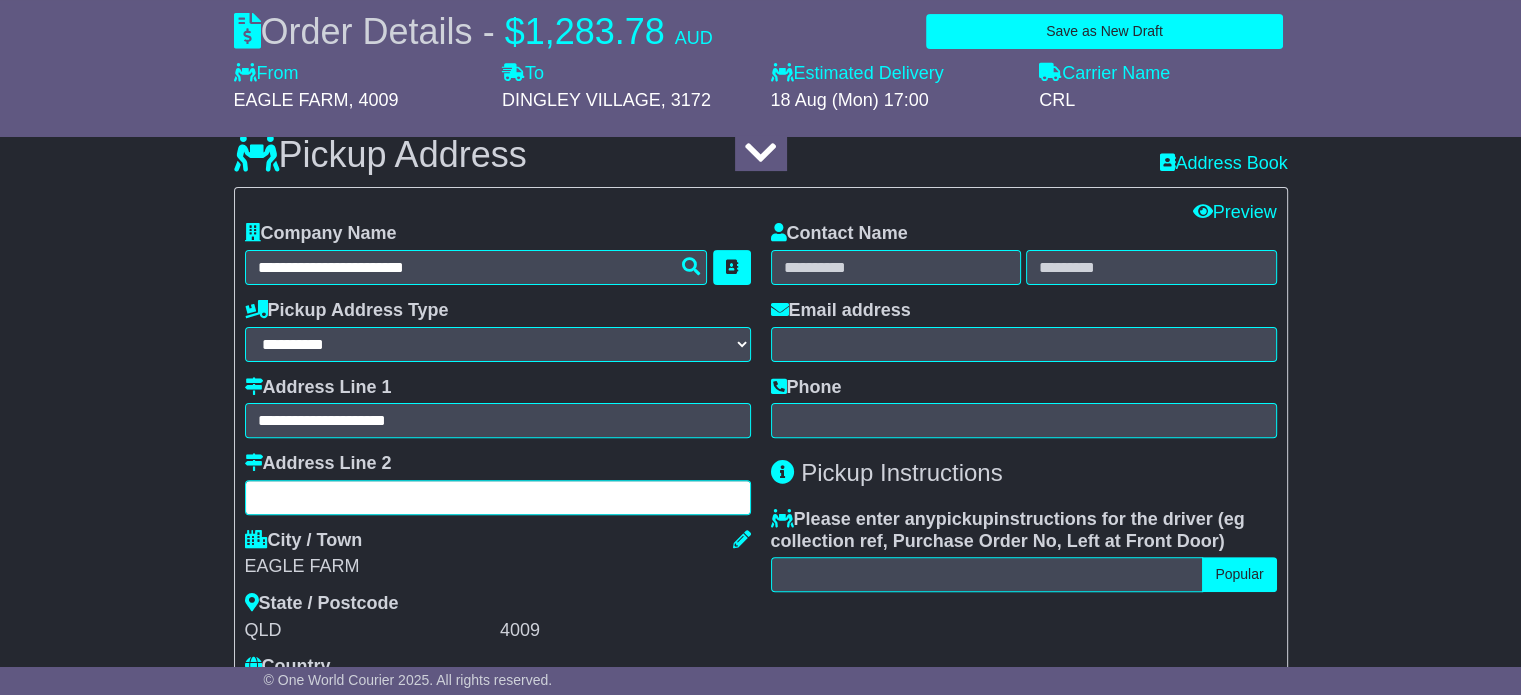 scroll, scrollTop: 400, scrollLeft: 0, axis: vertical 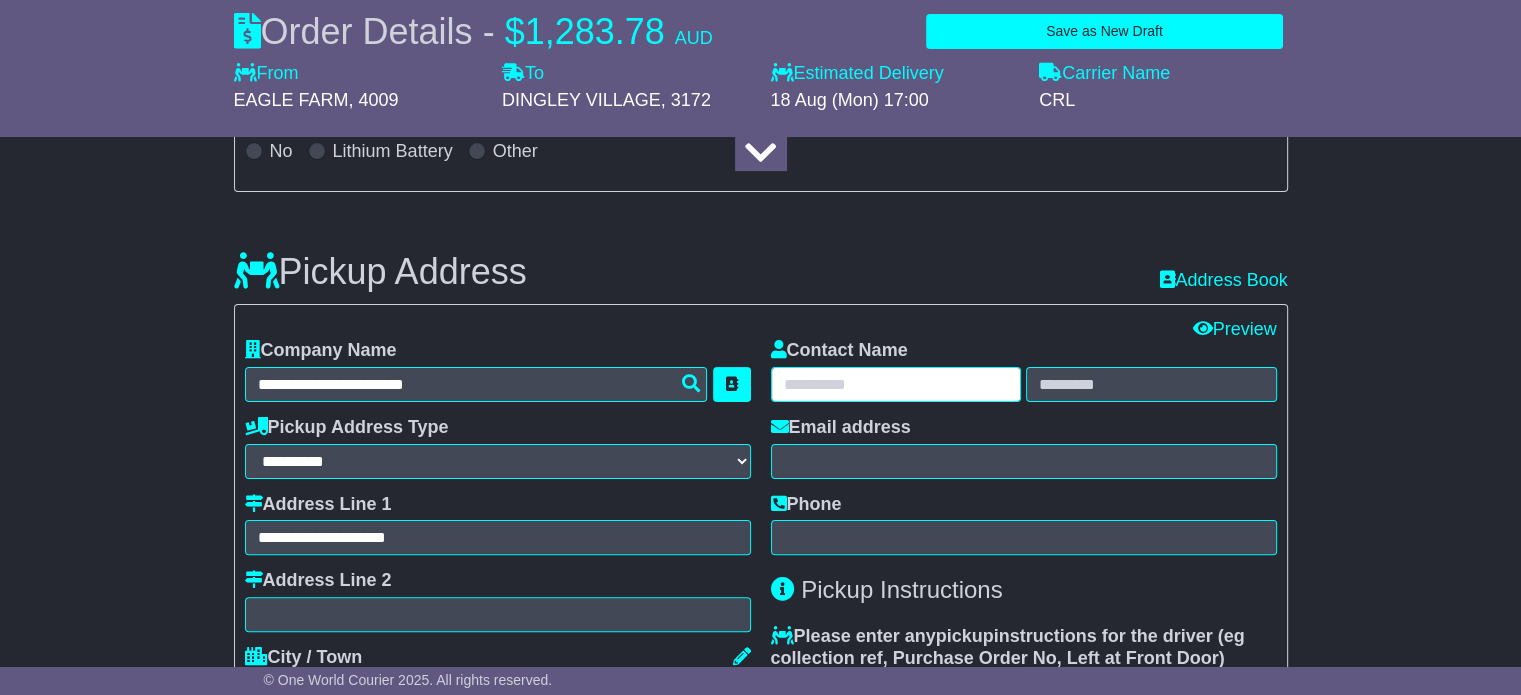 click at bounding box center [896, 384] 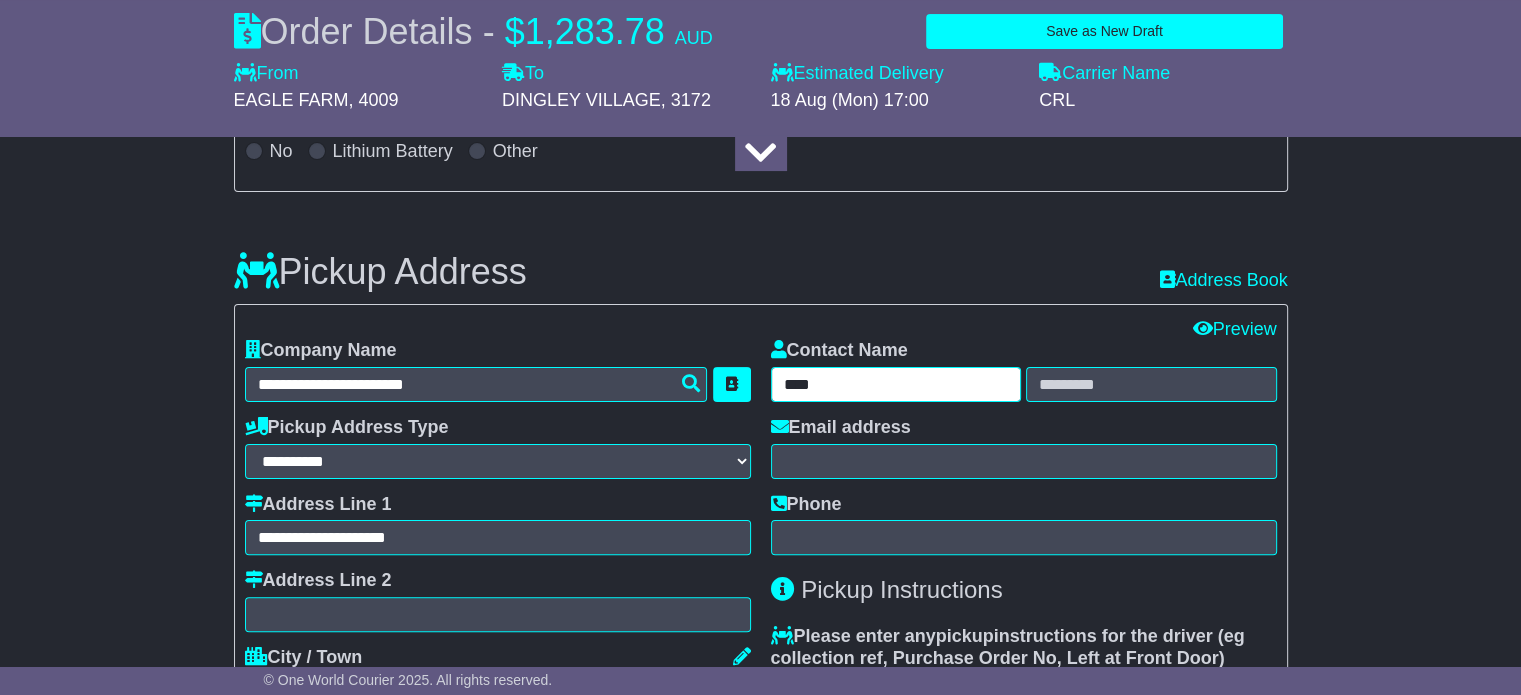 type on "****" 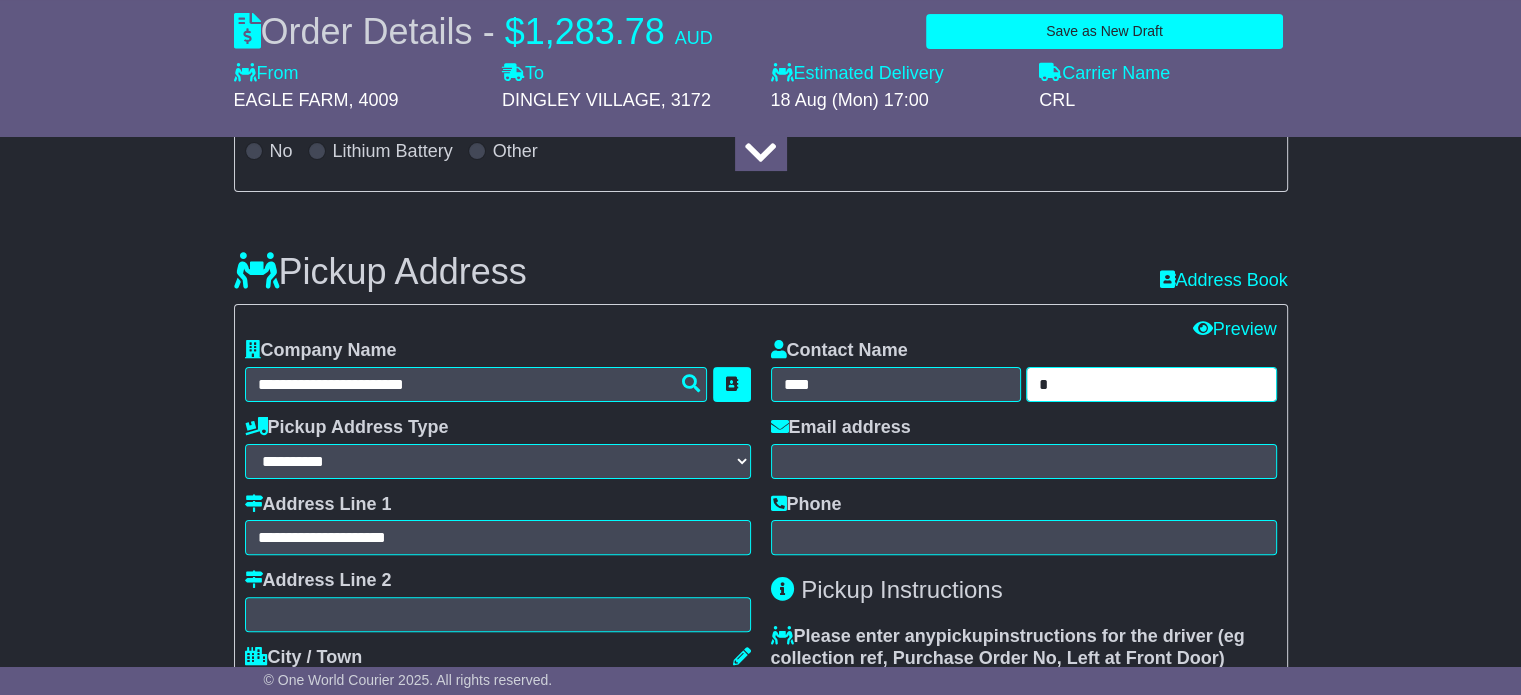 type on "*" 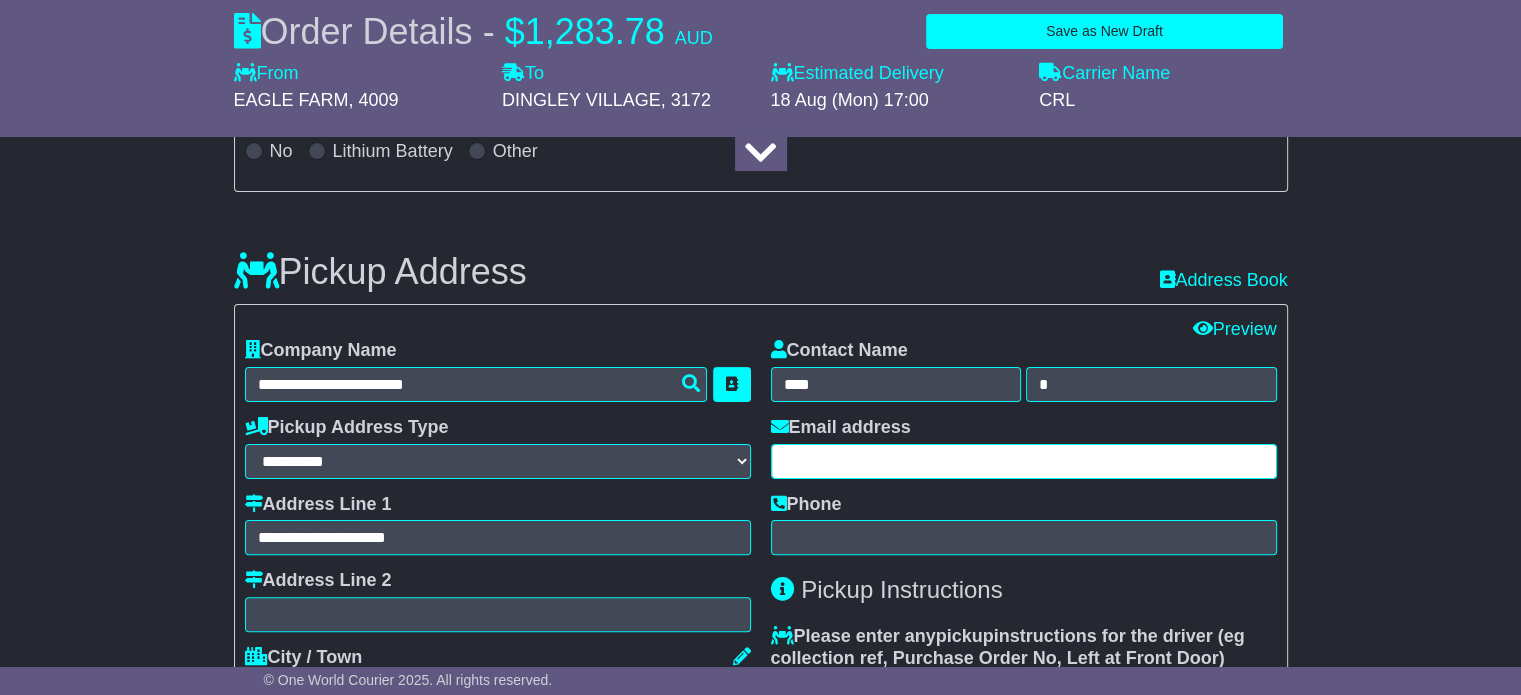 click at bounding box center (1024, 461) 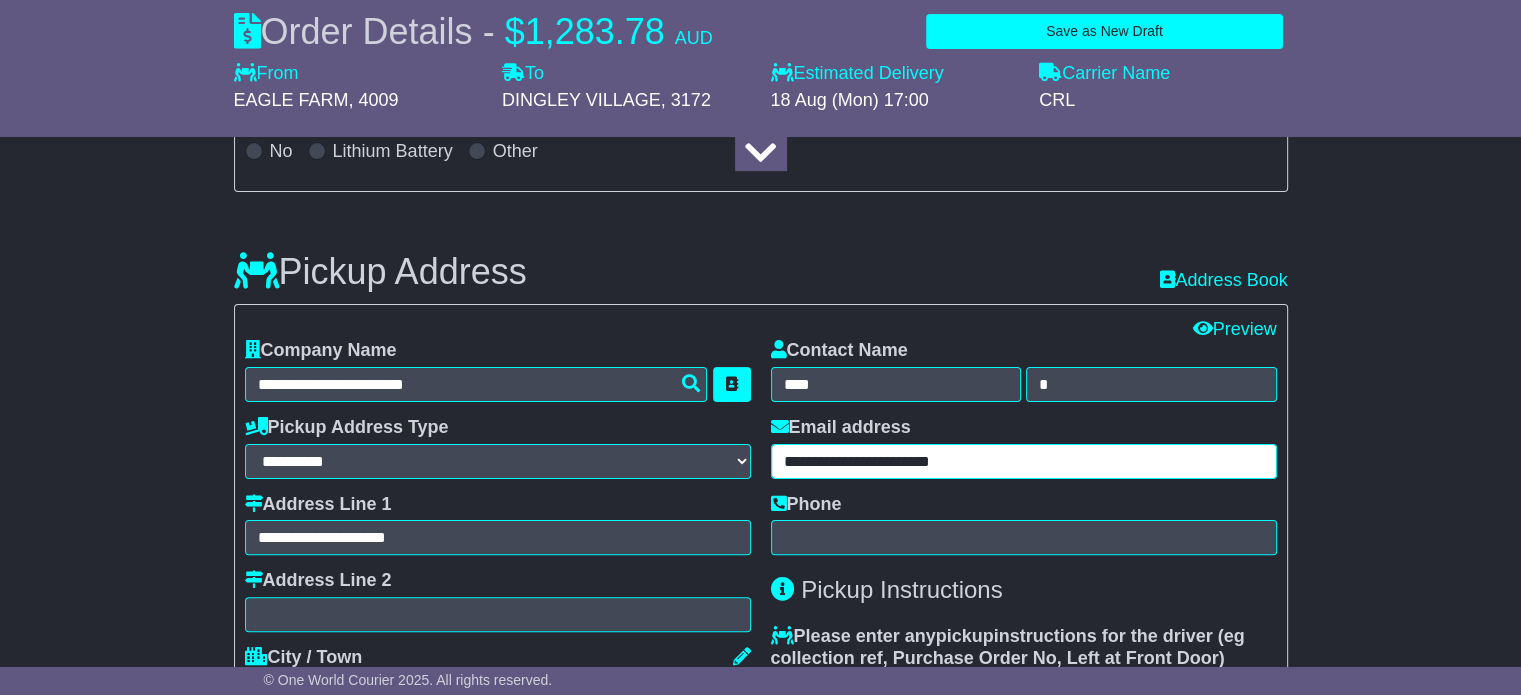 type on "**********" 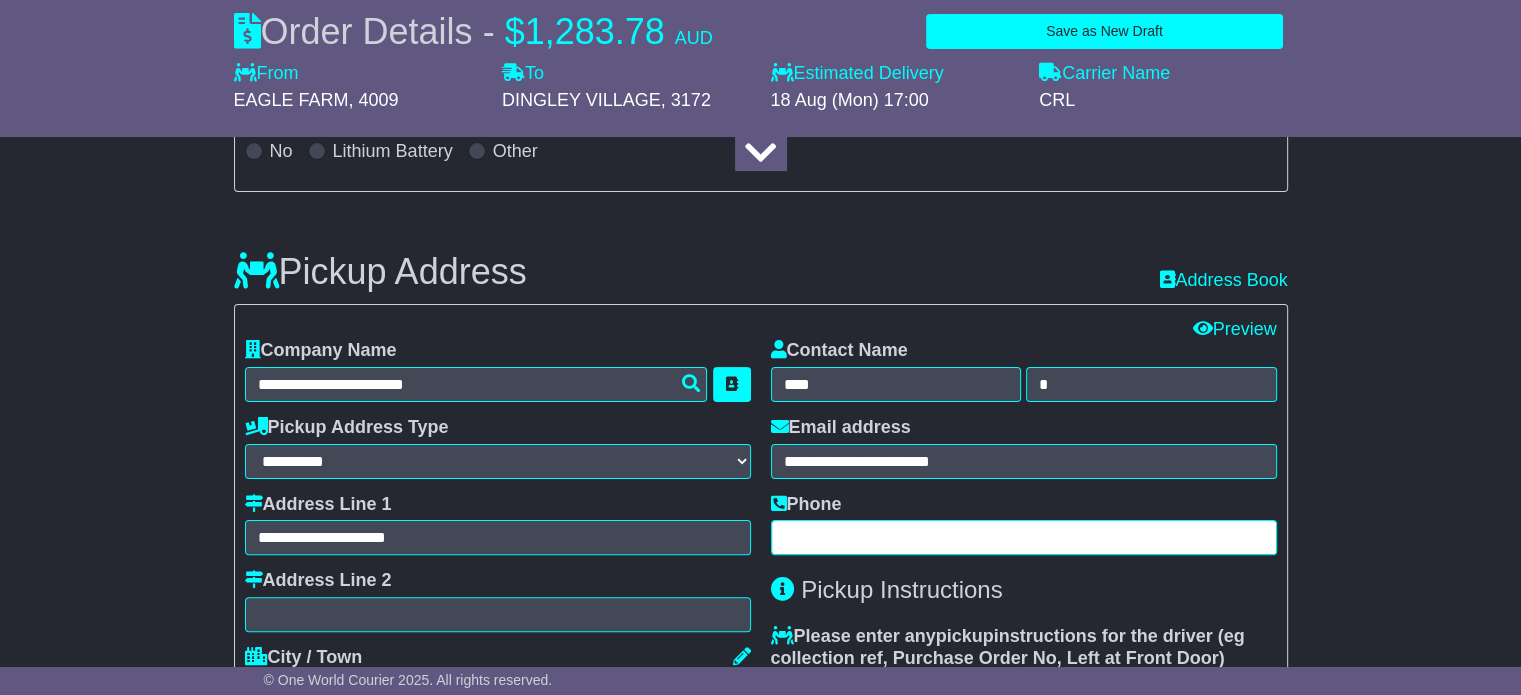 click at bounding box center (1024, 537) 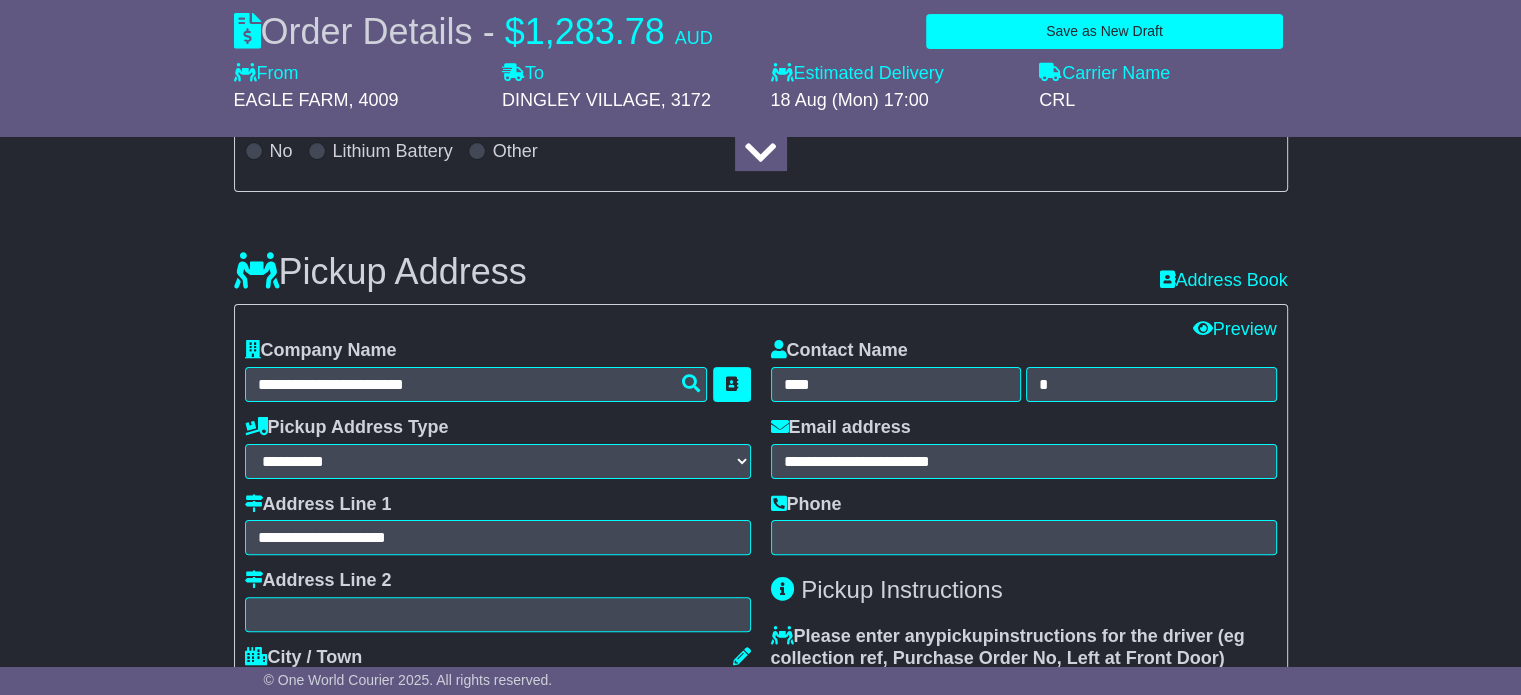 click on "**********" at bounding box center (760, 1385) 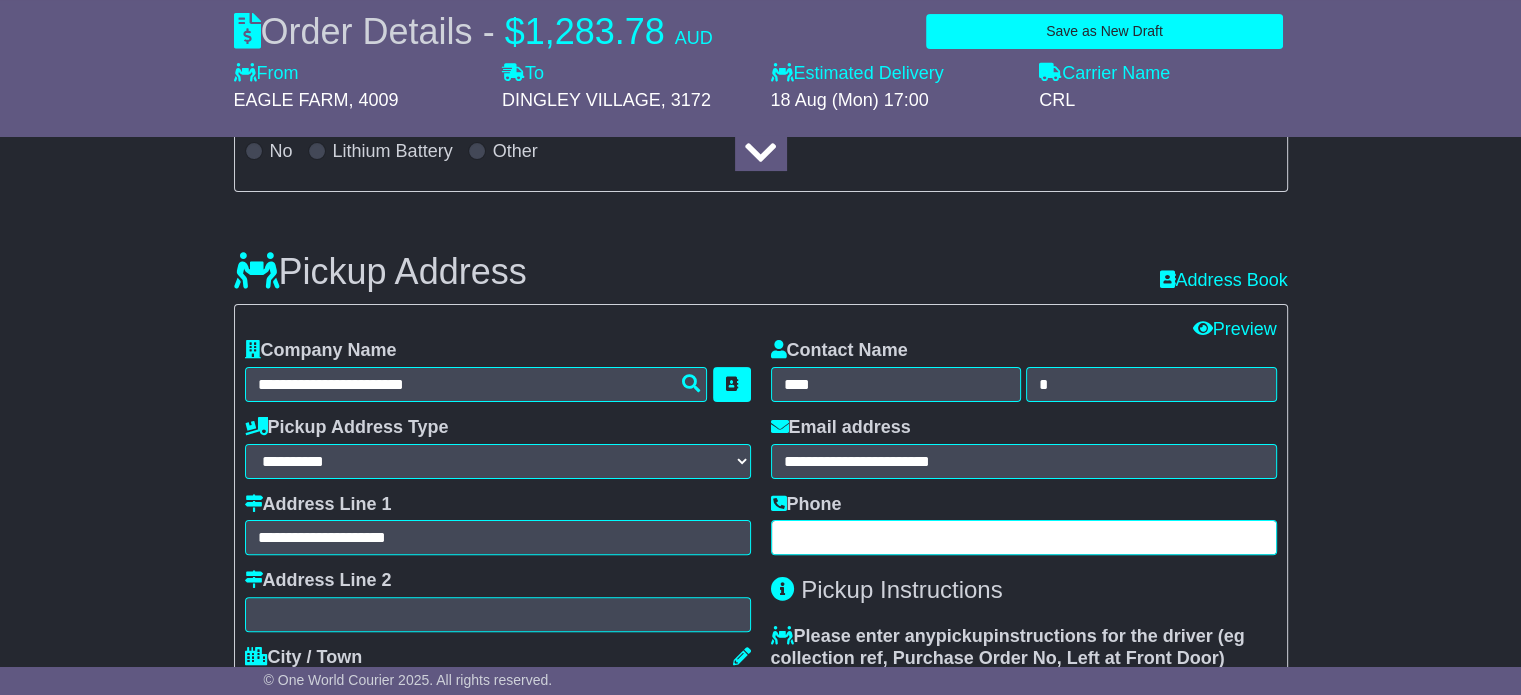 click at bounding box center (1024, 537) 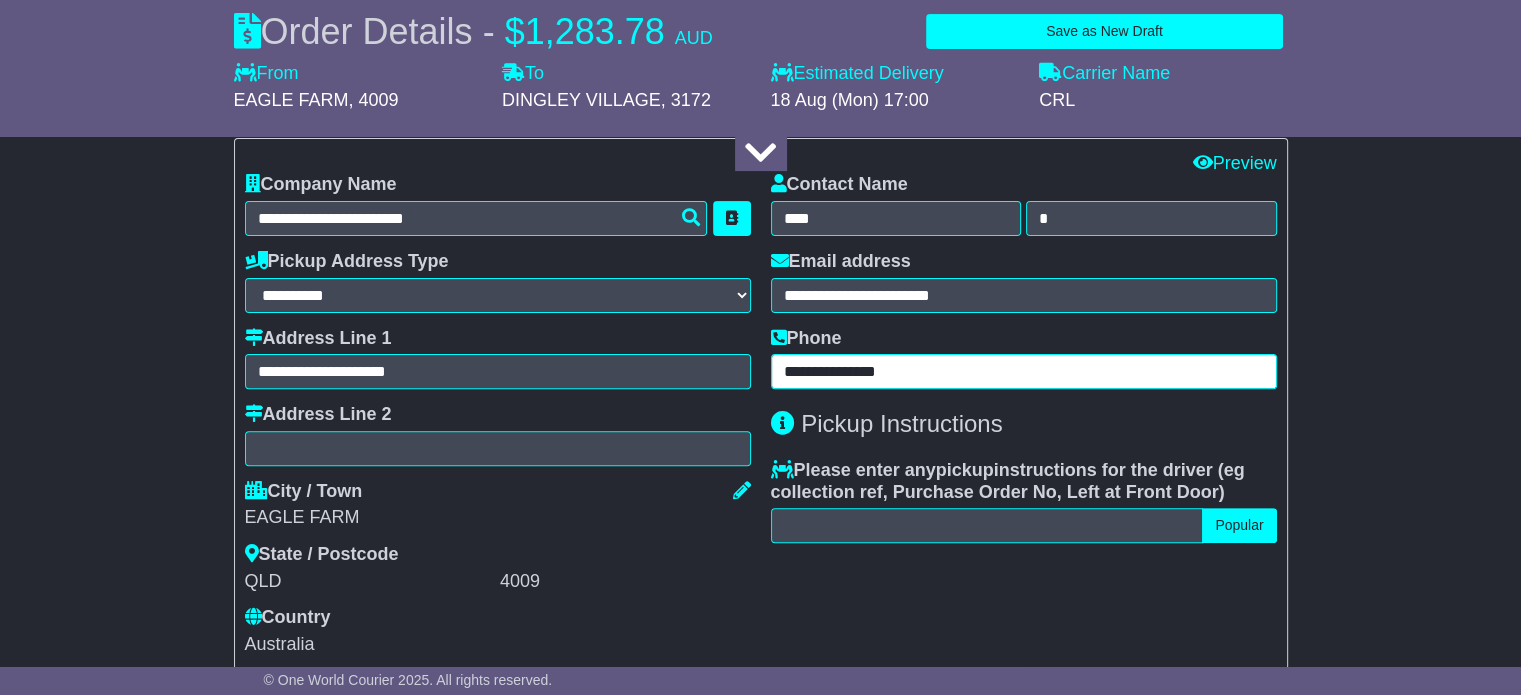 scroll, scrollTop: 600, scrollLeft: 0, axis: vertical 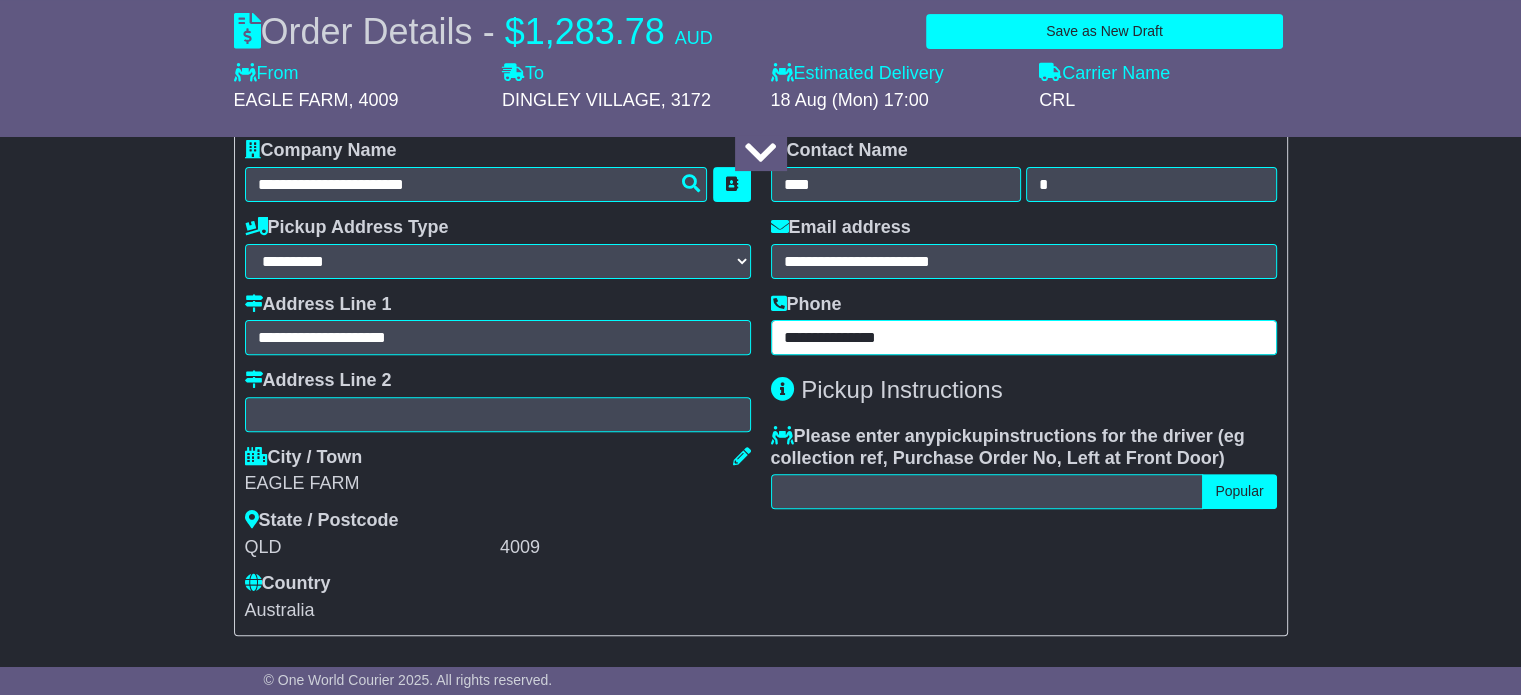 type on "**********" 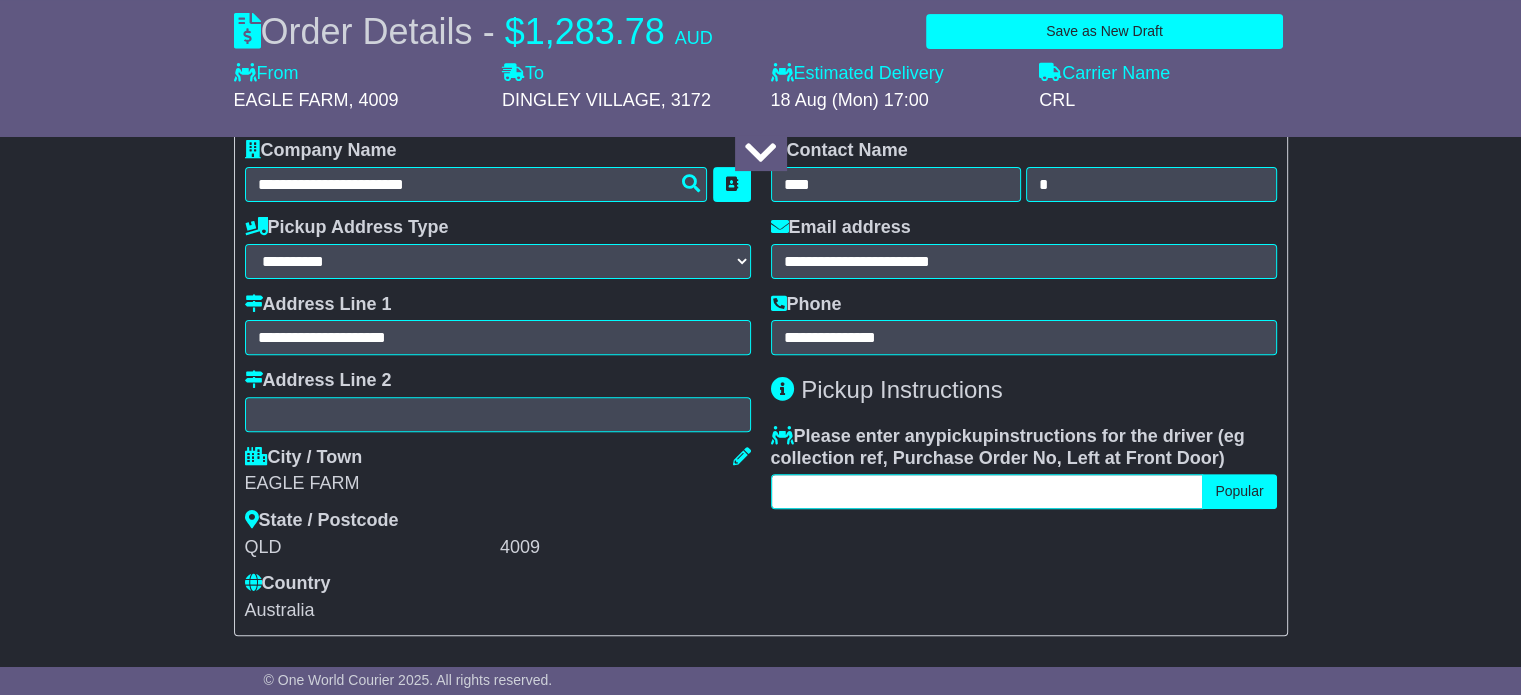 click at bounding box center (987, 491) 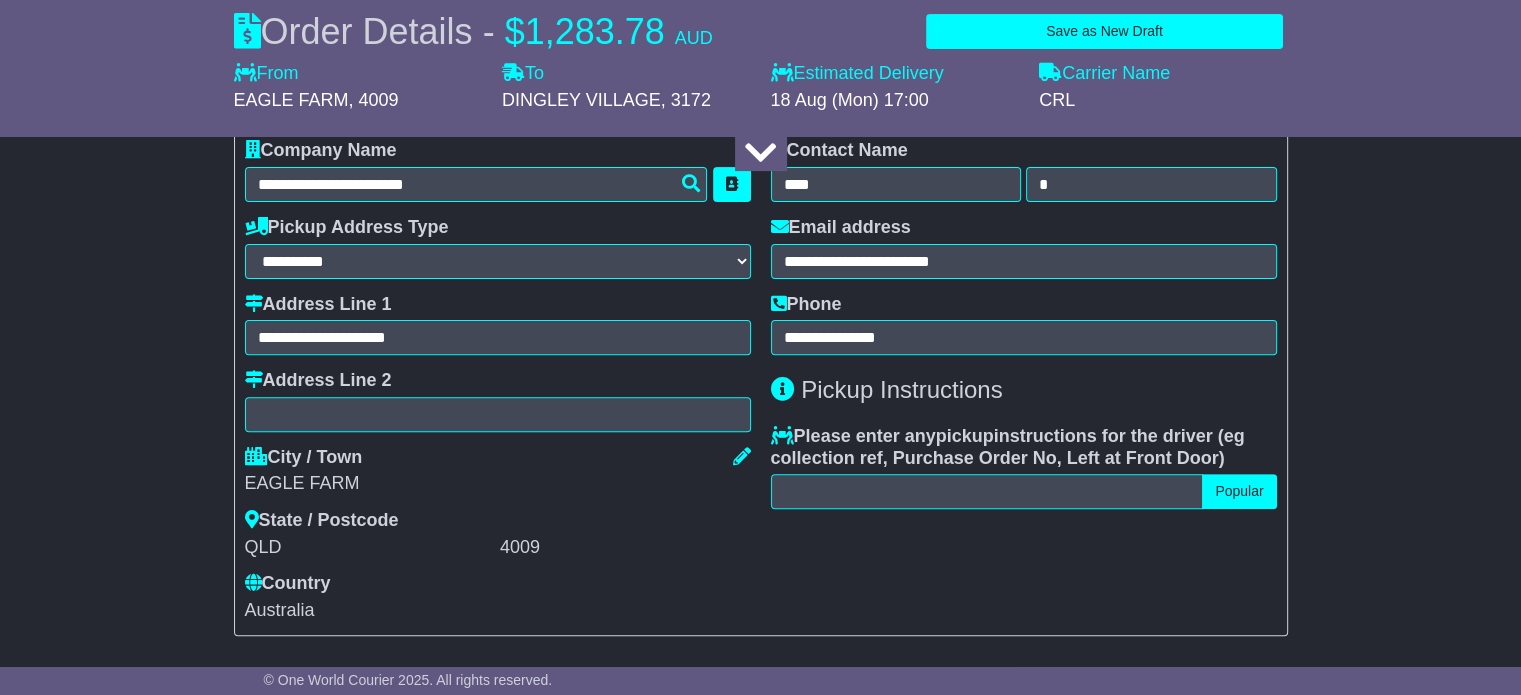 click on "**********" at bounding box center (1024, 380) 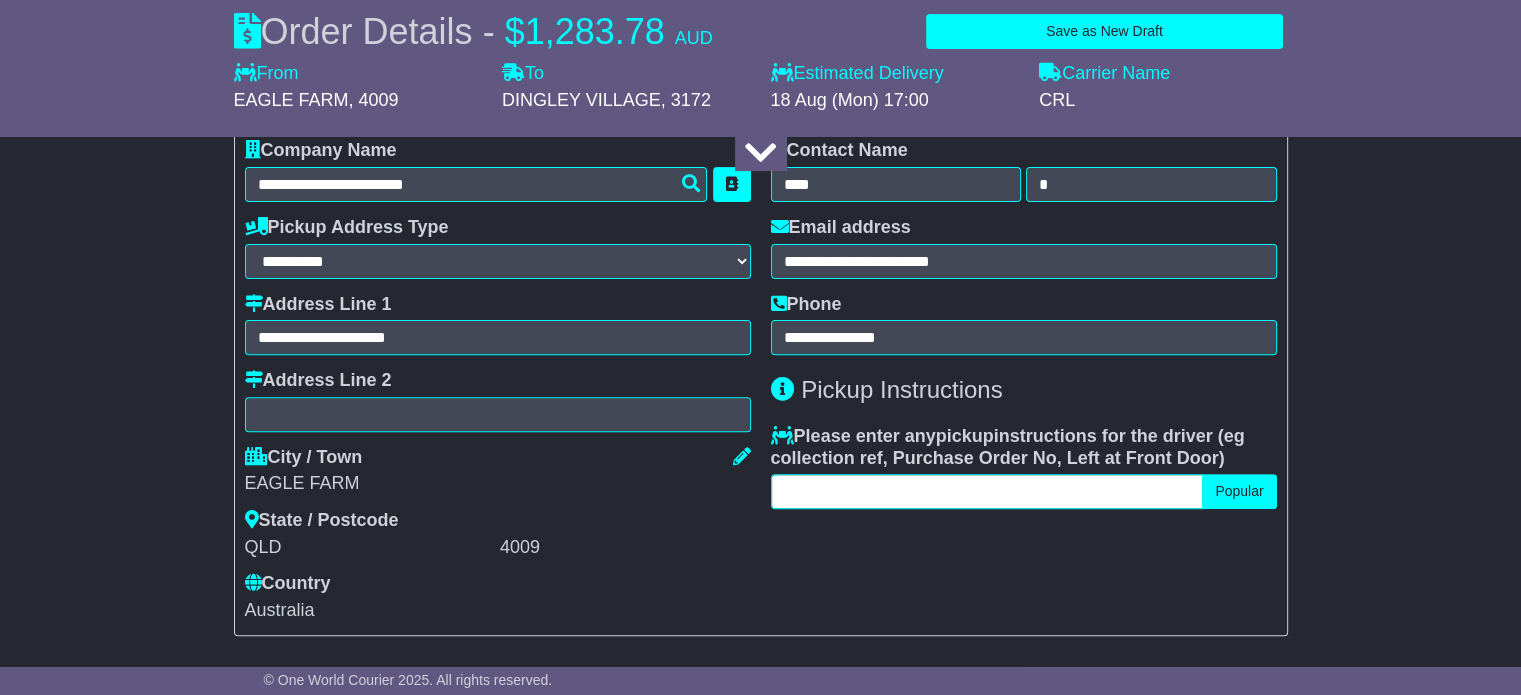 click at bounding box center (987, 491) 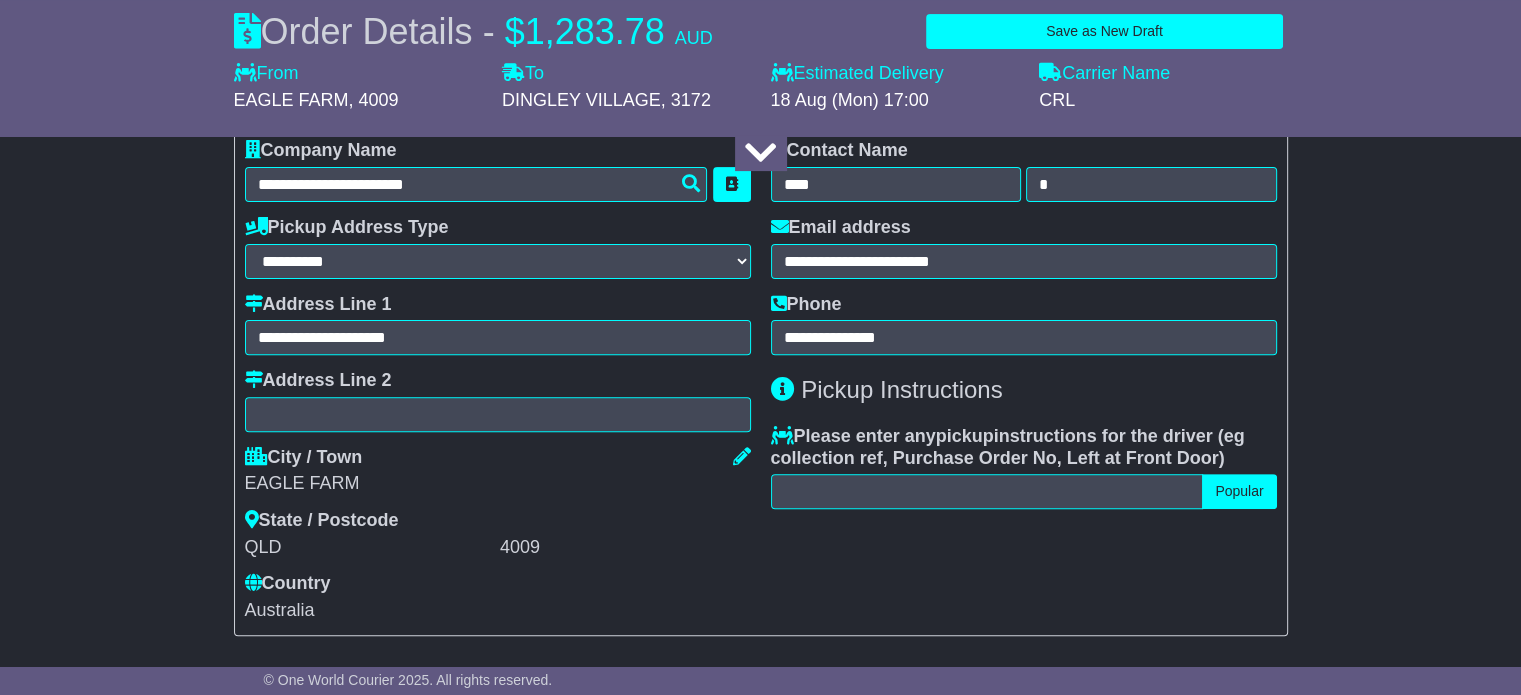 click on "**********" at bounding box center (1024, 380) 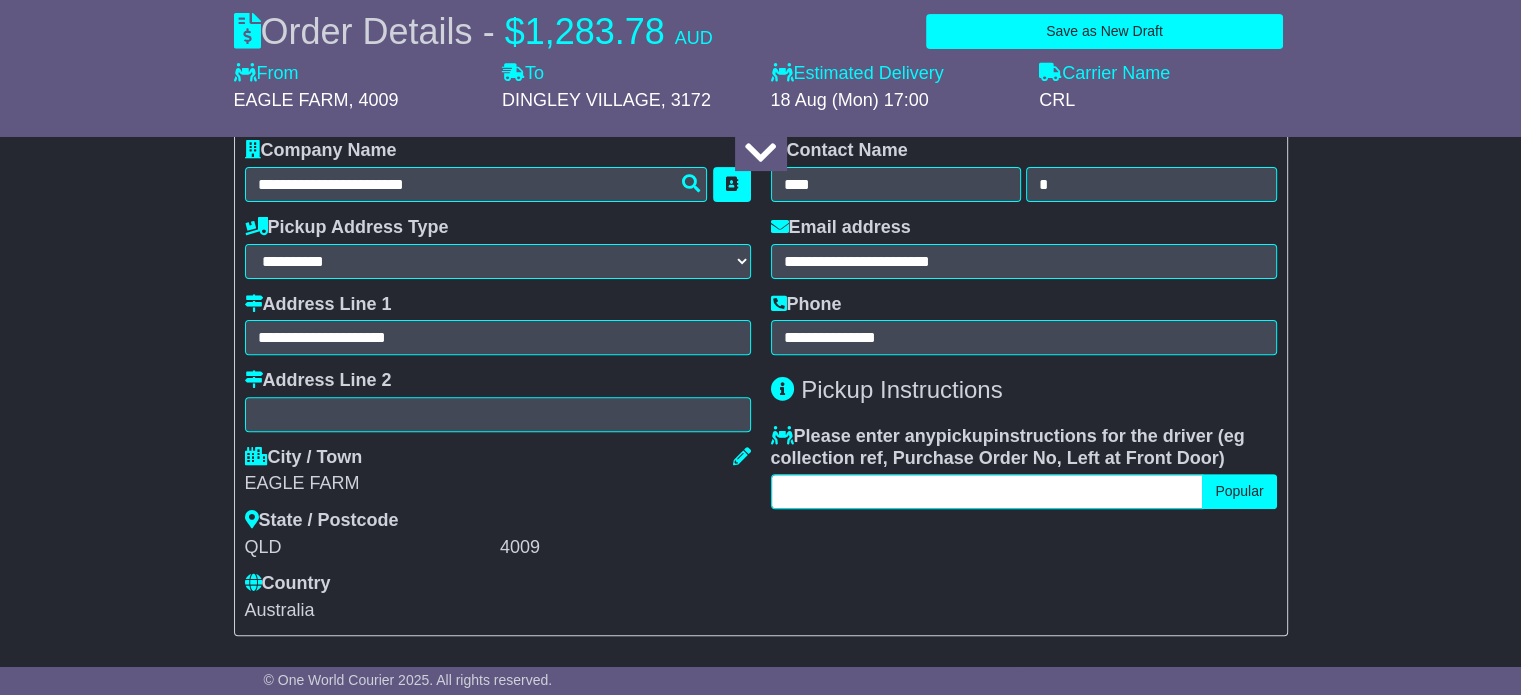 click at bounding box center (987, 491) 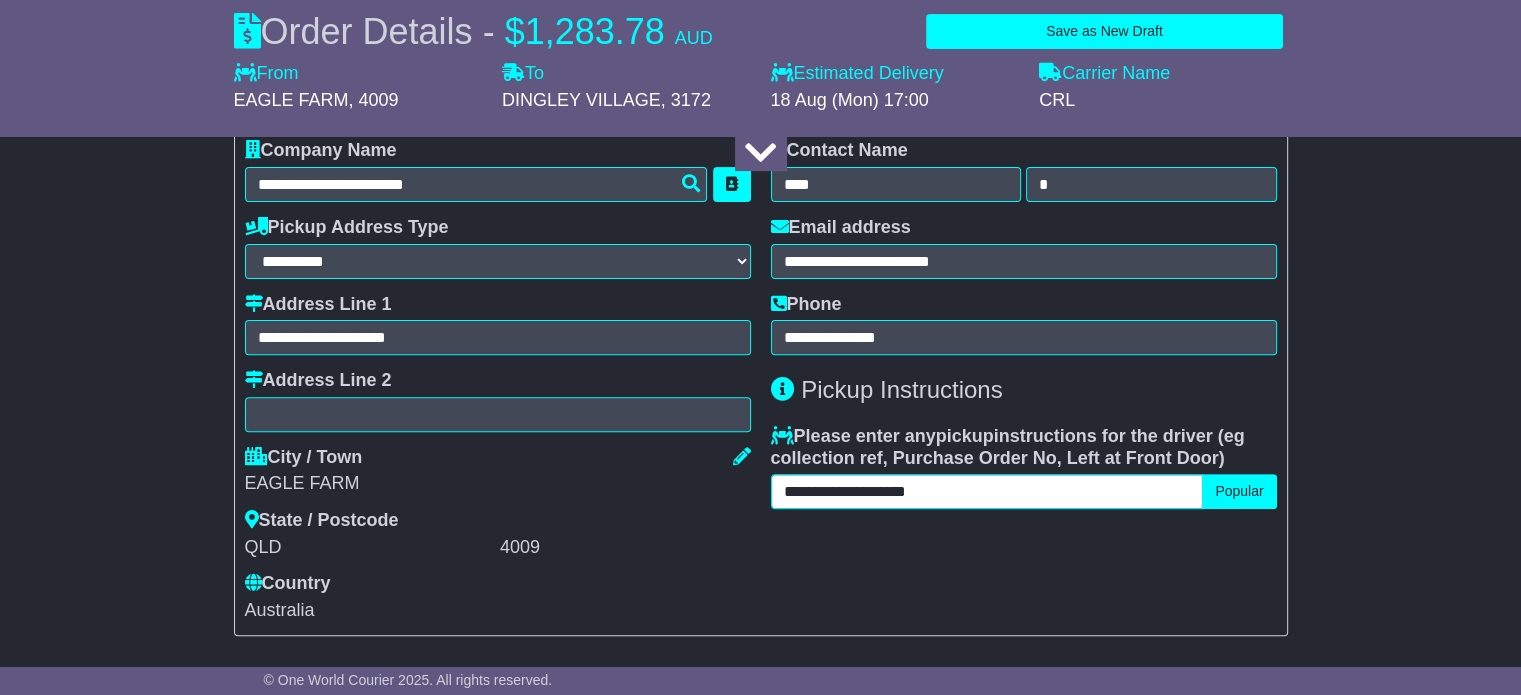 paste on "**********" 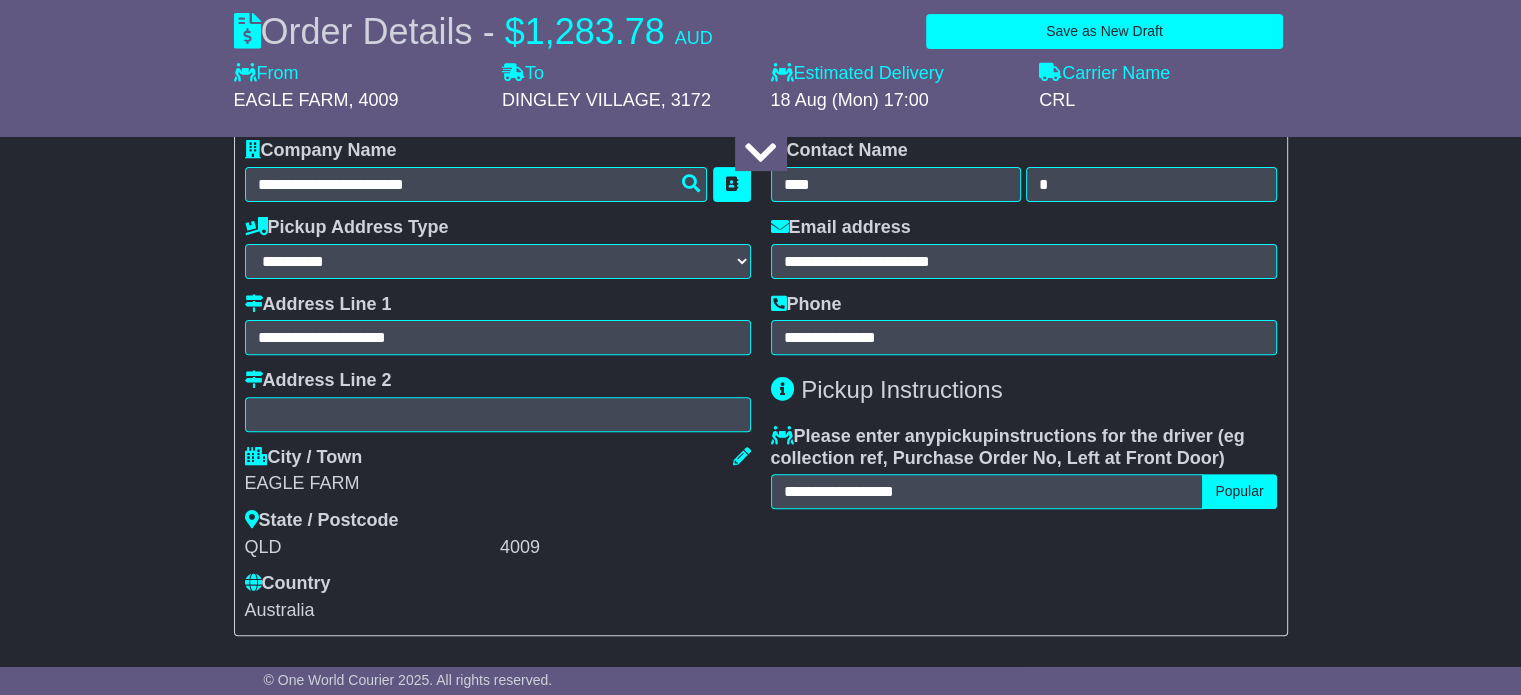 click on "**********" at bounding box center [760, 1185] 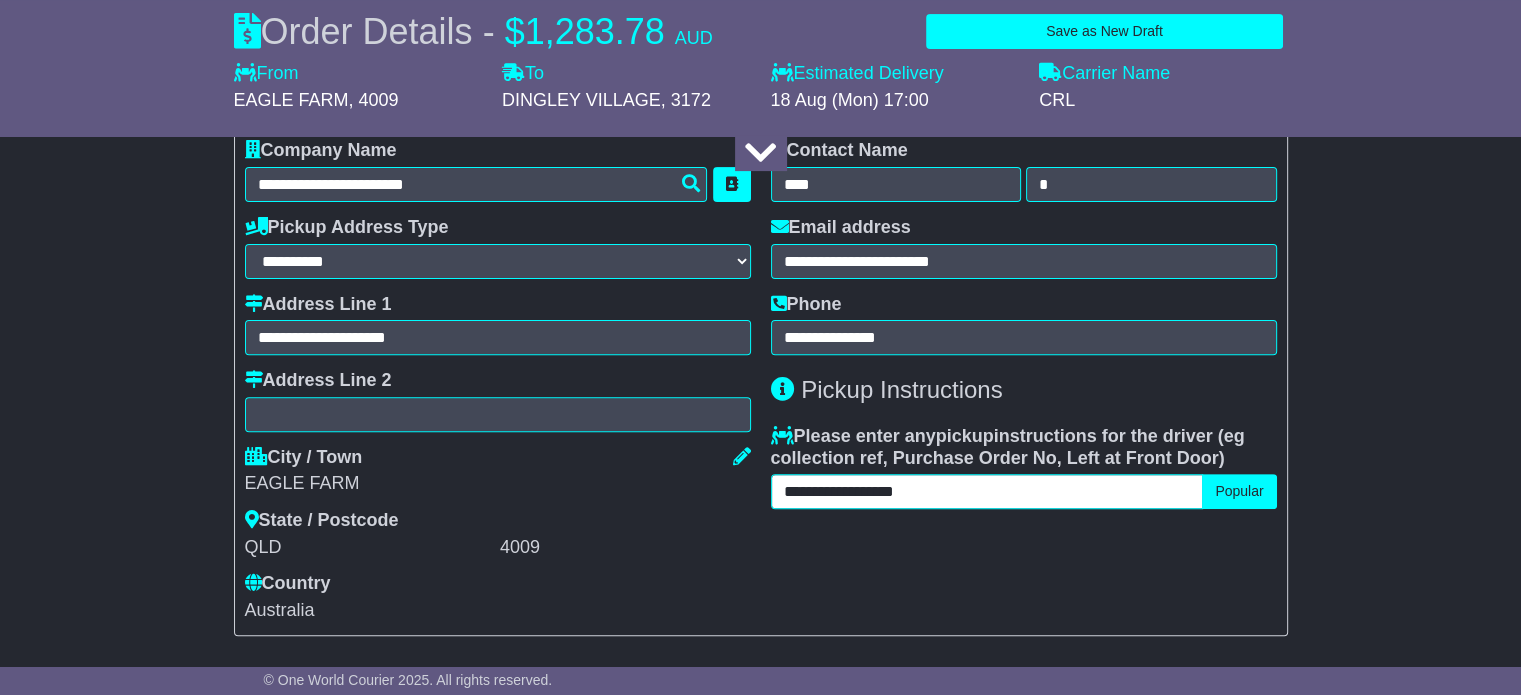 click on "**********" at bounding box center (987, 491) 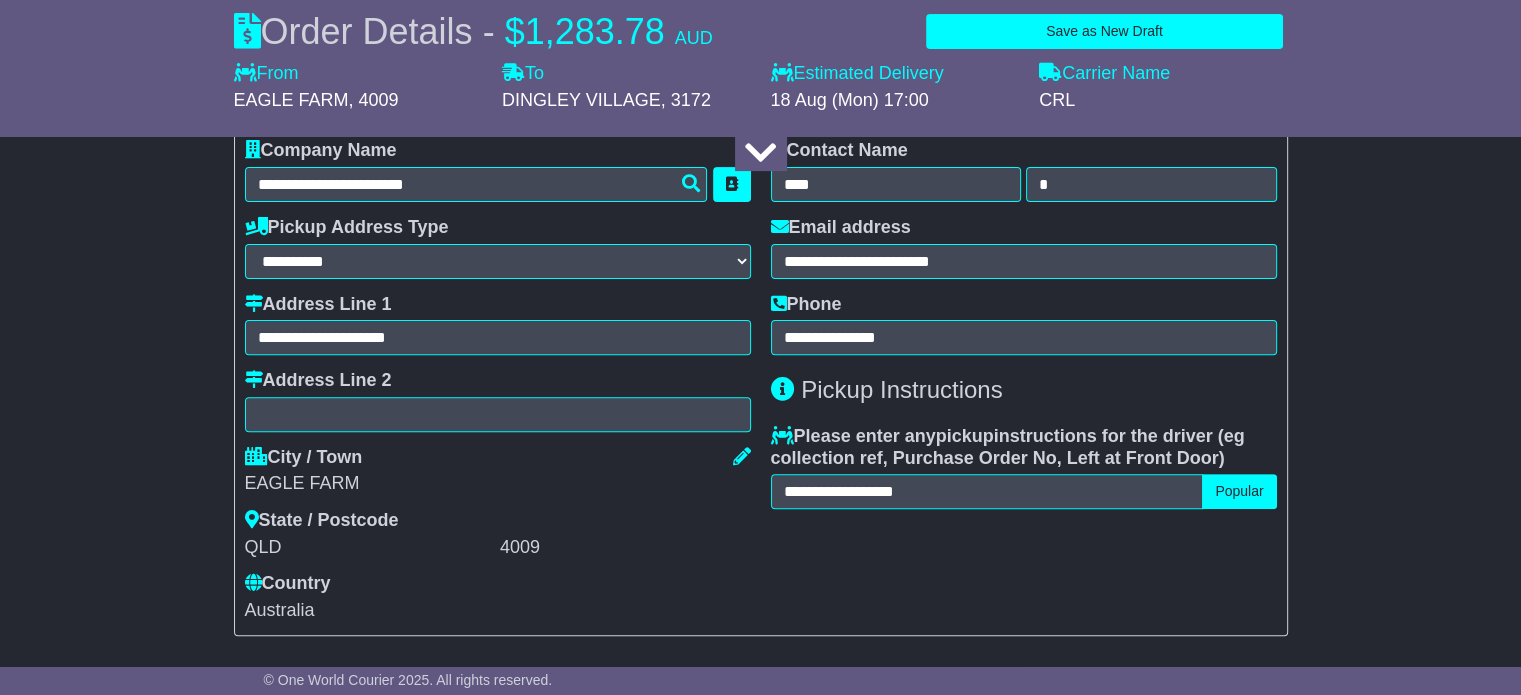 drag, startPoint x: 1170, startPoint y: 565, endPoint x: 1120, endPoint y: 551, distance: 51.92302 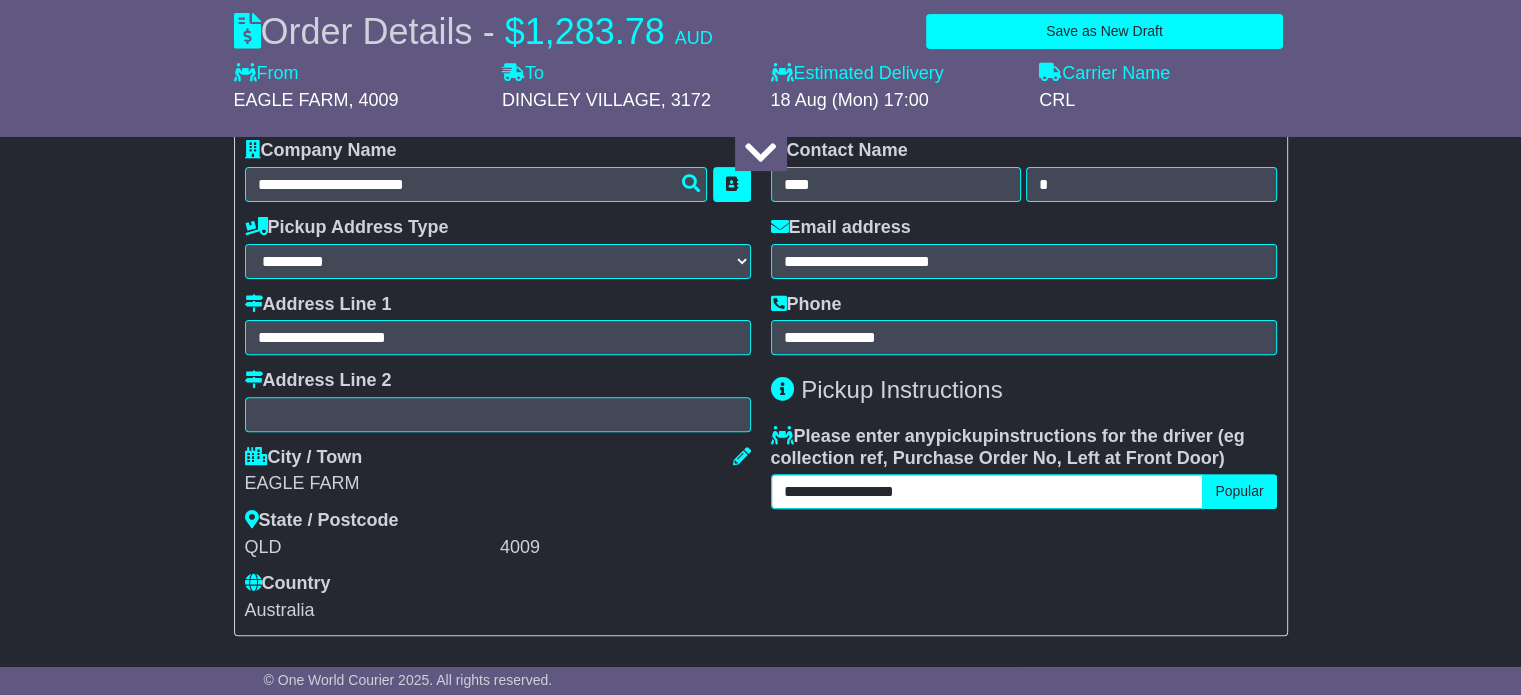 click on "**********" at bounding box center (987, 491) 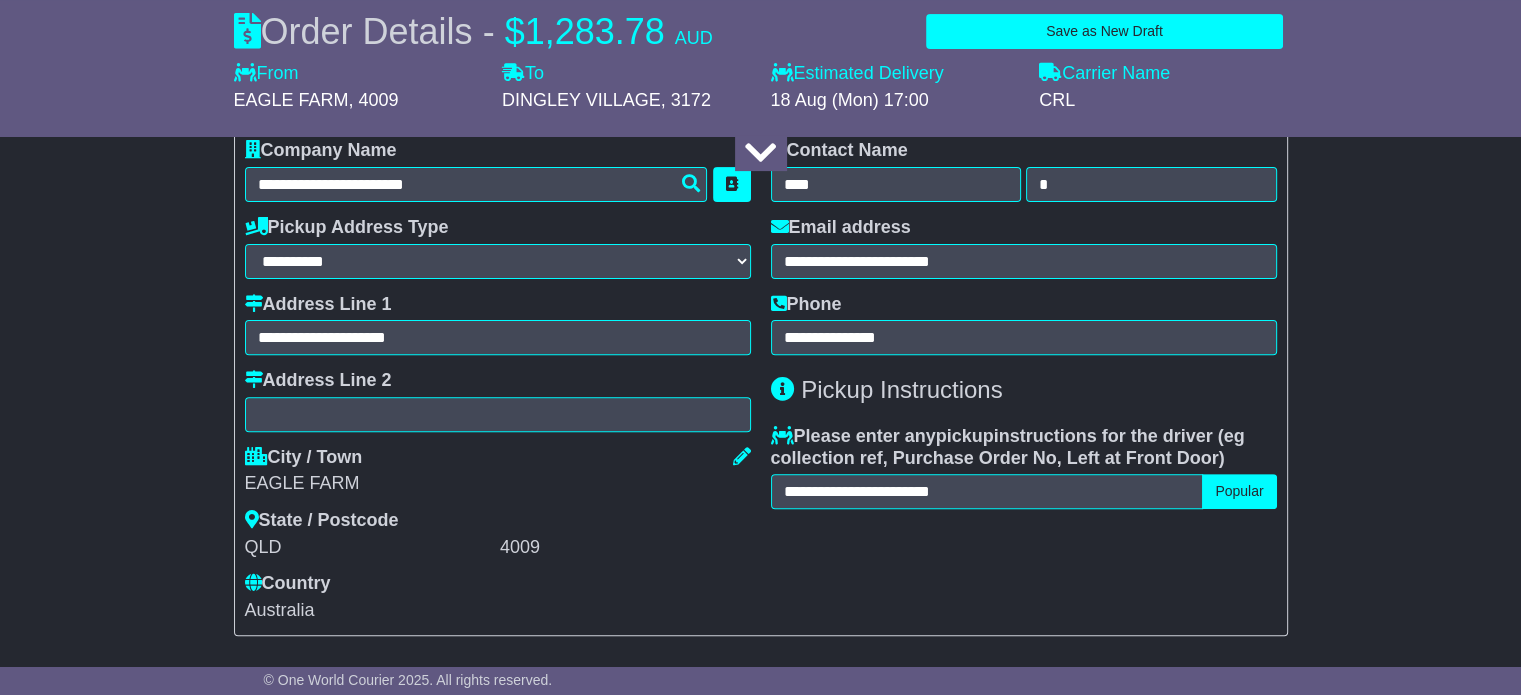 click on "**********" at bounding box center [1024, 380] 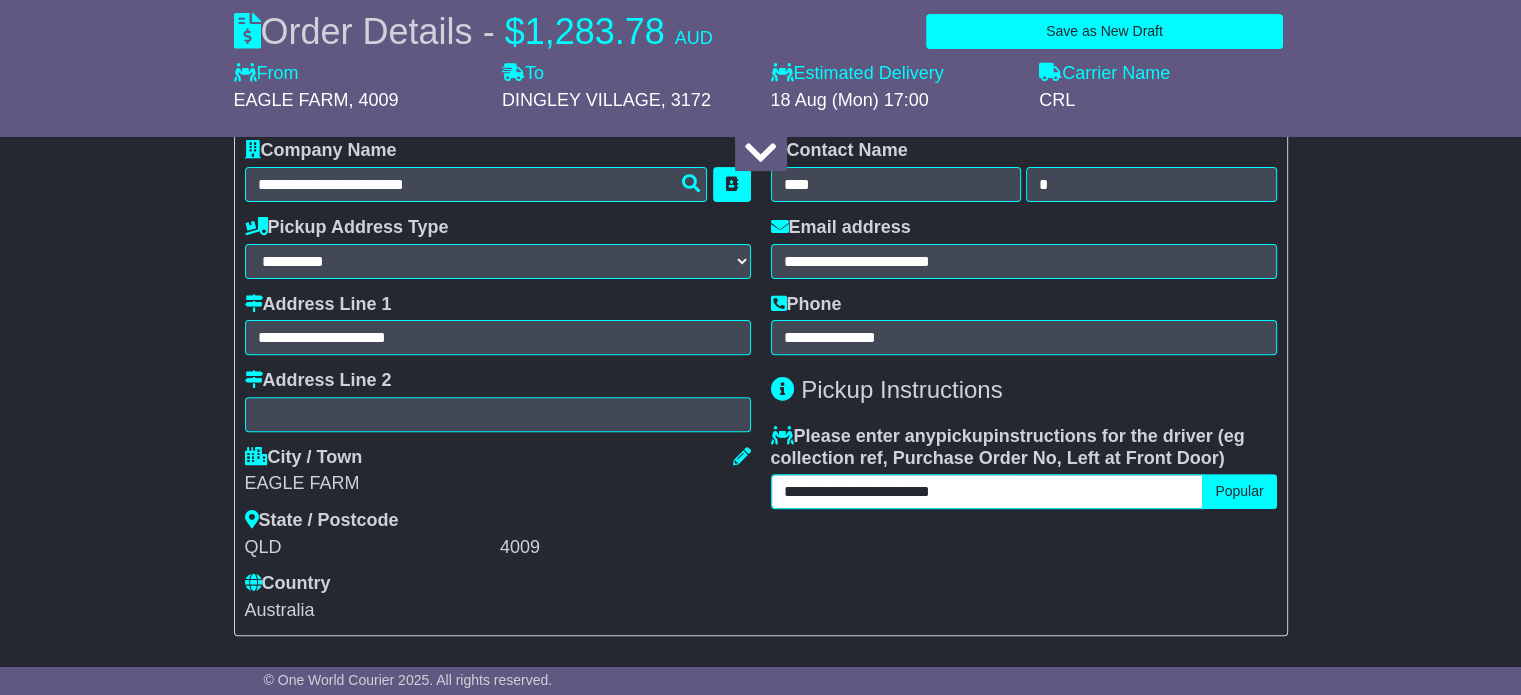 click on "**********" at bounding box center (987, 491) 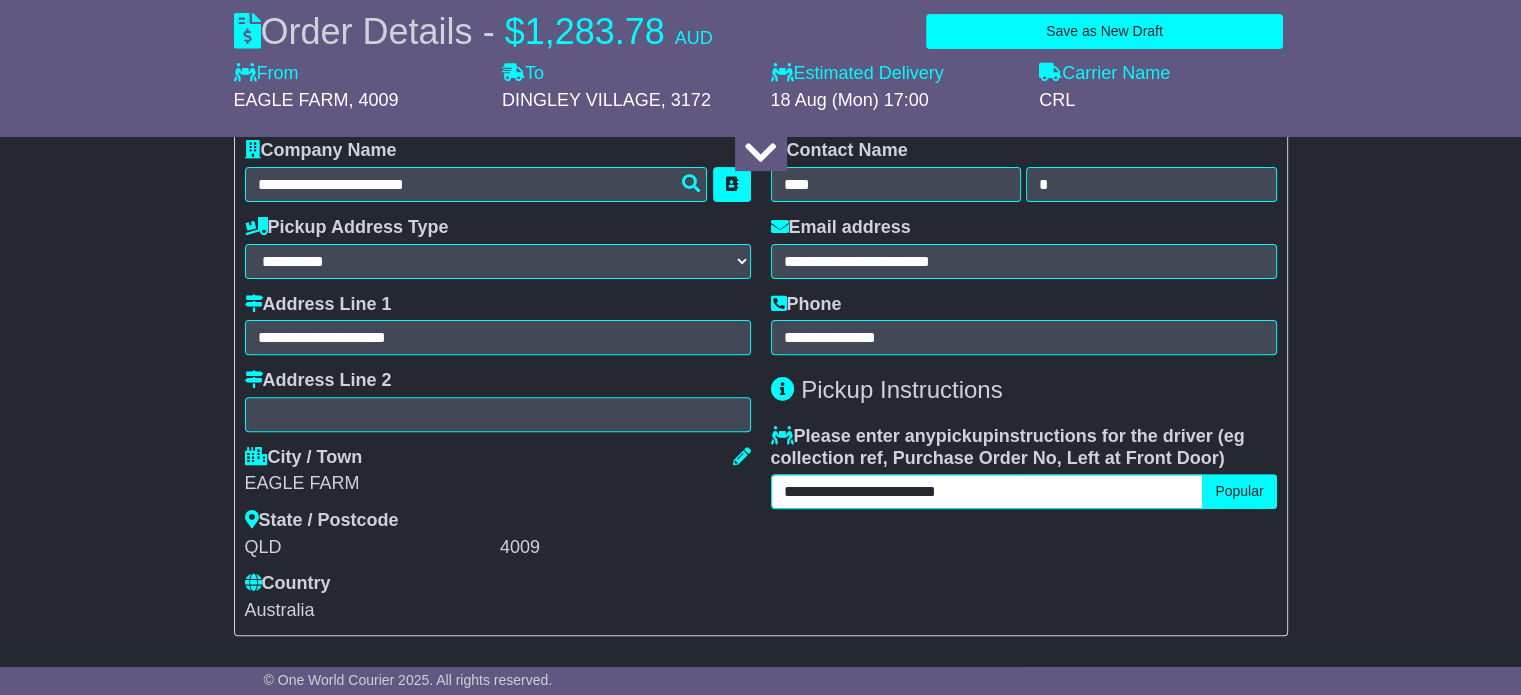 paste on "**********" 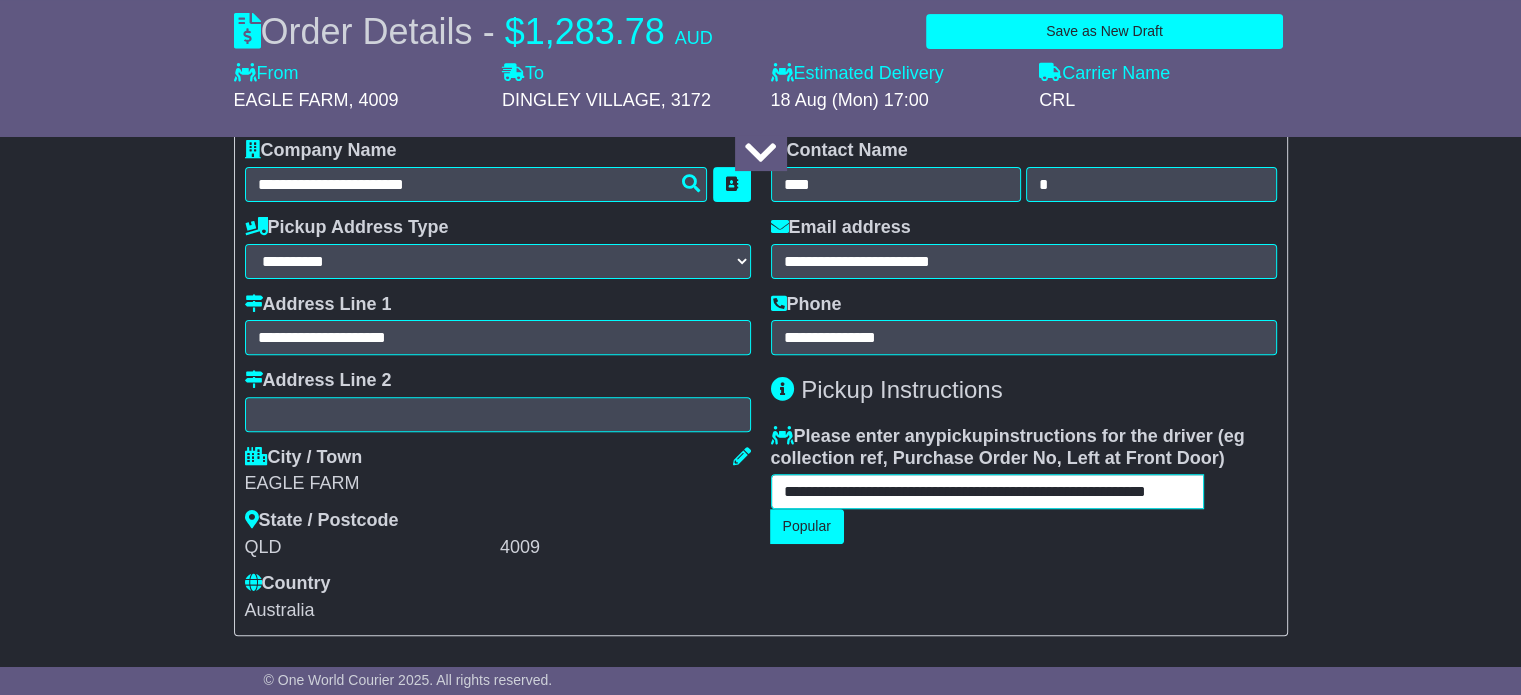 scroll, scrollTop: 0, scrollLeft: 61, axis: horizontal 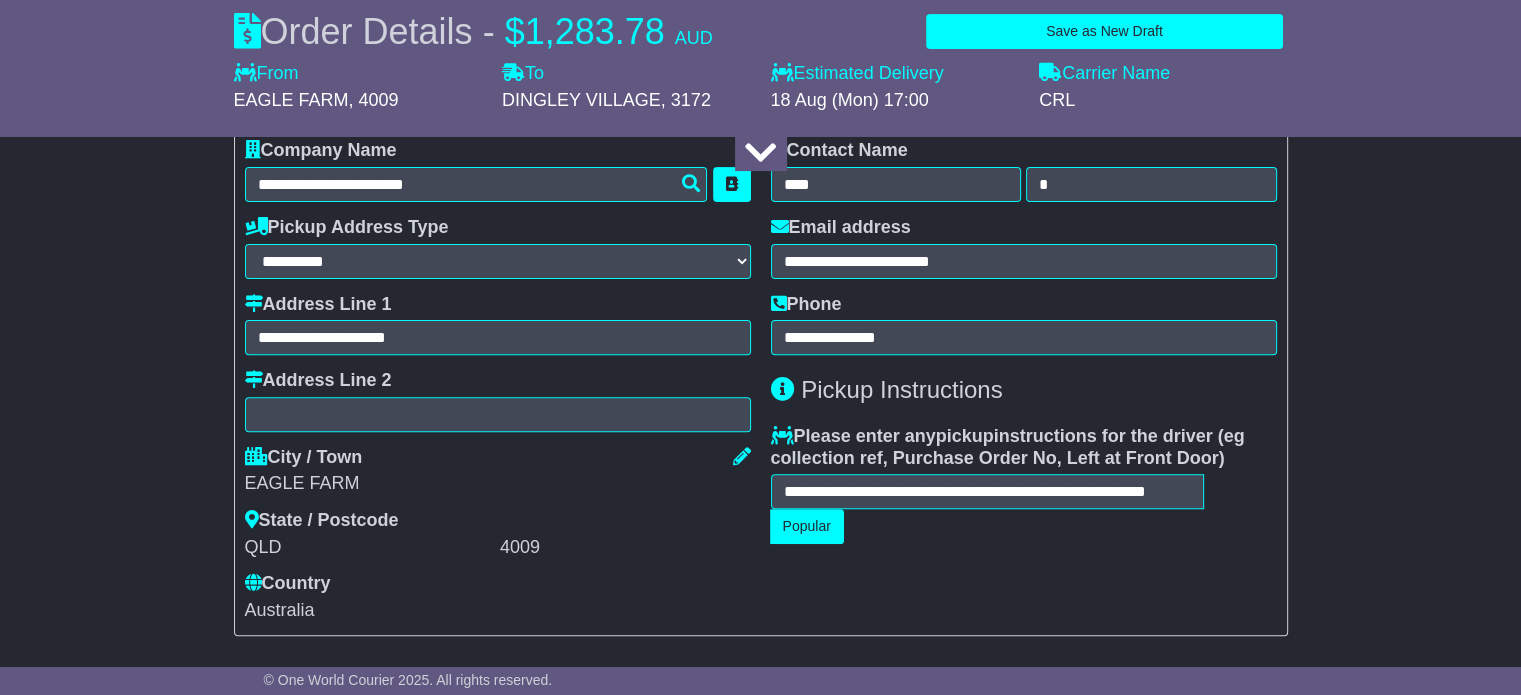 click on "**********" at bounding box center [1024, 380] 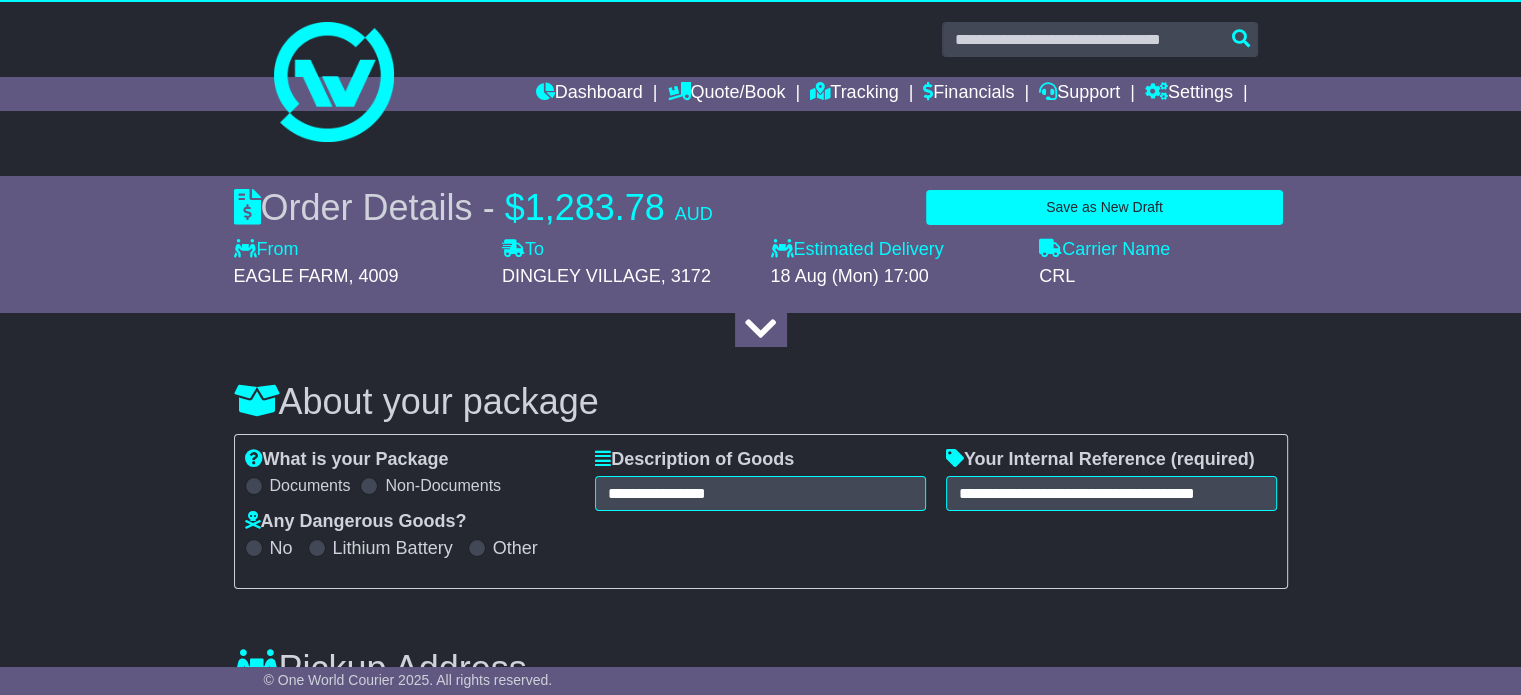 scroll, scrollTop: 0, scrollLeft: 0, axis: both 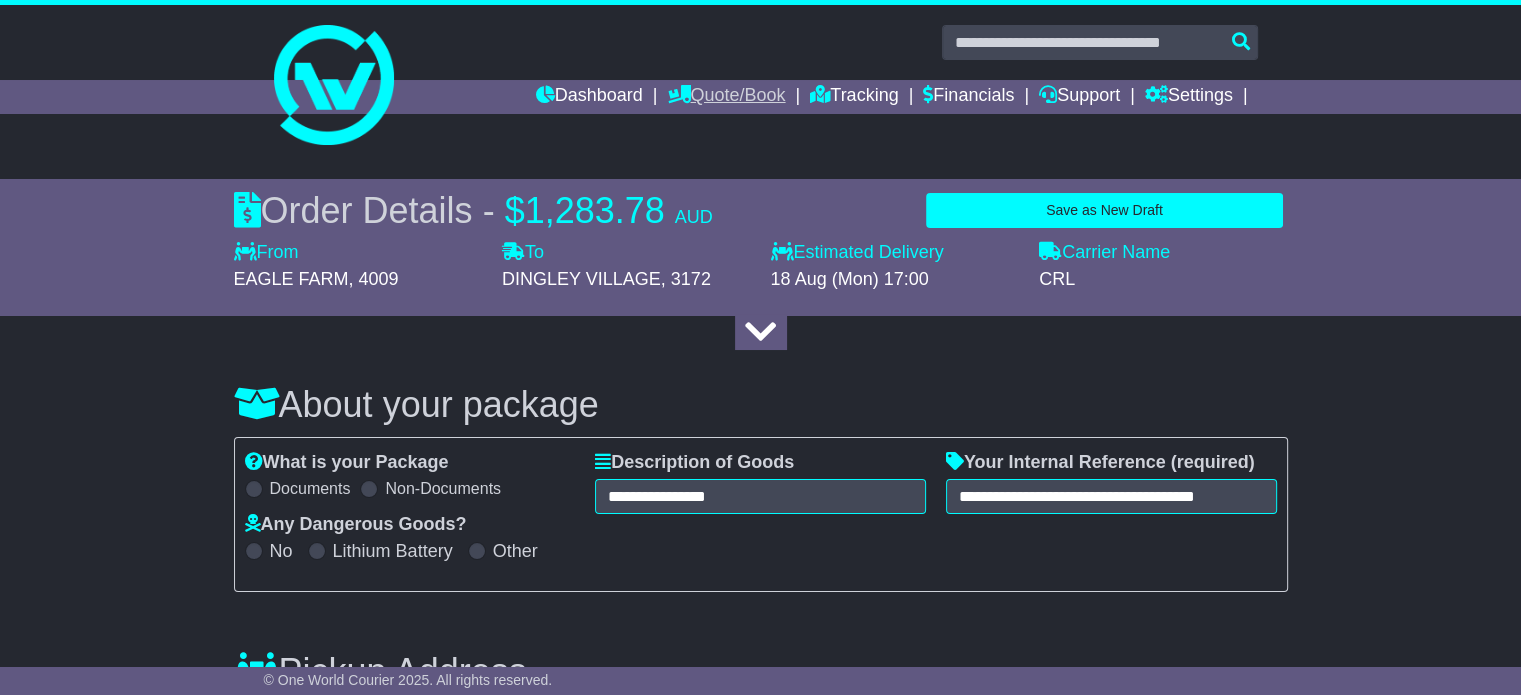 click on "Quote/Book" at bounding box center (726, 97) 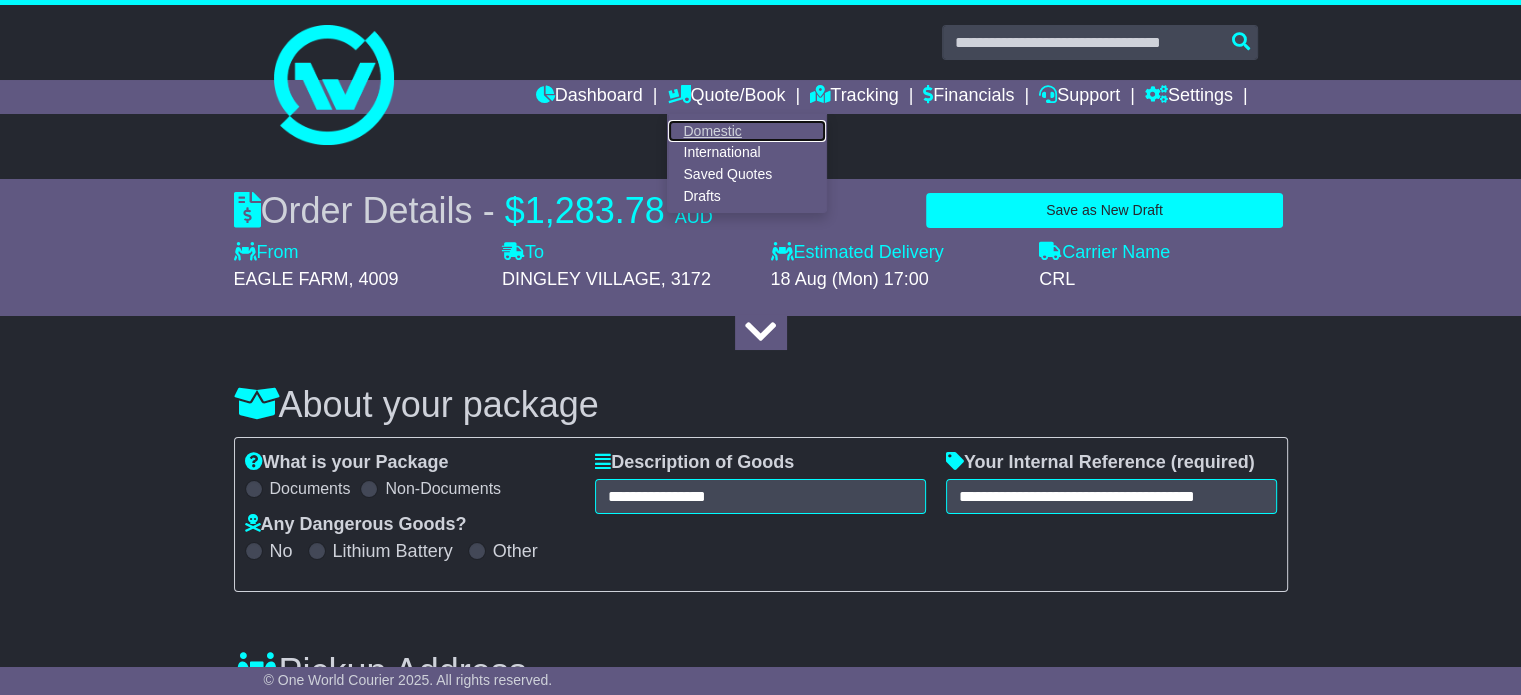 click on "Domestic" at bounding box center (747, 131) 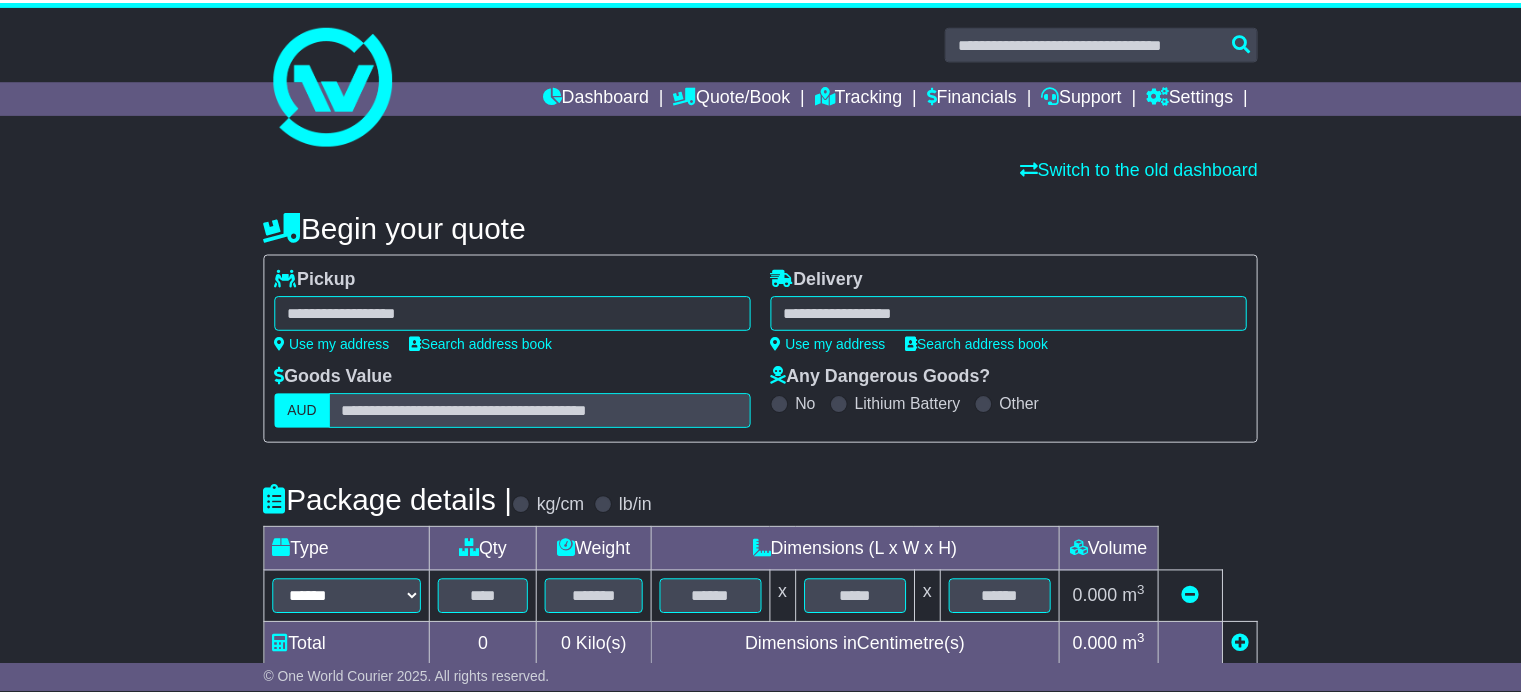 scroll, scrollTop: 0, scrollLeft: 0, axis: both 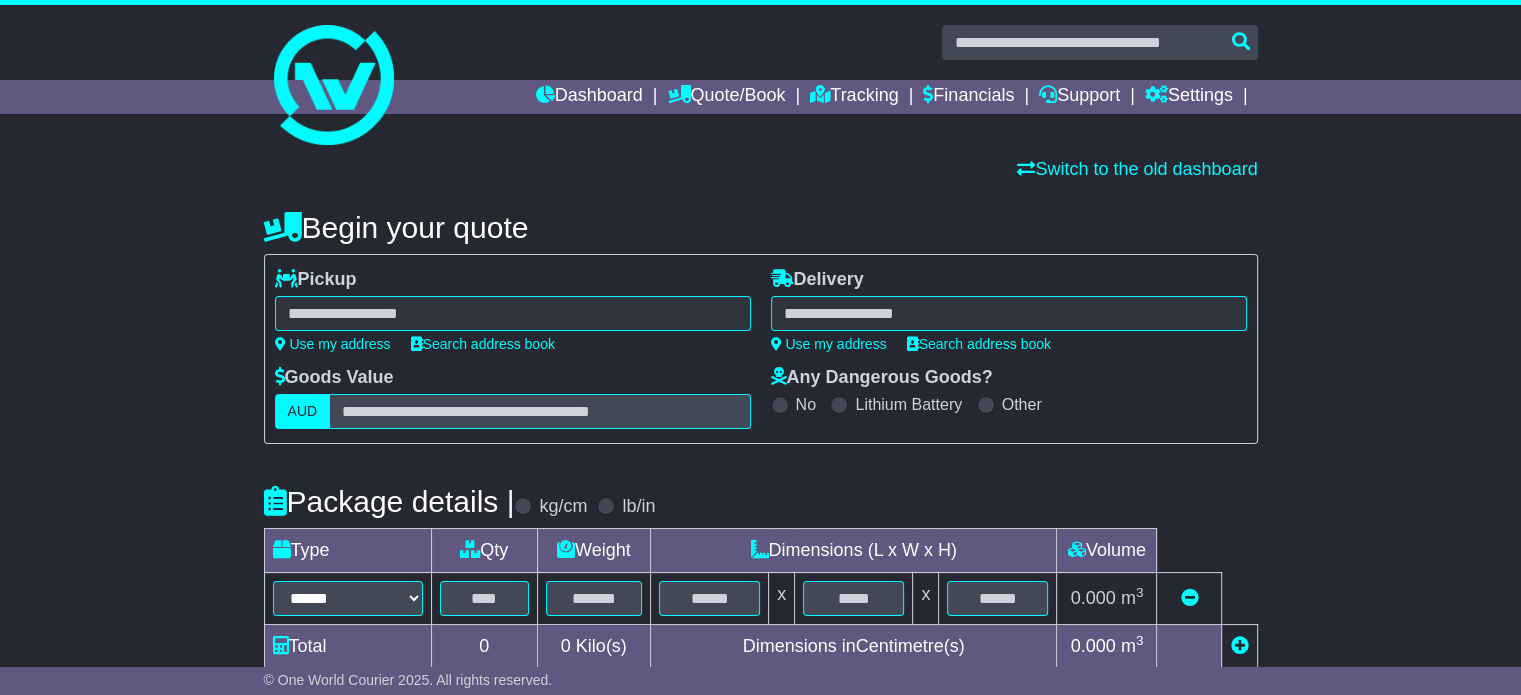select 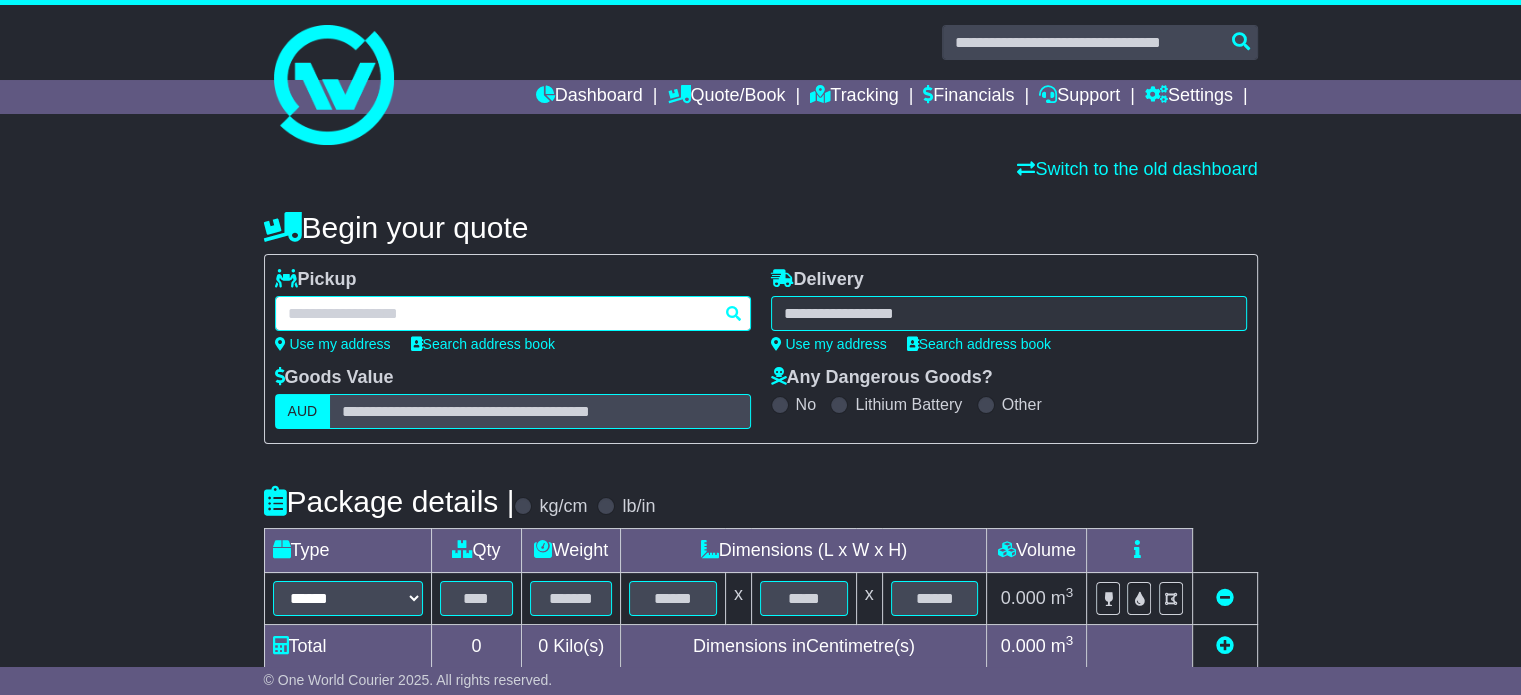 click at bounding box center (513, 313) 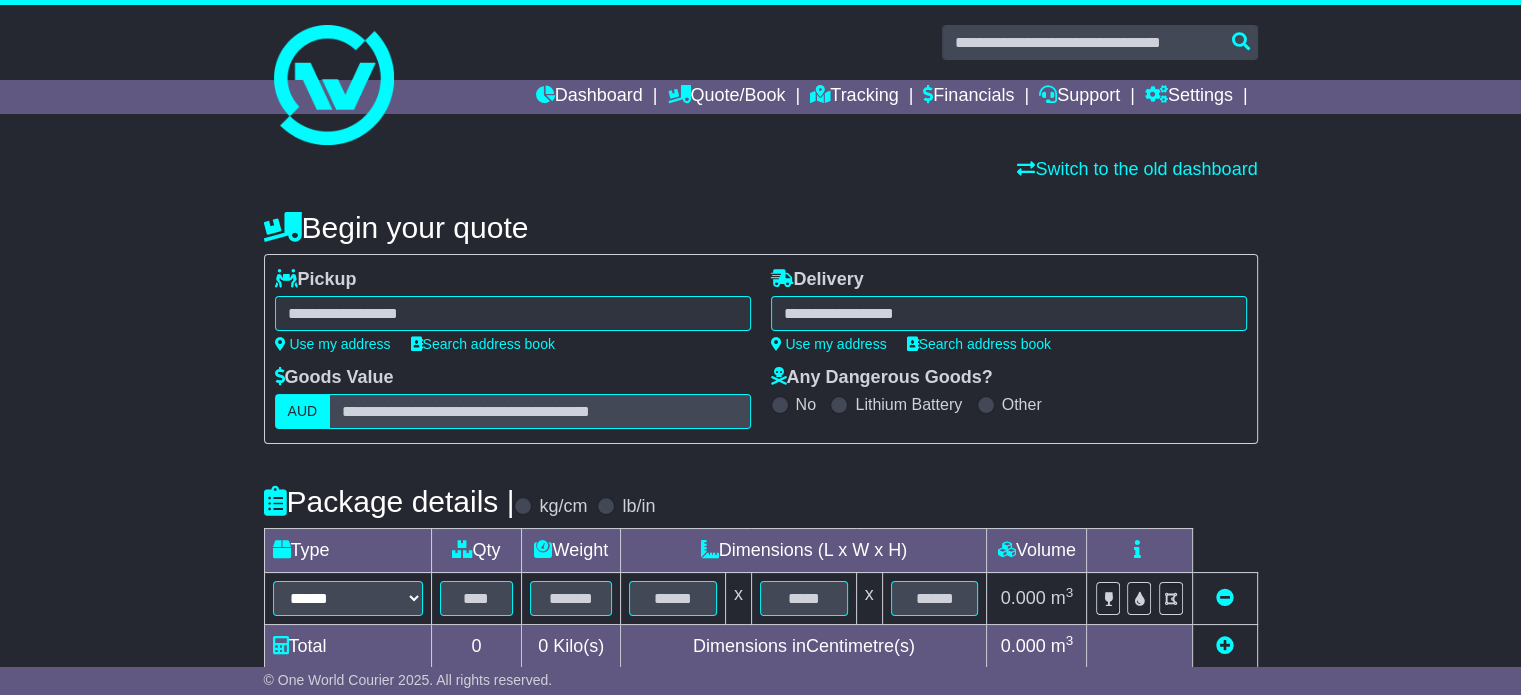 click at bounding box center (513, 313) 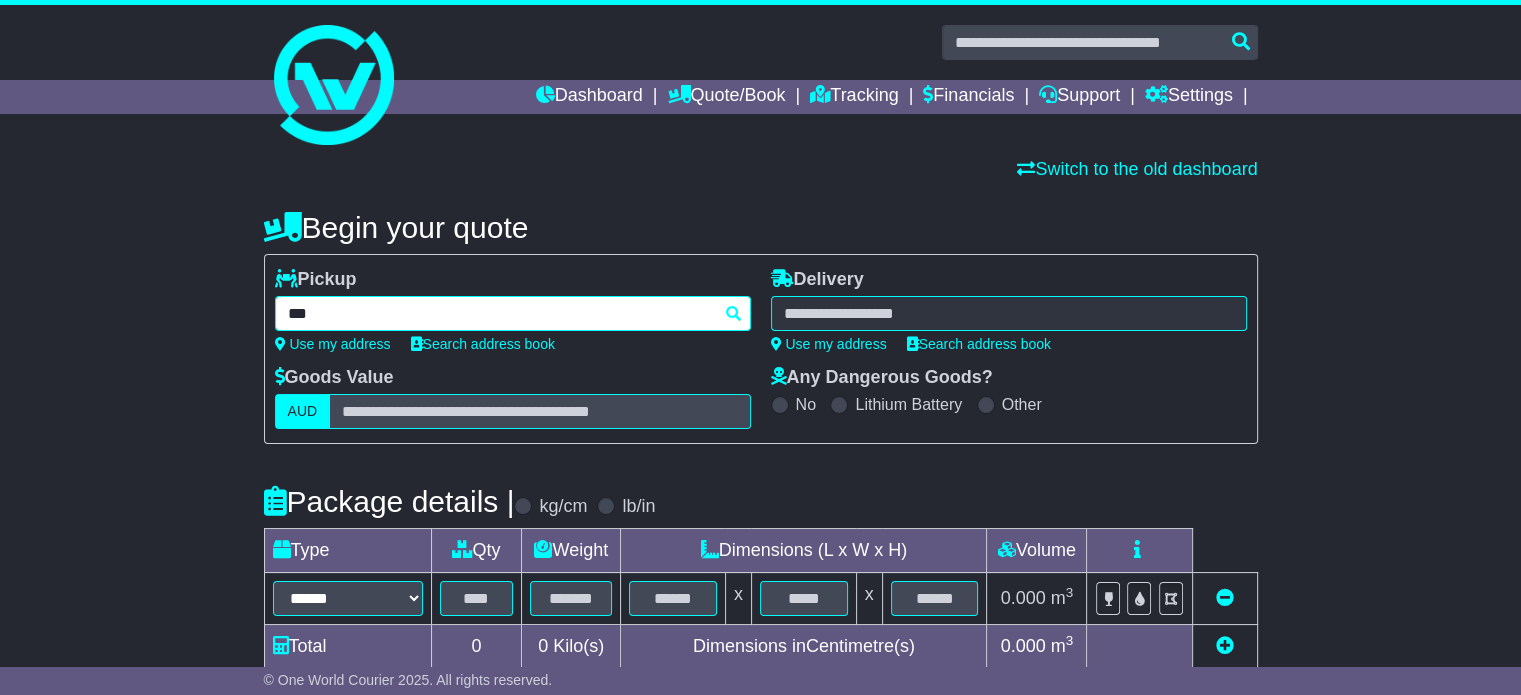 type on "****" 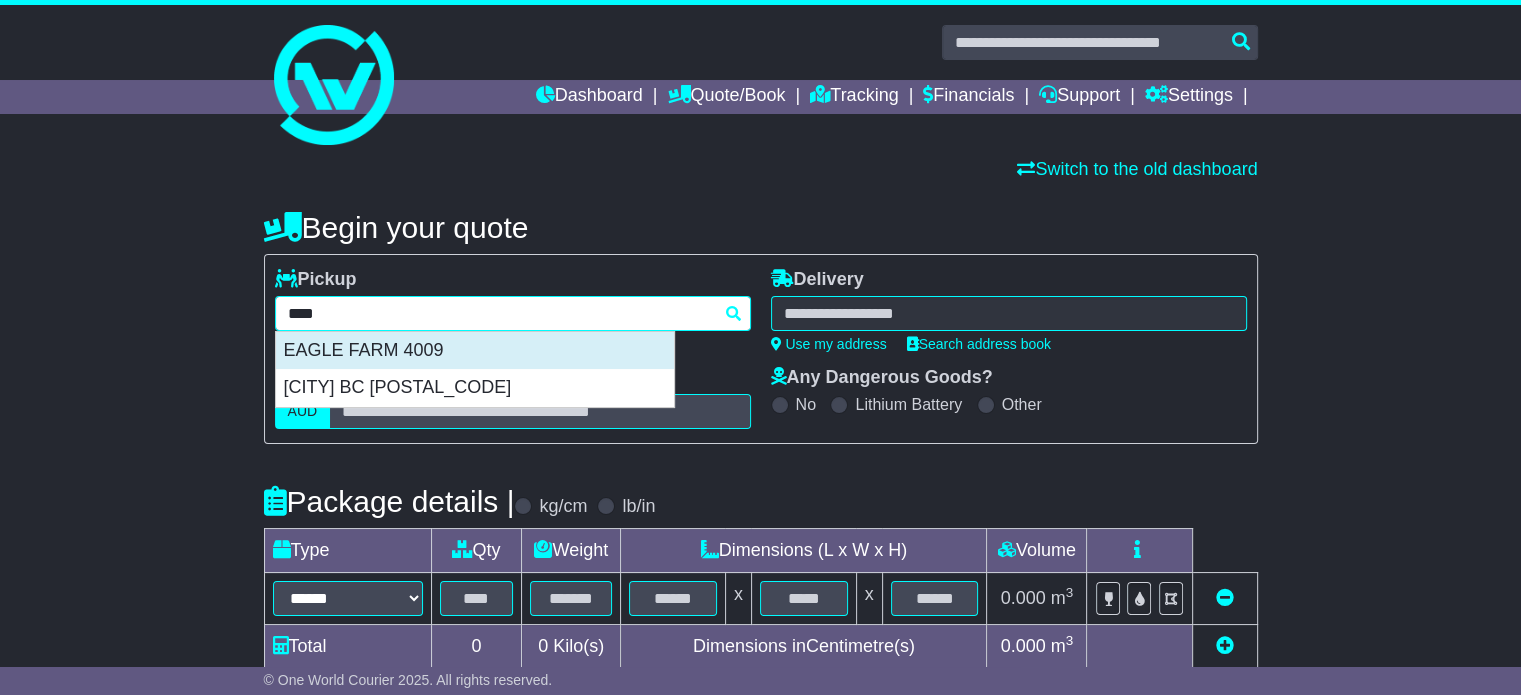 click on "EAGLE FARM 4009" at bounding box center [475, 351] 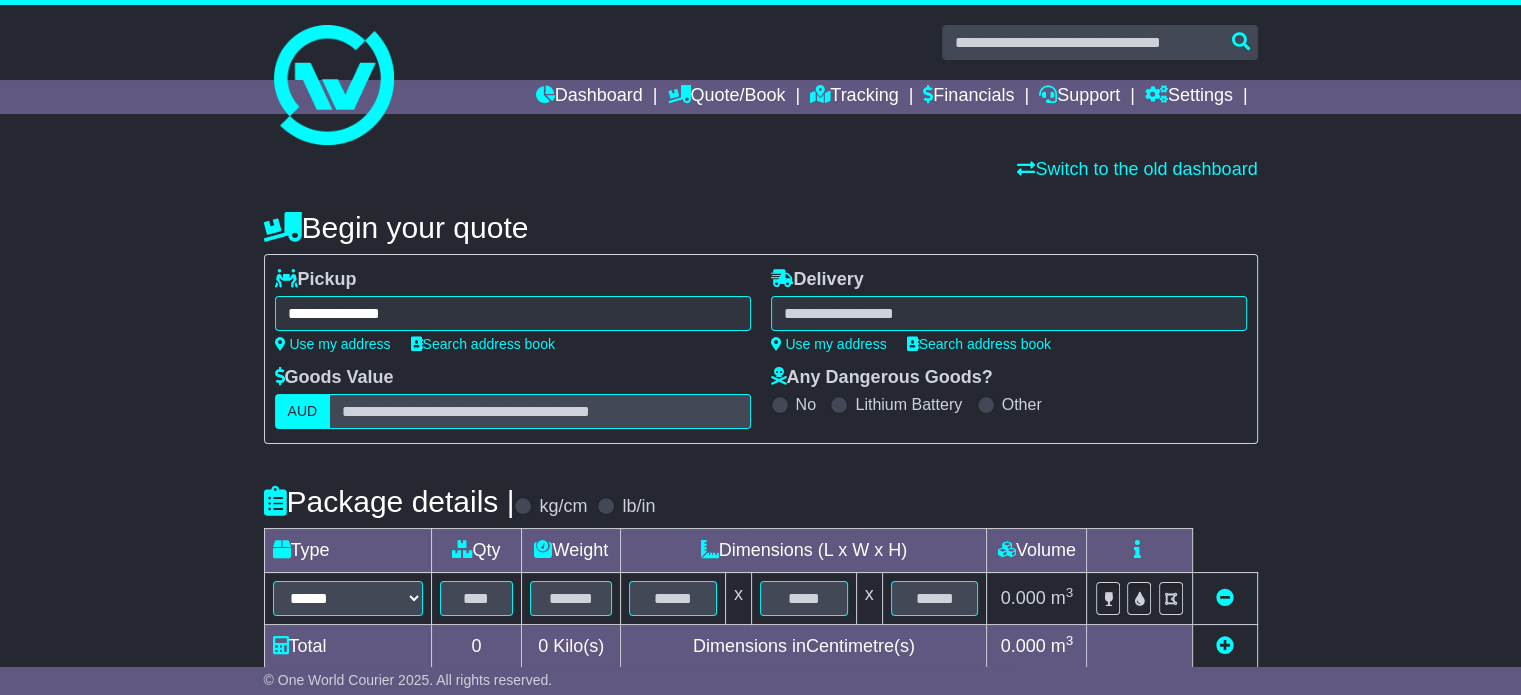 type on "**********" 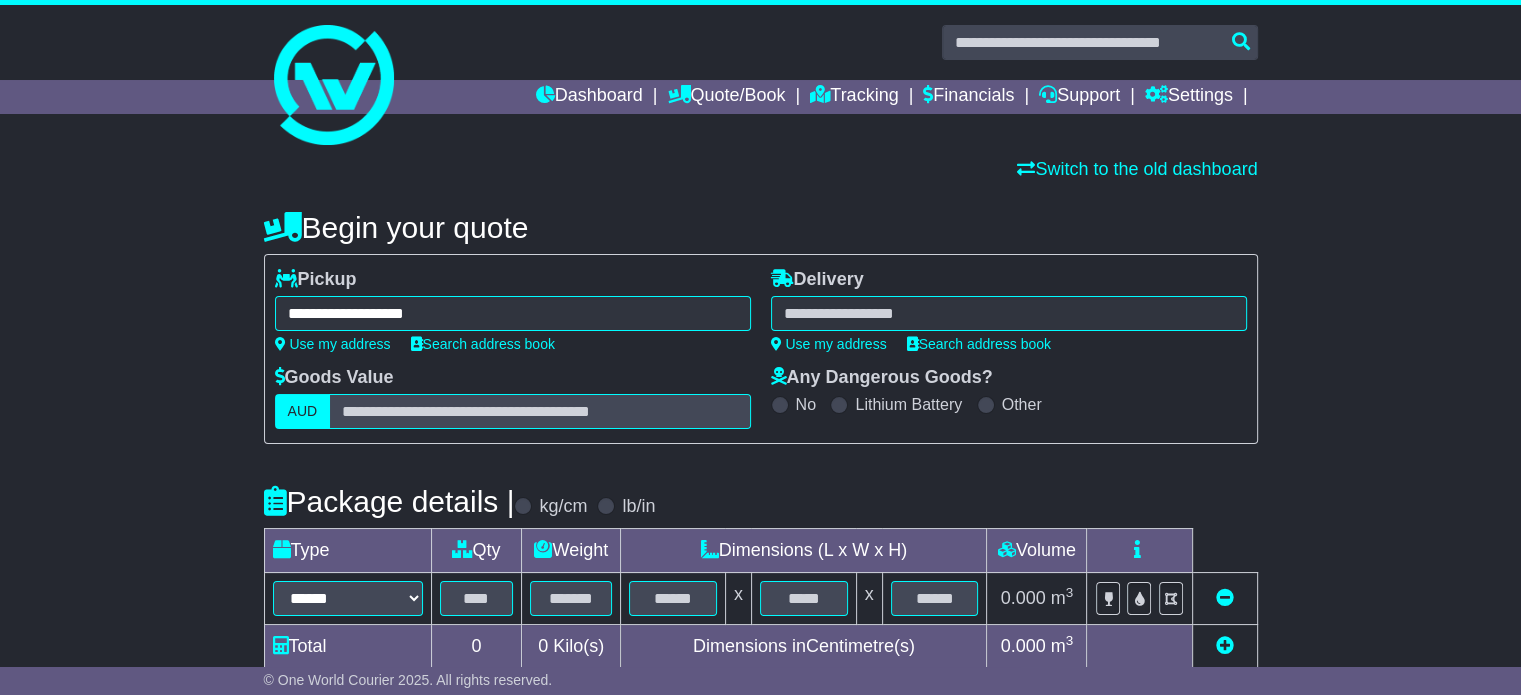 click at bounding box center (1009, 313) 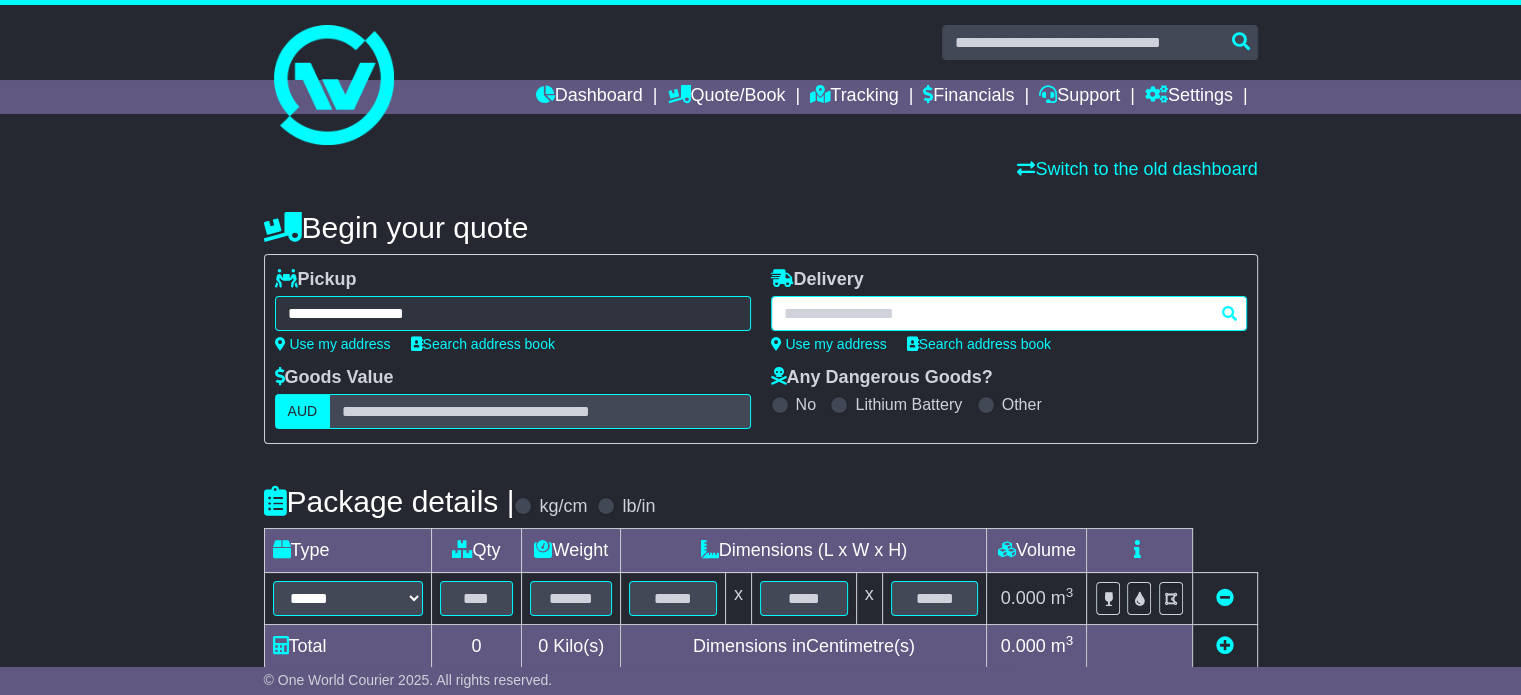 click at bounding box center (1009, 313) 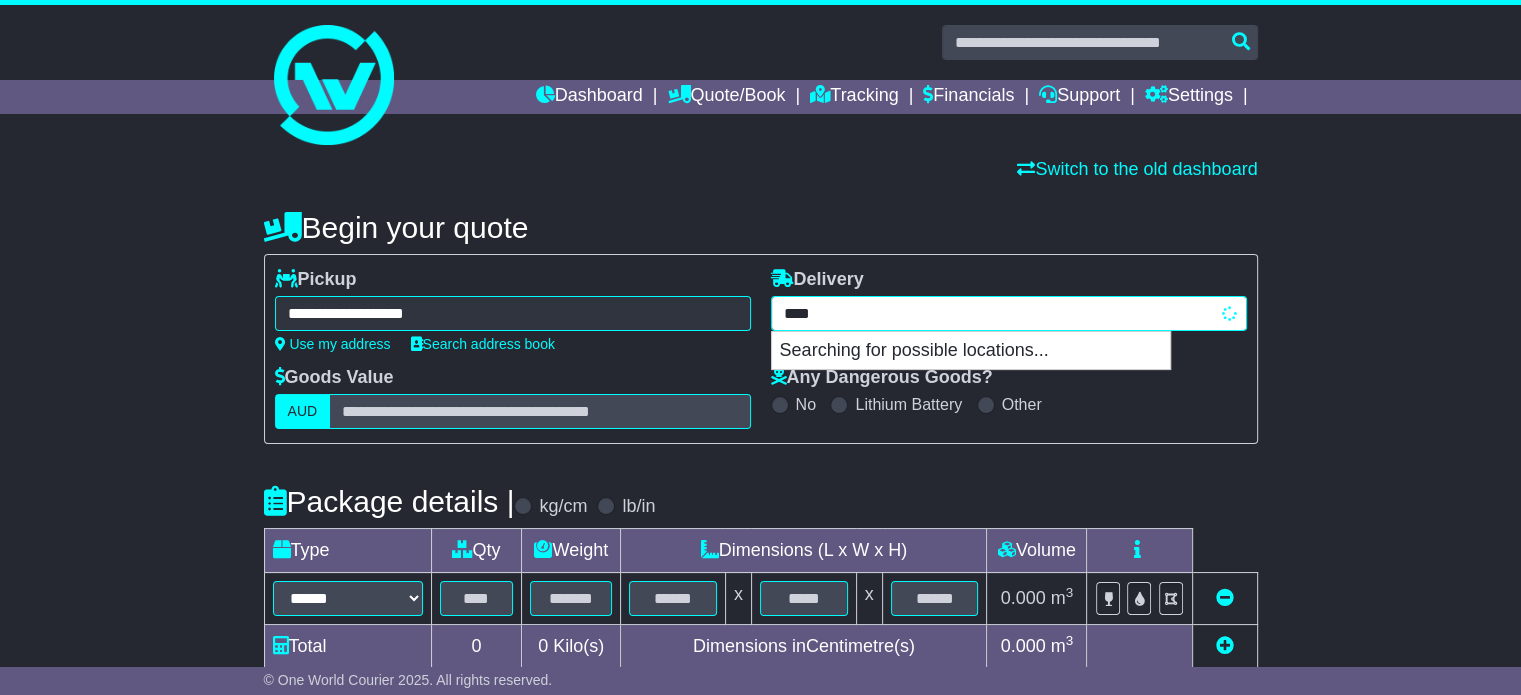 click on "****" at bounding box center (1009, 313) 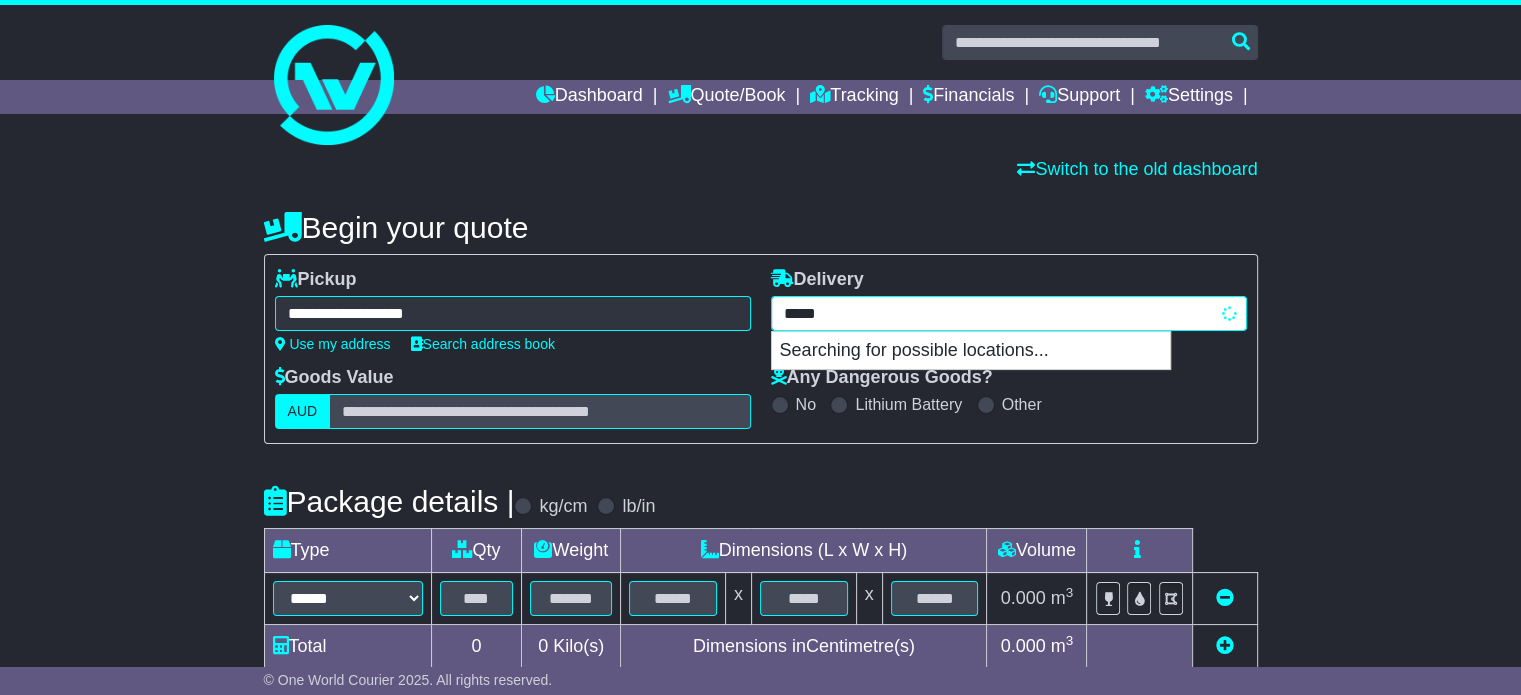 click on "****" at bounding box center [1009, 313] 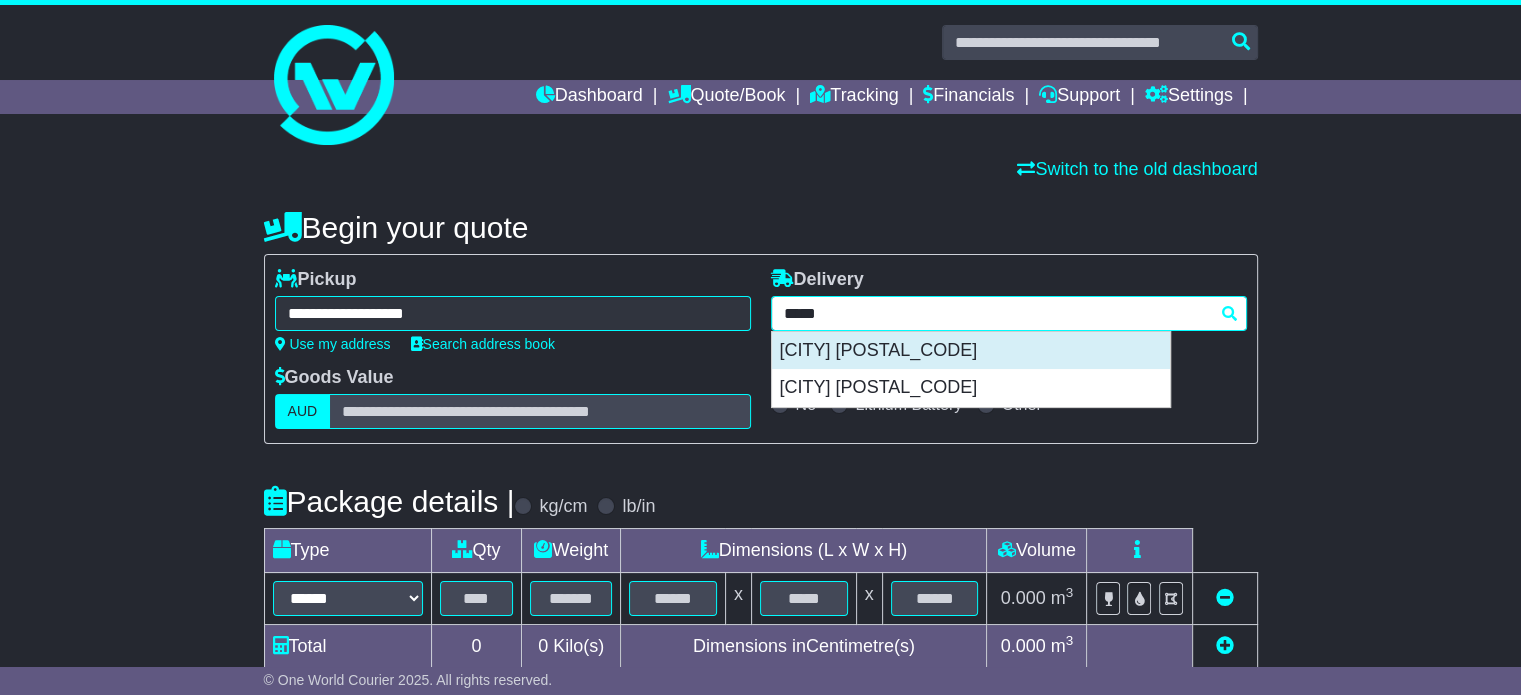 click on "[CITY] [POSTAL_CODE]" at bounding box center (971, 351) 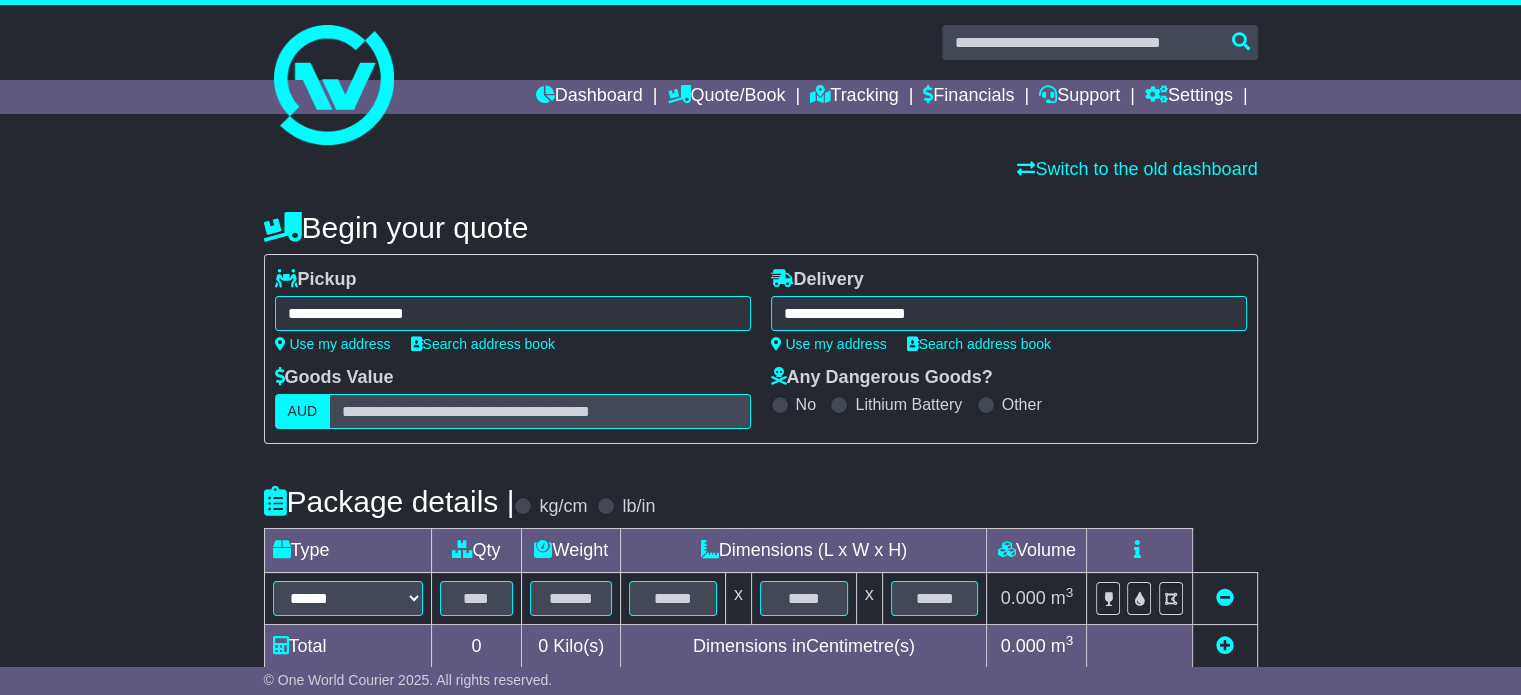 type on "**********" 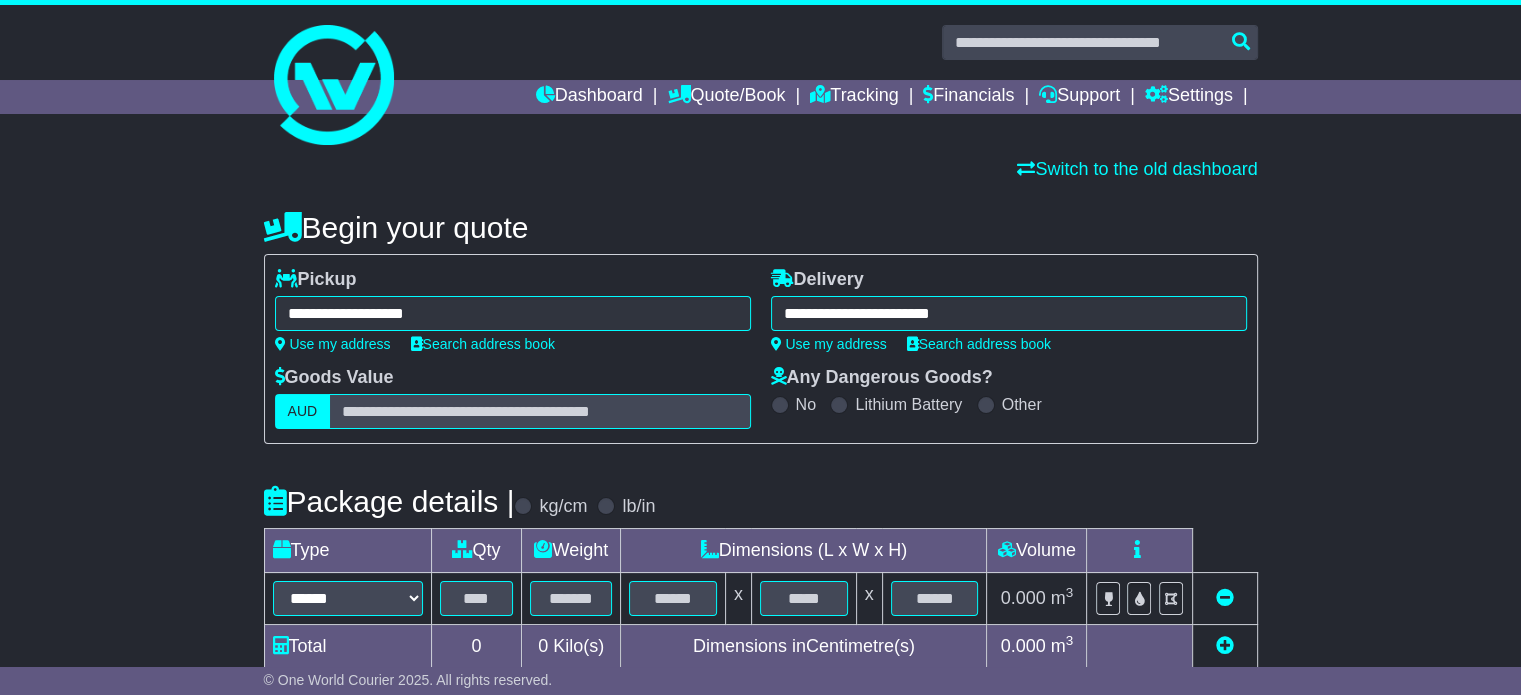 scroll, scrollTop: 100, scrollLeft: 0, axis: vertical 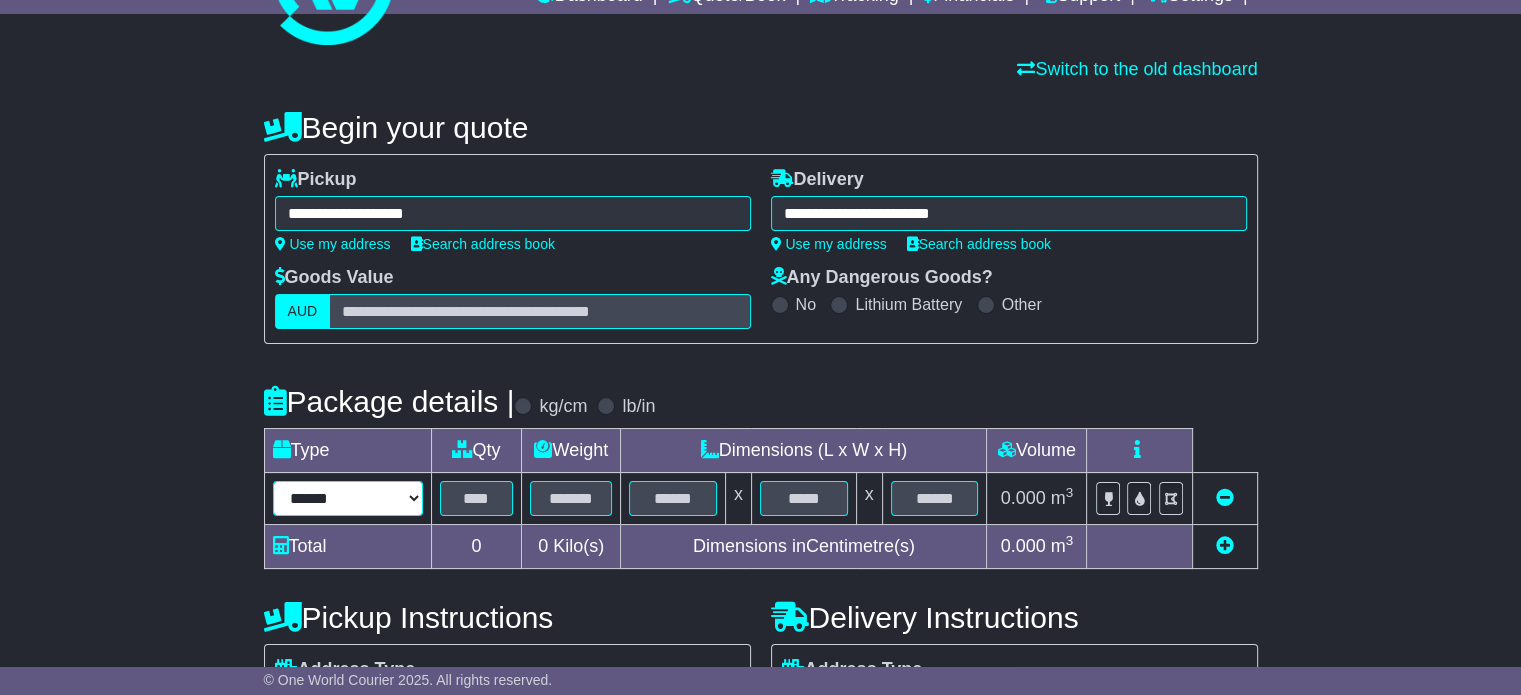 click on "****** ****** *** ******** ***** **** **** ****** *** *******" at bounding box center (348, 498) 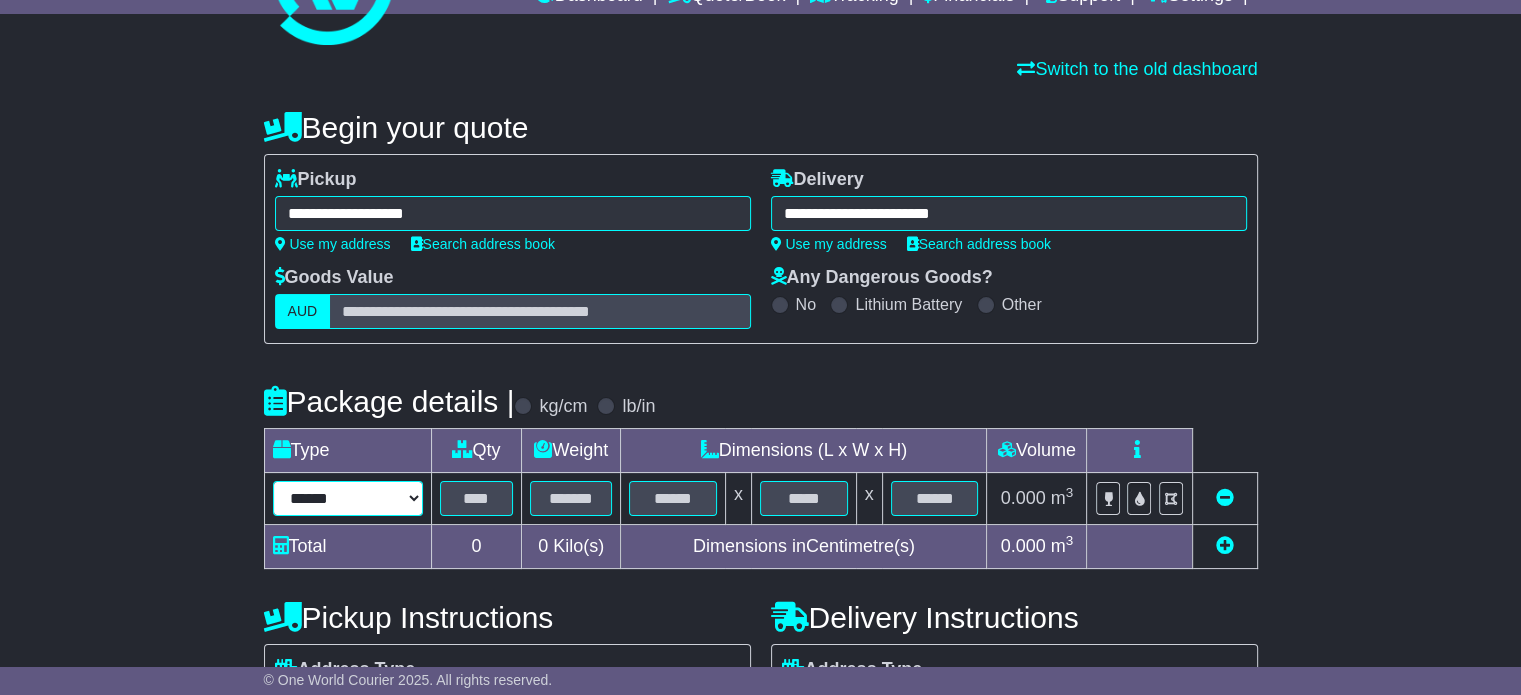 select on "*****" 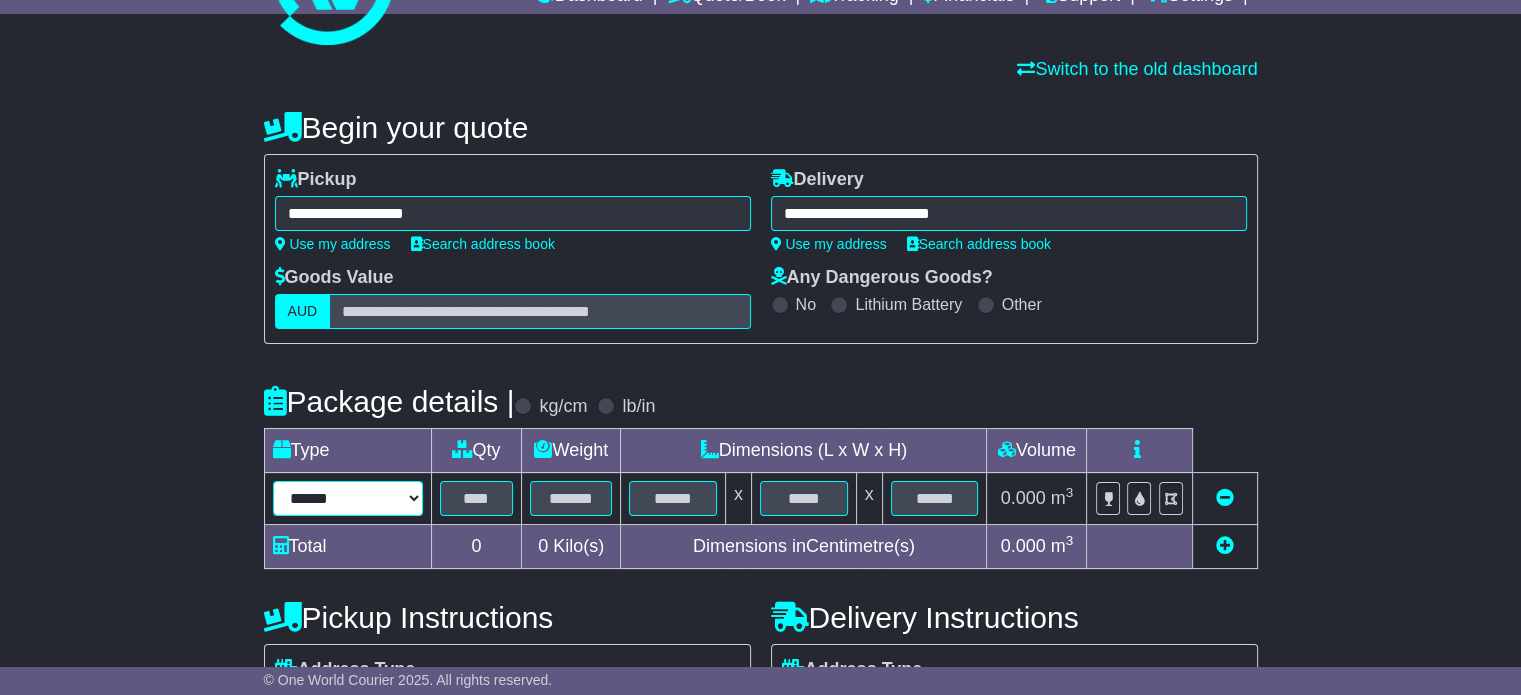 click on "****** ****** *** ******** ***** **** **** ****** *** *******" at bounding box center [348, 498] 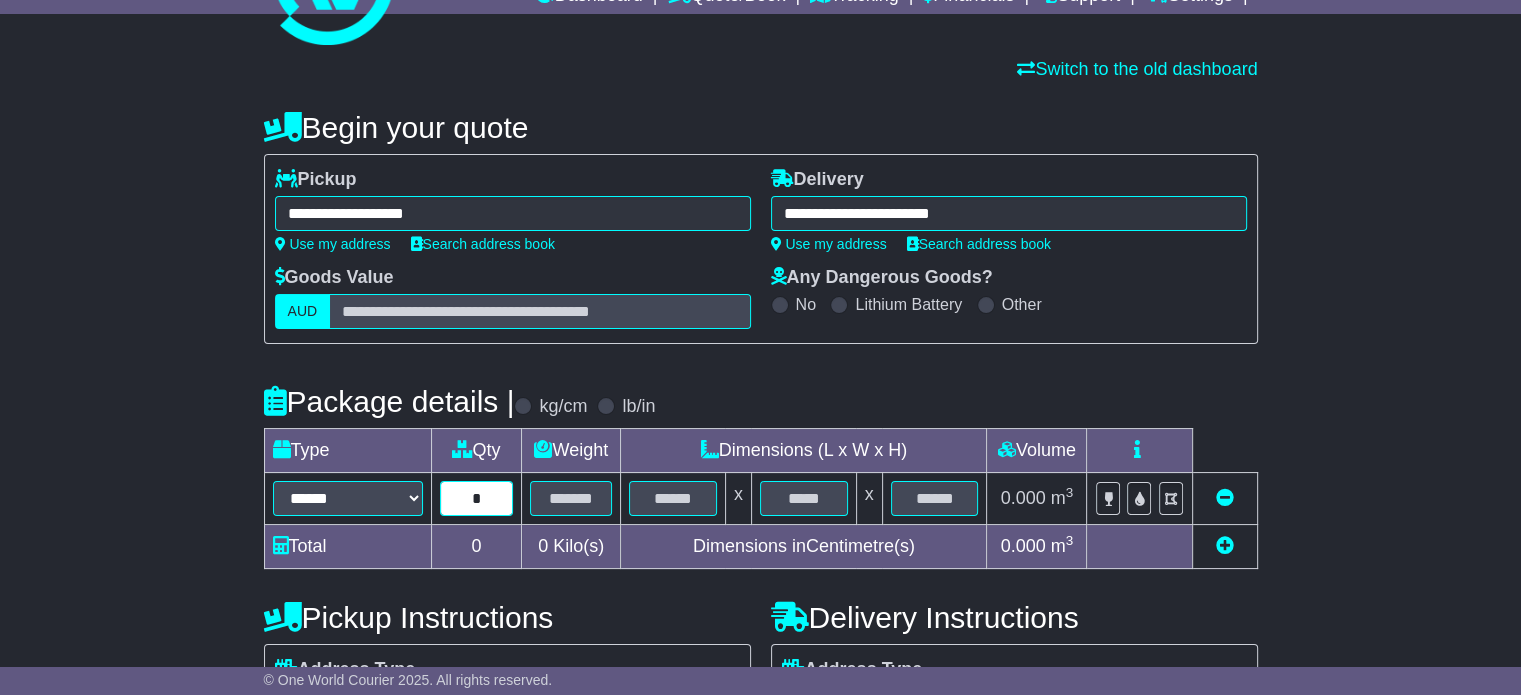 type on "*" 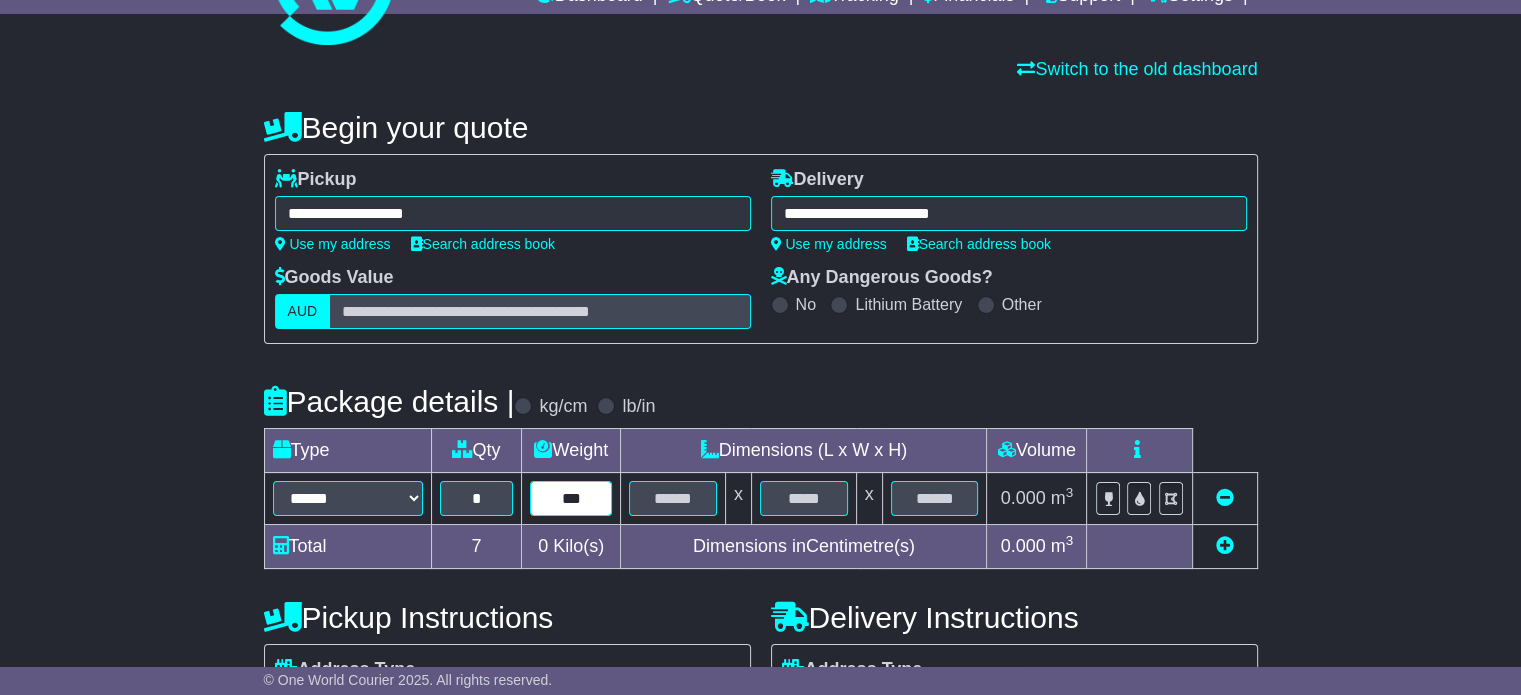 type on "***" 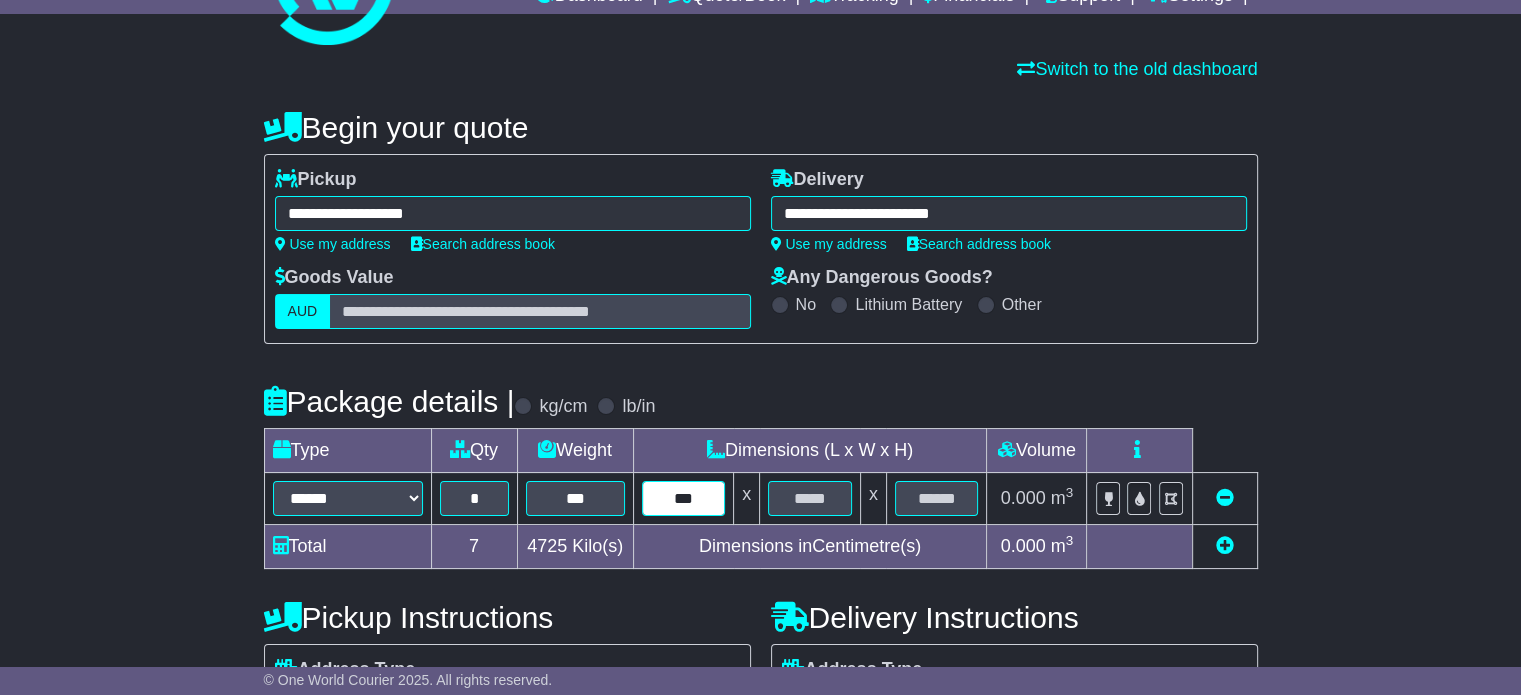 type on "***" 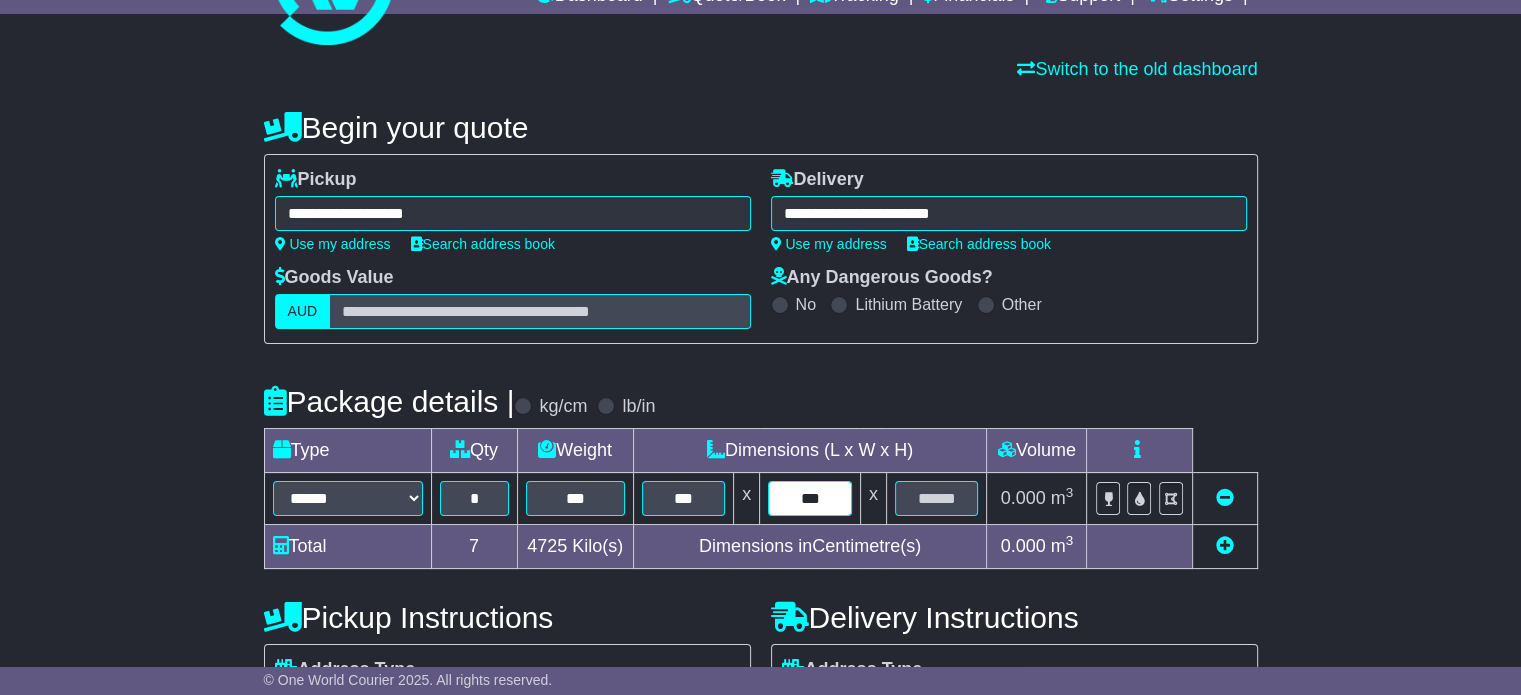 type on "***" 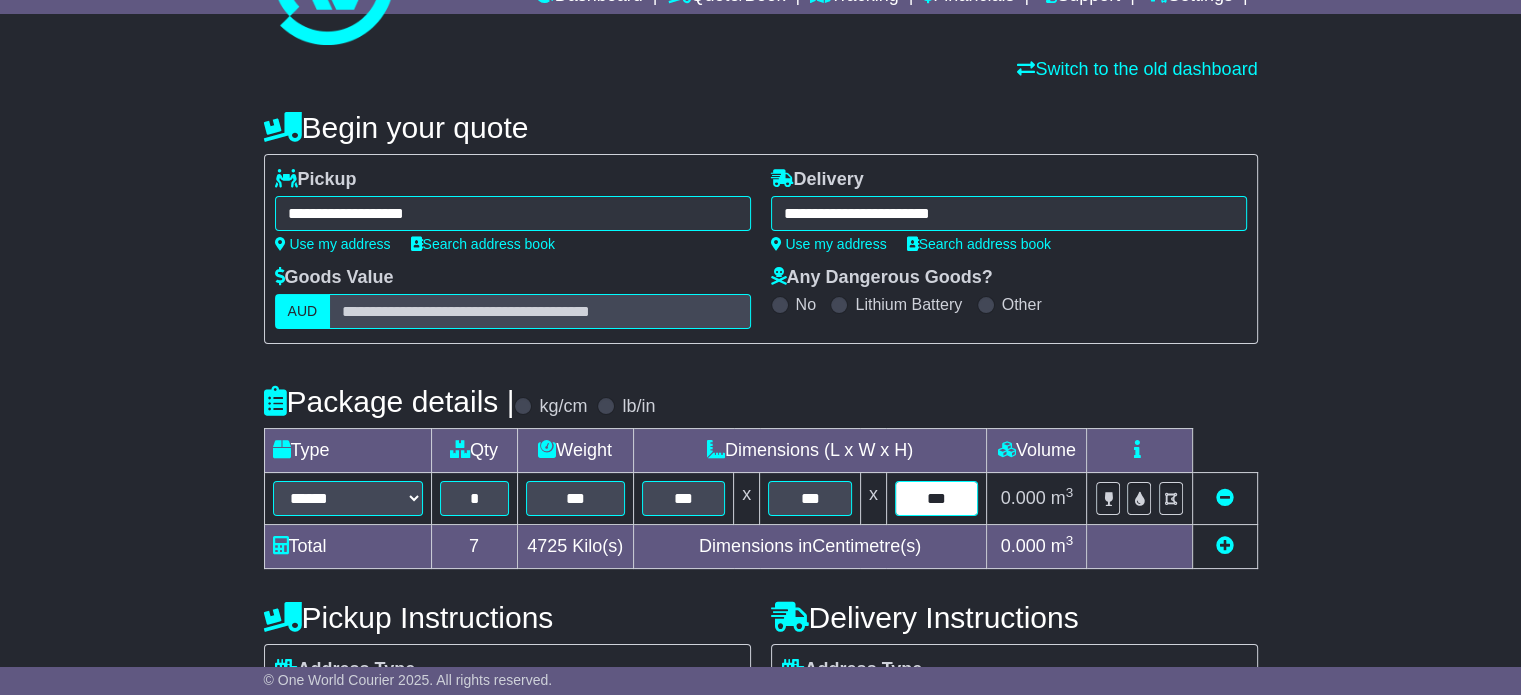 type on "***" 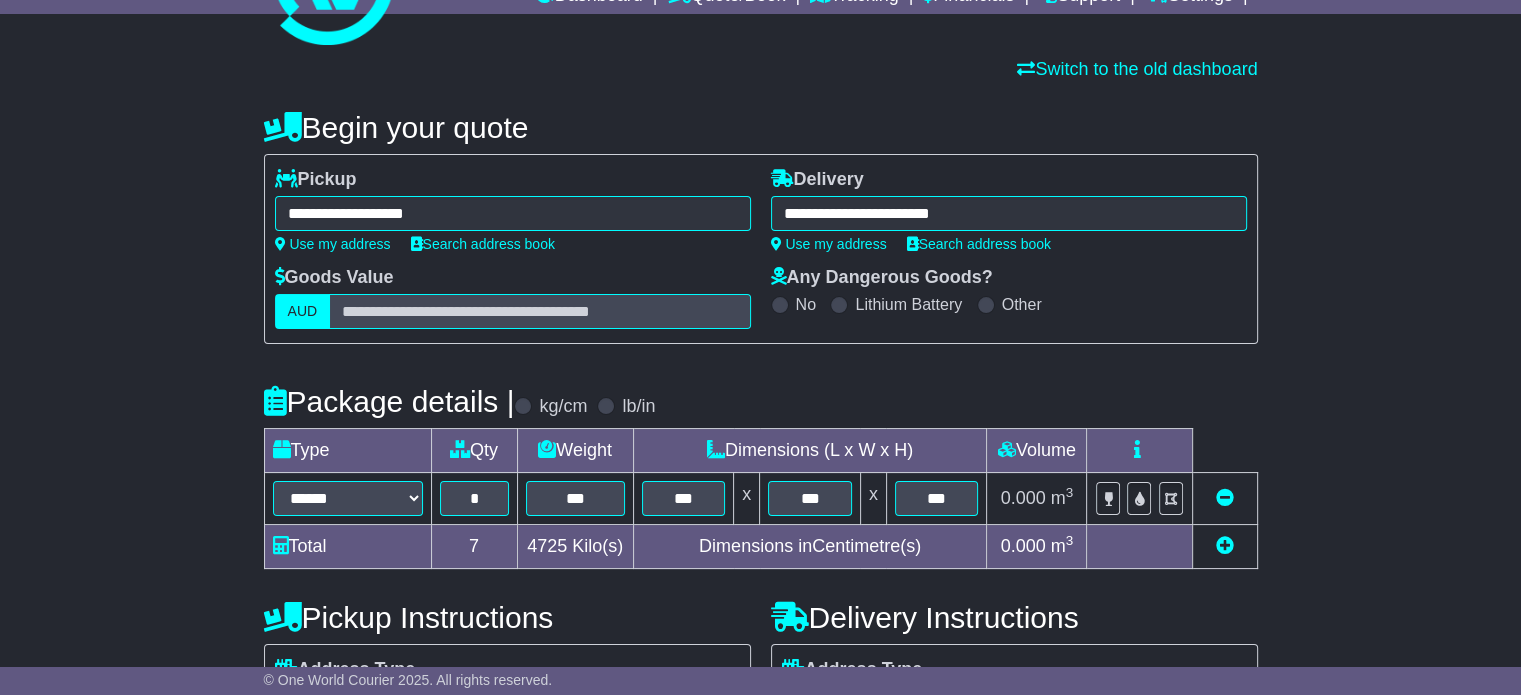scroll, scrollTop: 535, scrollLeft: 0, axis: vertical 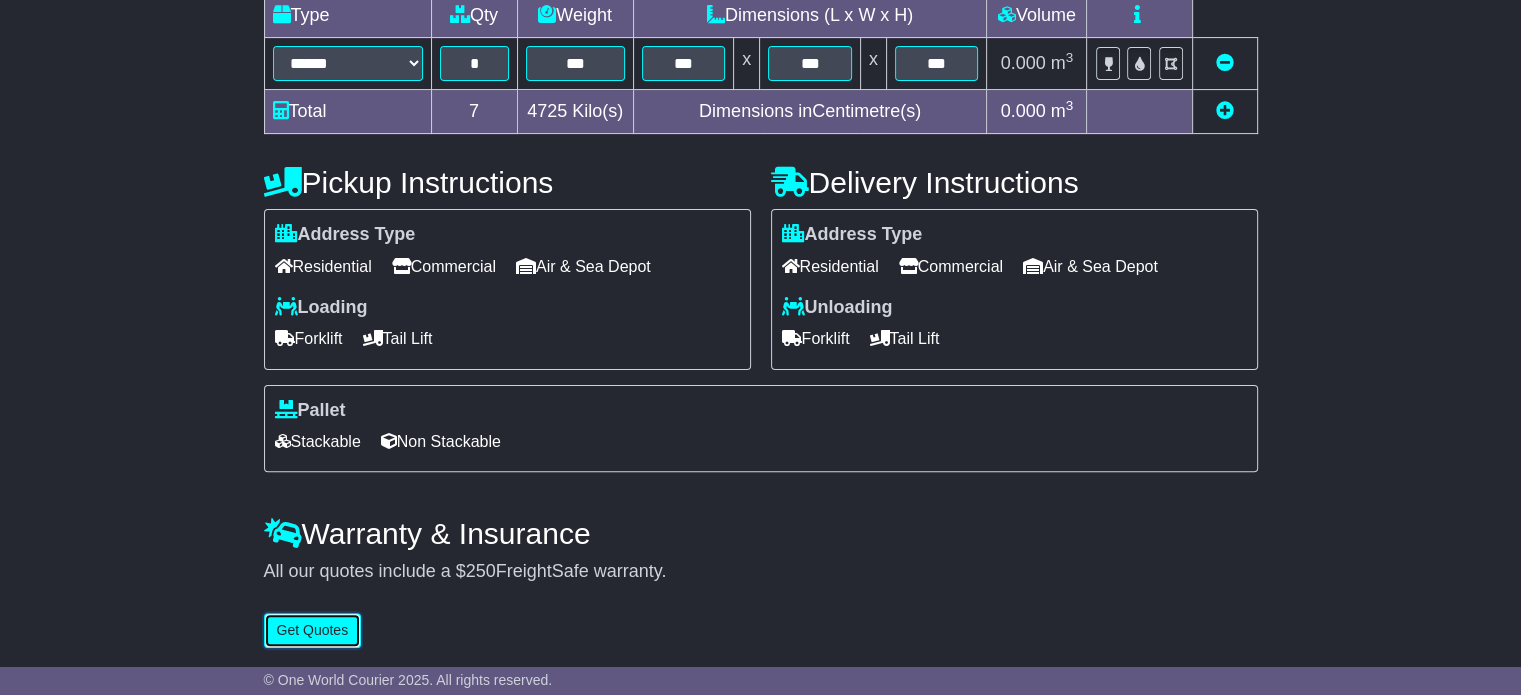 type 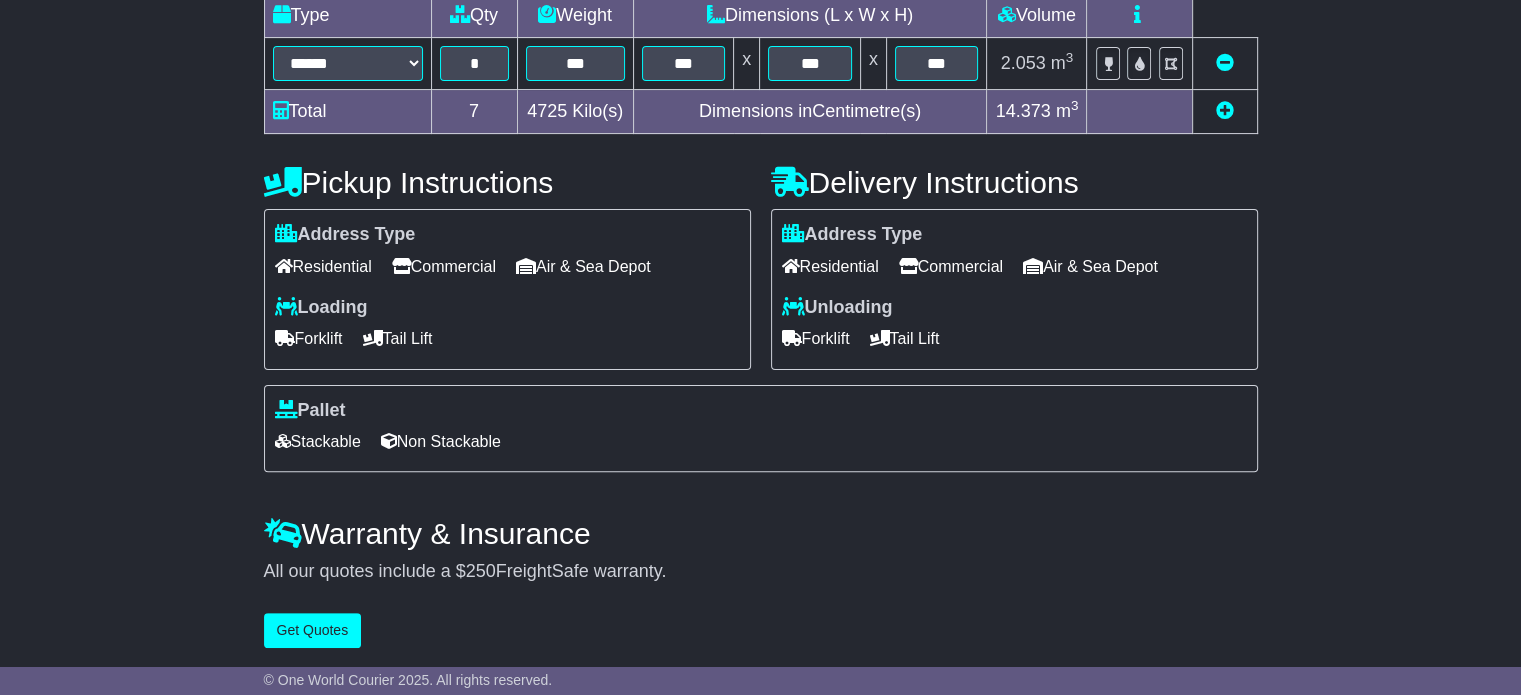 click on "Commercial" at bounding box center [444, 266] 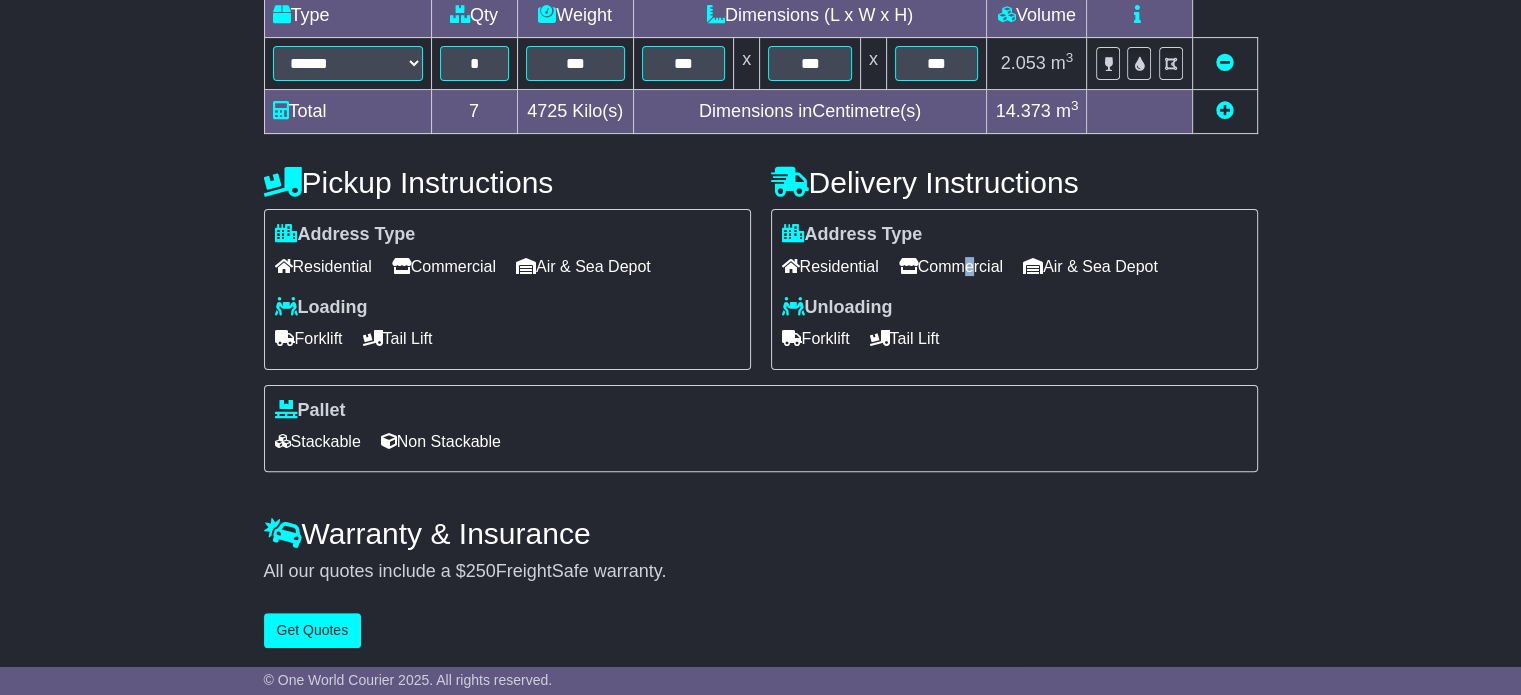 click on "Commercial" at bounding box center [951, 266] 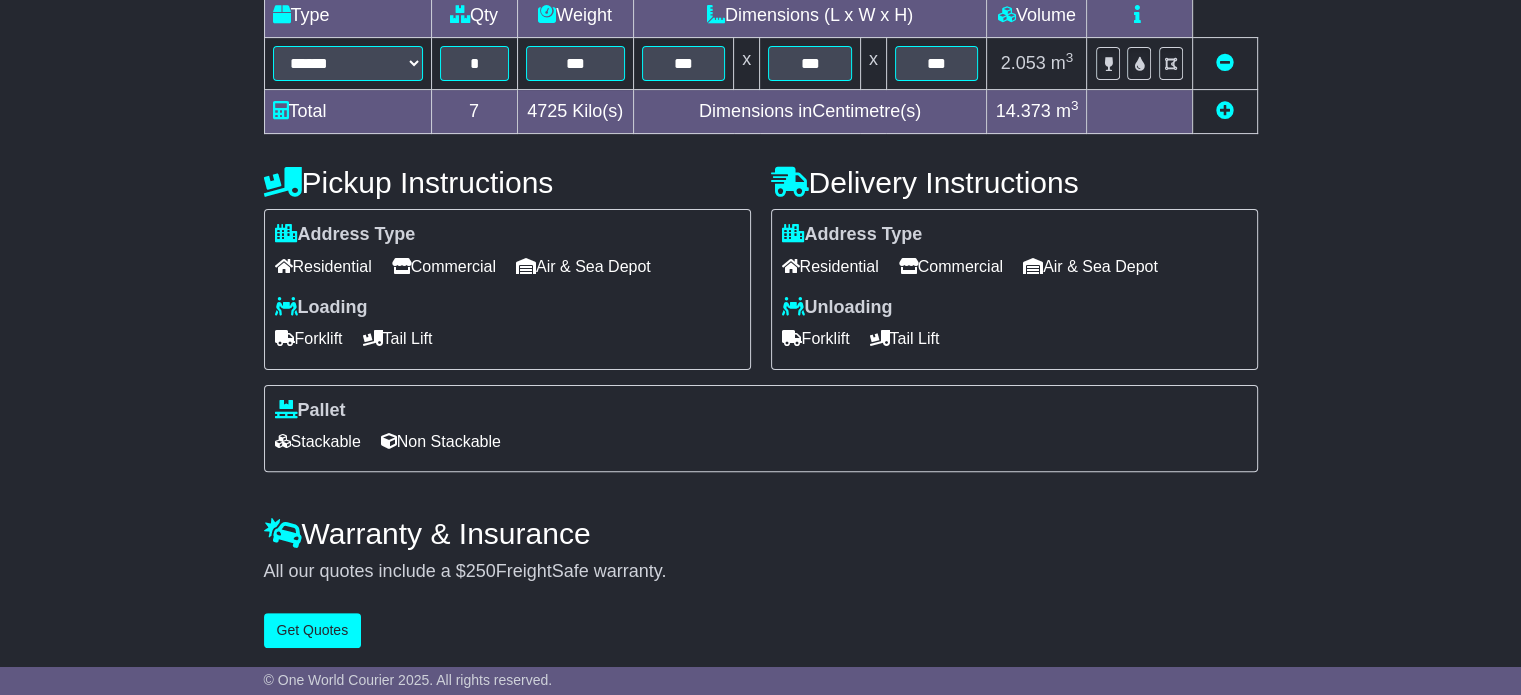 click on "Forklift" at bounding box center [816, 338] 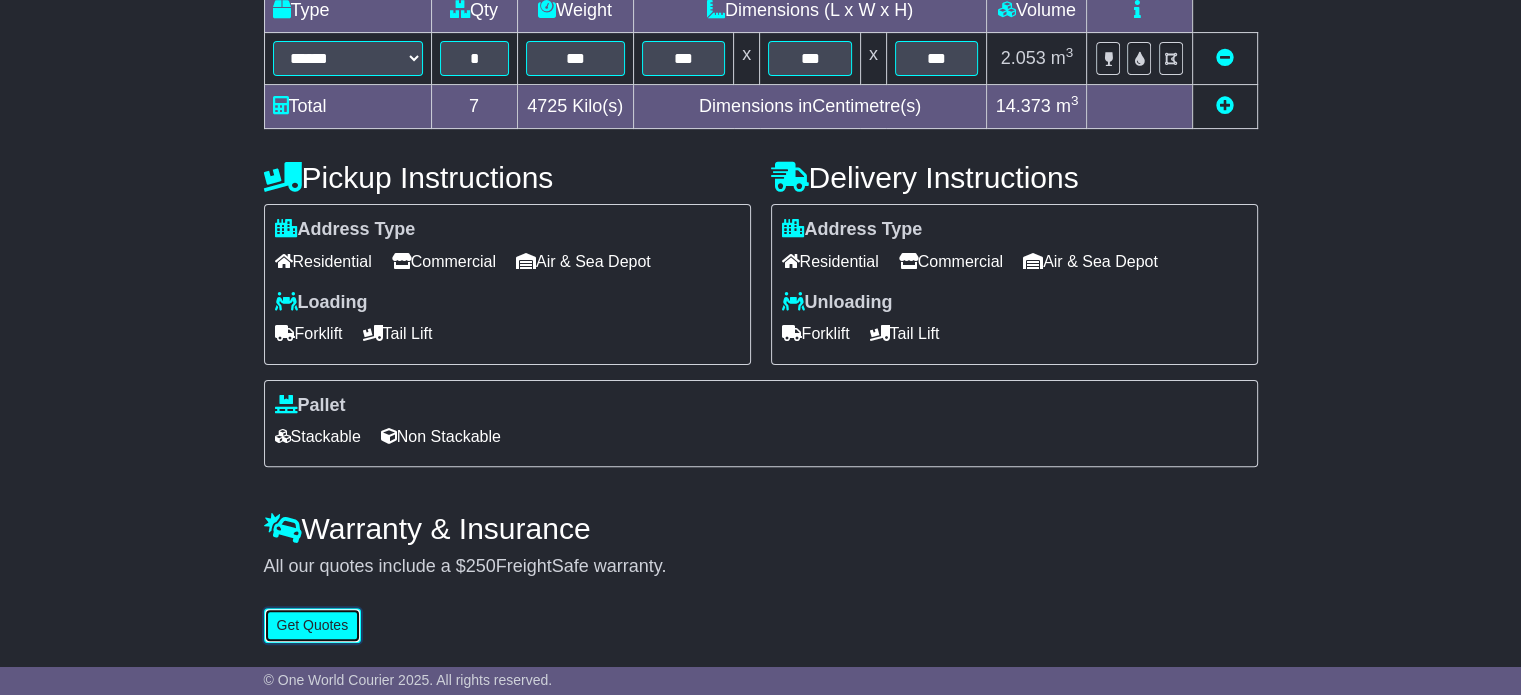 click on "Get Quotes" at bounding box center (313, 625) 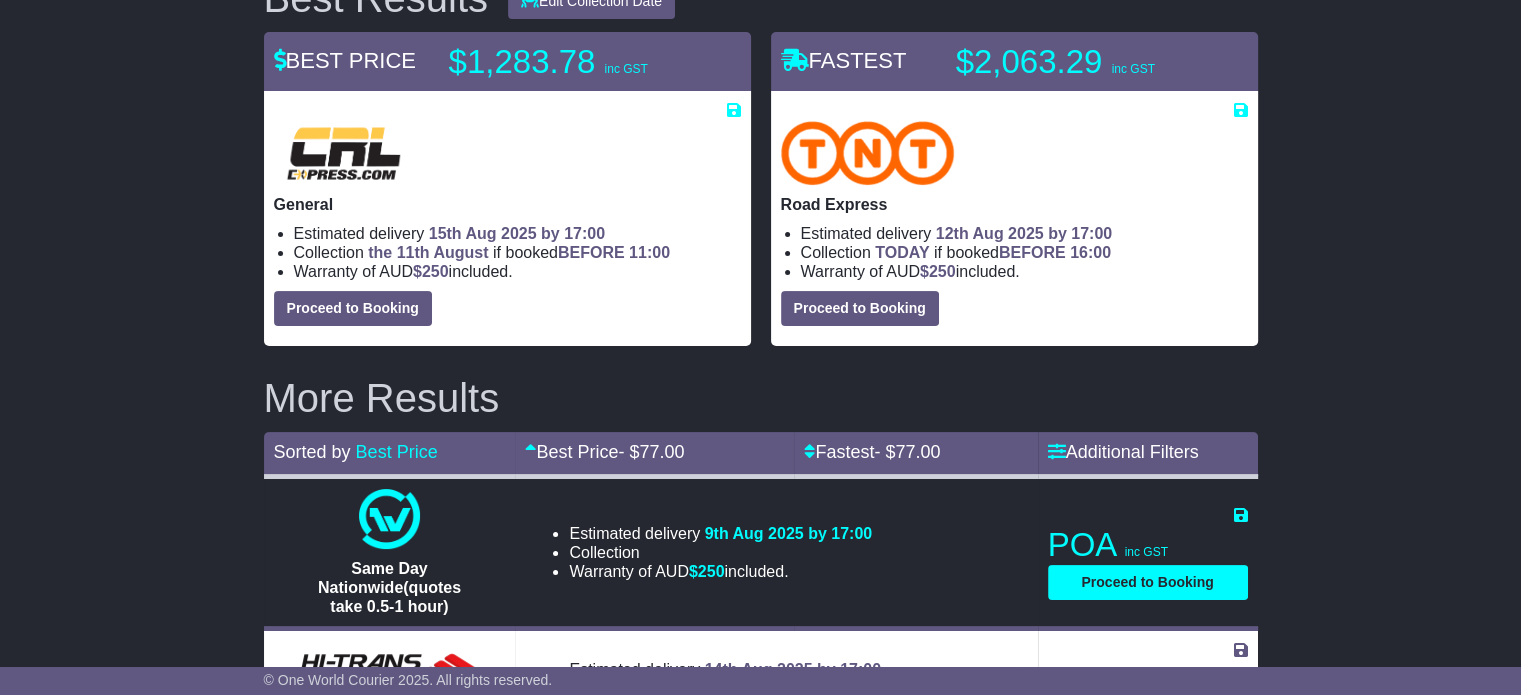 scroll, scrollTop: 258, scrollLeft: 0, axis: vertical 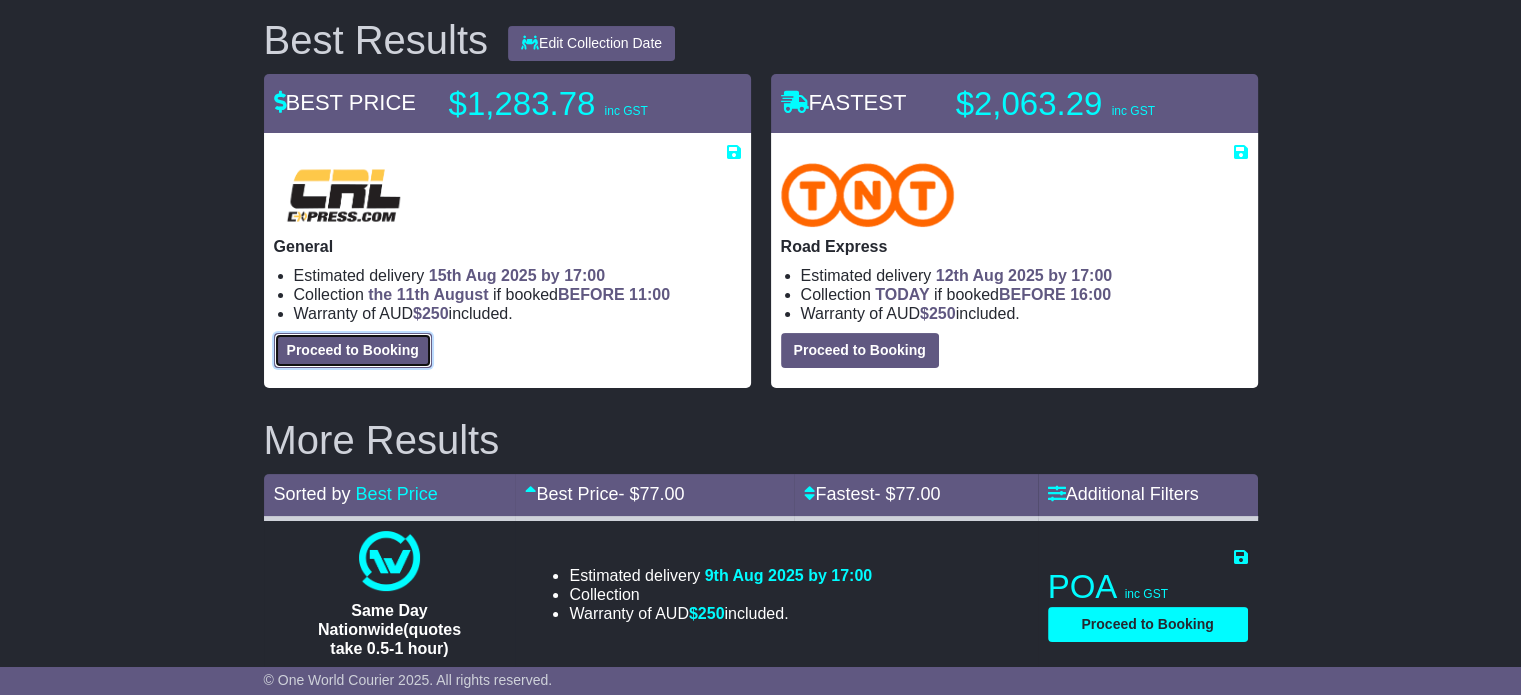 click on "Proceed to Booking" at bounding box center (353, 350) 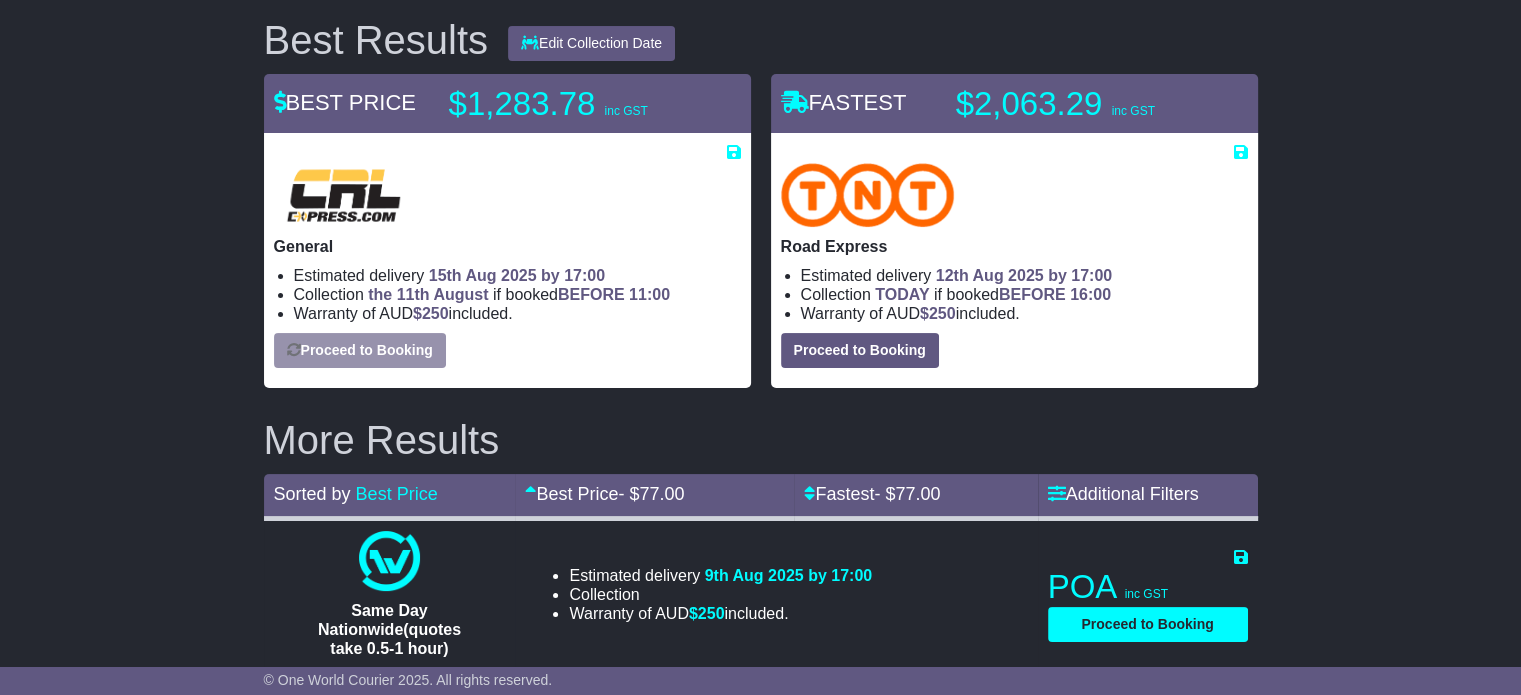 select on "*****" 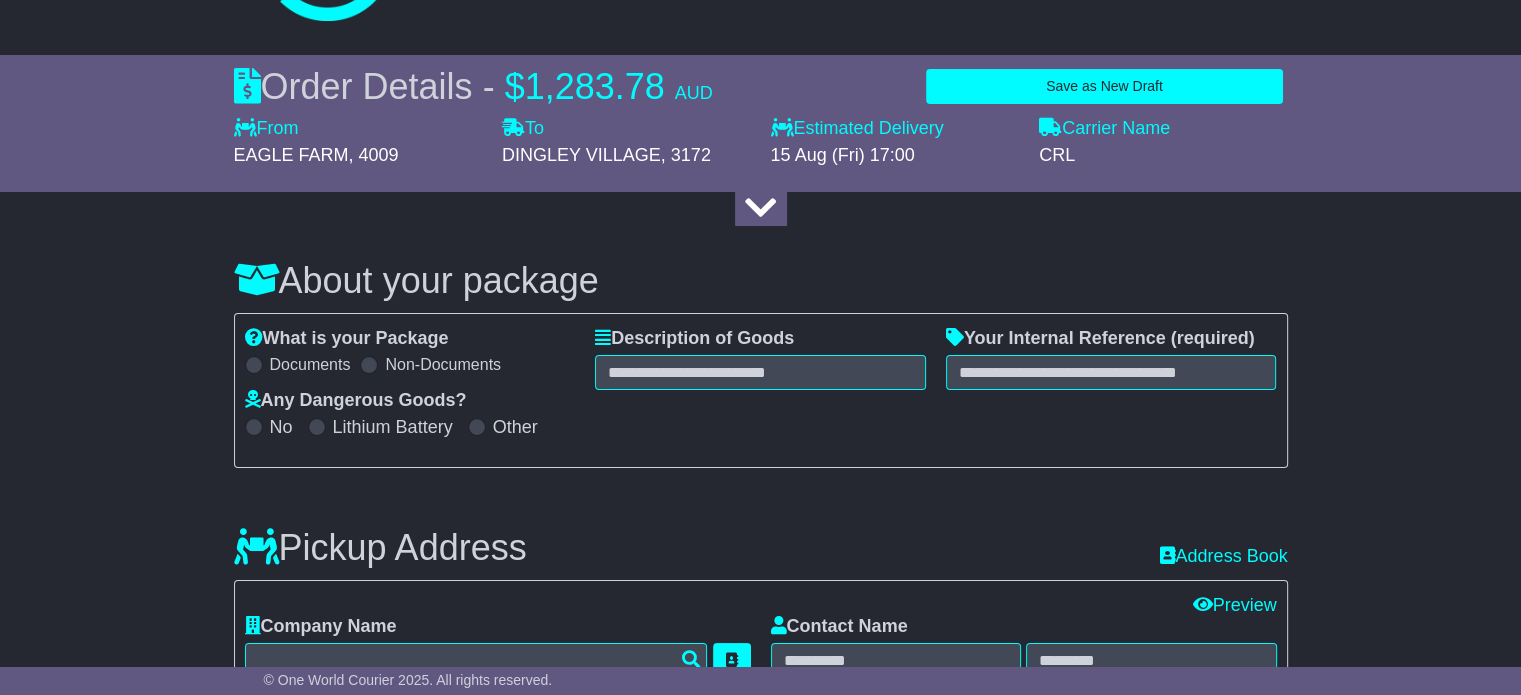 scroll, scrollTop: 24, scrollLeft: 0, axis: vertical 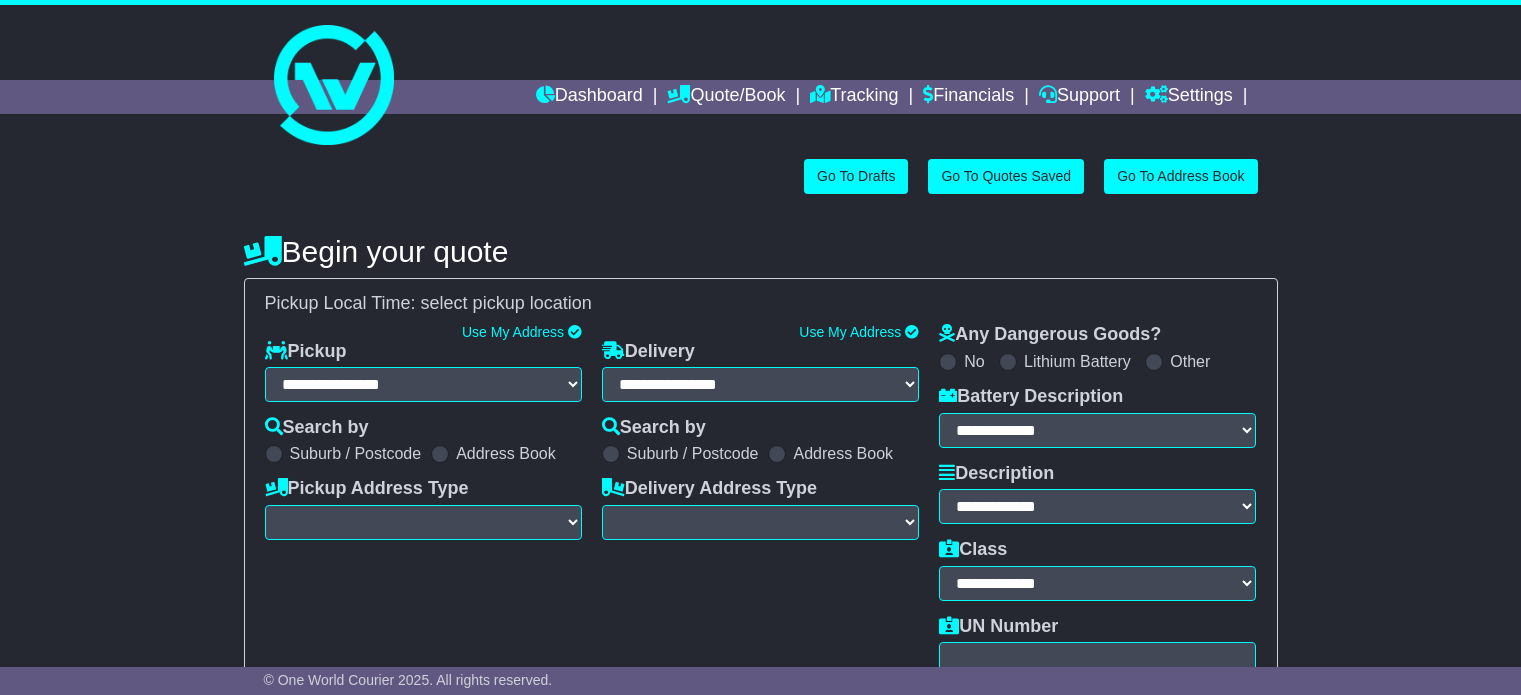 select 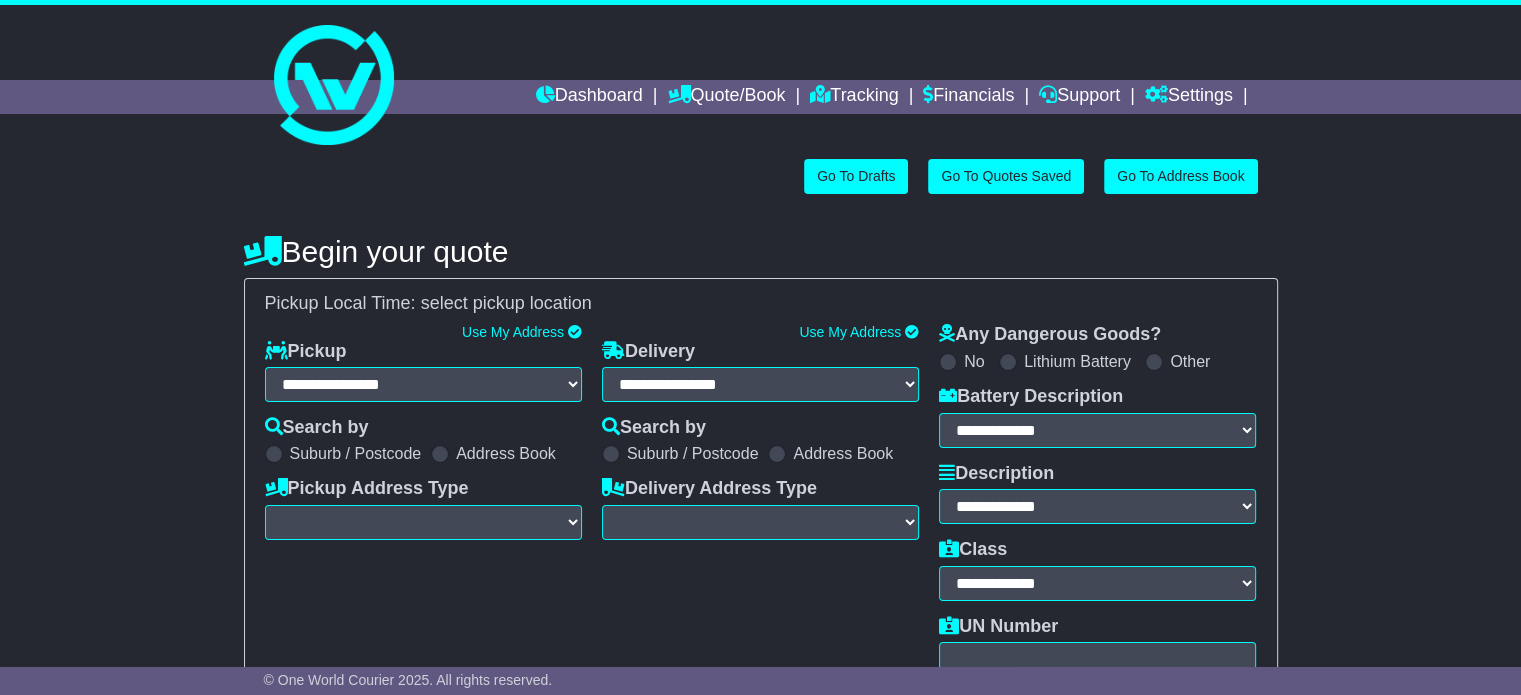 select on "**" 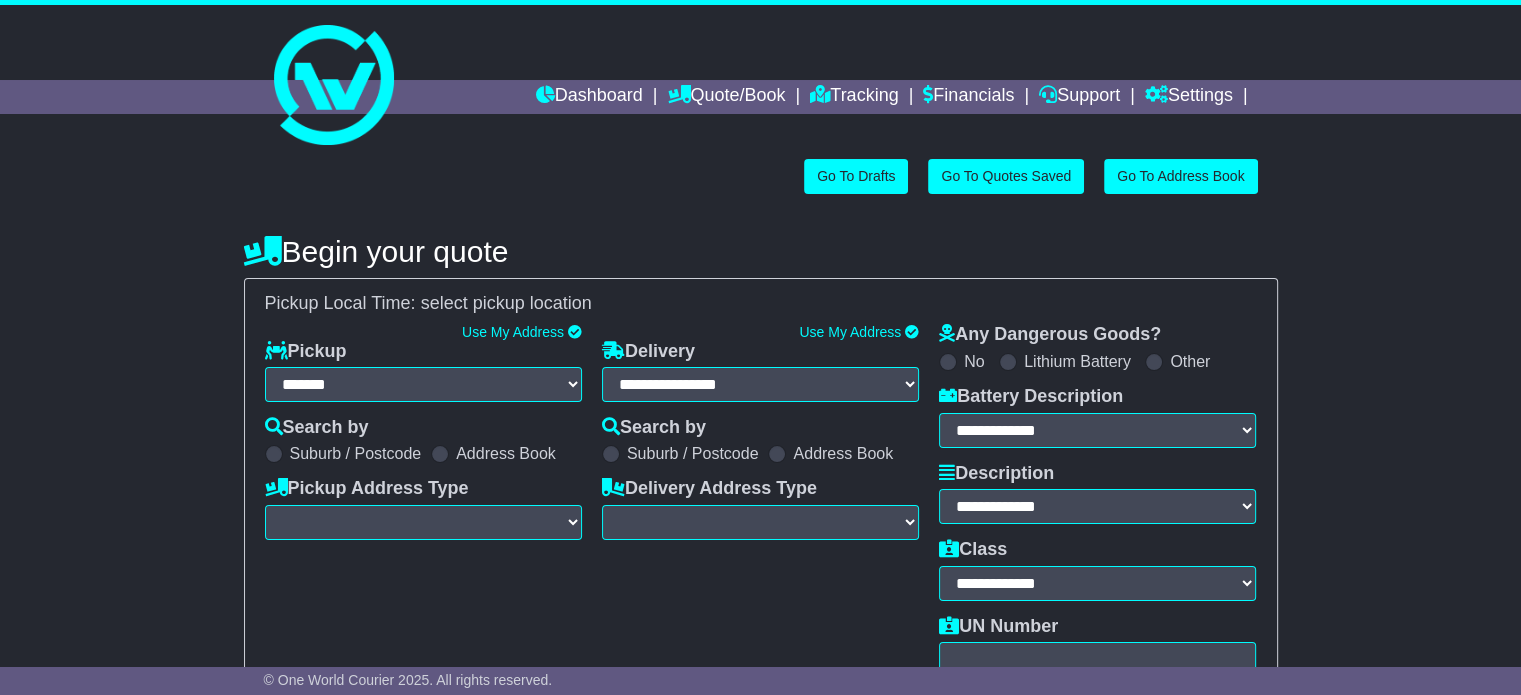 select on "**" 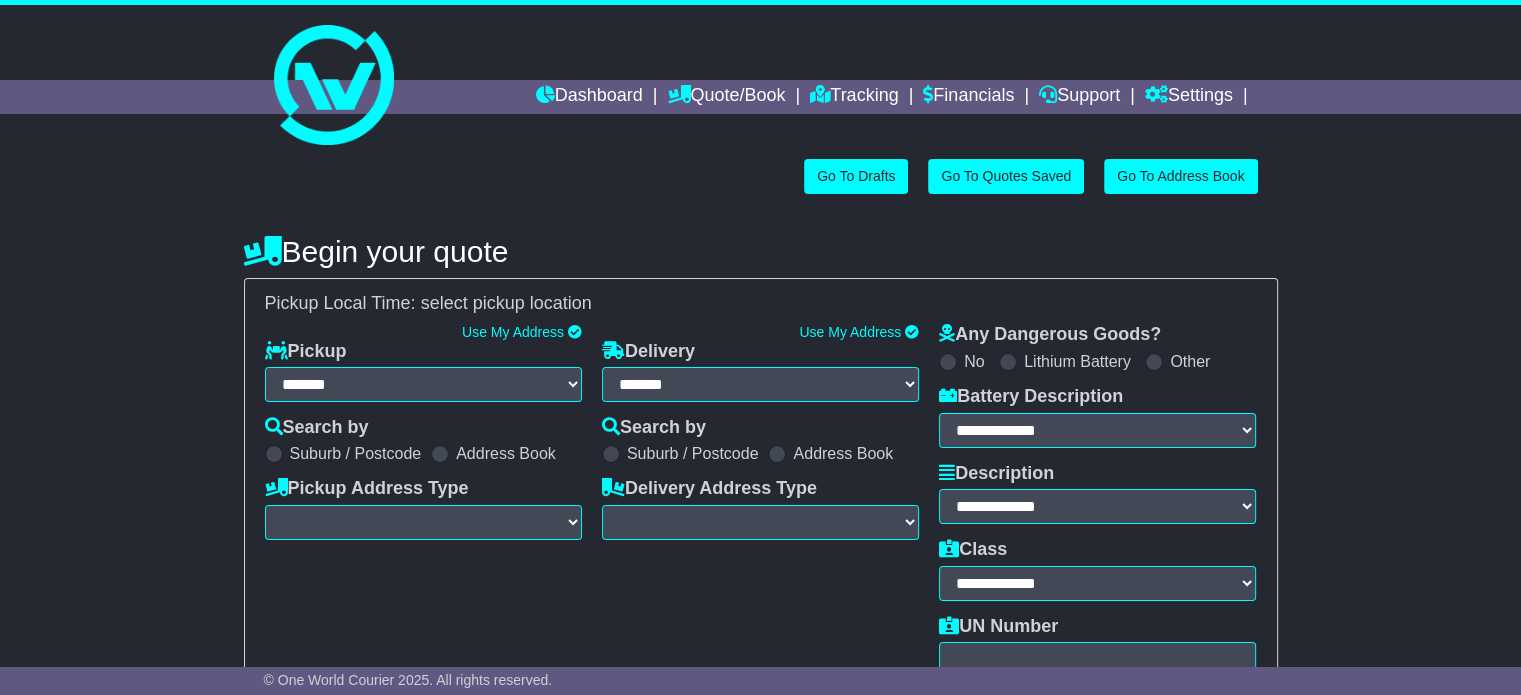select 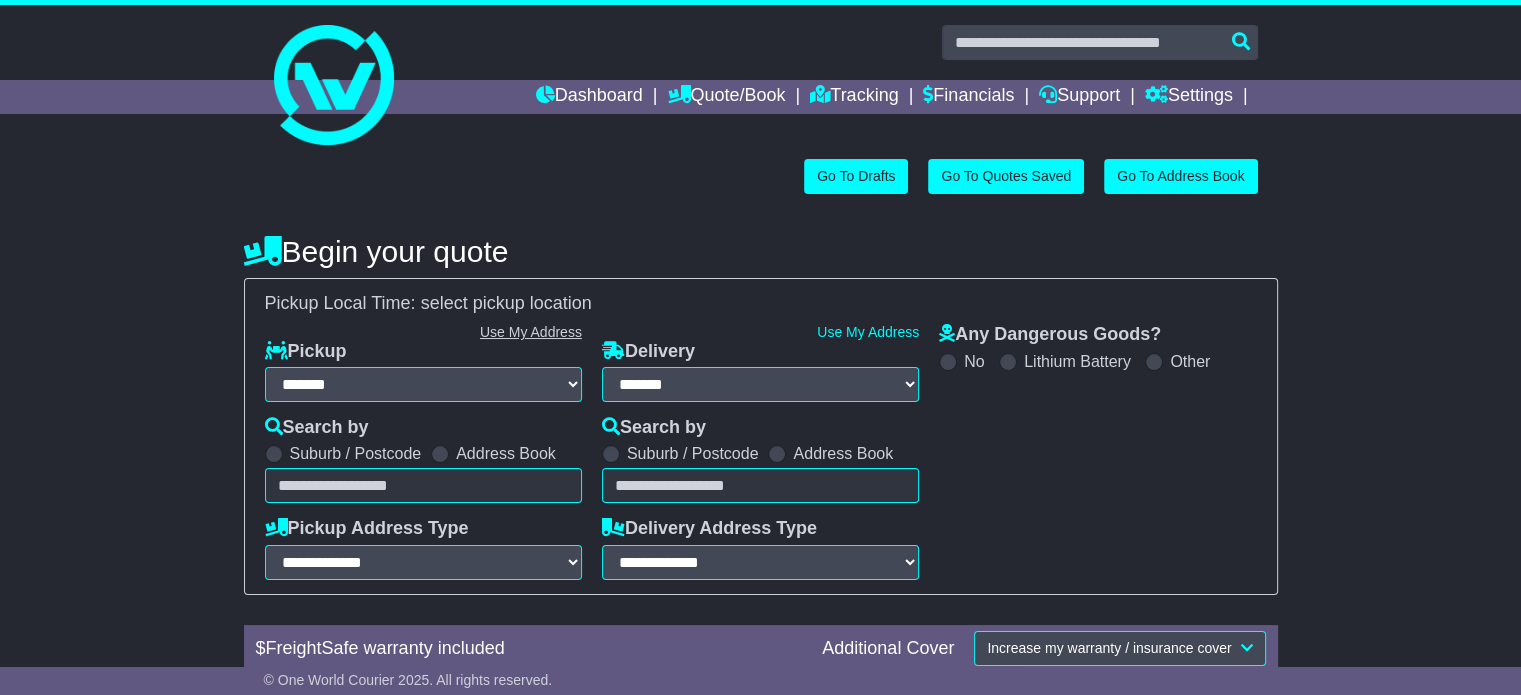 scroll, scrollTop: 0, scrollLeft: 0, axis: both 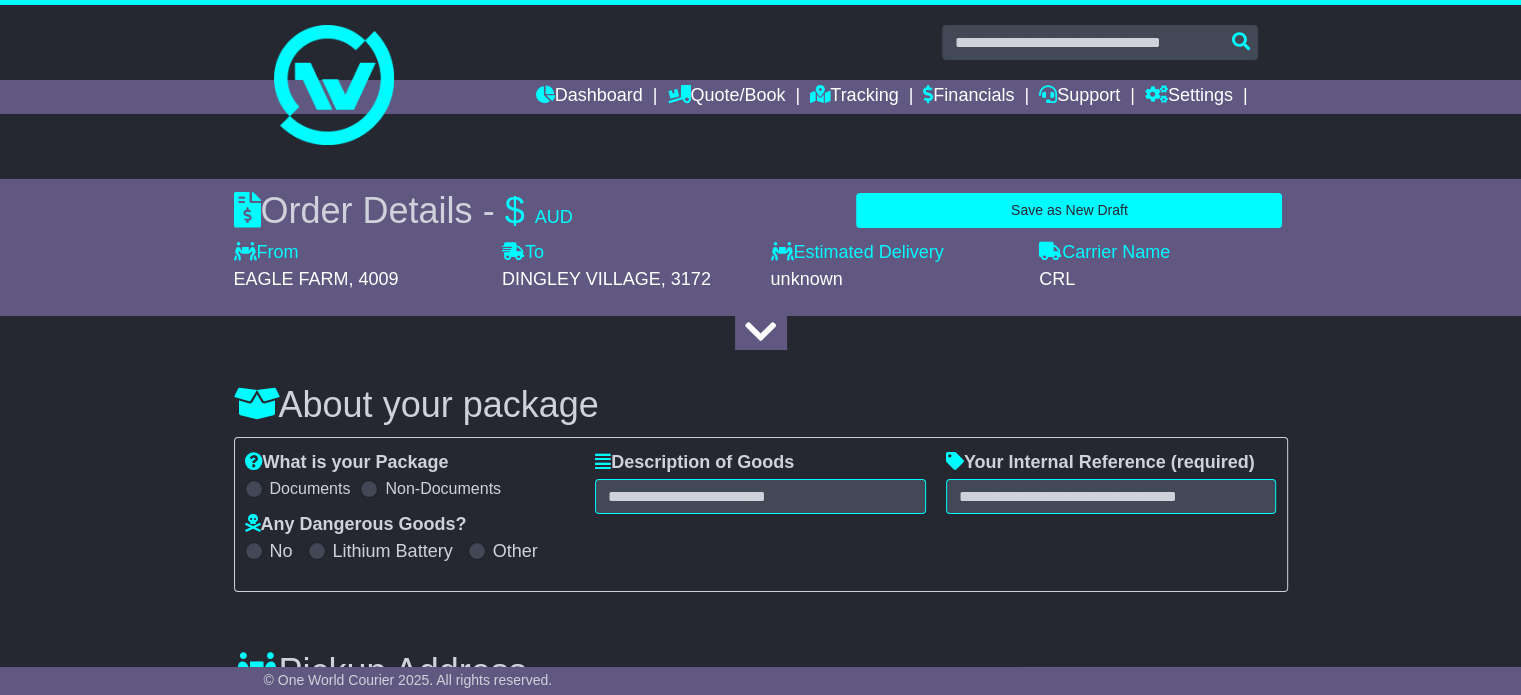 select 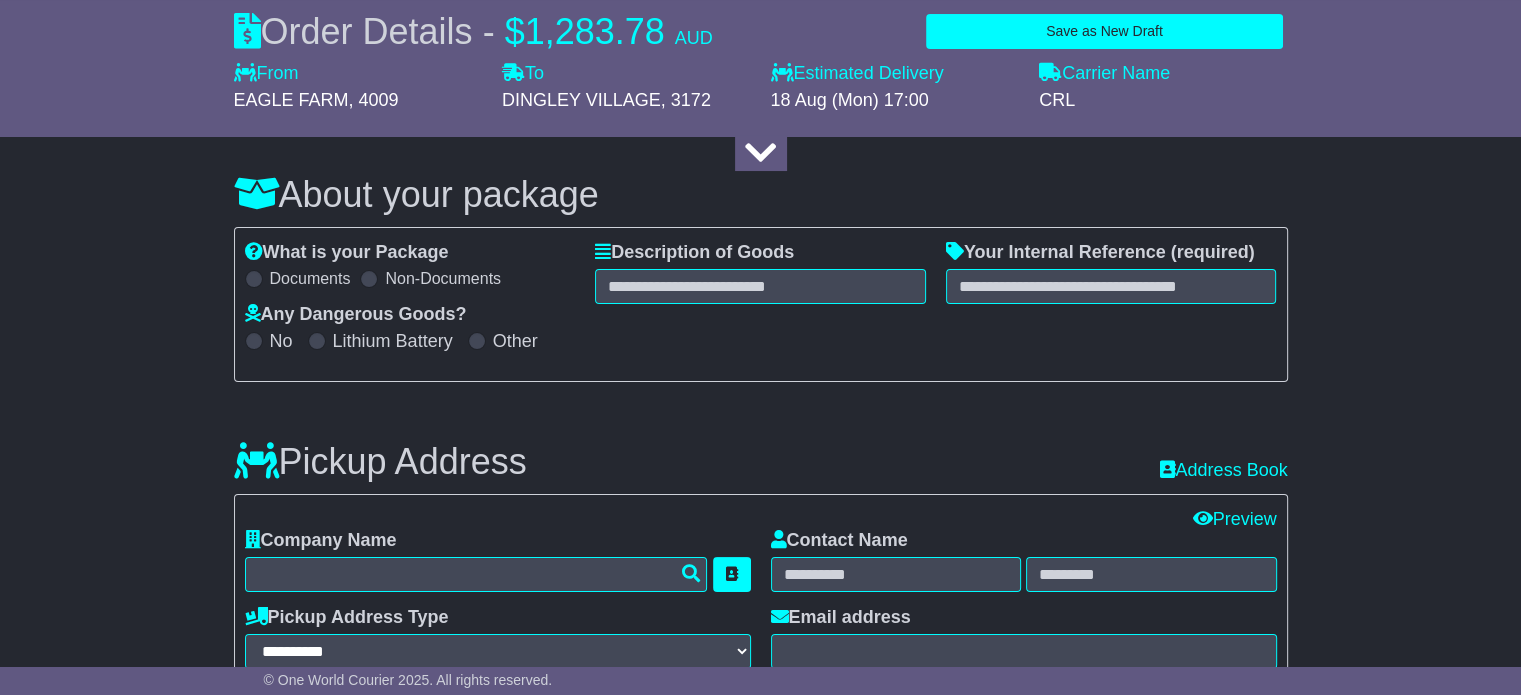 scroll, scrollTop: 0, scrollLeft: 0, axis: both 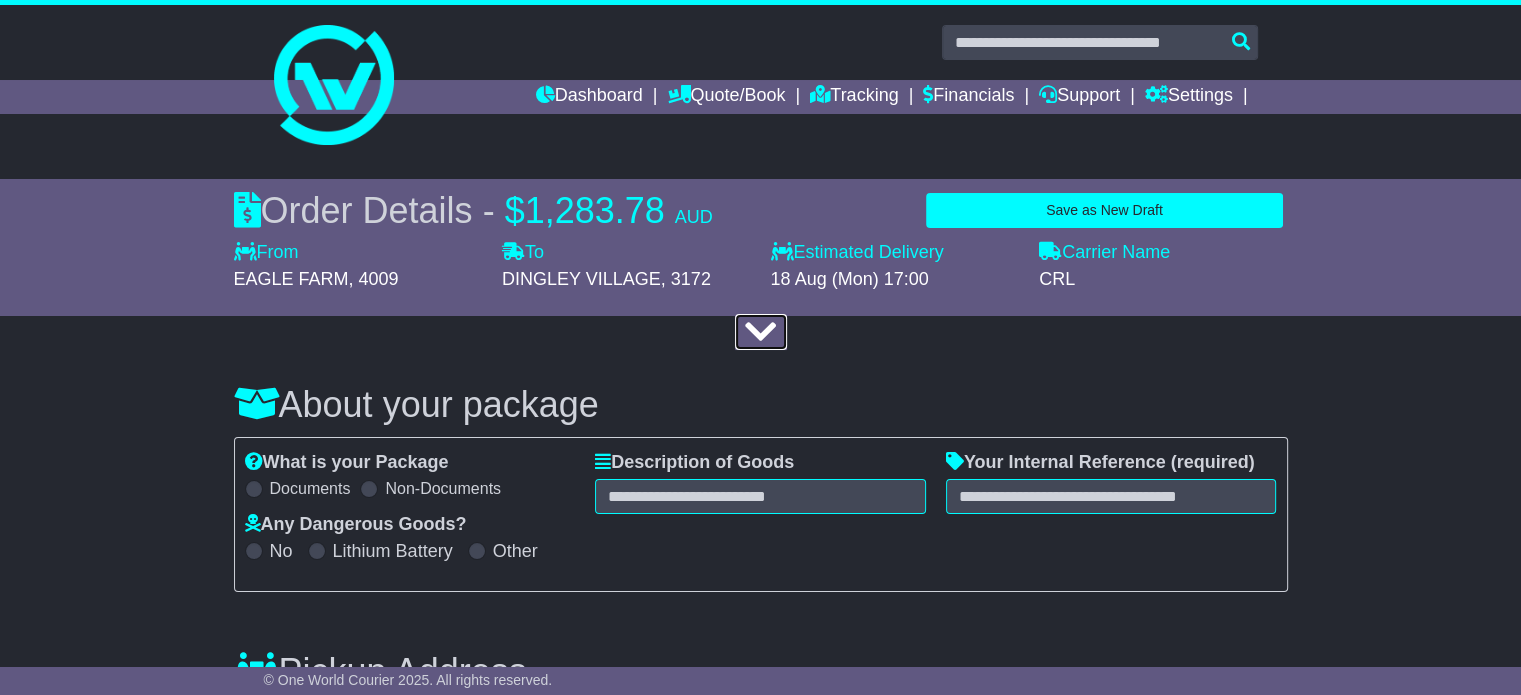 click at bounding box center (761, 332) 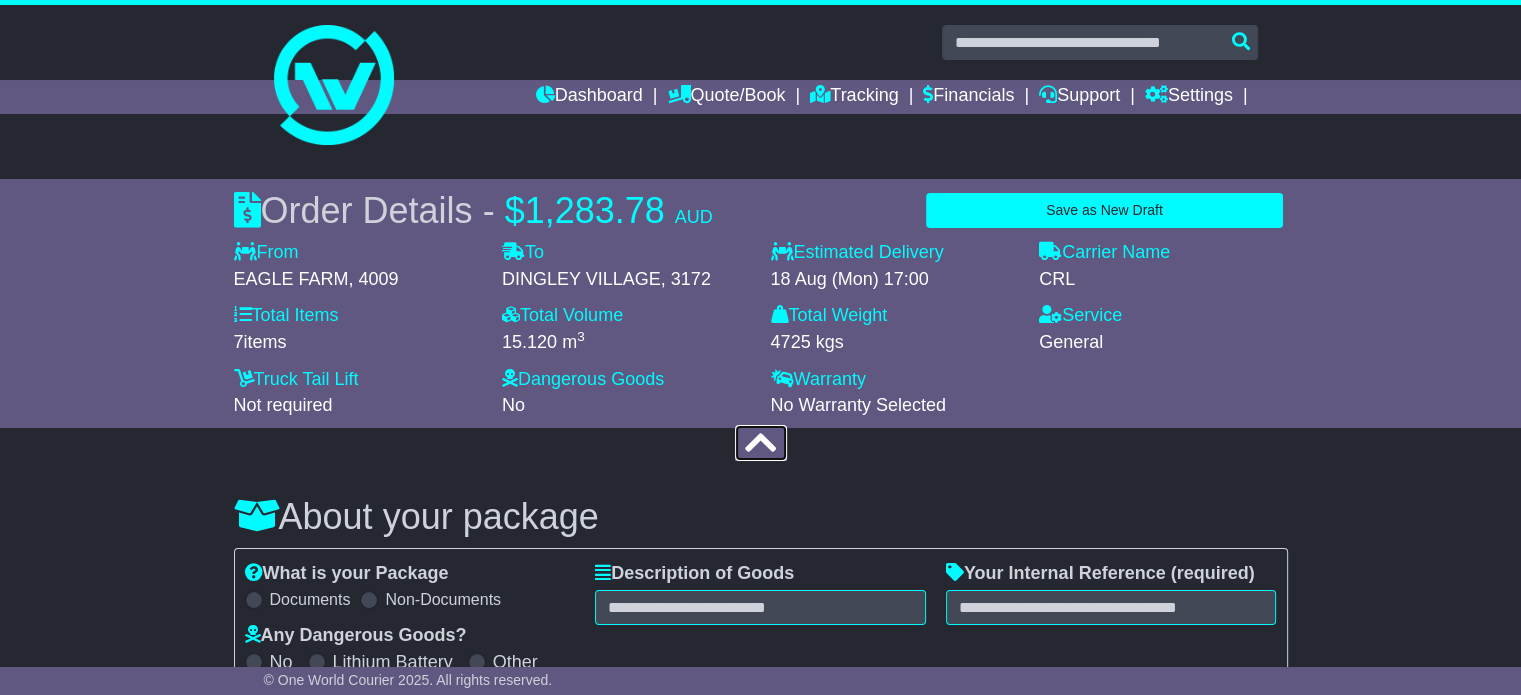 click at bounding box center [761, 443] 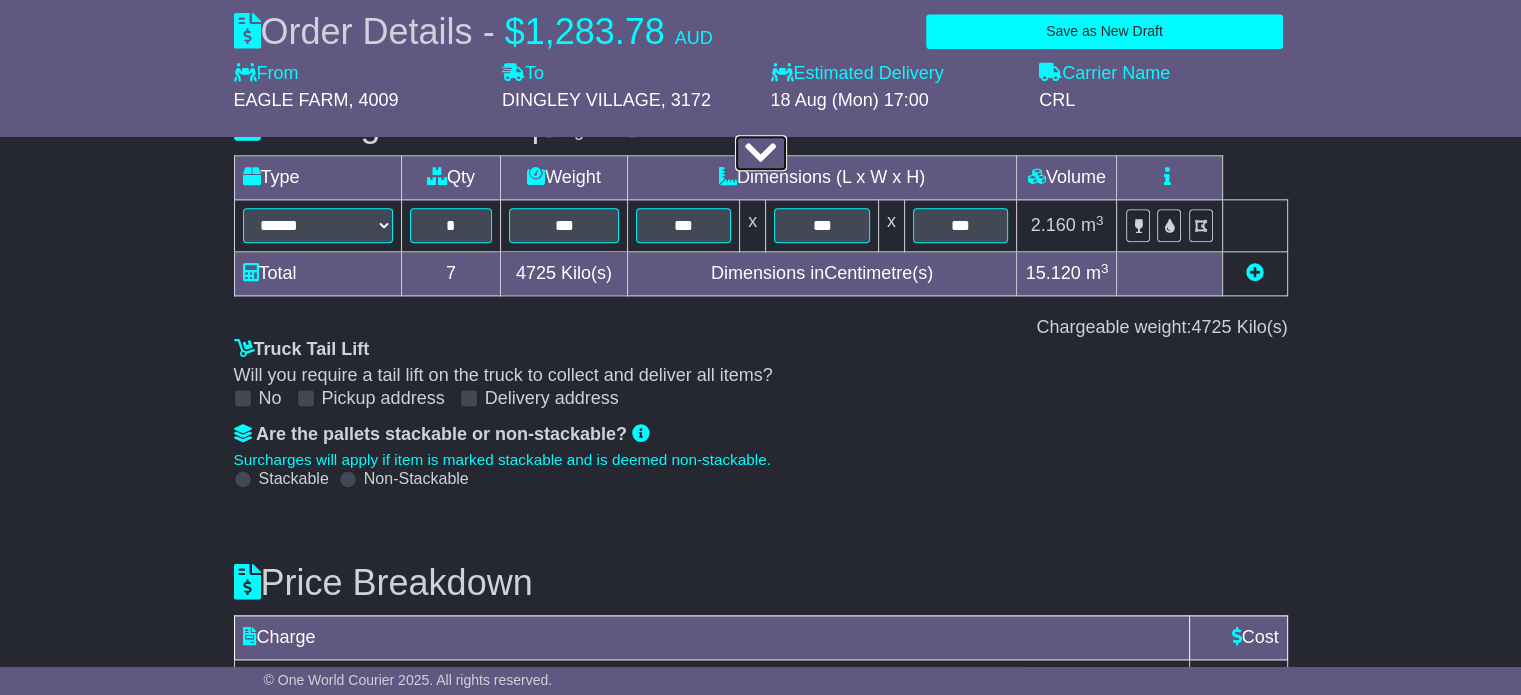 scroll, scrollTop: 2624, scrollLeft: 0, axis: vertical 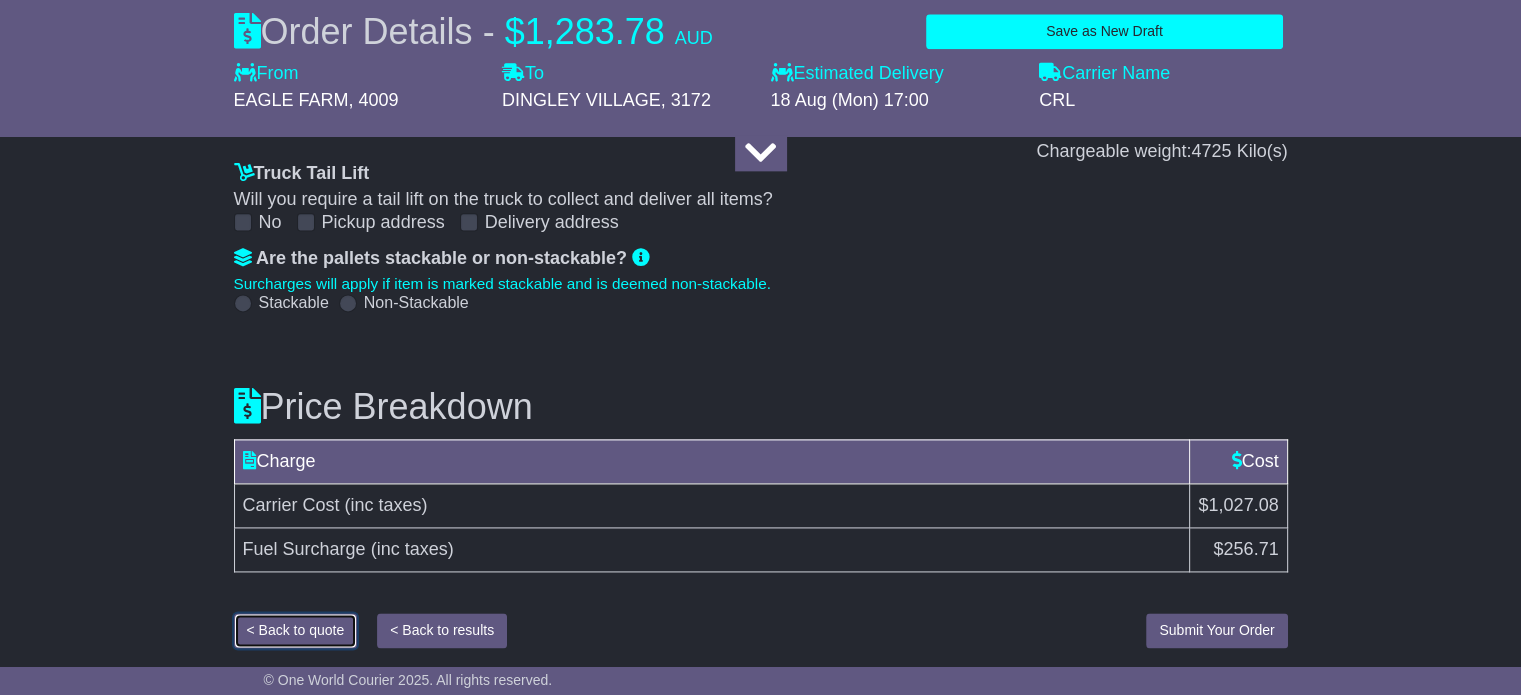 click on "< Back to quote" at bounding box center [296, 630] 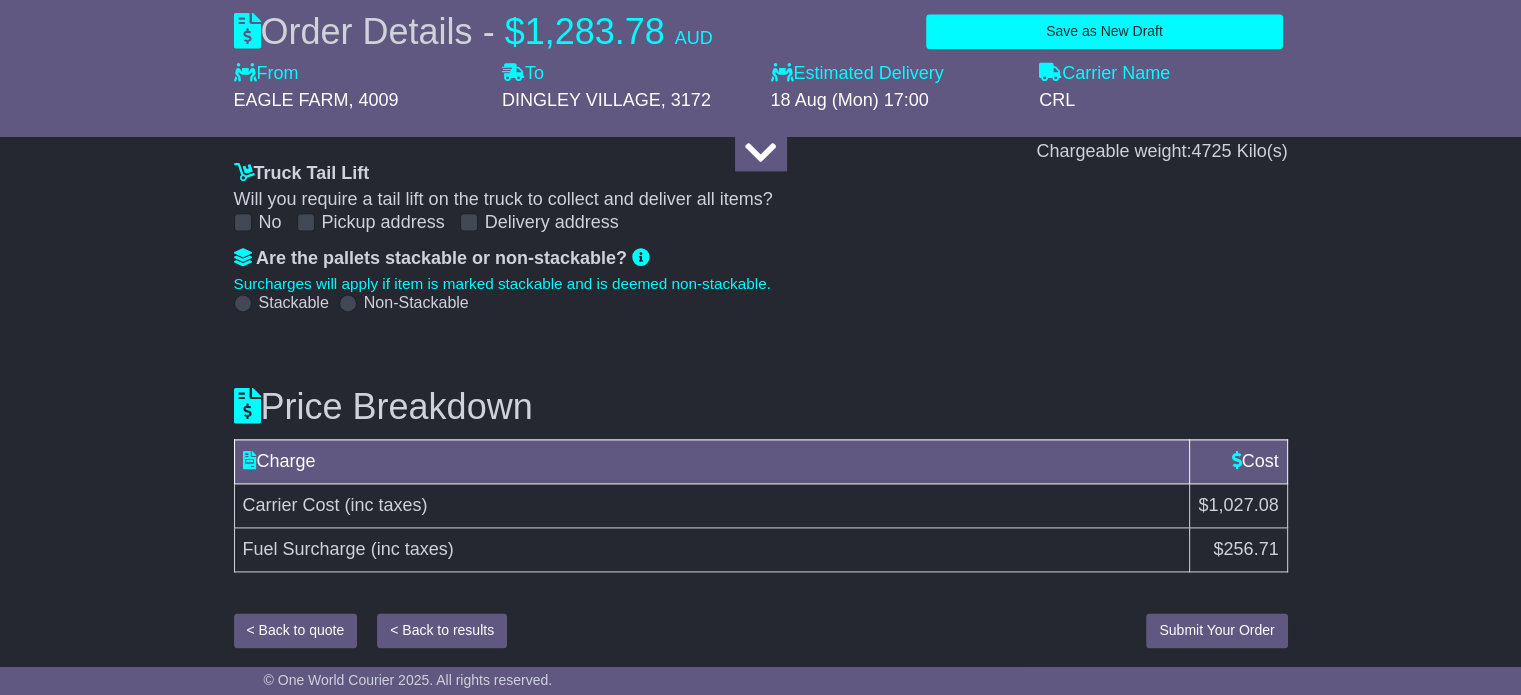 select on "**" 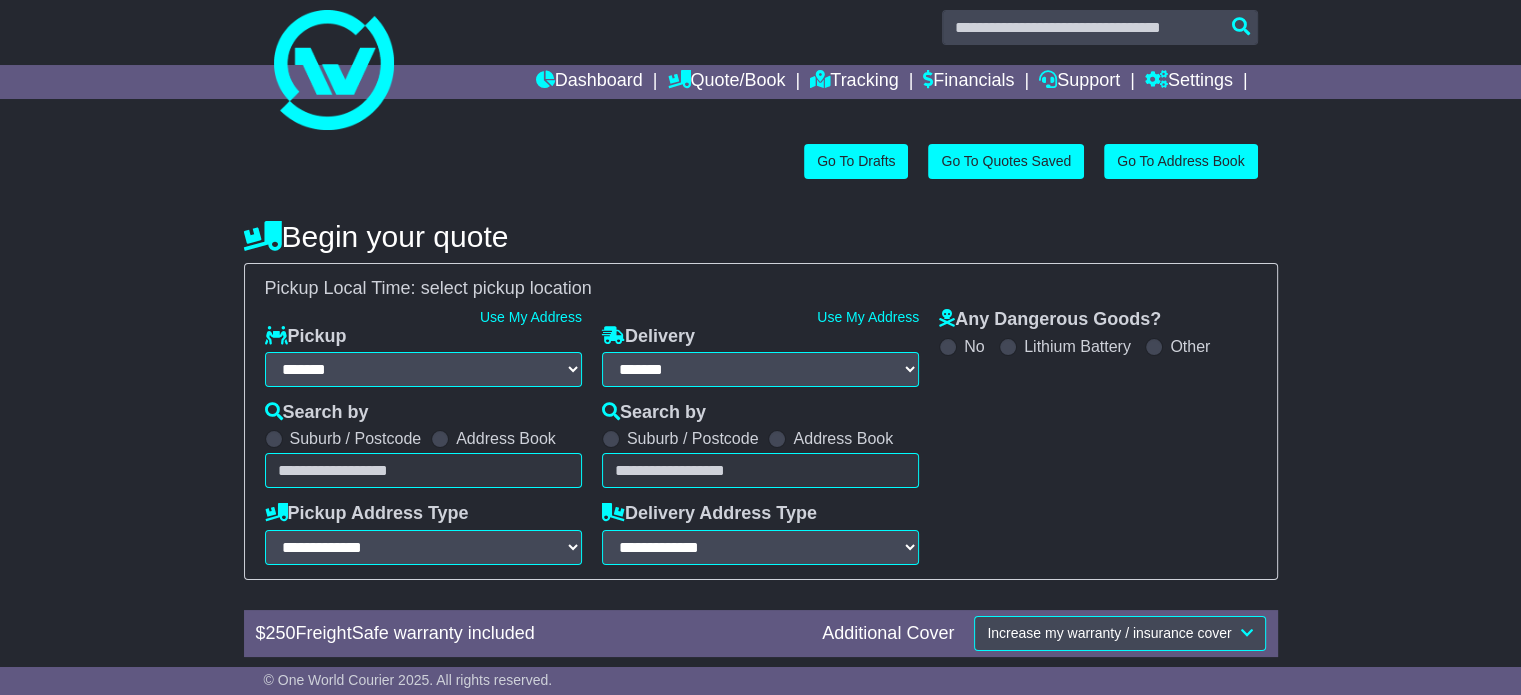 scroll, scrollTop: 0, scrollLeft: 0, axis: both 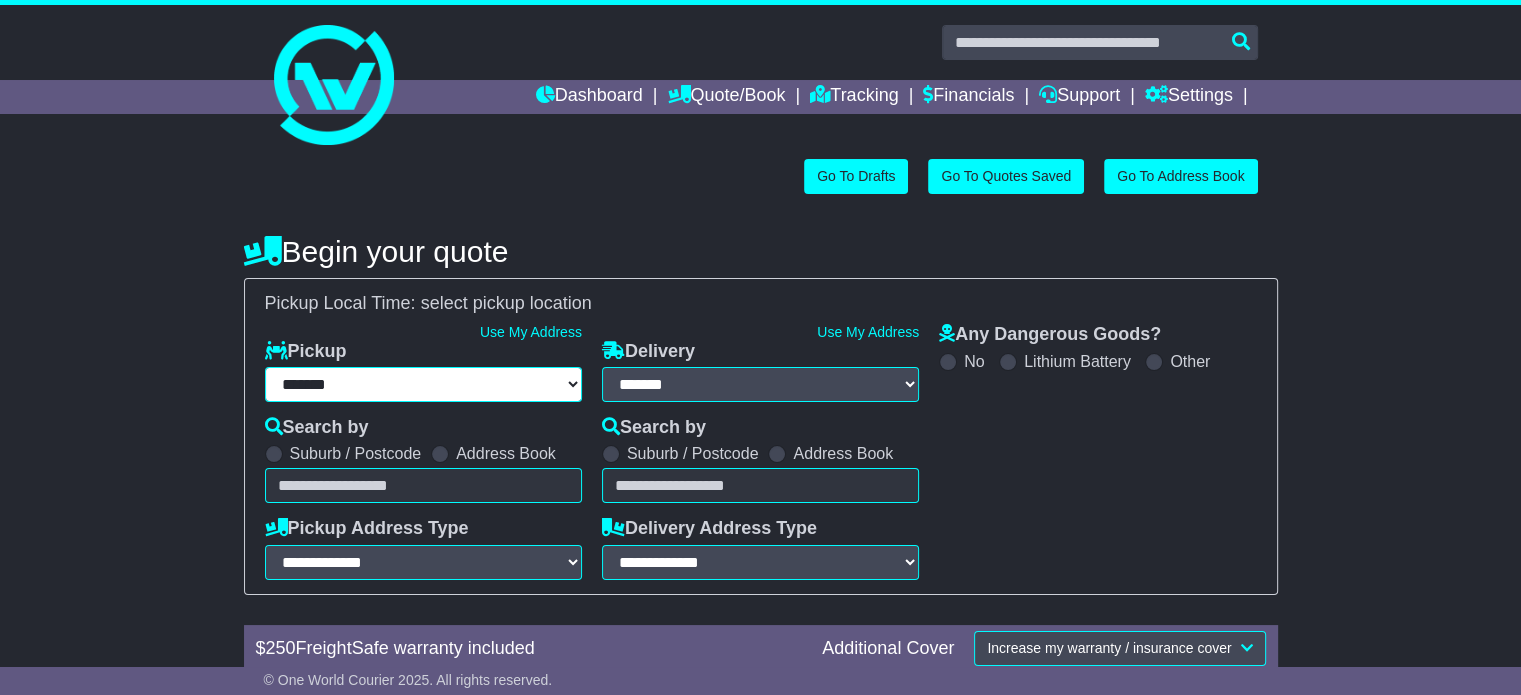 click on "**********" at bounding box center (423, 384) 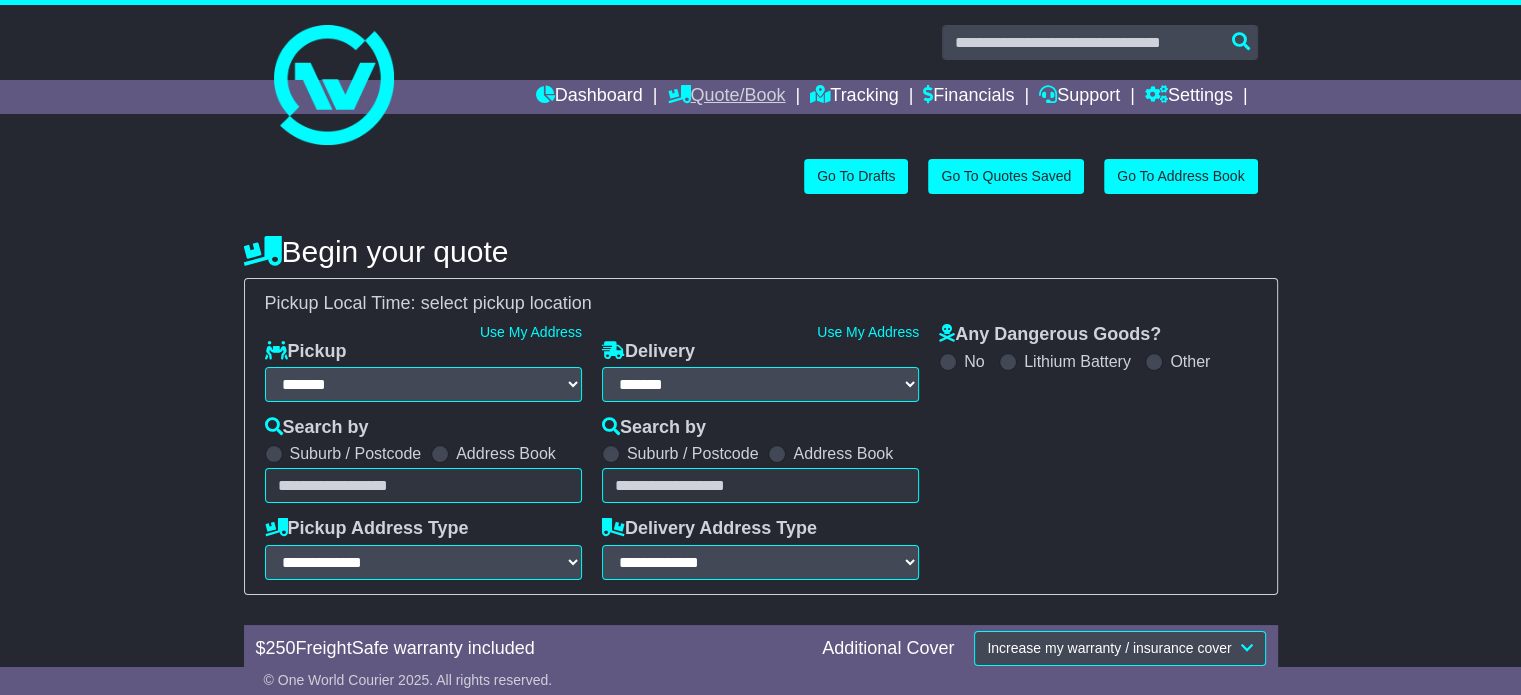 click on "Quote/Book" at bounding box center [726, 97] 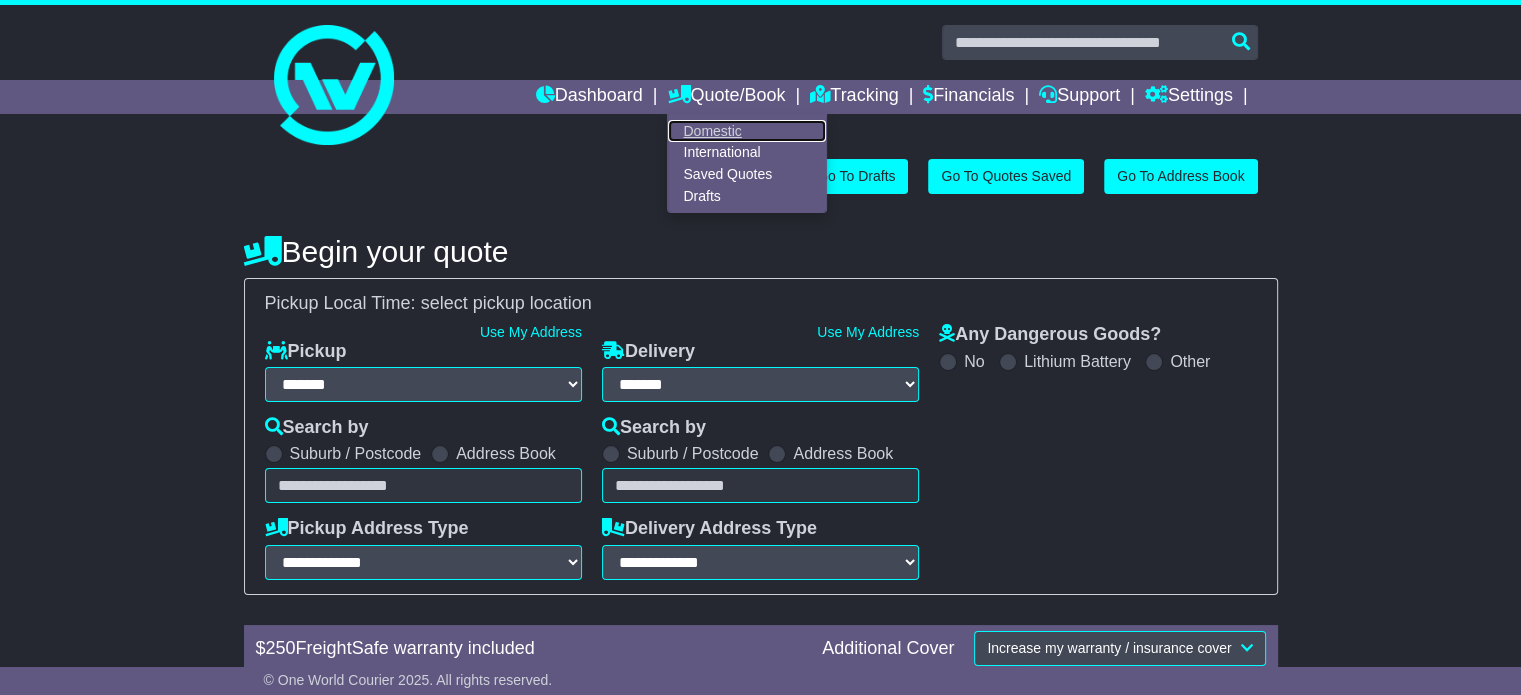 click on "Domestic" at bounding box center (747, 131) 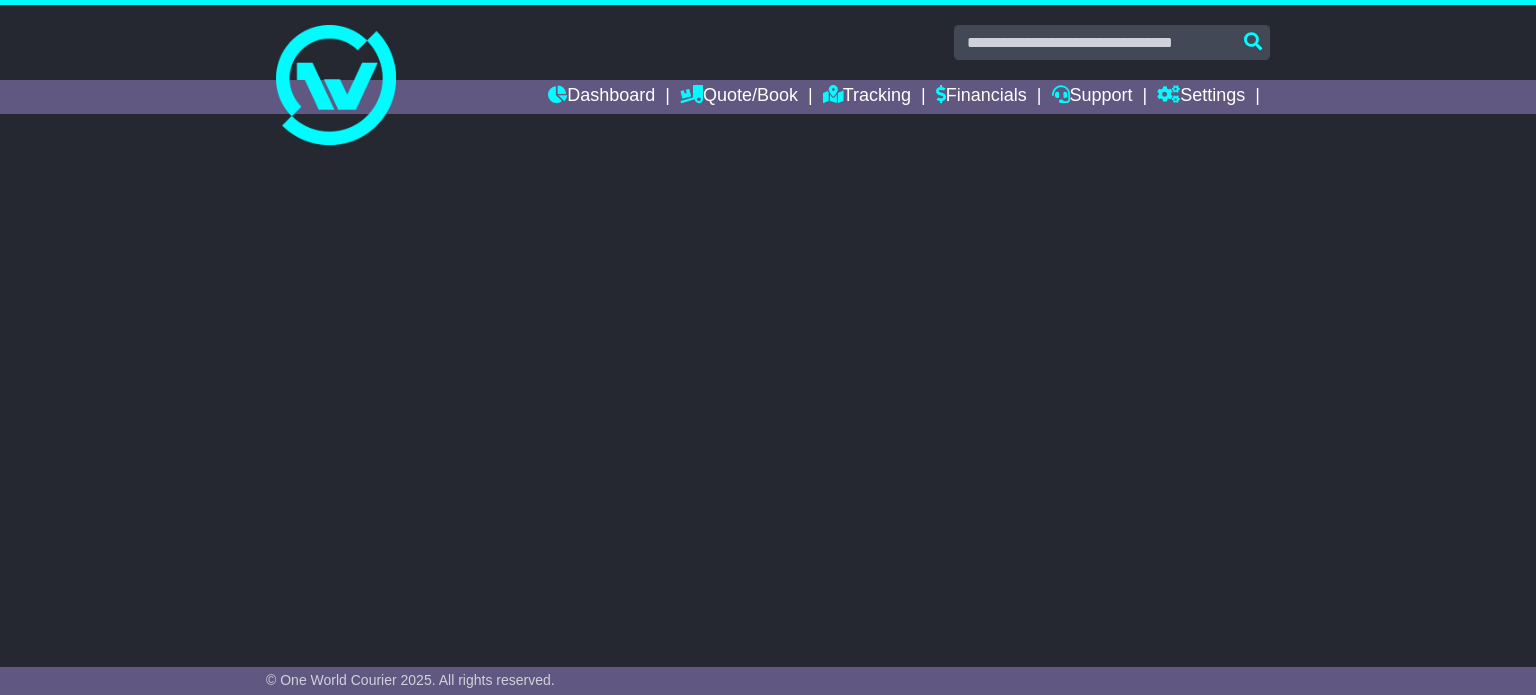 scroll, scrollTop: 0, scrollLeft: 0, axis: both 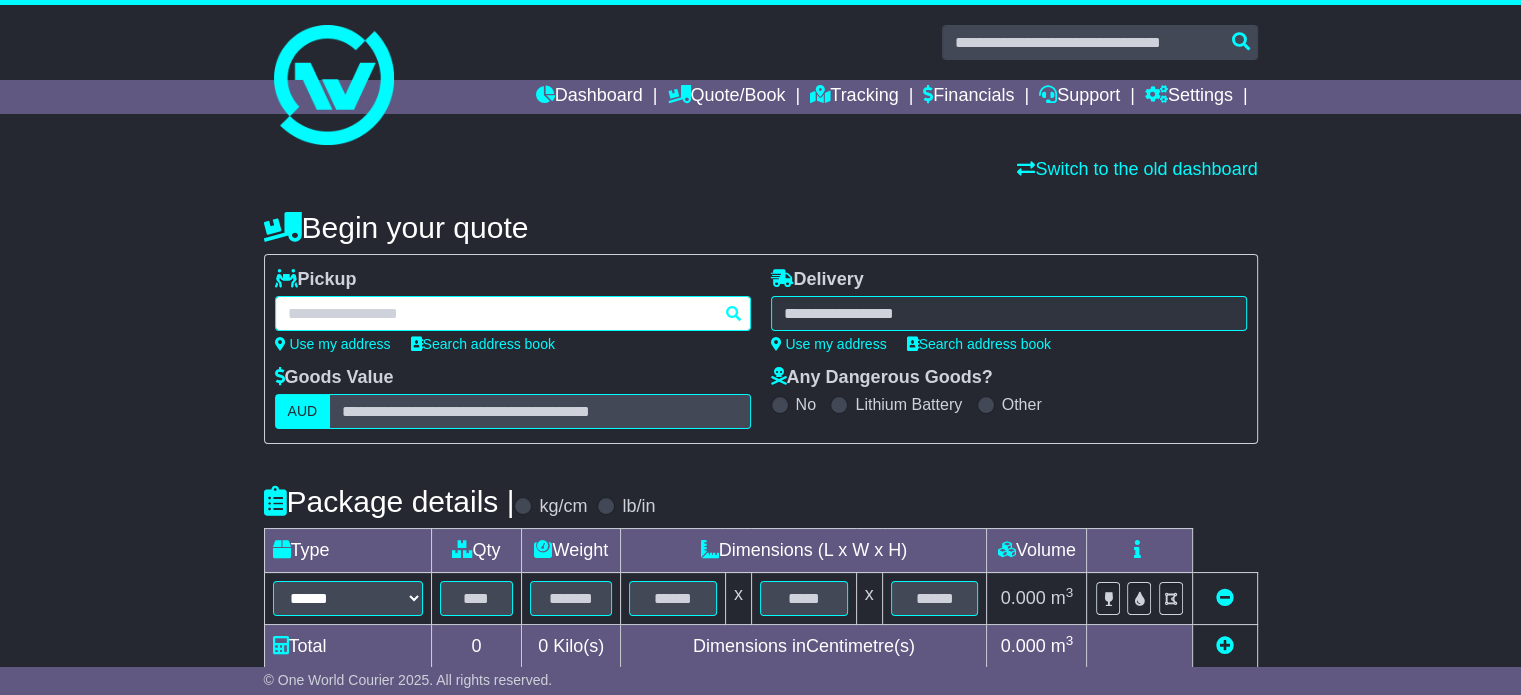 click at bounding box center [513, 313] 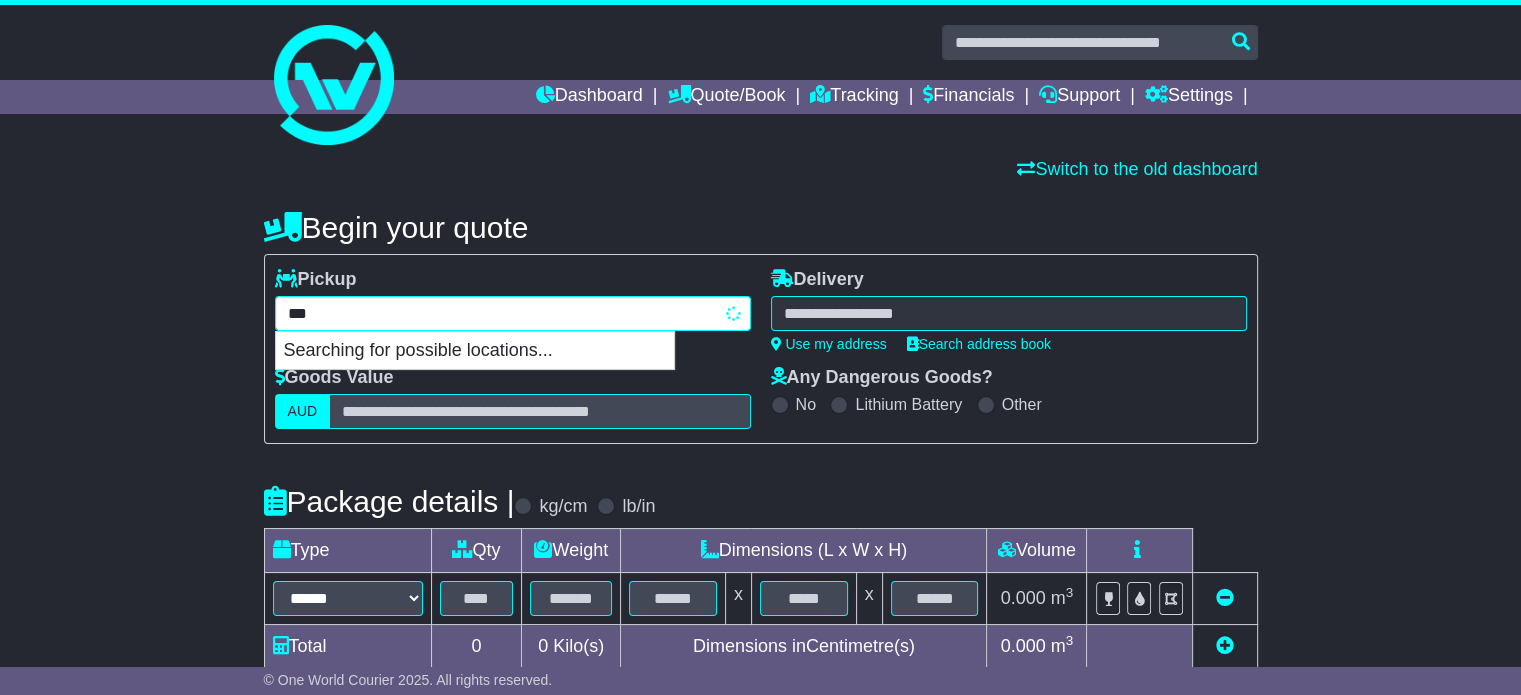 type on "****" 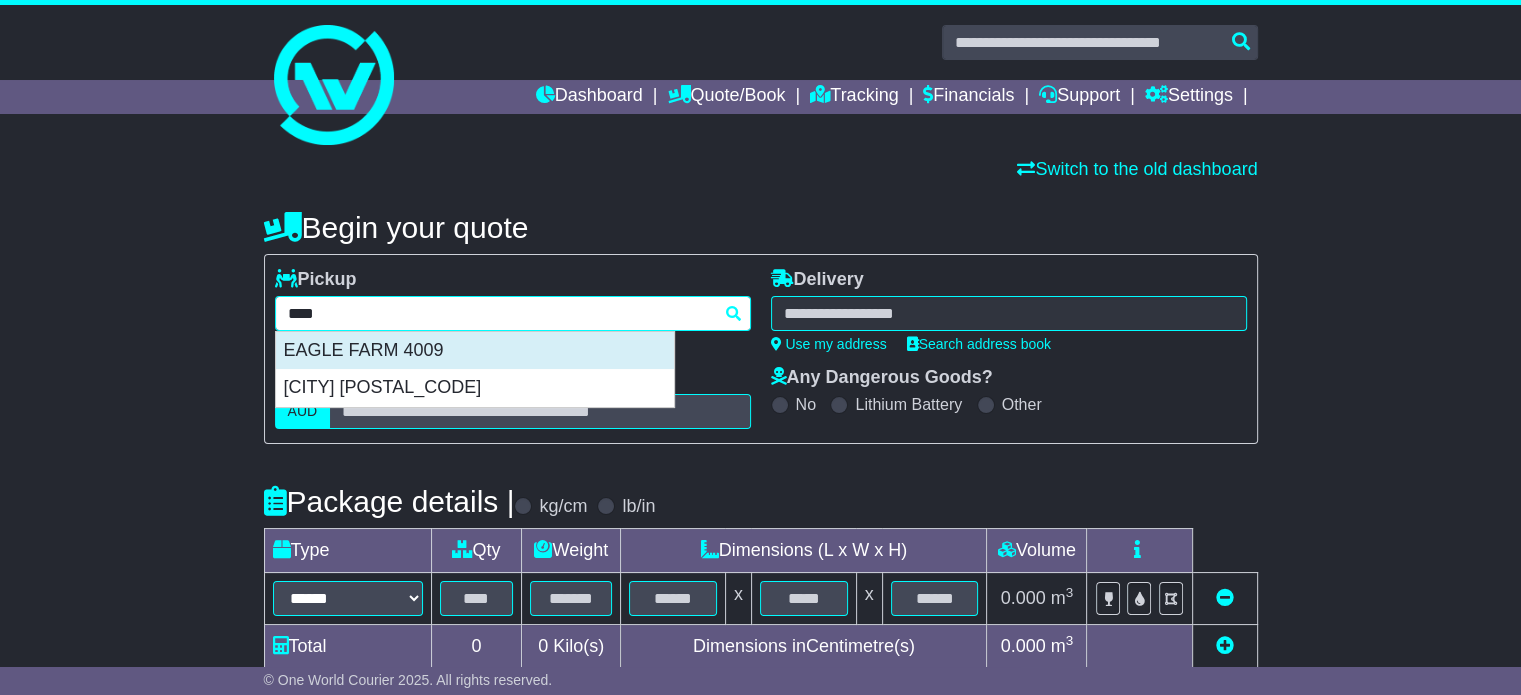 click on "EAGLE FARM 4009" at bounding box center [475, 351] 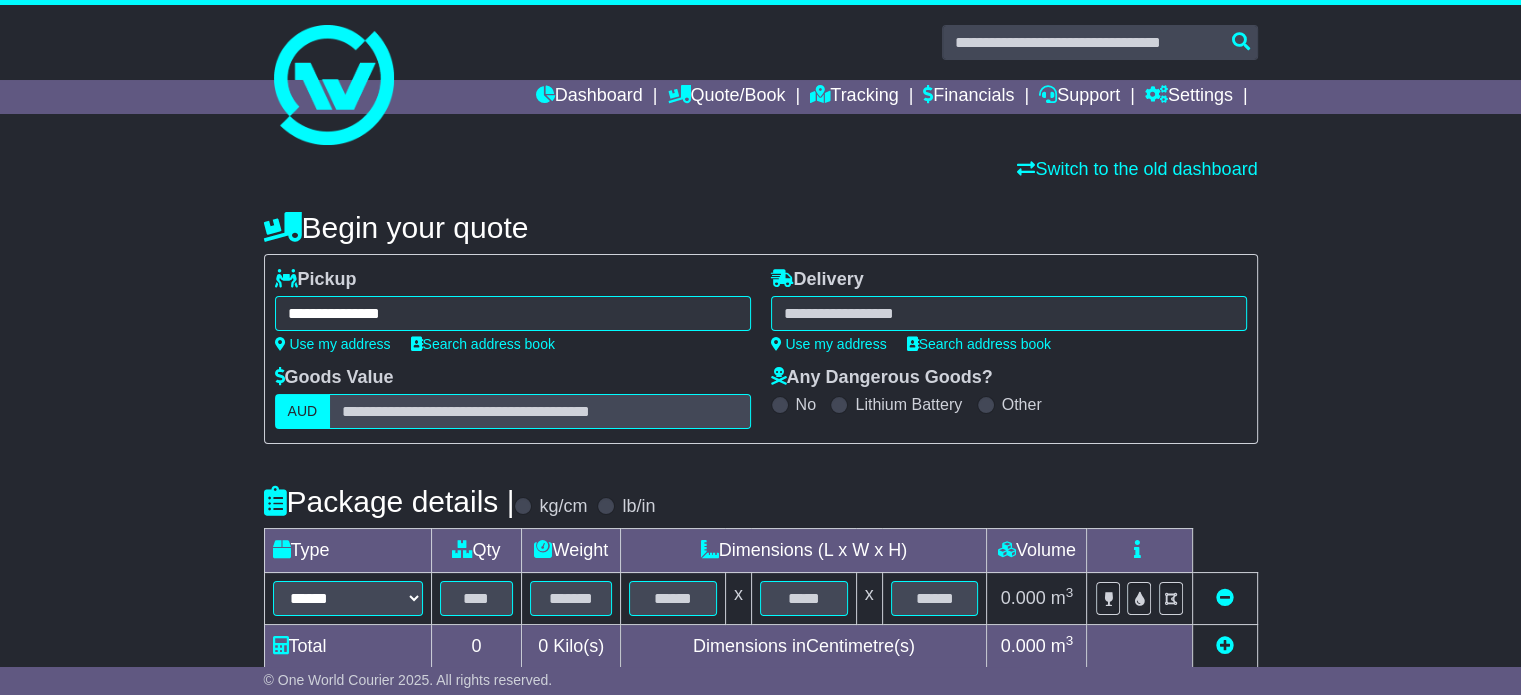 type on "**********" 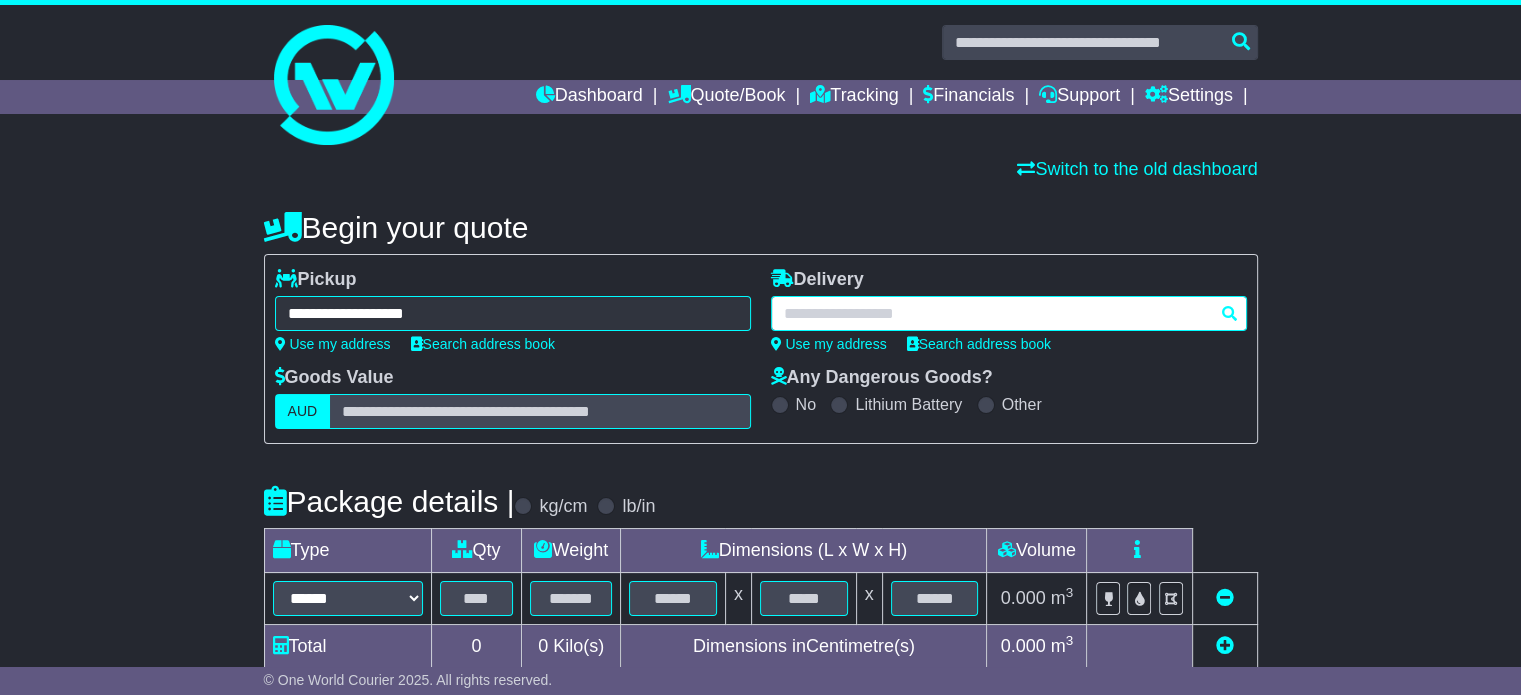 click at bounding box center [1009, 313] 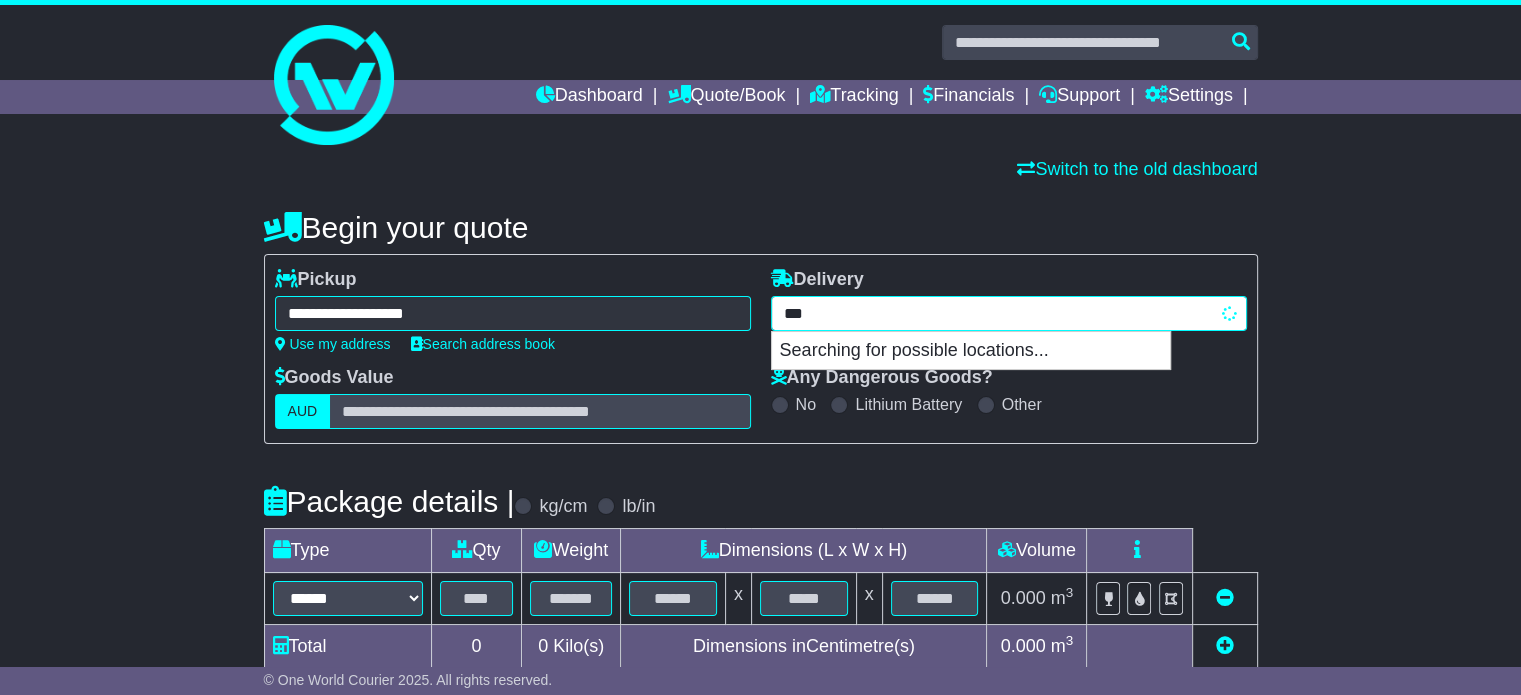 type on "****" 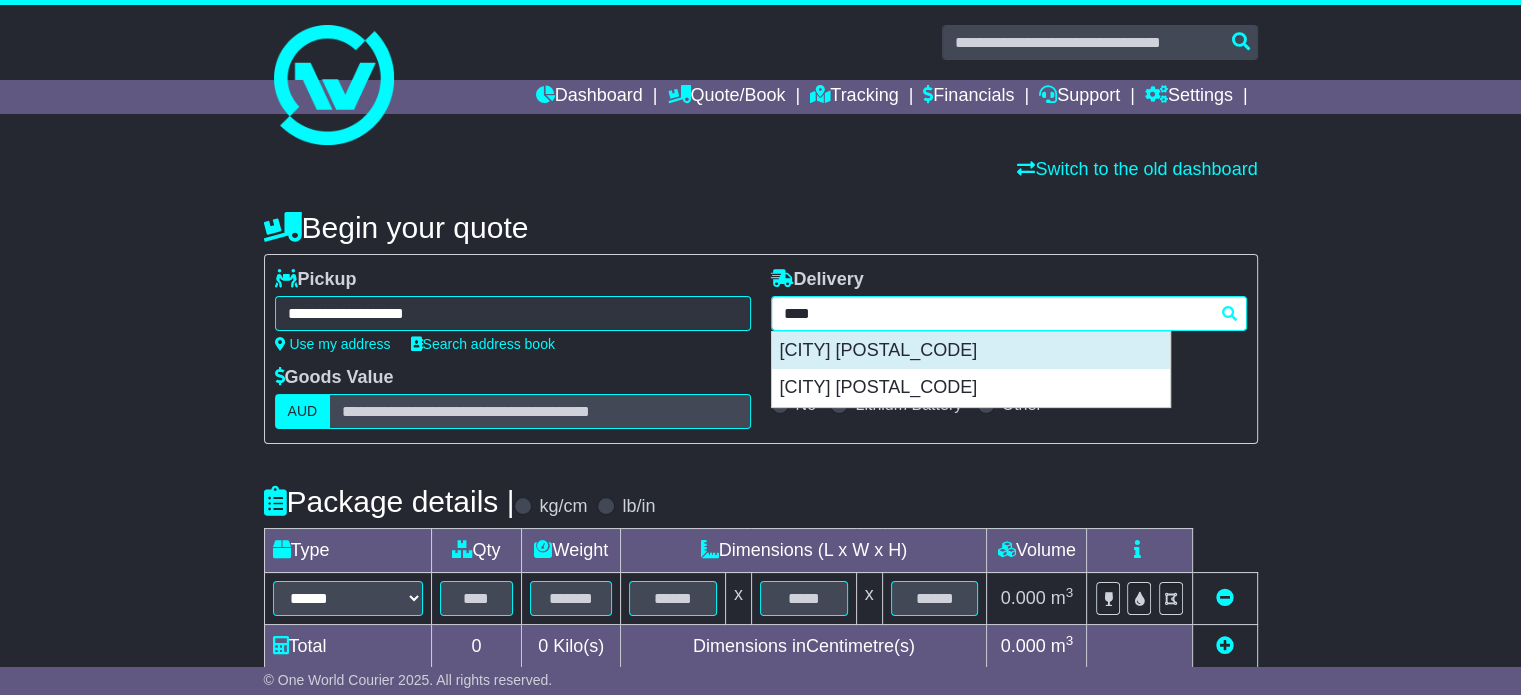 click on "DINGLEY VILLAGE 3172" at bounding box center (971, 351) 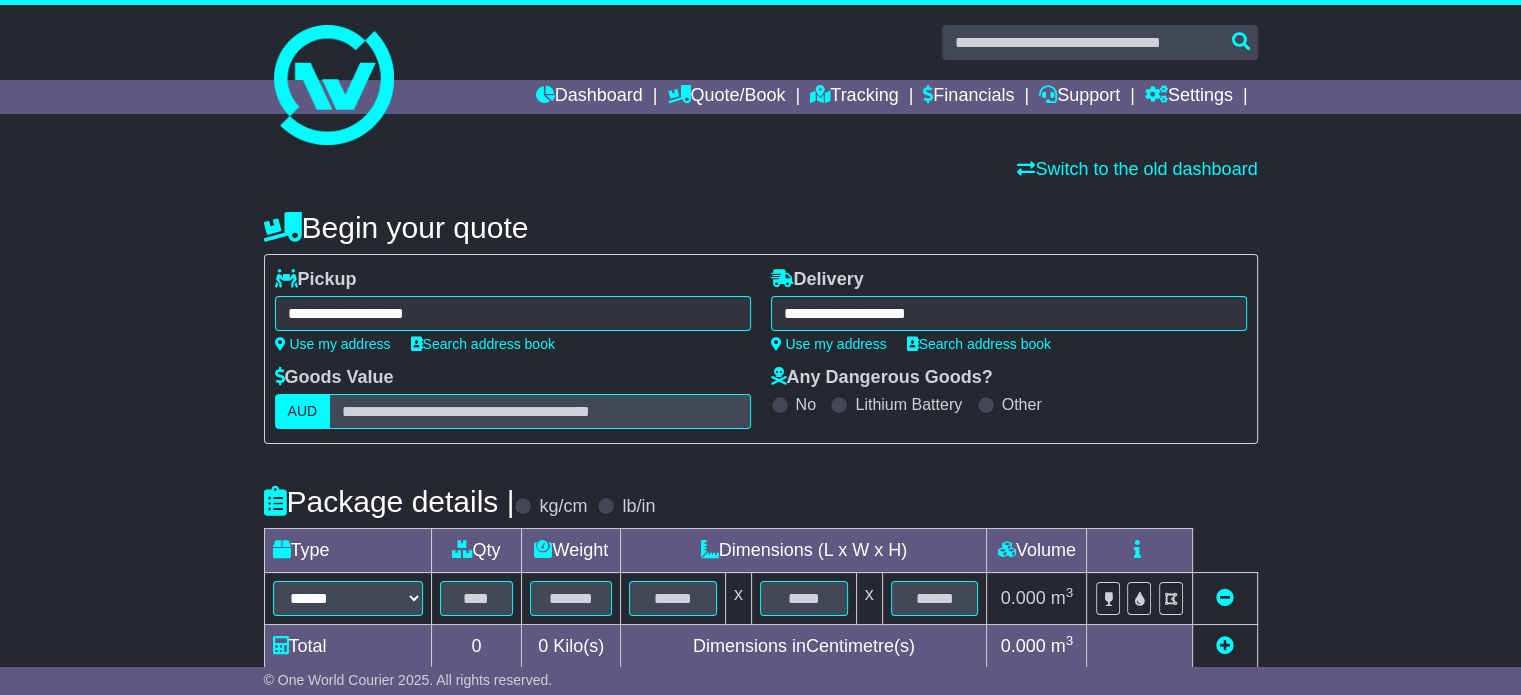 type on "**********" 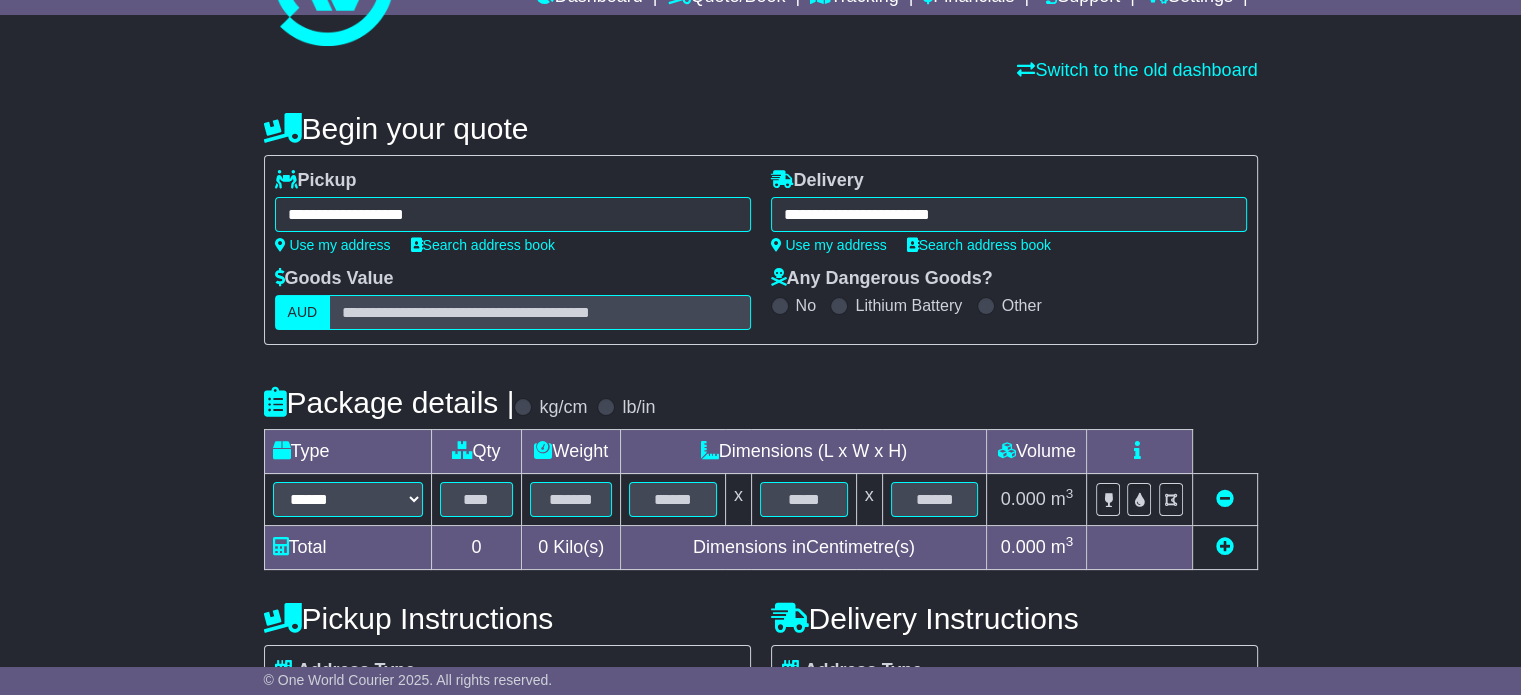 scroll, scrollTop: 100, scrollLeft: 0, axis: vertical 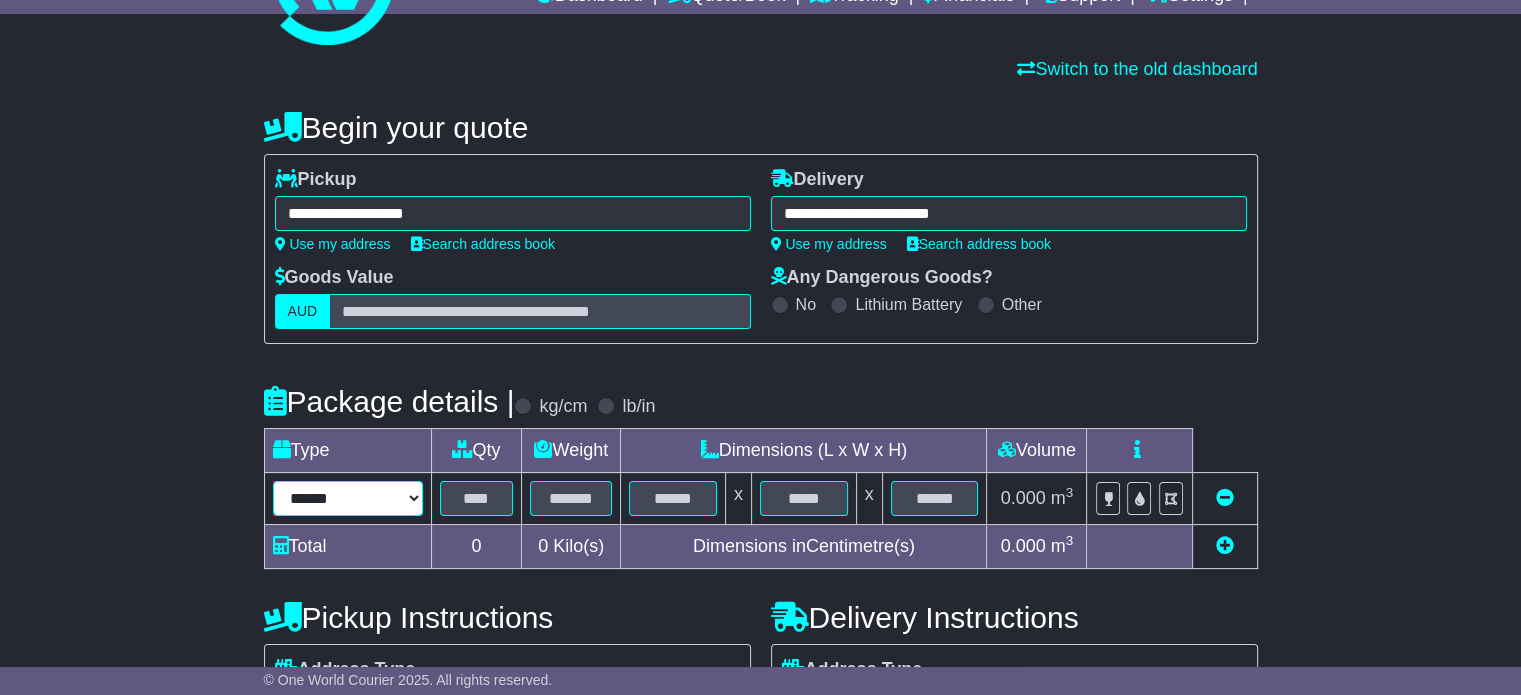 click on "****** ****** *** ******** ***** **** **** ****** *** *******" at bounding box center [348, 498] 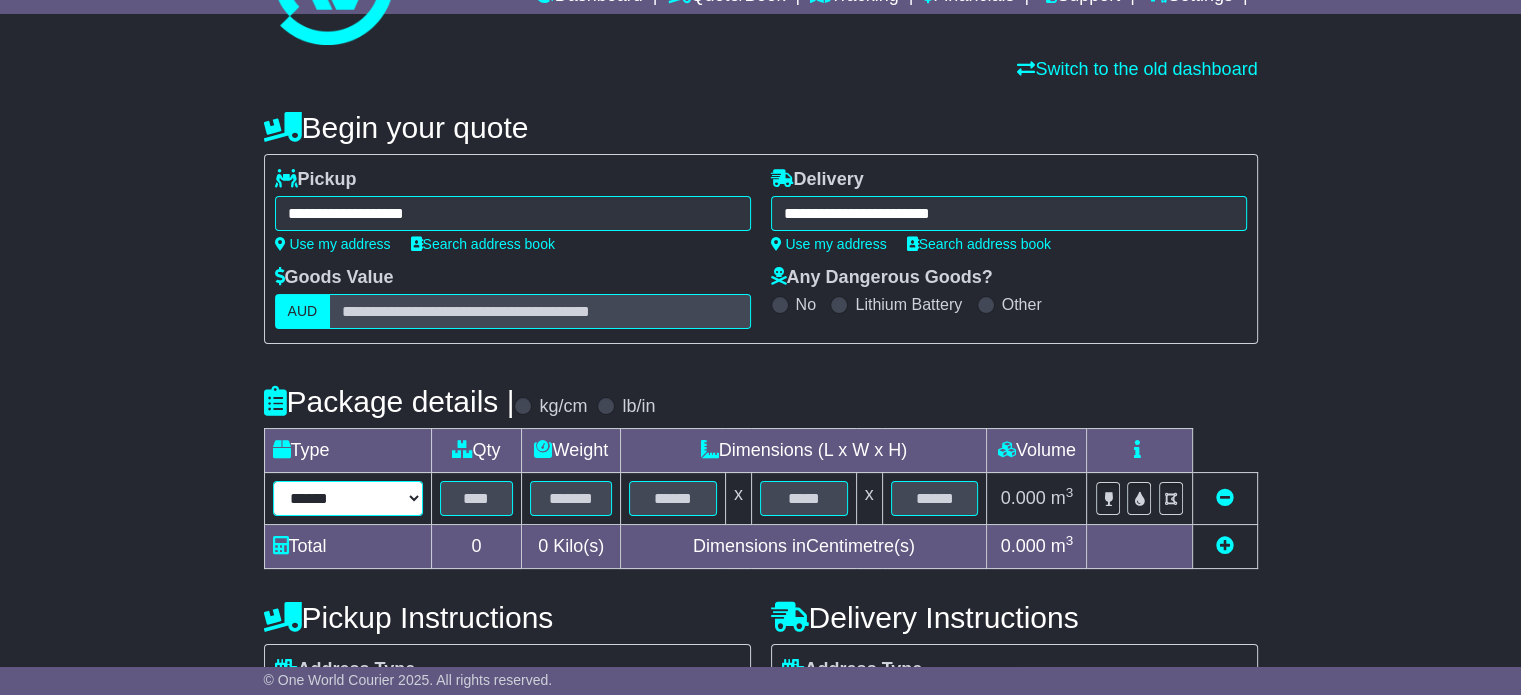 select on "*****" 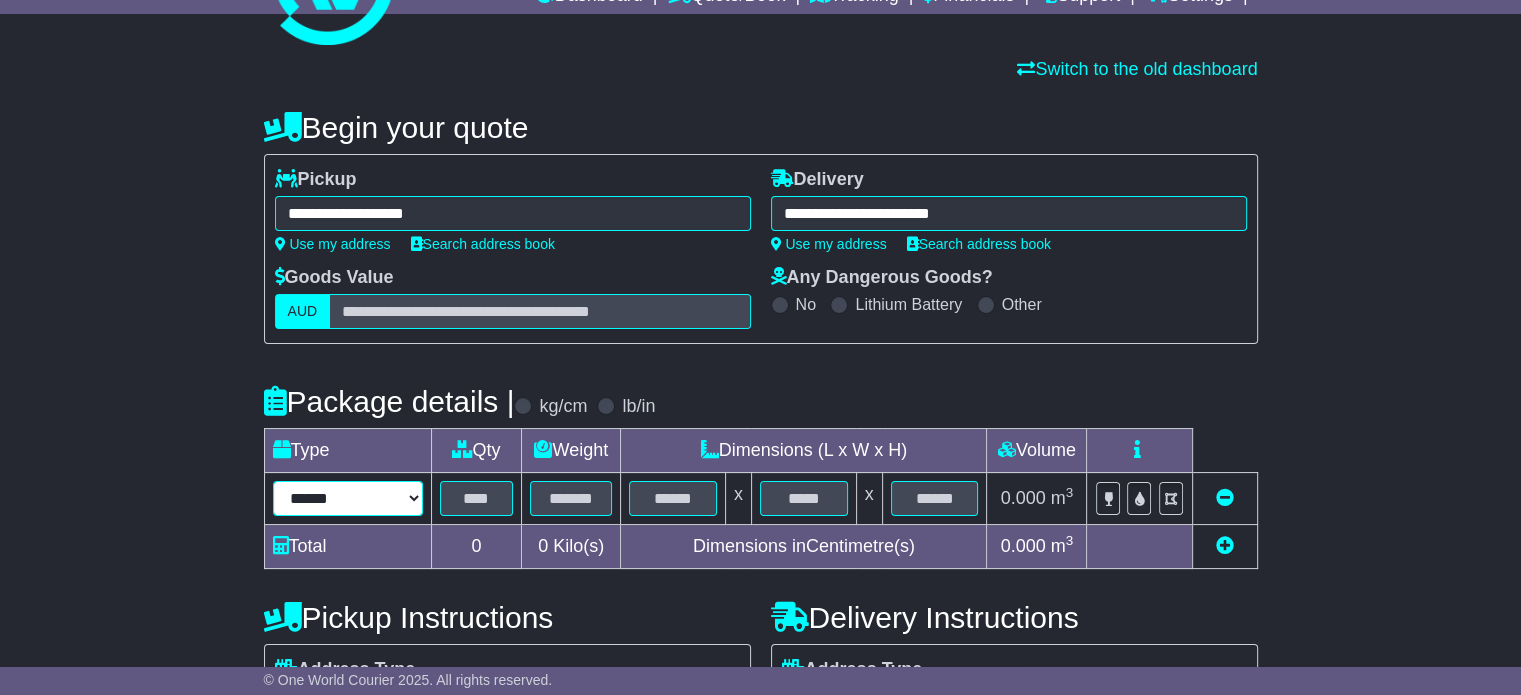 click on "****** ****** *** ******** ***** **** **** ****** *** *******" at bounding box center (348, 498) 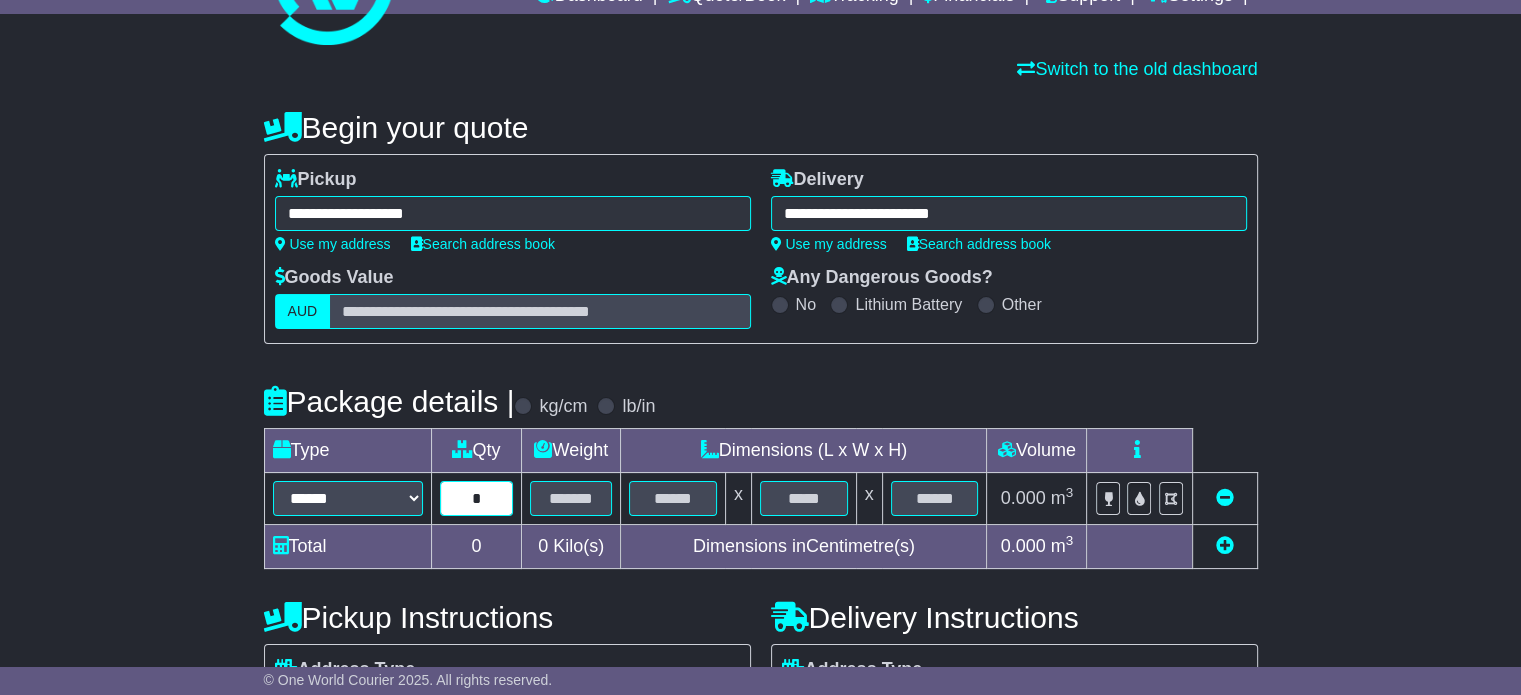 type on "*" 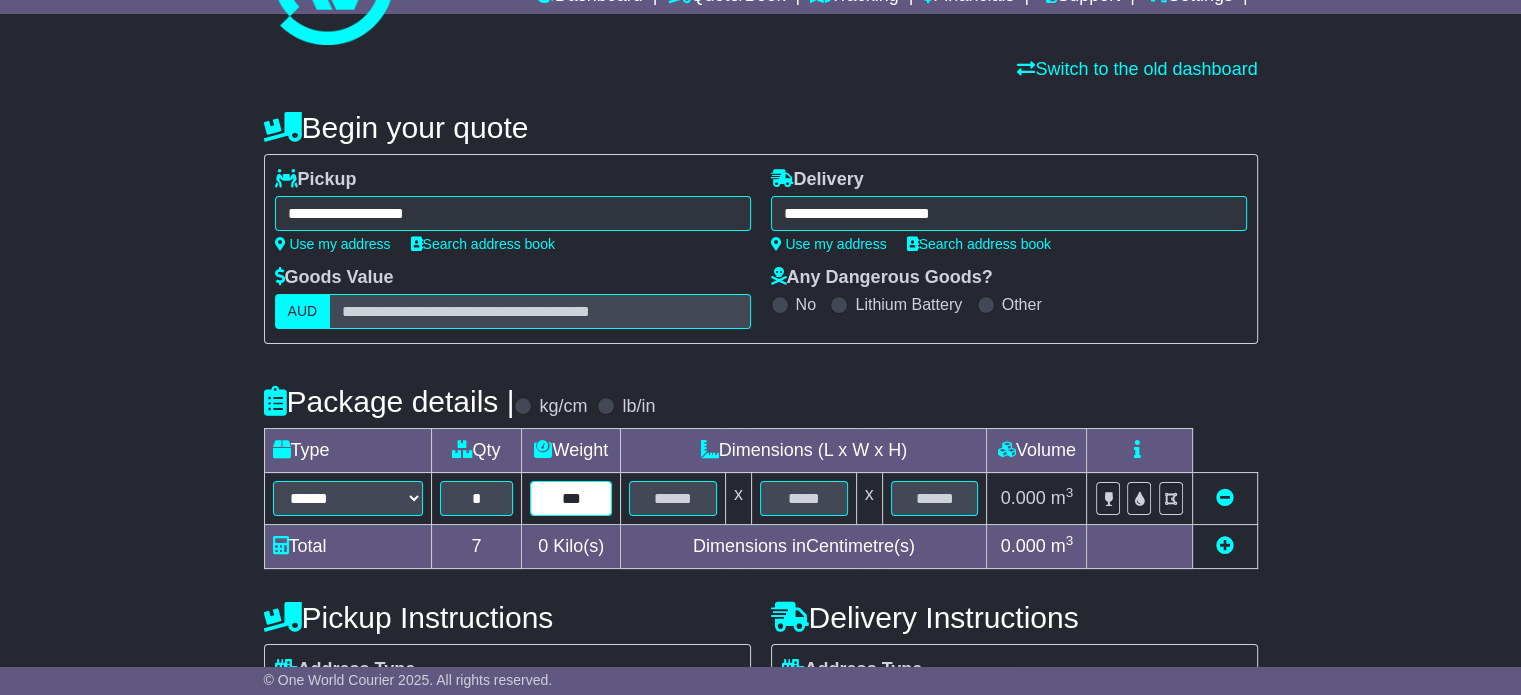 type on "***" 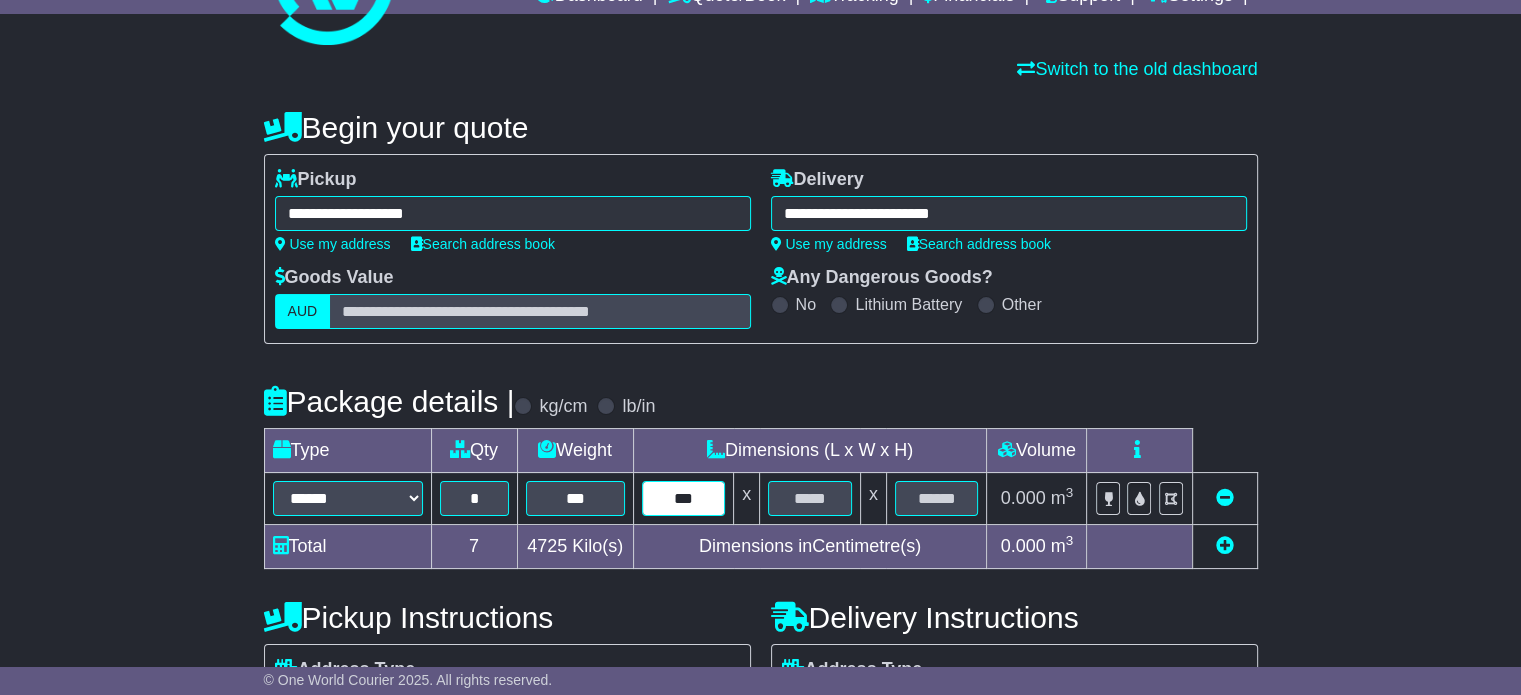type on "***" 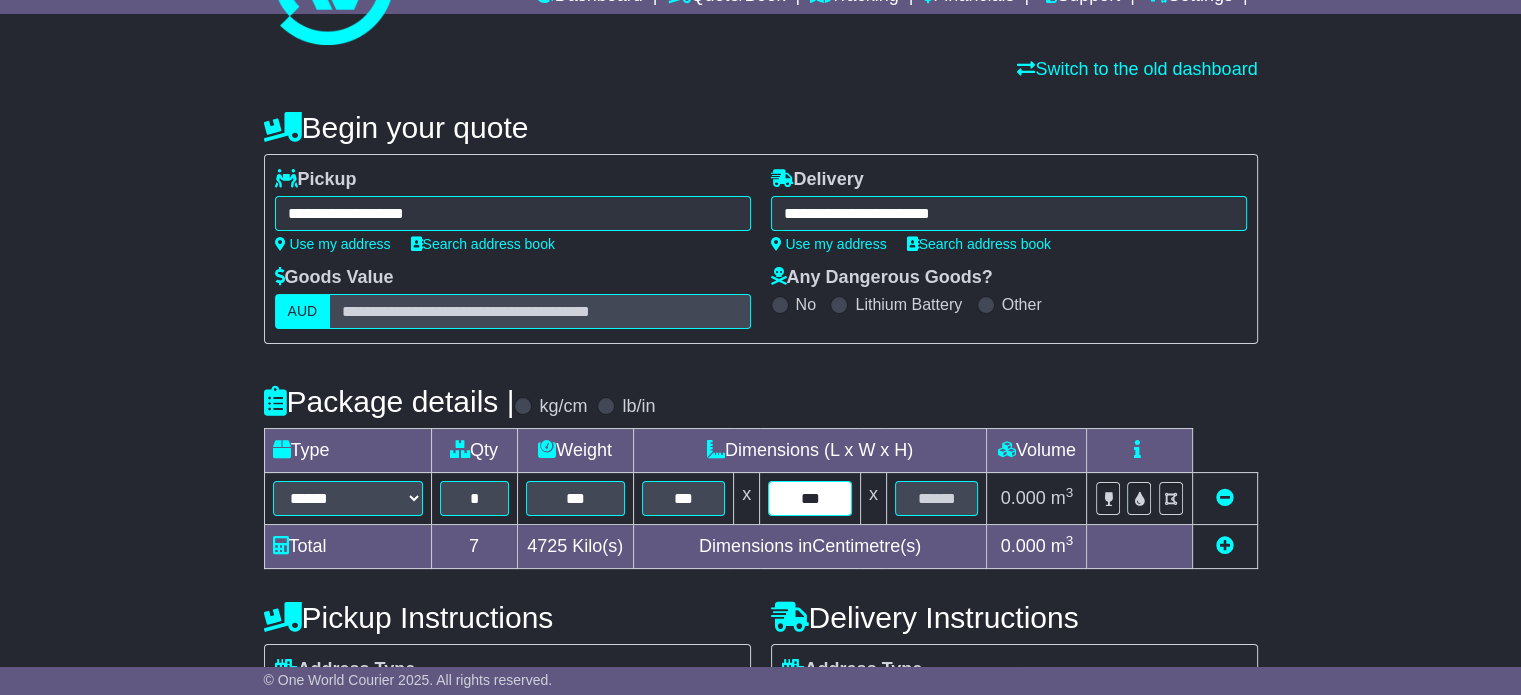 type on "***" 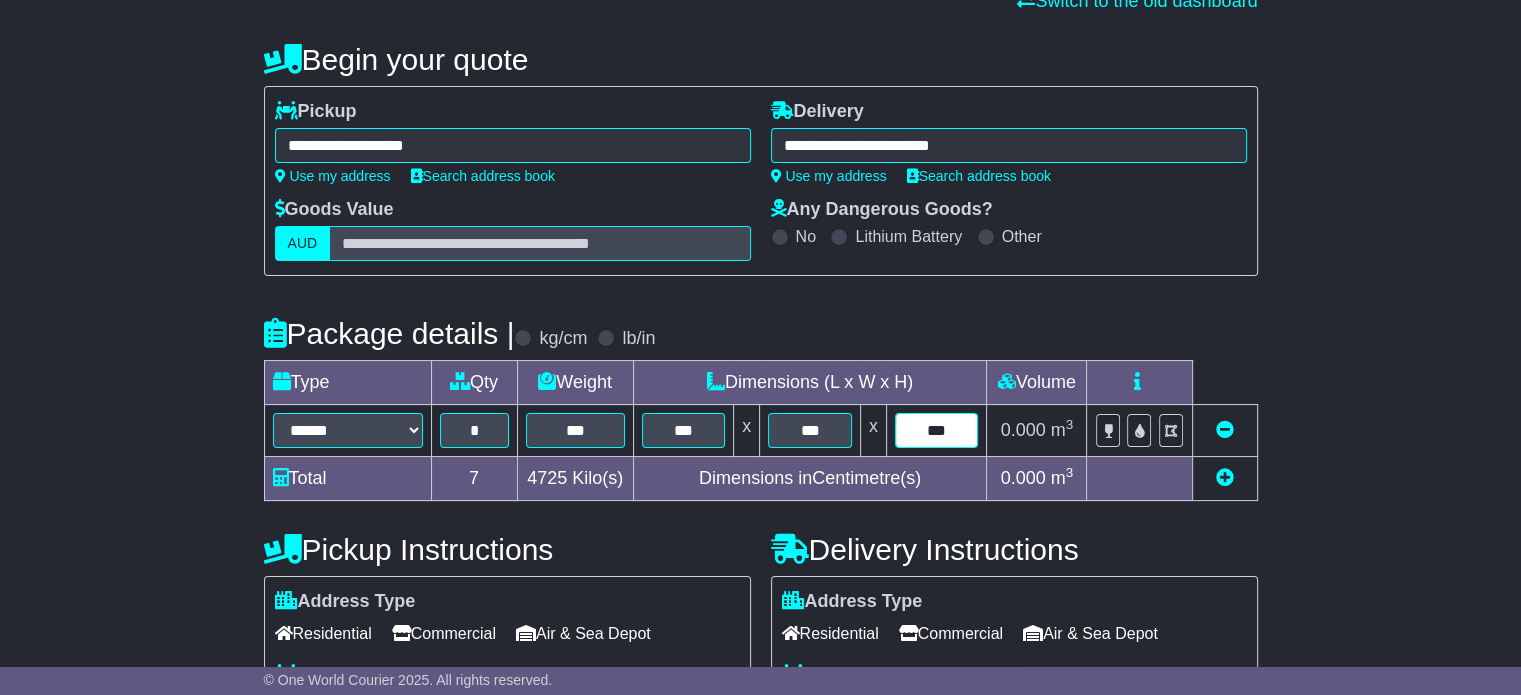 scroll, scrollTop: 300, scrollLeft: 0, axis: vertical 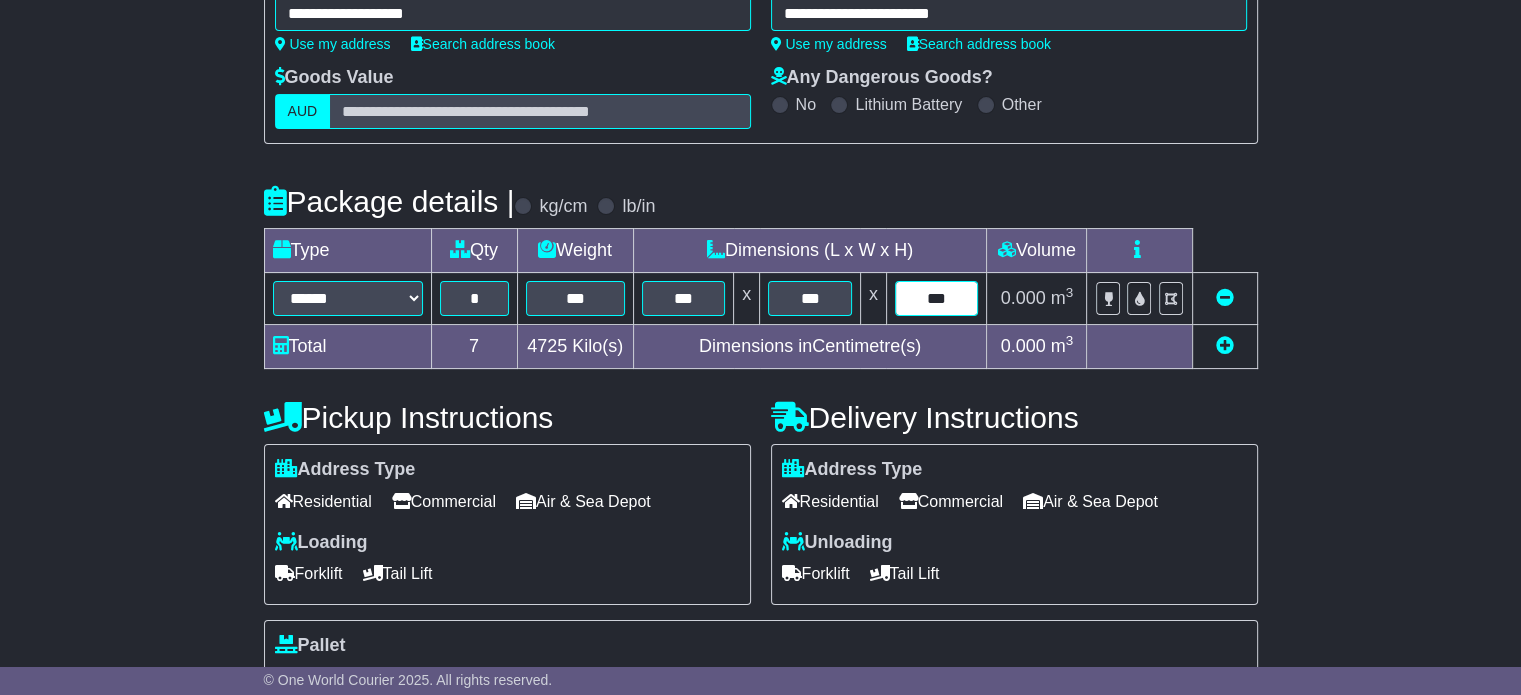 type on "***" 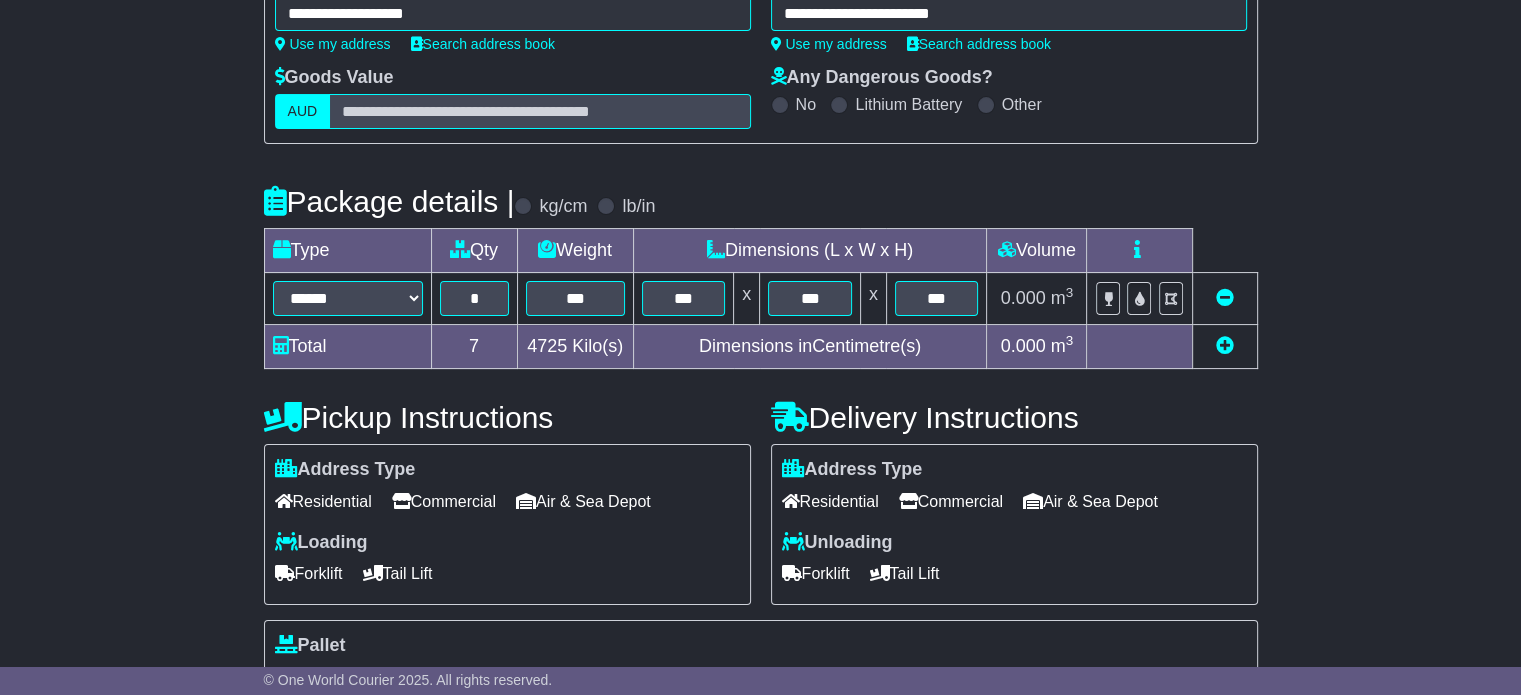 type 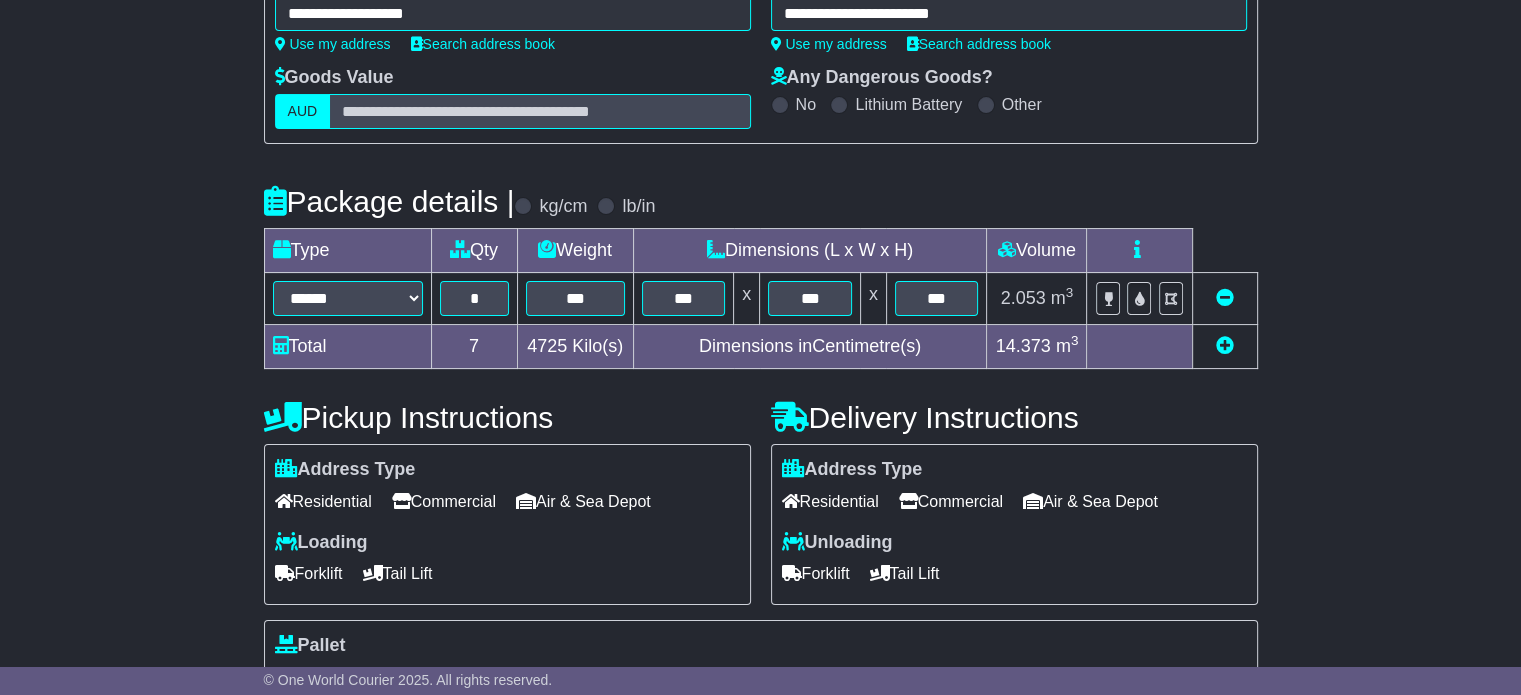 scroll, scrollTop: 535, scrollLeft: 0, axis: vertical 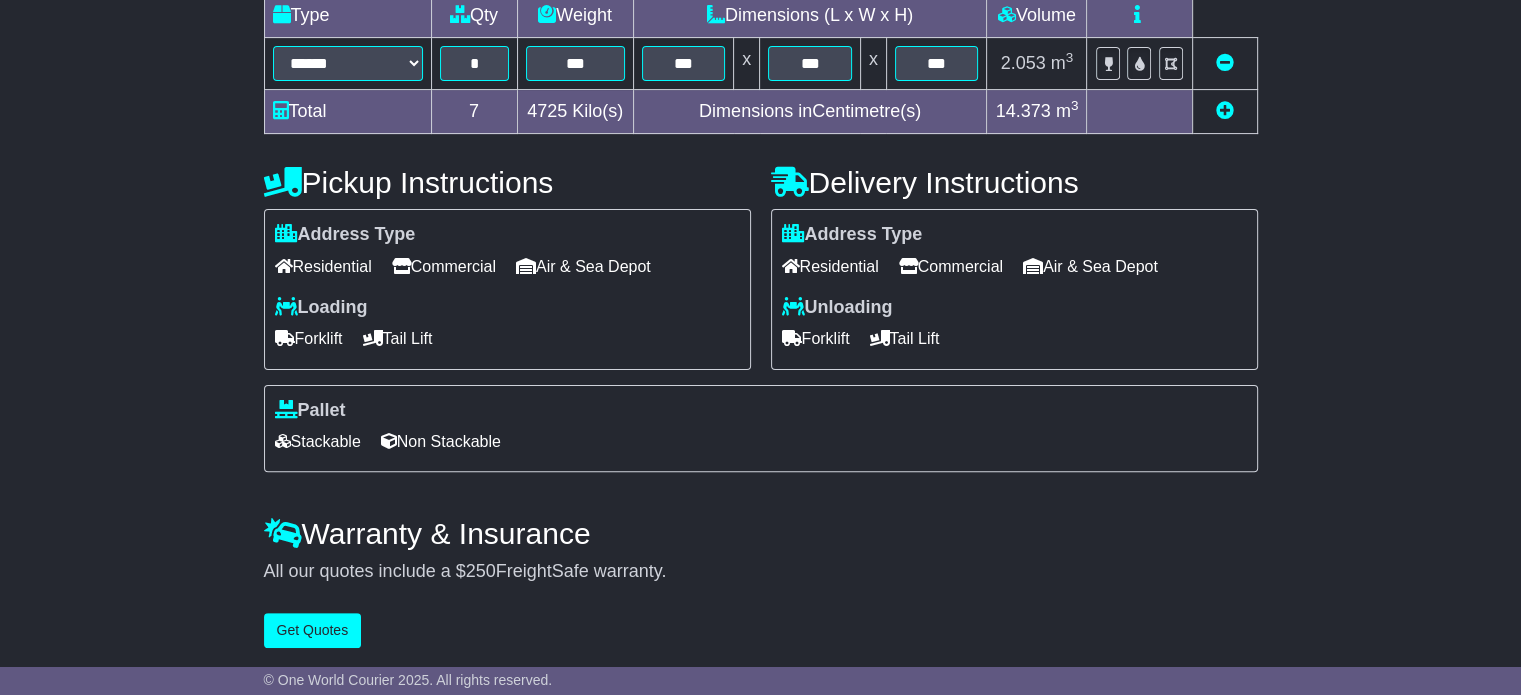 click on "Commercial" at bounding box center (444, 266) 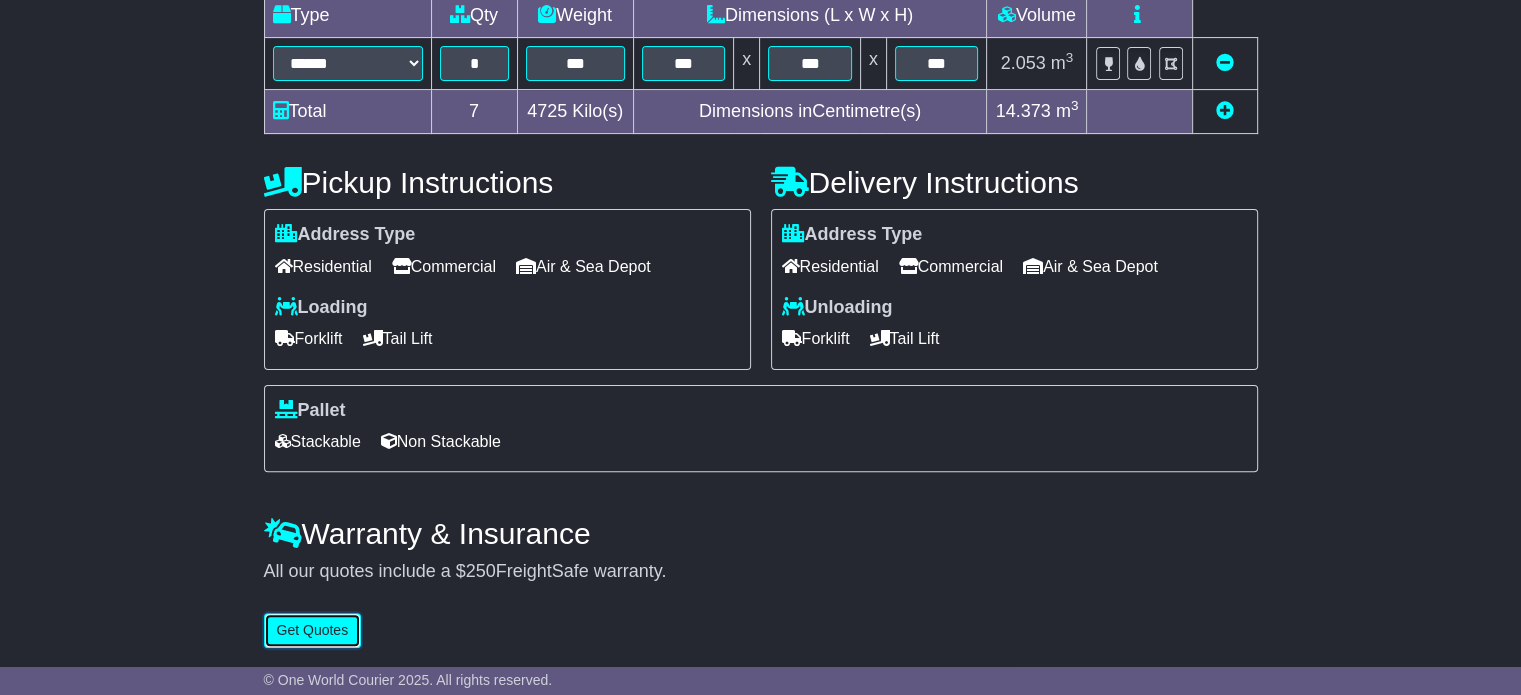 click on "Get Quotes" at bounding box center [313, 630] 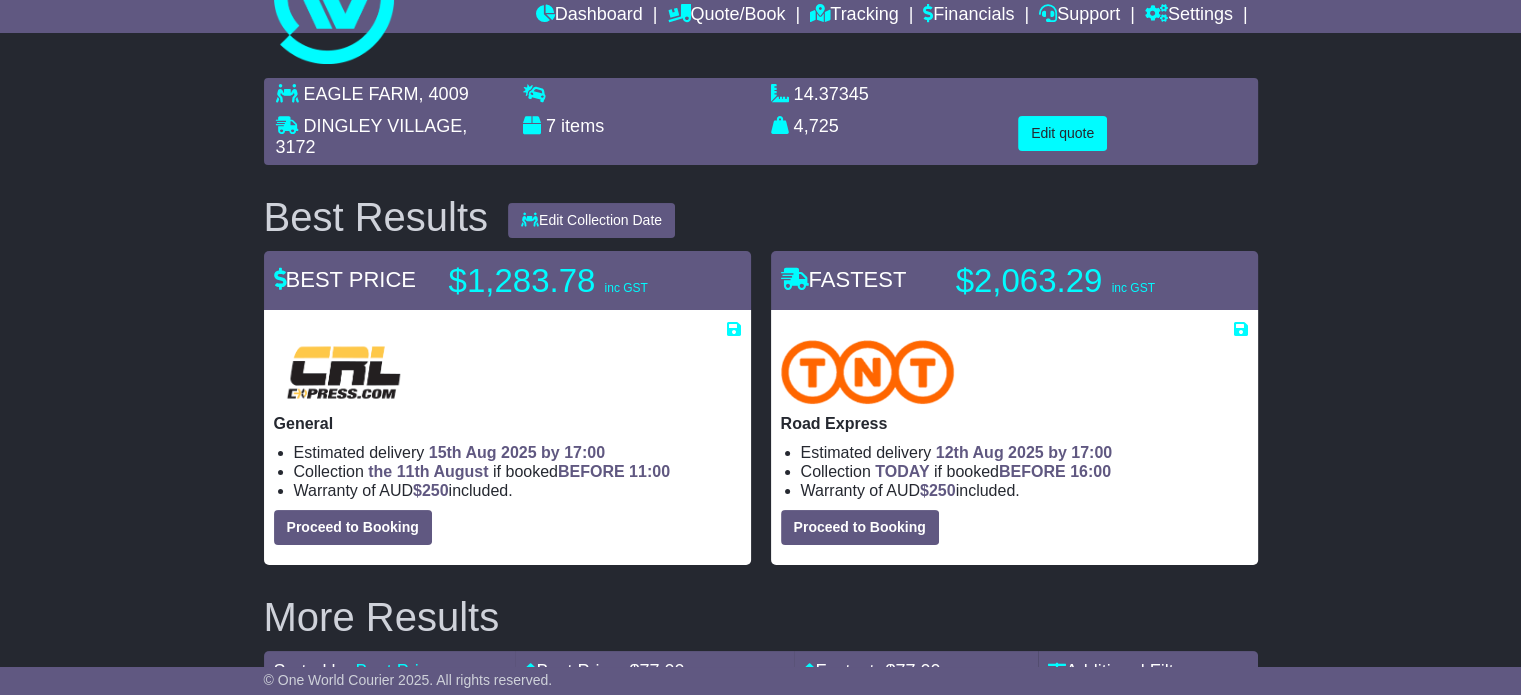 scroll, scrollTop: 100, scrollLeft: 0, axis: vertical 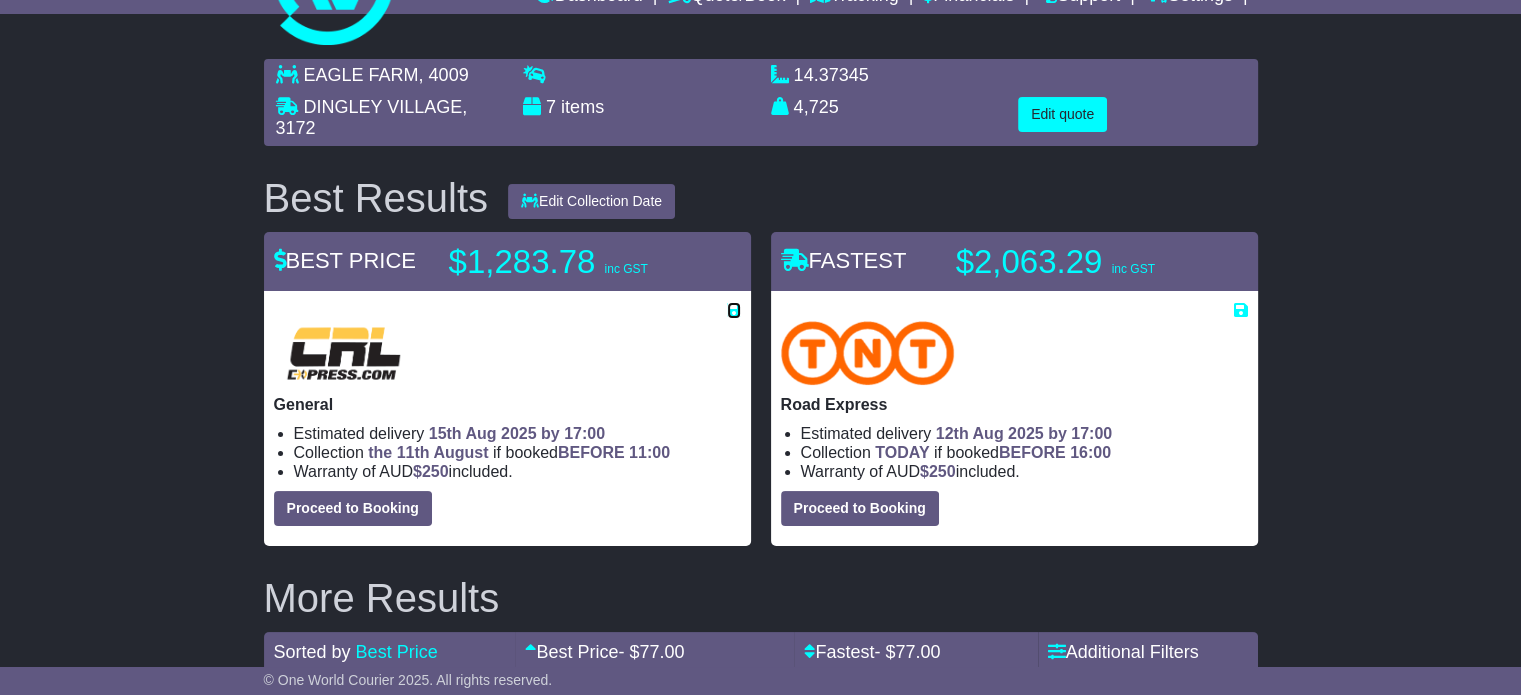 click at bounding box center [734, 310] 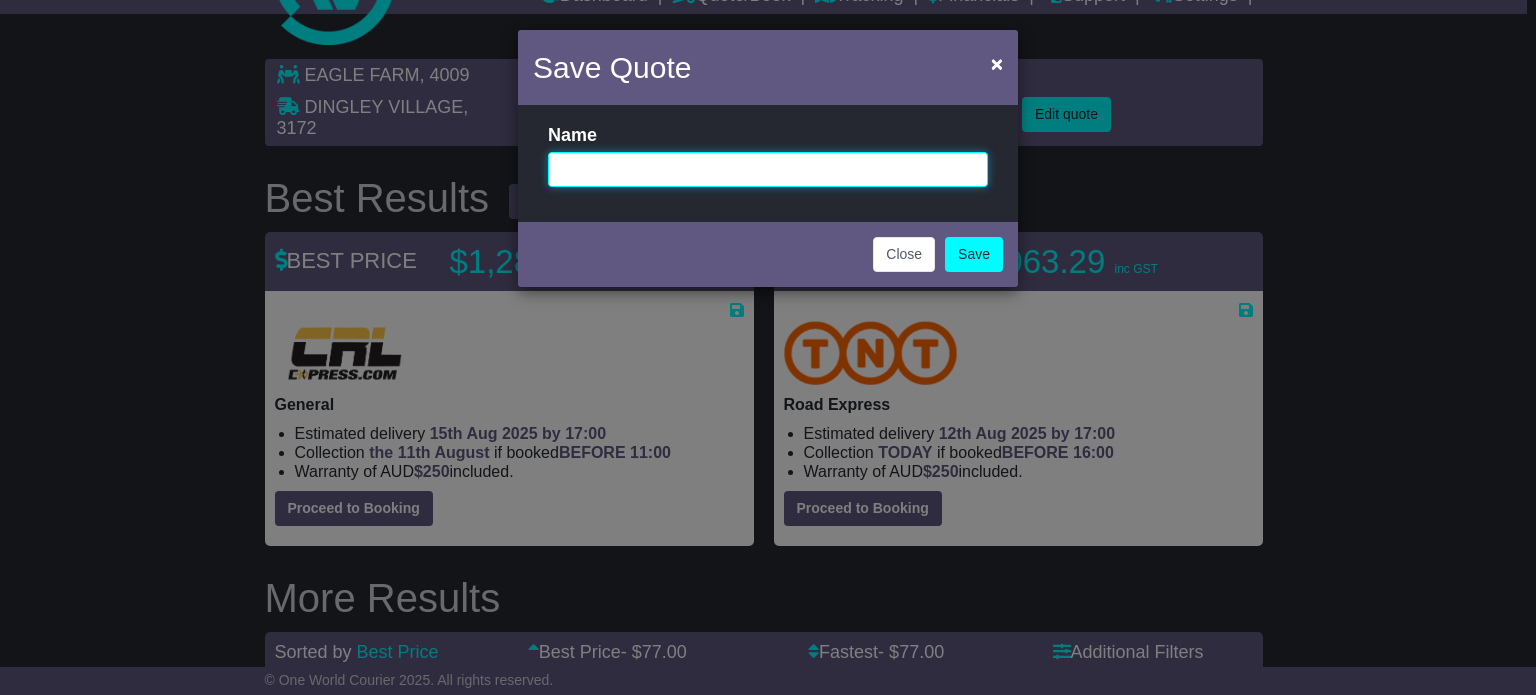 click at bounding box center [768, 169] 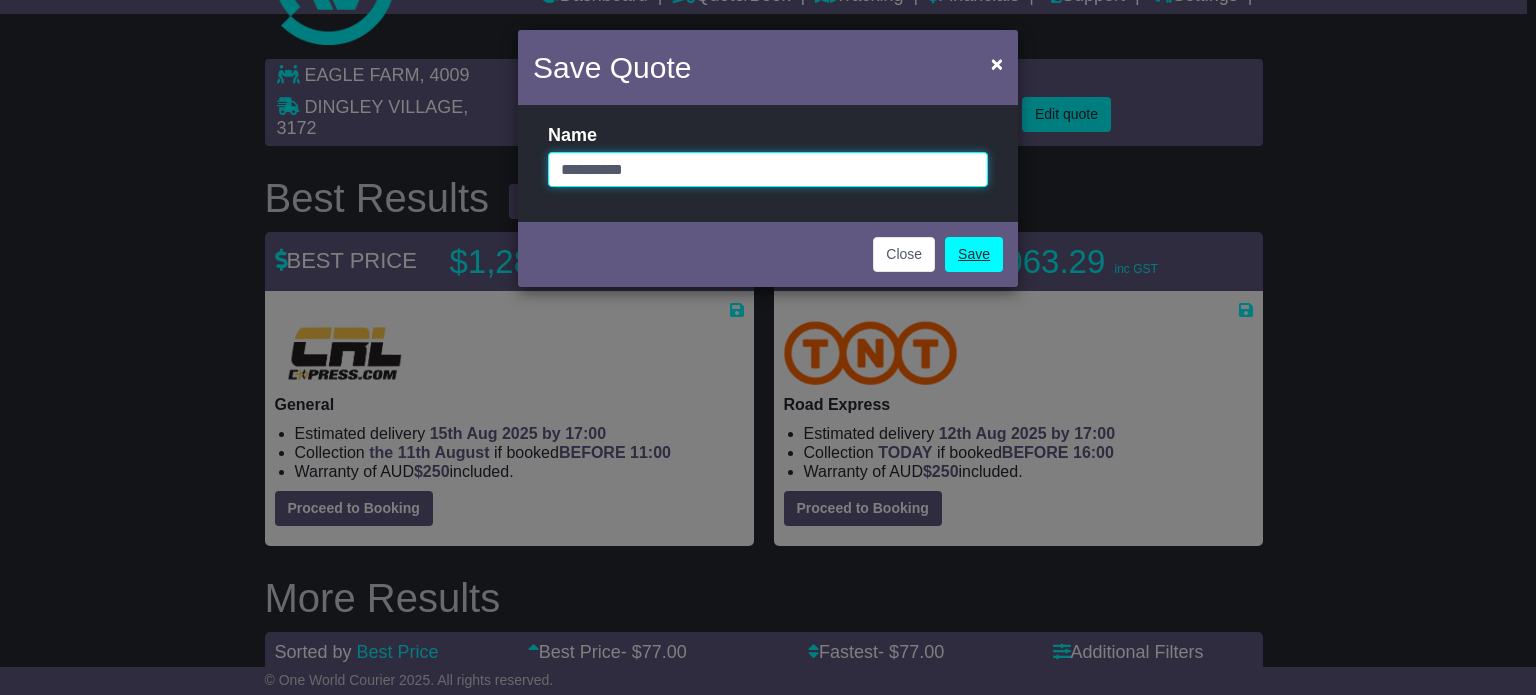 type on "**********" 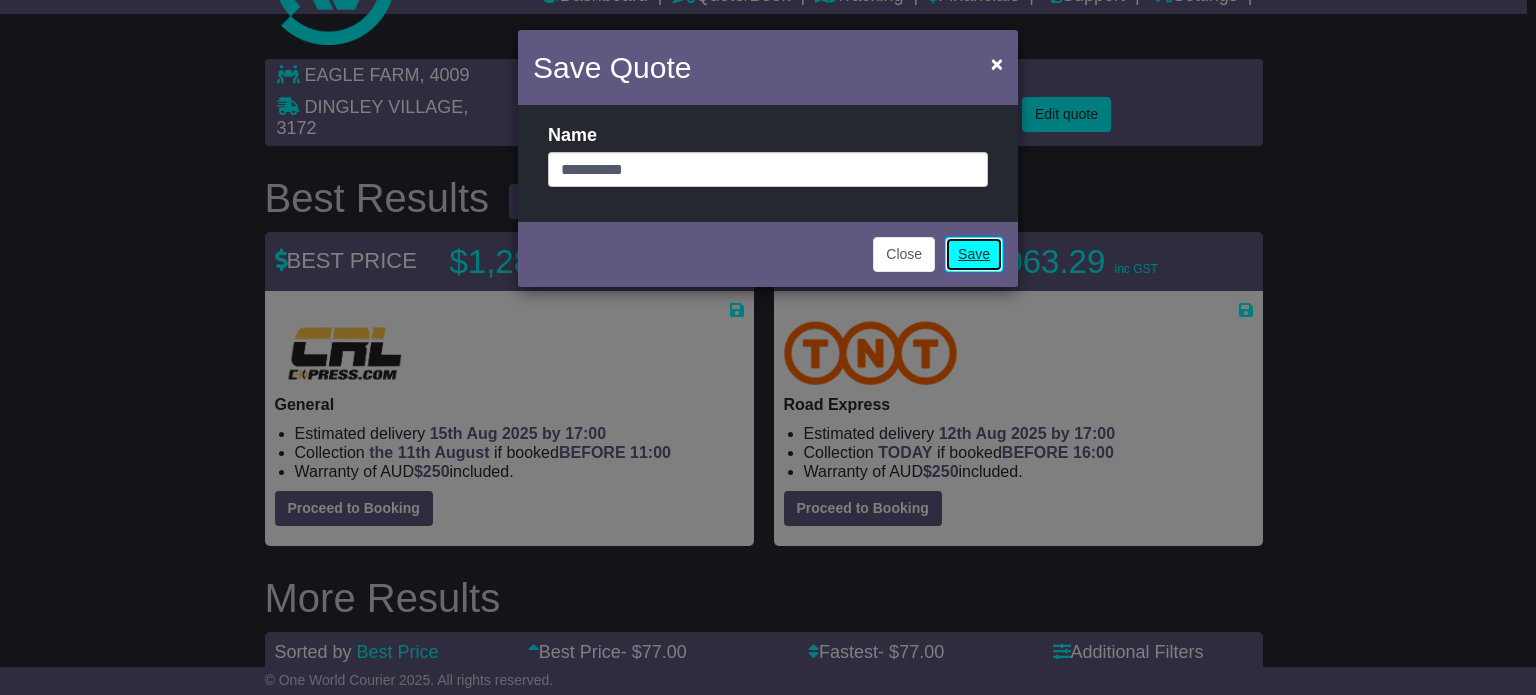 click on "Save" at bounding box center (974, 254) 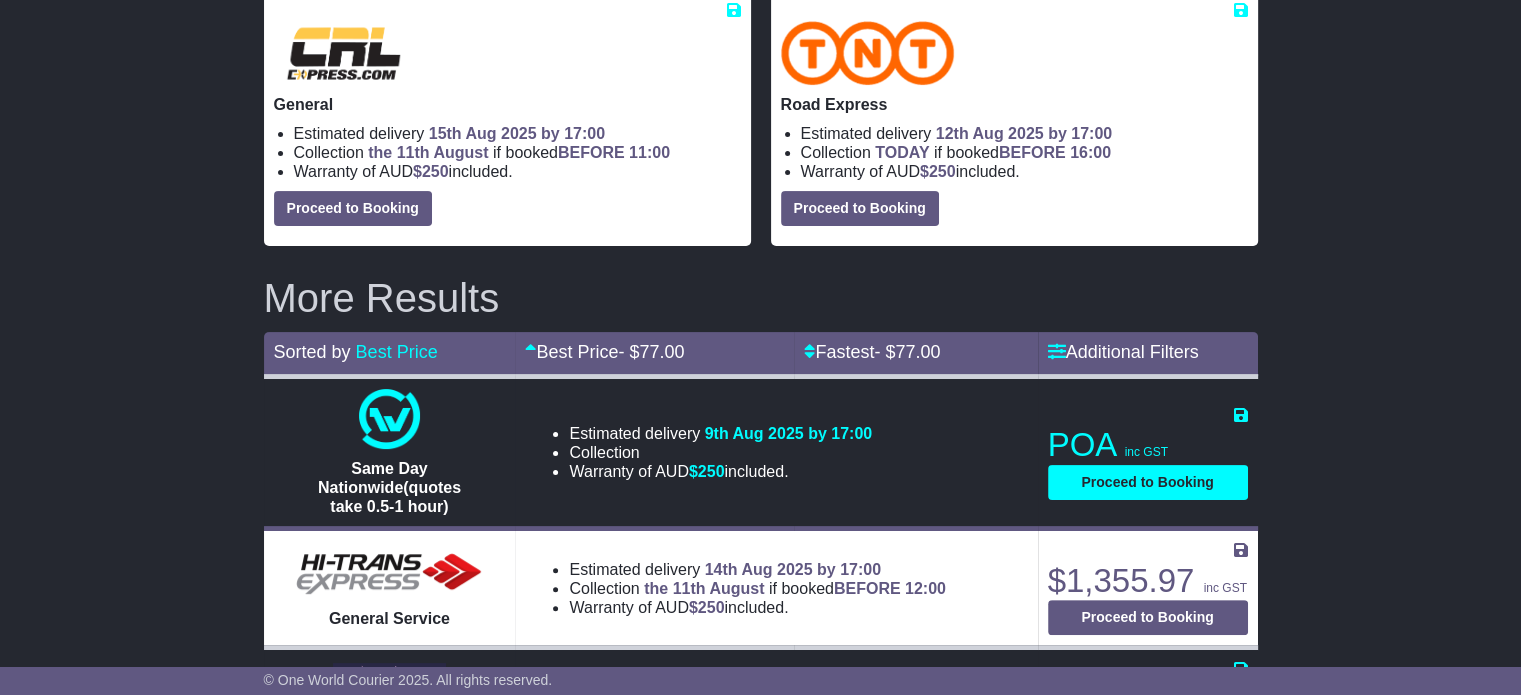 scroll, scrollTop: 600, scrollLeft: 0, axis: vertical 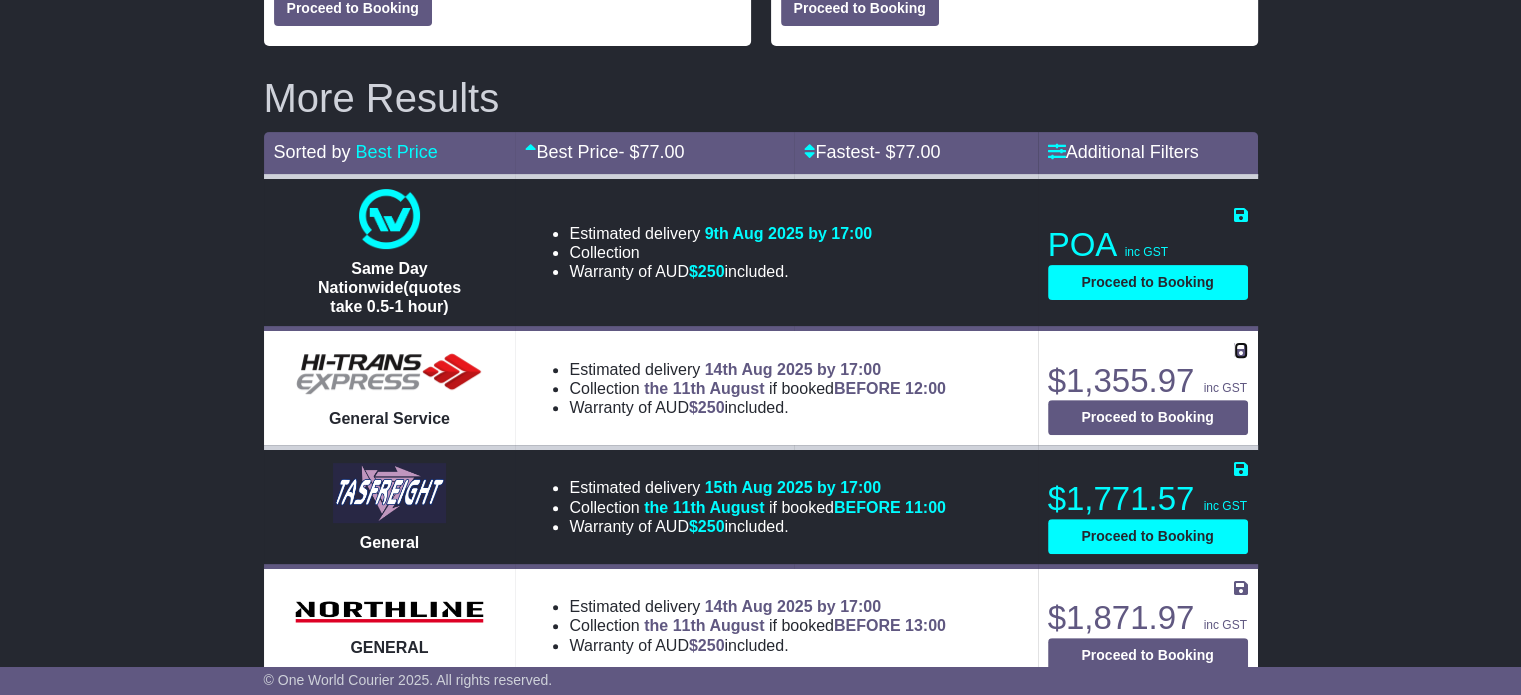 click at bounding box center (1241, 350) 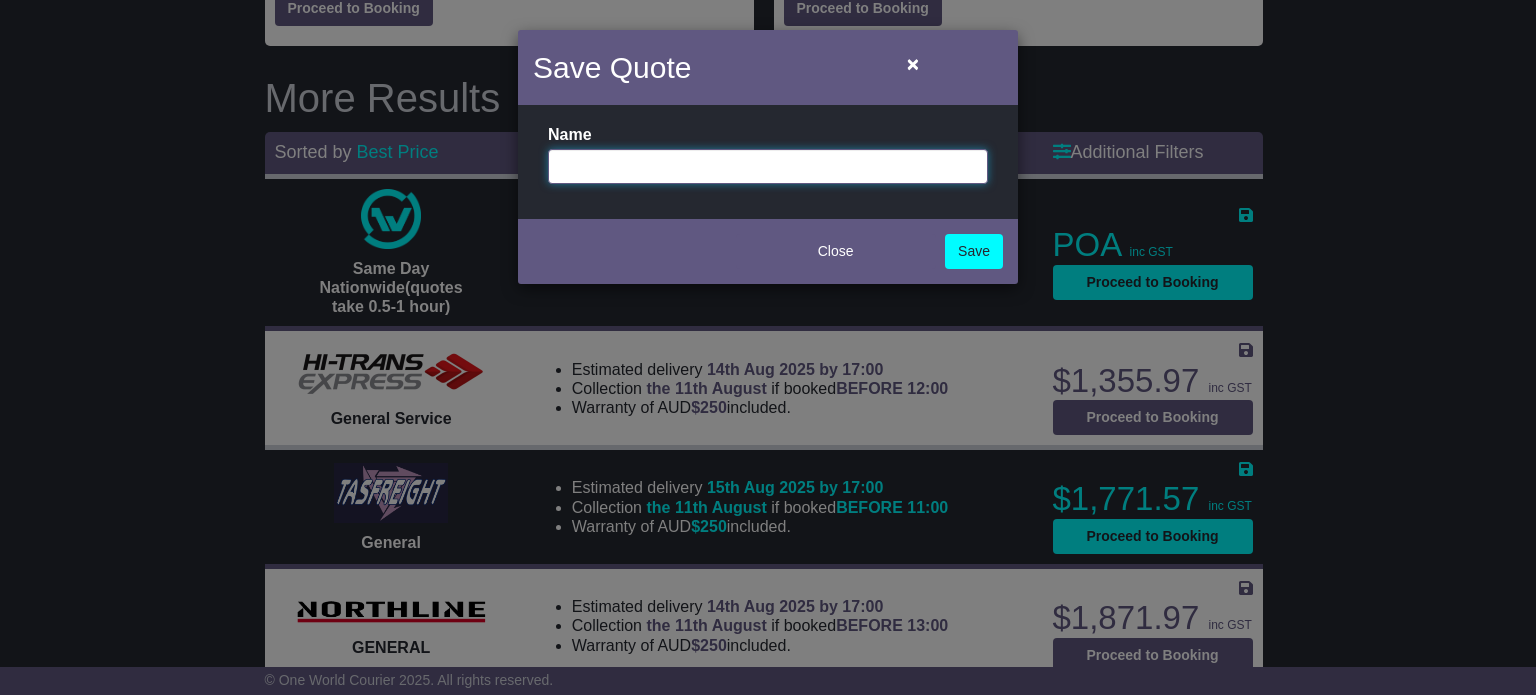 click at bounding box center [768, 166] 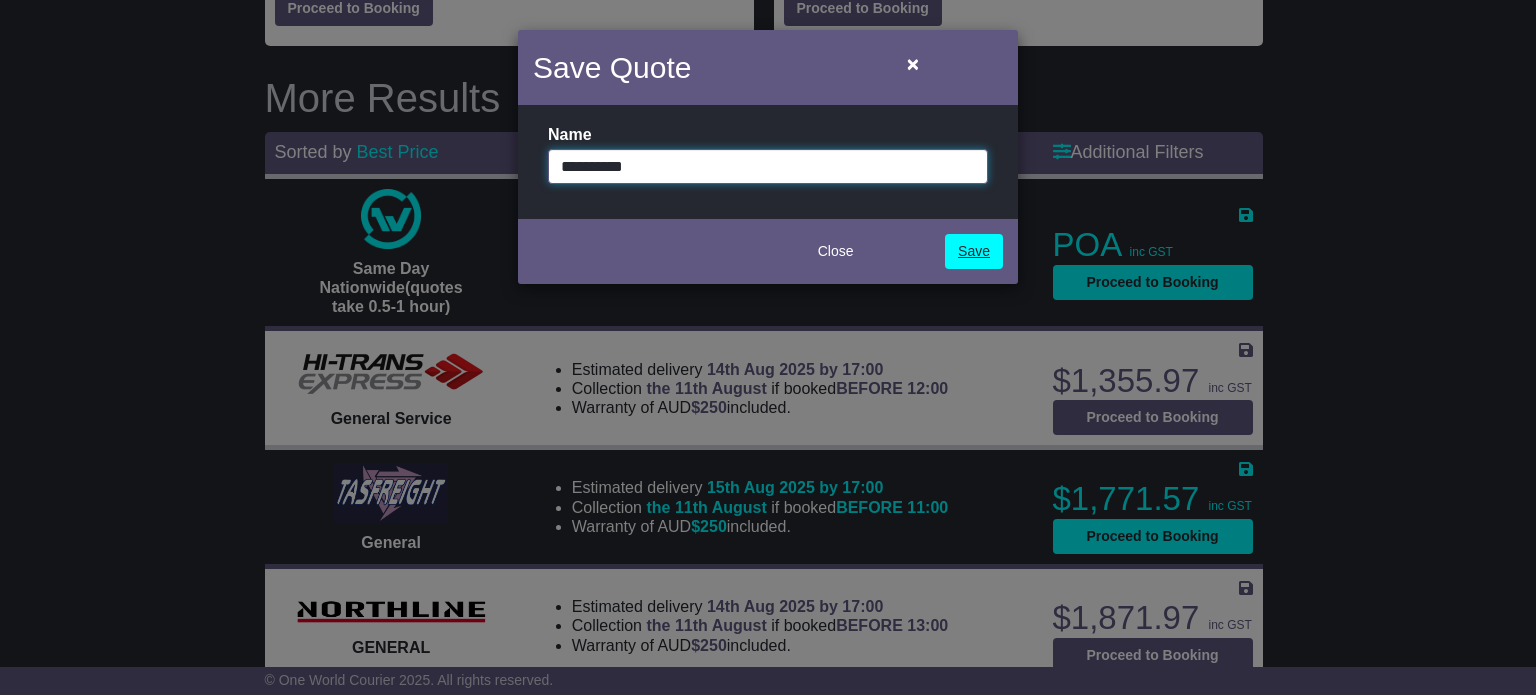 type on "**********" 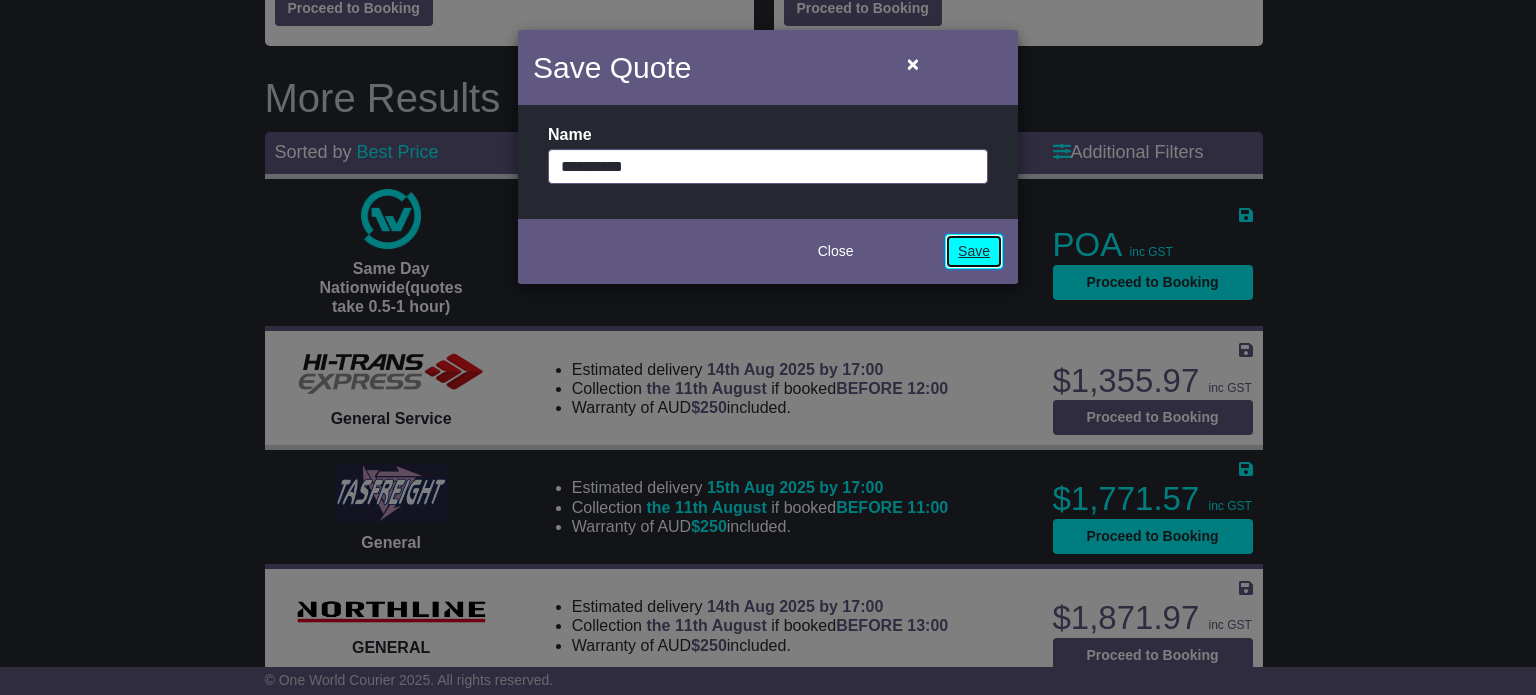 click on "Save" at bounding box center (974, 251) 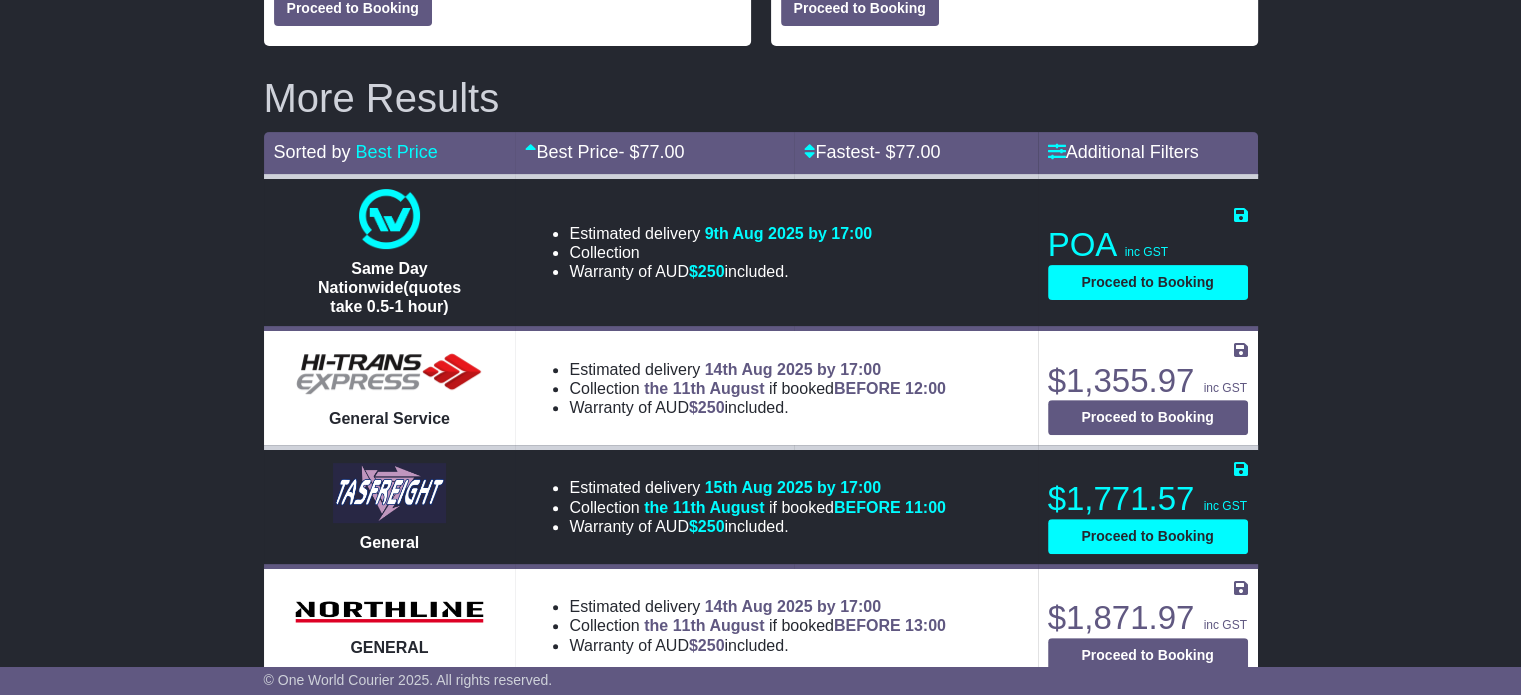 scroll, scrollTop: 800, scrollLeft: 0, axis: vertical 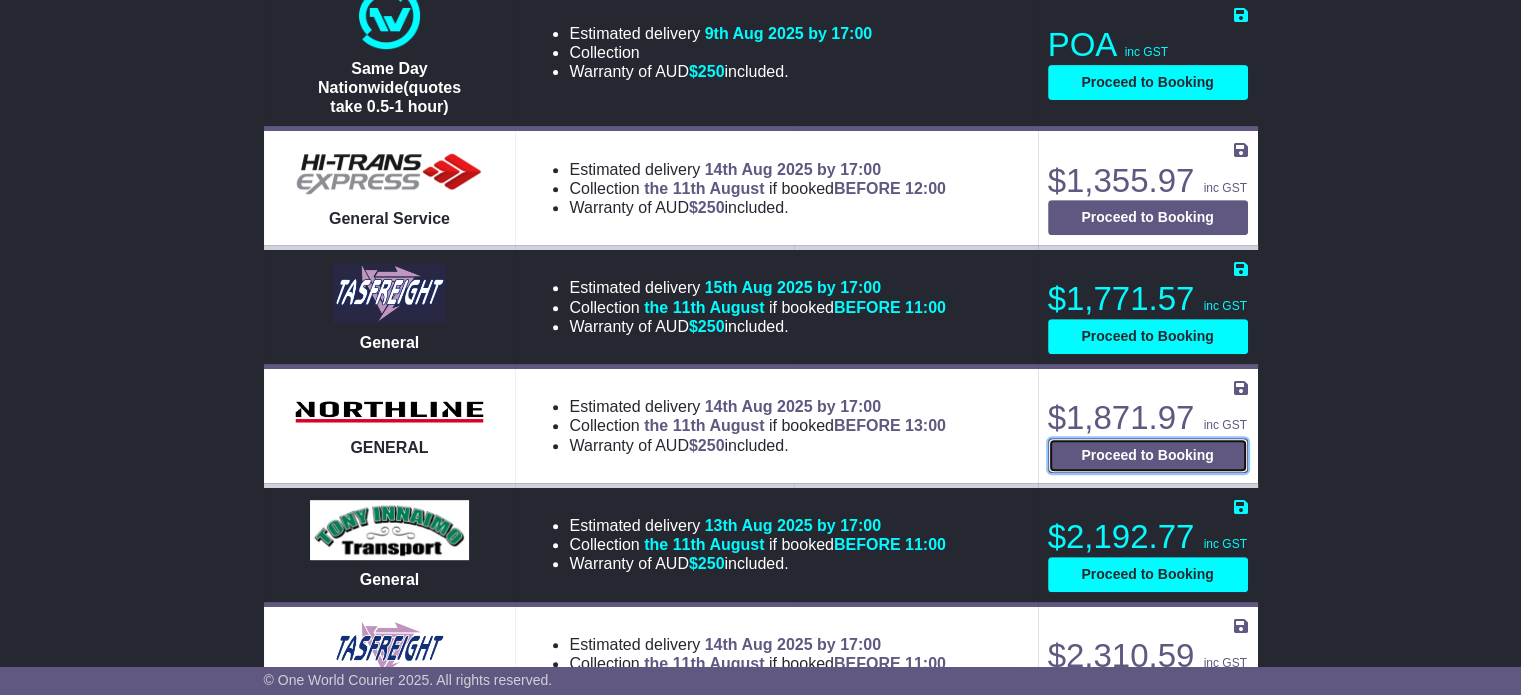click on "Proceed to Booking" at bounding box center (1148, 455) 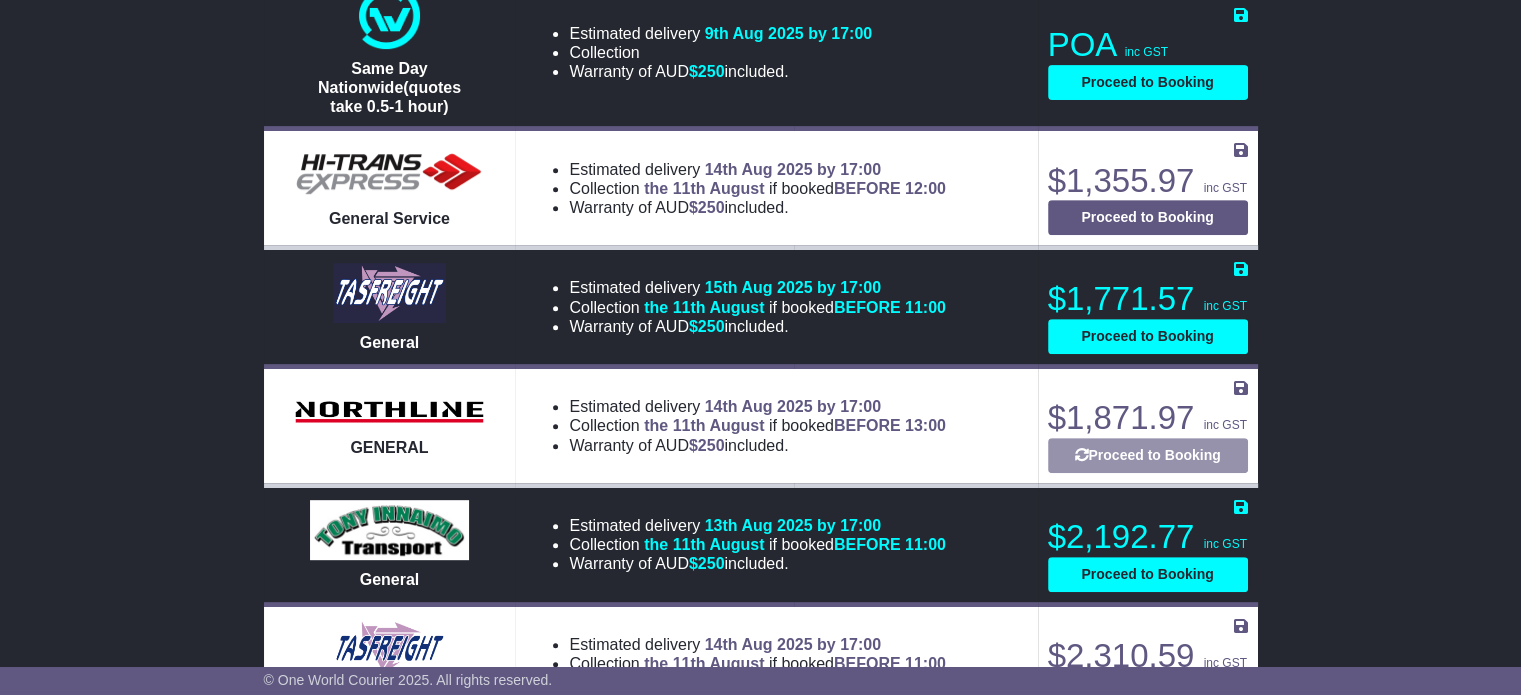 select on "*****" 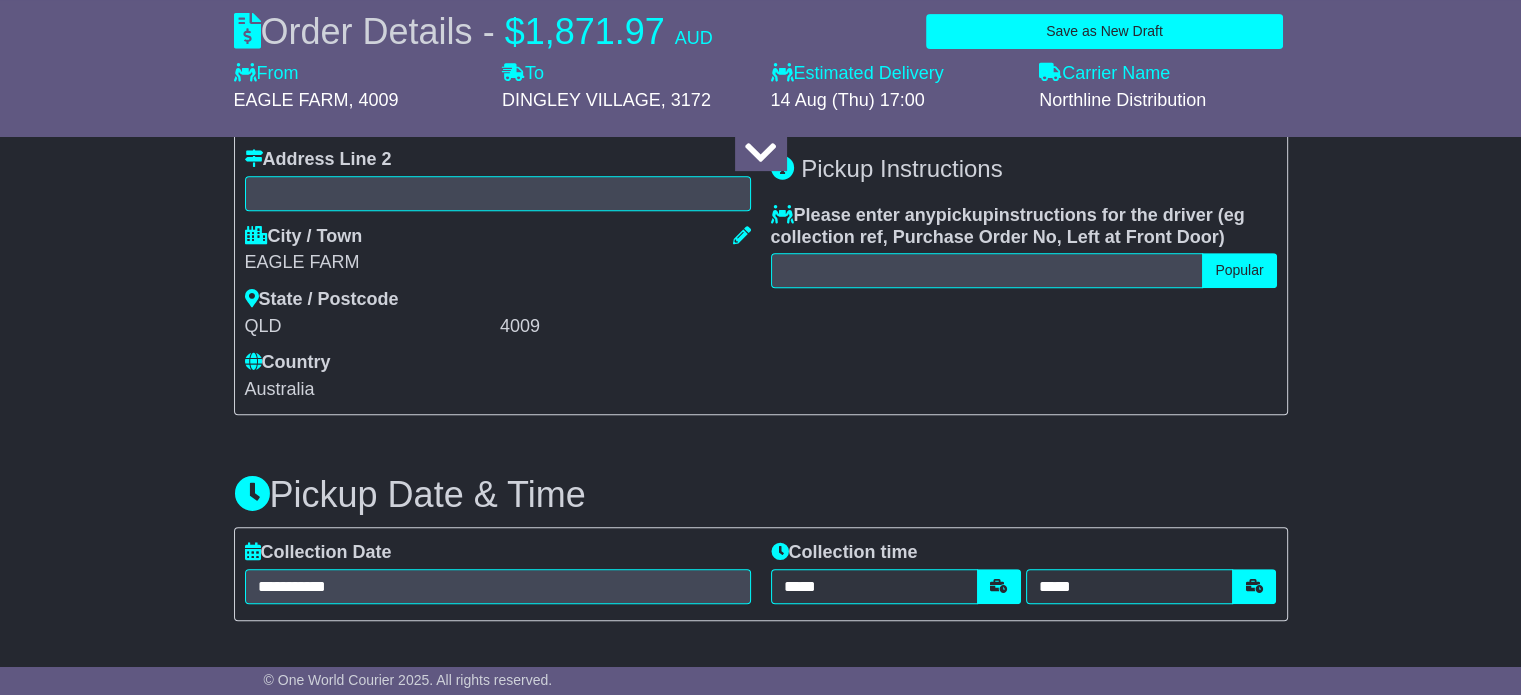 scroll, scrollTop: 868, scrollLeft: 0, axis: vertical 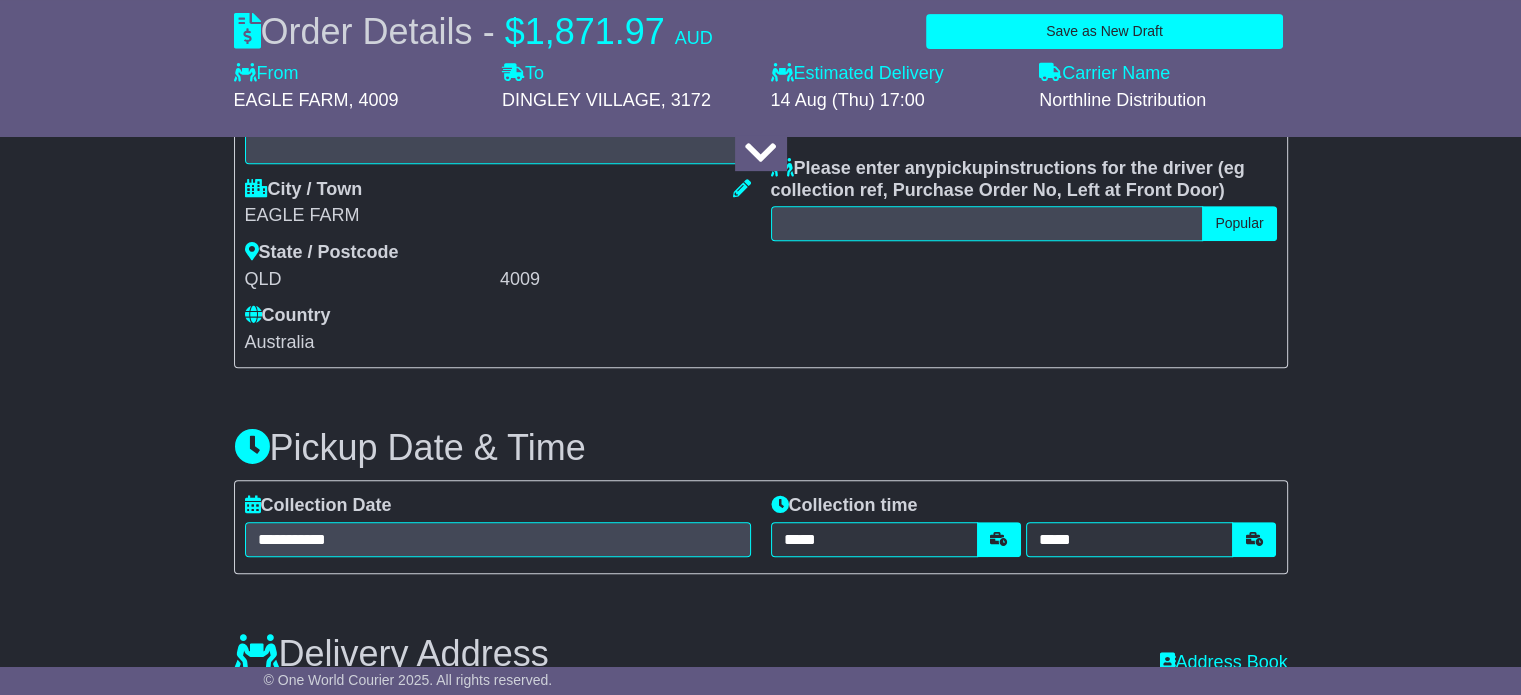 click on "Collection Date" at bounding box center (318, 506) 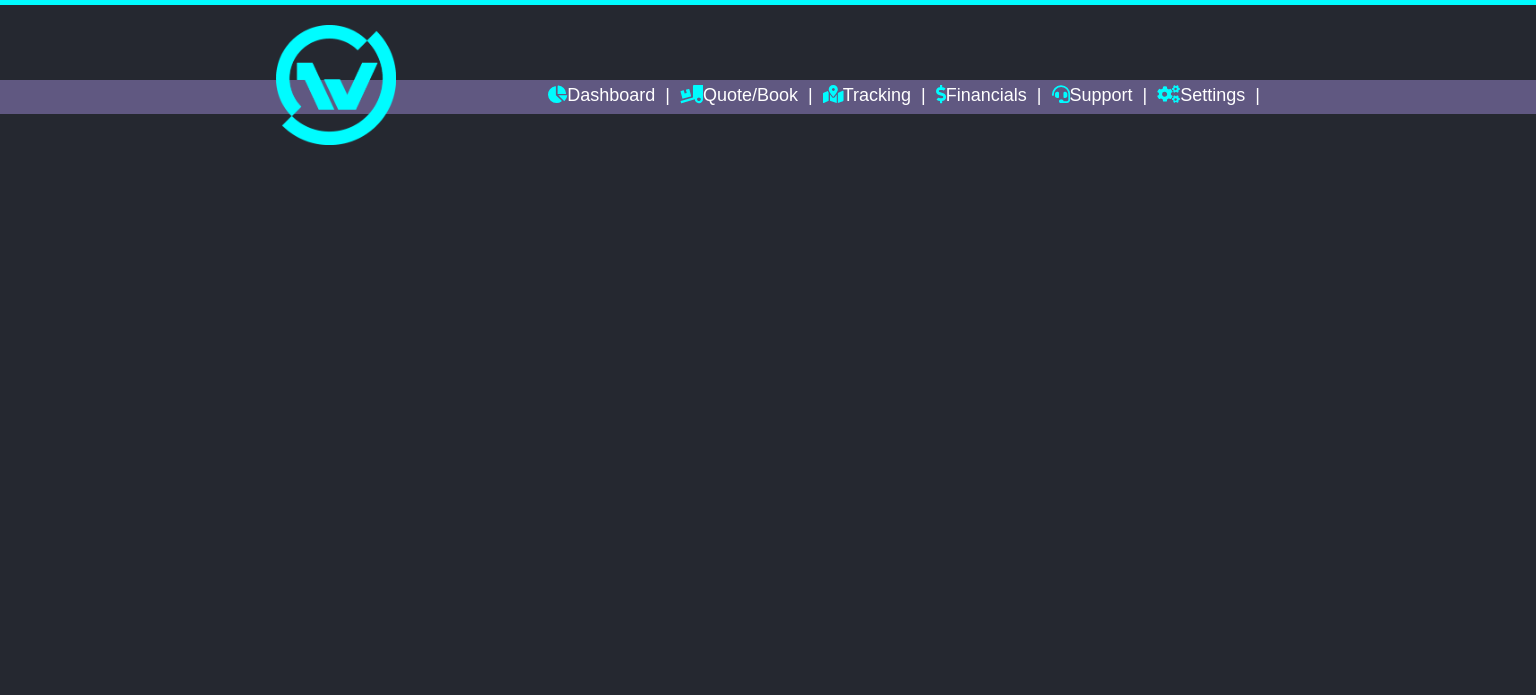 scroll, scrollTop: 0, scrollLeft: 0, axis: both 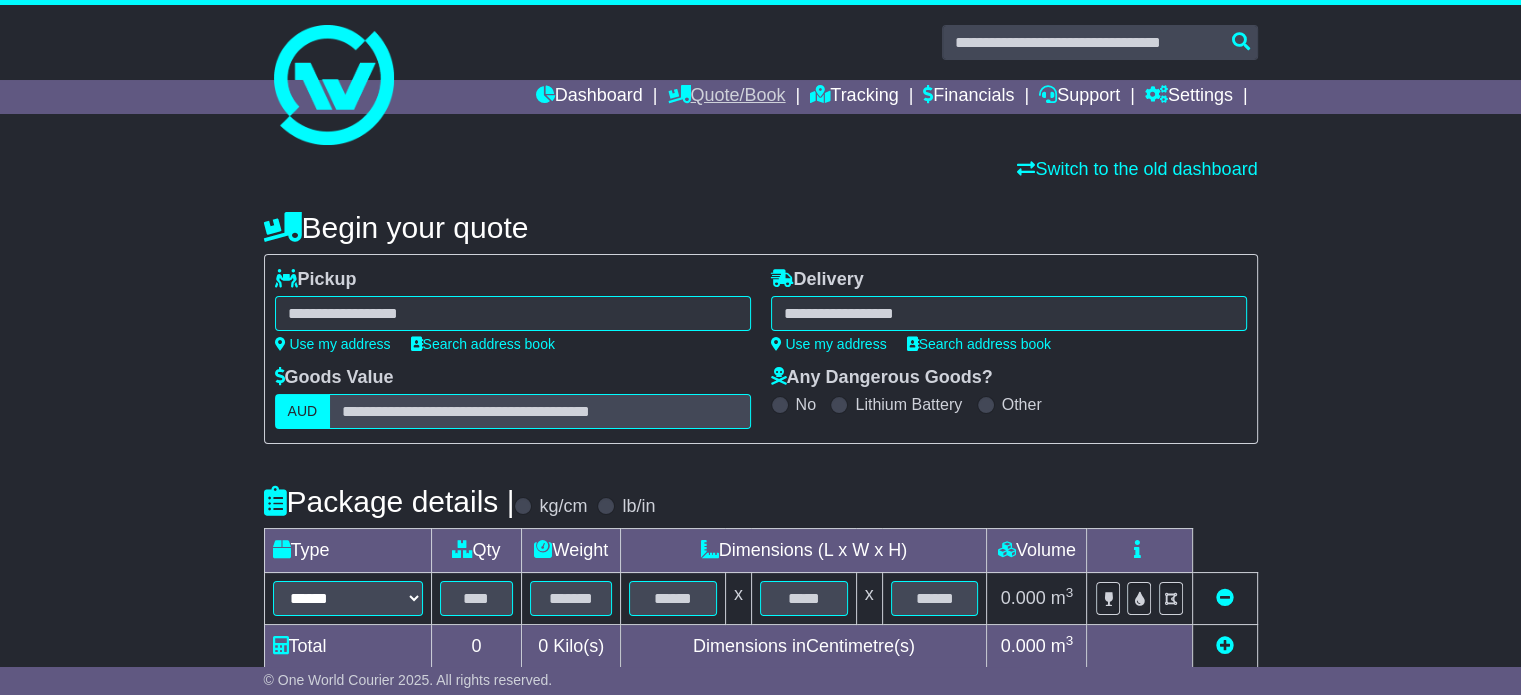 click on "Quote/Book" at bounding box center (726, 97) 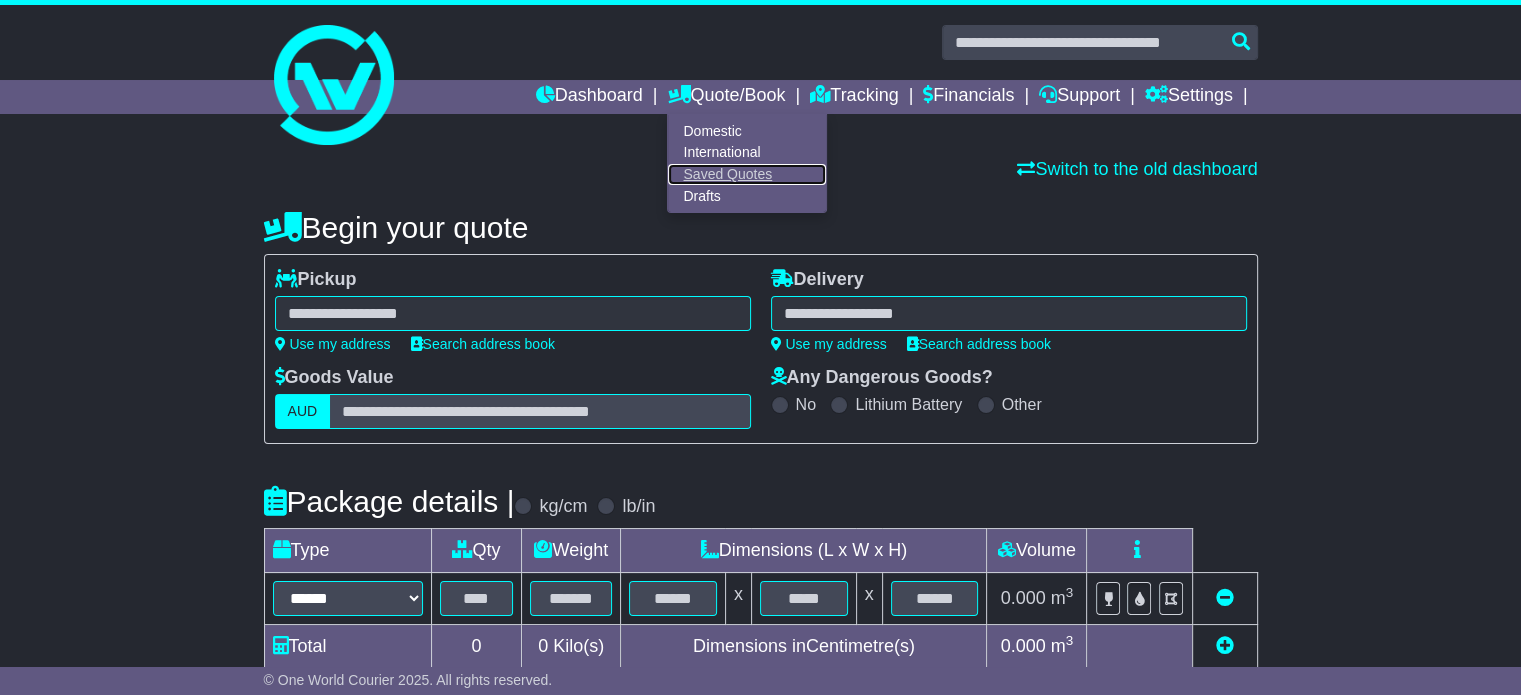 click on "Saved Quotes" at bounding box center (747, 175) 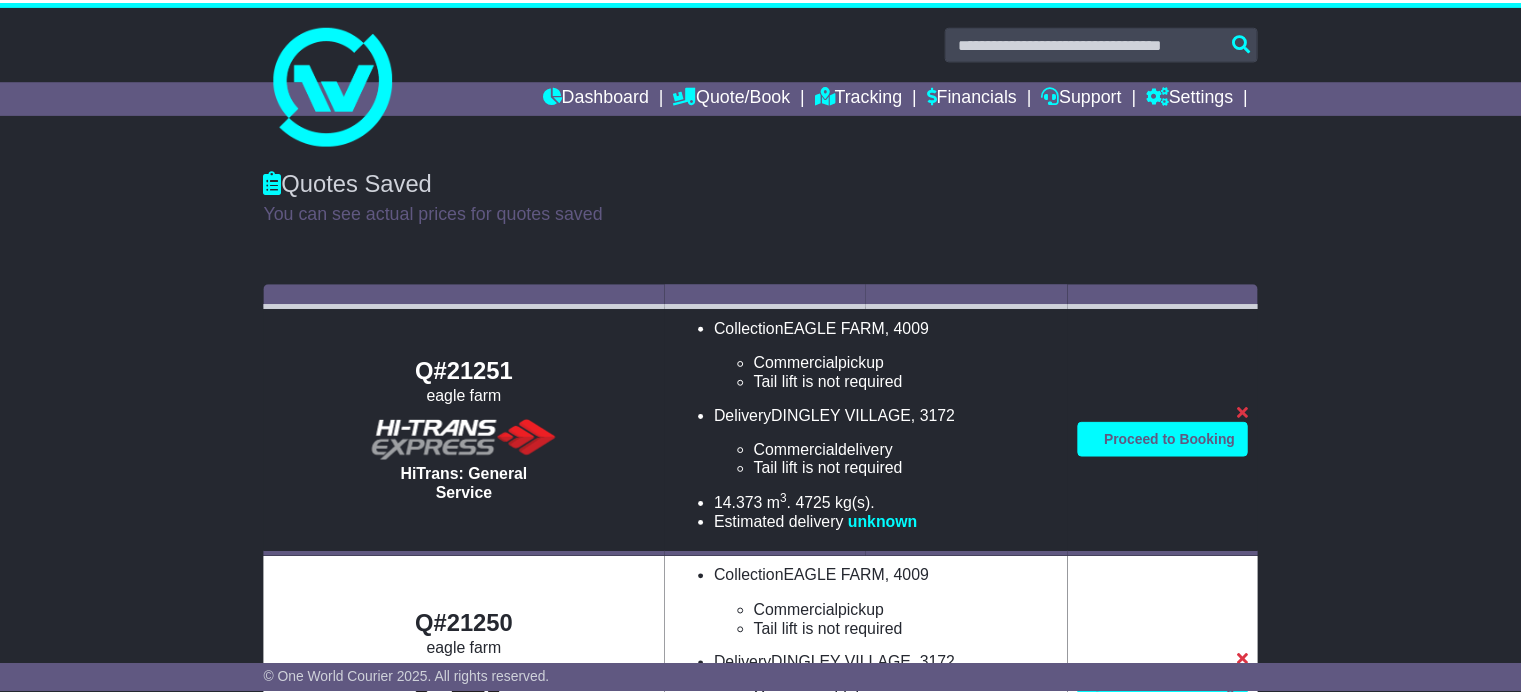 scroll, scrollTop: 0, scrollLeft: 0, axis: both 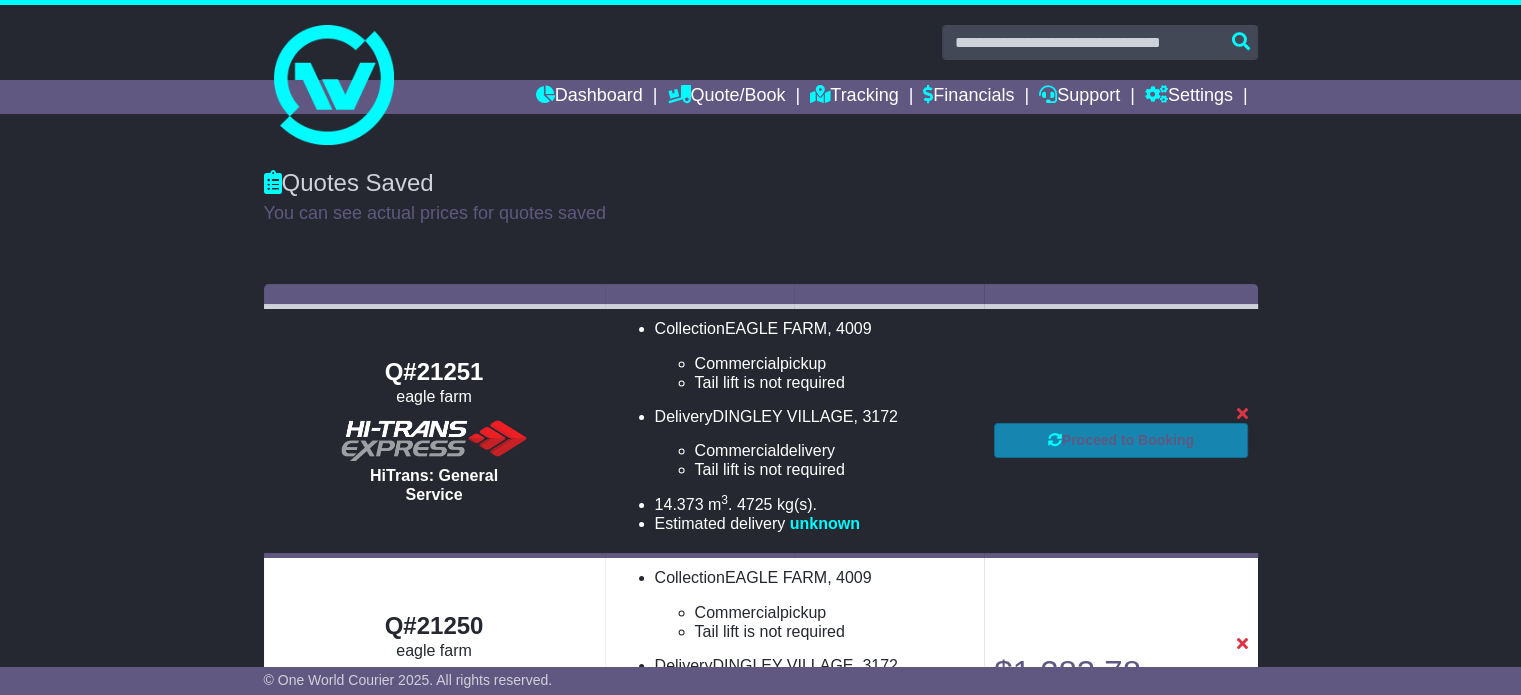 click on "Proceed to Booking" at bounding box center [1120, 440] 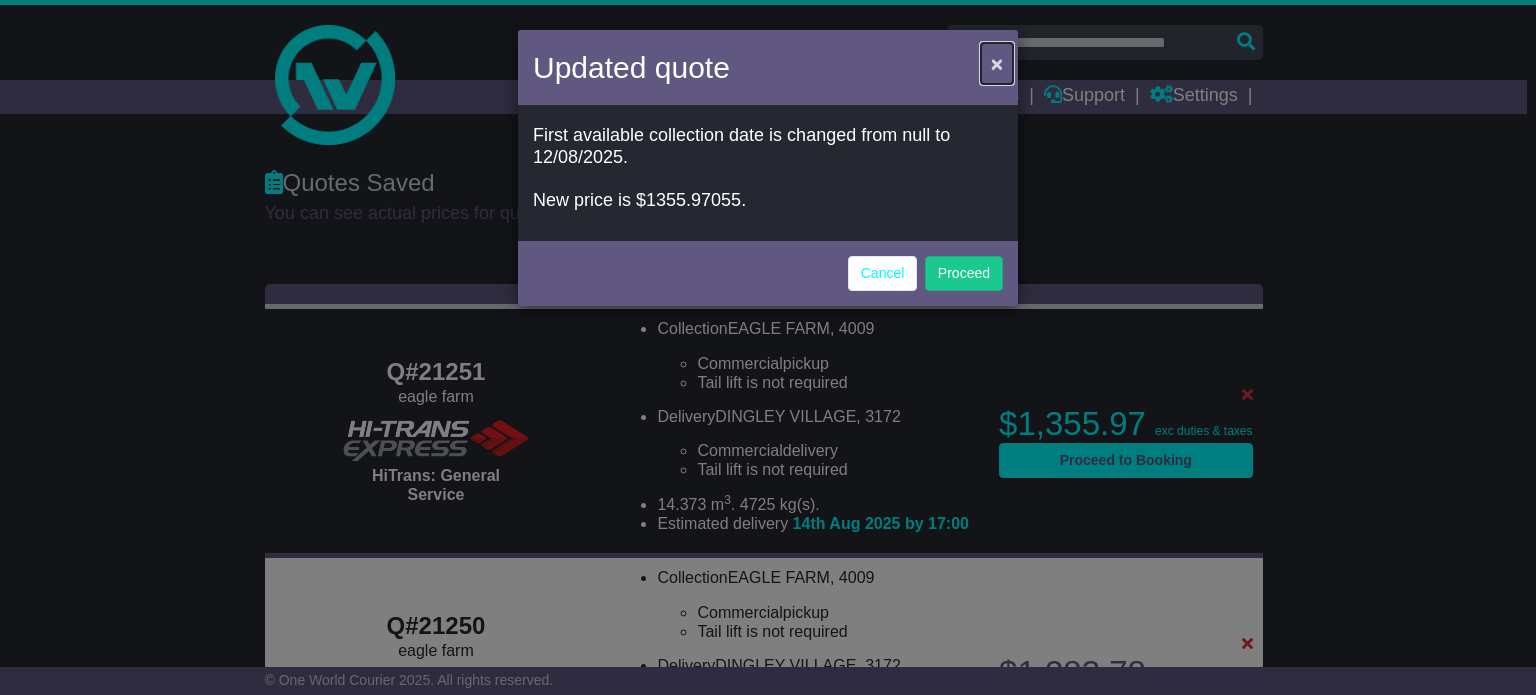 click on "×" at bounding box center [997, 63] 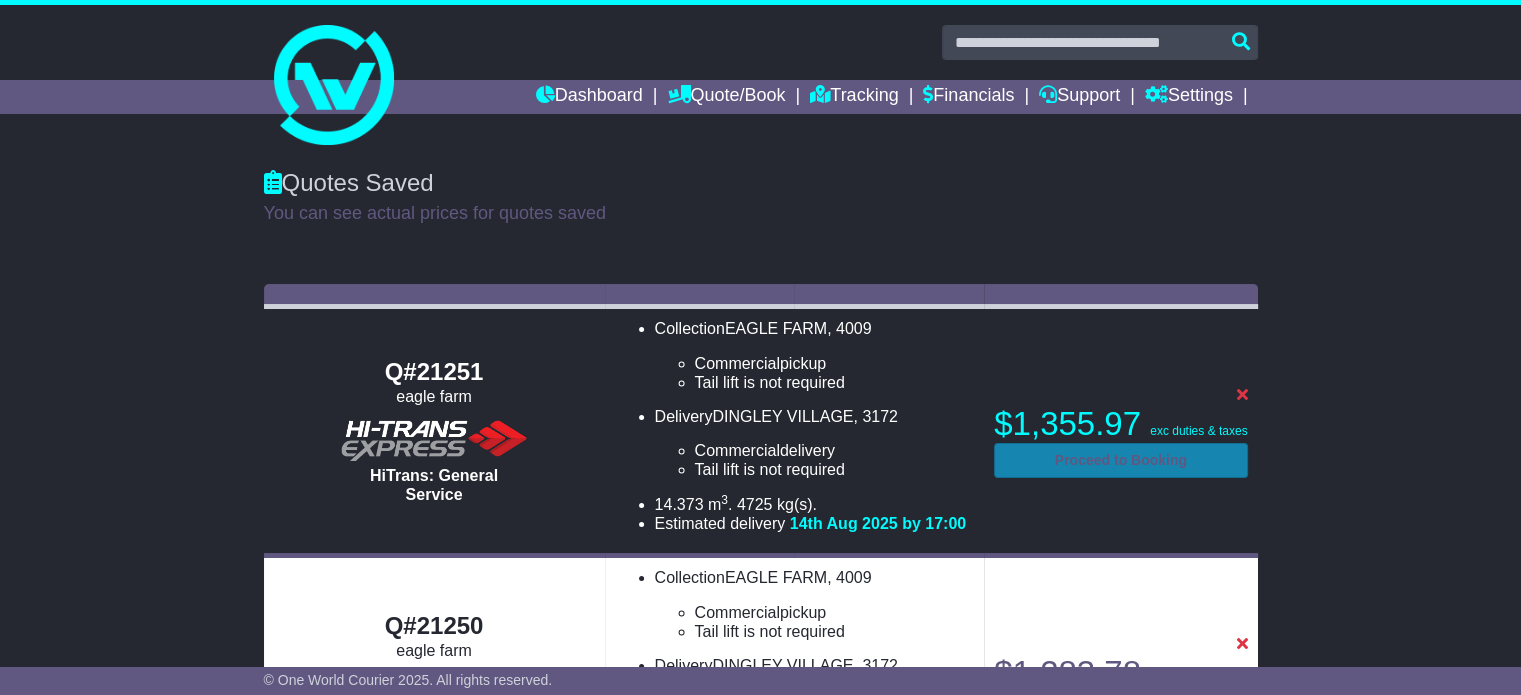 click on "Proceed to Booking" at bounding box center (1120, 460) 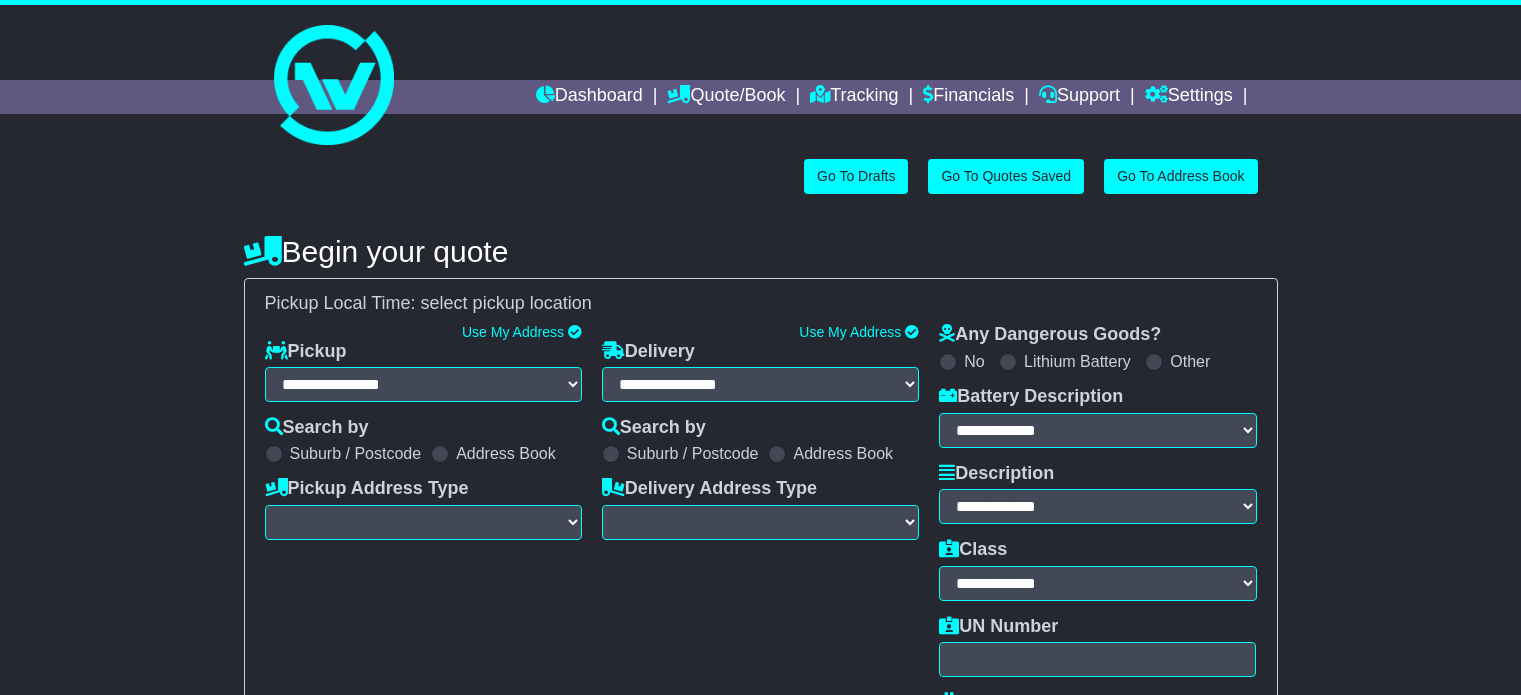 scroll, scrollTop: 0, scrollLeft: 0, axis: both 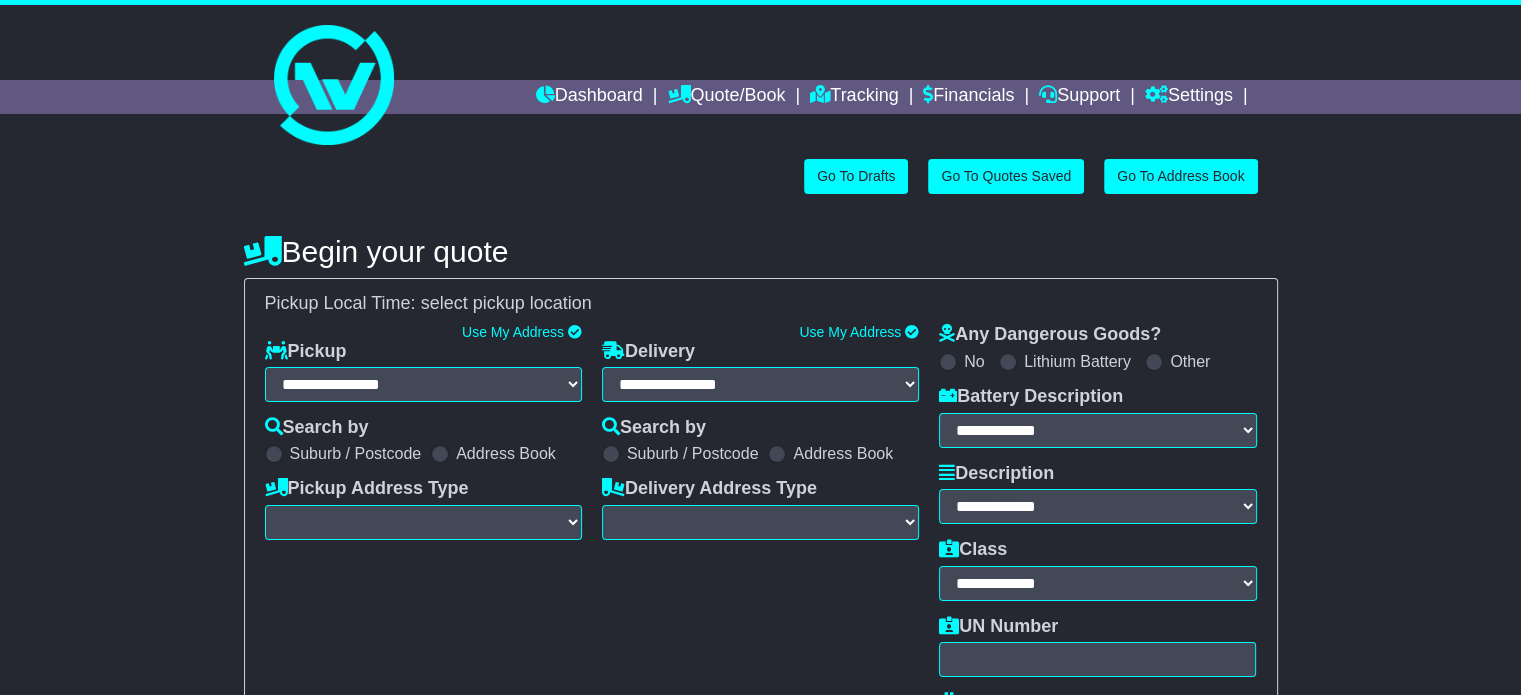 select on "**" 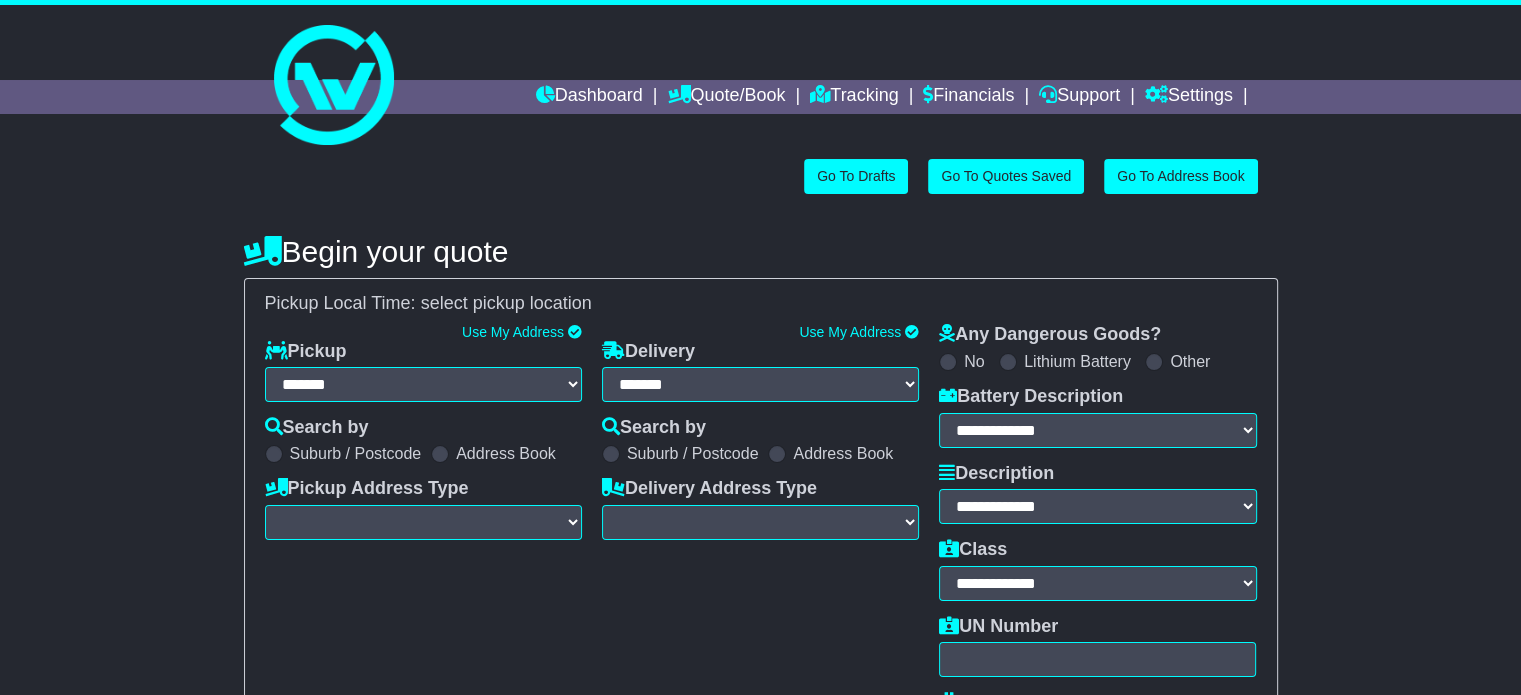 select 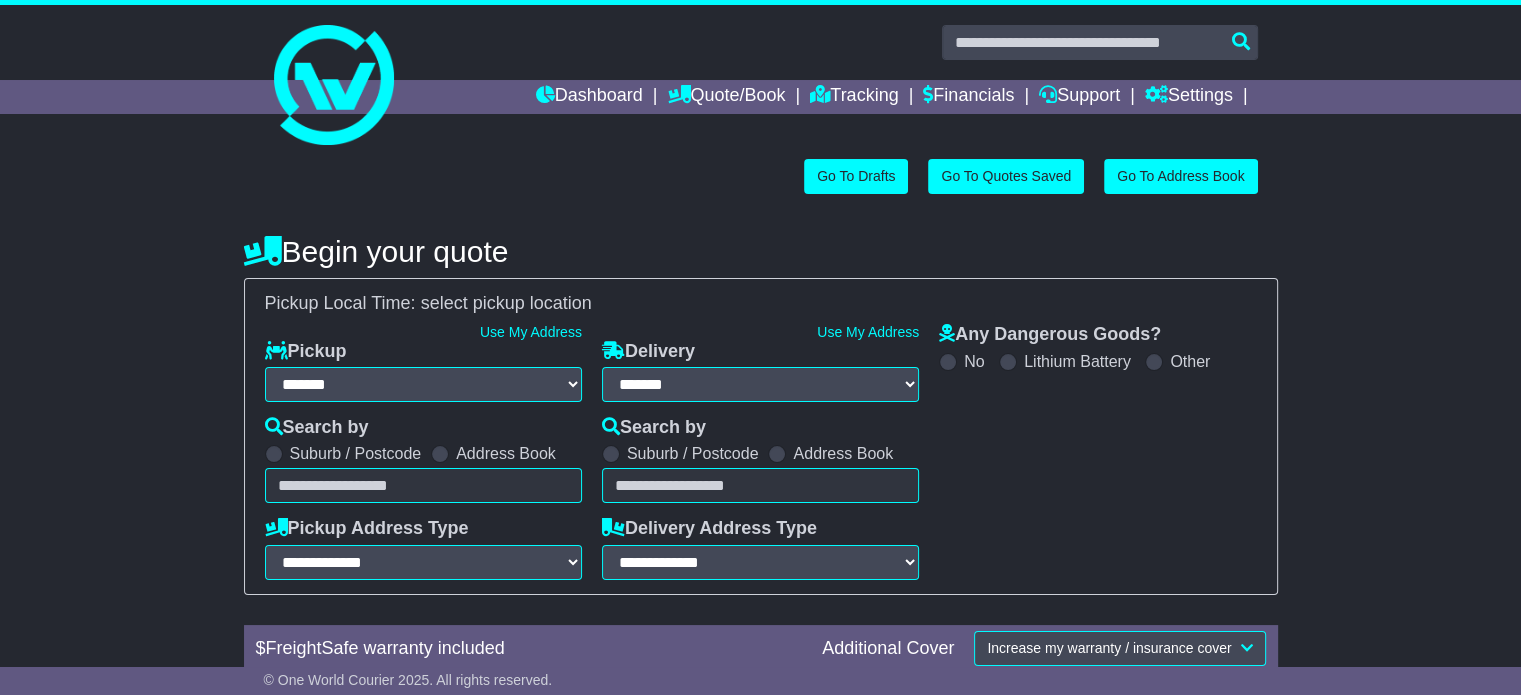 scroll, scrollTop: 0, scrollLeft: 0, axis: both 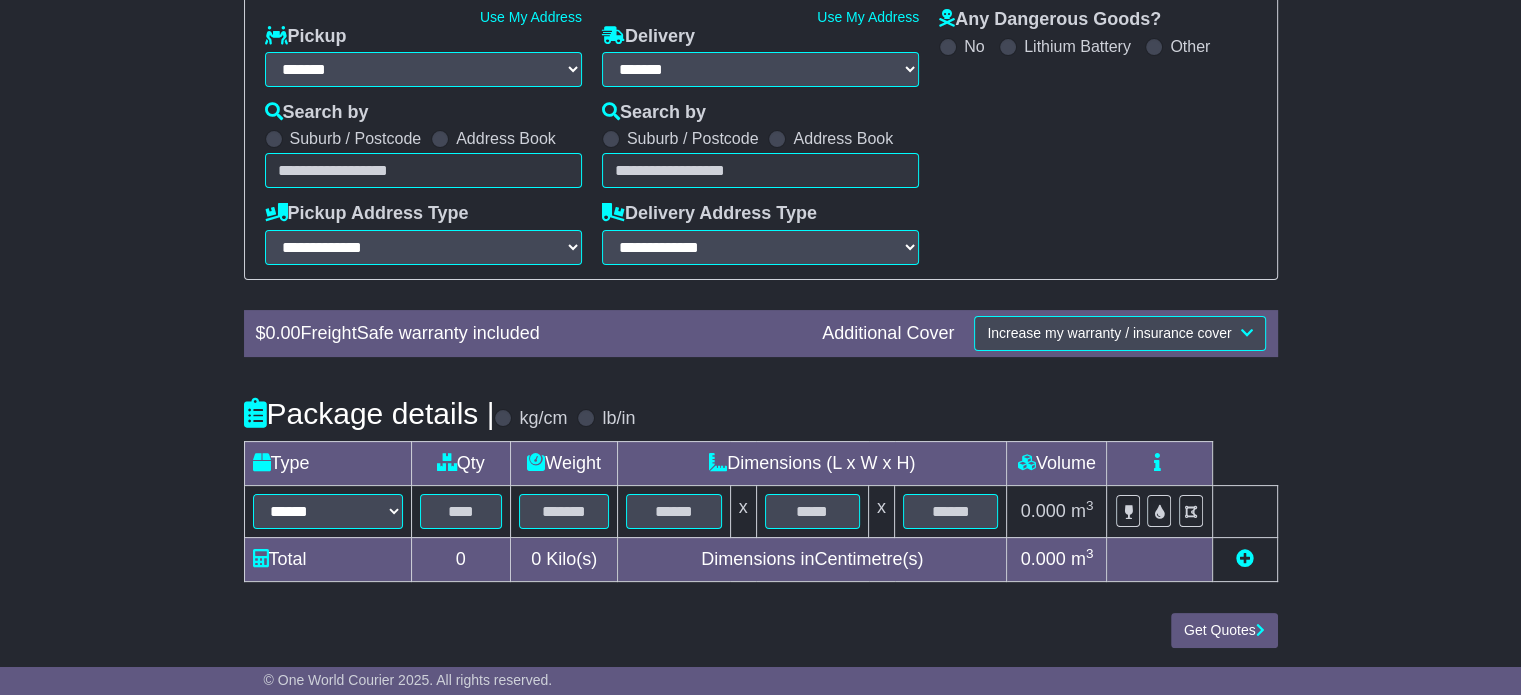 select 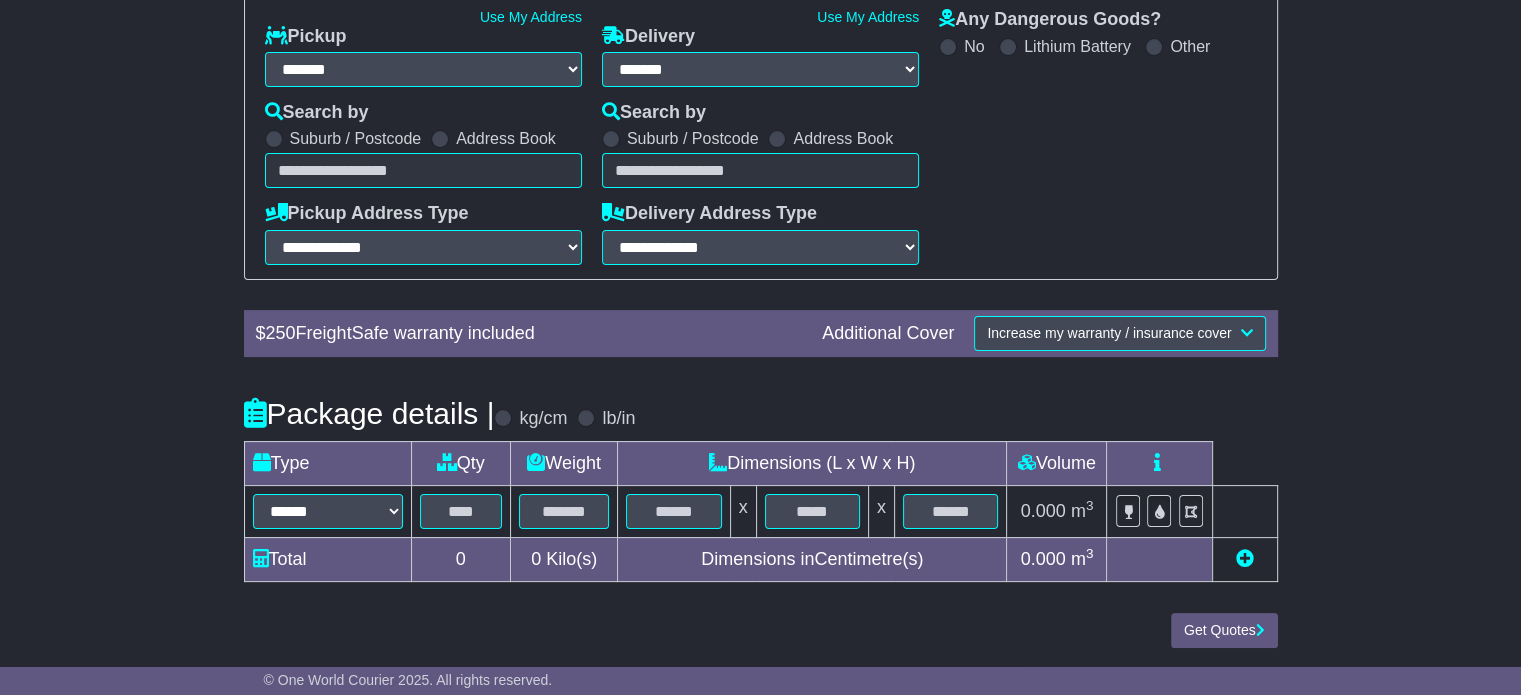 select on "*****" 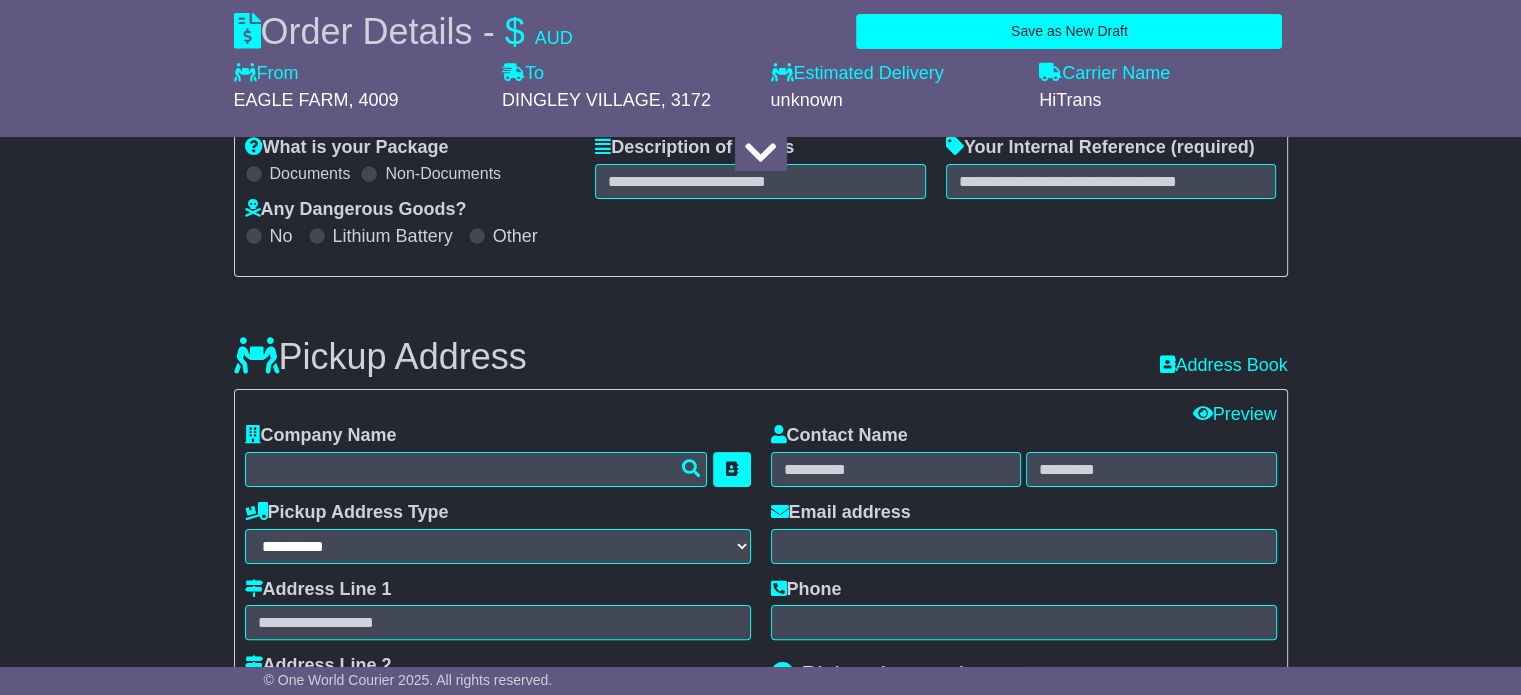 select 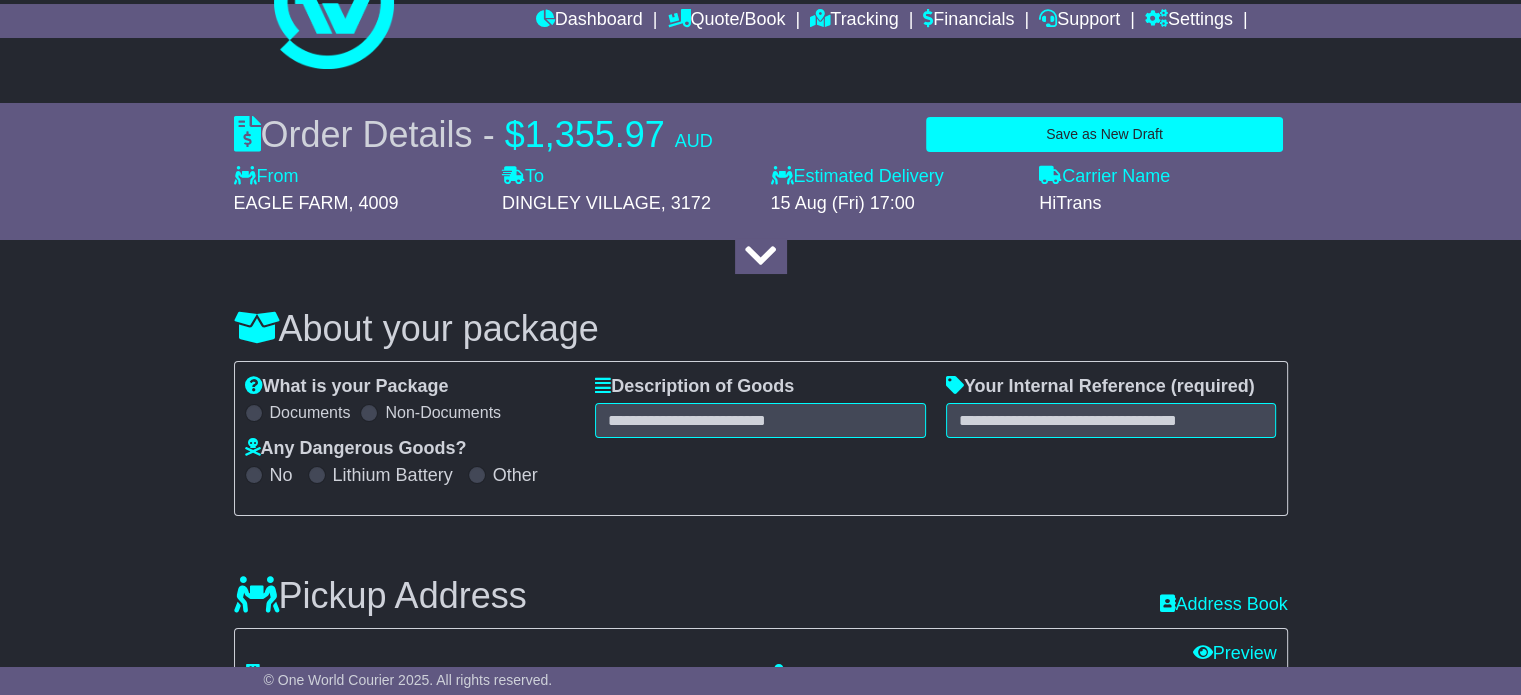 scroll, scrollTop: 0, scrollLeft: 0, axis: both 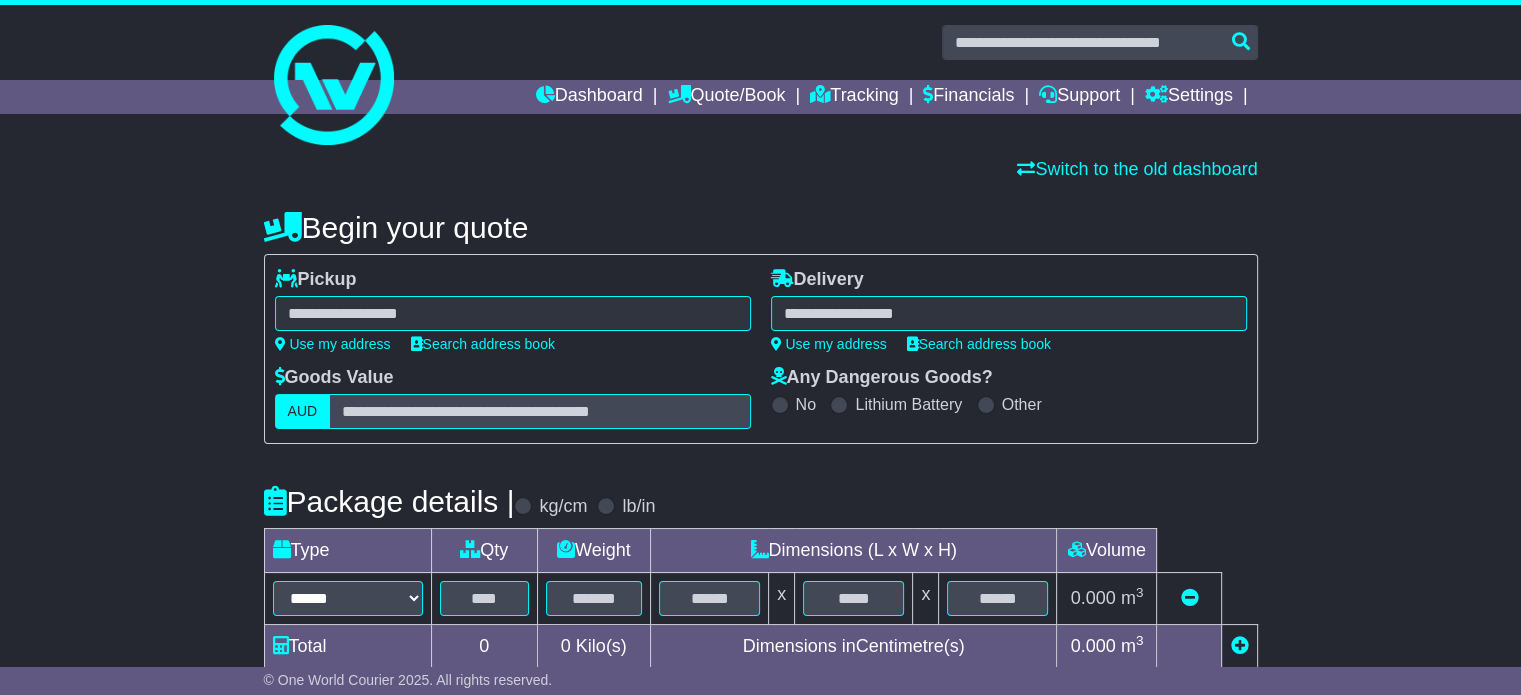 select 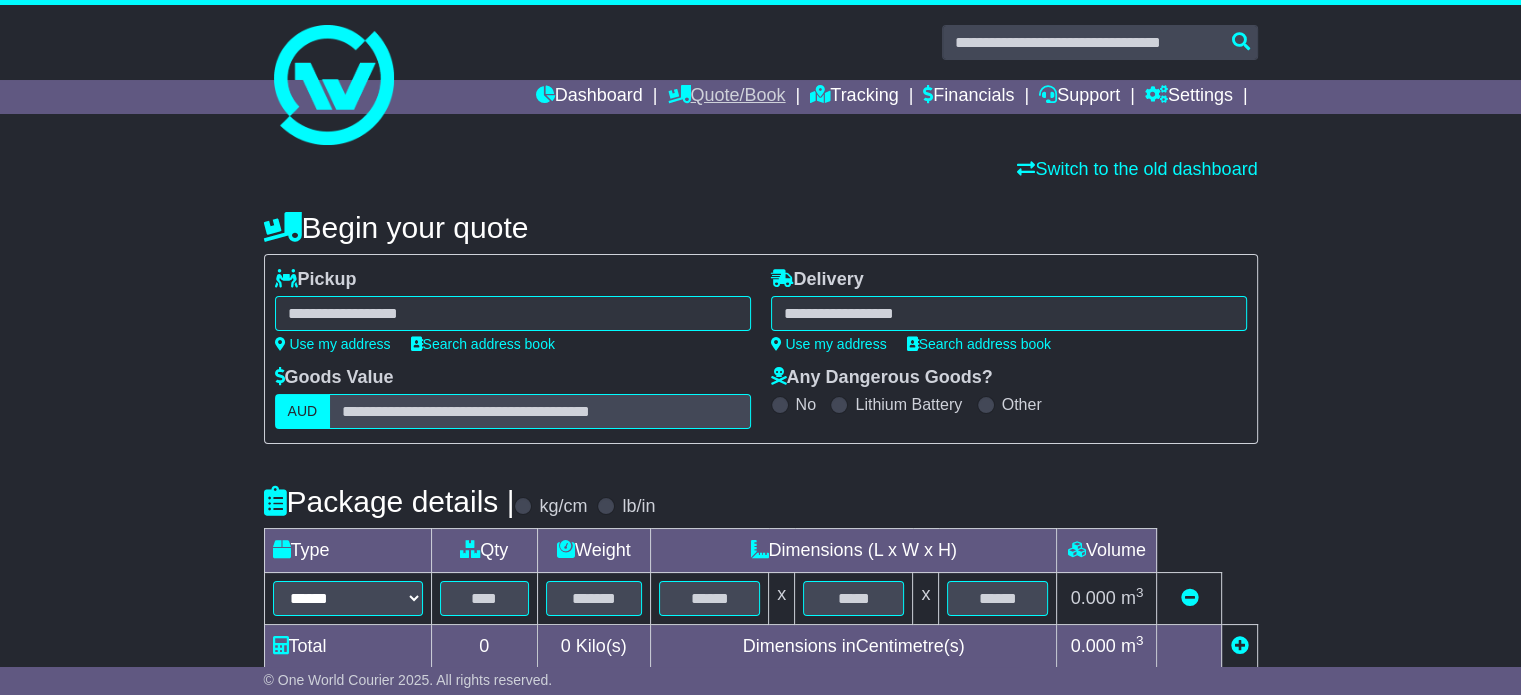 click on "Quote/Book" at bounding box center [726, 97] 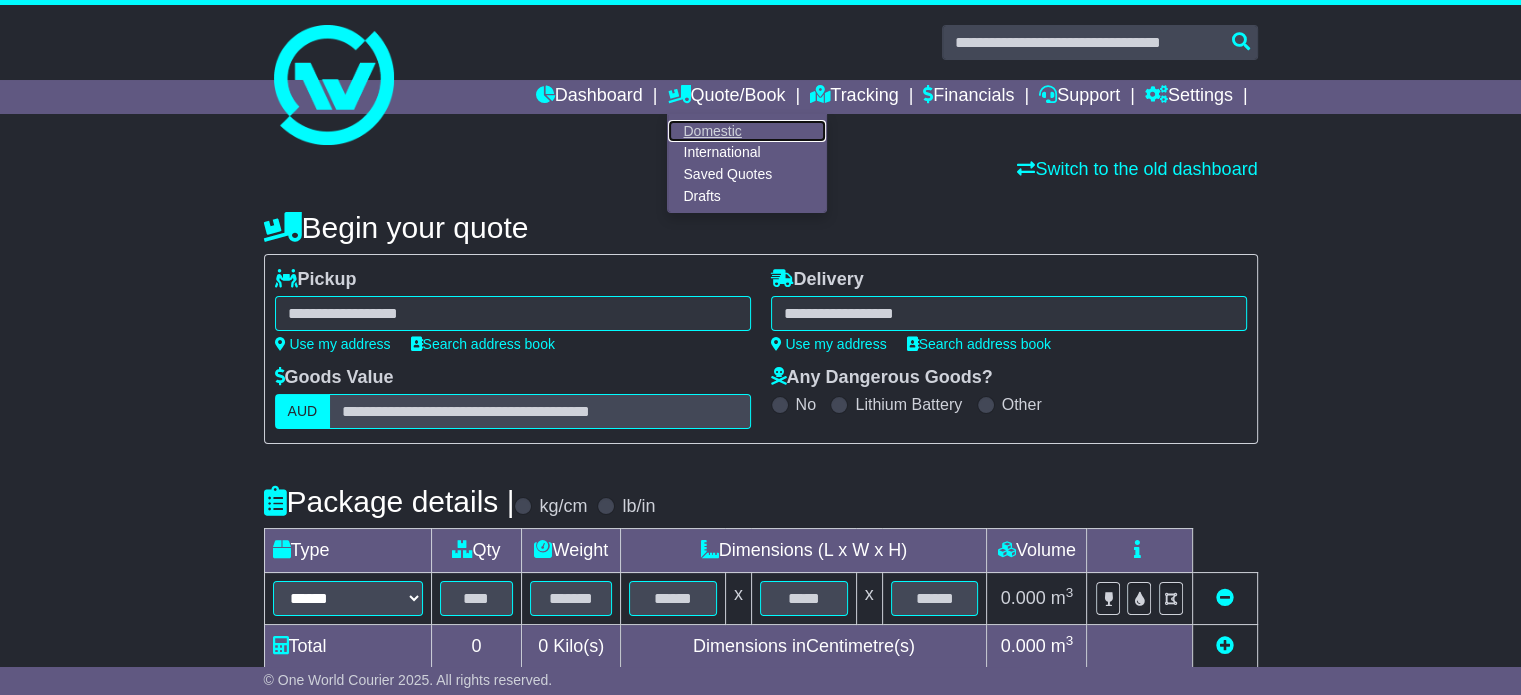 click on "Domestic" at bounding box center [747, 131] 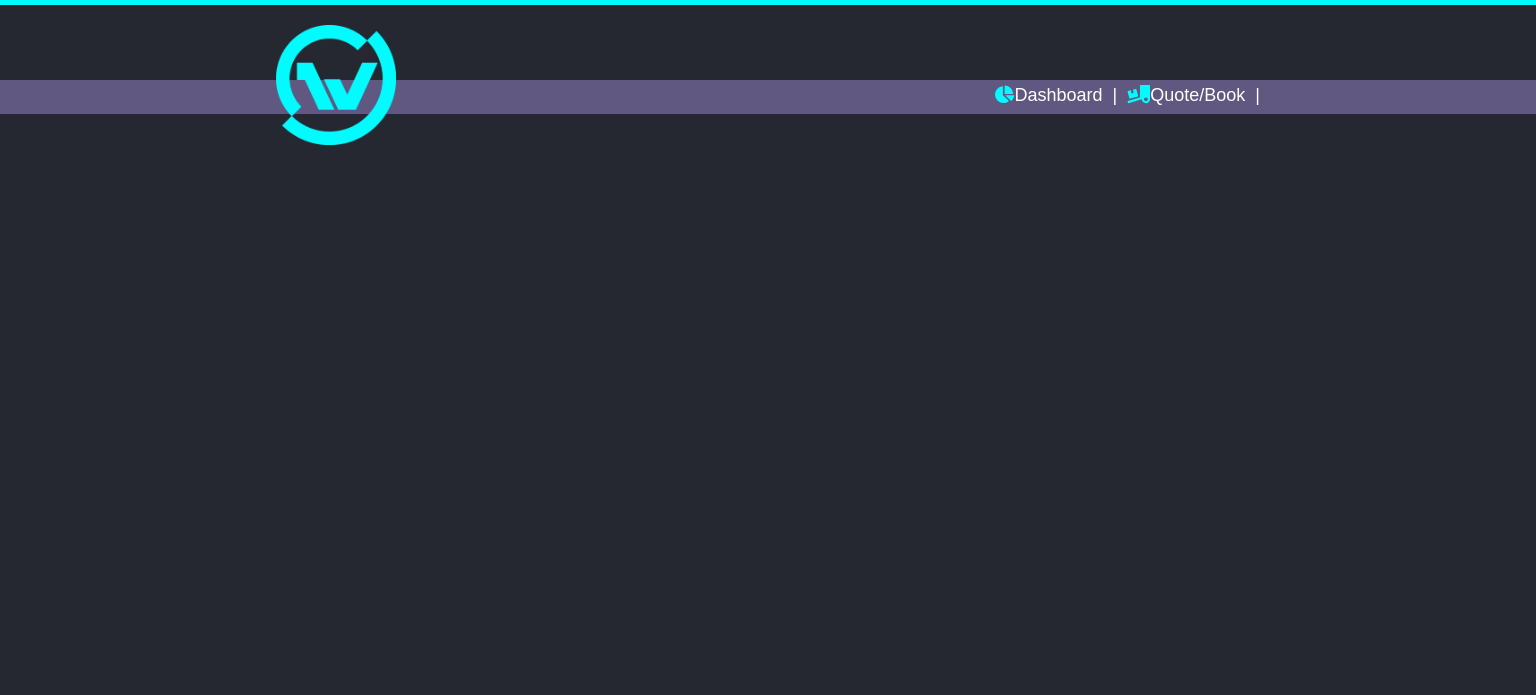 scroll, scrollTop: 0, scrollLeft: 0, axis: both 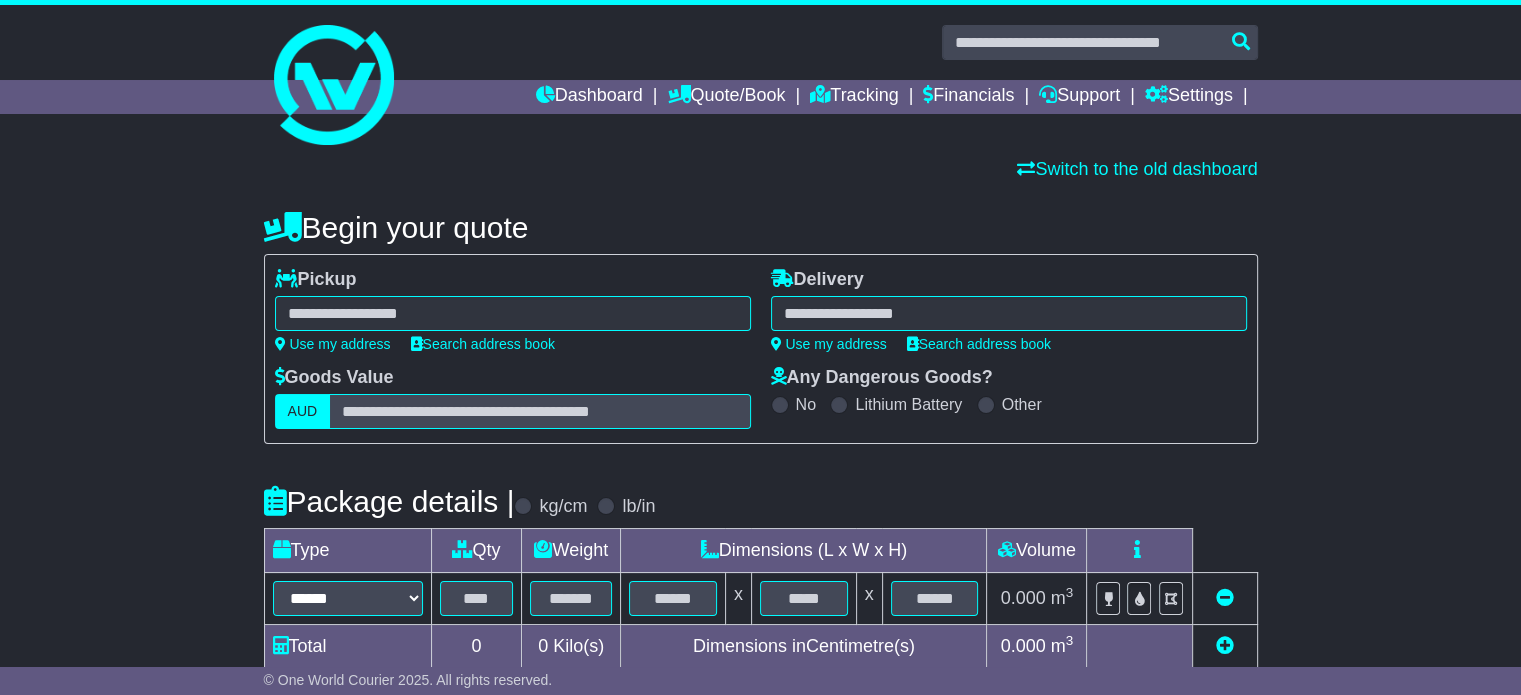 click at bounding box center (513, 313) 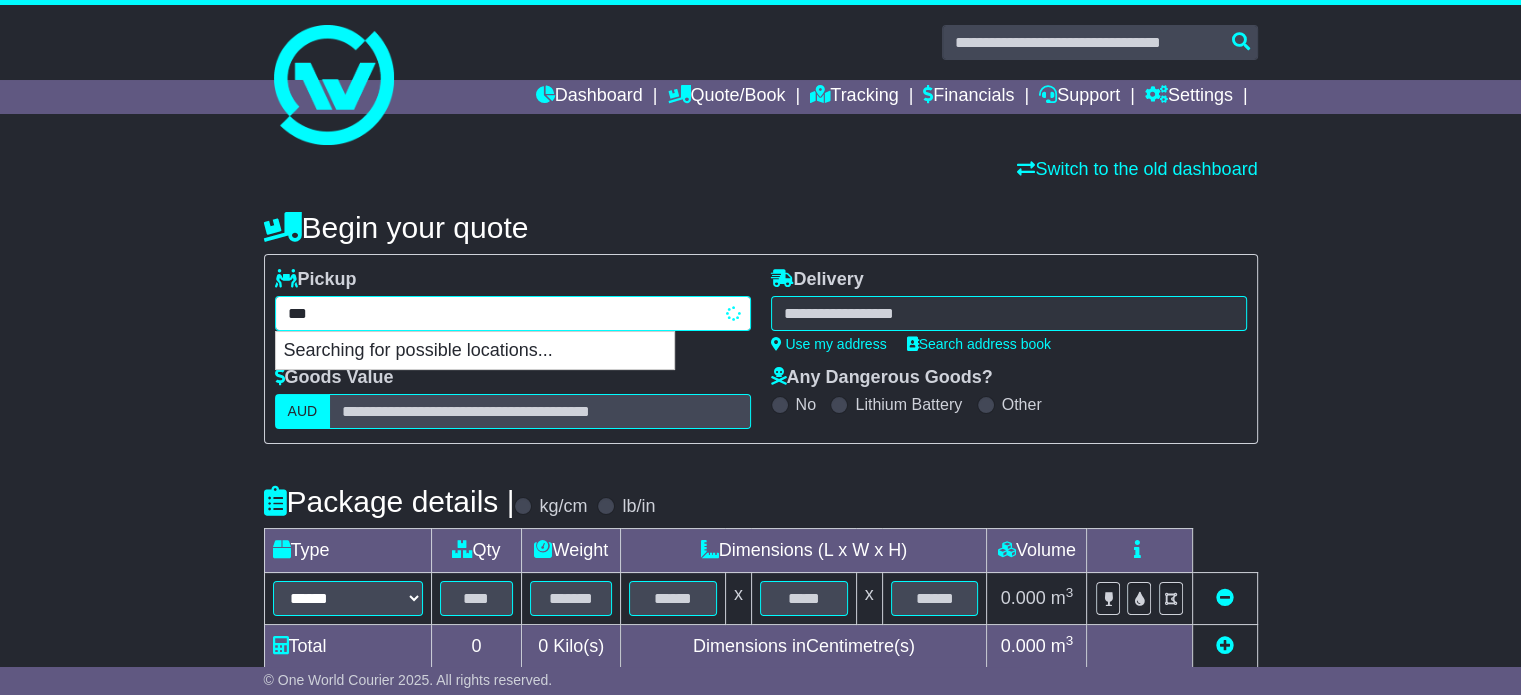 type on "****" 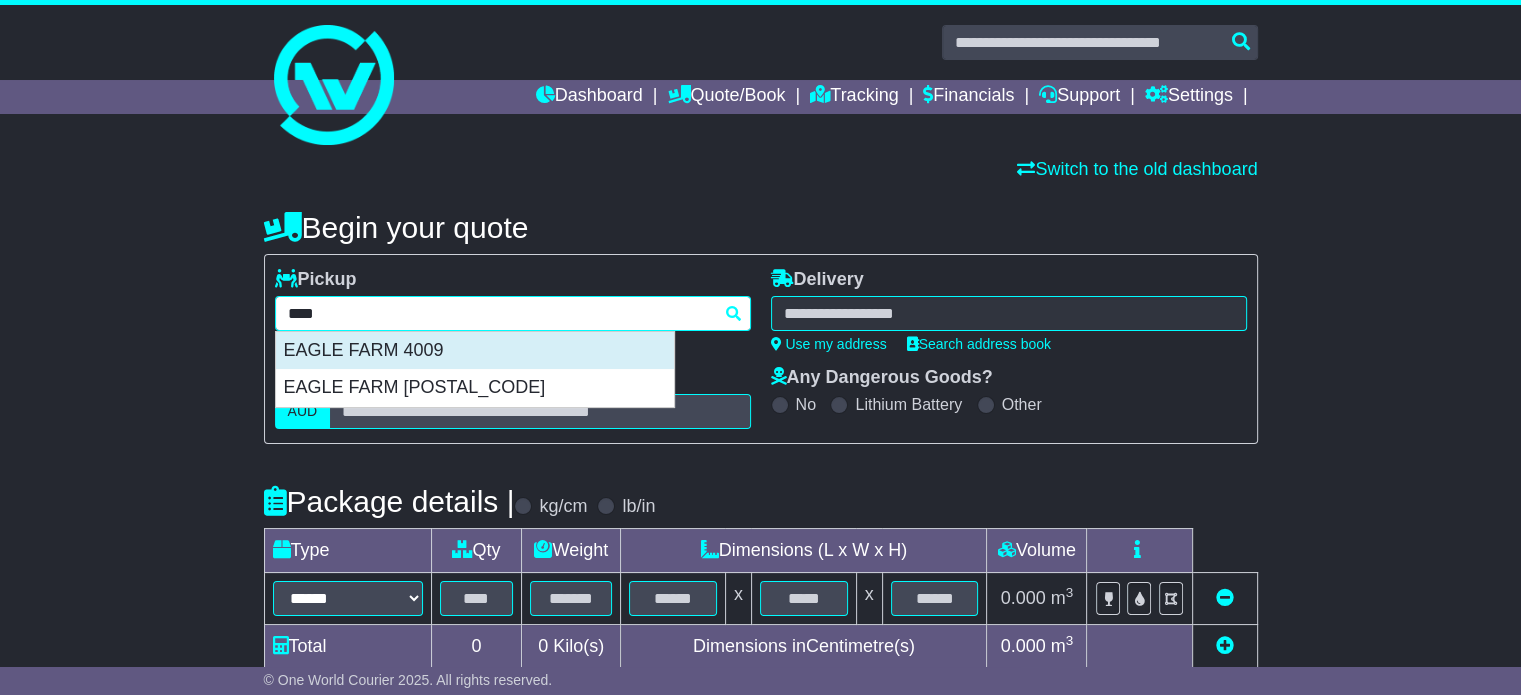 click on "EAGLE FARM 4009" at bounding box center [475, 351] 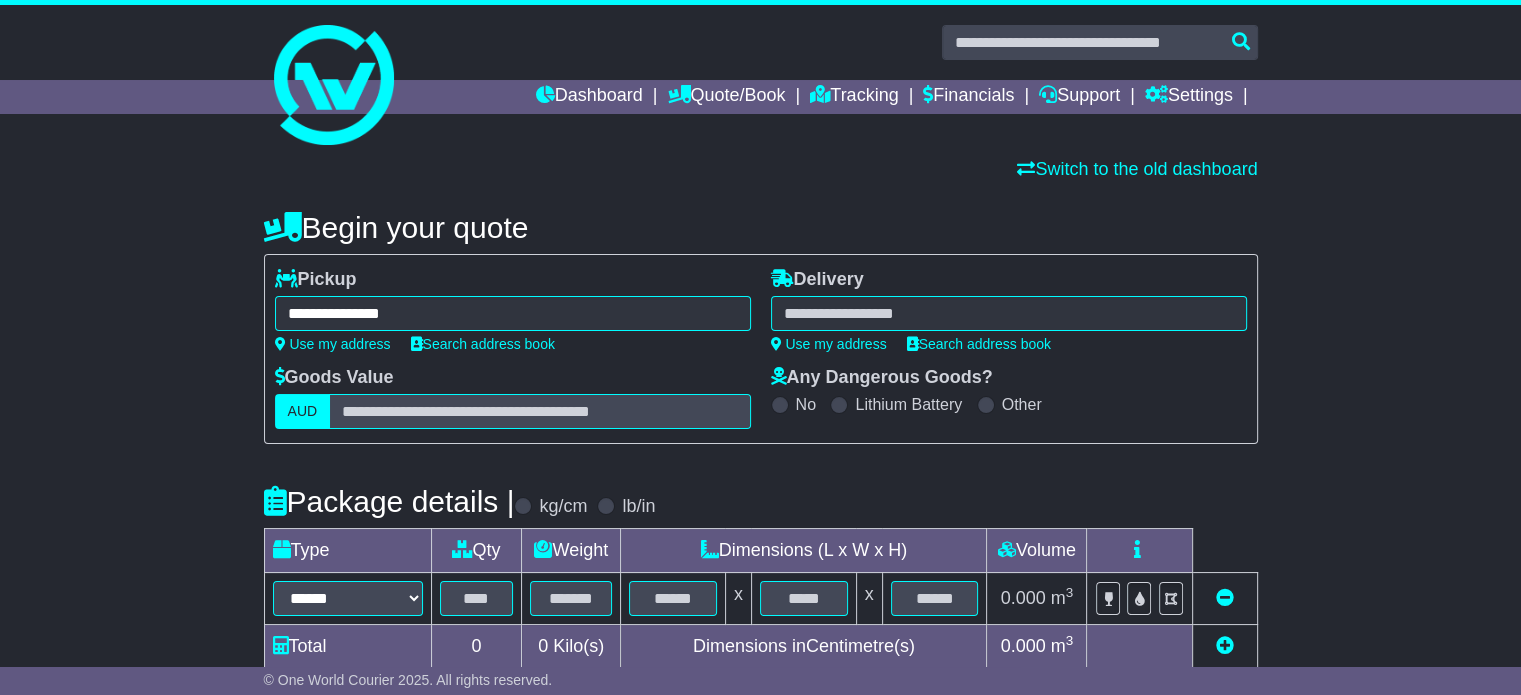 type on "**********" 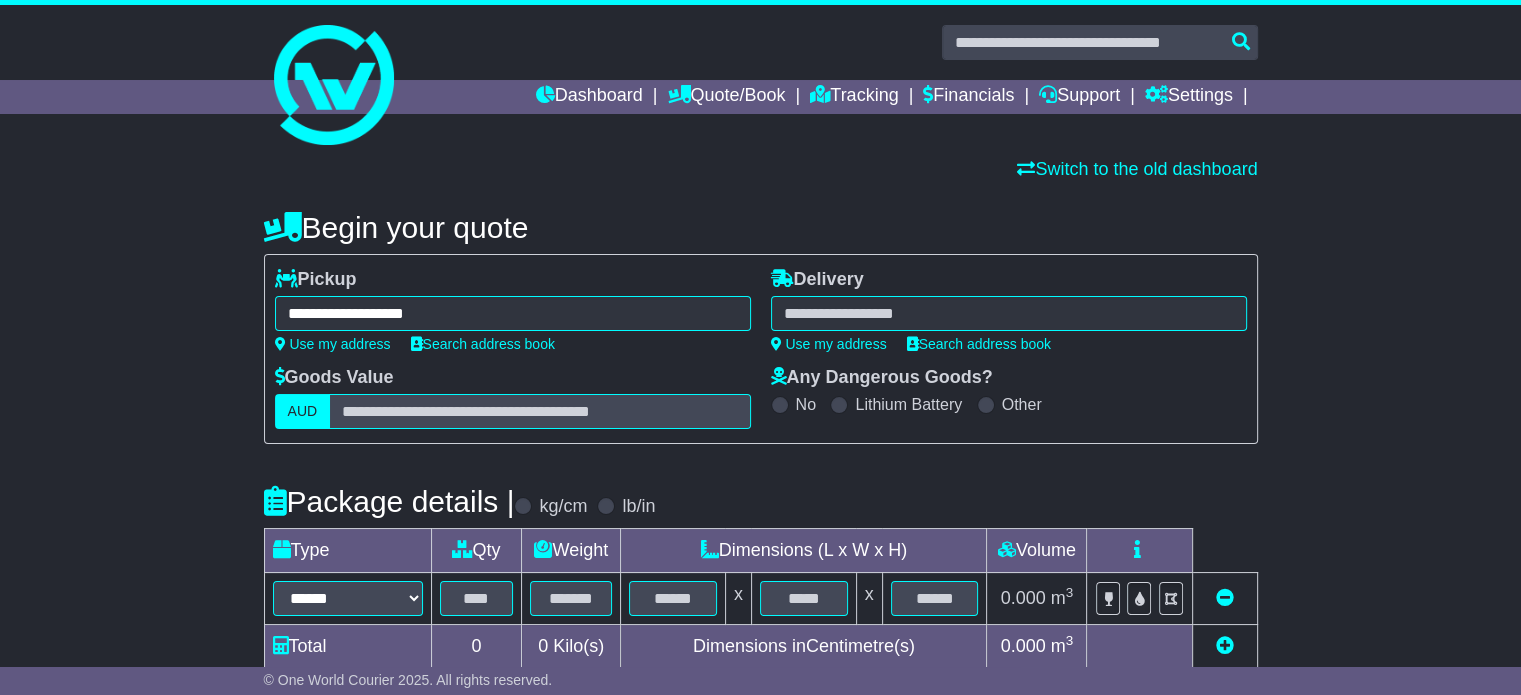 click at bounding box center (1009, 313) 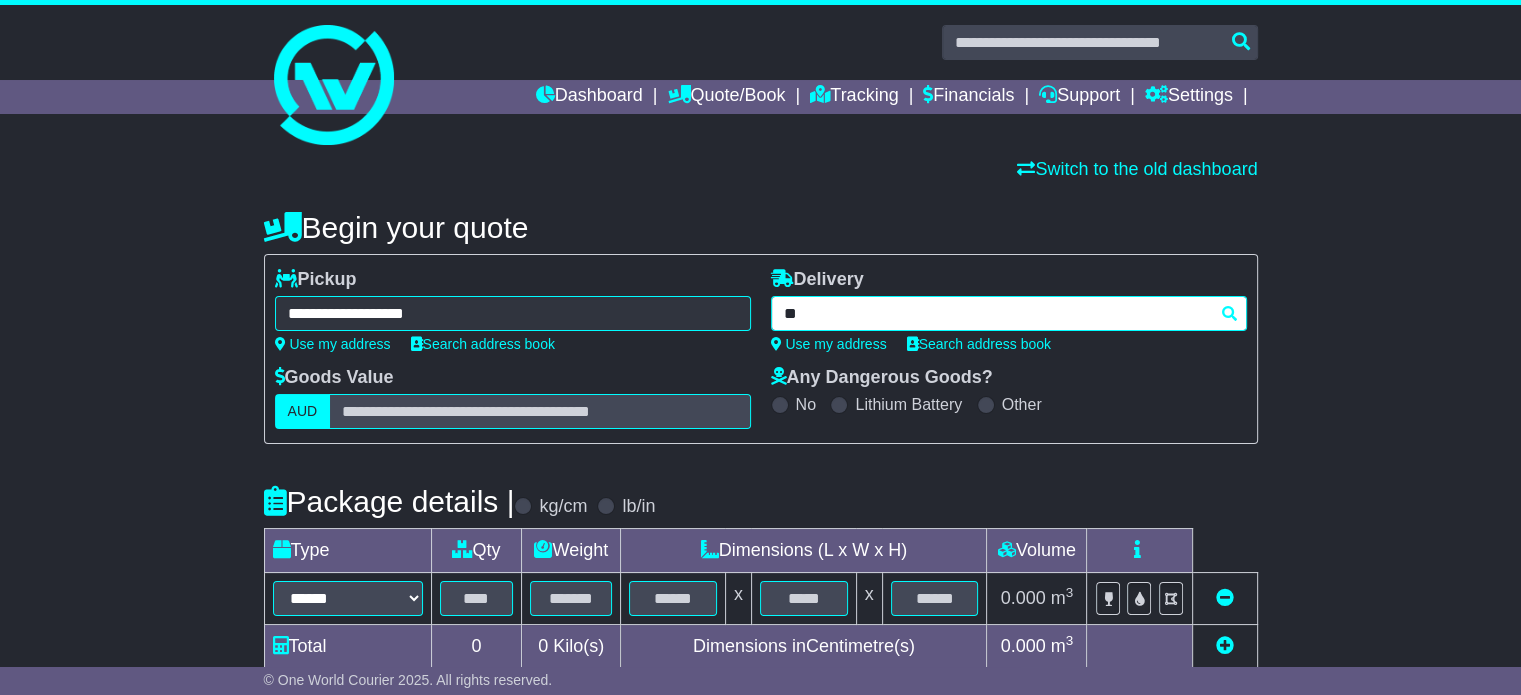 type on "*" 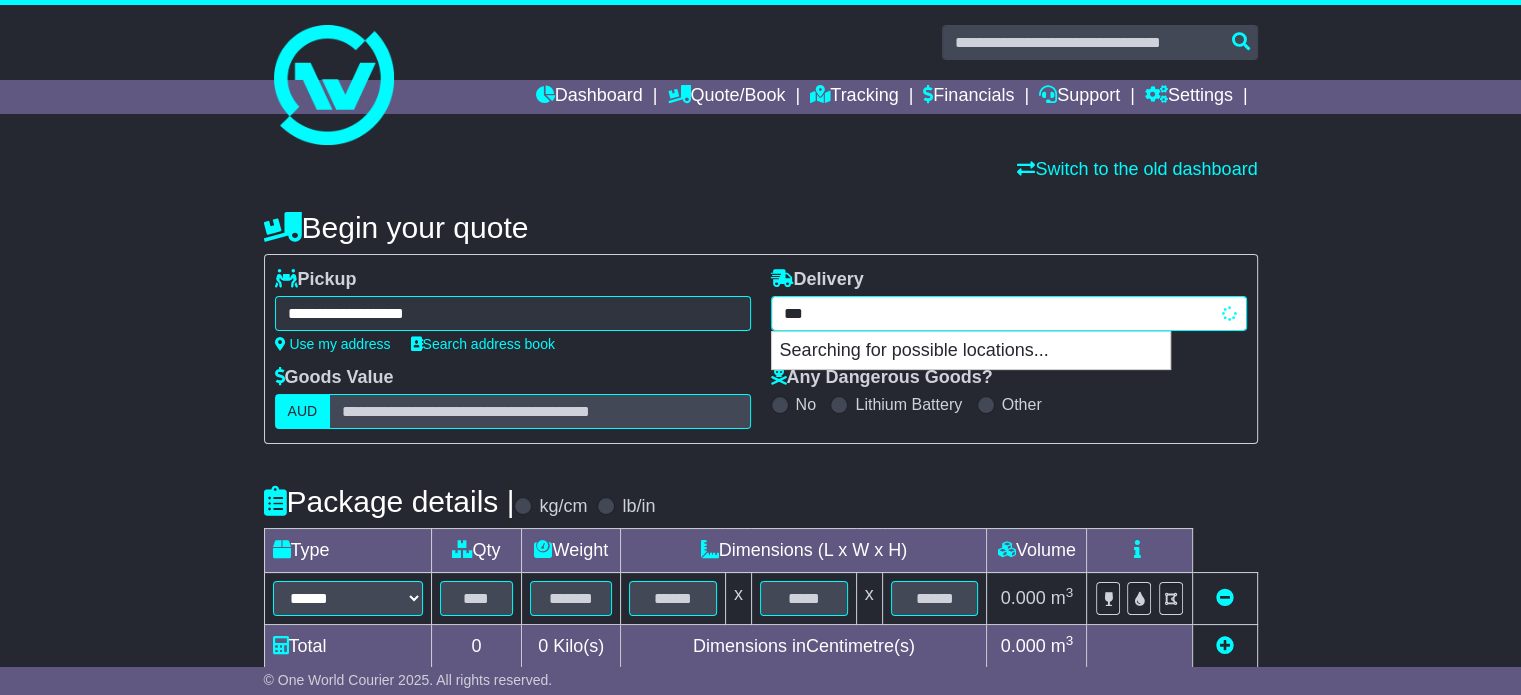 type on "****" 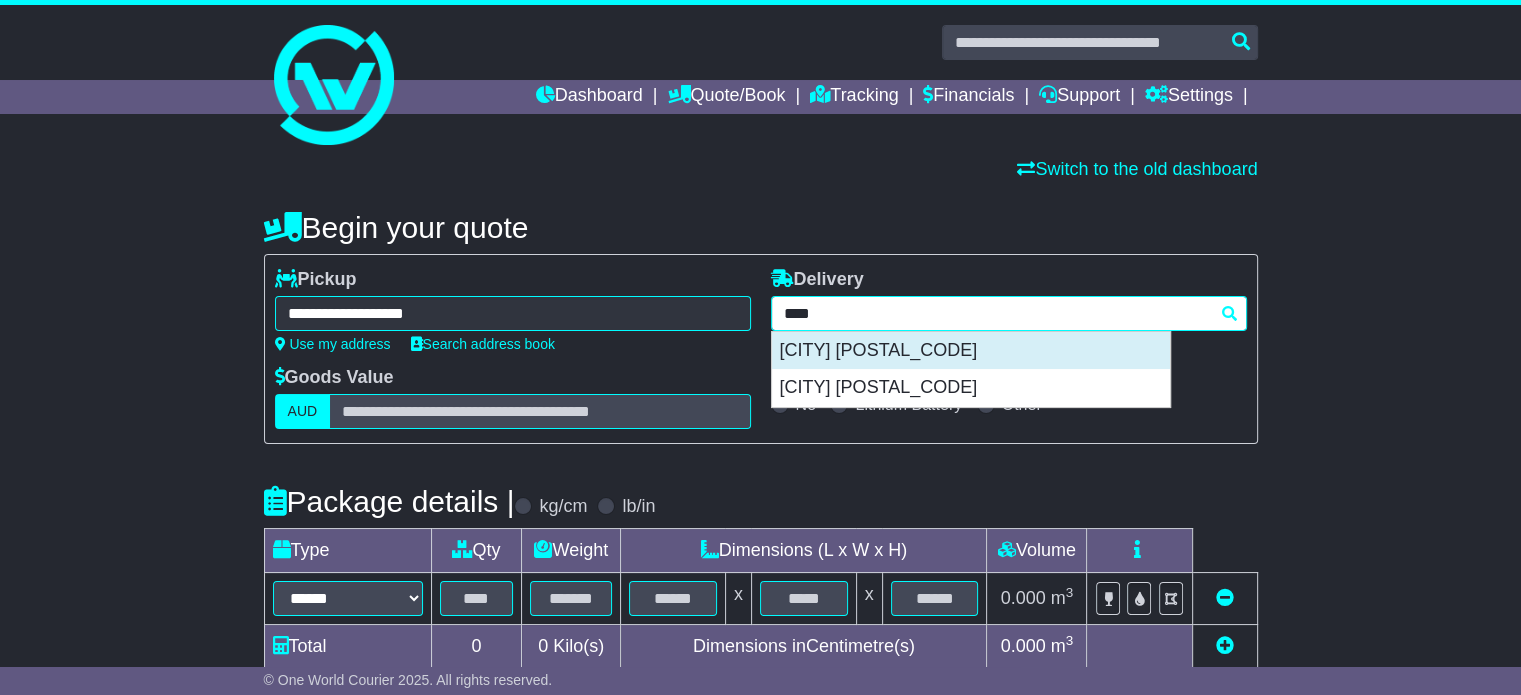 click on "[CITY] [POSTAL_CODE]" at bounding box center [971, 351] 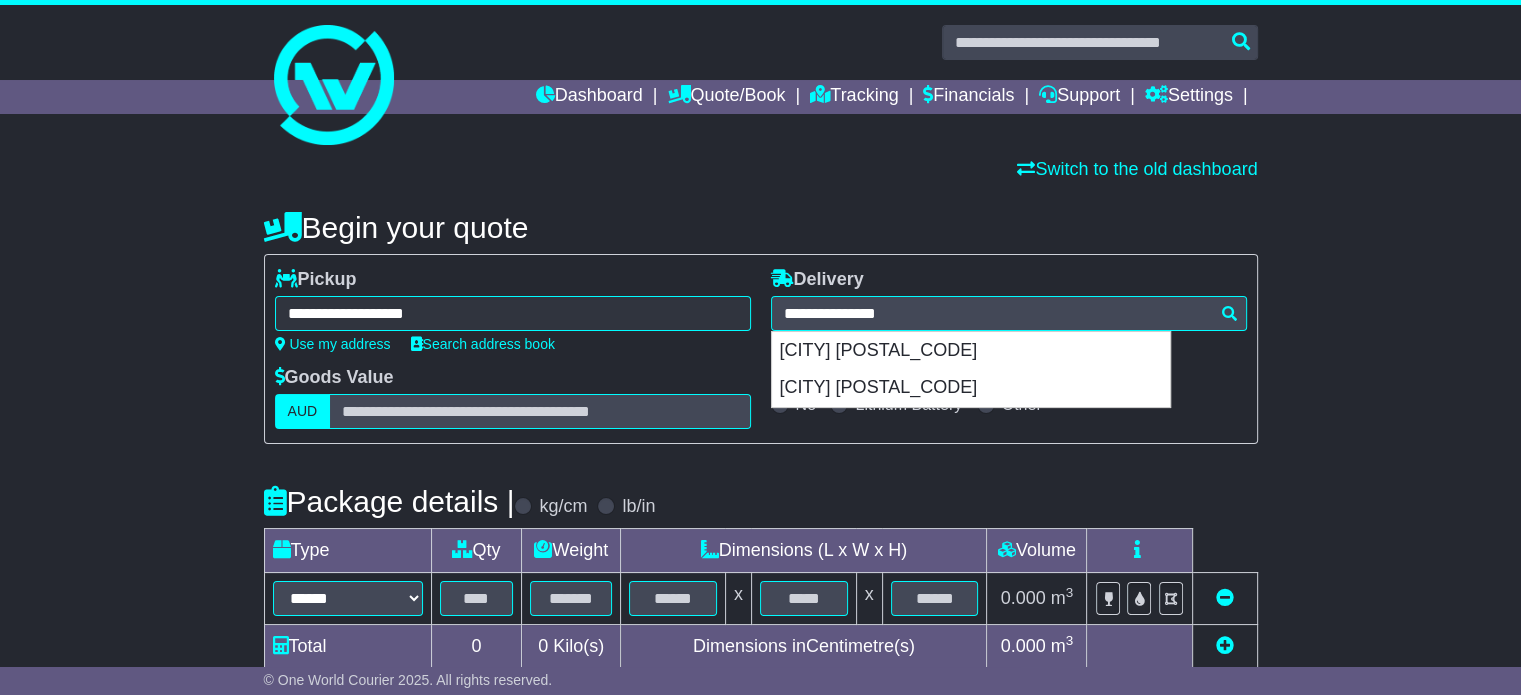 type on "**********" 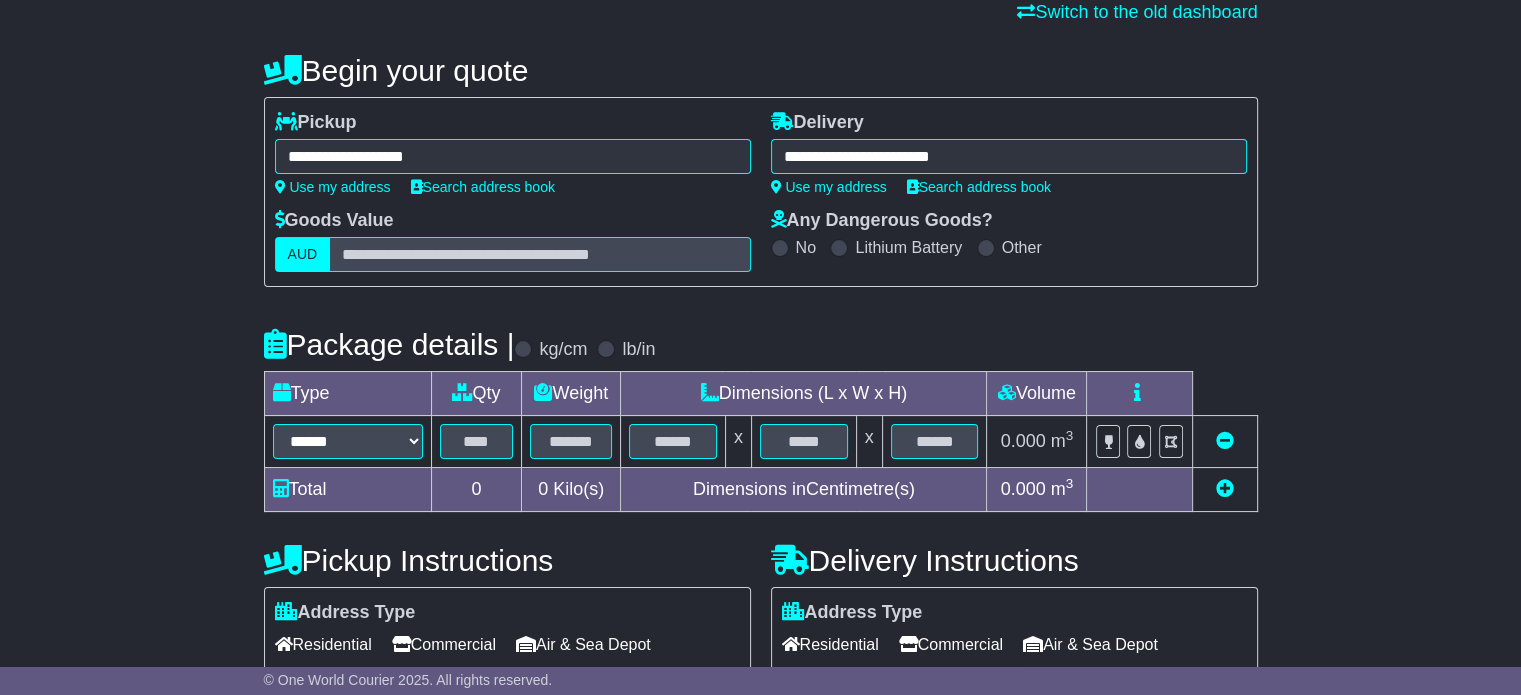 scroll, scrollTop: 200, scrollLeft: 0, axis: vertical 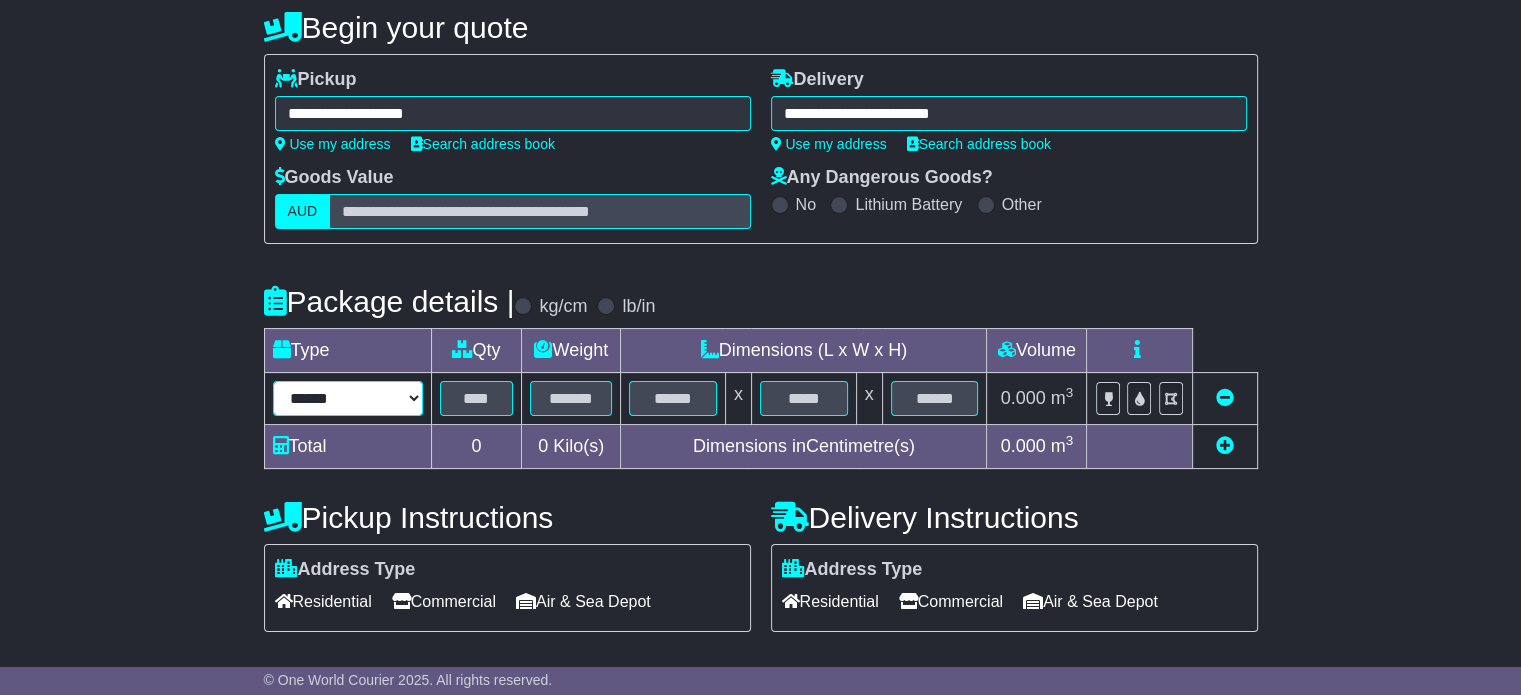 click on "****** ****** *** ******** ***** **** **** ****** *** *******" at bounding box center (348, 398) 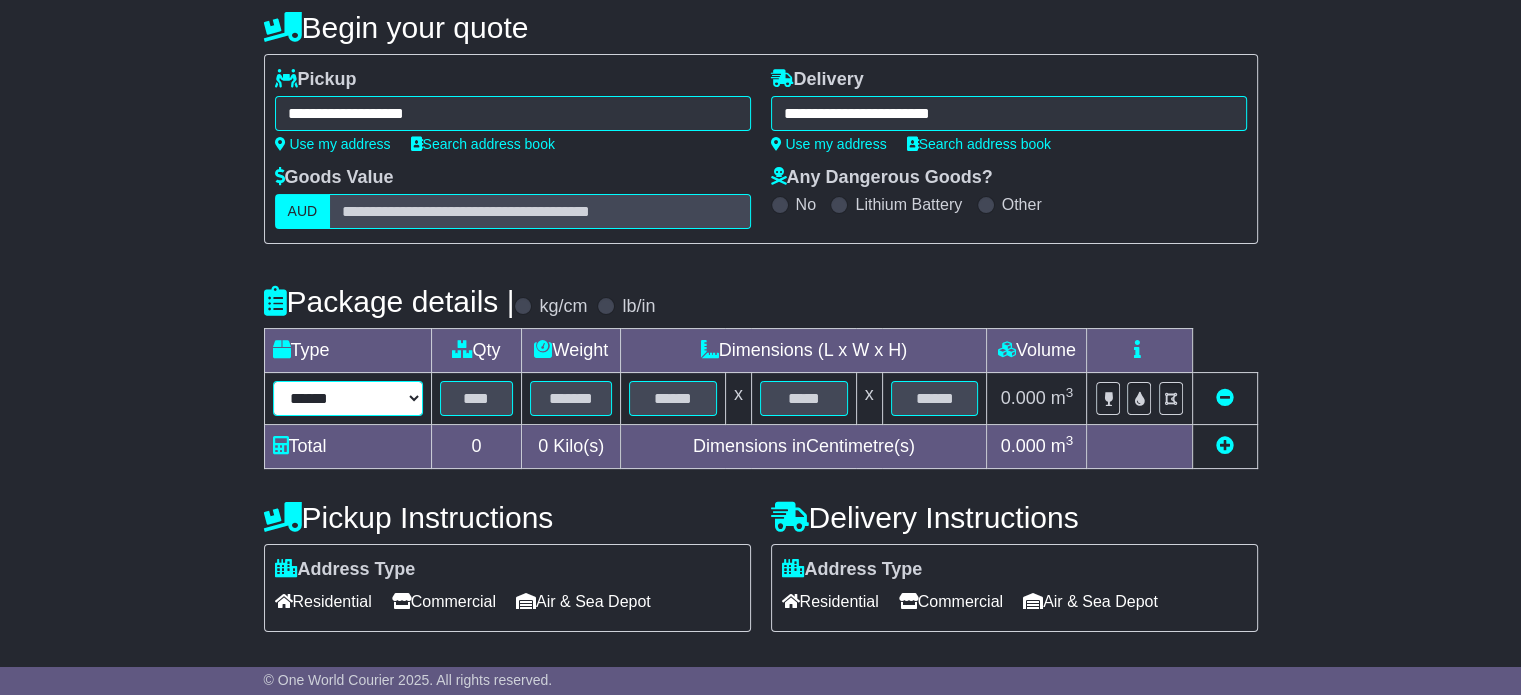 select on "*****" 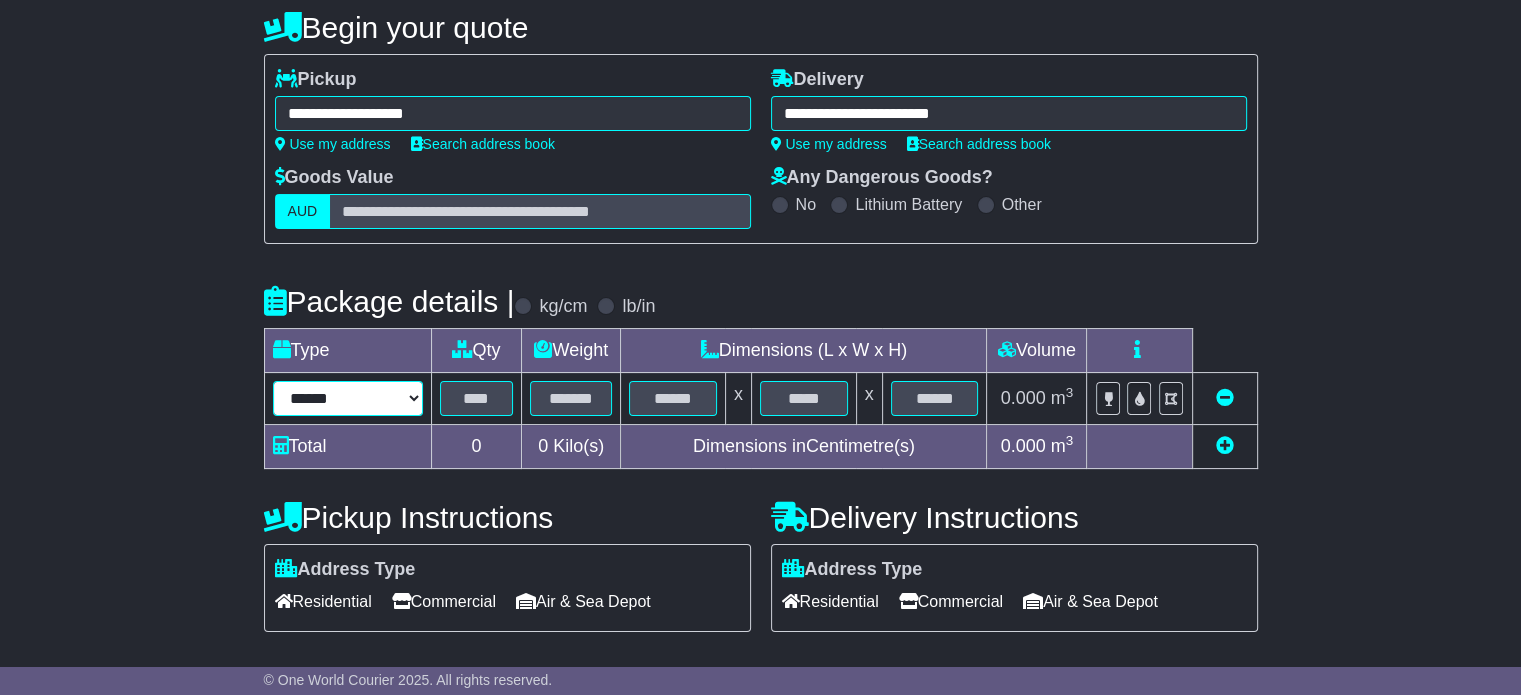 click on "****** ****** *** ******** ***** **** **** ****** *** *******" at bounding box center (348, 398) 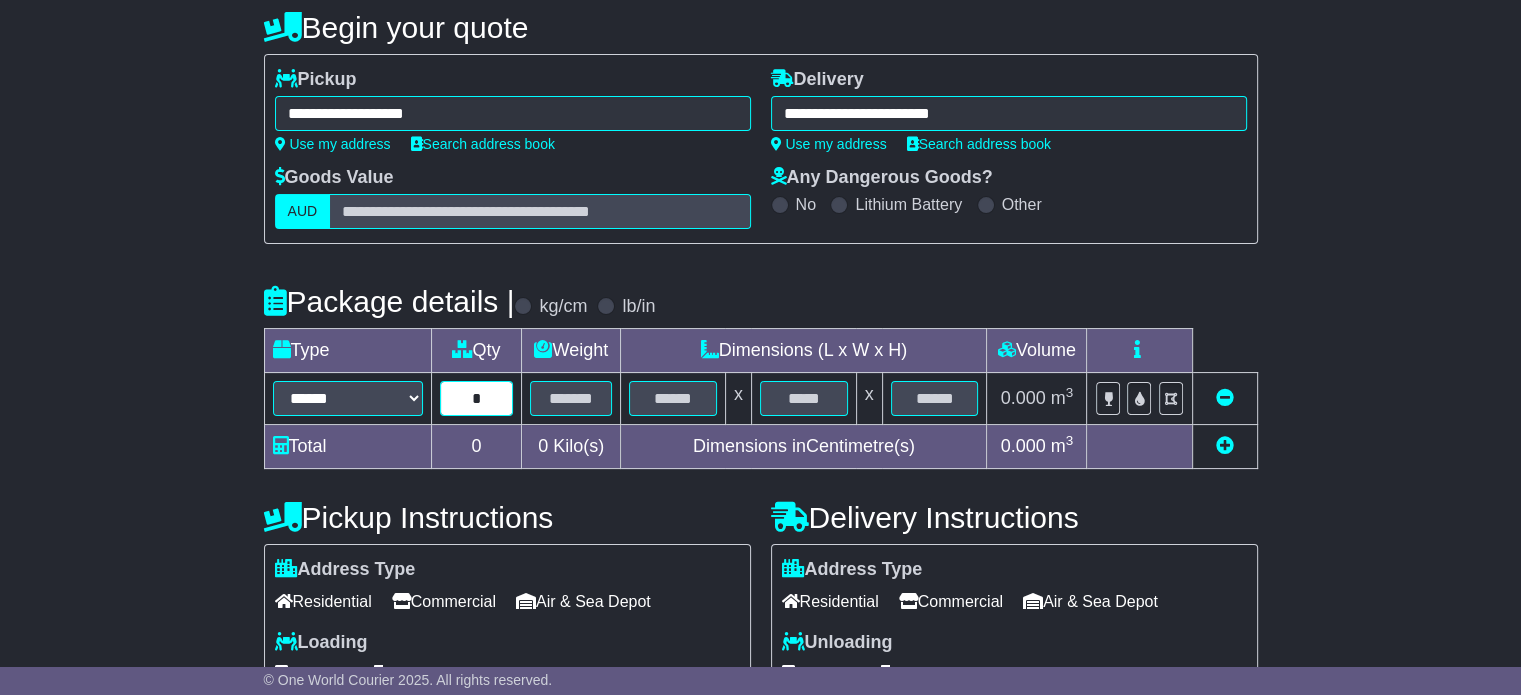 type on "*" 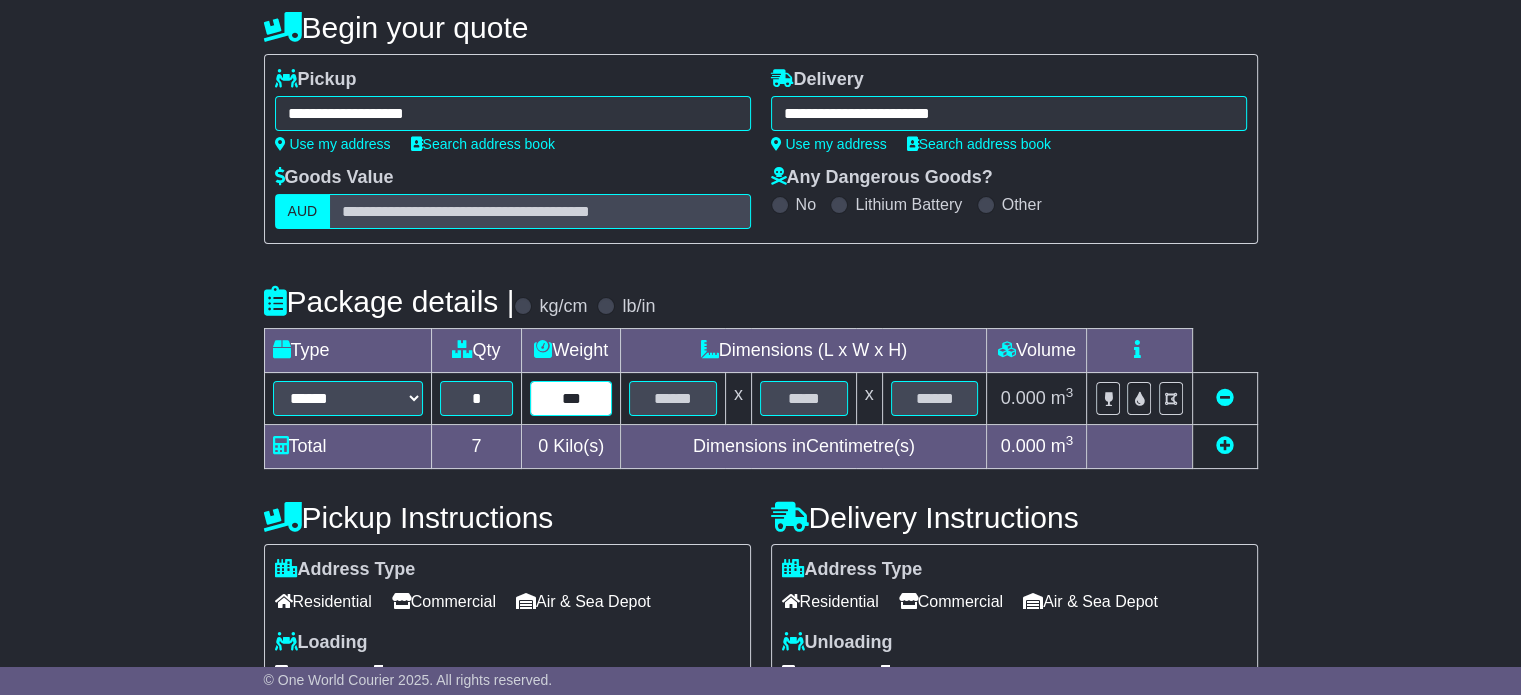 type on "***" 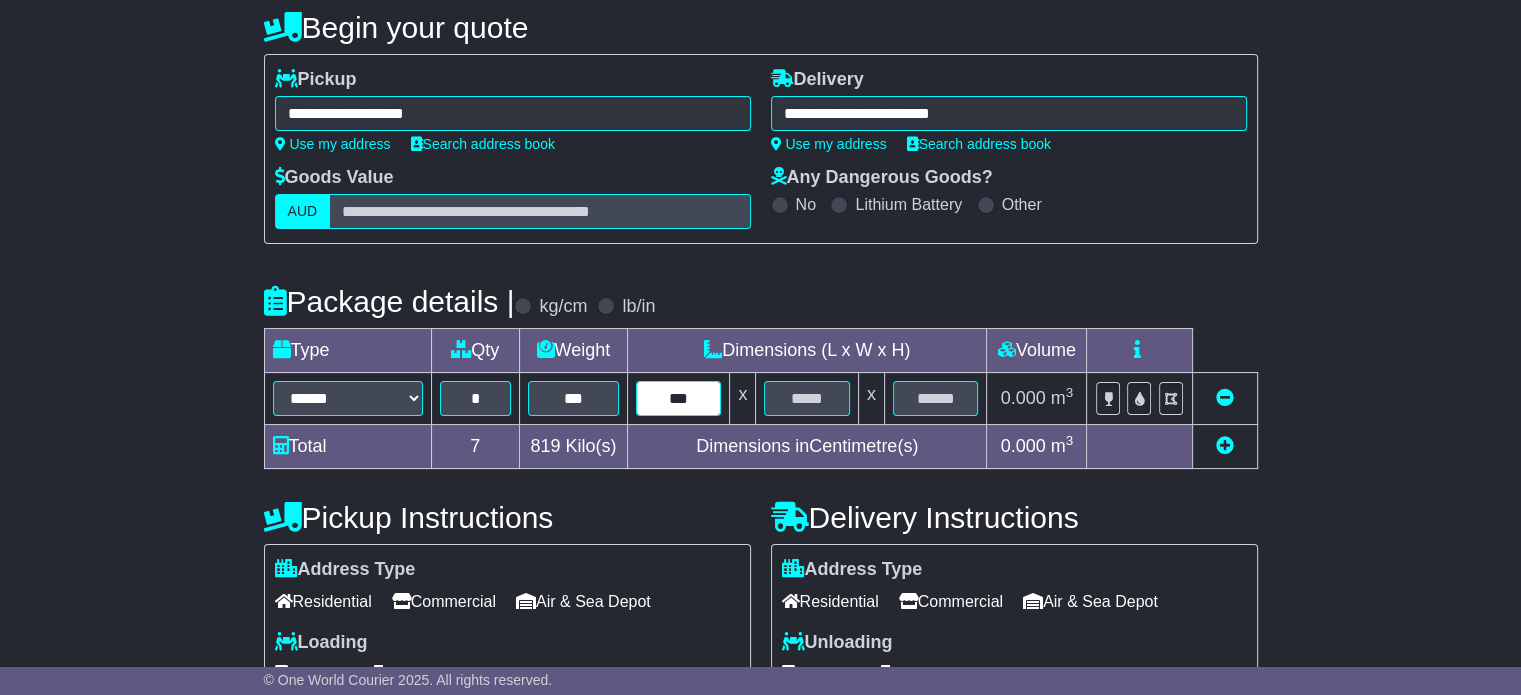 type on "***" 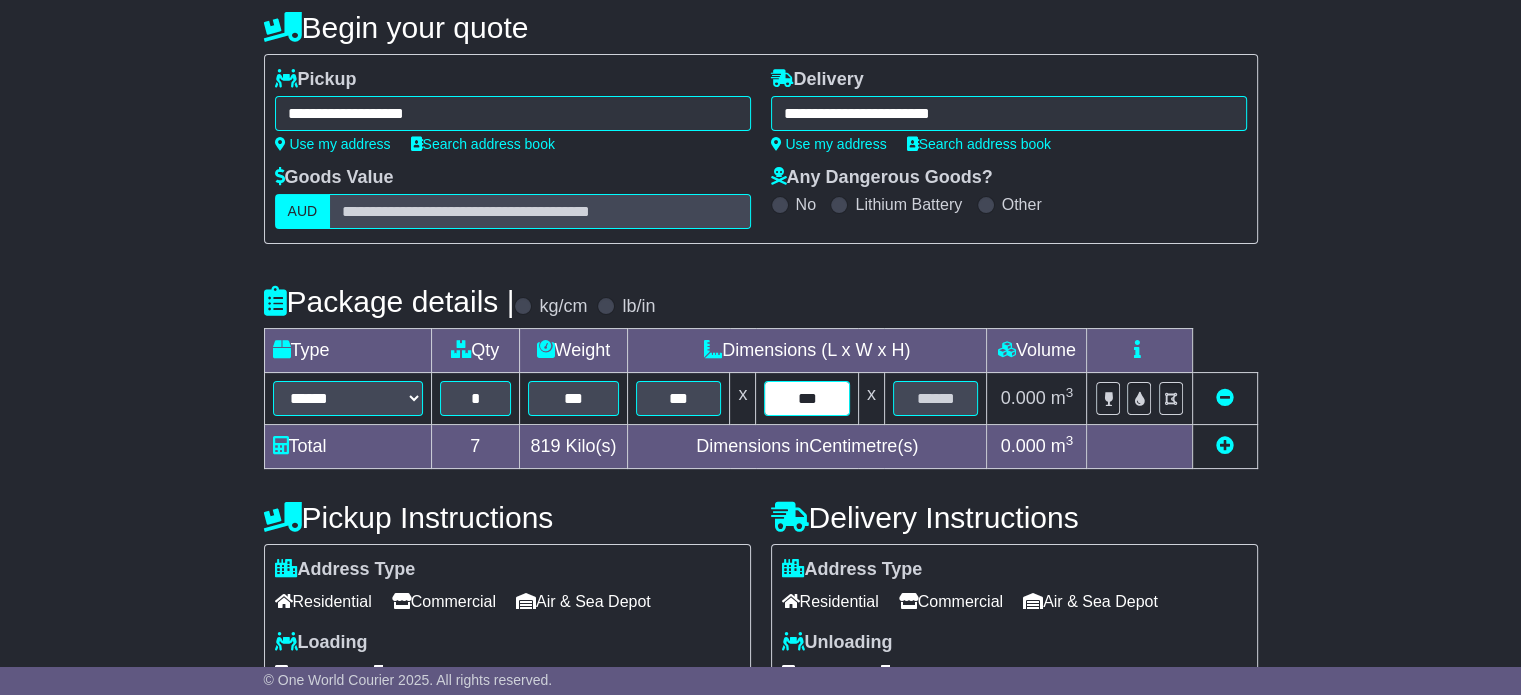 type on "***" 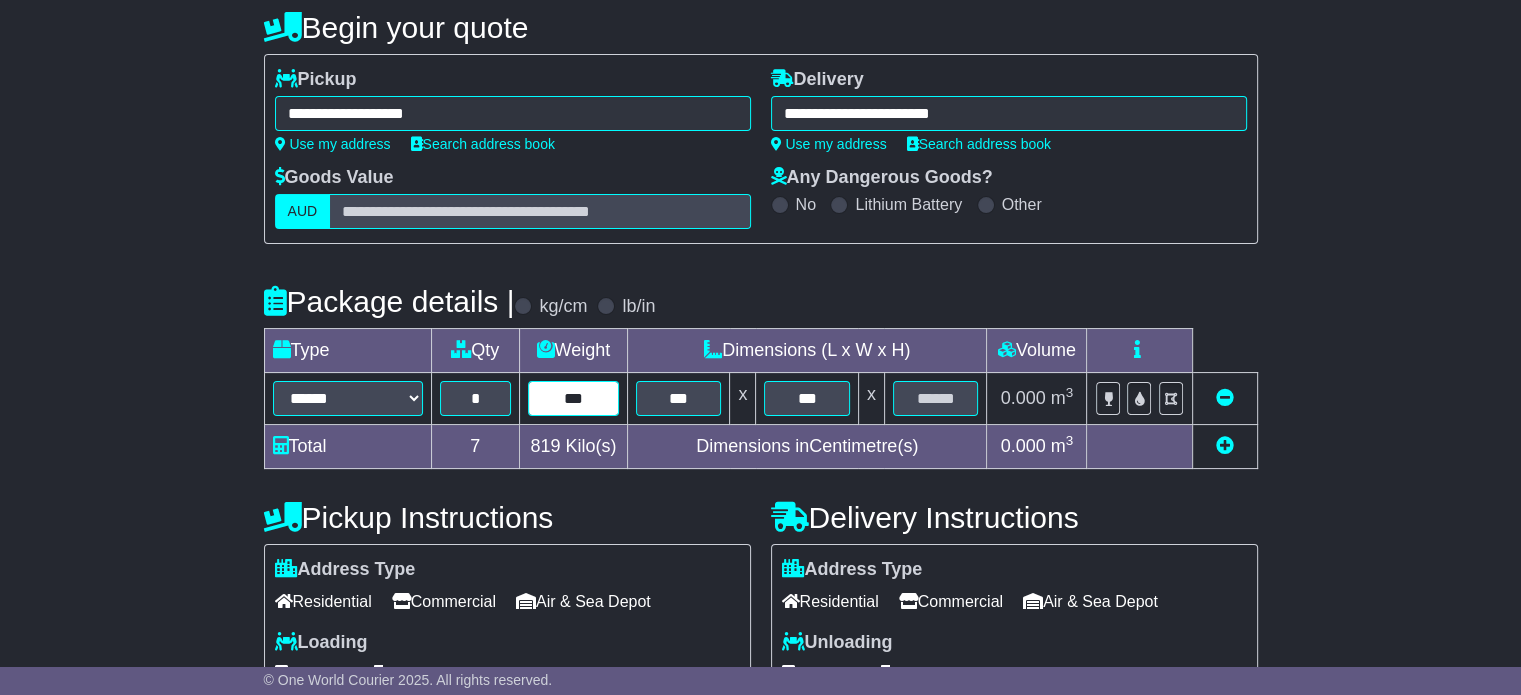 type on "***" 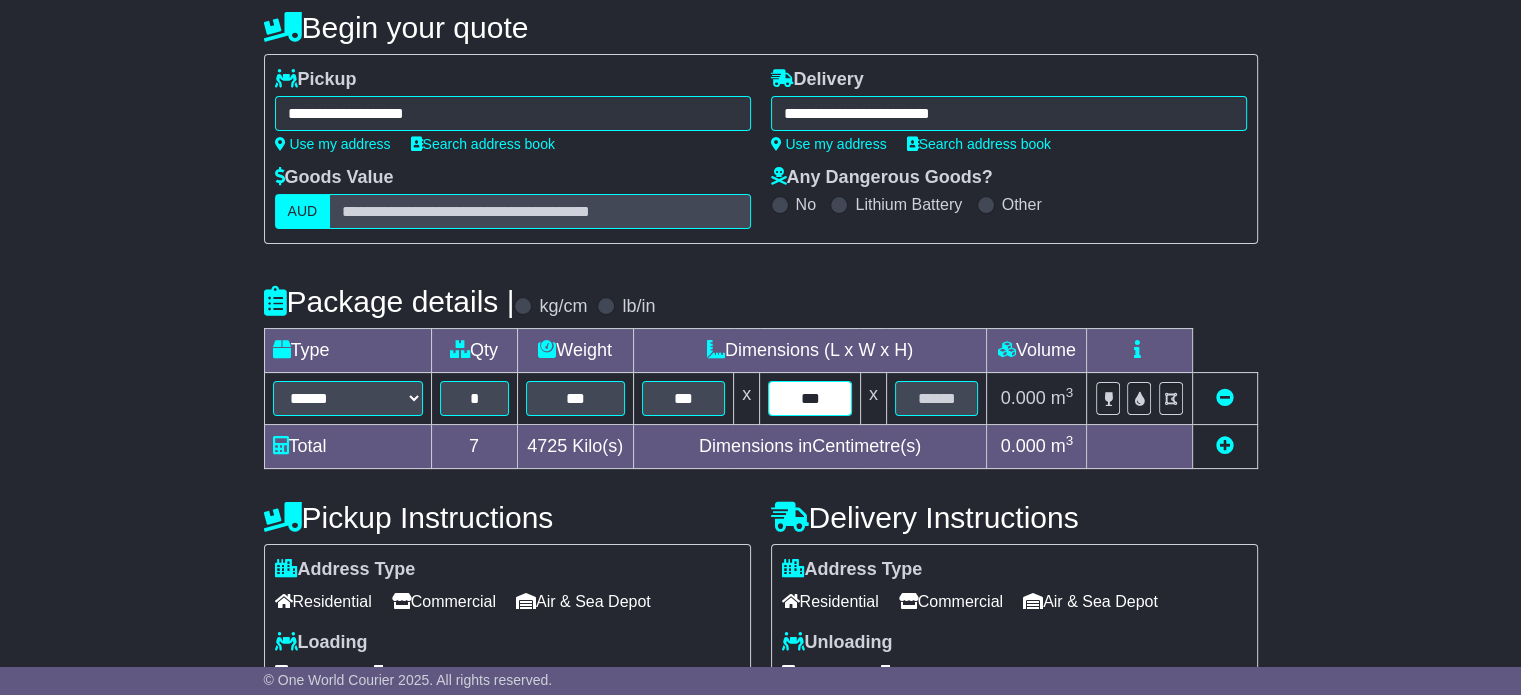 type on "***" 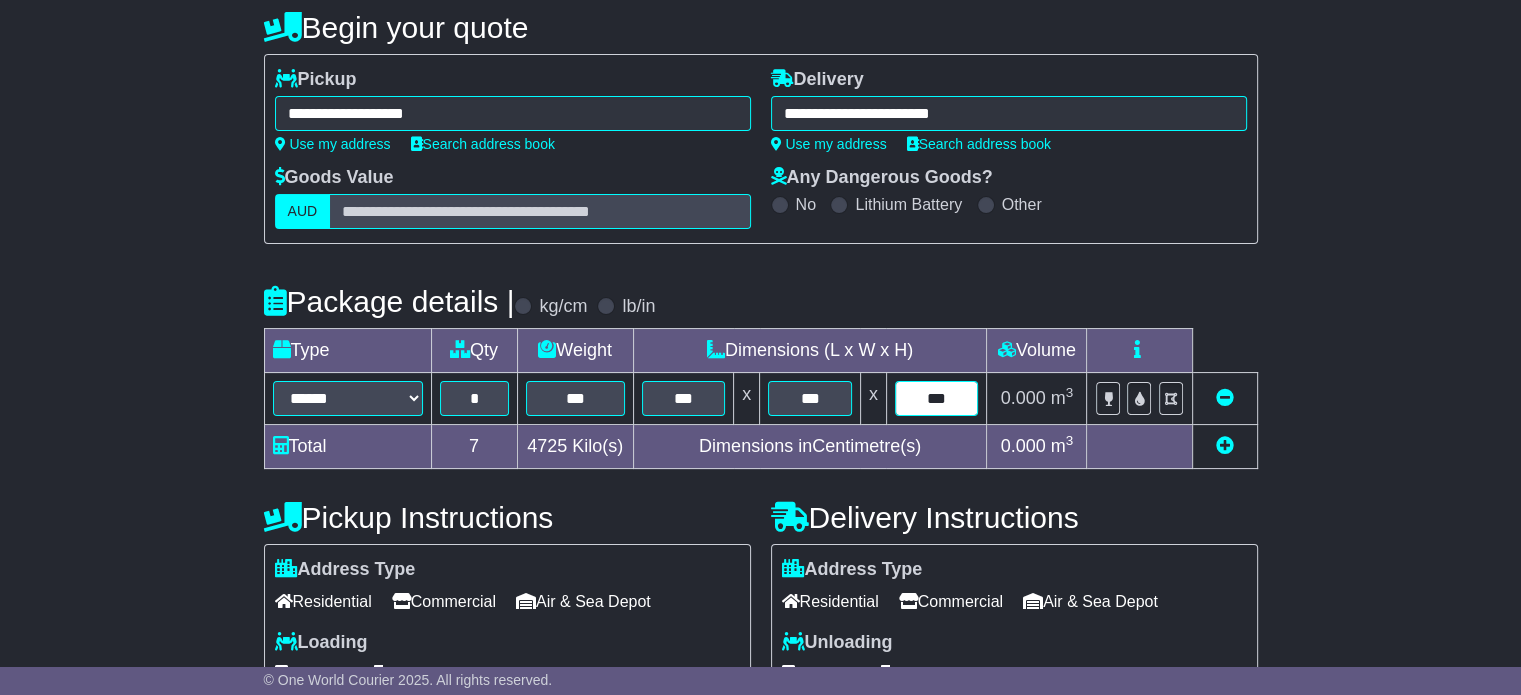 type on "***" 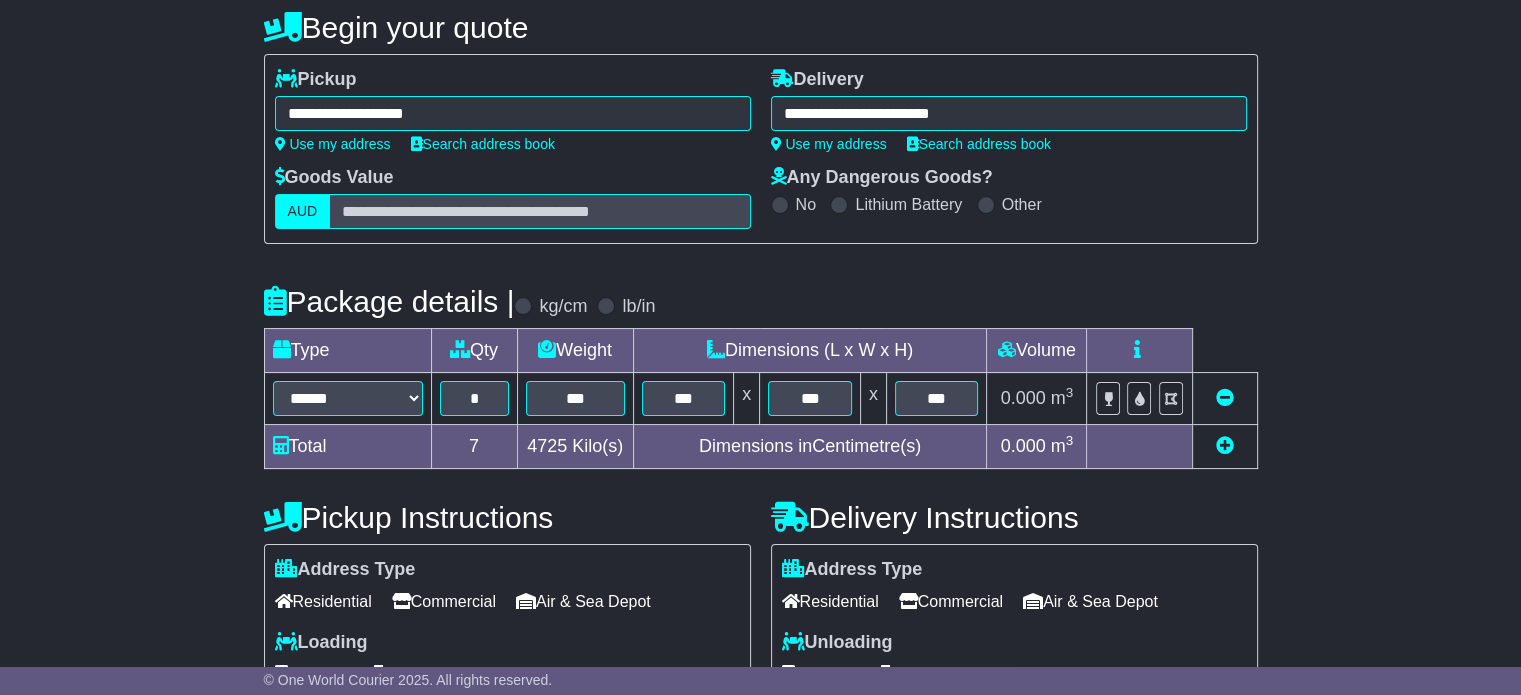 scroll, scrollTop: 535, scrollLeft: 0, axis: vertical 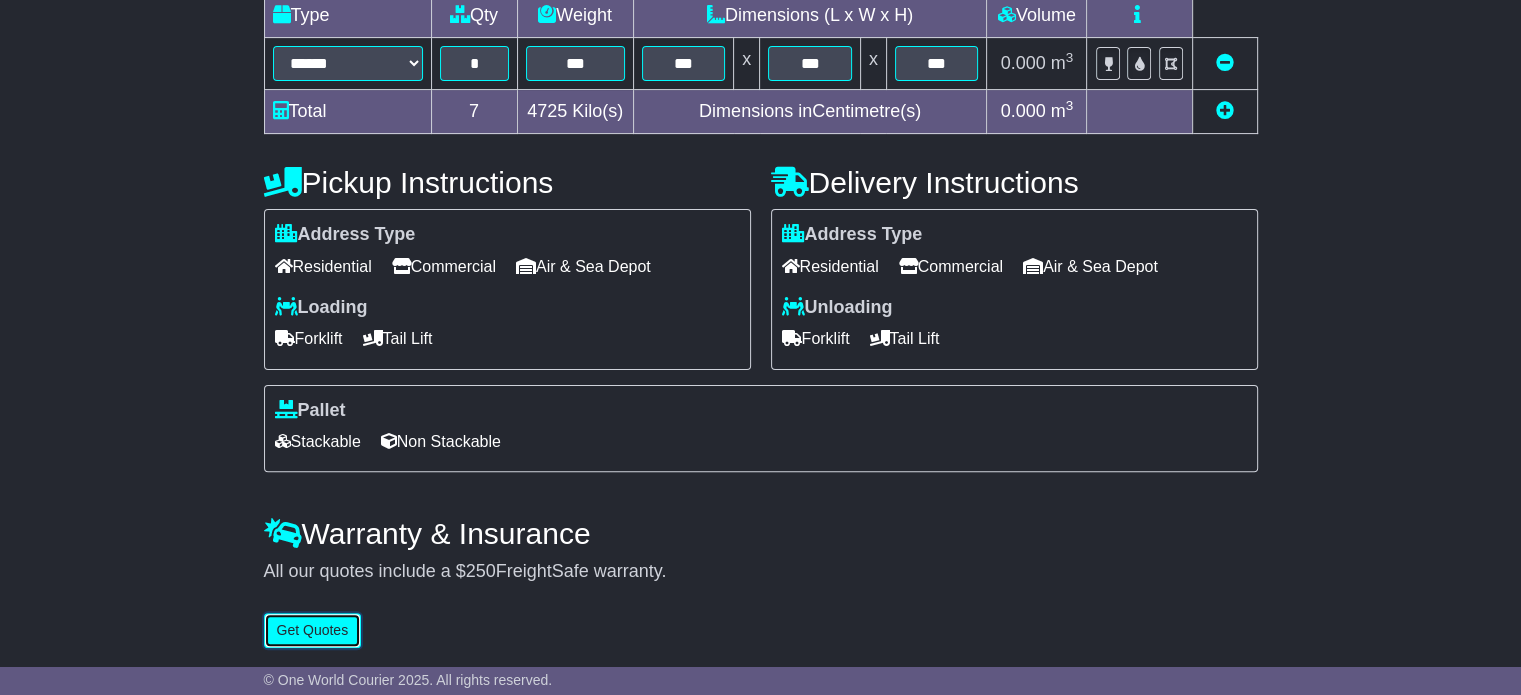 type 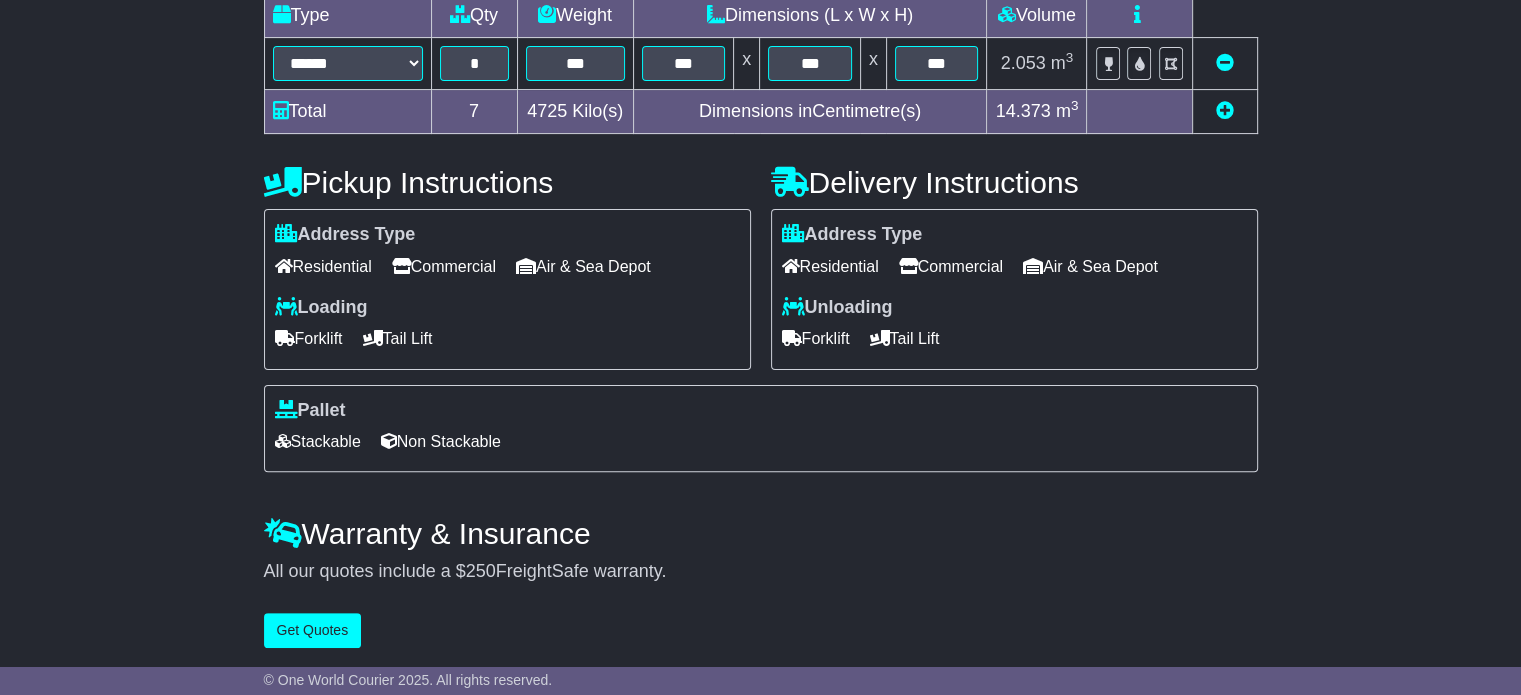 click on "Commercial" at bounding box center [444, 266] 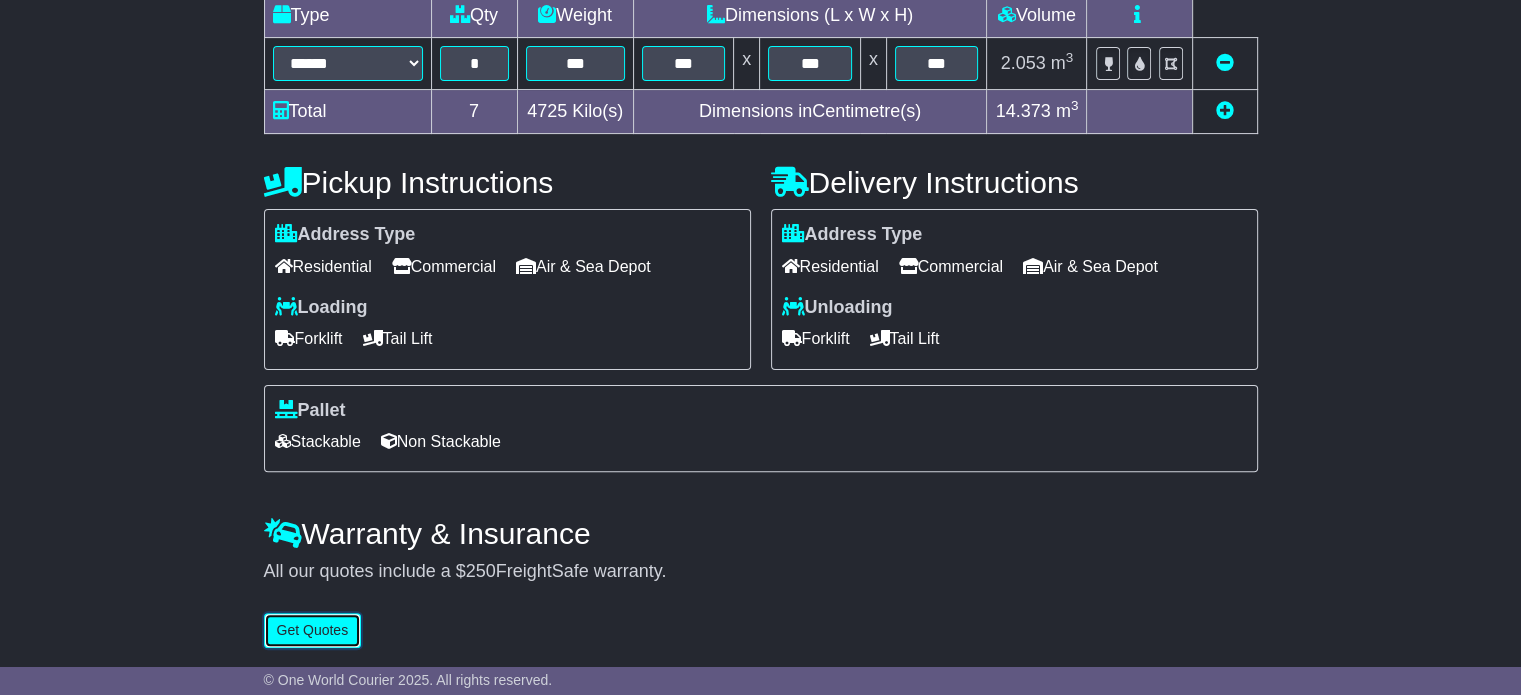 click on "Get Quotes" at bounding box center [313, 630] 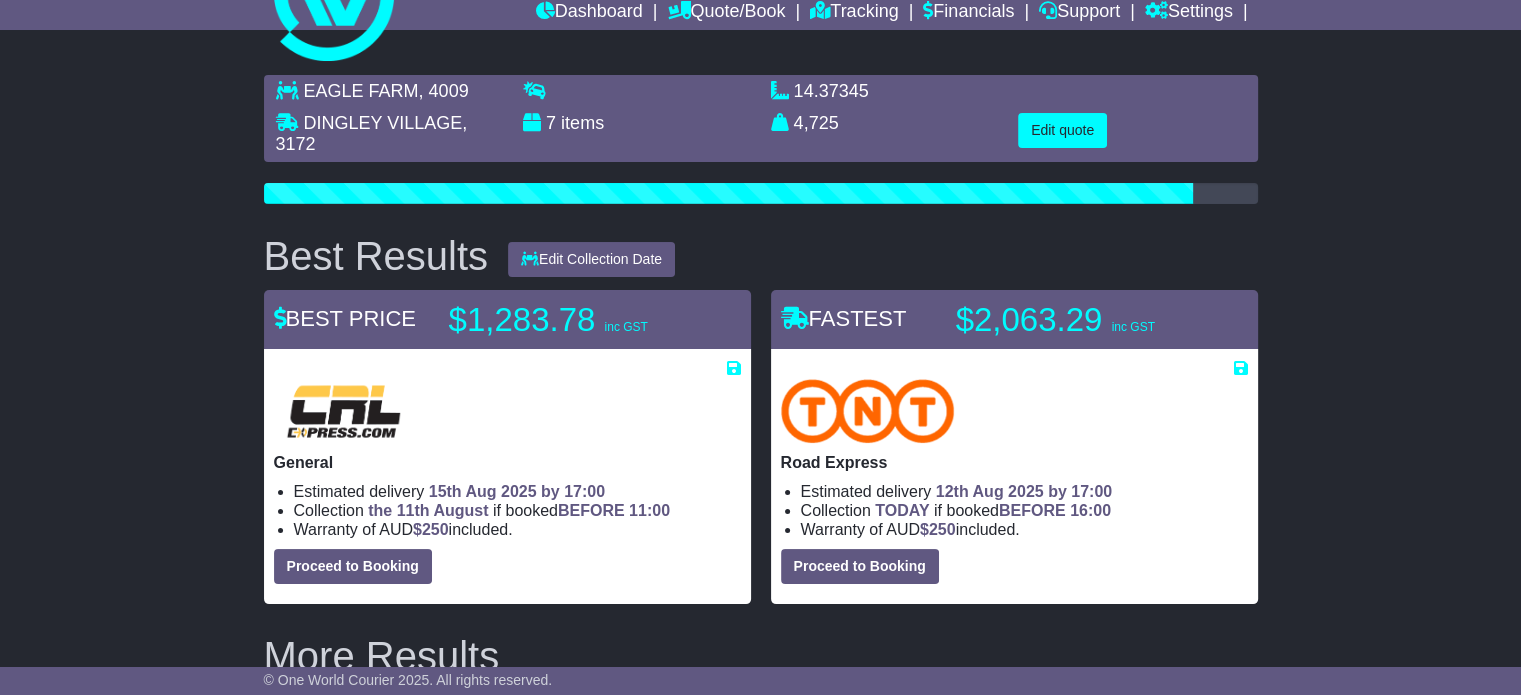 scroll, scrollTop: 200, scrollLeft: 0, axis: vertical 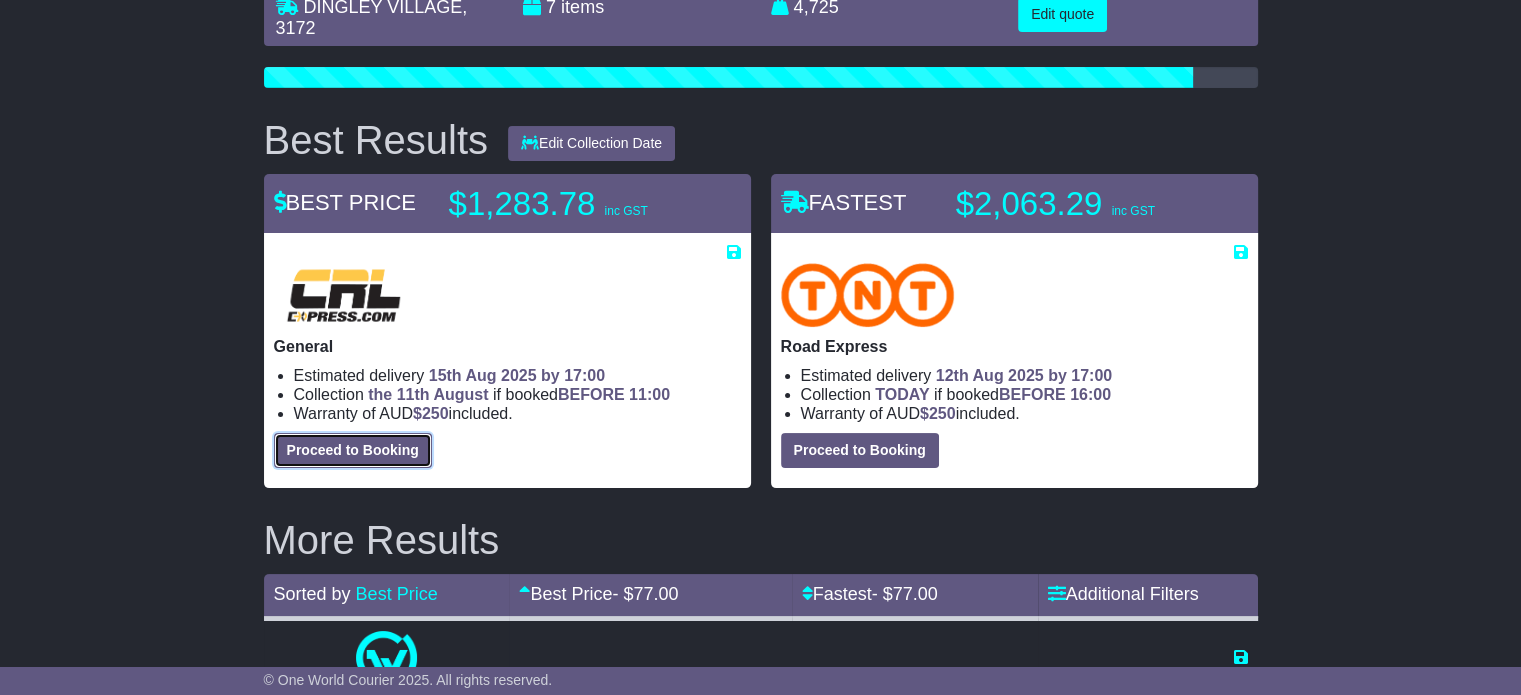 click on "Proceed to Booking" at bounding box center [353, 450] 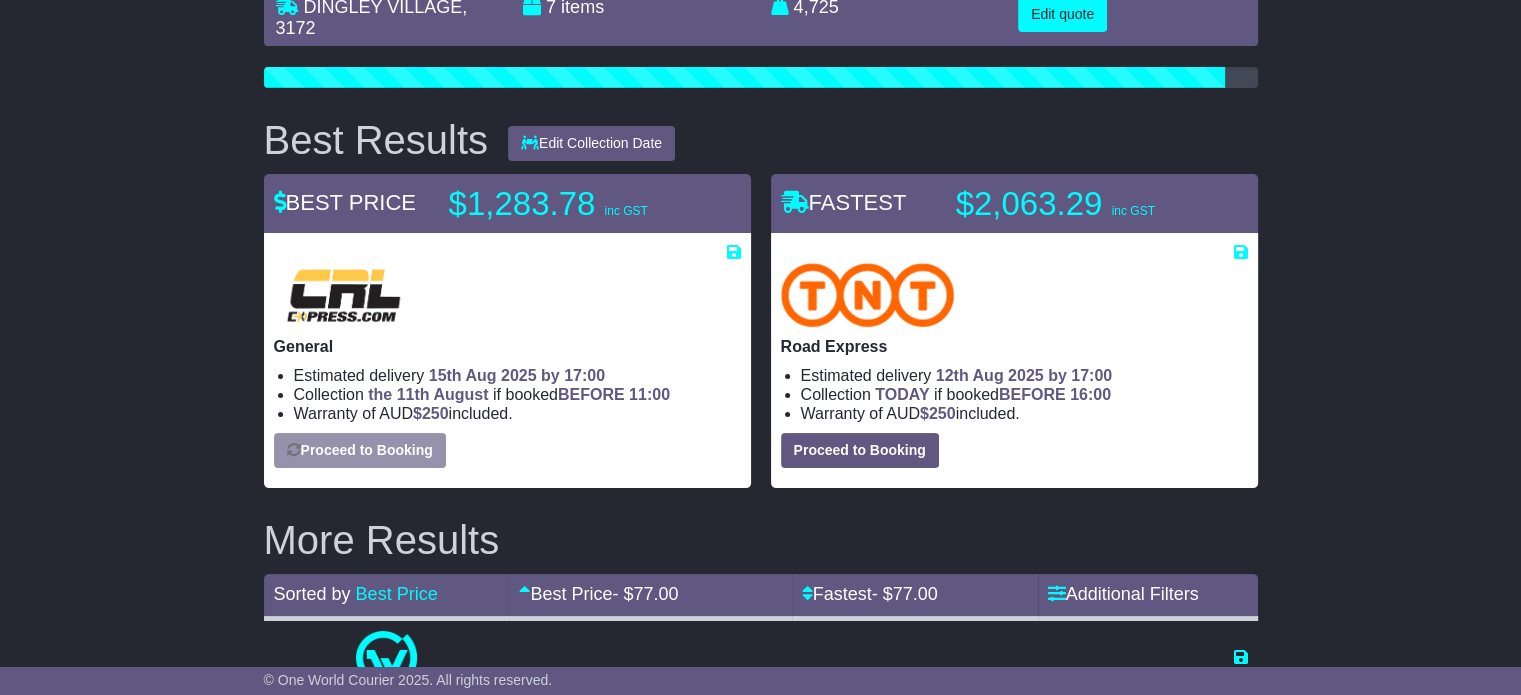 select on "*****" 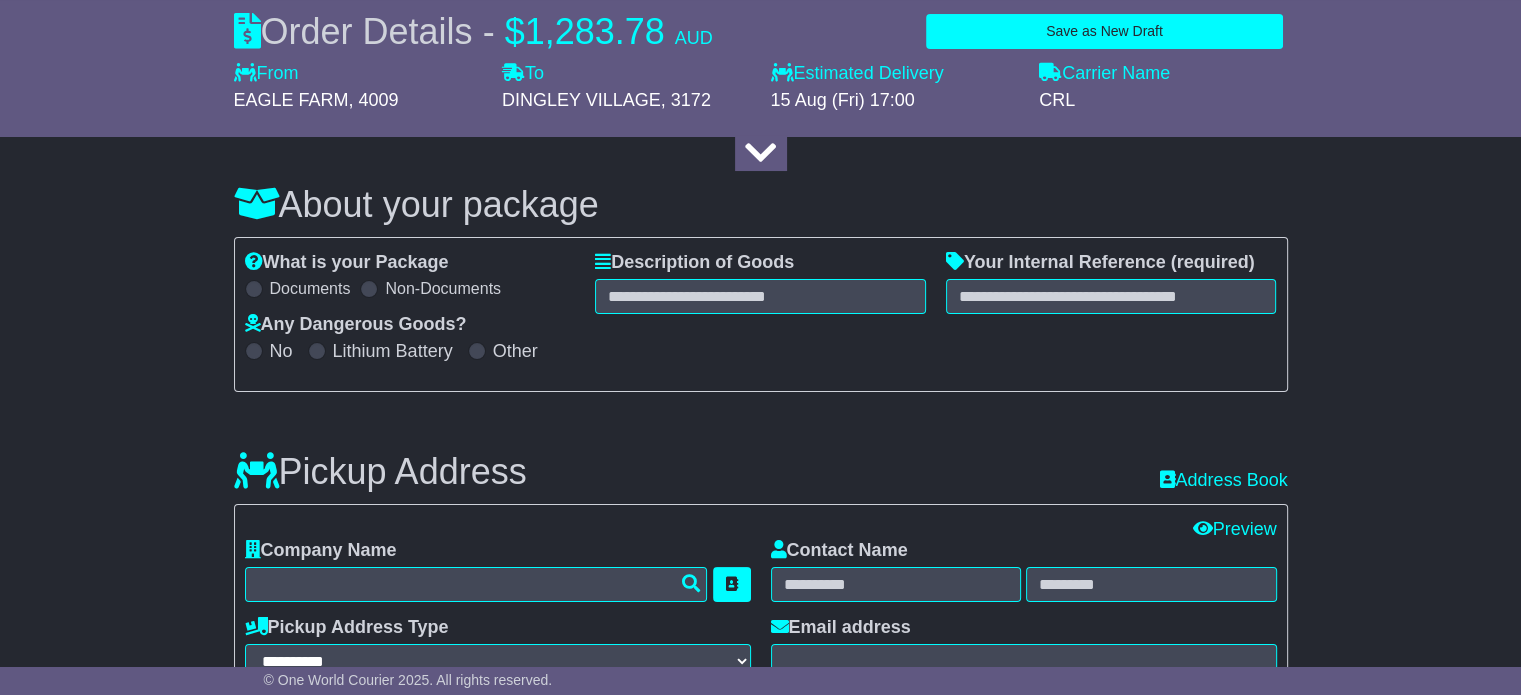 select 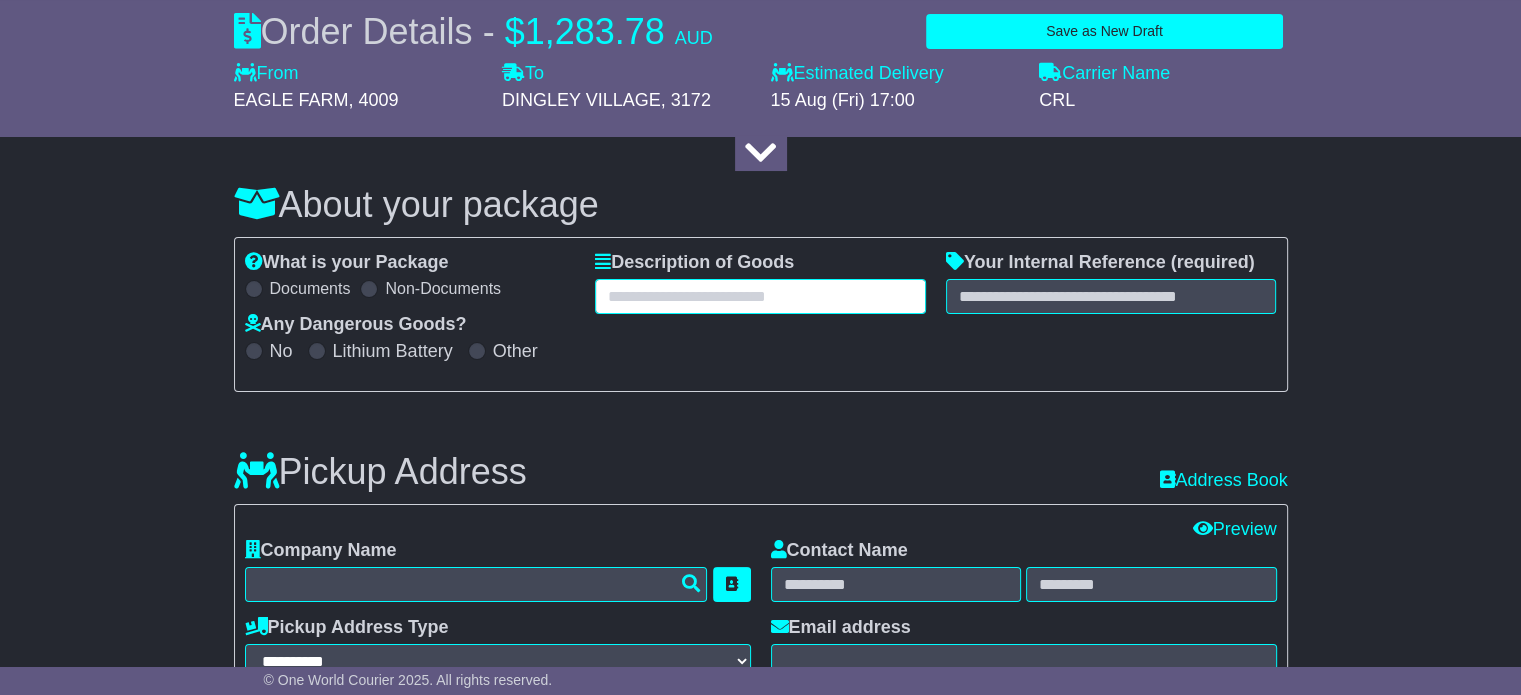 click at bounding box center [760, 296] 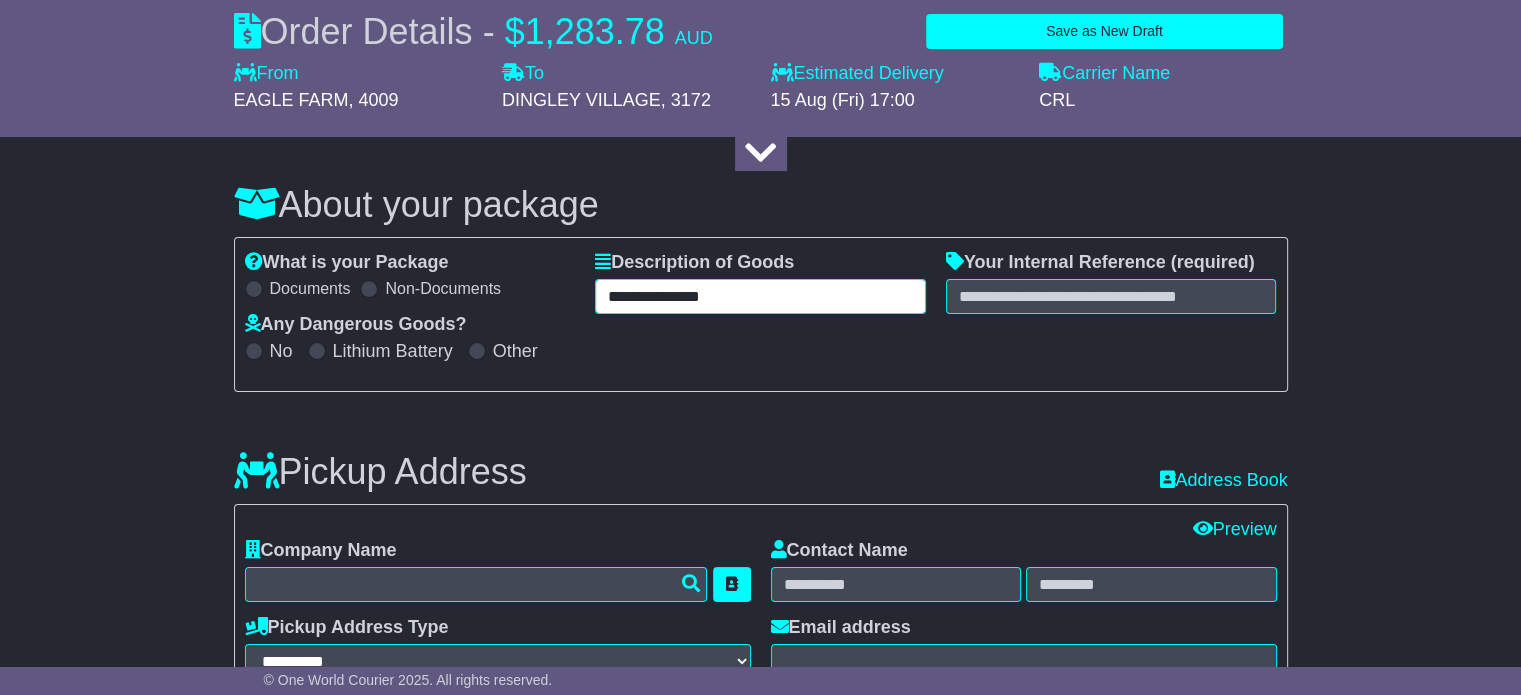 type on "**********" 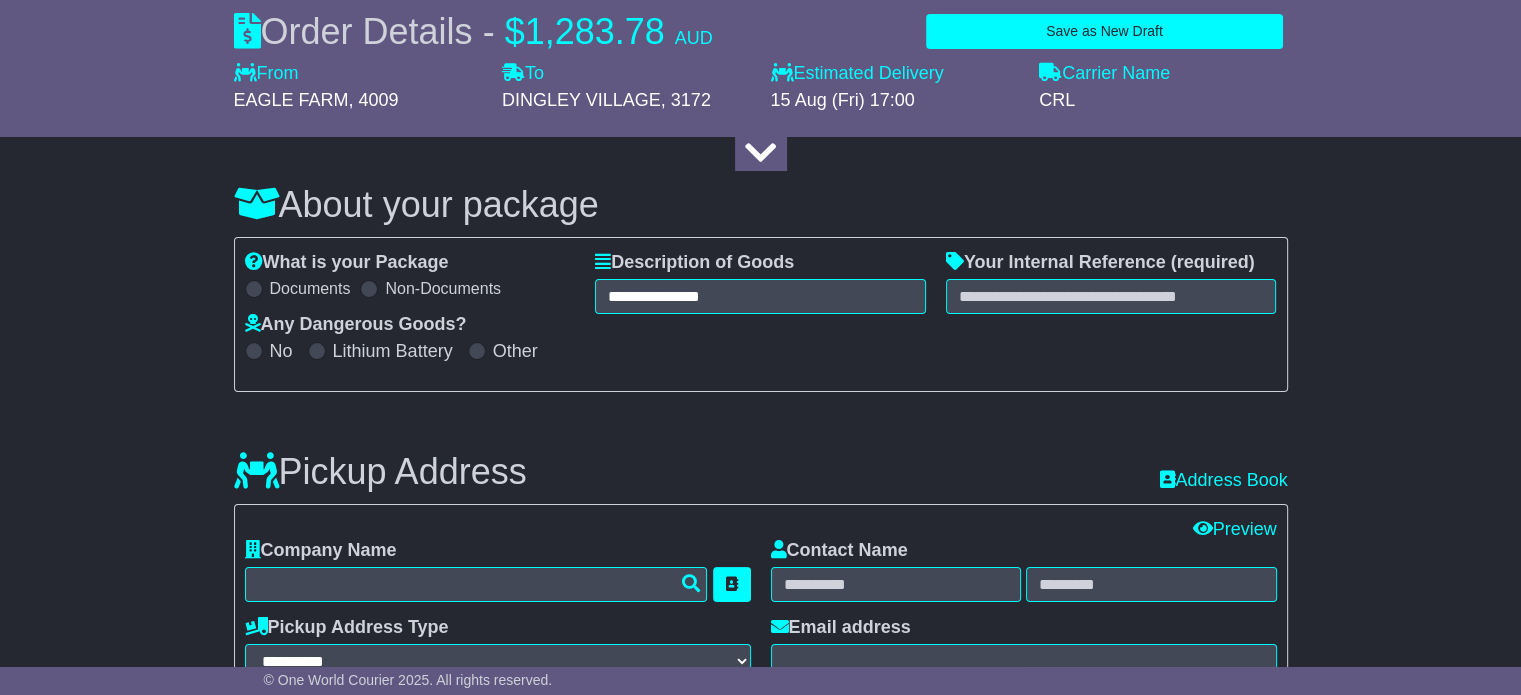 drag, startPoint x: 1382, startPoint y: 316, endPoint x: 1287, endPoint y: 316, distance: 95 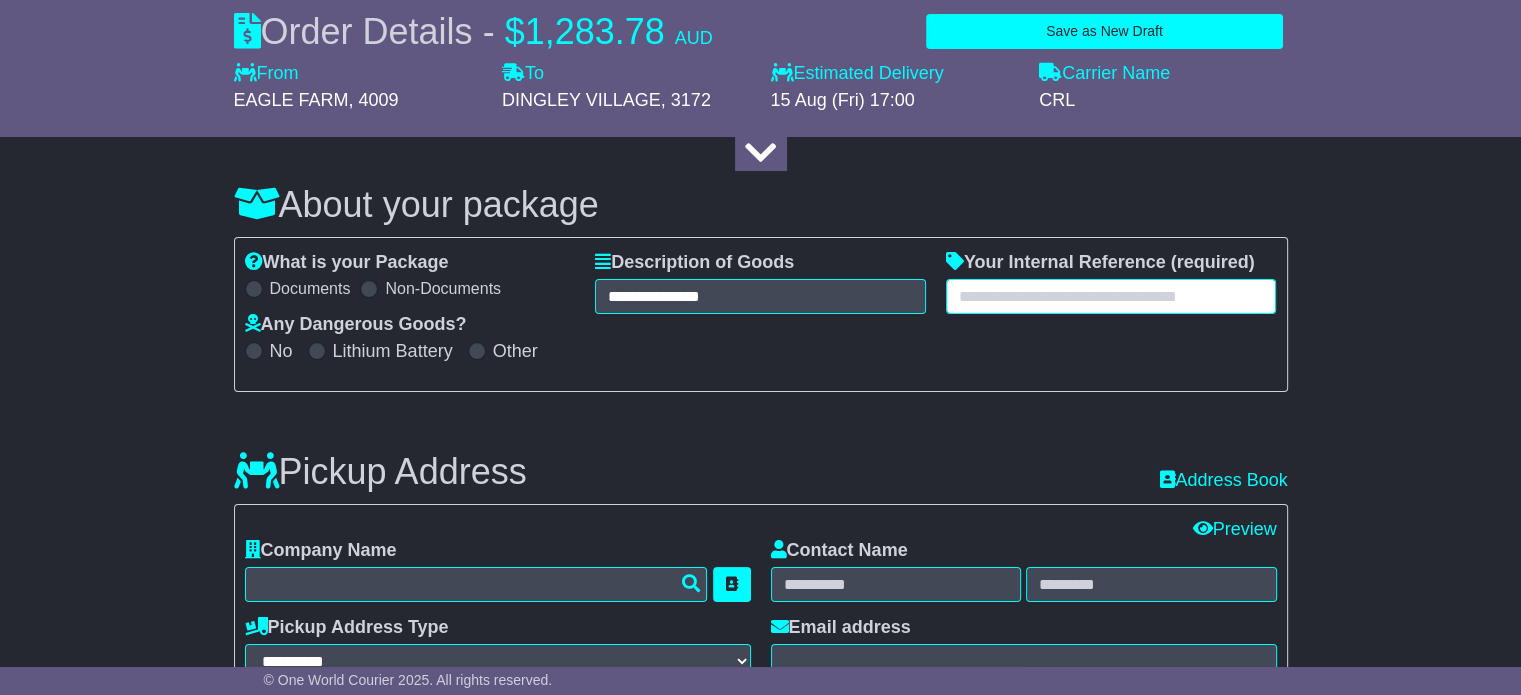 click at bounding box center (1111, 296) 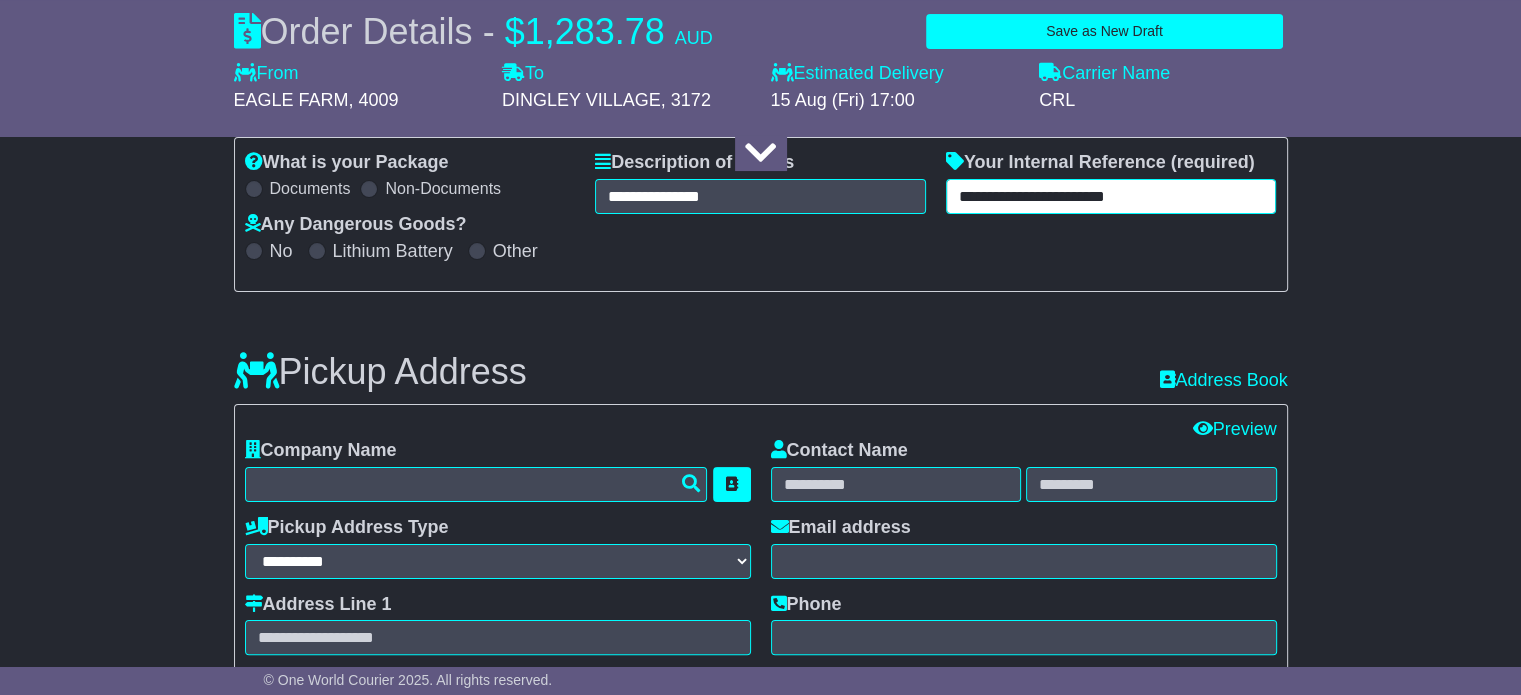 scroll, scrollTop: 400, scrollLeft: 0, axis: vertical 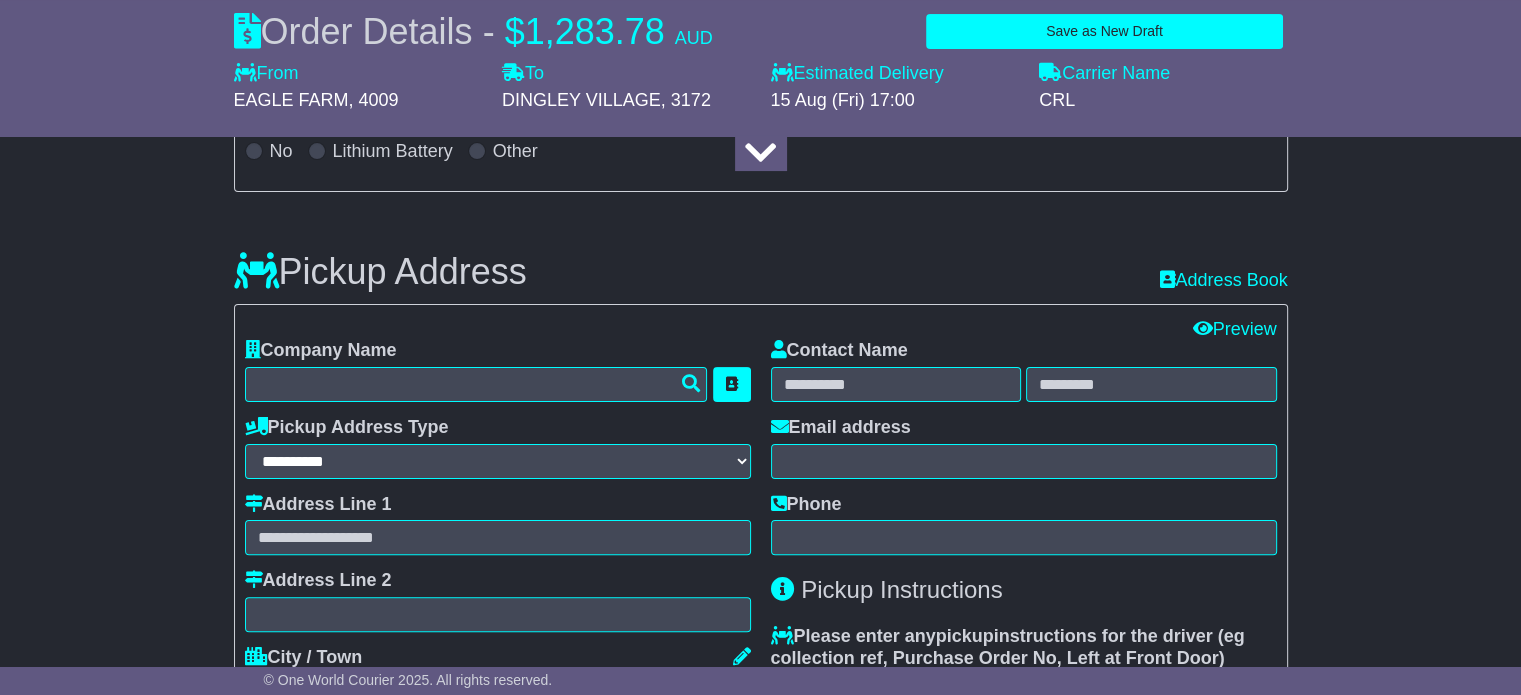 type on "**********" 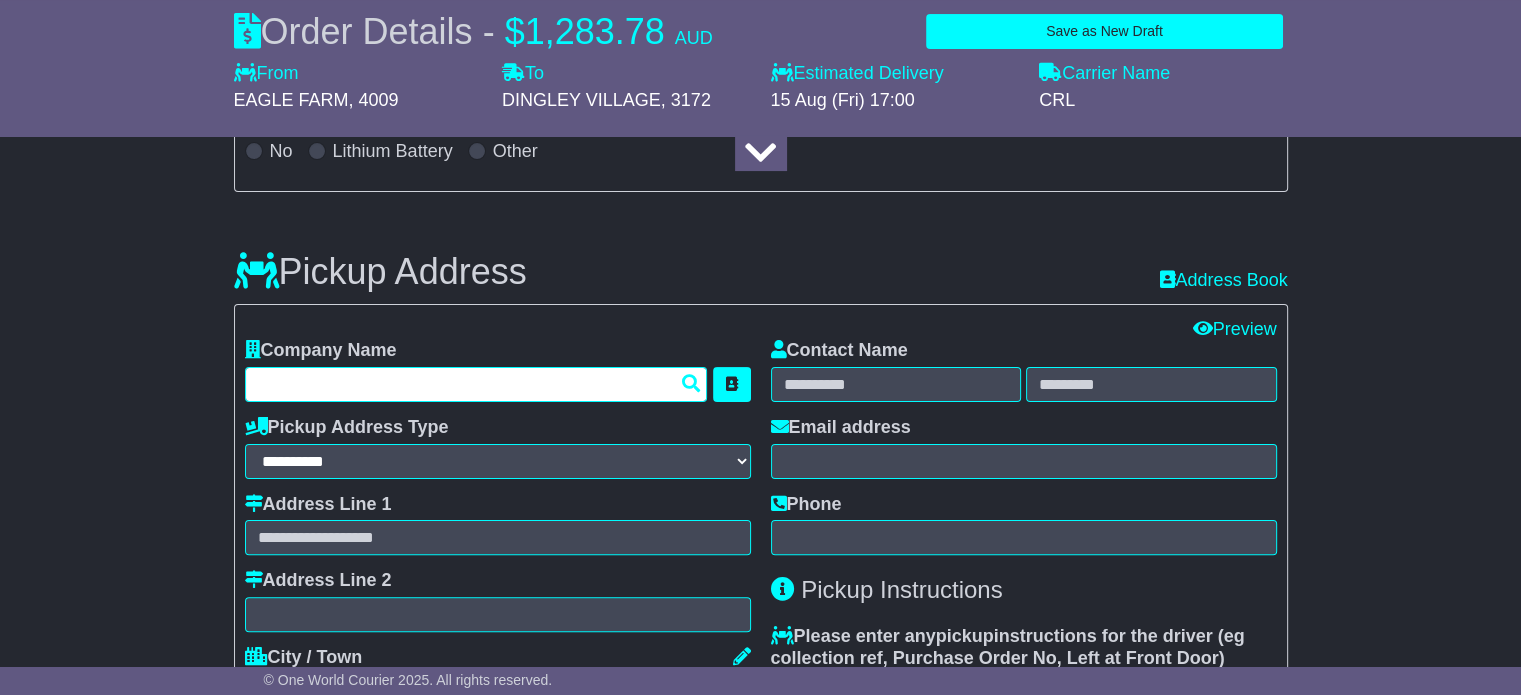 click at bounding box center [476, 384] 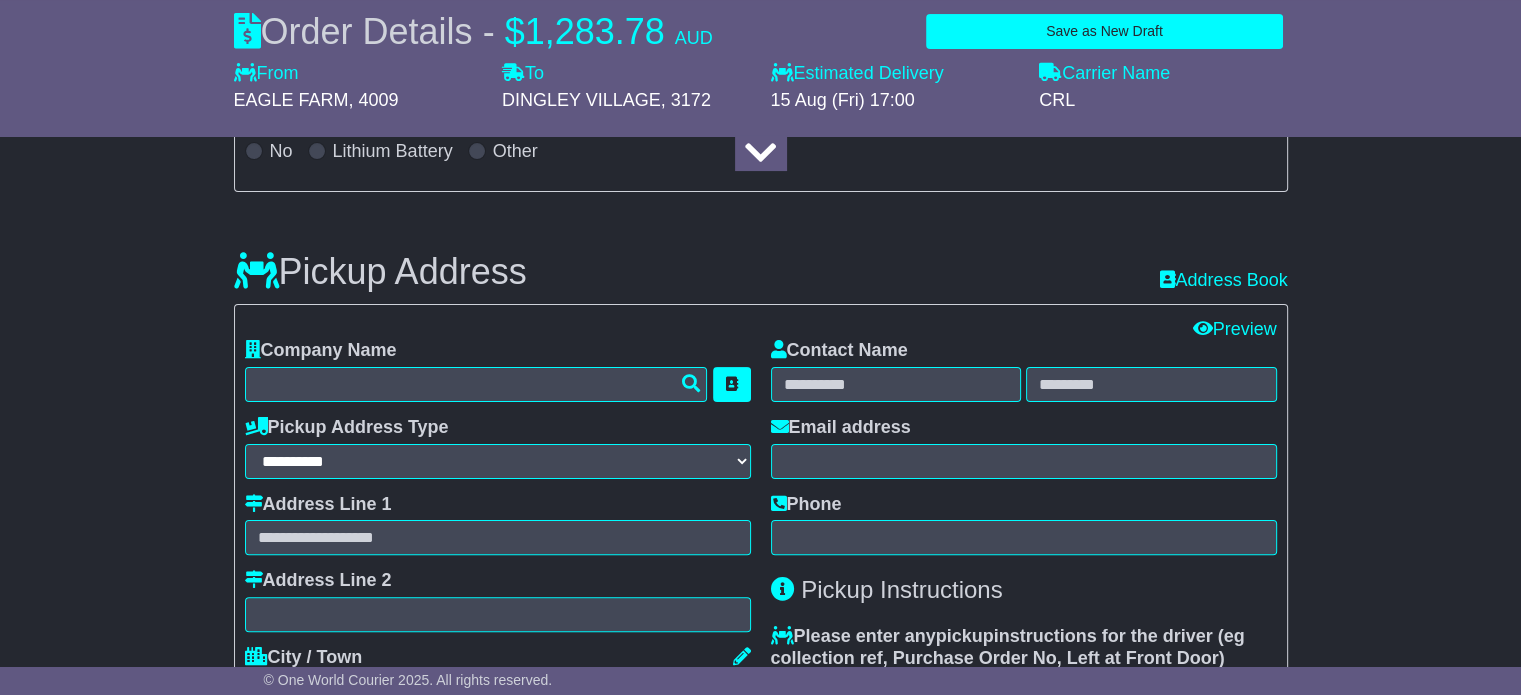 drag, startPoint x: 1396, startPoint y: 403, endPoint x: 1328, endPoint y: 407, distance: 68.117546 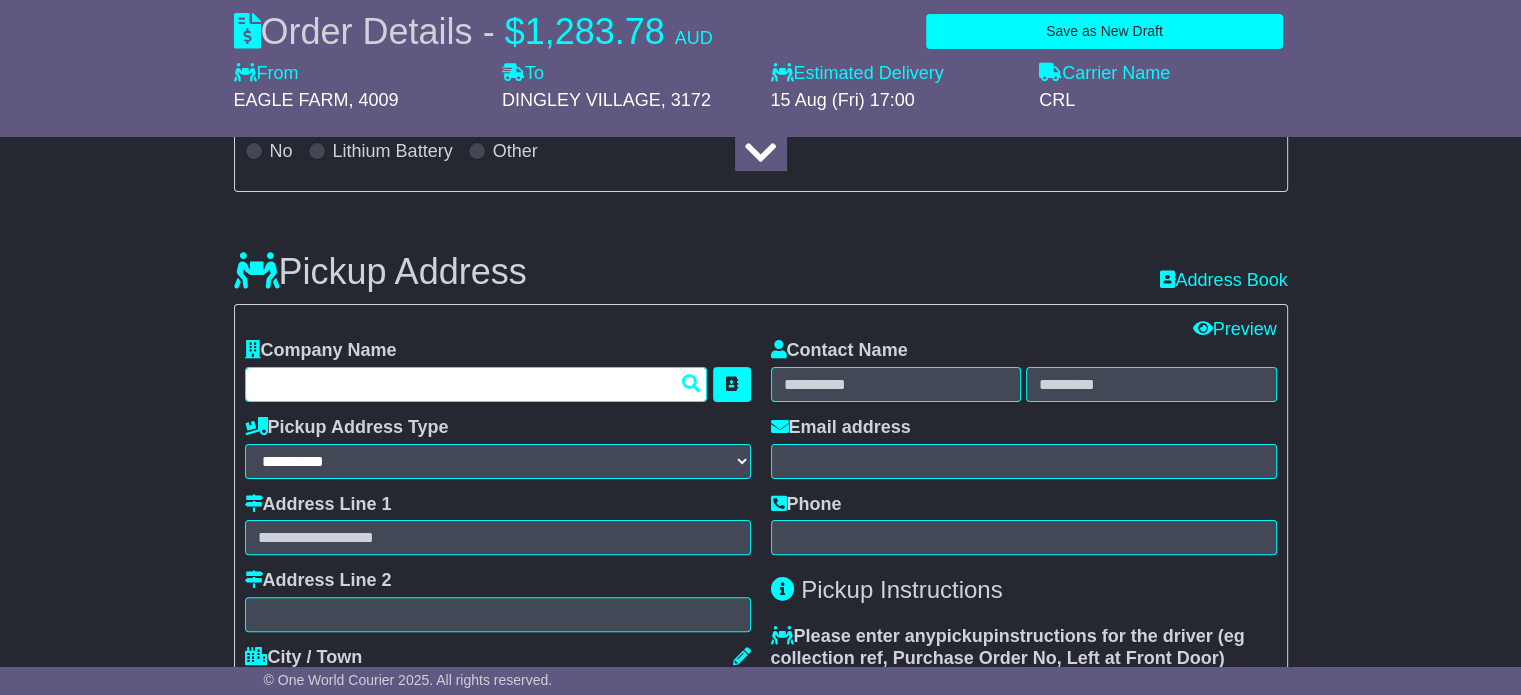 click at bounding box center (476, 384) 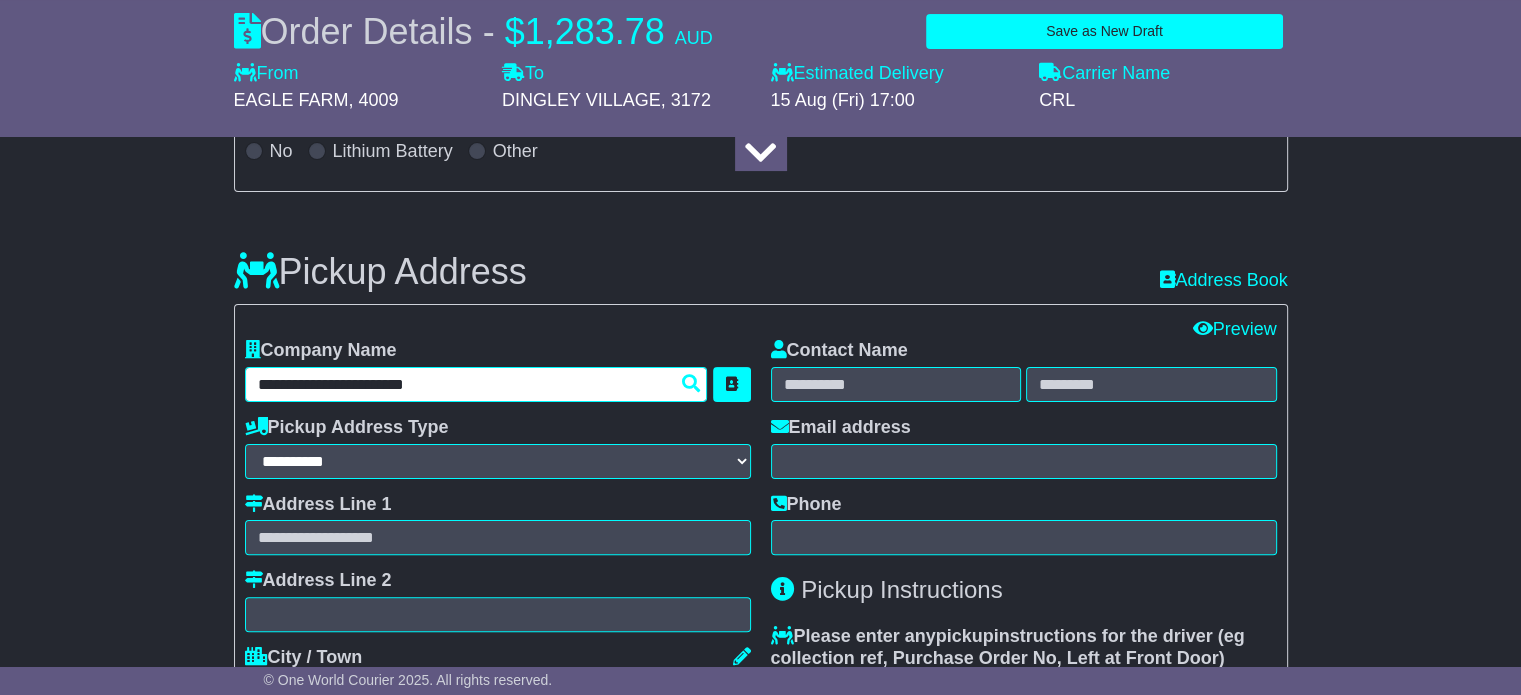 type on "**********" 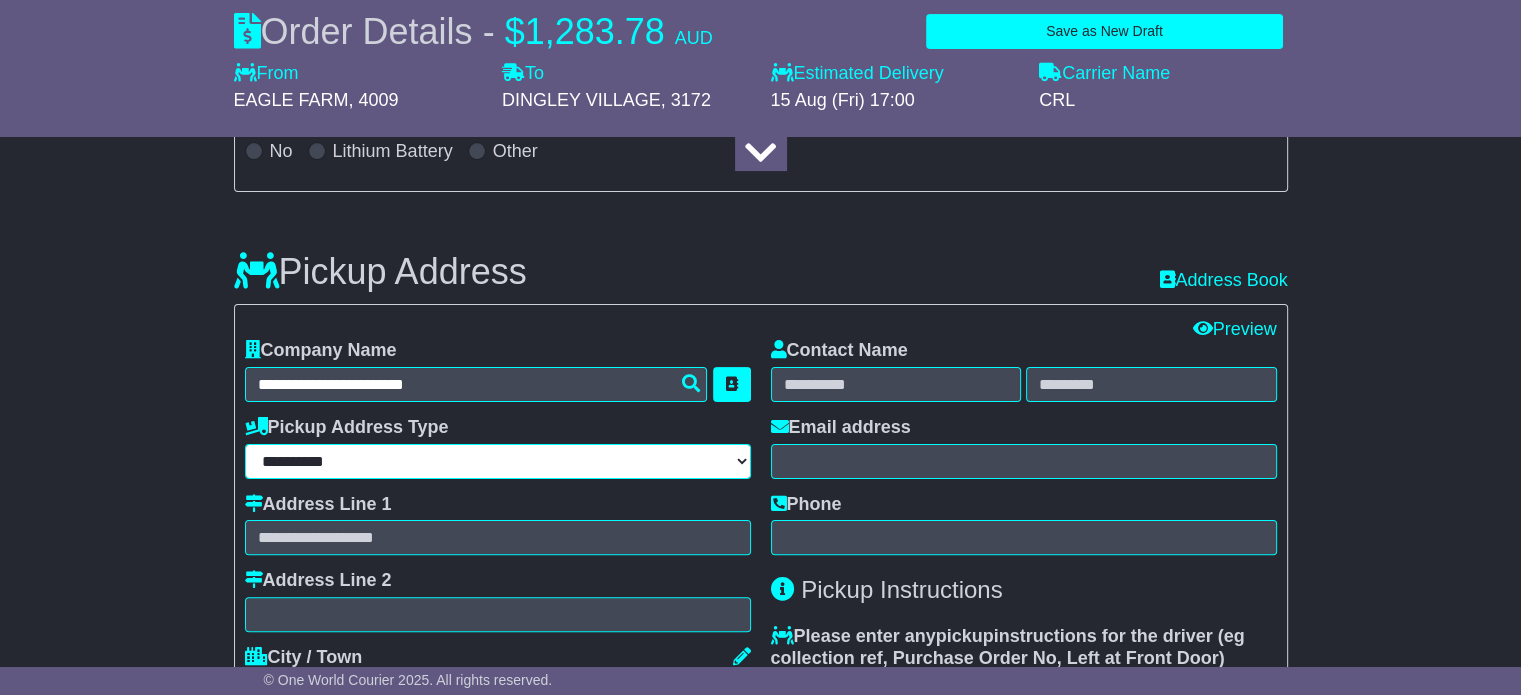click on "**********" at bounding box center (498, 461) 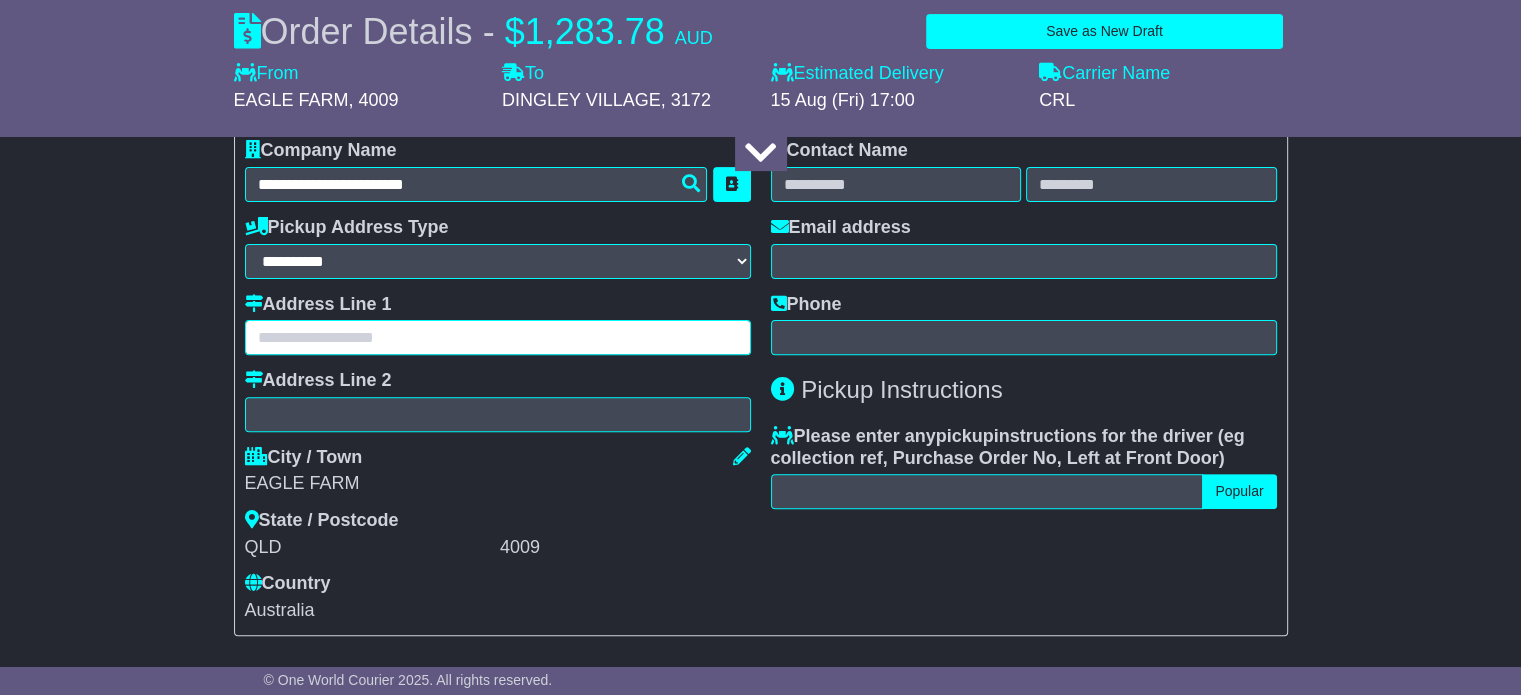 click at bounding box center [498, 337] 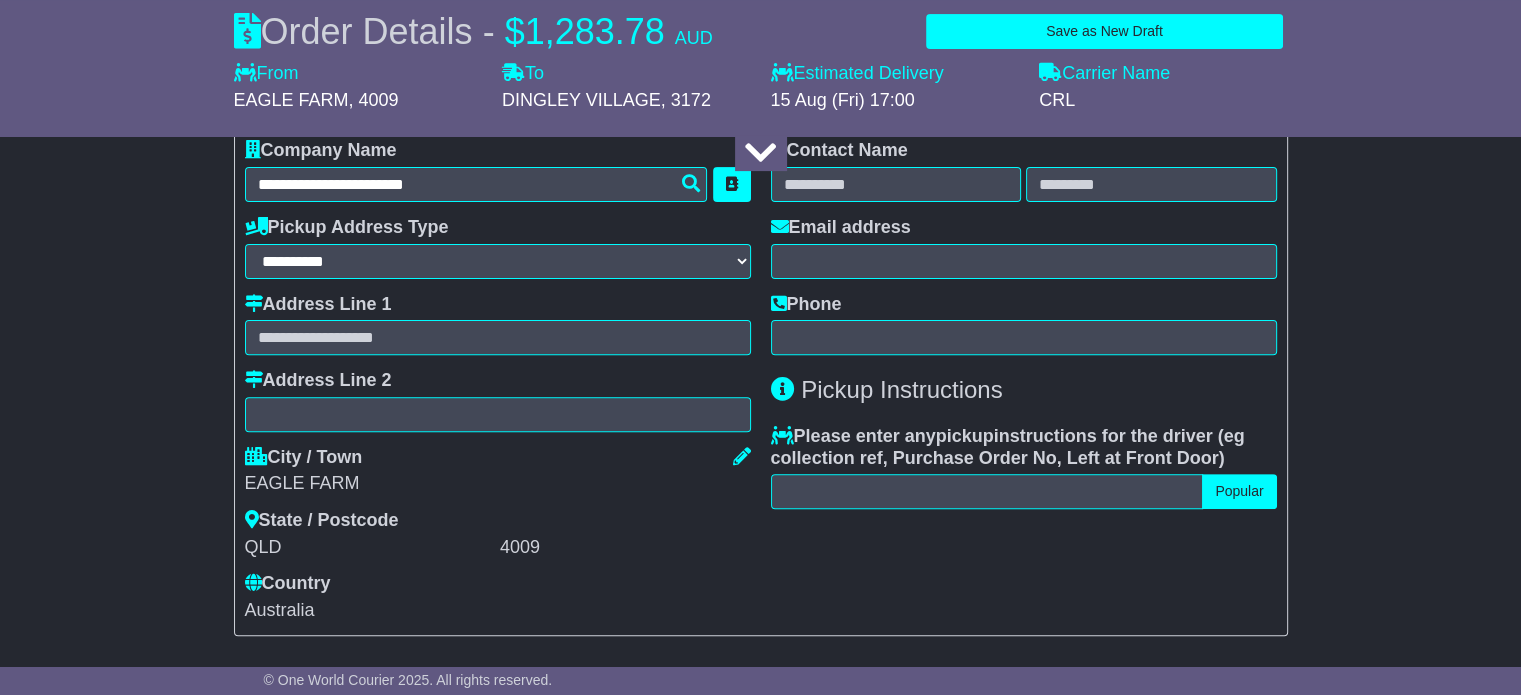 click on "**********" at bounding box center [760, 1185] 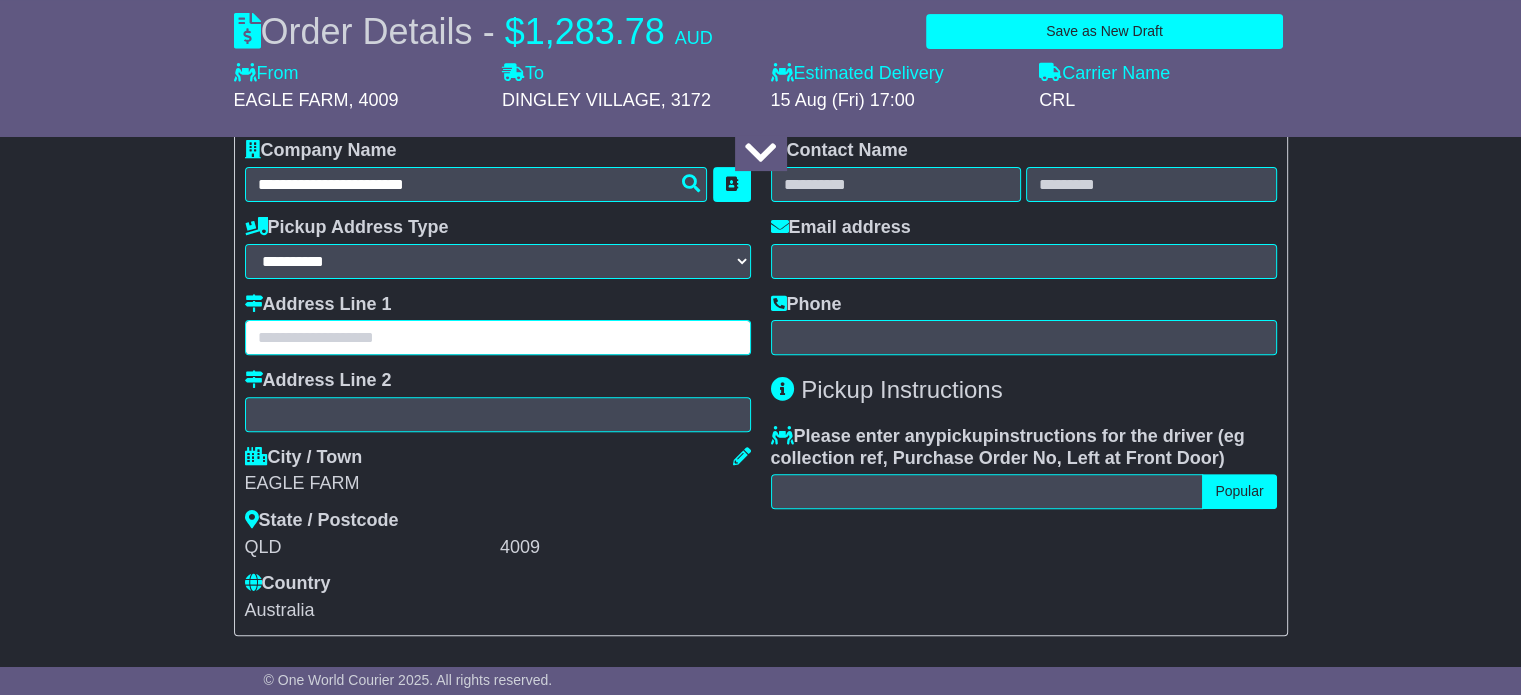 click at bounding box center (498, 337) 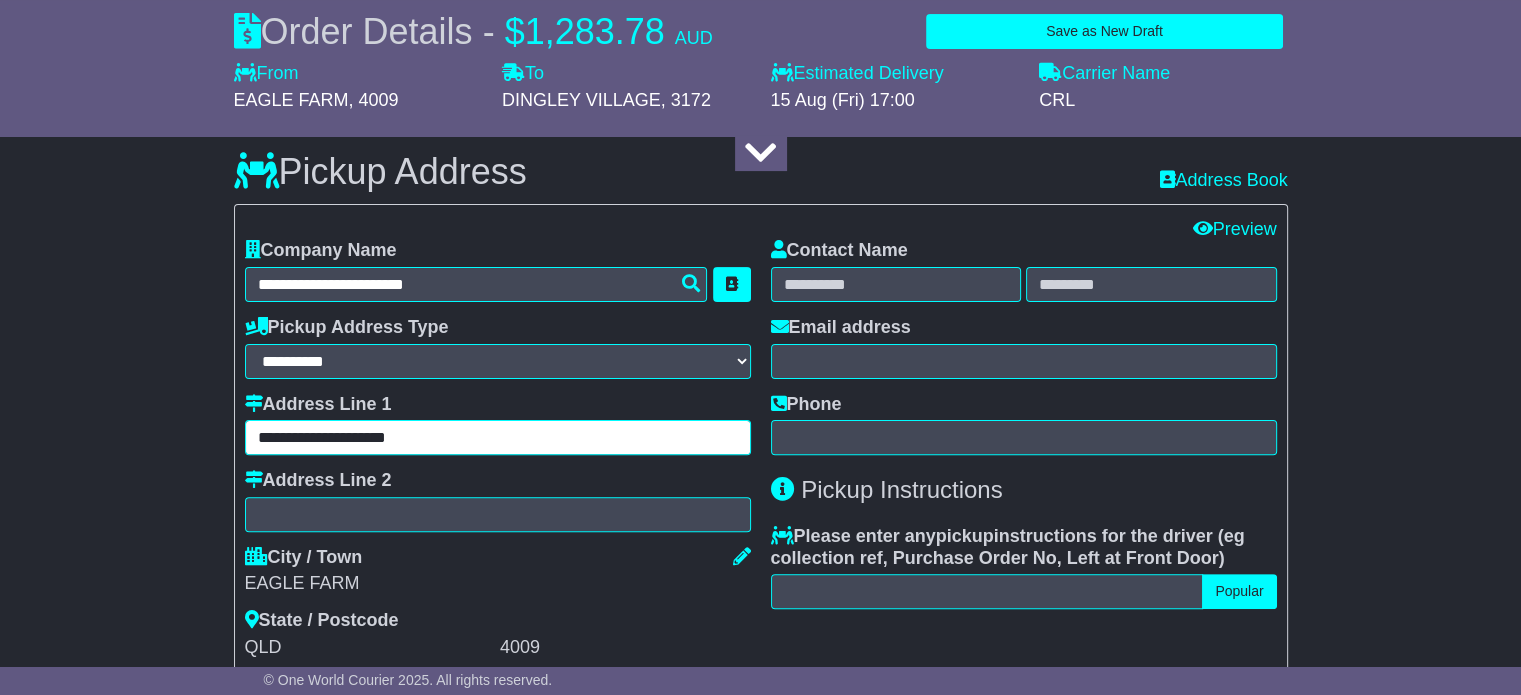 scroll, scrollTop: 500, scrollLeft: 0, axis: vertical 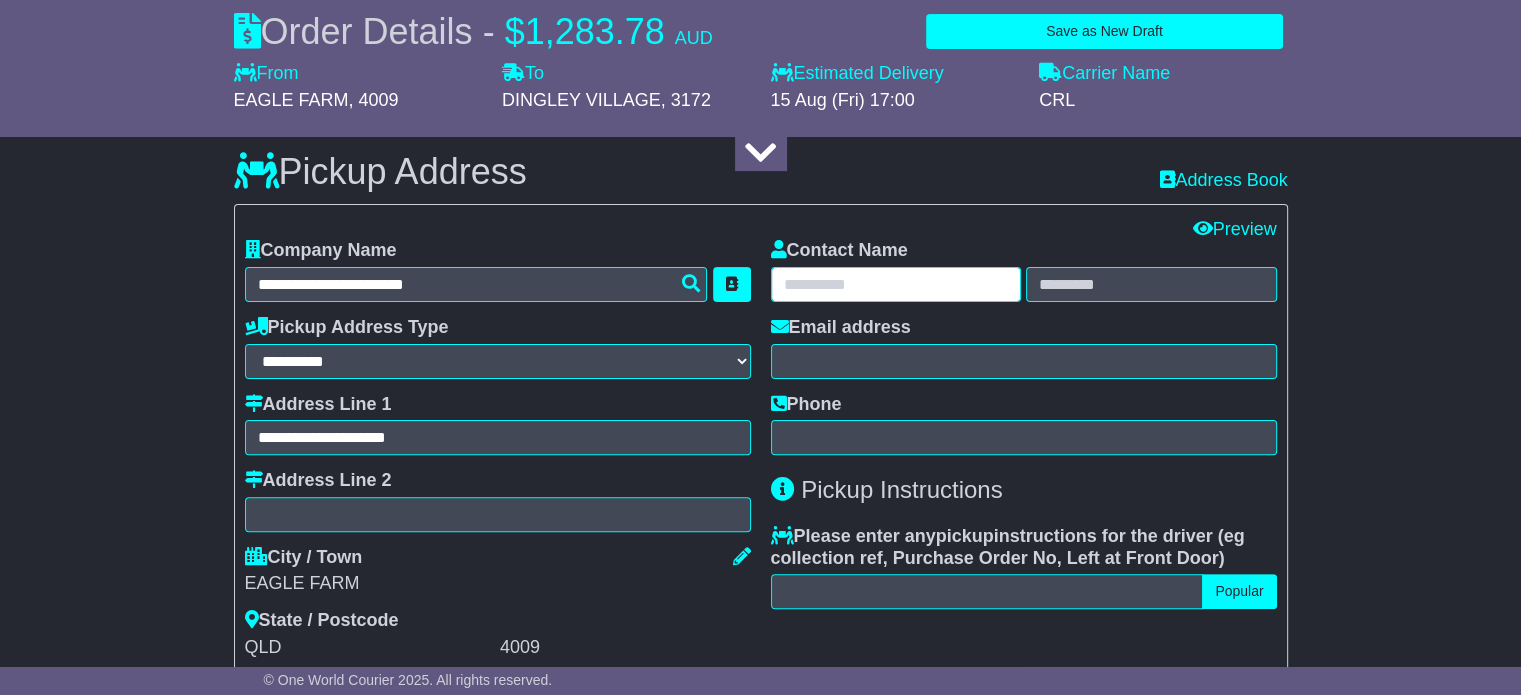 click at bounding box center (896, 284) 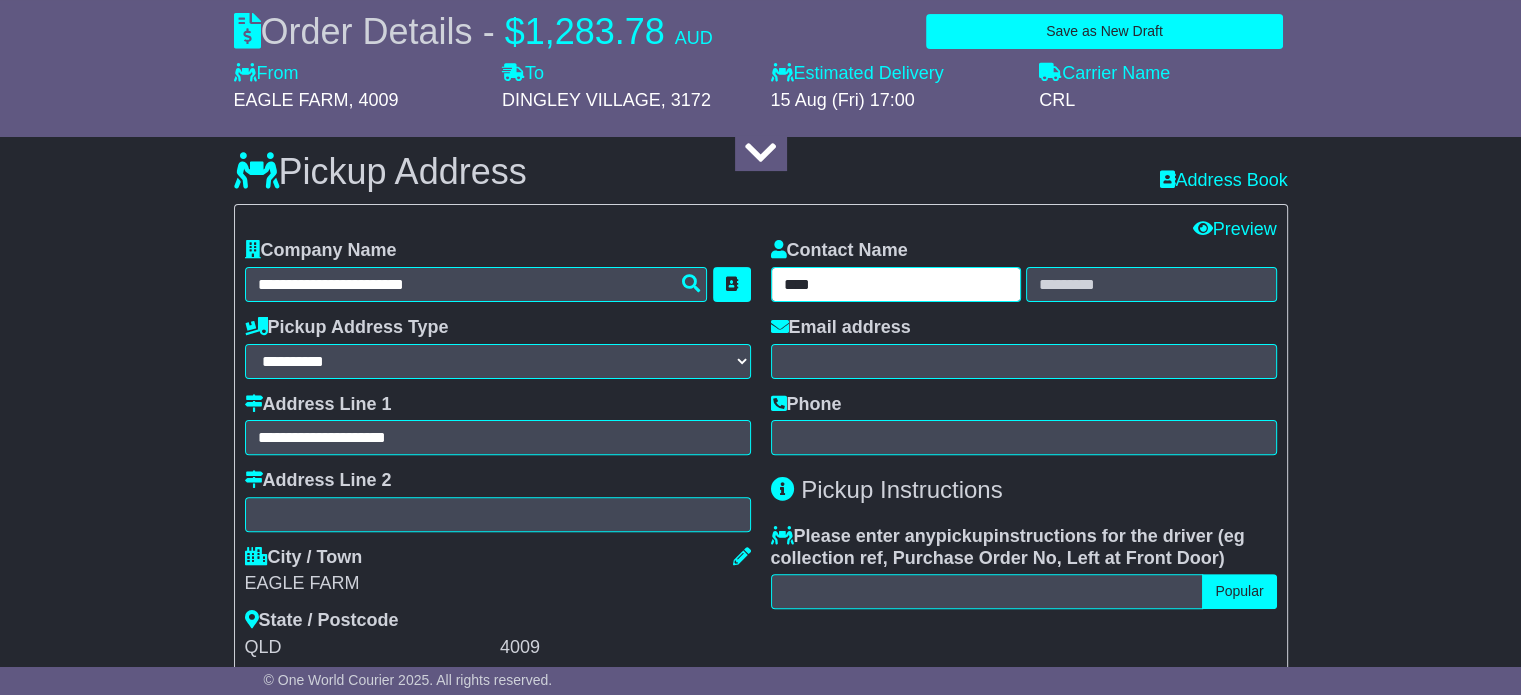 type on "****" 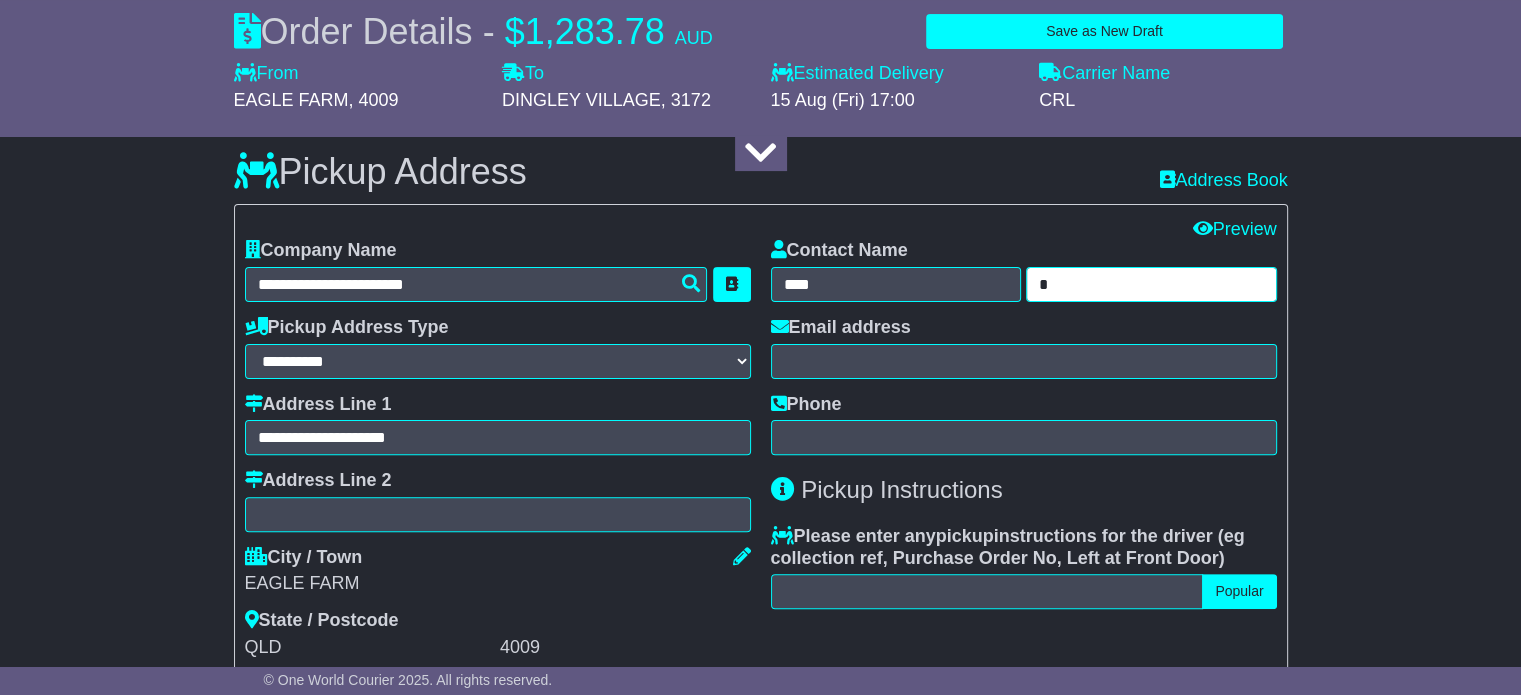 type on "*" 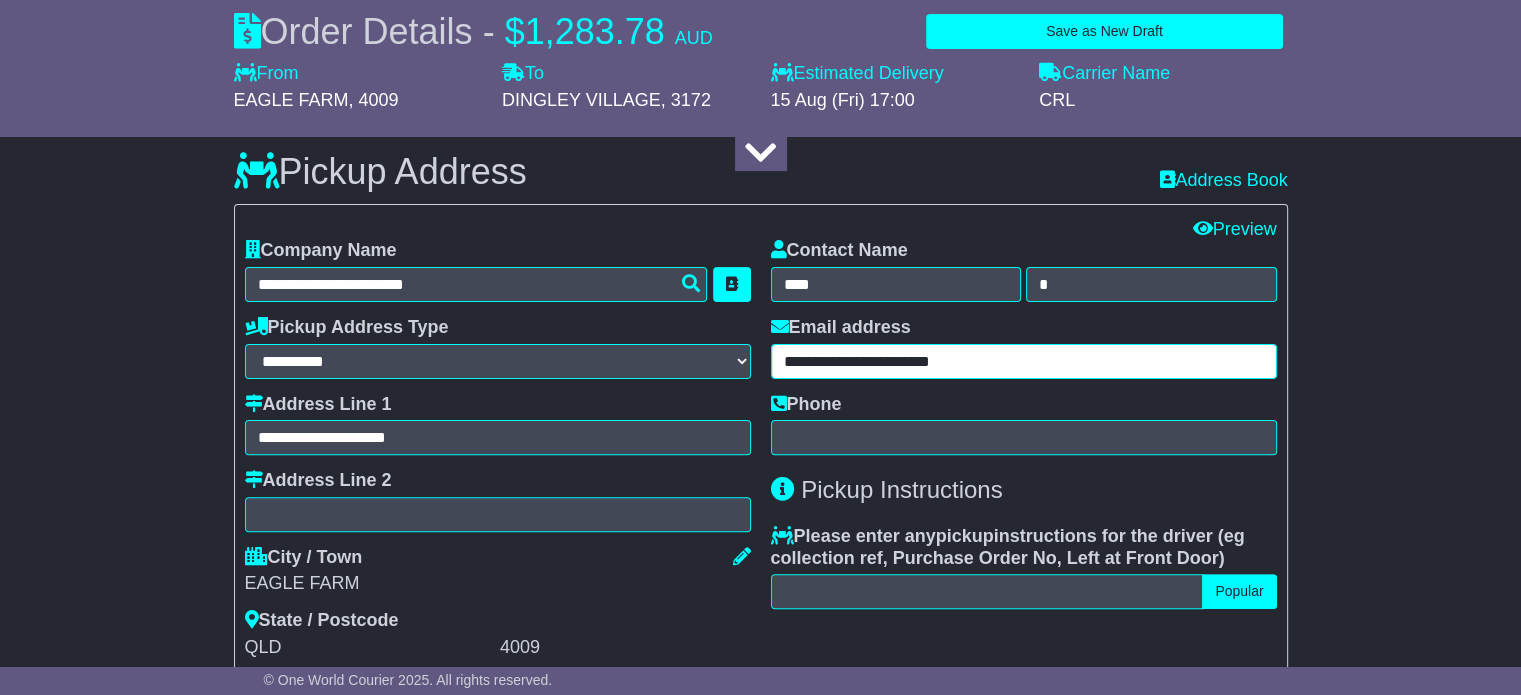 type on "**********" 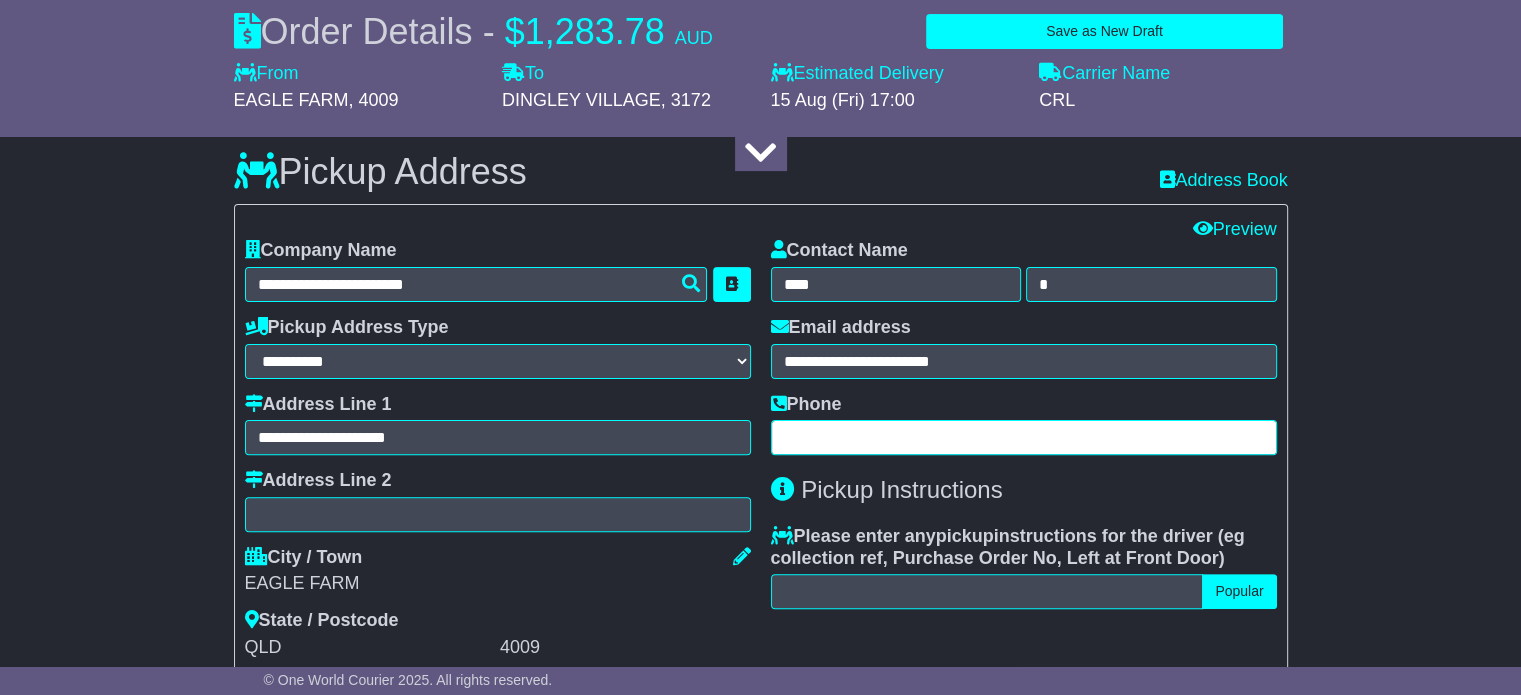 click at bounding box center (1024, 437) 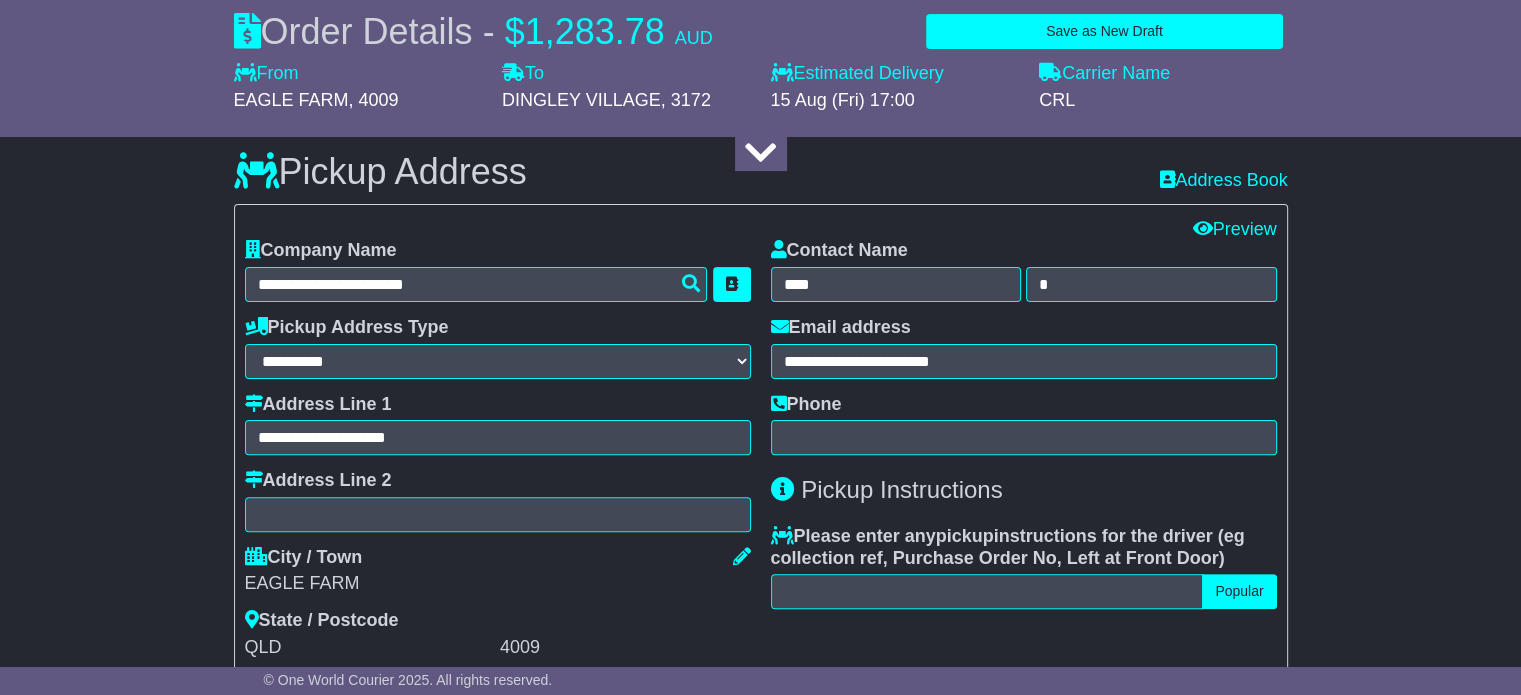 click on "**********" at bounding box center [760, 1285] 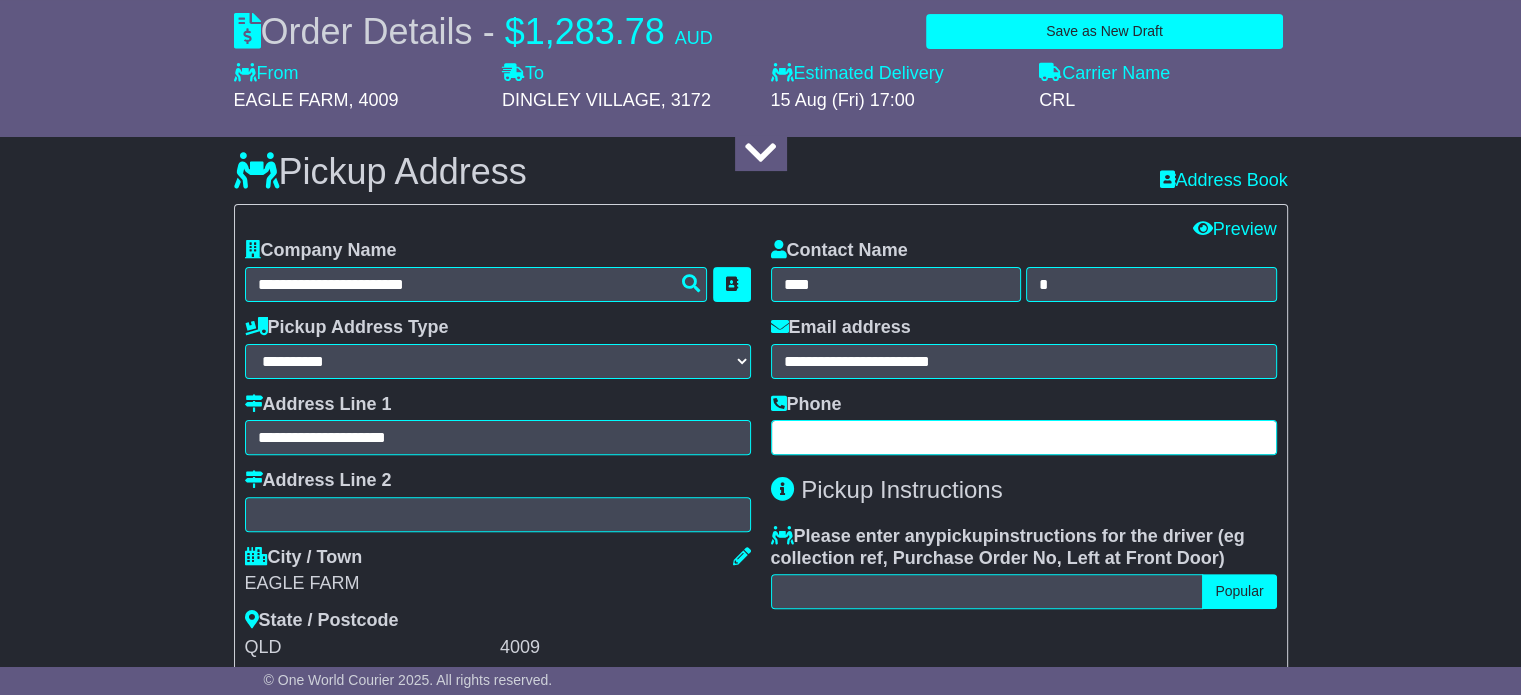 click at bounding box center (1024, 437) 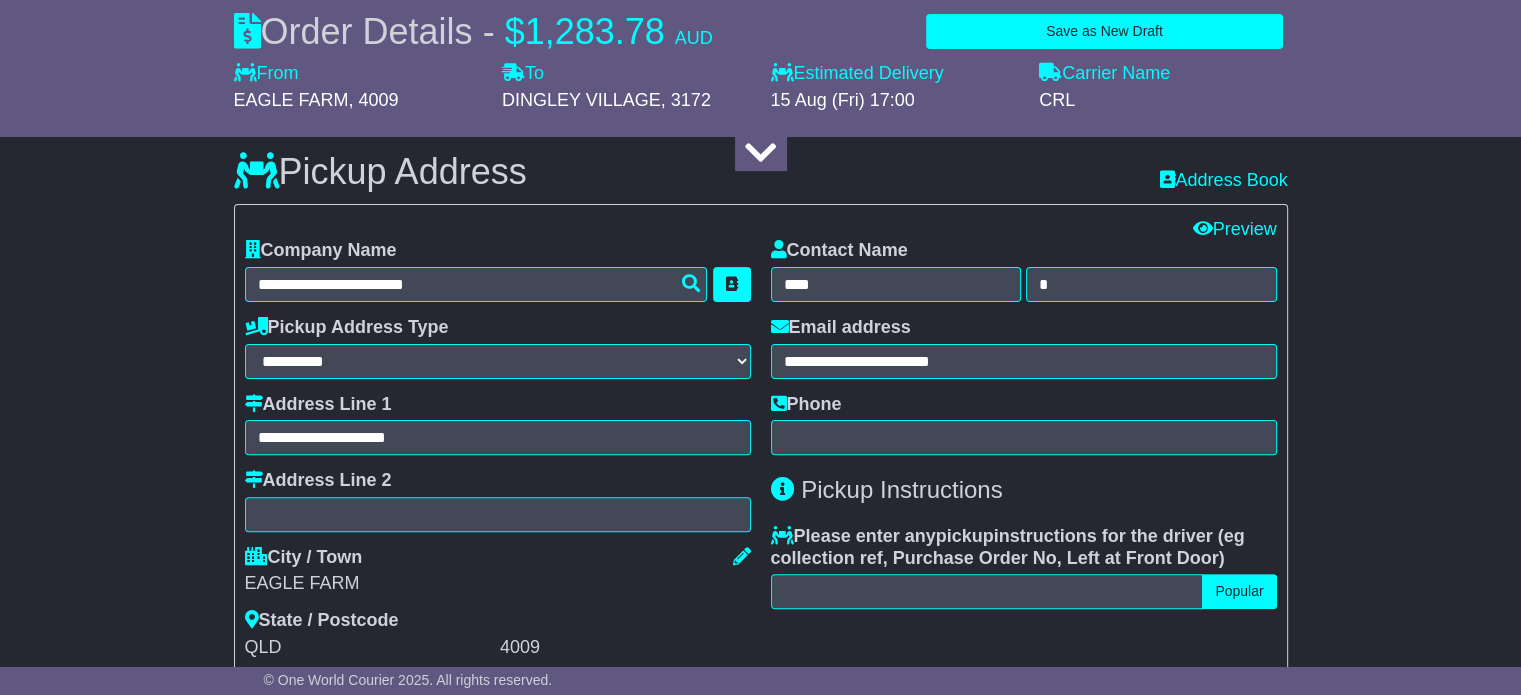 click on "**********" at bounding box center [760, 1285] 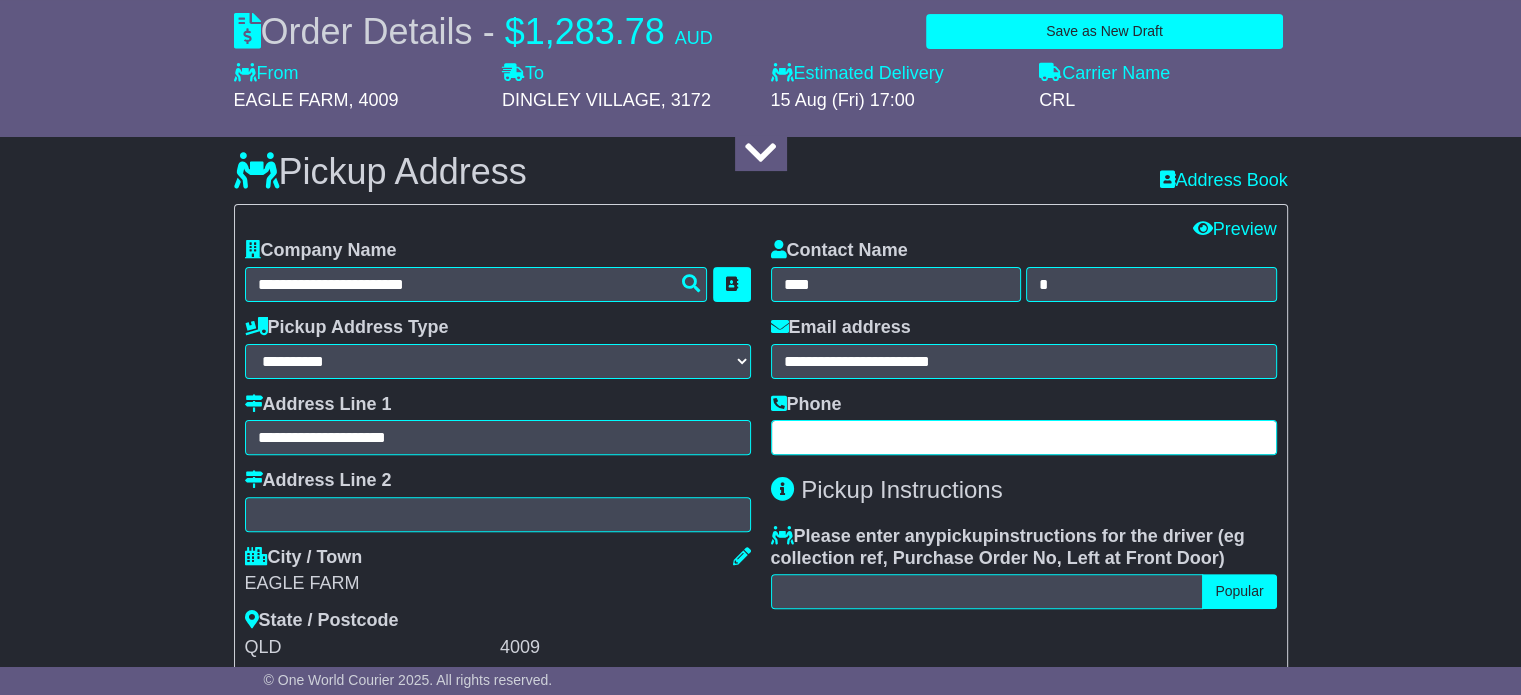 click at bounding box center (1024, 437) 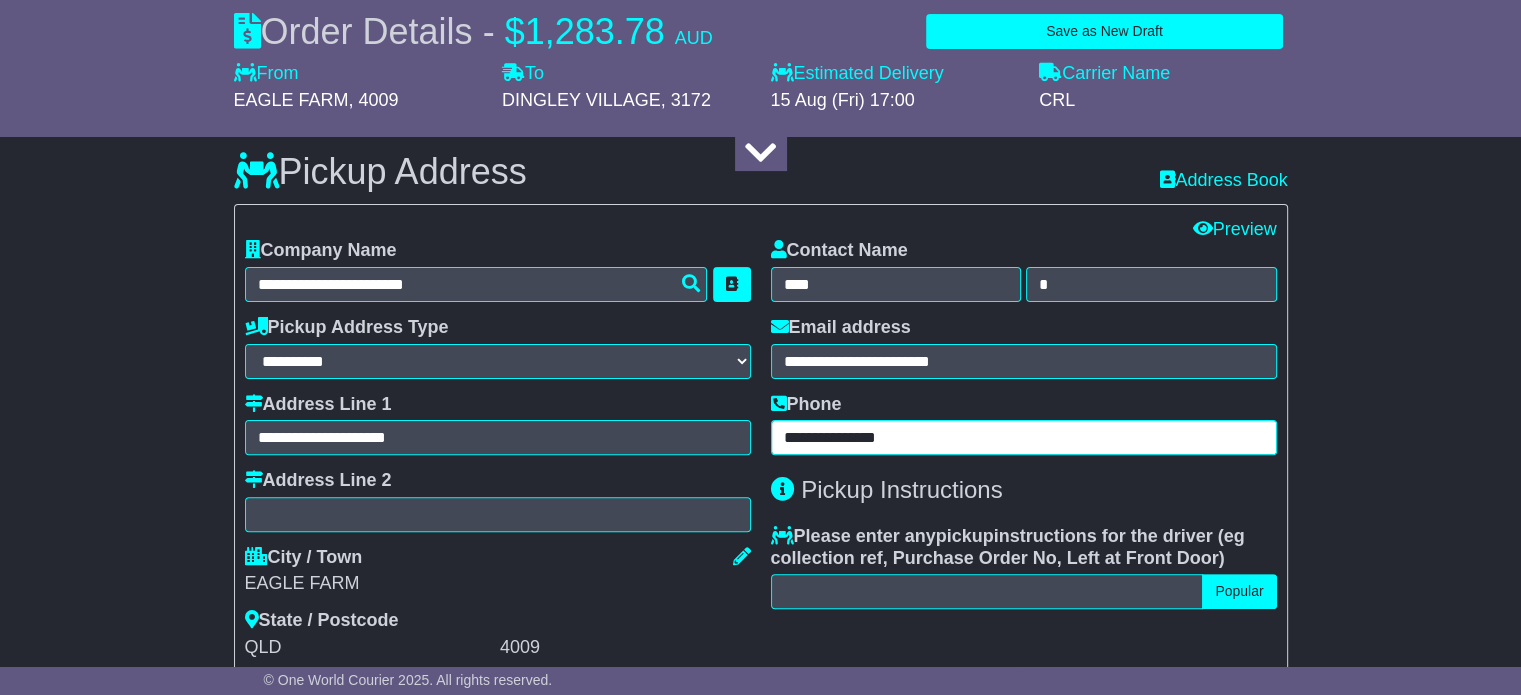 type on "**********" 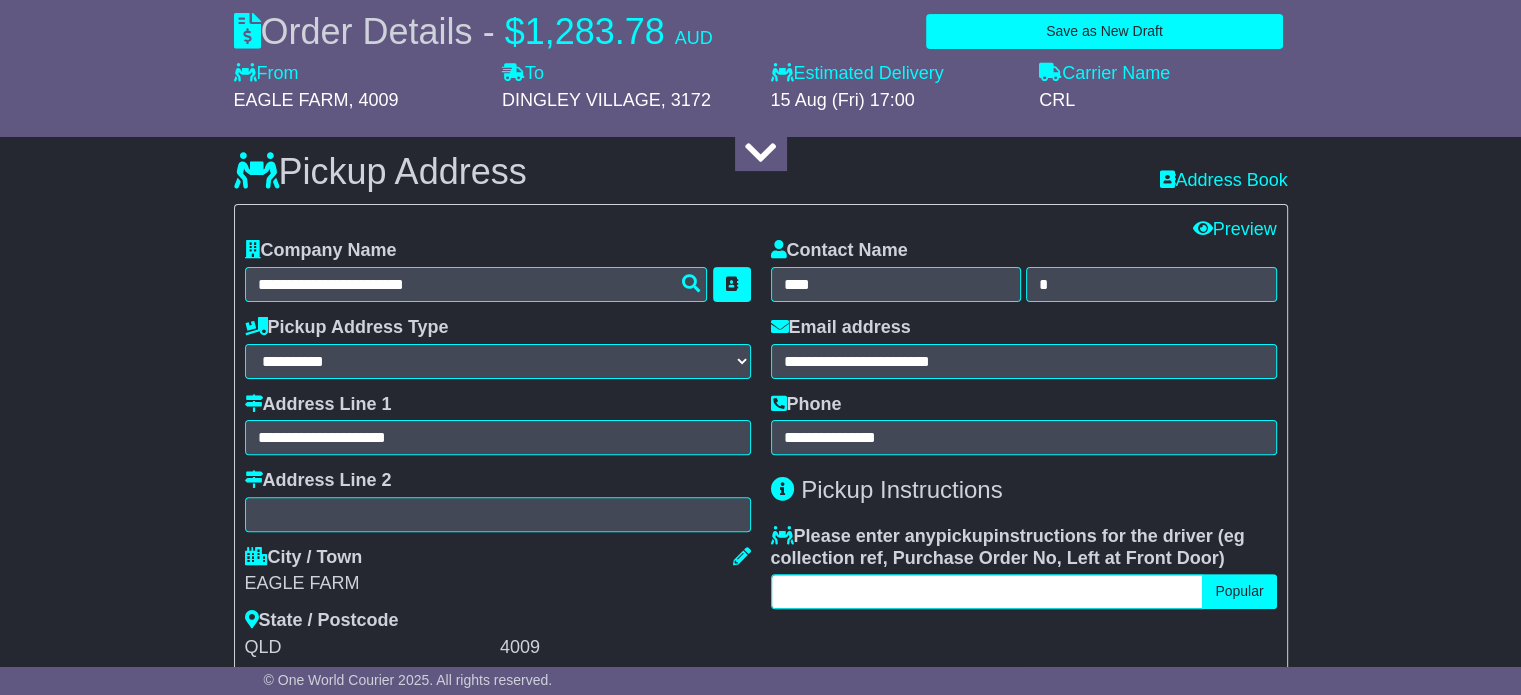 click at bounding box center [987, 591] 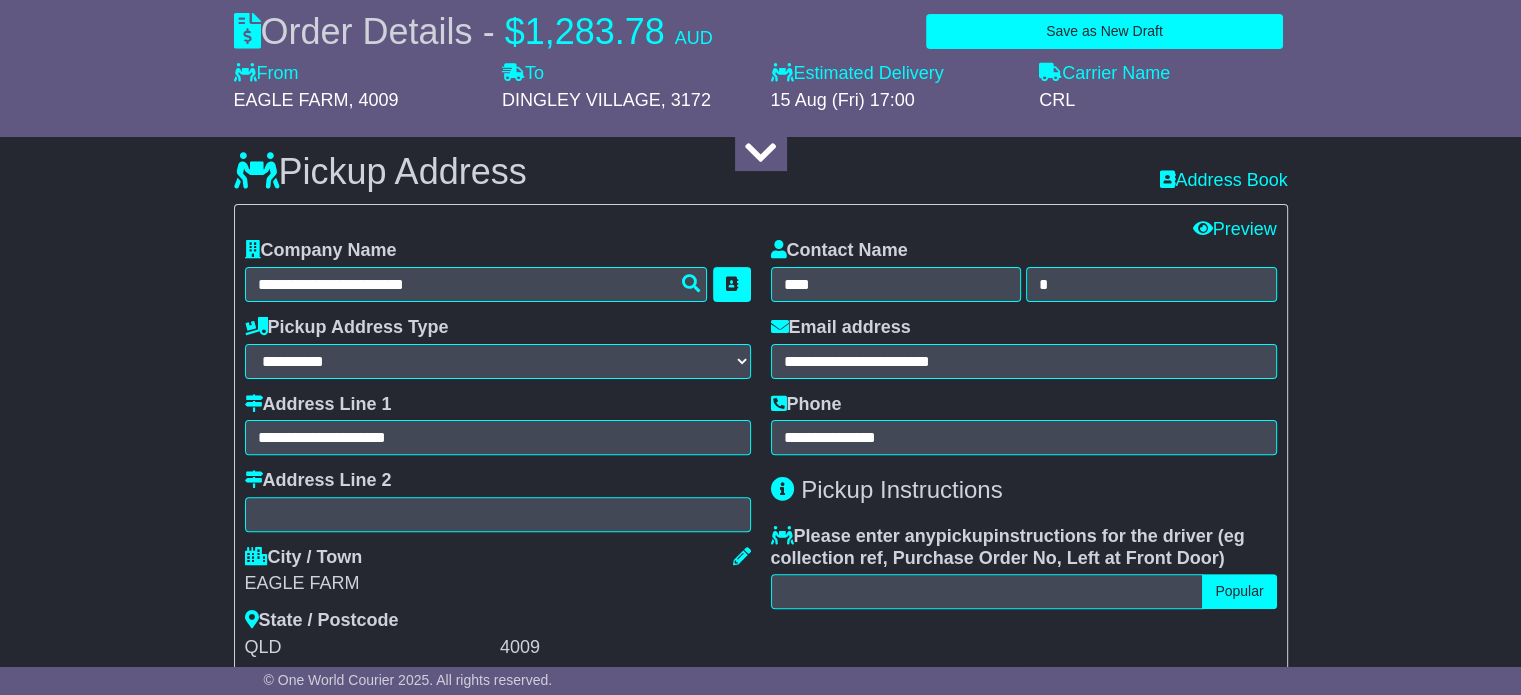 click on "**********" at bounding box center [760, 1285] 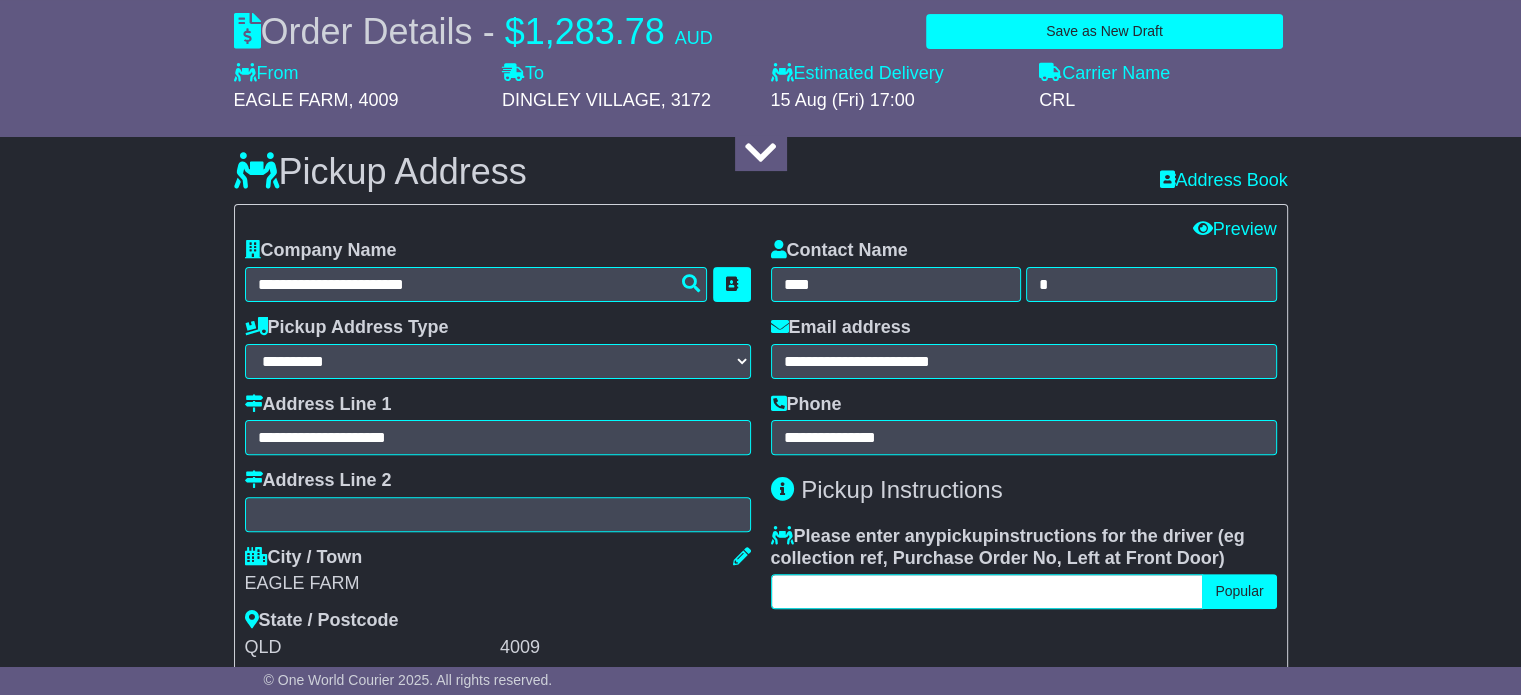 click at bounding box center [987, 591] 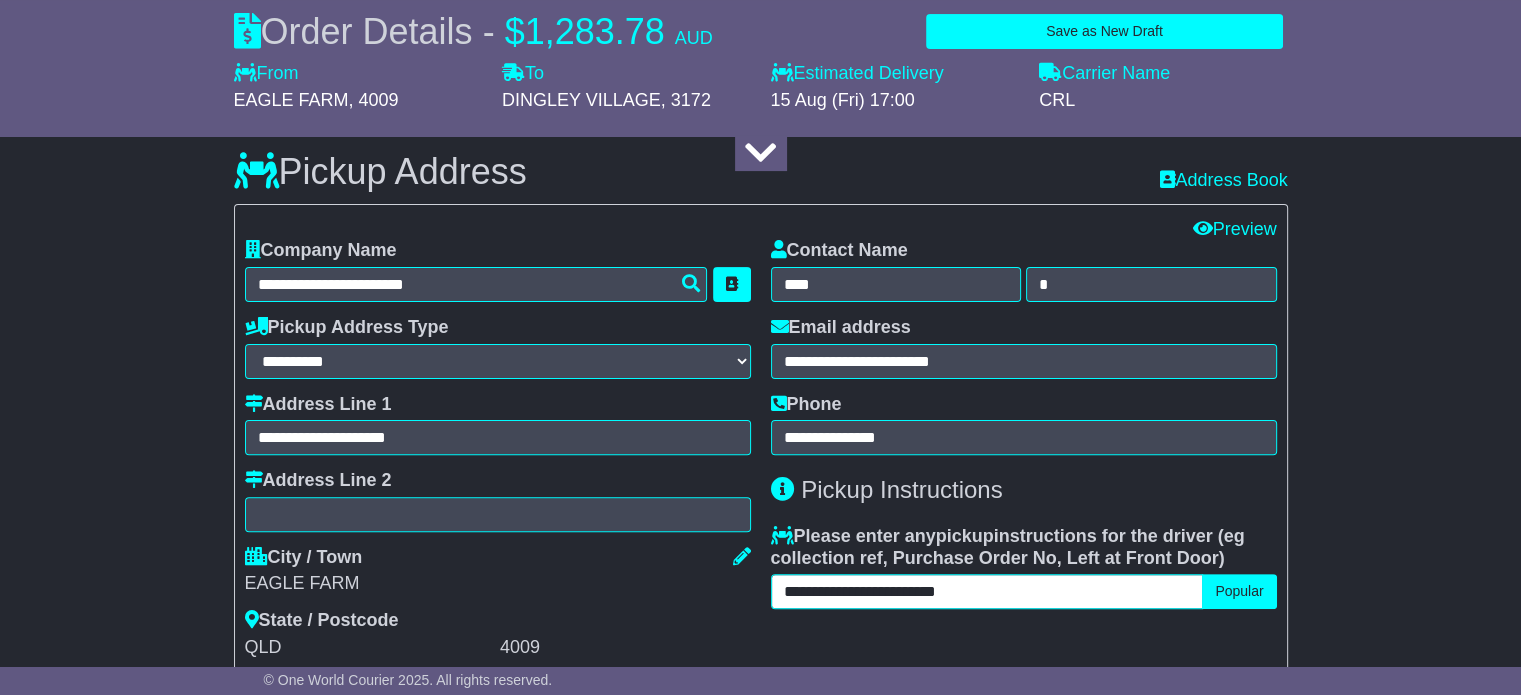click on "**********" at bounding box center [987, 591] 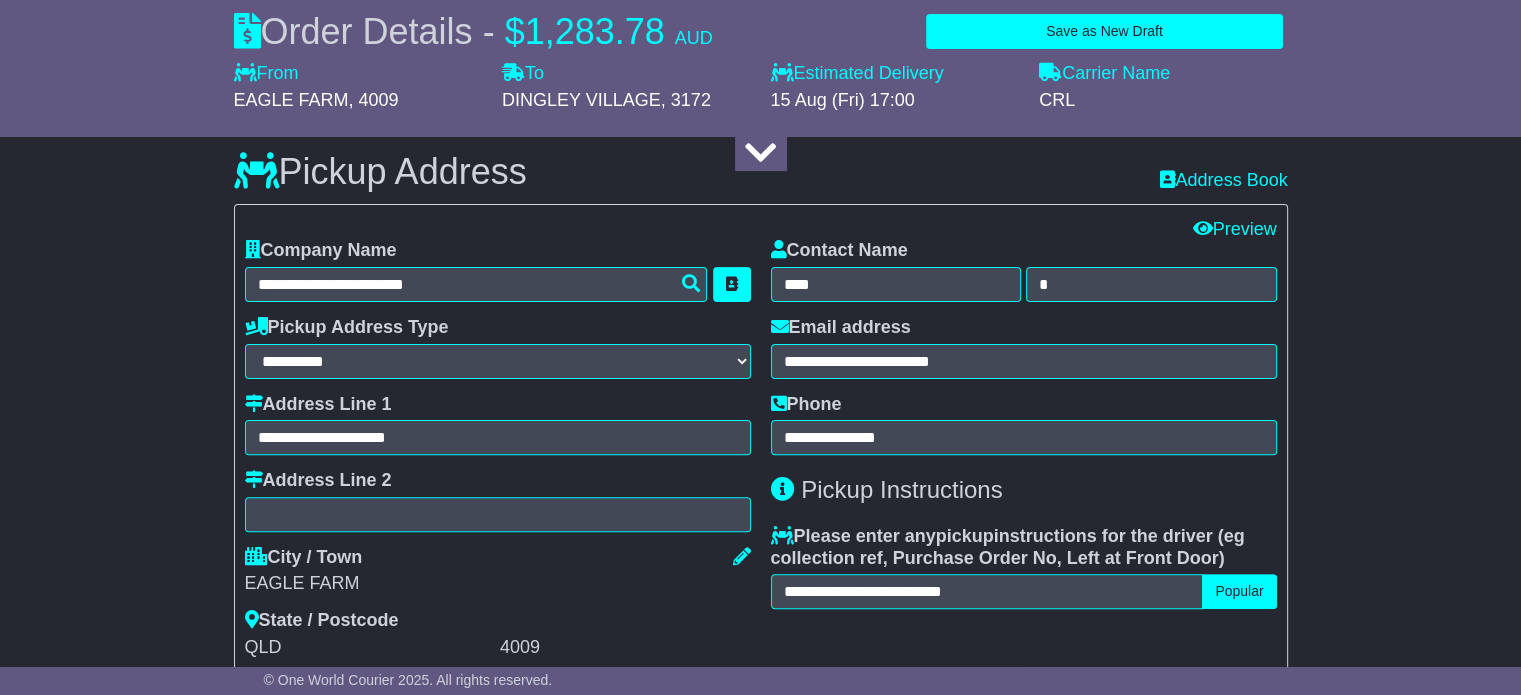 click on "**********" at bounding box center (760, 1285) 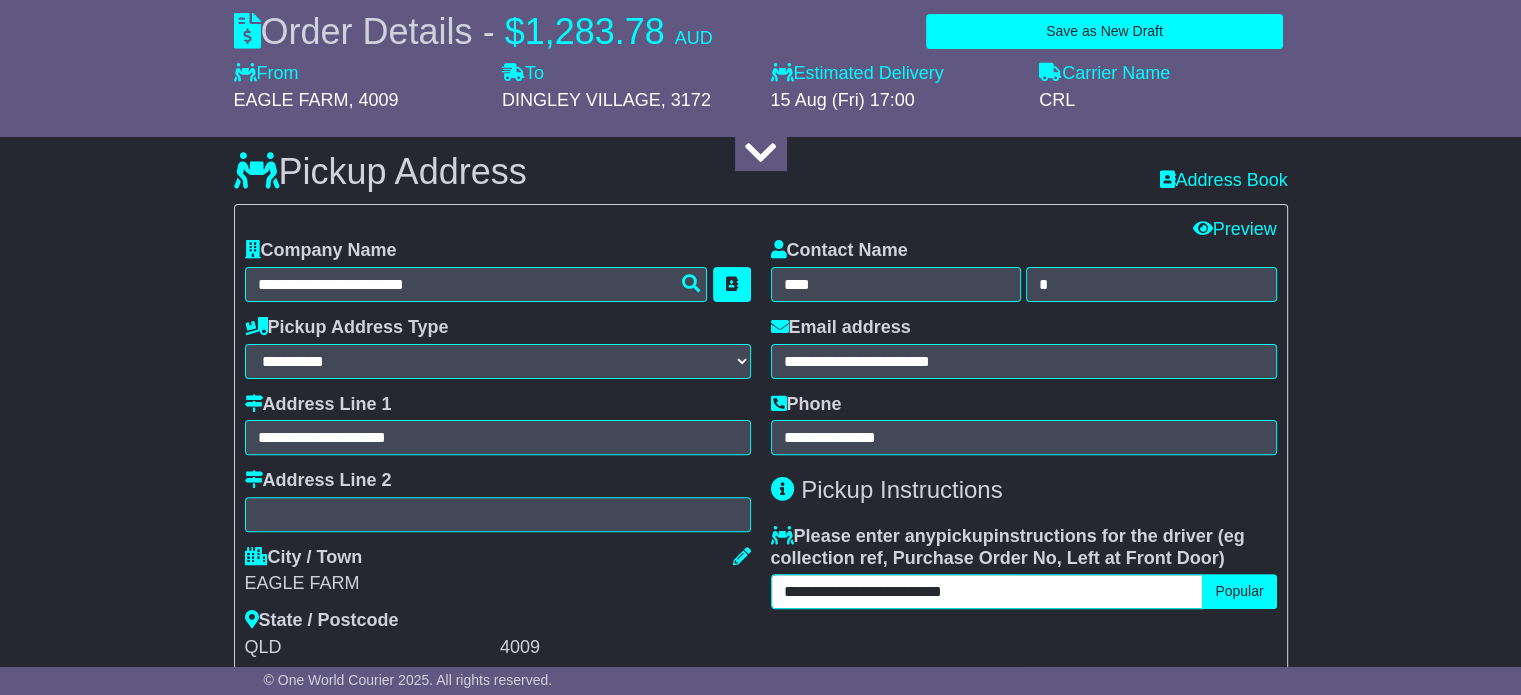 click on "**********" at bounding box center [987, 591] 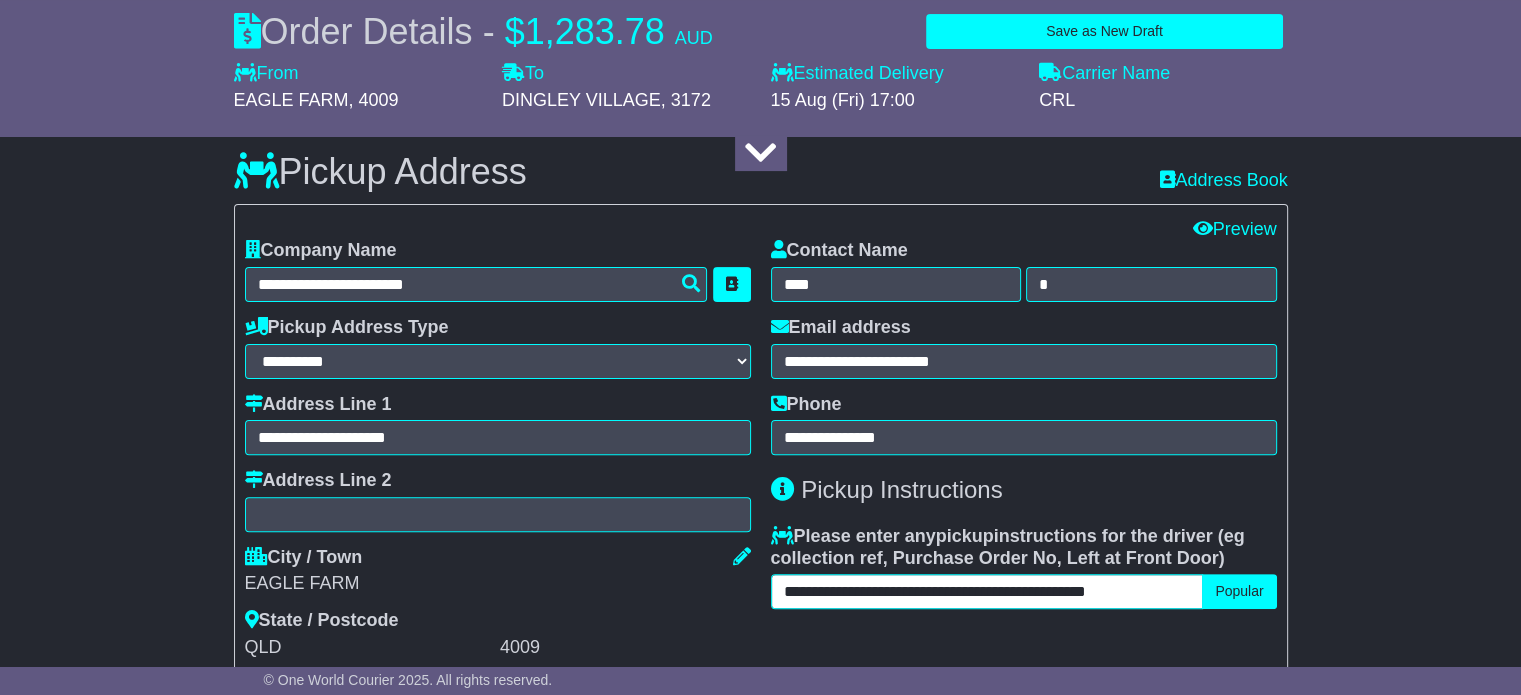 click on "**********" at bounding box center [987, 591] 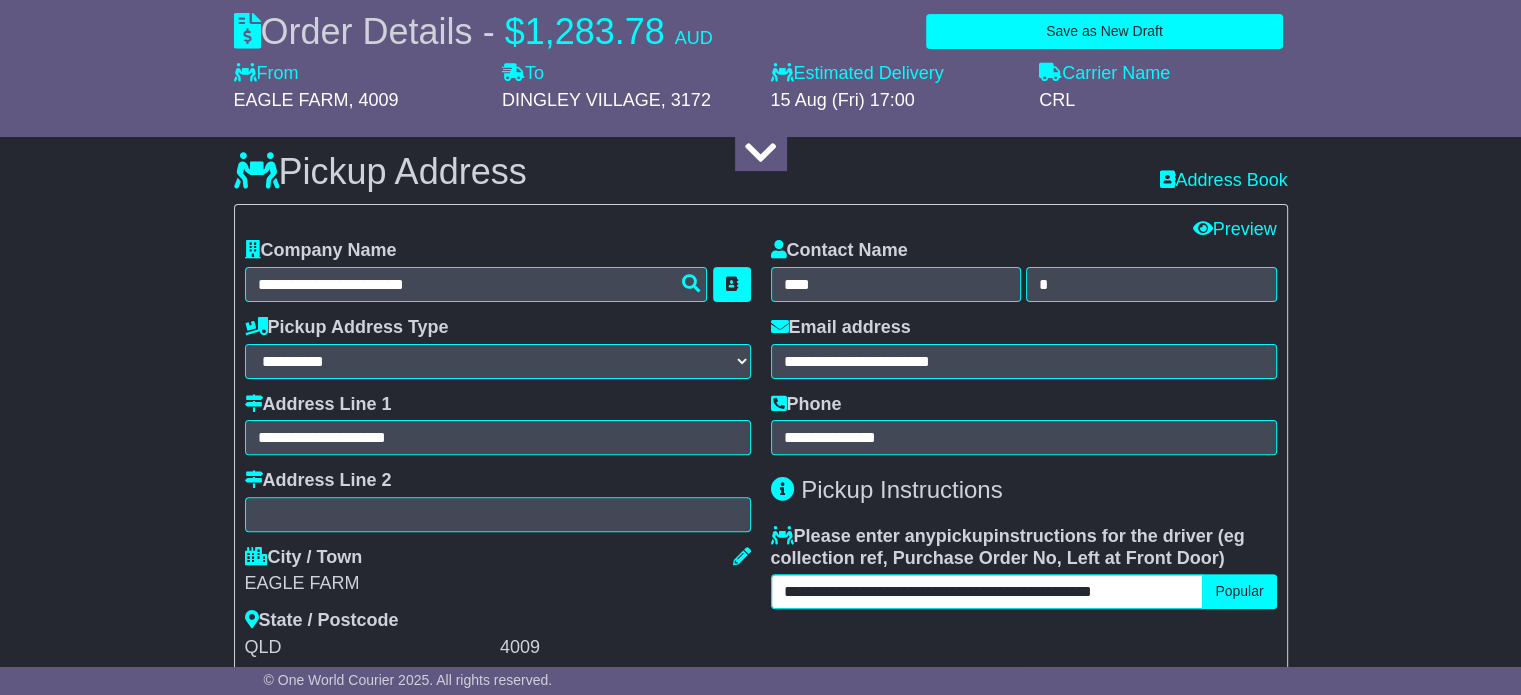 paste on "**********" 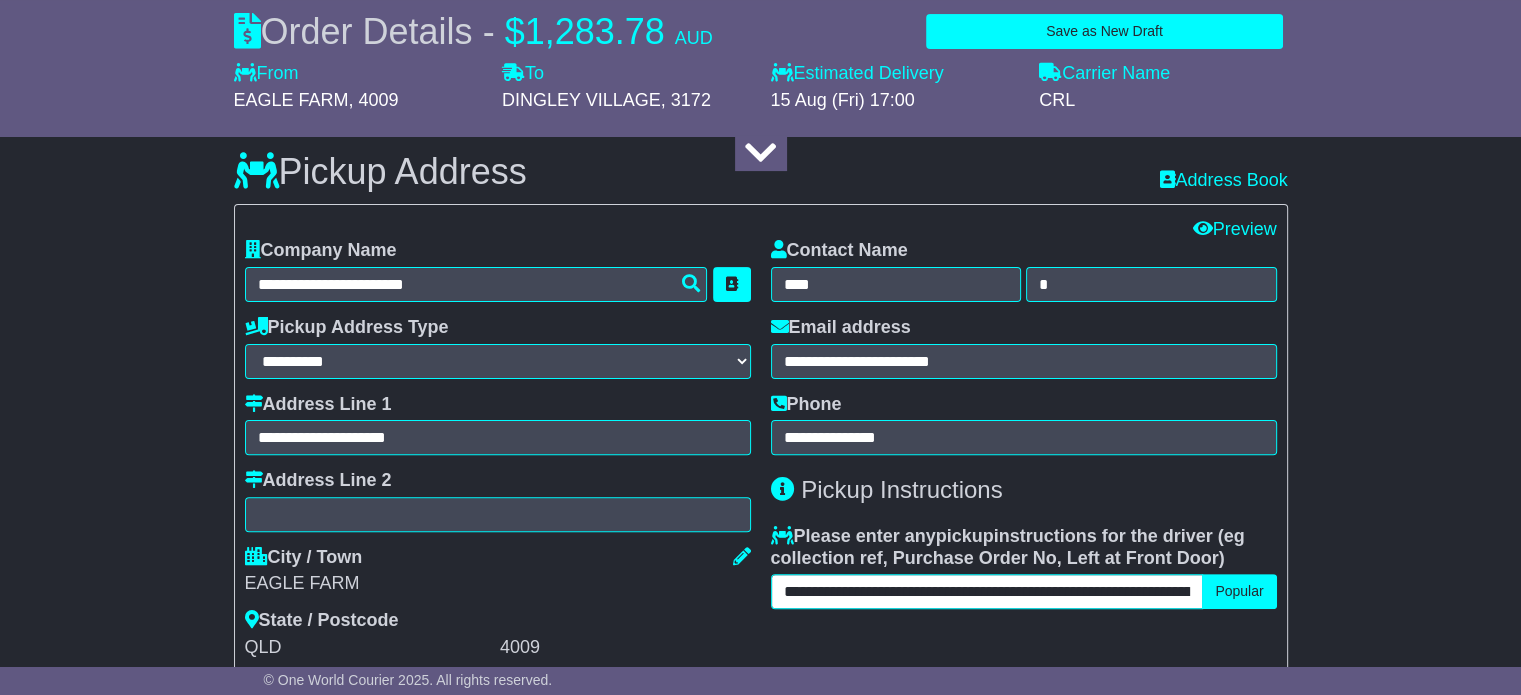 scroll, scrollTop: 0, scrollLeft: 277, axis: horizontal 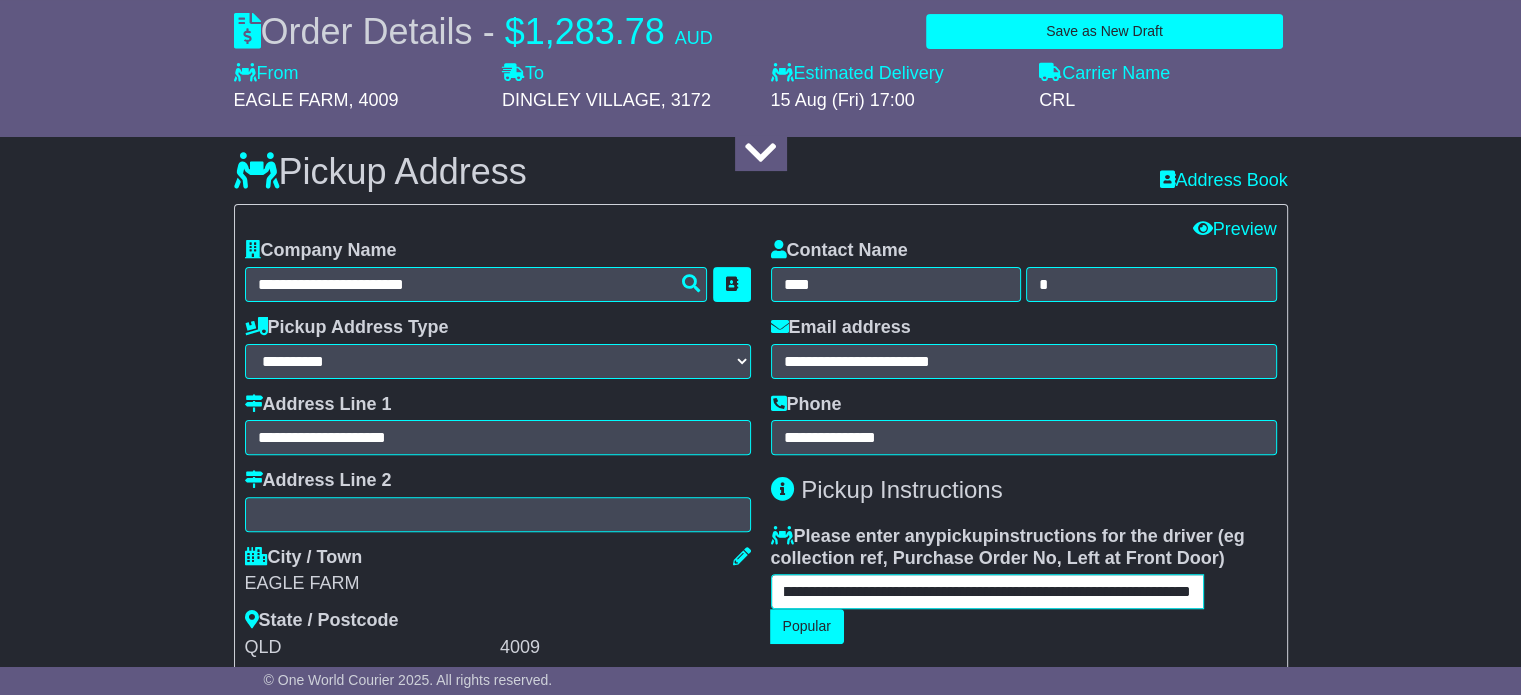 click on "**********" at bounding box center [987, 591] 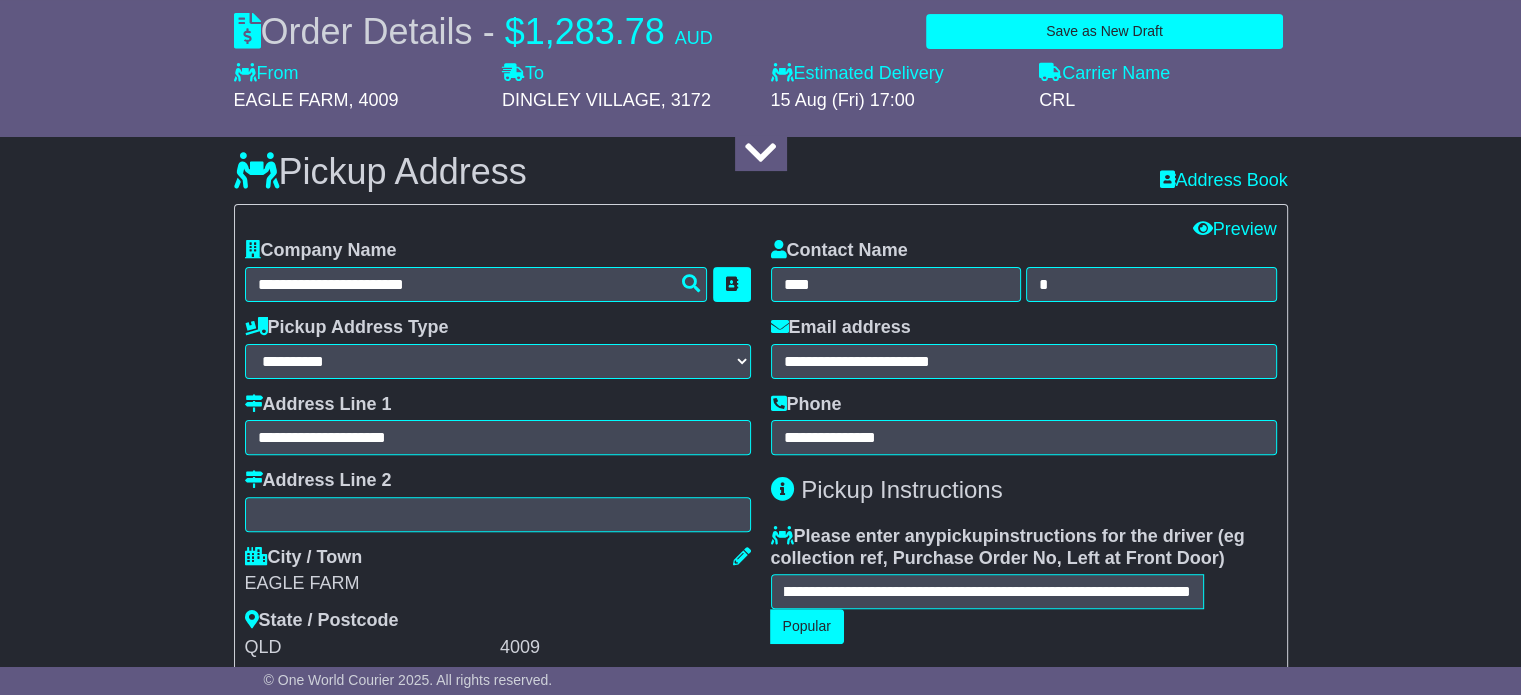 scroll, scrollTop: 0, scrollLeft: 0, axis: both 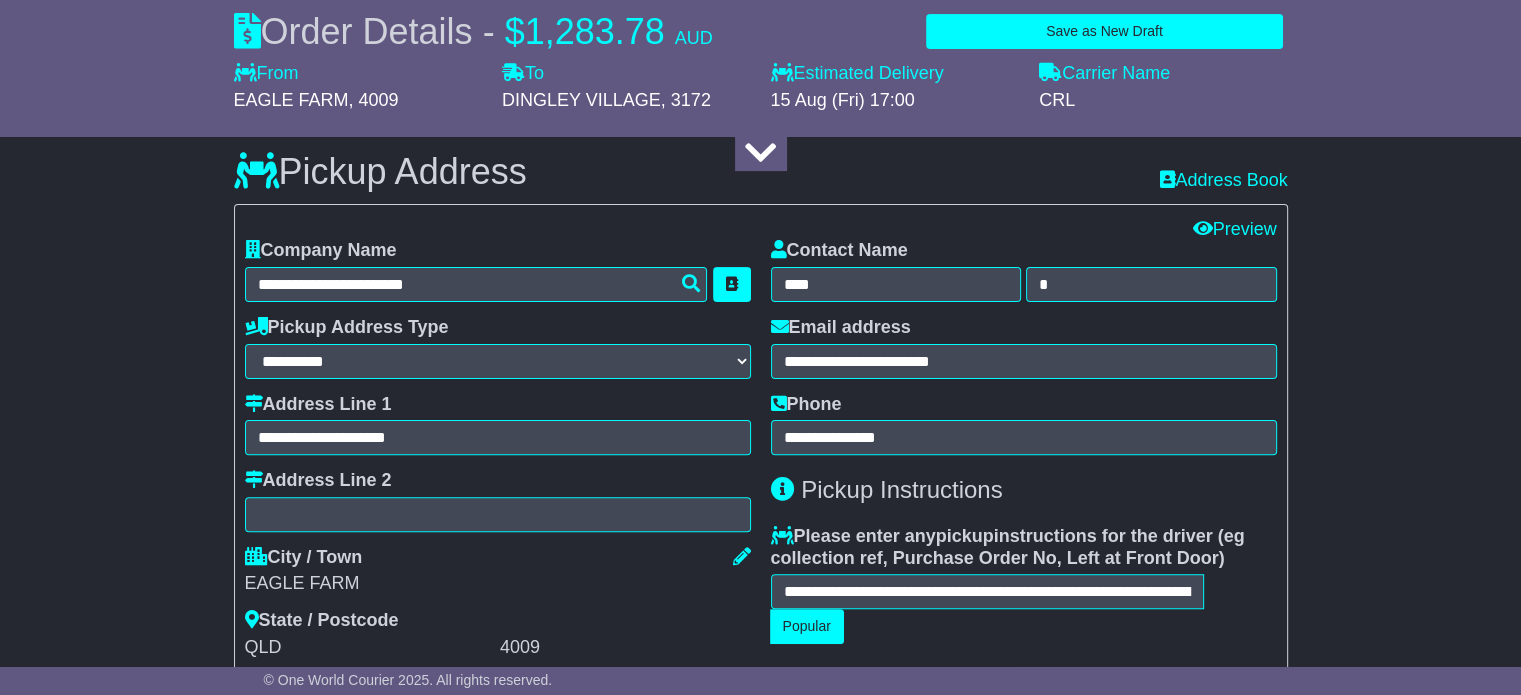 click on "**********" at bounding box center [760, 1285] 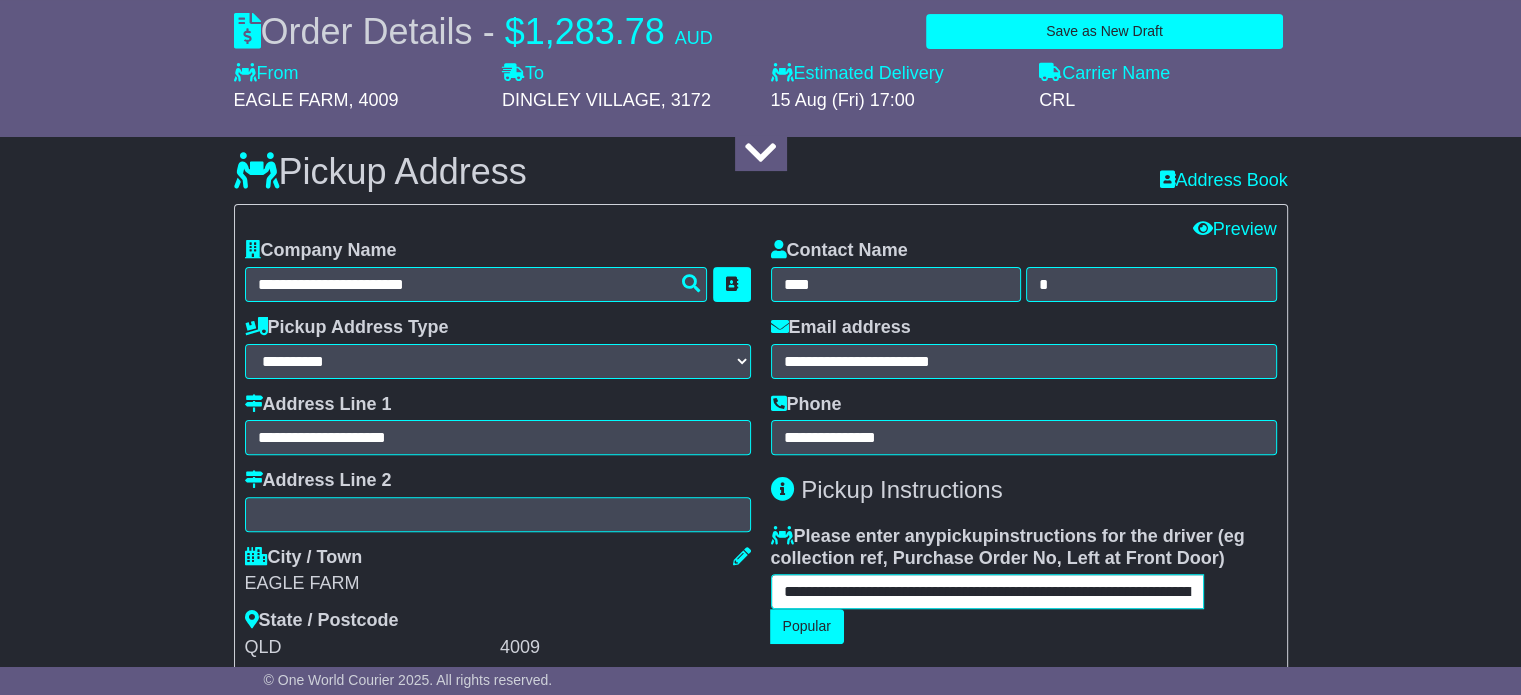 click on "**********" at bounding box center (987, 591) 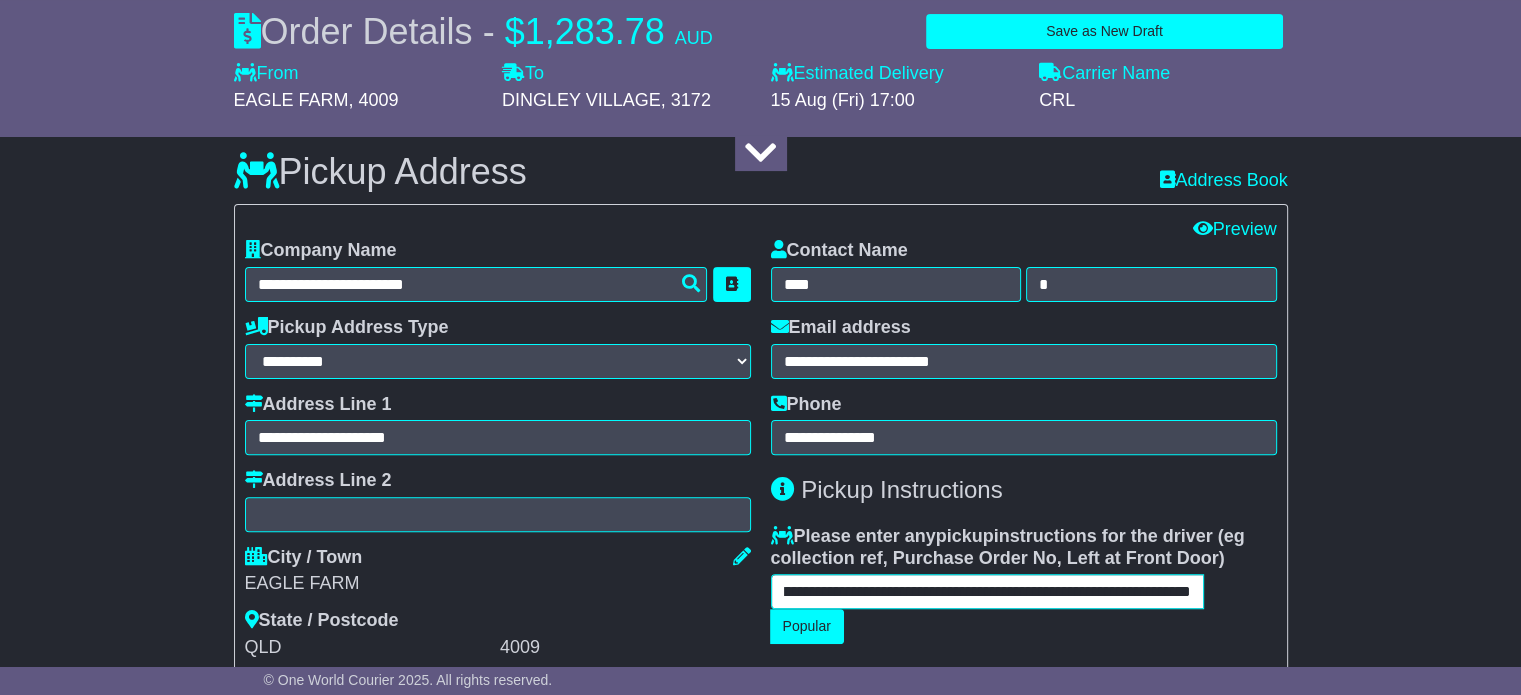 scroll, scrollTop: 0, scrollLeft: 133, axis: horizontal 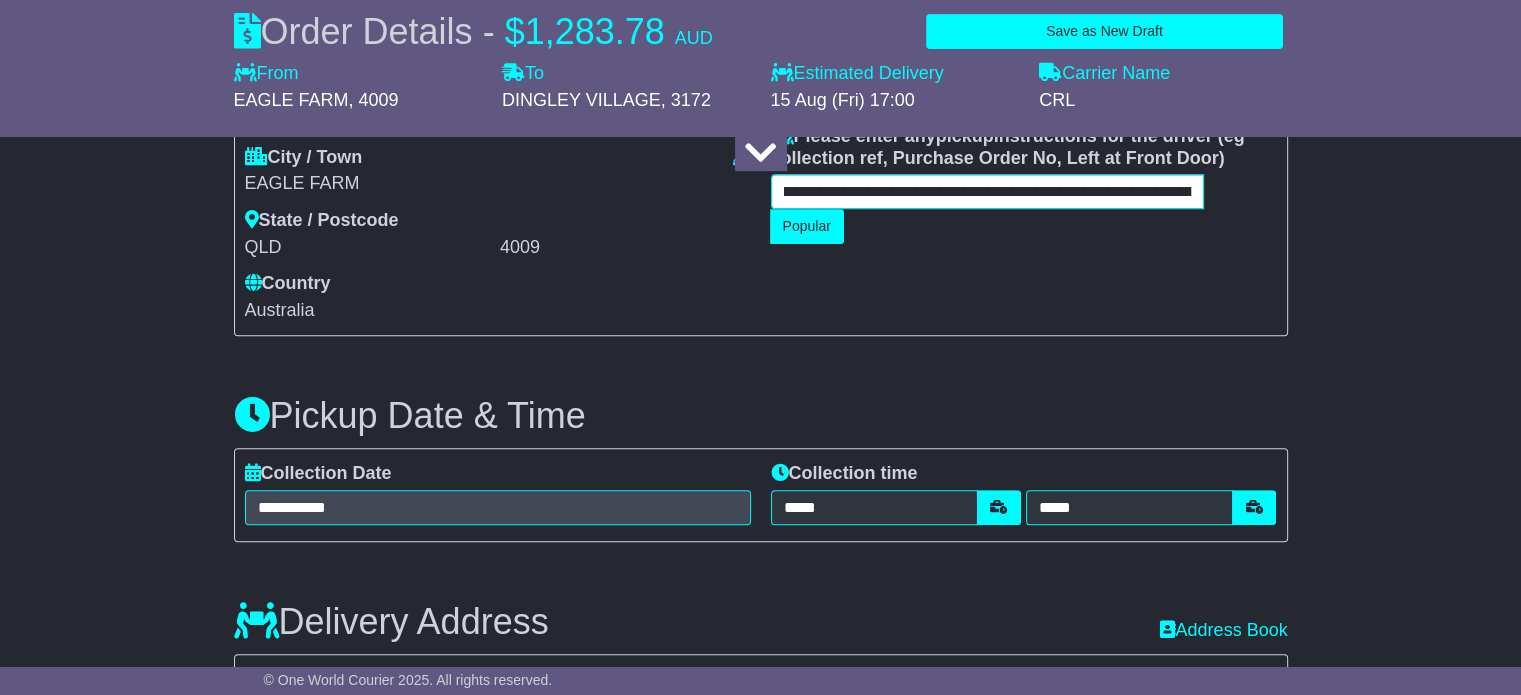 type on "**********" 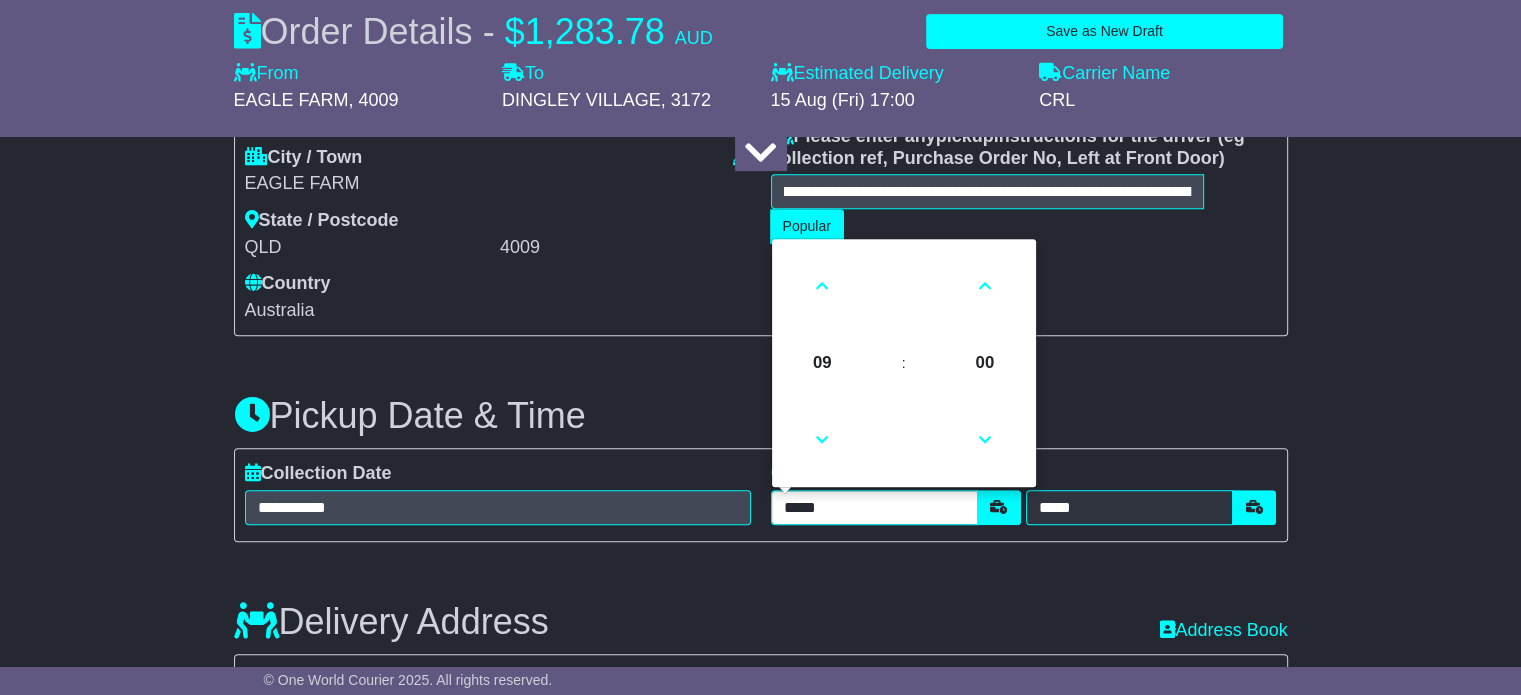 click on "*****" at bounding box center [874, 507] 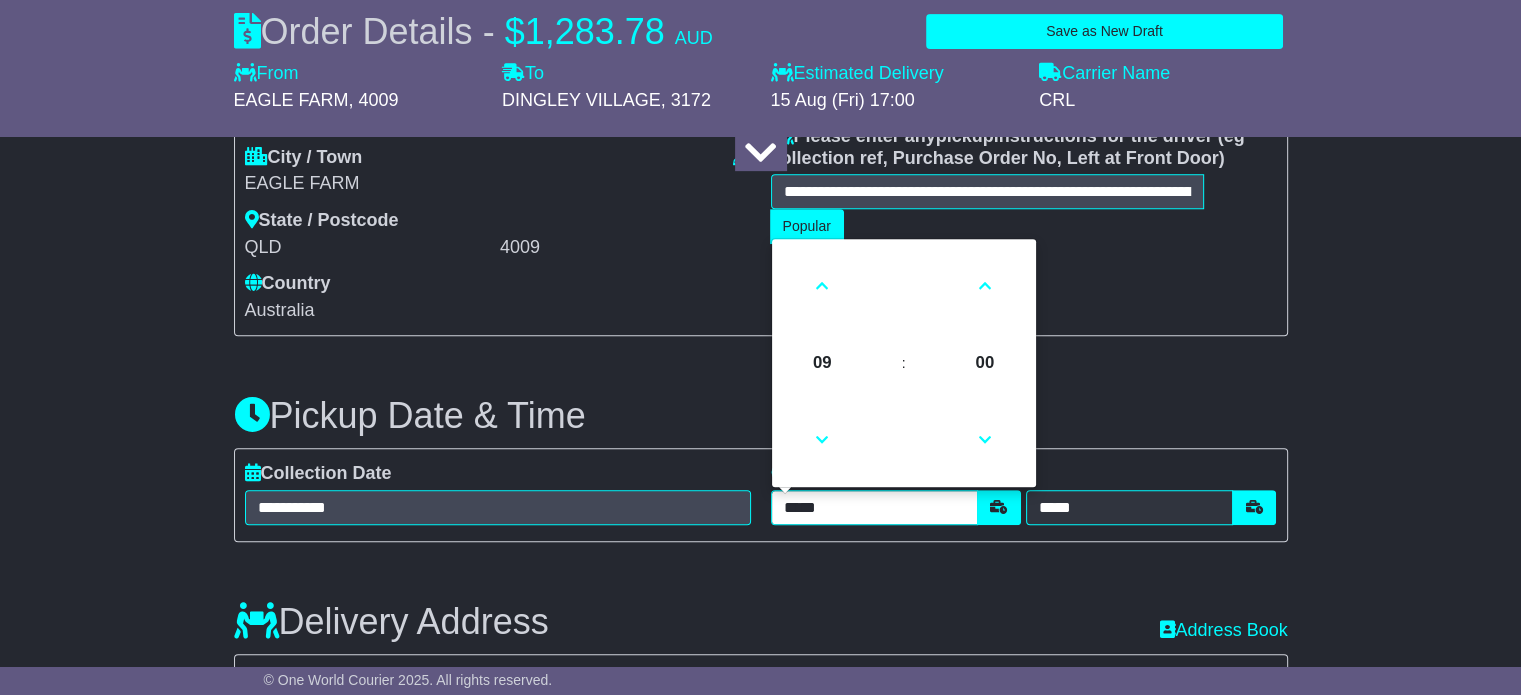 click on "*****" at bounding box center [874, 507] 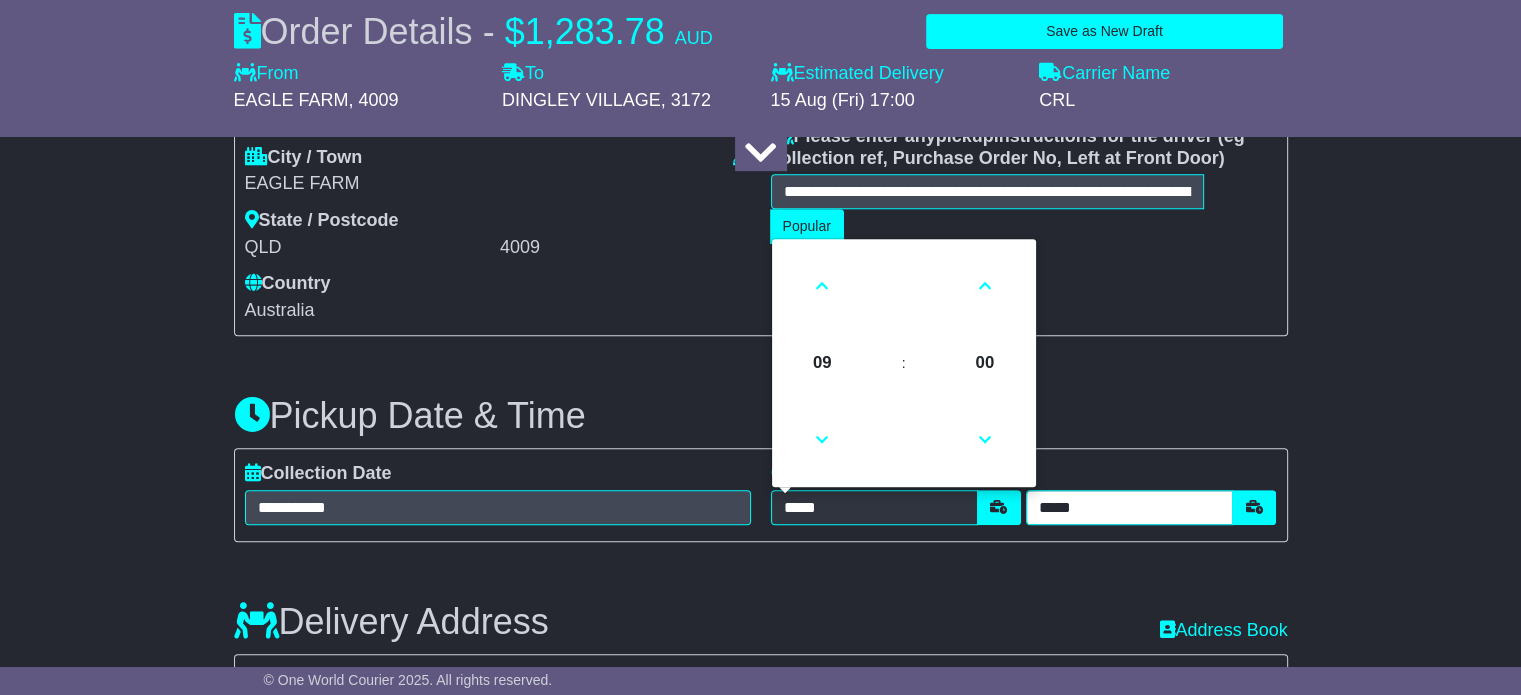 click on "*****" at bounding box center [1129, 507] 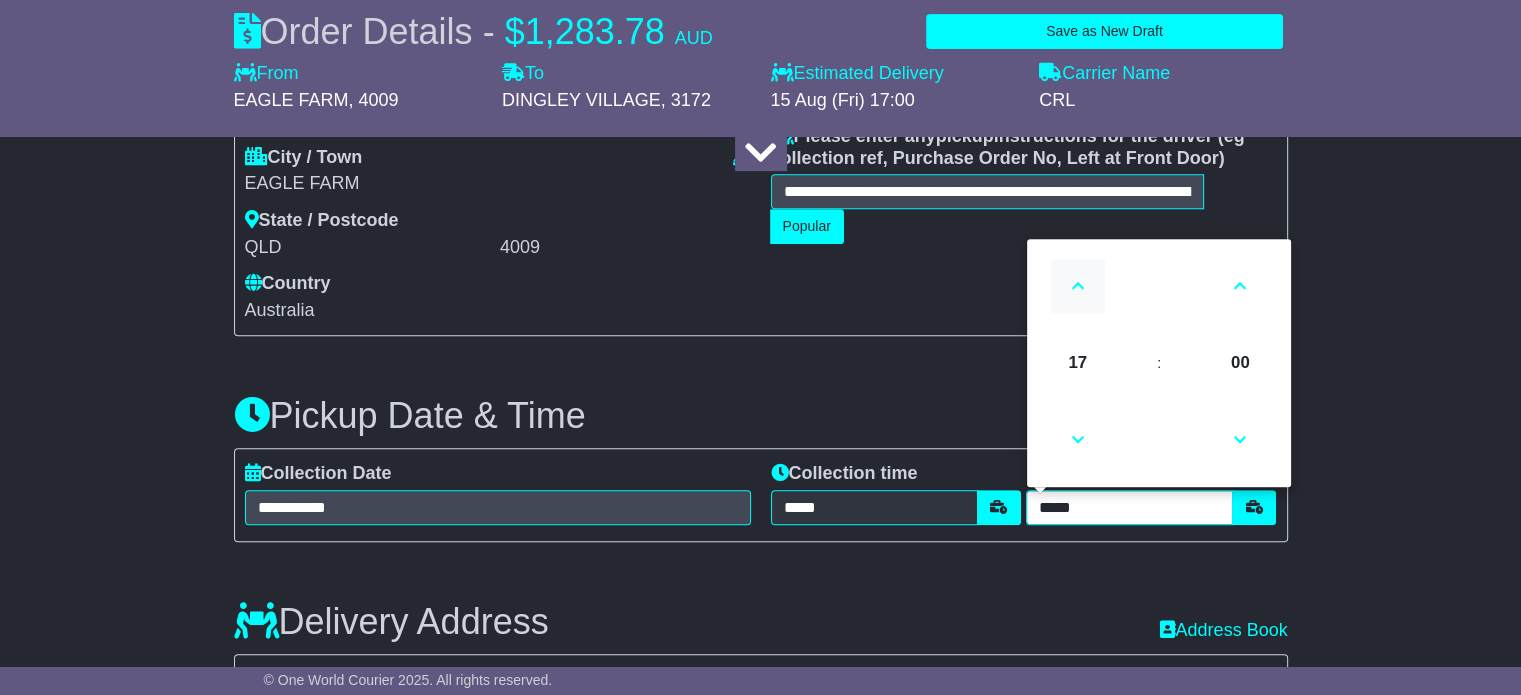 click at bounding box center [1078, 286] 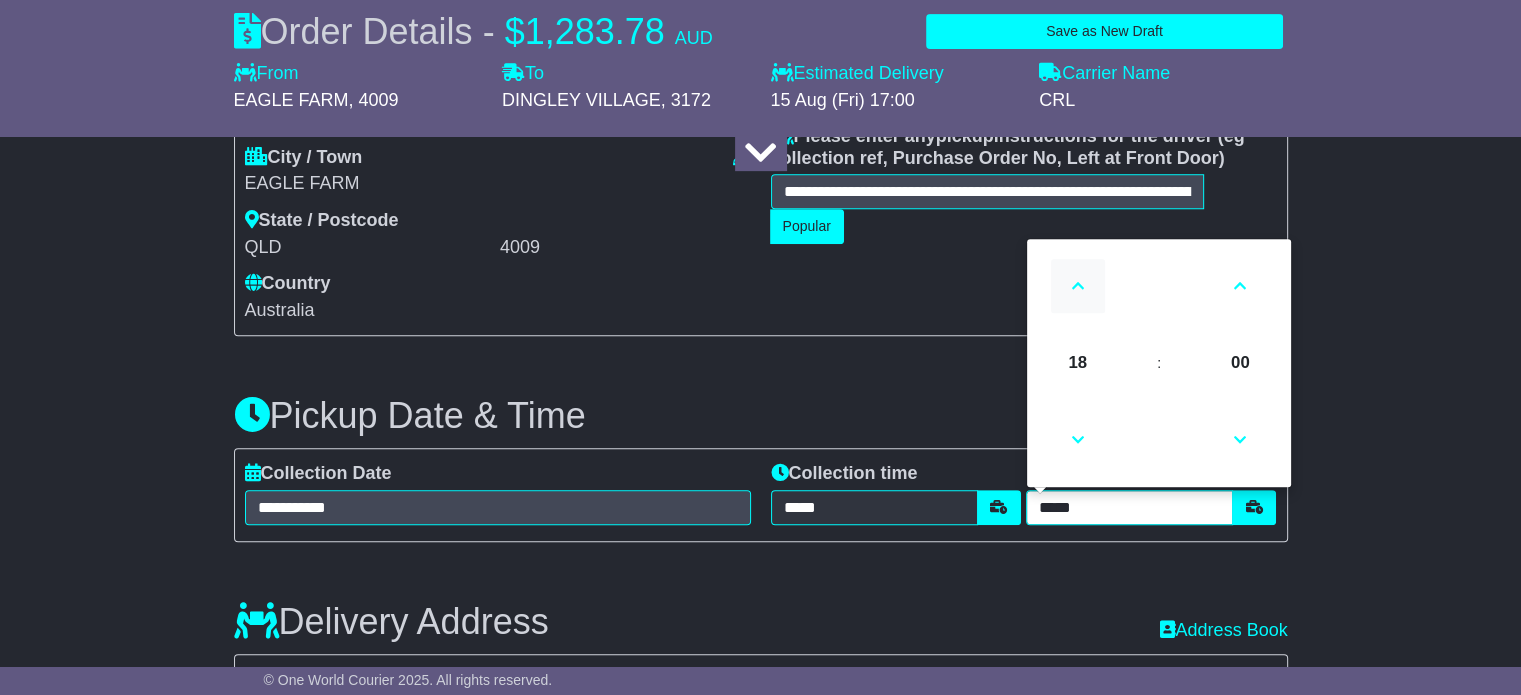 click at bounding box center [1078, 286] 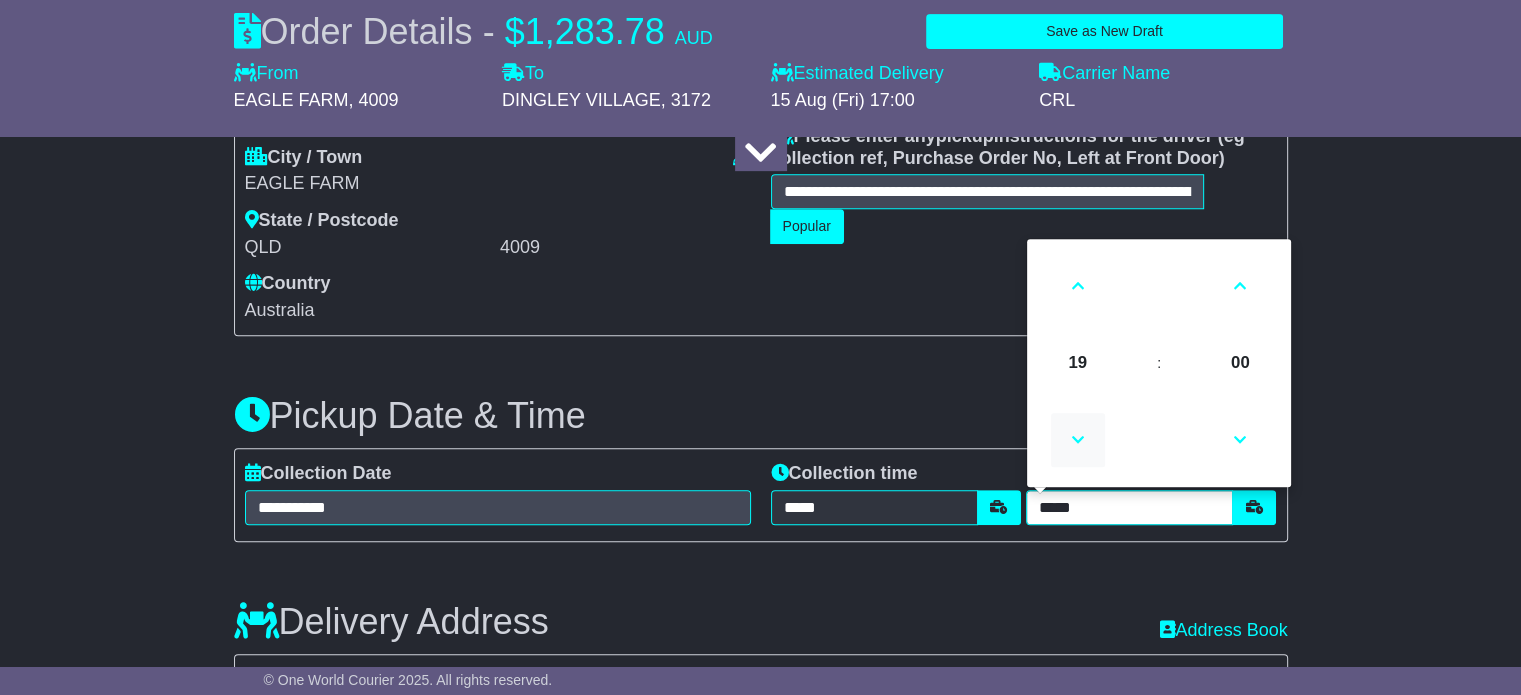 click at bounding box center [1078, 440] 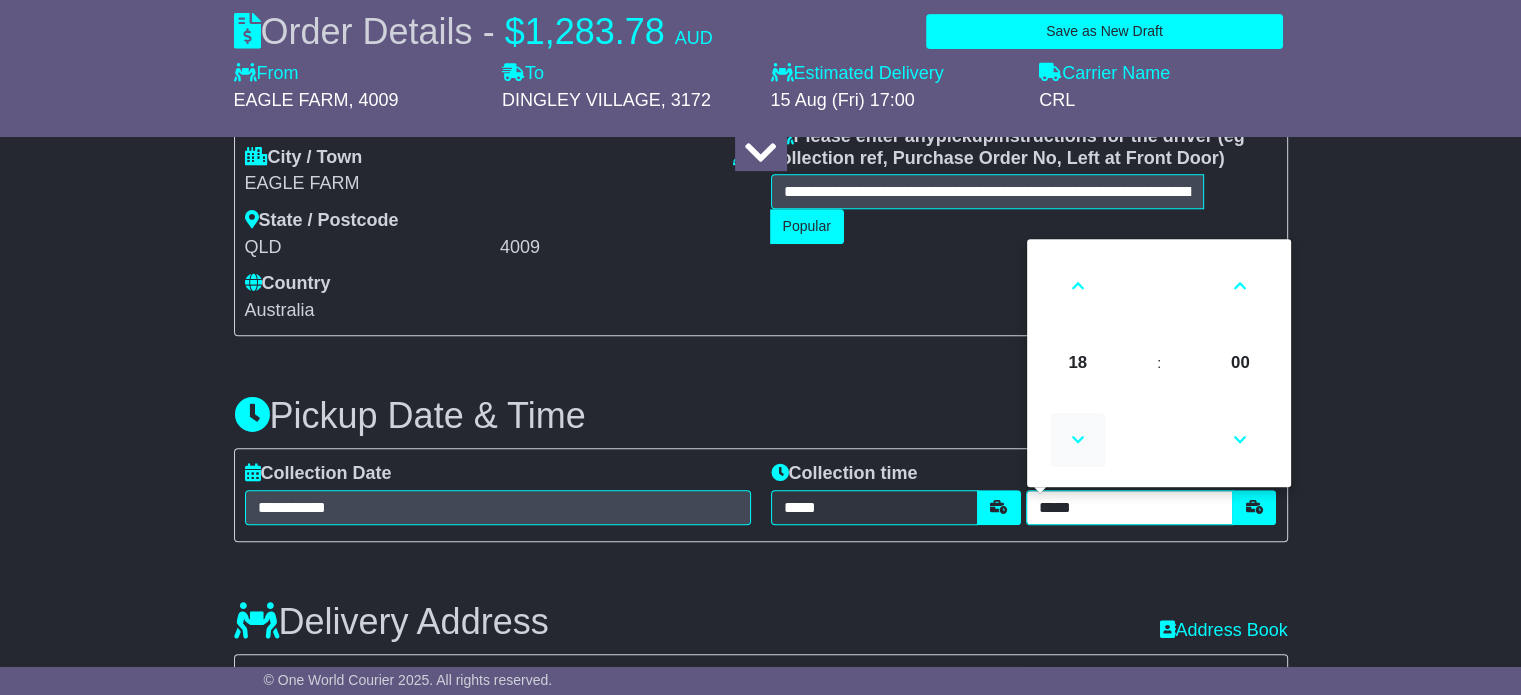 click at bounding box center [1078, 440] 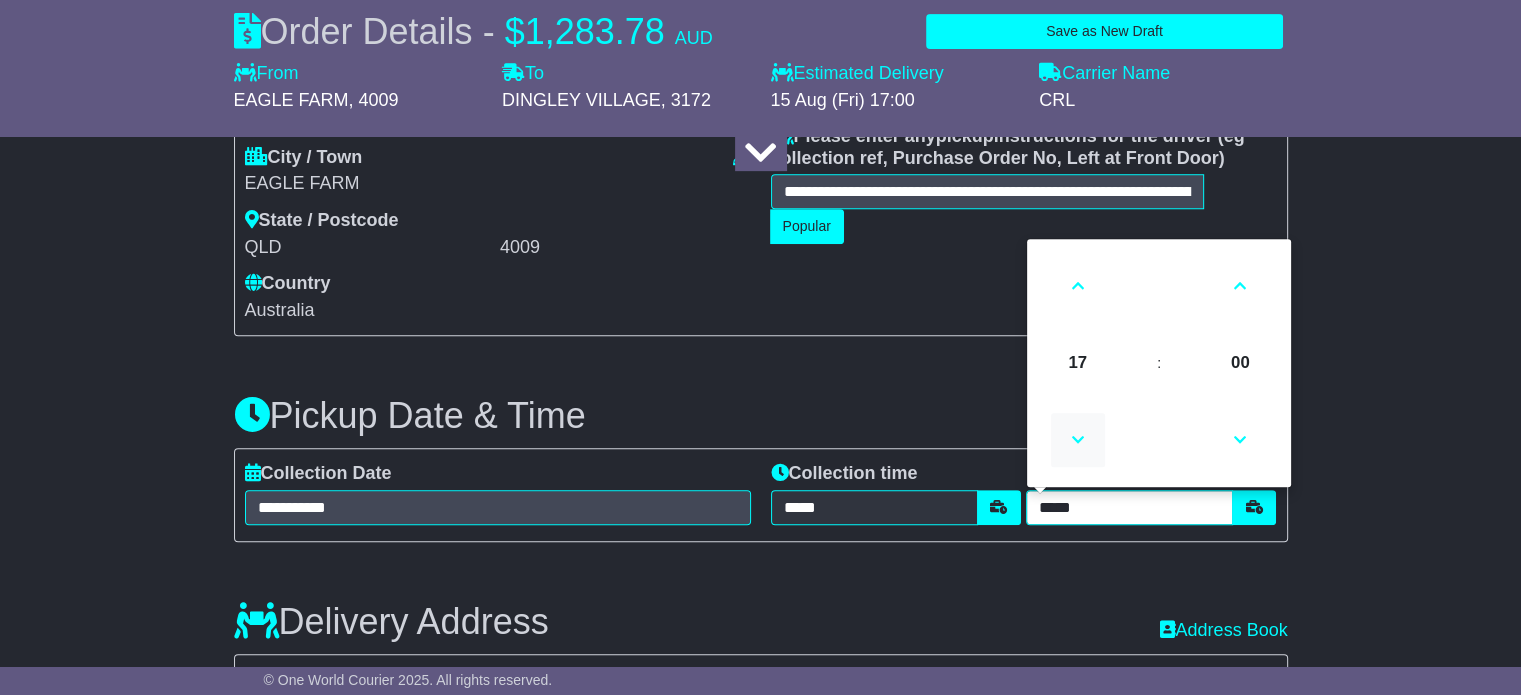 click at bounding box center (1078, 440) 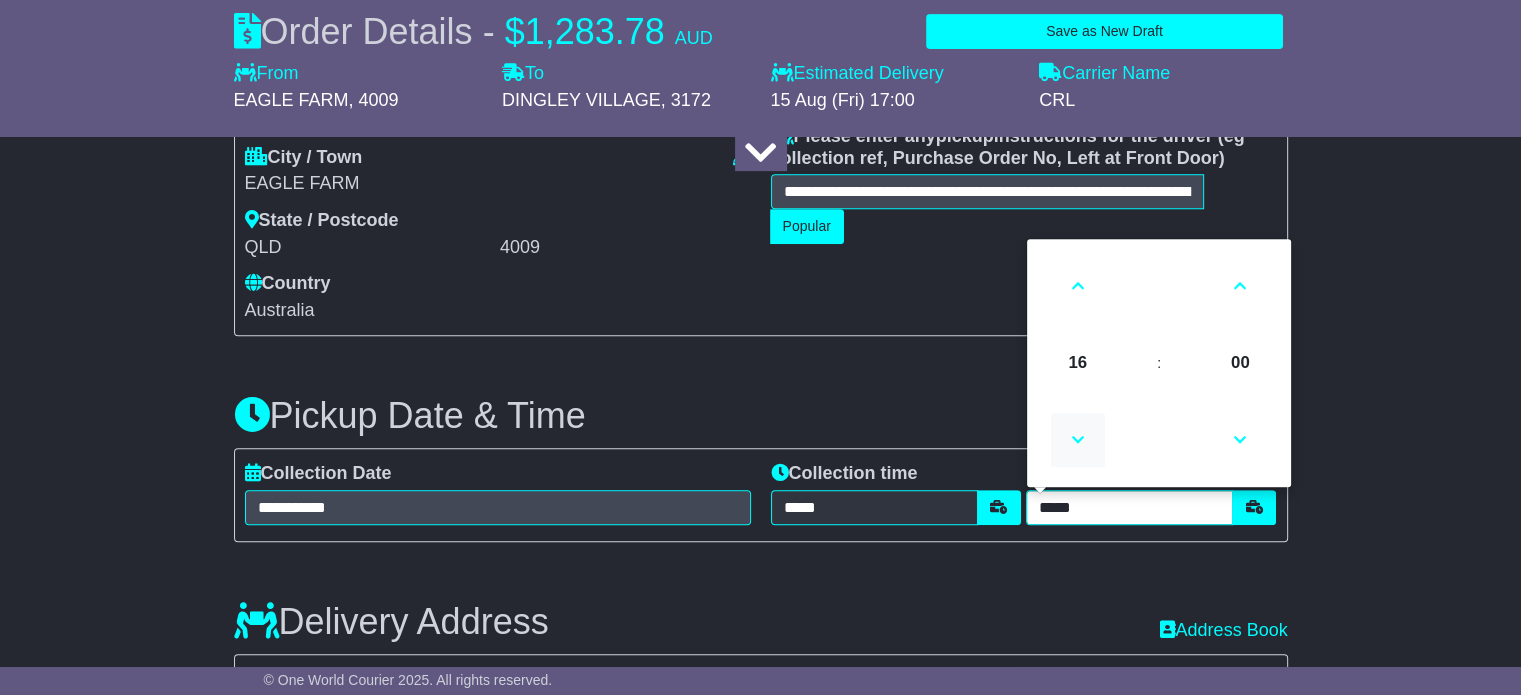 click at bounding box center [1078, 440] 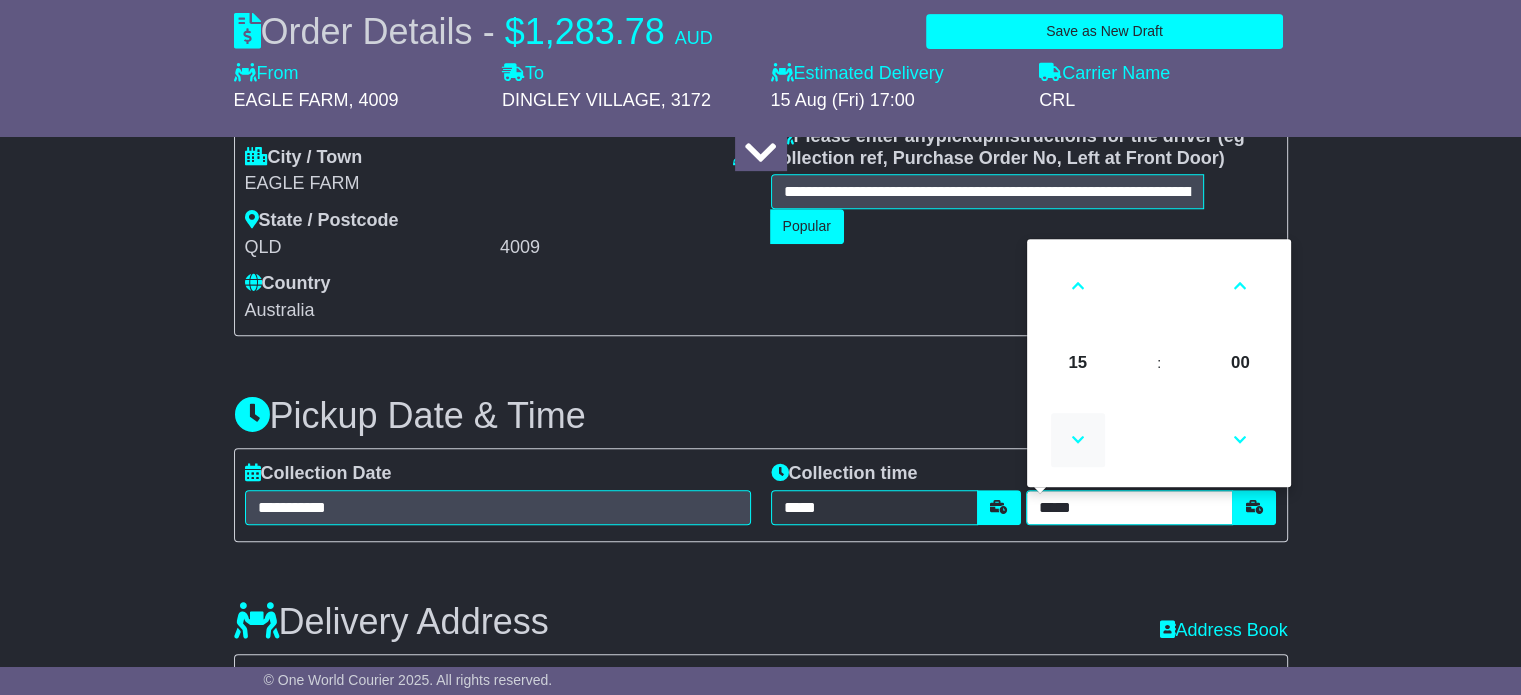 click at bounding box center (1078, 440) 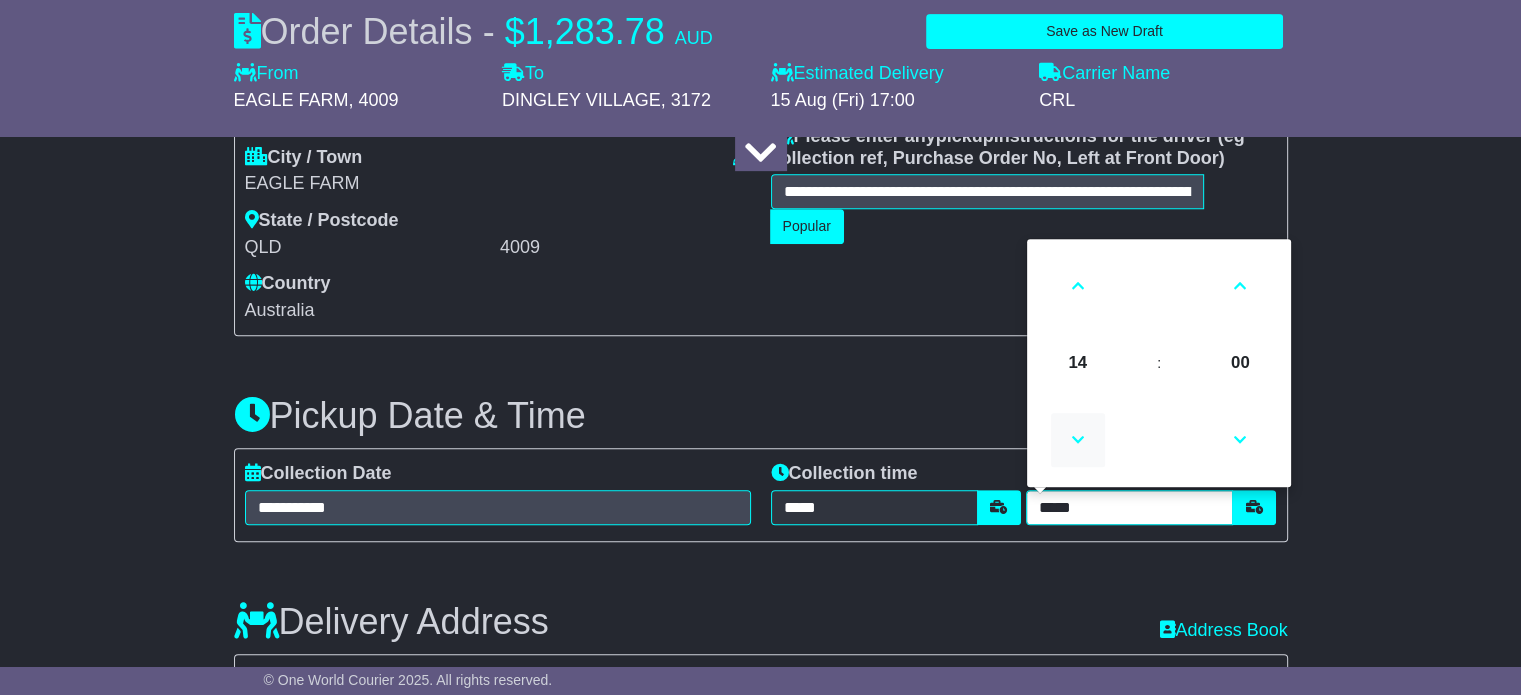 click at bounding box center [1078, 440] 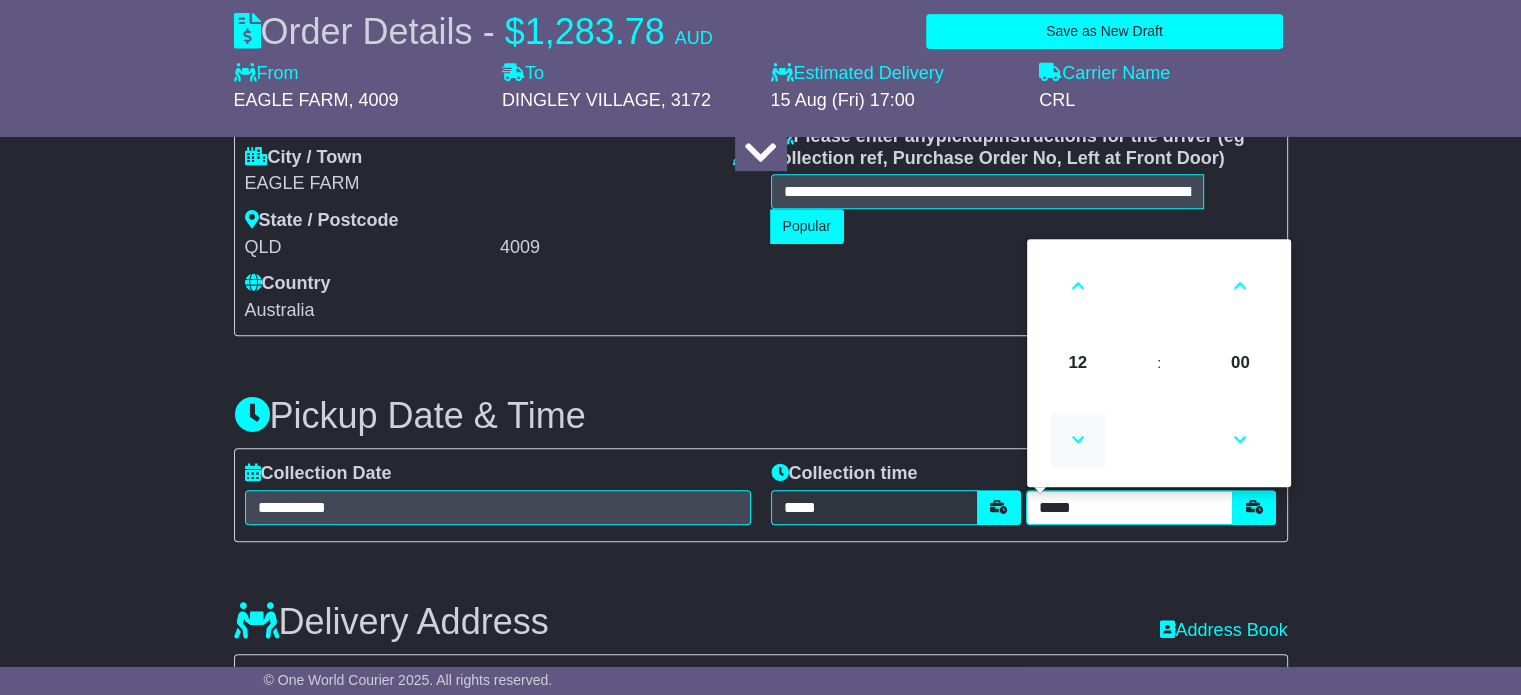 click at bounding box center [1078, 440] 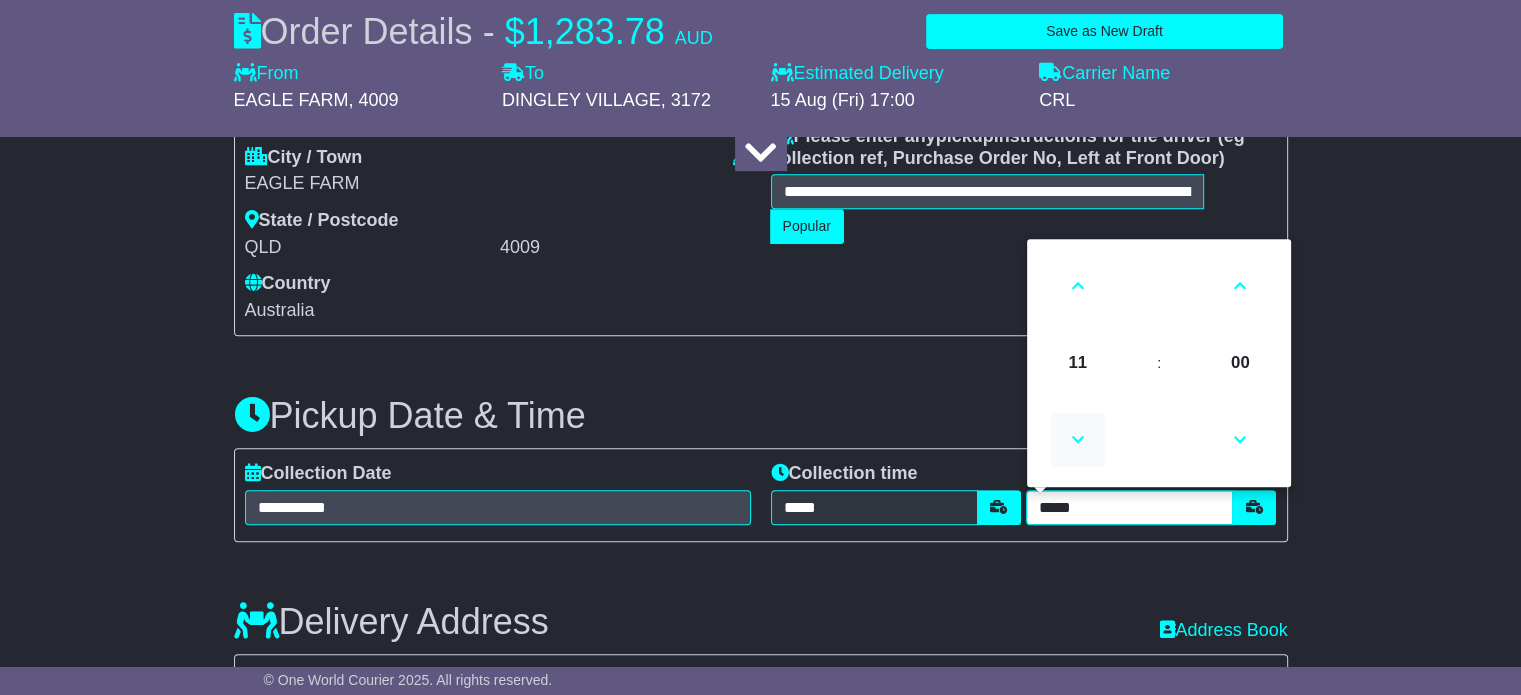click at bounding box center (1078, 440) 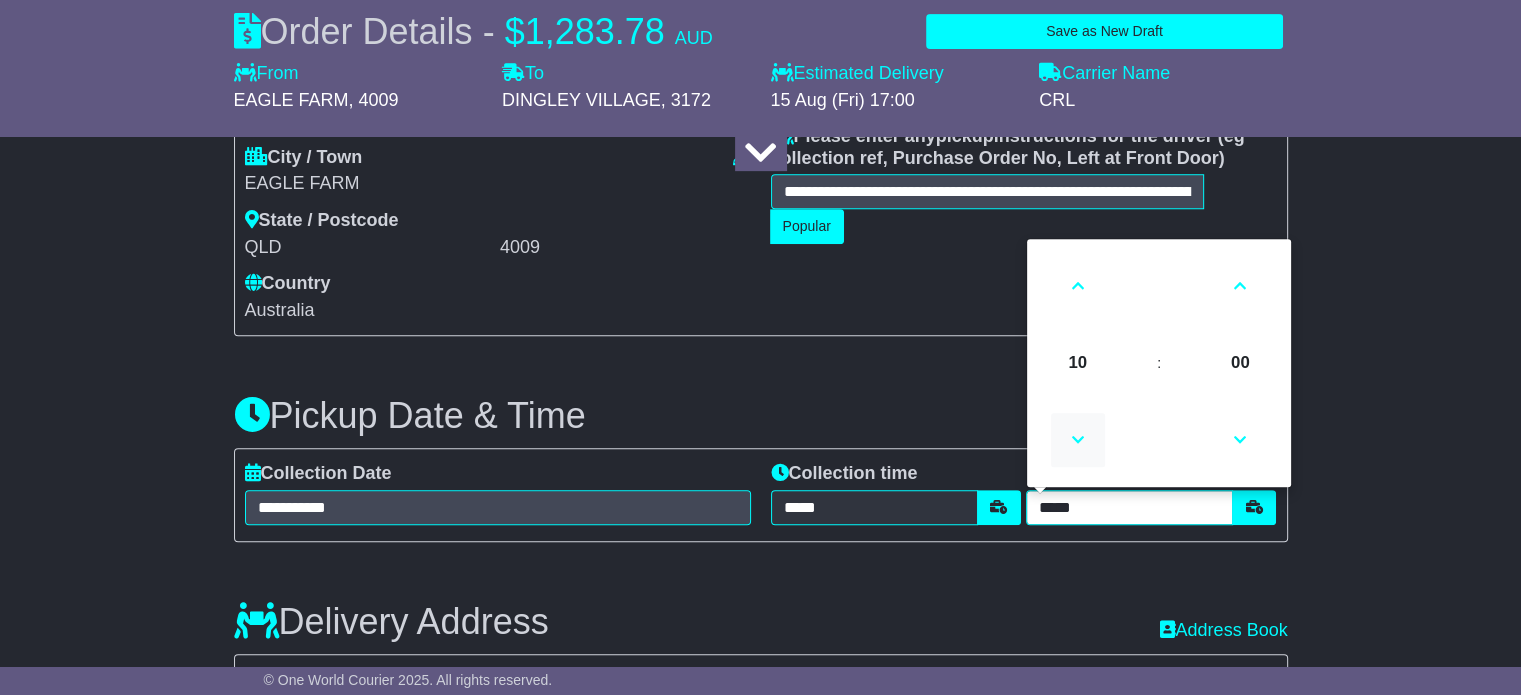 click at bounding box center [1078, 440] 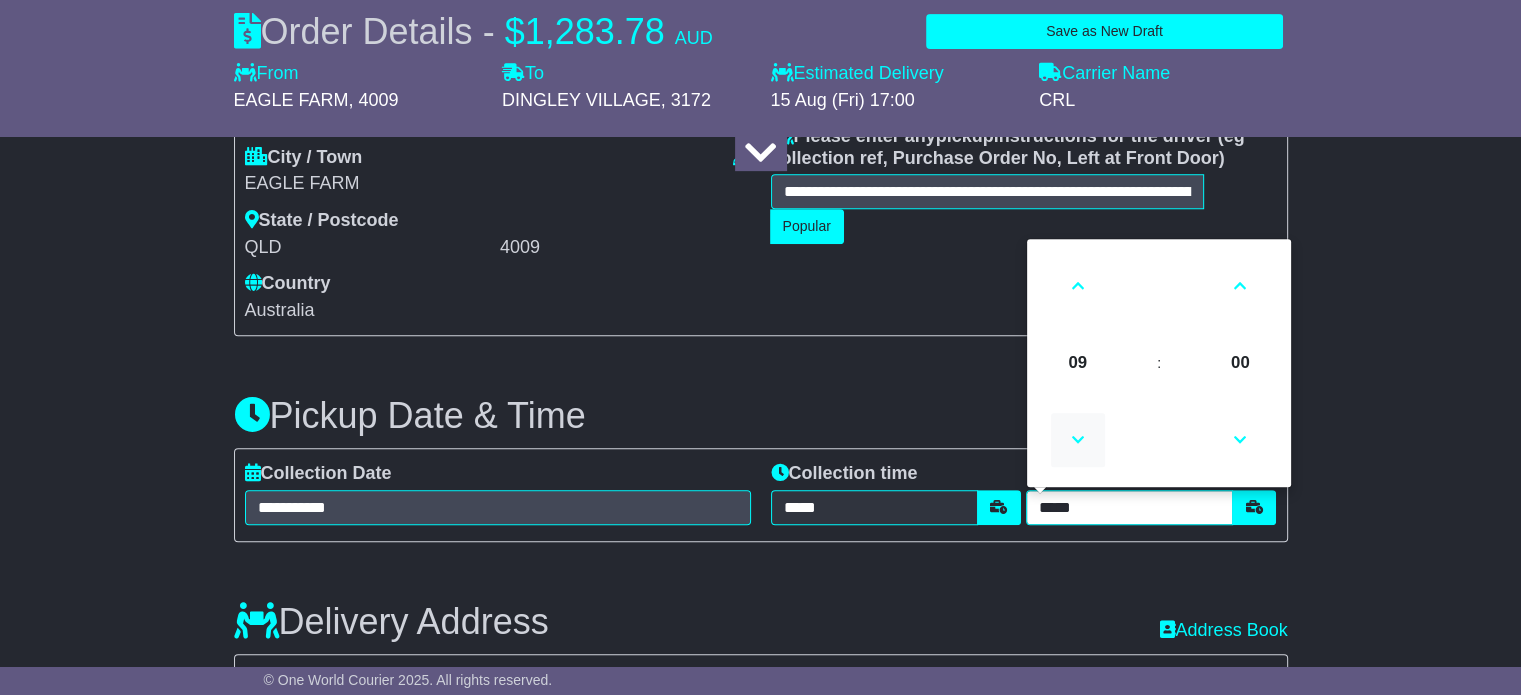 click at bounding box center (1078, 440) 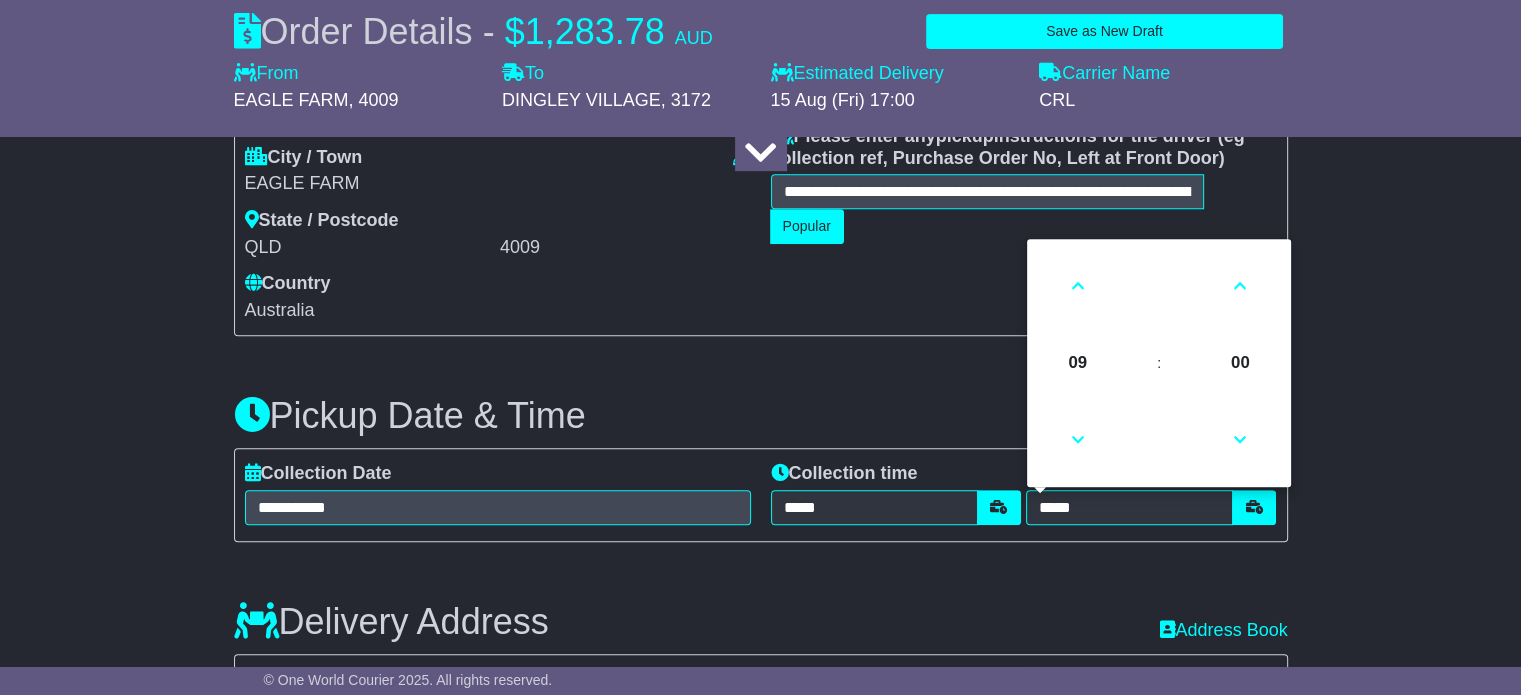 click on "**********" at bounding box center (760, 885) 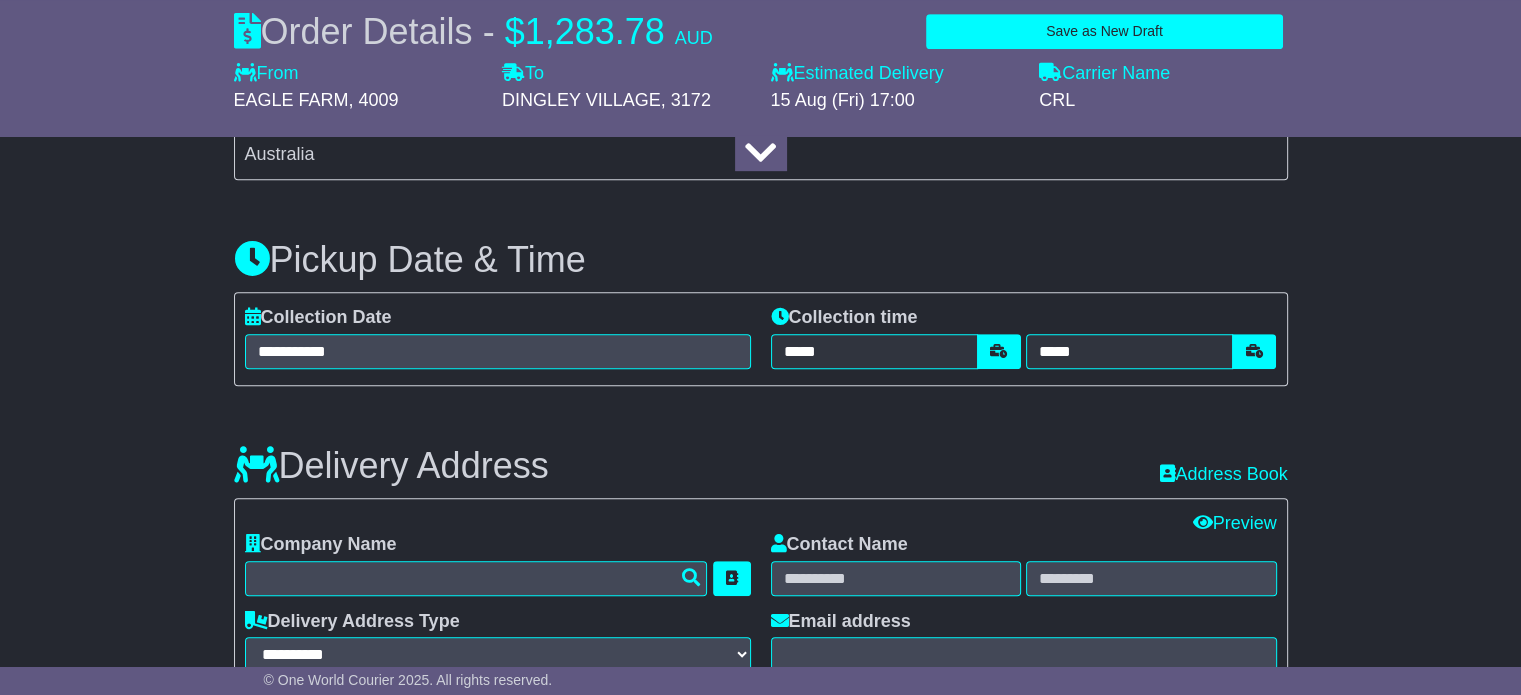 scroll, scrollTop: 1100, scrollLeft: 0, axis: vertical 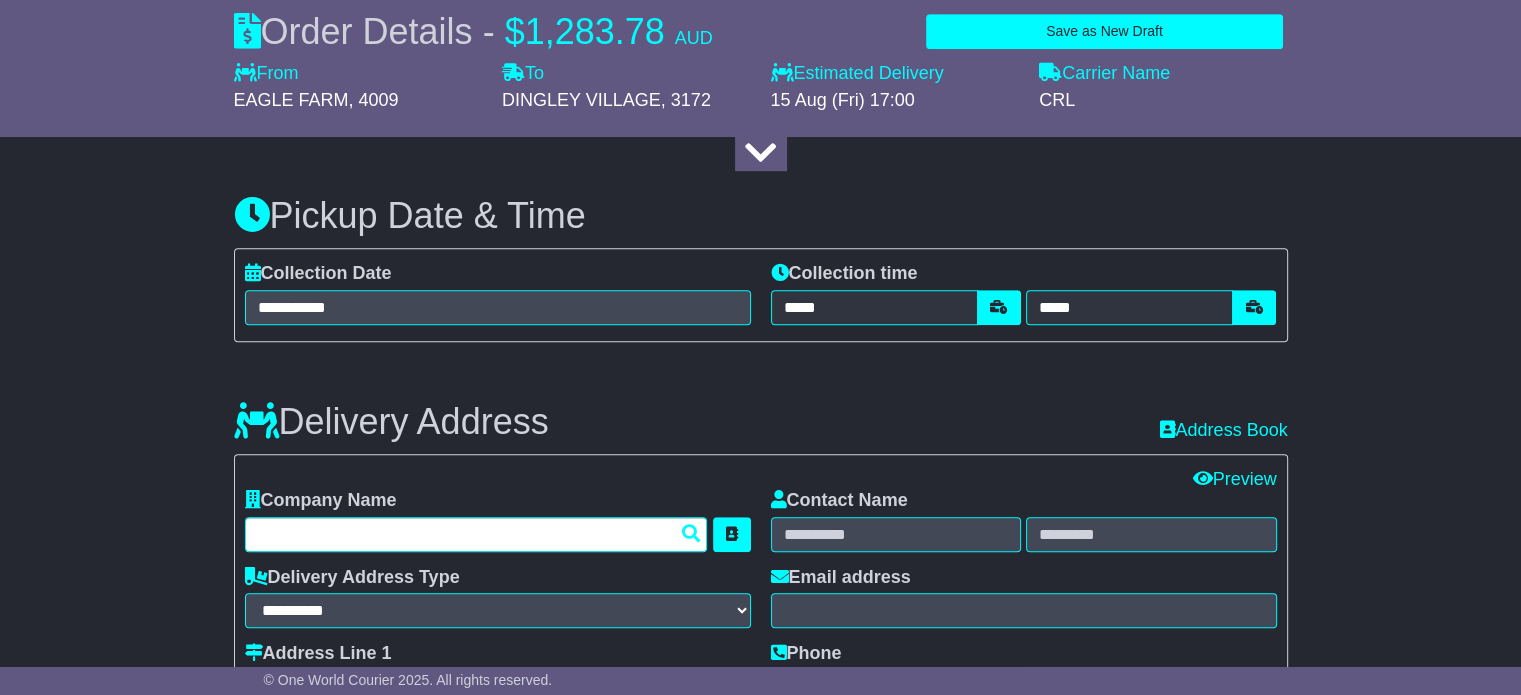 click at bounding box center [476, 534] 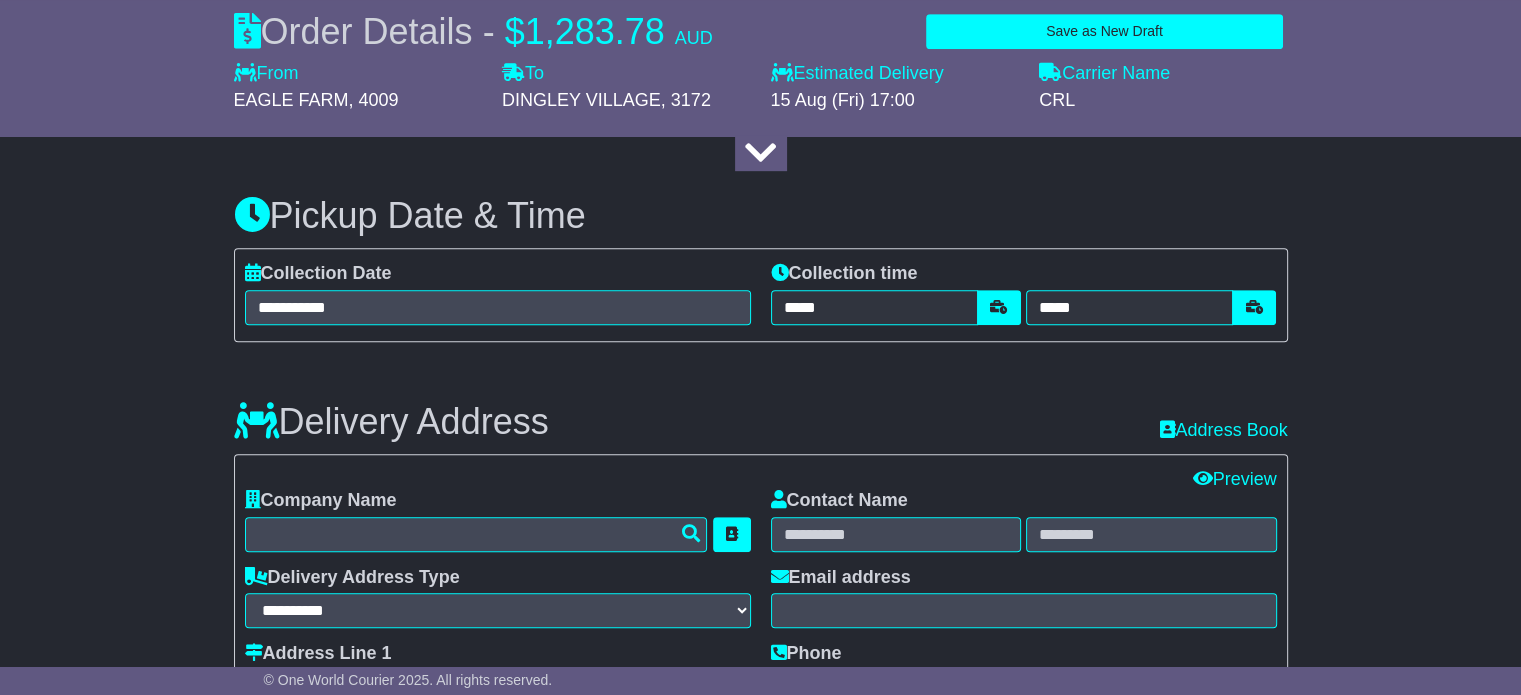click on "**********" at bounding box center (760, 685) 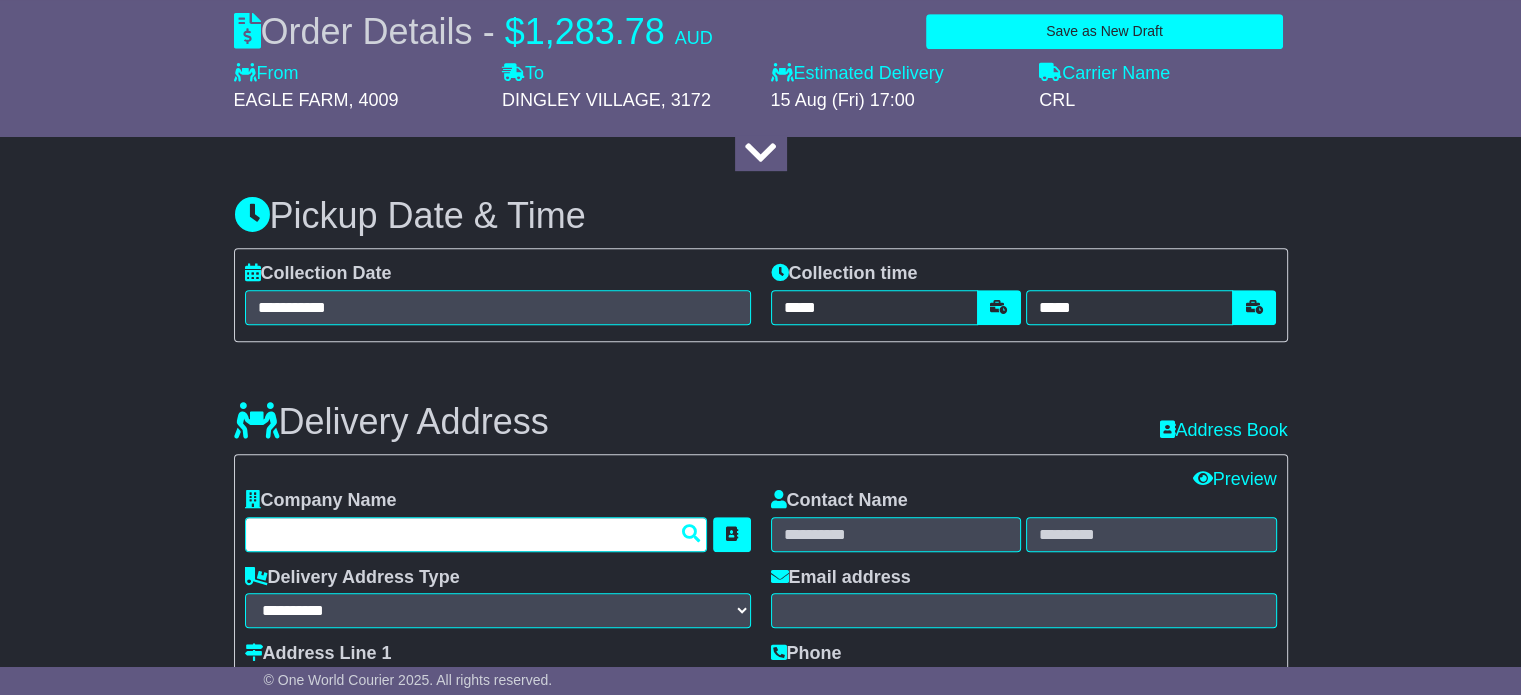 click at bounding box center [476, 534] 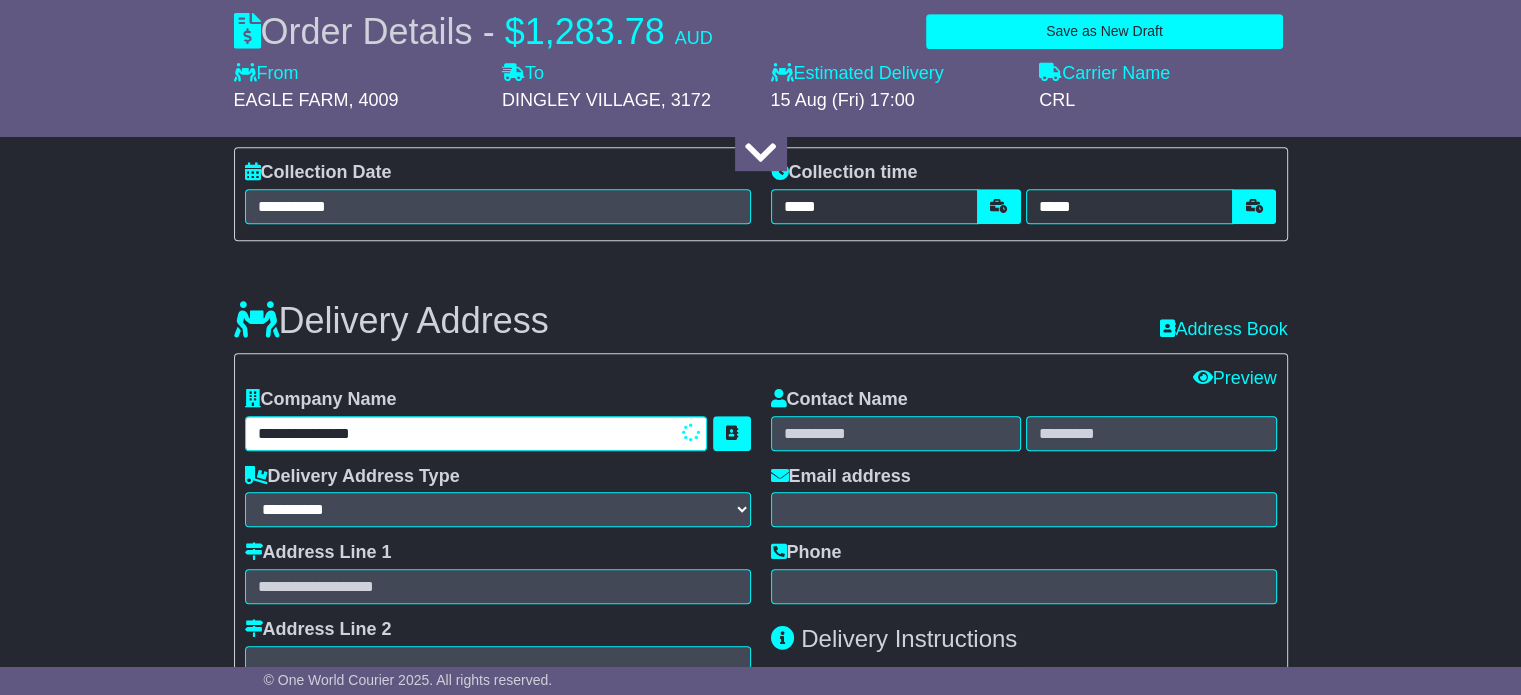 scroll, scrollTop: 1400, scrollLeft: 0, axis: vertical 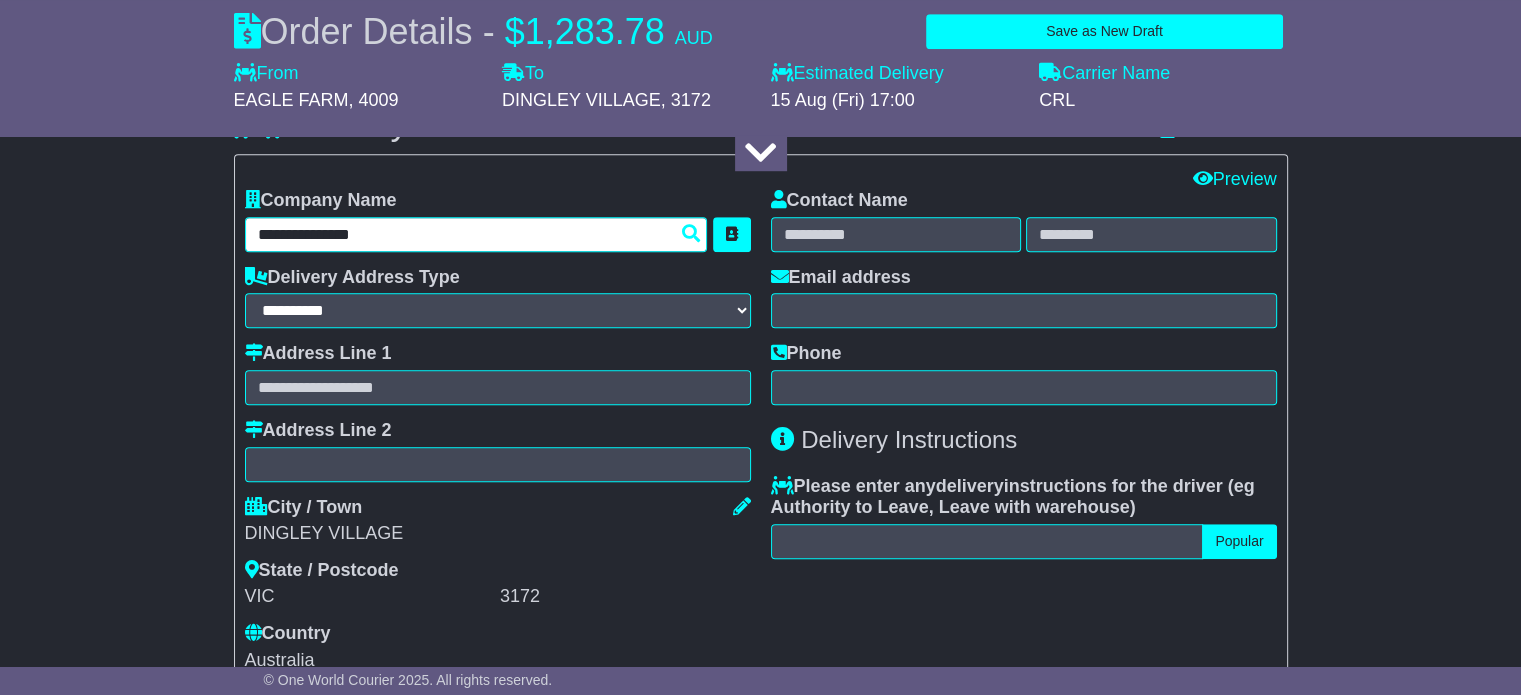 type on "**********" 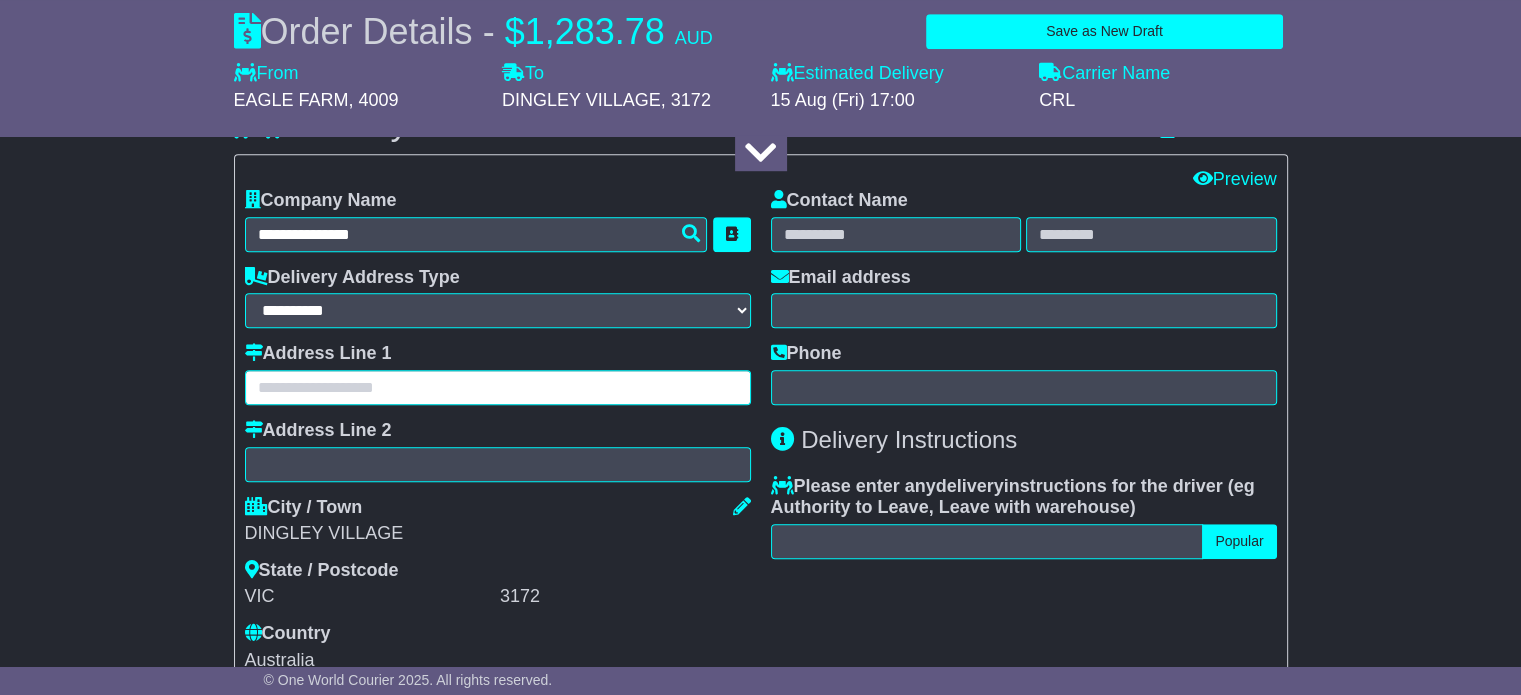 click at bounding box center [498, 387] 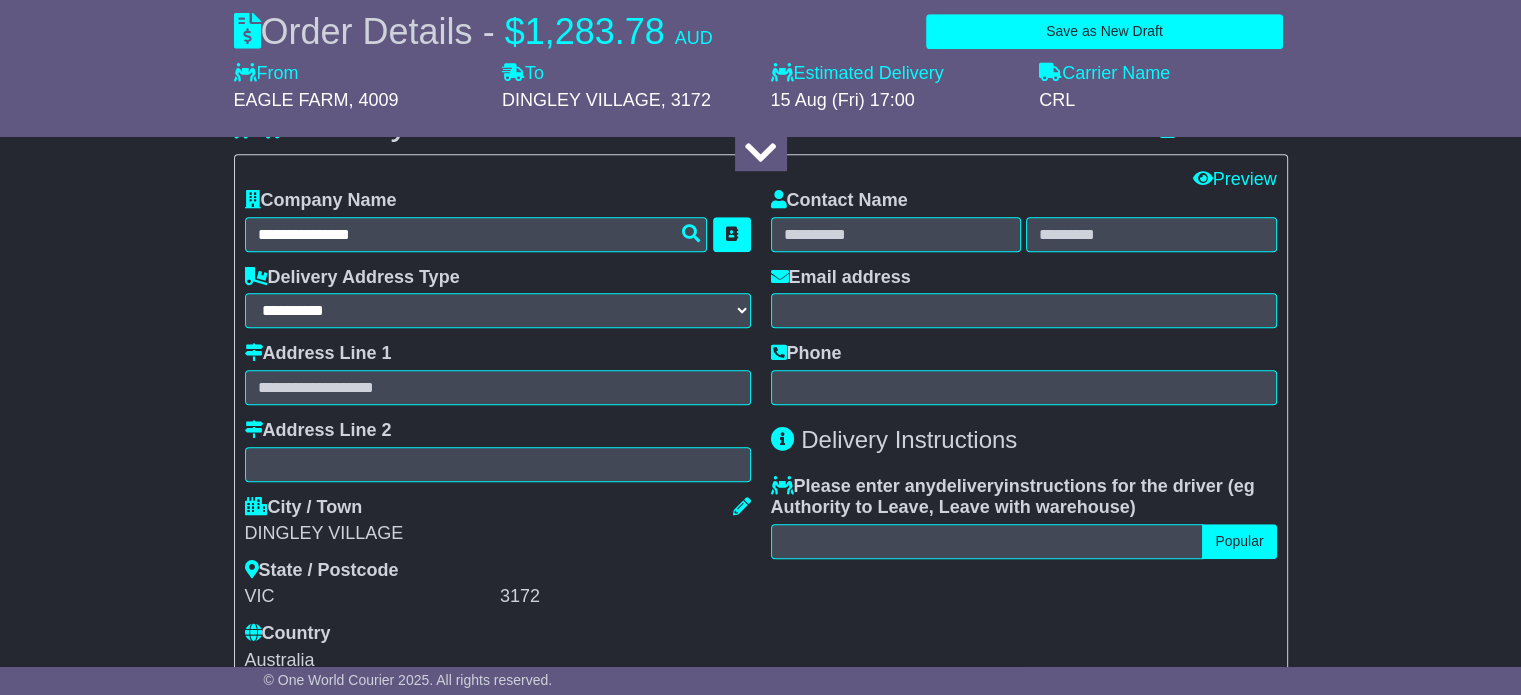 drag, startPoint x: 1362, startPoint y: 286, endPoint x: 1323, endPoint y: 298, distance: 40.804413 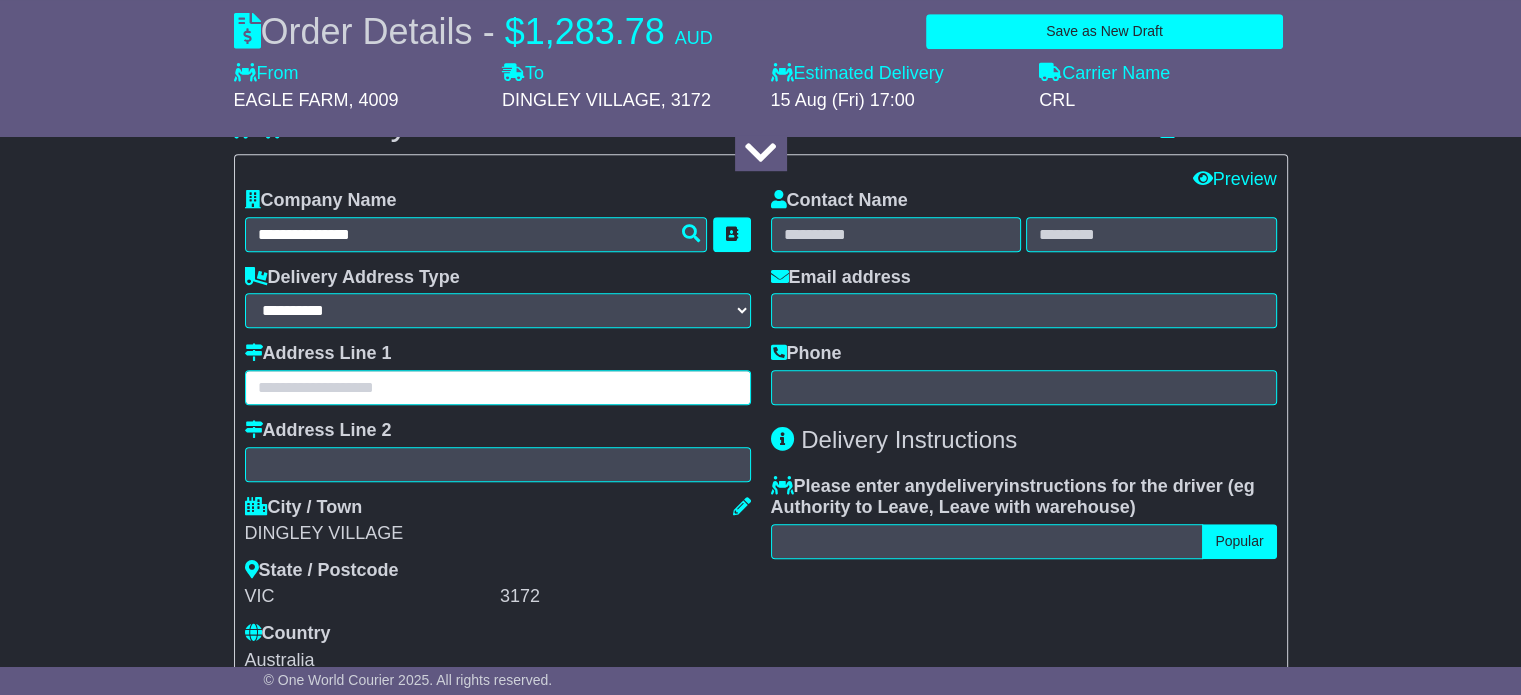 click at bounding box center (498, 387) 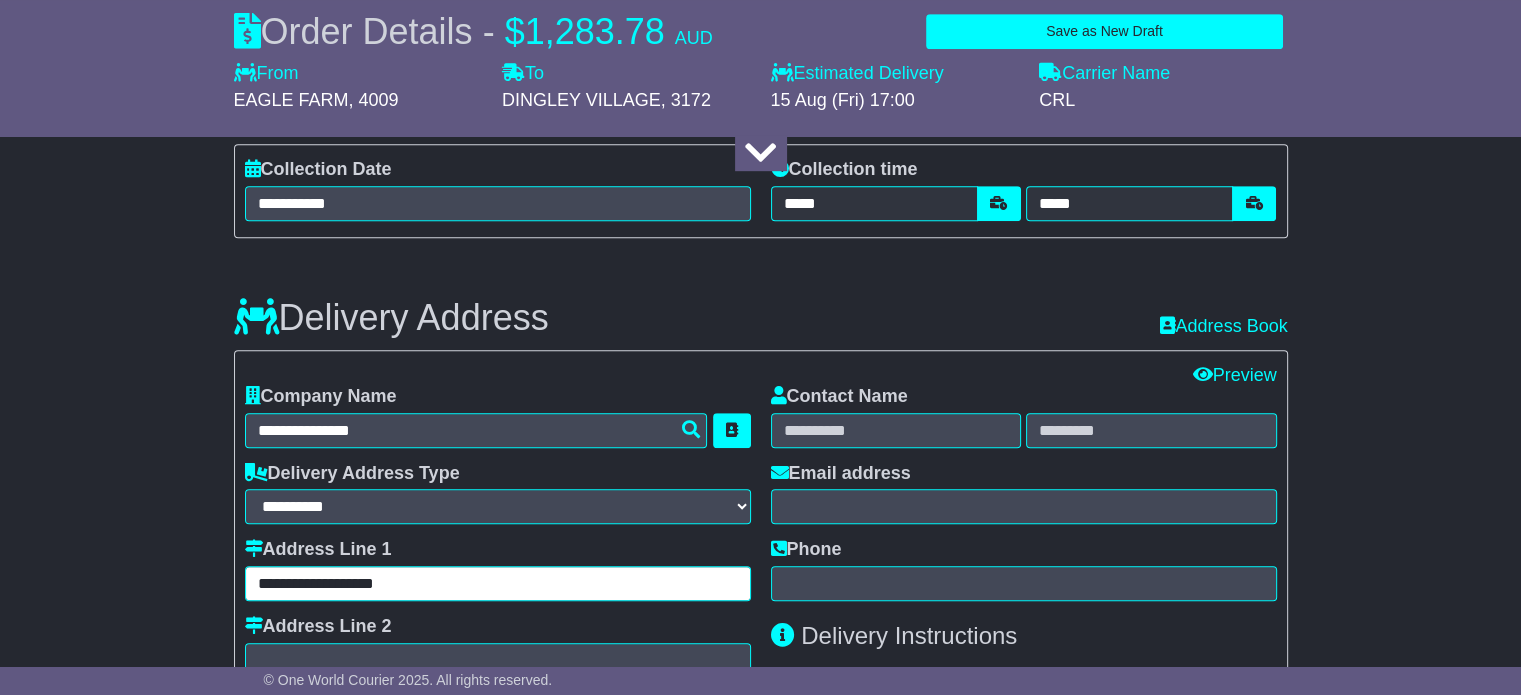 scroll, scrollTop: 1200, scrollLeft: 0, axis: vertical 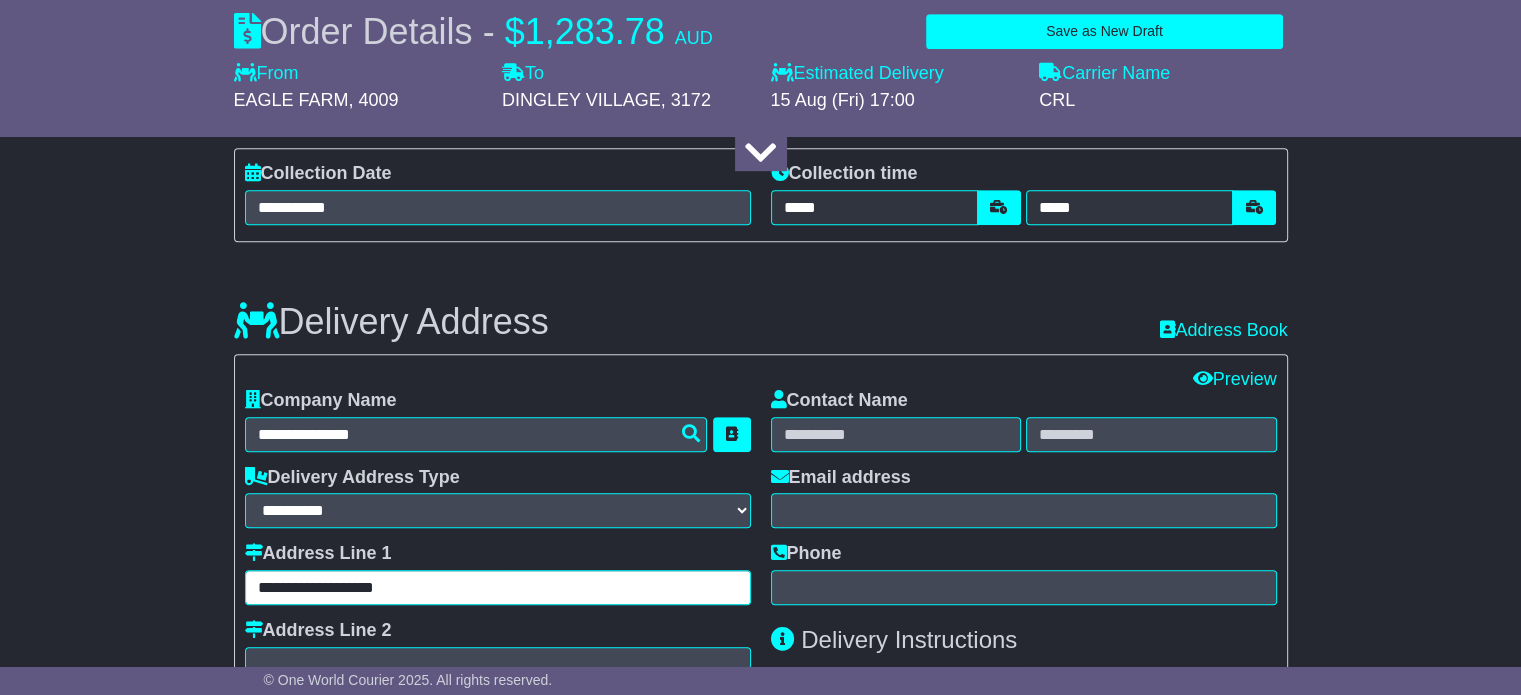 type on "**********" 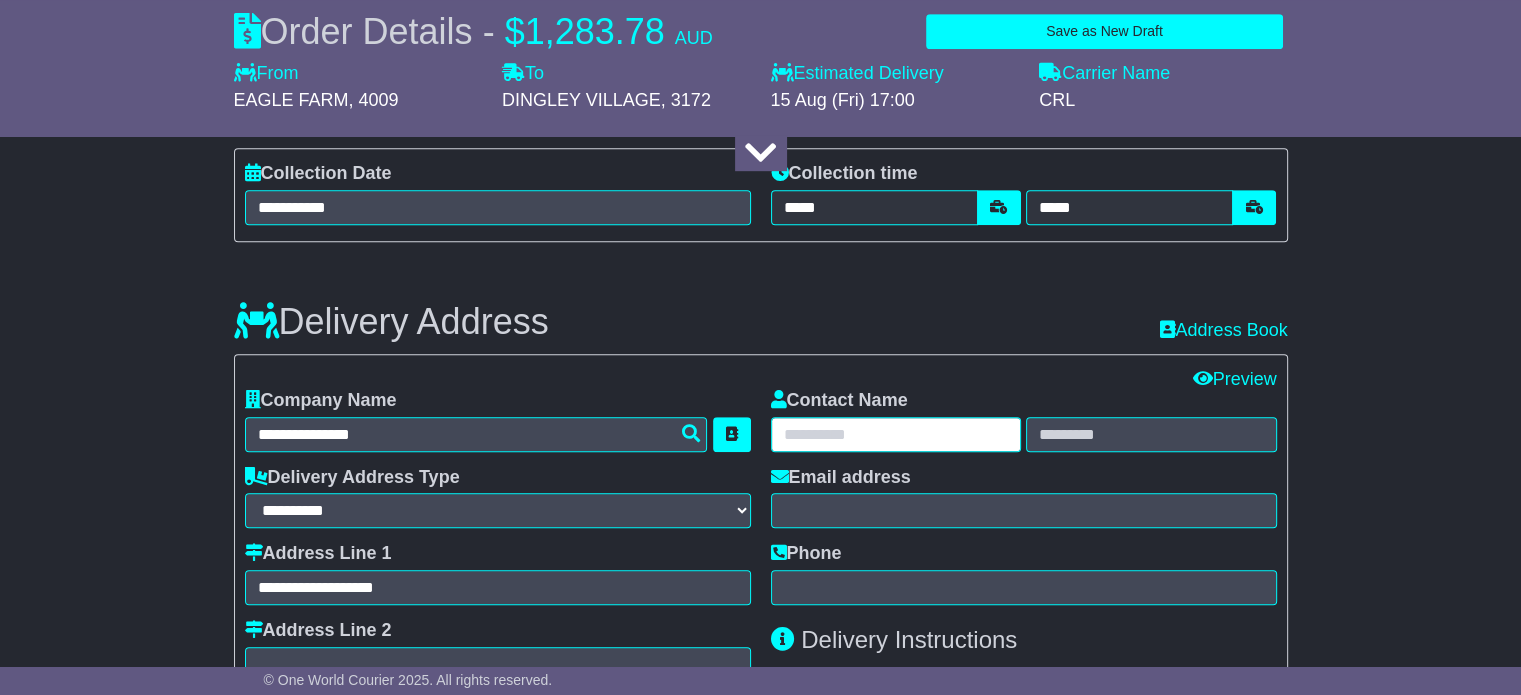 click at bounding box center (896, 434) 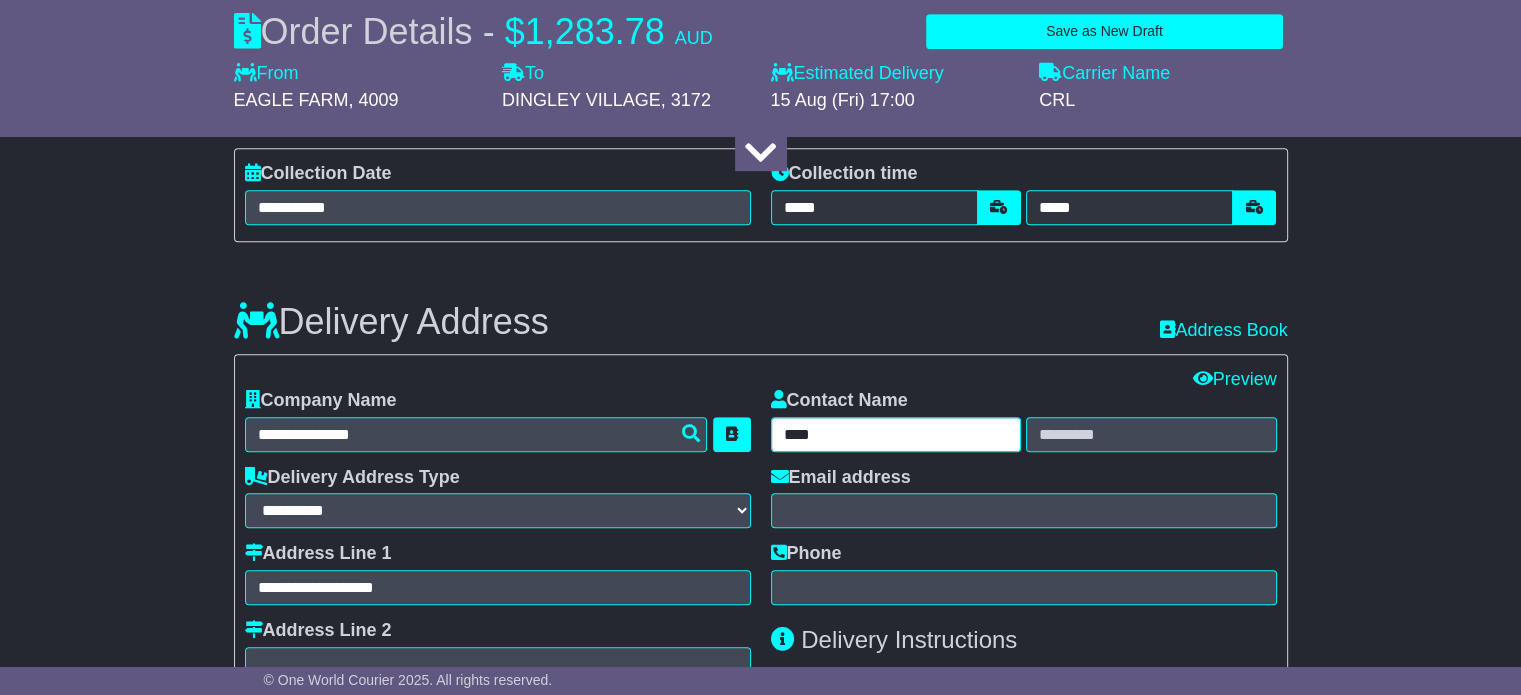 type on "****" 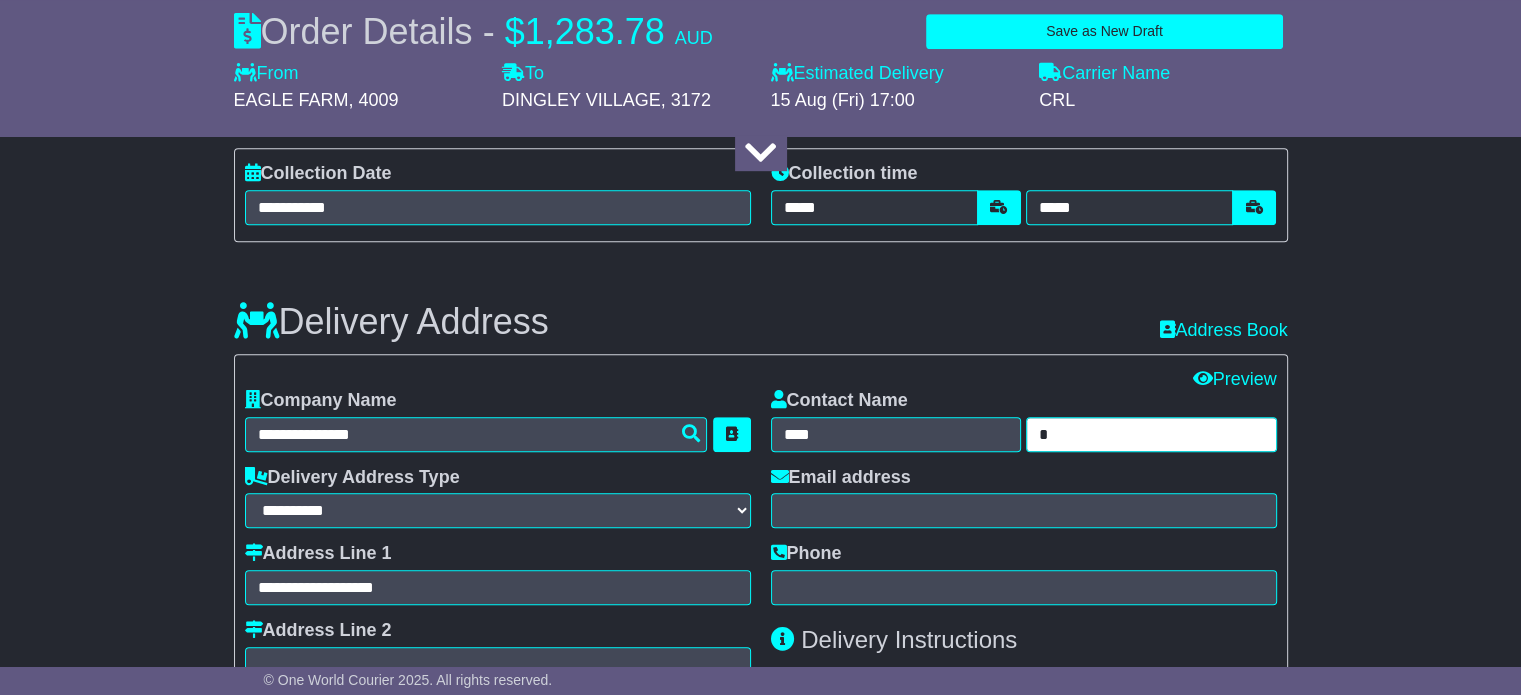 type on "*" 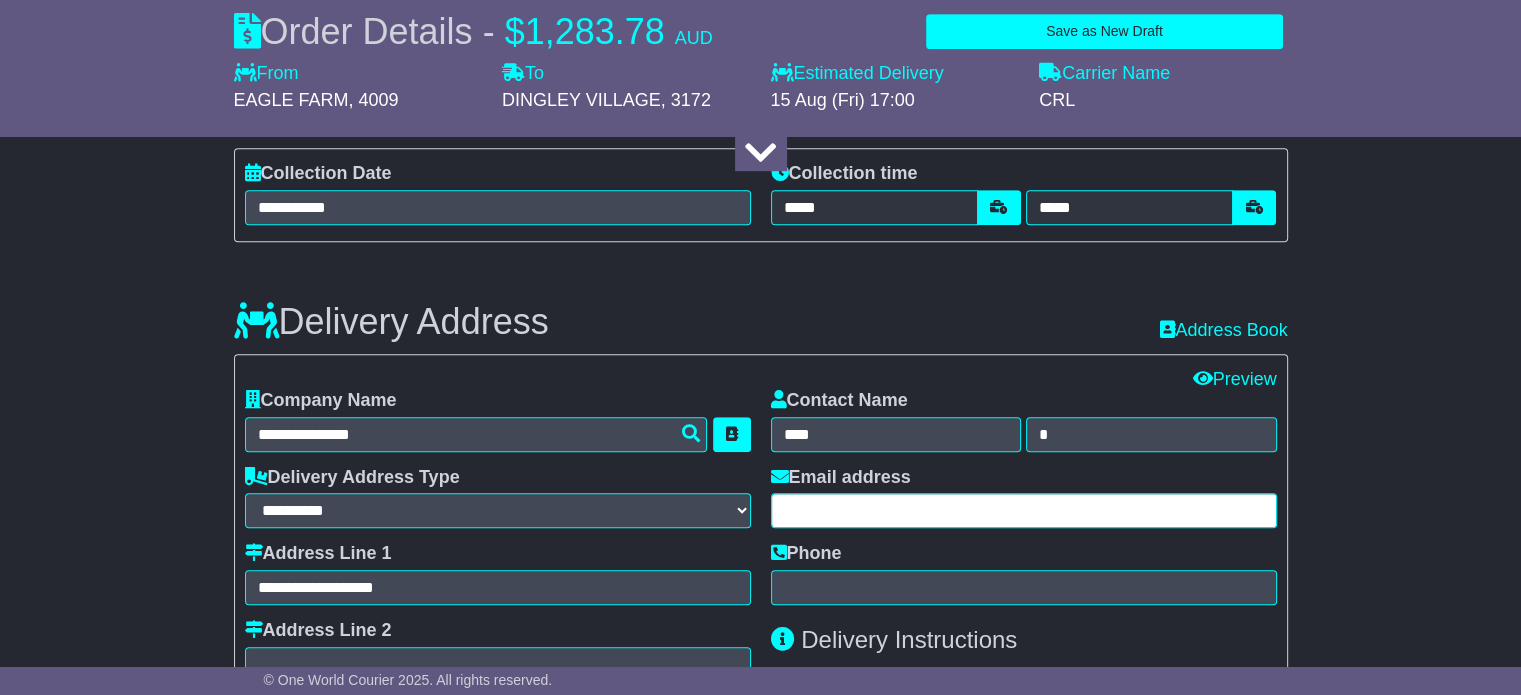 click at bounding box center [1024, 510] 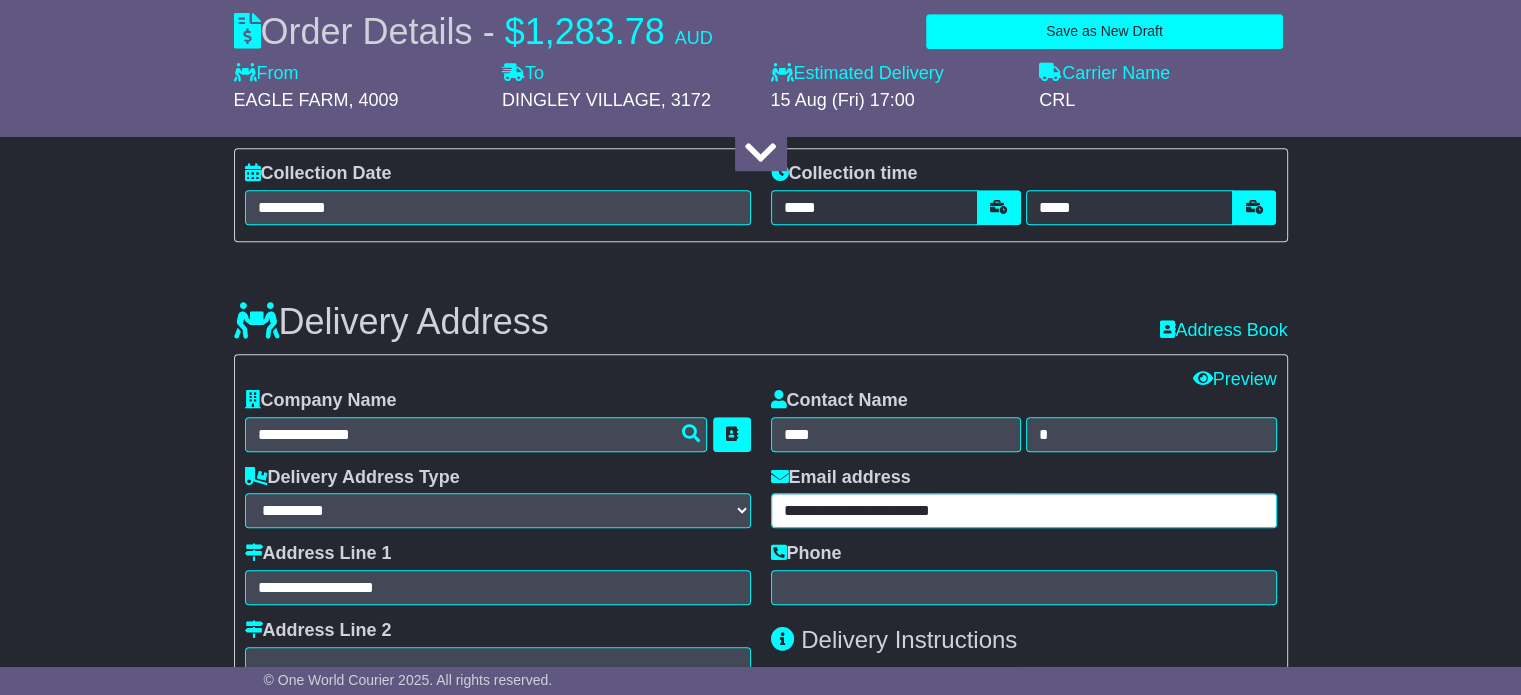 type on "**********" 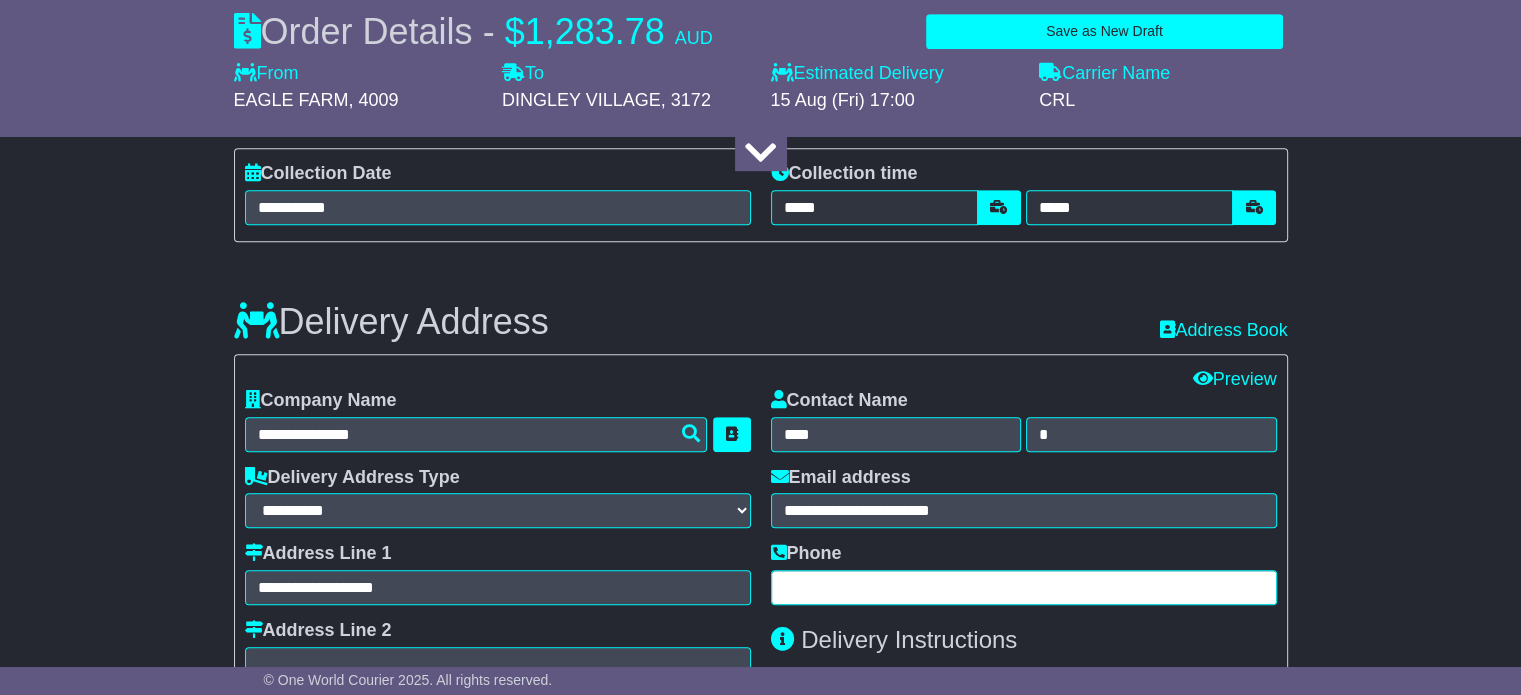 click at bounding box center (1024, 587) 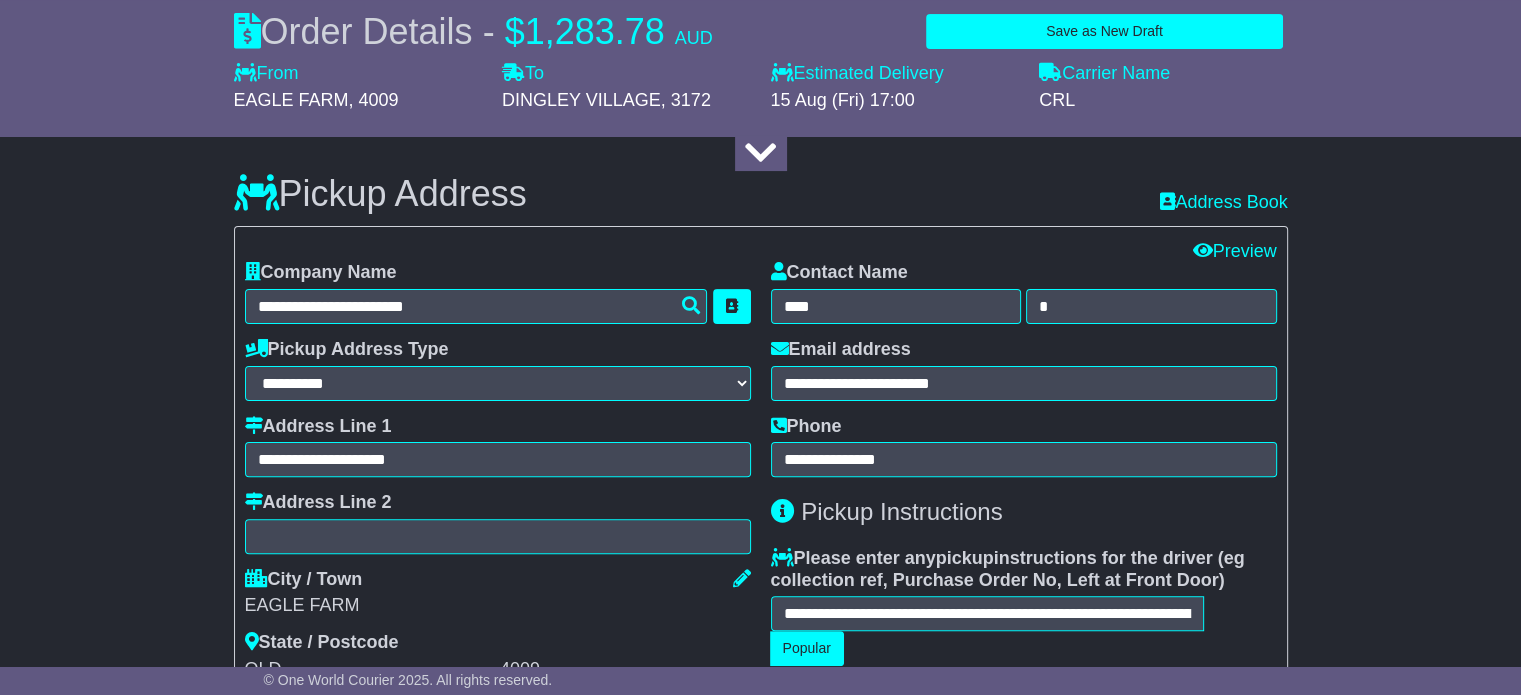 scroll, scrollTop: 400, scrollLeft: 0, axis: vertical 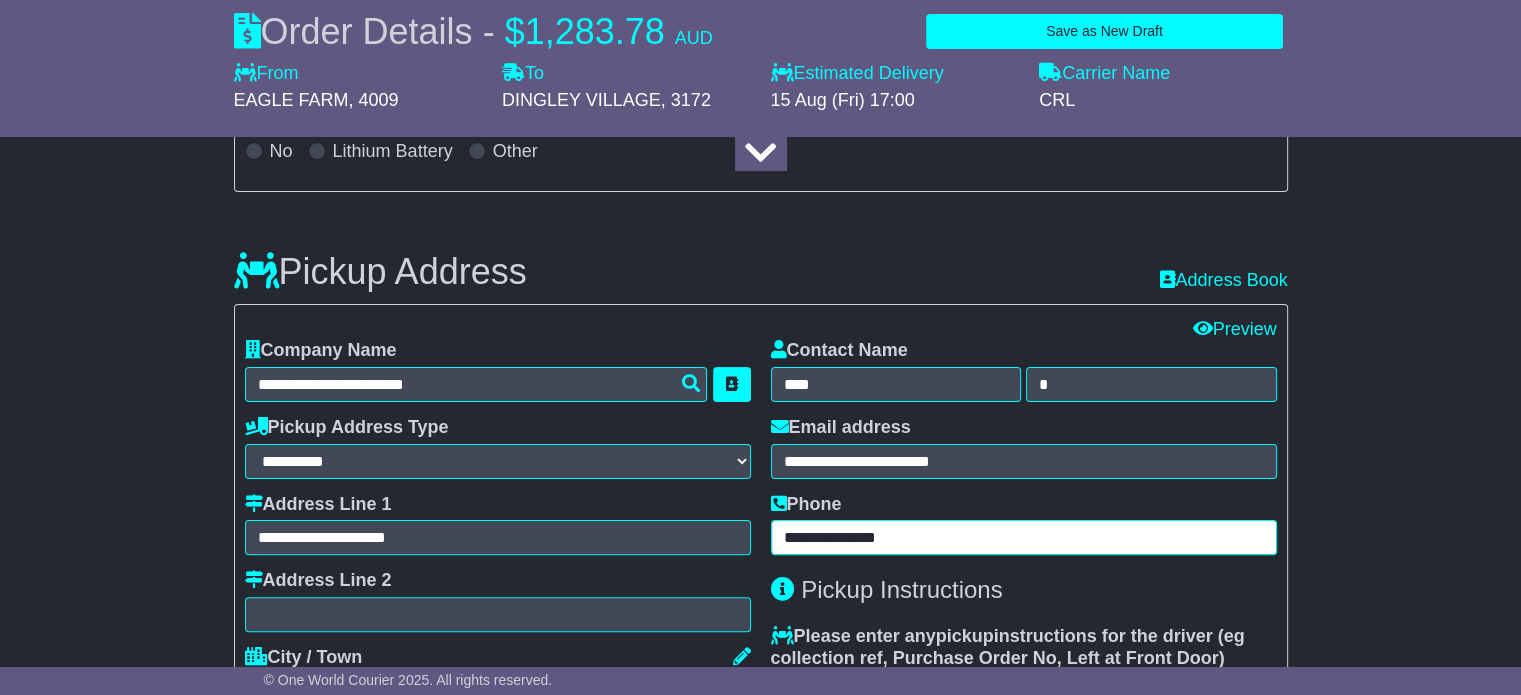 click on "**********" at bounding box center [1024, 537] 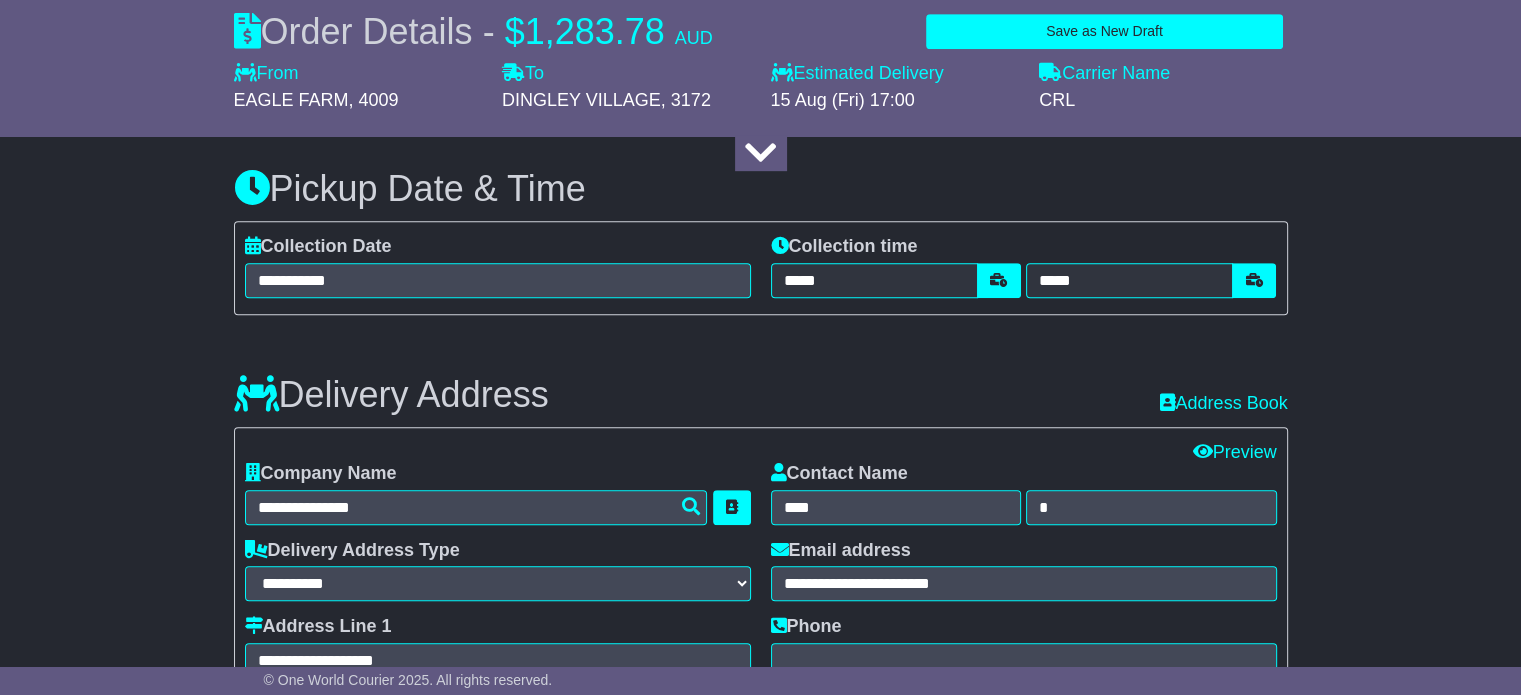 scroll, scrollTop: 1300, scrollLeft: 0, axis: vertical 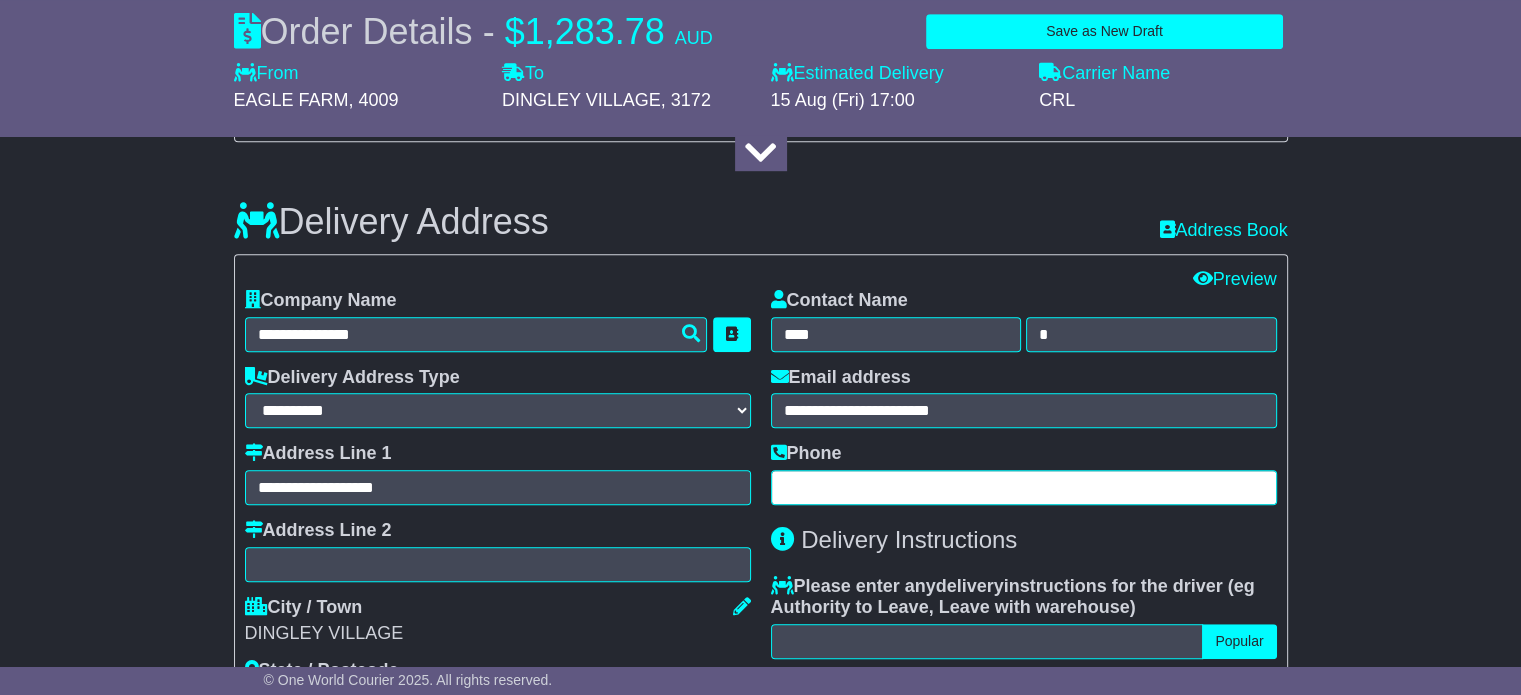 click at bounding box center [1024, 487] 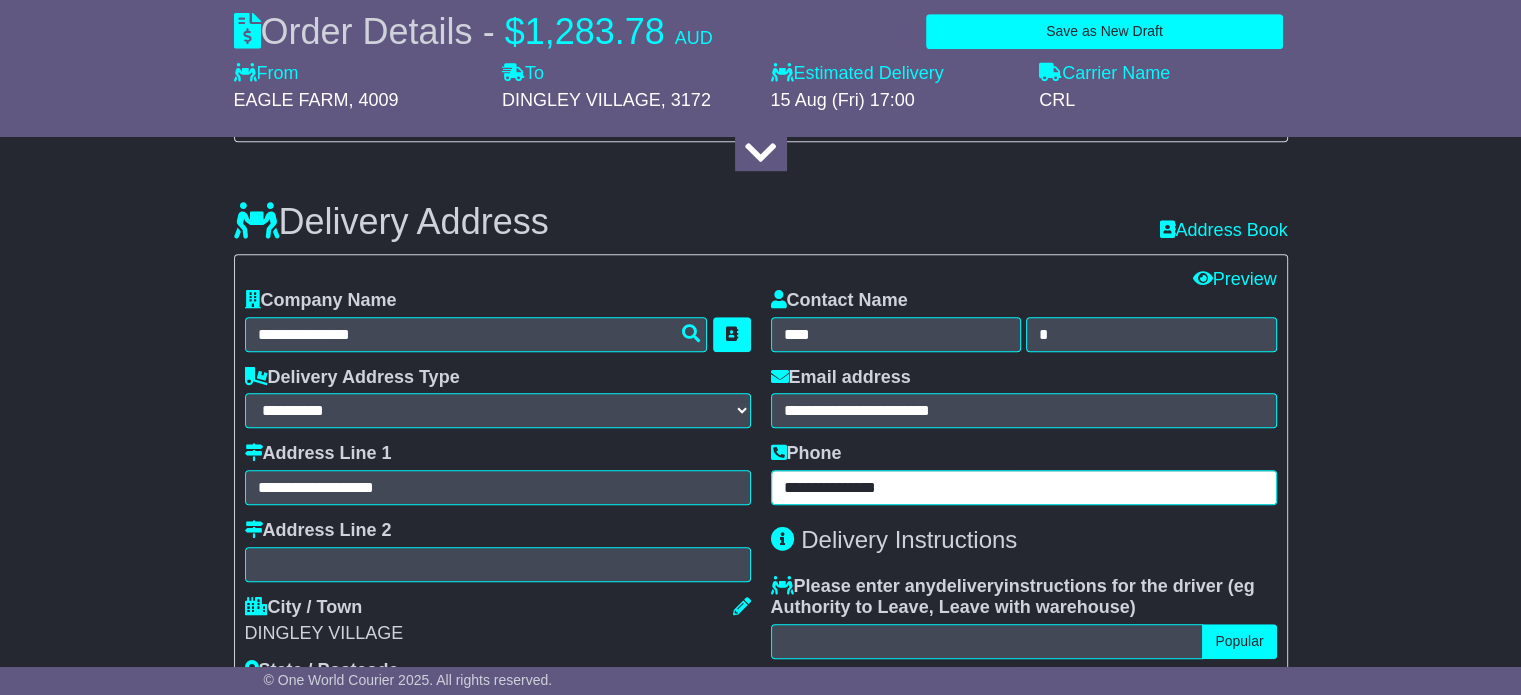 type on "**********" 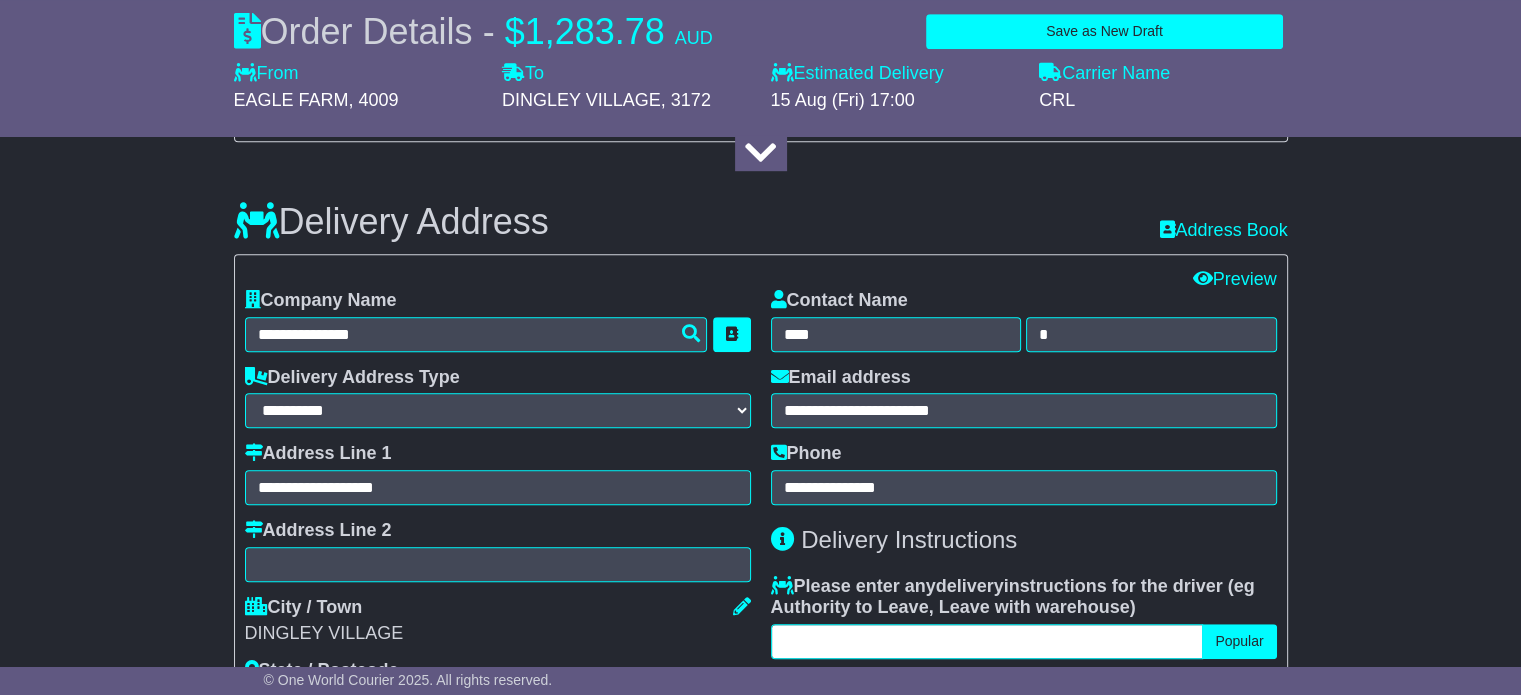 click at bounding box center (987, 641) 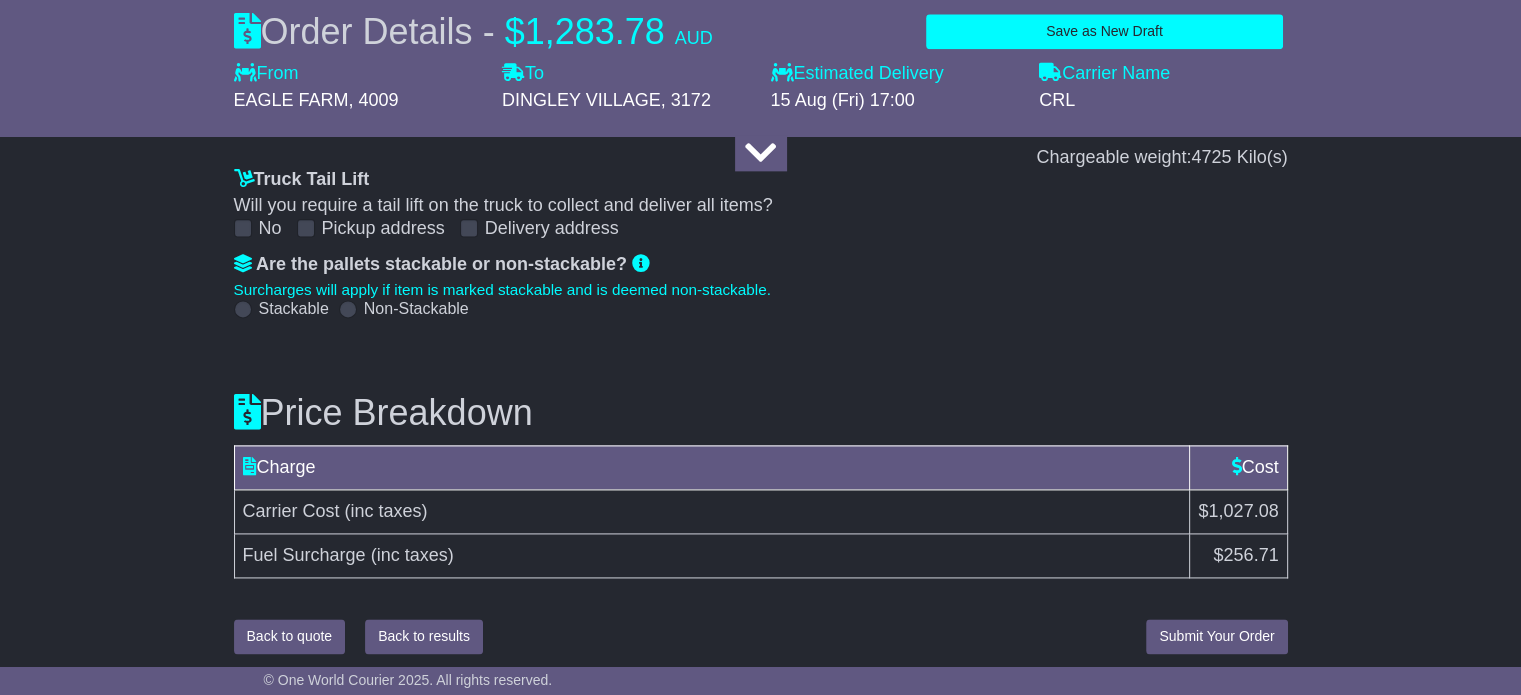 scroll, scrollTop: 2624, scrollLeft: 0, axis: vertical 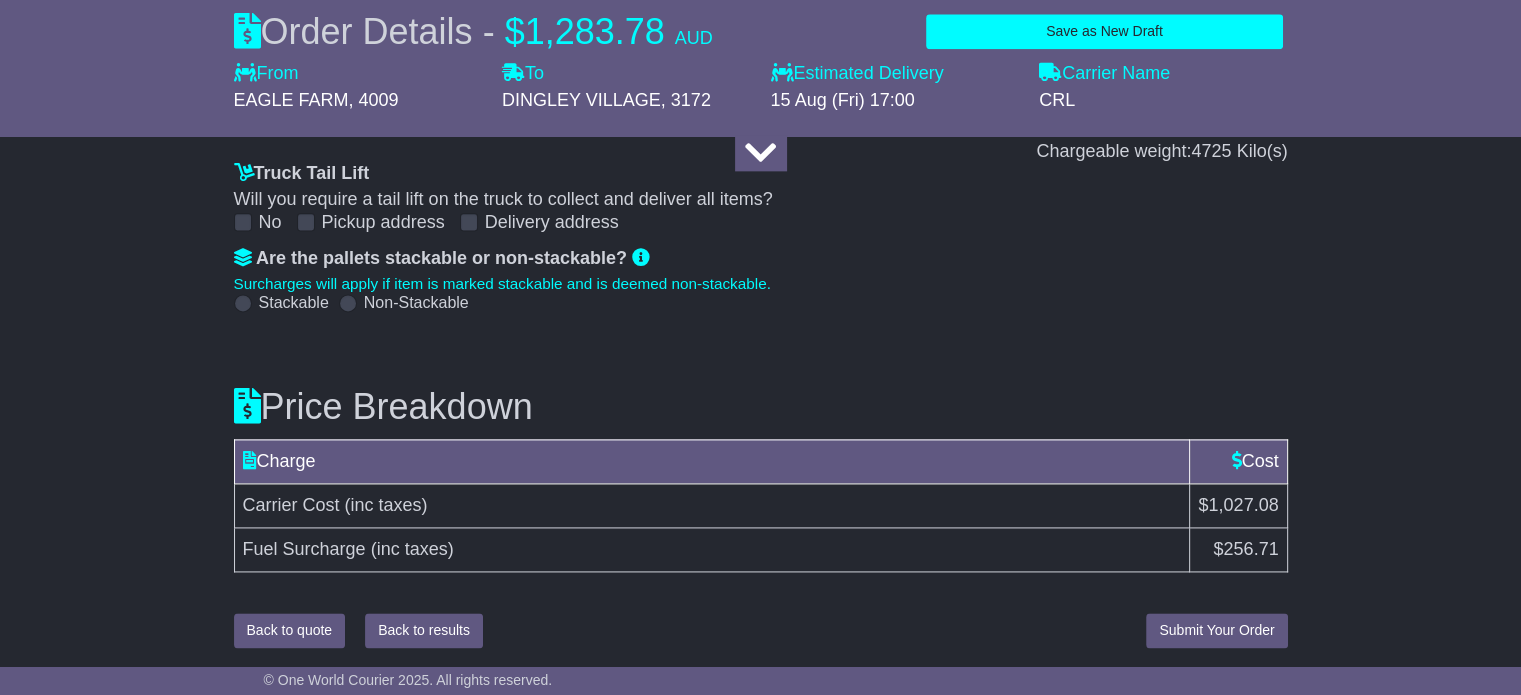 type on "**********" 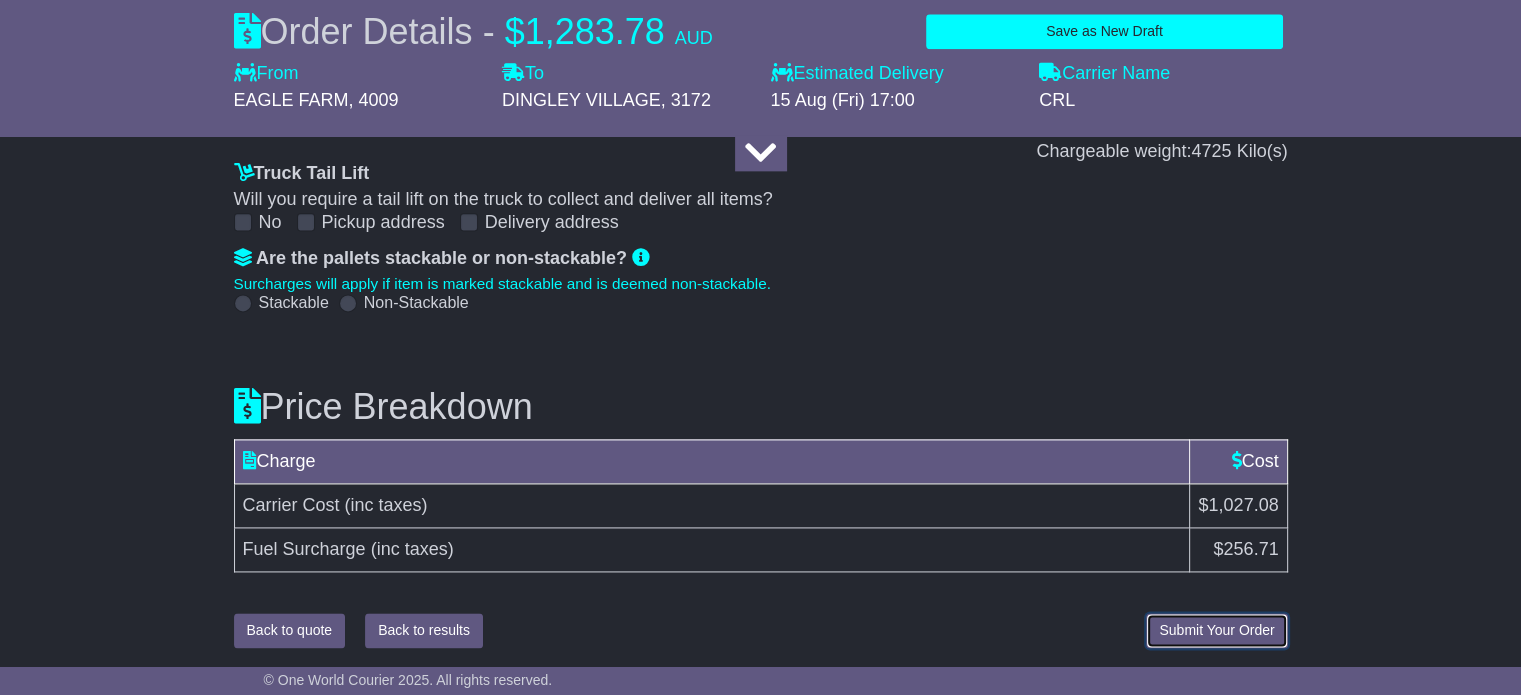 click on "Submit Your Order" at bounding box center (1216, 630) 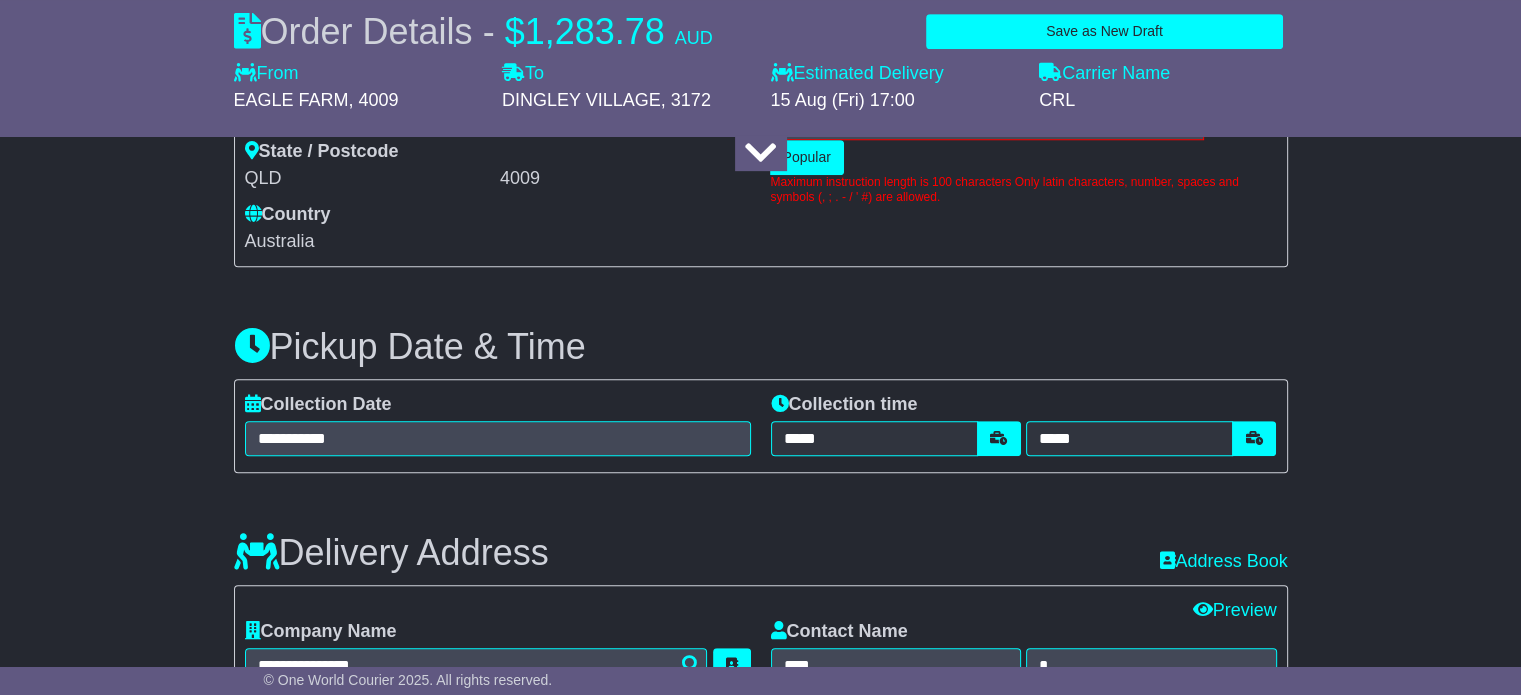scroll, scrollTop: 888, scrollLeft: 0, axis: vertical 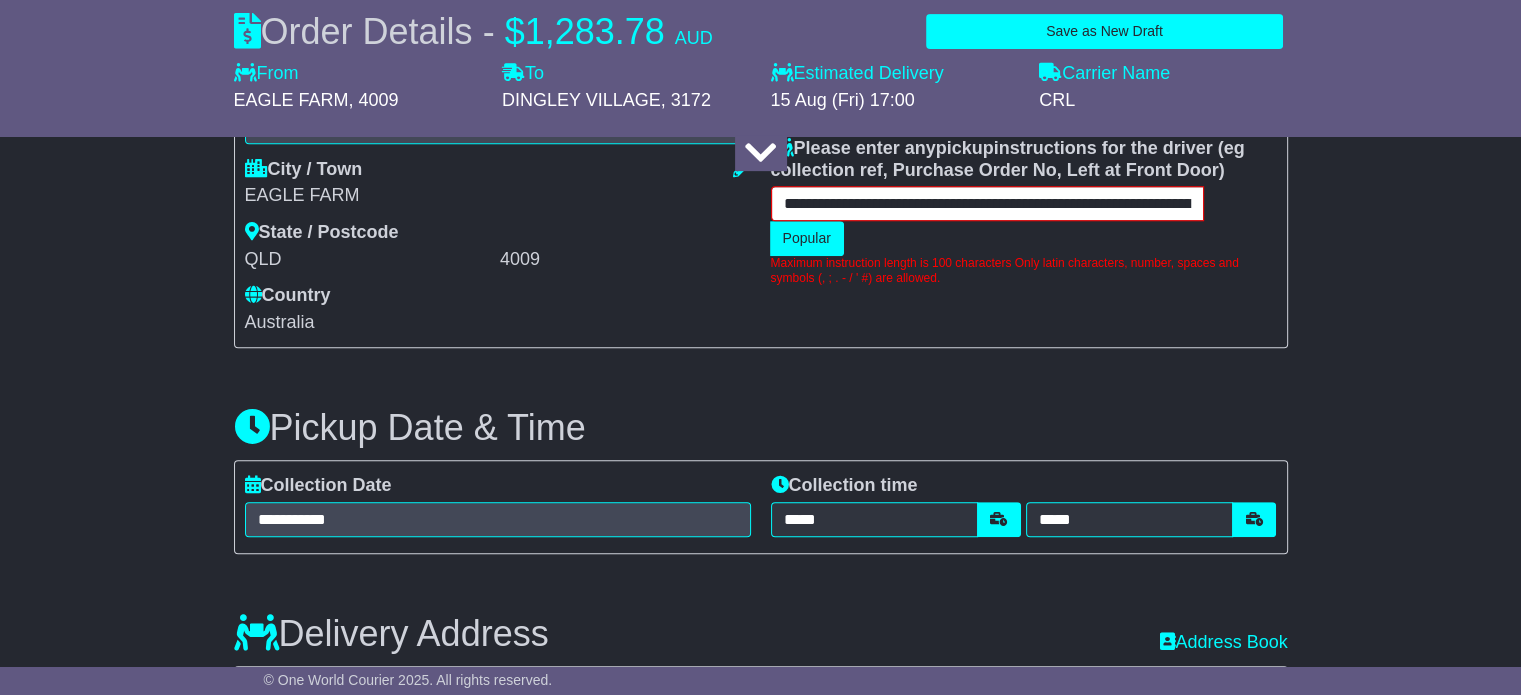 click on "**********" at bounding box center (987, 203) 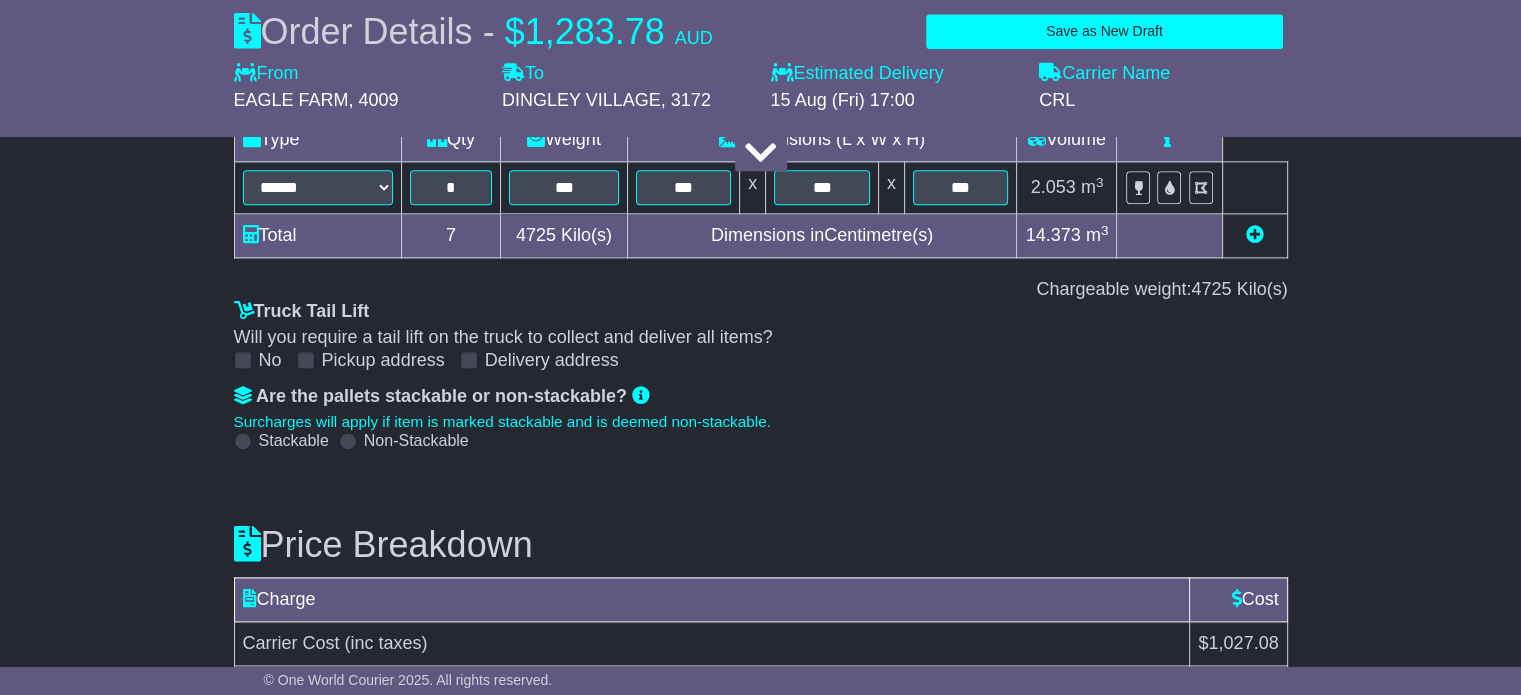 scroll, scrollTop: 2624, scrollLeft: 0, axis: vertical 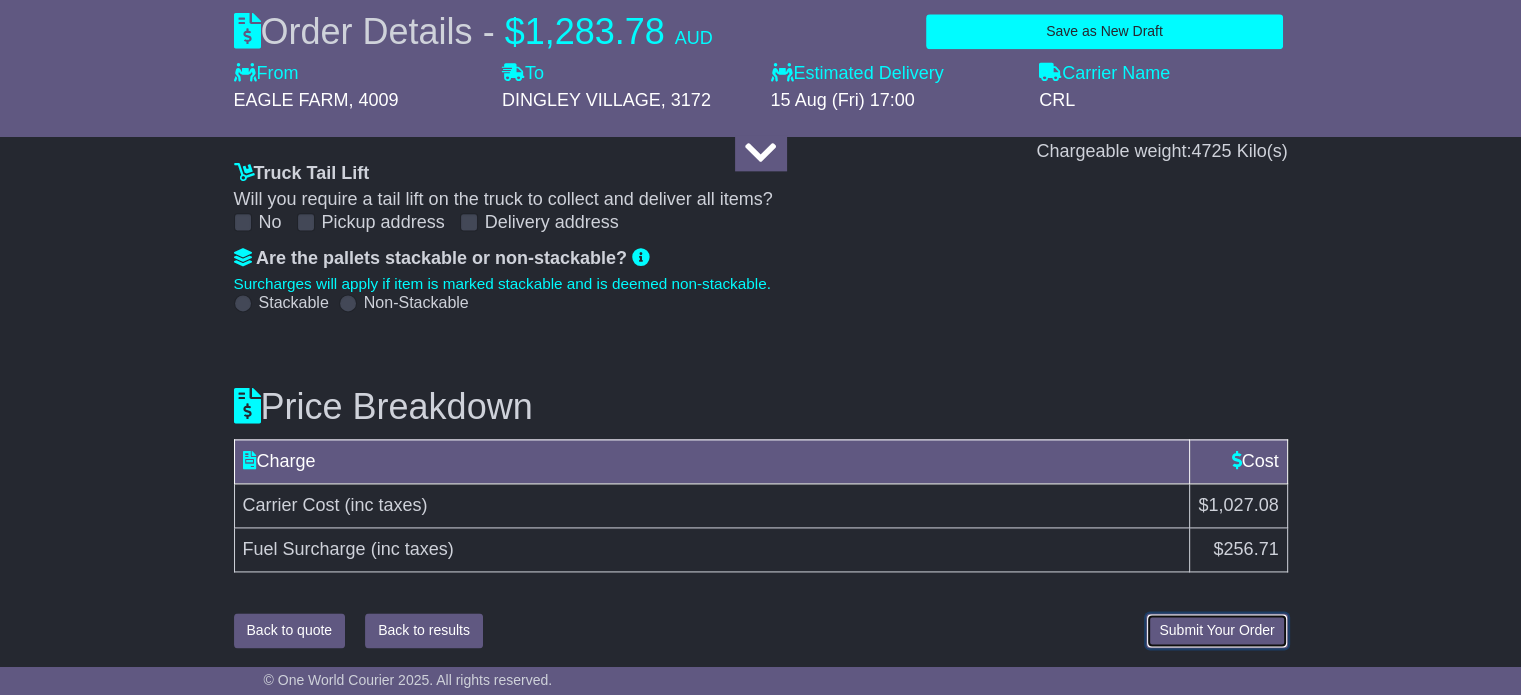 click on "Submit Your Order" at bounding box center (1216, 630) 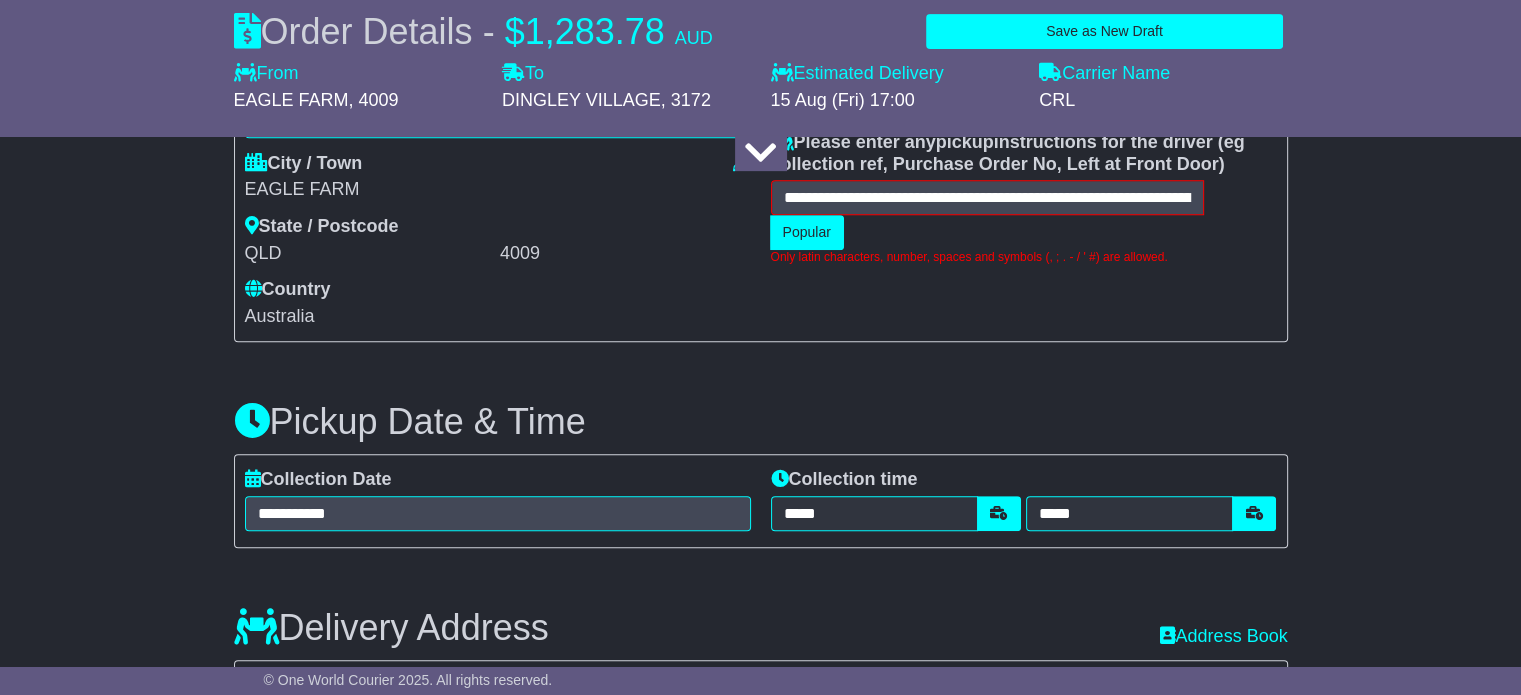 scroll, scrollTop: 888, scrollLeft: 0, axis: vertical 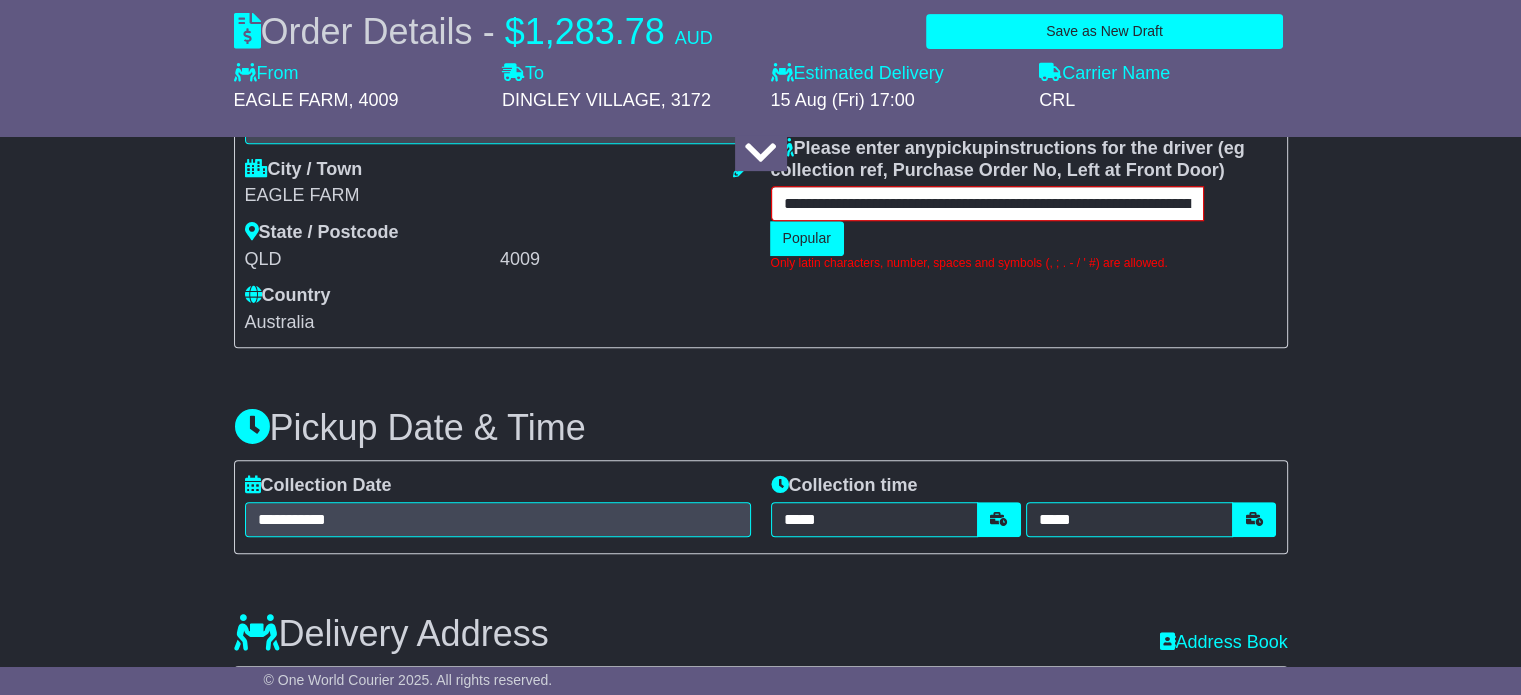 click on "**********" at bounding box center [987, 203] 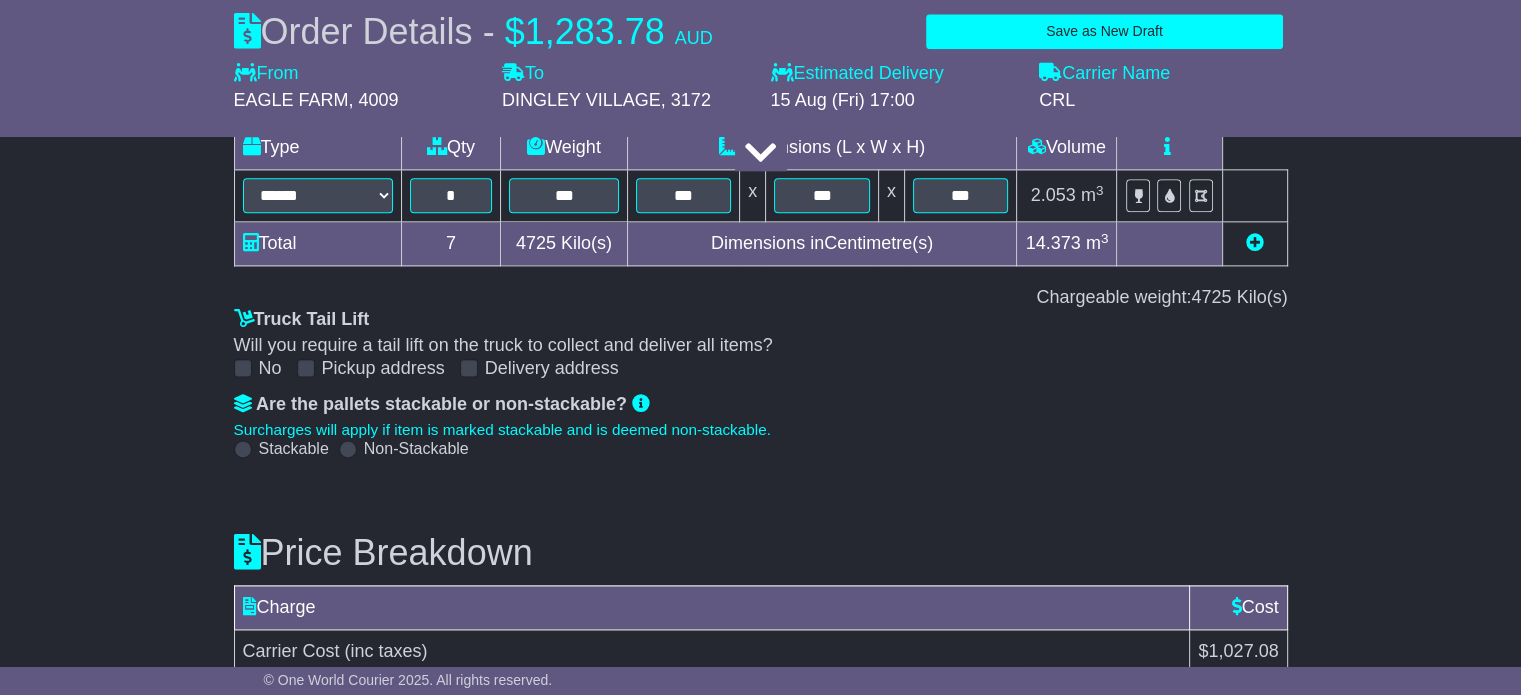 scroll, scrollTop: 2624, scrollLeft: 0, axis: vertical 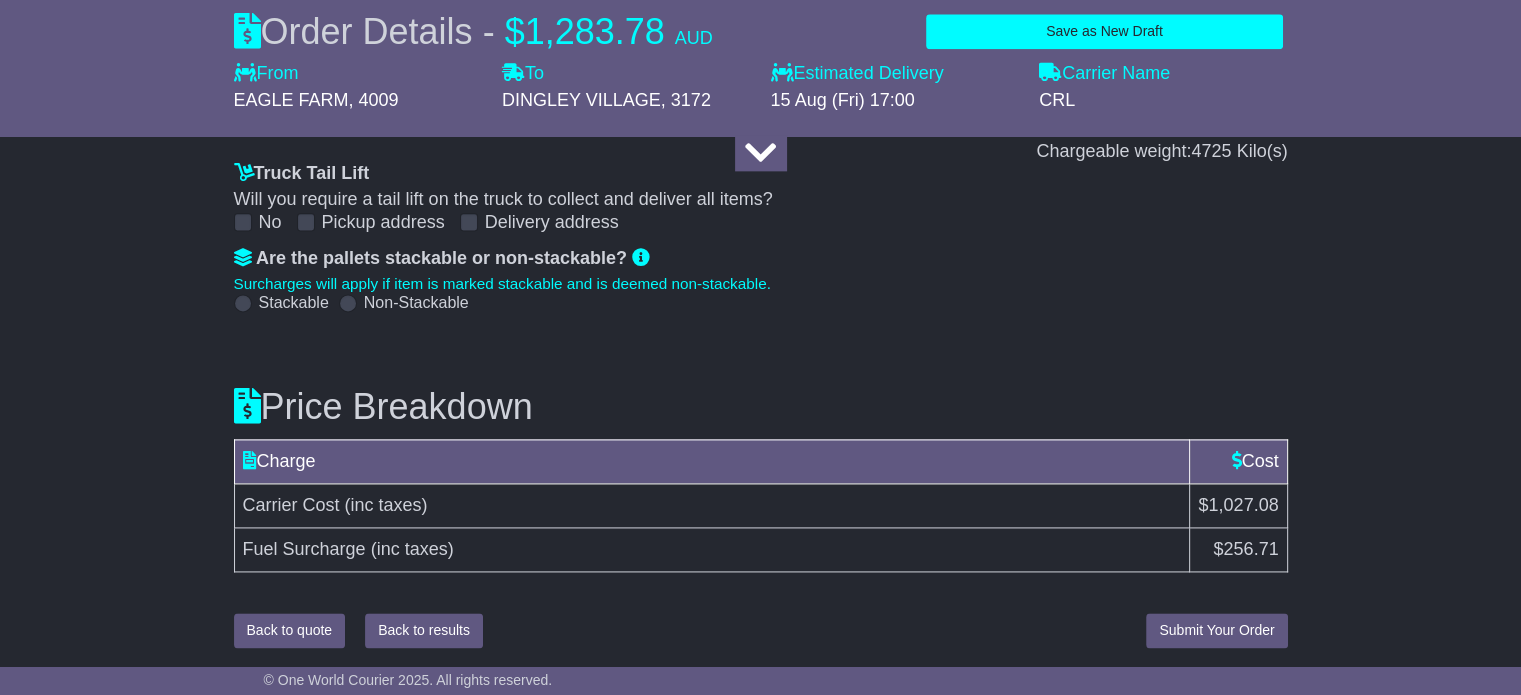 type on "**********" 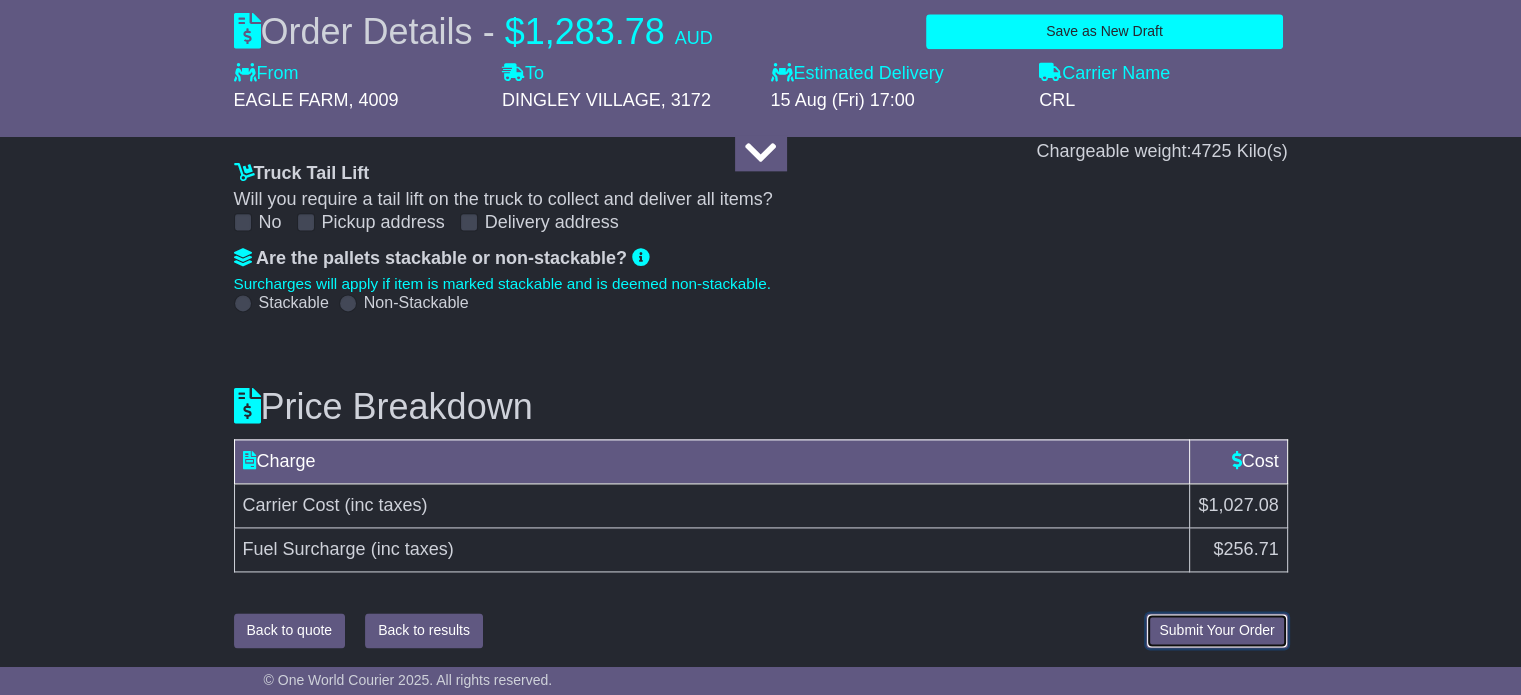 click on "Submit Your Order" at bounding box center (1216, 630) 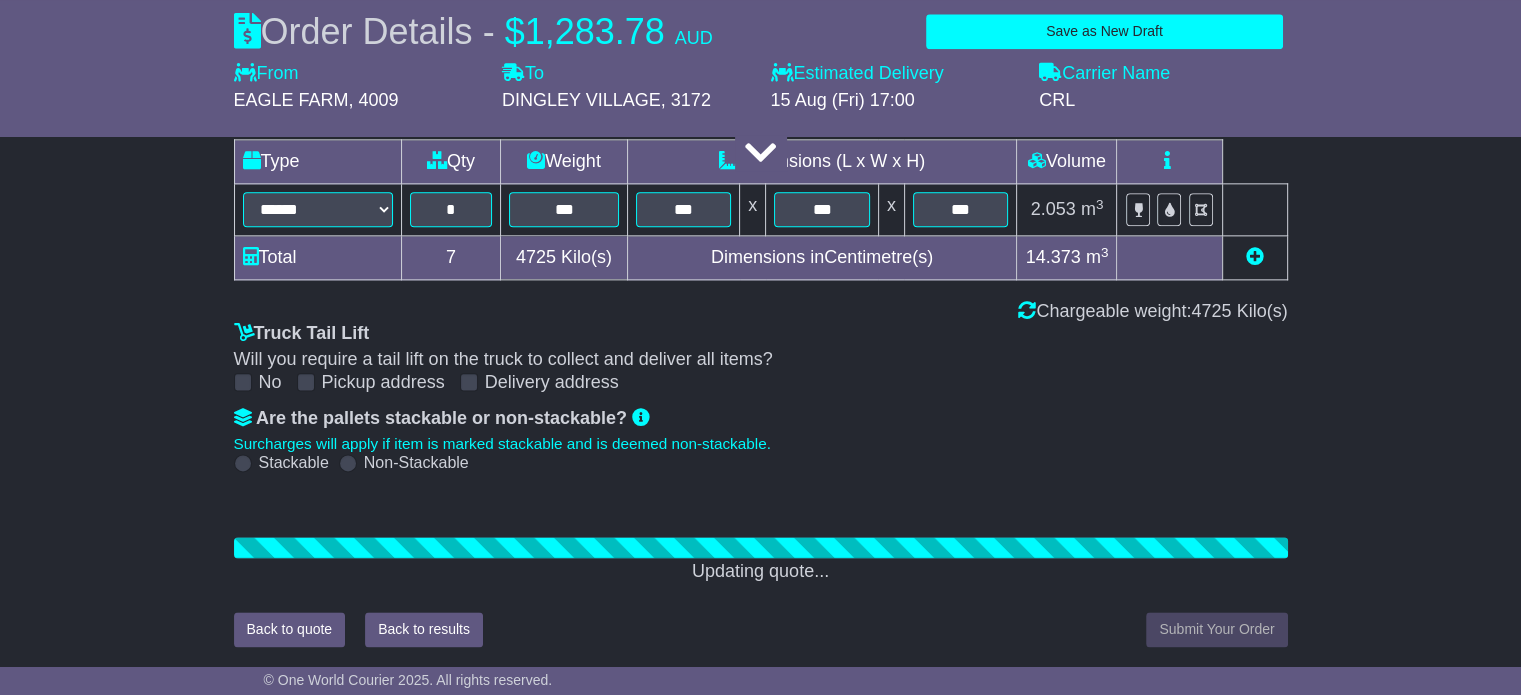 scroll, scrollTop: 2624, scrollLeft: 0, axis: vertical 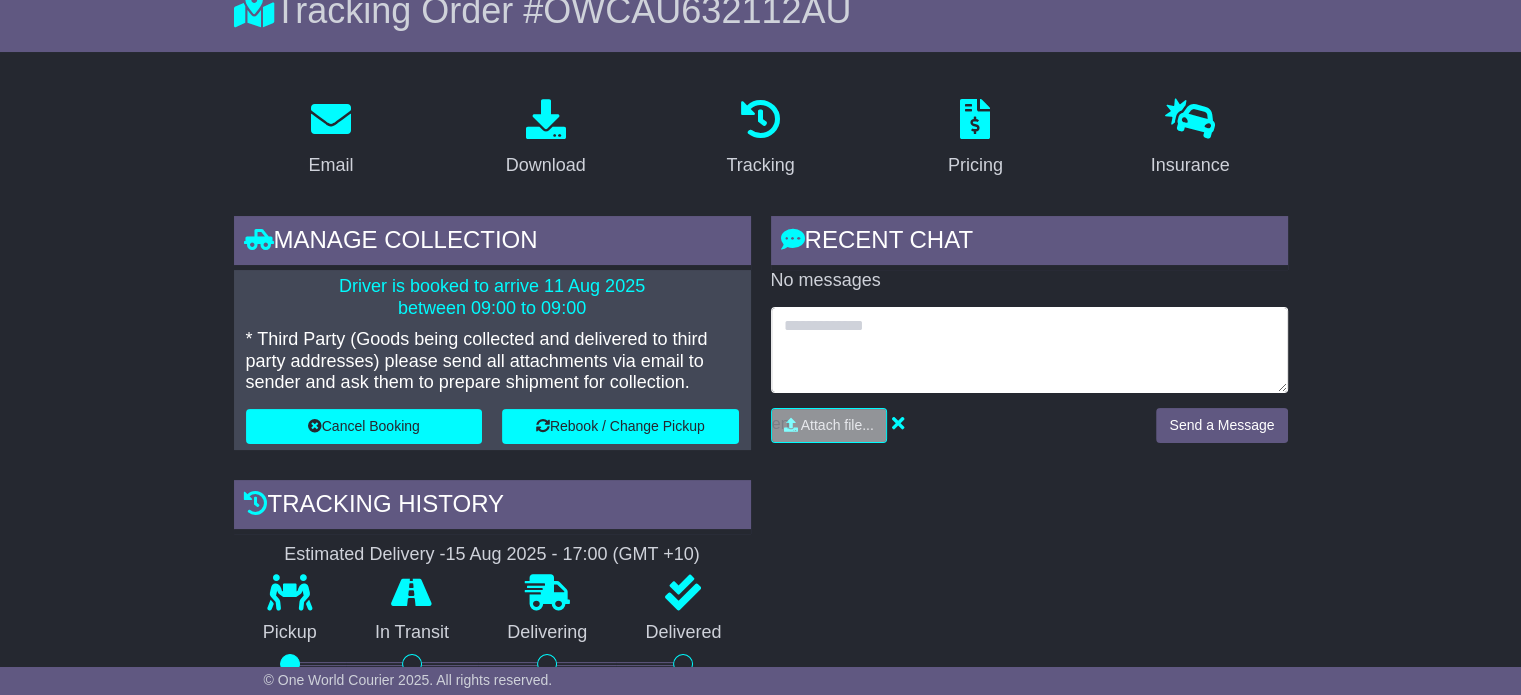 click at bounding box center [1029, 350] 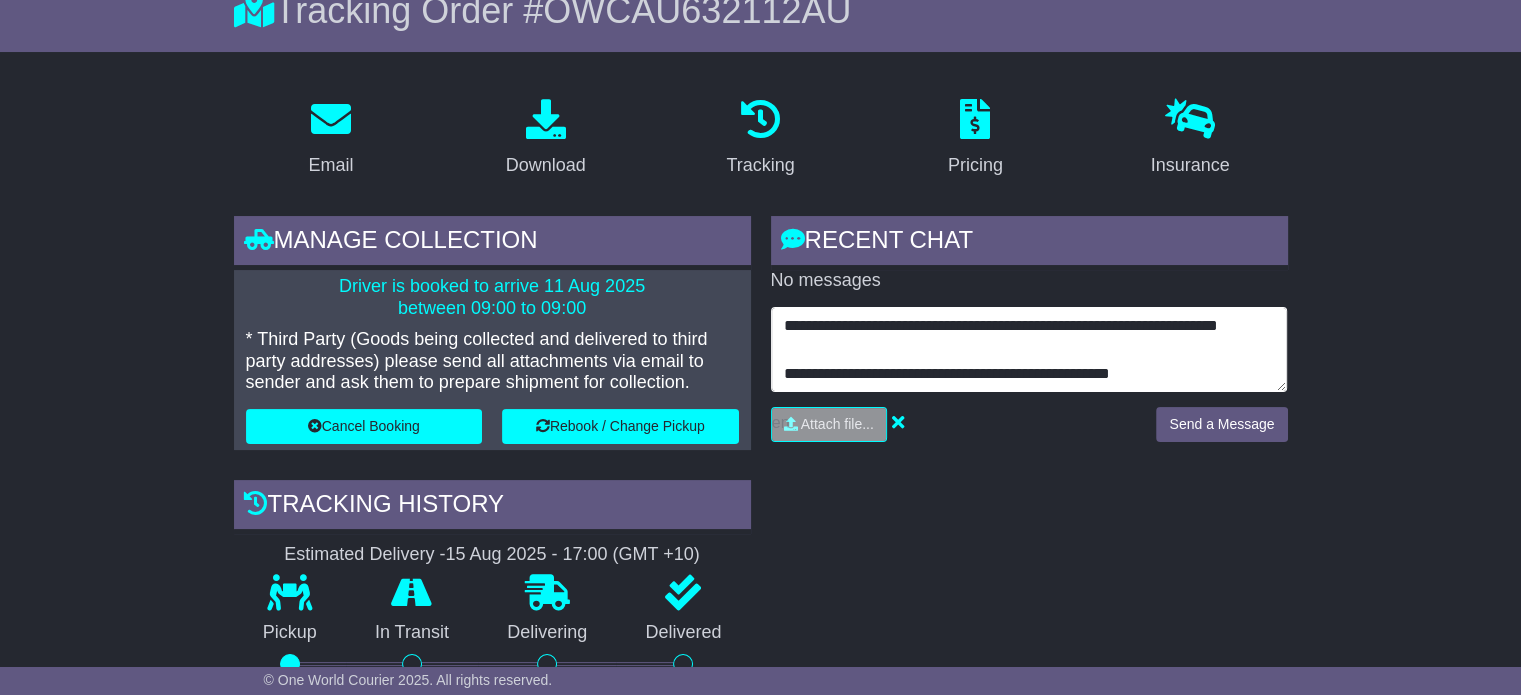 scroll, scrollTop: 87, scrollLeft: 0, axis: vertical 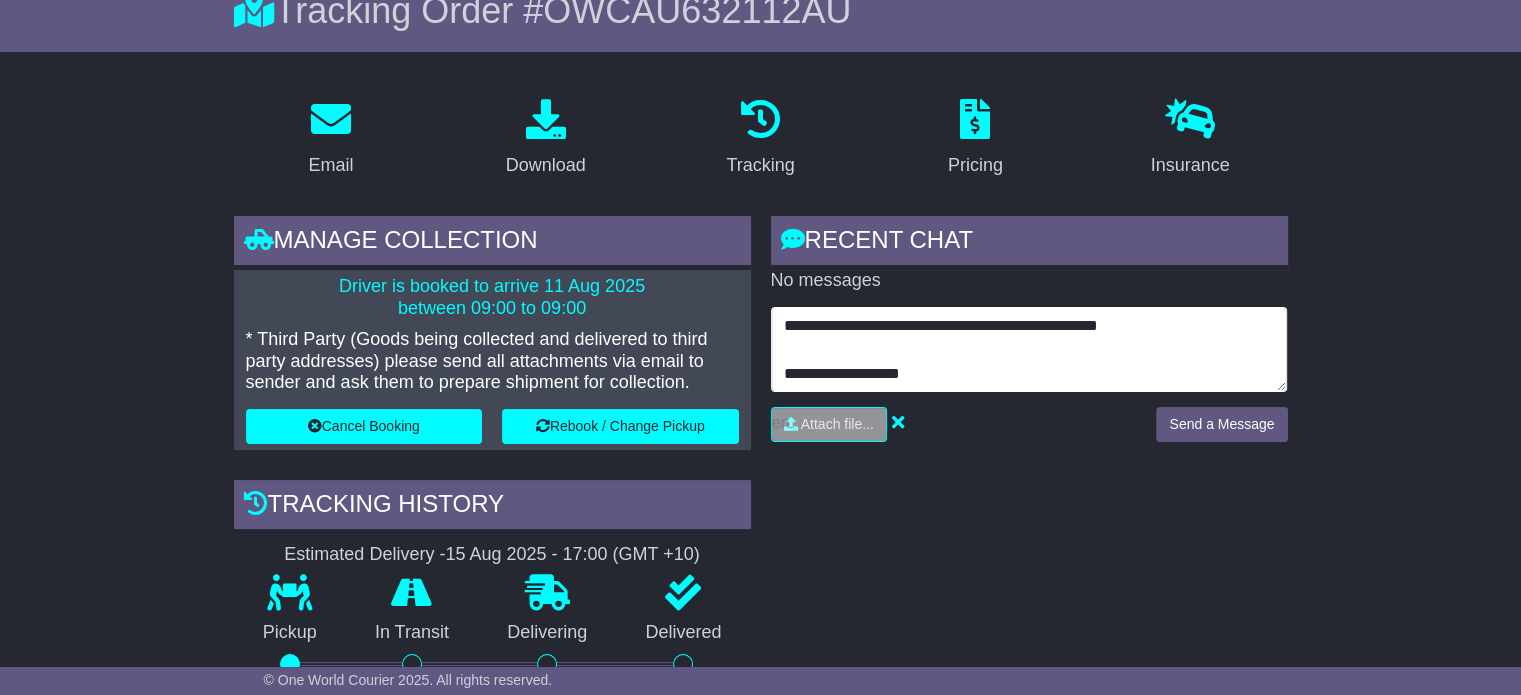 paste on "*******" 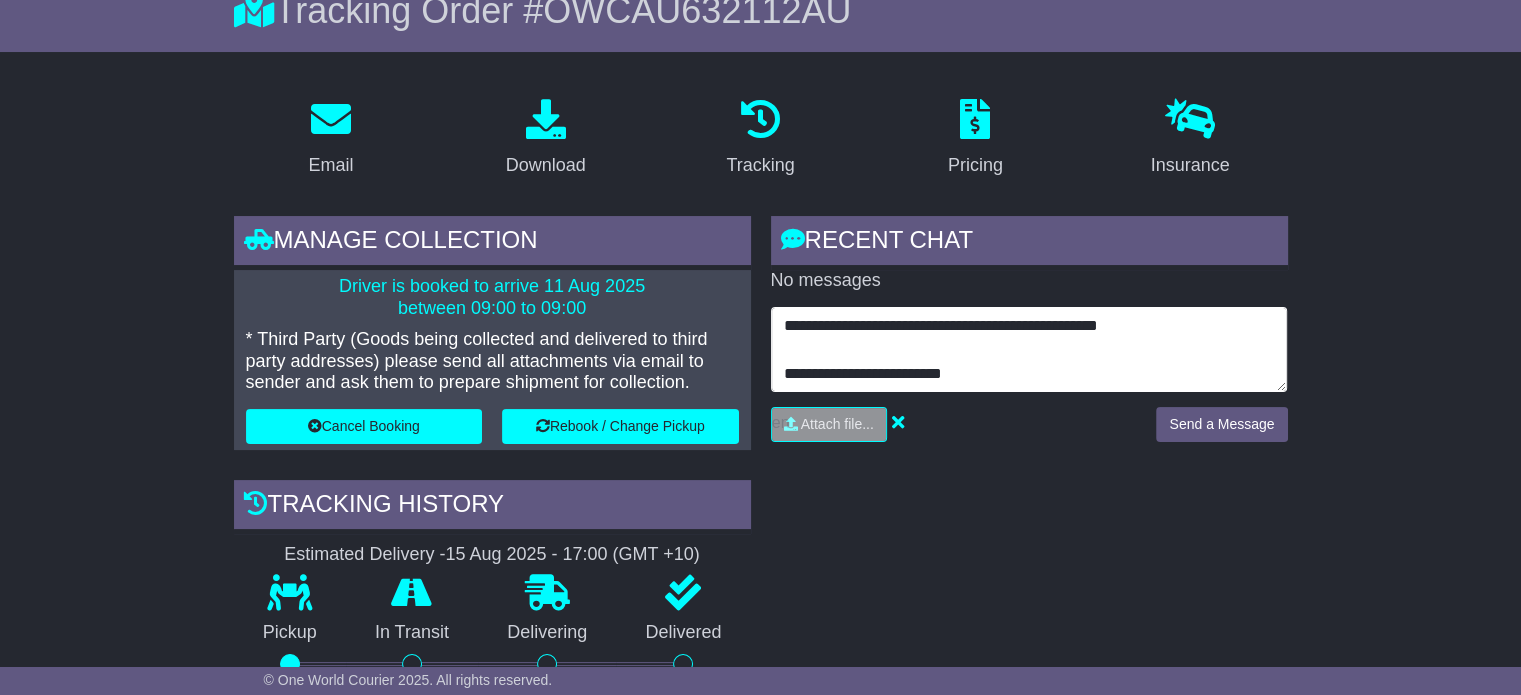 scroll, scrollTop: 111, scrollLeft: 0, axis: vertical 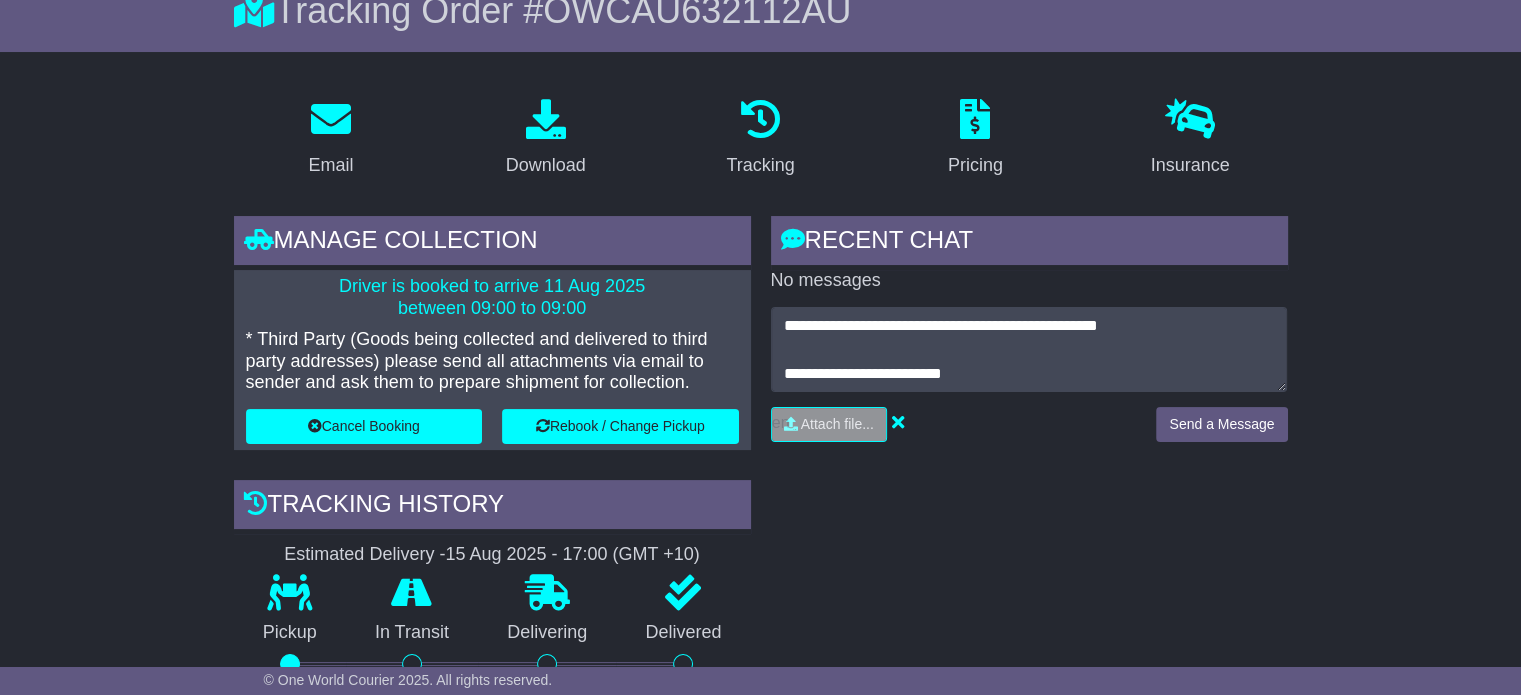 click on "**********" at bounding box center (1029, 605) 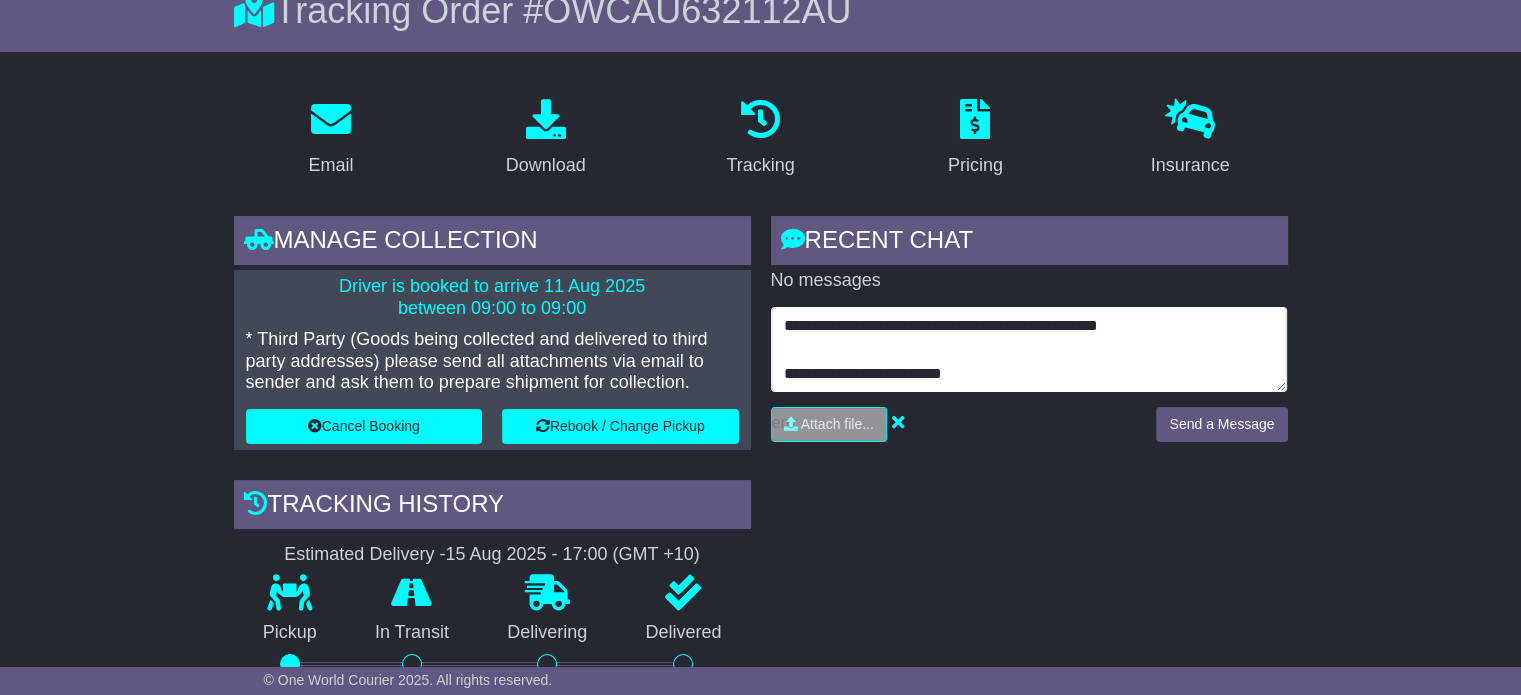 click on "**********" at bounding box center [1029, 350] 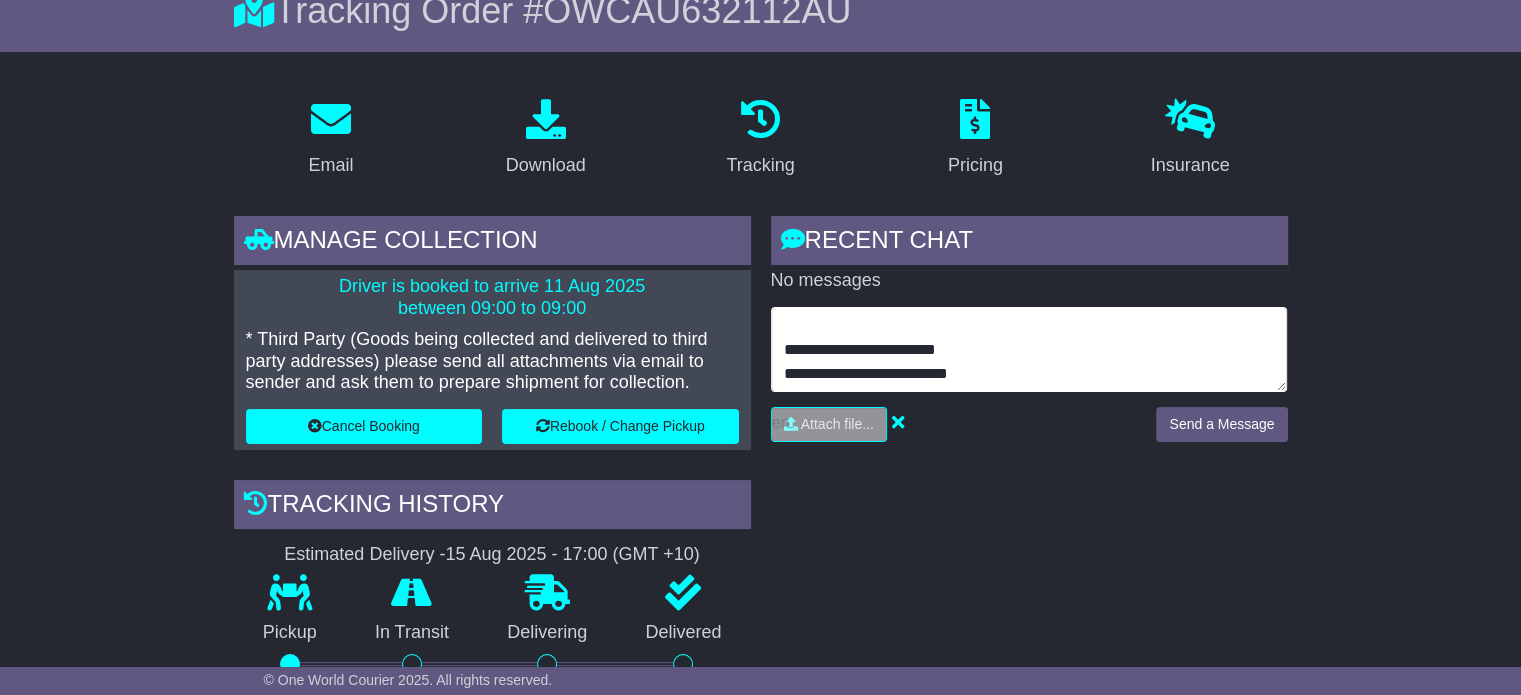 scroll, scrollTop: 135, scrollLeft: 0, axis: vertical 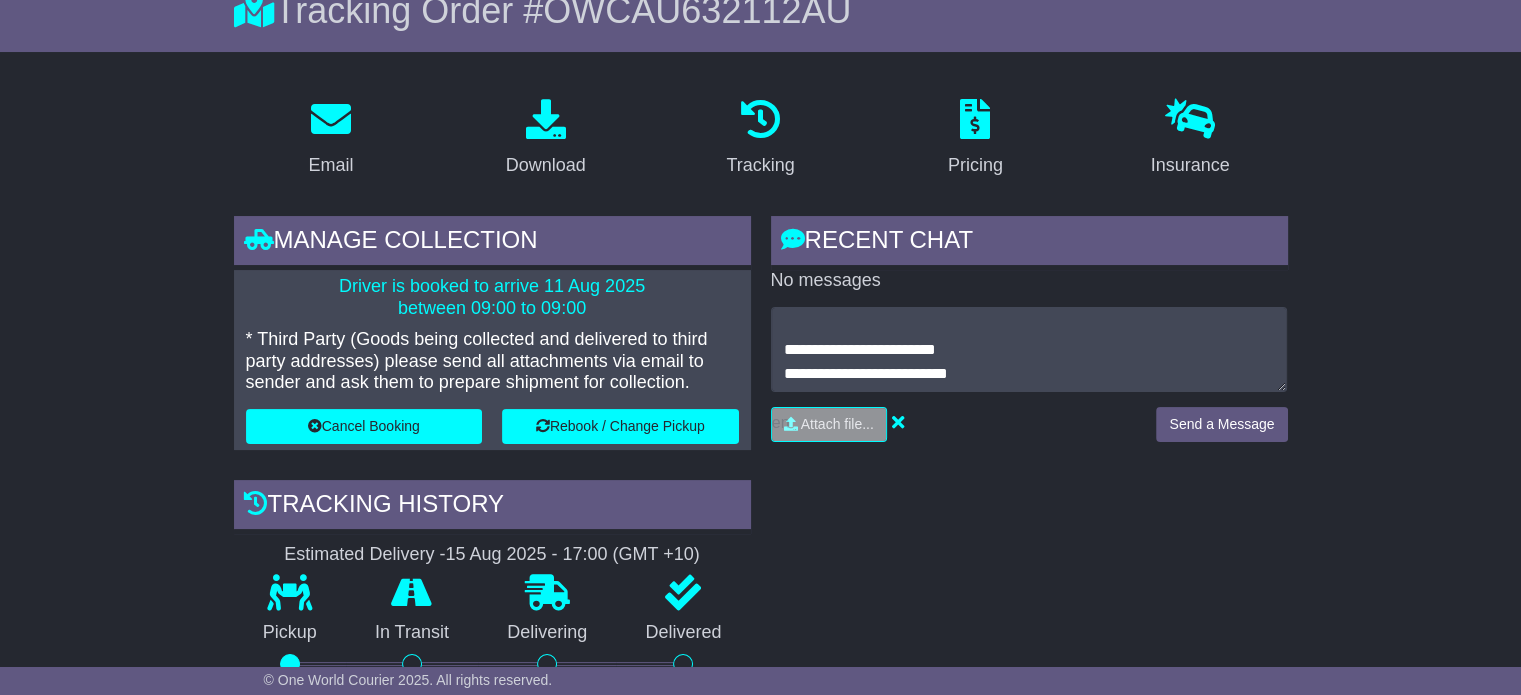 click on "**********" at bounding box center (1029, 605) 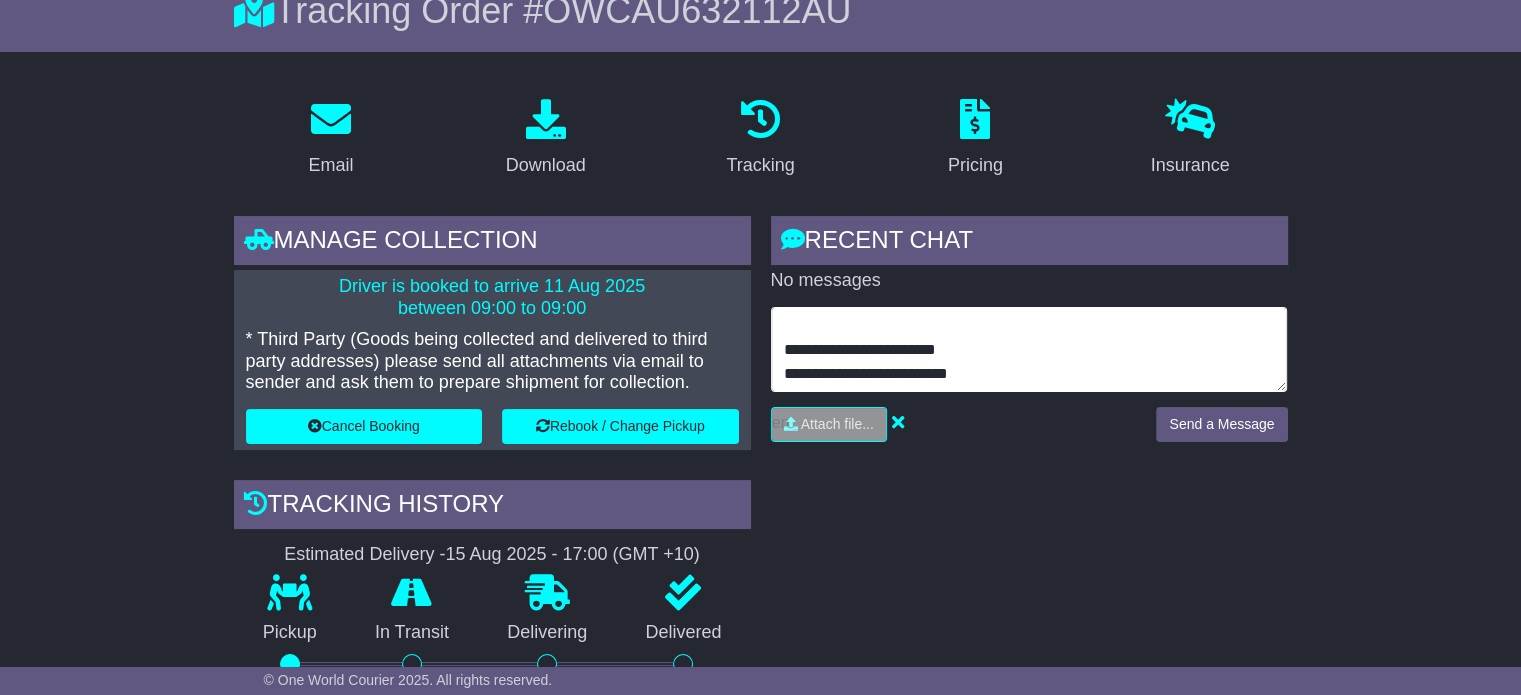 click on "**********" at bounding box center (1029, 350) 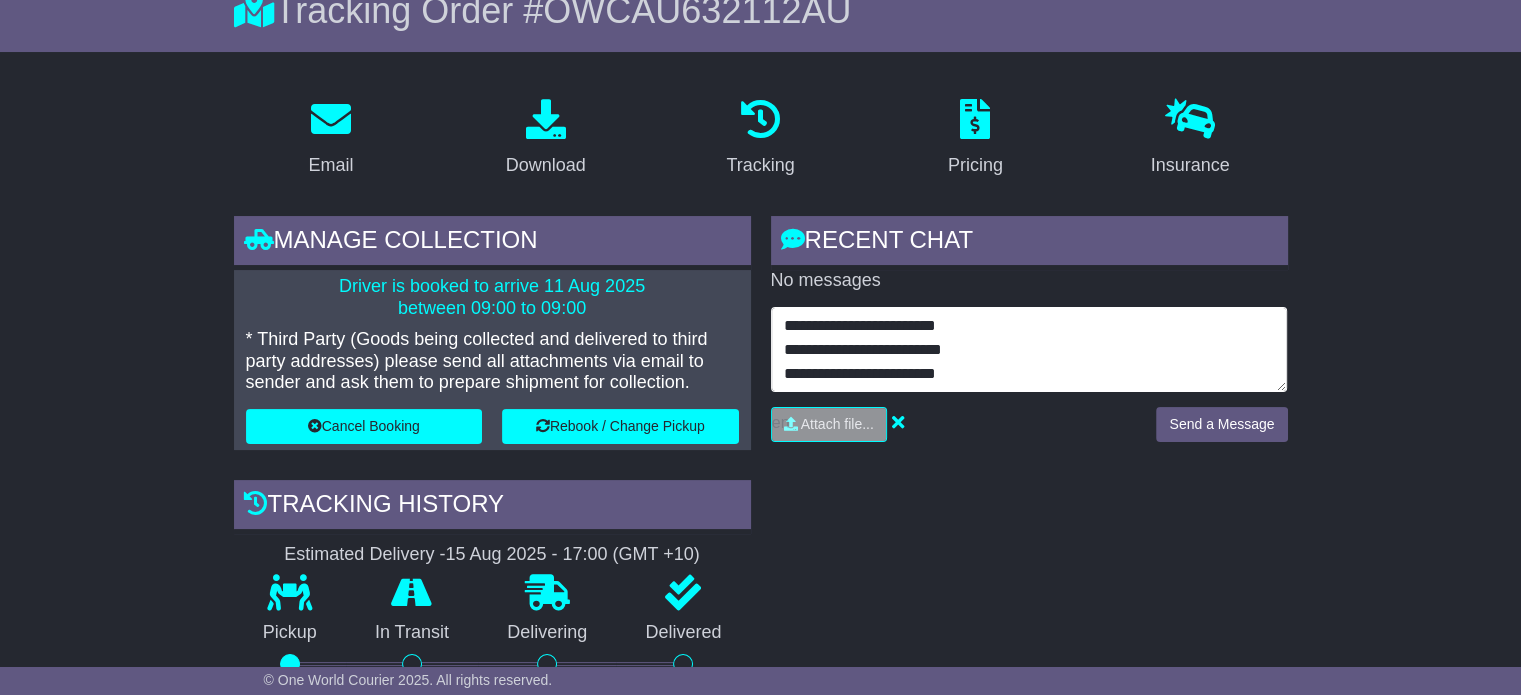 scroll, scrollTop: 159, scrollLeft: 0, axis: vertical 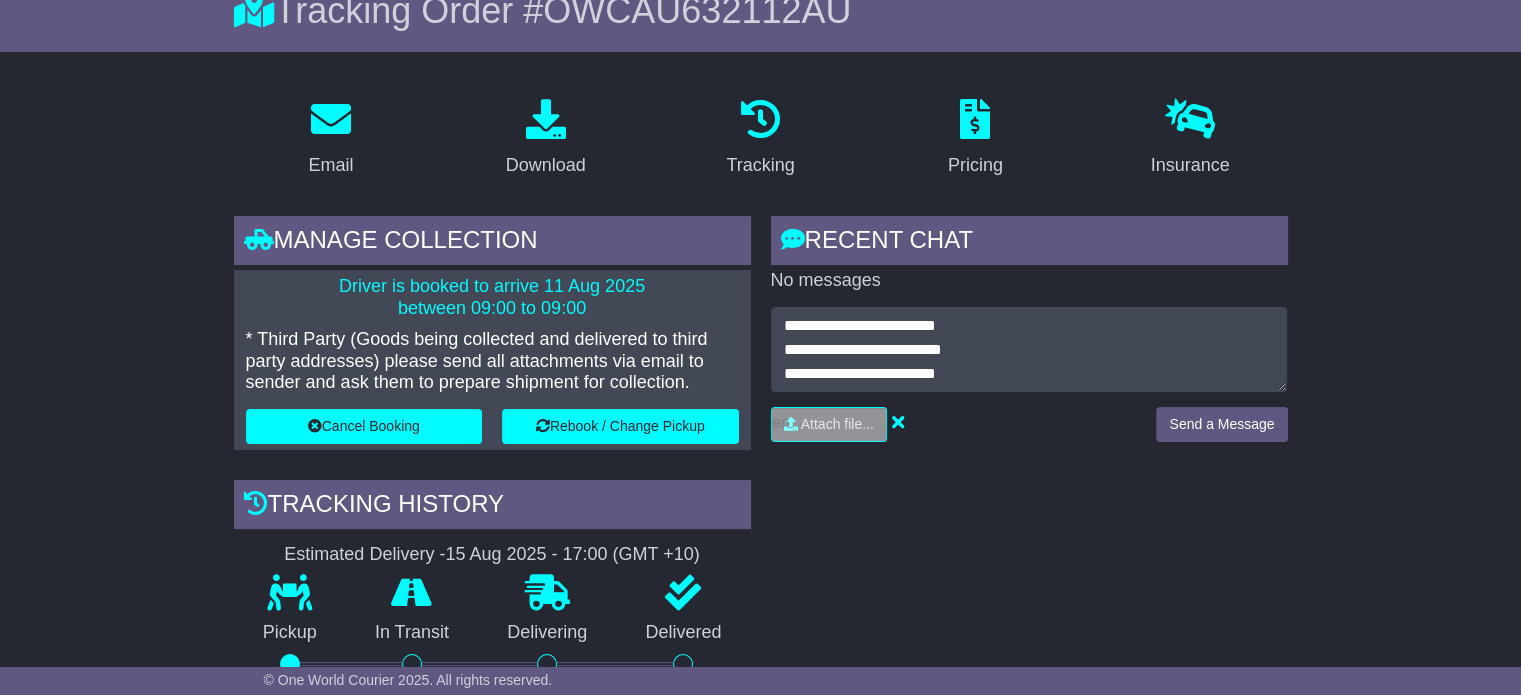 click on "**********" at bounding box center (1029, 605) 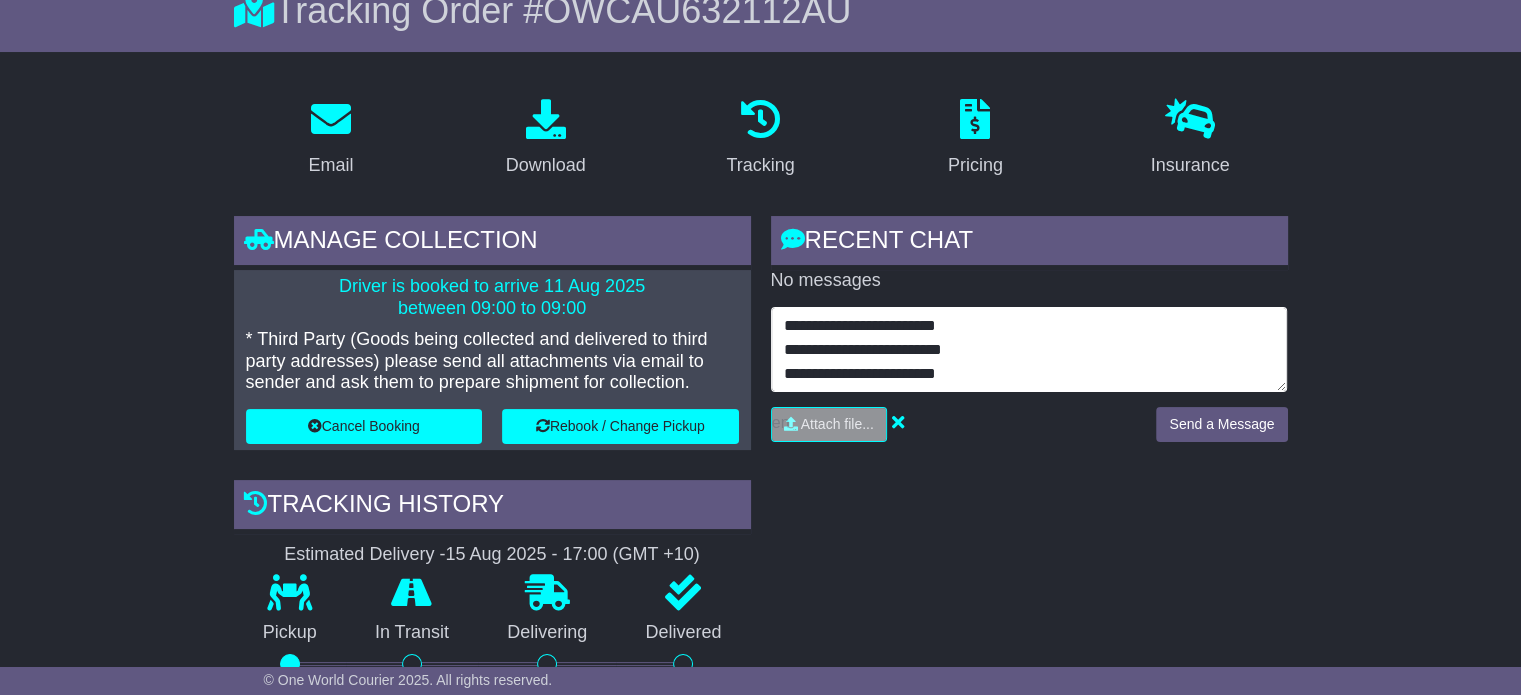 click on "**********" at bounding box center [1029, 350] 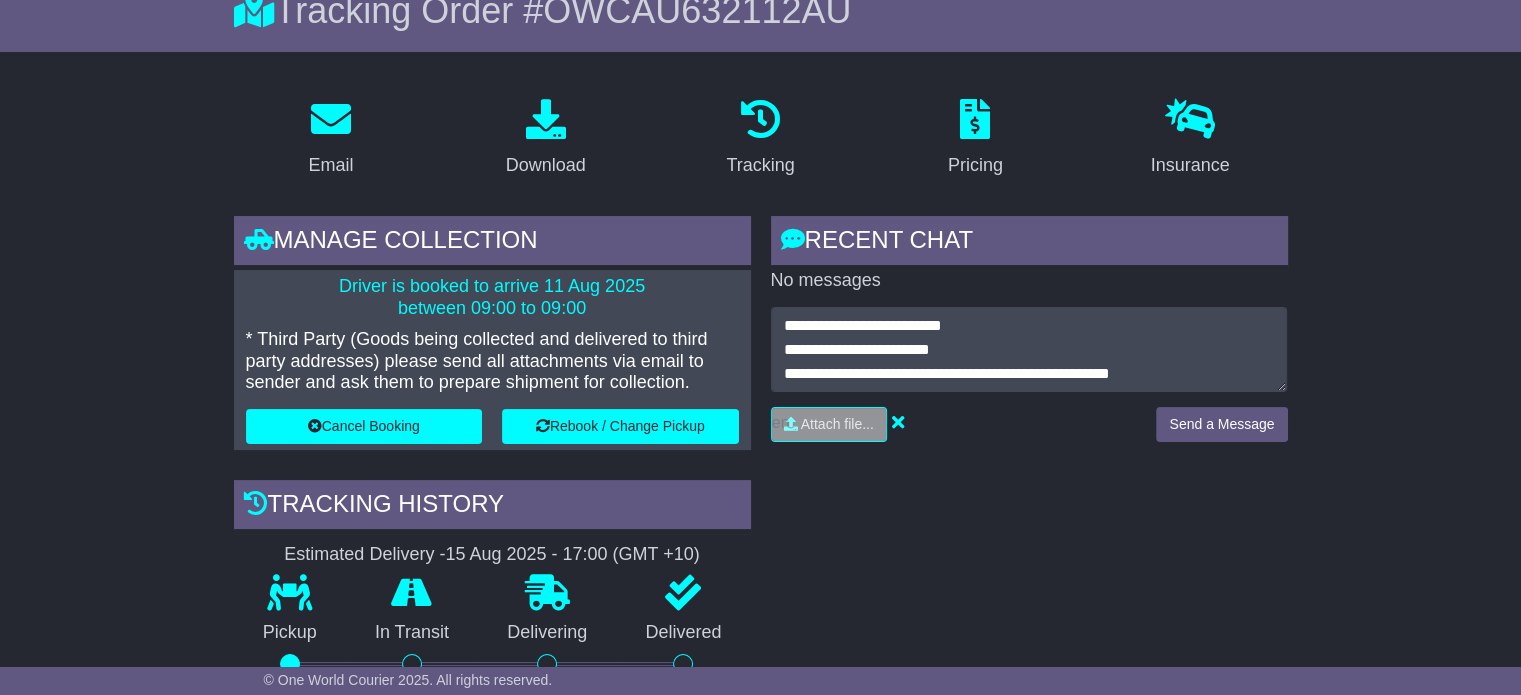 click on "**********" at bounding box center (1029, 605) 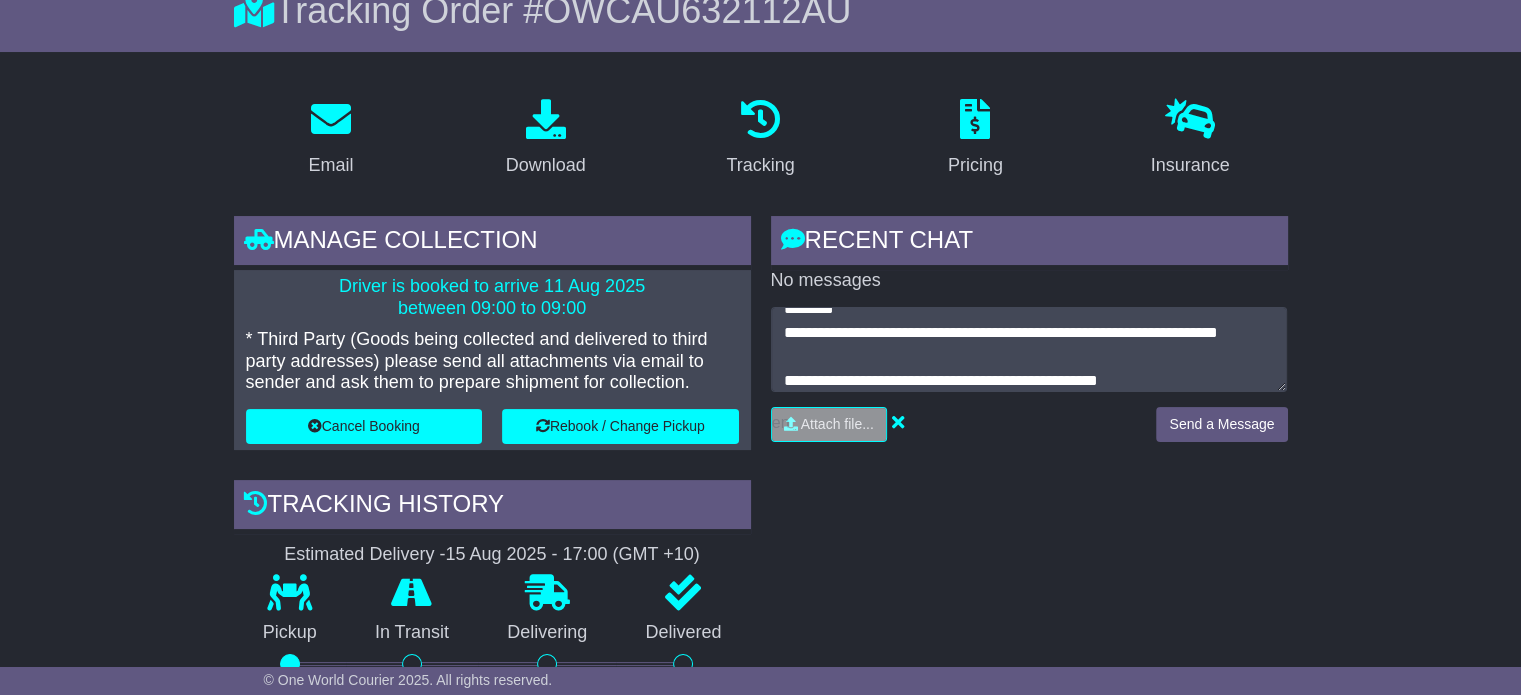scroll, scrollTop: 0, scrollLeft: 0, axis: both 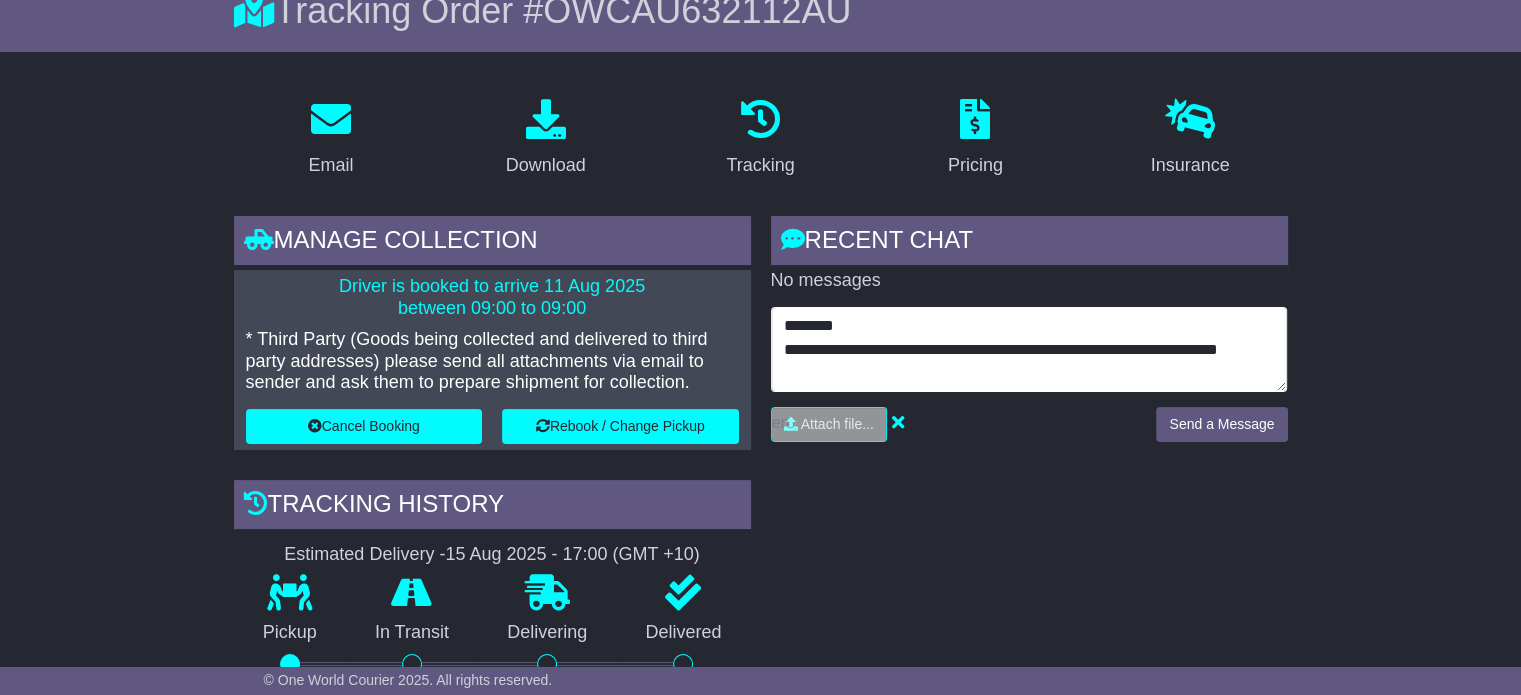 click on "**********" at bounding box center (1029, 350) 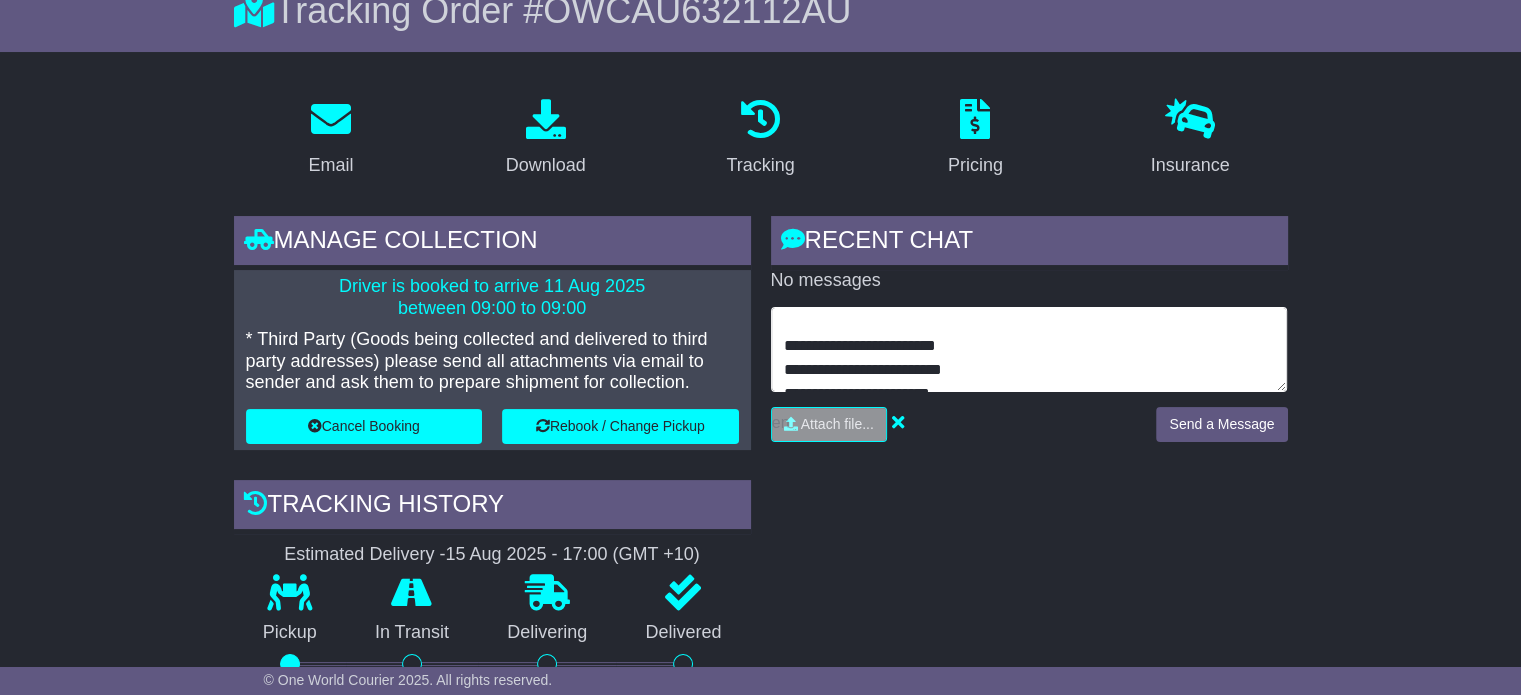 scroll, scrollTop: 168, scrollLeft: 0, axis: vertical 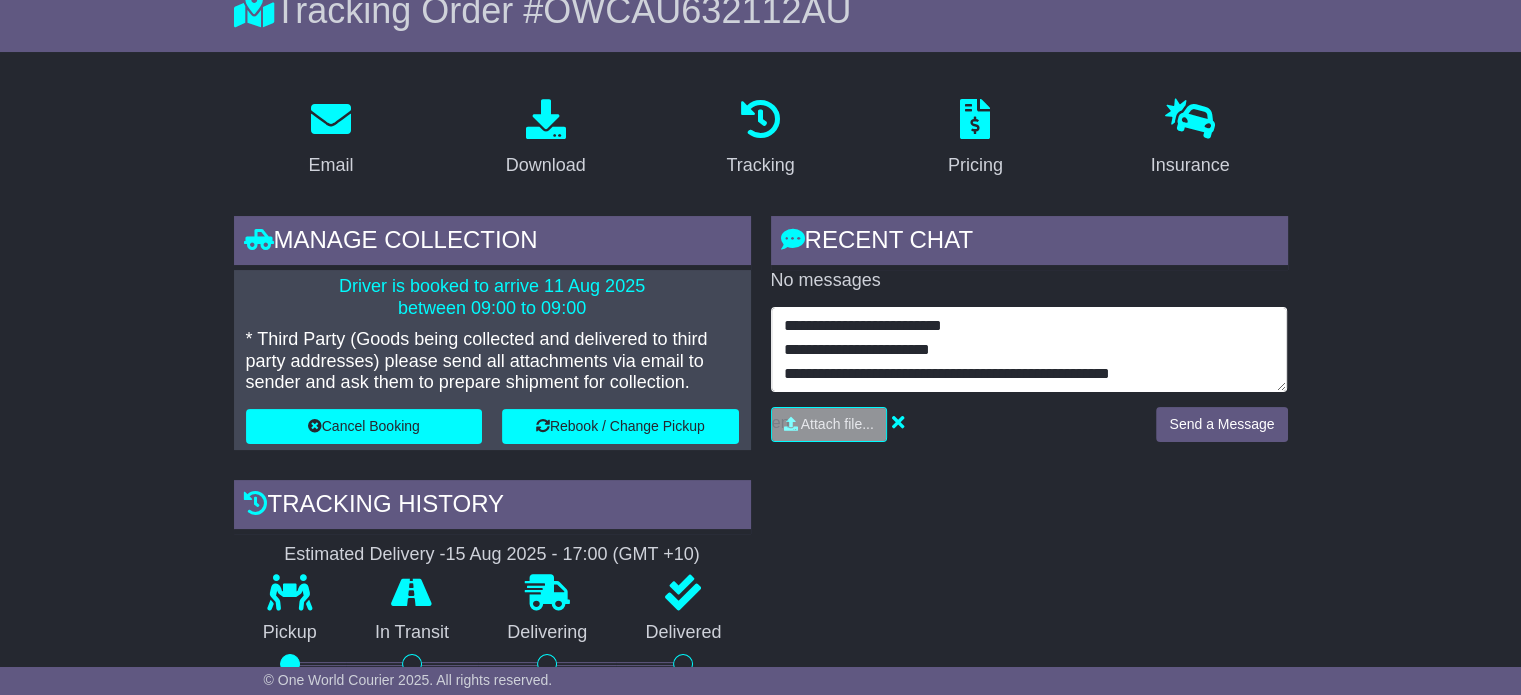 type on "**********" 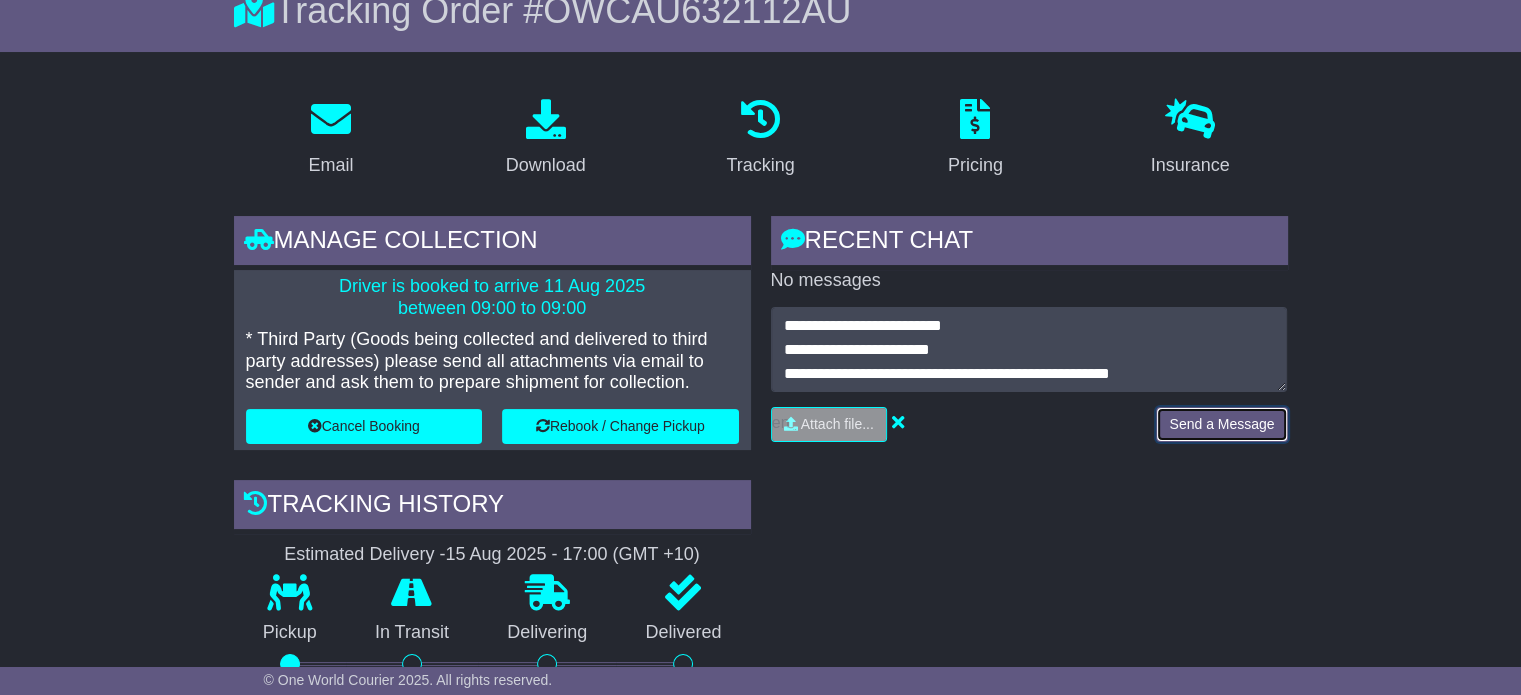 click on "Send a Message" at bounding box center [1221, 424] 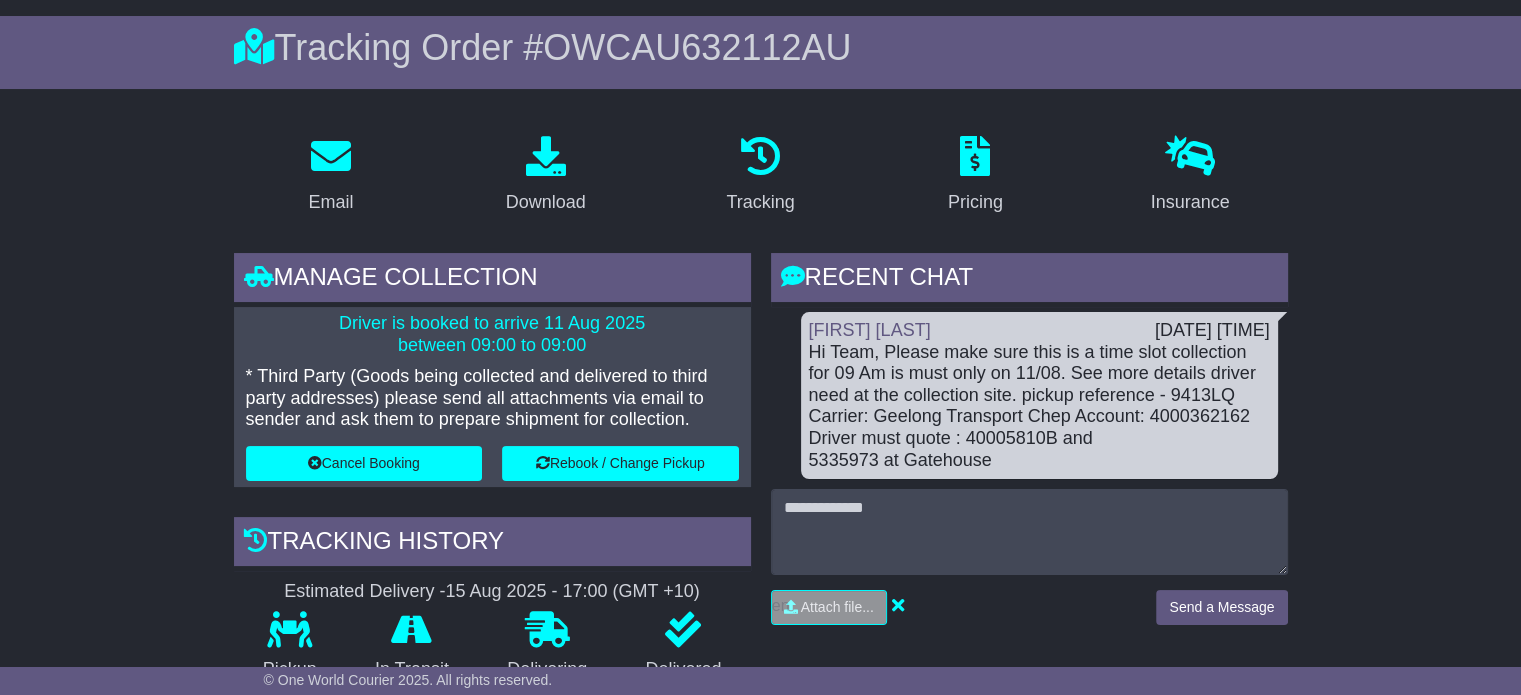 scroll, scrollTop: 0, scrollLeft: 0, axis: both 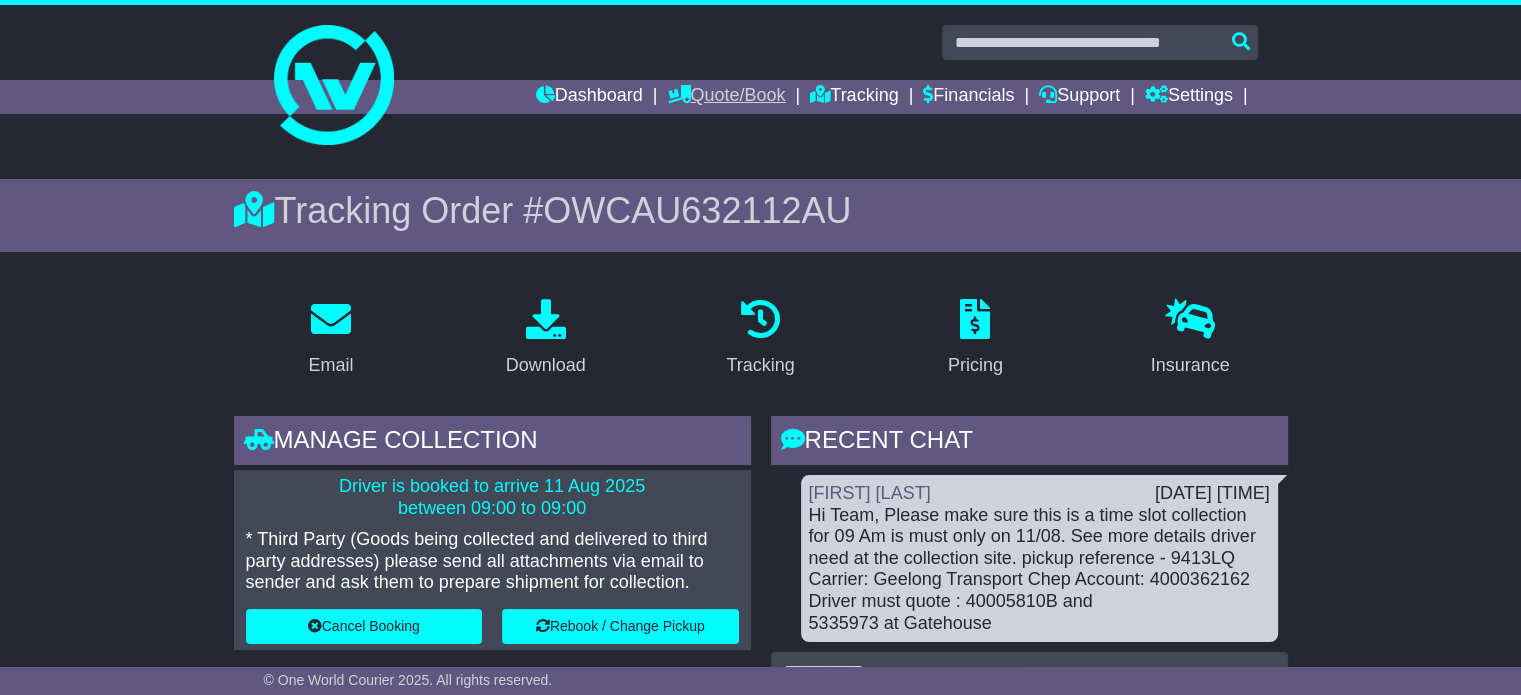 click on "Quote/Book" at bounding box center (726, 97) 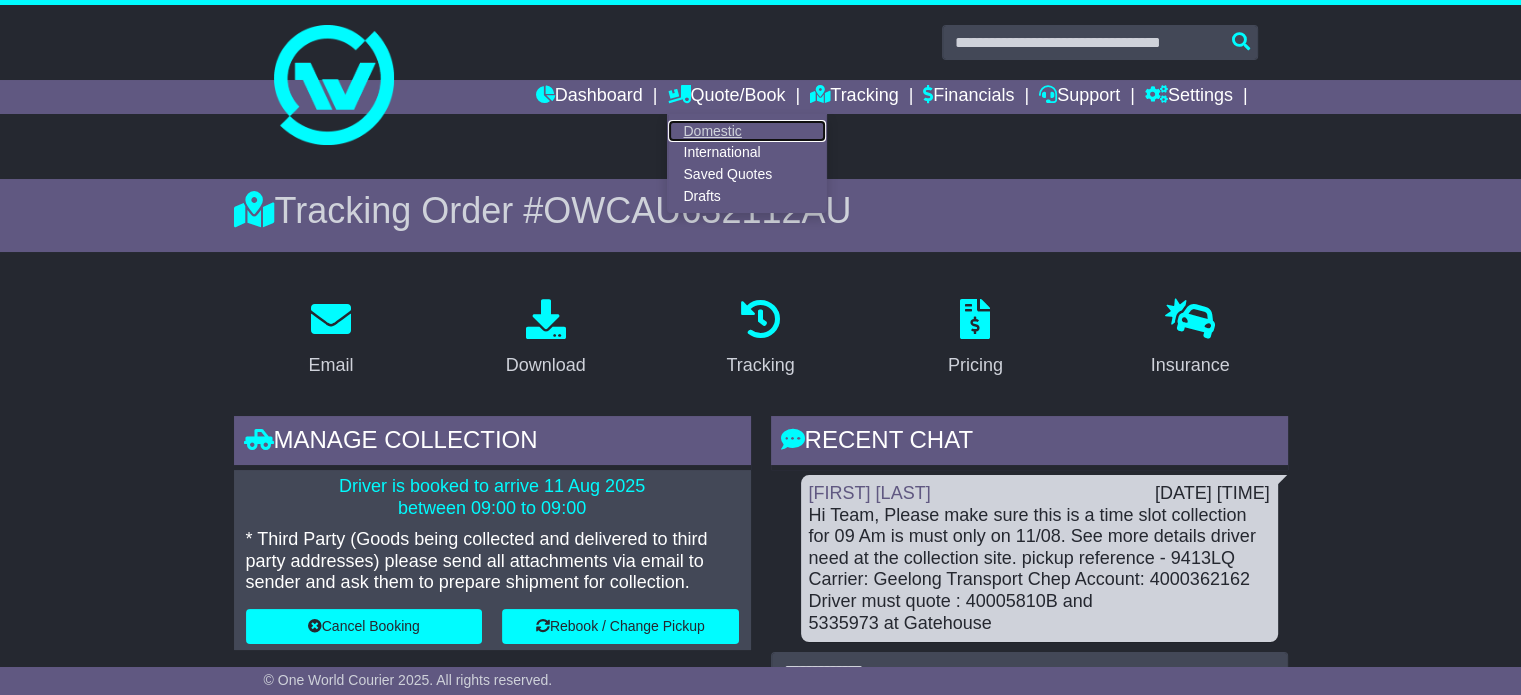 click on "Domestic" at bounding box center [747, 131] 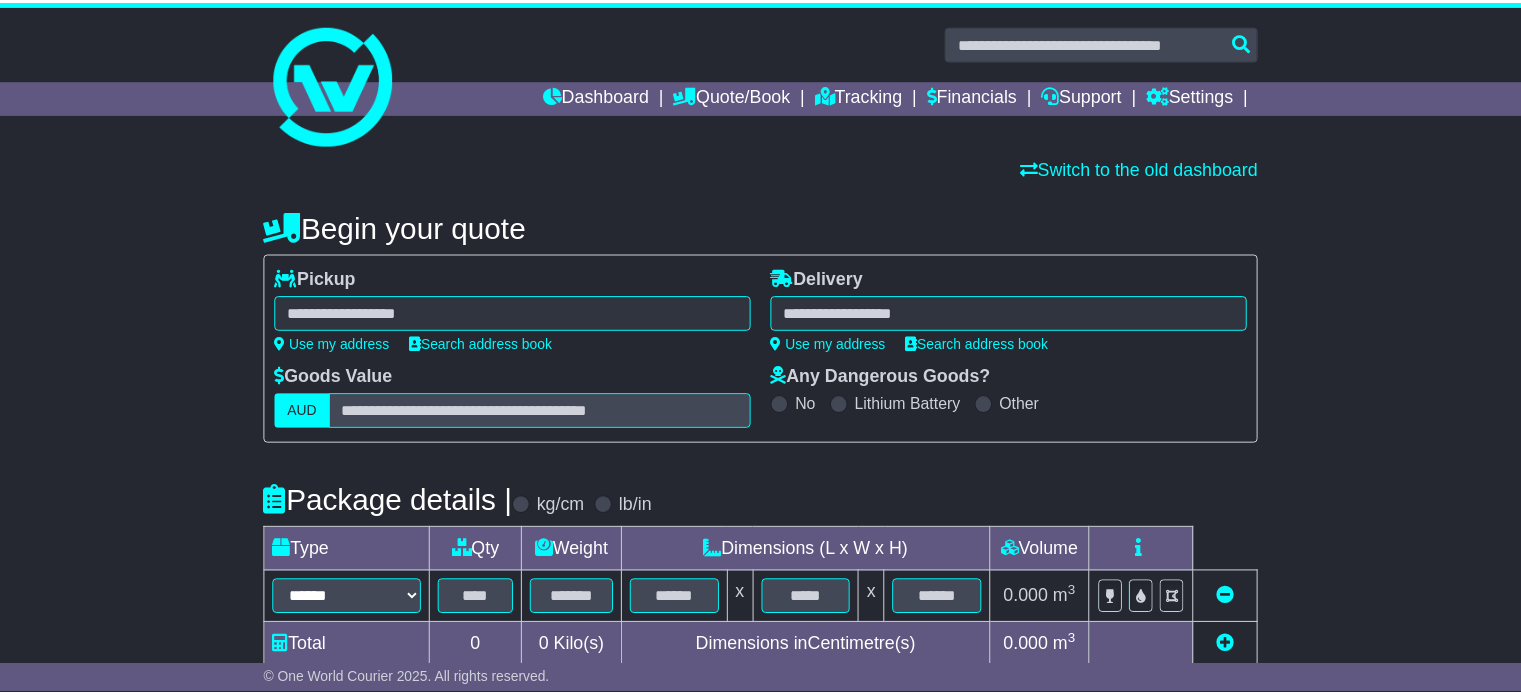 scroll, scrollTop: 0, scrollLeft: 0, axis: both 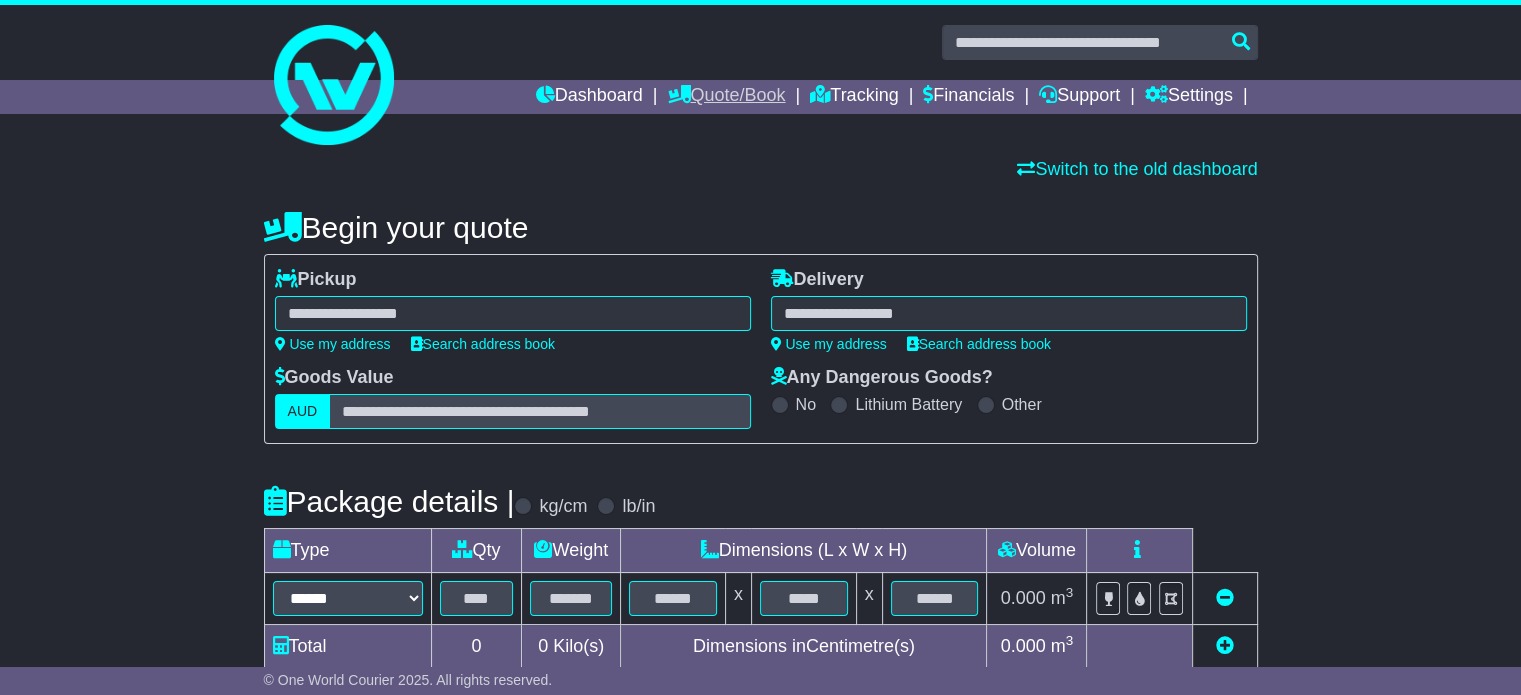 click on "Quote/Book" at bounding box center [726, 97] 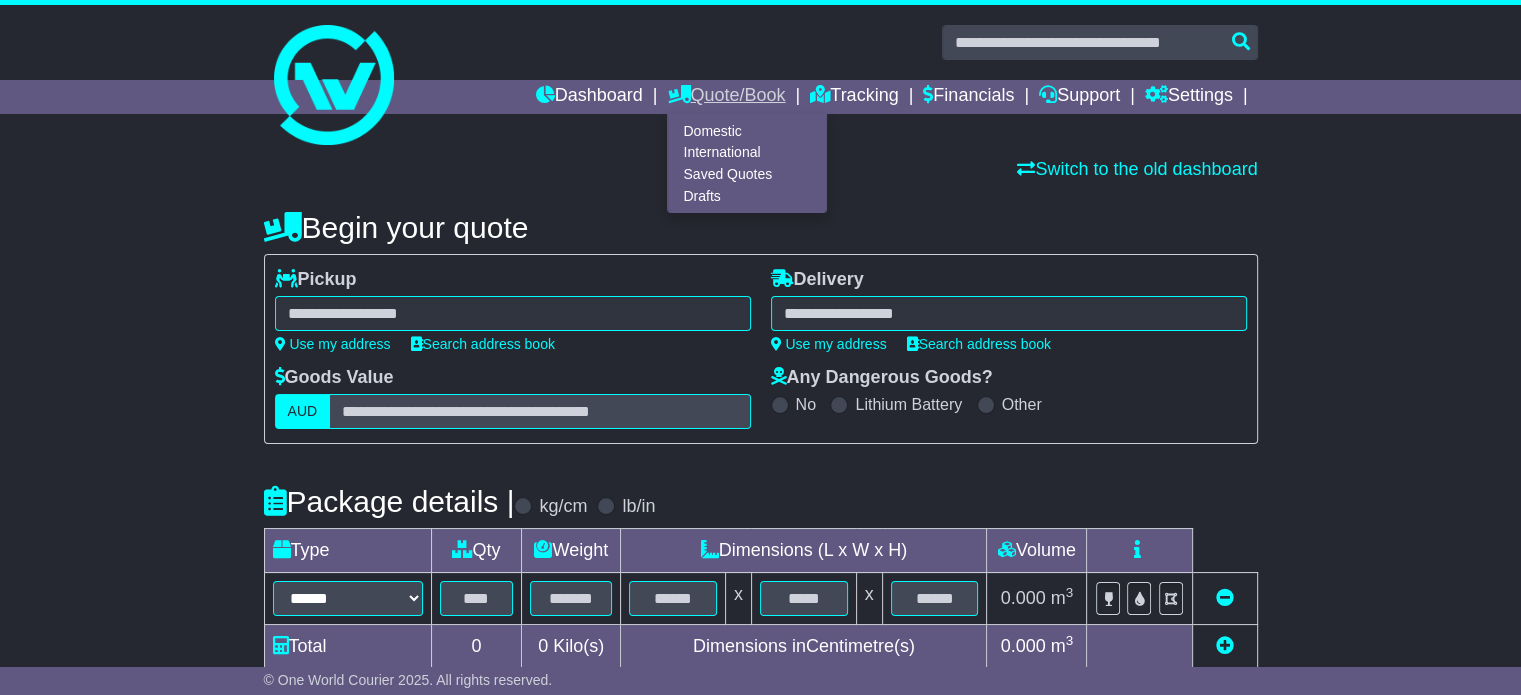 click on "Quote/Book" at bounding box center (726, 97) 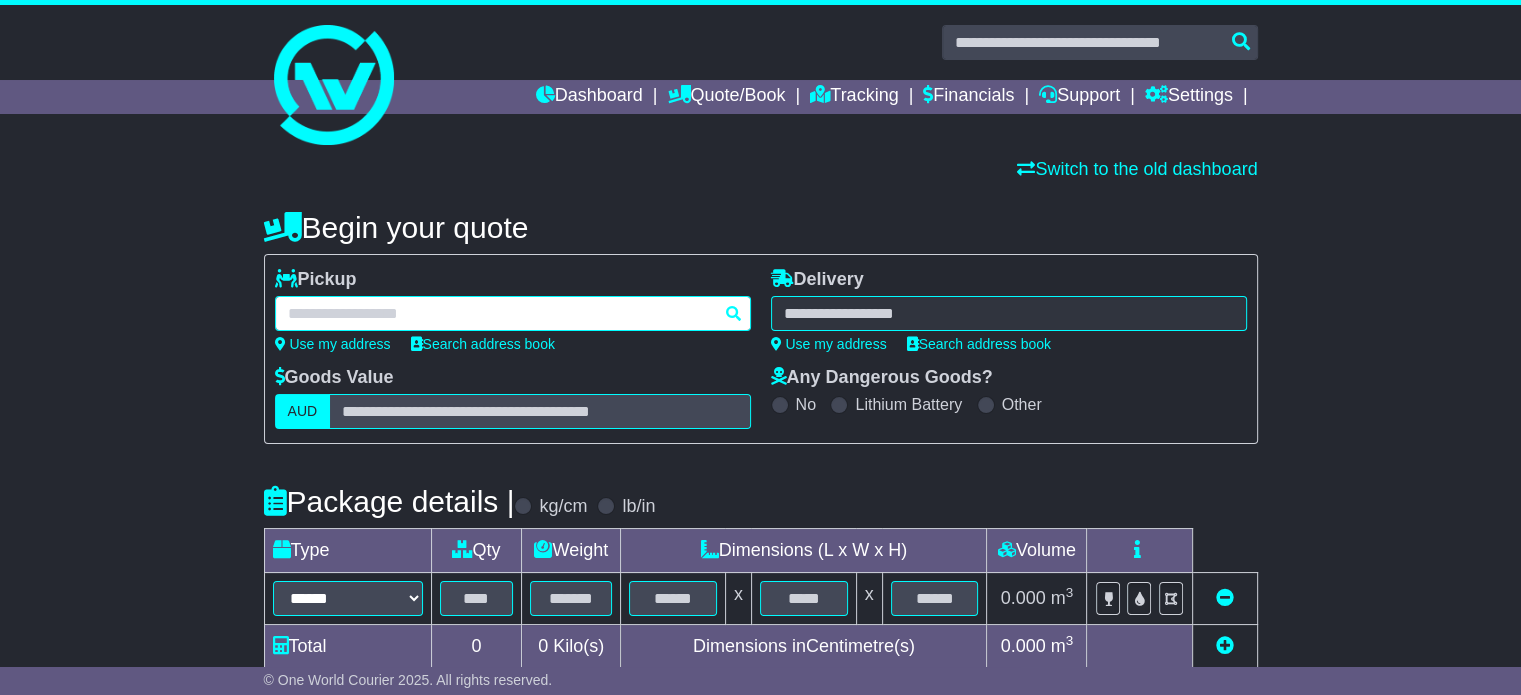 click at bounding box center [513, 313] 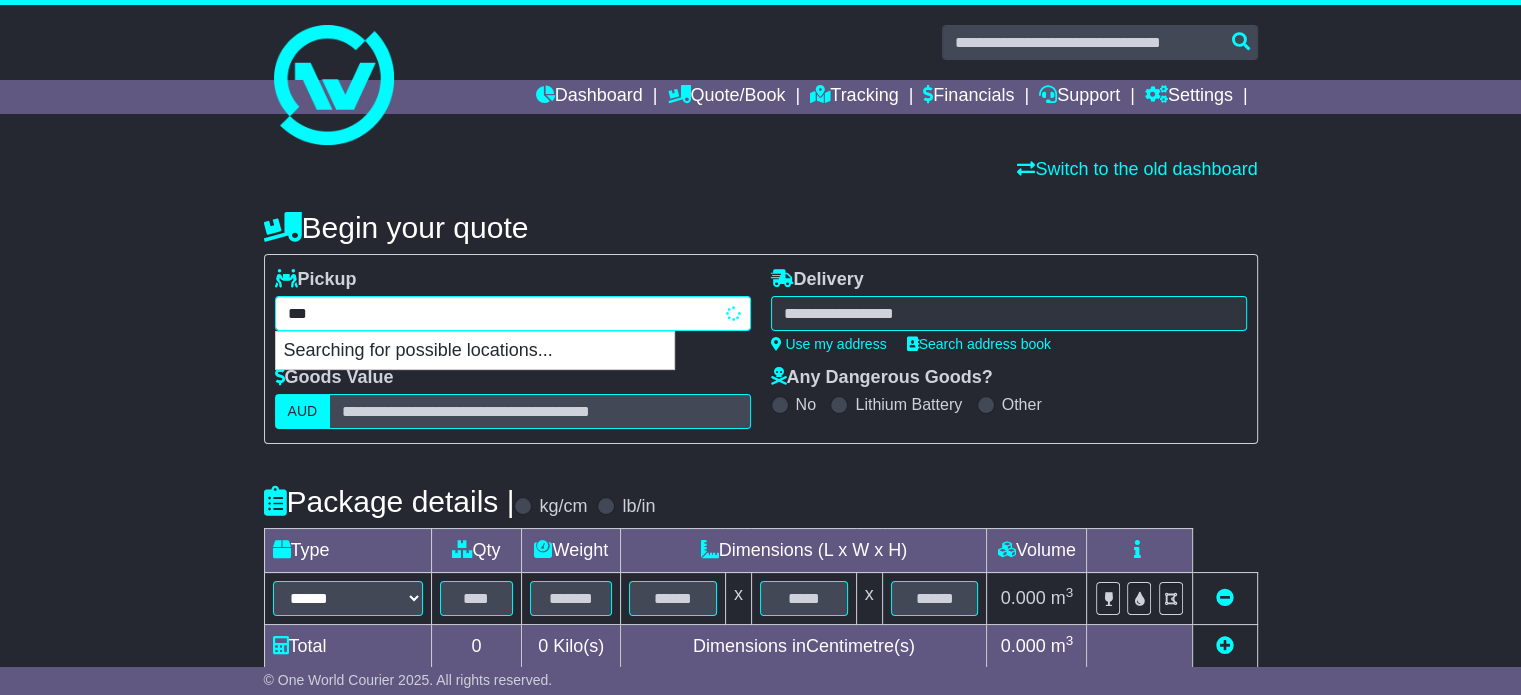type on "****" 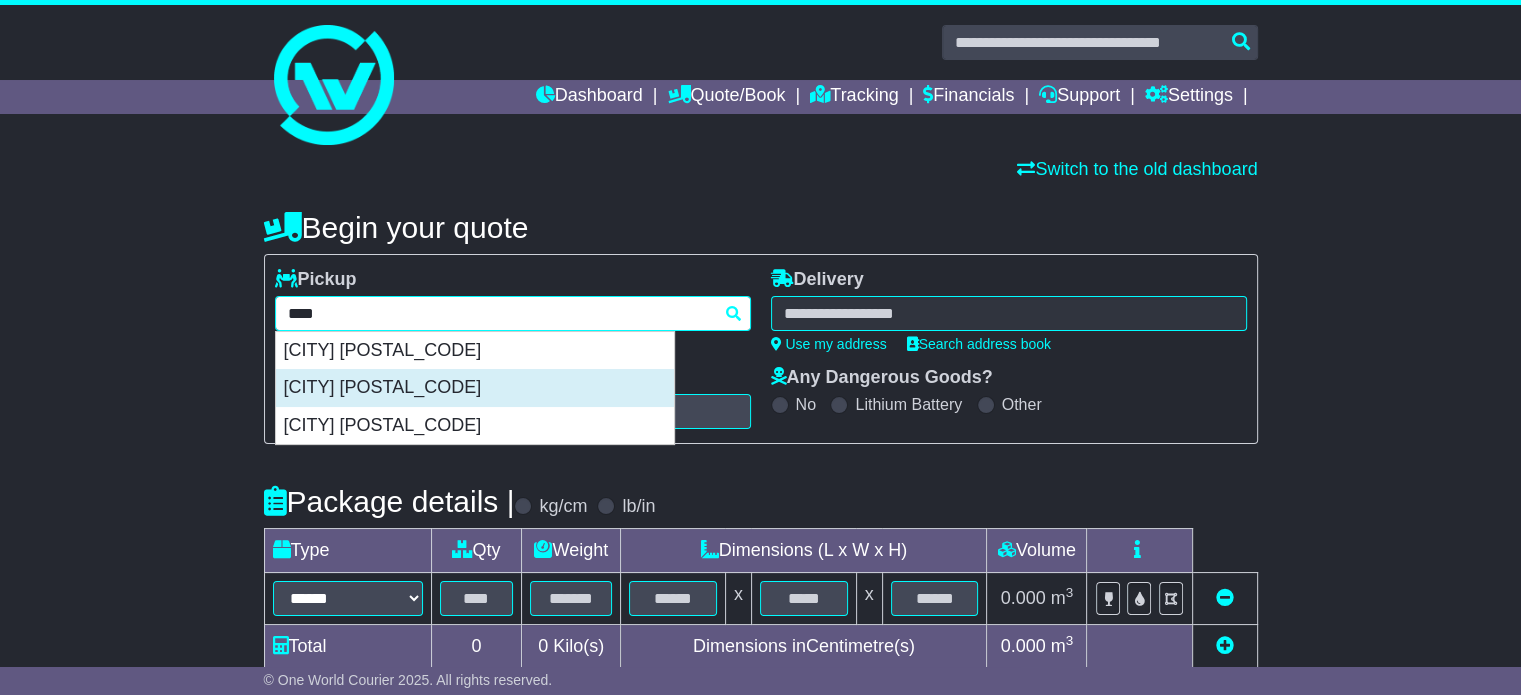 click on "[CITY] [POSTAL_CODE]" at bounding box center [475, 388] 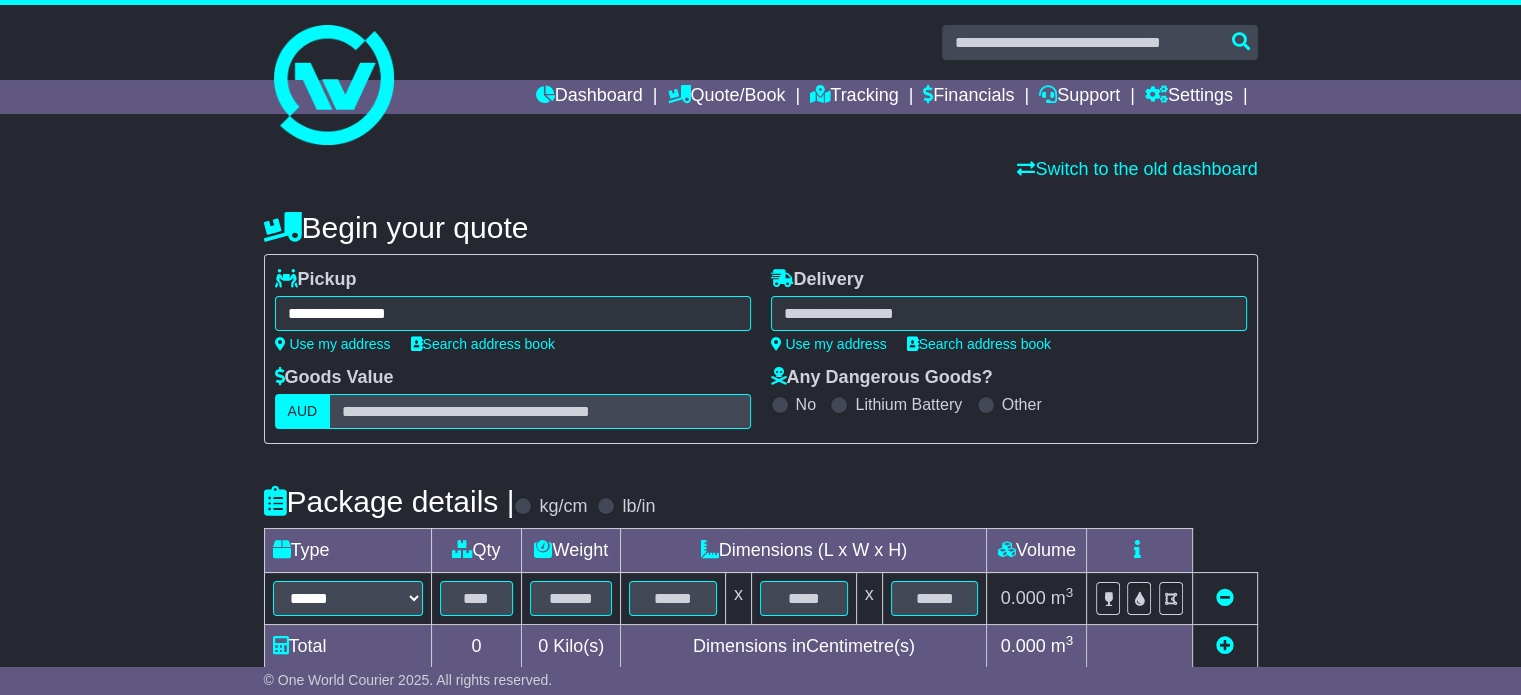 type on "**********" 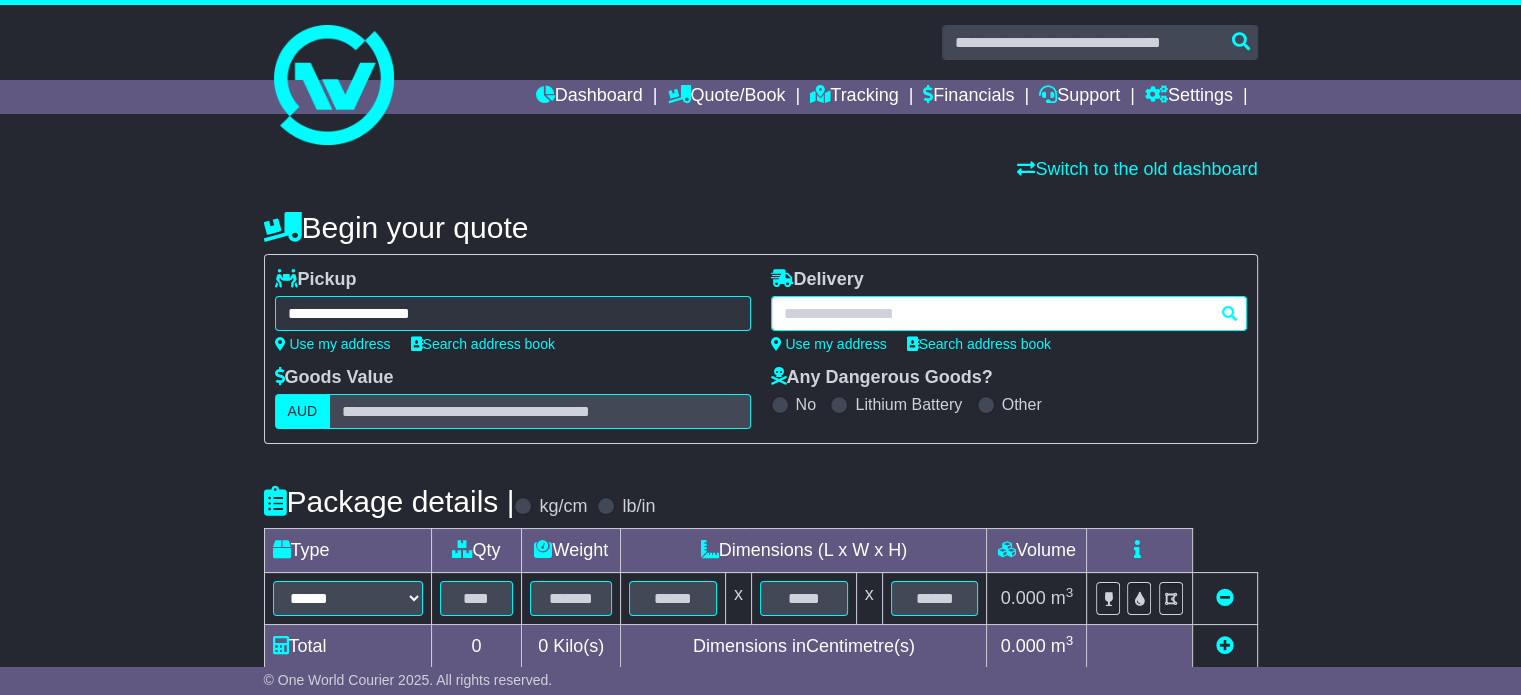 click at bounding box center [1009, 313] 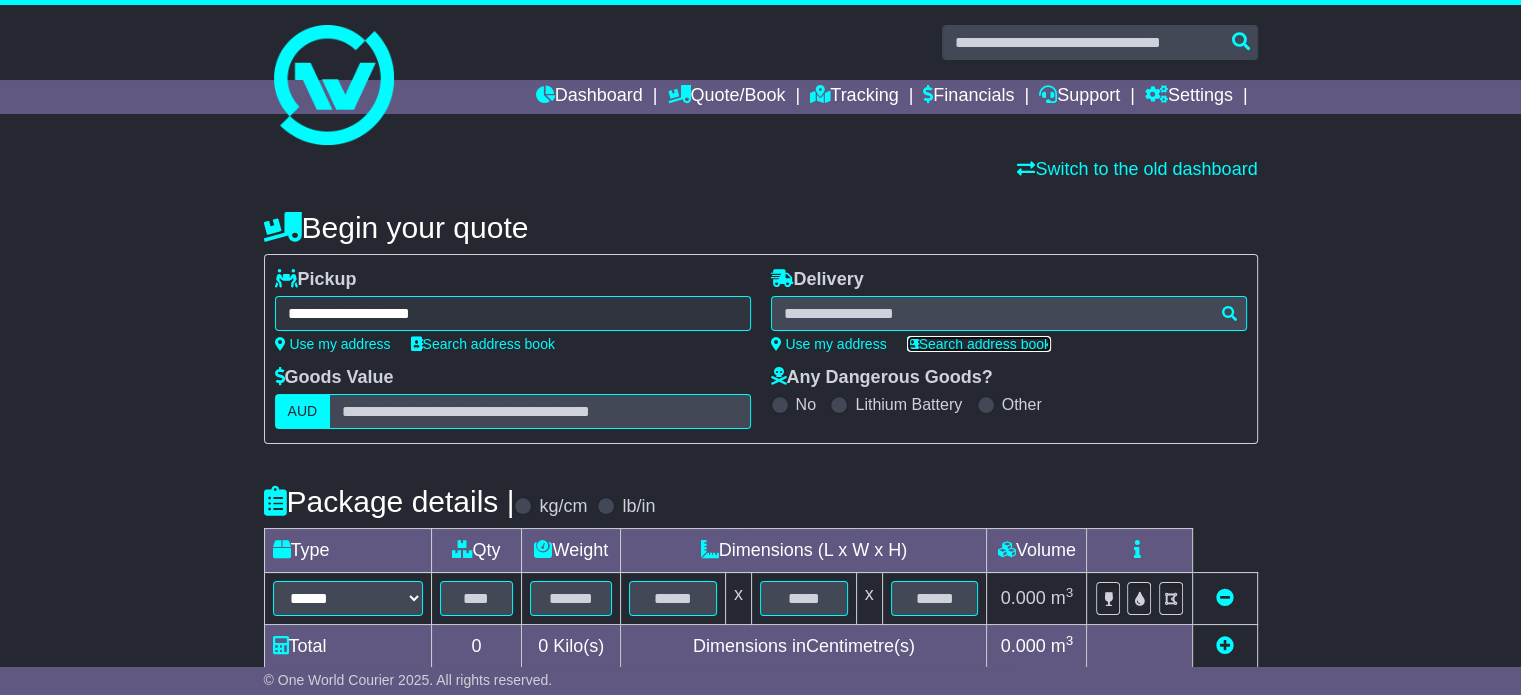 click on "Search address book" at bounding box center (979, 344) 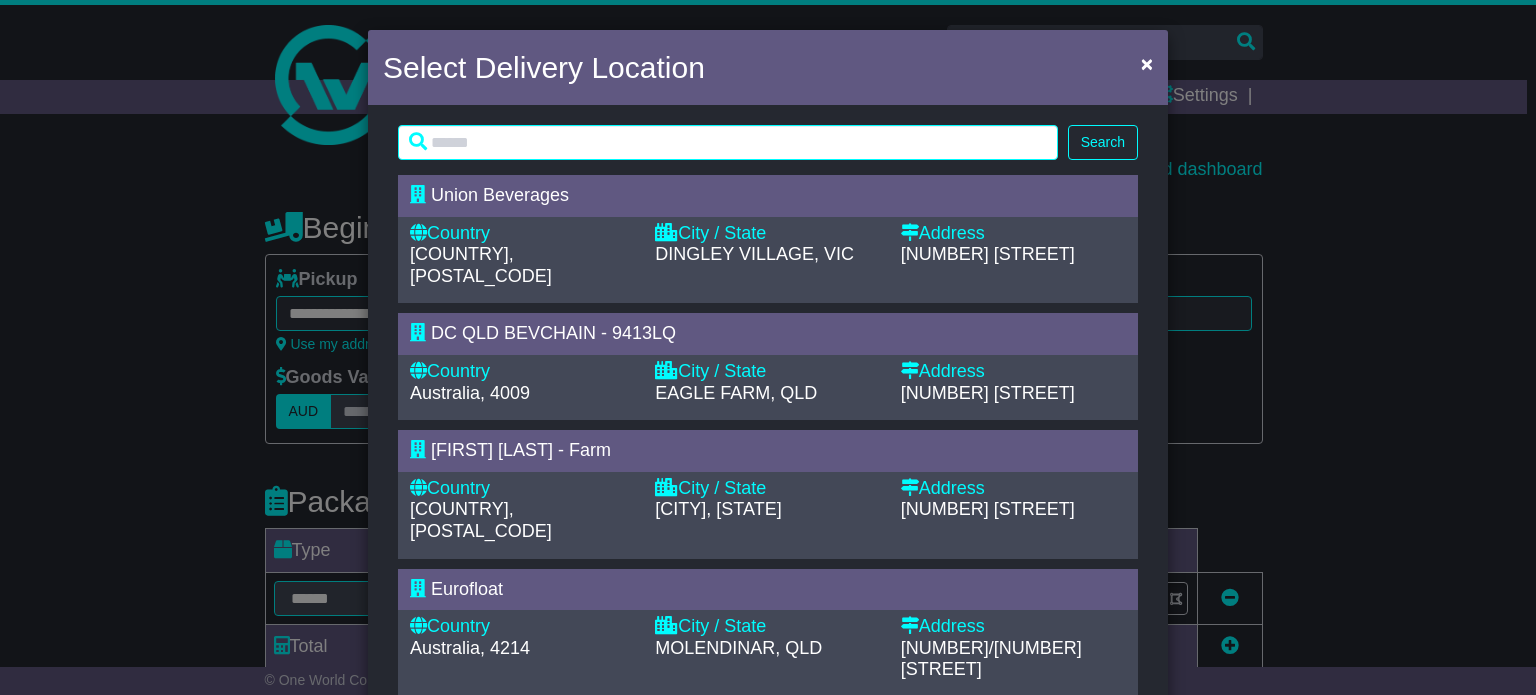 click on "DINGLEY VILLAGE, VIC" at bounding box center (754, 254) 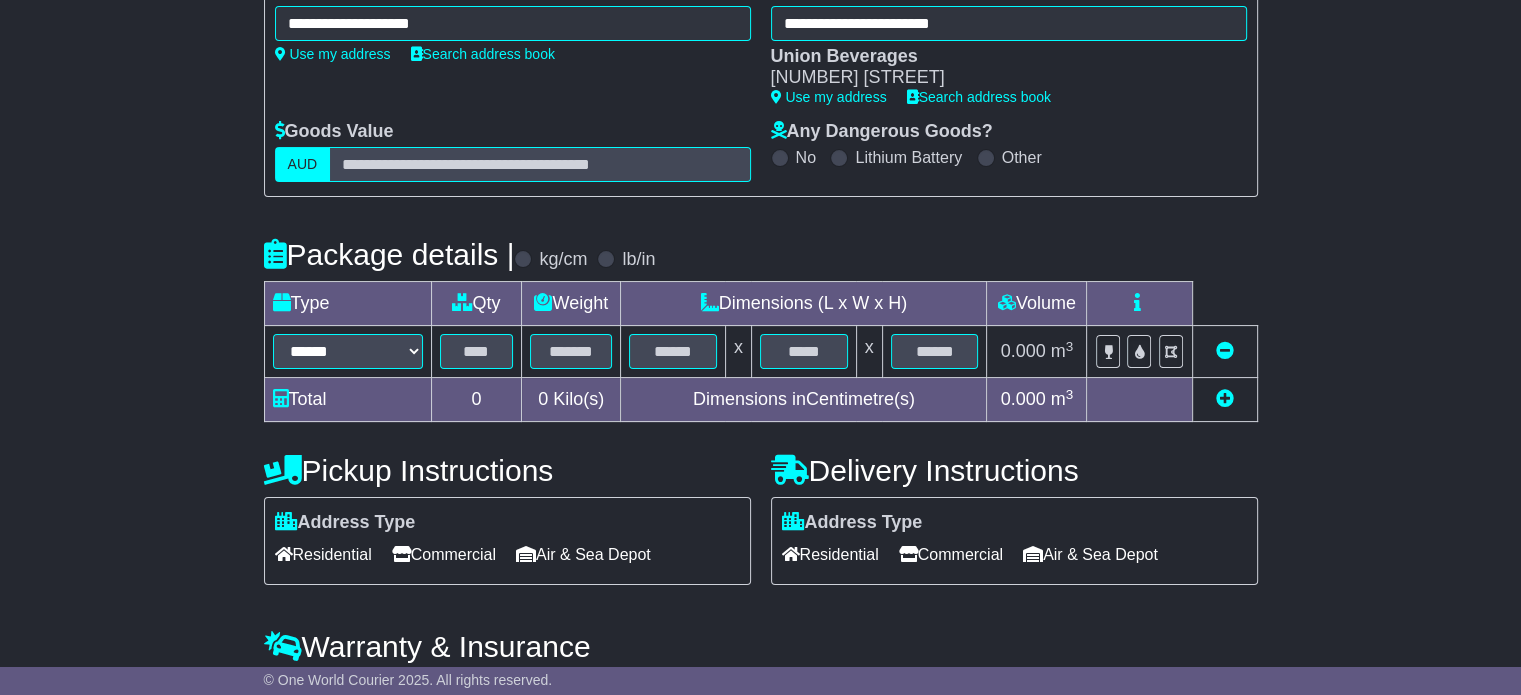 scroll, scrollTop: 300, scrollLeft: 0, axis: vertical 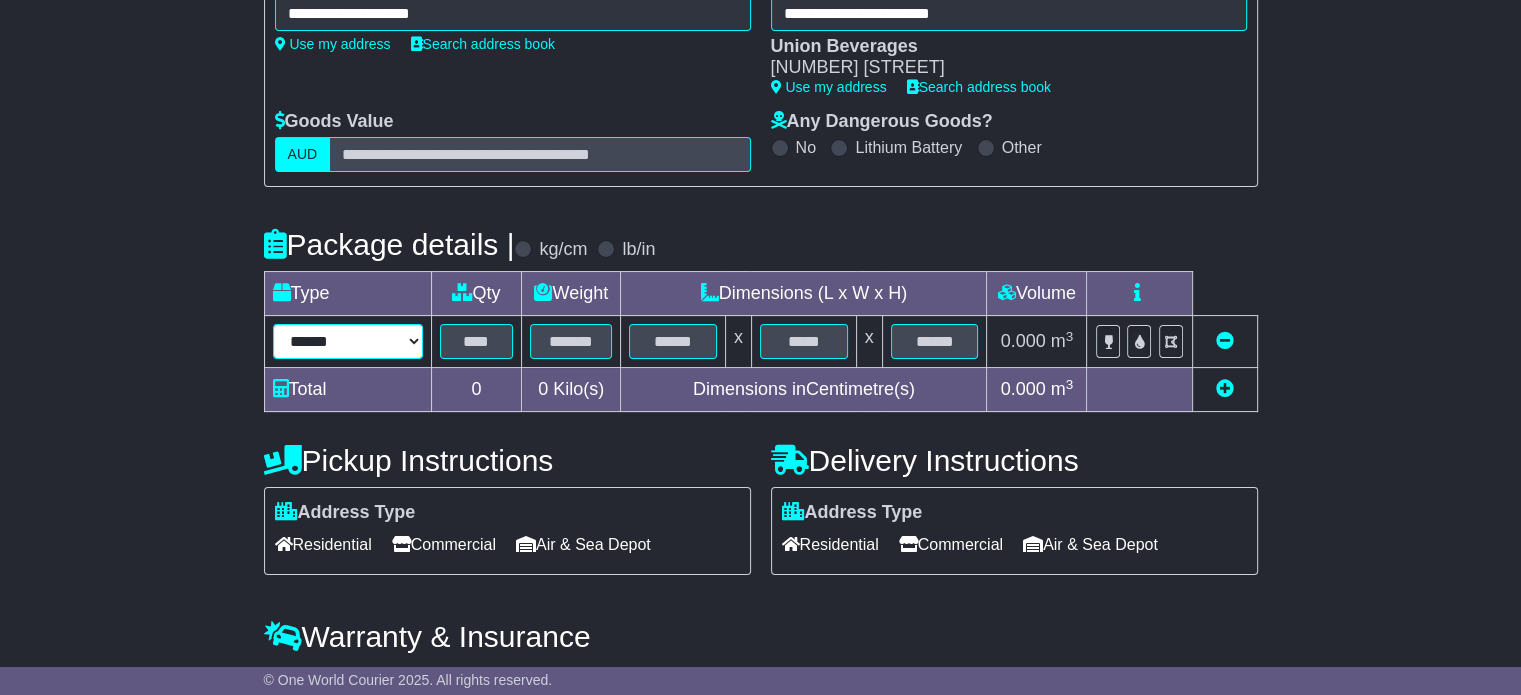 click on "****** ****** *** ******** ***** **** **** ****** *** *******" at bounding box center (348, 341) 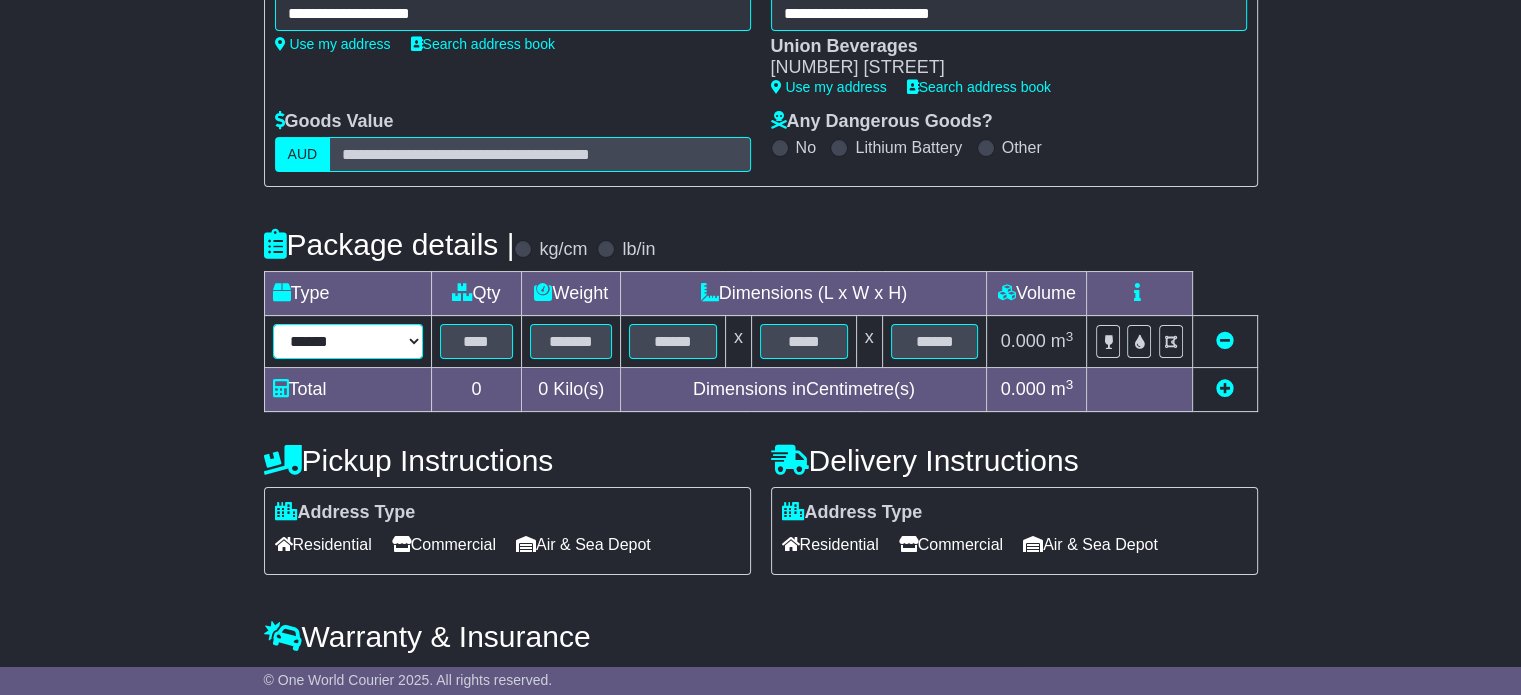 select on "*****" 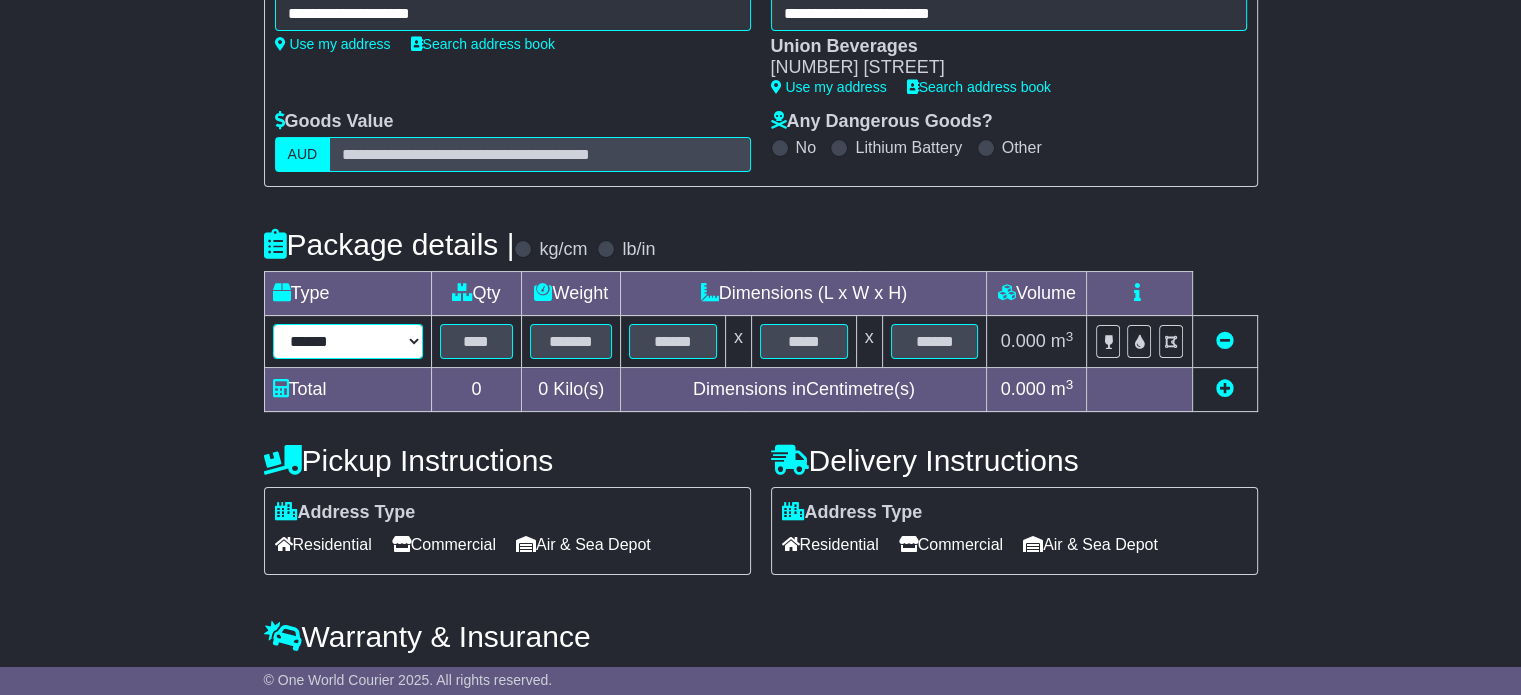 click on "****** ****** *** ******** ***** **** **** ****** *** *******" at bounding box center [348, 341] 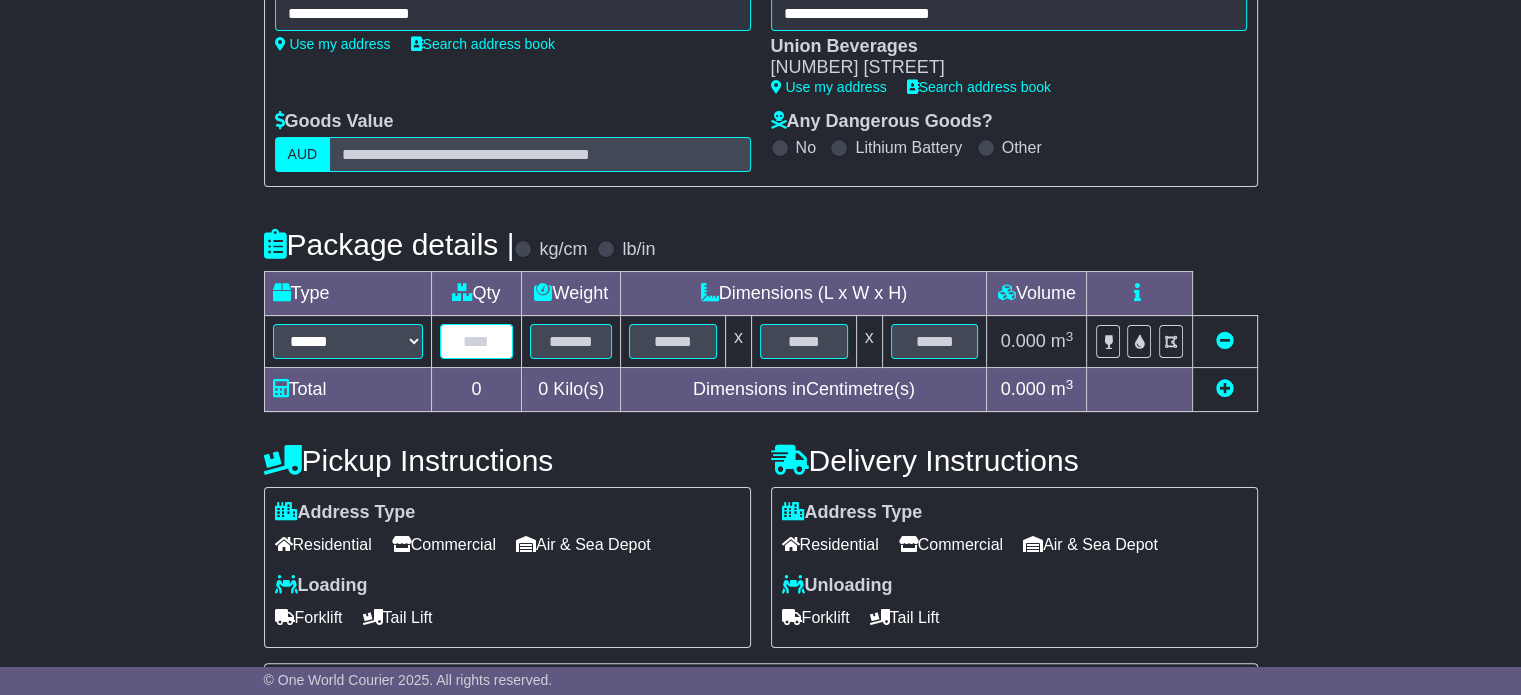 click at bounding box center (477, 341) 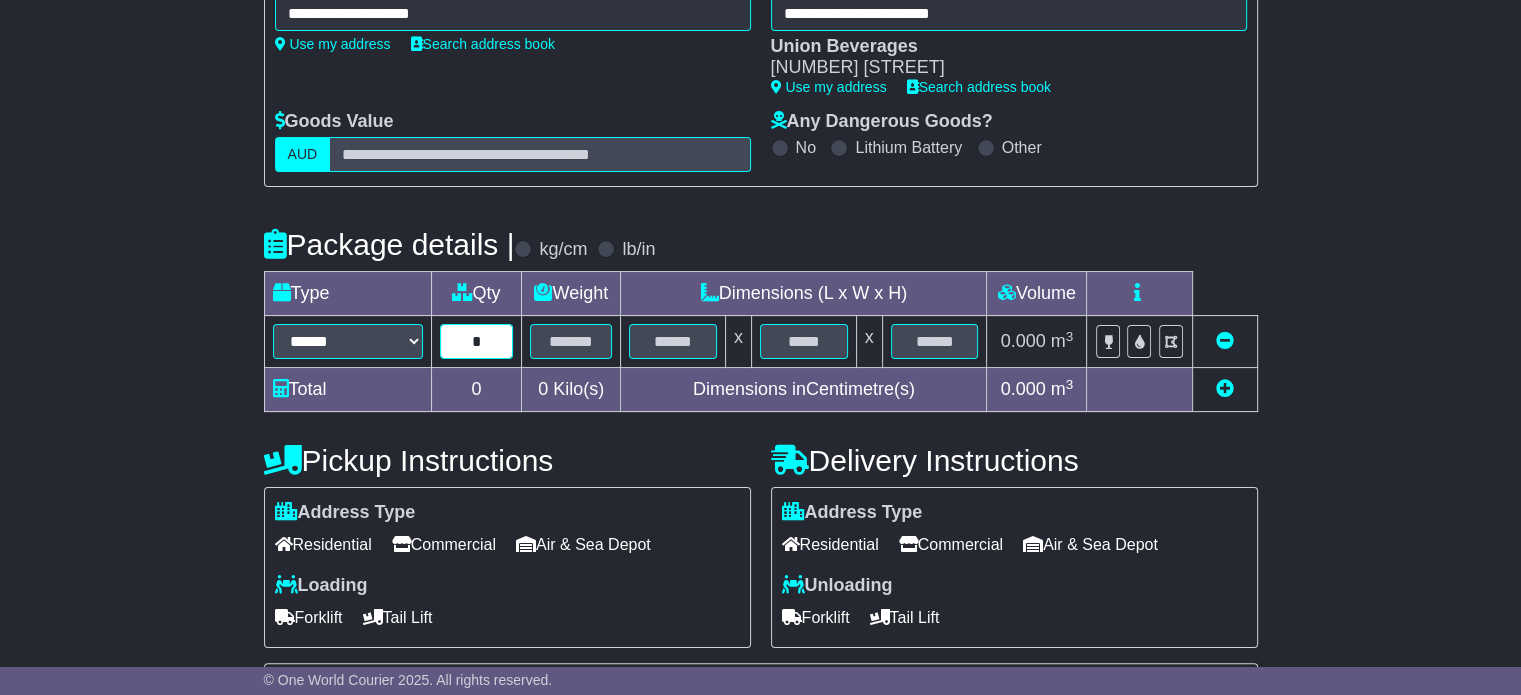 type on "*" 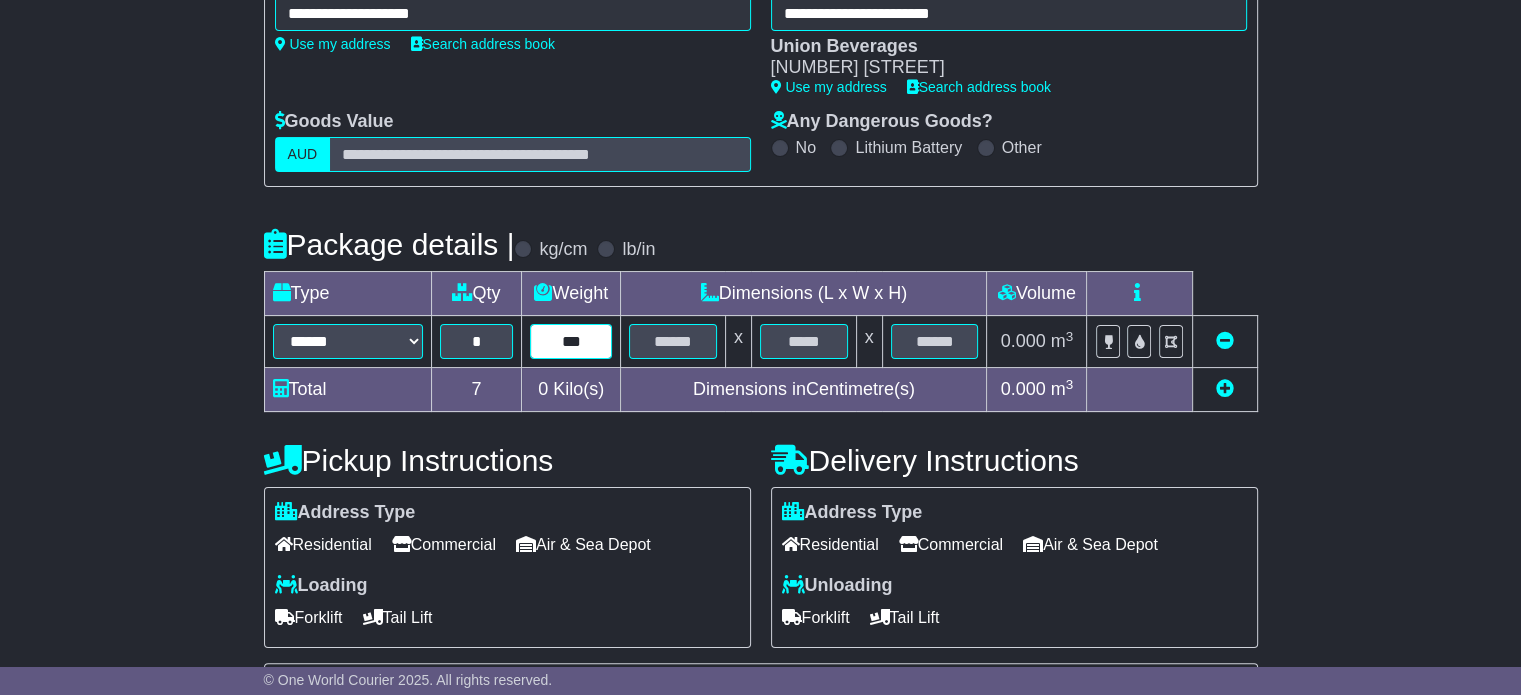 type on "***" 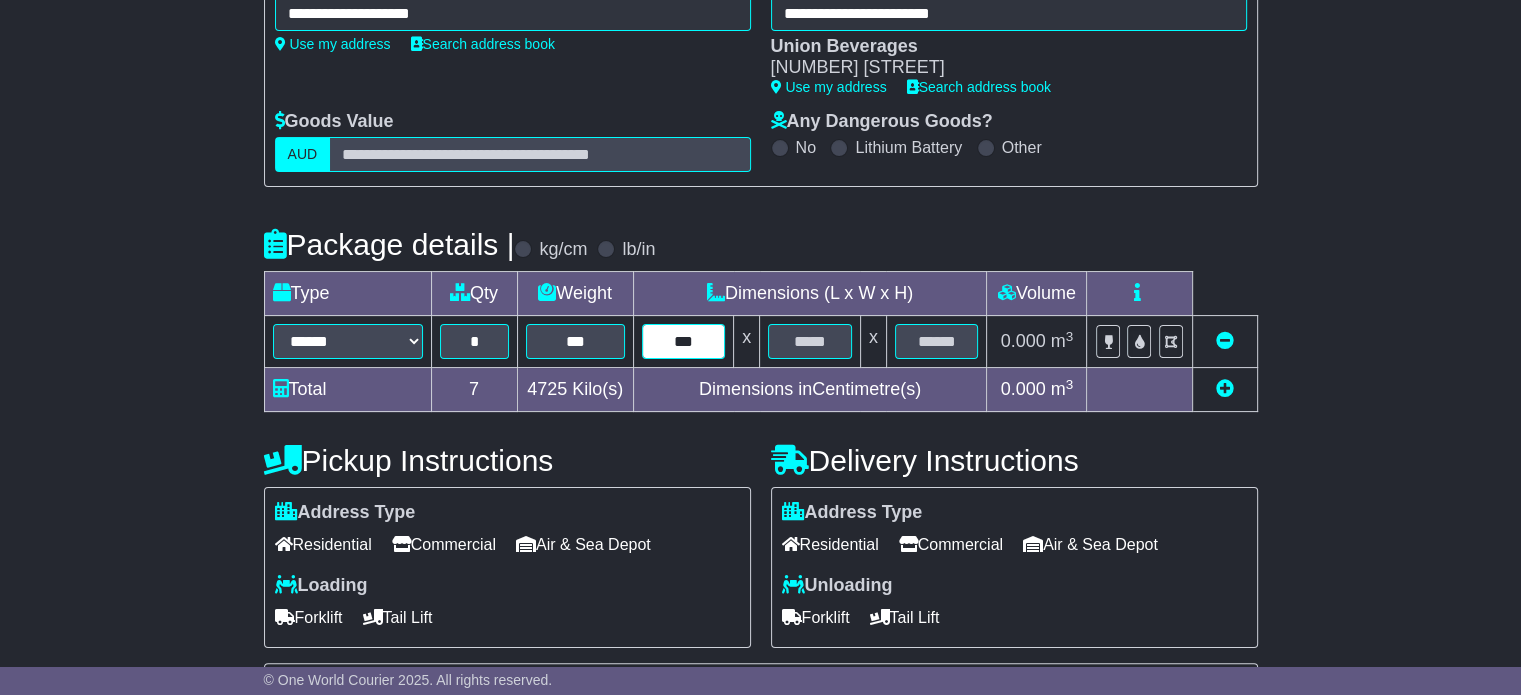 type on "***" 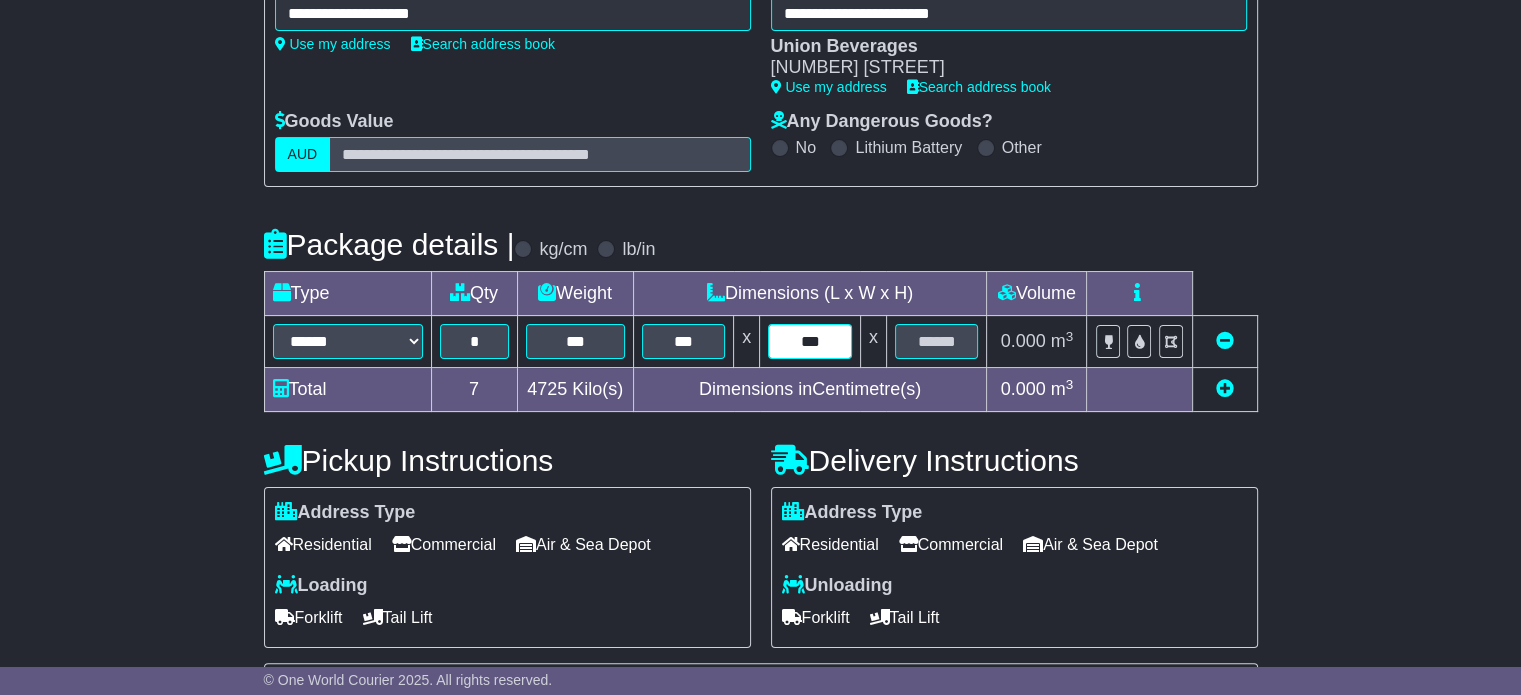 type on "***" 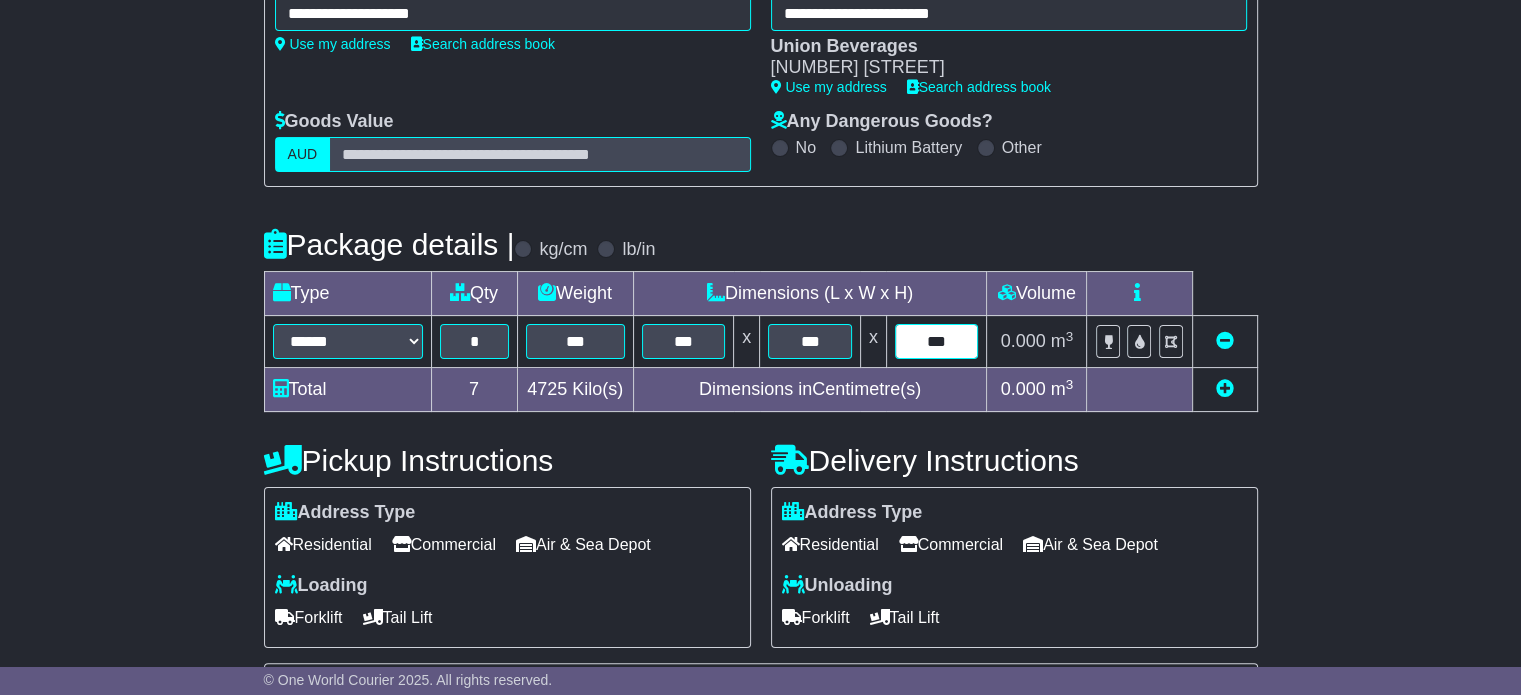 type on "***" 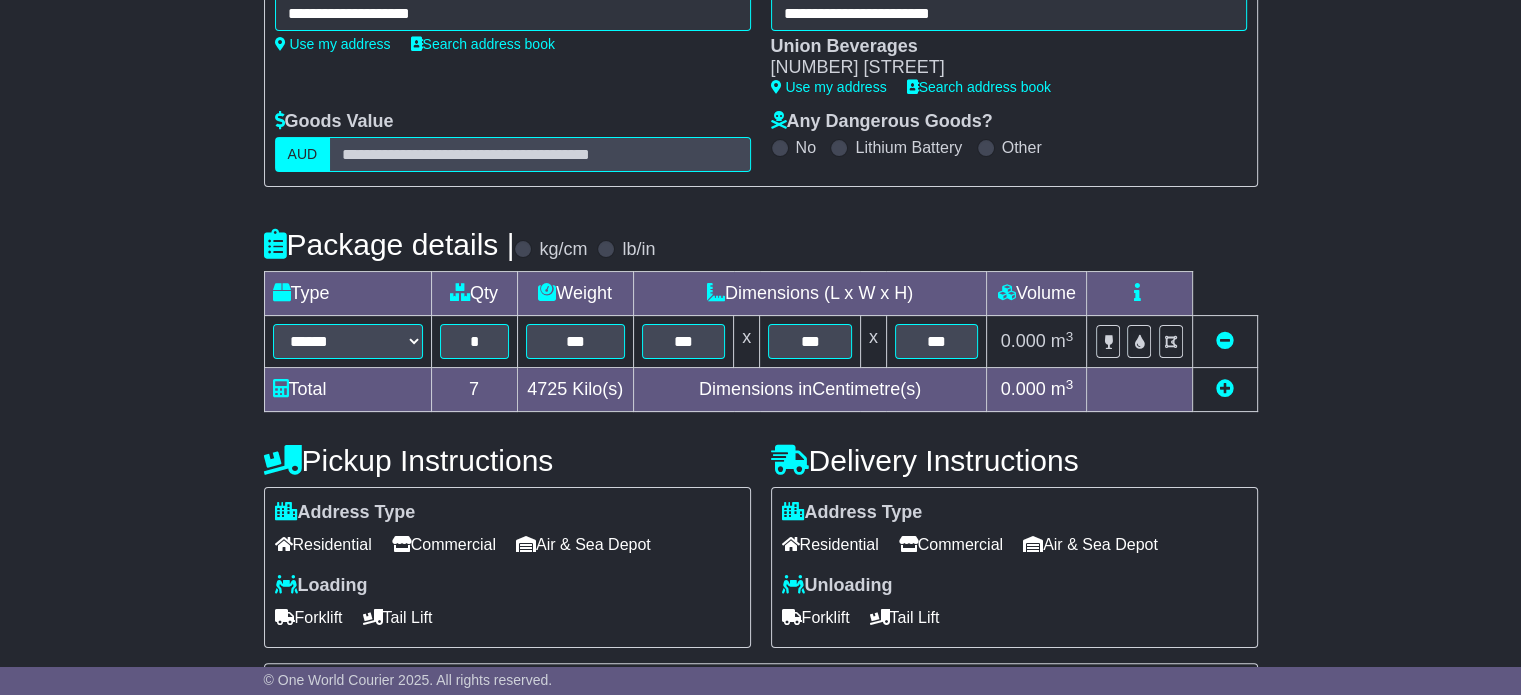 type 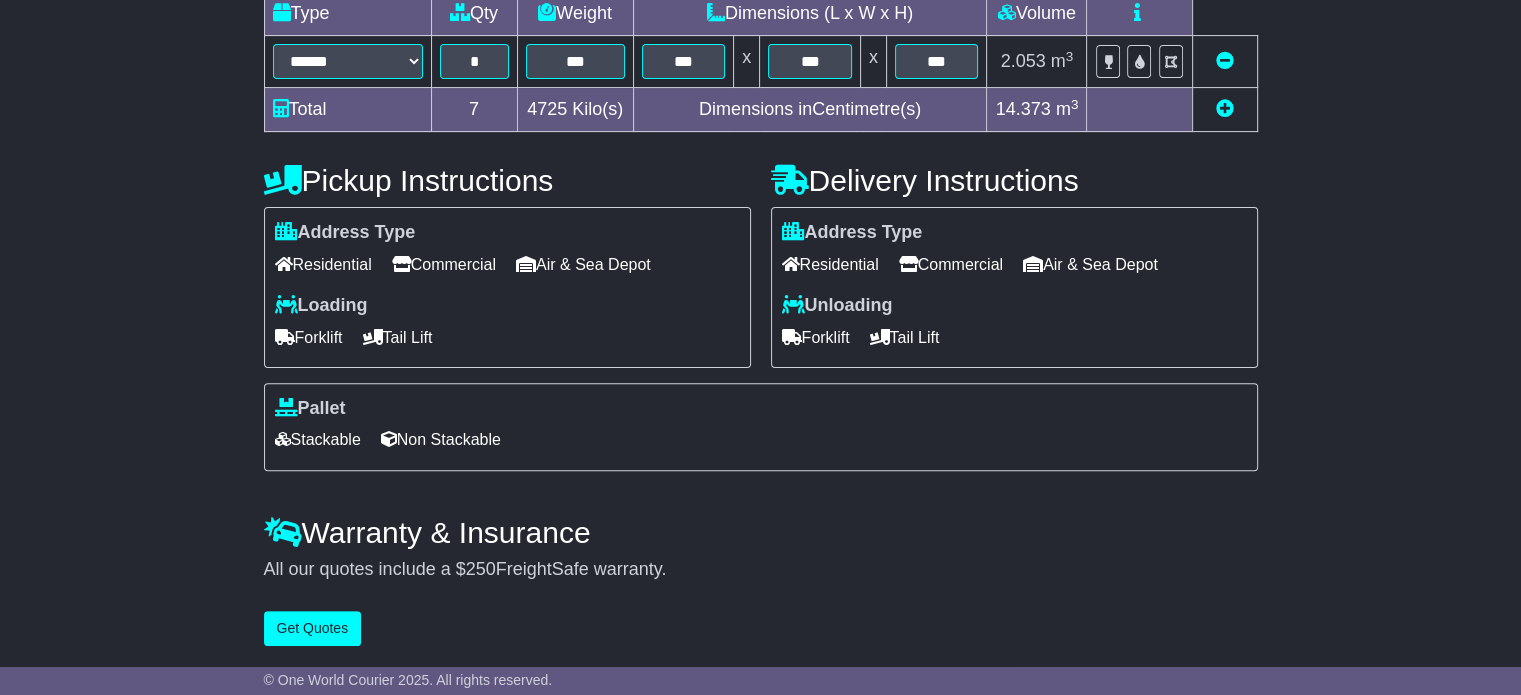 click on "Commercial" at bounding box center [444, 264] 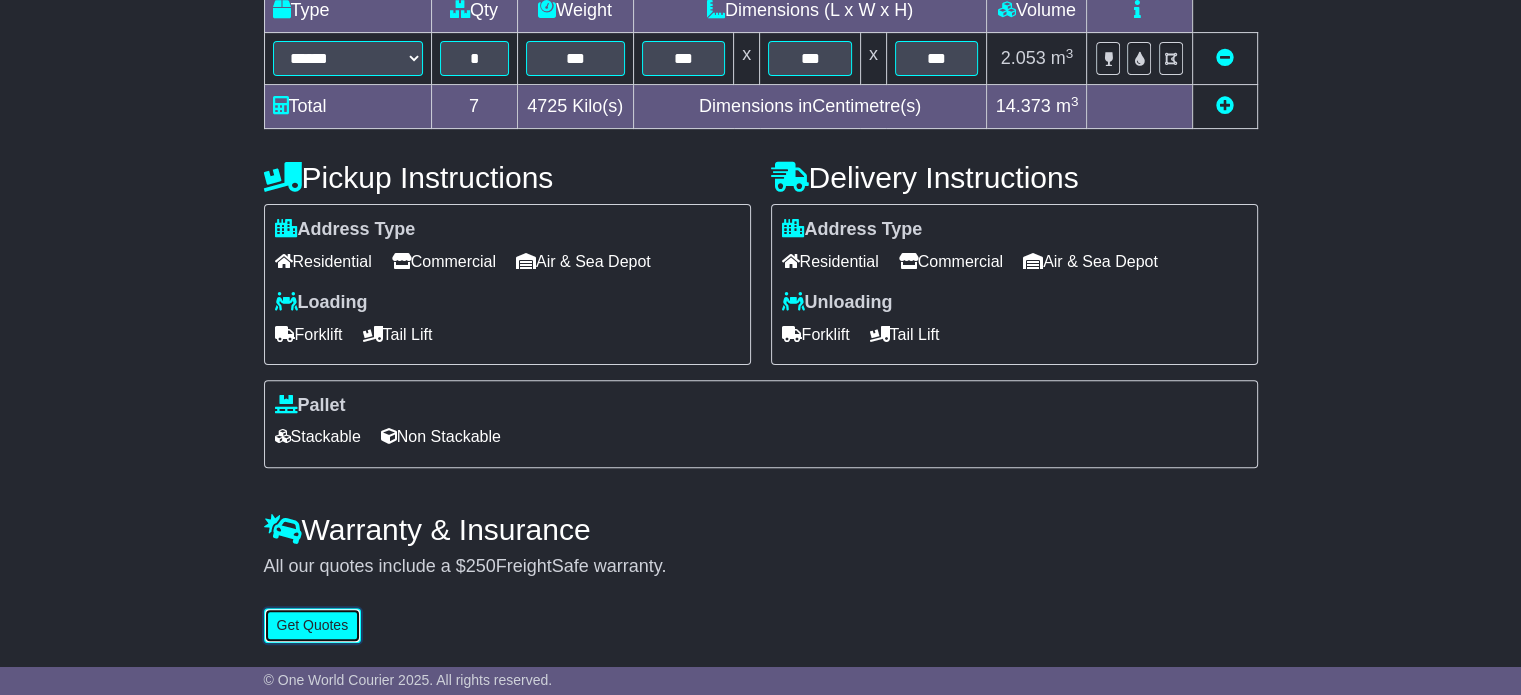 click on "Get Quotes" at bounding box center (313, 625) 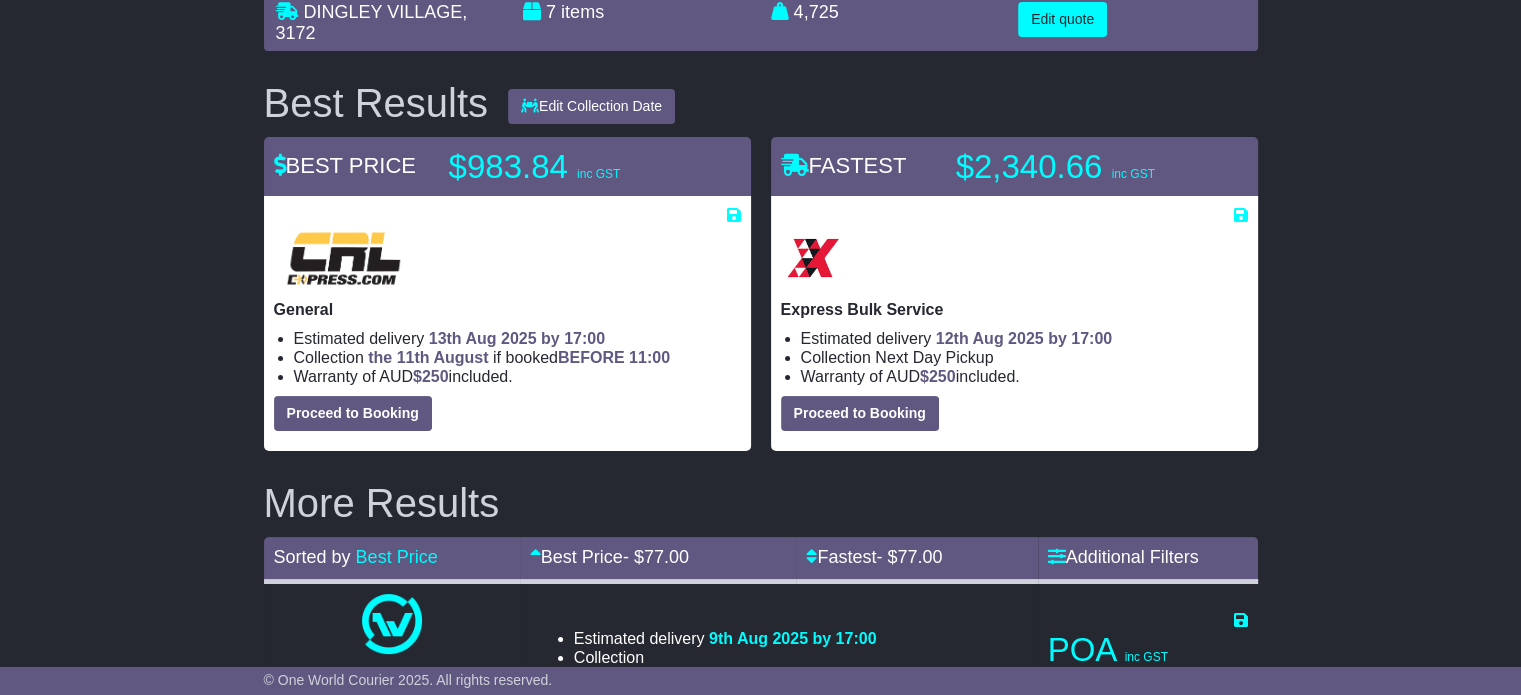 scroll, scrollTop: 200, scrollLeft: 0, axis: vertical 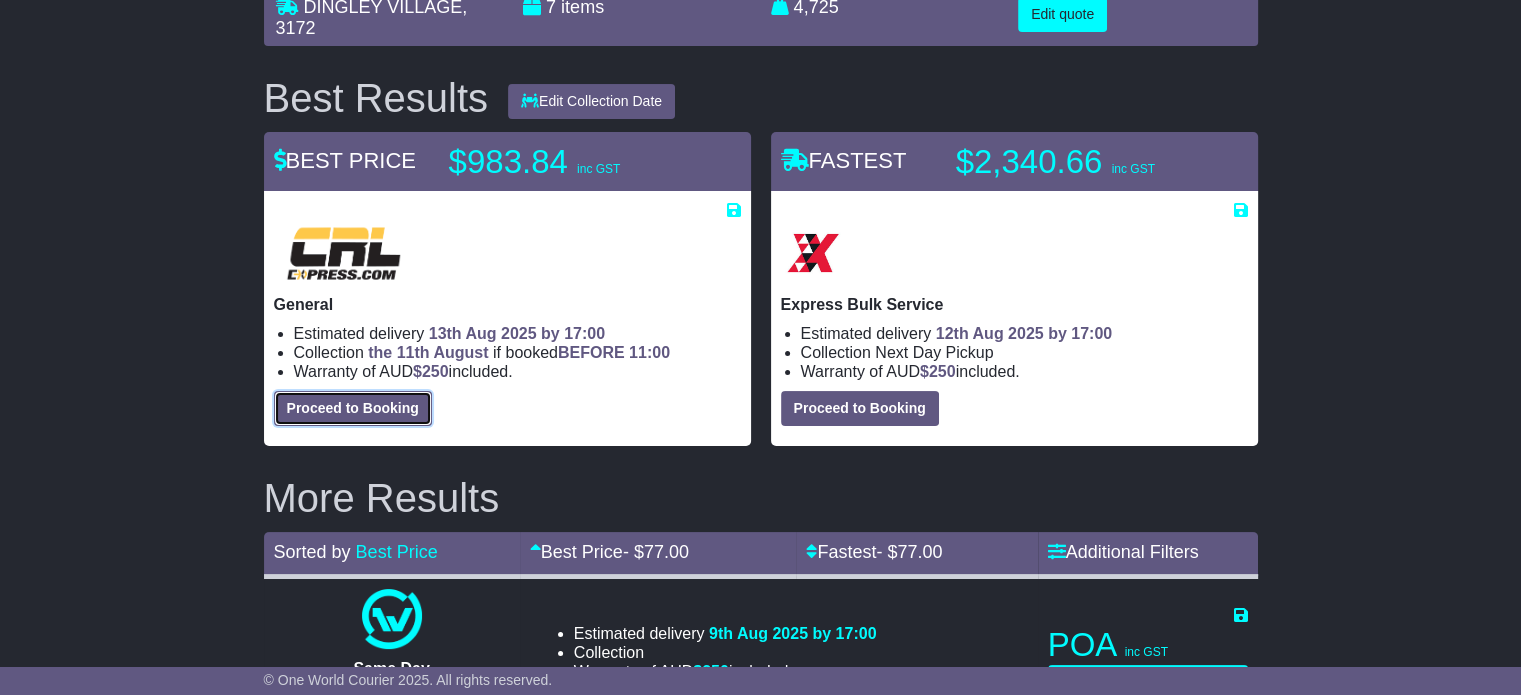 click on "Proceed to Booking" at bounding box center (353, 408) 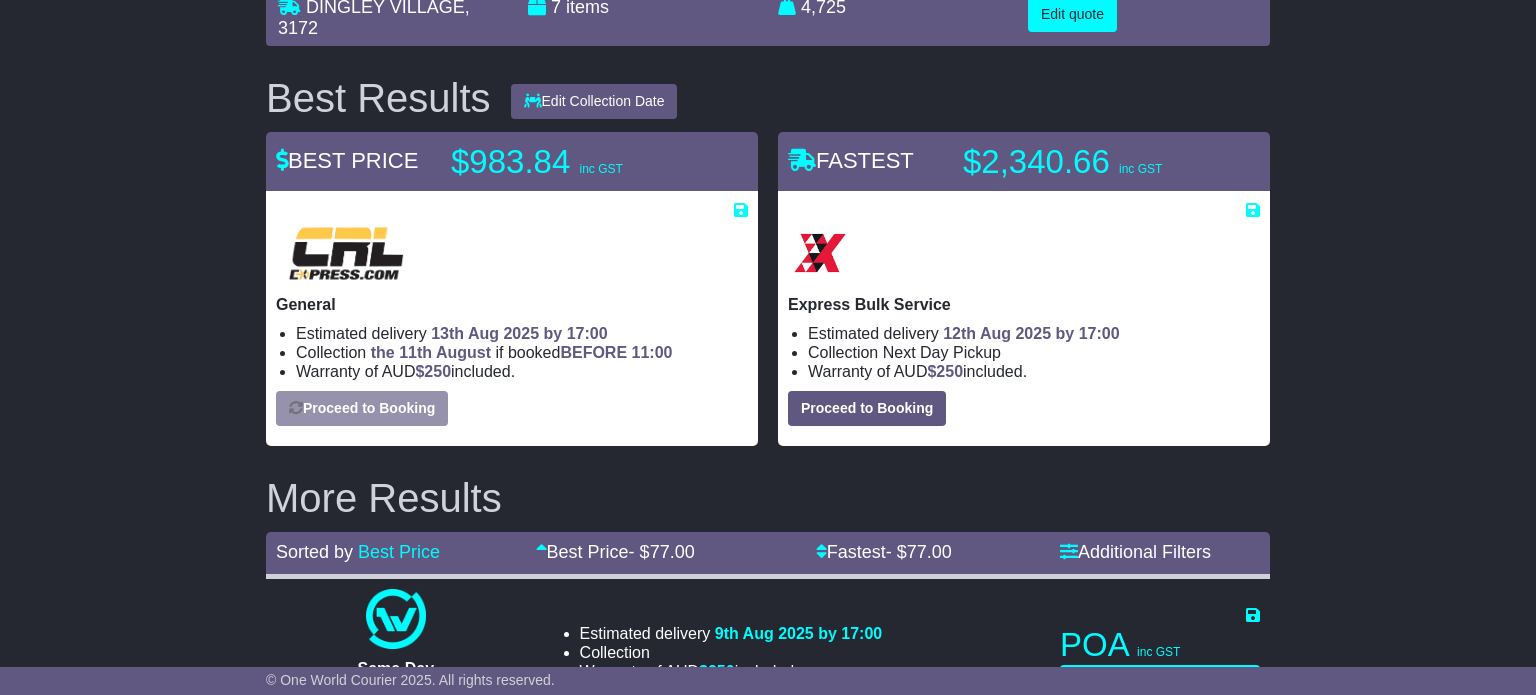 select on "*****" 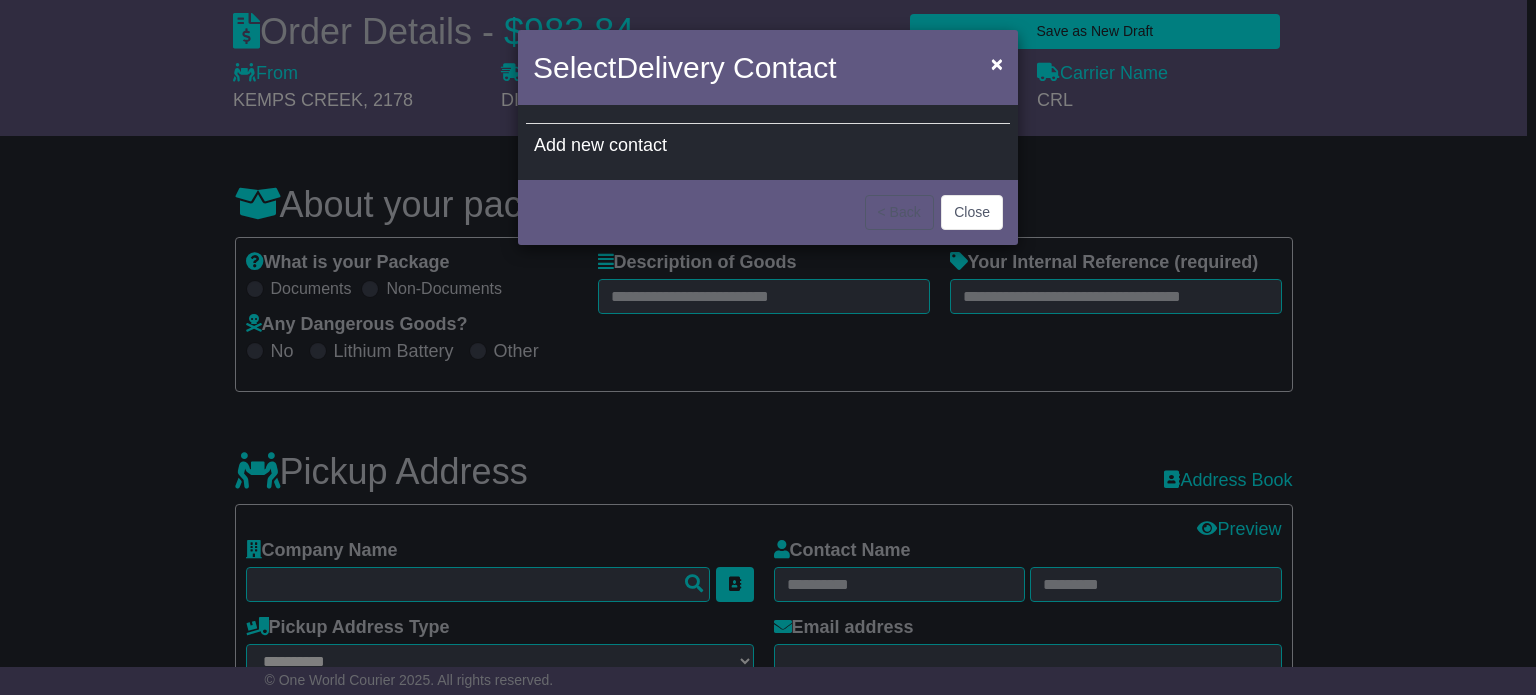 select 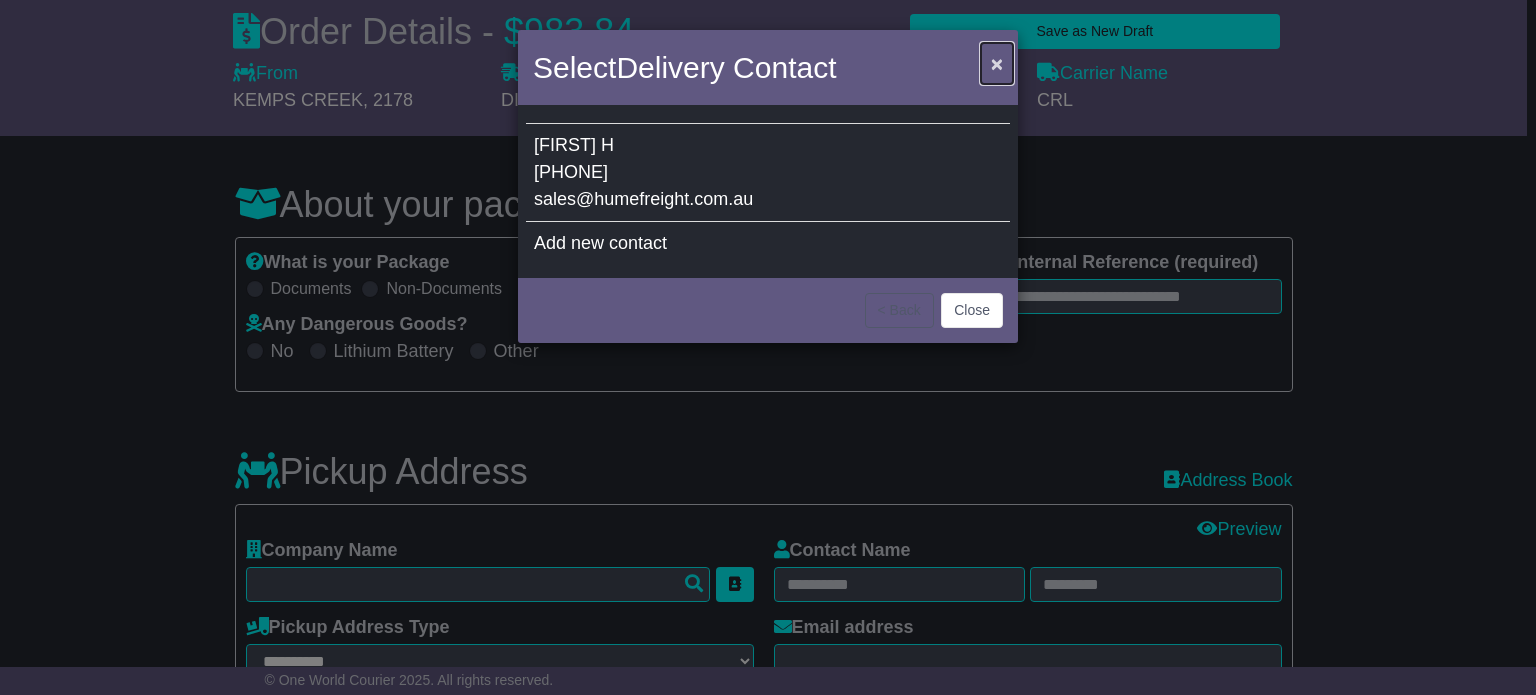 click on "×" at bounding box center [997, 63] 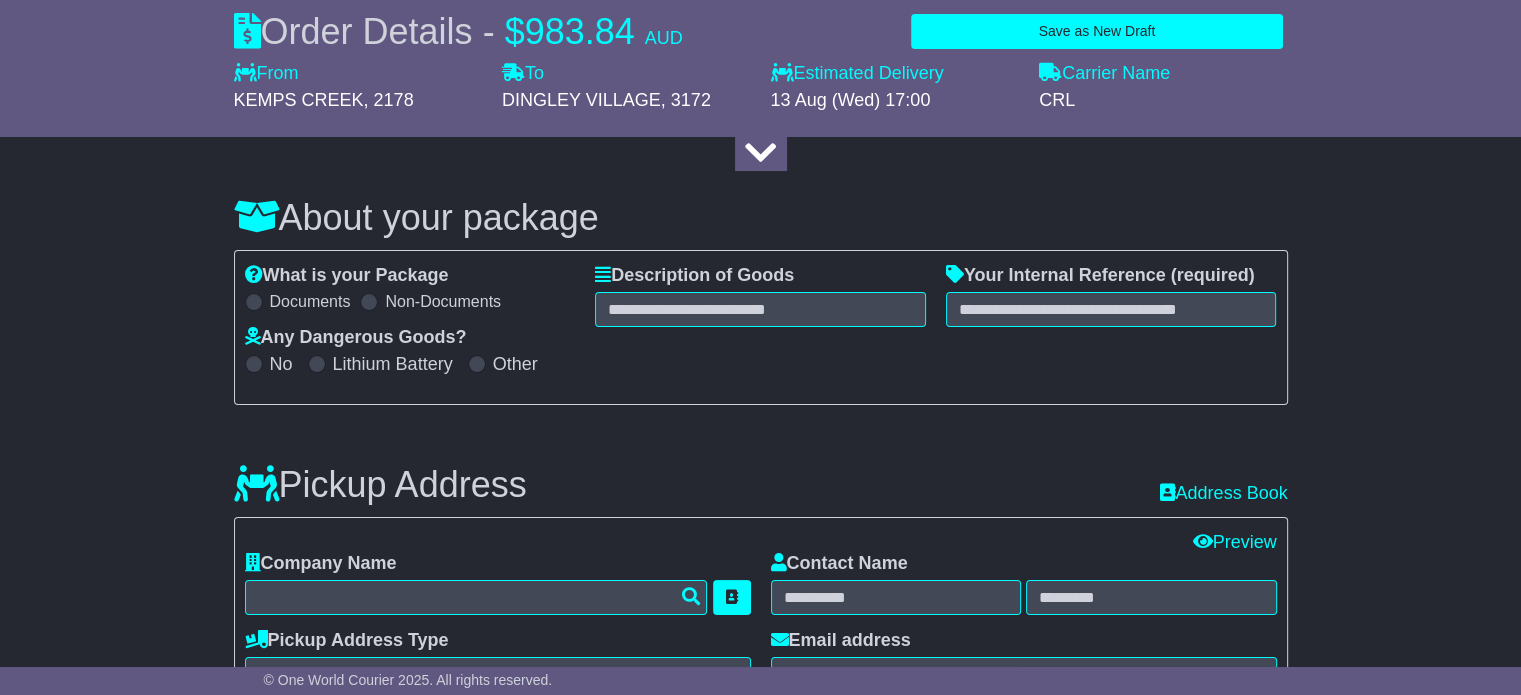 scroll, scrollTop: 200, scrollLeft: 0, axis: vertical 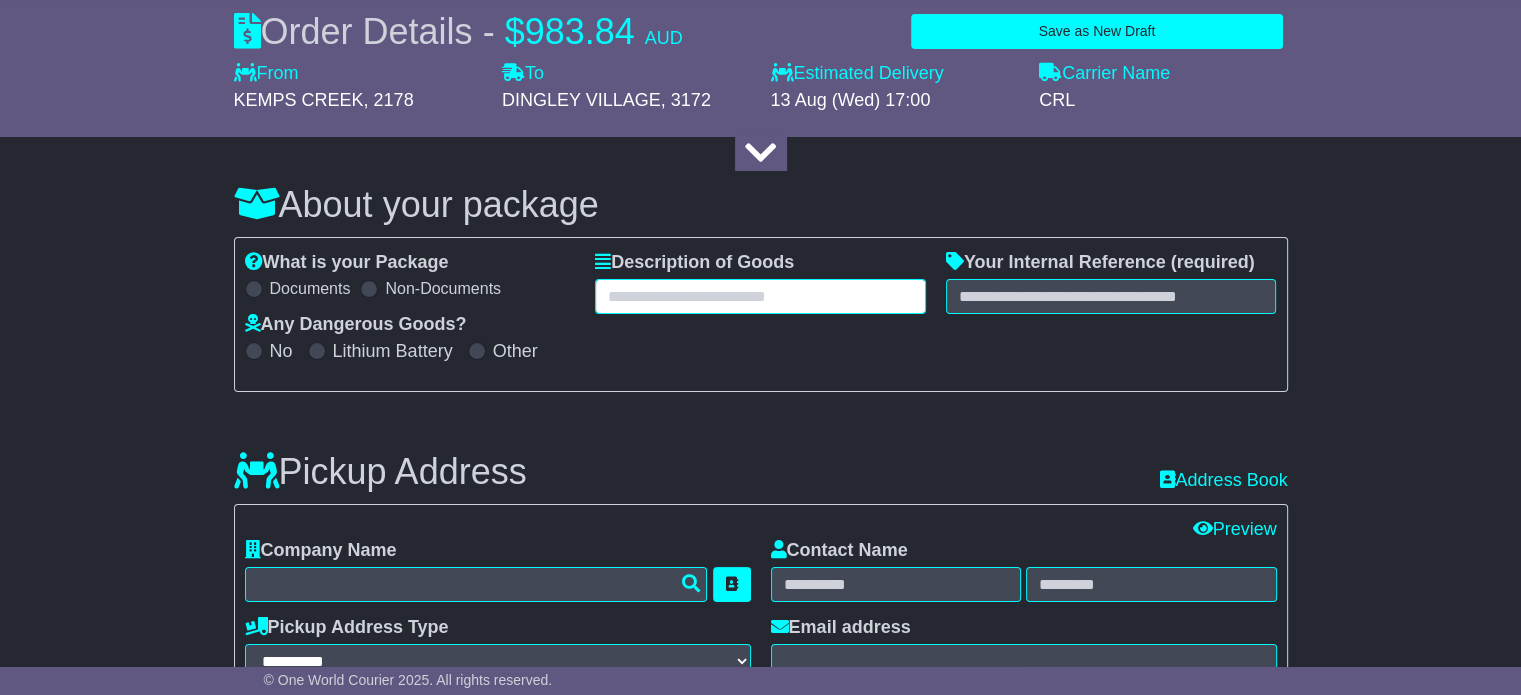 click at bounding box center [760, 296] 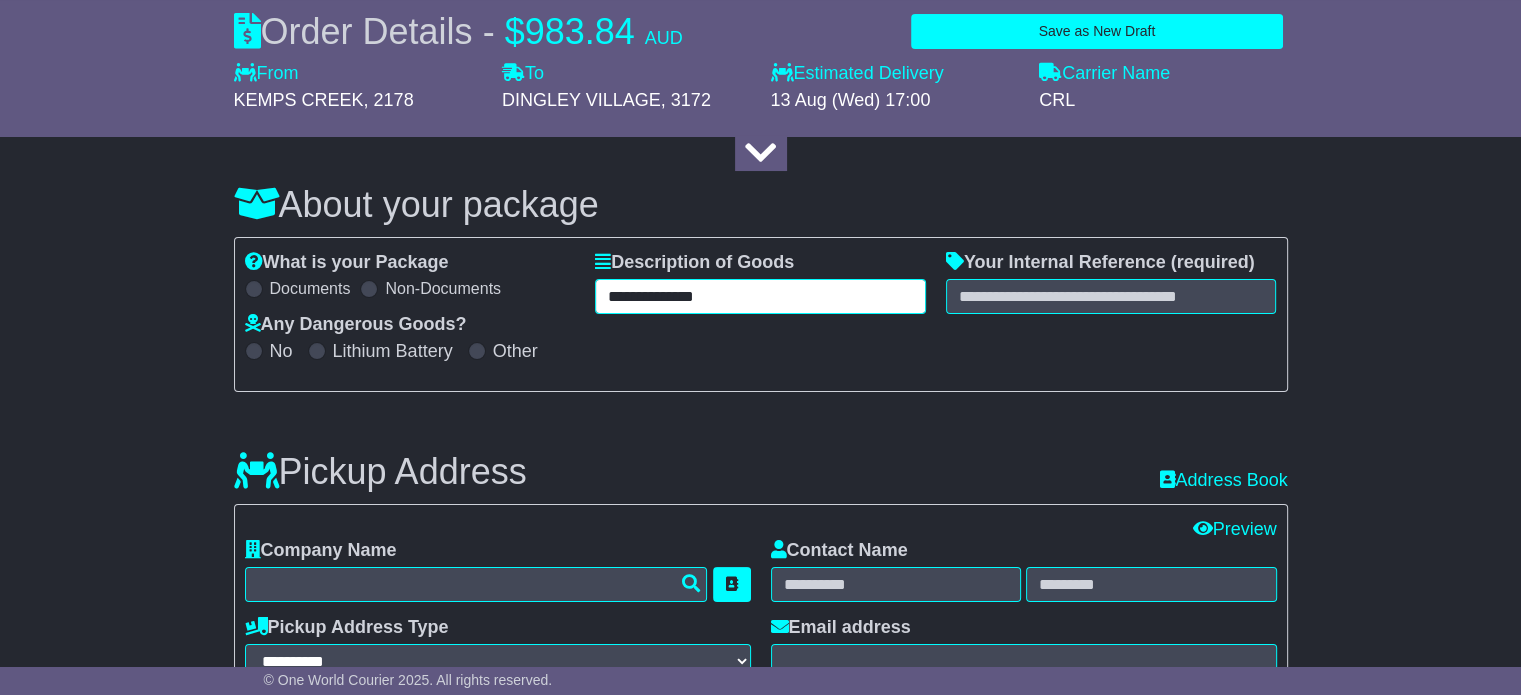 type on "**********" 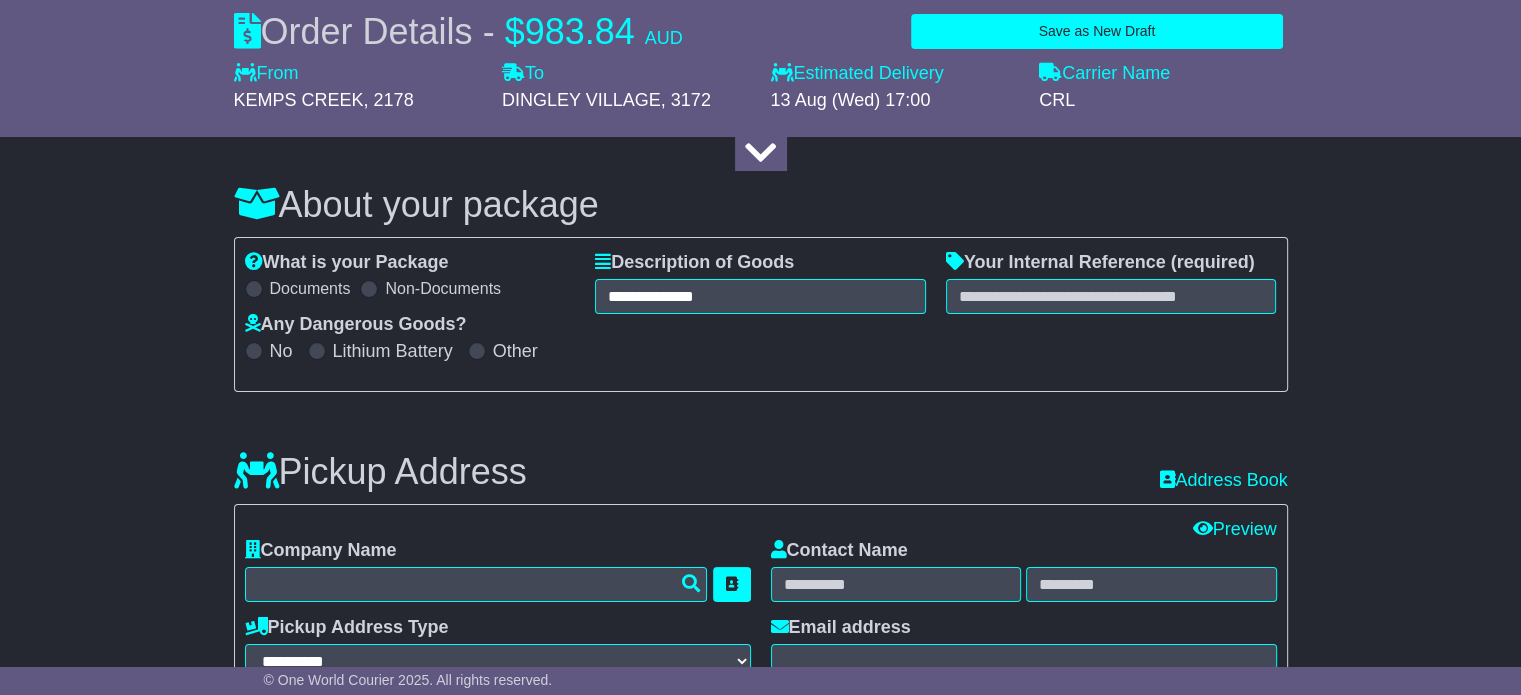 click on "**********" at bounding box center [760, 1529] 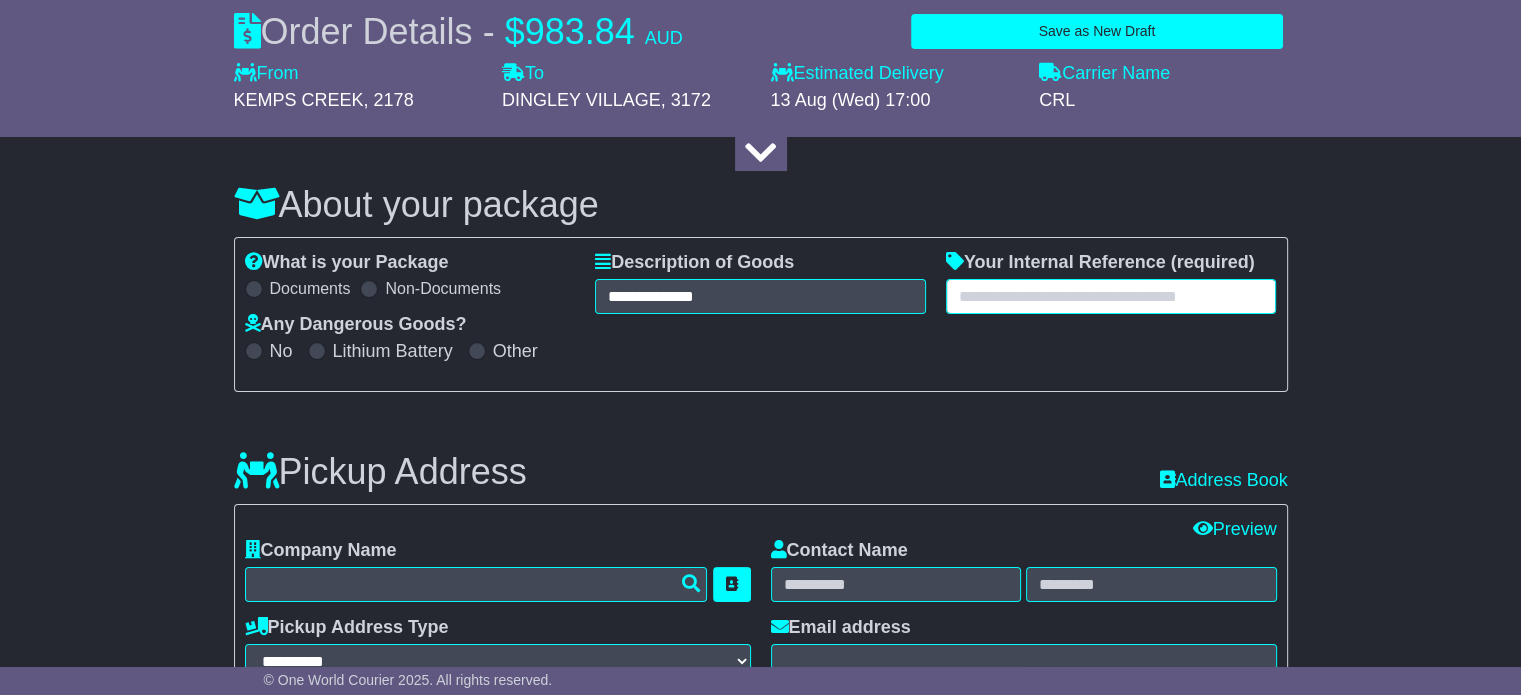 click at bounding box center (1111, 296) 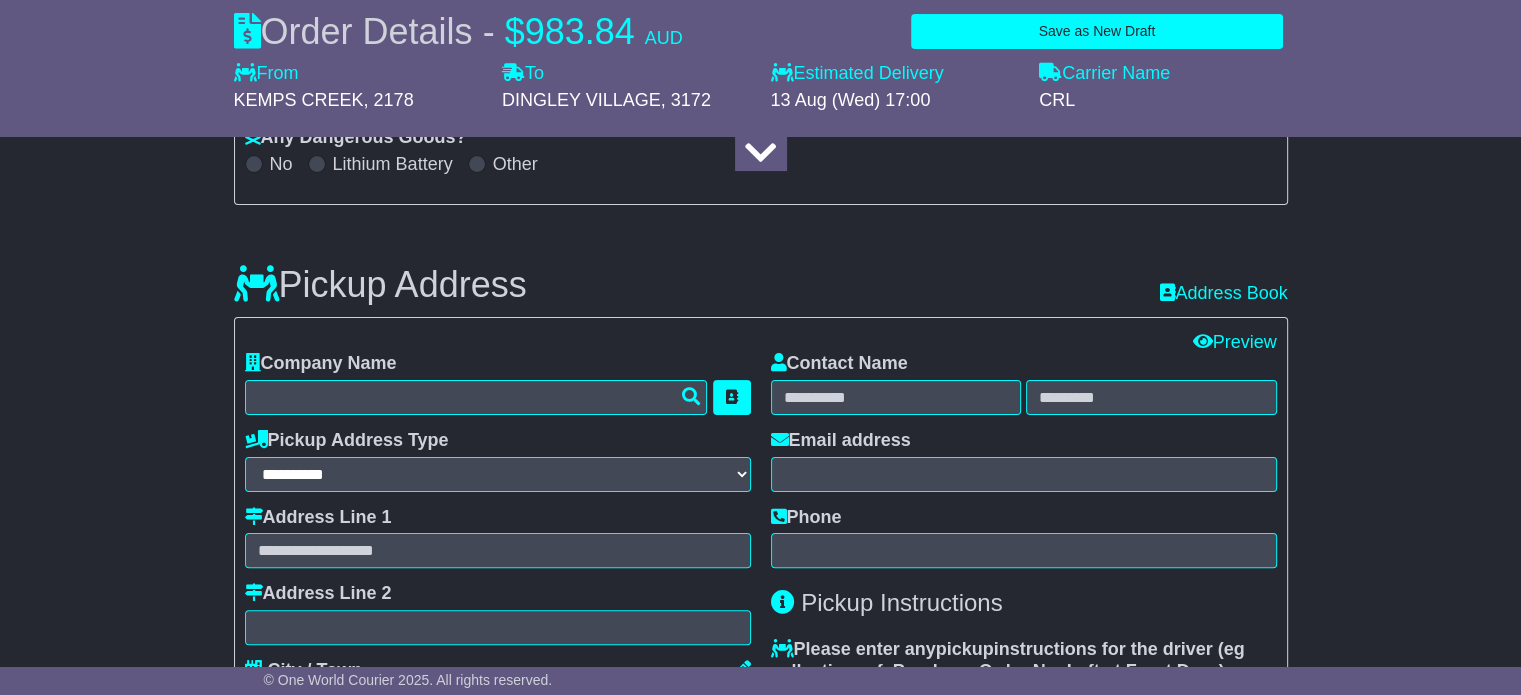 scroll, scrollTop: 400, scrollLeft: 0, axis: vertical 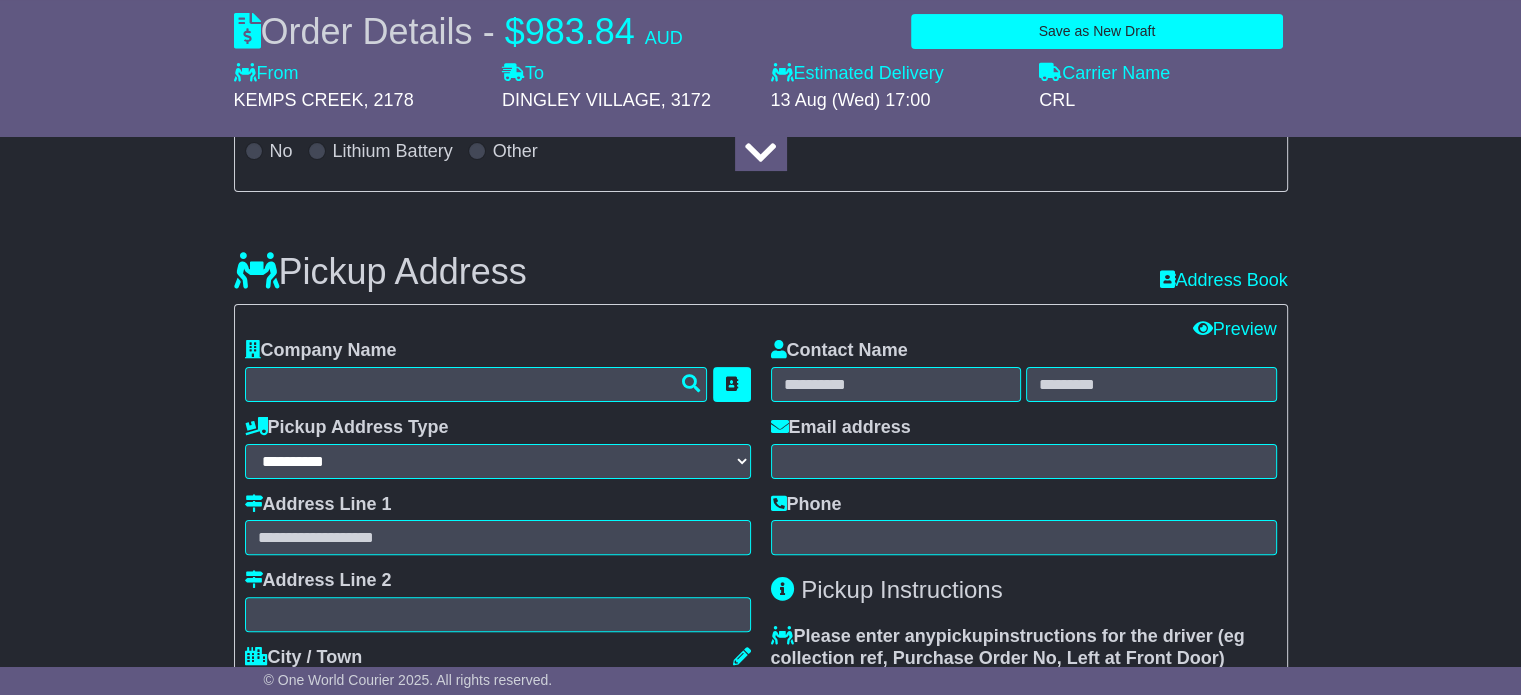 type on "**********" 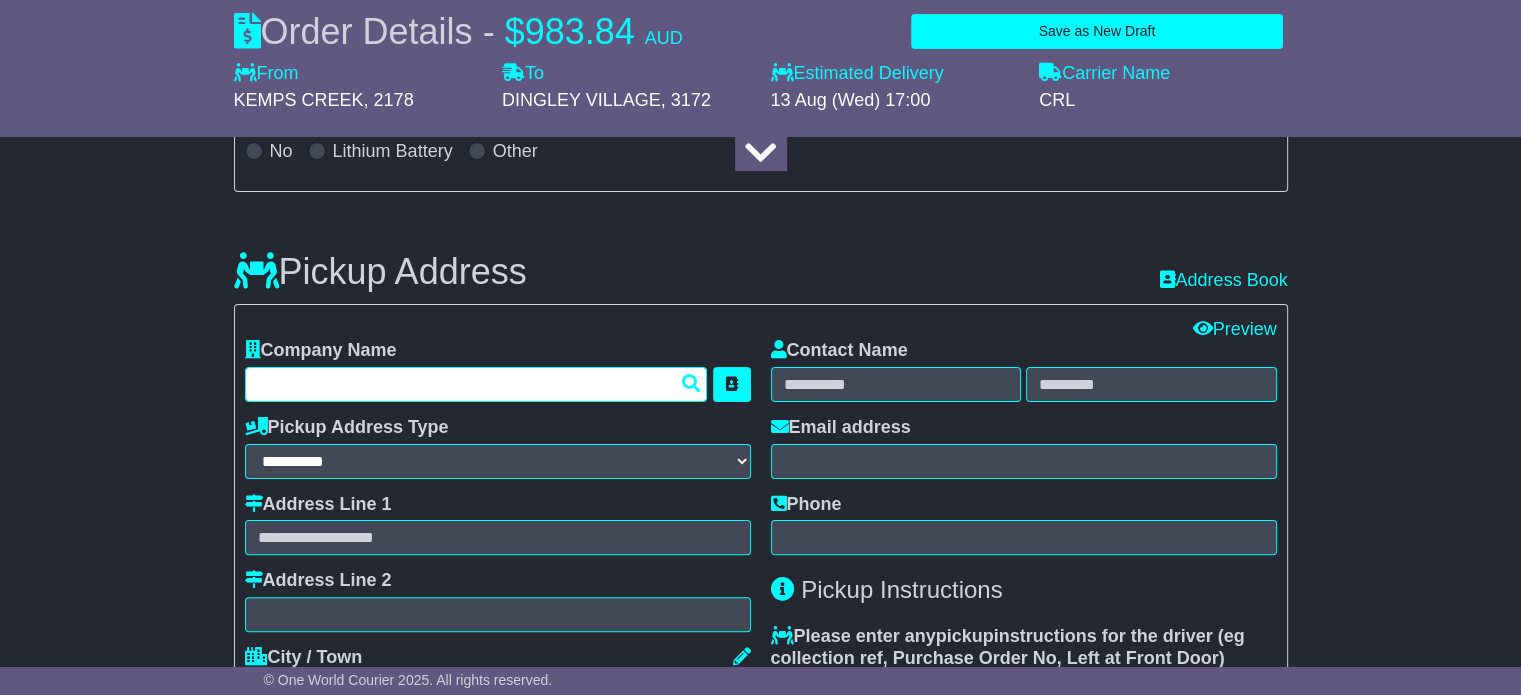click at bounding box center (476, 384) 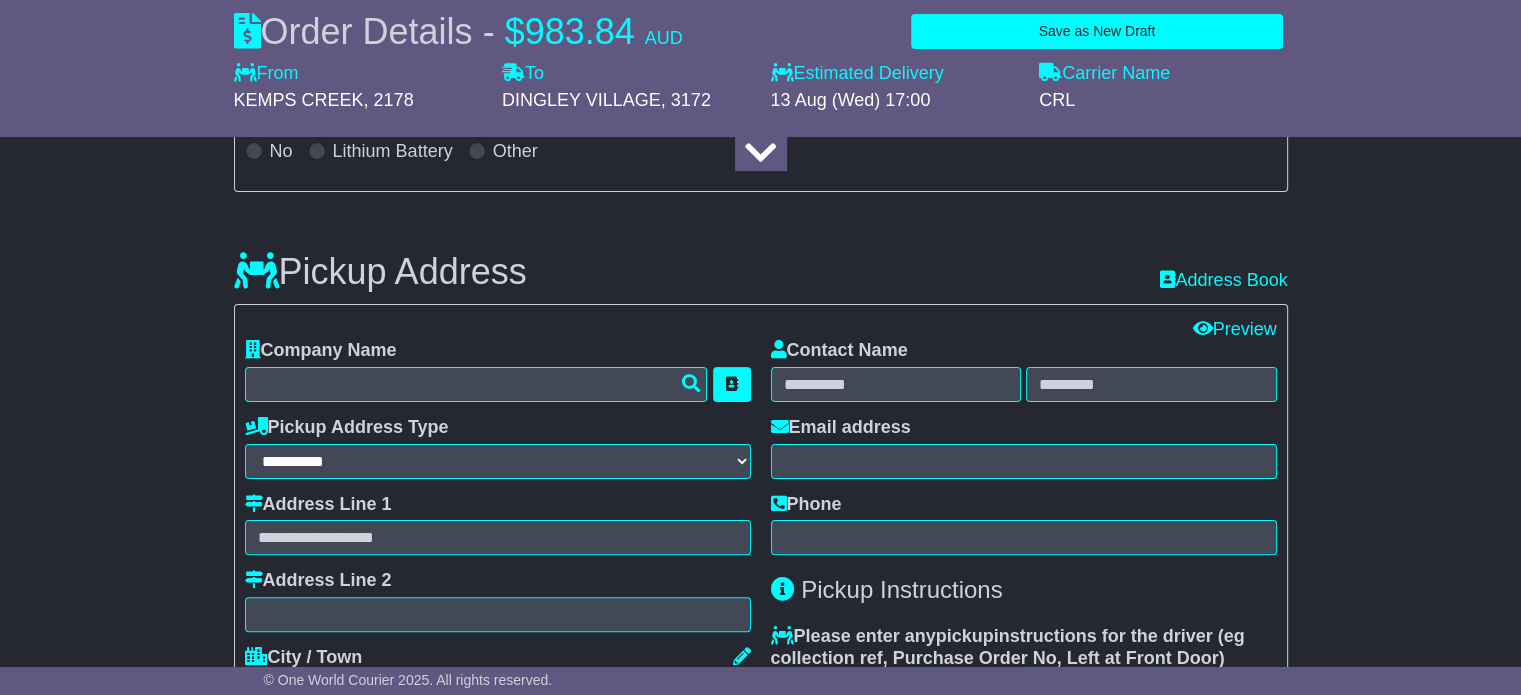 drag, startPoint x: 1435, startPoint y: 275, endPoint x: 1185, endPoint y: 377, distance: 270.00742 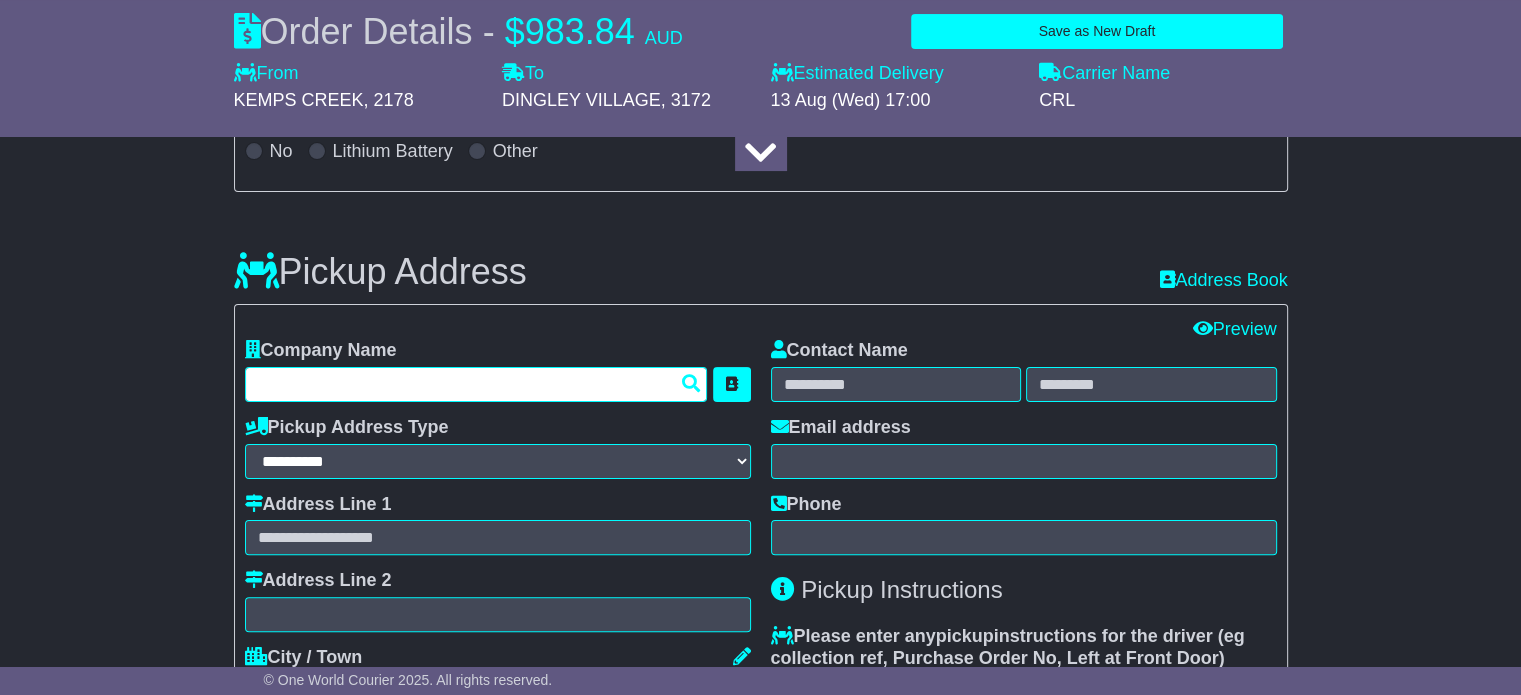 click at bounding box center (476, 384) 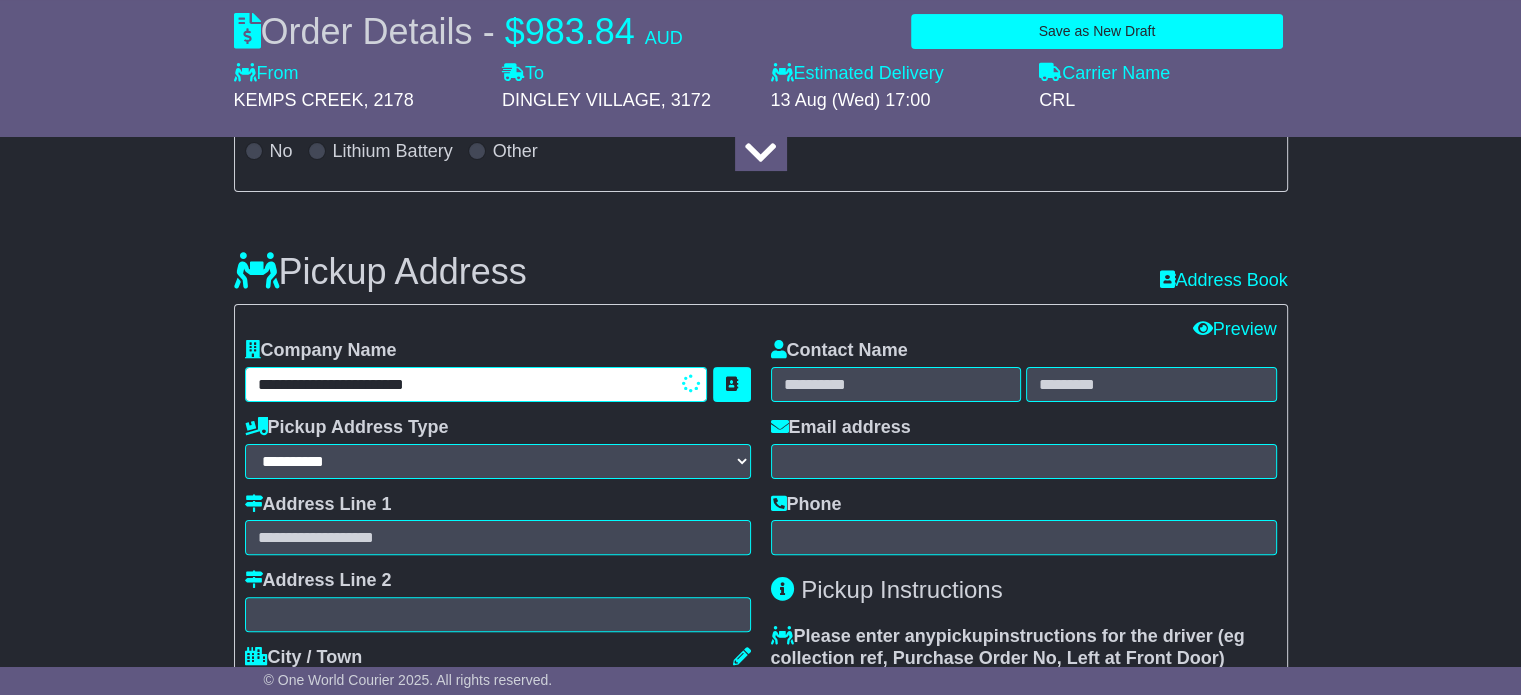 type on "**********" 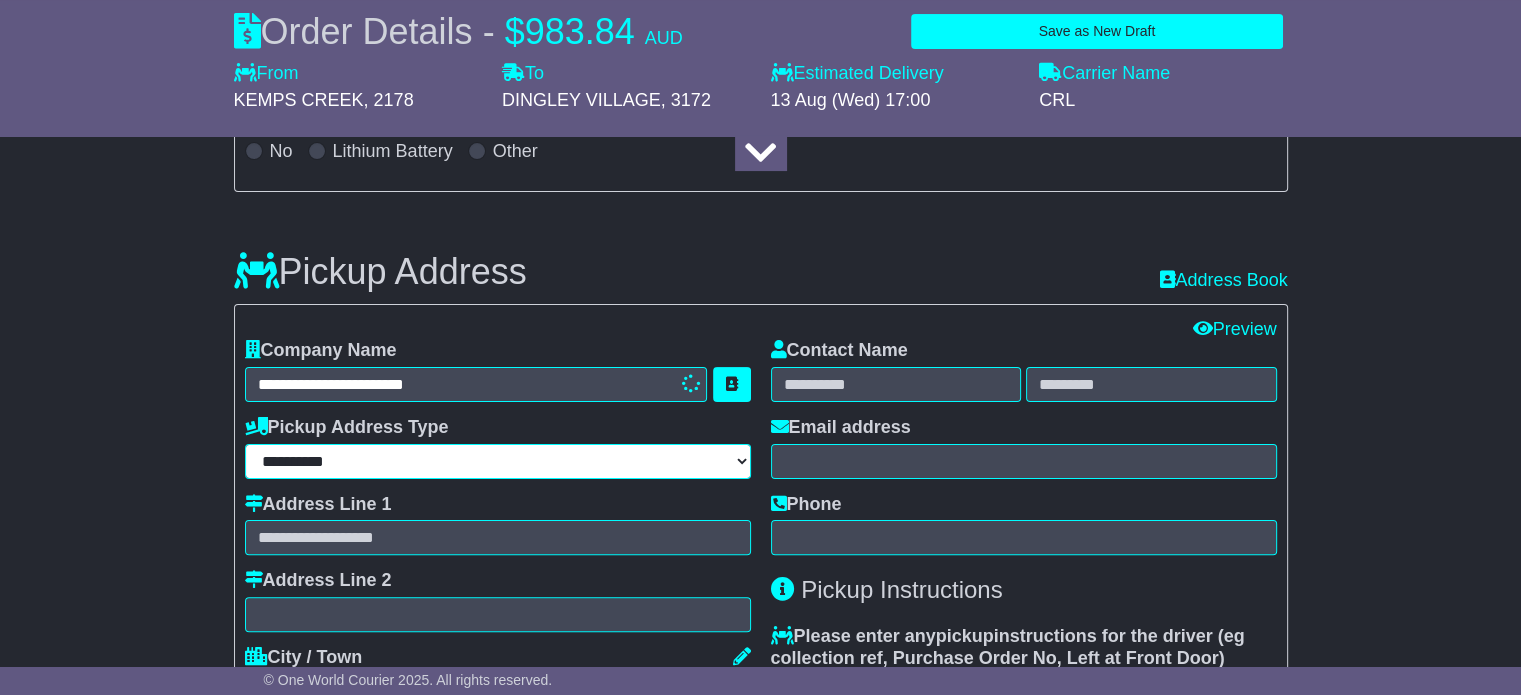 click on "**********" at bounding box center [498, 461] 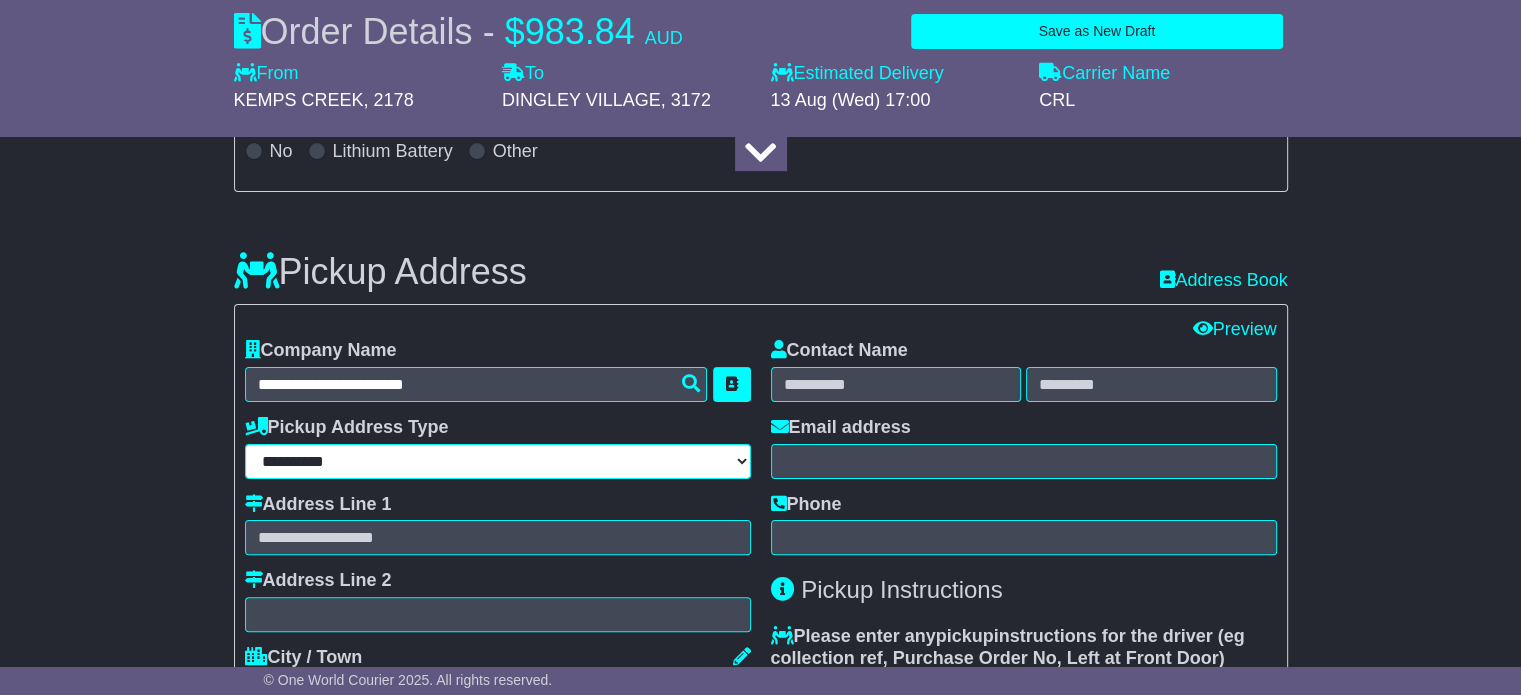 click on "**********" at bounding box center [498, 461] 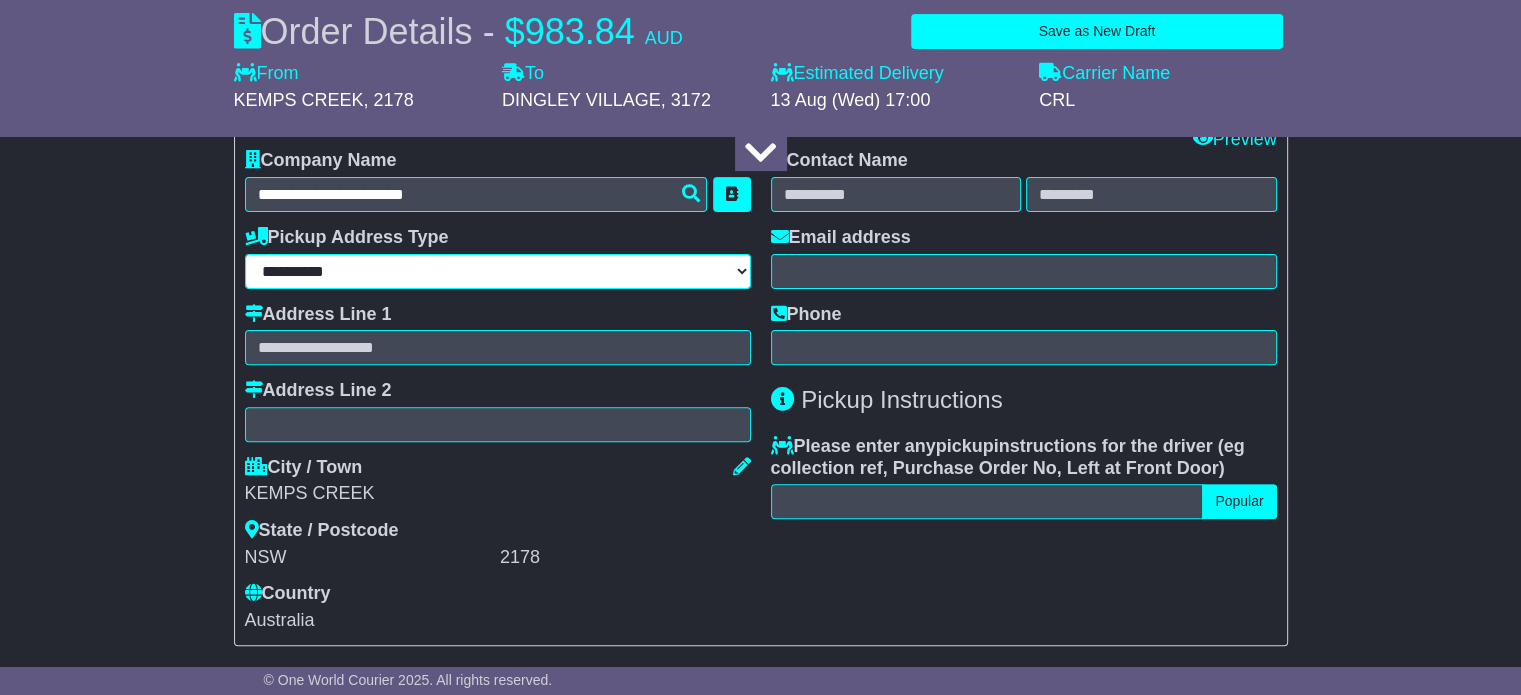 scroll, scrollTop: 600, scrollLeft: 0, axis: vertical 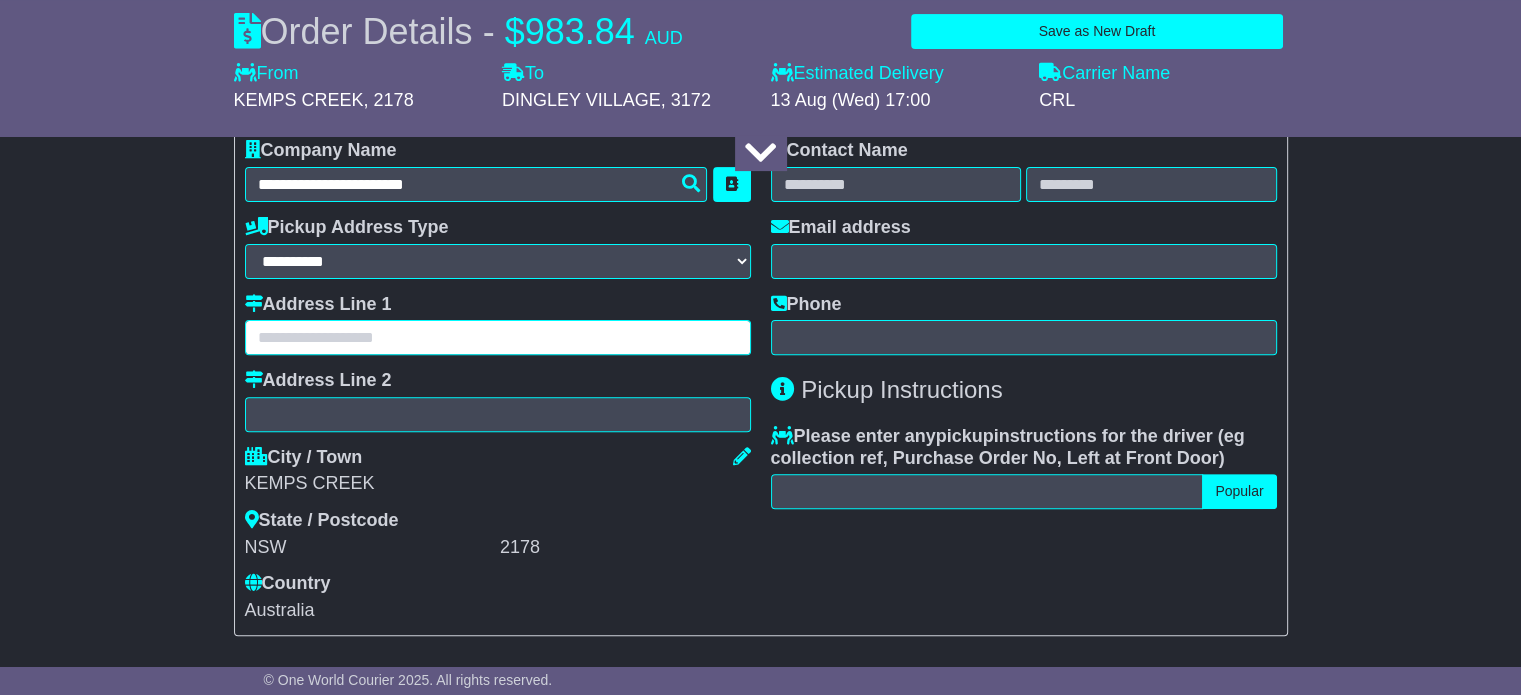 click at bounding box center (498, 337) 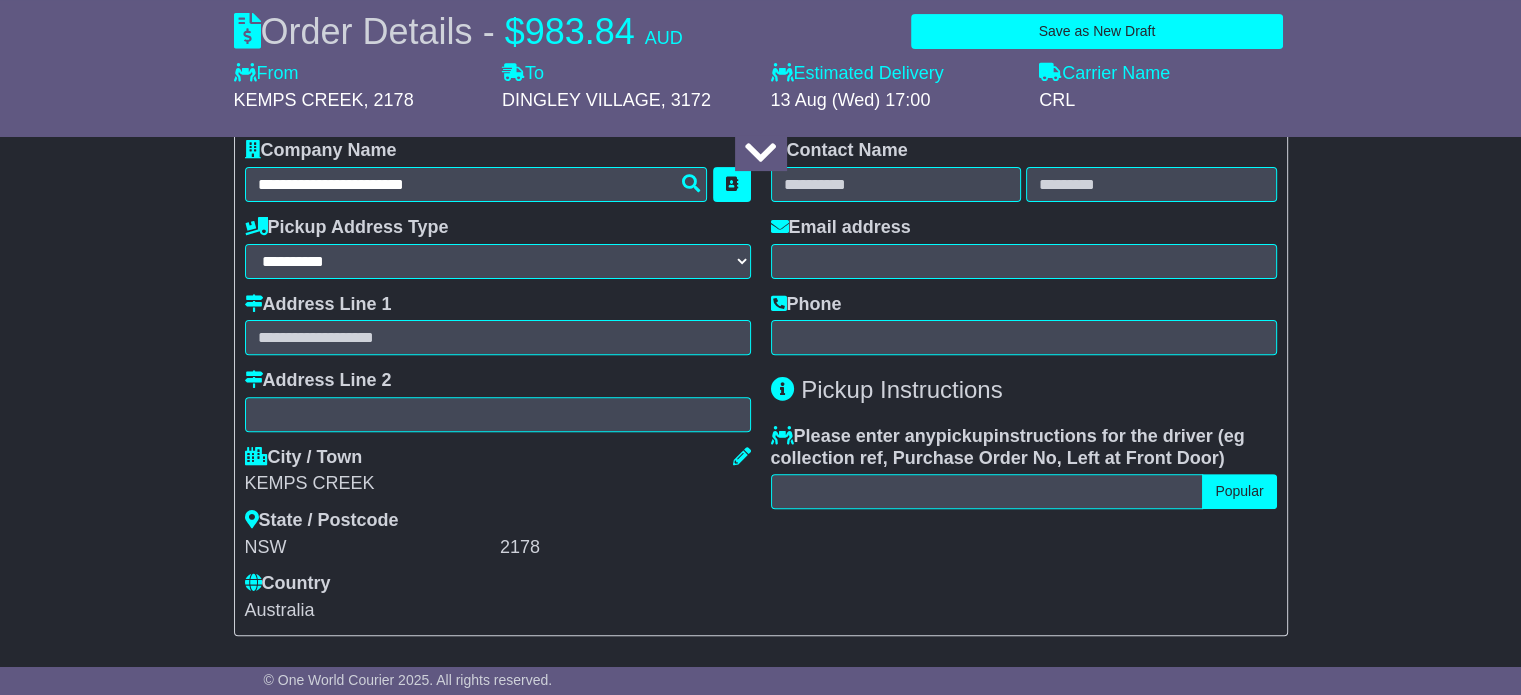 drag, startPoint x: 1420, startPoint y: 330, endPoint x: 1306, endPoint y: 342, distance: 114.62984 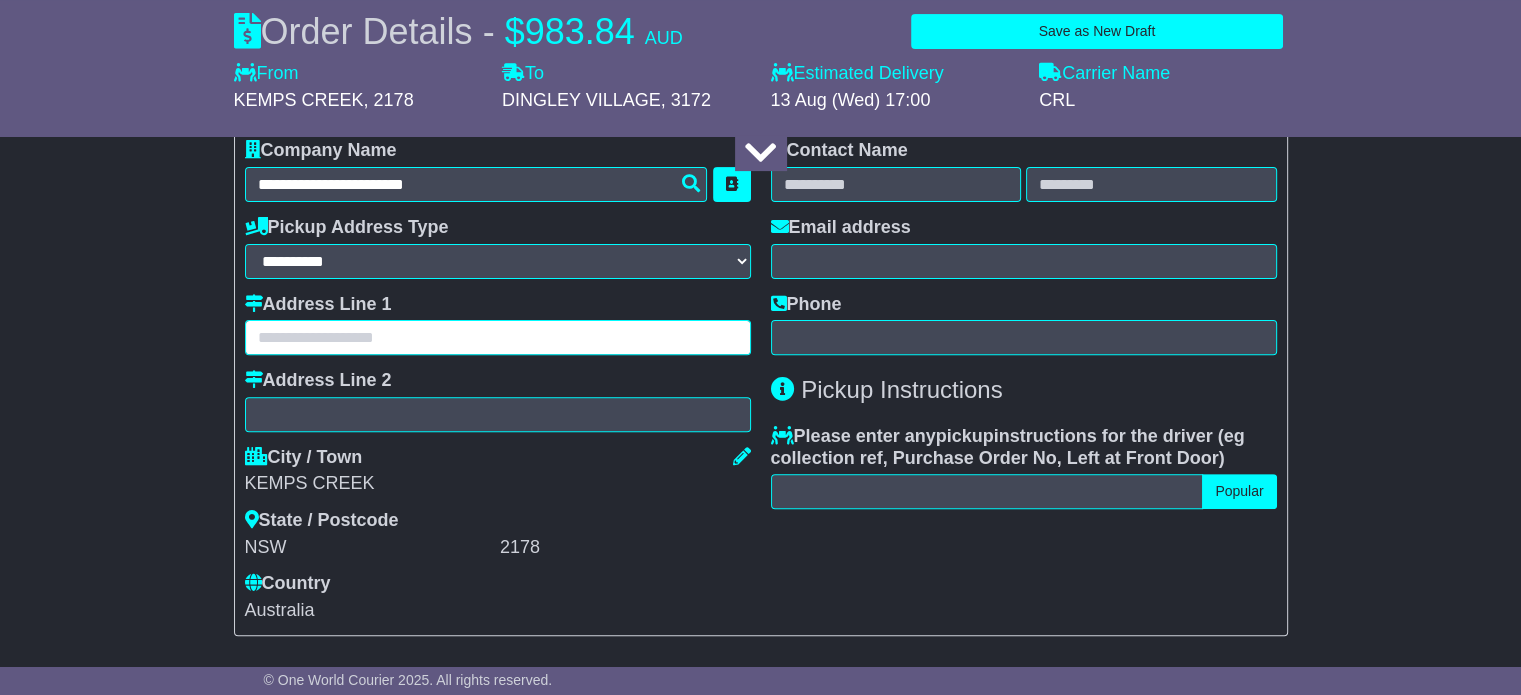 click at bounding box center (498, 337) 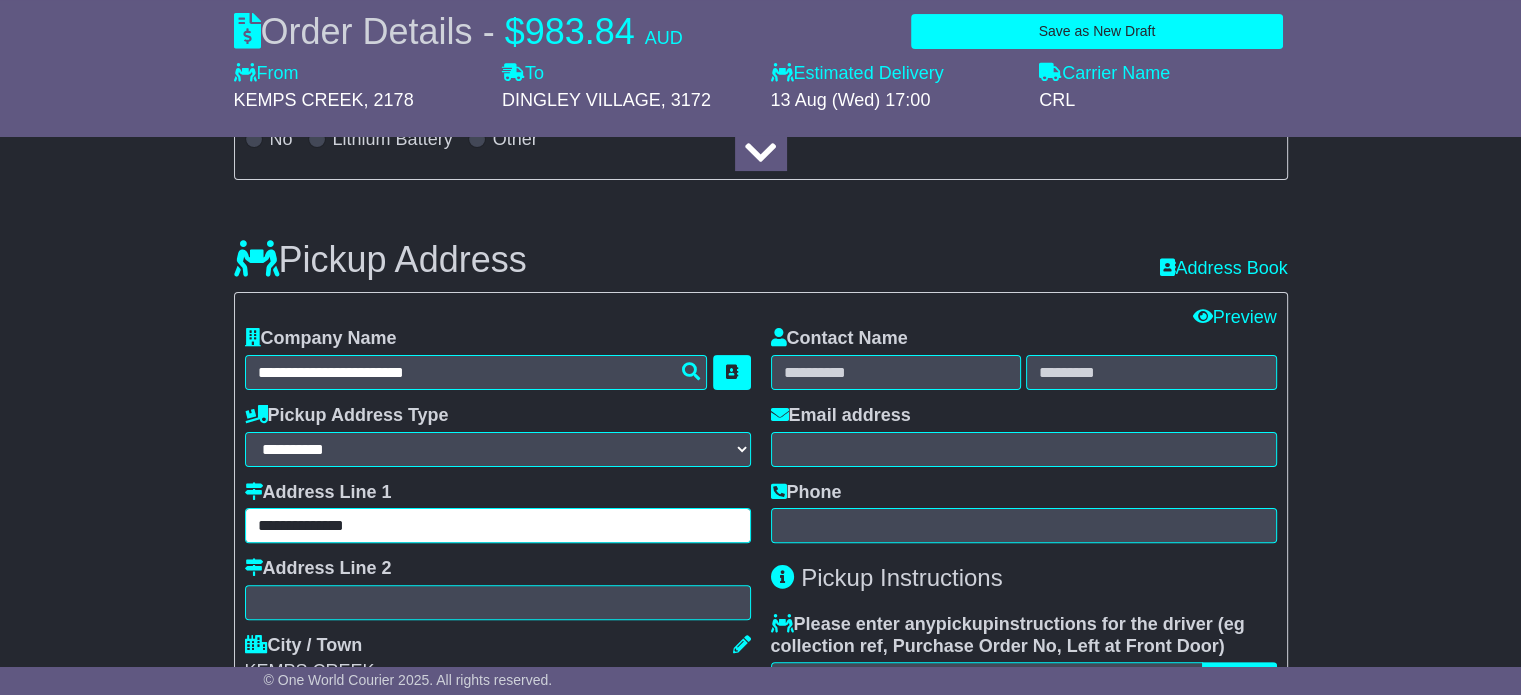 scroll, scrollTop: 400, scrollLeft: 0, axis: vertical 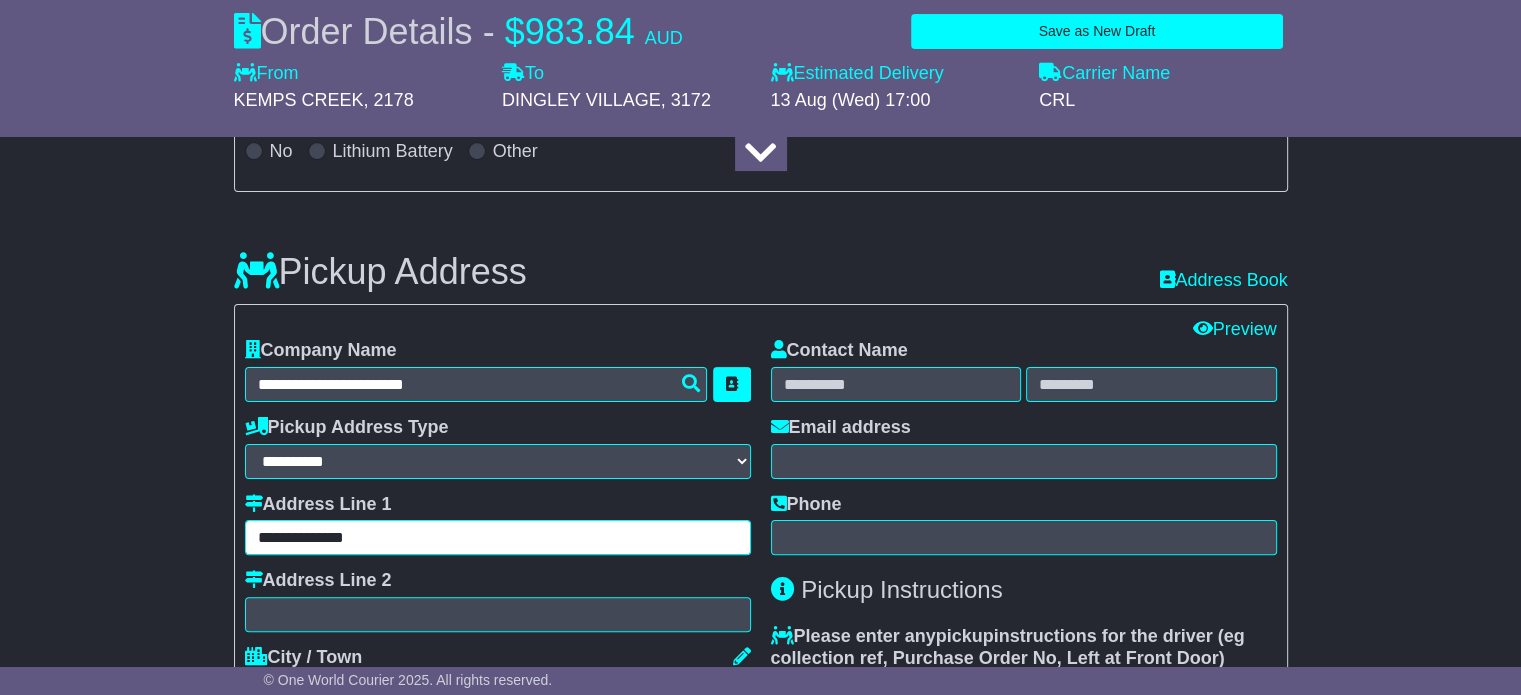 type on "**********" 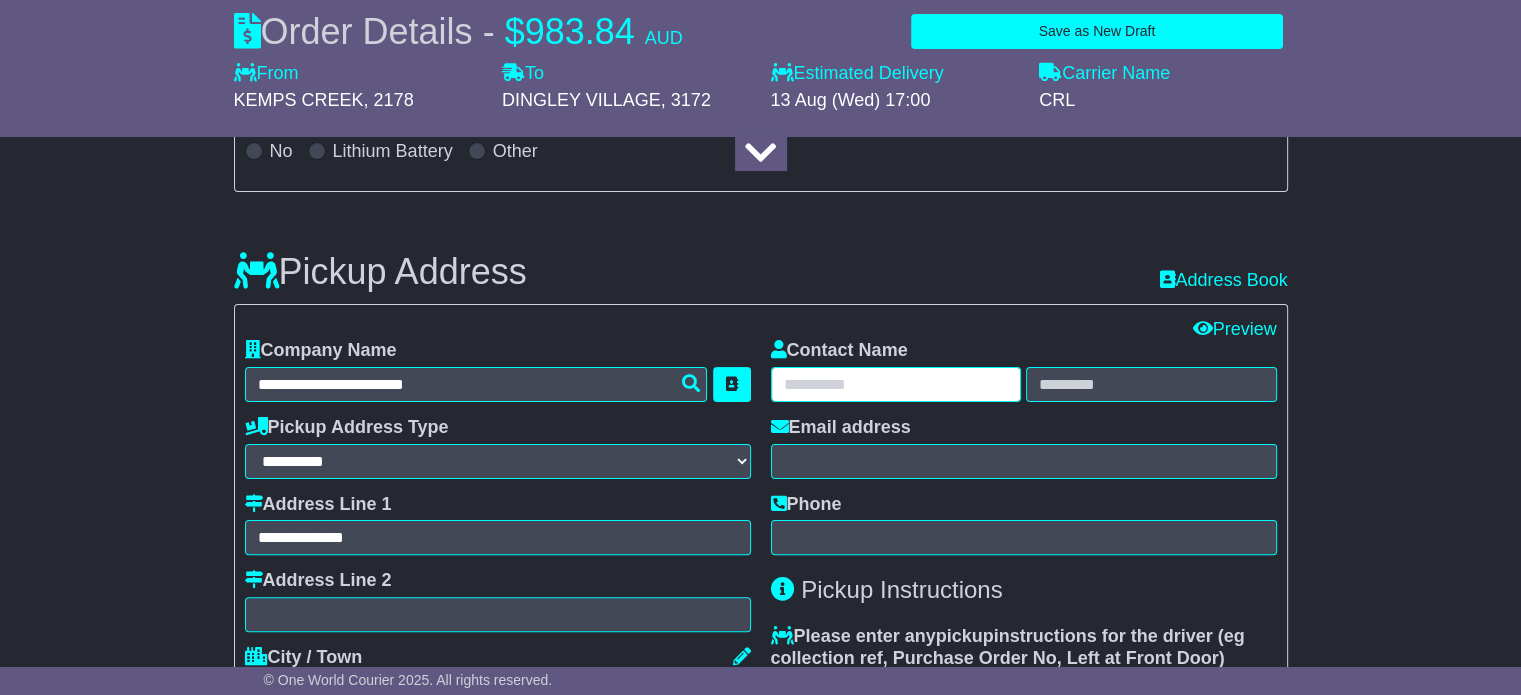 click at bounding box center [896, 384] 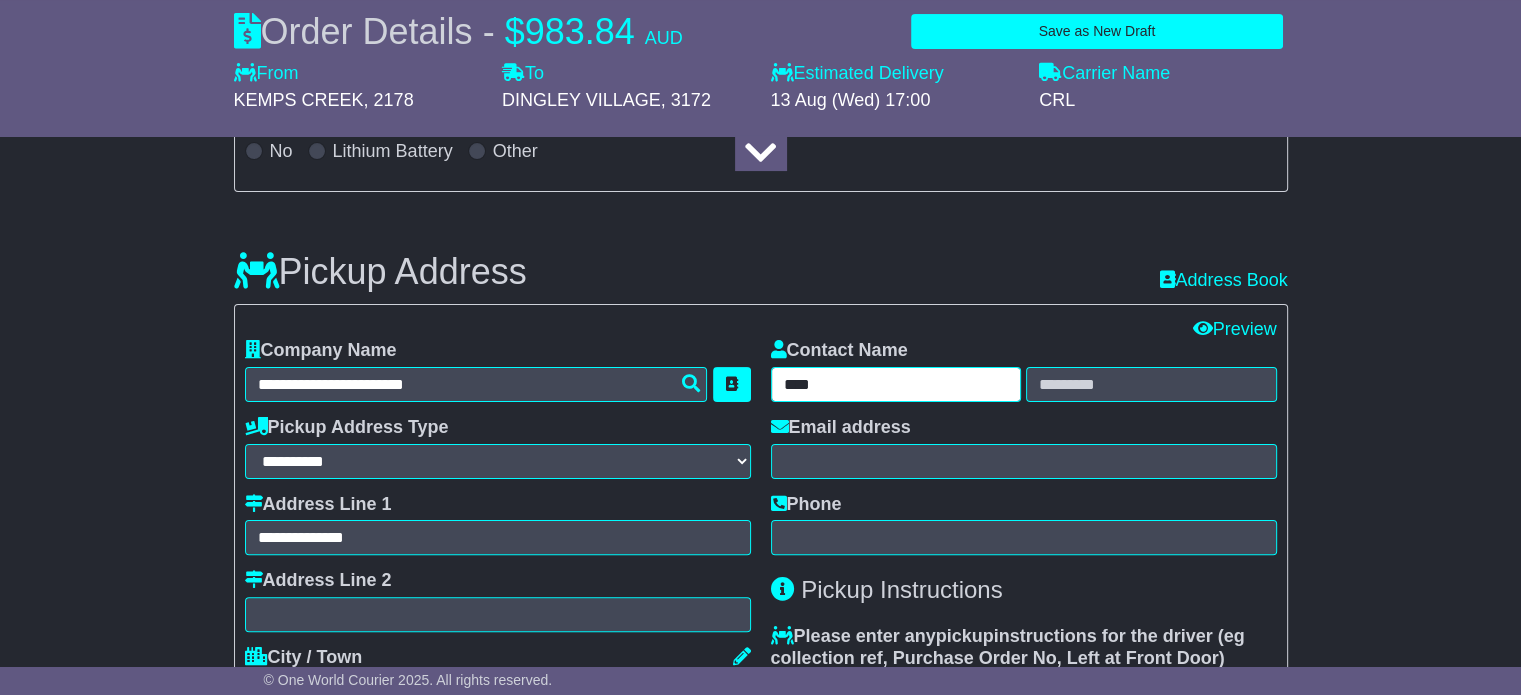 type on "****" 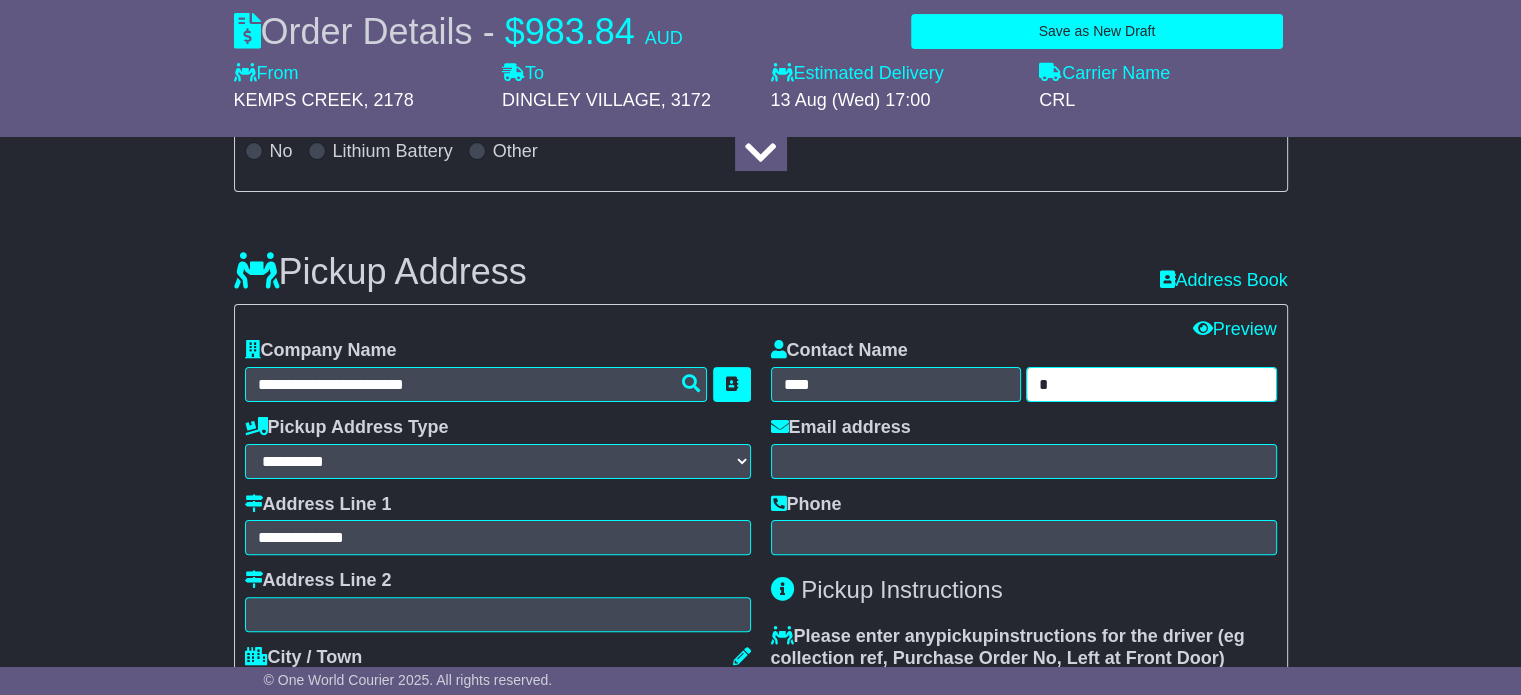 type on "*" 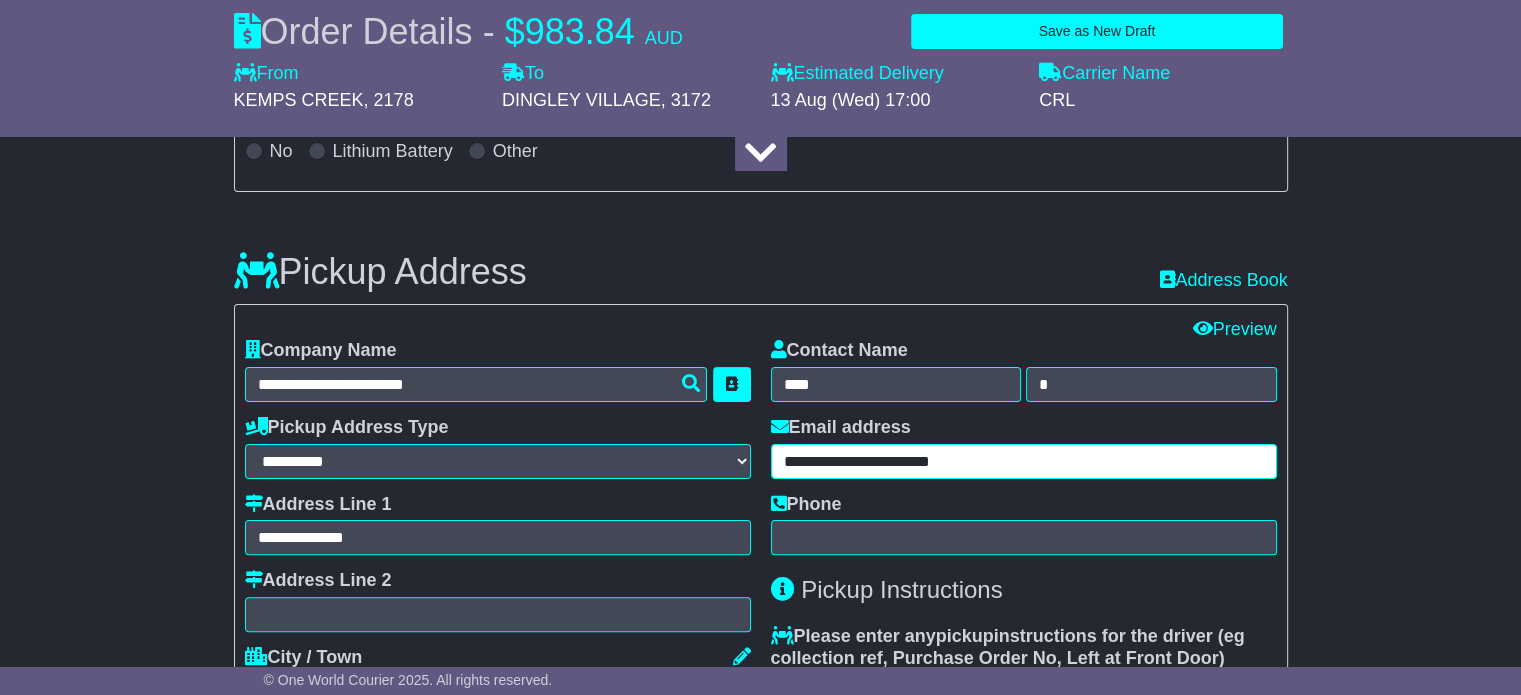 type on "**********" 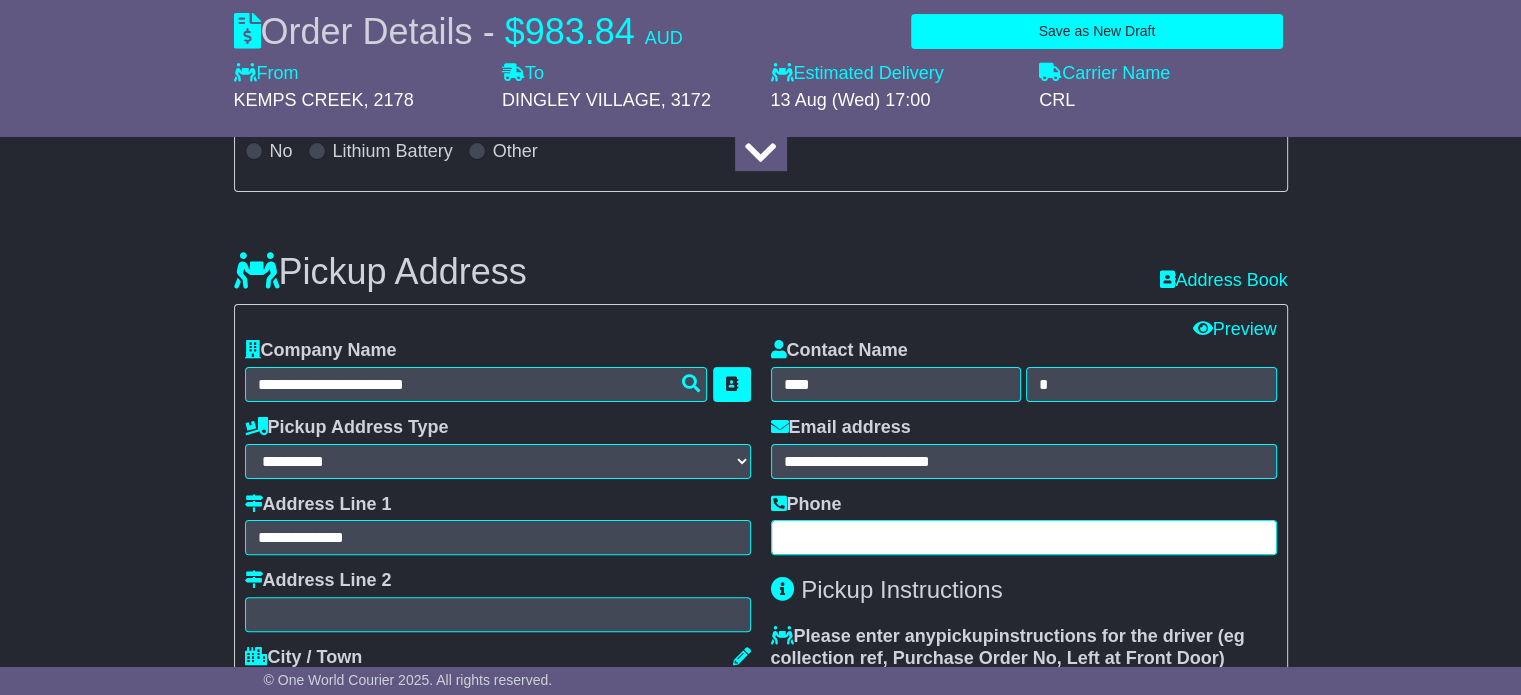 click at bounding box center (1024, 537) 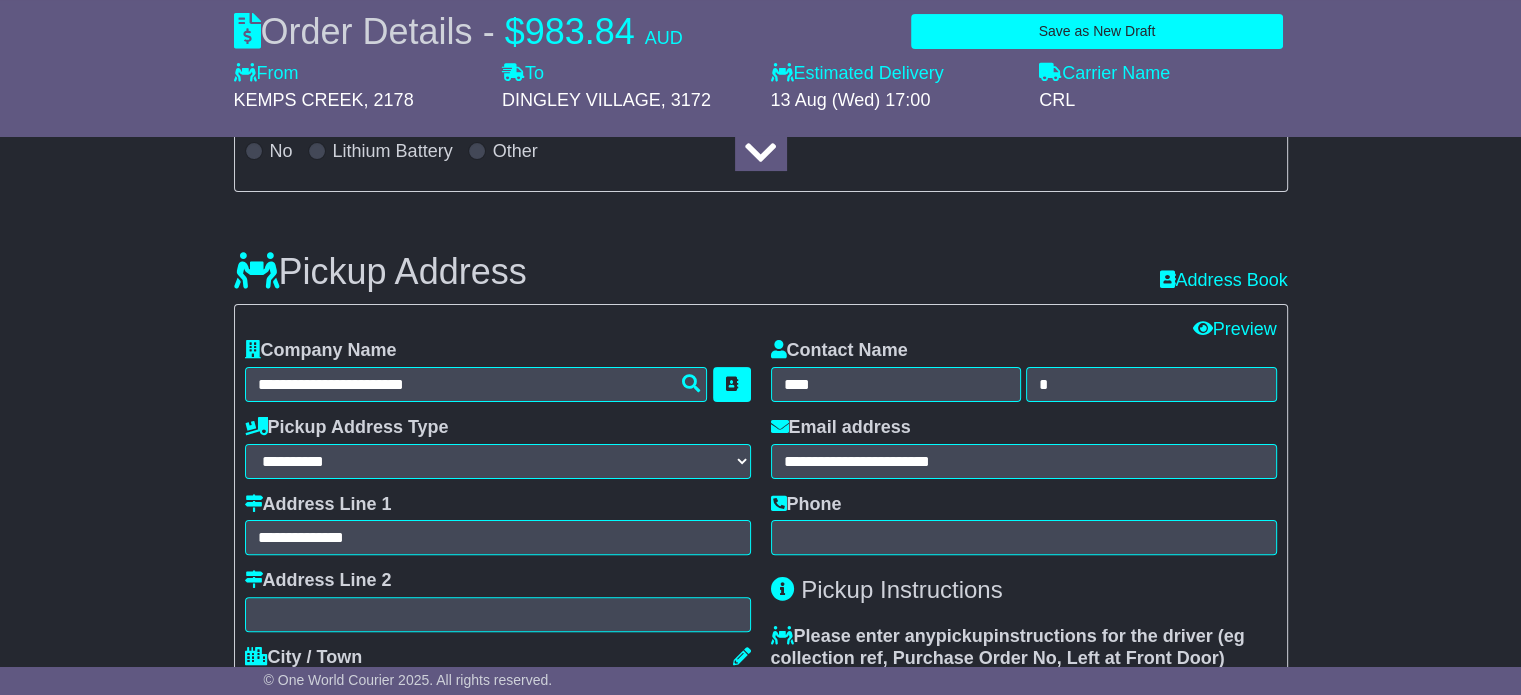 click on "**********" at bounding box center [760, 1329] 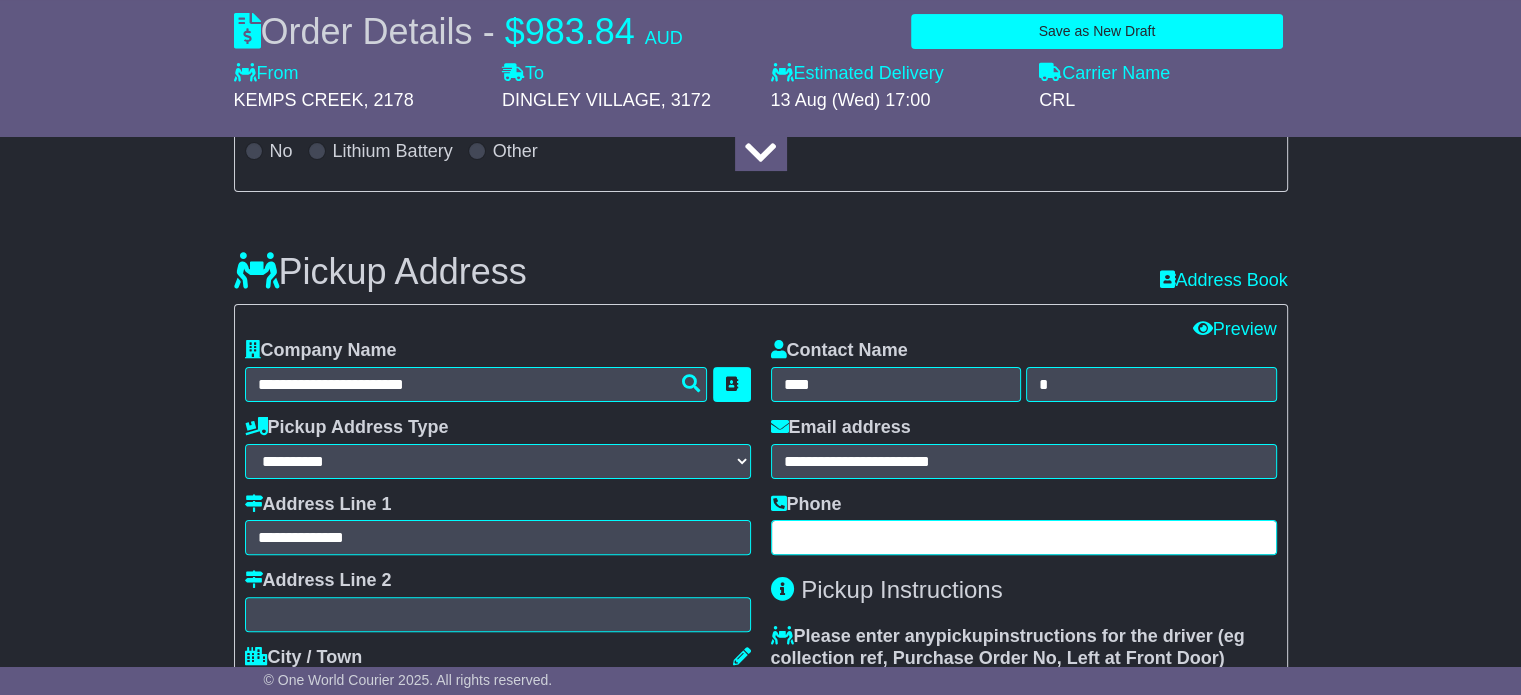 click at bounding box center (1024, 537) 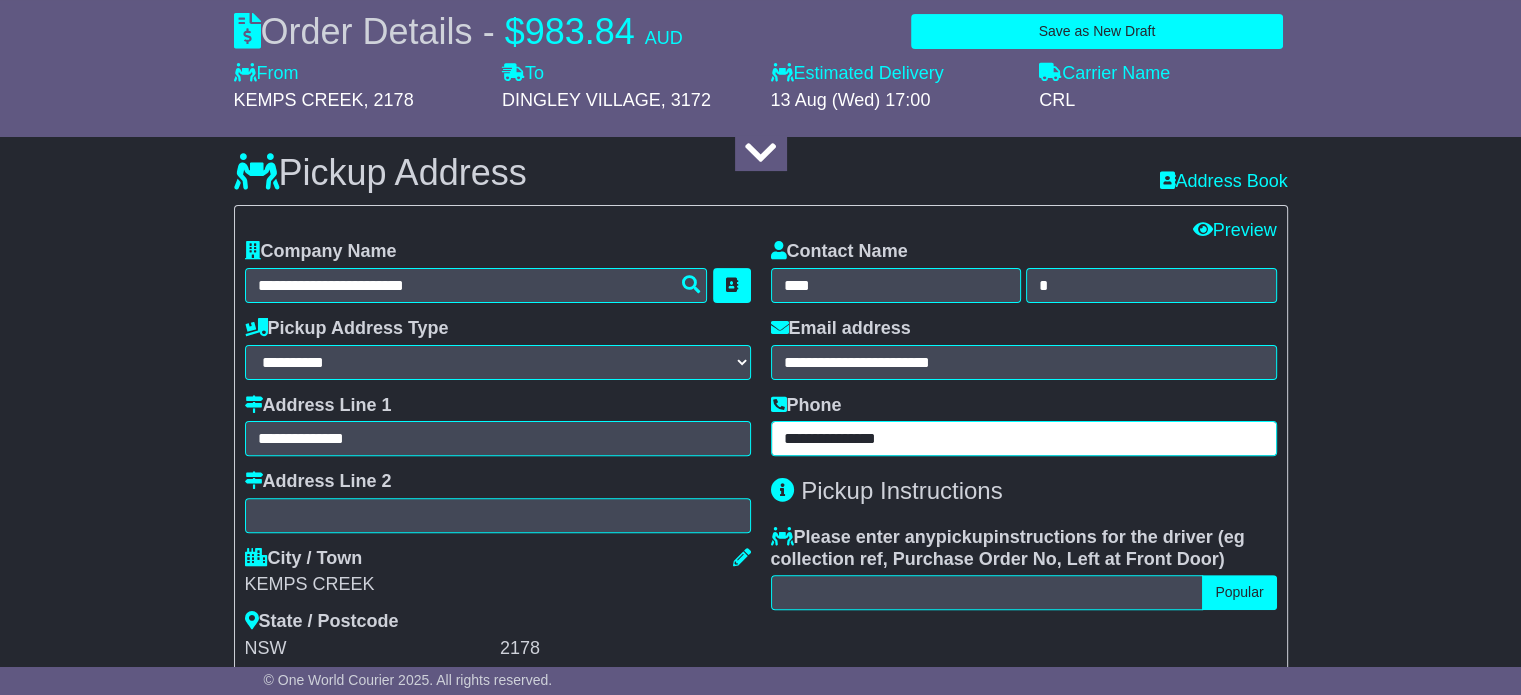 scroll, scrollTop: 600, scrollLeft: 0, axis: vertical 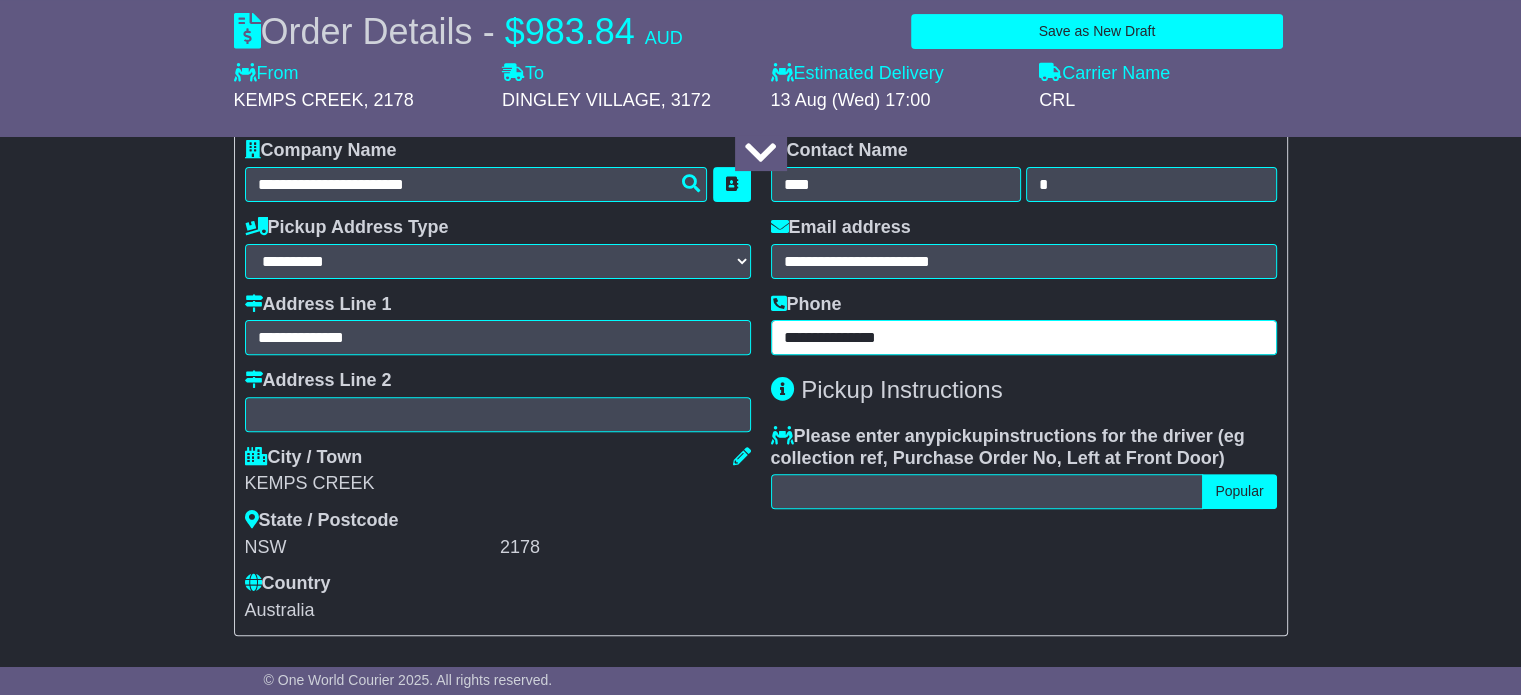 type on "**********" 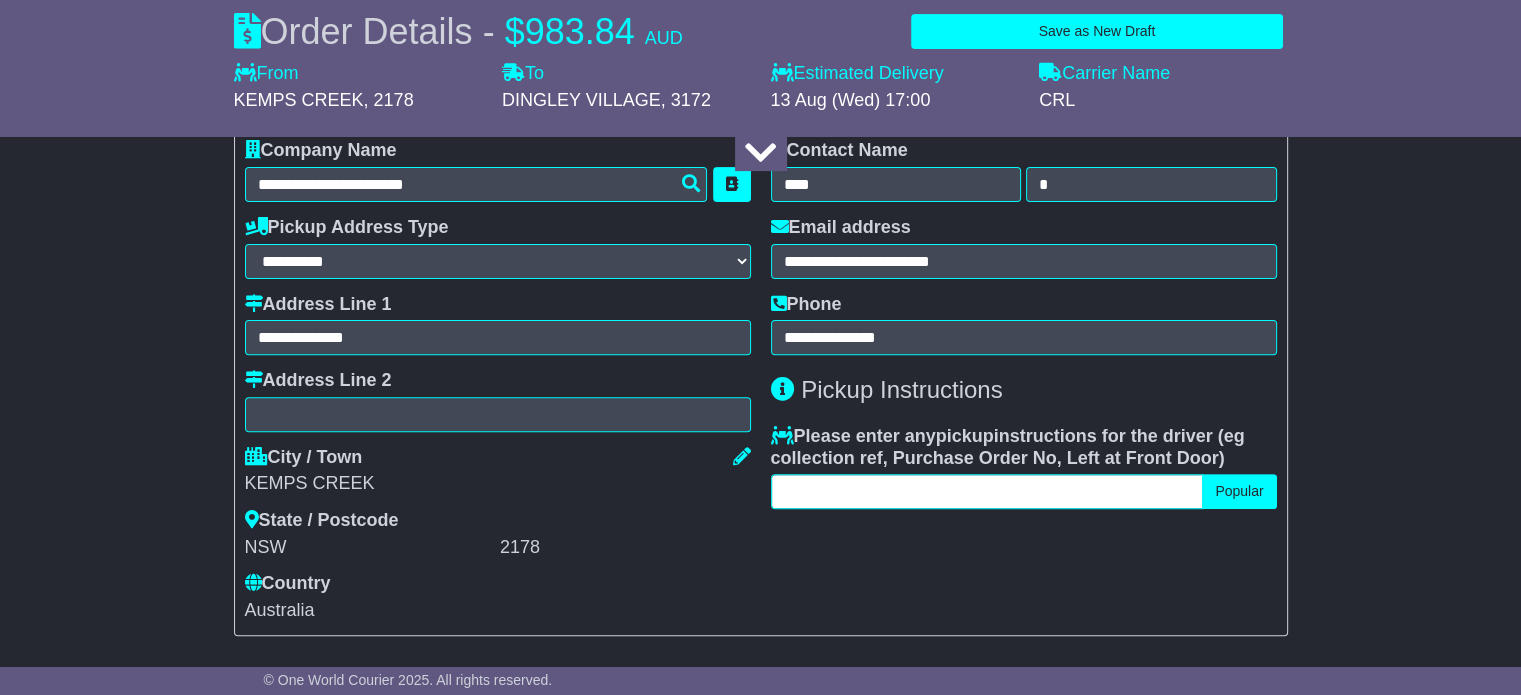 click at bounding box center (987, 491) 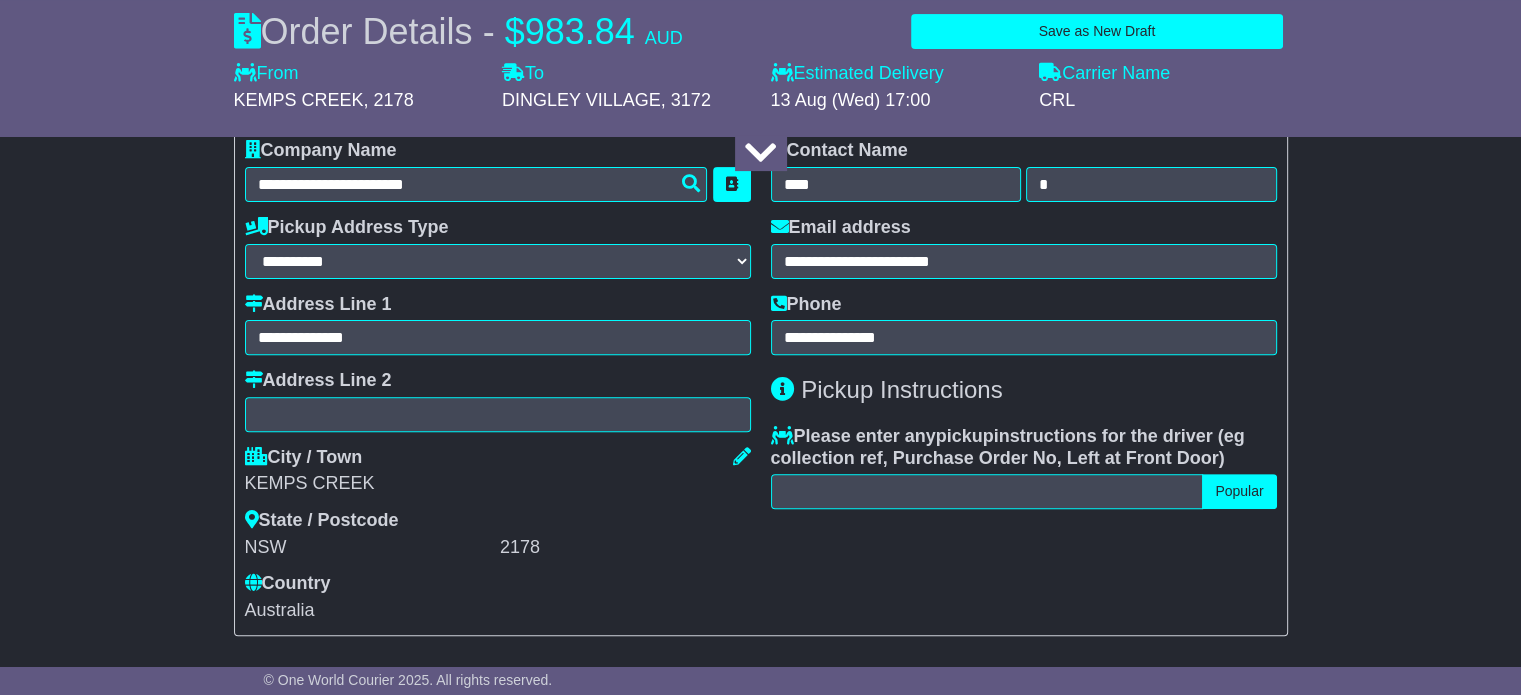 drag, startPoint x: 1433, startPoint y: 399, endPoint x: 1399, endPoint y: 403, distance: 34.234486 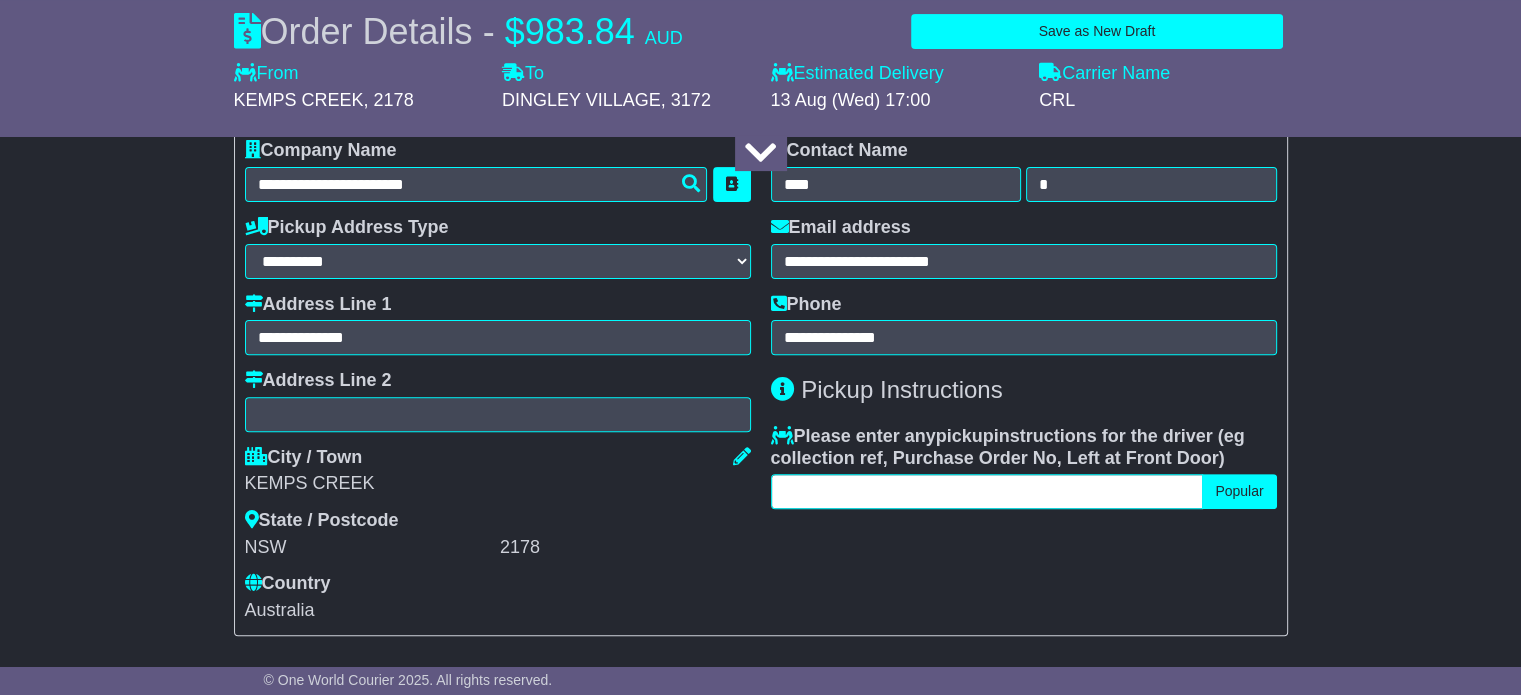click at bounding box center (987, 491) 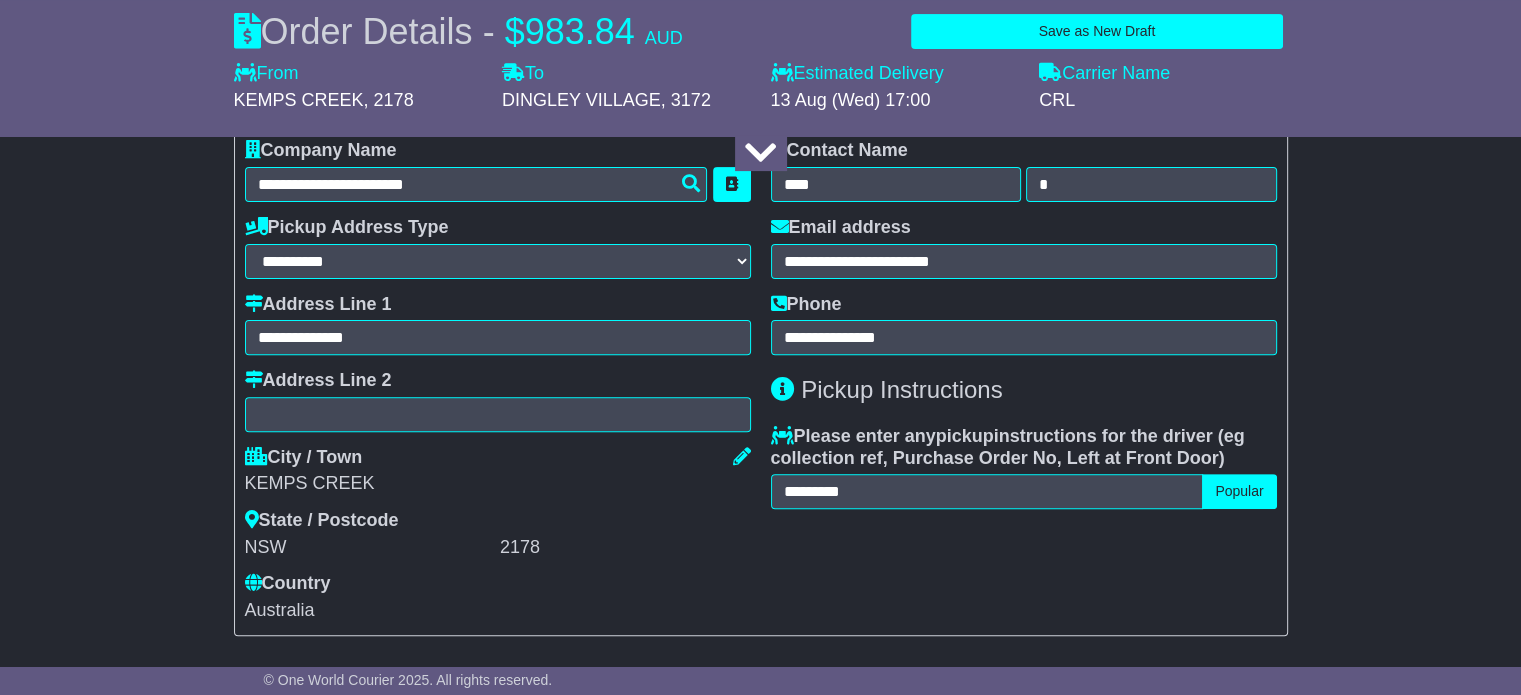 drag, startPoint x: 1417, startPoint y: 429, endPoint x: 1345, endPoint y: 443, distance: 73.34848 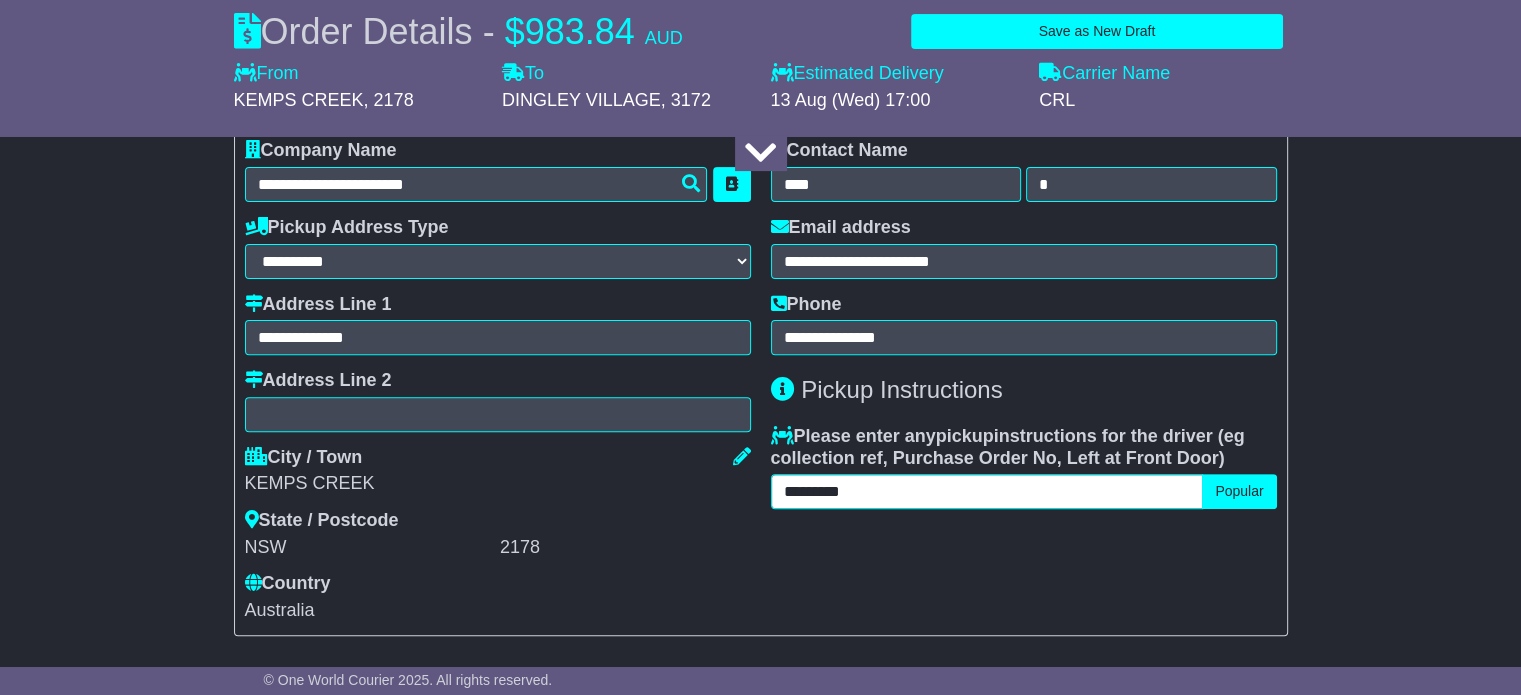 click on "********" at bounding box center (987, 491) 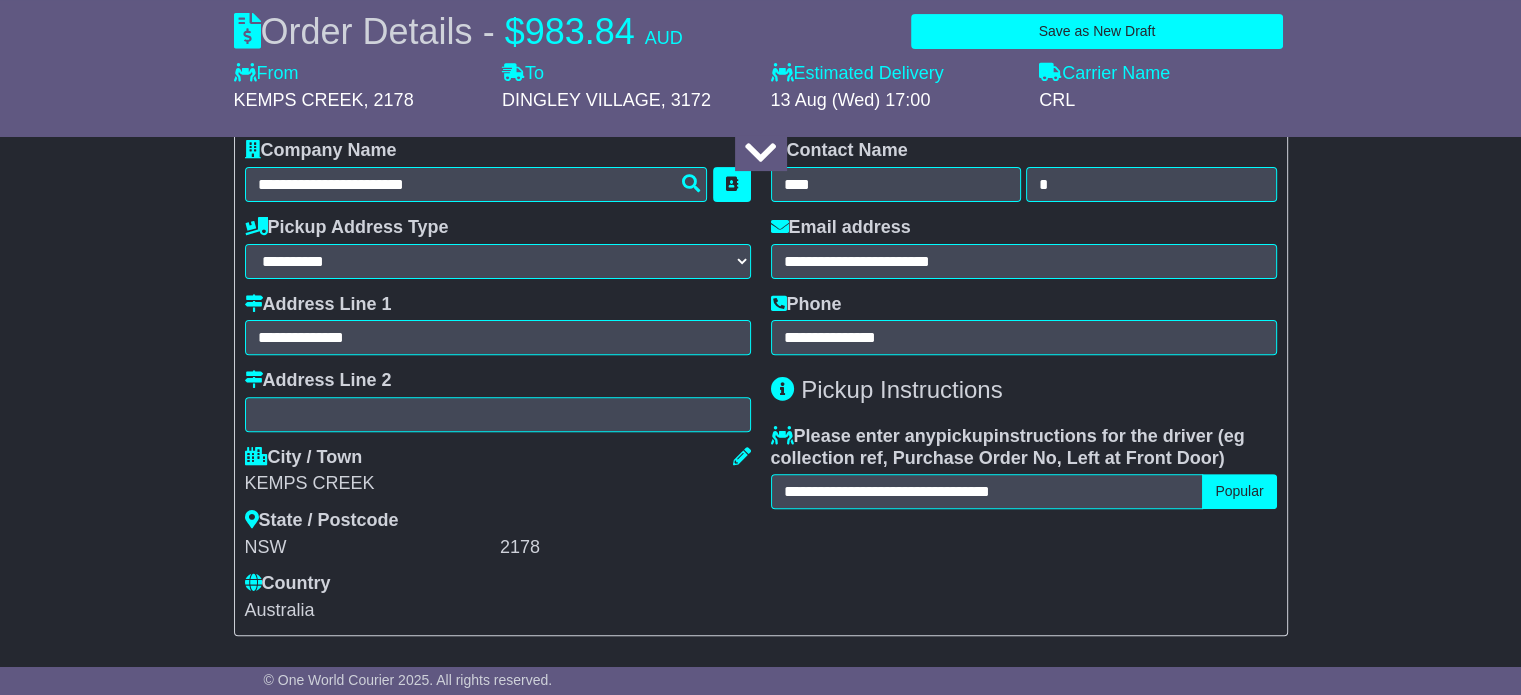 click on "**********" at bounding box center (760, 1129) 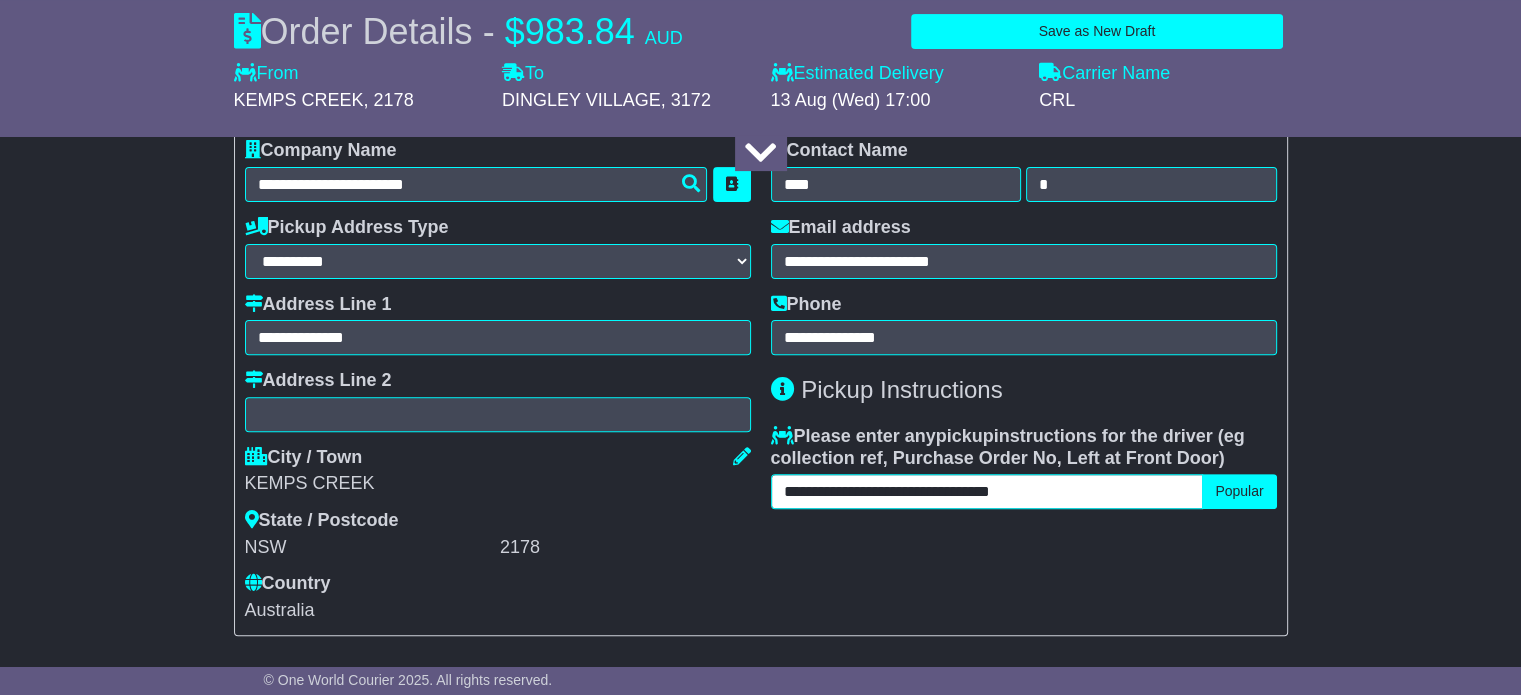 click on "**********" at bounding box center (987, 491) 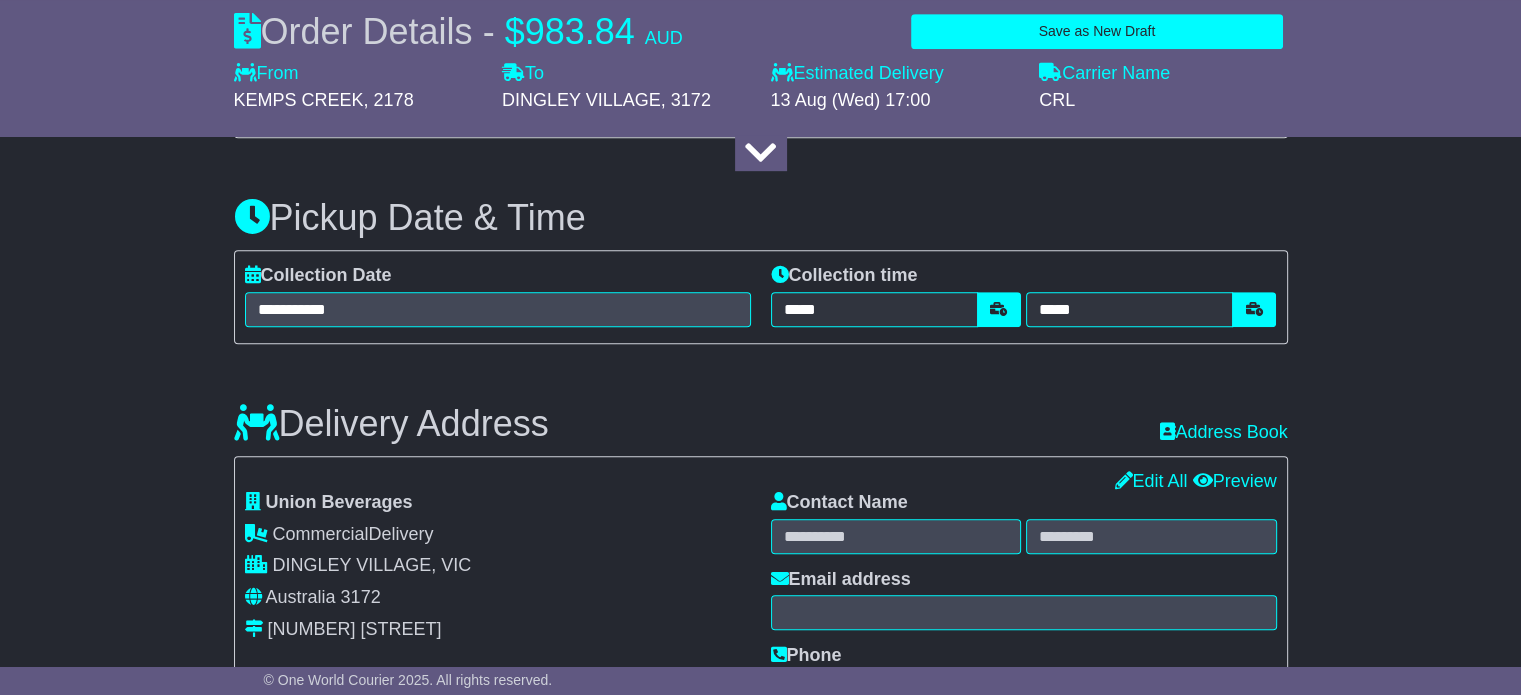 scroll, scrollTop: 1100, scrollLeft: 0, axis: vertical 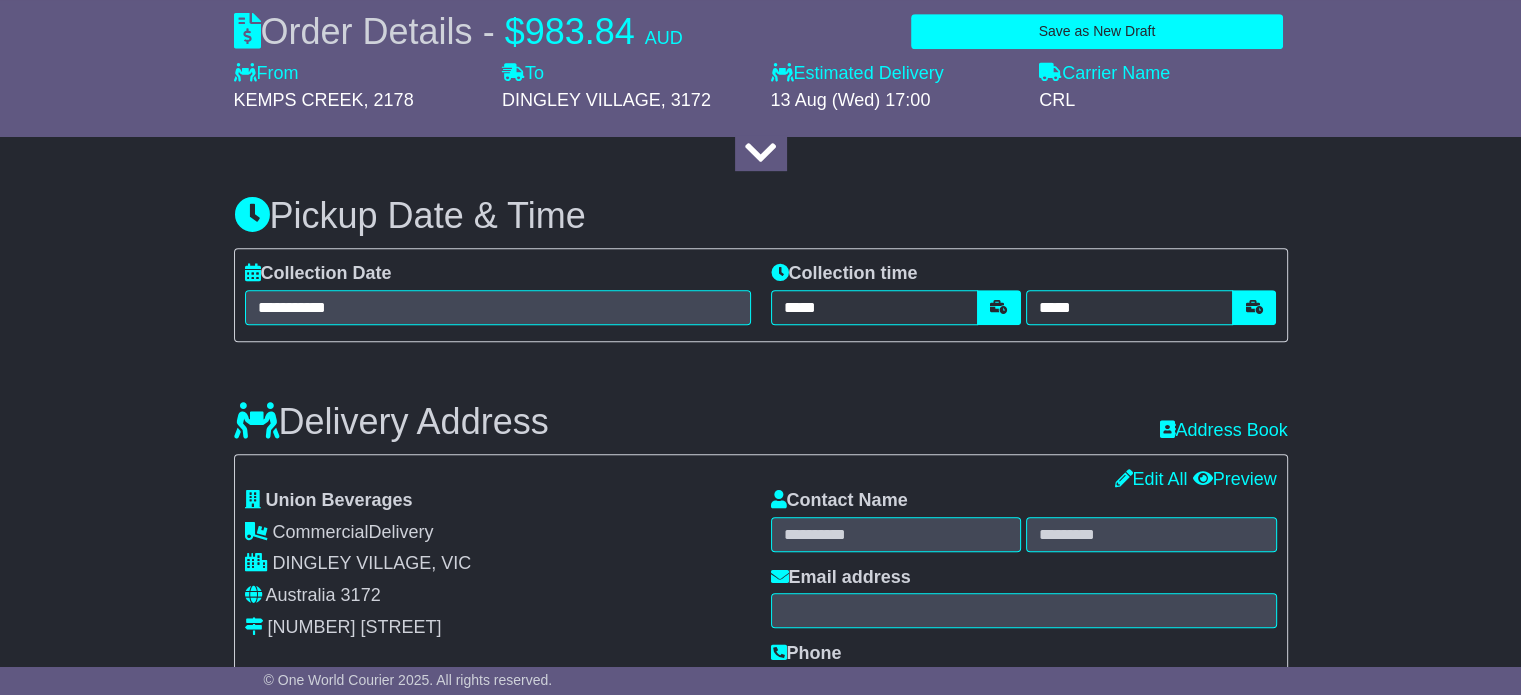 type on "**********" 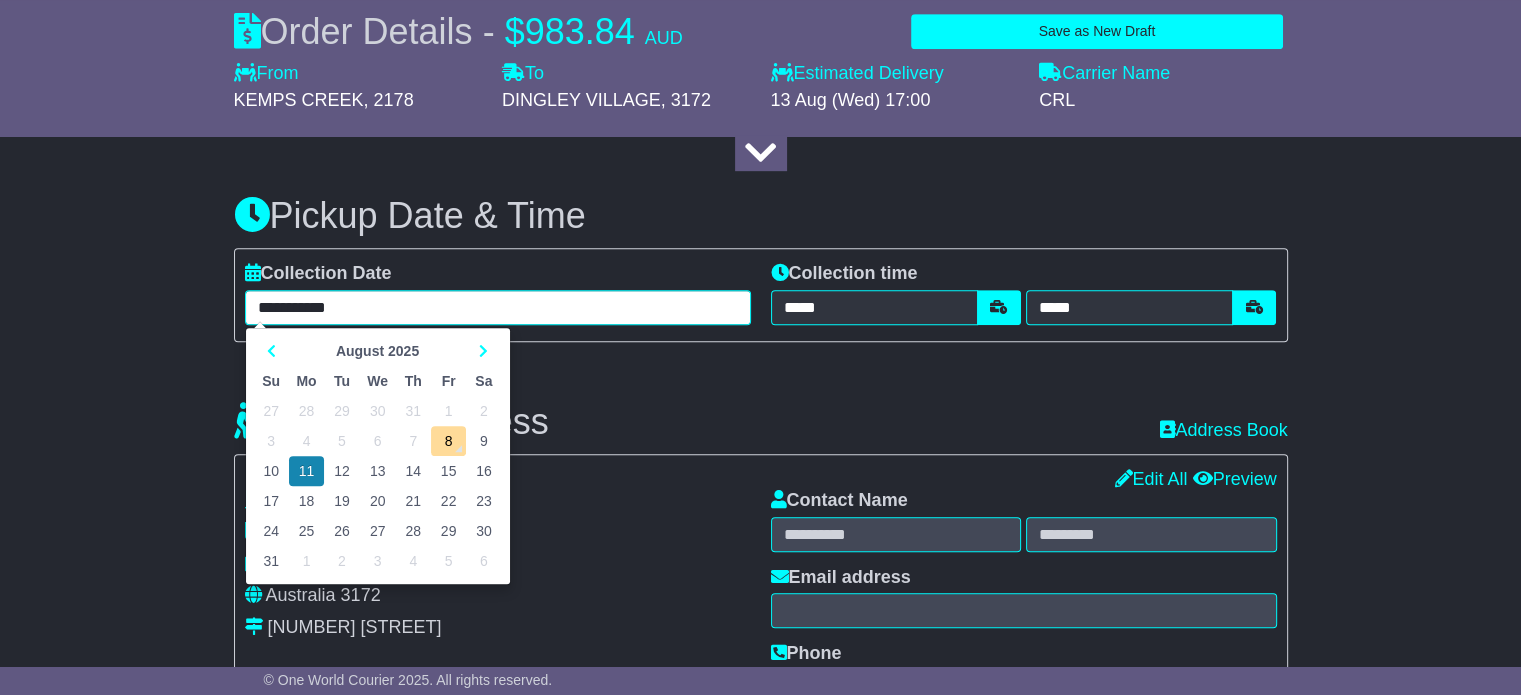 click on "**********" at bounding box center [498, 307] 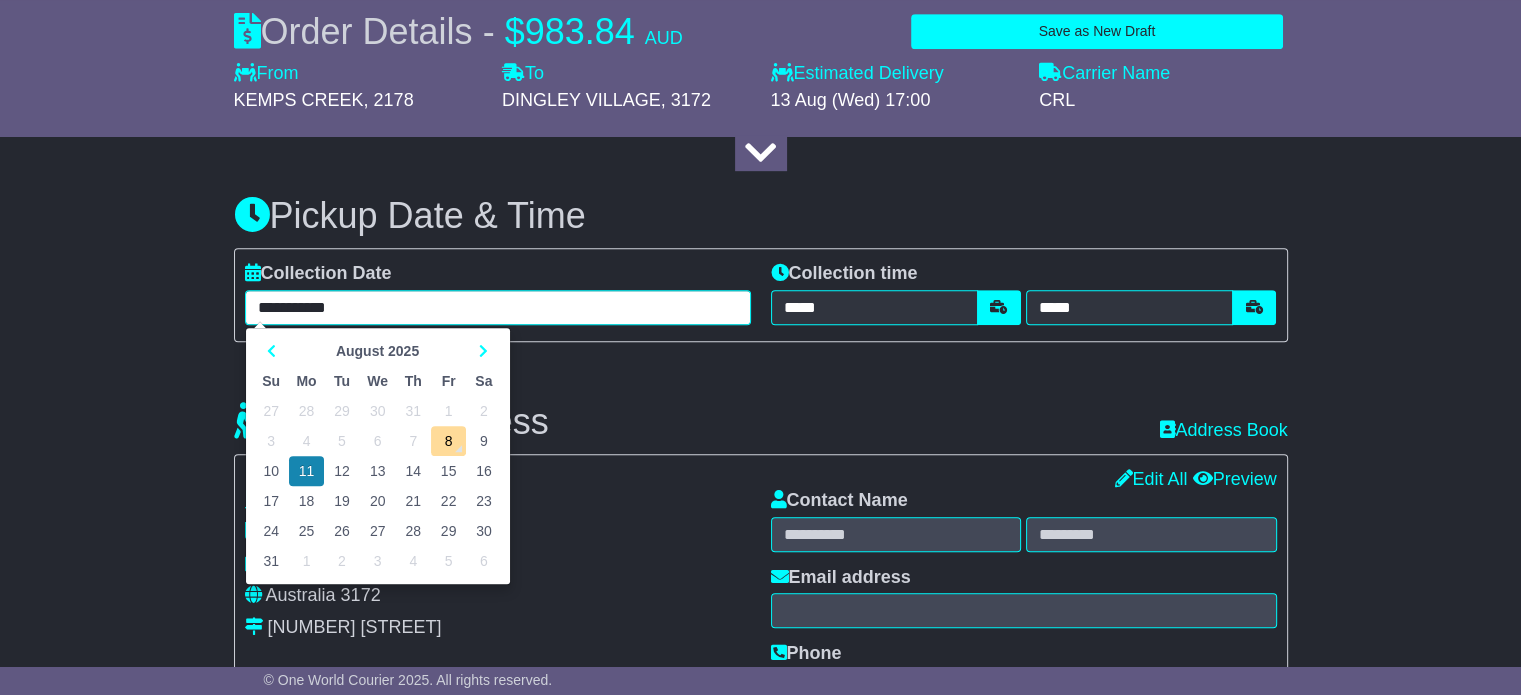 click on "12" at bounding box center (341, 471) 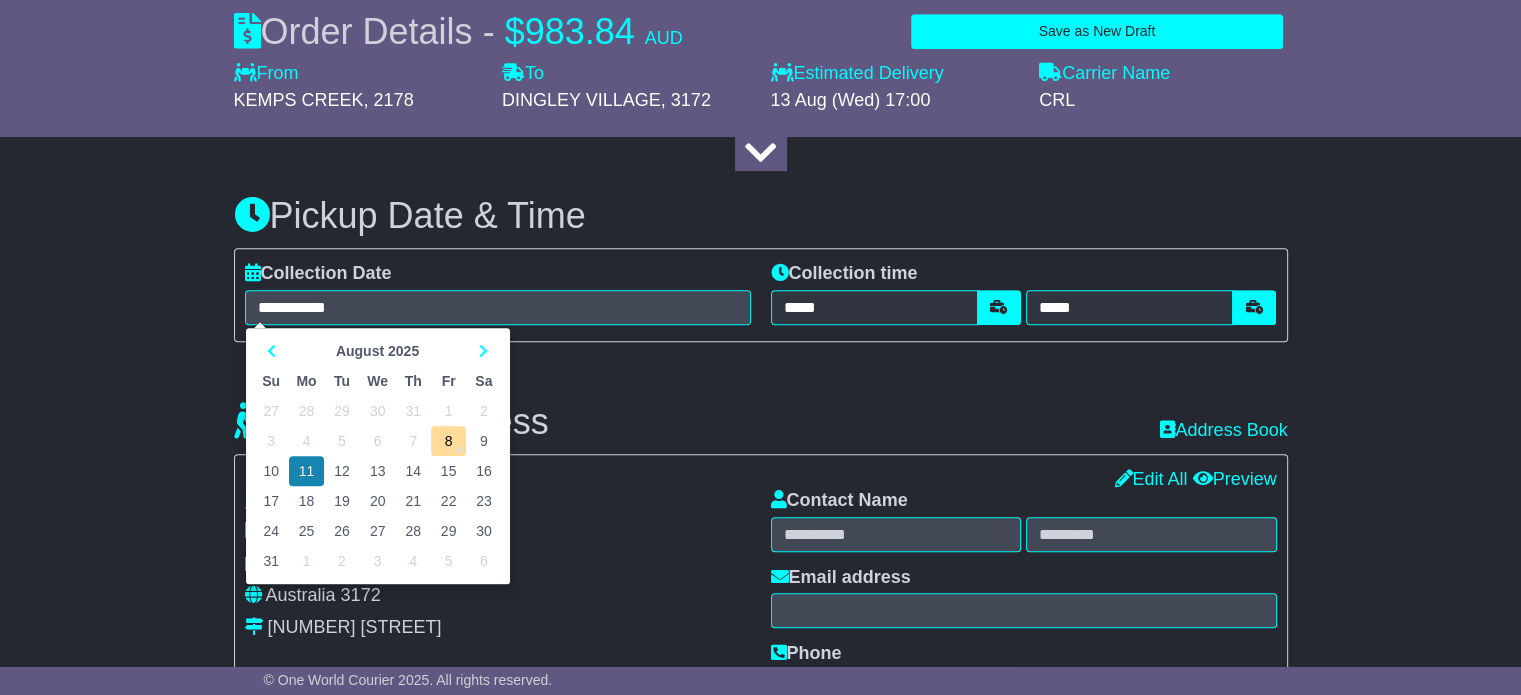 type on "**********" 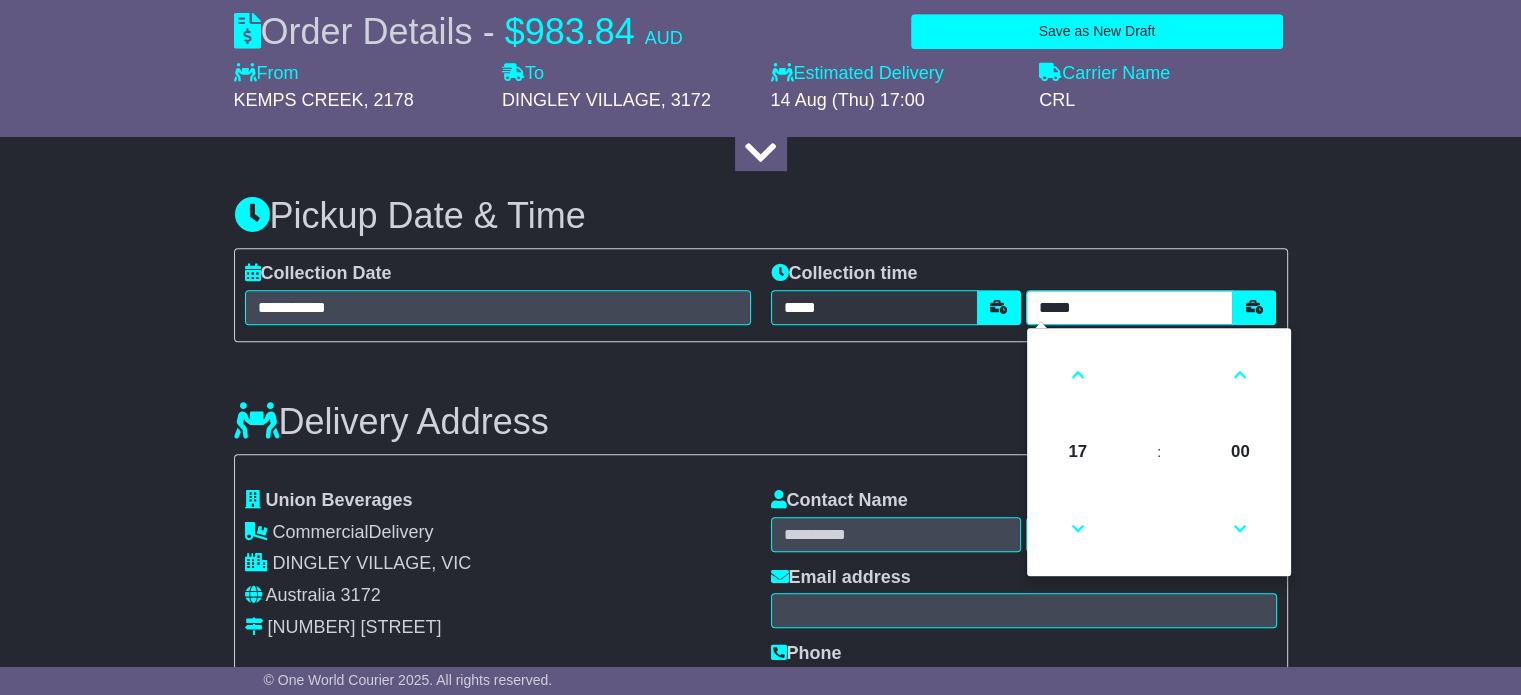 click on "*****" at bounding box center [1129, 307] 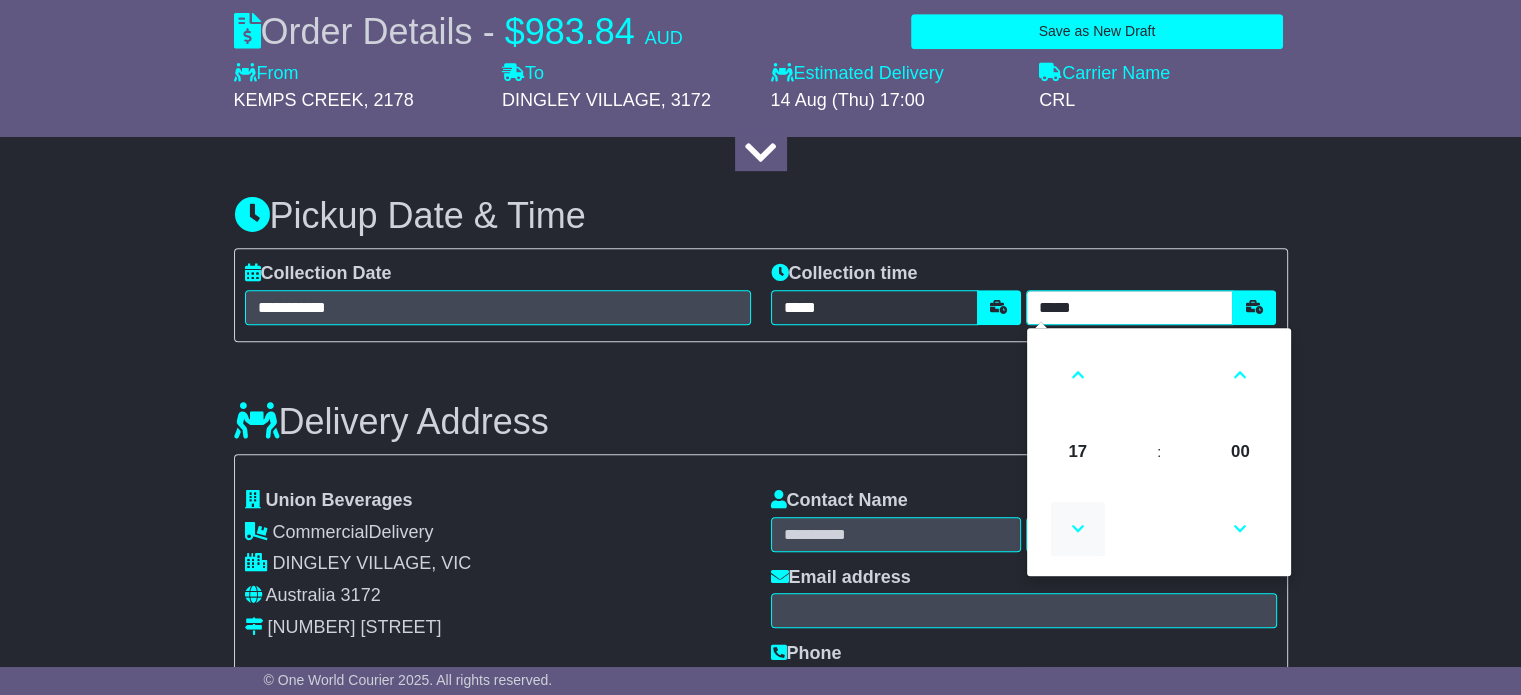 click at bounding box center [1078, 529] 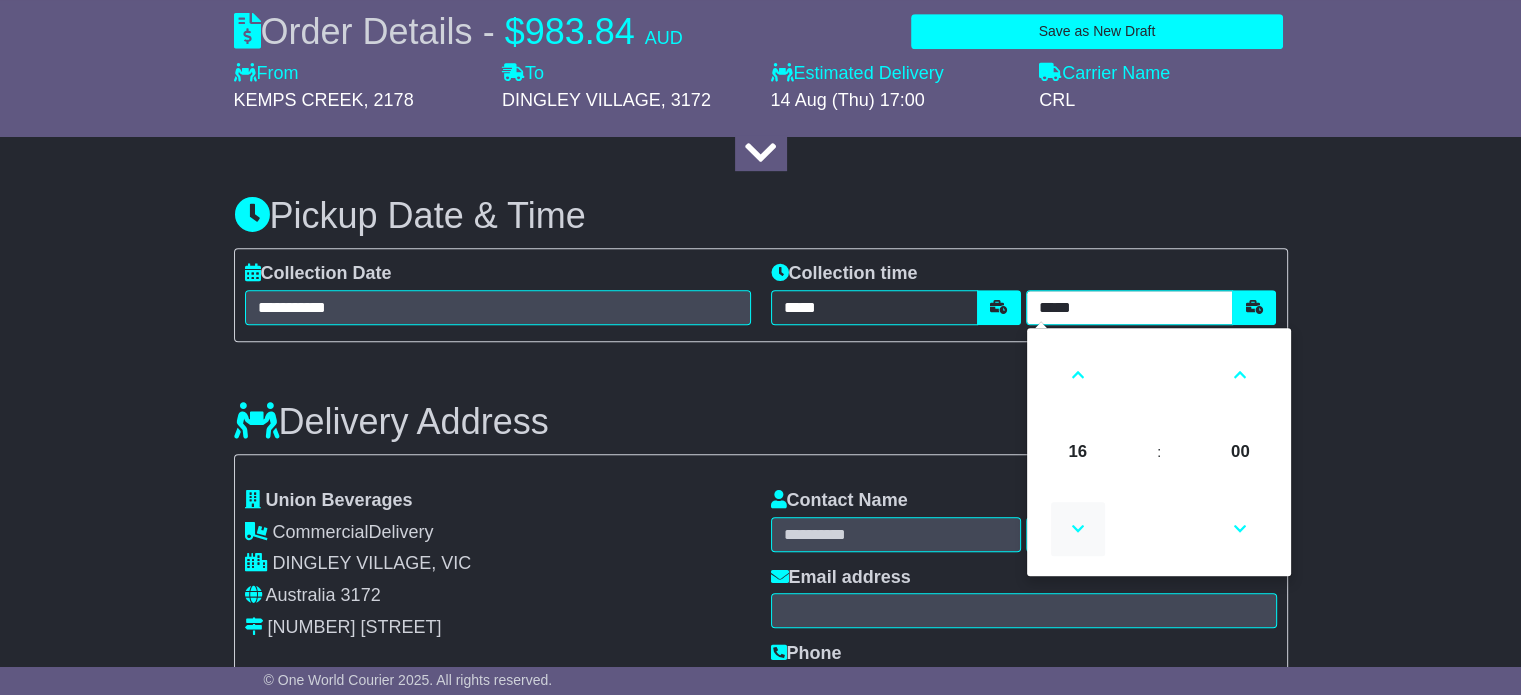 click at bounding box center (1078, 529) 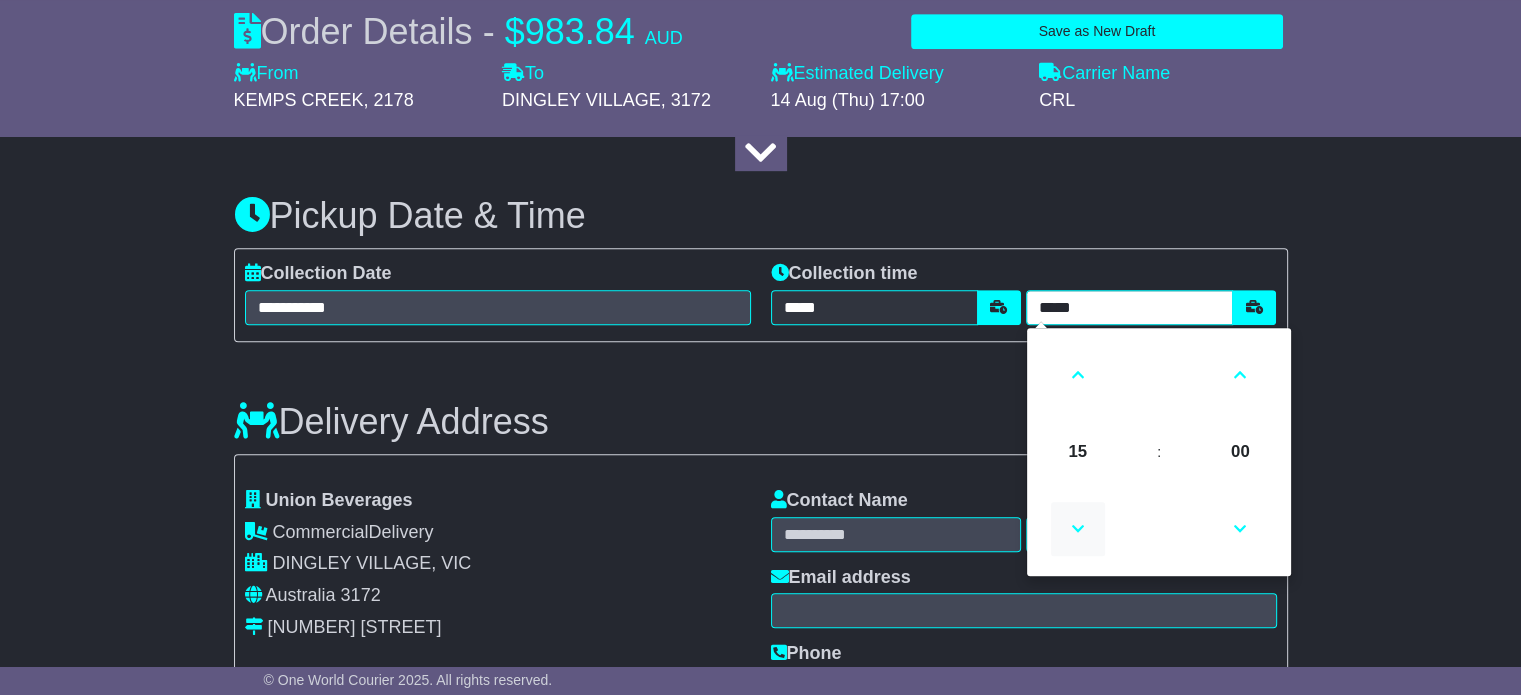 click at bounding box center (1078, 529) 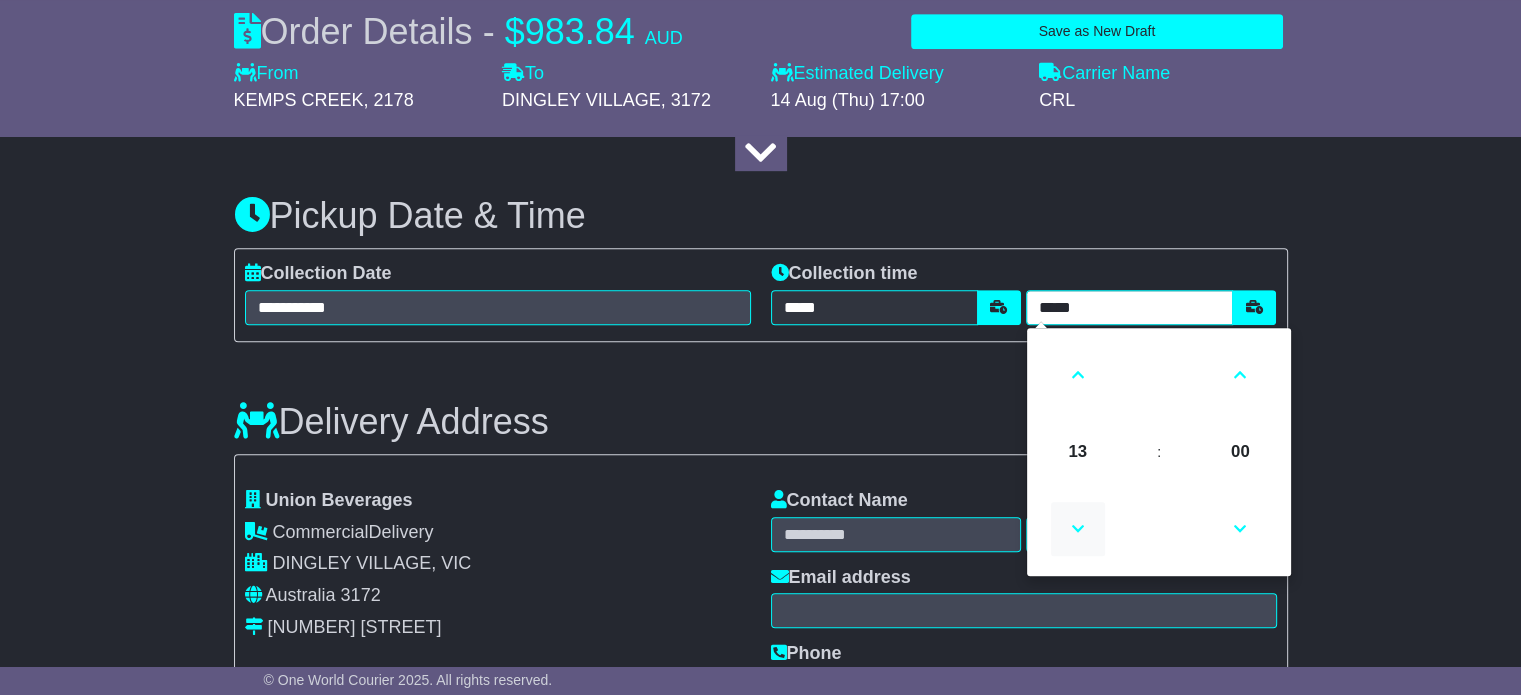 click at bounding box center (1078, 529) 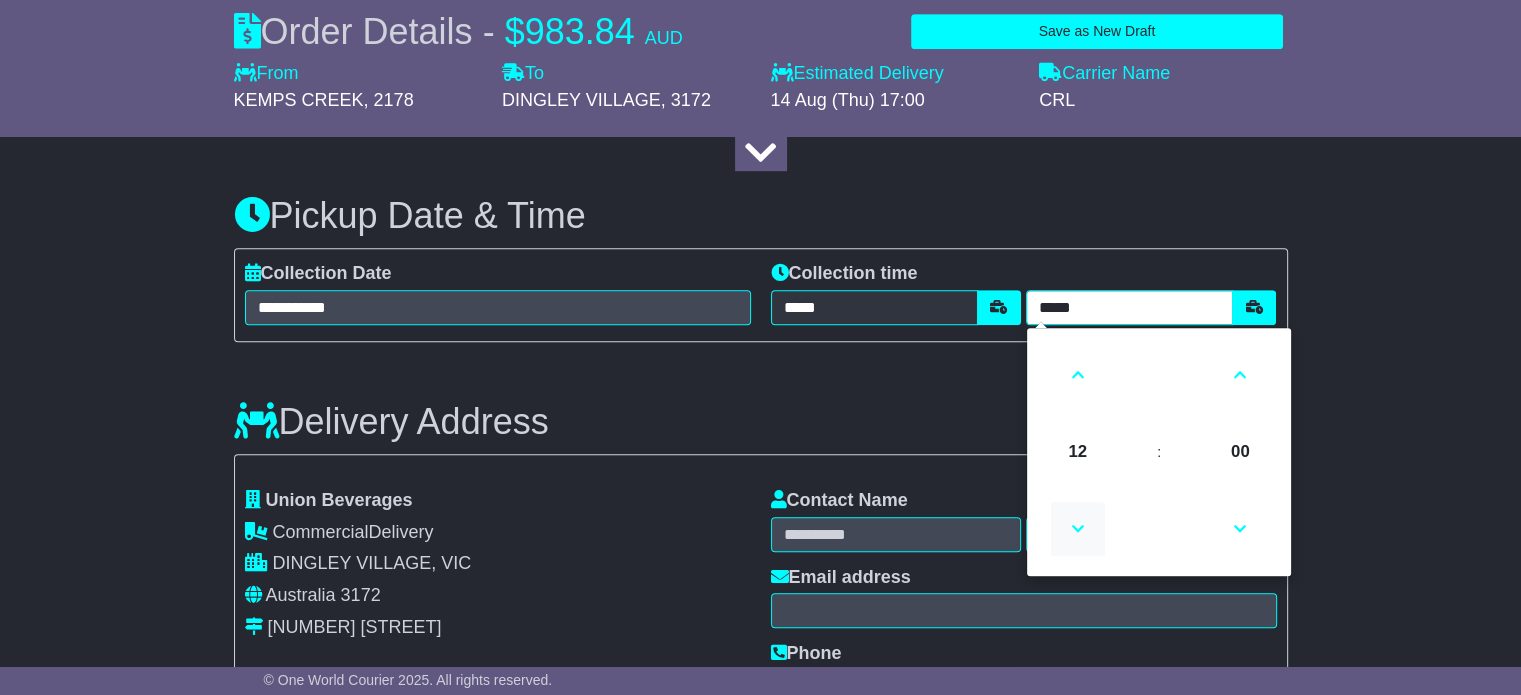 click at bounding box center (1078, 529) 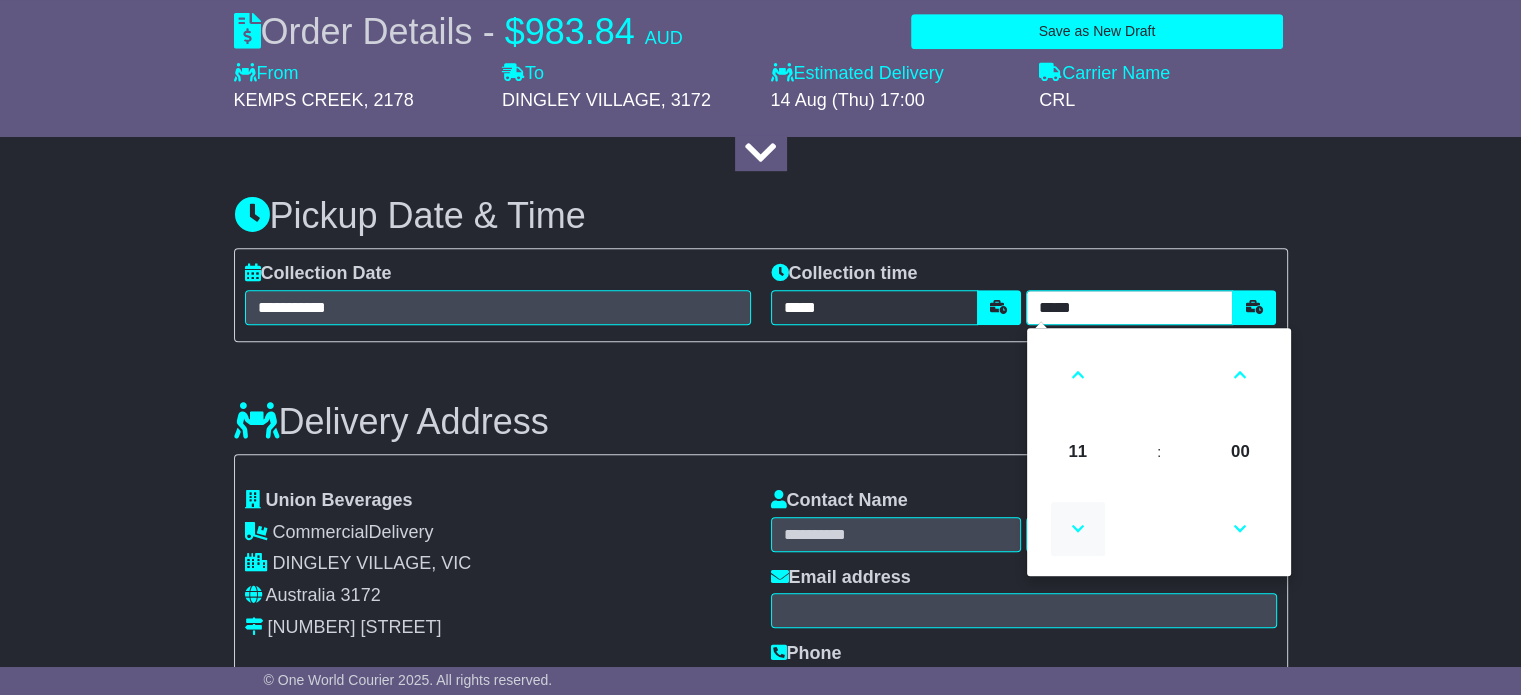 click at bounding box center (1078, 529) 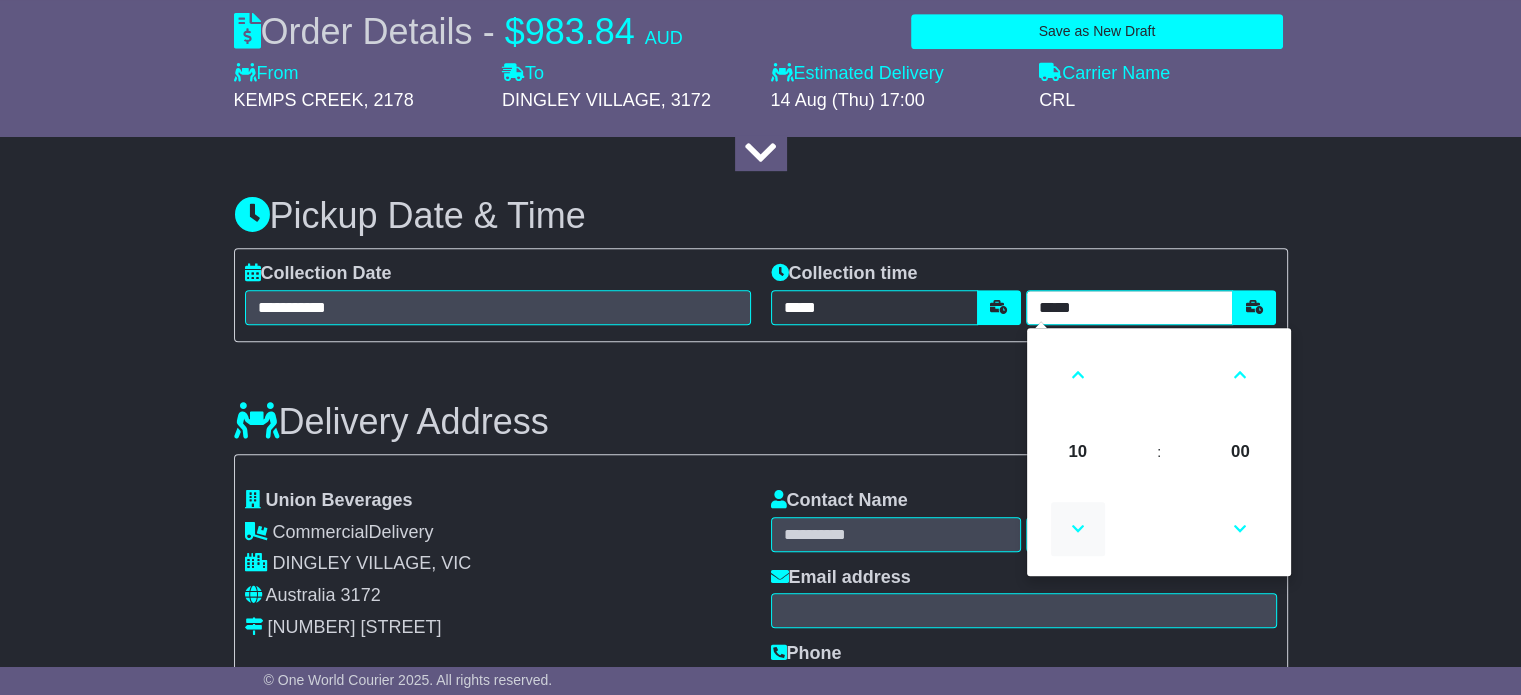 click at bounding box center [1078, 529] 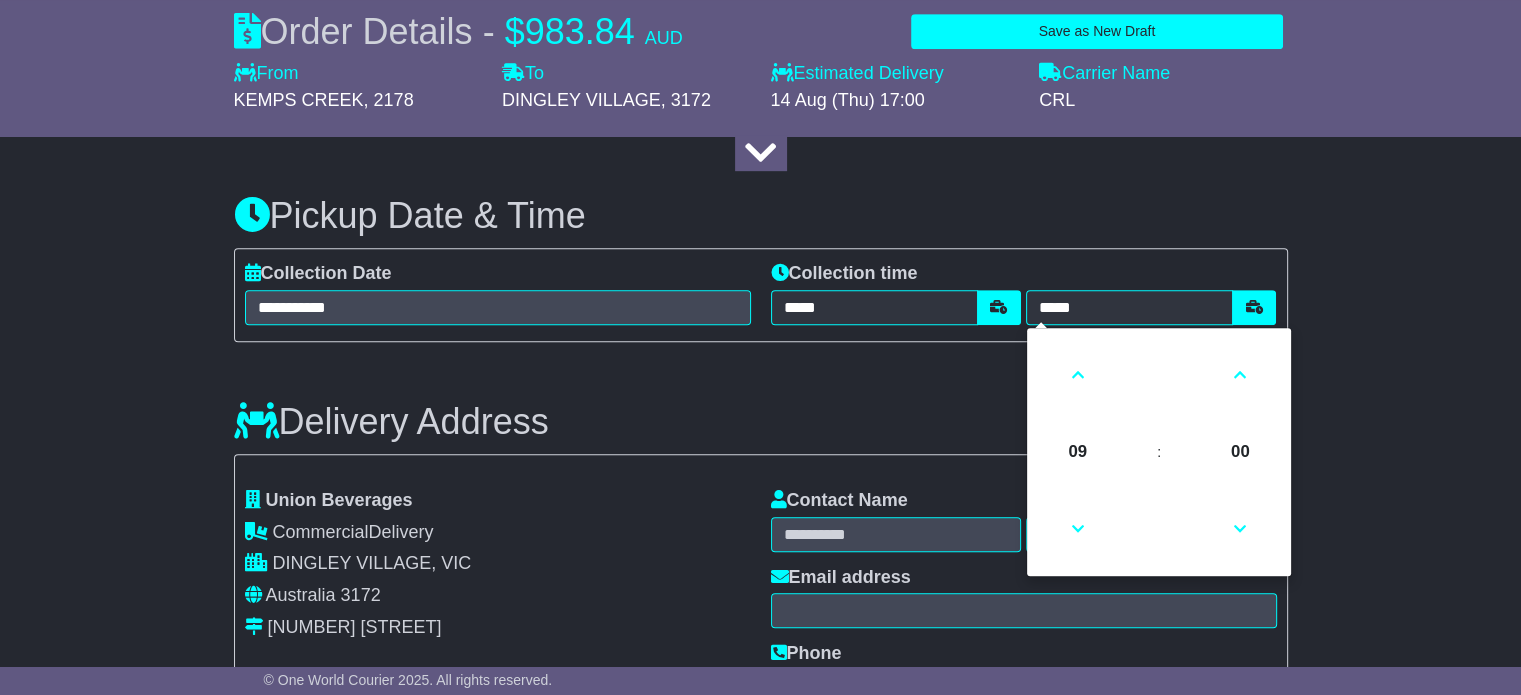 click on "**********" at bounding box center (760, 629) 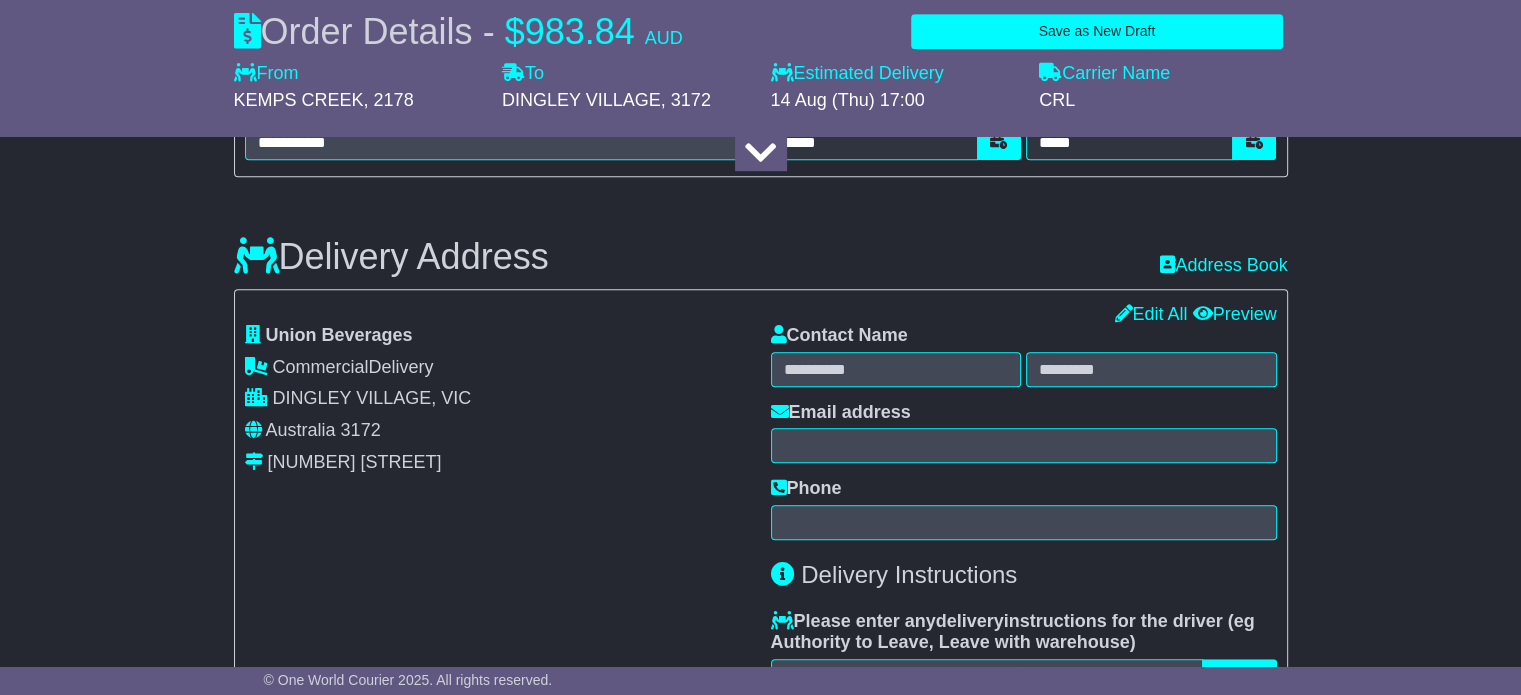 scroll, scrollTop: 1300, scrollLeft: 0, axis: vertical 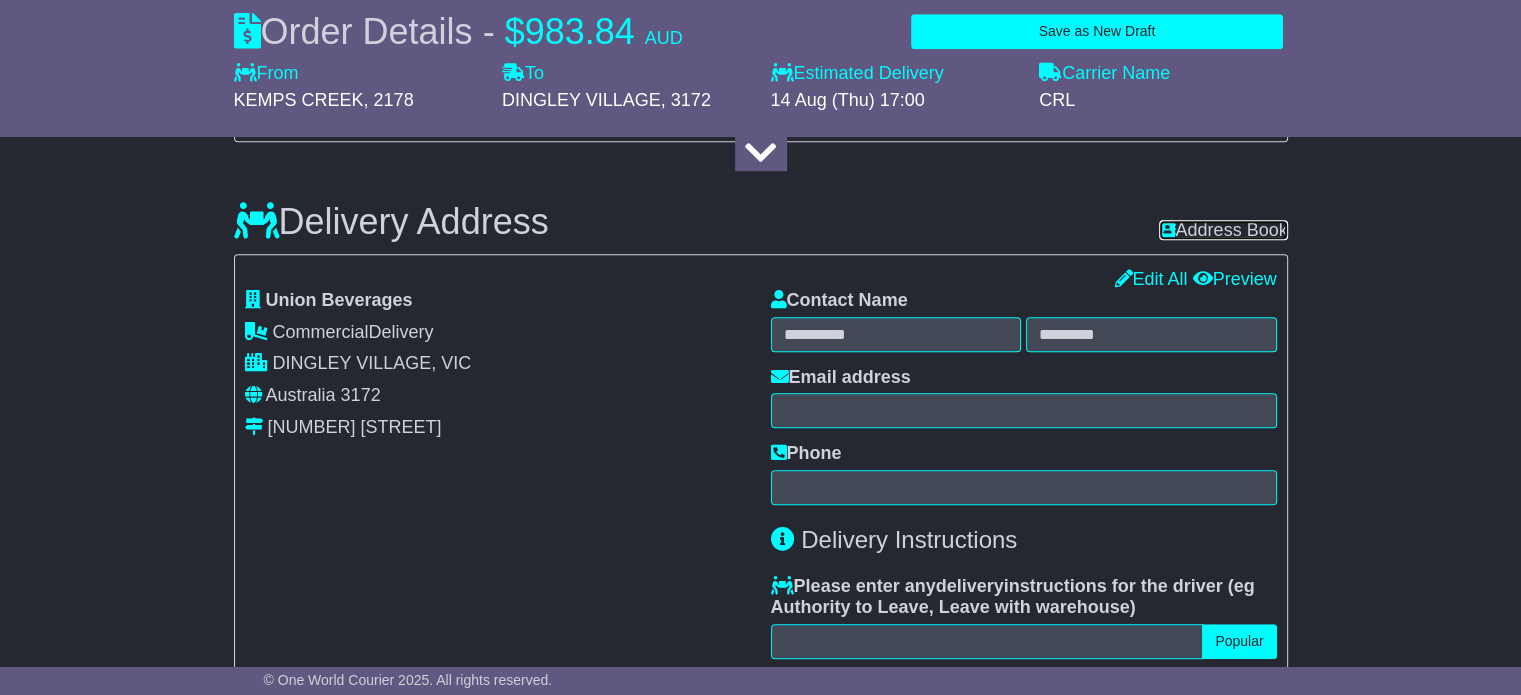 click on "Address Book" at bounding box center (1223, 230) 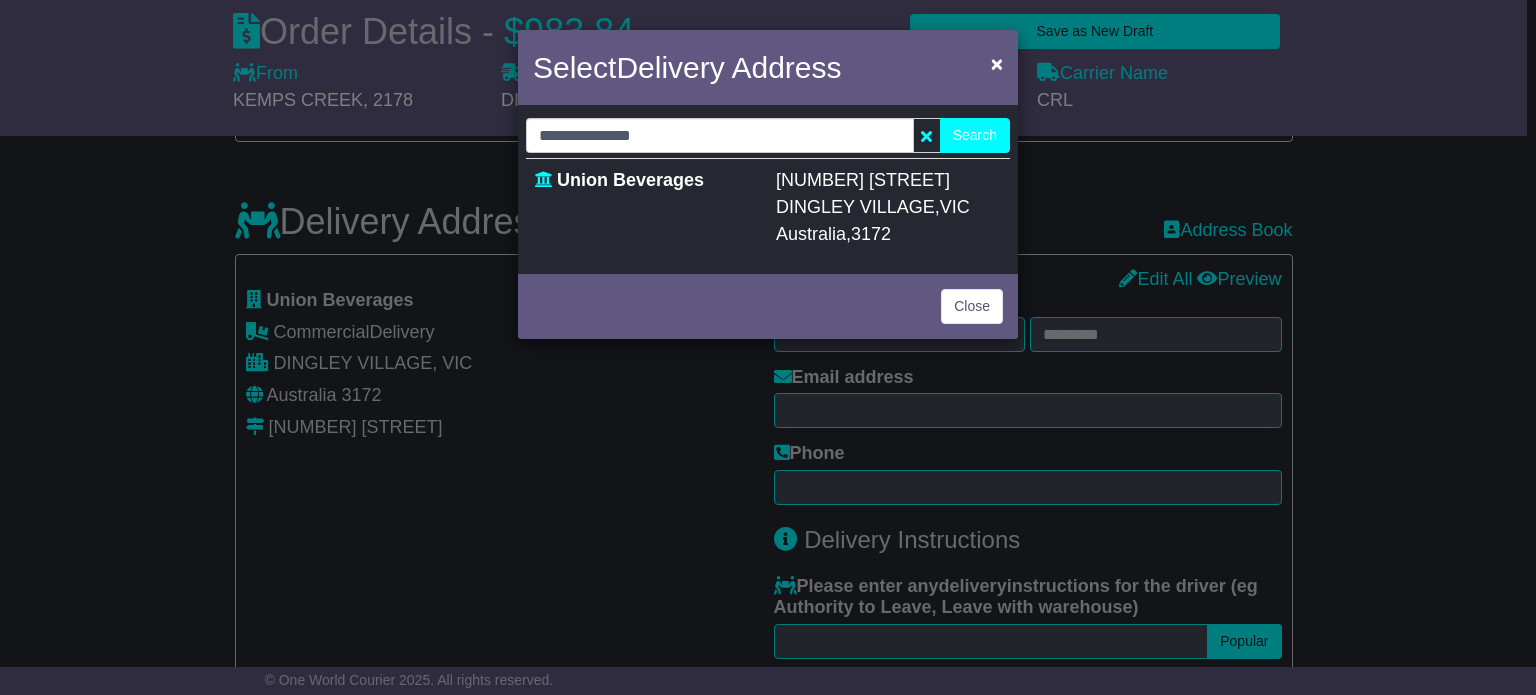 click on "DINGLEY VILLAGE" at bounding box center [855, 207] 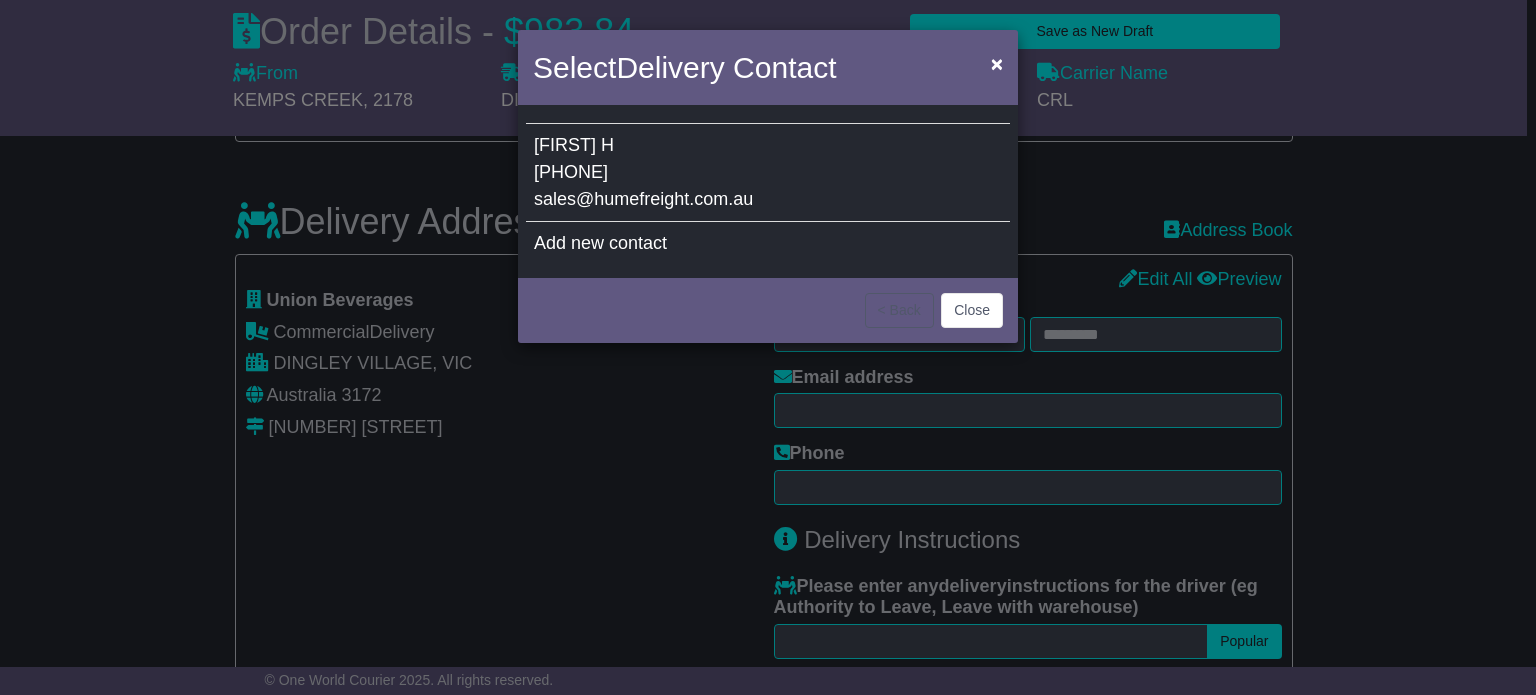click on "sales@humefreight.com.au" at bounding box center [643, 199] 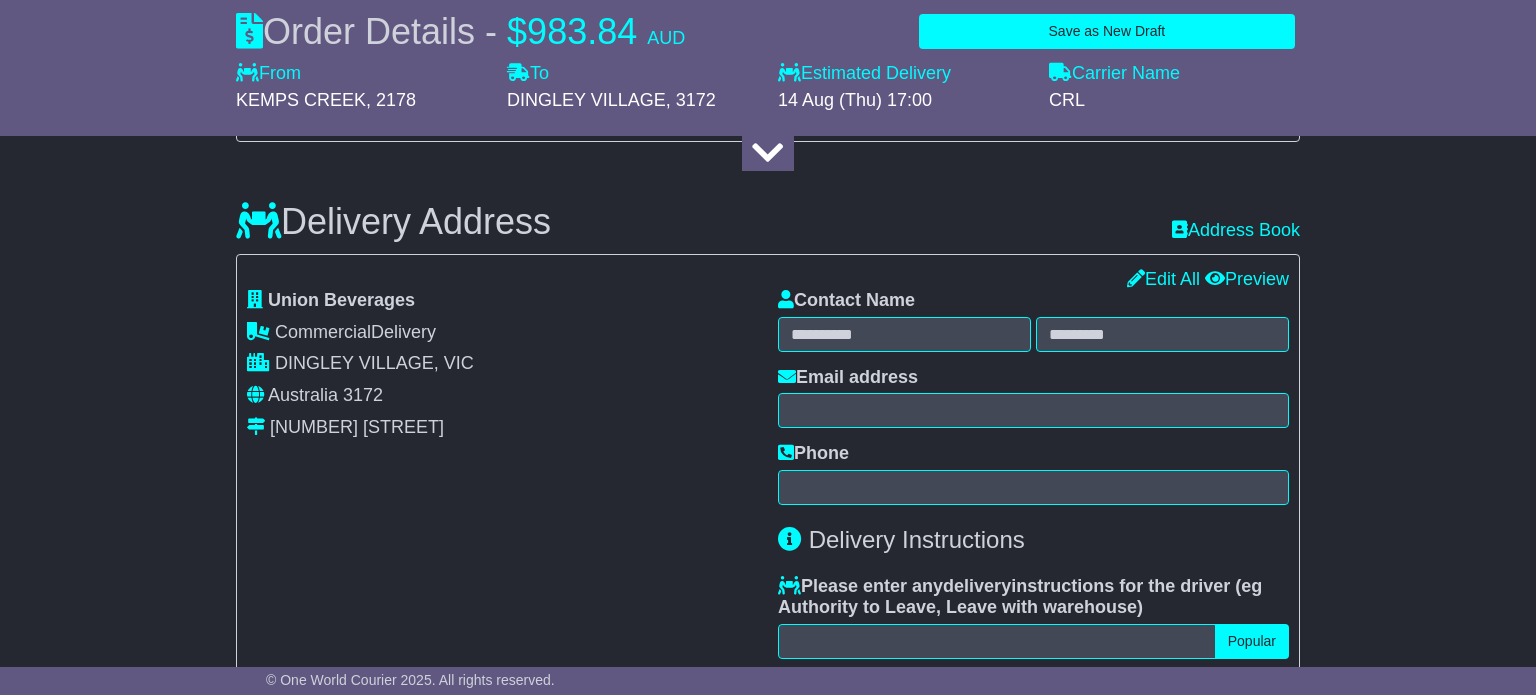 type on "****" 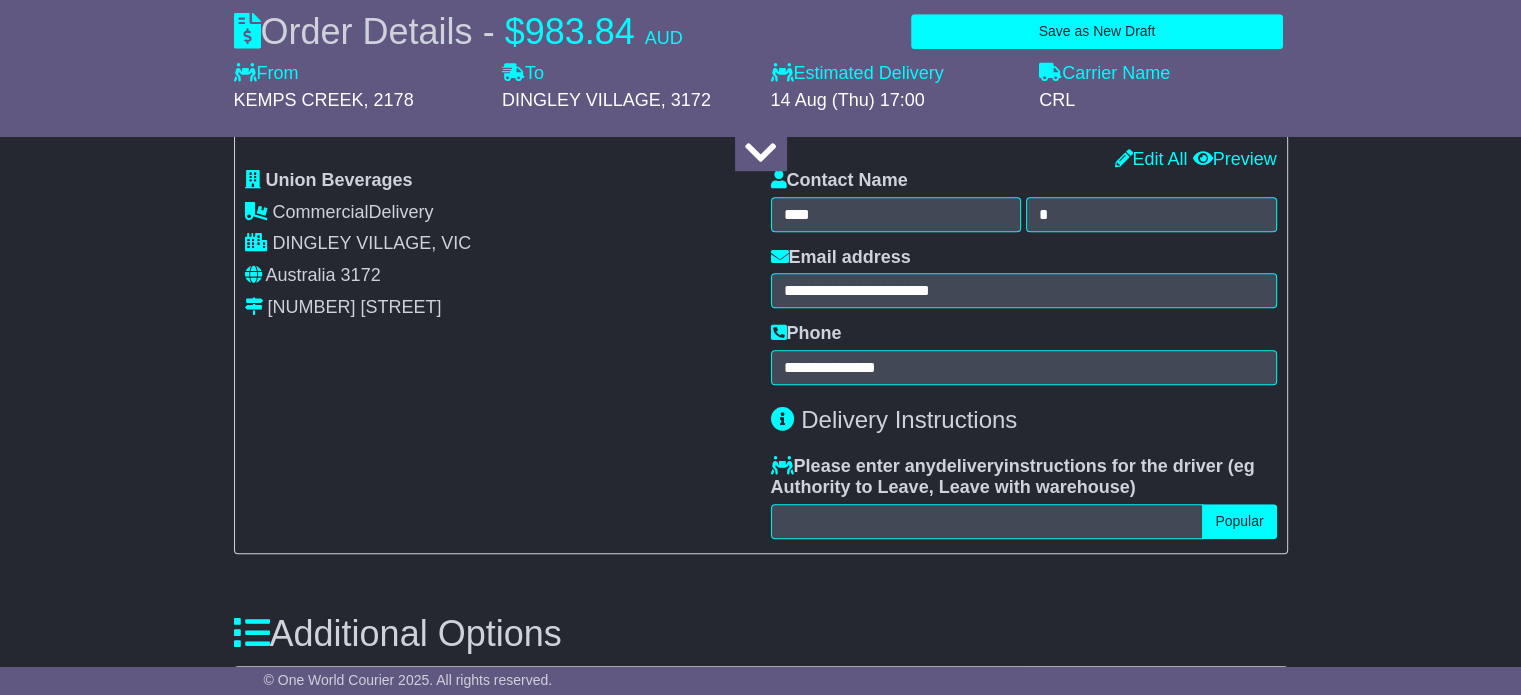 scroll, scrollTop: 1500, scrollLeft: 0, axis: vertical 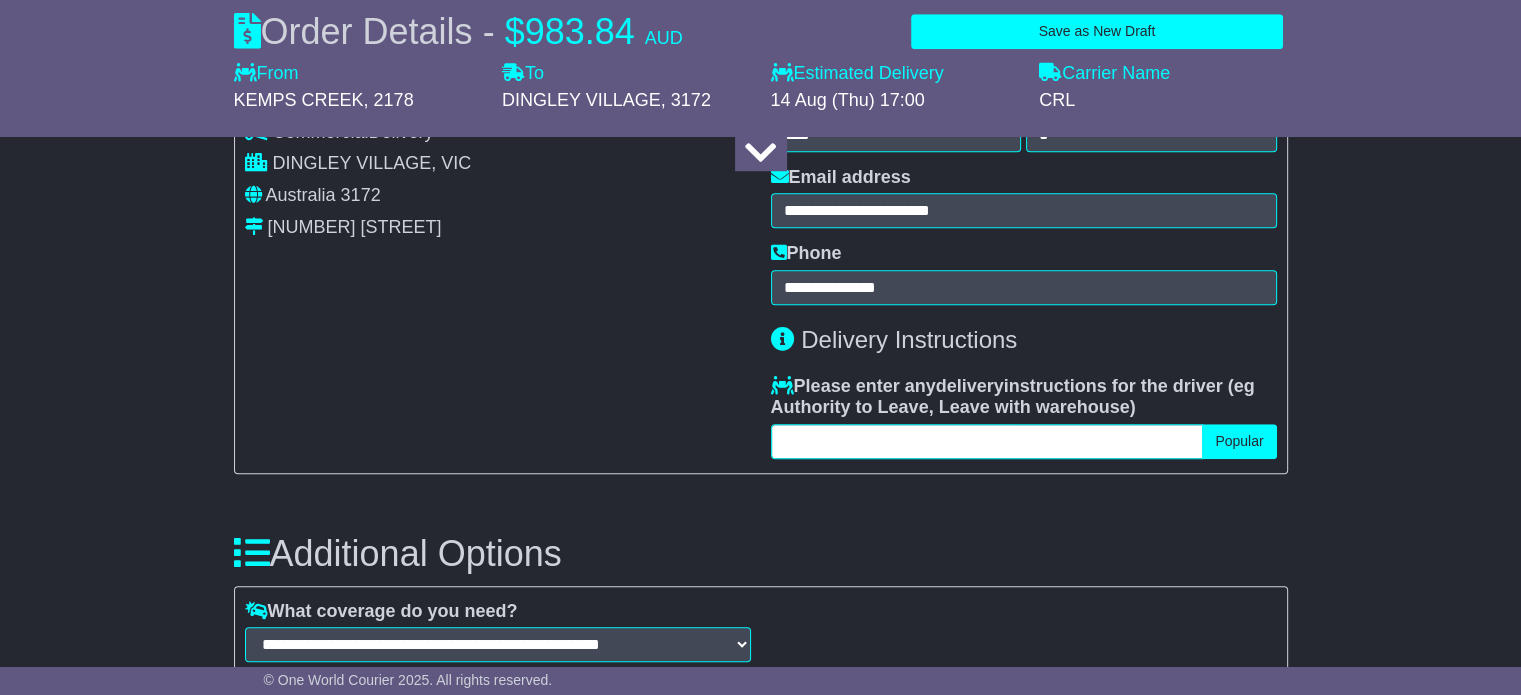 click at bounding box center (987, 441) 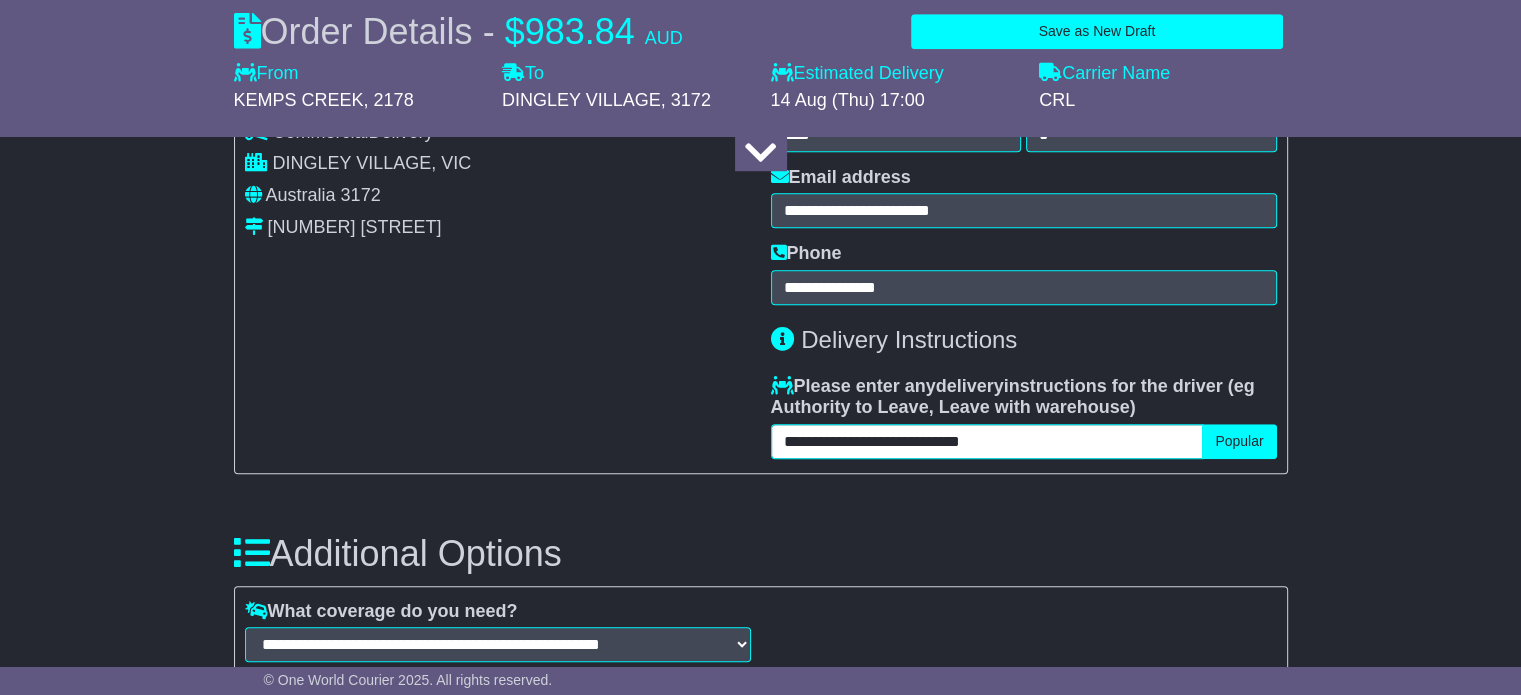 type on "**********" 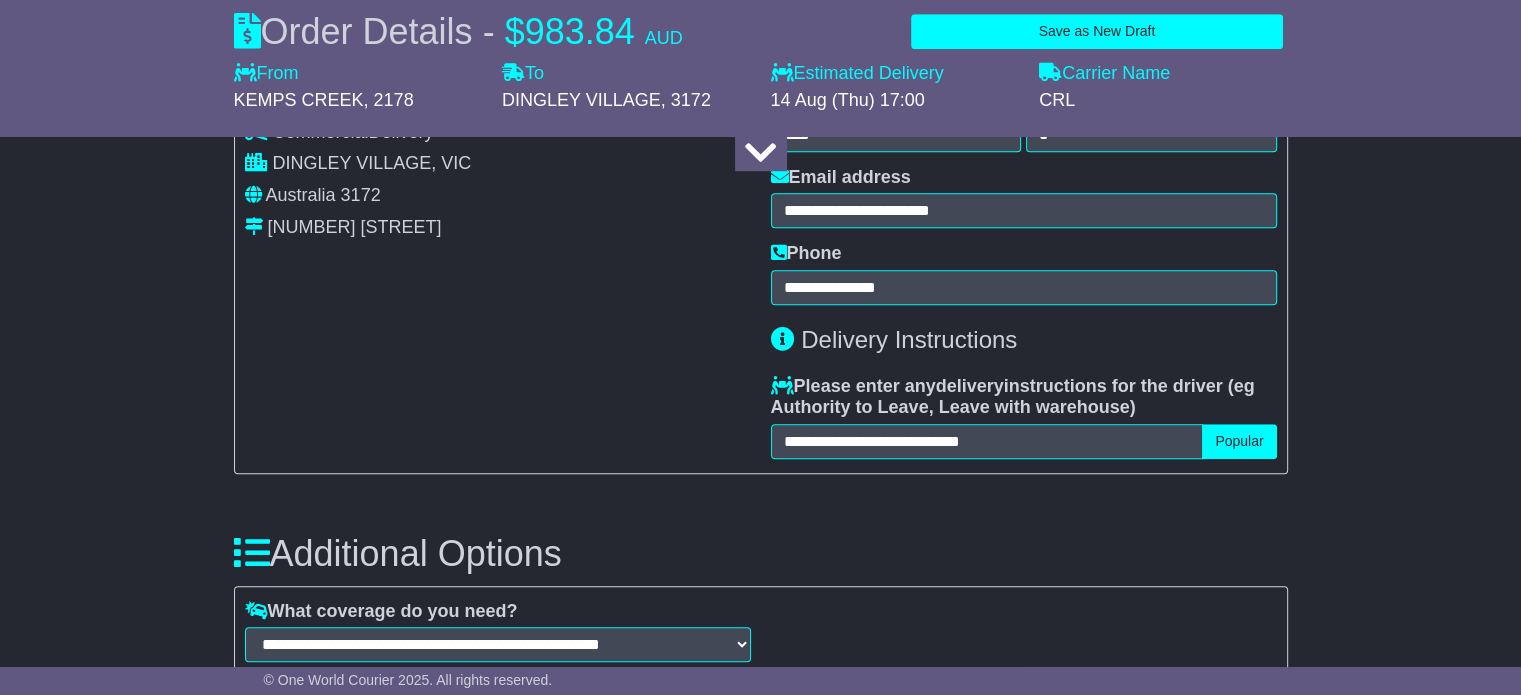 click on "**********" at bounding box center [760, 229] 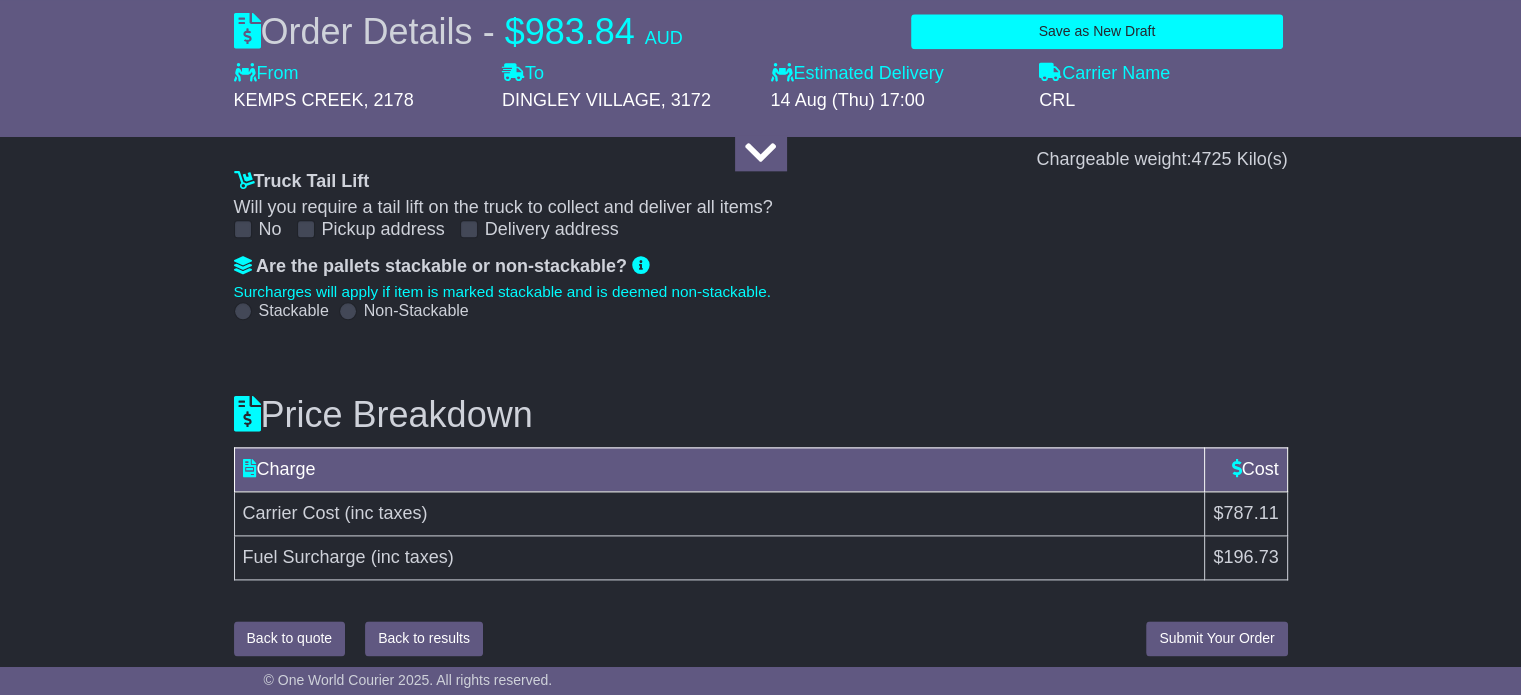 scroll, scrollTop: 2512, scrollLeft: 0, axis: vertical 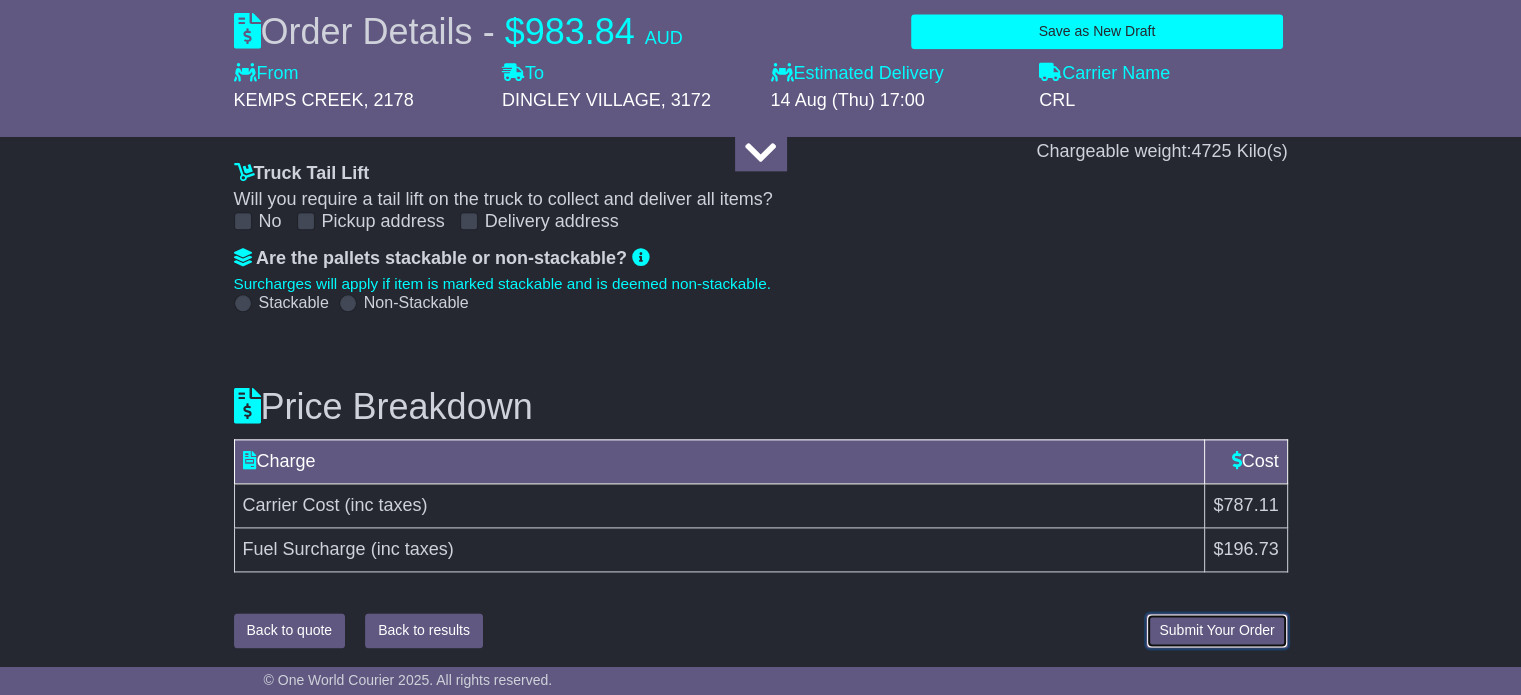 click on "Submit Your Order" at bounding box center [1216, 630] 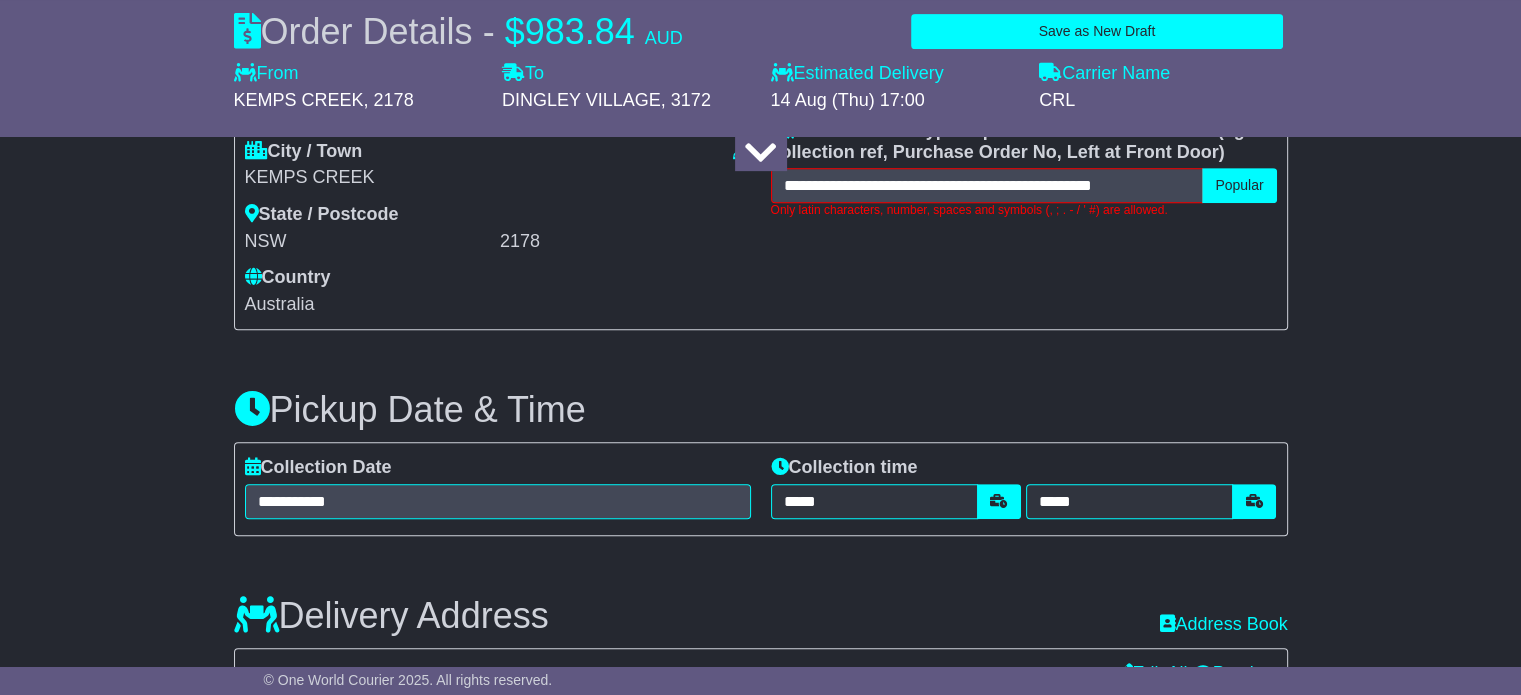 scroll, scrollTop: 888, scrollLeft: 0, axis: vertical 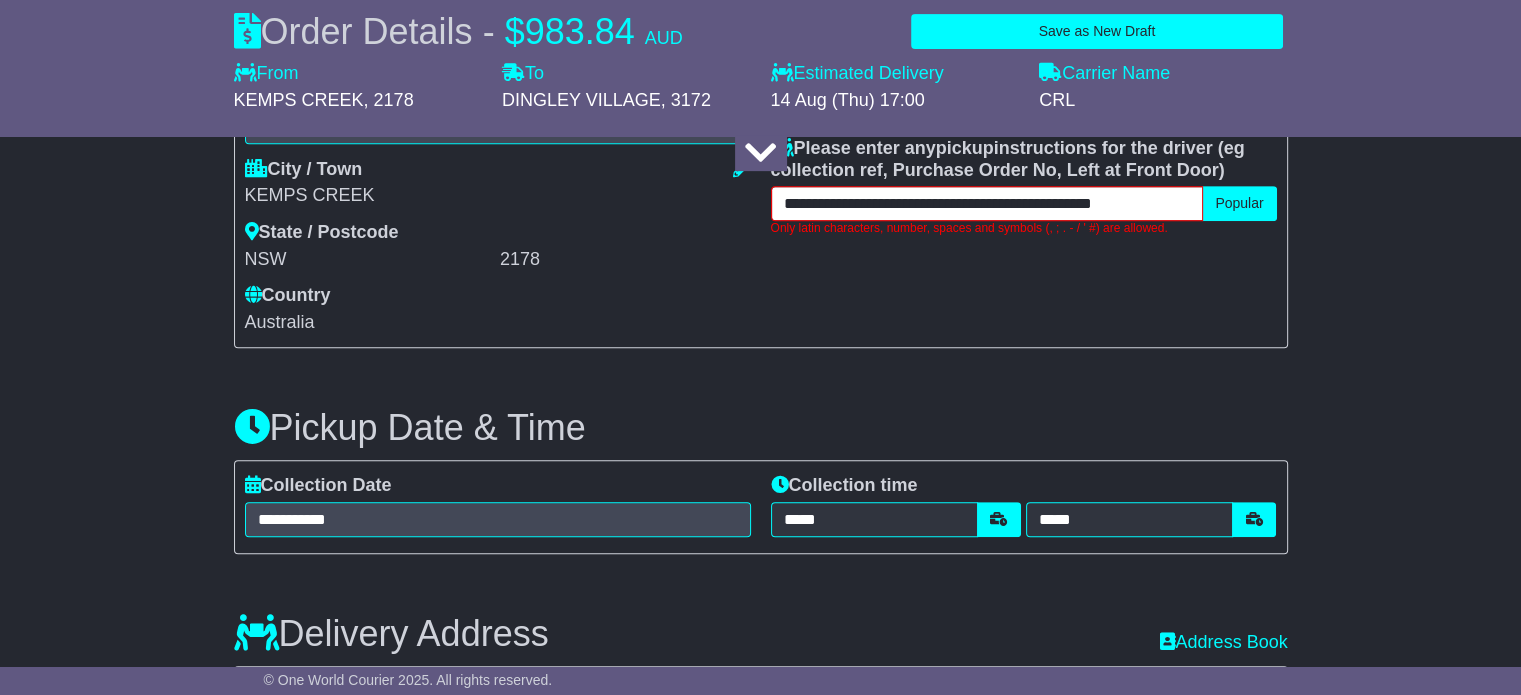 click on "**********" at bounding box center [987, 203] 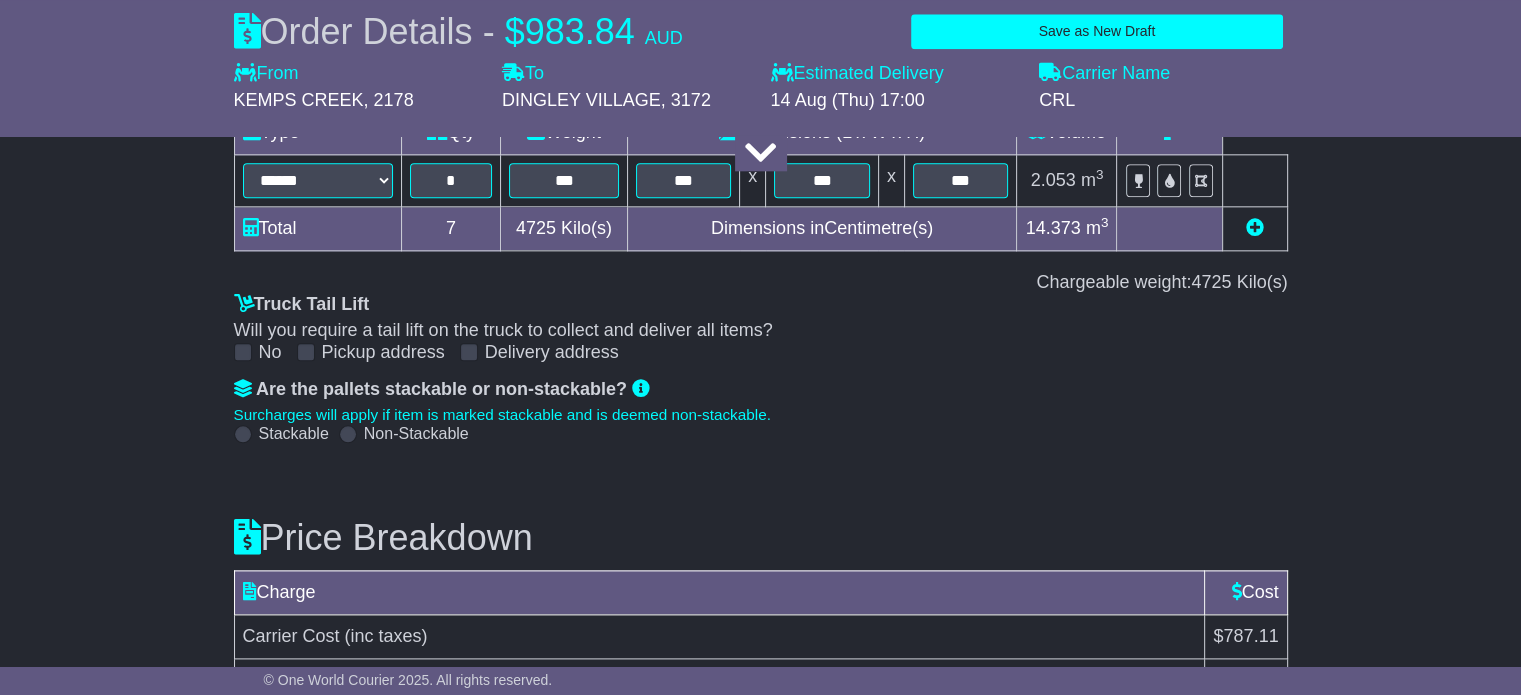 scroll, scrollTop: 2512, scrollLeft: 0, axis: vertical 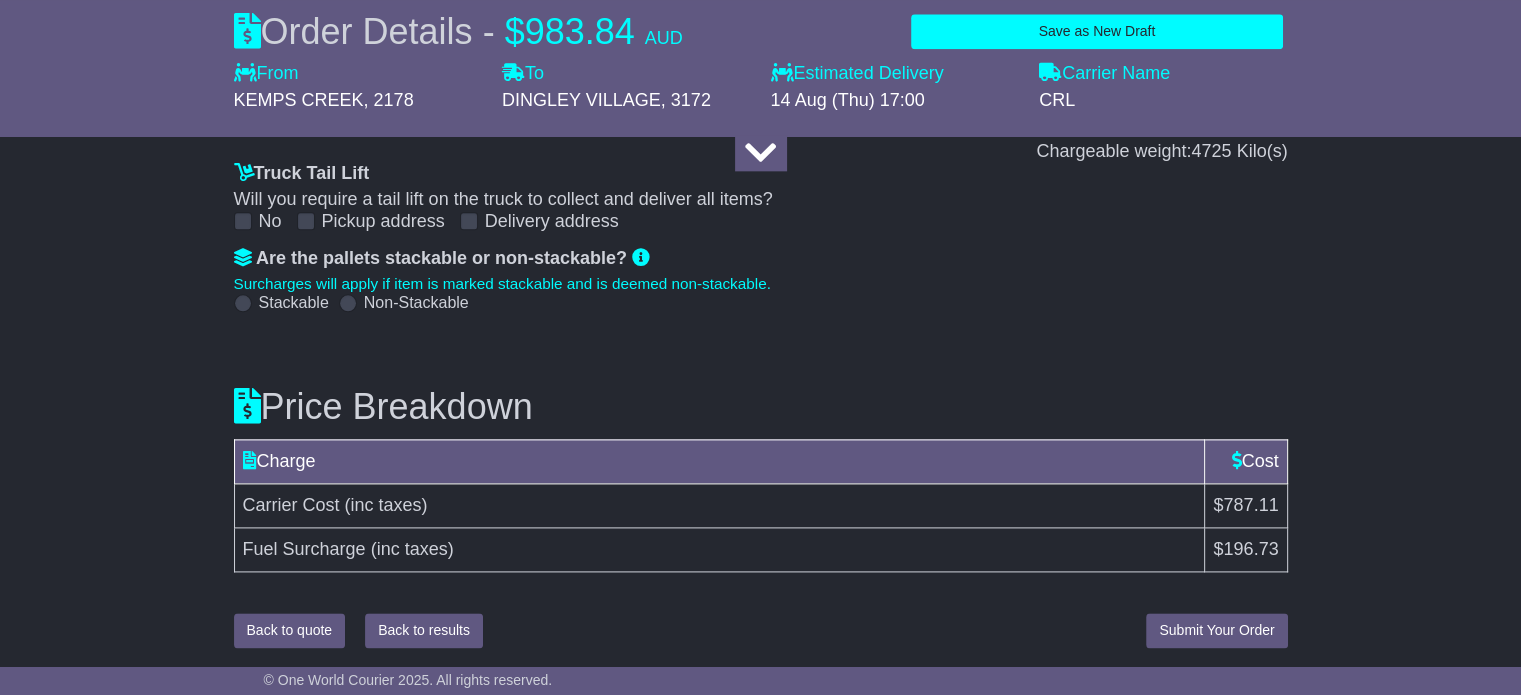 type on "**********" 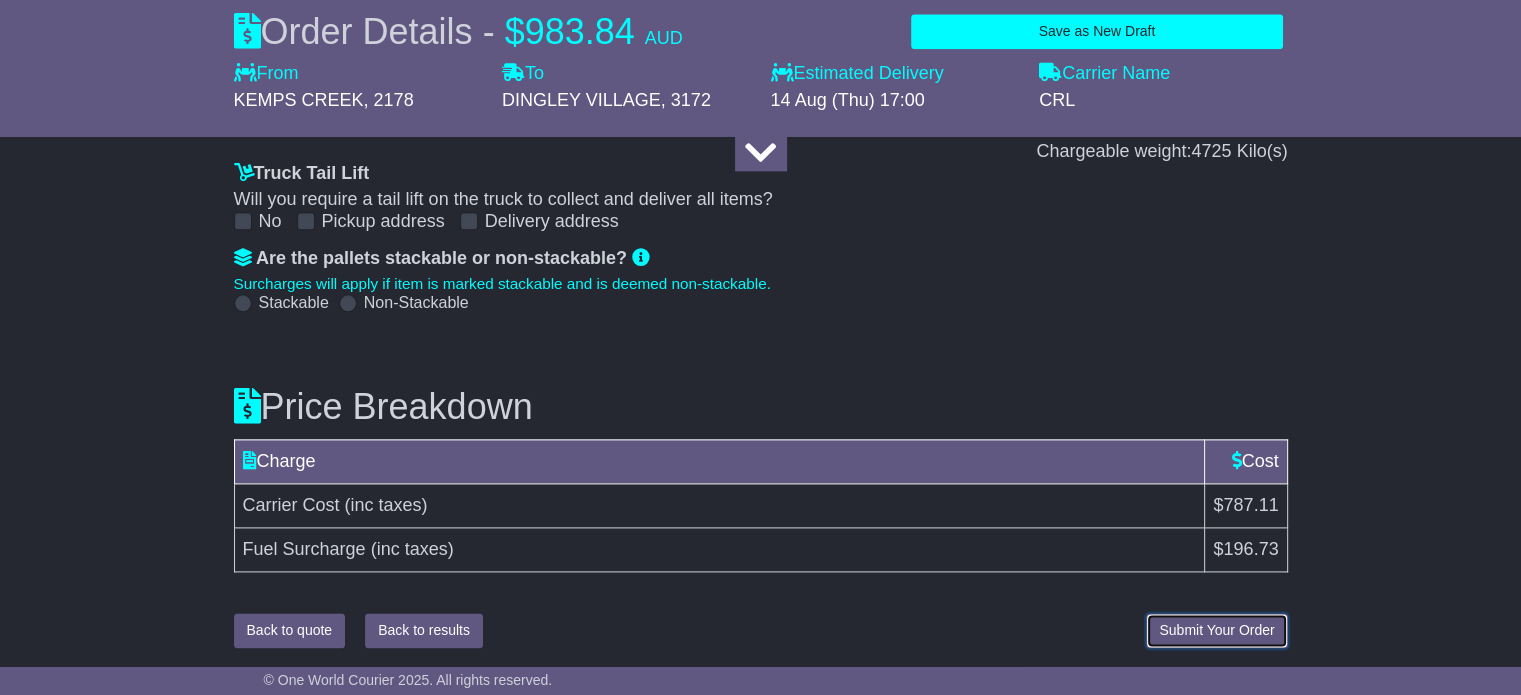 click on "Submit Your Order" at bounding box center (1216, 630) 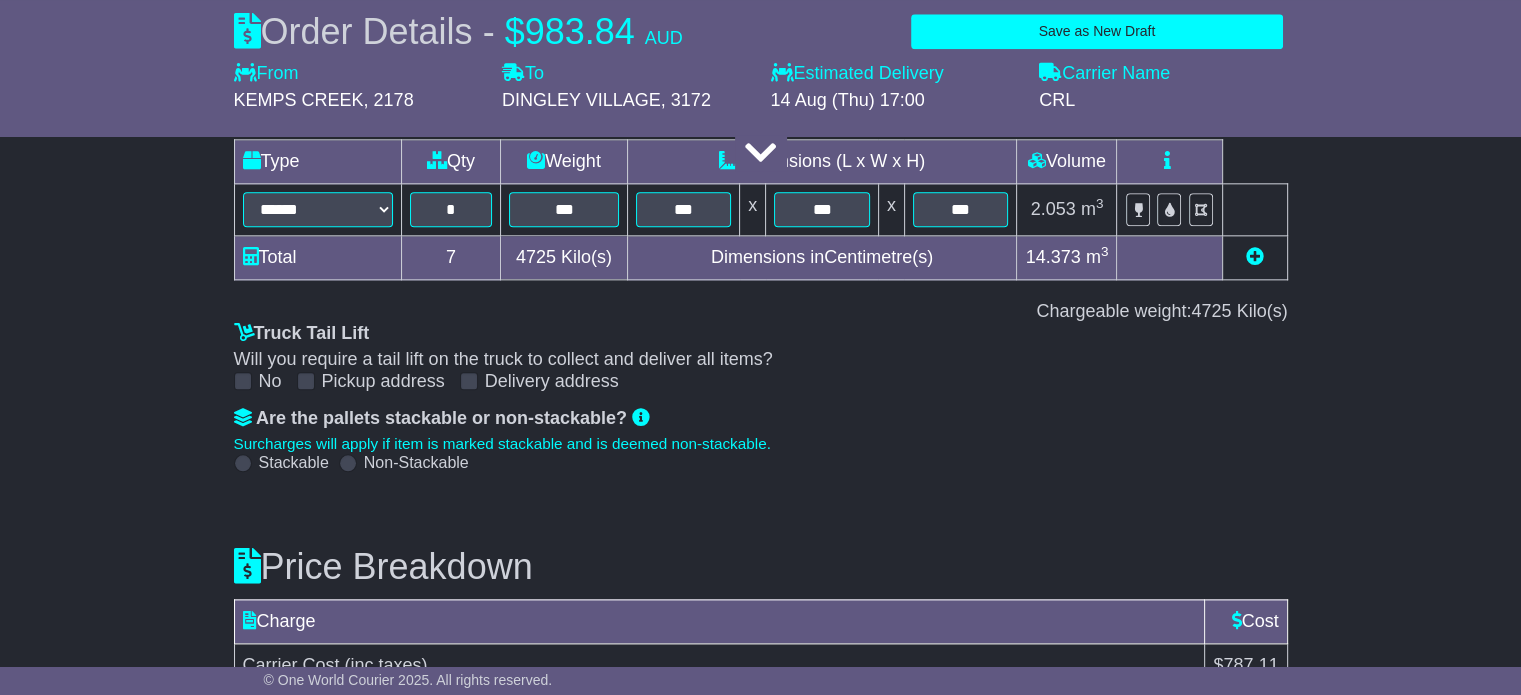 scroll, scrollTop: 2512, scrollLeft: 0, axis: vertical 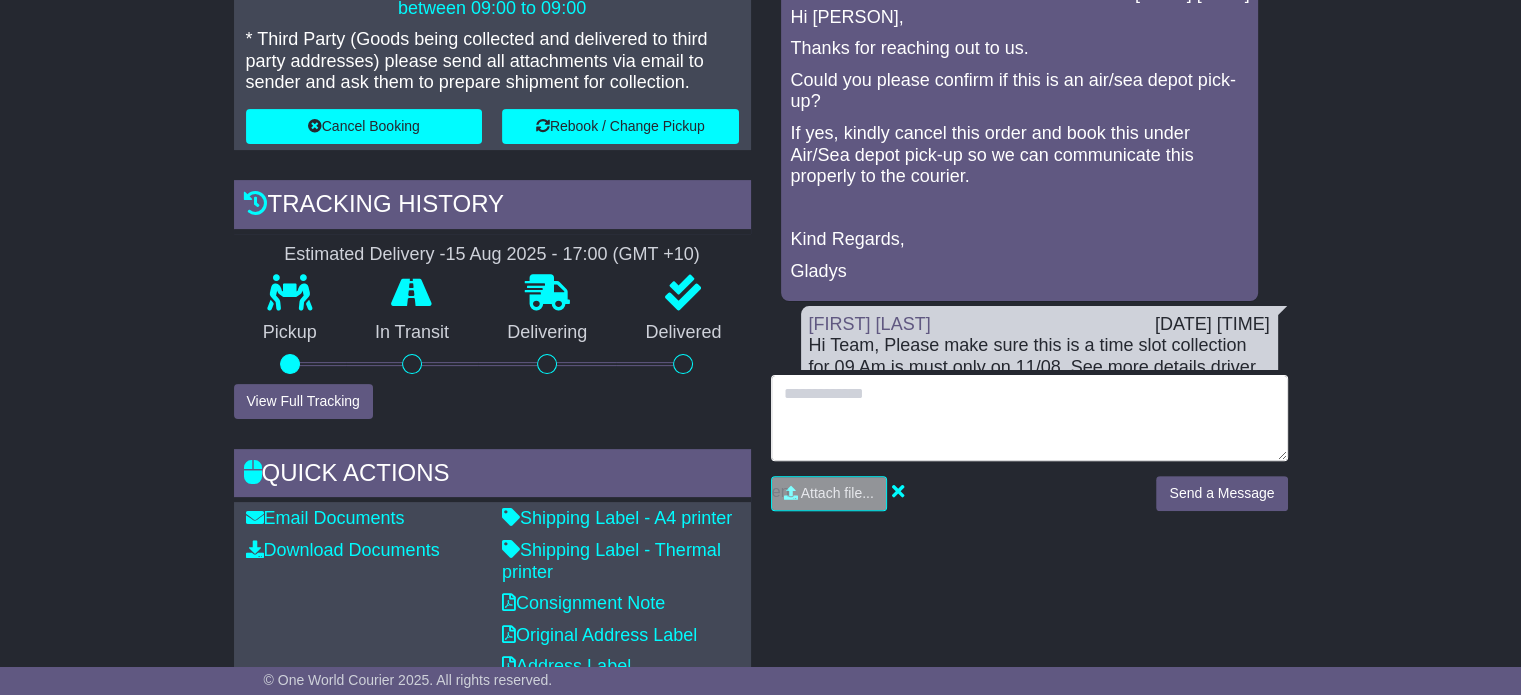 click at bounding box center (1029, 418) 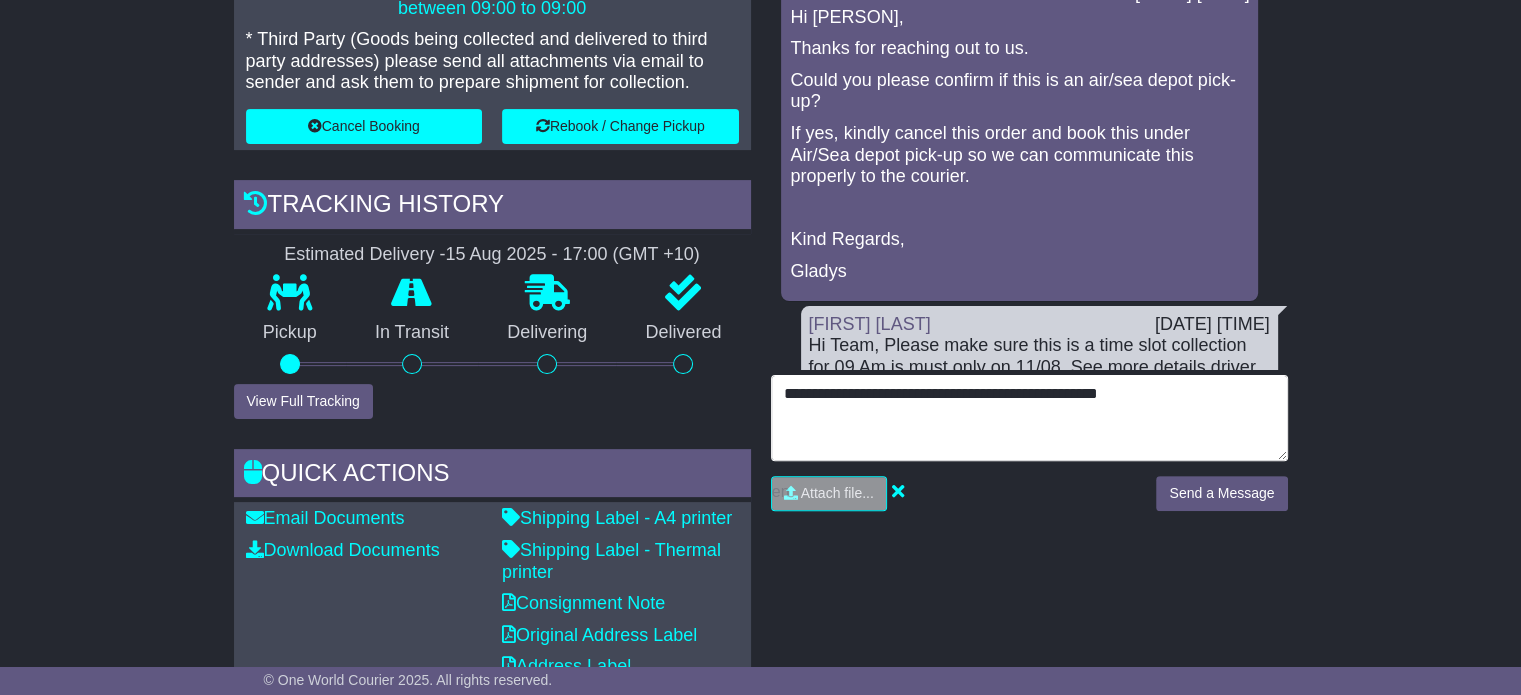 type on "**********" 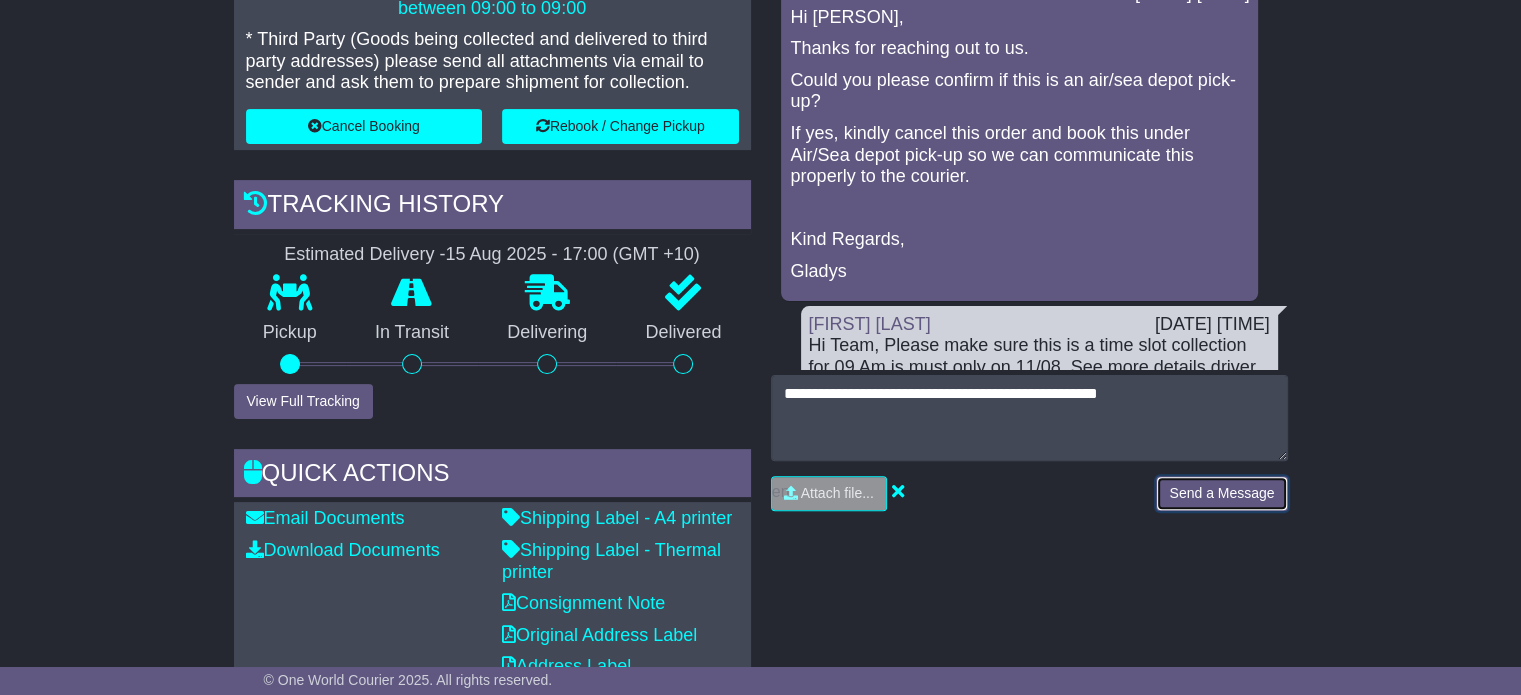 click on "Send a Message" at bounding box center (1221, 493) 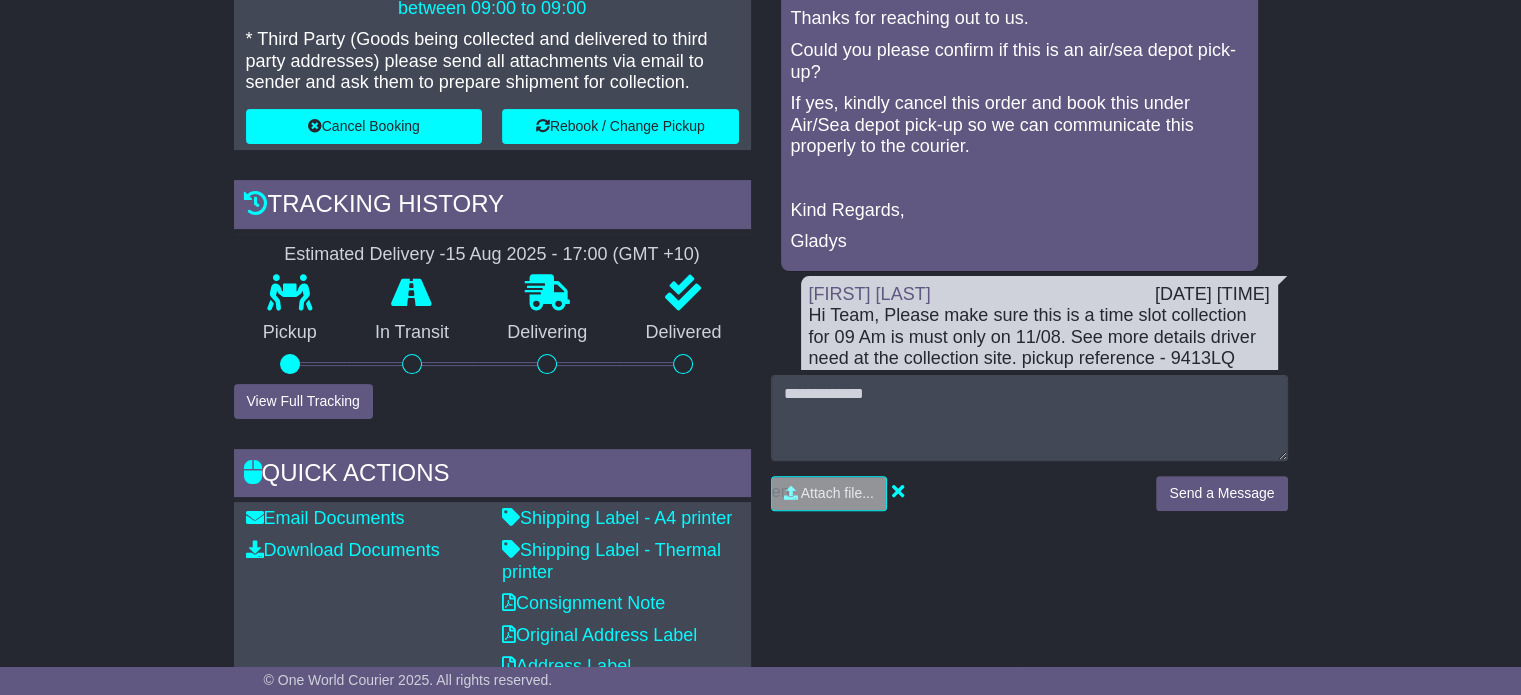 scroll, scrollTop: 172, scrollLeft: 0, axis: vertical 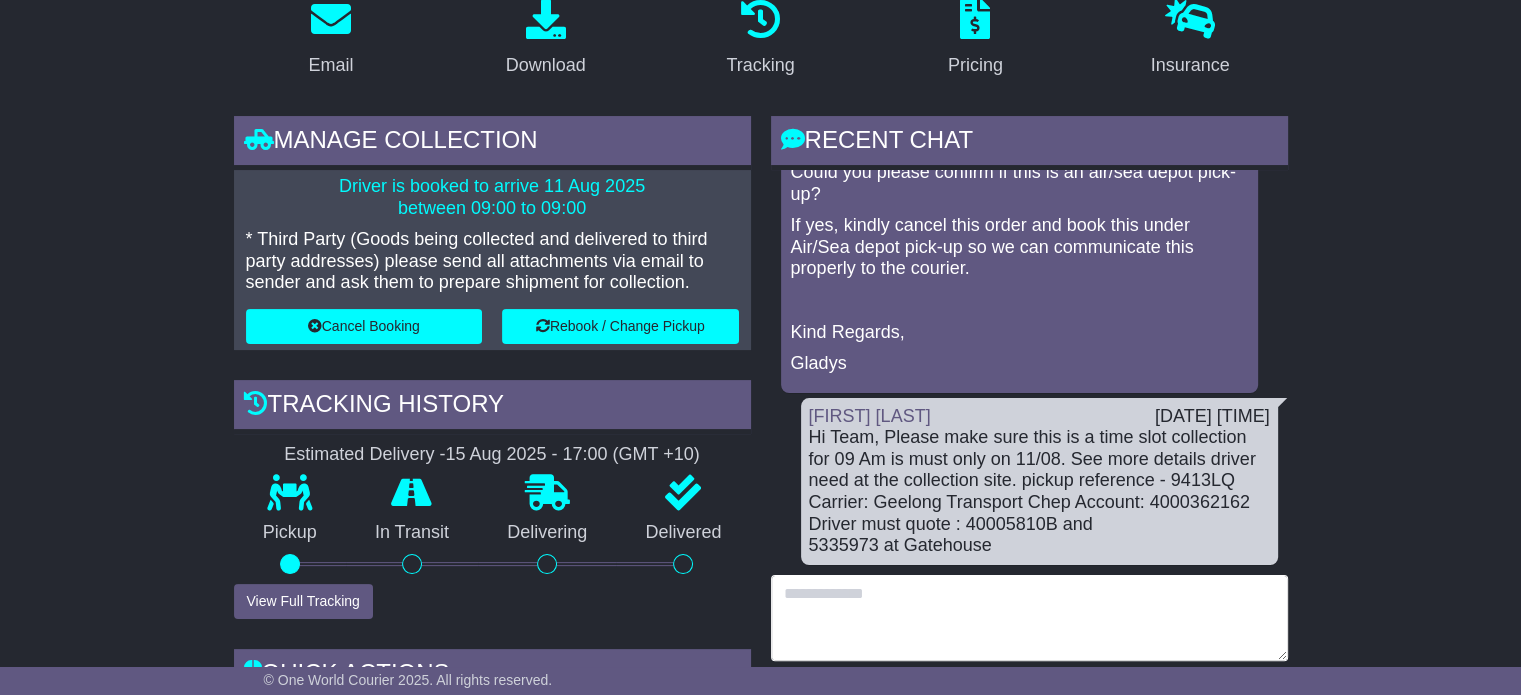 click at bounding box center (1029, 618) 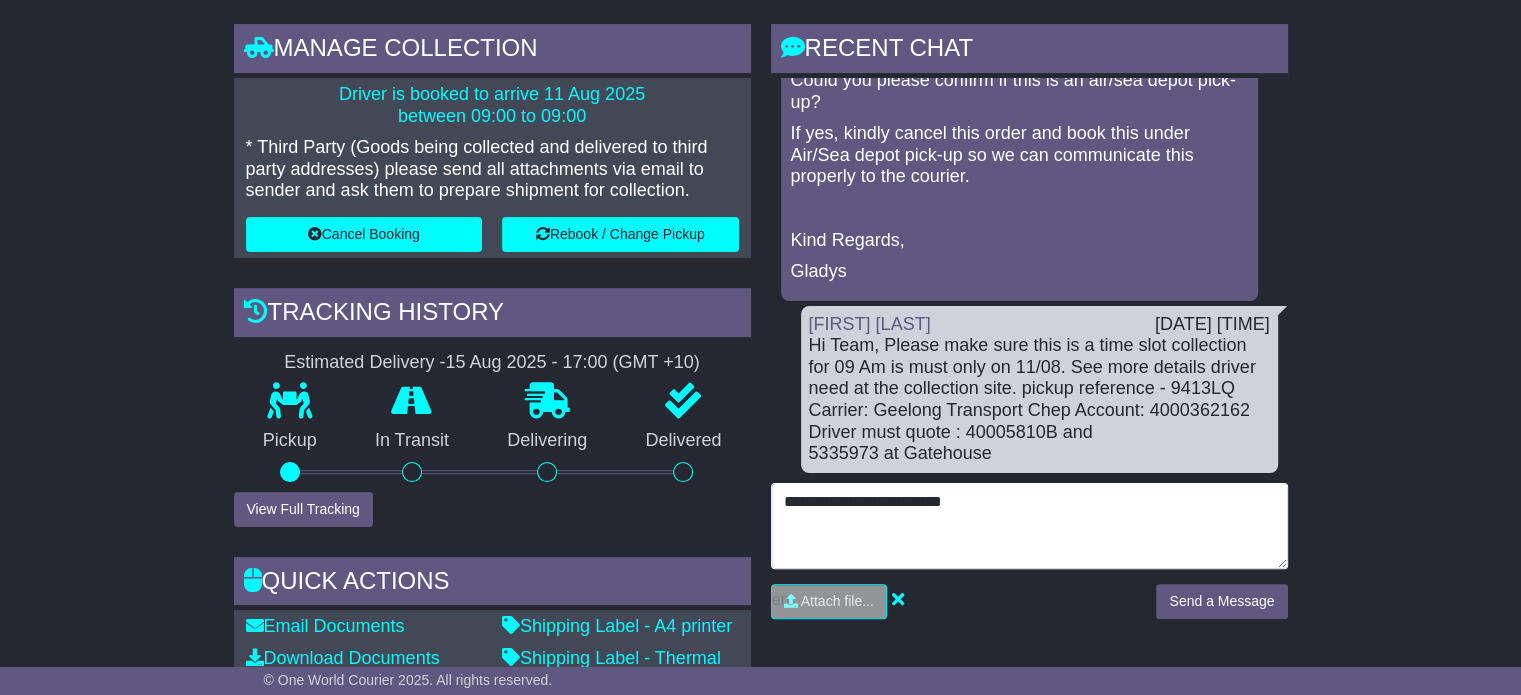scroll, scrollTop: 500, scrollLeft: 0, axis: vertical 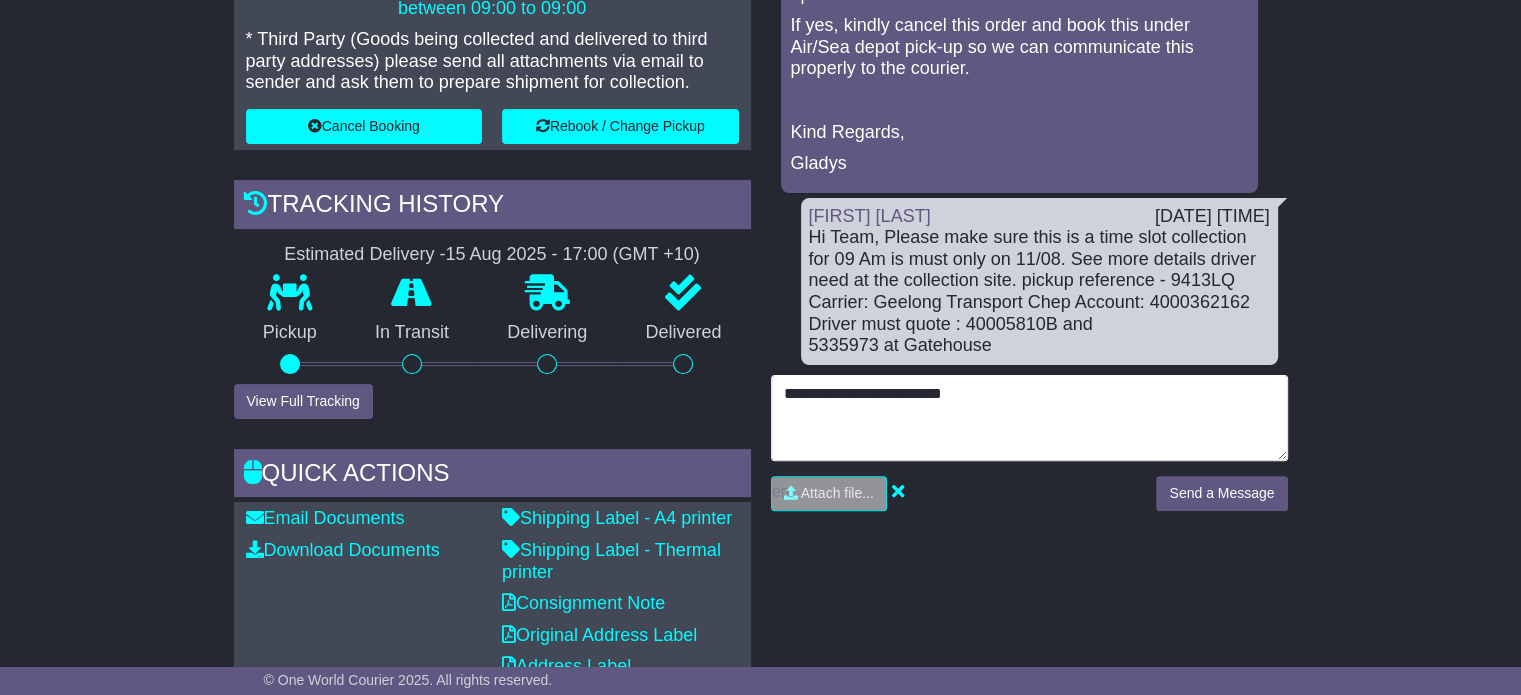 type on "**********" 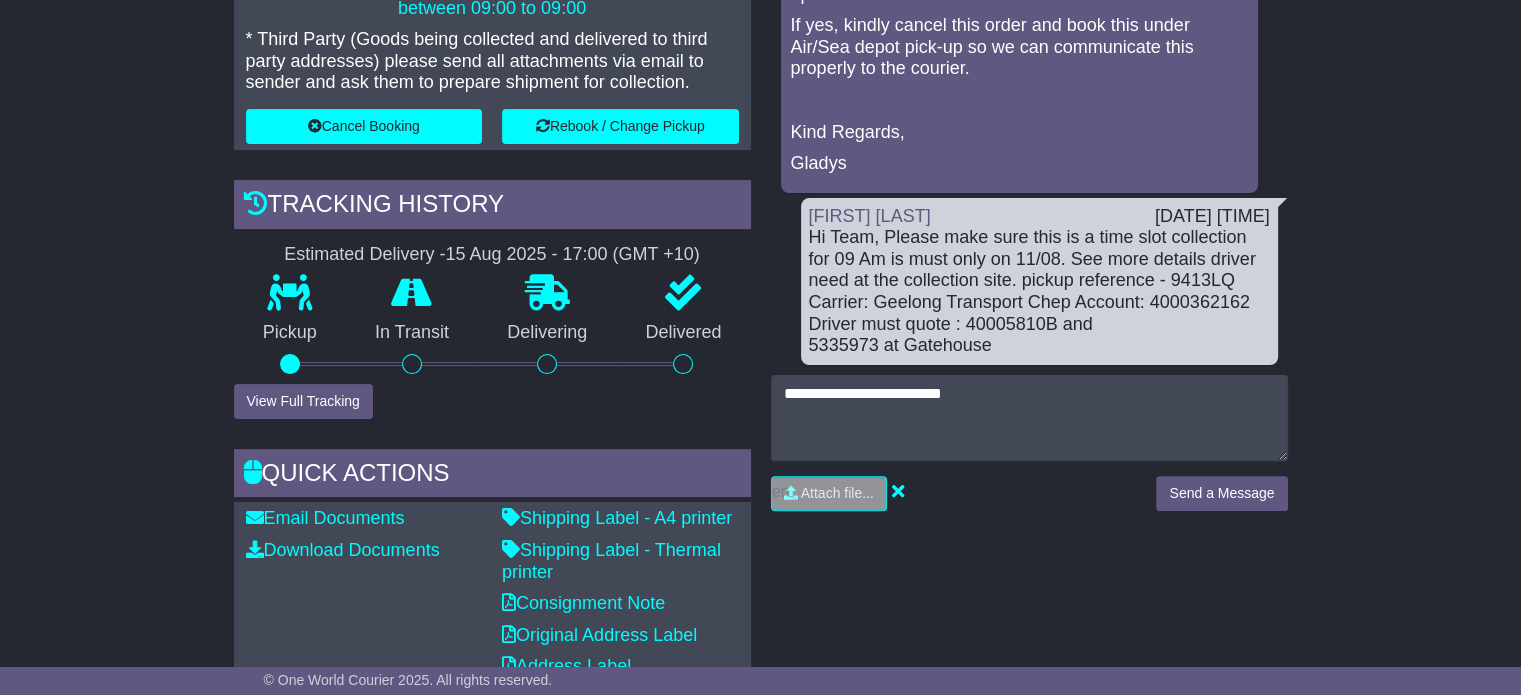 click on "**********" at bounding box center [1029, 450] 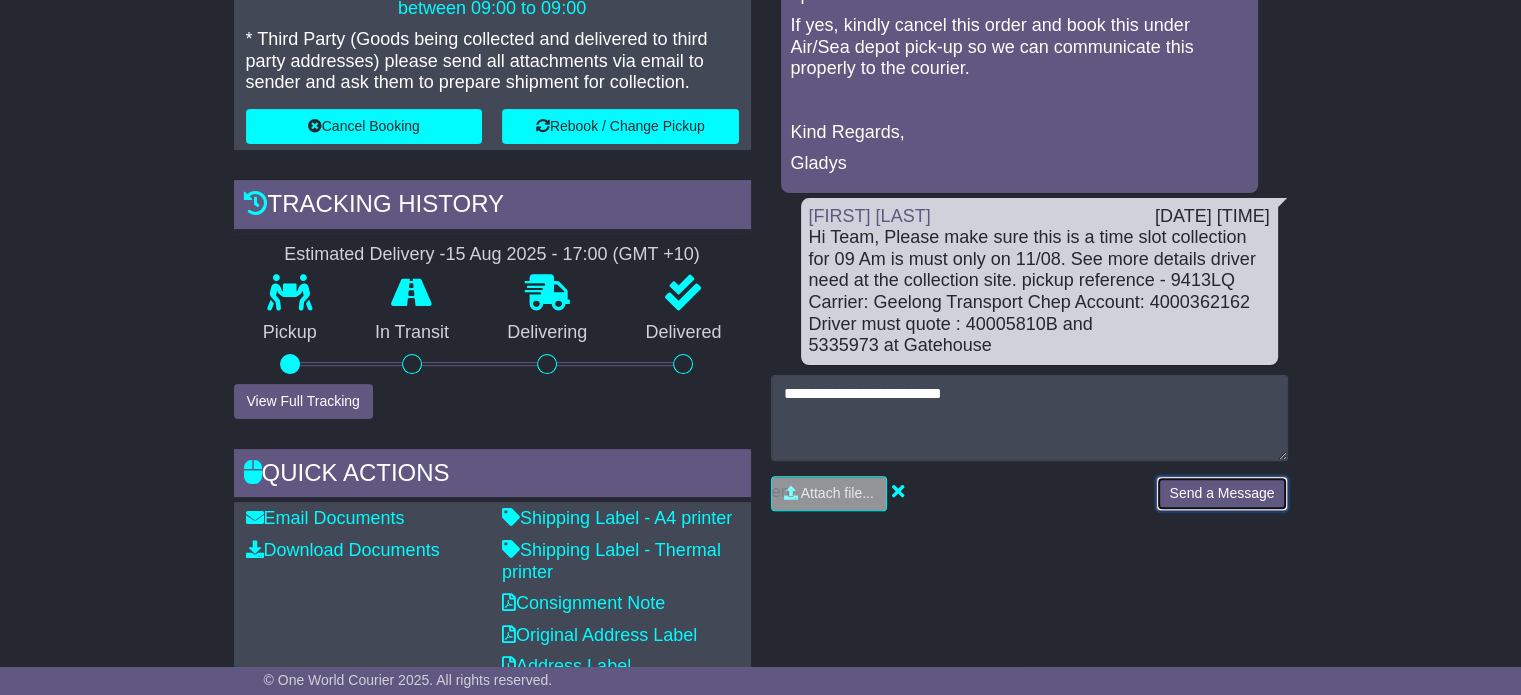 click on "Send a Message" at bounding box center [1221, 493] 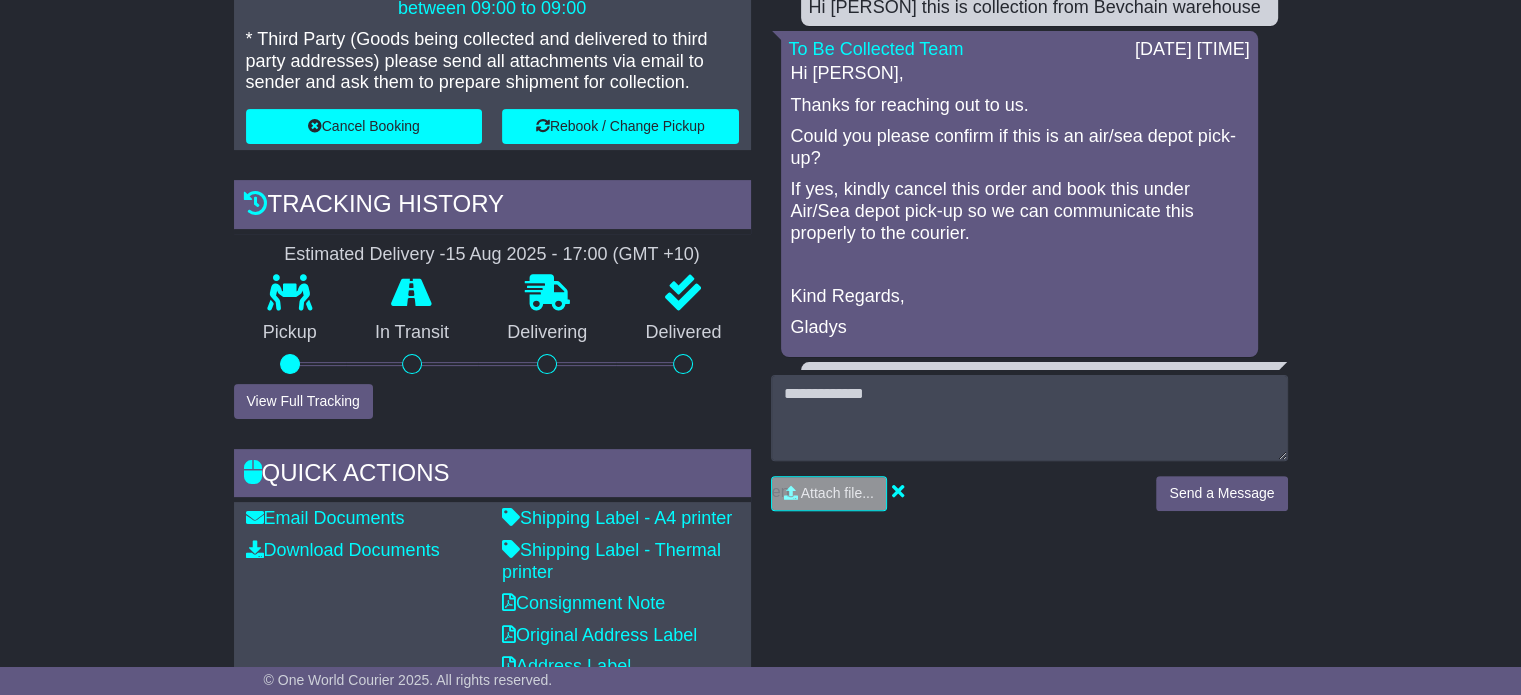 scroll, scrollTop: 0, scrollLeft: 0, axis: both 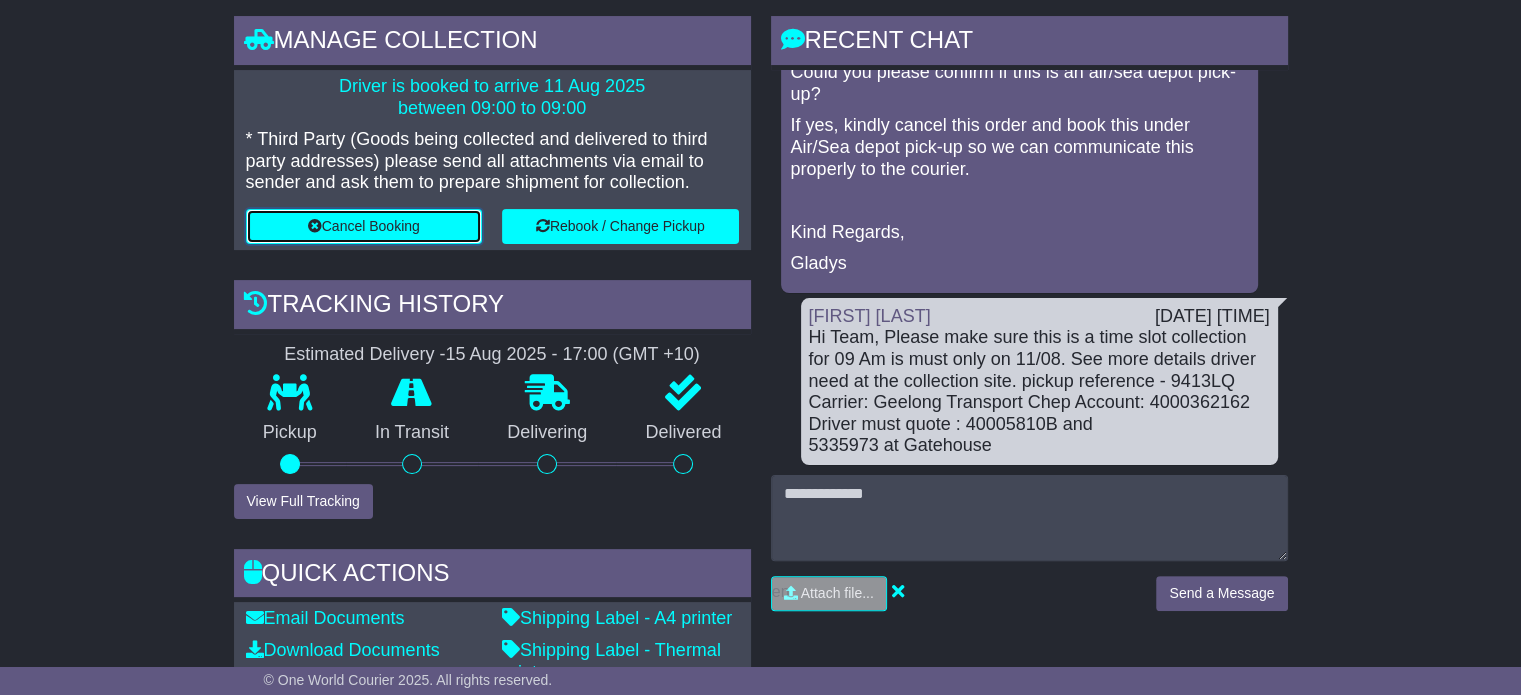 click on "Cancel Booking" at bounding box center [364, 226] 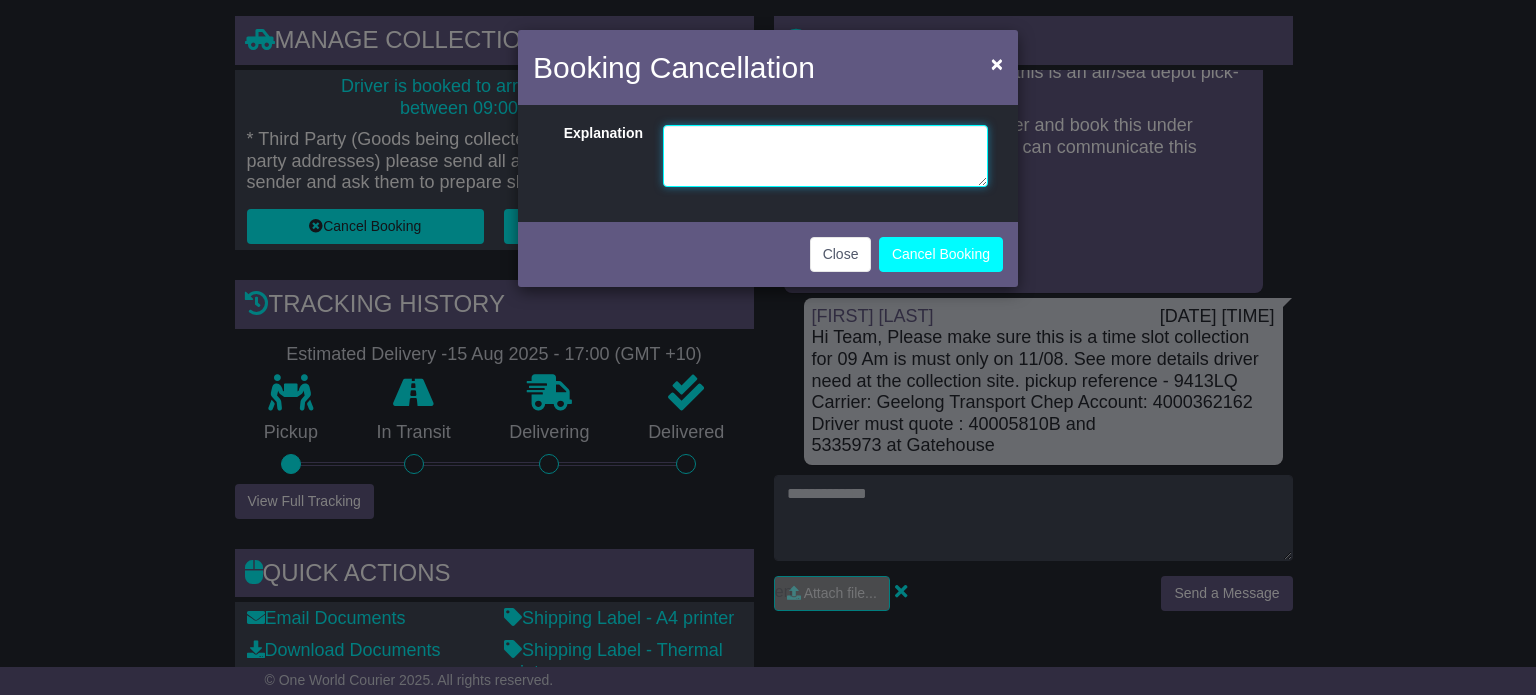 click at bounding box center [825, 156] 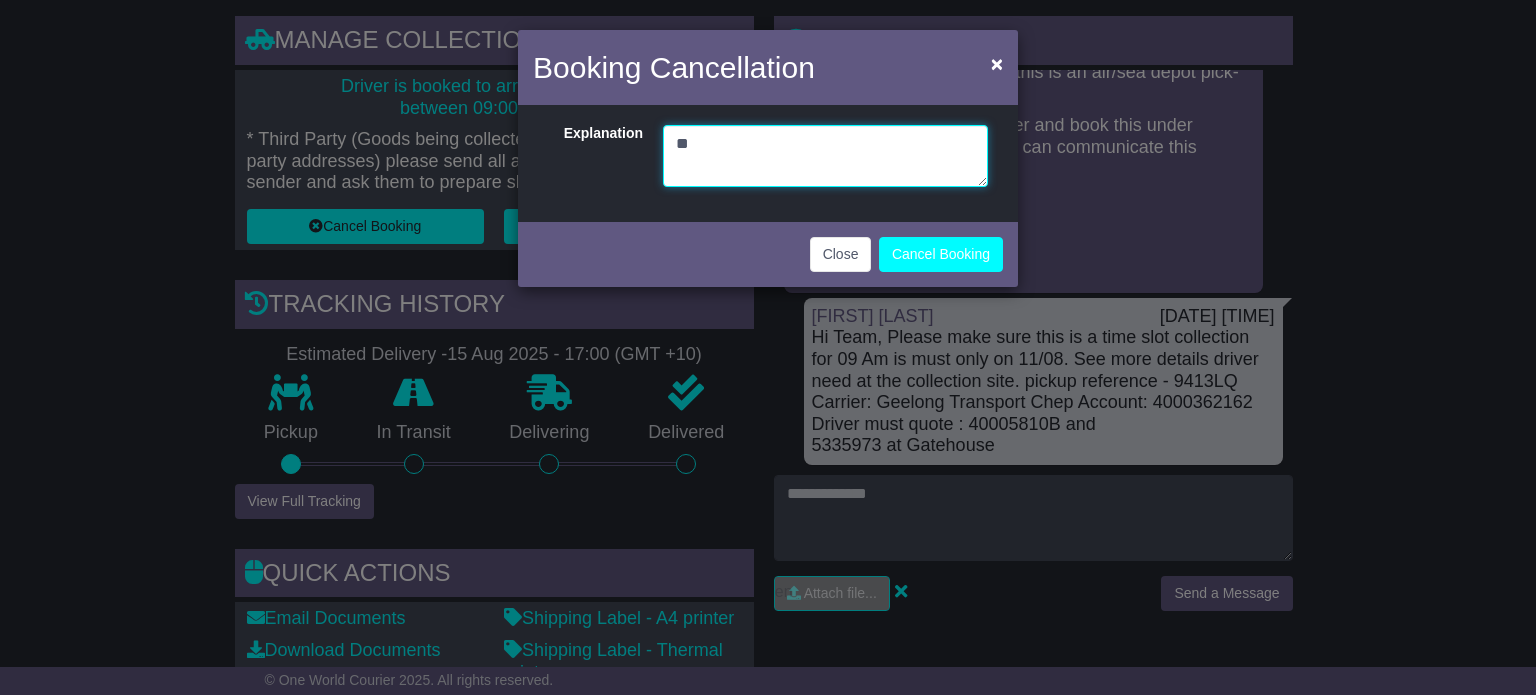 type on "*" 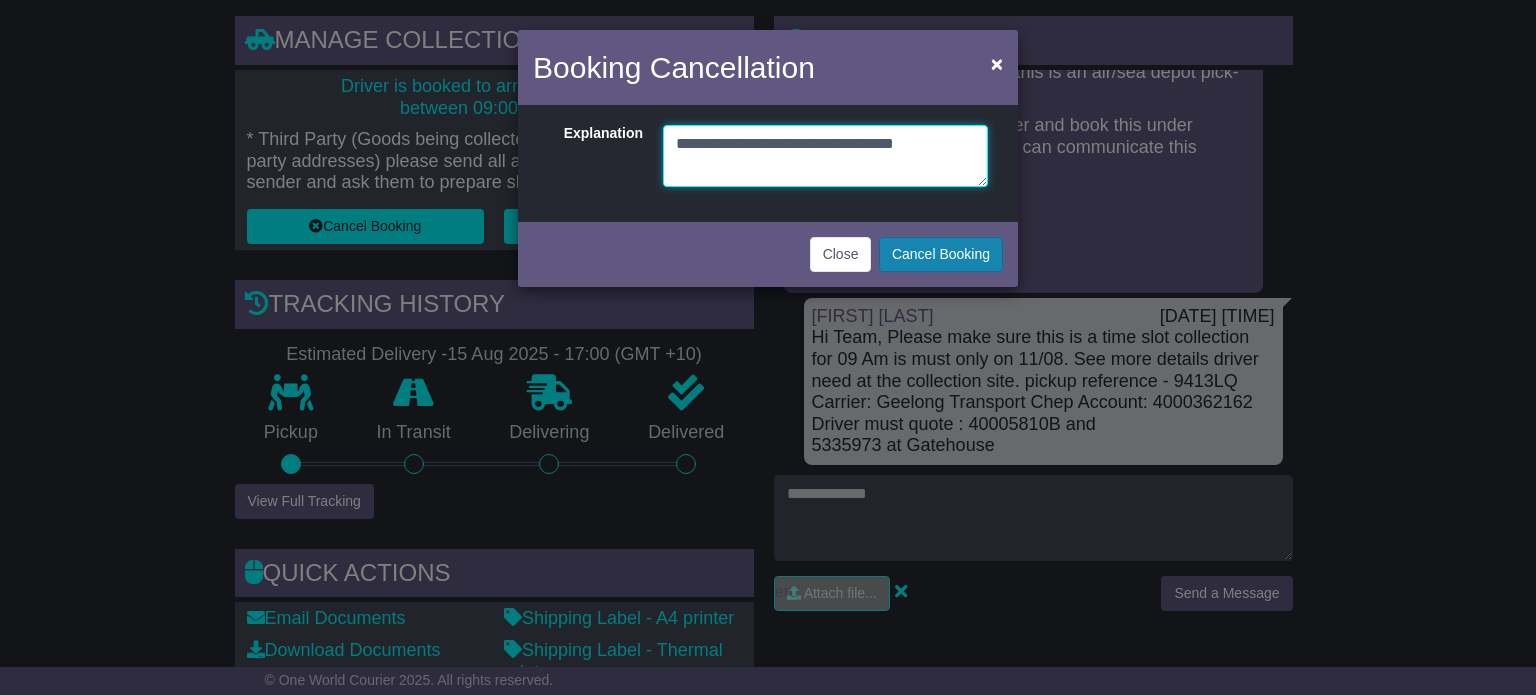 type on "**********" 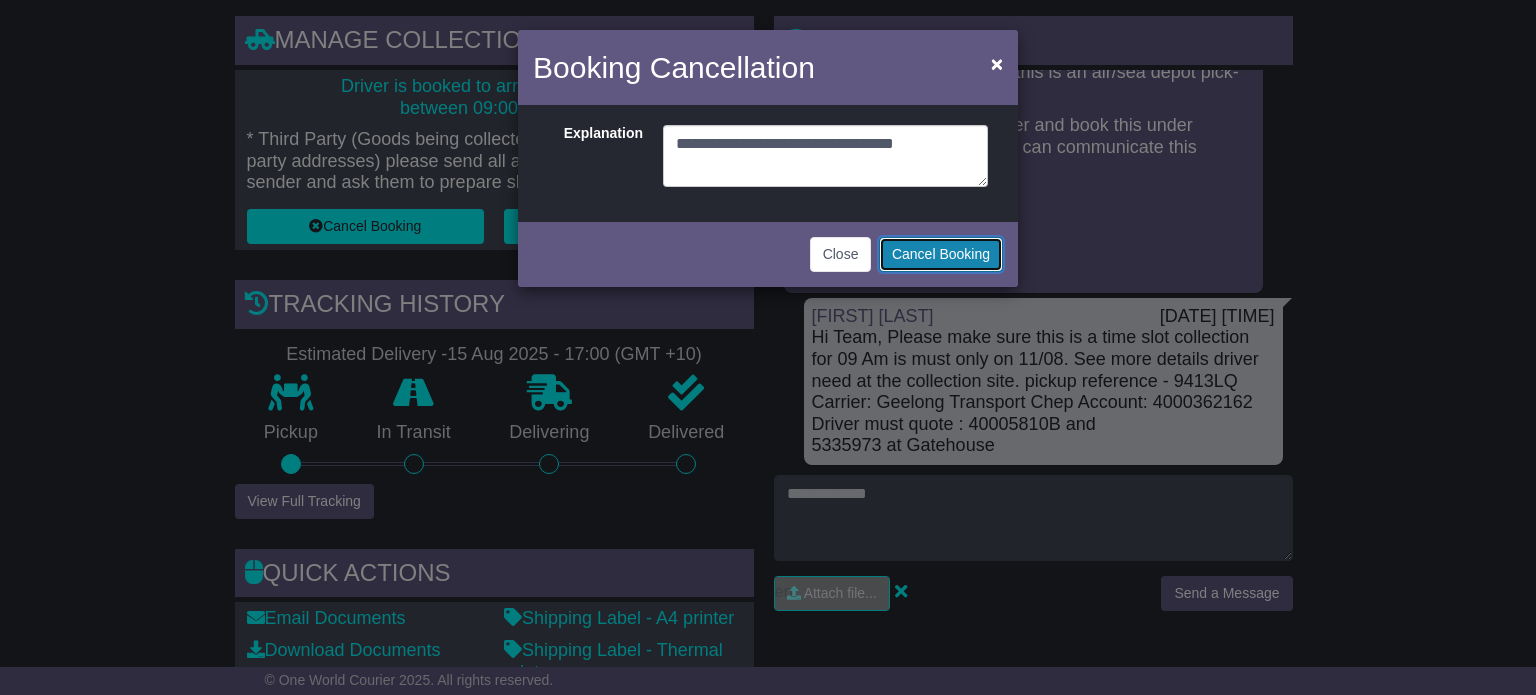 click on "Cancel Booking" at bounding box center (941, 254) 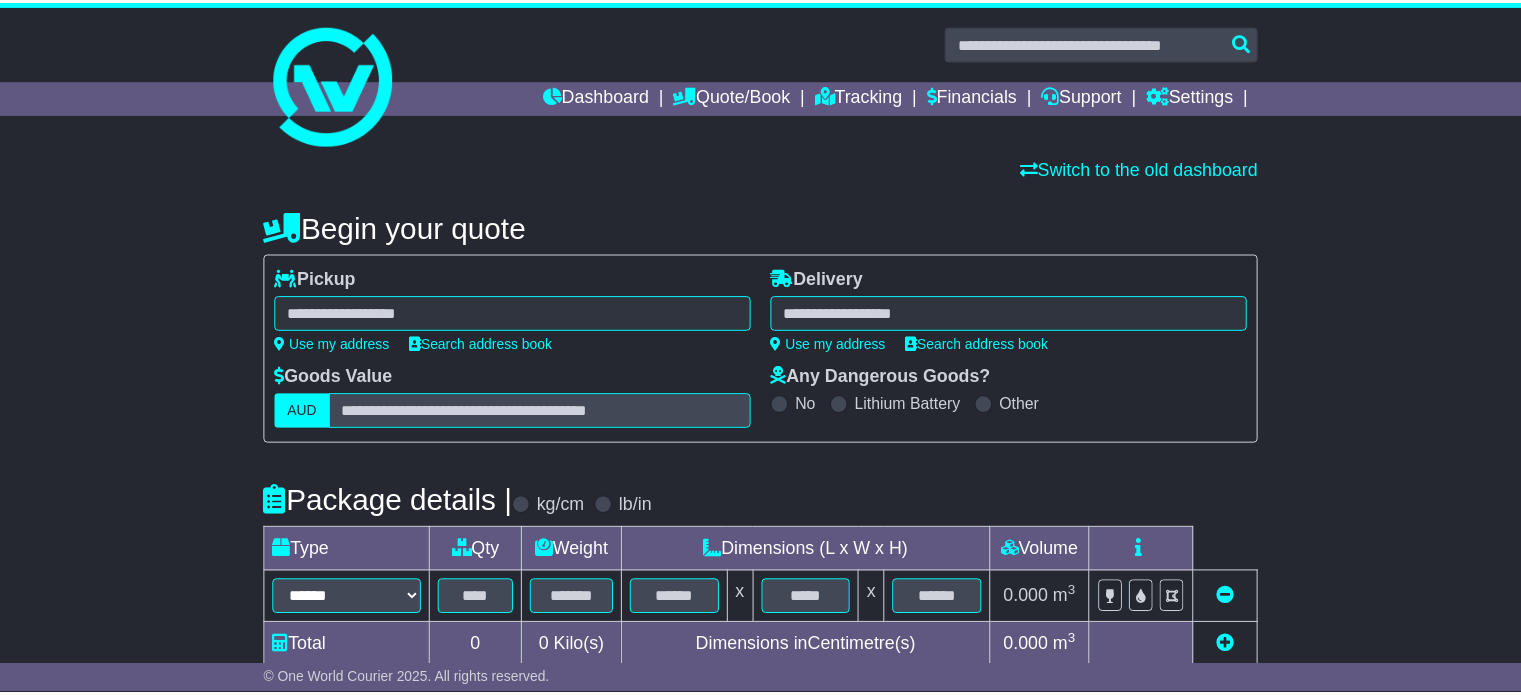 scroll, scrollTop: 0, scrollLeft: 0, axis: both 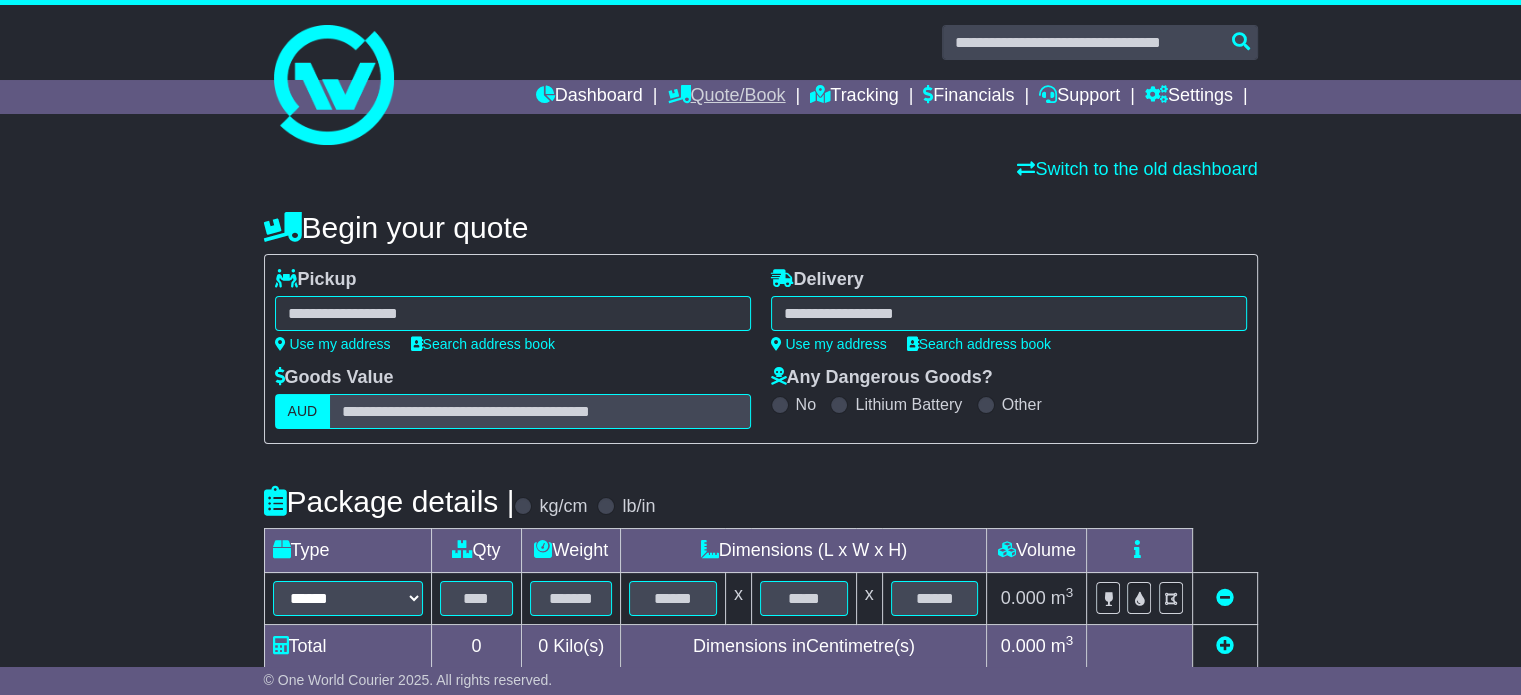 click on "Quote/Book" at bounding box center (726, 97) 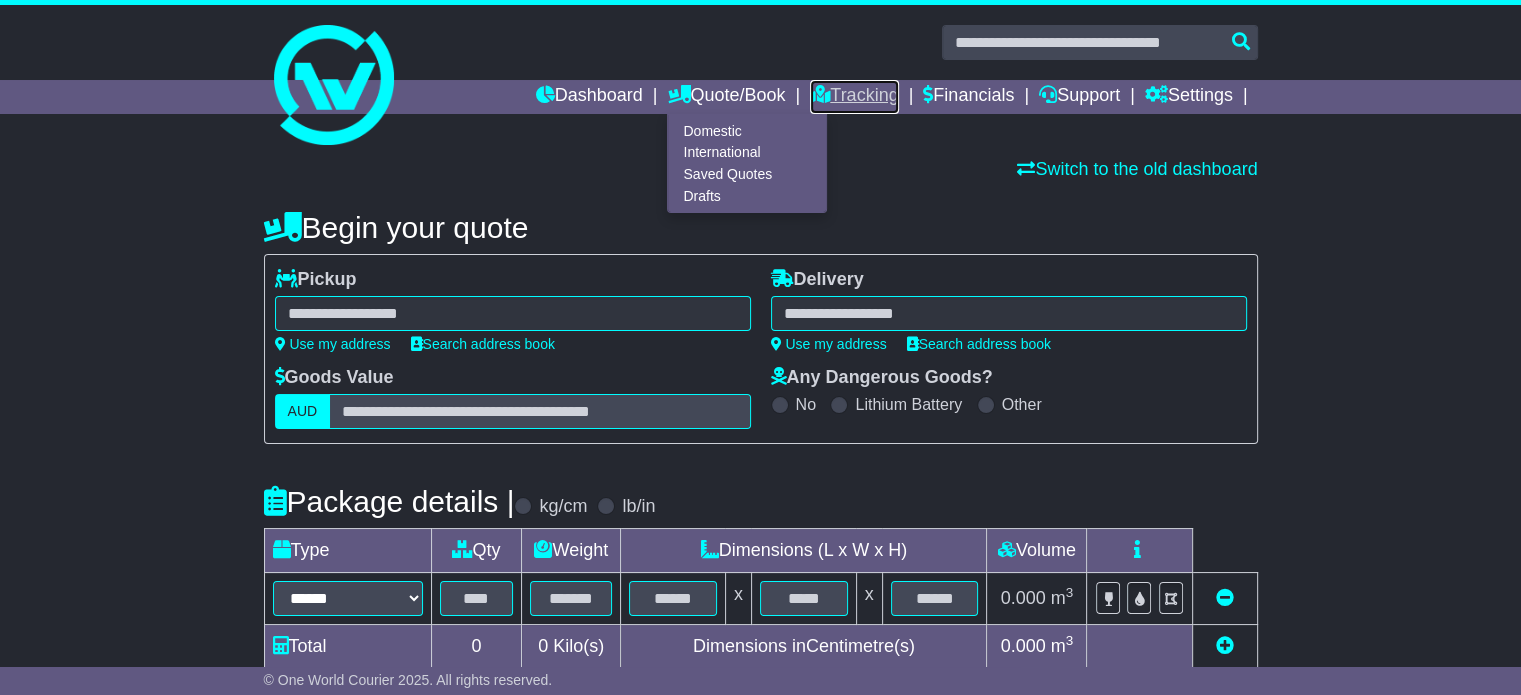 click on "Tracking" at bounding box center (854, 97) 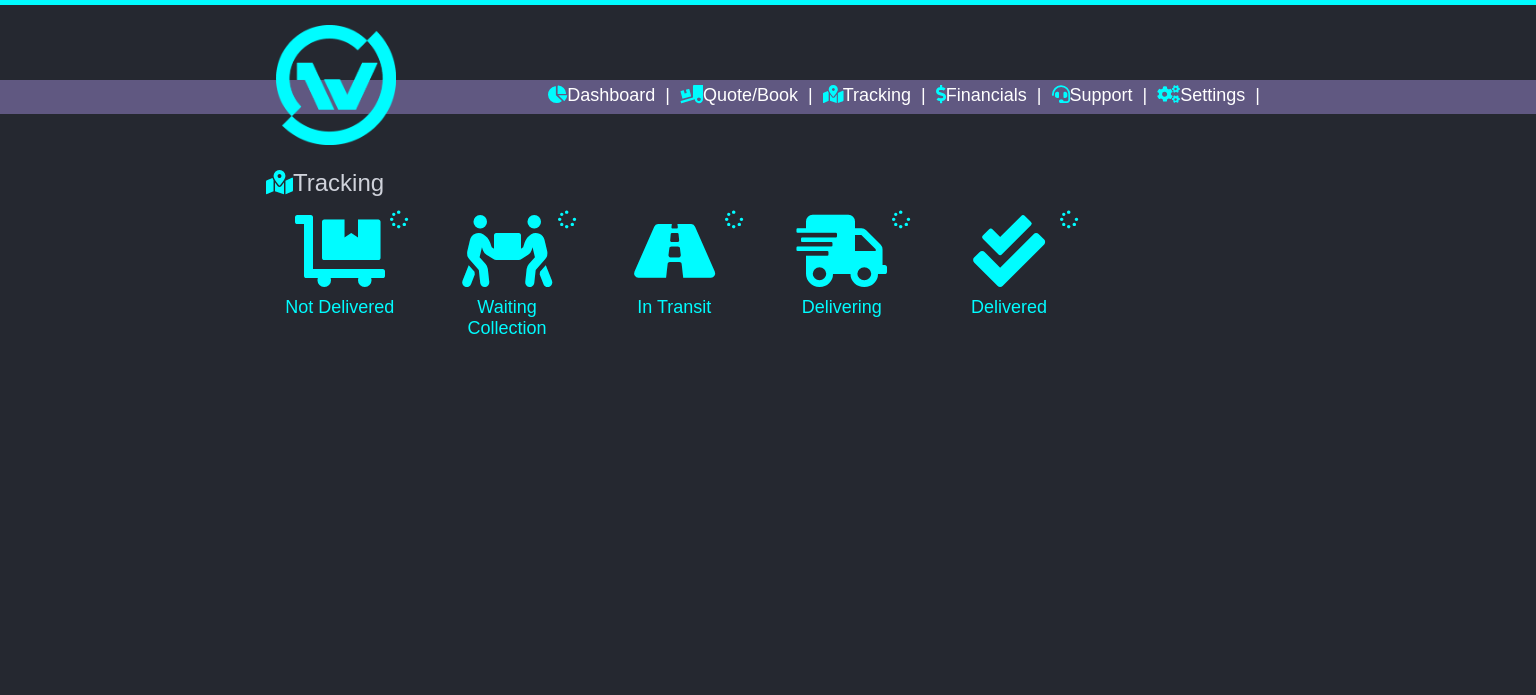 scroll, scrollTop: 0, scrollLeft: 0, axis: both 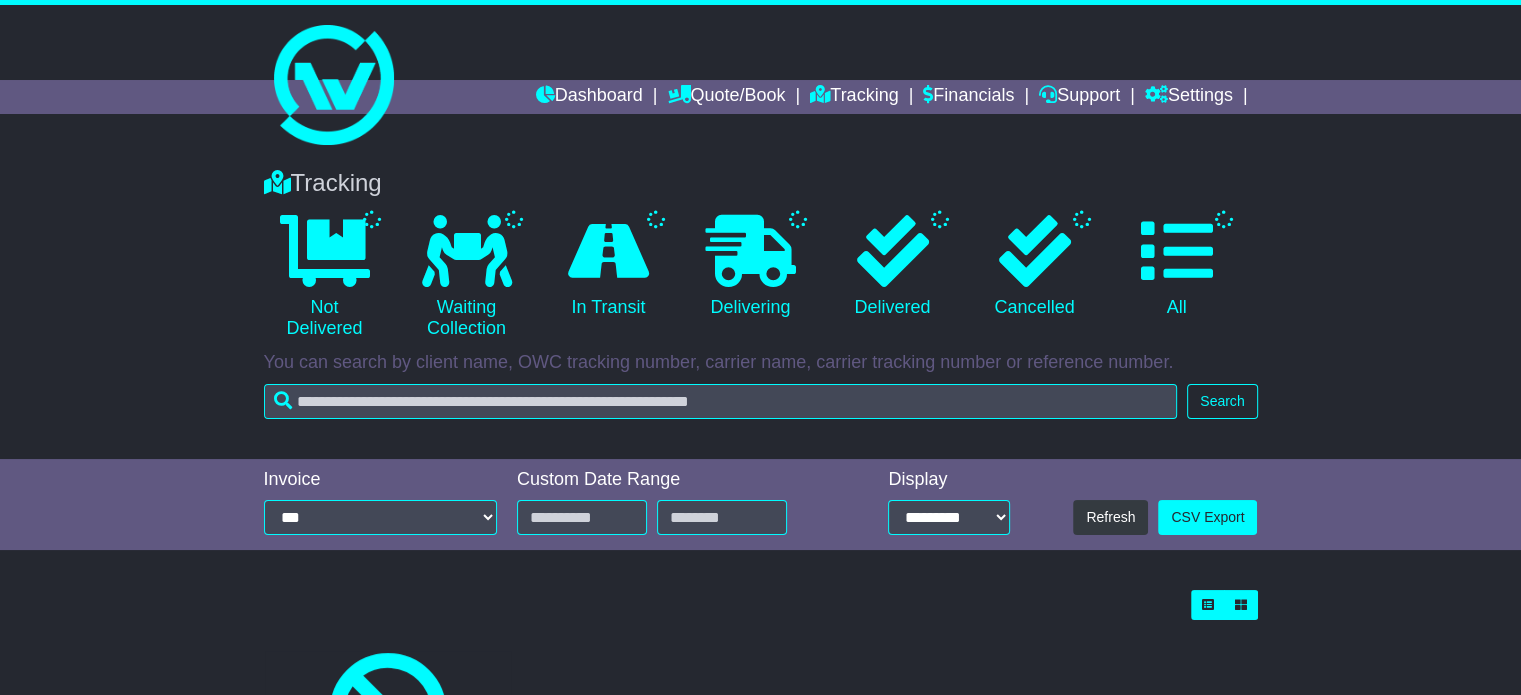 type on "**********" 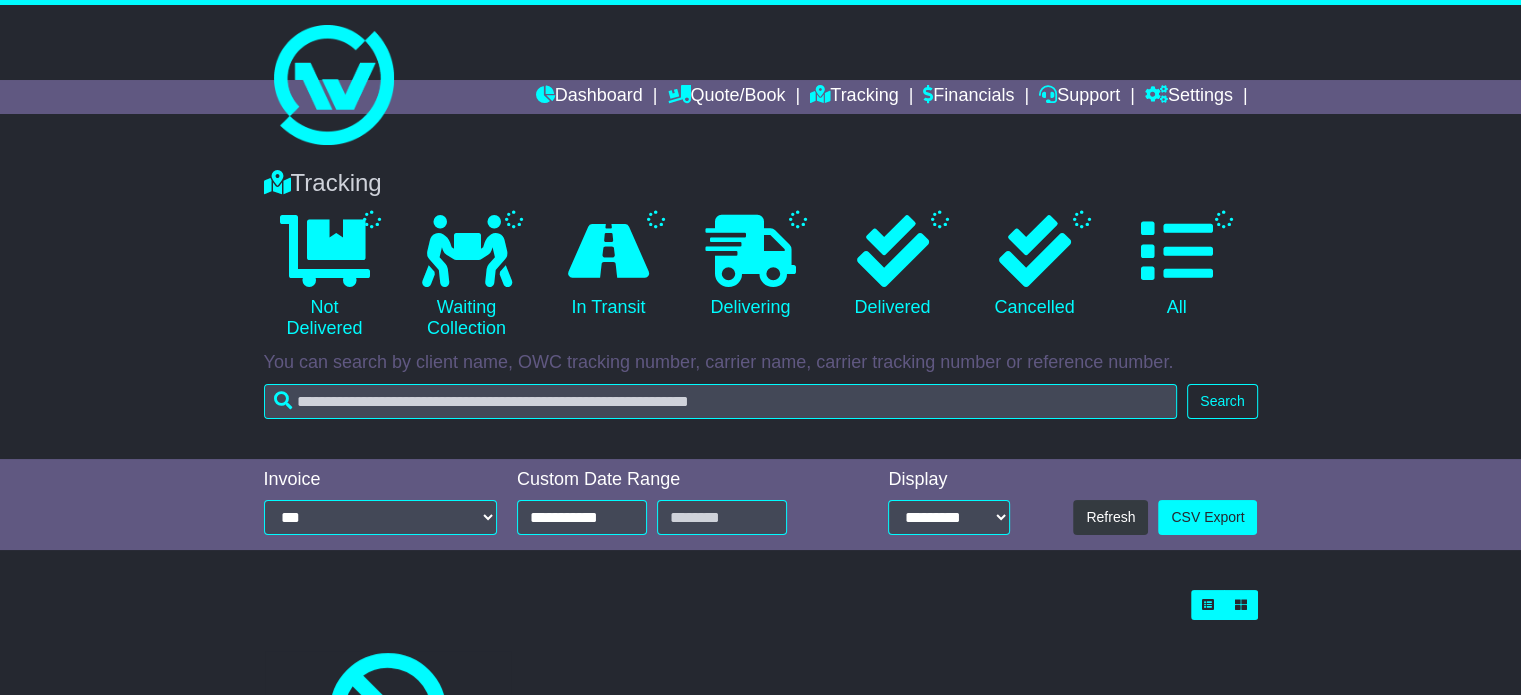 type on "**********" 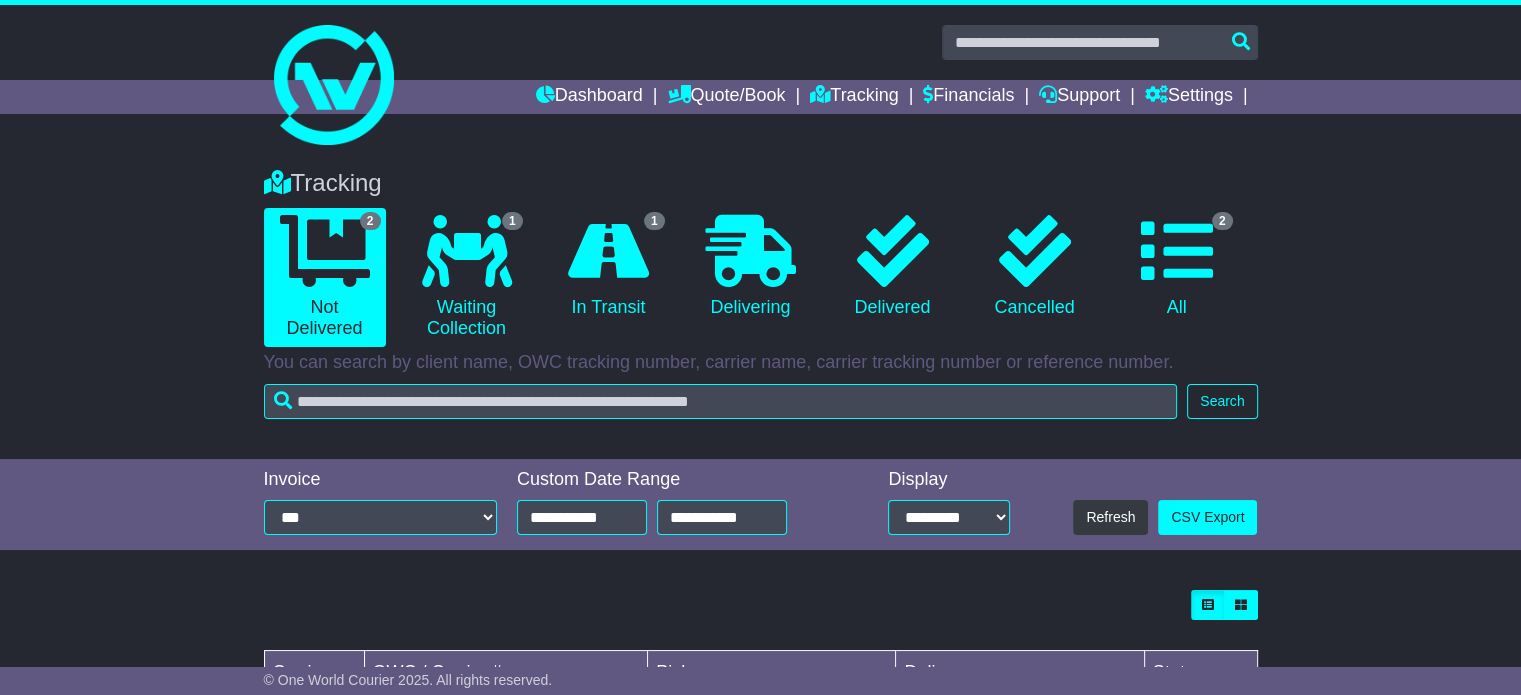 scroll, scrollTop: 0, scrollLeft: 0, axis: both 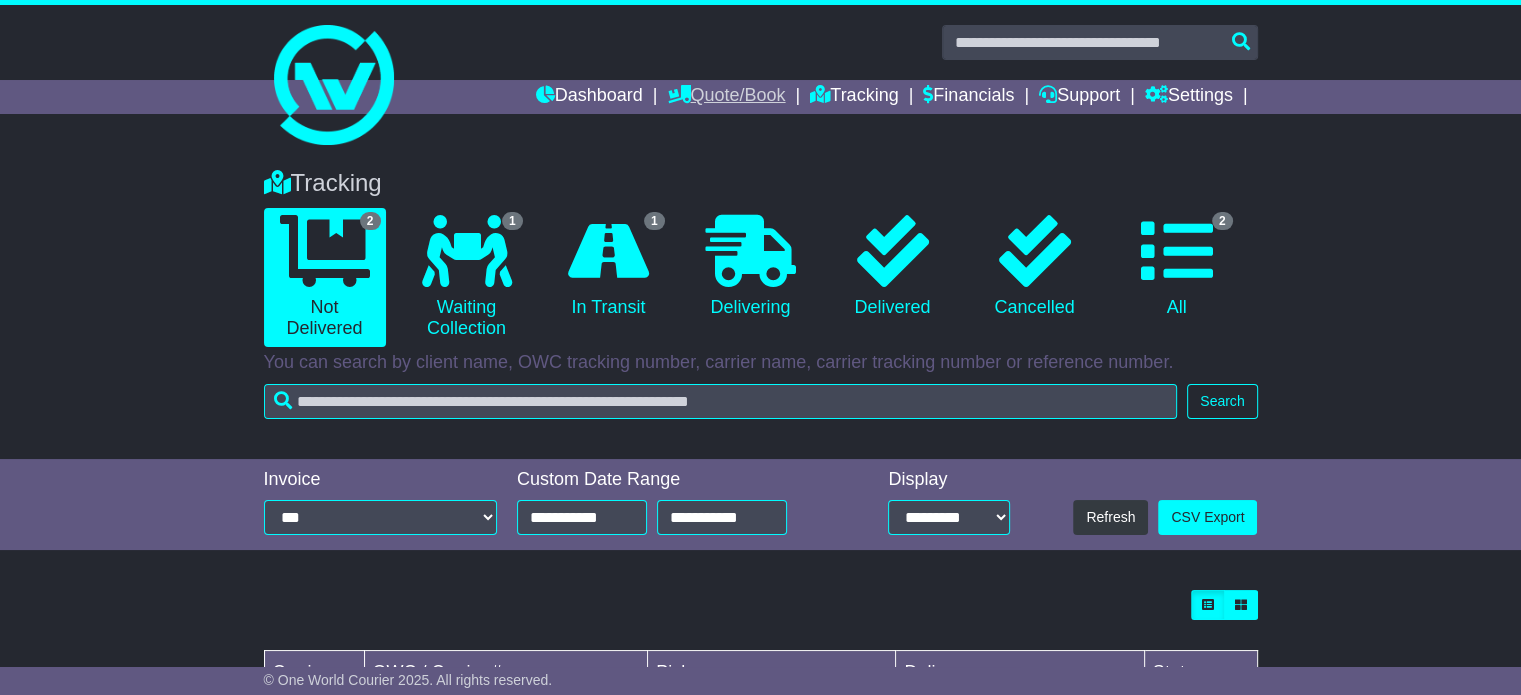 click on "Quote/Book" at bounding box center (726, 97) 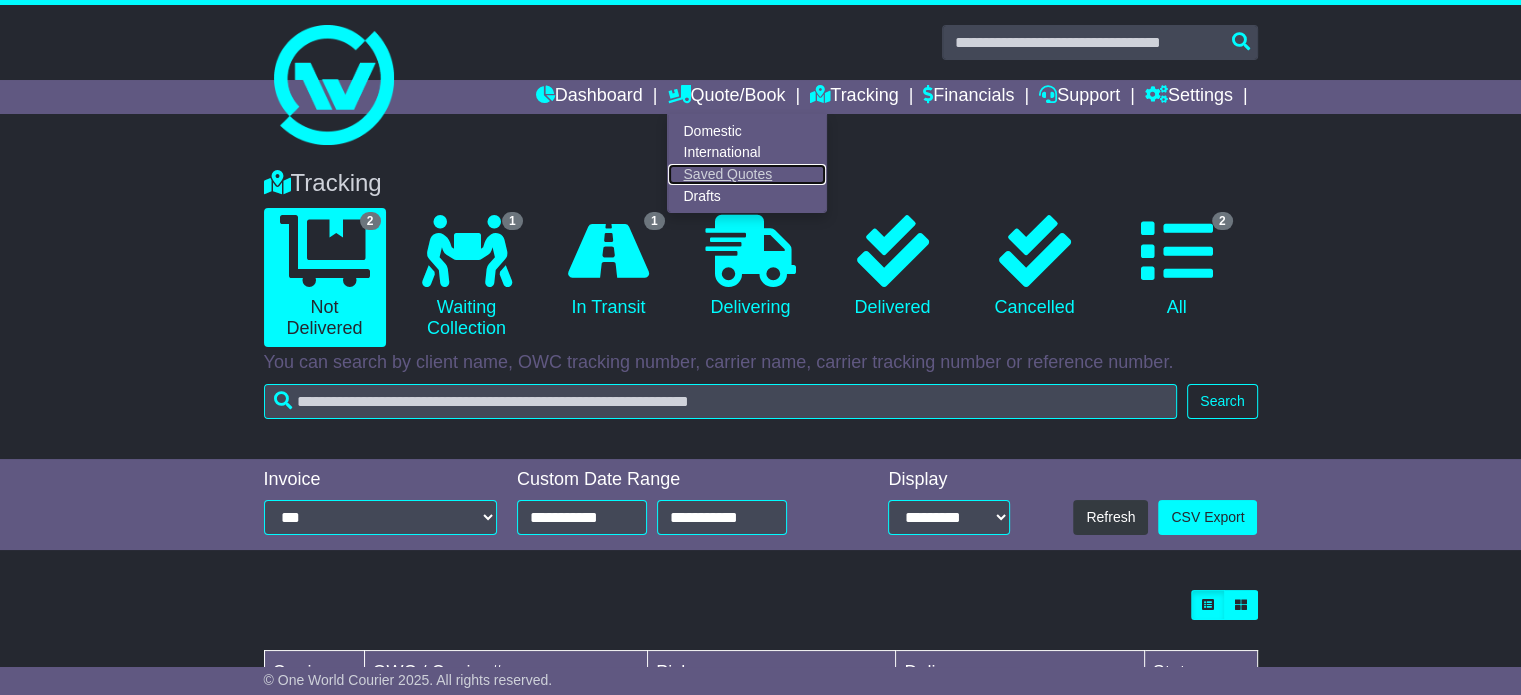 click on "Saved Quotes" at bounding box center (747, 175) 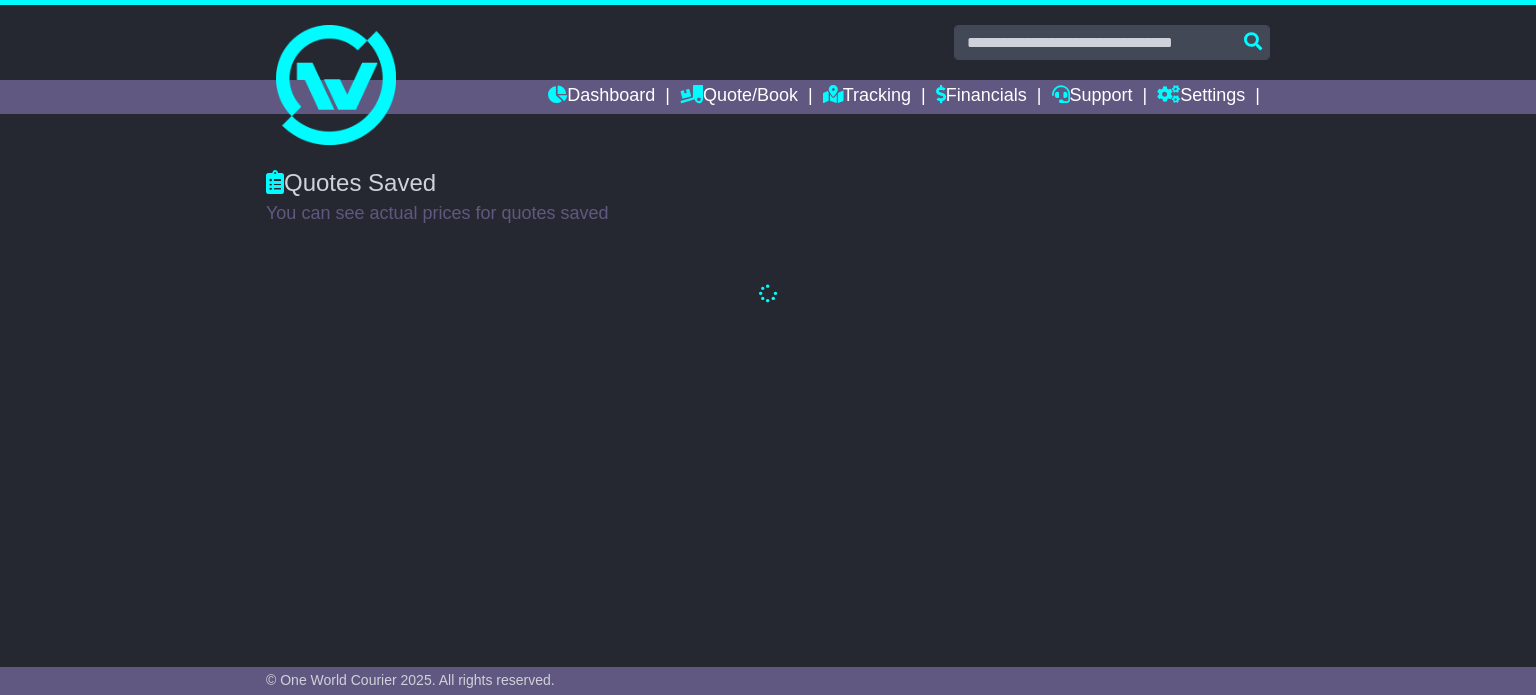 scroll, scrollTop: 0, scrollLeft: 0, axis: both 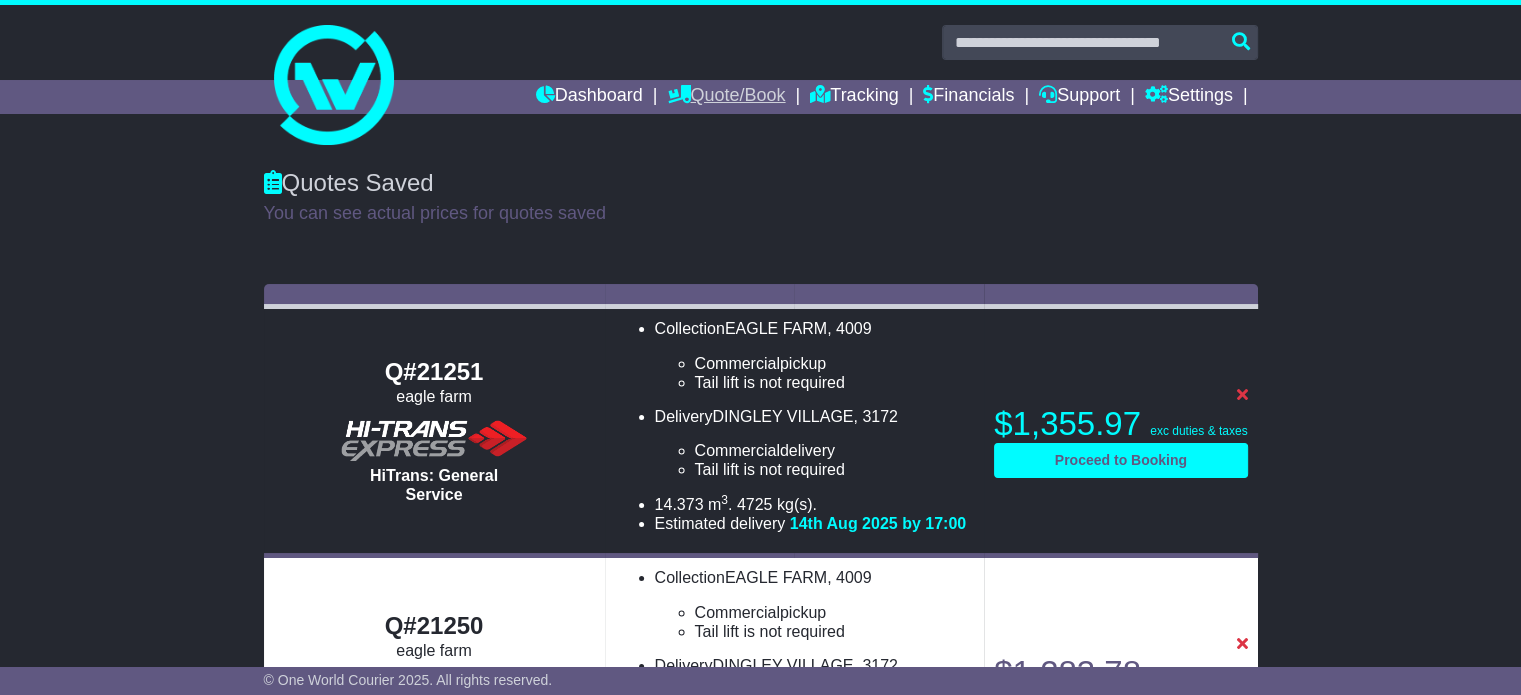 click on "Quote/Book" at bounding box center (726, 97) 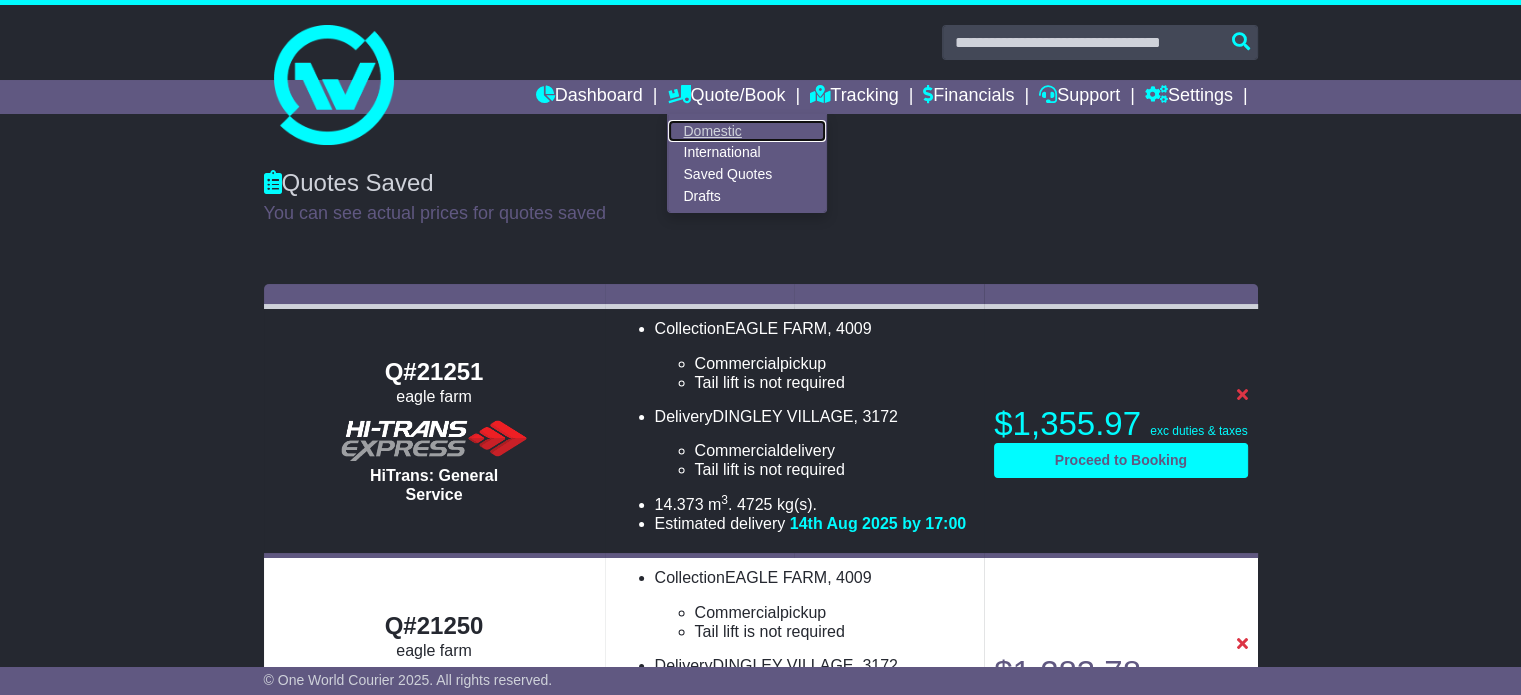 click on "Domestic" at bounding box center [747, 131] 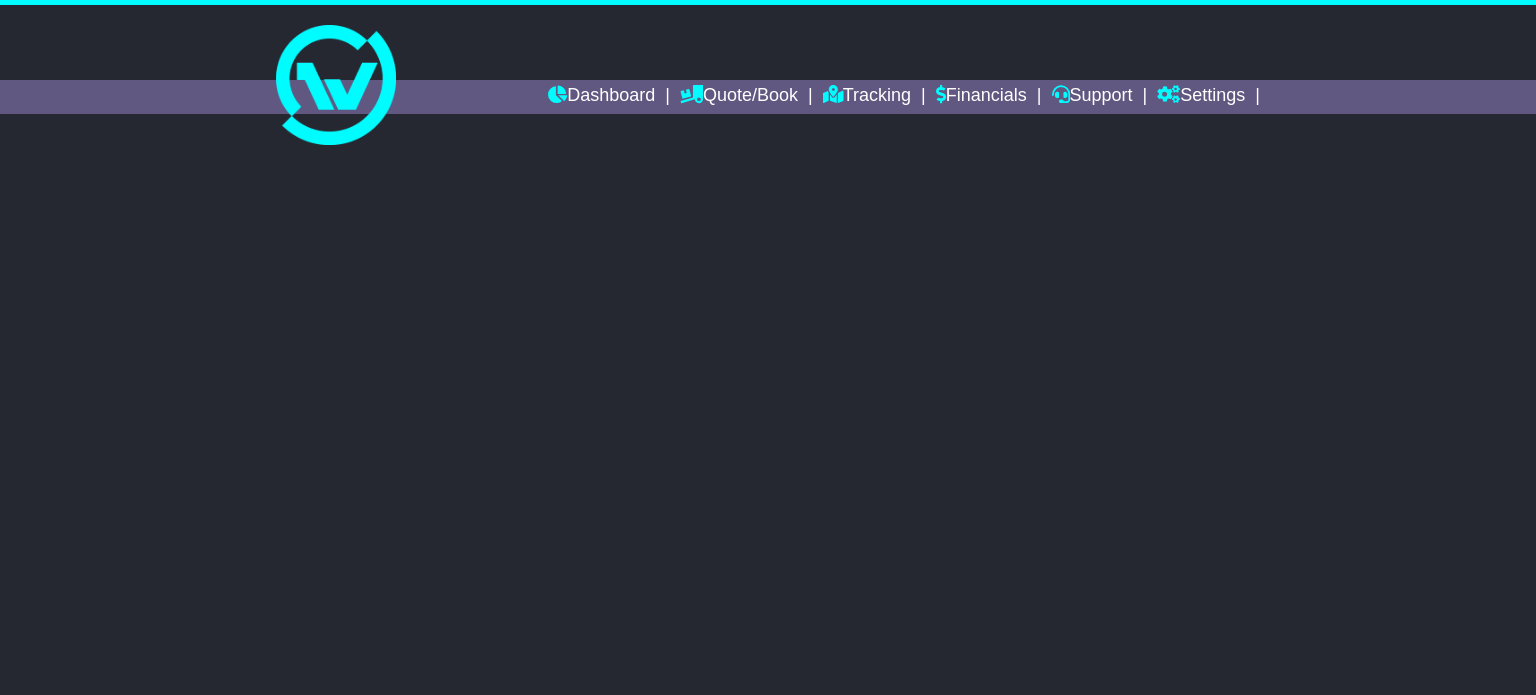 scroll, scrollTop: 0, scrollLeft: 0, axis: both 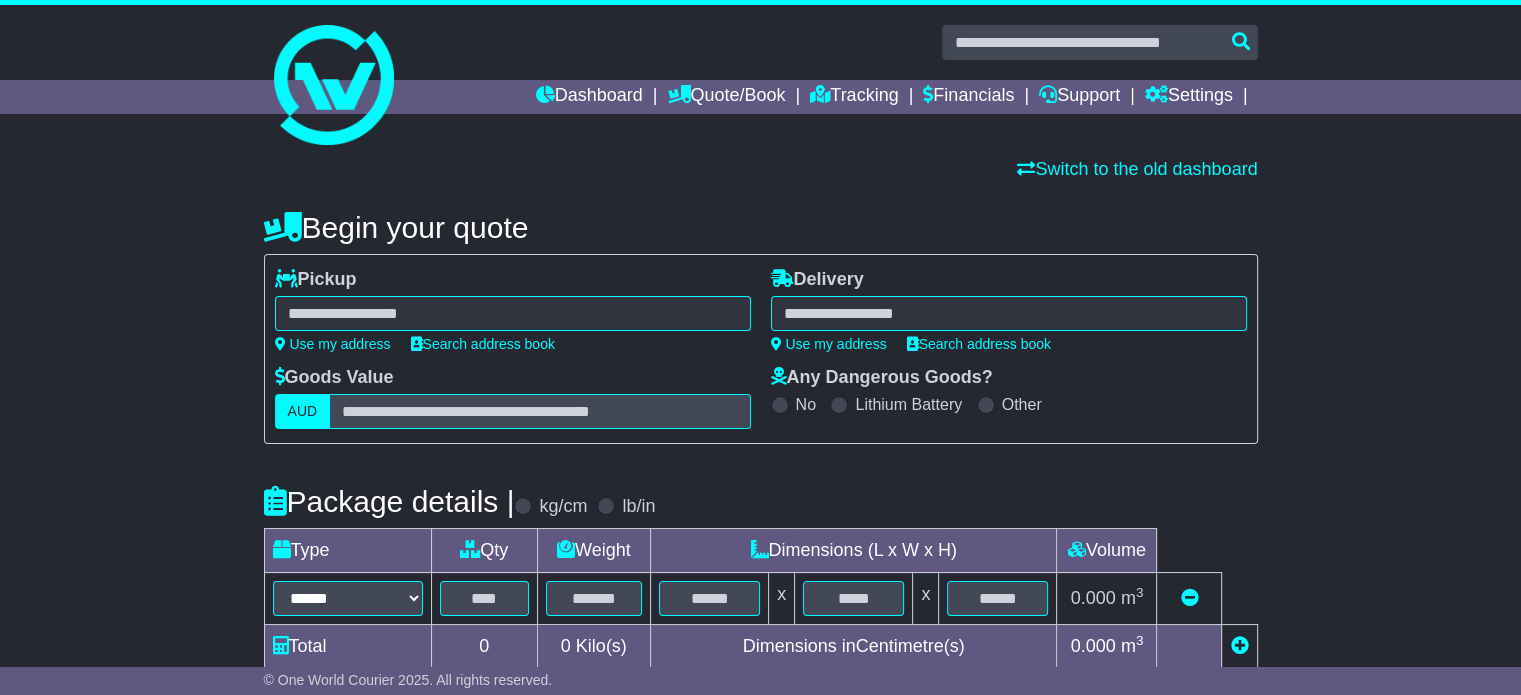 select 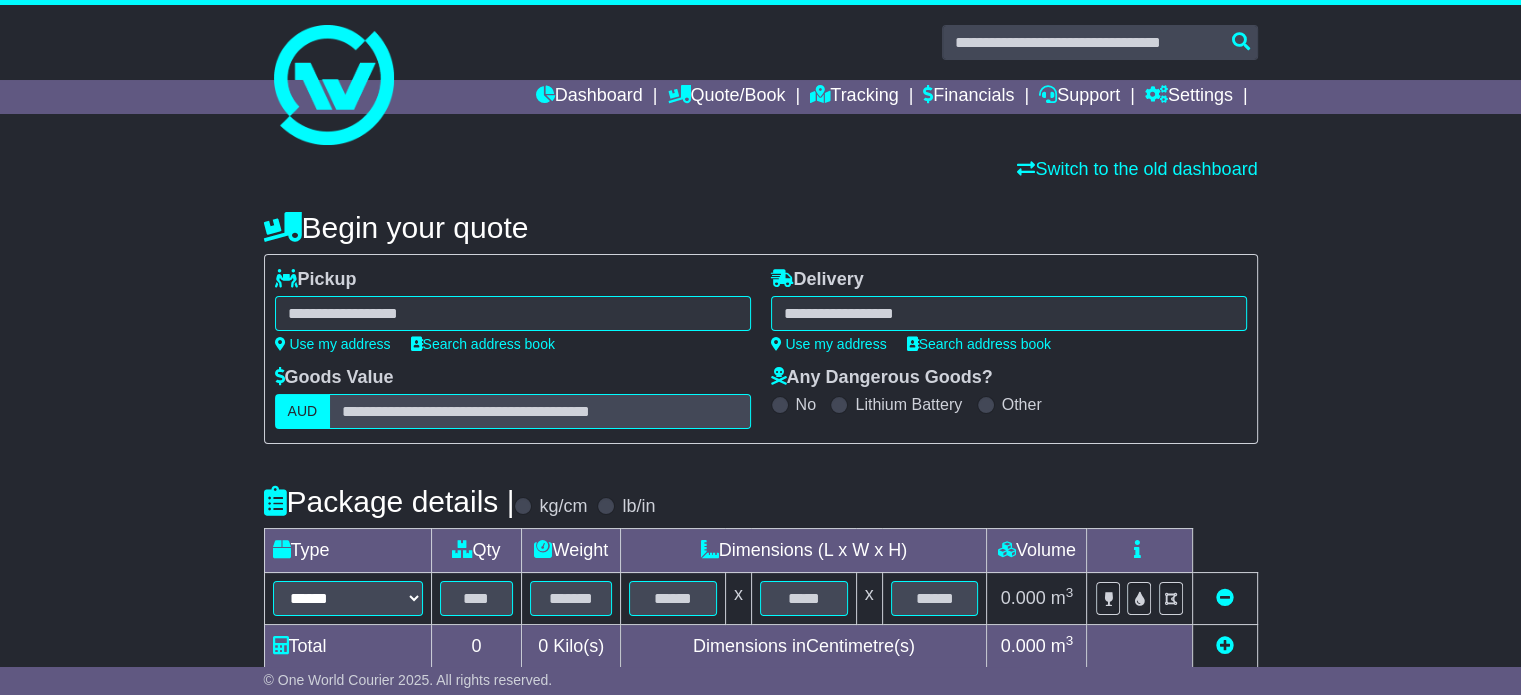 click at bounding box center [513, 313] 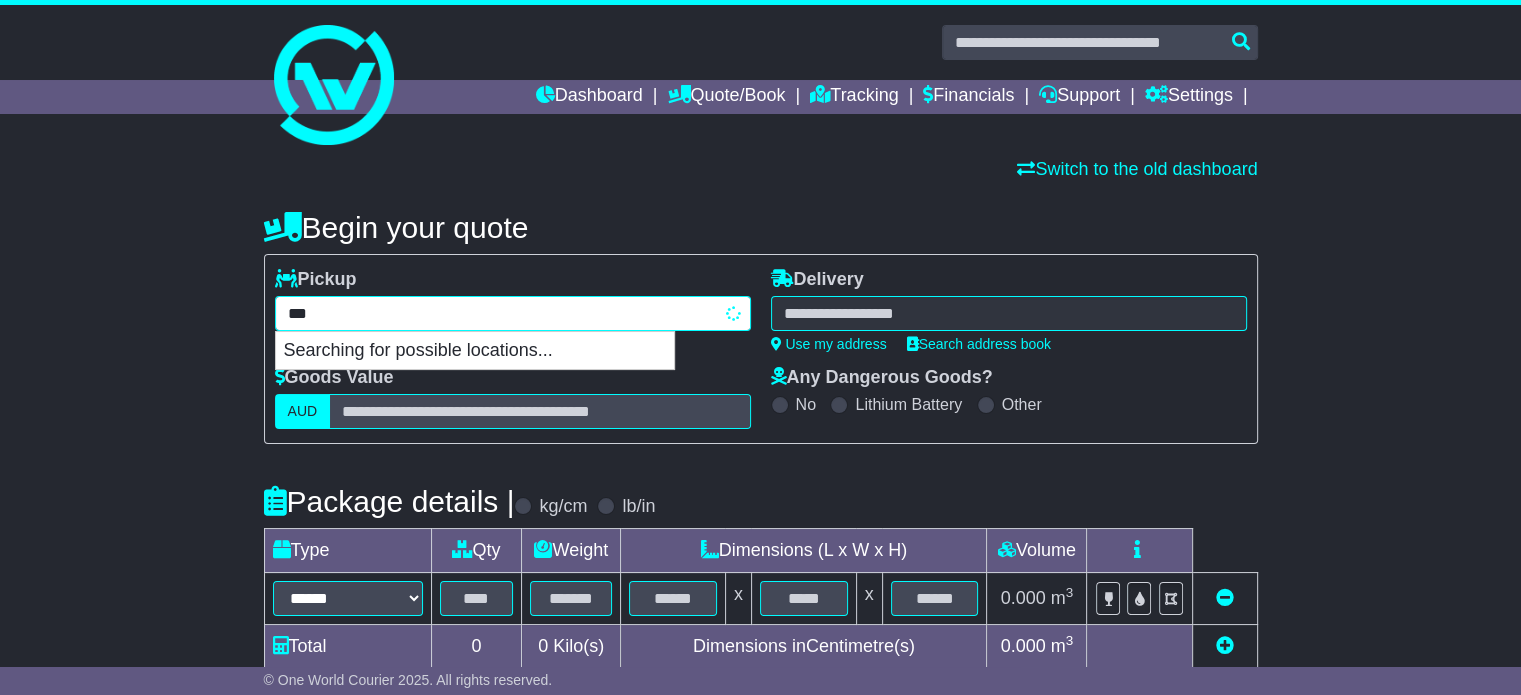 type on "****" 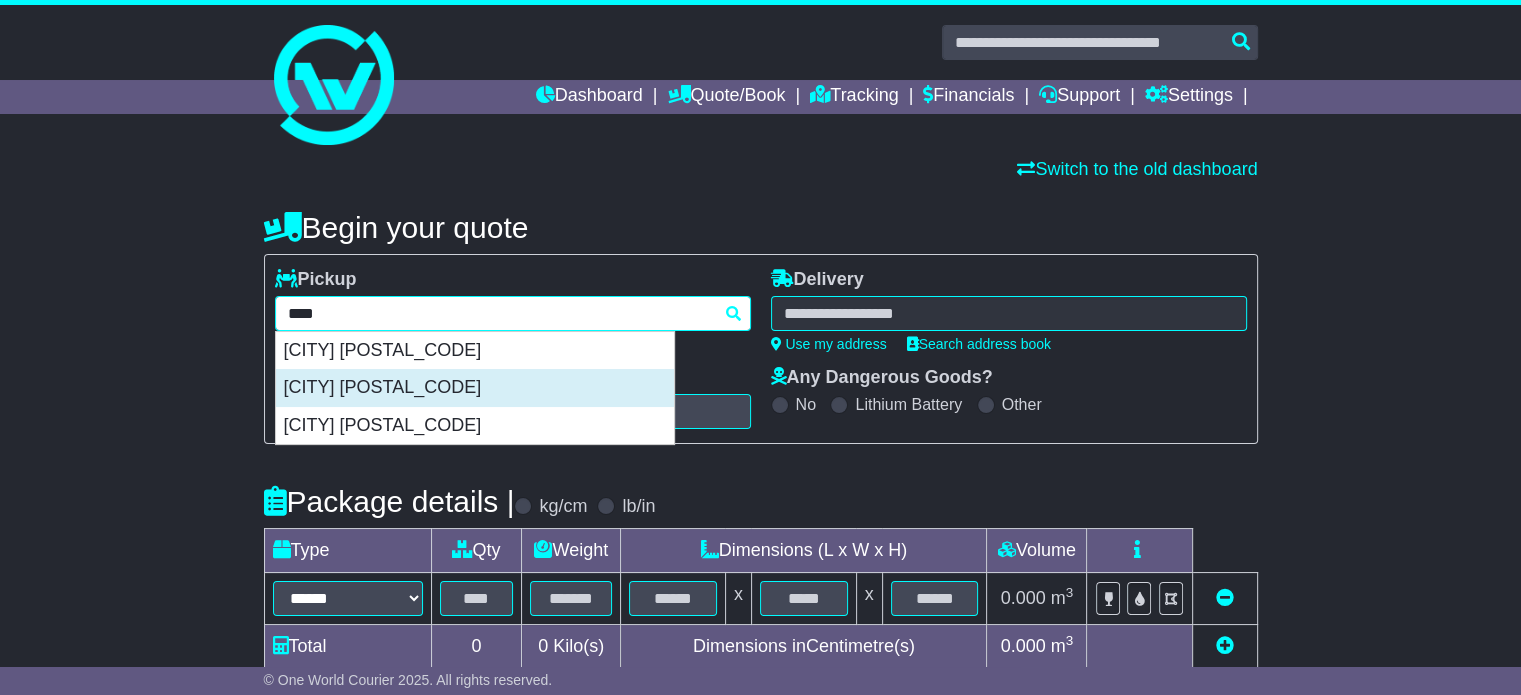 click on "[CITY] [POSTAL_CODE]" at bounding box center (475, 388) 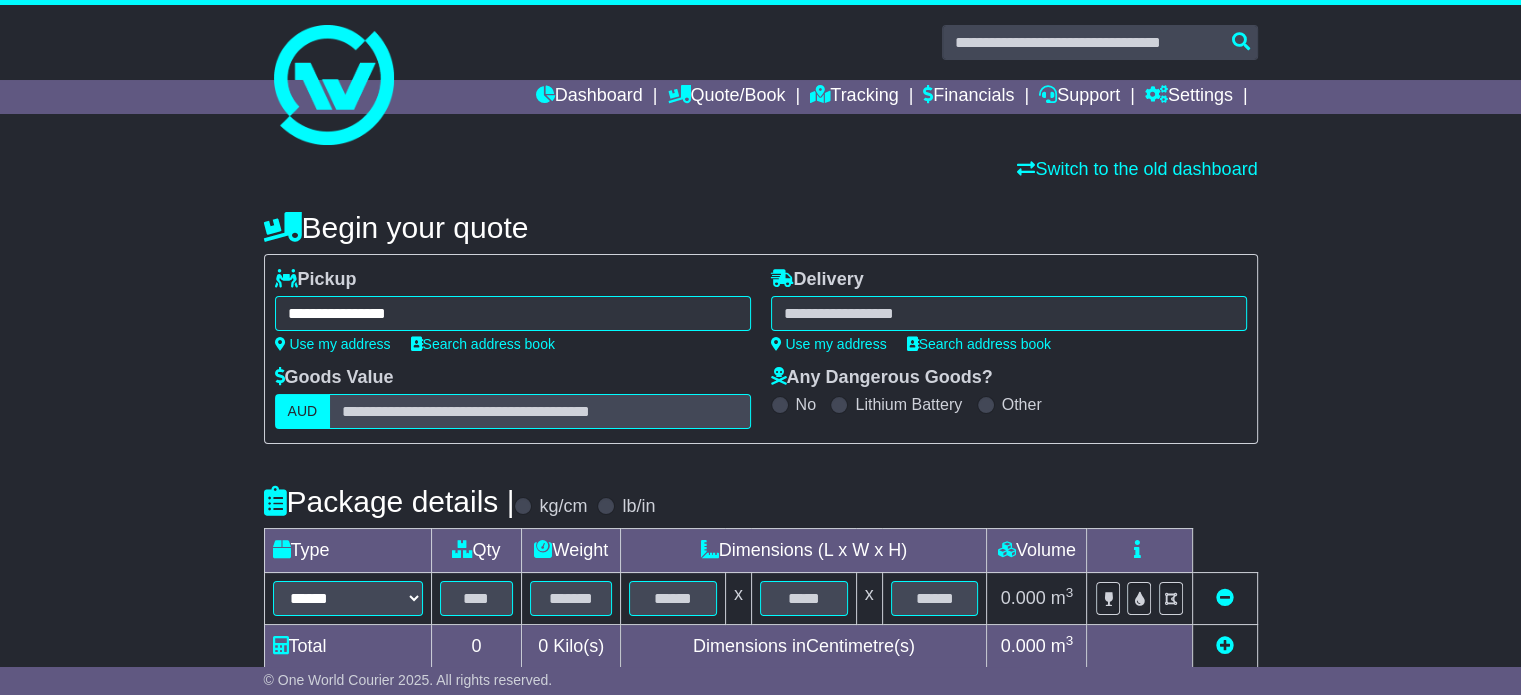type on "**********" 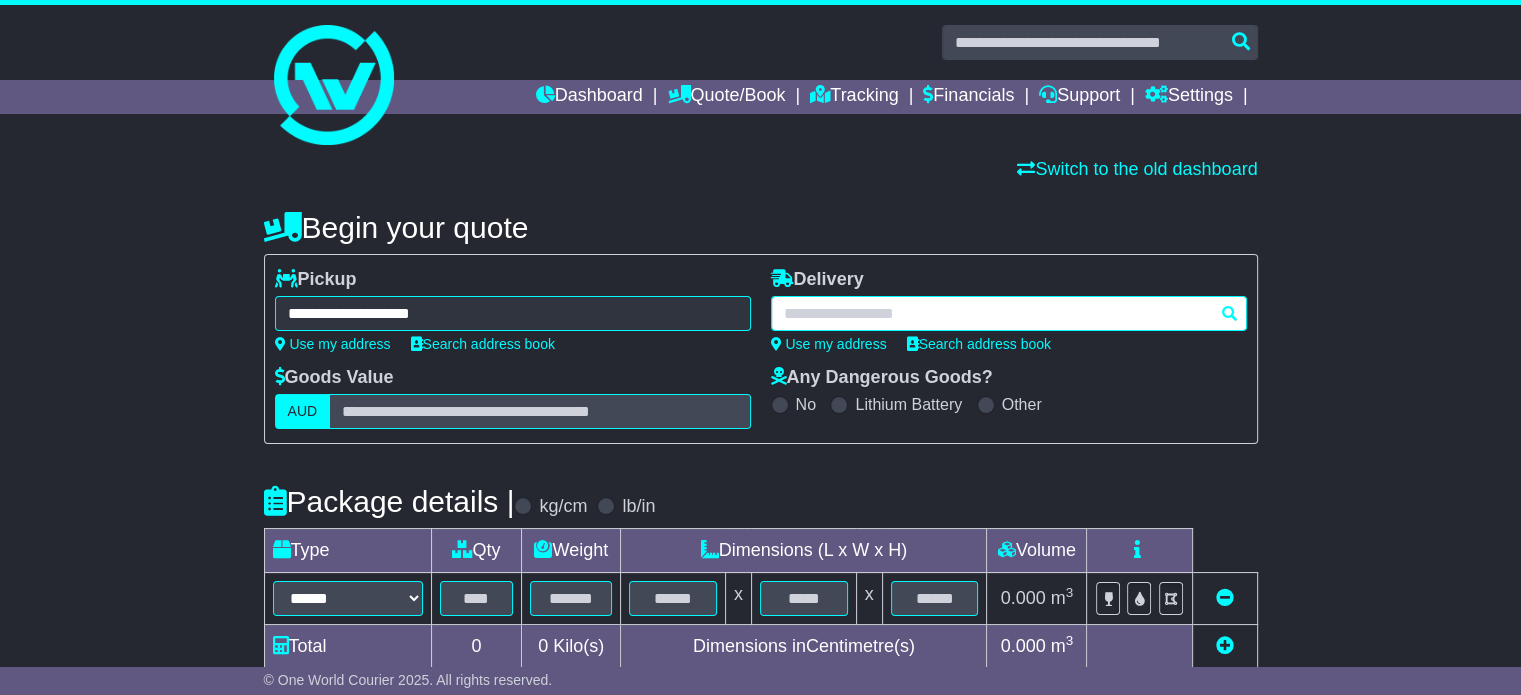 click at bounding box center [1009, 313] 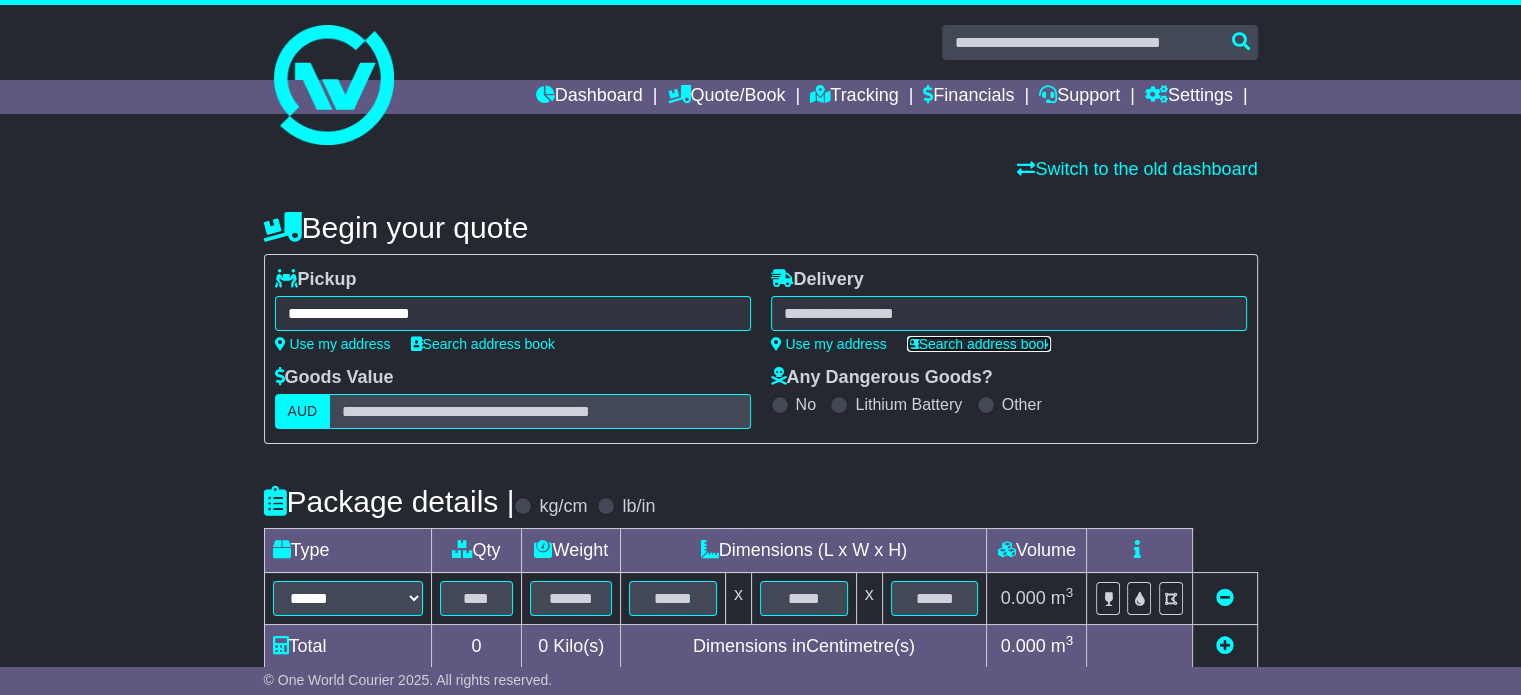 click on "Search address book" at bounding box center (979, 344) 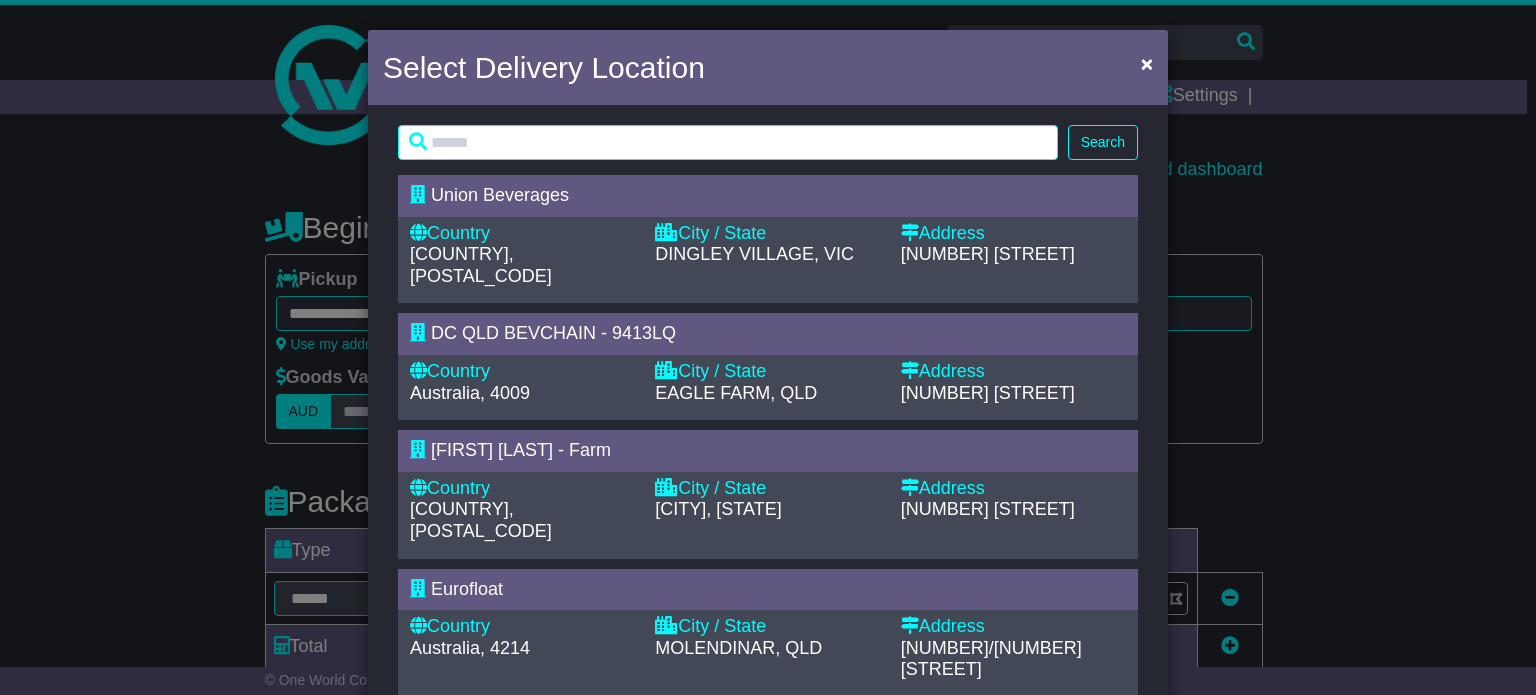 click on "DINGLEY VILLAGE, VIC" at bounding box center [754, 254] 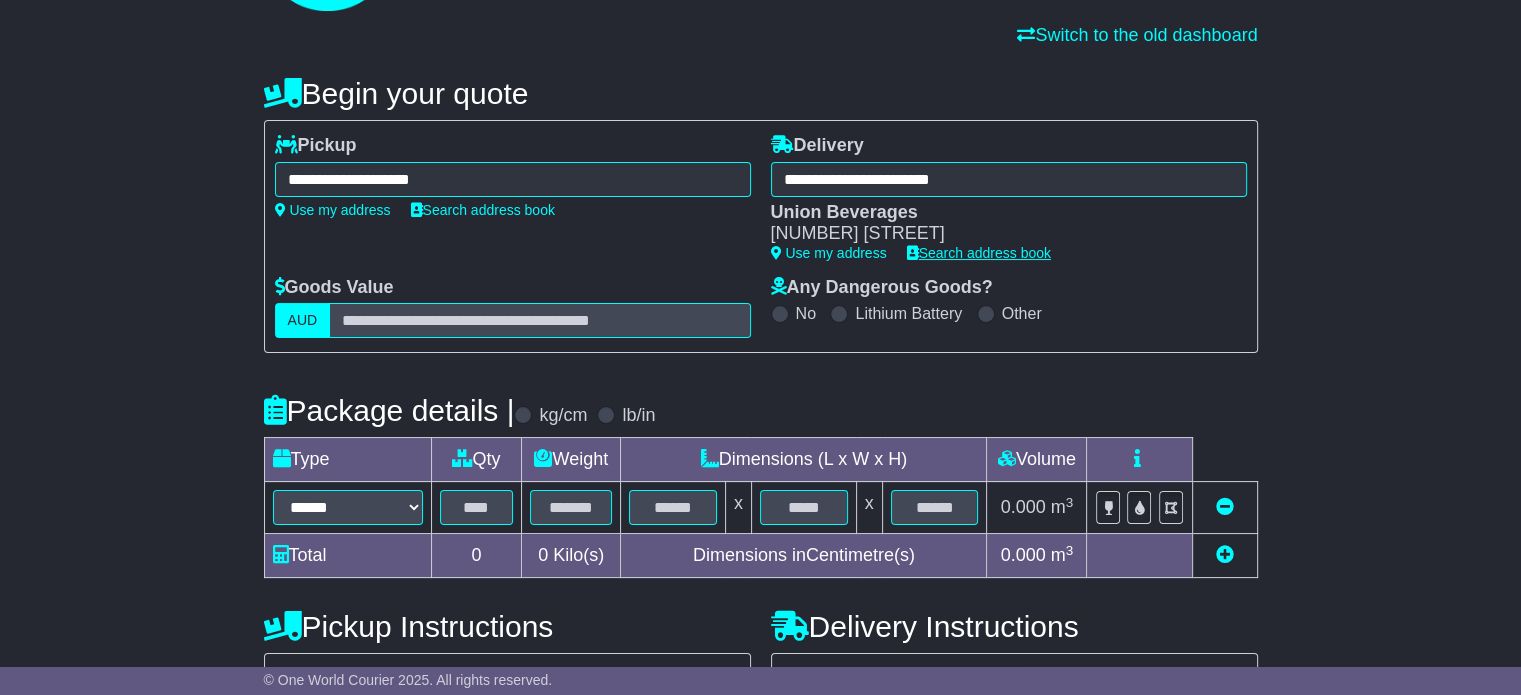 scroll, scrollTop: 300, scrollLeft: 0, axis: vertical 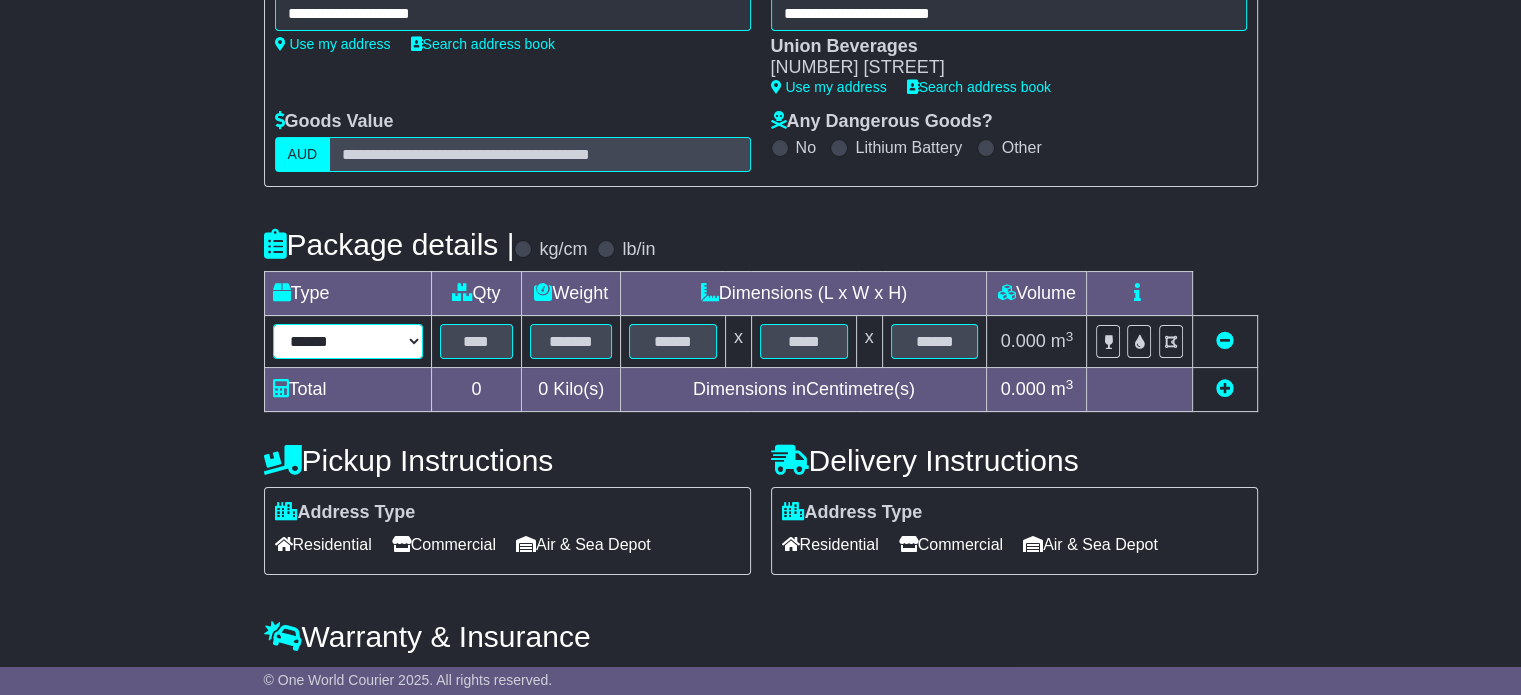 click on "****** ****** *** ******** ***** **** **** ****** *** *******" at bounding box center [348, 341] 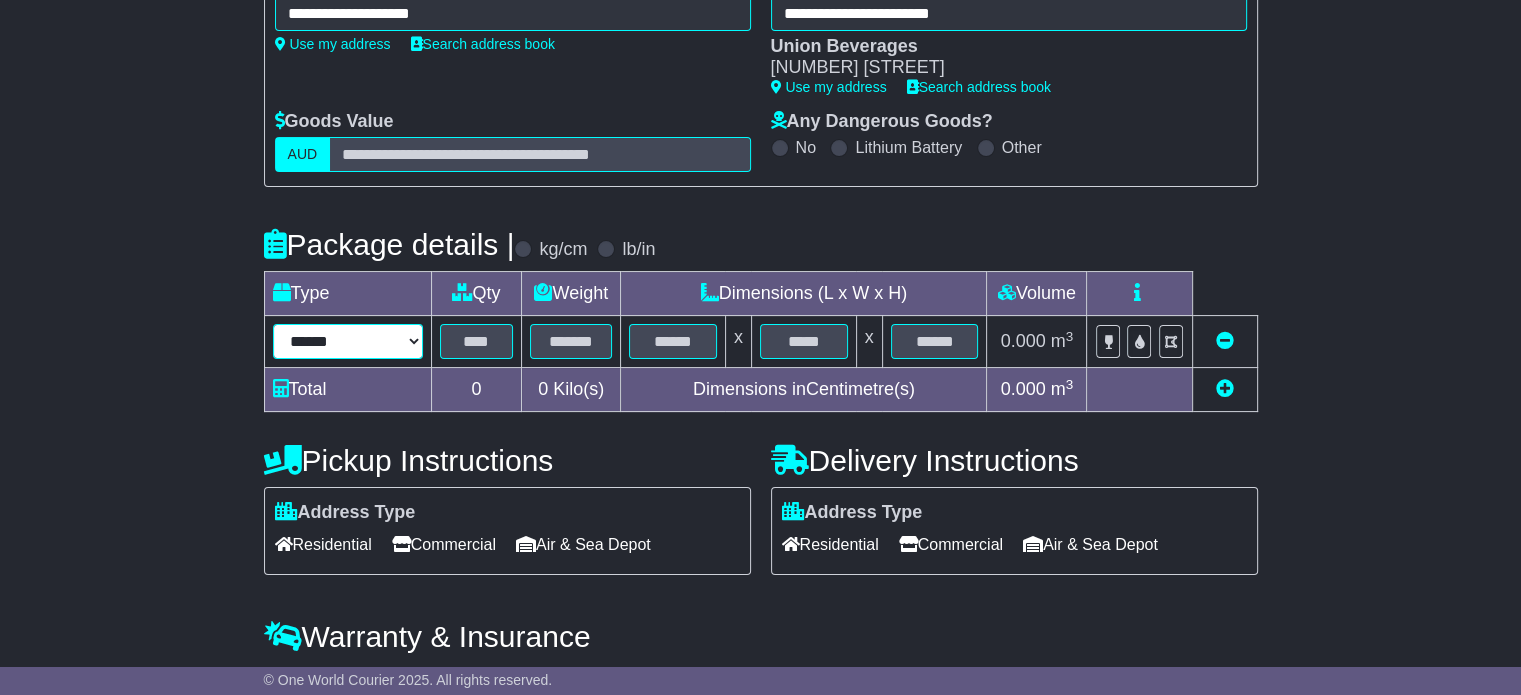 select on "*****" 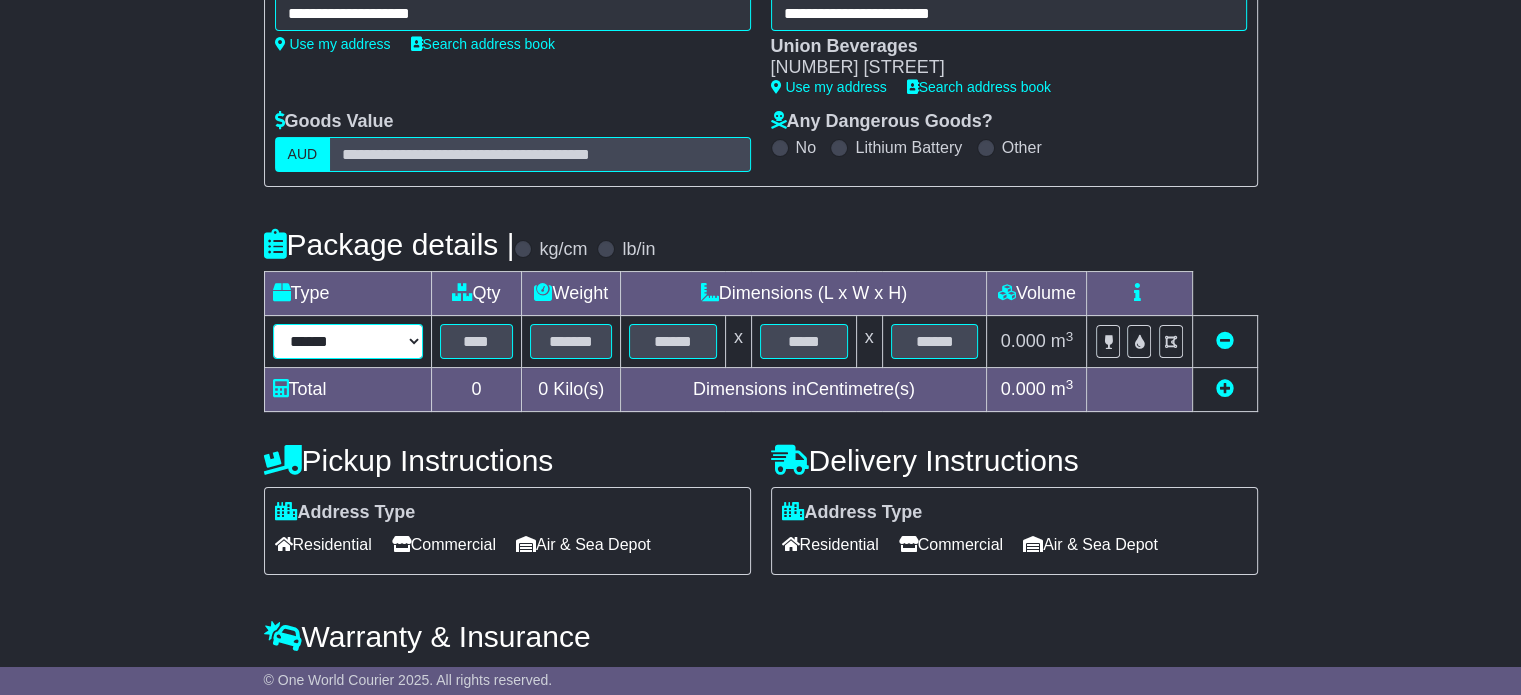 click on "****** ****** *** ******** ***** **** **** ****** *** *******" at bounding box center (348, 341) 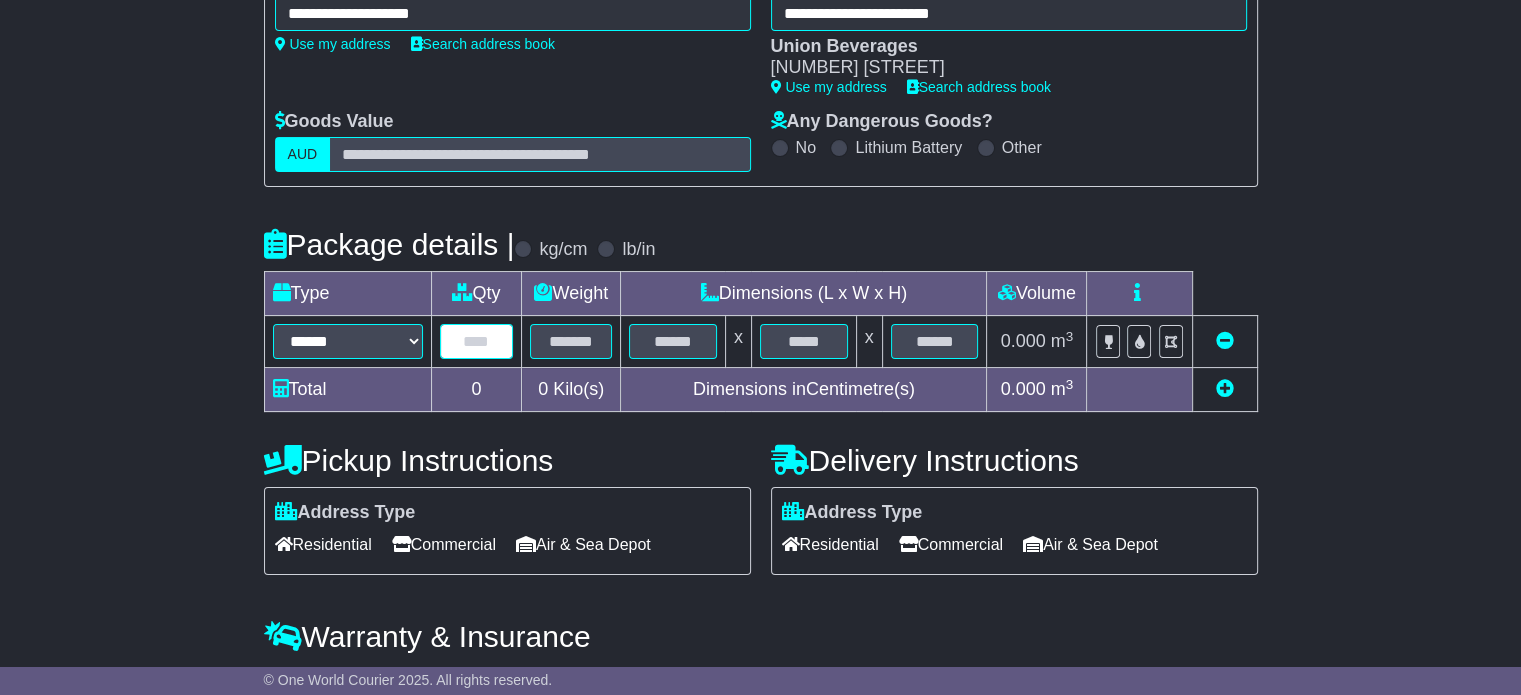 click at bounding box center [477, 341] 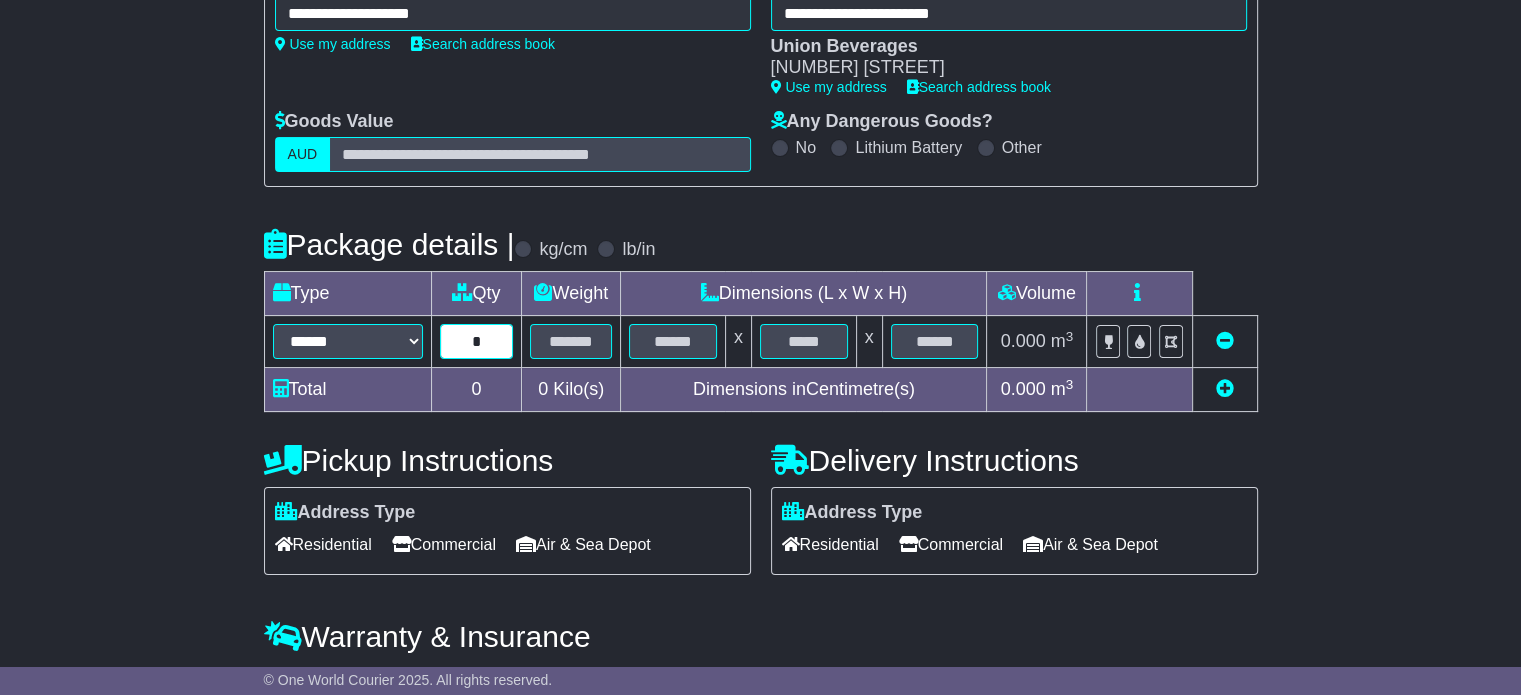 type on "*" 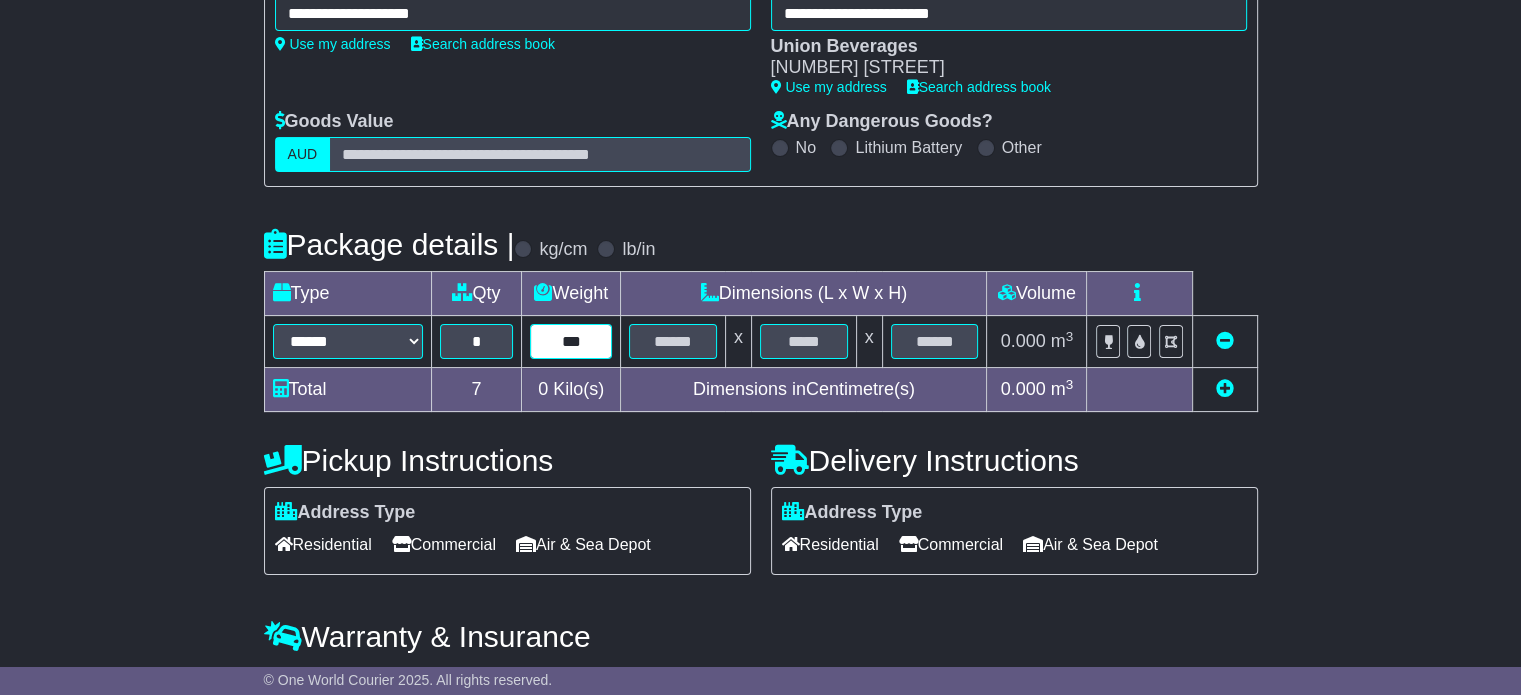type on "***" 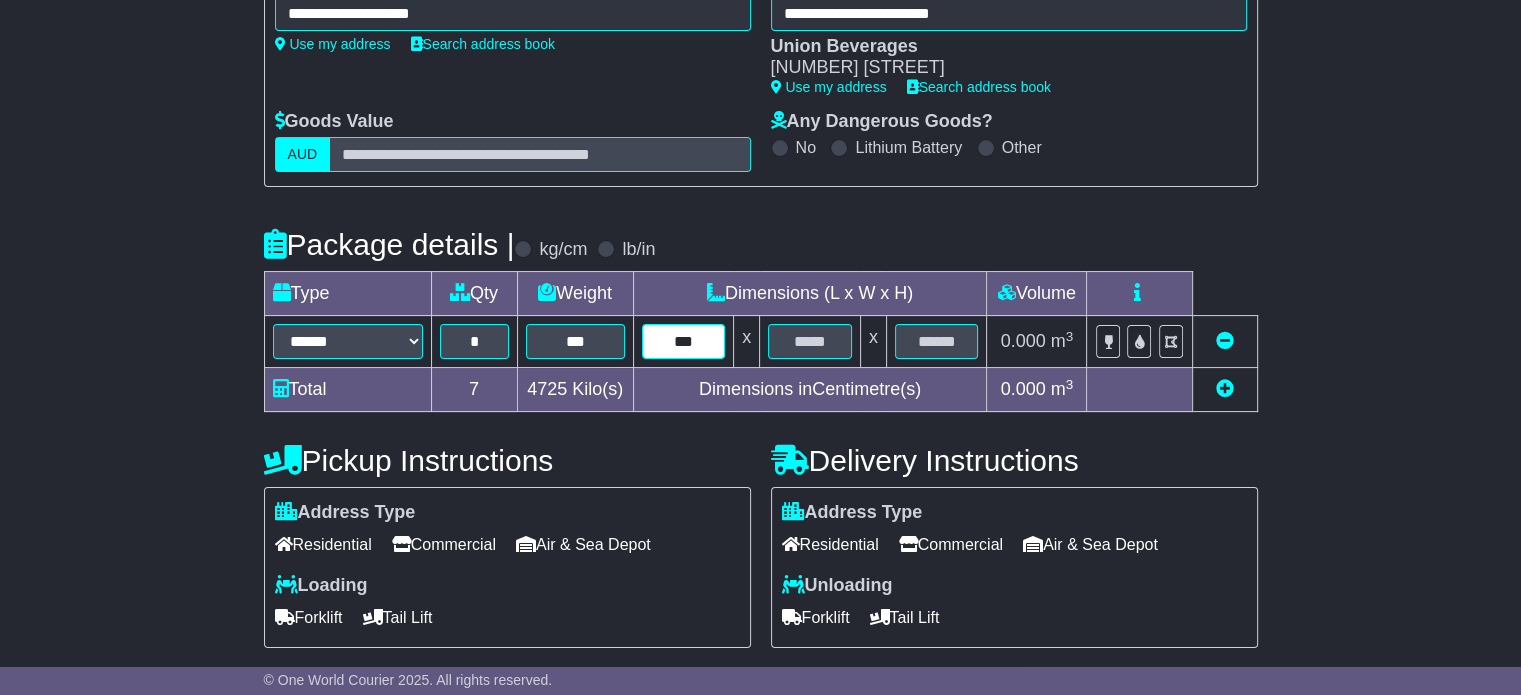 type on "***" 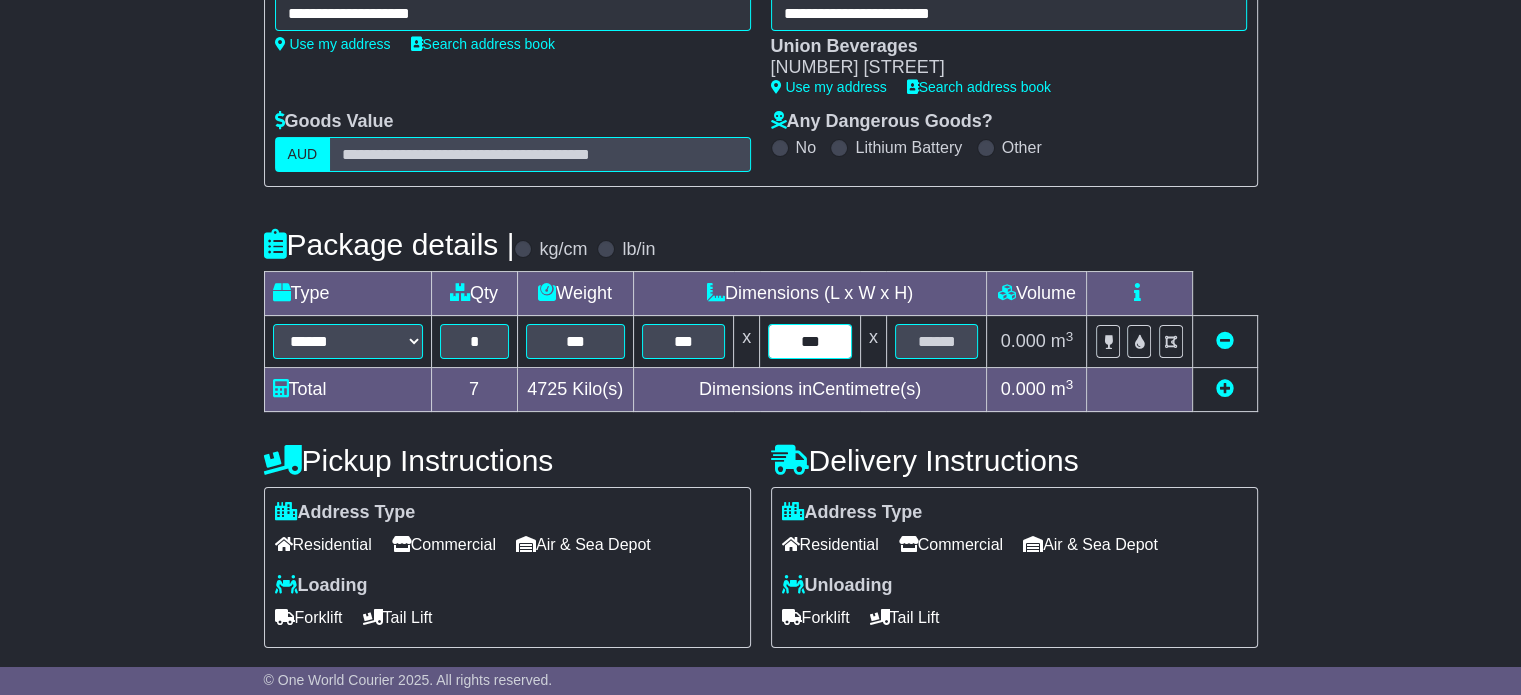 type on "***" 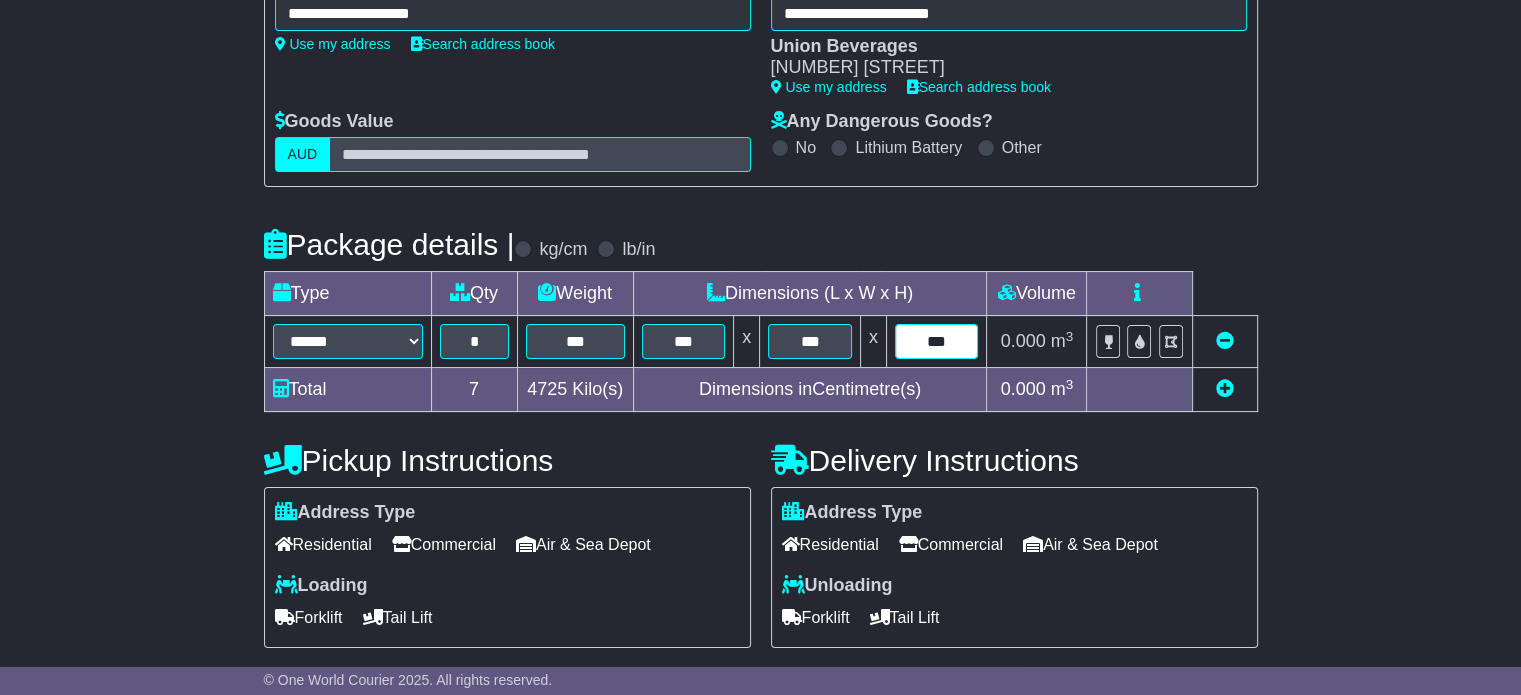 type on "***" 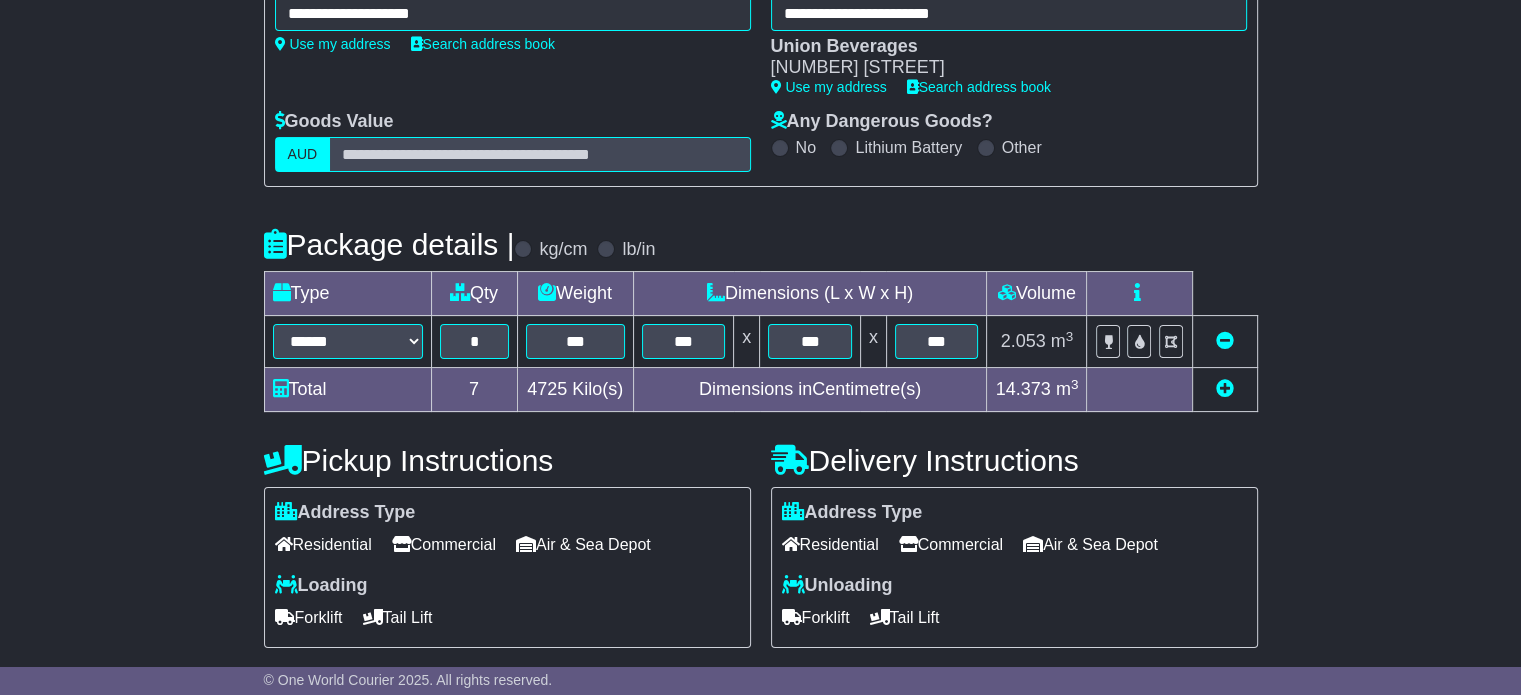 type 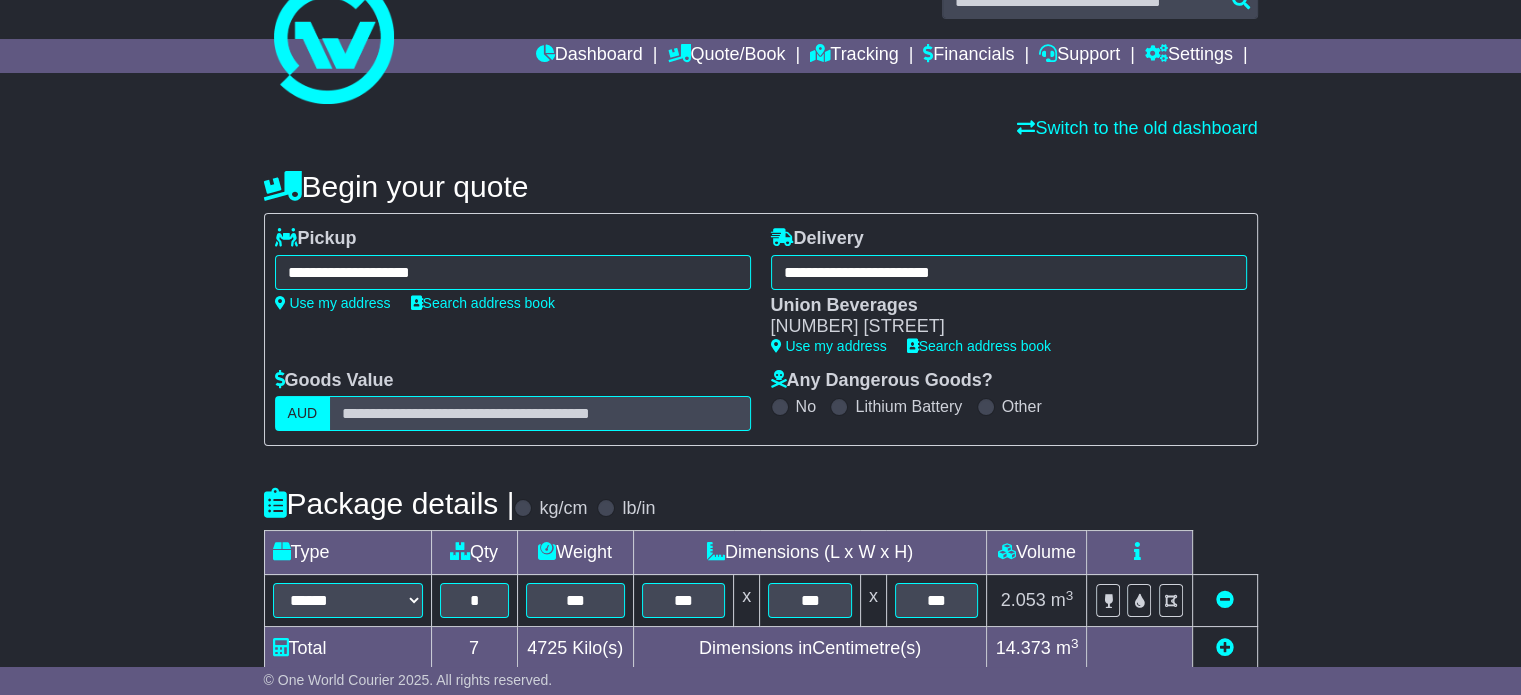 scroll, scrollTop: 0, scrollLeft: 0, axis: both 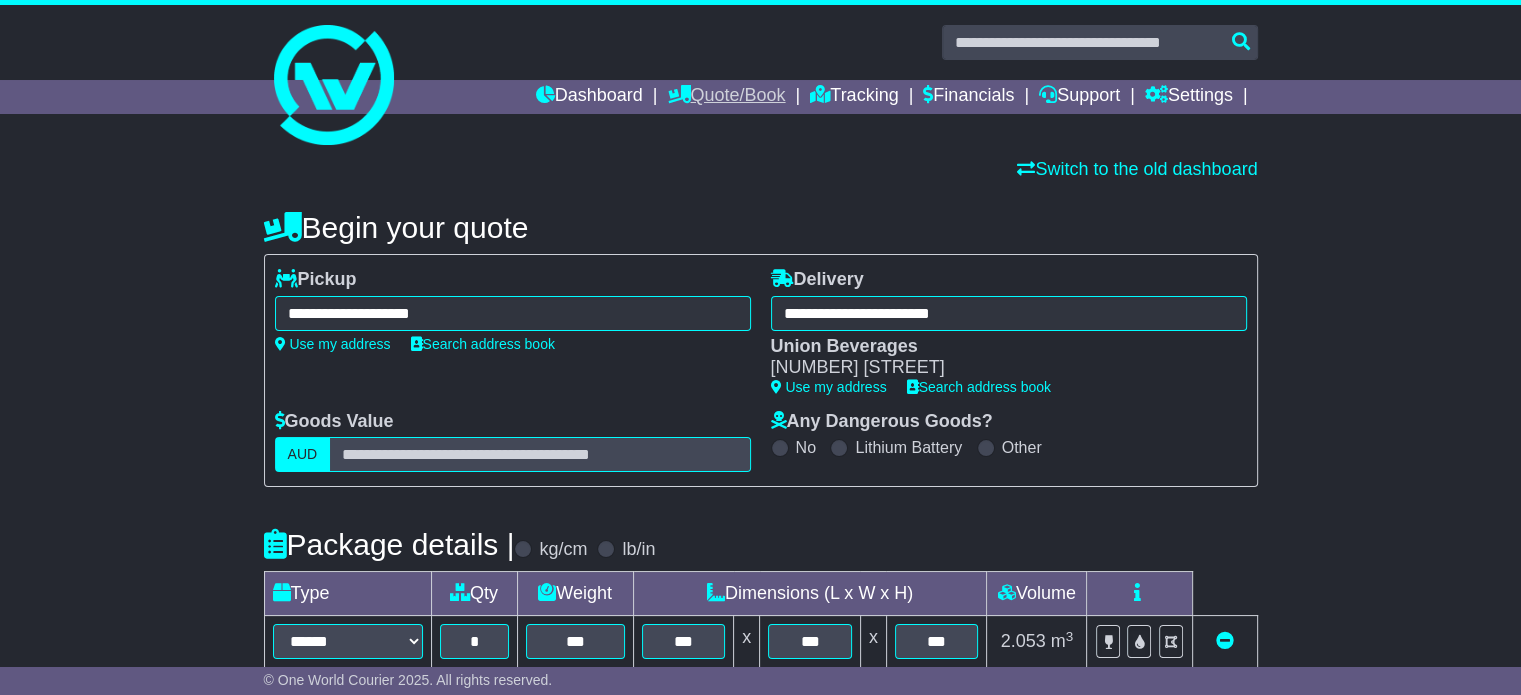 click on "Quote/Book" at bounding box center (726, 97) 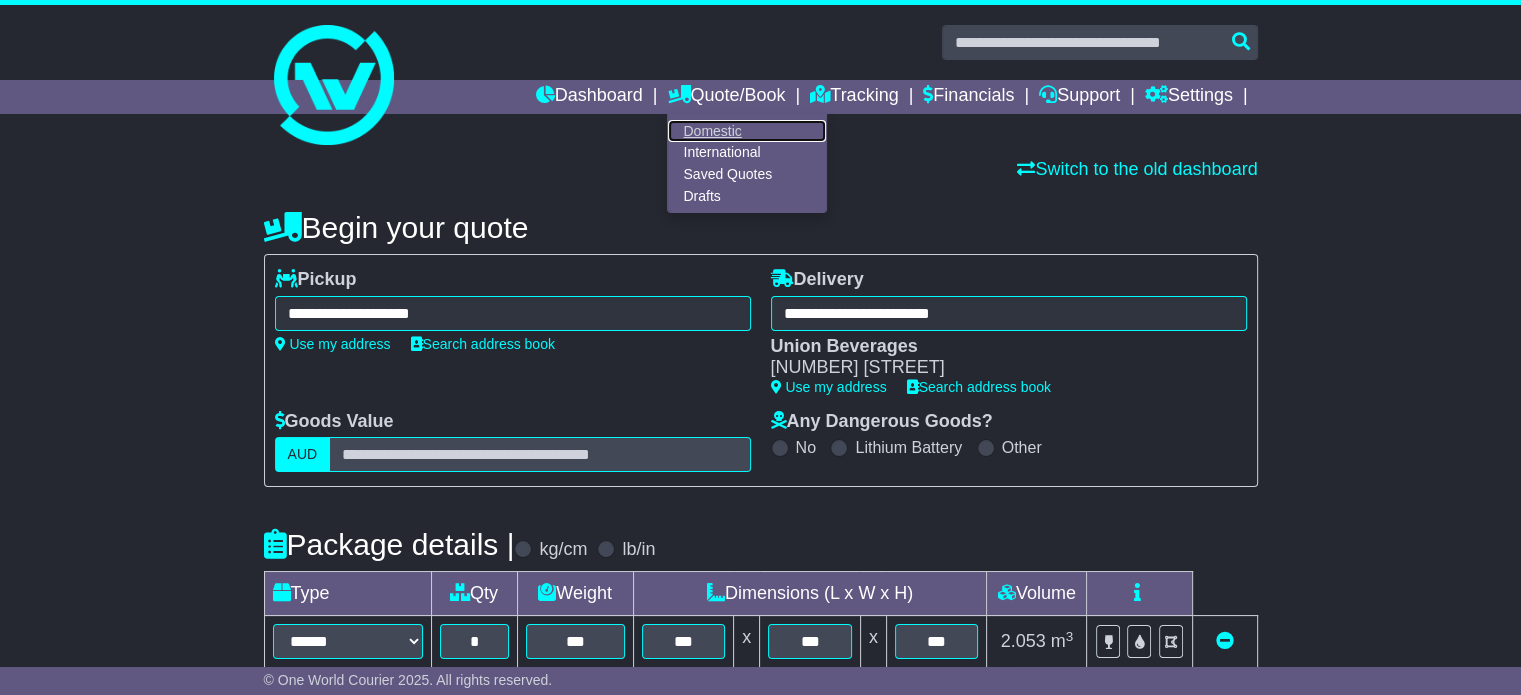 click on "Domestic" at bounding box center [747, 131] 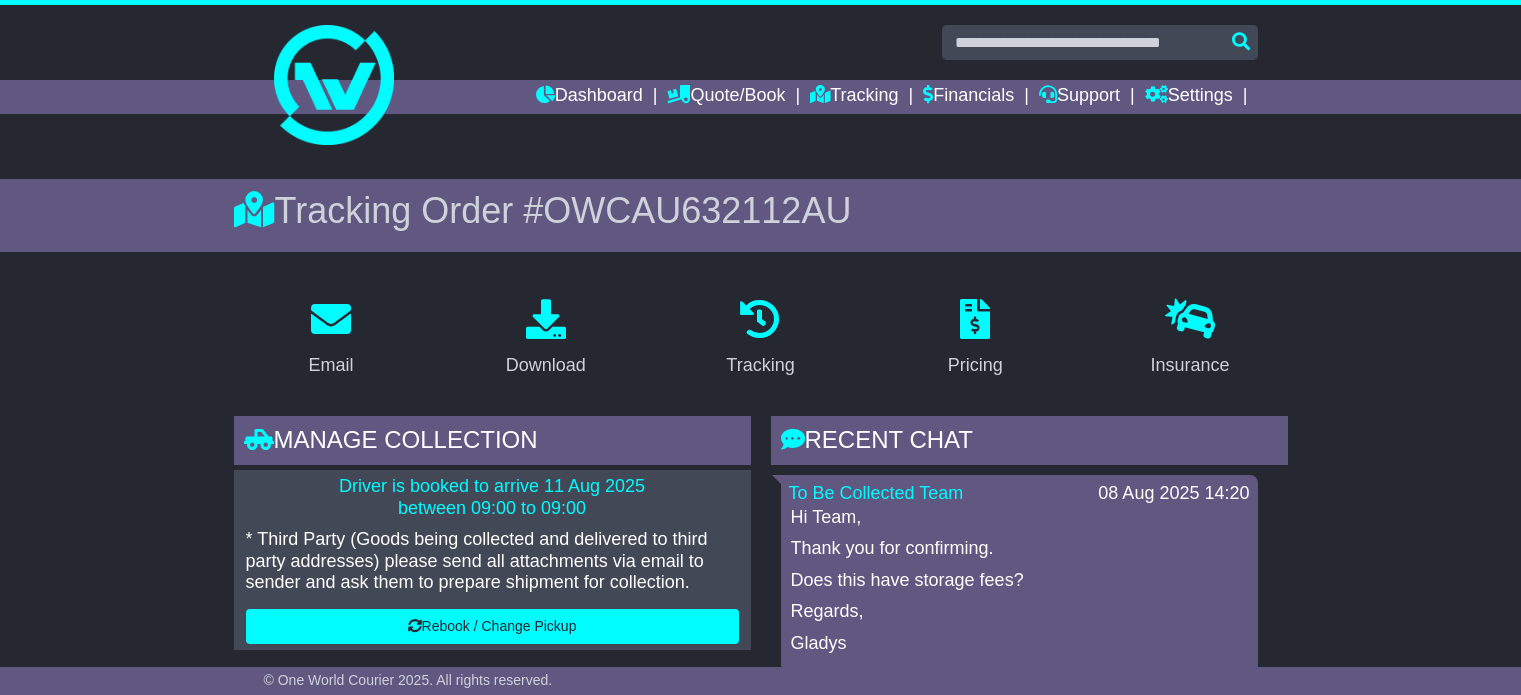 scroll, scrollTop: 0, scrollLeft: 0, axis: both 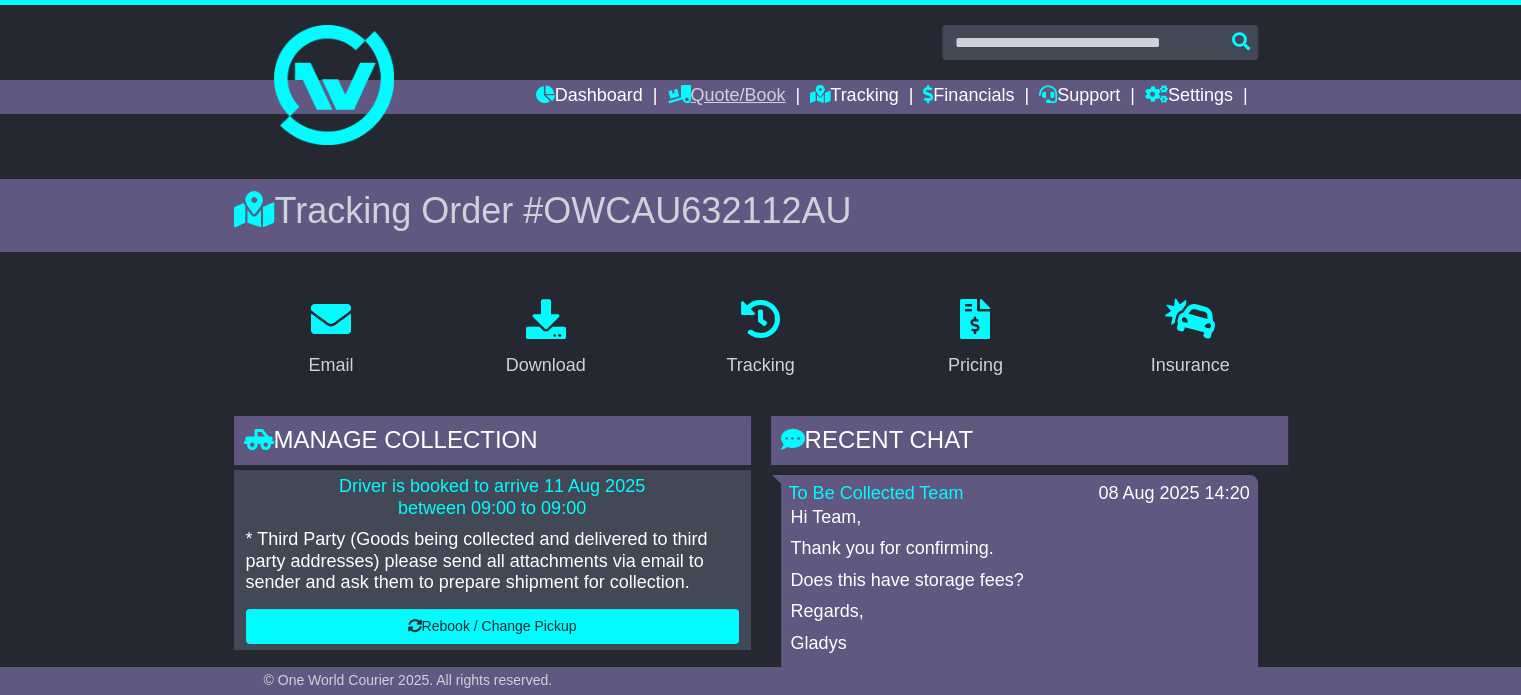 click on "Quote/Book" at bounding box center (726, 97) 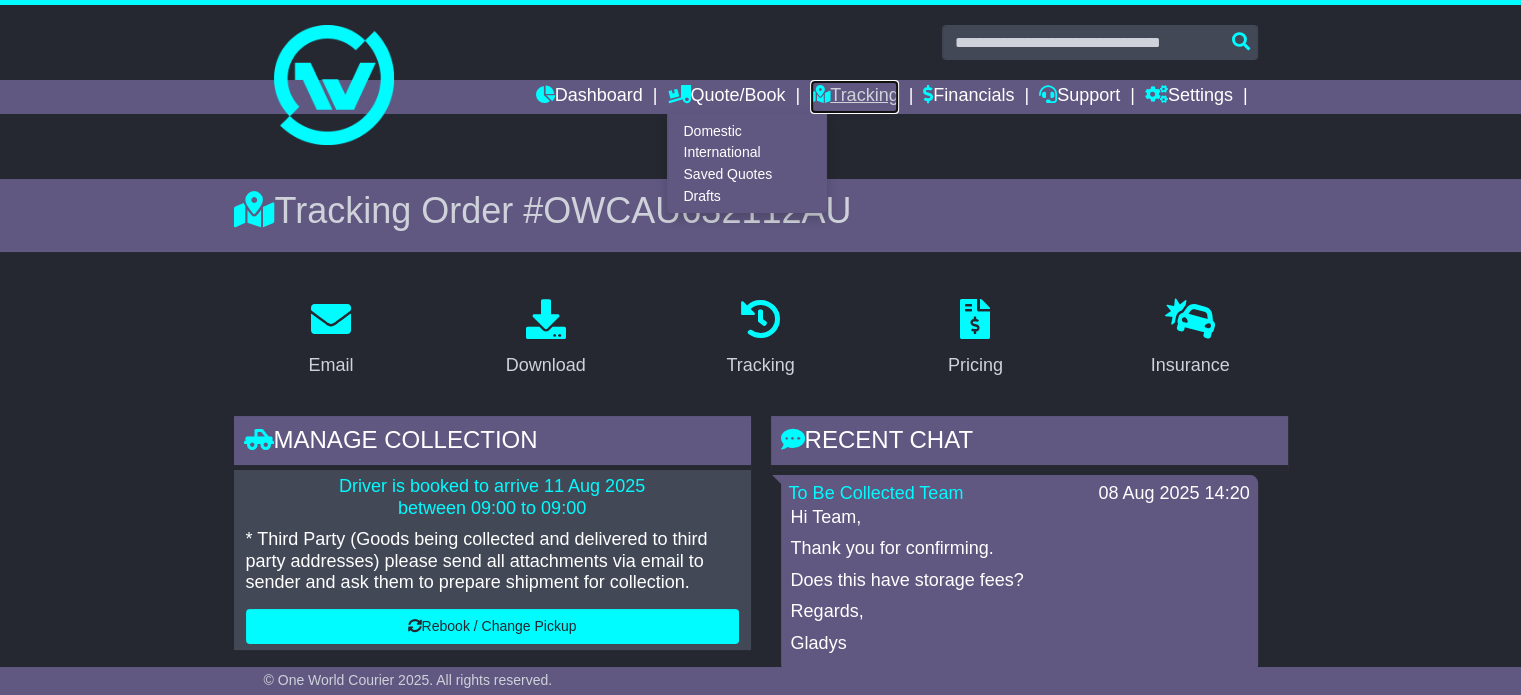 click on "Tracking" at bounding box center [854, 97] 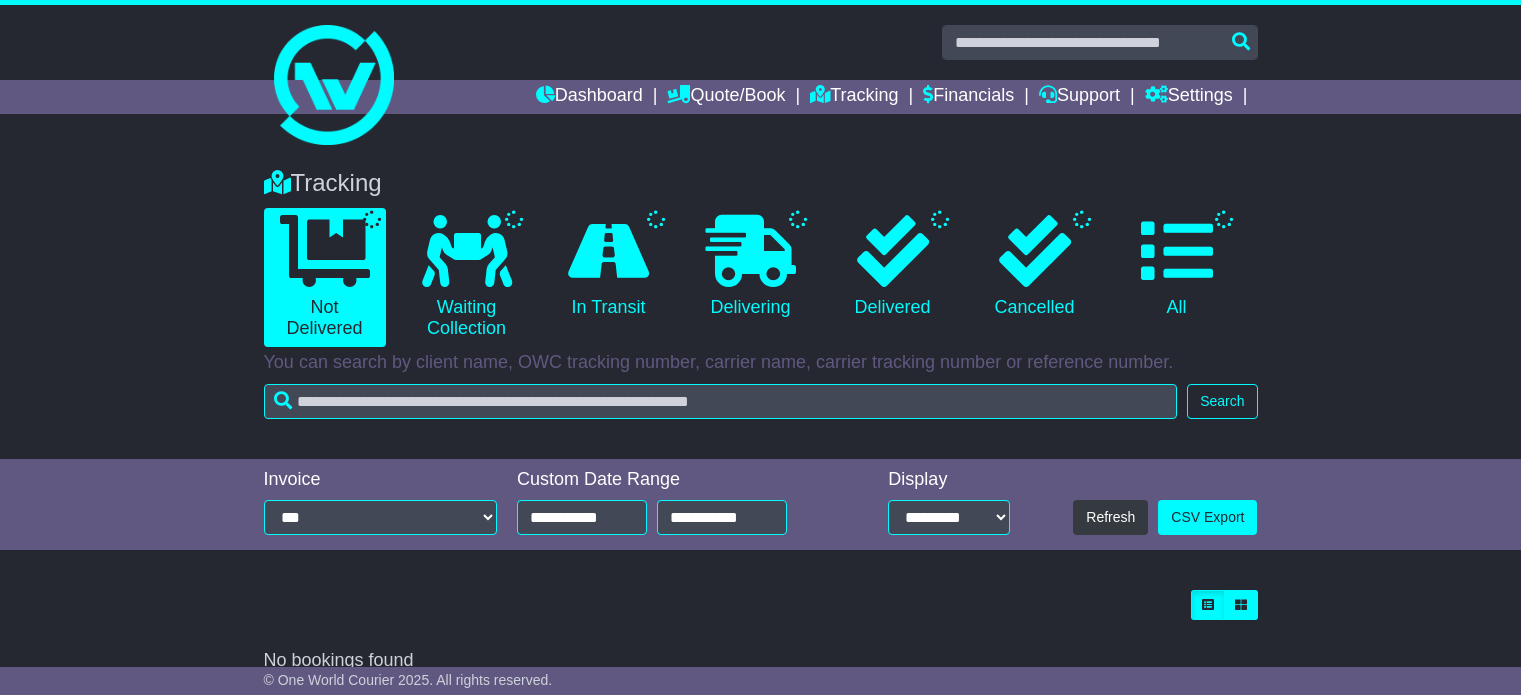 scroll, scrollTop: 0, scrollLeft: 0, axis: both 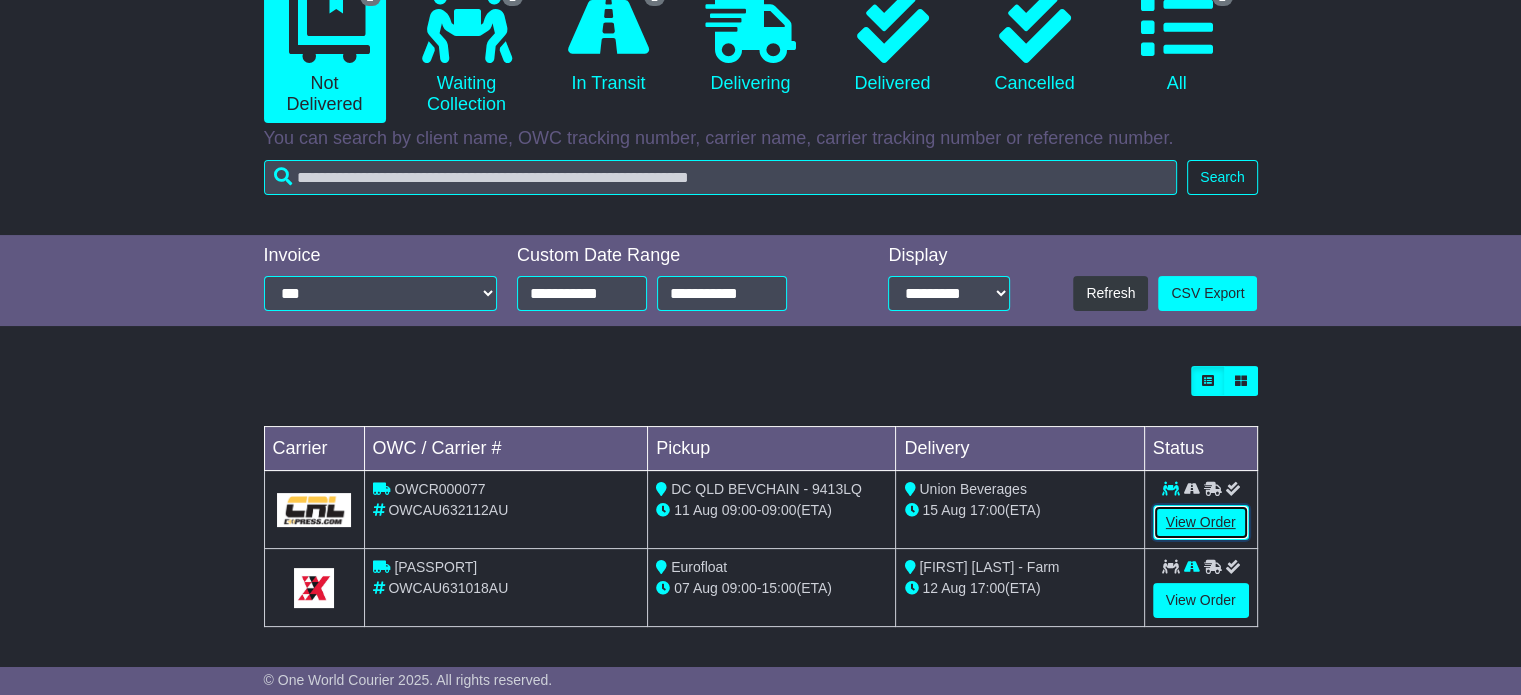 click on "View Order" at bounding box center [1201, 522] 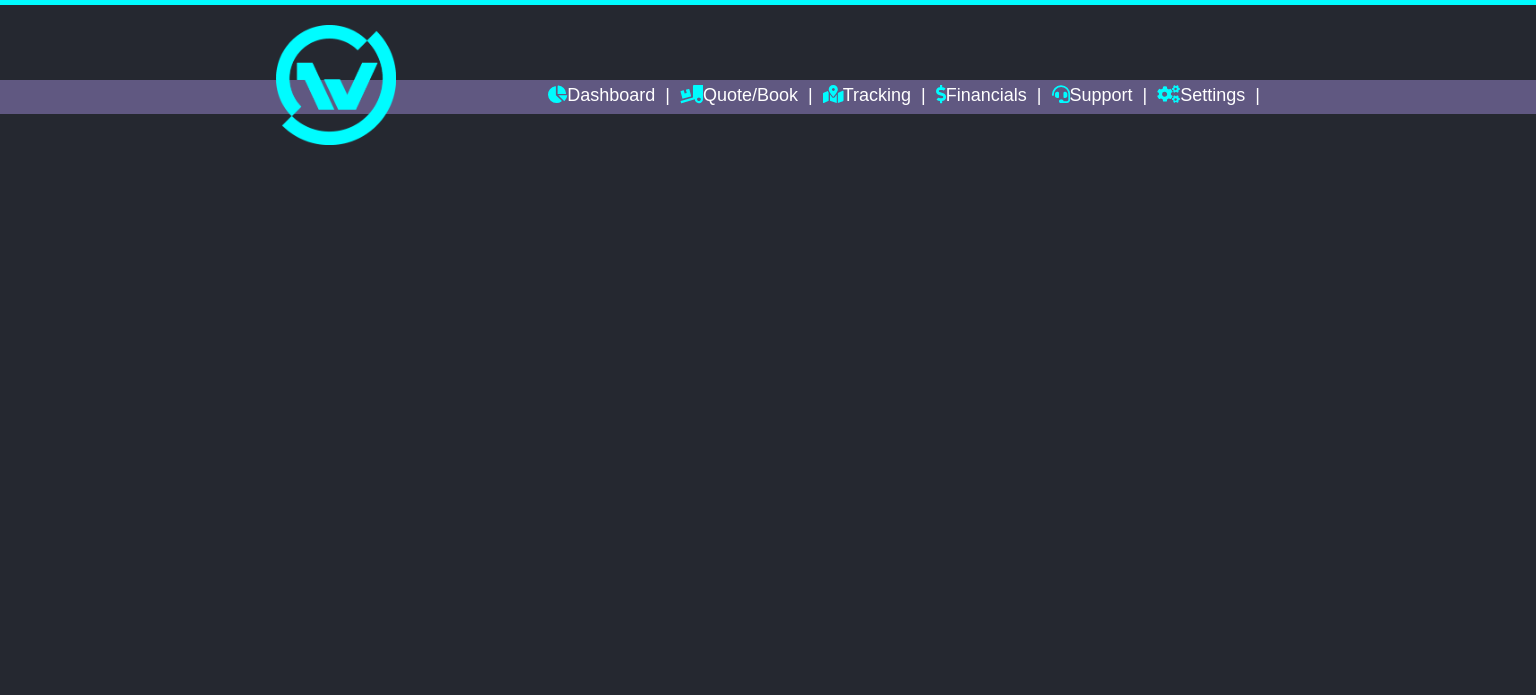 scroll, scrollTop: 0, scrollLeft: 0, axis: both 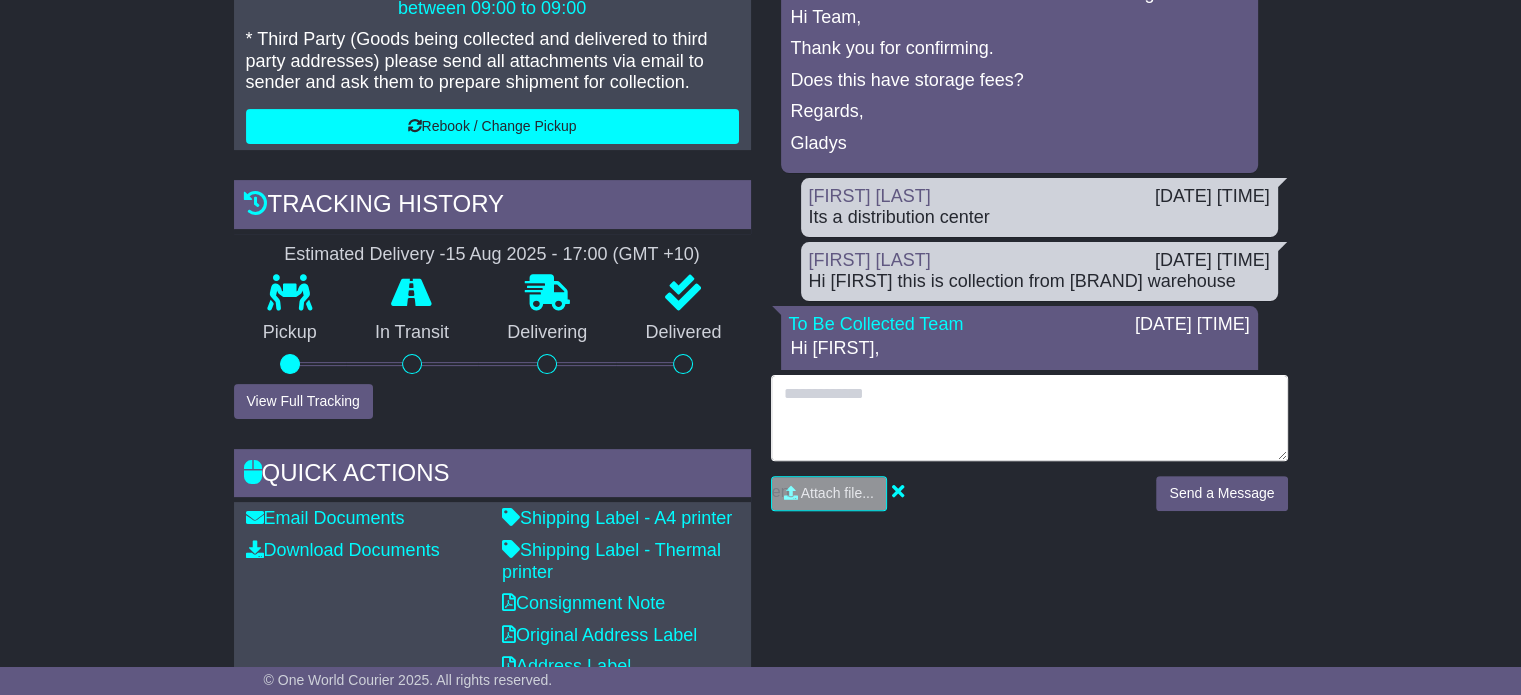click at bounding box center [1029, 418] 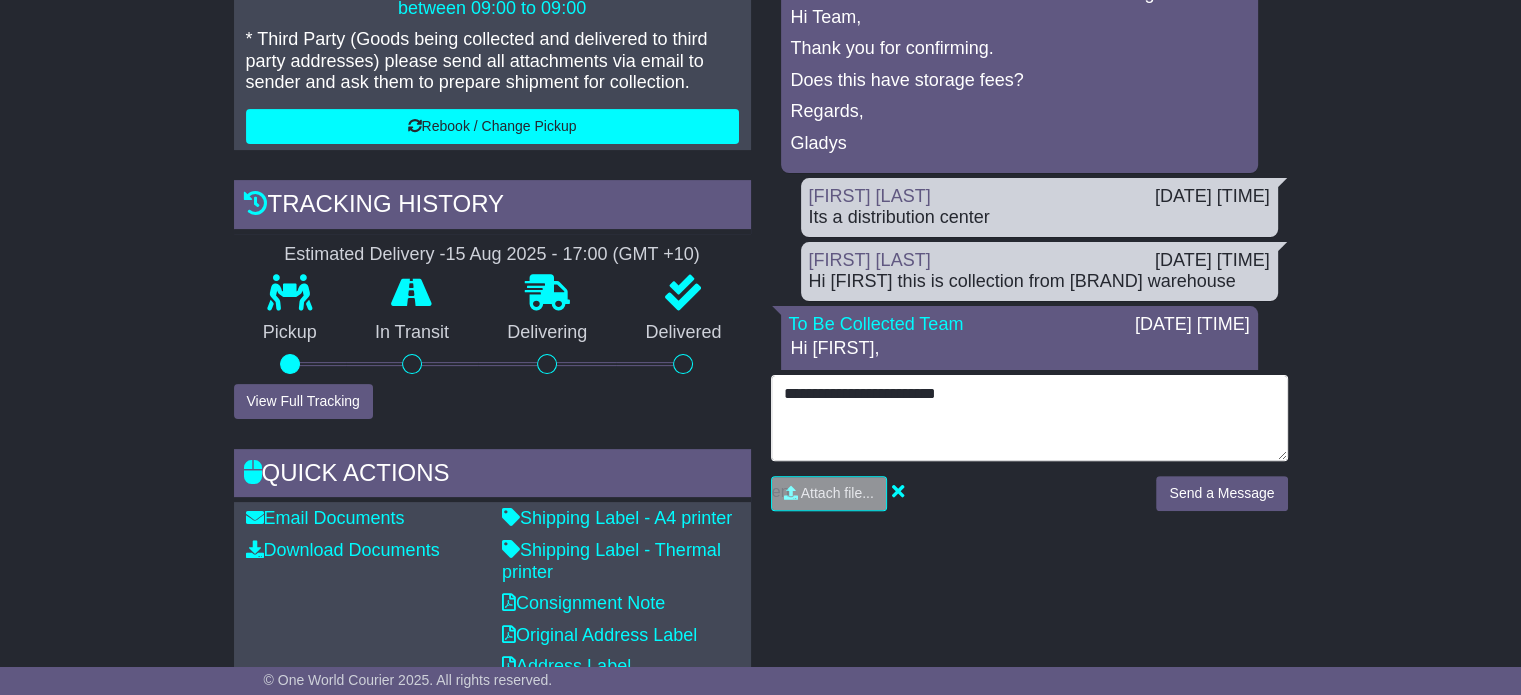 type on "**********" 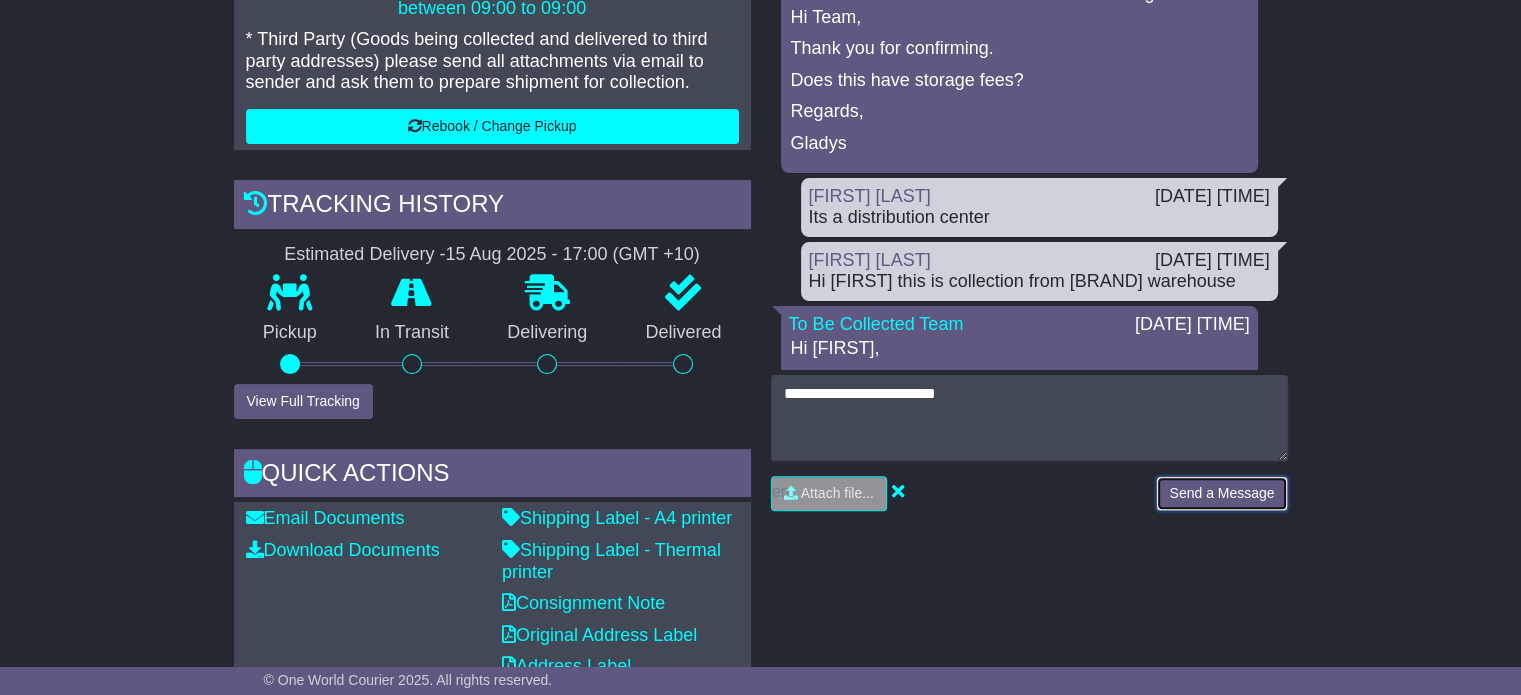 click on "Send a Message" at bounding box center [1221, 493] 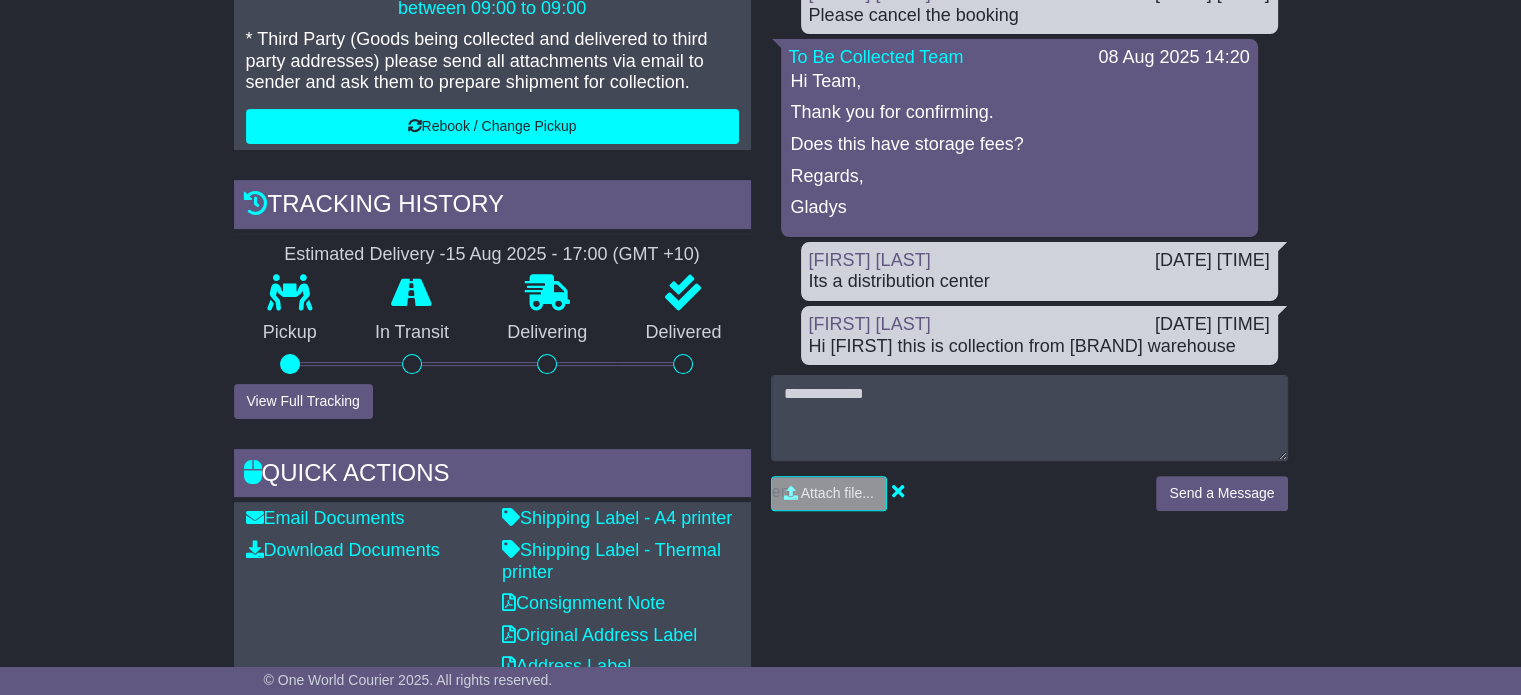 click on "Email
Download
Tracking
Pricing
Insurance" at bounding box center [760, 959] 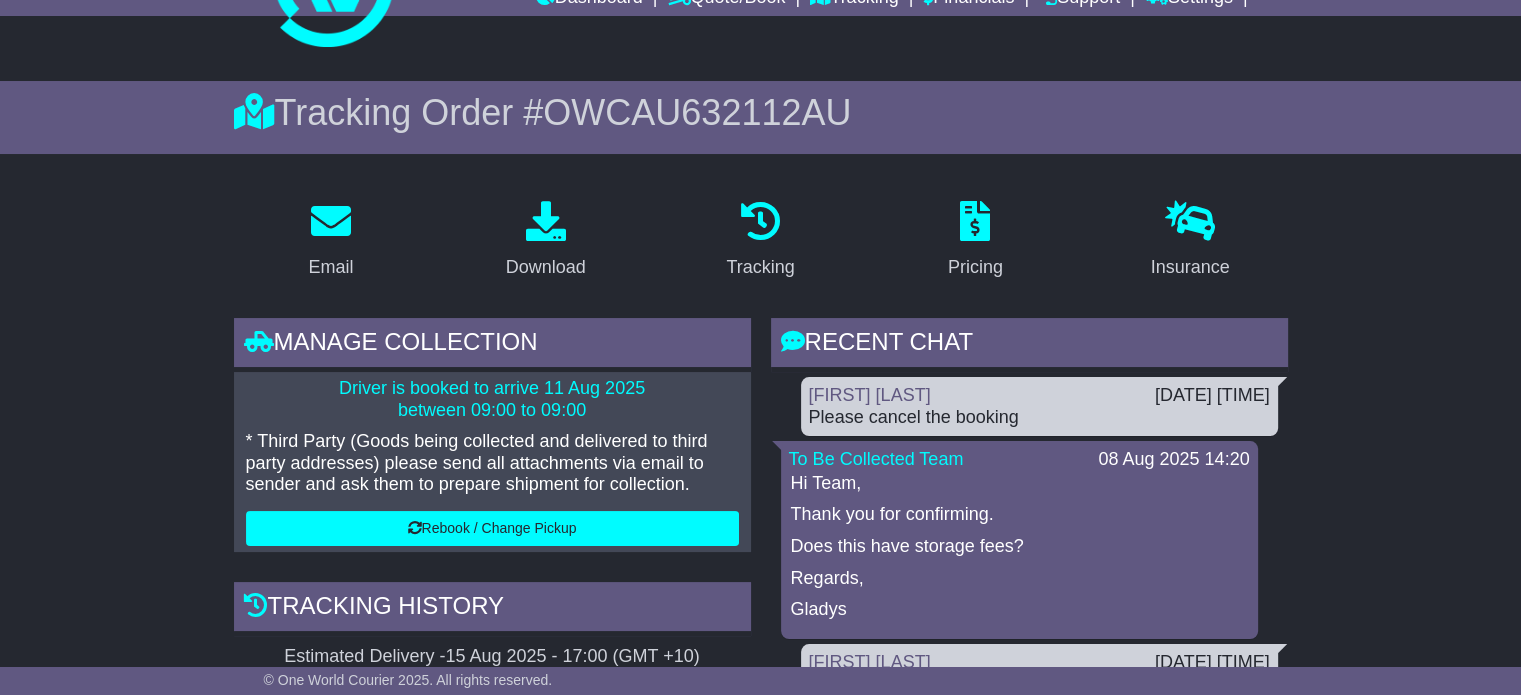 scroll, scrollTop: 0, scrollLeft: 0, axis: both 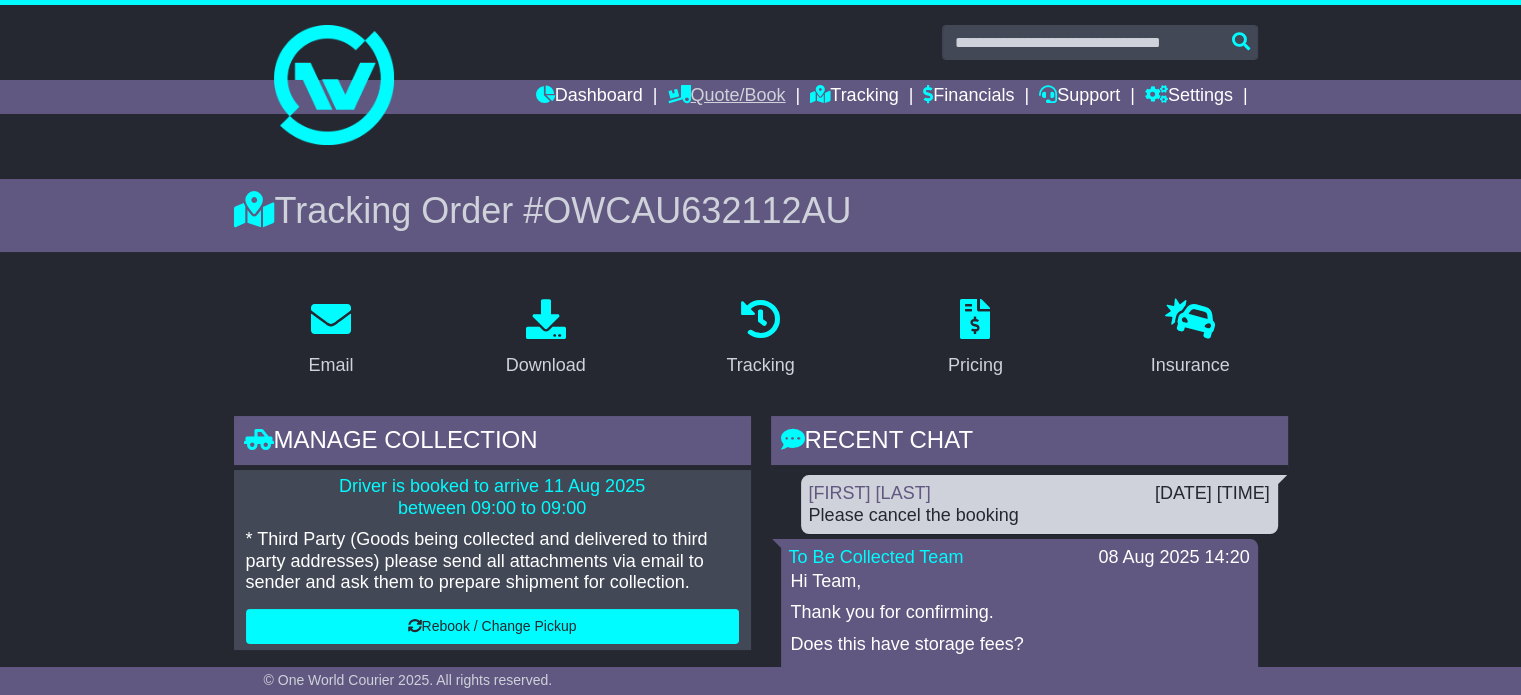 click on "Quote/Book" at bounding box center [726, 97] 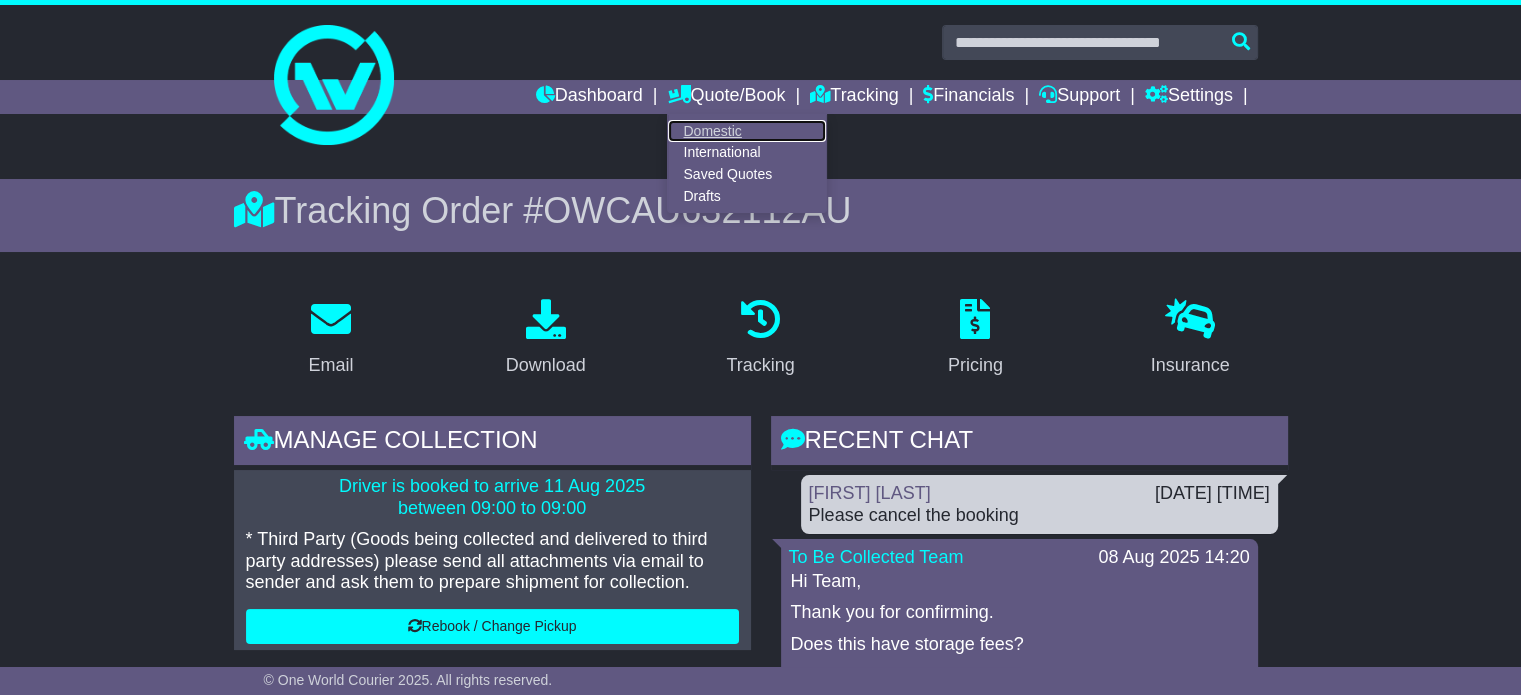 click on "Domestic" at bounding box center (747, 131) 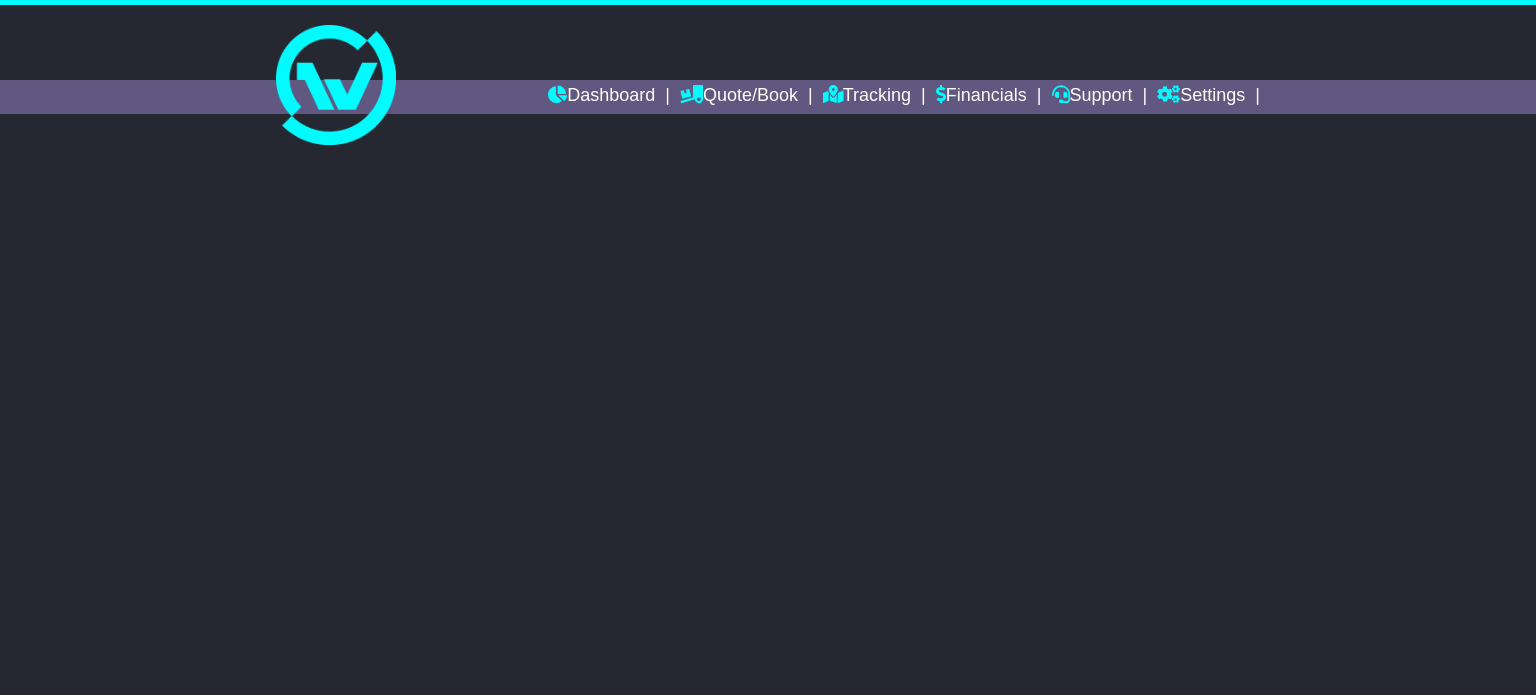 scroll, scrollTop: 0, scrollLeft: 0, axis: both 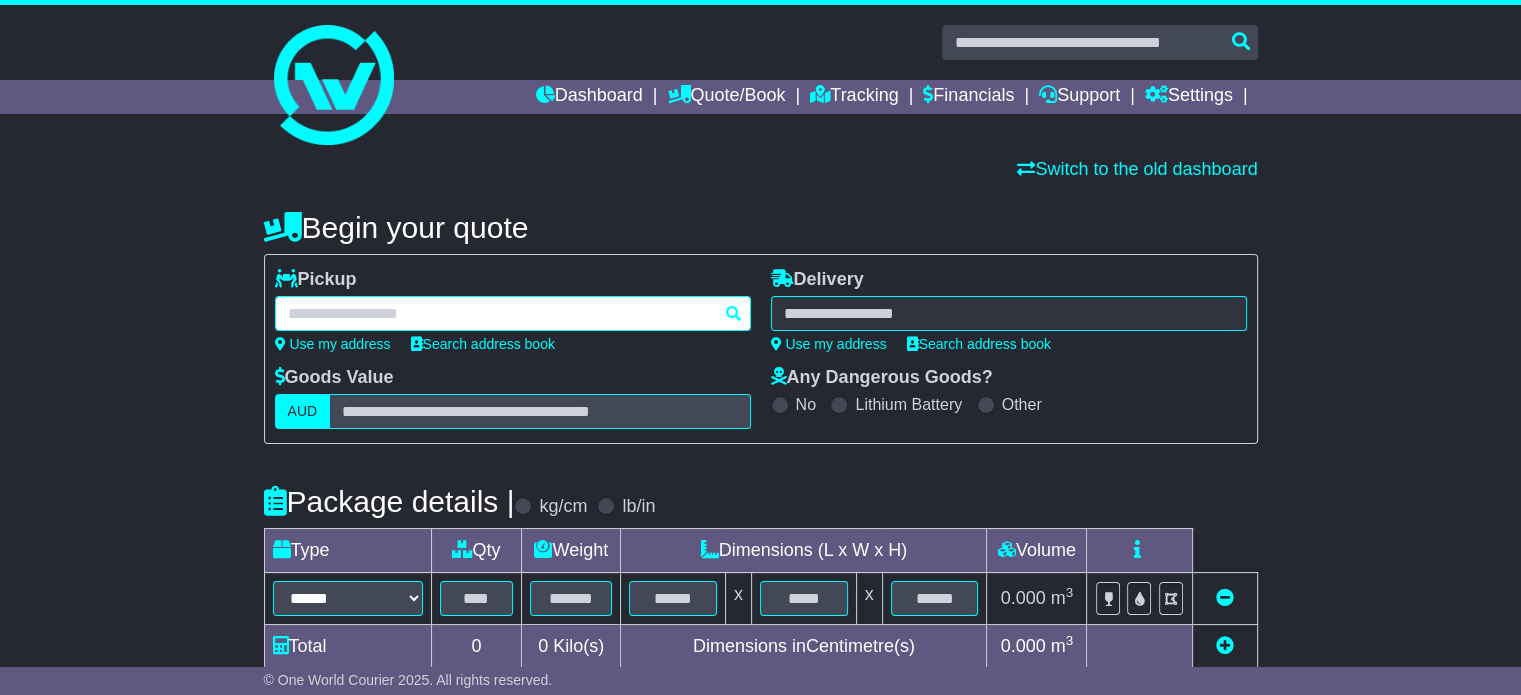 click at bounding box center (513, 313) 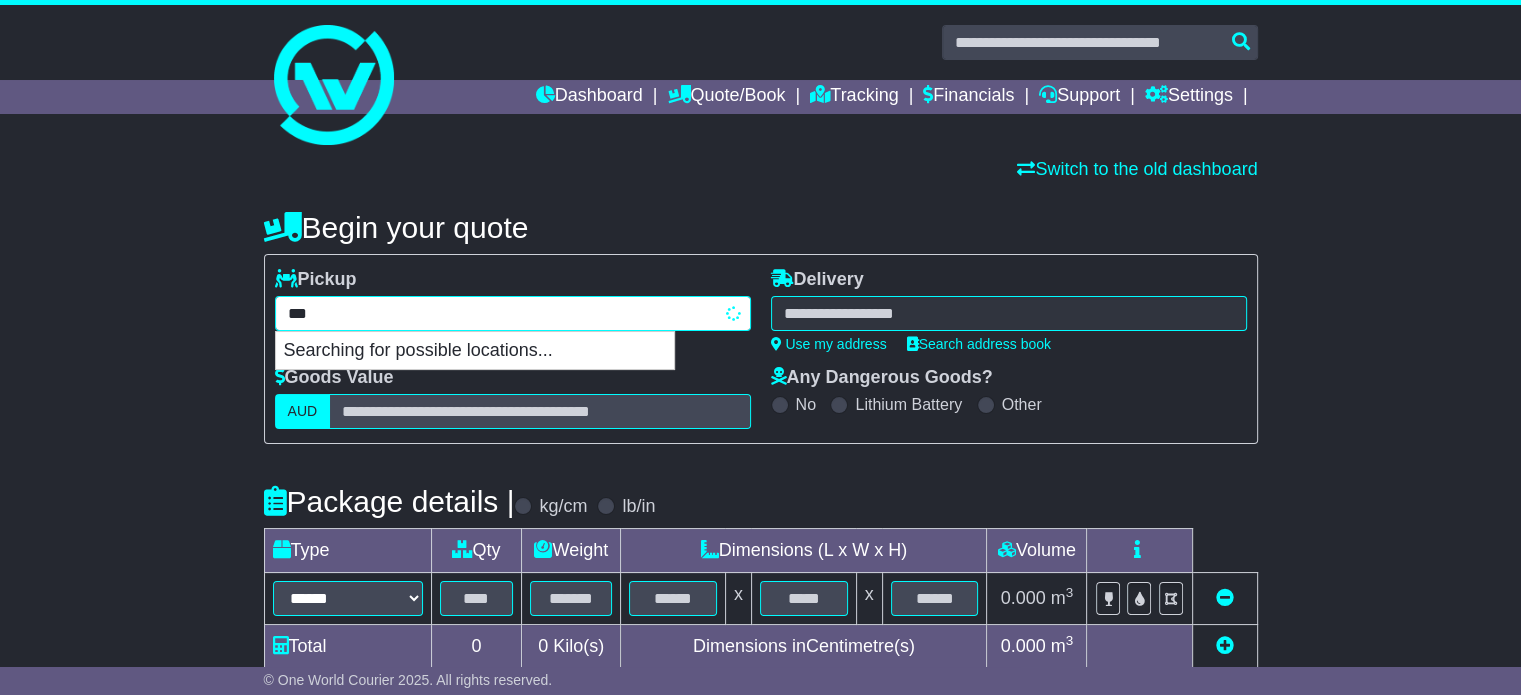 type on "****" 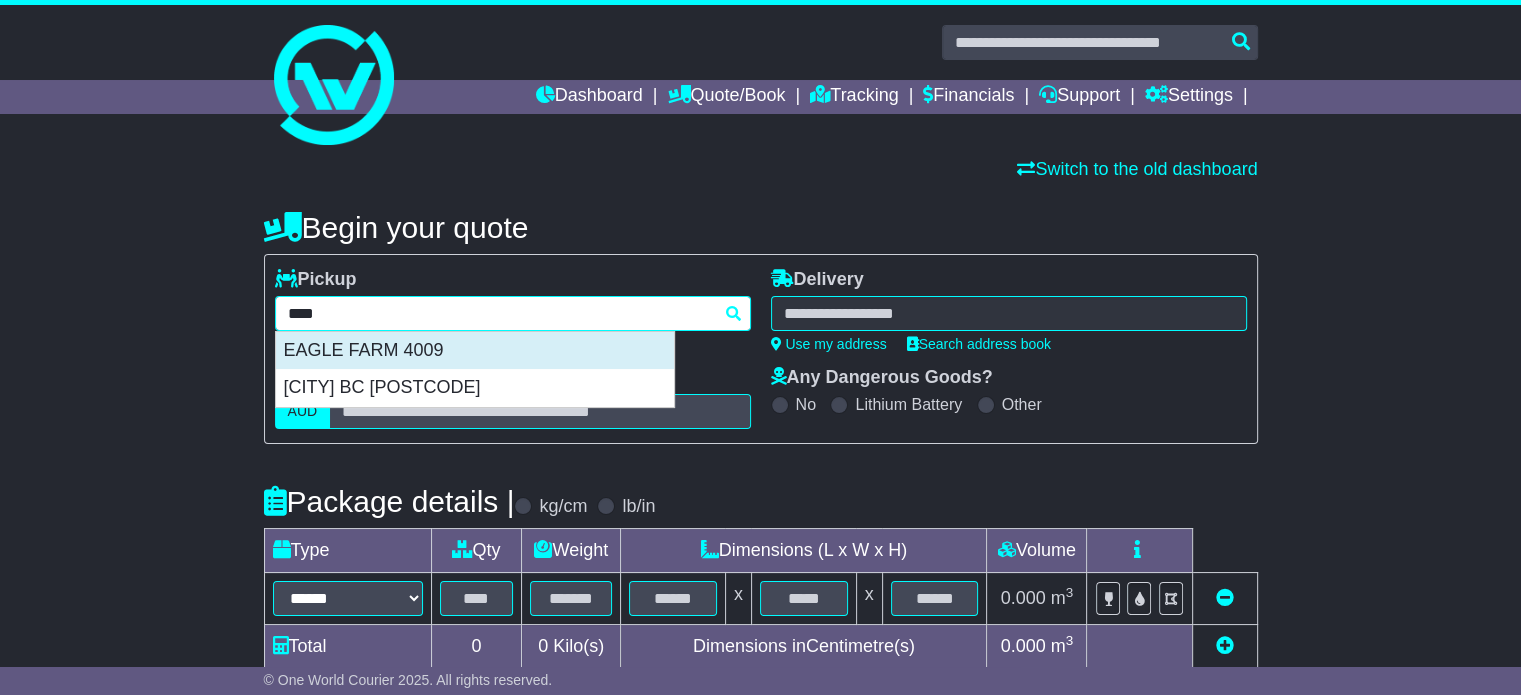 click on "EAGLE FARM 4009" at bounding box center [475, 351] 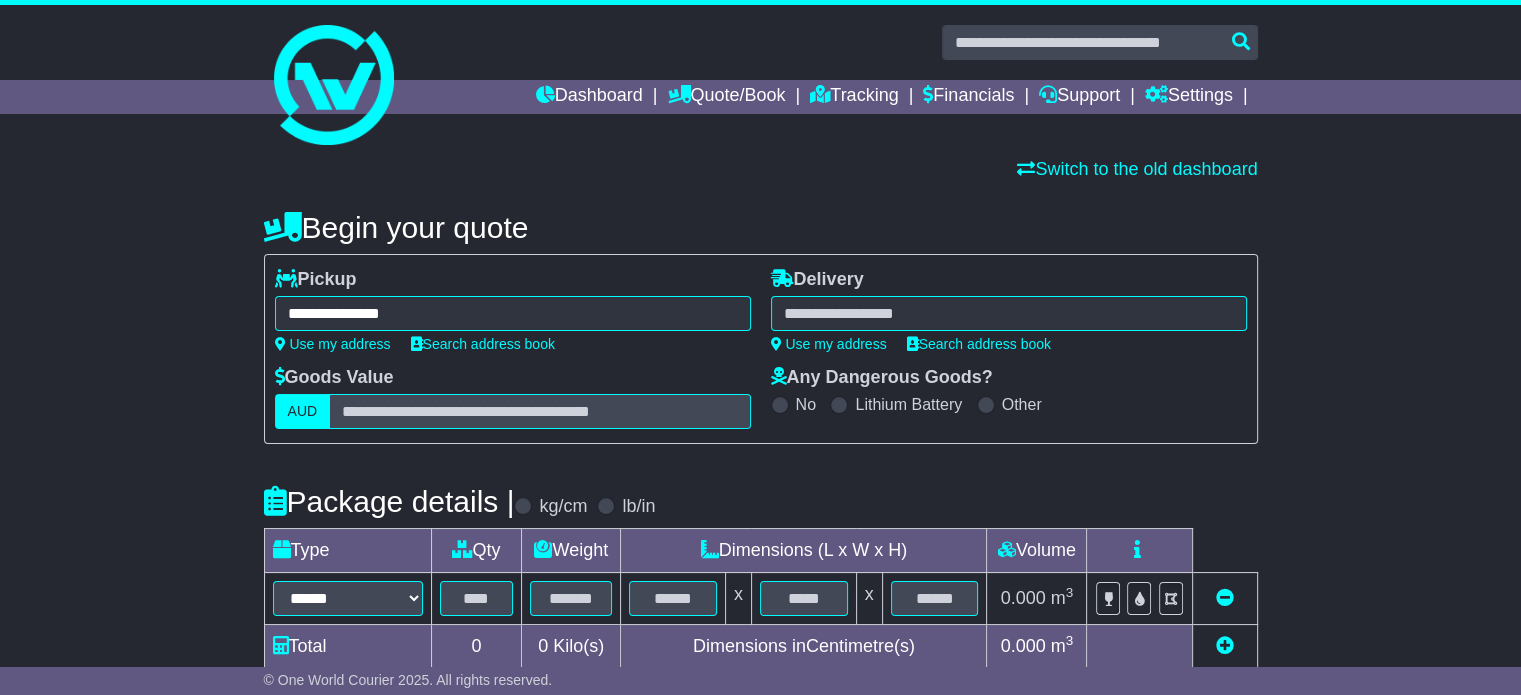 type on "**********" 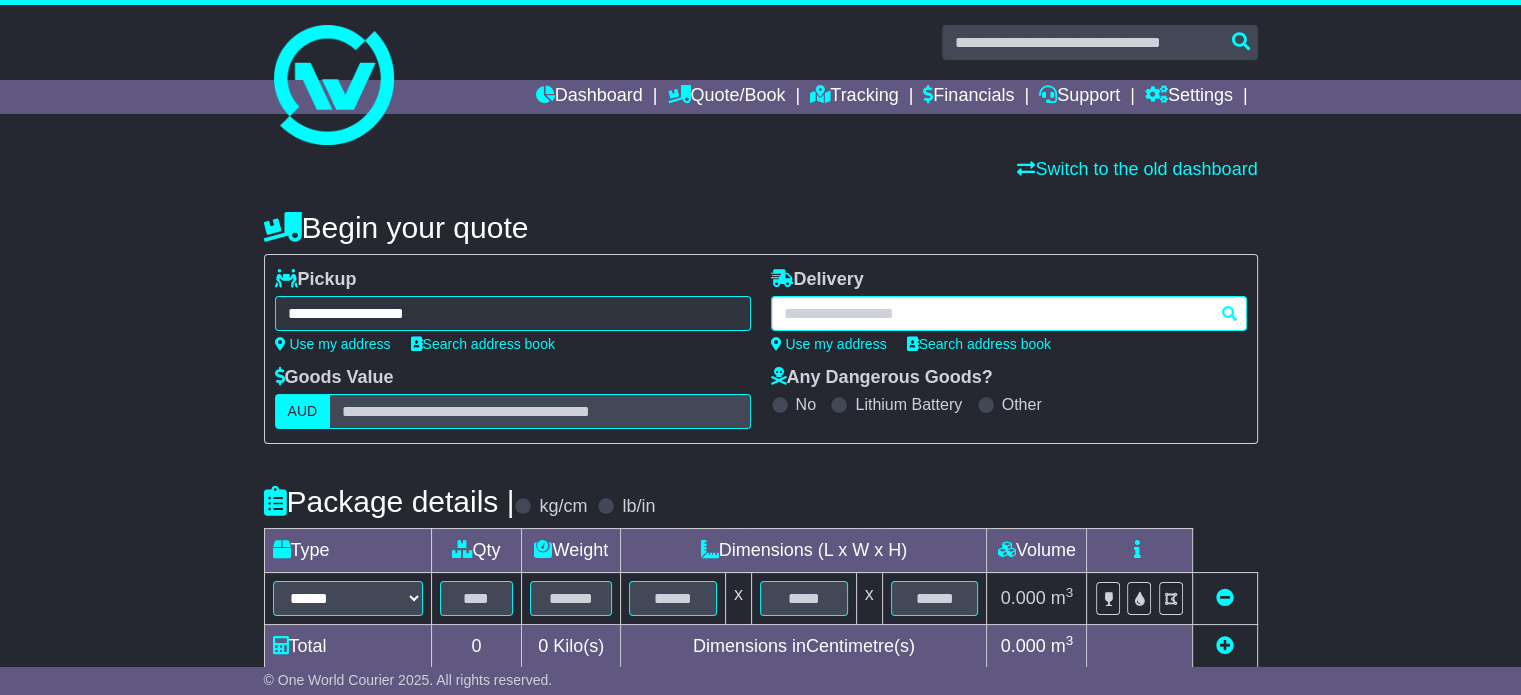 click at bounding box center [1009, 313] 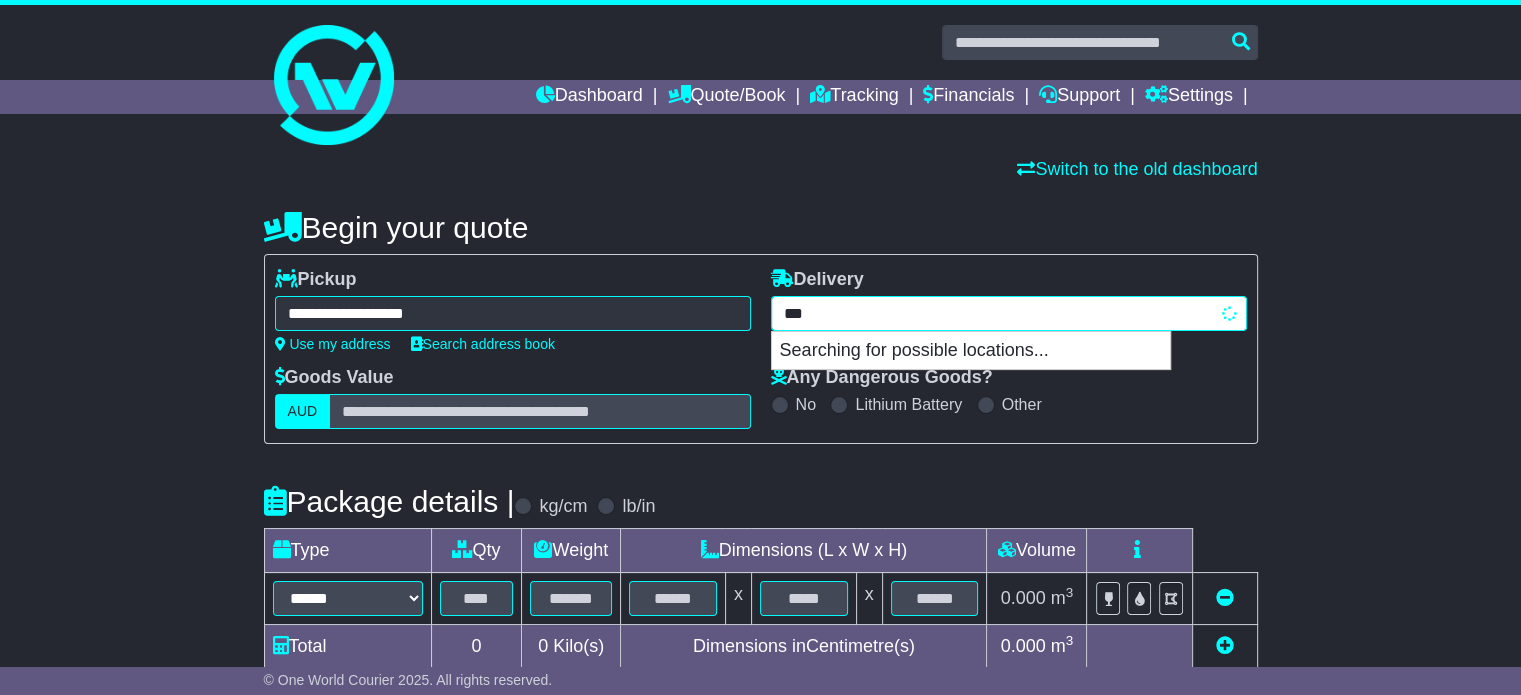 type on "****" 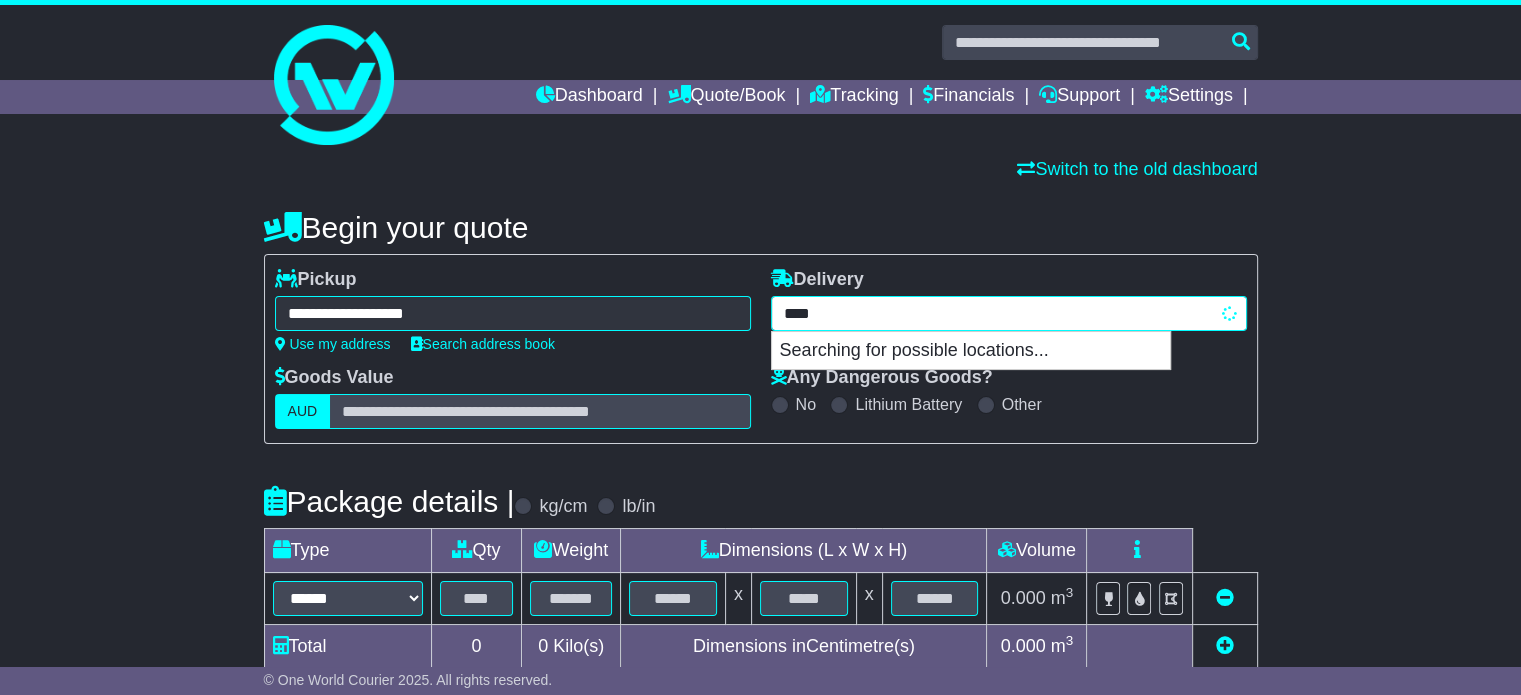 type on "**********" 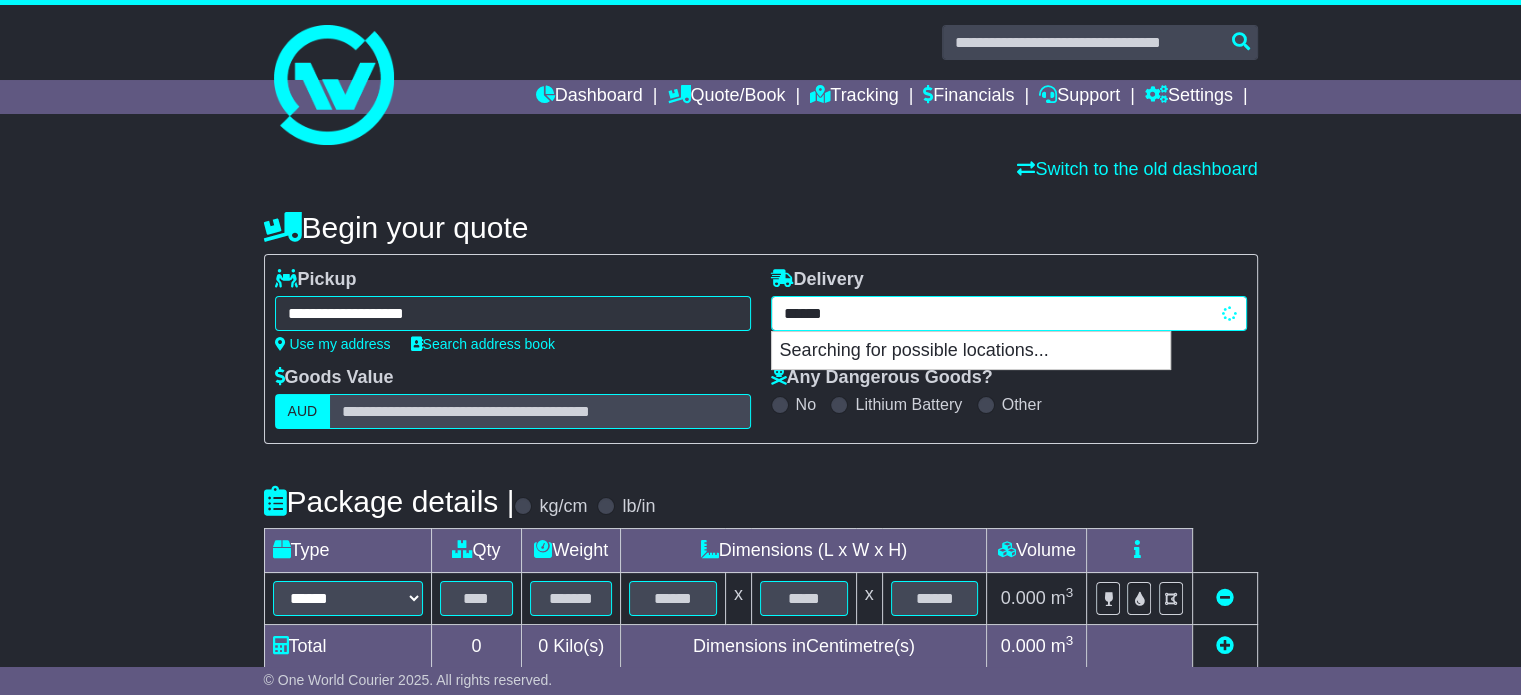type on "*******" 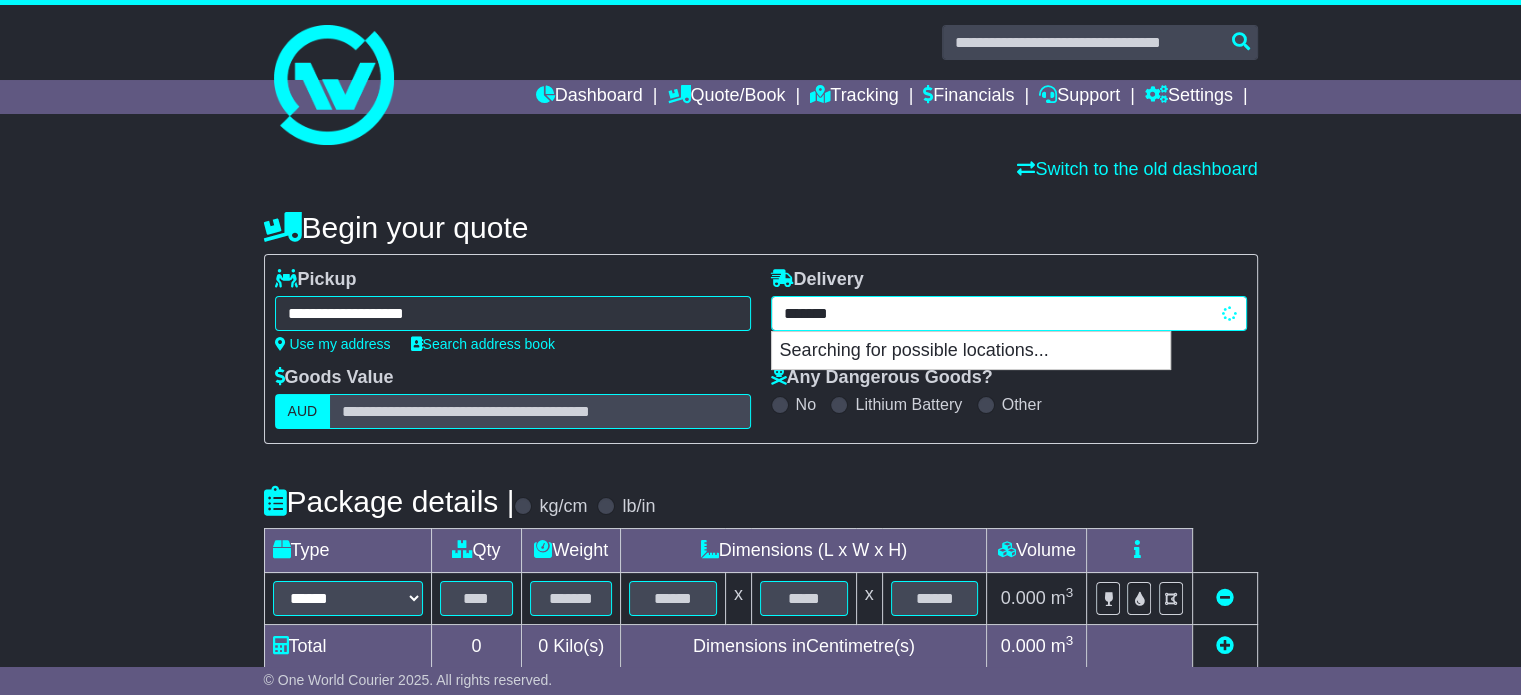 type on "**********" 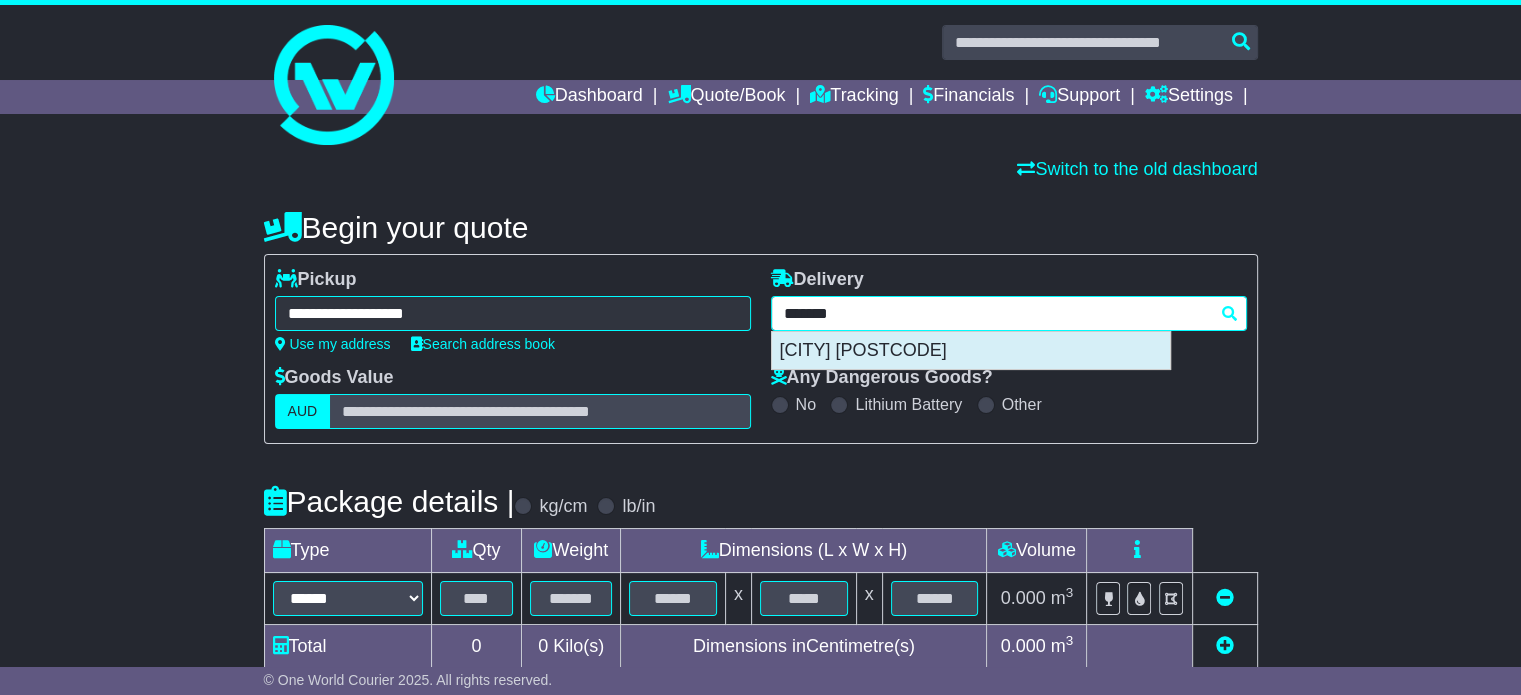 click on "[CITY] [POSTCODE]" at bounding box center (971, 351) 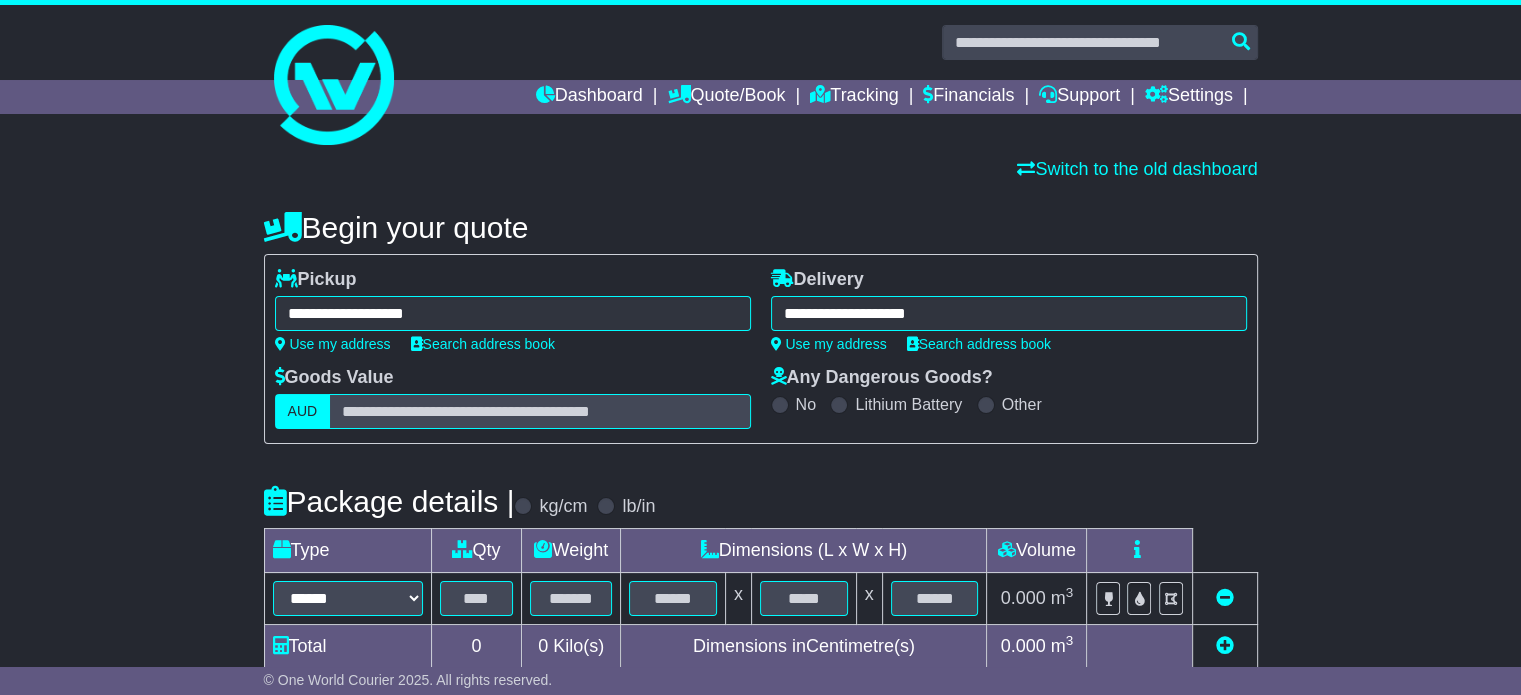 type on "**********" 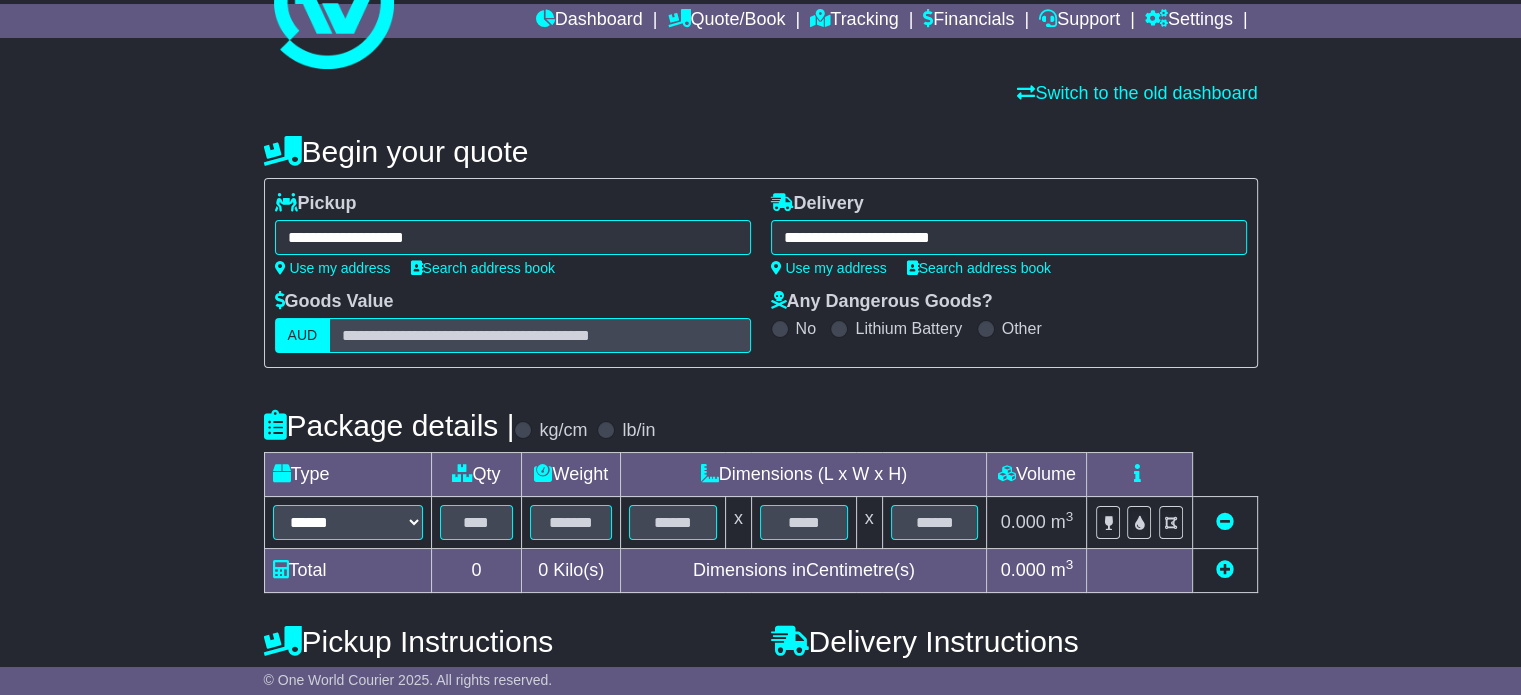 scroll, scrollTop: 200, scrollLeft: 0, axis: vertical 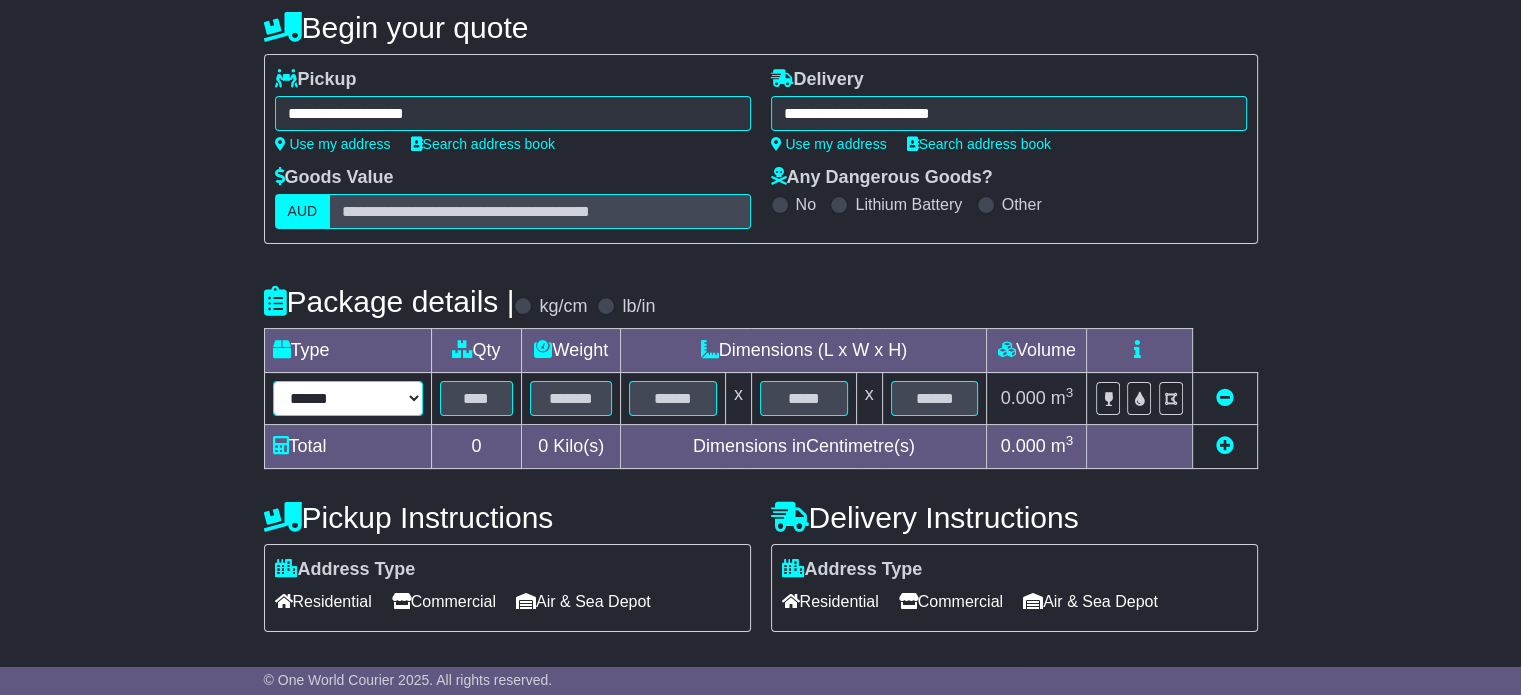 click on "****** ****** *** ******** ***** **** **** ****** *** *******" at bounding box center [348, 398] 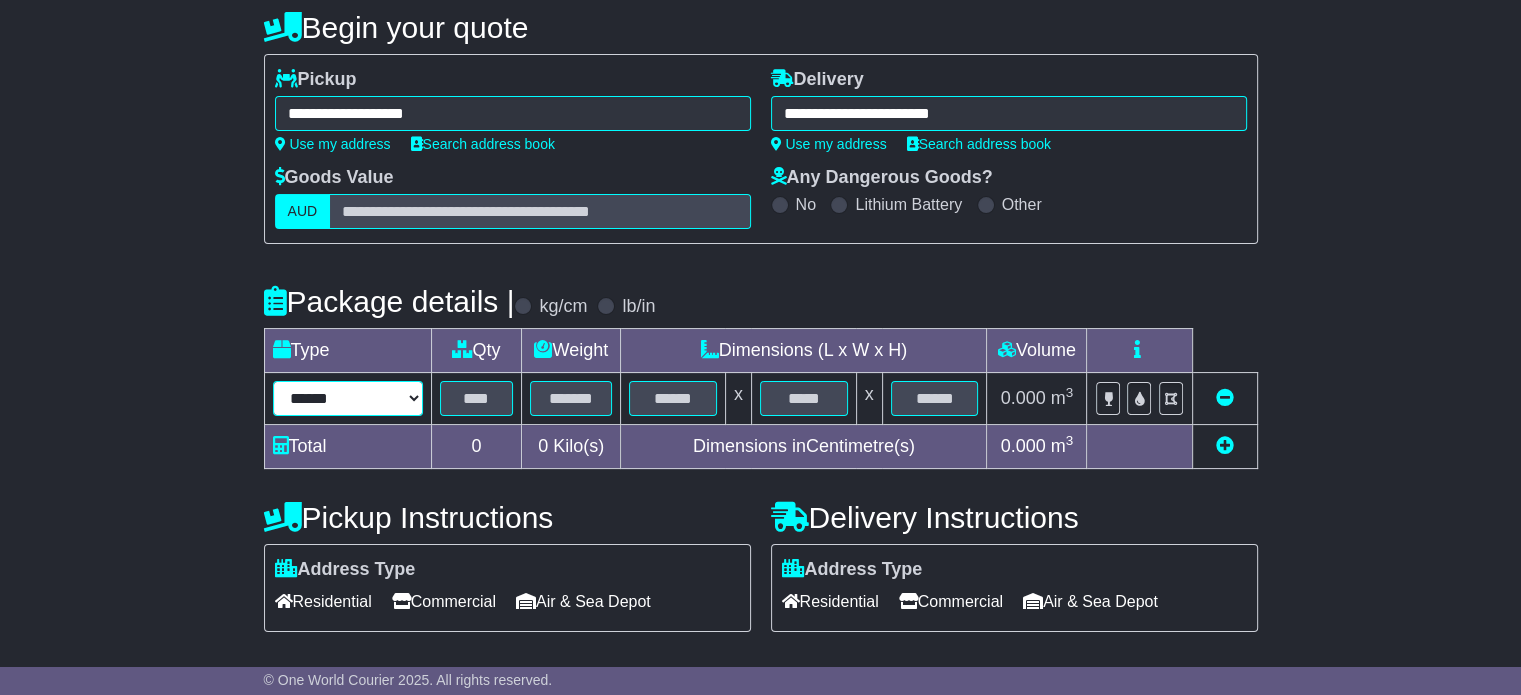 select on "*****" 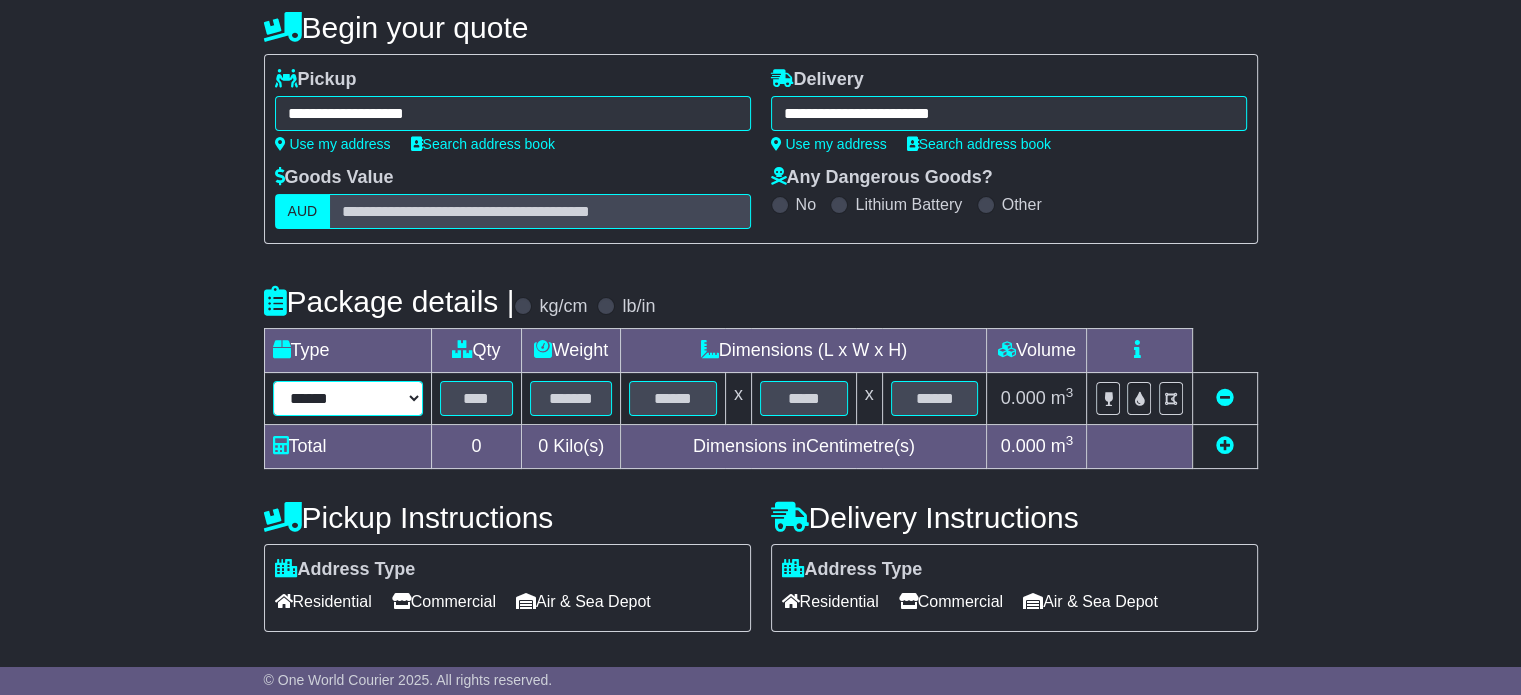 click on "****** ****** *** ******** ***** **** **** ****** *** *******" at bounding box center [348, 398] 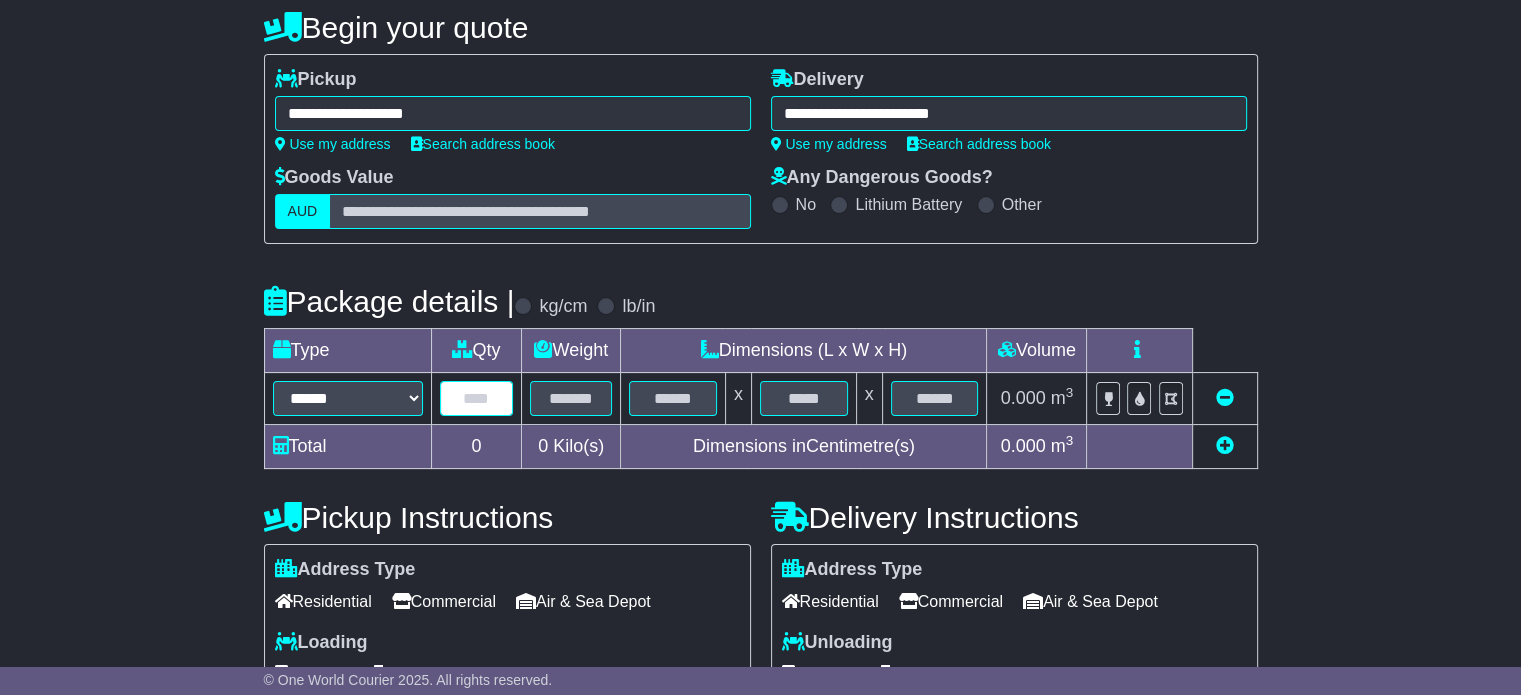 click at bounding box center (477, 398) 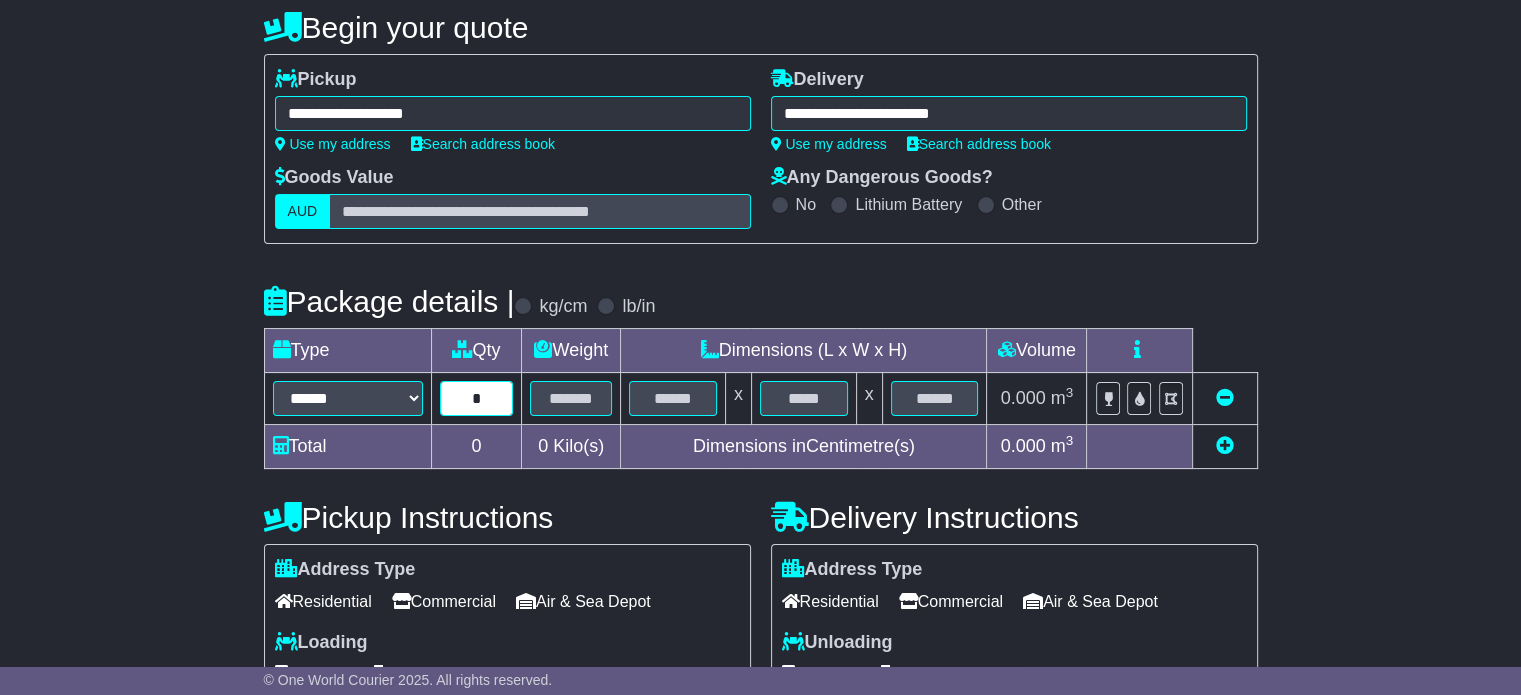 type on "*" 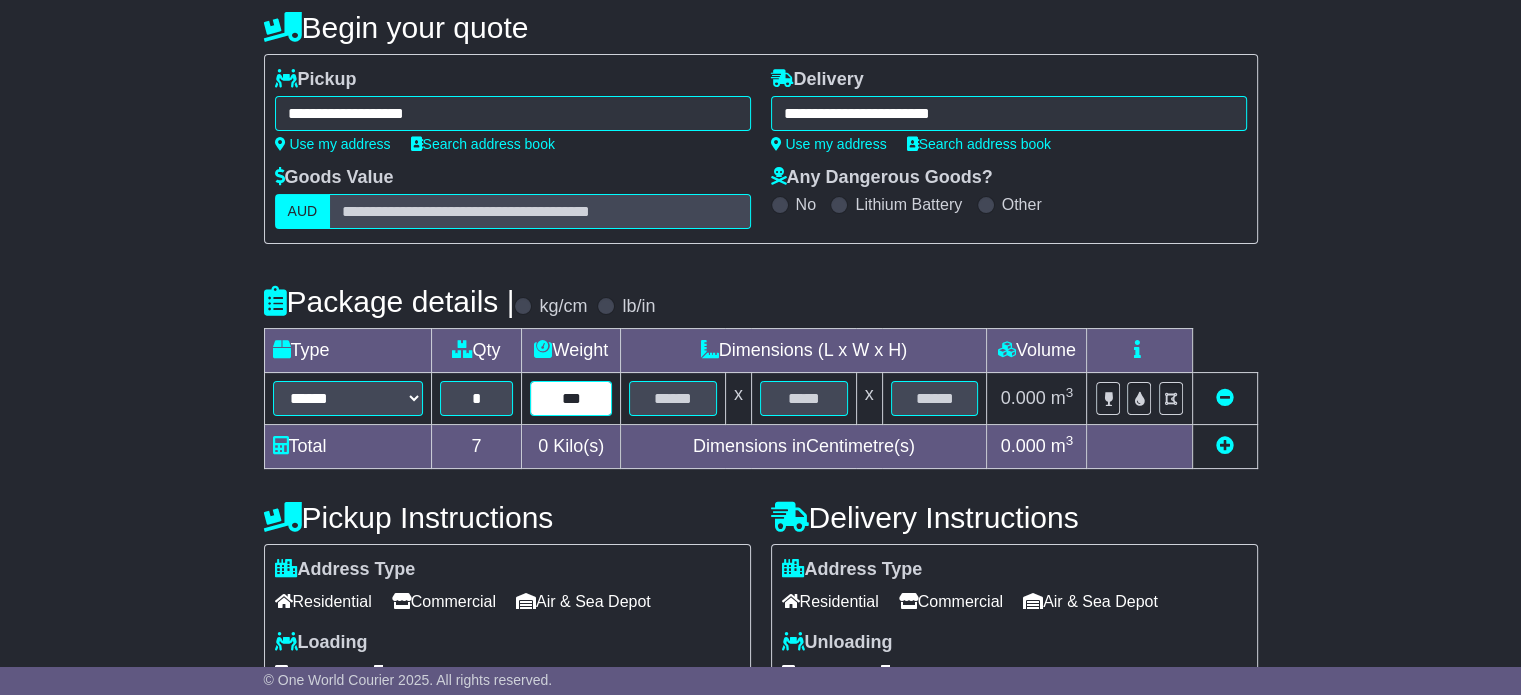 type on "***" 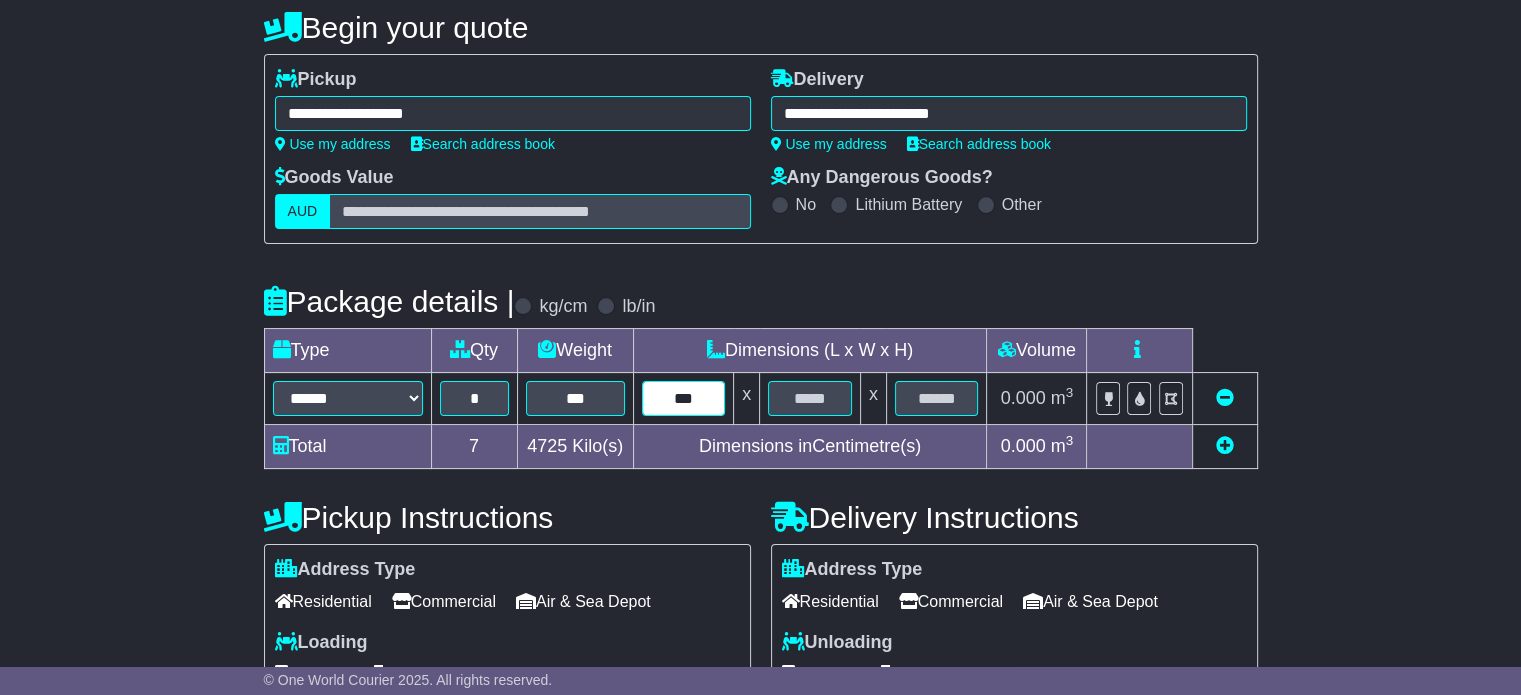 type on "***" 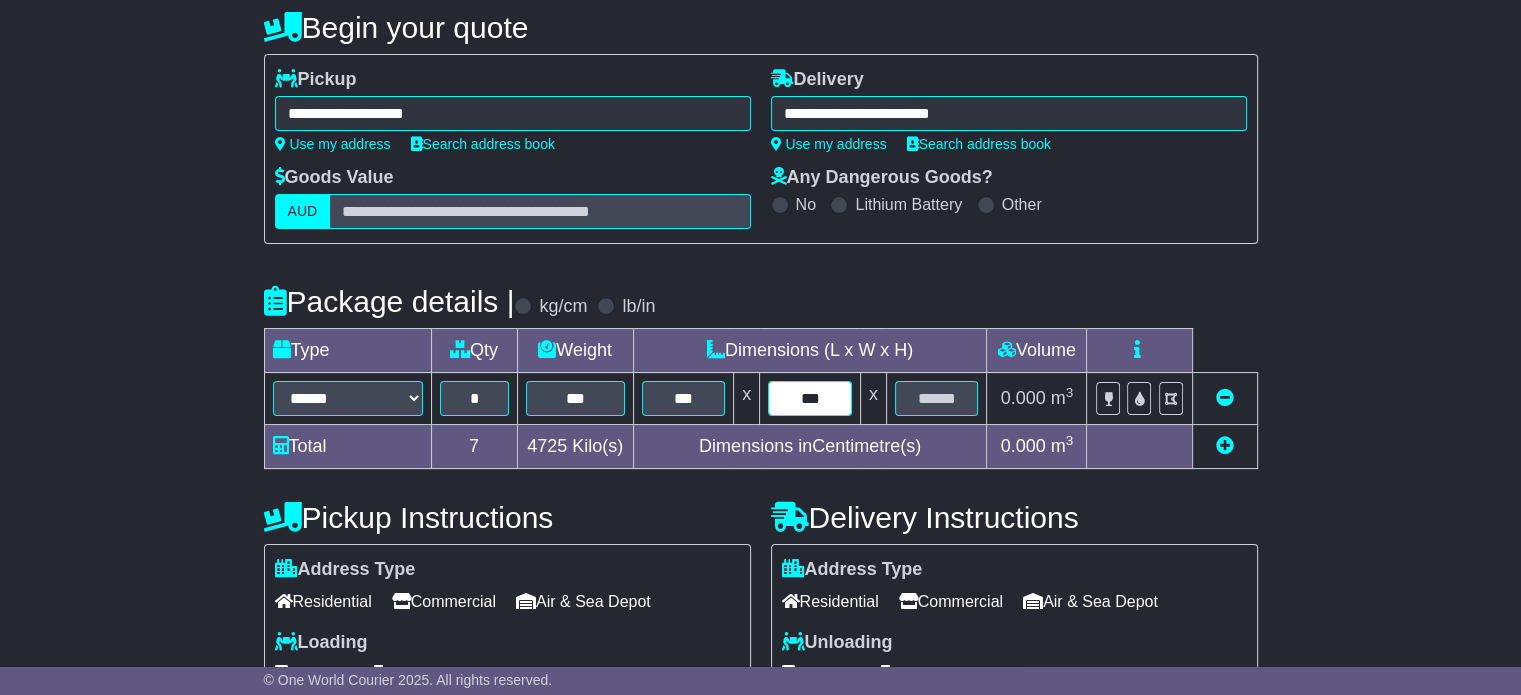 type on "***" 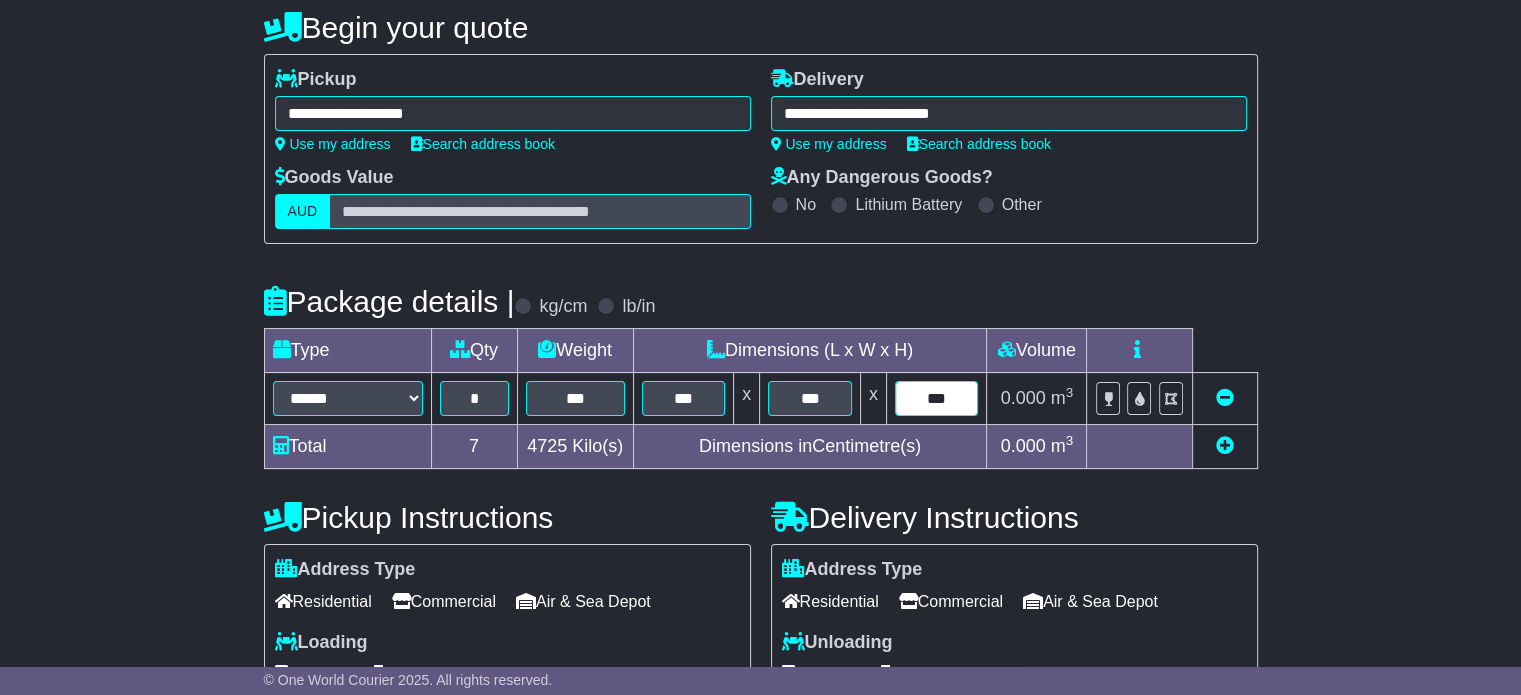 type on "***" 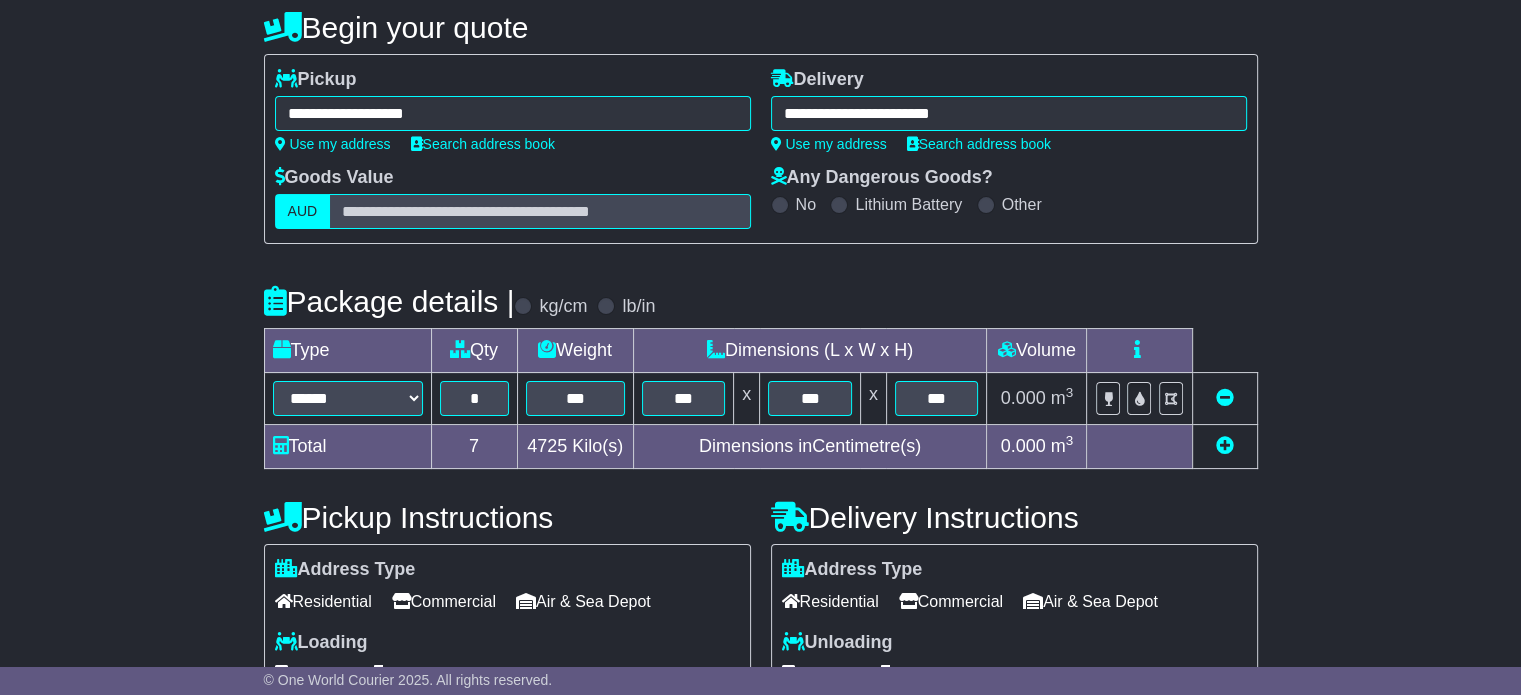 scroll, scrollTop: 535, scrollLeft: 0, axis: vertical 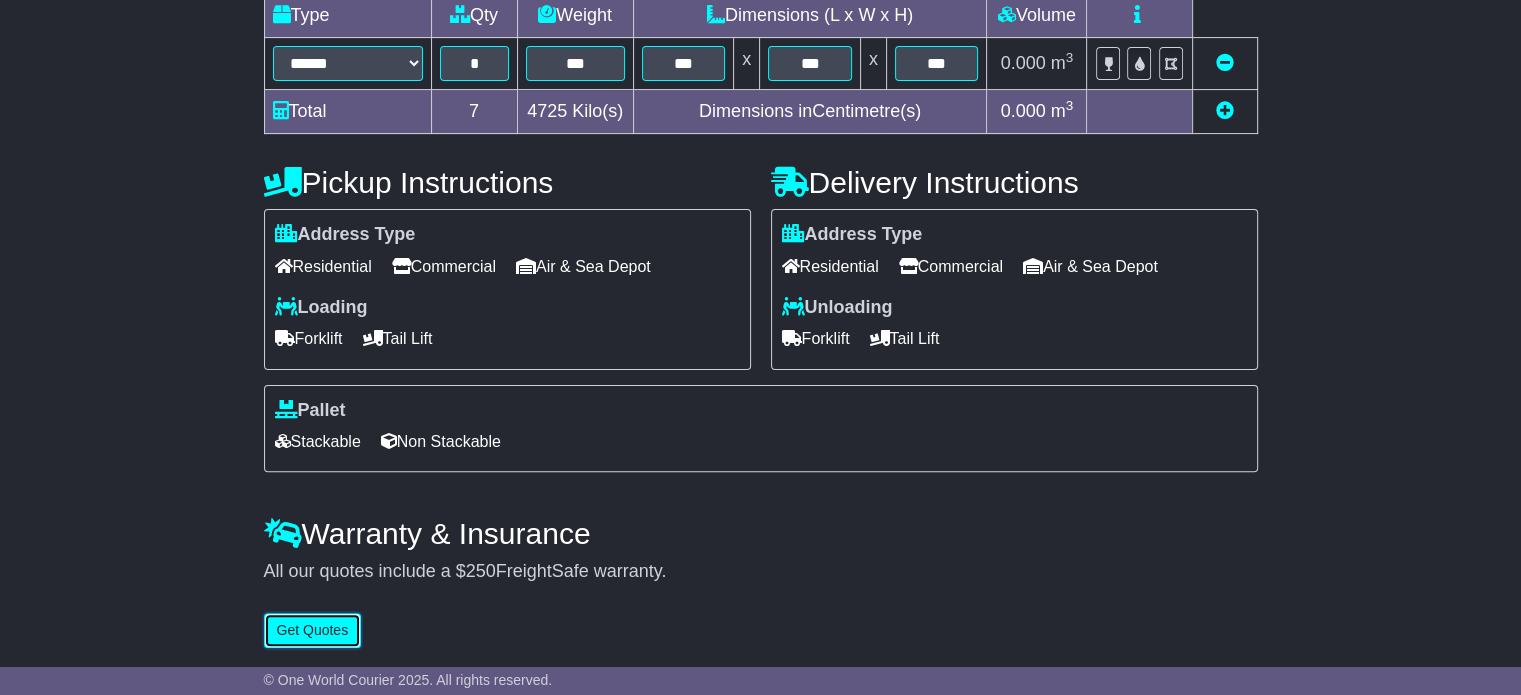 type 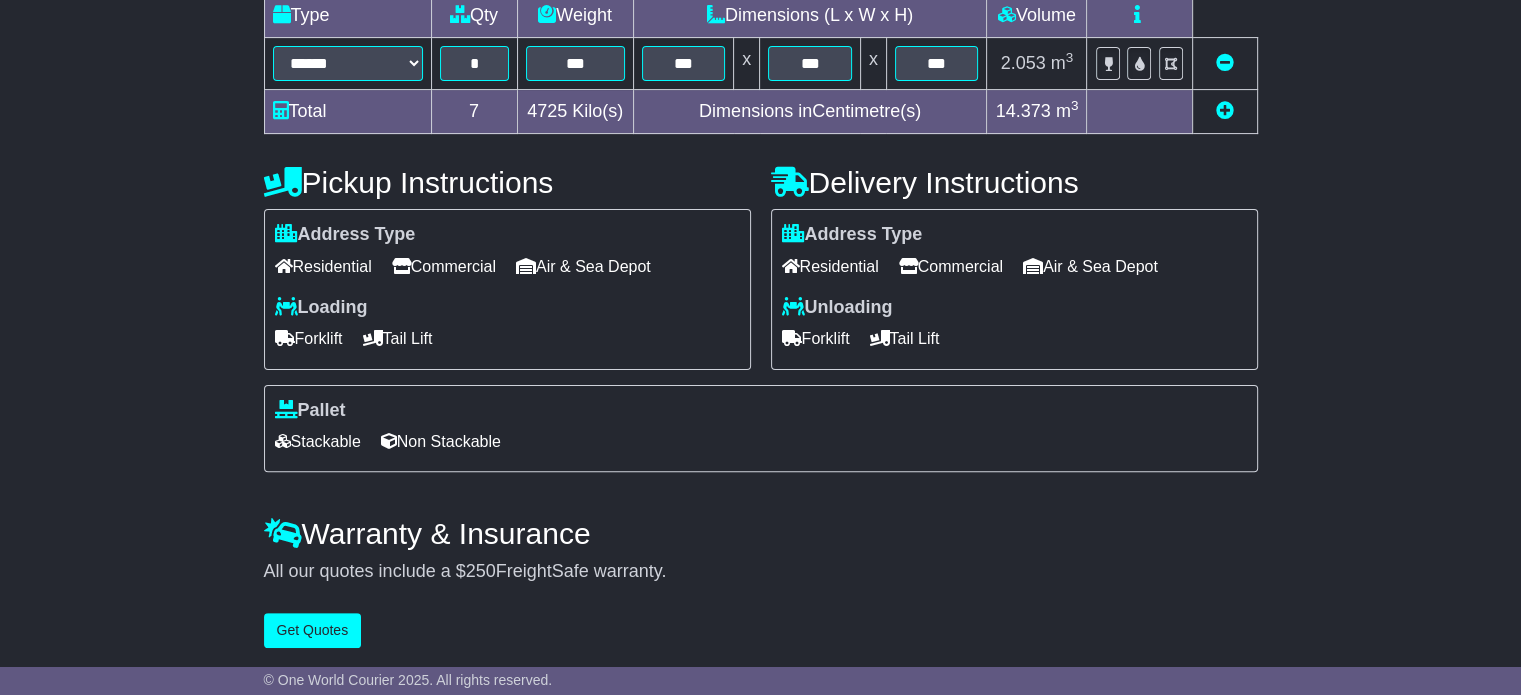 click on "Air & Sea Depot" at bounding box center [583, 266] 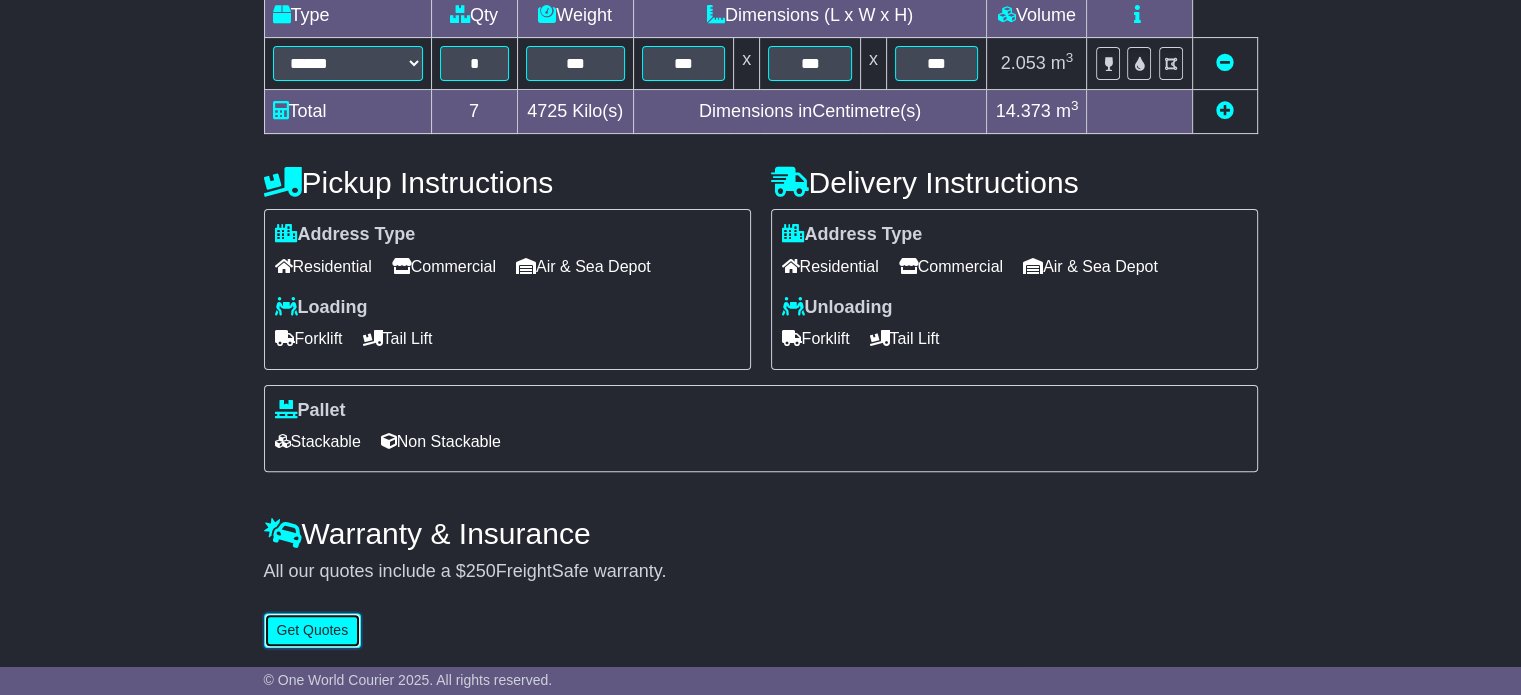click on "Get Quotes" at bounding box center (313, 630) 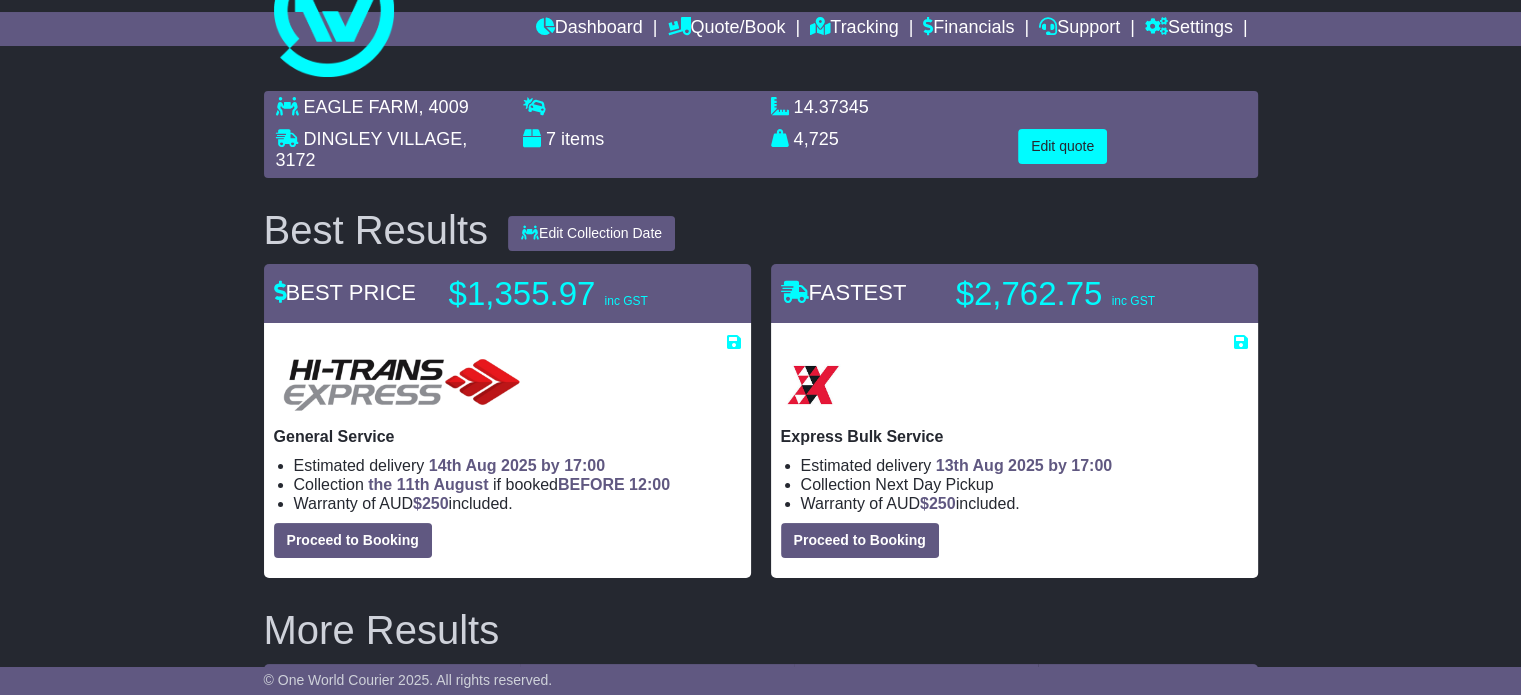 scroll, scrollTop: 200, scrollLeft: 0, axis: vertical 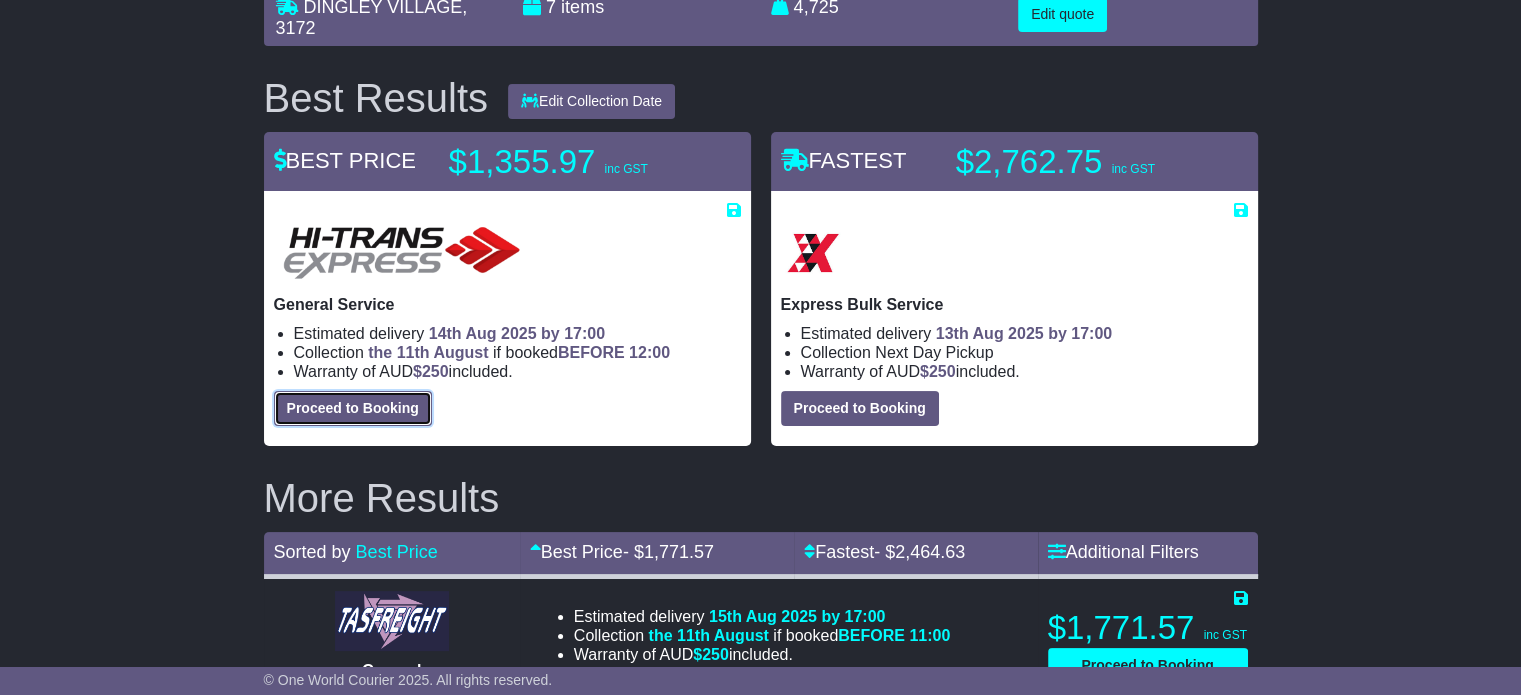 click on "Proceed to Booking" at bounding box center (353, 408) 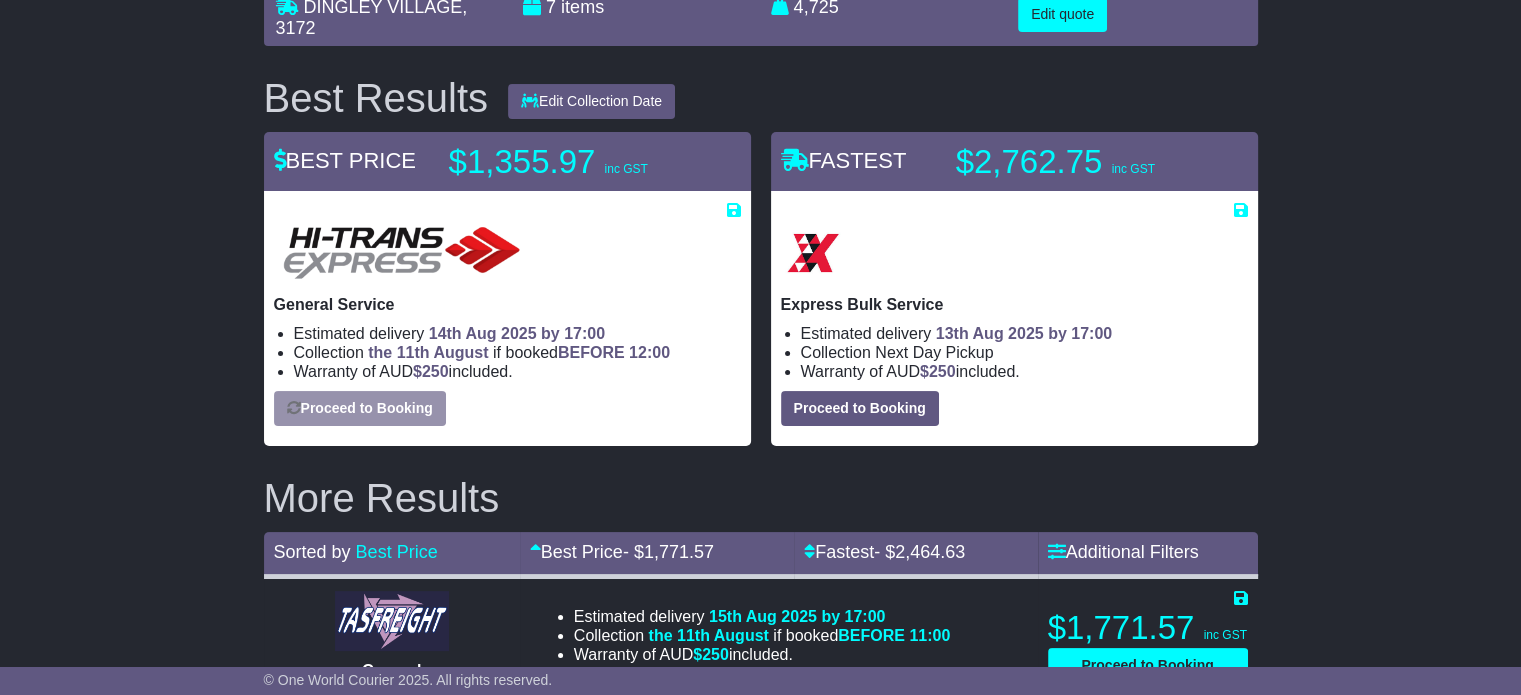 select on "**********" 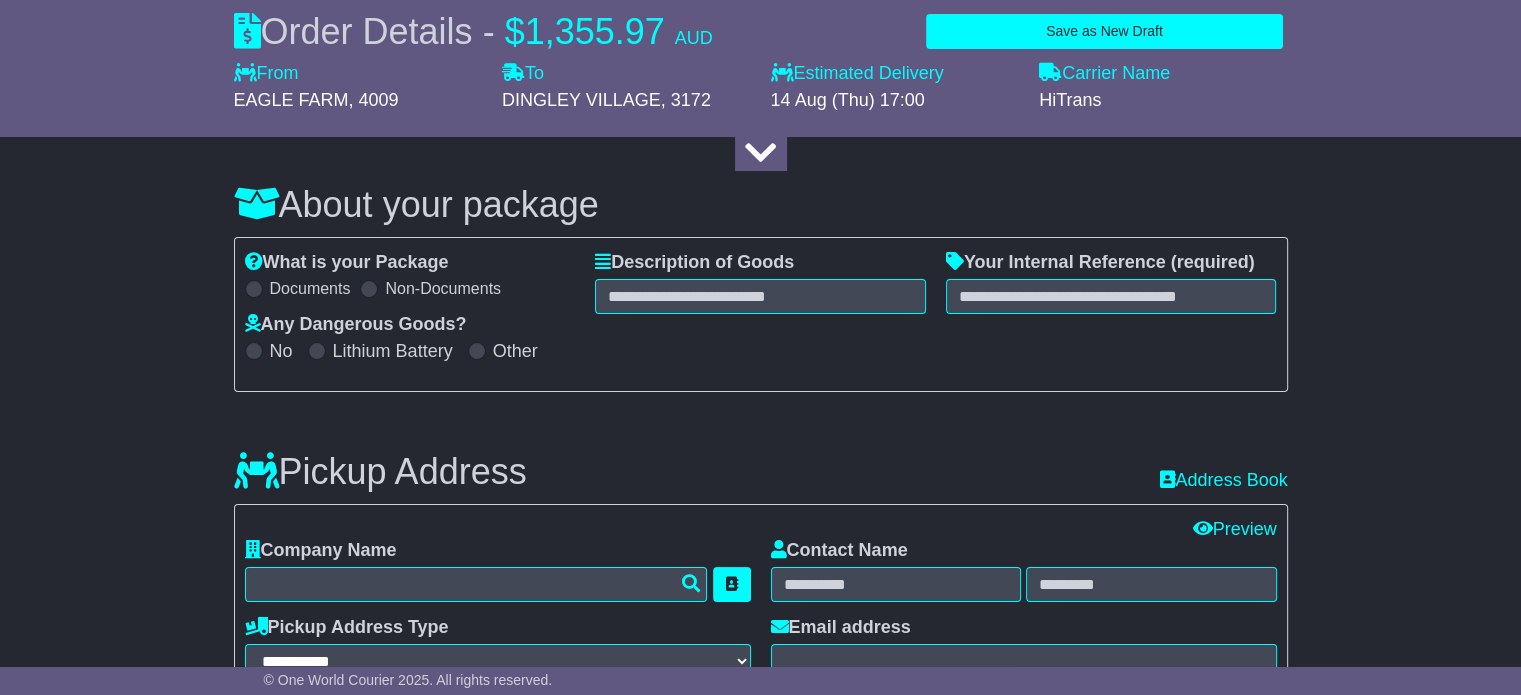 select 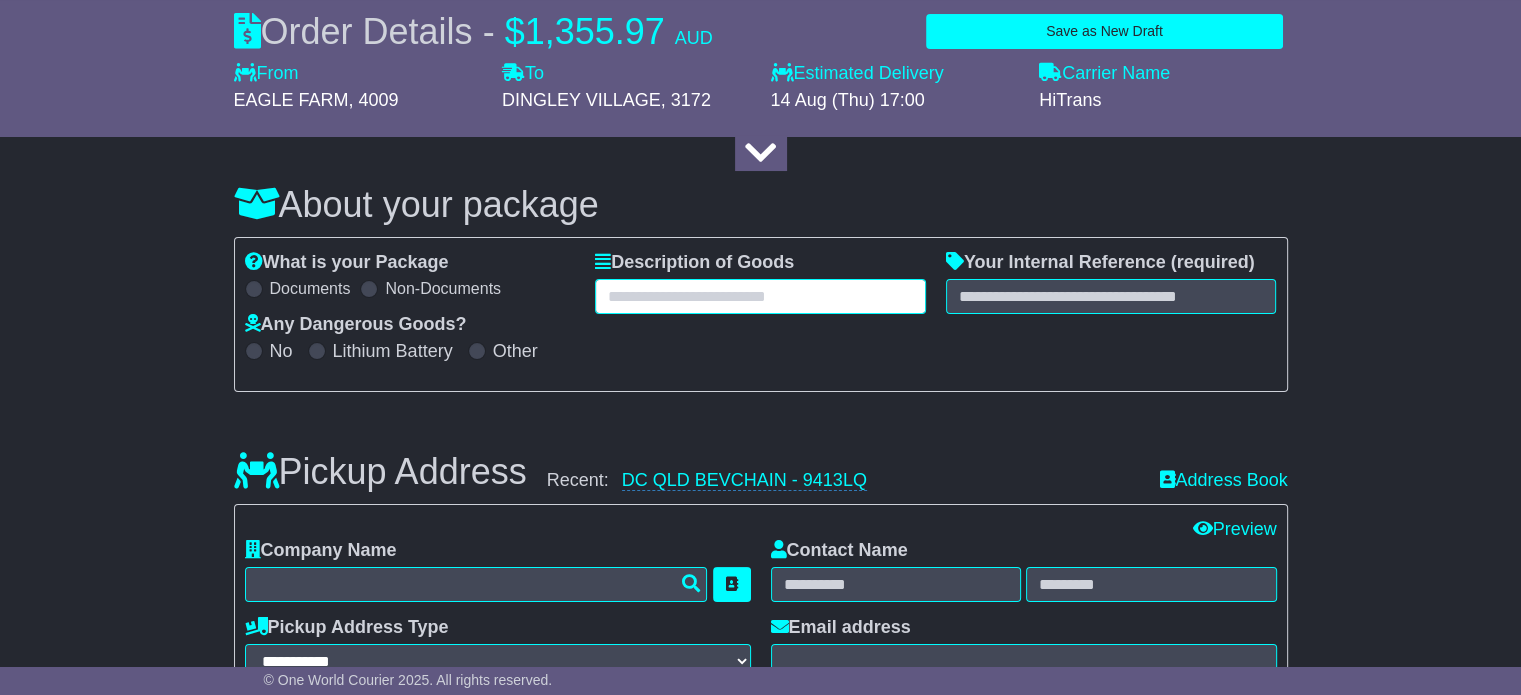click at bounding box center [760, 296] 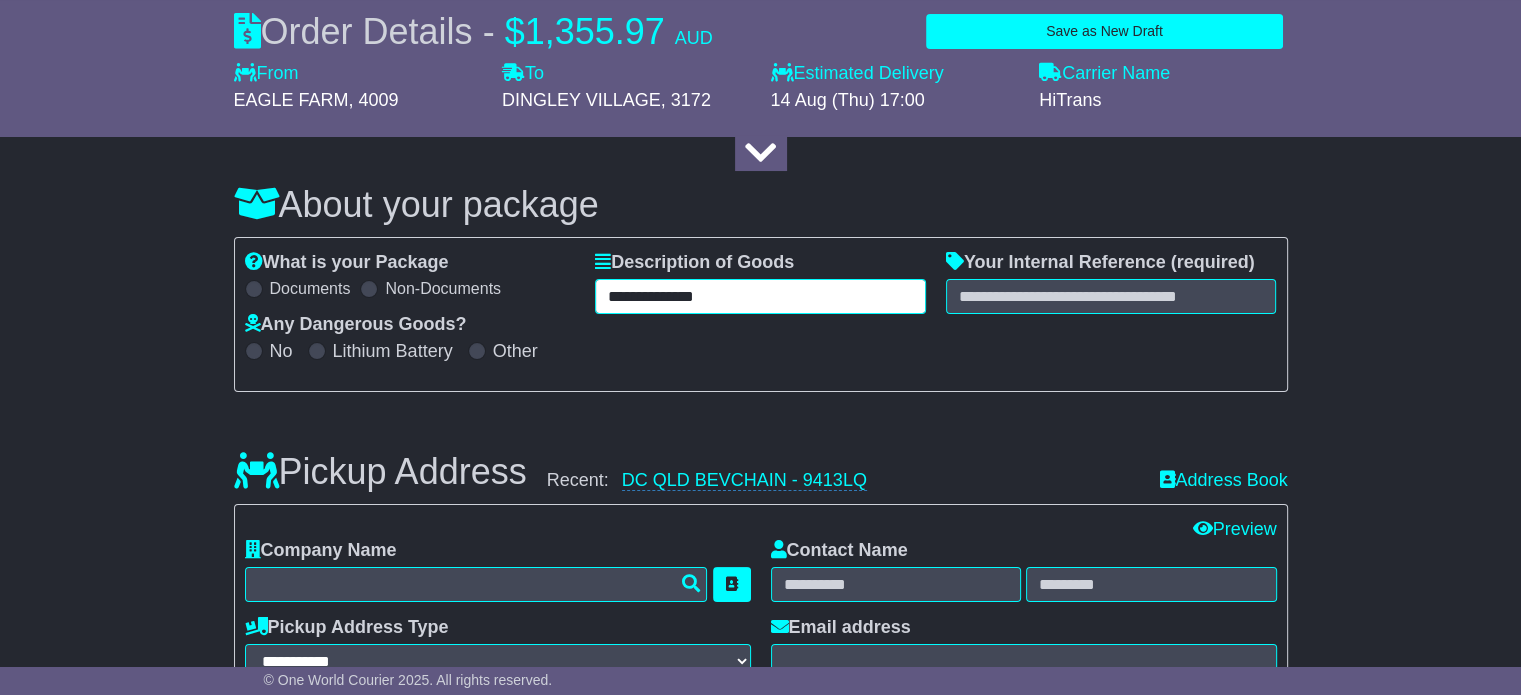 type on "**********" 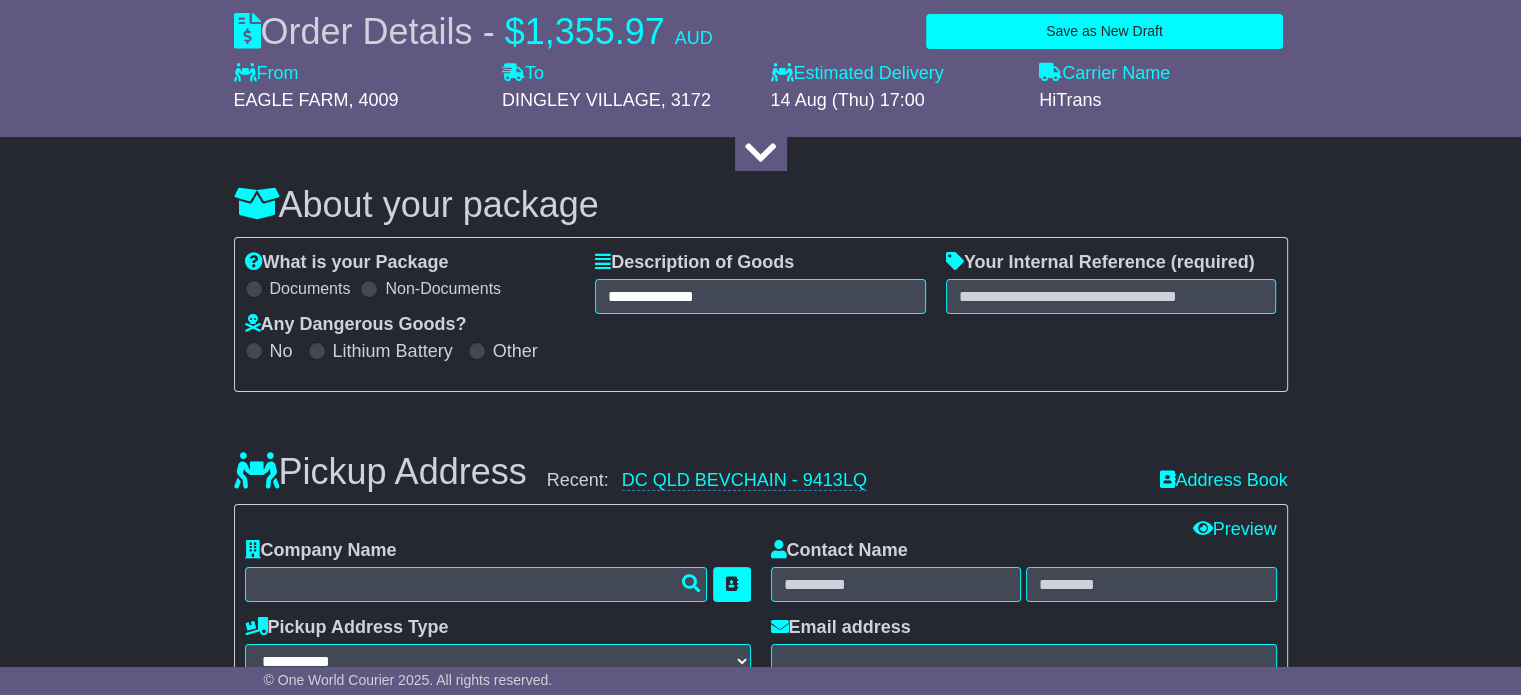 click on "**********" at bounding box center (760, 1839) 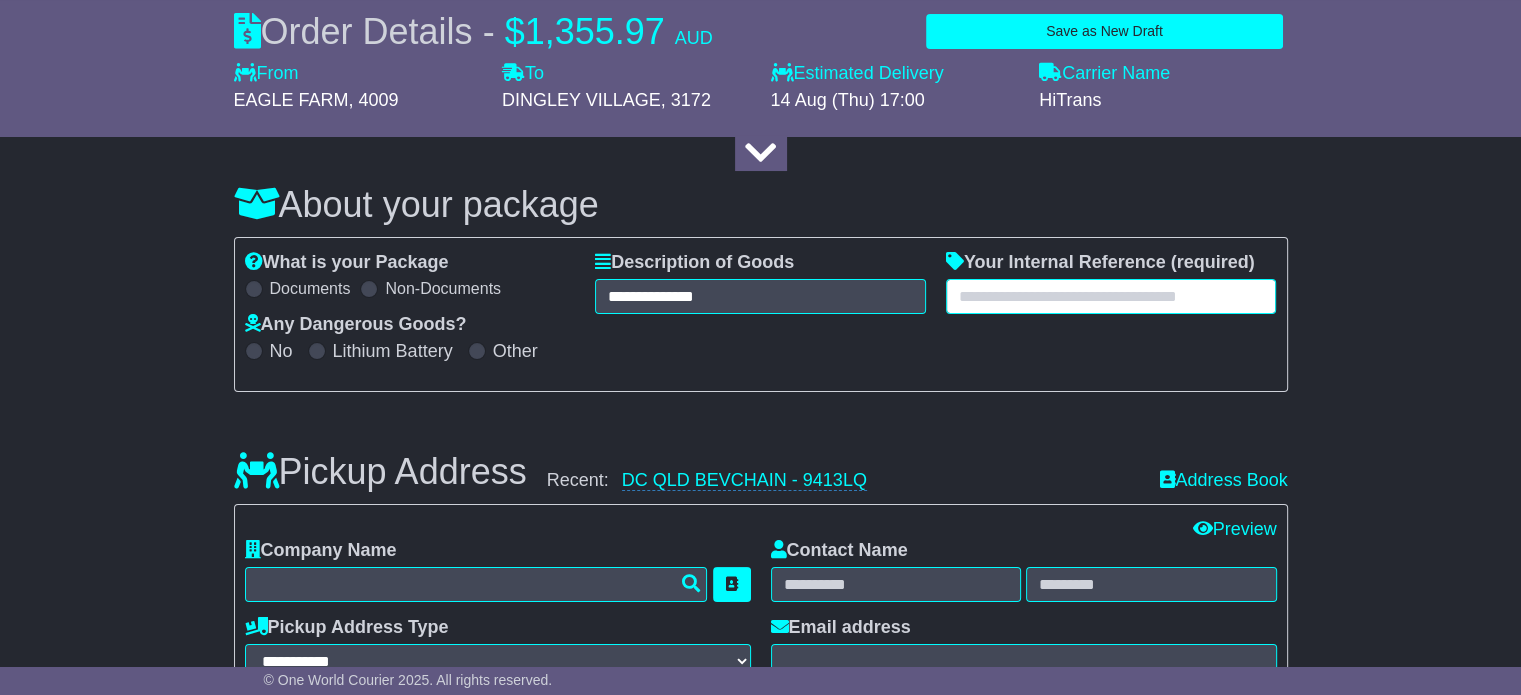 click at bounding box center [1111, 296] 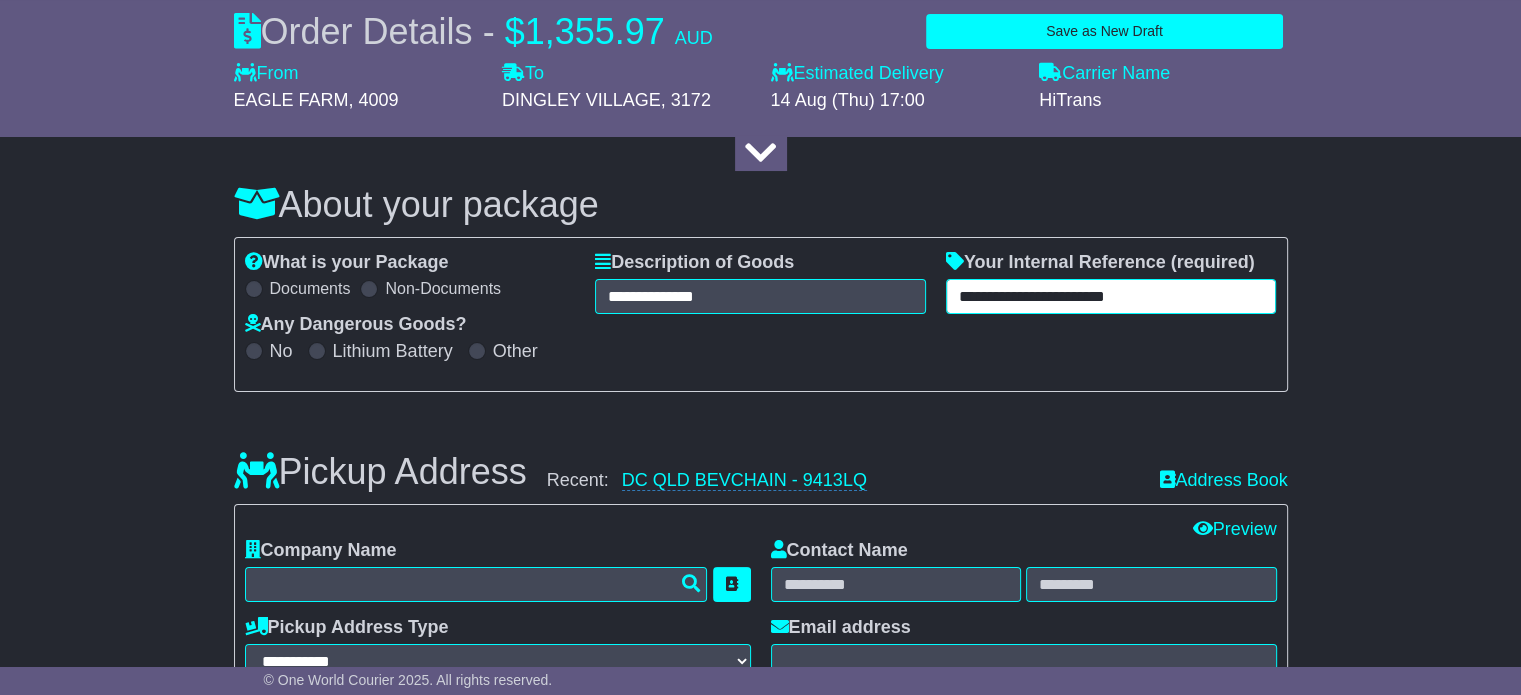 type on "**********" 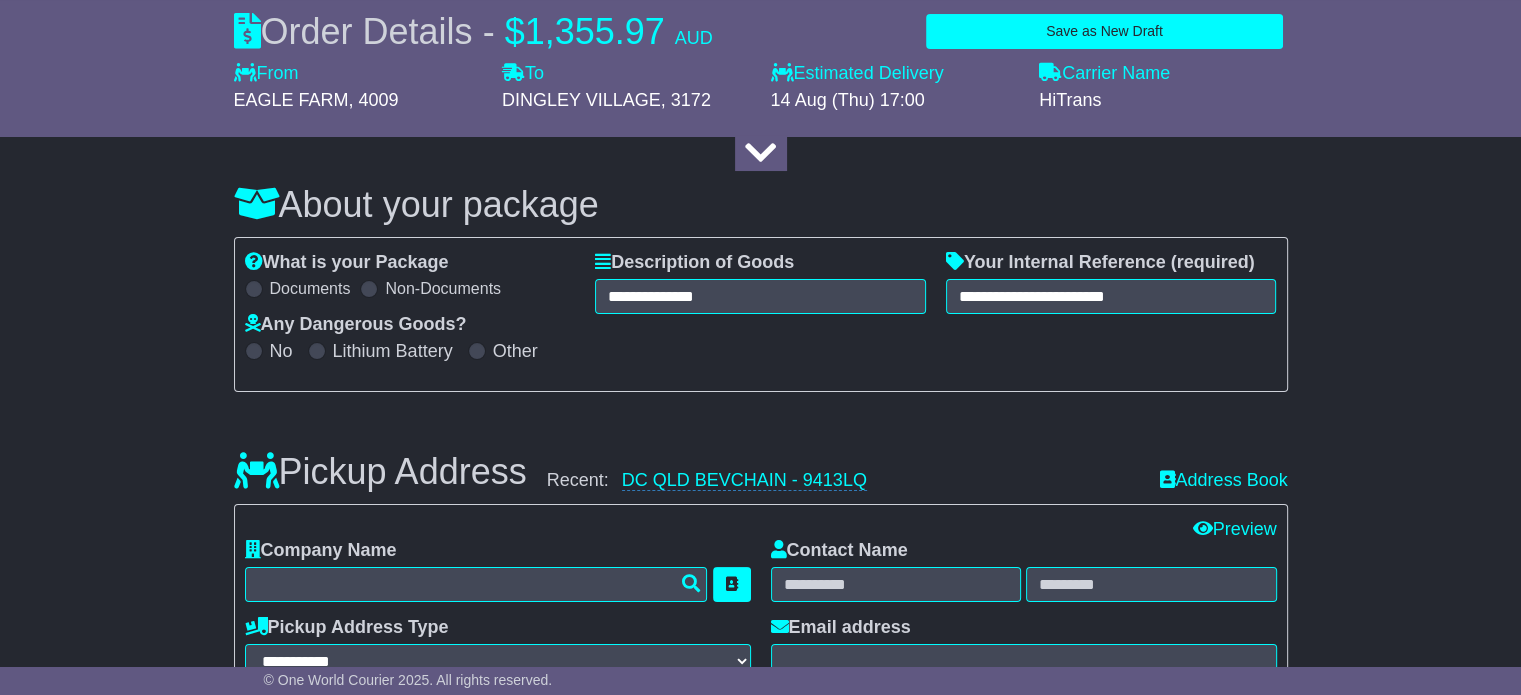 click on "**********" at bounding box center (760, 1839) 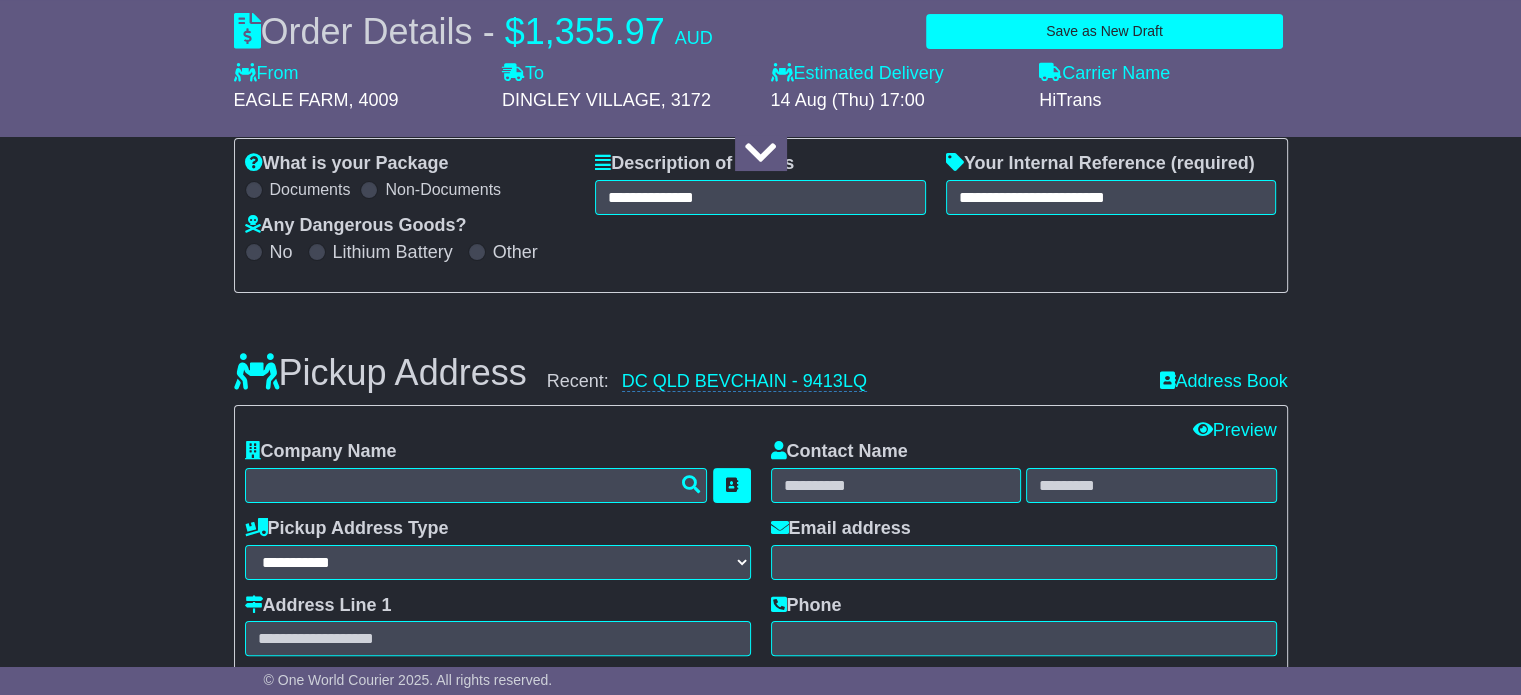 scroll, scrollTop: 300, scrollLeft: 0, axis: vertical 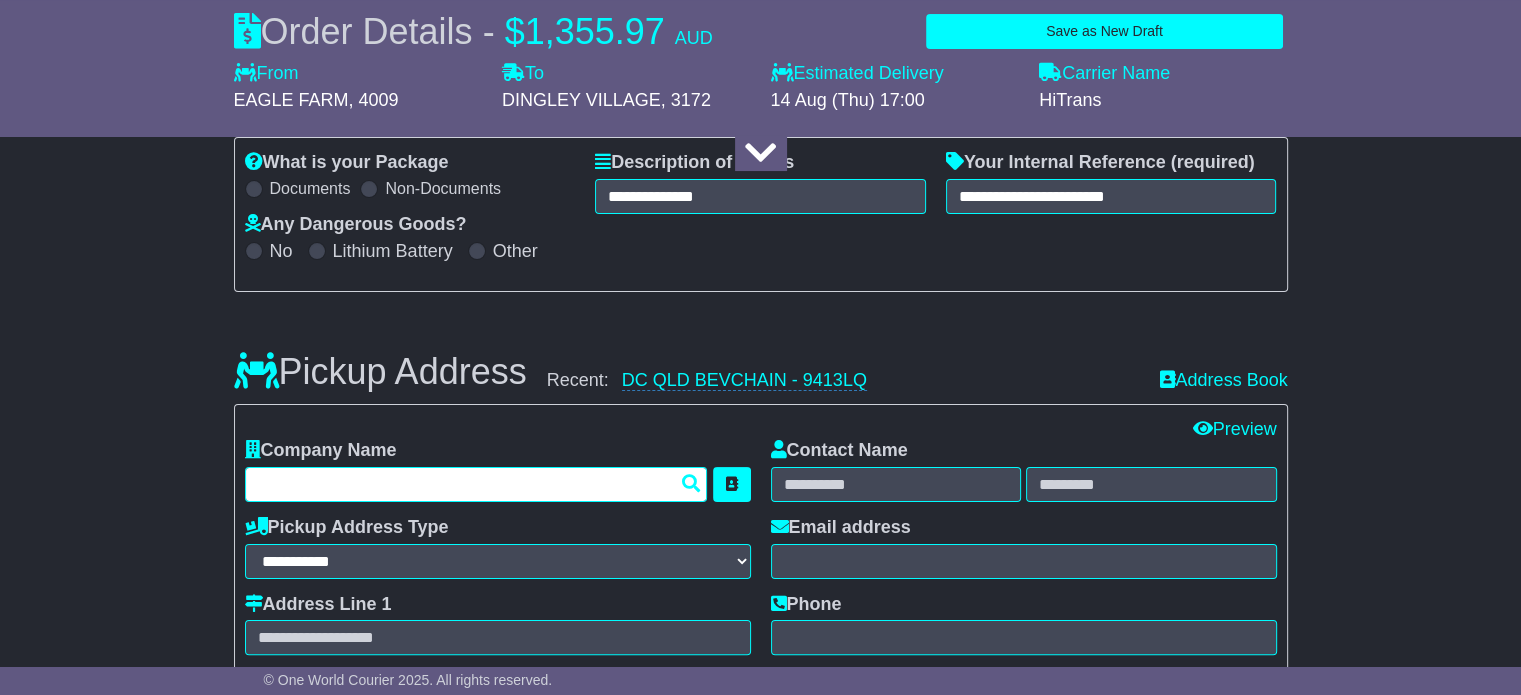 click at bounding box center [476, 484] 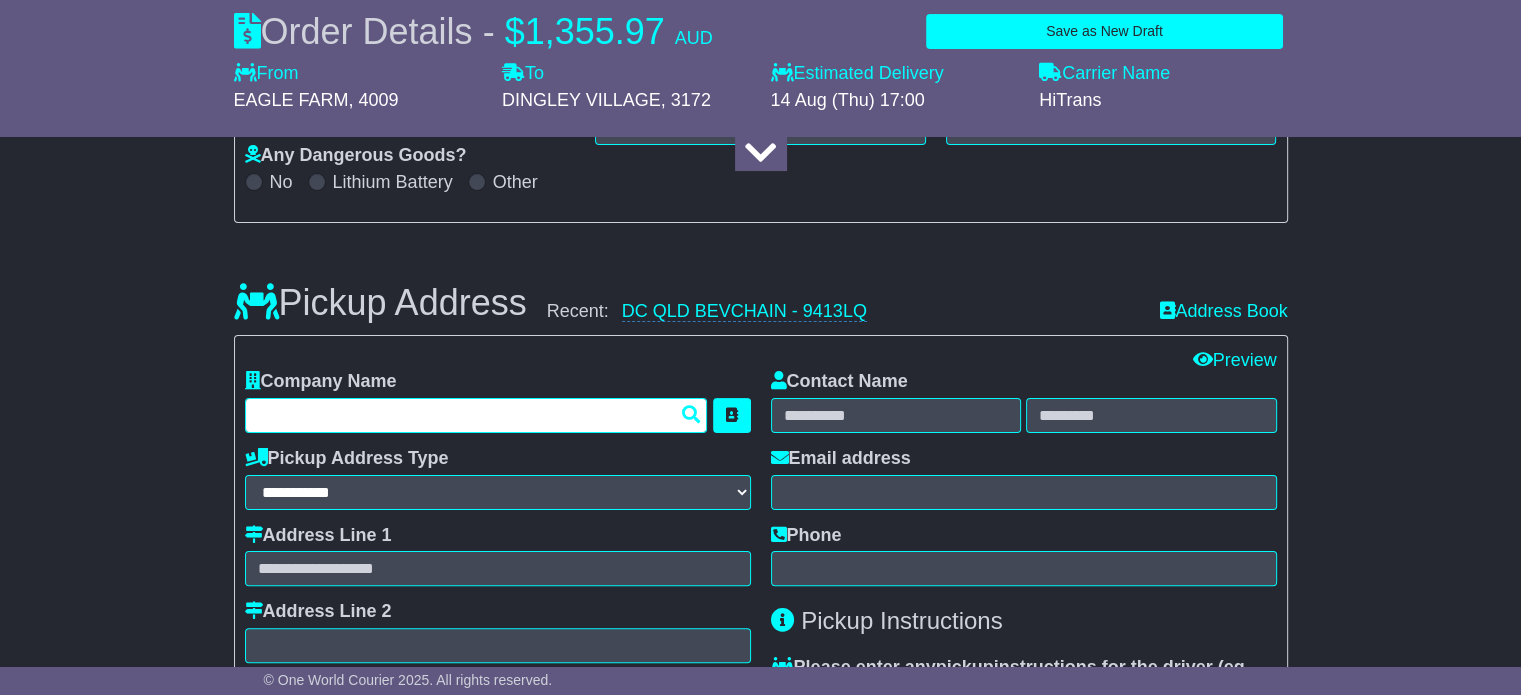 scroll, scrollTop: 400, scrollLeft: 0, axis: vertical 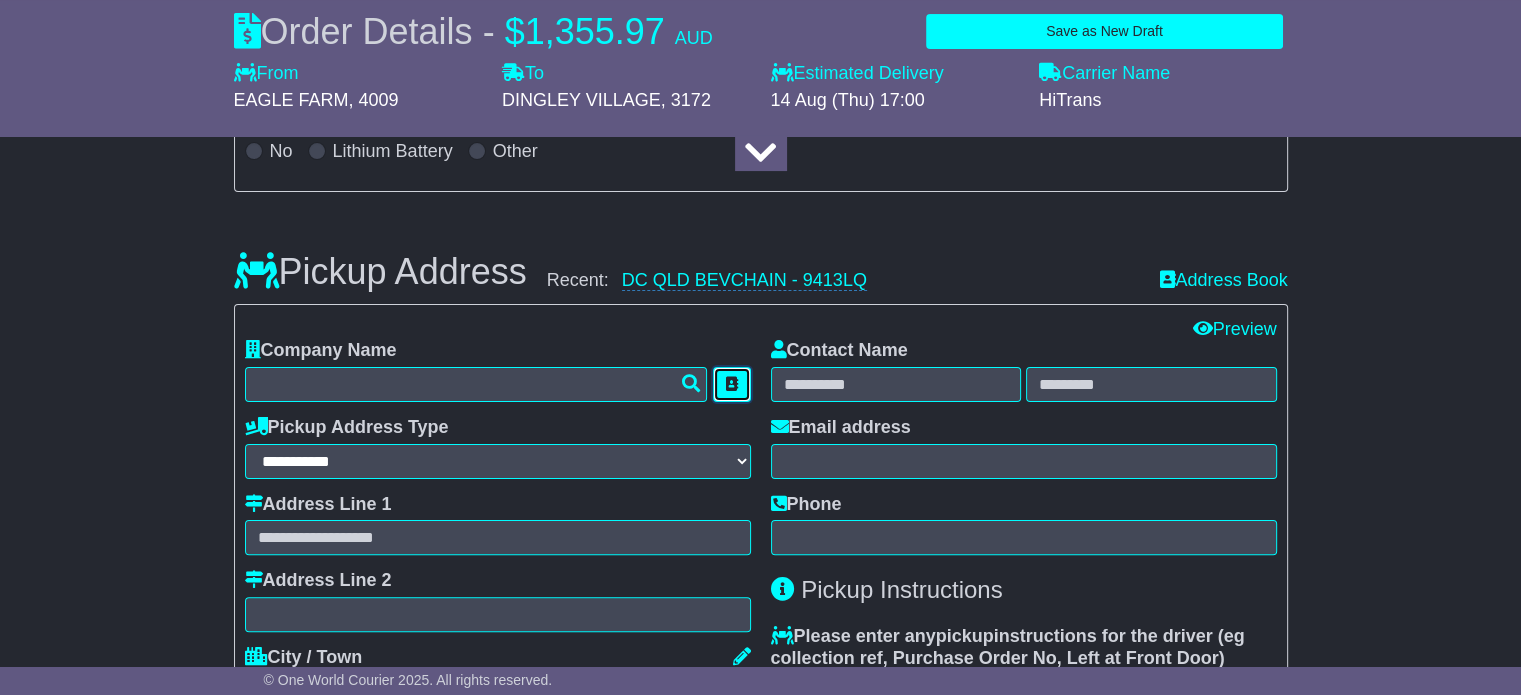 click at bounding box center (732, 384) 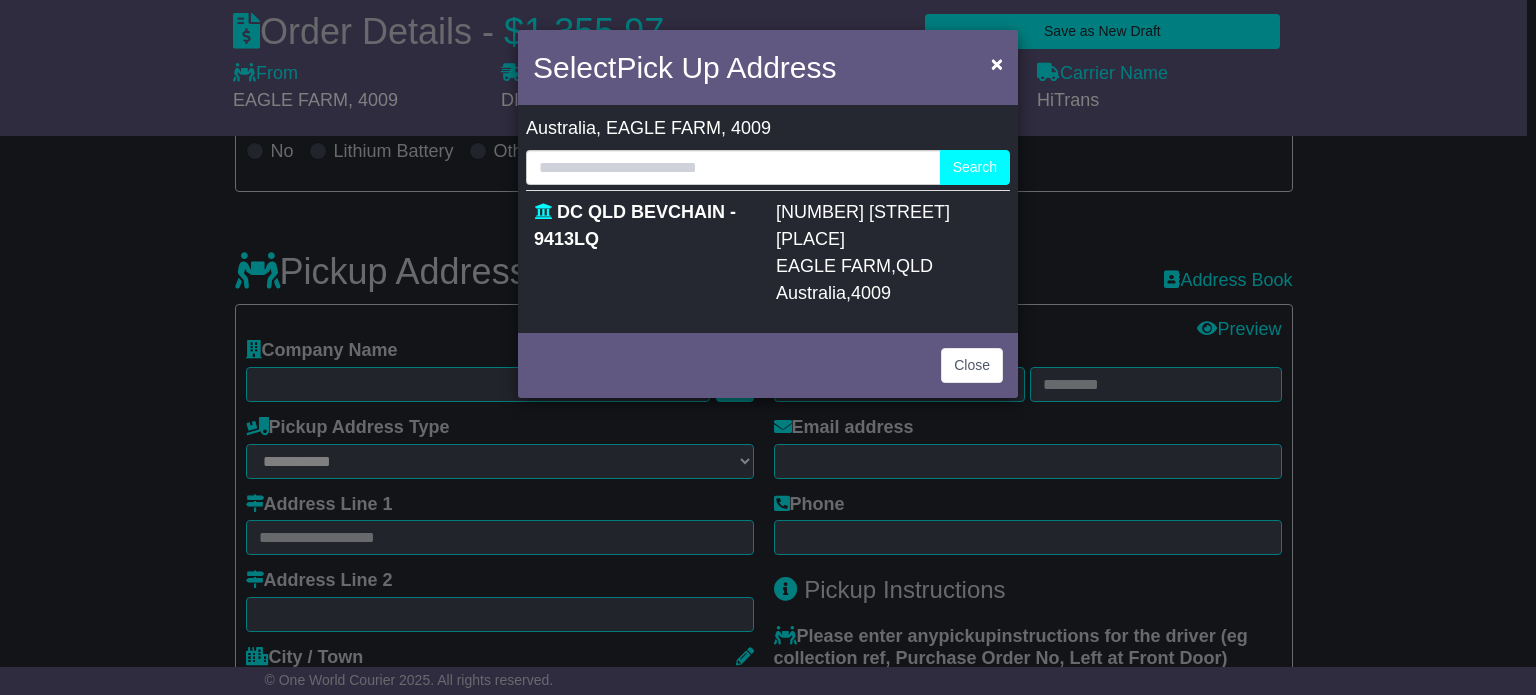 click on "DC QLD BEVCHAIN - 9413LQ" at bounding box center [635, 225] 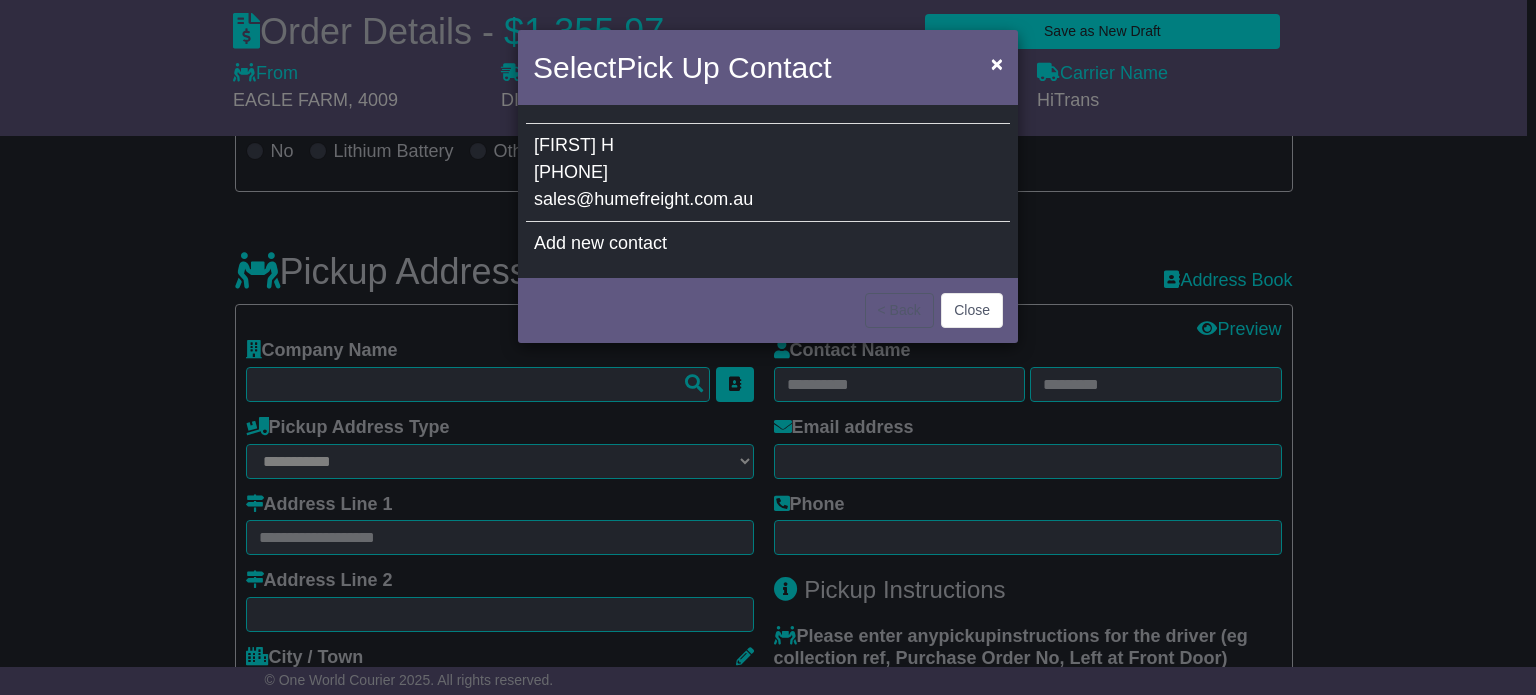 click on "[PHONE]" at bounding box center [571, 172] 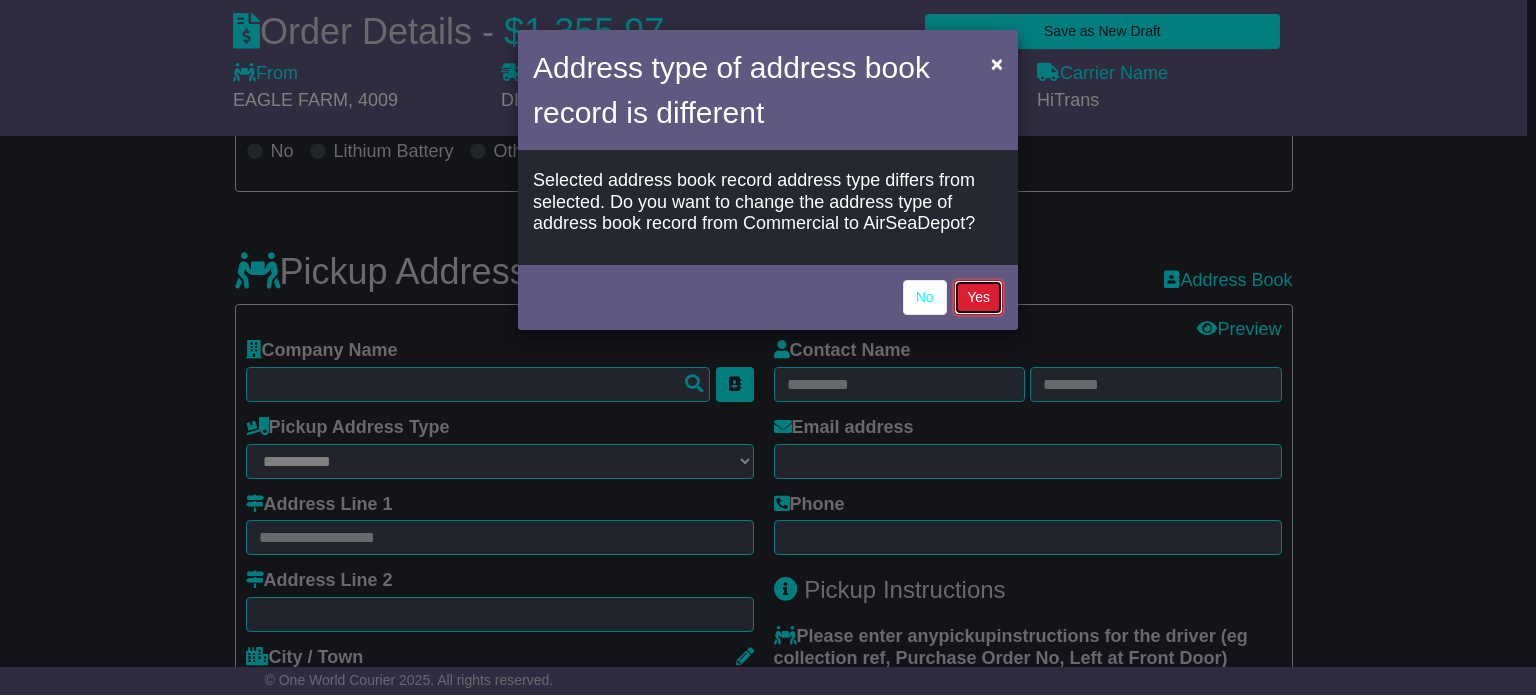 click on "Yes" at bounding box center [978, 297] 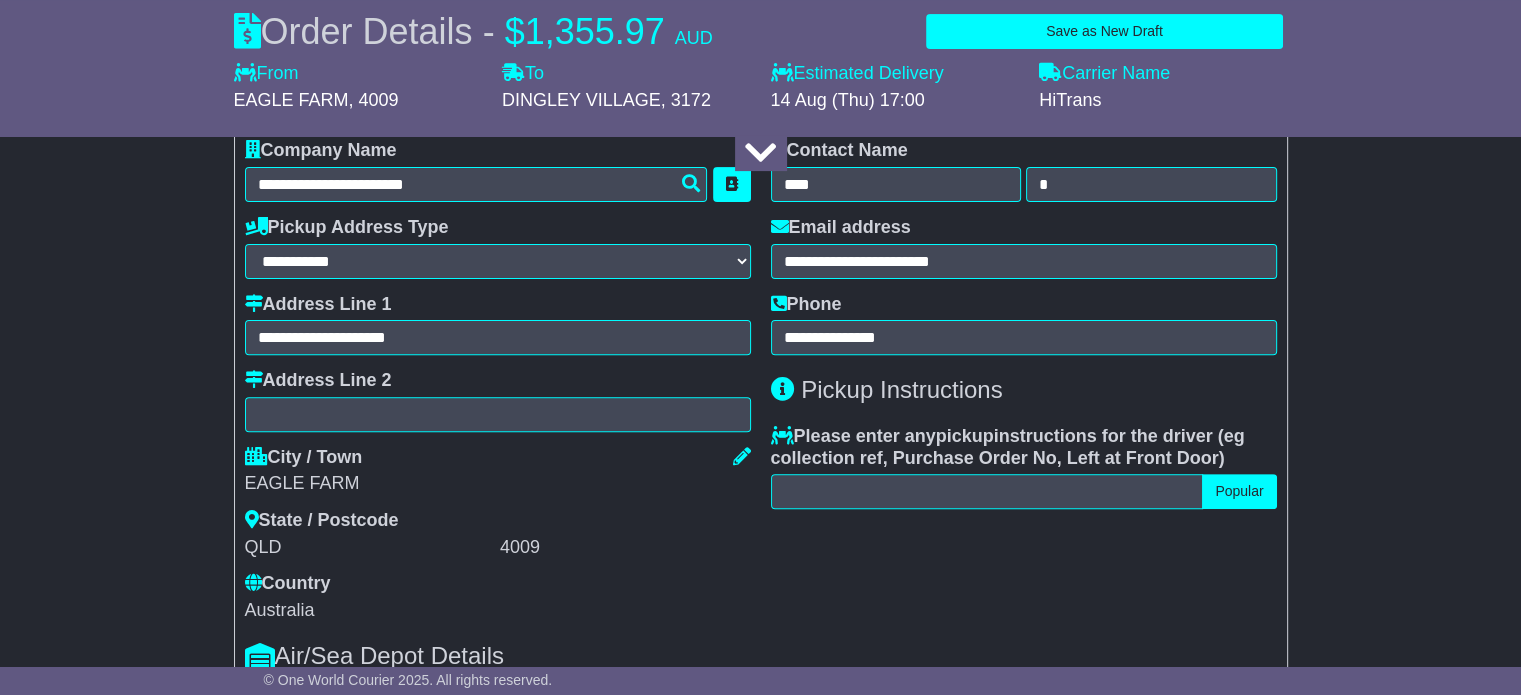 scroll, scrollTop: 700, scrollLeft: 0, axis: vertical 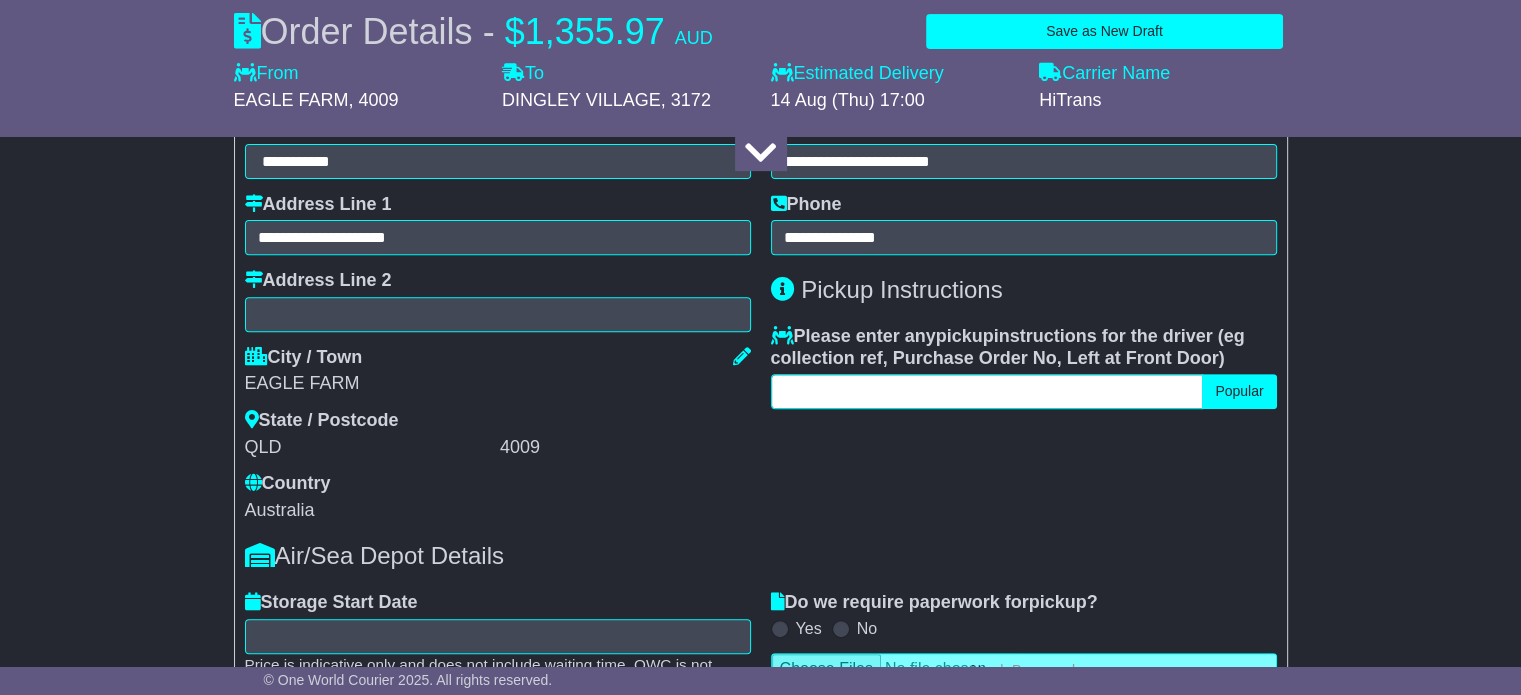 click at bounding box center [987, 391] 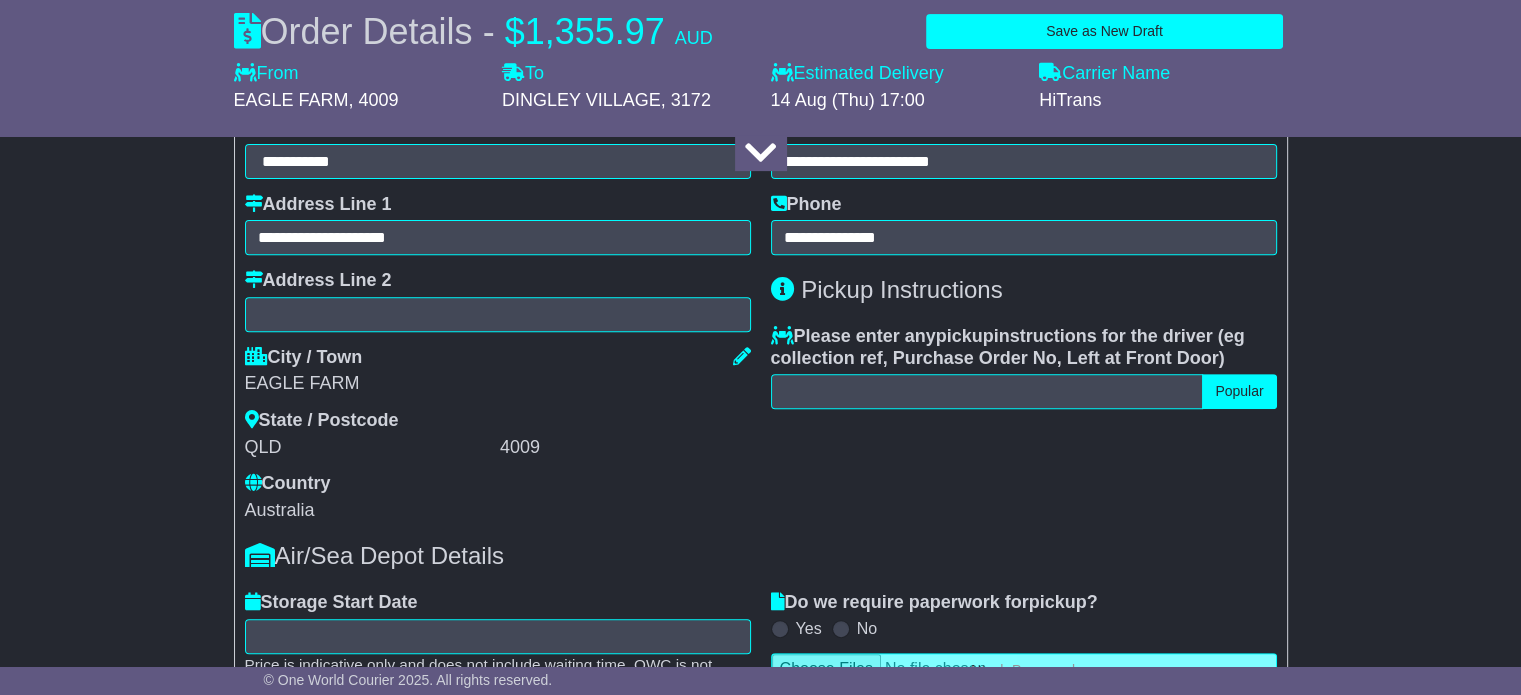 drag, startPoint x: 1436, startPoint y: 220, endPoint x: 1392, endPoint y: 227, distance: 44.553337 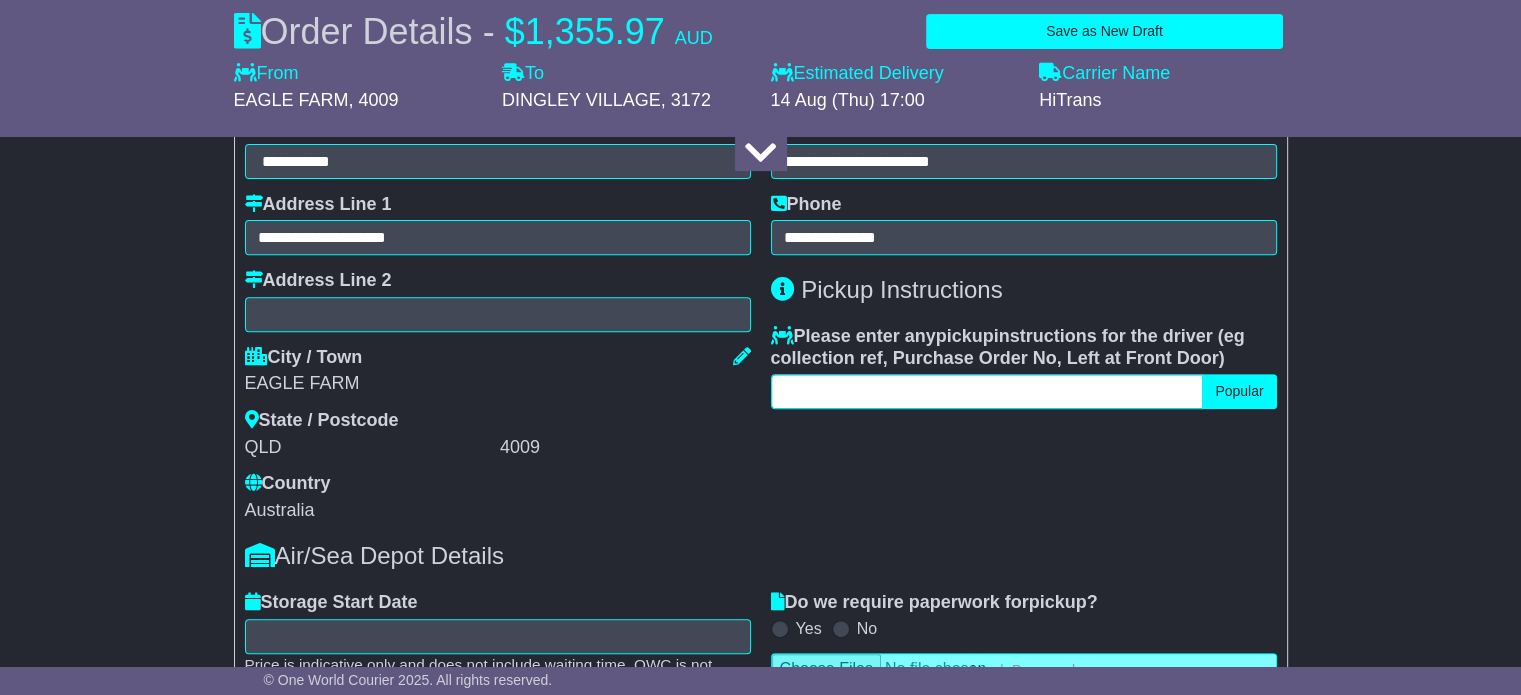 click at bounding box center (987, 391) 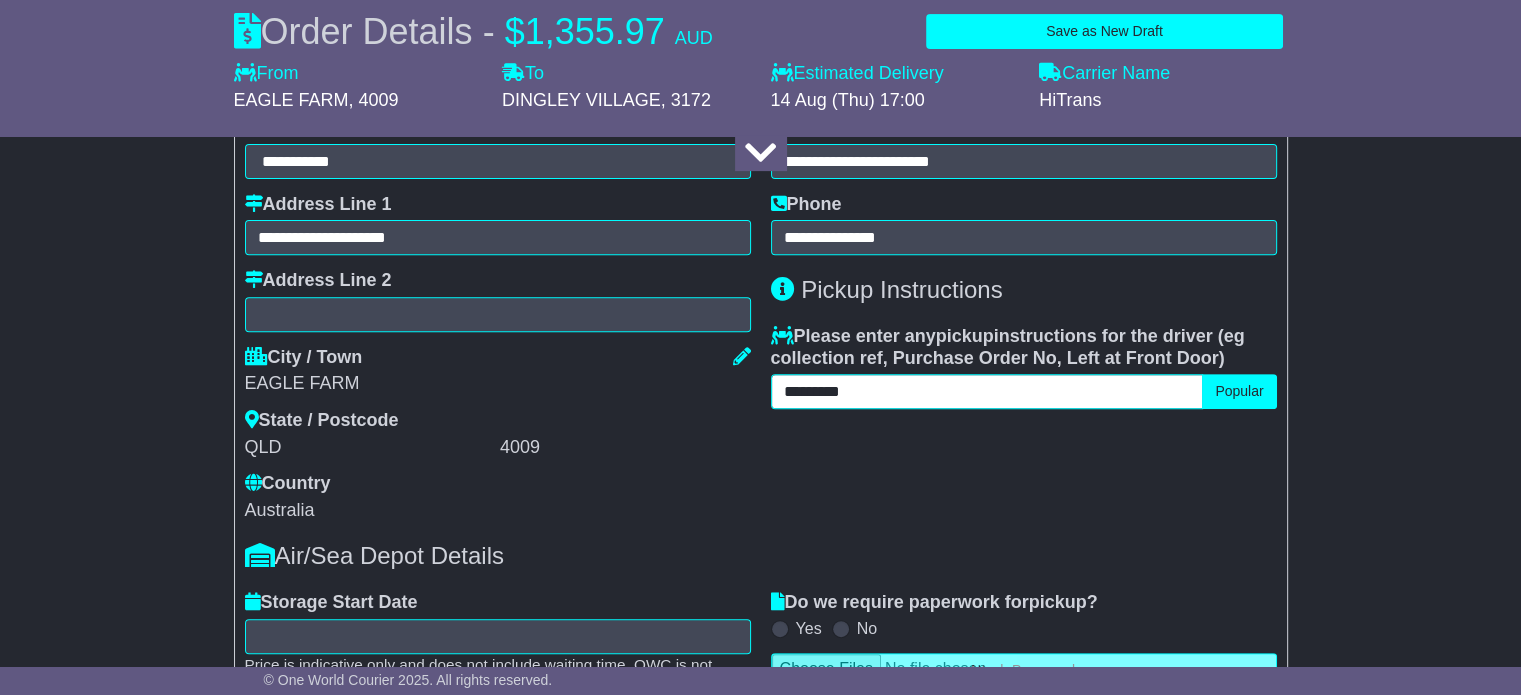 click on "********" at bounding box center [987, 391] 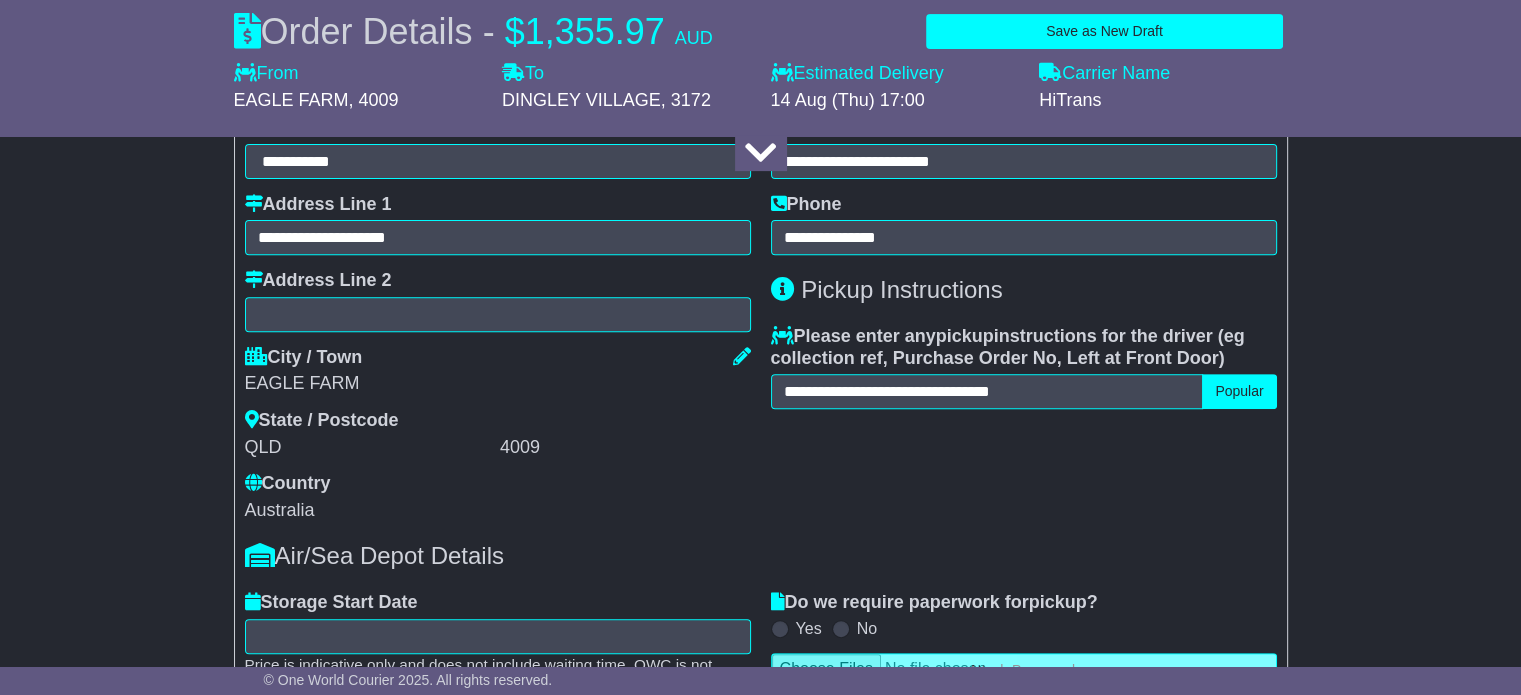 click on "**********" at bounding box center (1024, 280) 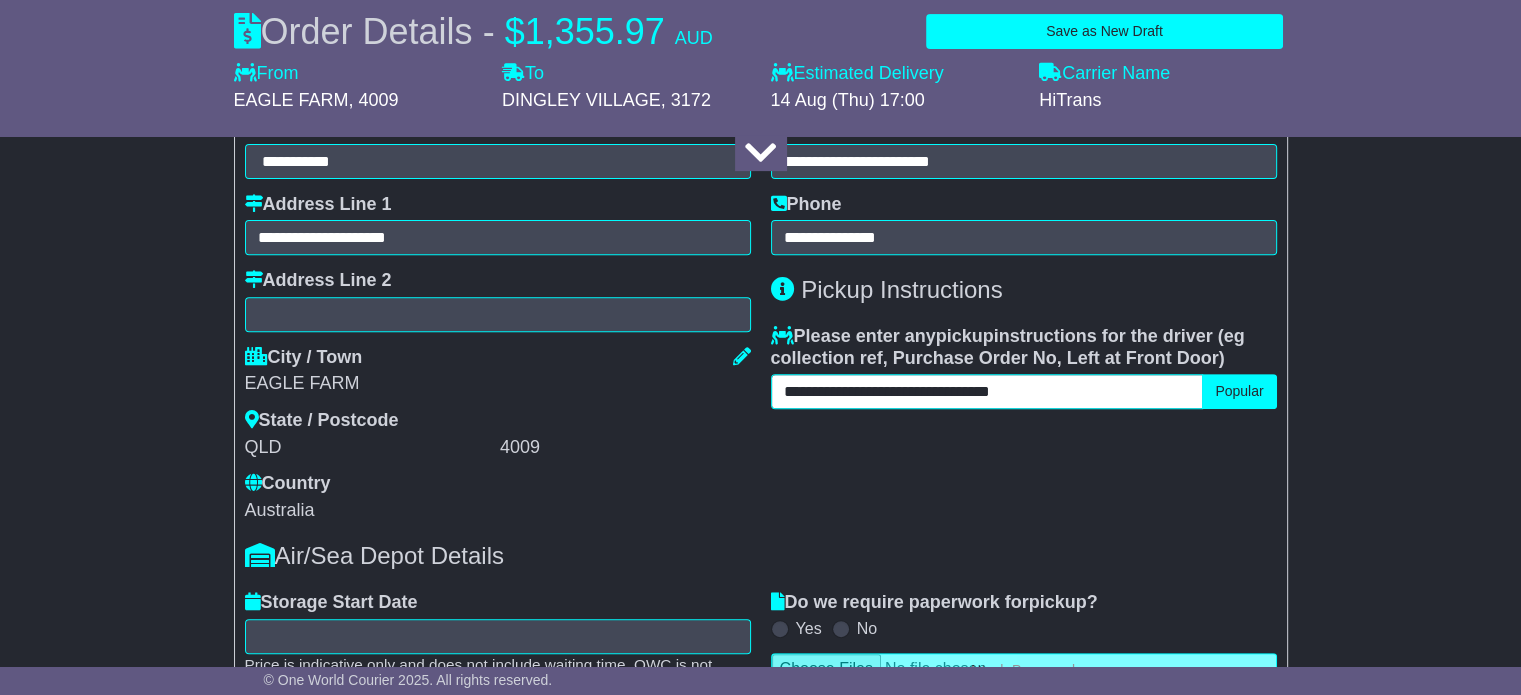 click on "**********" at bounding box center [987, 391] 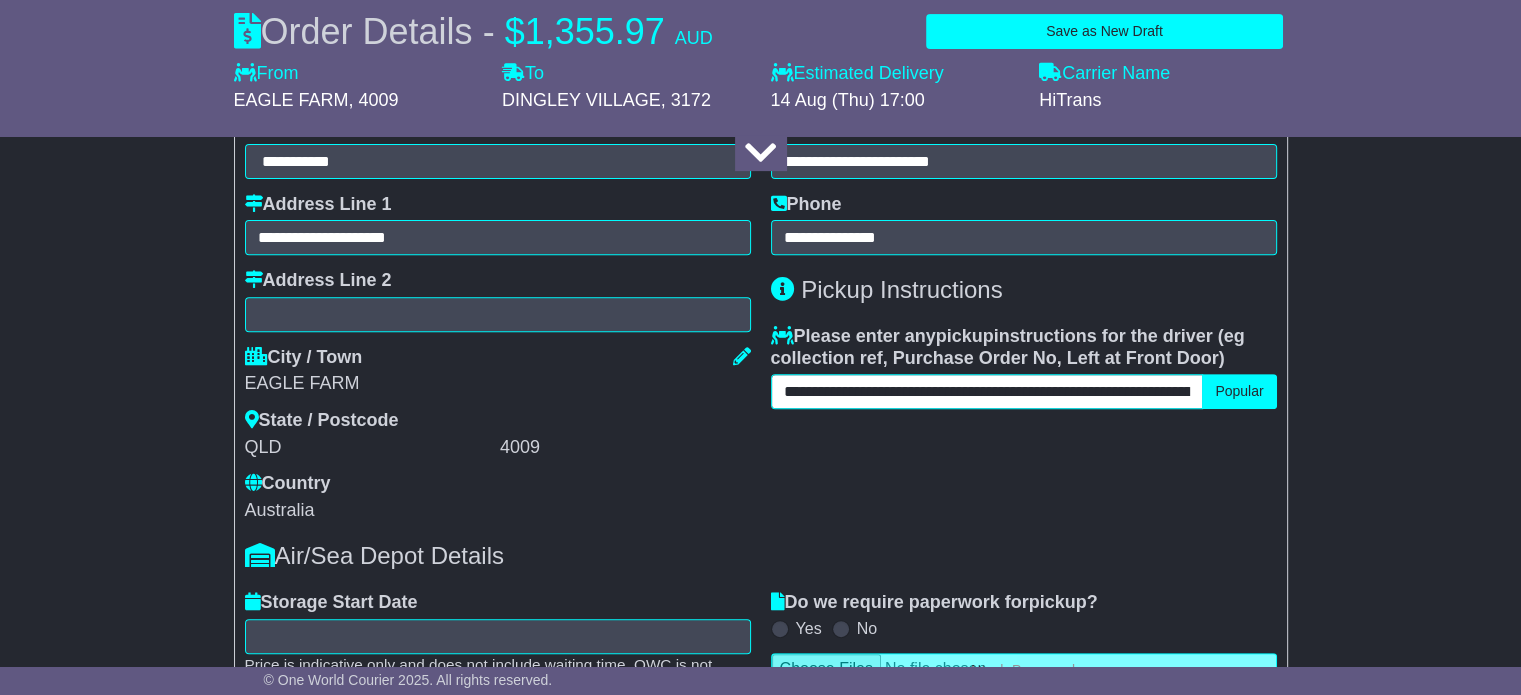 scroll, scrollTop: 0, scrollLeft: 284, axis: horizontal 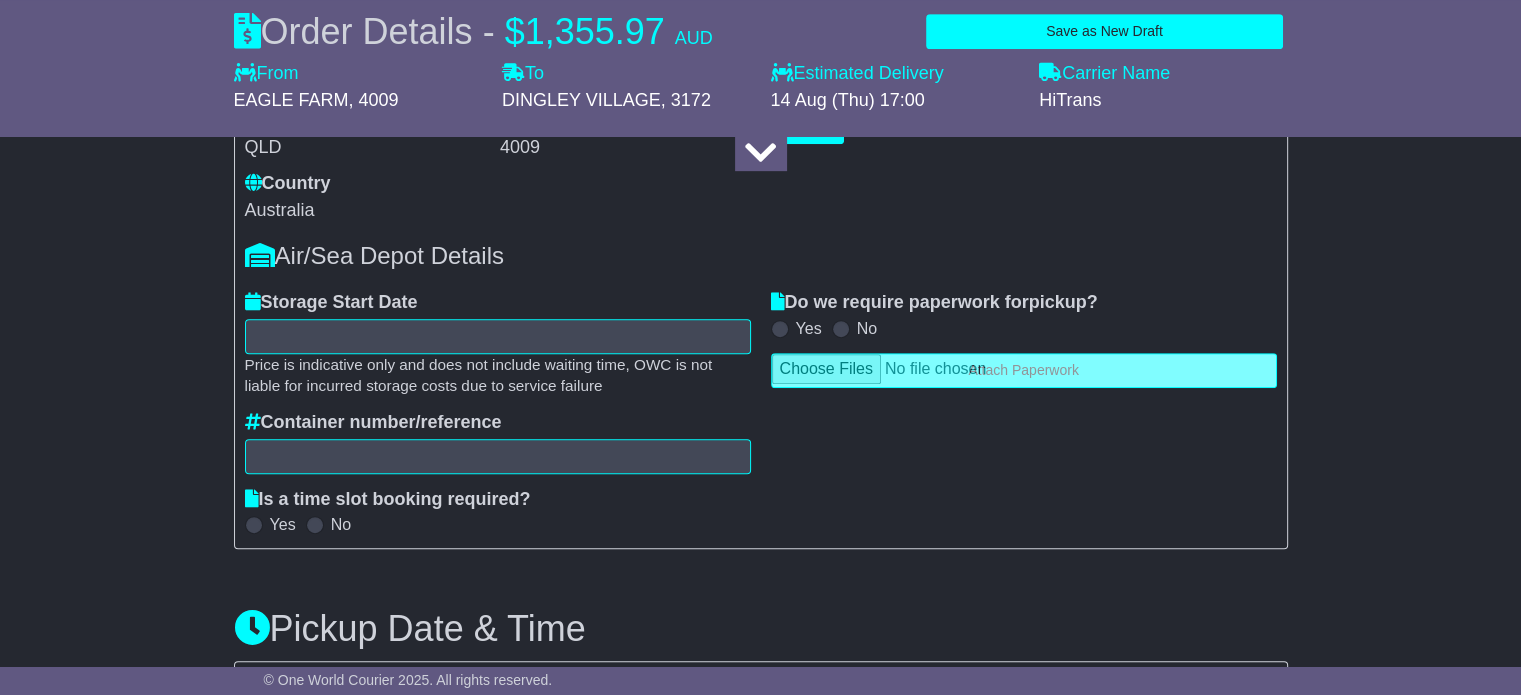 type on "**********" 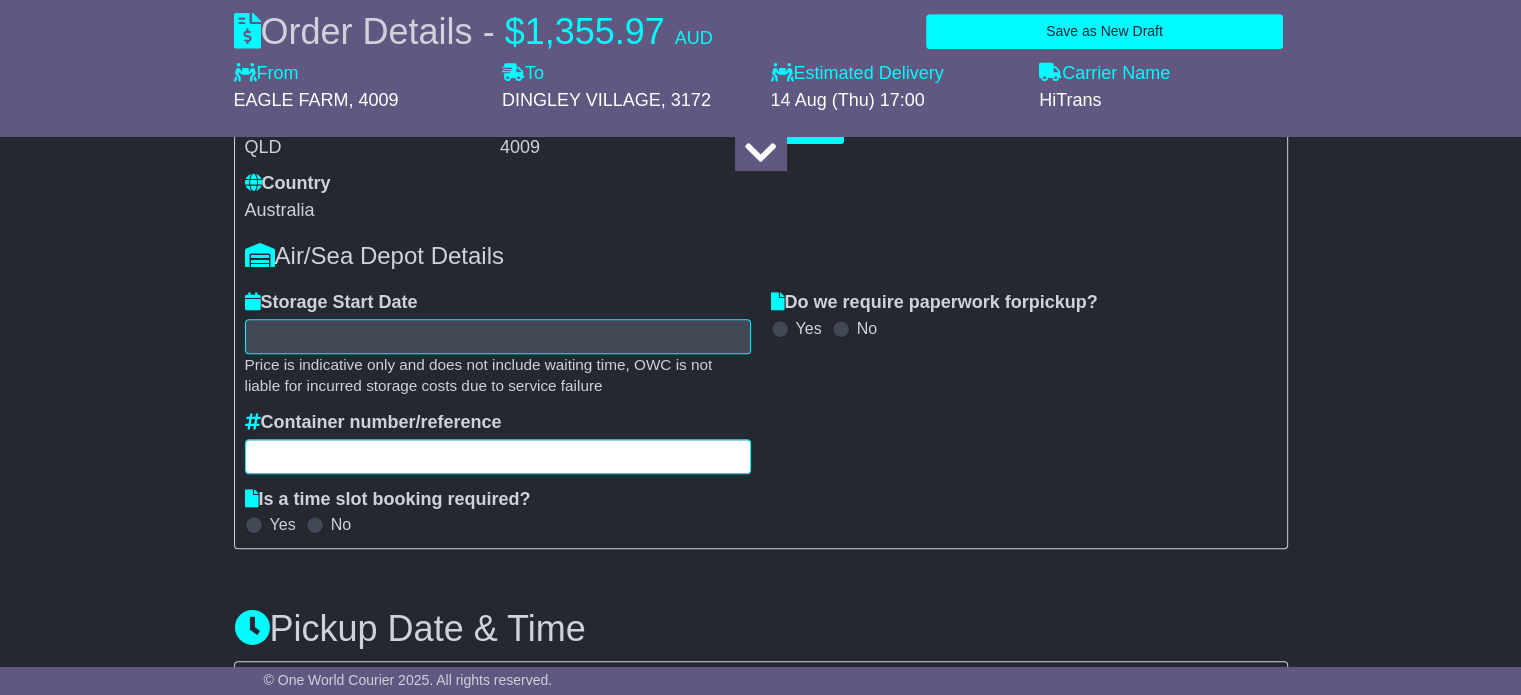 drag, startPoint x: 353, startPoint y: 455, endPoint x: 366, endPoint y: 447, distance: 15.264338 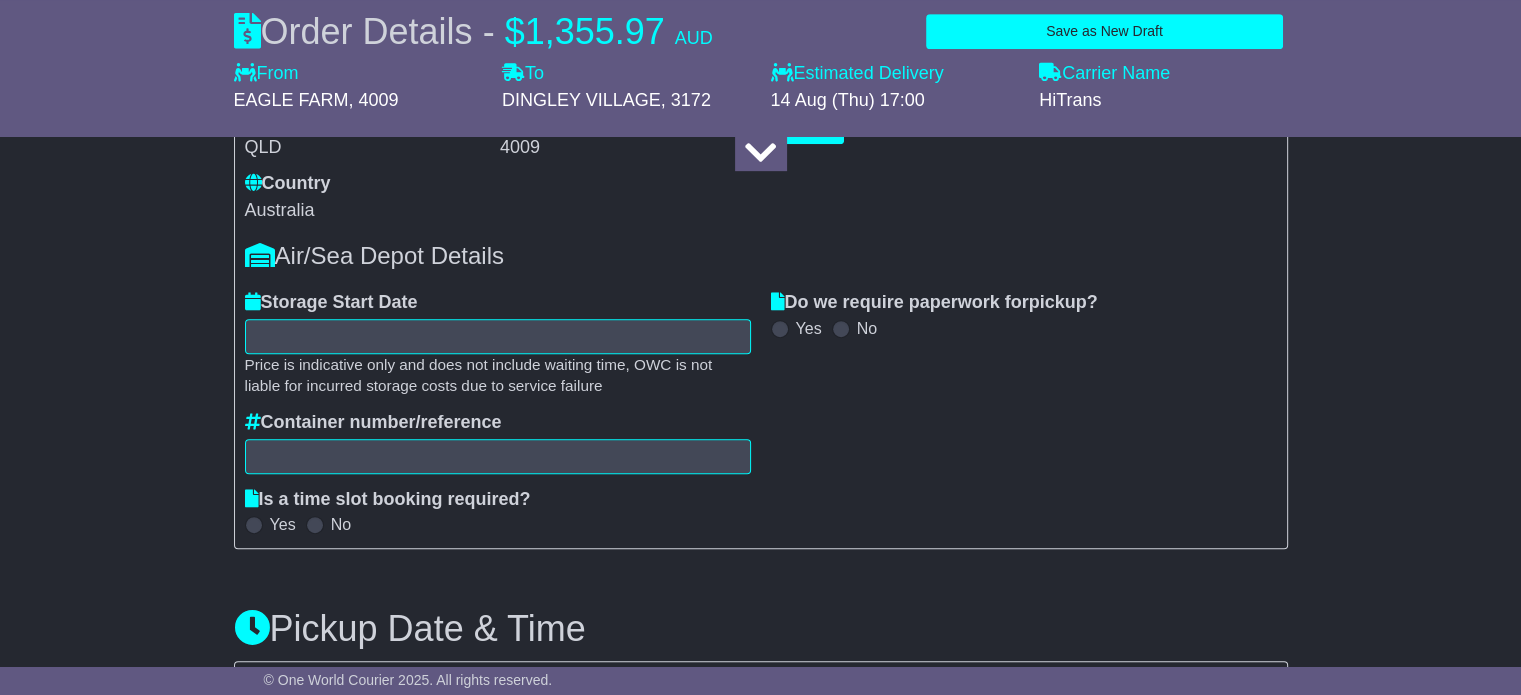 drag, startPoint x: 1392, startPoint y: 372, endPoint x: 1105, endPoint y: 414, distance: 290.0569 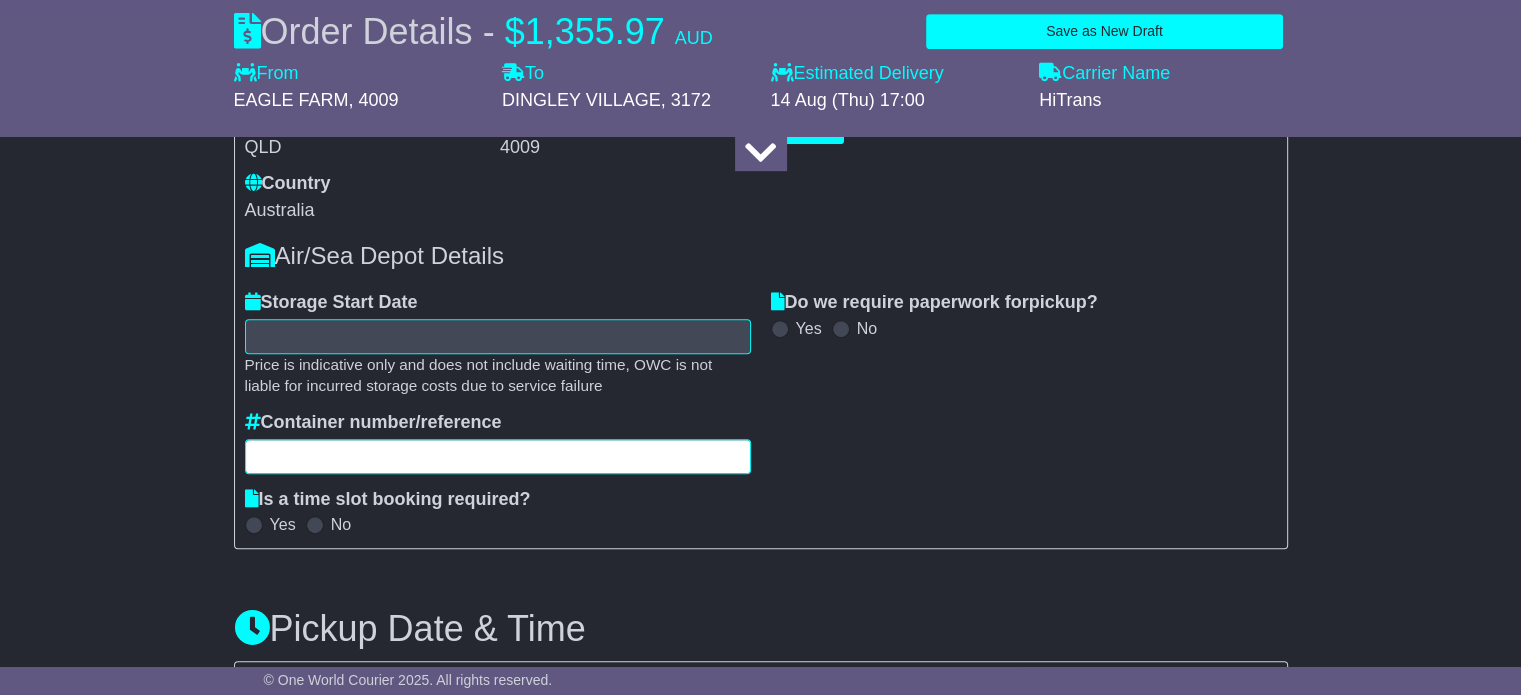 click at bounding box center (498, 456) 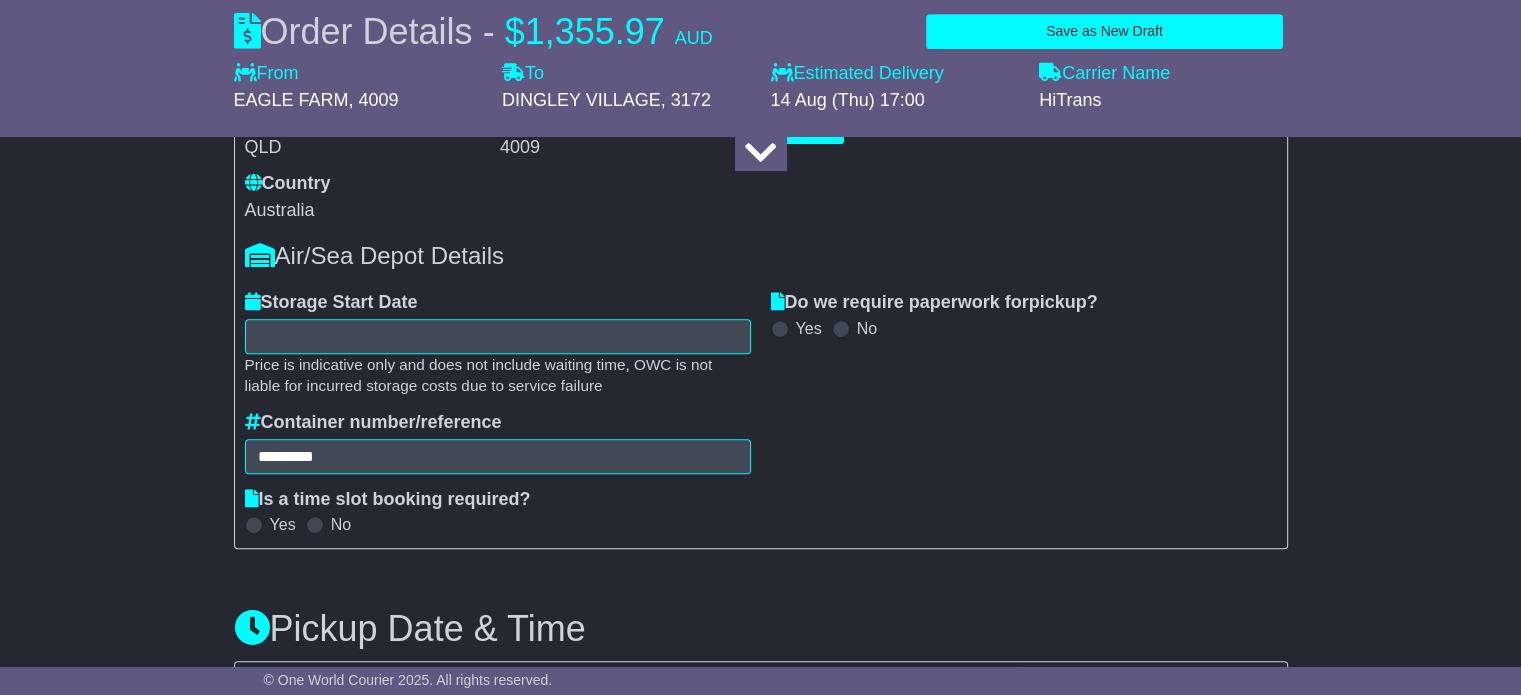 click on "Do we require paperwork for  pickup ?
Yes
No" at bounding box center (1024, 413) 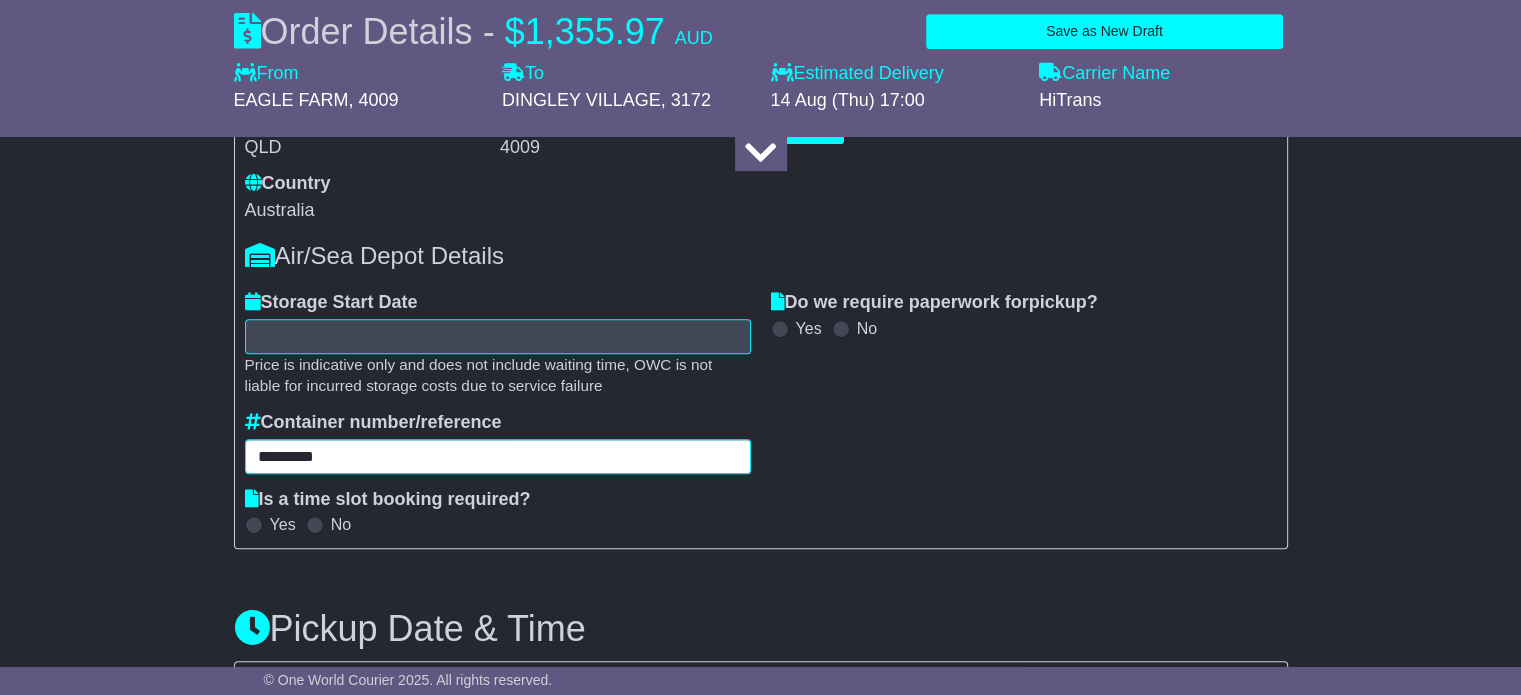click on "********" at bounding box center [498, 456] 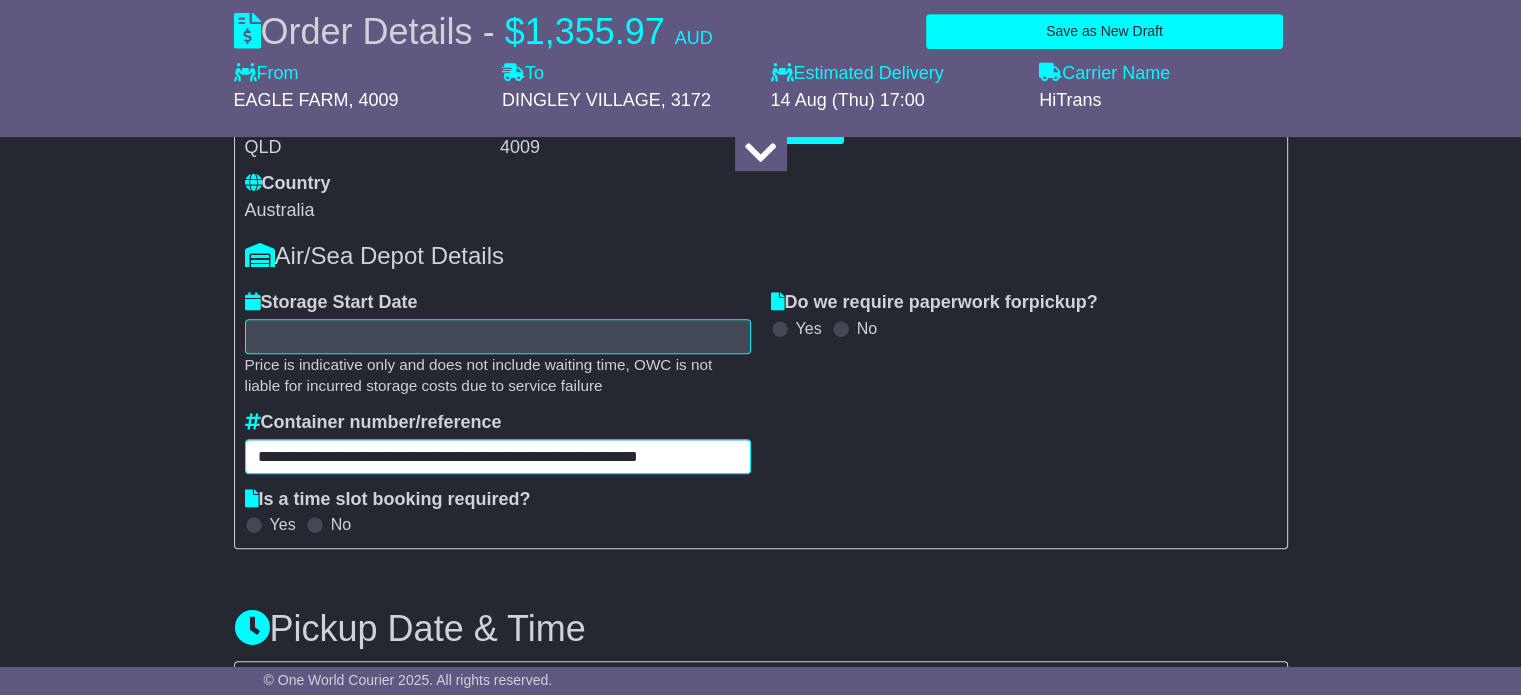 scroll, scrollTop: 0, scrollLeft: 10, axis: horizontal 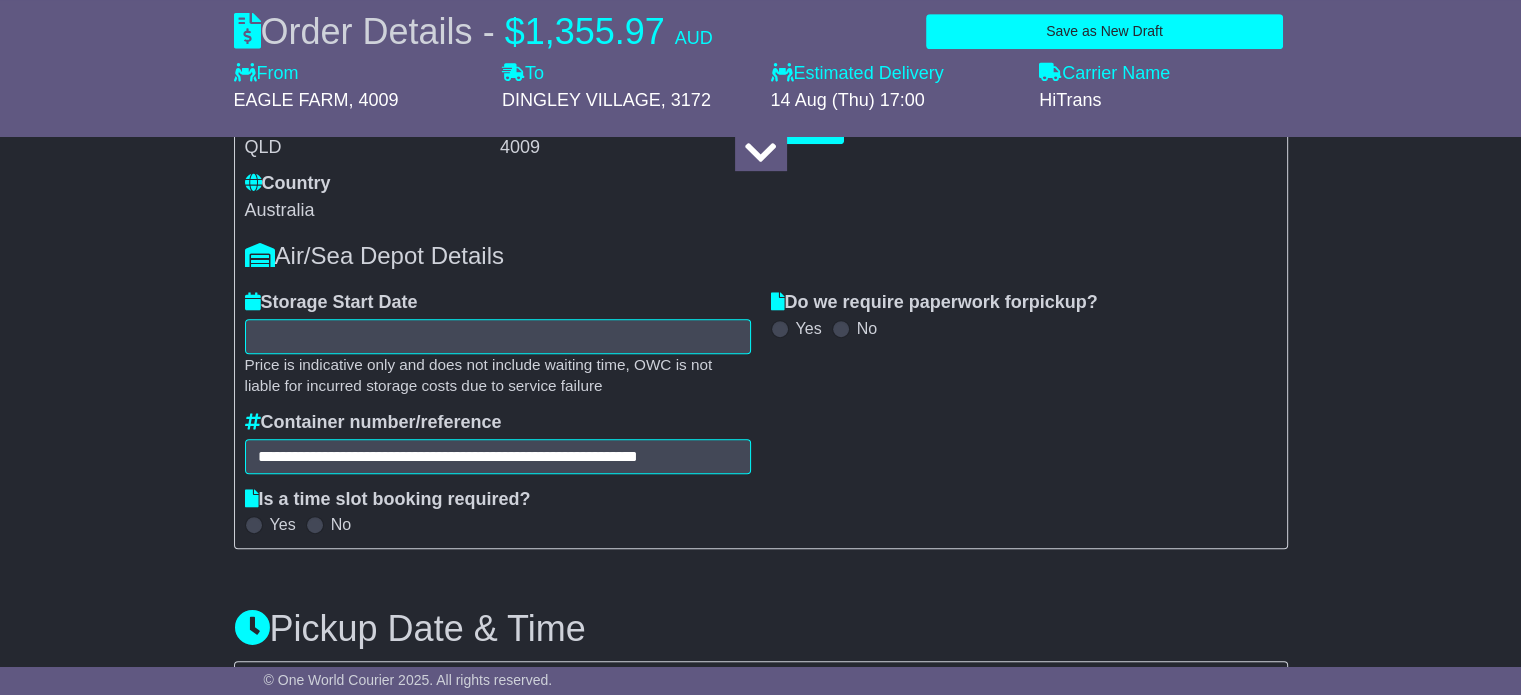 click at bounding box center (254, 525) 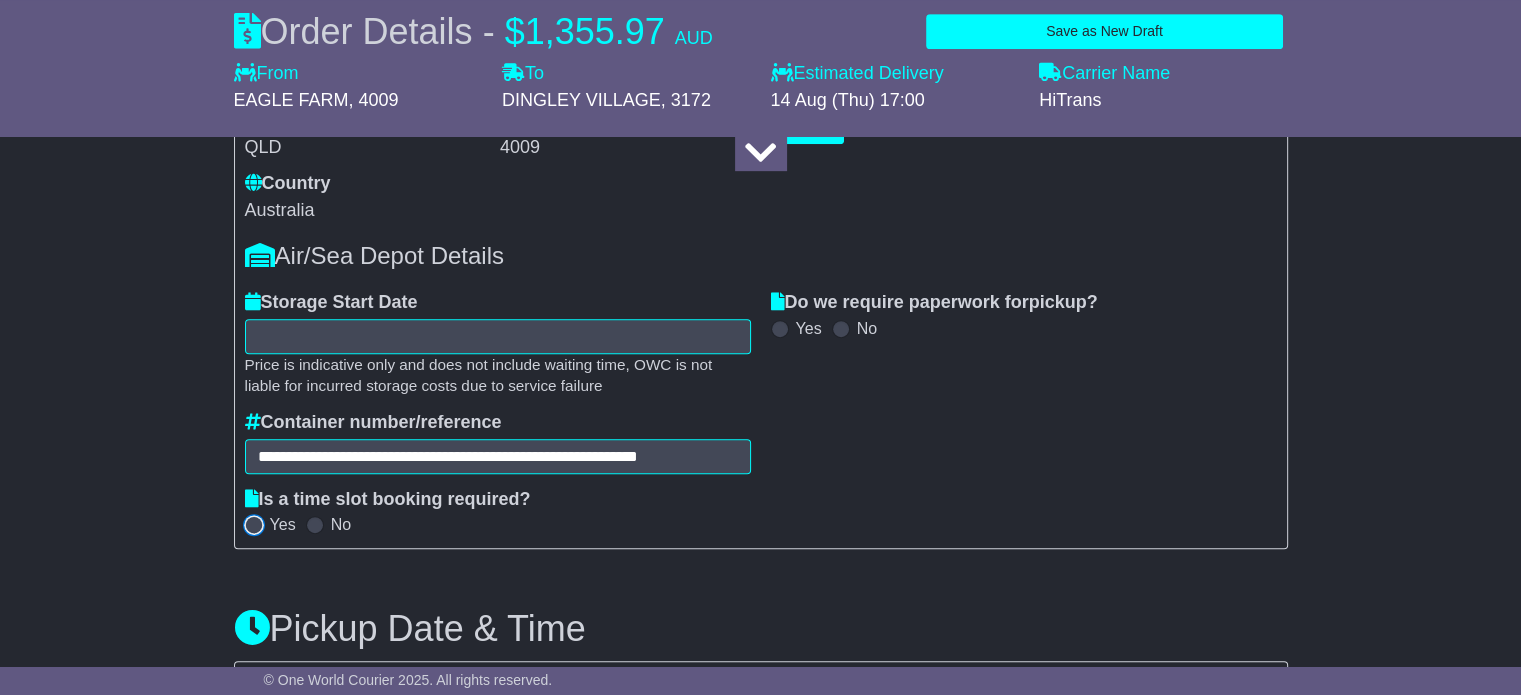scroll, scrollTop: 0, scrollLeft: 0, axis: both 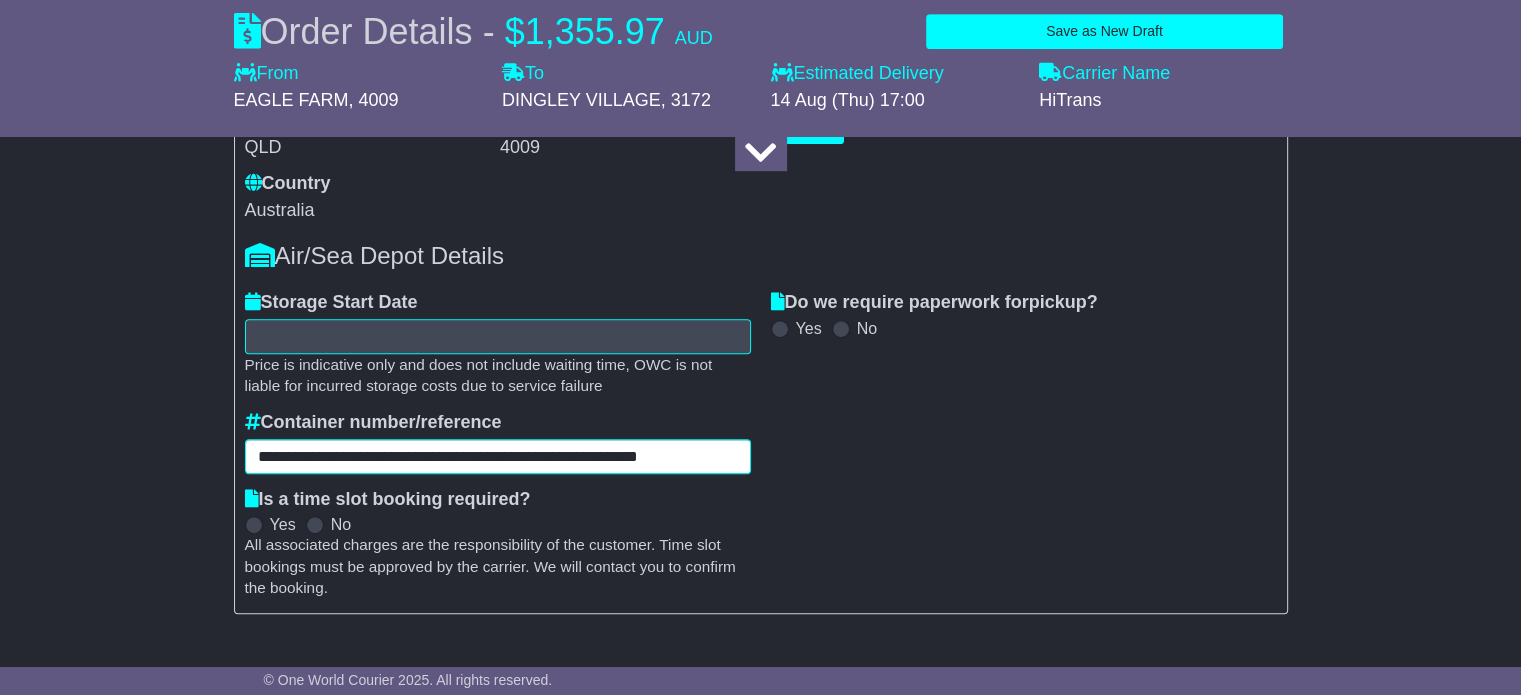 click on "**********" at bounding box center (498, 456) 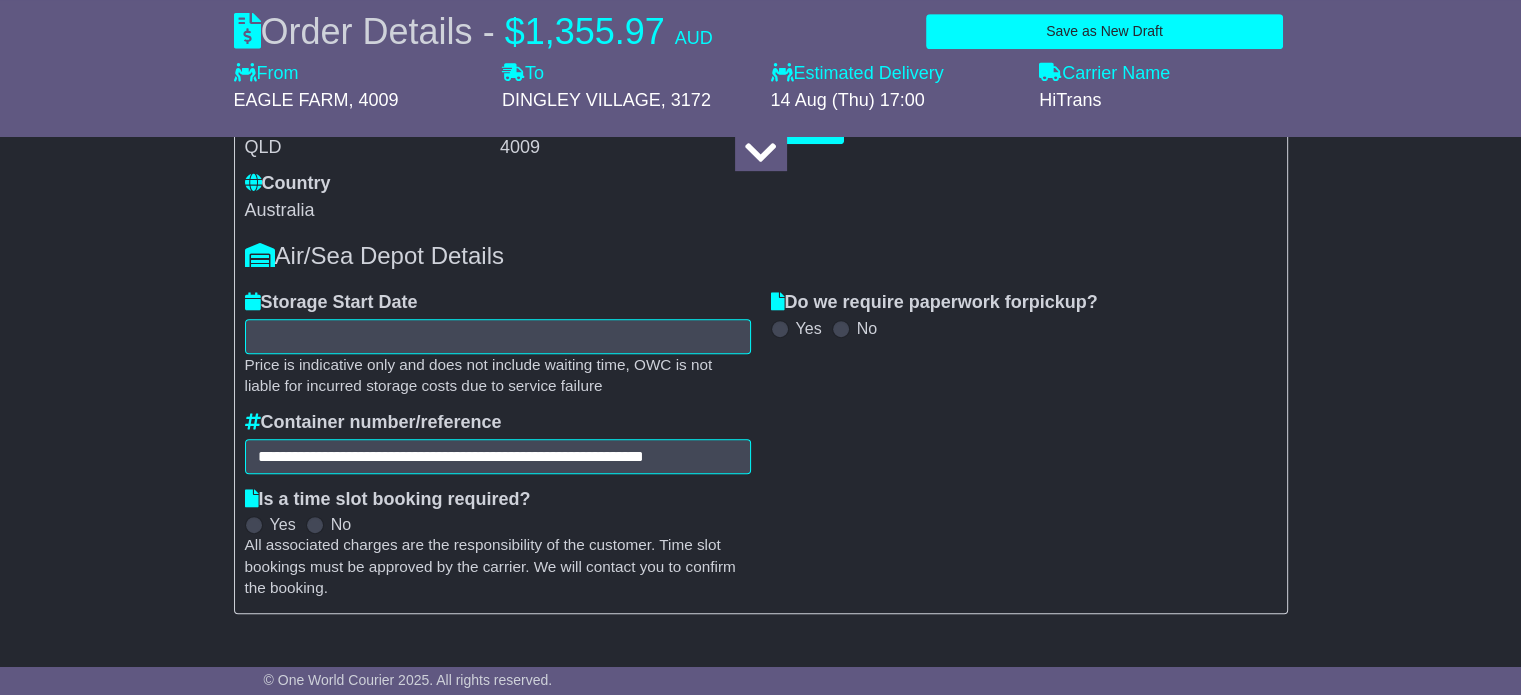 scroll, scrollTop: 0, scrollLeft: 0, axis: both 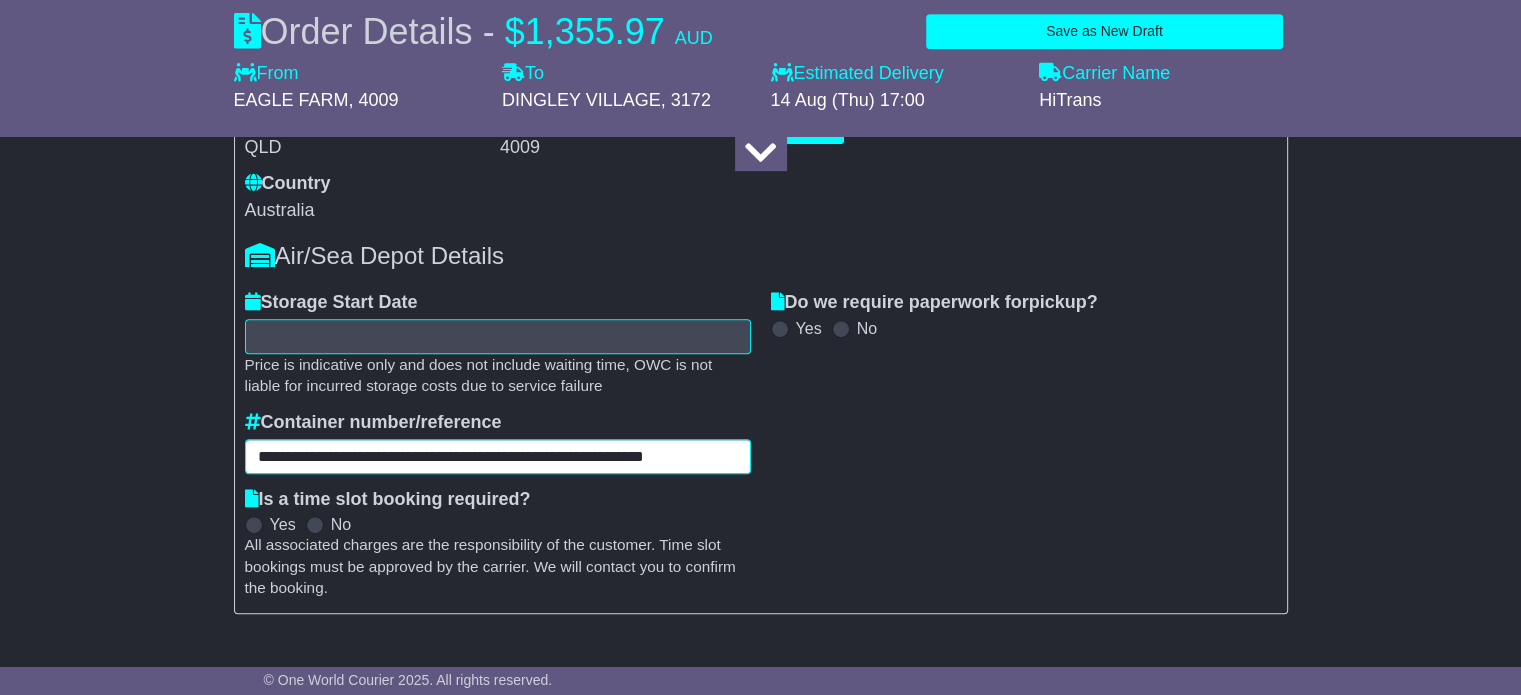 click on "**********" at bounding box center [498, 456] 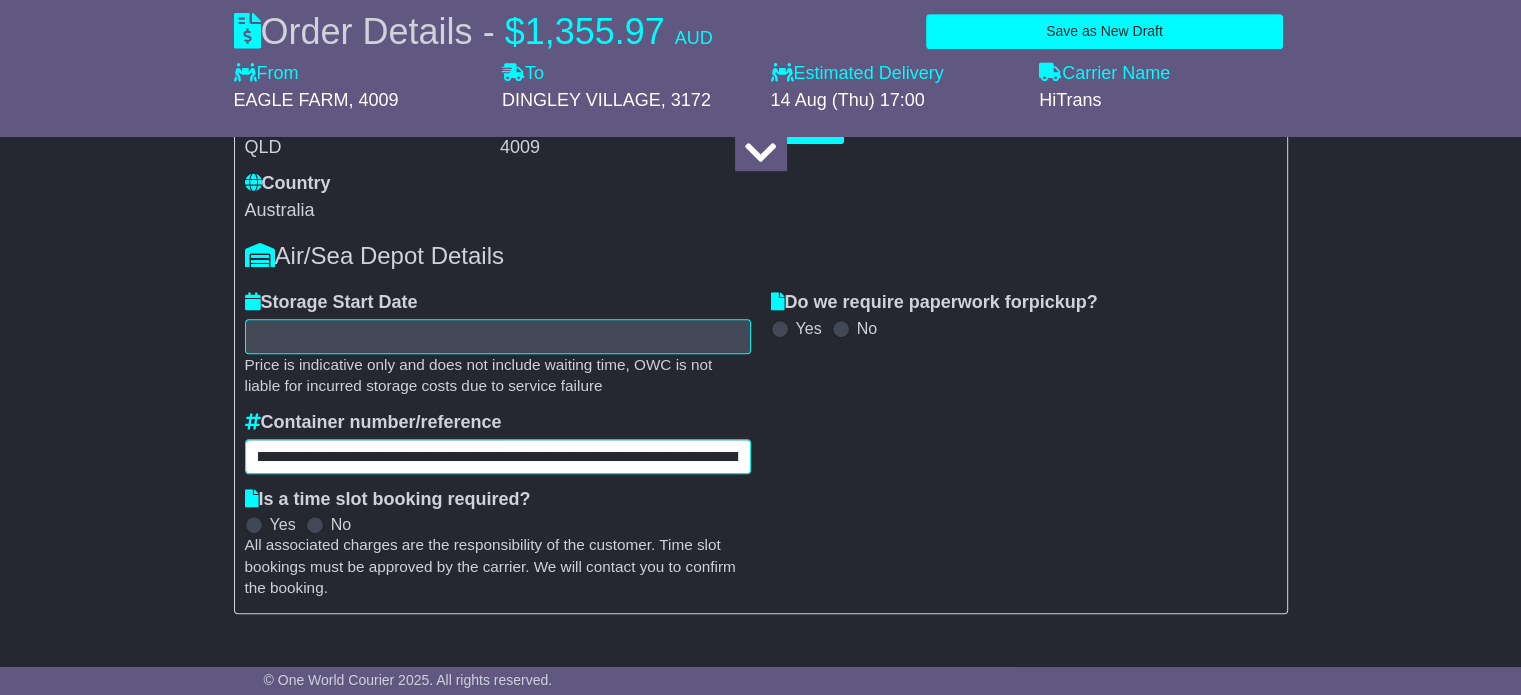 scroll, scrollTop: 0, scrollLeft: 212, axis: horizontal 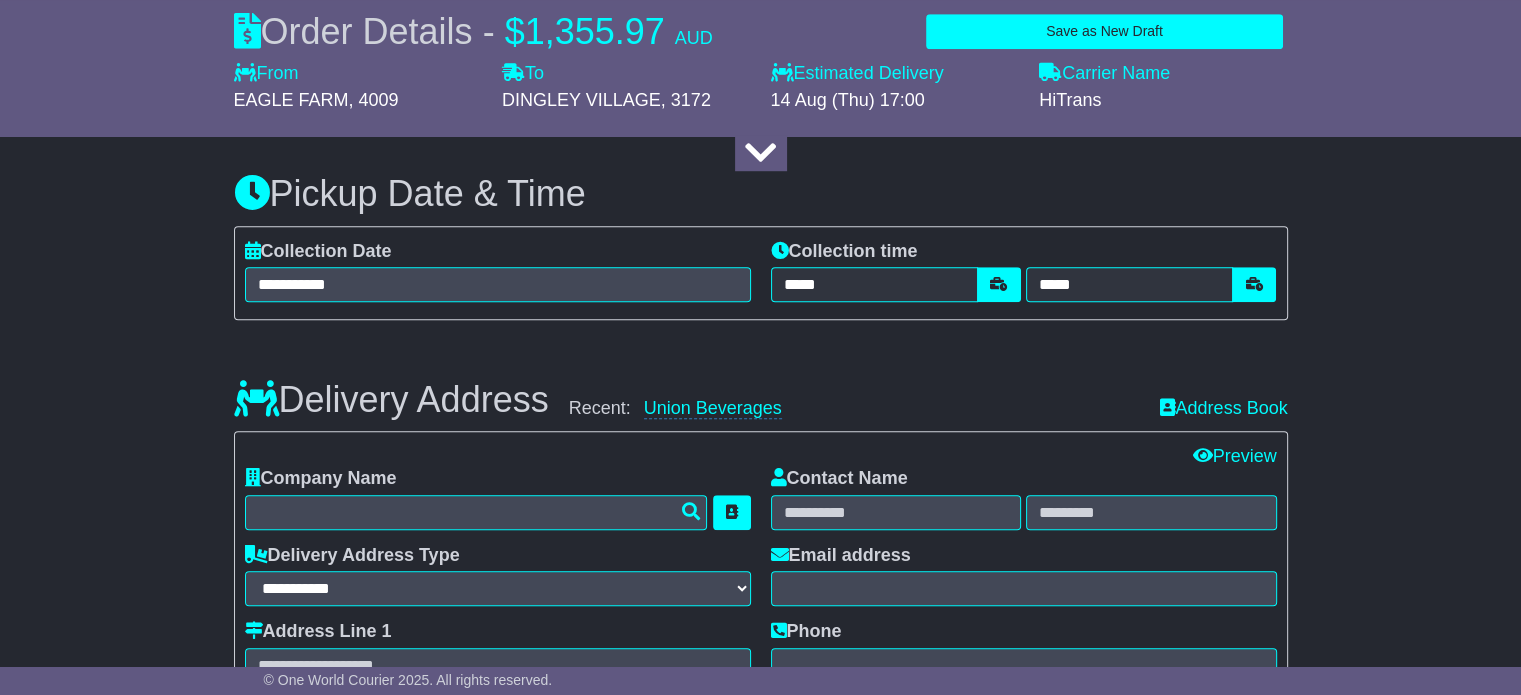 type on "**********" 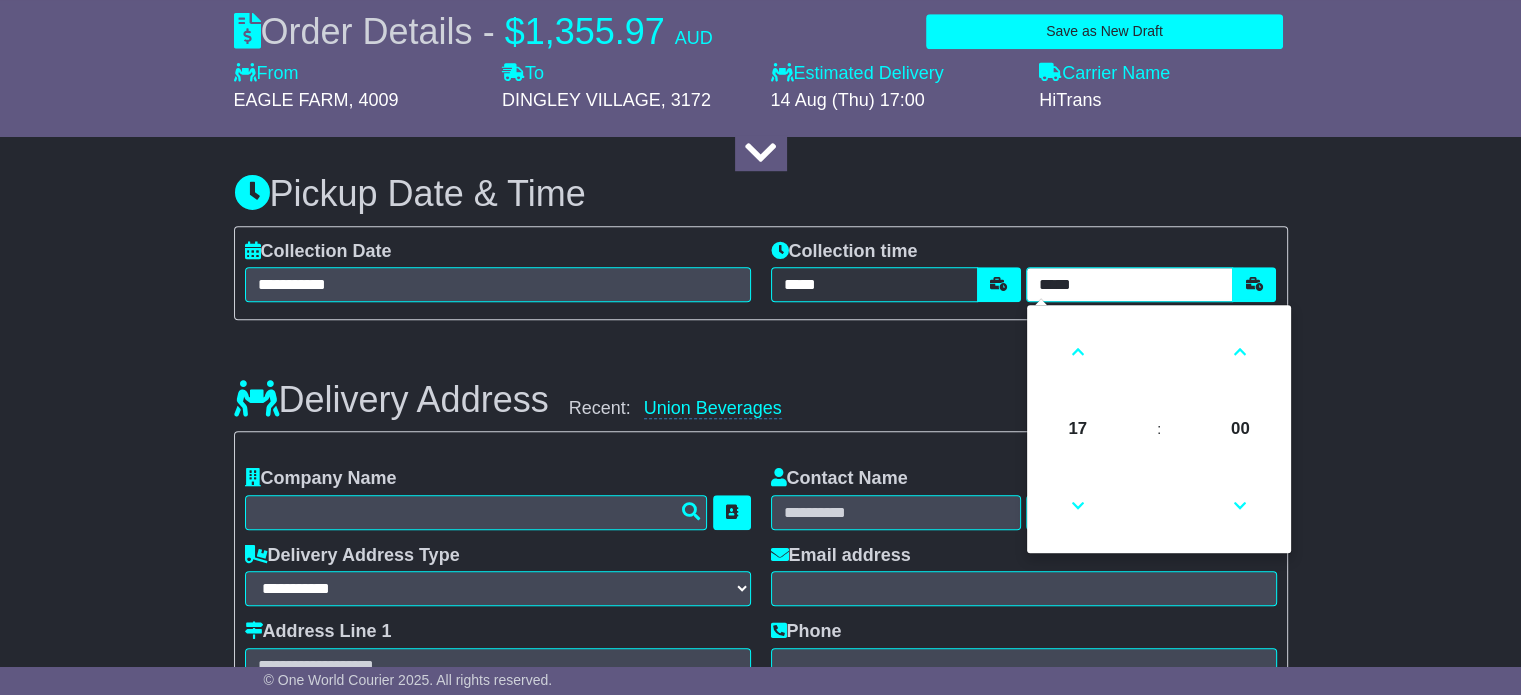 click on "*****" at bounding box center (1129, 284) 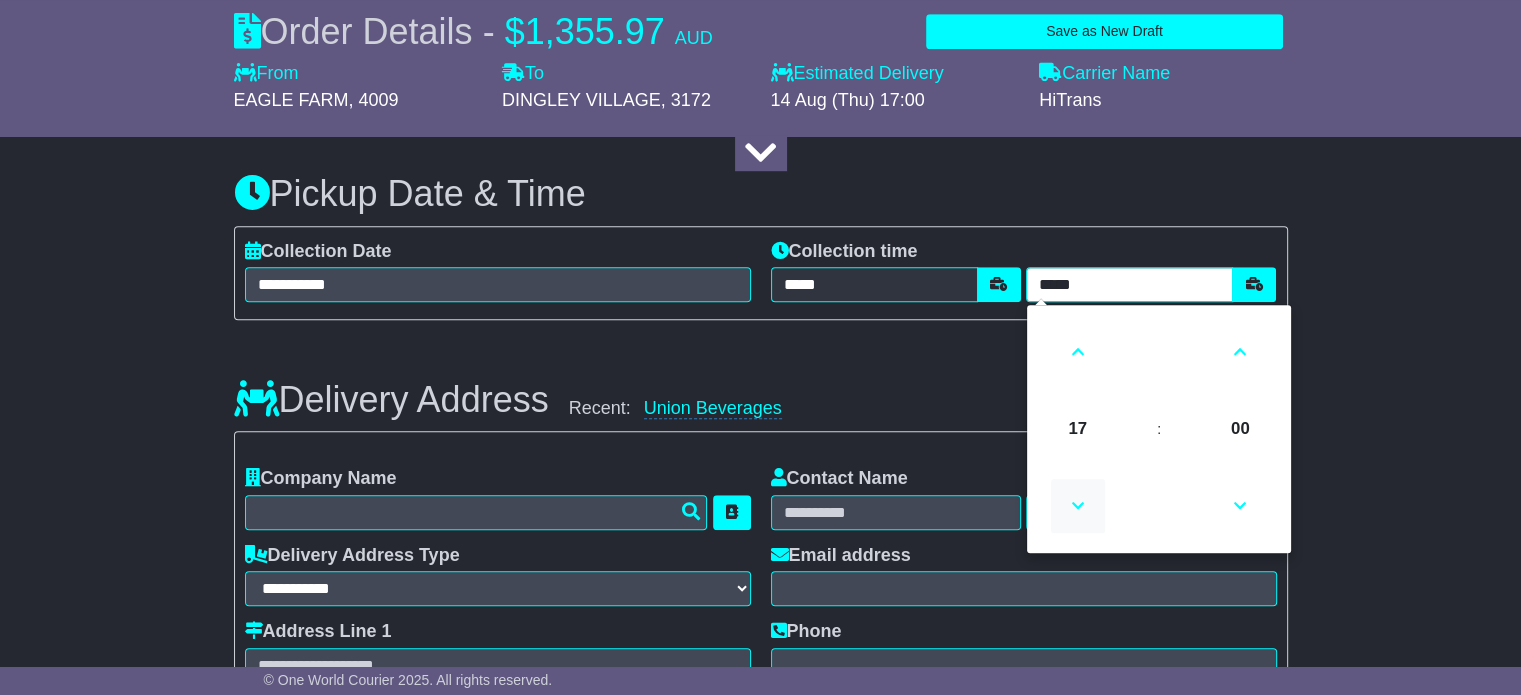 click at bounding box center (1078, 506) 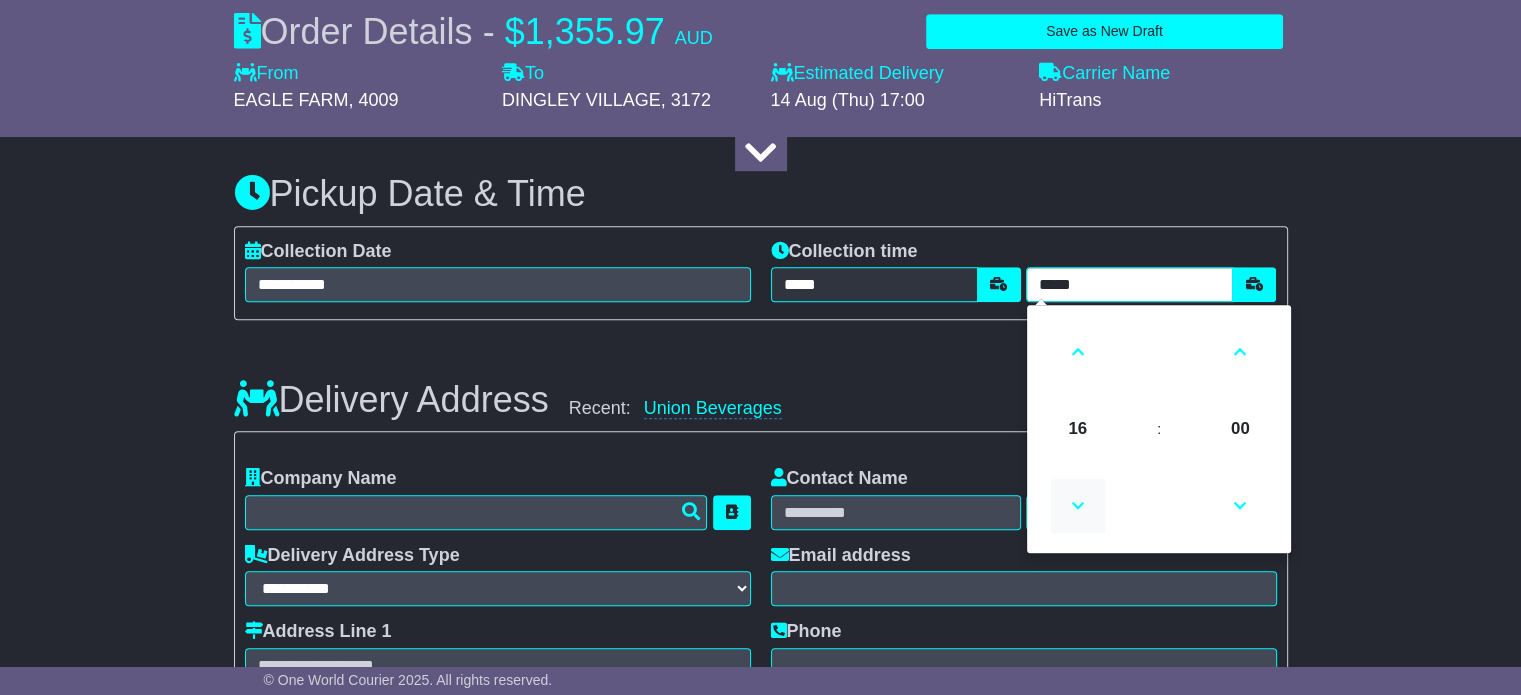 click at bounding box center (1078, 506) 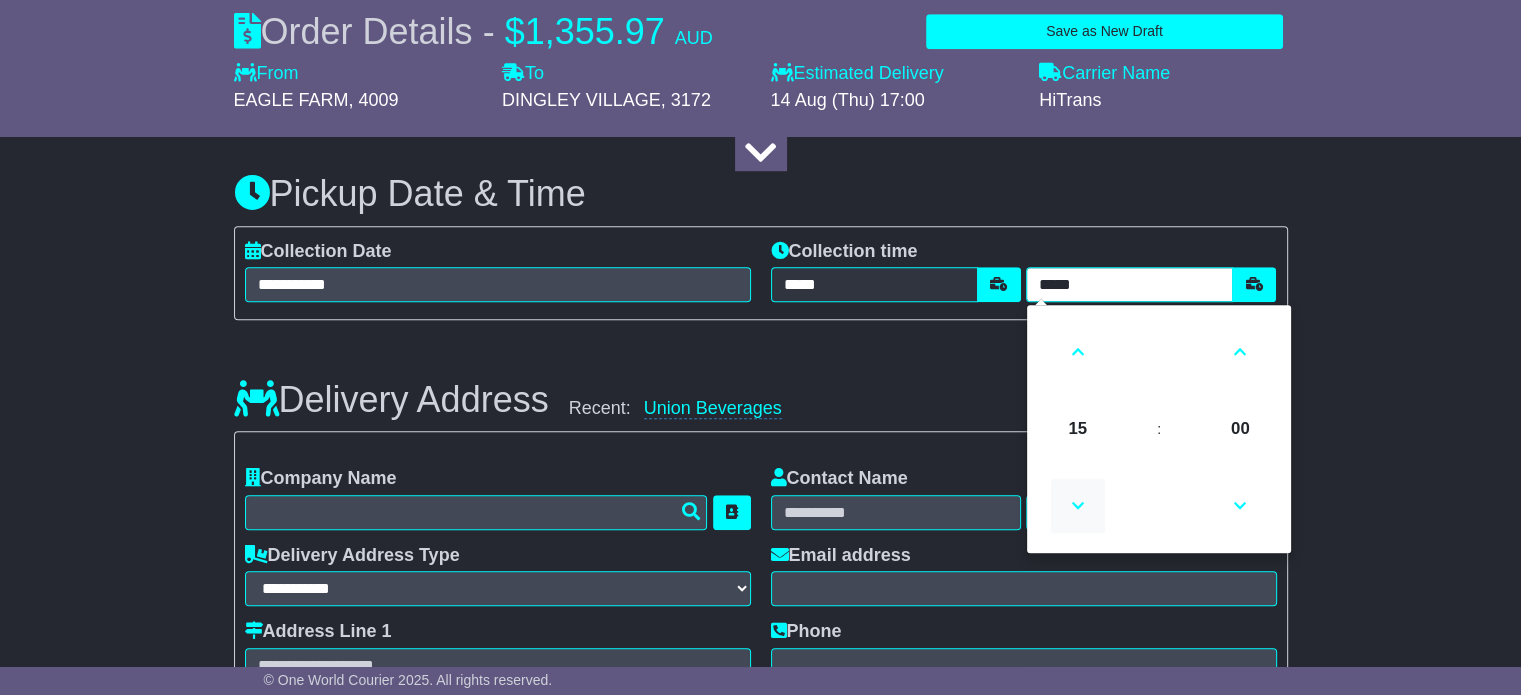 click at bounding box center [1078, 506] 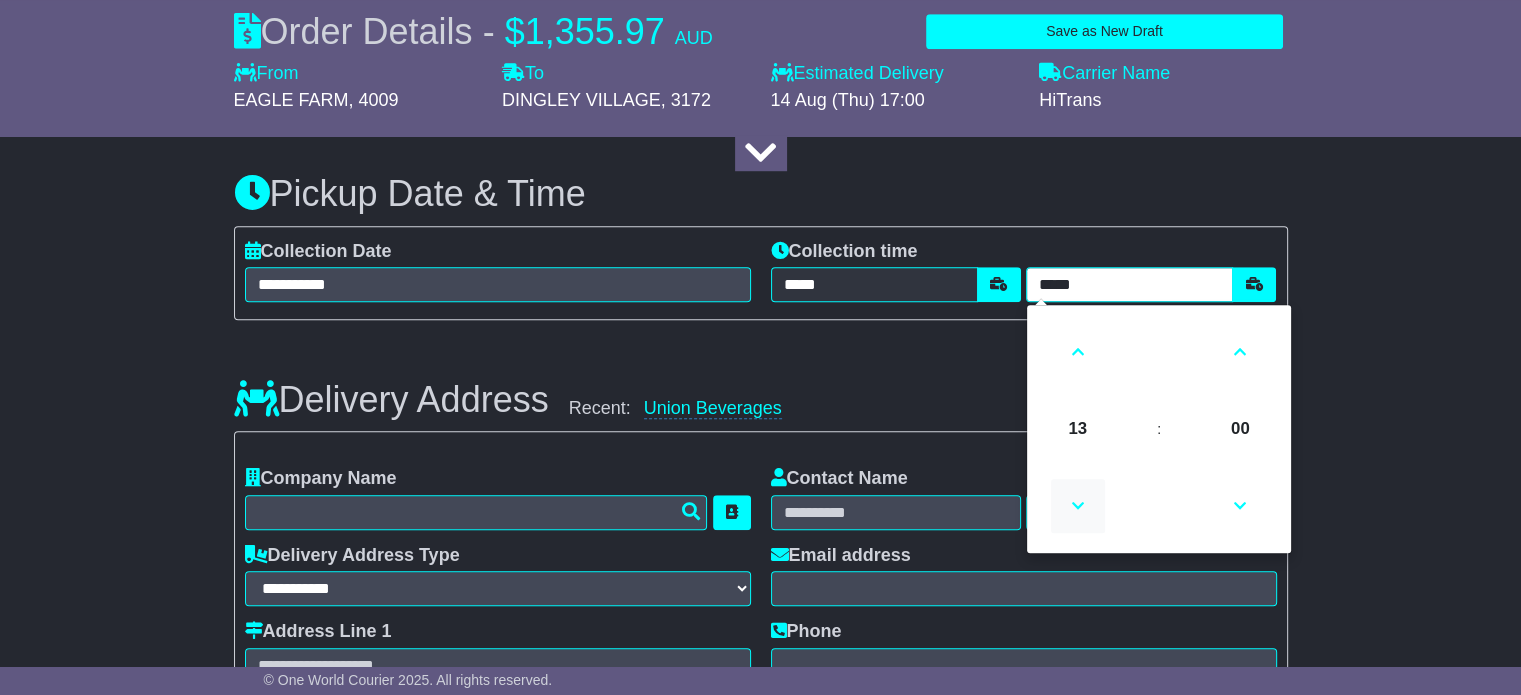 click at bounding box center [1078, 506] 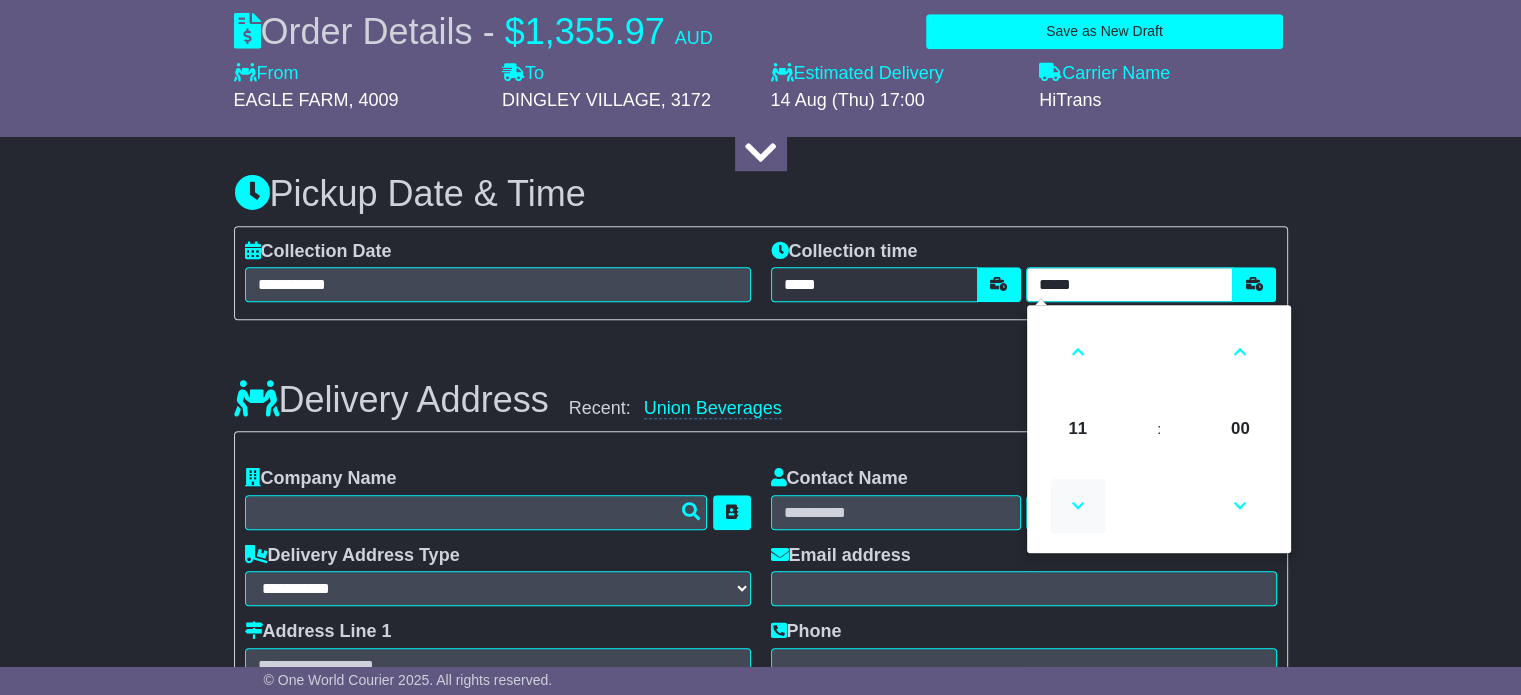 click at bounding box center [1078, 506] 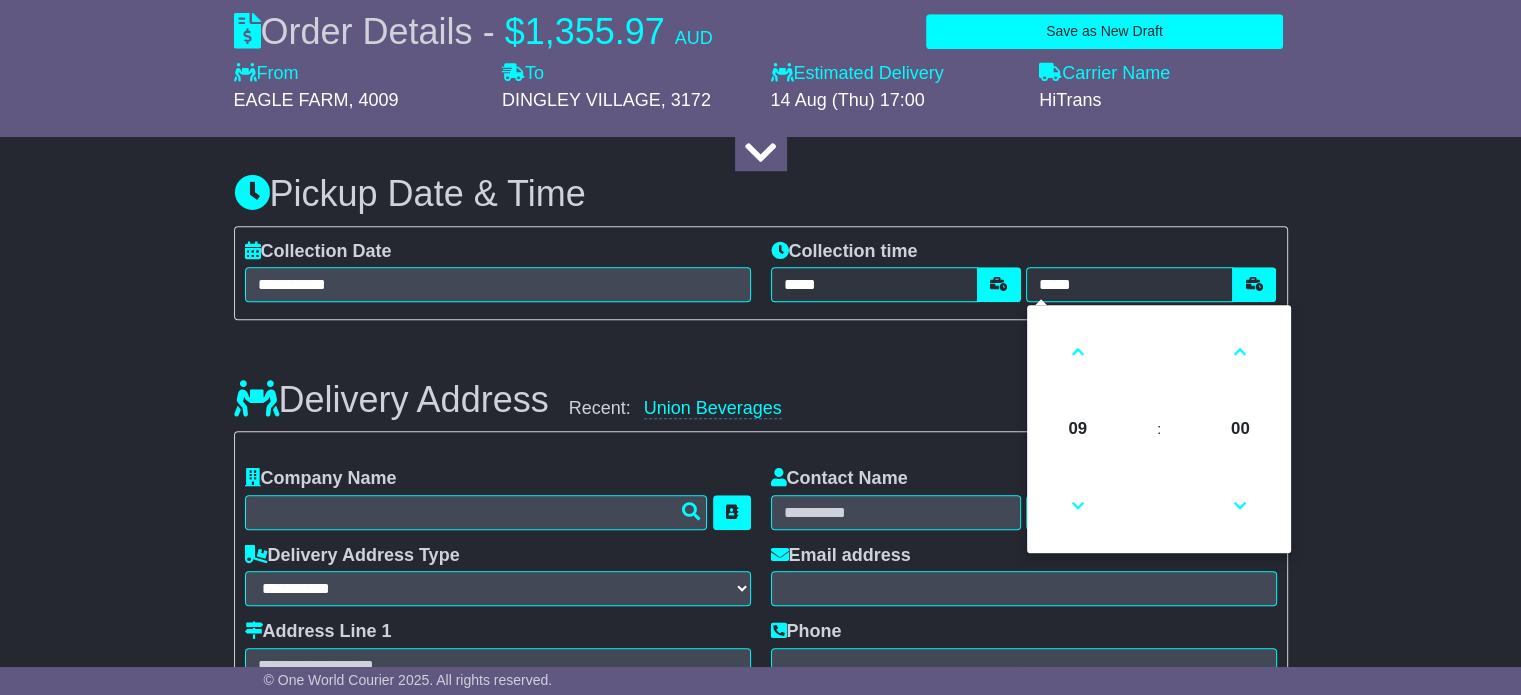click on "**********" at bounding box center [760, 571] 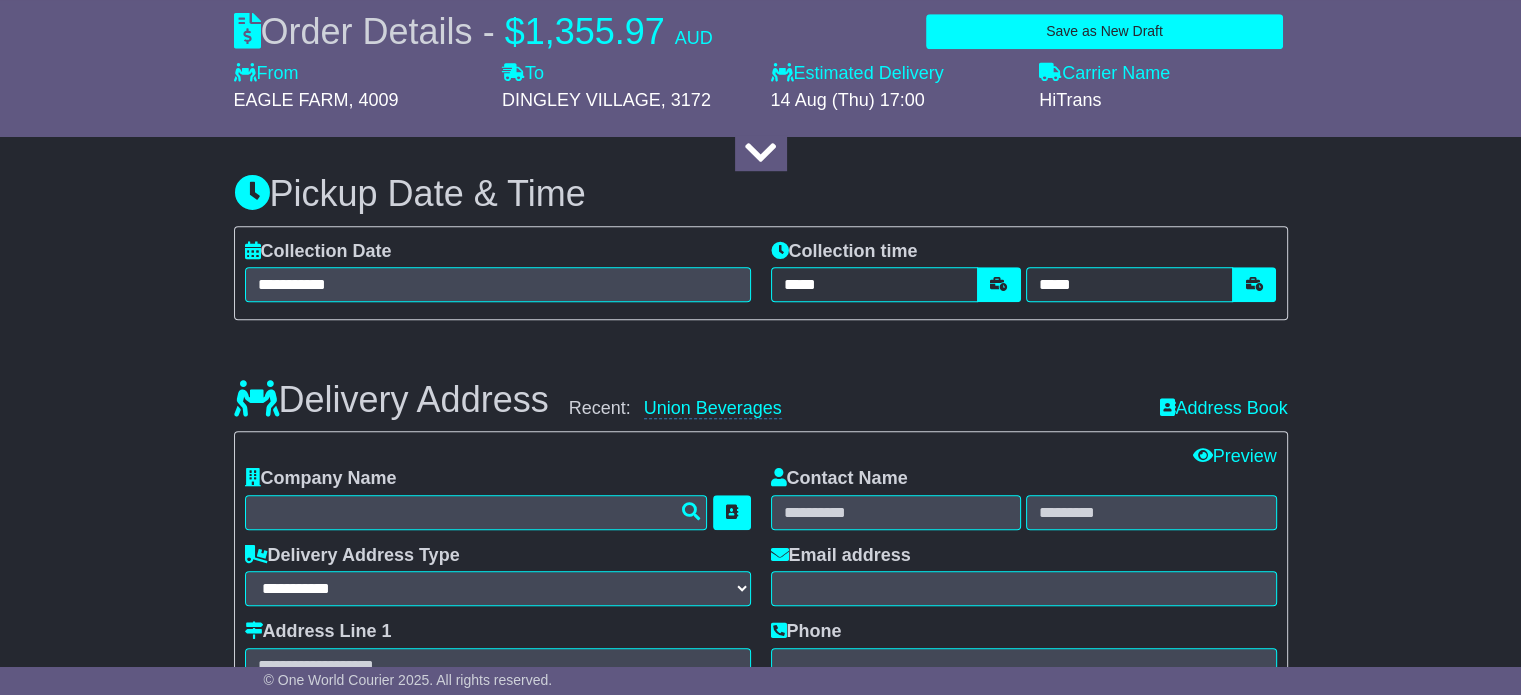 scroll, scrollTop: 1600, scrollLeft: 0, axis: vertical 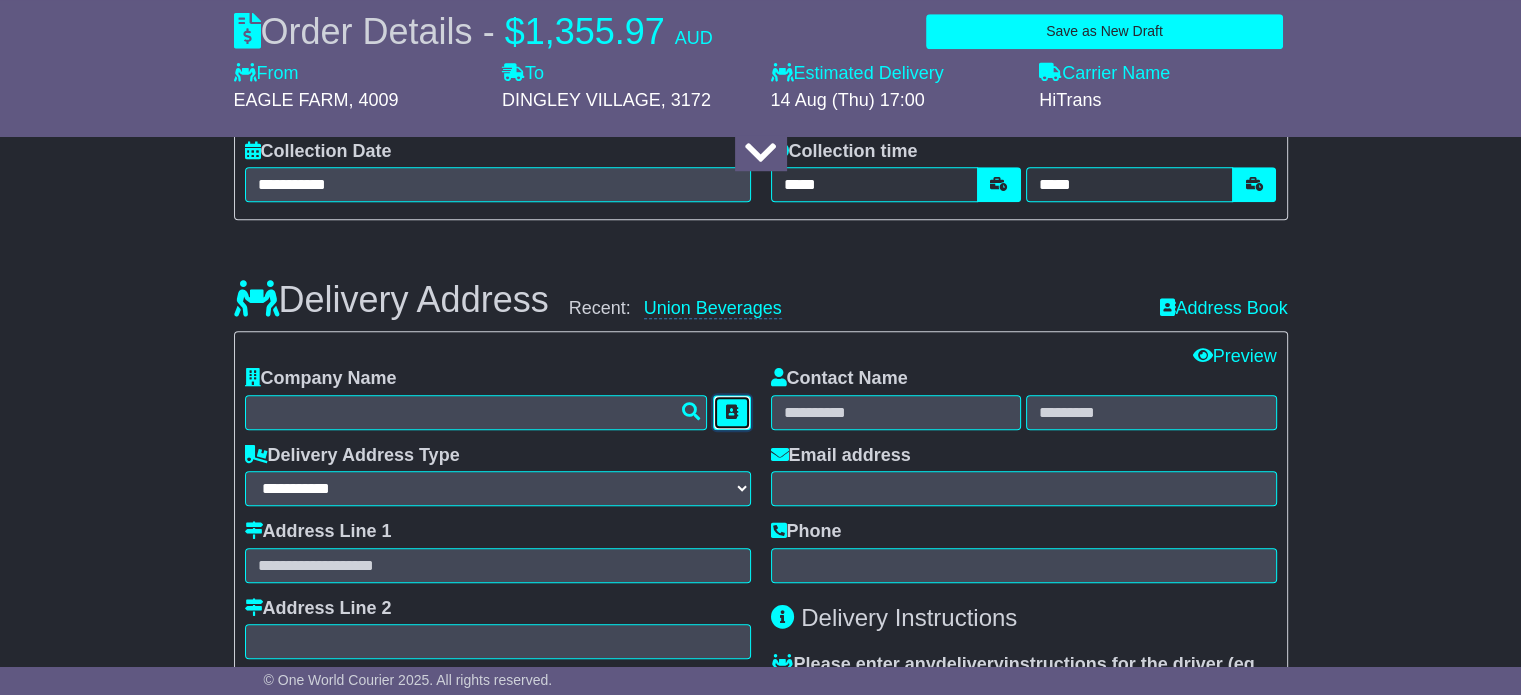 click at bounding box center (732, 412) 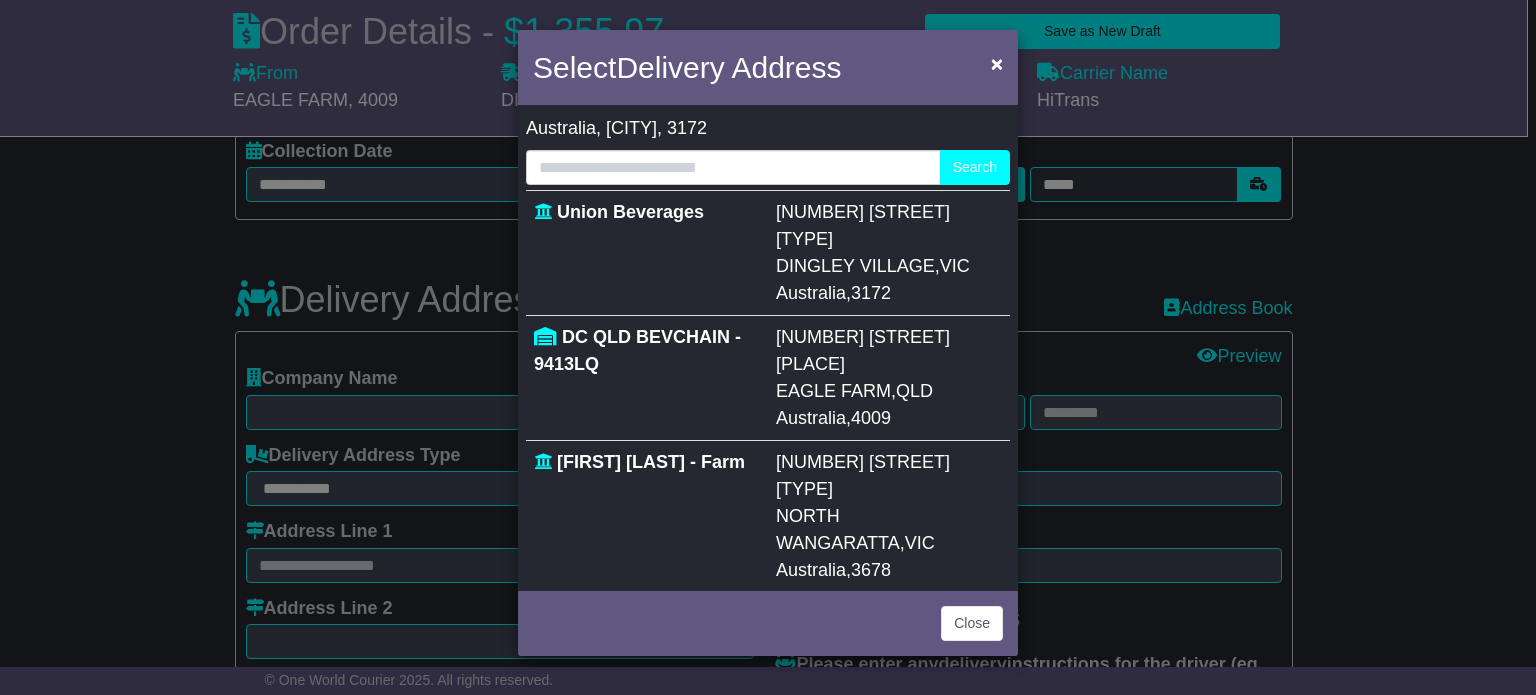click on "Union Beverages" at bounding box center [647, 252] 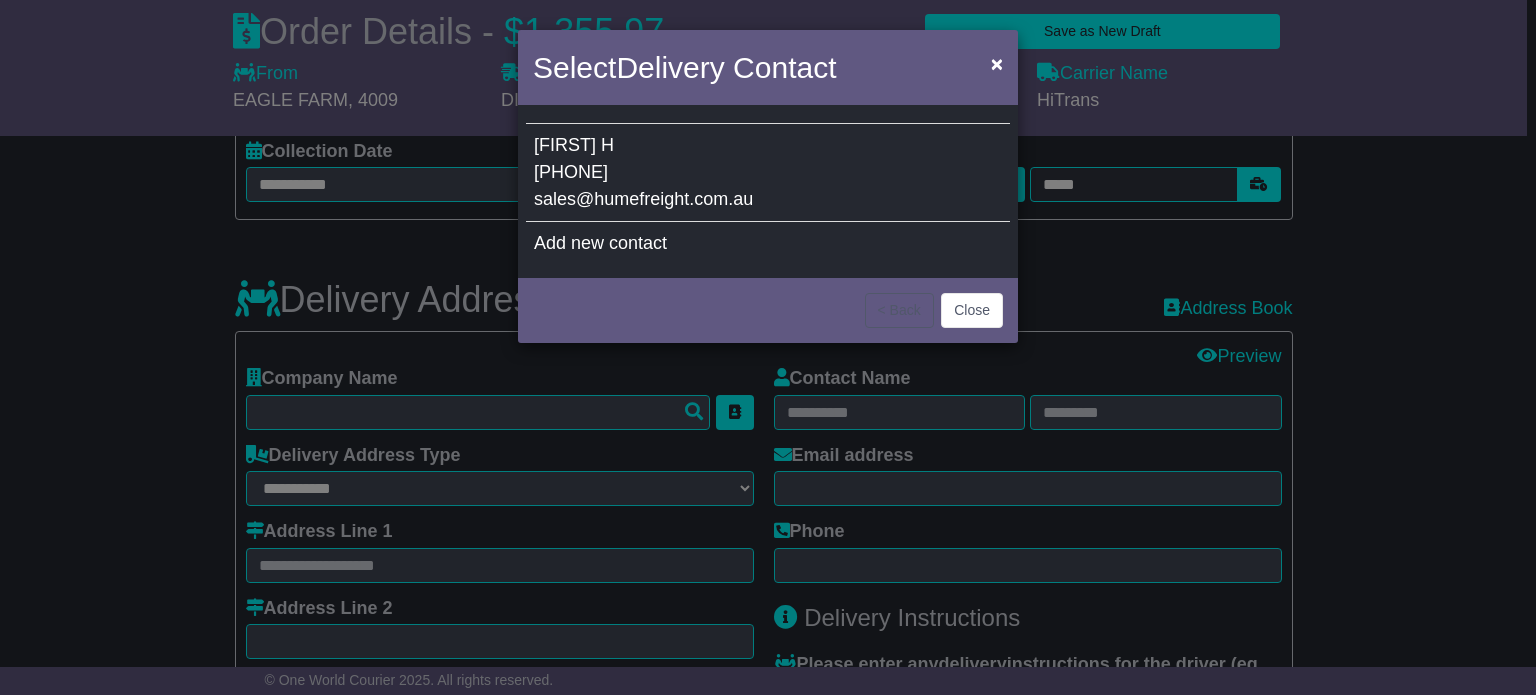 click on "+[COUNTRYCODE] [PHONE]" at bounding box center (571, 172) 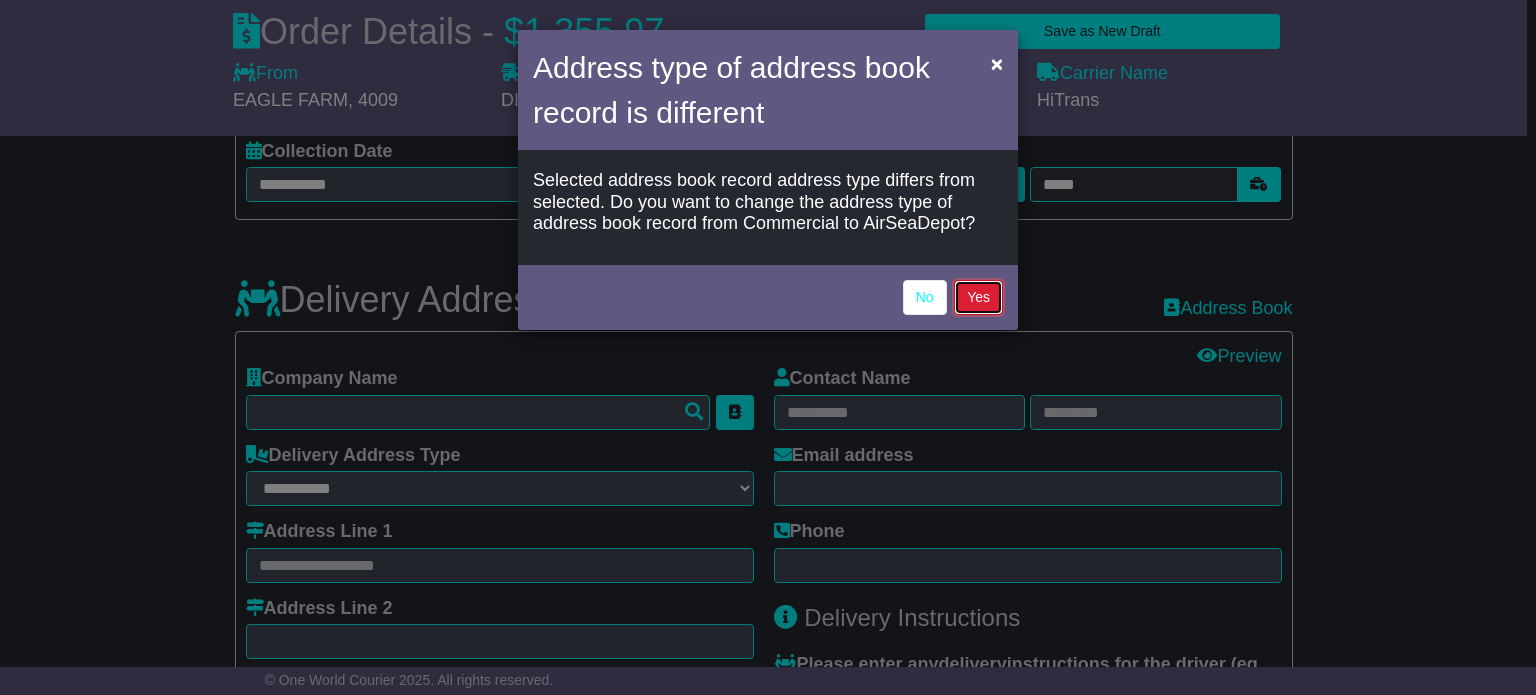 click on "Yes" at bounding box center (978, 297) 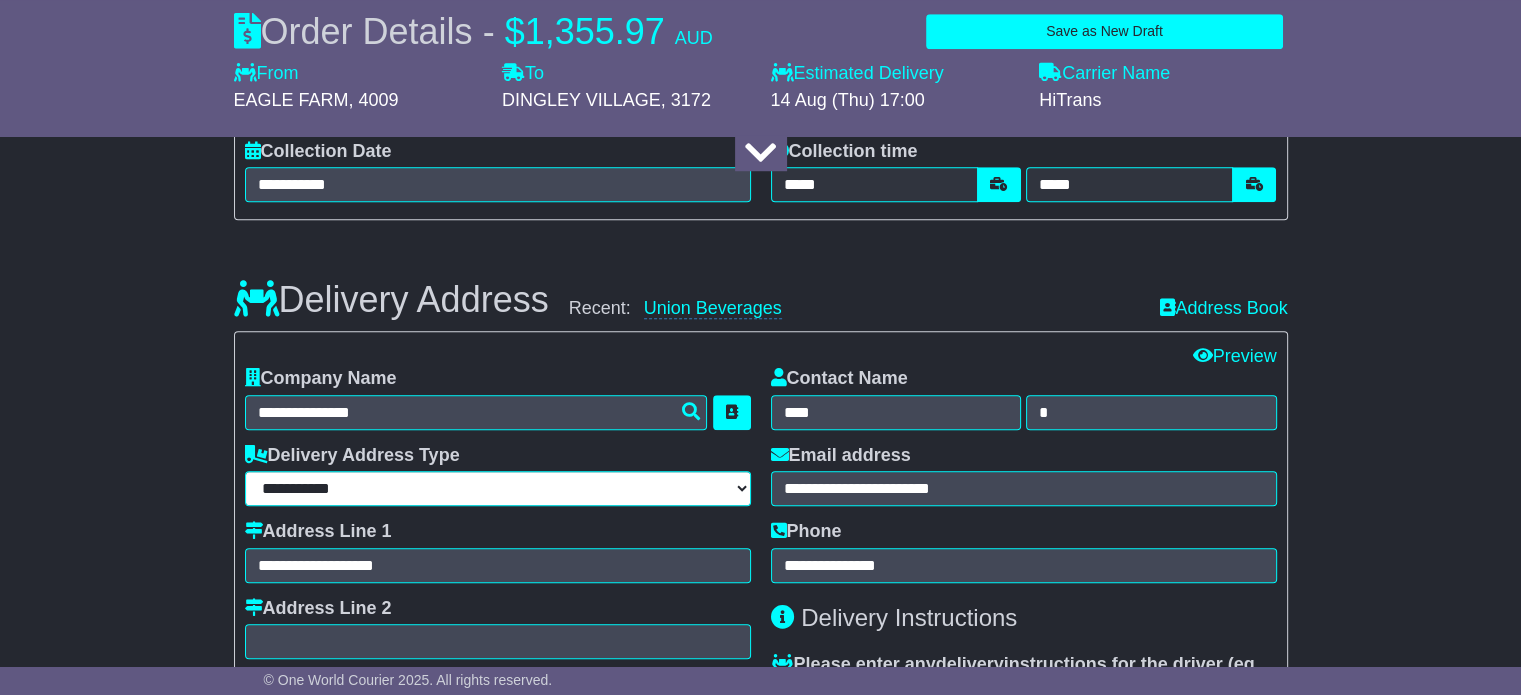 click on "**********" at bounding box center (498, 488) 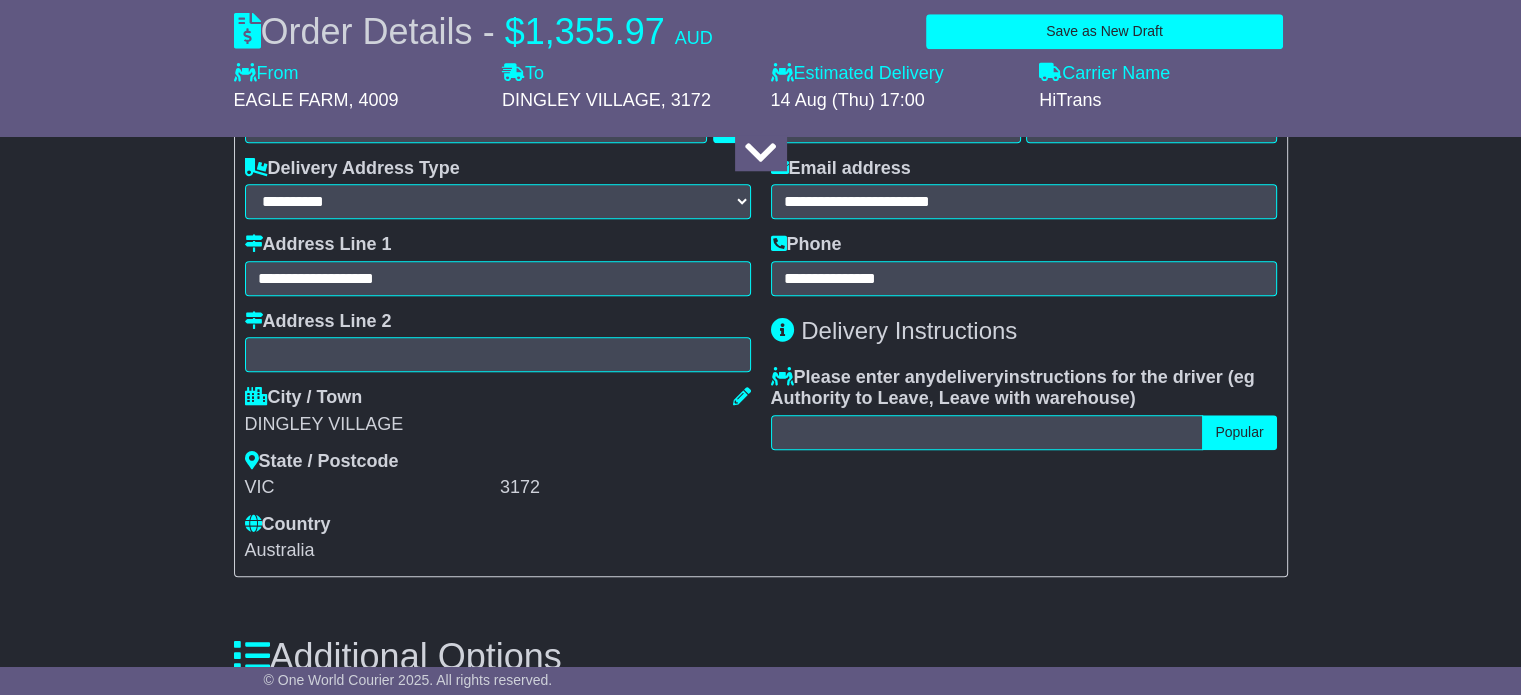 scroll, scrollTop: 1900, scrollLeft: 0, axis: vertical 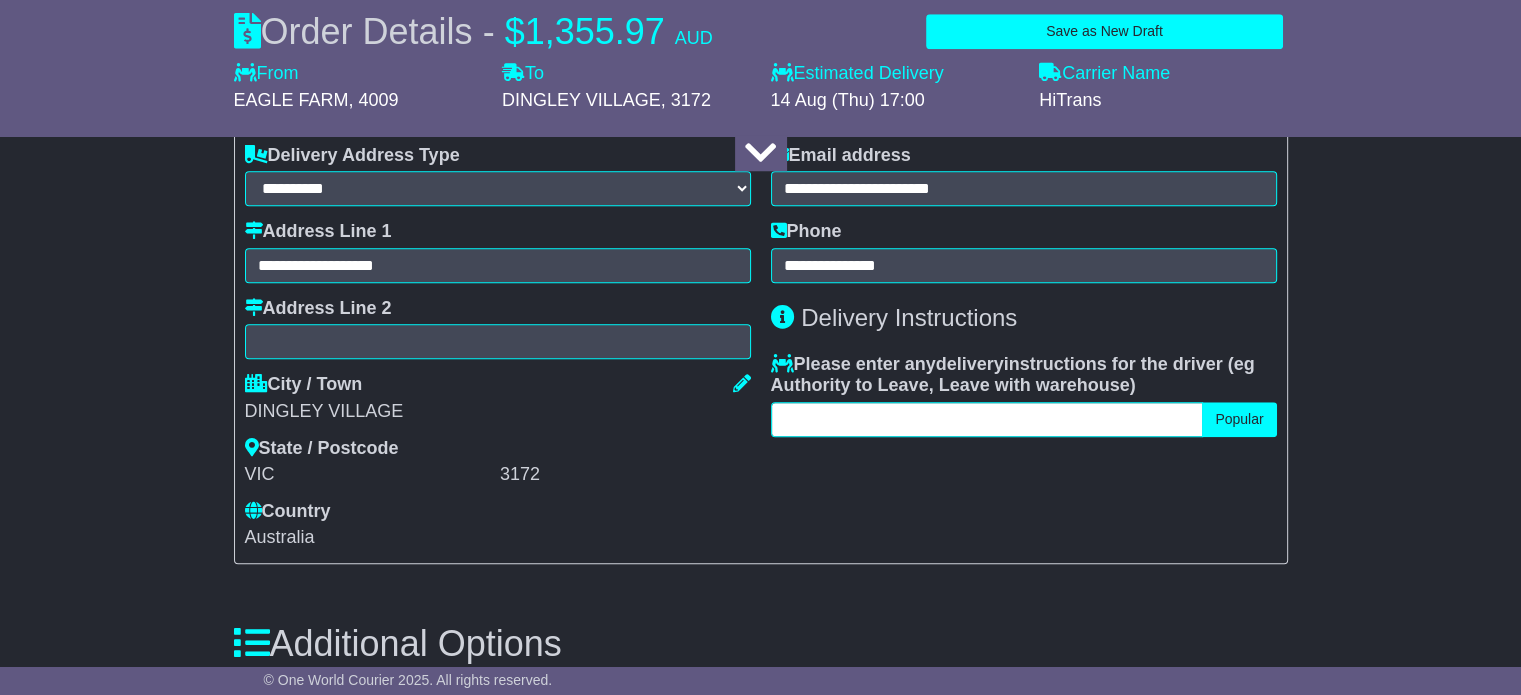 click at bounding box center [987, 419] 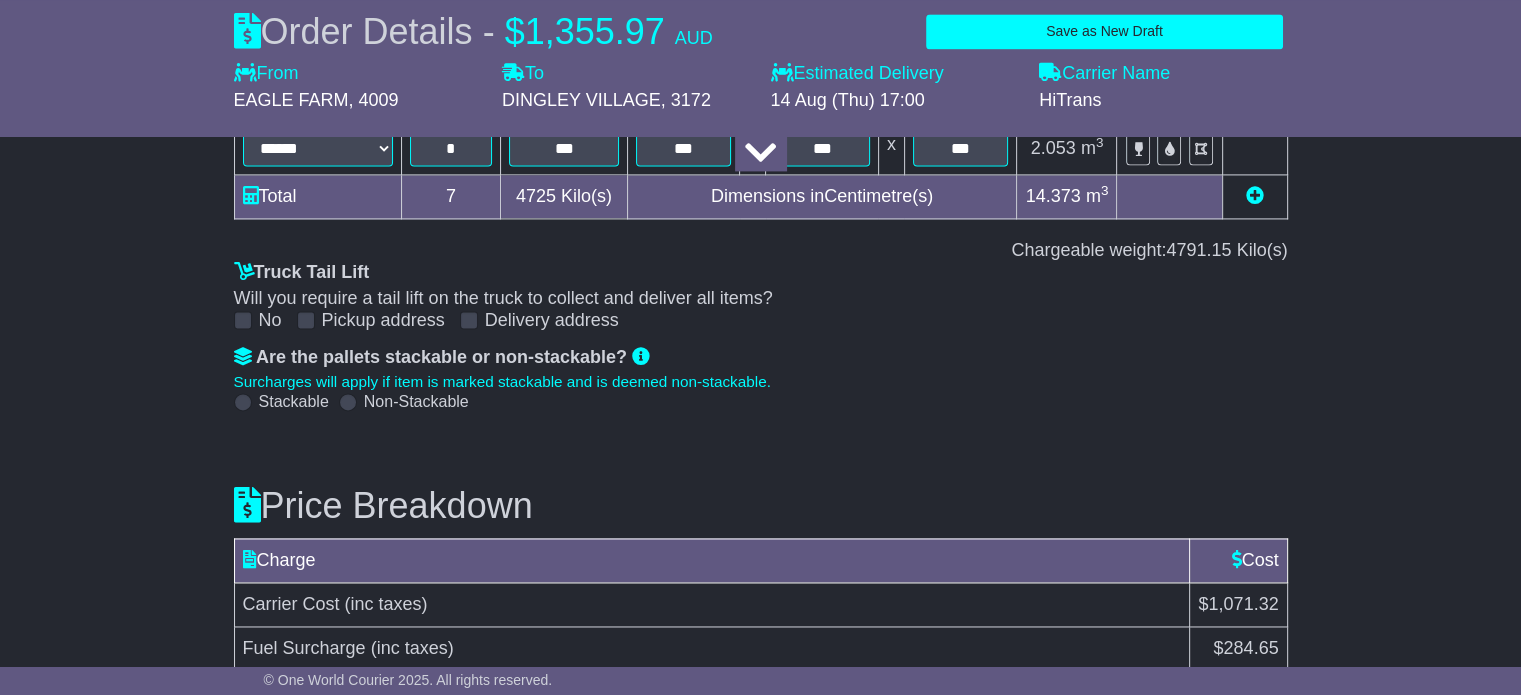 scroll, scrollTop: 3001, scrollLeft: 0, axis: vertical 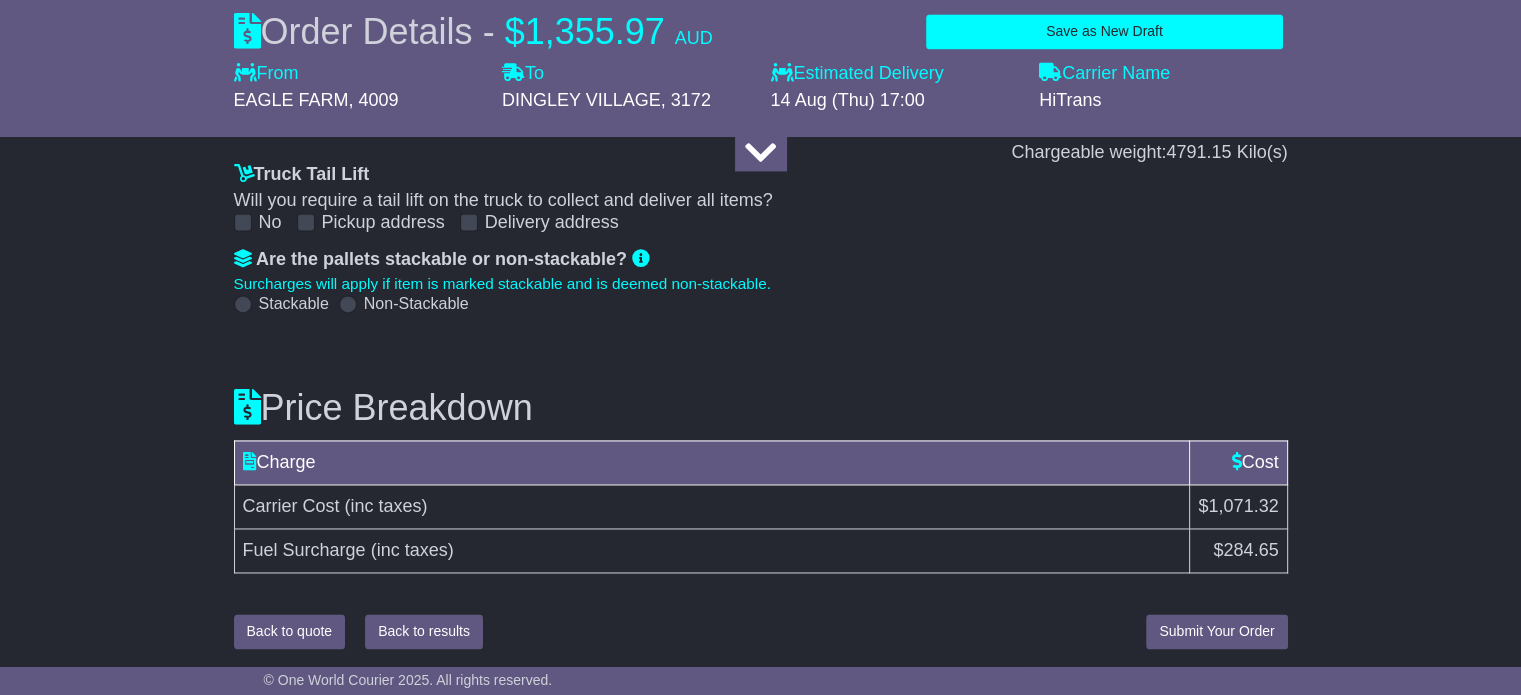 type on "**********" 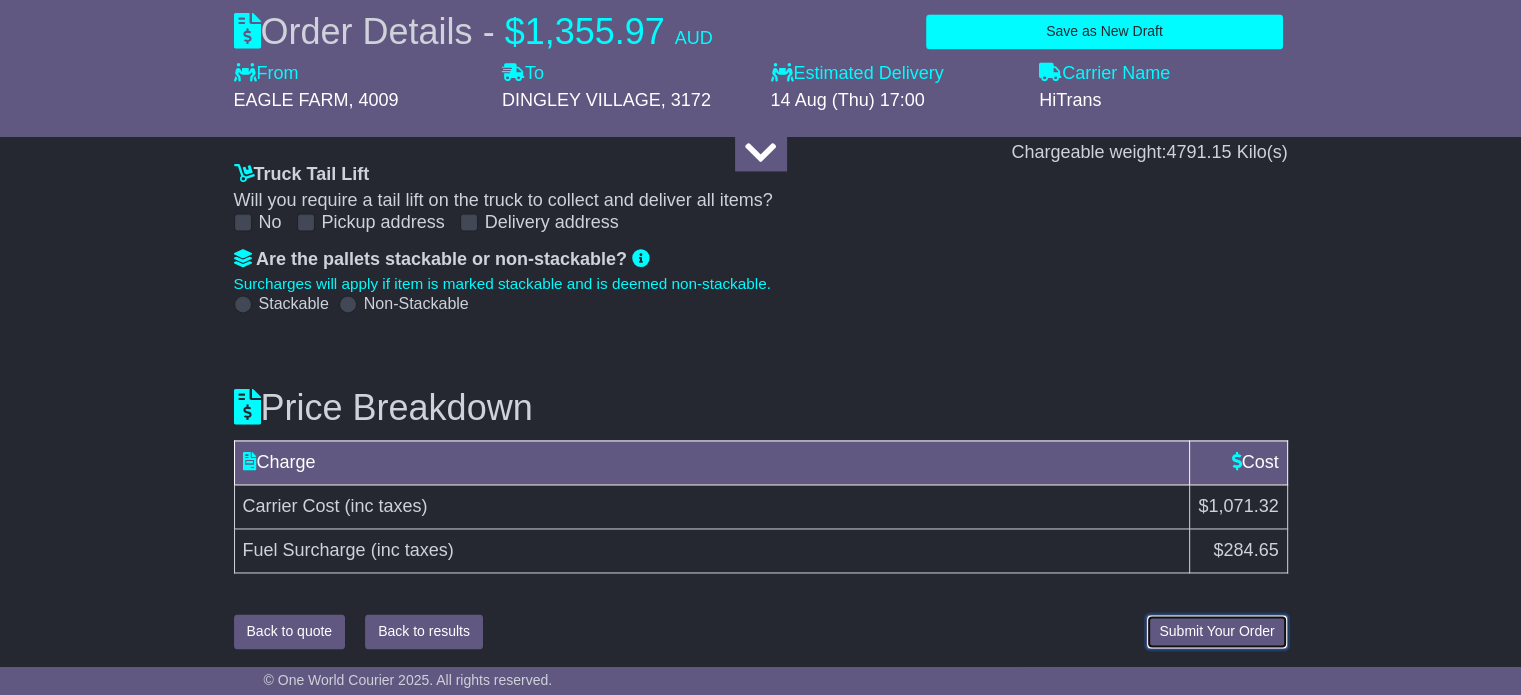 click on "Submit Your Order" at bounding box center (1216, 631) 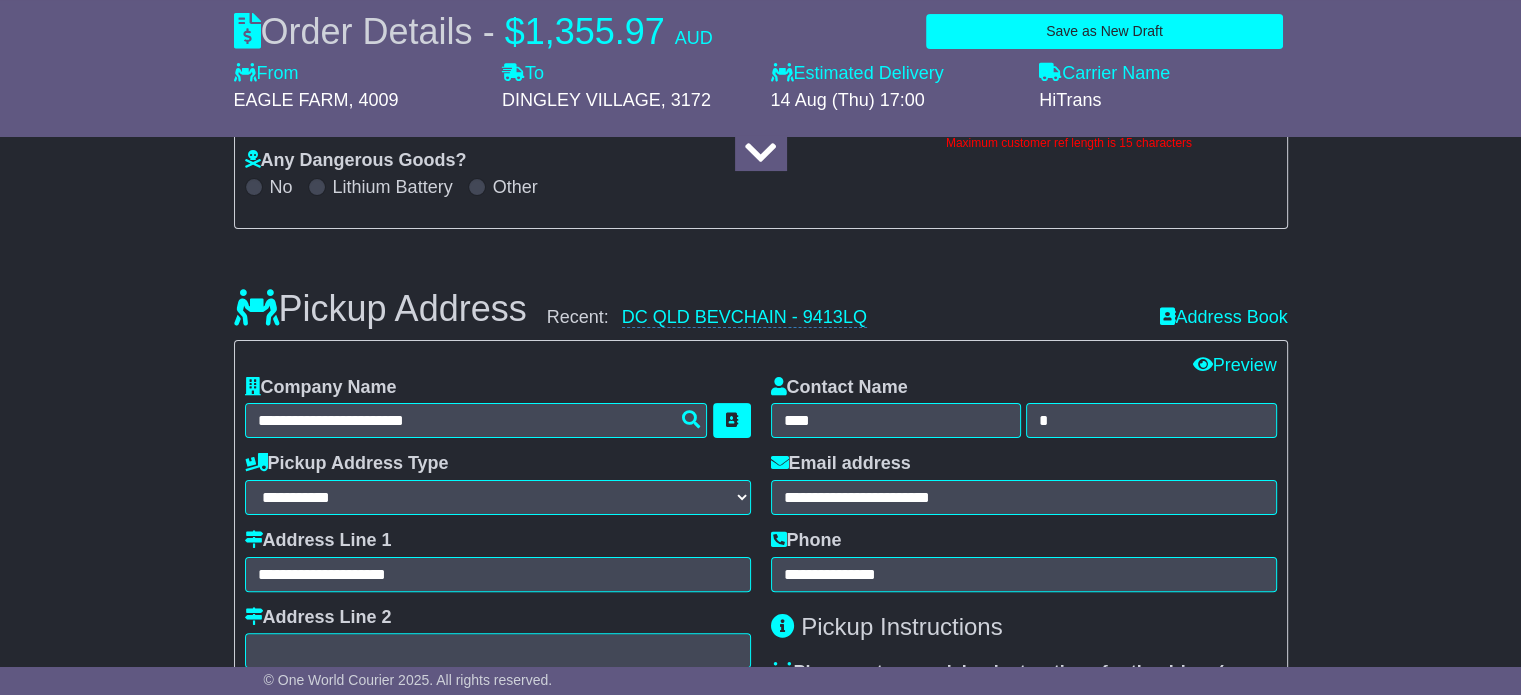 scroll, scrollTop: 292, scrollLeft: 0, axis: vertical 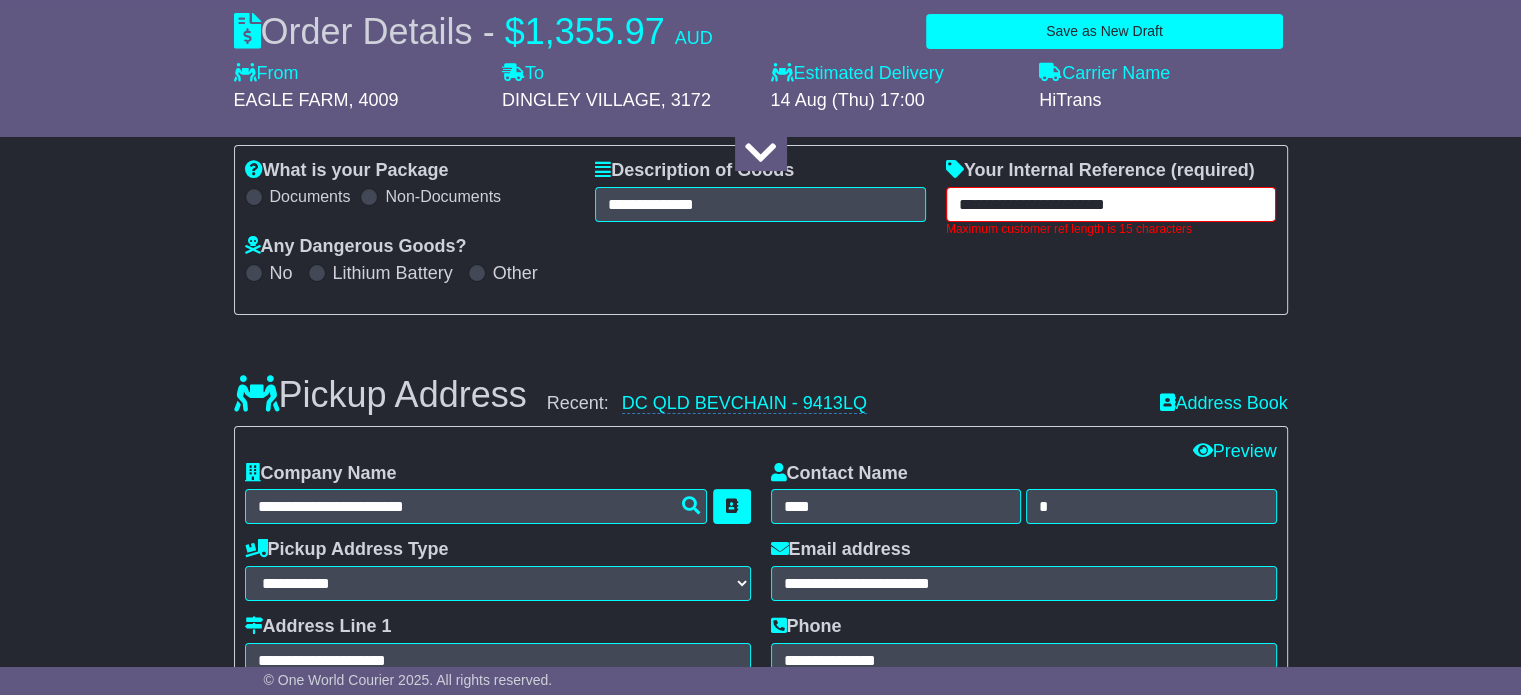 click on "**********" at bounding box center [1111, 204] 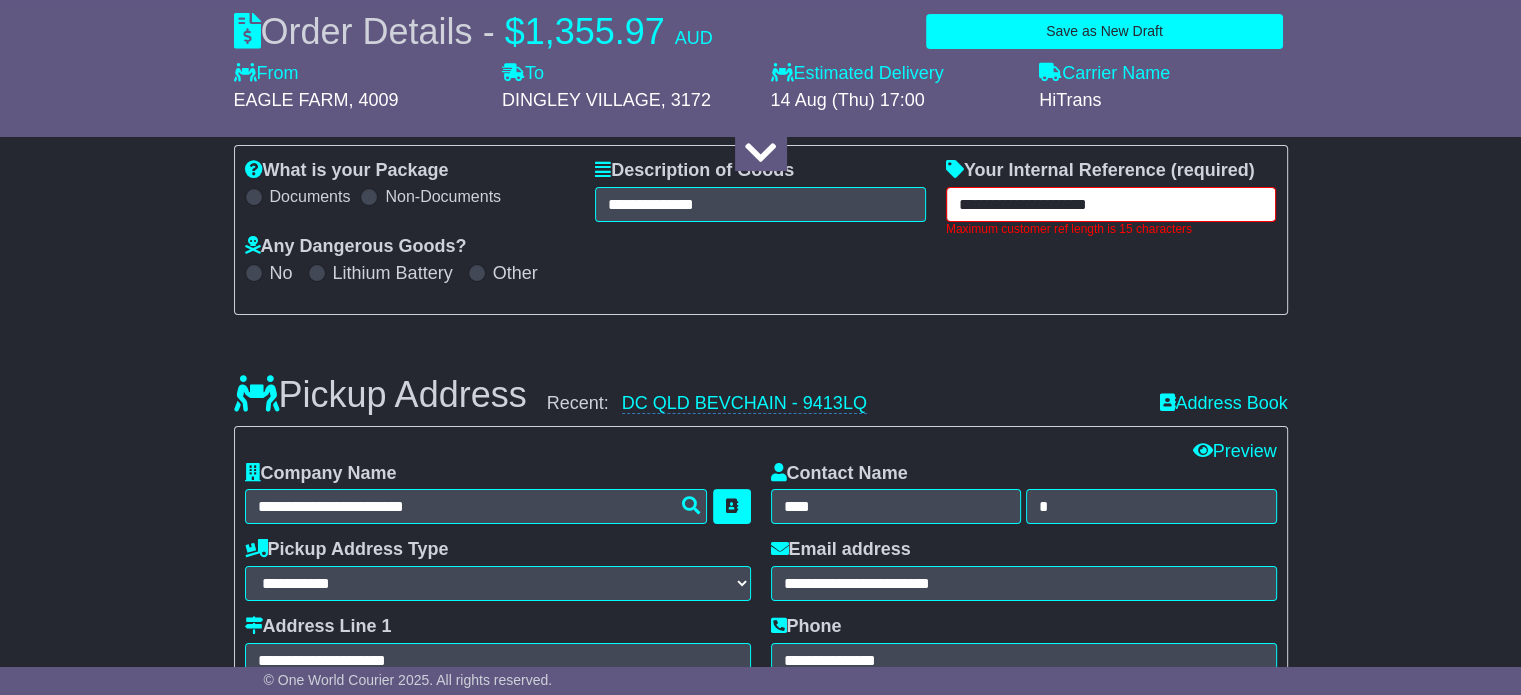 scroll, scrollTop: 692, scrollLeft: 0, axis: vertical 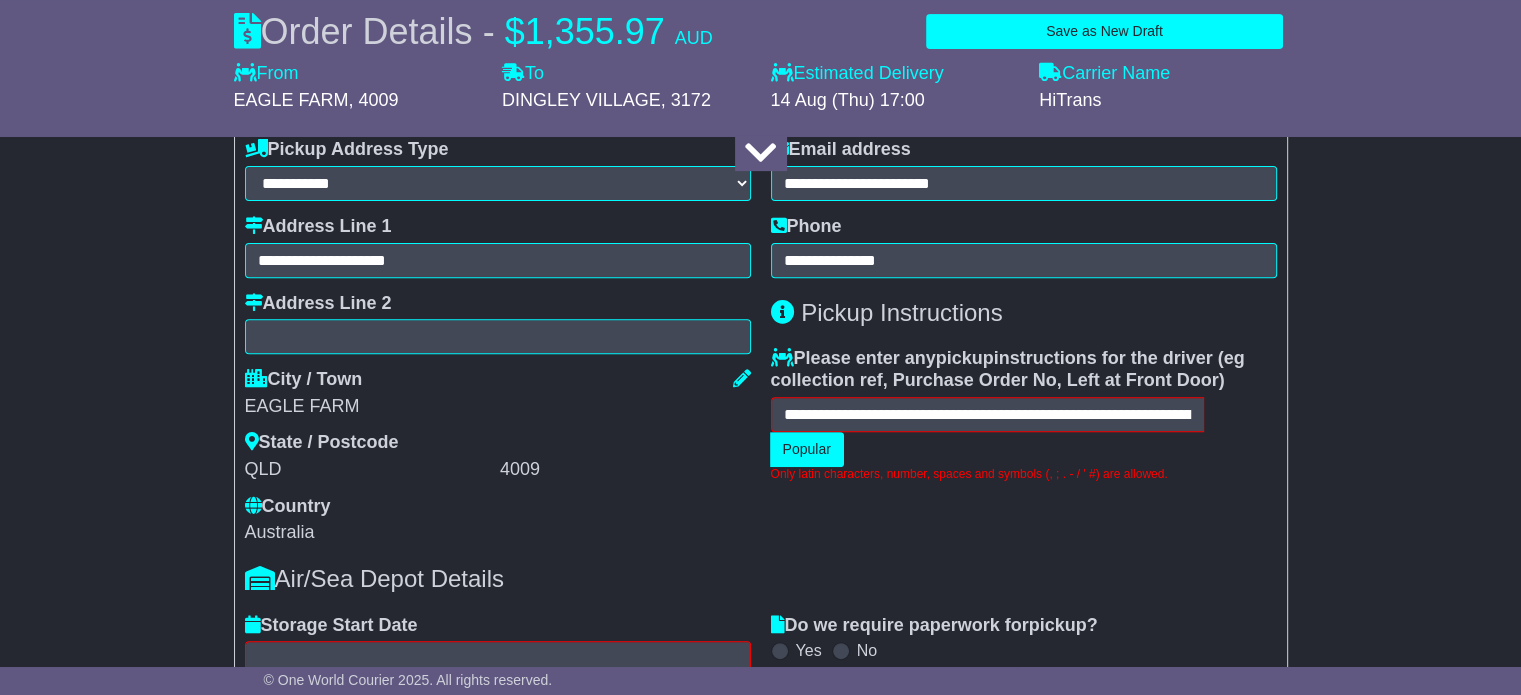 type on "**********" 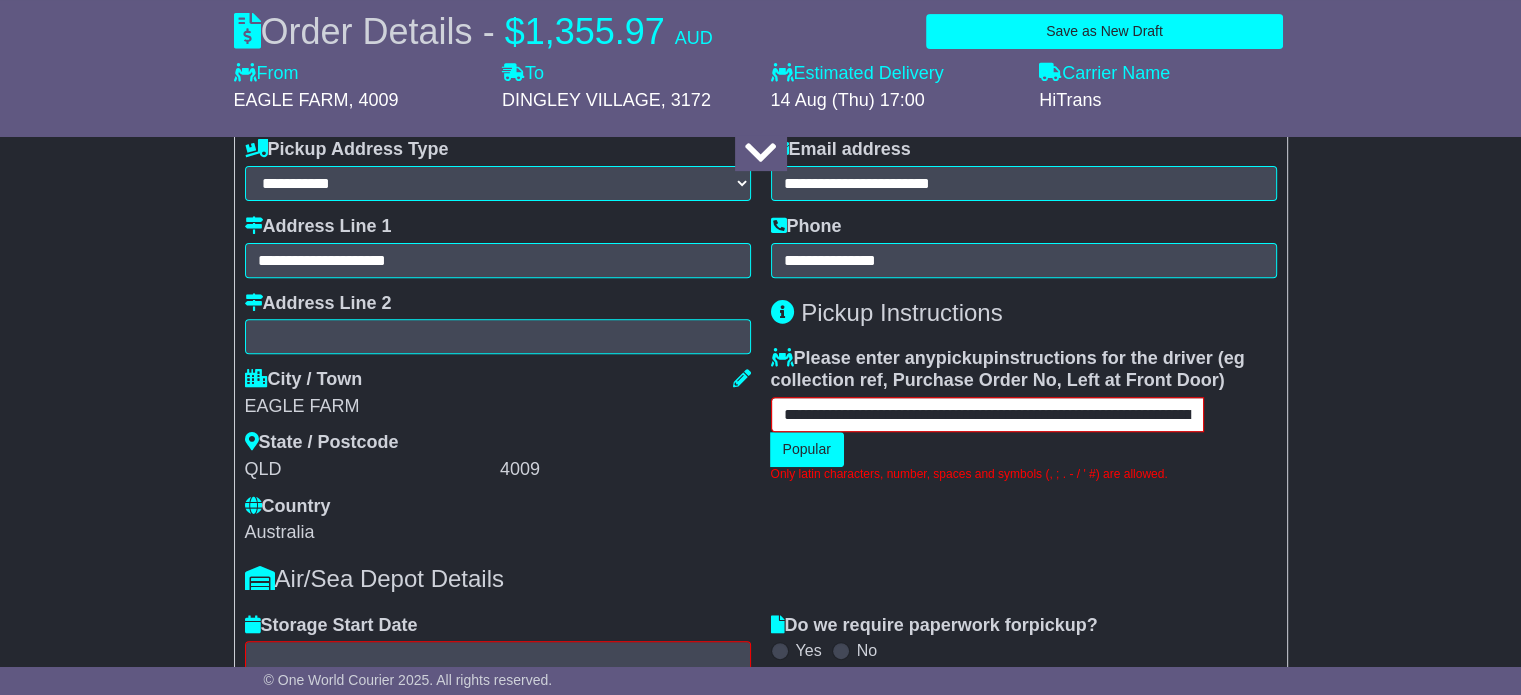 scroll, scrollTop: 677, scrollLeft: 0, axis: vertical 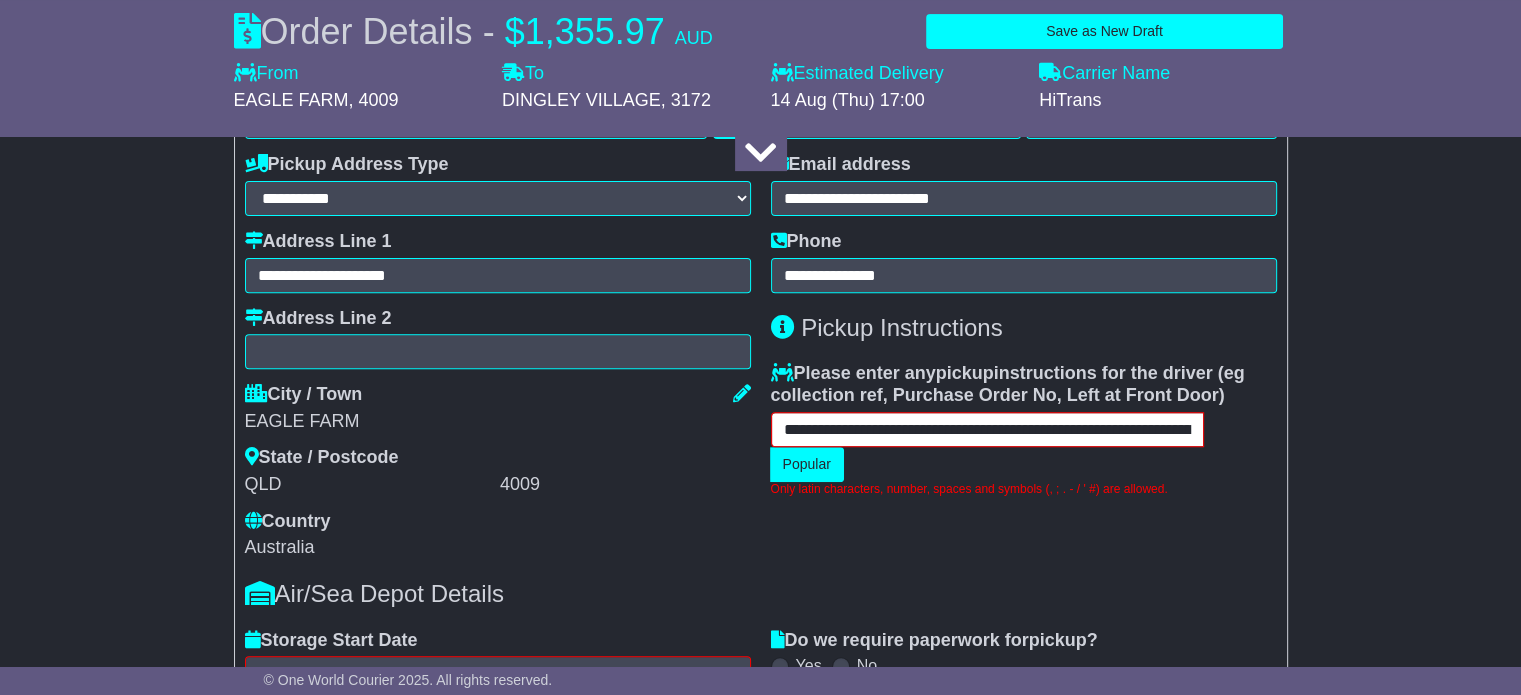 click on "**********" at bounding box center (987, 429) 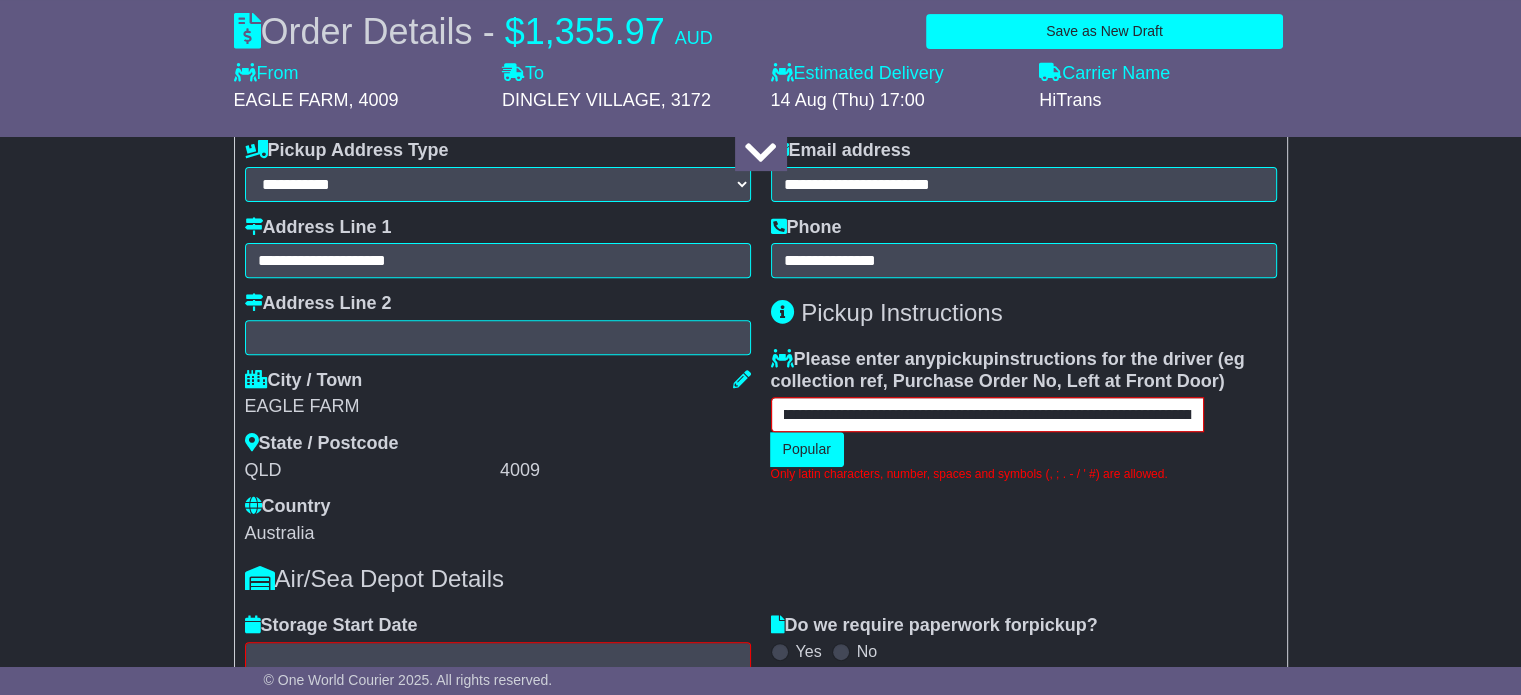 scroll, scrollTop: 0, scrollLeft: 59, axis: horizontal 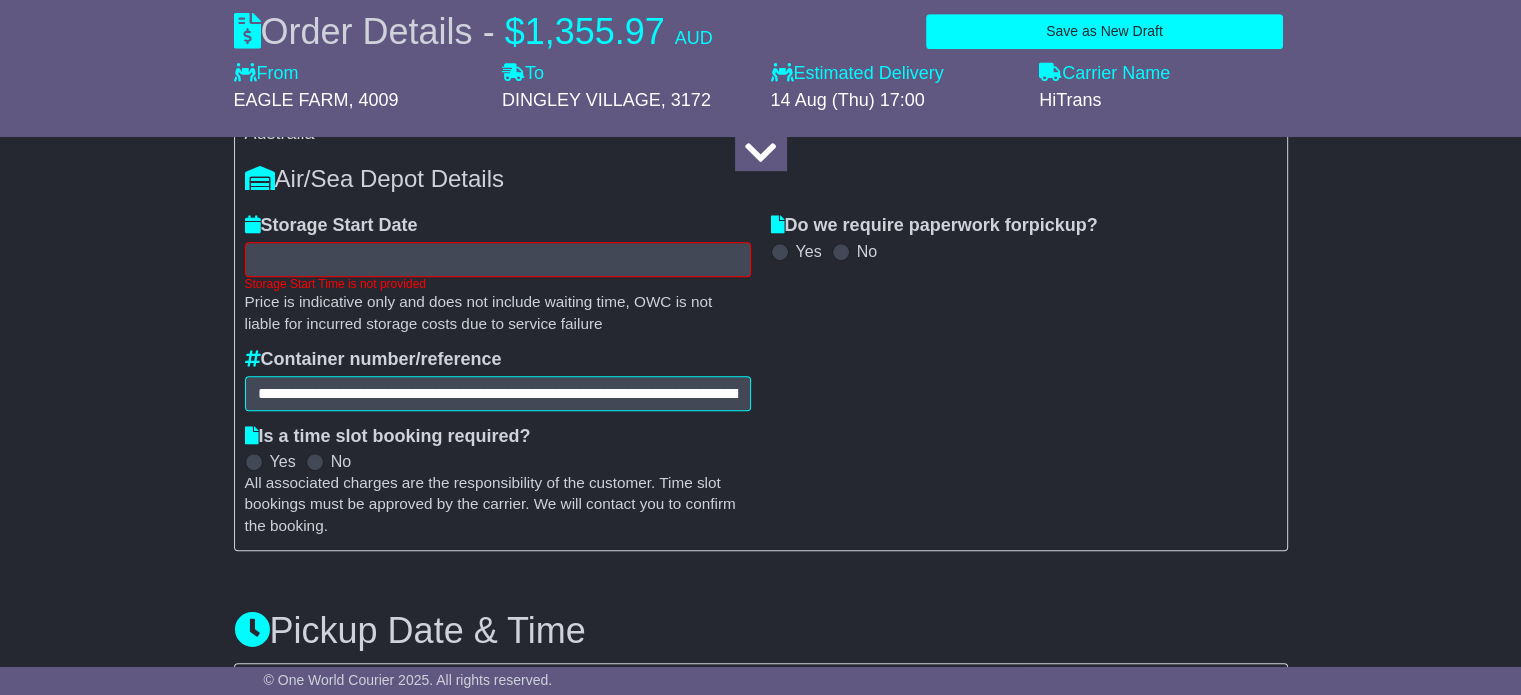 type on "**********" 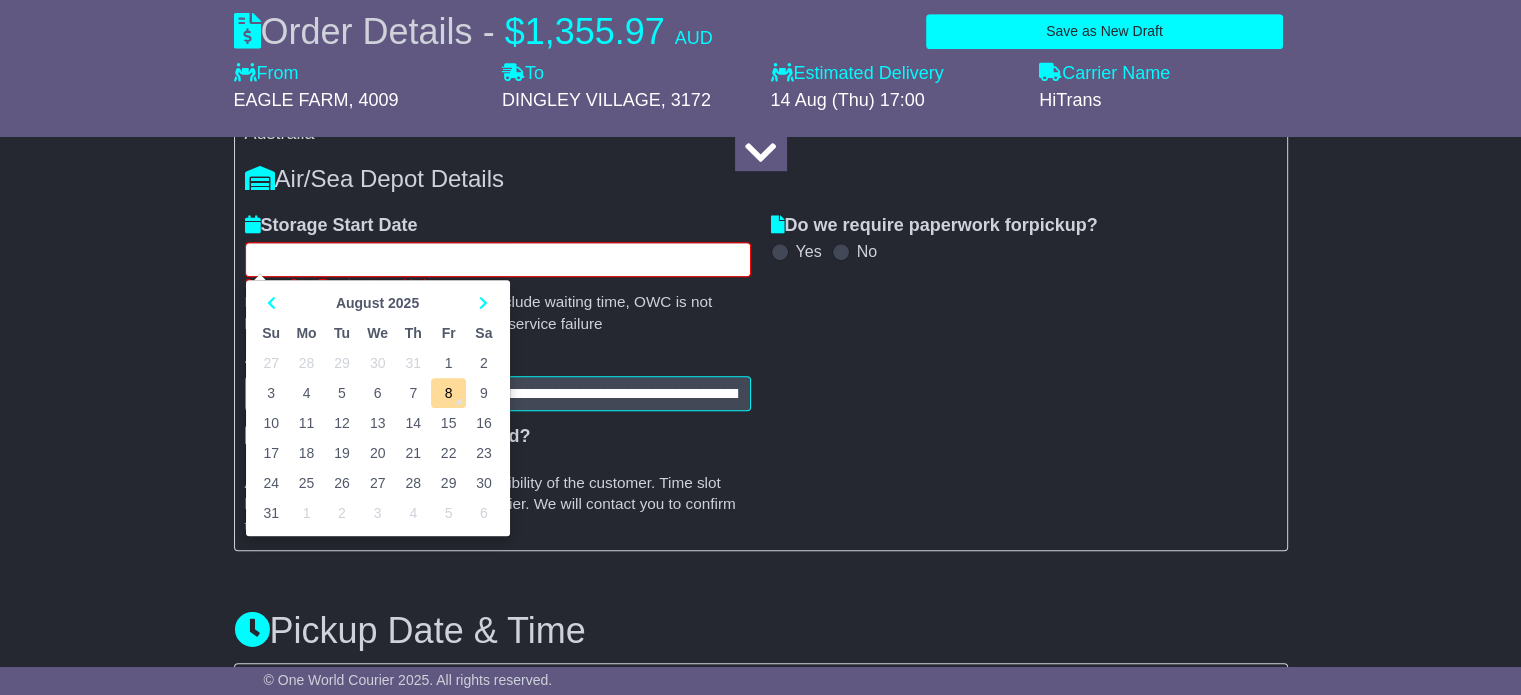 click at bounding box center (498, 259) 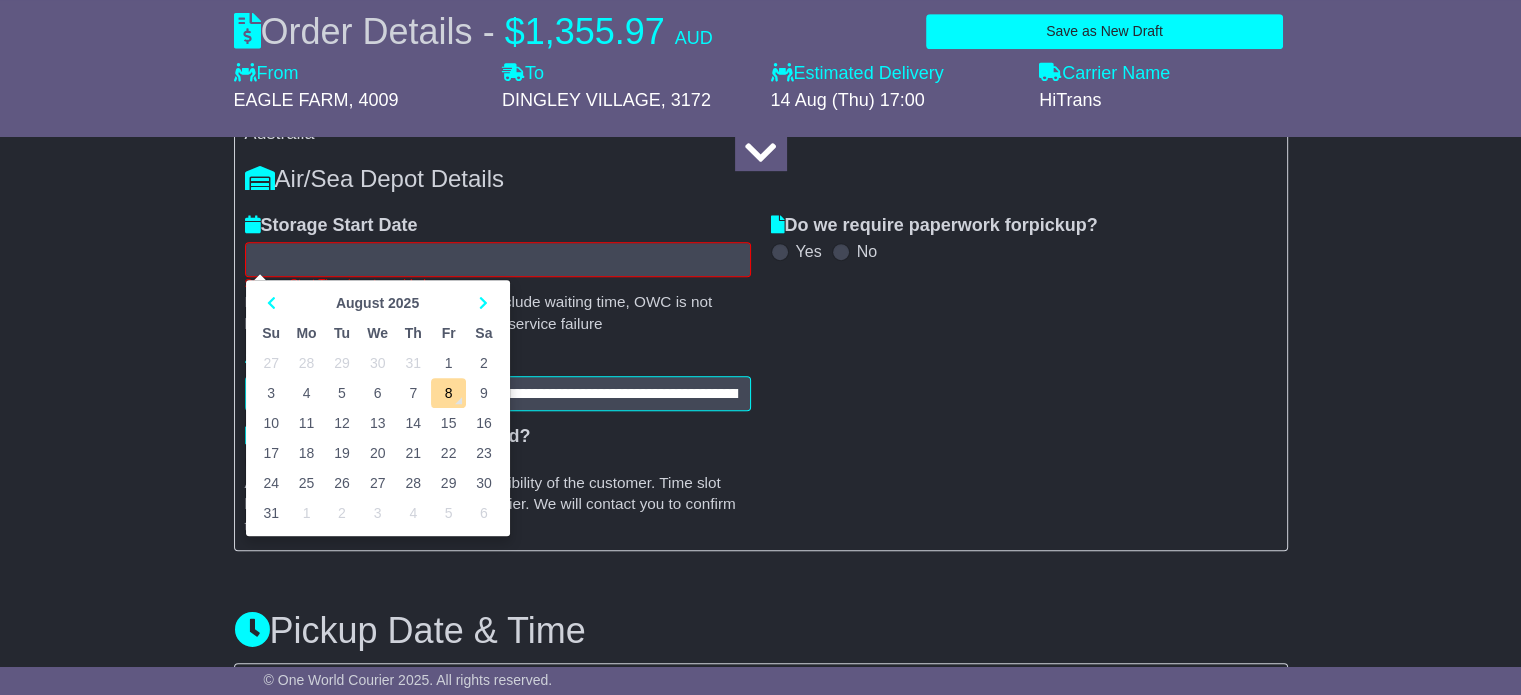 type on "**********" 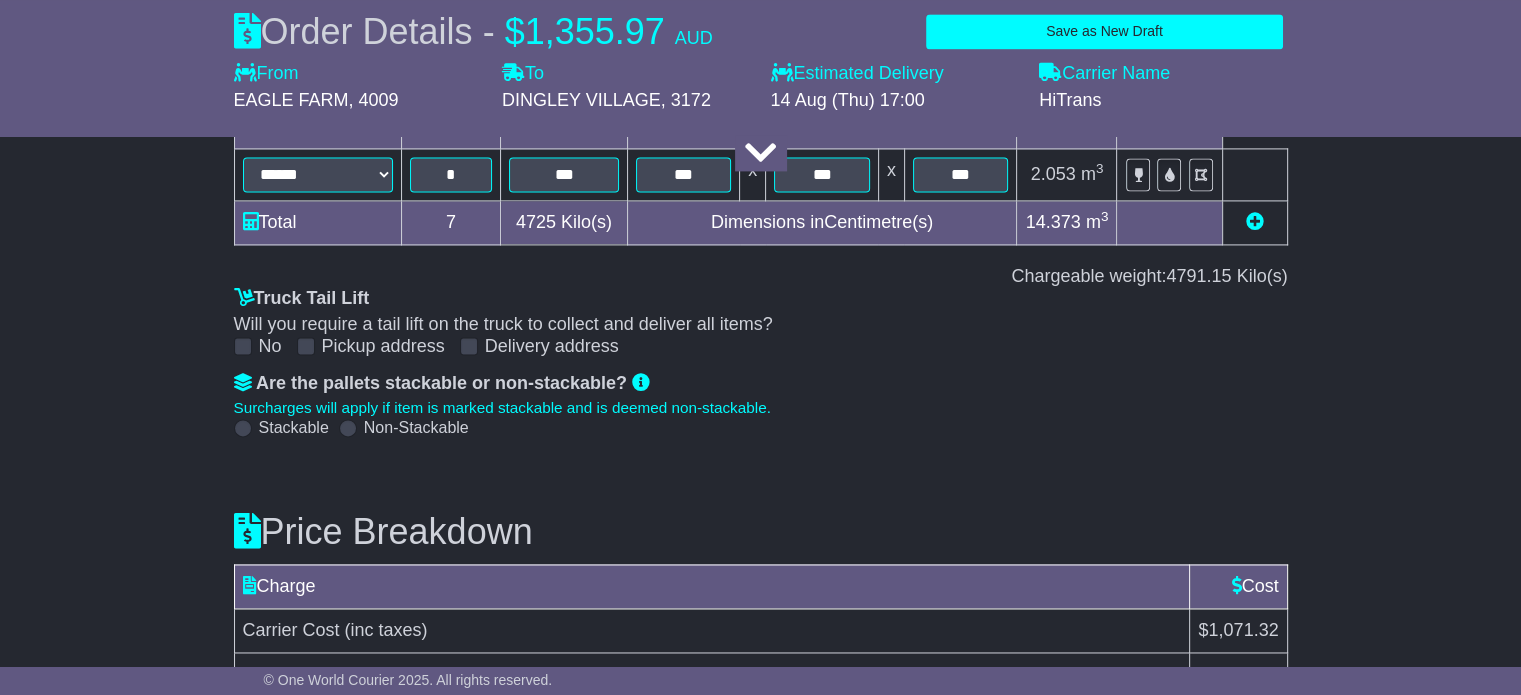 scroll, scrollTop: 3001, scrollLeft: 0, axis: vertical 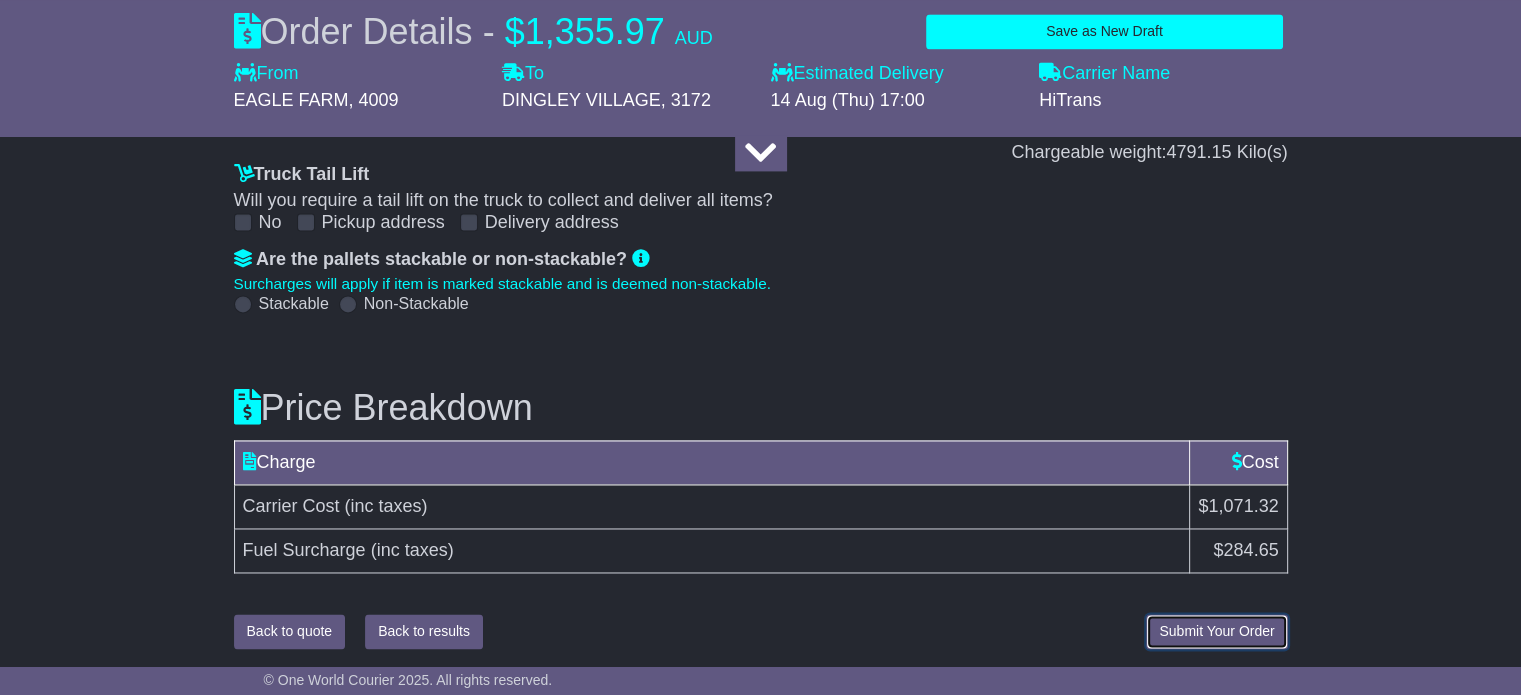 click on "Submit Your Order" at bounding box center [1216, 631] 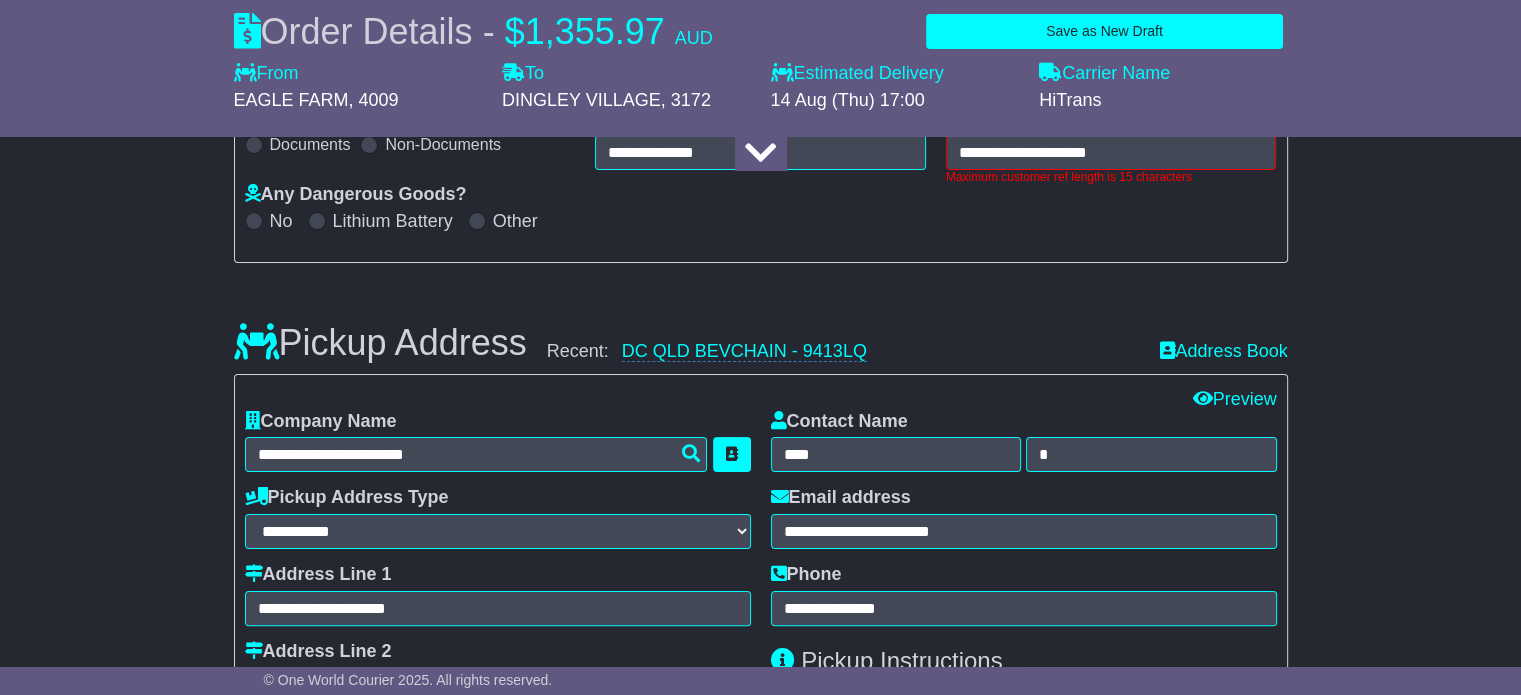 scroll, scrollTop: 292, scrollLeft: 0, axis: vertical 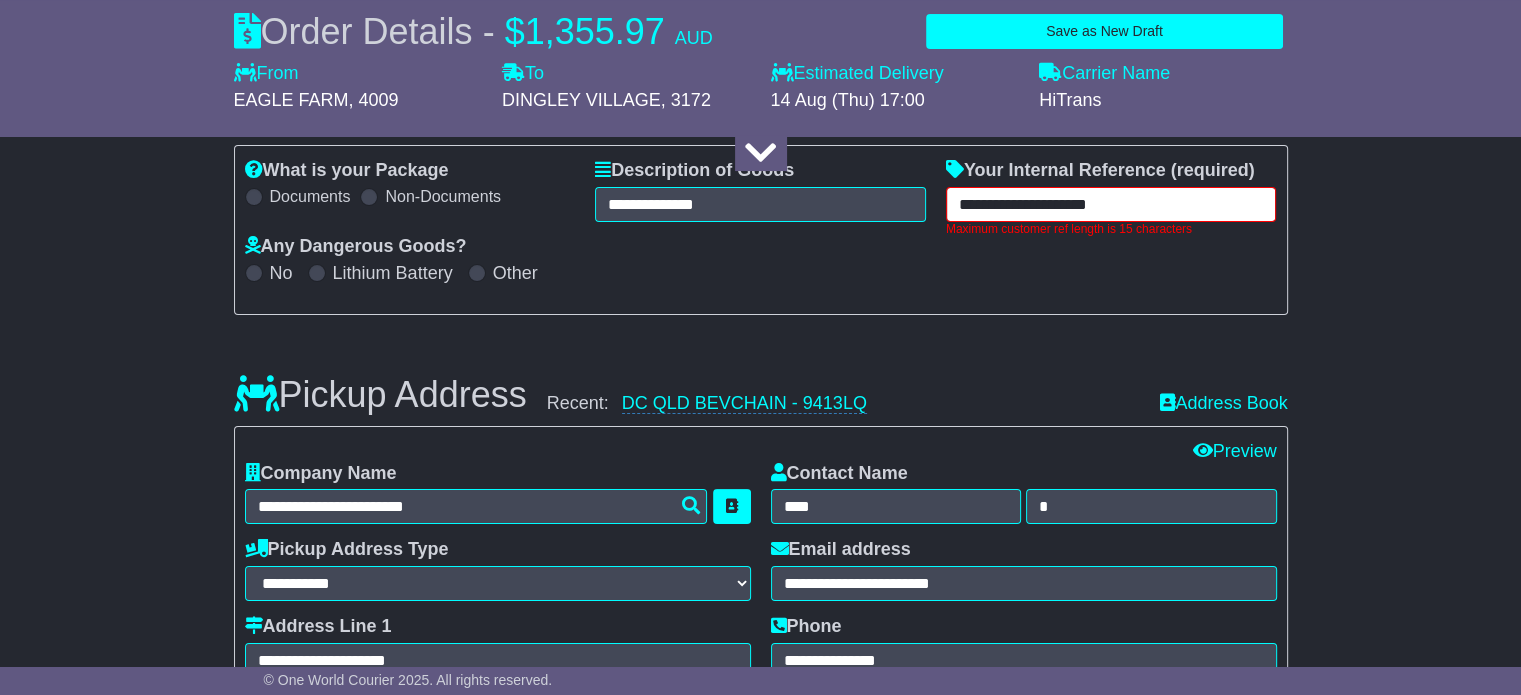 click on "**********" at bounding box center [1111, 204] 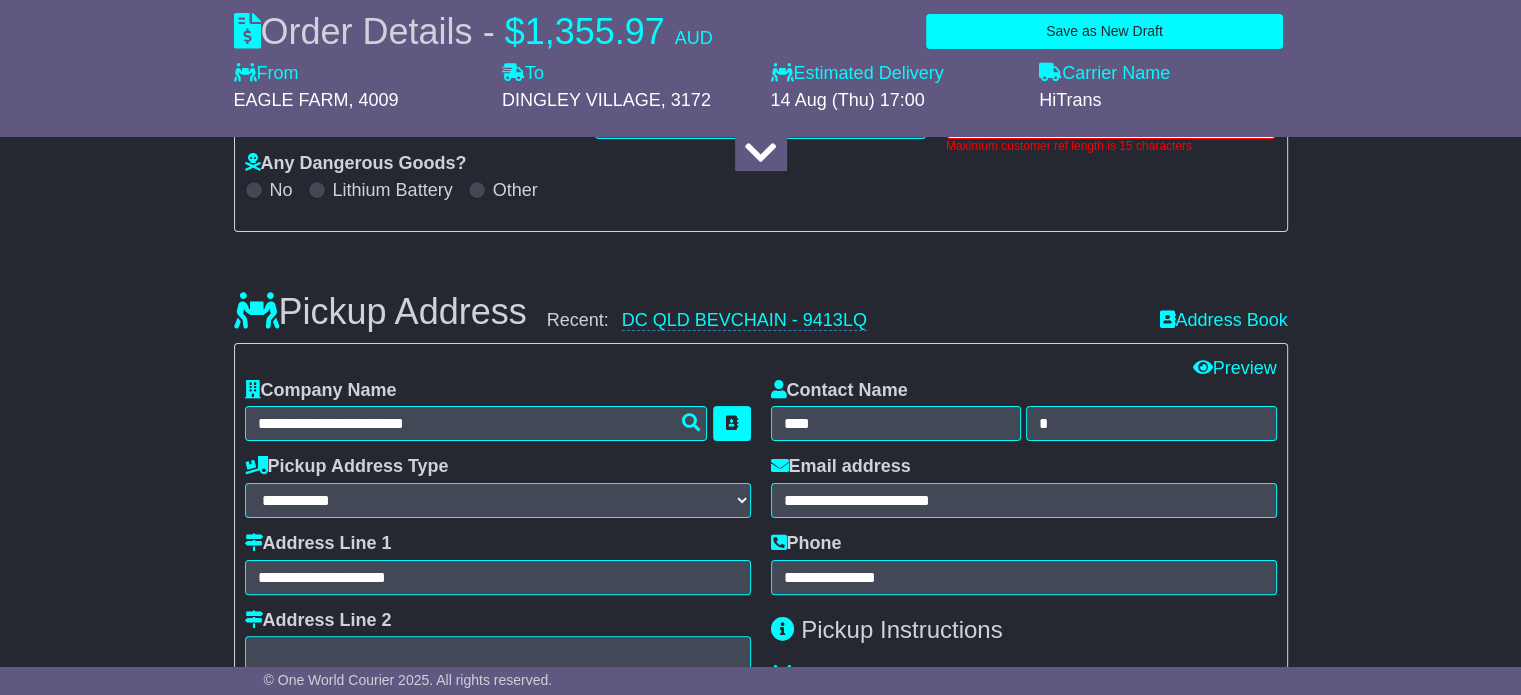 scroll, scrollTop: 792, scrollLeft: 0, axis: vertical 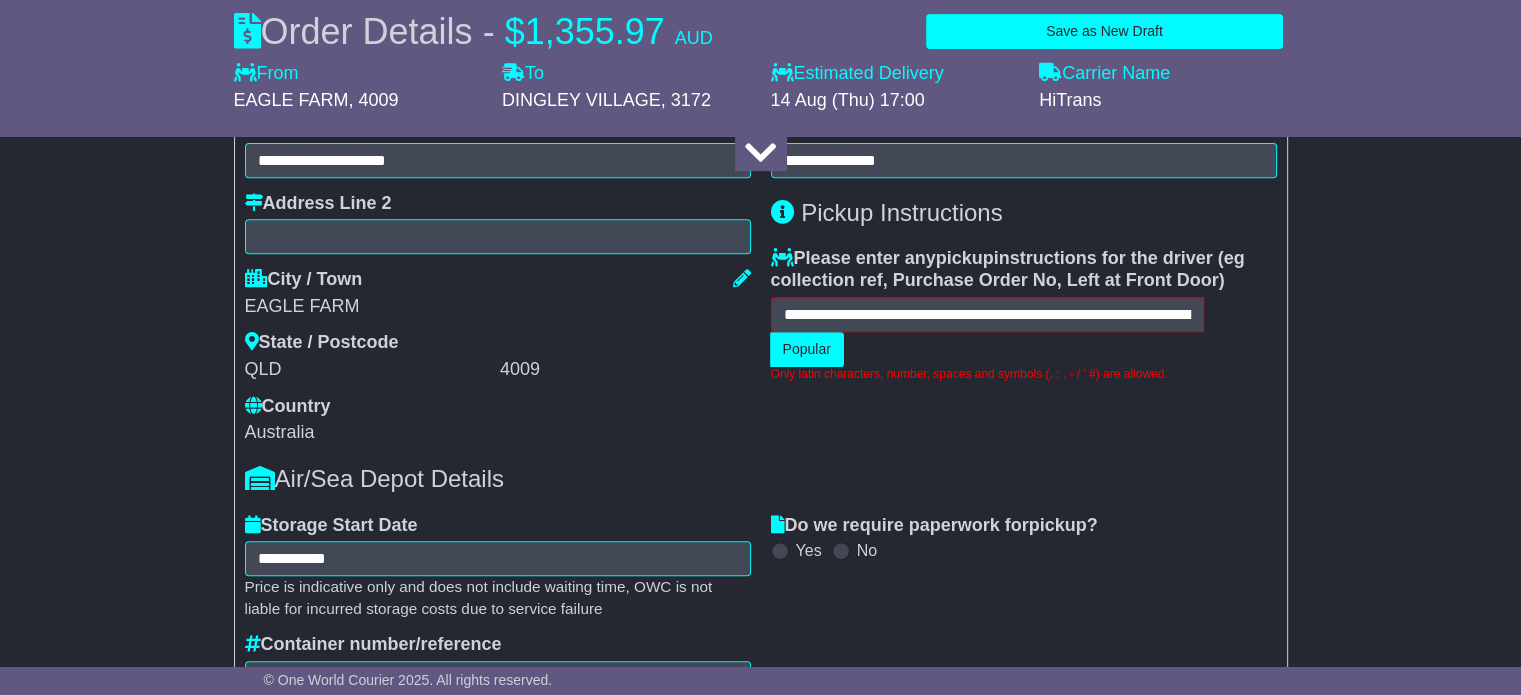 type on "**********" 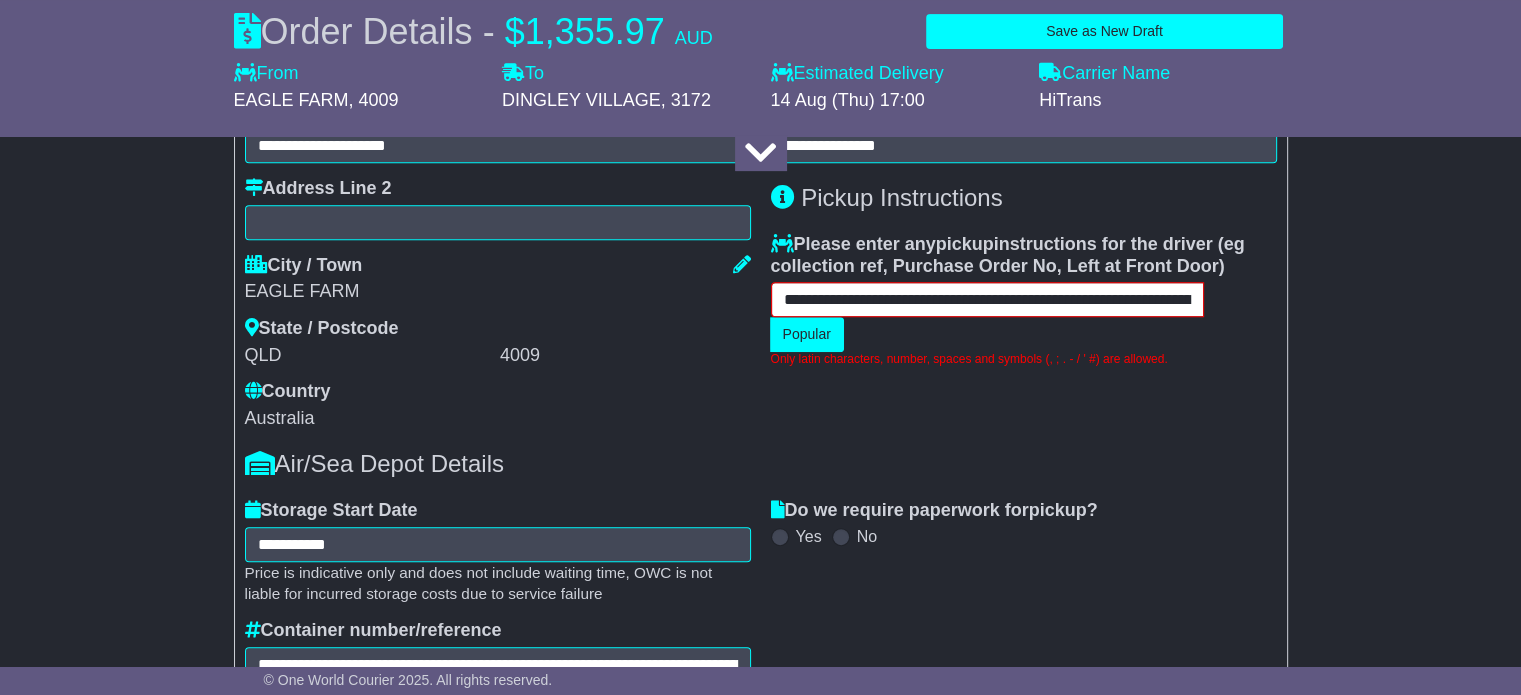 scroll, scrollTop: 777, scrollLeft: 0, axis: vertical 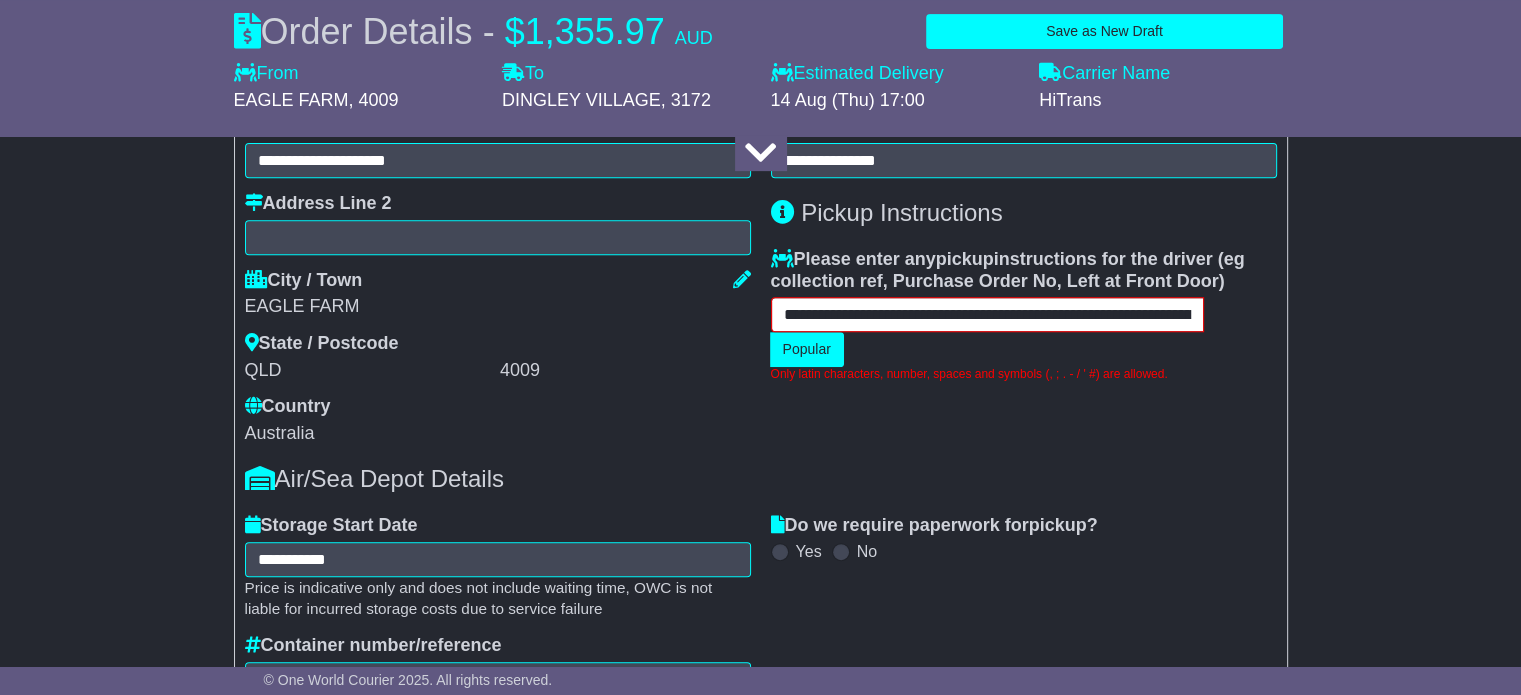 drag, startPoint x: 854, startPoint y: 312, endPoint x: 1056, endPoint y: 311, distance: 202.00247 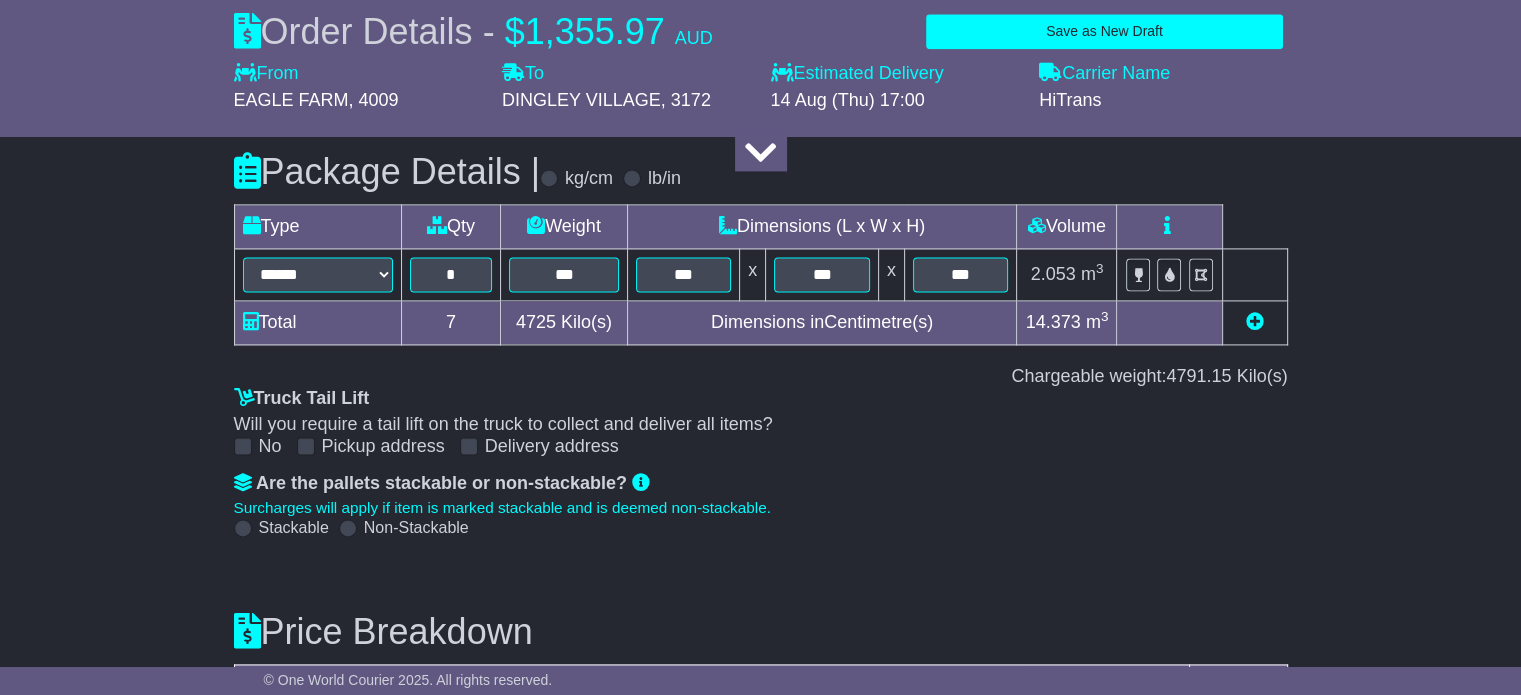 scroll, scrollTop: 3001, scrollLeft: 0, axis: vertical 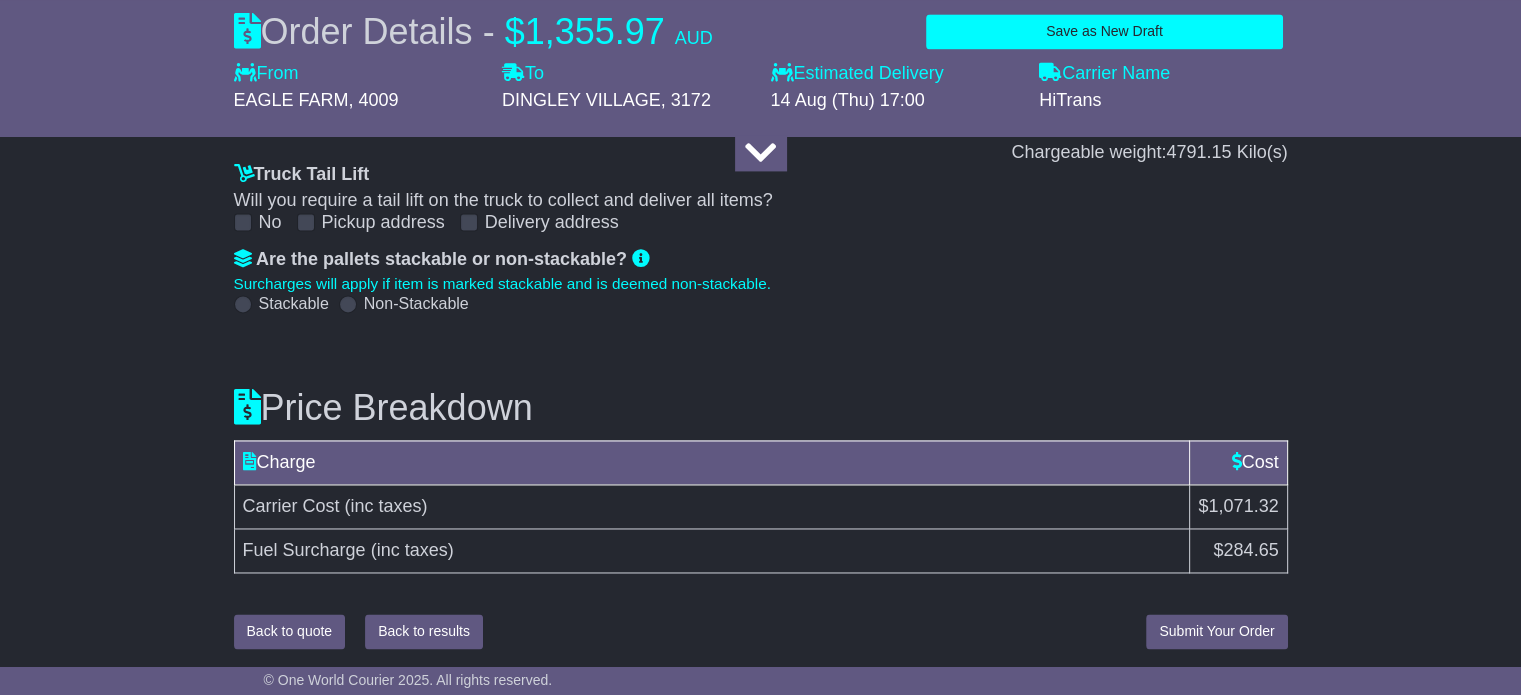 type on "**********" 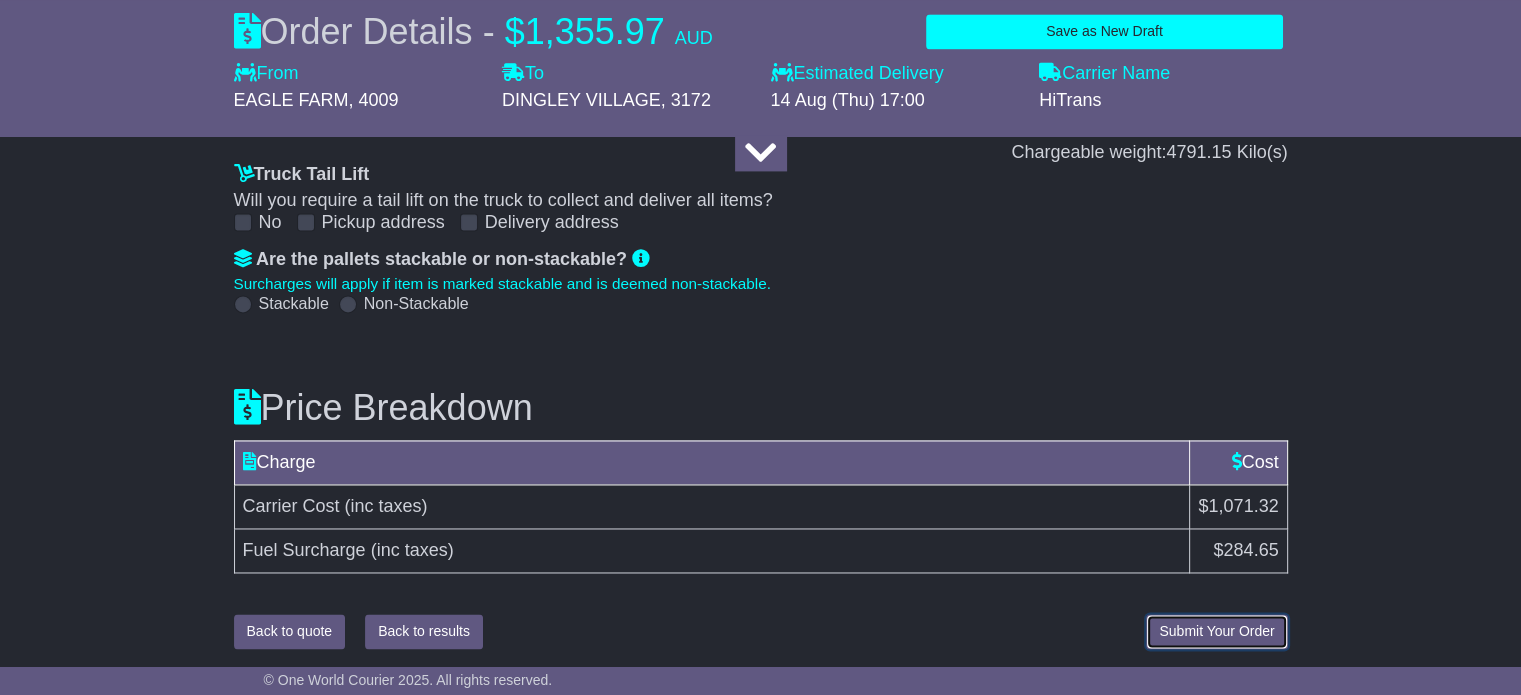 click on "Submit Your Order" at bounding box center (1216, 631) 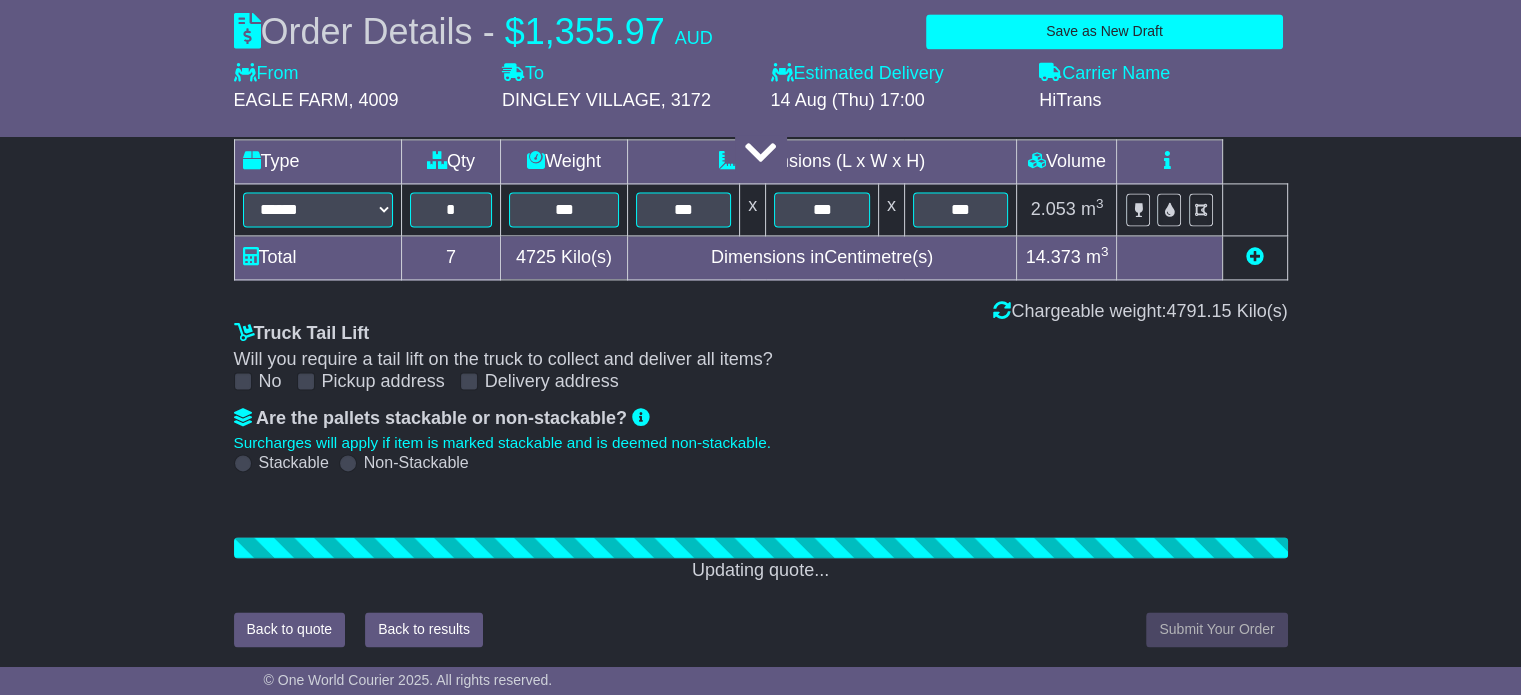 scroll, scrollTop: 3001, scrollLeft: 0, axis: vertical 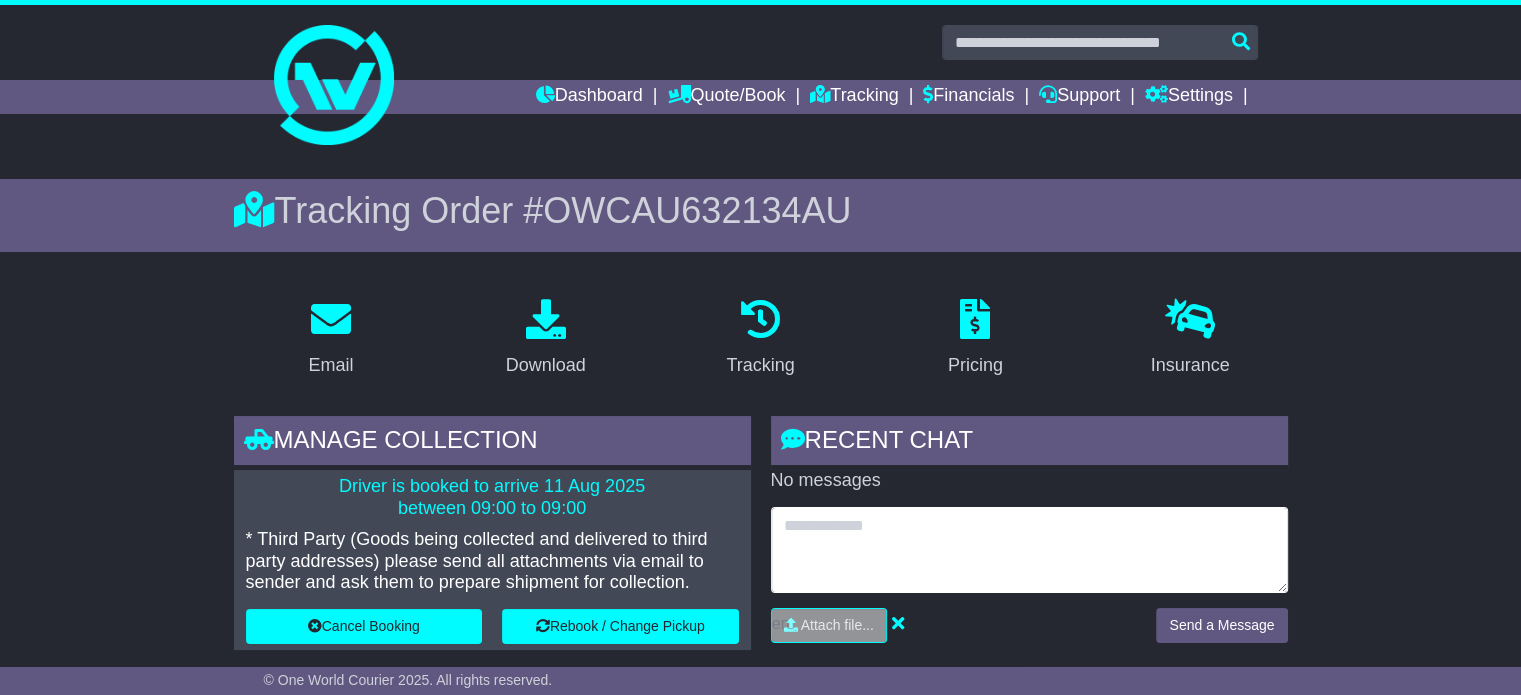 click at bounding box center (1029, 550) 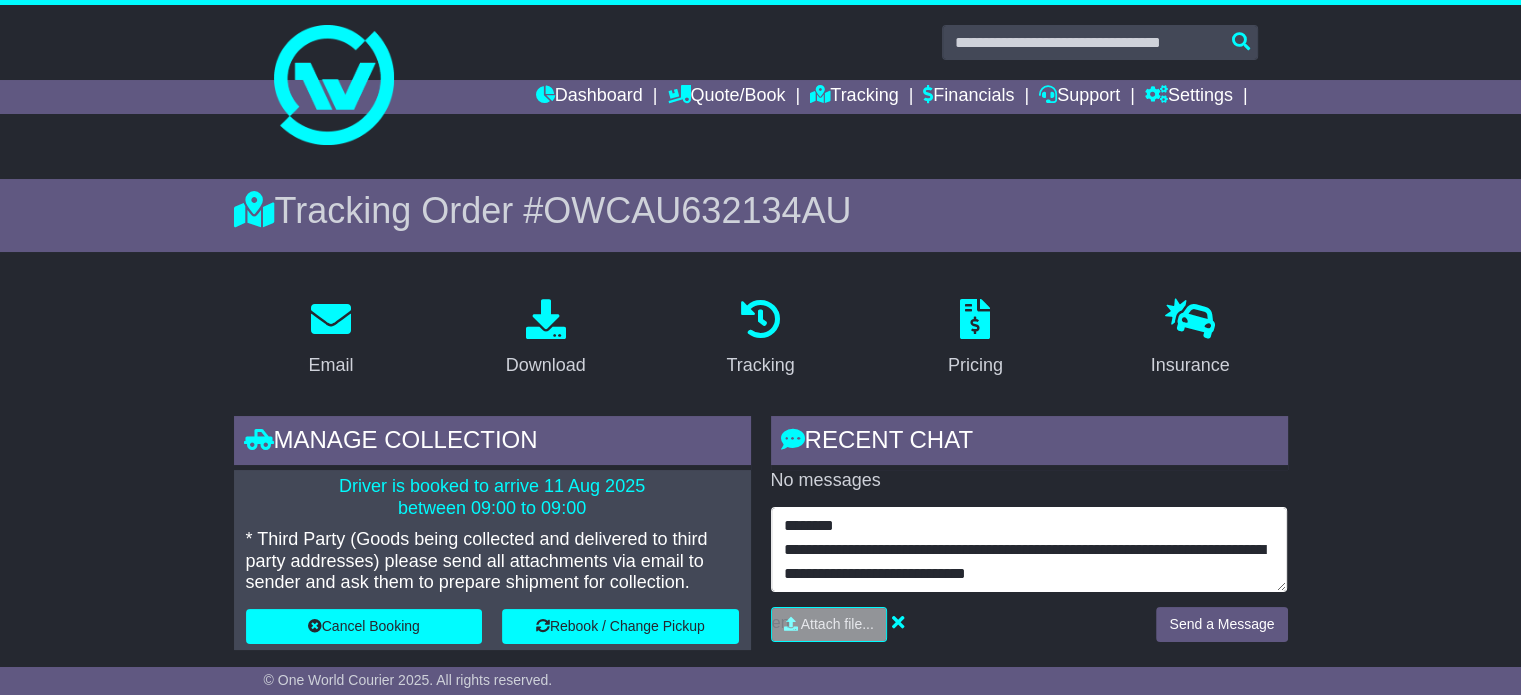 scroll, scrollTop: 39, scrollLeft: 0, axis: vertical 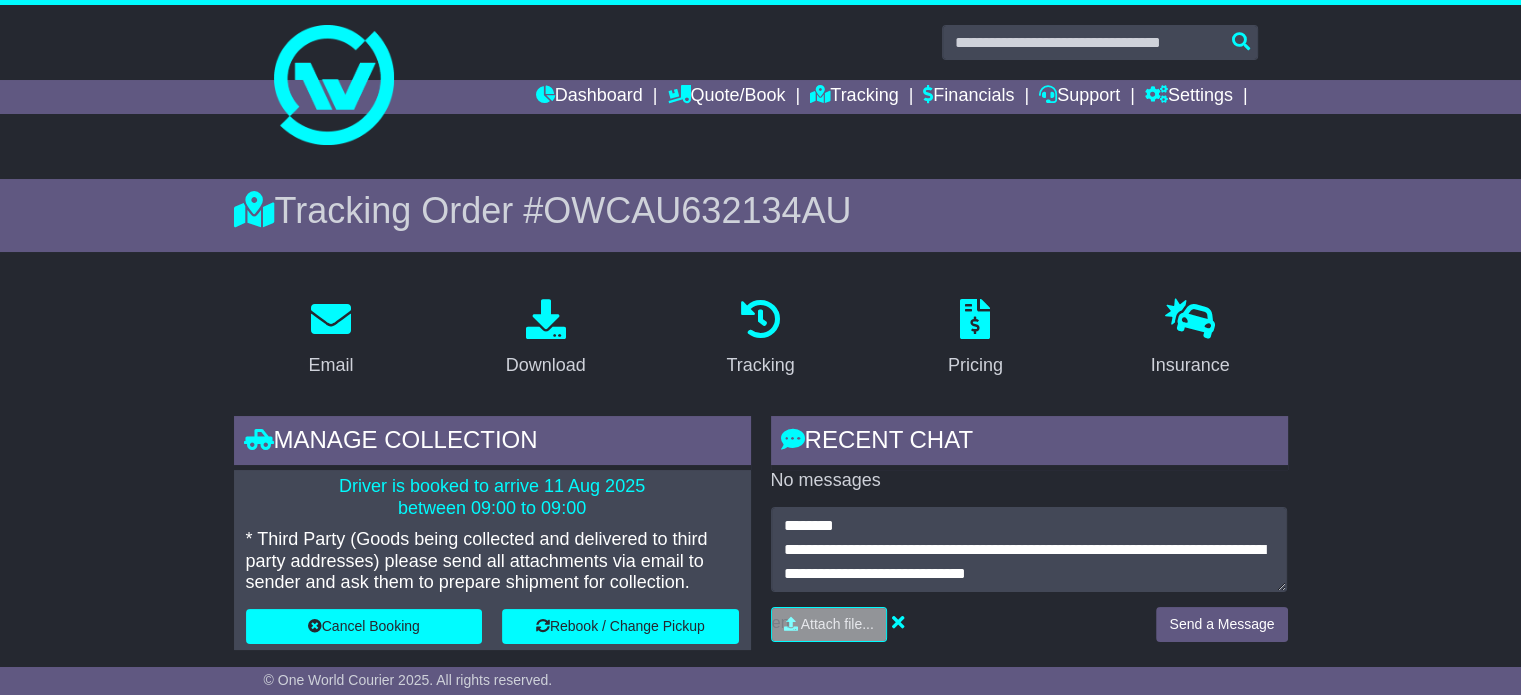 click on "Email
Download
Tracking
Pricing
Insurance" at bounding box center [760, 1524] 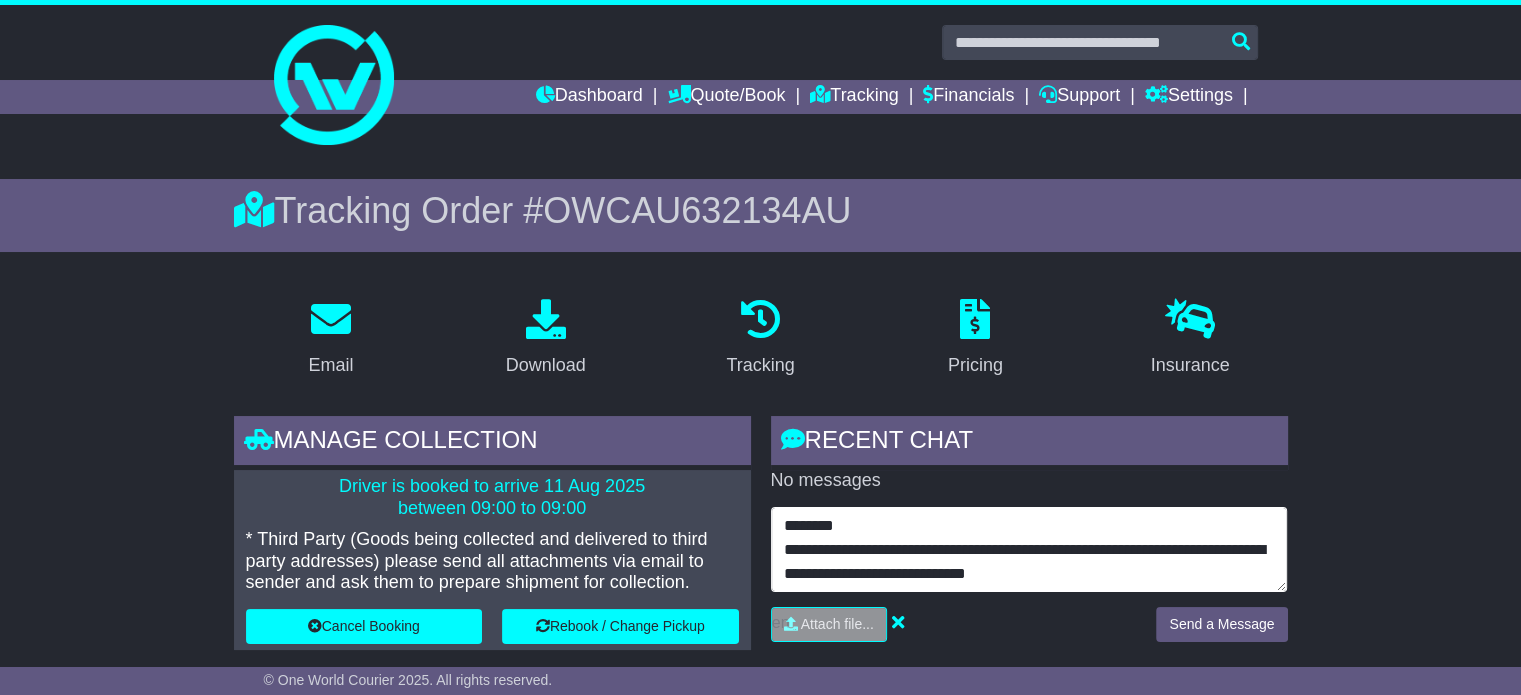 click on "**********" at bounding box center [1029, 550] 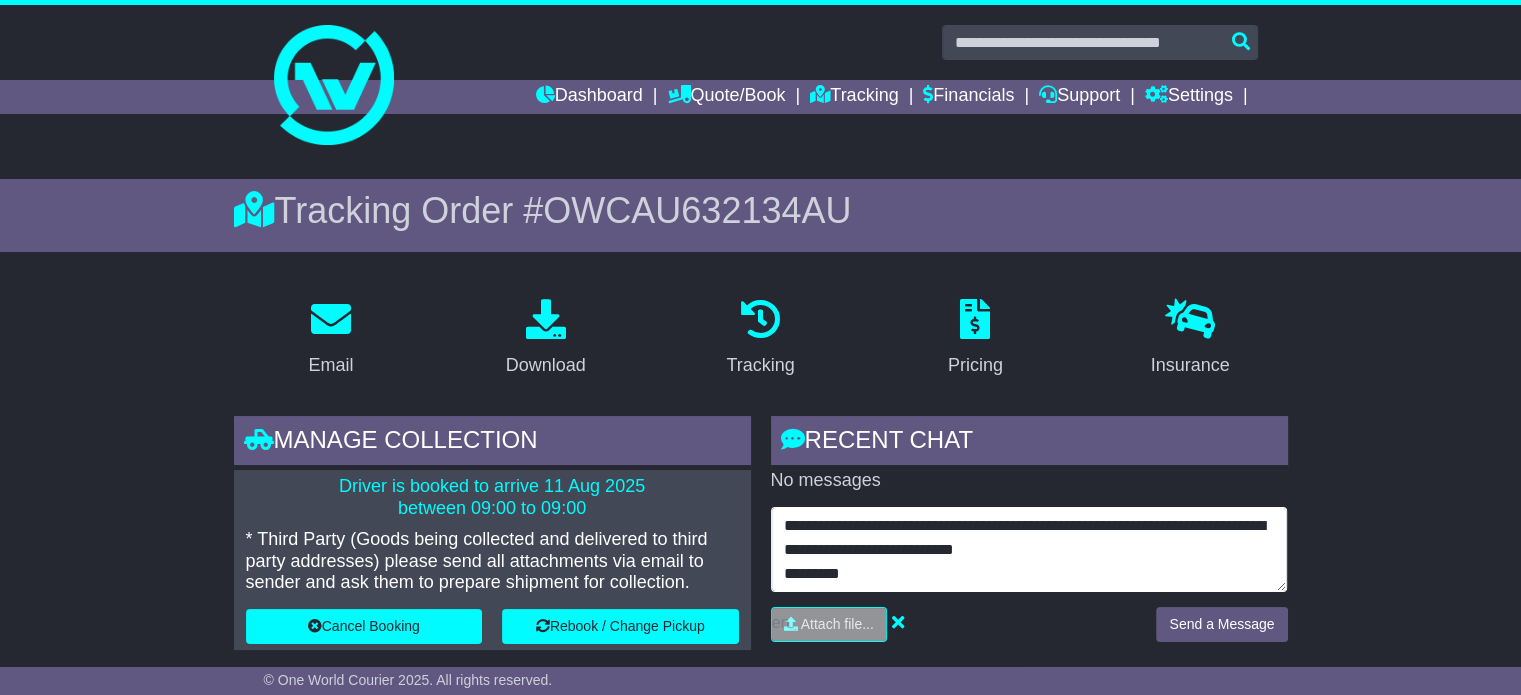 scroll, scrollTop: 63, scrollLeft: 0, axis: vertical 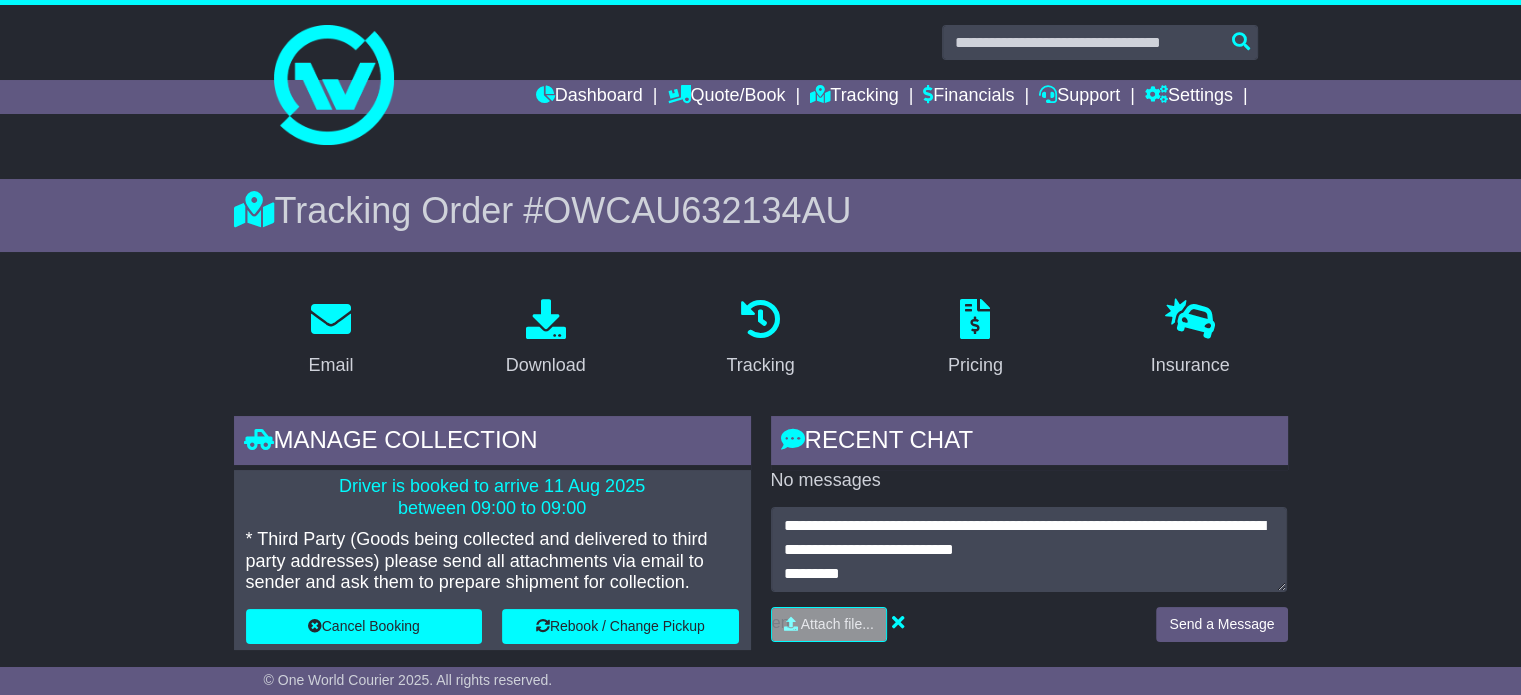 drag, startPoint x: 1374, startPoint y: 378, endPoint x: 1312, endPoint y: 398, distance: 65.14599 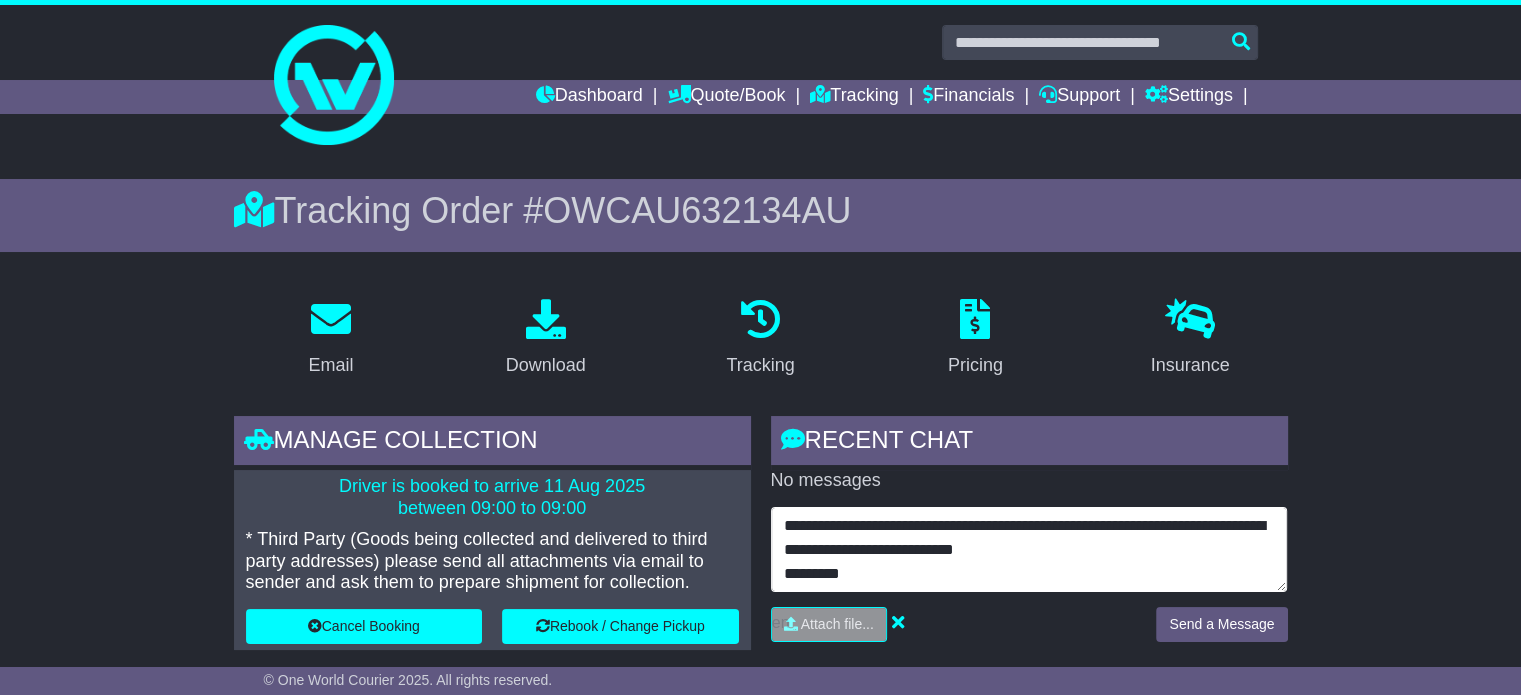 click on "**********" at bounding box center (1029, 550) 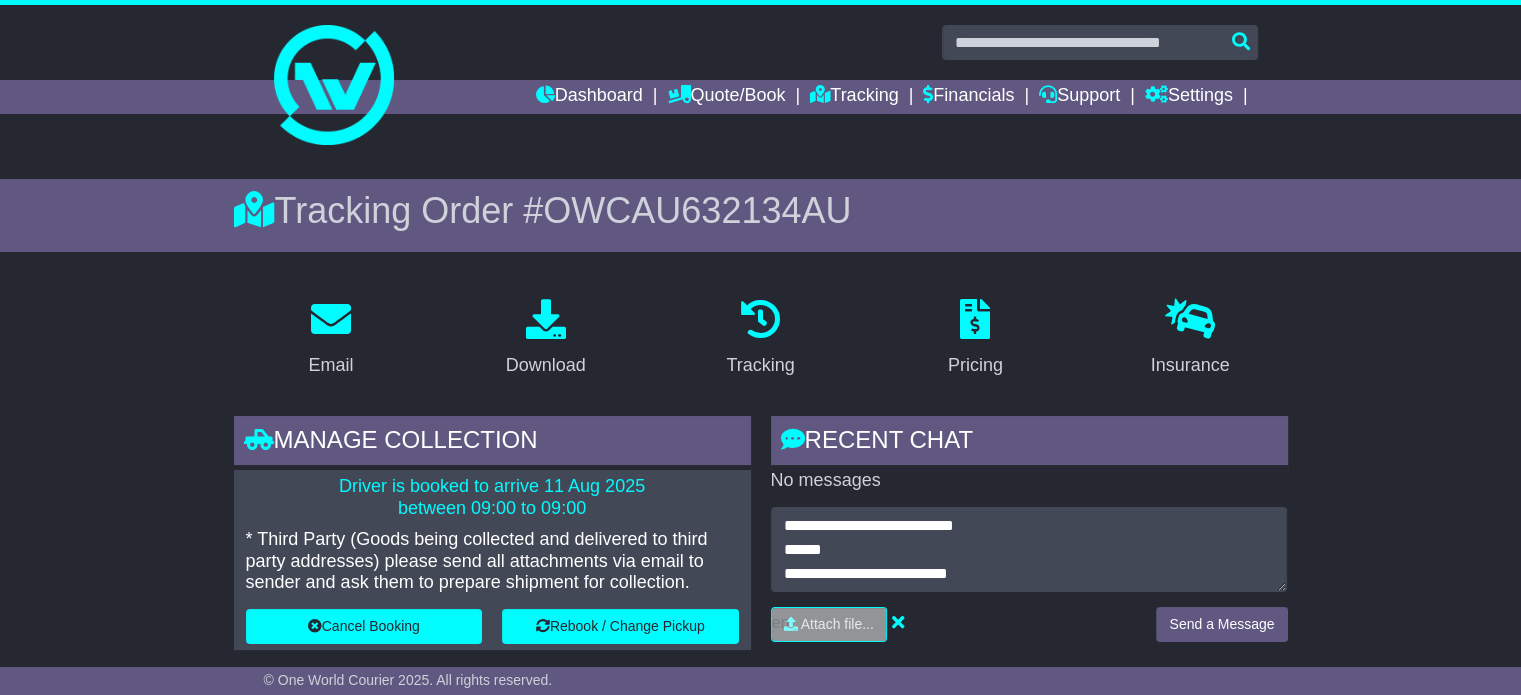 click on "Email
Download
Tracking
Pricing
Insurance" at bounding box center (760, 1524) 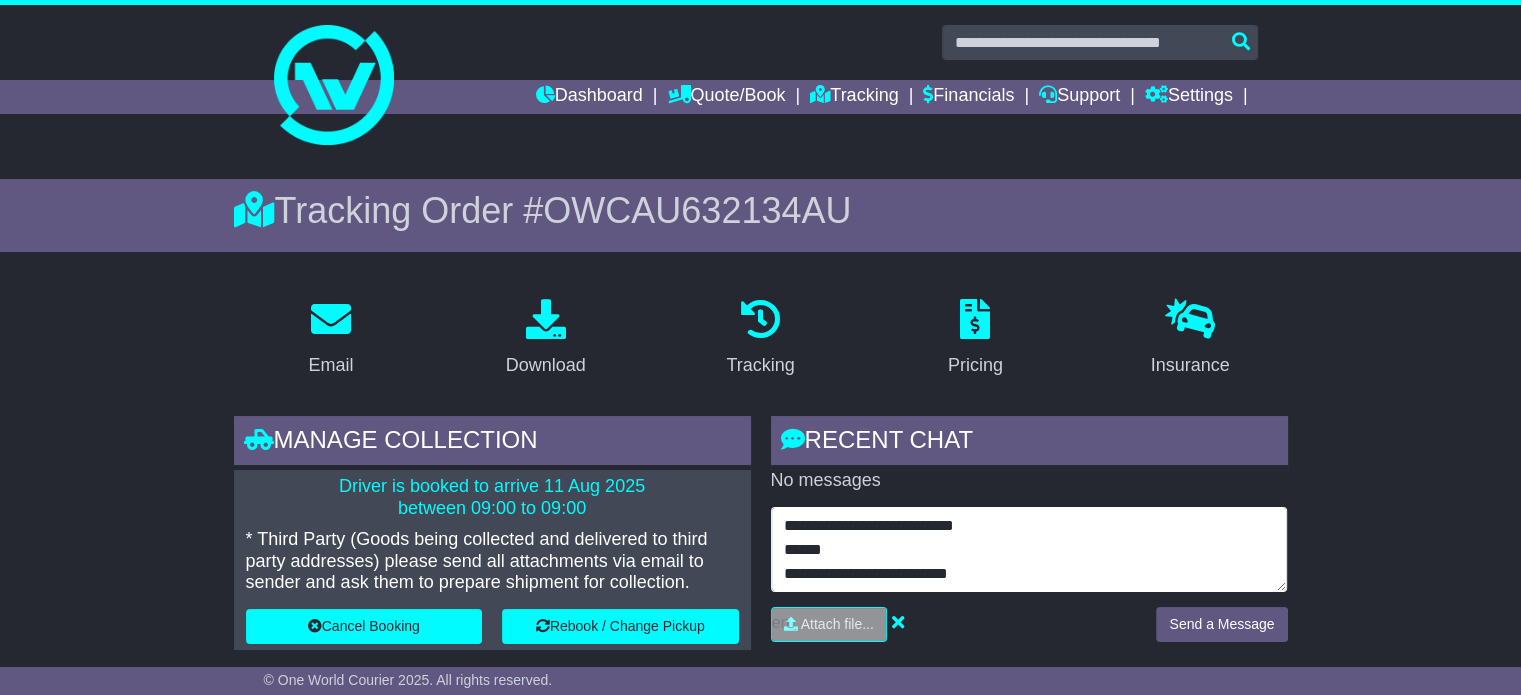 click on "**********" at bounding box center [1029, 550] 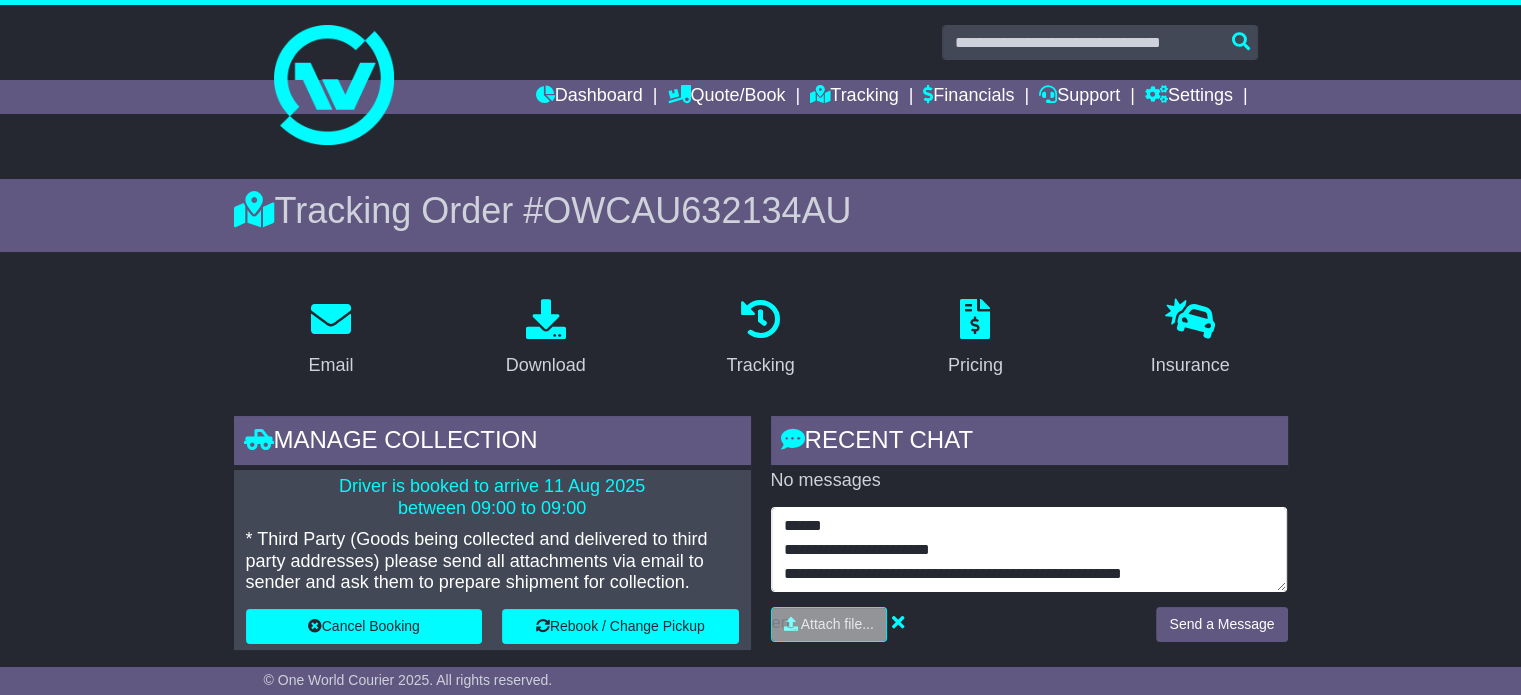 scroll, scrollTop: 120, scrollLeft: 0, axis: vertical 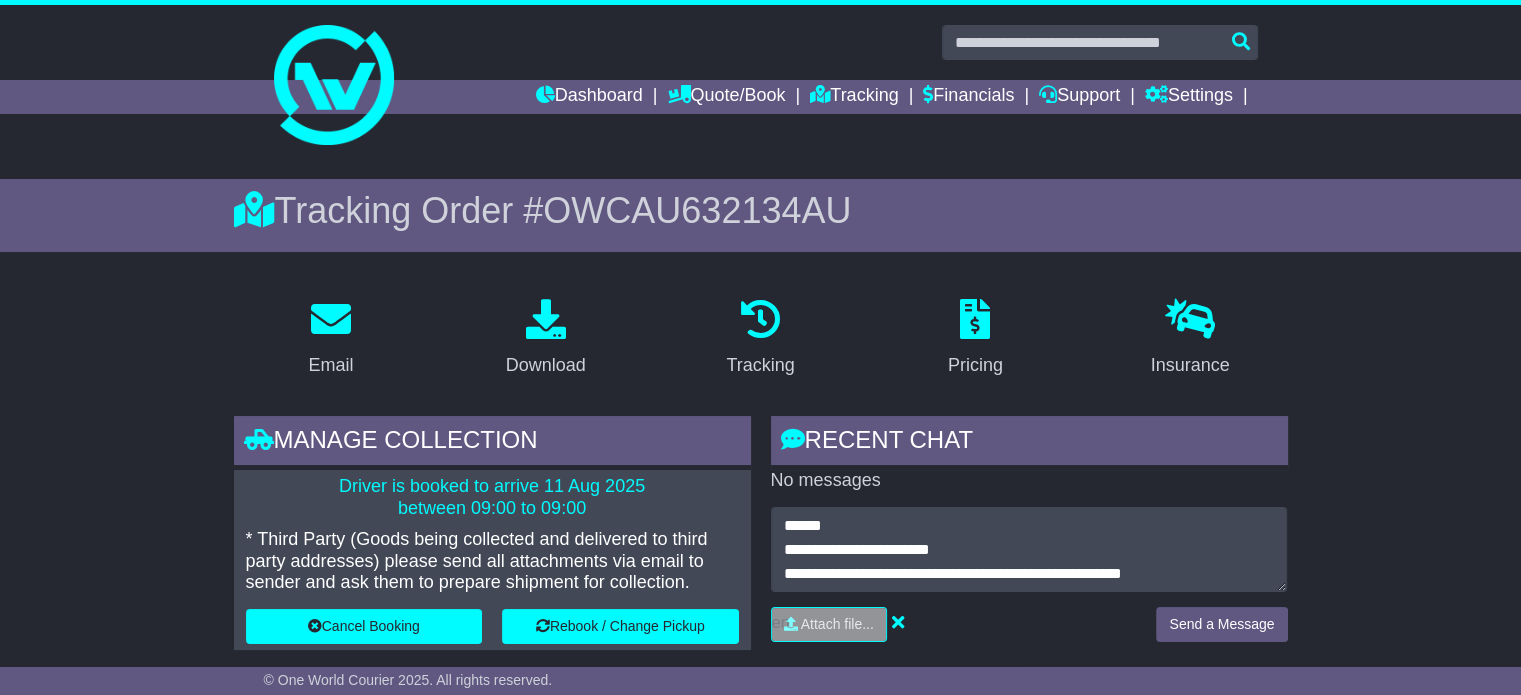 click on "Email
Download
Tracking
Pricing
Insurance" at bounding box center [760, 1524] 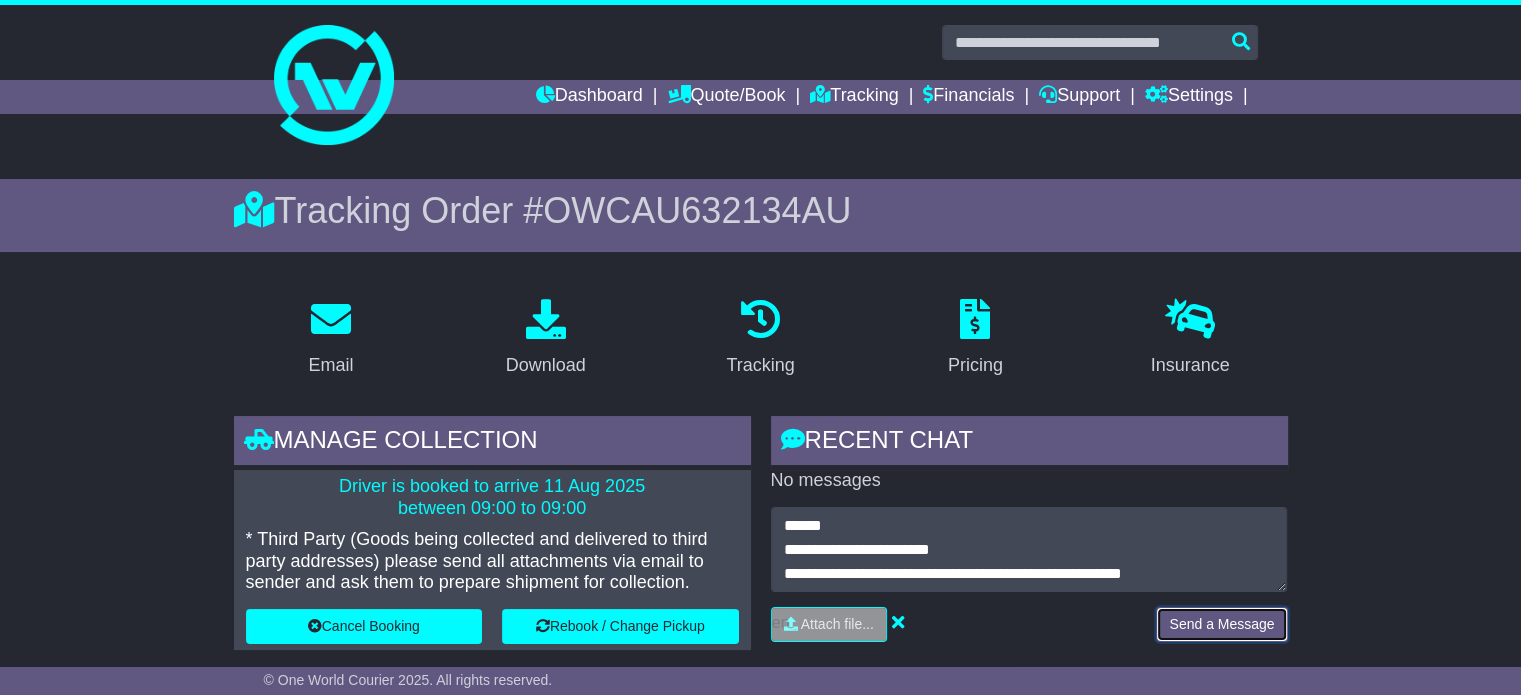 click on "Send a Message" at bounding box center (1221, 624) 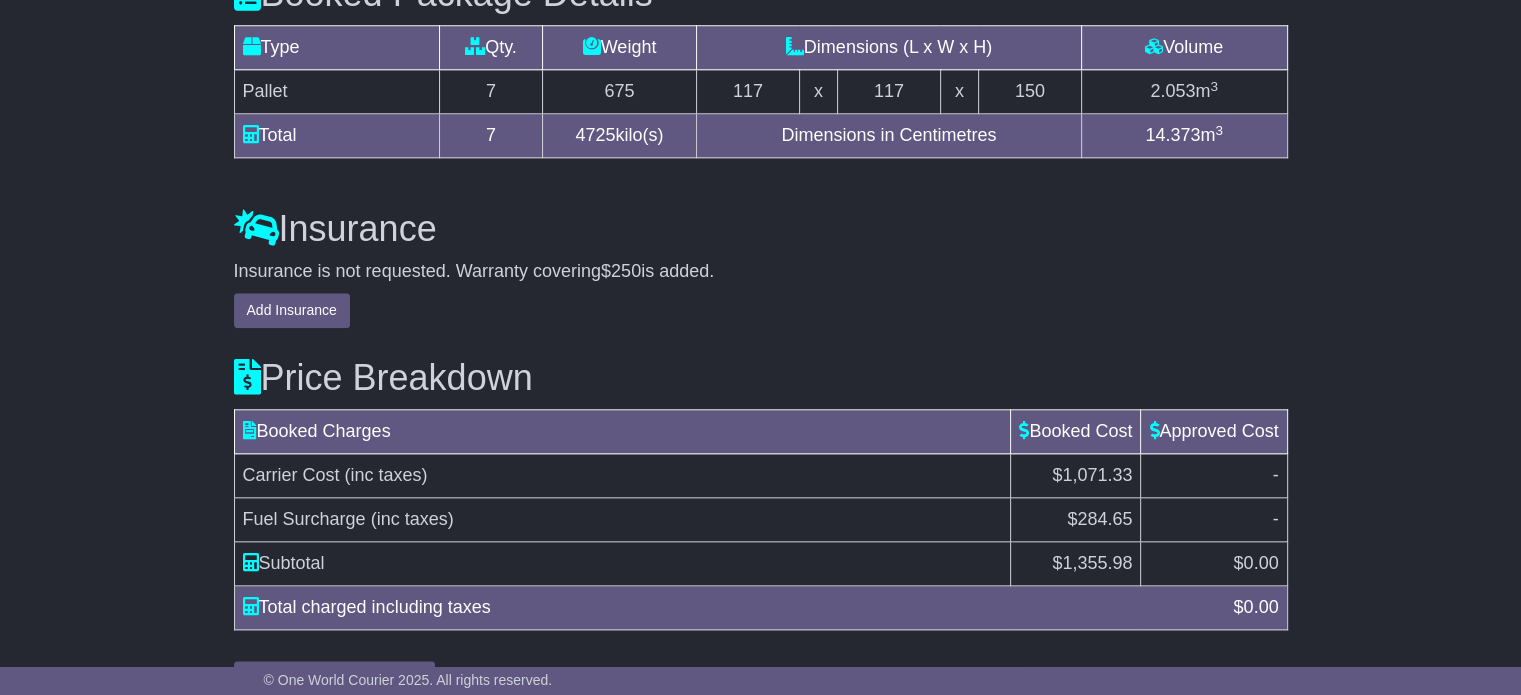 scroll, scrollTop: 2062, scrollLeft: 0, axis: vertical 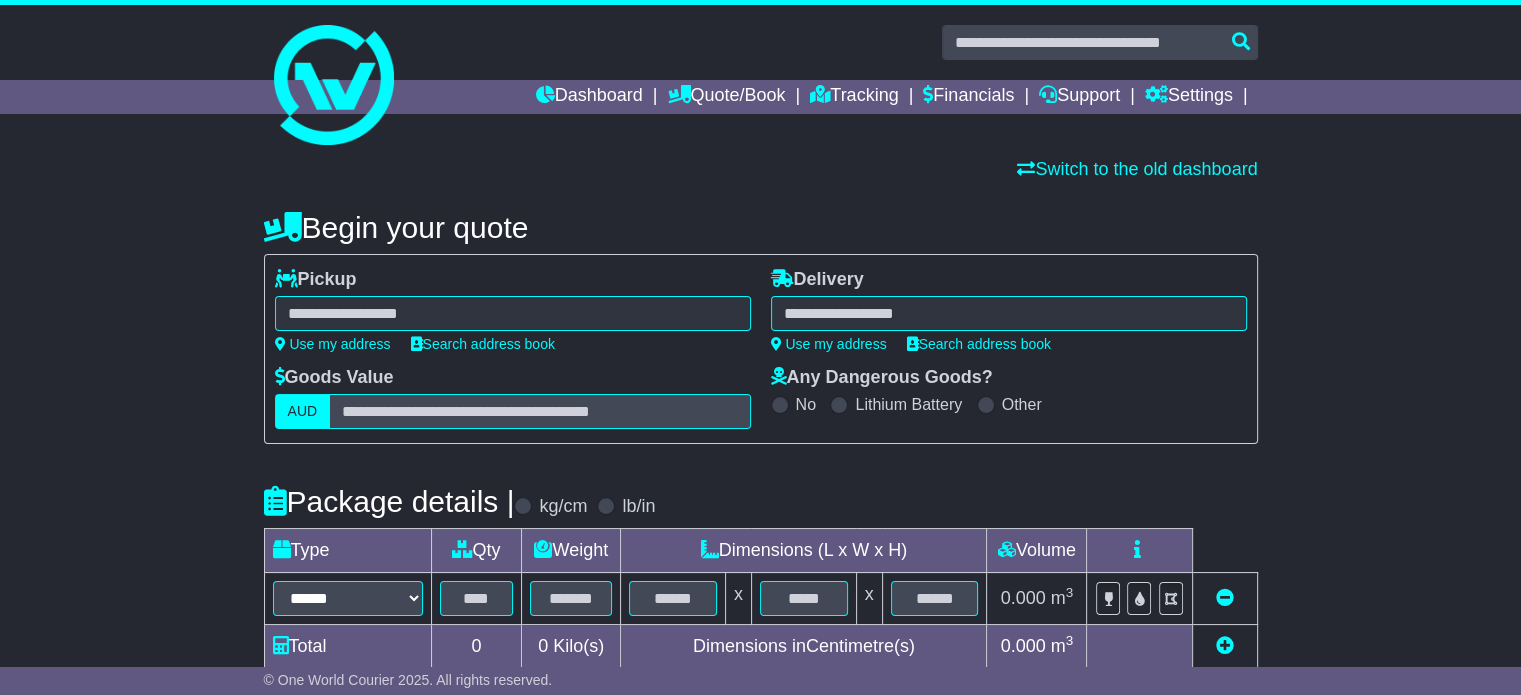 click at bounding box center (513, 313) 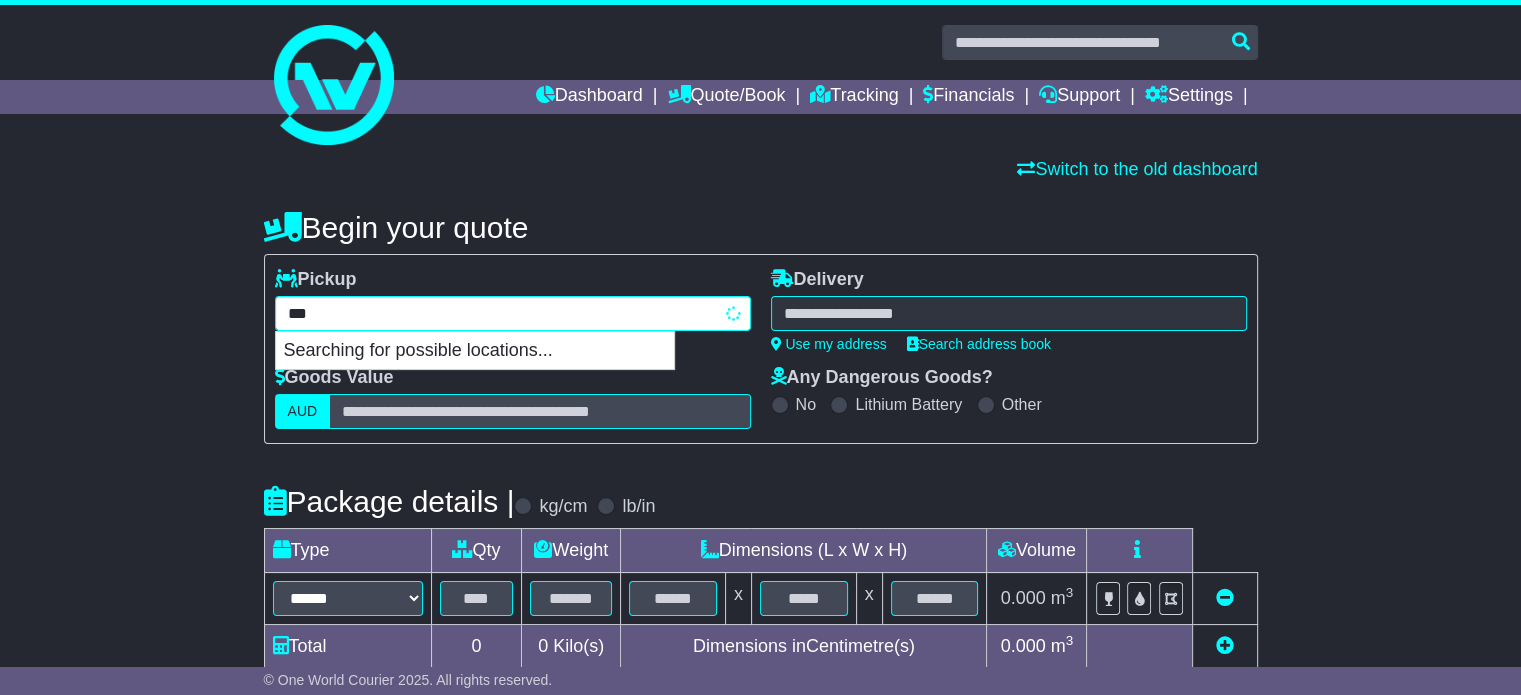type on "****" 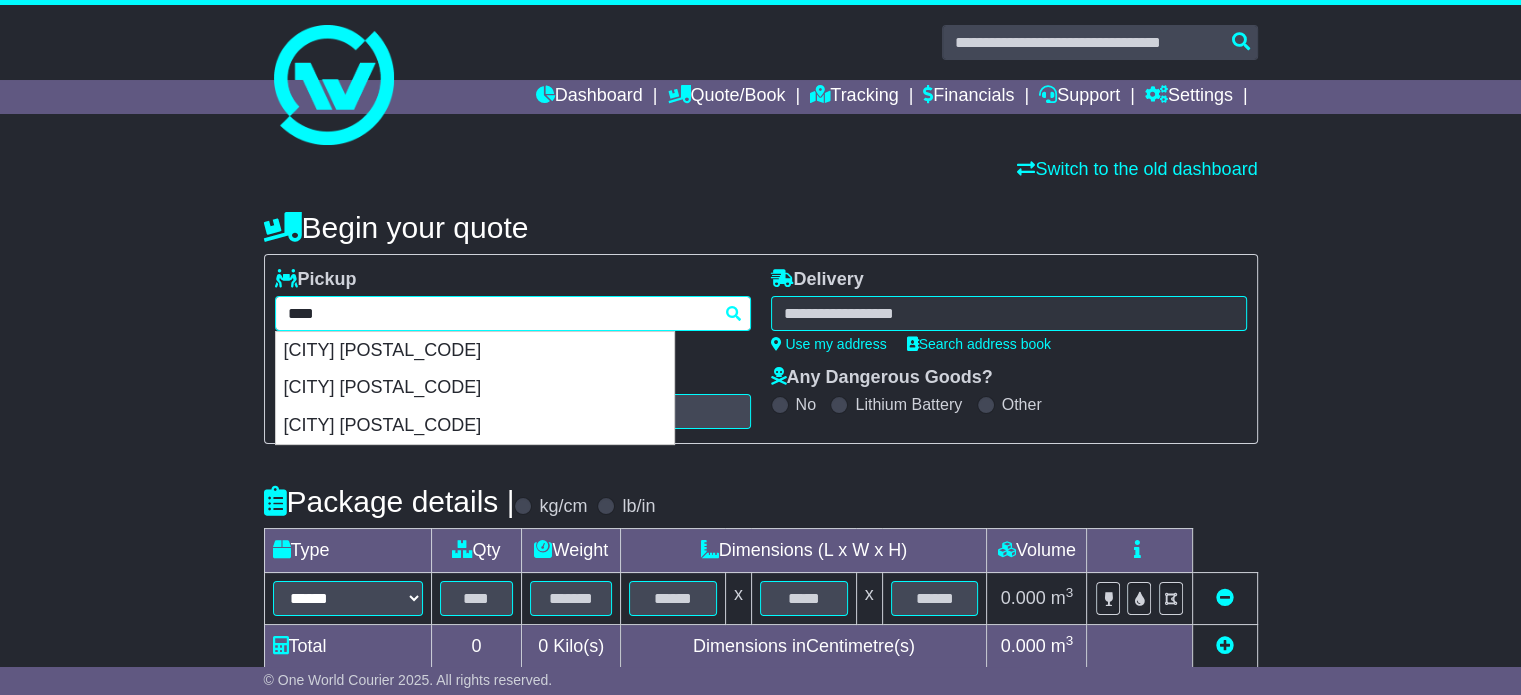 click on "[CITY] [POSTAL_CODE]" at bounding box center [475, 388] 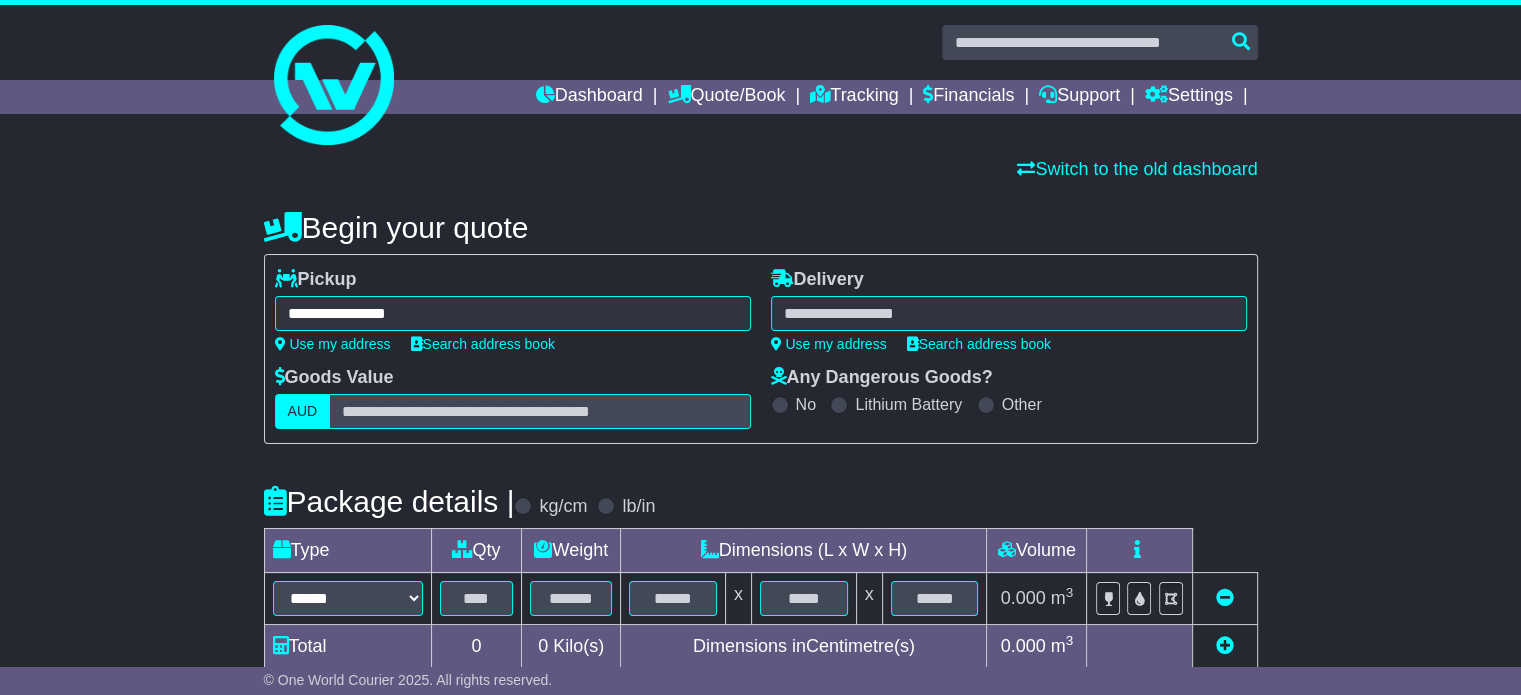 type on "**********" 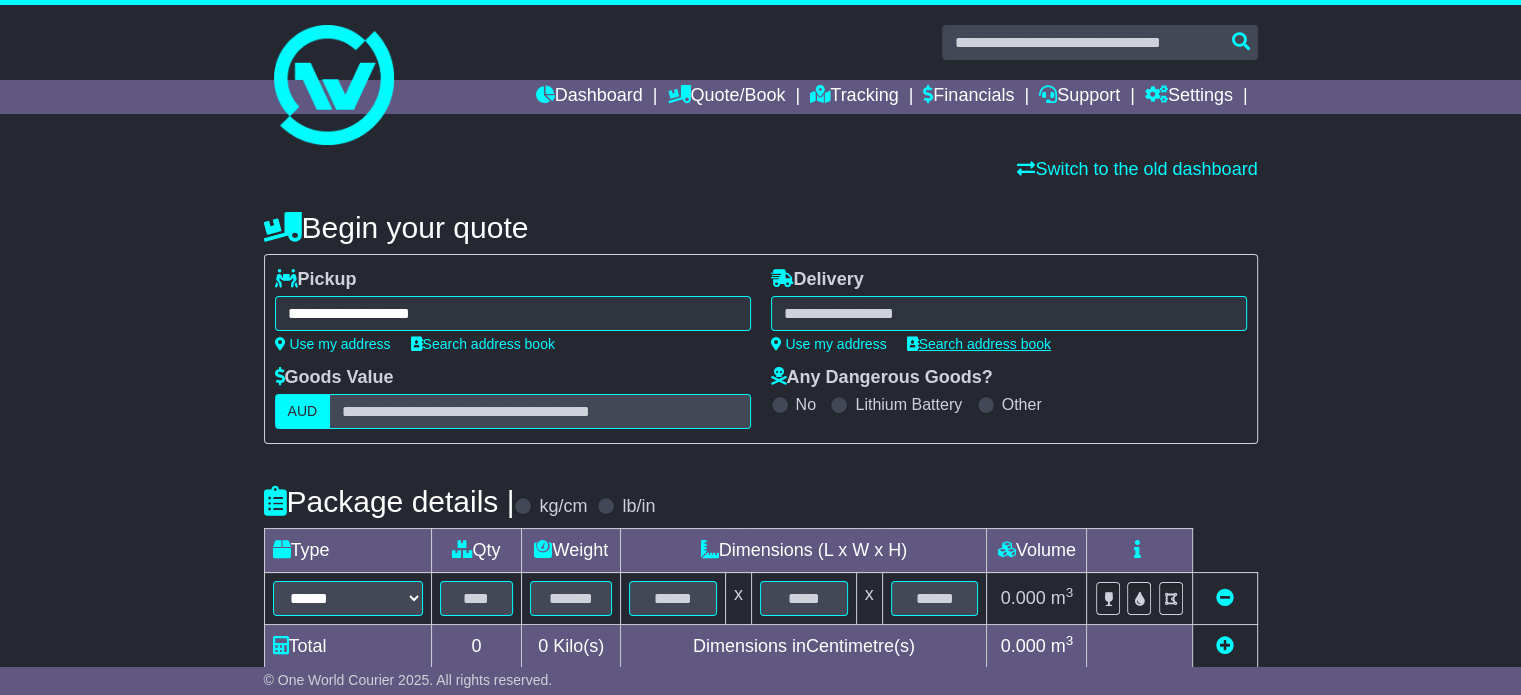 click on "**********" at bounding box center (1009, 310) 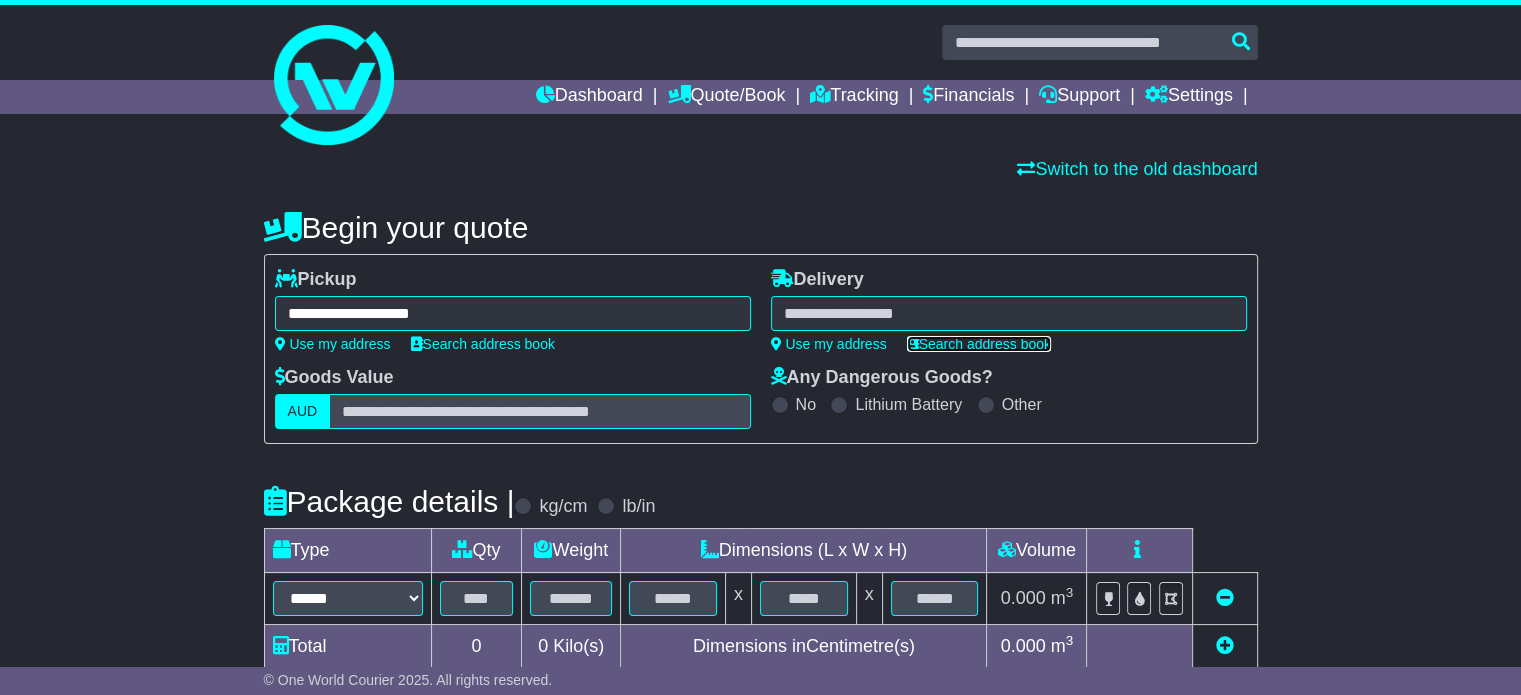 click on "Search address book" at bounding box center (979, 344) 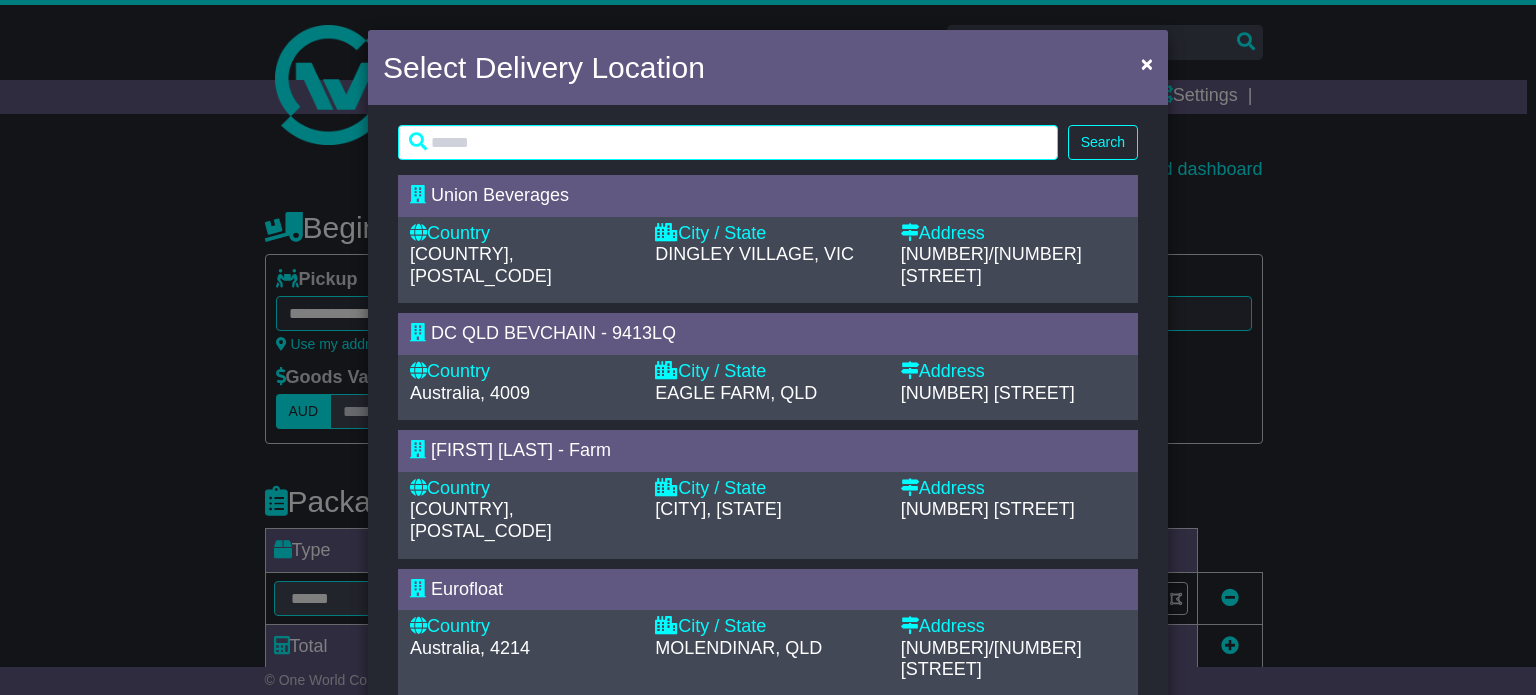 click on "DINGLEY VILLAGE, VIC" at bounding box center (754, 254) 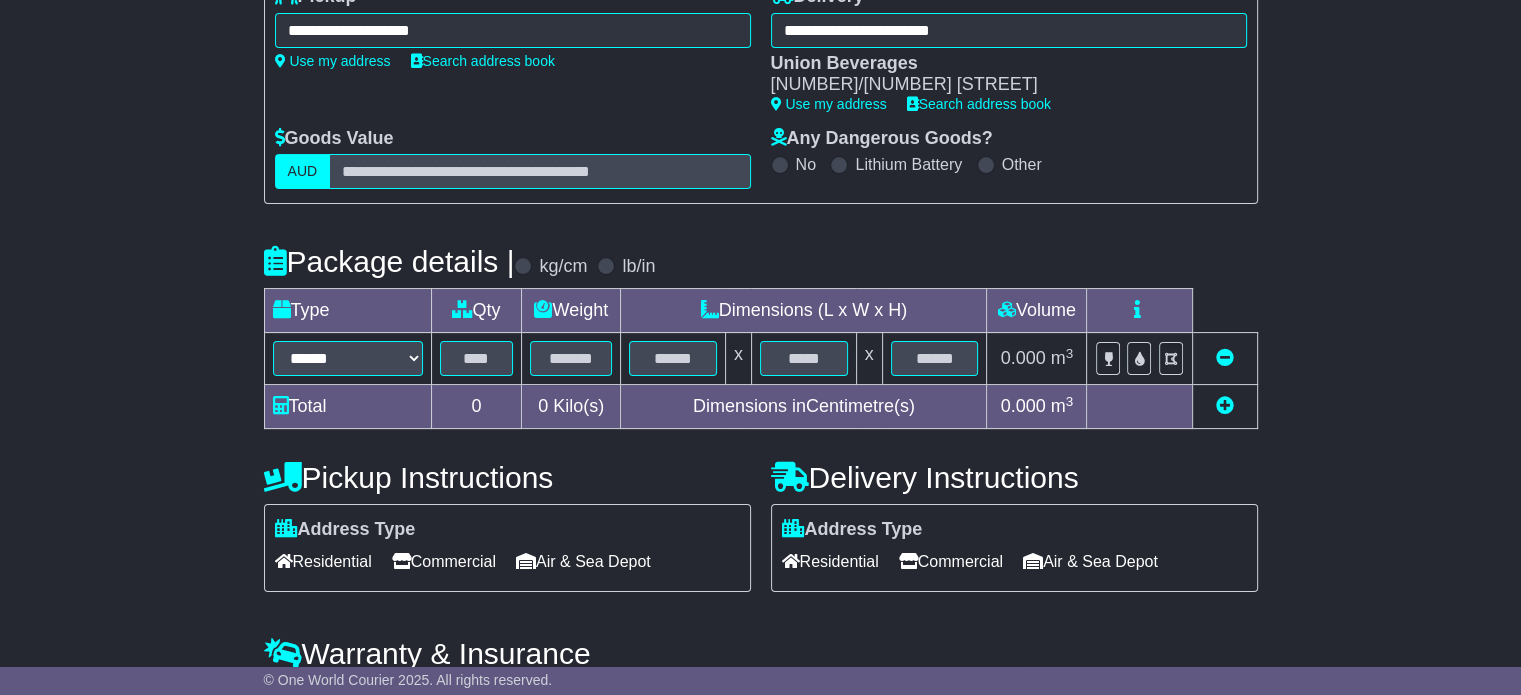 scroll, scrollTop: 300, scrollLeft: 0, axis: vertical 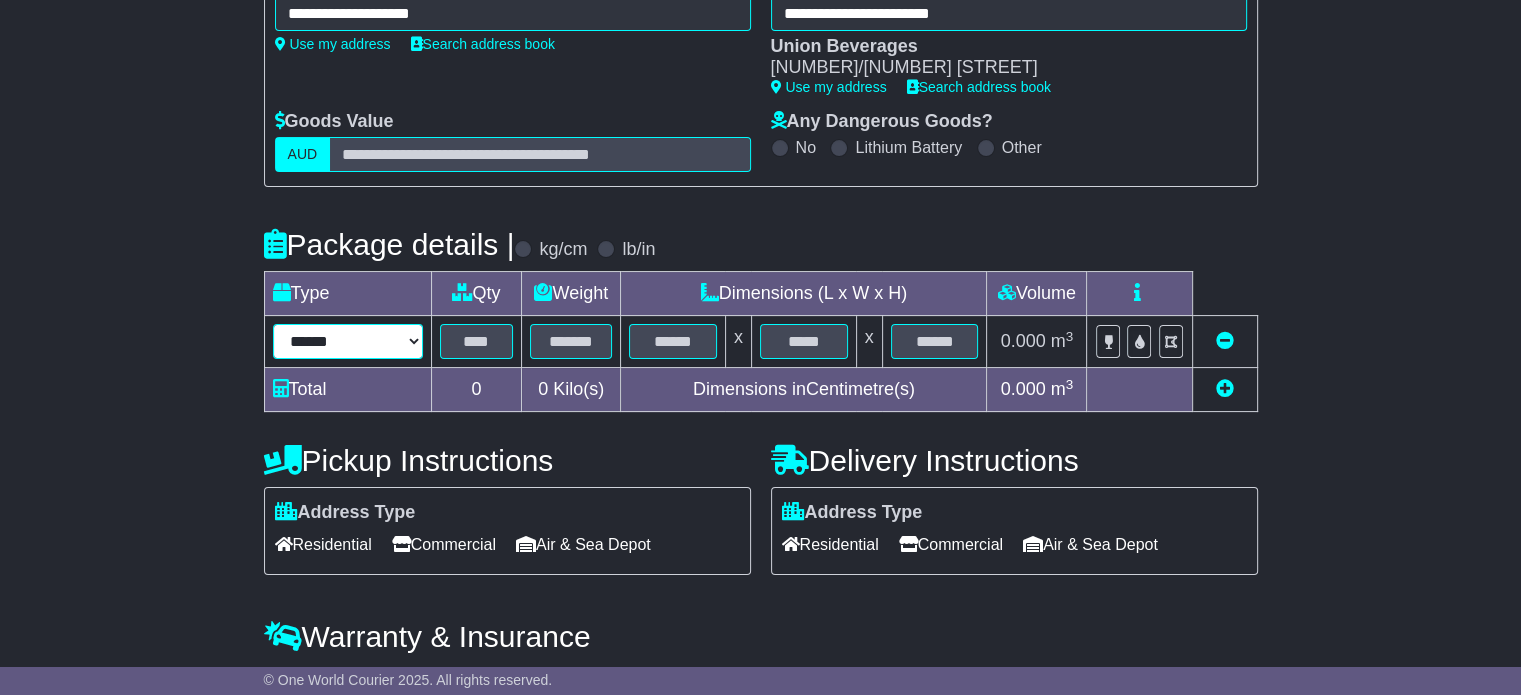 click on "****** ****** *** ******** ***** **** **** ****** *** *******" at bounding box center [348, 341] 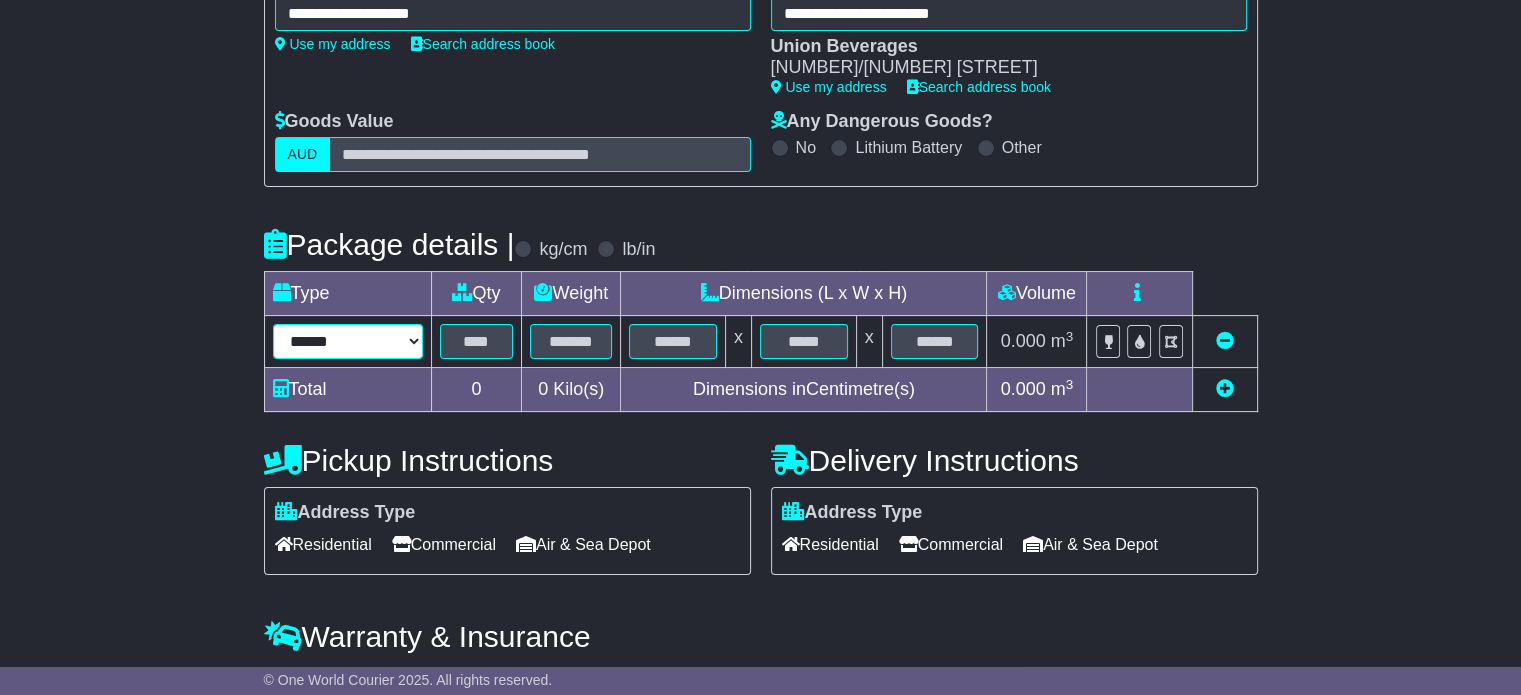 select on "*****" 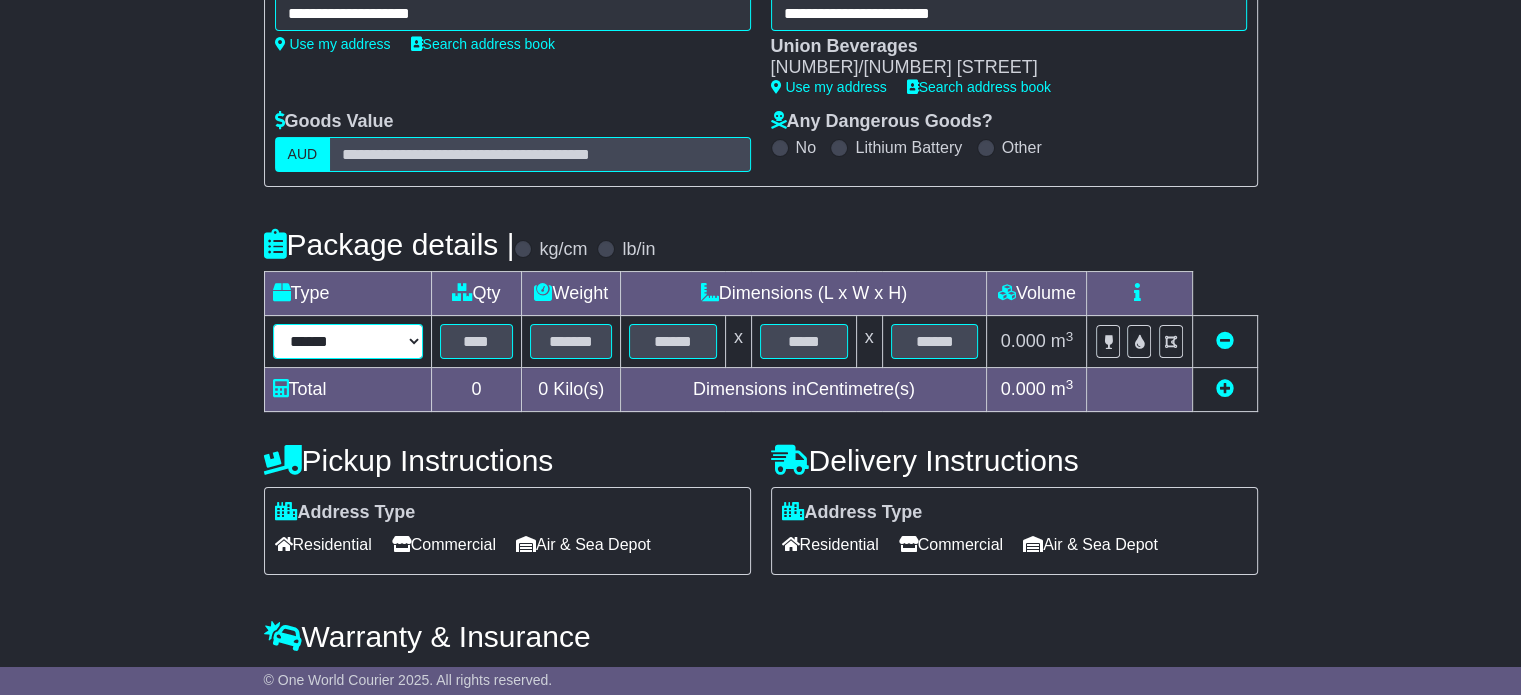 click on "****** ****** *** ******** ***** **** **** ****** *** *******" at bounding box center (348, 341) 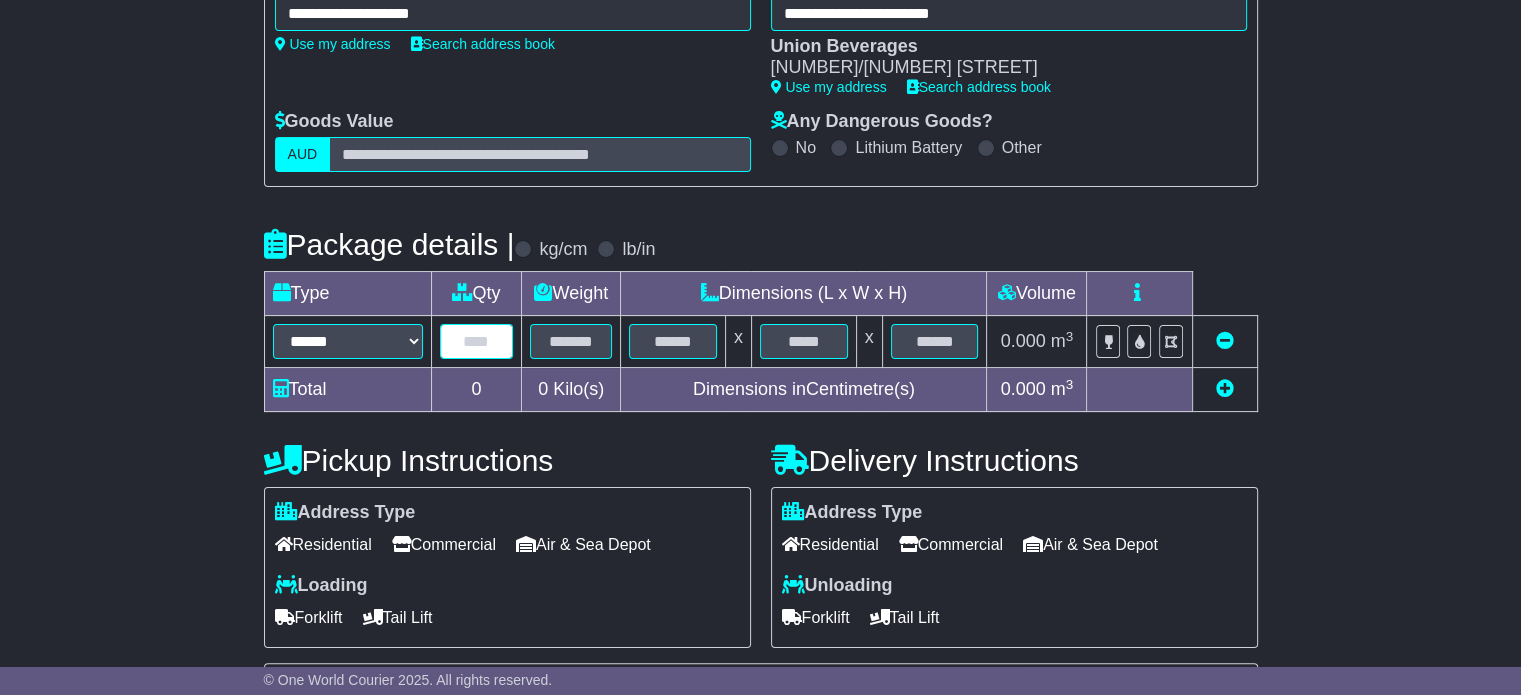 click at bounding box center (477, 341) 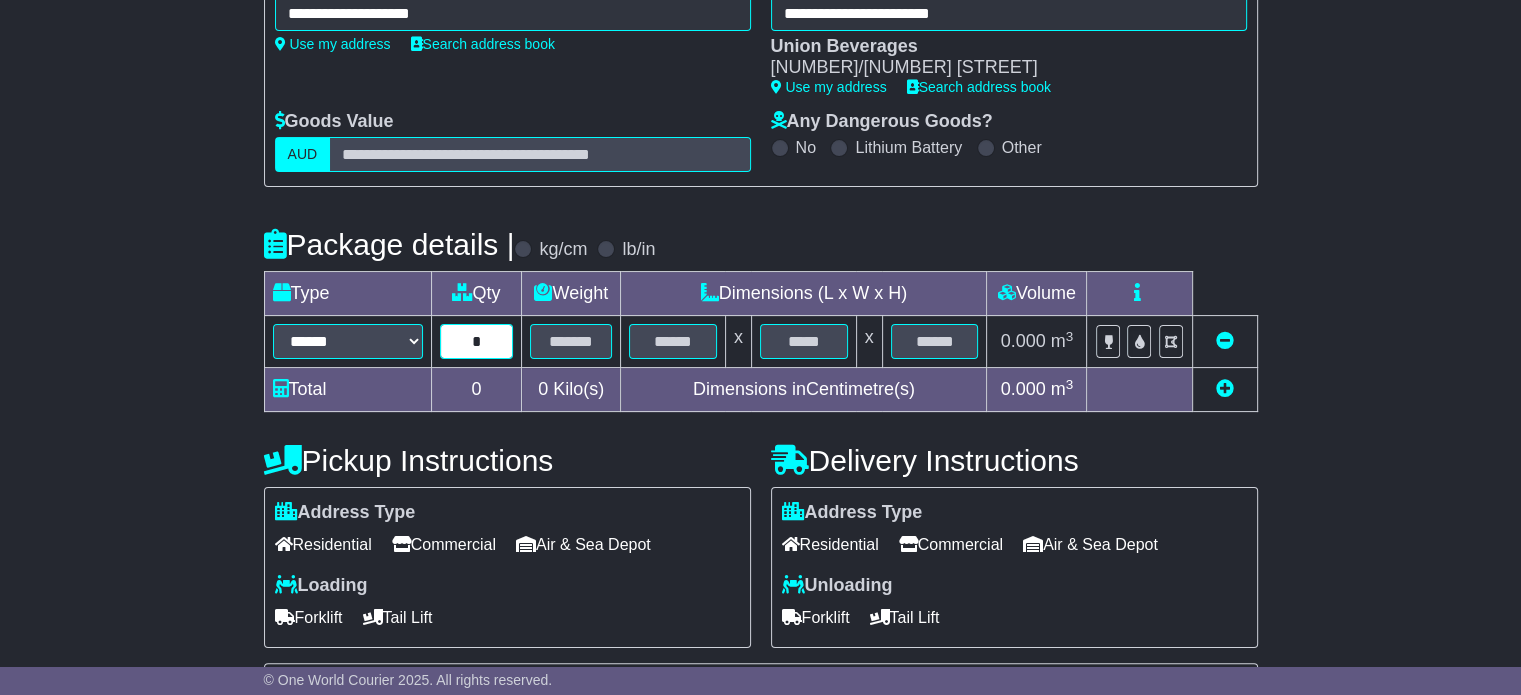 type on "*" 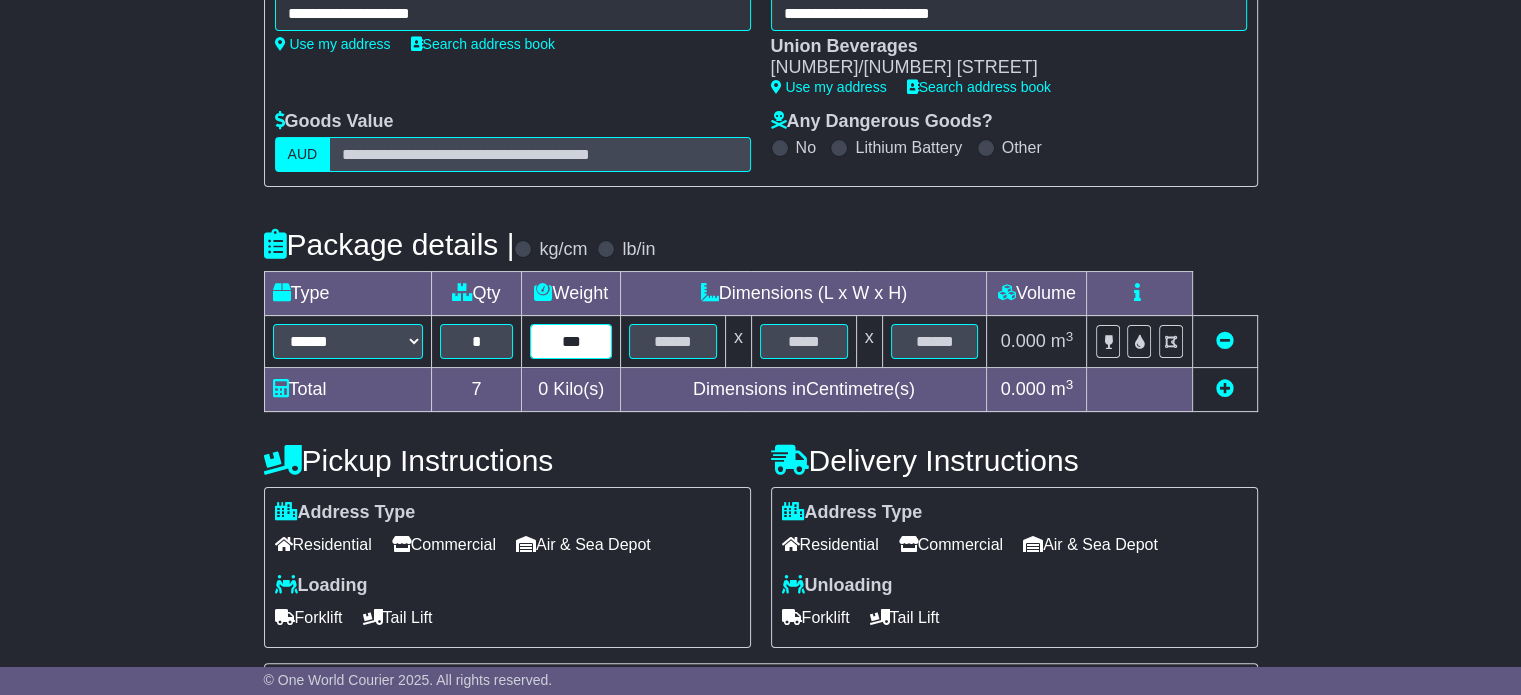 type on "***" 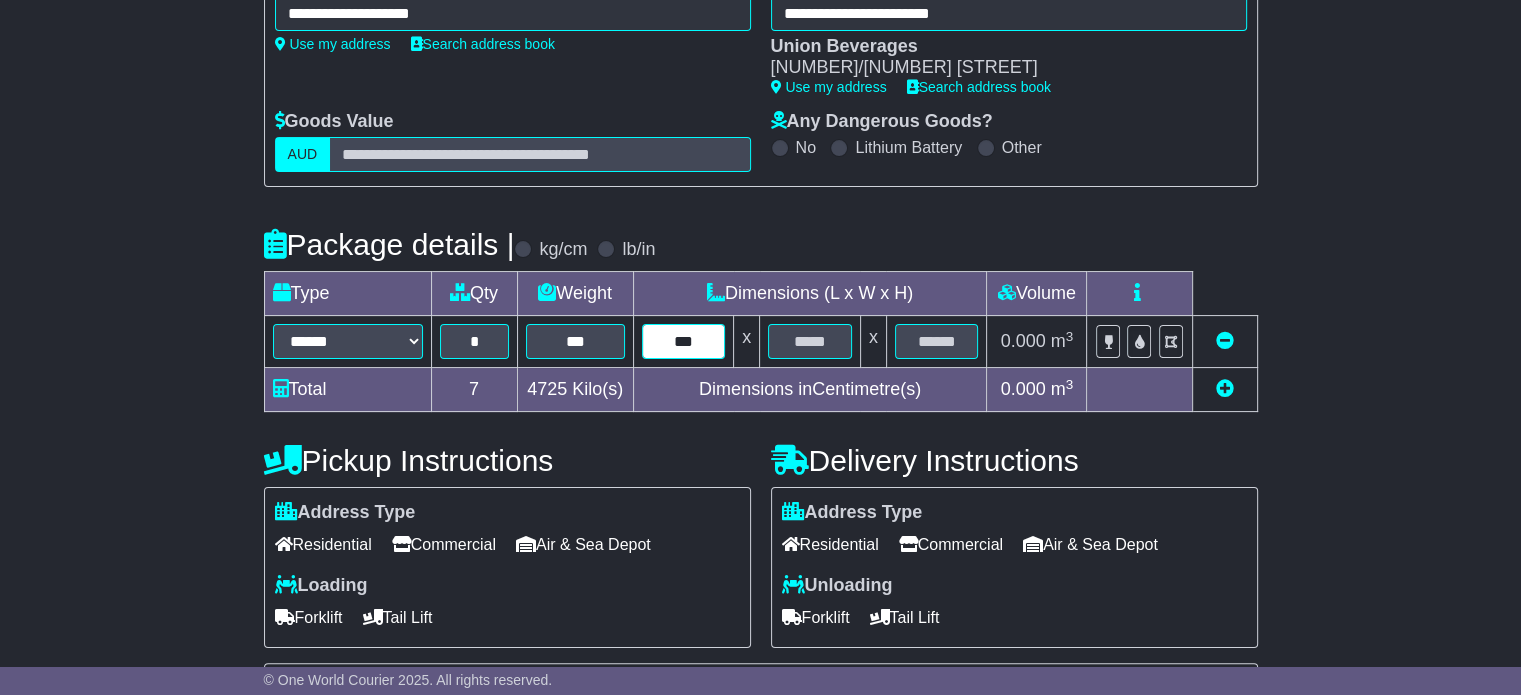 type on "***" 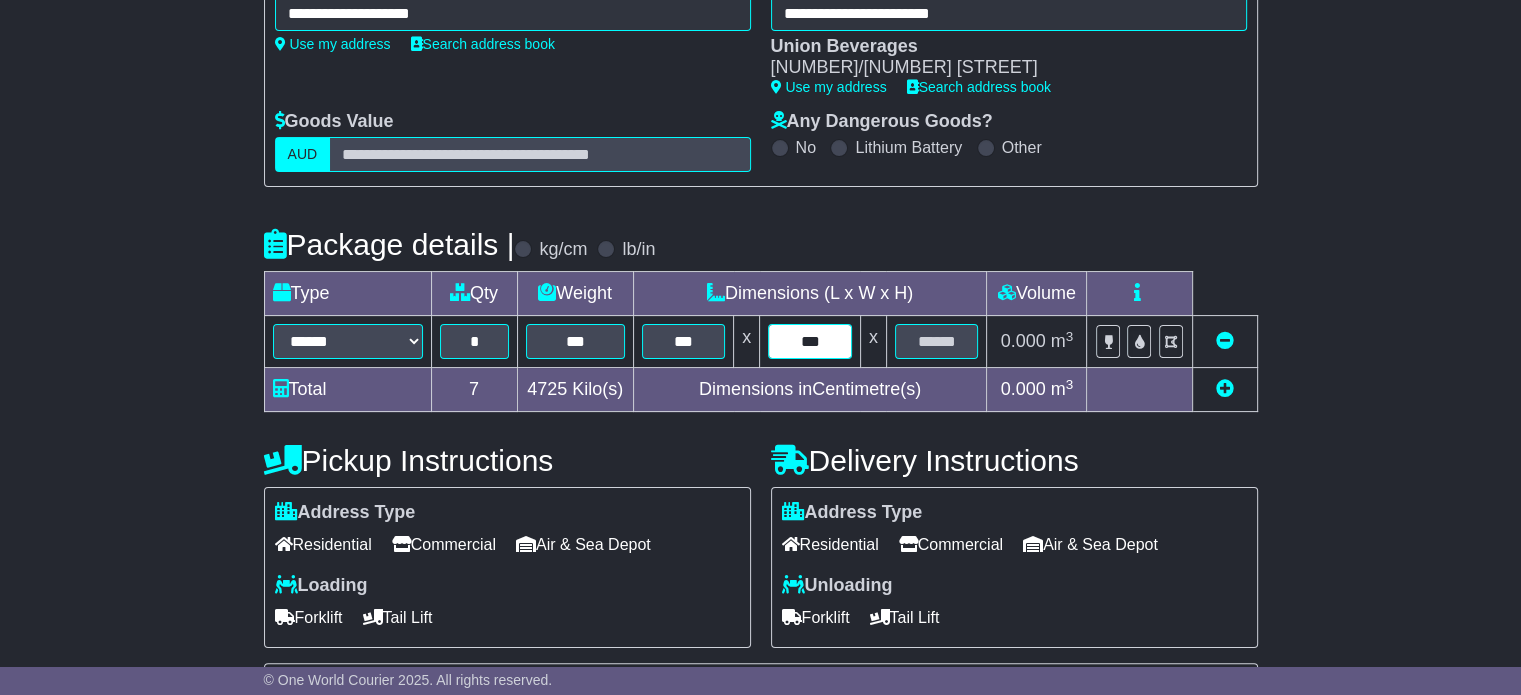 type on "***" 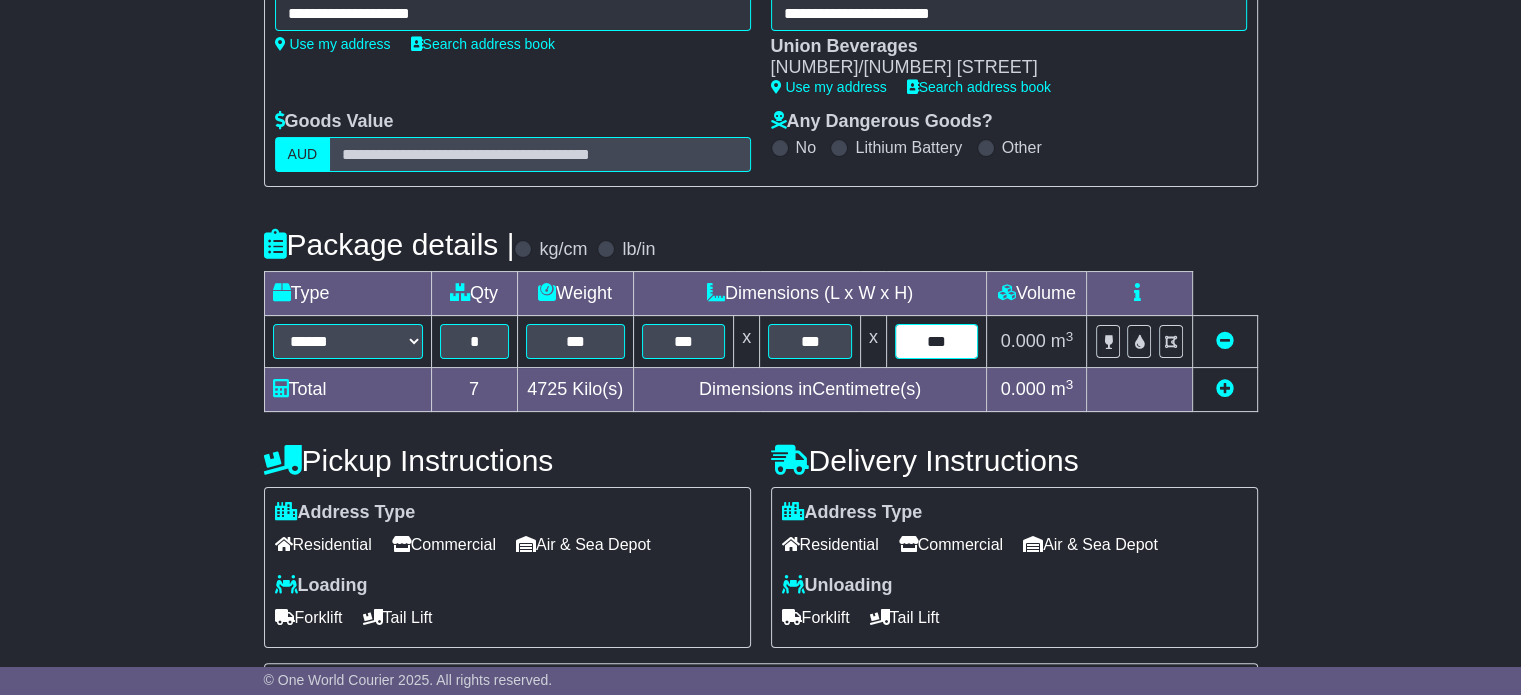 type on "***" 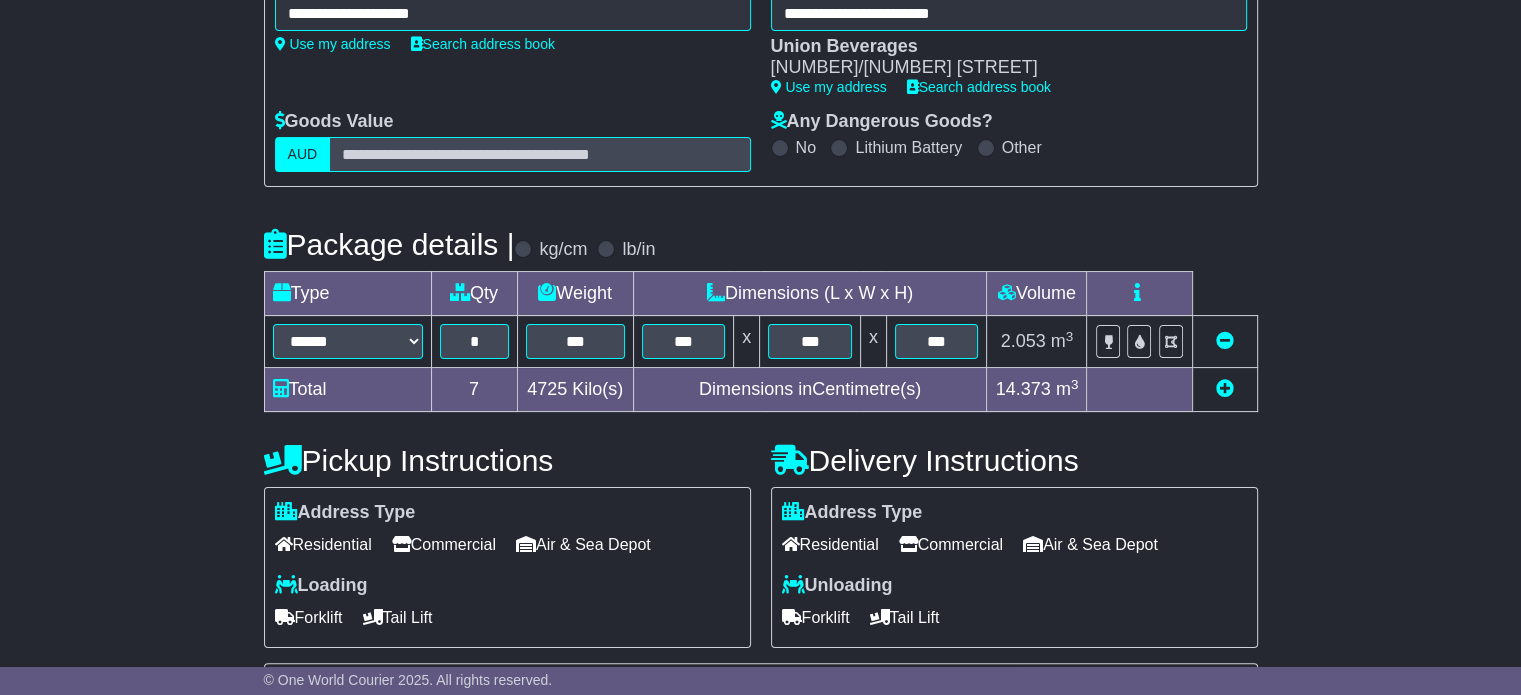 scroll, scrollTop: 580, scrollLeft: 0, axis: vertical 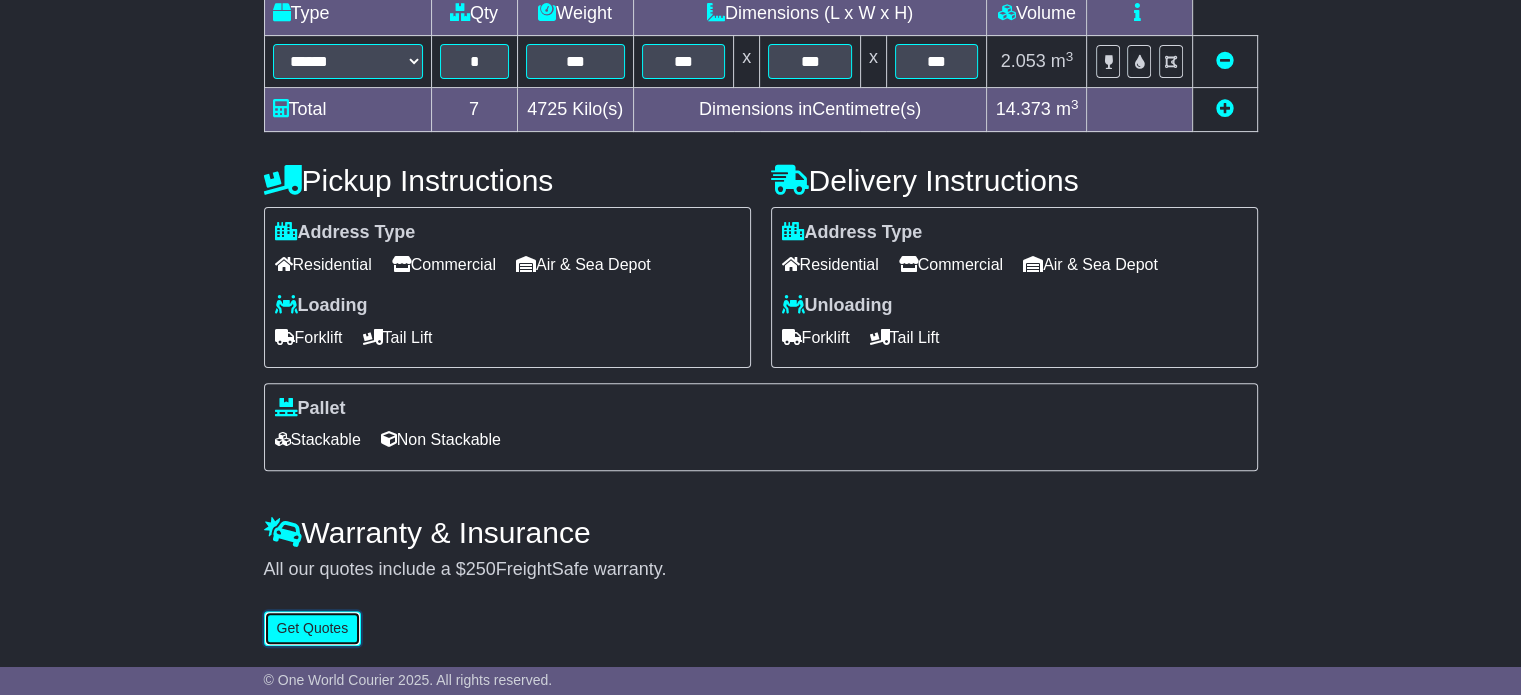 type 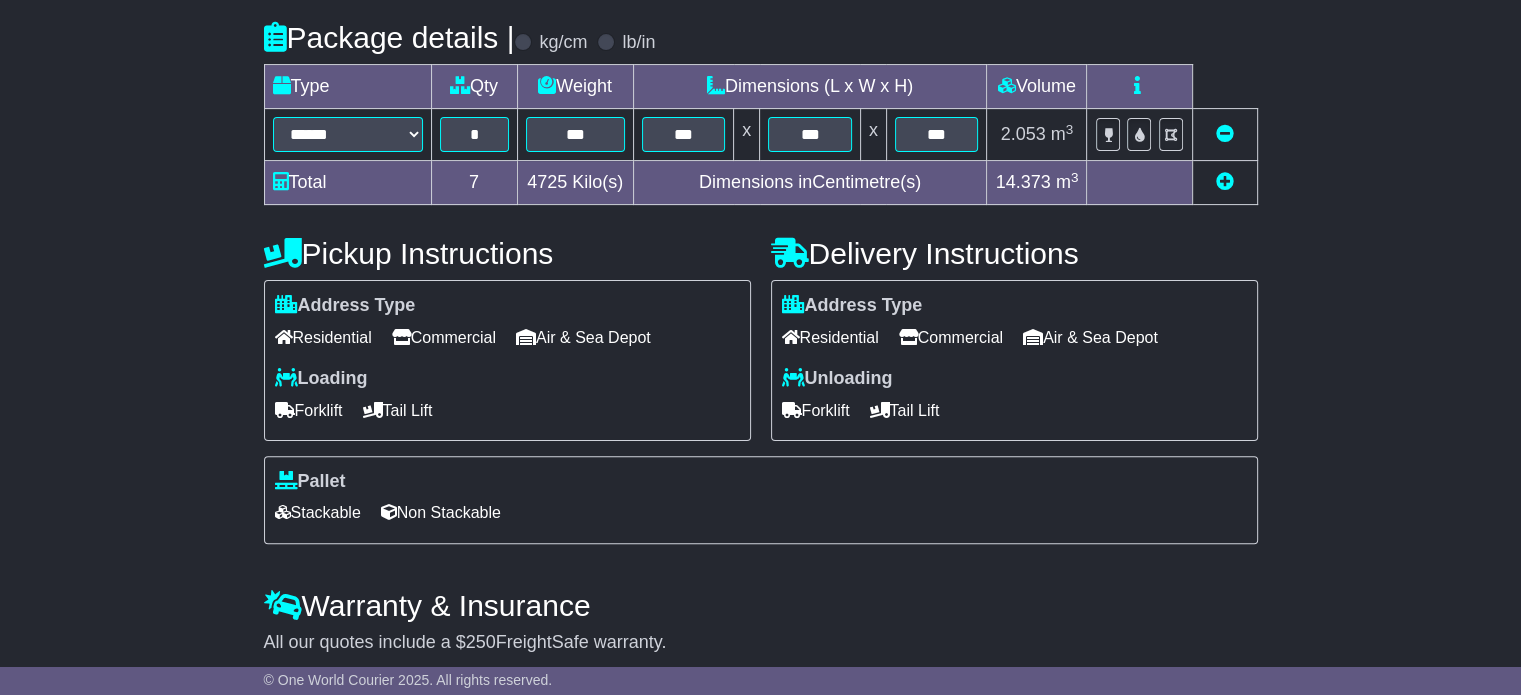 scroll, scrollTop: 480, scrollLeft: 0, axis: vertical 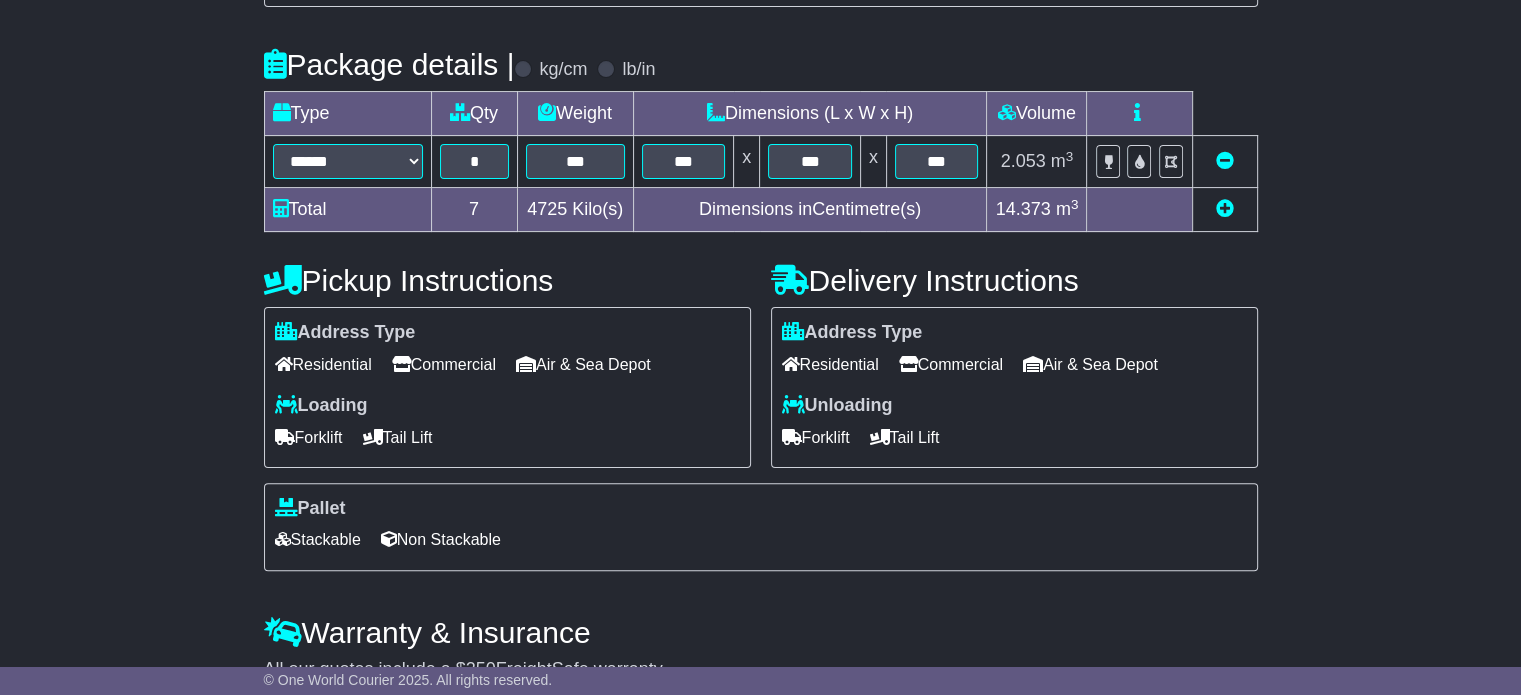 click on "Air & Sea Depot" at bounding box center [583, 364] 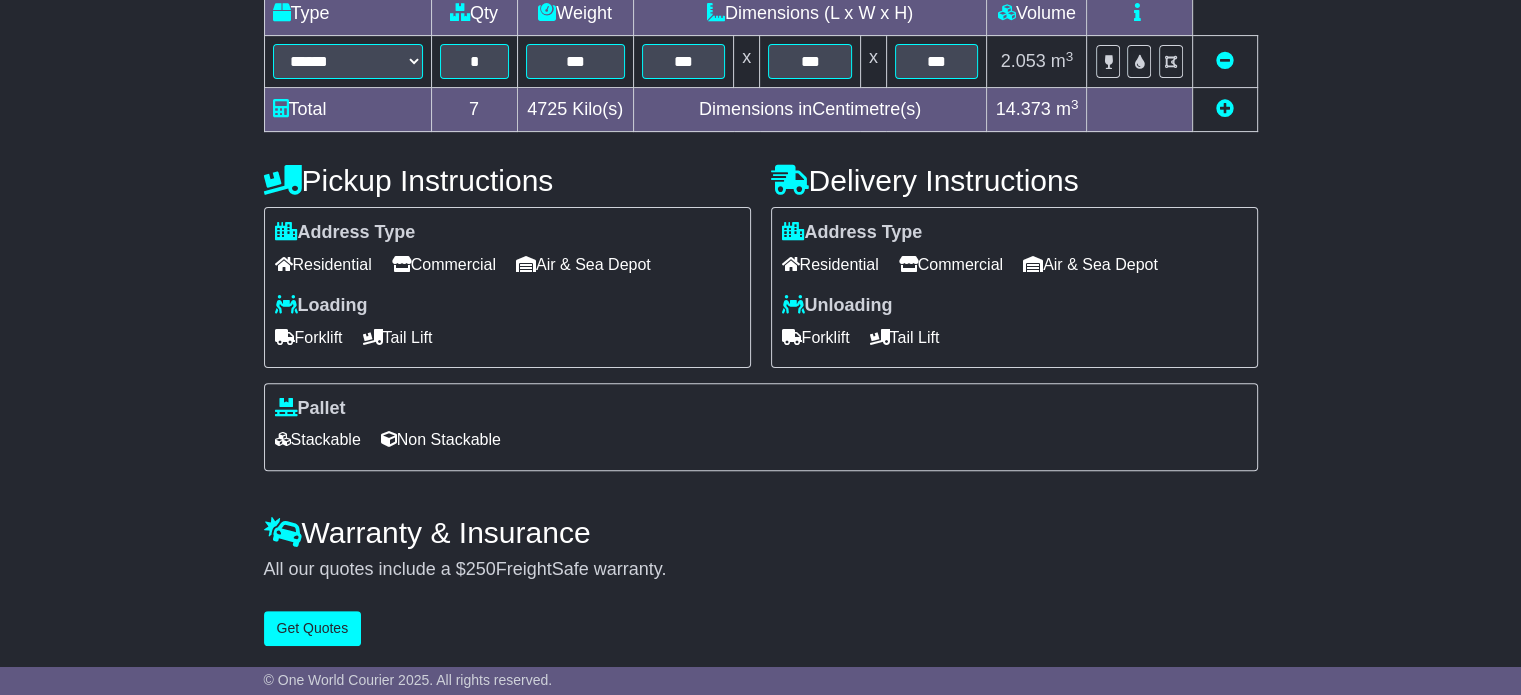 scroll, scrollTop: 581, scrollLeft: 0, axis: vertical 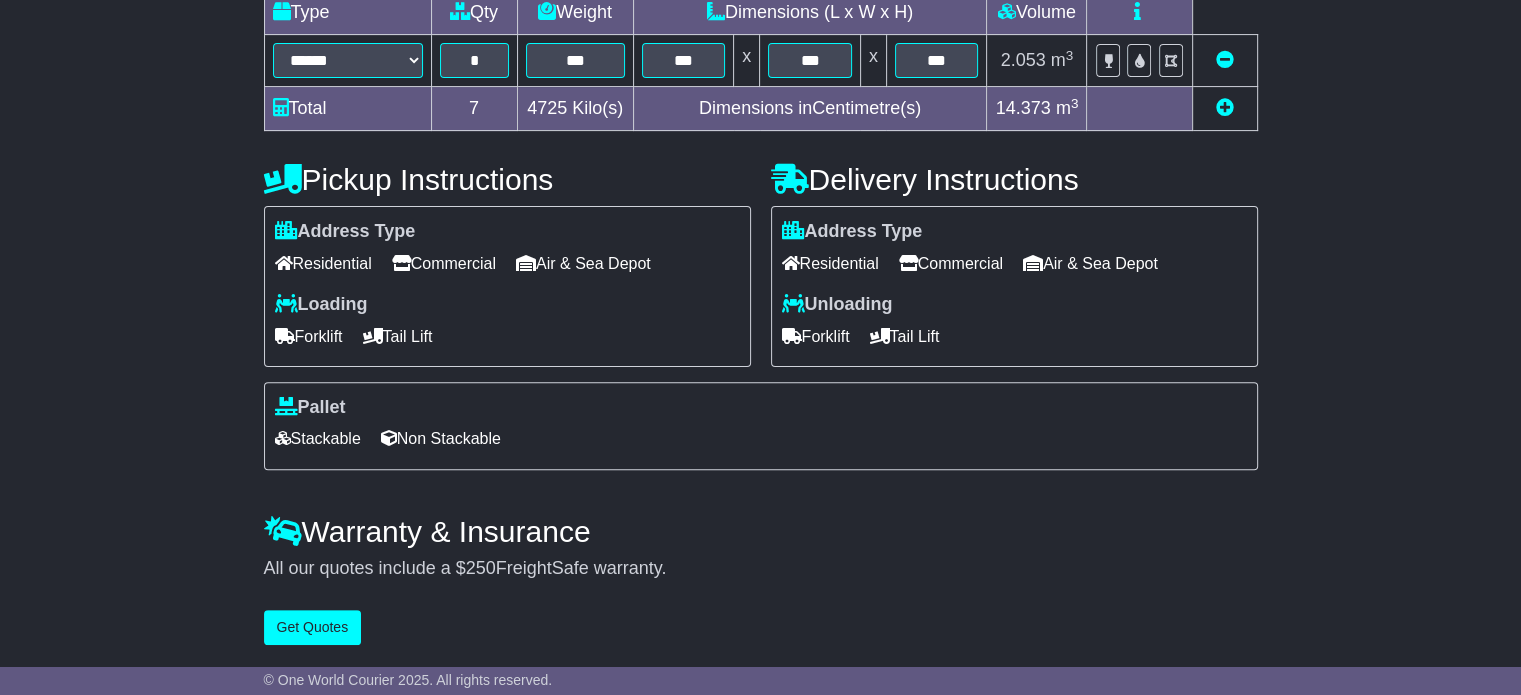 click on "Stackable" at bounding box center (318, 438) 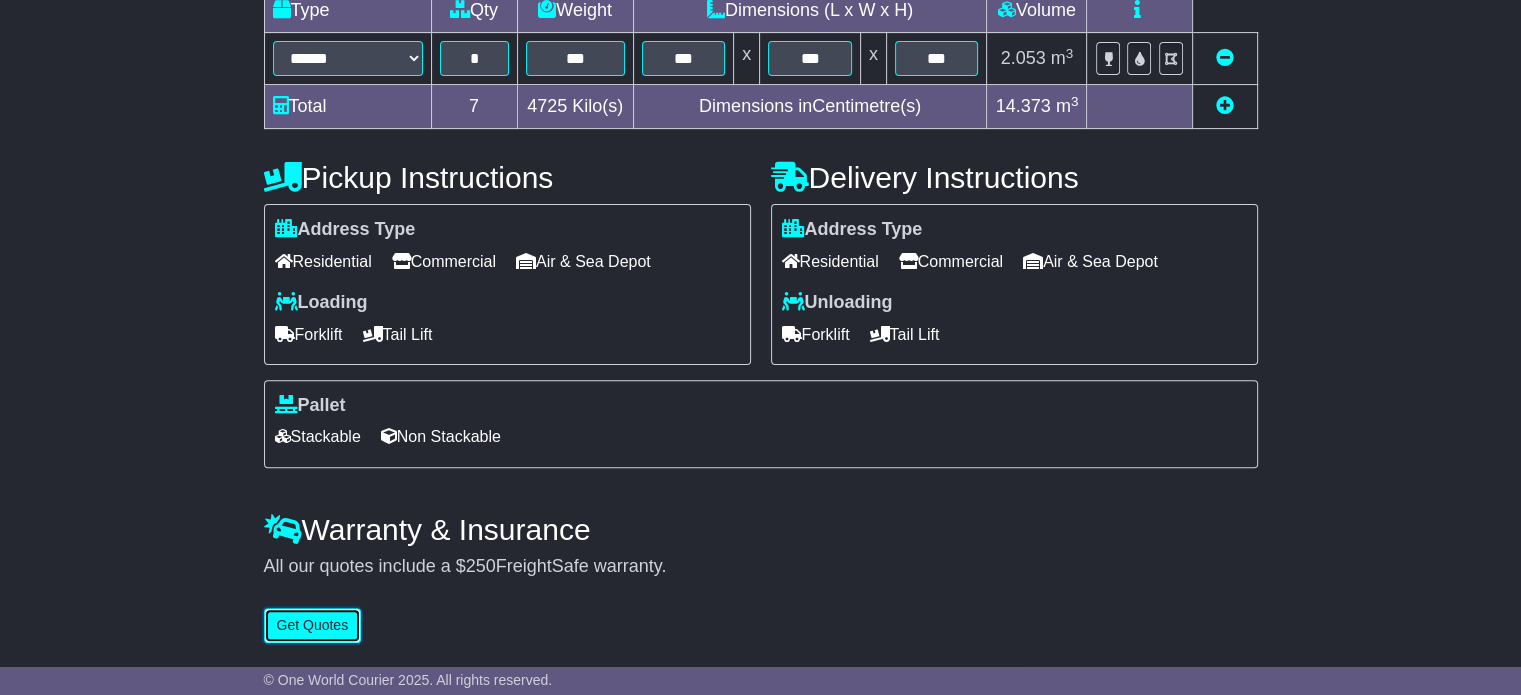 click on "Get Quotes" at bounding box center [313, 625] 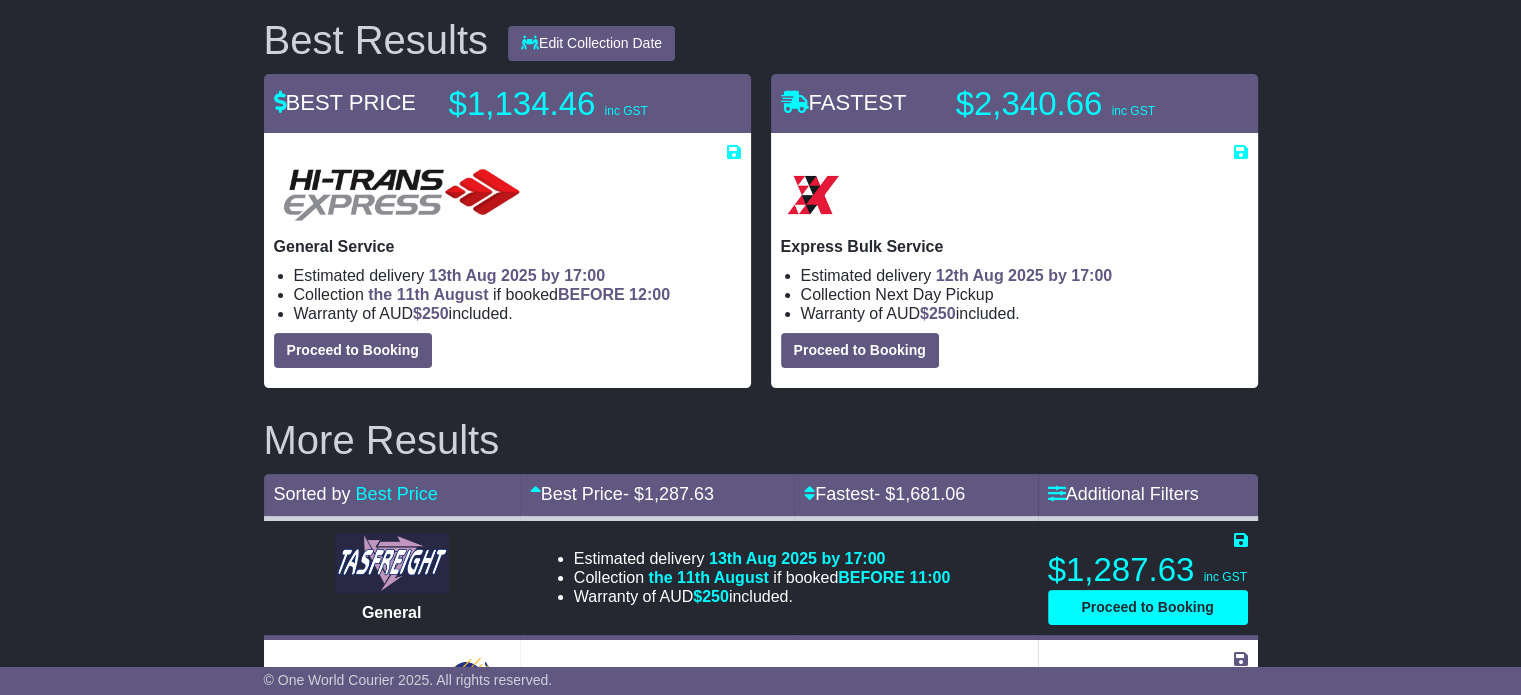 scroll, scrollTop: 300, scrollLeft: 0, axis: vertical 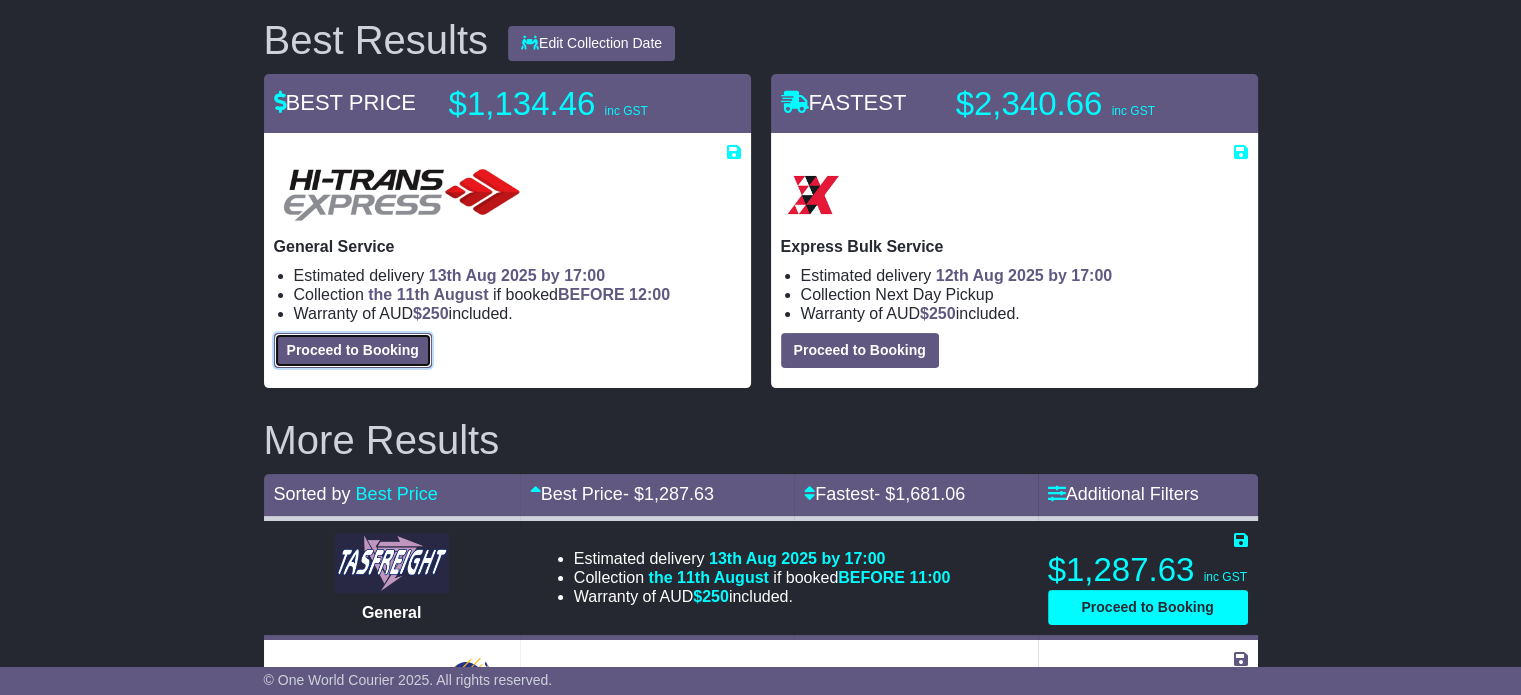 click on "Proceed to Booking" at bounding box center [353, 350] 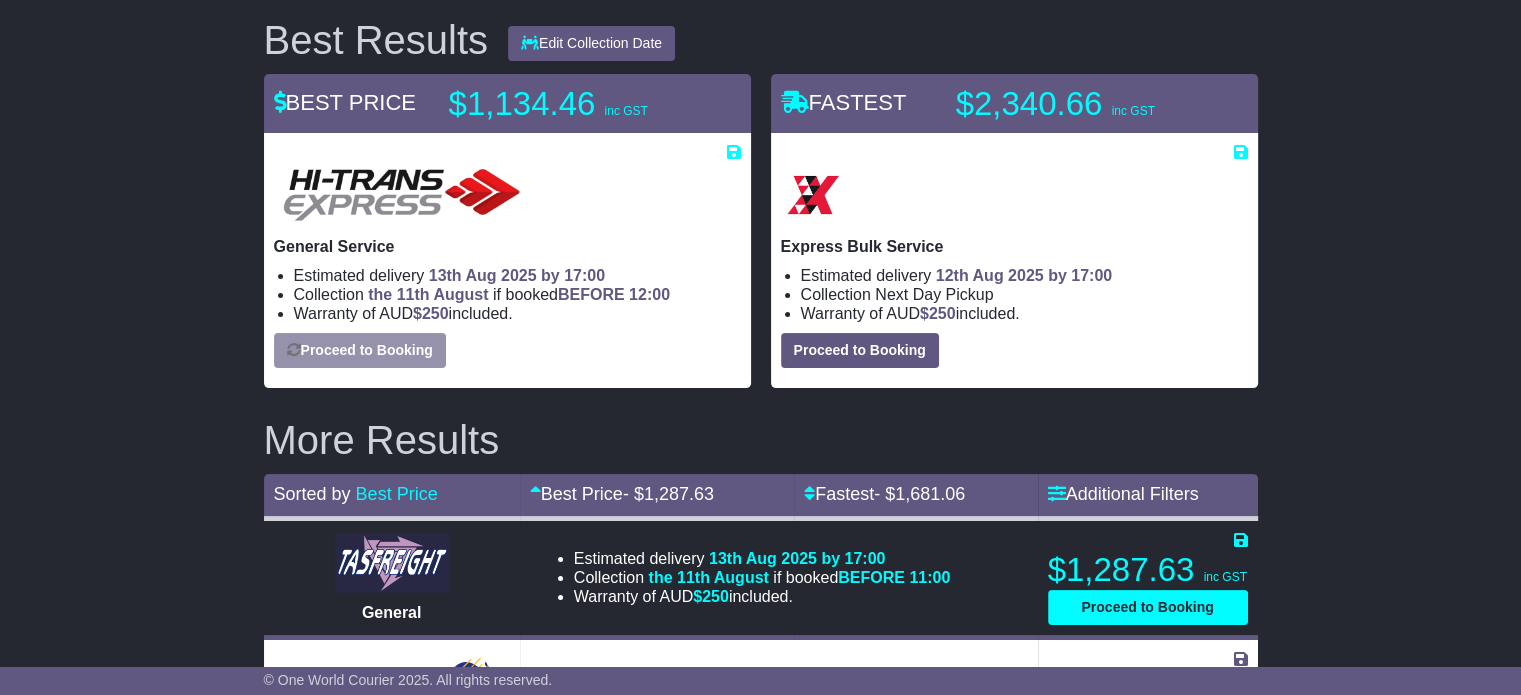 select on "**********" 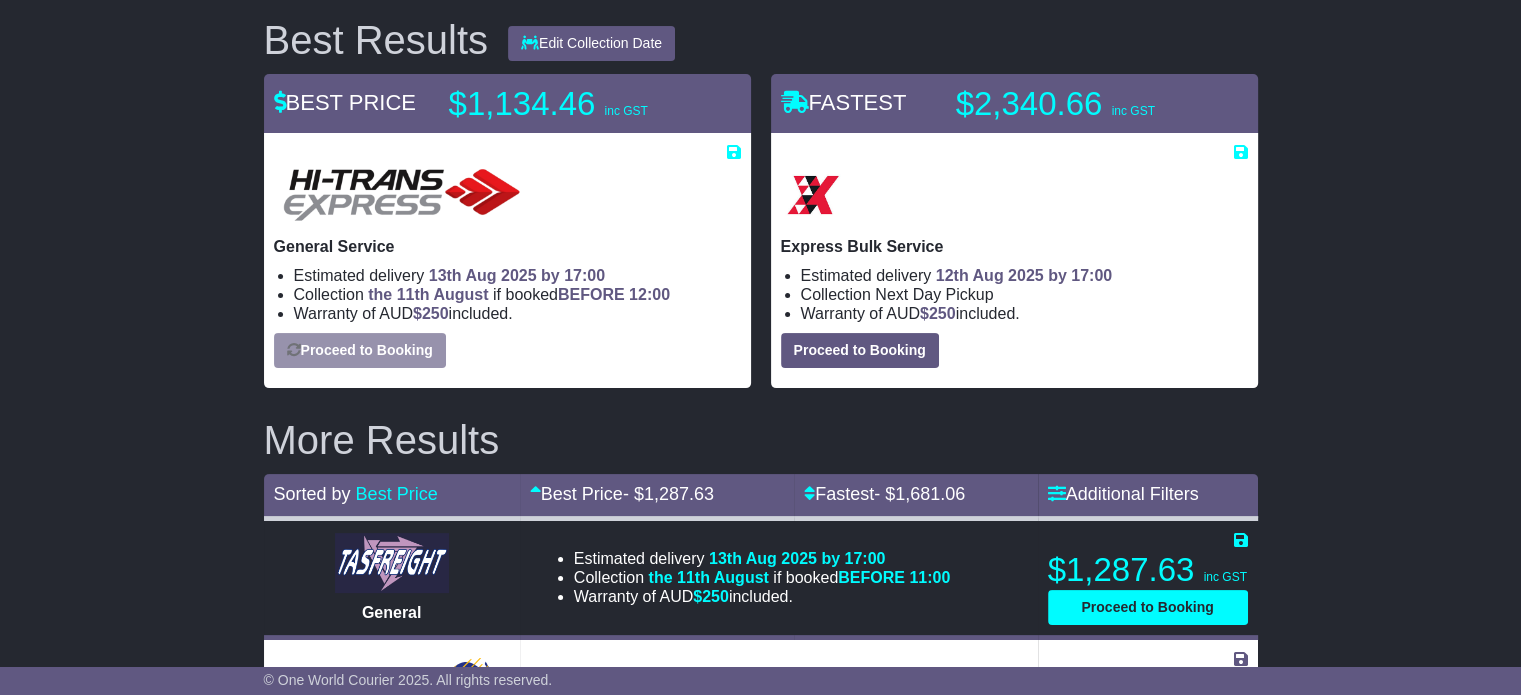 select on "*****" 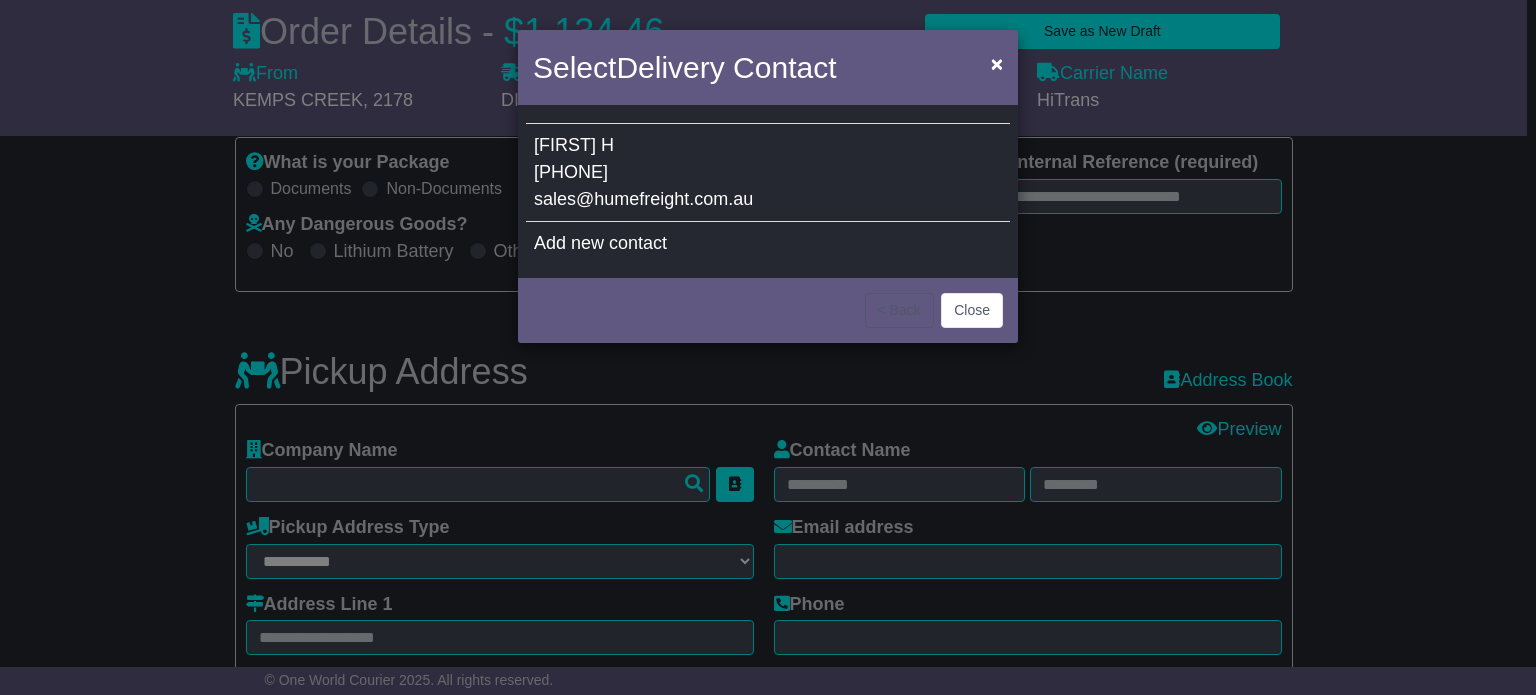 click on "[PHONE]" at bounding box center [571, 172] 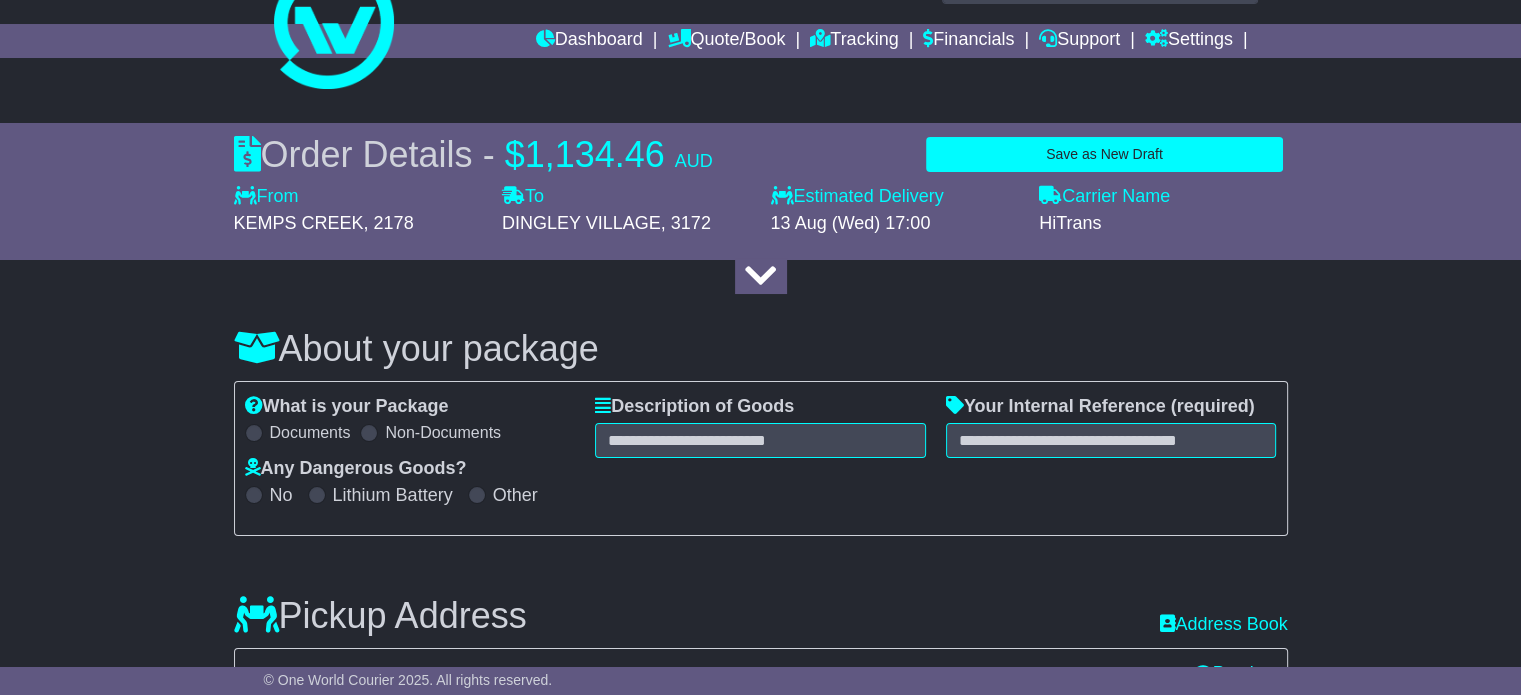 scroll, scrollTop: 0, scrollLeft: 0, axis: both 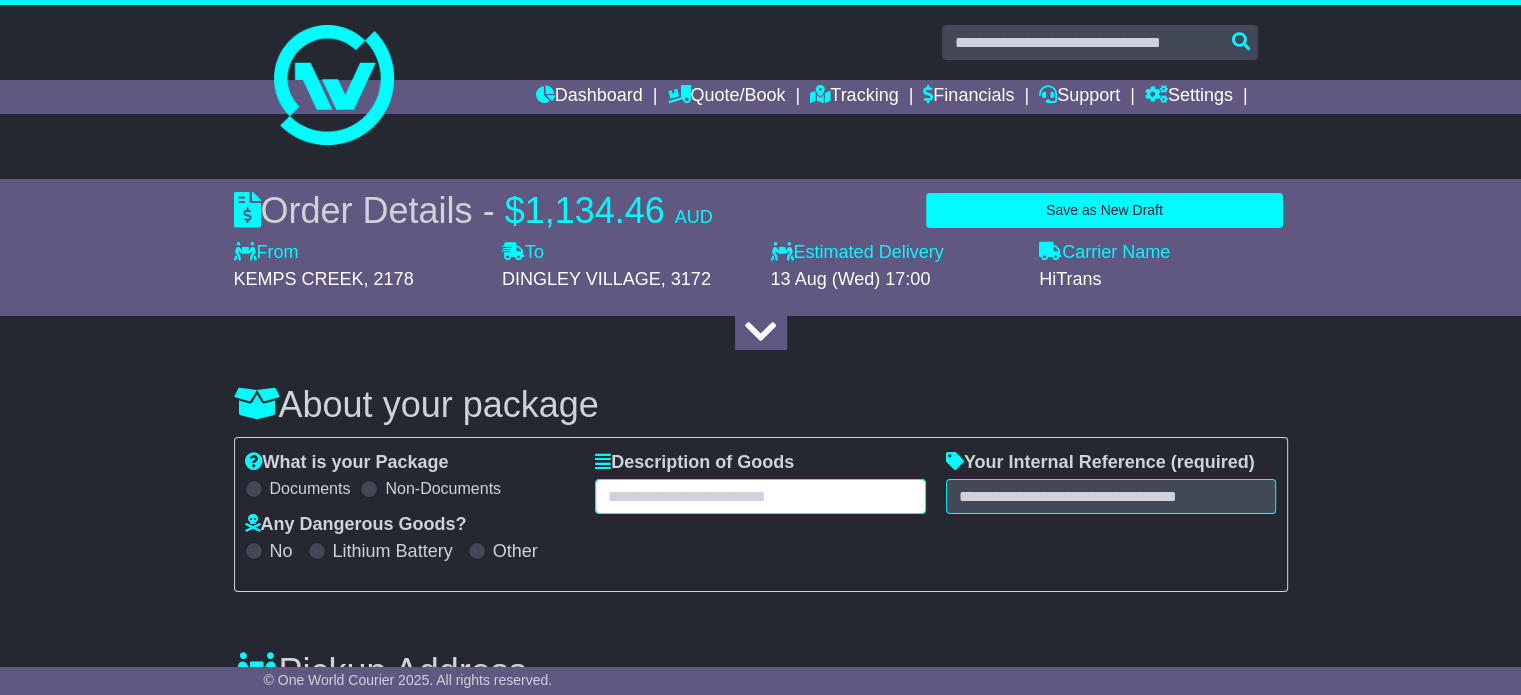 click at bounding box center [760, 496] 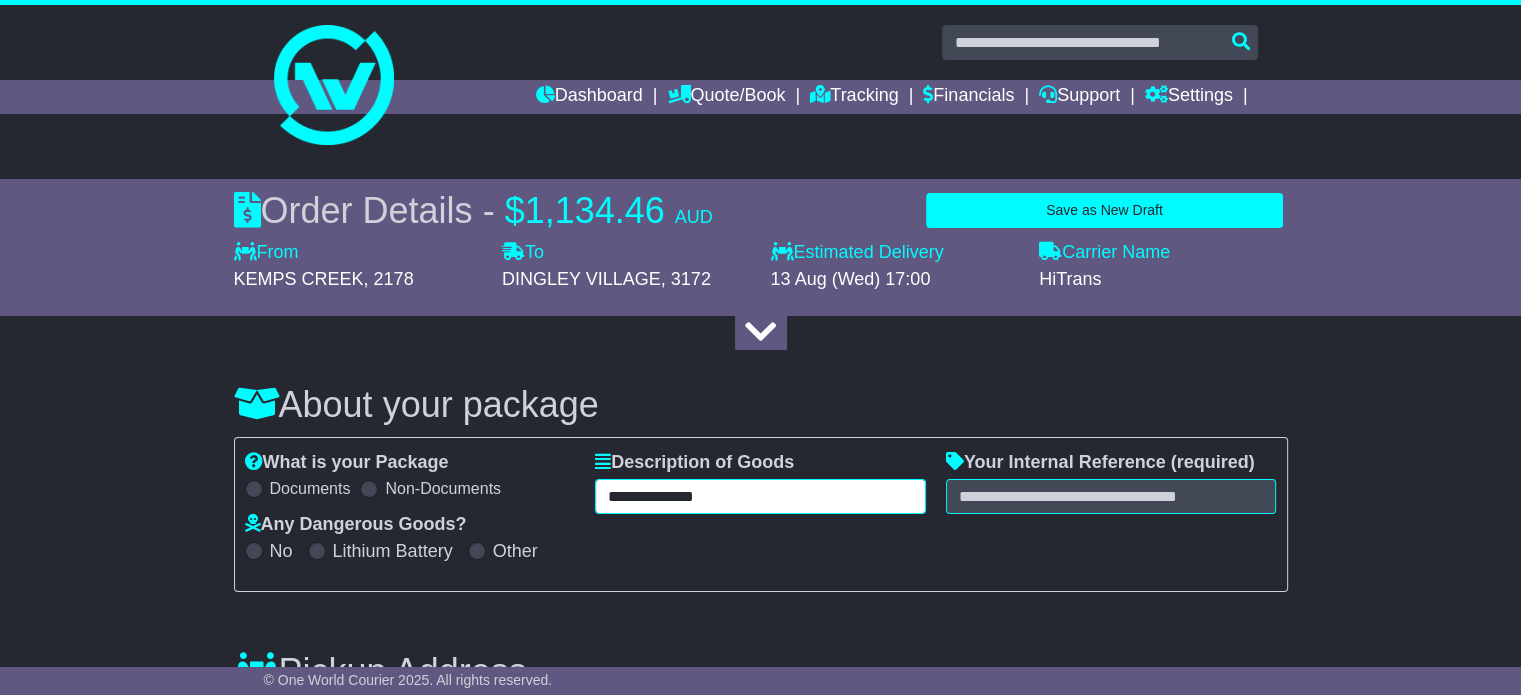 type on "**********" 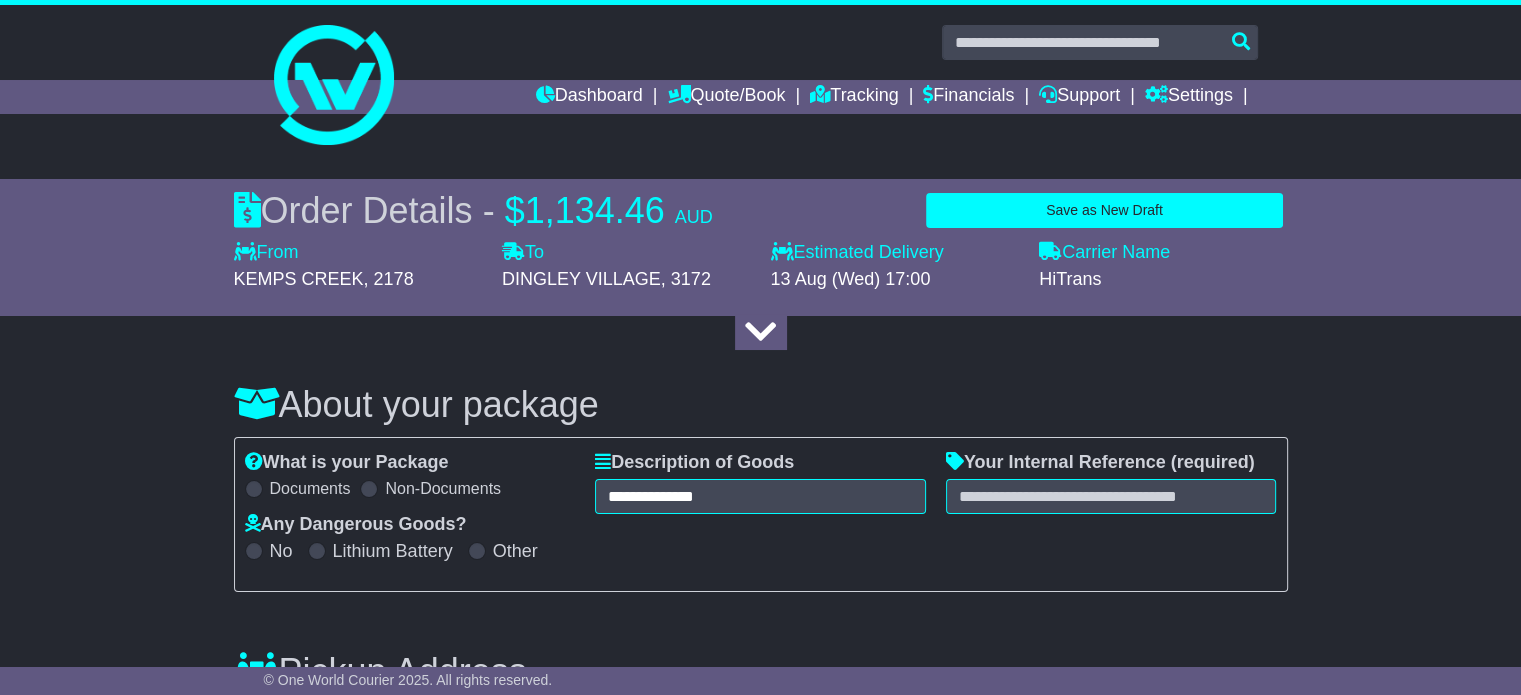 click at bounding box center (761, 332) 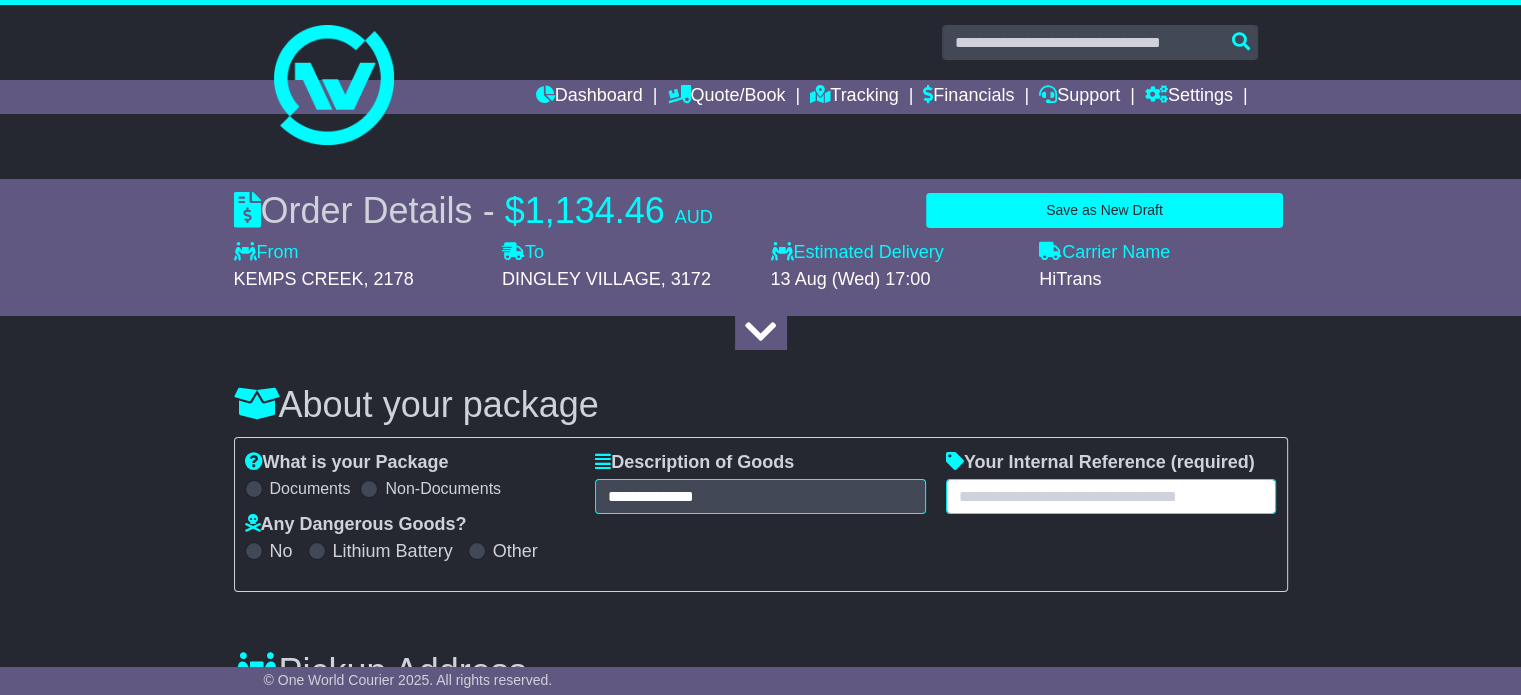 click at bounding box center (1111, 496) 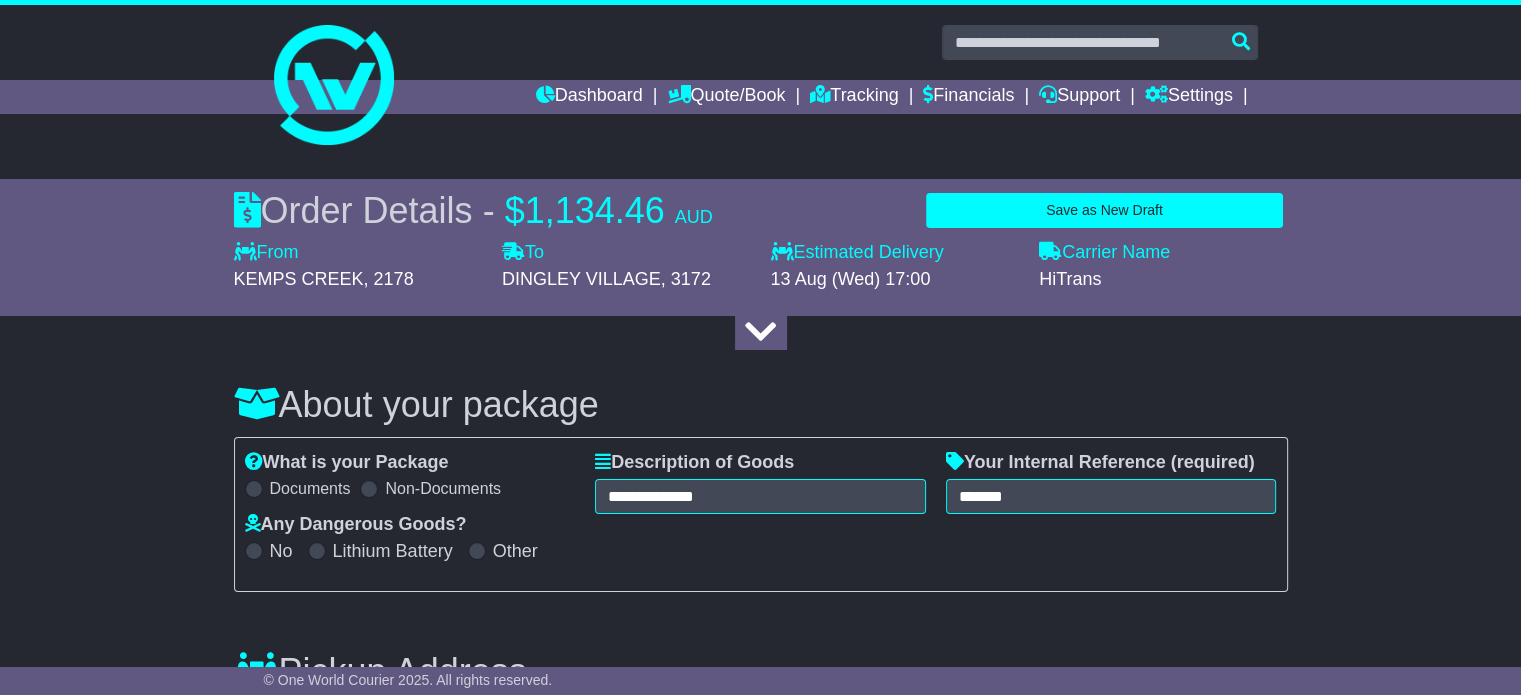 click on "**********" at bounding box center [761, 473] 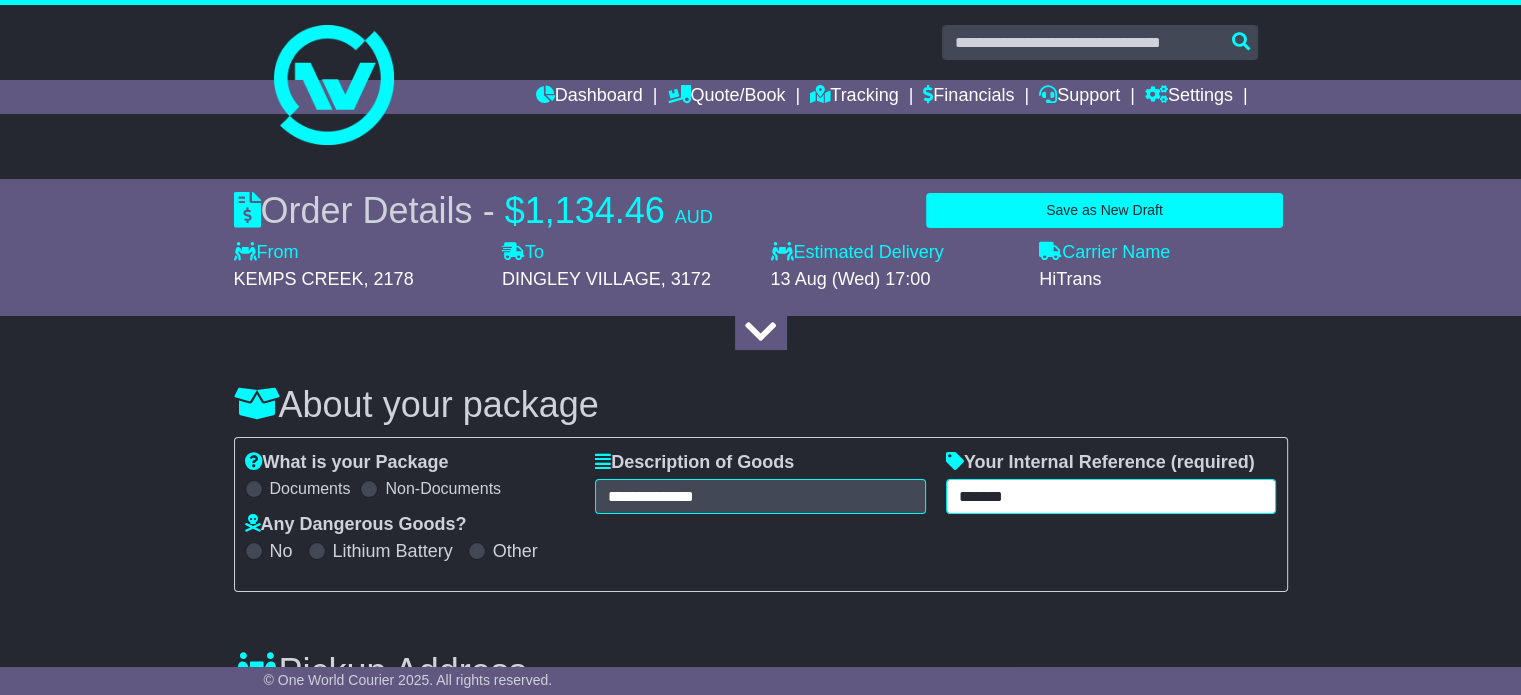 click on "******" at bounding box center [1111, 496] 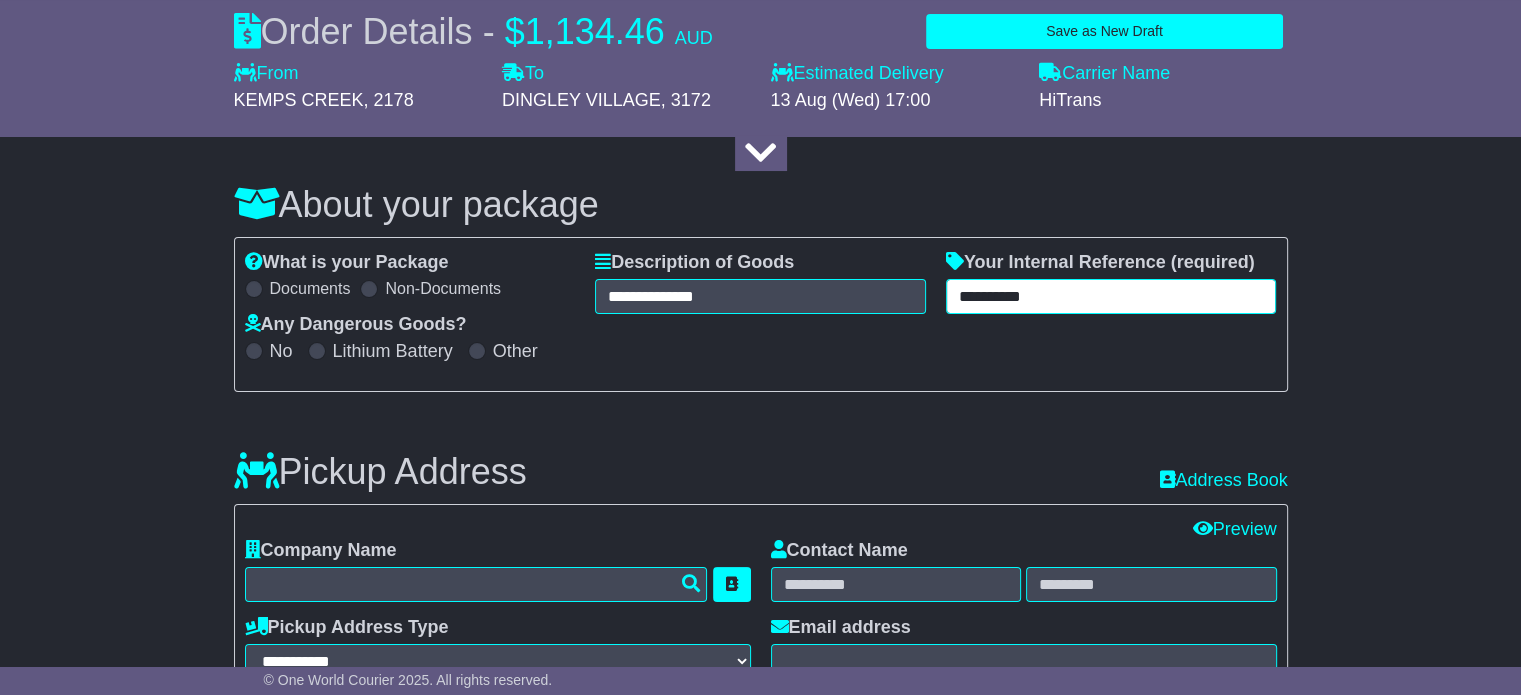 scroll, scrollTop: 400, scrollLeft: 0, axis: vertical 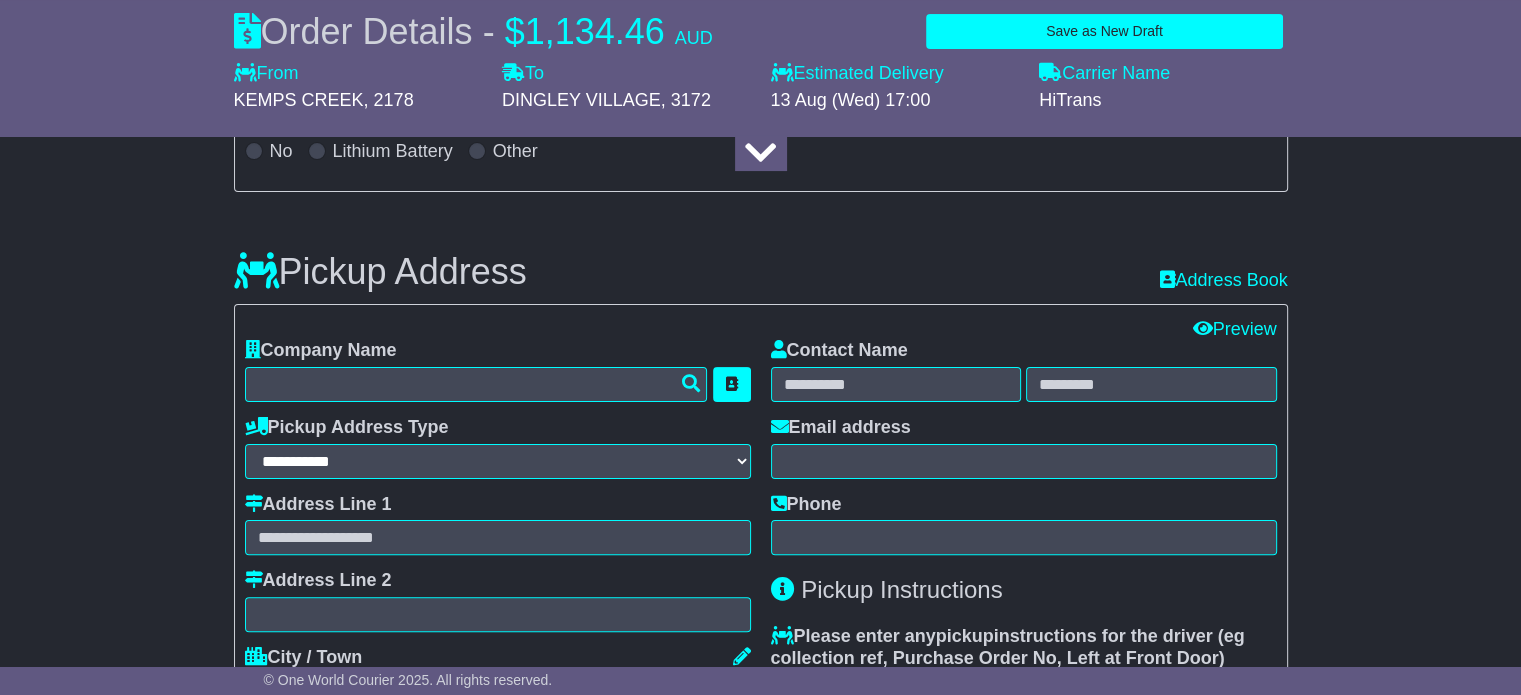 type on "**********" 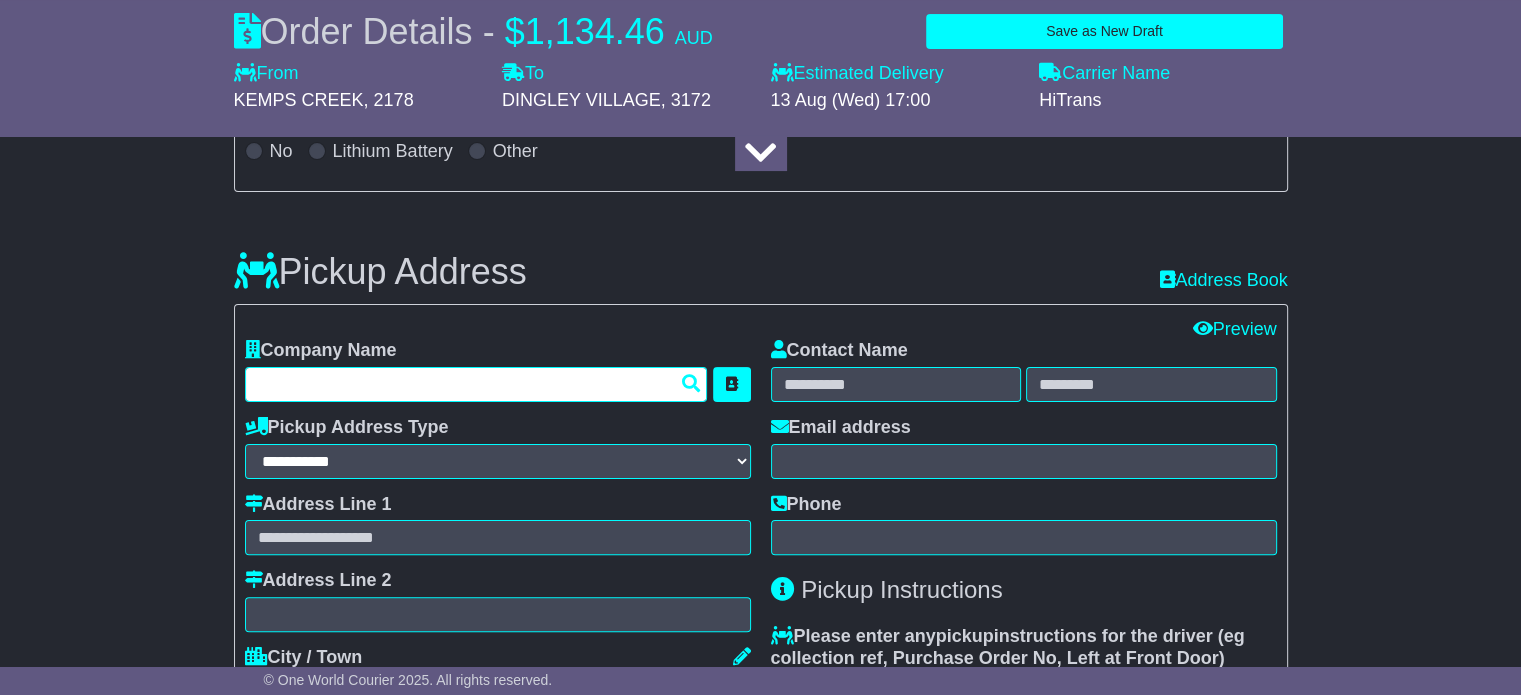 click at bounding box center (476, 384) 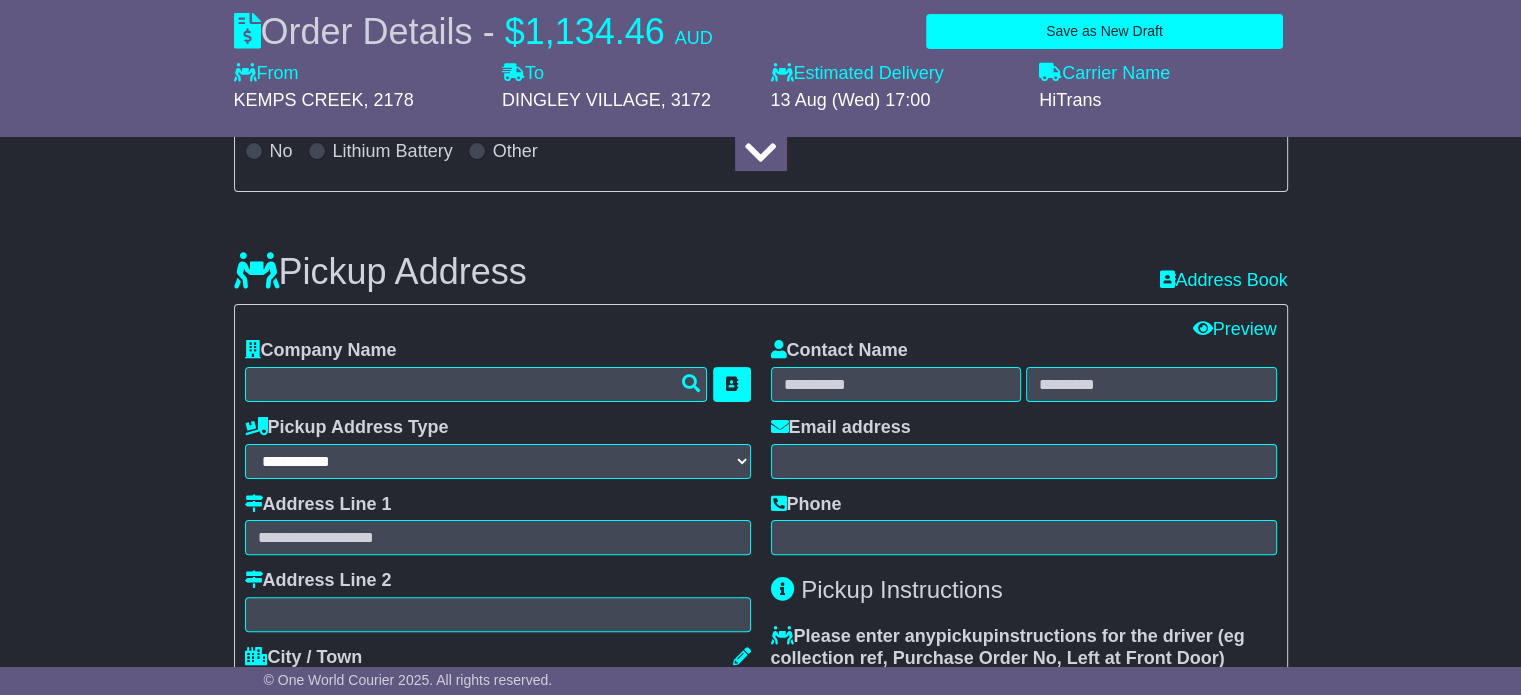click on "**********" at bounding box center (760, 1486) 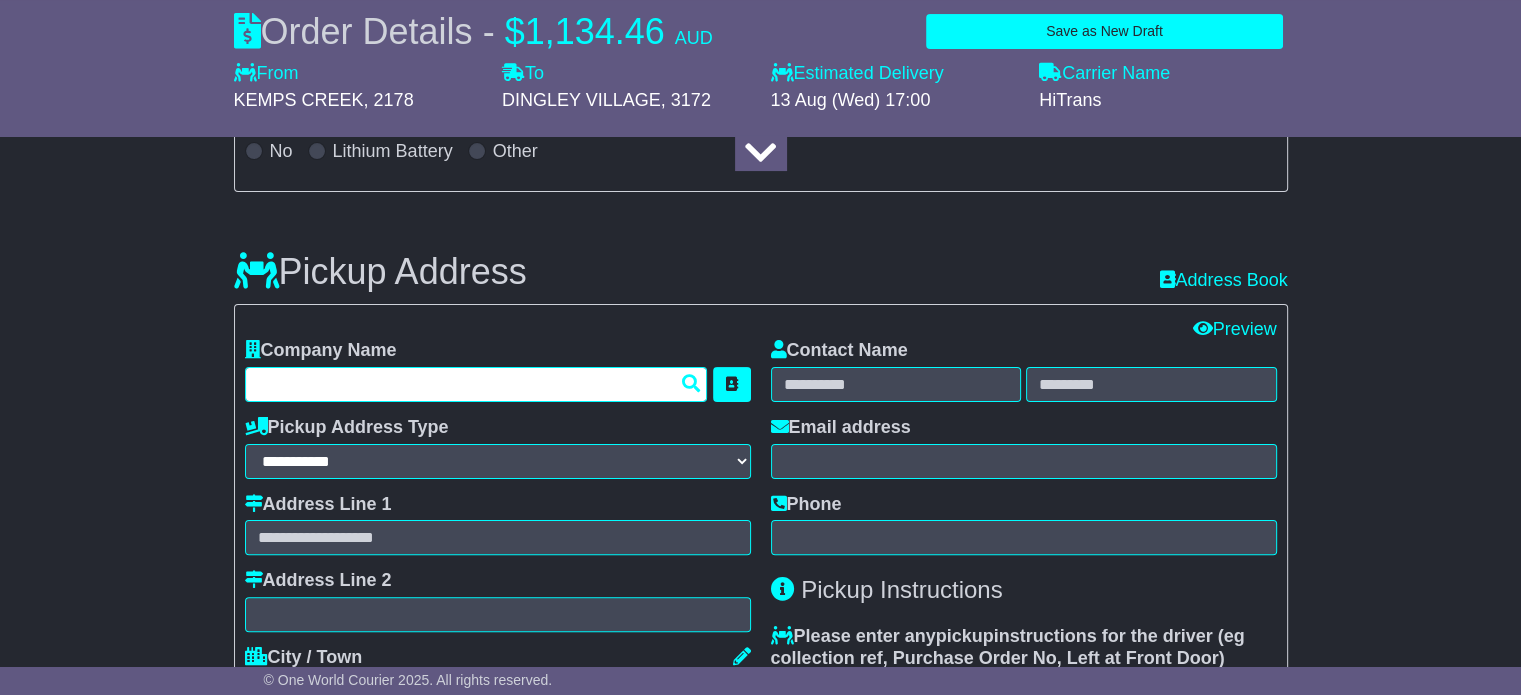 click at bounding box center [476, 384] 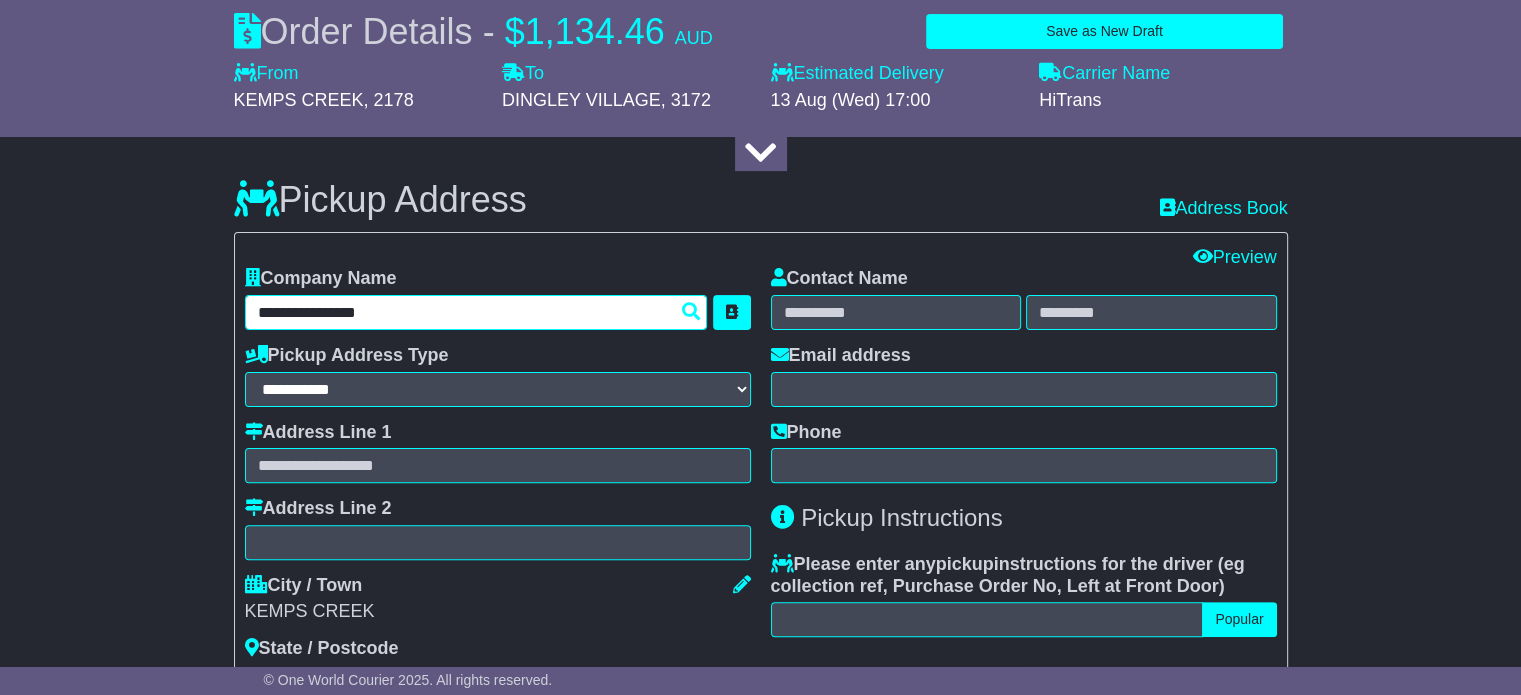scroll, scrollTop: 500, scrollLeft: 0, axis: vertical 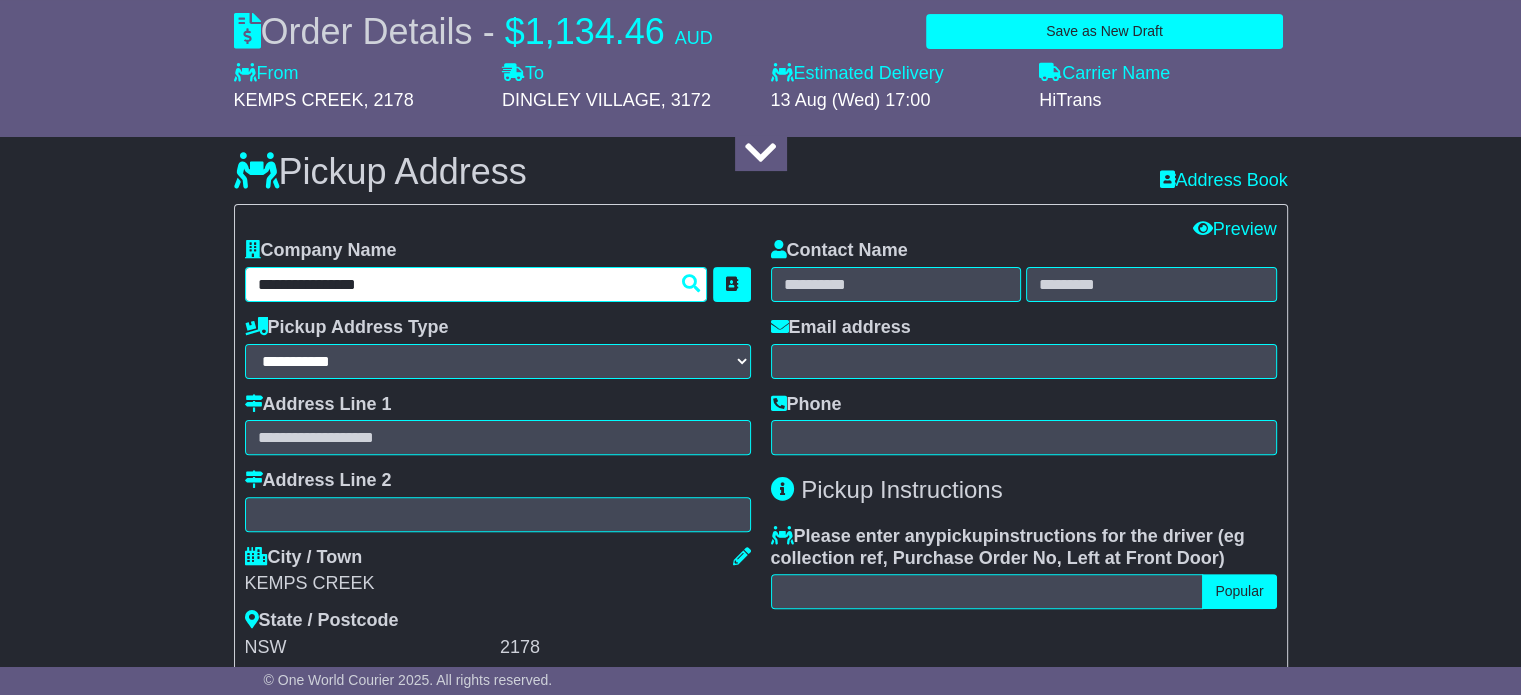 type on "**********" 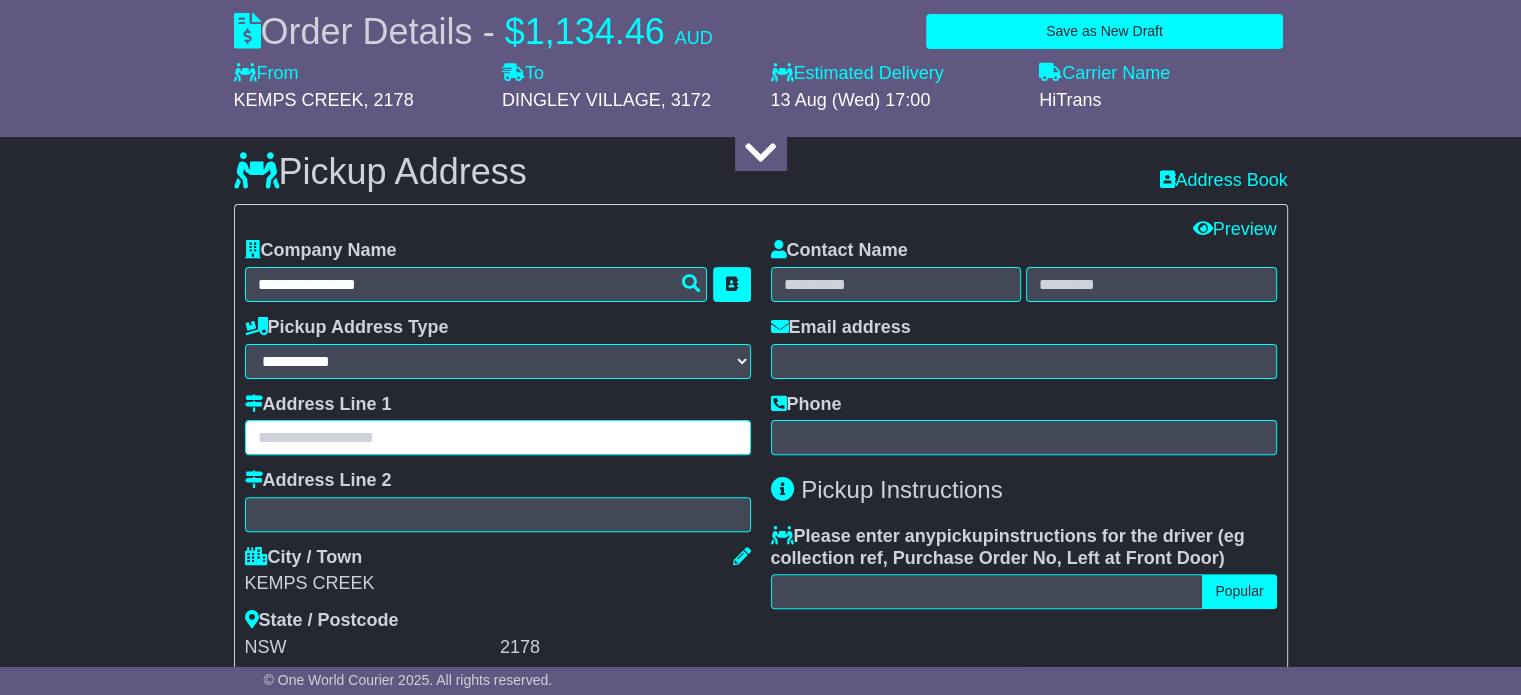 click at bounding box center [498, 437] 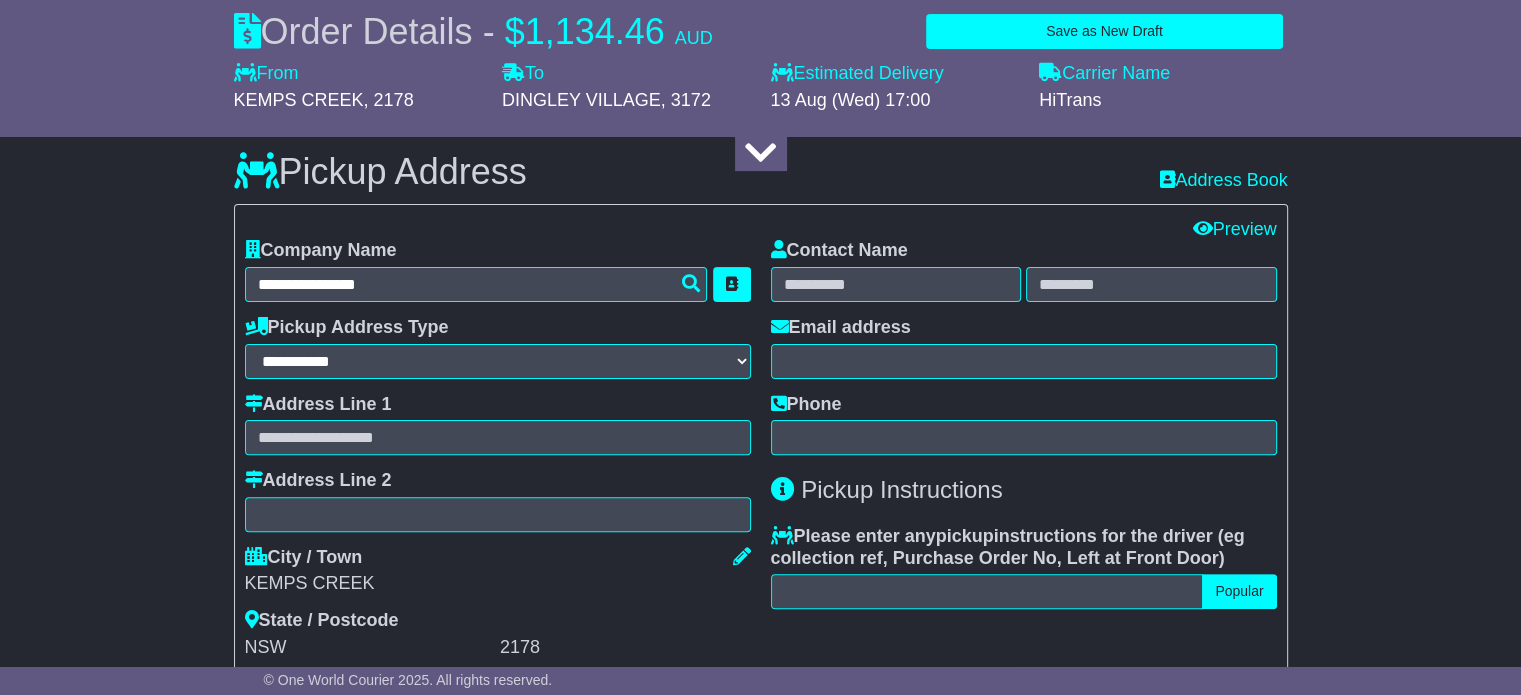 click on "**********" at bounding box center [760, 1386] 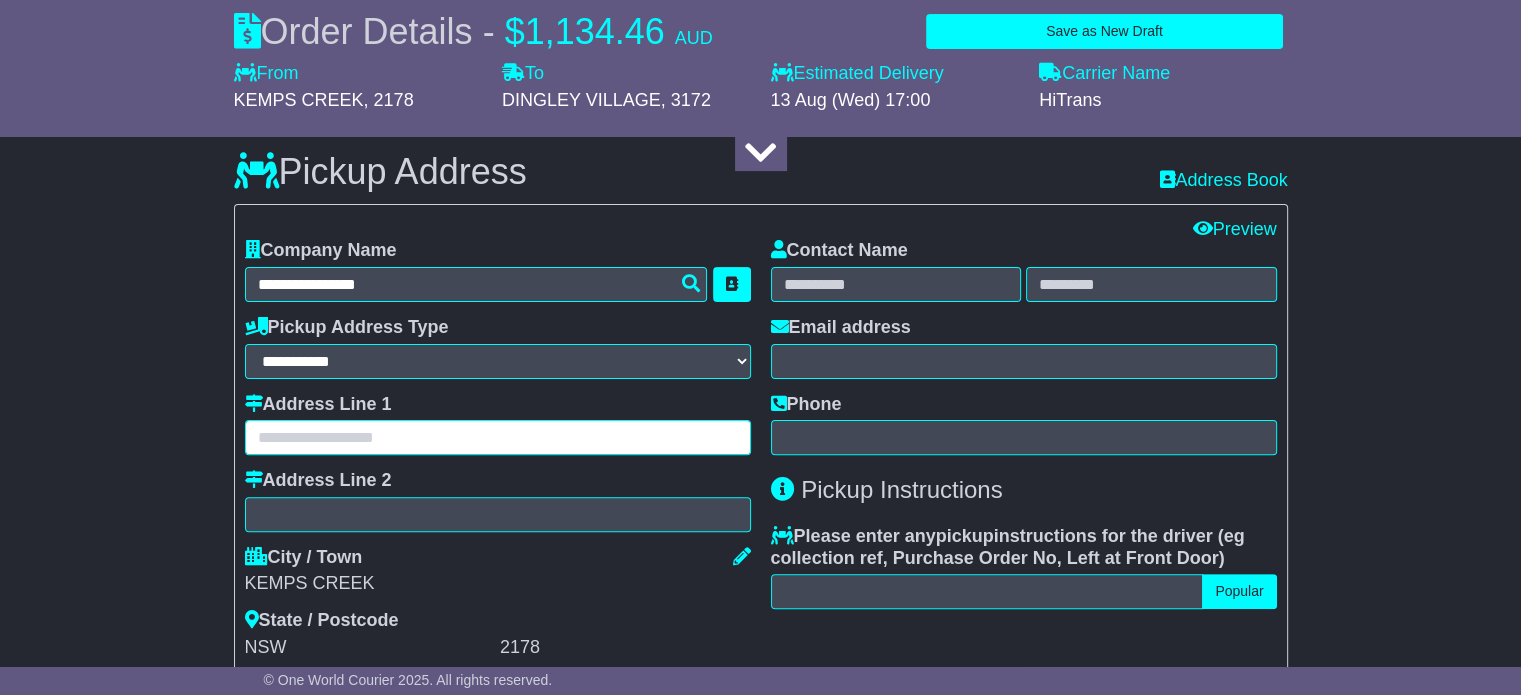 click at bounding box center (498, 437) 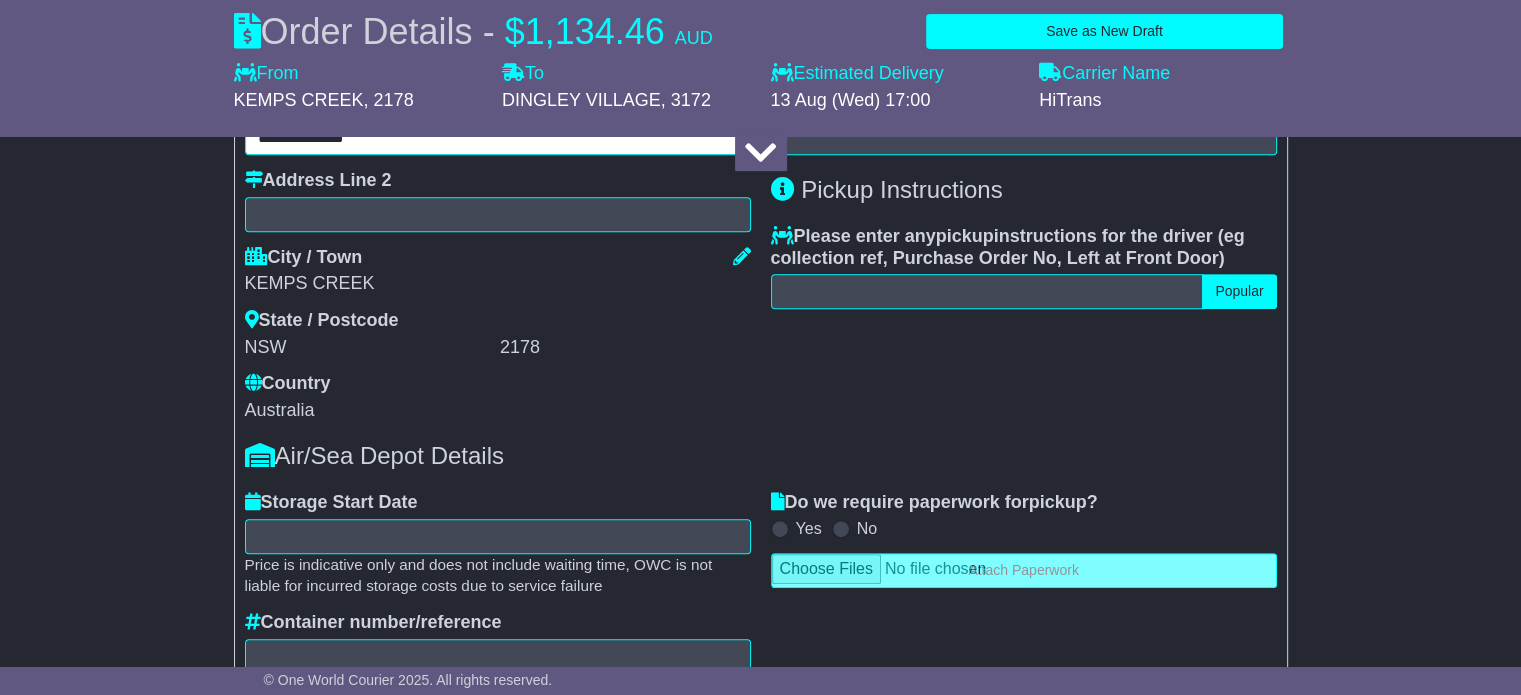 scroll, scrollTop: 900, scrollLeft: 0, axis: vertical 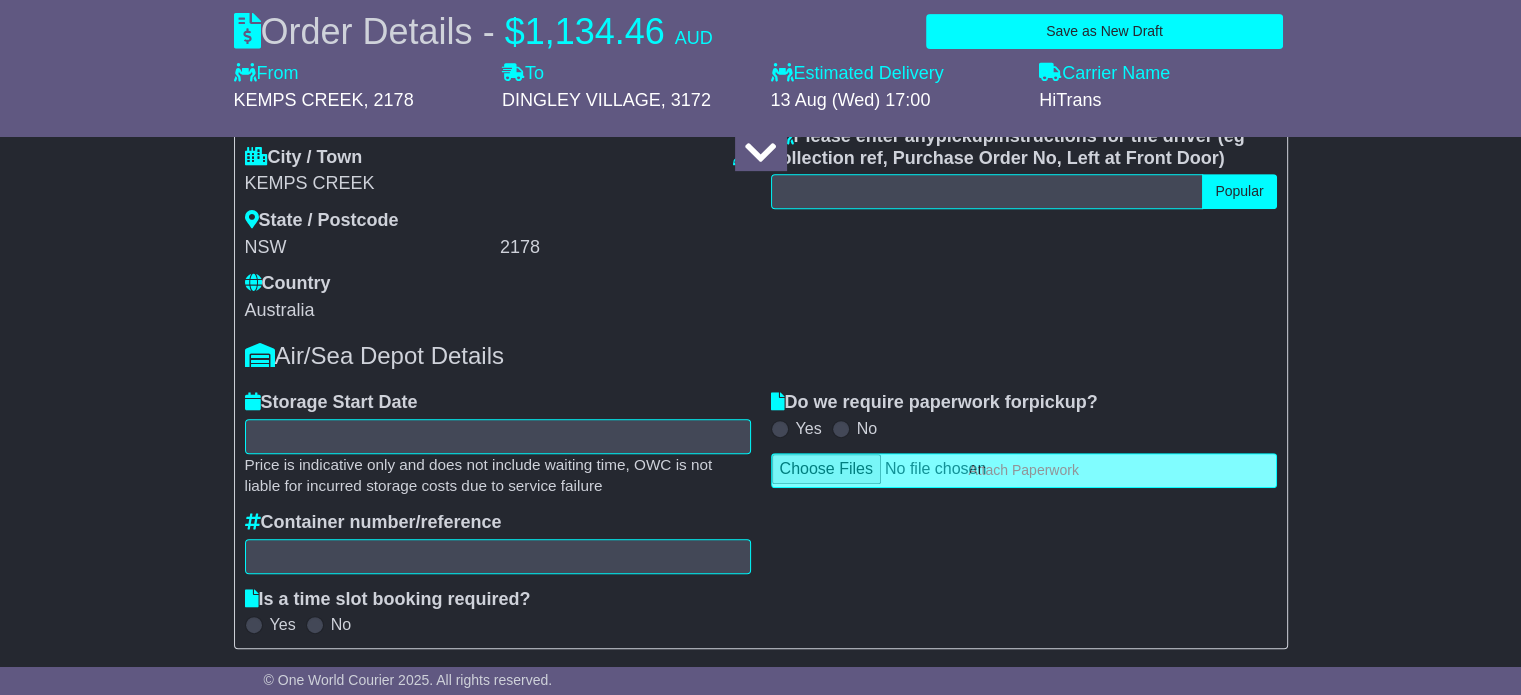 type on "**********" 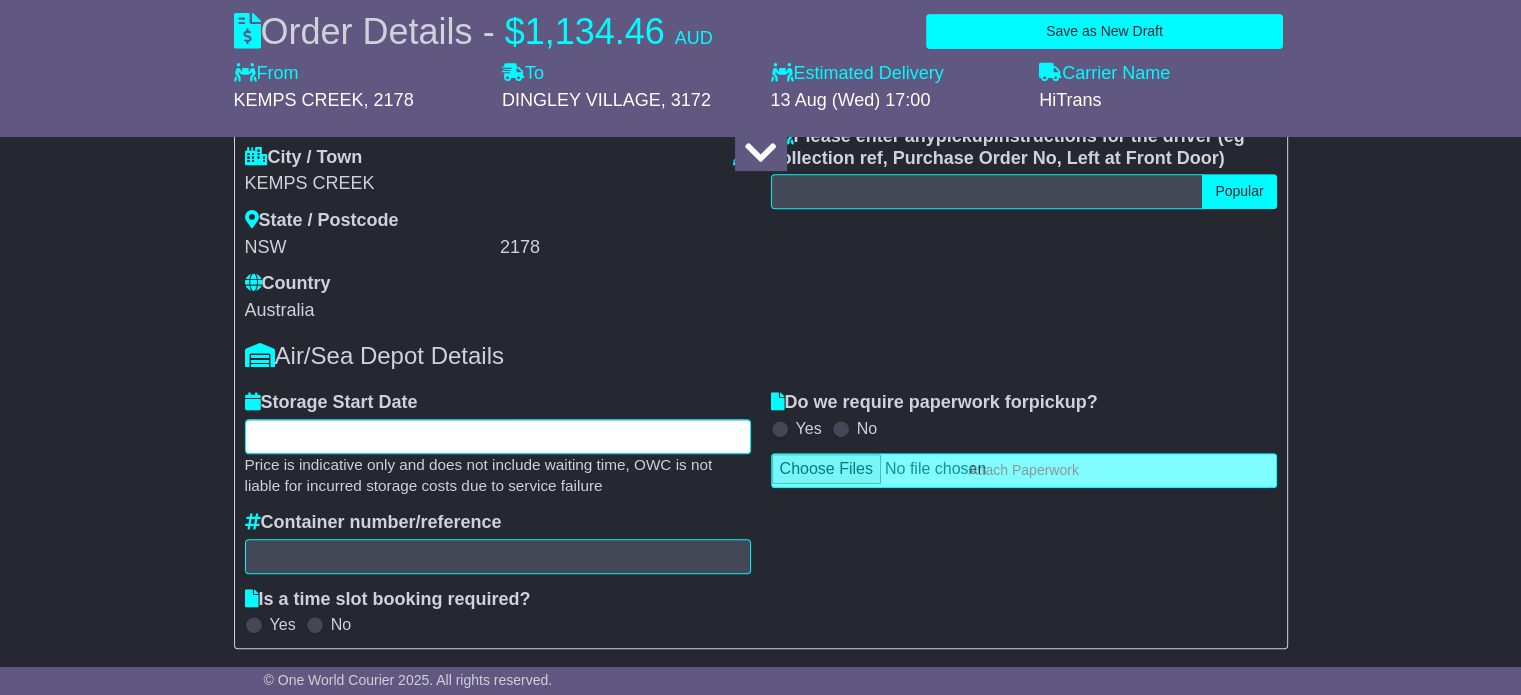 click at bounding box center [498, 436] 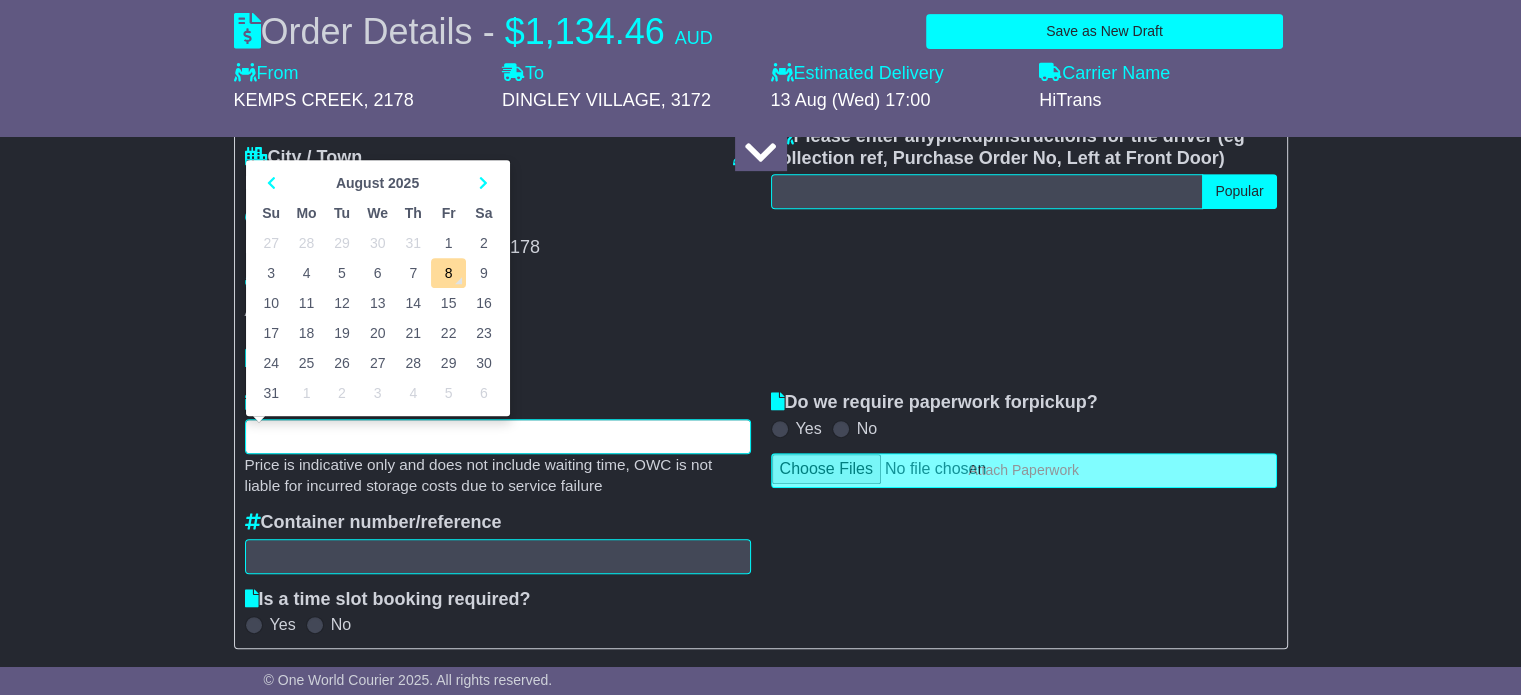 click on "12" at bounding box center [341, 303] 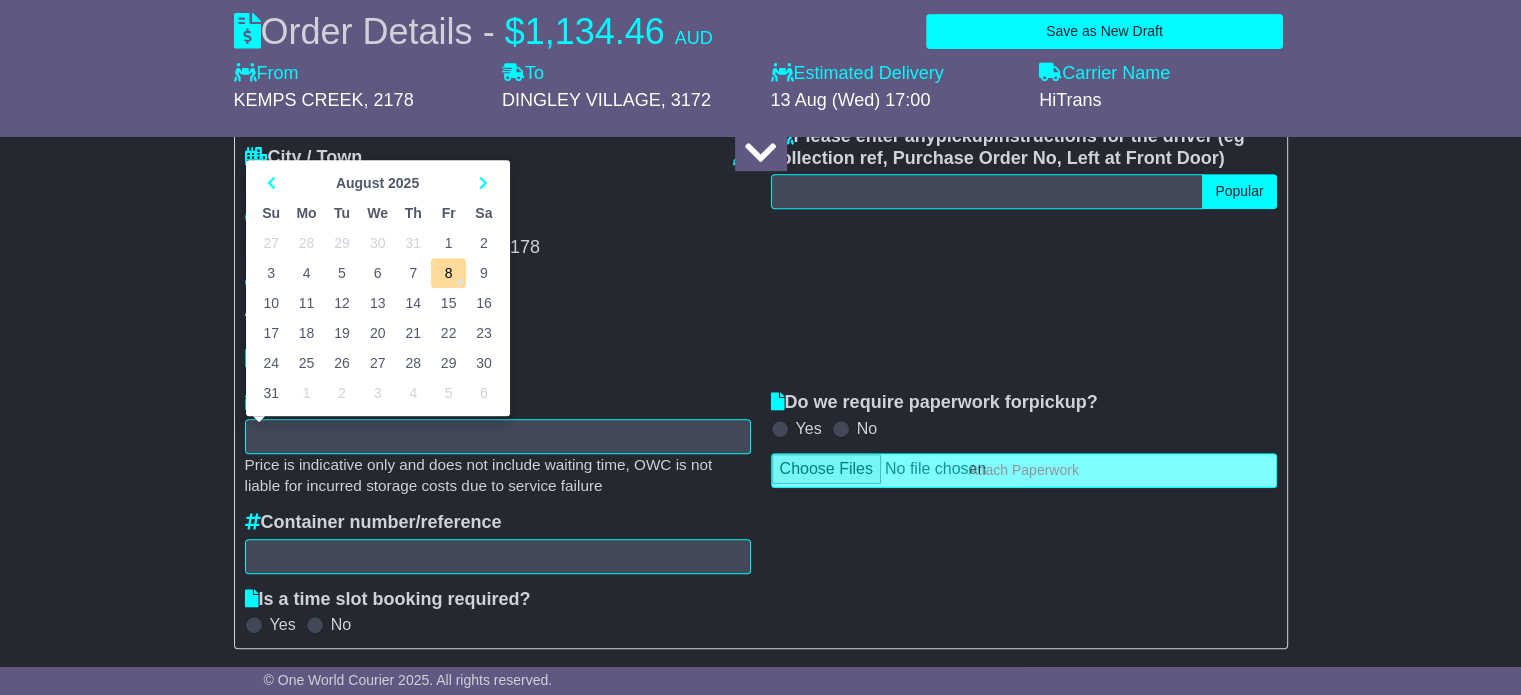 type on "**********" 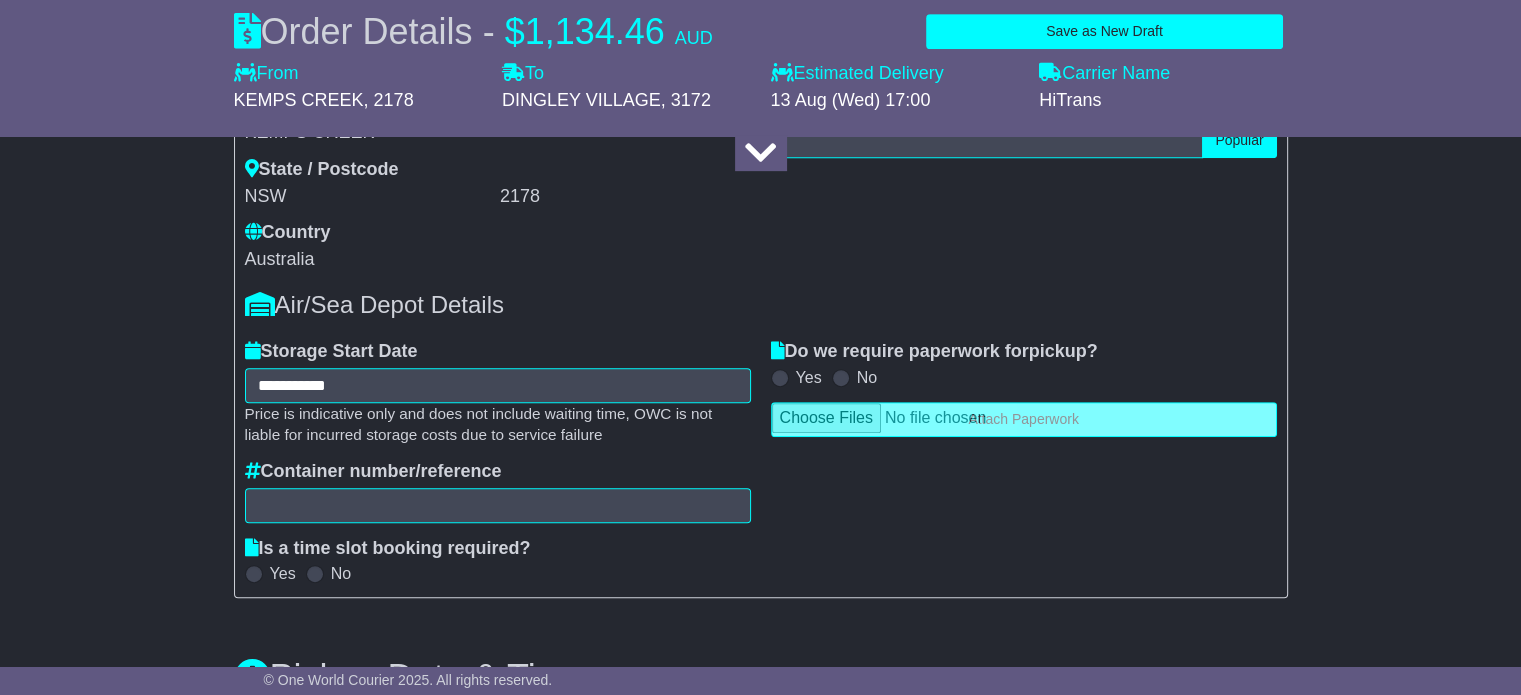 scroll, scrollTop: 1000, scrollLeft: 0, axis: vertical 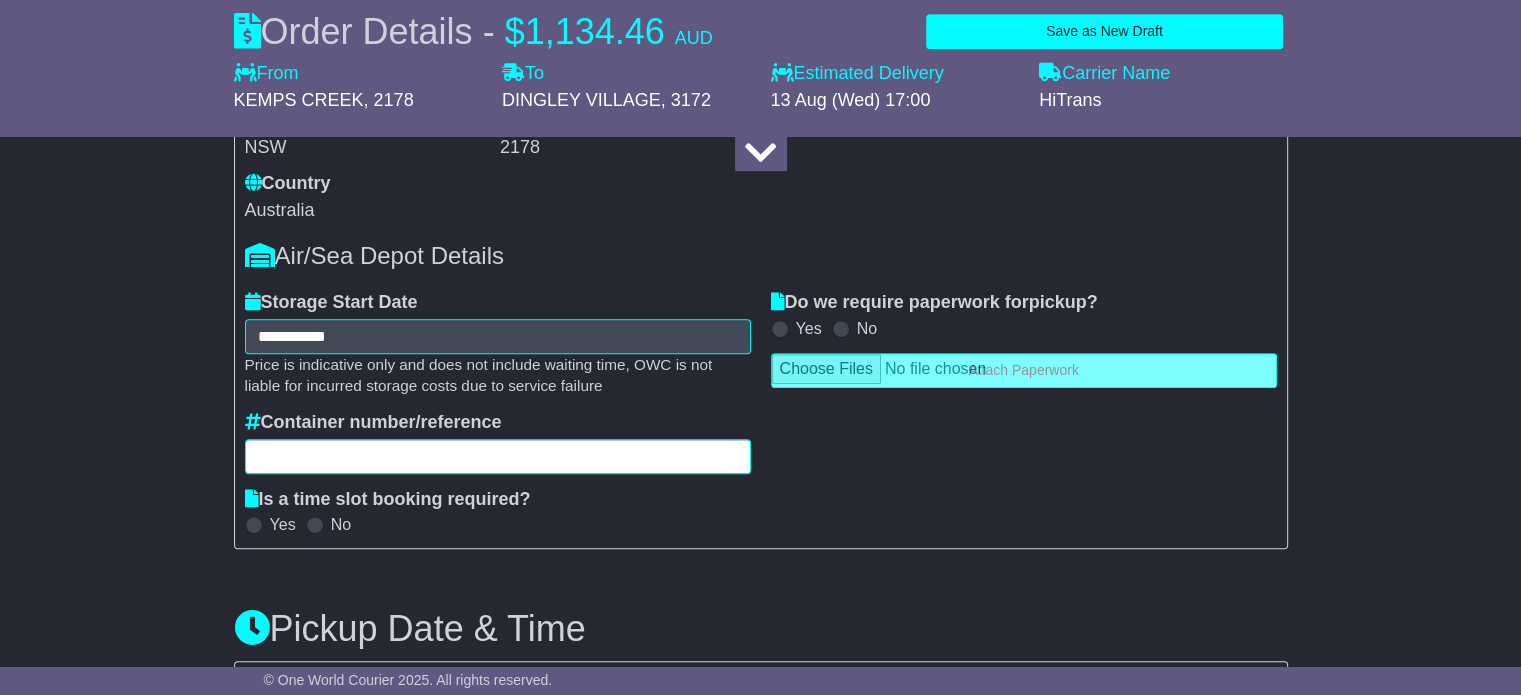 click at bounding box center [498, 456] 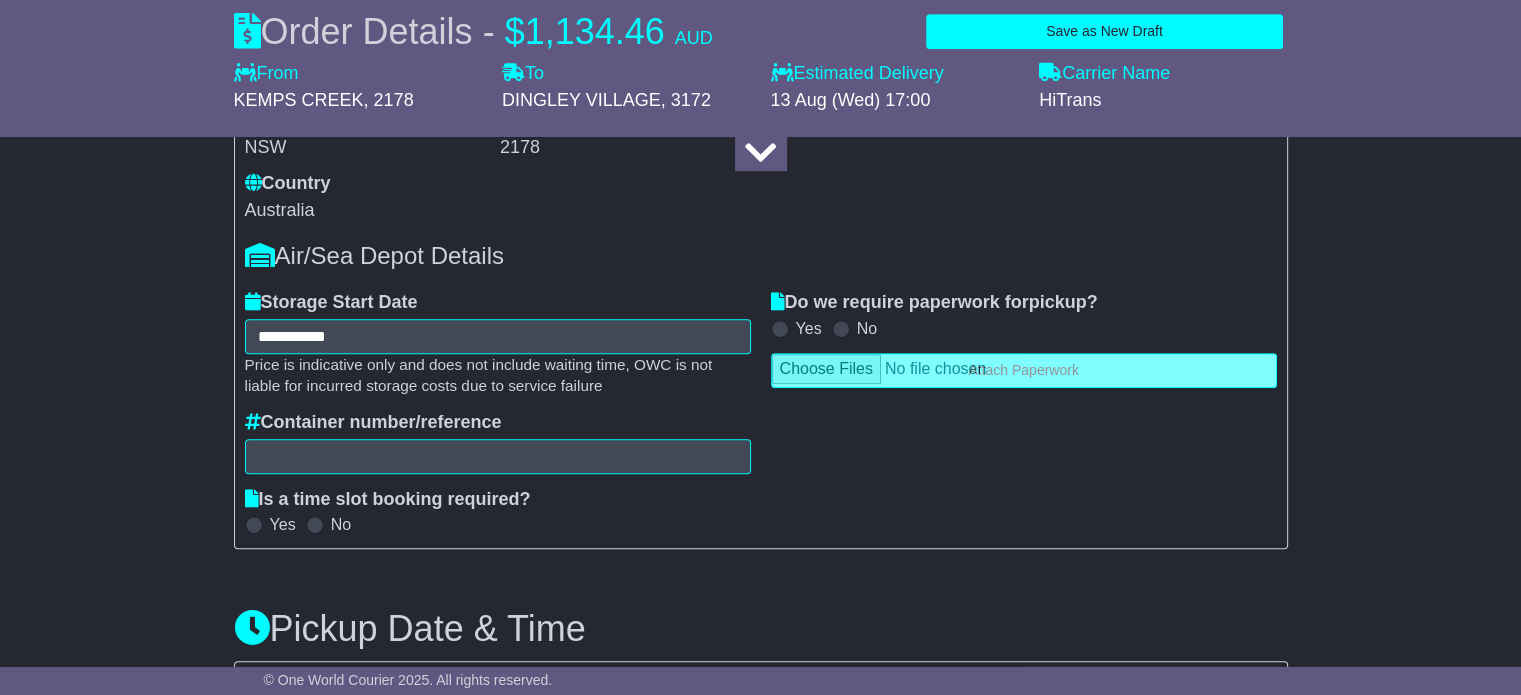 click on "**********" at bounding box center [760, 886] 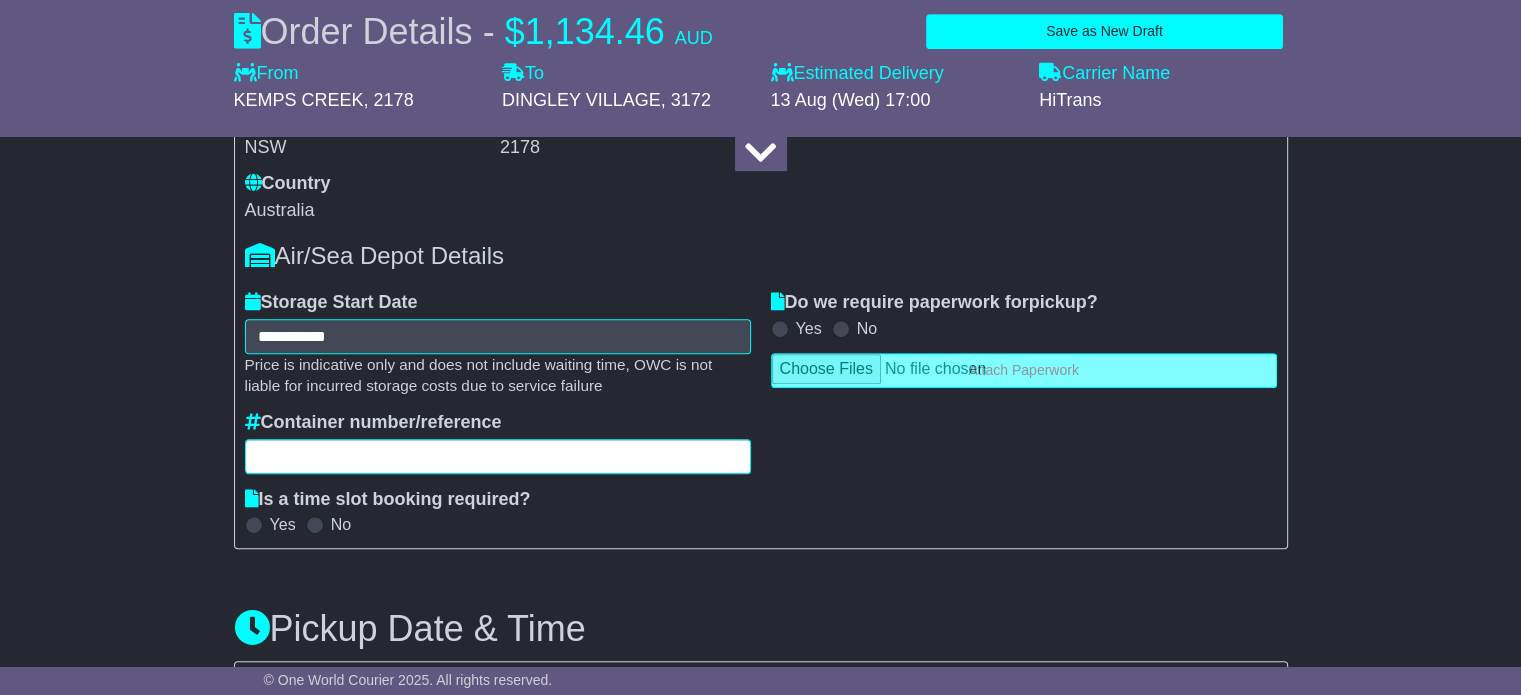 click at bounding box center [498, 456] 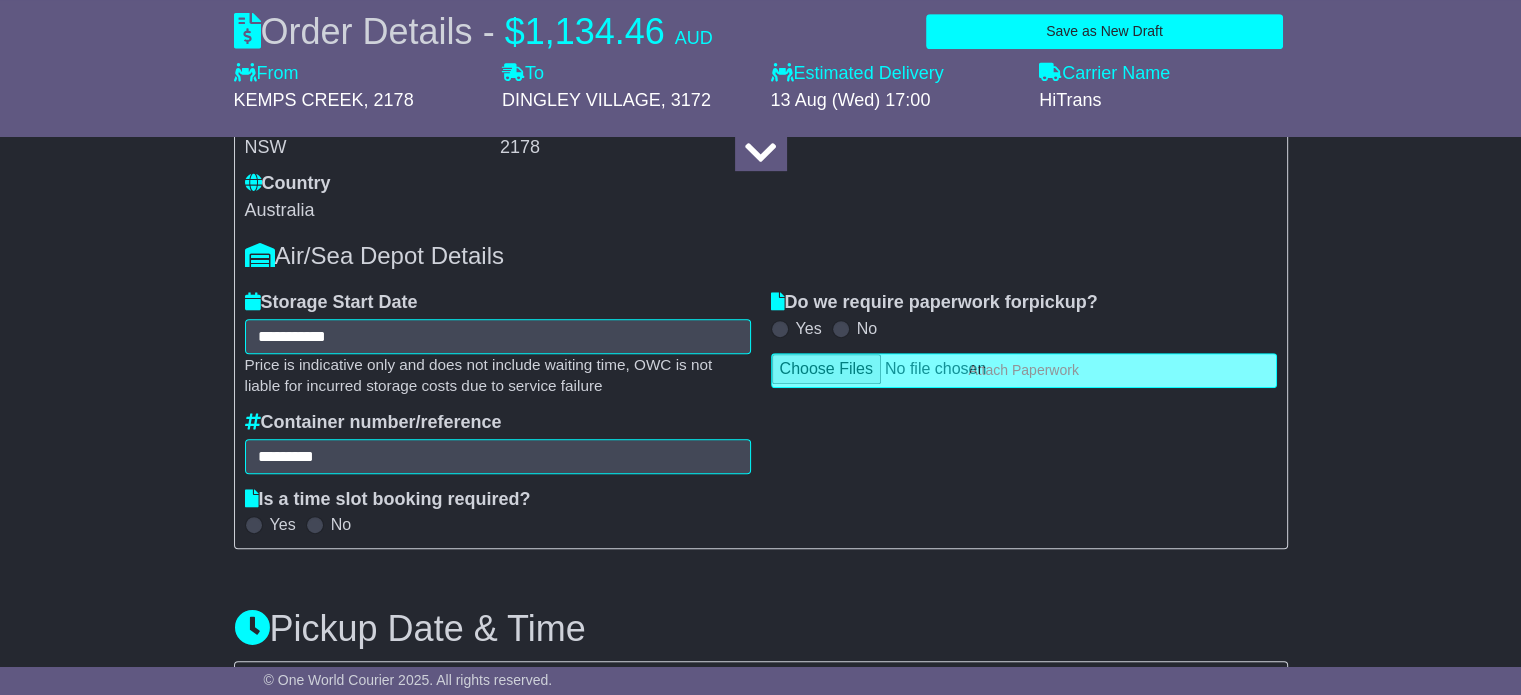 click on "**********" at bounding box center [760, 886] 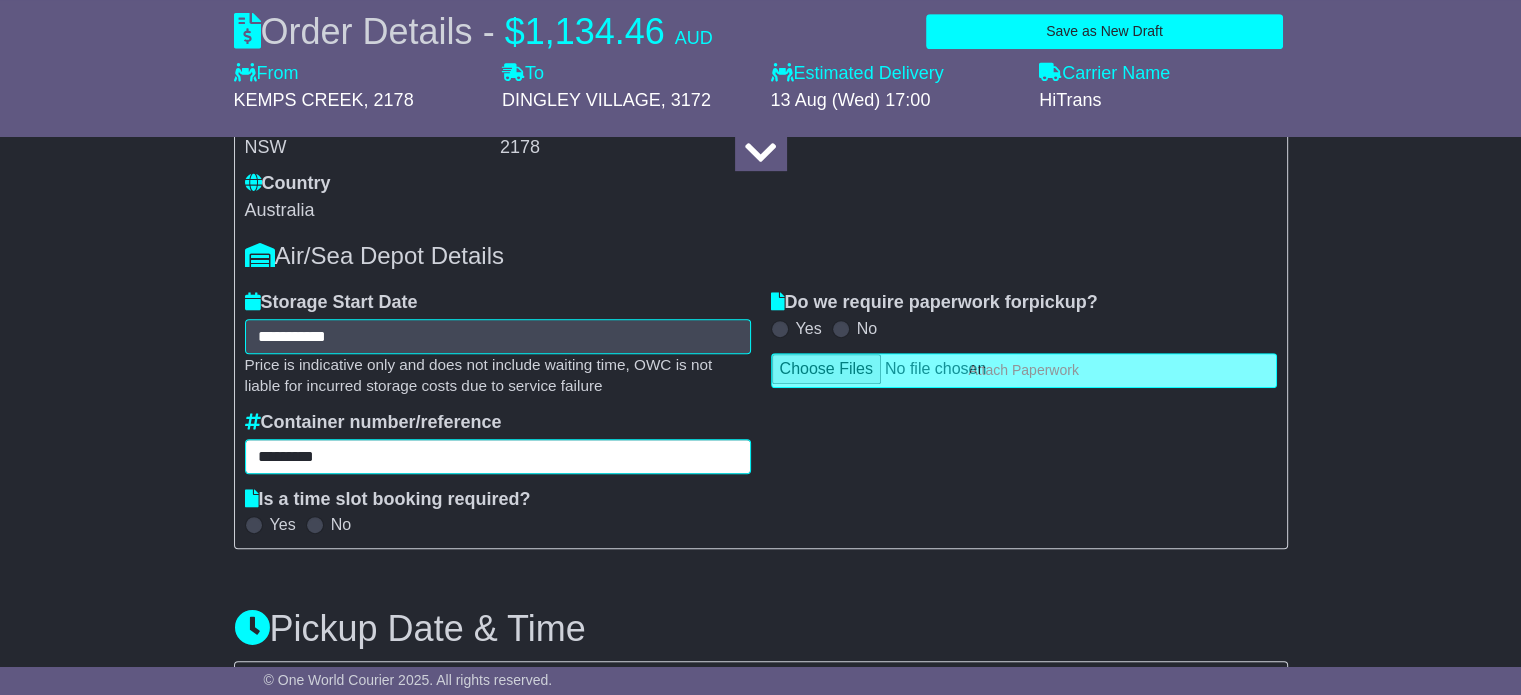 click on "********" at bounding box center [498, 456] 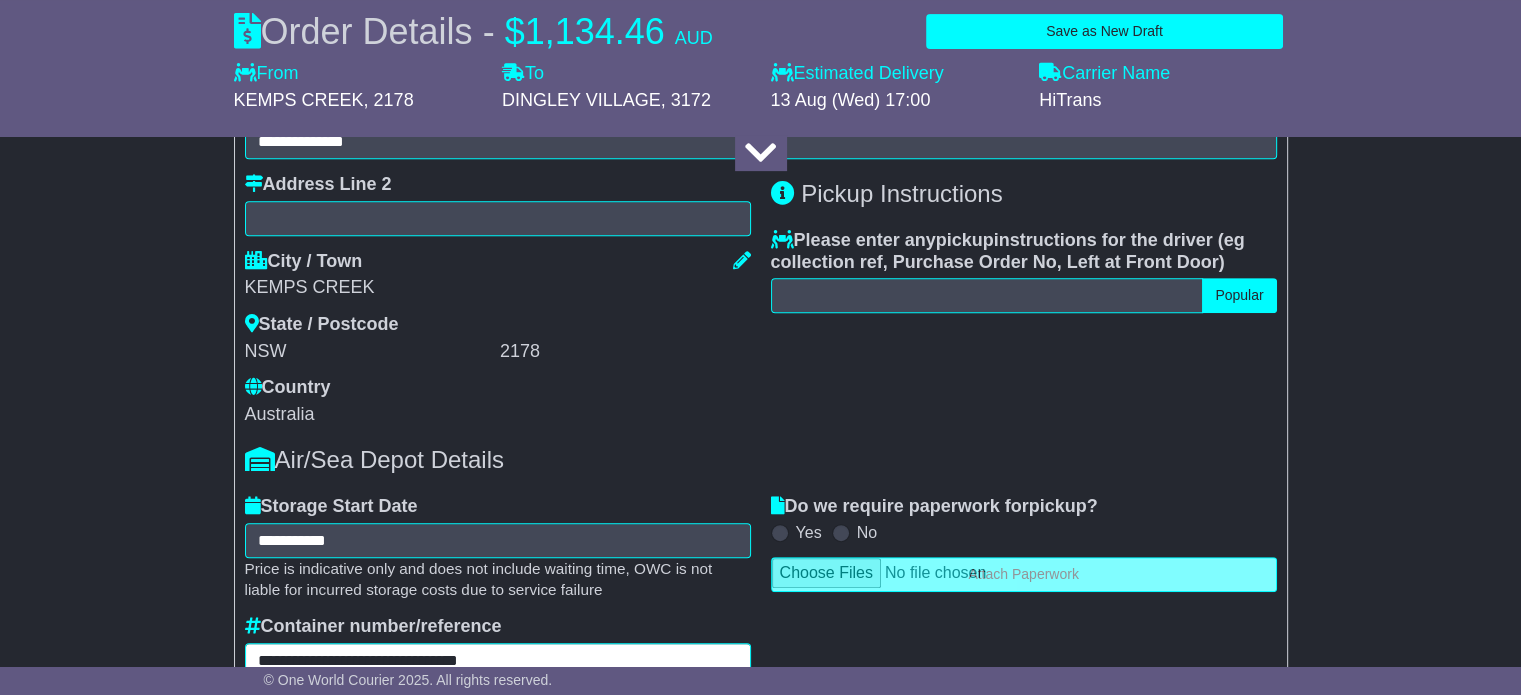 scroll, scrollTop: 1000, scrollLeft: 0, axis: vertical 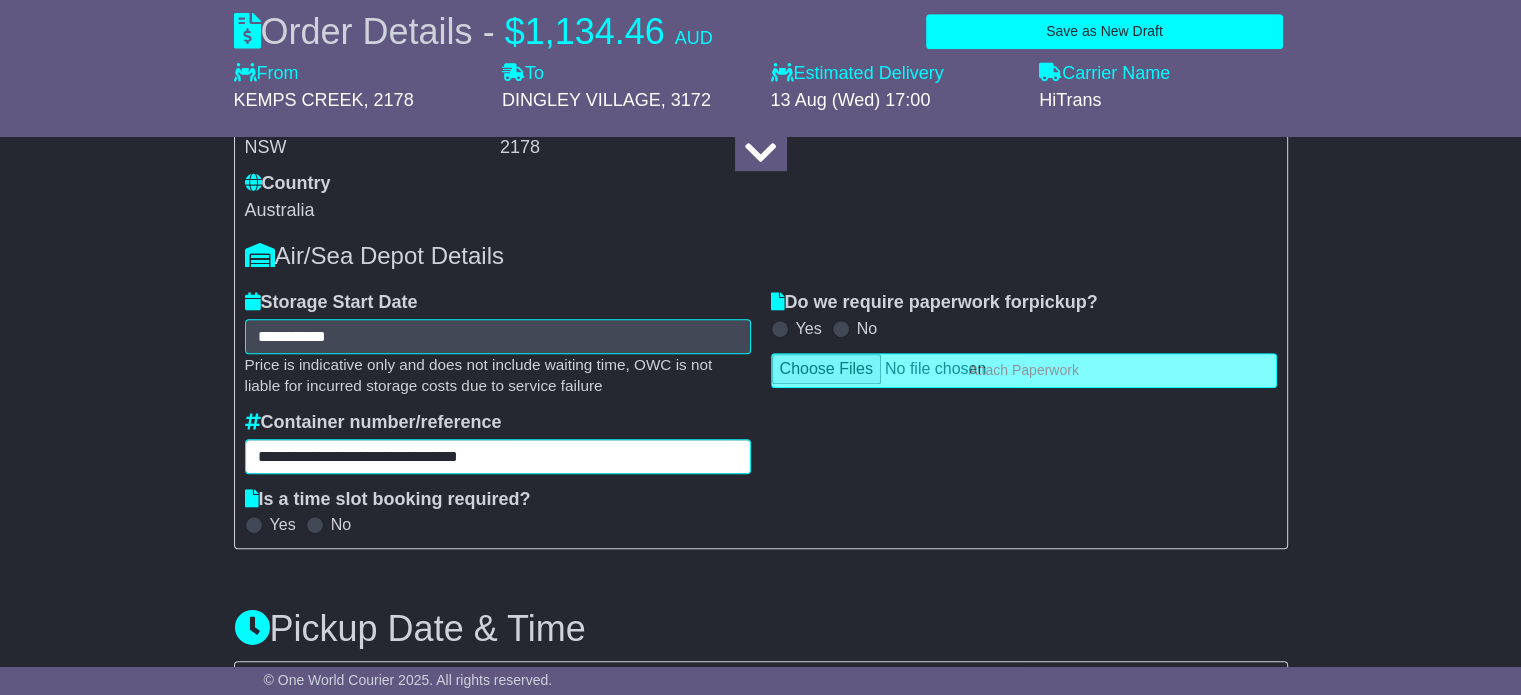 type on "**********" 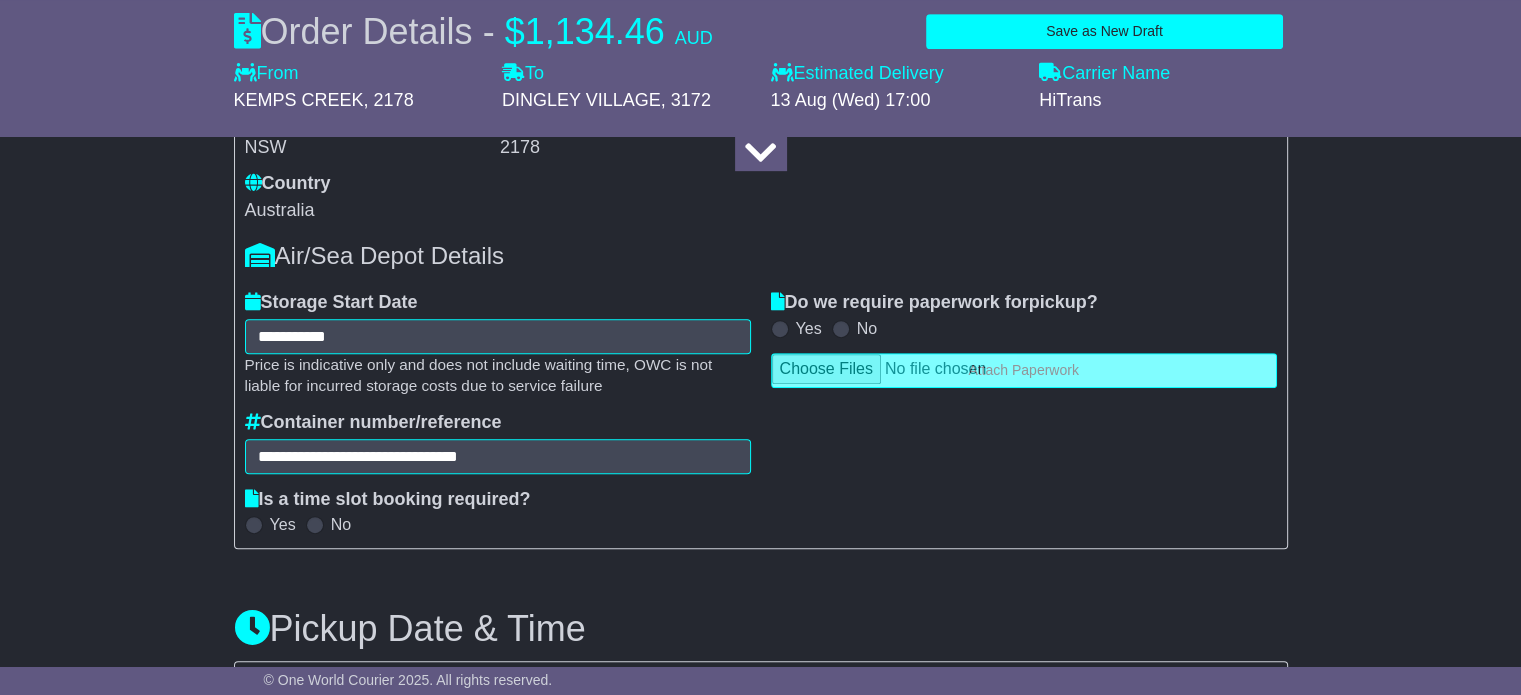 click on "Yes" at bounding box center [283, 524] 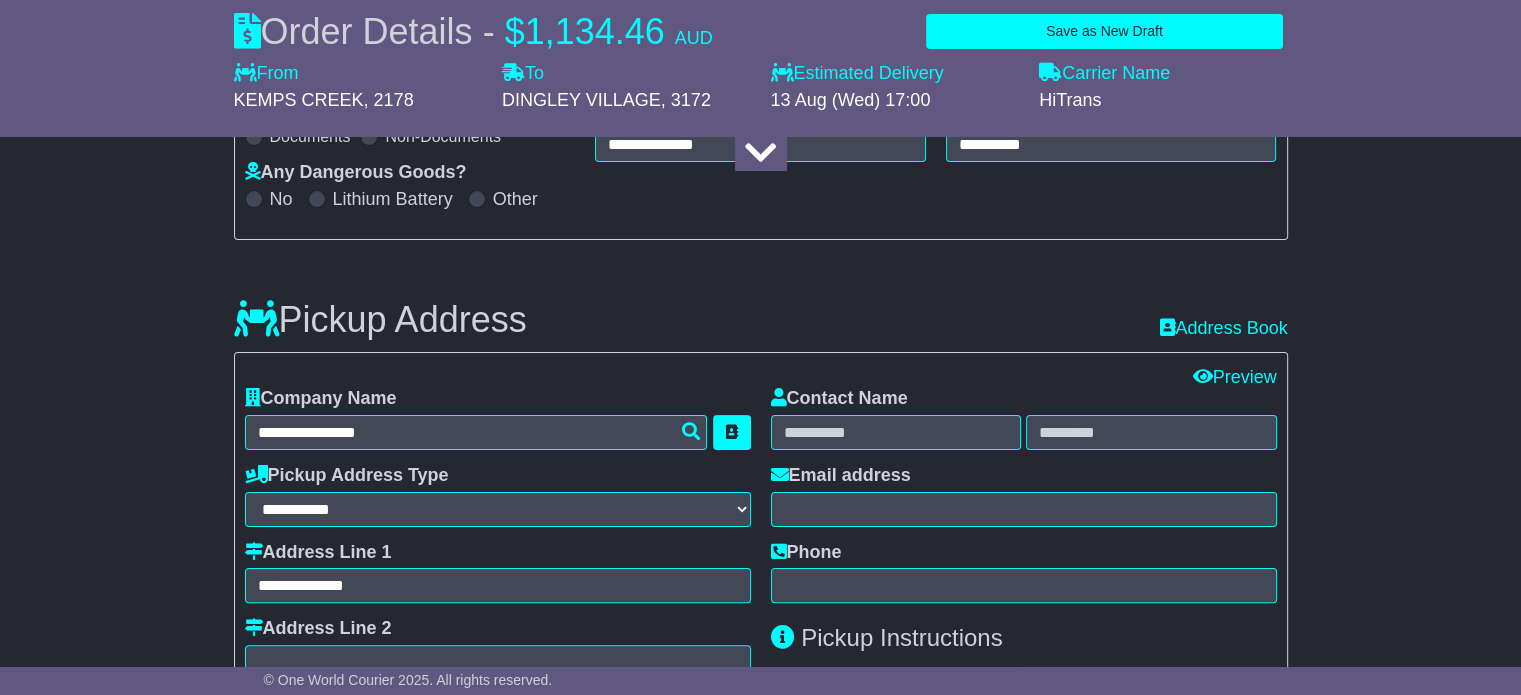 scroll, scrollTop: 400, scrollLeft: 0, axis: vertical 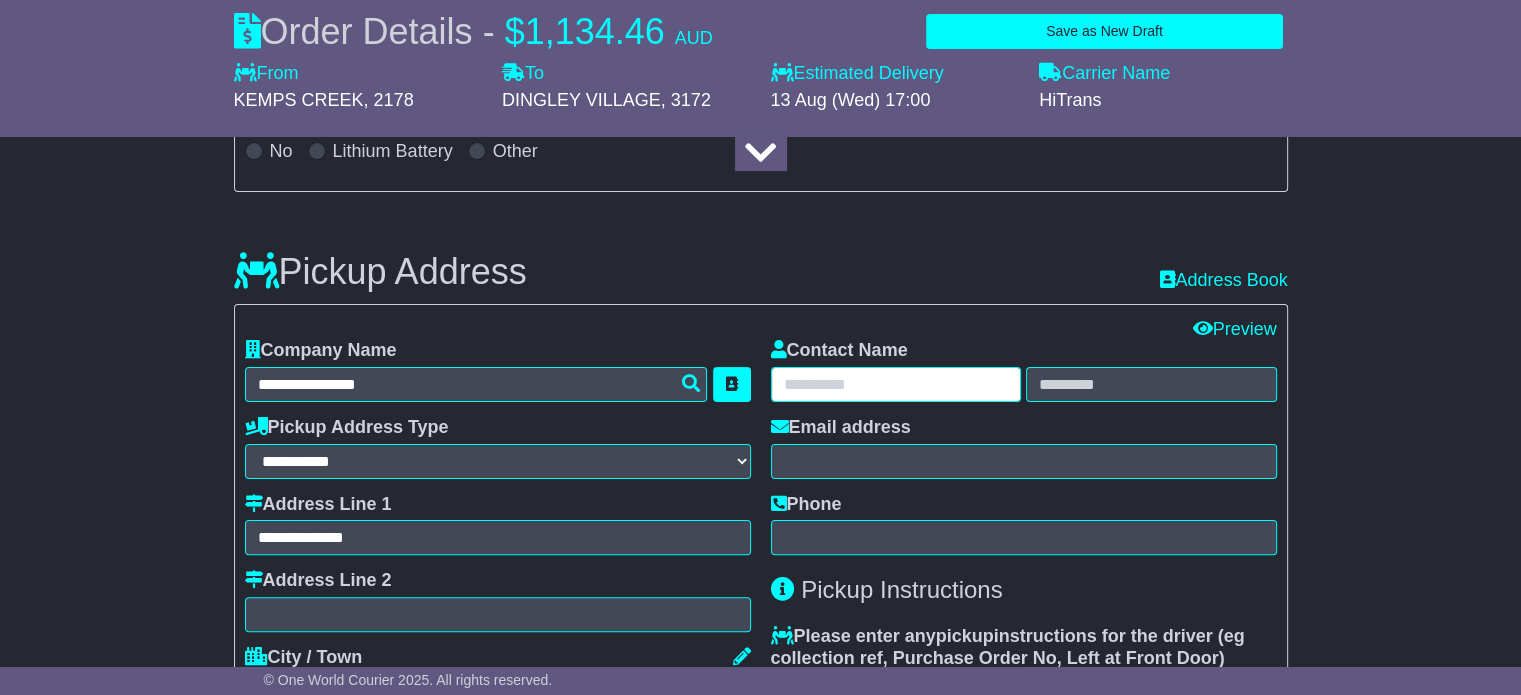 click at bounding box center [896, 384] 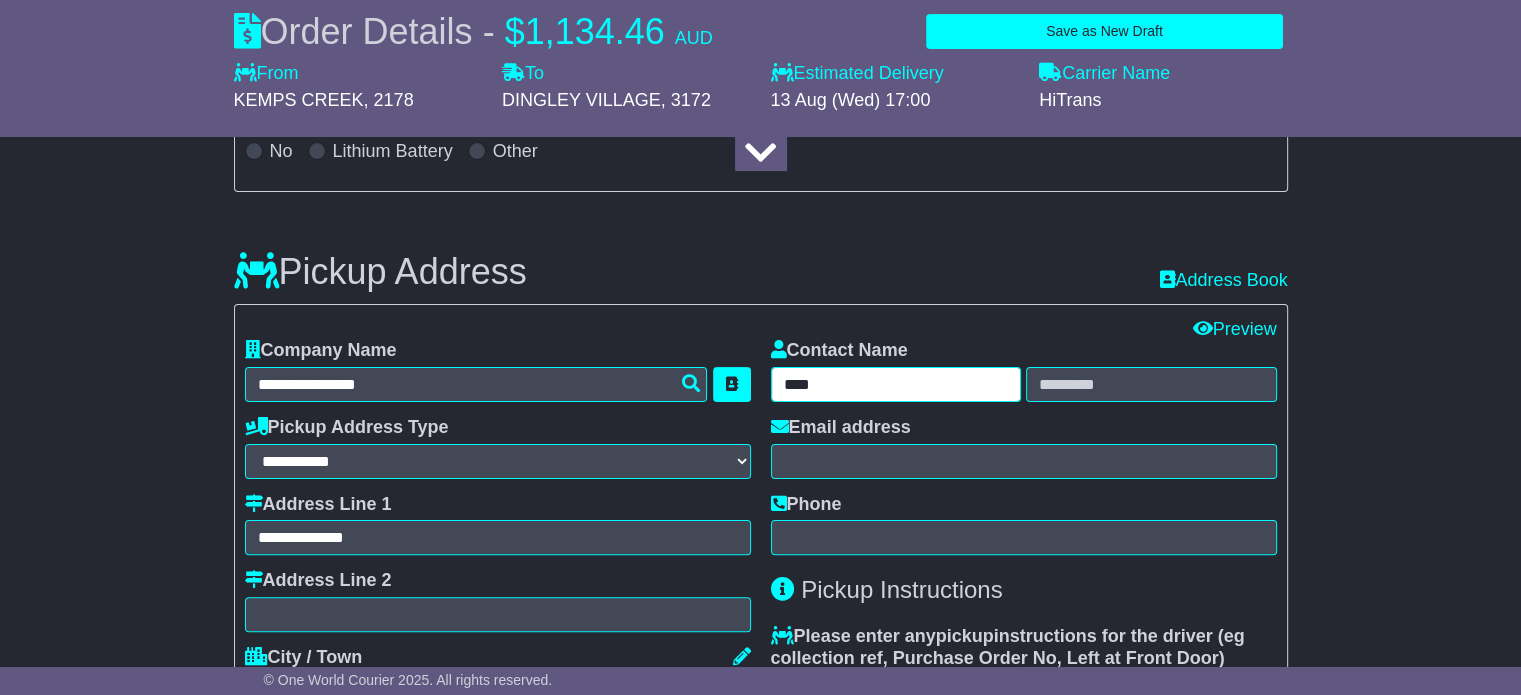 type on "****" 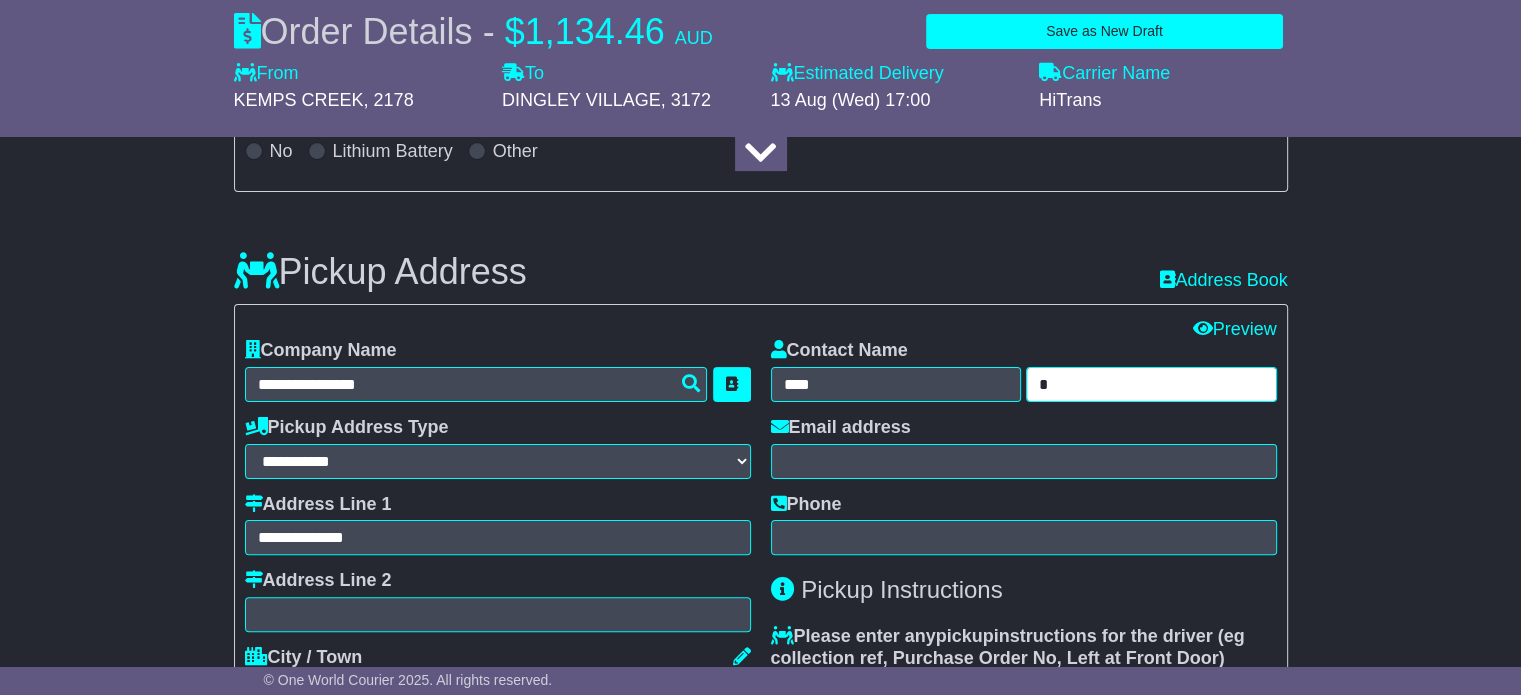 type on "*" 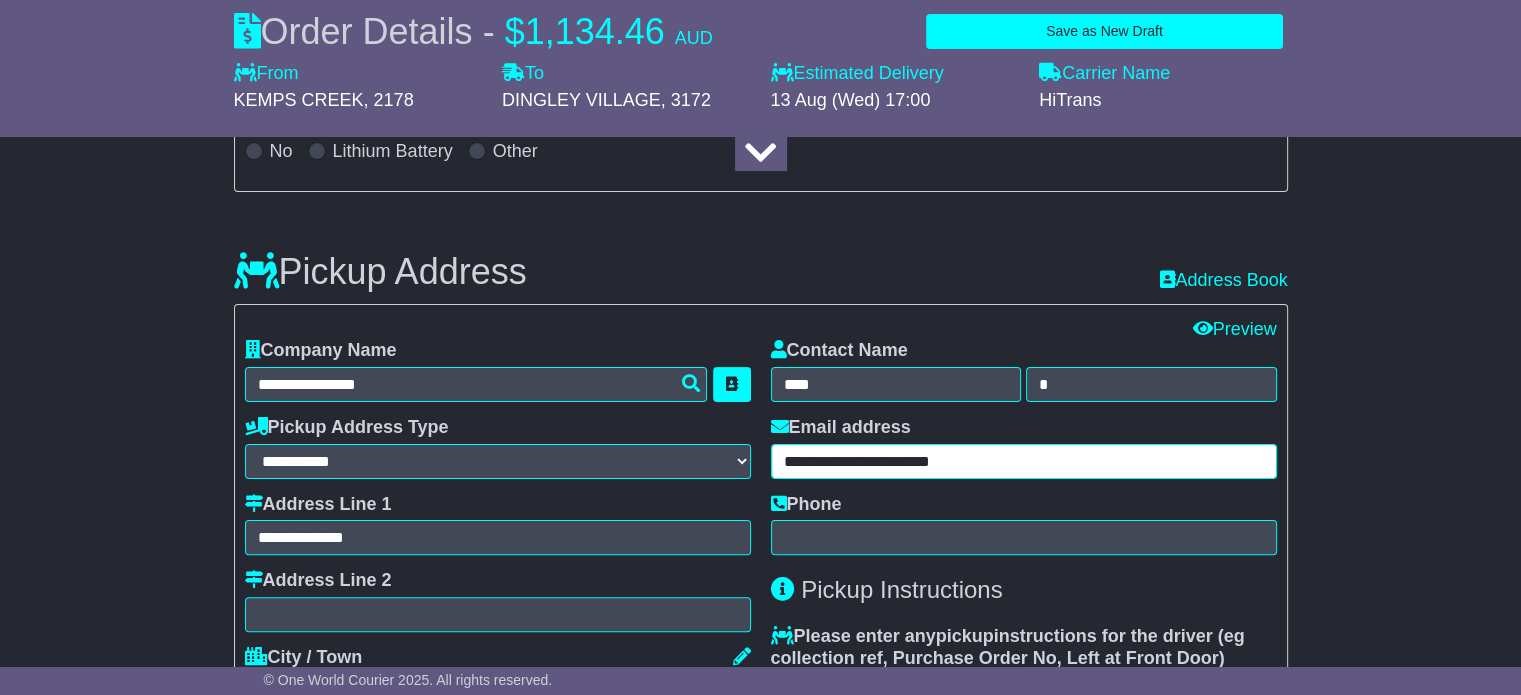 type on "**********" 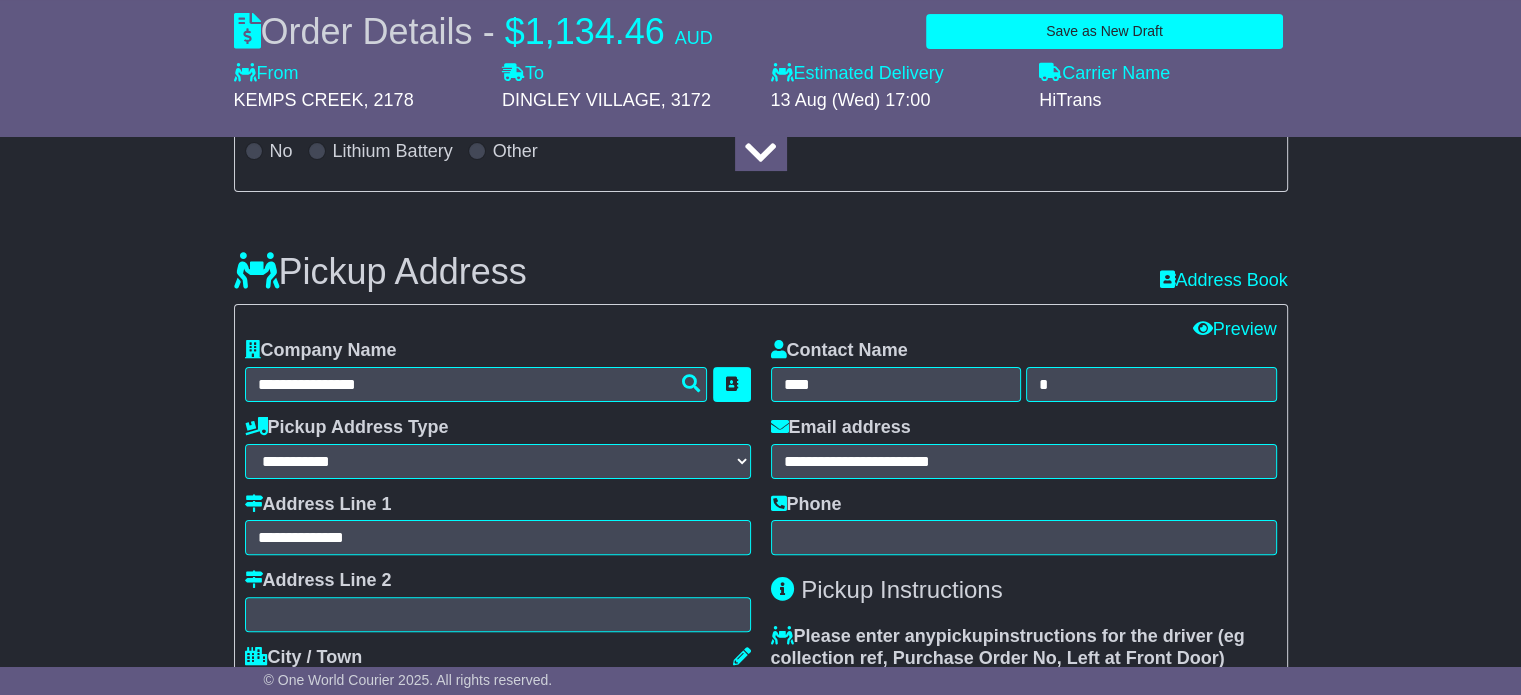 click on "**********" at bounding box center (760, 1518) 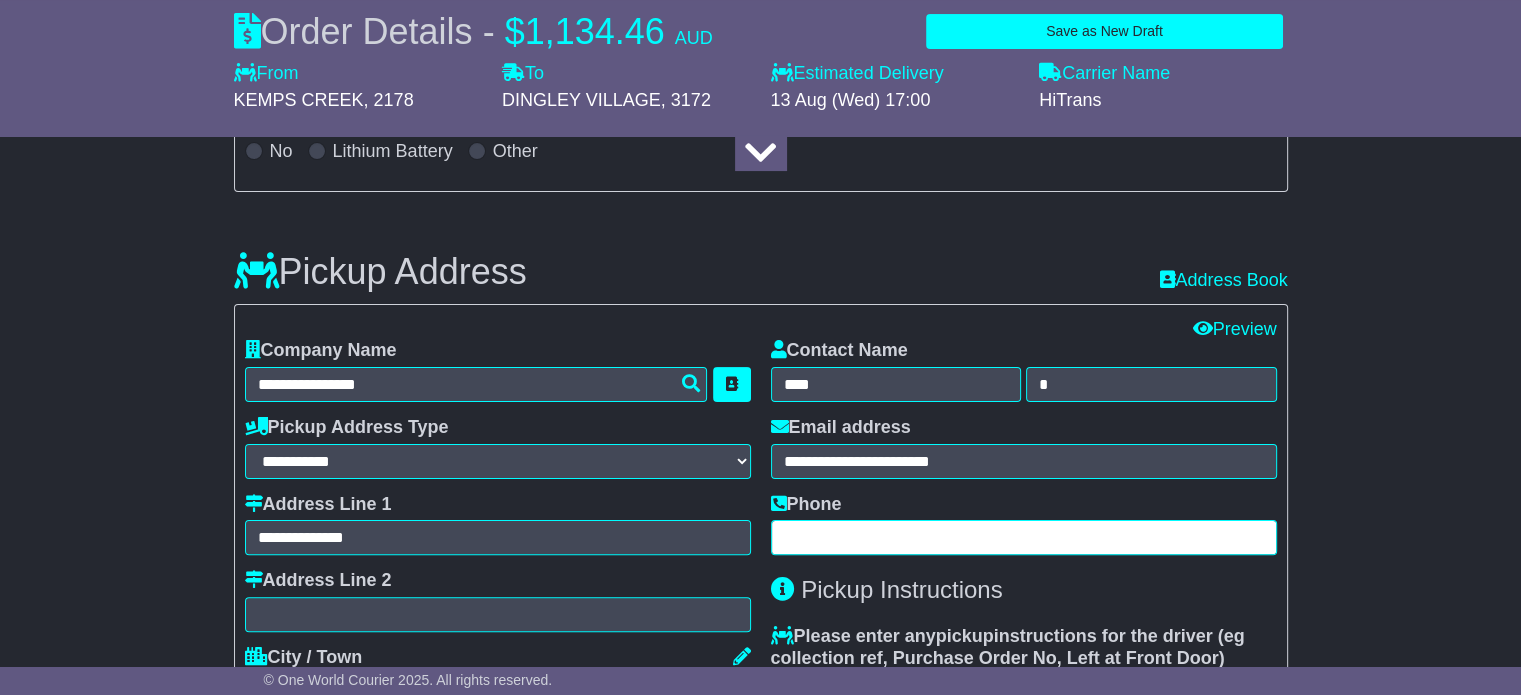 click at bounding box center (1024, 537) 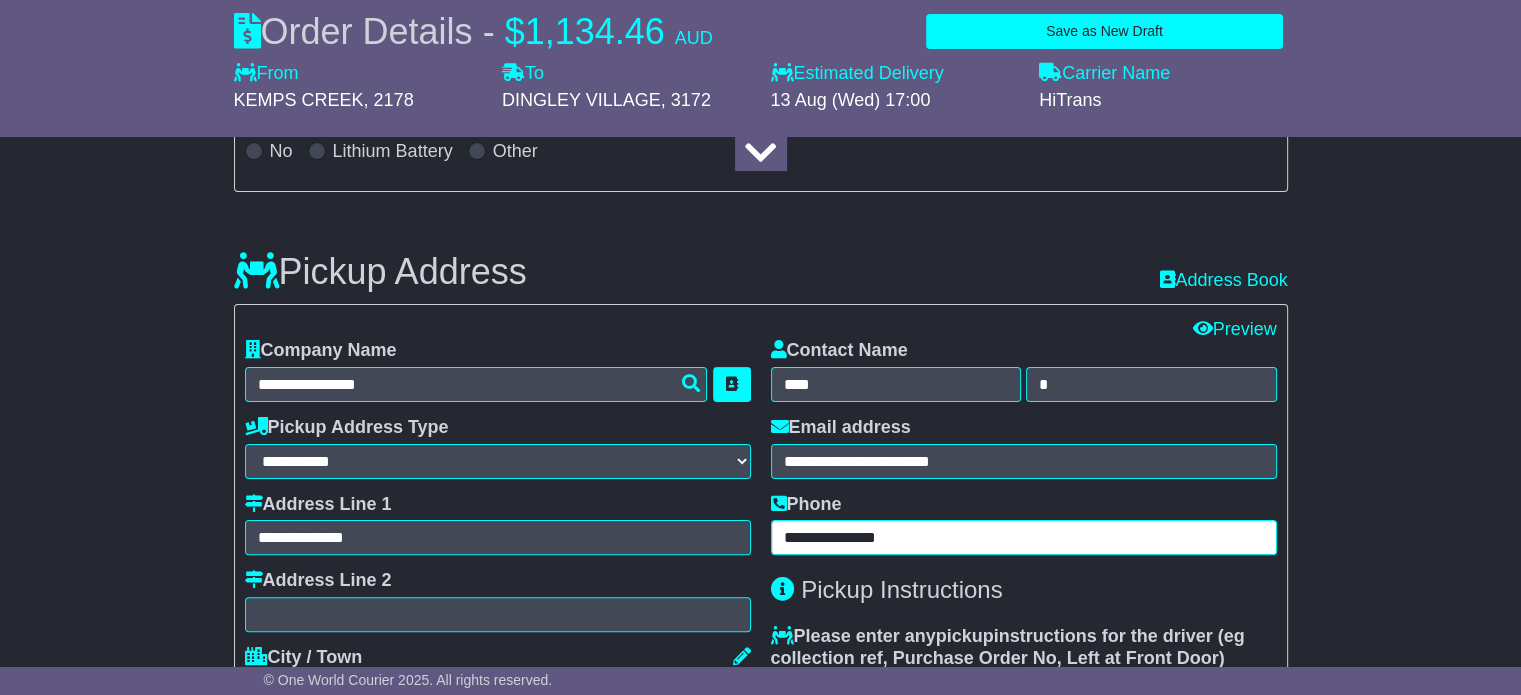 scroll, scrollTop: 600, scrollLeft: 0, axis: vertical 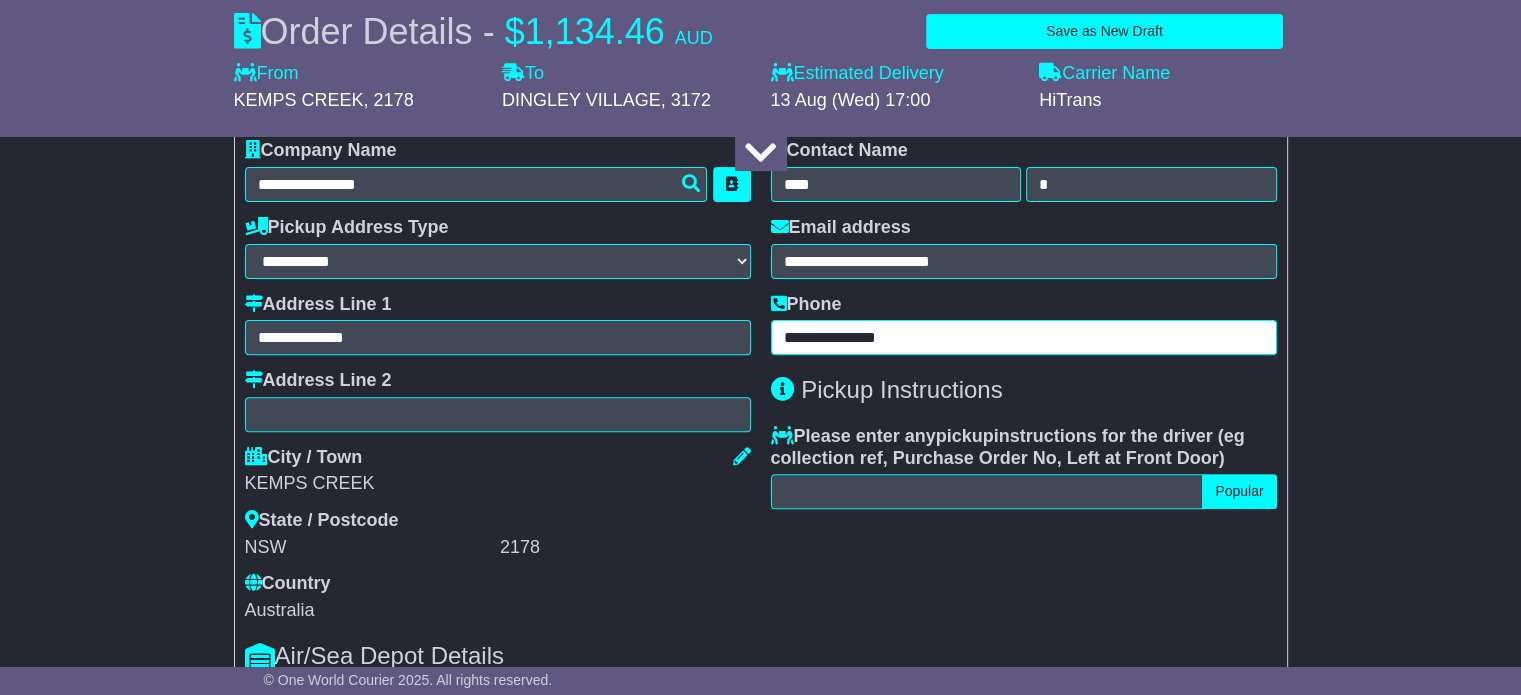 type on "**********" 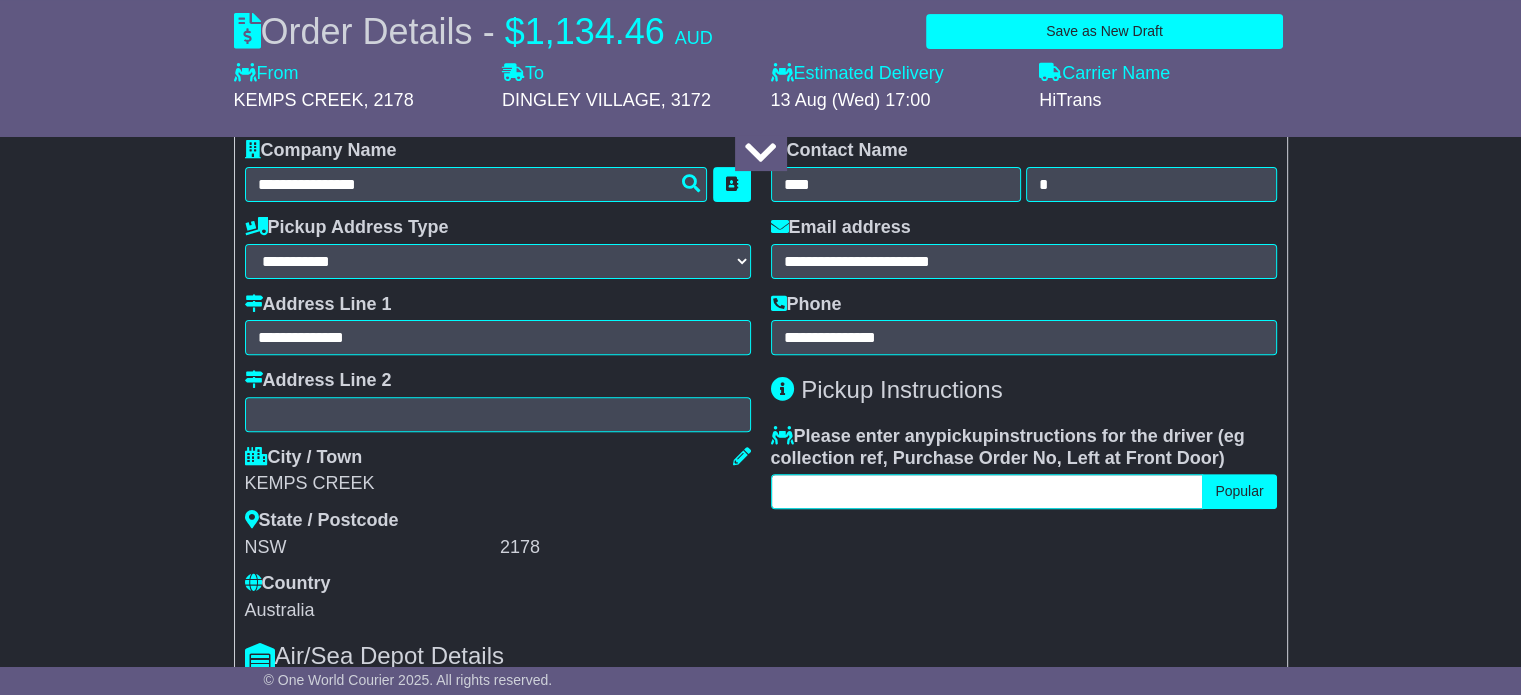 click at bounding box center [987, 491] 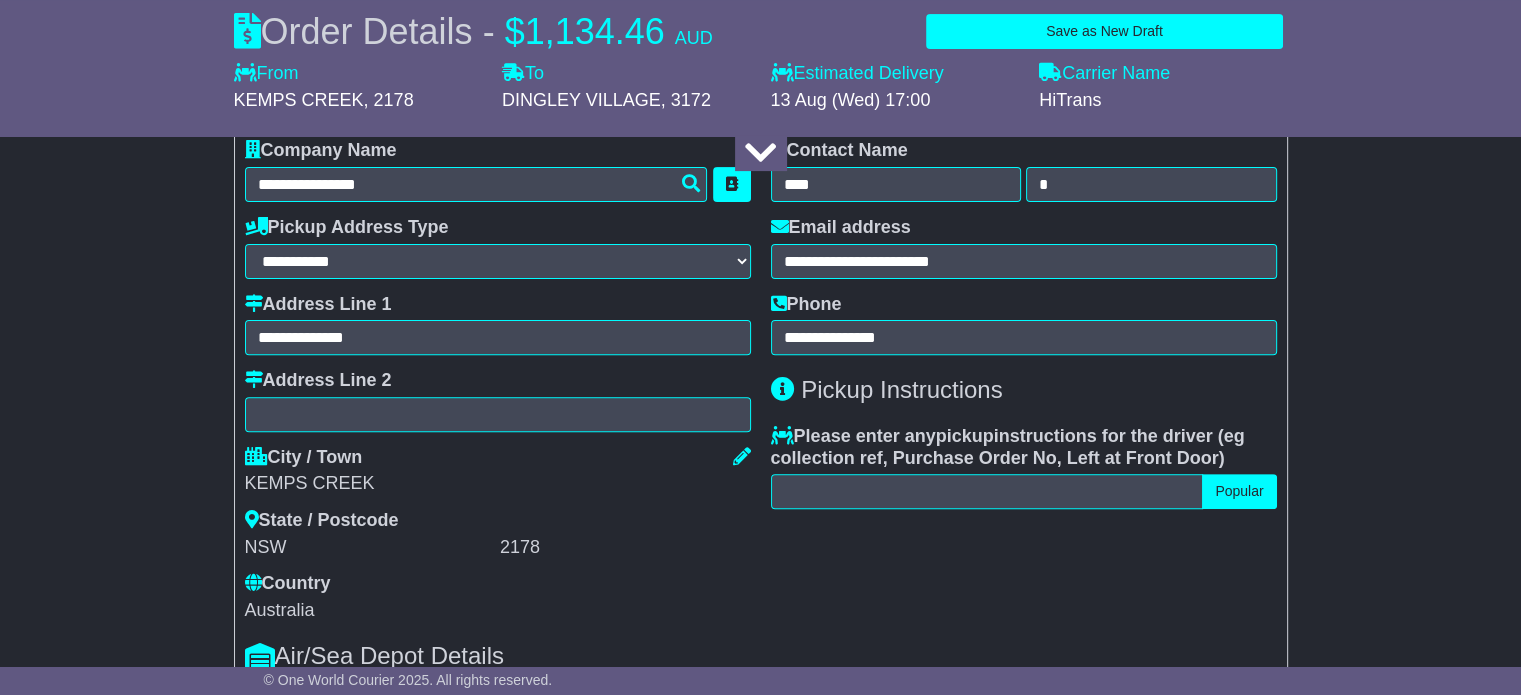 click on "**********" at bounding box center (760, 1318) 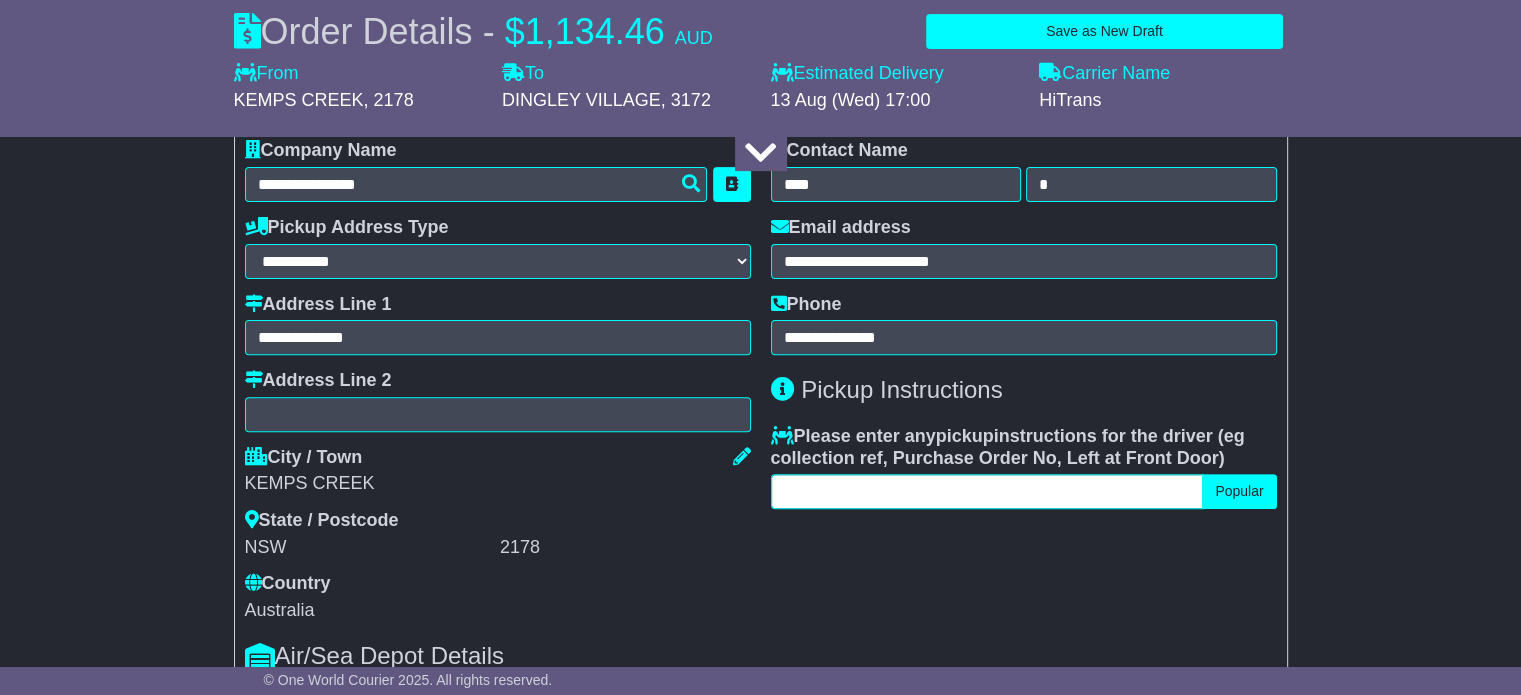 click at bounding box center (987, 491) 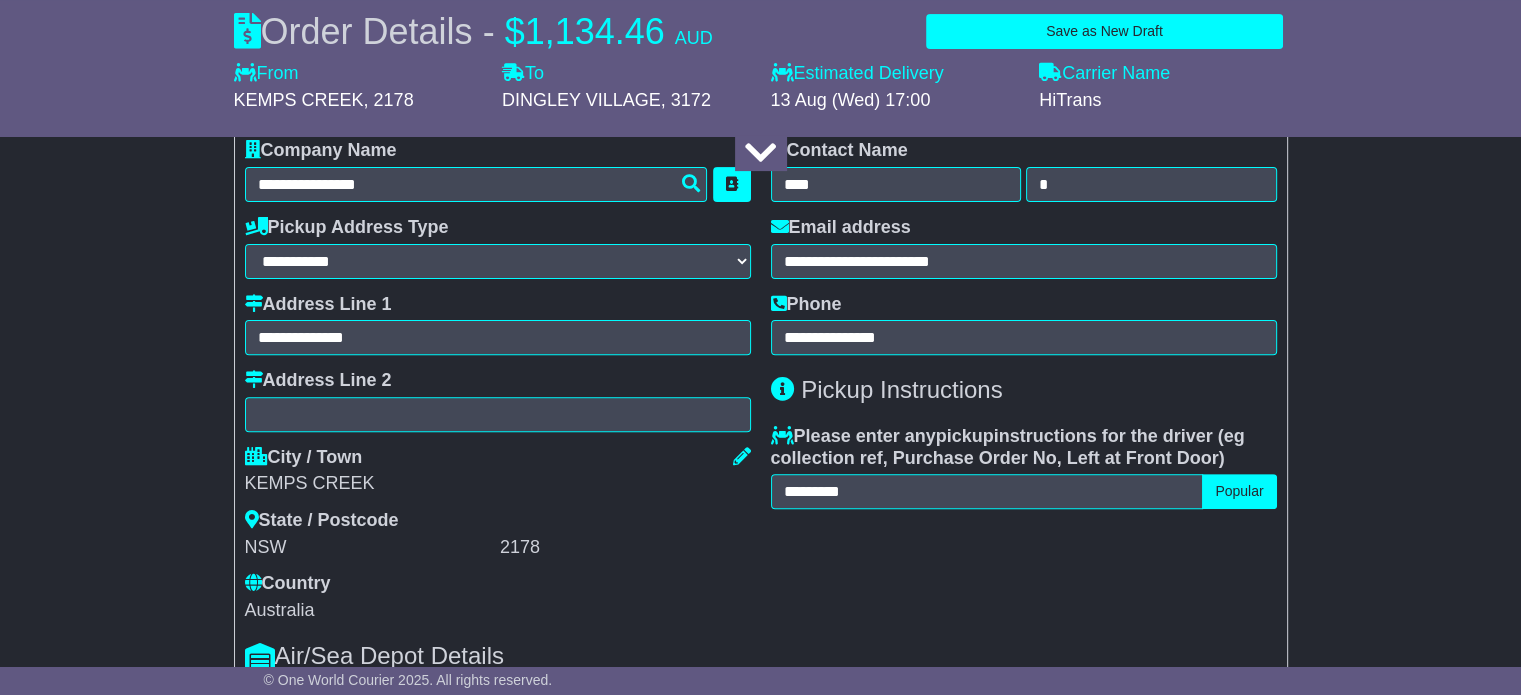 click on "**********" at bounding box center (760, 1318) 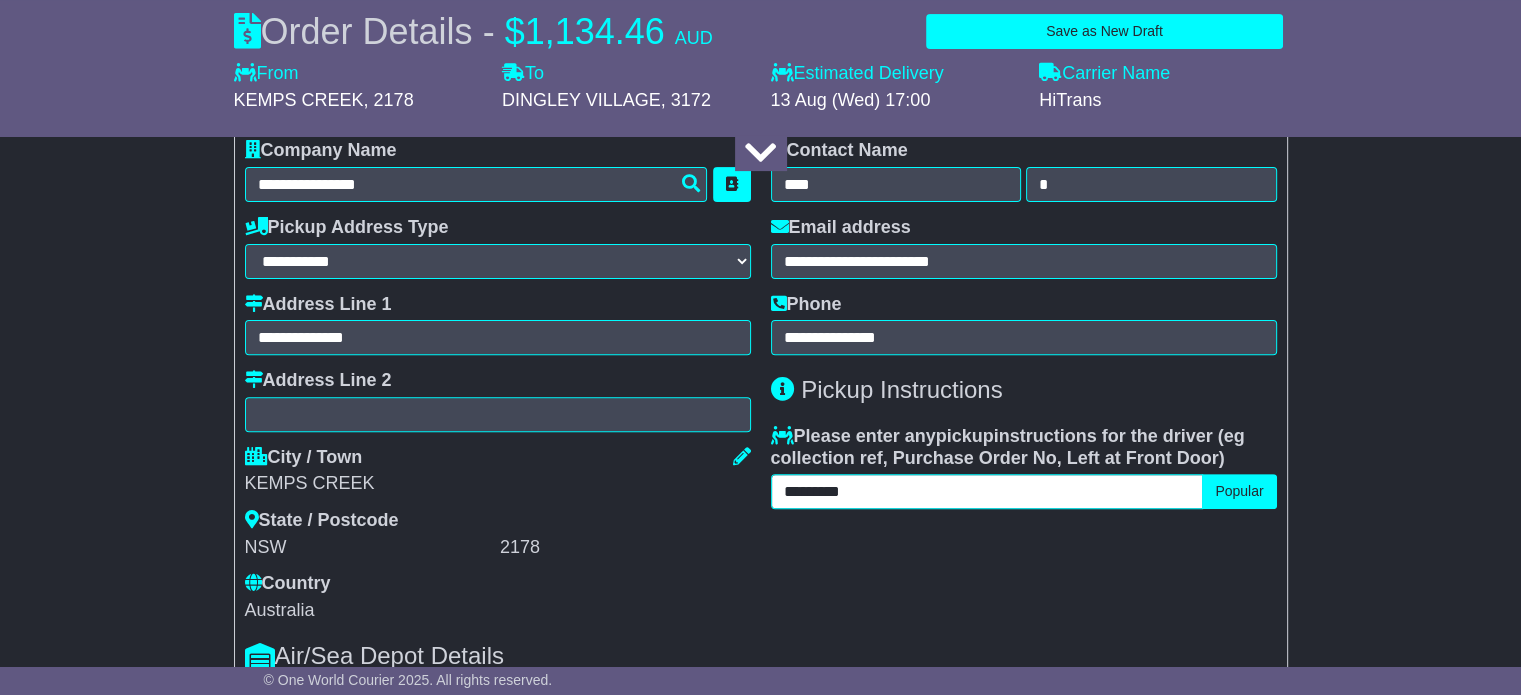 click on "********" at bounding box center [987, 491] 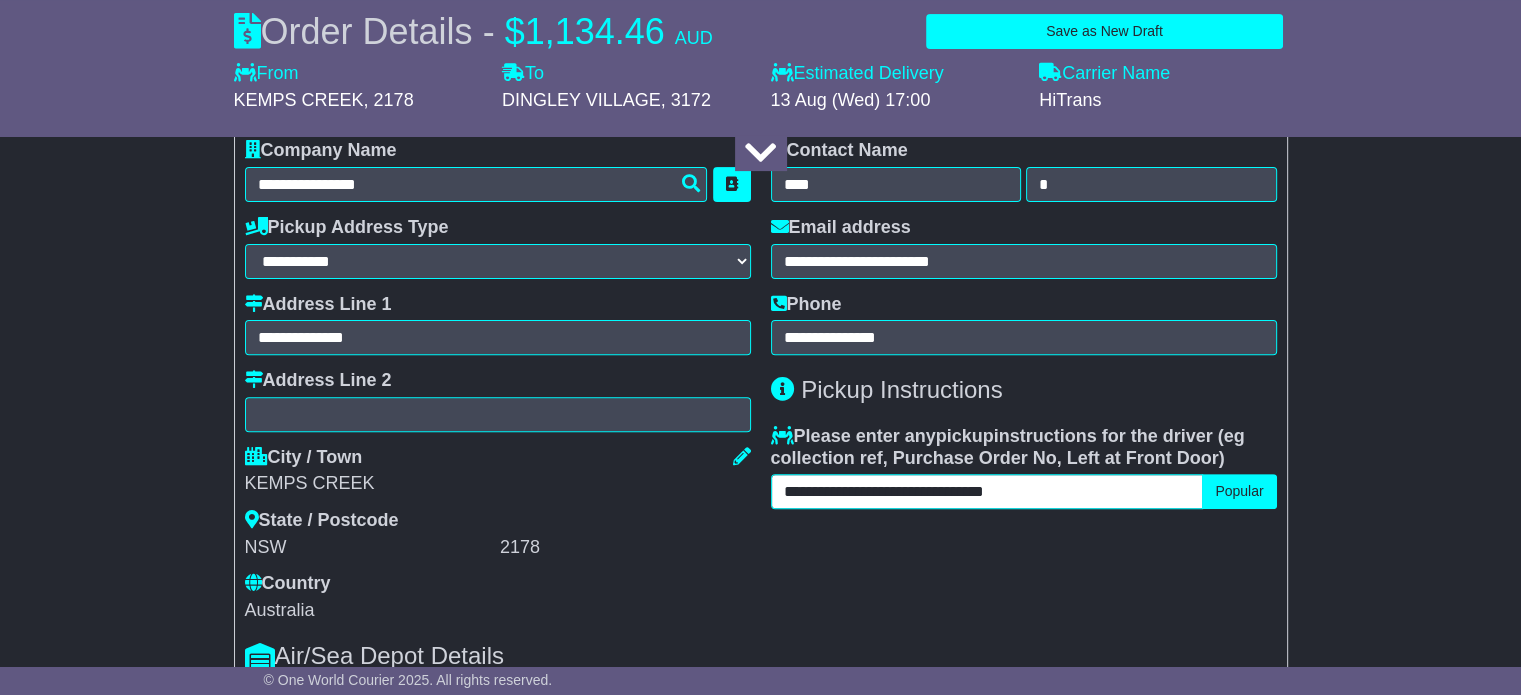 type on "**********" 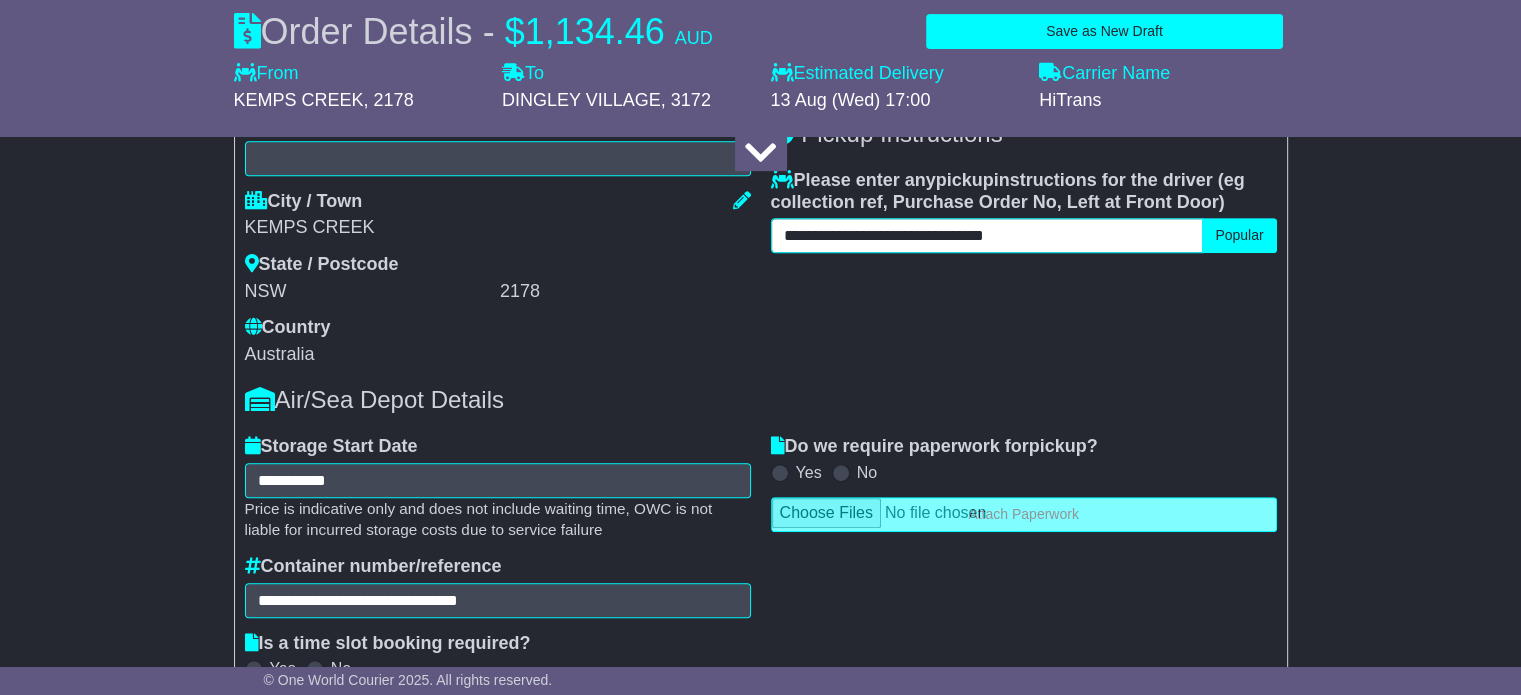 scroll, scrollTop: 900, scrollLeft: 0, axis: vertical 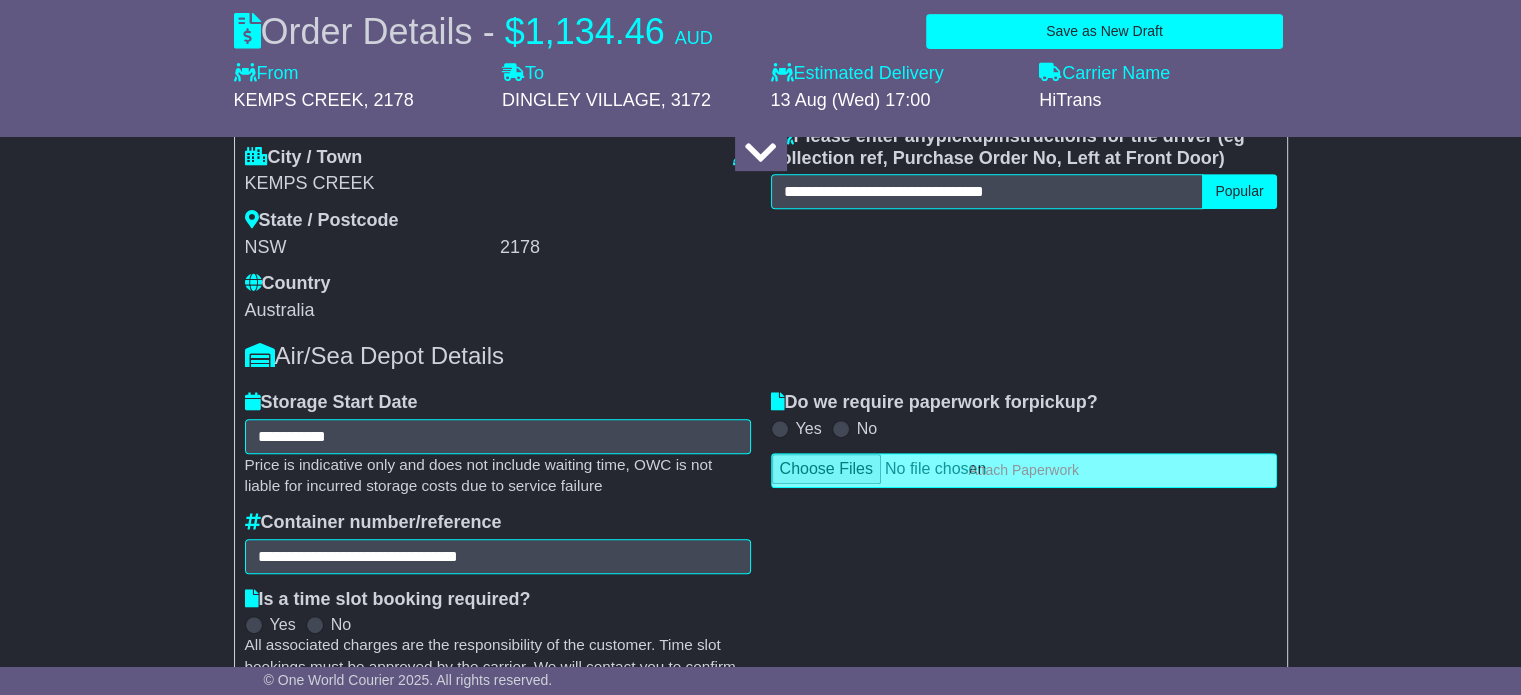click on "No" at bounding box center [867, 428] 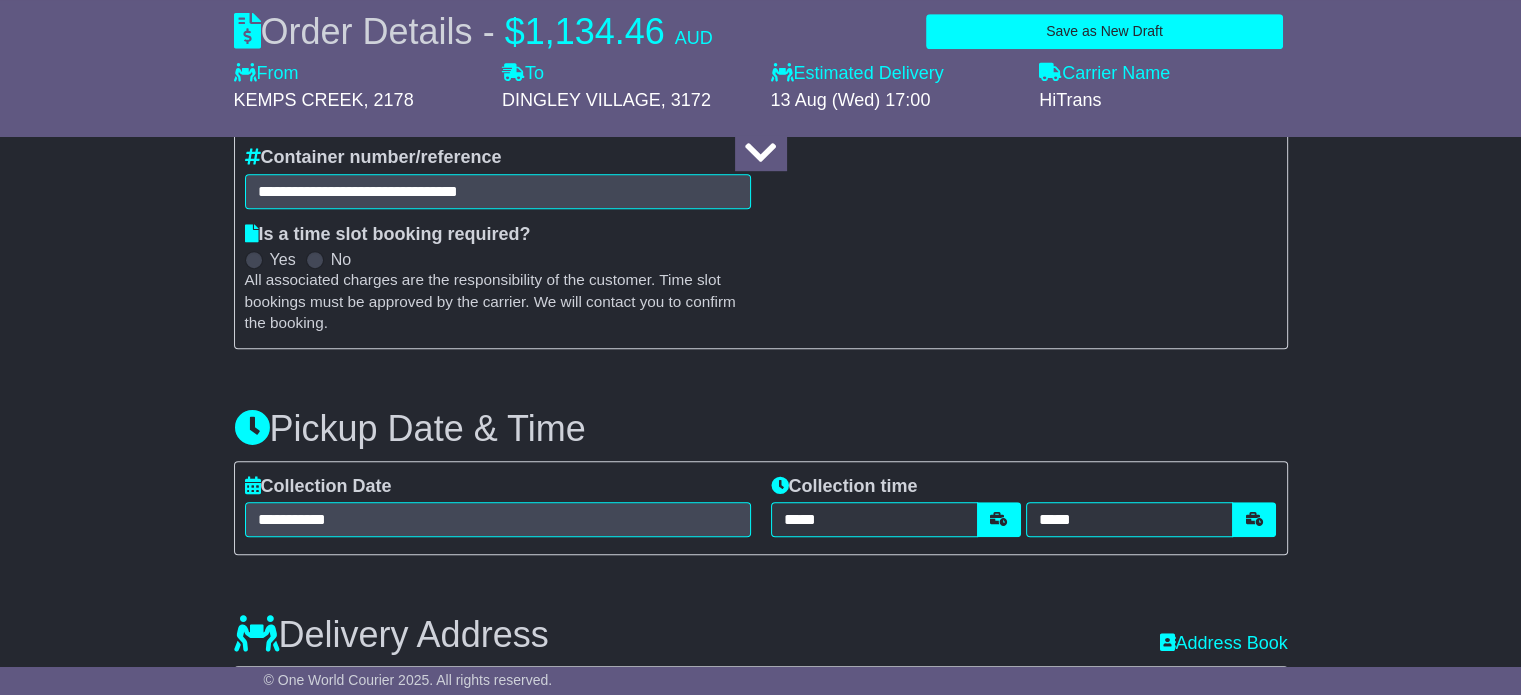 scroll, scrollTop: 1300, scrollLeft: 0, axis: vertical 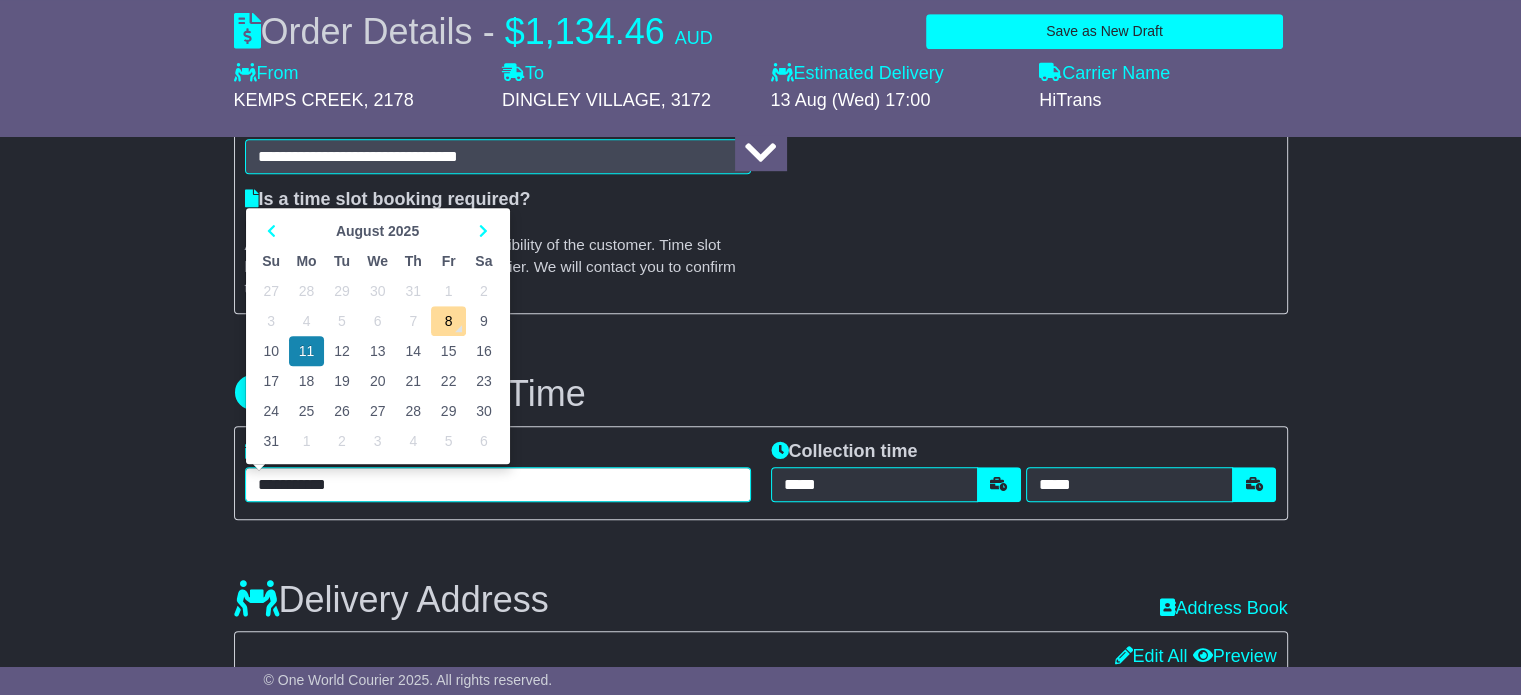 click on "**********" at bounding box center [498, 484] 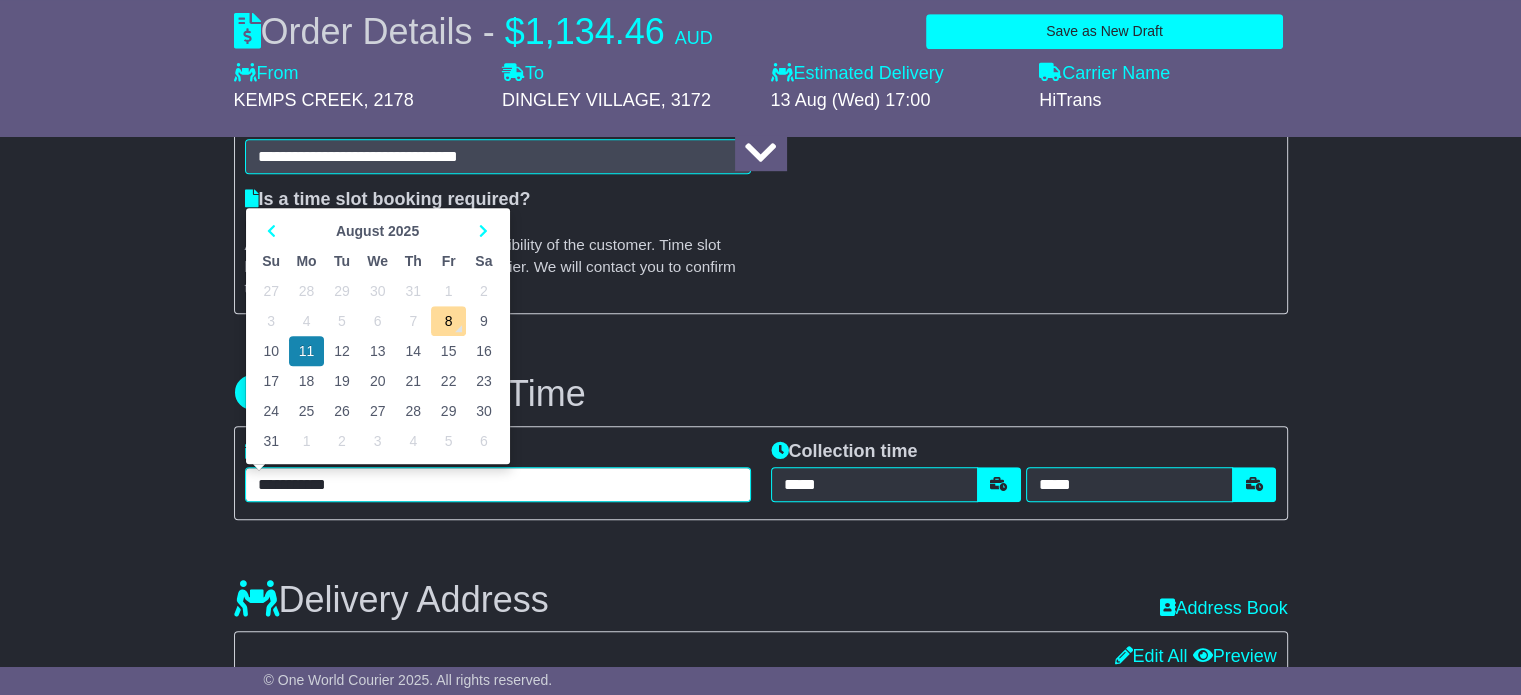 click on "12" at bounding box center [341, 351] 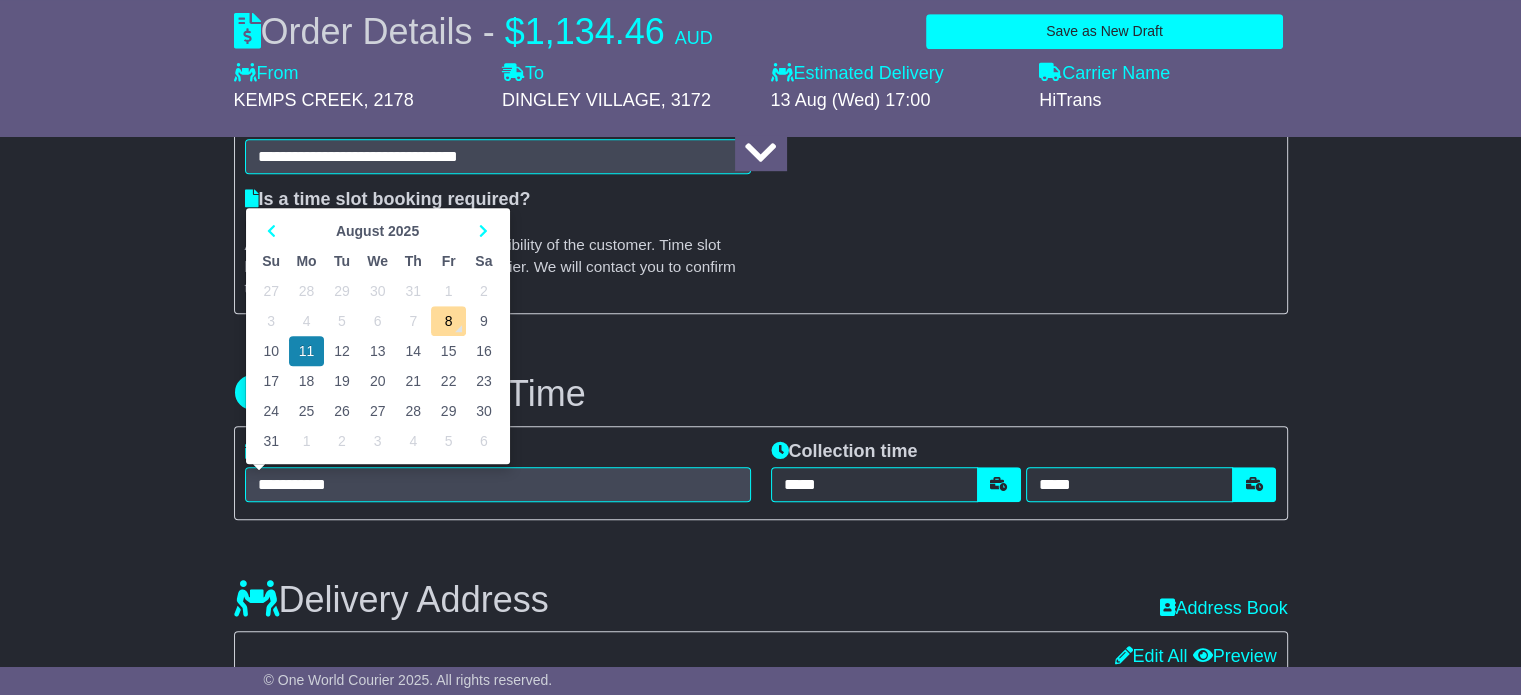type on "**********" 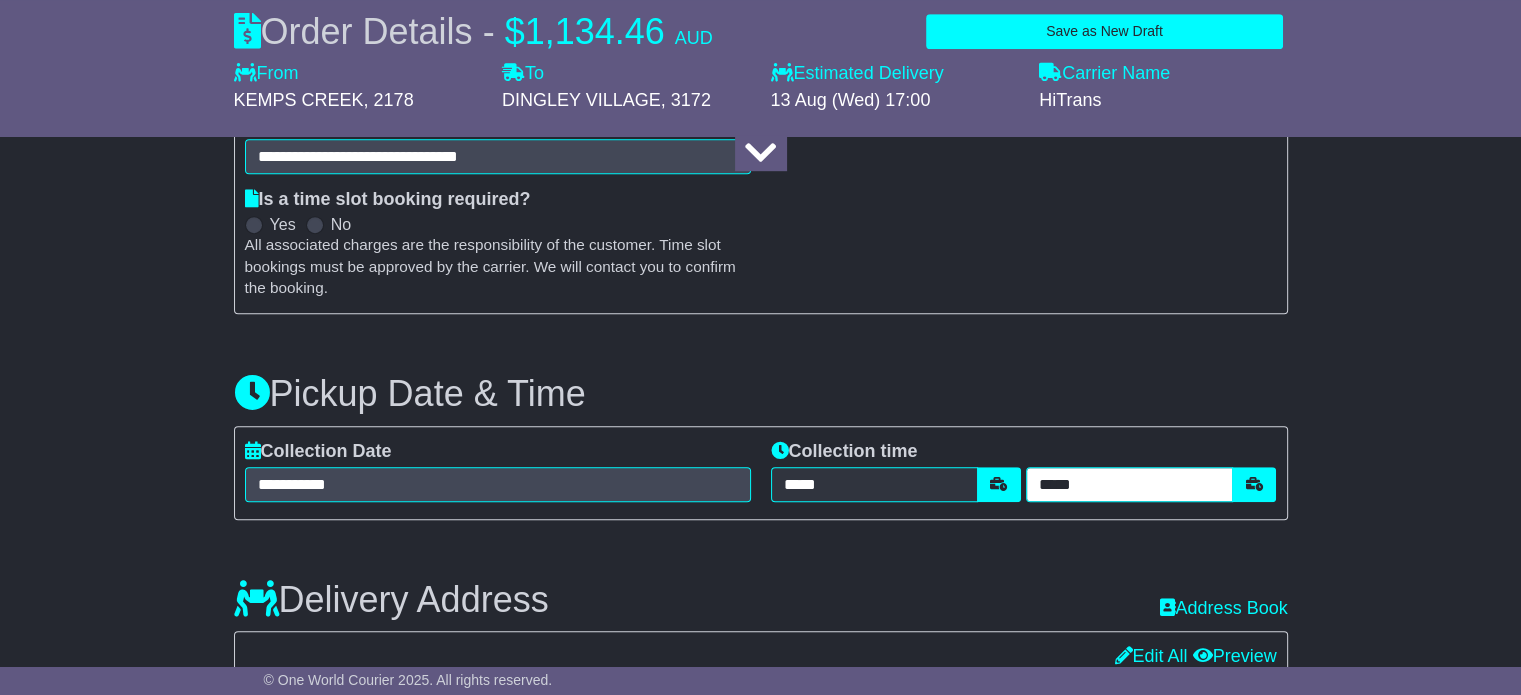 click on "*****" at bounding box center (1129, 484) 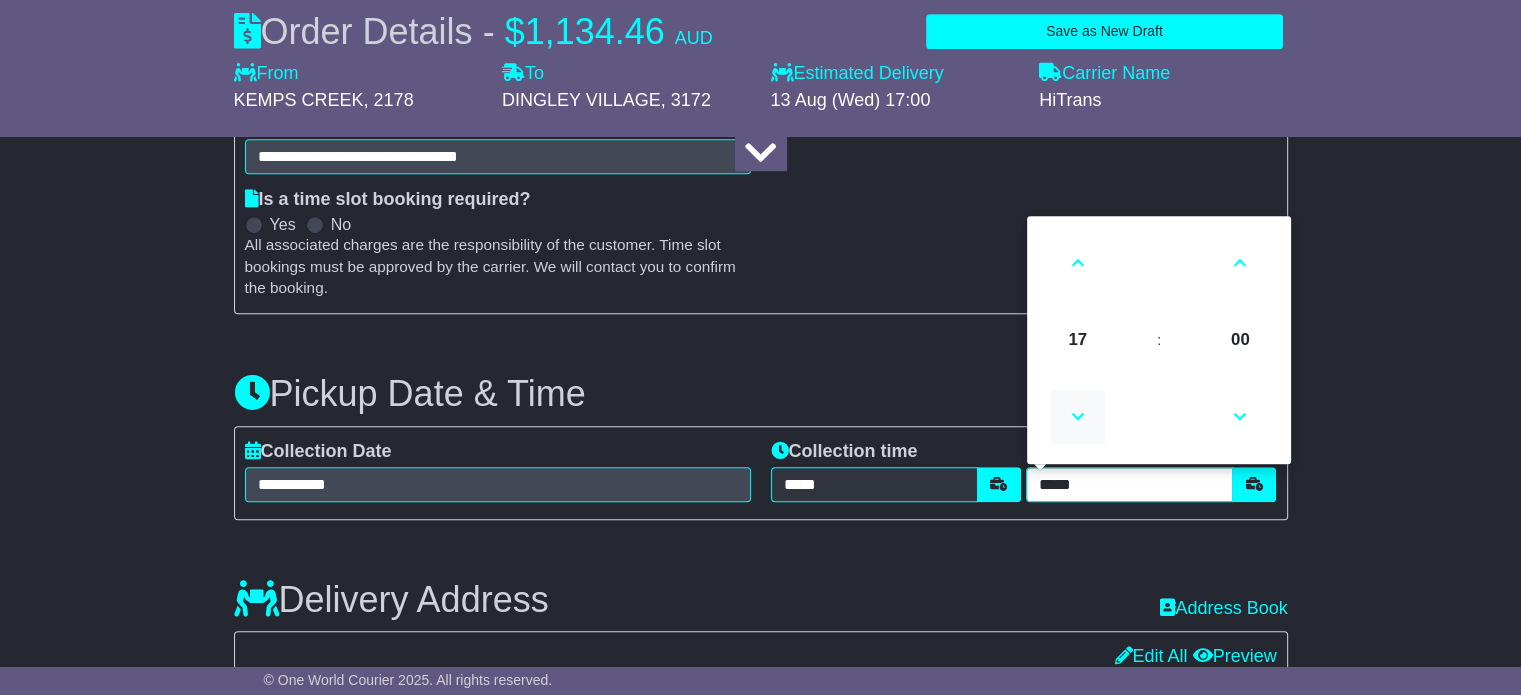 click at bounding box center [1078, 417] 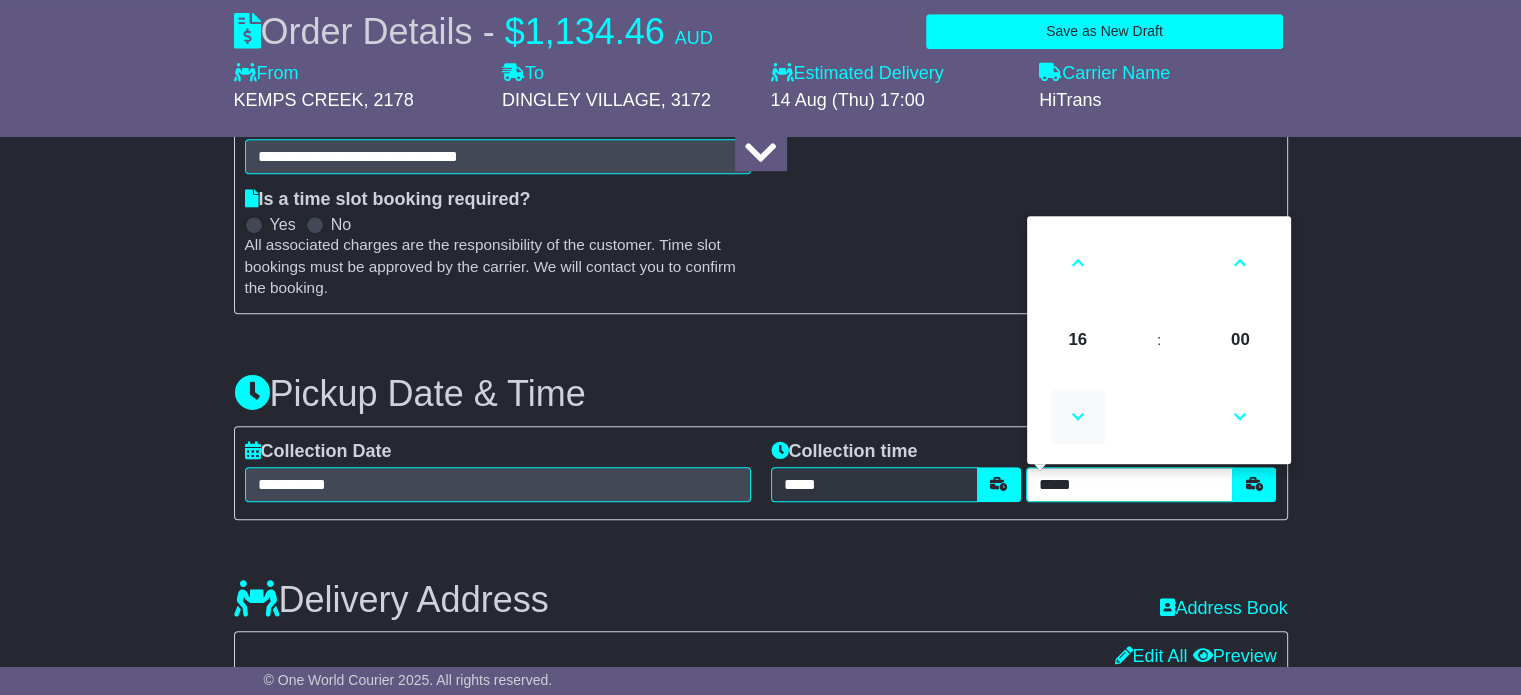 click at bounding box center [1078, 417] 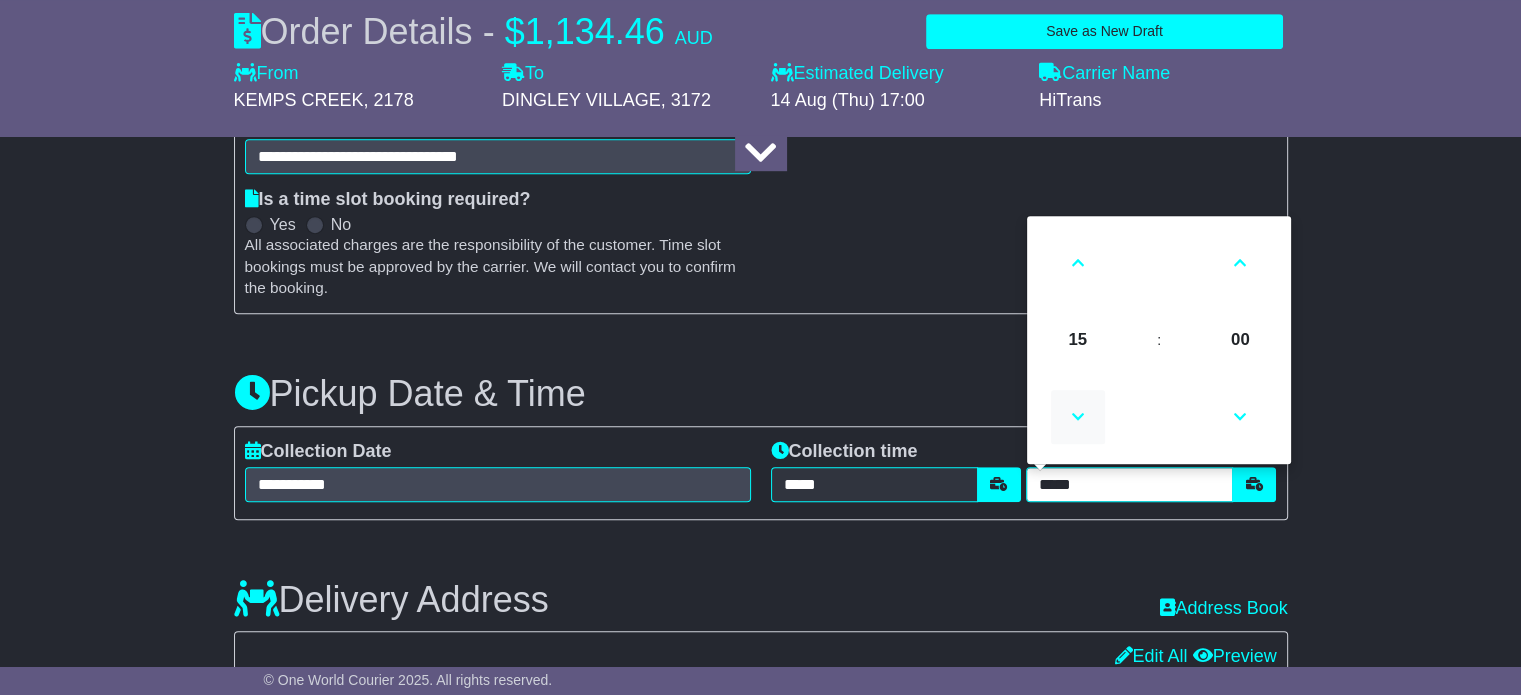 click at bounding box center (1078, 417) 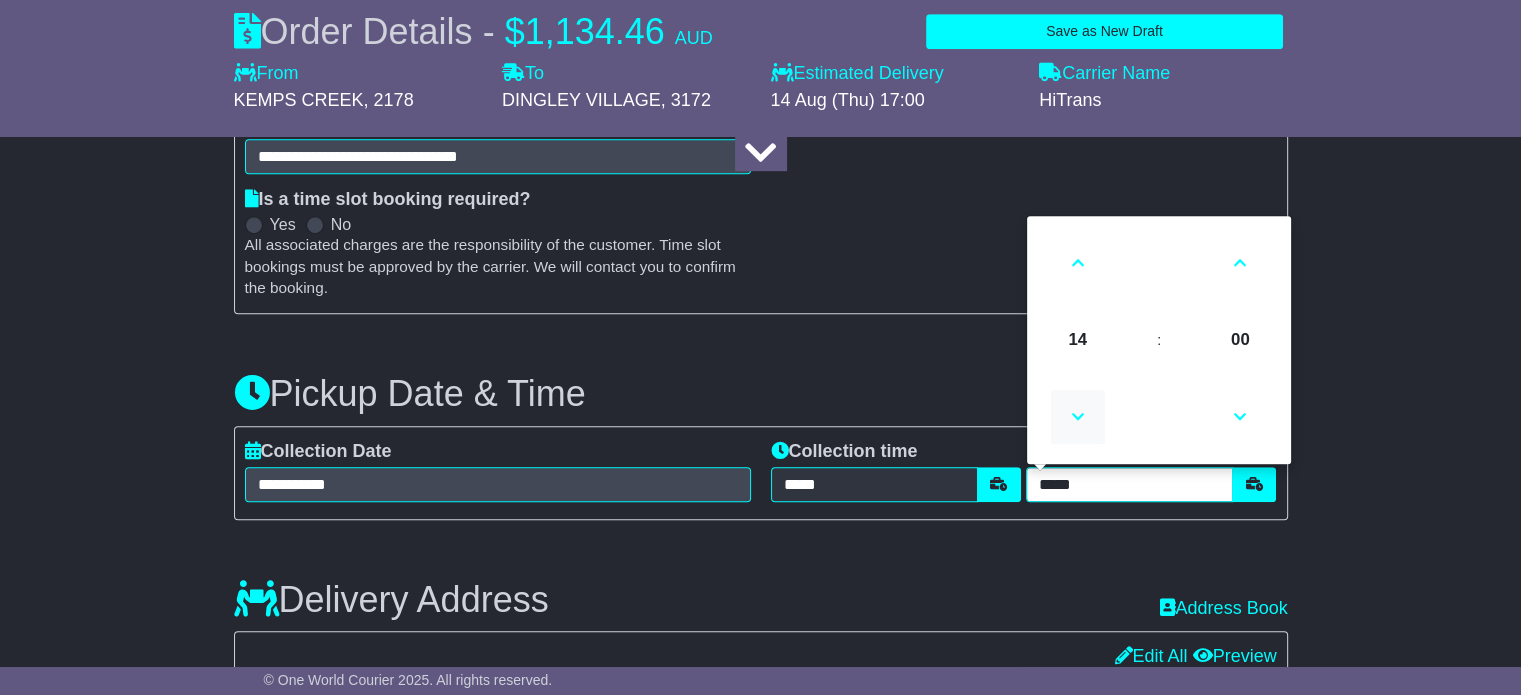 click at bounding box center [1078, 417] 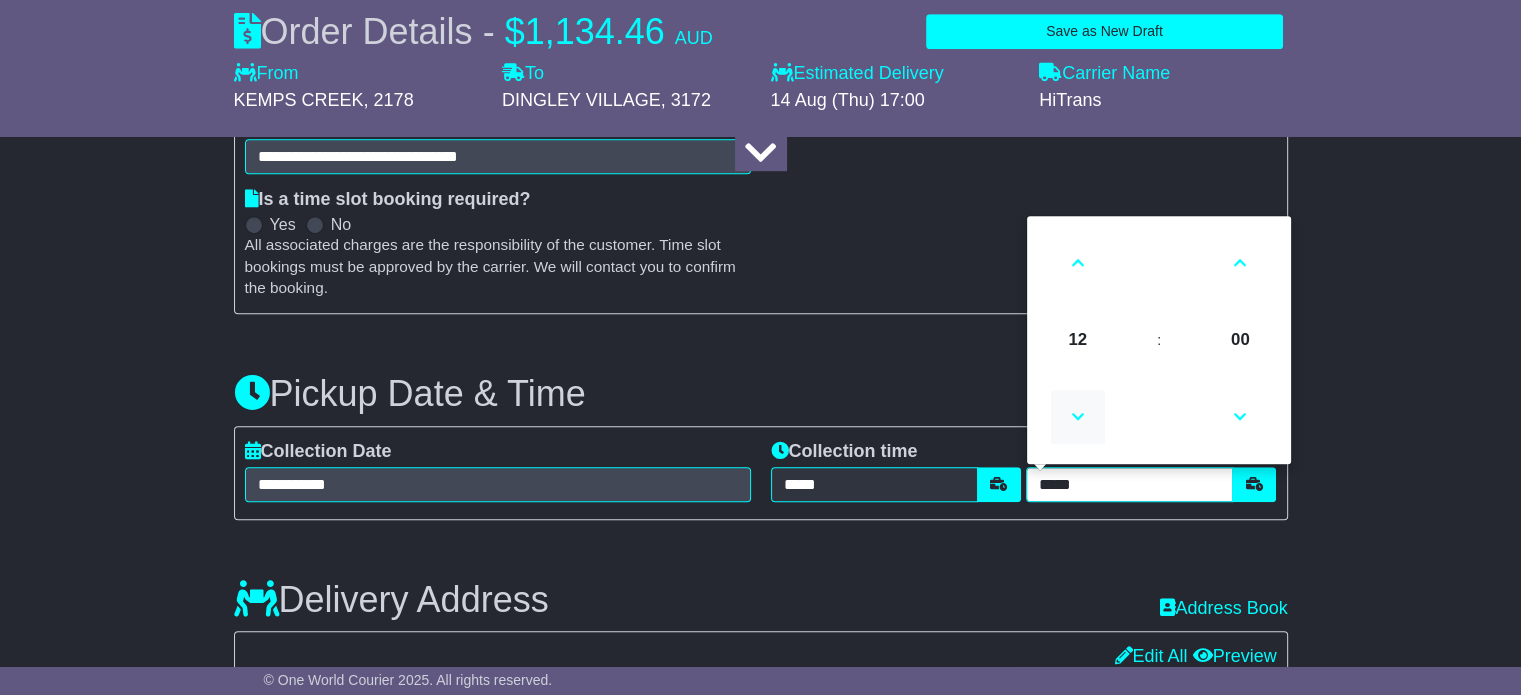click at bounding box center [1078, 417] 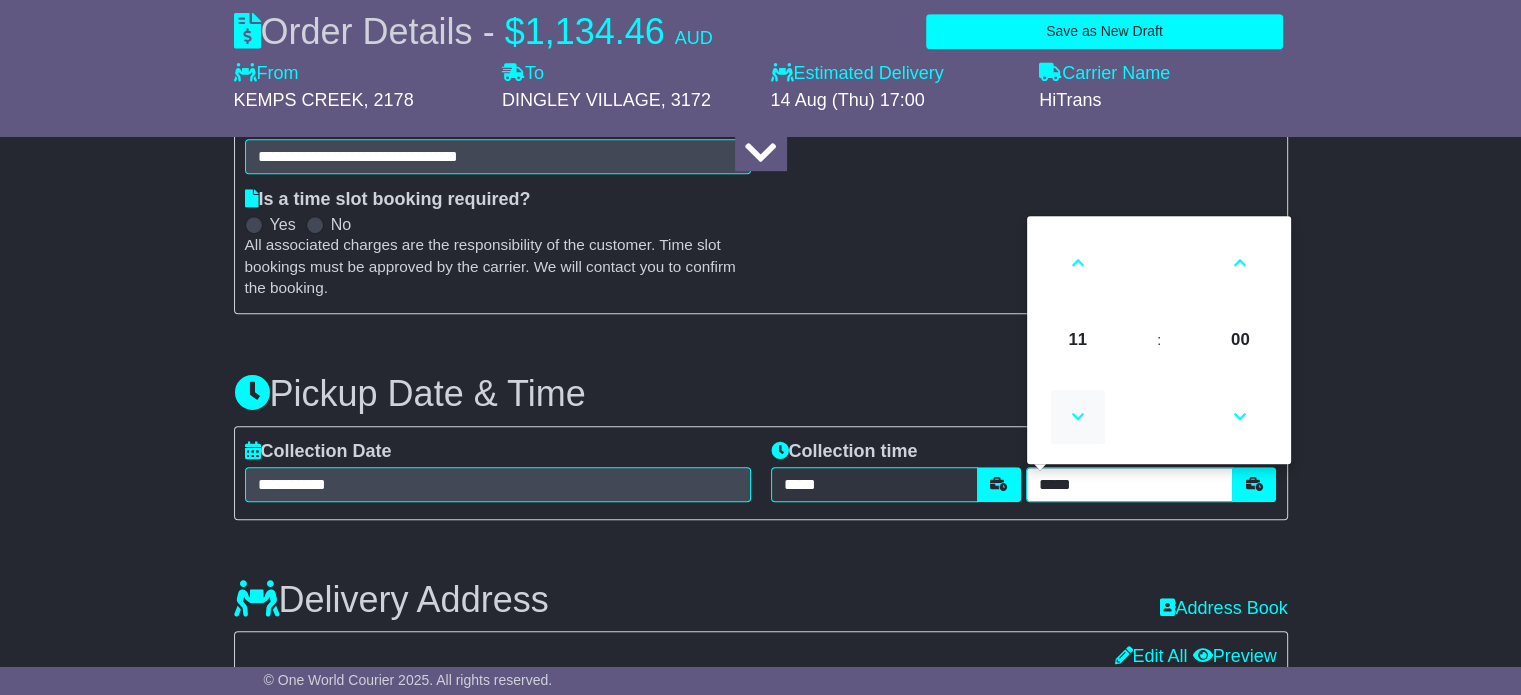 click at bounding box center [1078, 417] 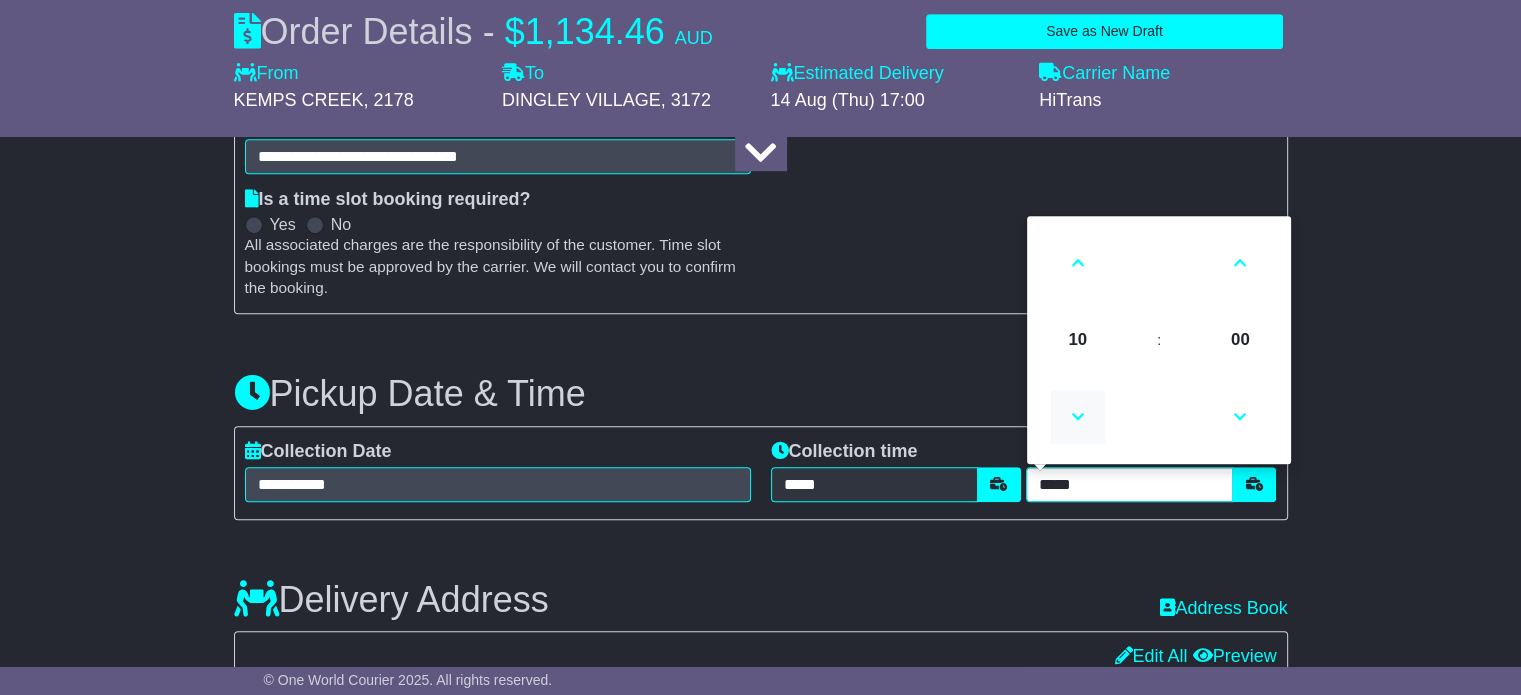 click at bounding box center (1078, 417) 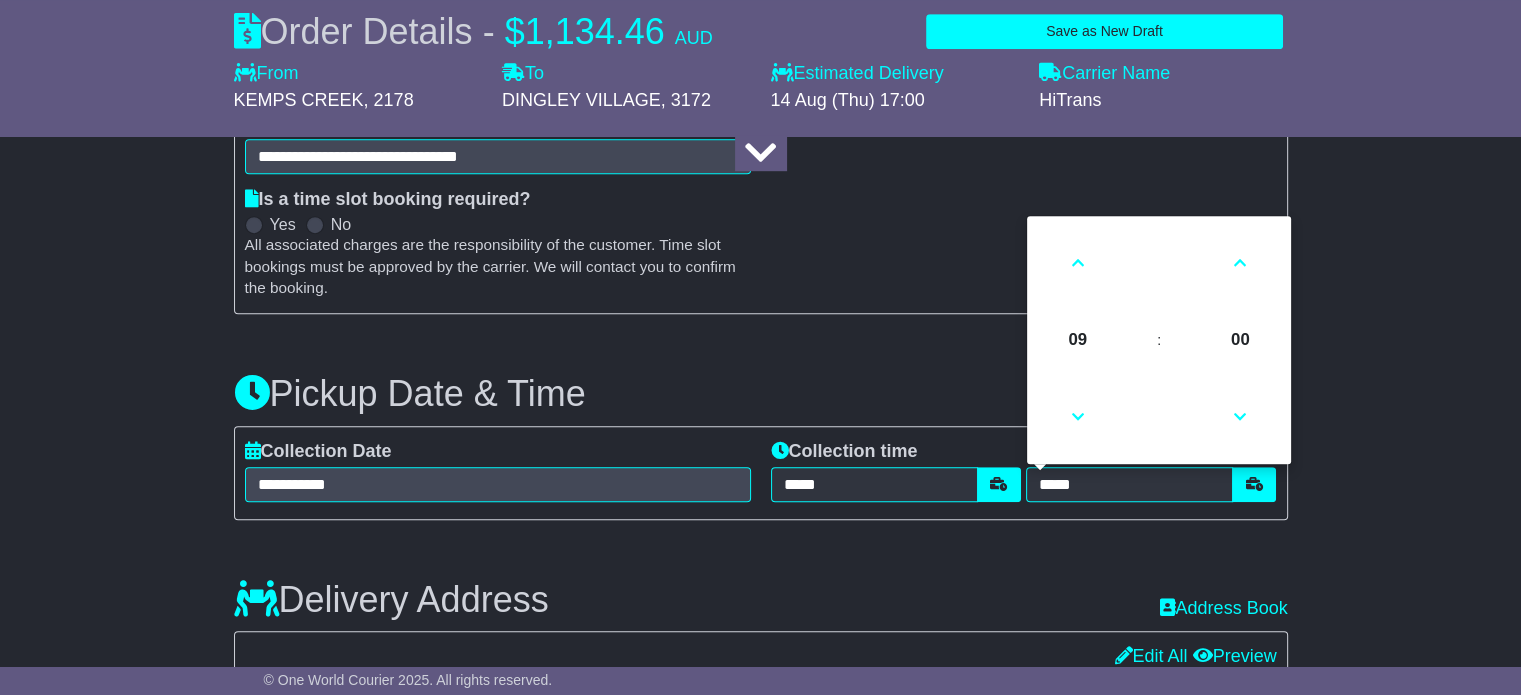 click on "**********" at bounding box center (760, 618) 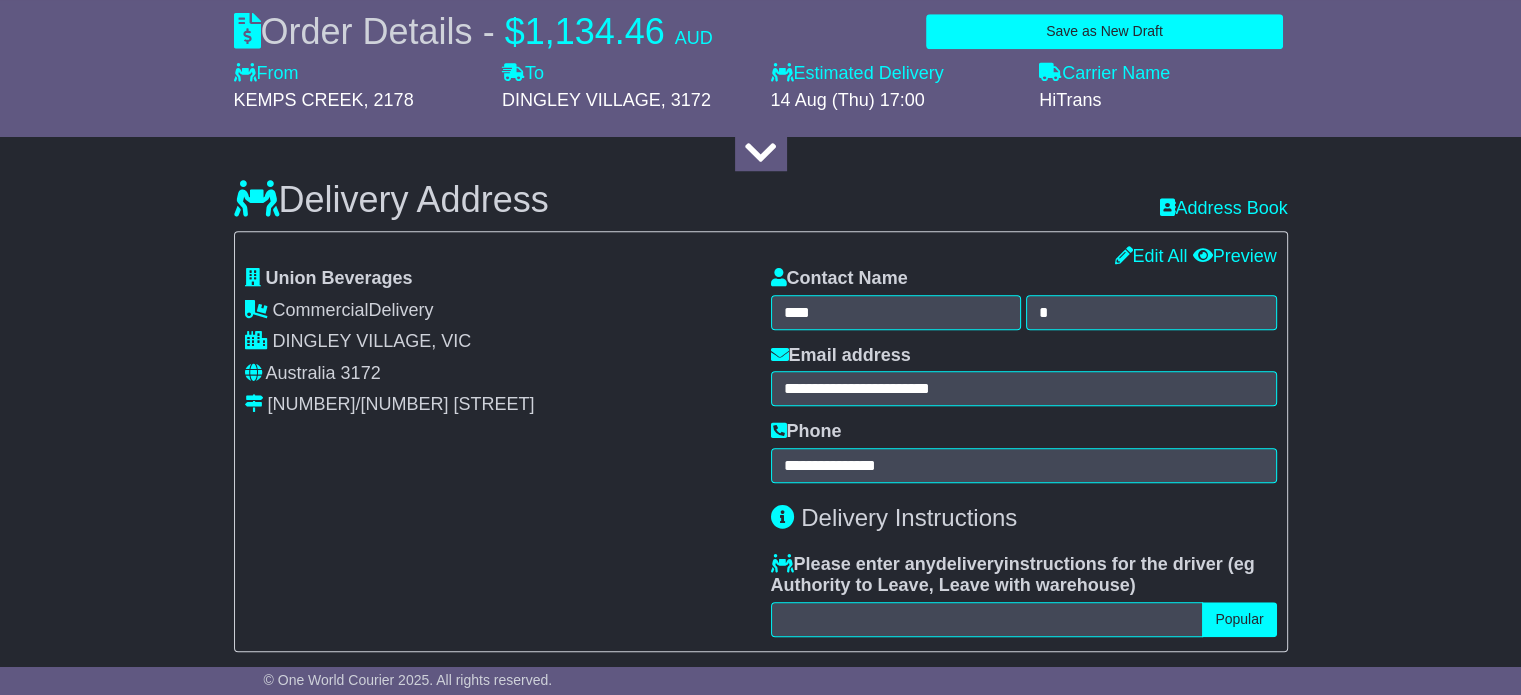 scroll, scrollTop: 1800, scrollLeft: 0, axis: vertical 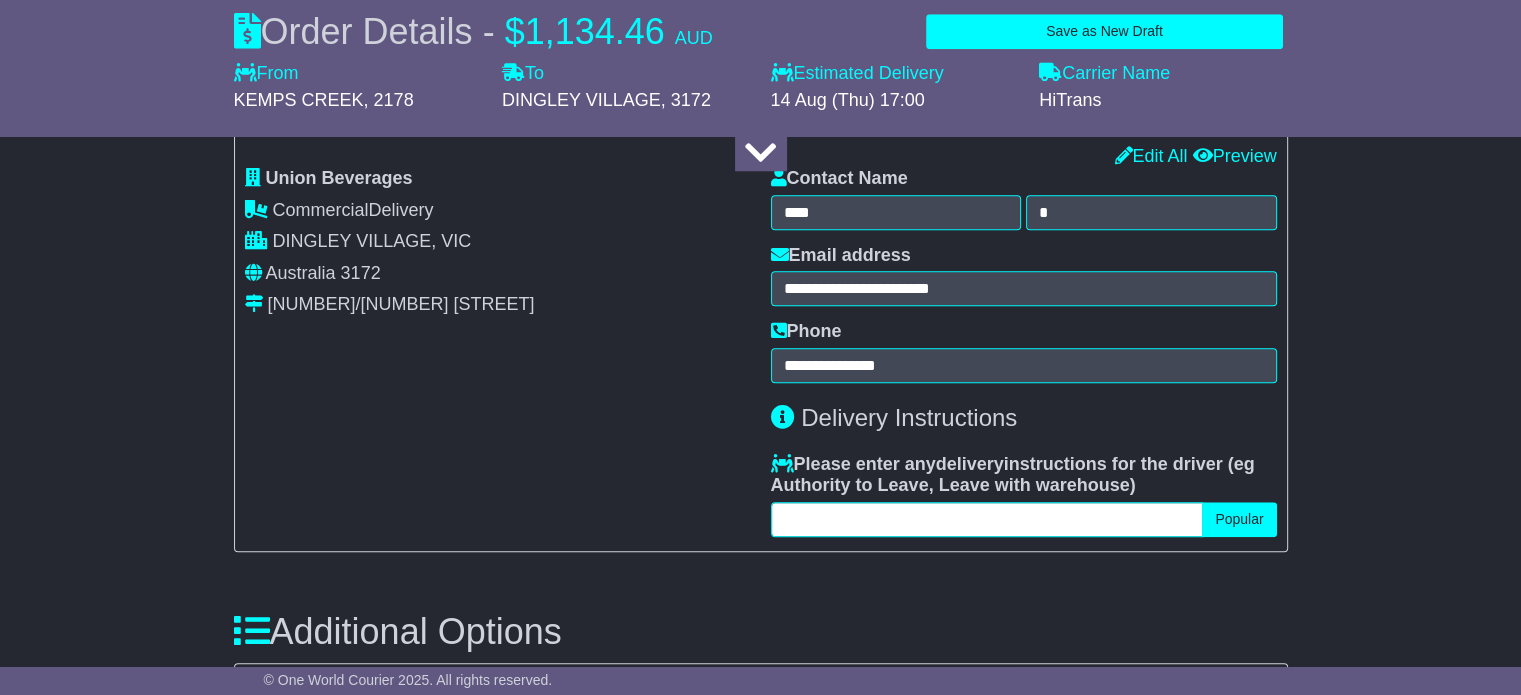 click at bounding box center [987, 519] 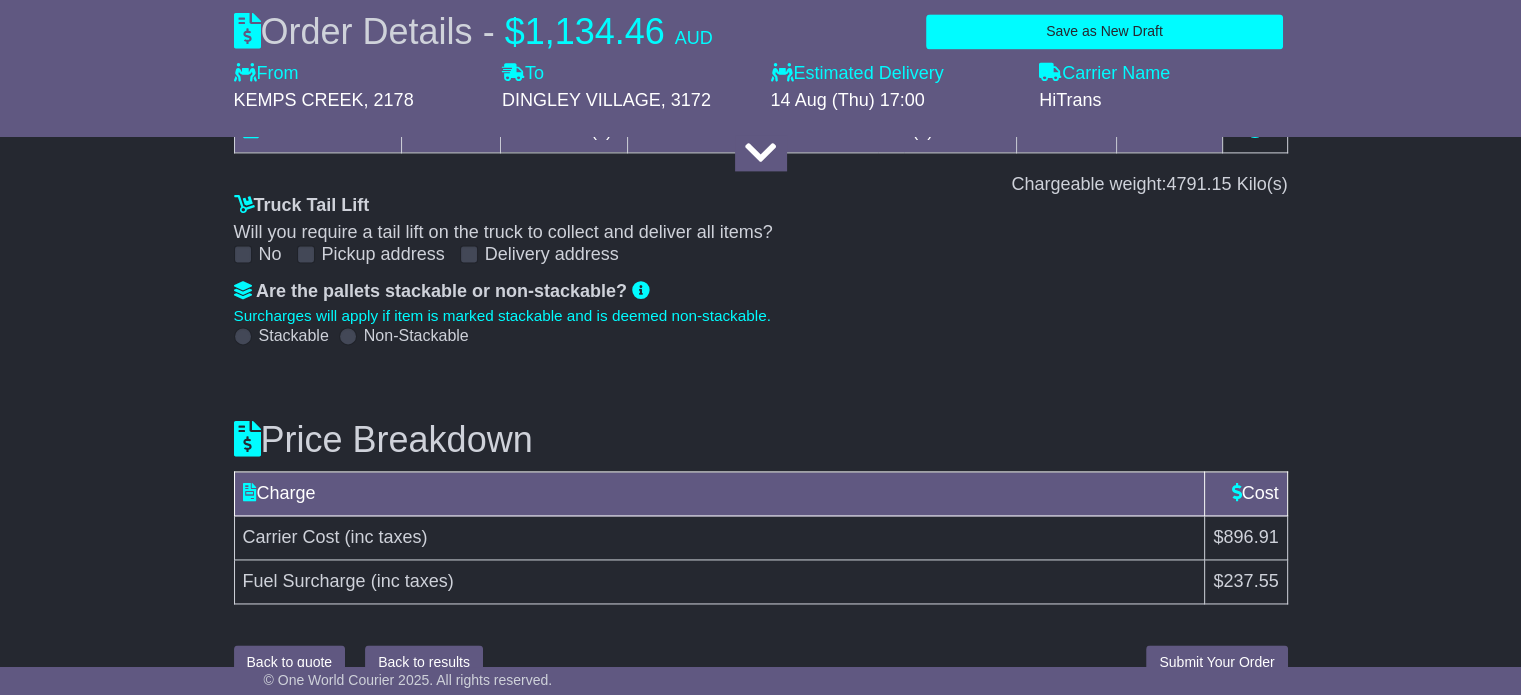 scroll, scrollTop: 2889, scrollLeft: 0, axis: vertical 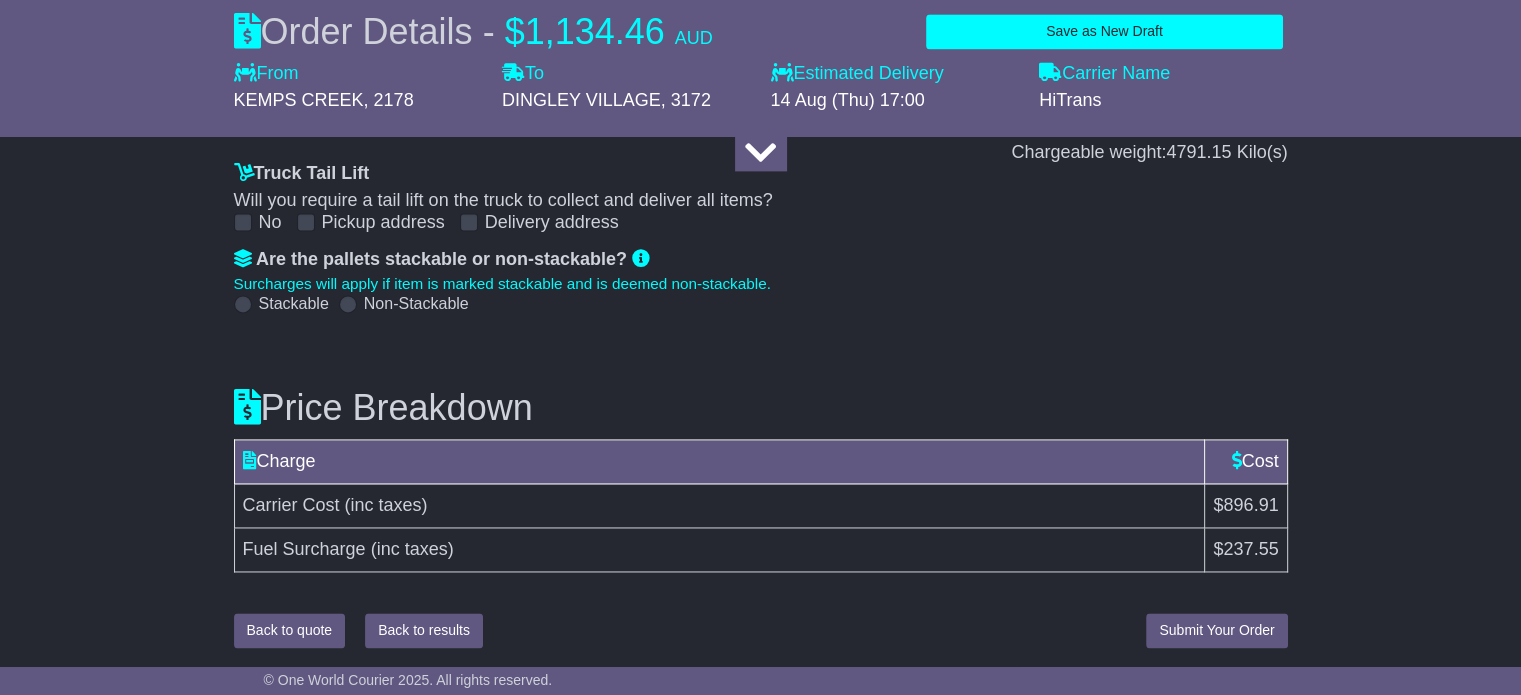 type on "**********" 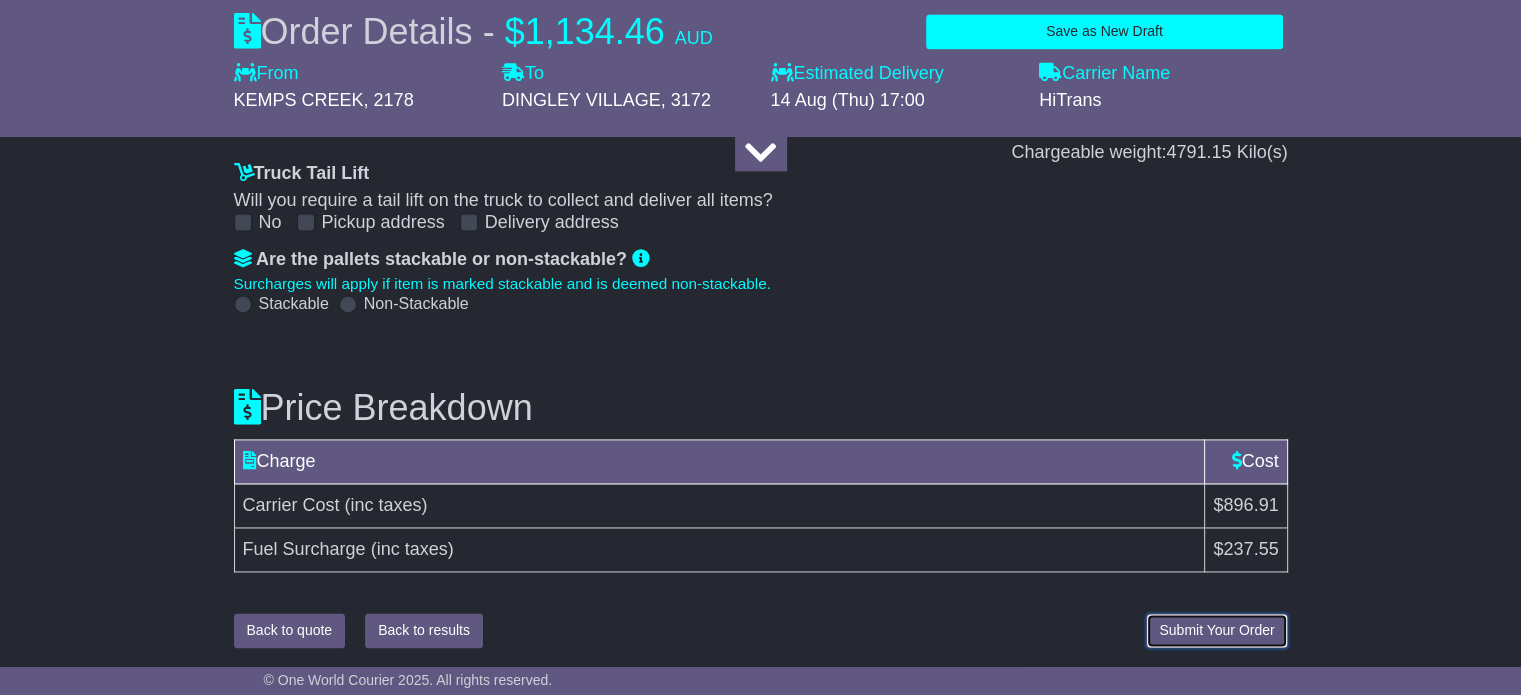click on "Submit Your Order" at bounding box center [1216, 630] 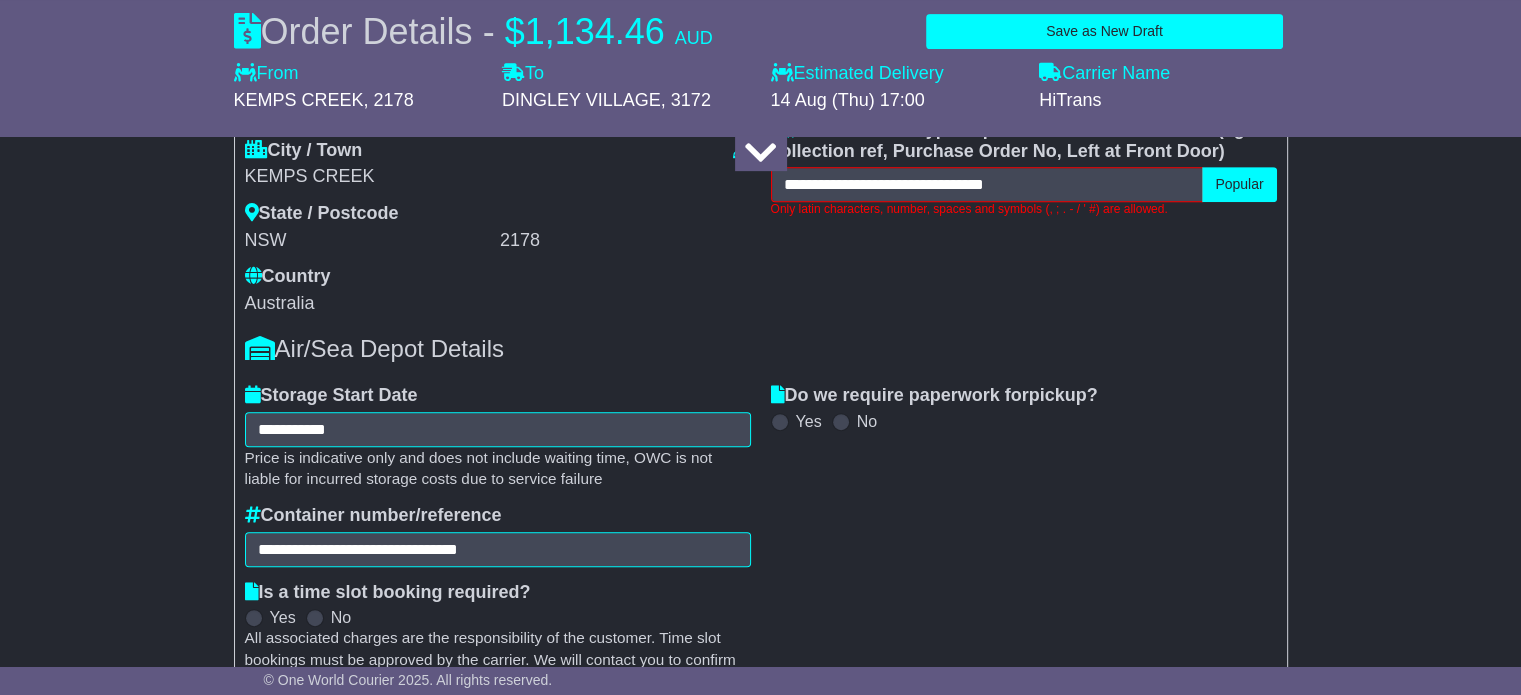 scroll, scrollTop: 888, scrollLeft: 0, axis: vertical 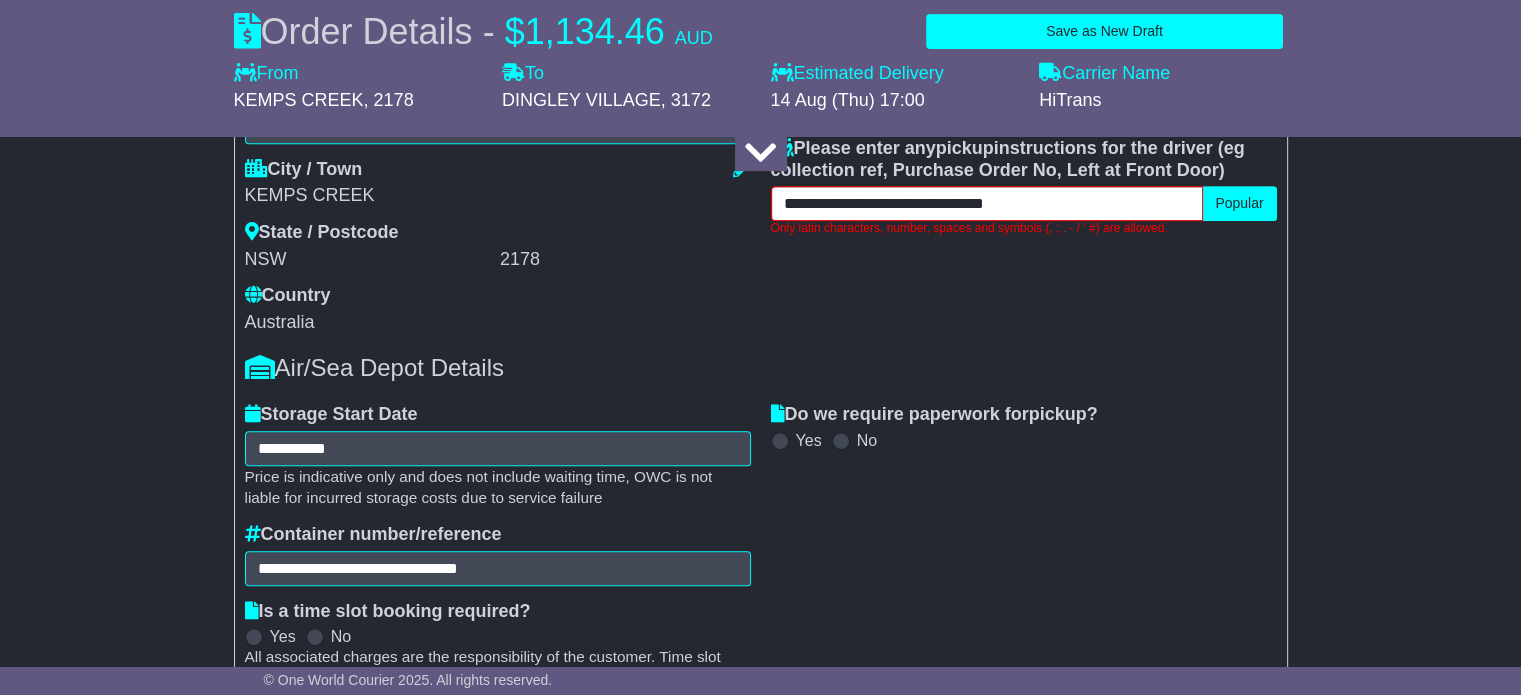 click on "**********" at bounding box center [987, 203] 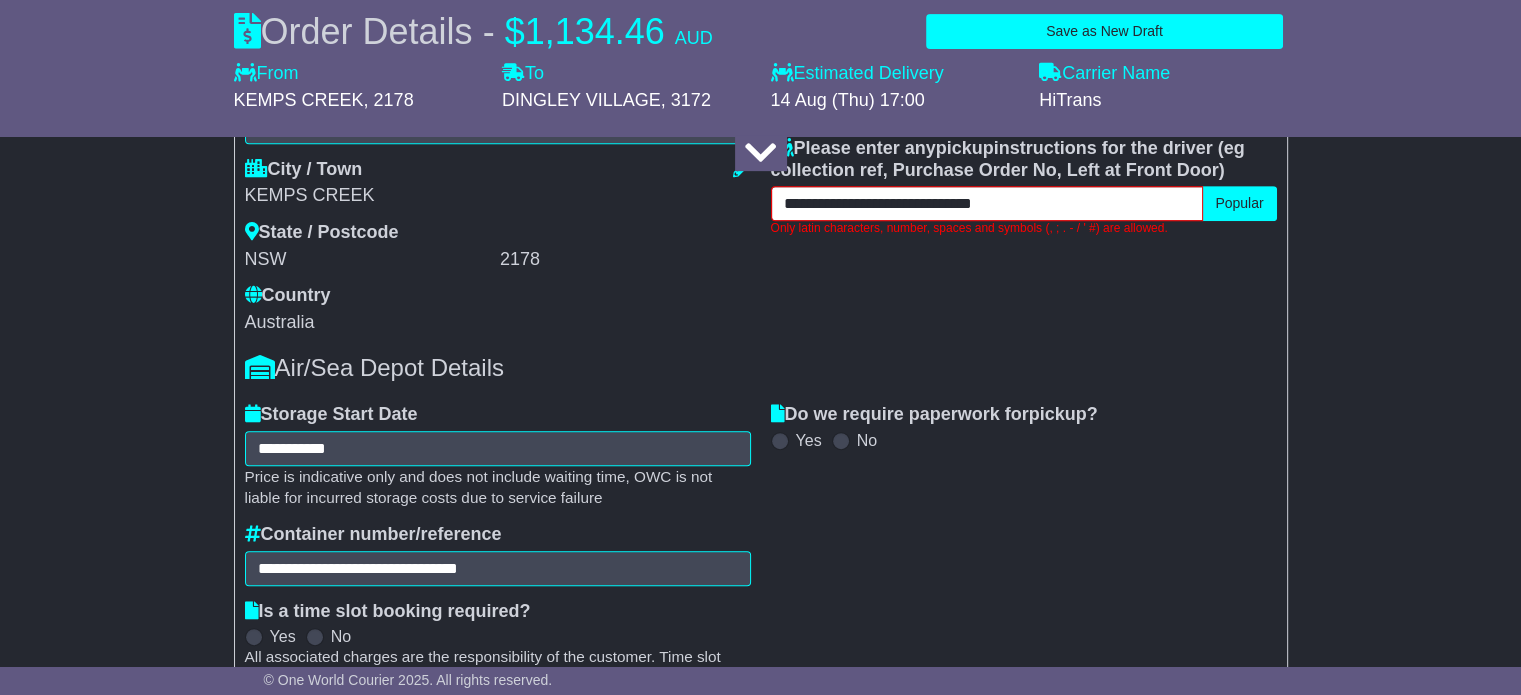 click on "**********" at bounding box center [987, 203] 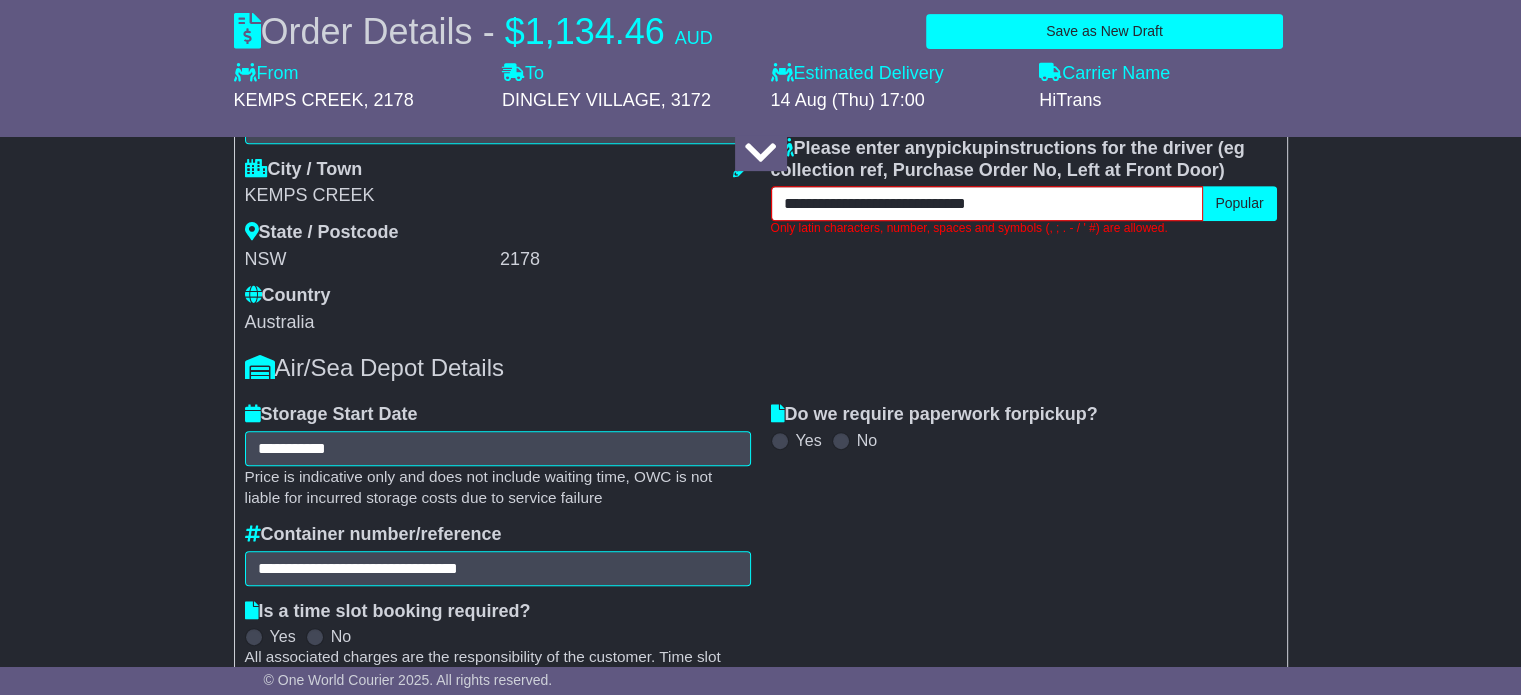 click on "**********" at bounding box center [987, 203] 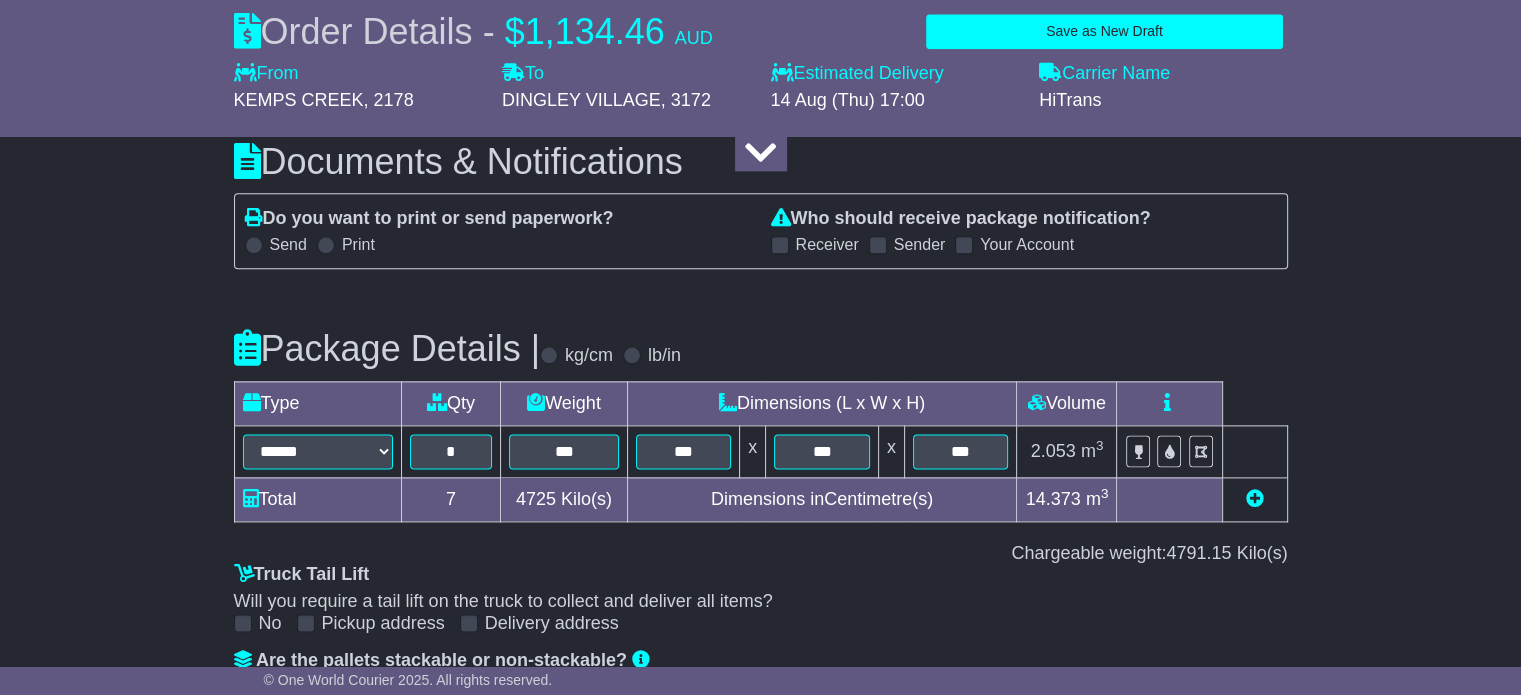 scroll, scrollTop: 2889, scrollLeft: 0, axis: vertical 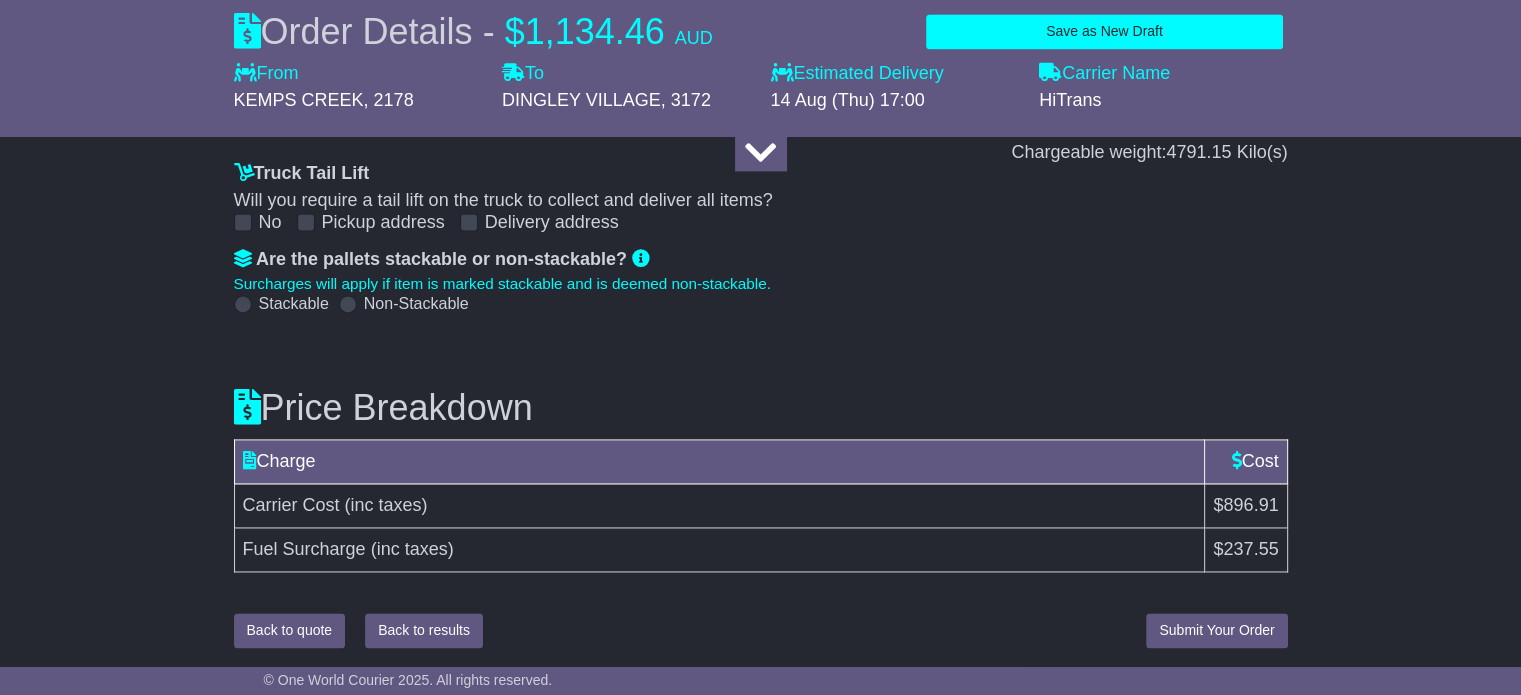 type on "**********" 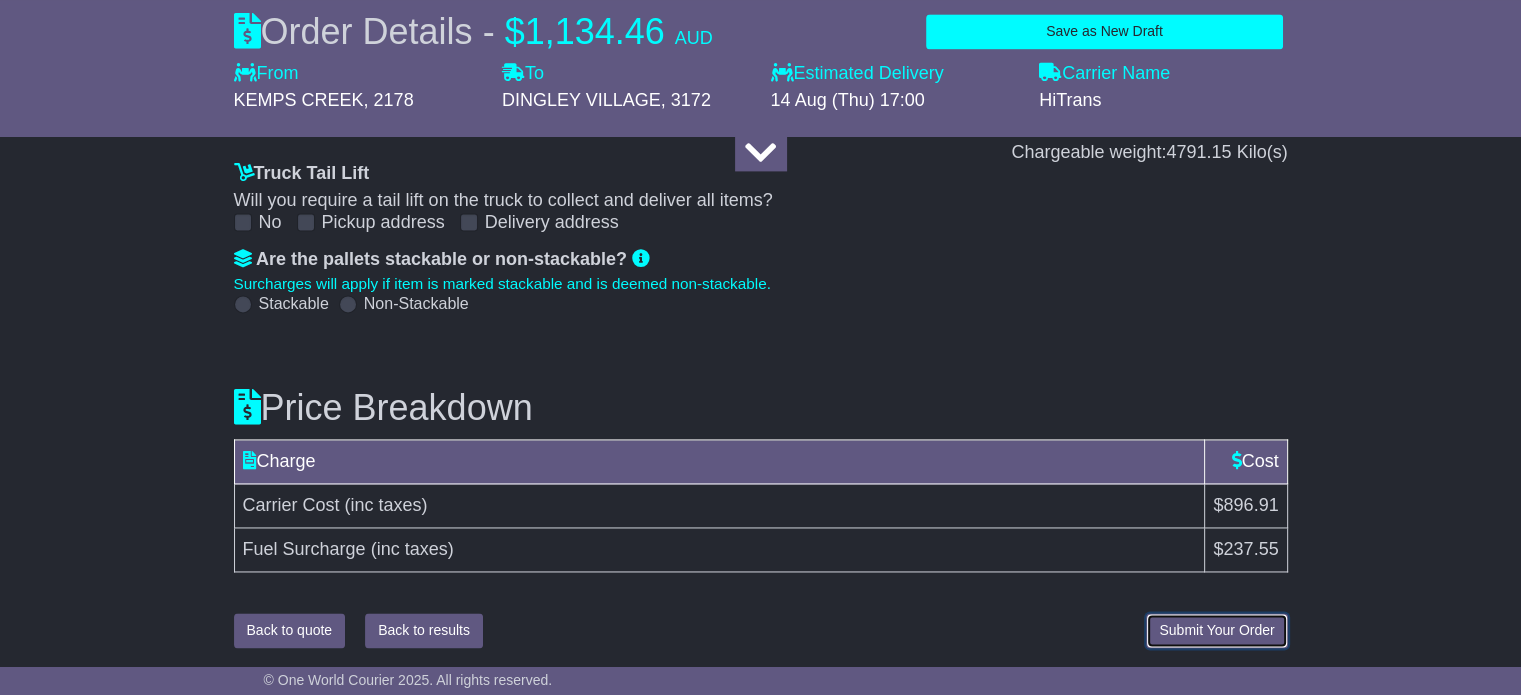 click on "Submit Your Order" at bounding box center [1216, 630] 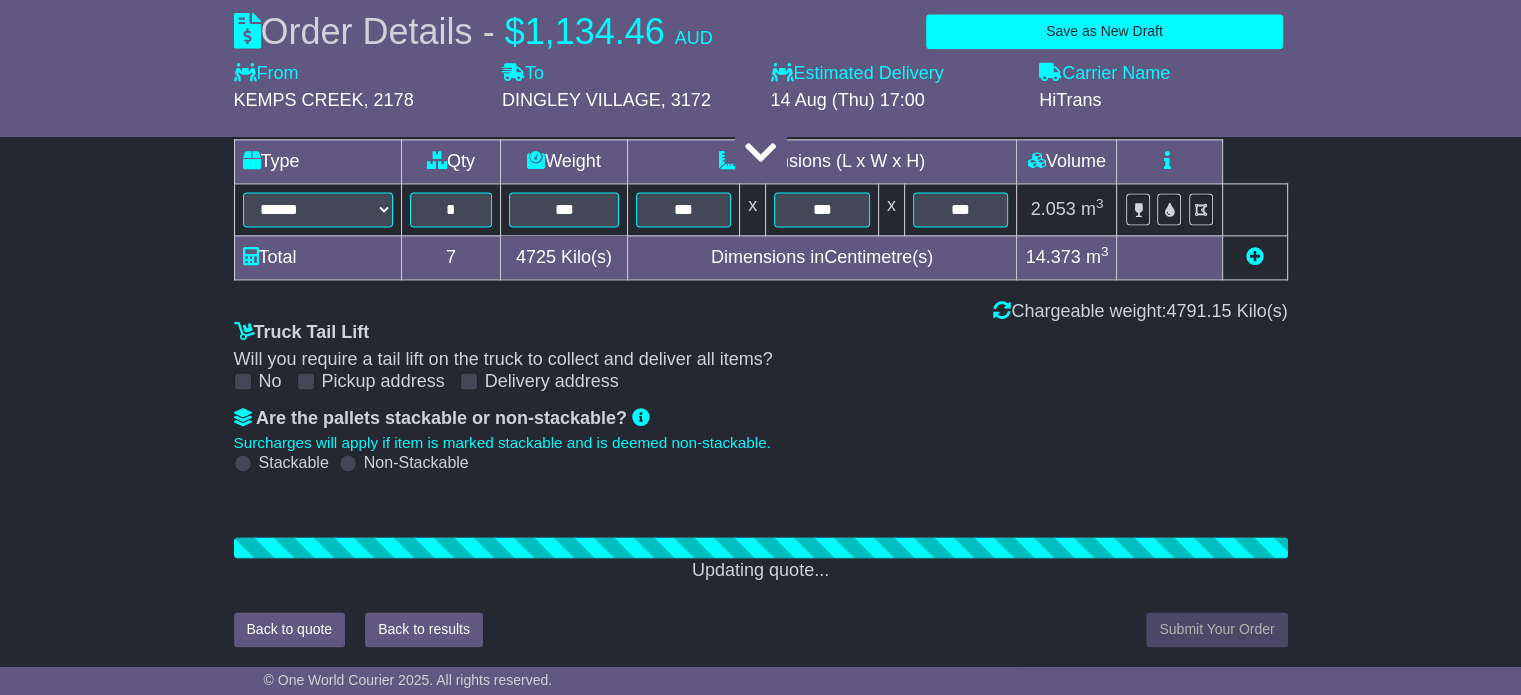 scroll, scrollTop: 2889, scrollLeft: 0, axis: vertical 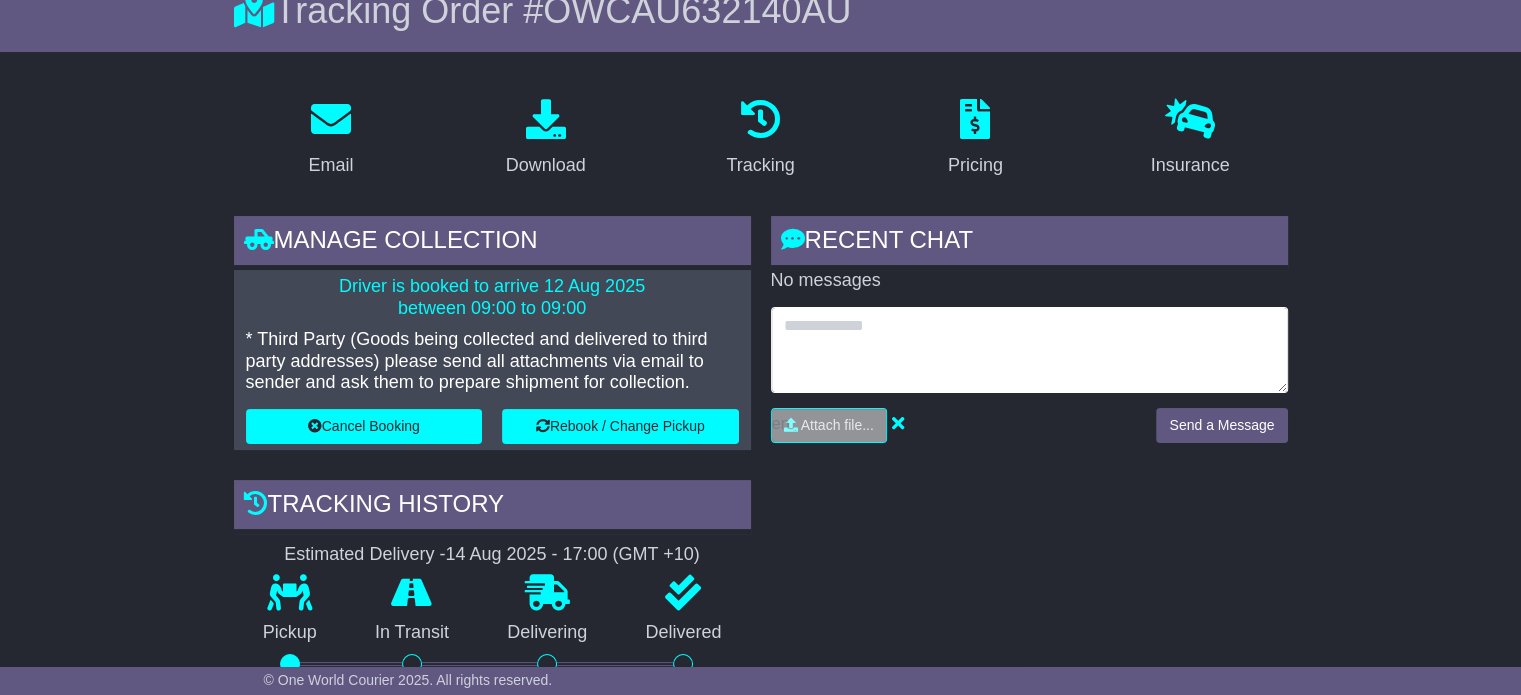 click at bounding box center [1029, 350] 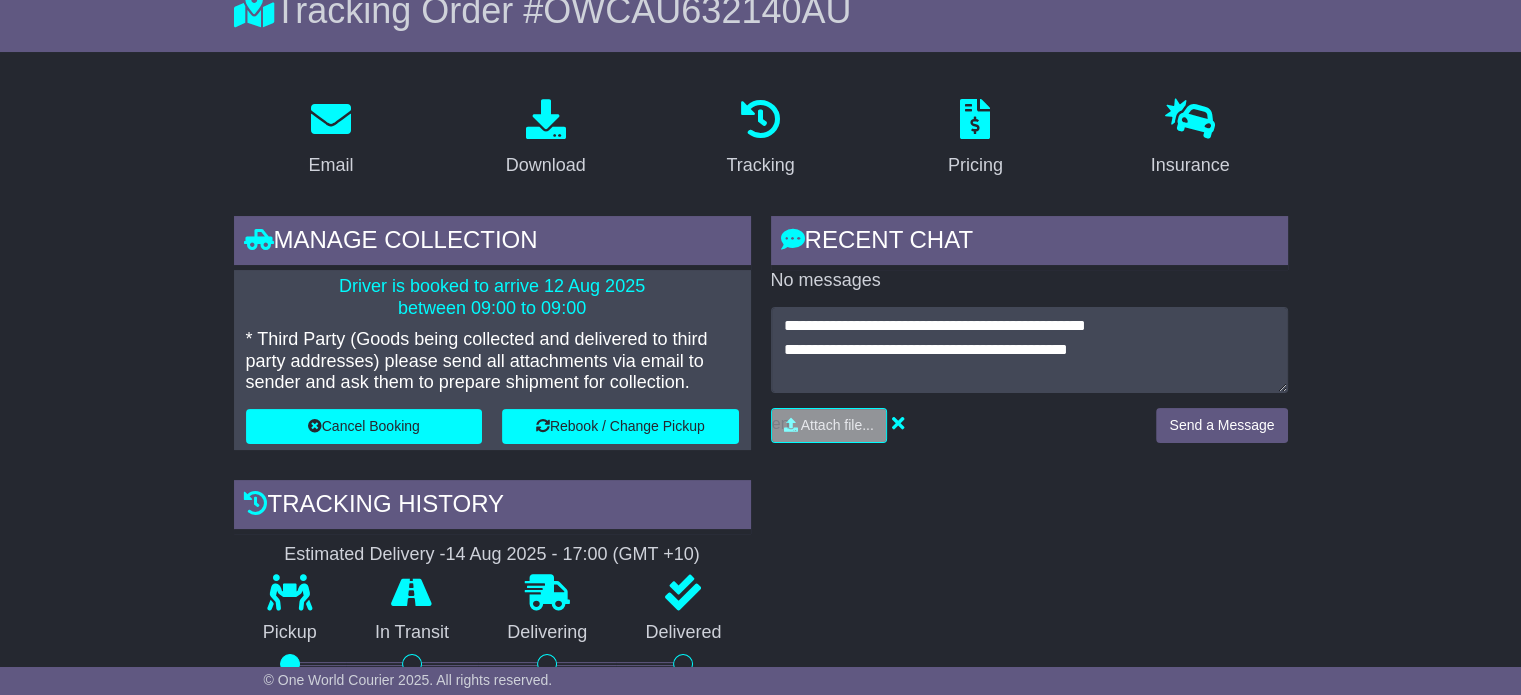 click on "Email
Download
Tracking
Pricing
Insurance" at bounding box center (760, 1291) 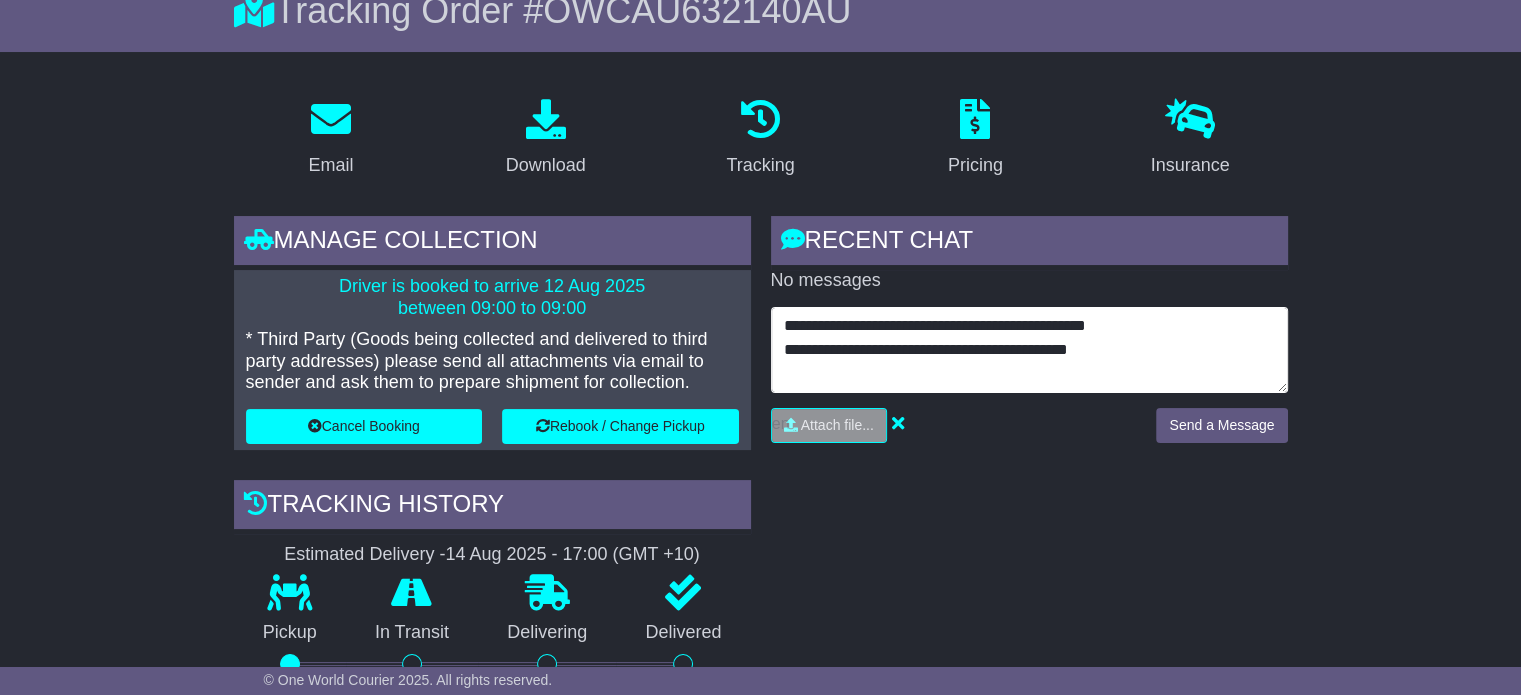 click on "**********" at bounding box center (1029, 350) 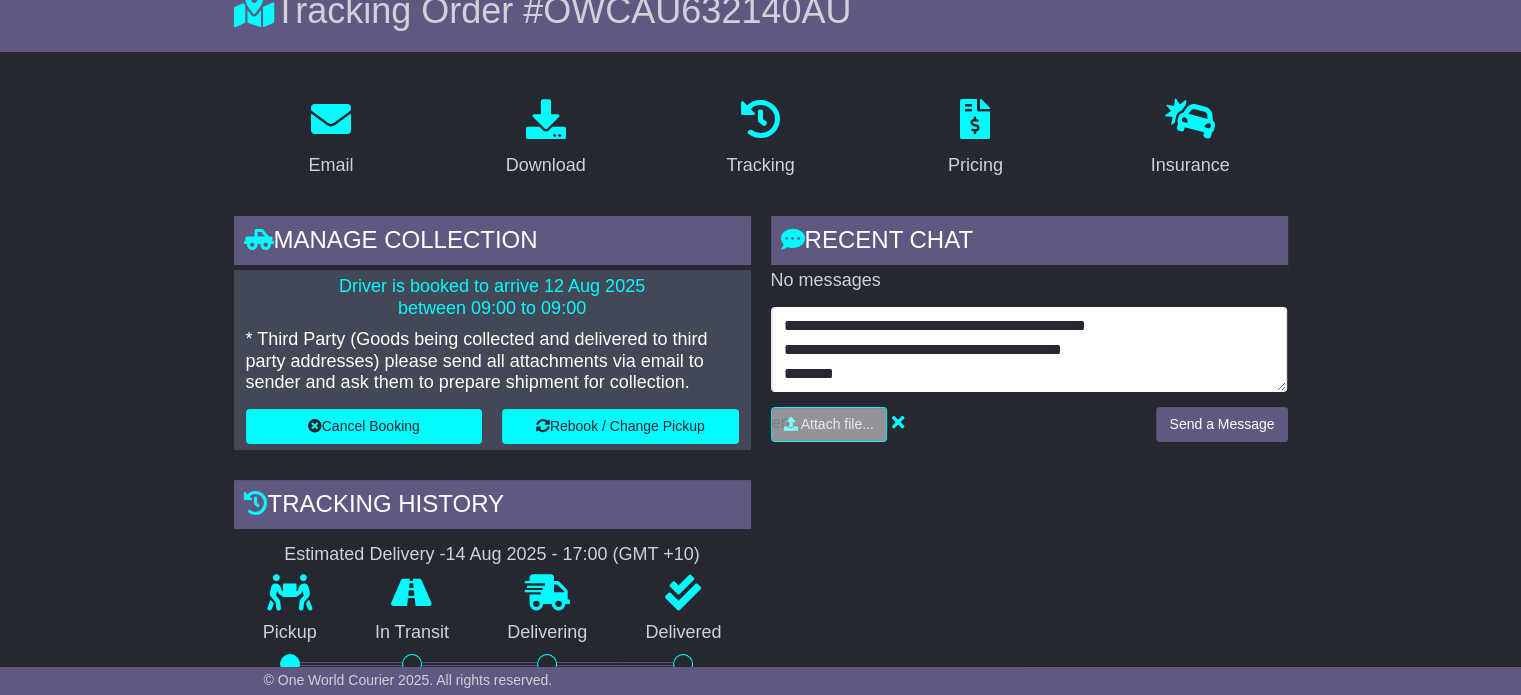 scroll, scrollTop: 39, scrollLeft: 0, axis: vertical 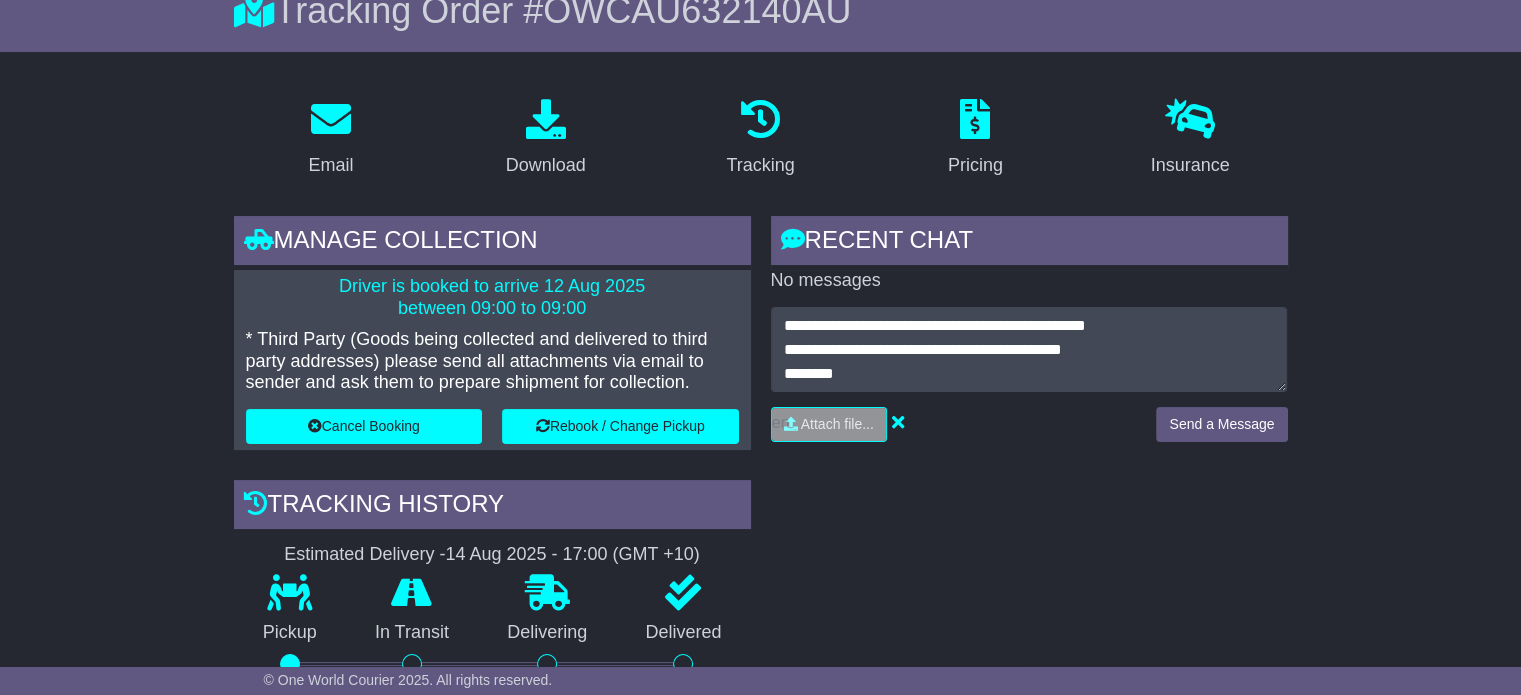 click on "**********" at bounding box center [1029, 605] 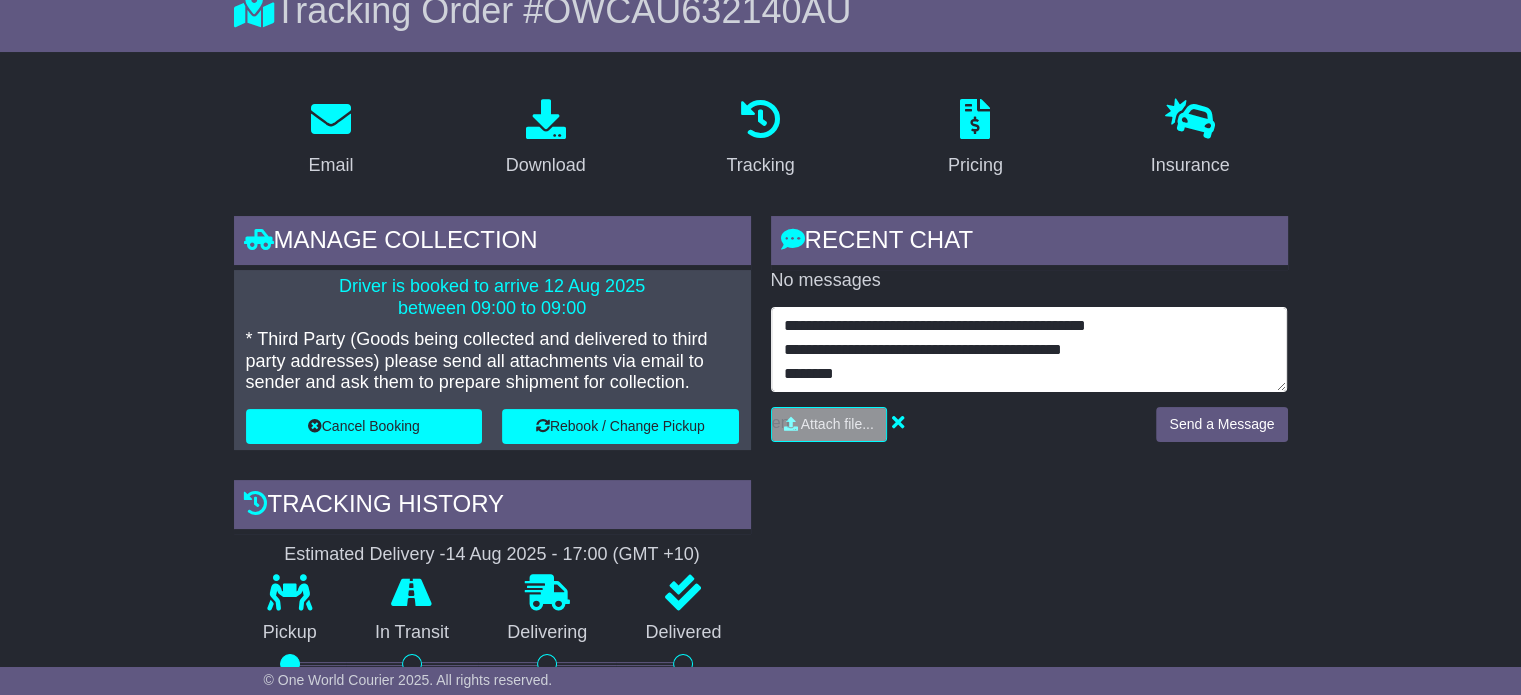 click on "**********" at bounding box center [1029, 350] 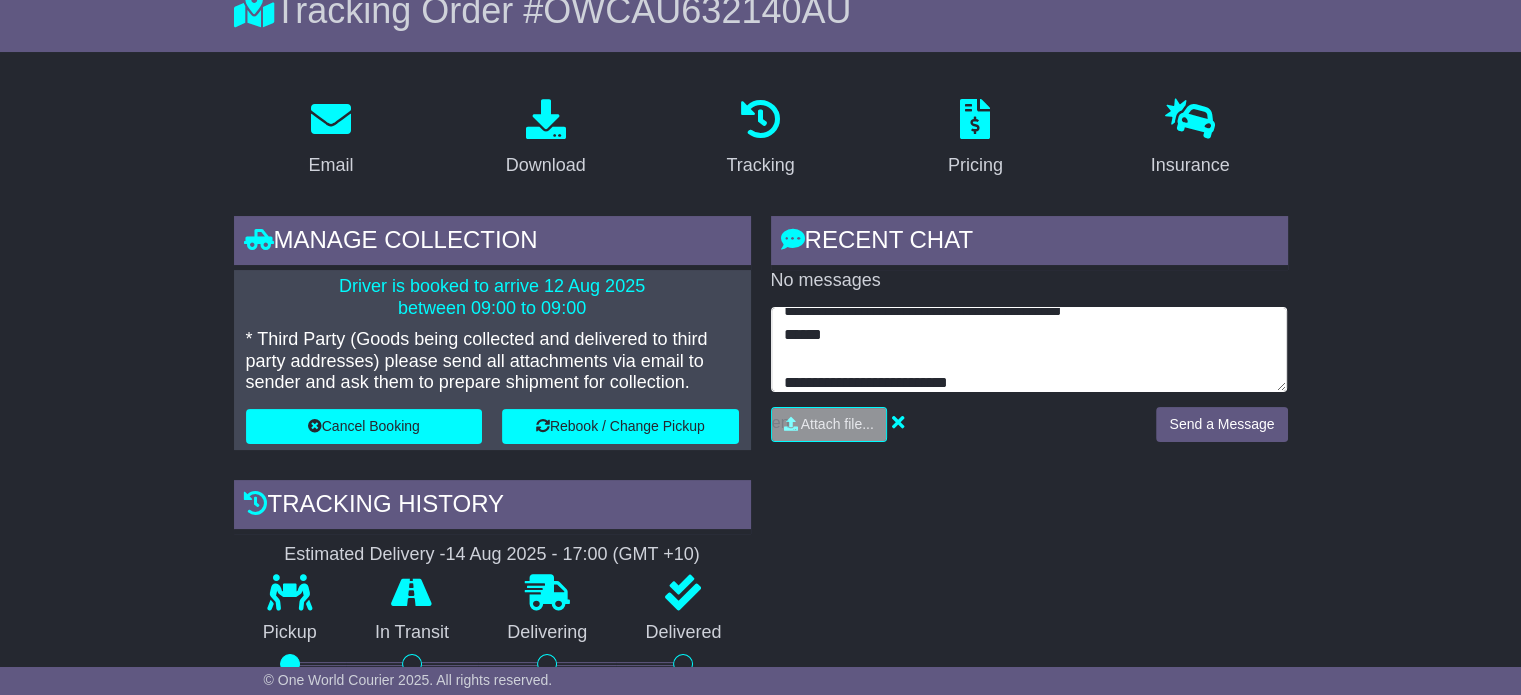 scroll, scrollTop: 63, scrollLeft: 0, axis: vertical 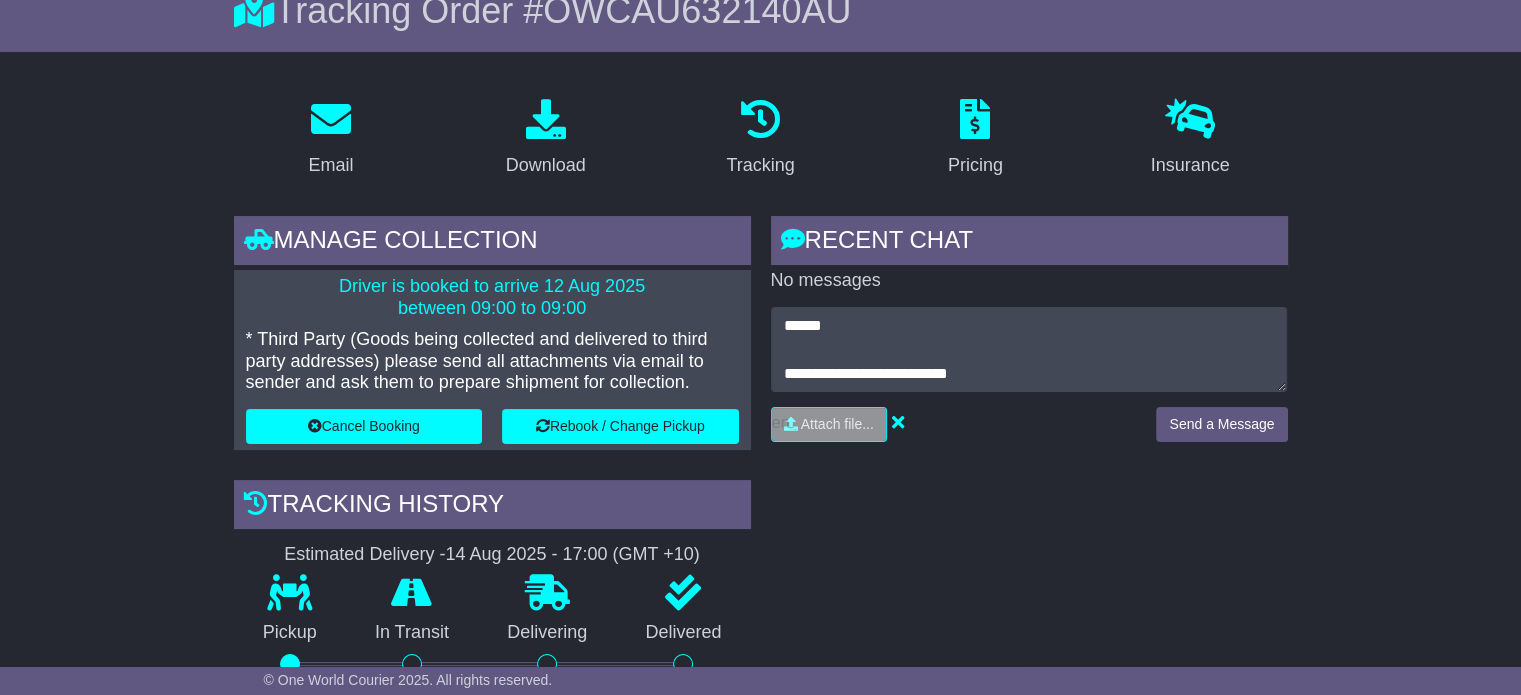 click on "**********" at bounding box center (1029, 605) 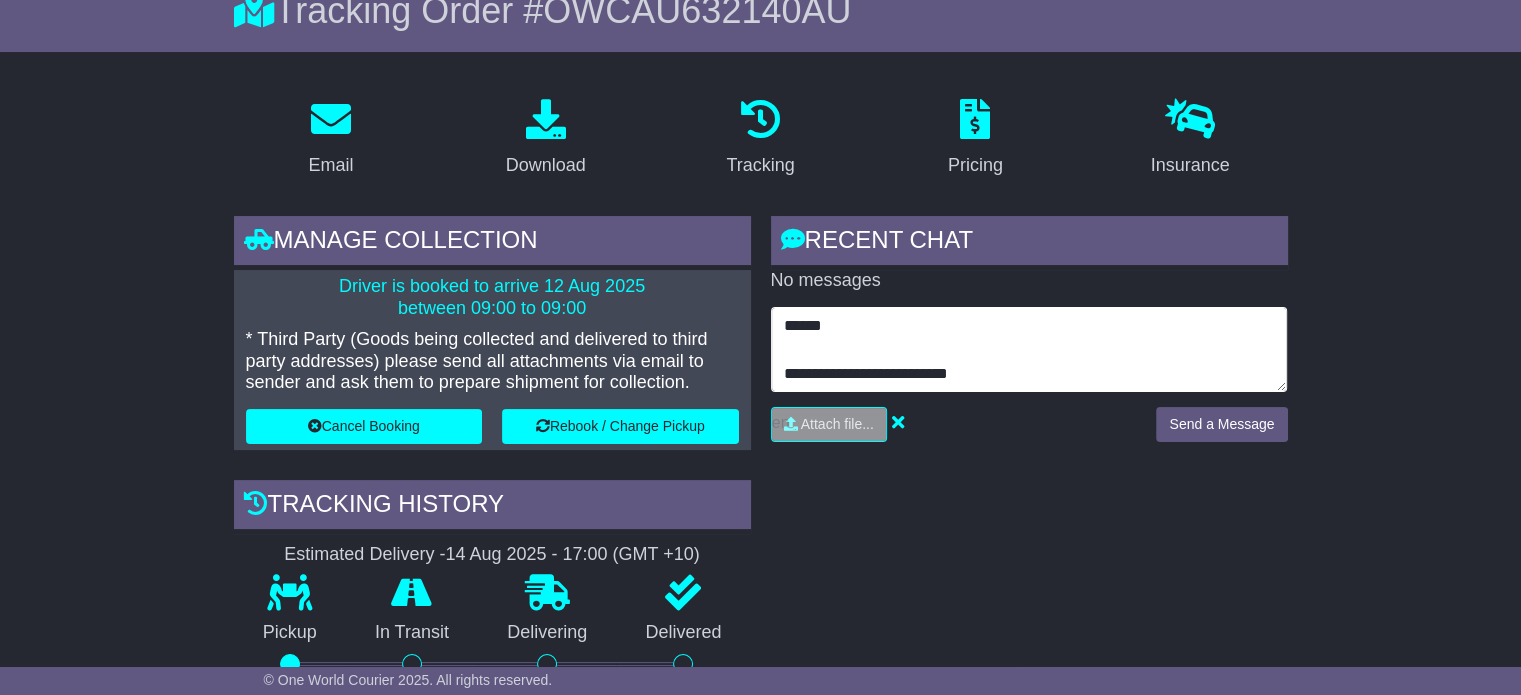 click on "**********" at bounding box center (1029, 350) 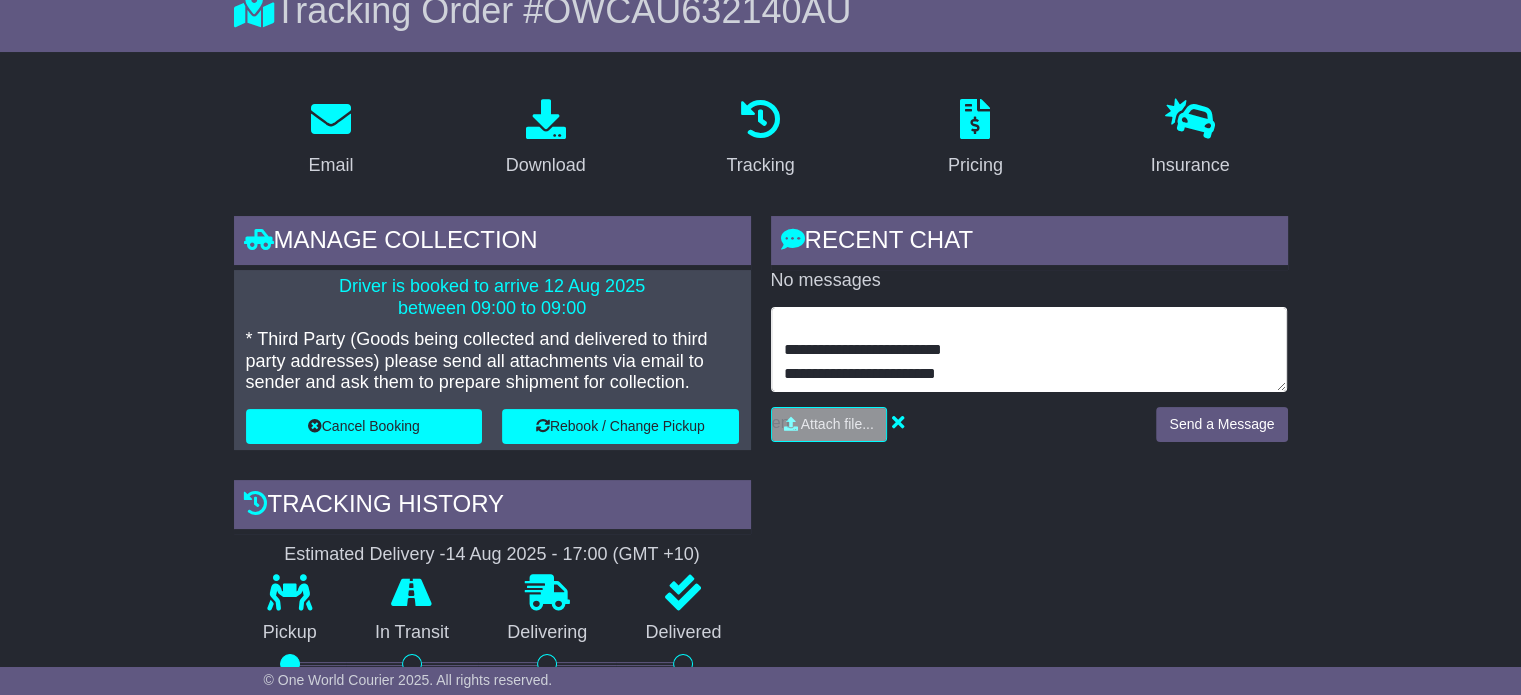 scroll, scrollTop: 0, scrollLeft: 0, axis: both 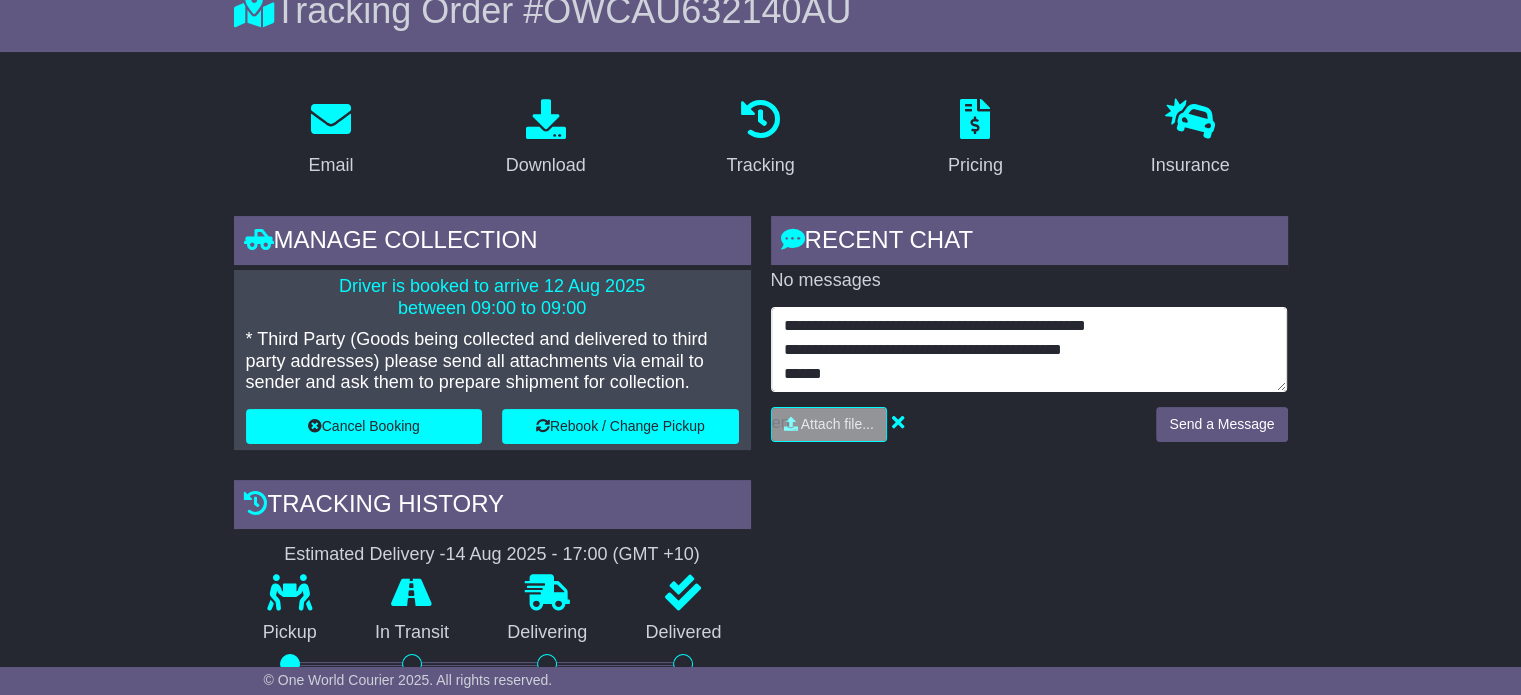 click on "**********" at bounding box center (1029, 350) 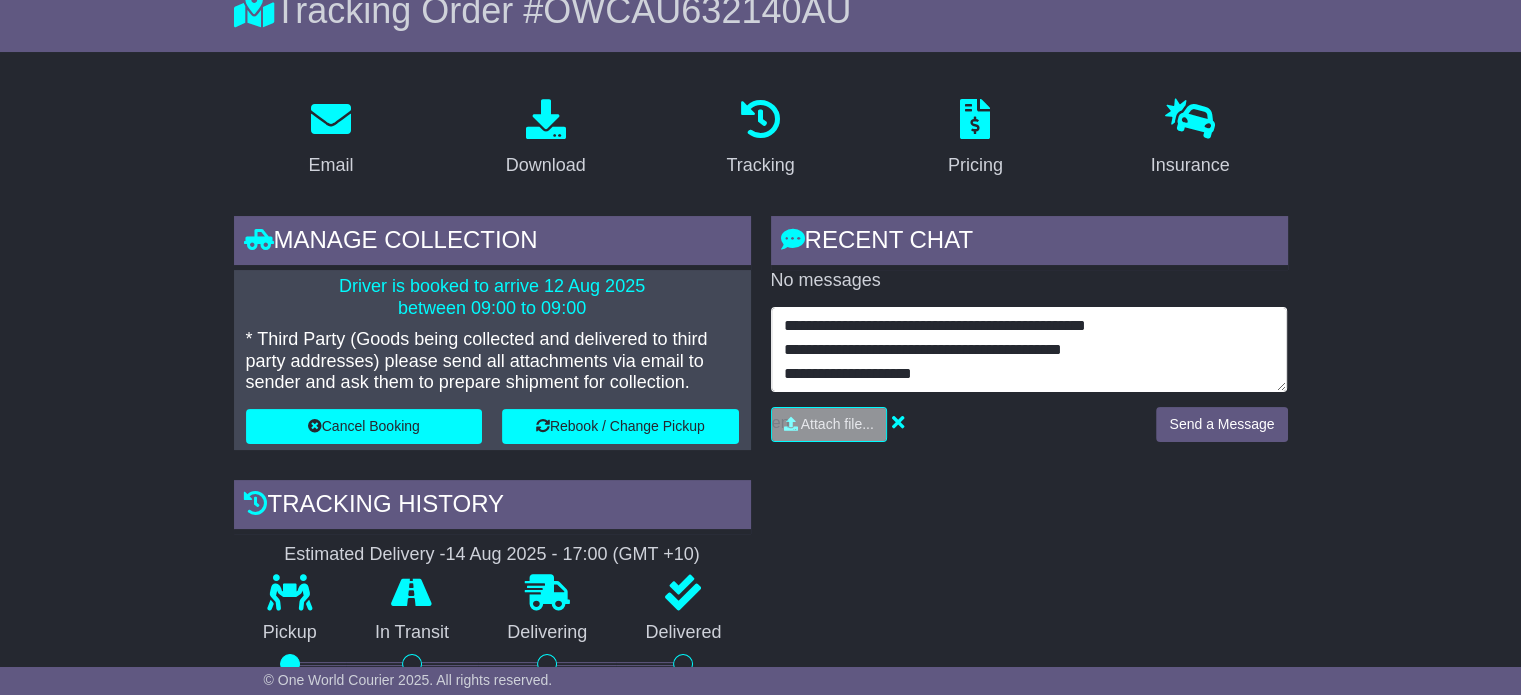 click on "**********" at bounding box center (1029, 350) 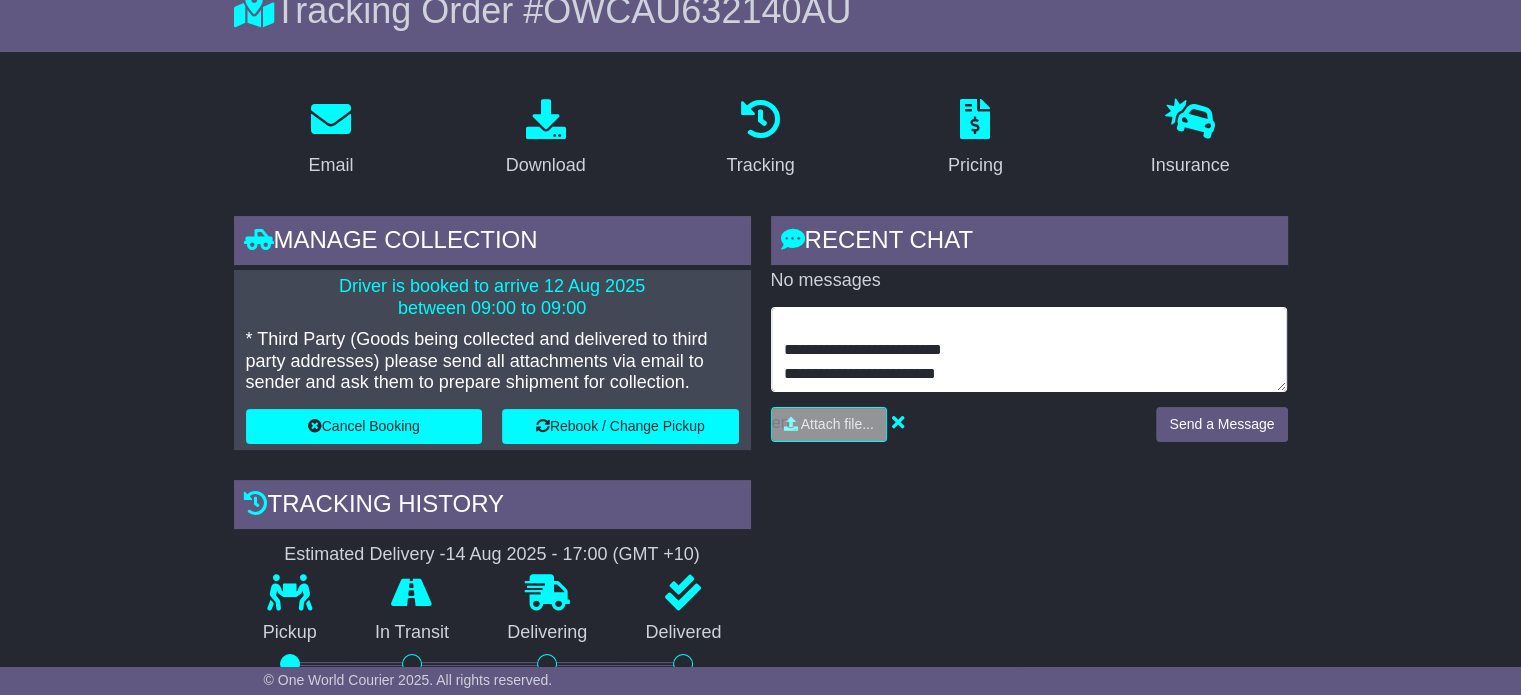 scroll, scrollTop: 120, scrollLeft: 0, axis: vertical 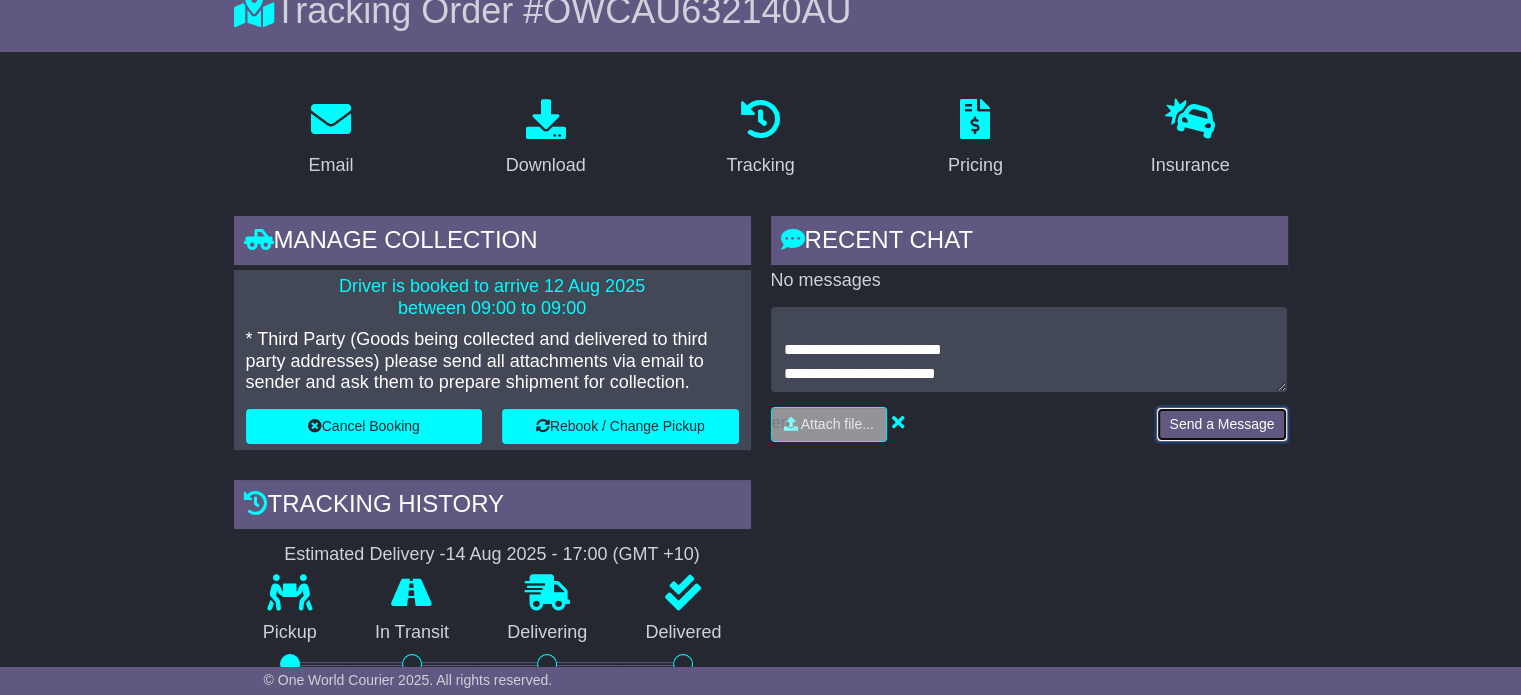 click on "Send a Message" at bounding box center [1221, 424] 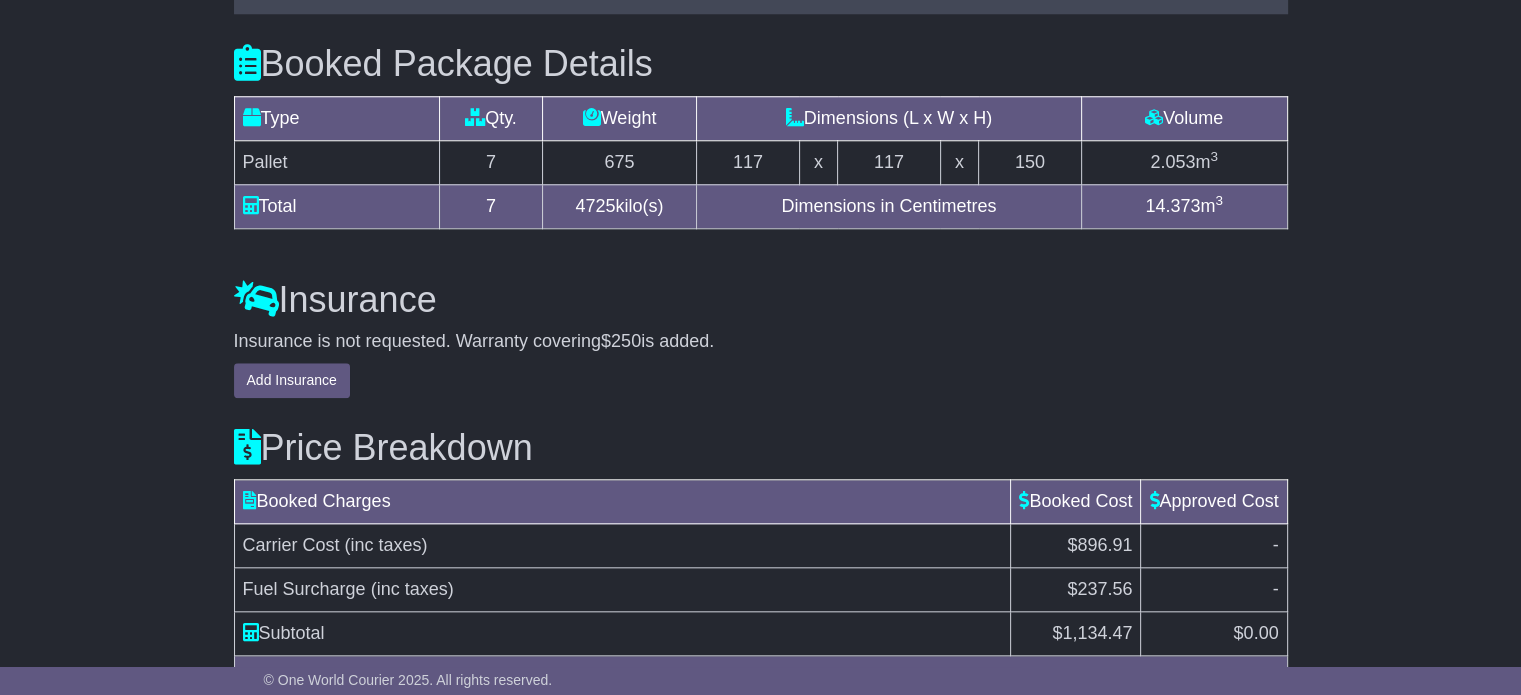 scroll, scrollTop: 1840, scrollLeft: 0, axis: vertical 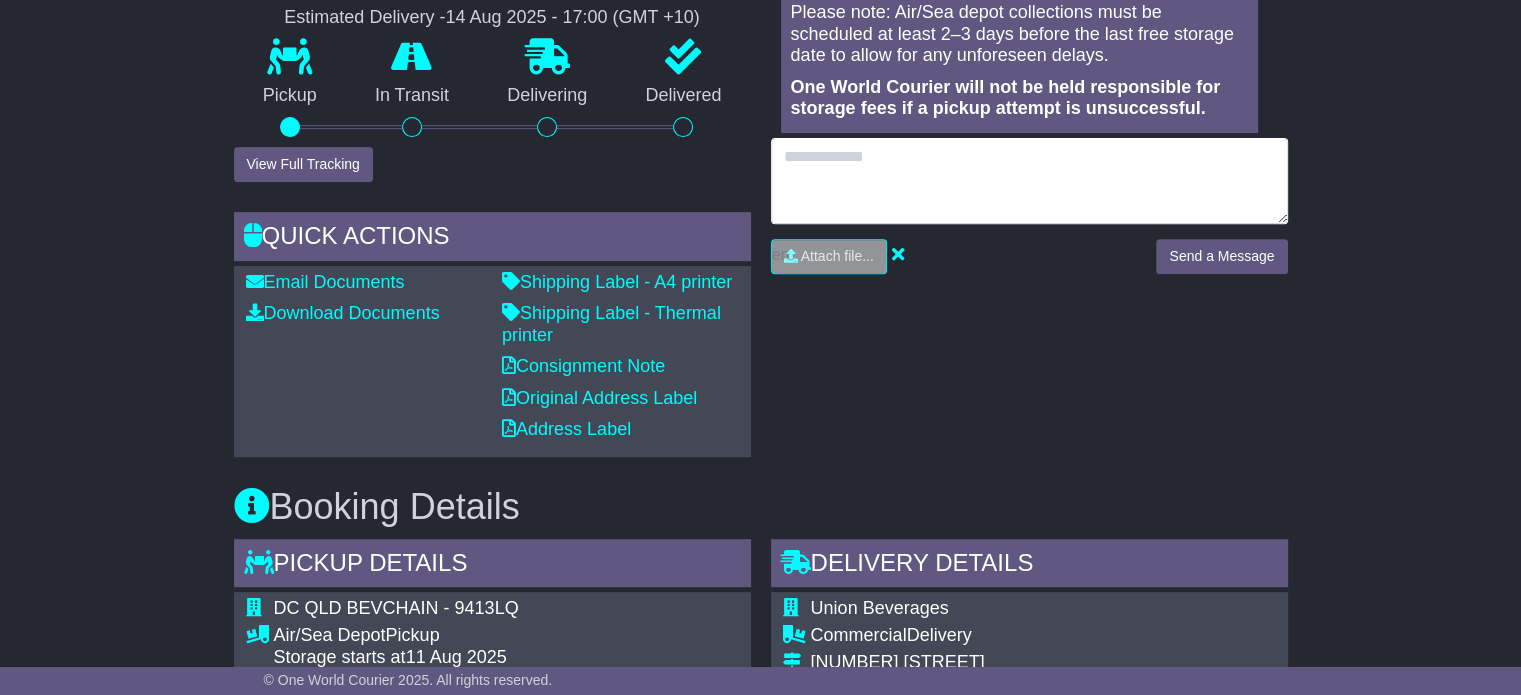 click at bounding box center [1029, 181] 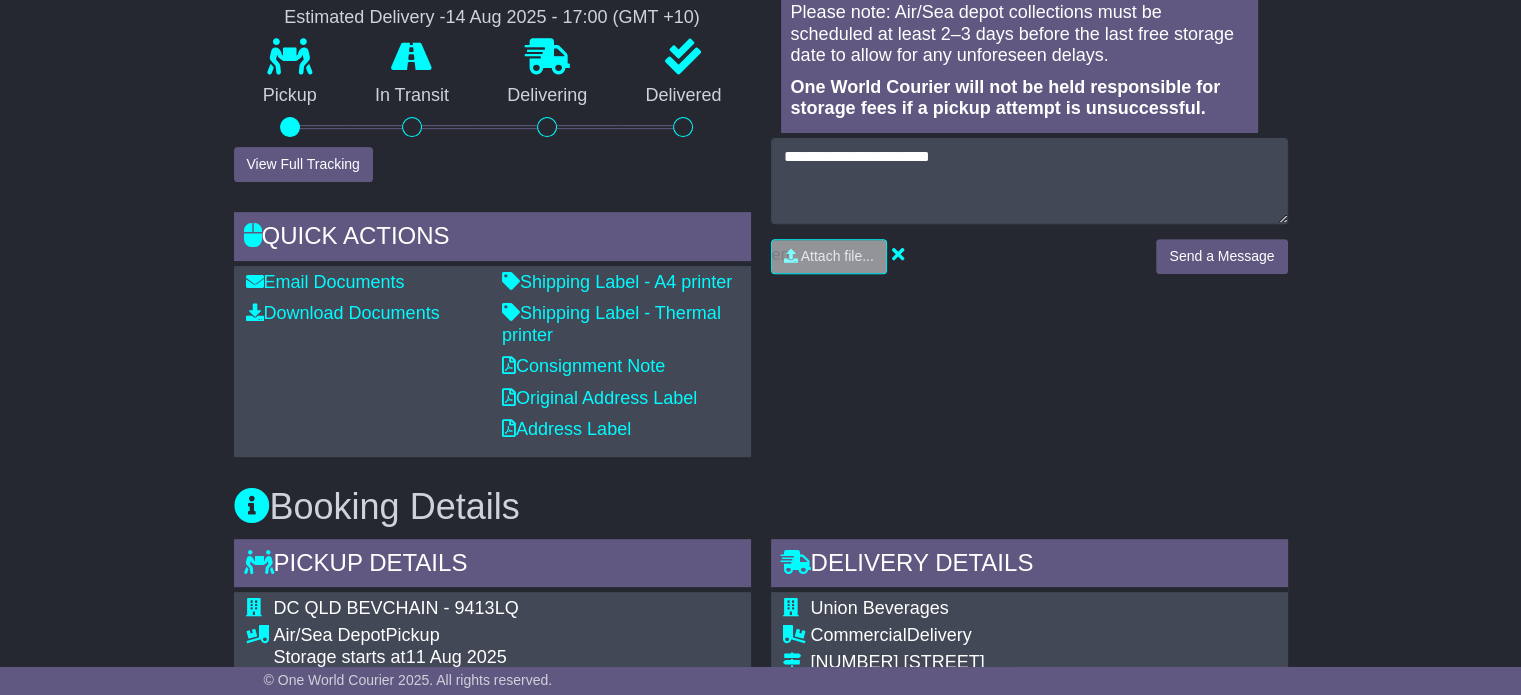 click on "RECENT CHAT
Loading...
No messages
08 Aug 2025 14:47
I've forwarded all the pickup information to the courier
-Gladys
To Be Collected Team
08 Aug 2025 14:44
Hi Carwyn,
We’ve sent the necessary information and references to the courier for the upcoming pickup.
Please note: Air/Sea depot collections must be scheduled at least 2–3 days before the last free storage date to allow for any unforeseen delays.
Kind Regards,
Gladys" at bounding box center (1029, 68) 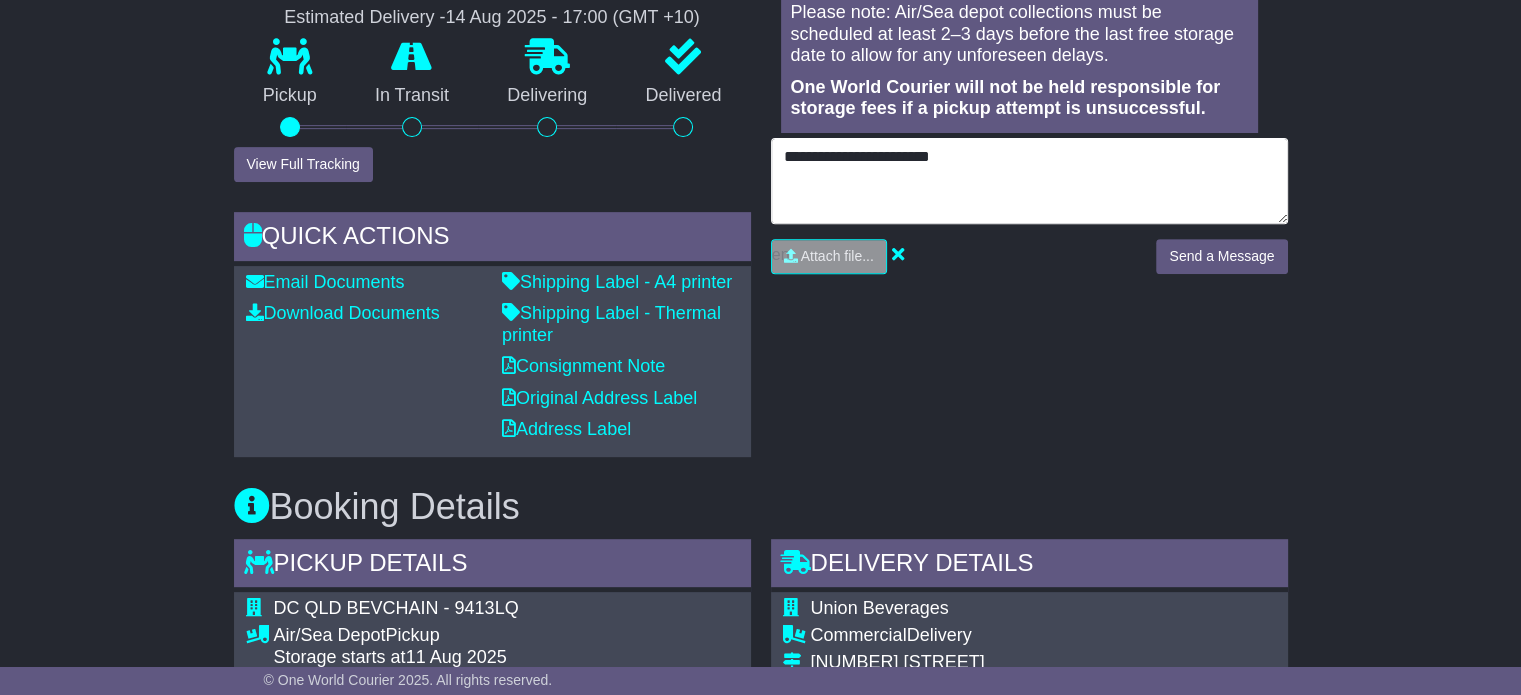 click on "**********" at bounding box center [1029, 181] 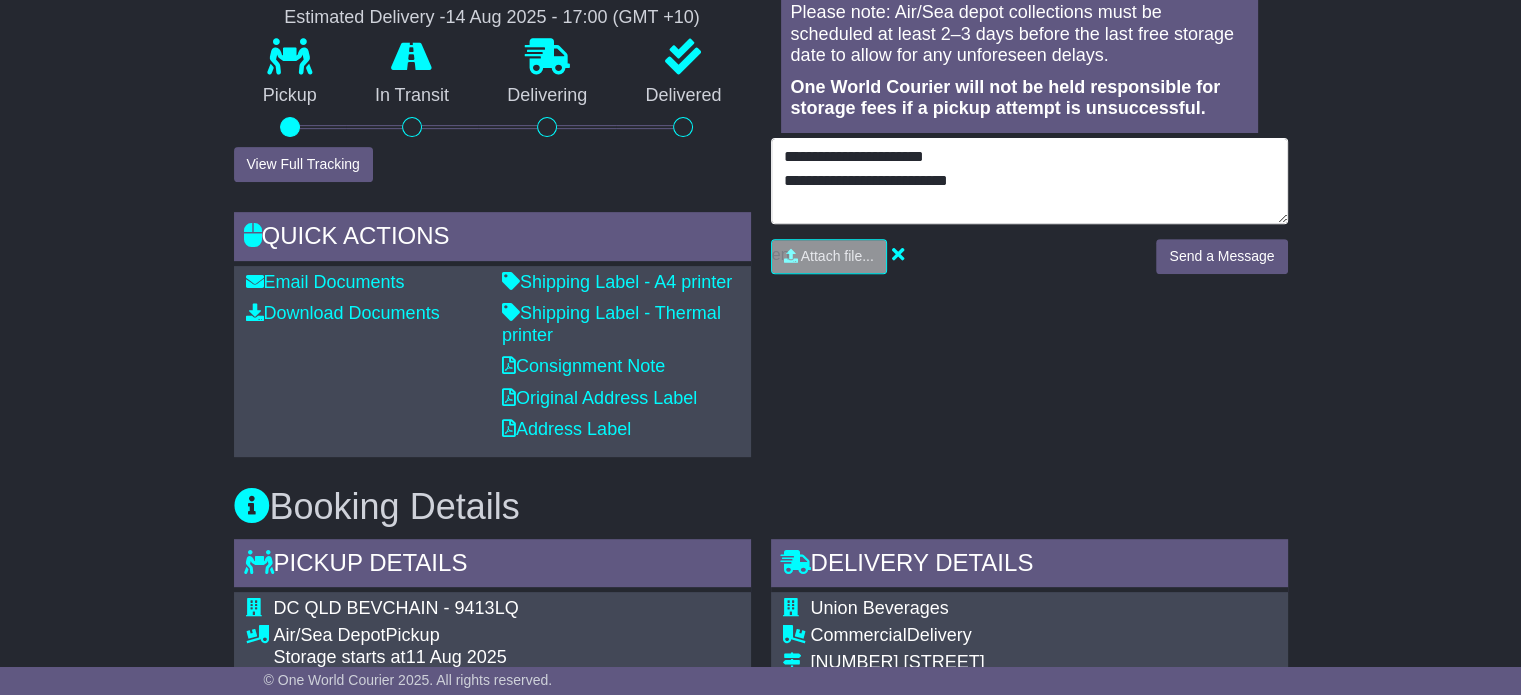 type on "**********" 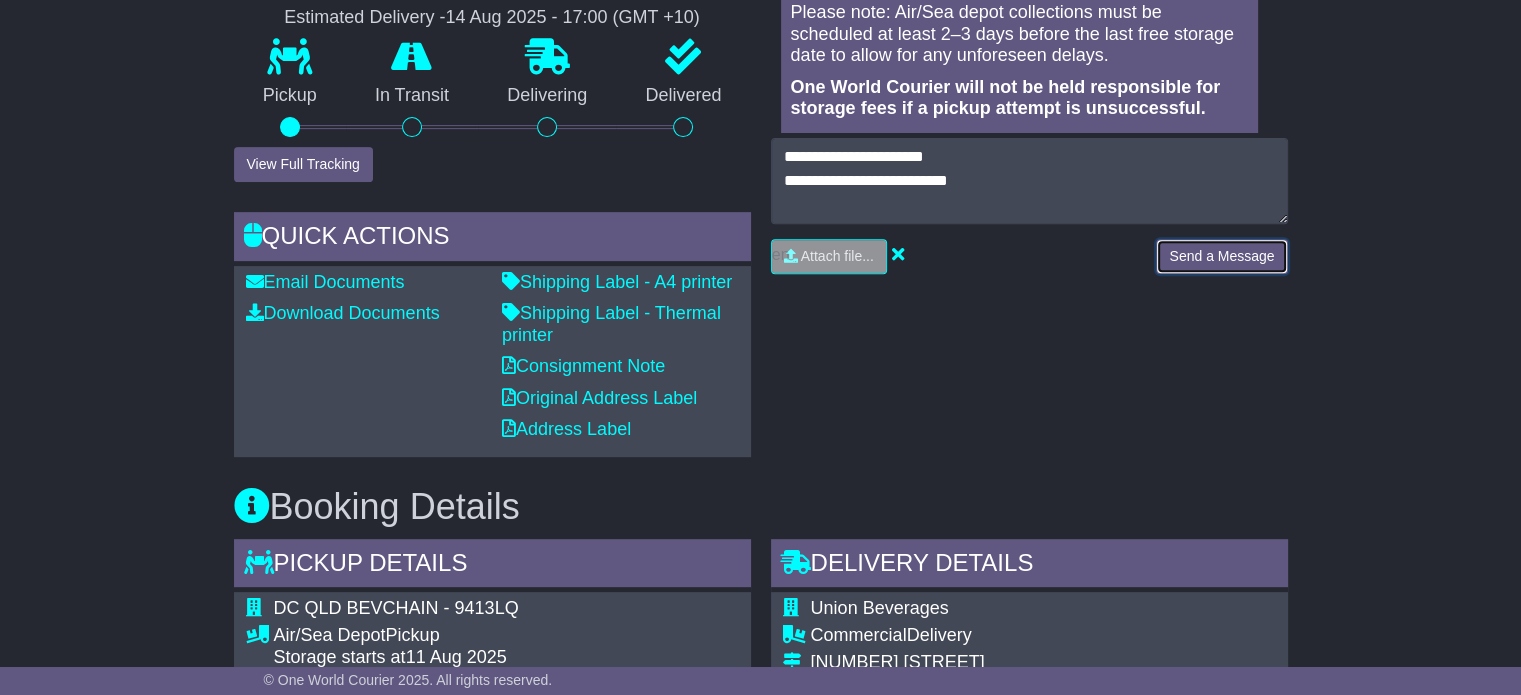 click on "Send a Message" at bounding box center (1221, 256) 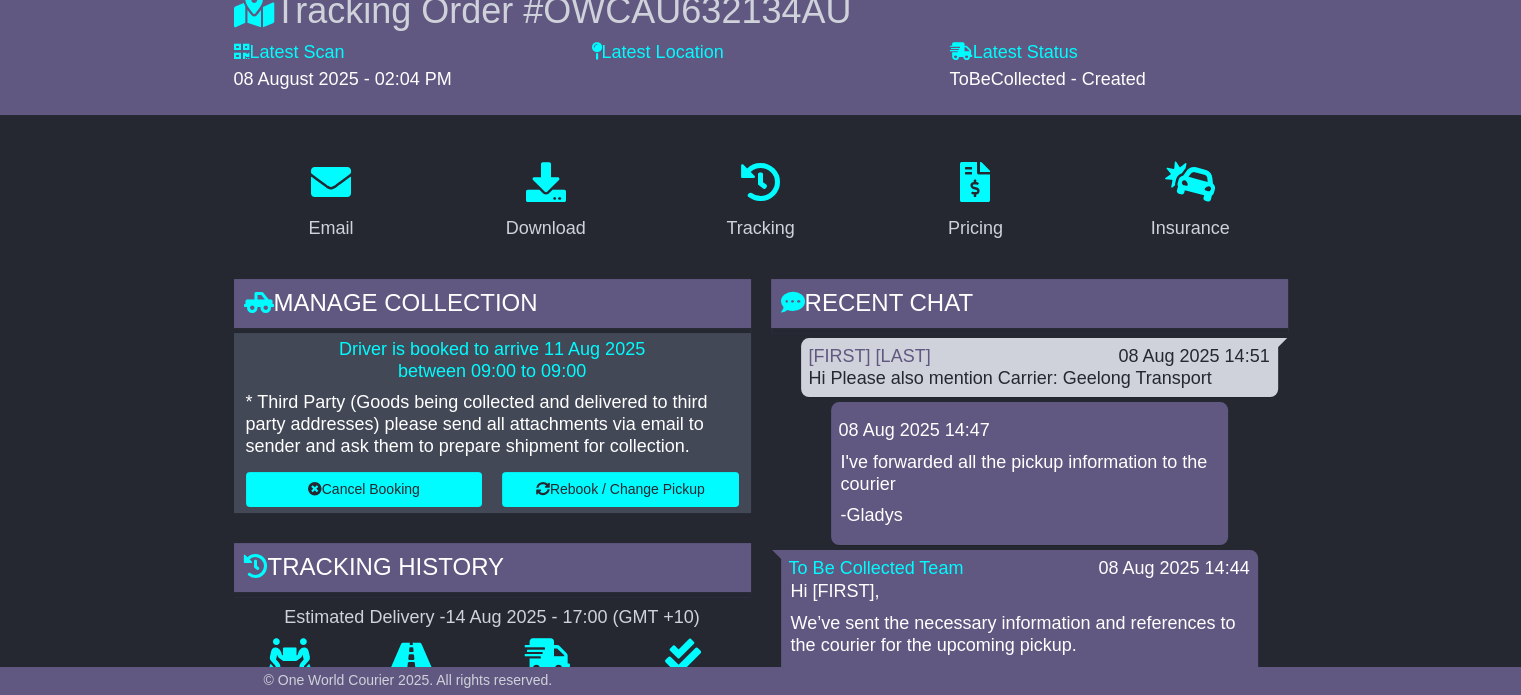 scroll, scrollTop: 200, scrollLeft: 0, axis: vertical 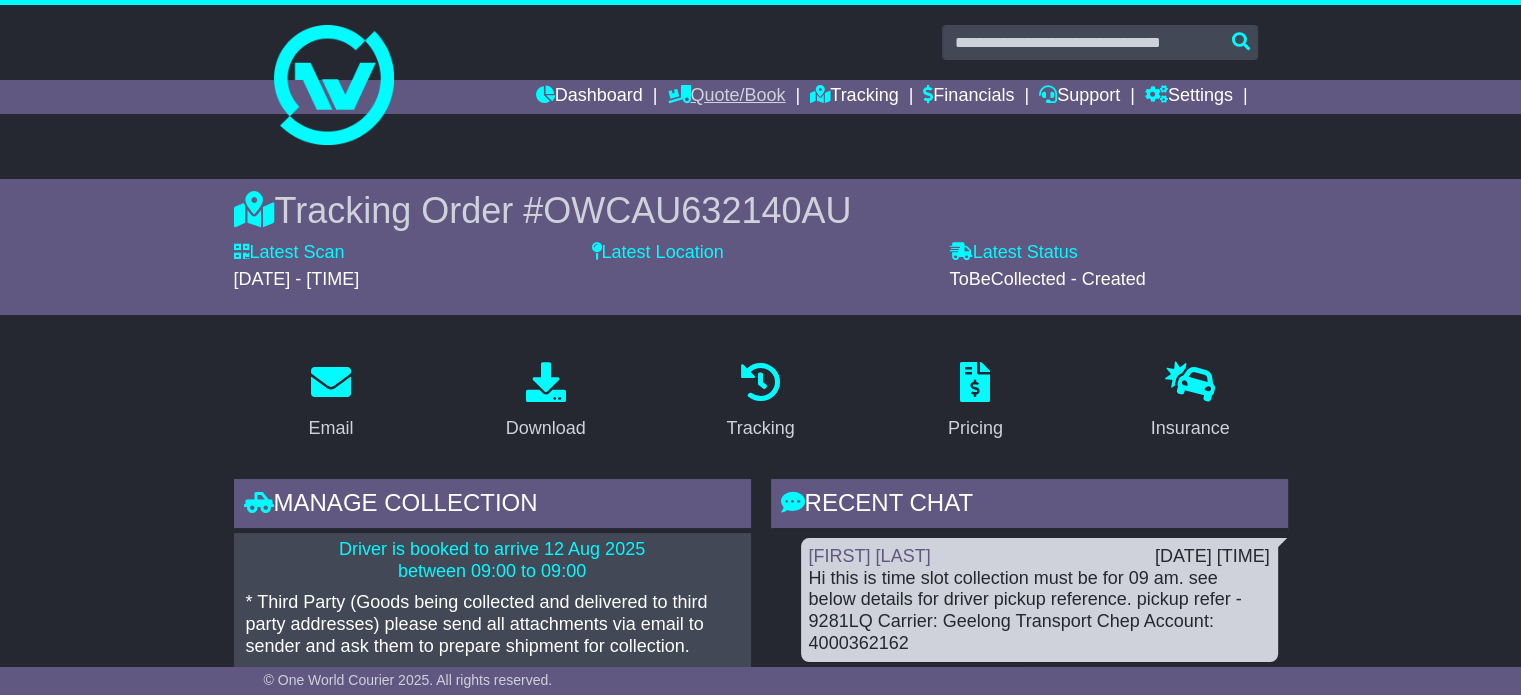 click on "Quote/Book" at bounding box center (726, 97) 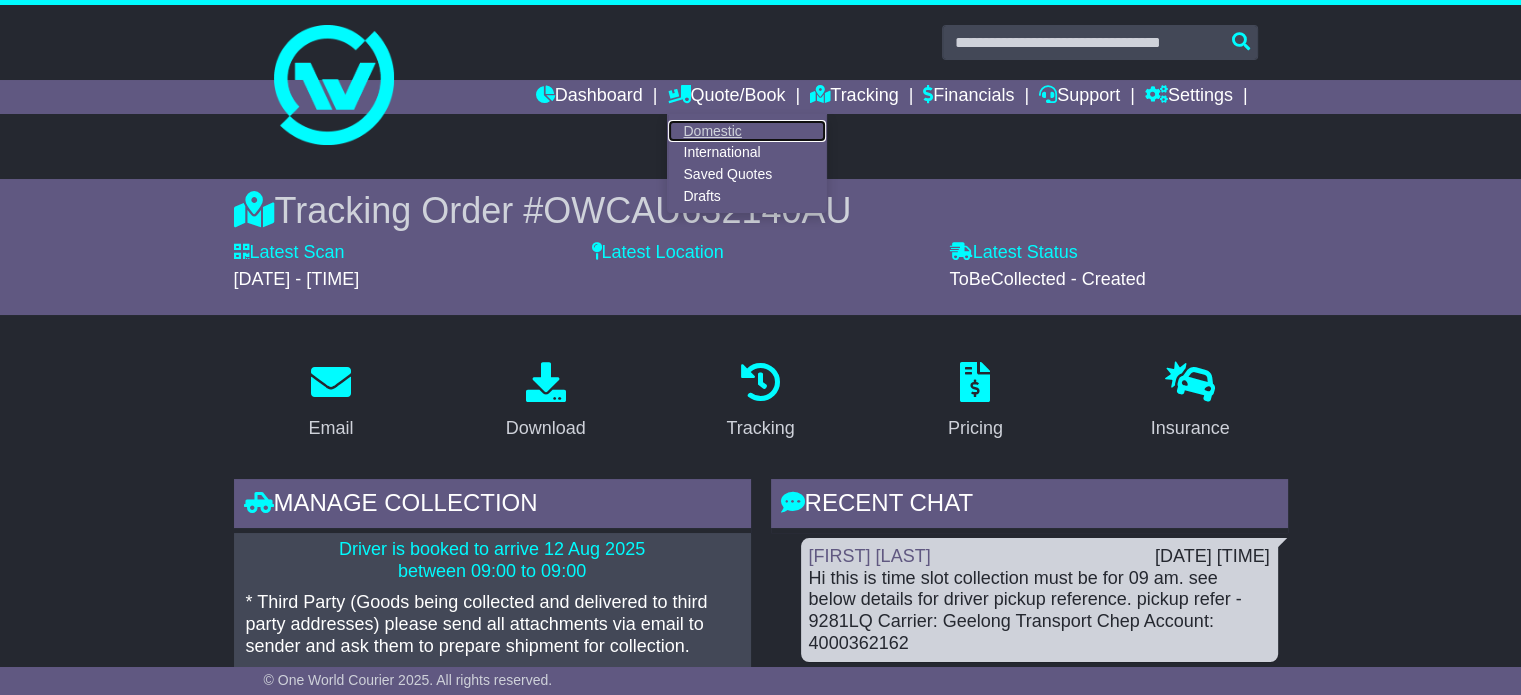 click on "Domestic" at bounding box center (747, 131) 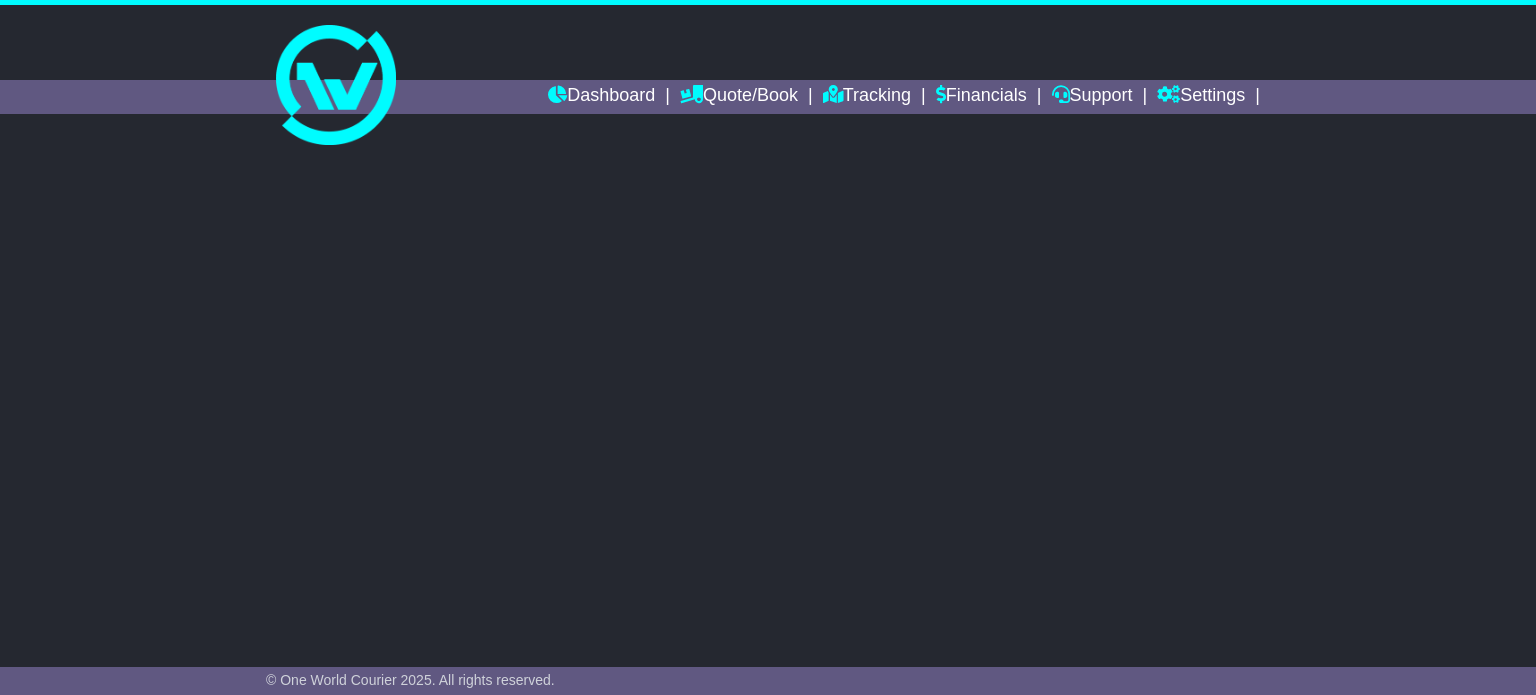 scroll, scrollTop: 0, scrollLeft: 0, axis: both 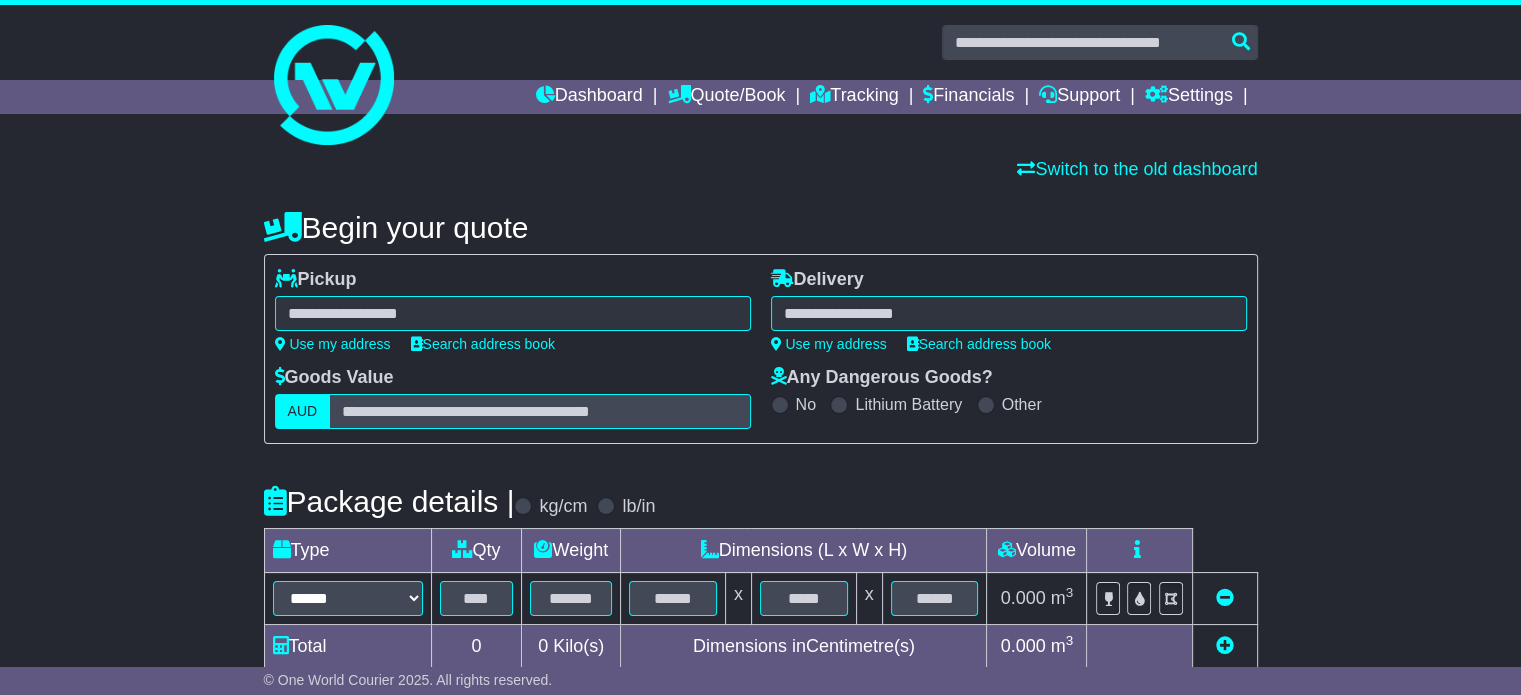 click at bounding box center [513, 313] 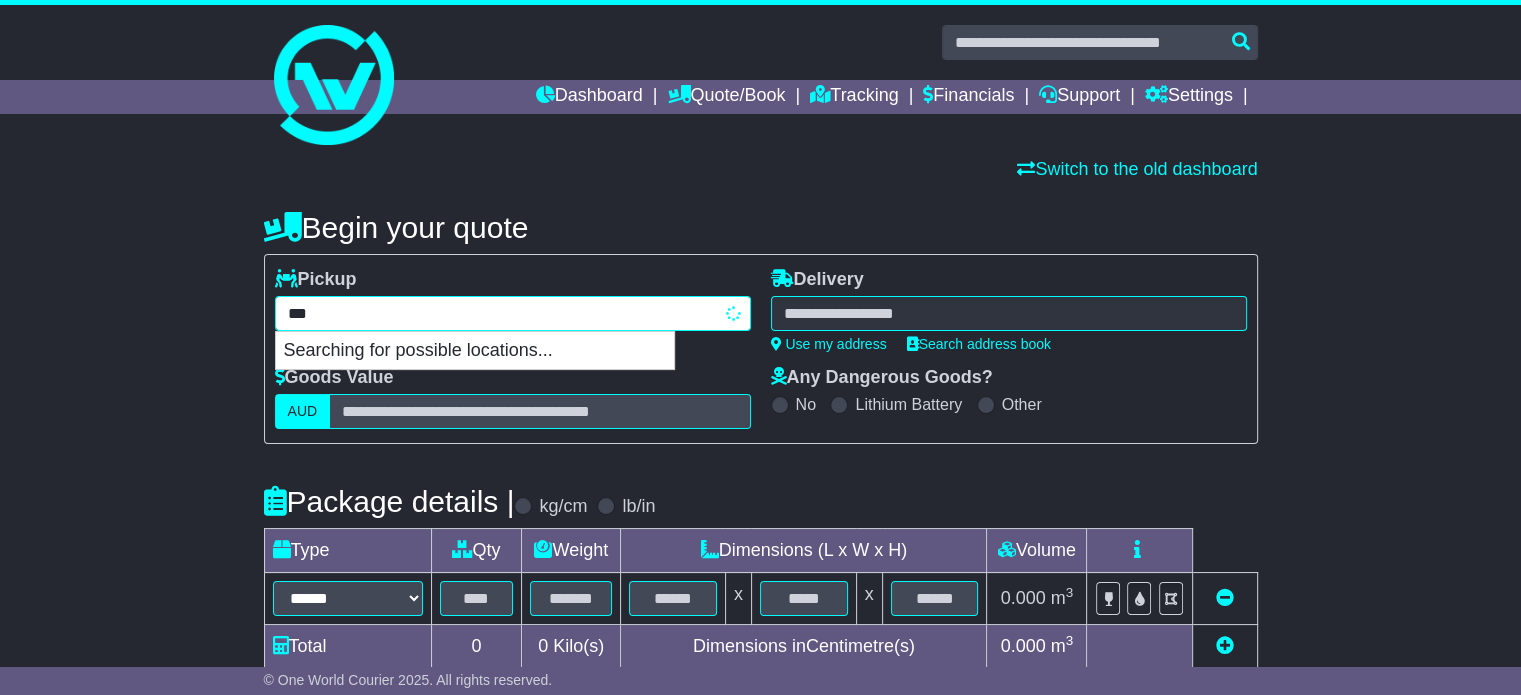 type on "****" 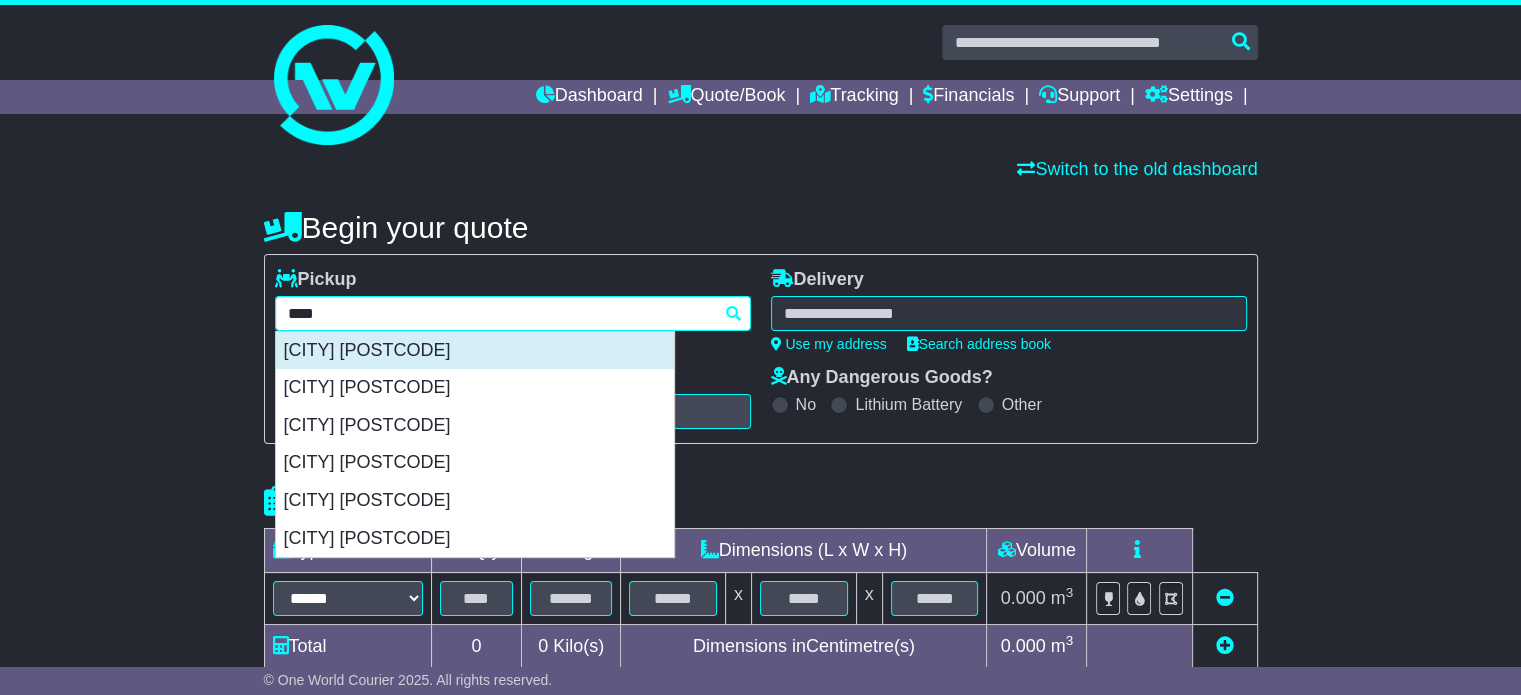 click on "[CITY] [POSTCODE]" at bounding box center [475, 351] 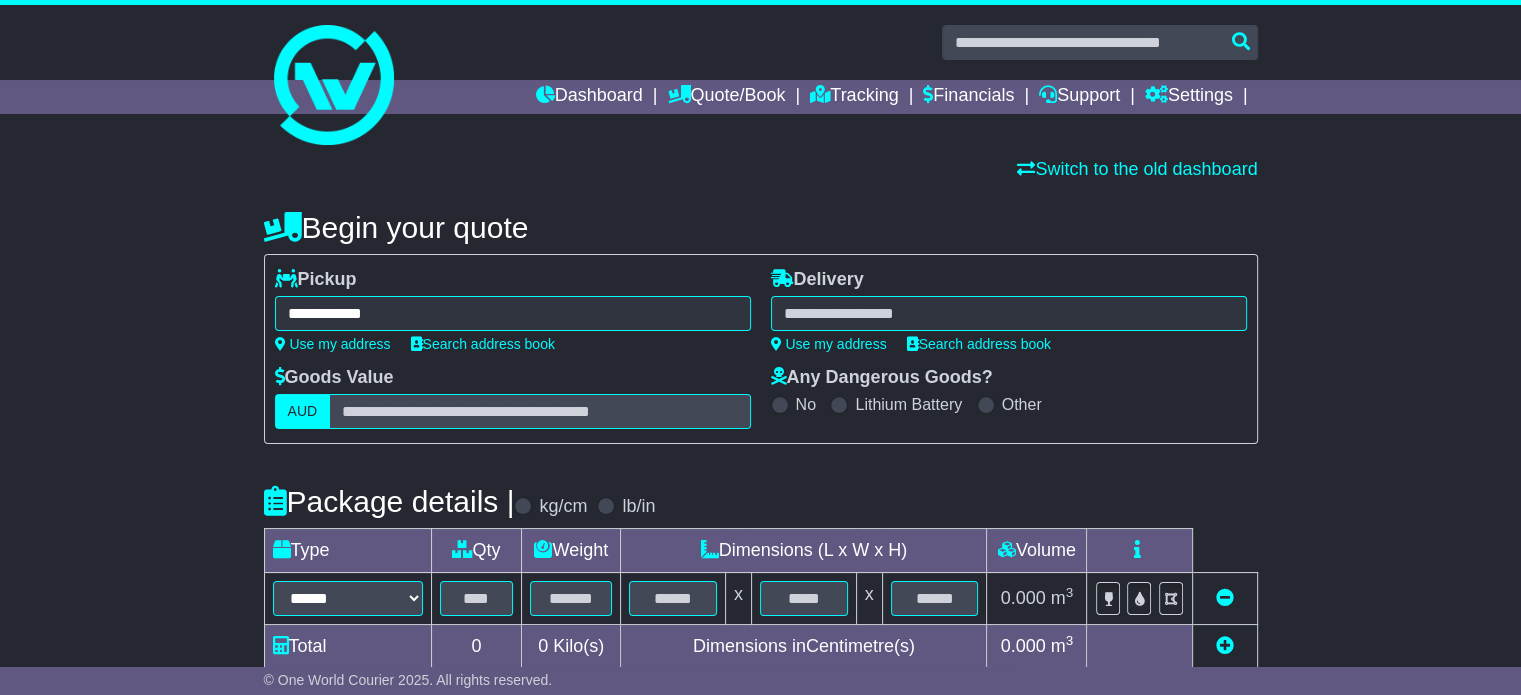 type on "**********" 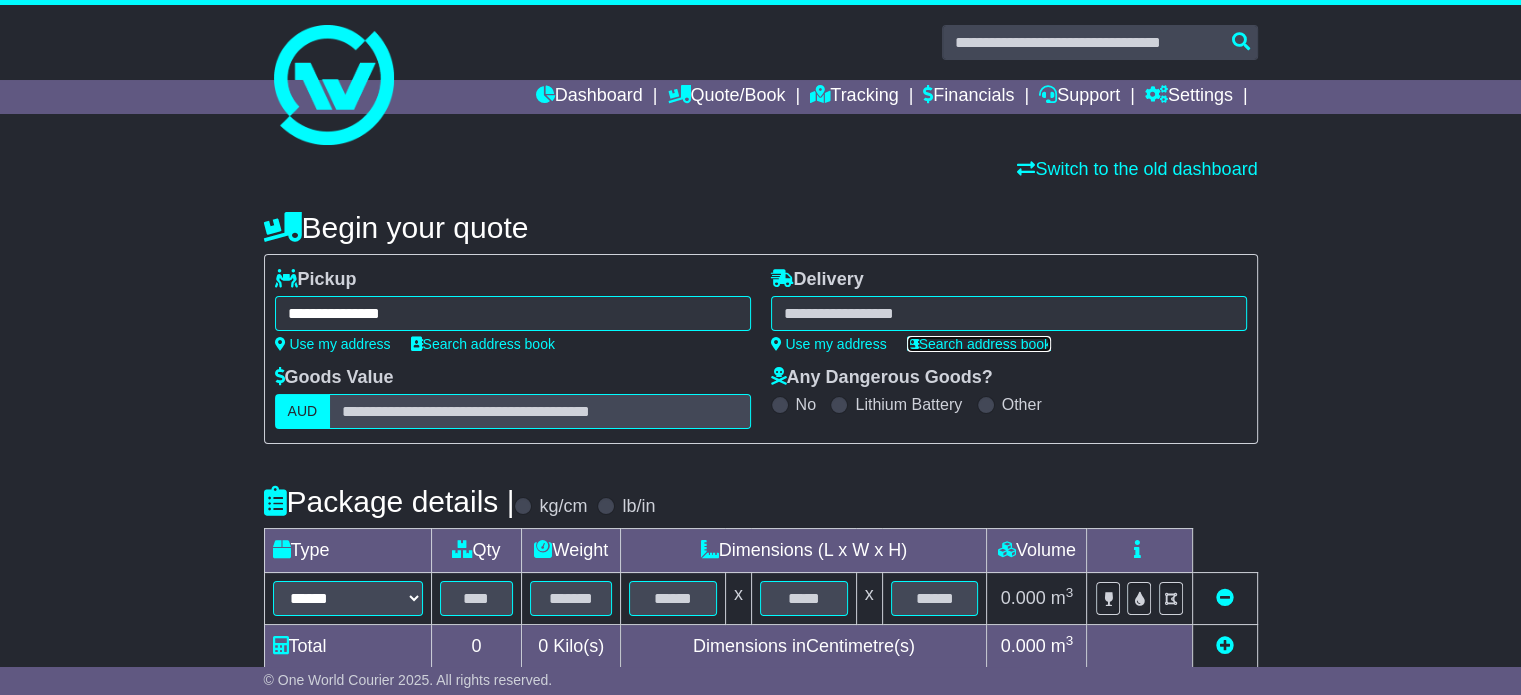 click on "Search address book" at bounding box center [979, 344] 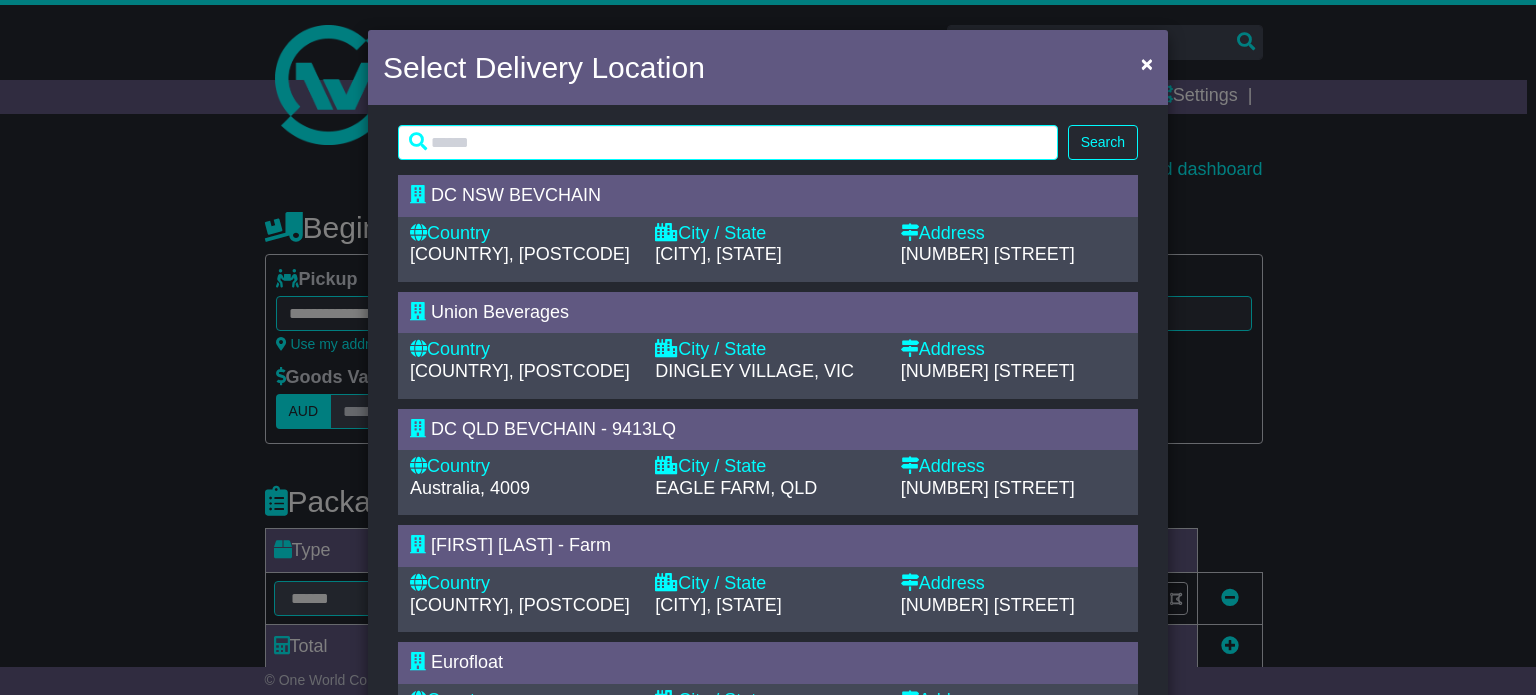 click on "DINGLEY VILLAGE, VIC" at bounding box center (754, 371) 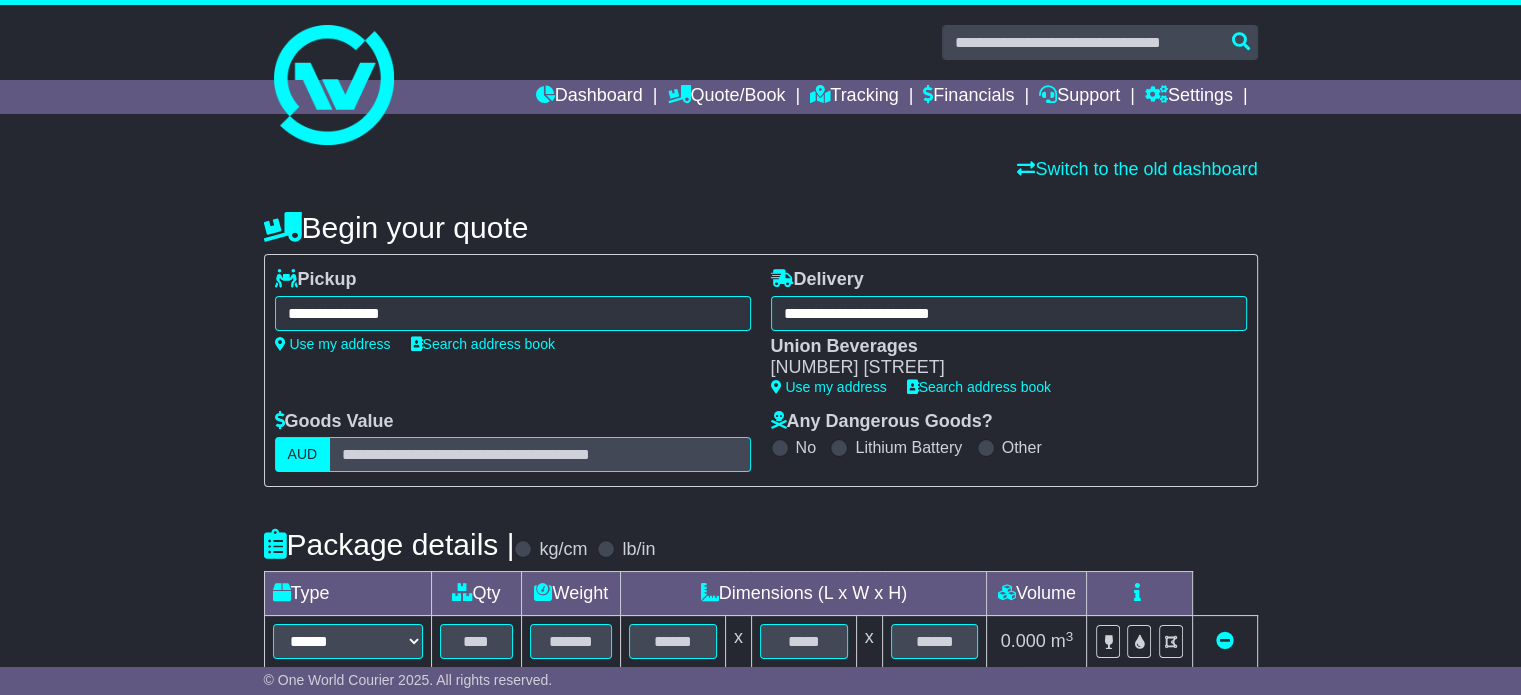 click on "**********" at bounding box center (760, 626) 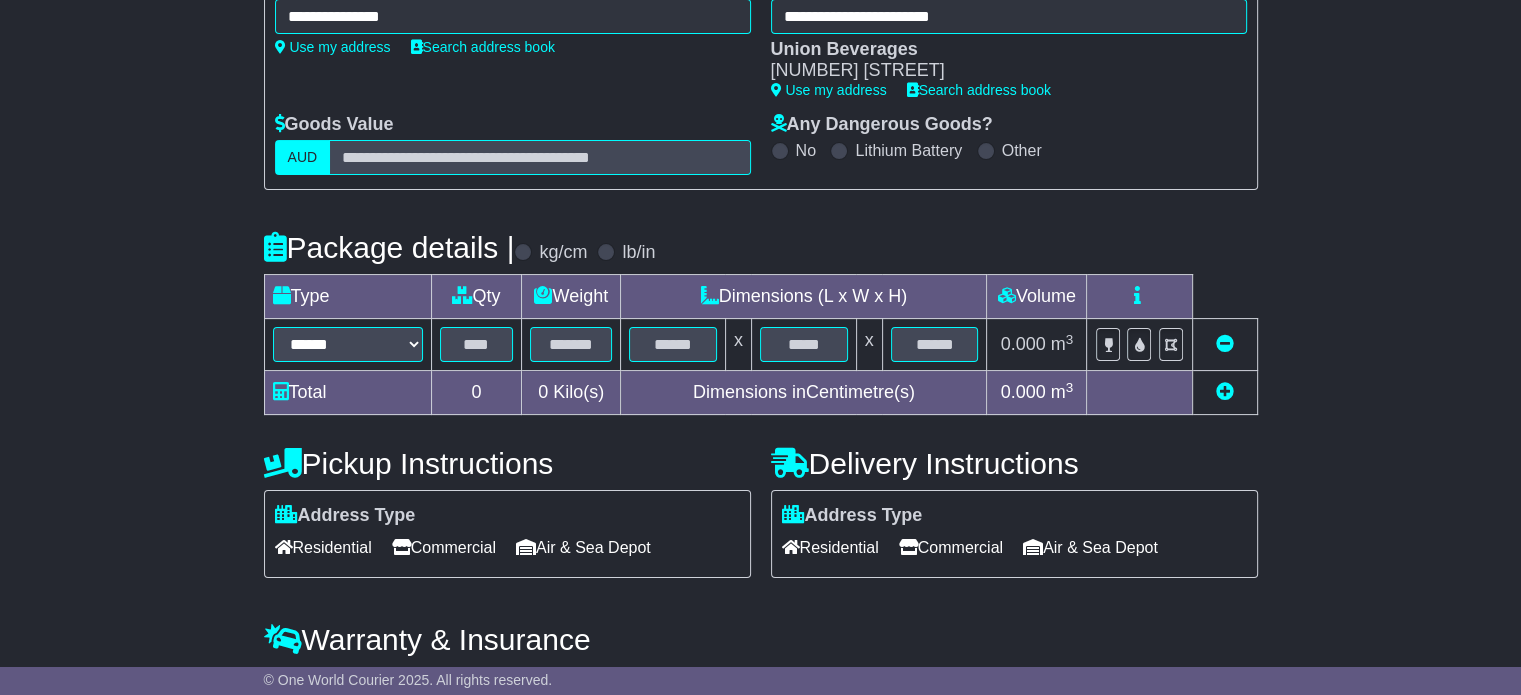 scroll, scrollTop: 300, scrollLeft: 0, axis: vertical 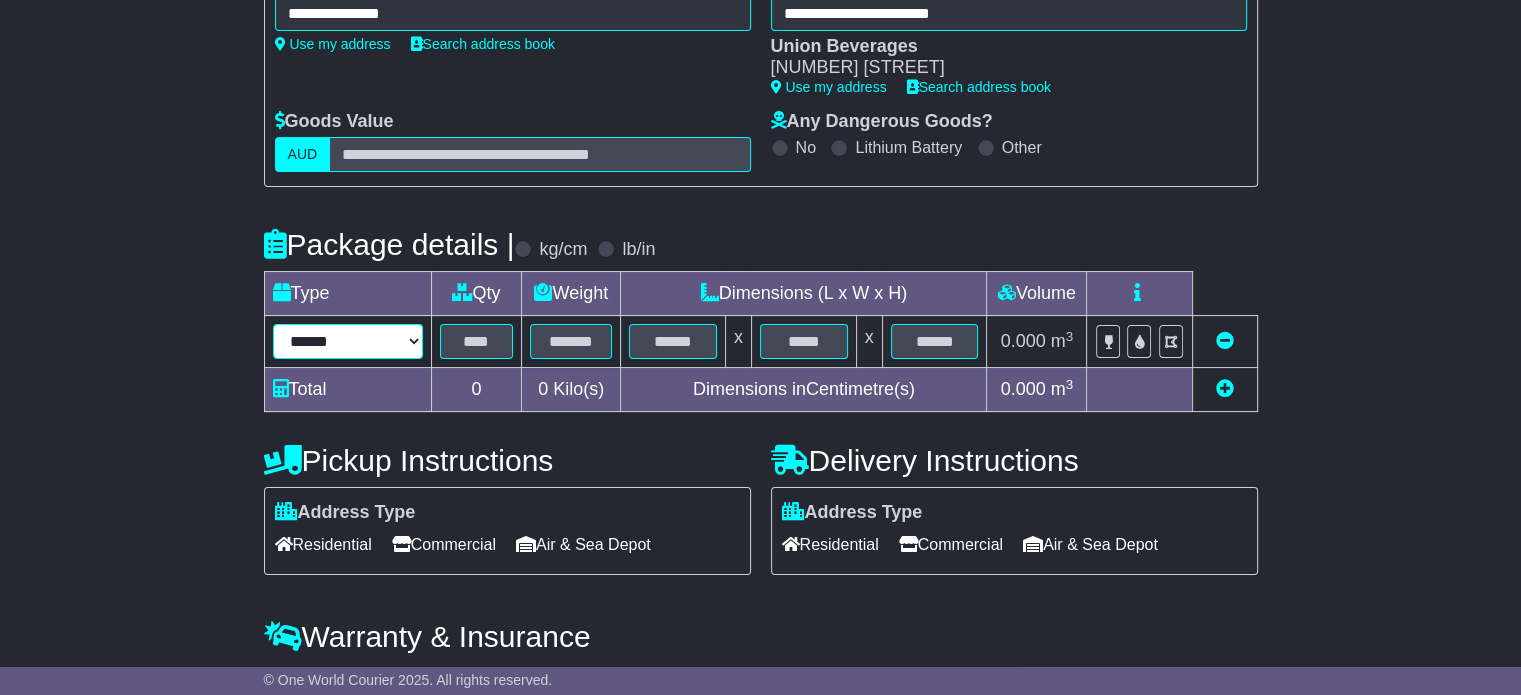 click on "****** ****** *** ******** ***** **** **** ****** *** *******" at bounding box center (348, 341) 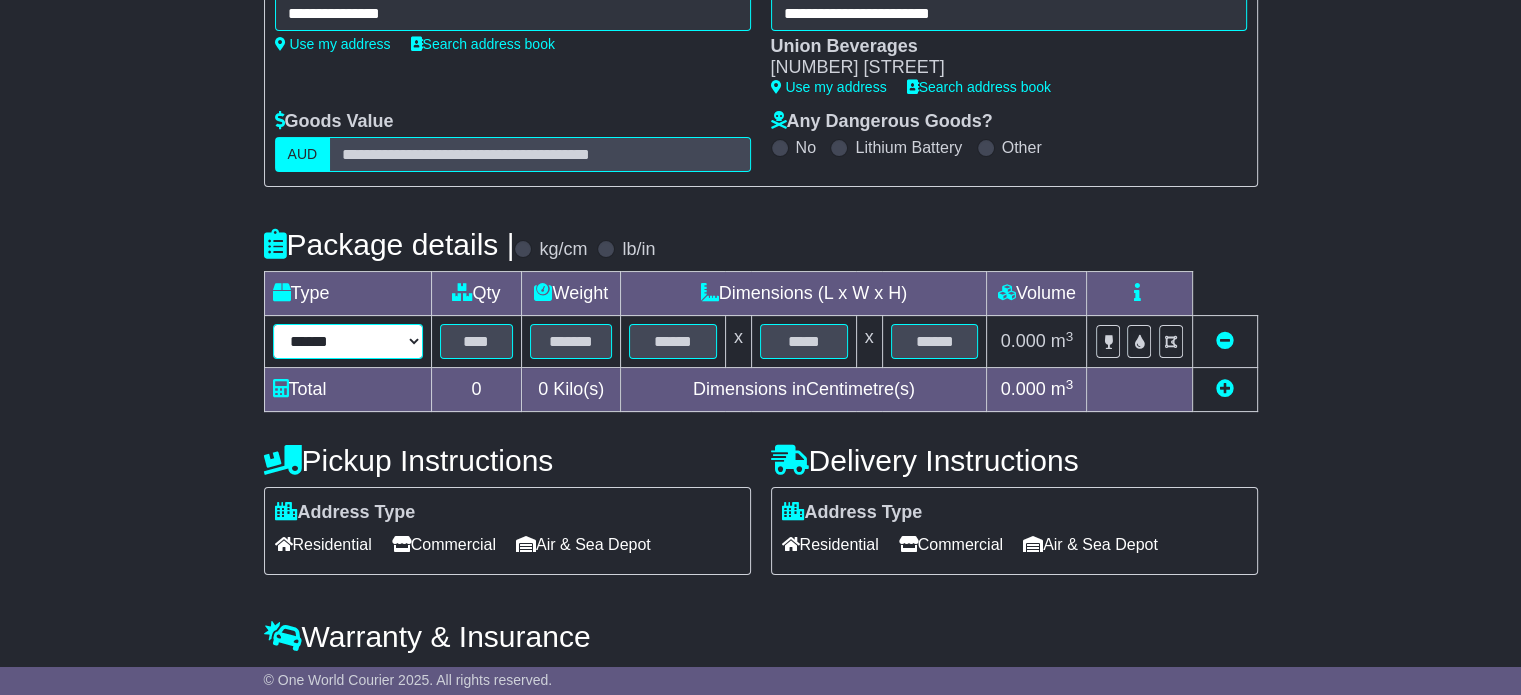 select on "*****" 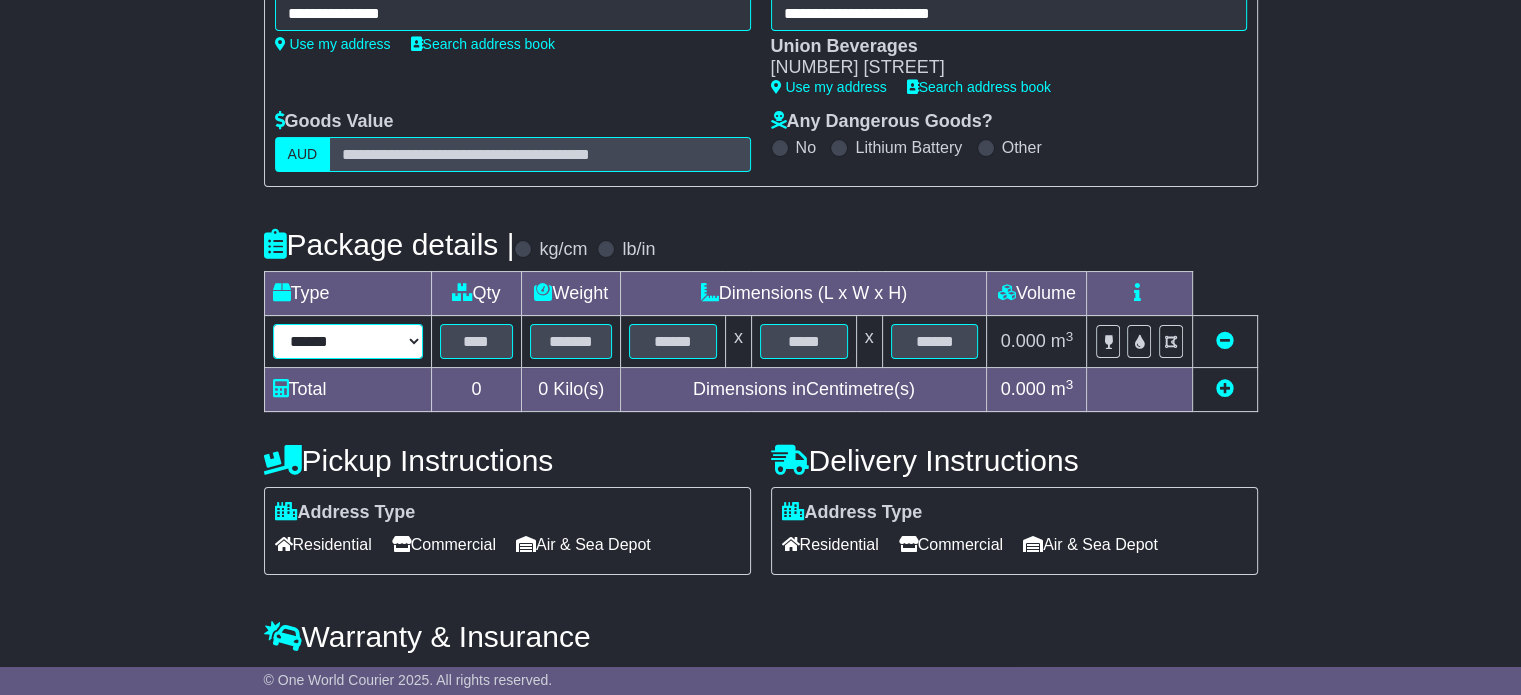 click on "****** ****** *** ******** ***** **** **** ****** *** *******" at bounding box center [348, 341] 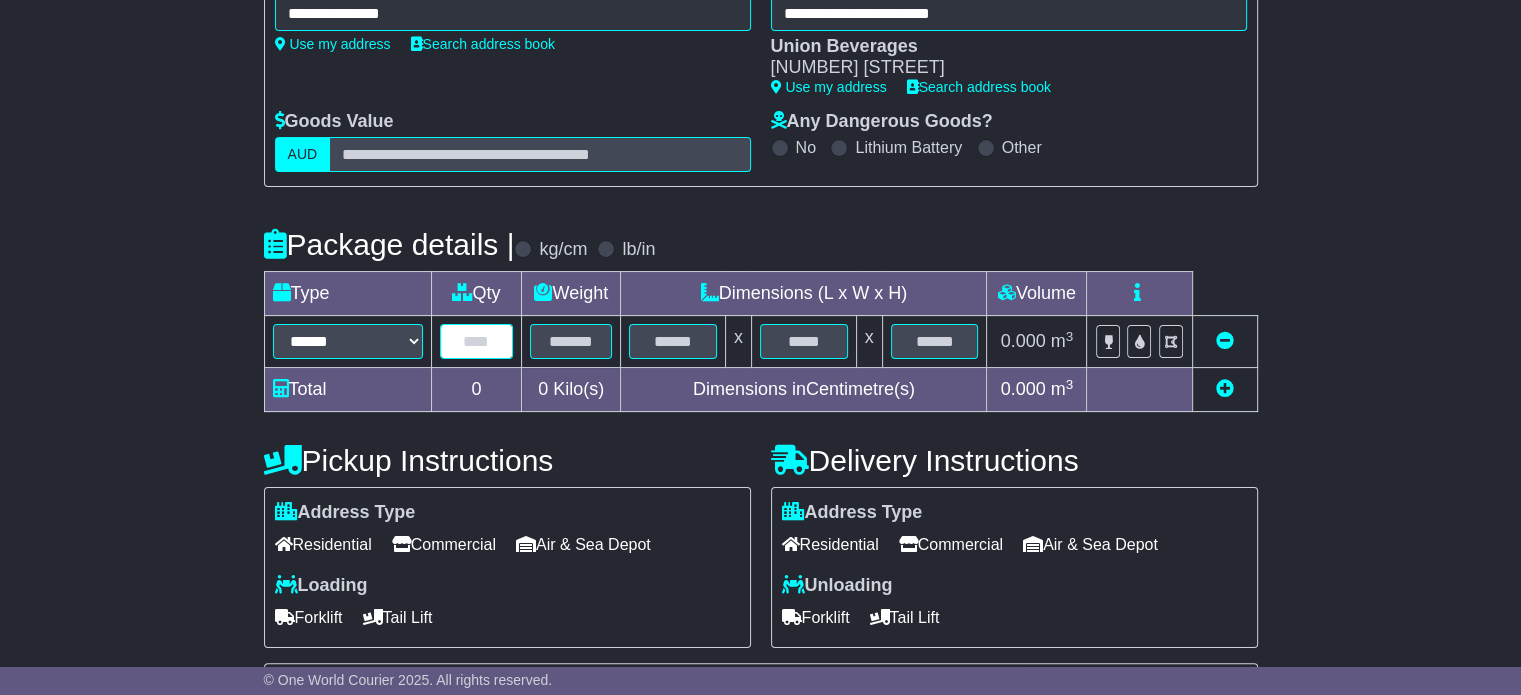 click at bounding box center [477, 341] 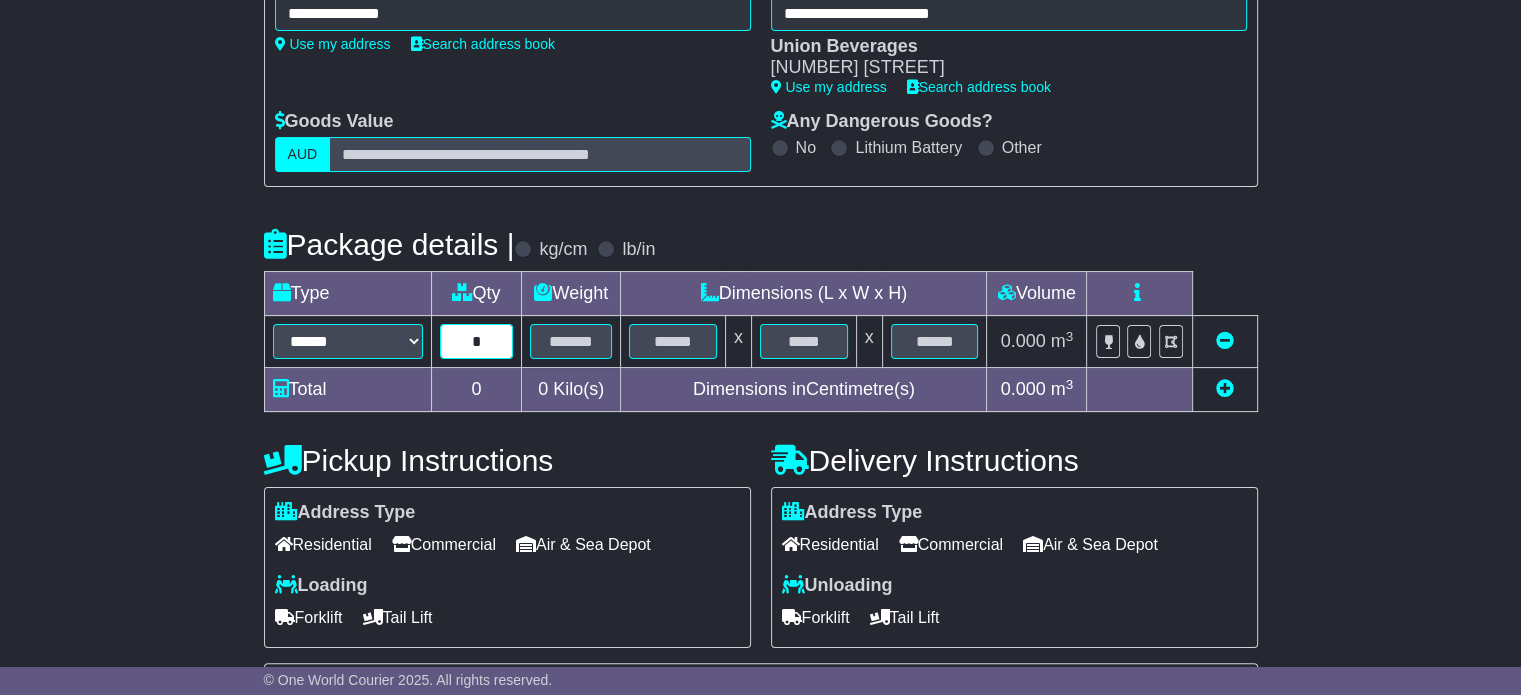 type on "*" 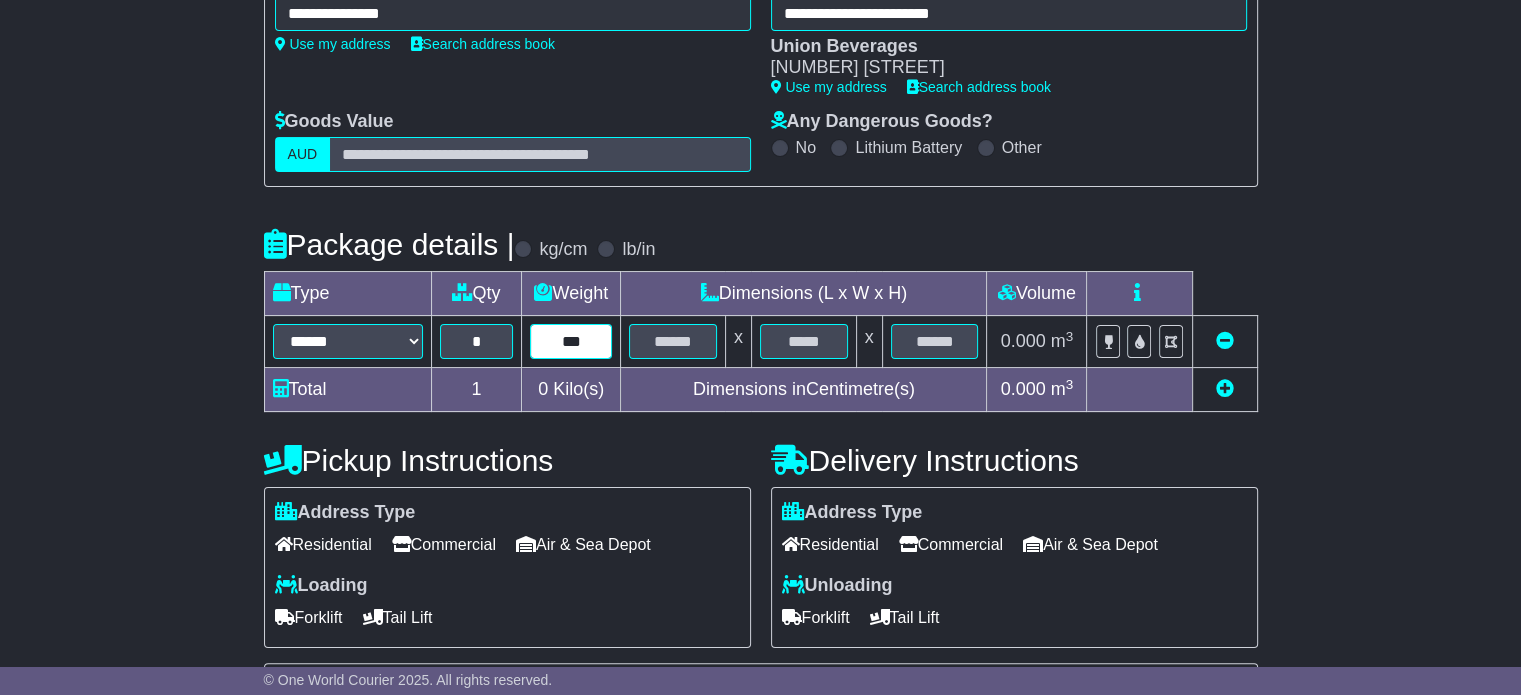 type on "***" 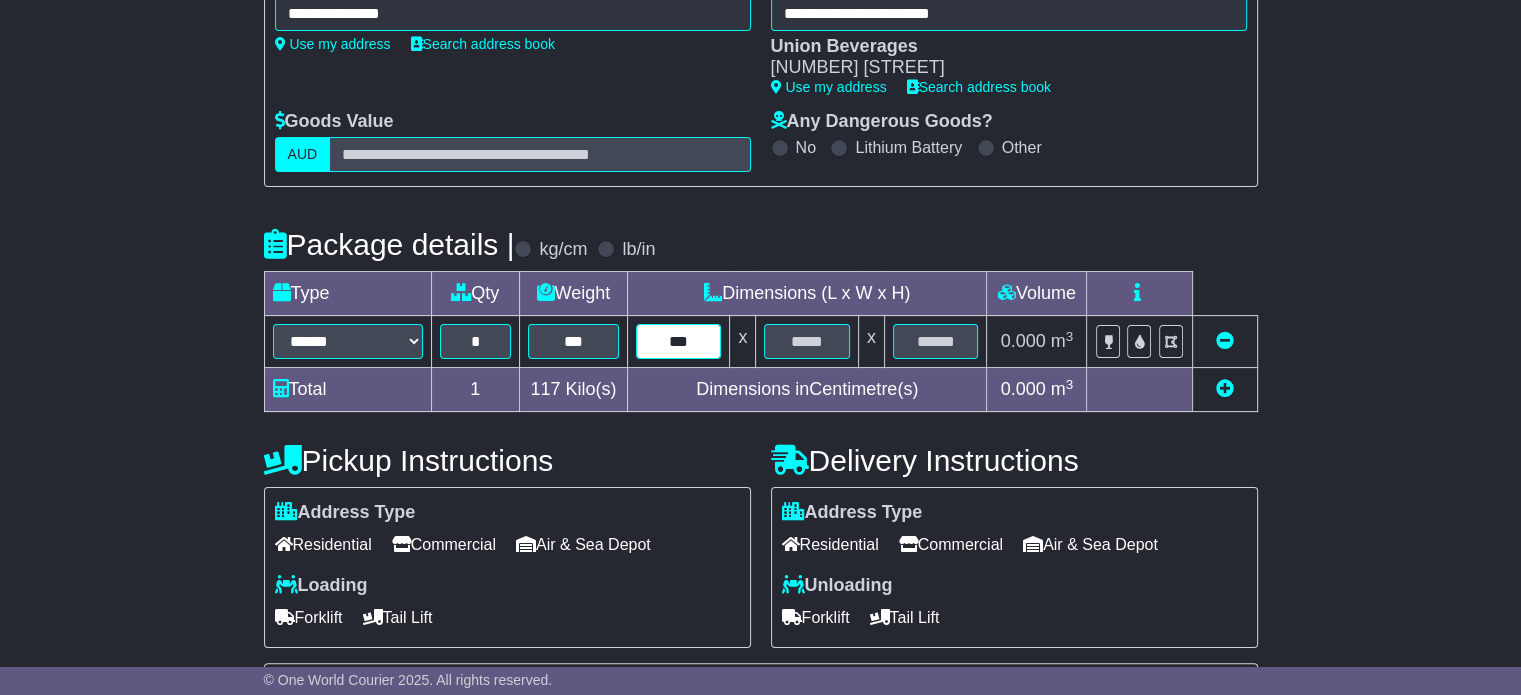 type on "***" 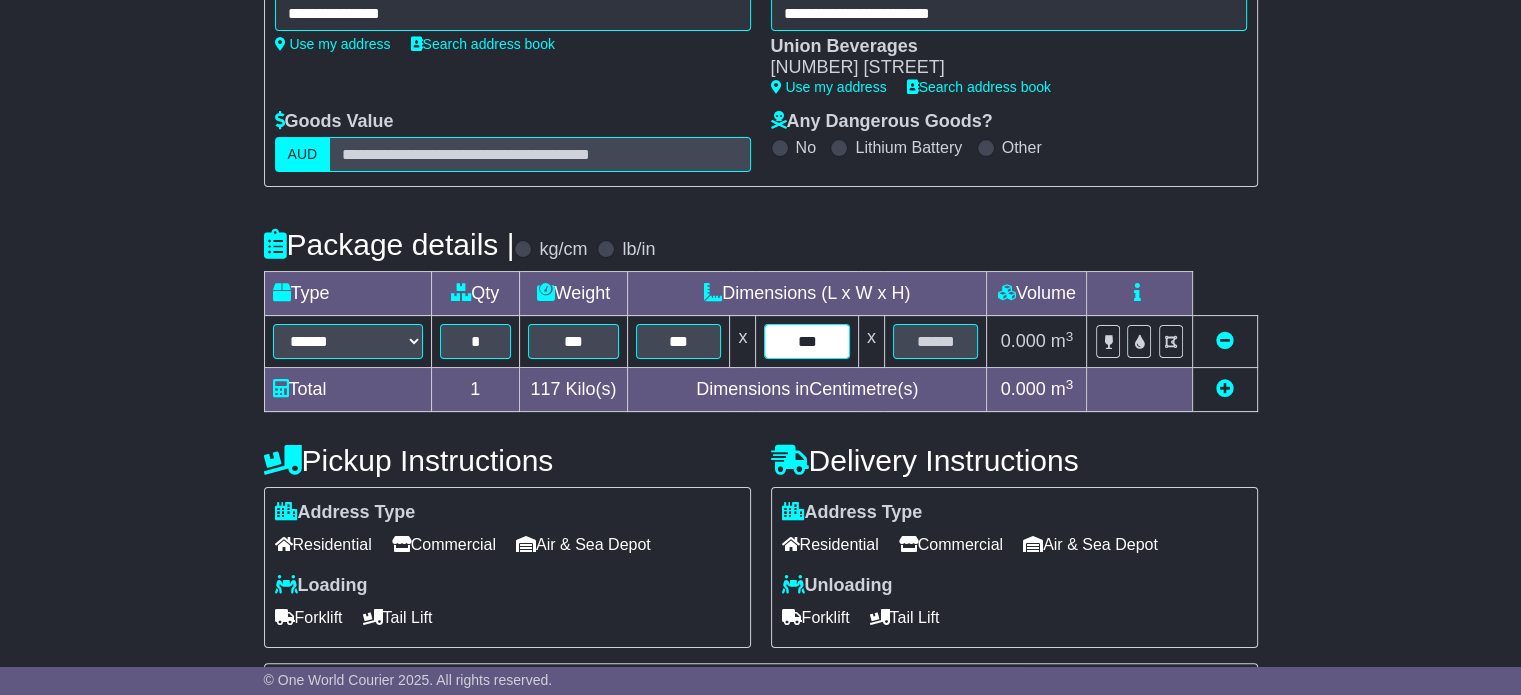 type on "***" 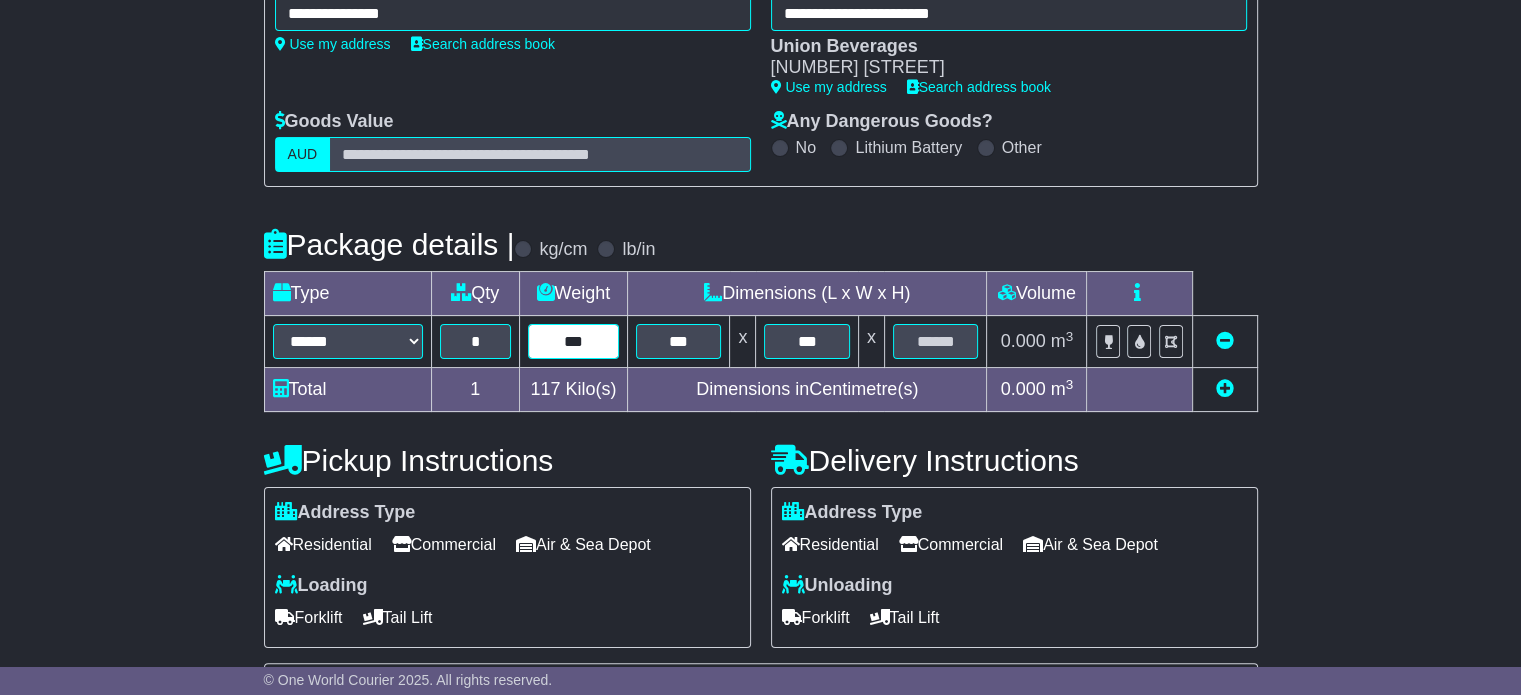 type on "***" 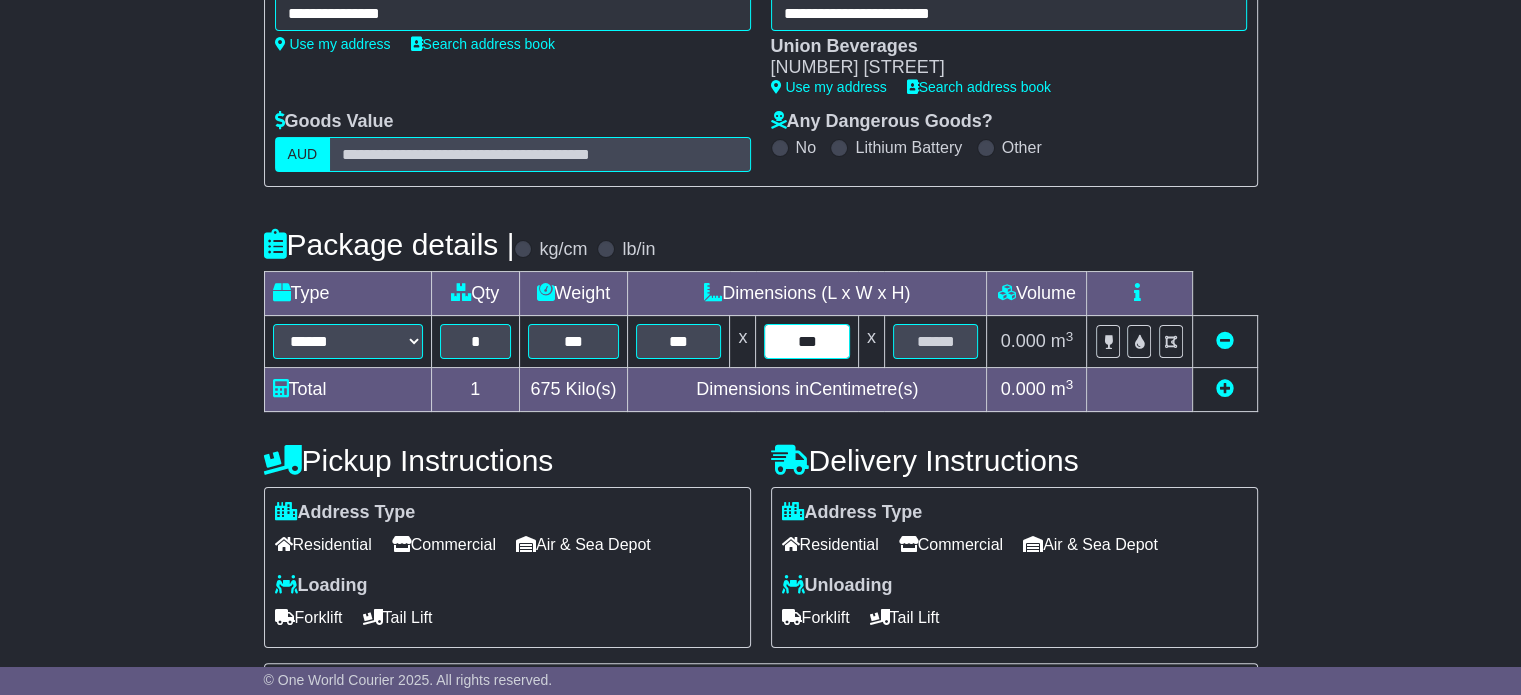 type on "***" 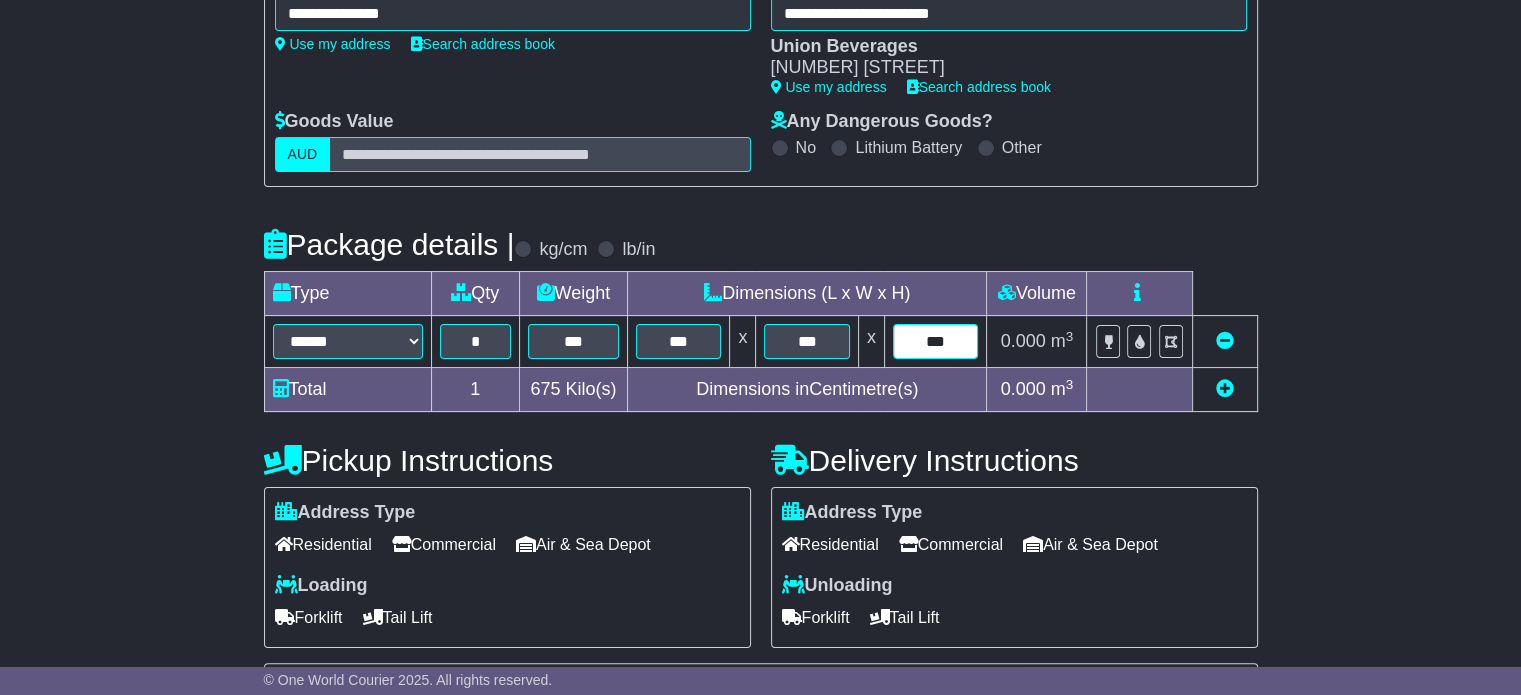 type on "***" 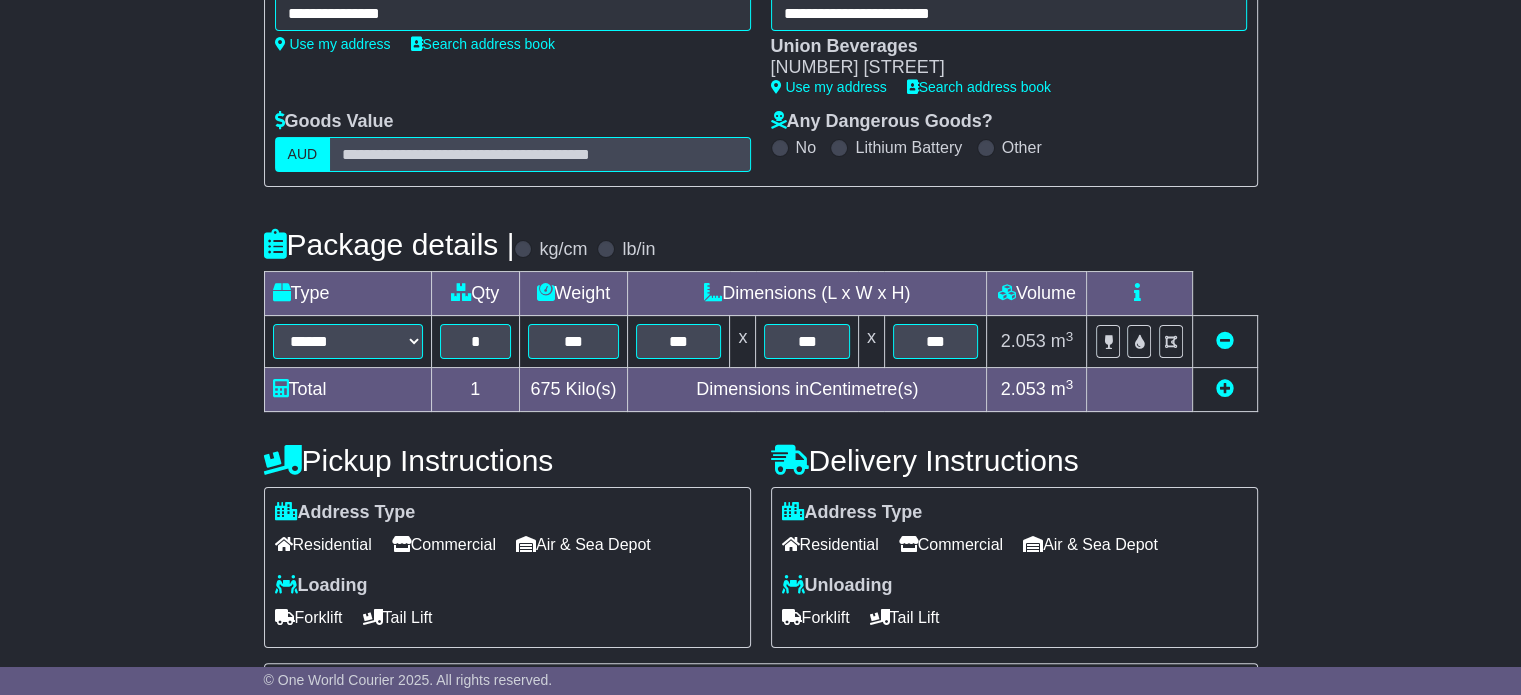 scroll, scrollTop: 580, scrollLeft: 0, axis: vertical 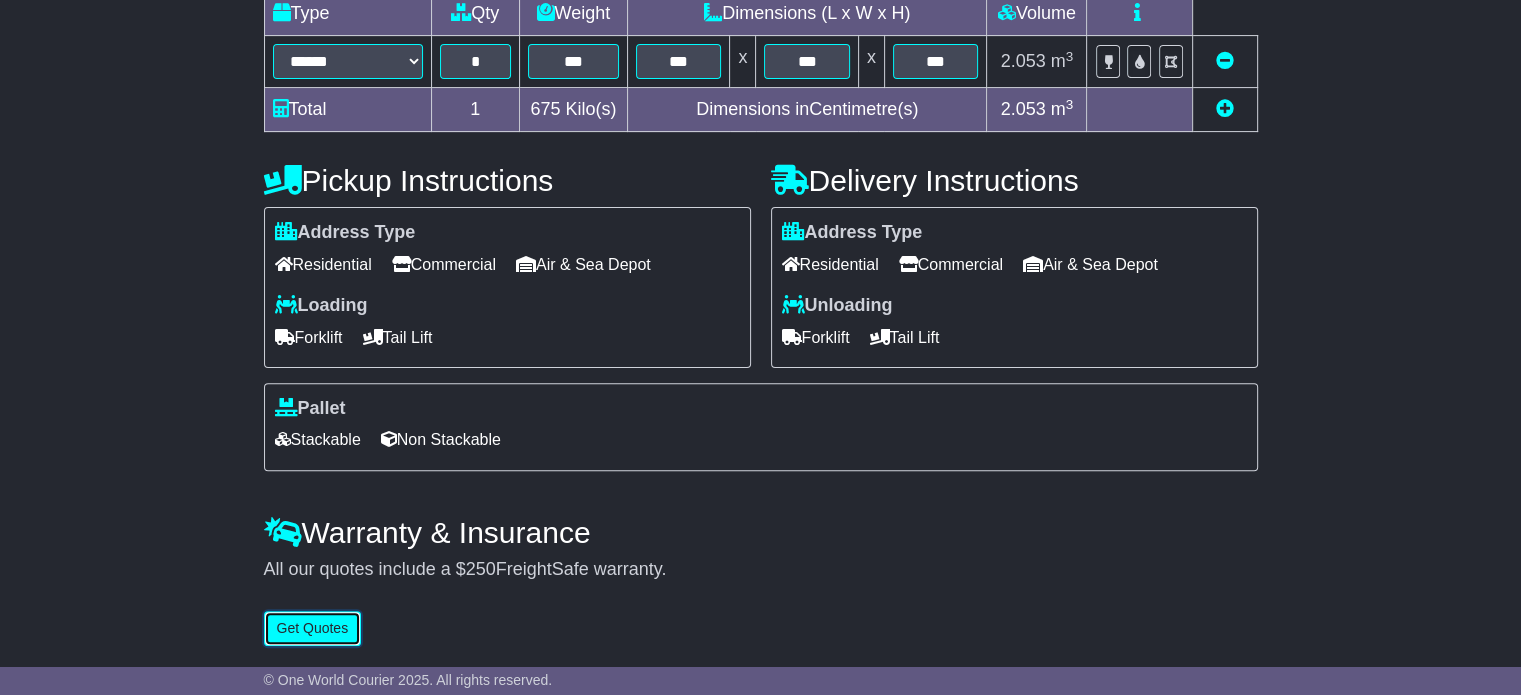 type 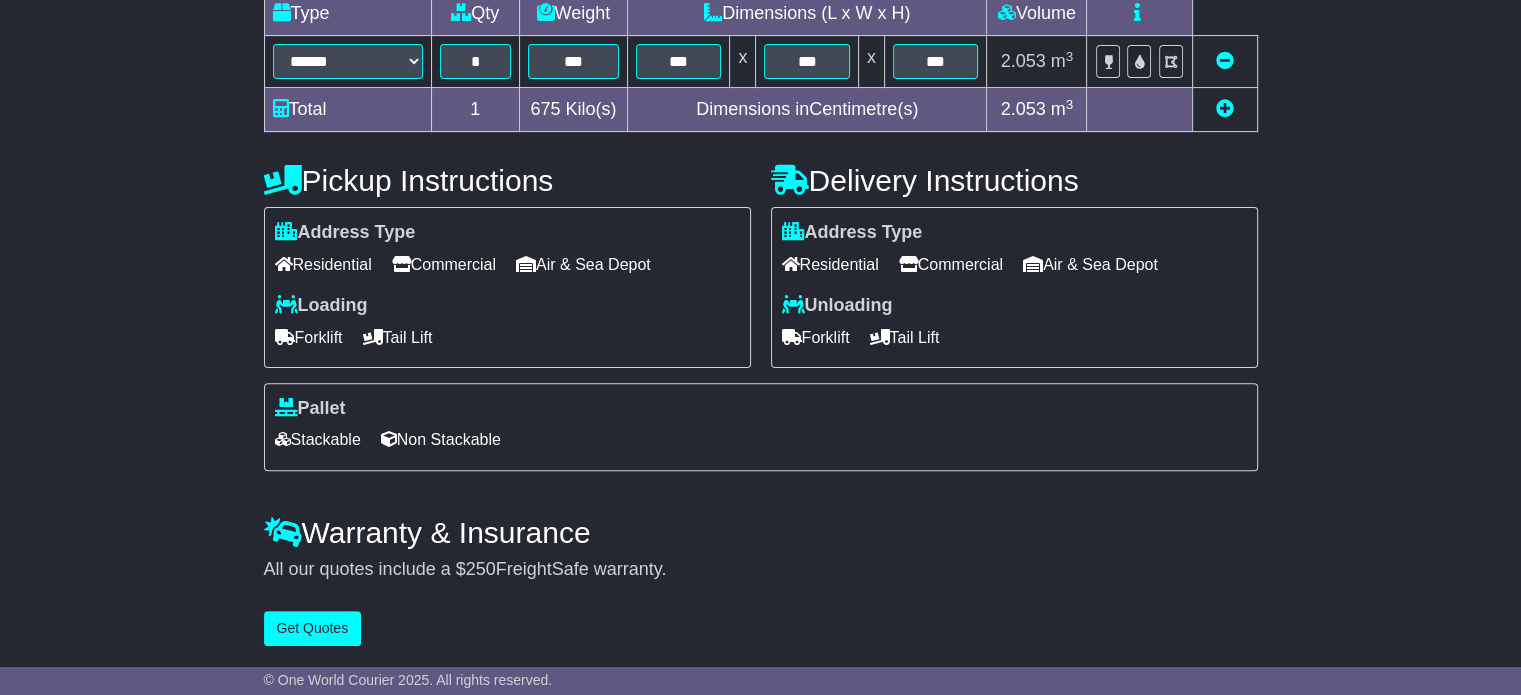 click on "Air & Sea Depot" at bounding box center [583, 264] 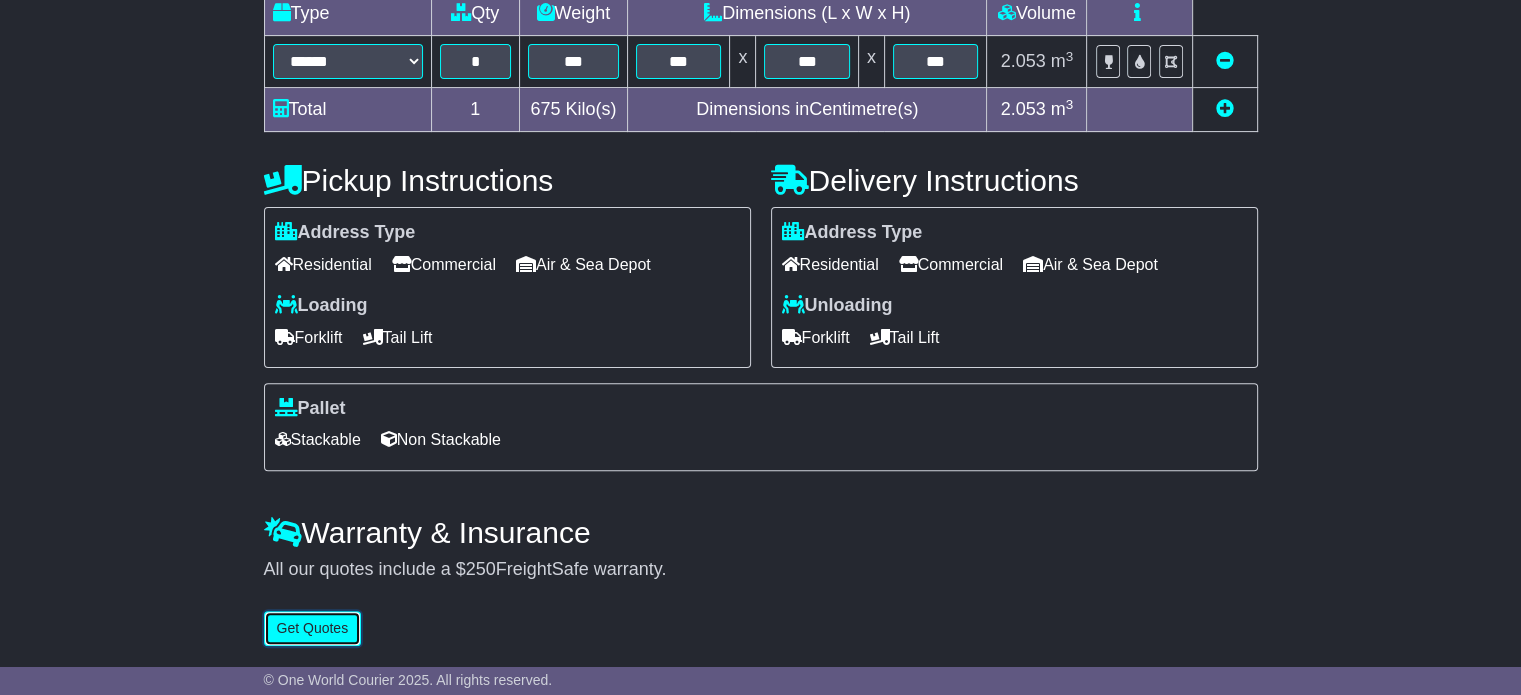 click on "Get Quotes" at bounding box center (313, 628) 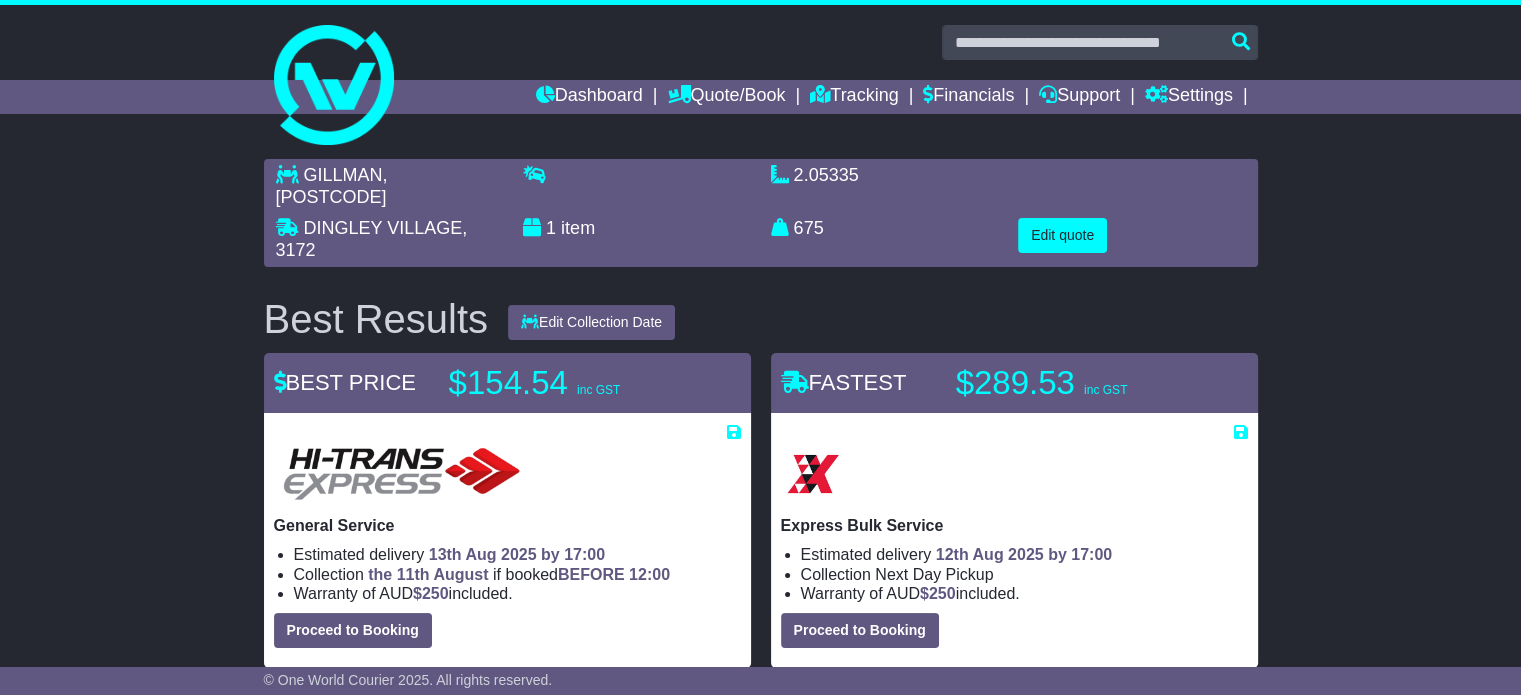 scroll, scrollTop: 0, scrollLeft: 0, axis: both 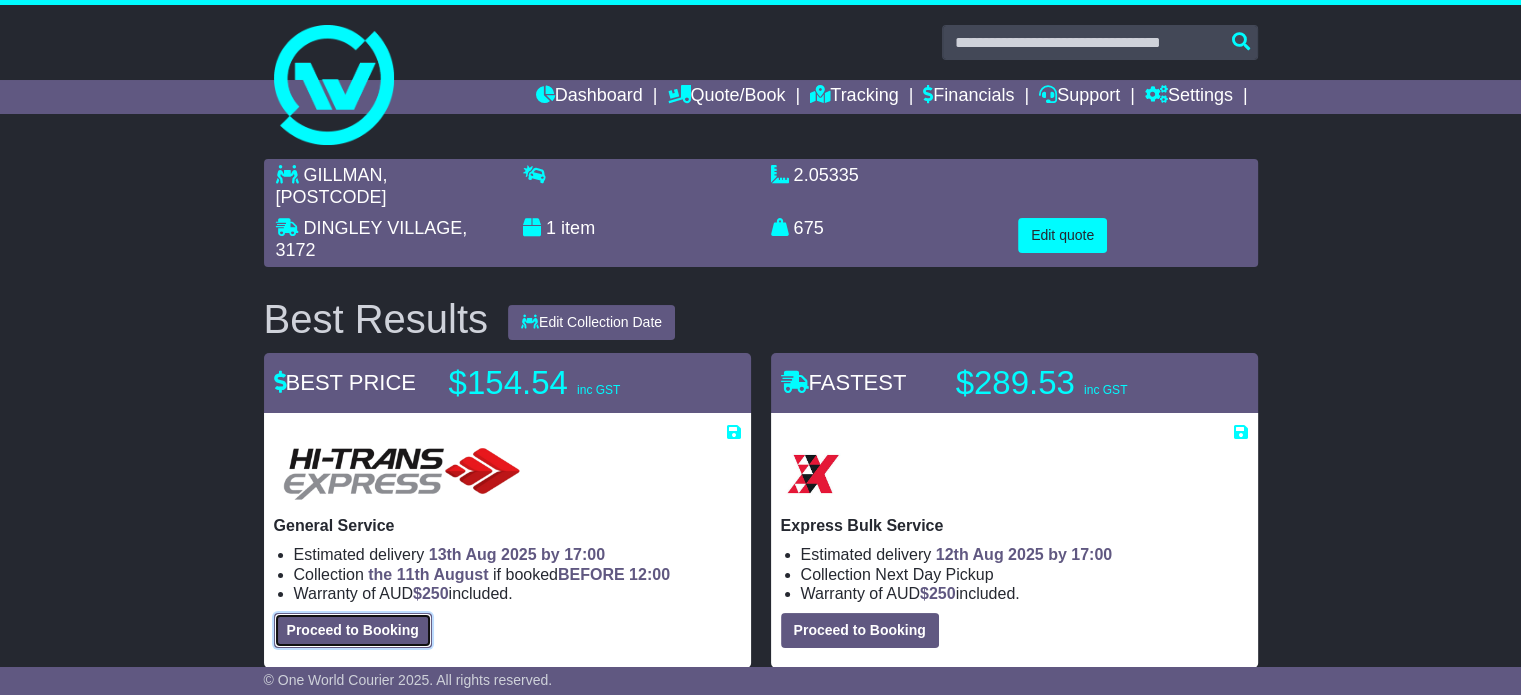 click on "Proceed to Booking" at bounding box center [353, 630] 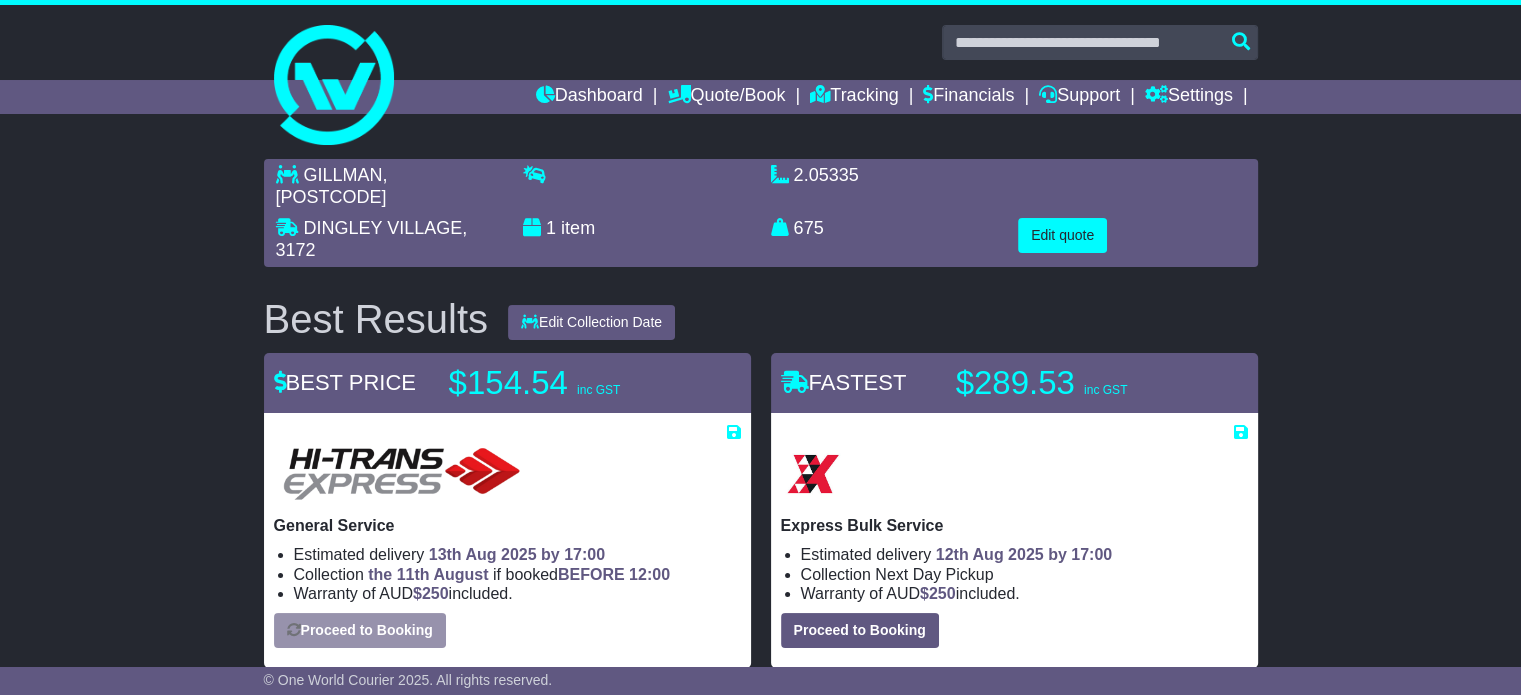 select on "**********" 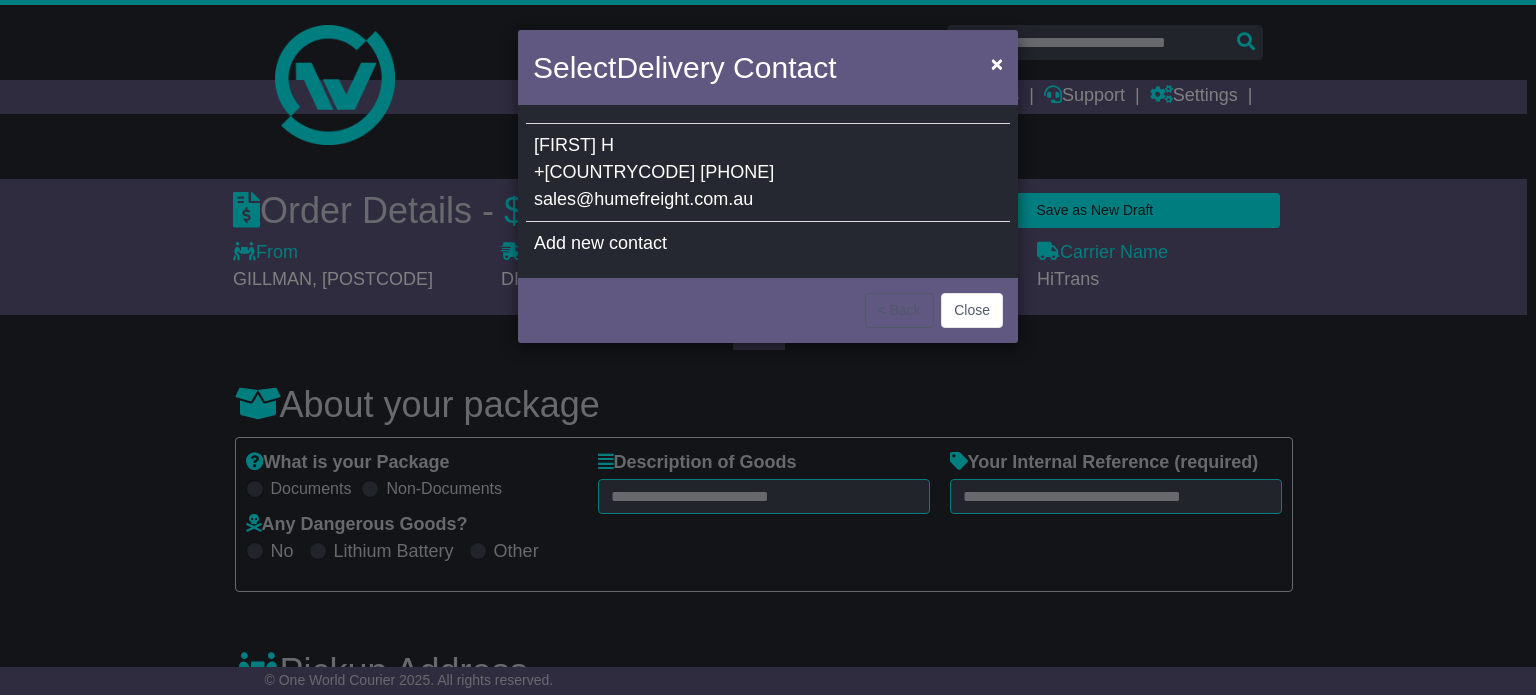click on "+[COUNTRY_CODE] [PHONE]" at bounding box center [654, 172] 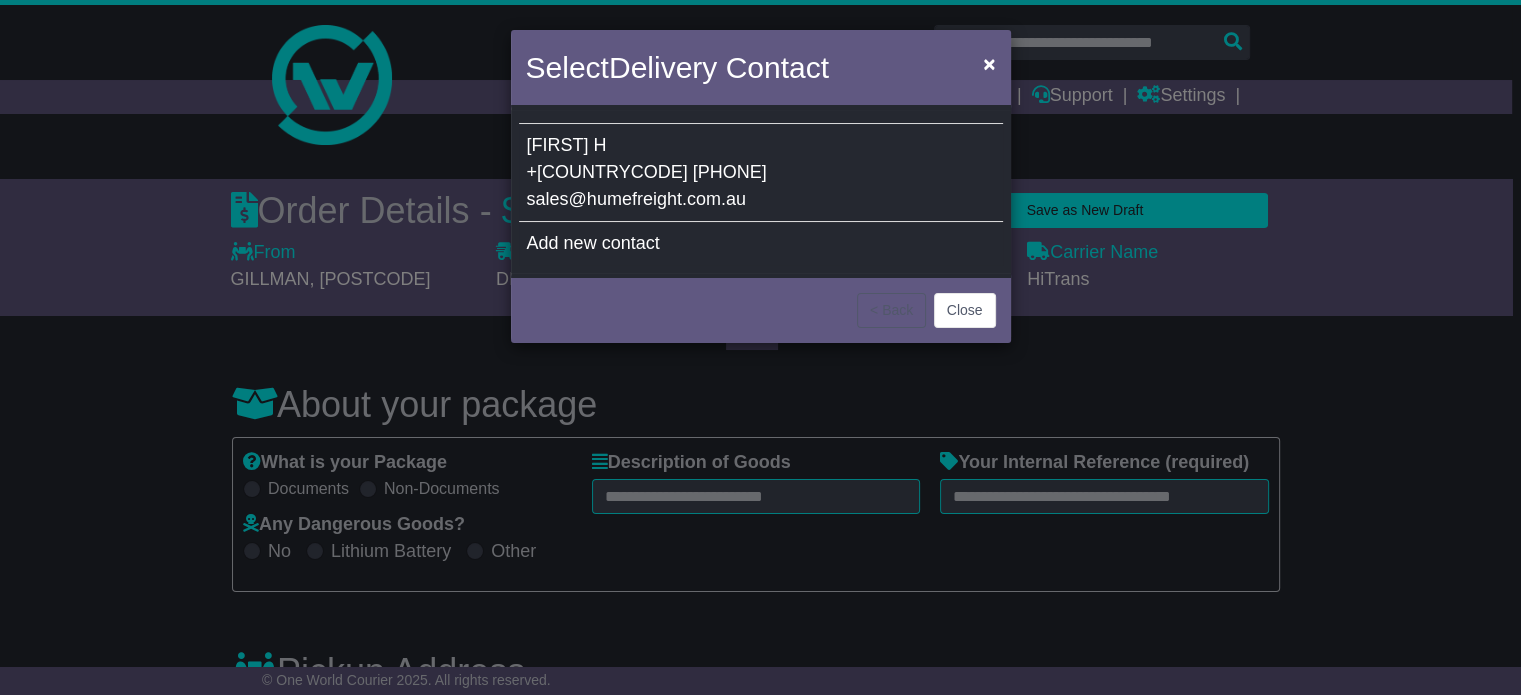 type on "****" 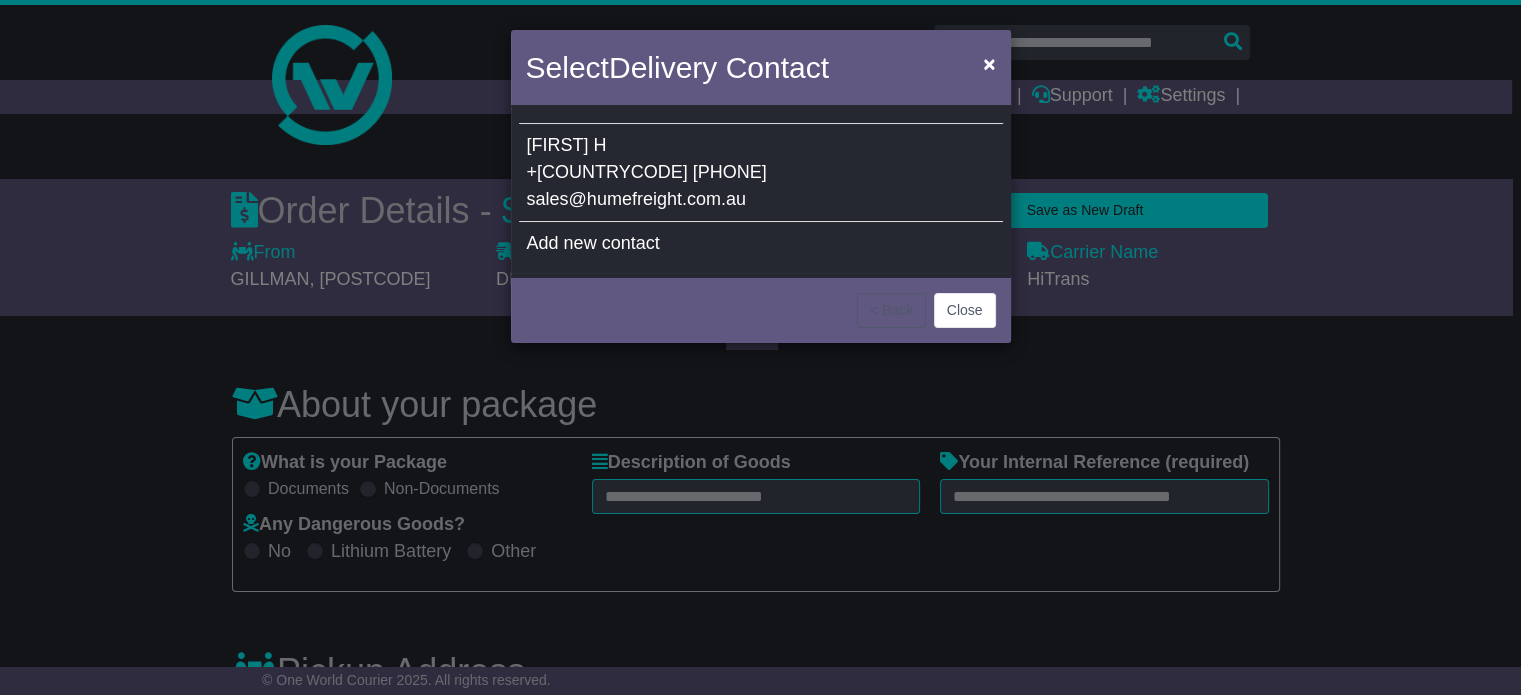 type on "*" 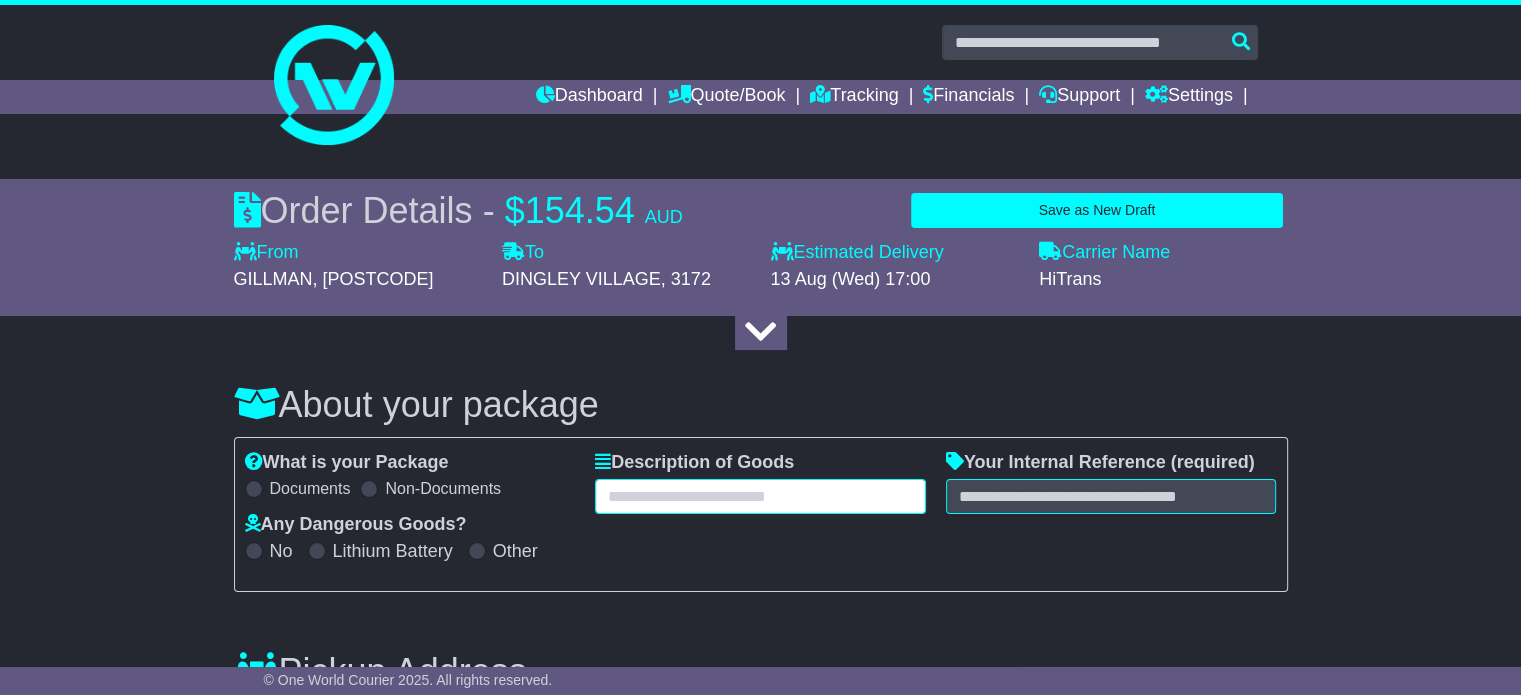 click at bounding box center (760, 496) 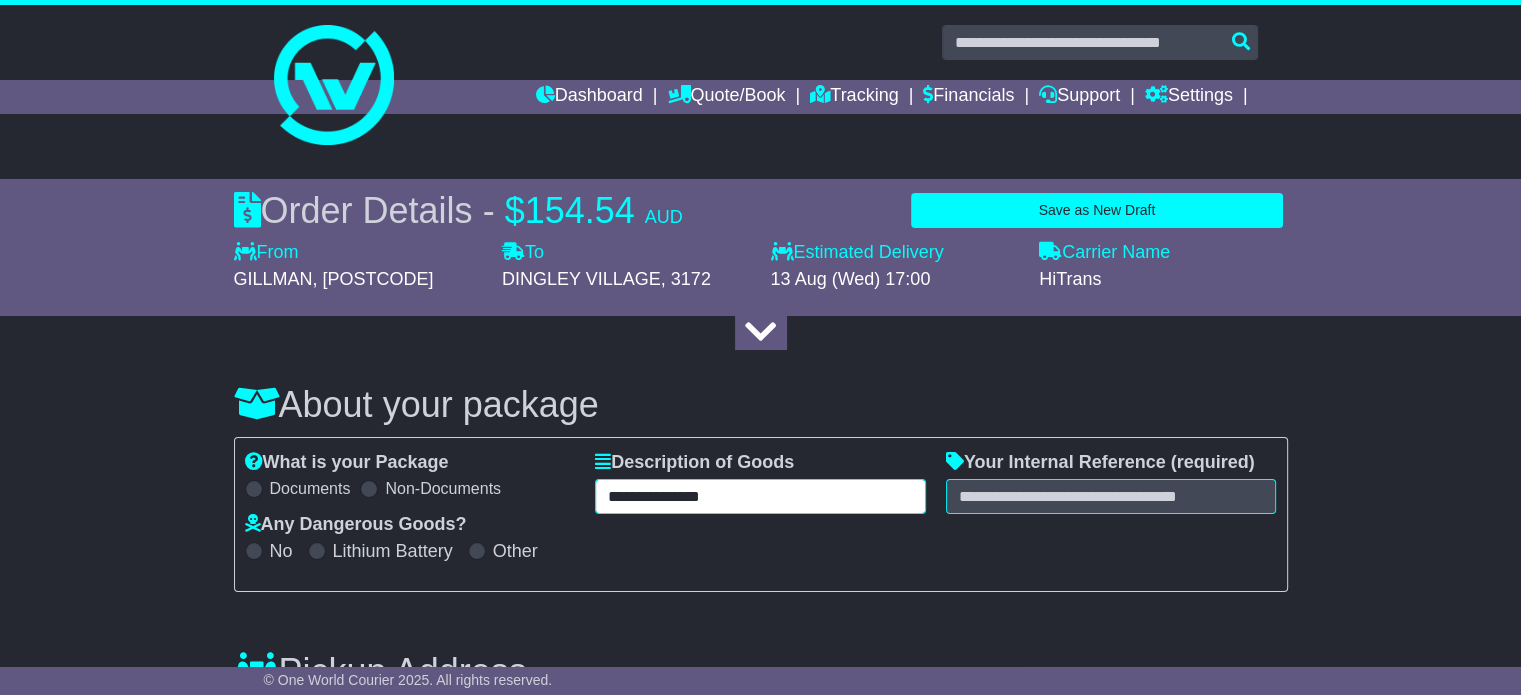 type on "**********" 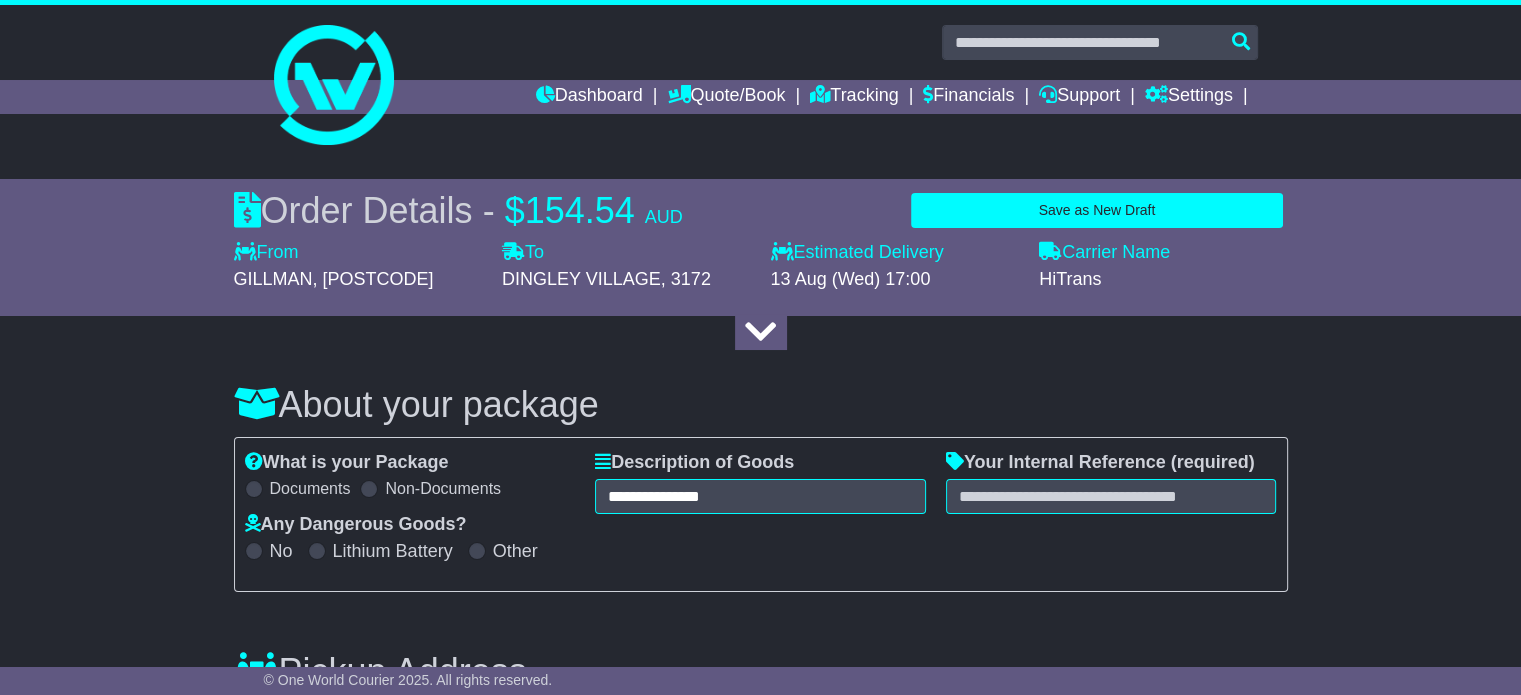 click on "**********" at bounding box center (760, 1886) 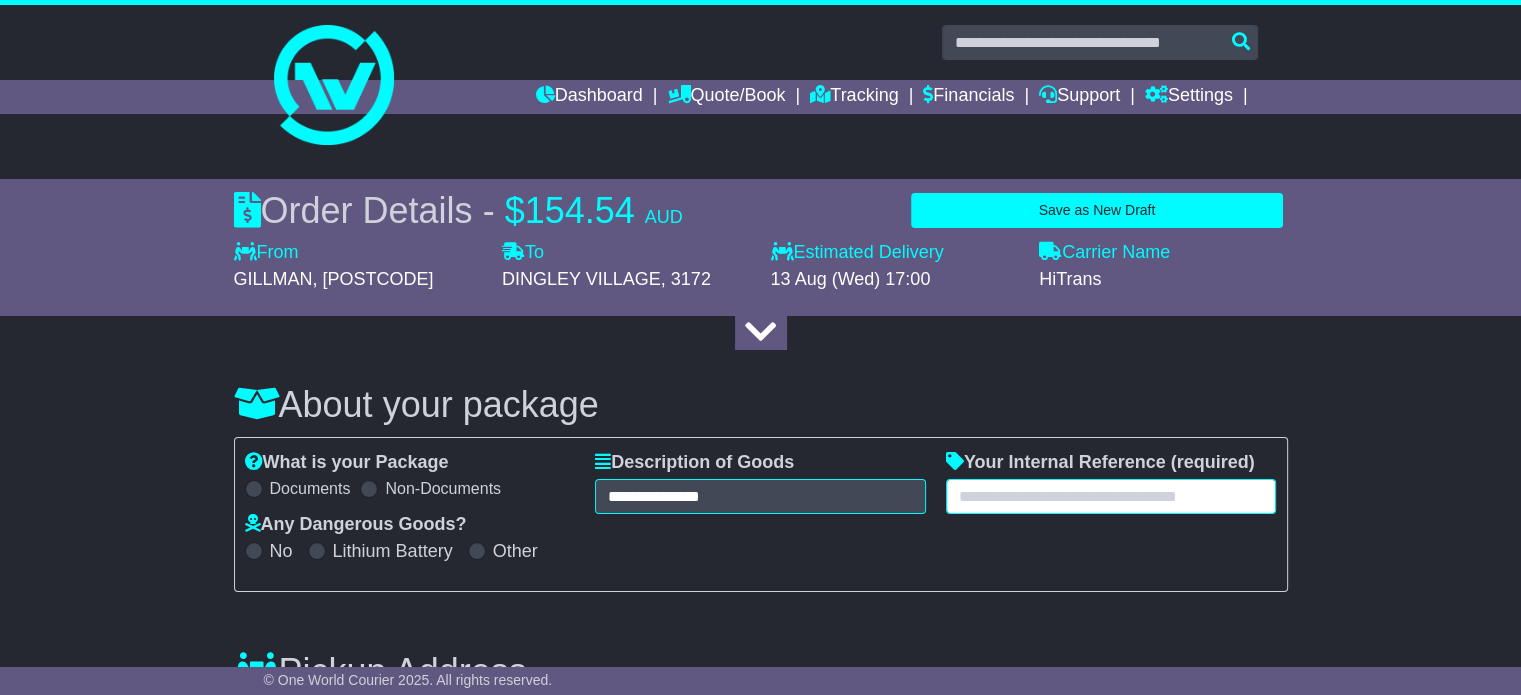 click at bounding box center (1111, 496) 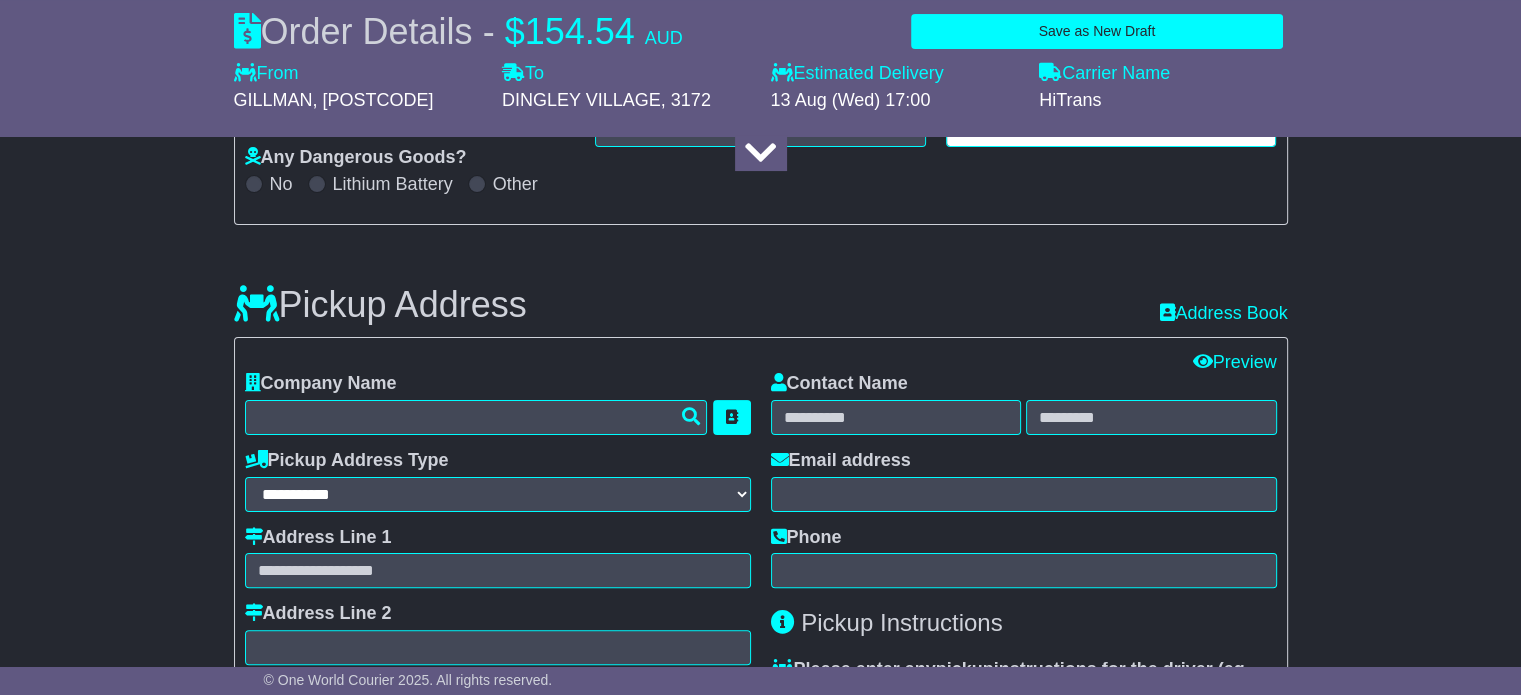 scroll, scrollTop: 400, scrollLeft: 0, axis: vertical 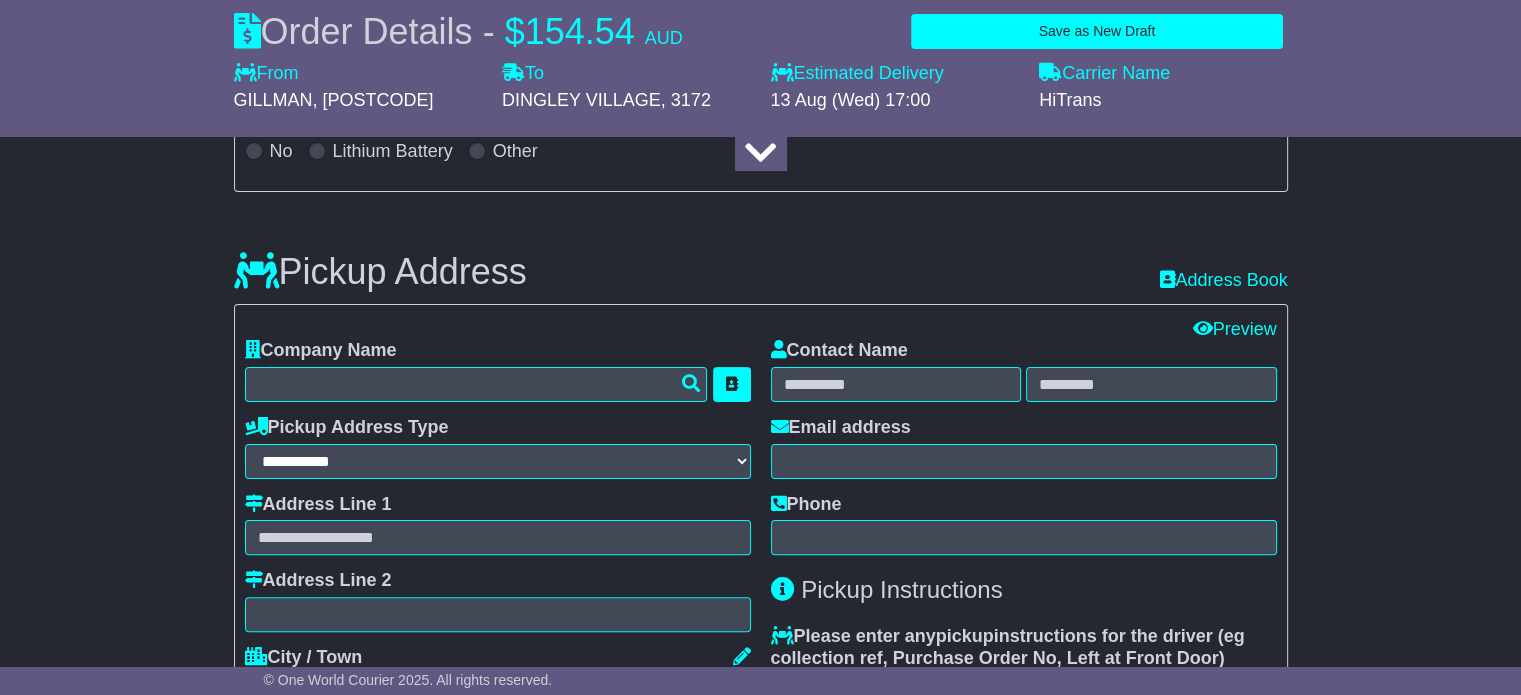 type on "**********" 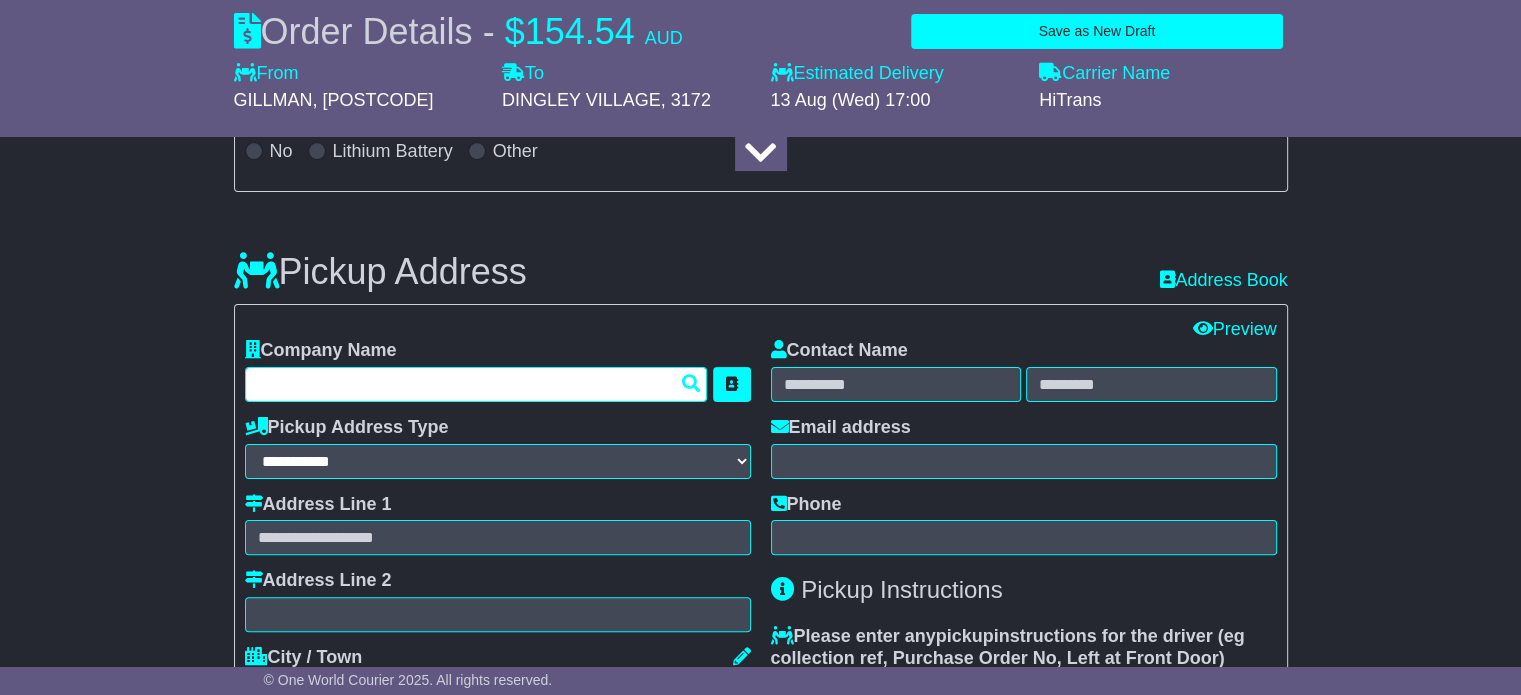click at bounding box center (476, 384) 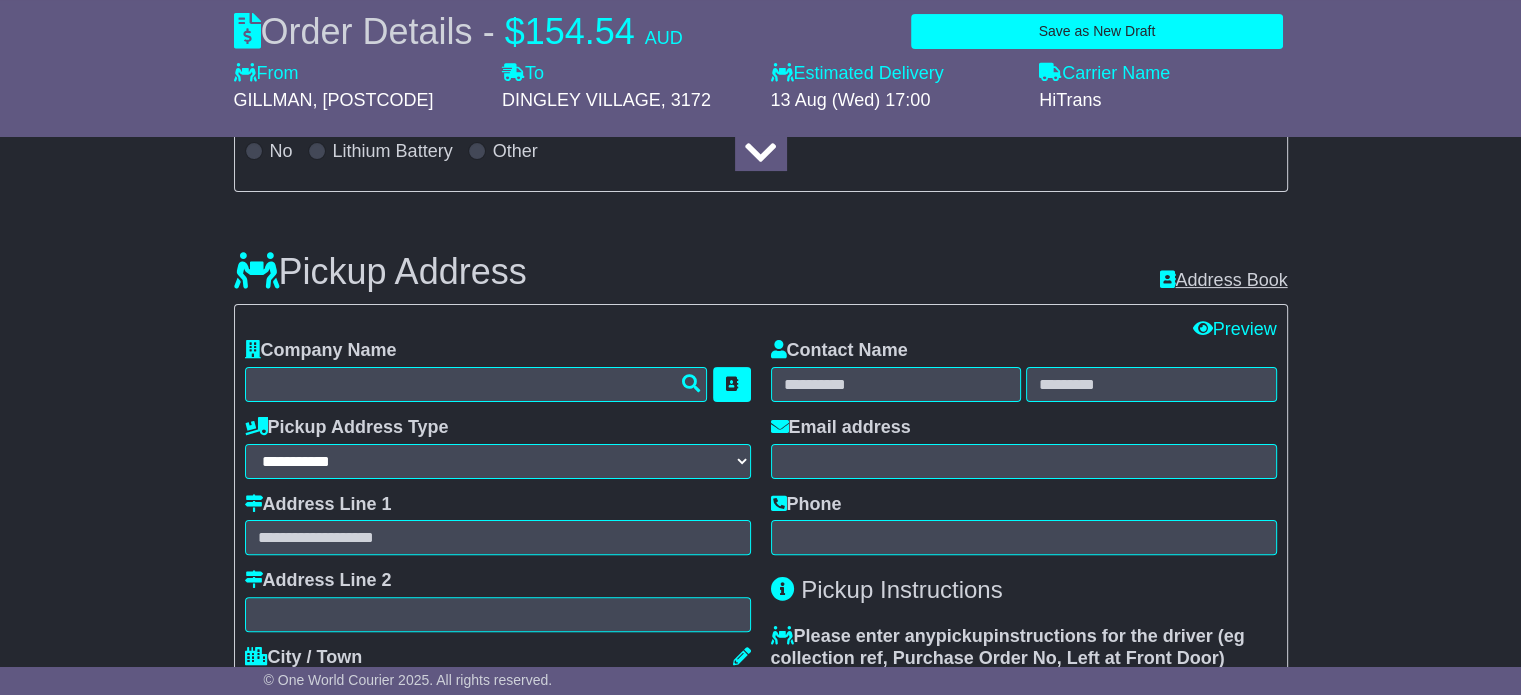 drag, startPoint x: 1351, startPoint y: 279, endPoint x: 1281, endPoint y: 279, distance: 70 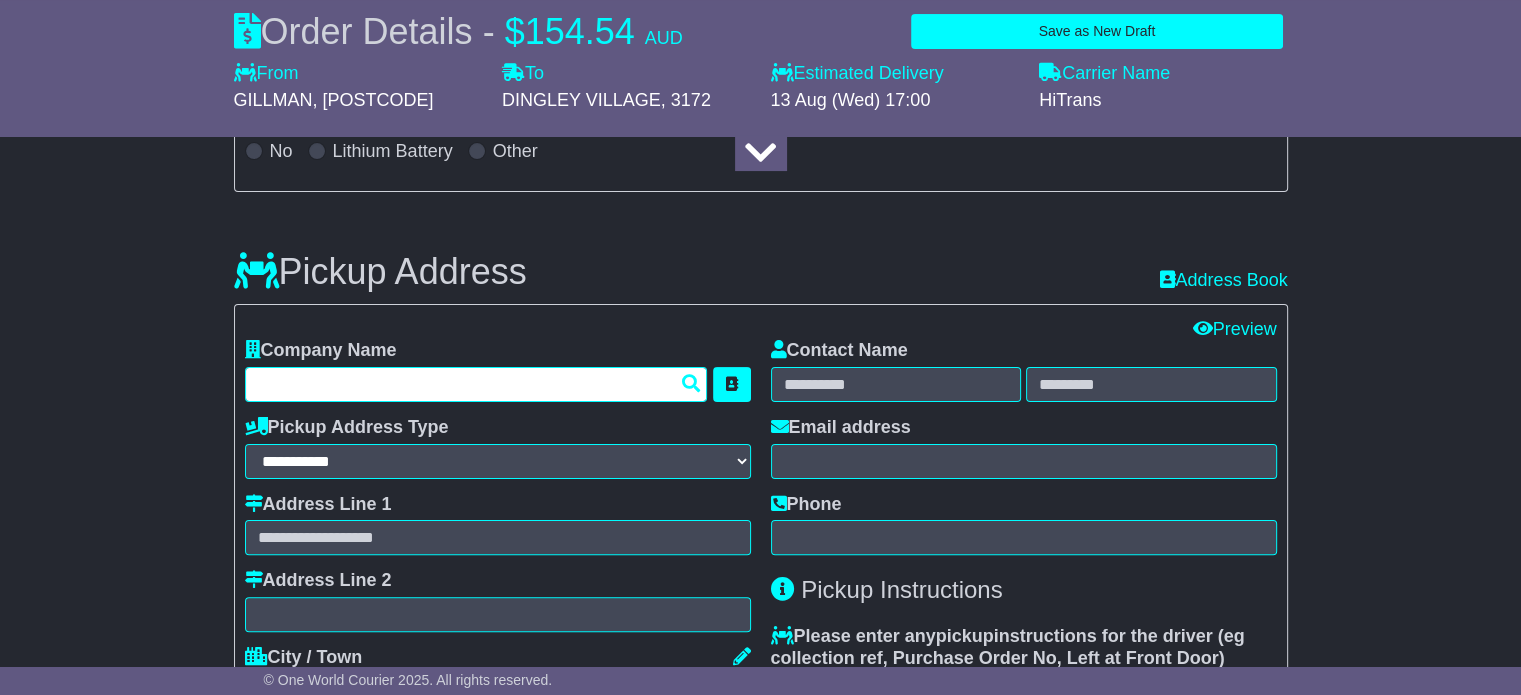 click at bounding box center [476, 384] 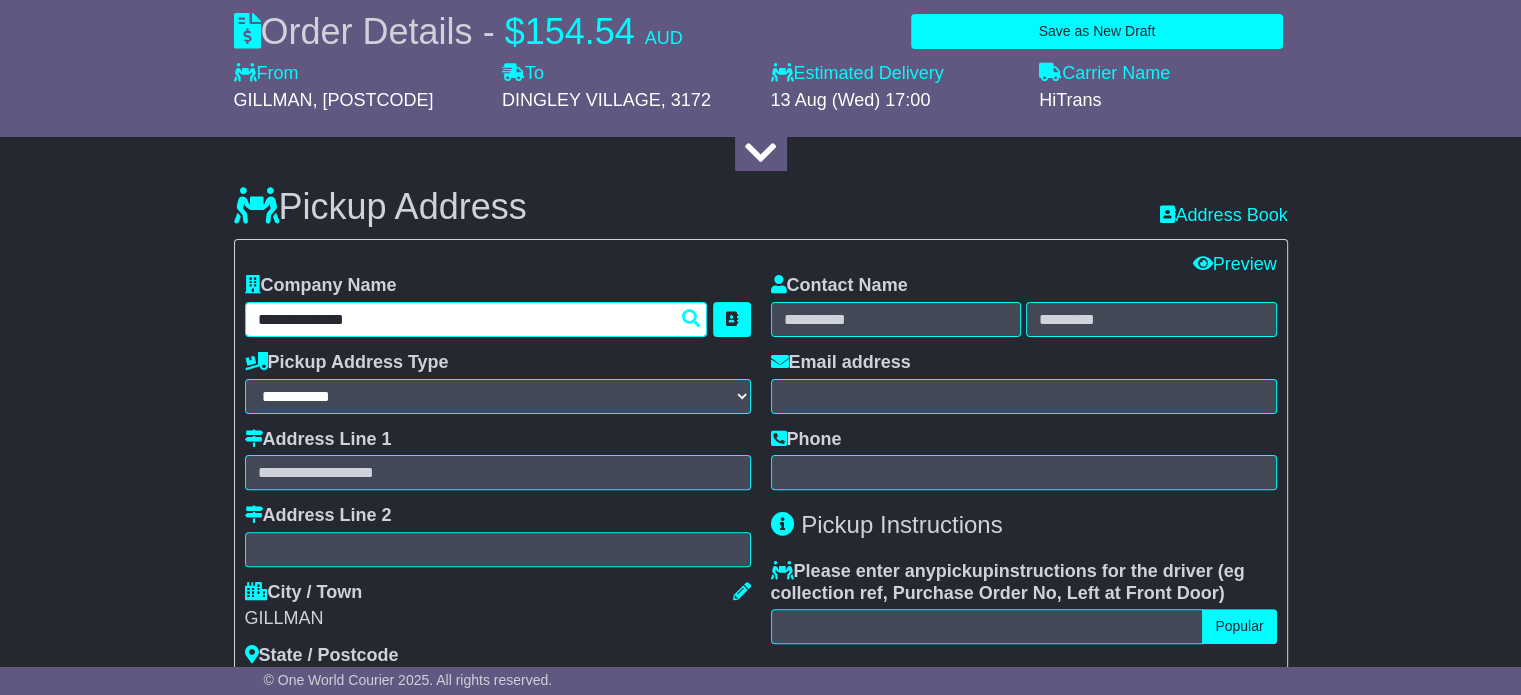 scroll, scrollTop: 500, scrollLeft: 0, axis: vertical 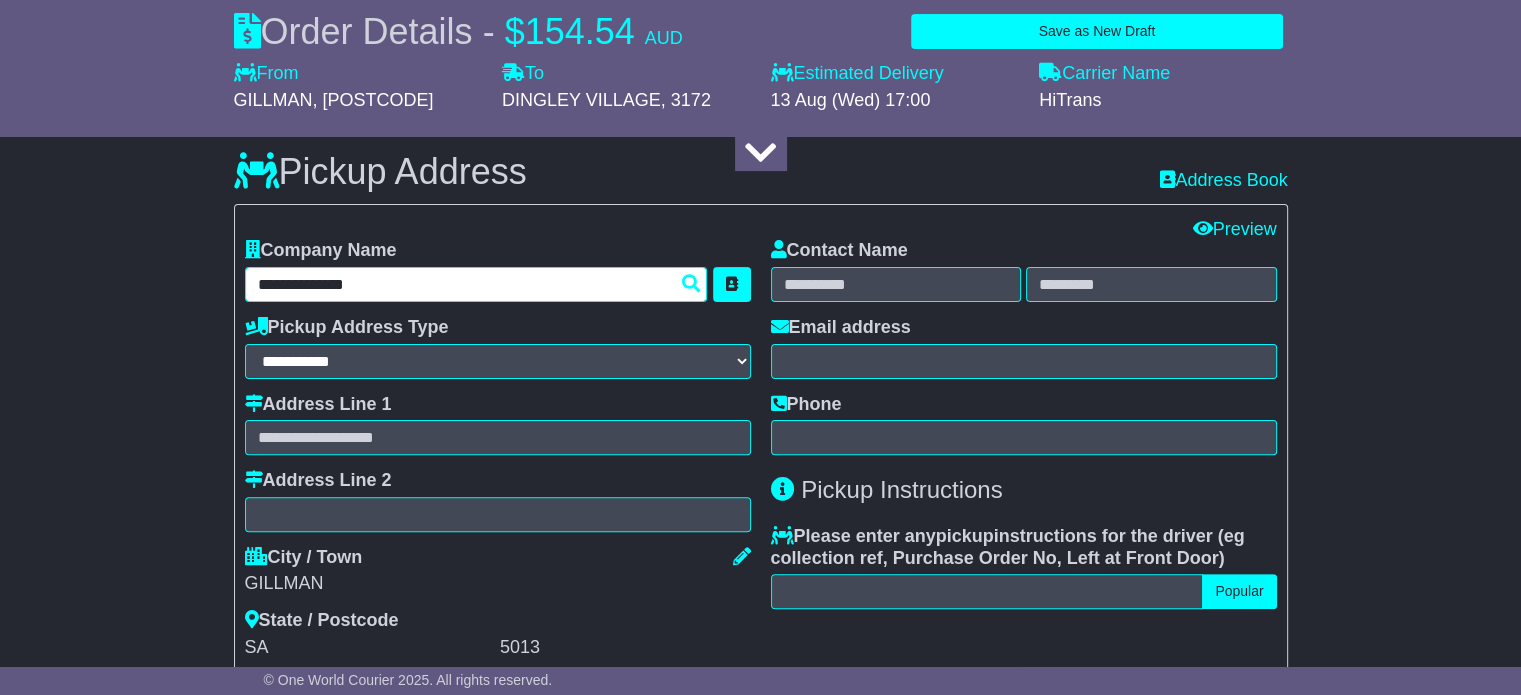 type on "**********" 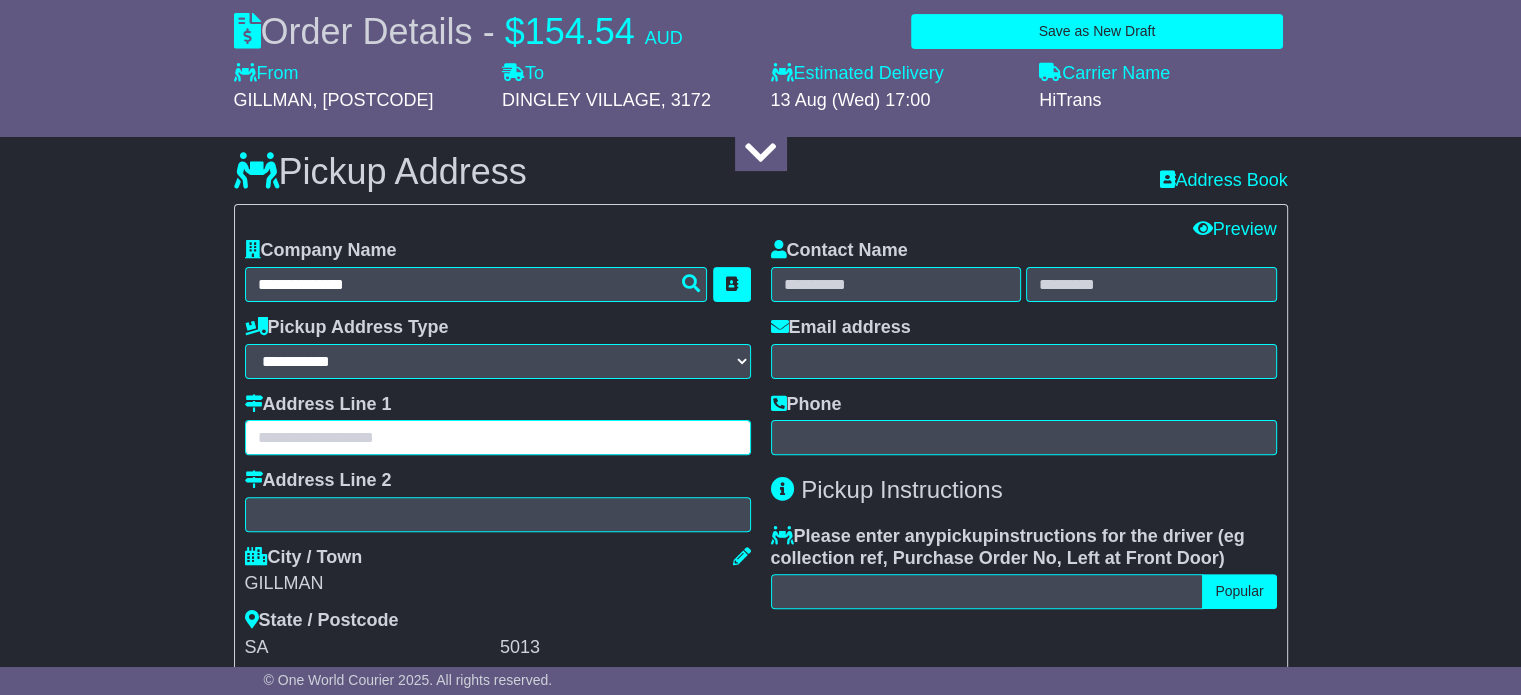 click at bounding box center [498, 437] 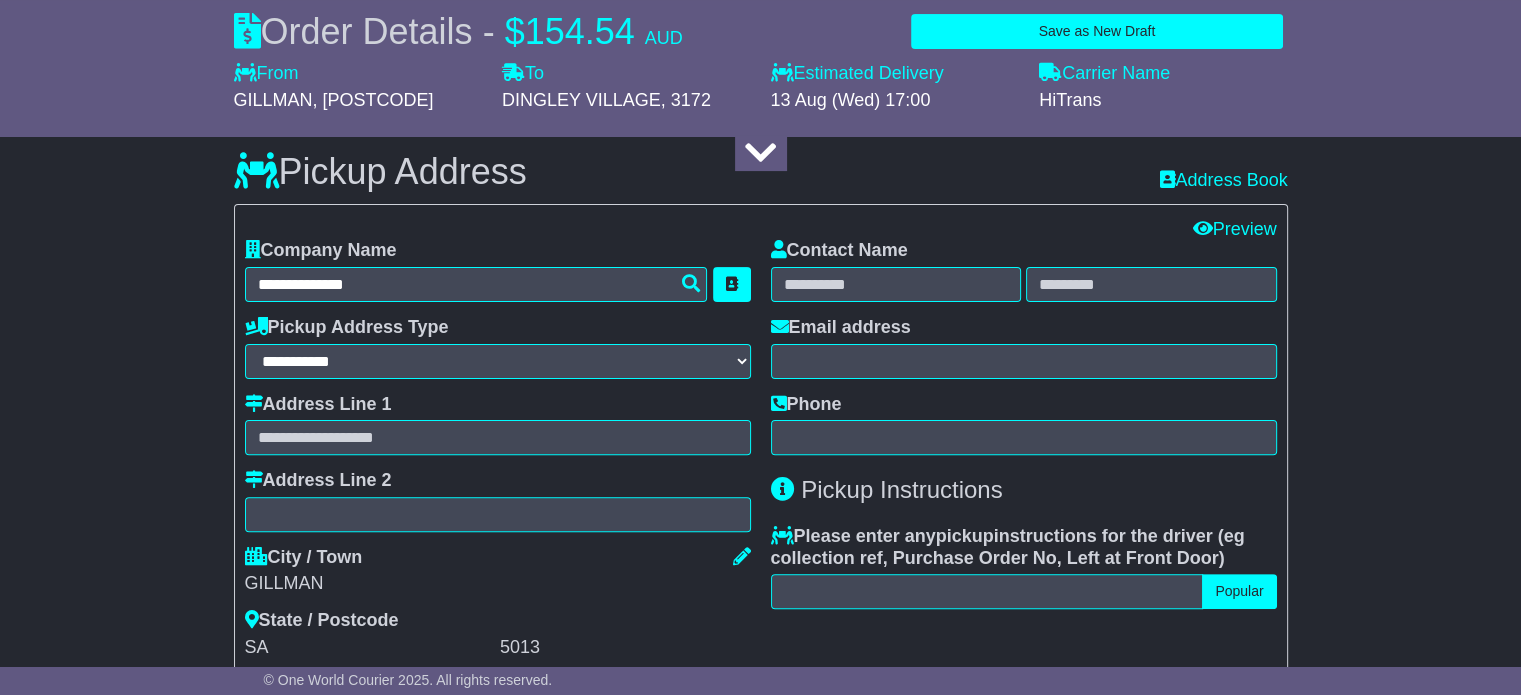 click on "**********" at bounding box center [760, 1386] 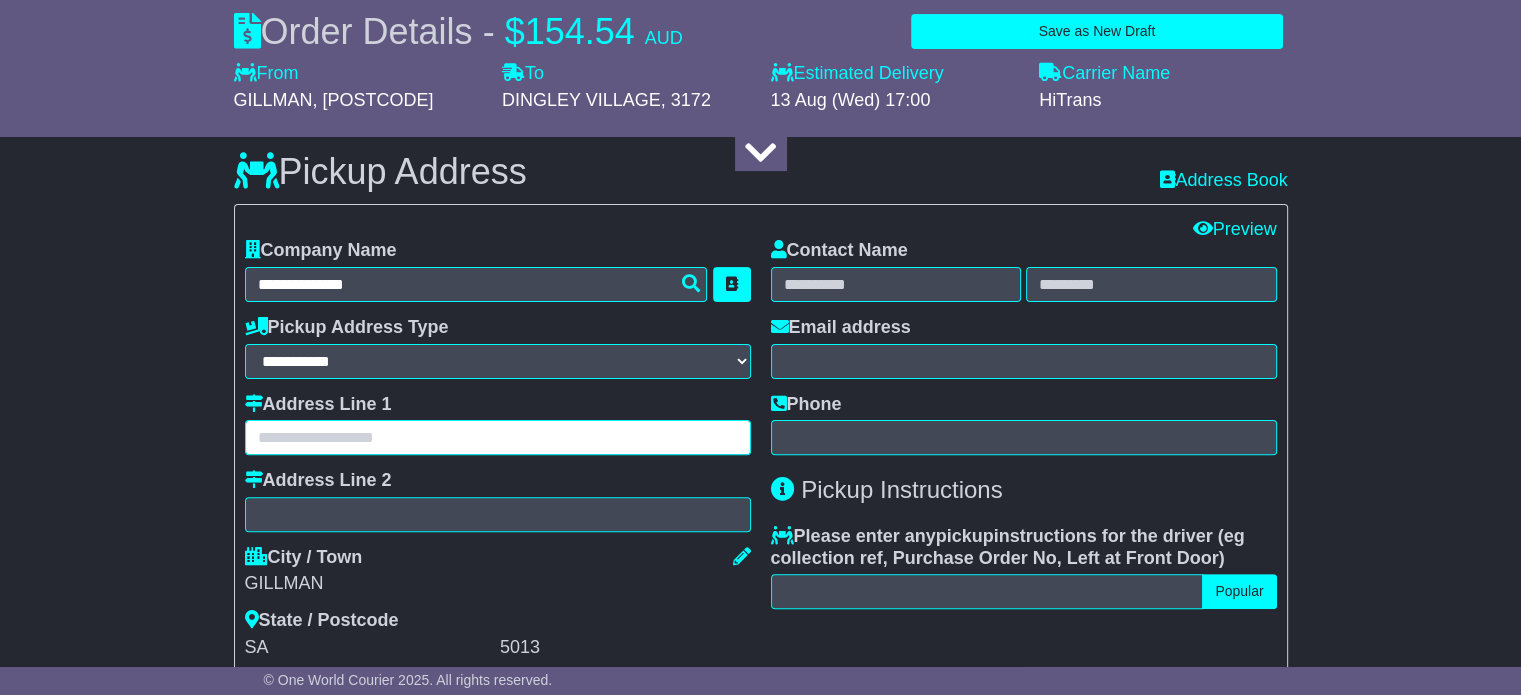 click at bounding box center (498, 437) 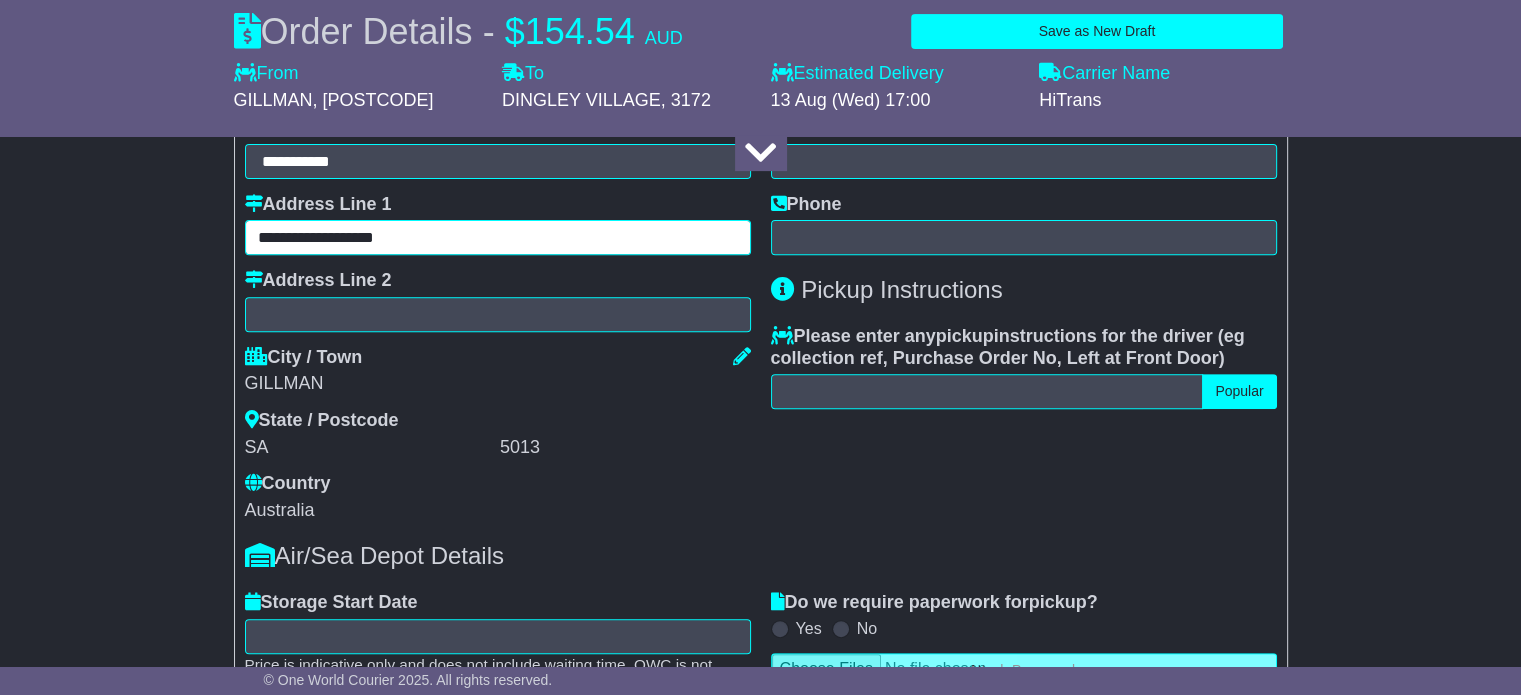 scroll, scrollTop: 800, scrollLeft: 0, axis: vertical 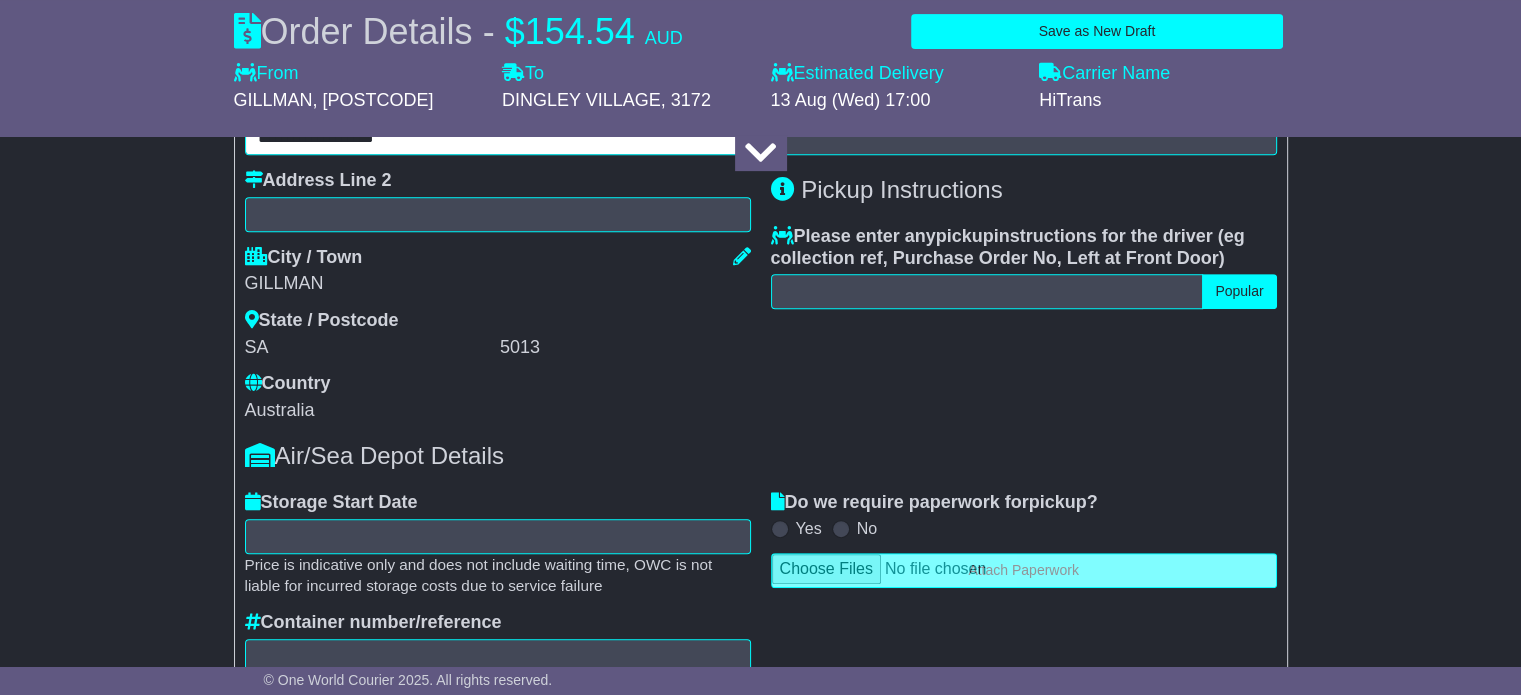 type on "**********" 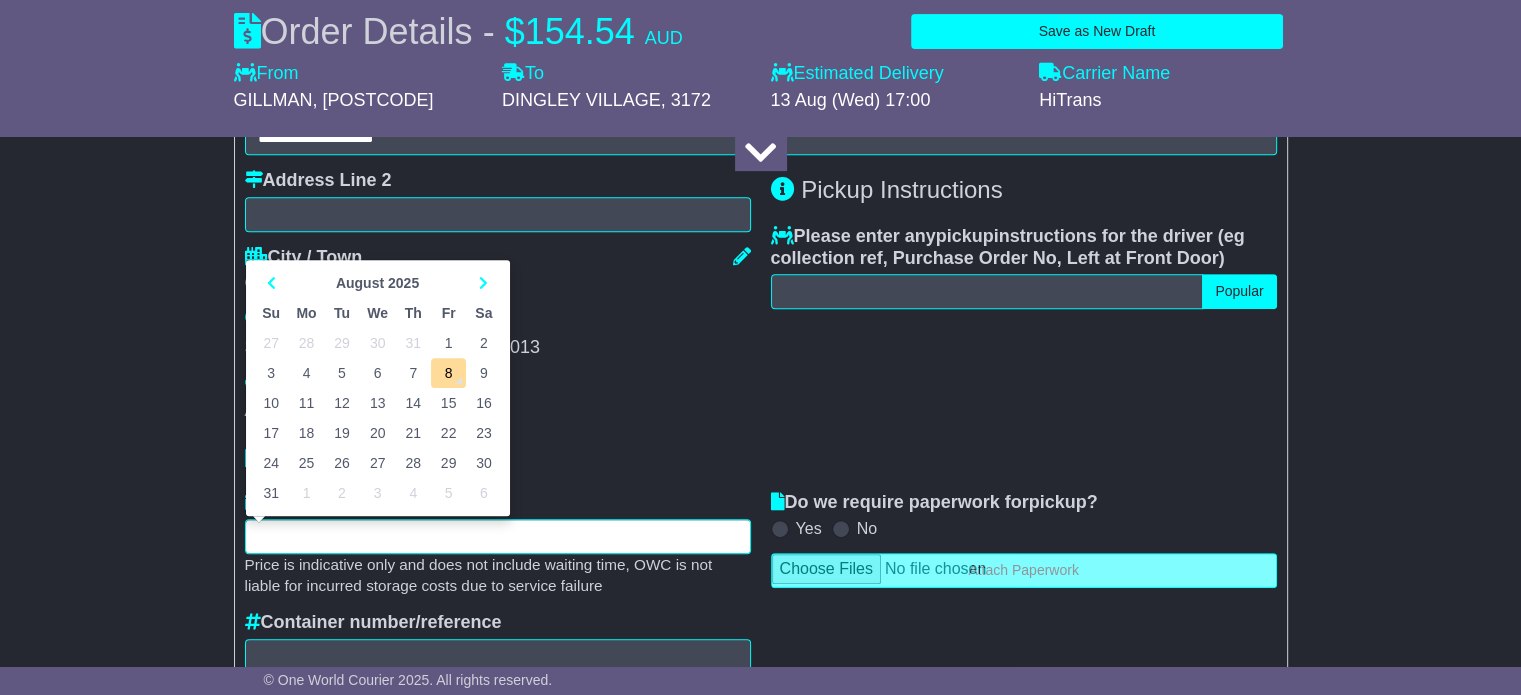click at bounding box center (498, 536) 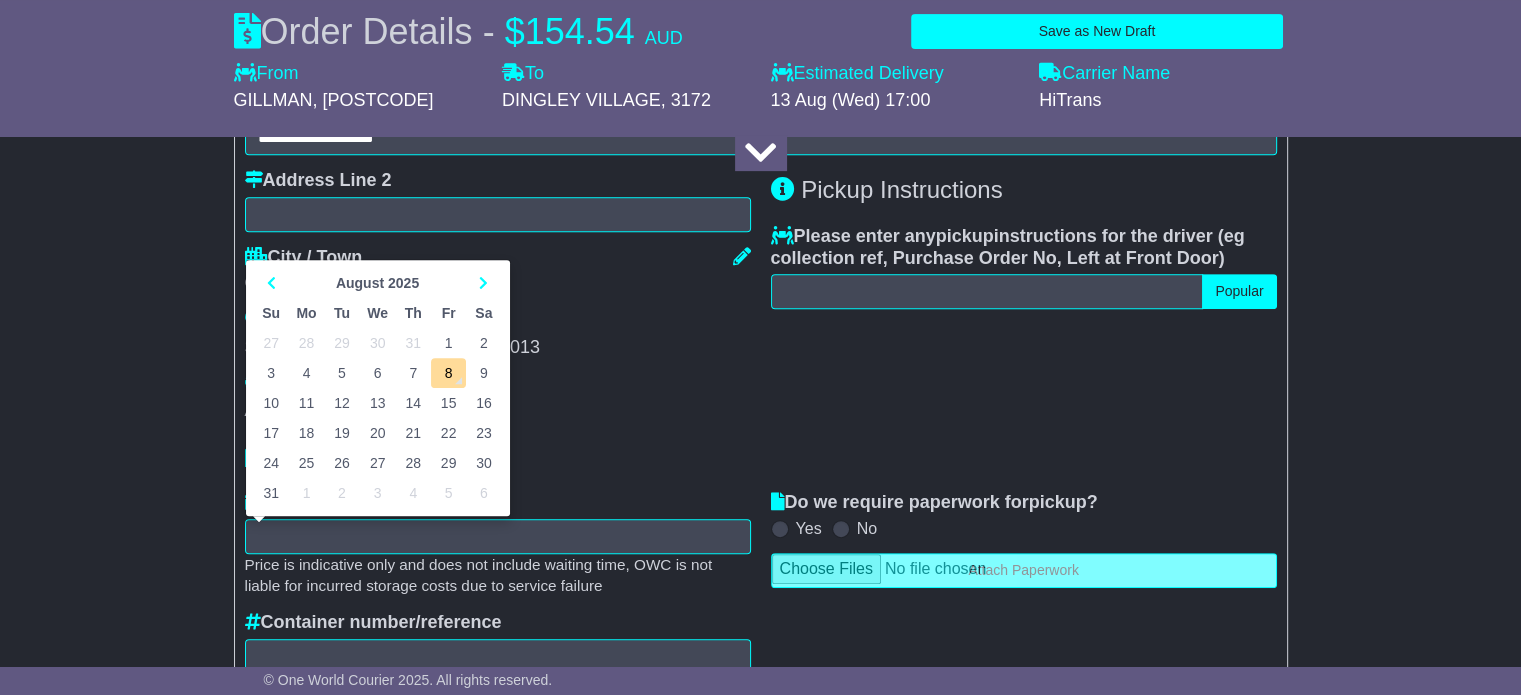type on "**********" 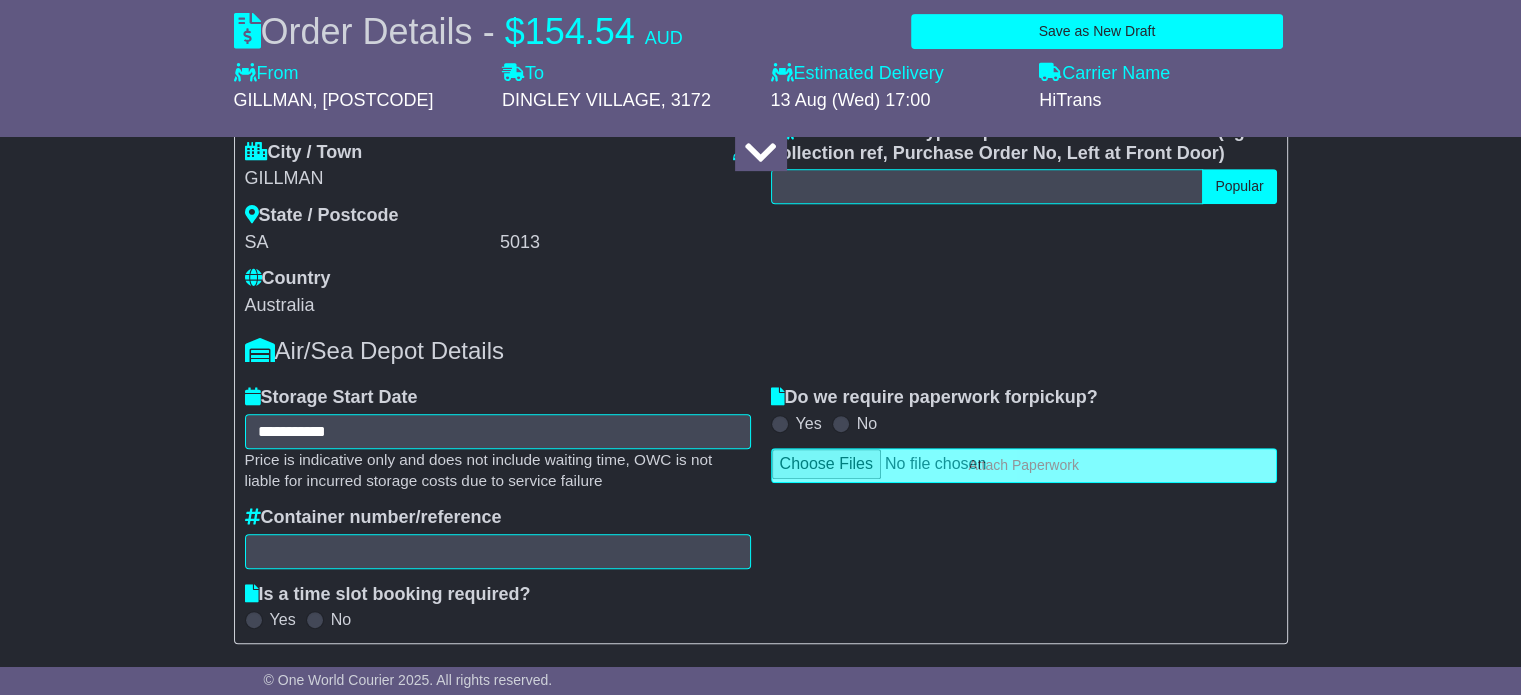 scroll, scrollTop: 1000, scrollLeft: 0, axis: vertical 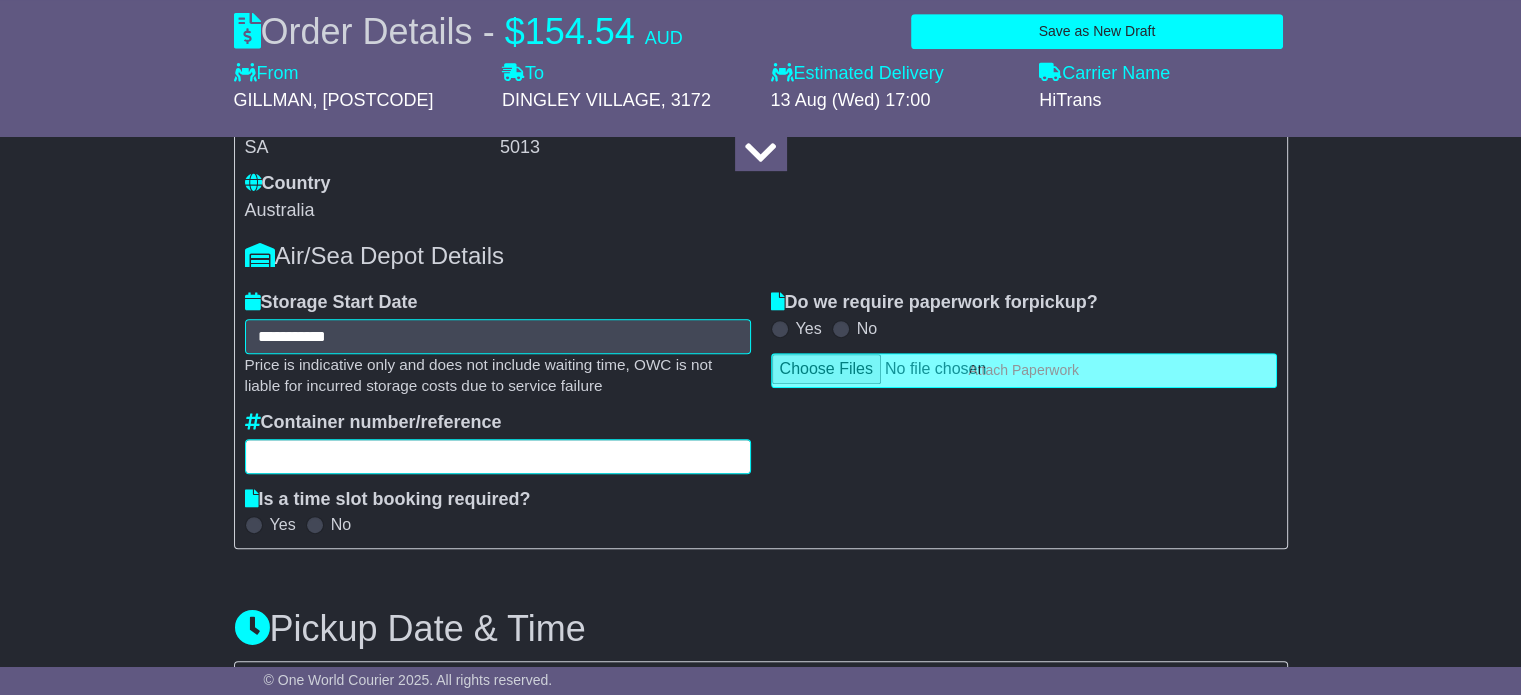 click at bounding box center [498, 456] 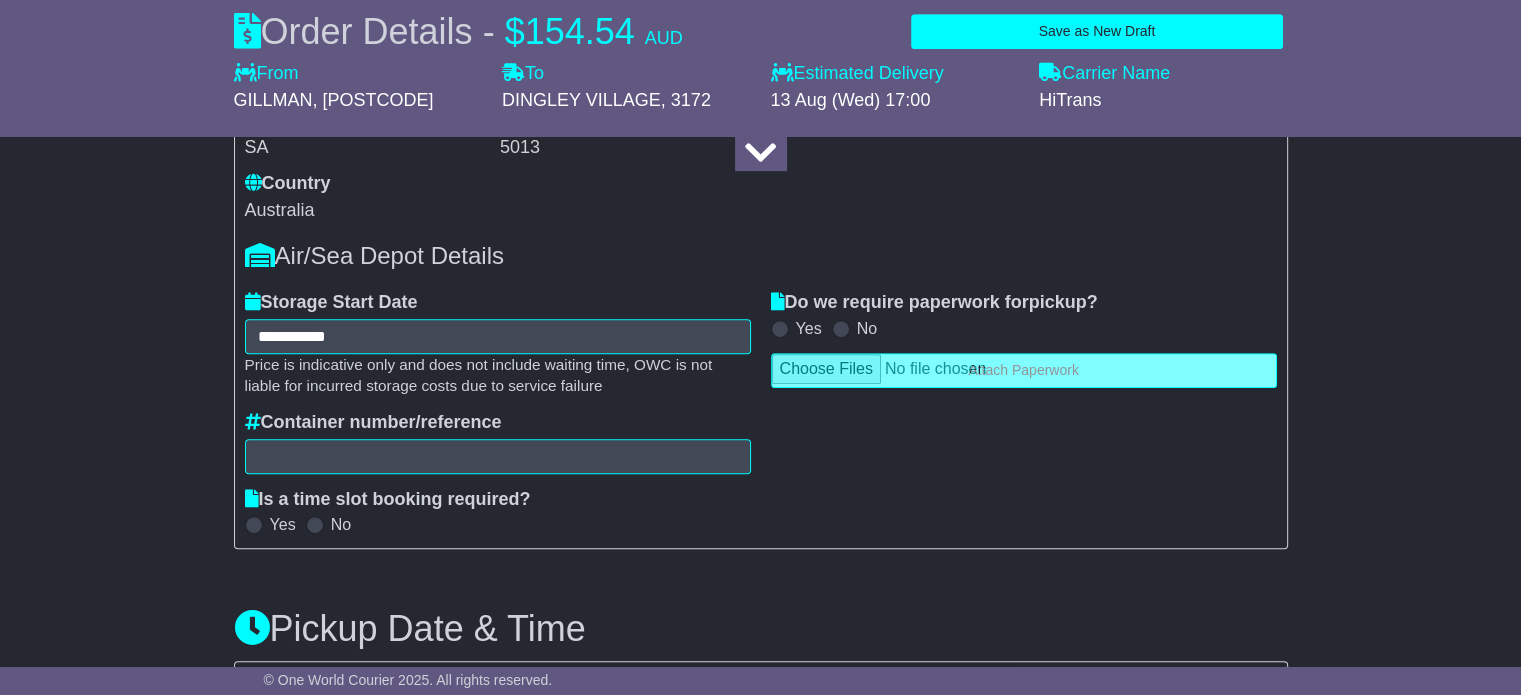 click on "**********" at bounding box center [760, 886] 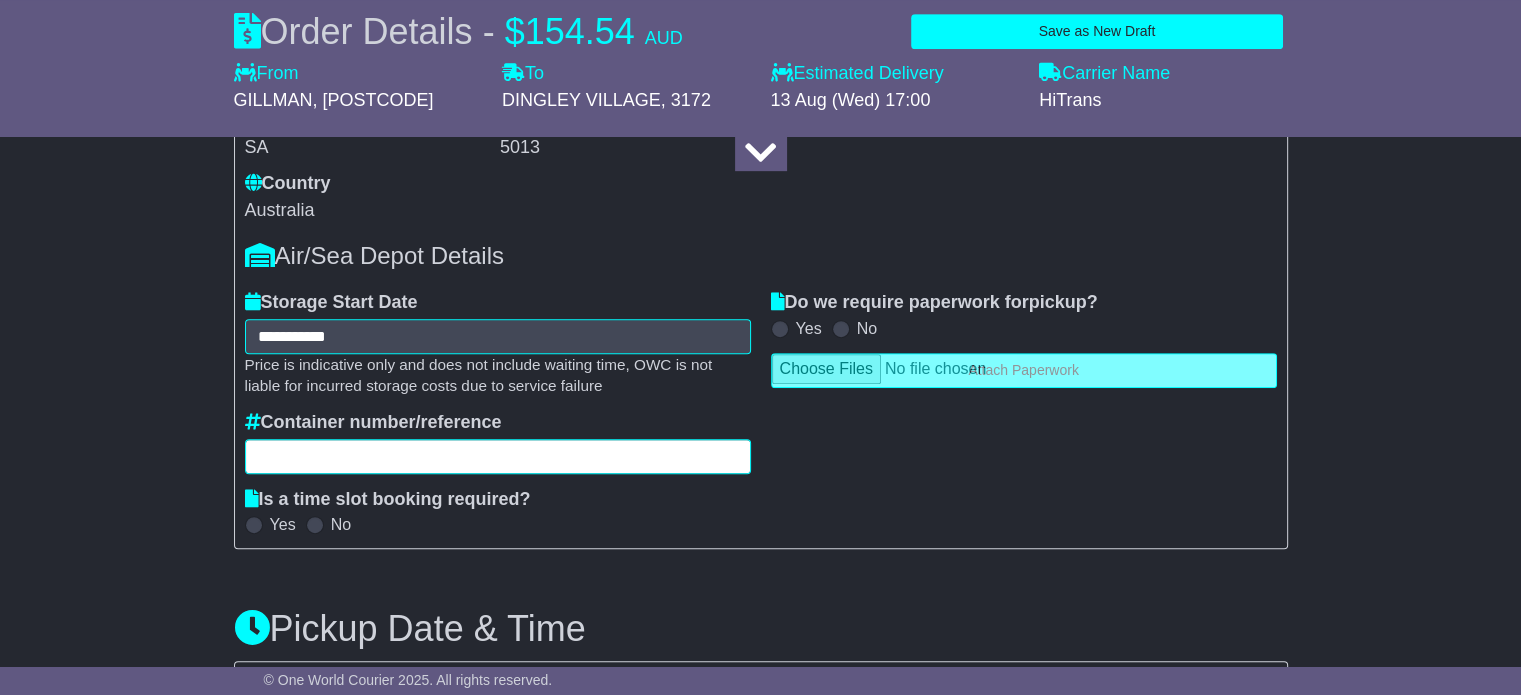 click at bounding box center [498, 456] 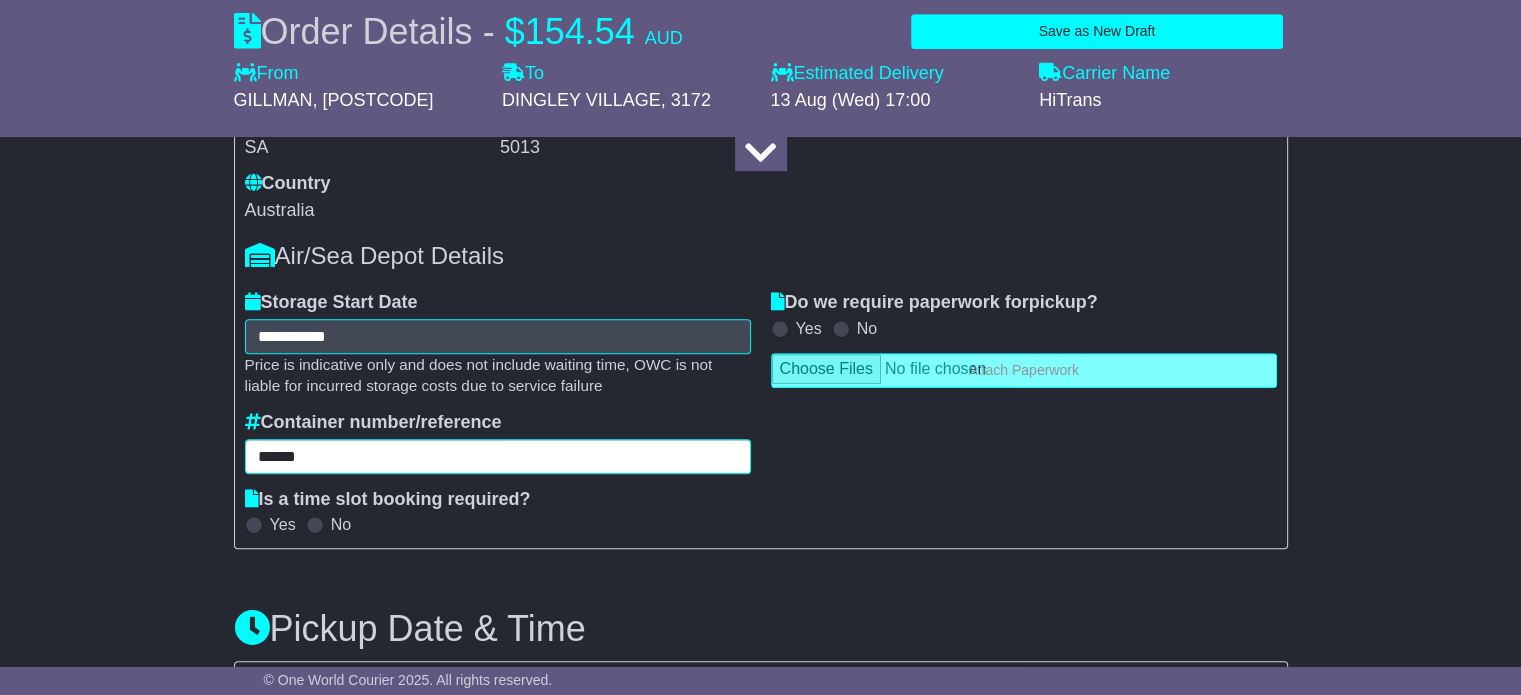 type on "******" 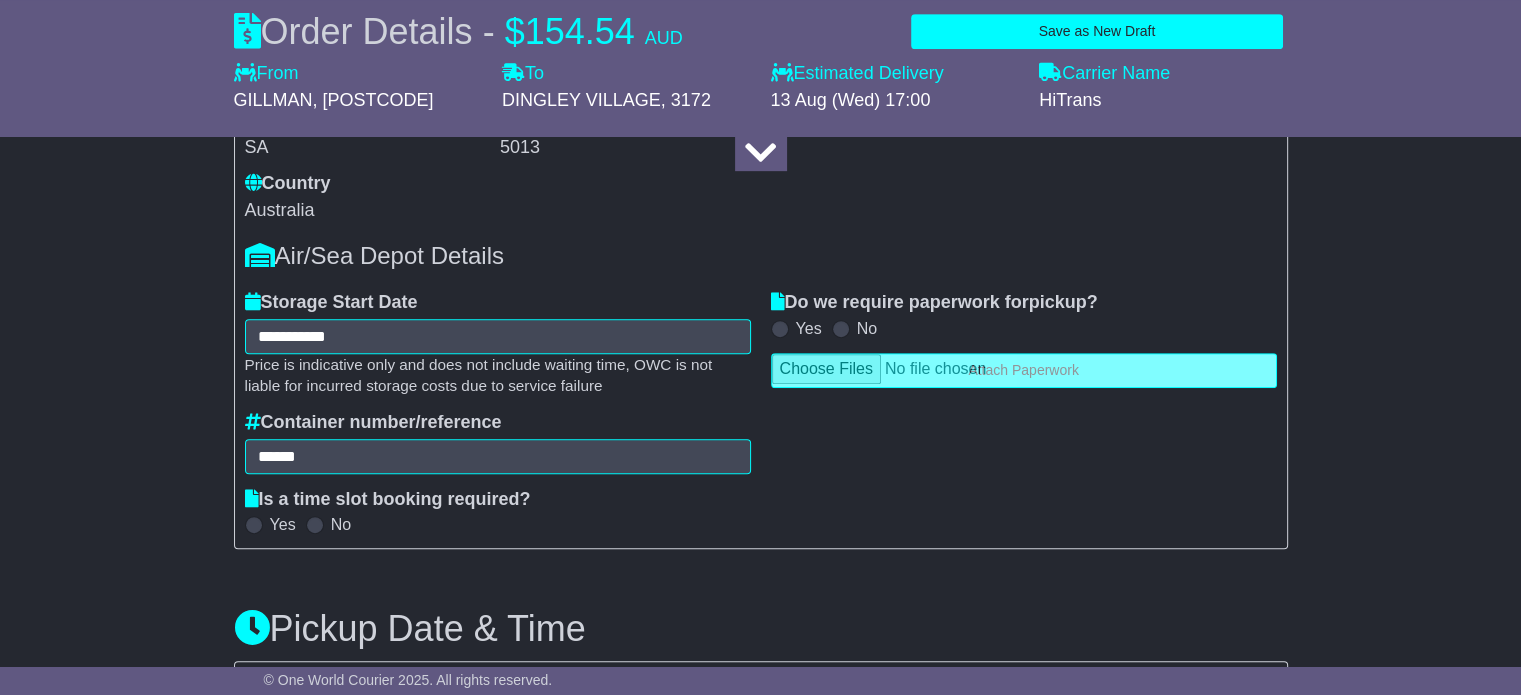 click on "Yes" at bounding box center (283, 524) 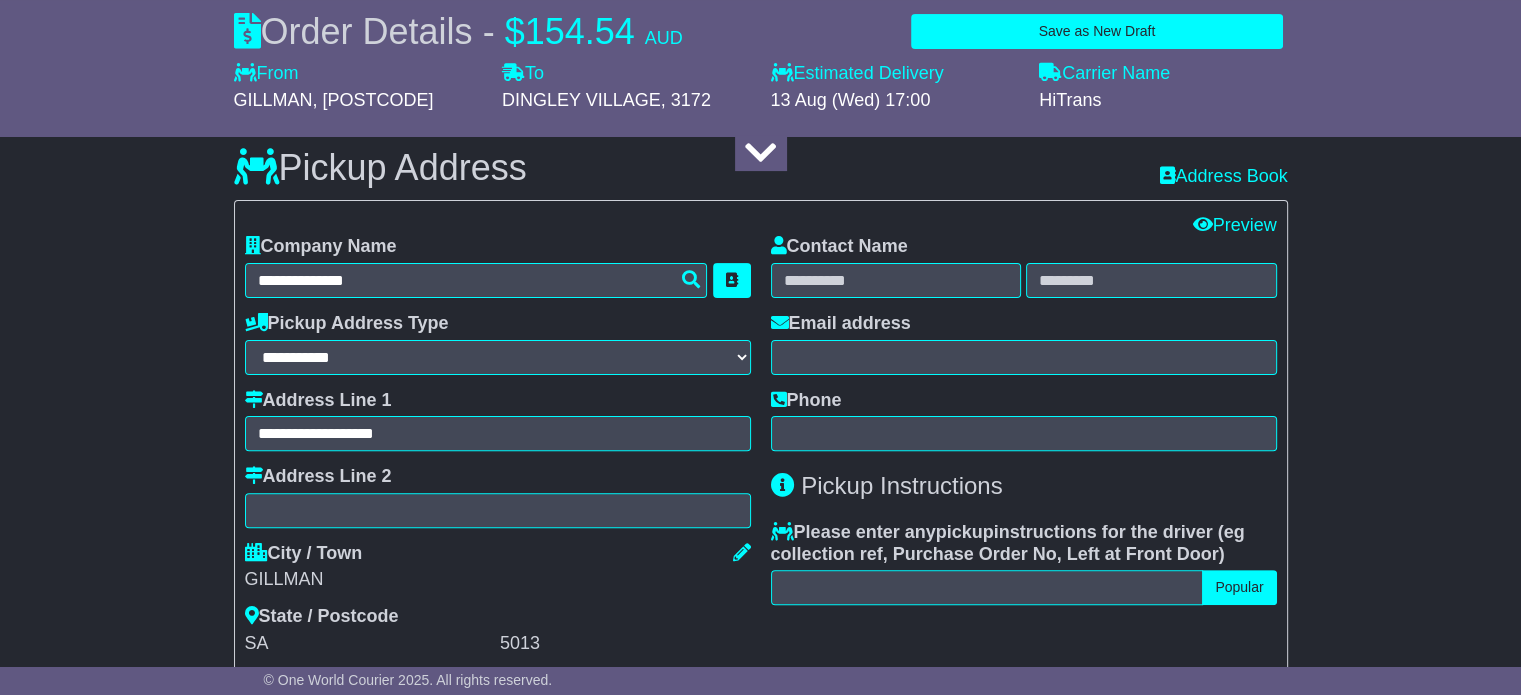 scroll, scrollTop: 400, scrollLeft: 0, axis: vertical 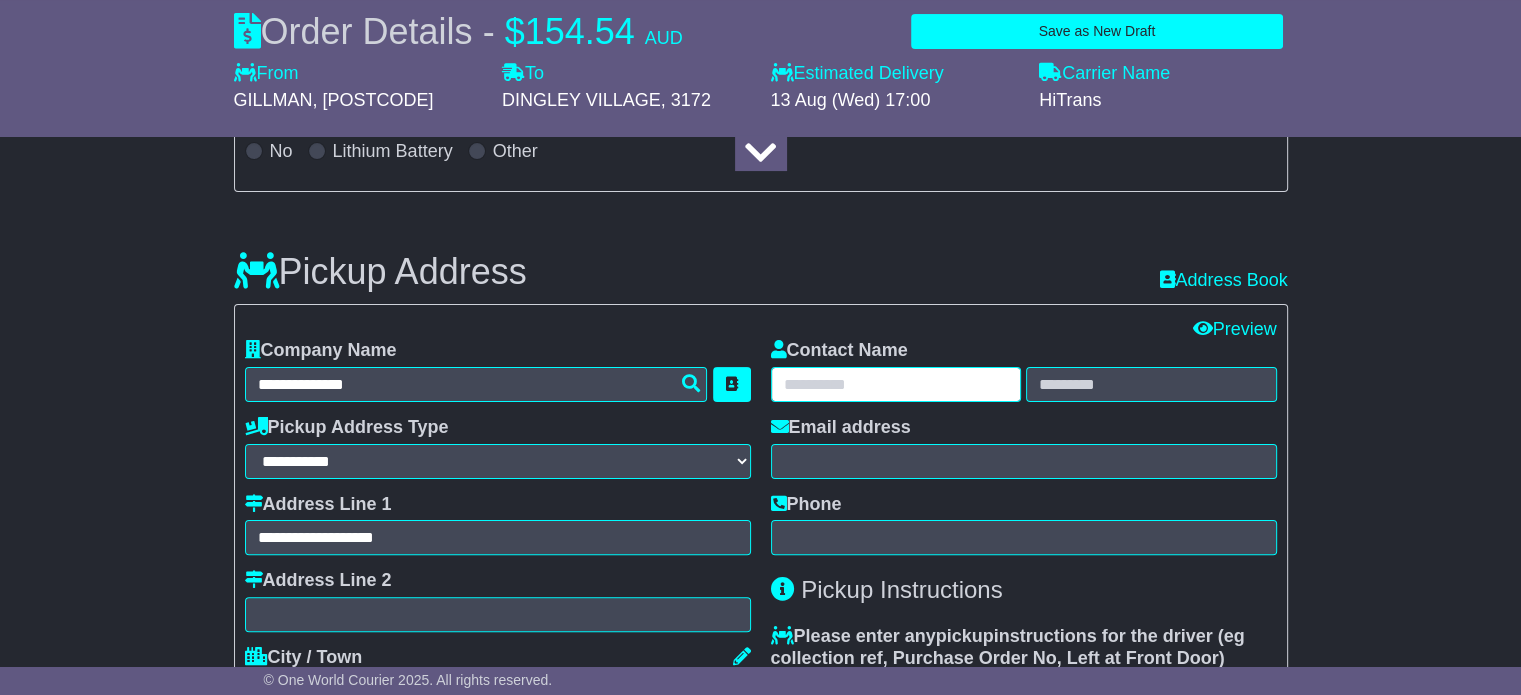 click at bounding box center (896, 384) 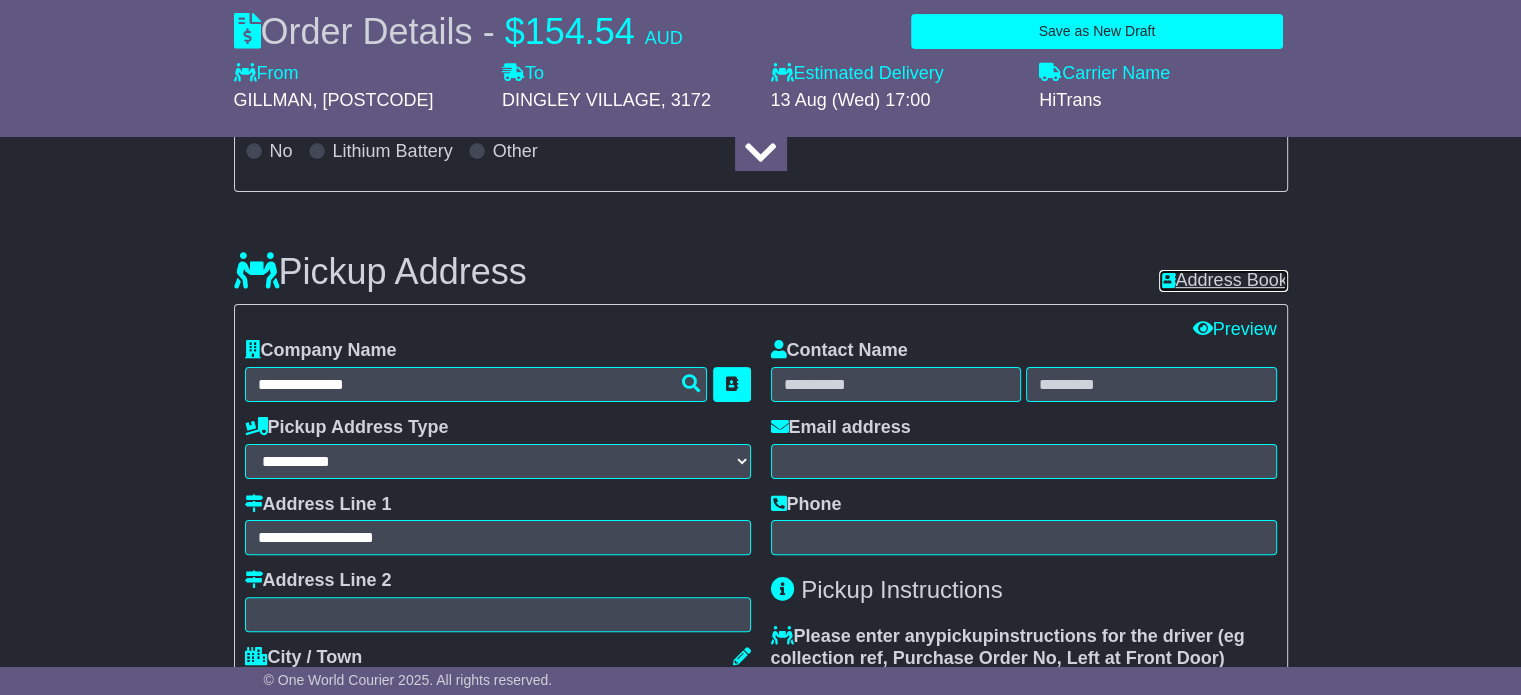 click on "Address Book" at bounding box center (1223, 281) 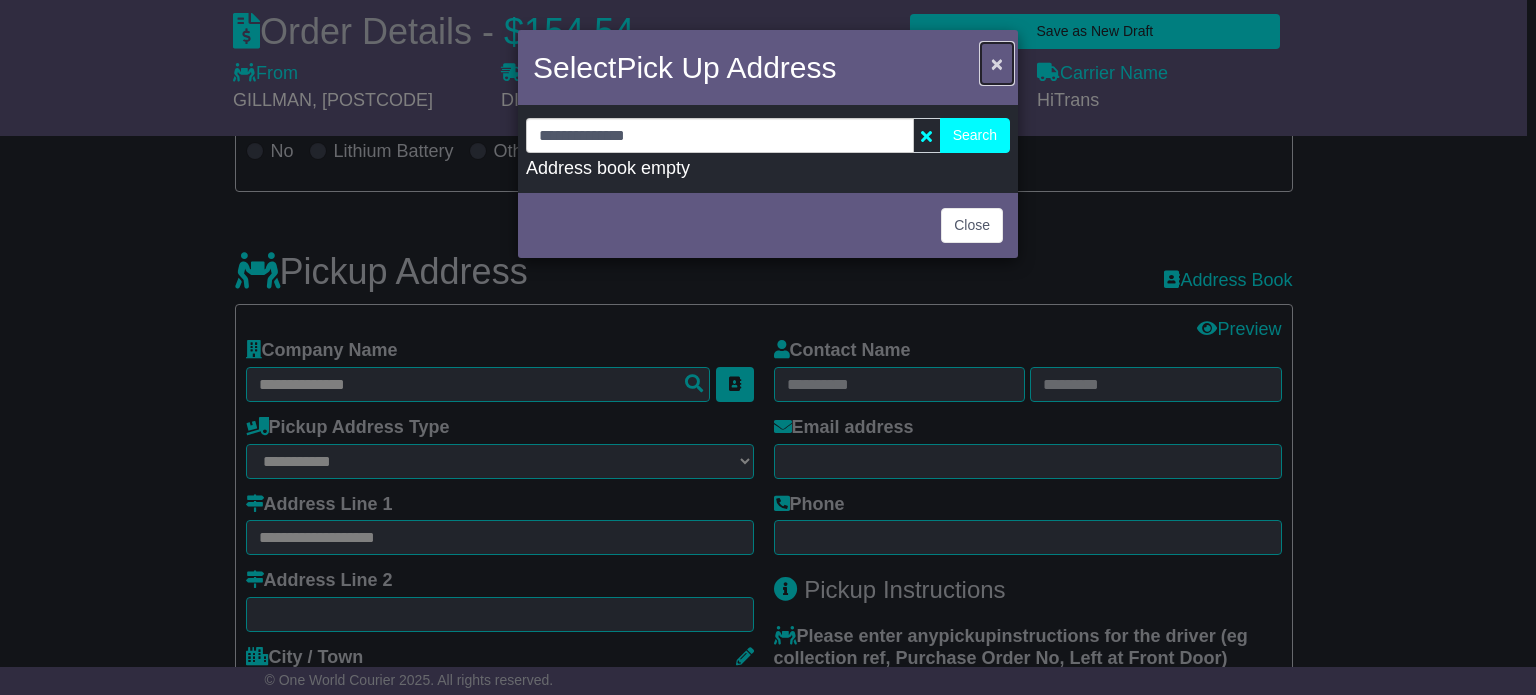 click on "×" at bounding box center [997, 63] 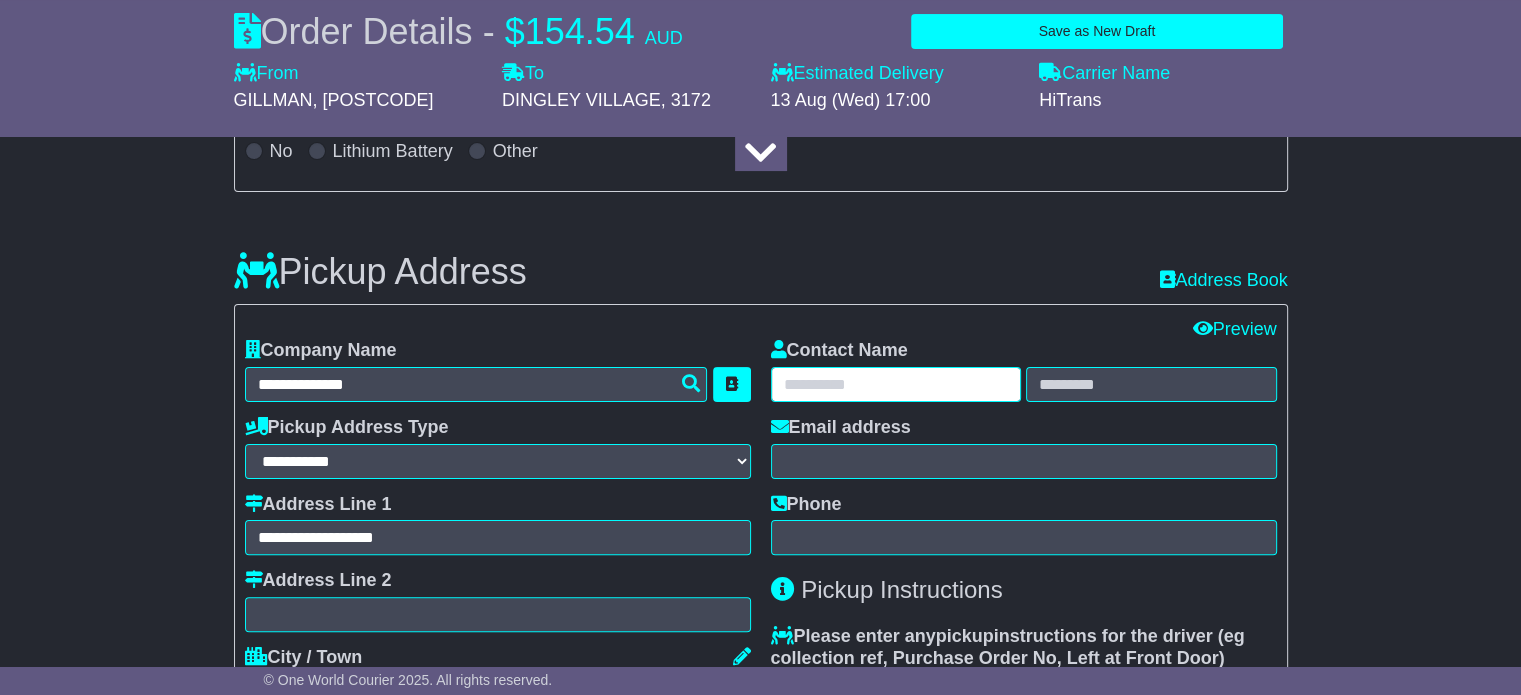 click at bounding box center [896, 384] 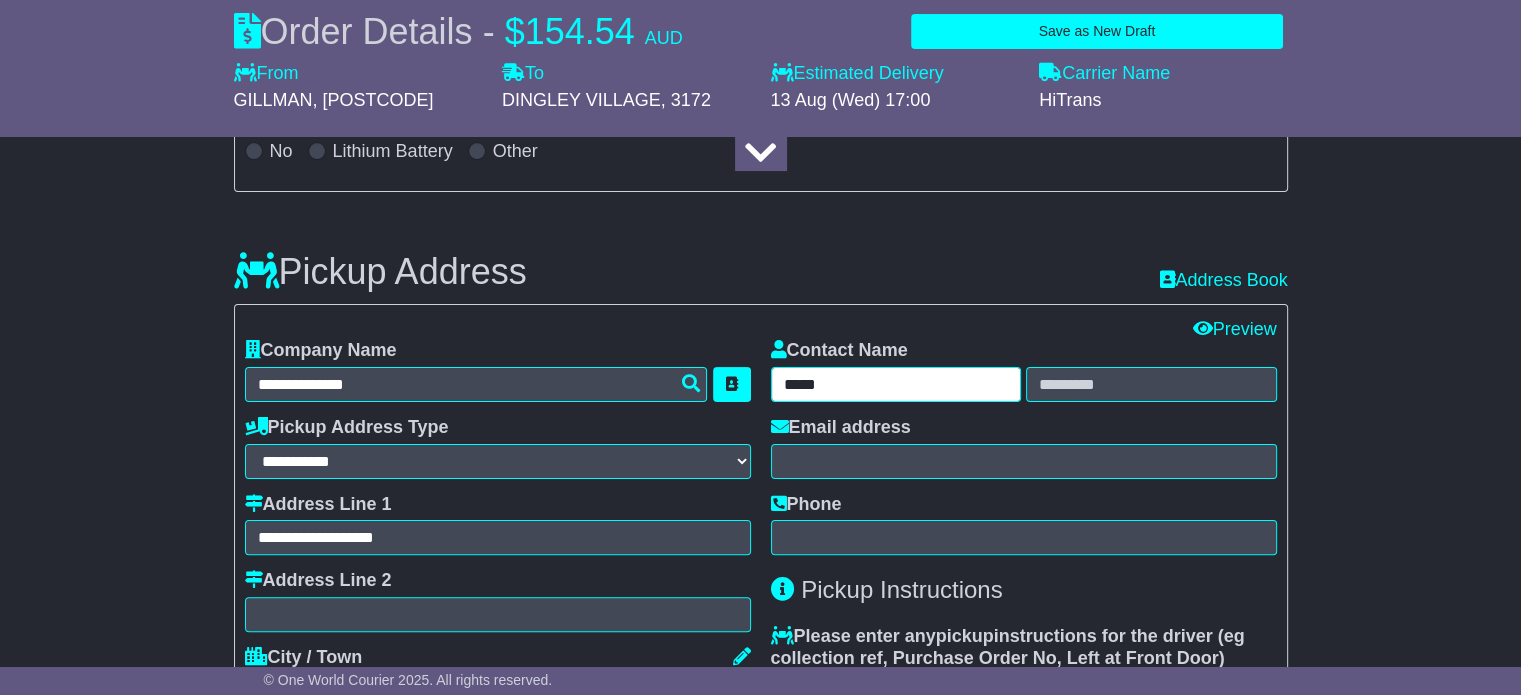 type on "****" 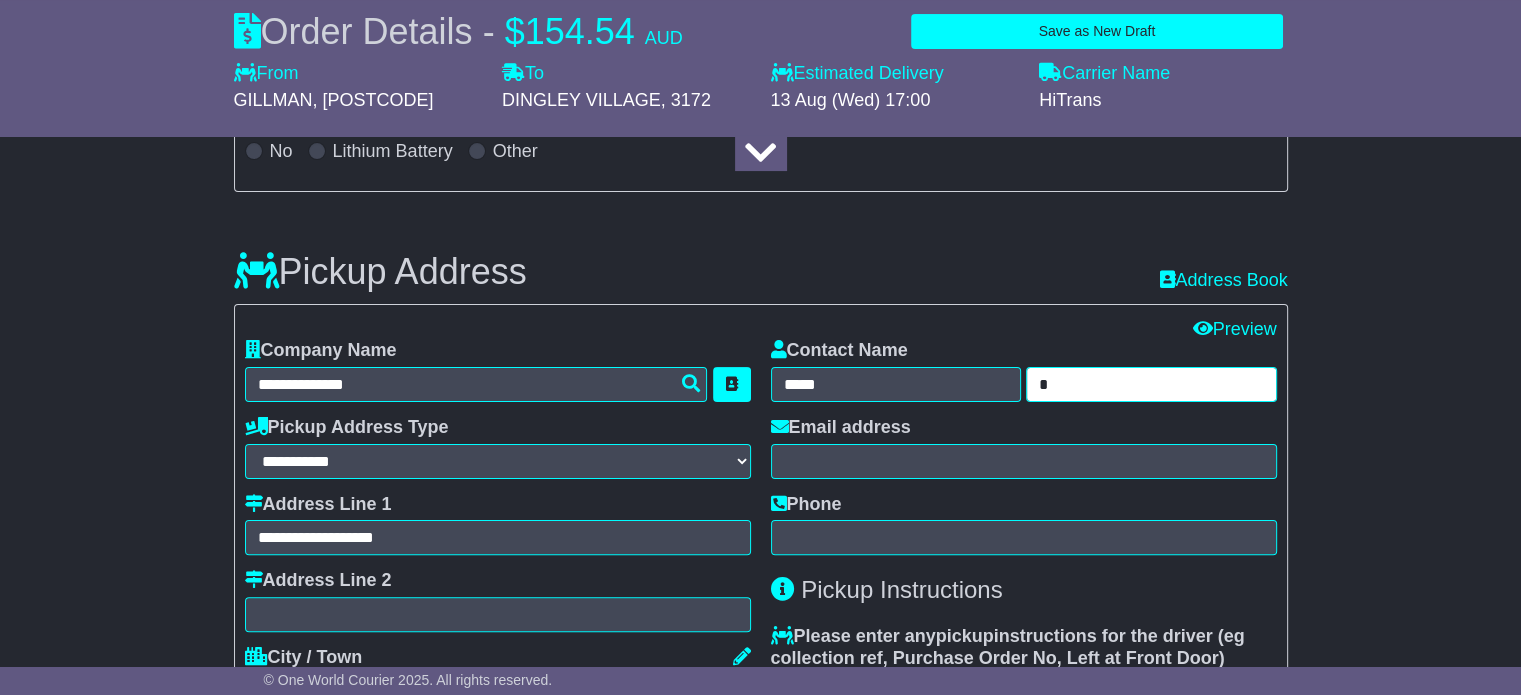 type on "*" 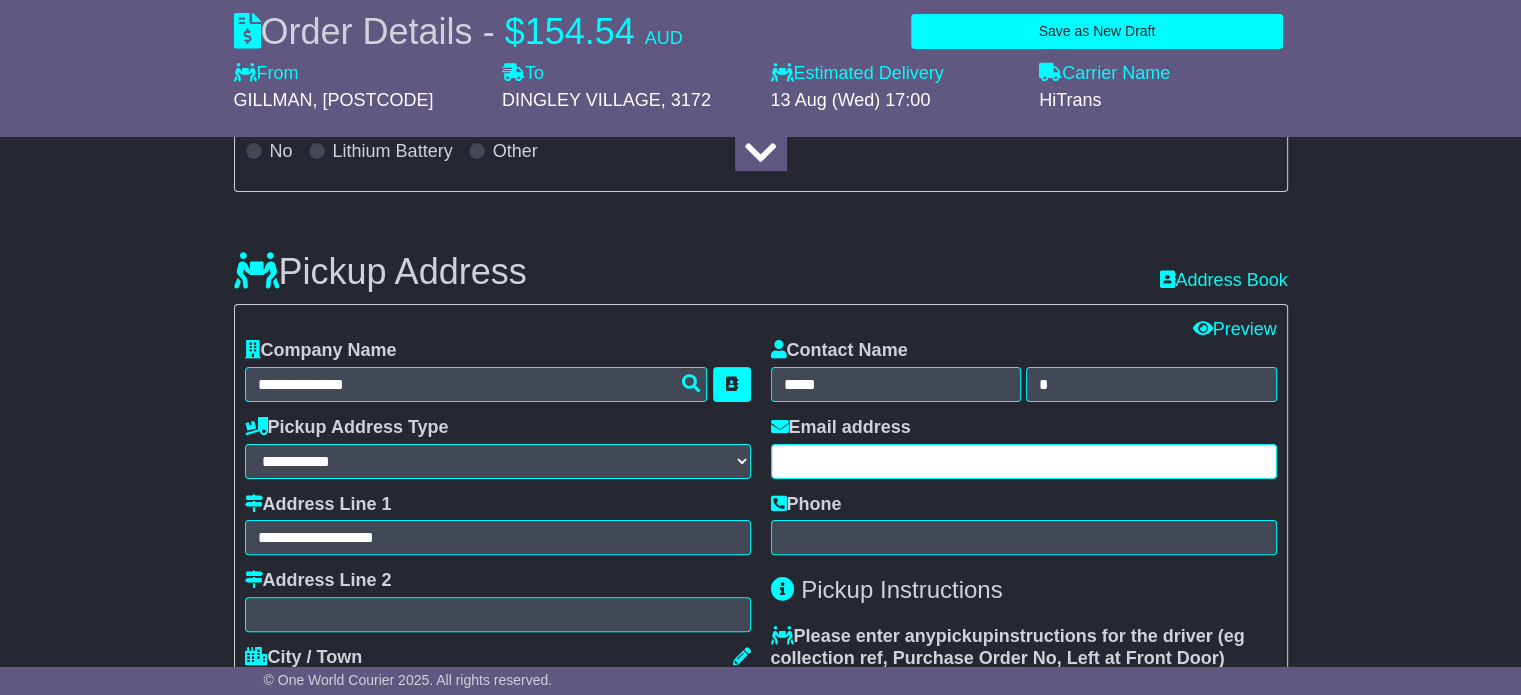 type on "*" 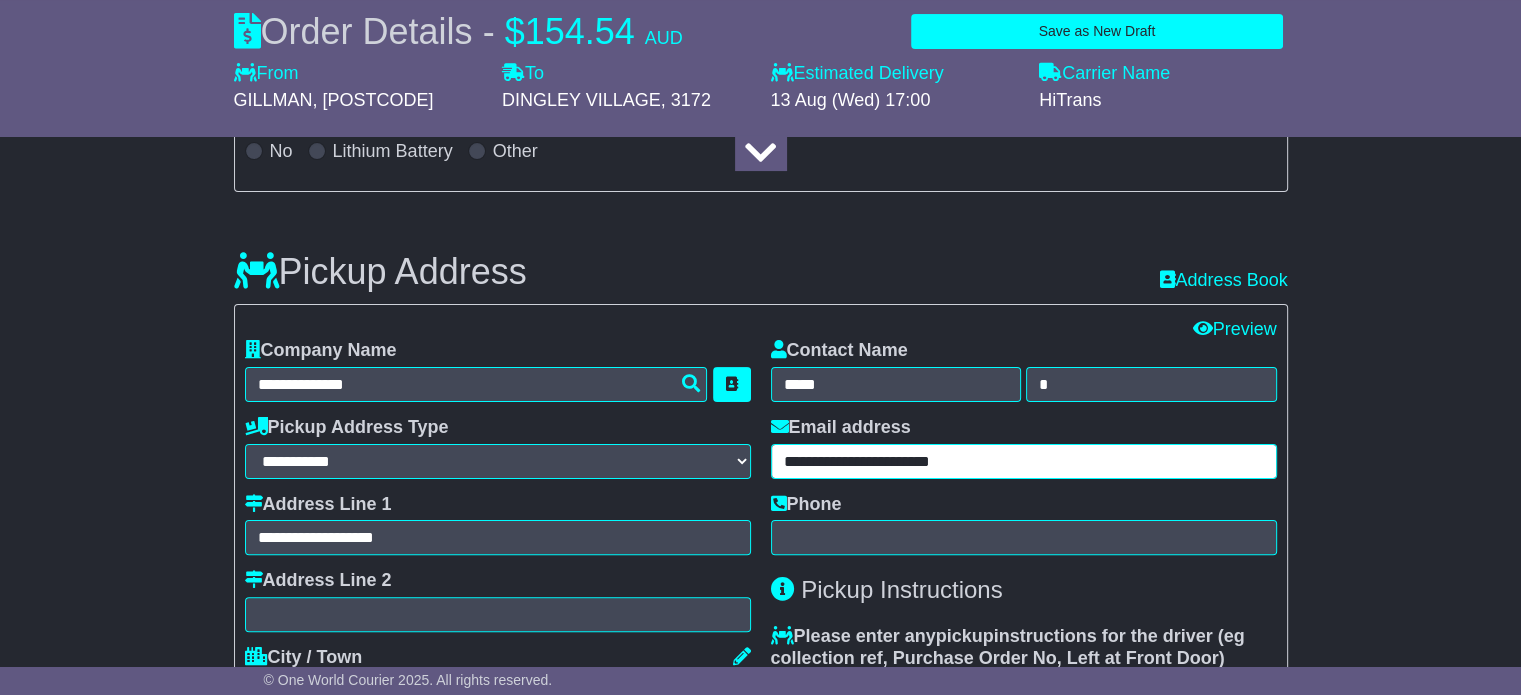 type on "**********" 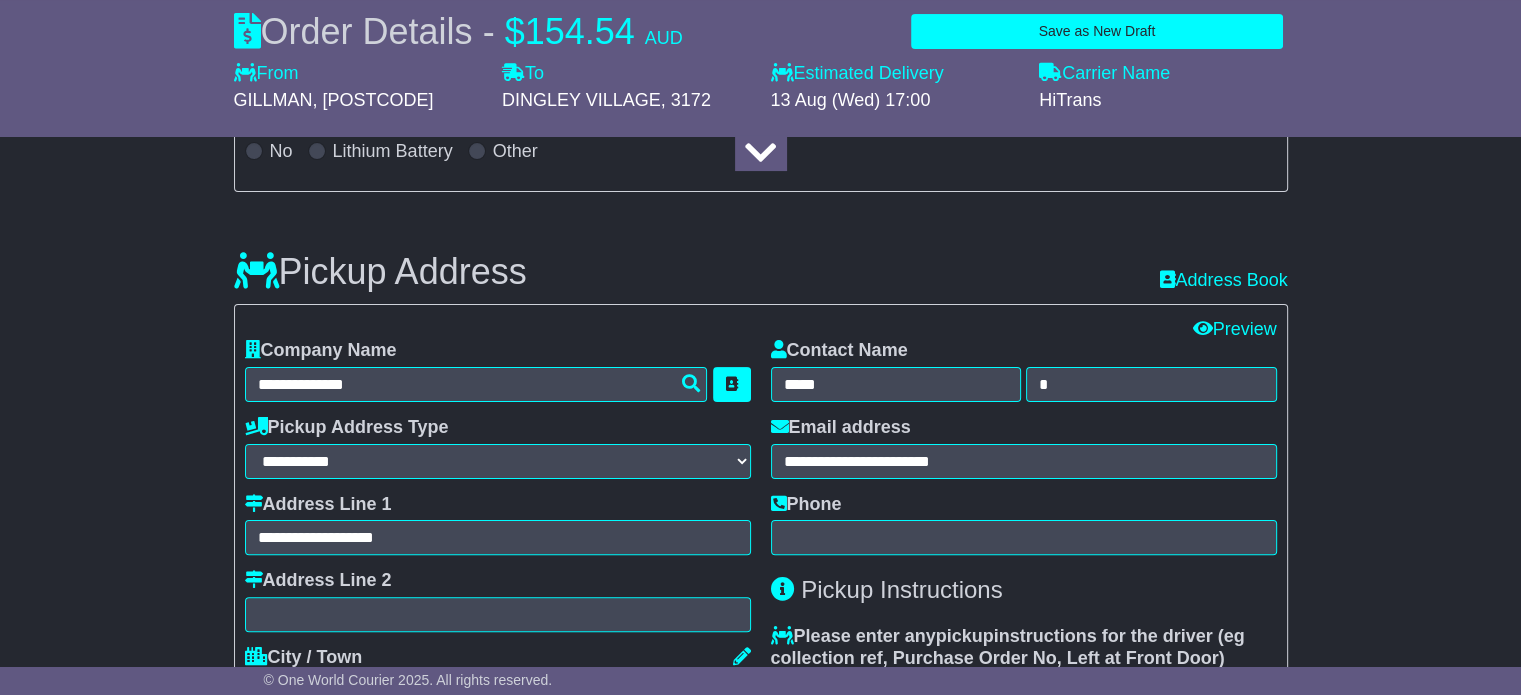 click on "**********" at bounding box center [760, 1518] 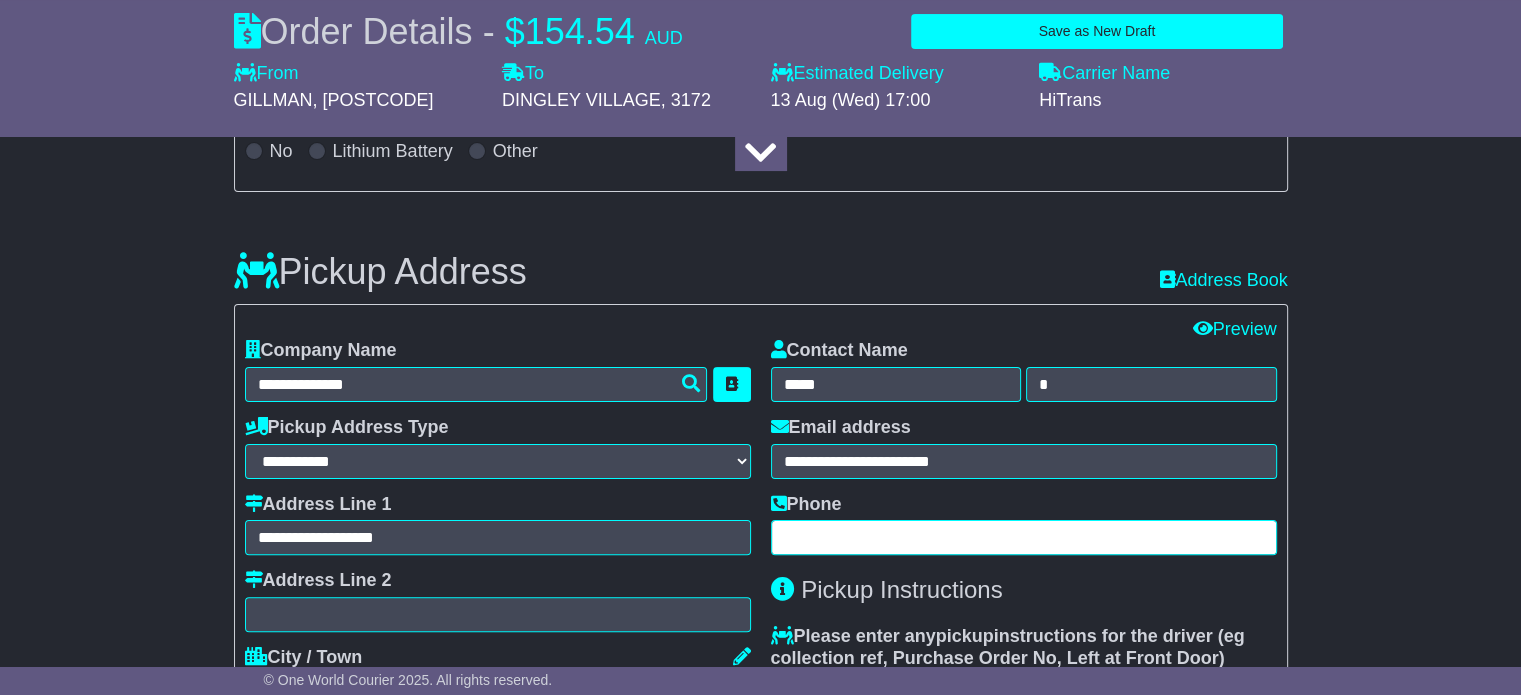 click at bounding box center [1024, 537] 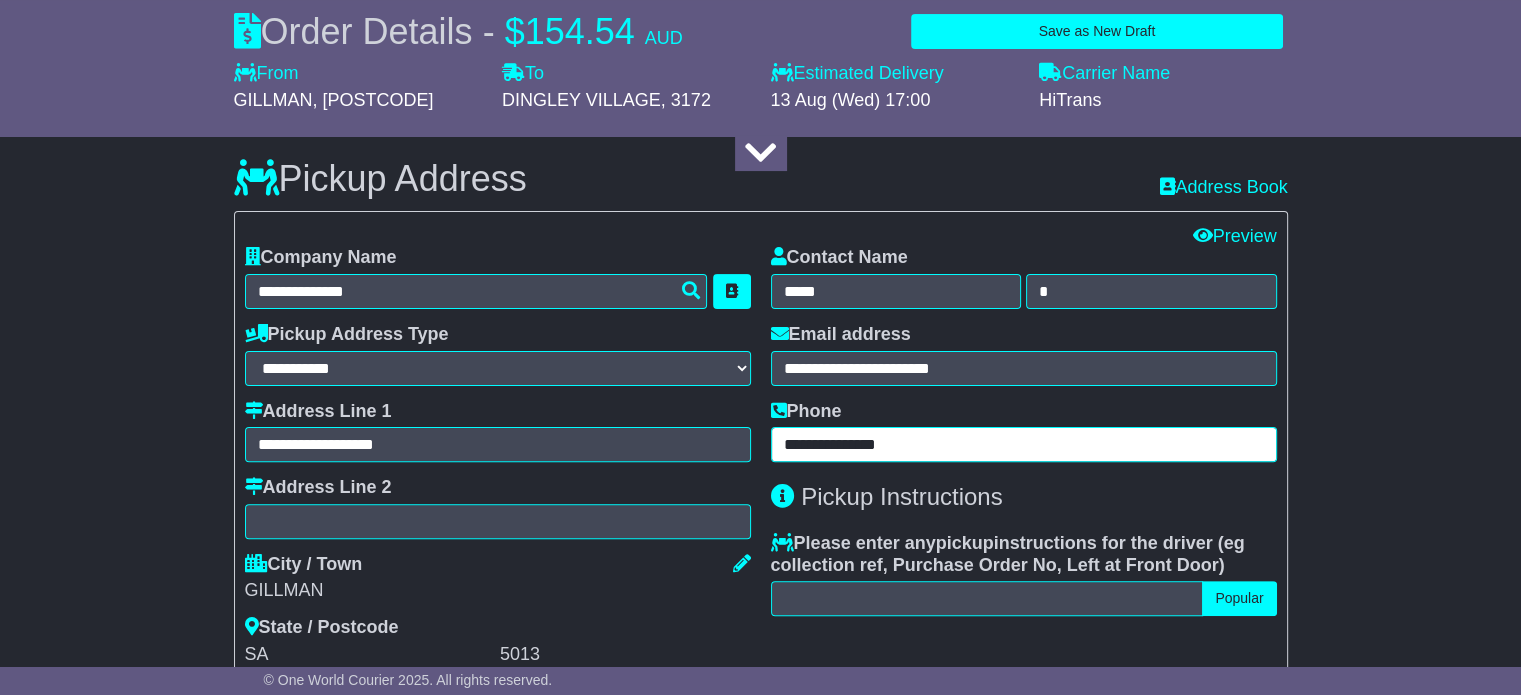 scroll, scrollTop: 600, scrollLeft: 0, axis: vertical 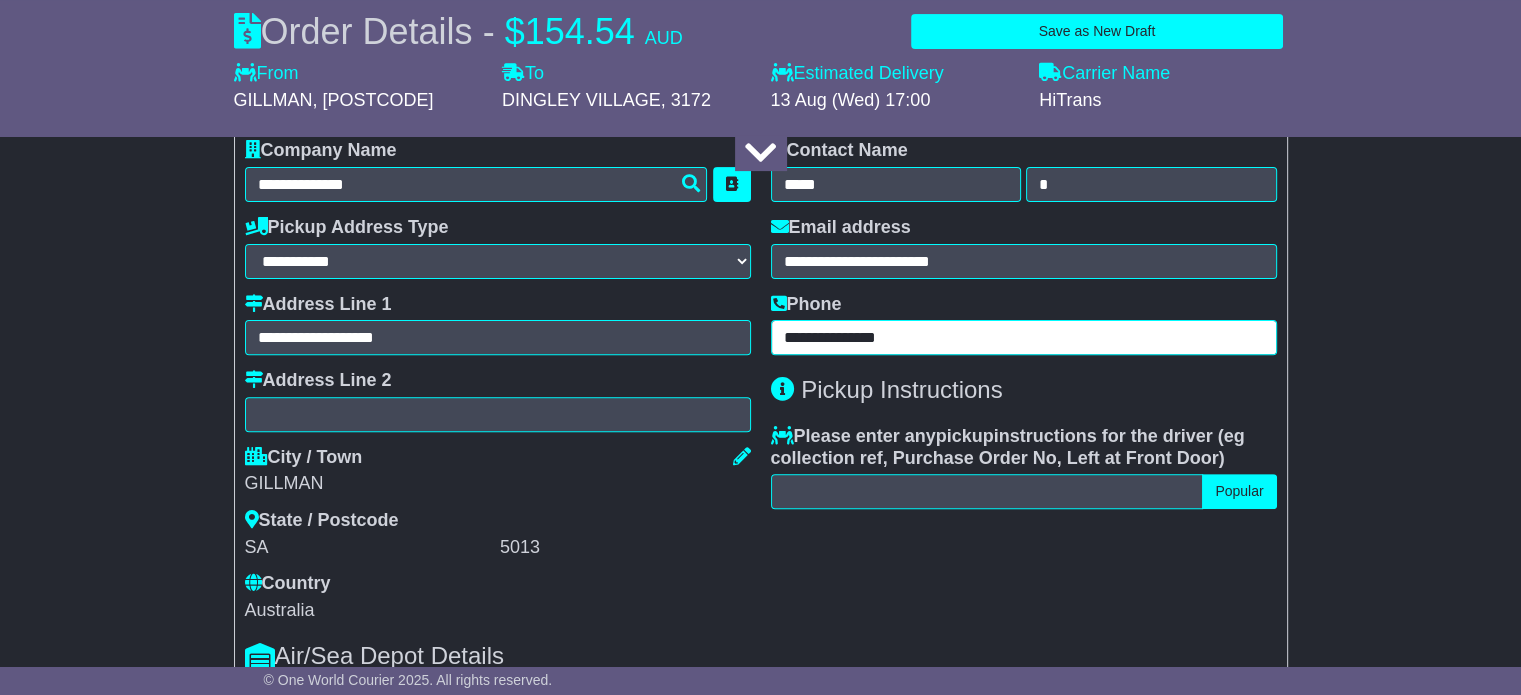 type on "**********" 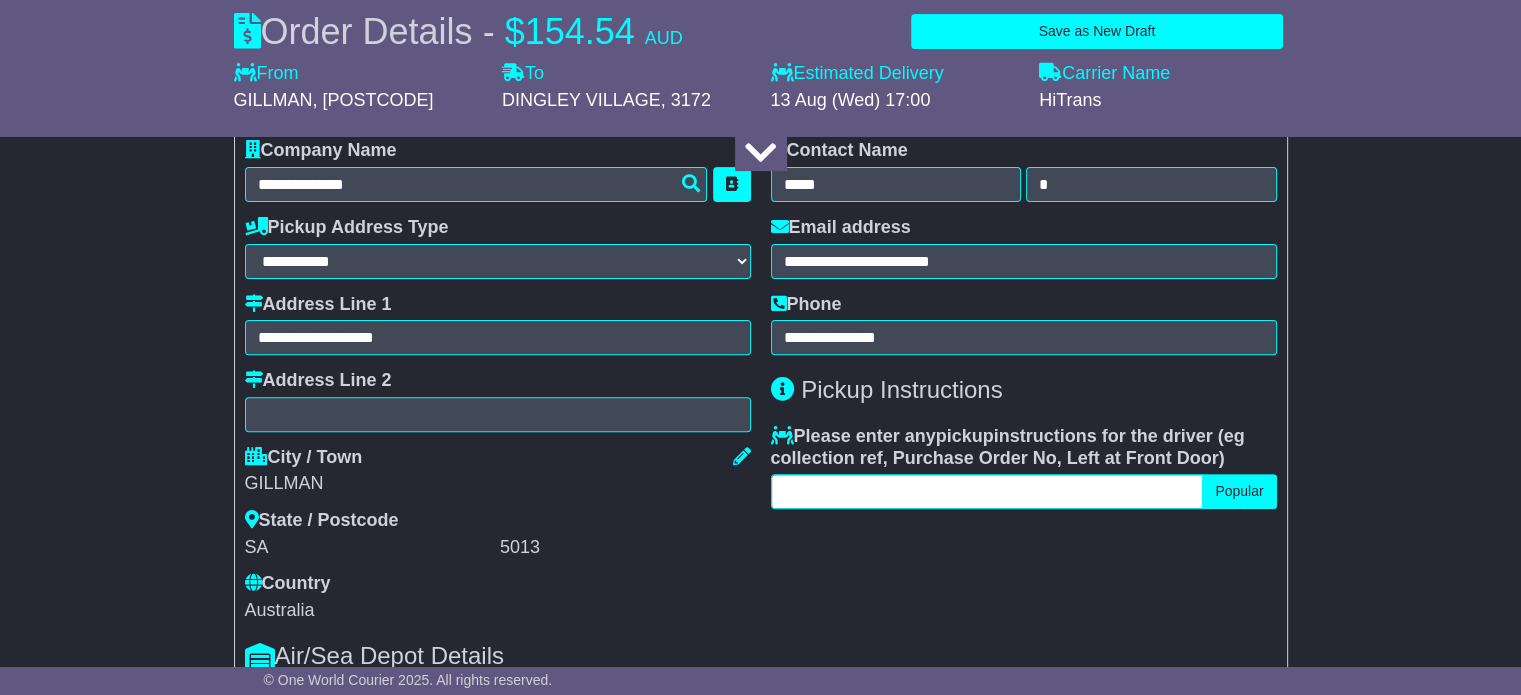 click at bounding box center [987, 491] 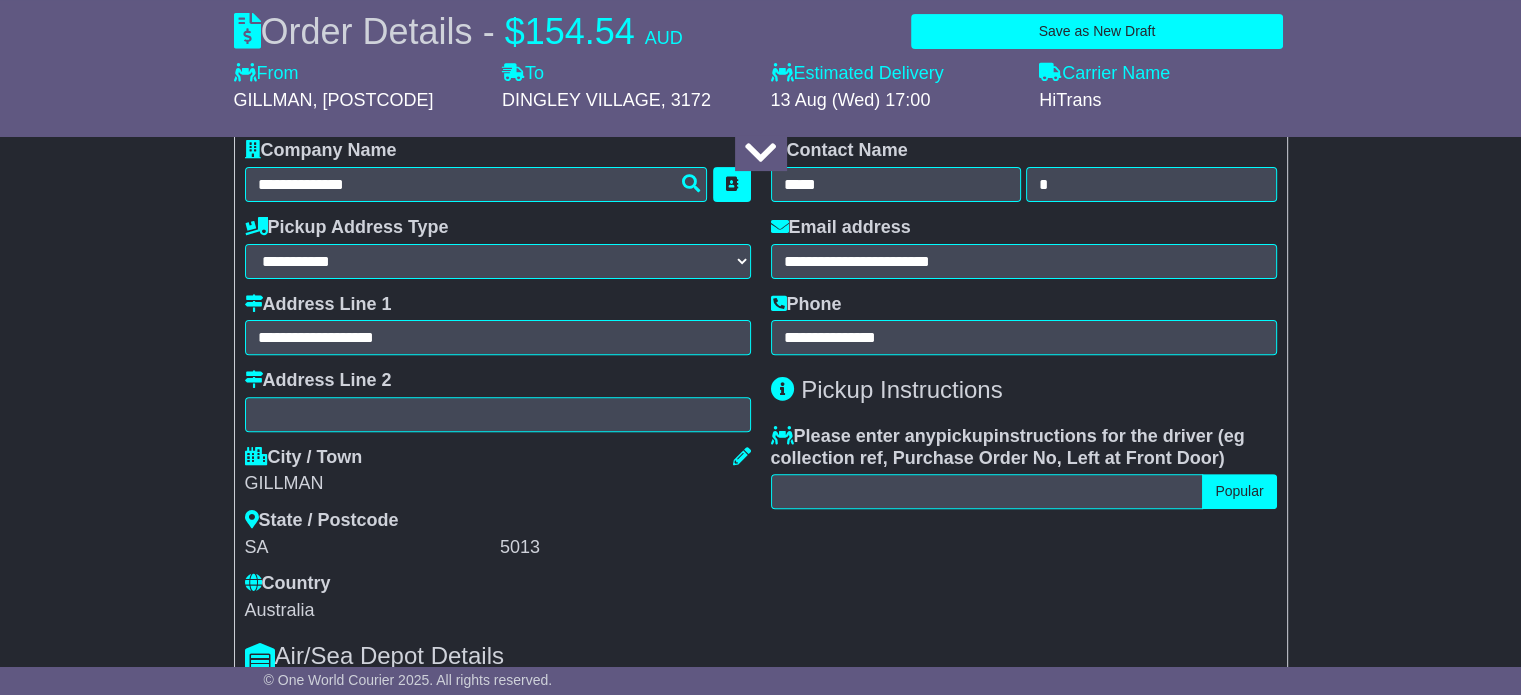 drag, startPoint x: 1339, startPoint y: 455, endPoint x: 1307, endPoint y: 455, distance: 32 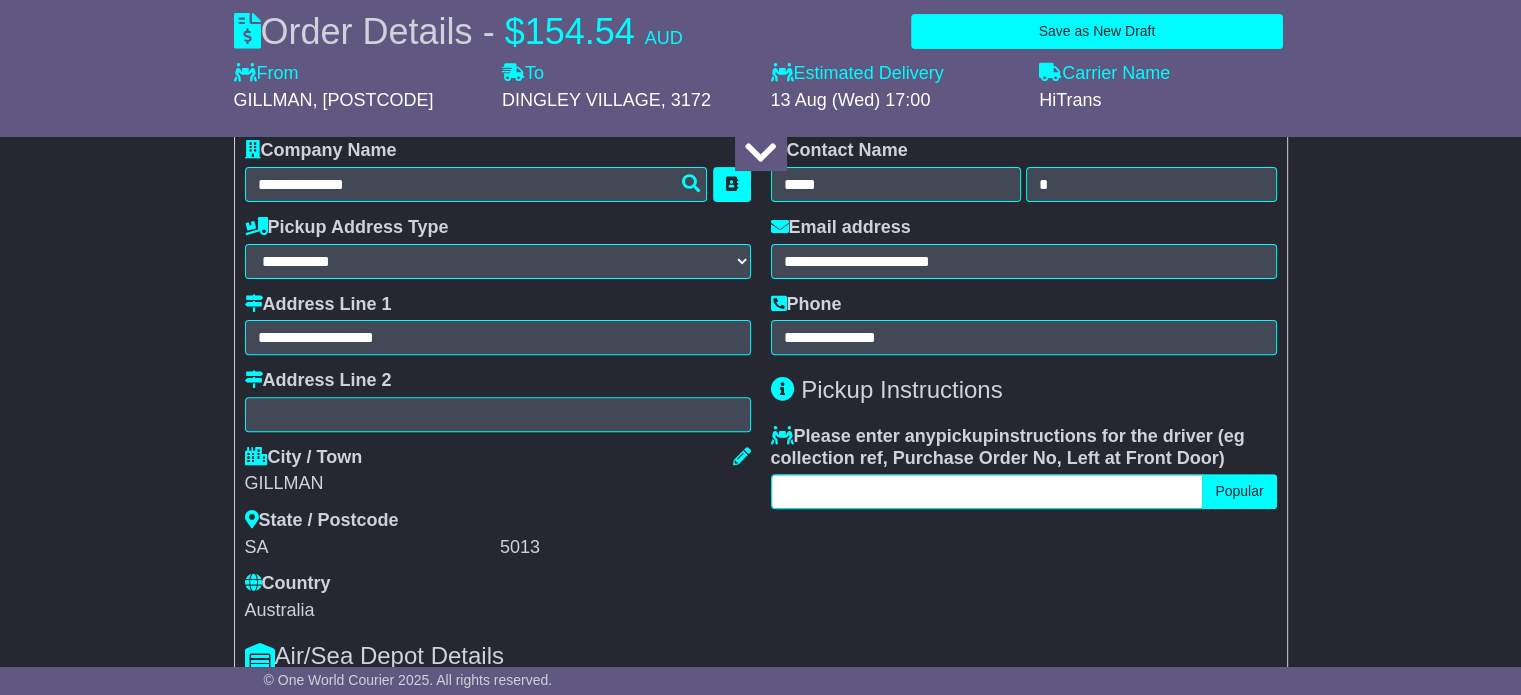 click at bounding box center (987, 491) 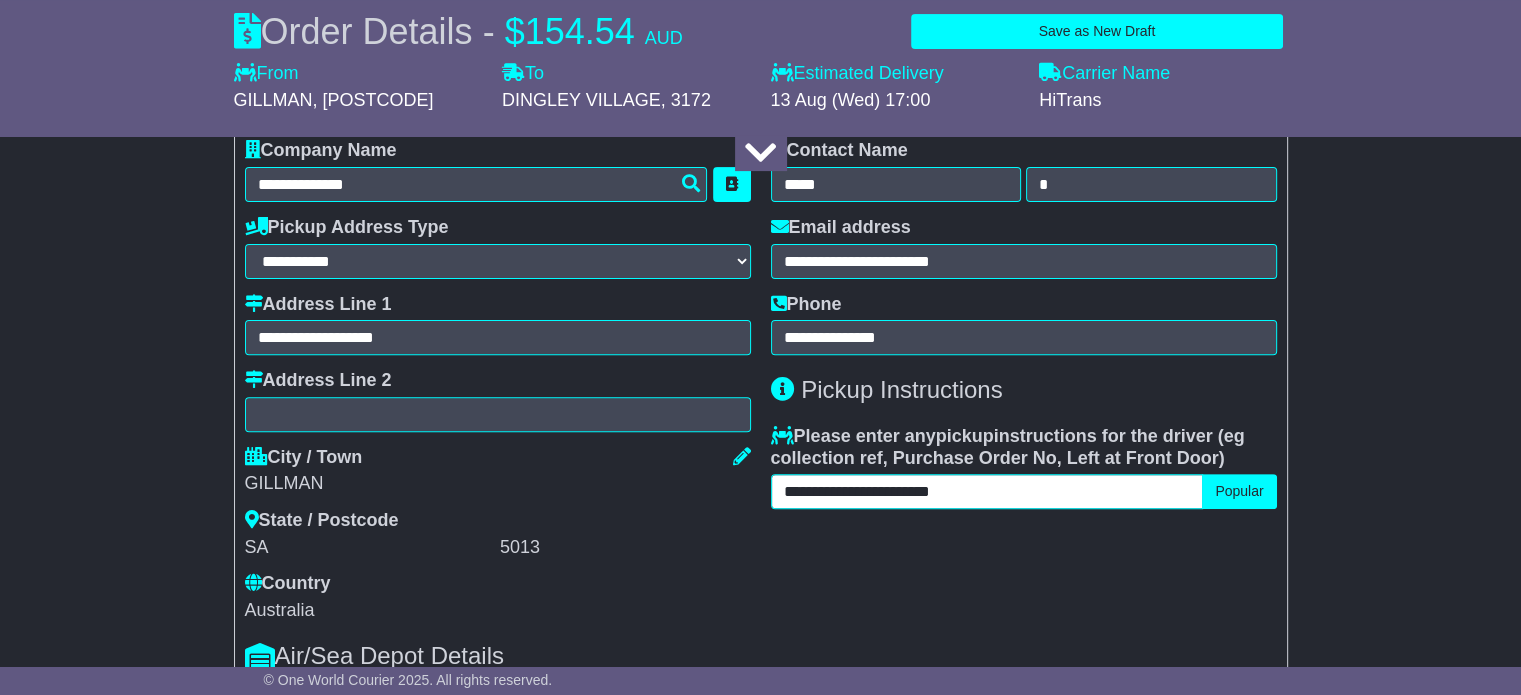 click on "**********" at bounding box center (987, 491) 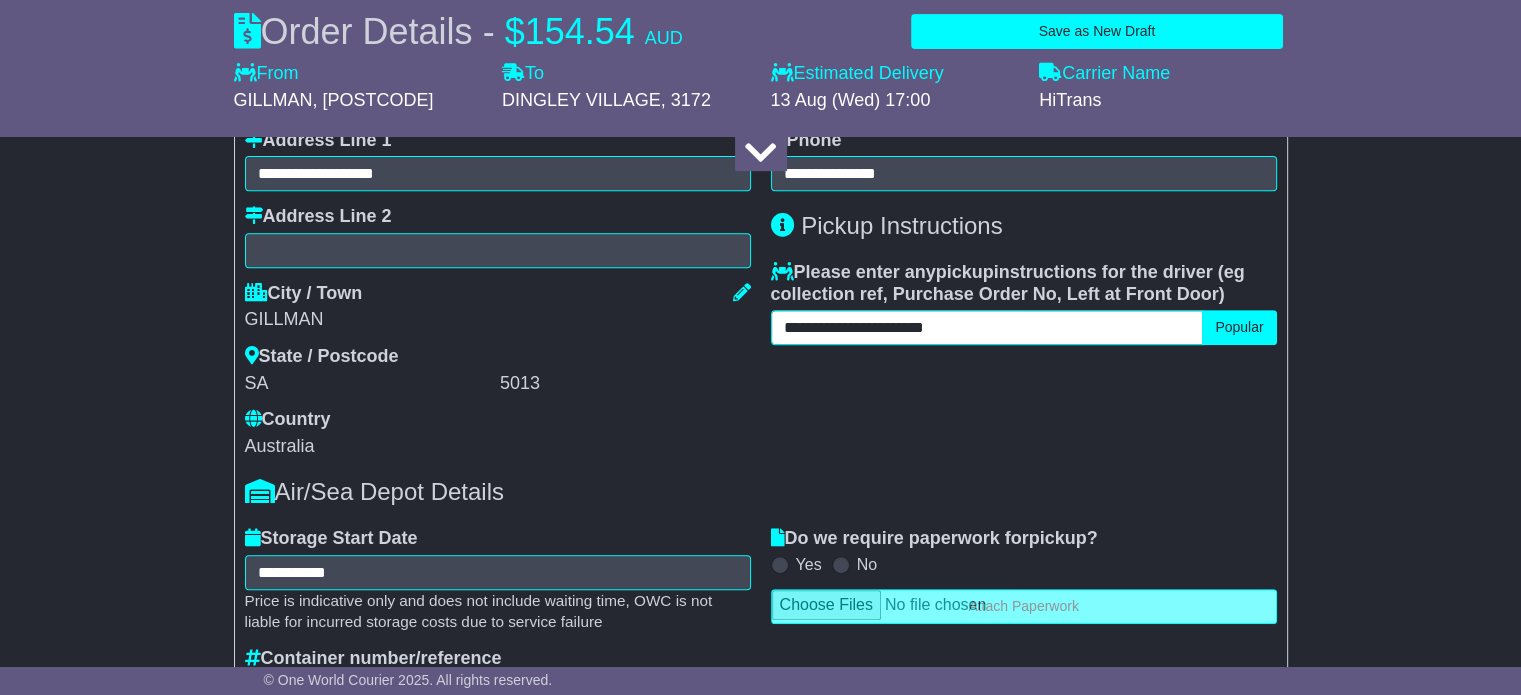 scroll, scrollTop: 700, scrollLeft: 0, axis: vertical 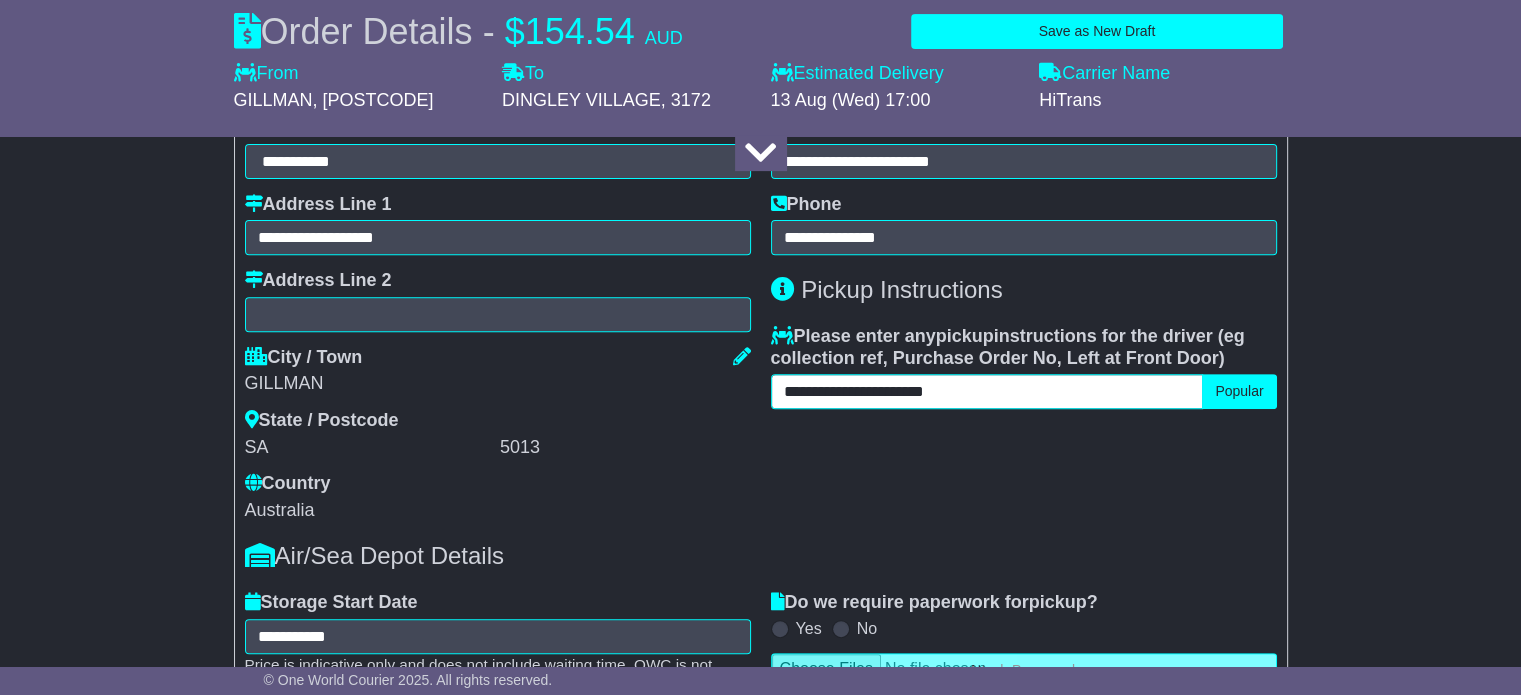 click on "**********" at bounding box center [987, 391] 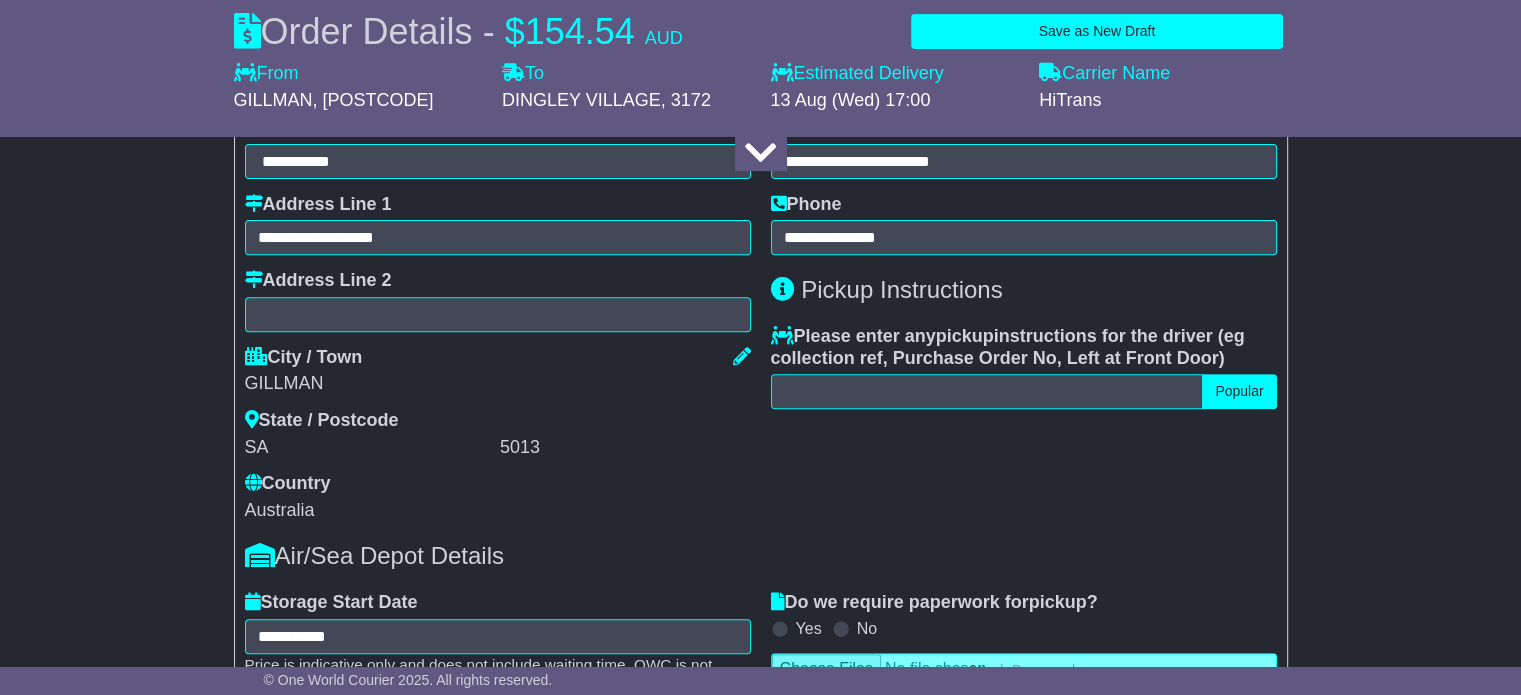 click on "**********" at bounding box center [760, 1218] 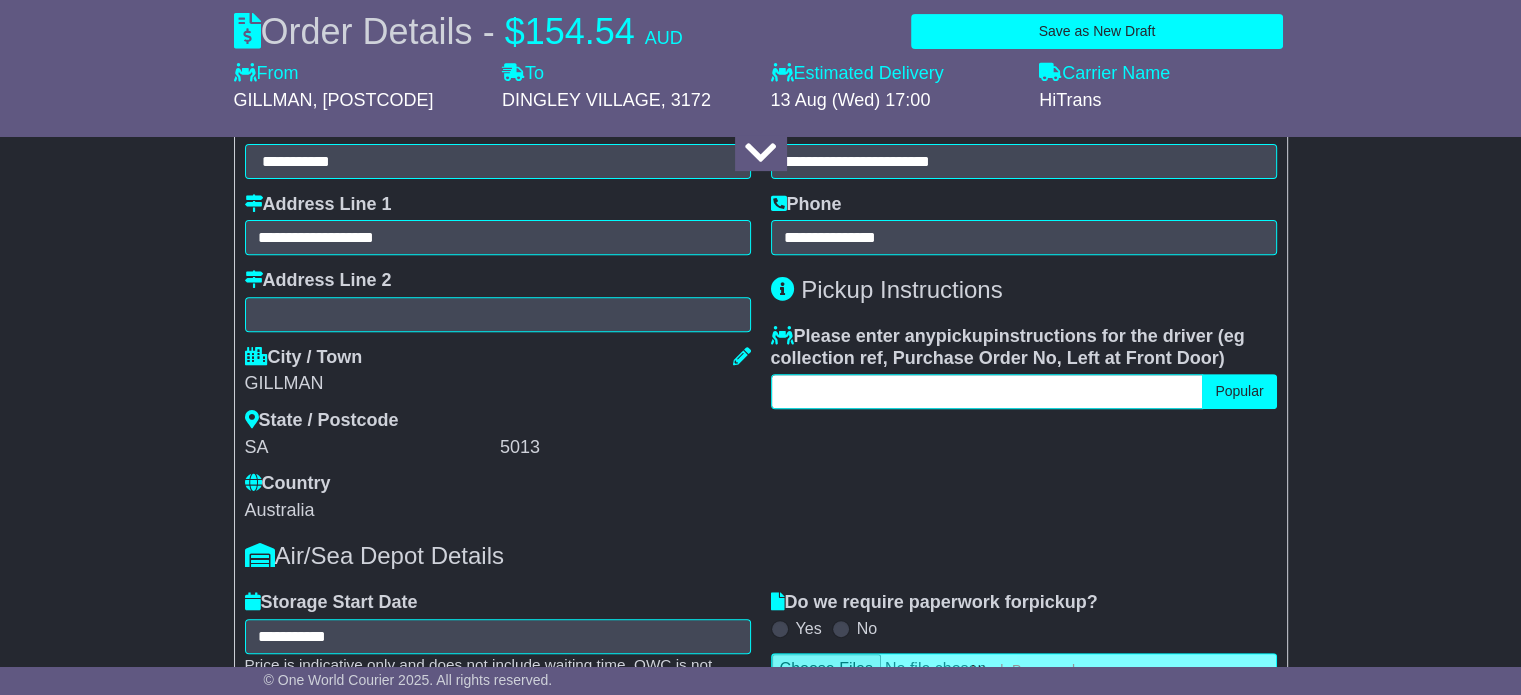 click at bounding box center [987, 391] 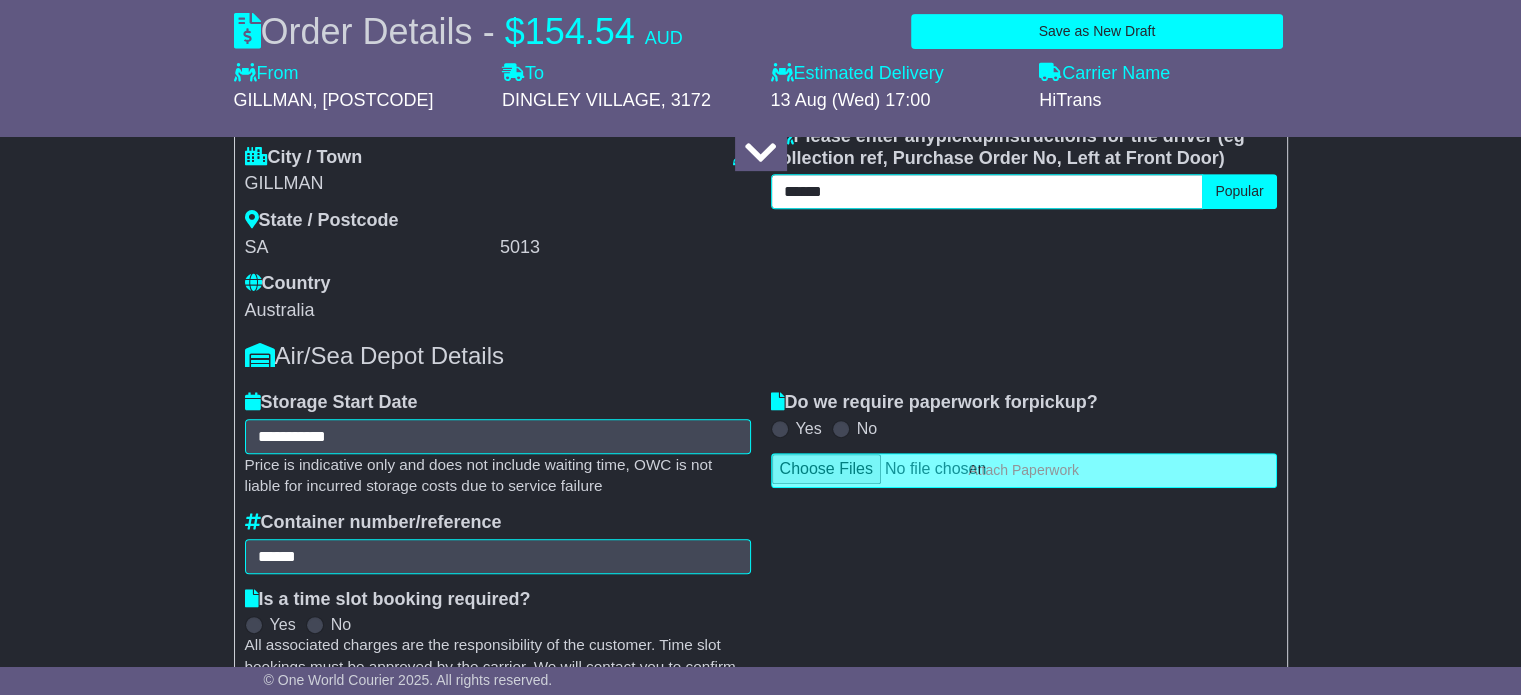 scroll, scrollTop: 1000, scrollLeft: 0, axis: vertical 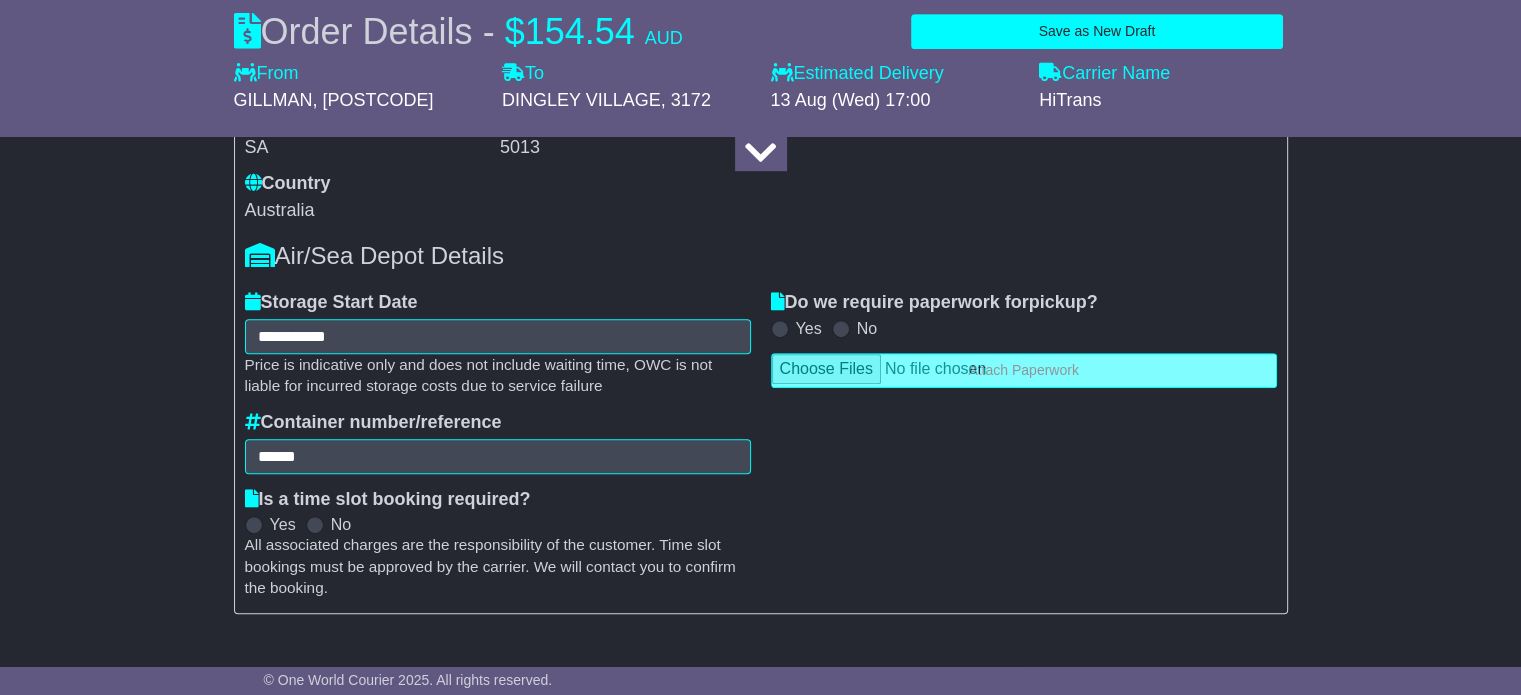 type on "******" 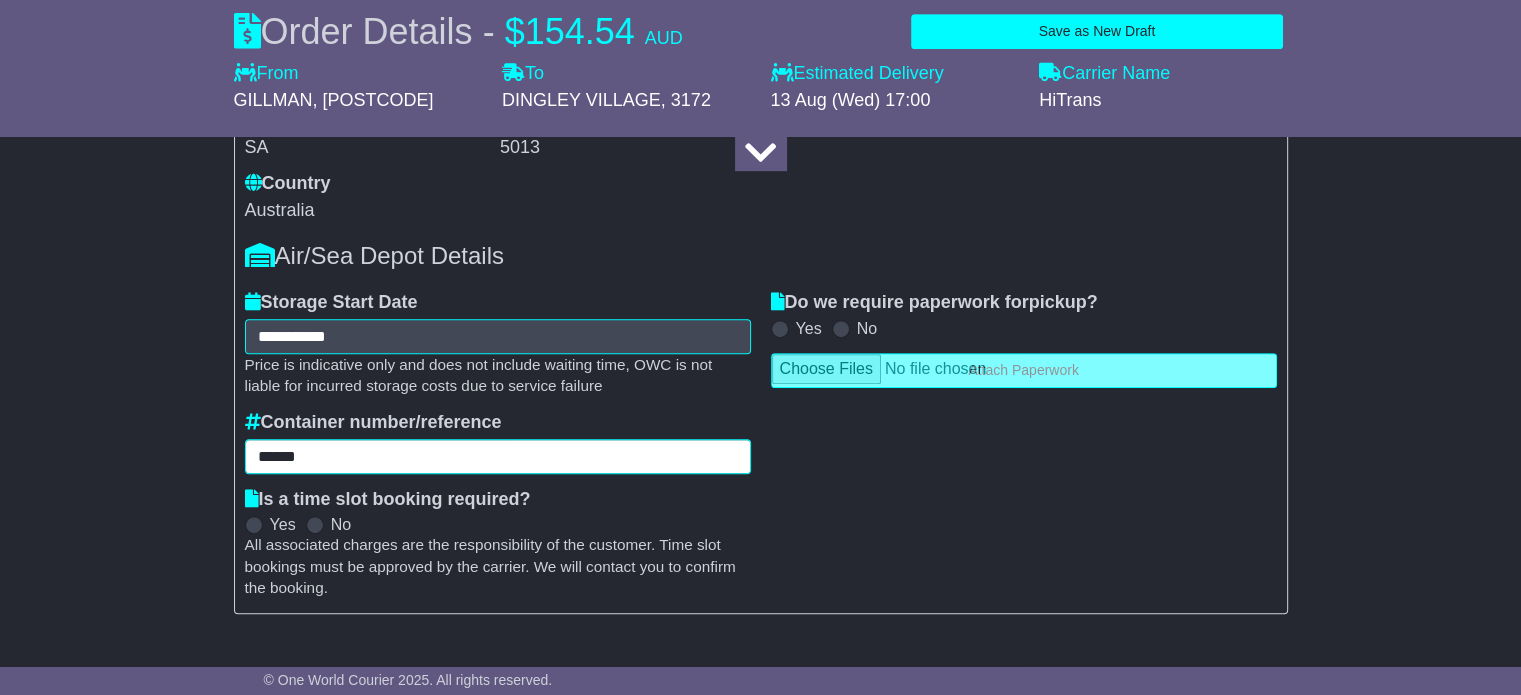 click on "******" at bounding box center [498, 456] 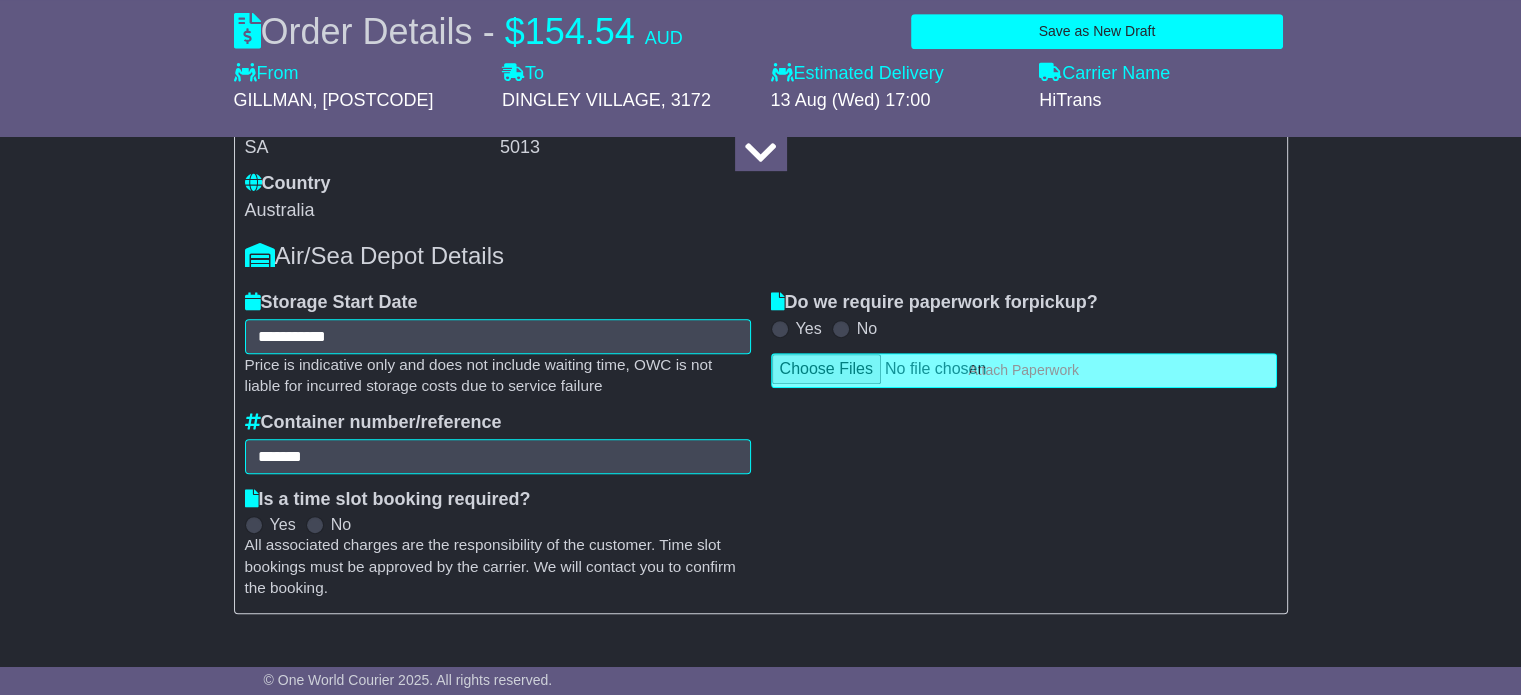 click on "**********" at bounding box center [760, 918] 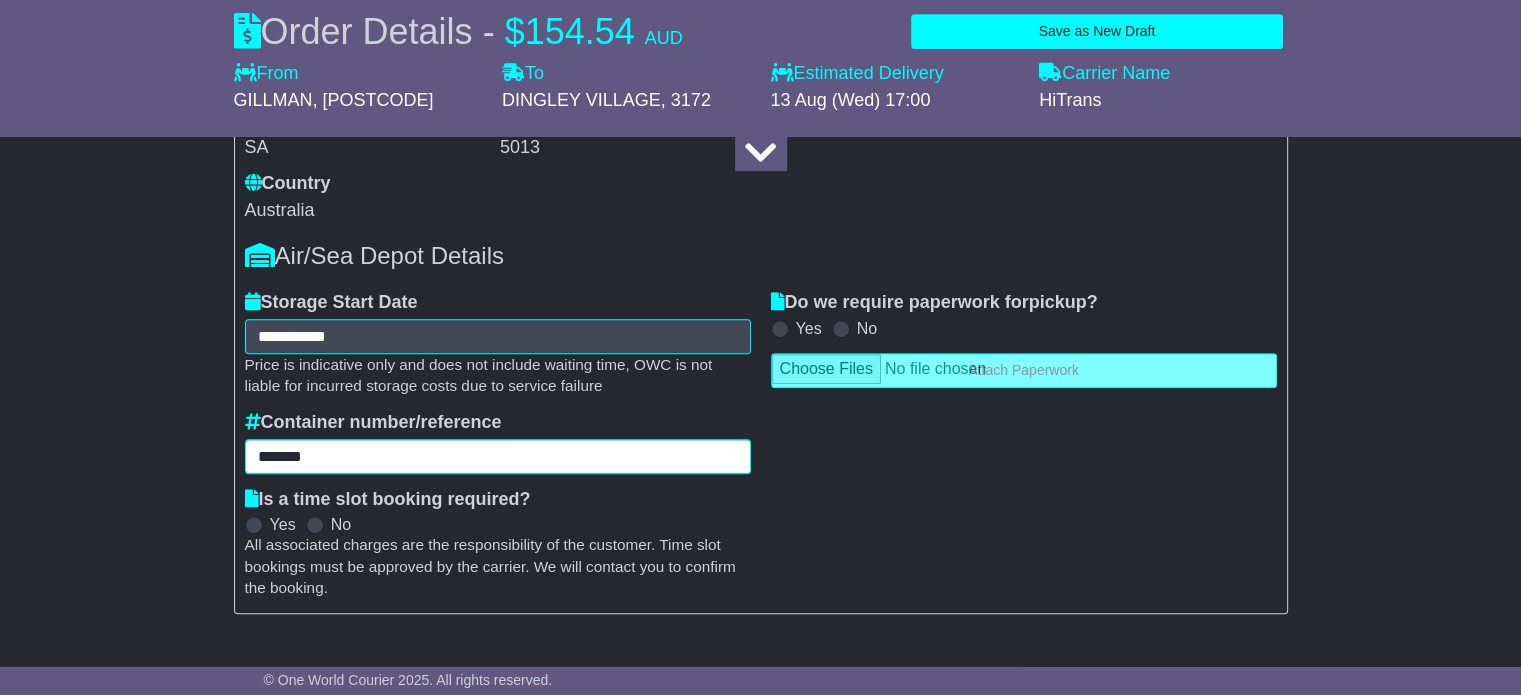 click on "******" at bounding box center (498, 456) 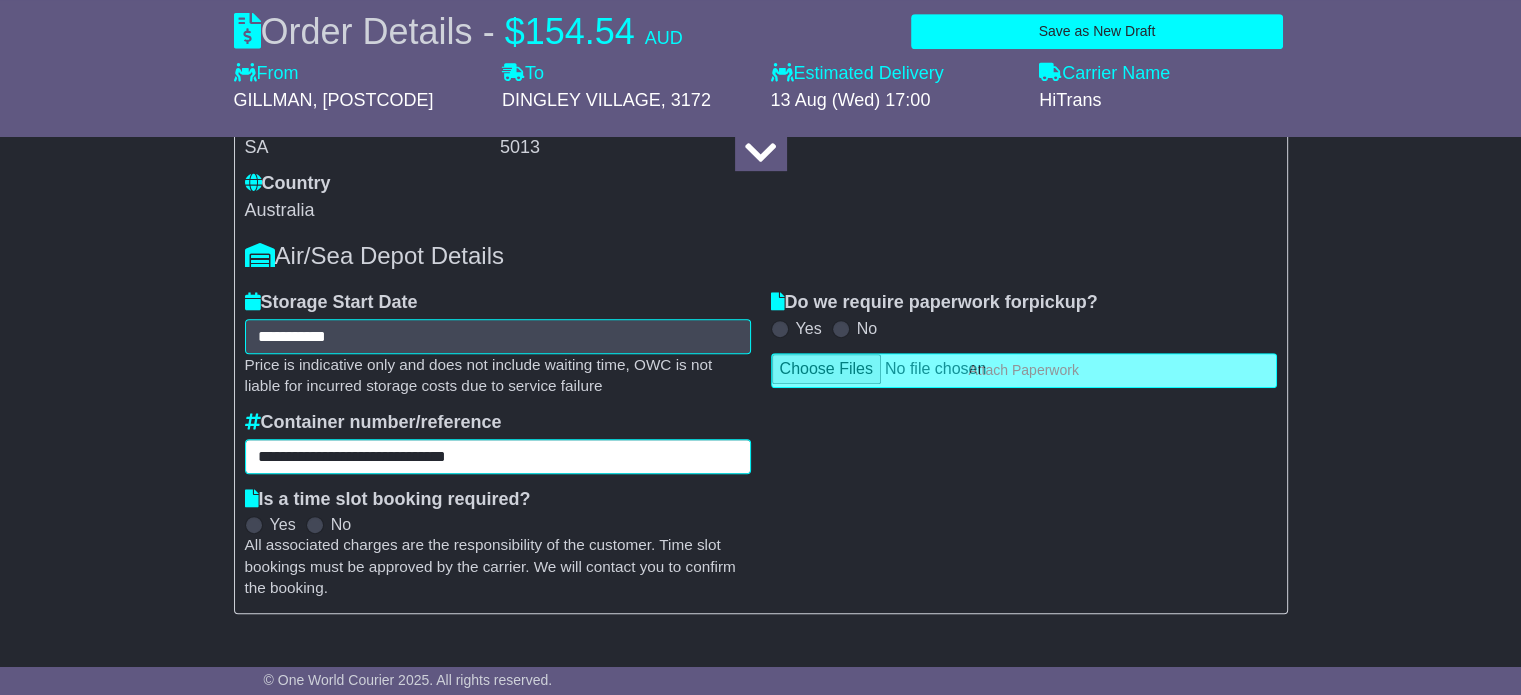 click on "**********" at bounding box center (498, 456) 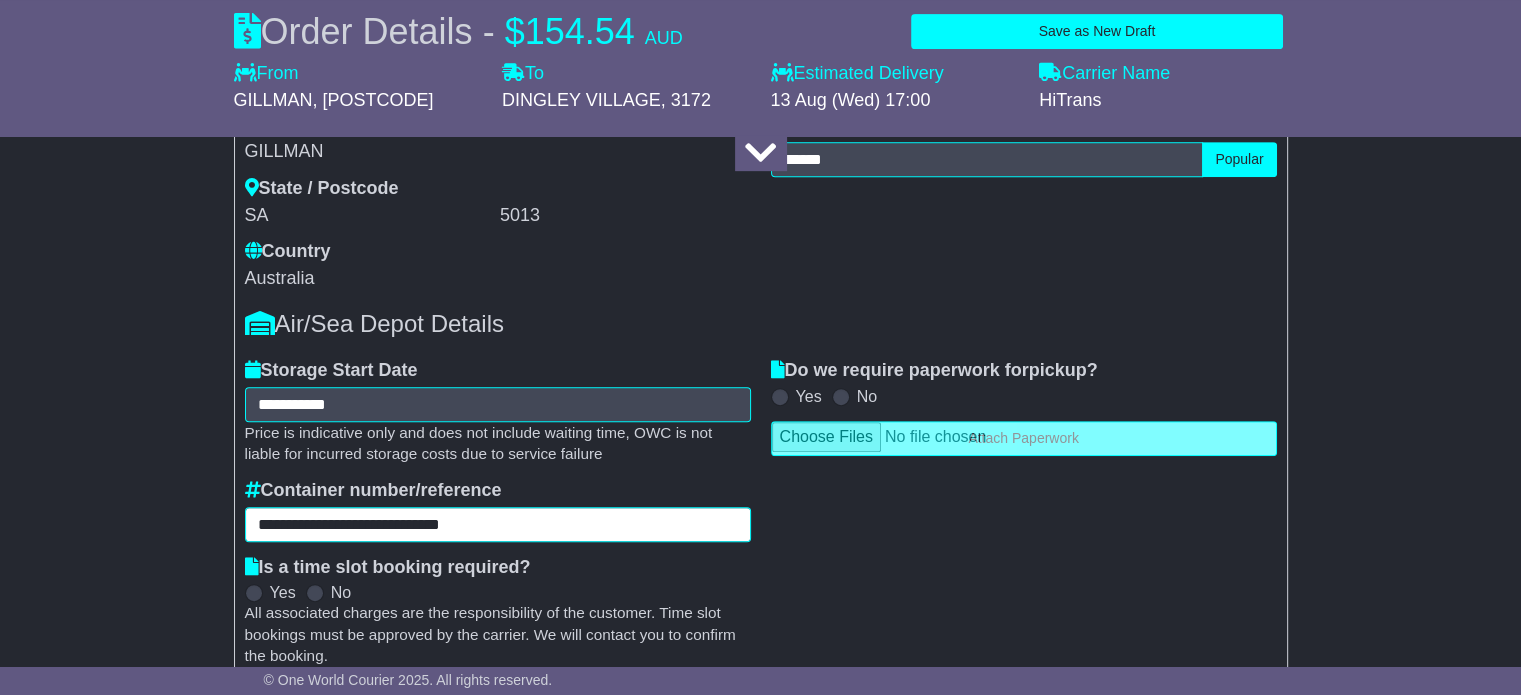 scroll, scrollTop: 900, scrollLeft: 0, axis: vertical 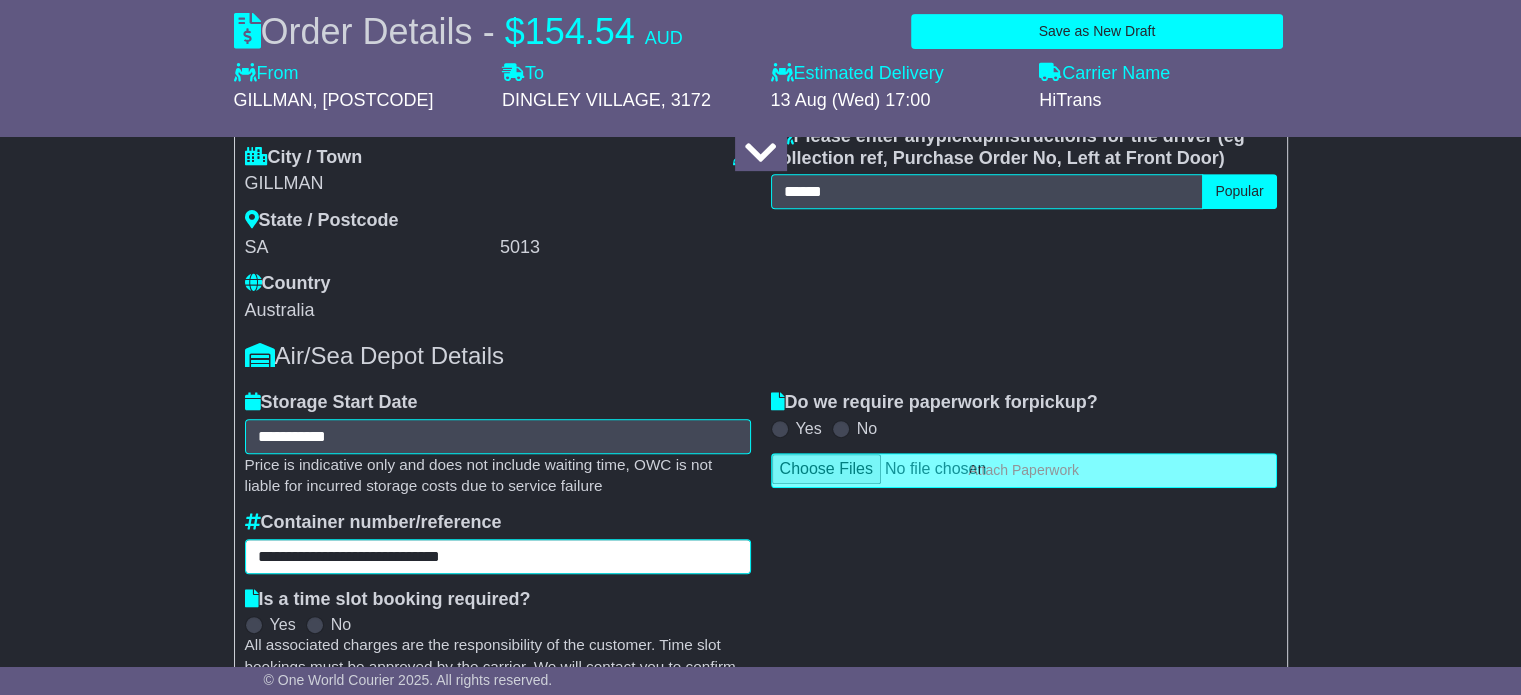 type on "**********" 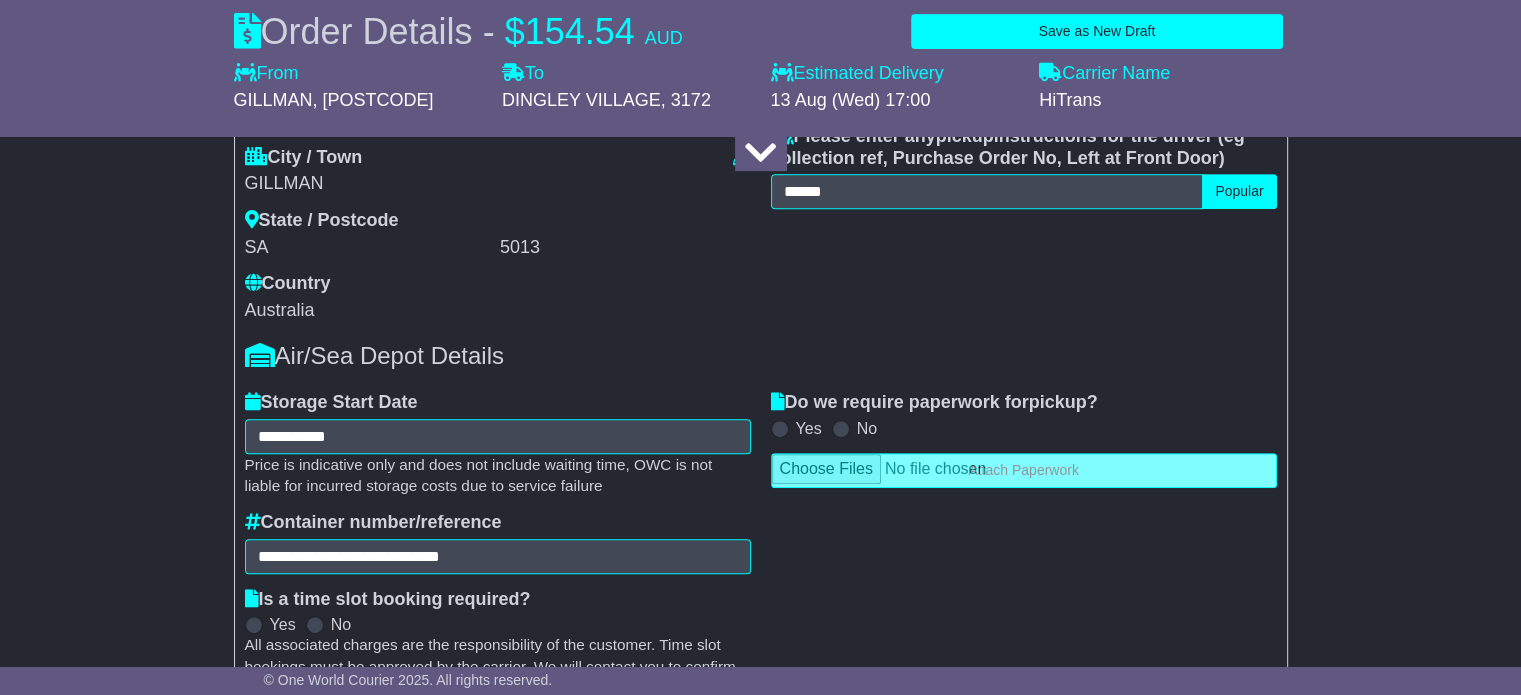 click on "No" at bounding box center [867, 428] 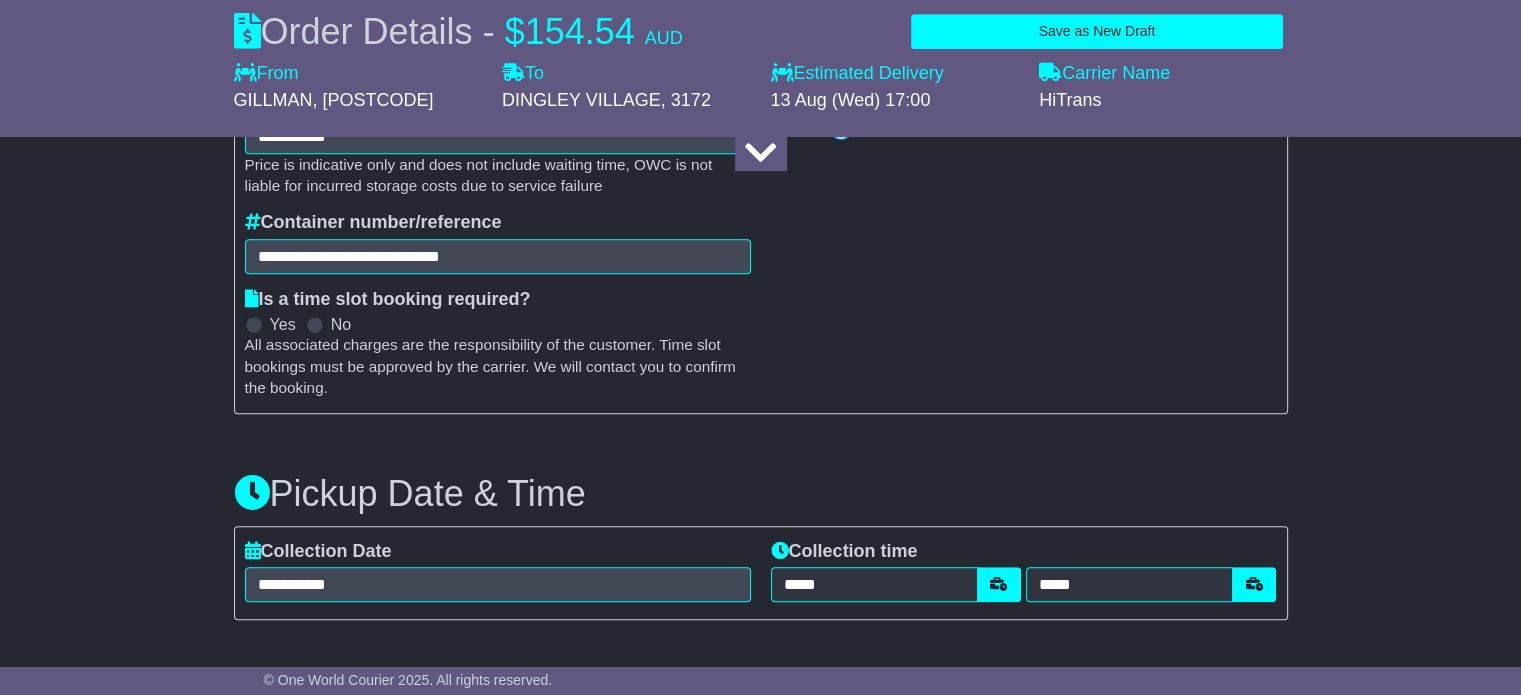 scroll, scrollTop: 1400, scrollLeft: 0, axis: vertical 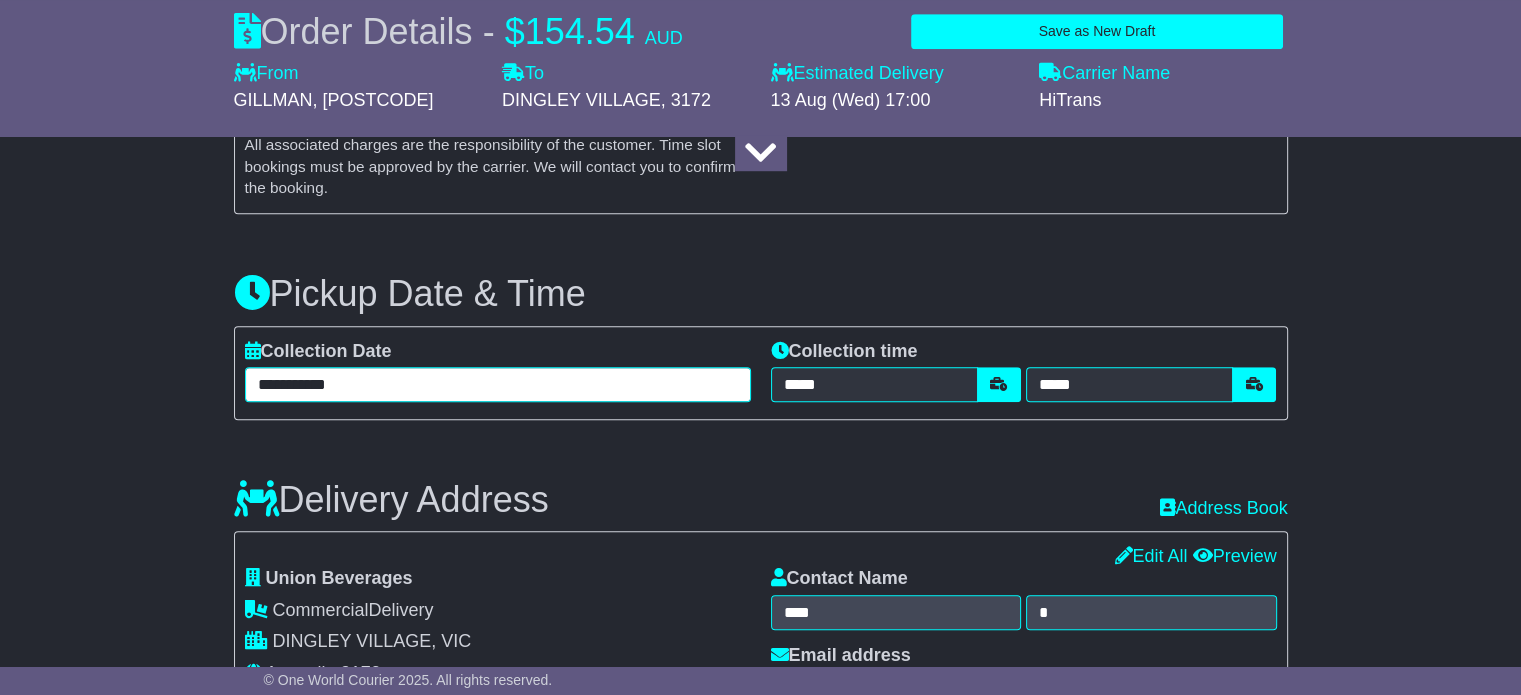 click on "**********" at bounding box center (498, 384) 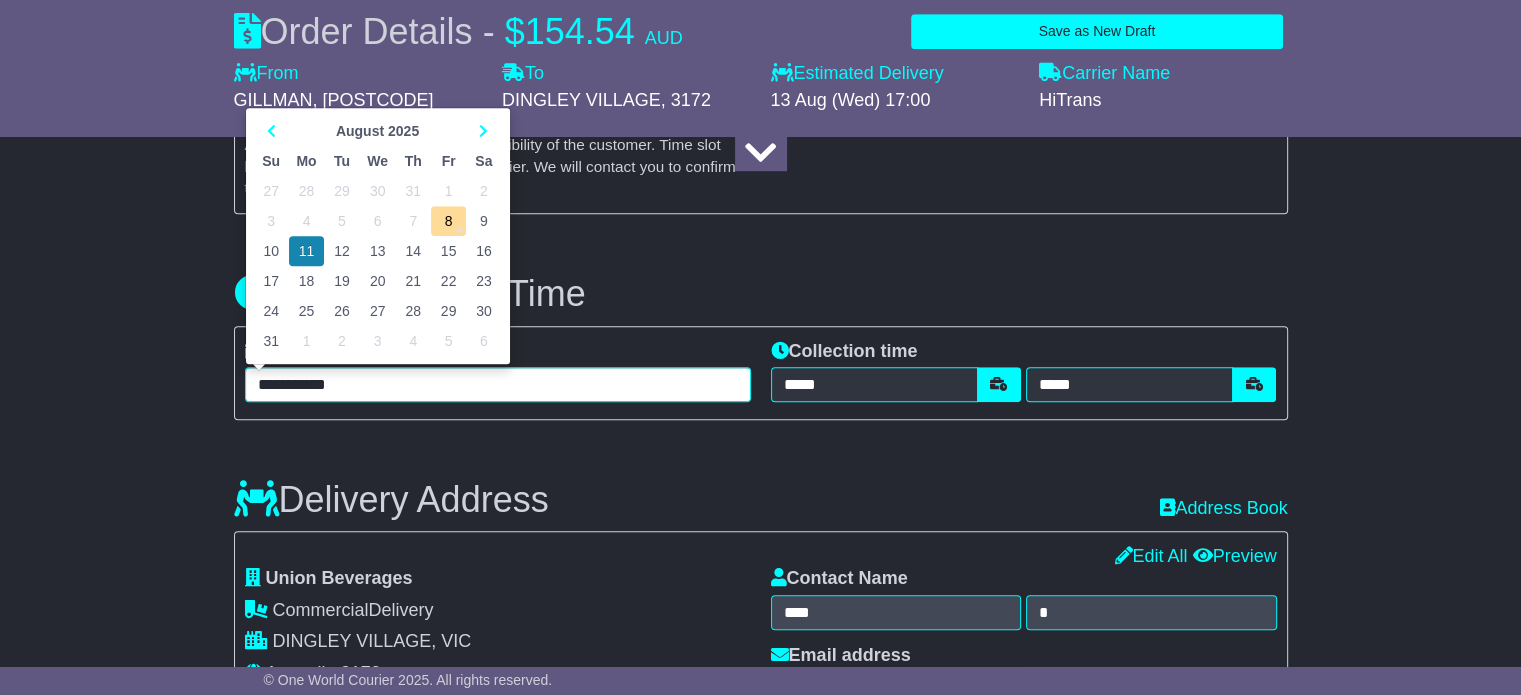 click on "13" at bounding box center [378, 251] 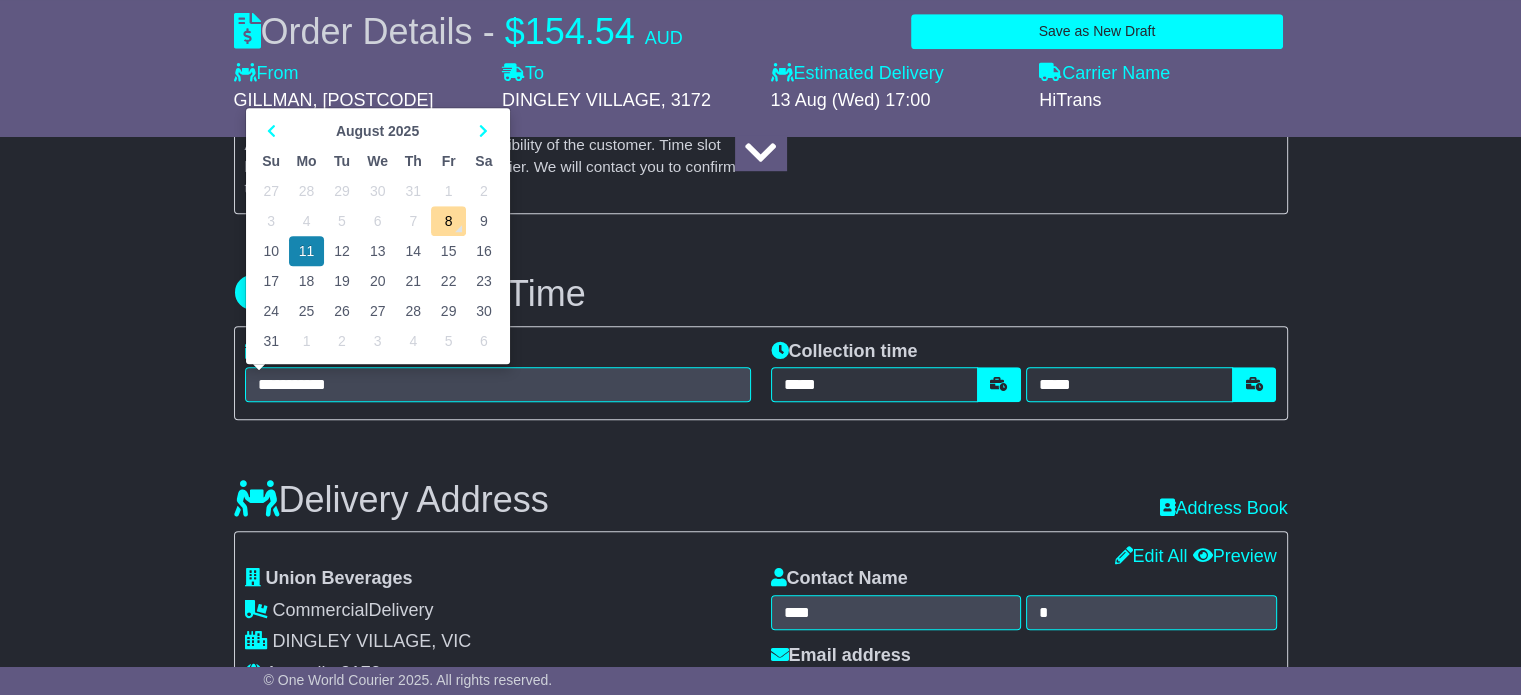 type on "**********" 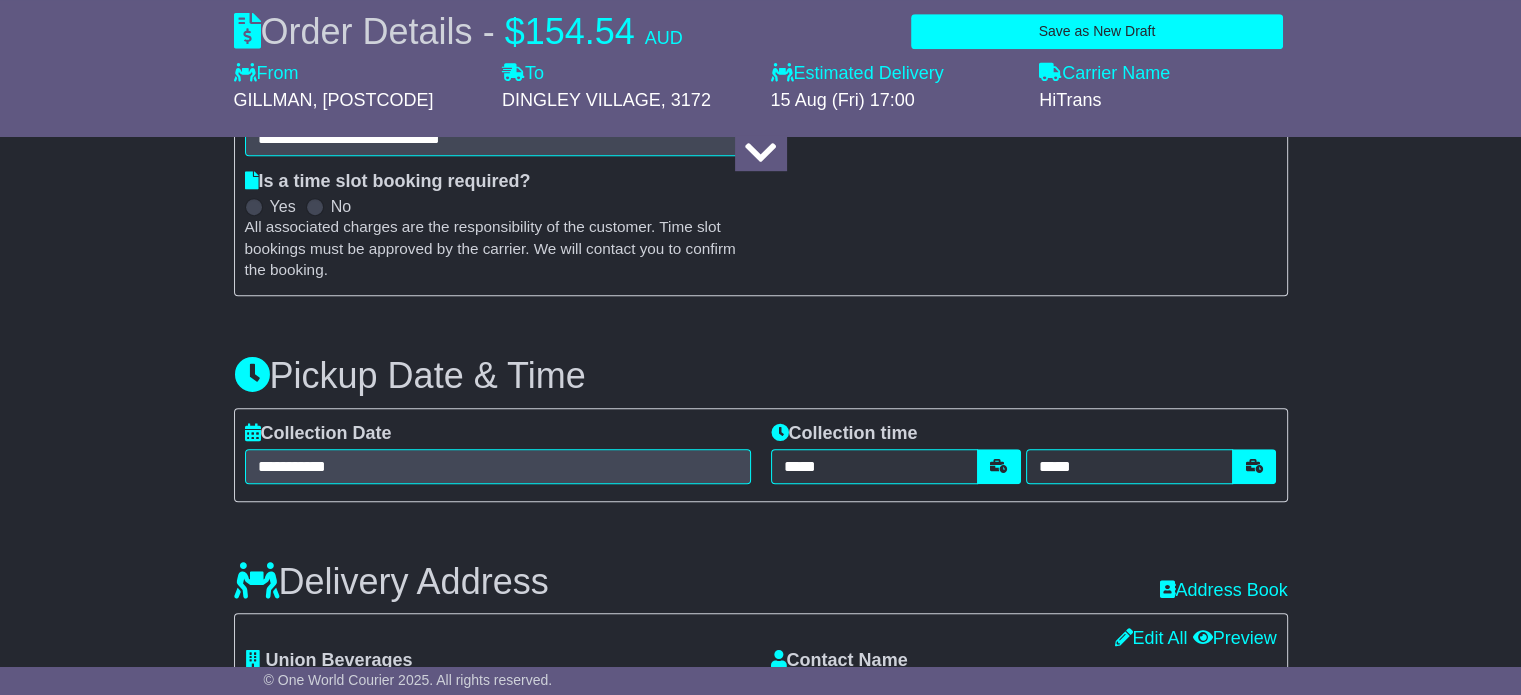 scroll, scrollTop: 1500, scrollLeft: 0, axis: vertical 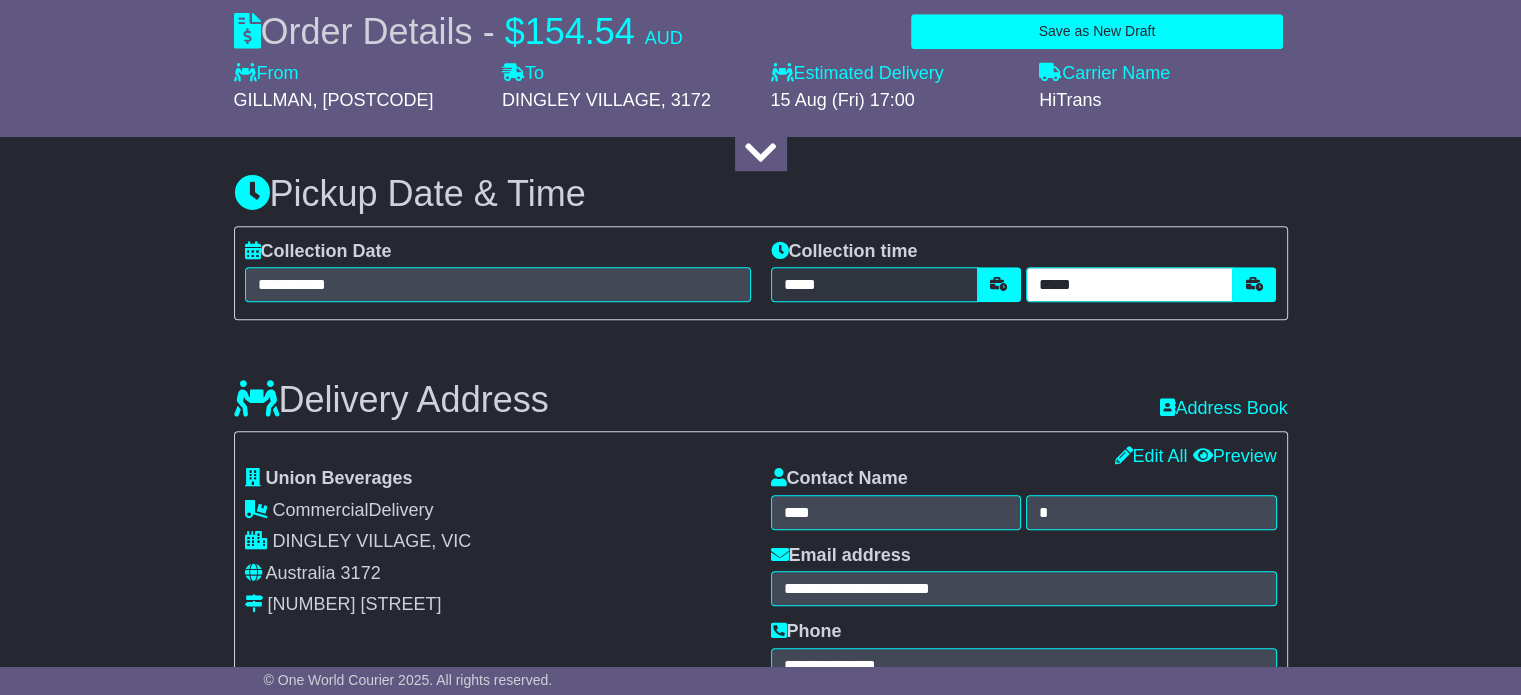 click on "*****" at bounding box center [1129, 284] 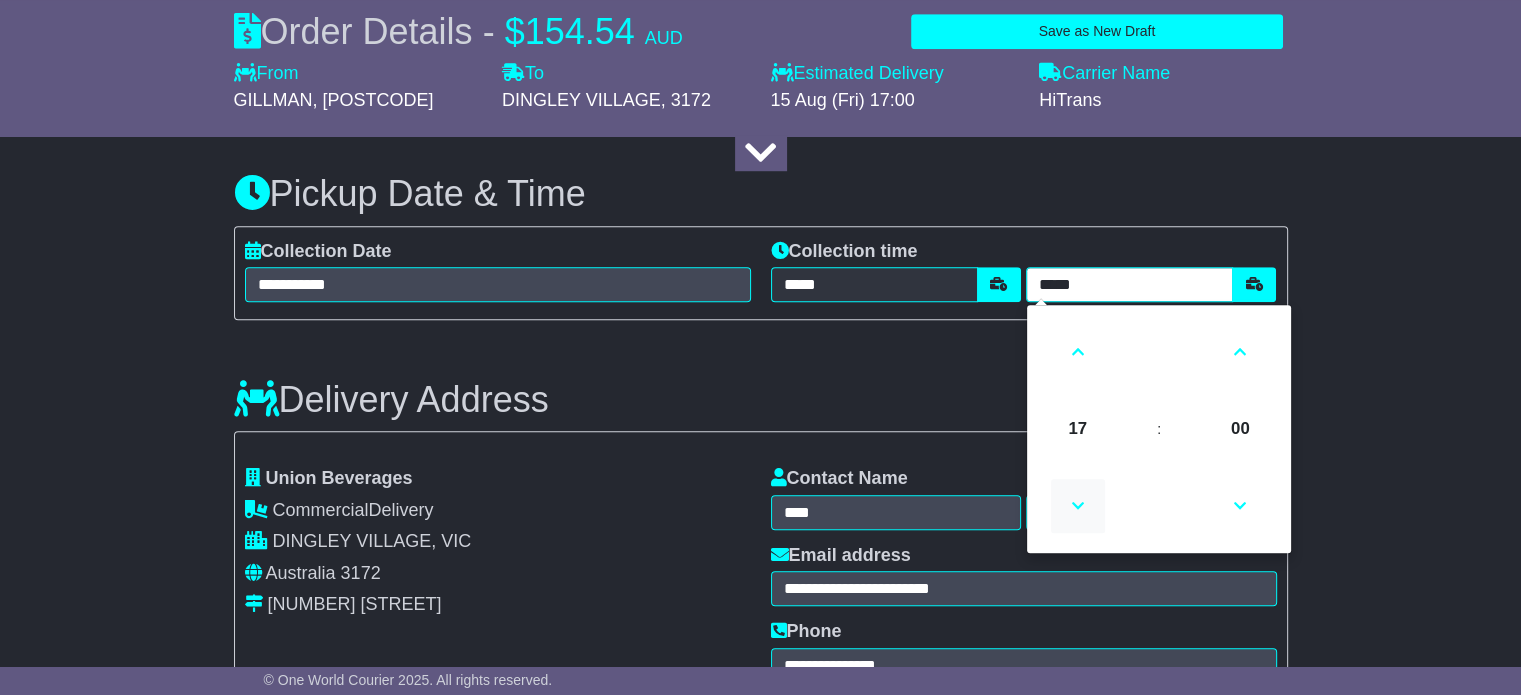 click at bounding box center [1078, 506] 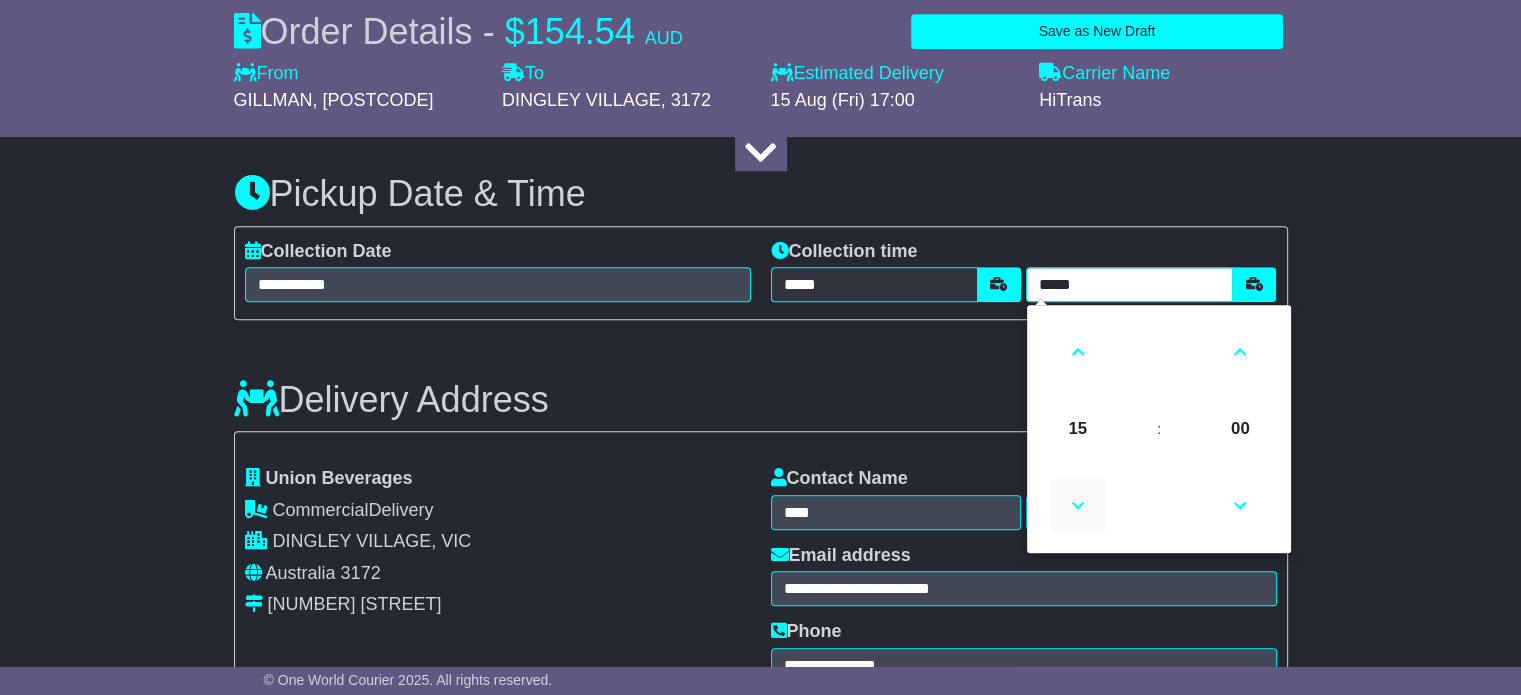click at bounding box center [1078, 506] 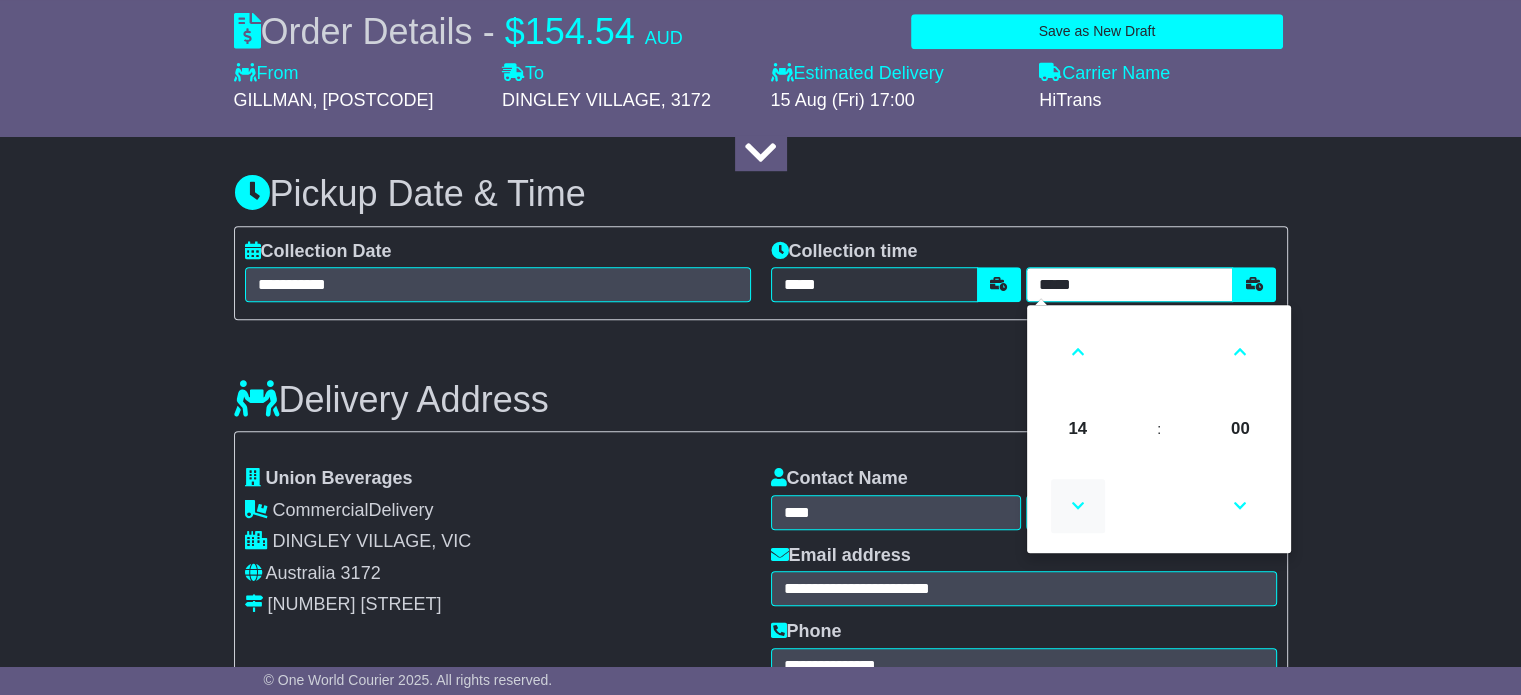 click at bounding box center [1078, 506] 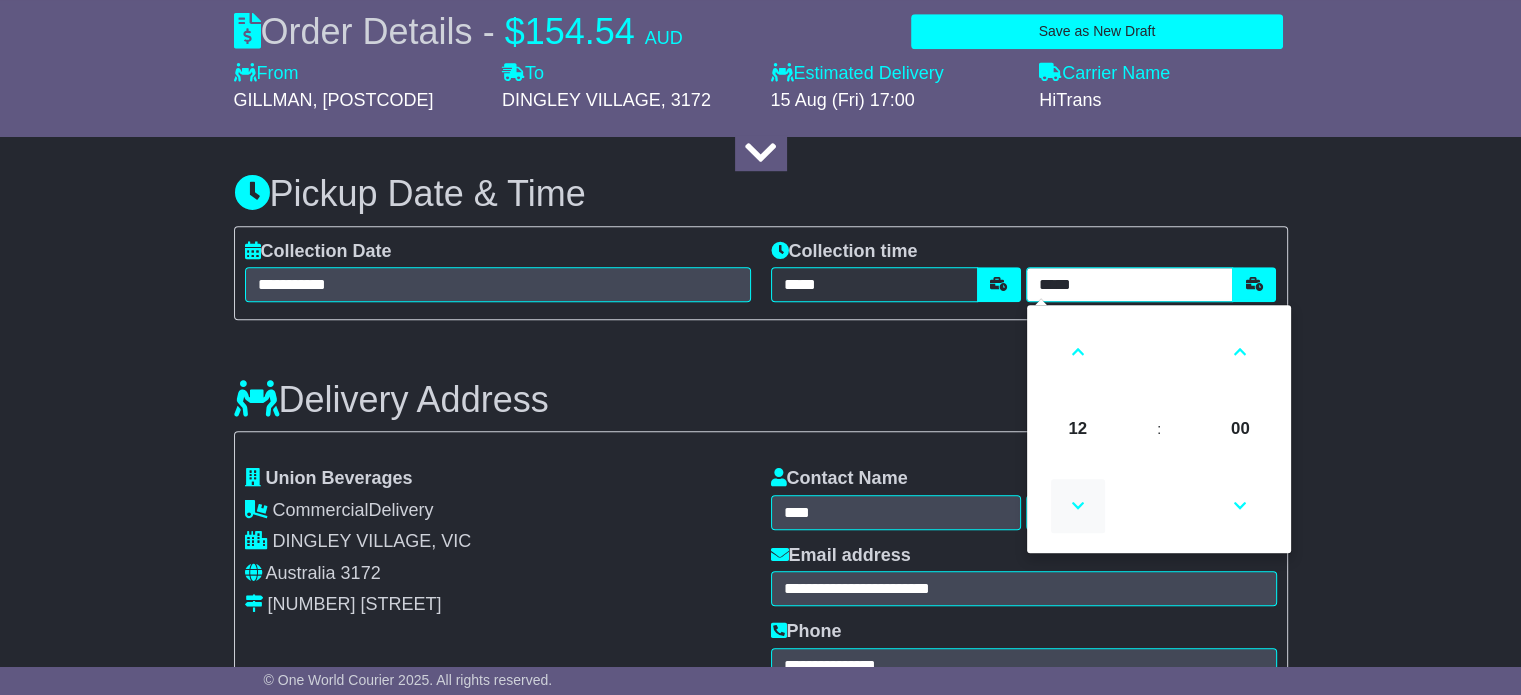 click at bounding box center [1078, 506] 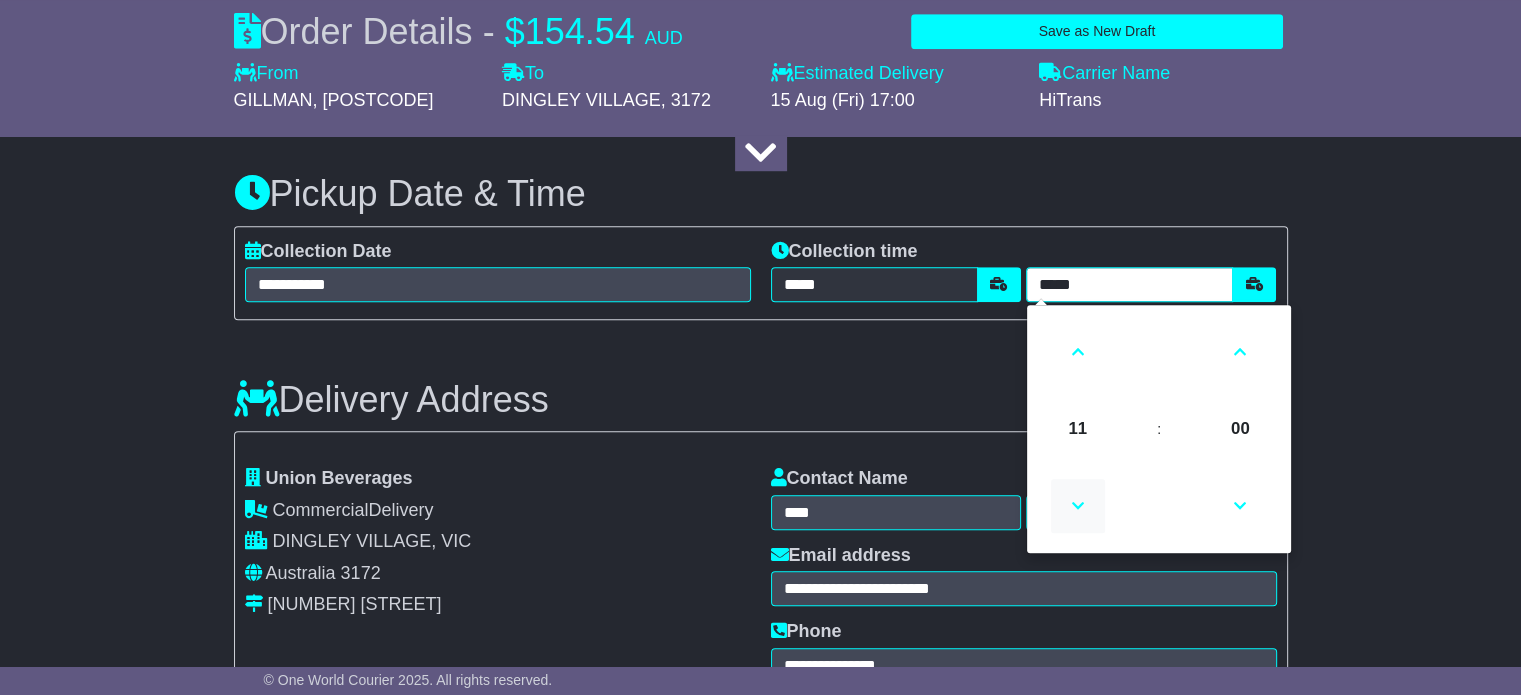 click at bounding box center [1078, 506] 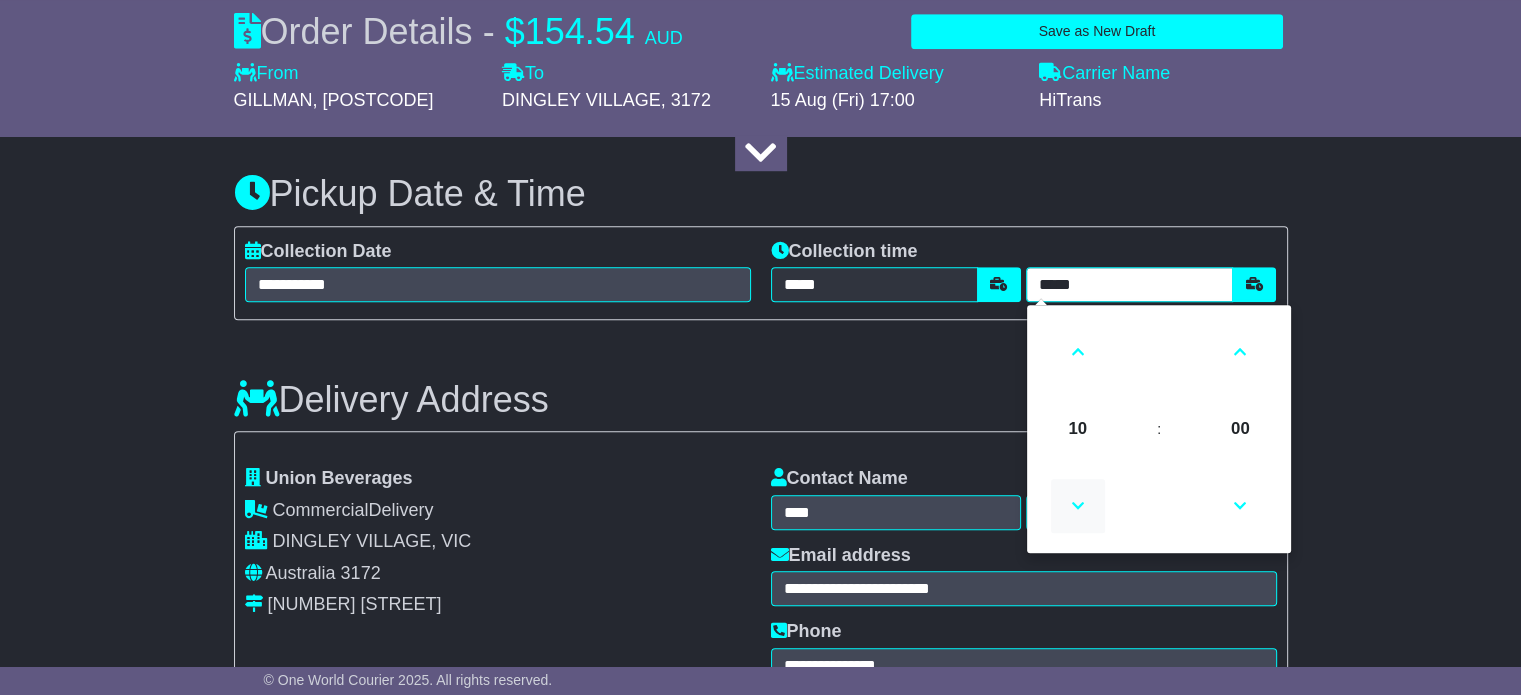 click at bounding box center (1078, 506) 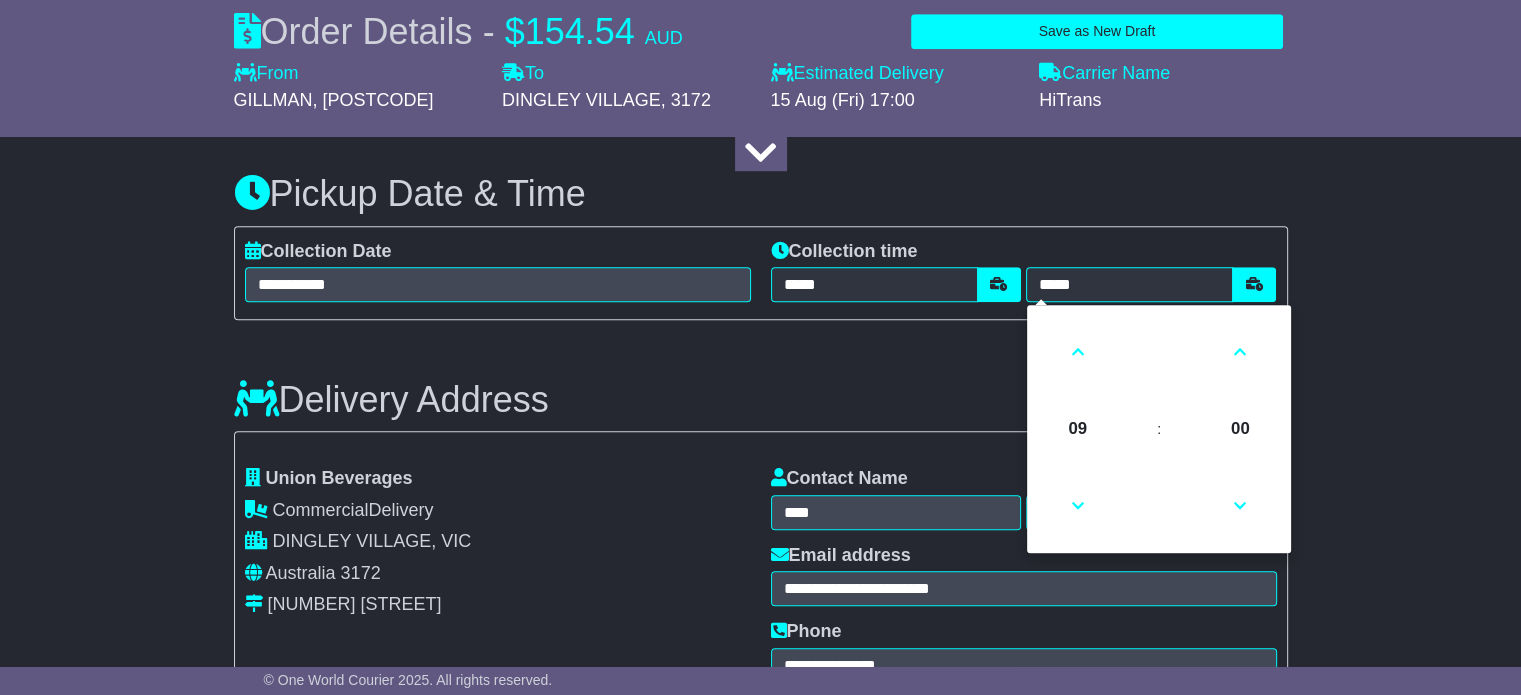 click on "**********" at bounding box center [760, 418] 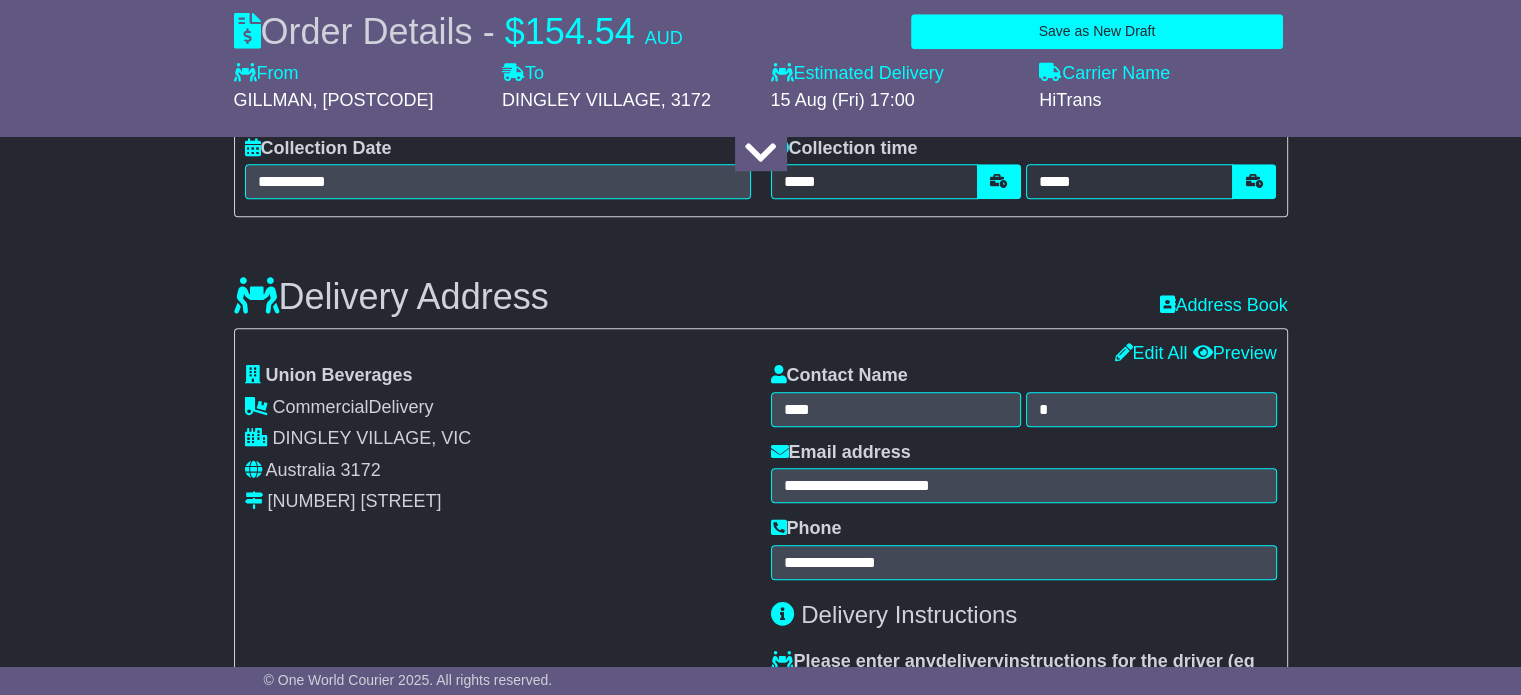 scroll, scrollTop: 1700, scrollLeft: 0, axis: vertical 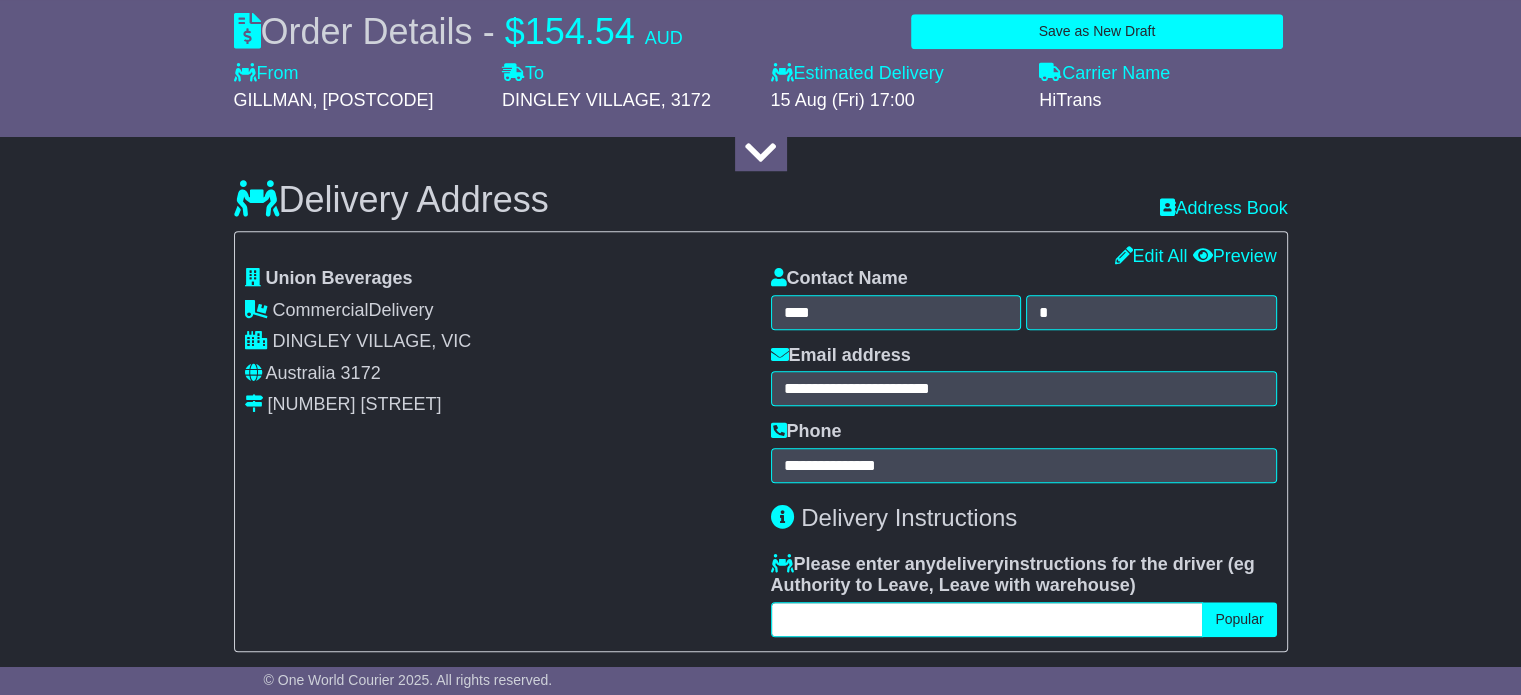 click at bounding box center [987, 619] 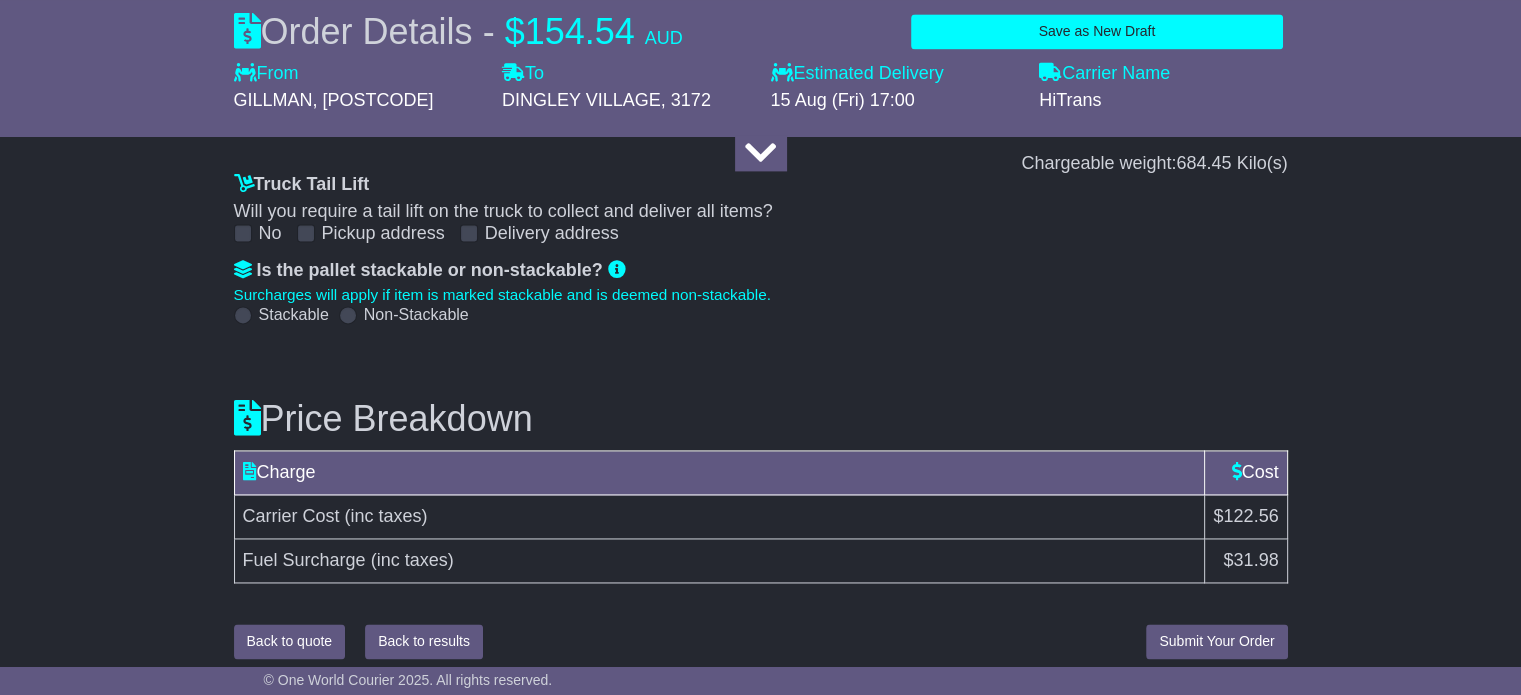 scroll, scrollTop: 2889, scrollLeft: 0, axis: vertical 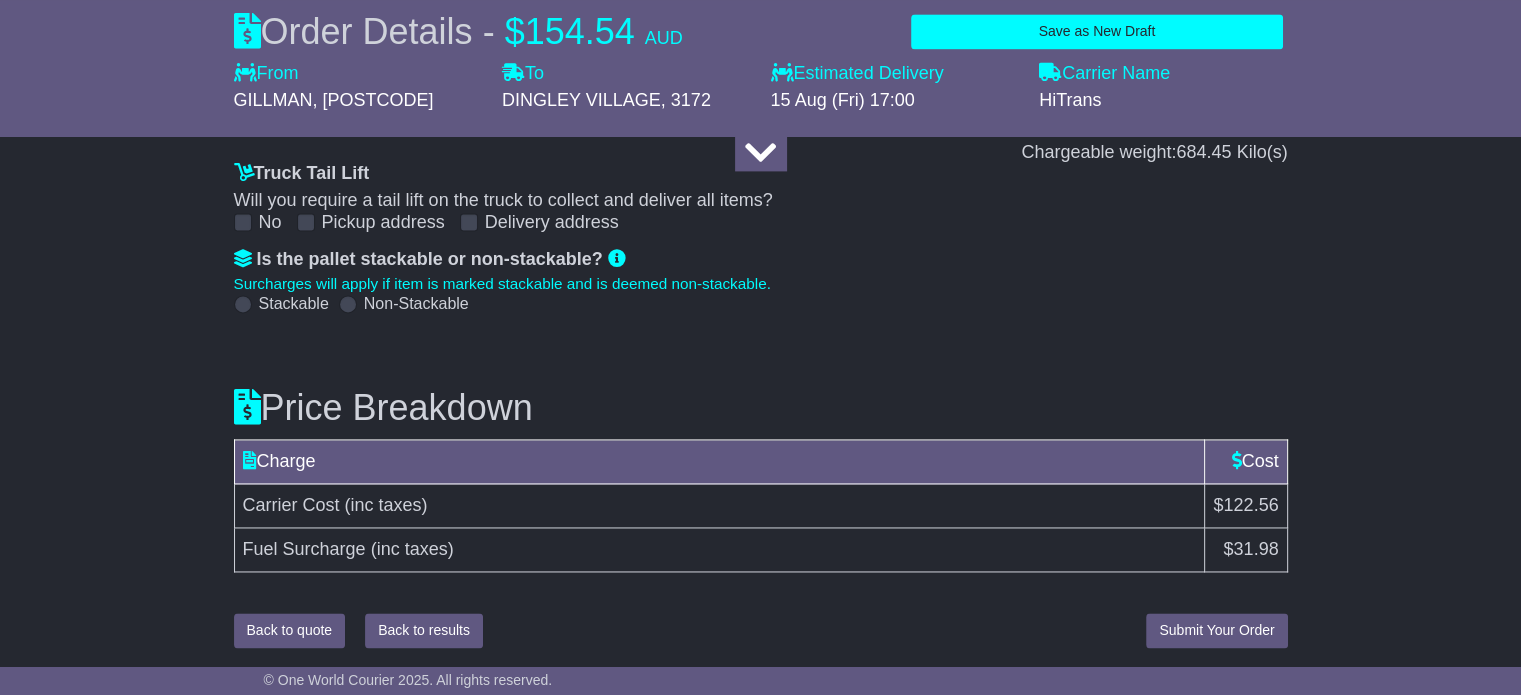 type on "**********" 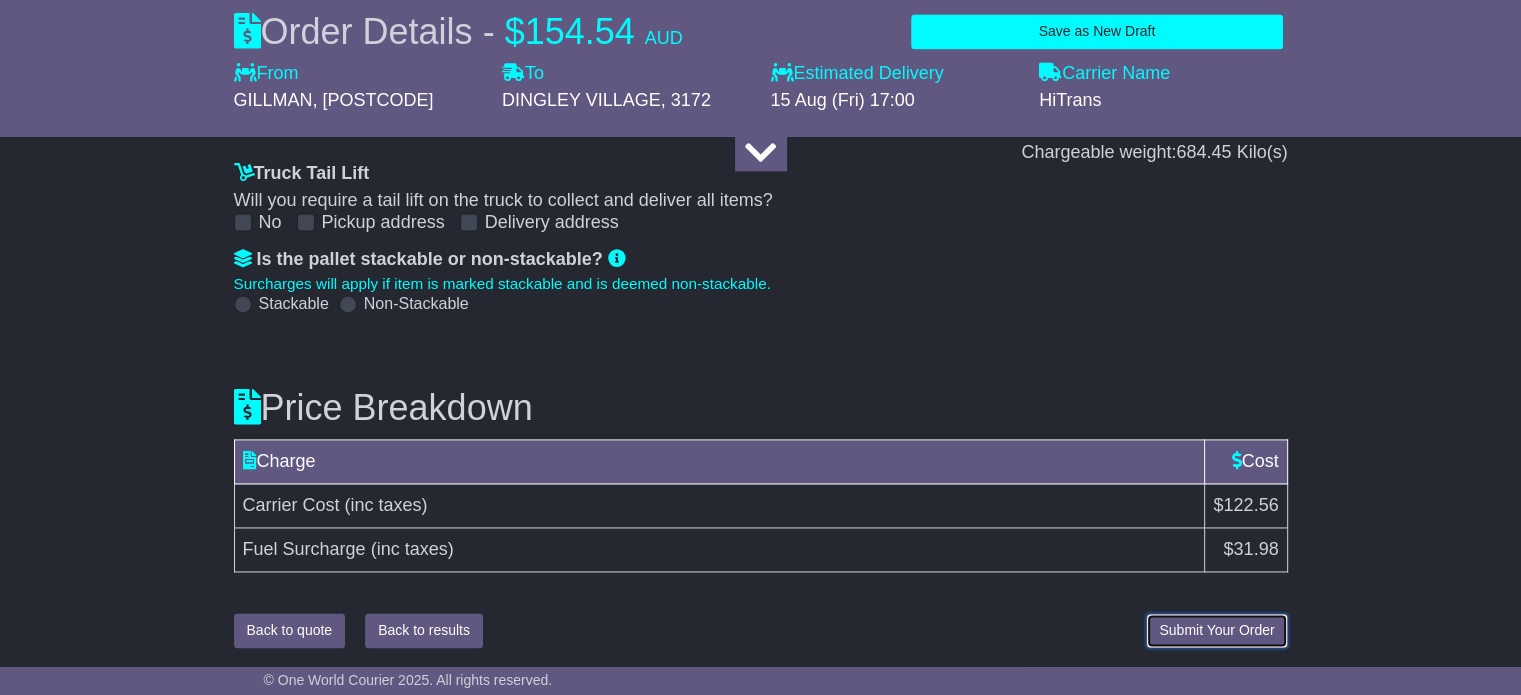 click on "Submit Your Order" at bounding box center [1216, 630] 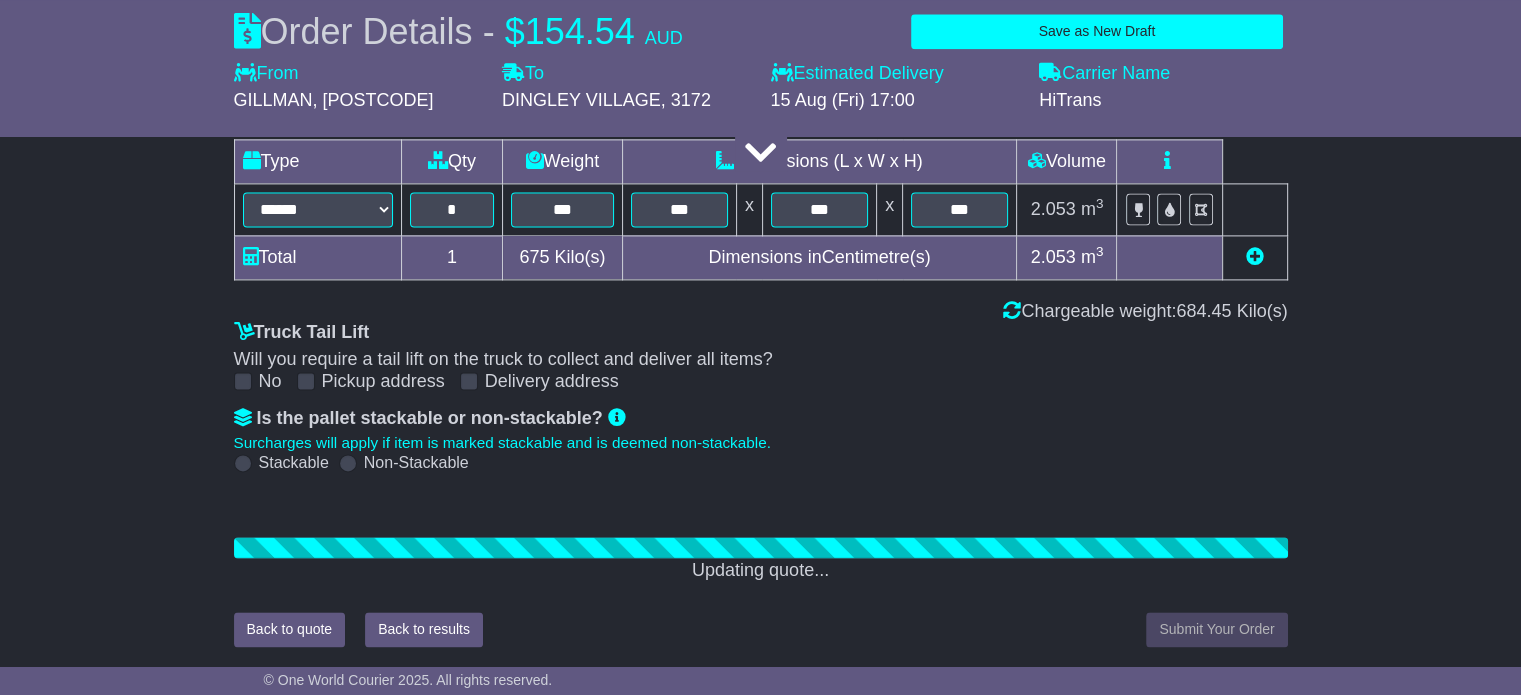 scroll, scrollTop: 2889, scrollLeft: 0, axis: vertical 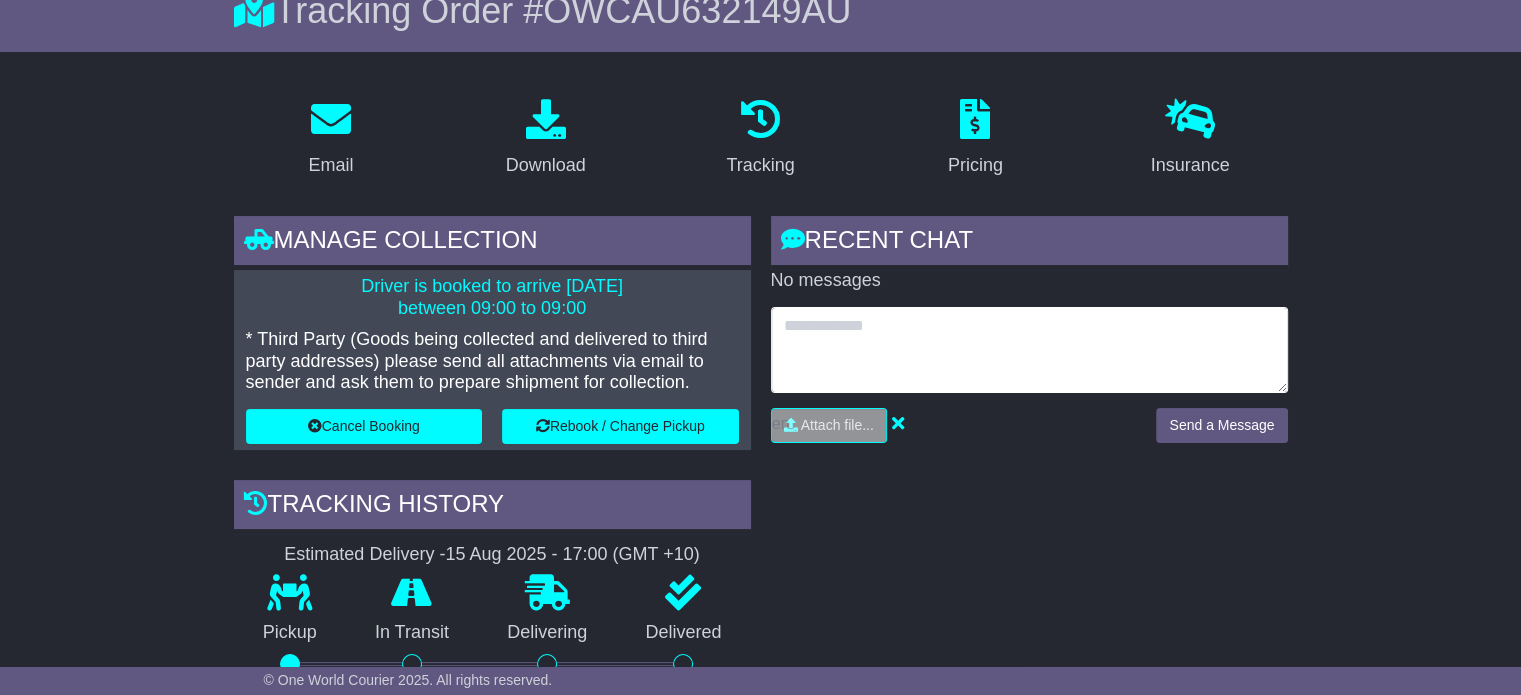 click at bounding box center [1029, 350] 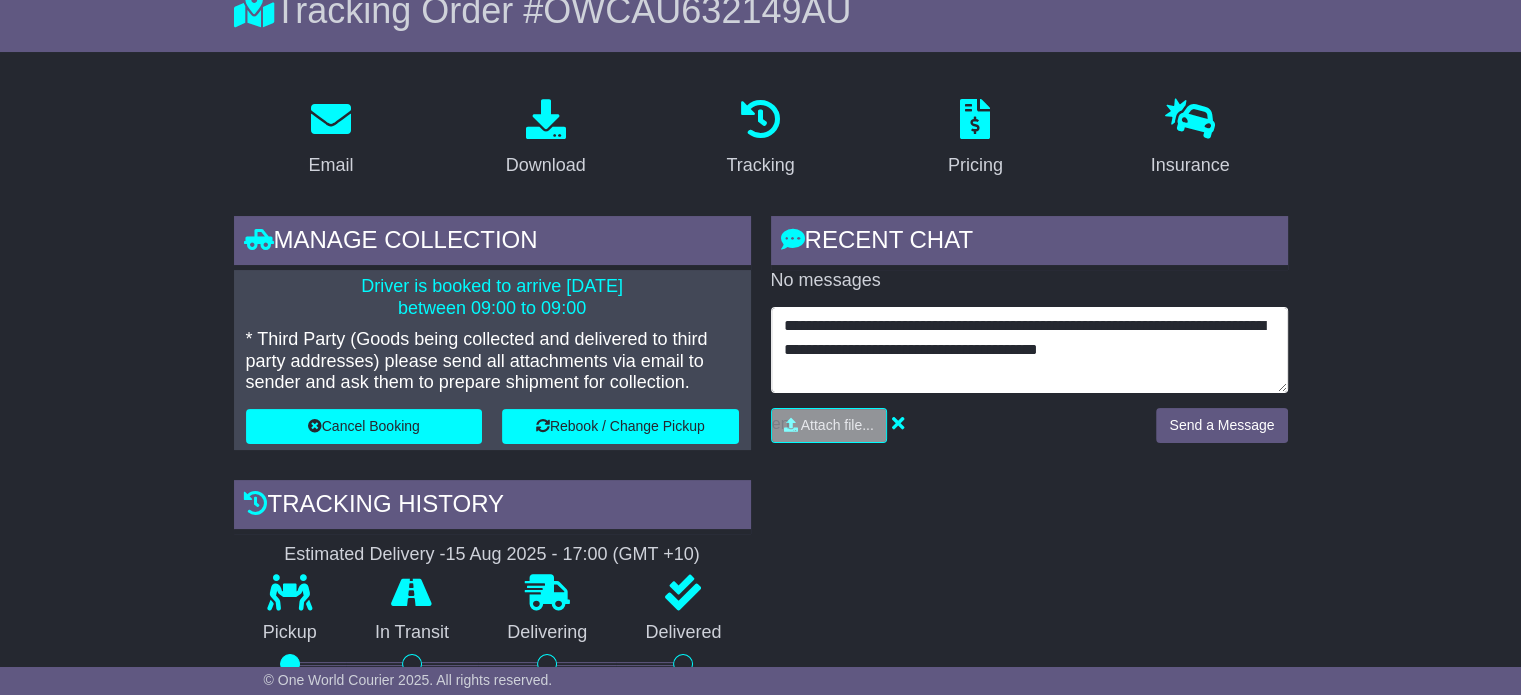 scroll, scrollTop: 15, scrollLeft: 0, axis: vertical 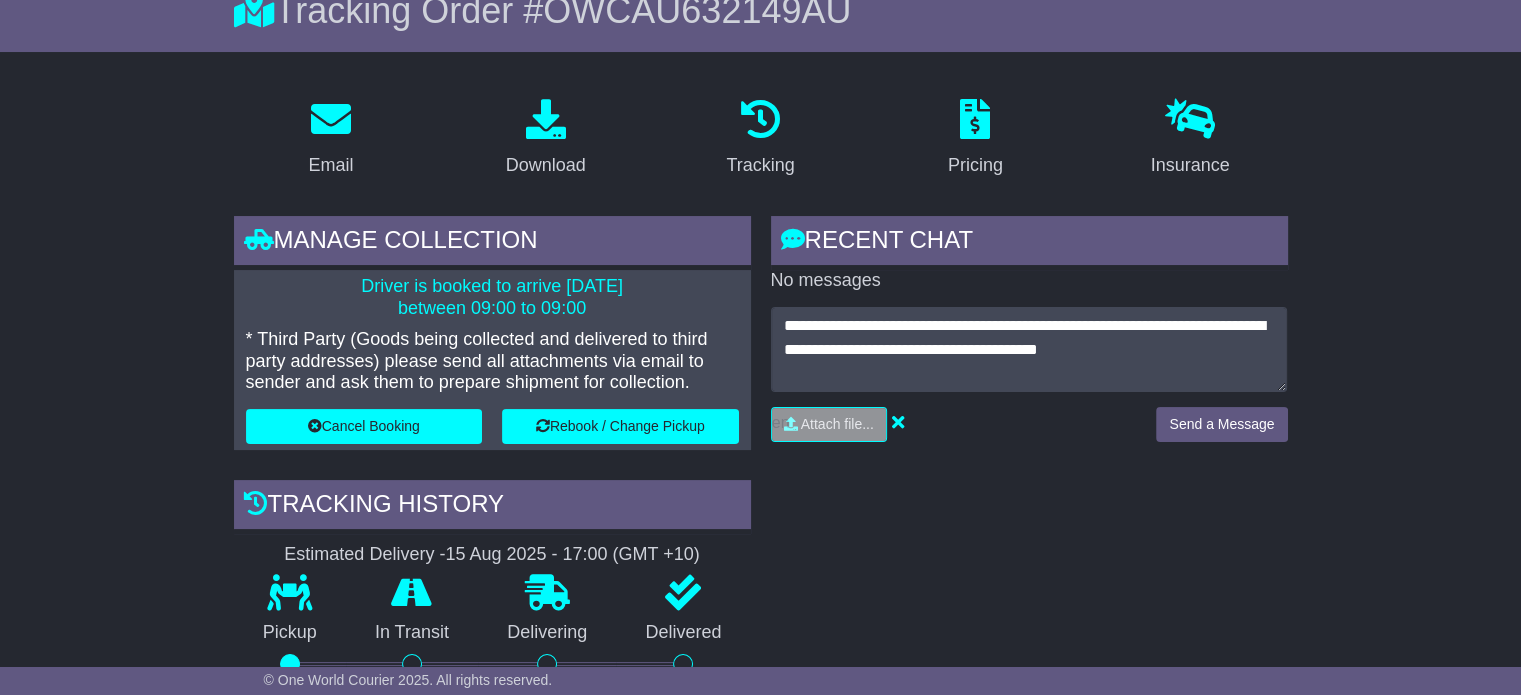 drag, startPoint x: 1288, startPoint y: 517, endPoint x: 1081, endPoint y: 465, distance: 213.43149 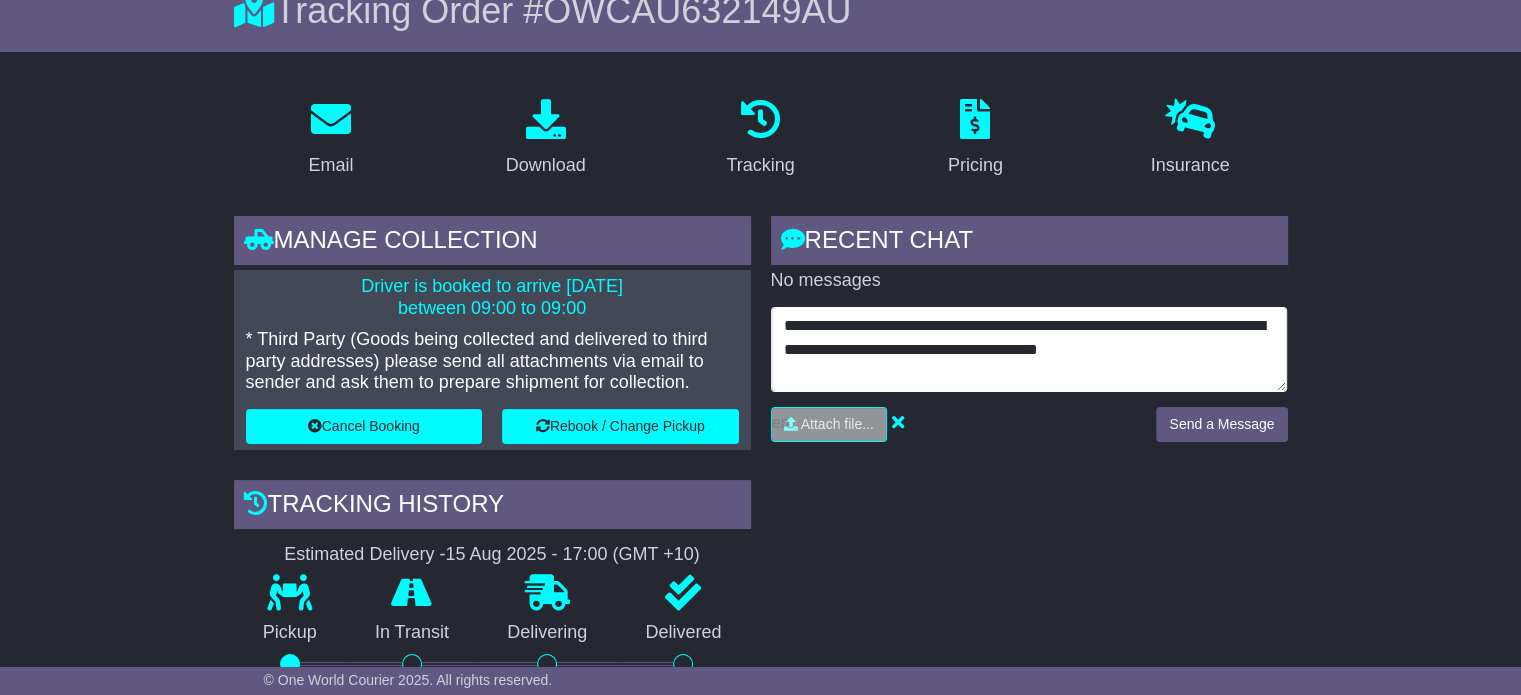 click on "**********" at bounding box center (1029, 350) 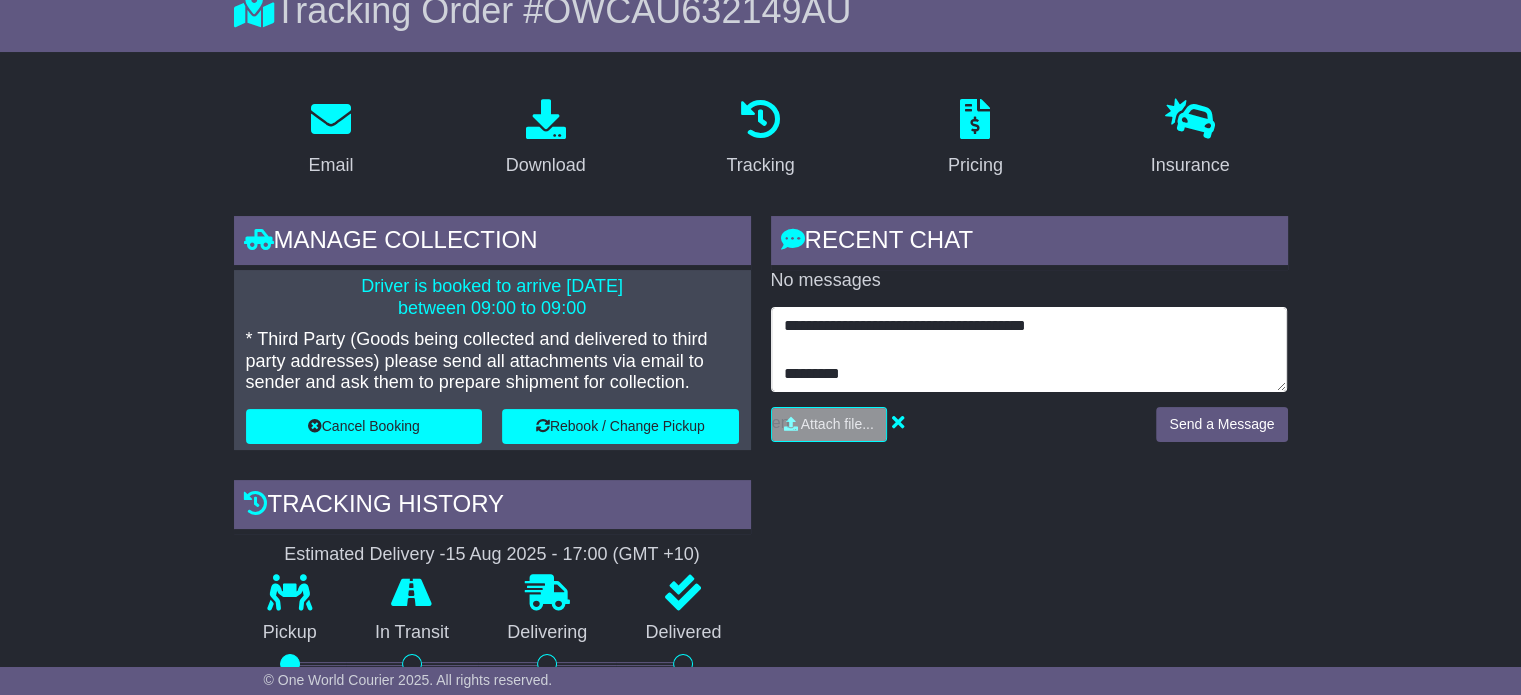 scroll, scrollTop: 63, scrollLeft: 0, axis: vertical 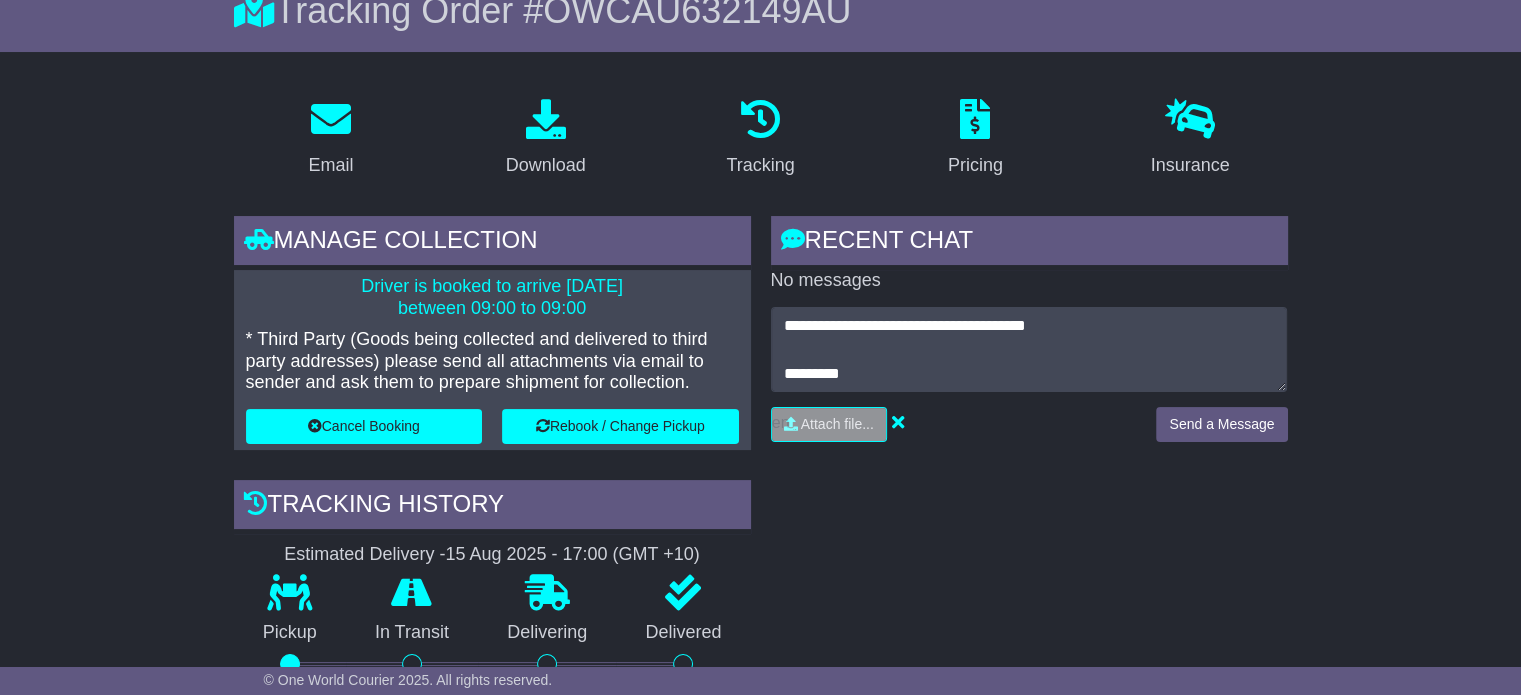 click on "**********" at bounding box center [1029, 605] 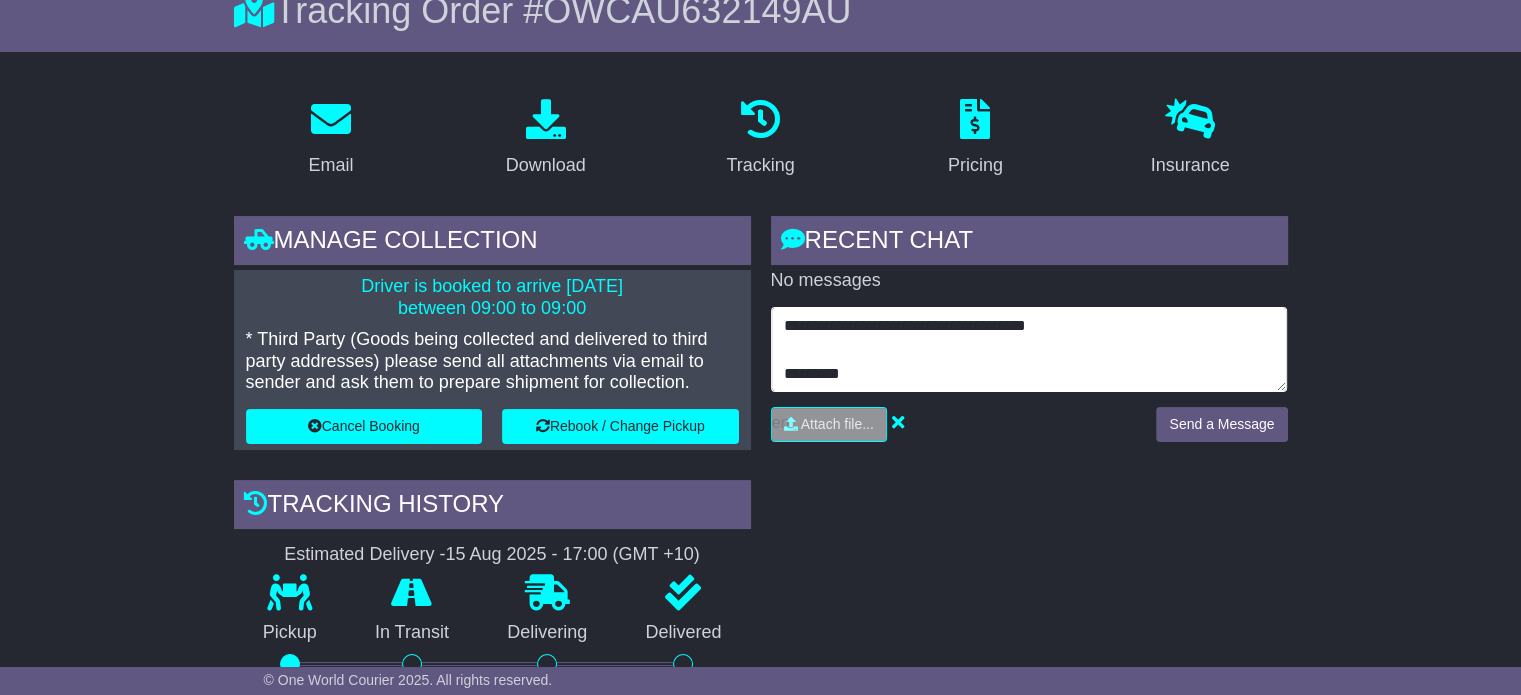 click on "**********" at bounding box center (1029, 350) 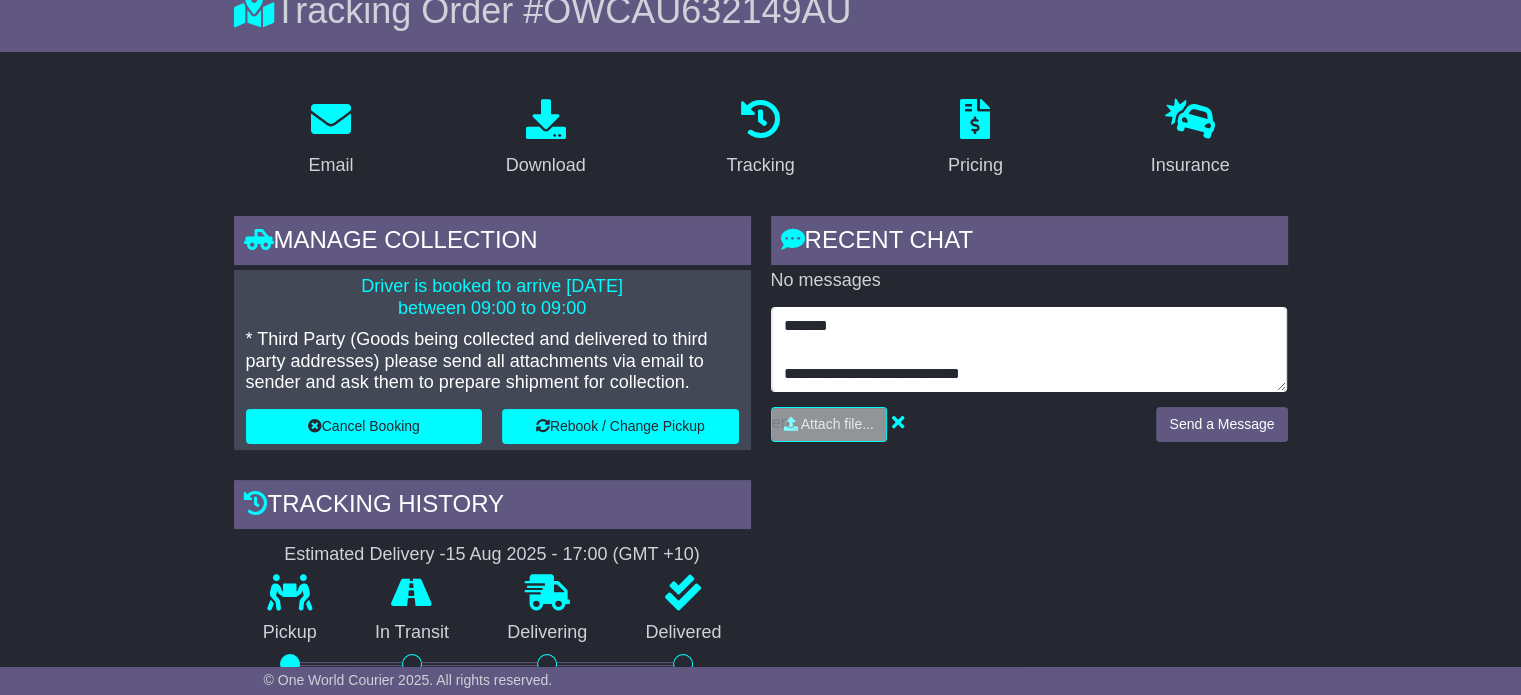 scroll, scrollTop: 111, scrollLeft: 0, axis: vertical 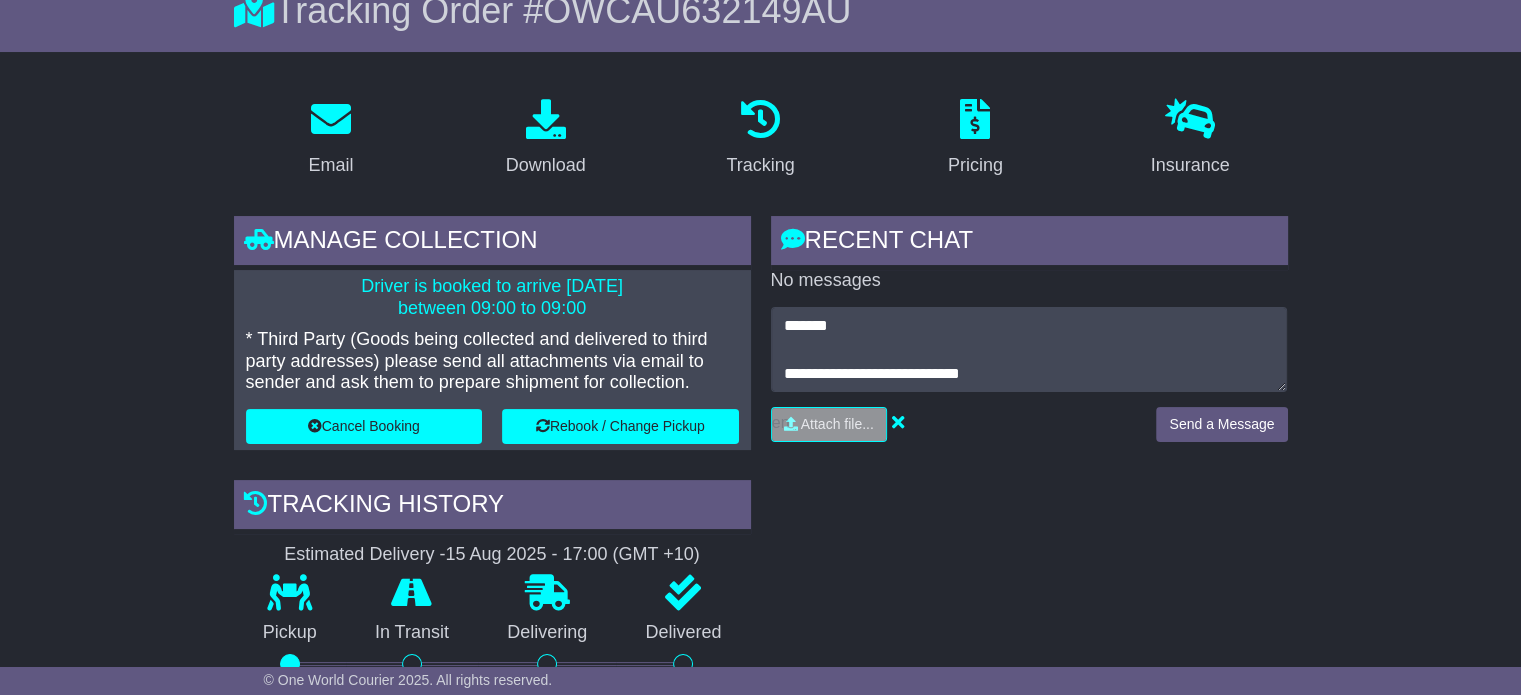 drag, startPoint x: 1212, startPoint y: 542, endPoint x: 1156, endPoint y: 524, distance: 58.821766 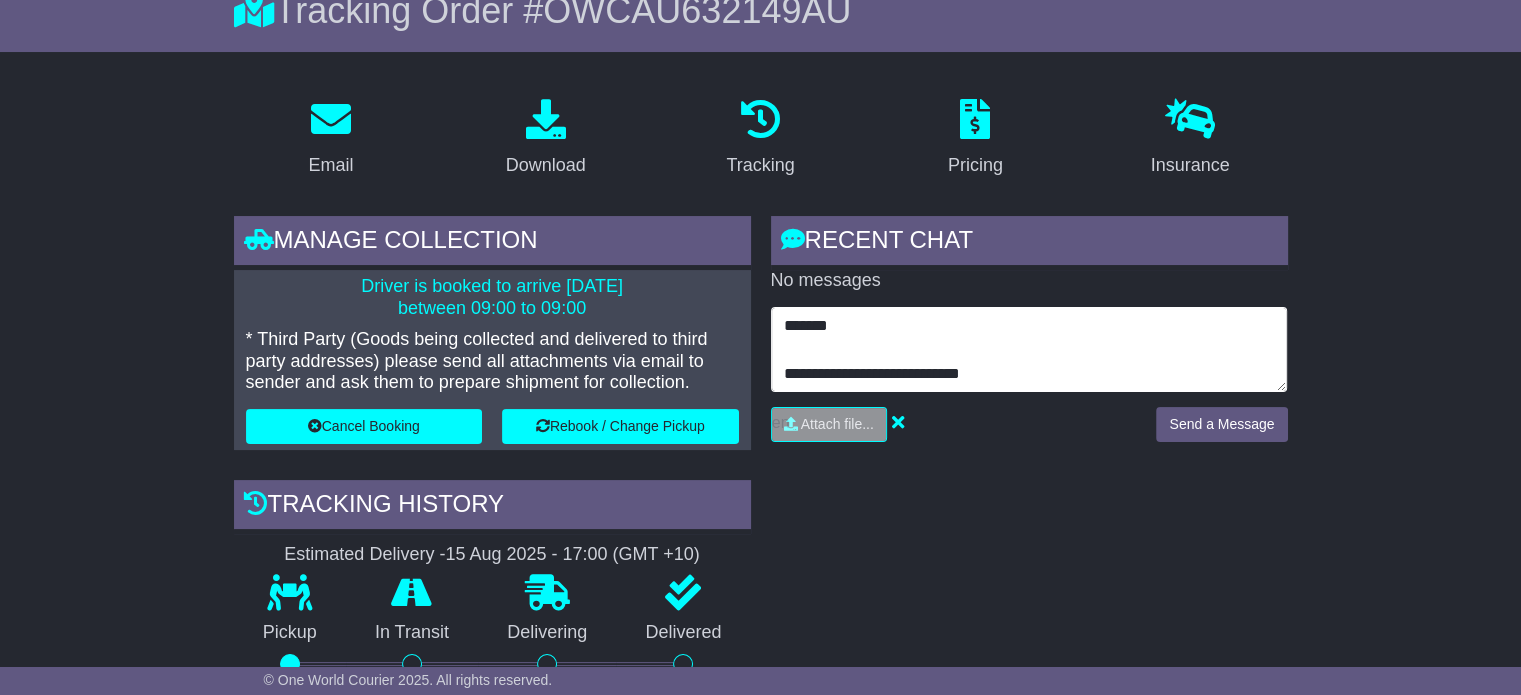 click on "**********" at bounding box center [1029, 350] 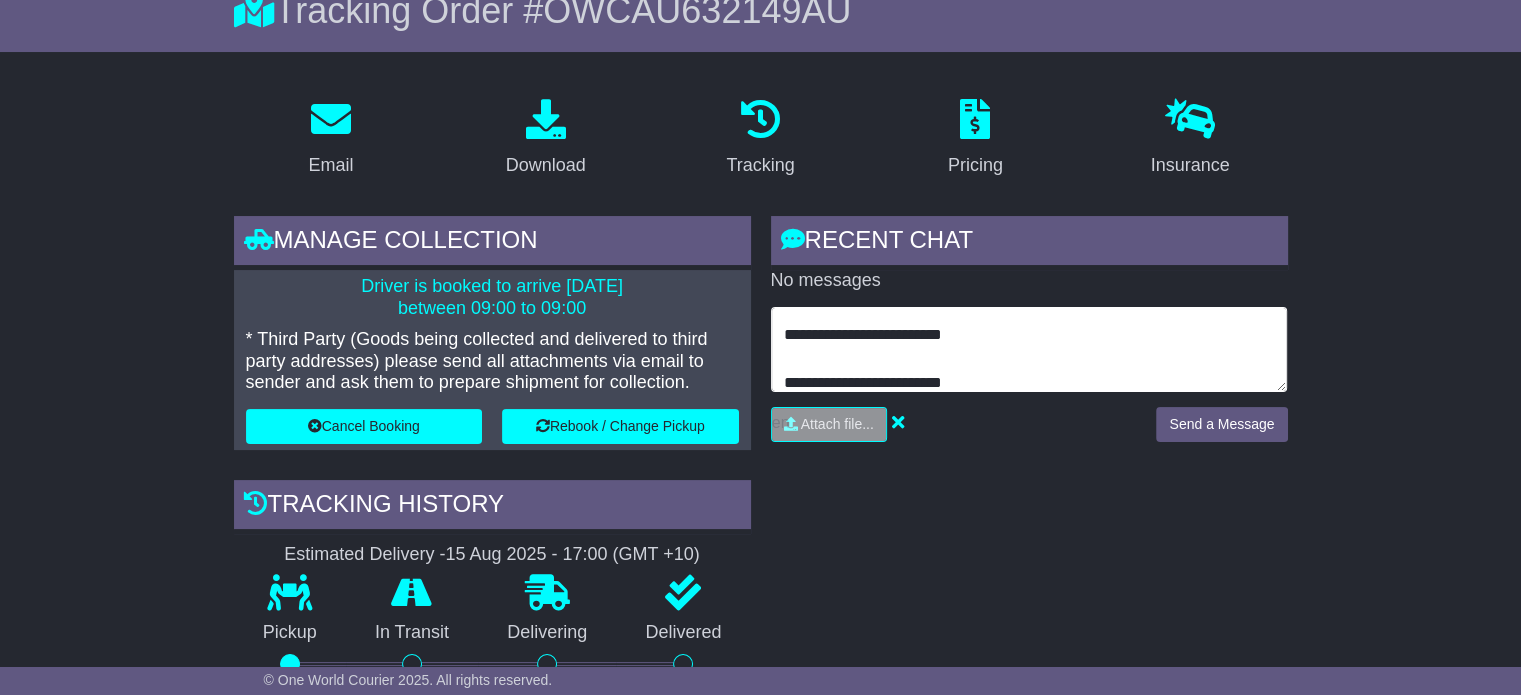 scroll, scrollTop: 135, scrollLeft: 0, axis: vertical 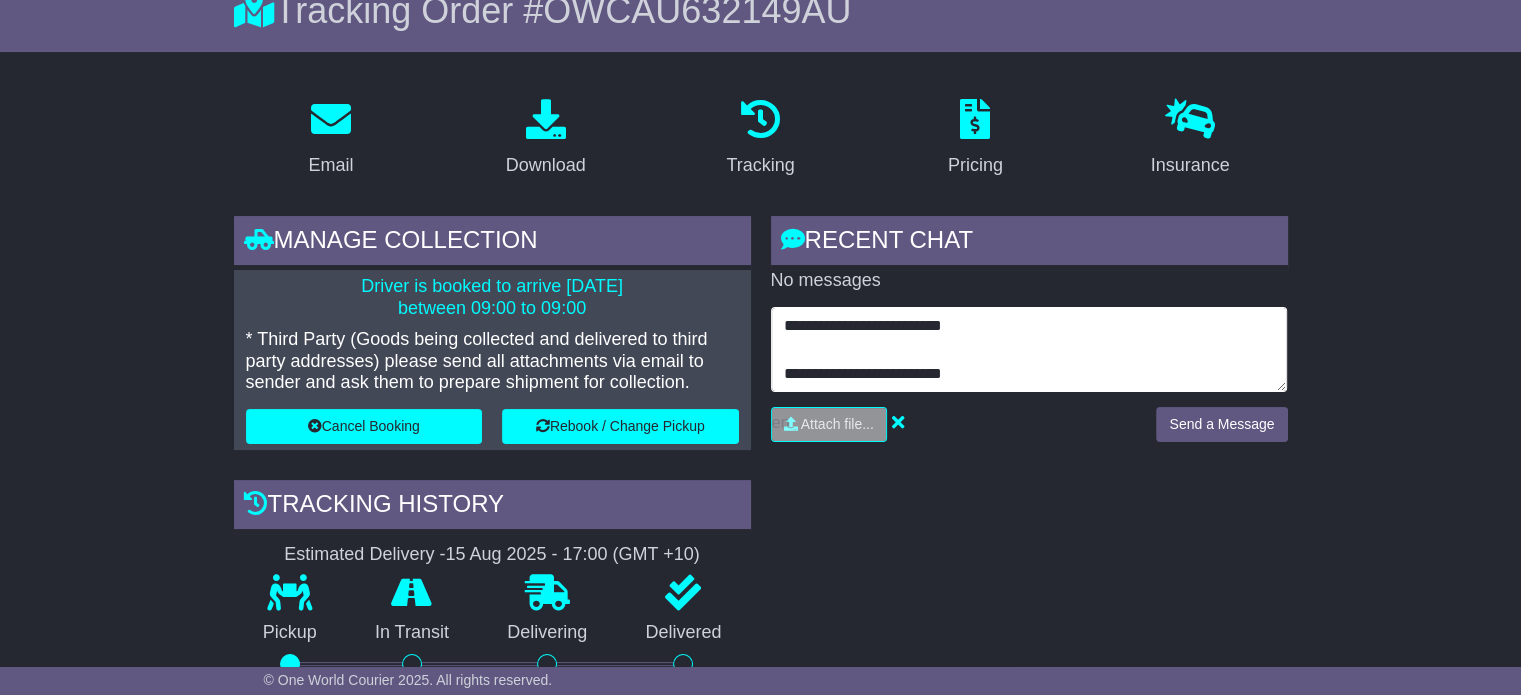 type on "**********" 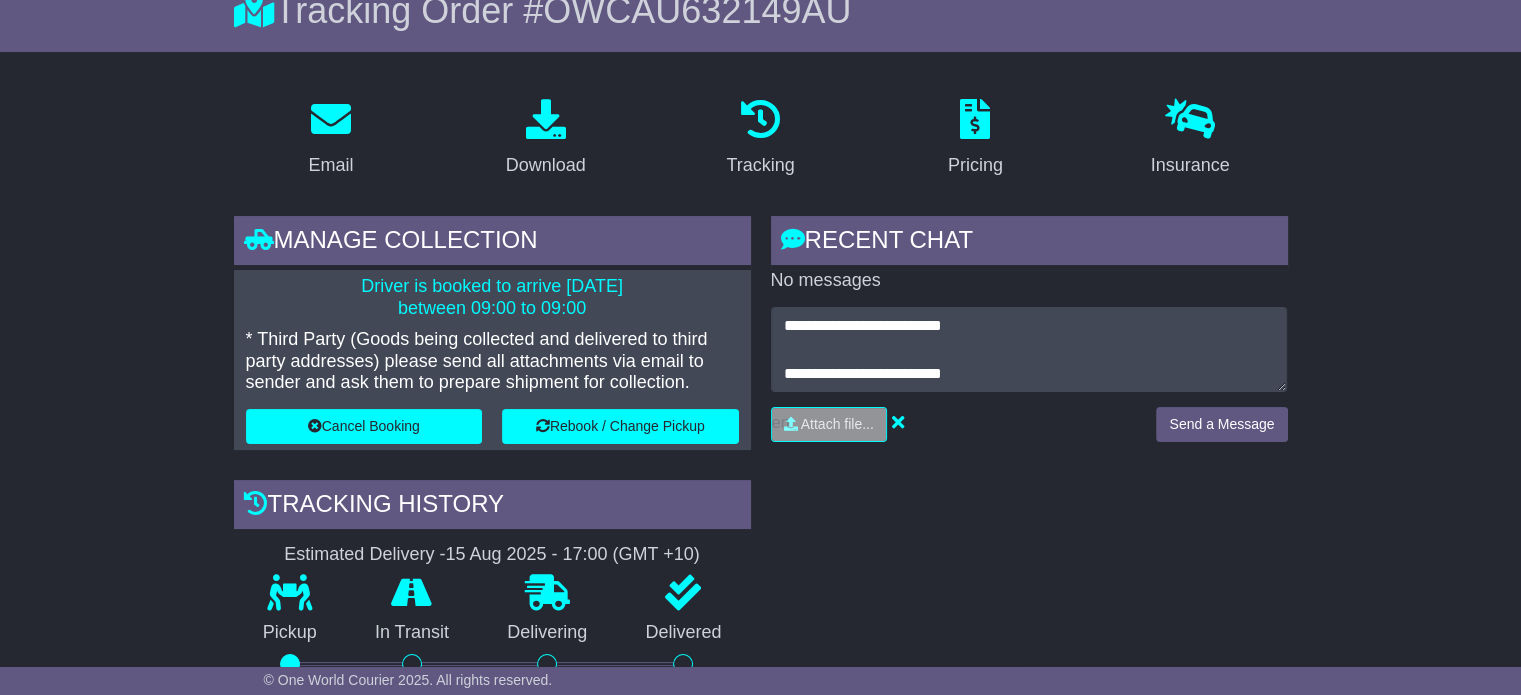 click on "**********" at bounding box center [1029, 605] 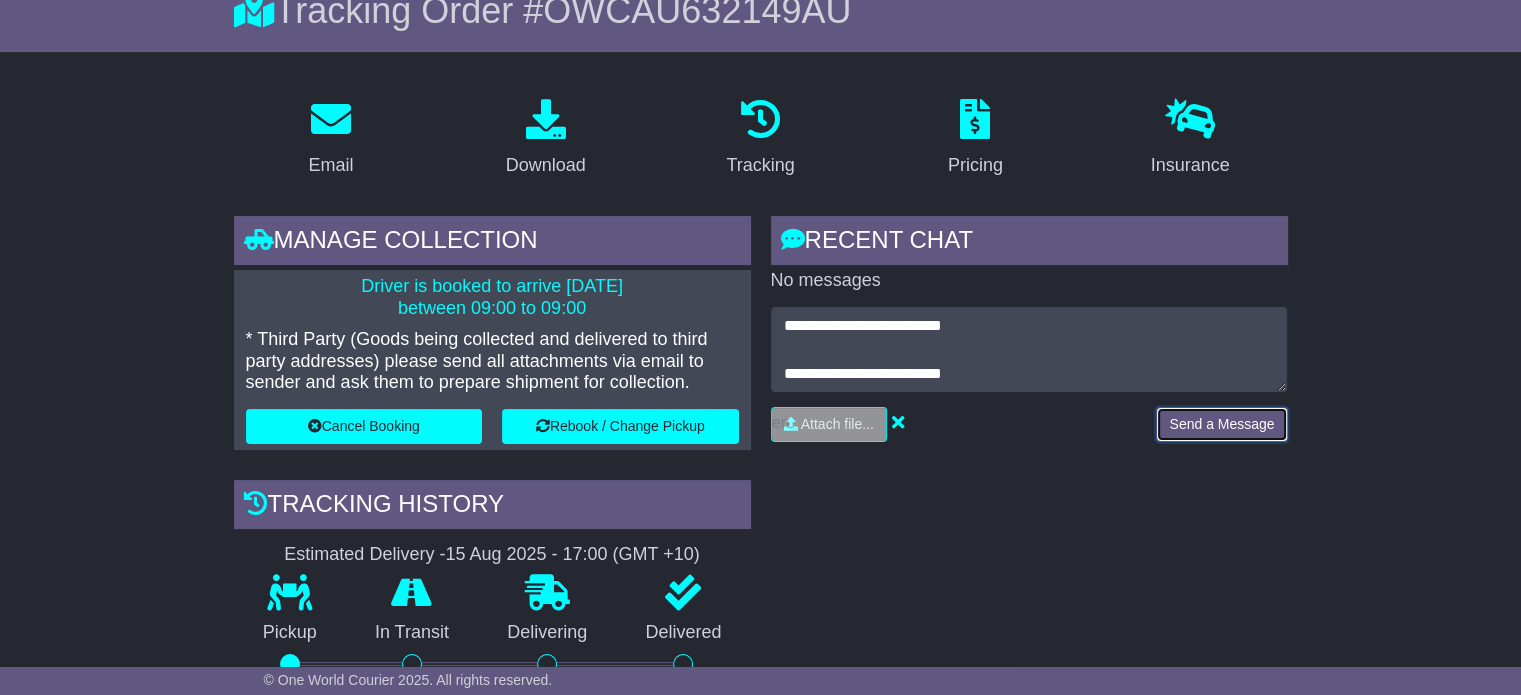 click on "Send a Message" at bounding box center [1221, 424] 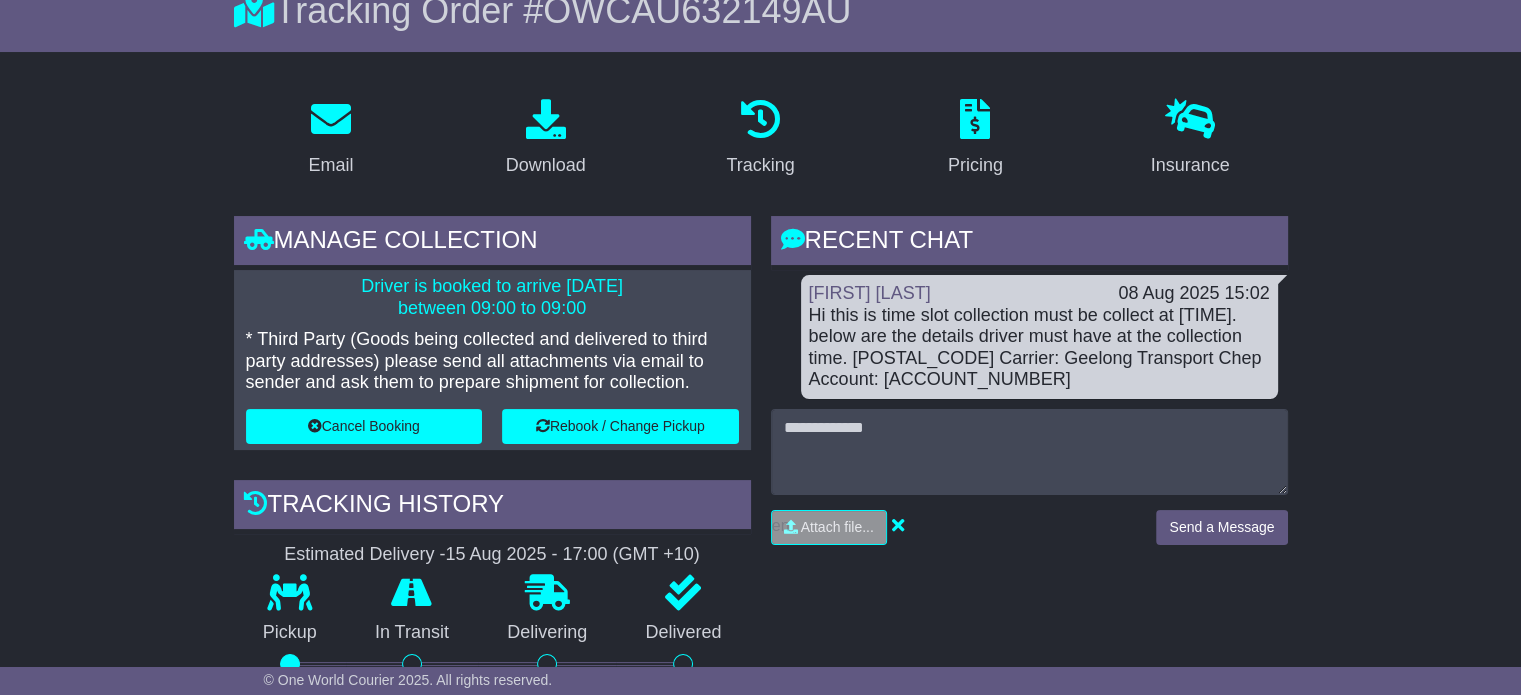 click on "Email
Download
Tracking
Pricing
Insurance" at bounding box center (760, 1281) 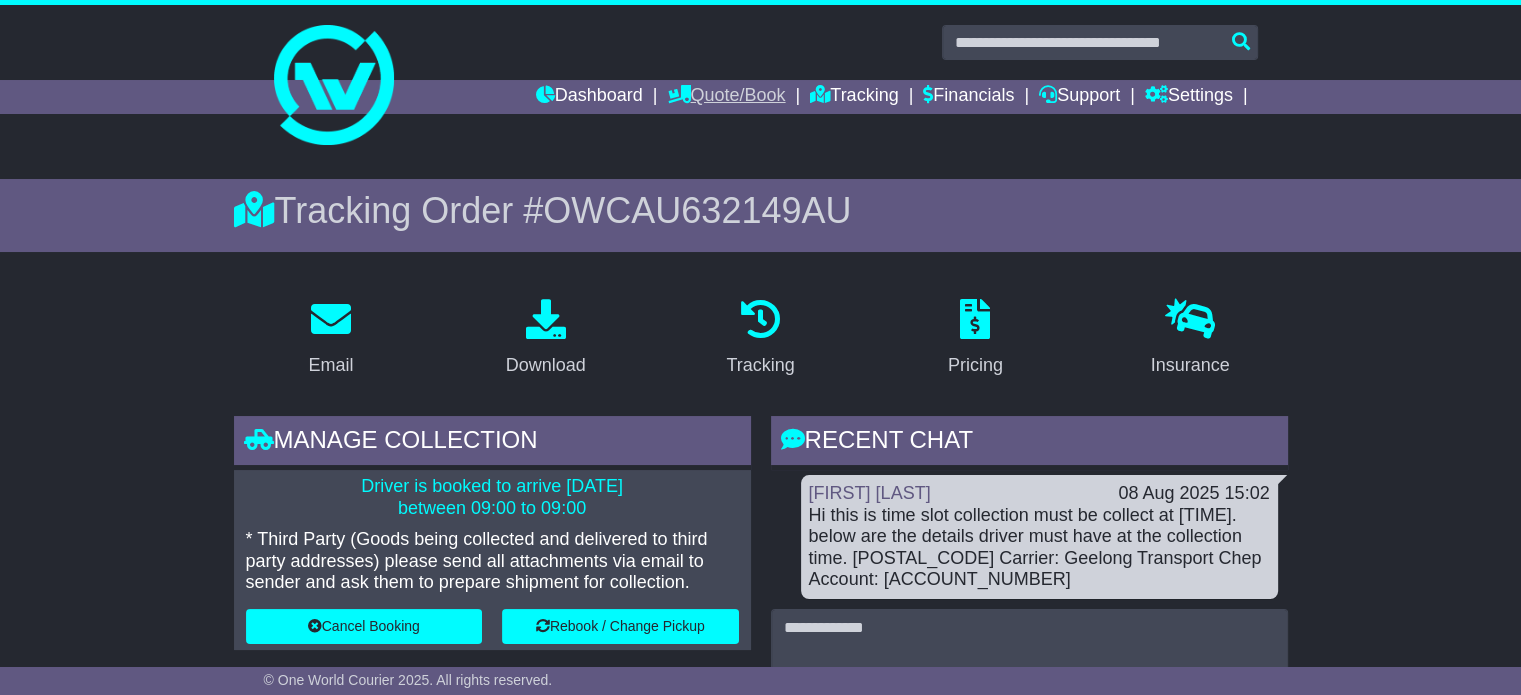 click on "Quote/Book" at bounding box center [726, 97] 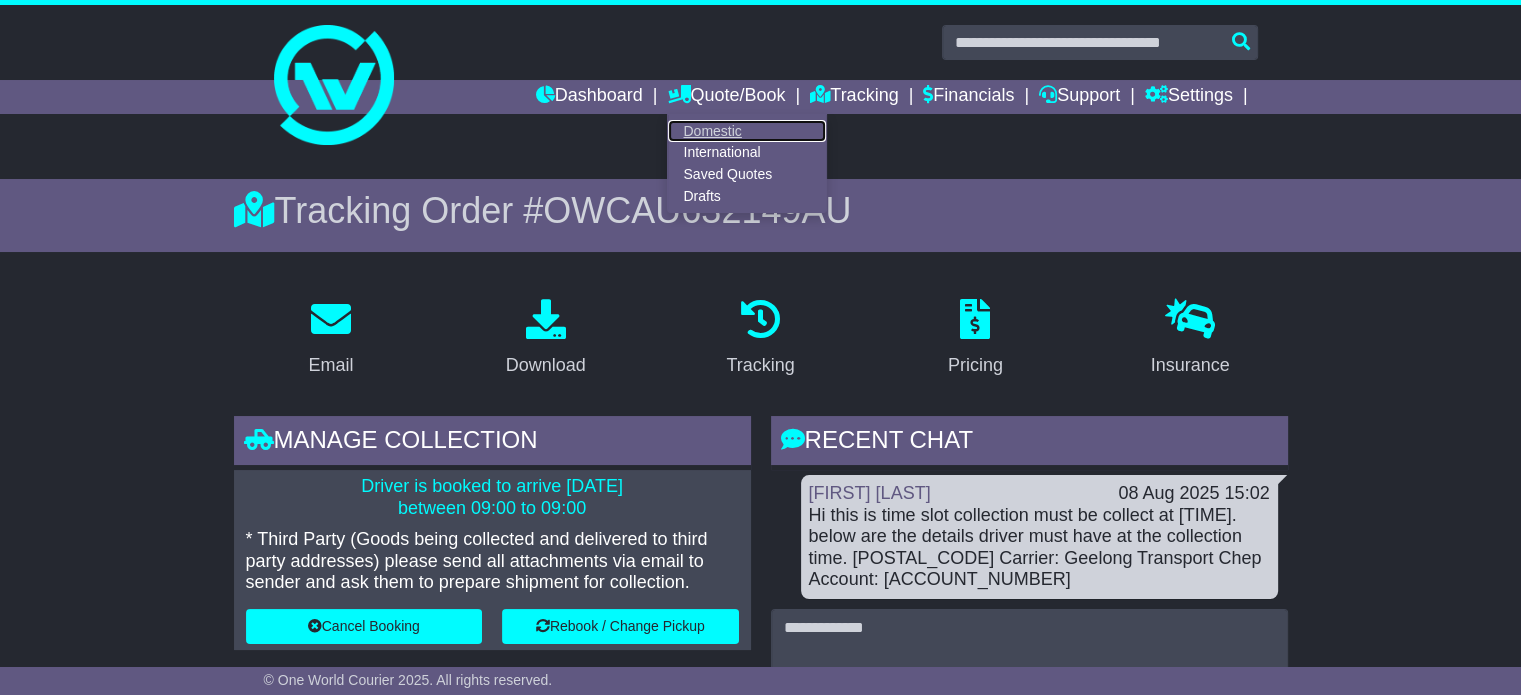 click on "Domestic" at bounding box center (747, 131) 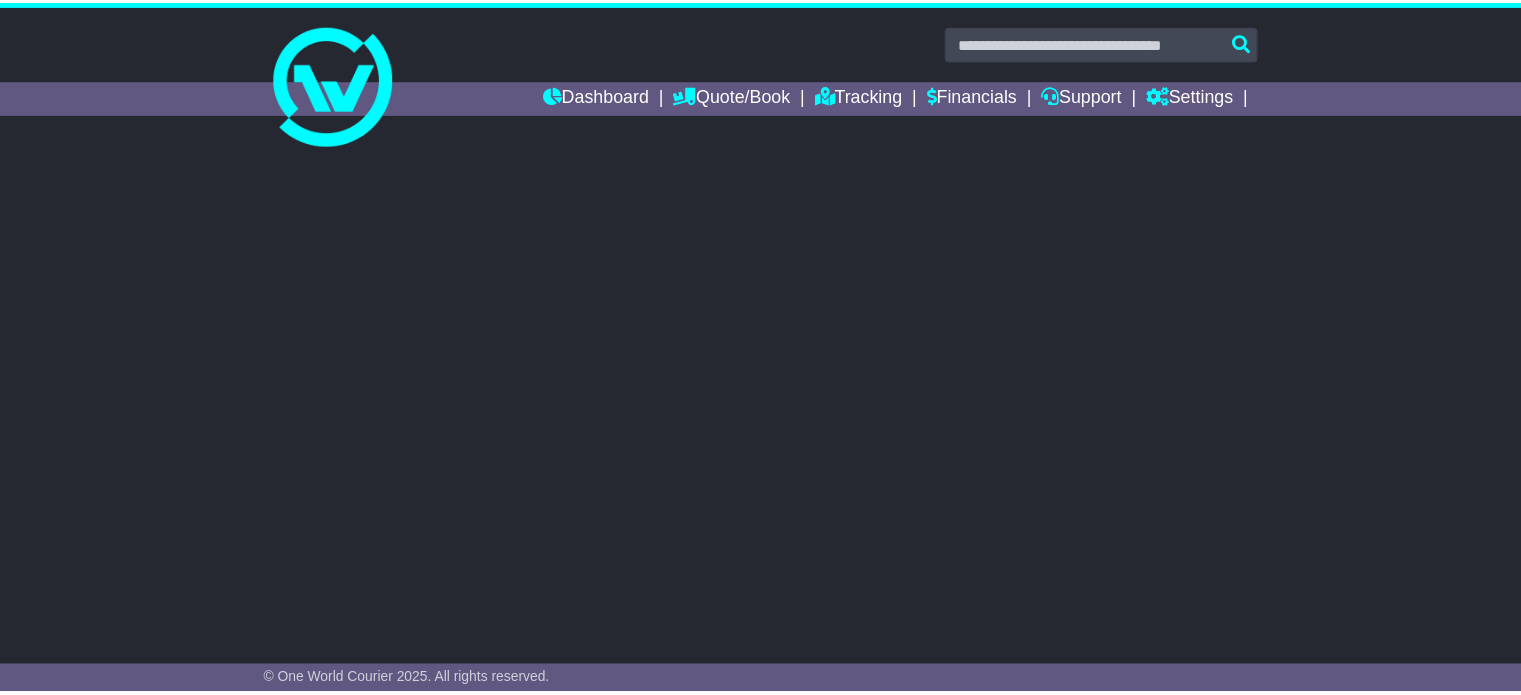 scroll, scrollTop: 0, scrollLeft: 0, axis: both 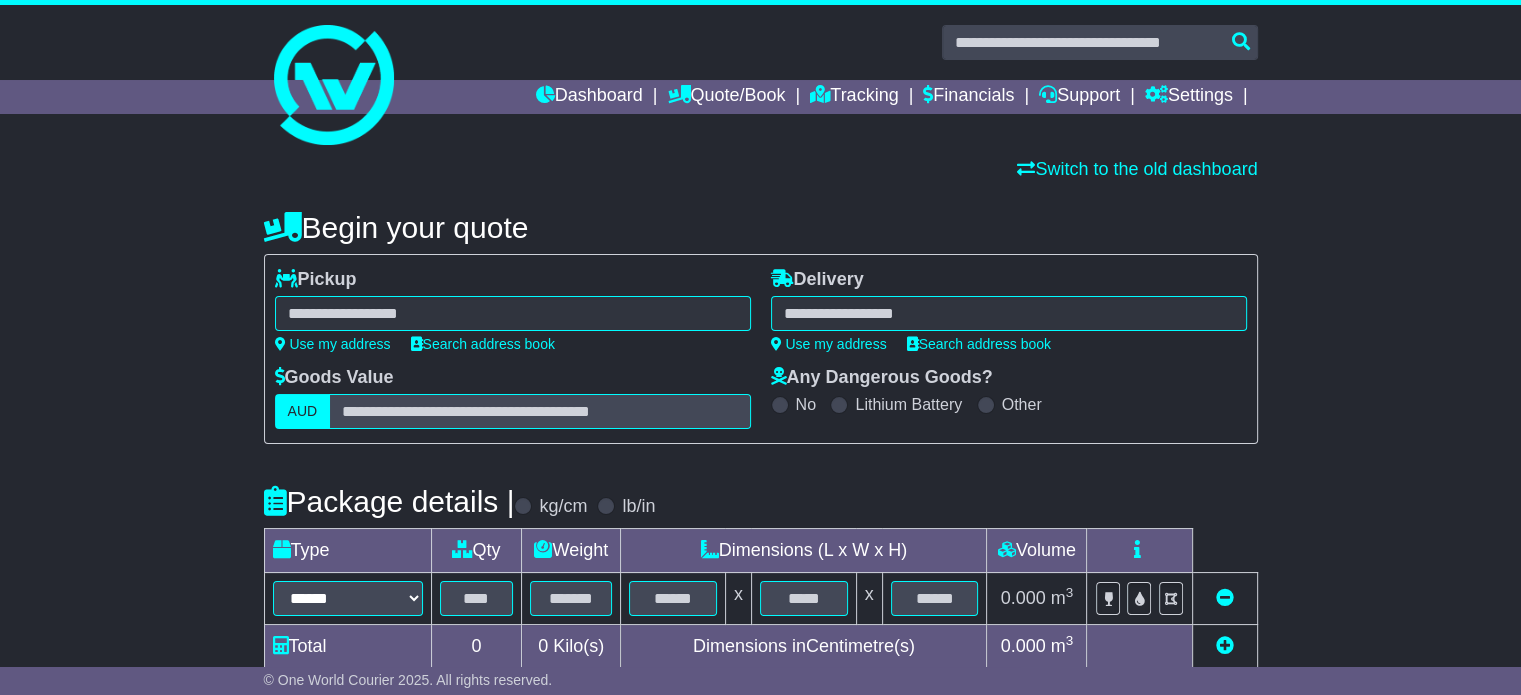 click at bounding box center [513, 313] 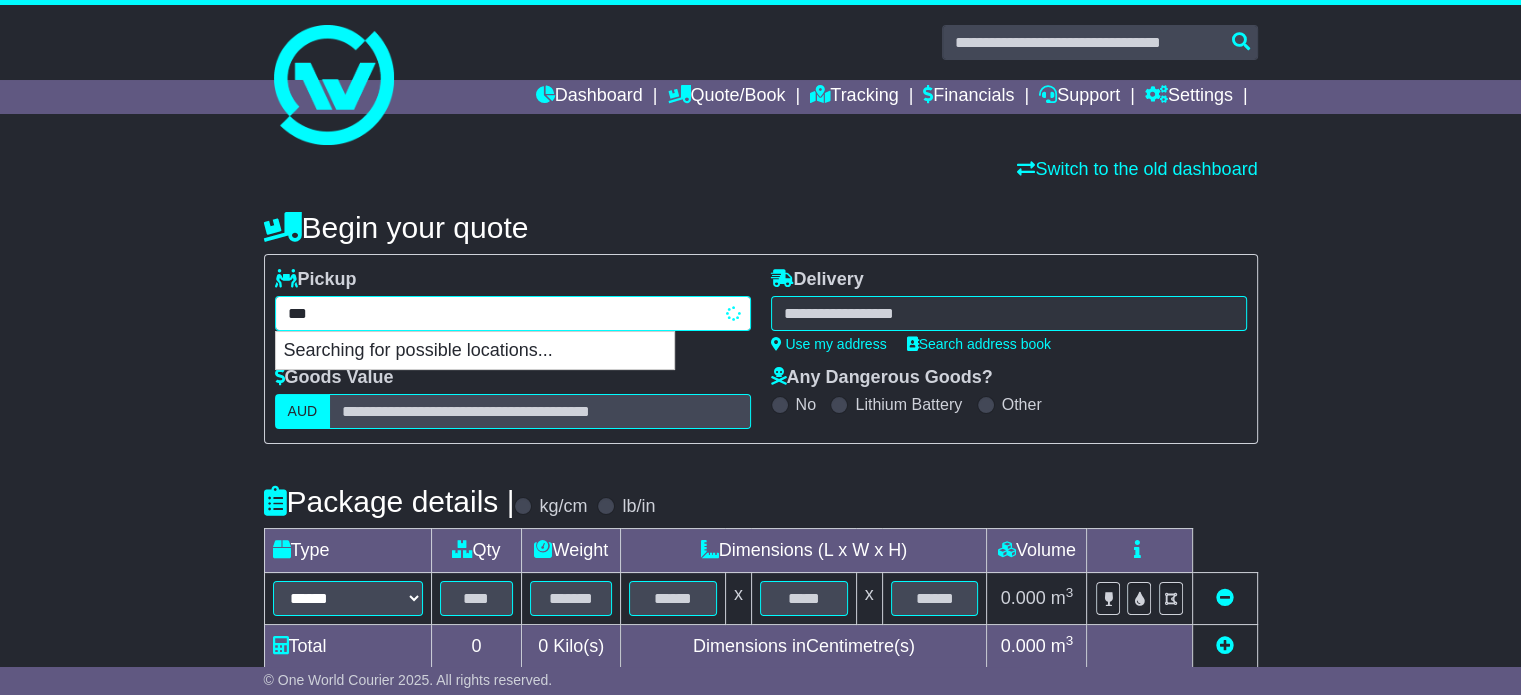 type on "****" 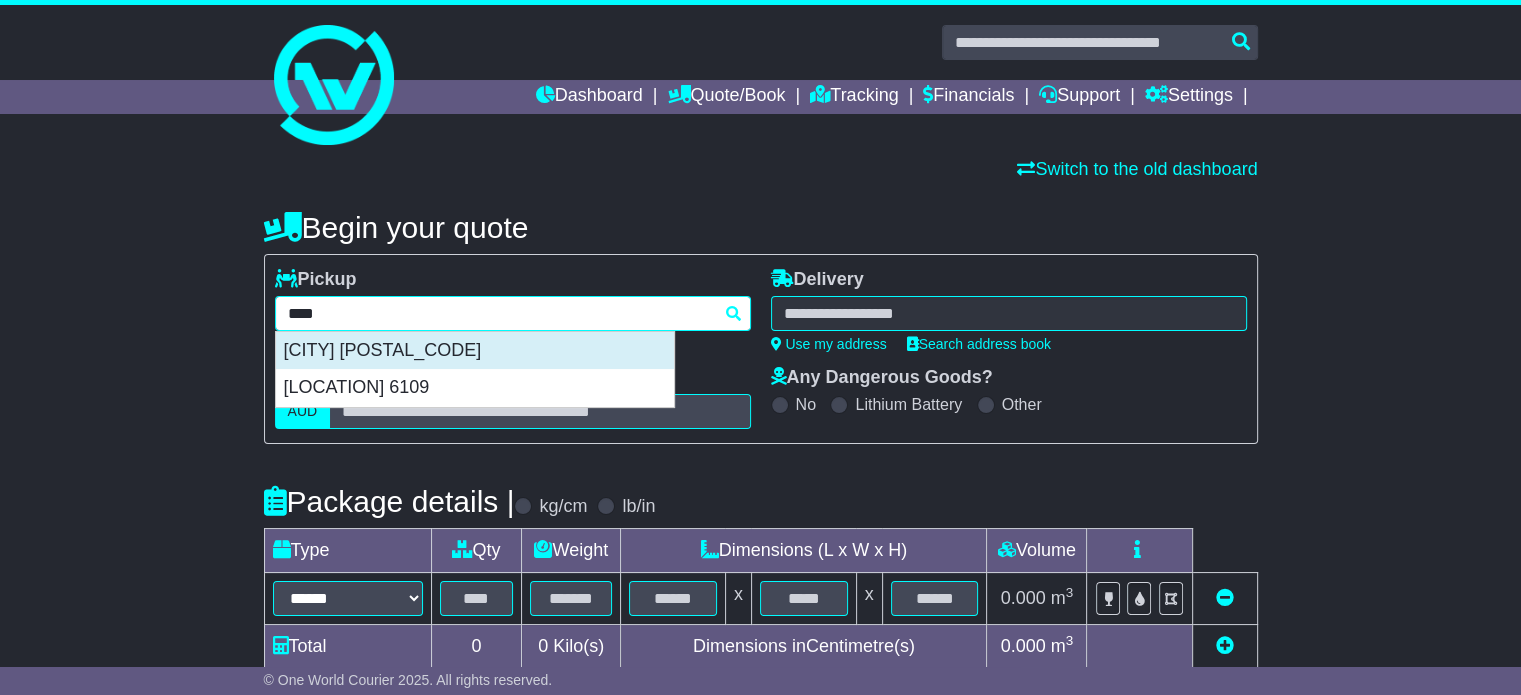 click on "[CITY] [POSTAL_CODE]" at bounding box center (475, 351) 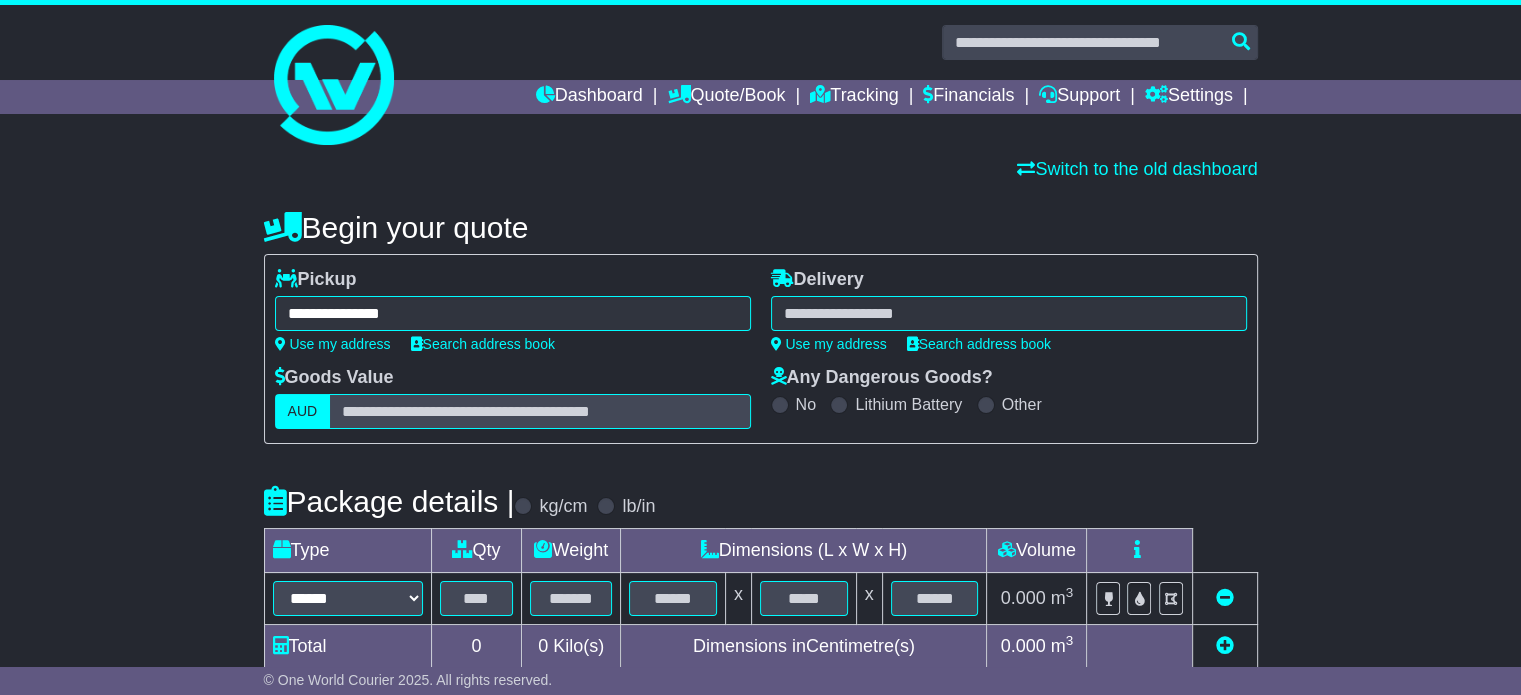 type on "**********" 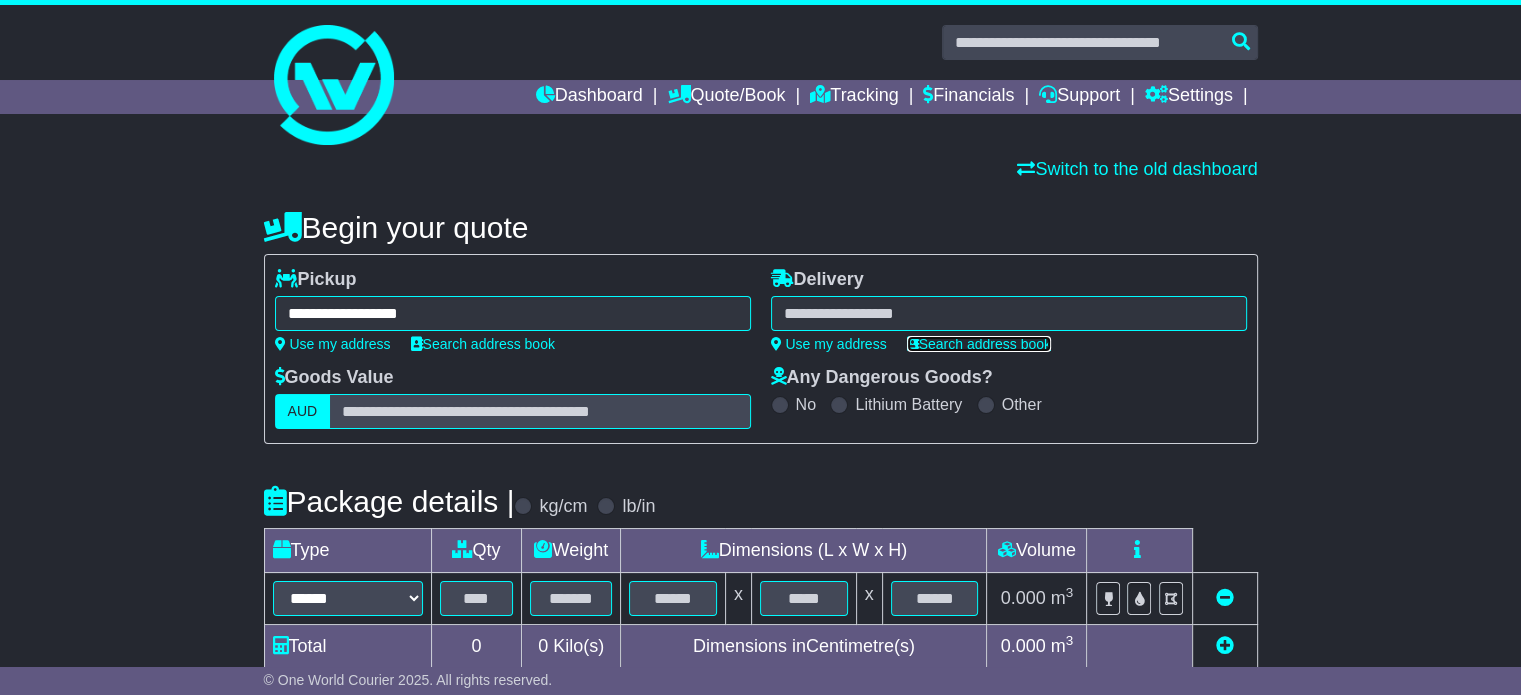 click on "Search address book" at bounding box center (979, 344) 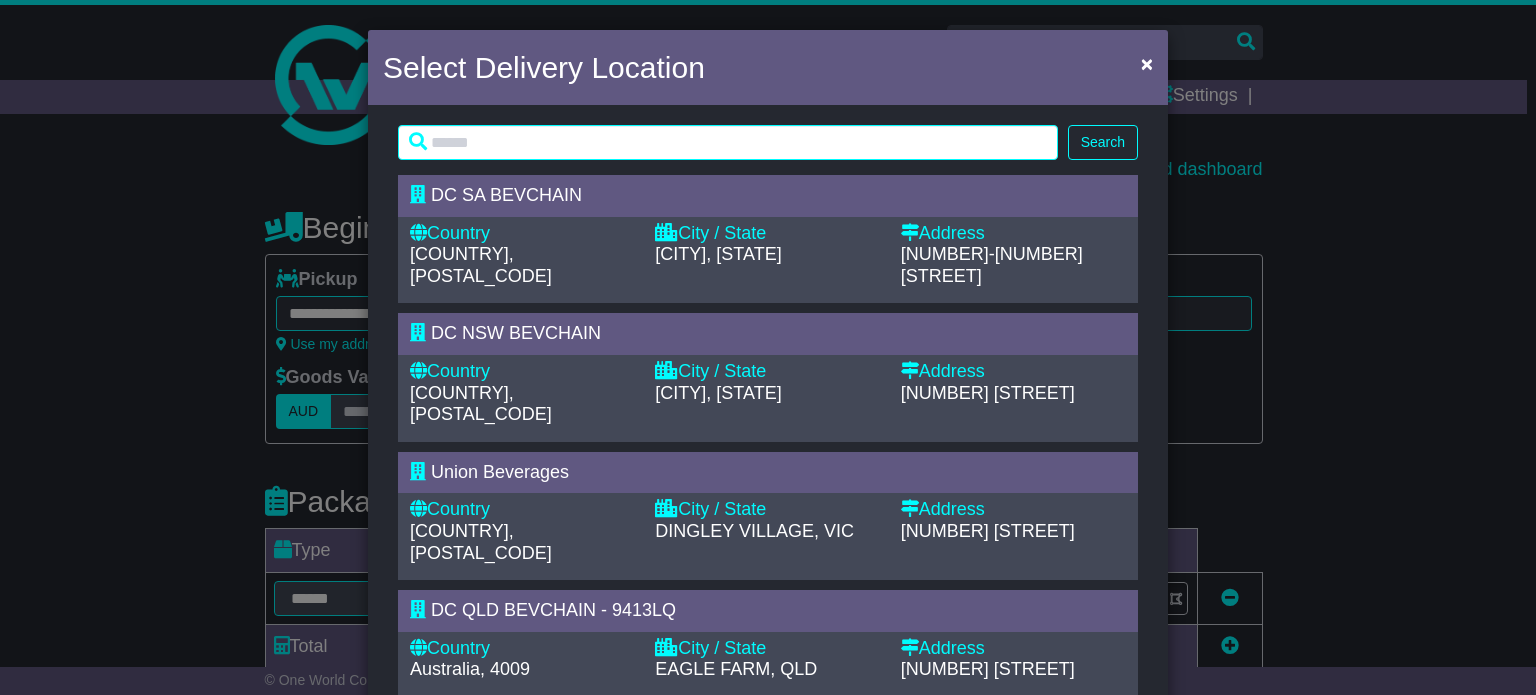 click on "DINGLEY VILLAGE, VIC" at bounding box center [754, 531] 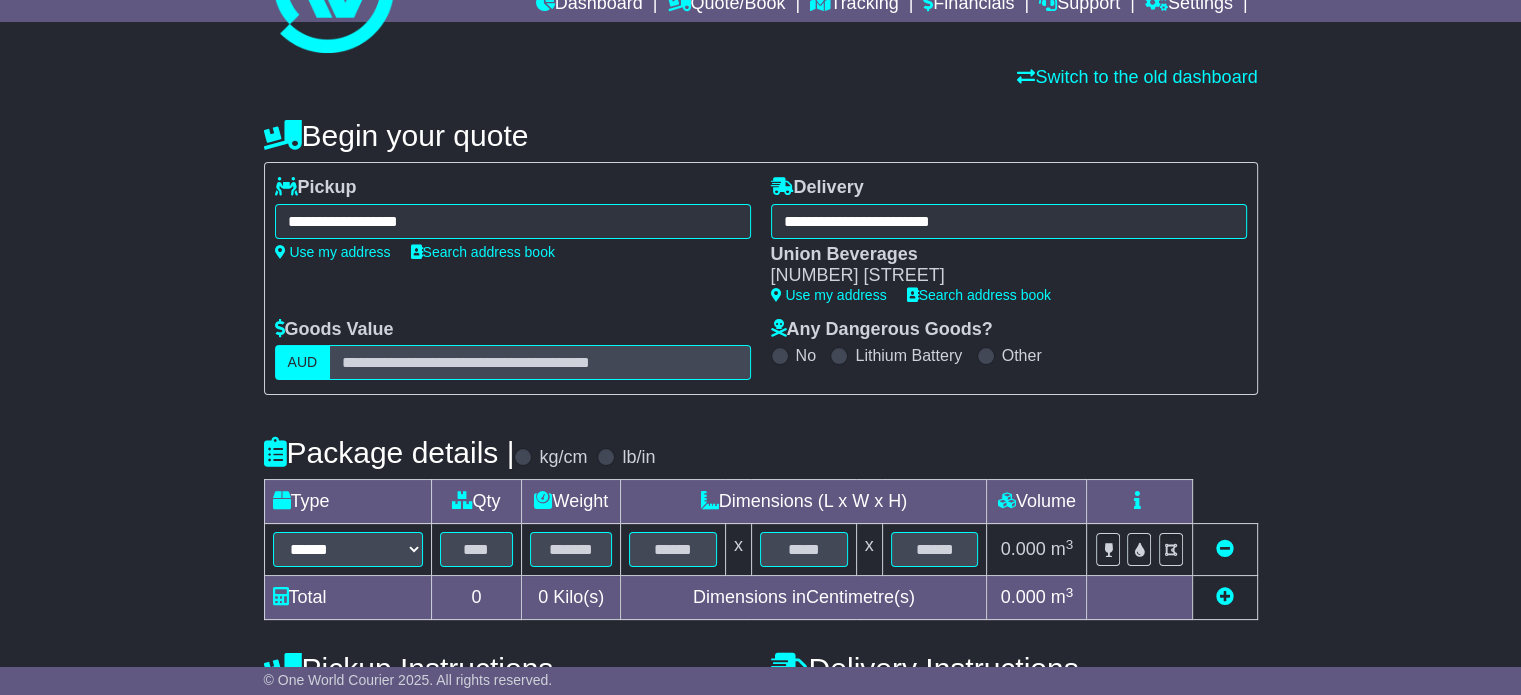 scroll, scrollTop: 200, scrollLeft: 0, axis: vertical 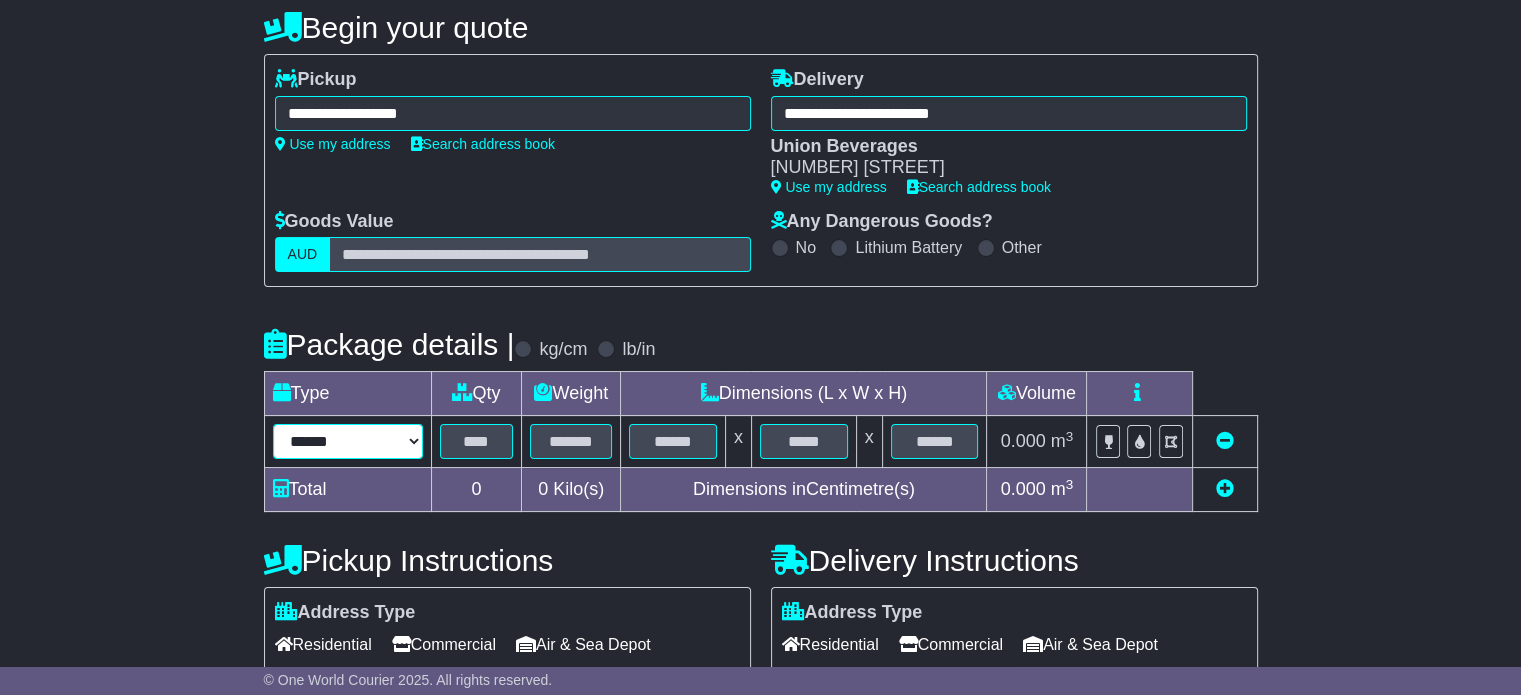 click on "****** ****** *** ******** ***** **** **** ****** *** *******" at bounding box center (348, 441) 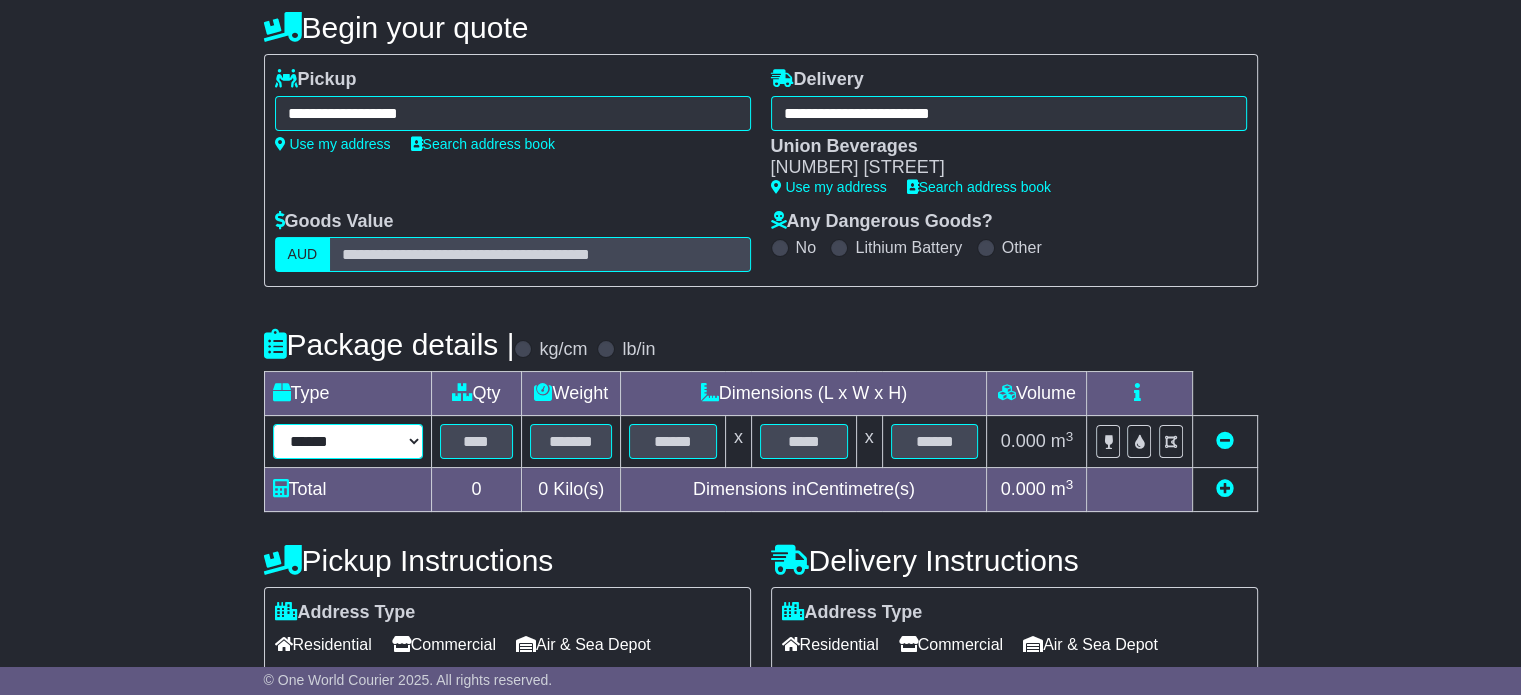select on "*****" 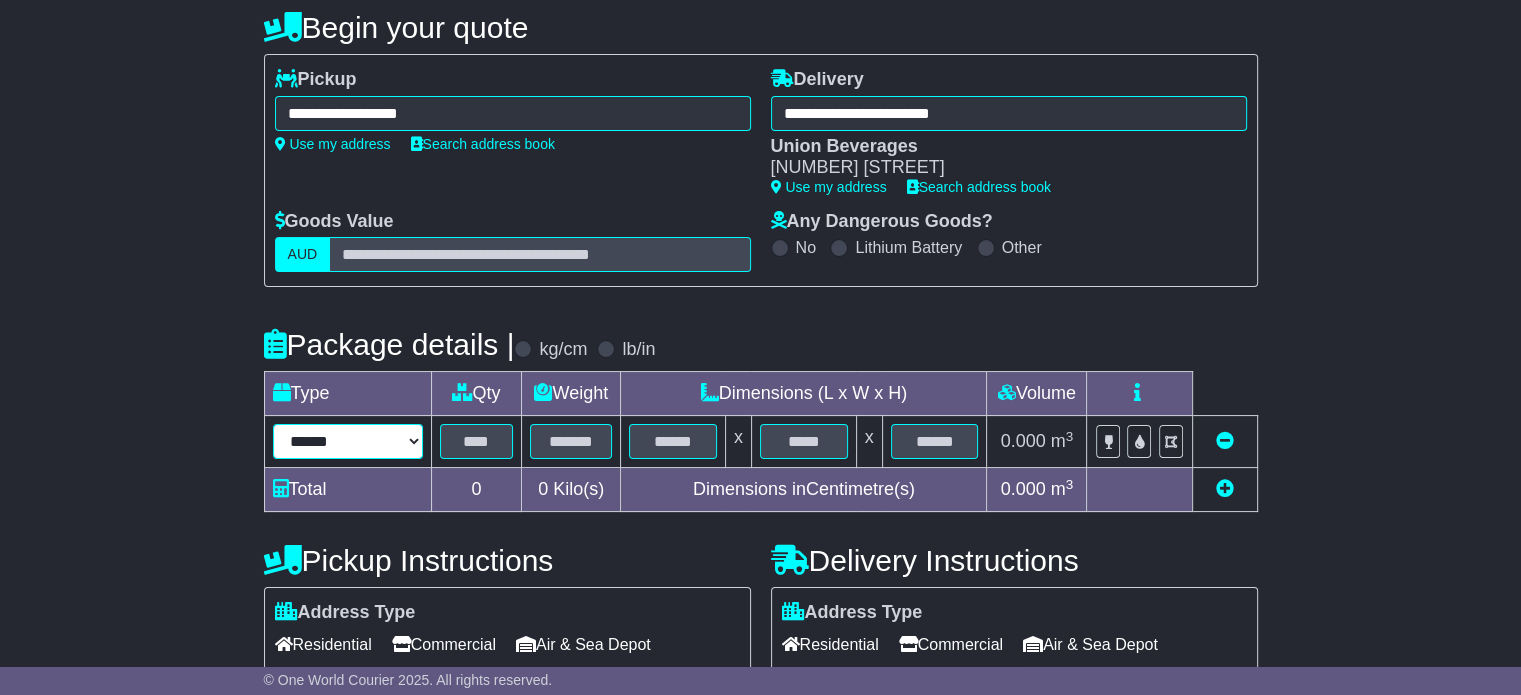 click on "****** ****** *** ******** ***** **** **** ****** *** *******" at bounding box center (348, 441) 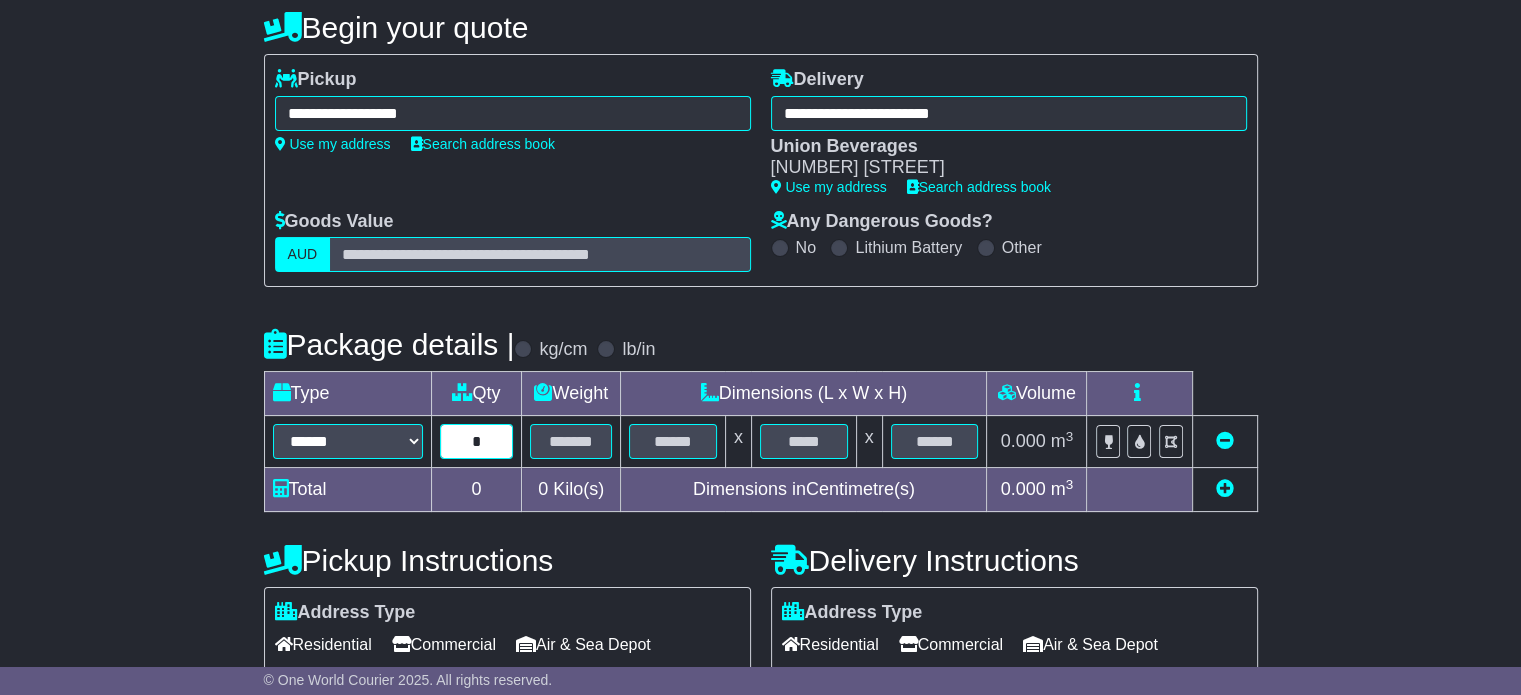 type on "*" 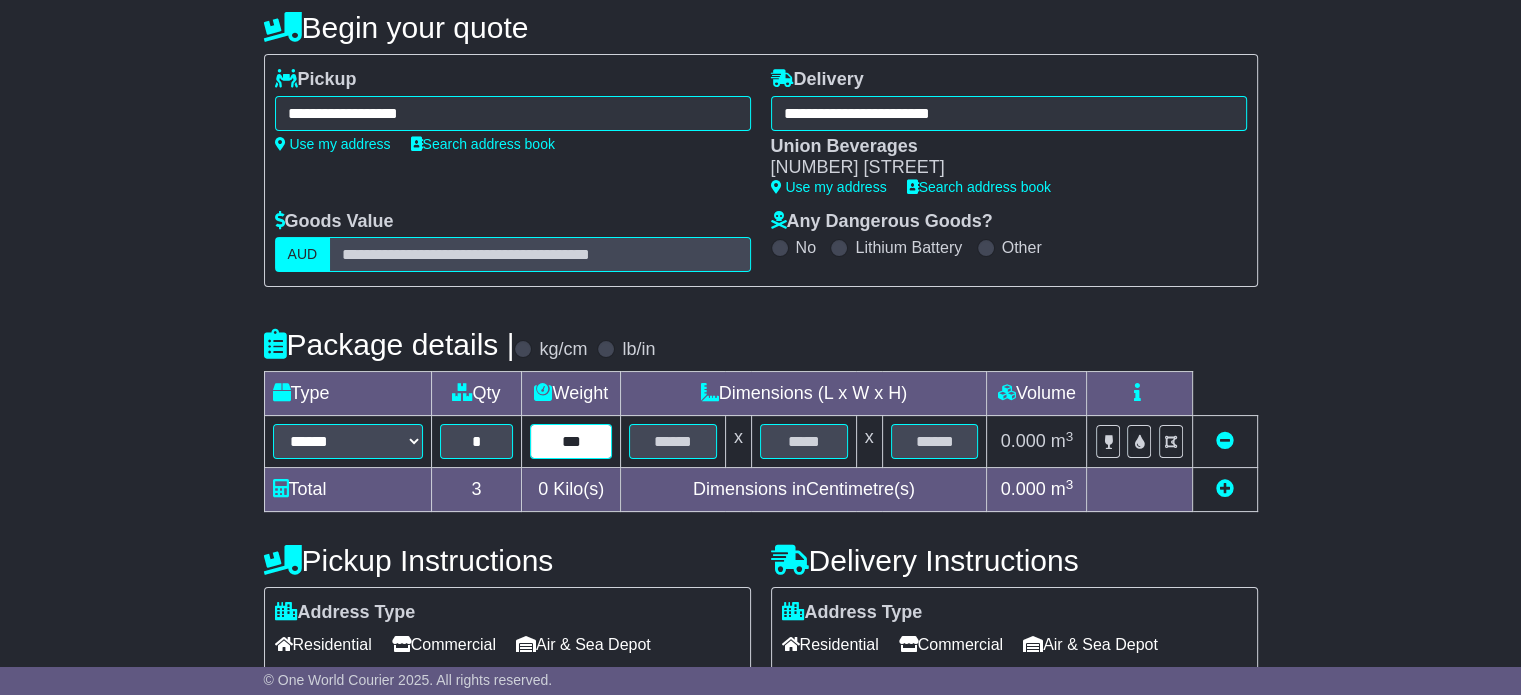 type on "***" 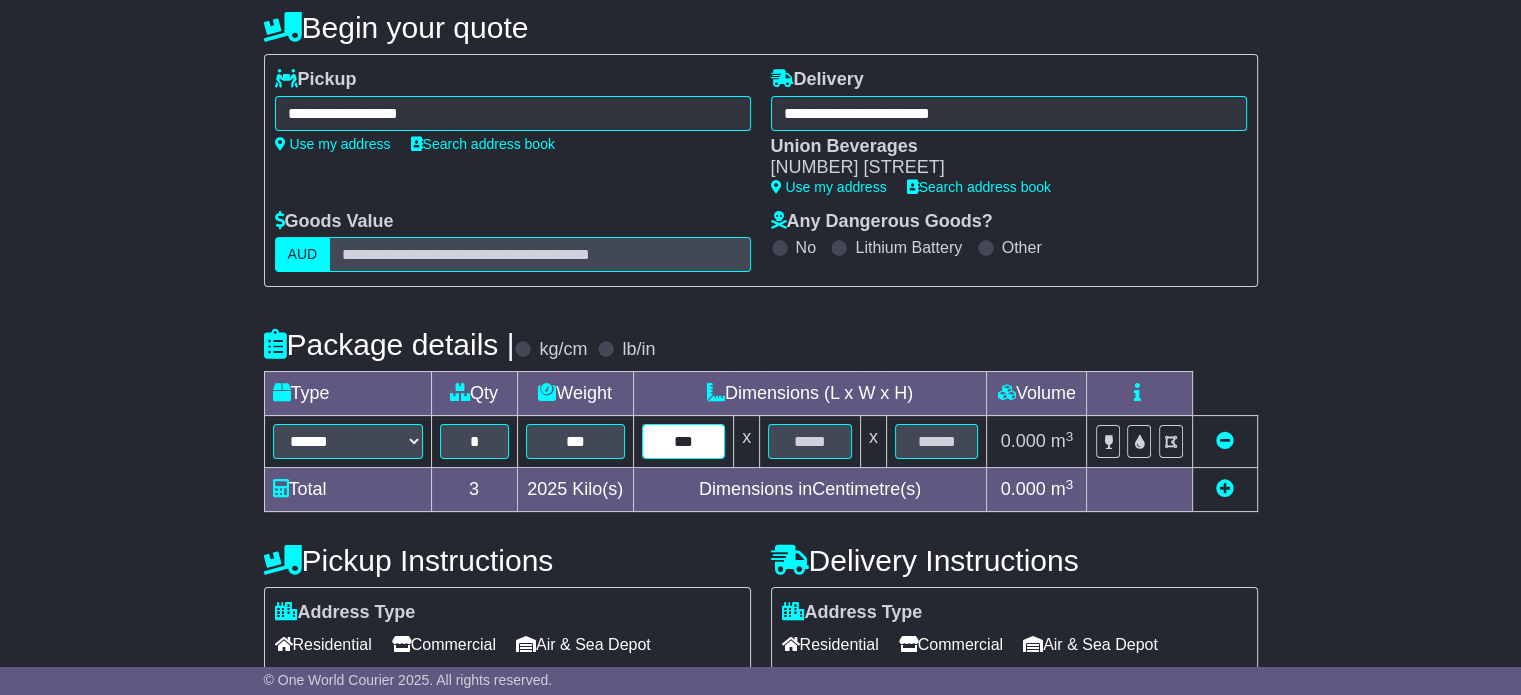 type on "***" 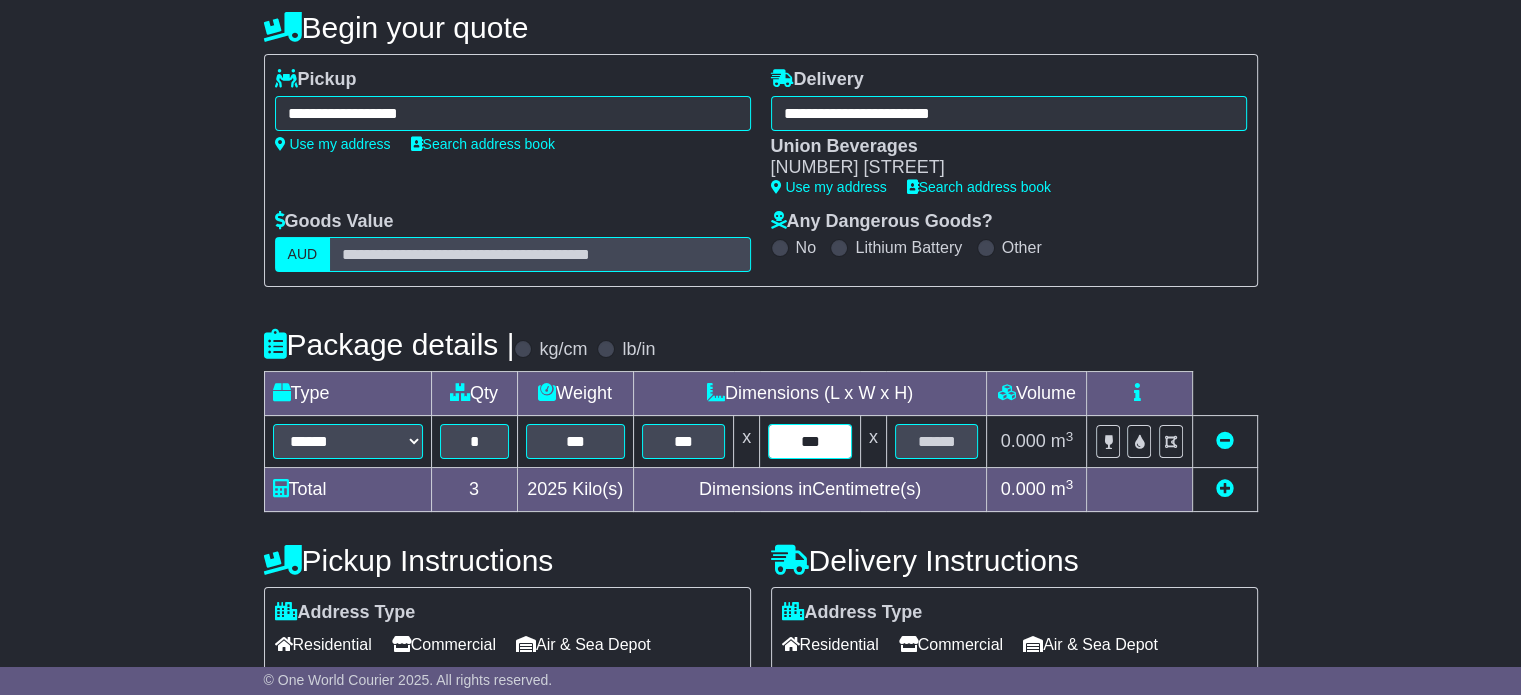 type on "***" 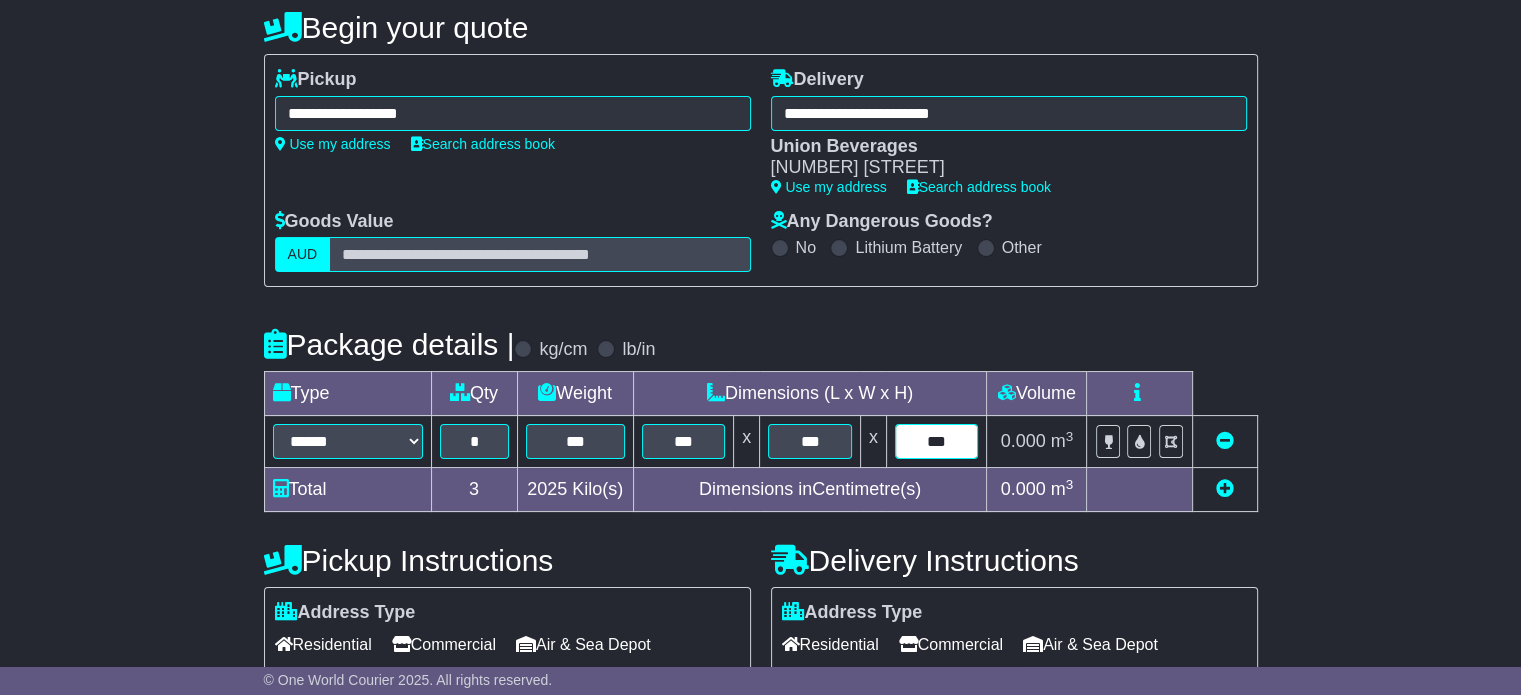 type on "***" 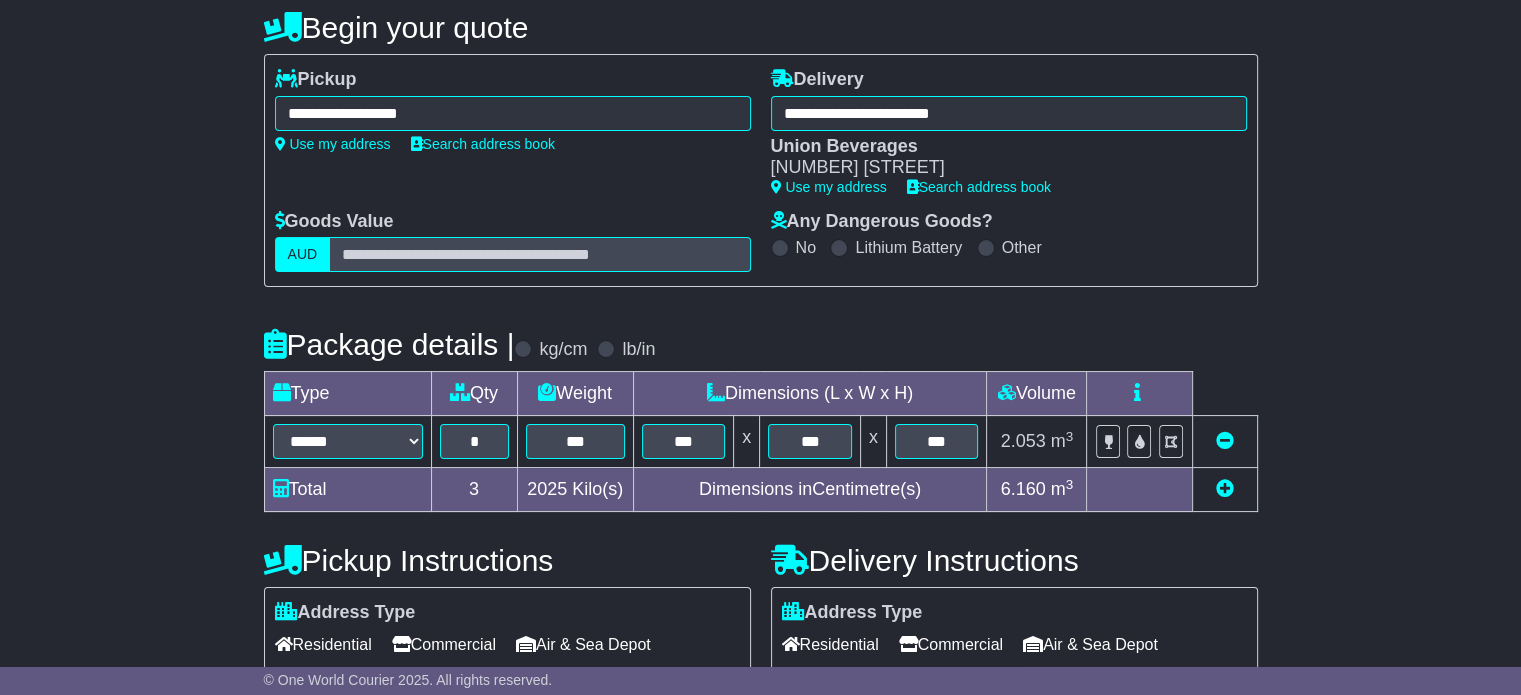 scroll, scrollTop: 580, scrollLeft: 0, axis: vertical 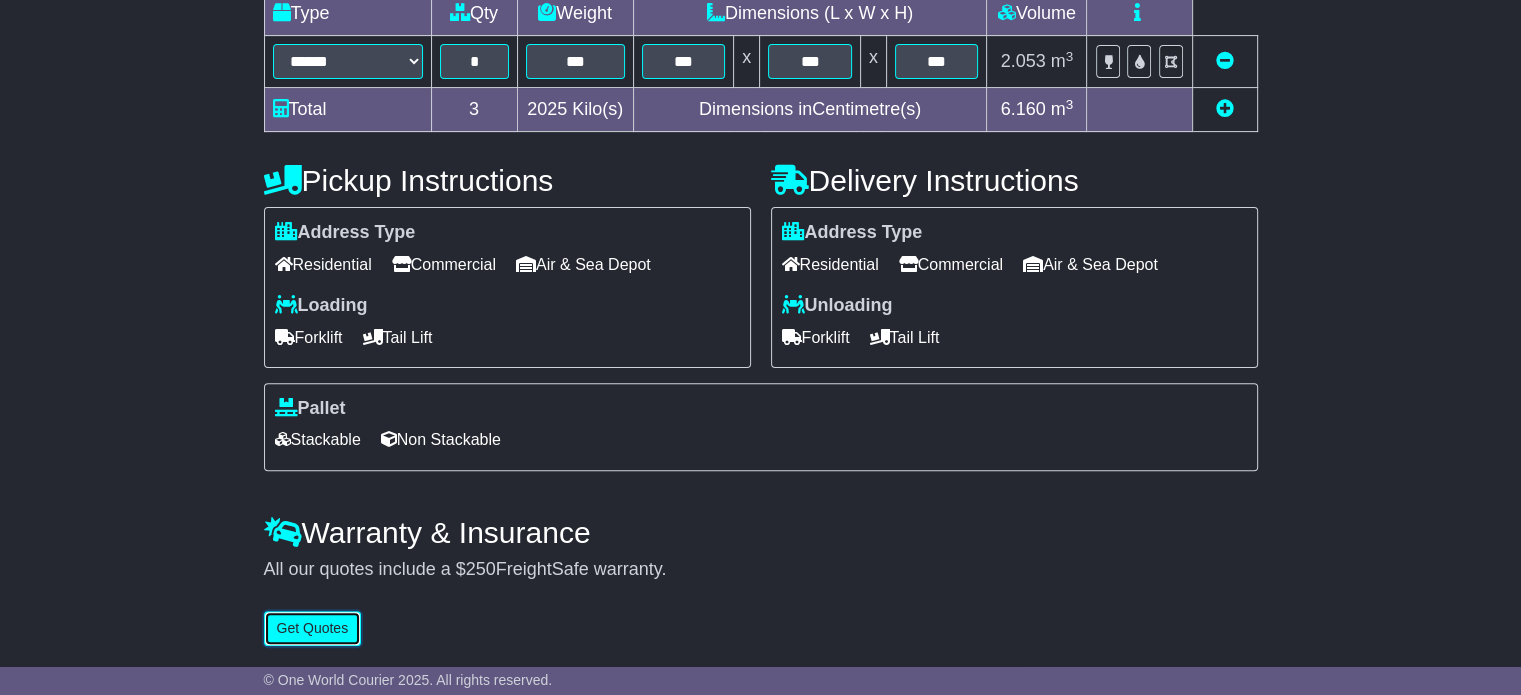 type 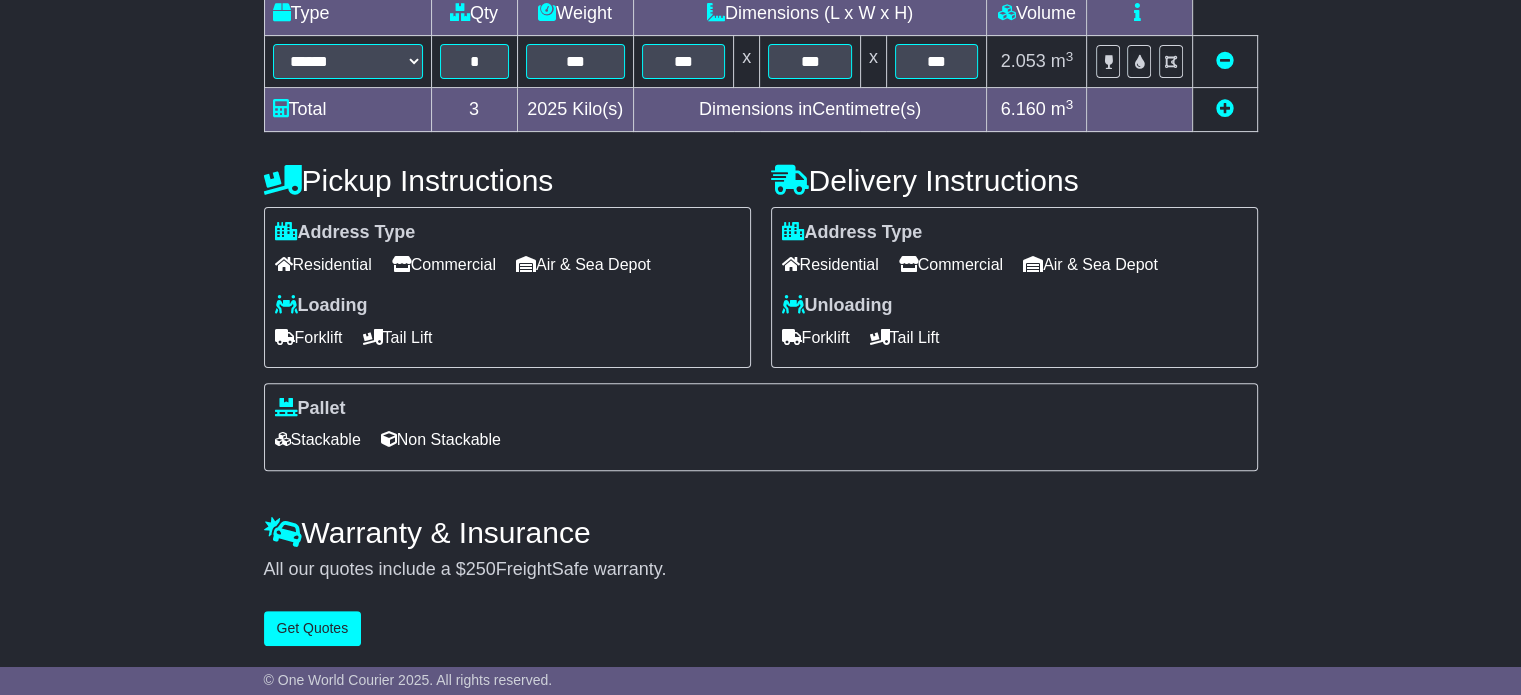 click on "Air & Sea Depot" at bounding box center [583, 264] 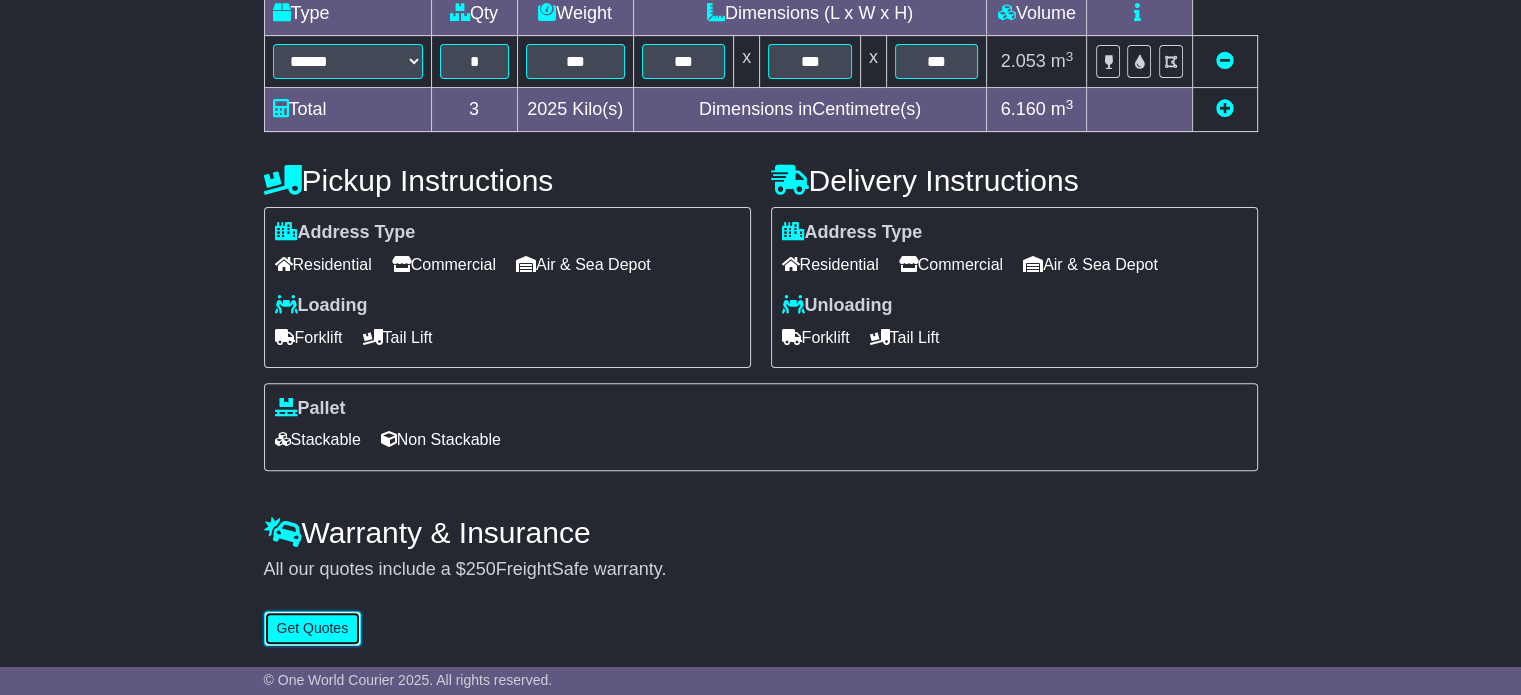 click on "Get Quotes" at bounding box center [313, 628] 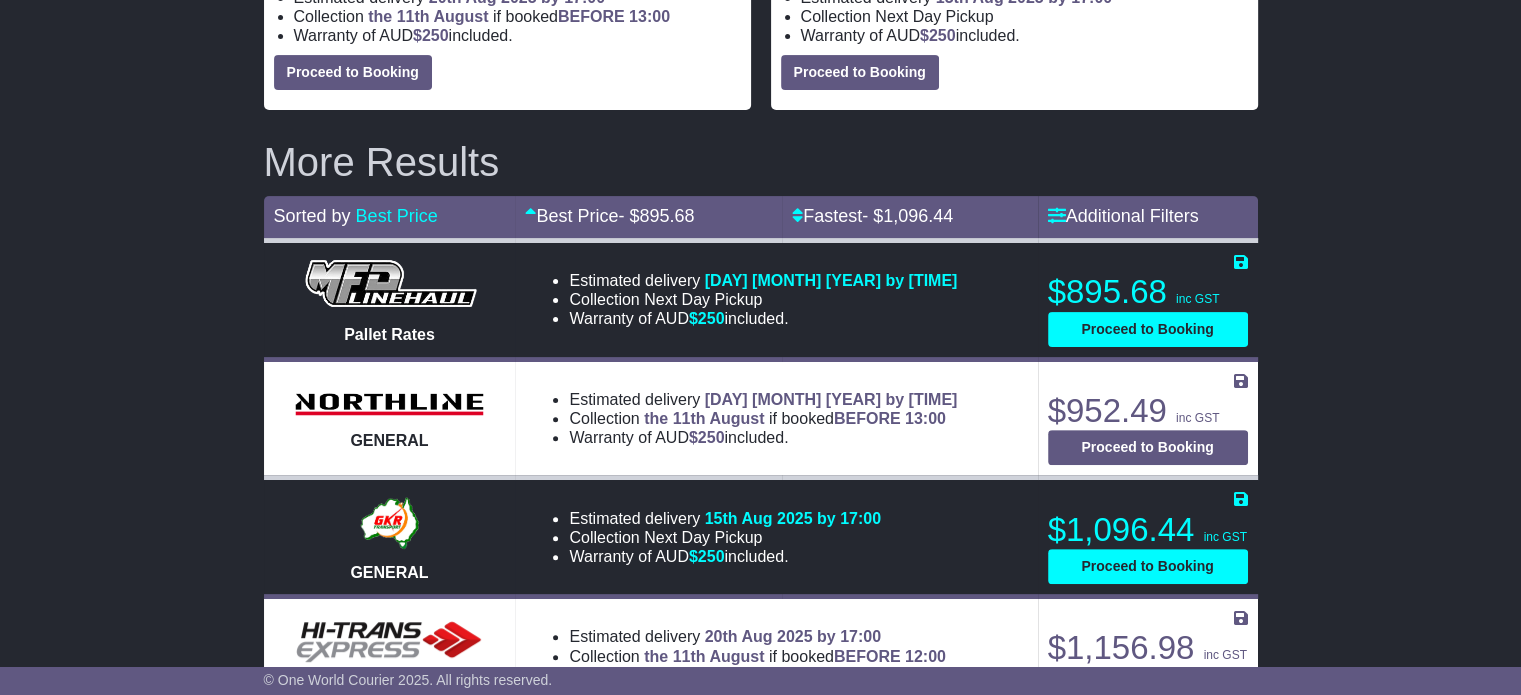 scroll, scrollTop: 558, scrollLeft: 0, axis: vertical 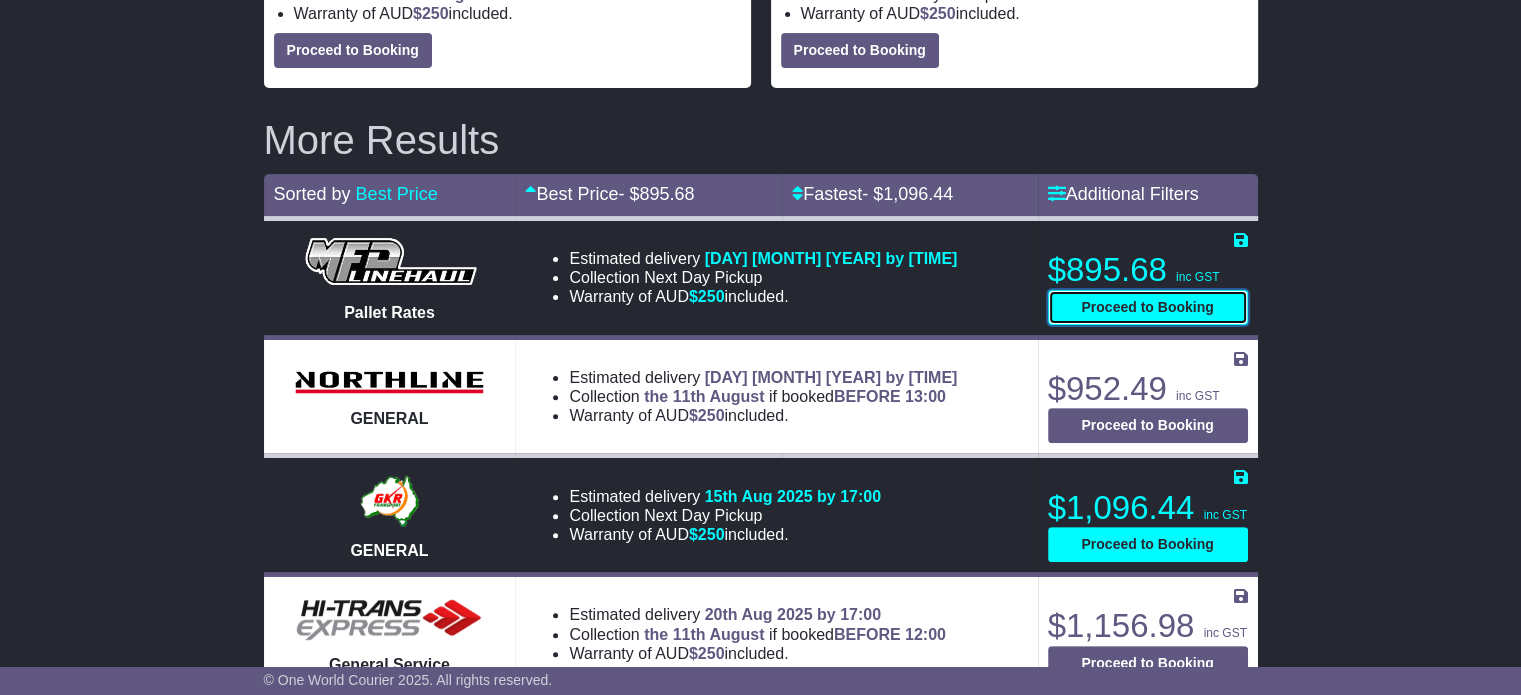 click on "Proceed to Booking" at bounding box center (1148, 307) 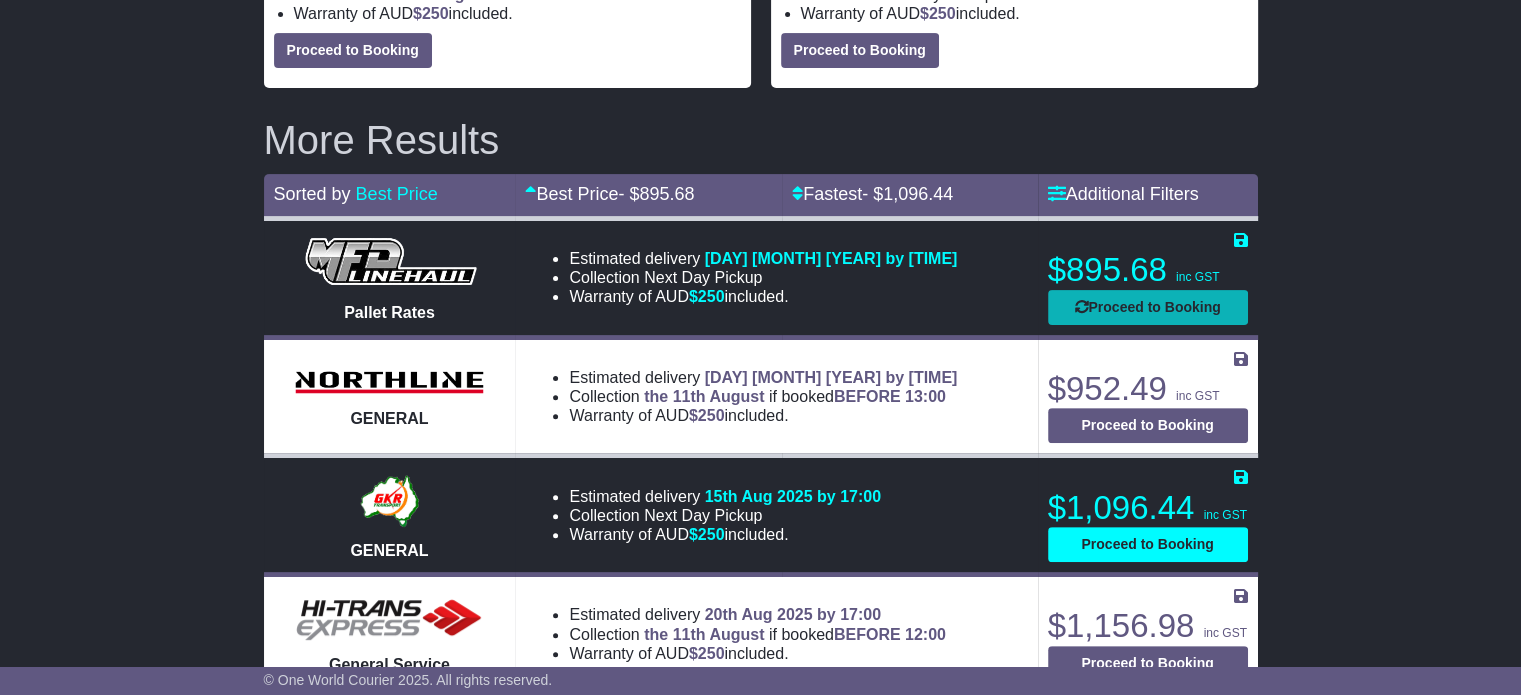 select on "**********" 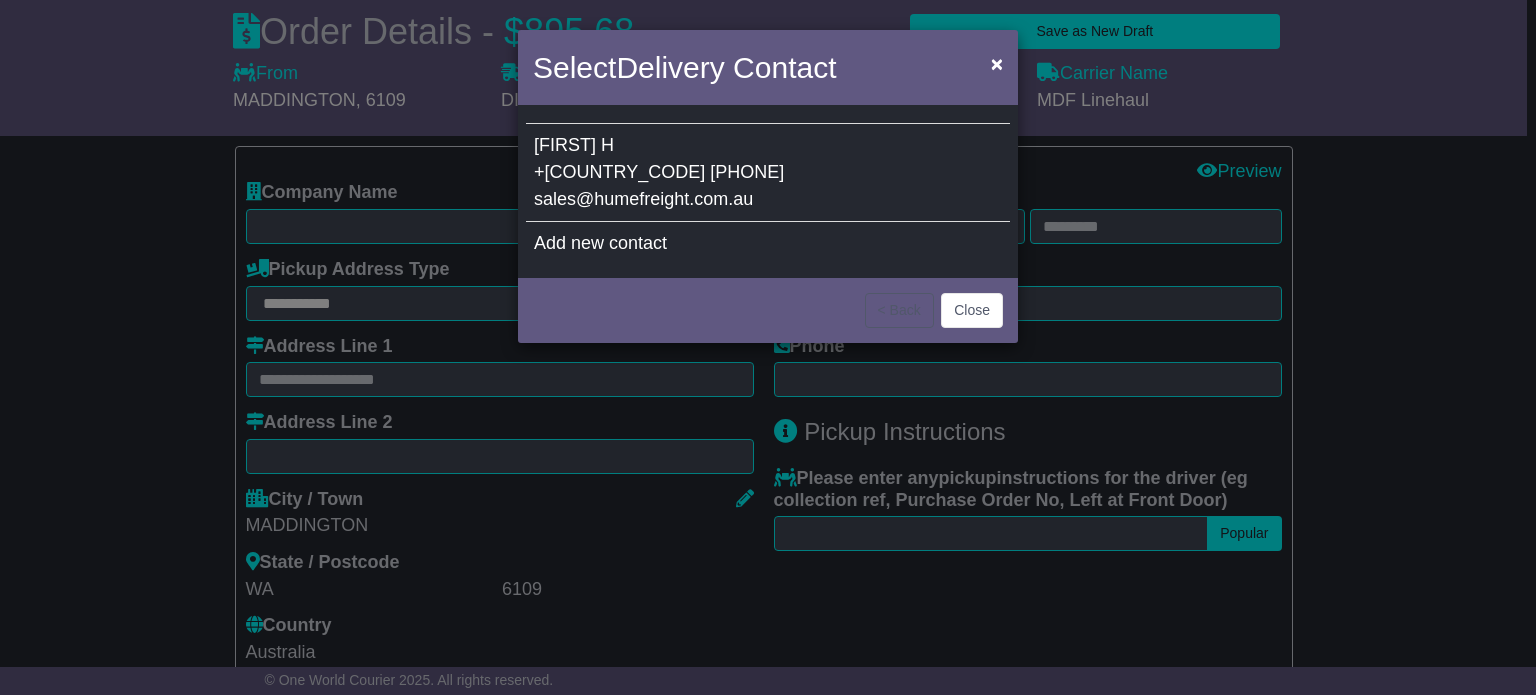 click on "Neil   H
+61 470 609 205
sales@humefreight.com.au" at bounding box center [768, 173] 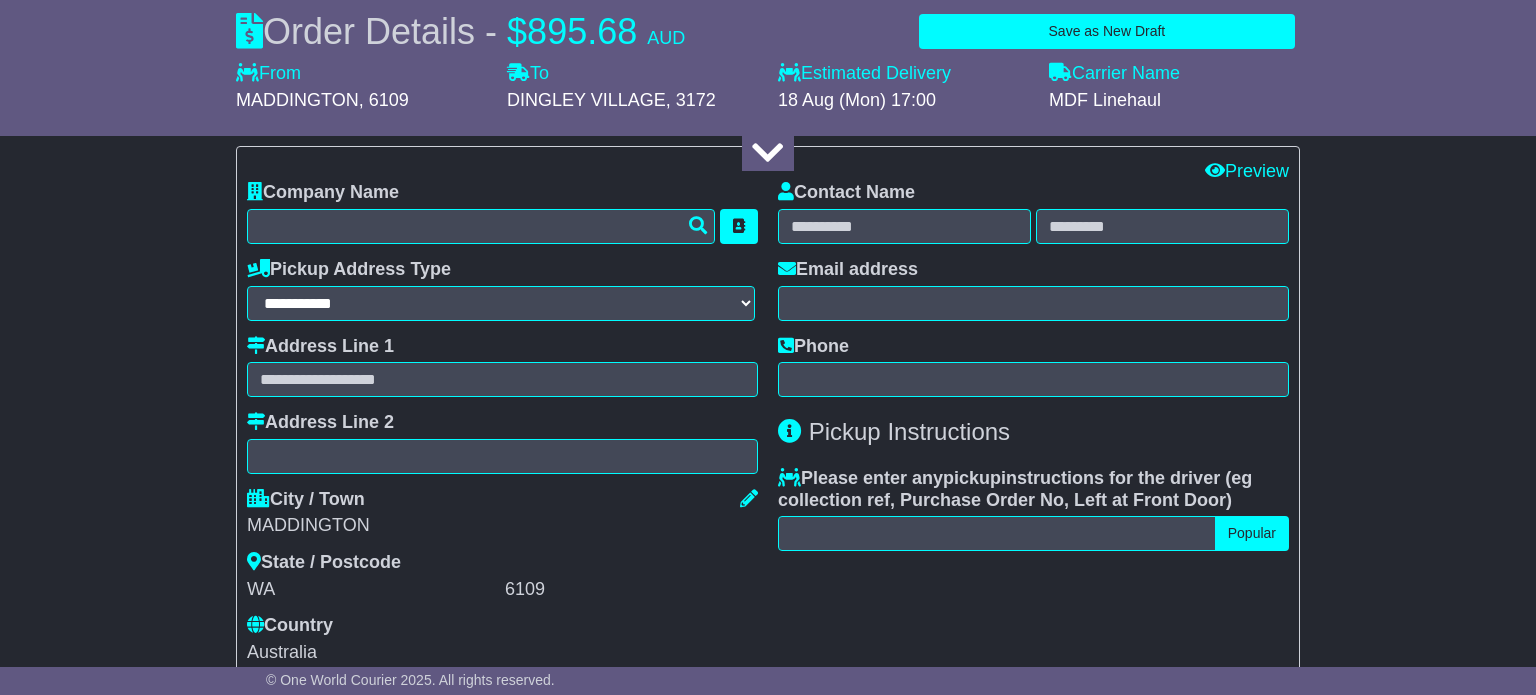 type on "****" 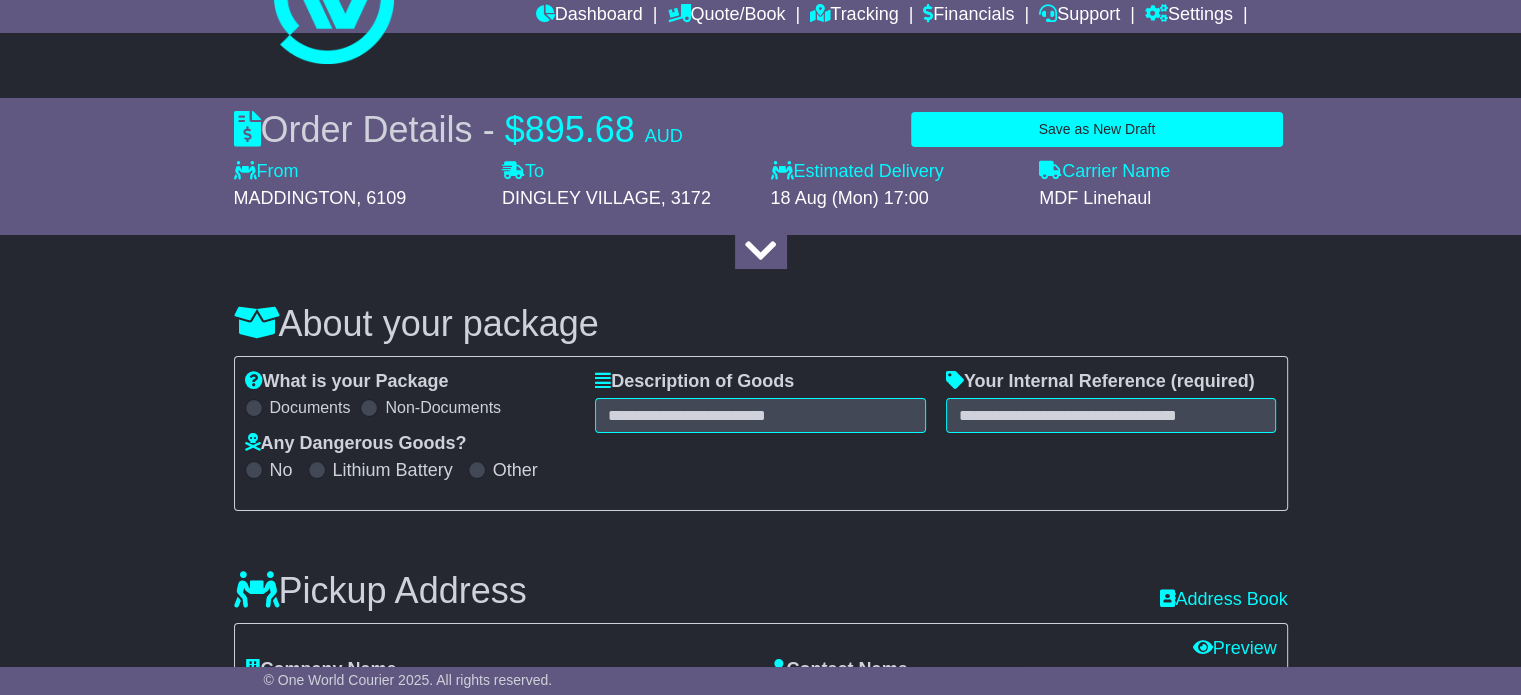 scroll, scrollTop: 0, scrollLeft: 0, axis: both 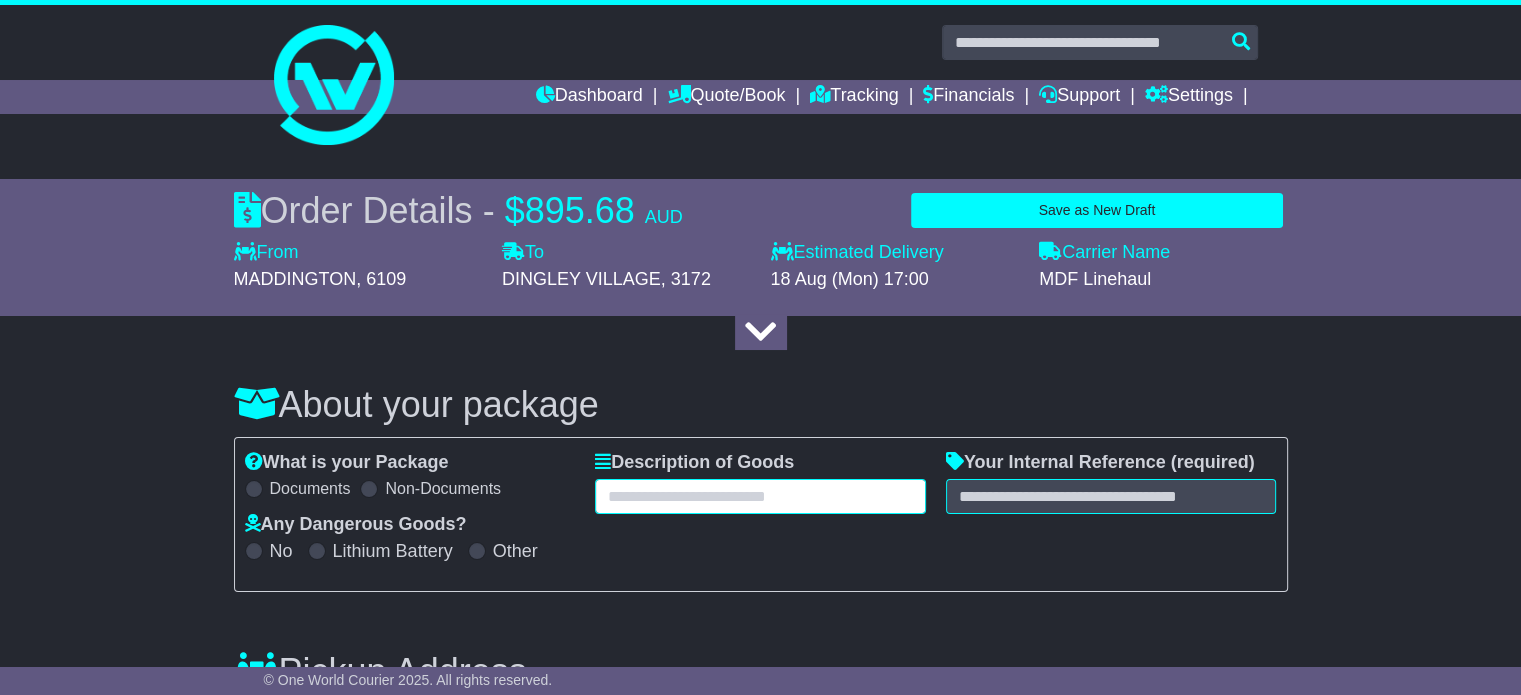 click at bounding box center [760, 496] 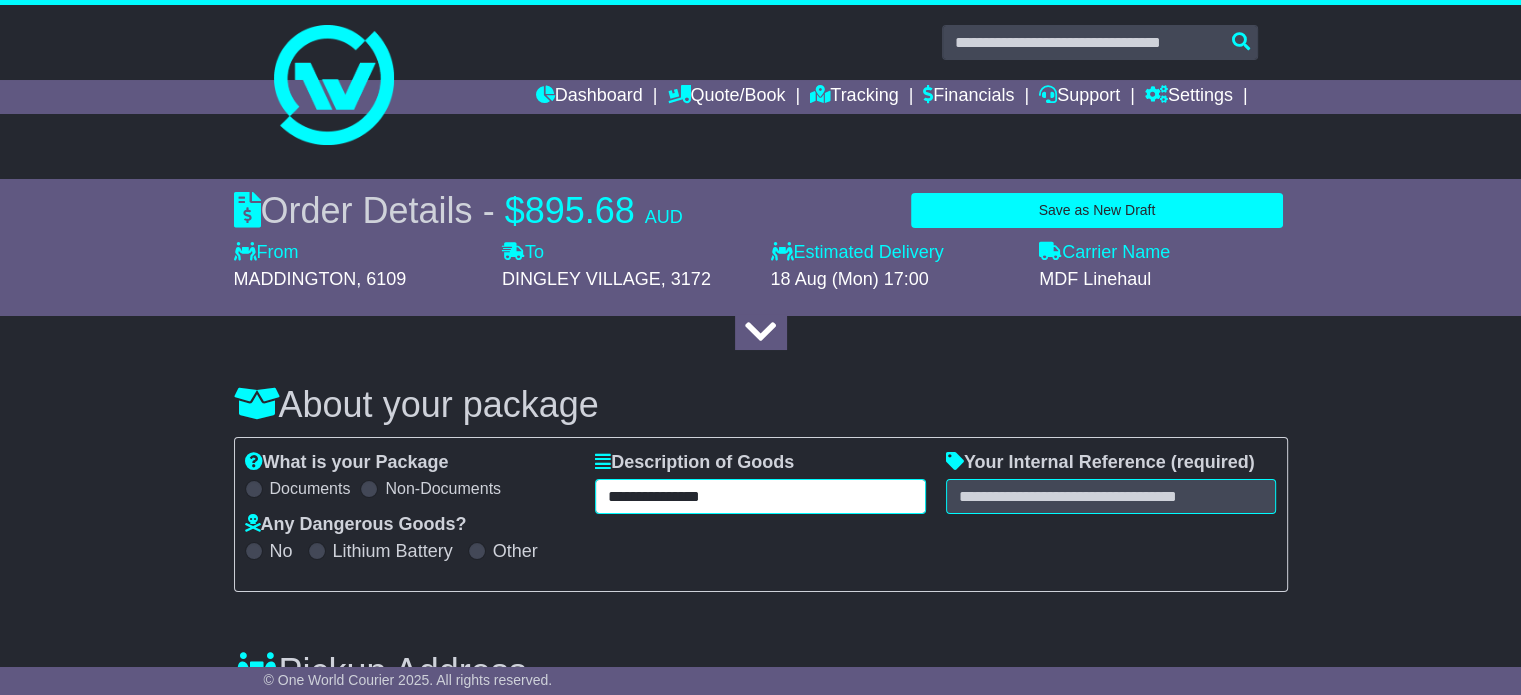 type on "**********" 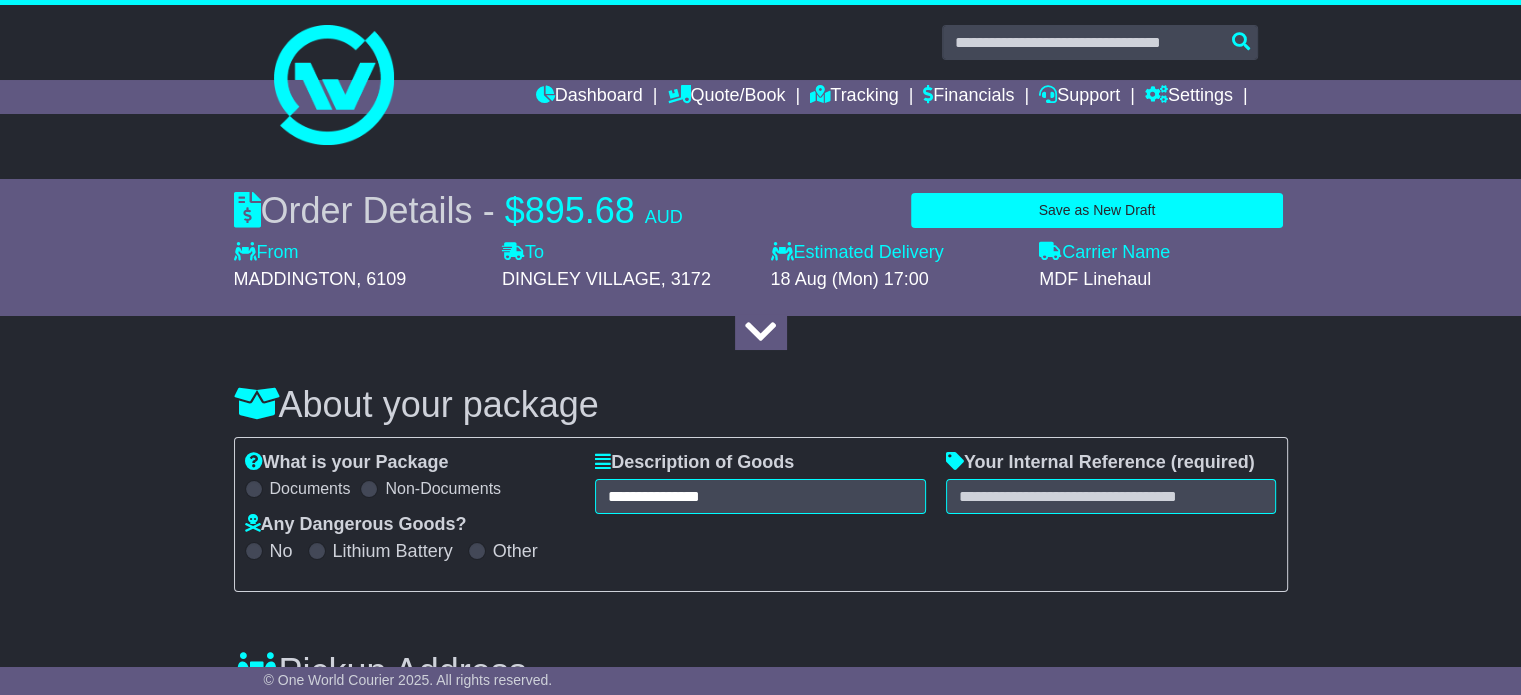 click on "**********" at bounding box center (760, 1908) 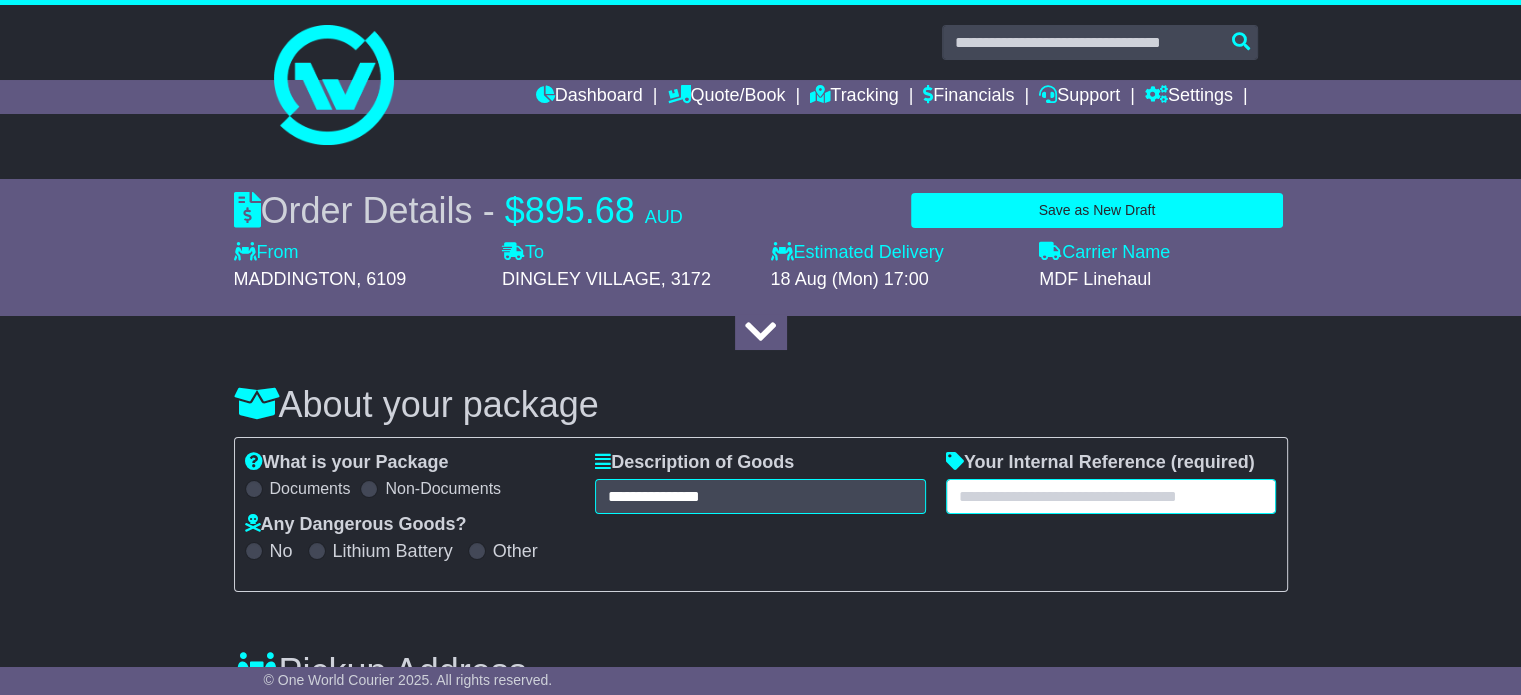 click at bounding box center (1111, 496) 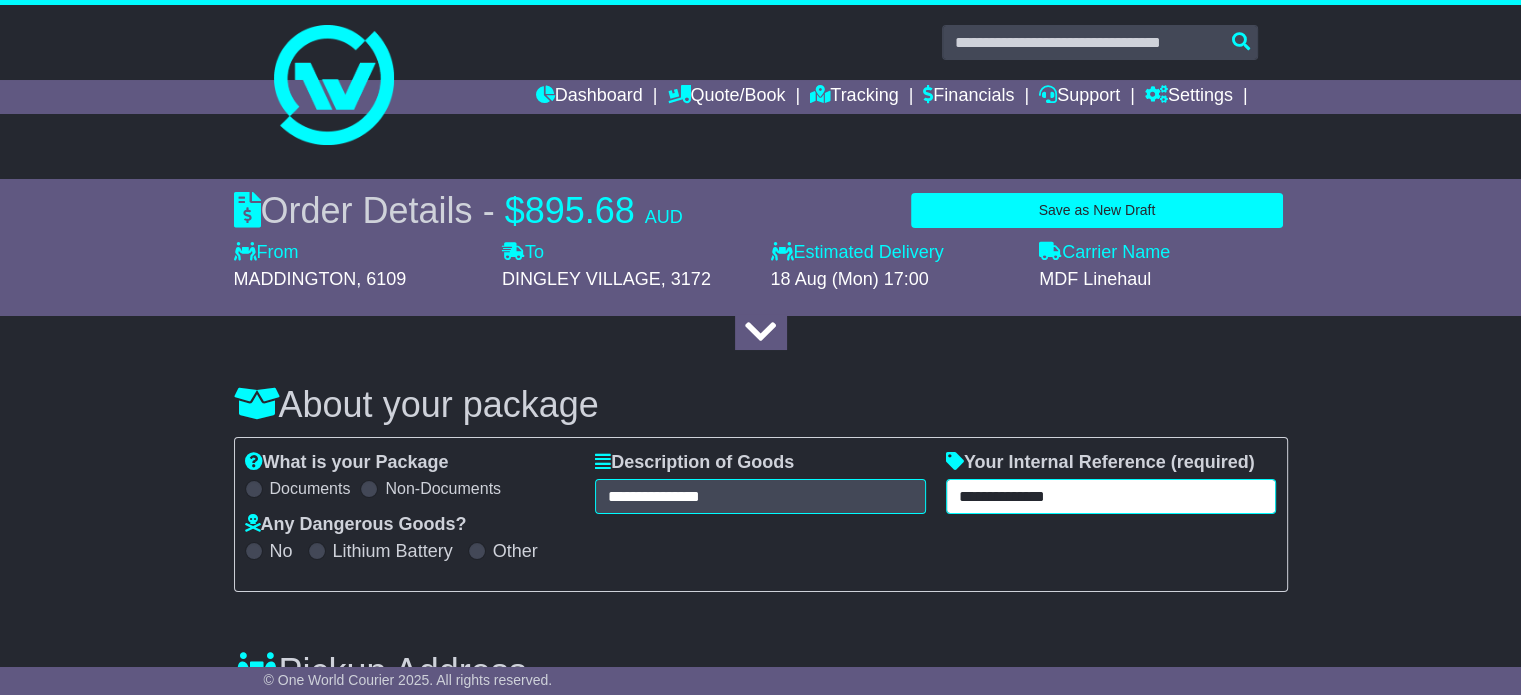 type on "**********" 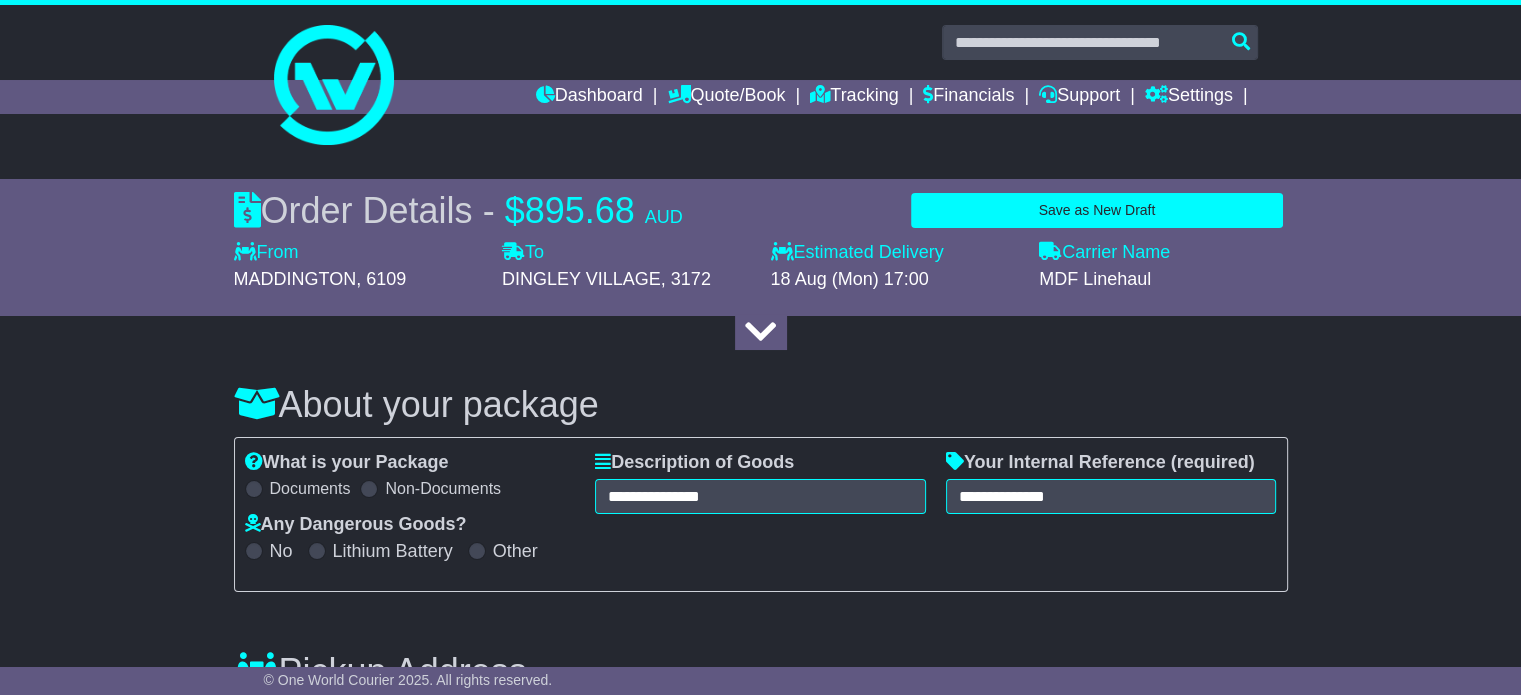 click on "**********" at bounding box center (760, 1908) 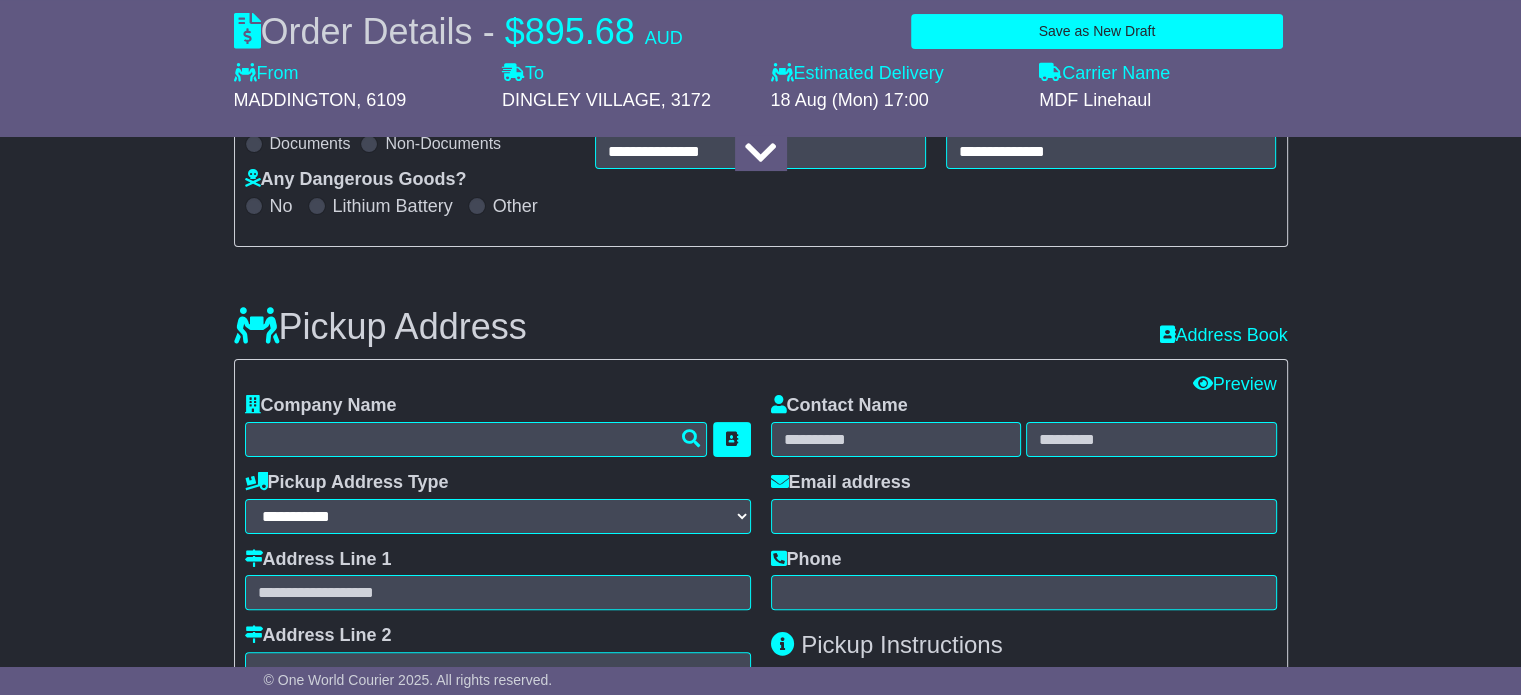 scroll, scrollTop: 400, scrollLeft: 0, axis: vertical 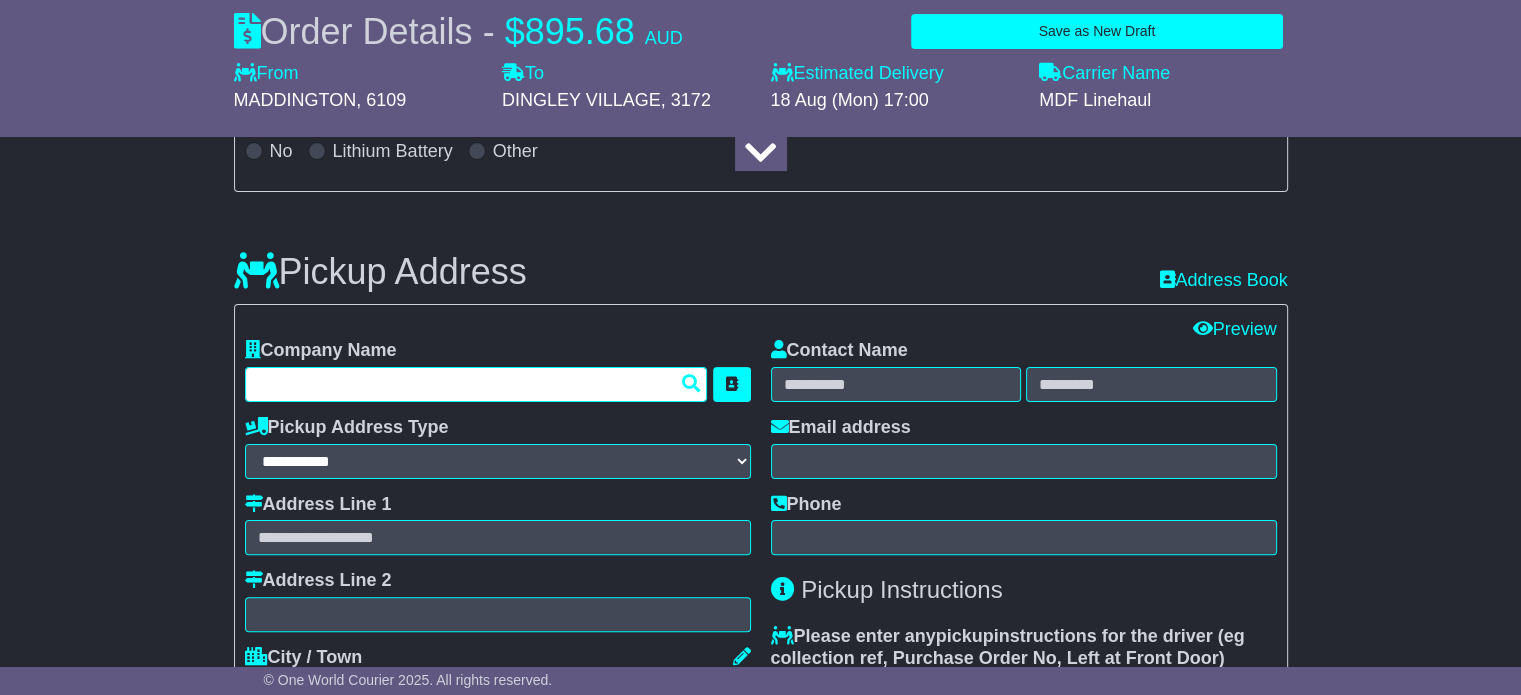 click at bounding box center (476, 384) 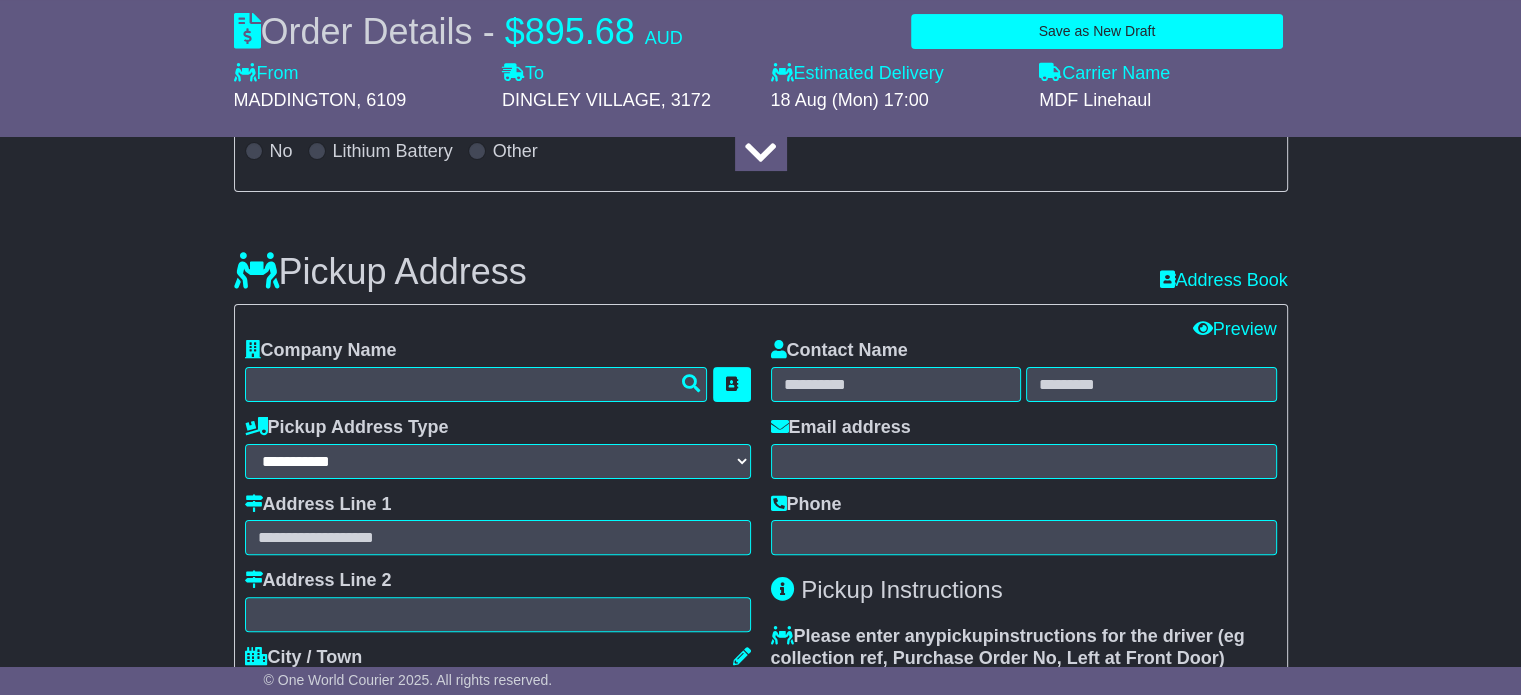 click on "**********" at bounding box center [760, 1508] 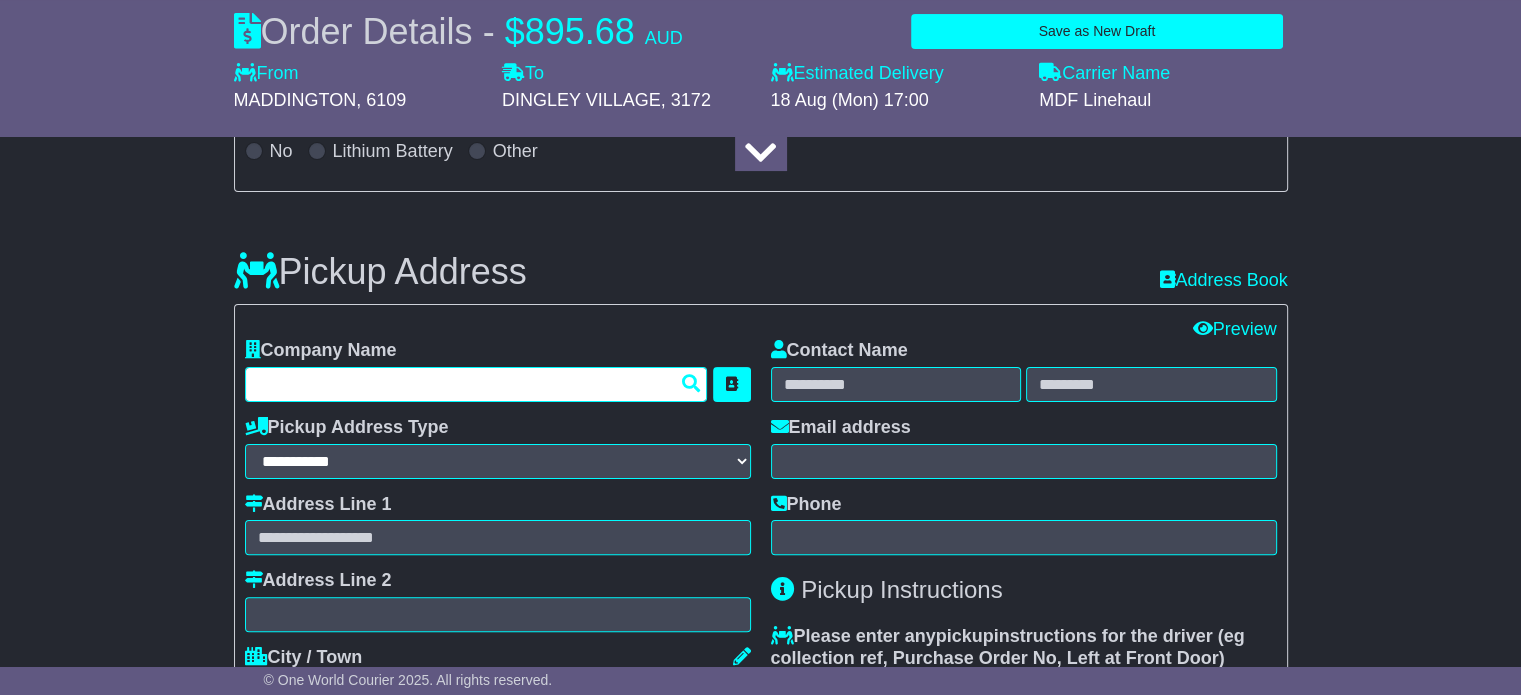click at bounding box center (476, 384) 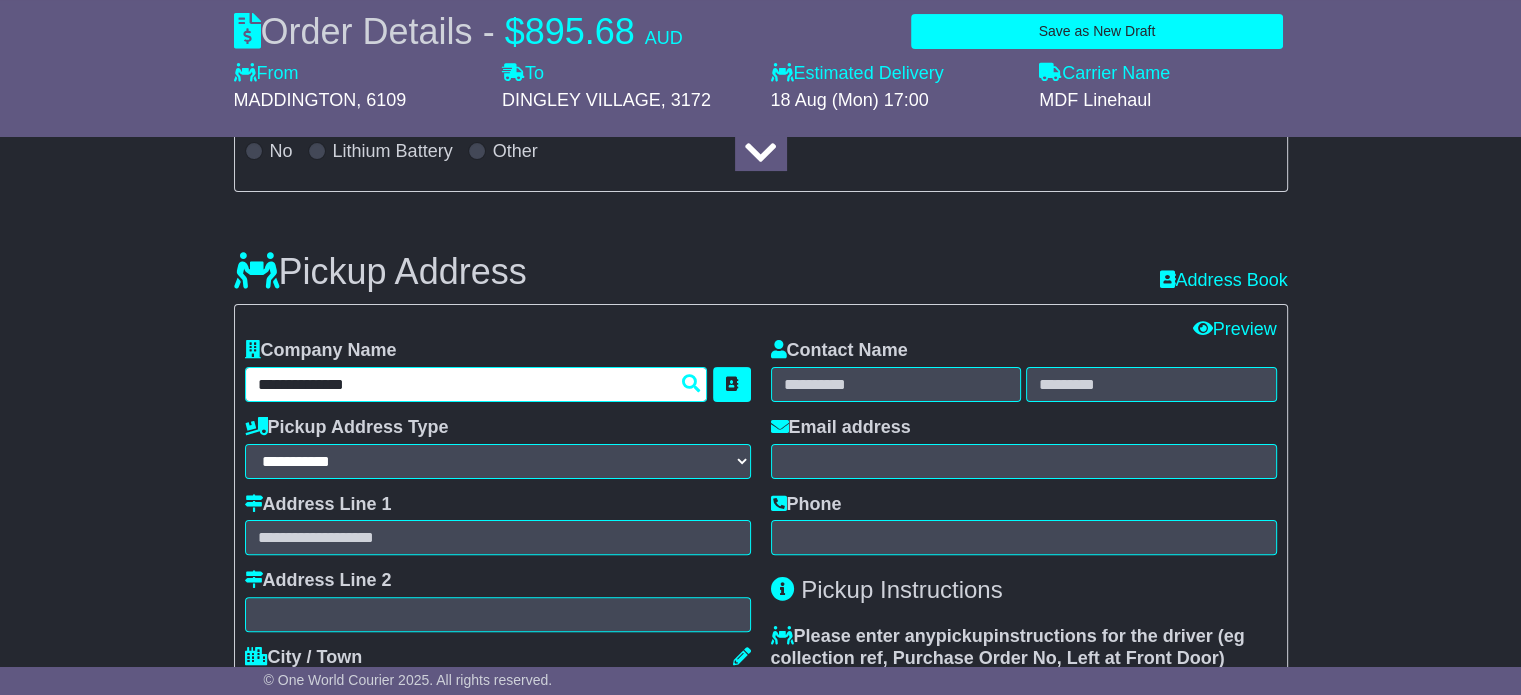 type on "**********" 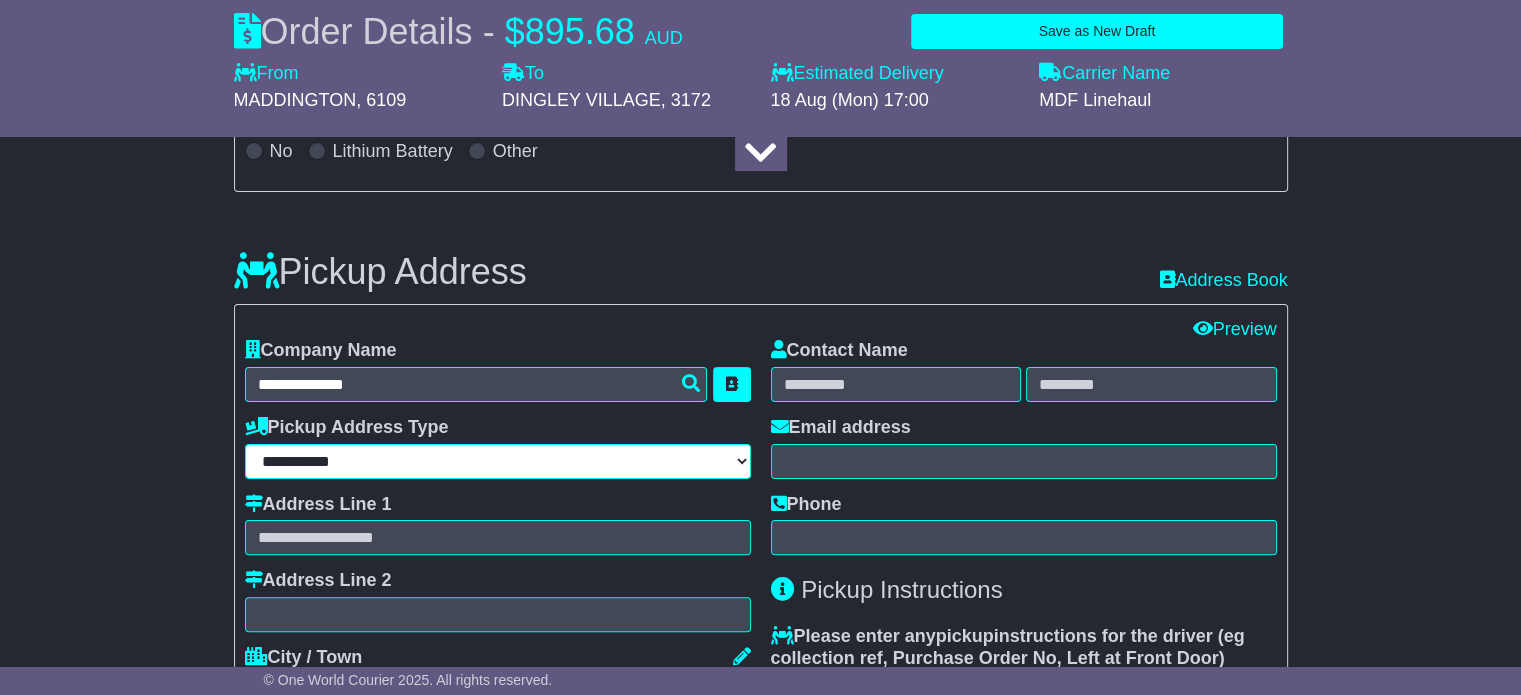 click on "**********" at bounding box center (498, 461) 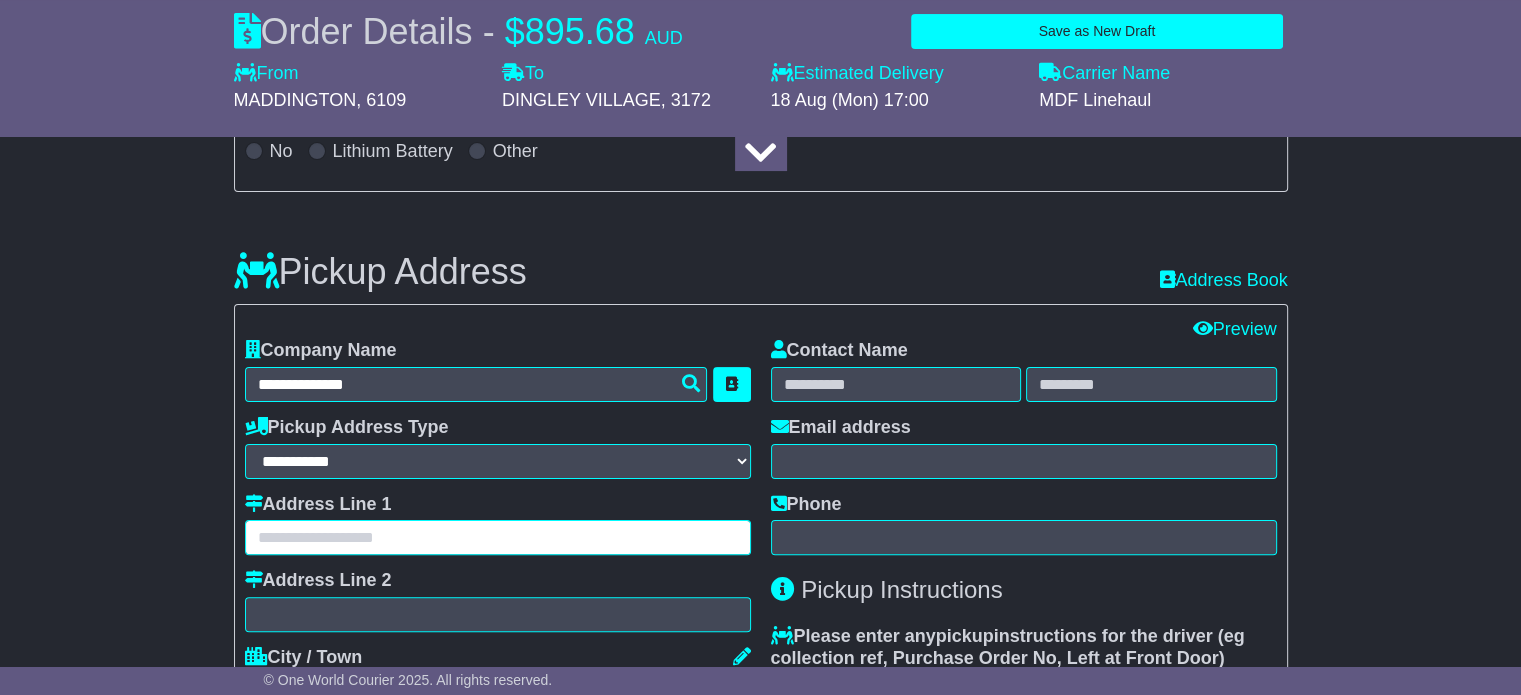 click at bounding box center (498, 537) 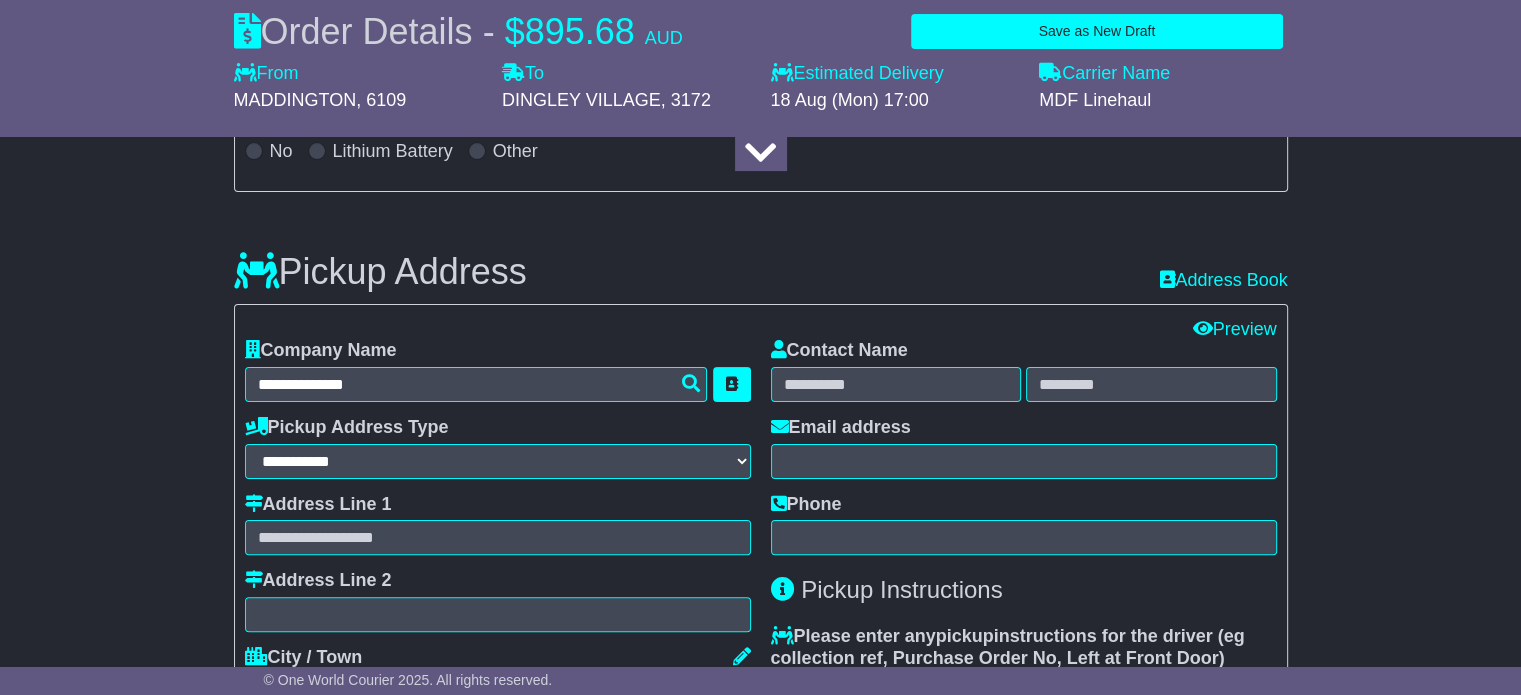 click on "**********" at bounding box center (760, 1508) 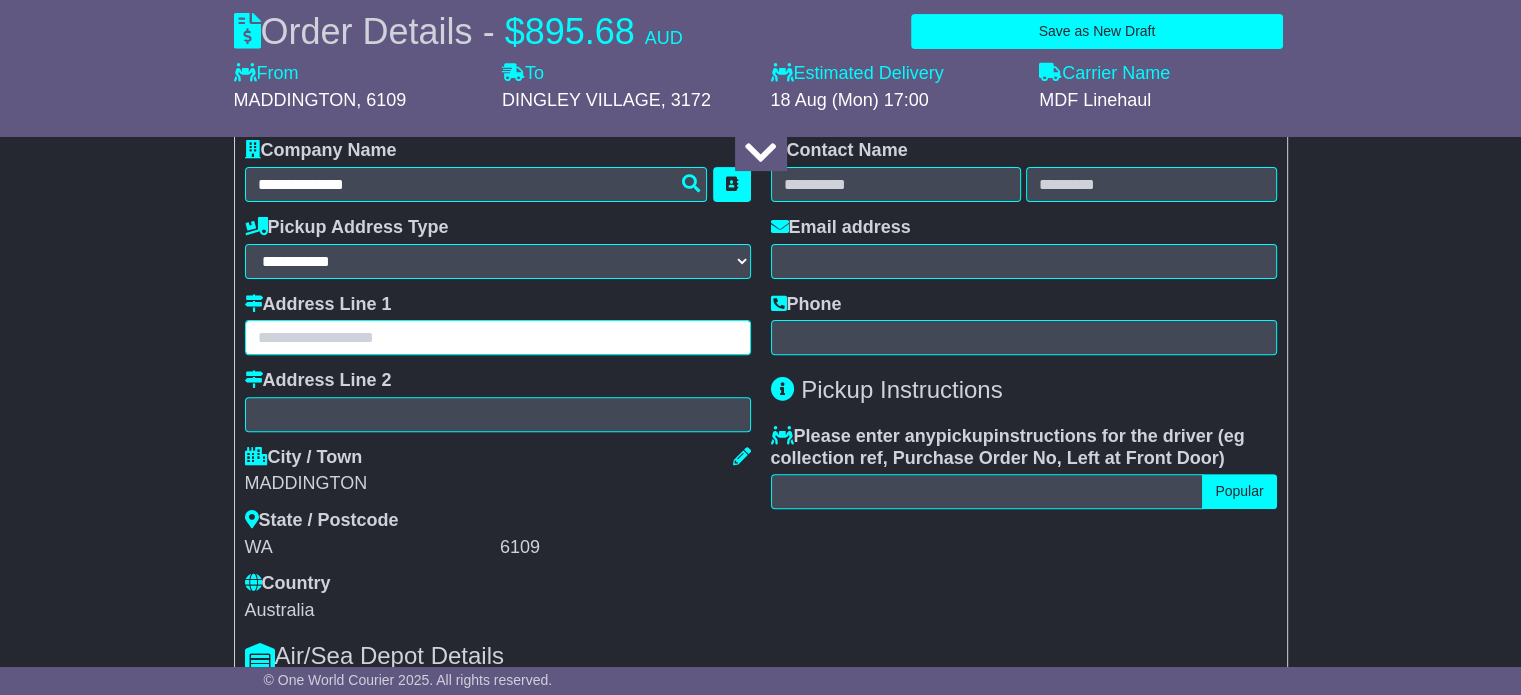 click at bounding box center (498, 337) 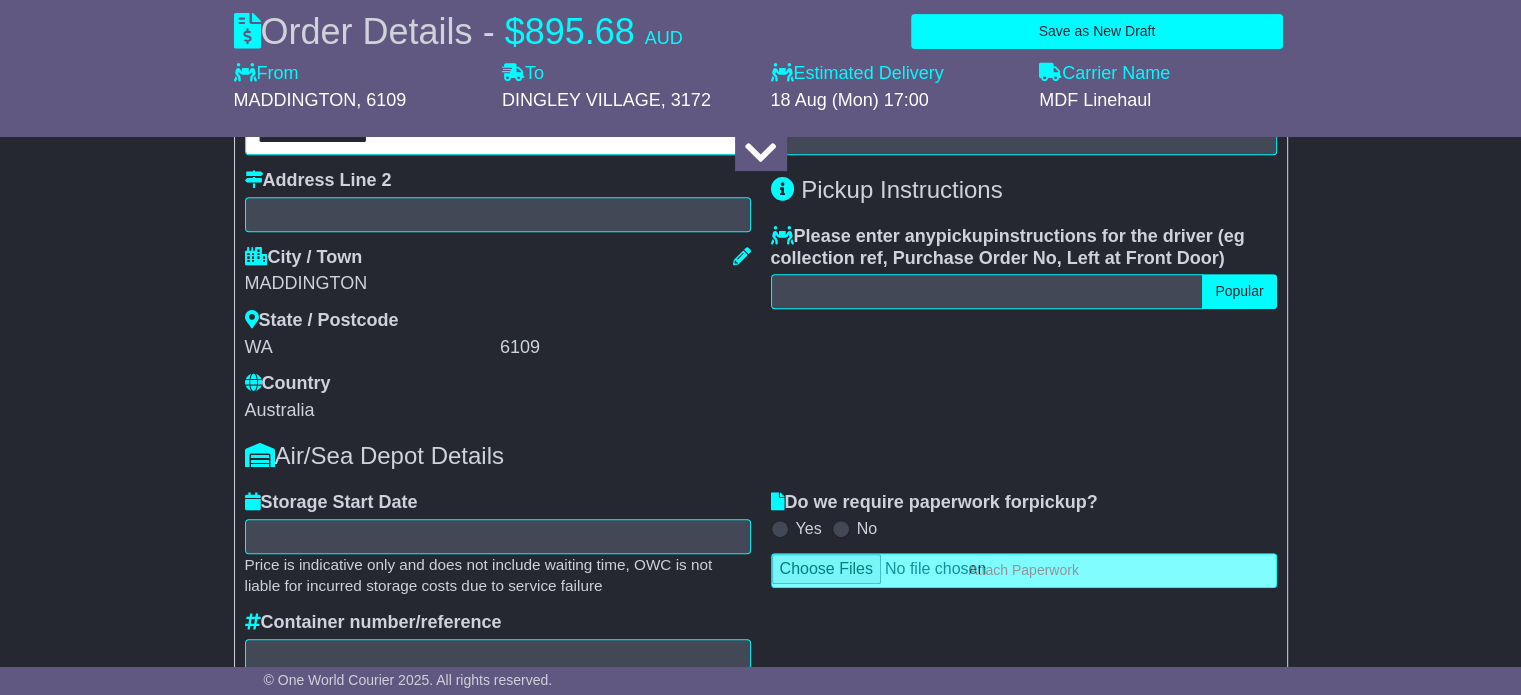 scroll, scrollTop: 900, scrollLeft: 0, axis: vertical 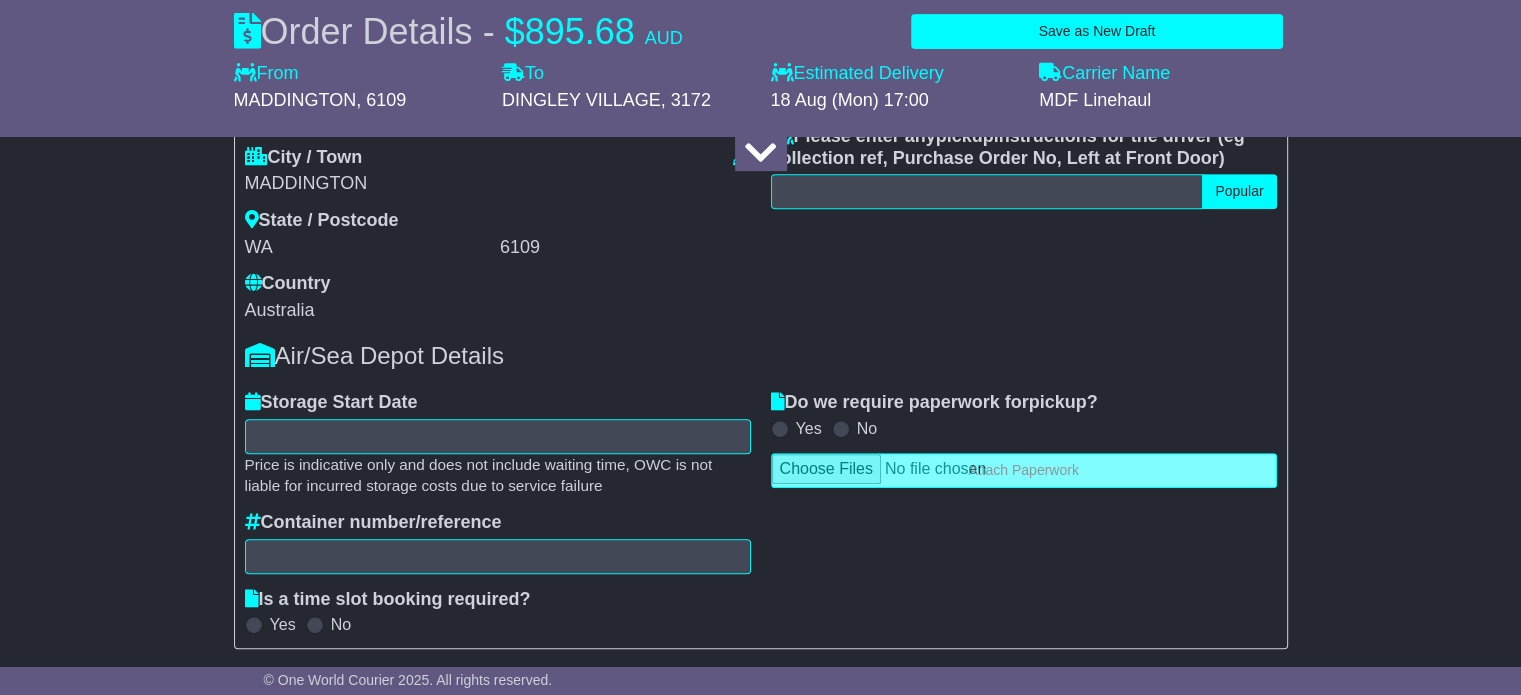 type on "**********" 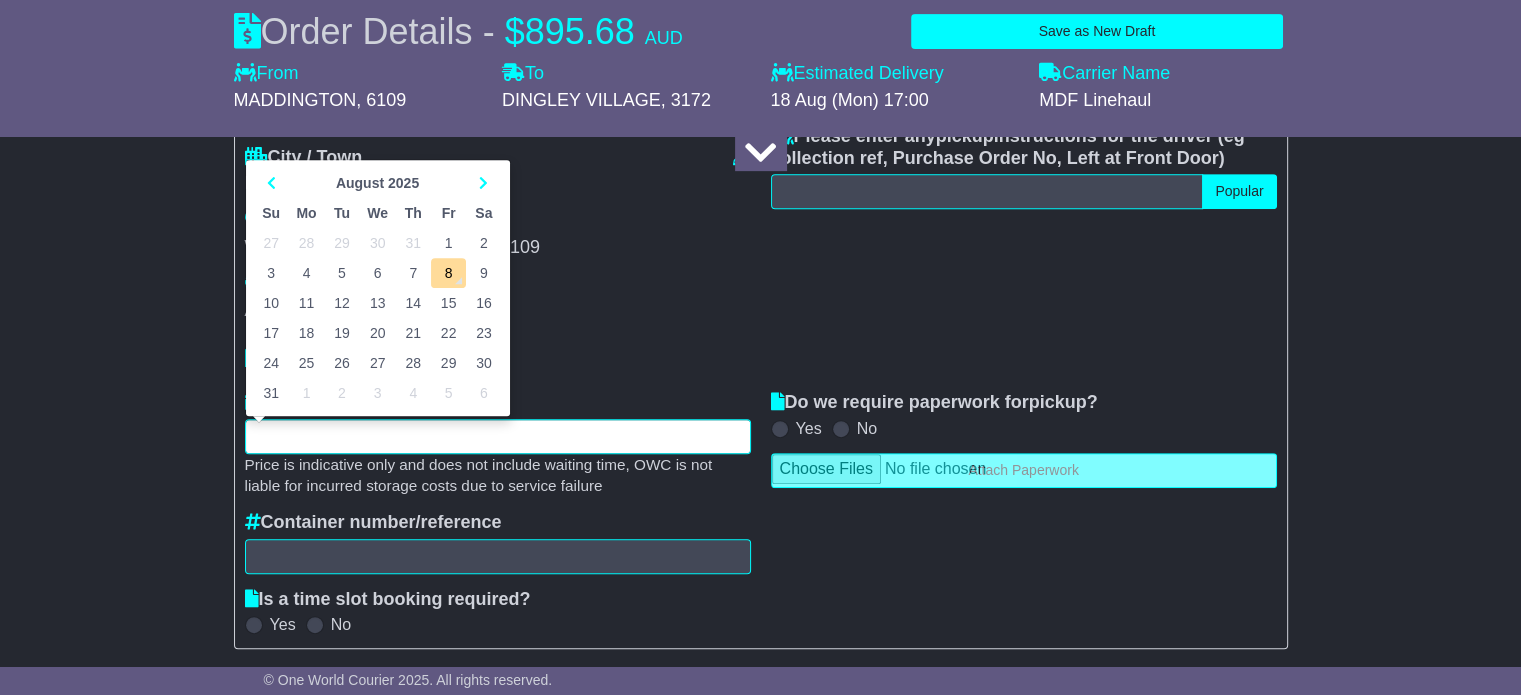 click at bounding box center (498, 436) 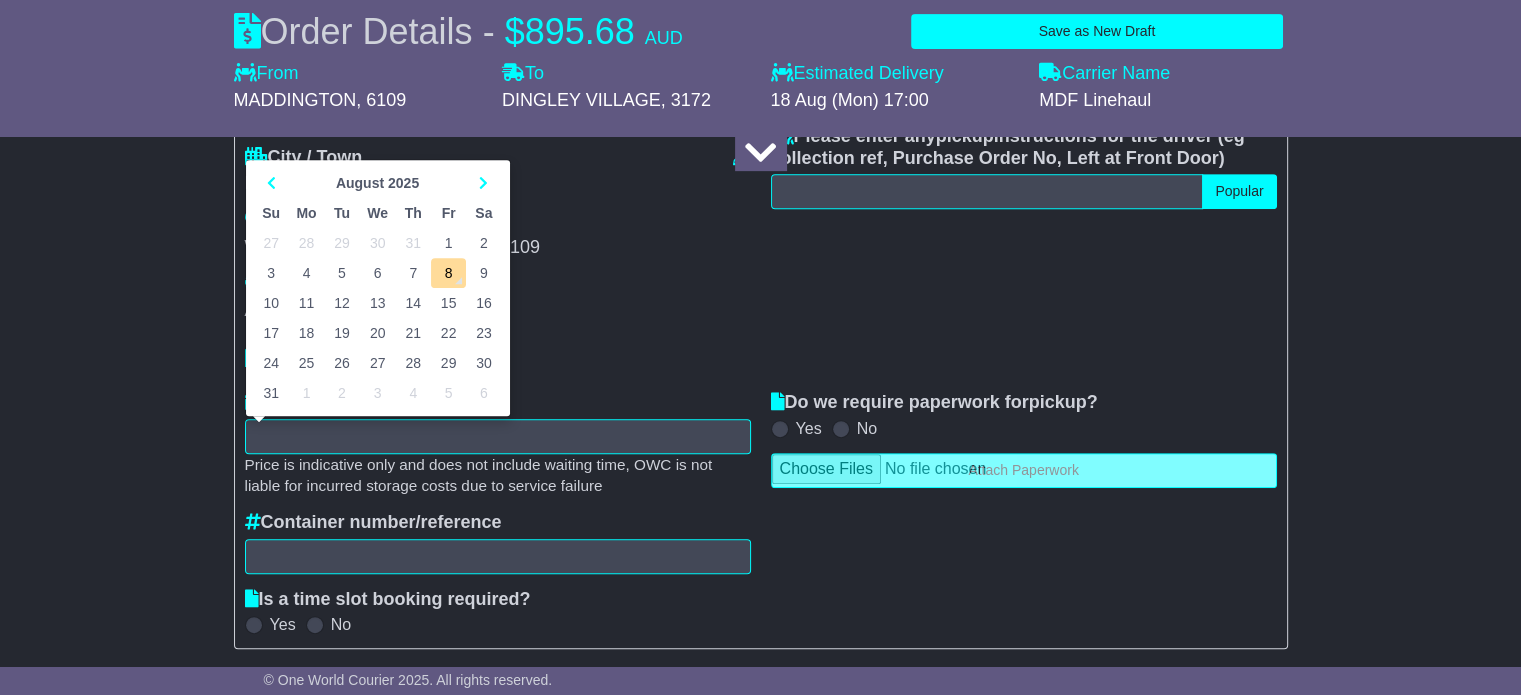 type on "**********" 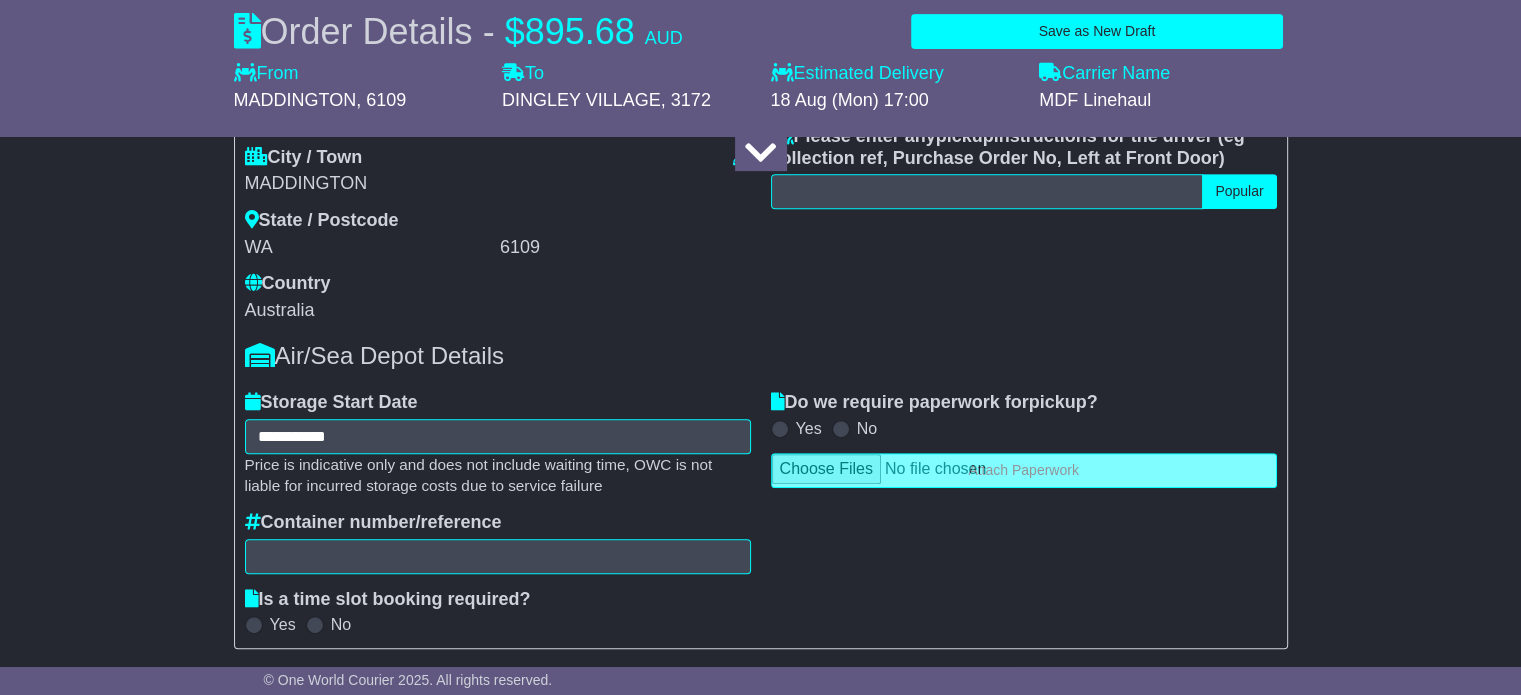 scroll, scrollTop: 1000, scrollLeft: 0, axis: vertical 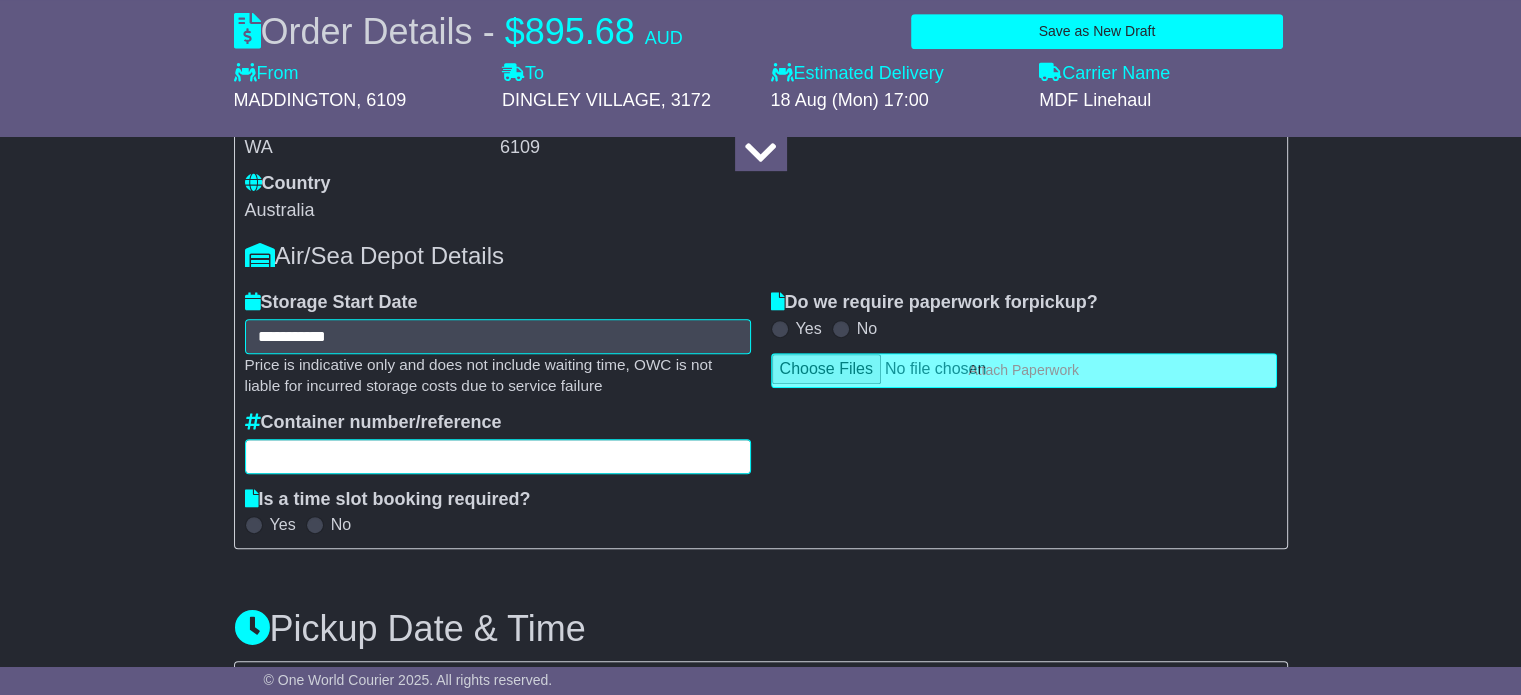 click at bounding box center [498, 456] 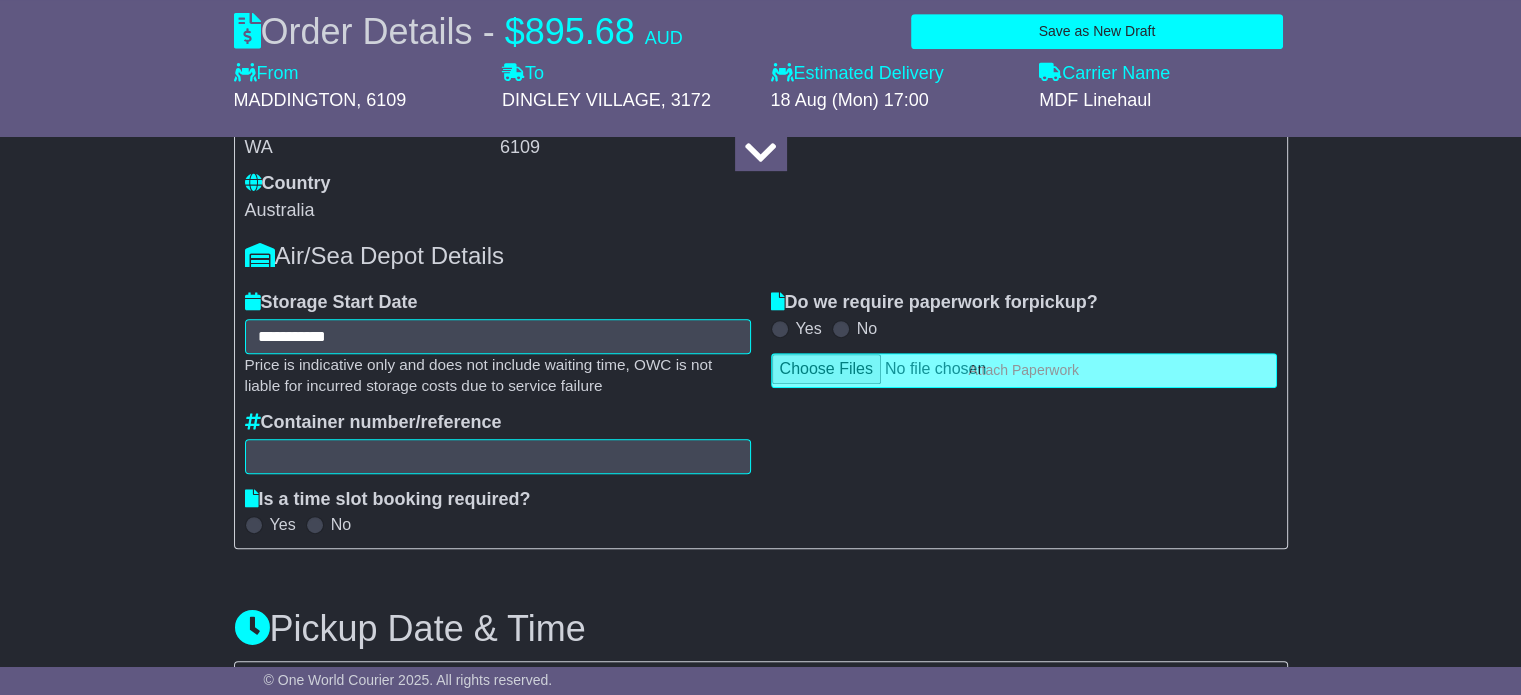 drag, startPoint x: 1363, startPoint y: 383, endPoint x: 1164, endPoint y: 399, distance: 199.64218 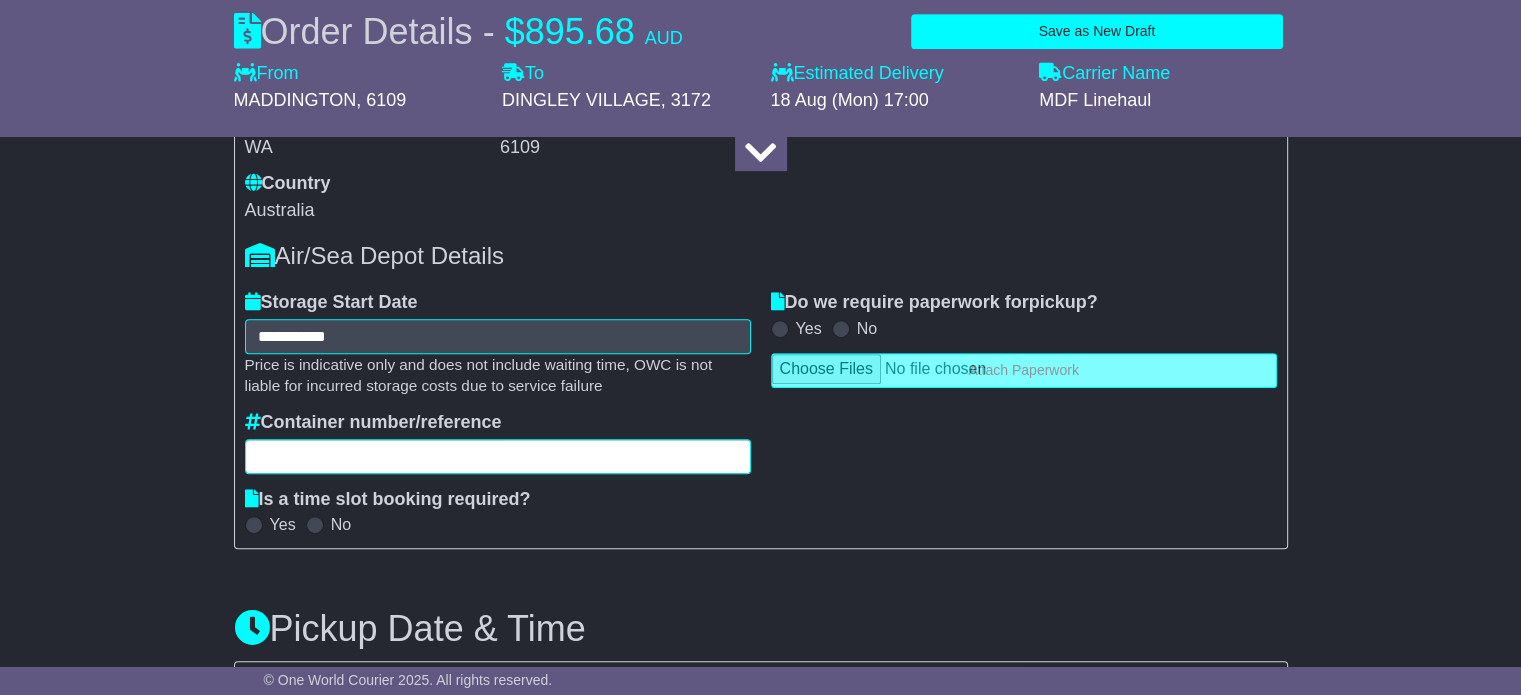 click at bounding box center (498, 456) 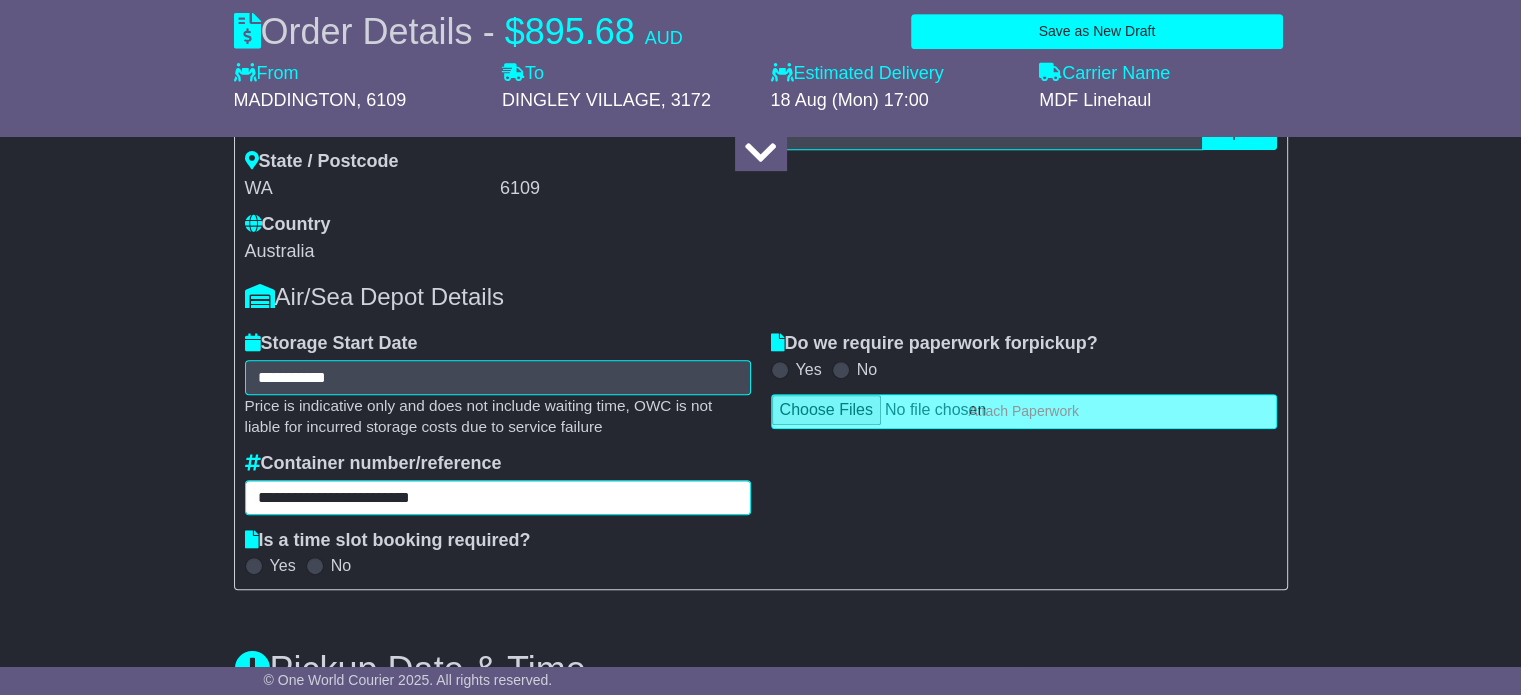 scroll, scrollTop: 1100, scrollLeft: 0, axis: vertical 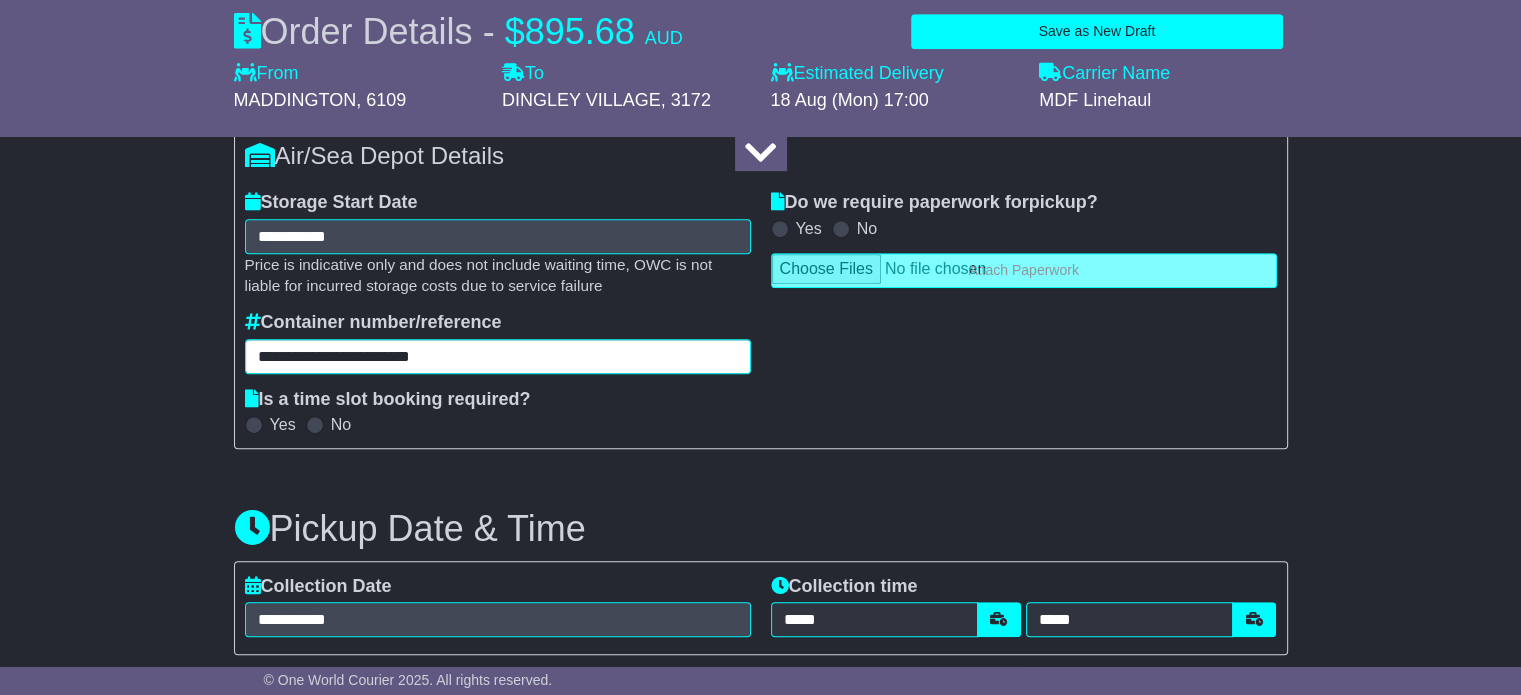 type on "**********" 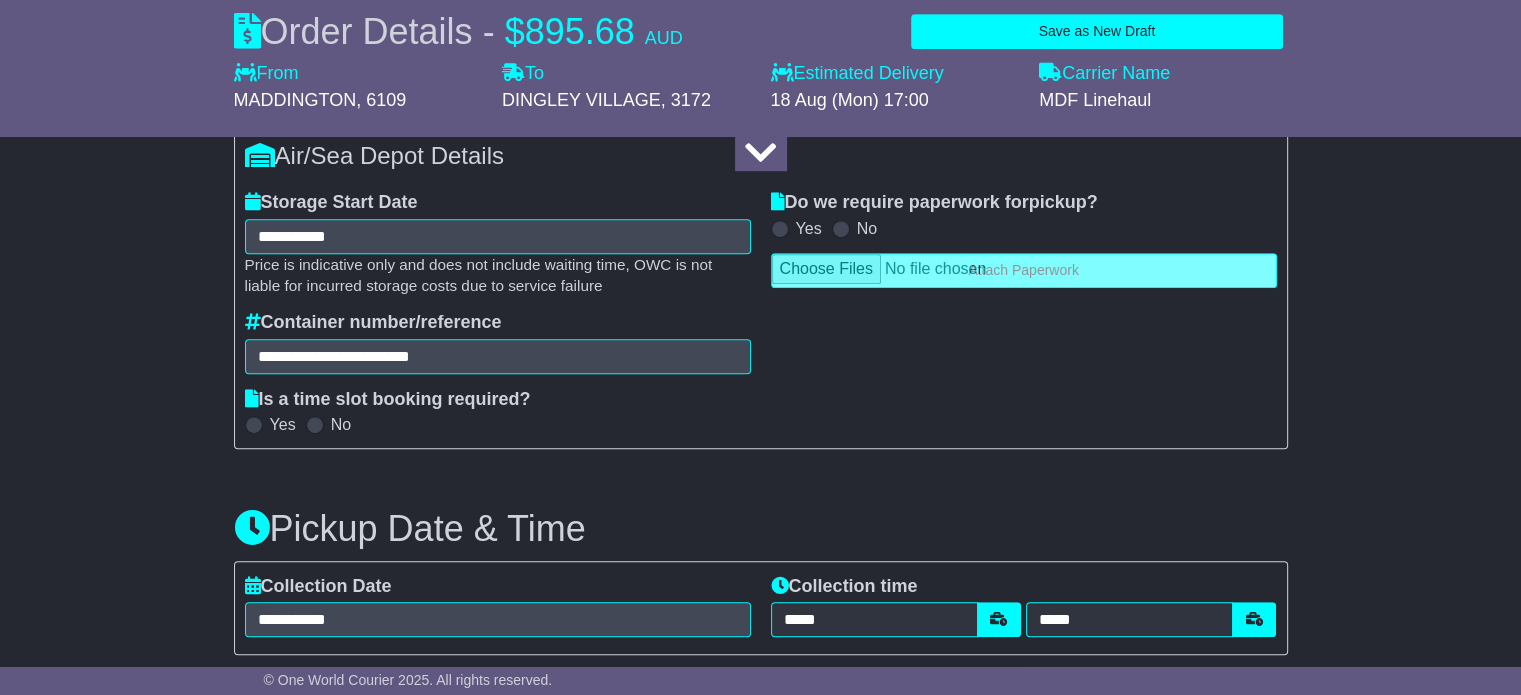 click on "Yes" at bounding box center (283, 424) 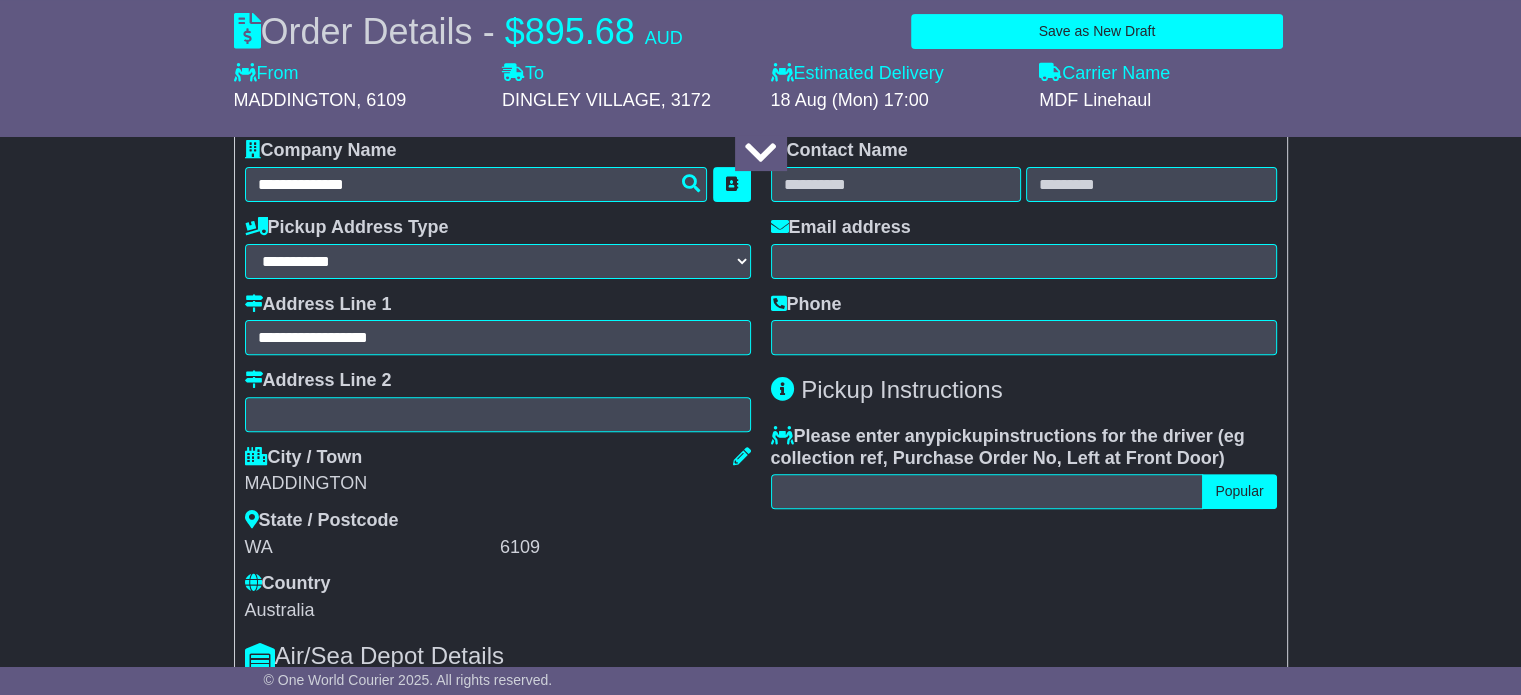 scroll, scrollTop: 400, scrollLeft: 0, axis: vertical 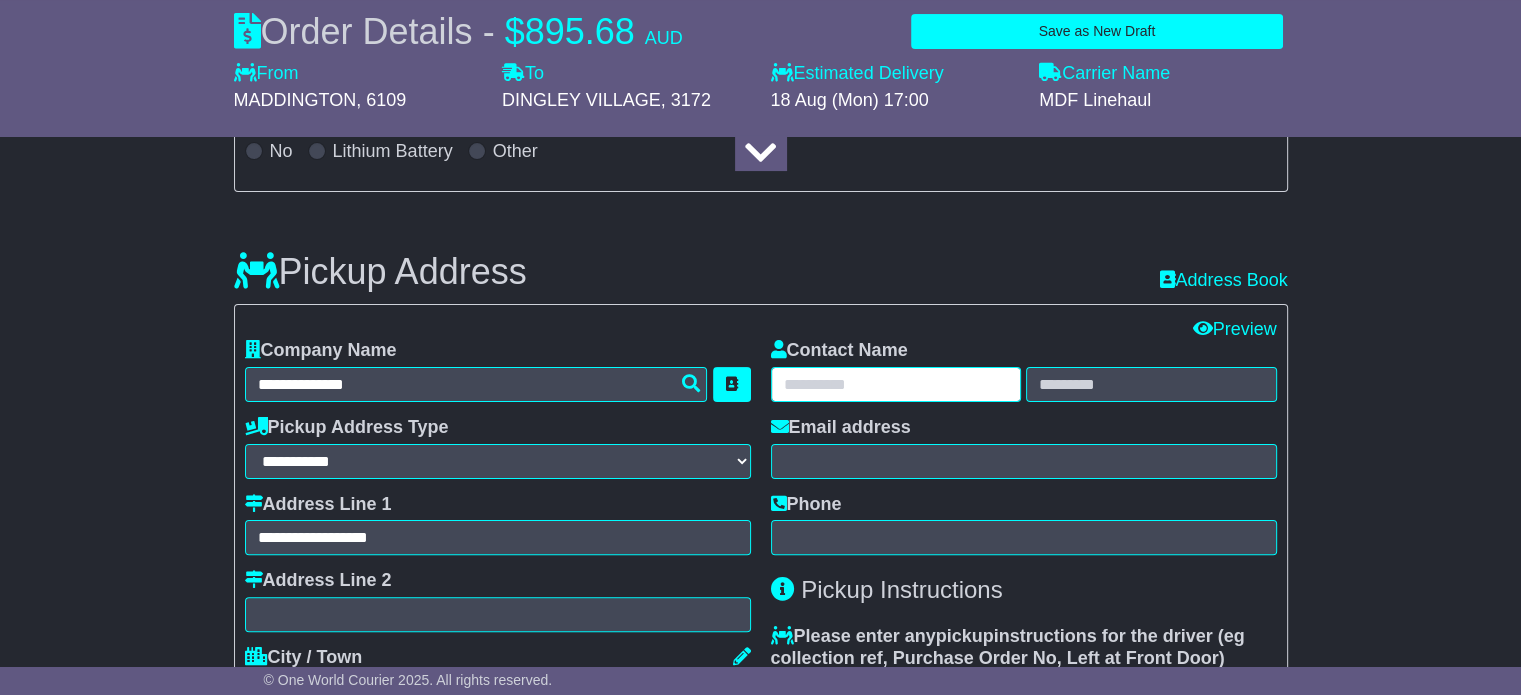 click at bounding box center [896, 384] 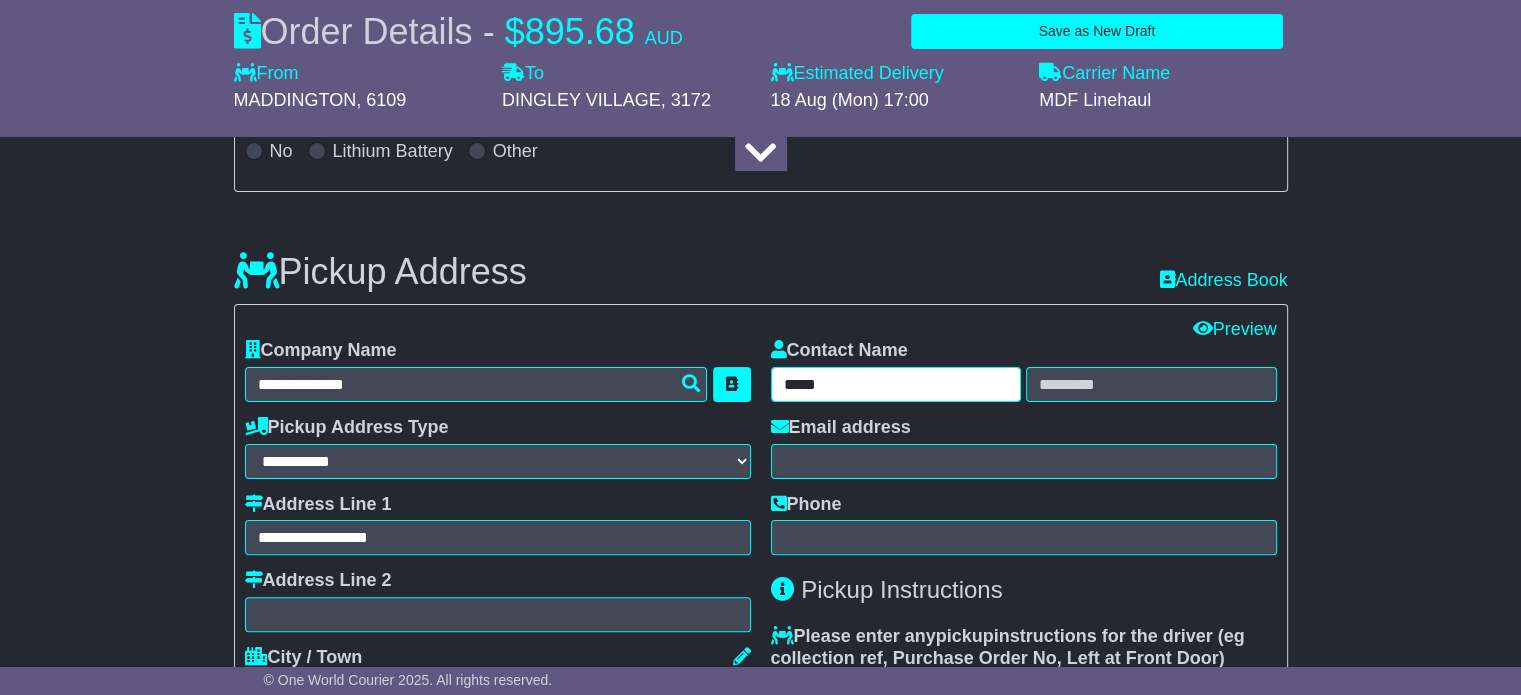type on "****" 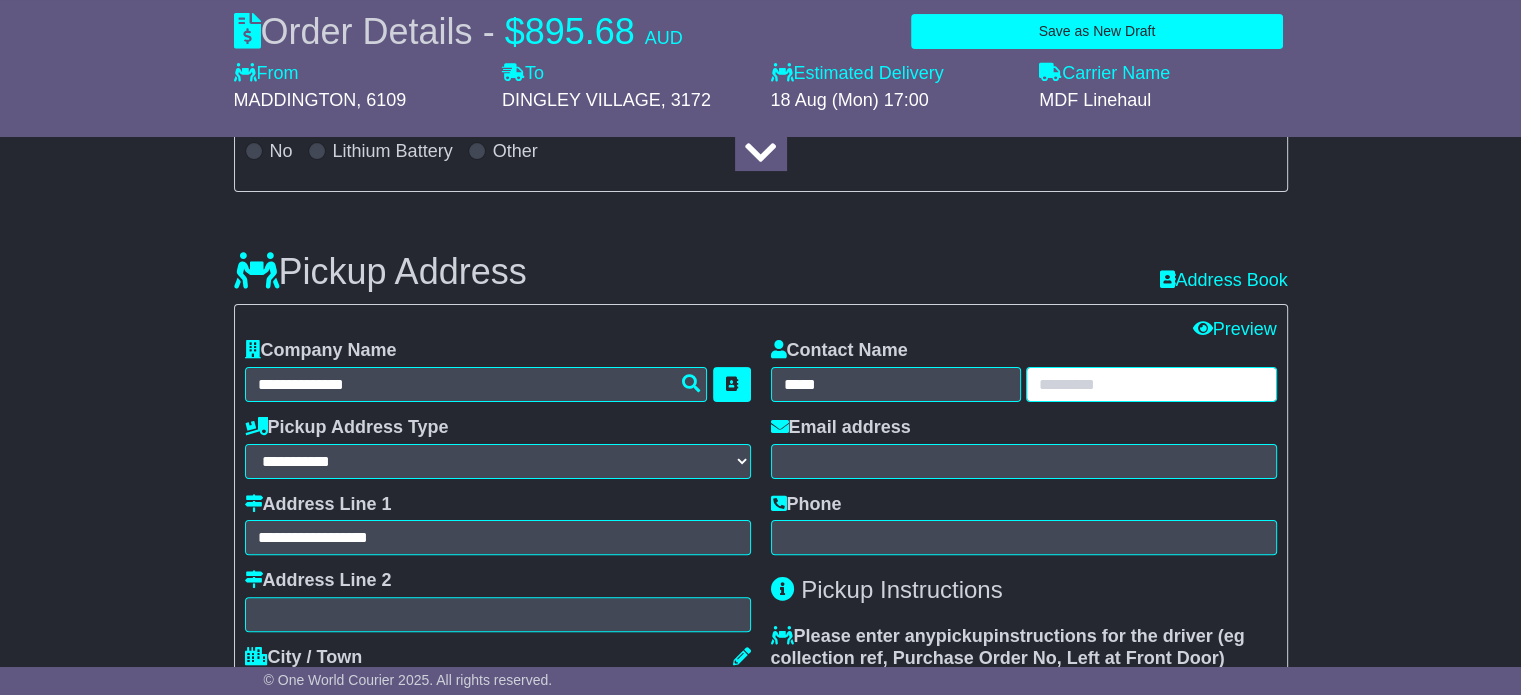 type on "*" 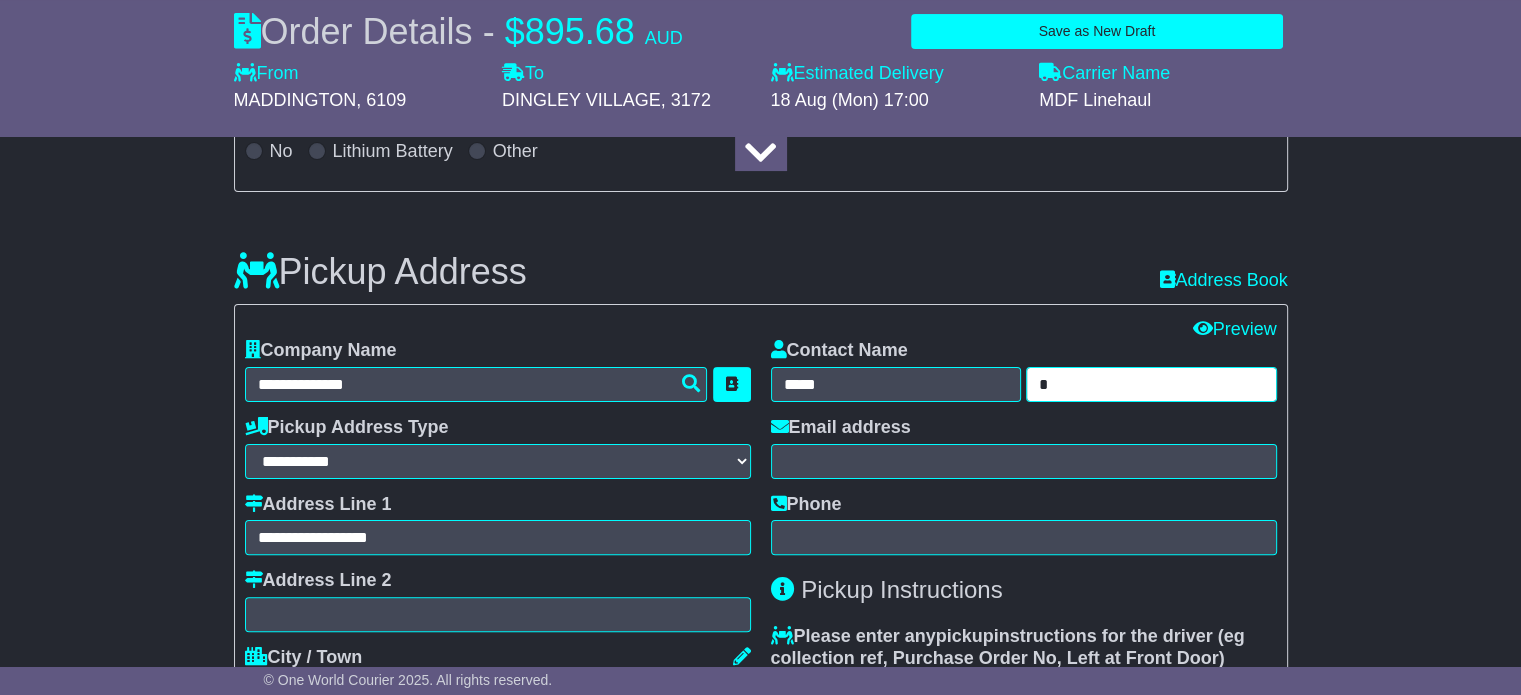 type on "*" 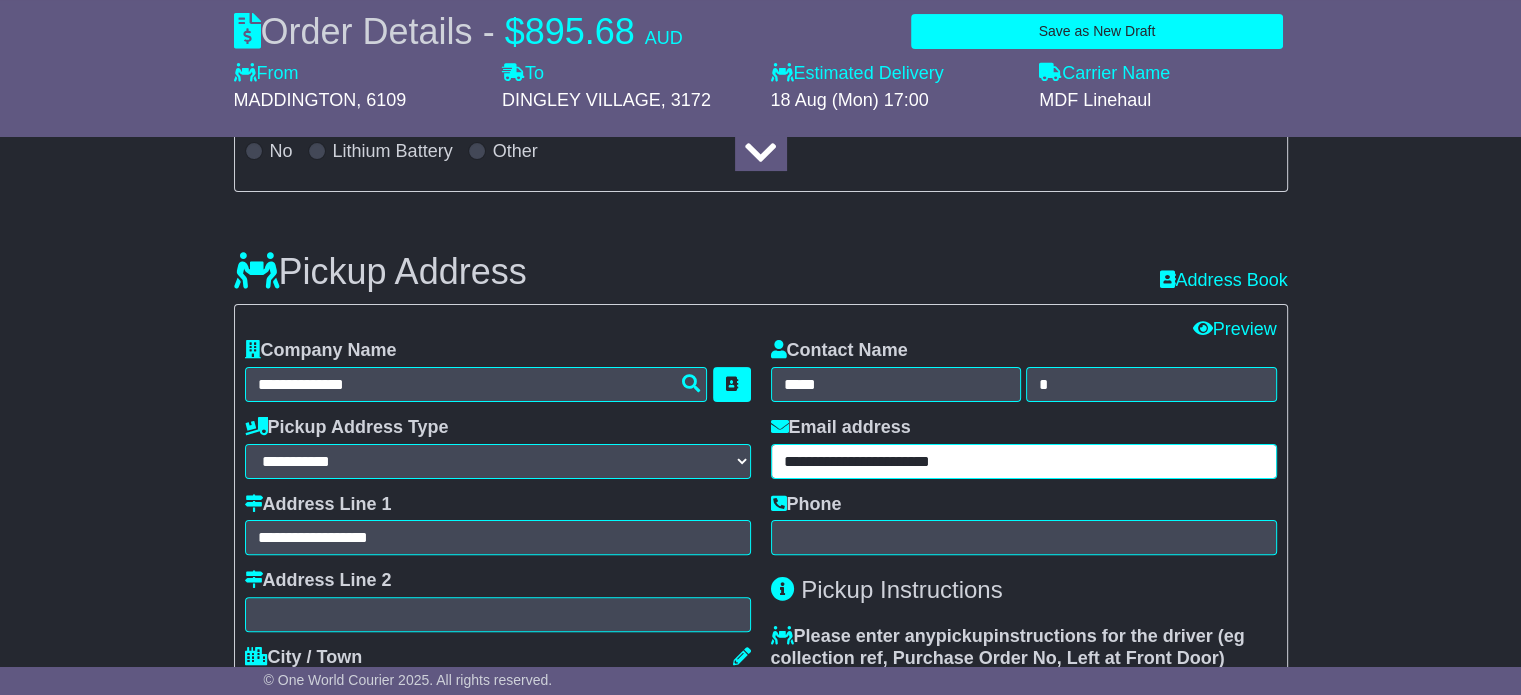 type on "**********" 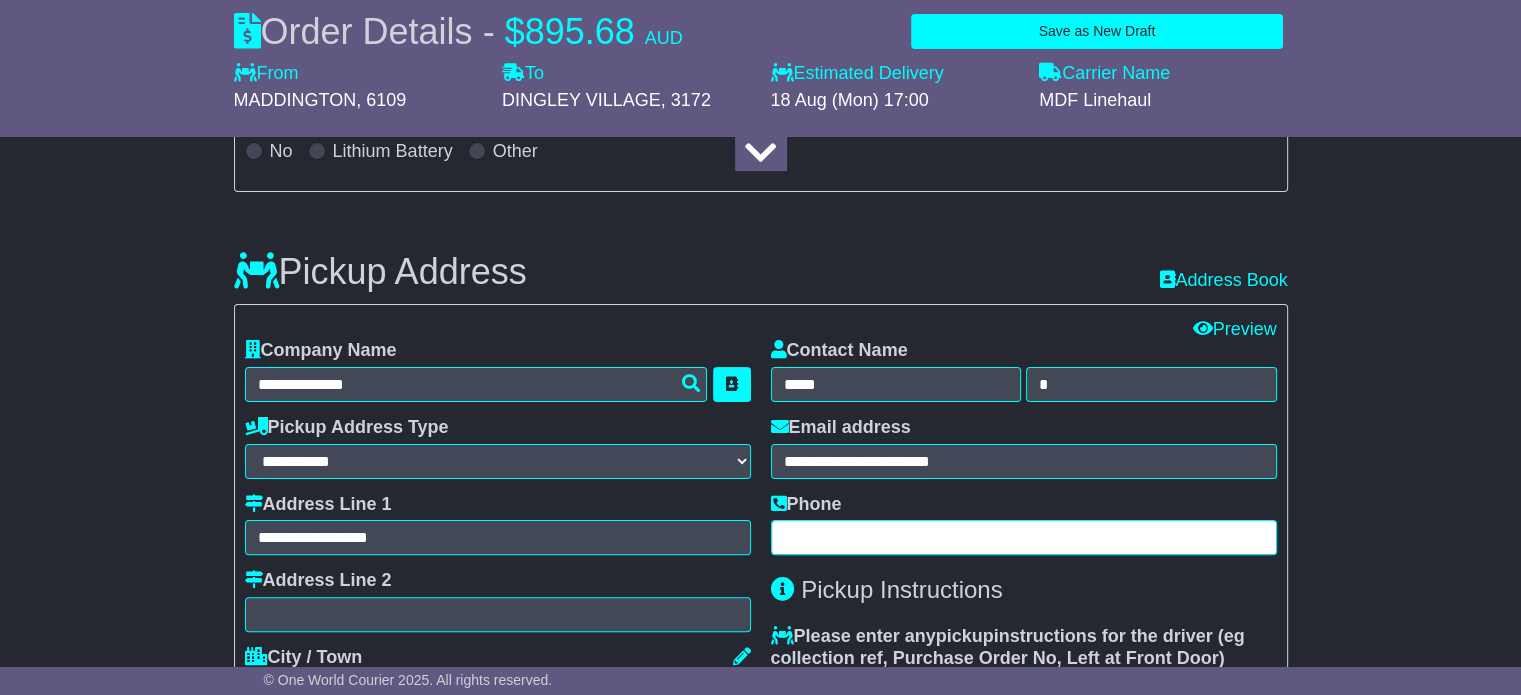 click at bounding box center (1024, 537) 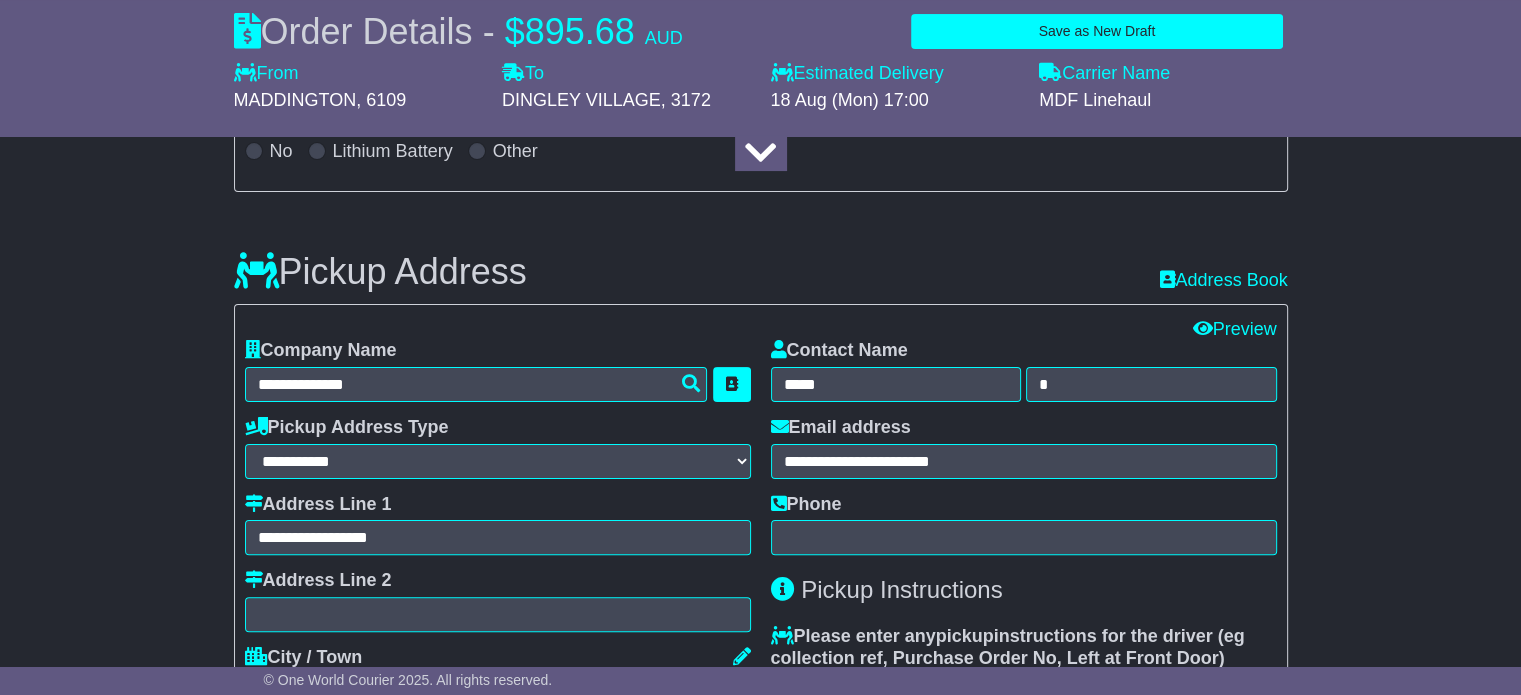 click on "**********" at bounding box center [760, 1540] 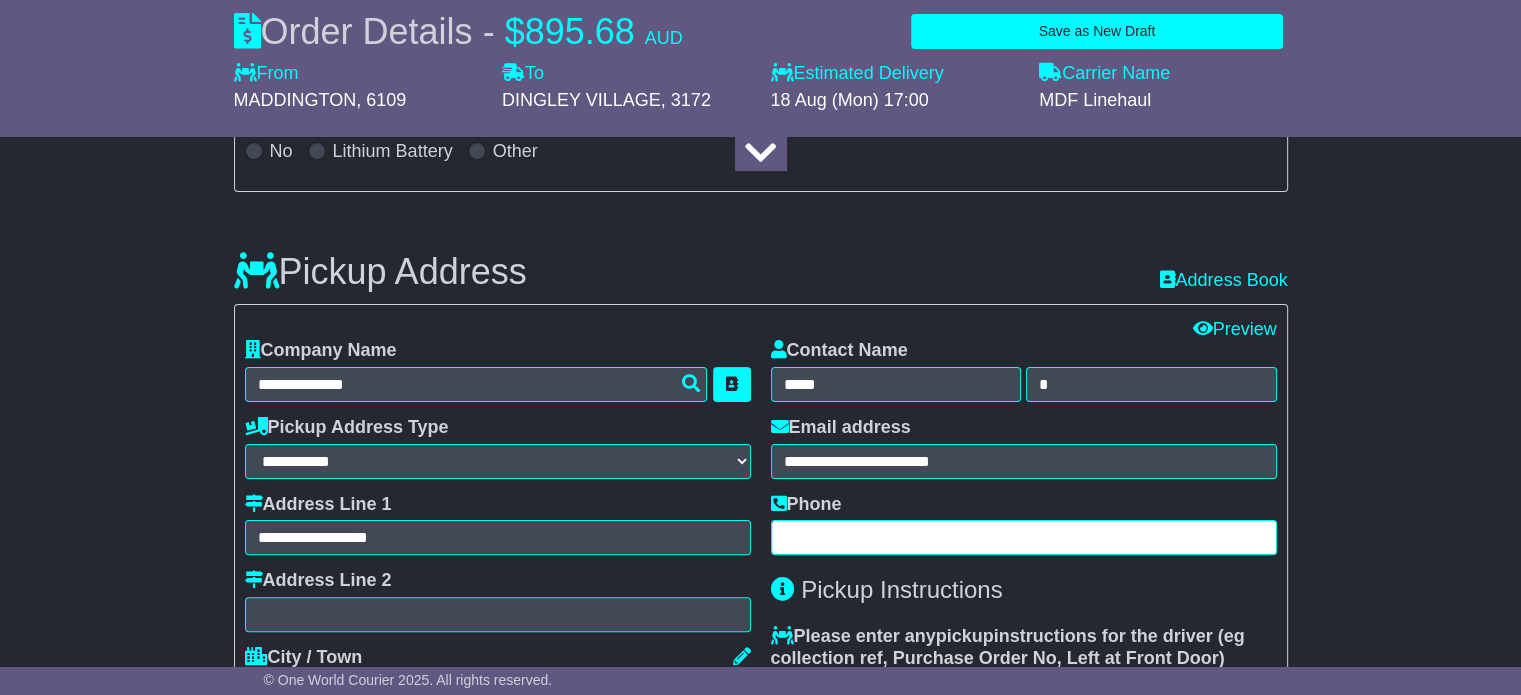 click at bounding box center [1024, 537] 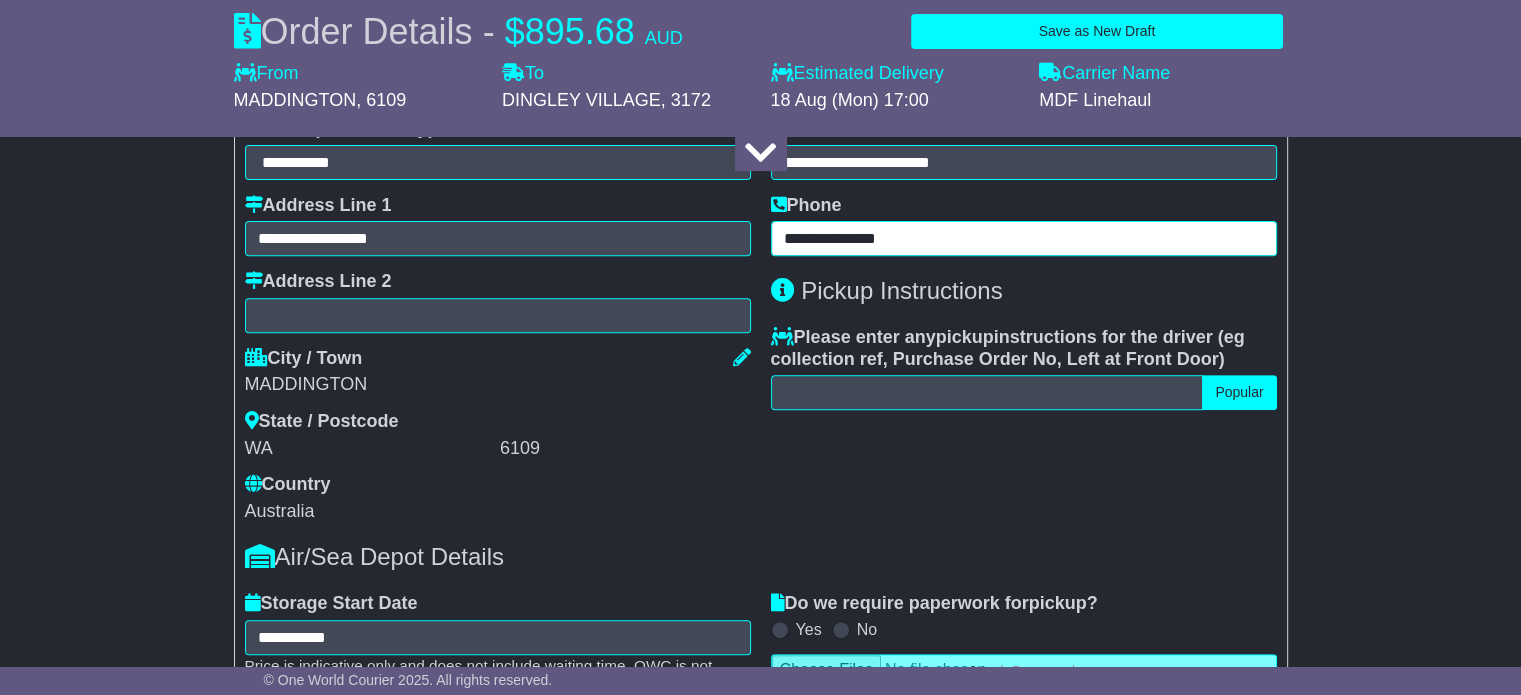 scroll, scrollTop: 700, scrollLeft: 0, axis: vertical 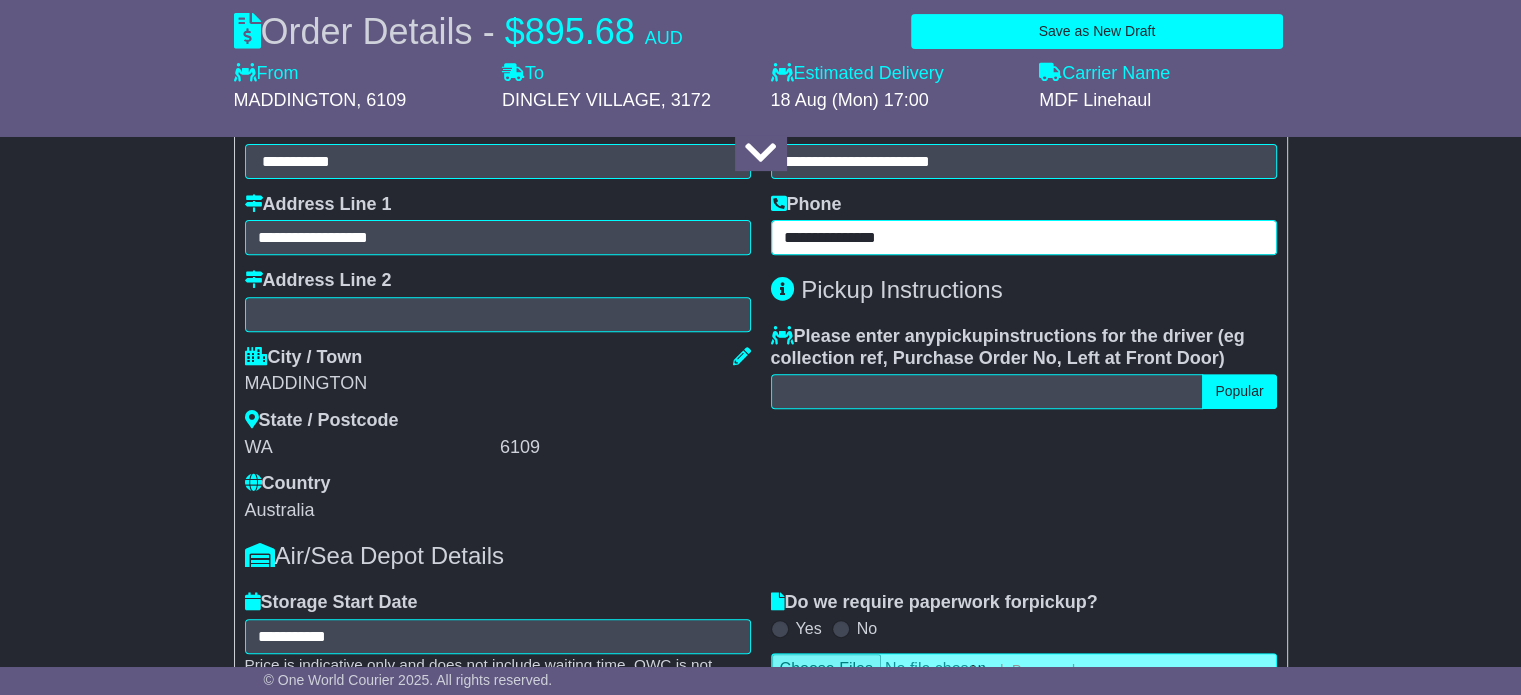 type on "**********" 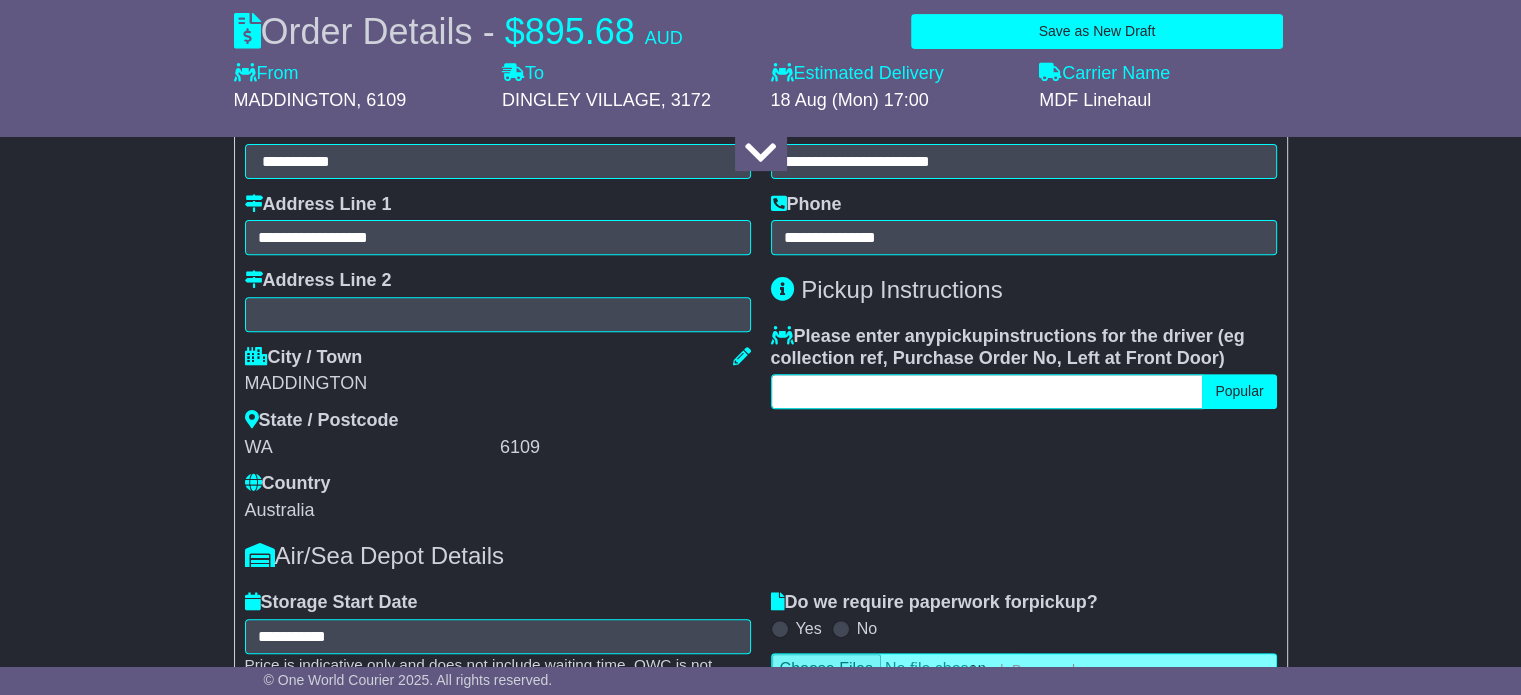 click at bounding box center (987, 391) 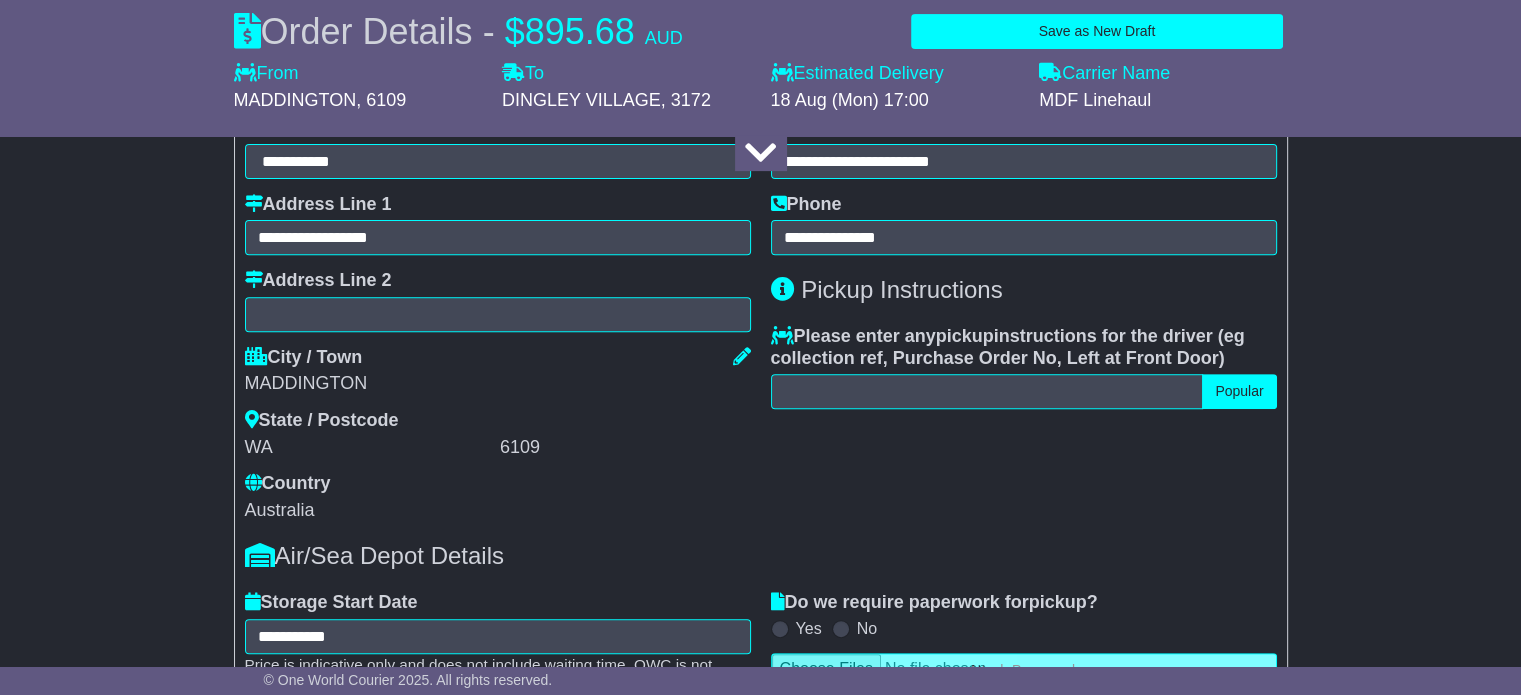 click on "**********" at bounding box center (1024, 280) 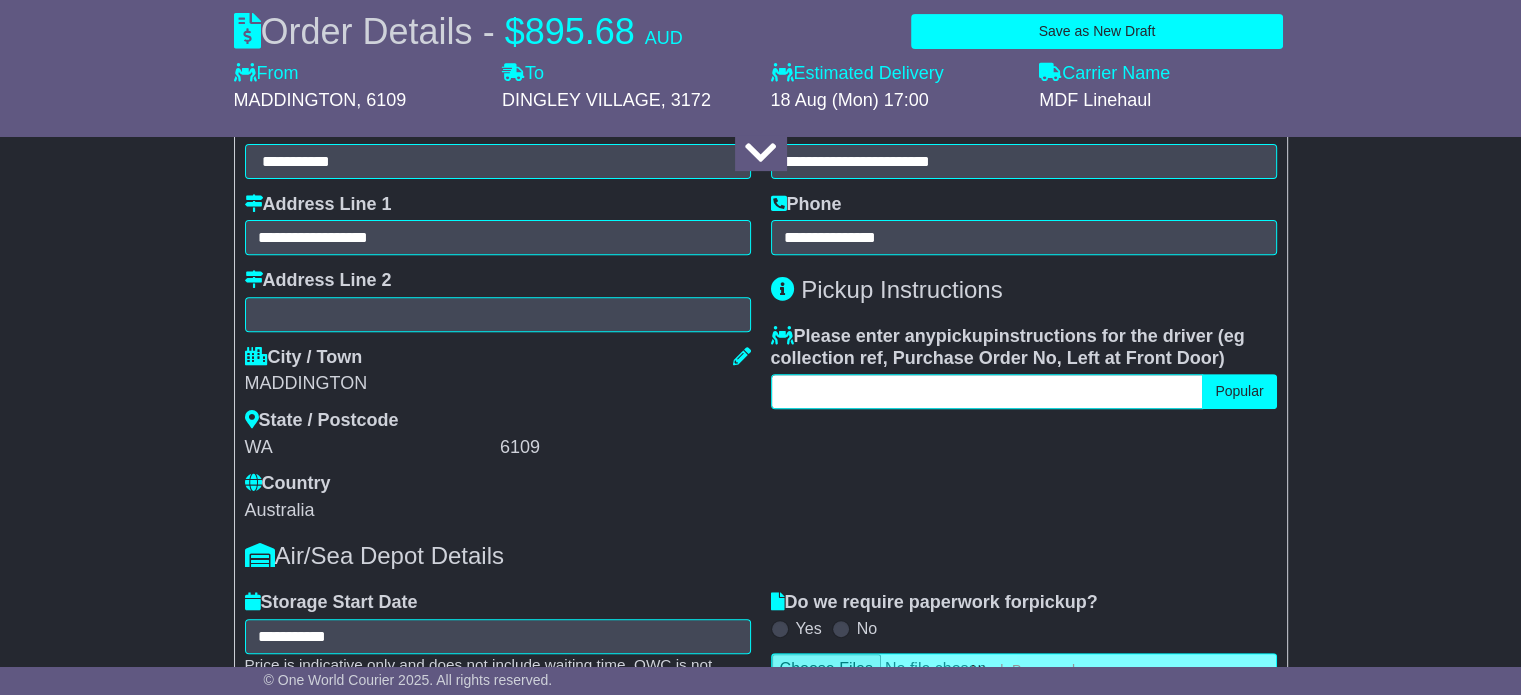 click at bounding box center (987, 391) 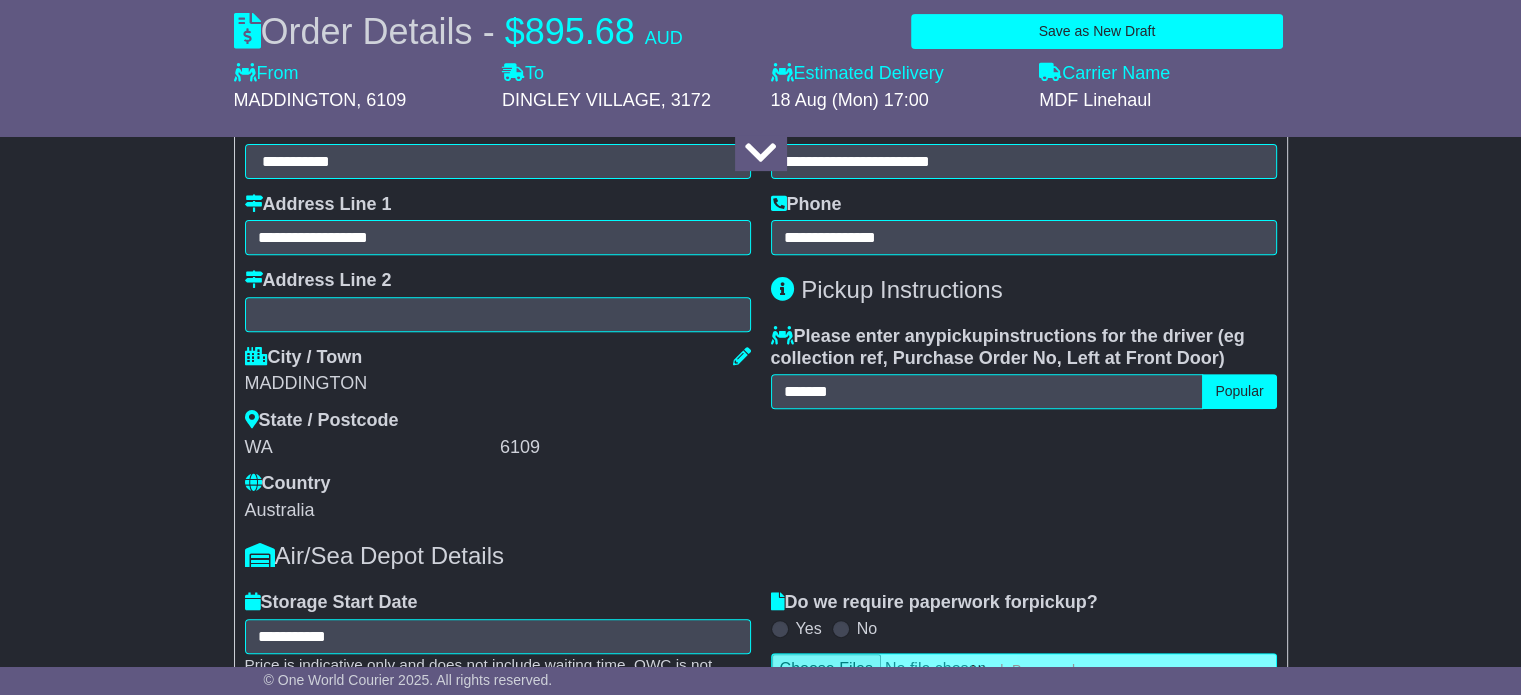 click on "**********" at bounding box center (1024, 280) 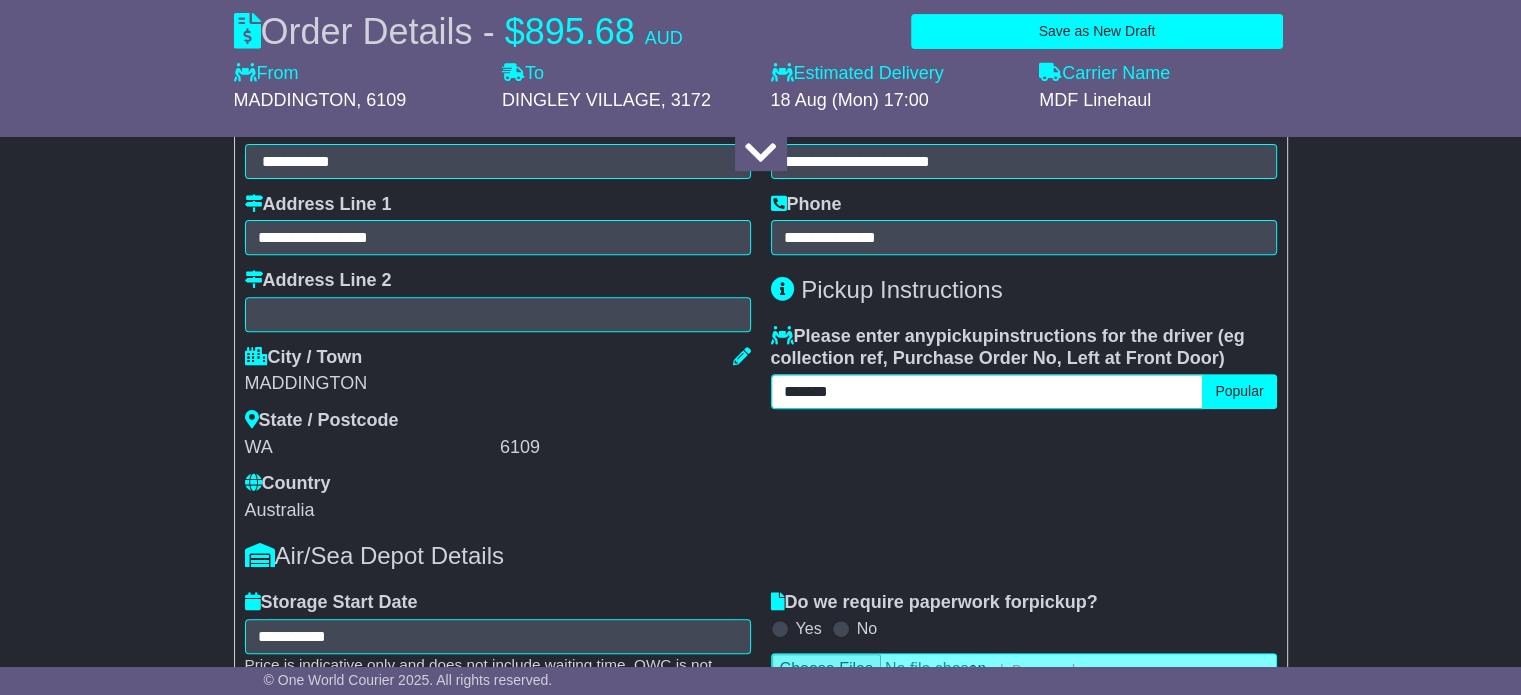 click on "******" at bounding box center [987, 391] 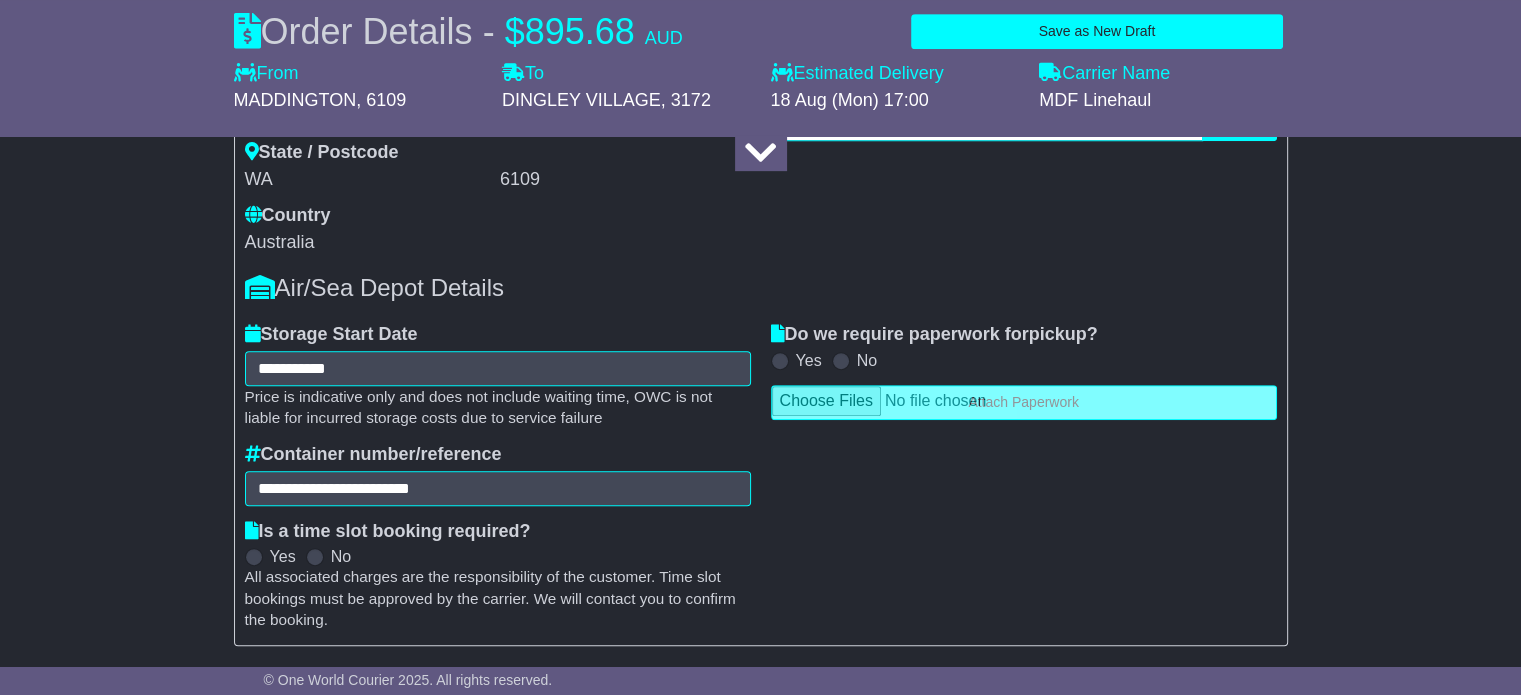 scroll, scrollTop: 1000, scrollLeft: 0, axis: vertical 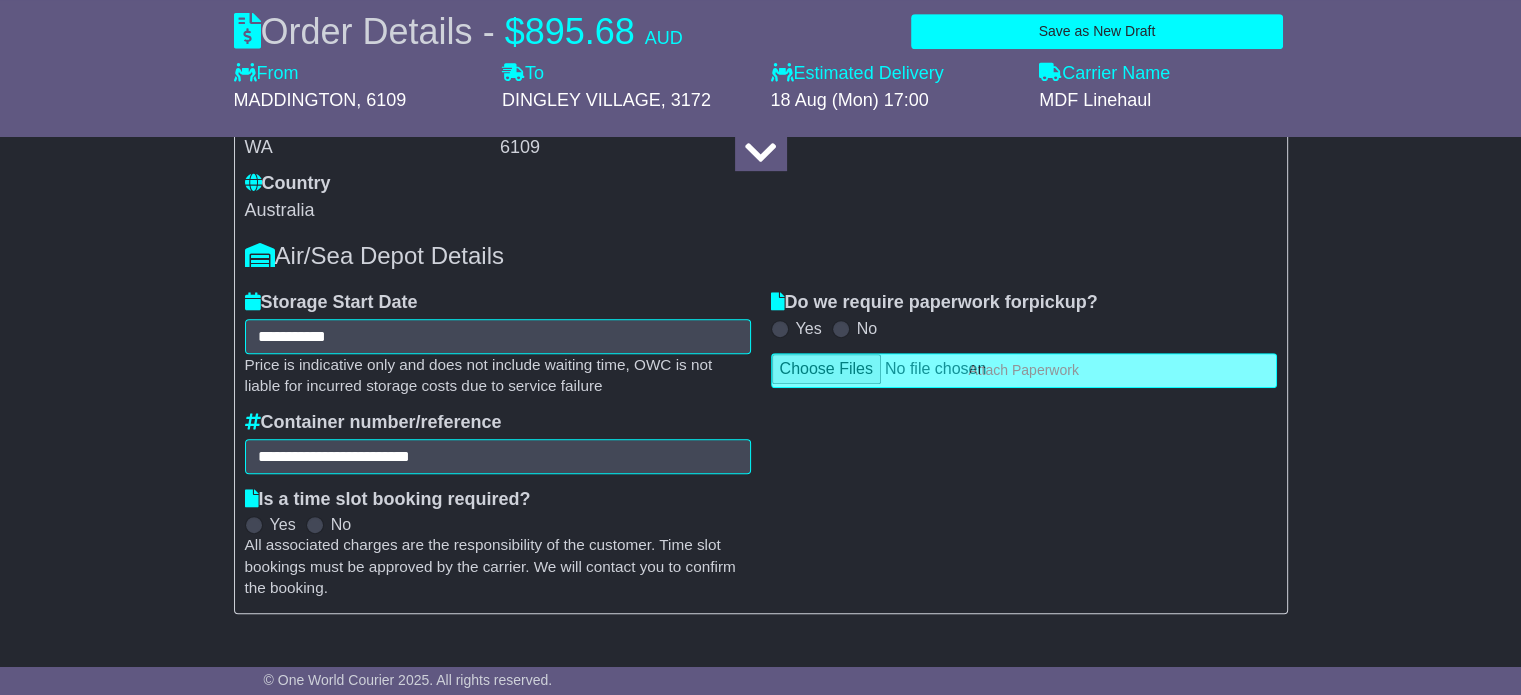 type on "**********" 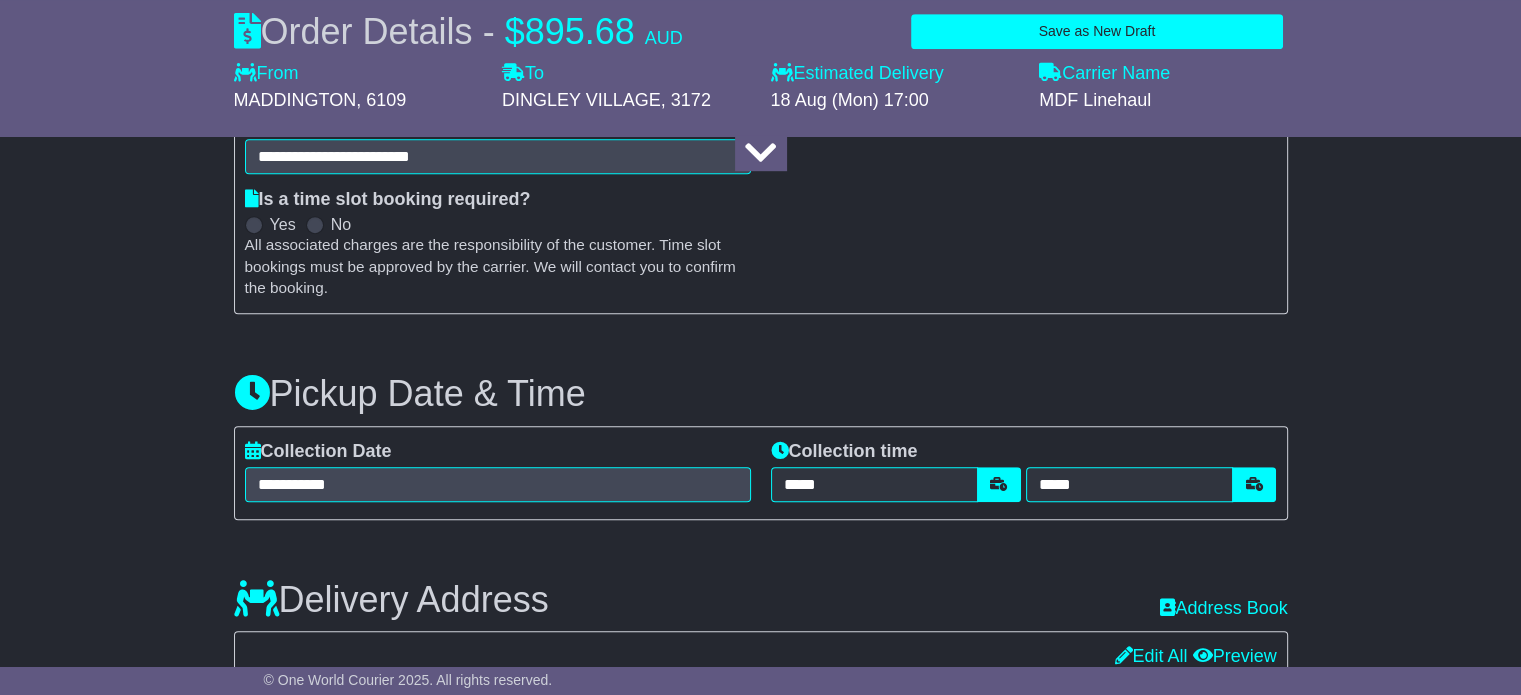 scroll, scrollTop: 1500, scrollLeft: 0, axis: vertical 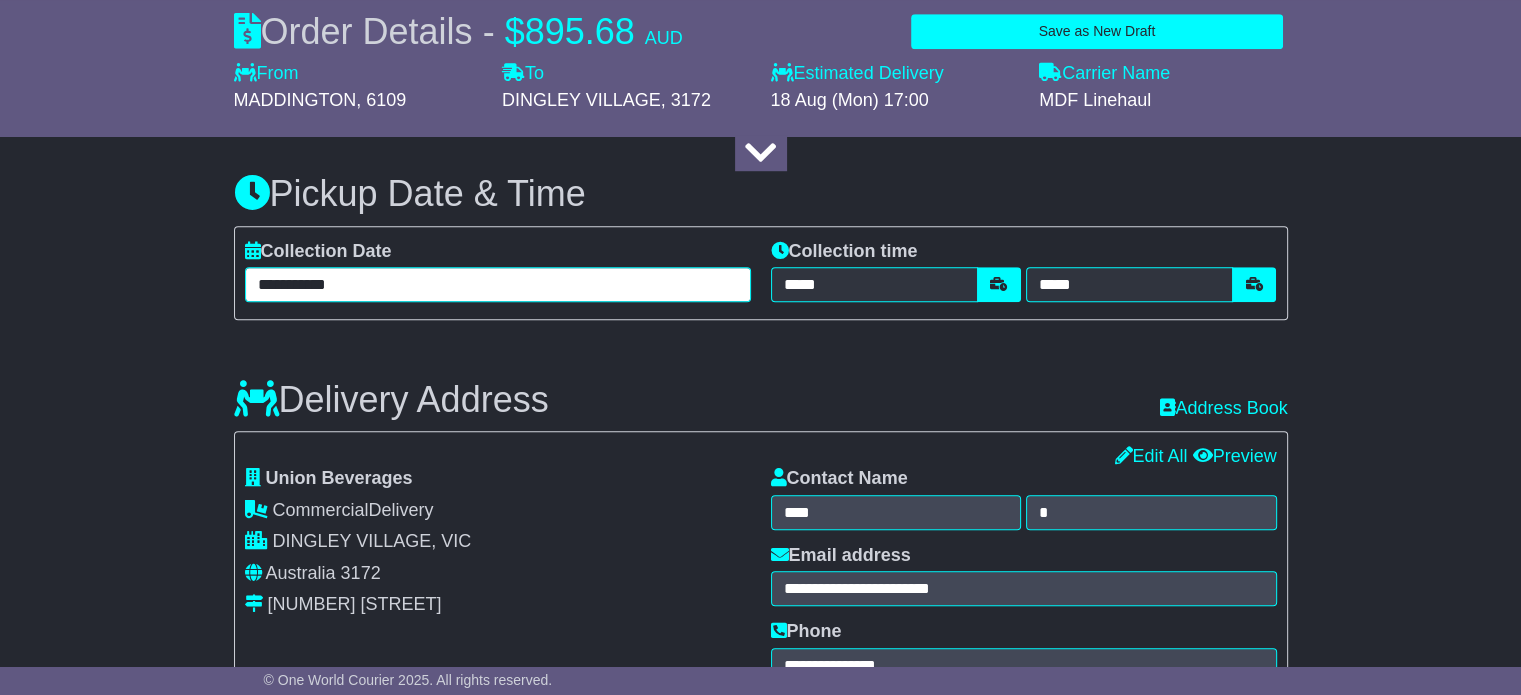 click on "**********" at bounding box center (498, 284) 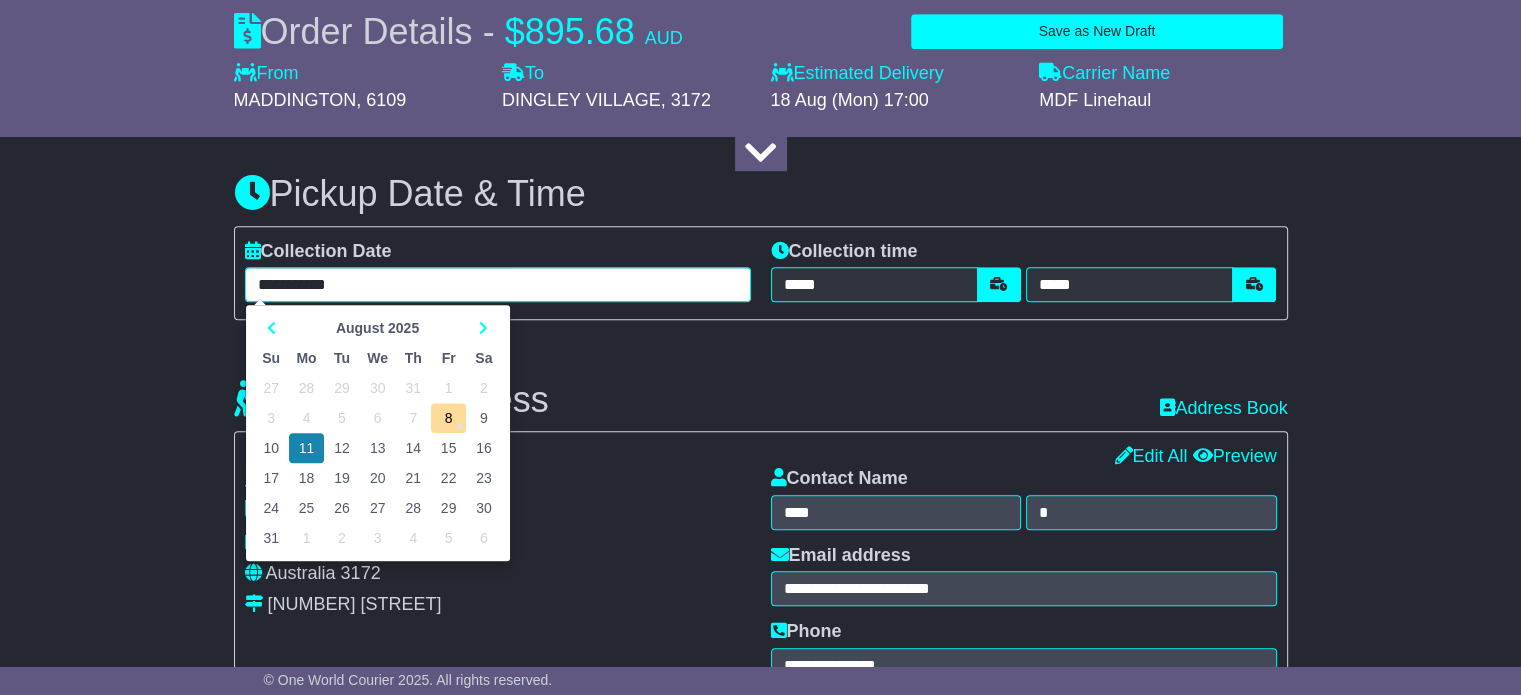 click on "13" at bounding box center (378, 448) 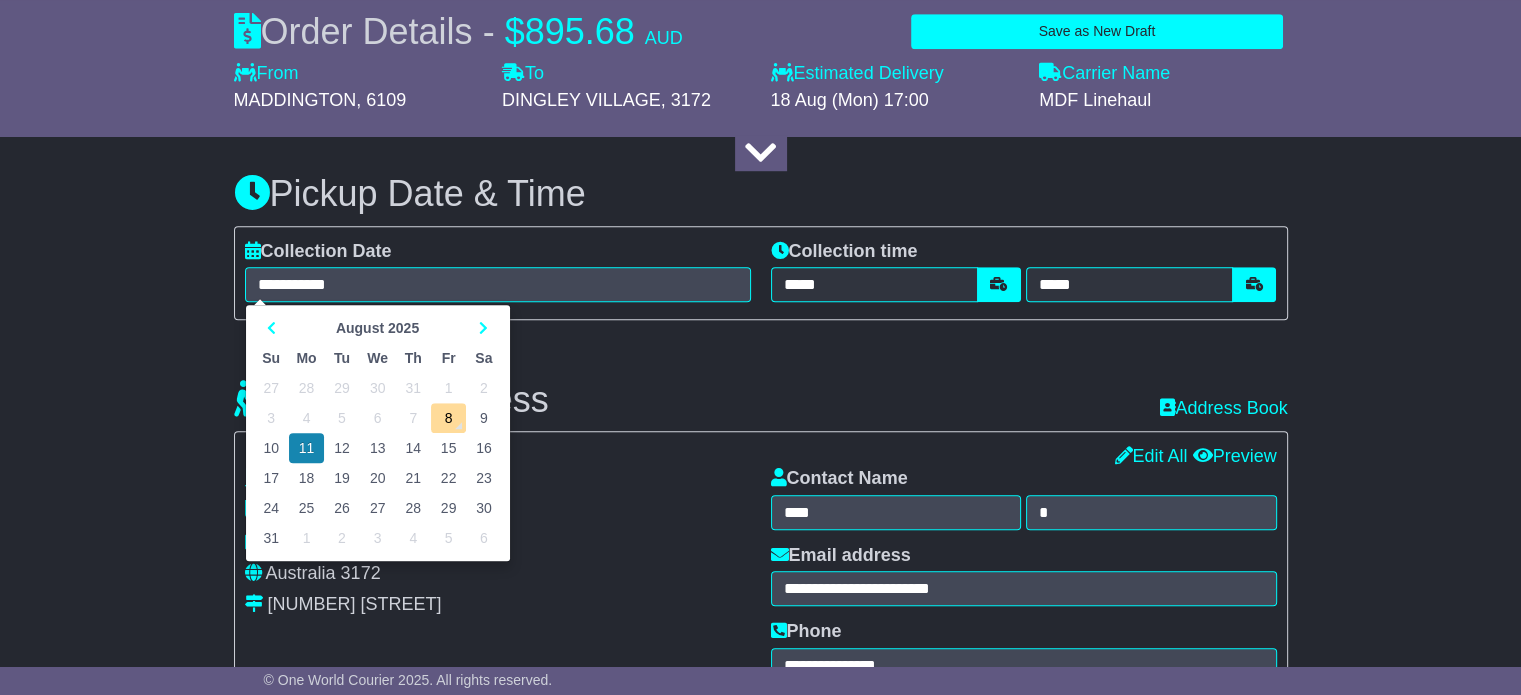 type on "**********" 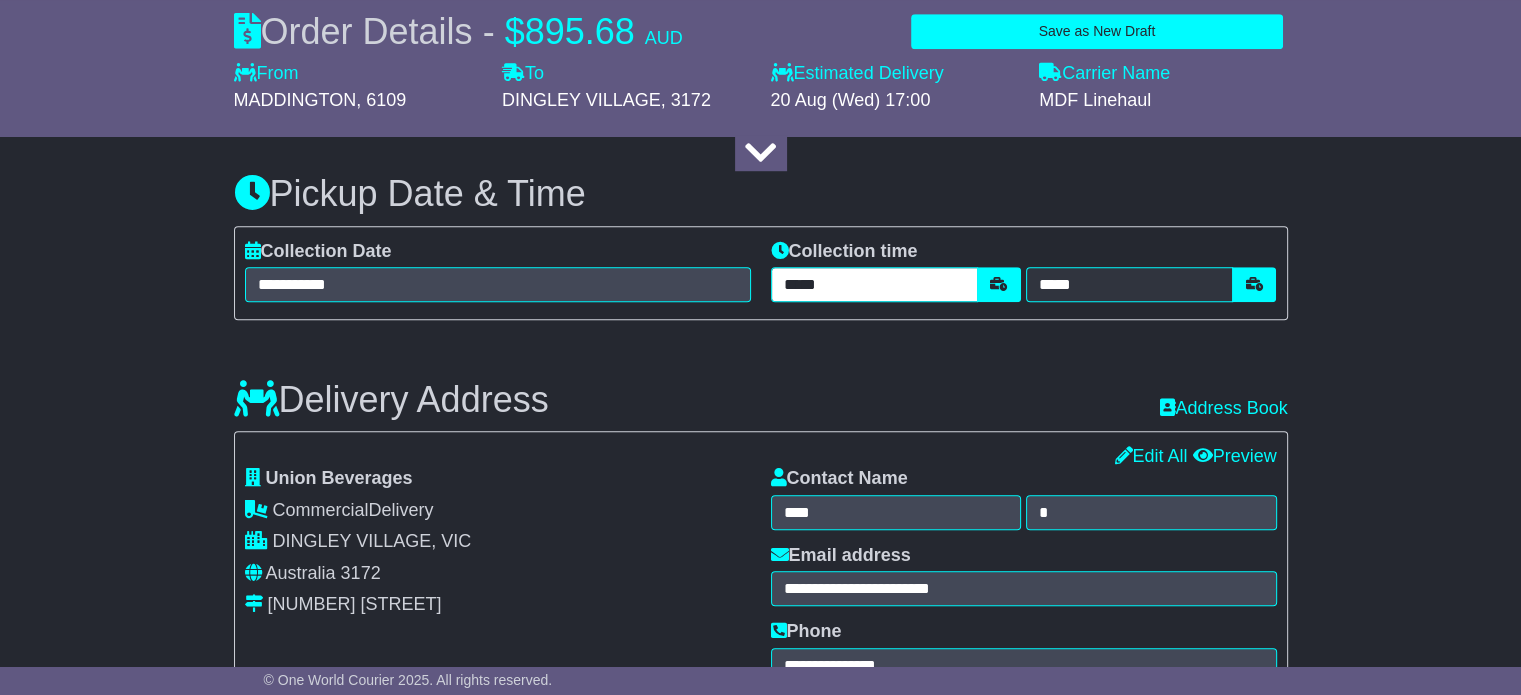 click on "*****" at bounding box center (874, 284) 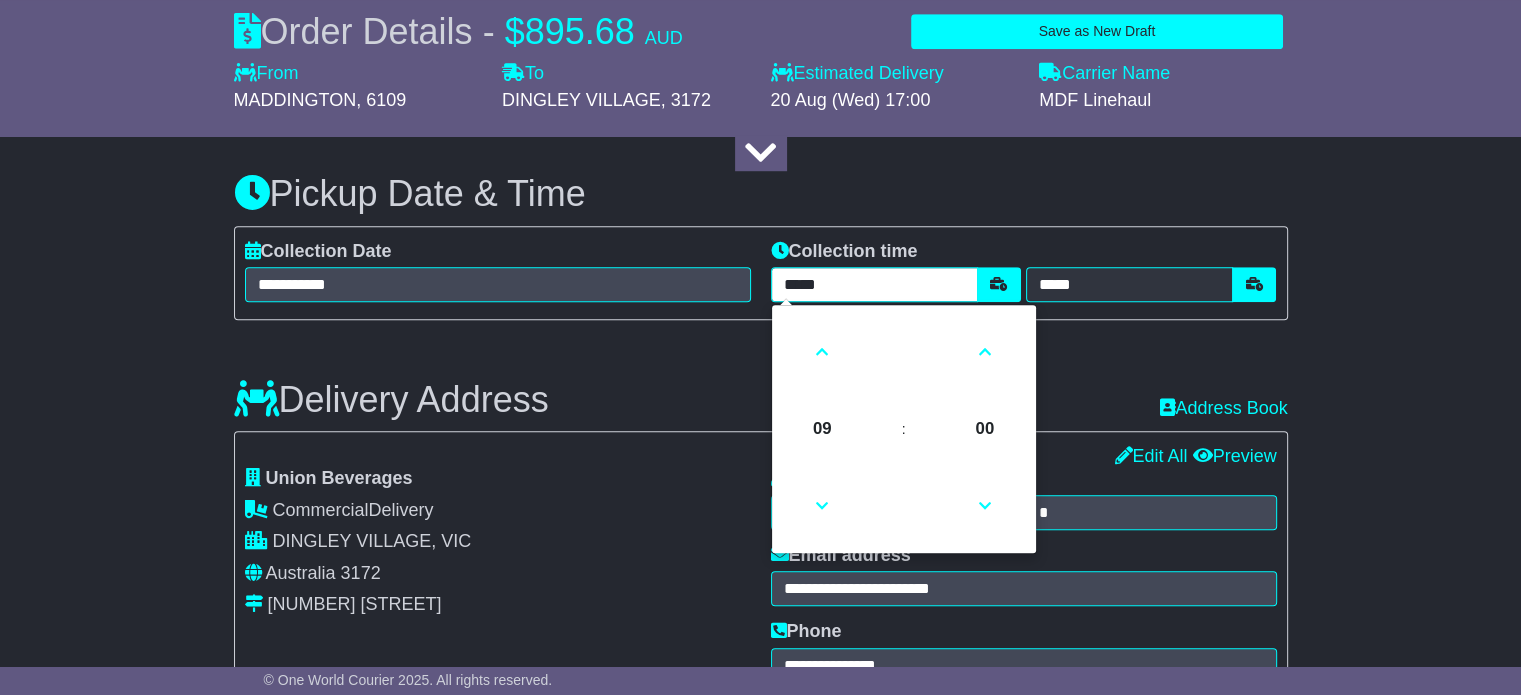 click on "*****" at bounding box center [874, 284] 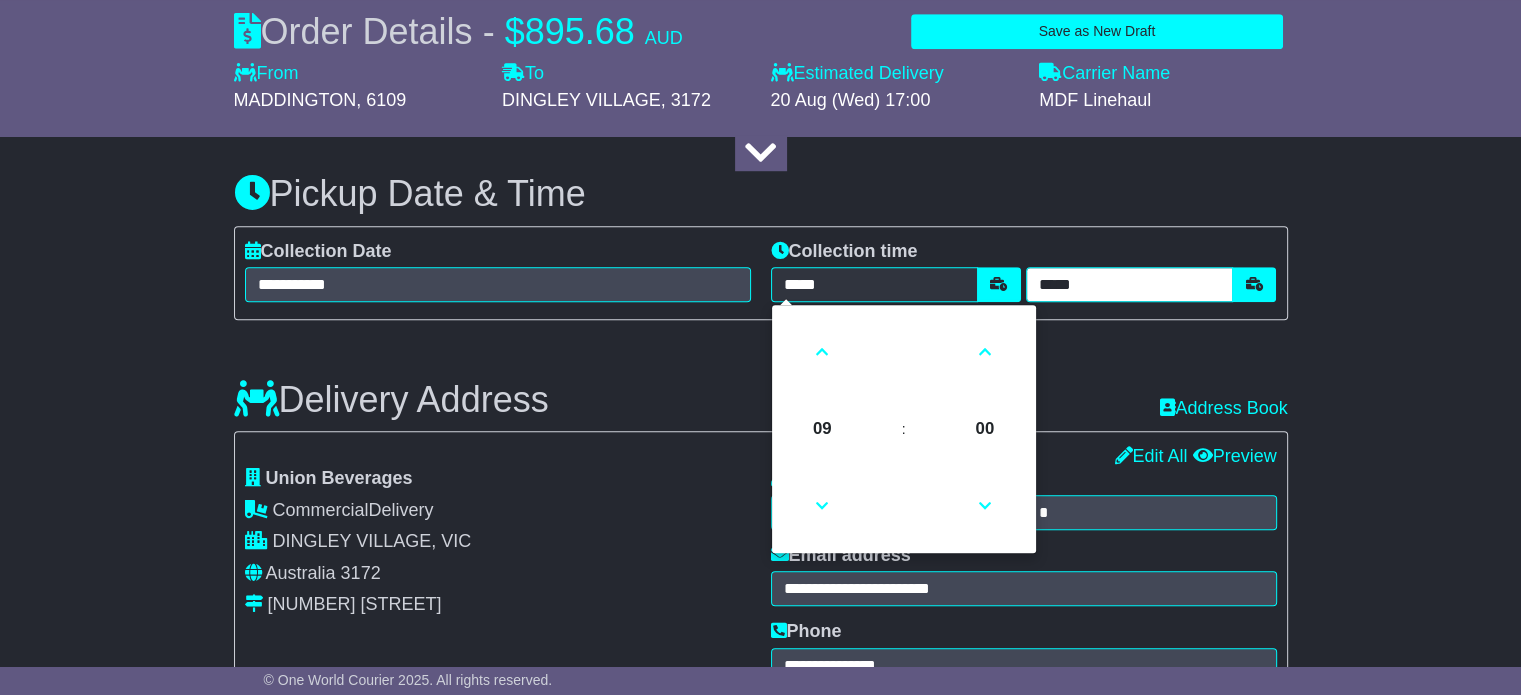 click on "*****" at bounding box center [1129, 284] 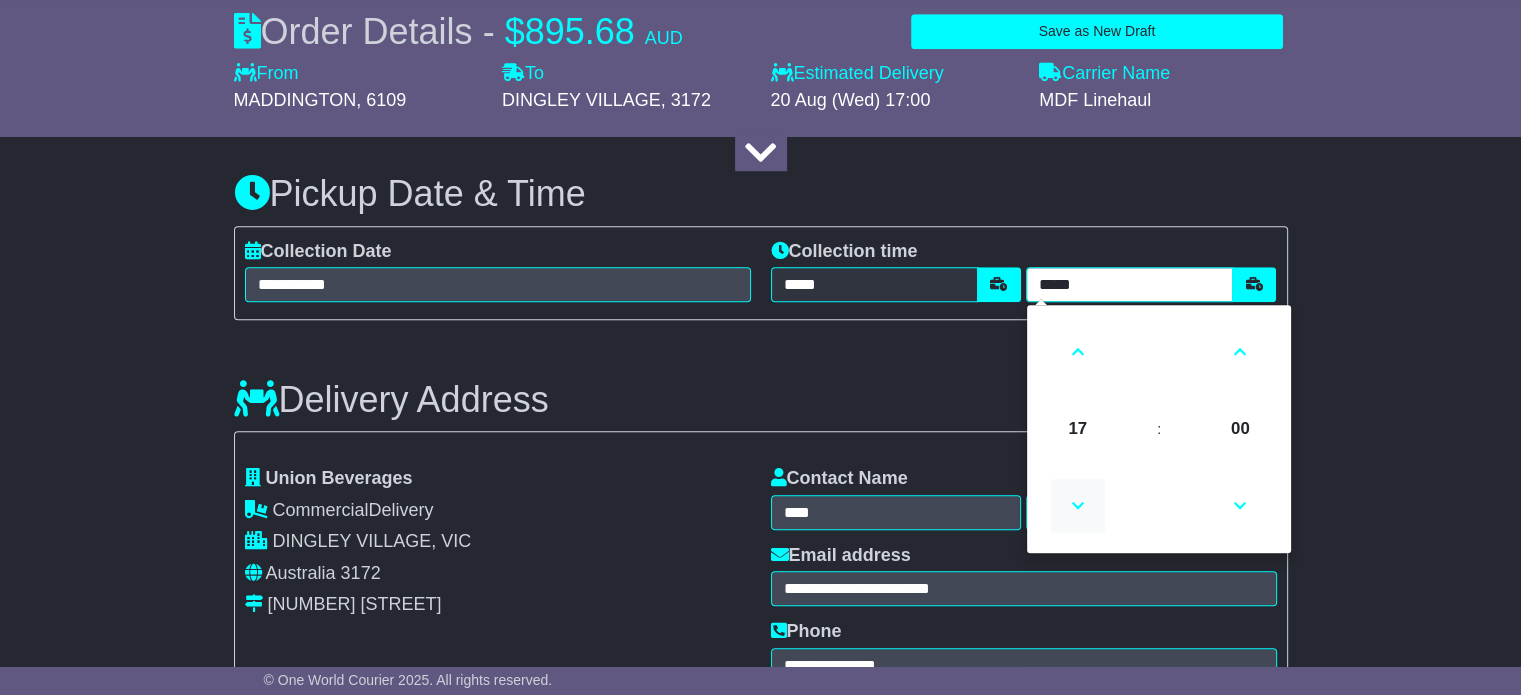 click at bounding box center [1078, 506] 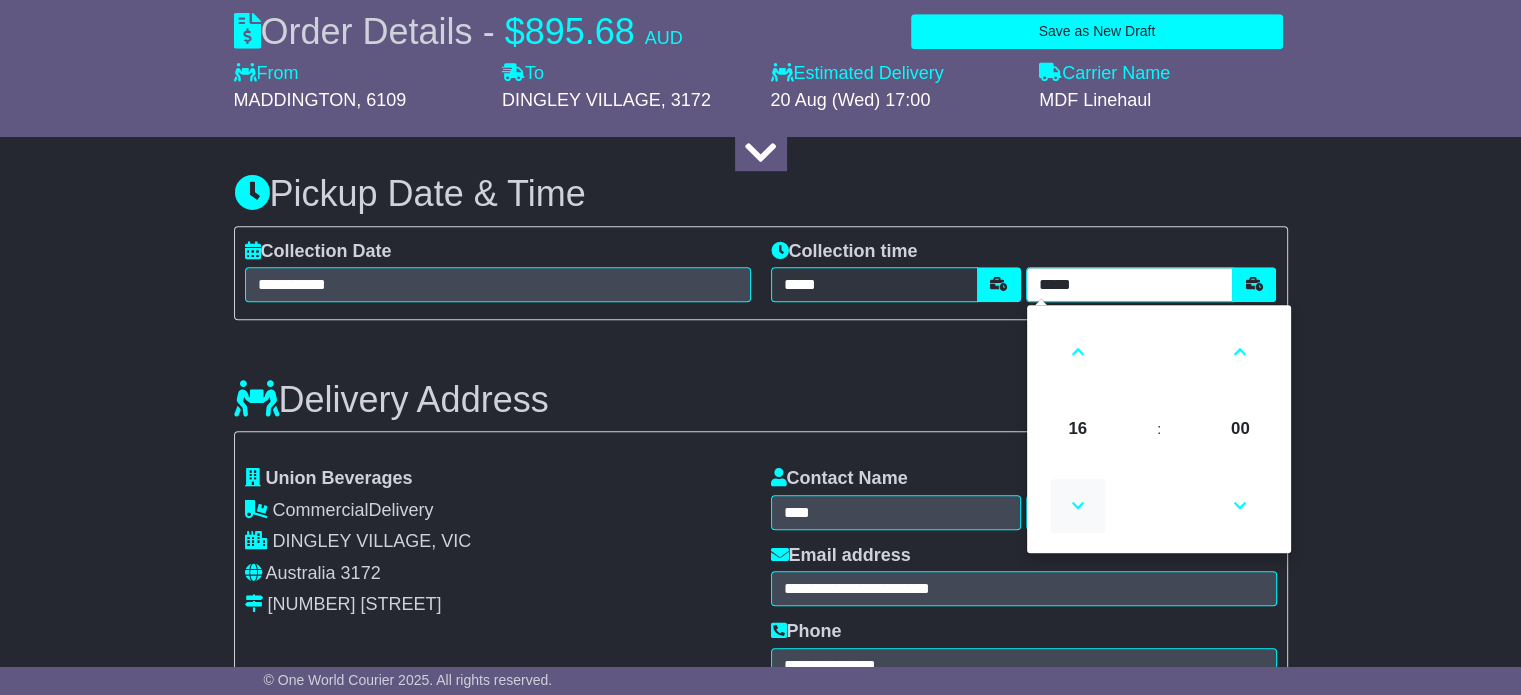 click at bounding box center (1078, 506) 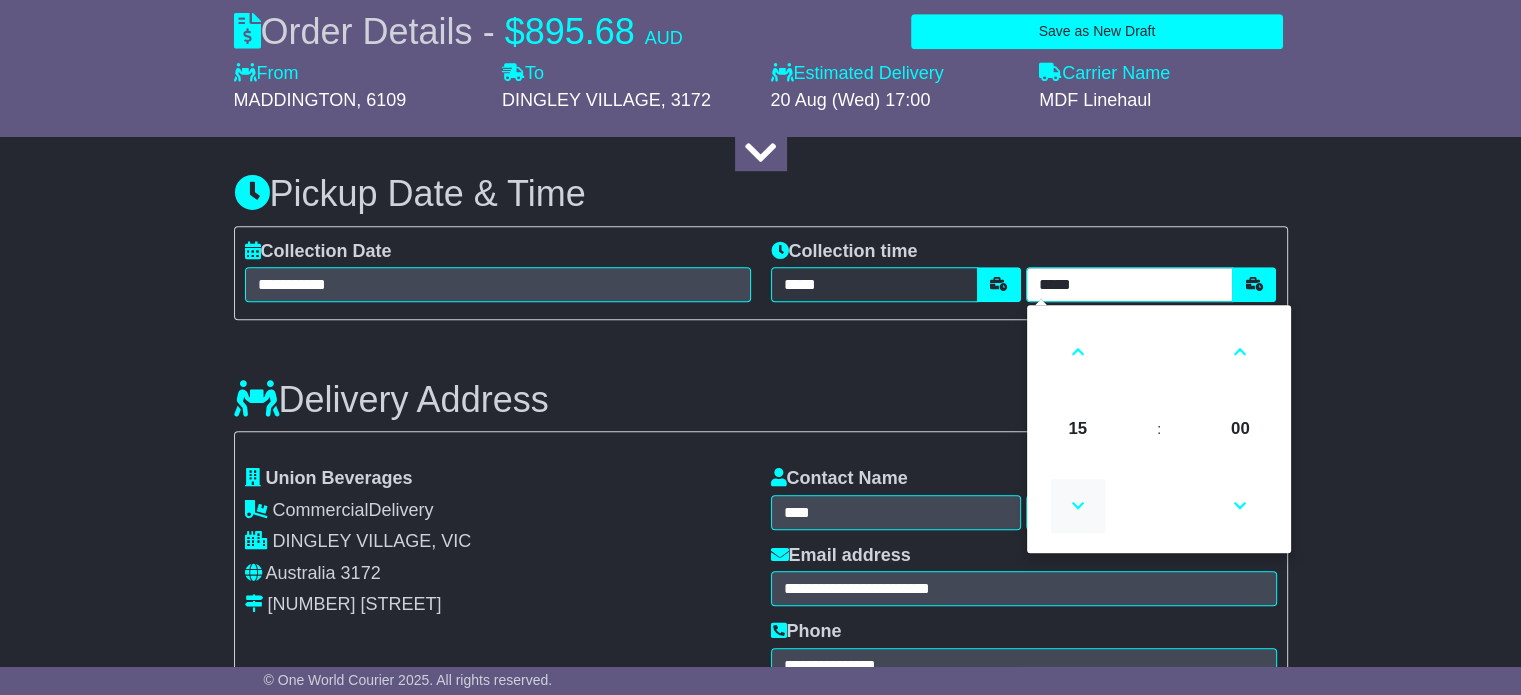 click at bounding box center (1078, 506) 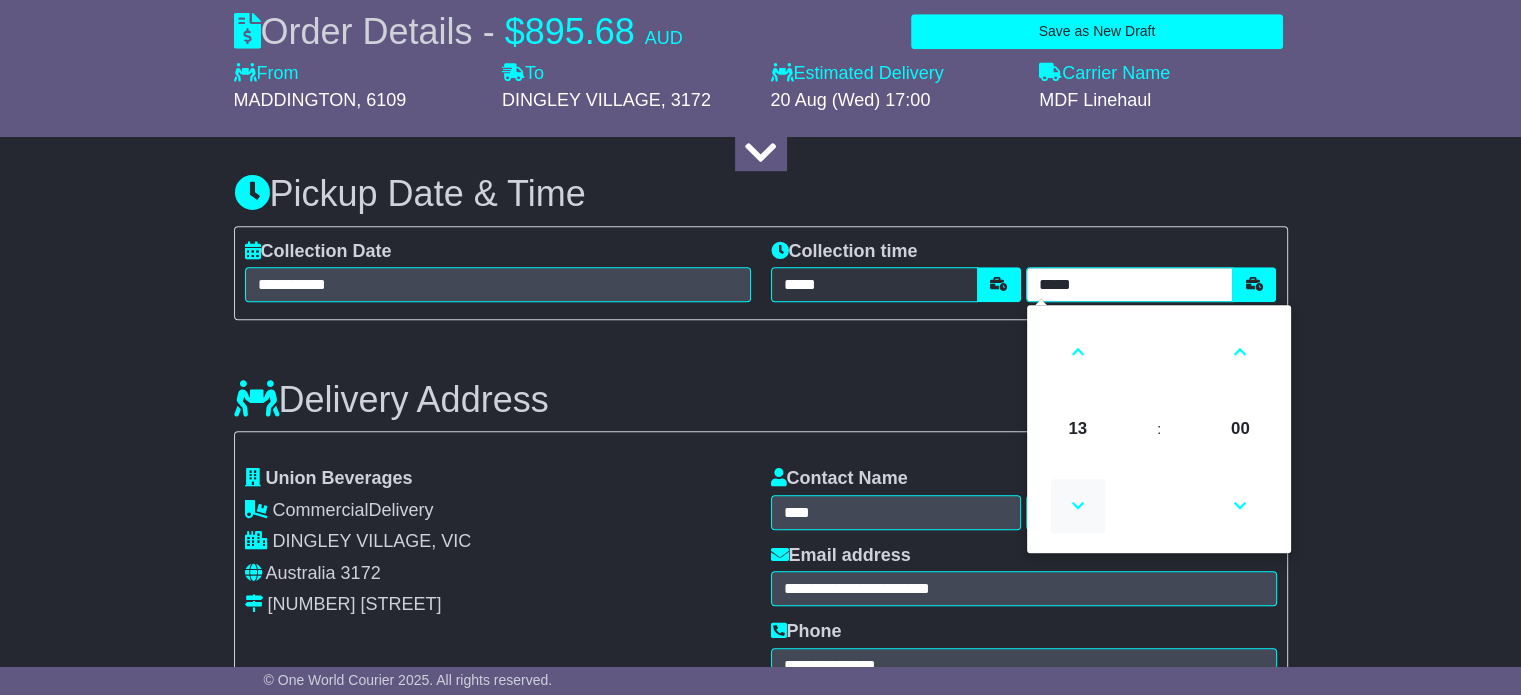 click at bounding box center (1078, 506) 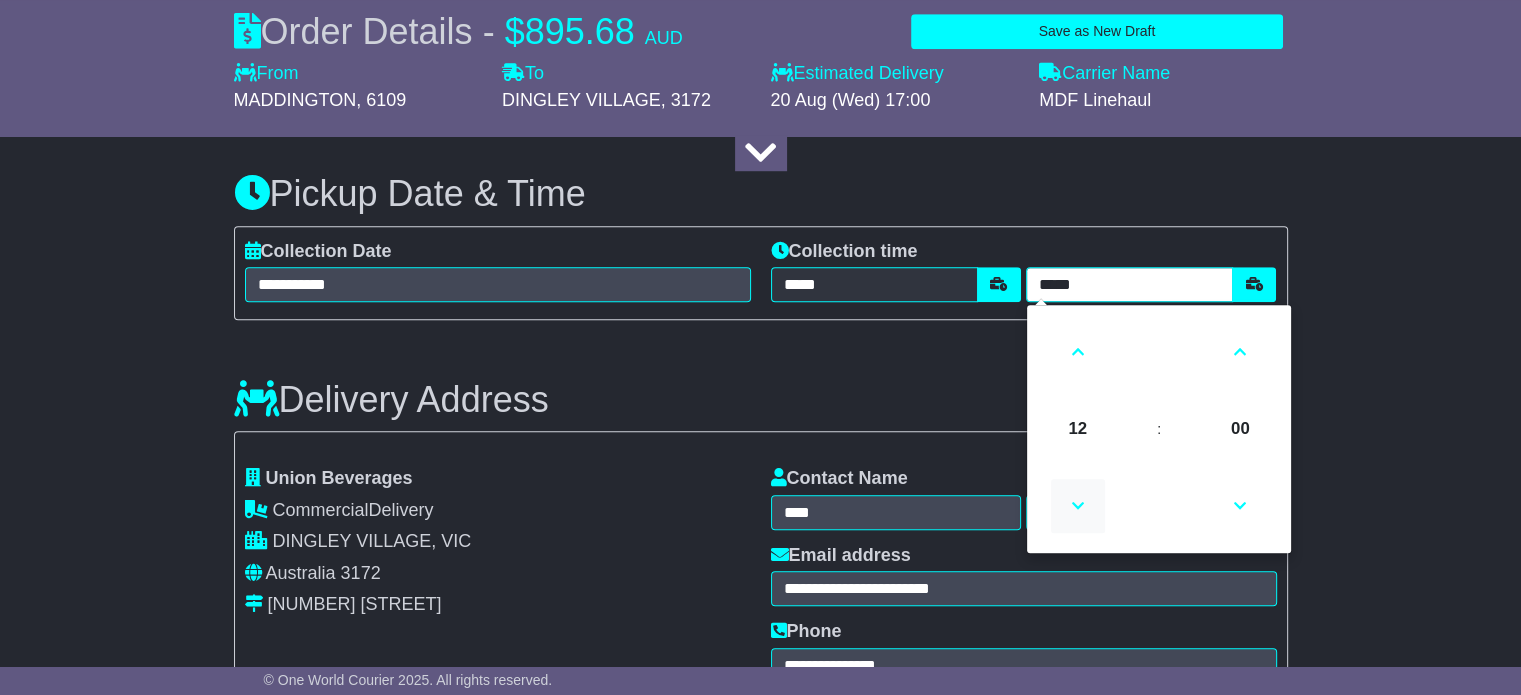 click at bounding box center (1078, 506) 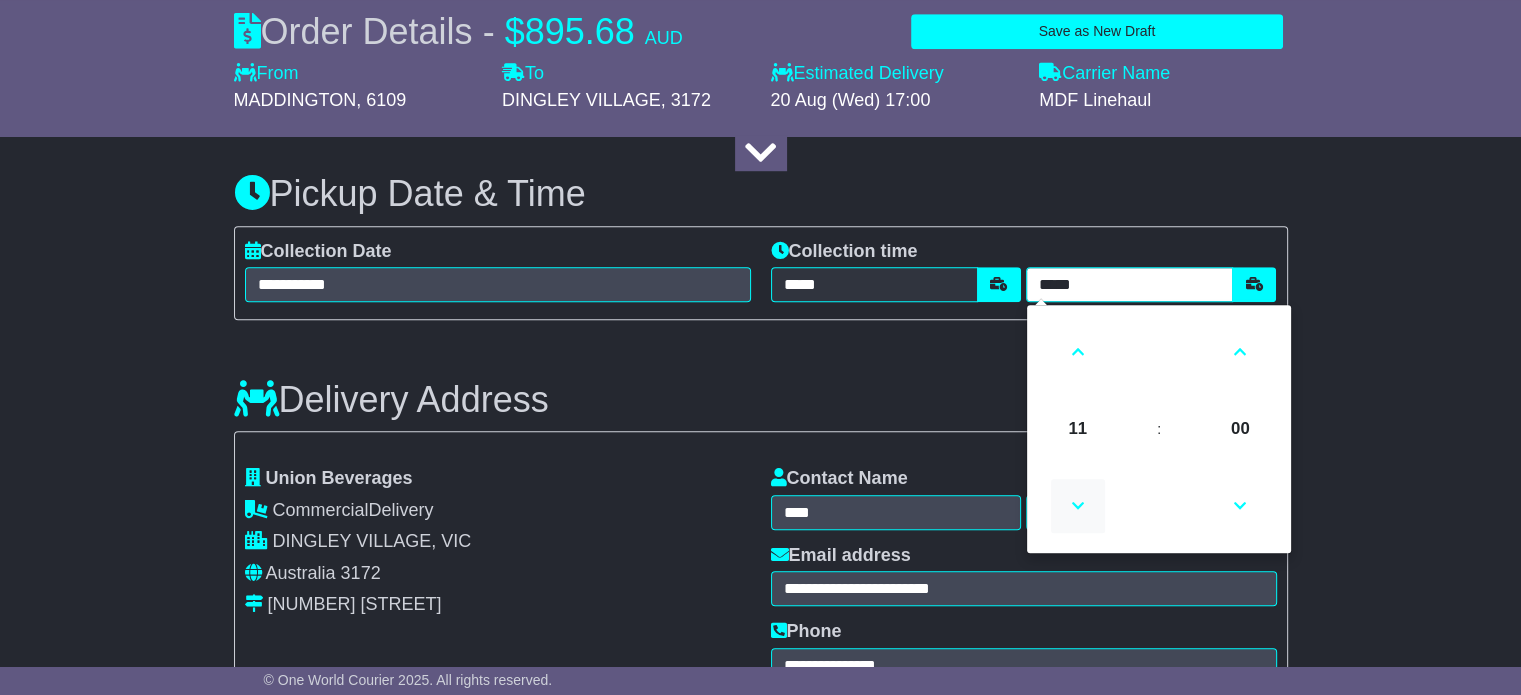 click at bounding box center [1078, 506] 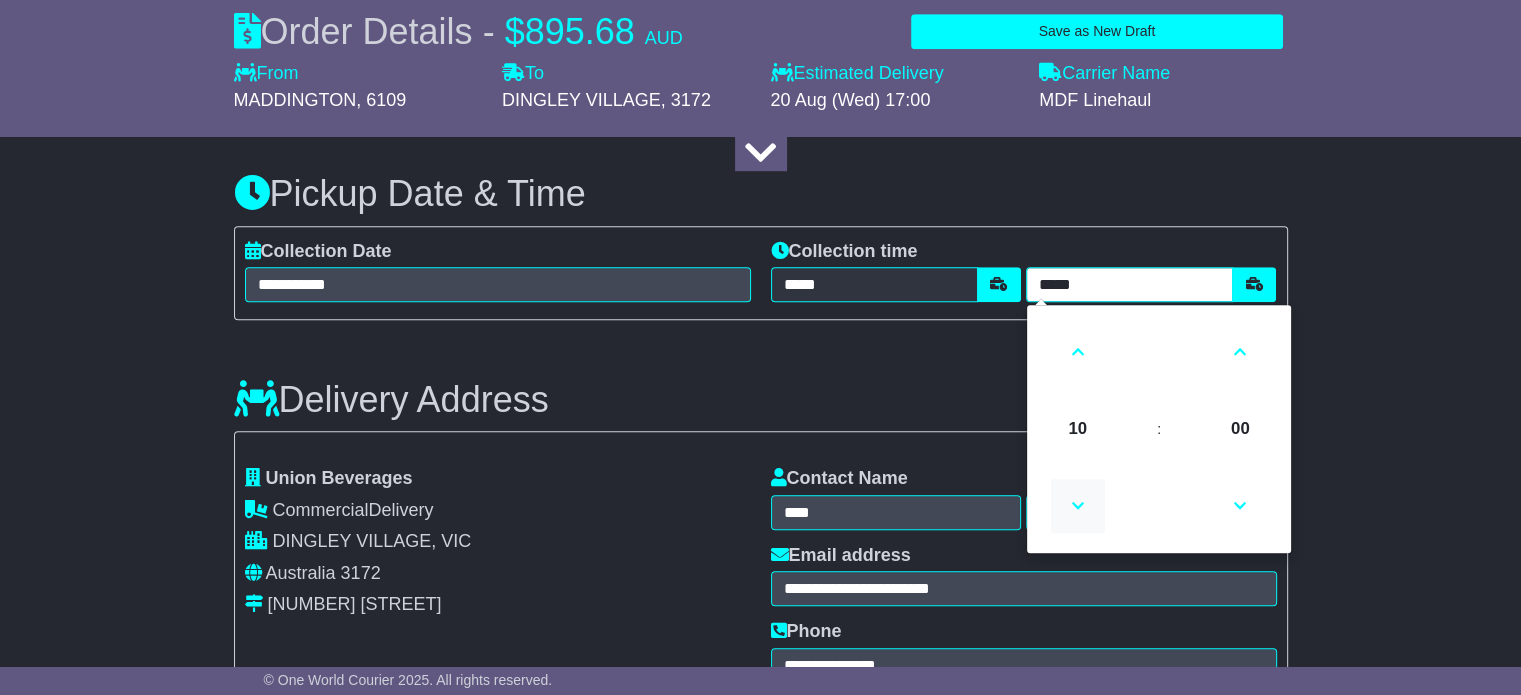 click at bounding box center [1078, 506] 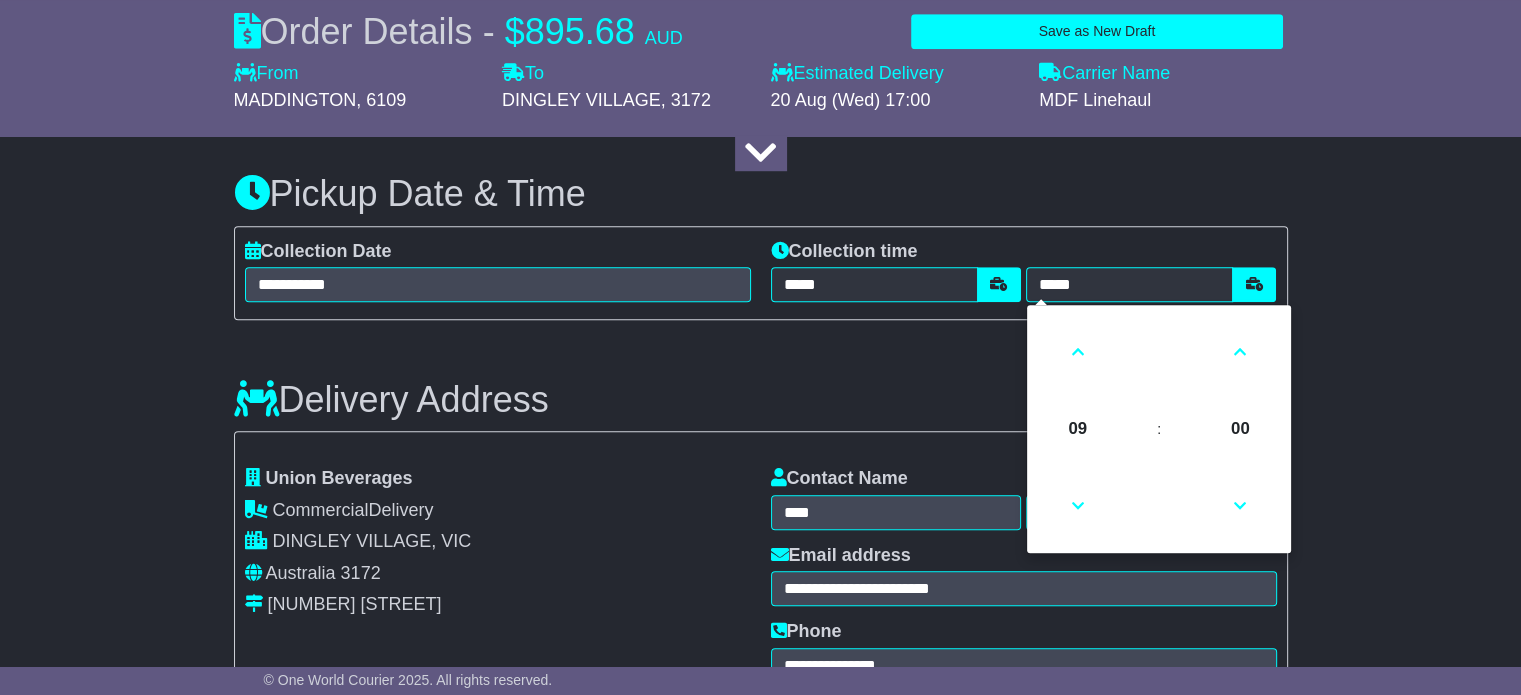 click on "**********" at bounding box center [760, 440] 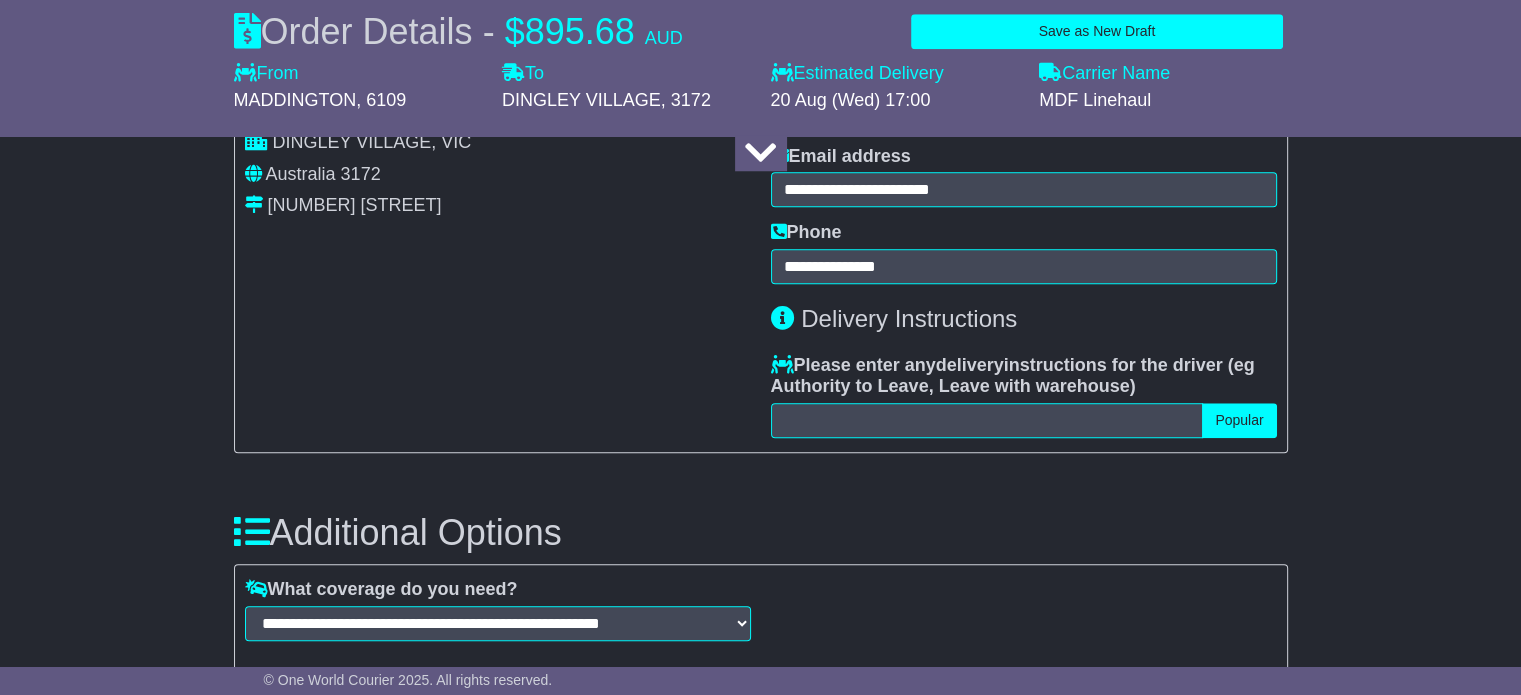 scroll, scrollTop: 1900, scrollLeft: 0, axis: vertical 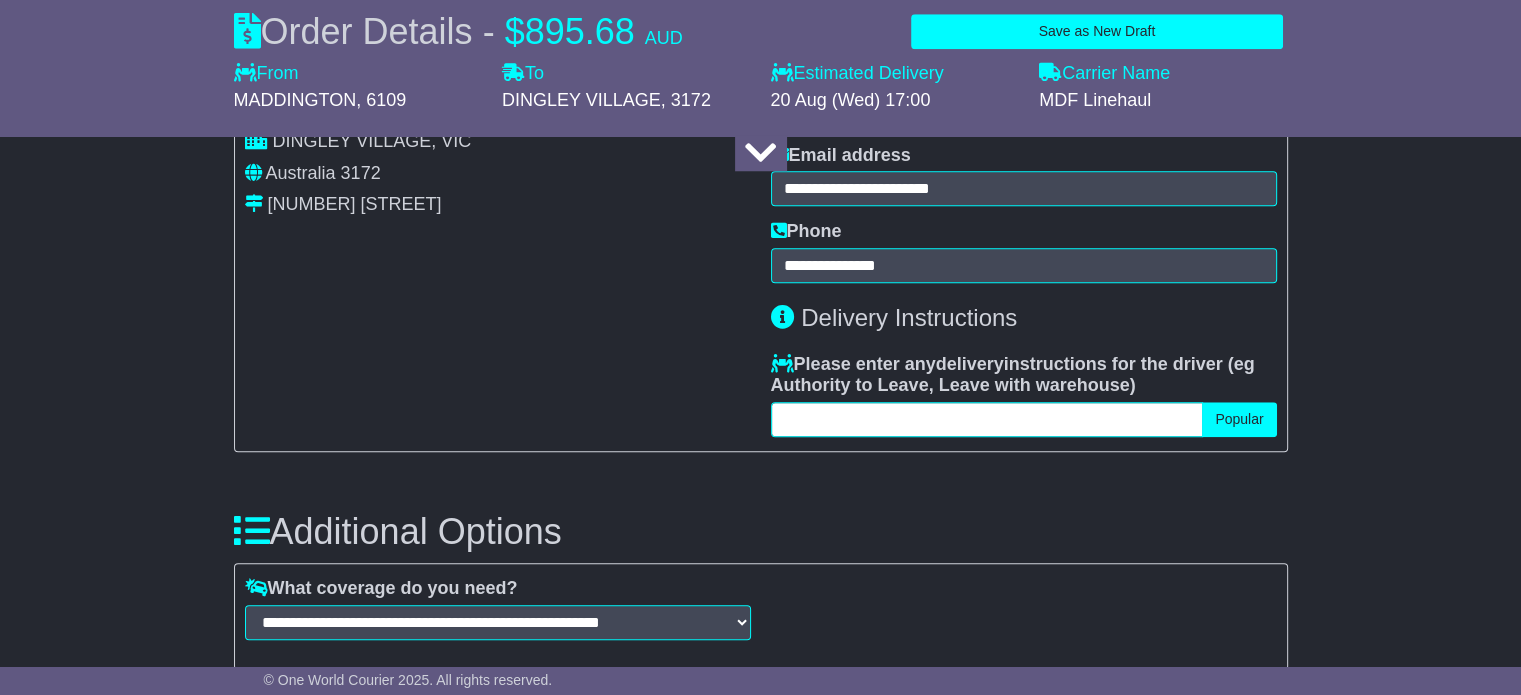 click at bounding box center [987, 419] 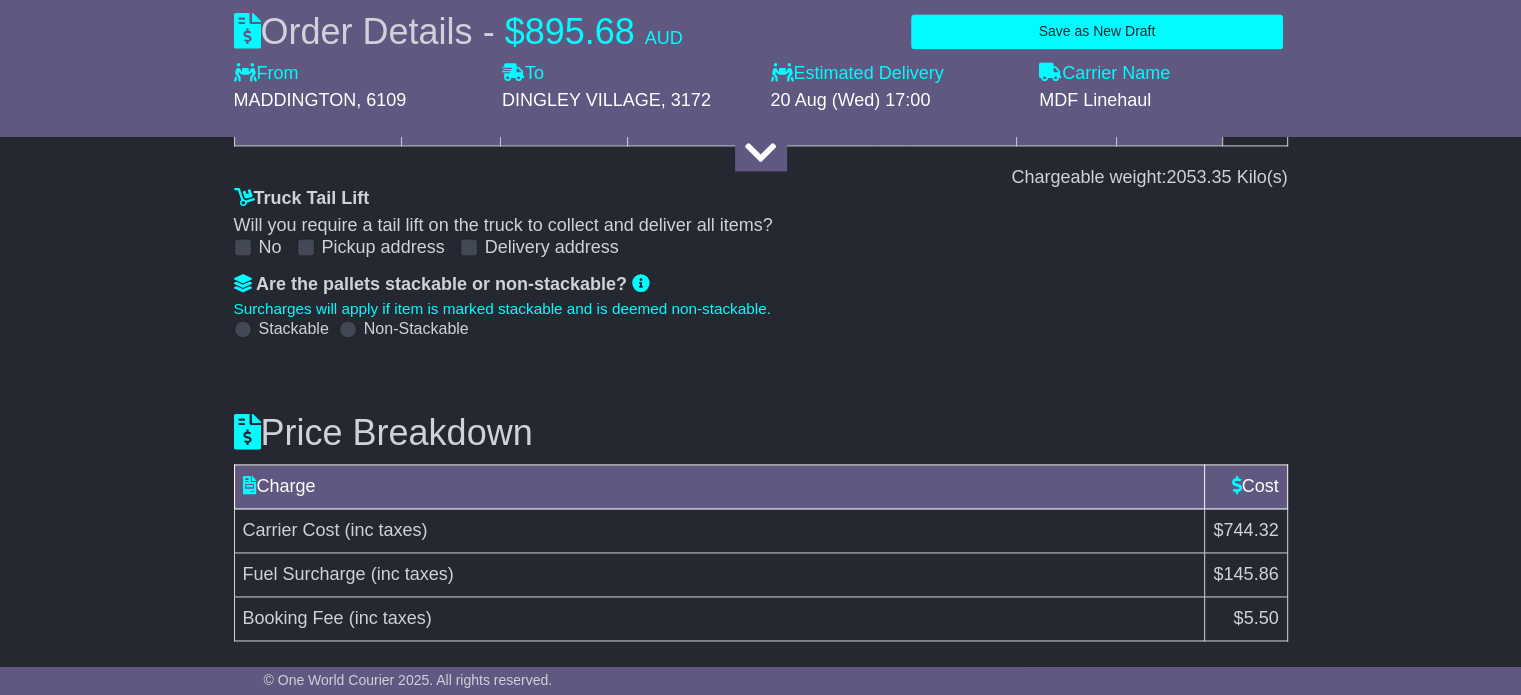 scroll, scrollTop: 2933, scrollLeft: 0, axis: vertical 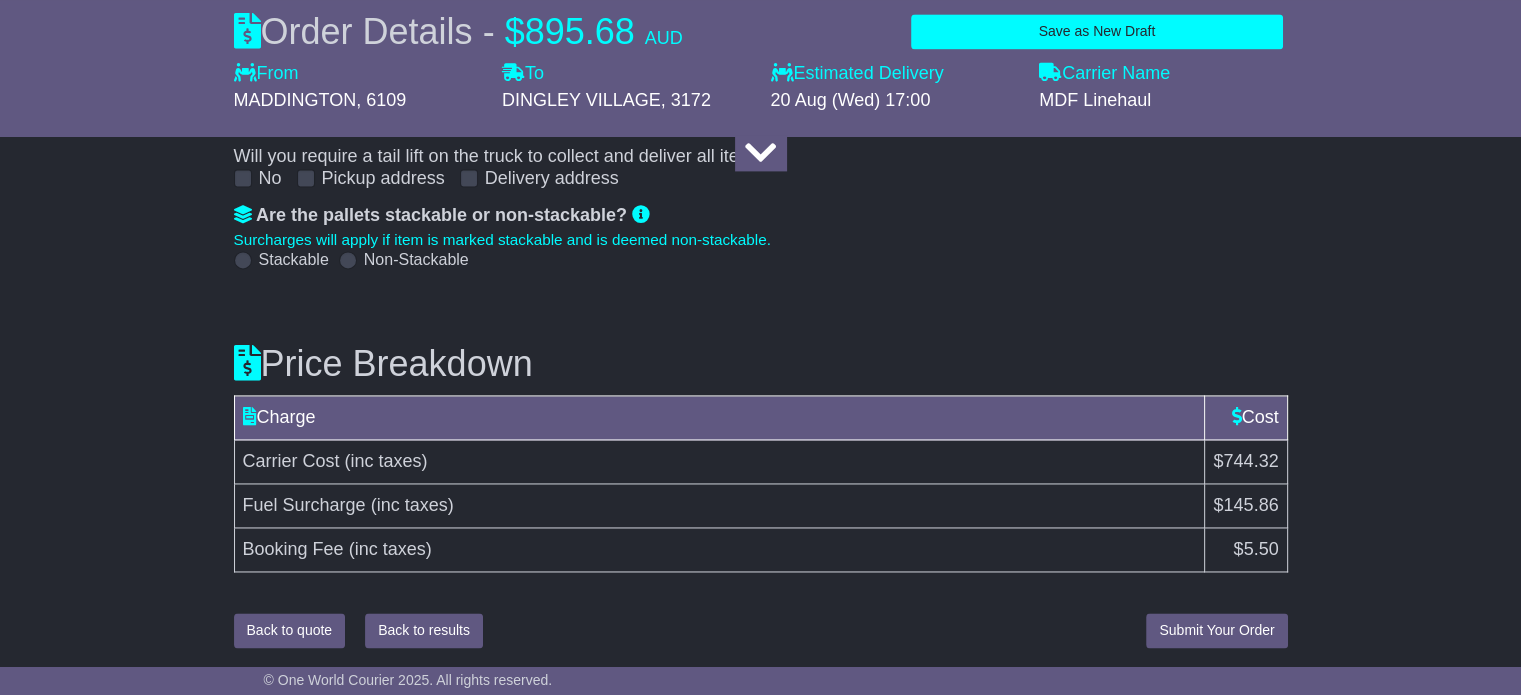 type on "**********" 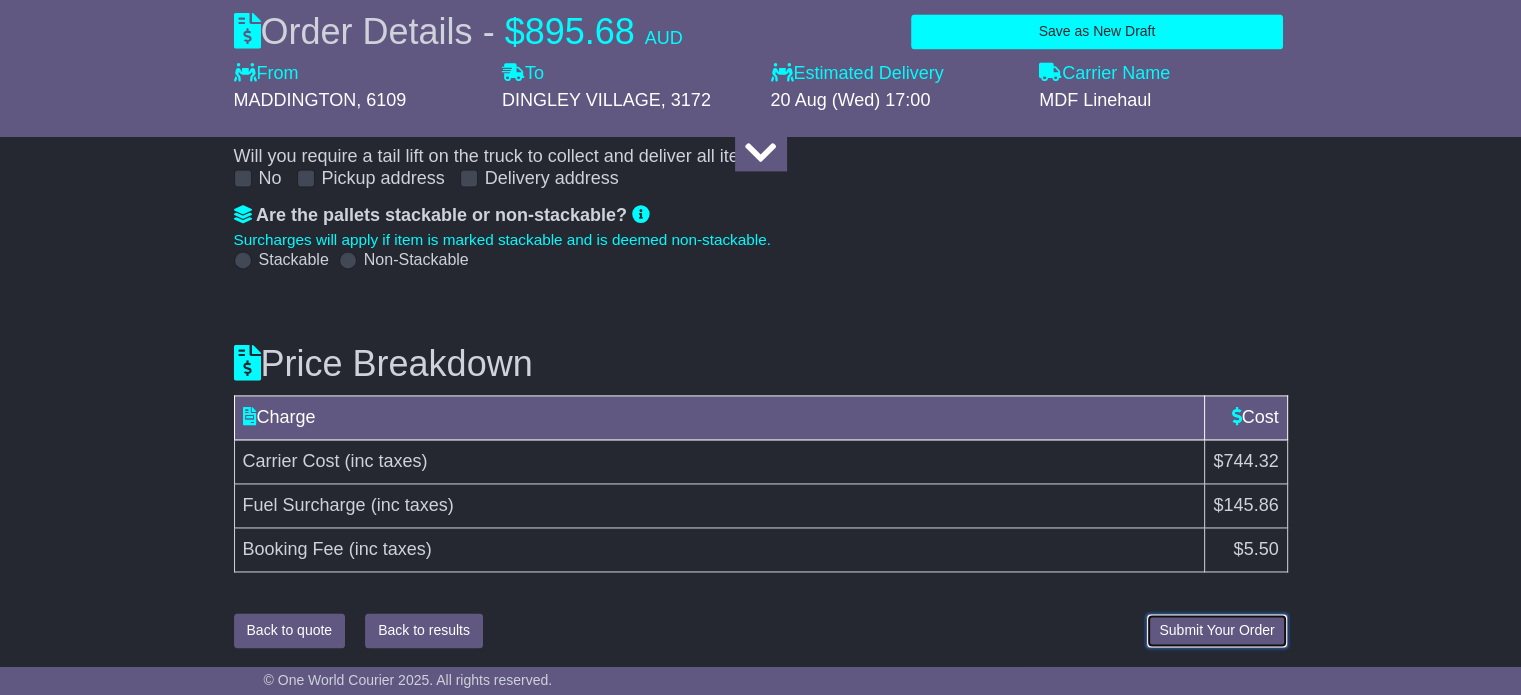 click on "Submit Your Order" at bounding box center [1216, 630] 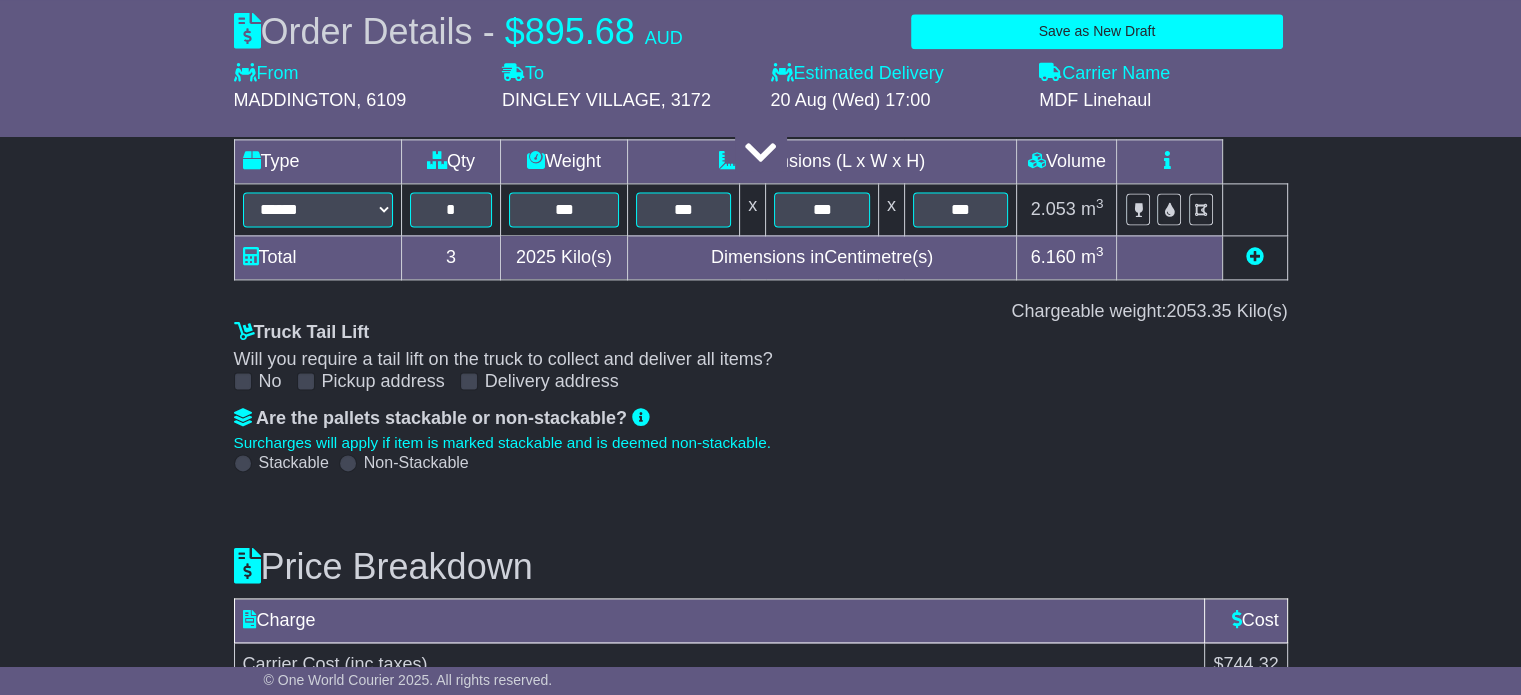 scroll, scrollTop: 2933, scrollLeft: 0, axis: vertical 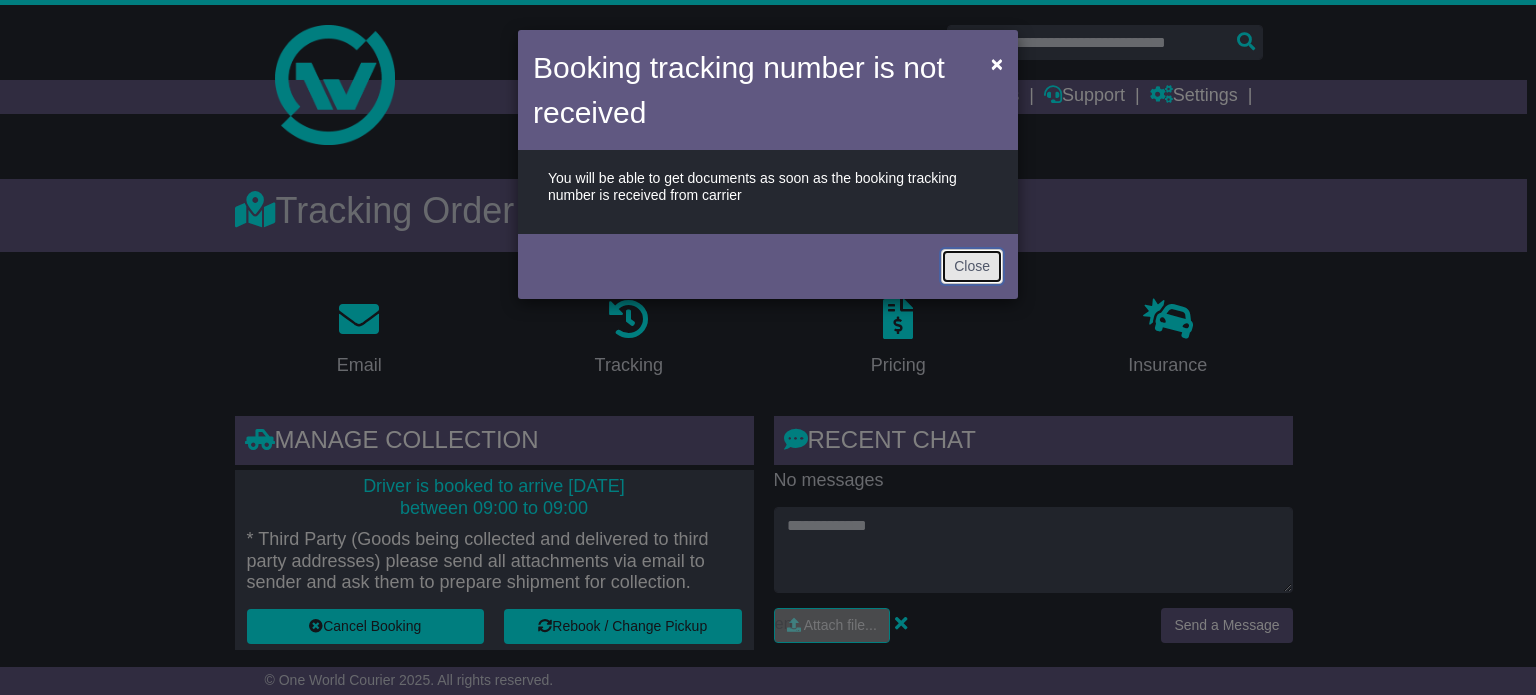 click on "Close" at bounding box center (972, 266) 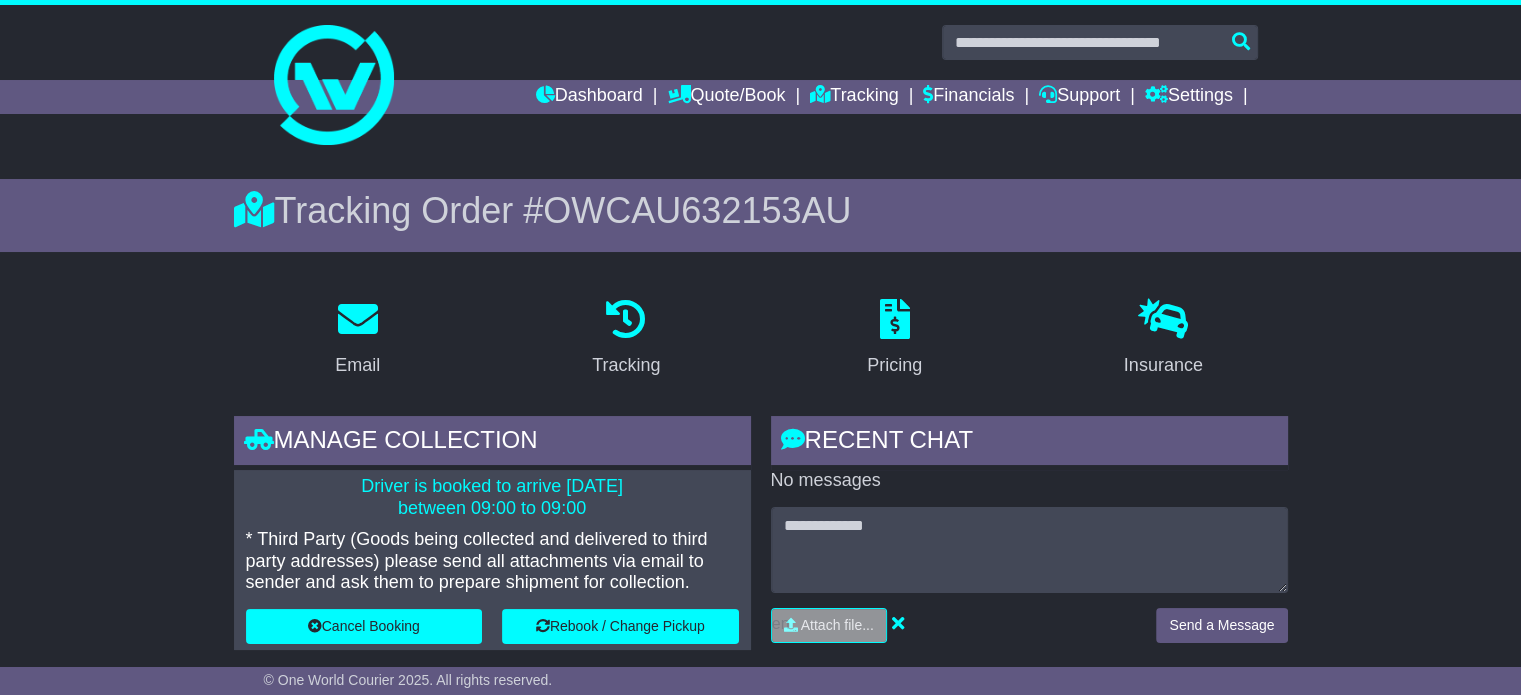 click on "Email
Download
Tracking
Pricing
Insurance" at bounding box center [760, 1444] 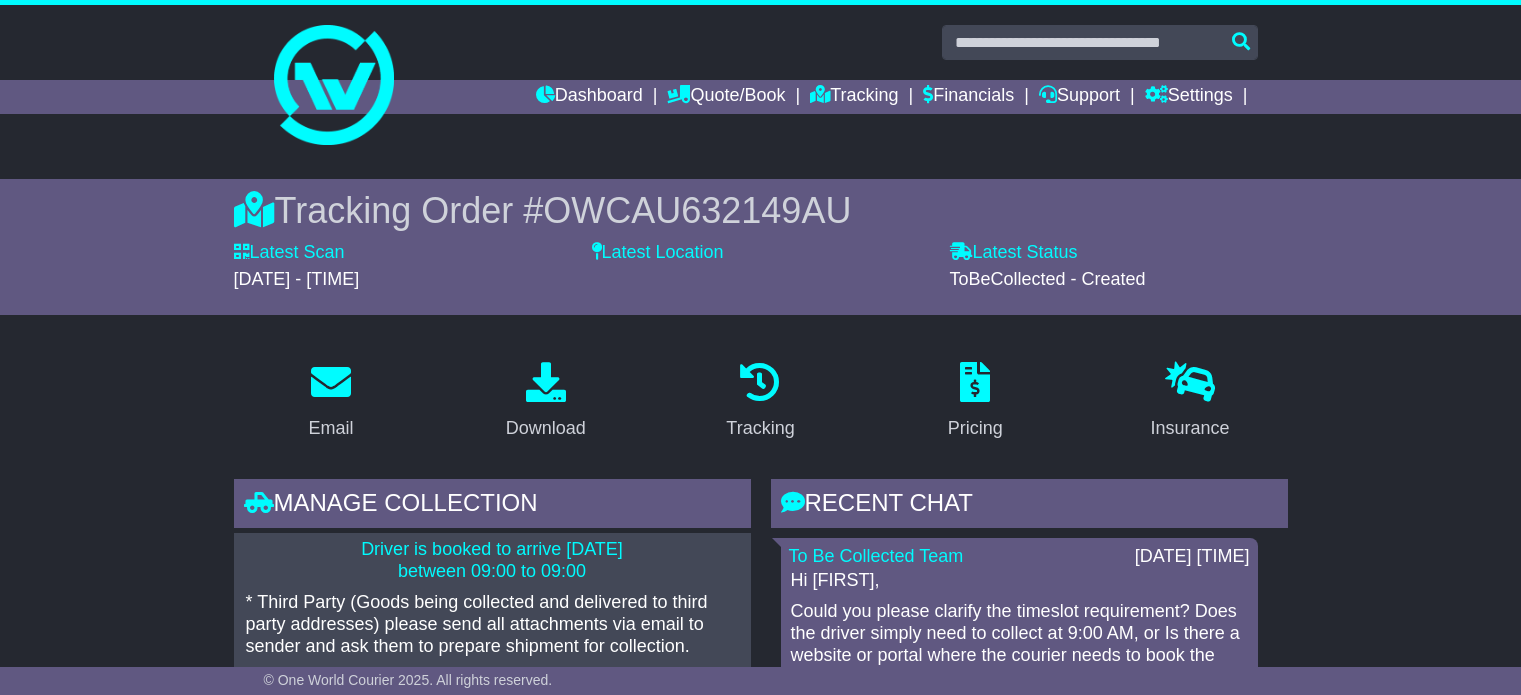 scroll, scrollTop: 0, scrollLeft: 0, axis: both 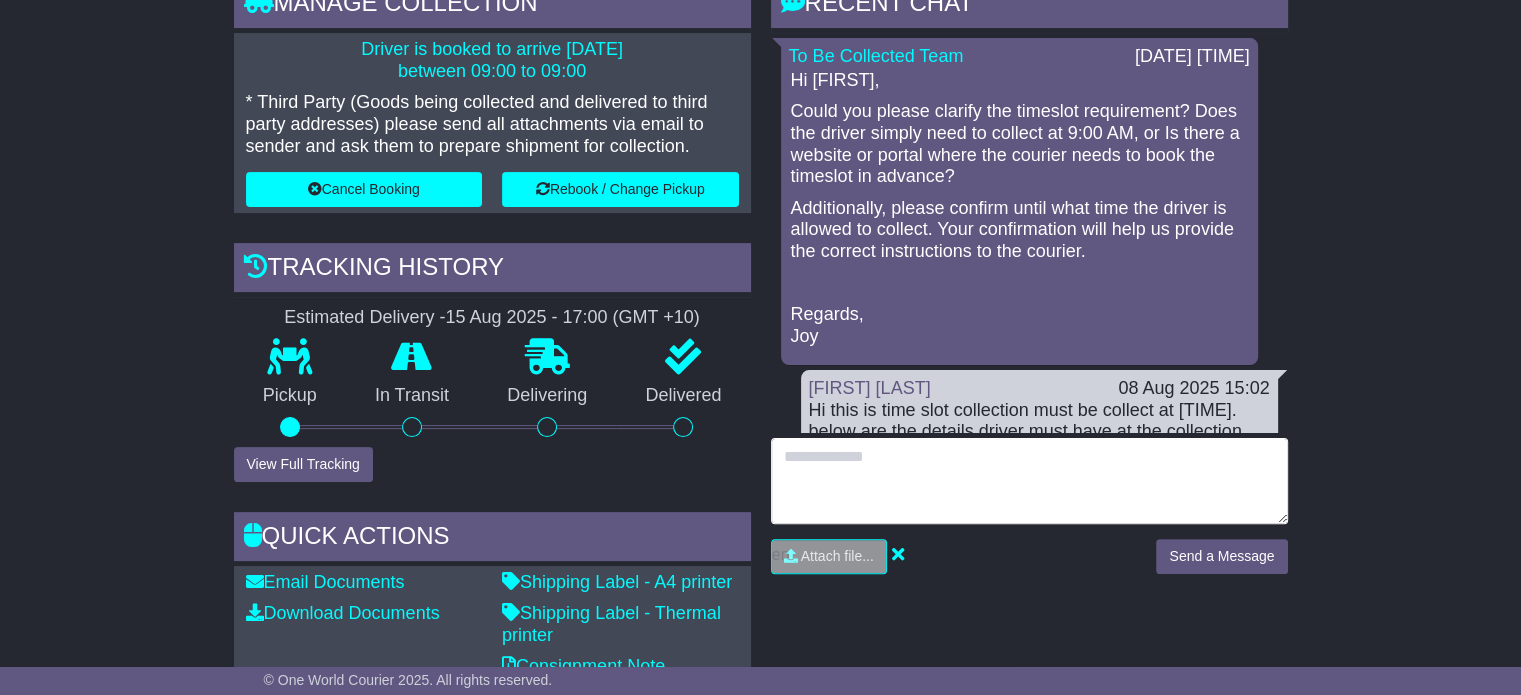 click at bounding box center [1029, 481] 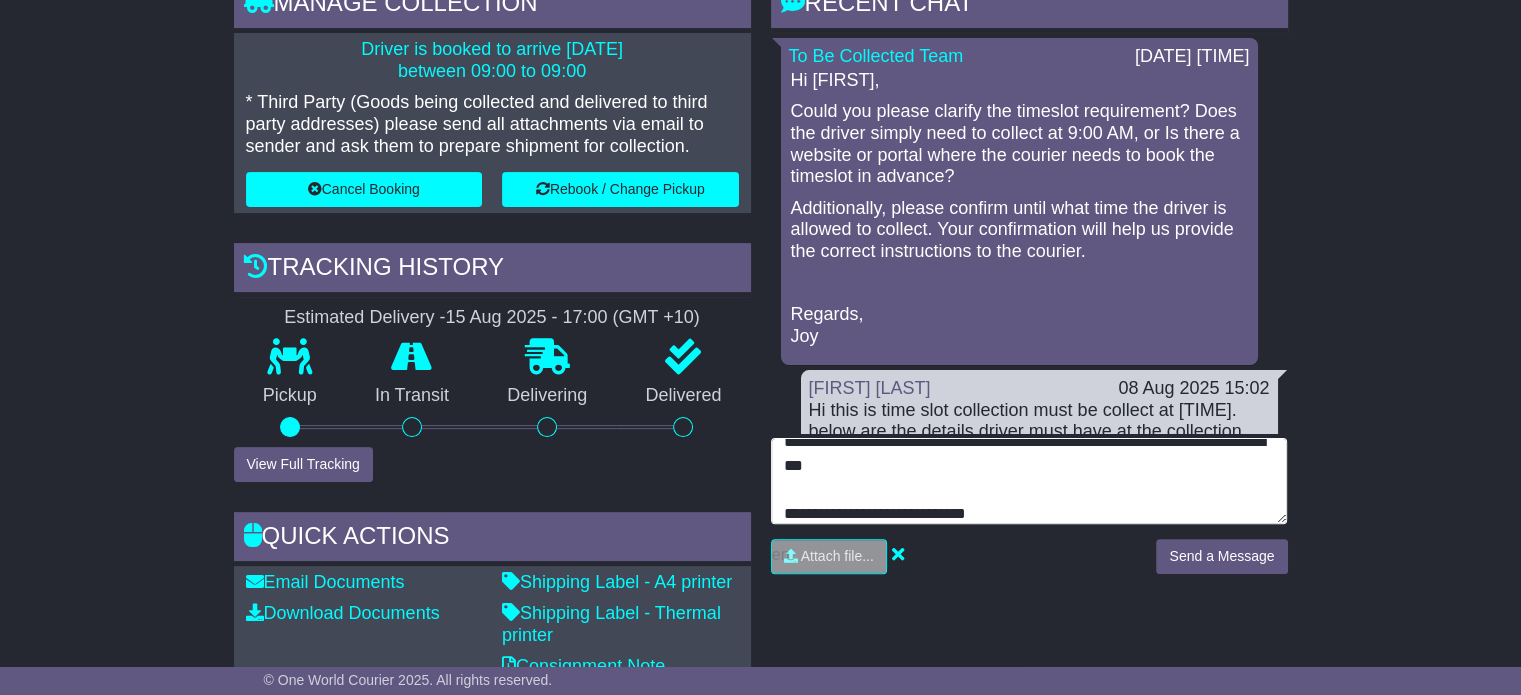 scroll, scrollTop: 39, scrollLeft: 0, axis: vertical 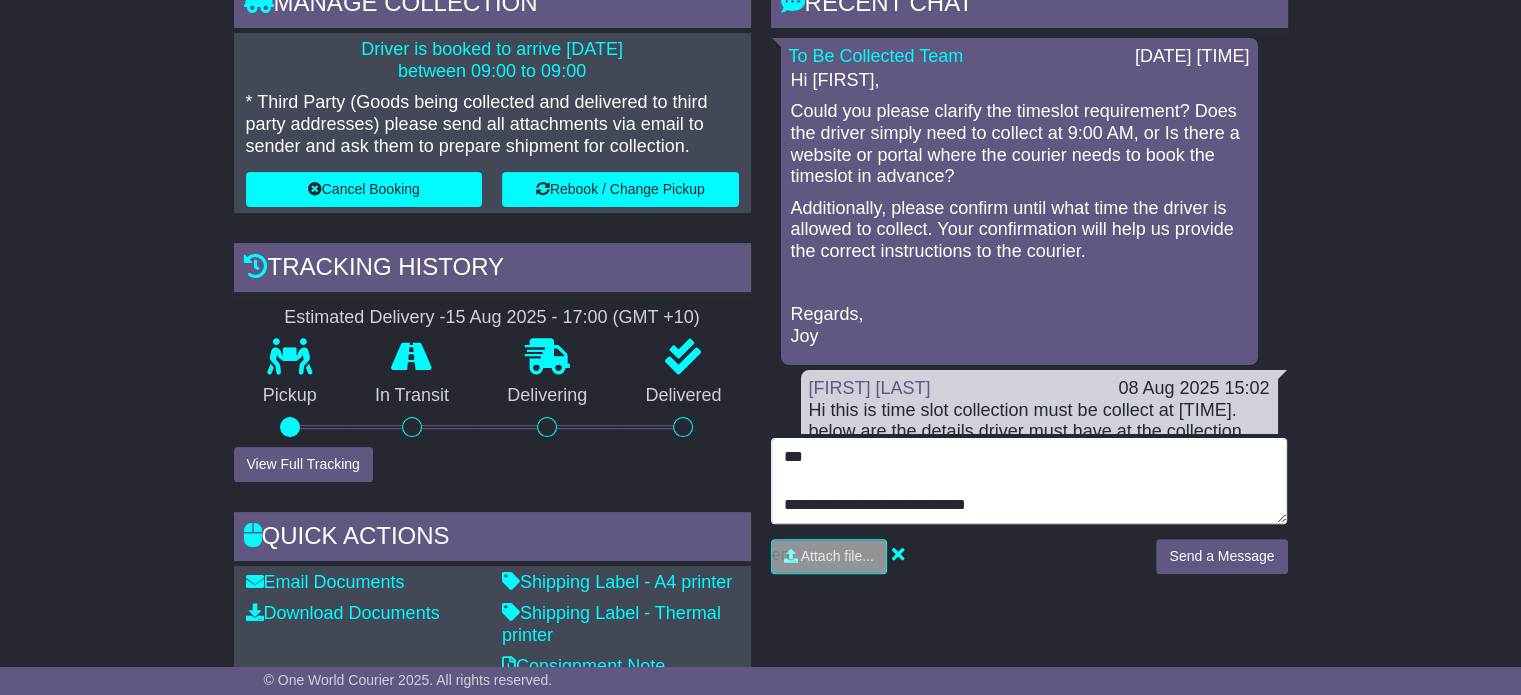 type on "**********" 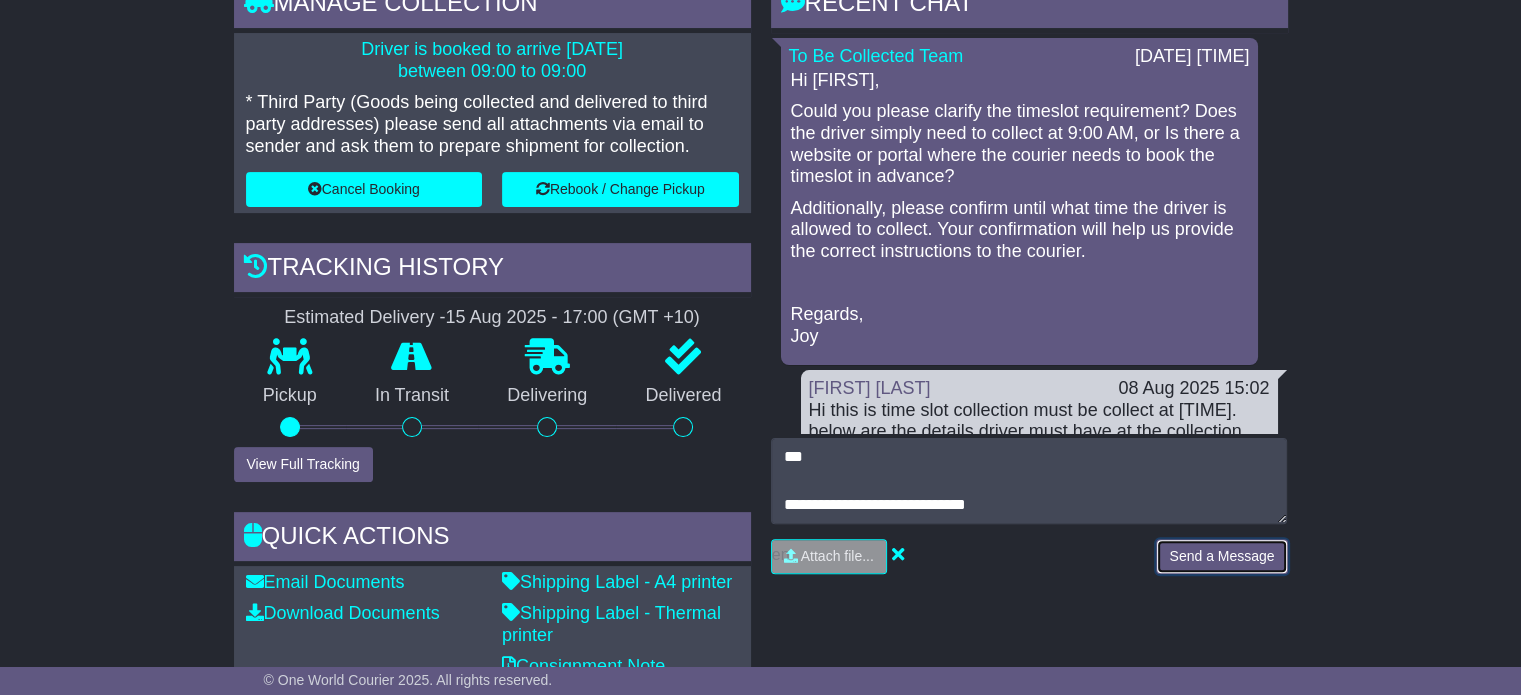 click on "Send a Message" at bounding box center (1221, 556) 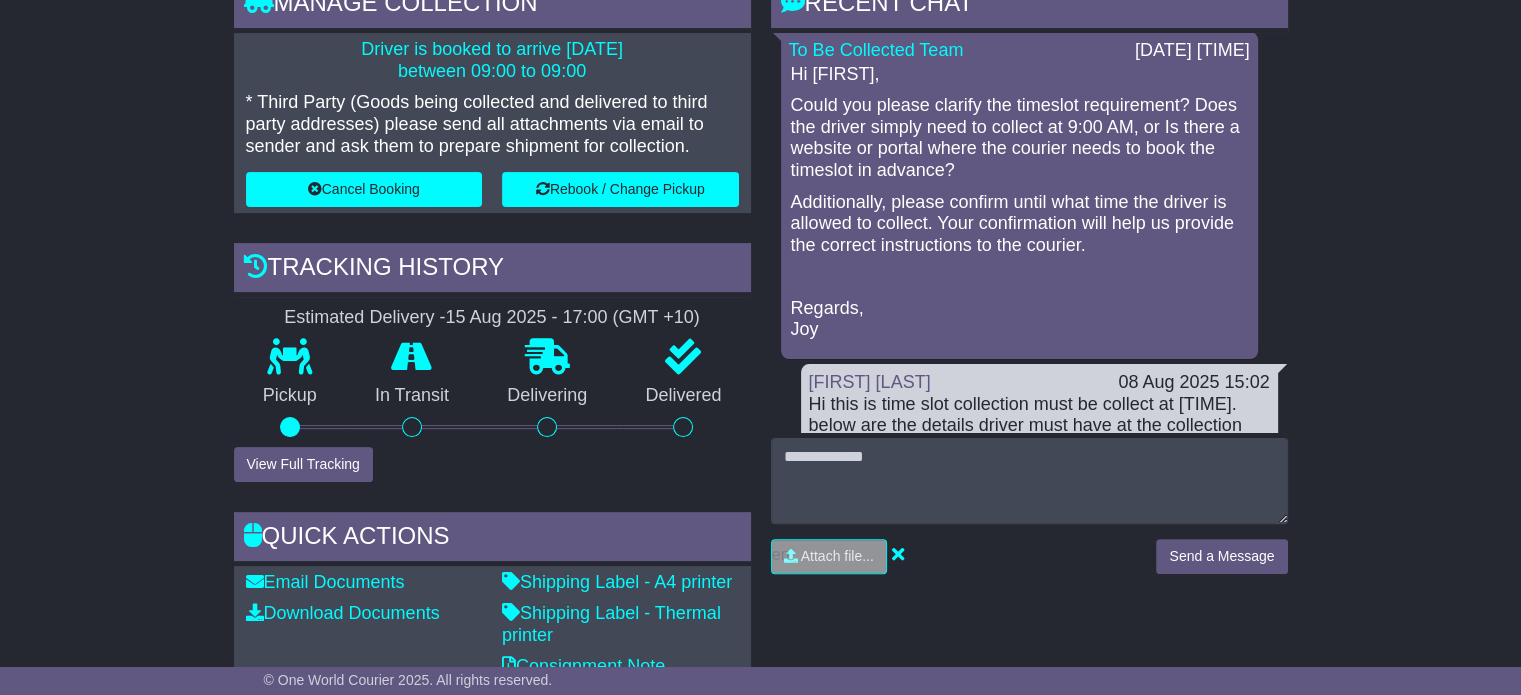 scroll, scrollTop: 152, scrollLeft: 0, axis: vertical 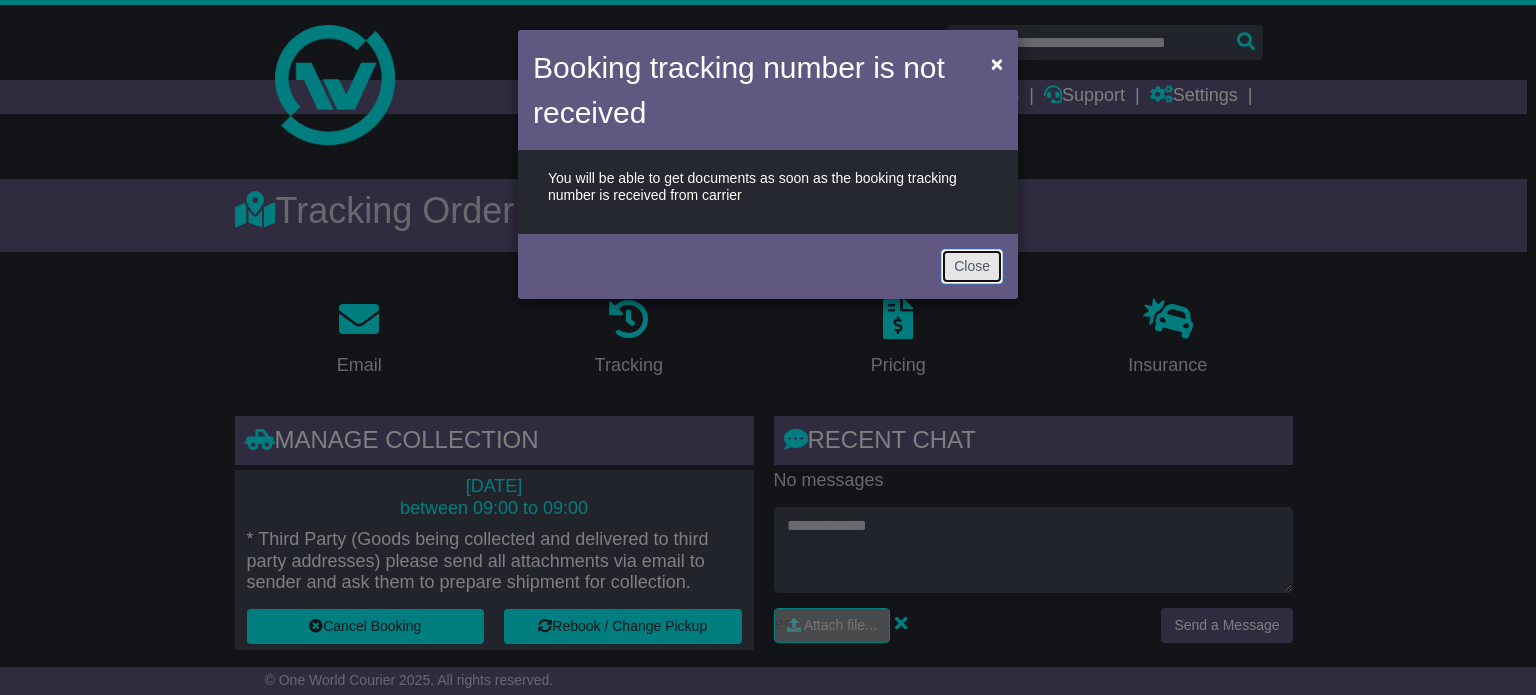 click on "Close" at bounding box center [972, 266] 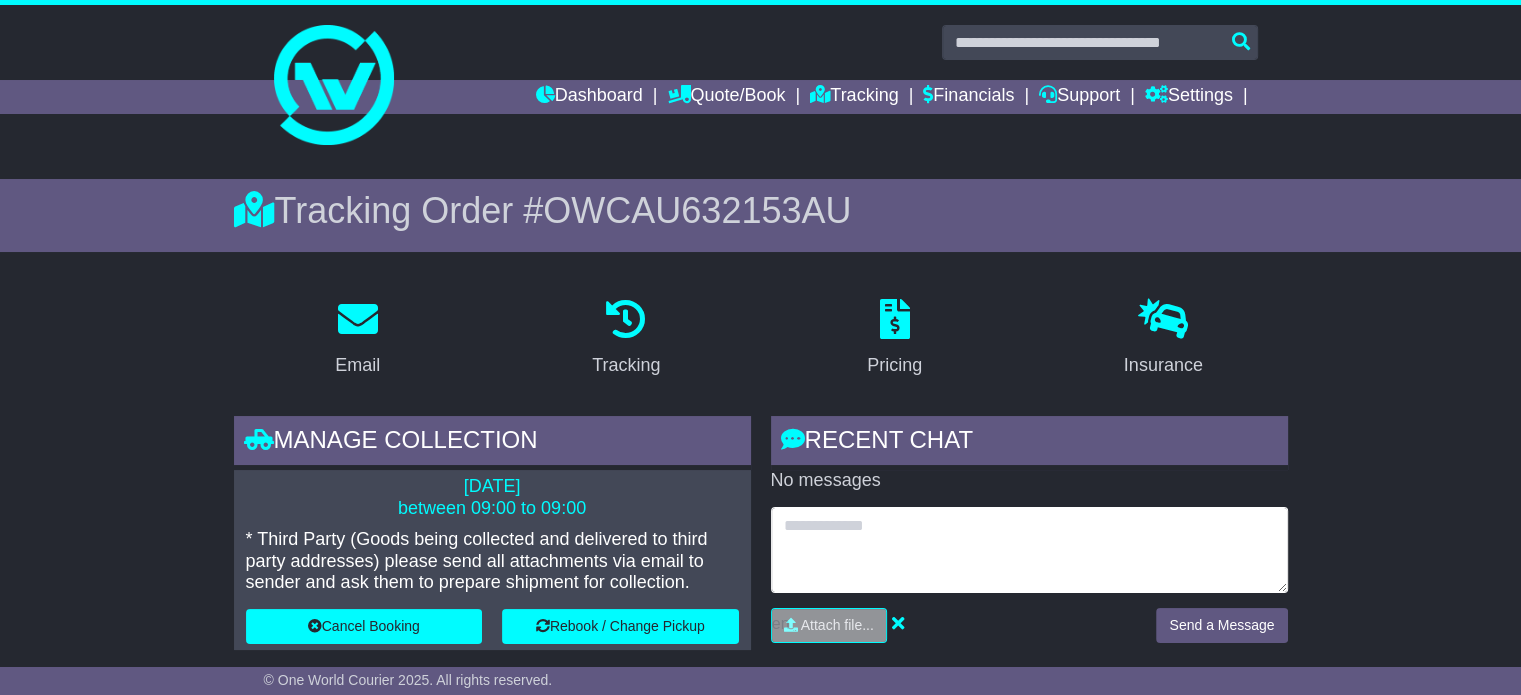 click at bounding box center [1029, 550] 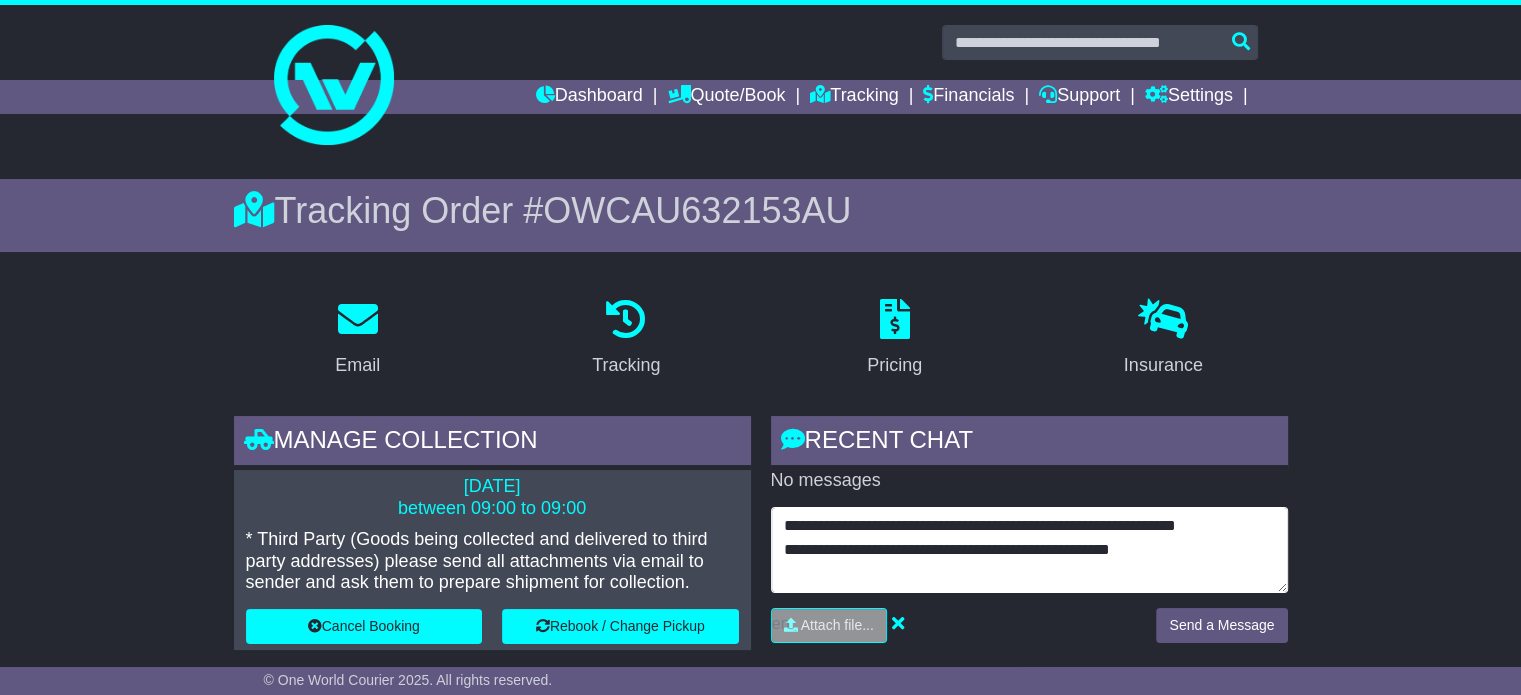 scroll, scrollTop: 15, scrollLeft: 0, axis: vertical 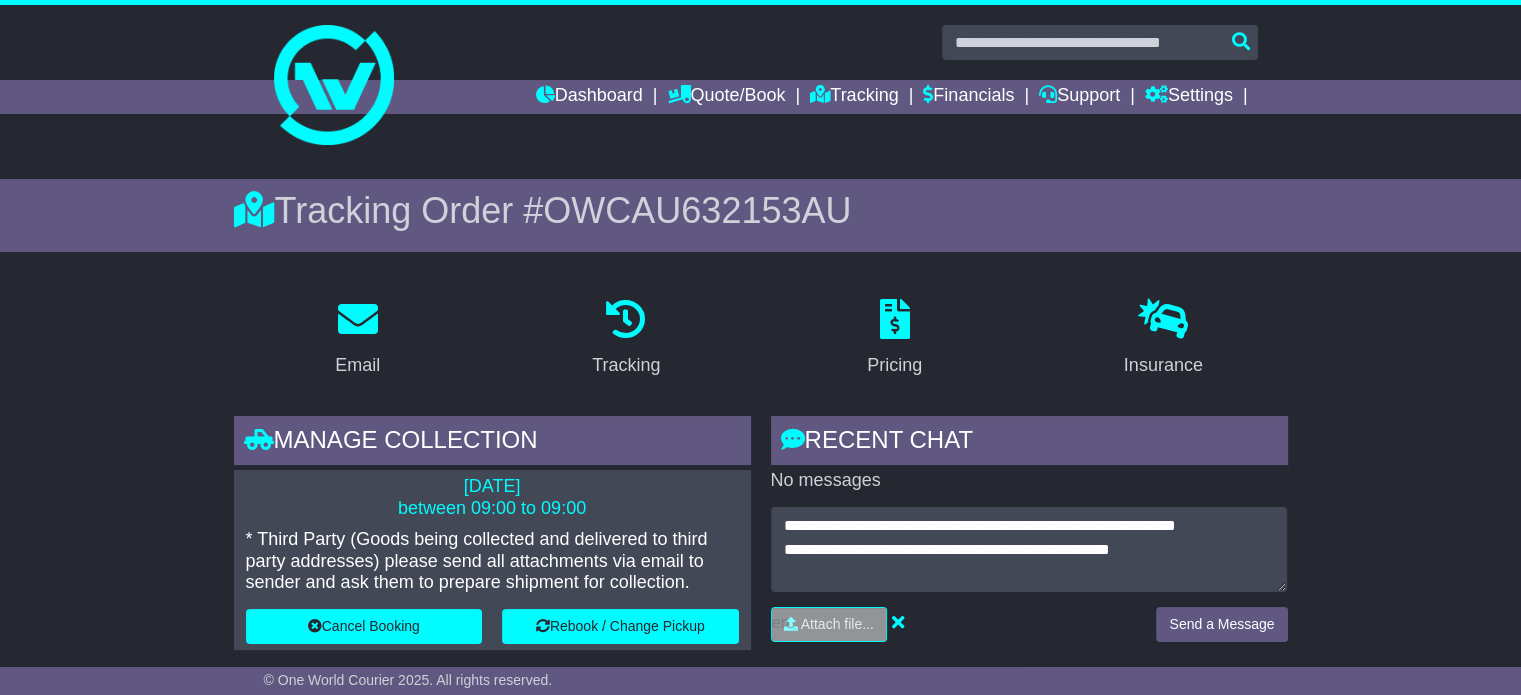 drag, startPoint x: 1370, startPoint y: 307, endPoint x: 1337, endPoint y: 318, distance: 34.785053 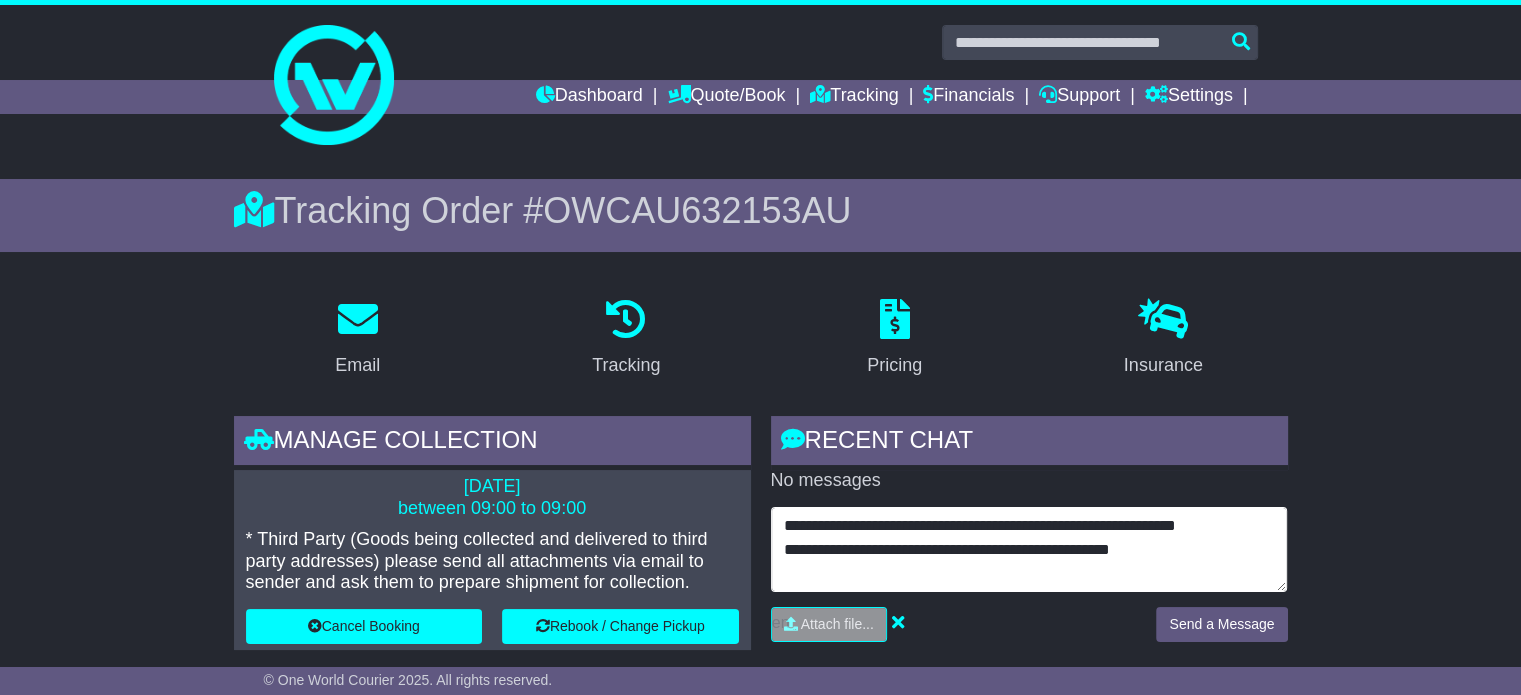 click on "**********" at bounding box center (1029, 550) 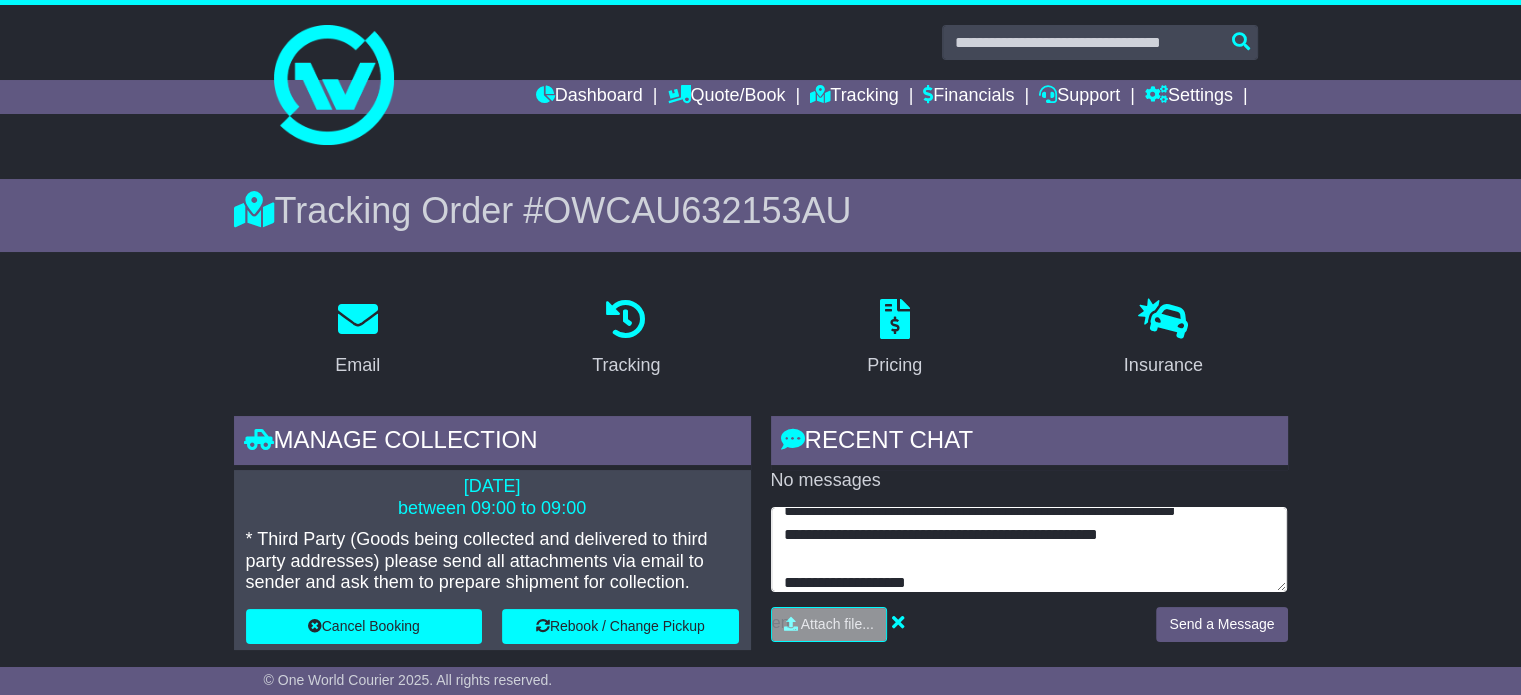 paste on "*******" 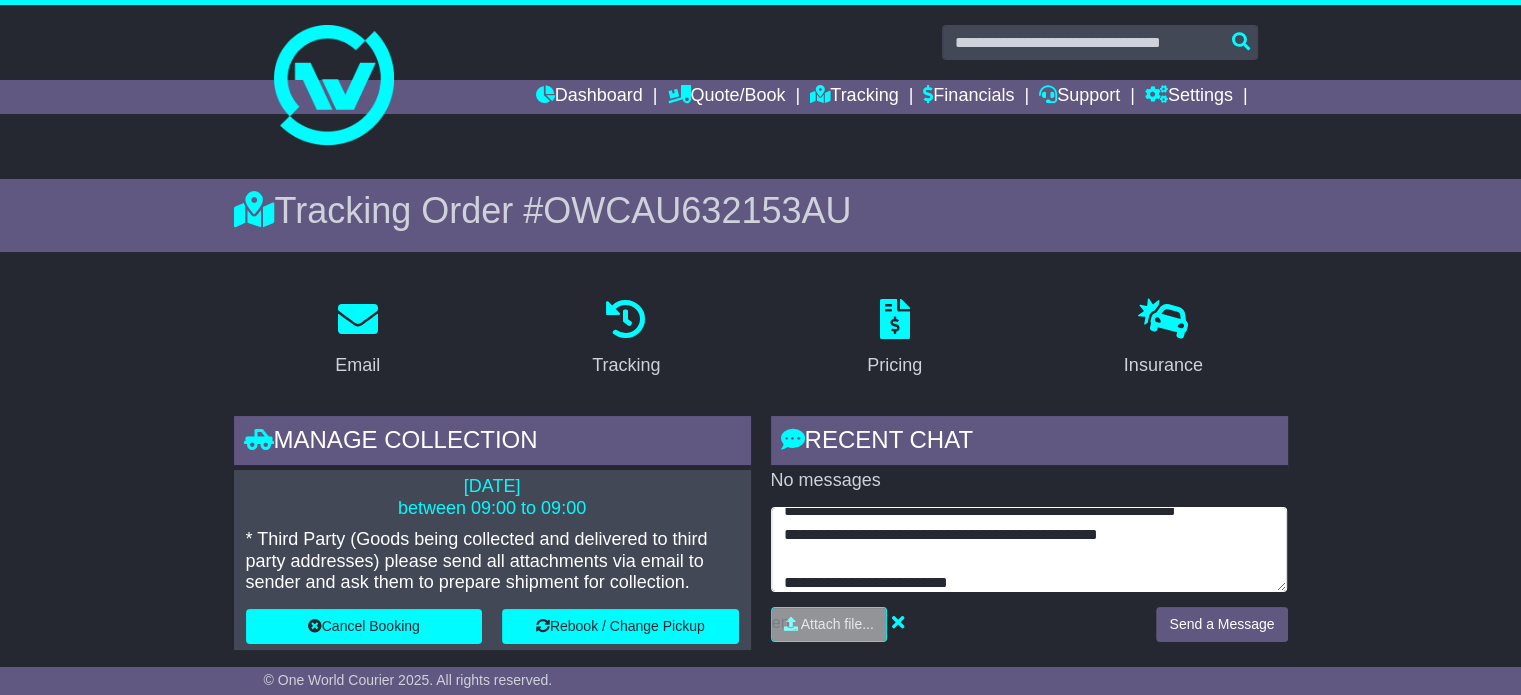 scroll, scrollTop: 39, scrollLeft: 0, axis: vertical 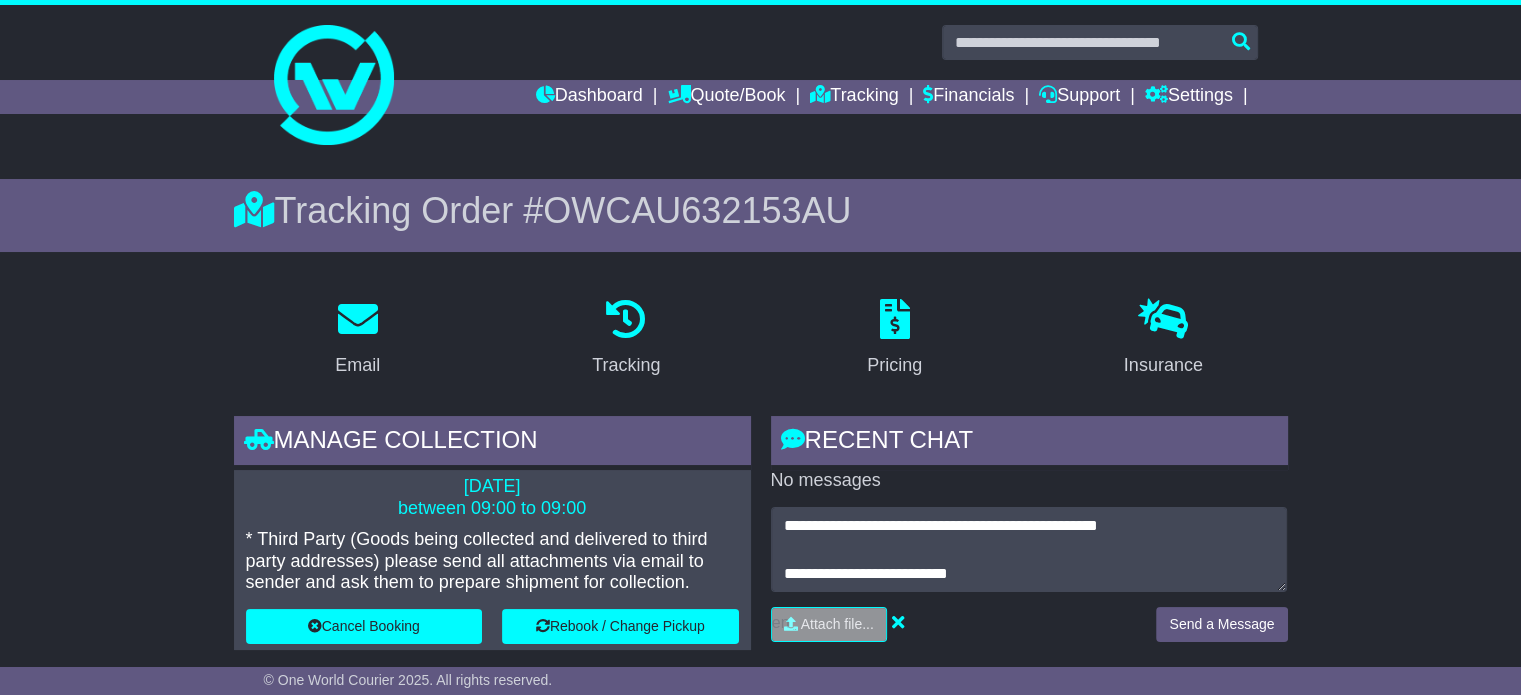 click on "Insurance" at bounding box center (1163, 339) 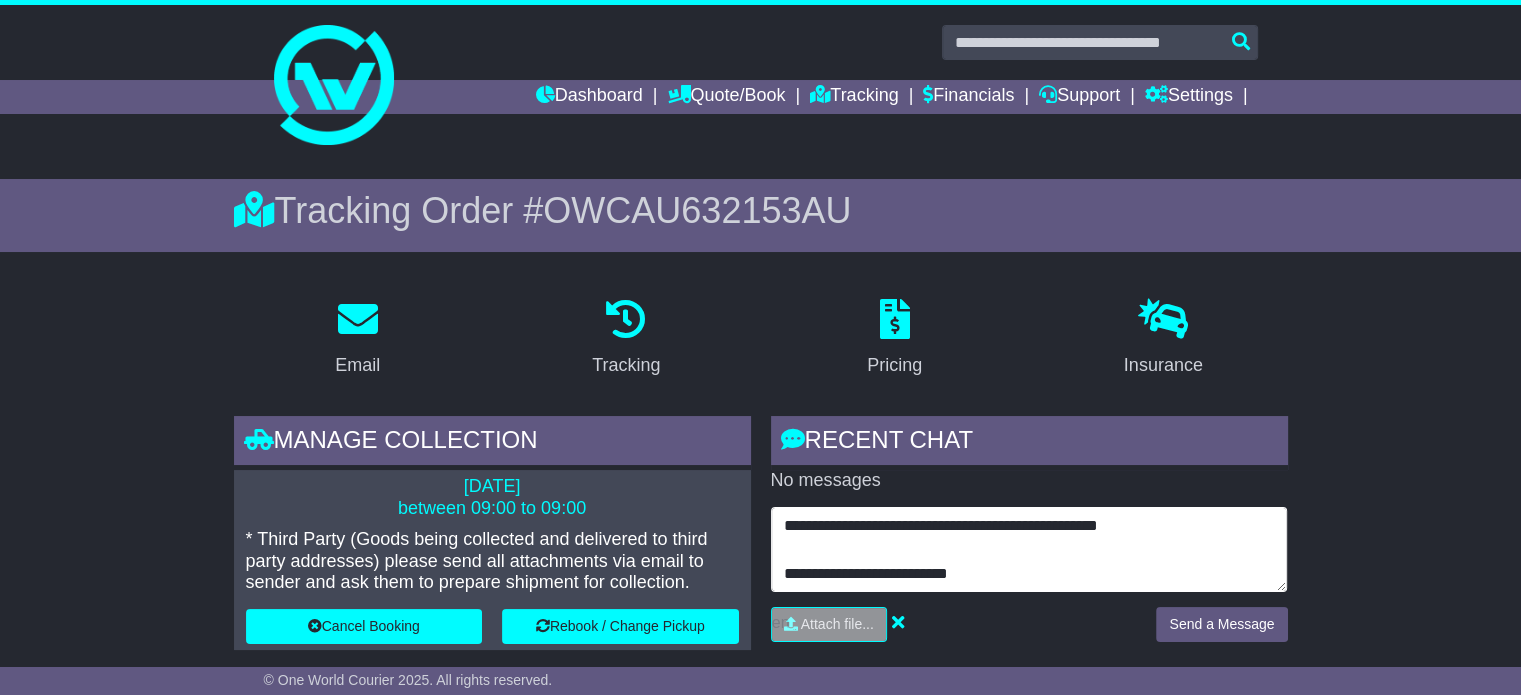 click on "**********" at bounding box center (1029, 550) 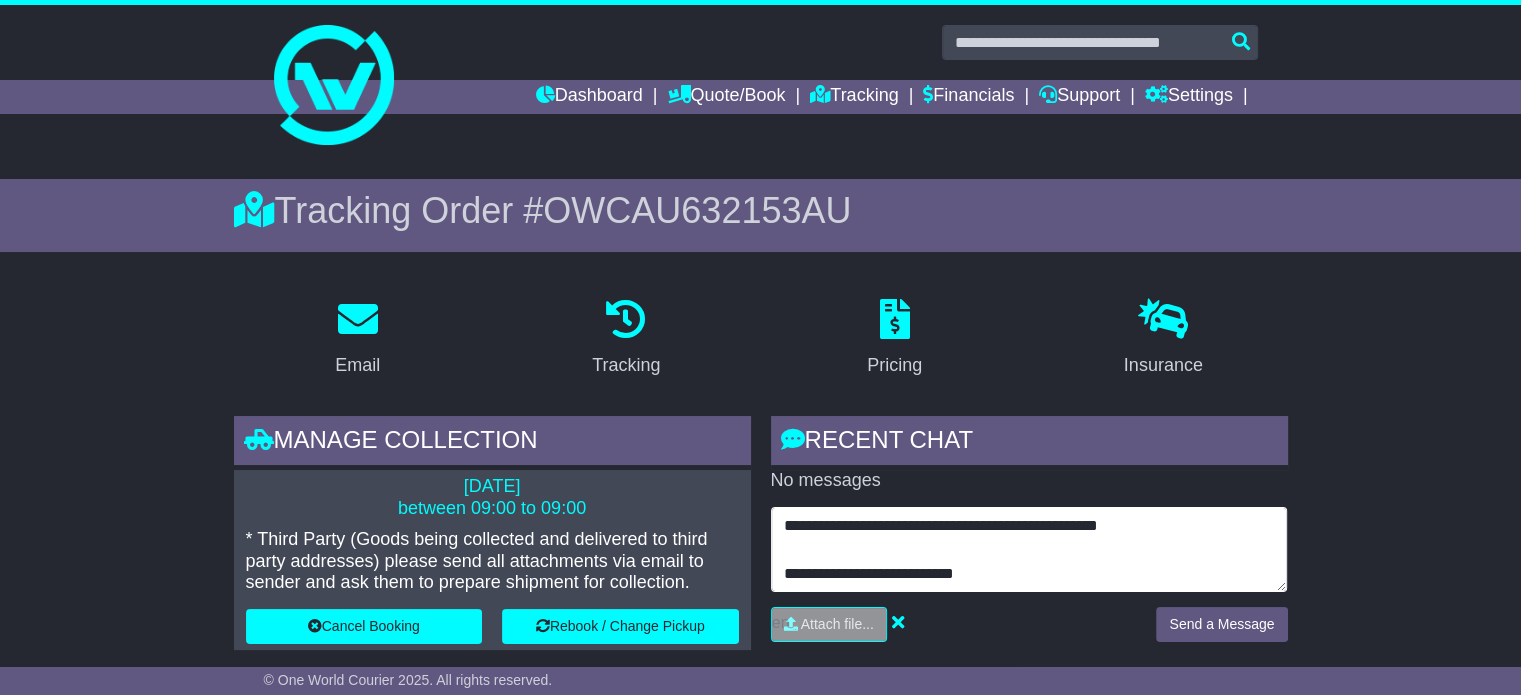 paste on "**********" 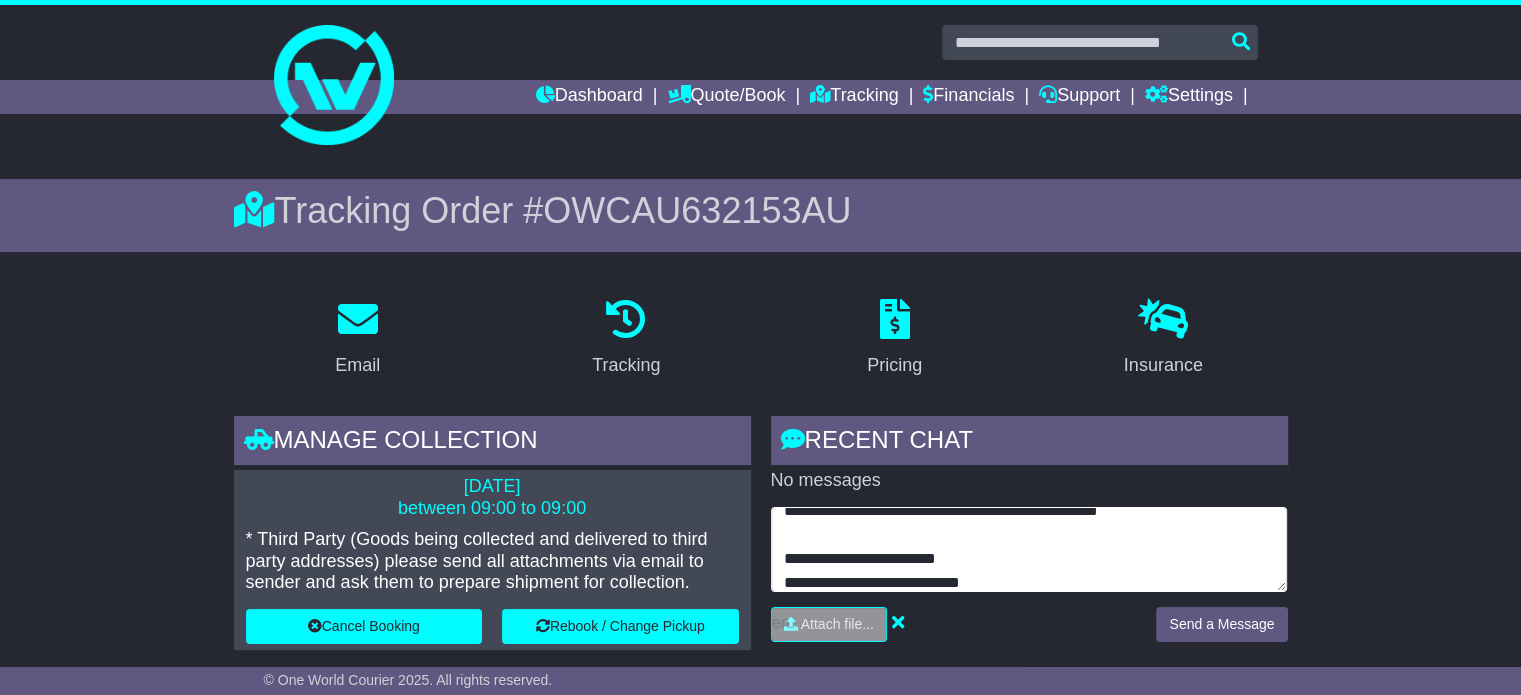 scroll, scrollTop: 63, scrollLeft: 0, axis: vertical 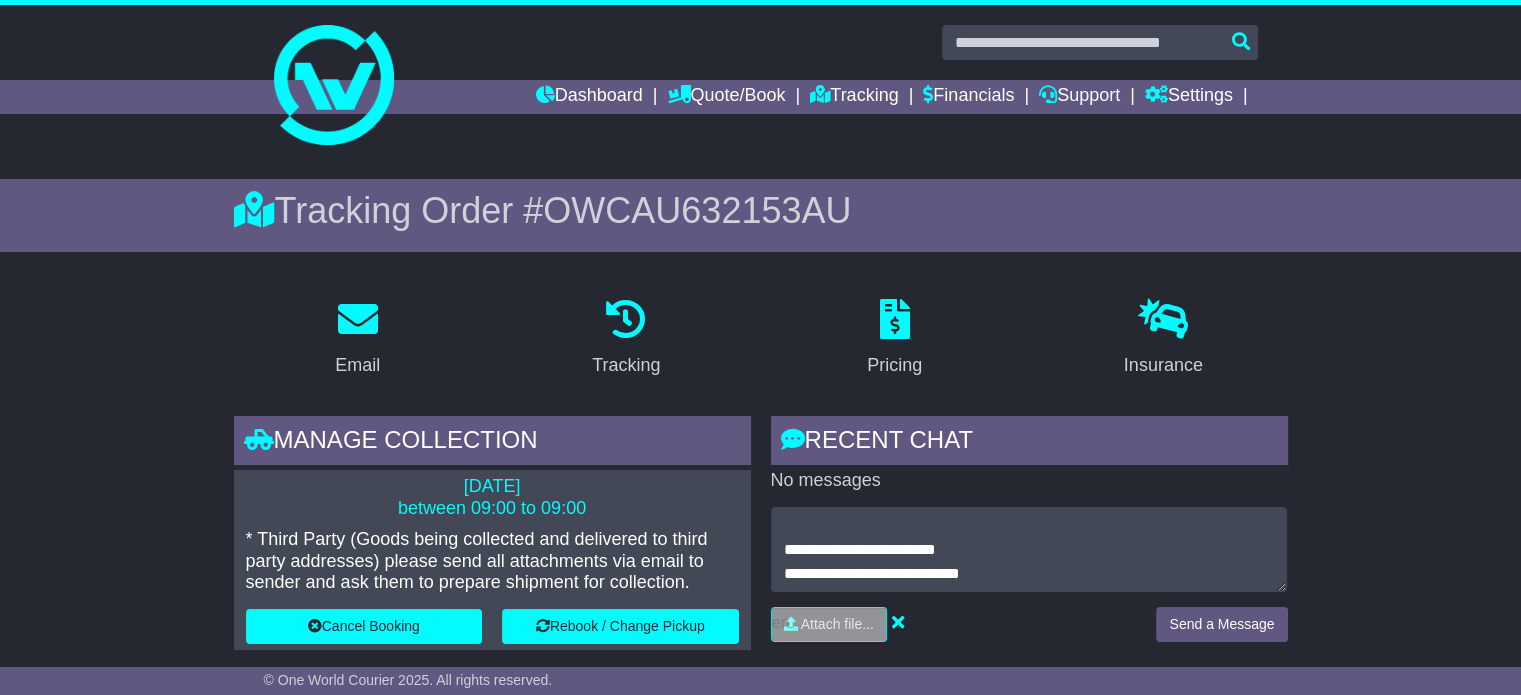 drag, startPoint x: 1456, startPoint y: 431, endPoint x: 1191, endPoint y: 459, distance: 266.47513 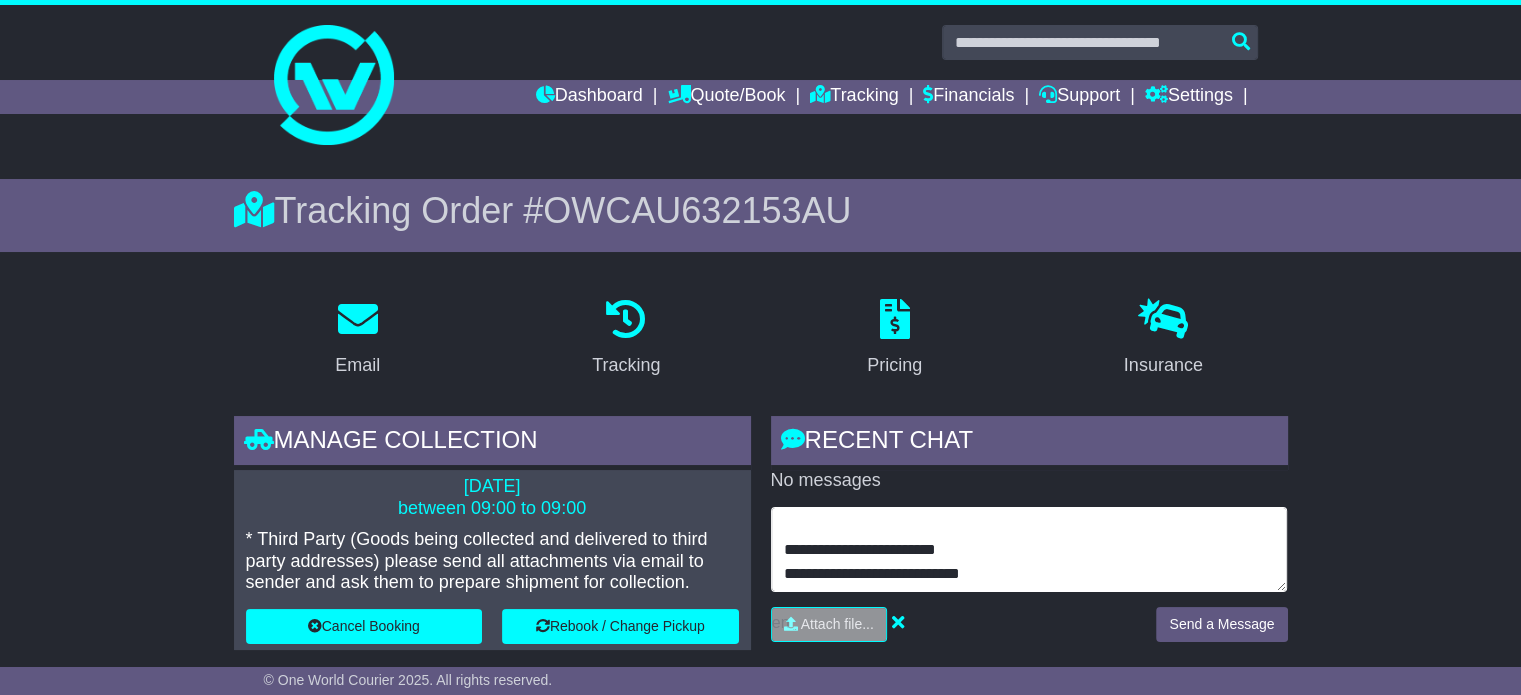 click on "**********" at bounding box center (1029, 550) 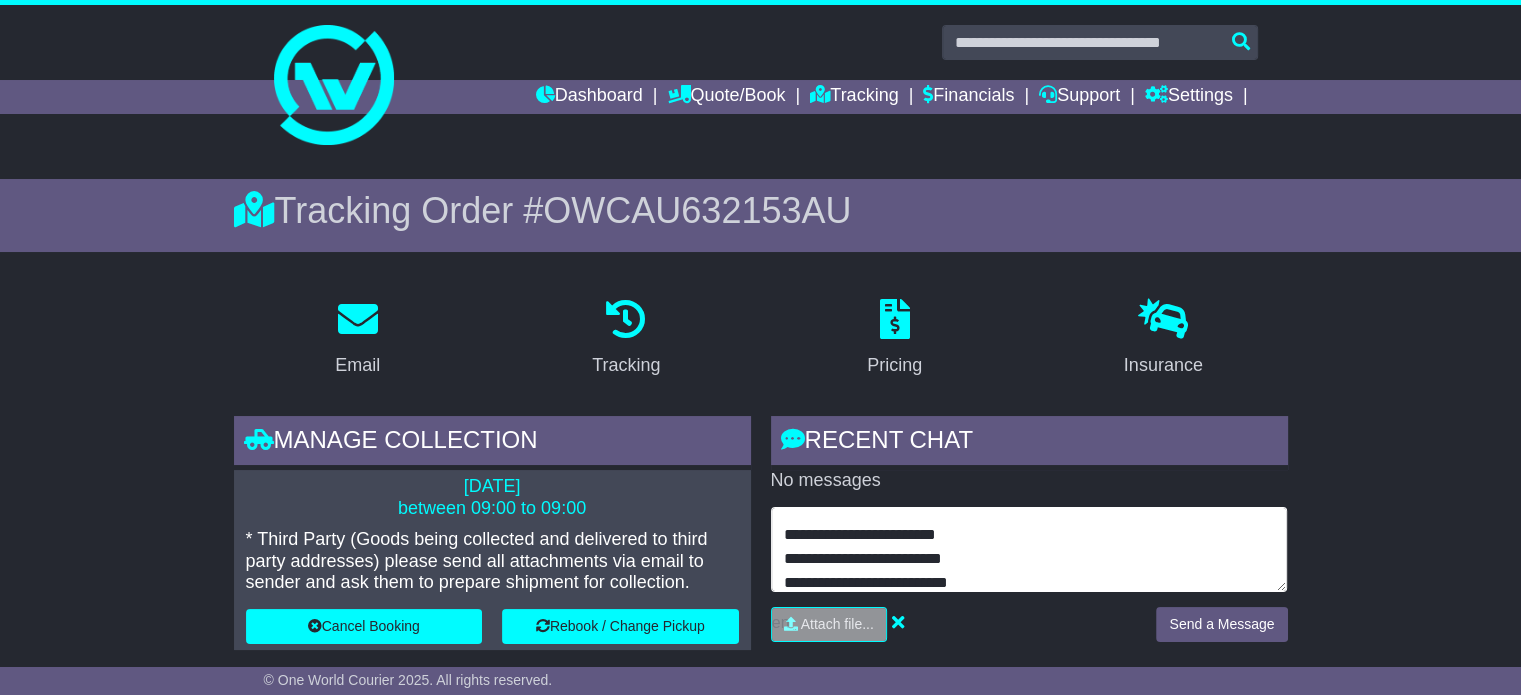 scroll, scrollTop: 87, scrollLeft: 0, axis: vertical 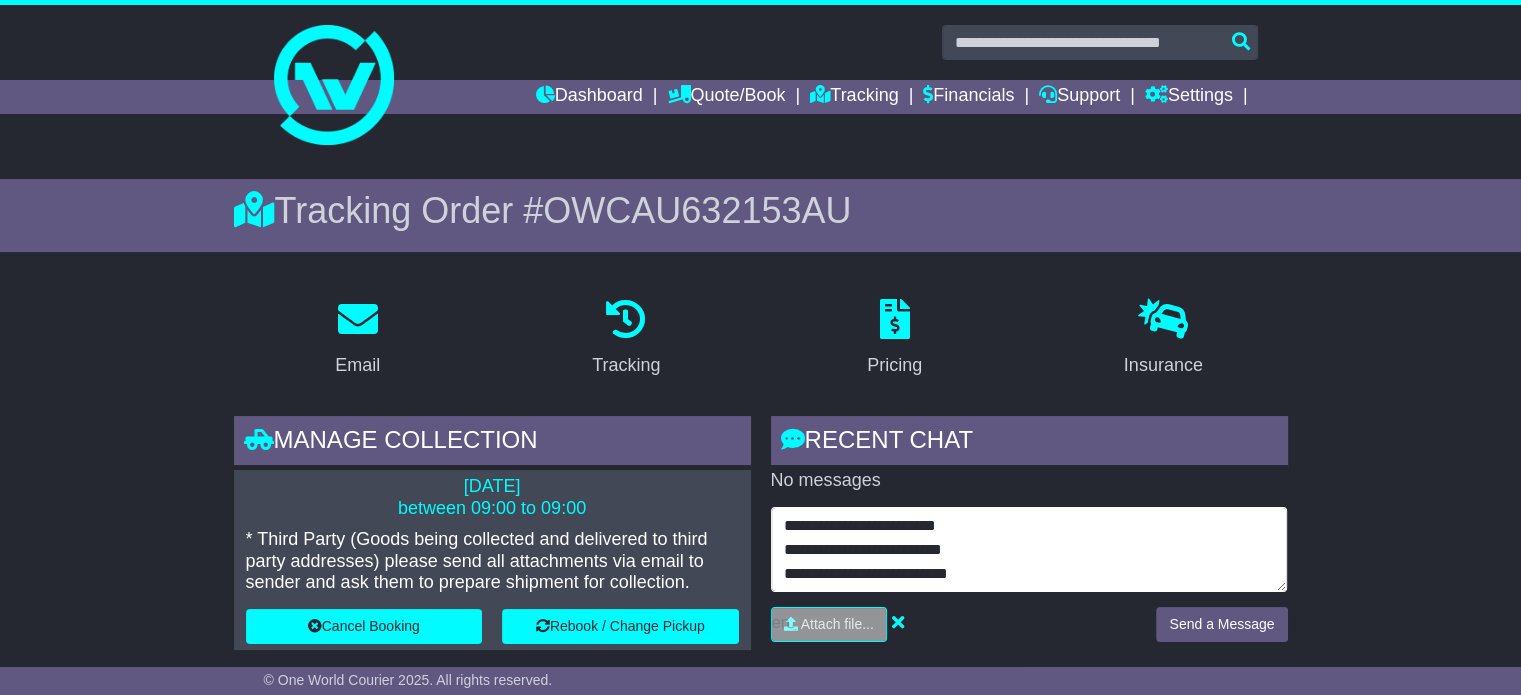 type on "**********" 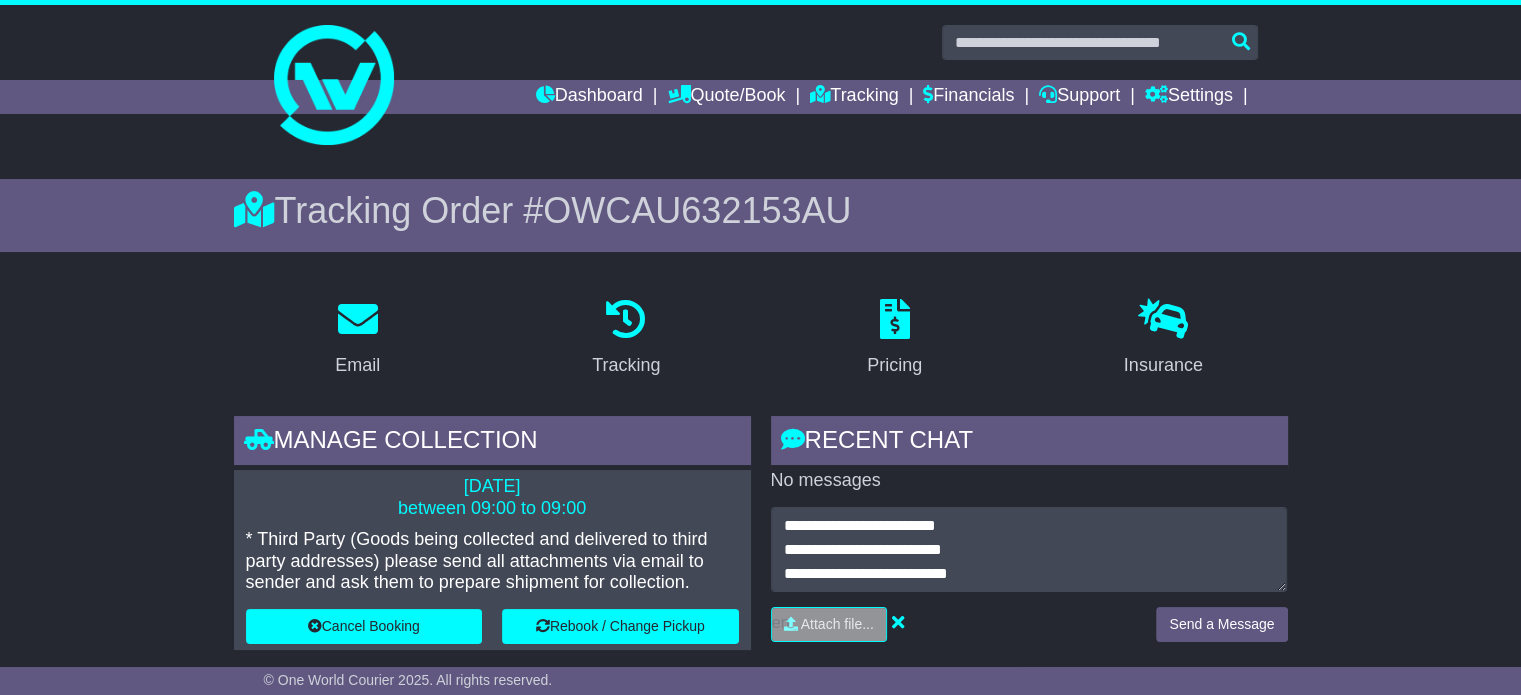 click on "Email
Download
Tracking
Pricing
Insurance" at bounding box center [760, 1444] 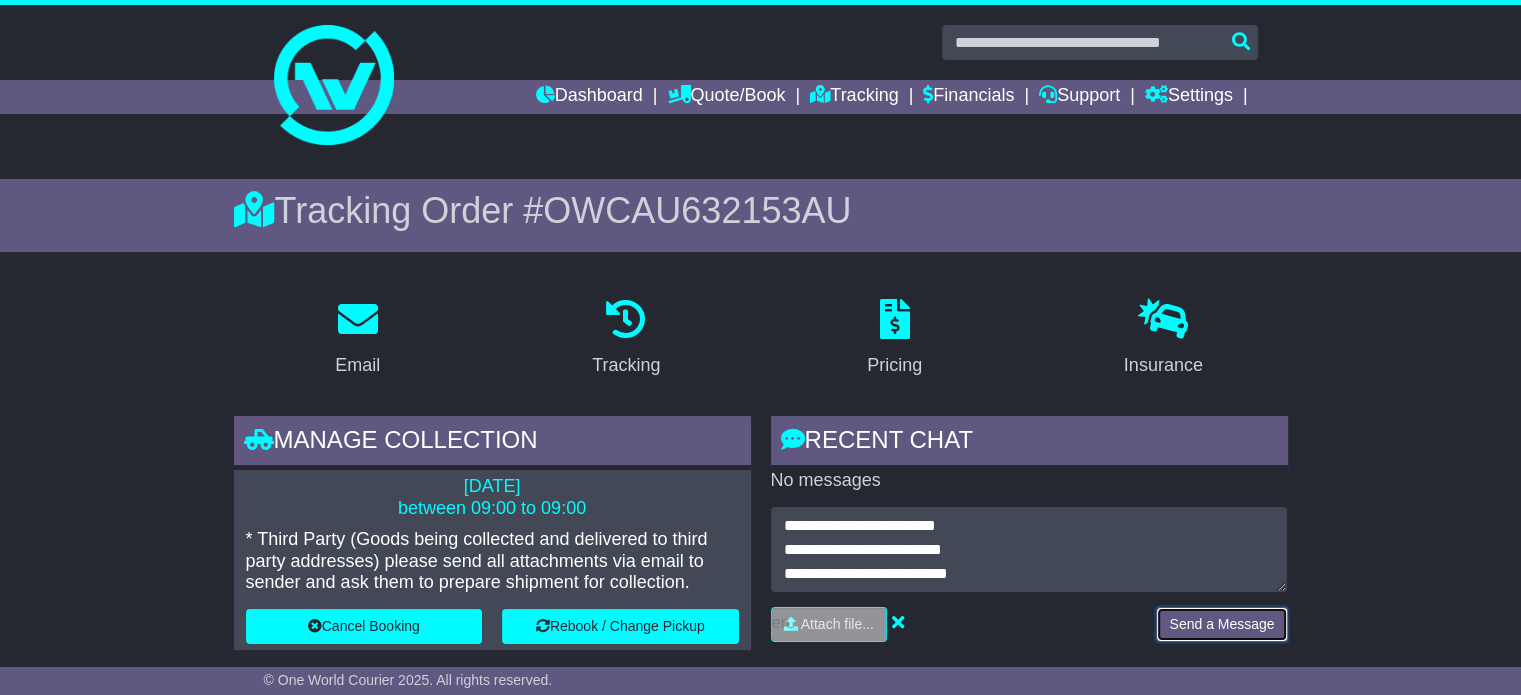 click on "Send a Message" at bounding box center (1221, 624) 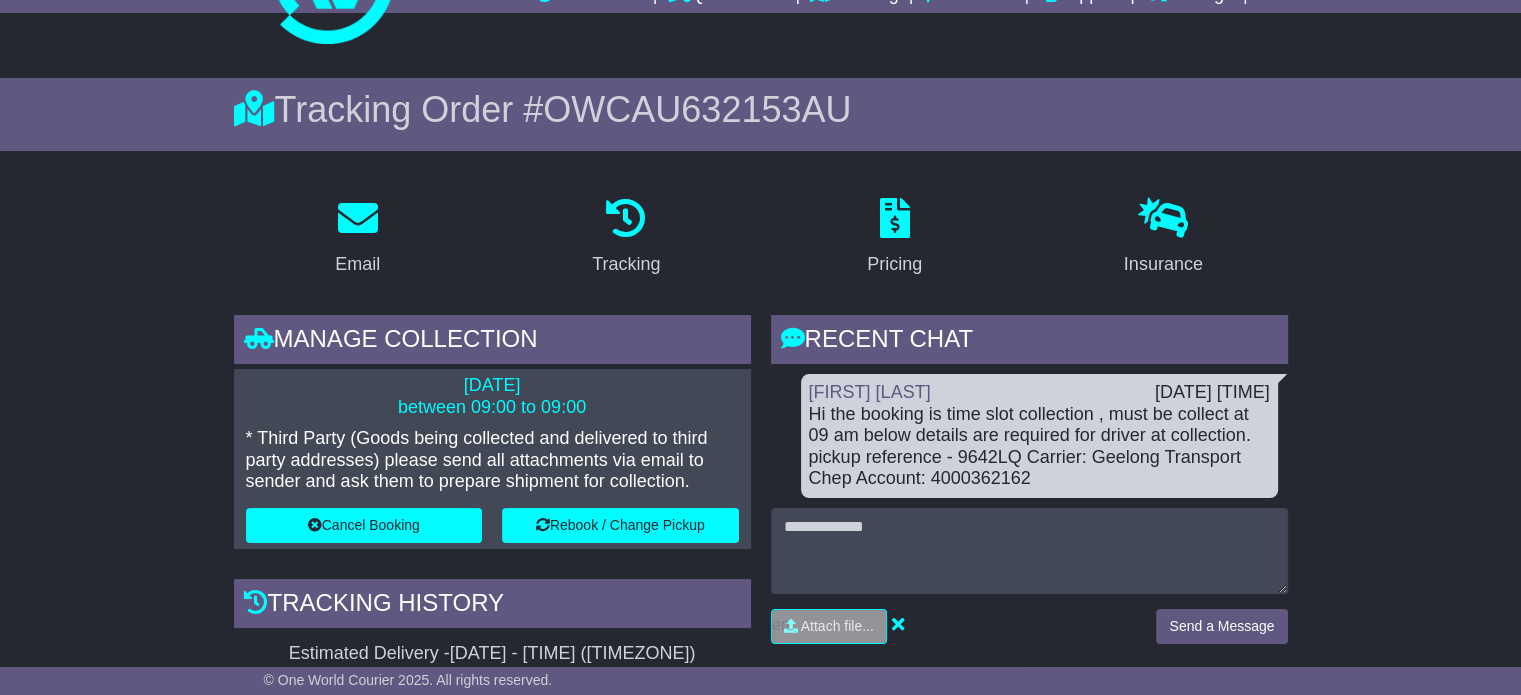 scroll, scrollTop: 0, scrollLeft: 0, axis: both 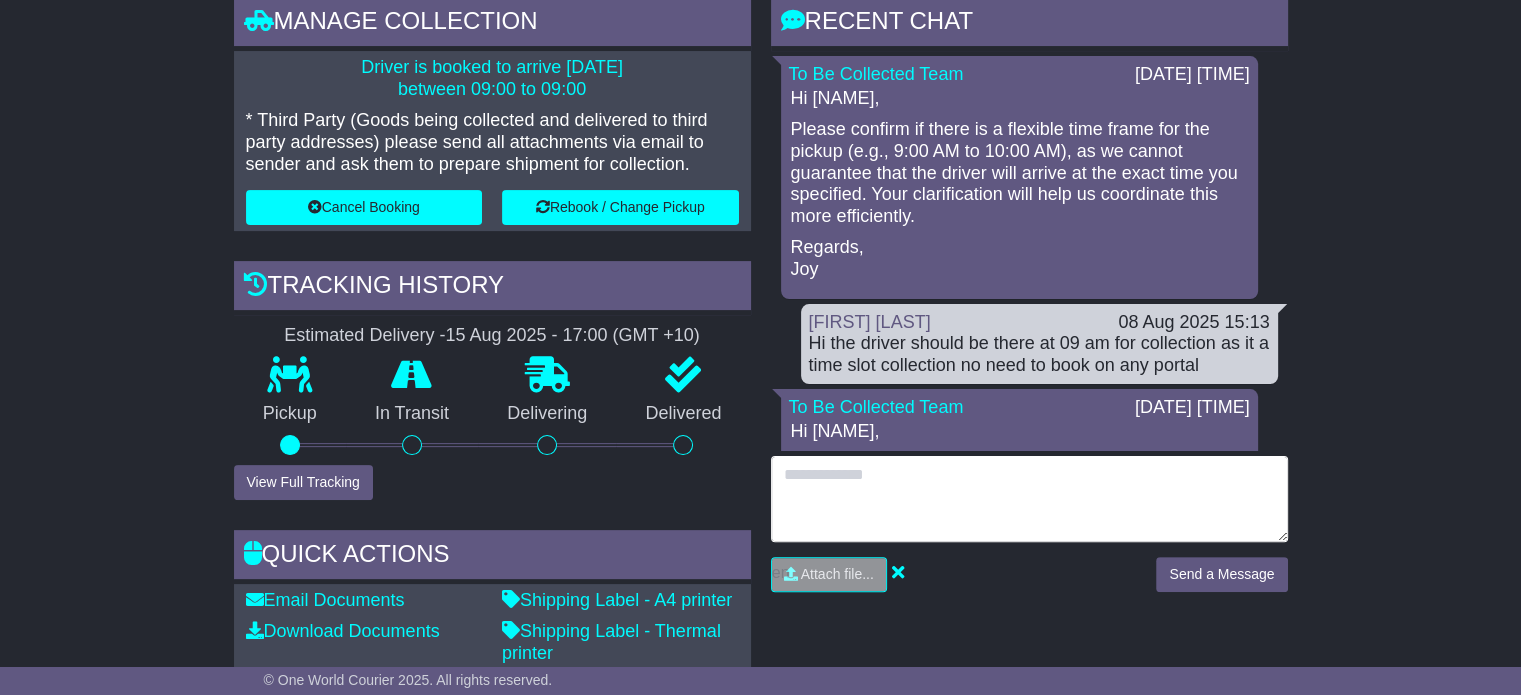 click at bounding box center [1029, 499] 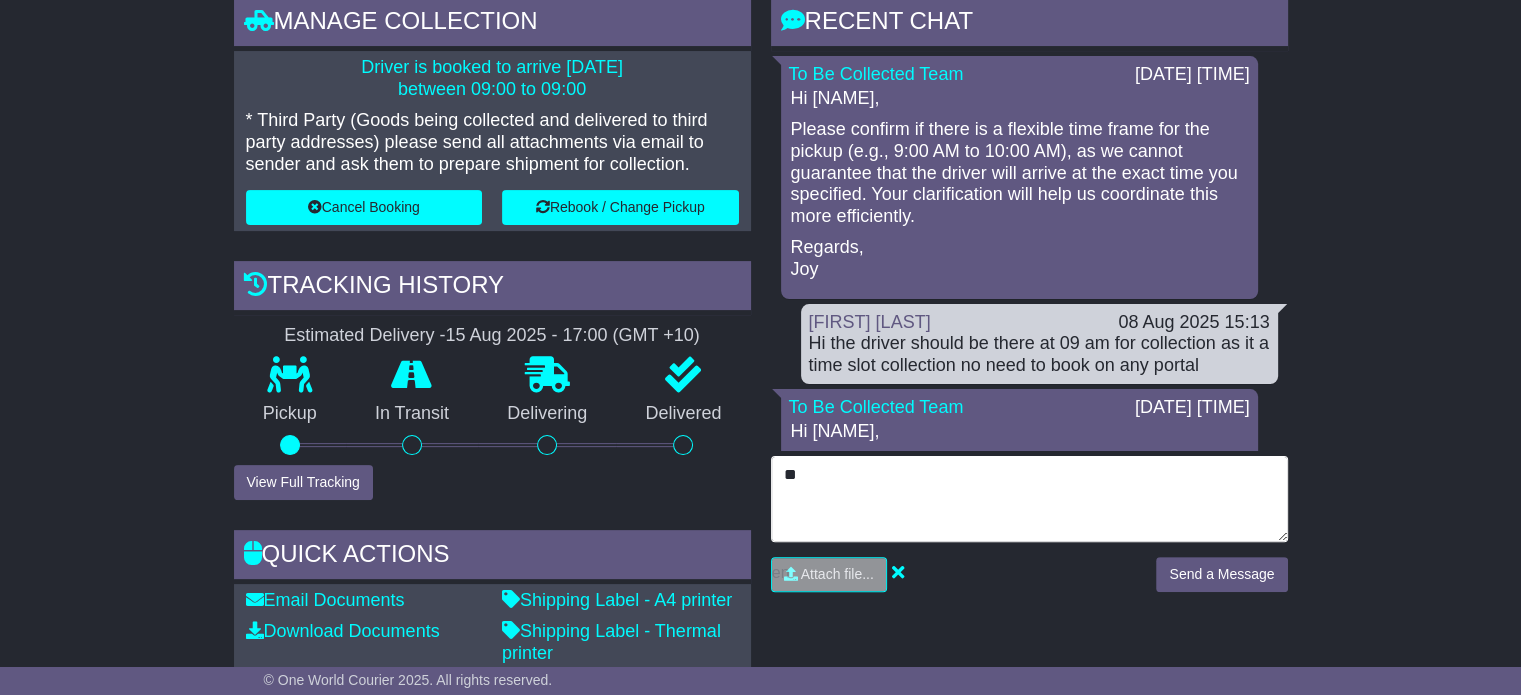 type on "*" 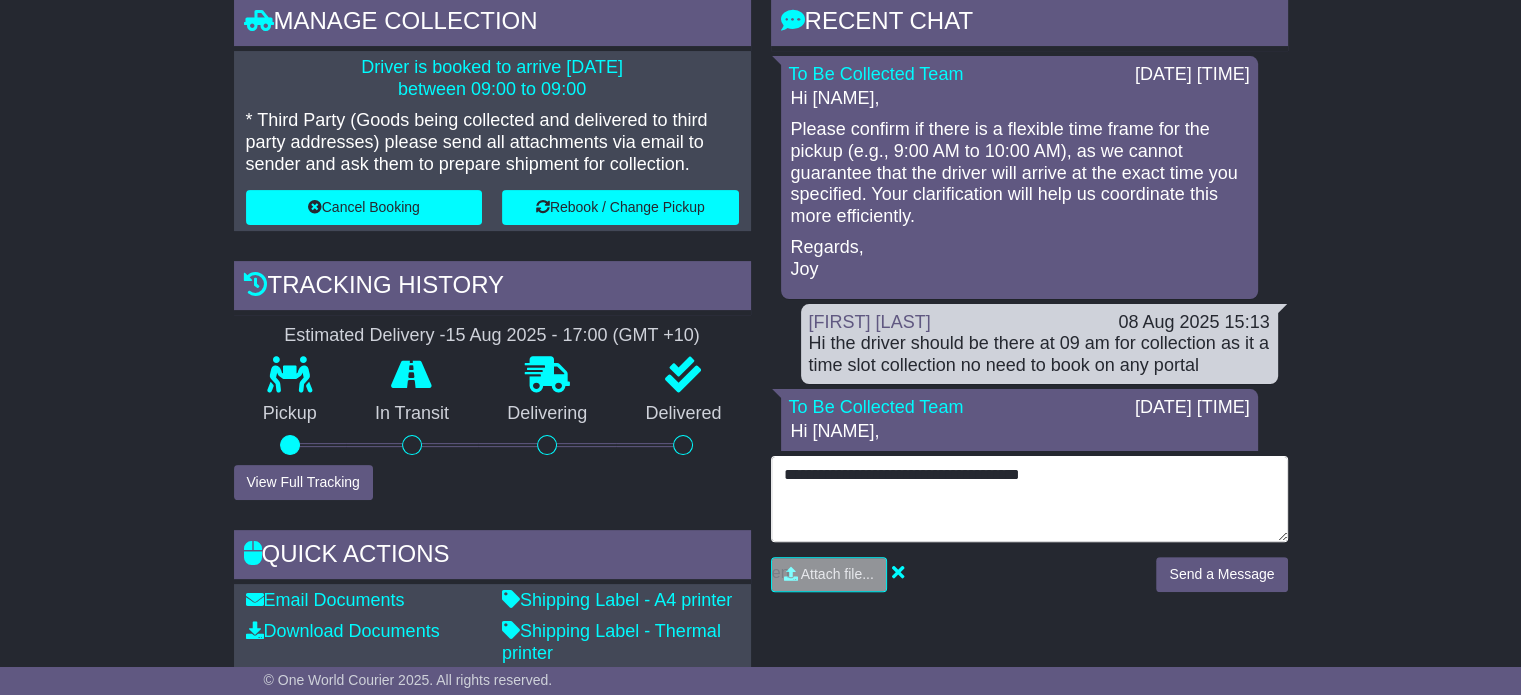 type on "**********" 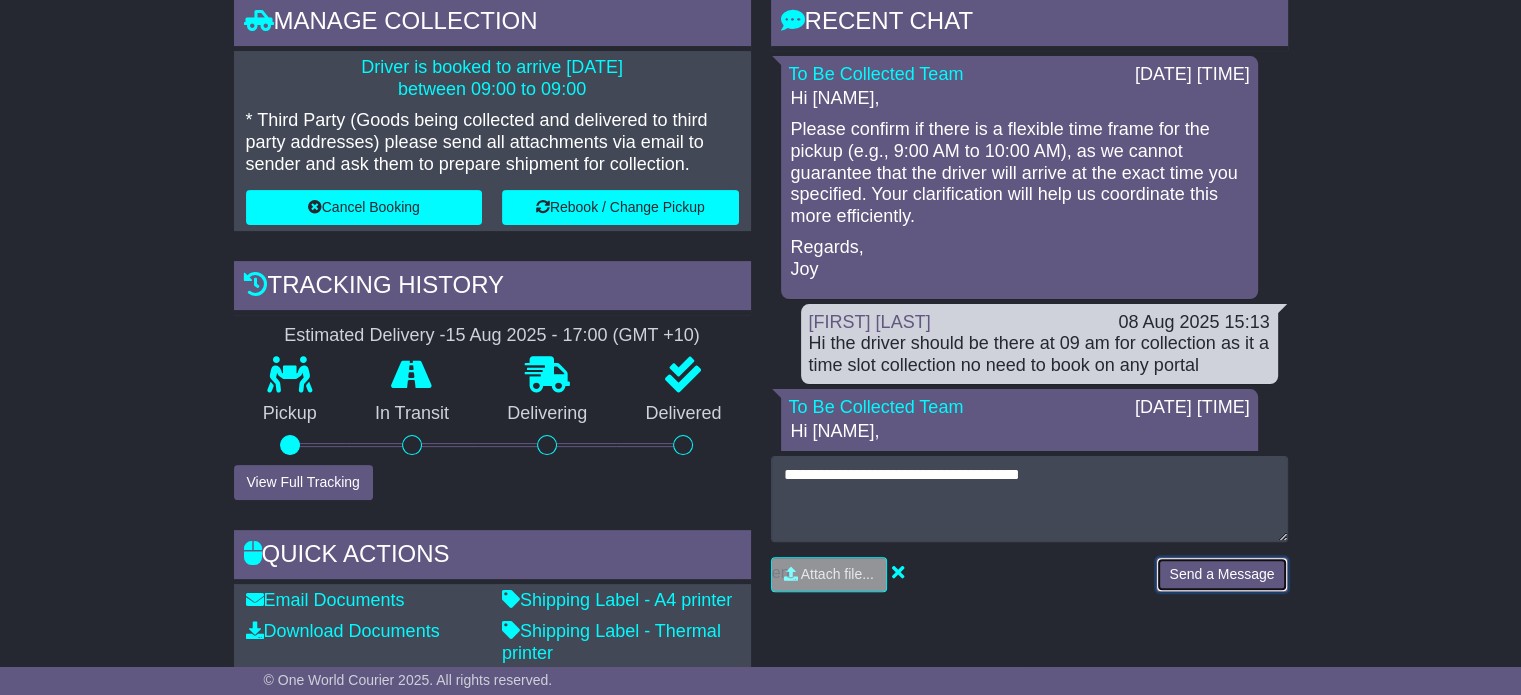 click on "Send a Message" at bounding box center [1221, 574] 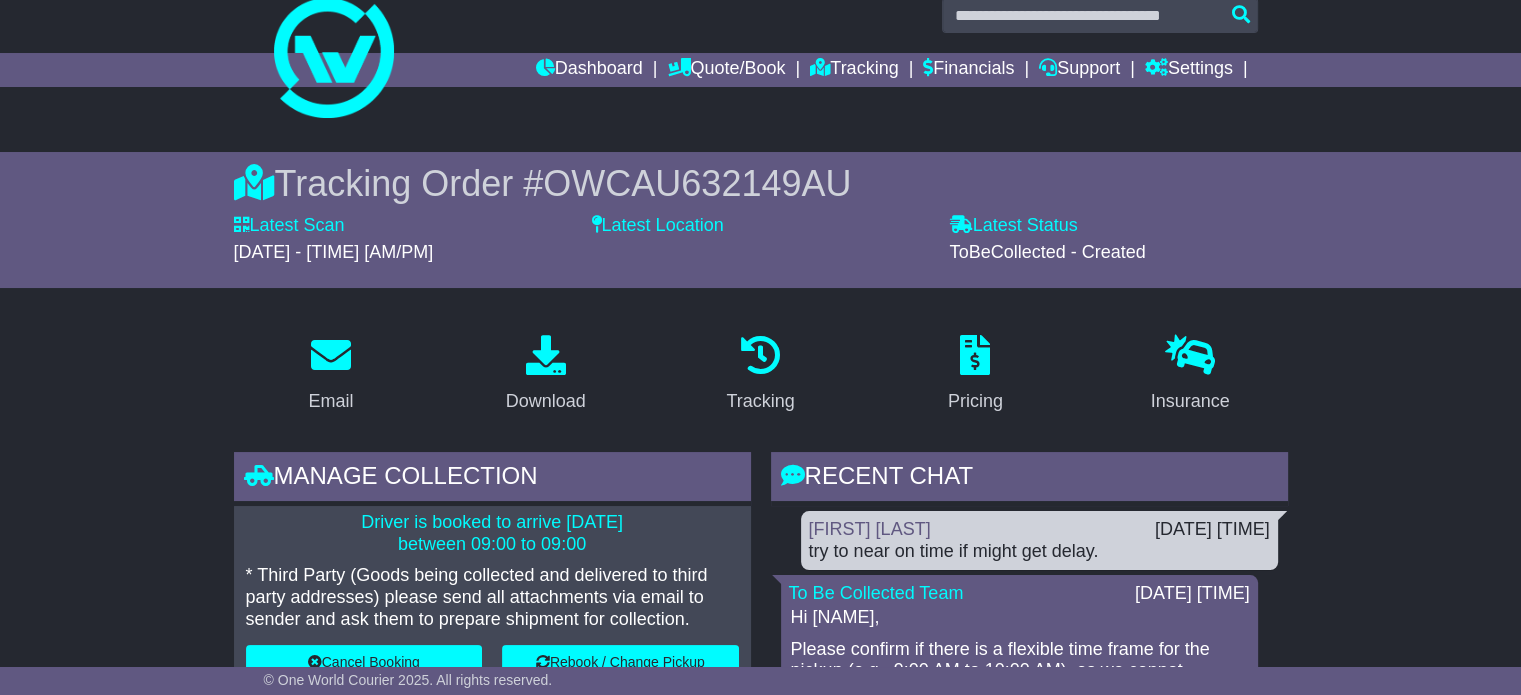 scroll, scrollTop: 0, scrollLeft: 0, axis: both 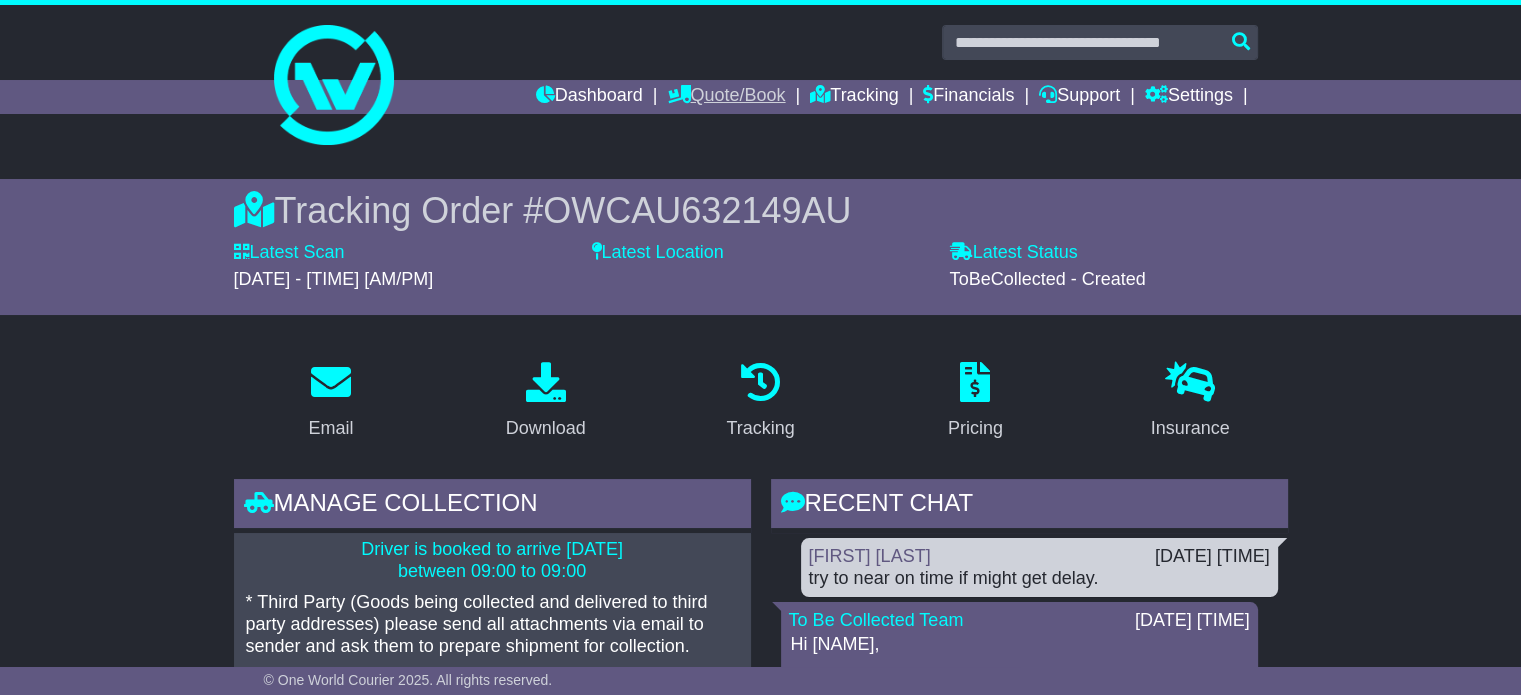 click on "Quote/Book" at bounding box center [726, 97] 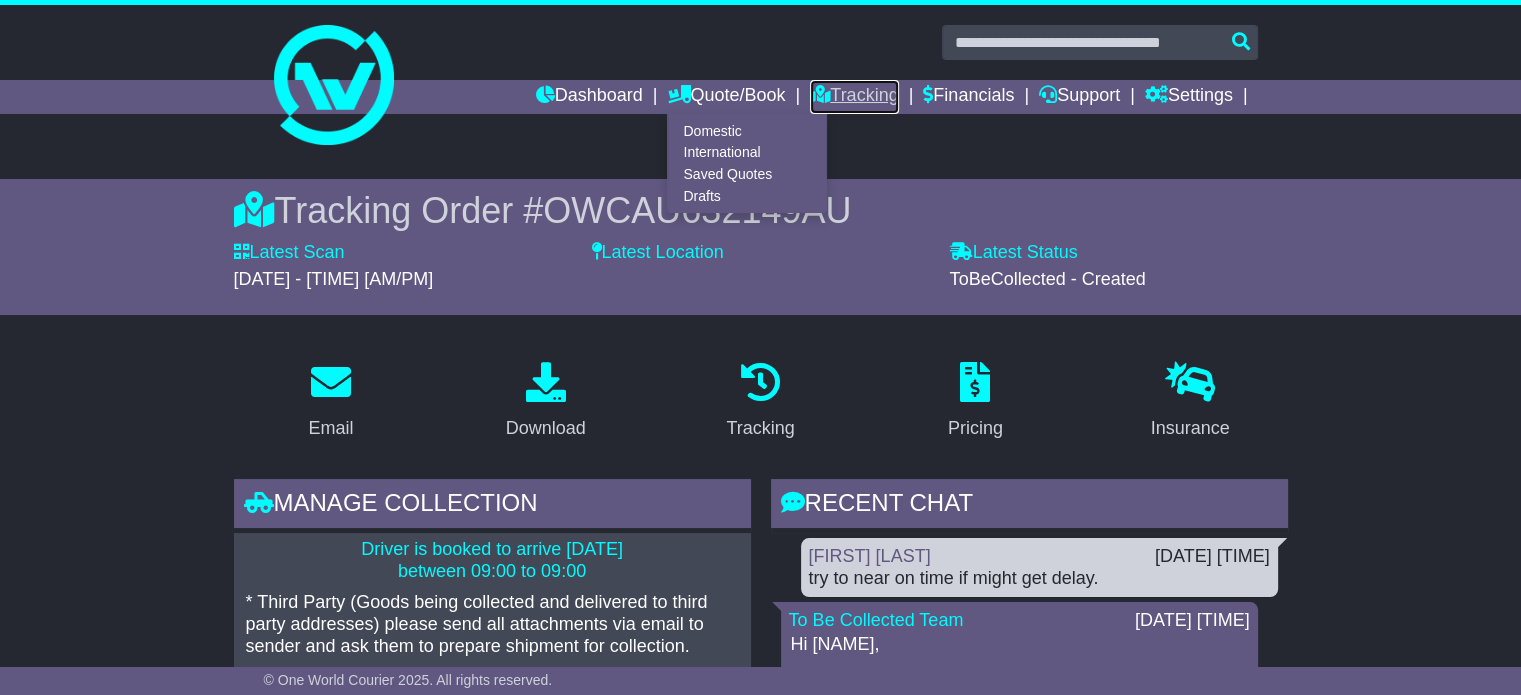 click on "Tracking" at bounding box center (854, 97) 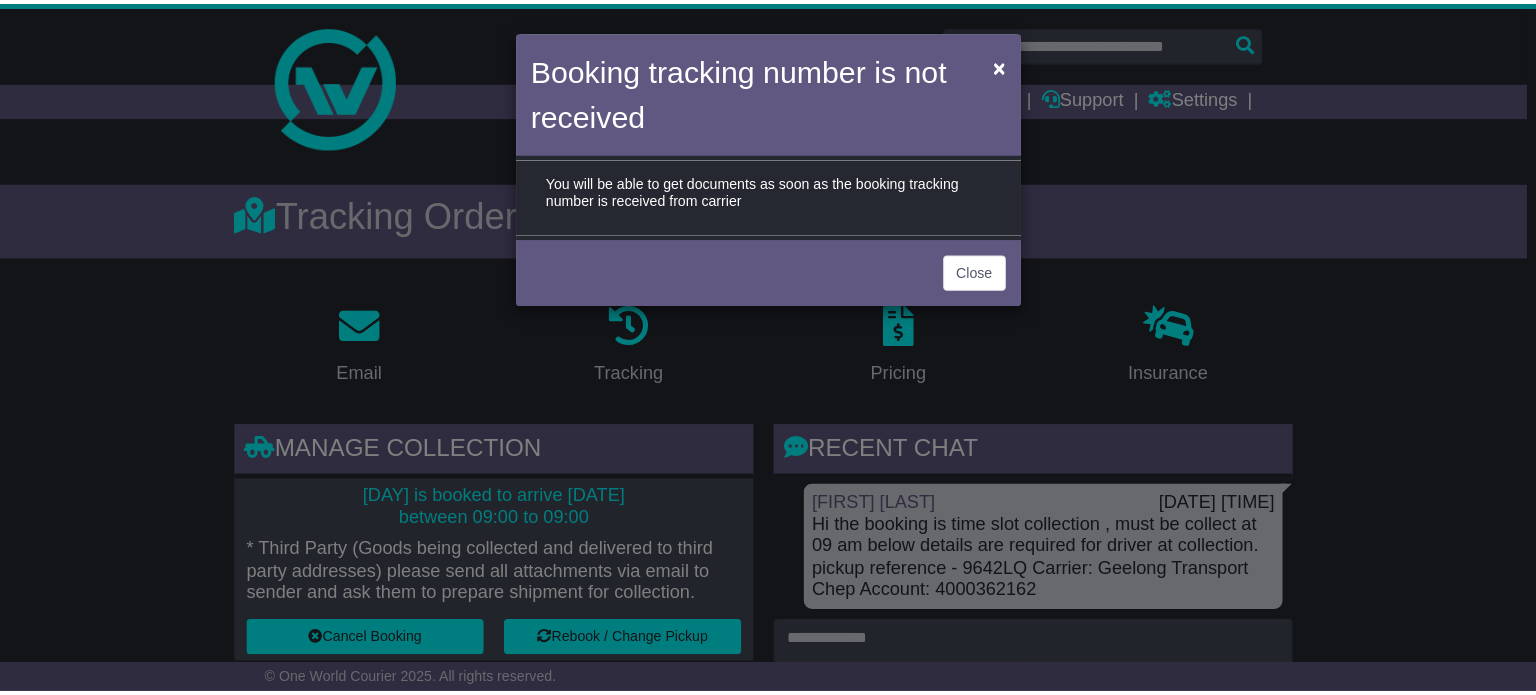 scroll, scrollTop: 0, scrollLeft: 0, axis: both 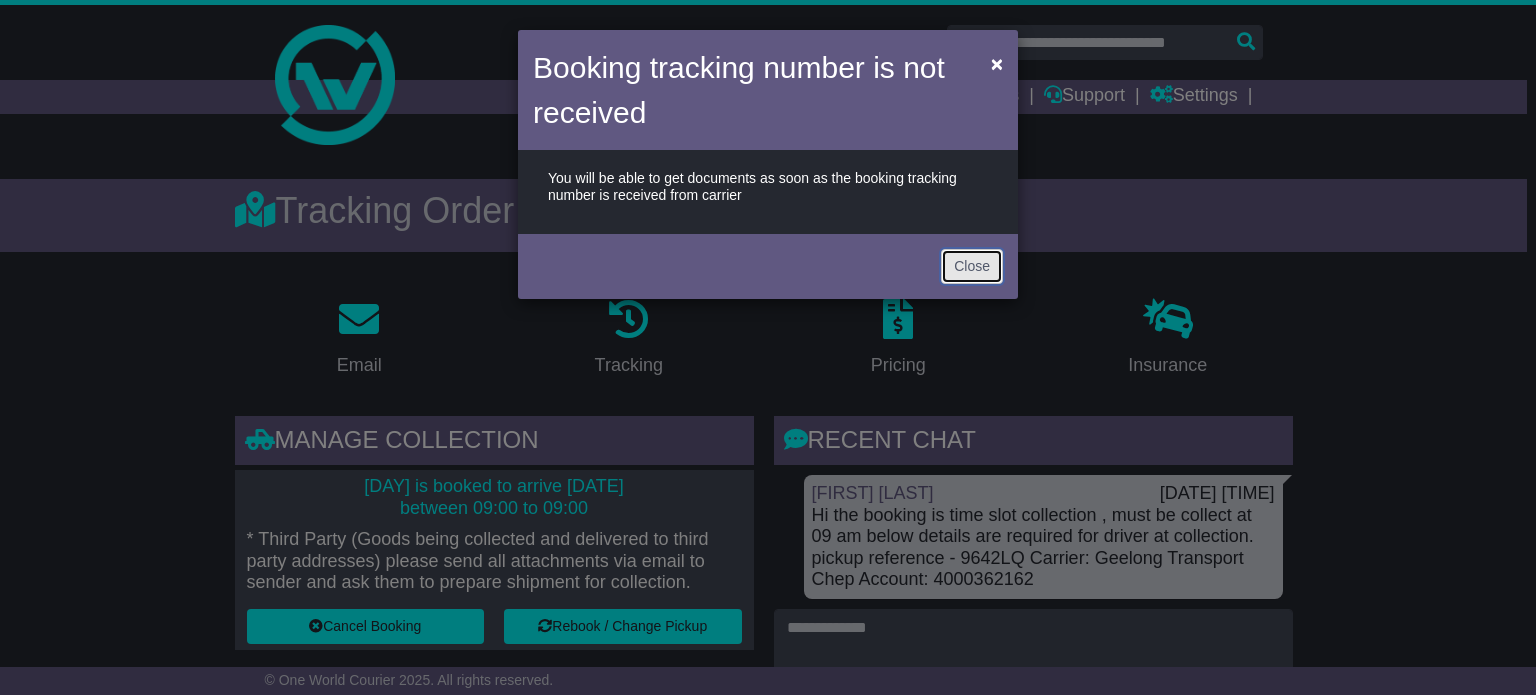 click on "Close" at bounding box center (972, 266) 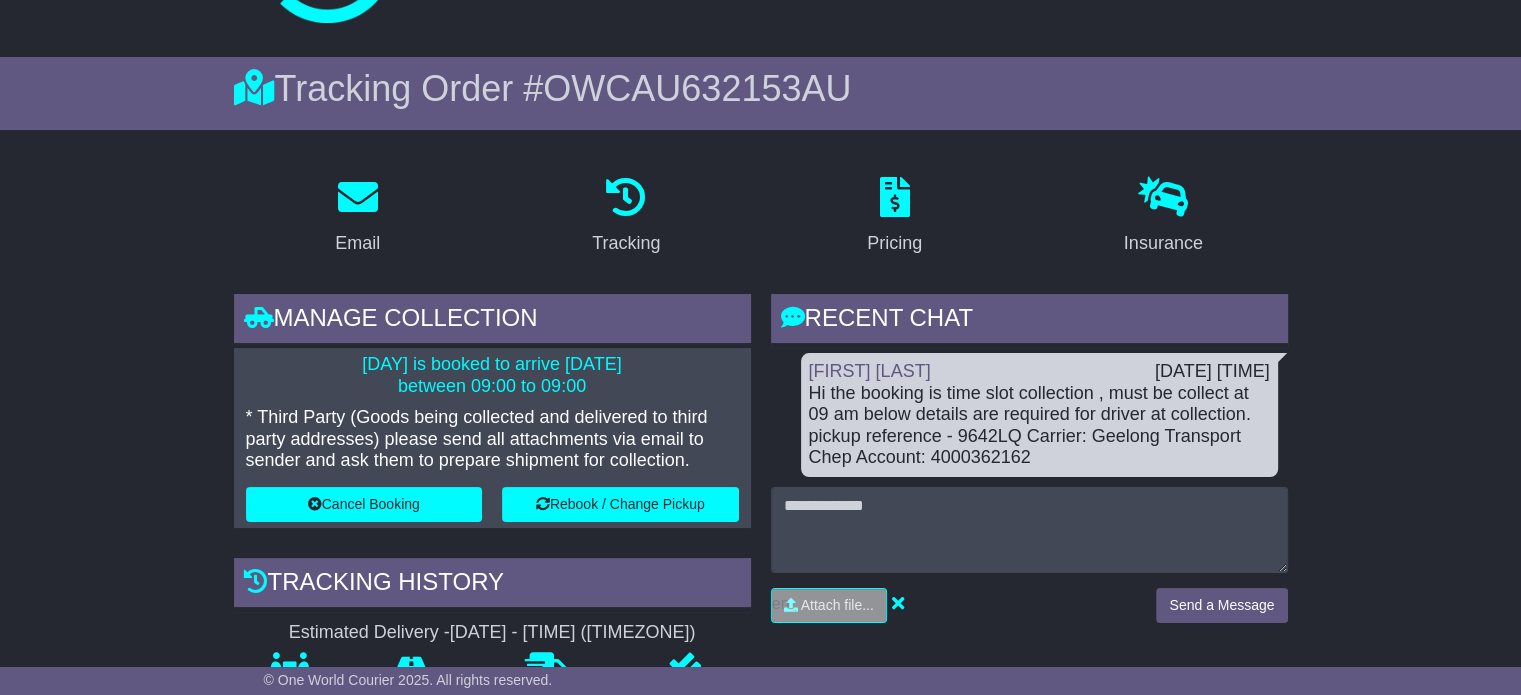 scroll, scrollTop: 0, scrollLeft: 0, axis: both 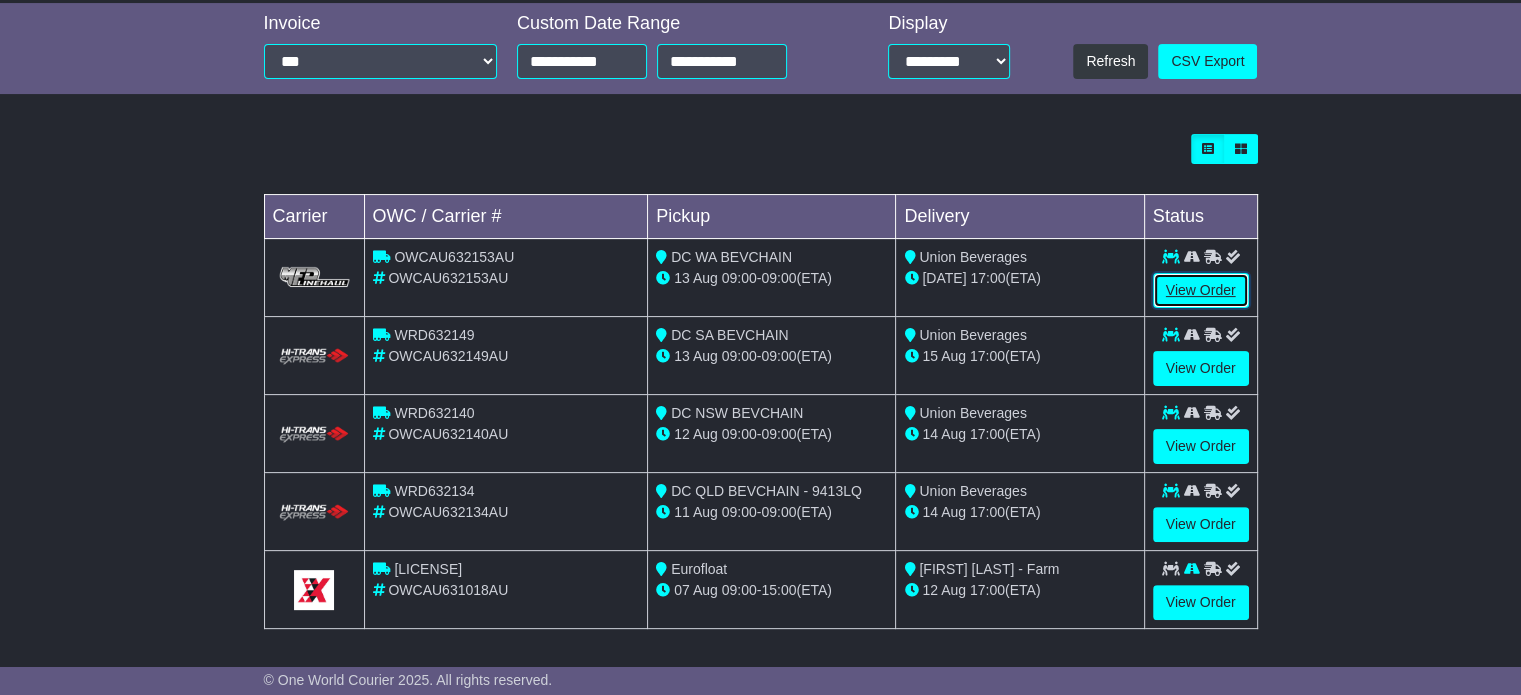 click on "View Order" at bounding box center (1201, 290) 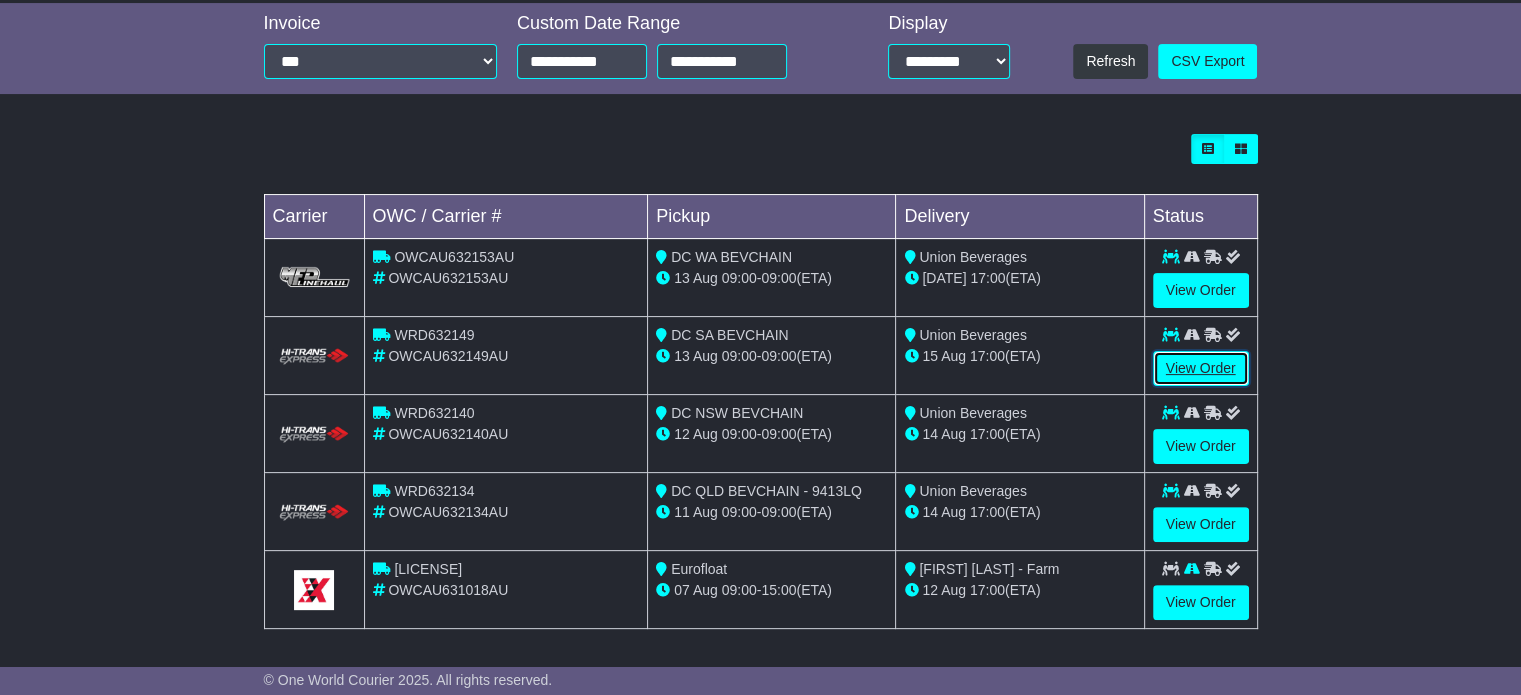click on "View Order" at bounding box center [1201, 368] 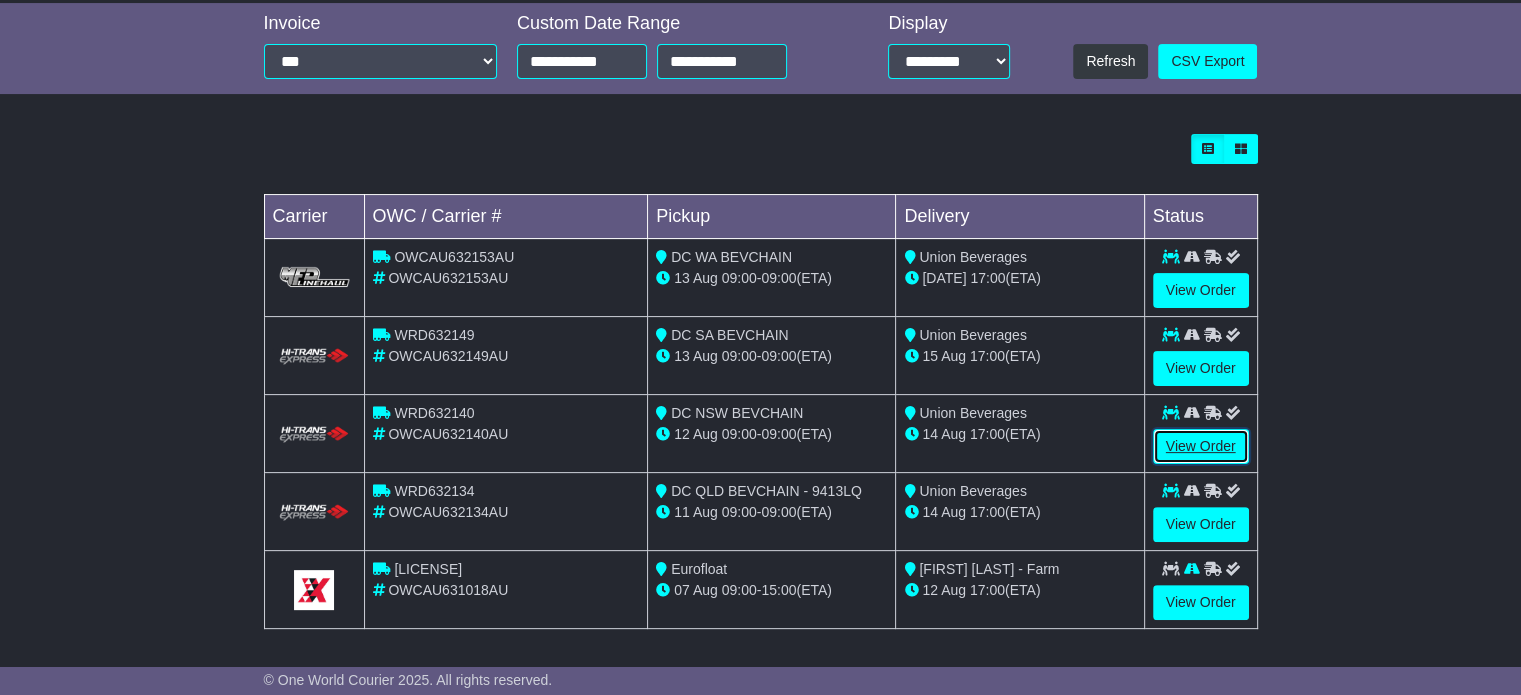 click on "View Order" at bounding box center [1201, 446] 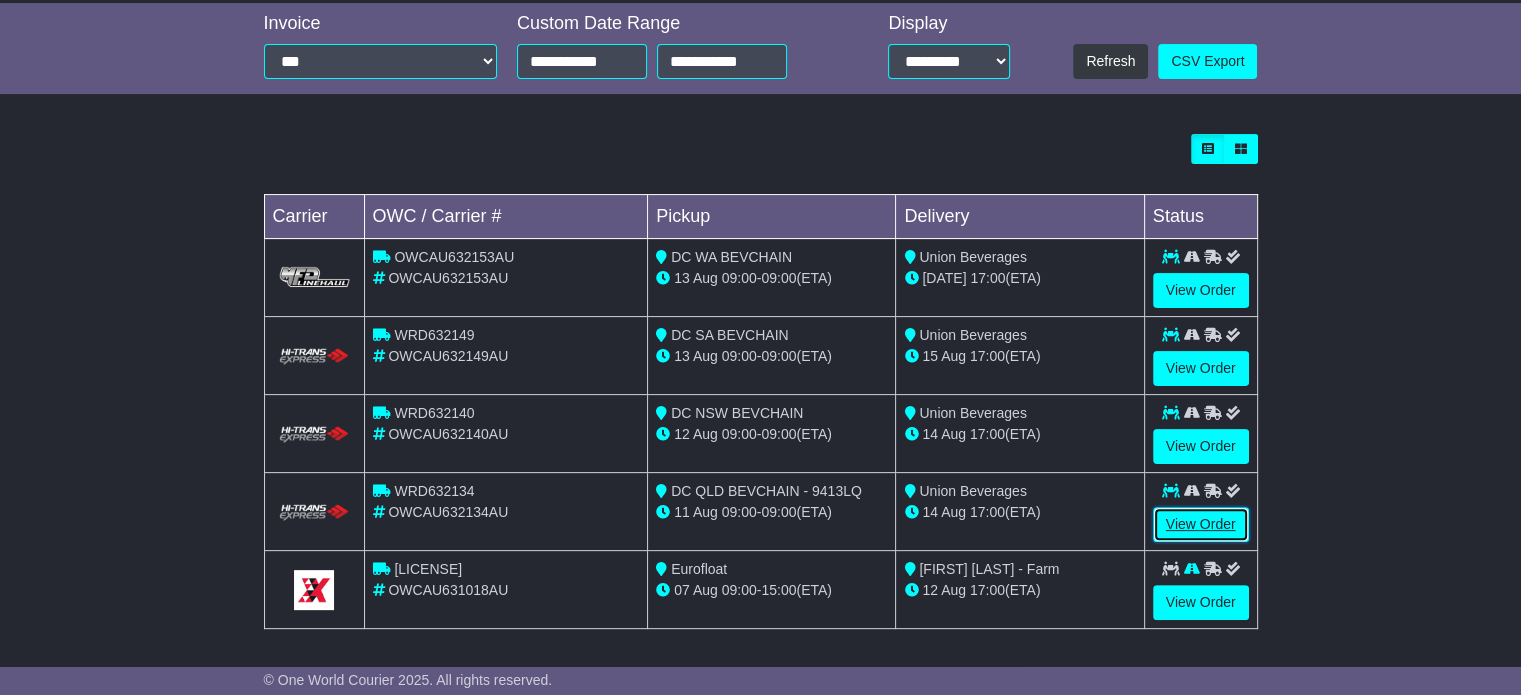 click on "View Order" at bounding box center (1201, 524) 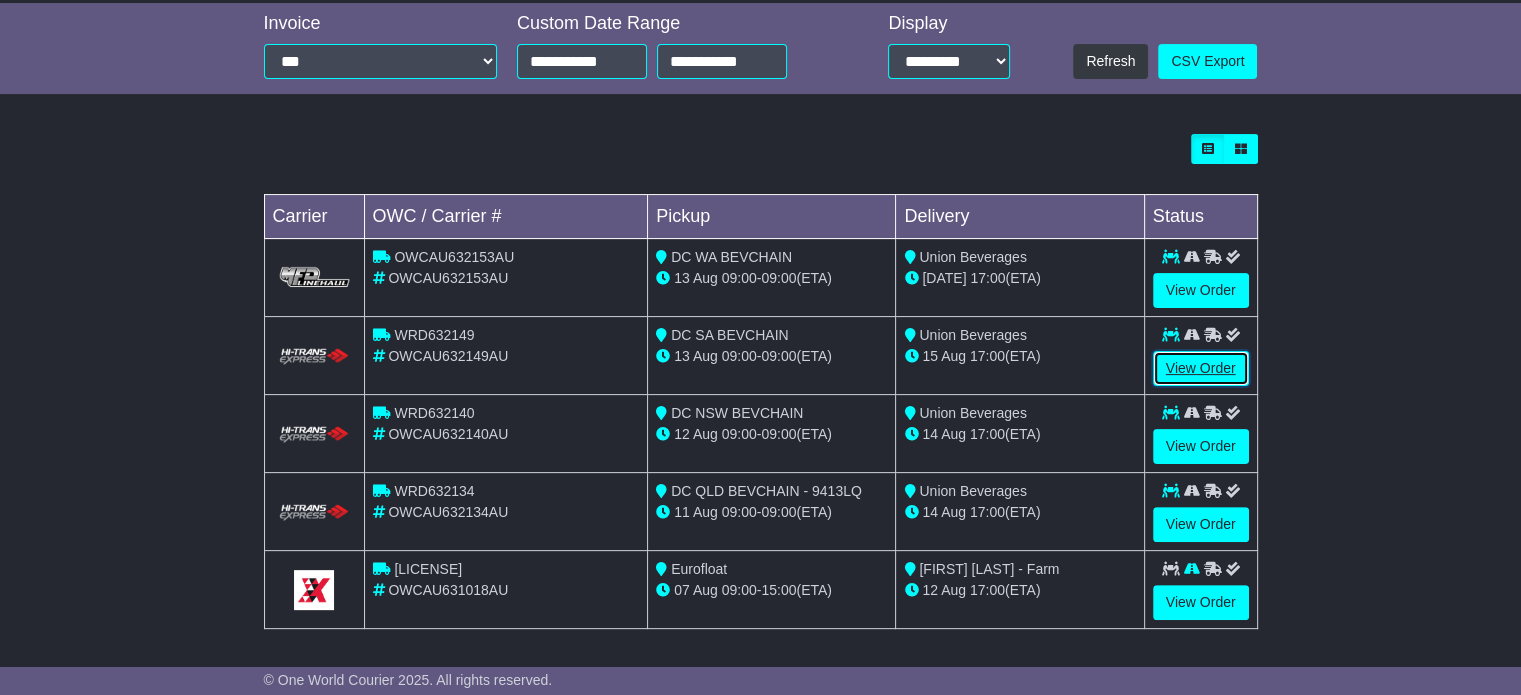 click on "View Order" at bounding box center [1201, 368] 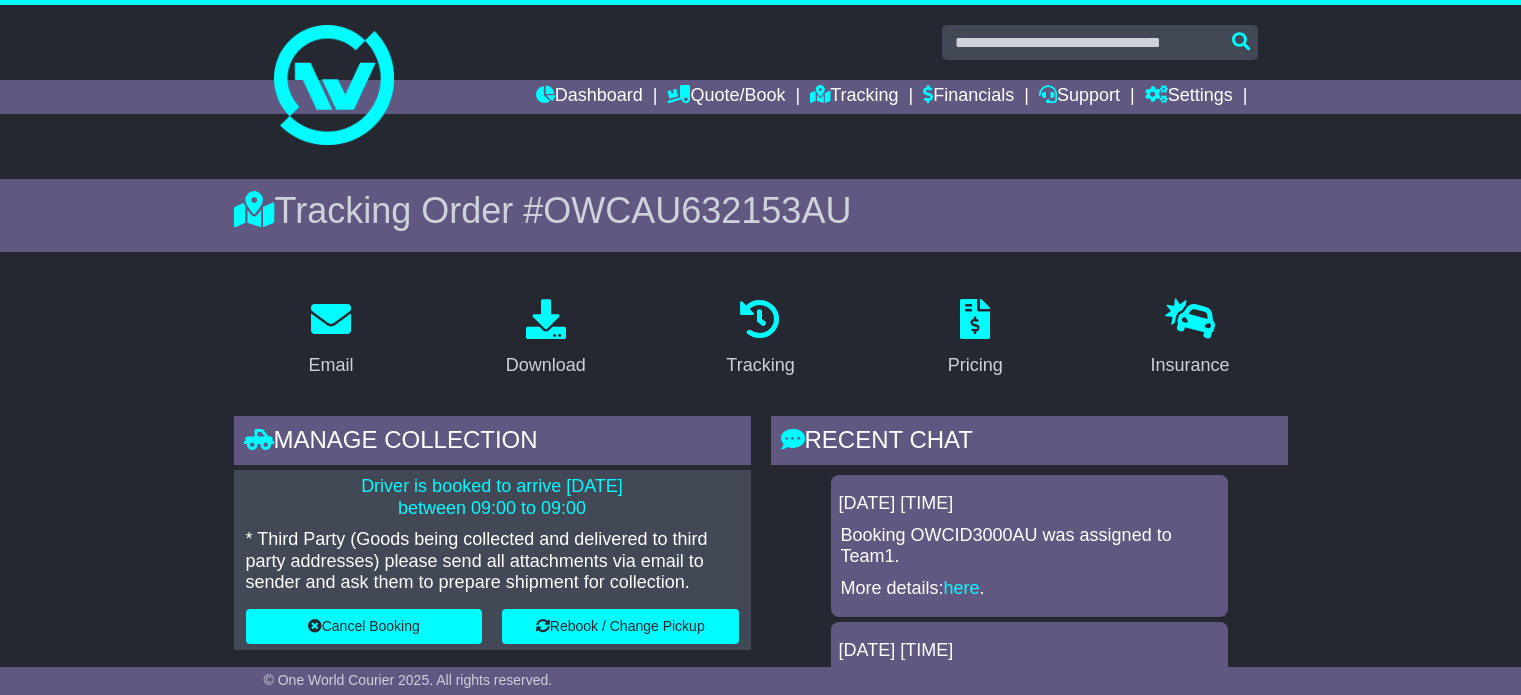 scroll, scrollTop: 0, scrollLeft: 0, axis: both 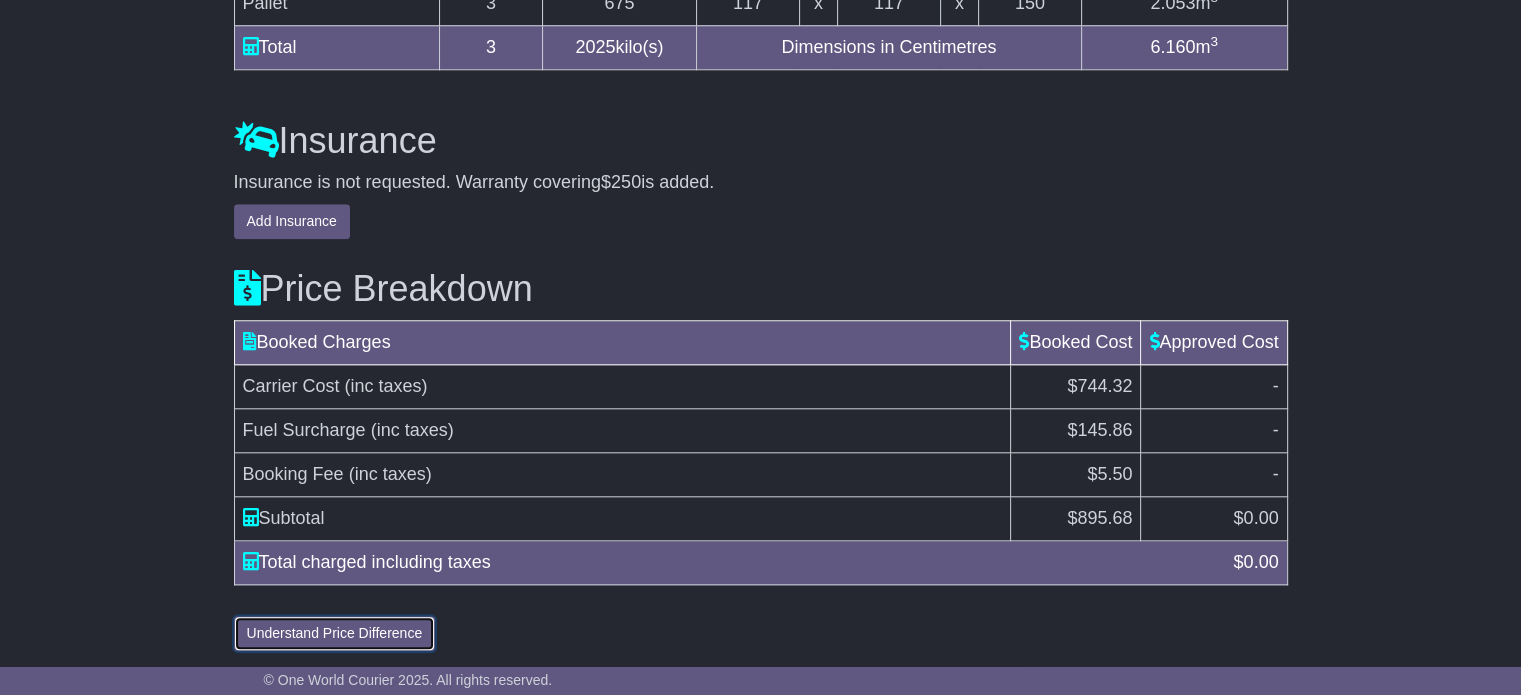 click on "Understand Price Difference" at bounding box center [335, 633] 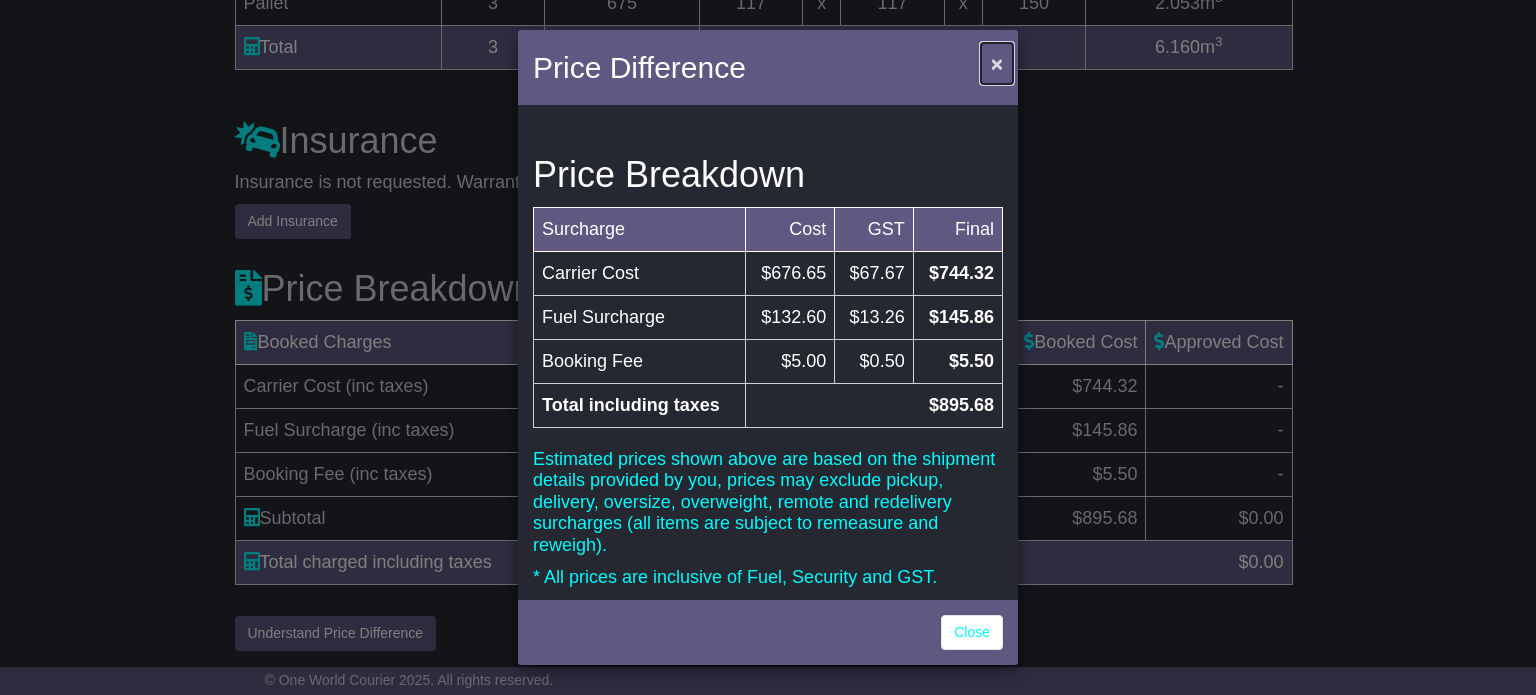 click on "×" at bounding box center (997, 63) 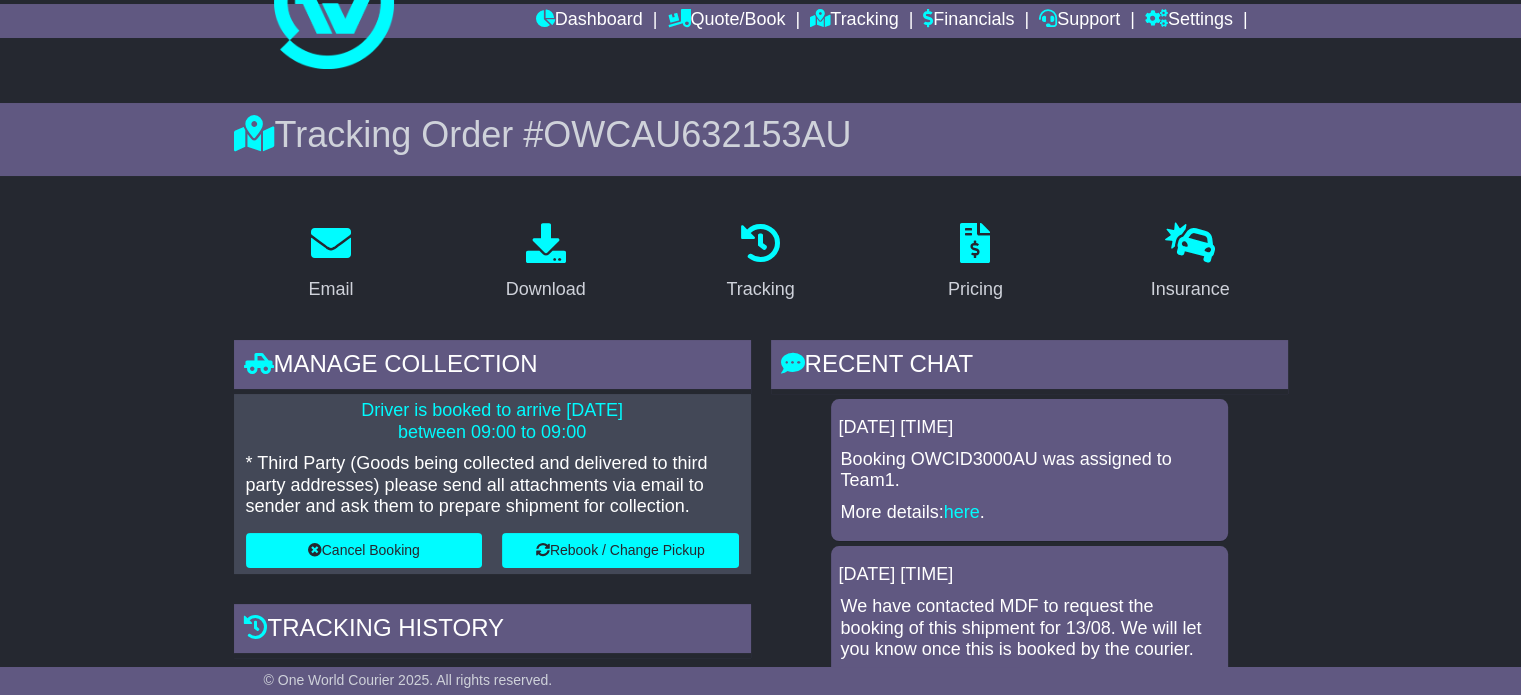 scroll, scrollTop: 0, scrollLeft: 0, axis: both 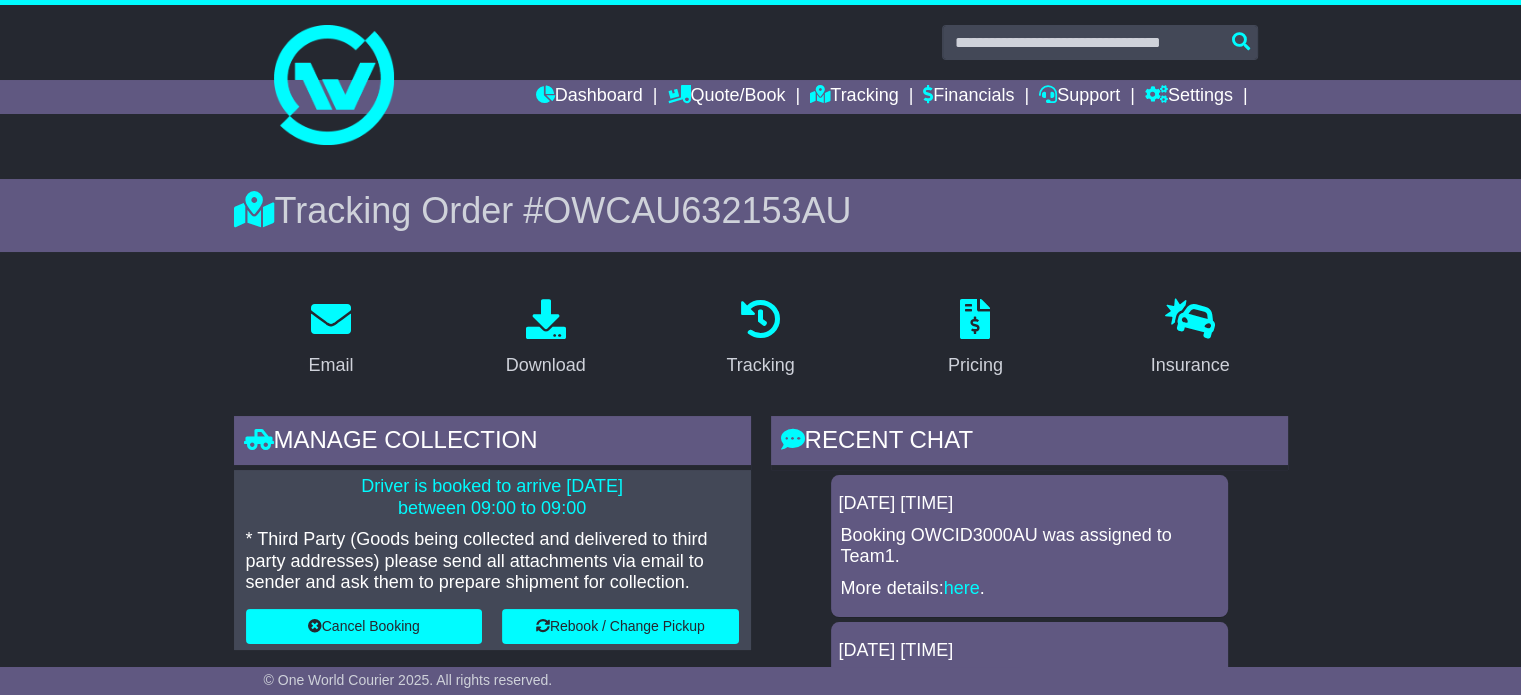 click on "OWCAU632153AU" at bounding box center (697, 210) 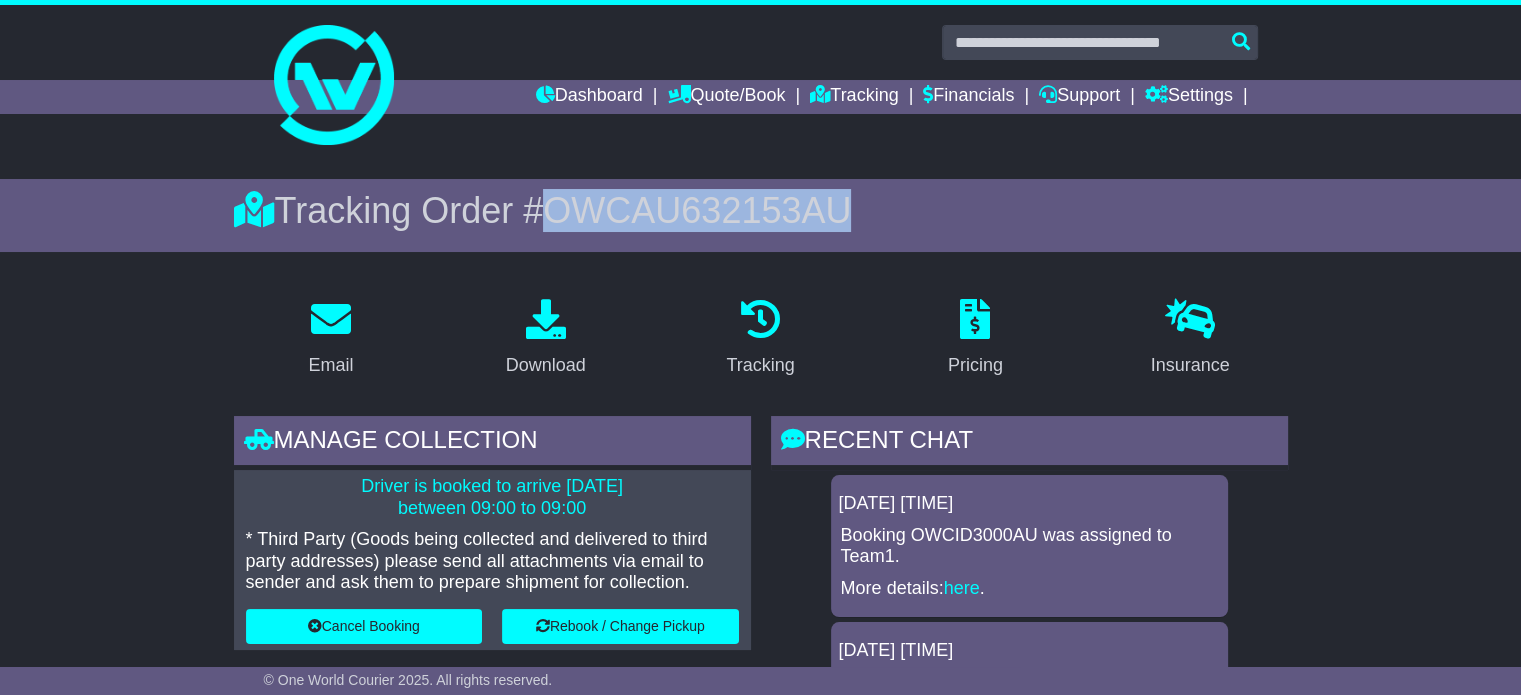 click on "OWCAU632153AU" at bounding box center [697, 210] 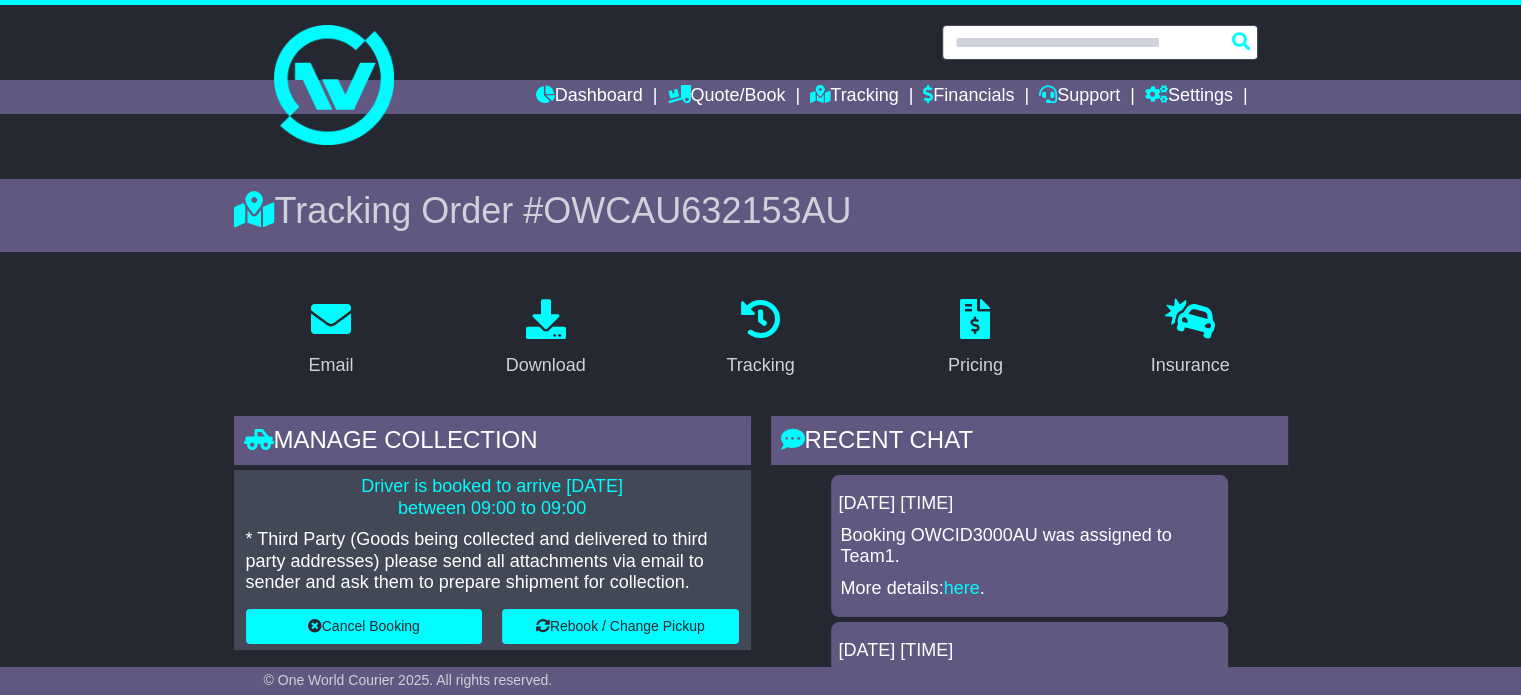 click at bounding box center [1100, 42] 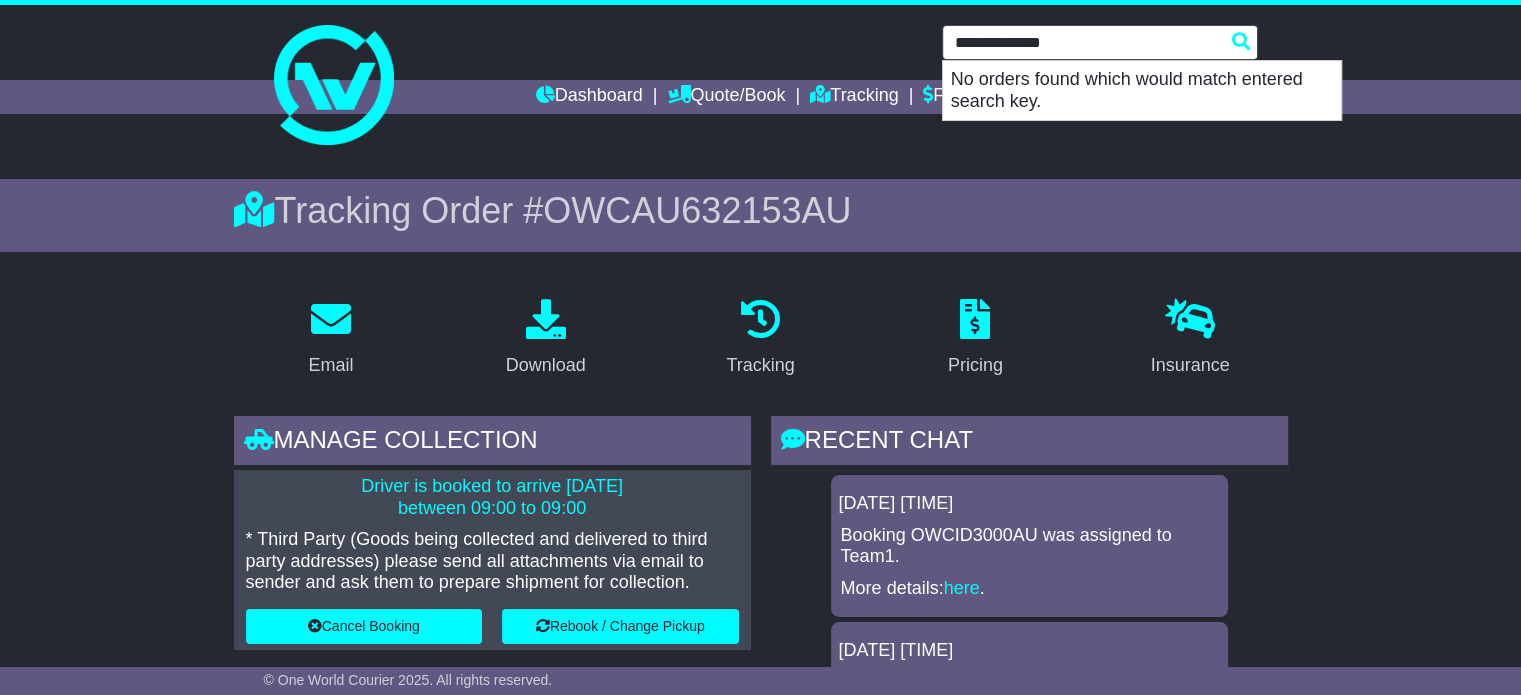 click on "**********" at bounding box center [1100, 42] 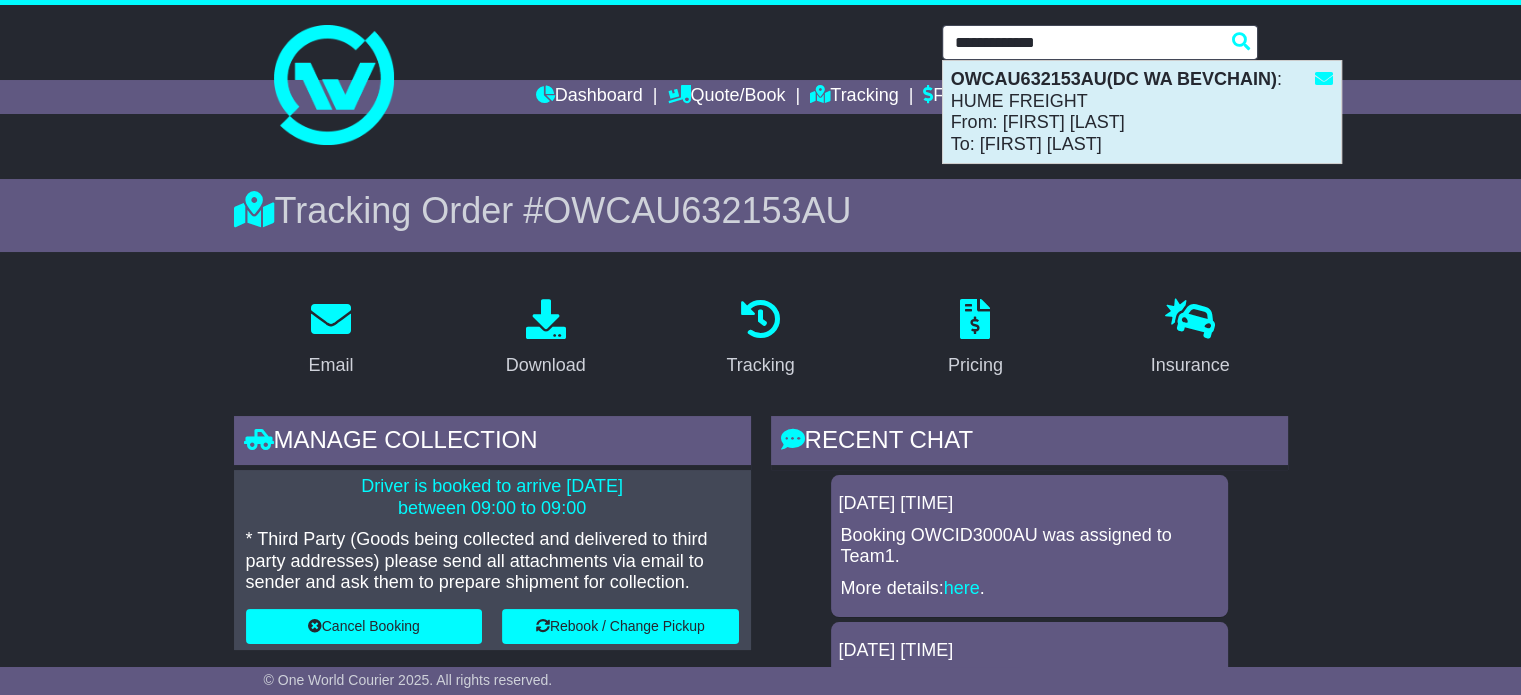 click on "OWCAU632153AU(DC WA BEVCHAIN) : HUME FREIGHT From: Neil H To: Neil H" at bounding box center [1142, 112] 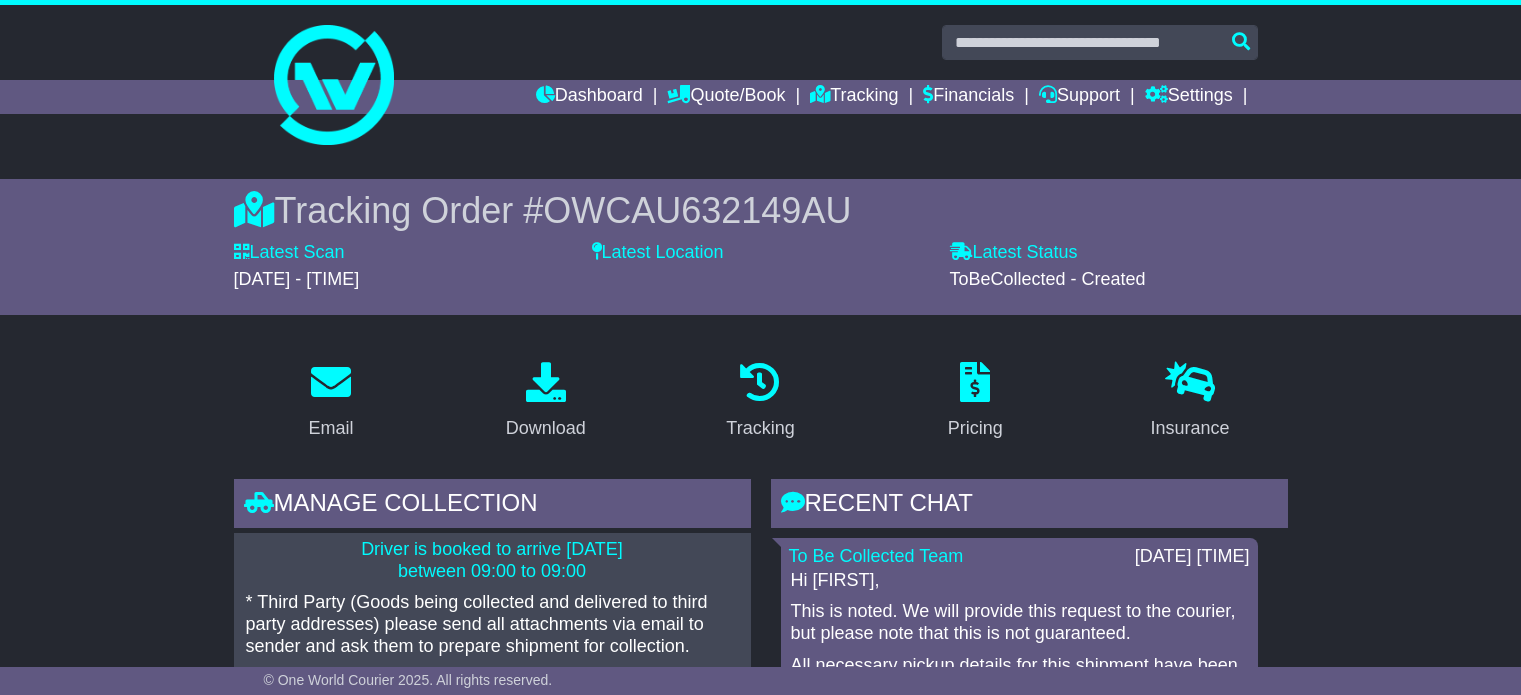 scroll, scrollTop: 0, scrollLeft: 0, axis: both 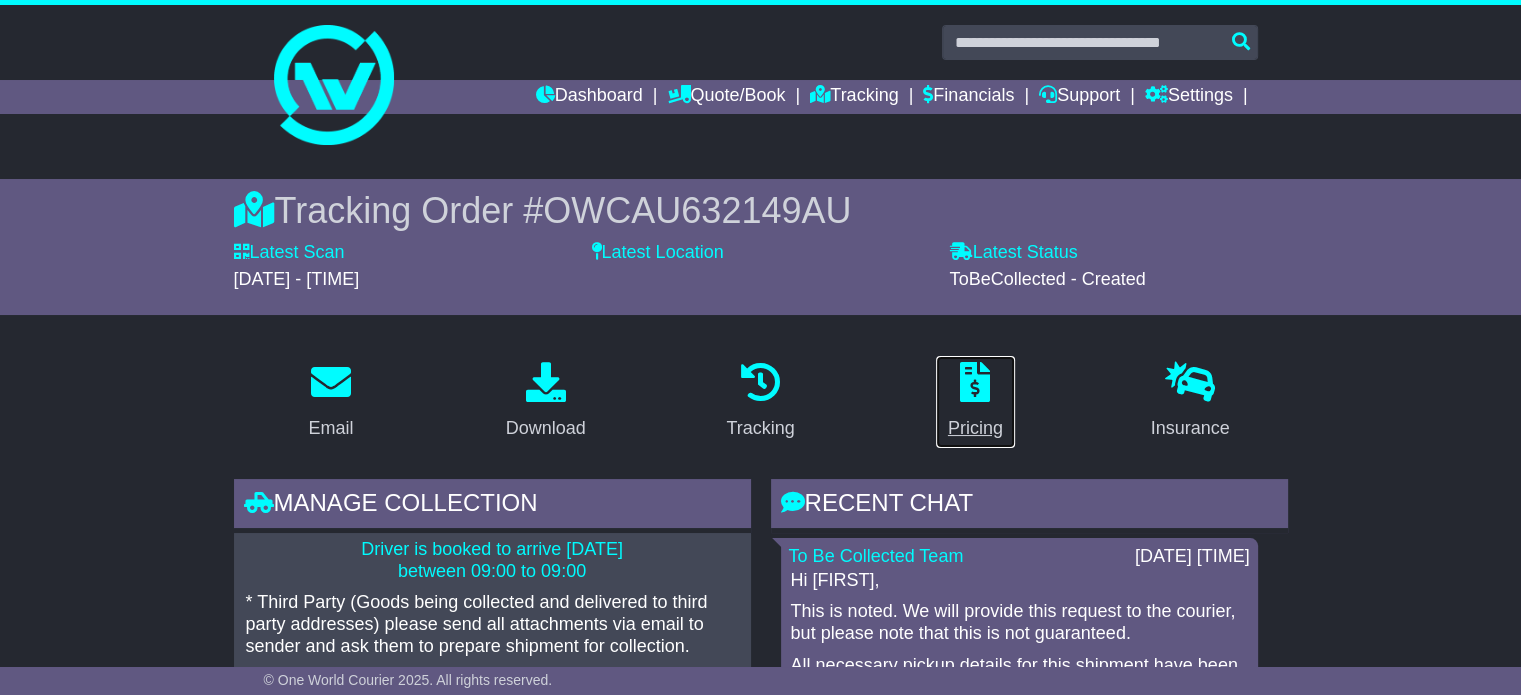 click at bounding box center [975, 382] 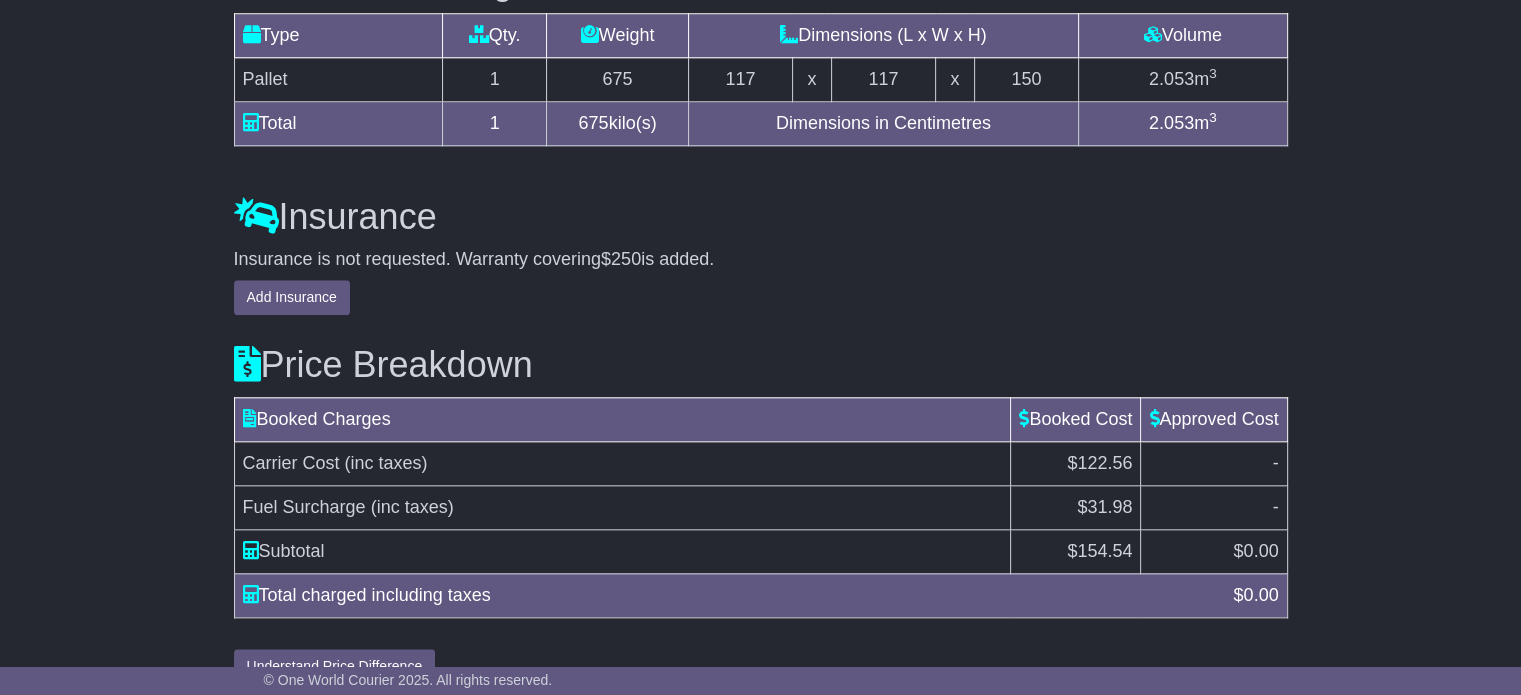 scroll, scrollTop: 2082, scrollLeft: 0, axis: vertical 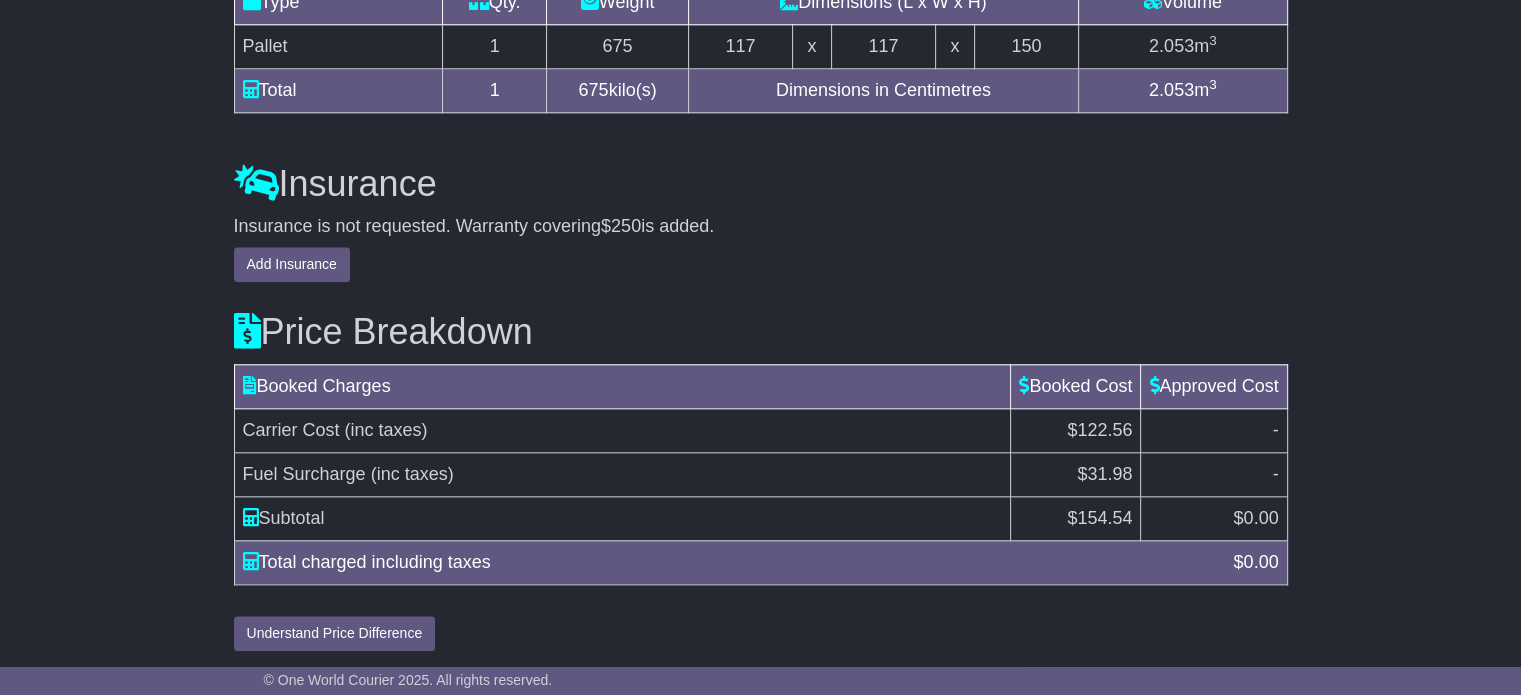 click on "Email
Download
Tracking
Pricing
Insurance" at bounding box center [760, -538] 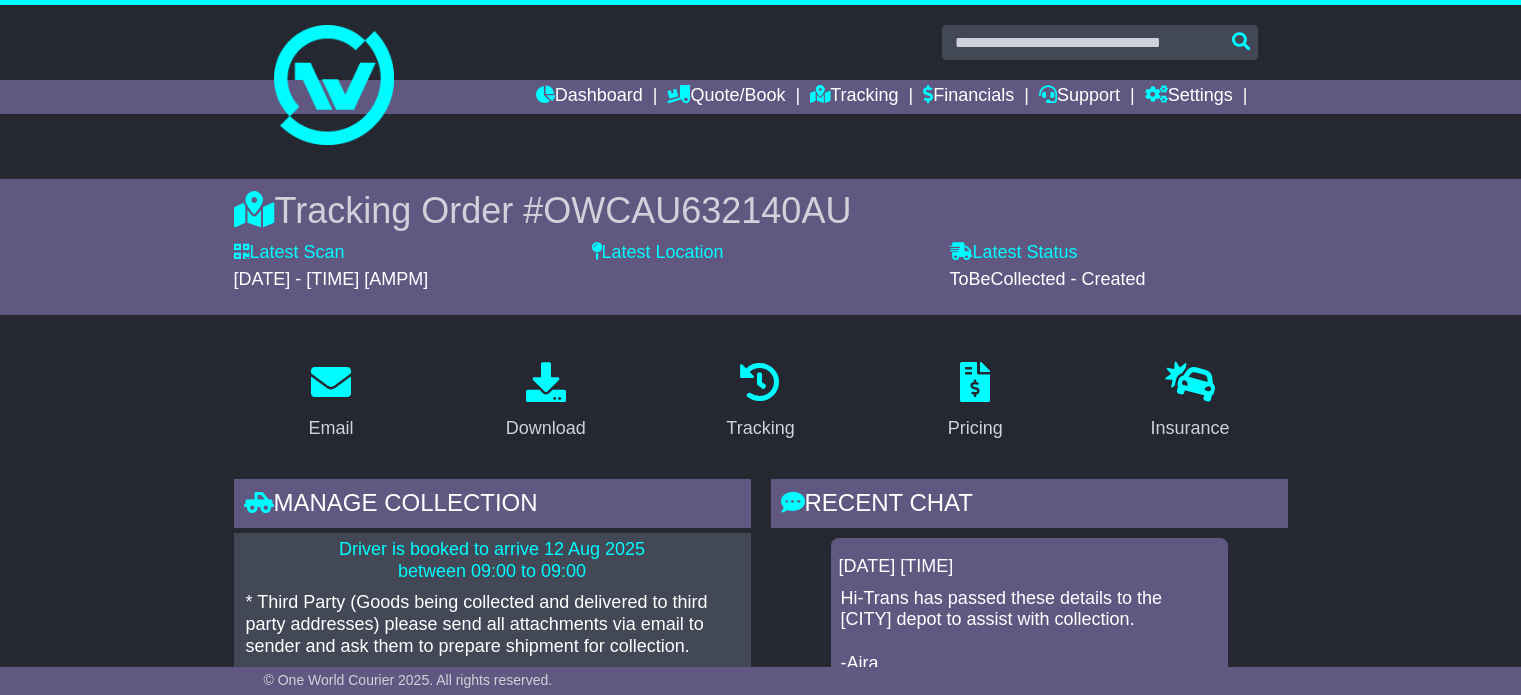 scroll, scrollTop: 0, scrollLeft: 0, axis: both 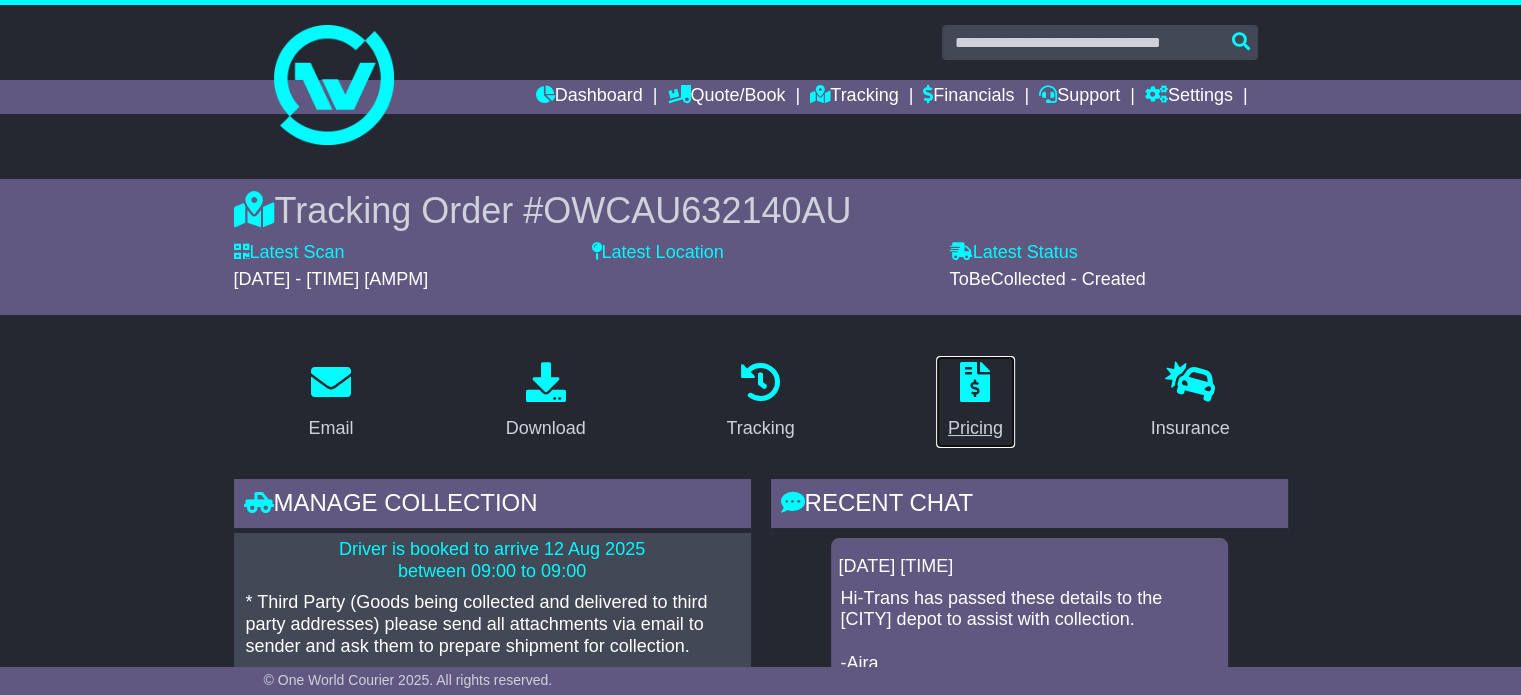 click at bounding box center (975, 382) 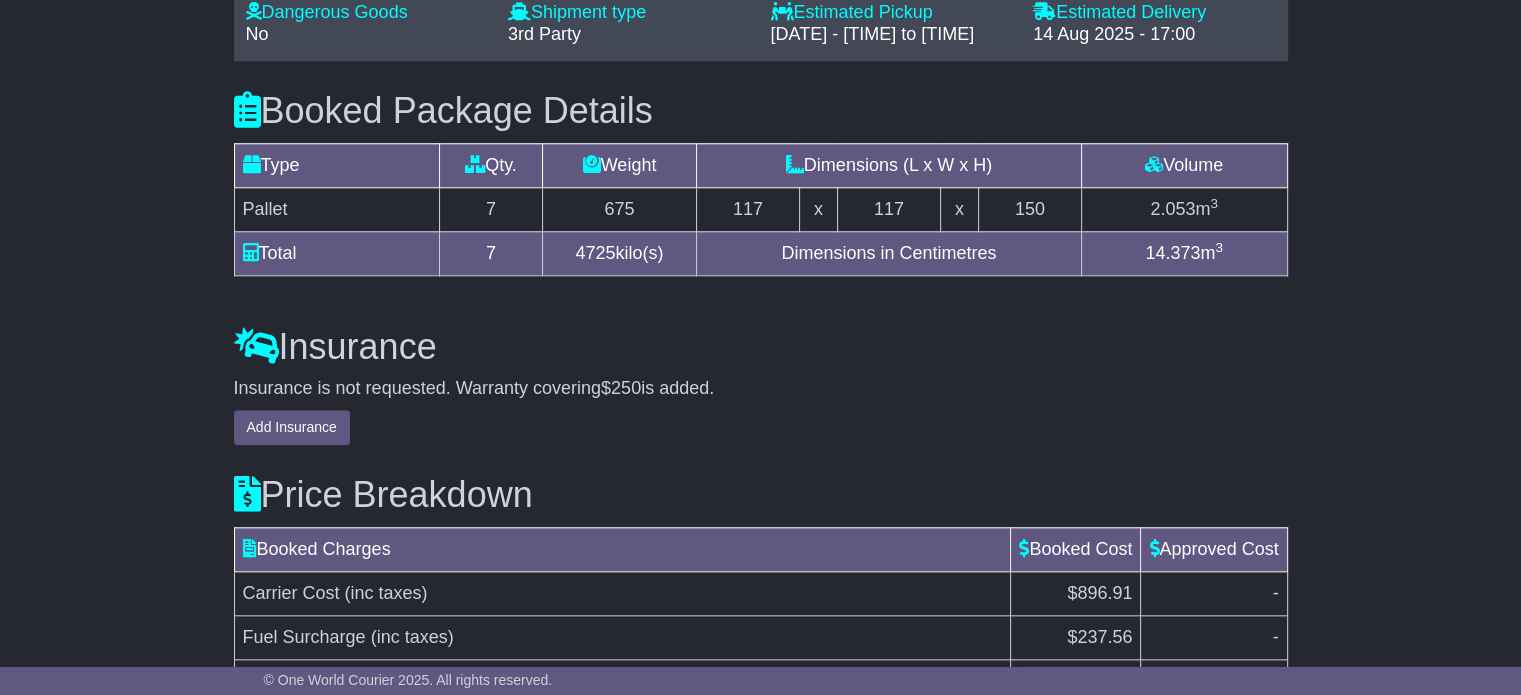 scroll, scrollTop: 2104, scrollLeft: 0, axis: vertical 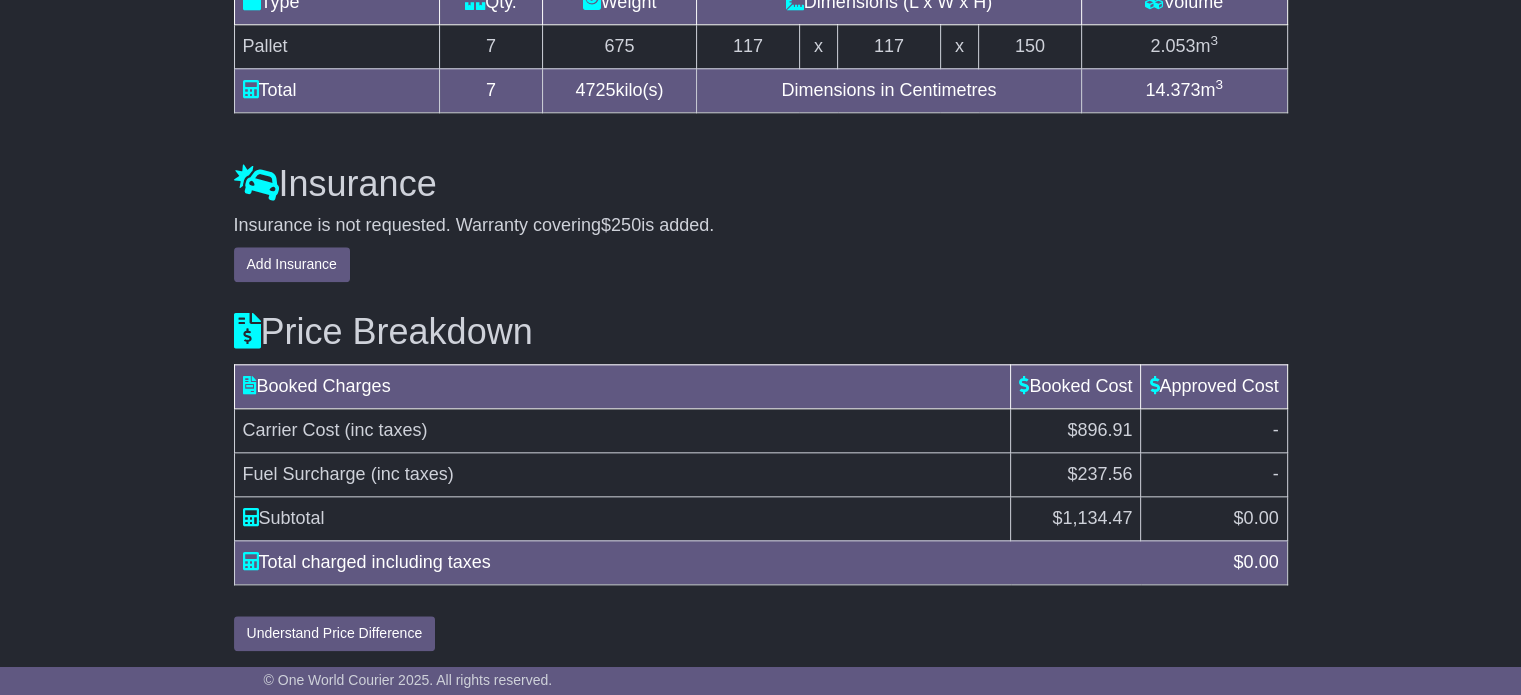 click on "Email
Download
Tracking
Pricing
Insurance" at bounding box center [760, -550] 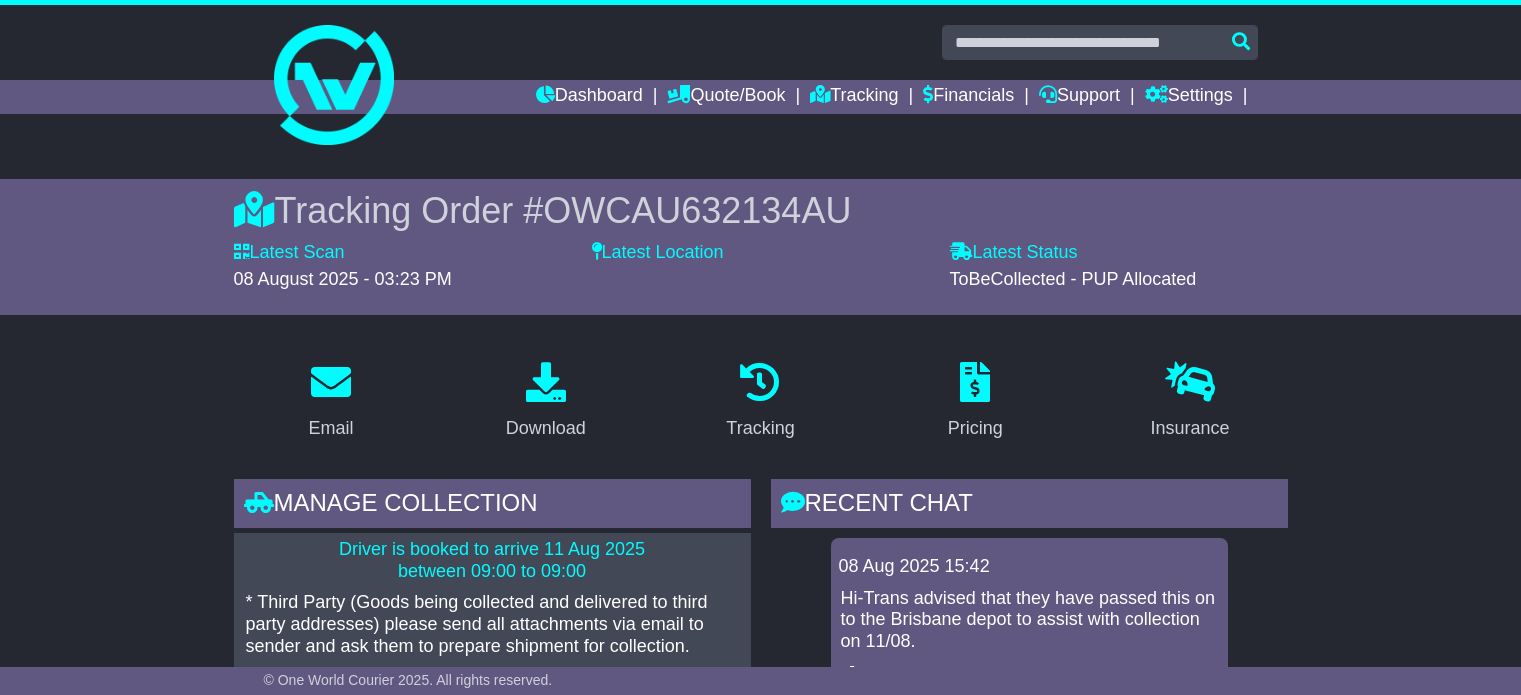 scroll, scrollTop: 0, scrollLeft: 0, axis: both 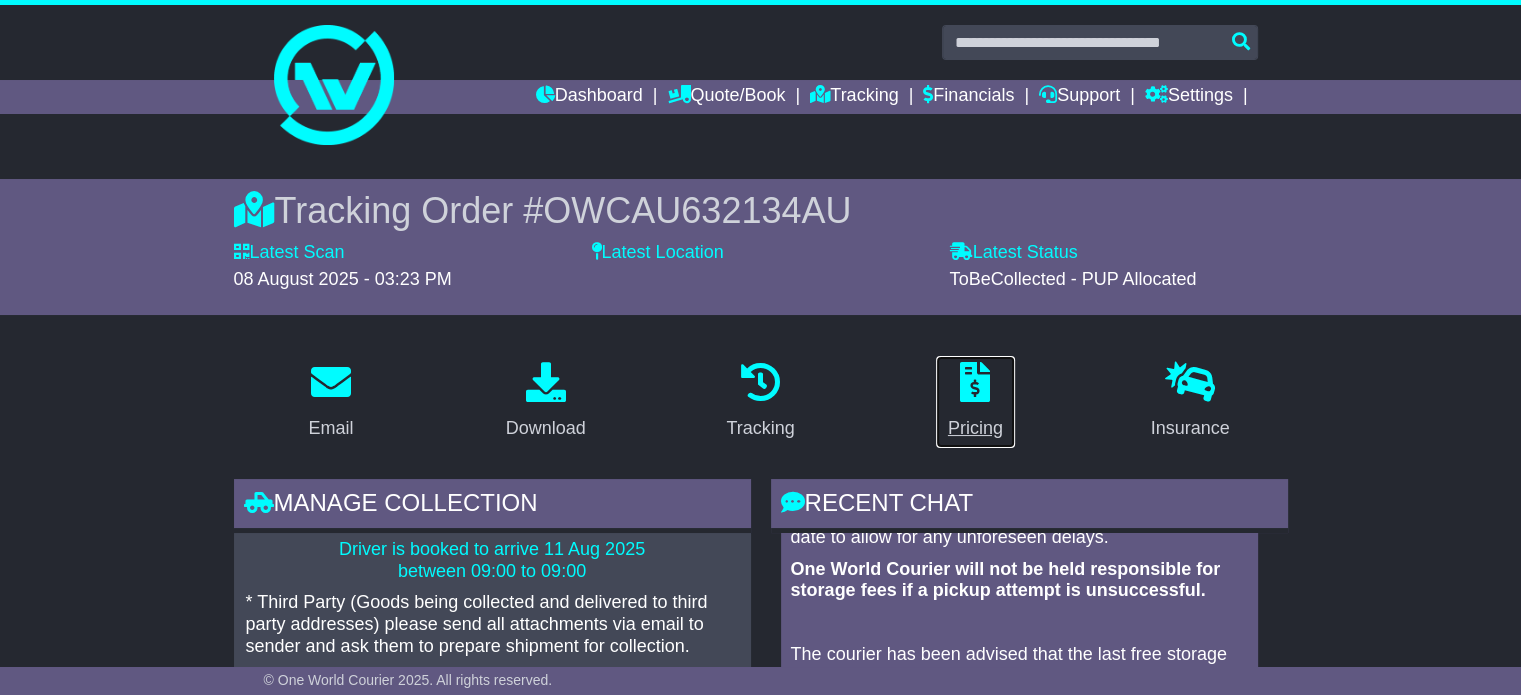 click on "Pricing" at bounding box center [975, 402] 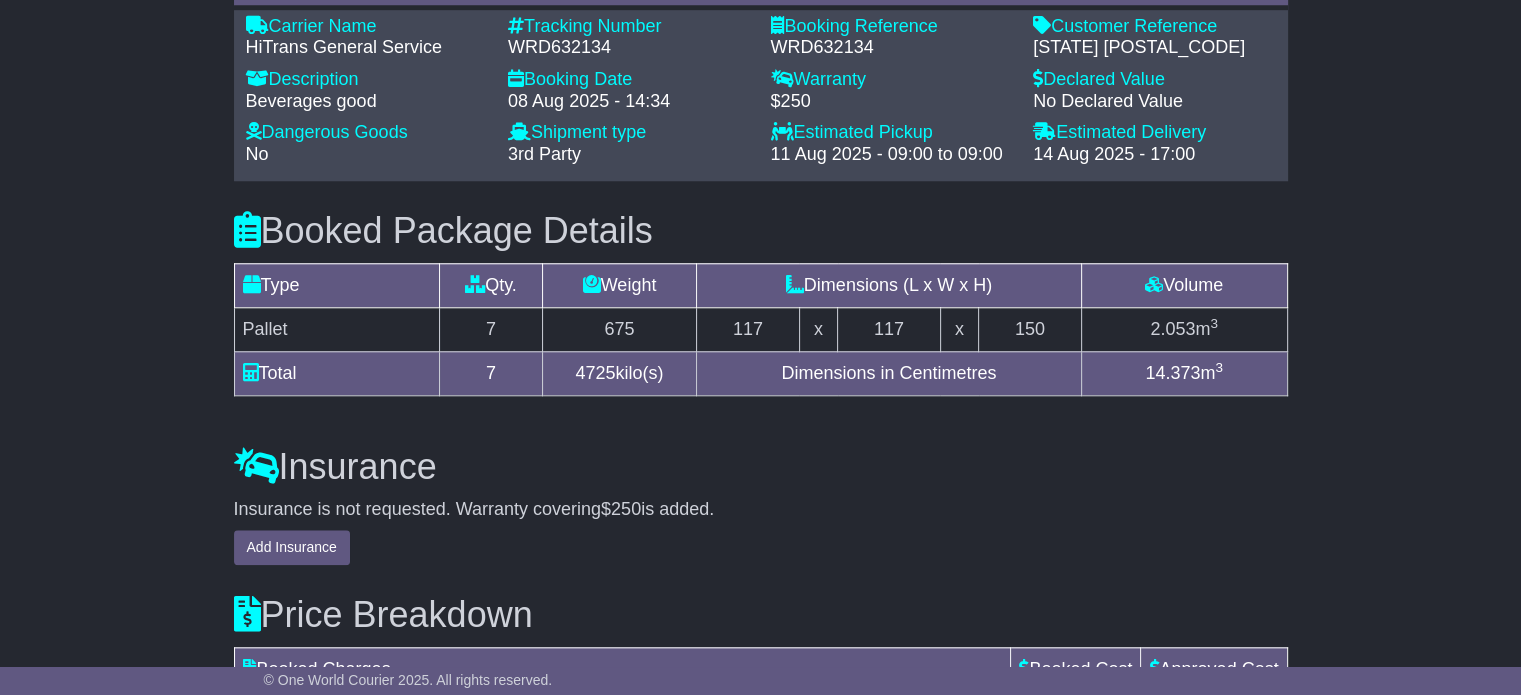 scroll, scrollTop: 2125, scrollLeft: 0, axis: vertical 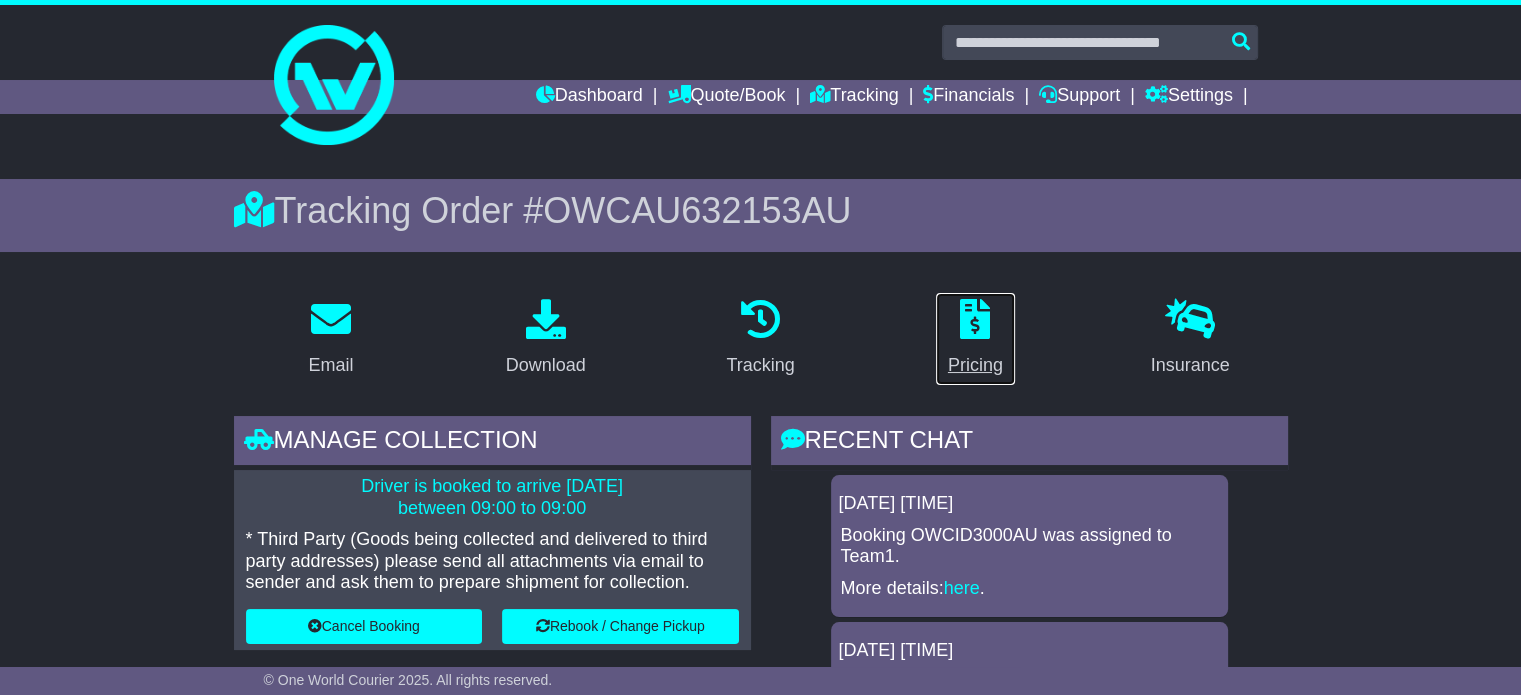 click at bounding box center [975, 320] 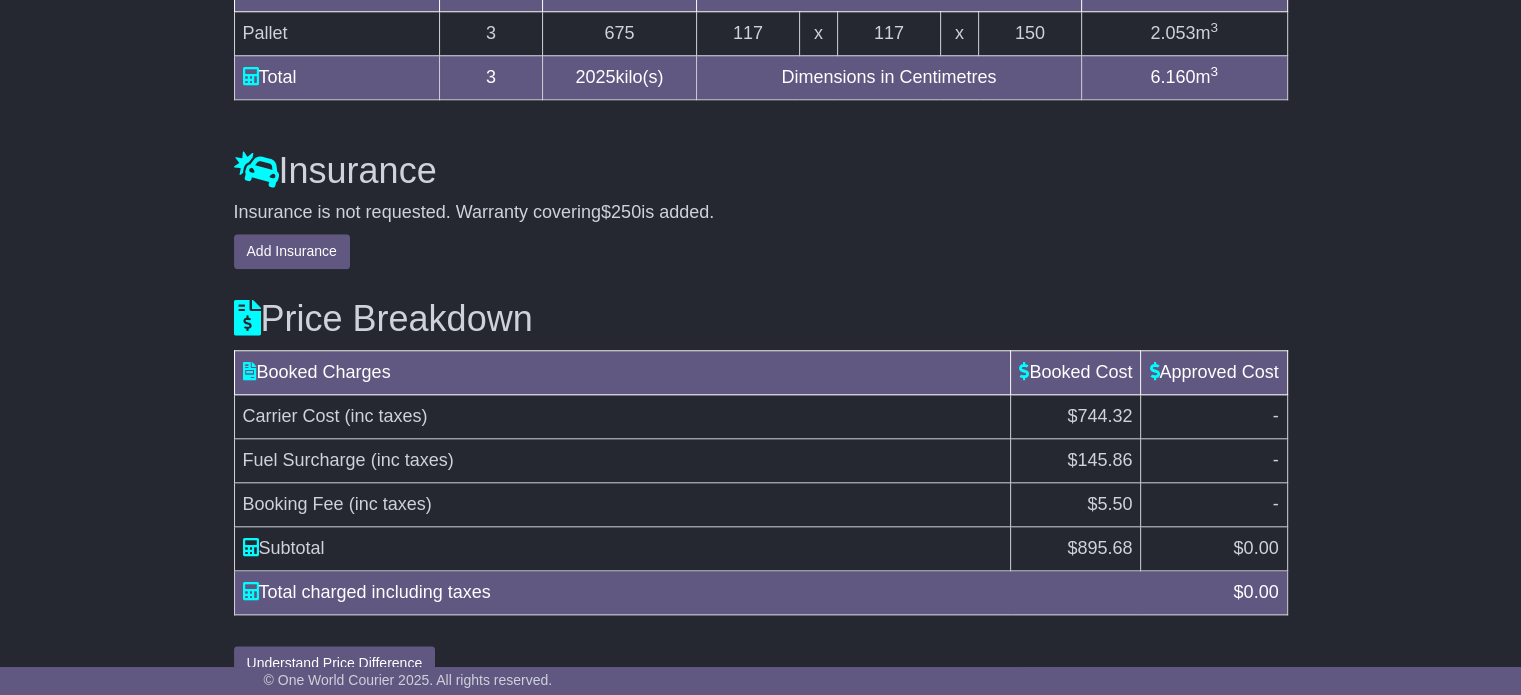 scroll, scrollTop: 1946, scrollLeft: 0, axis: vertical 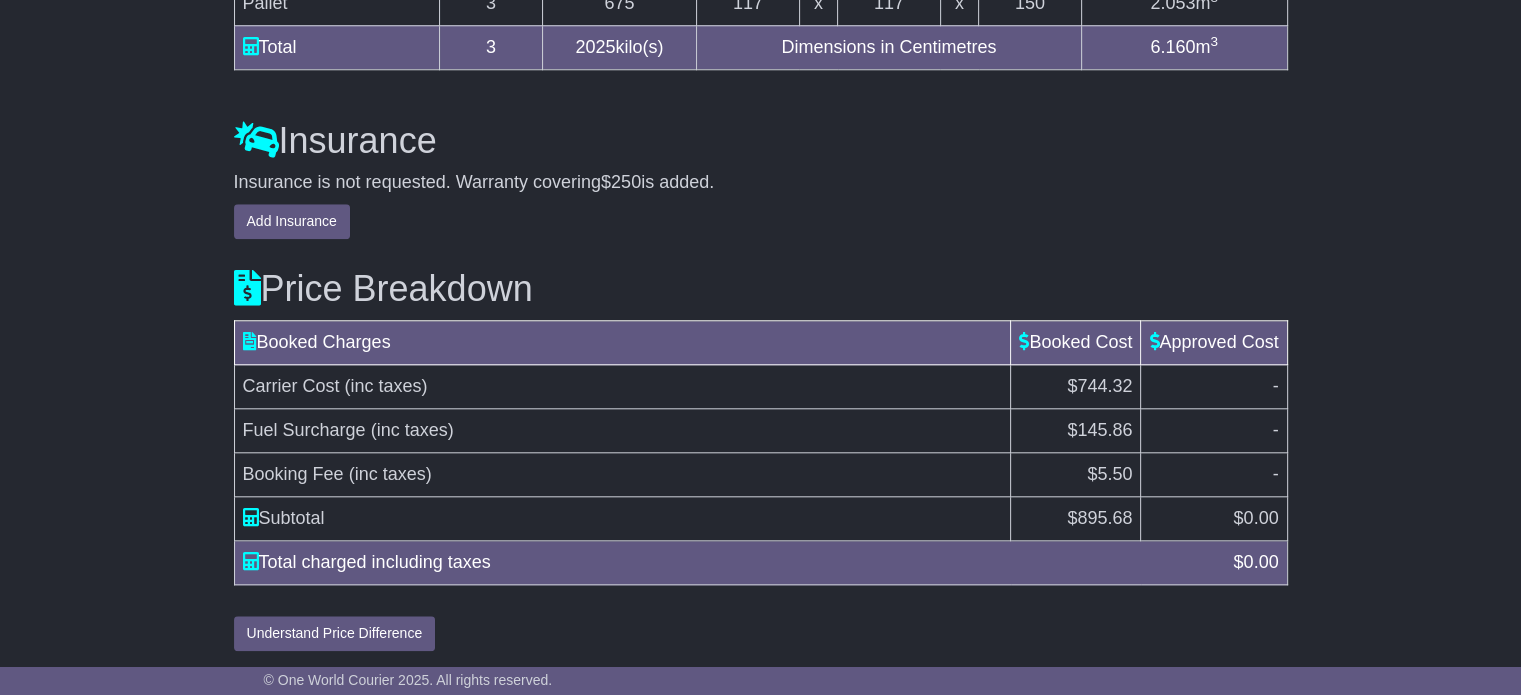 click on "Email
Download
Tracking
Pricing
Insurance" at bounding box center [760, -502] 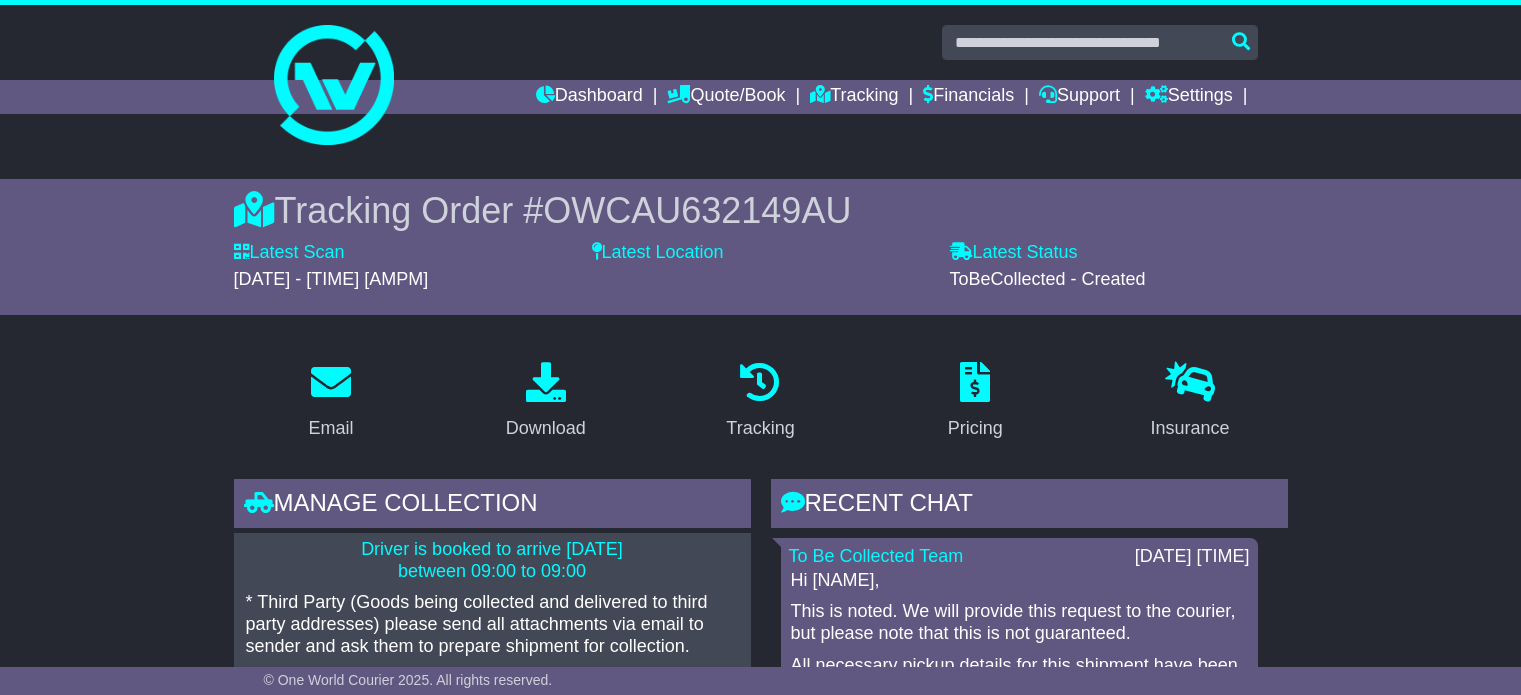 scroll, scrollTop: 0, scrollLeft: 0, axis: both 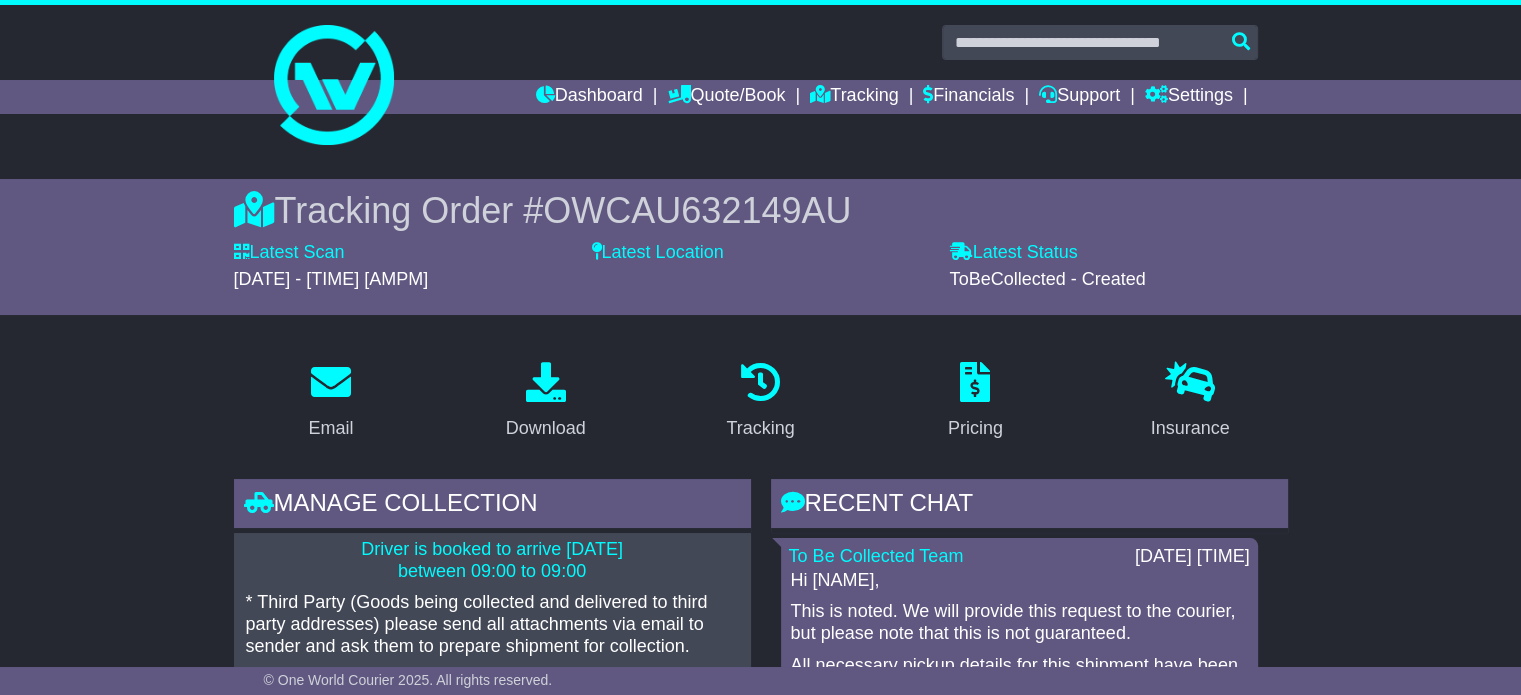 click at bounding box center (760, 77) 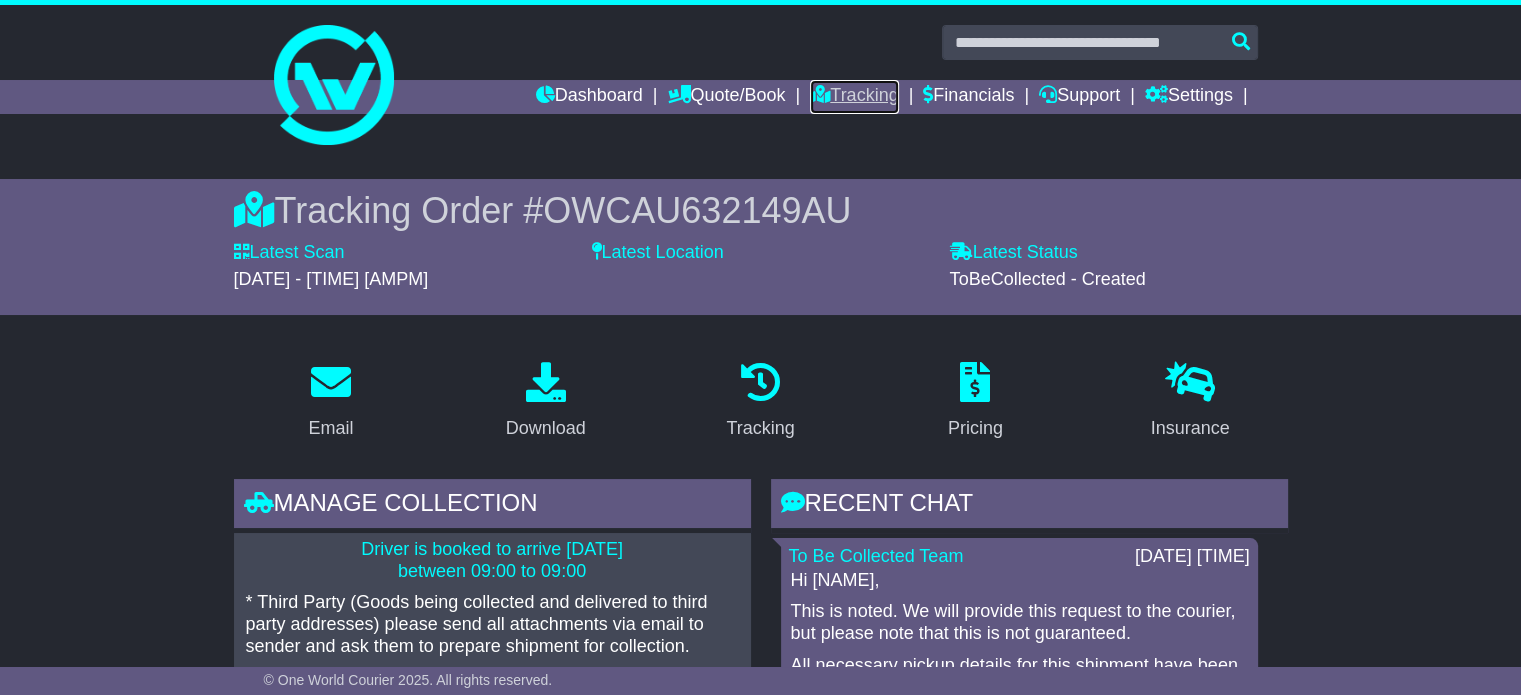 click on "Tracking" at bounding box center (854, 97) 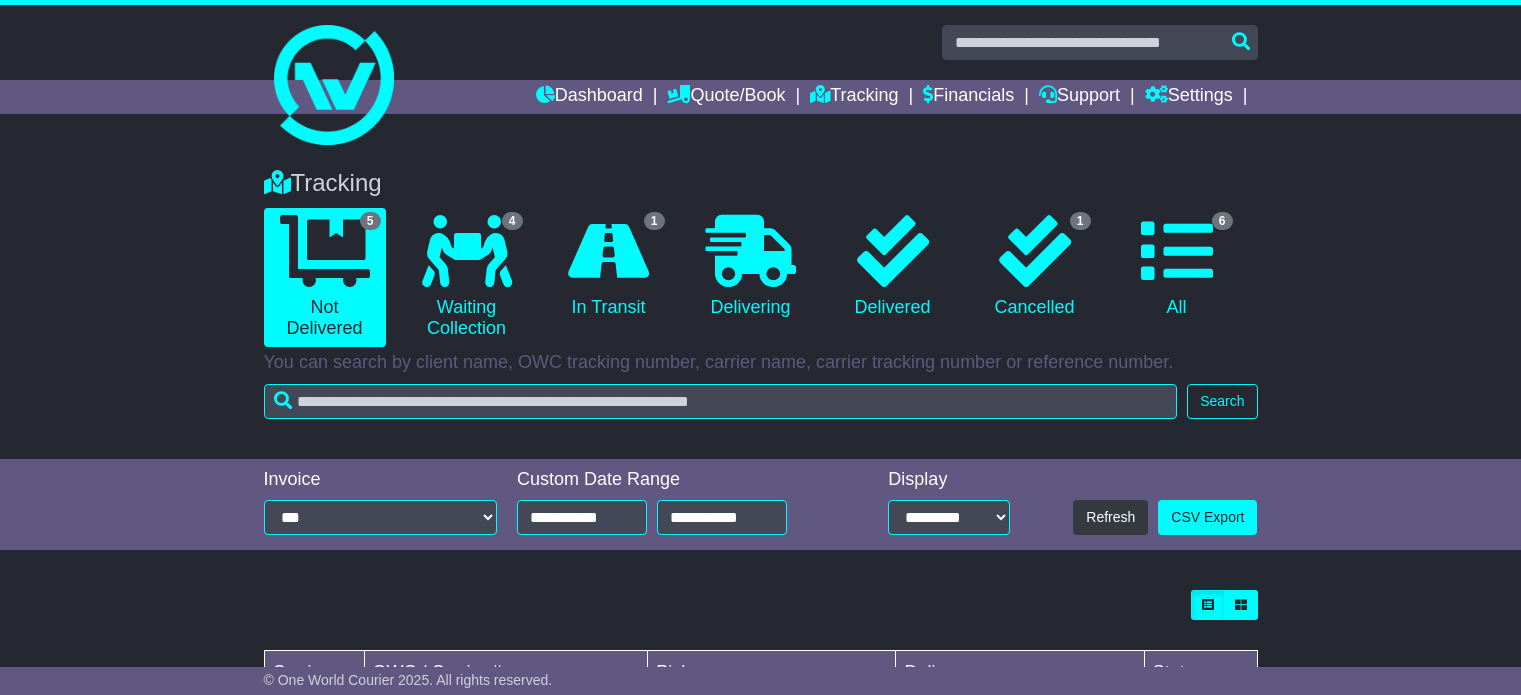 scroll, scrollTop: 0, scrollLeft: 0, axis: both 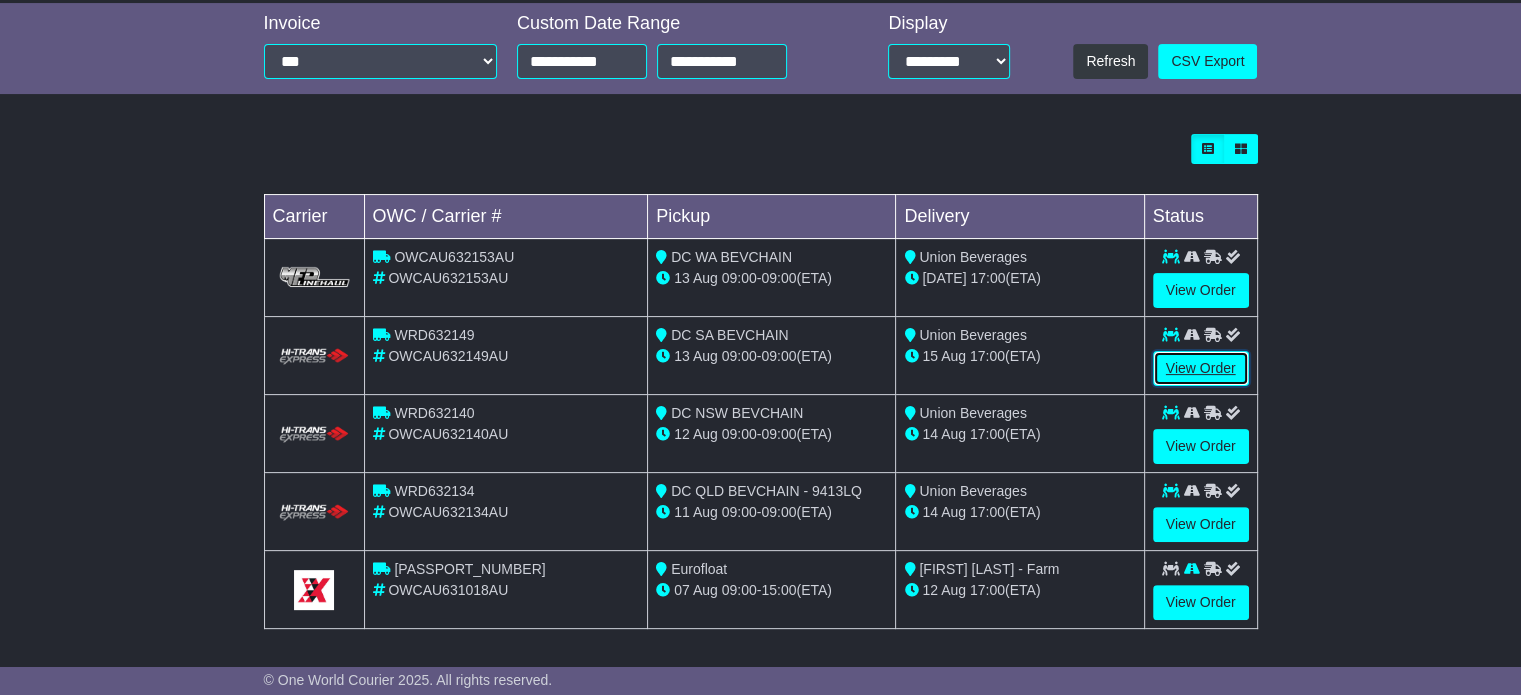 click on "View Order" at bounding box center (1201, 368) 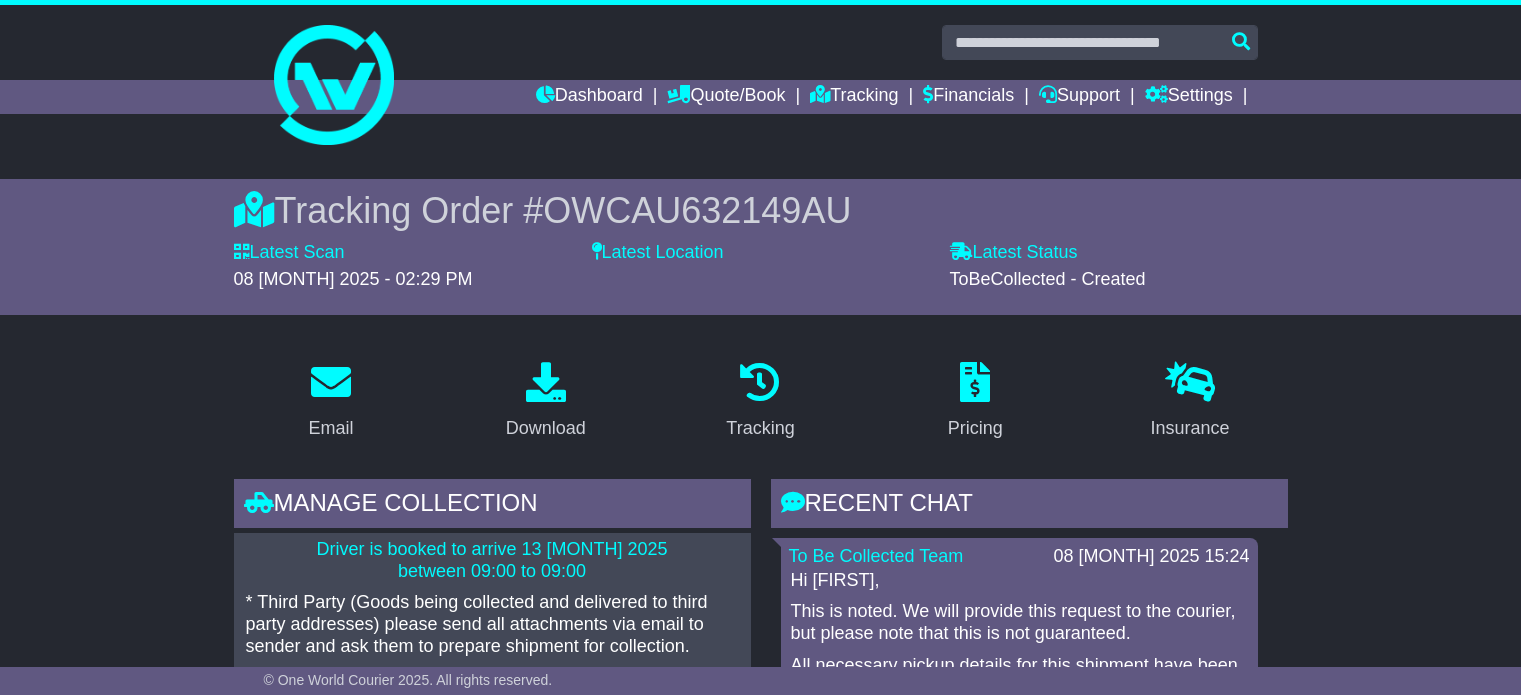 scroll, scrollTop: 0, scrollLeft: 0, axis: both 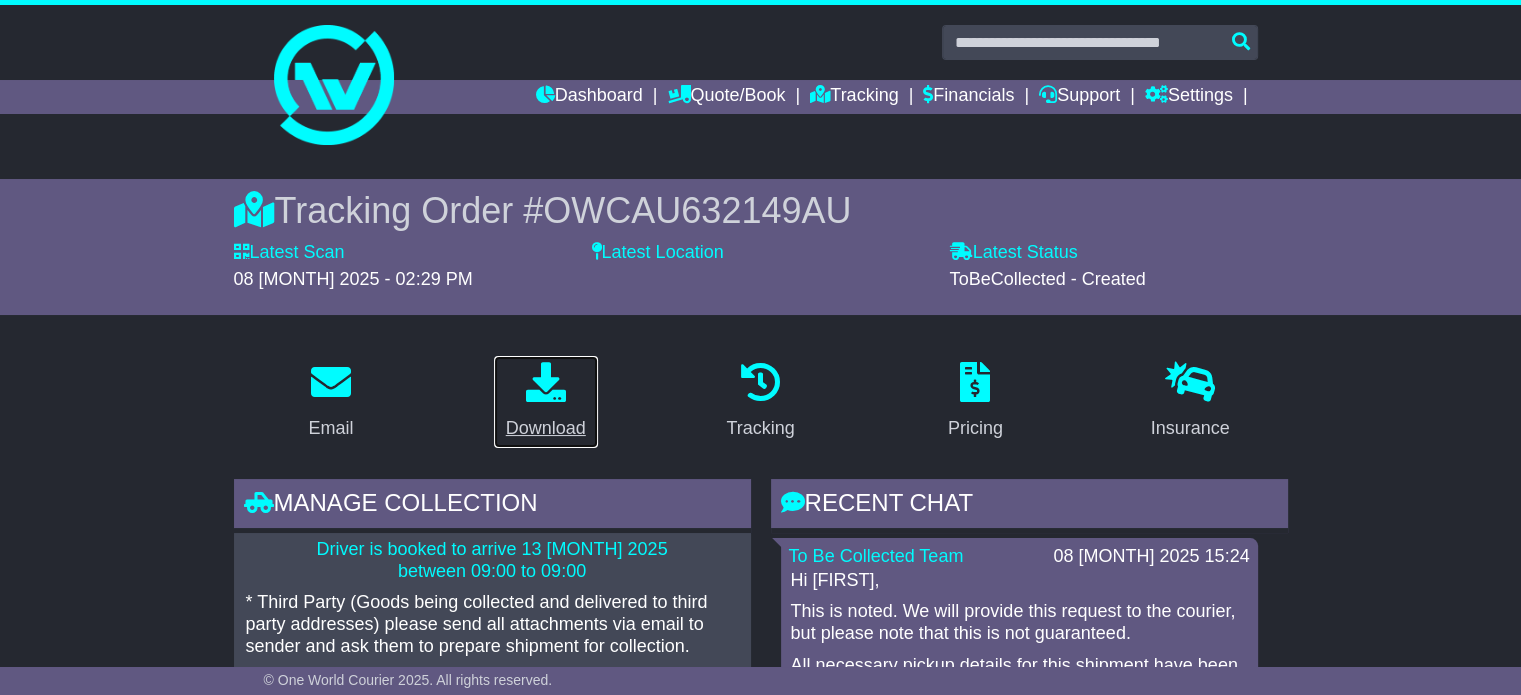 click at bounding box center (546, 382) 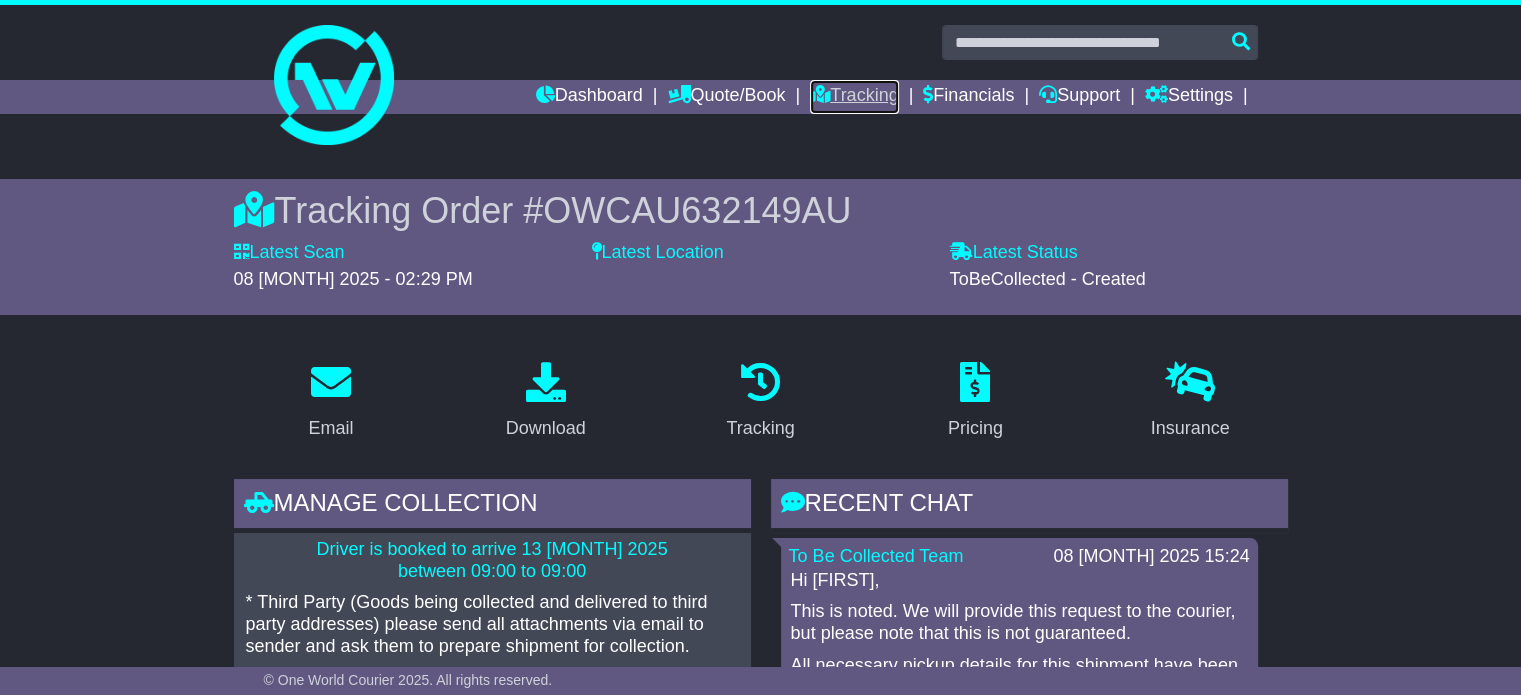 click on "Tracking" at bounding box center (854, 97) 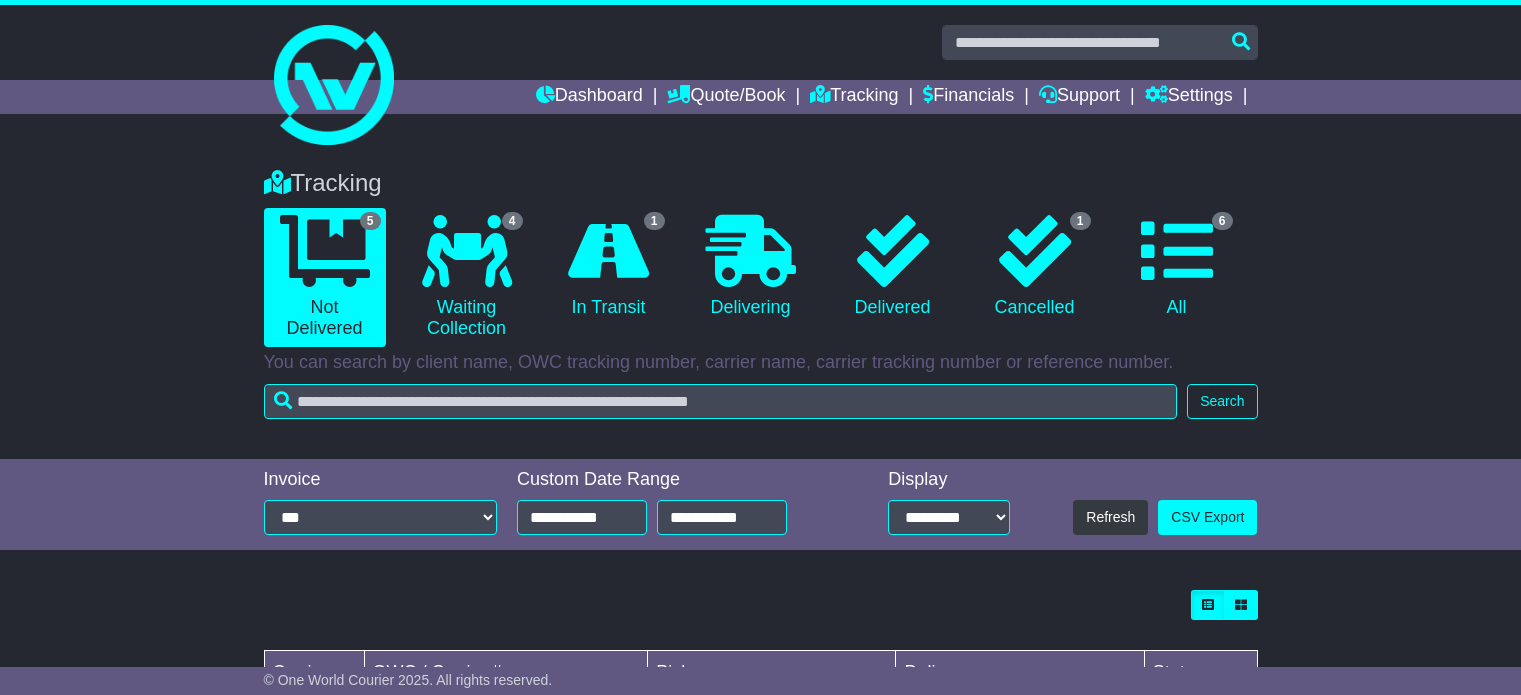 scroll, scrollTop: 0, scrollLeft: 0, axis: both 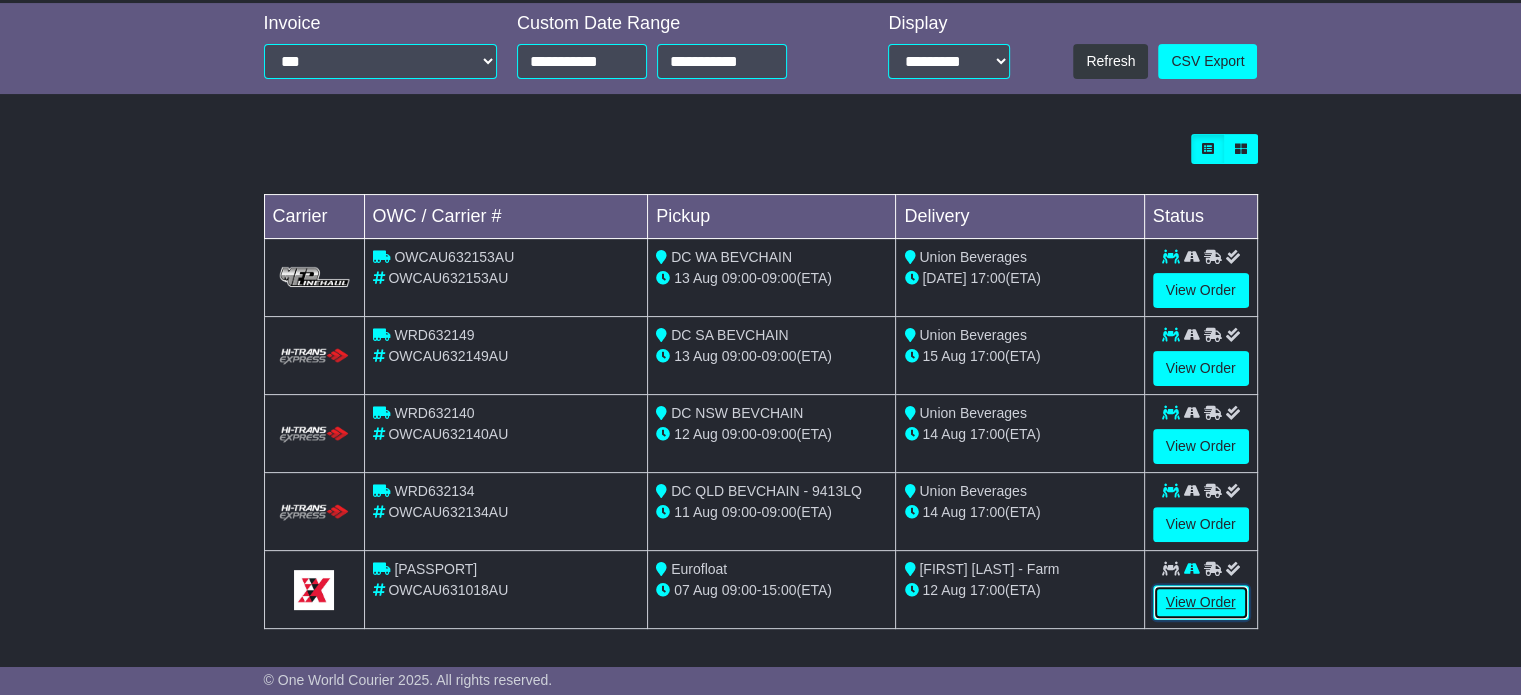 click on "View Order" at bounding box center [1201, 602] 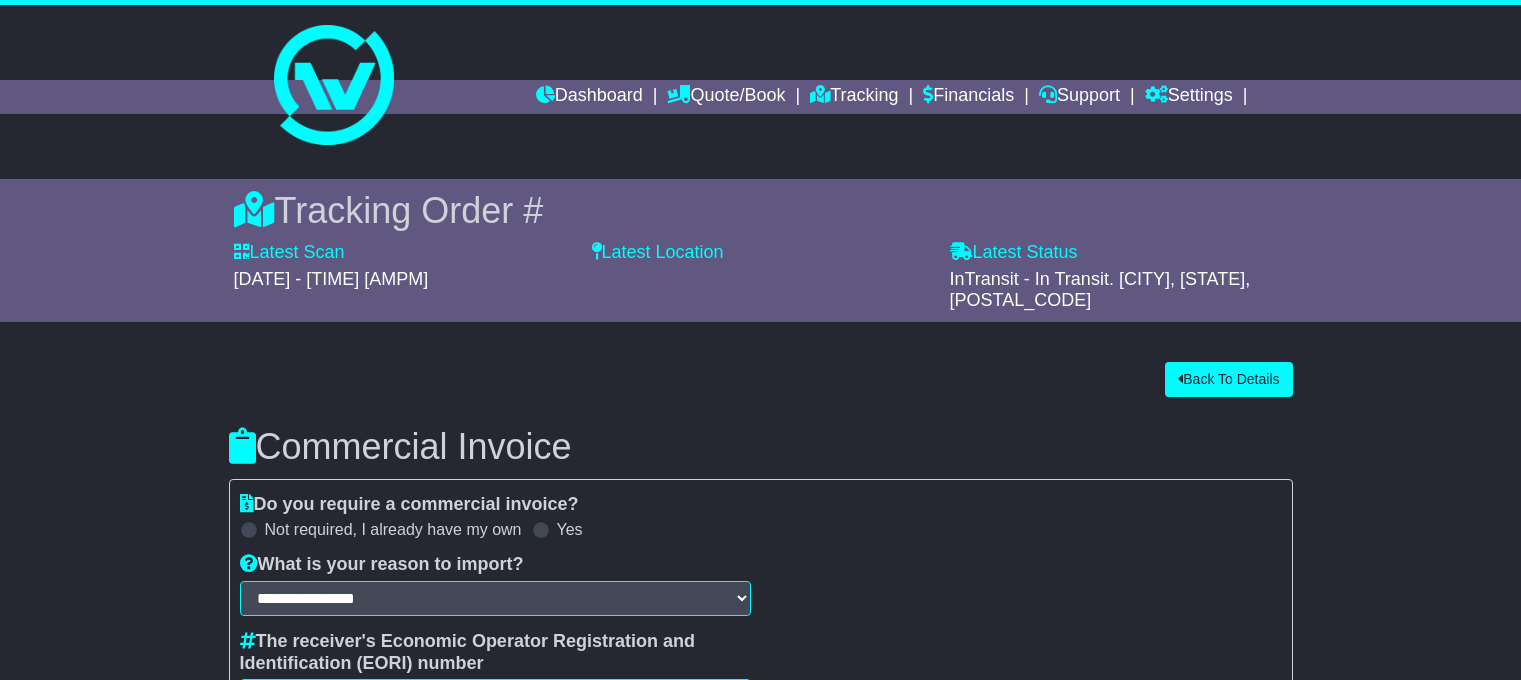 scroll, scrollTop: 0, scrollLeft: 0, axis: both 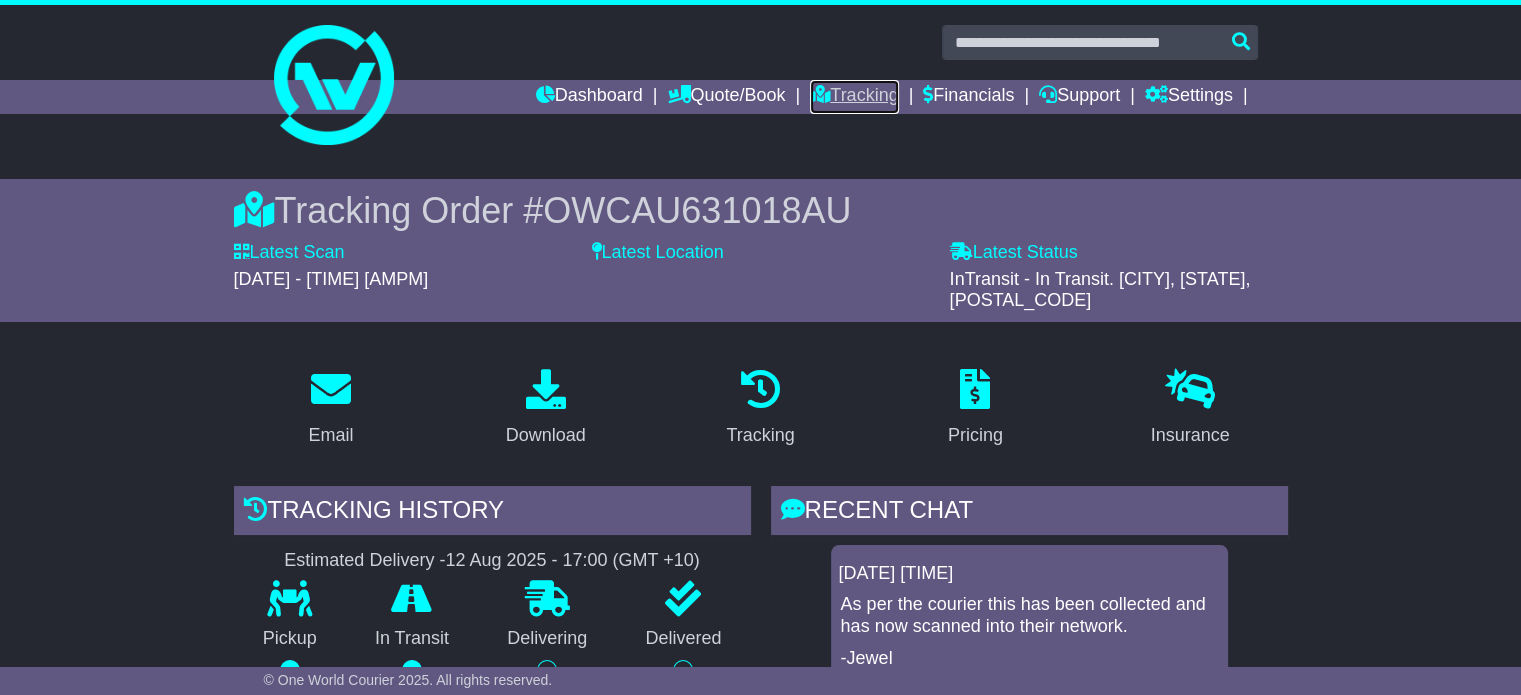 click on "Tracking" at bounding box center (854, 97) 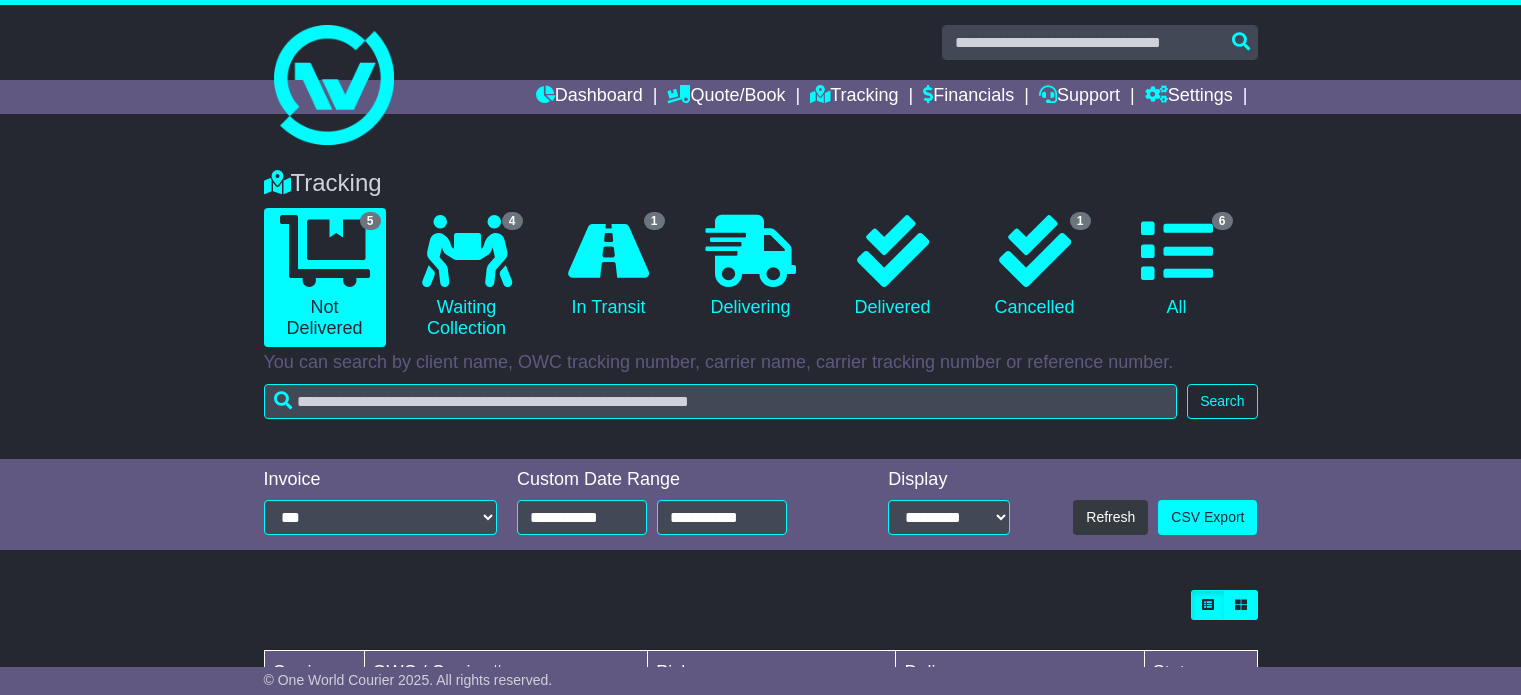 scroll, scrollTop: 0, scrollLeft: 0, axis: both 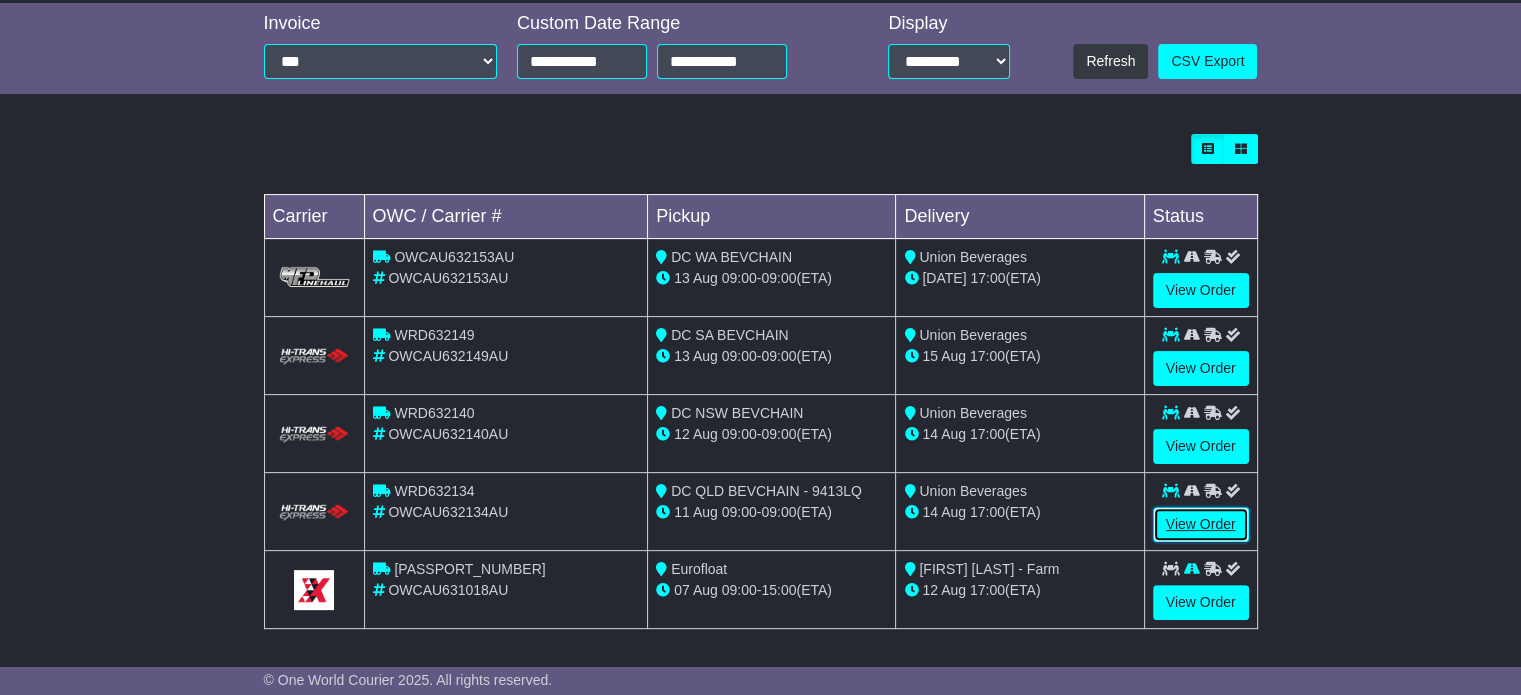 click on "View Order" at bounding box center (1201, 524) 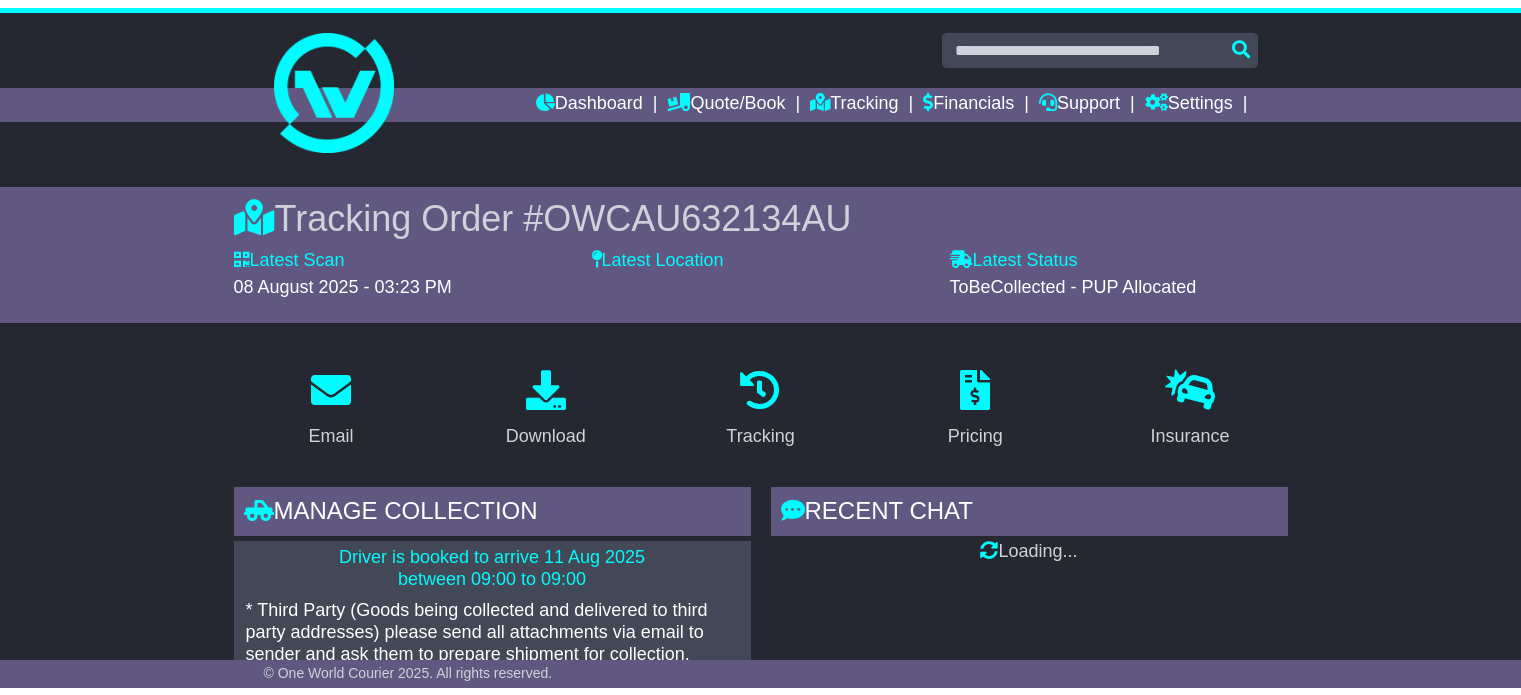scroll, scrollTop: 0, scrollLeft: 0, axis: both 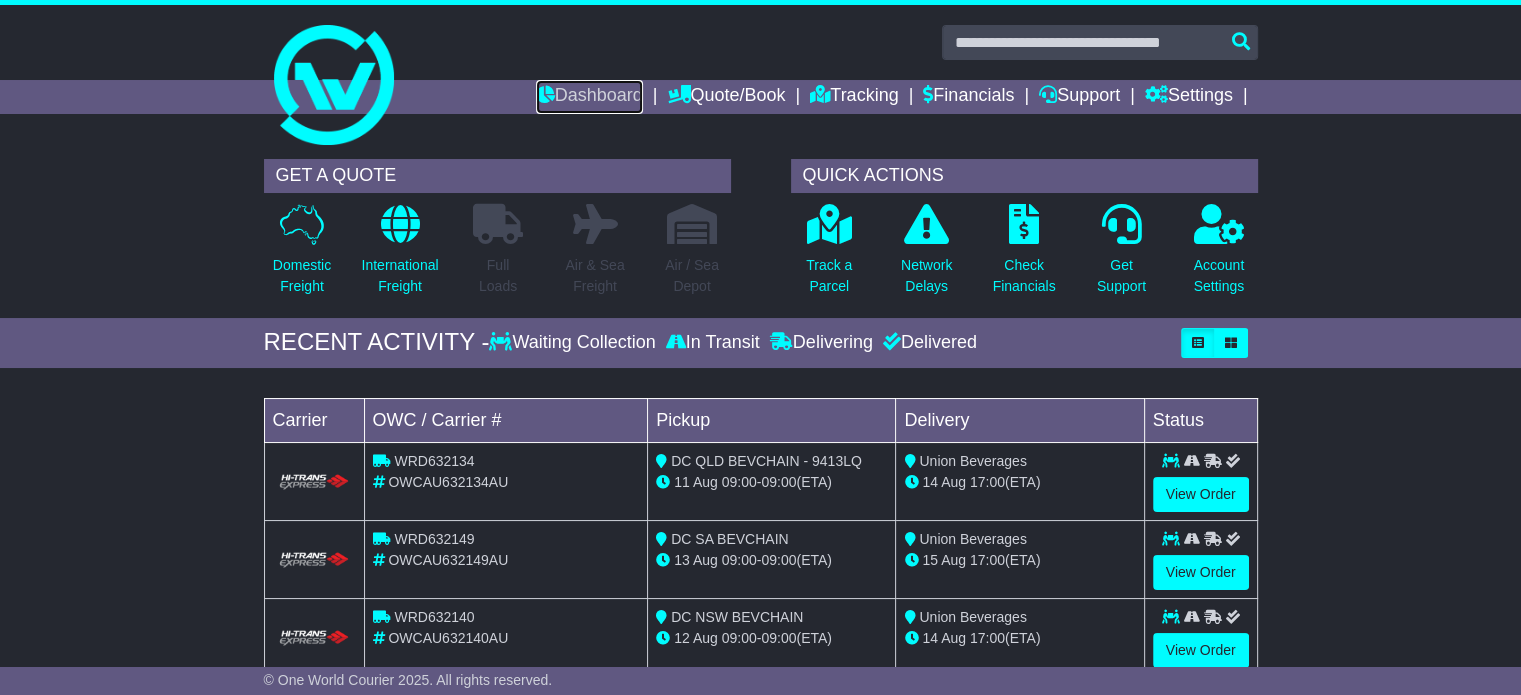 click on "Dashboard" at bounding box center [589, 97] 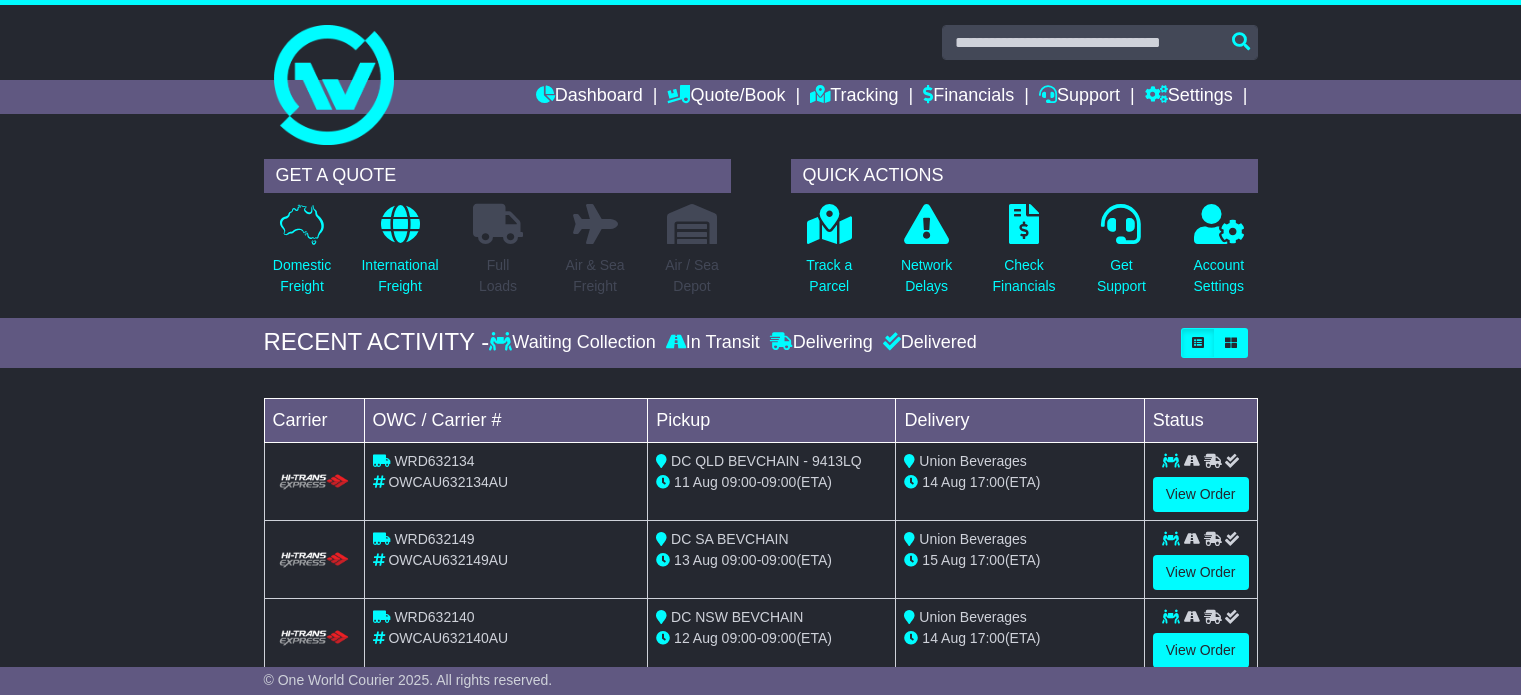 scroll, scrollTop: 0, scrollLeft: 0, axis: both 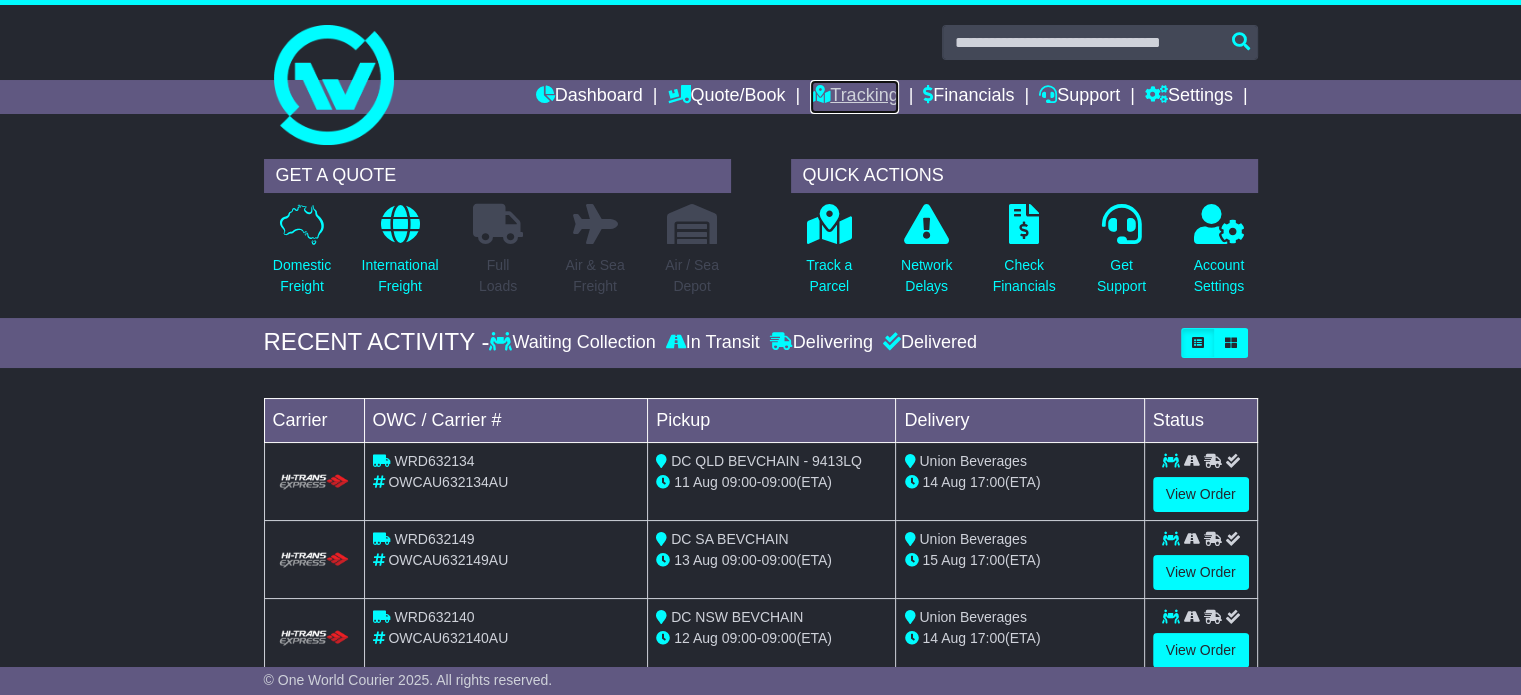 click on "Tracking" at bounding box center [854, 97] 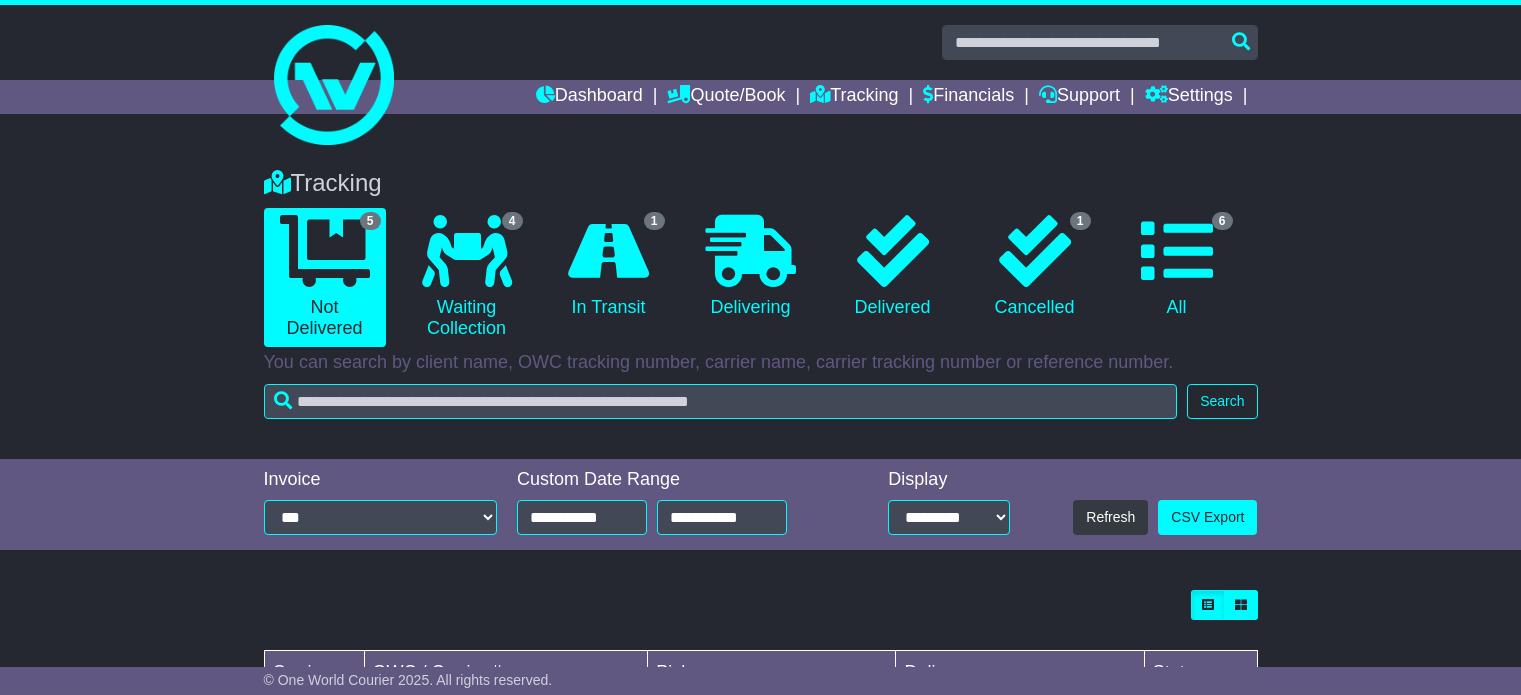 scroll, scrollTop: 0, scrollLeft: 0, axis: both 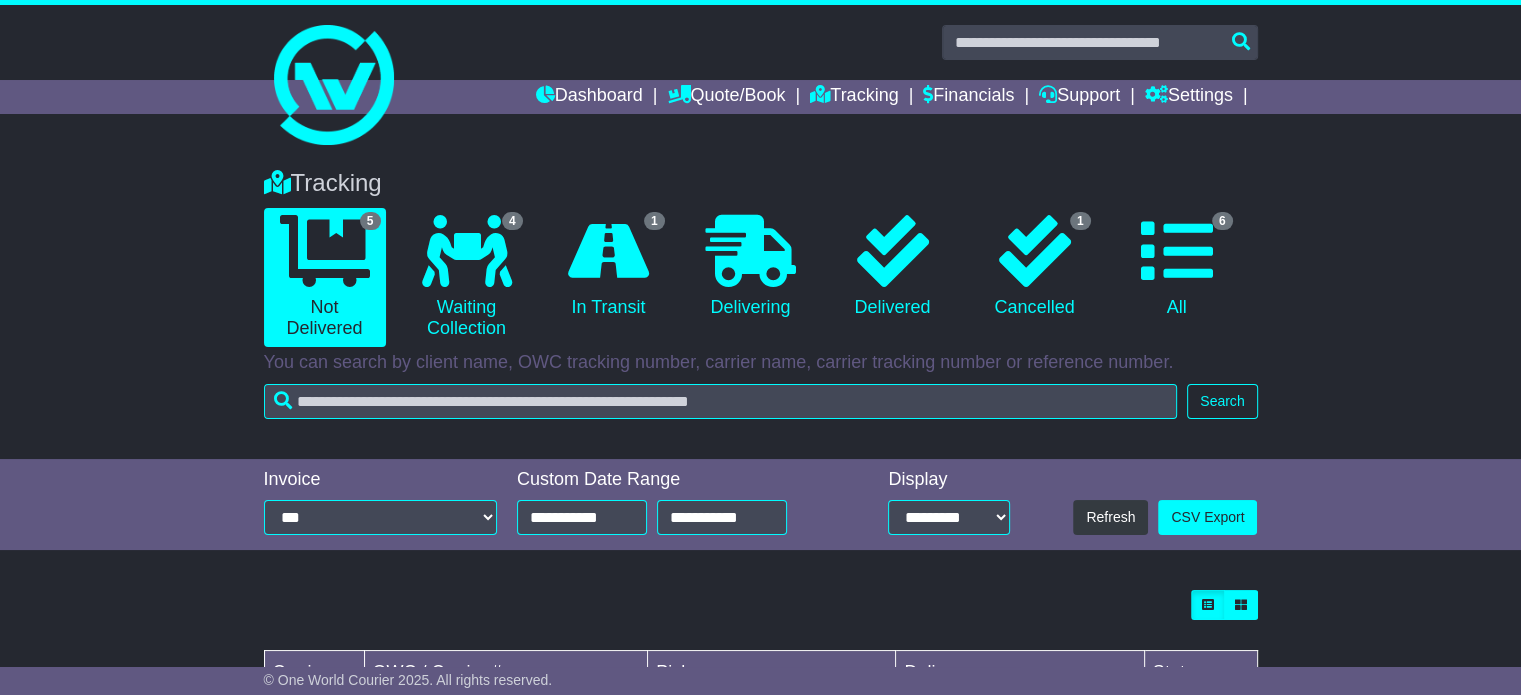 click on "Tracking
5
Not Delivered
4
Waiting Collection
1
In Transit
0 Delivering 0" at bounding box center (760, 304) 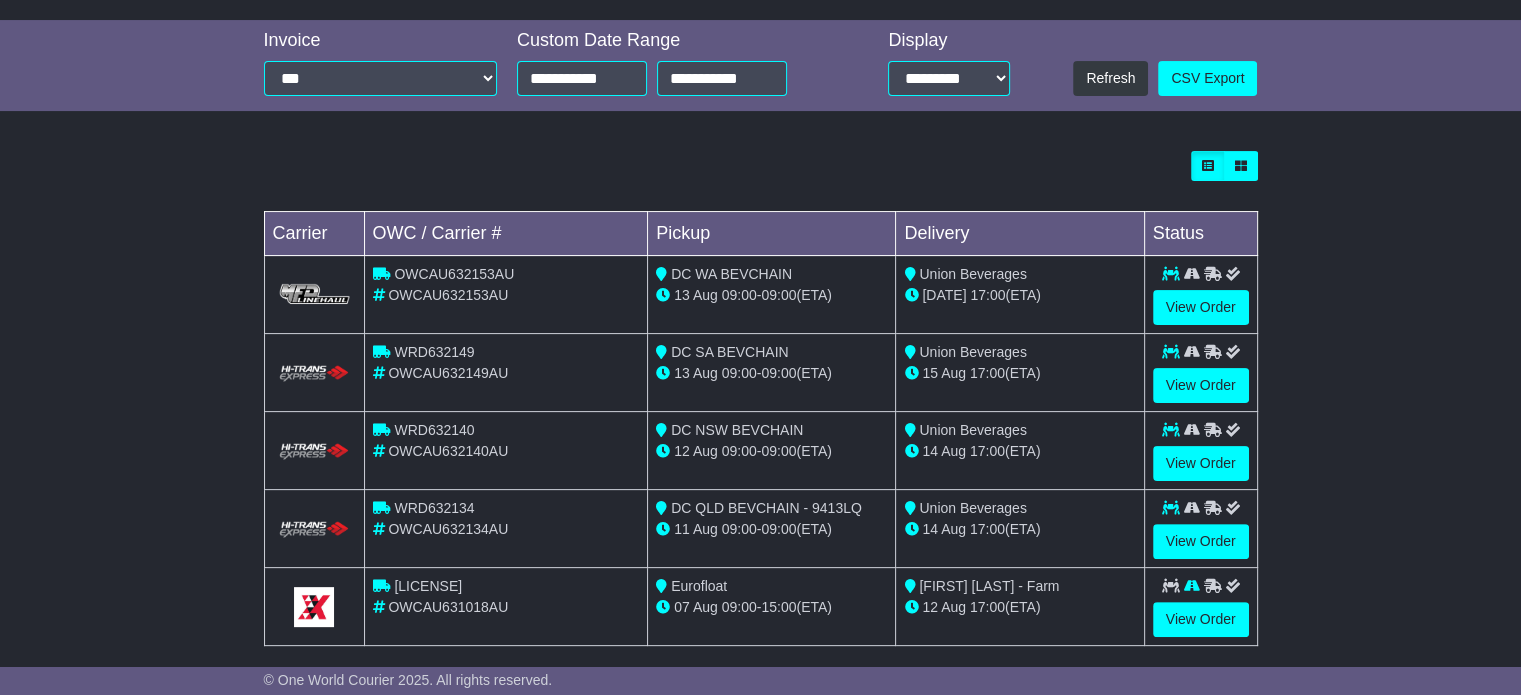 scroll, scrollTop: 456, scrollLeft: 0, axis: vertical 